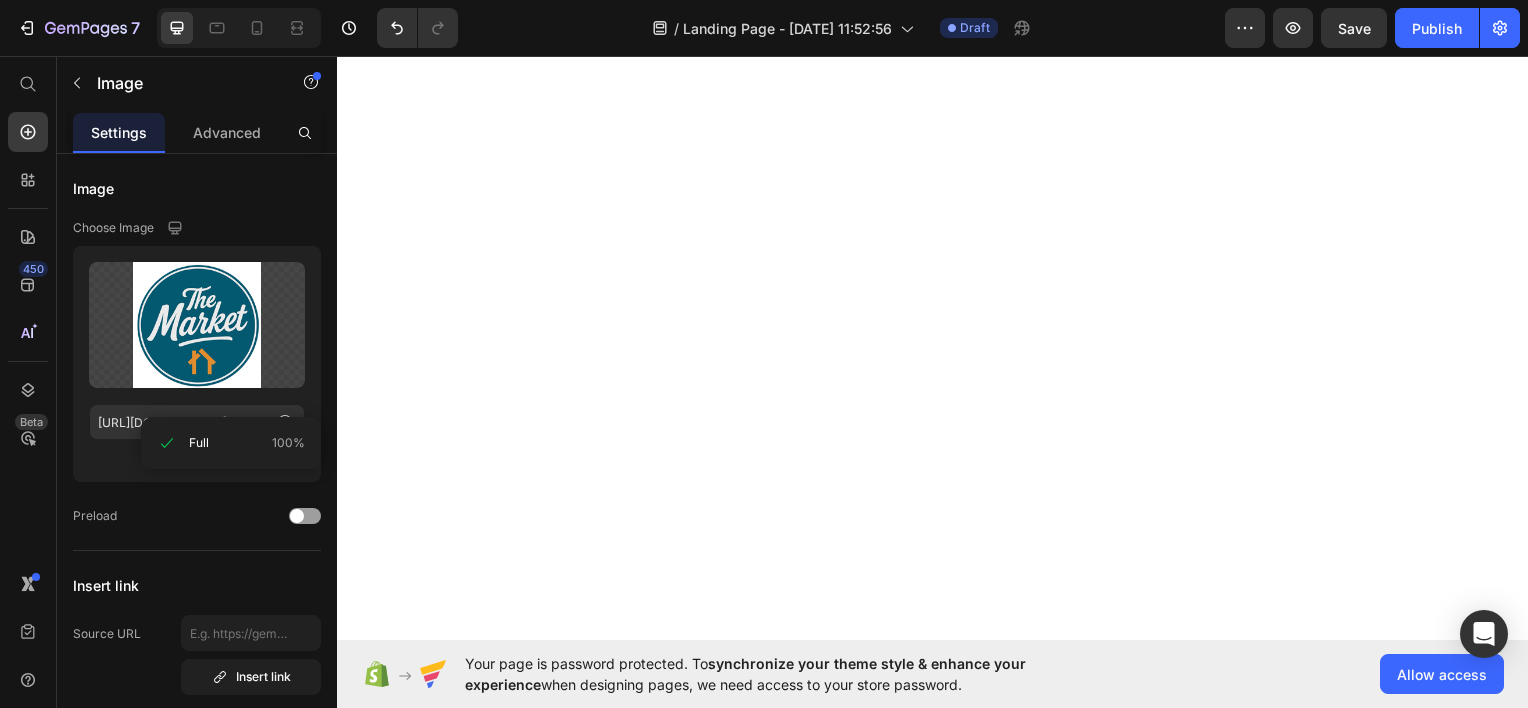scroll, scrollTop: 0, scrollLeft: 0, axis: both 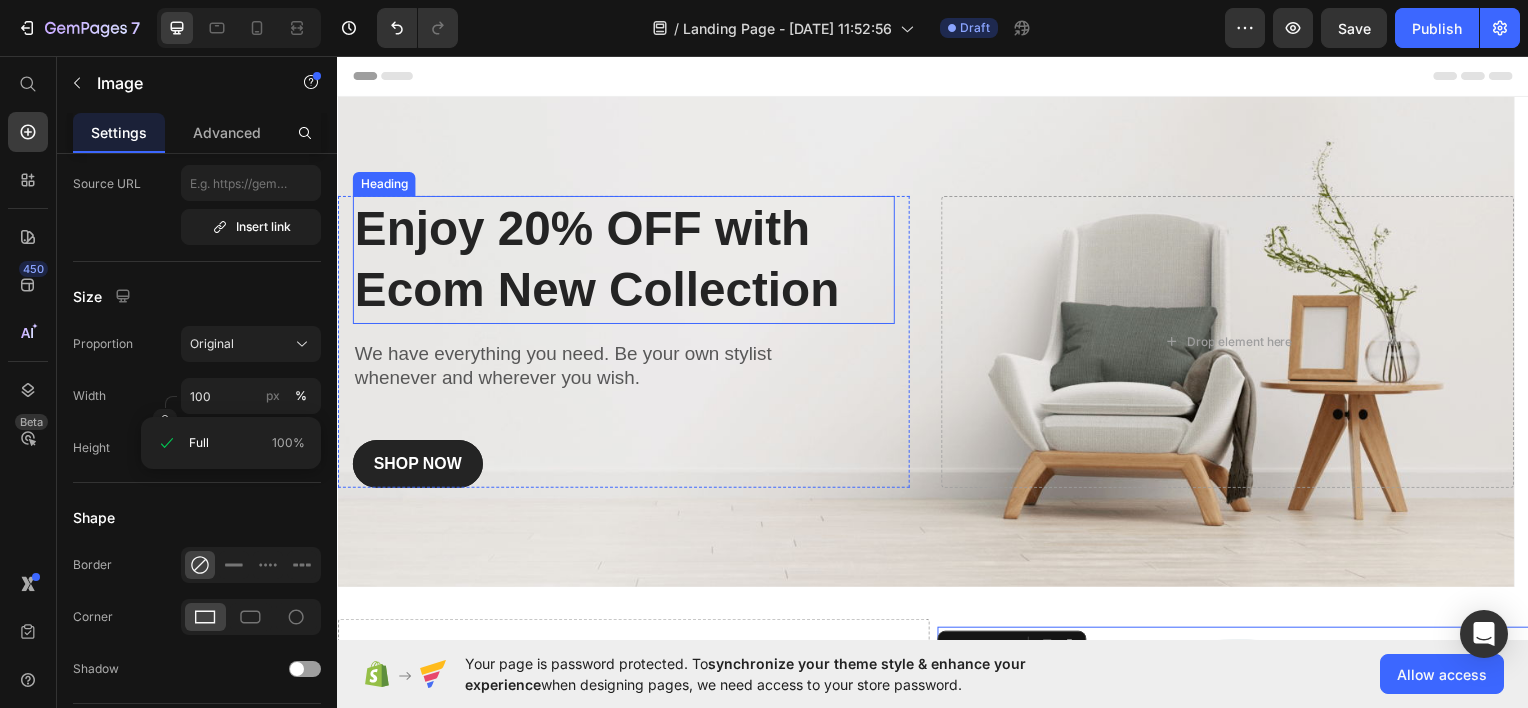 click on "Enjoy 20% OFF with Ecom New Collection" at bounding box center [625, 260] 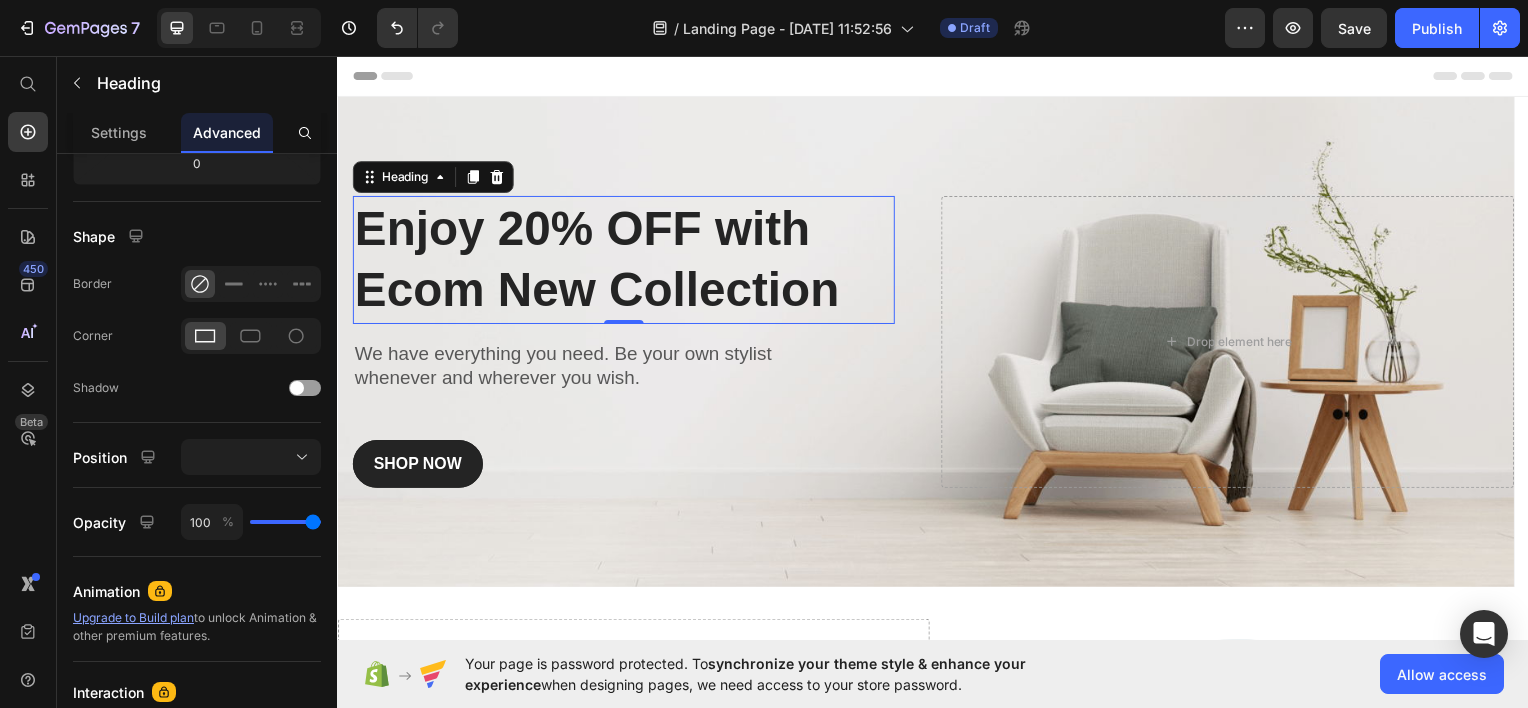 scroll, scrollTop: 0, scrollLeft: 0, axis: both 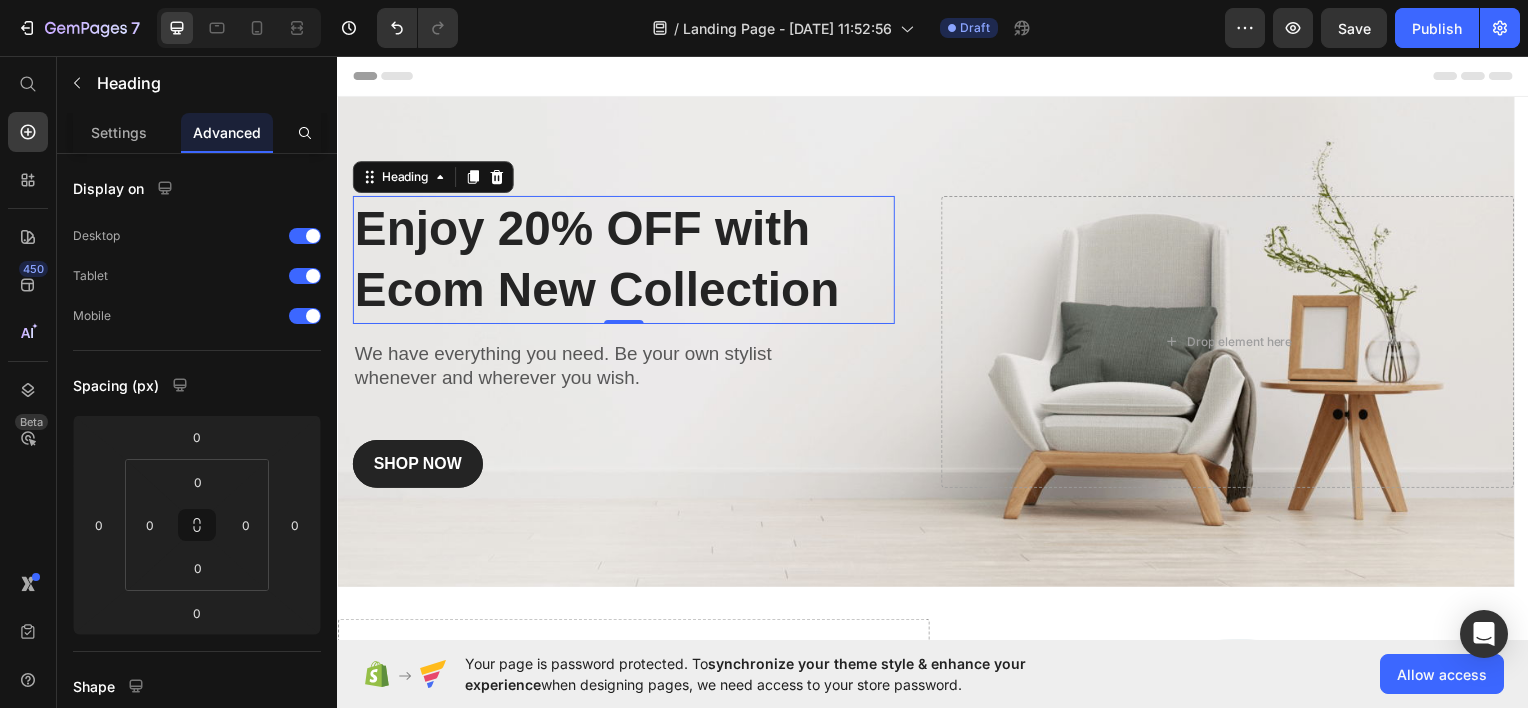 click on "Enjoy 20% OFF with Ecom New Collection" at bounding box center (625, 260) 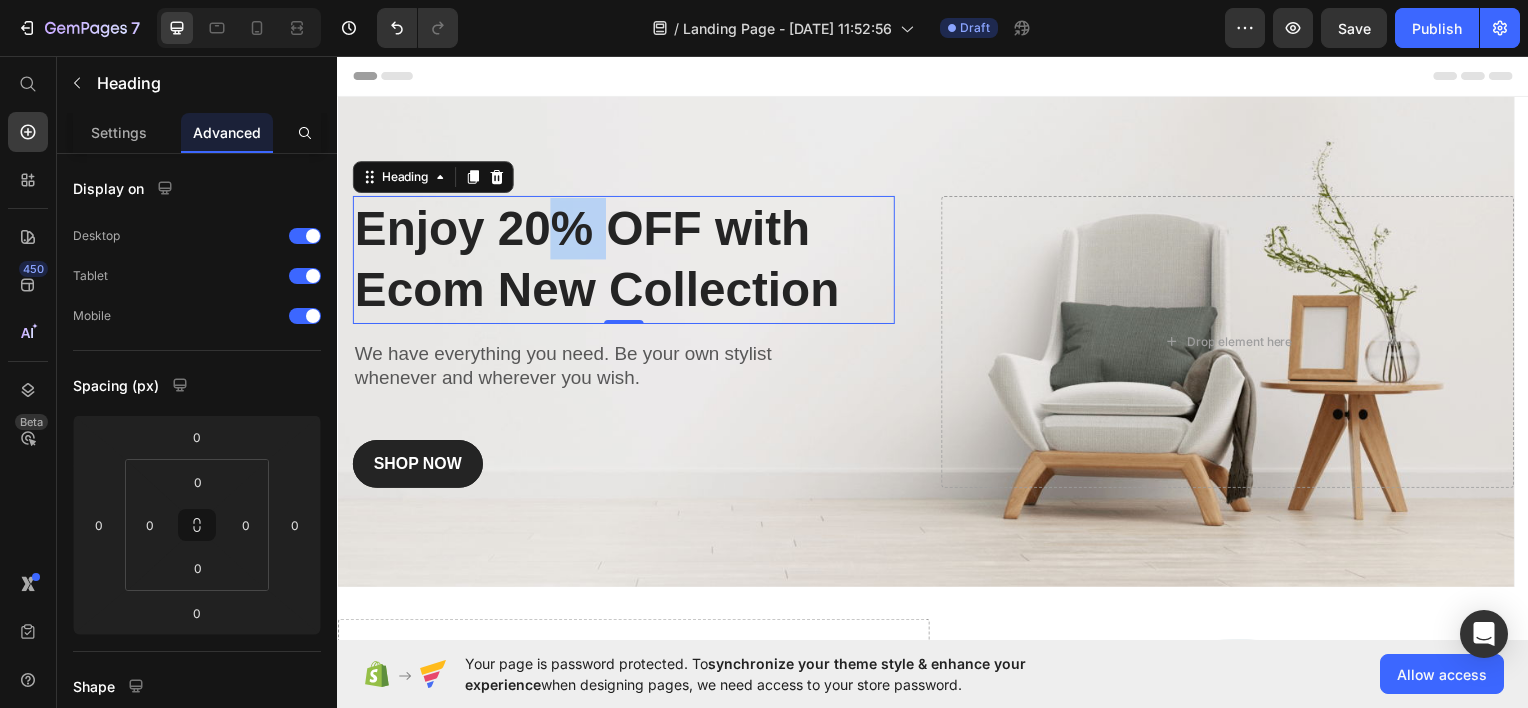 click on "Enjoy 20% OFF with Ecom New Collection" at bounding box center [625, 260] 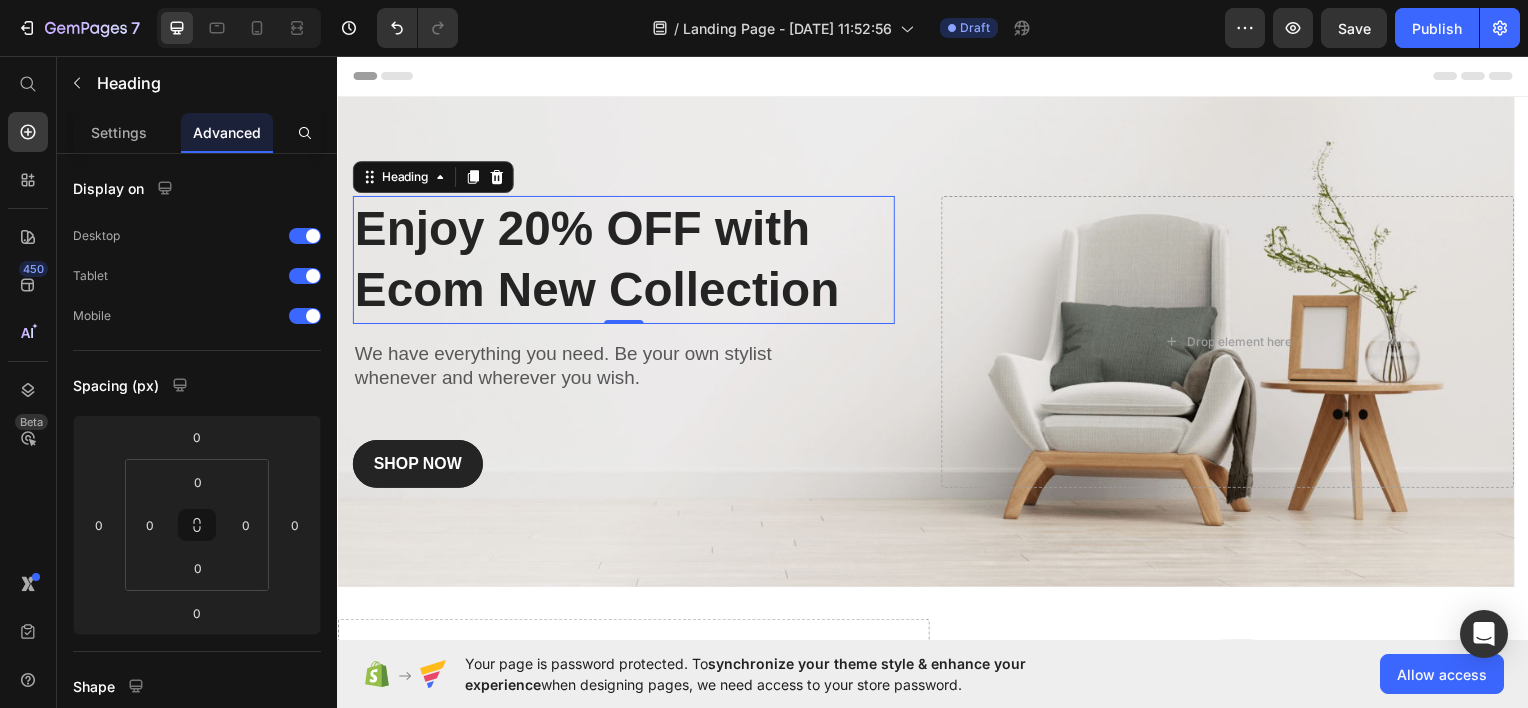 click on "Enjoy 20% OFF with Ecom New Collection" at bounding box center (625, 260) 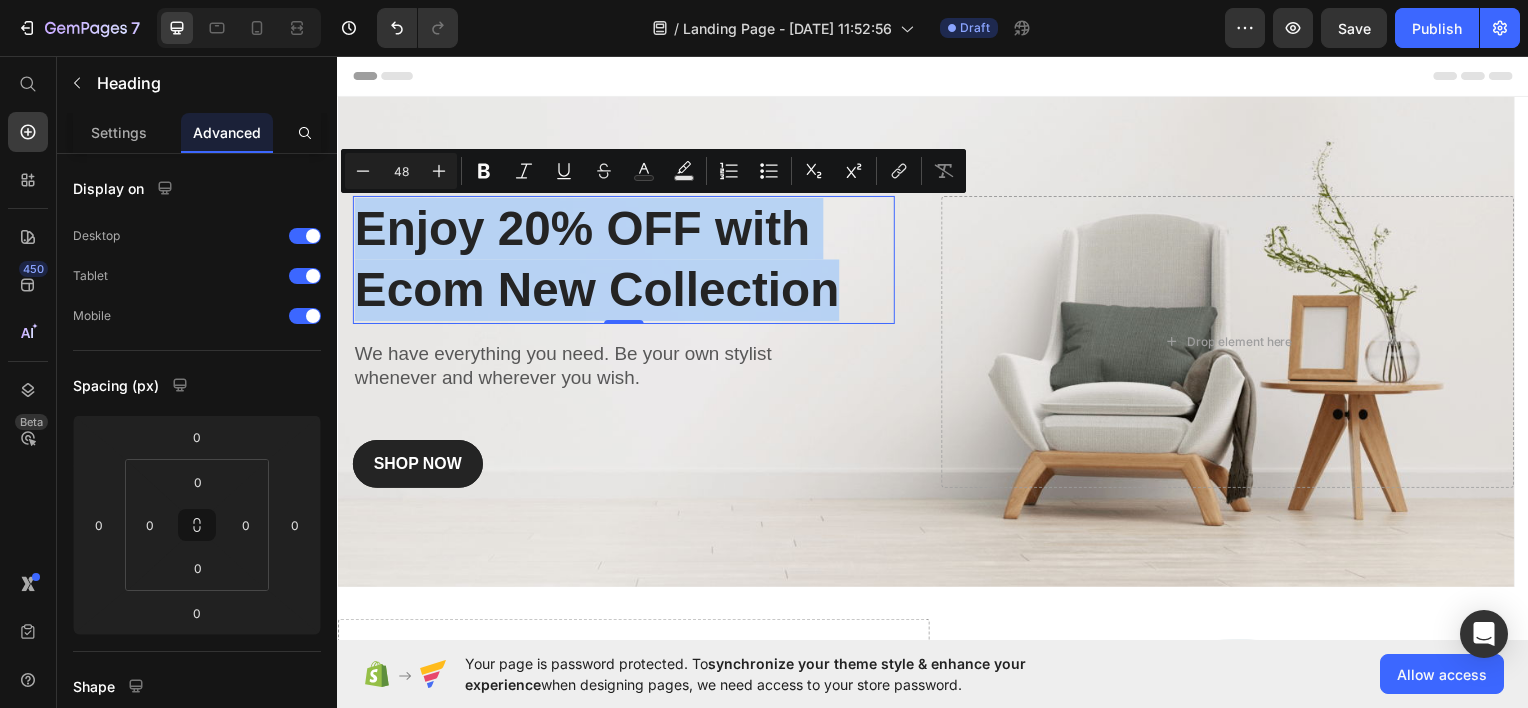 drag, startPoint x: 357, startPoint y: 221, endPoint x: 841, endPoint y: 297, distance: 489.9306 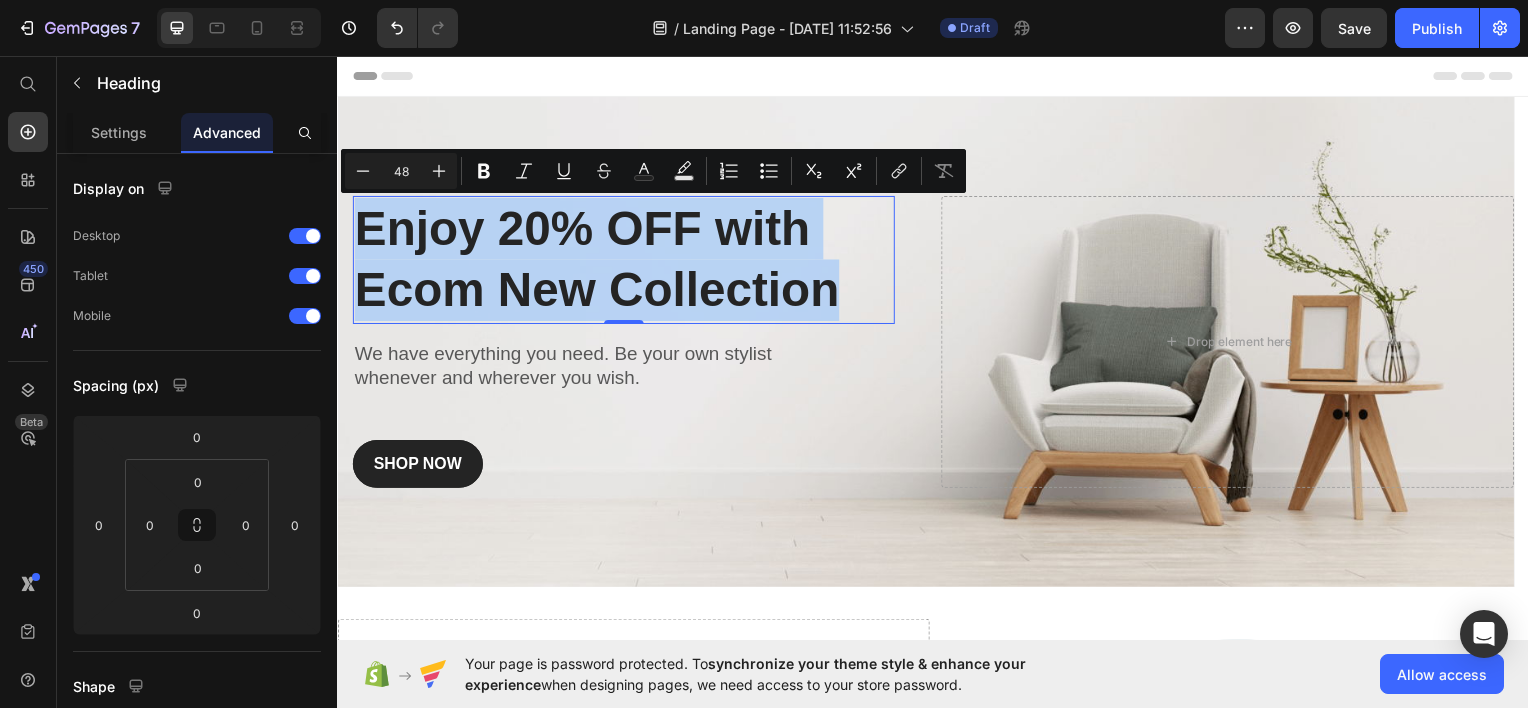 click on "Enjoy 20% OFF with Ecom New Collection" at bounding box center [625, 260] 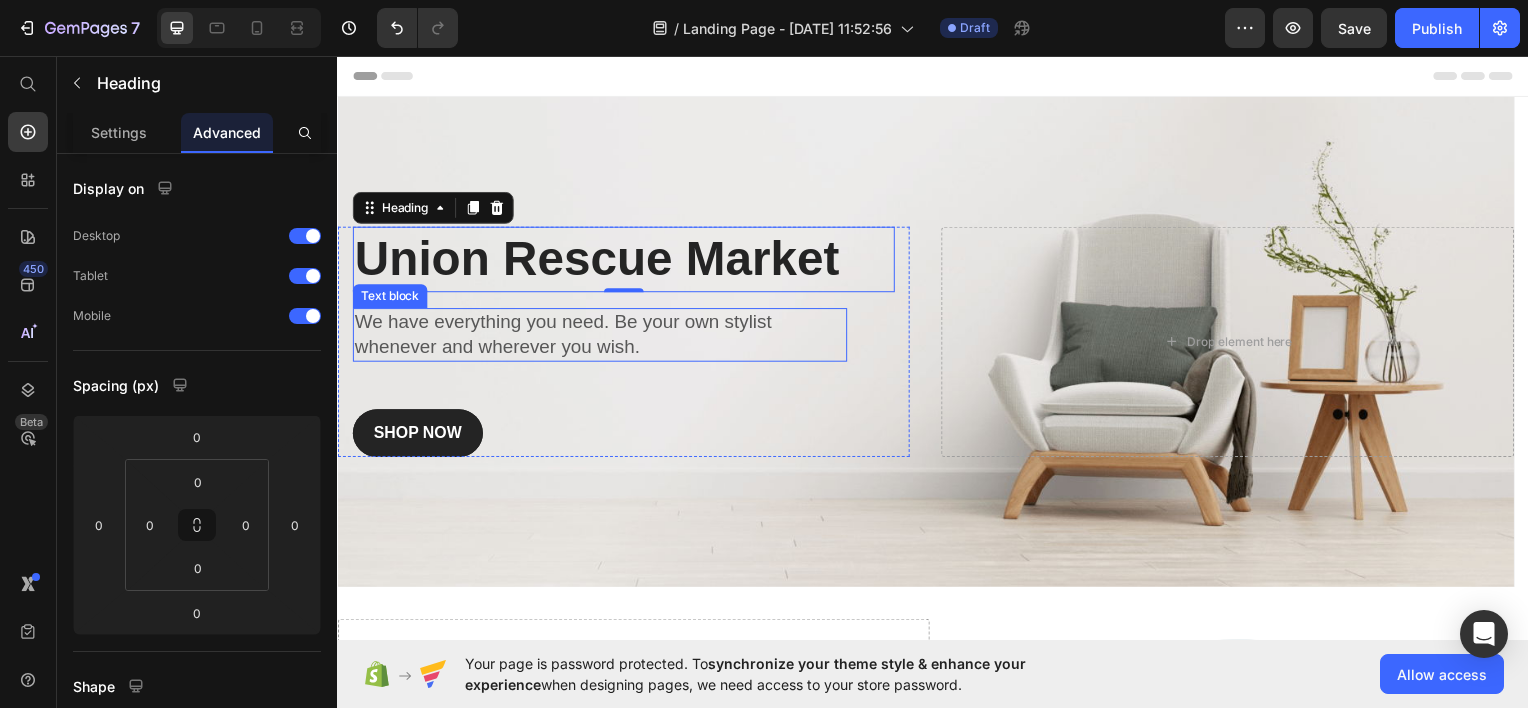 click on "Text block" at bounding box center [389, 297] 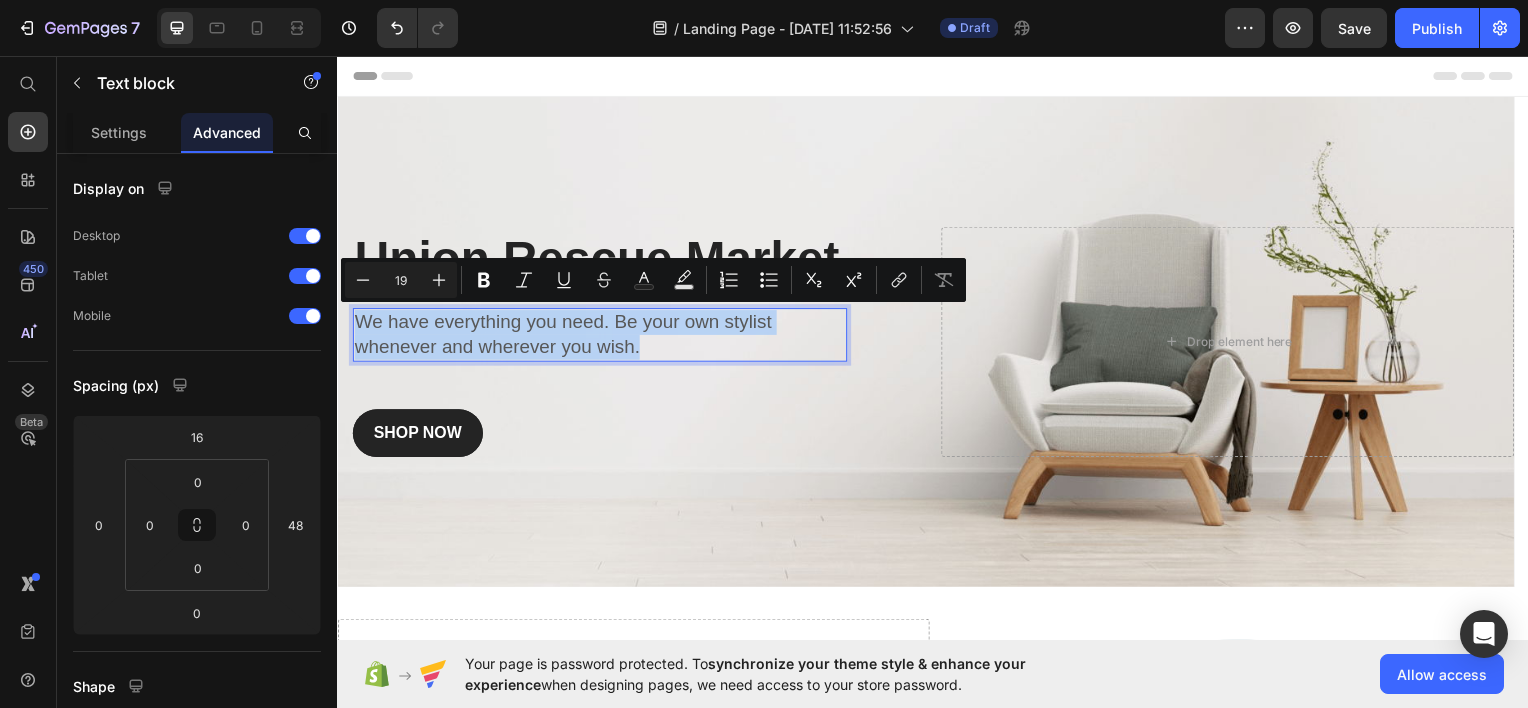 drag, startPoint x: 360, startPoint y: 320, endPoint x: 655, endPoint y: 359, distance: 297.5668 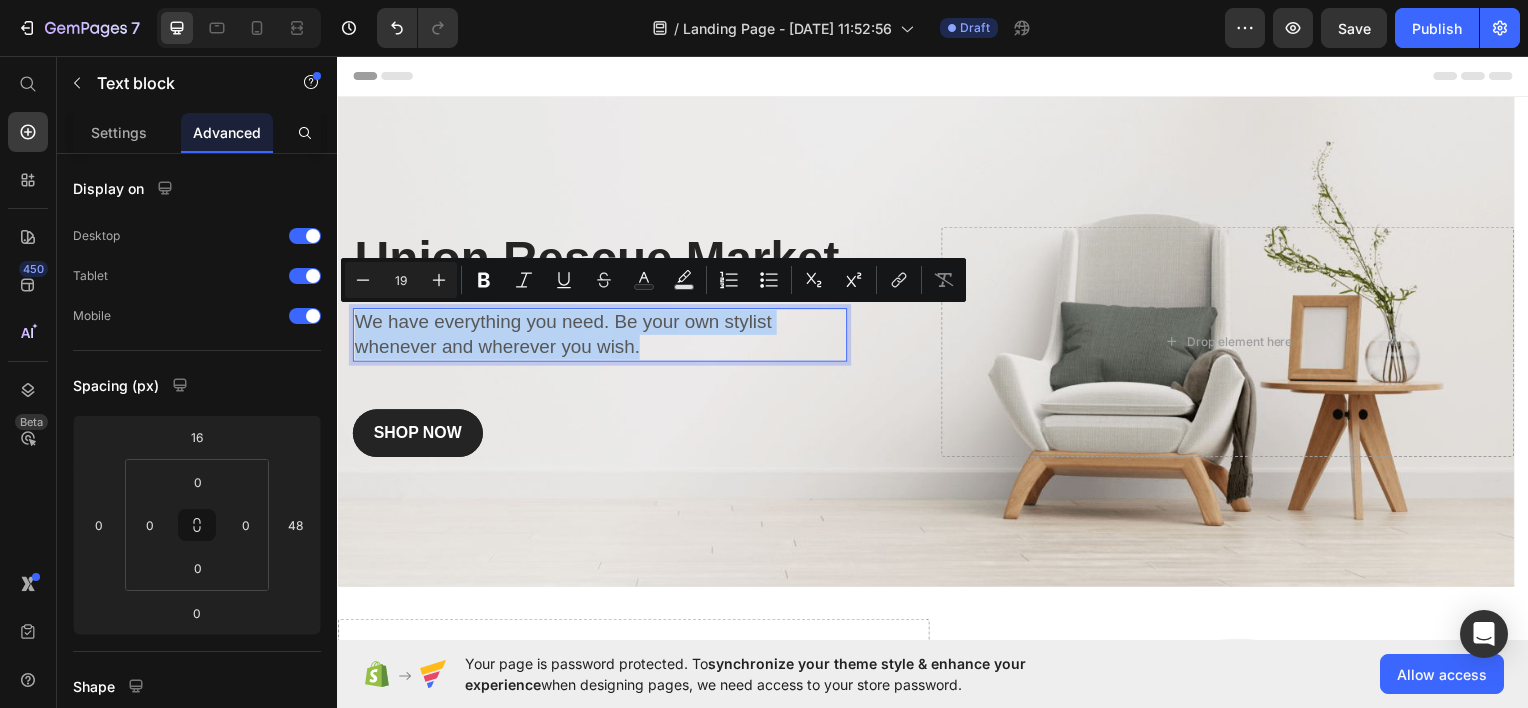 click on "We have everything you need. Be your own stylist whenever and wherever you wish." at bounding box center [601, 335] 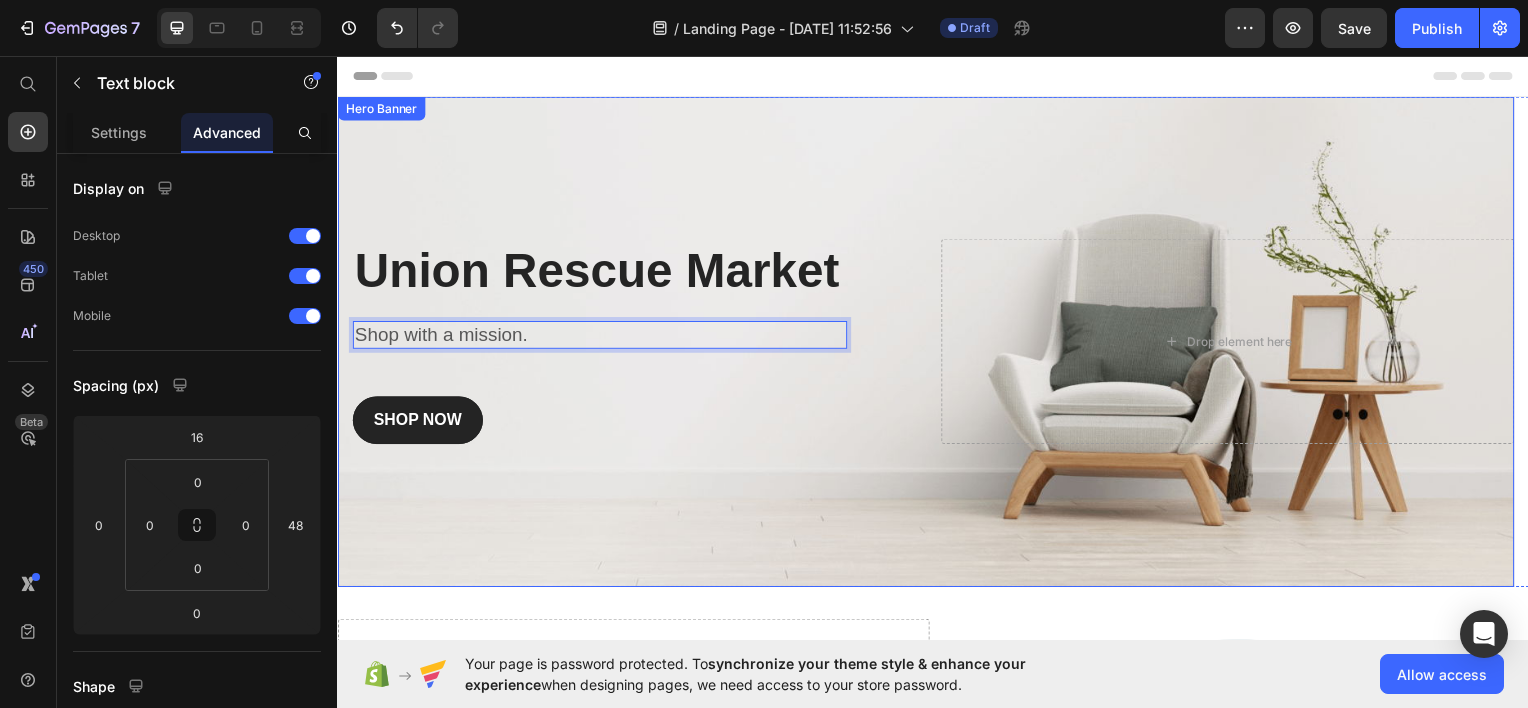 click at bounding box center [929, 343] 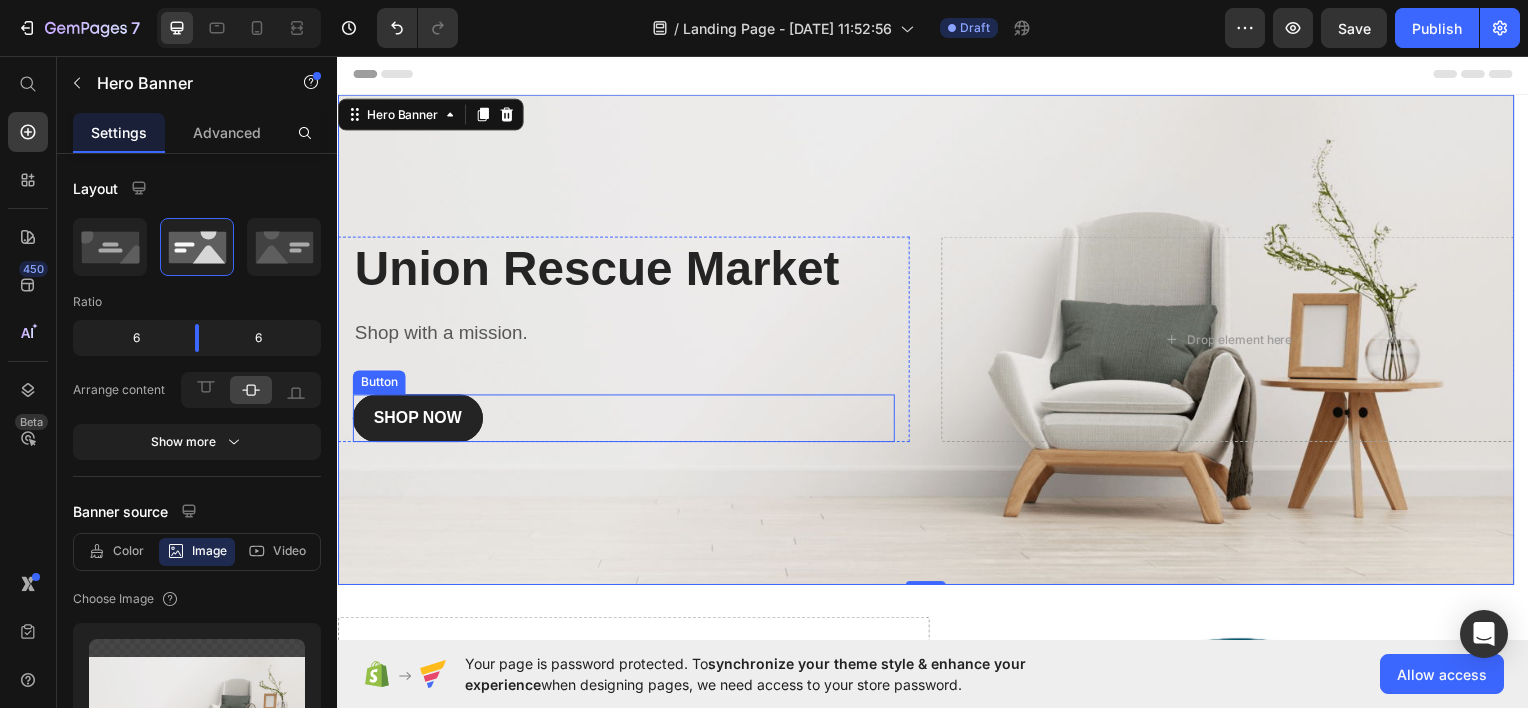 scroll, scrollTop: 0, scrollLeft: 0, axis: both 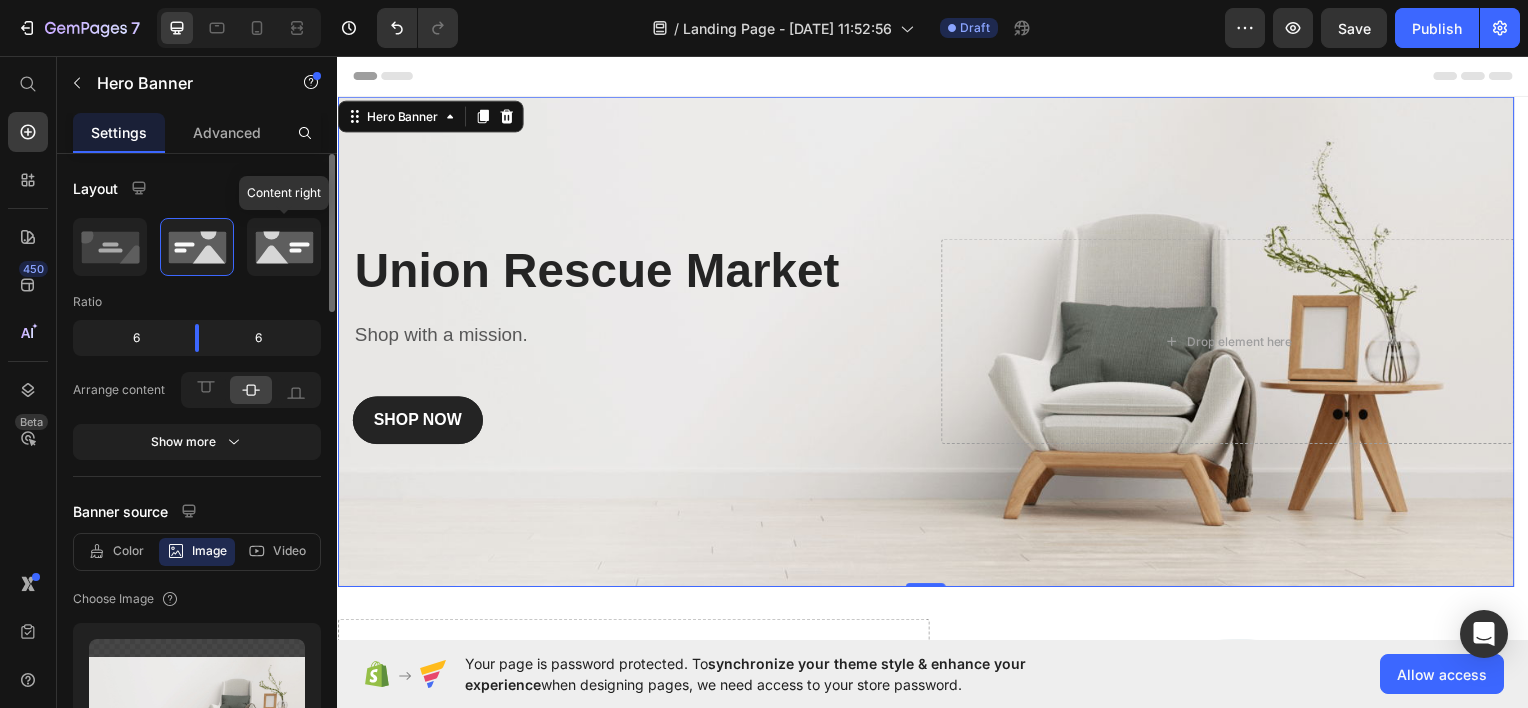 click 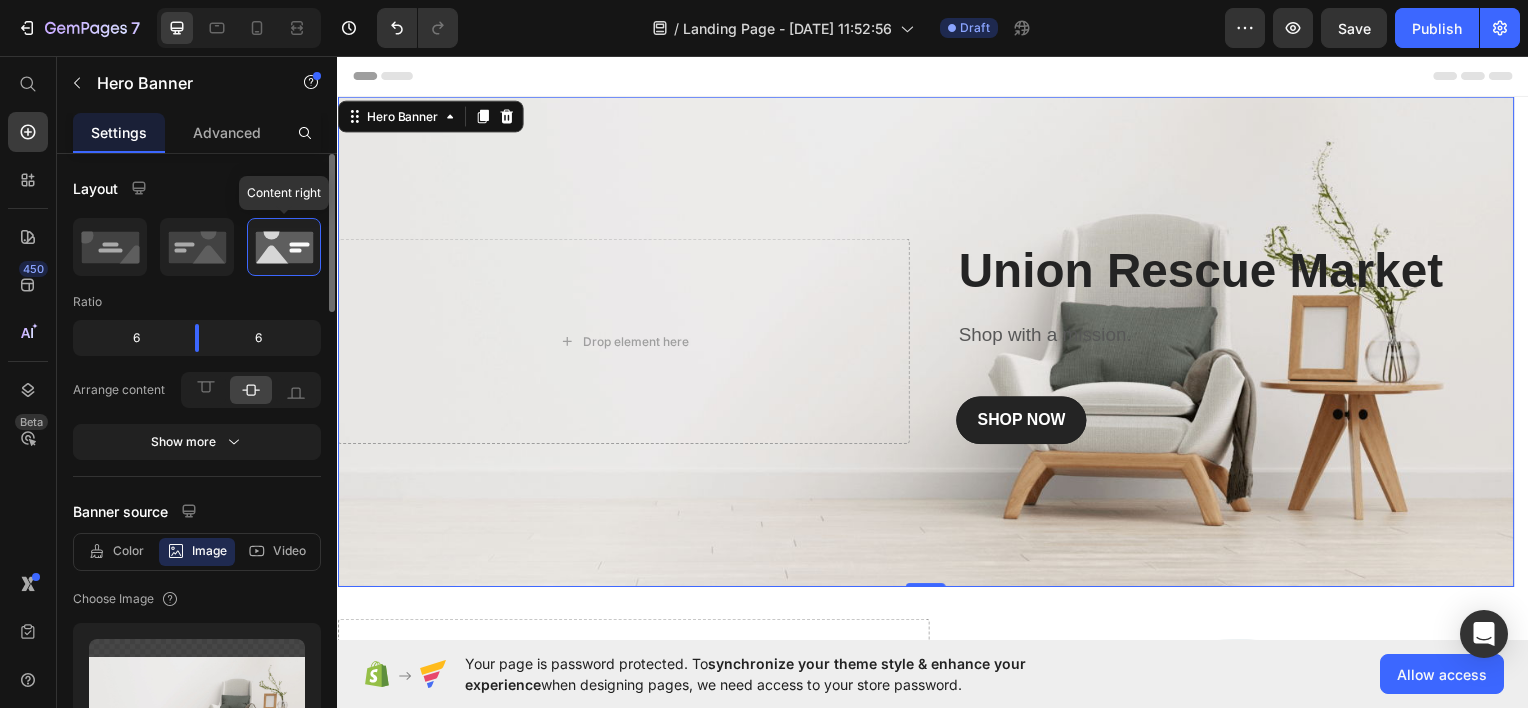 click 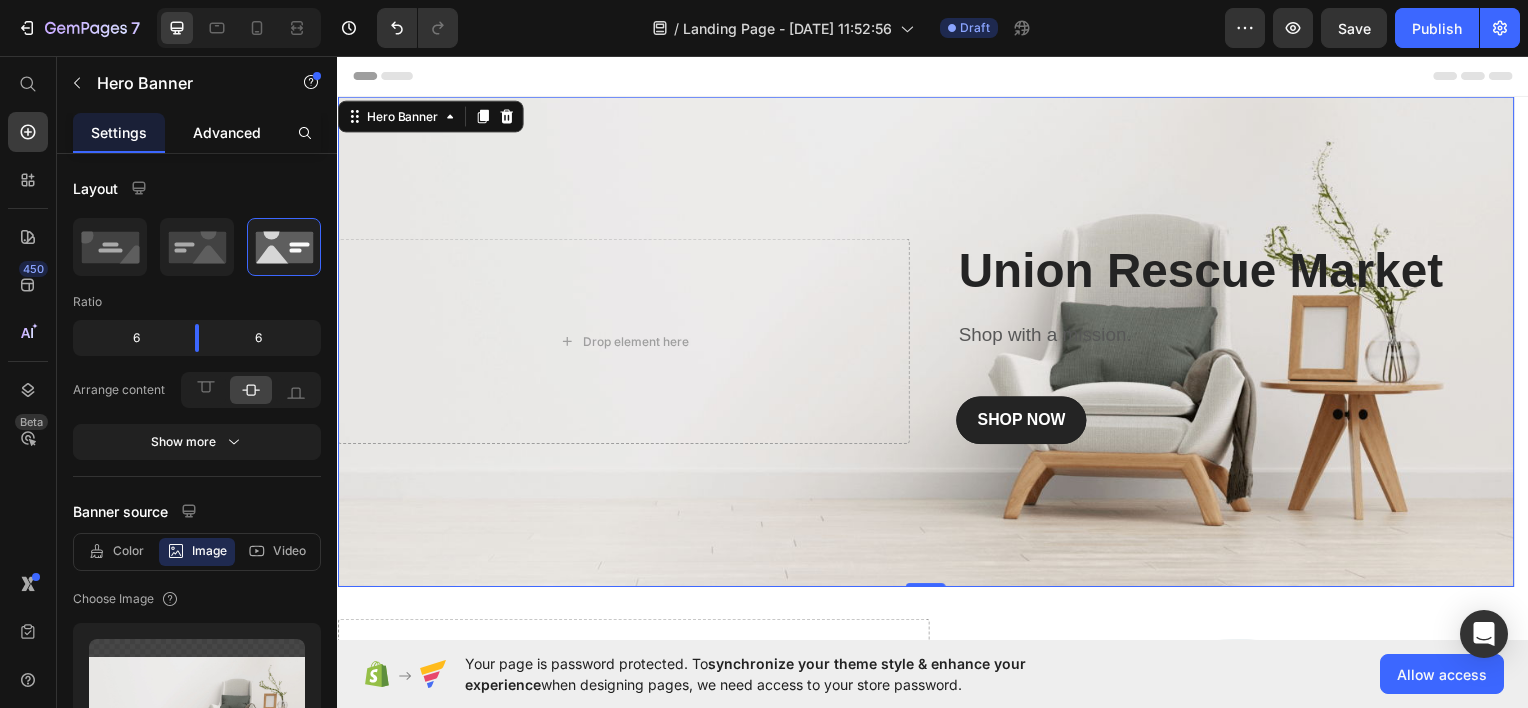 click on "Advanced" at bounding box center (227, 132) 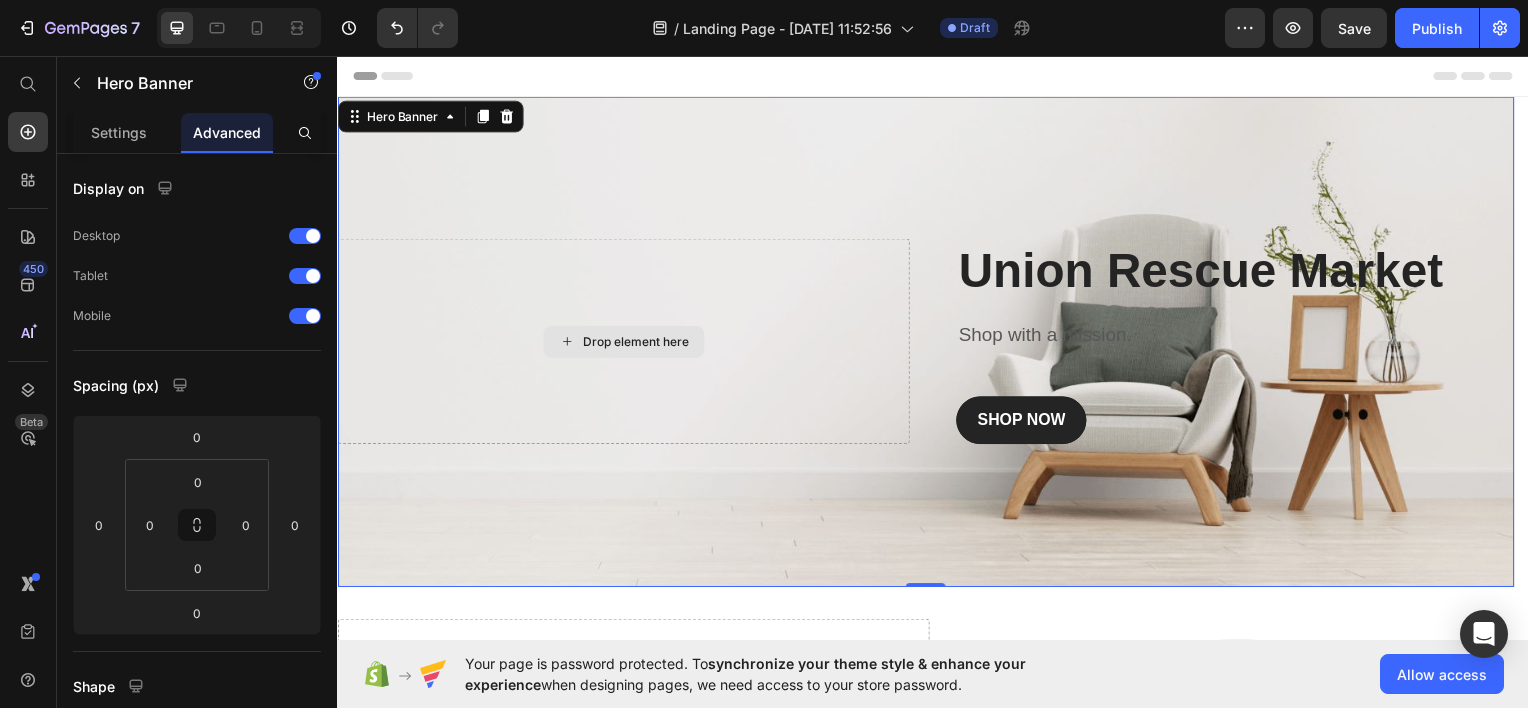 click on "Drop element here" at bounding box center [625, 342] 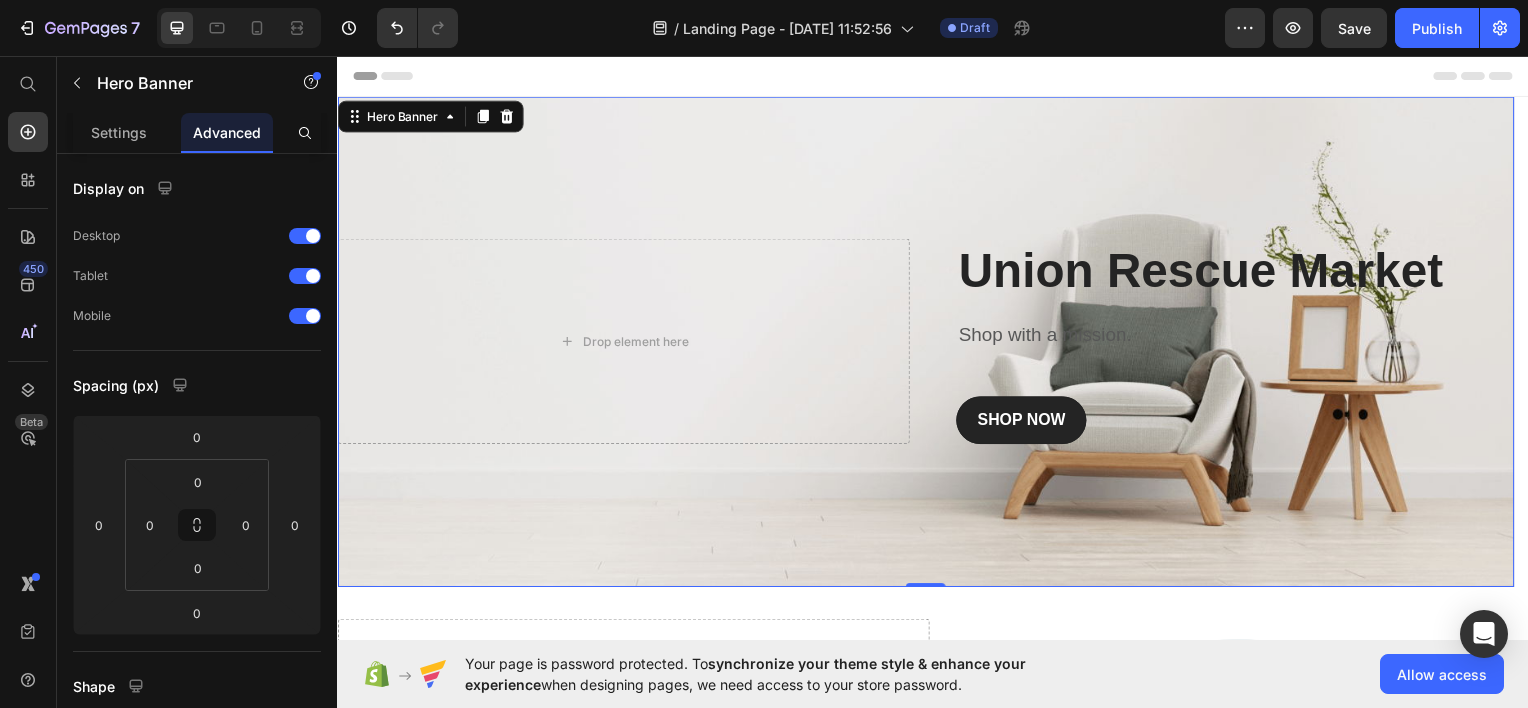 click at bounding box center [929, 343] 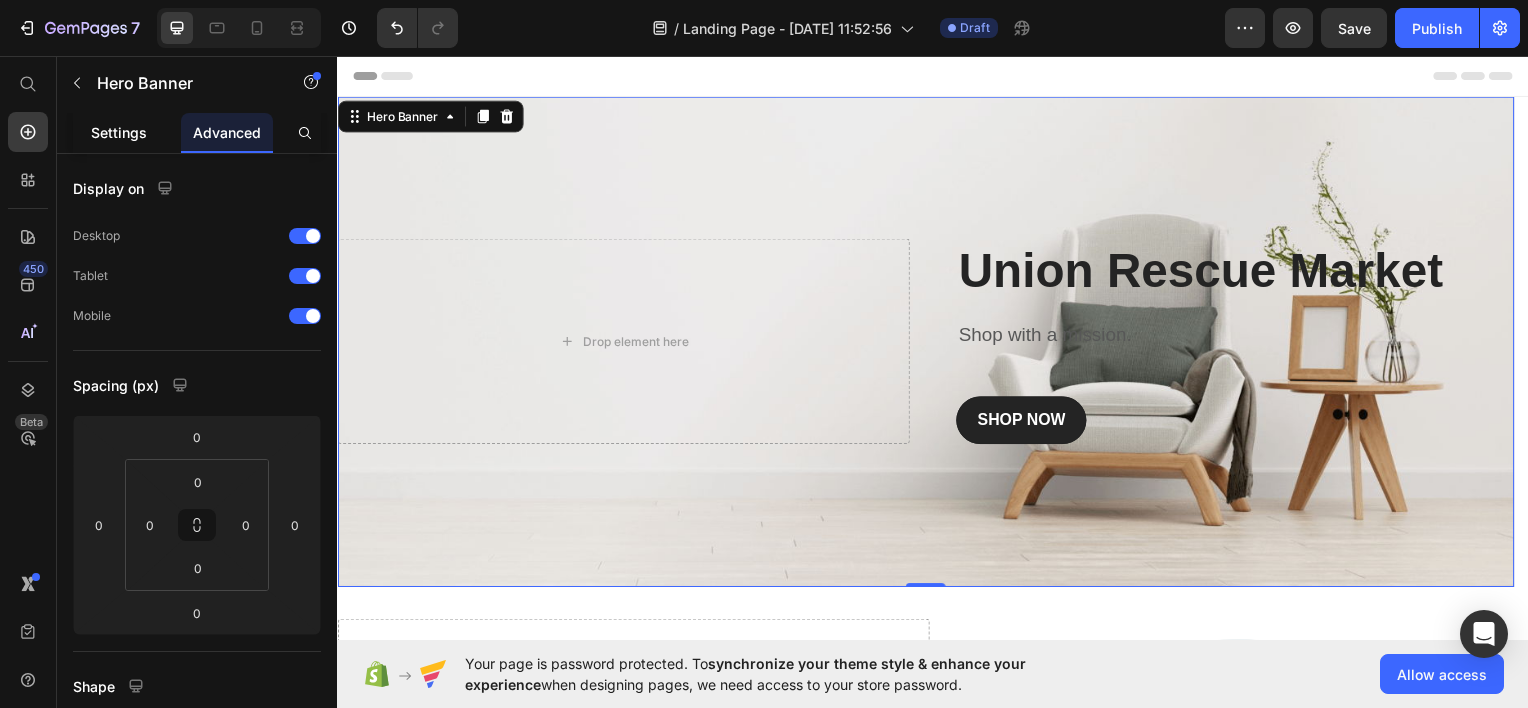 click on "Settings" 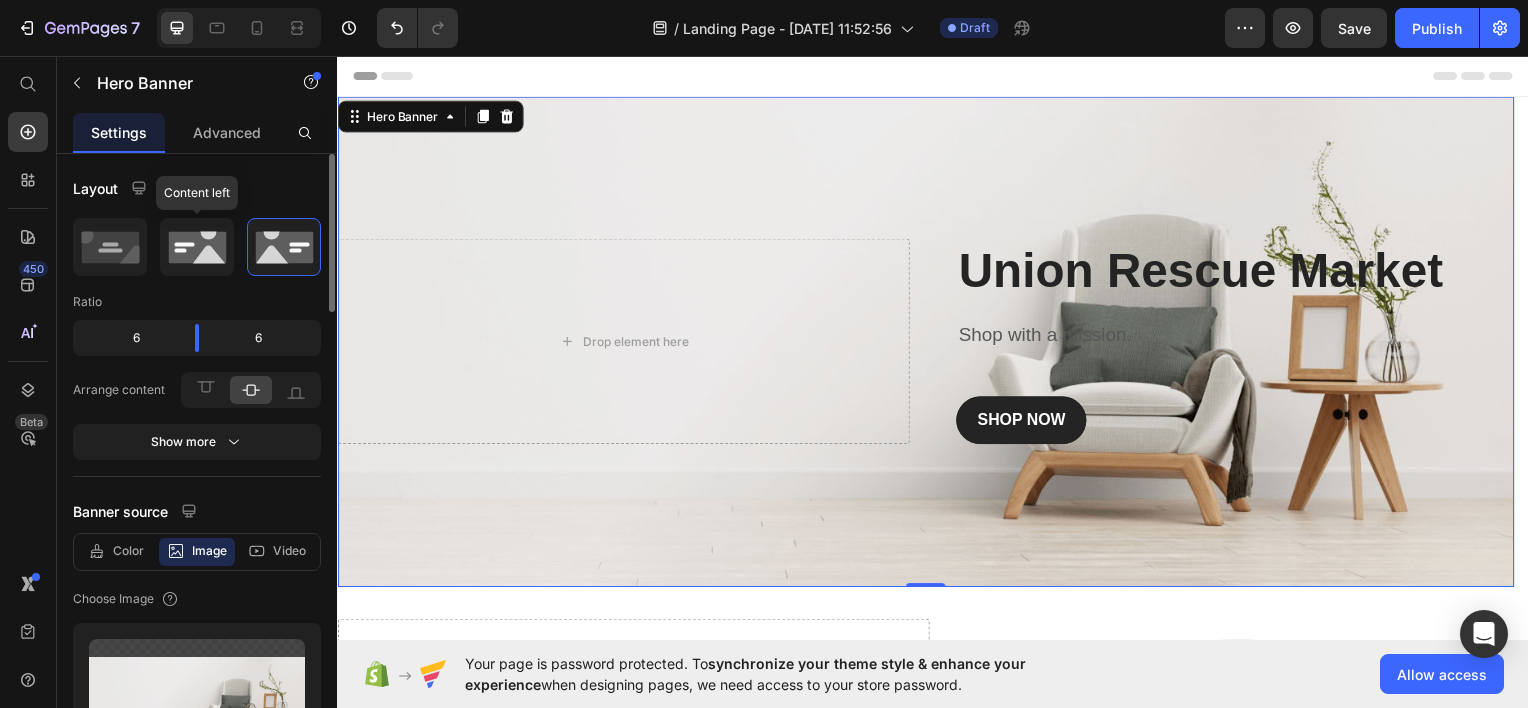 click 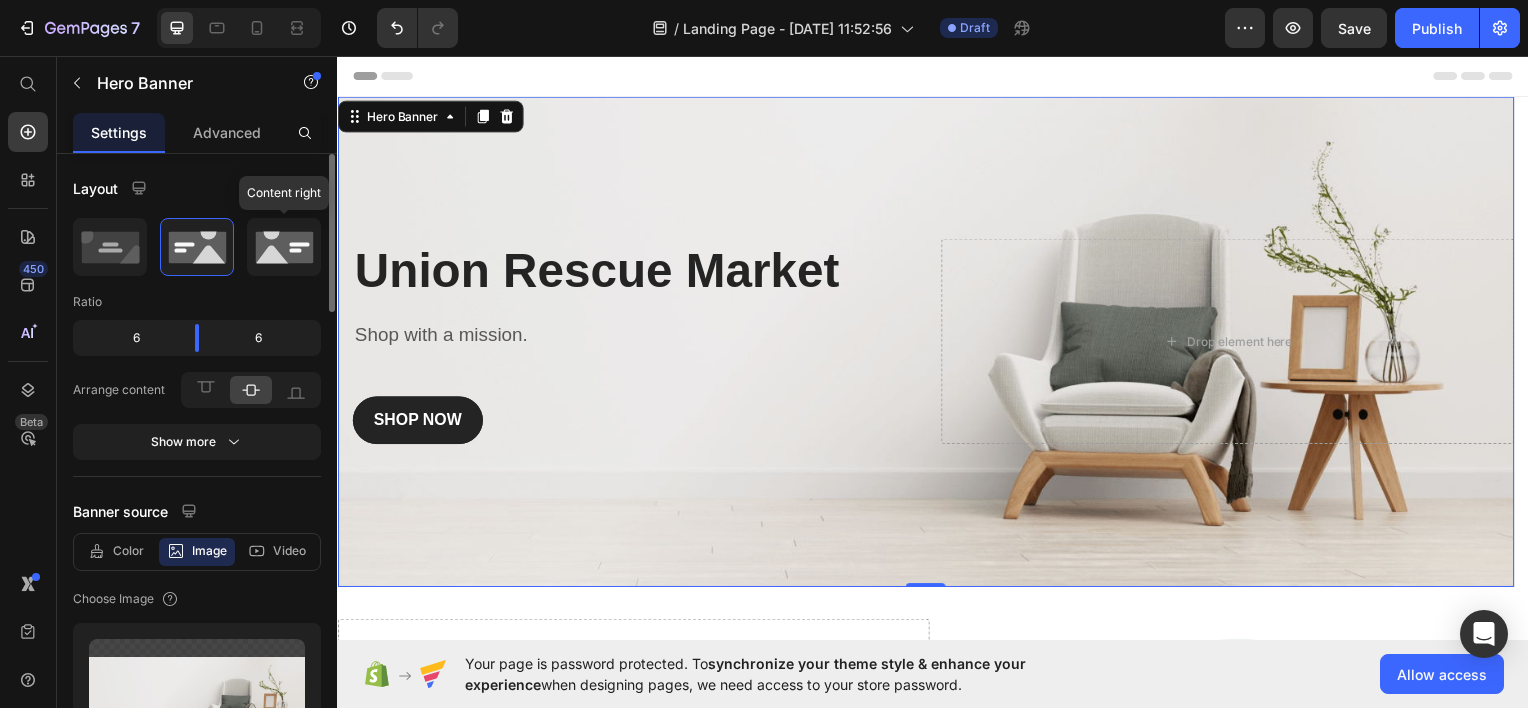 click 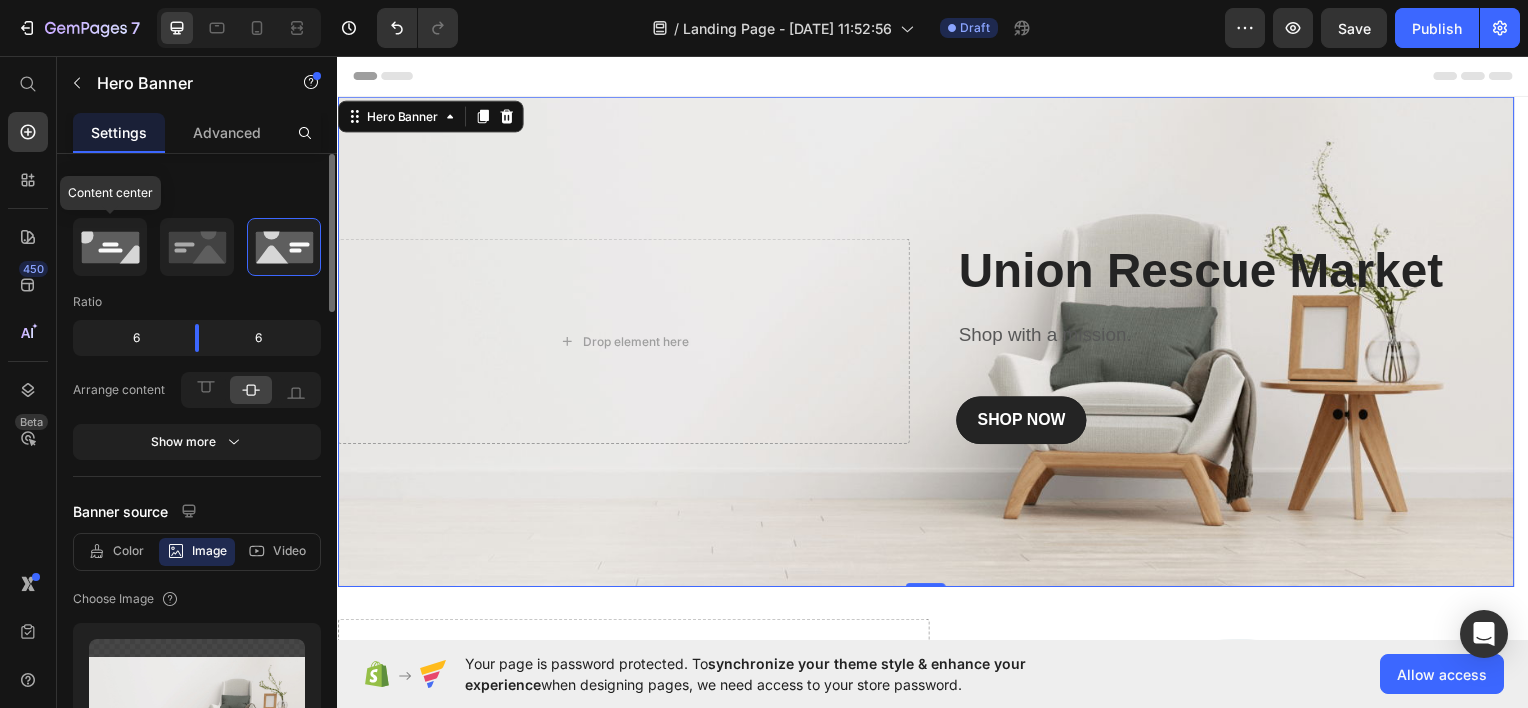 click 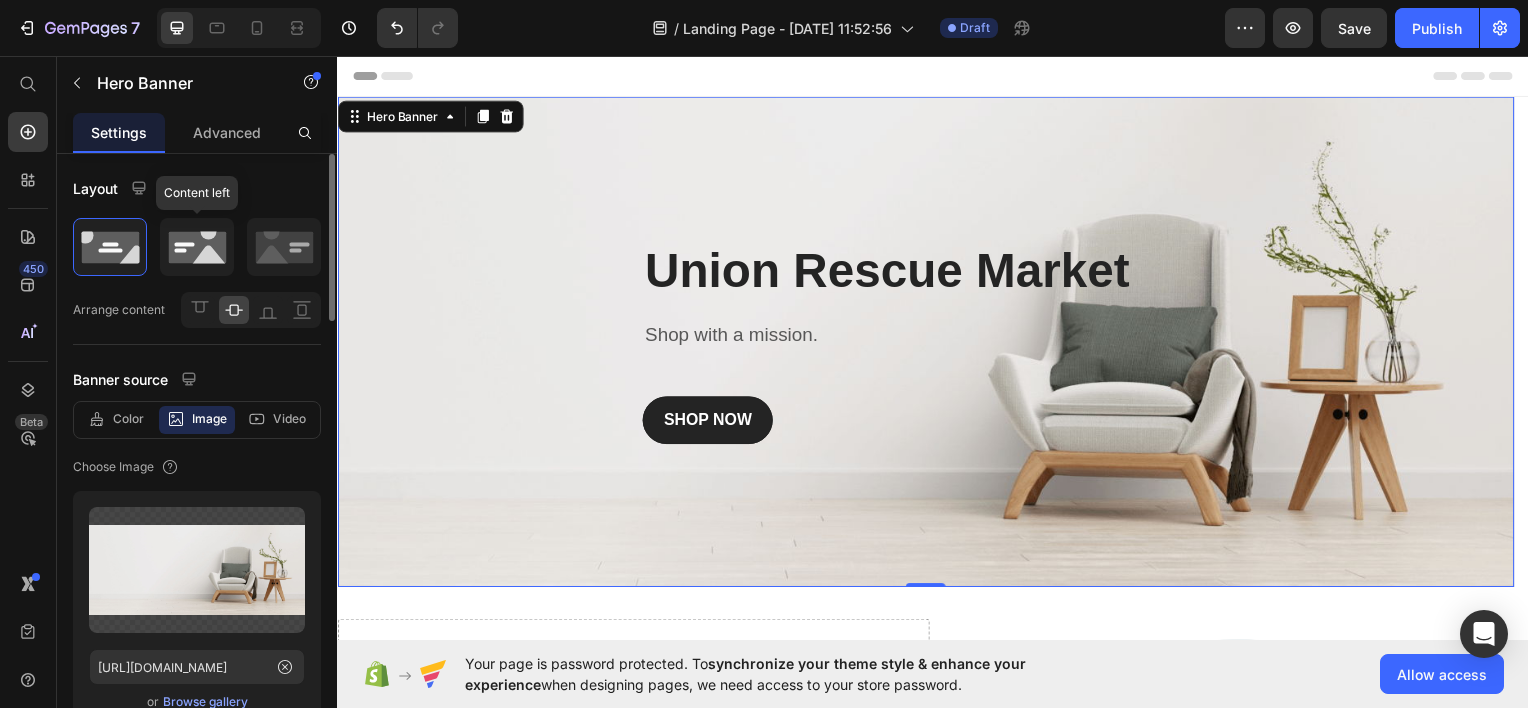 click 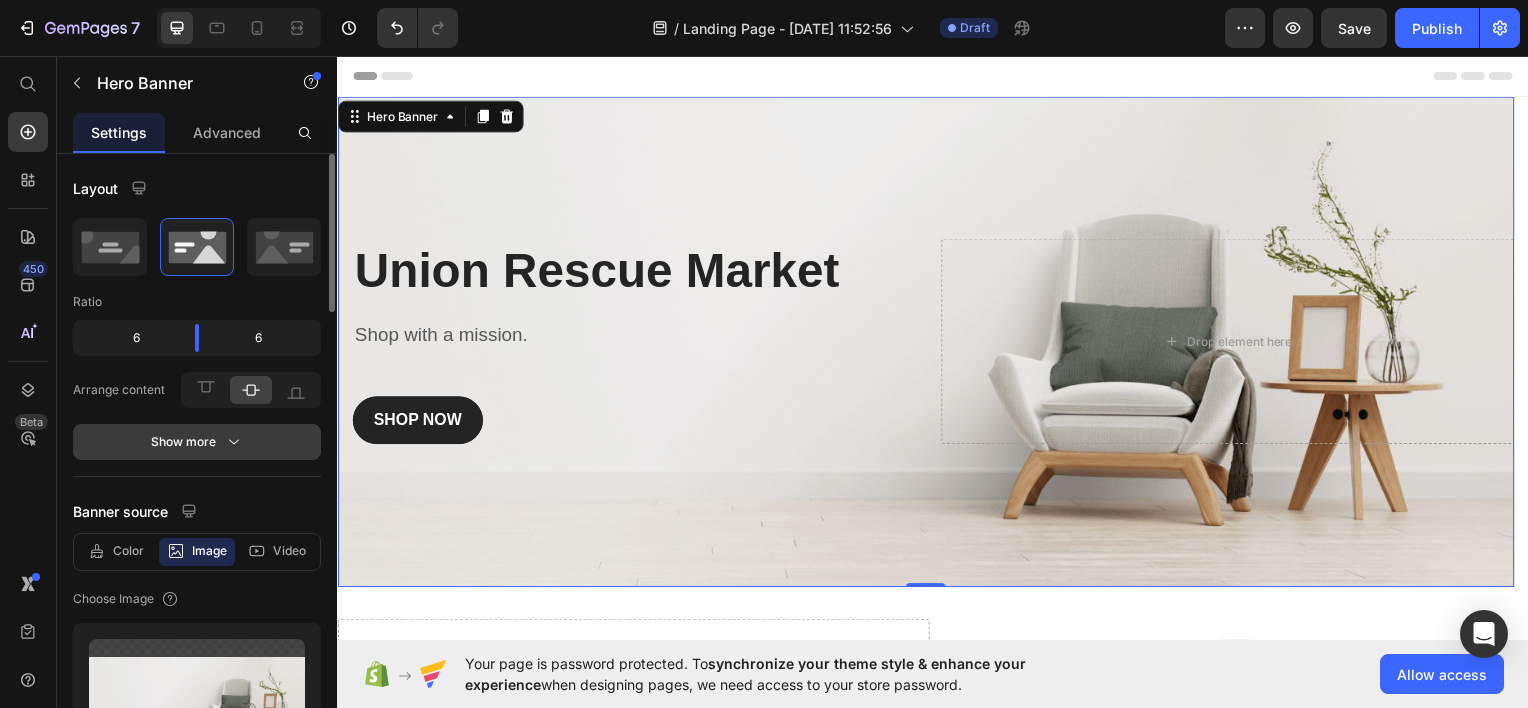 click 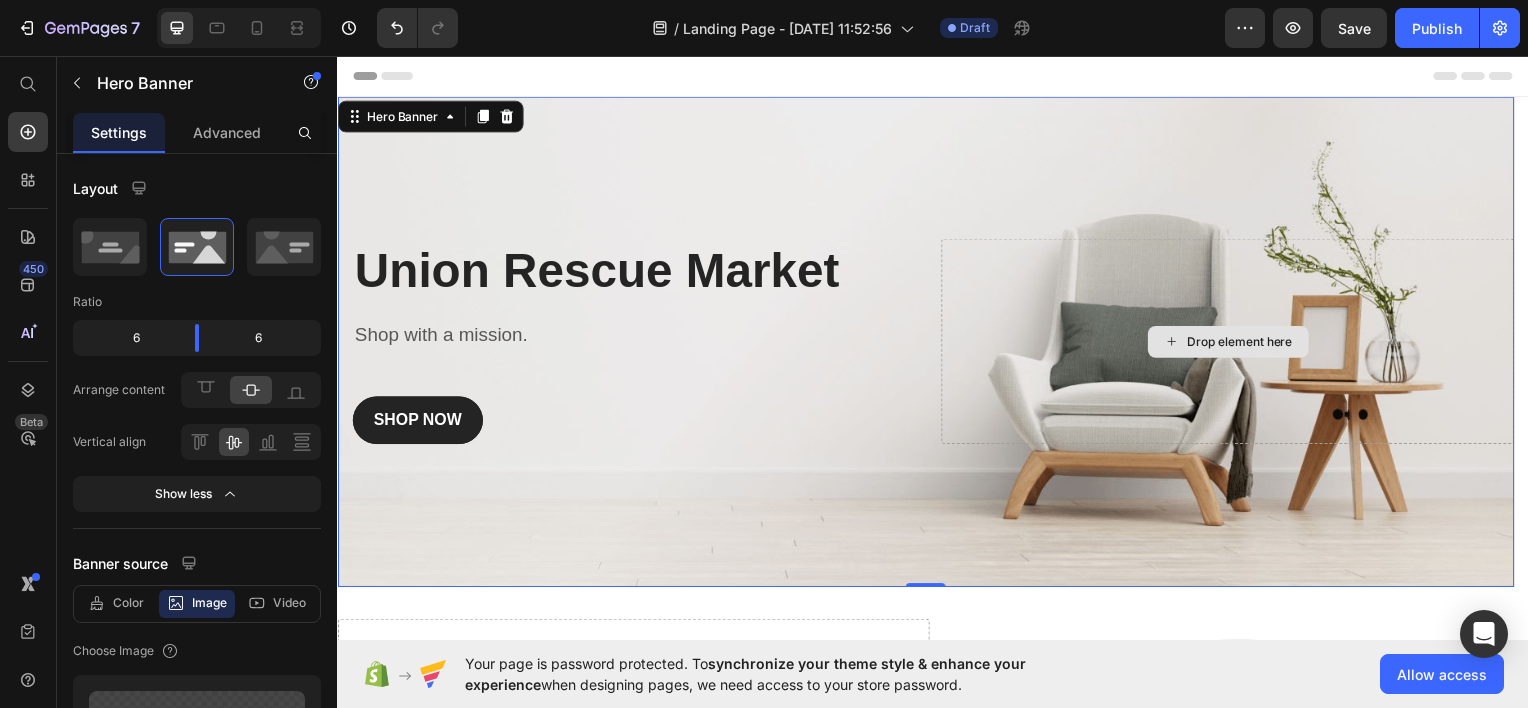 click on "Drop element here" at bounding box center (1233, 342) 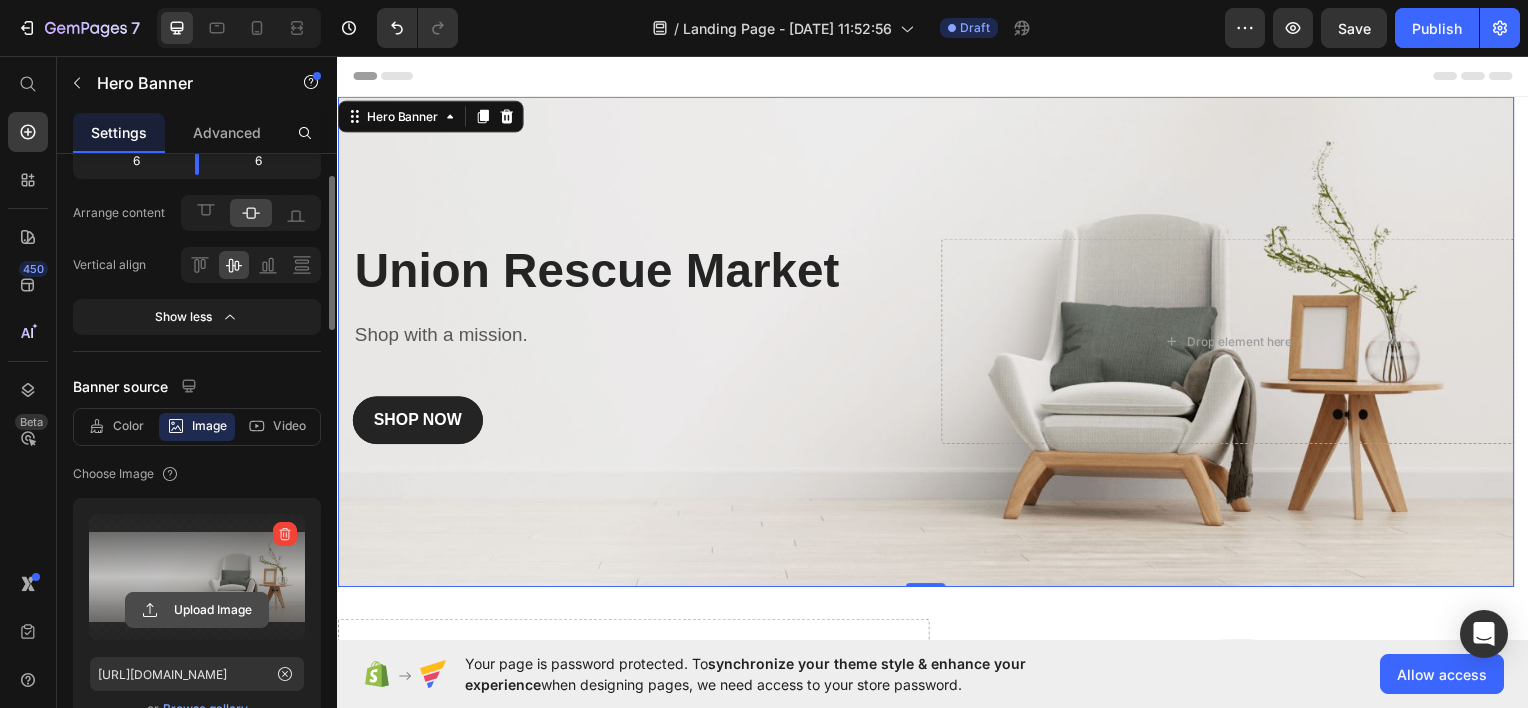 scroll, scrollTop: 158, scrollLeft: 0, axis: vertical 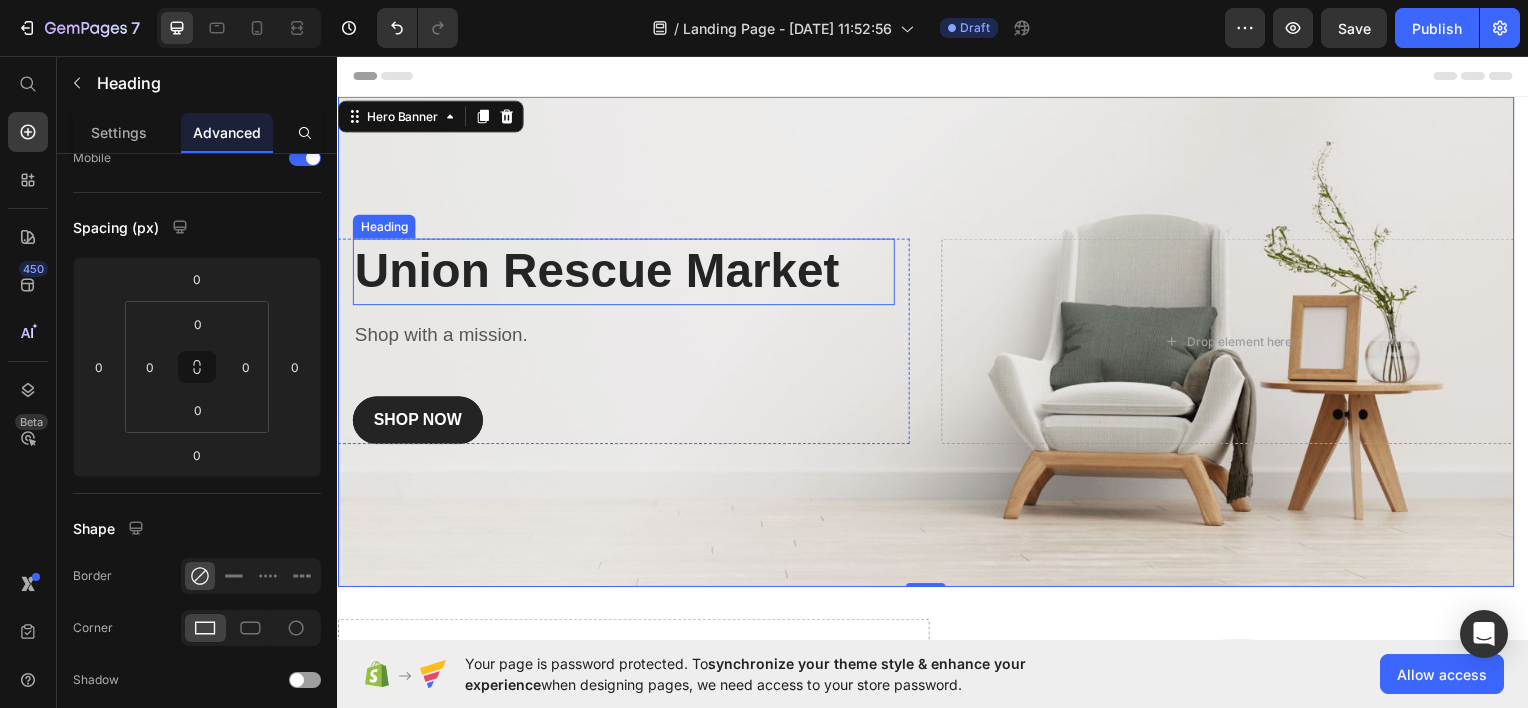 click on "Union Rescue Market" at bounding box center [625, 272] 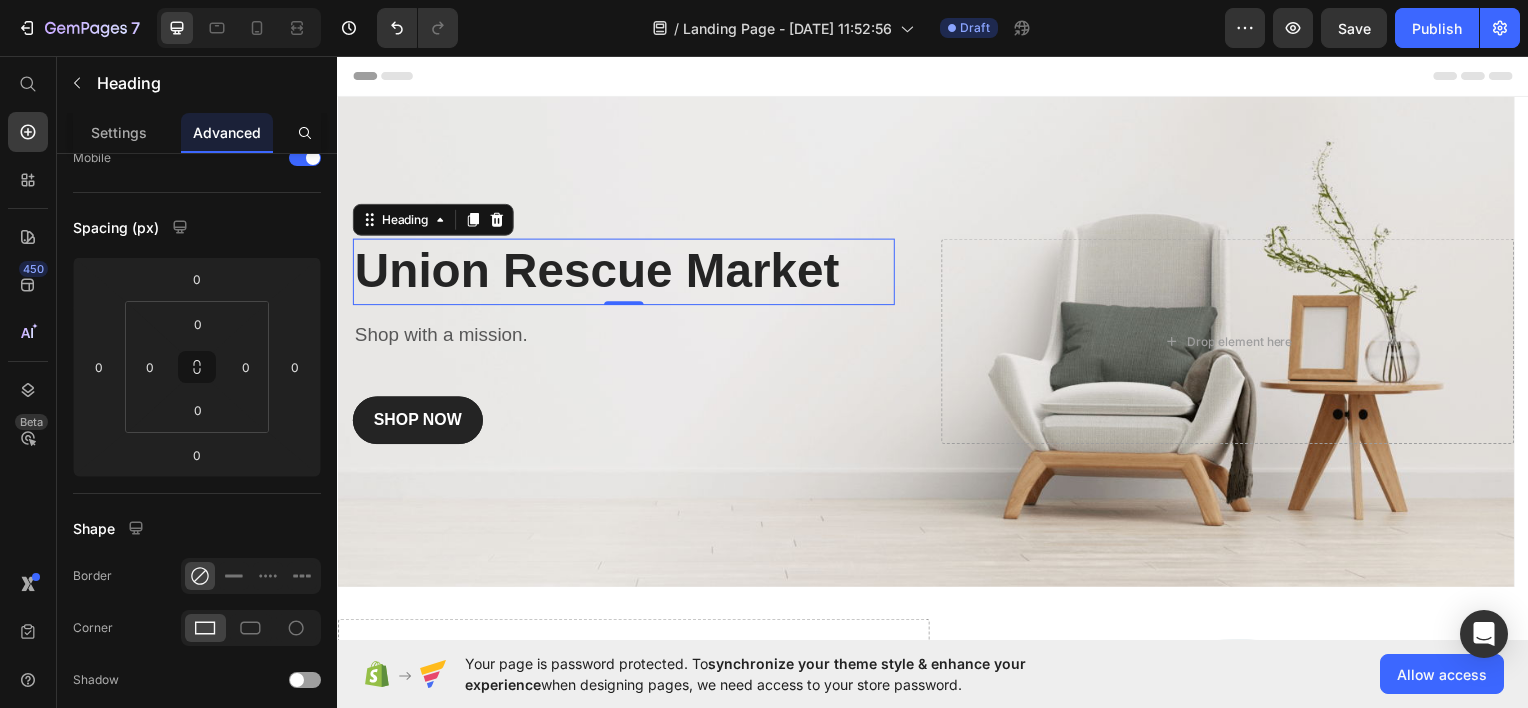 scroll, scrollTop: 0, scrollLeft: 0, axis: both 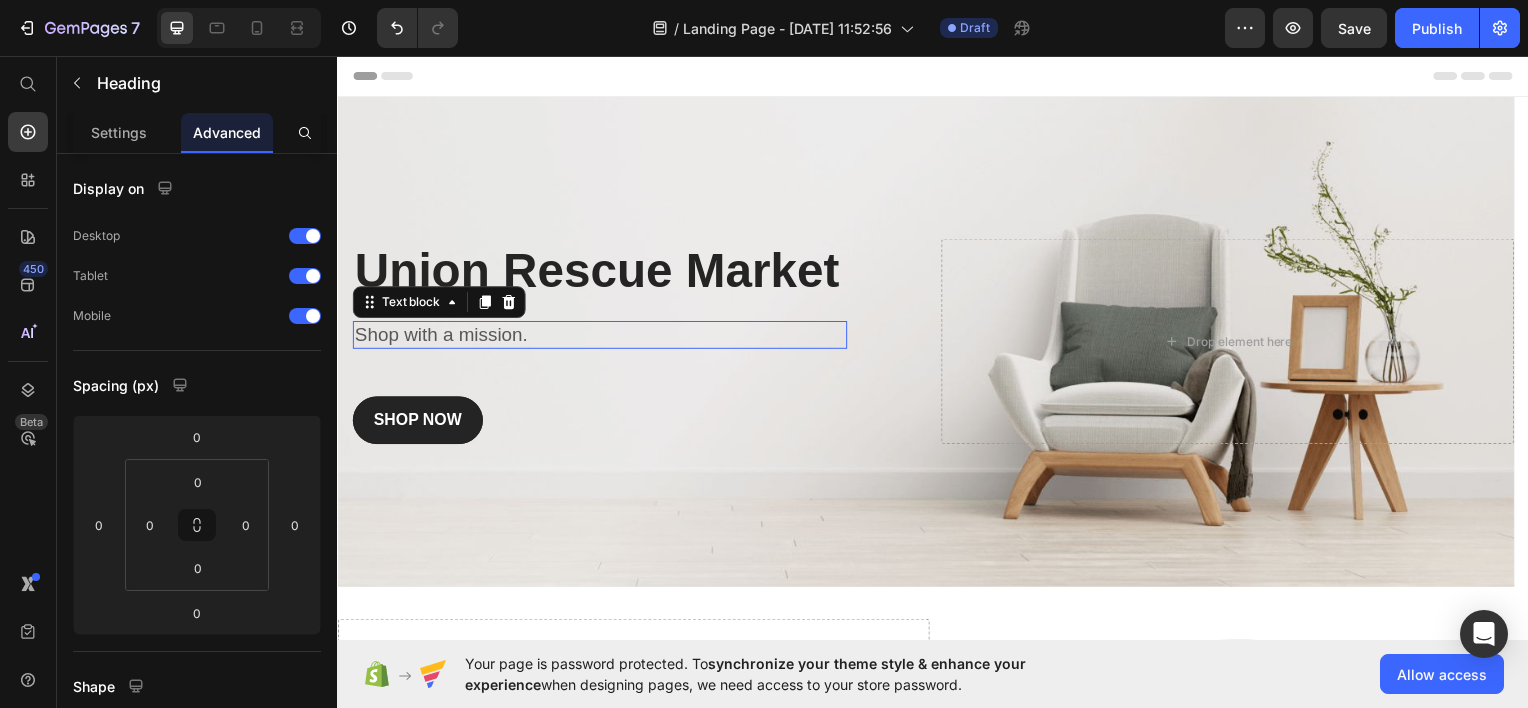 click on "Shop with a mission." at bounding box center (601, 336) 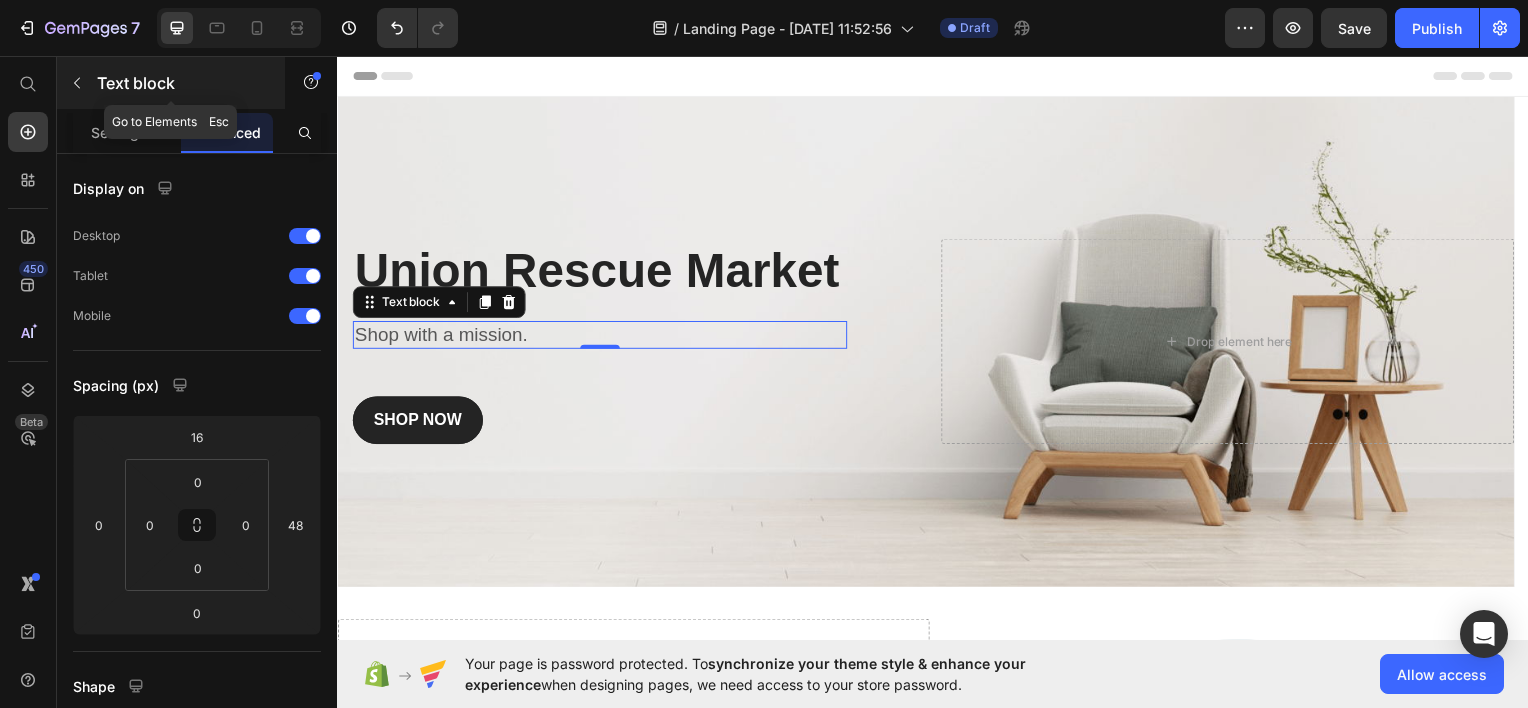 click 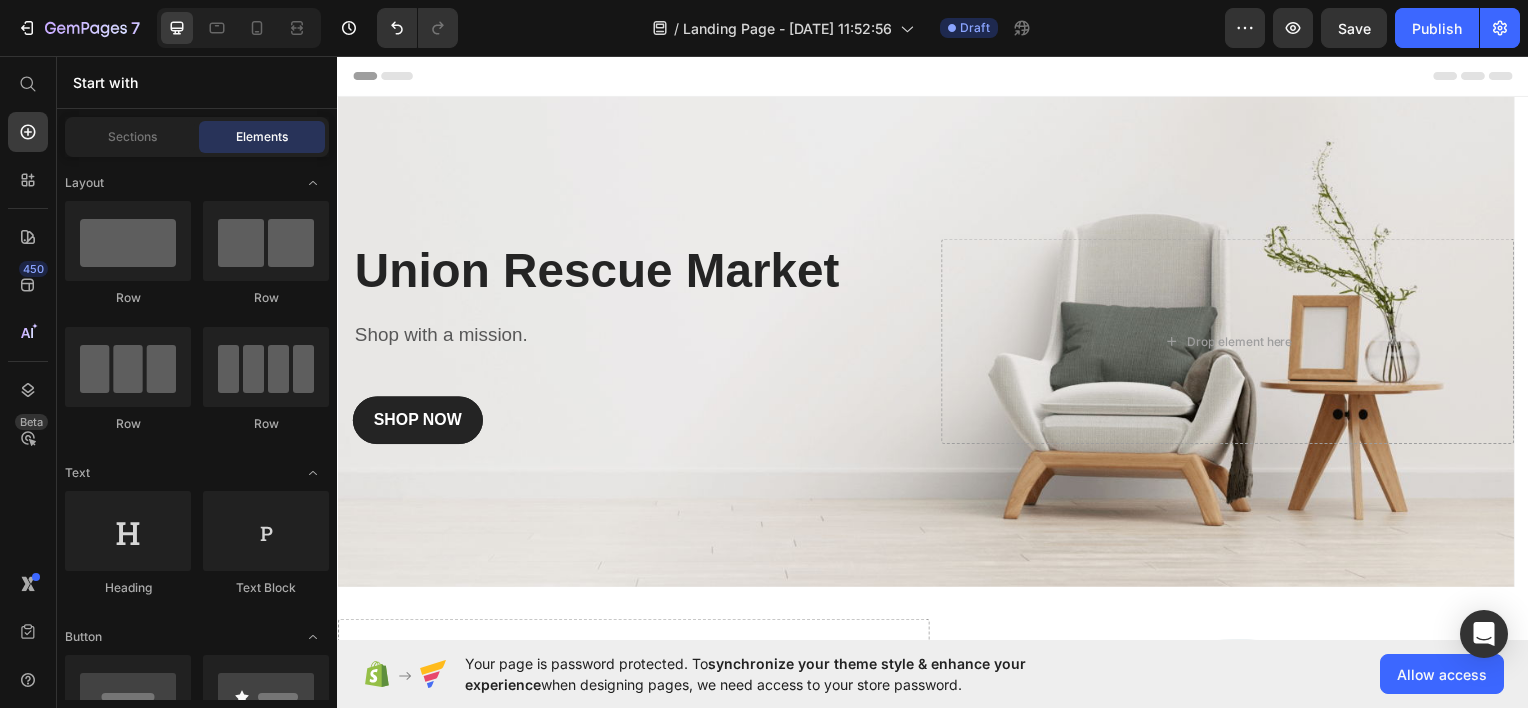 click on "Elements" at bounding box center [262, 137] 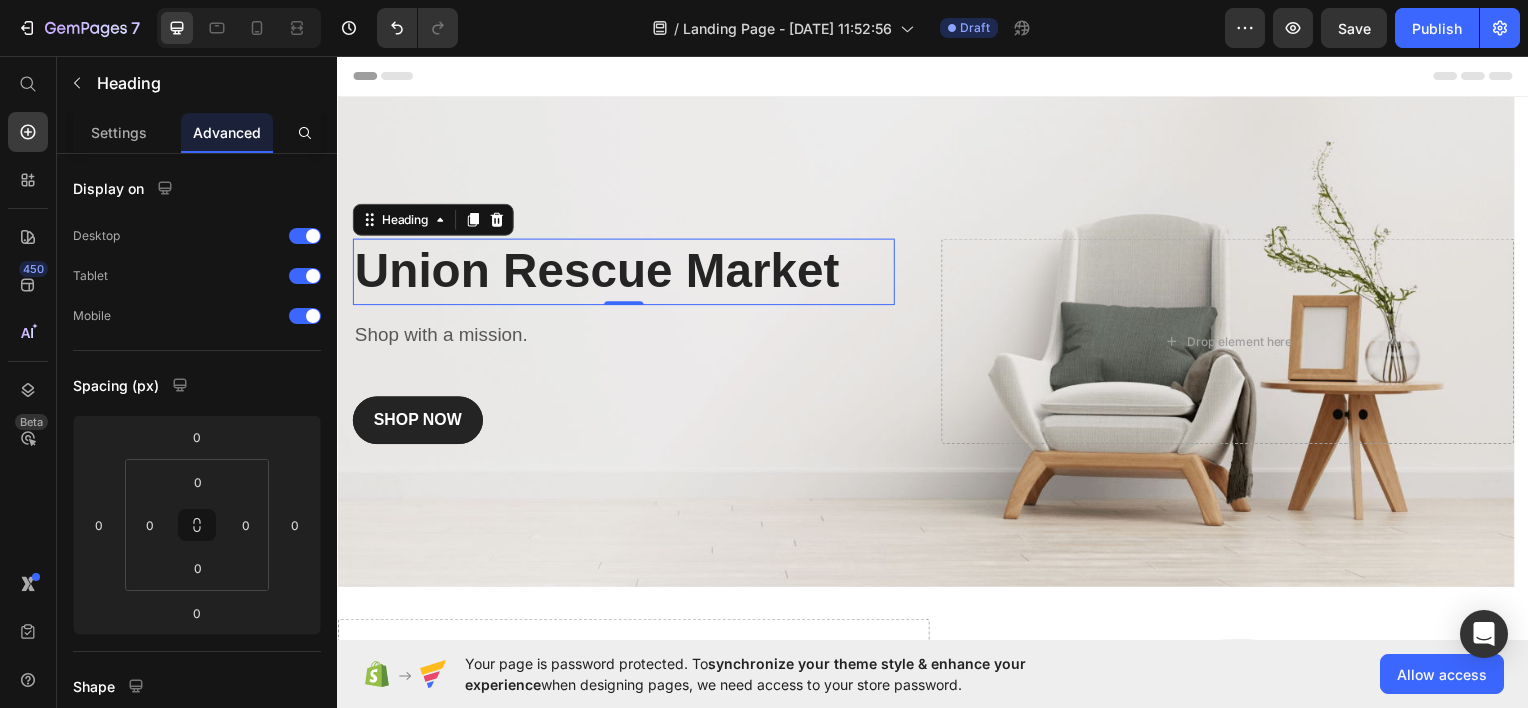 click on "Union Rescue Market" at bounding box center (625, 272) 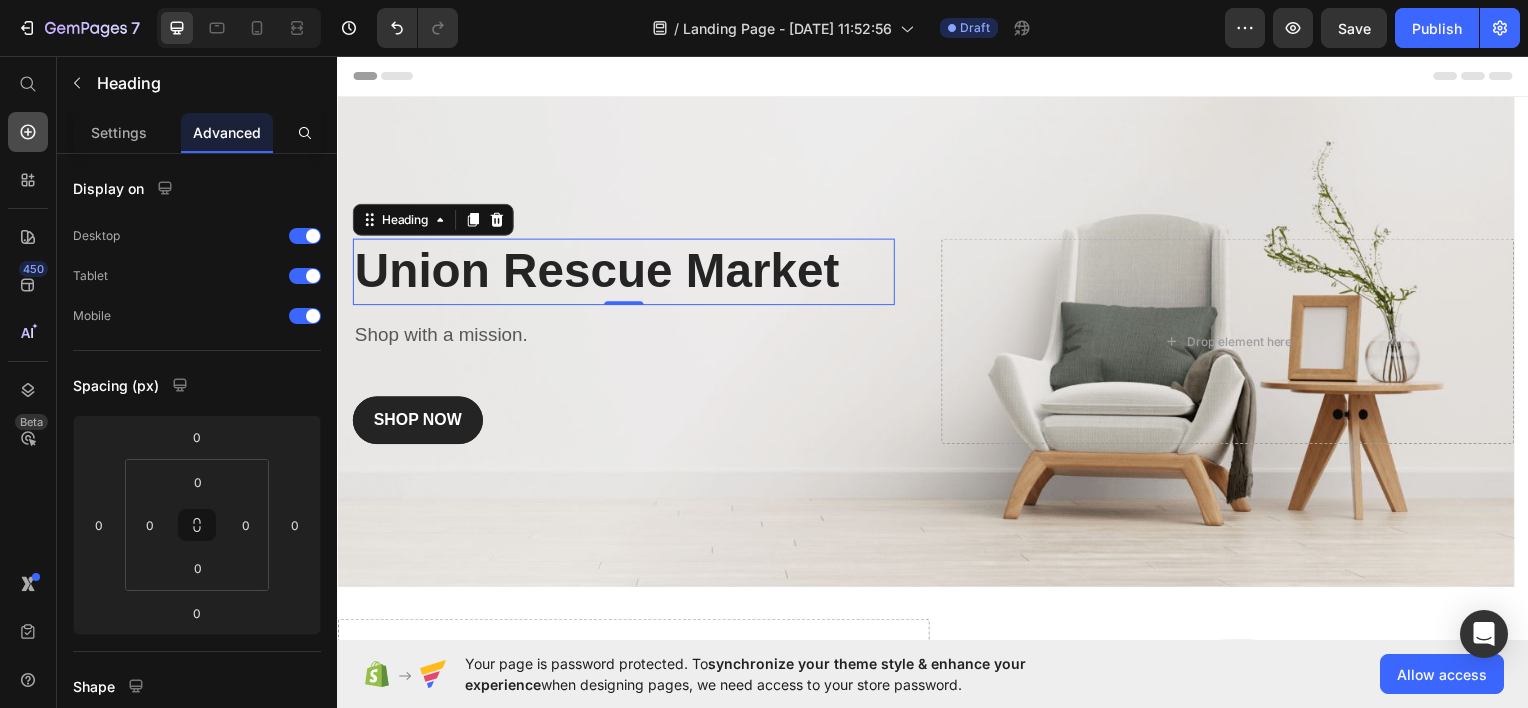 click 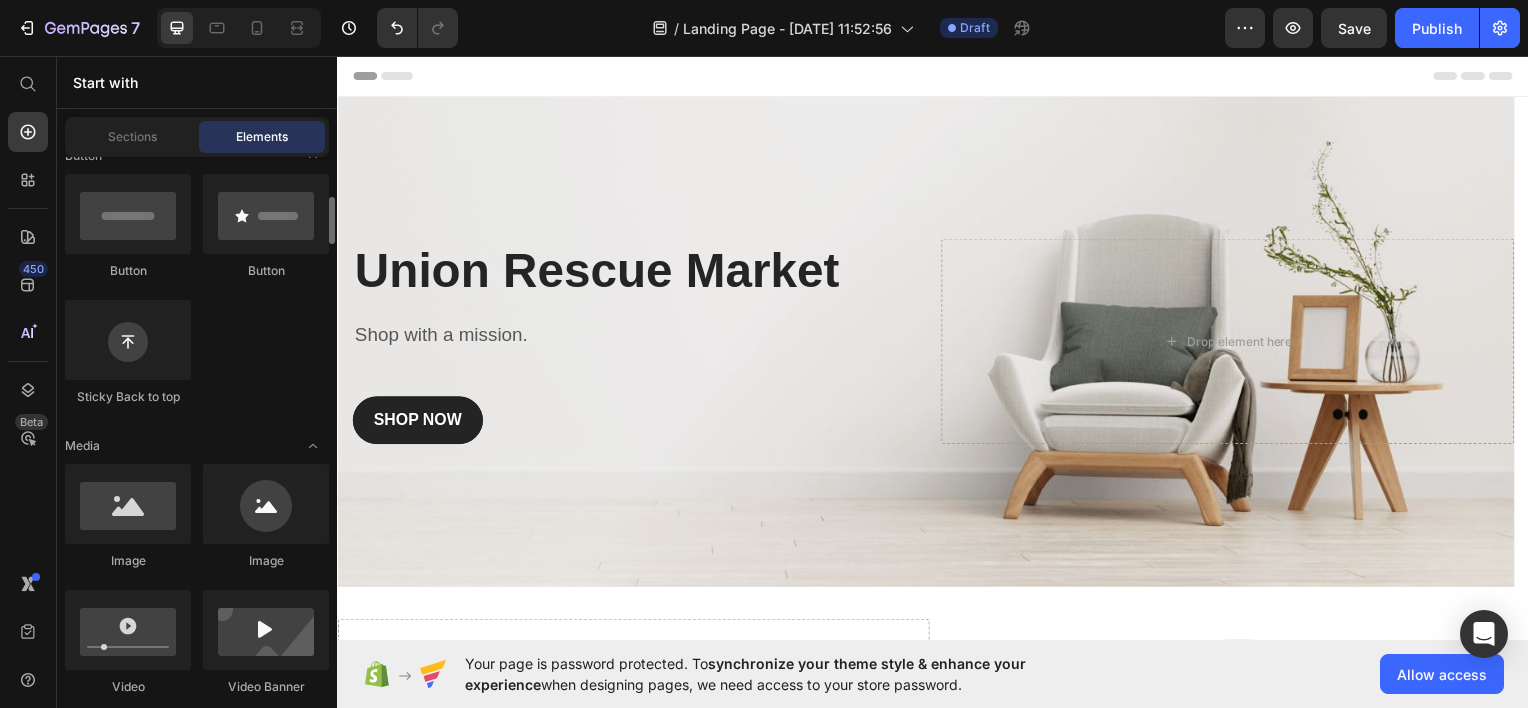 scroll, scrollTop: 477, scrollLeft: 0, axis: vertical 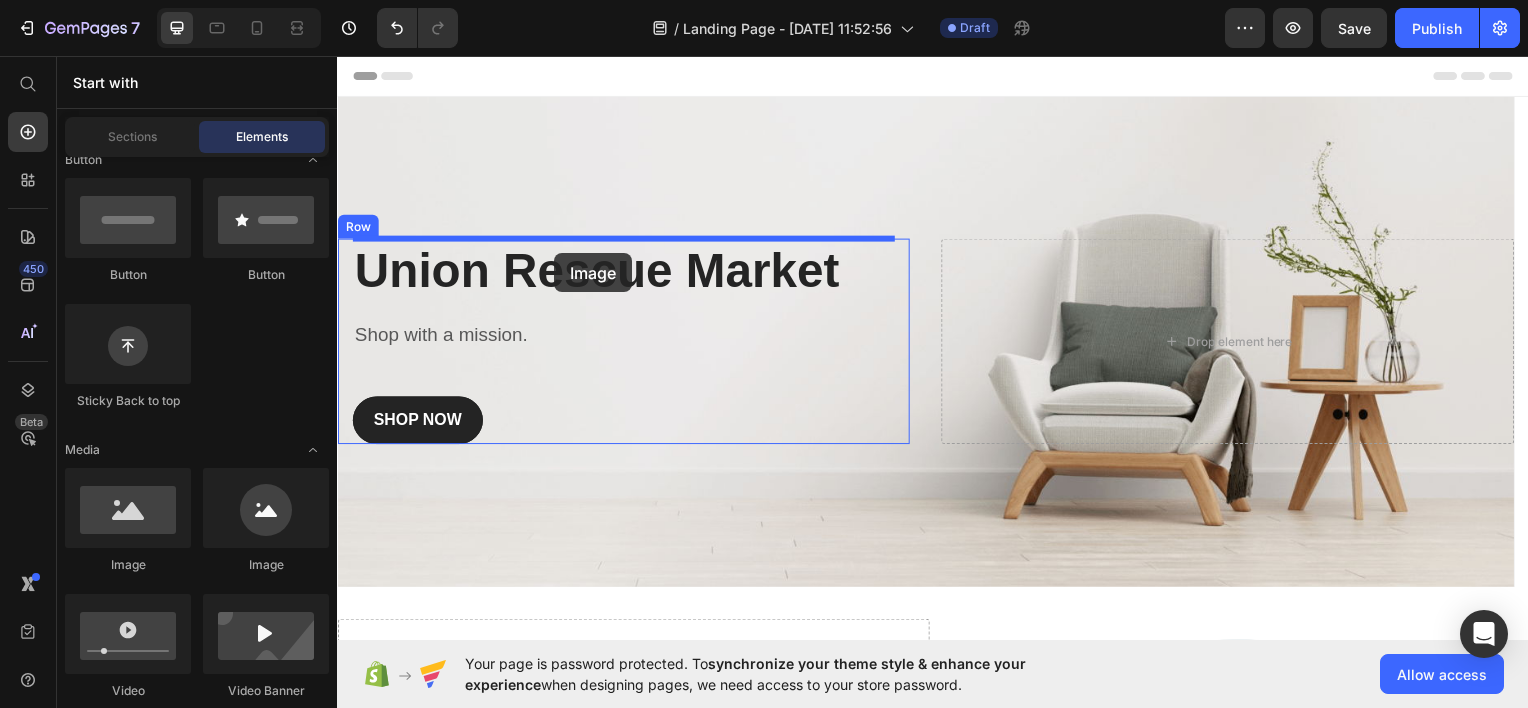 drag, startPoint x: 612, startPoint y: 574, endPoint x: 556, endPoint y: 254, distance: 324.86304 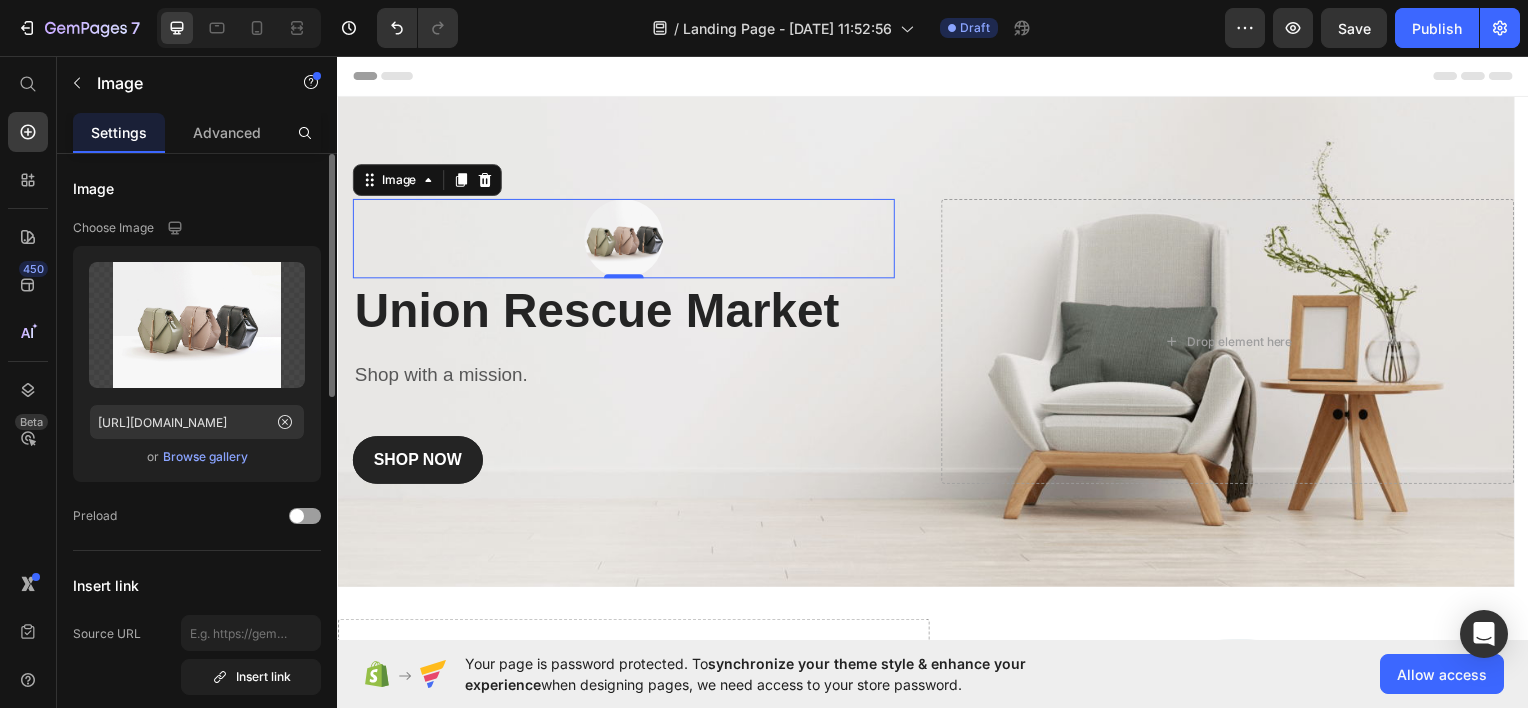 click on "Browse gallery" at bounding box center (205, 457) 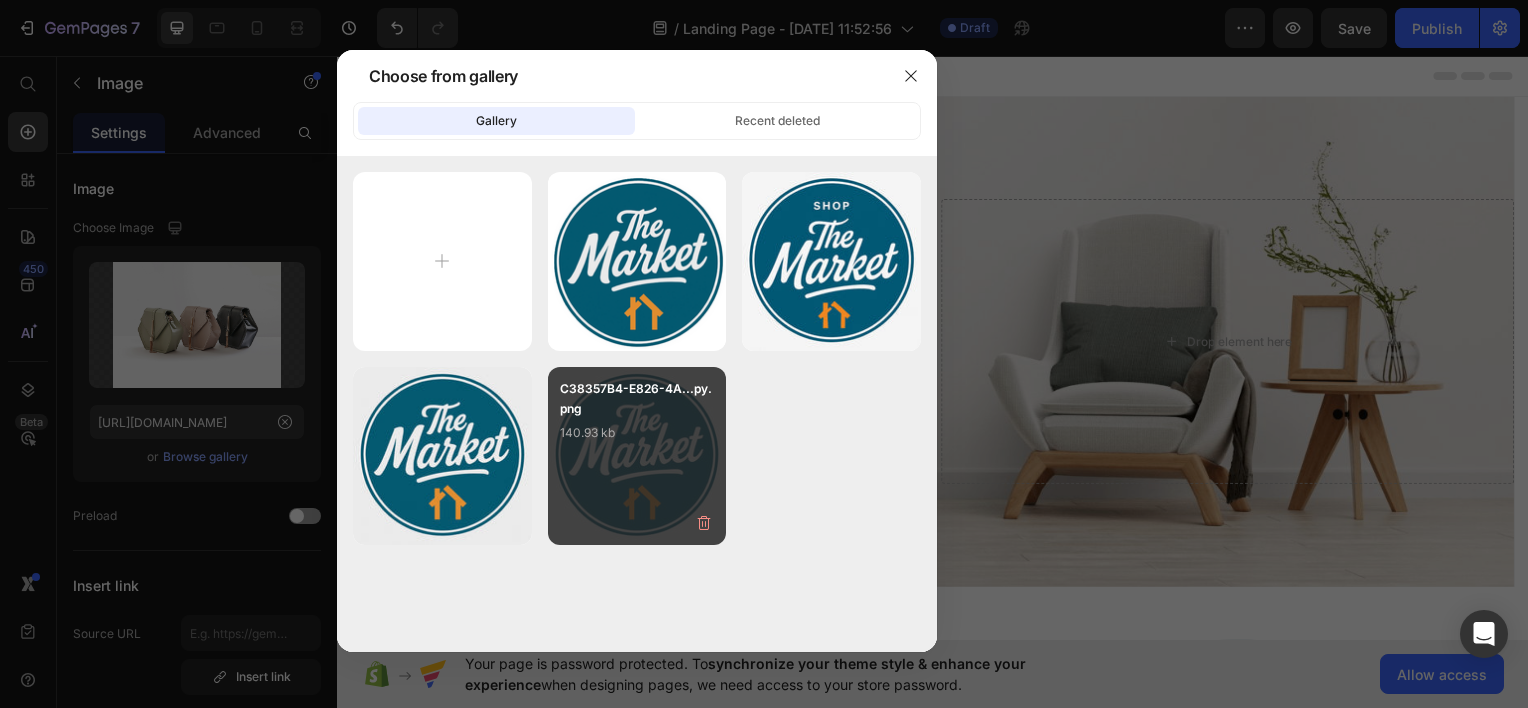click on "C38357B4-E826-4A...py.png 140.93 kb" at bounding box center [637, 419] 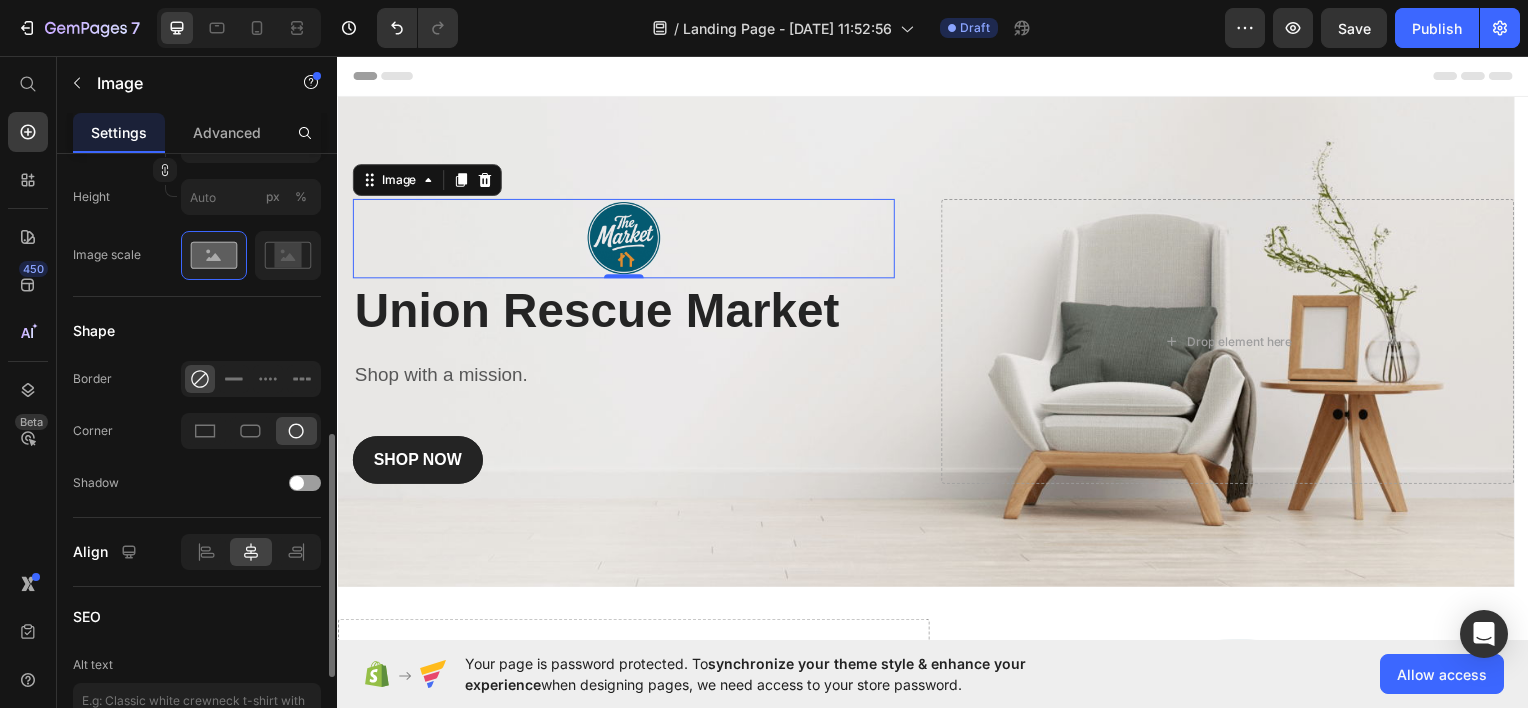 scroll, scrollTop: 702, scrollLeft: 0, axis: vertical 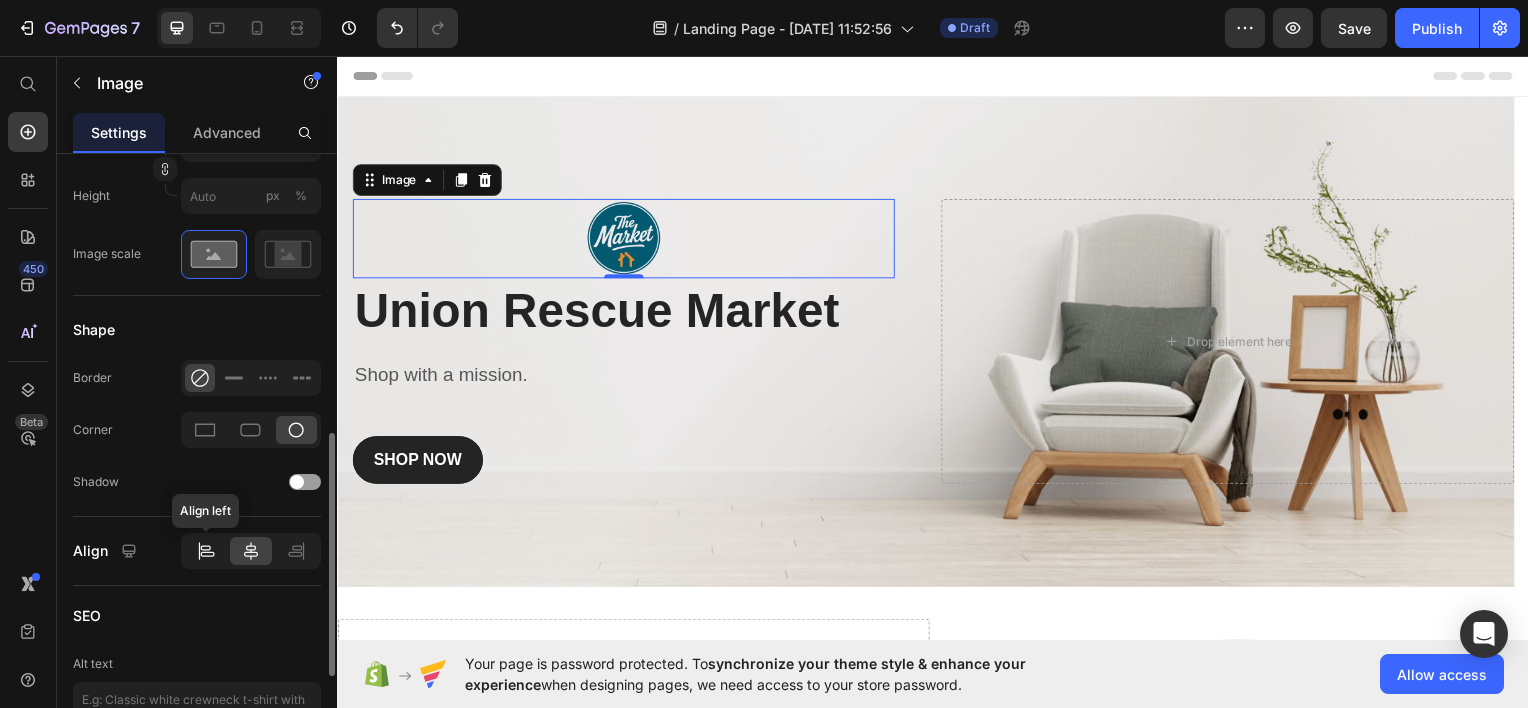 click 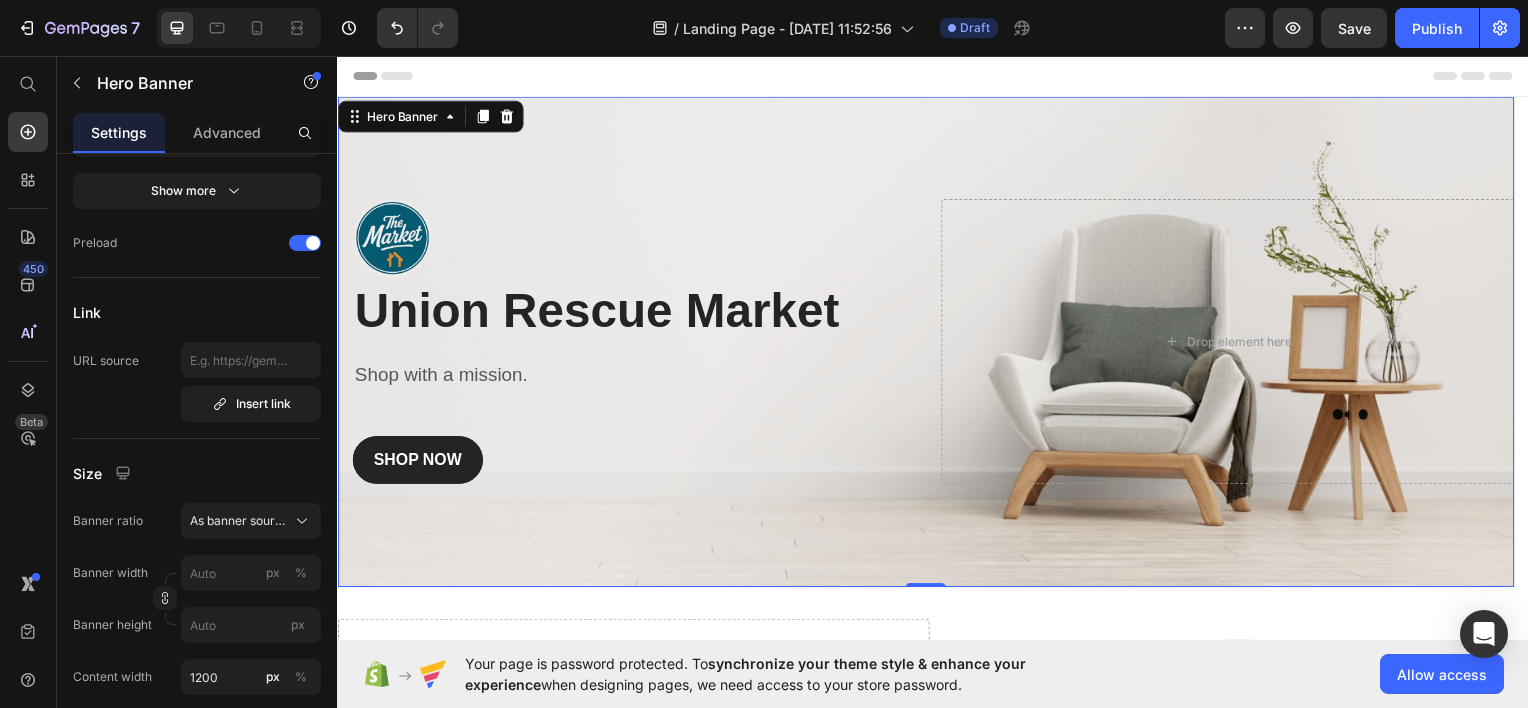 scroll, scrollTop: 0, scrollLeft: 0, axis: both 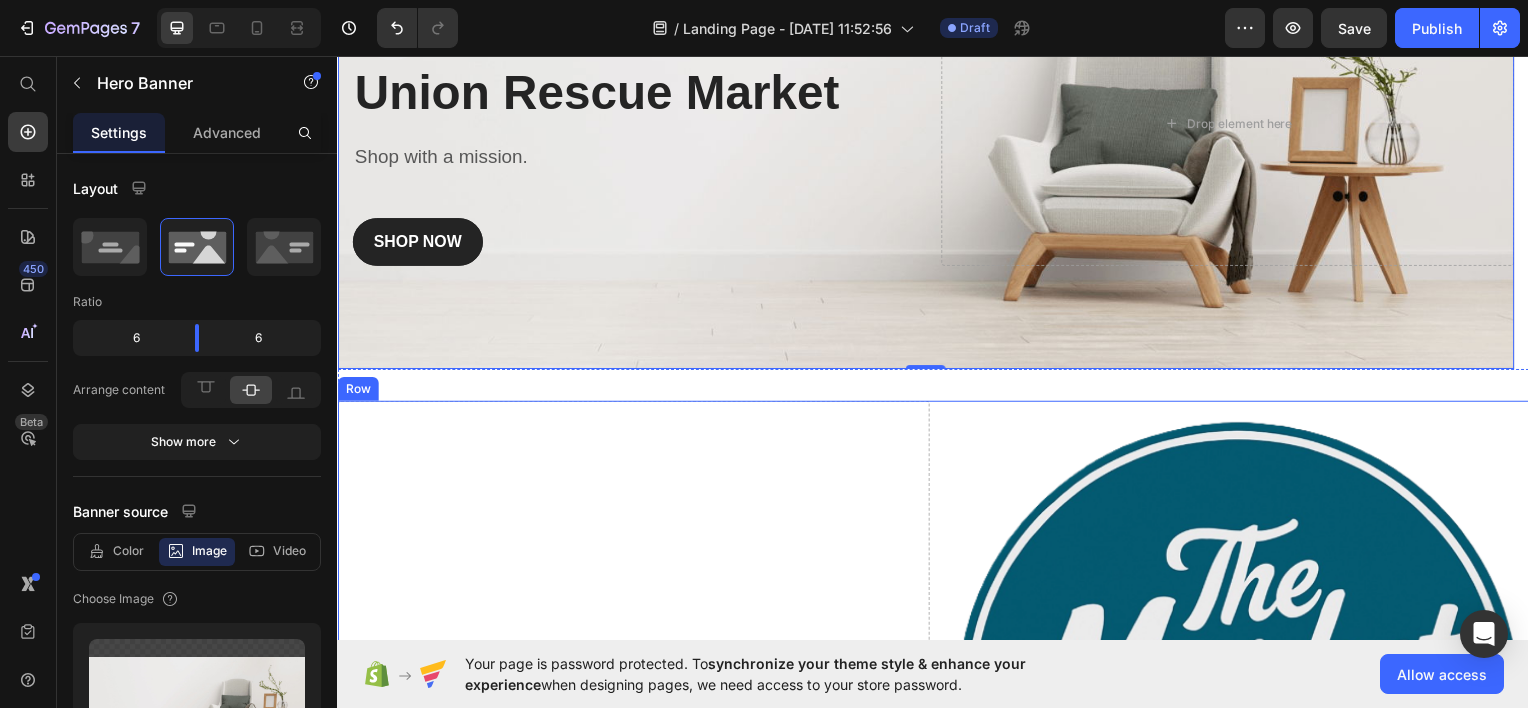 click on "Drop element here" at bounding box center [635, 698] 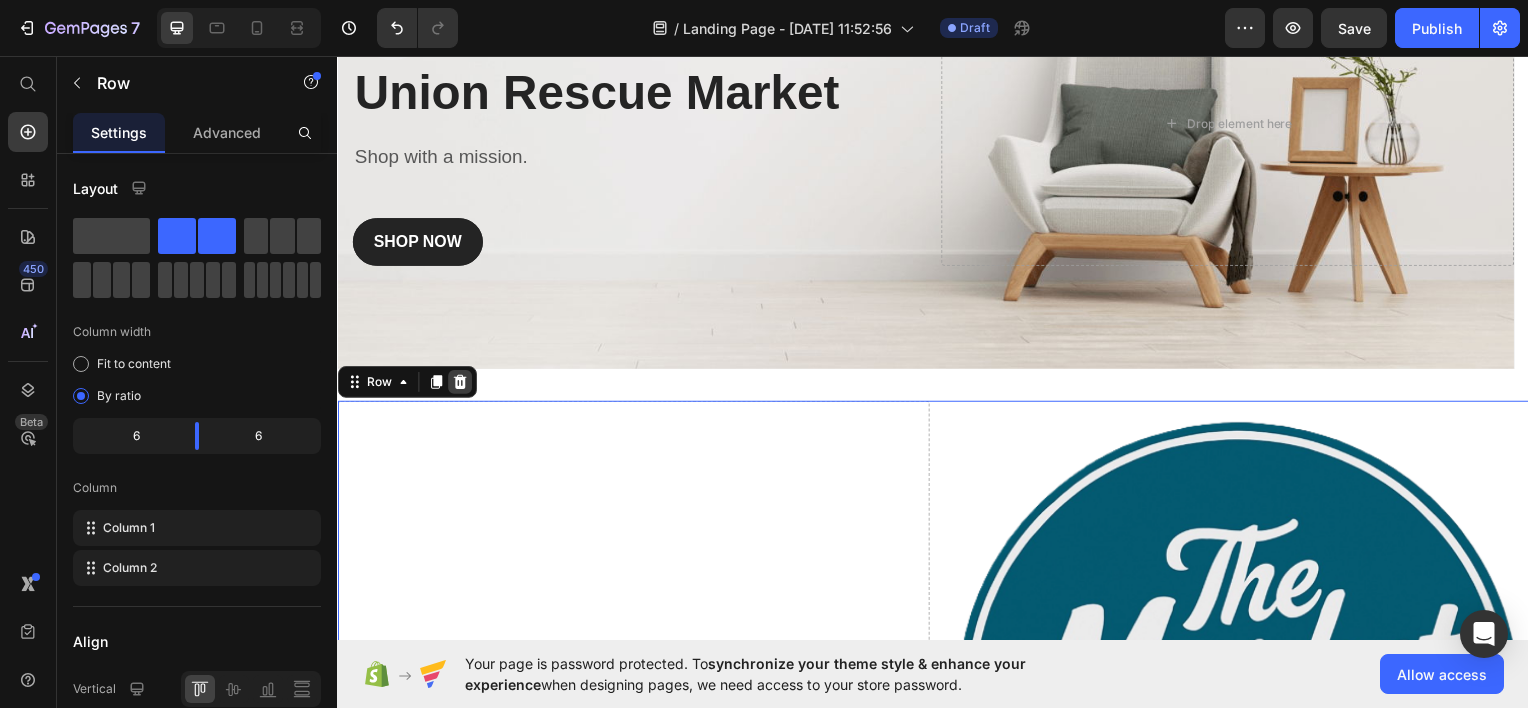 click 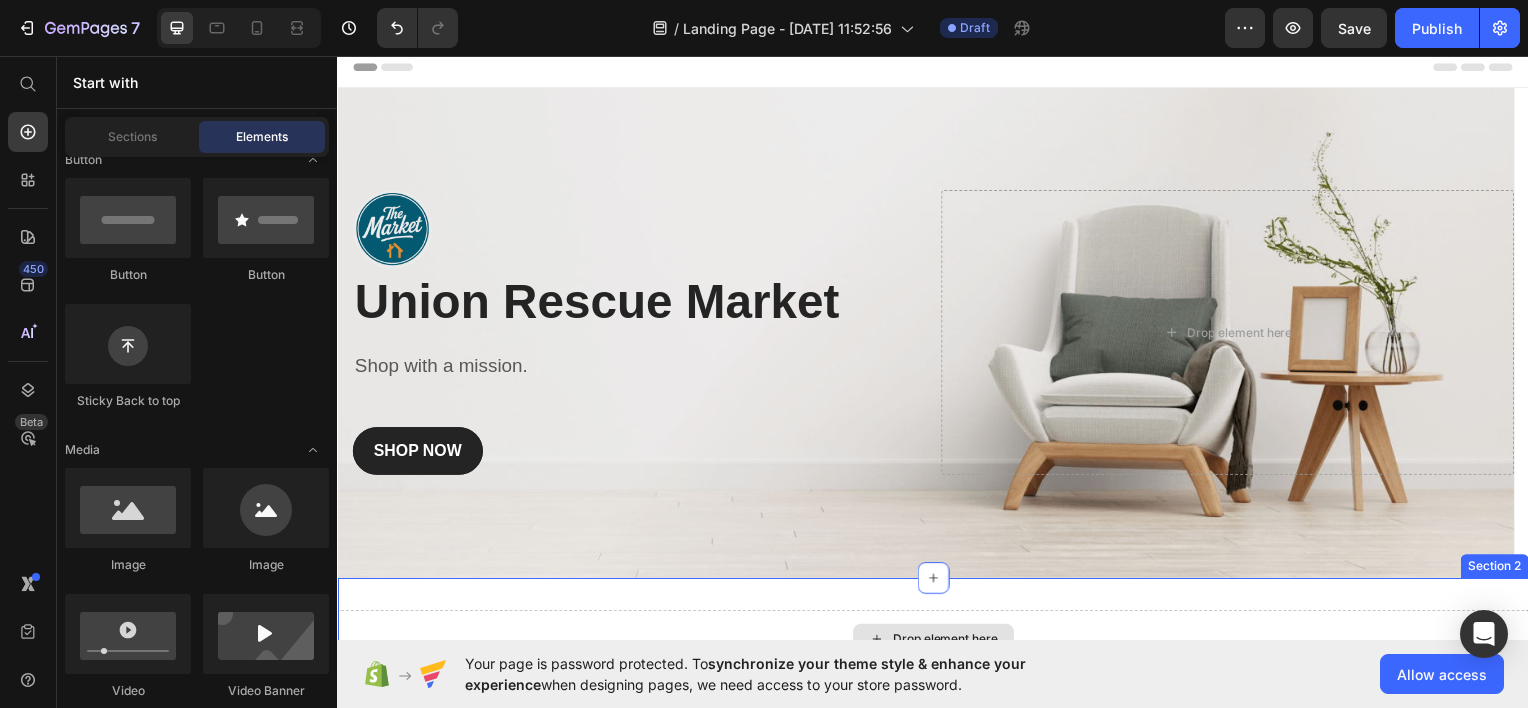 scroll, scrollTop: 0, scrollLeft: 0, axis: both 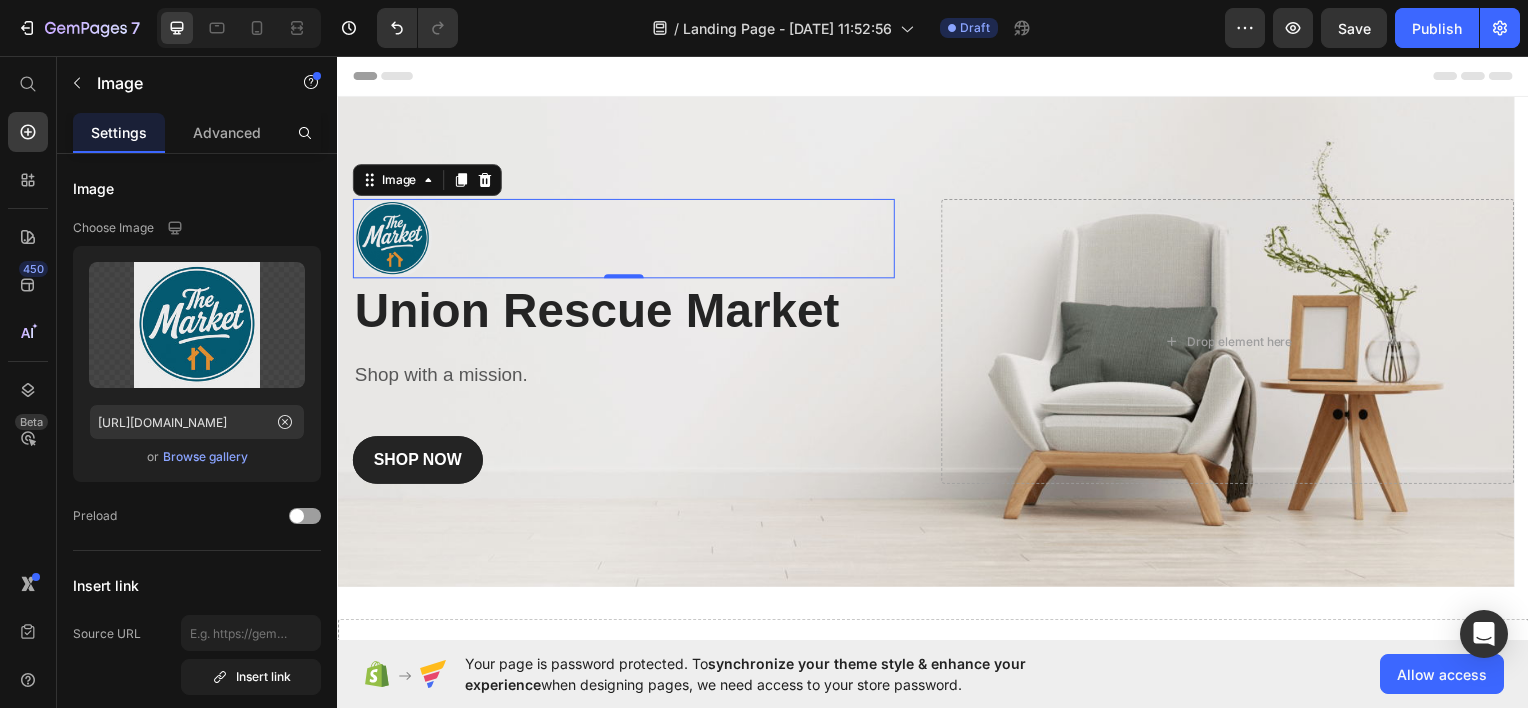 click at bounding box center [625, 239] 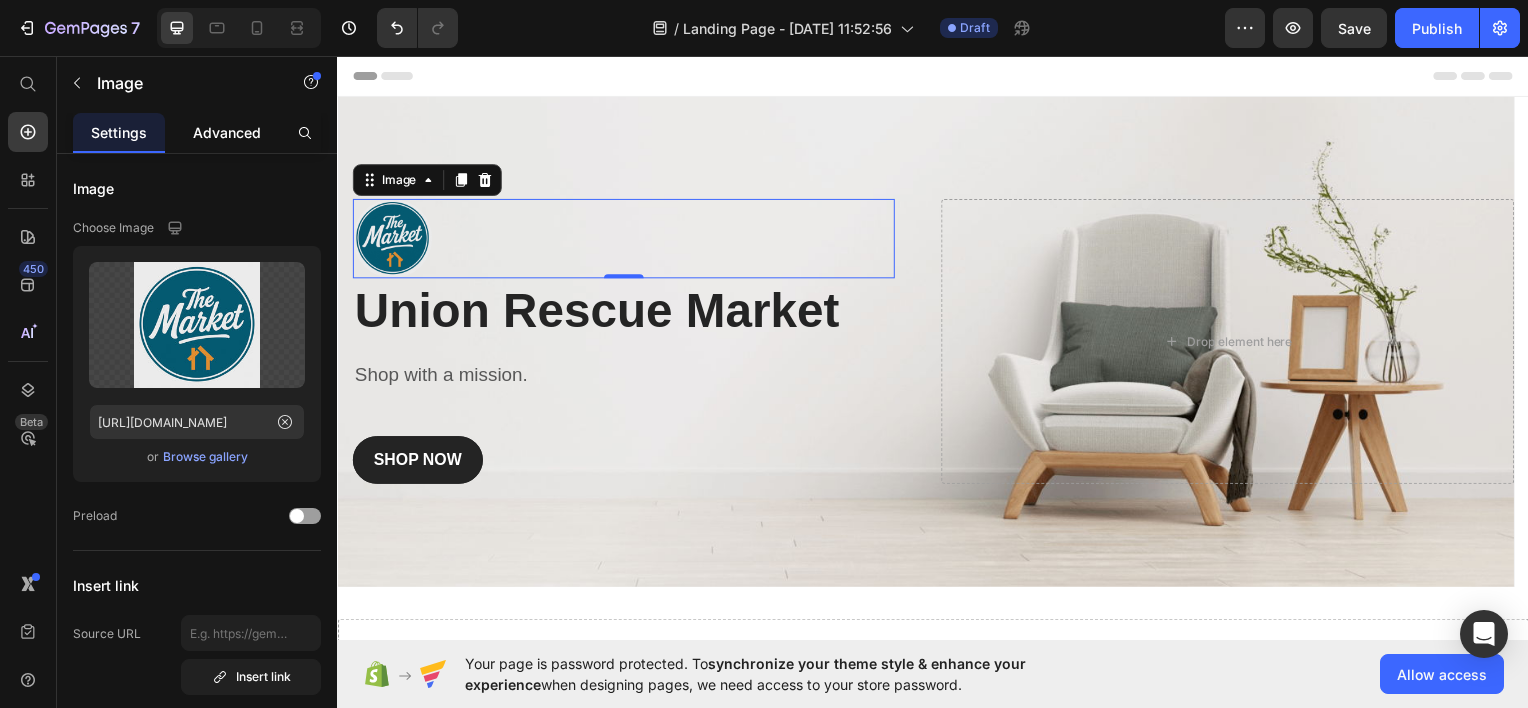 click on "Advanced" at bounding box center [227, 132] 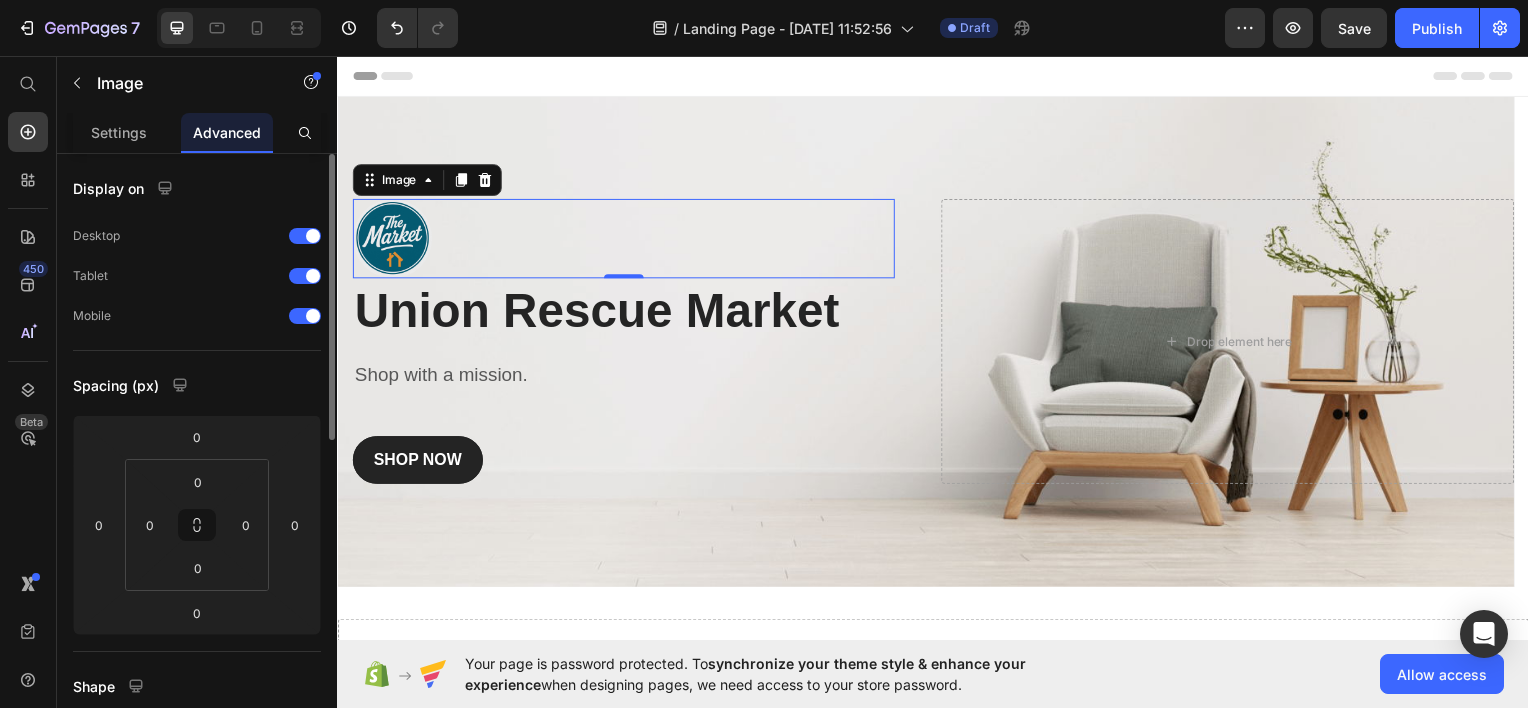 click on "Spacing (px)" at bounding box center (197, 385) 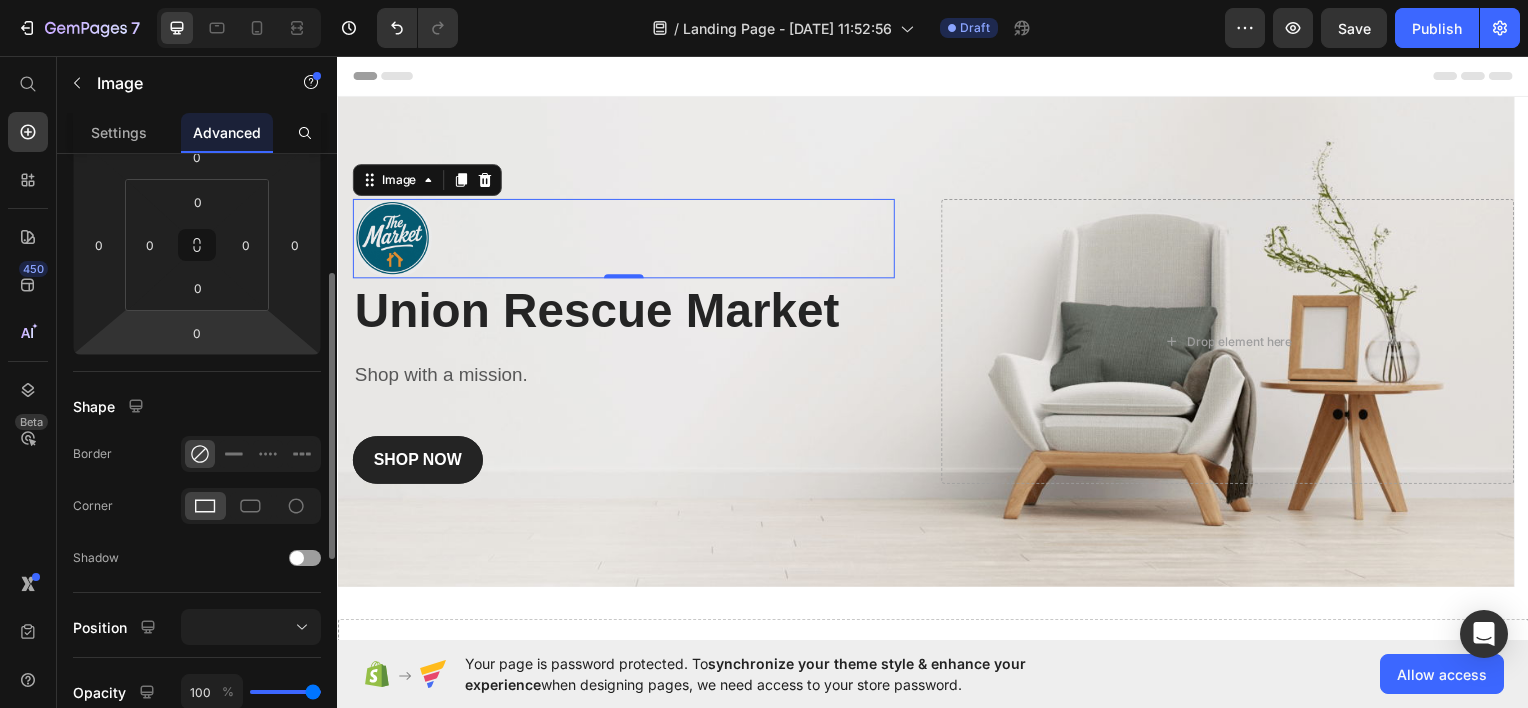 scroll, scrollTop: 272, scrollLeft: 0, axis: vertical 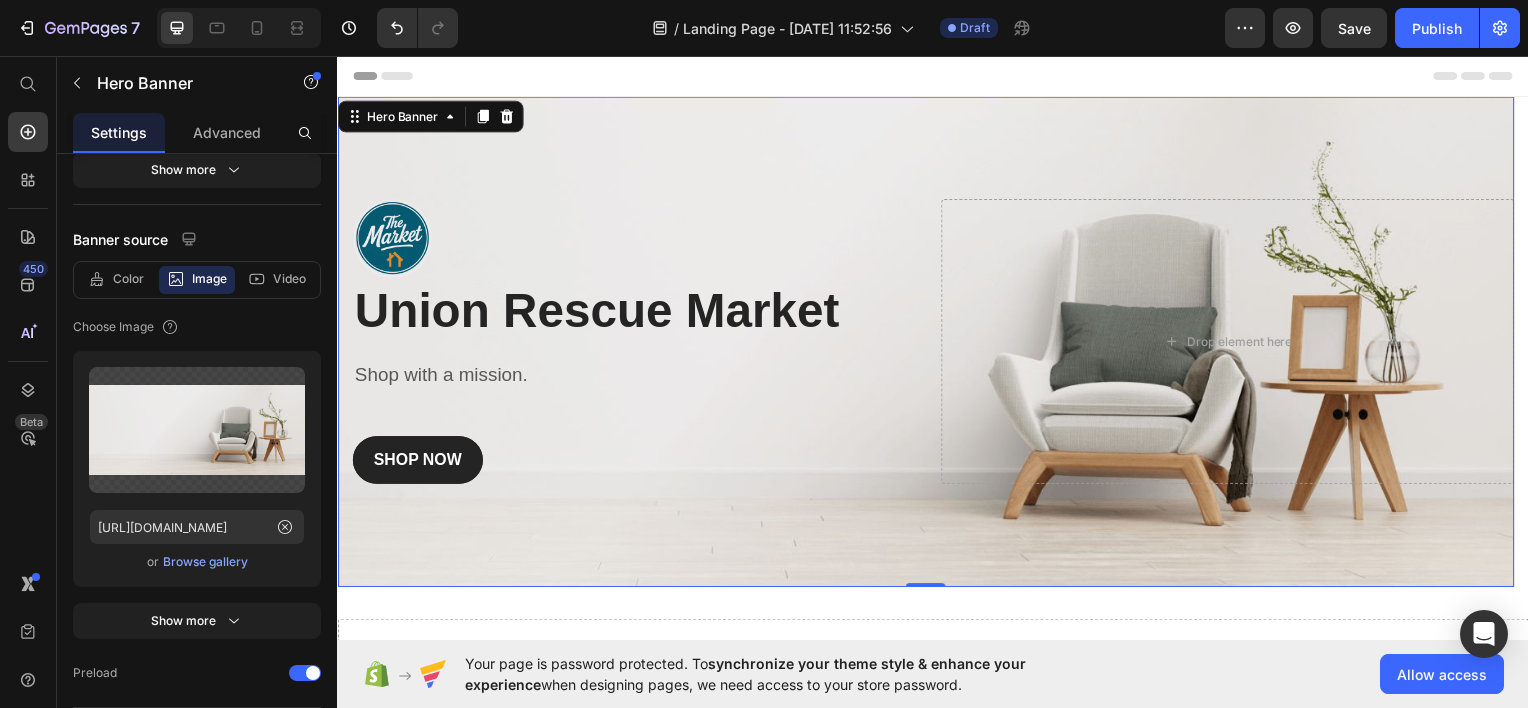click at bounding box center (929, 343) 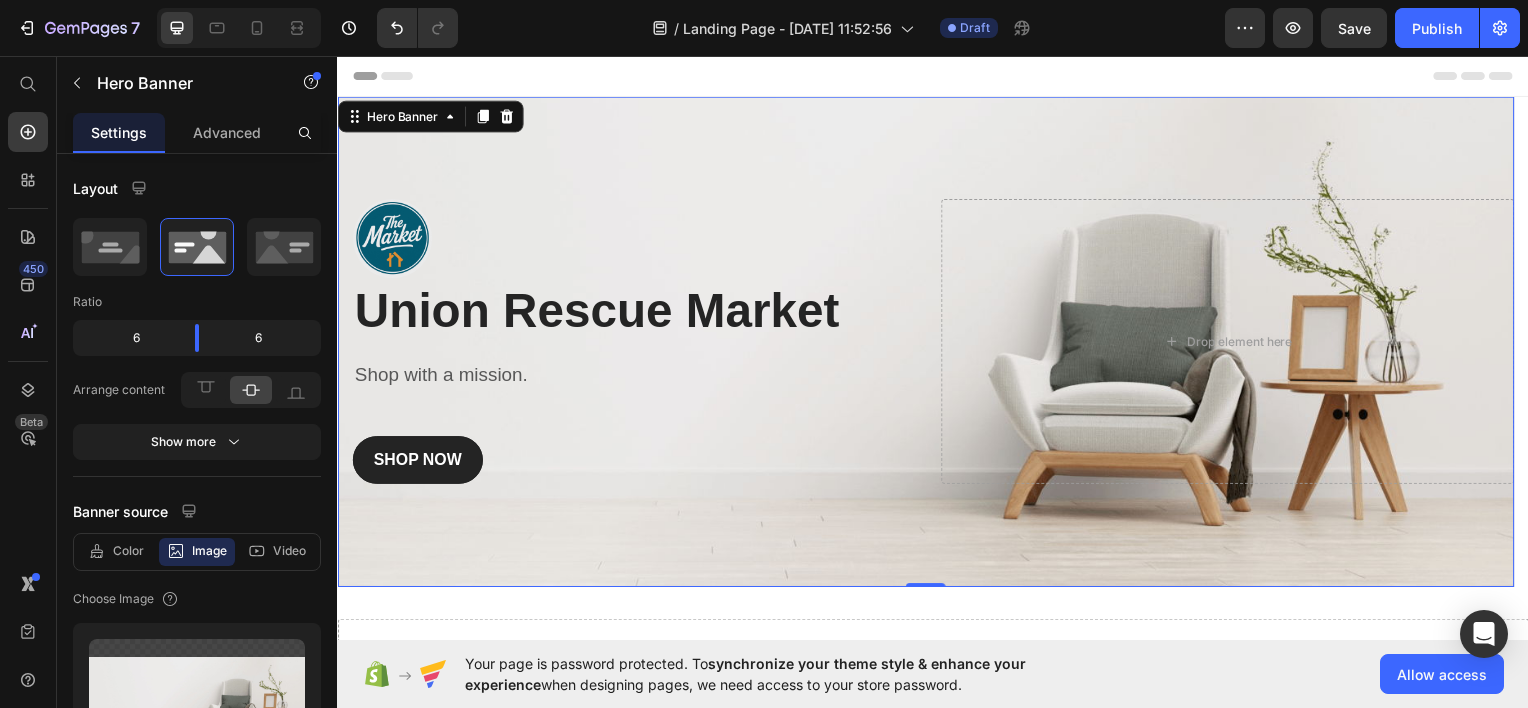 scroll, scrollTop: 0, scrollLeft: 0, axis: both 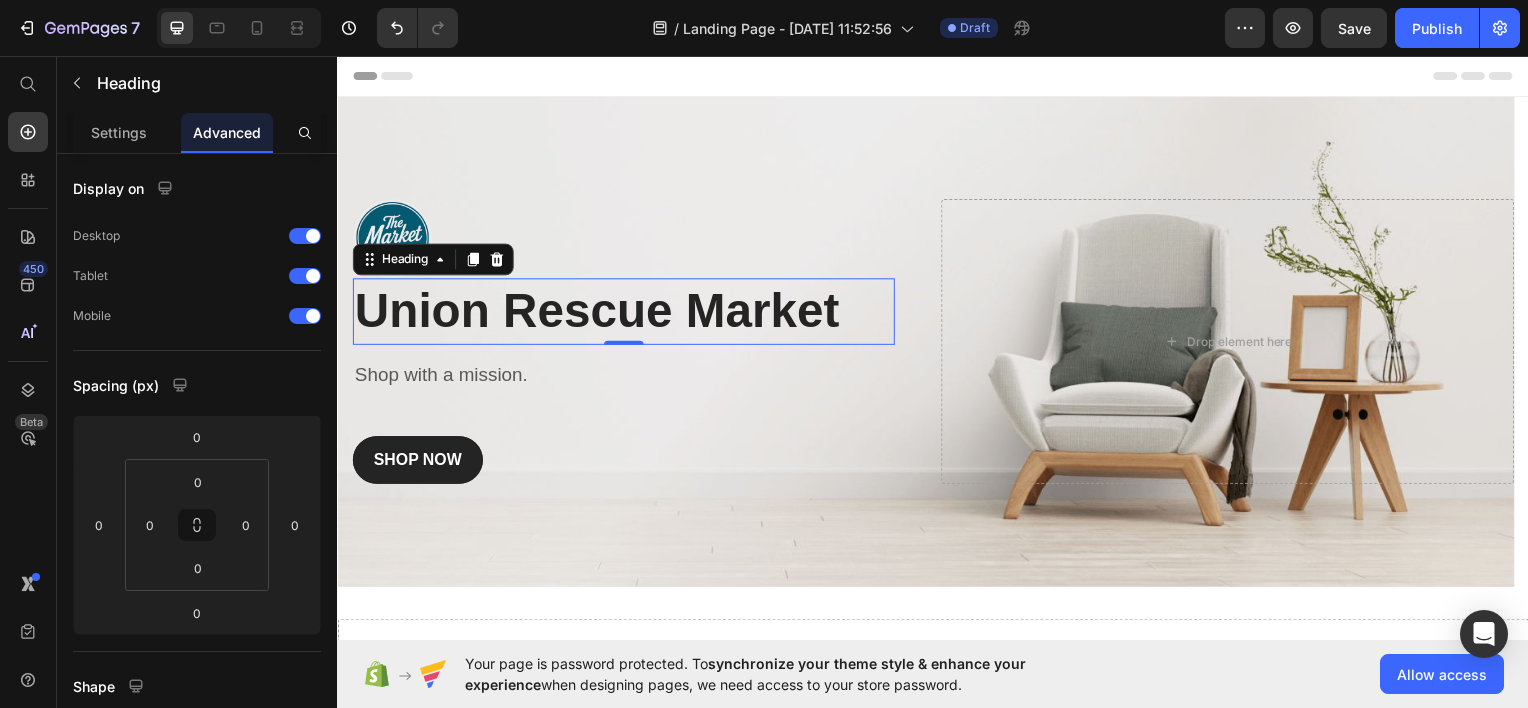 click on "Union Rescue Market" at bounding box center (625, 312) 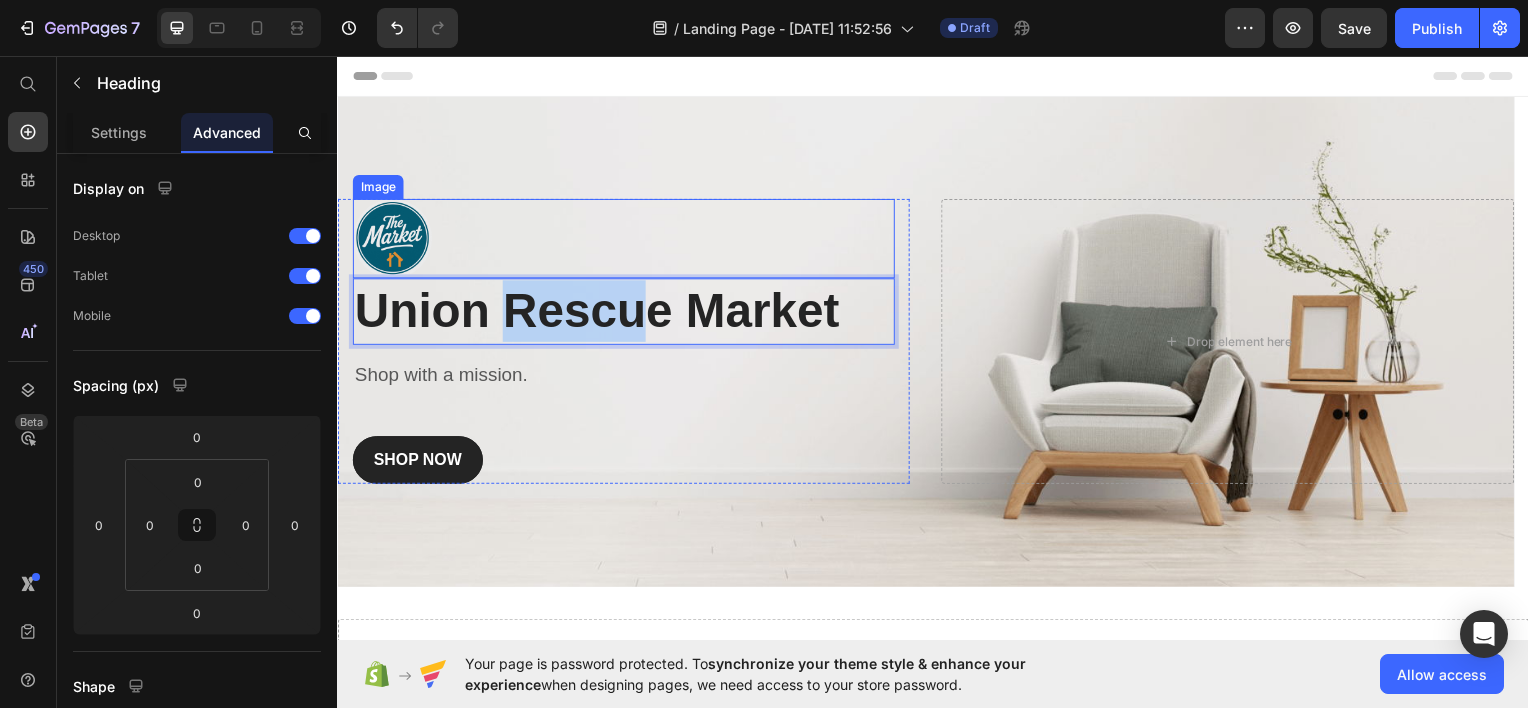 drag, startPoint x: 514, startPoint y: 312, endPoint x: 637, endPoint y: 255, distance: 135.56548 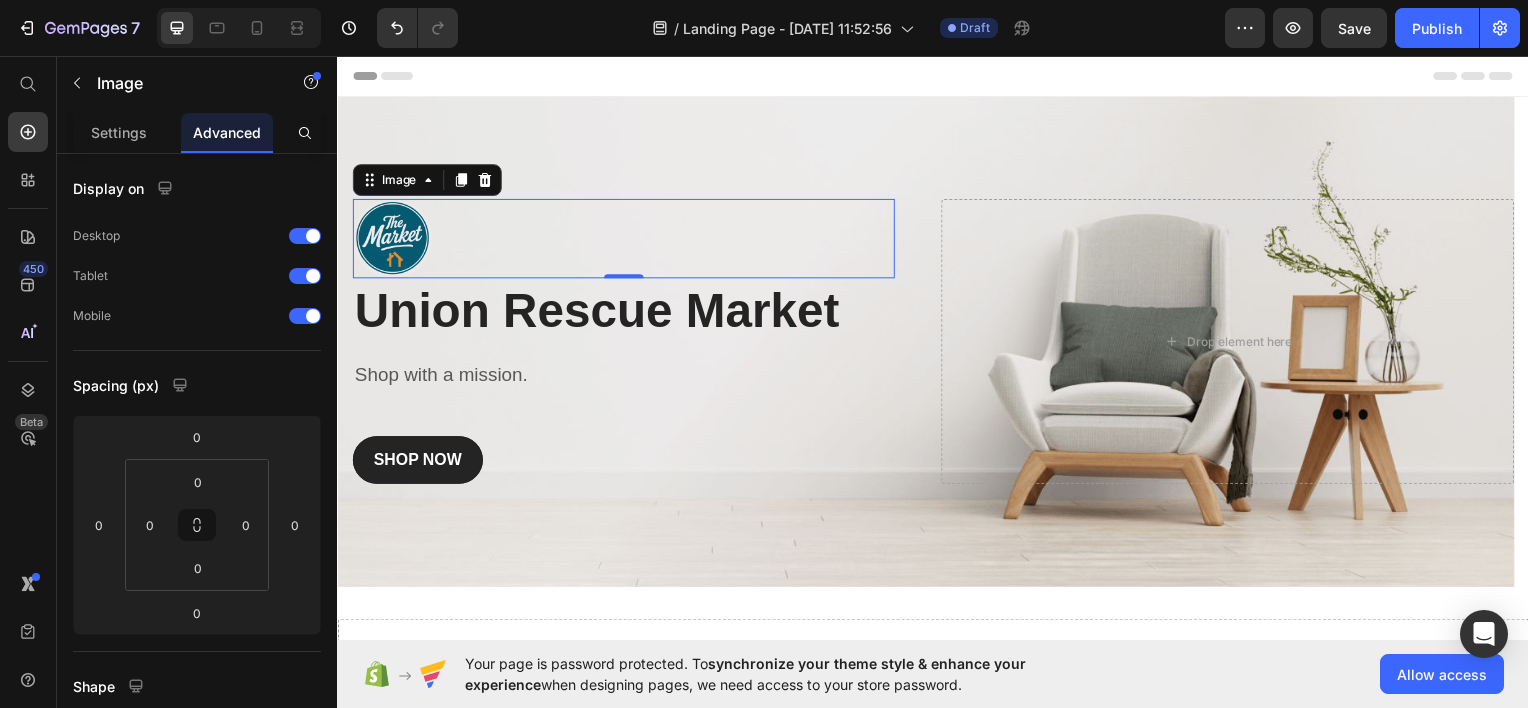 click at bounding box center [625, 239] 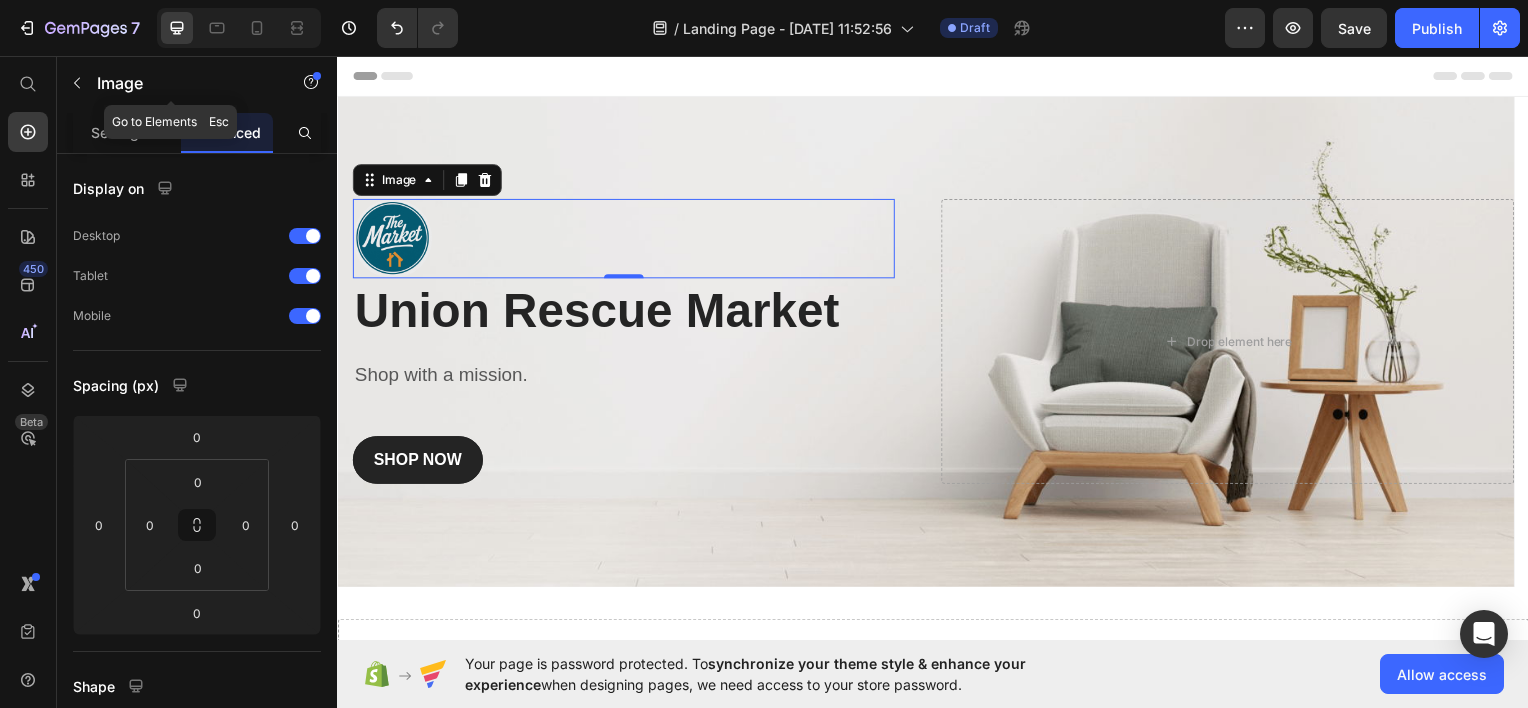 click on "Image" 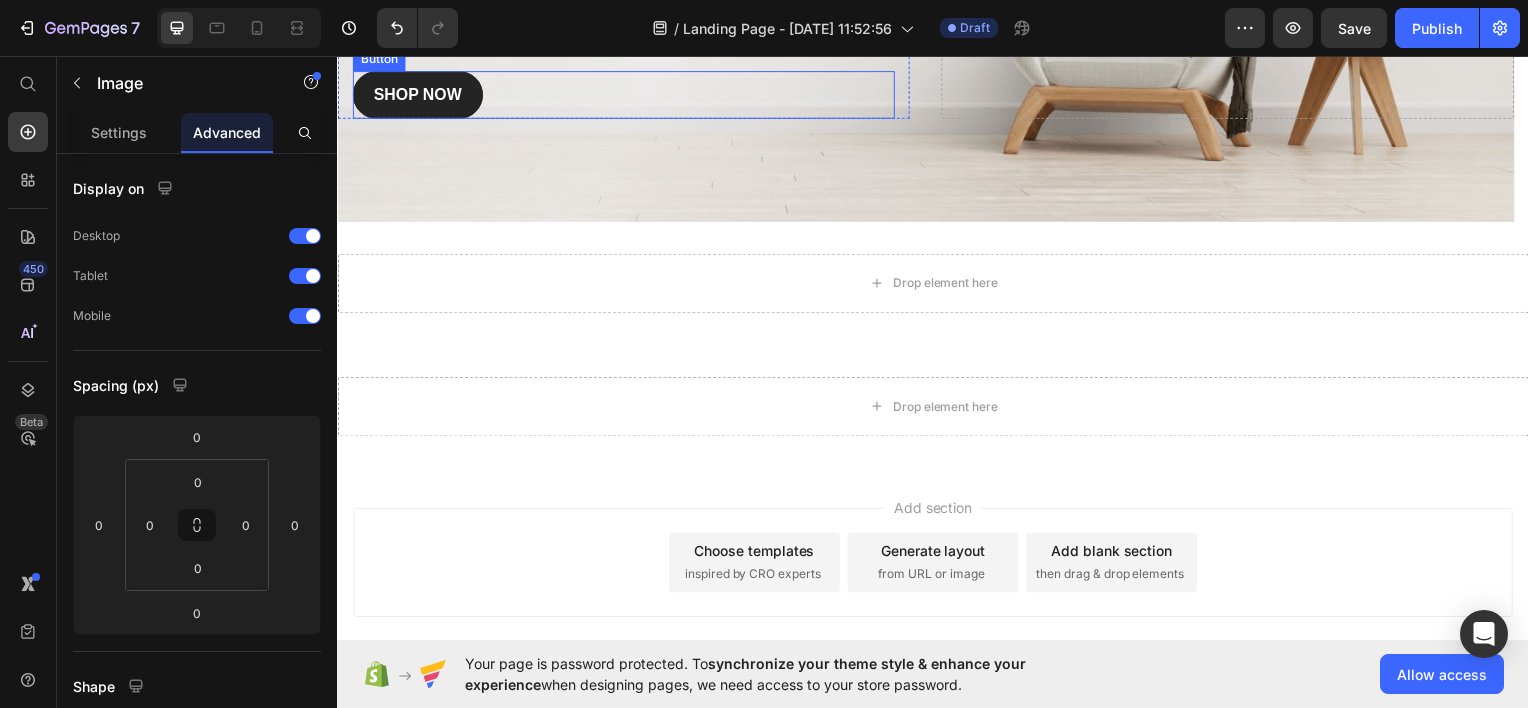 scroll, scrollTop: 342, scrollLeft: 0, axis: vertical 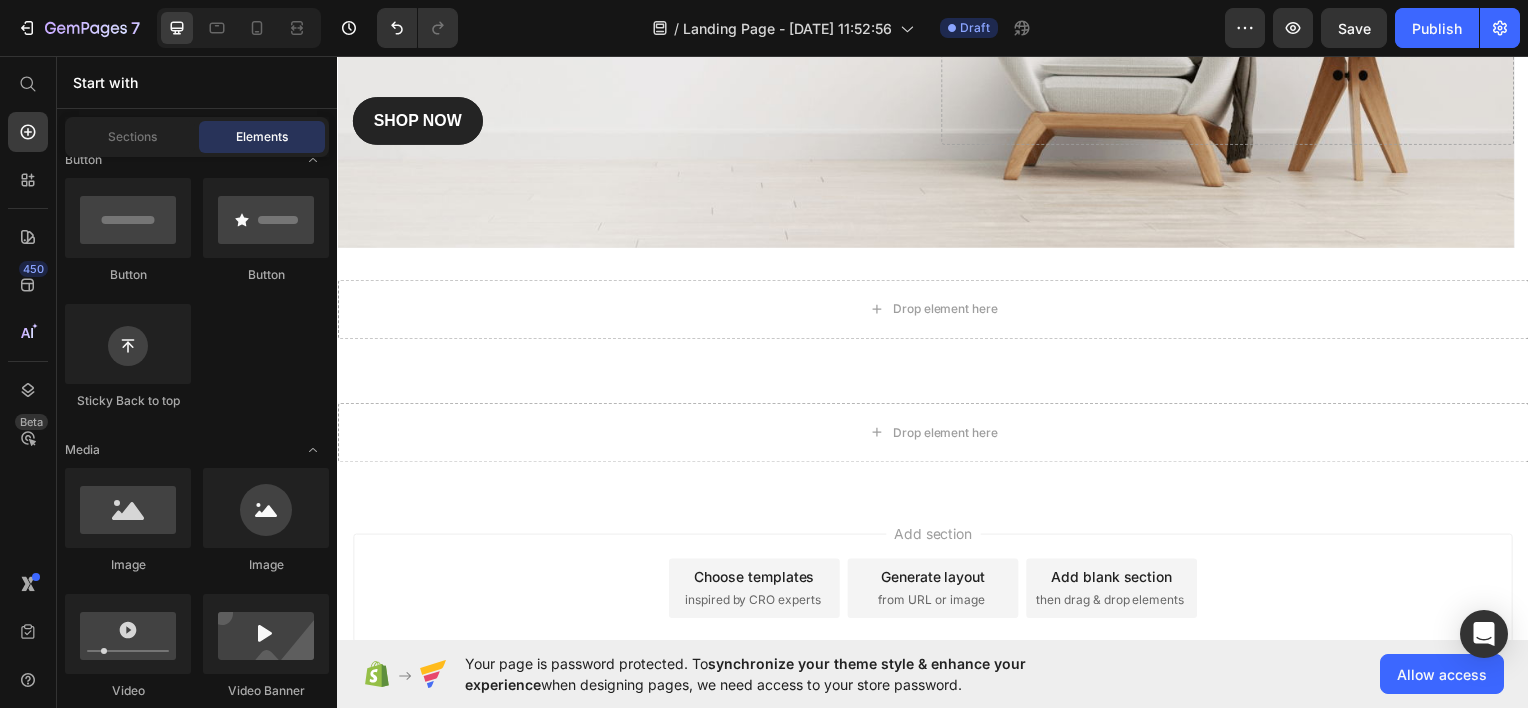 click on "Add section Choose templates inspired by CRO experts Generate layout from URL or image Add blank section then drag & drop elements" at bounding box center [937, 591] 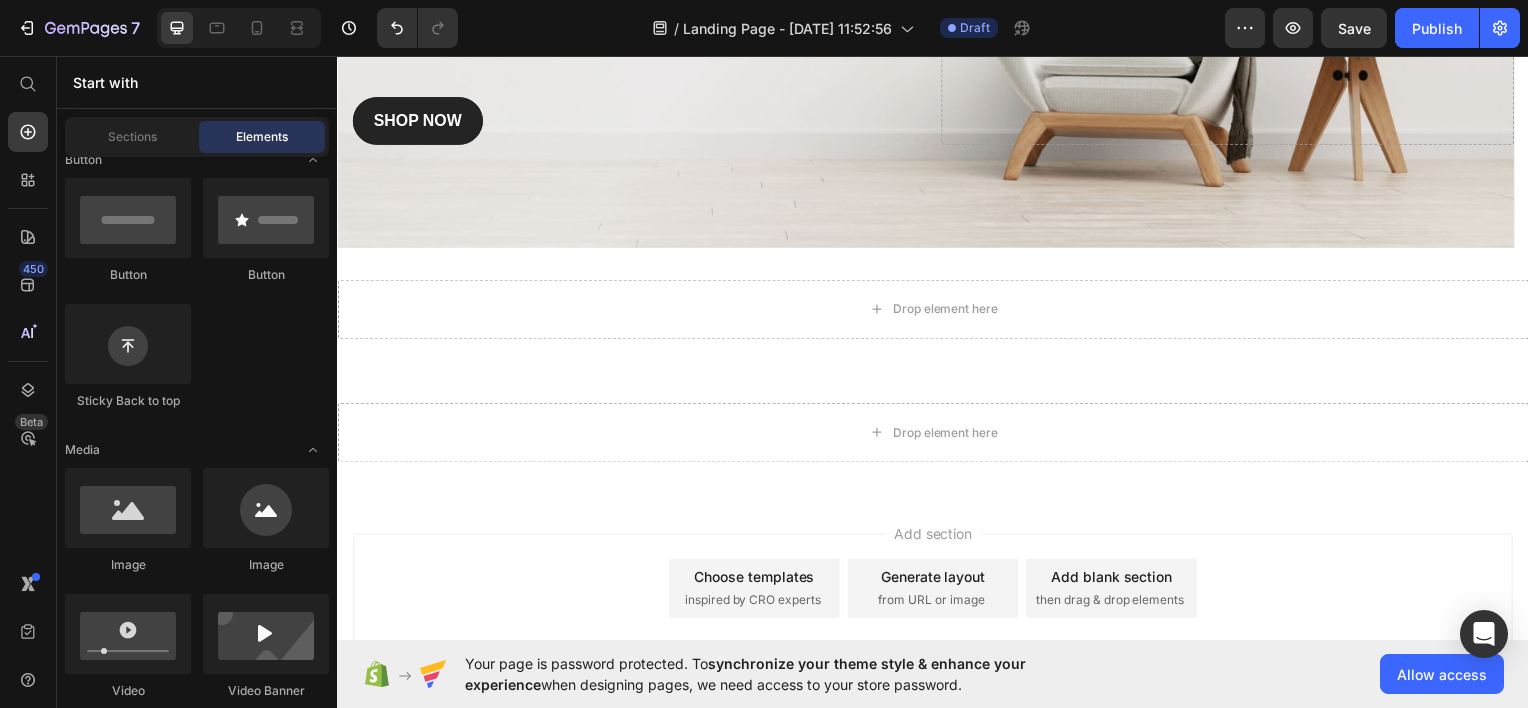 click on "Choose templates inspired by CRO experts" at bounding box center [757, 591] 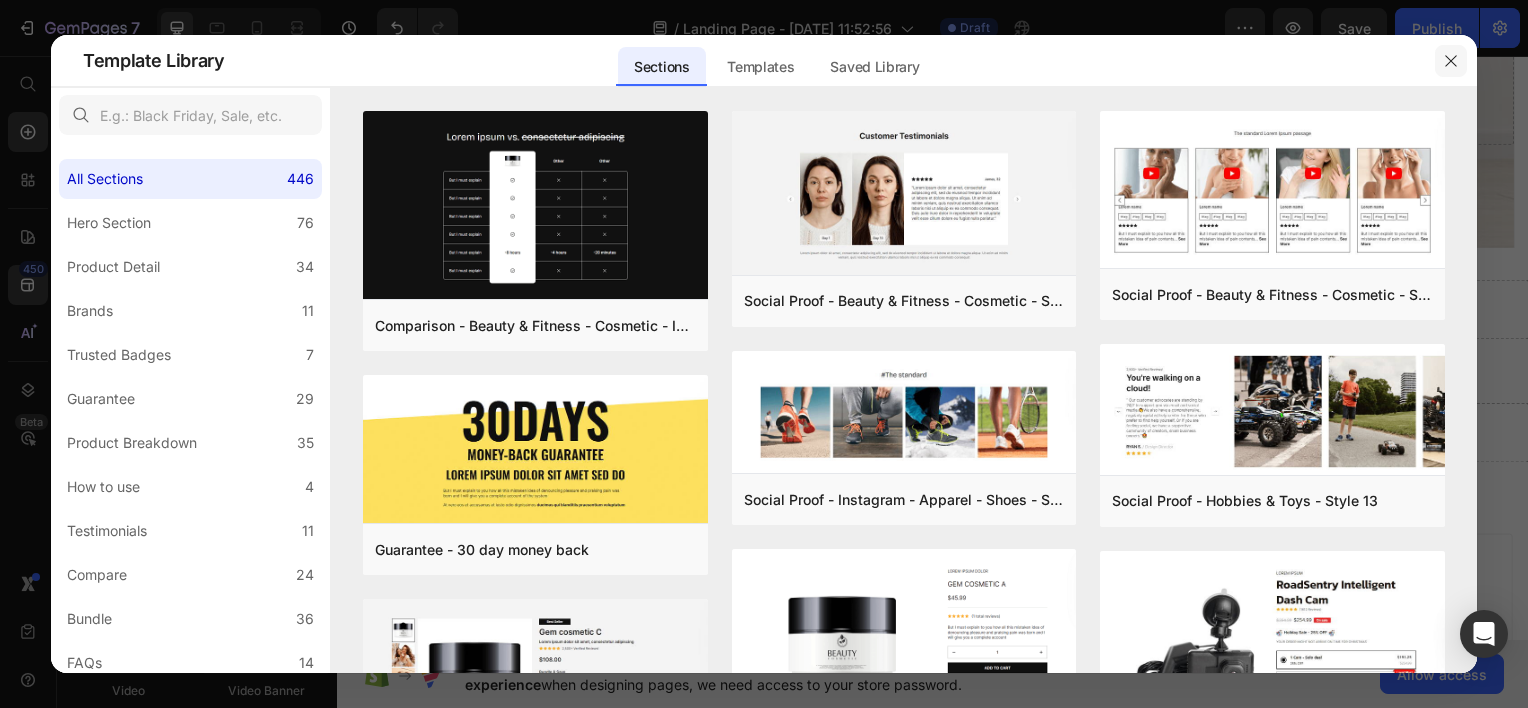 click 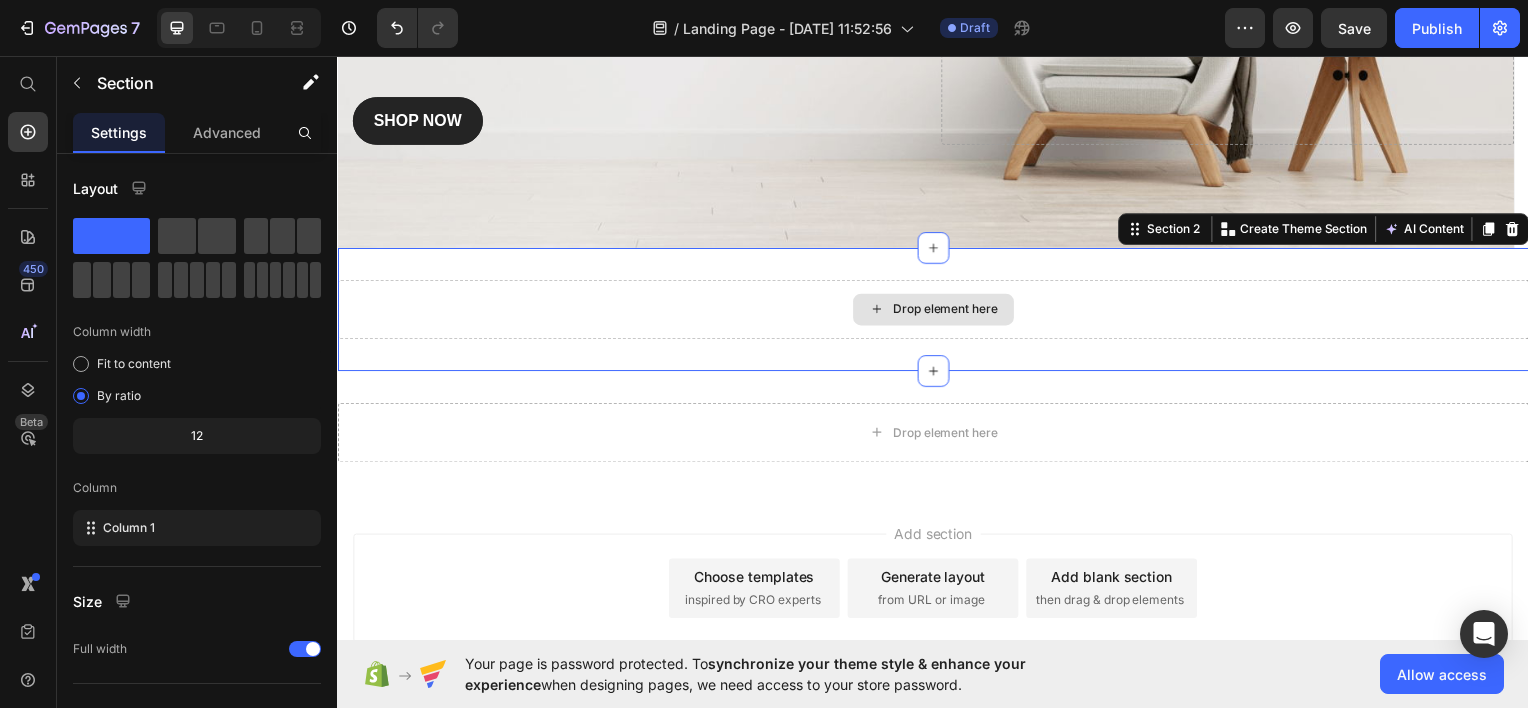 click on "Drop element here" at bounding box center [937, 310] 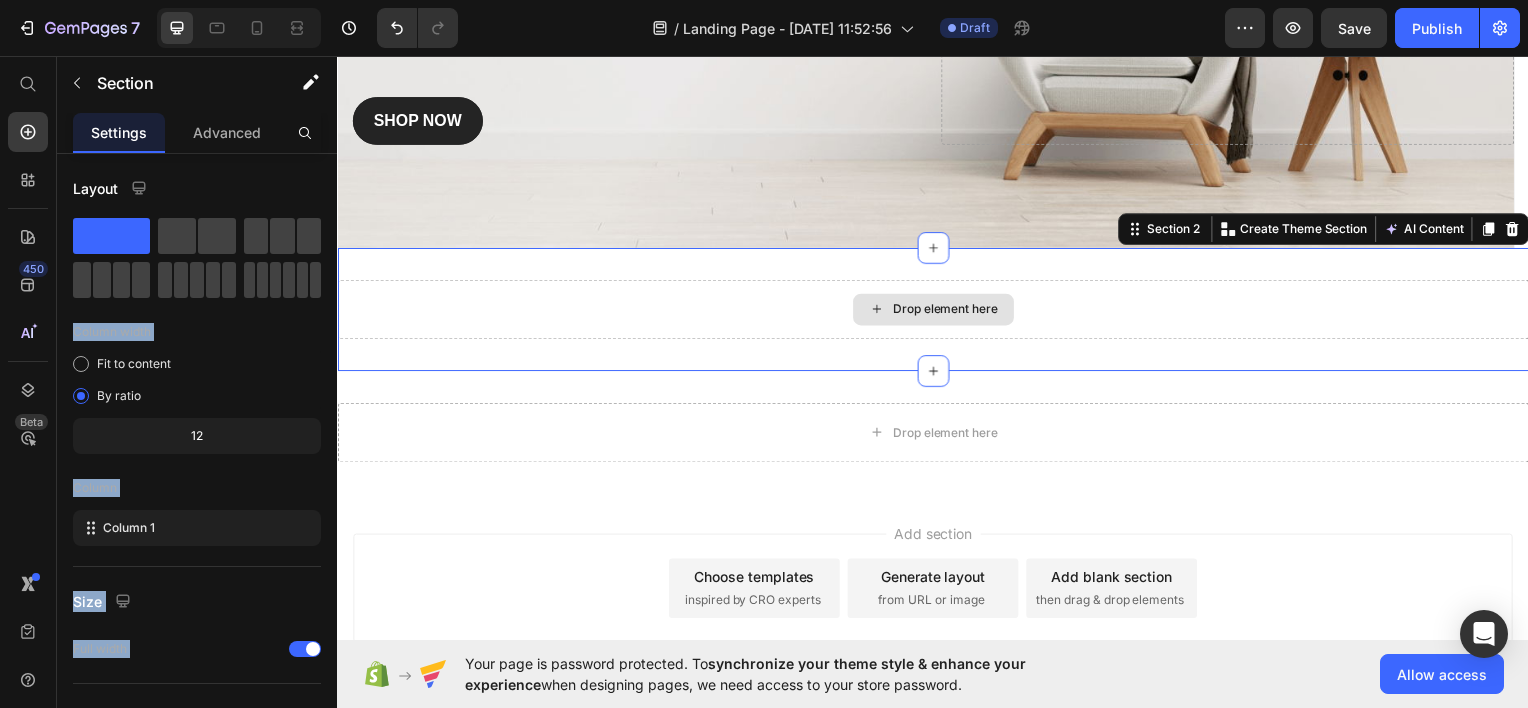 drag, startPoint x: 446, startPoint y: 342, endPoint x: 560, endPoint y: 297, distance: 122.56019 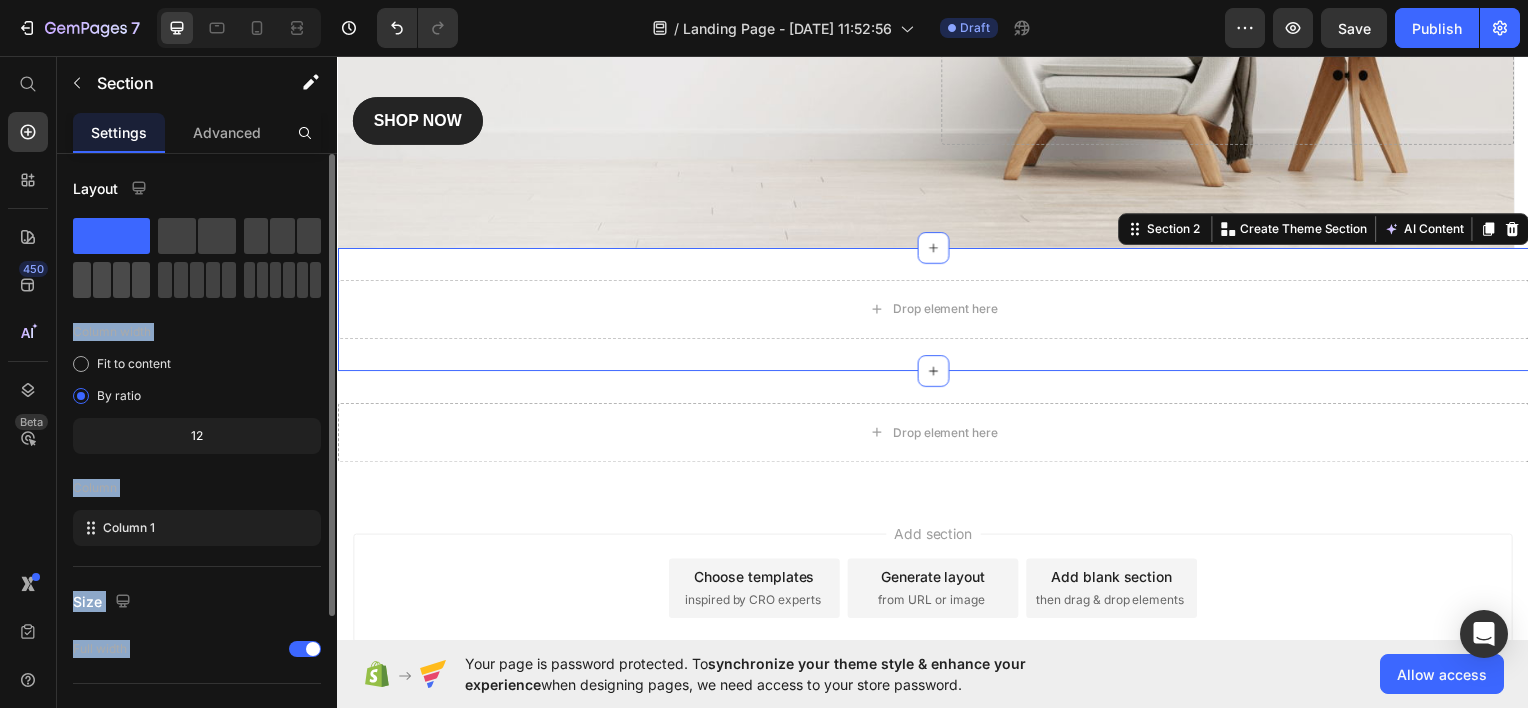 click 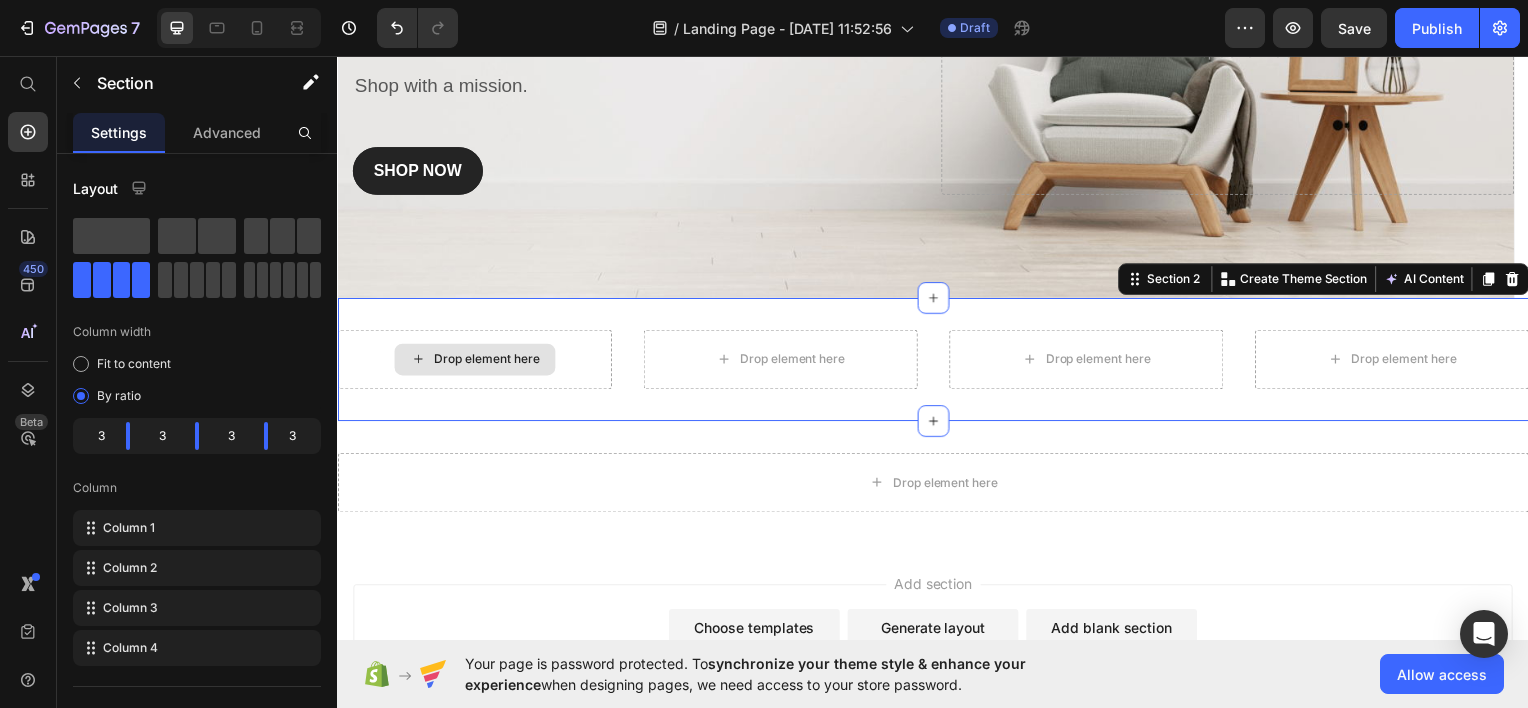 scroll, scrollTop: 274, scrollLeft: 0, axis: vertical 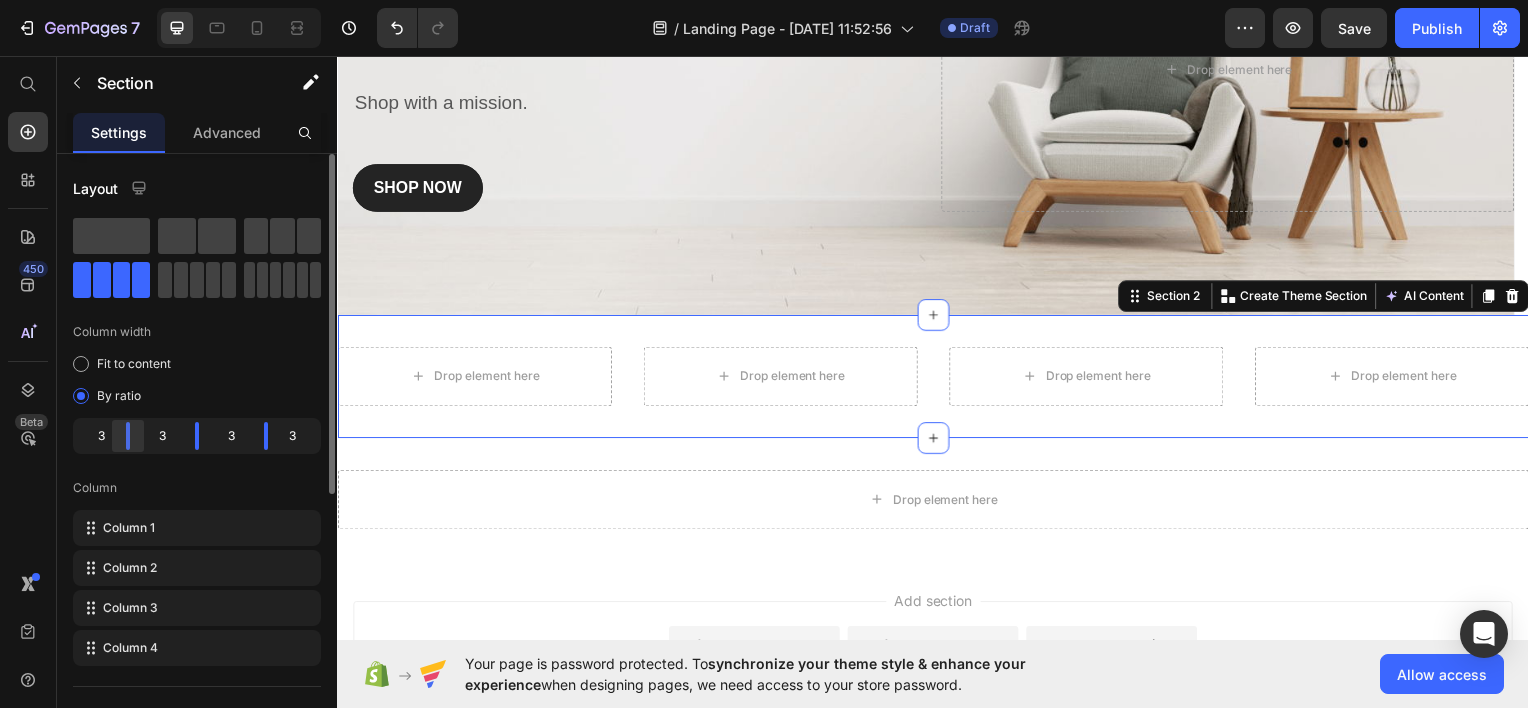 drag, startPoint x: 128, startPoint y: 431, endPoint x: 136, endPoint y: 439, distance: 11.313708 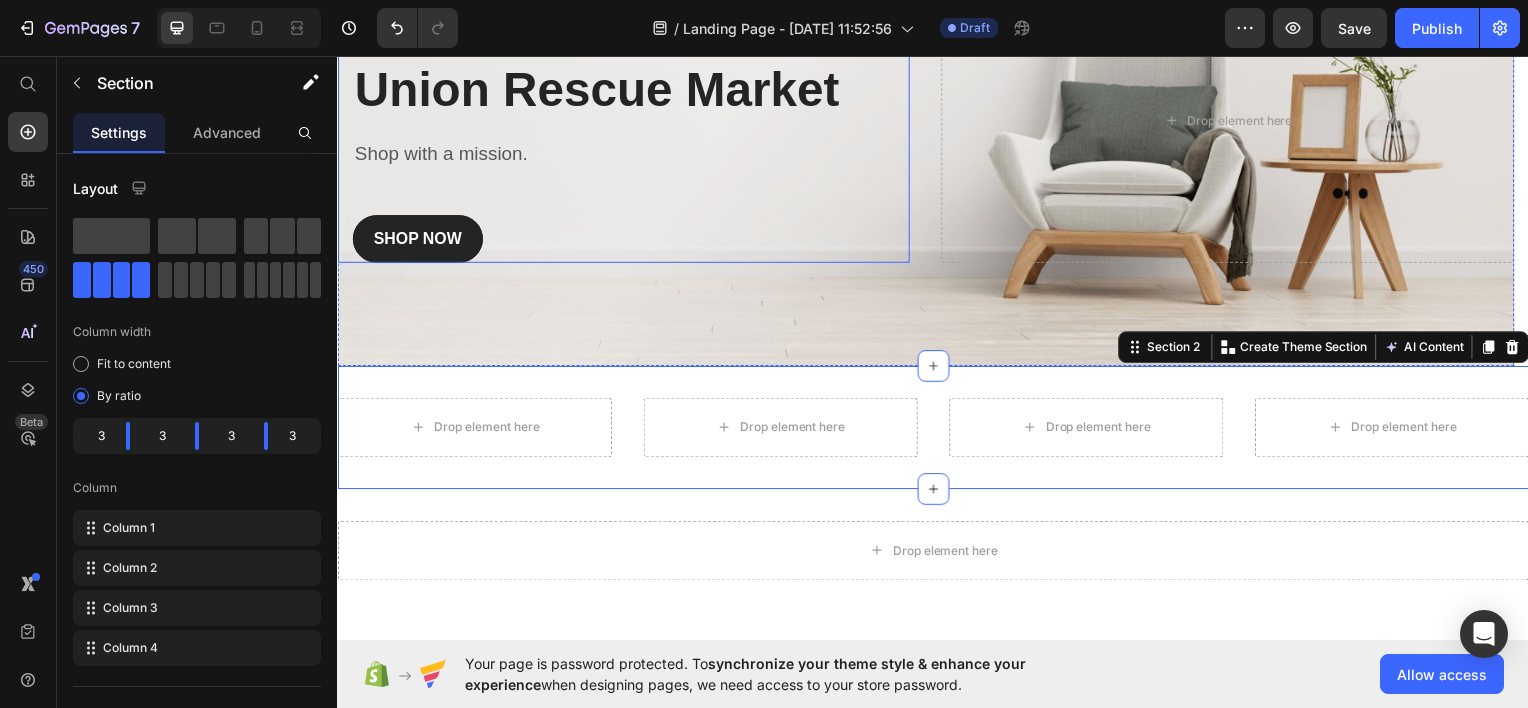 scroll, scrollTop: 224, scrollLeft: 0, axis: vertical 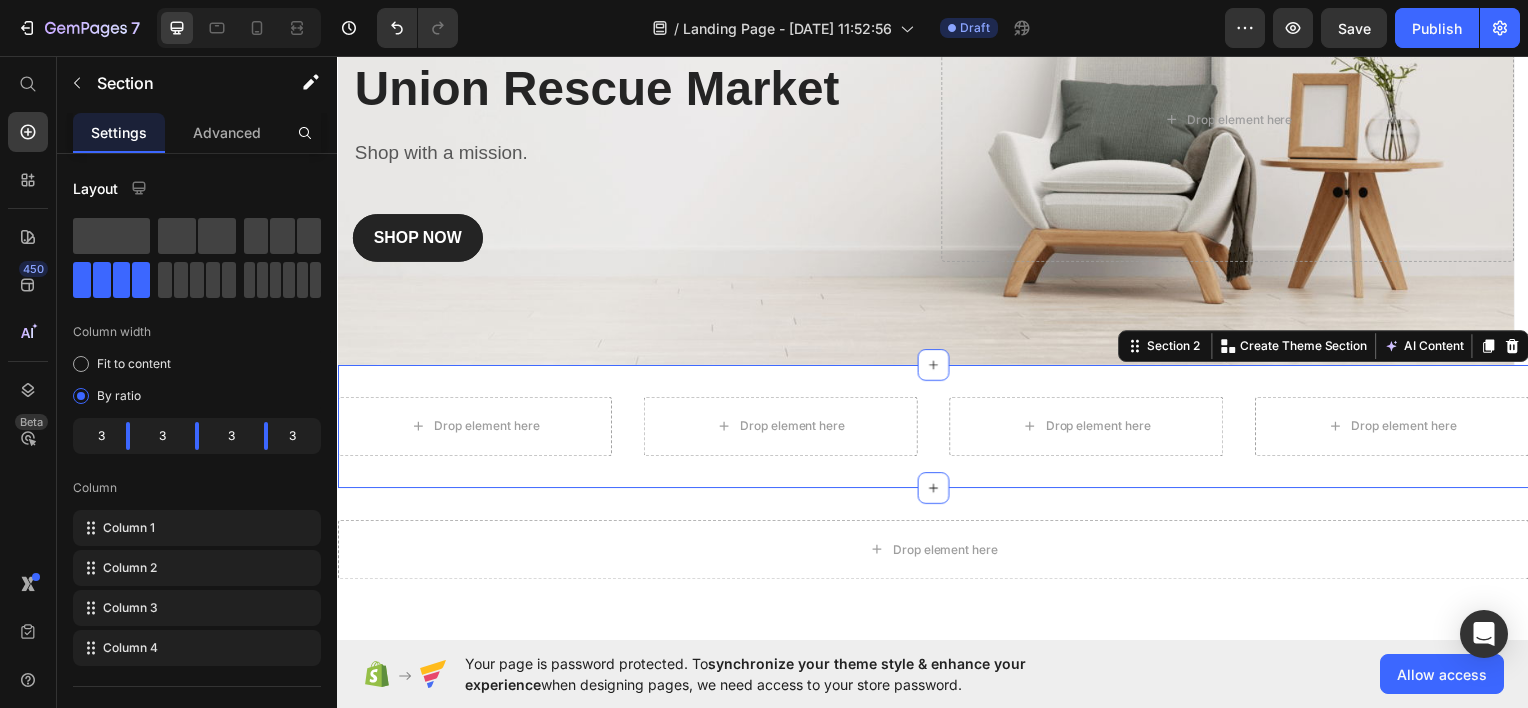 click on "Drop element here
Drop element here
Drop element here
Drop element here Section 2   You can create reusable sections Create Theme Section AI Content Write with GemAI What would you like to describe here? Tone and Voice Persuasive Product Show more Generate" at bounding box center [937, 428] 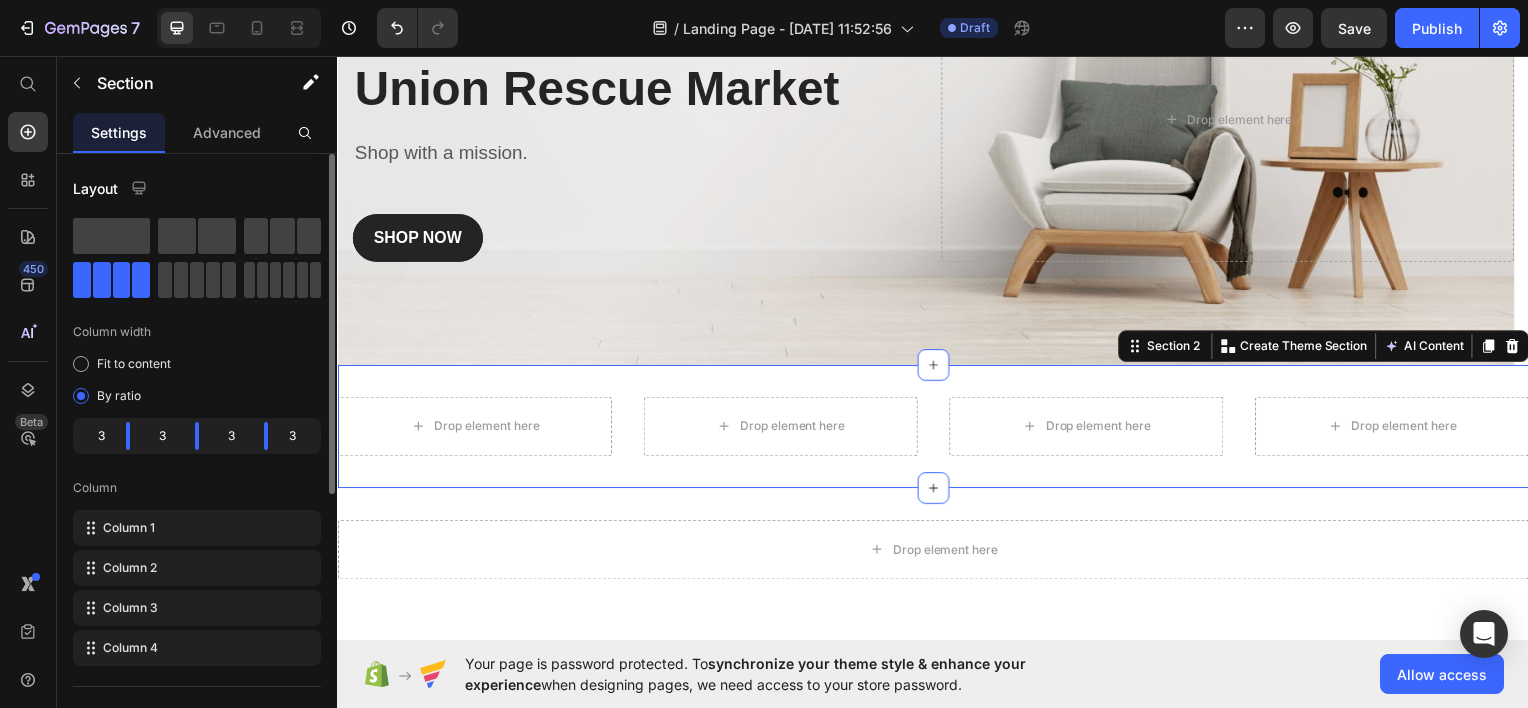 click 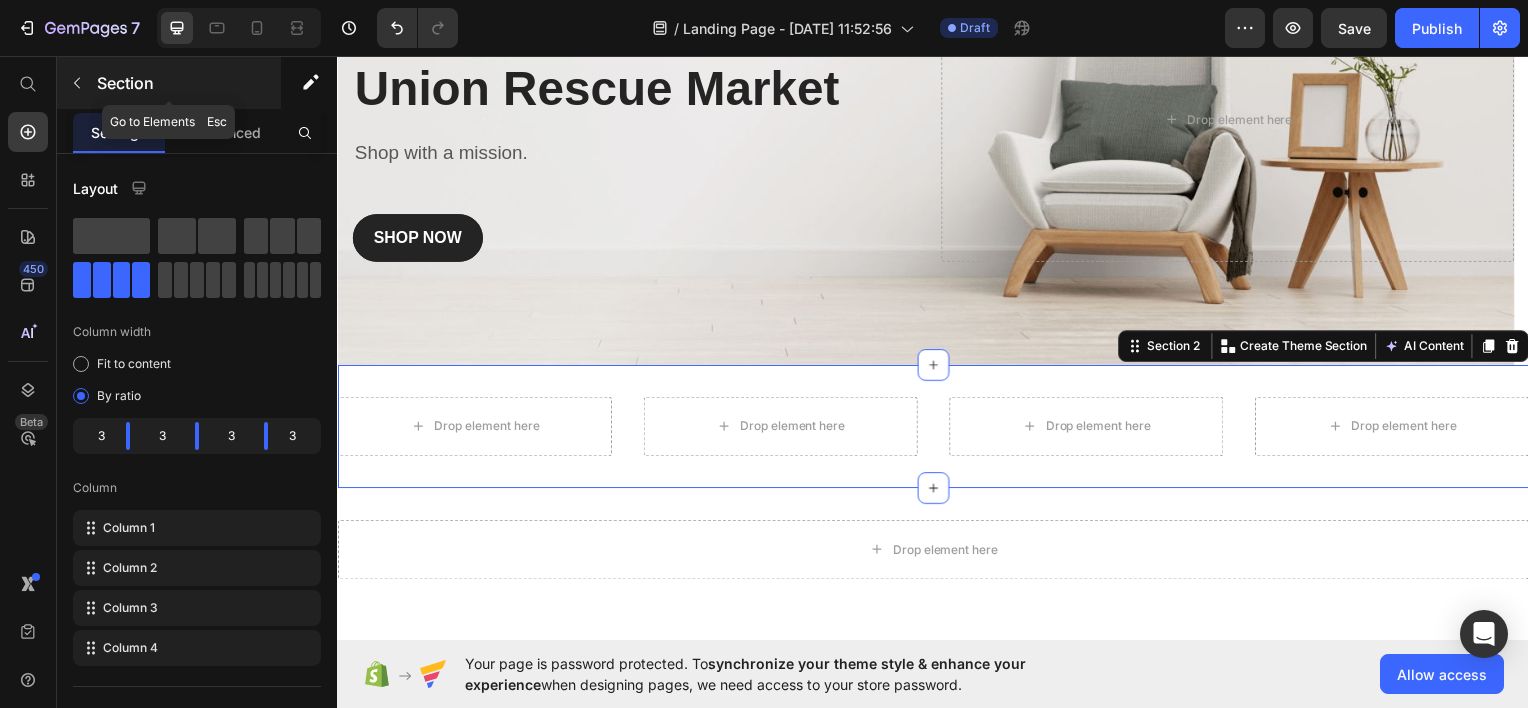 click 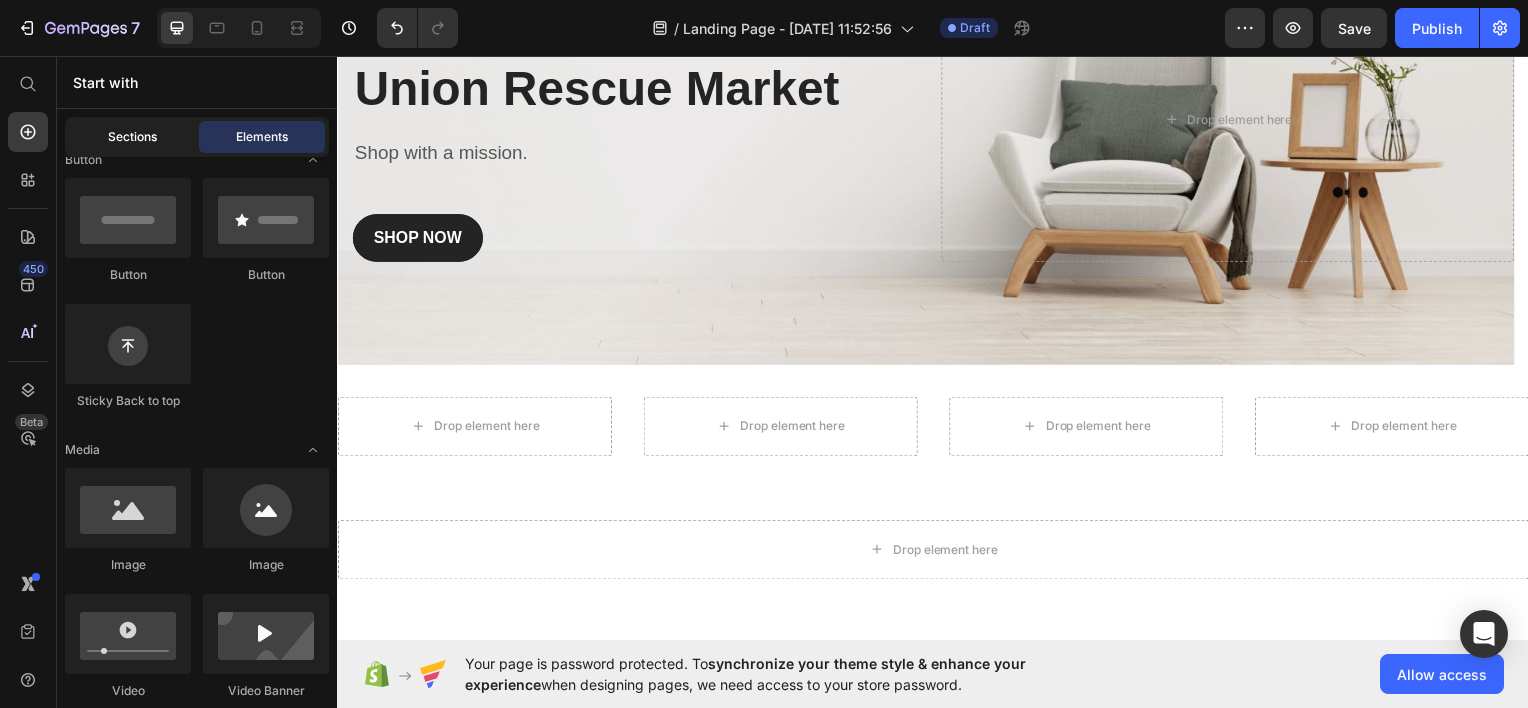 click on "Sections" 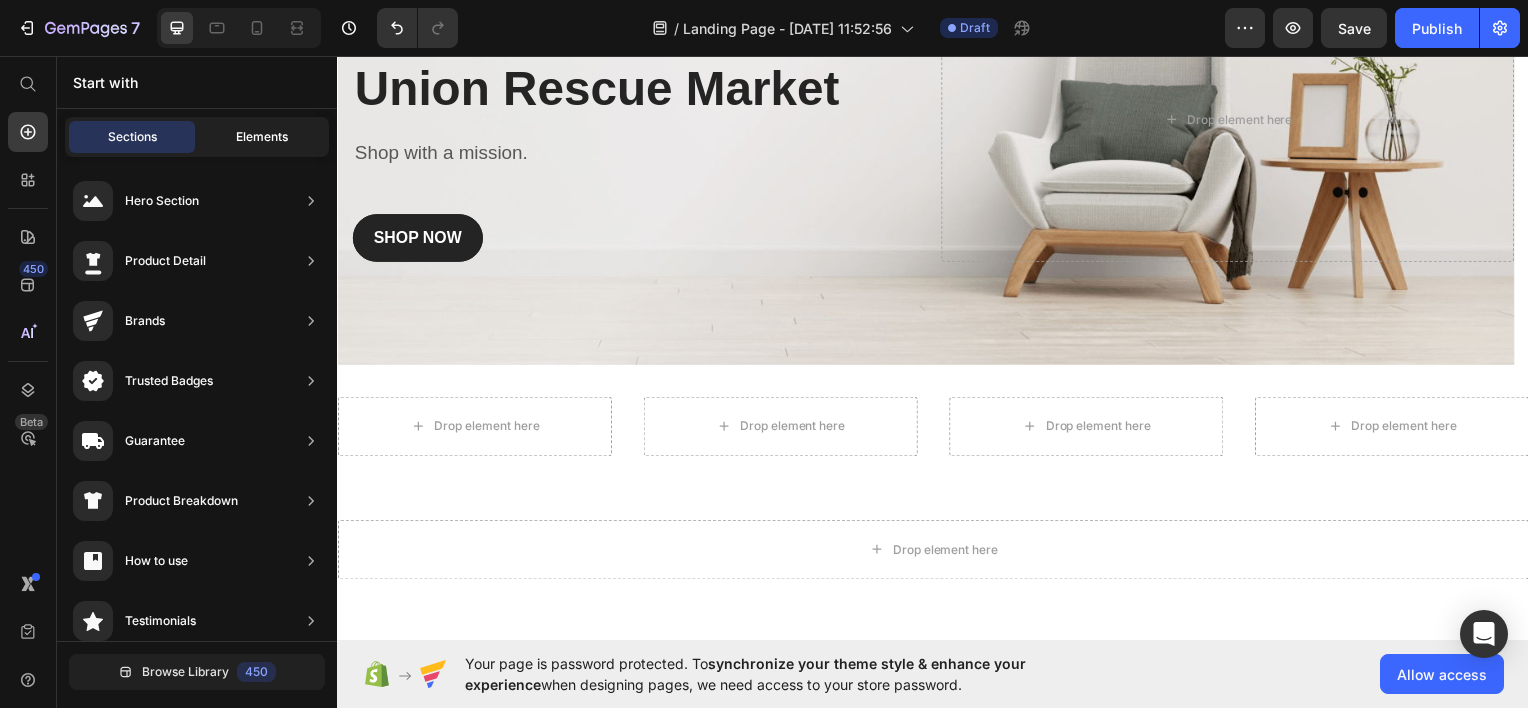 click on "Elements" at bounding box center [262, 137] 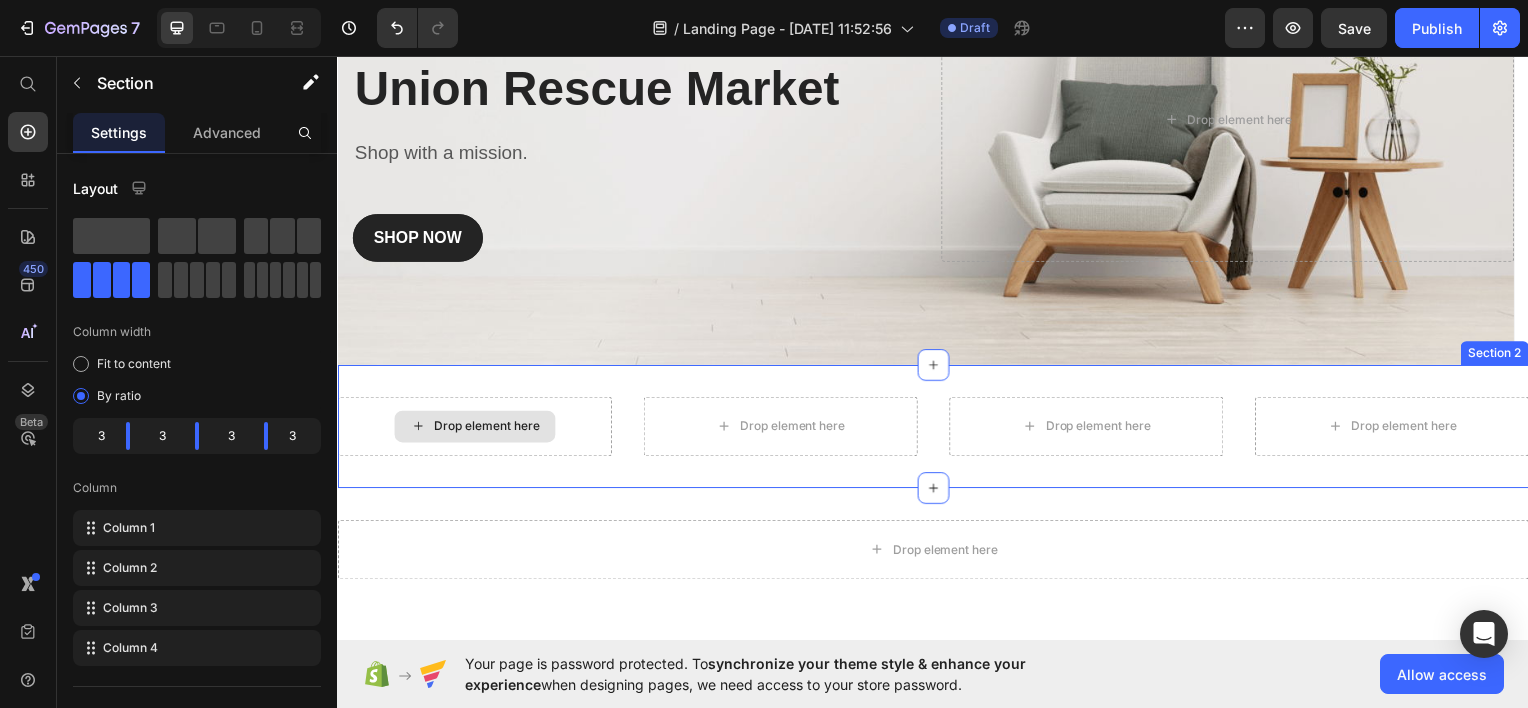 click on "Drop element here" at bounding box center (475, 428) 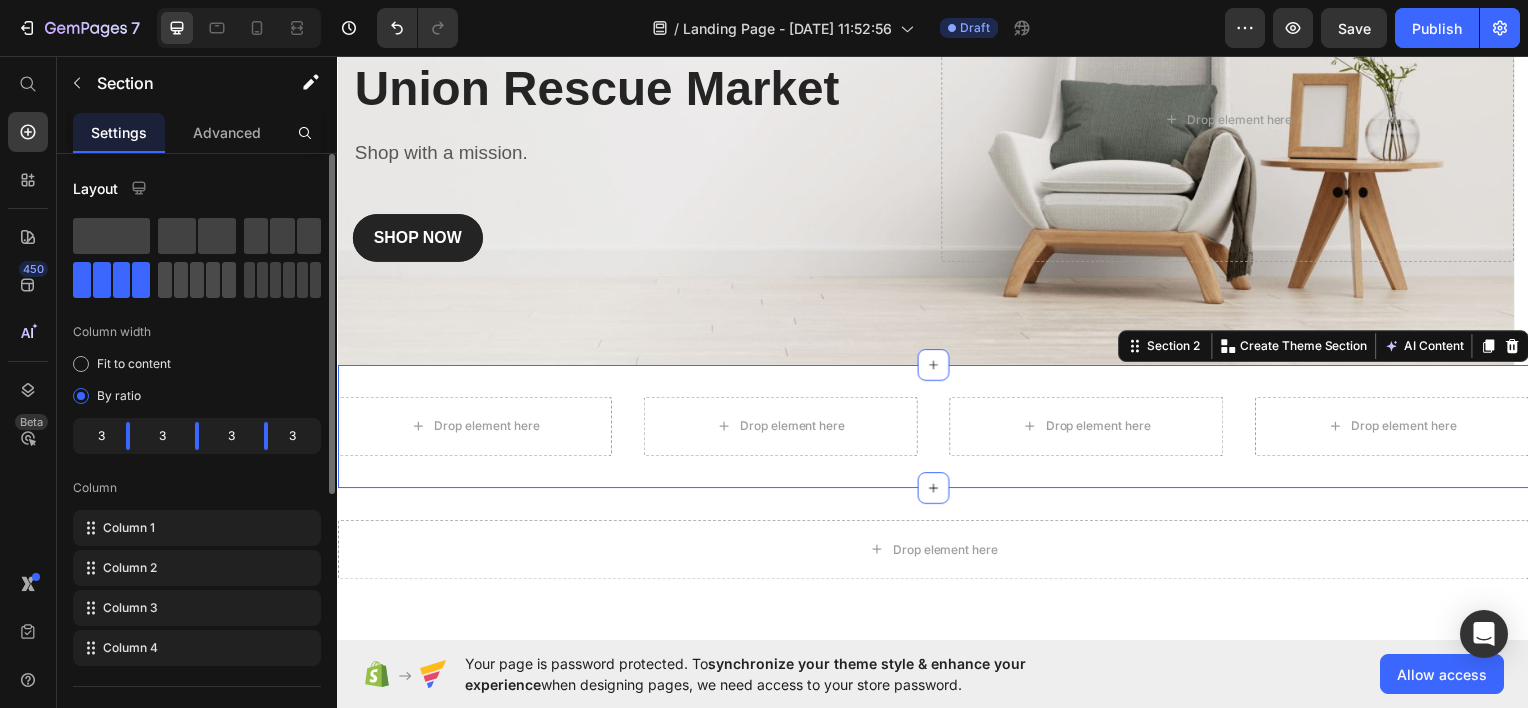 click 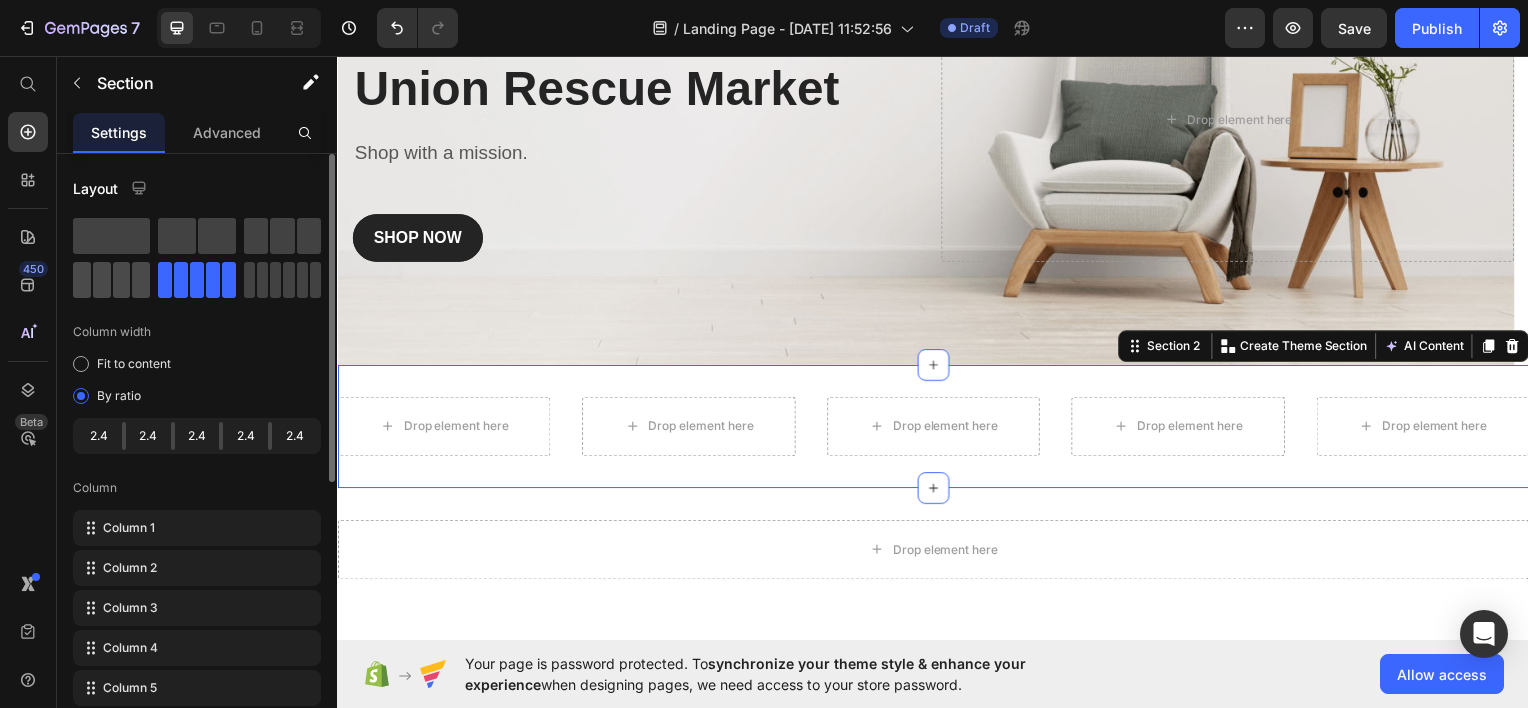 click 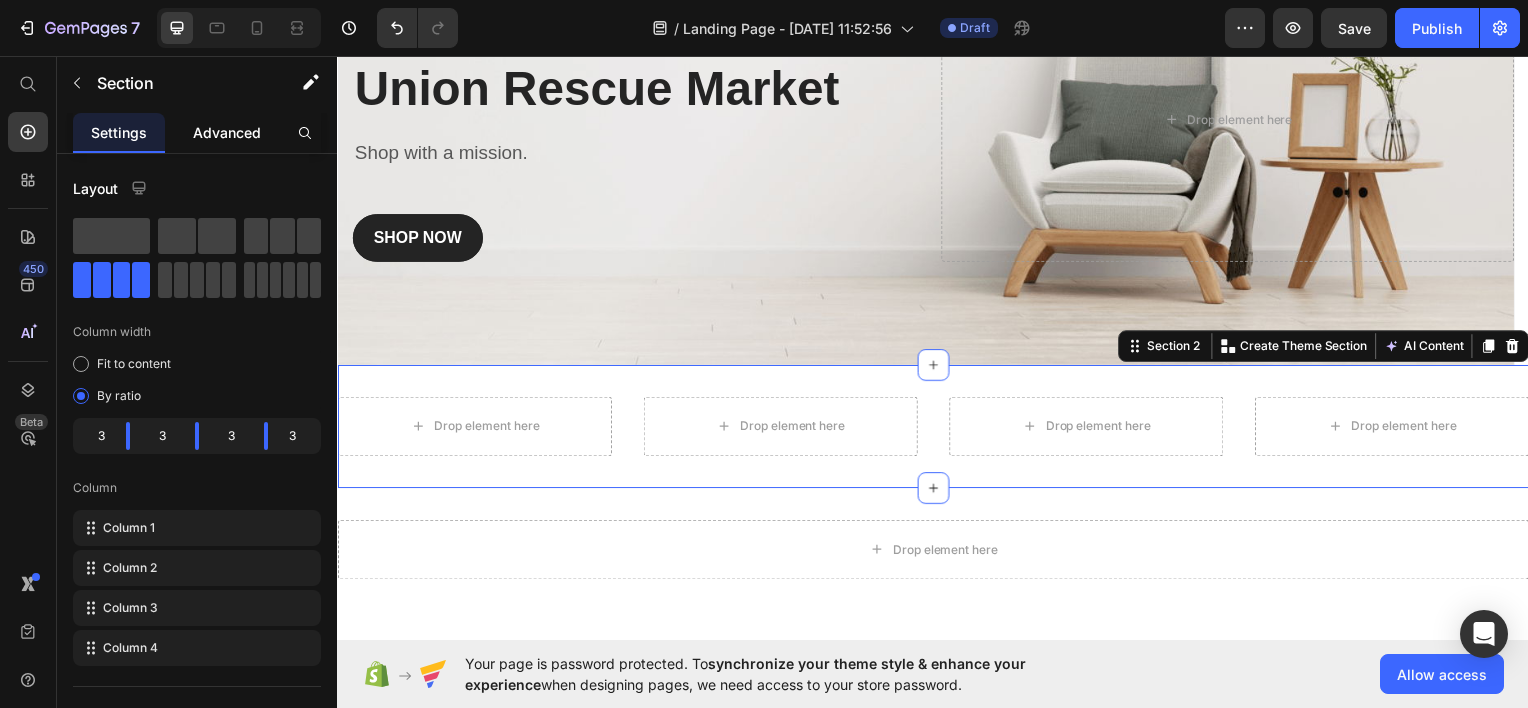 click on "Advanced" at bounding box center [227, 132] 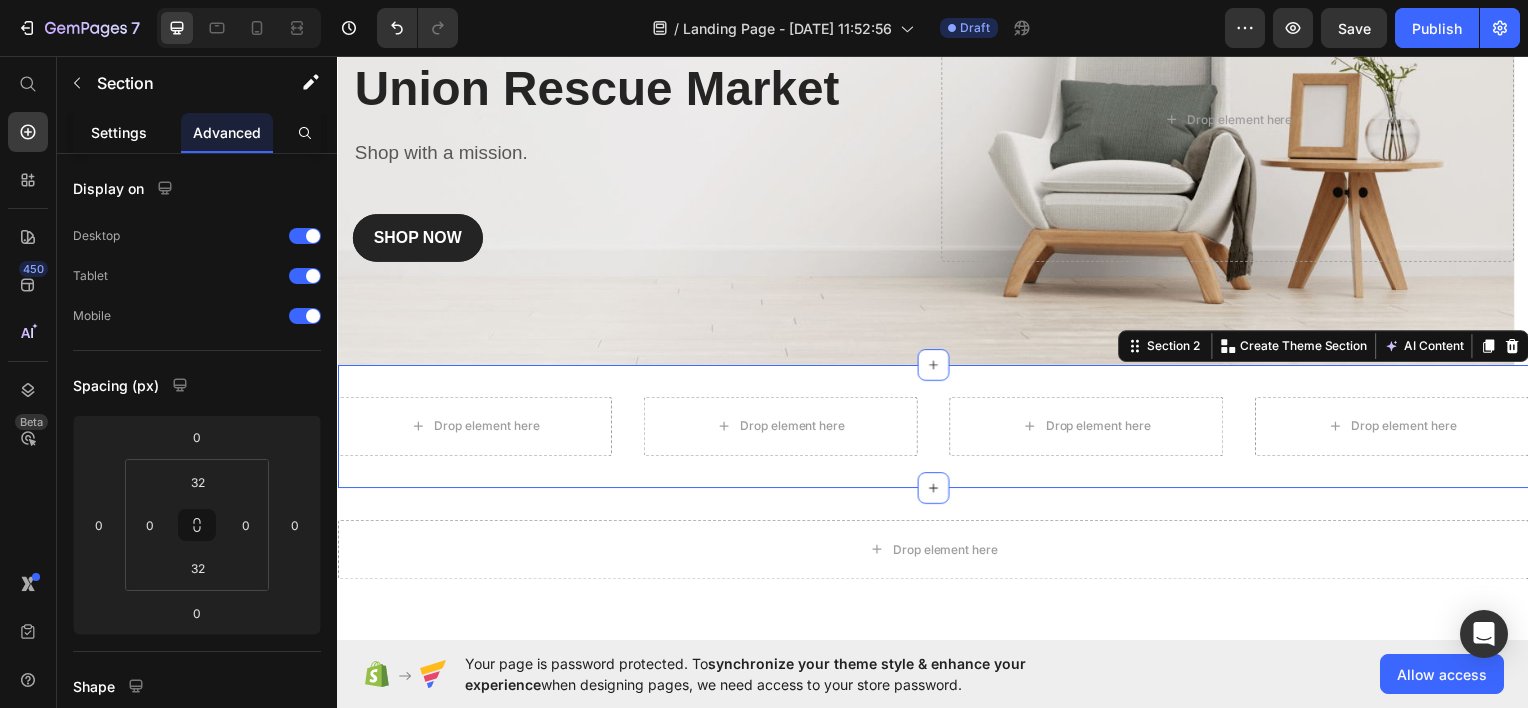 click on "Settings" at bounding box center [119, 132] 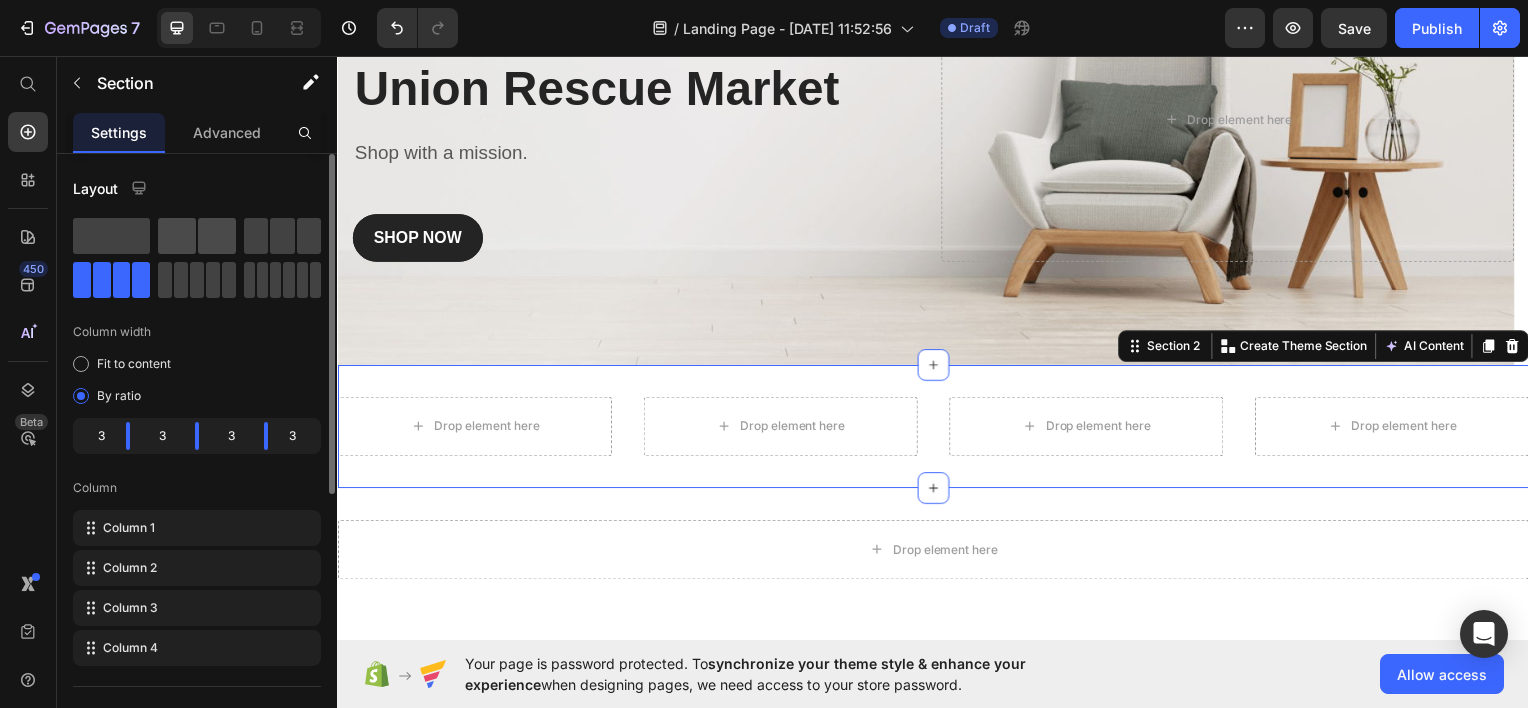 click 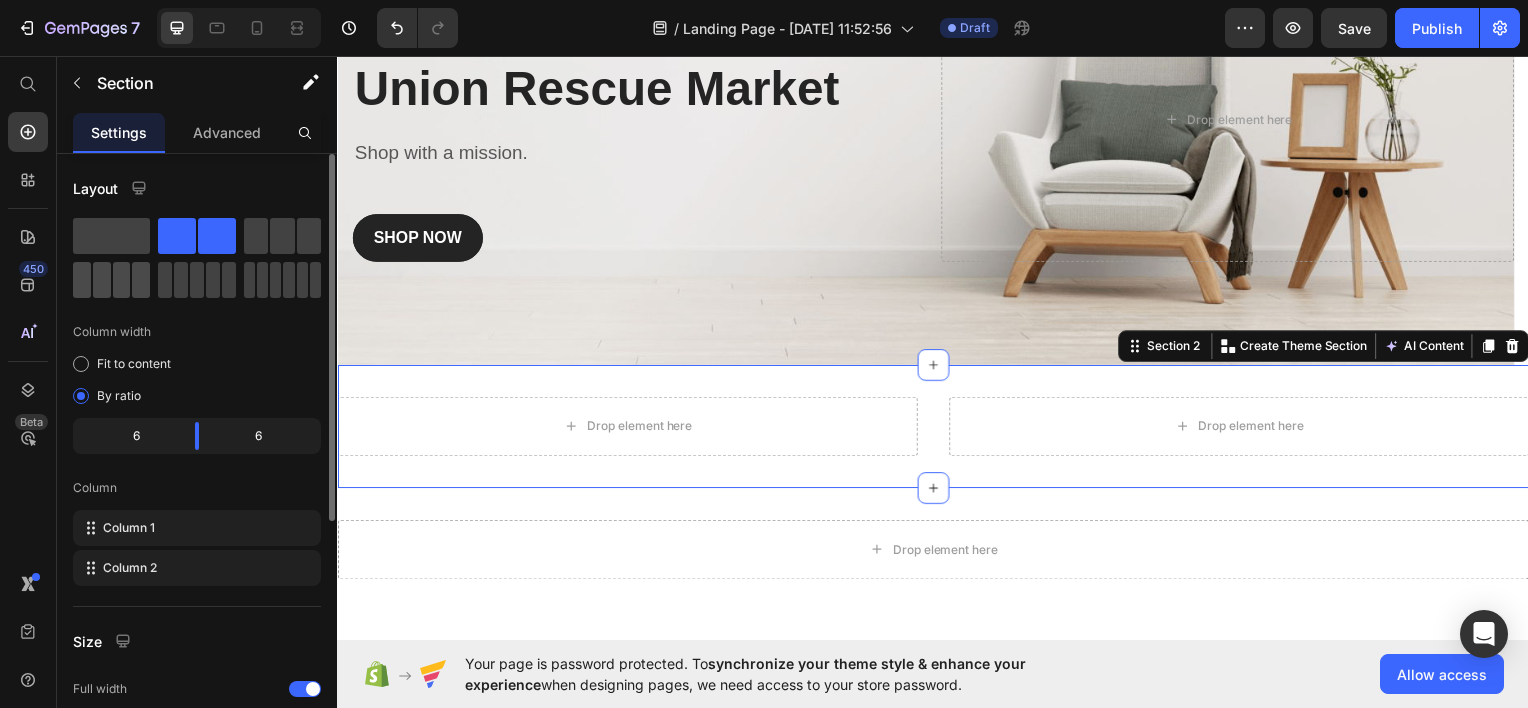 click 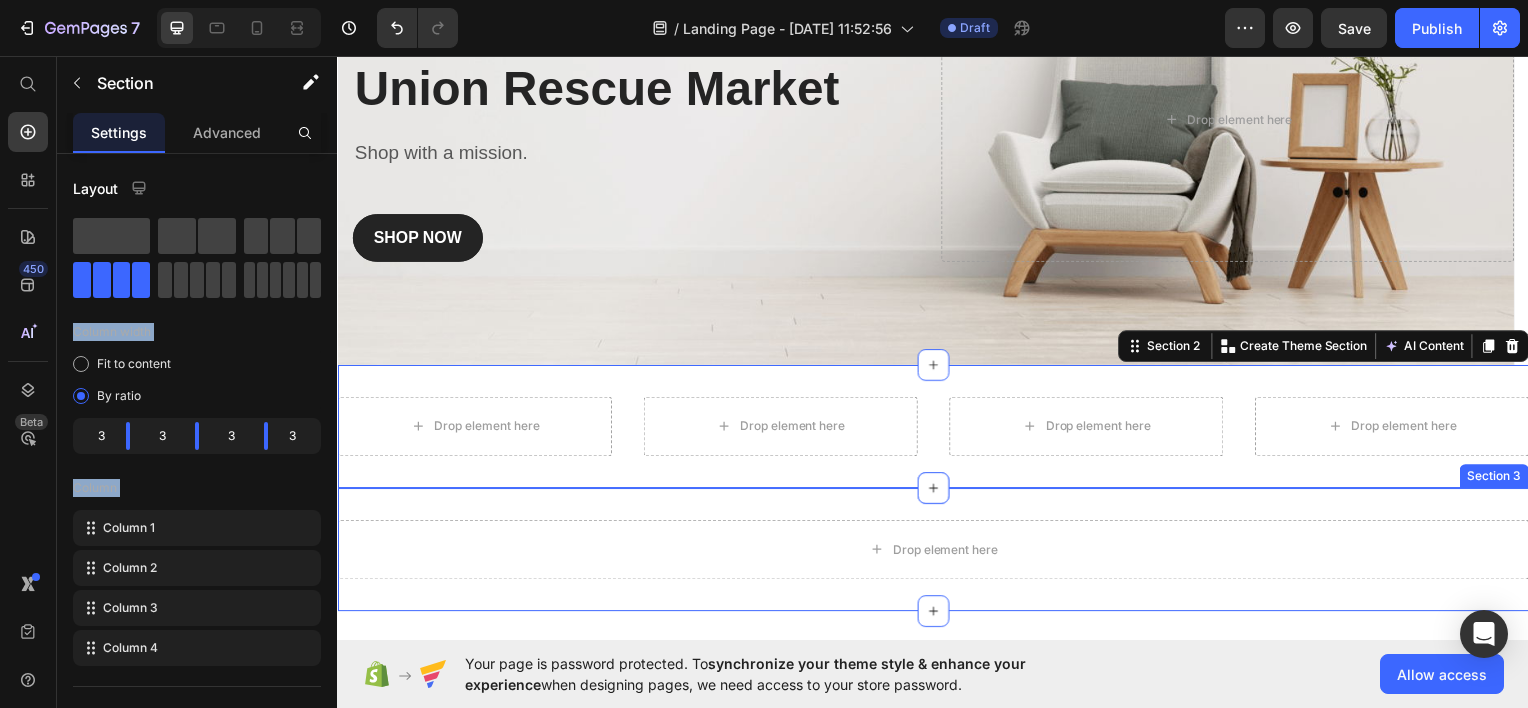 drag, startPoint x: 471, startPoint y: 292, endPoint x: 610, endPoint y: 519, distance: 266.17664 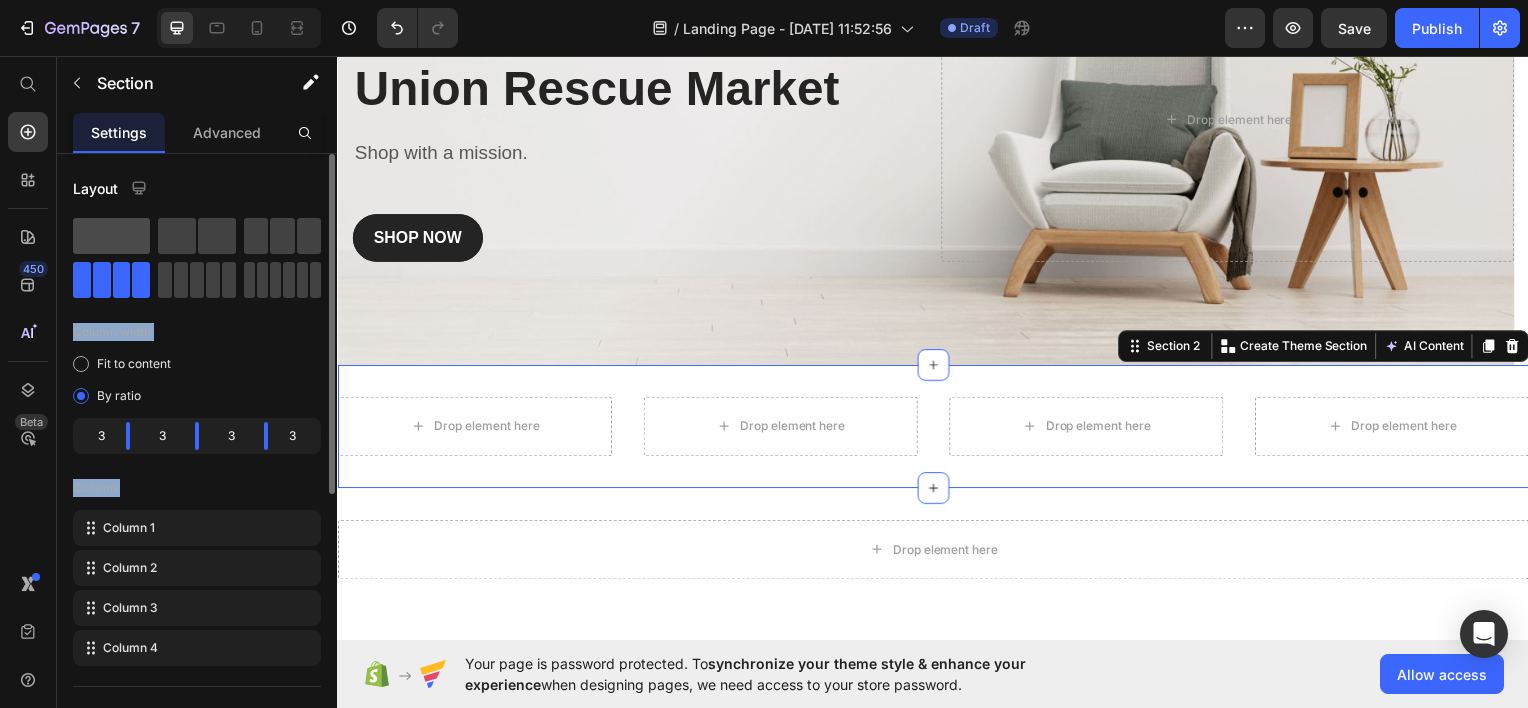 click 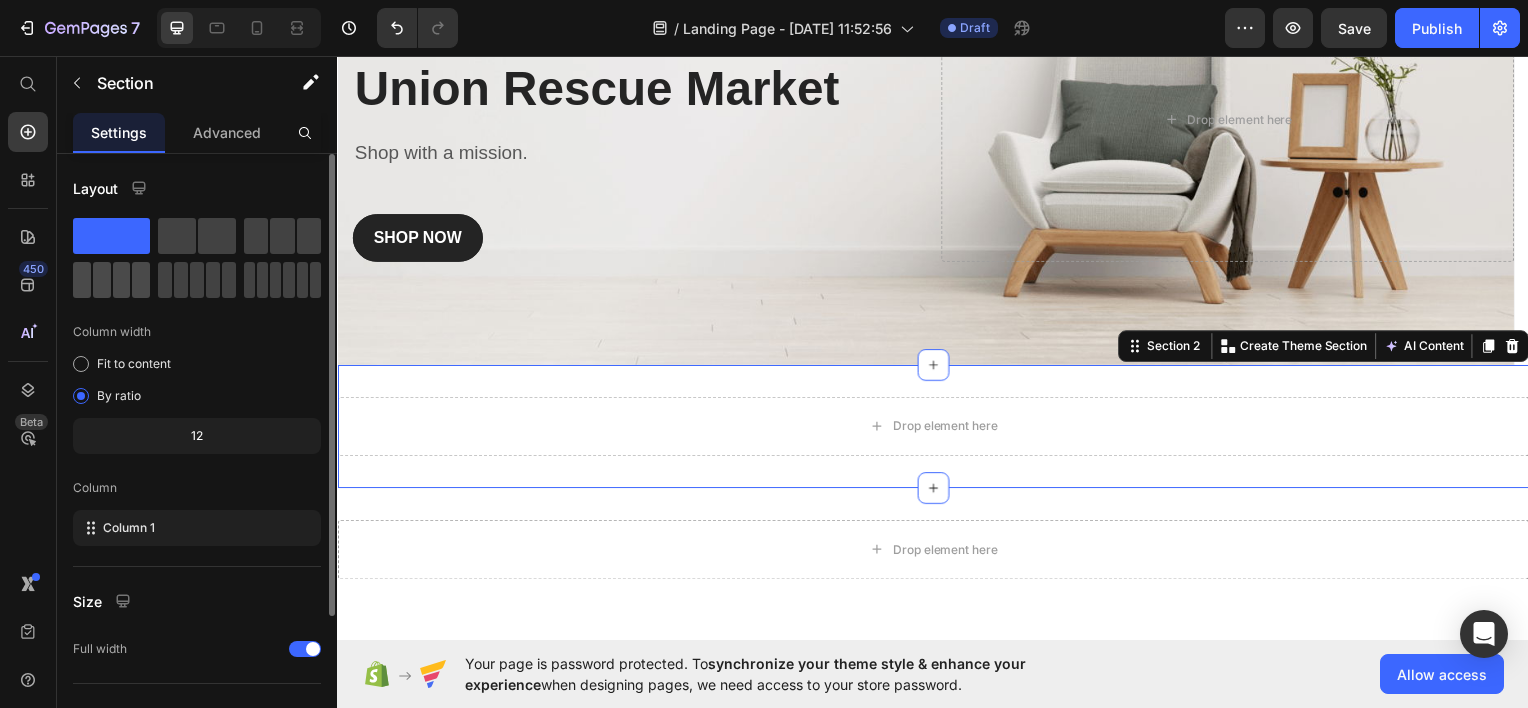 click 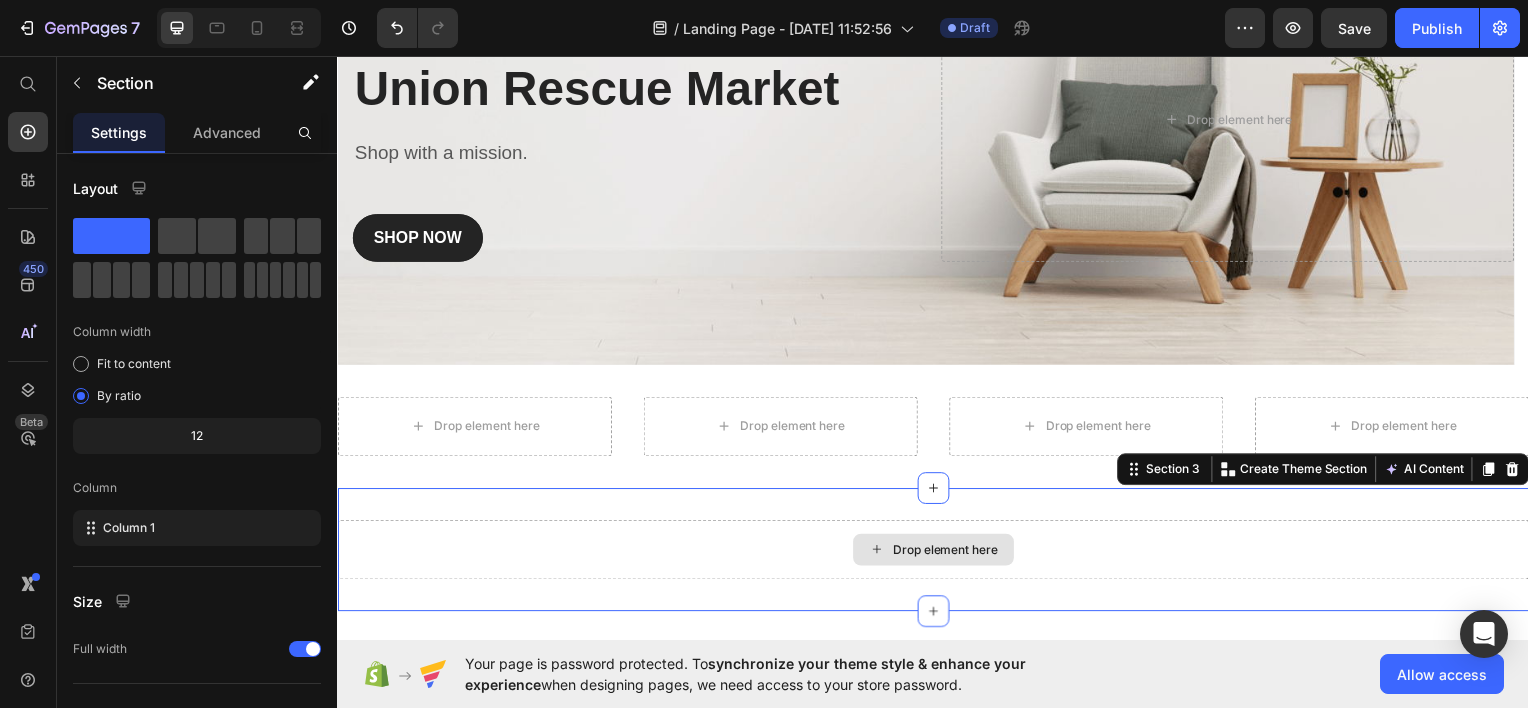 click on "Drop element here" at bounding box center (937, 552) 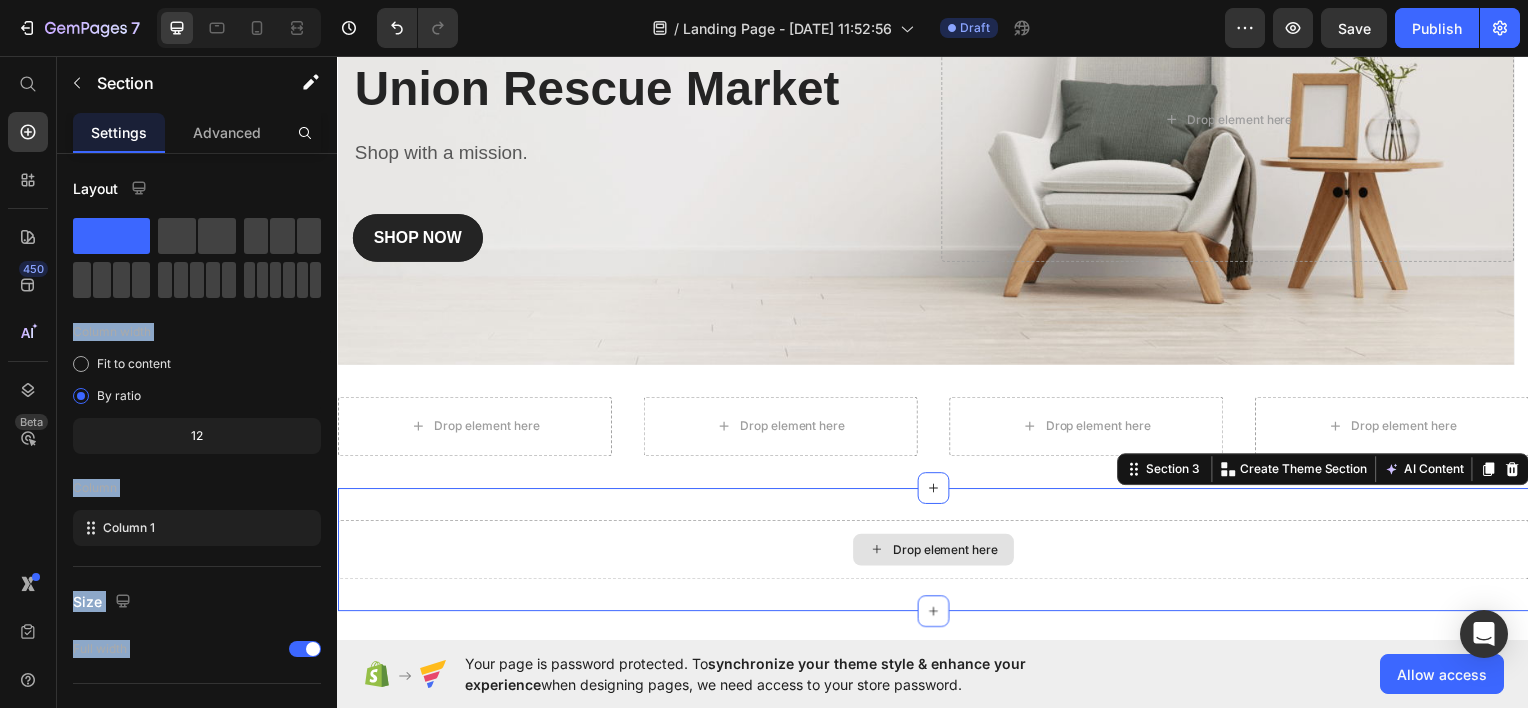 drag, startPoint x: 446, startPoint y: 287, endPoint x: 716, endPoint y: 536, distance: 367.28873 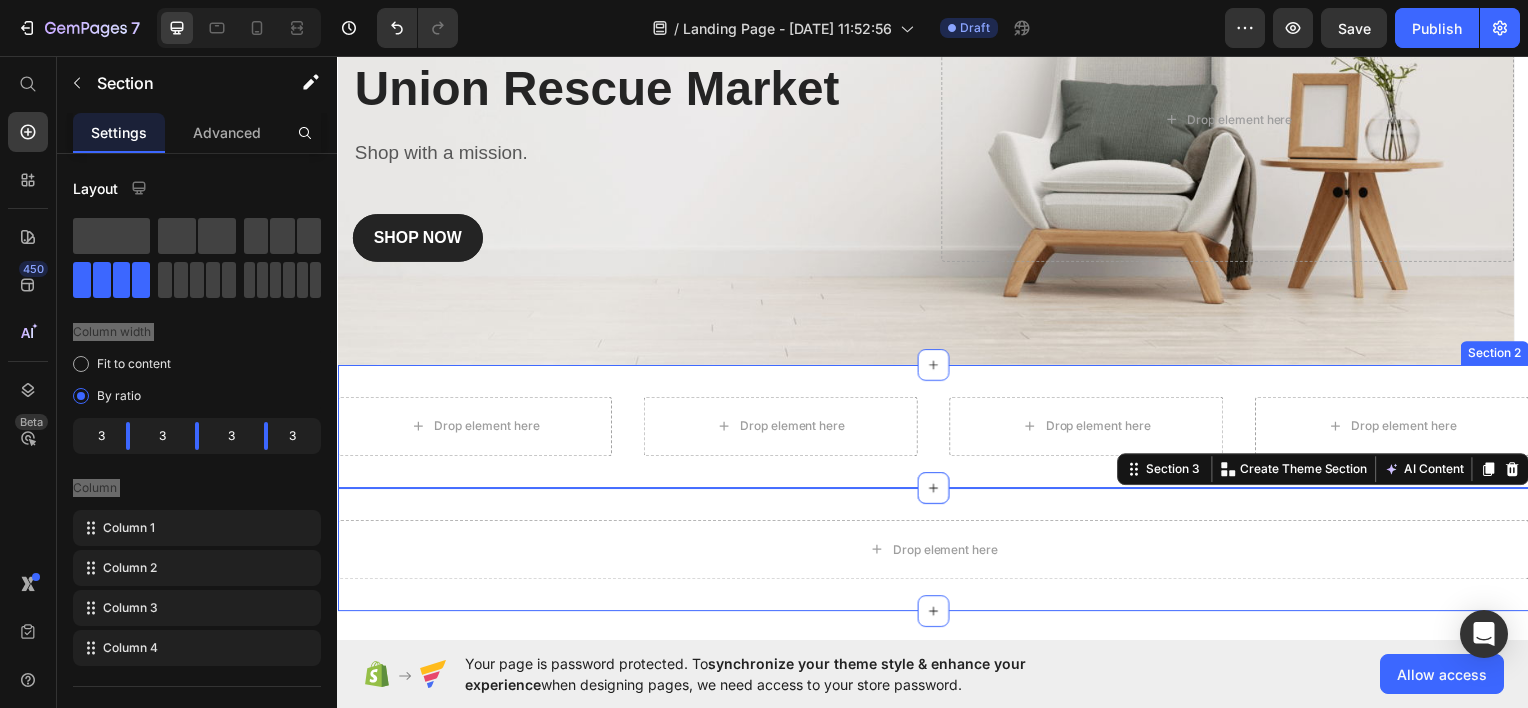 click on "Drop element here
Drop element here
Drop element here
Drop element here Section 2" at bounding box center [937, 428] 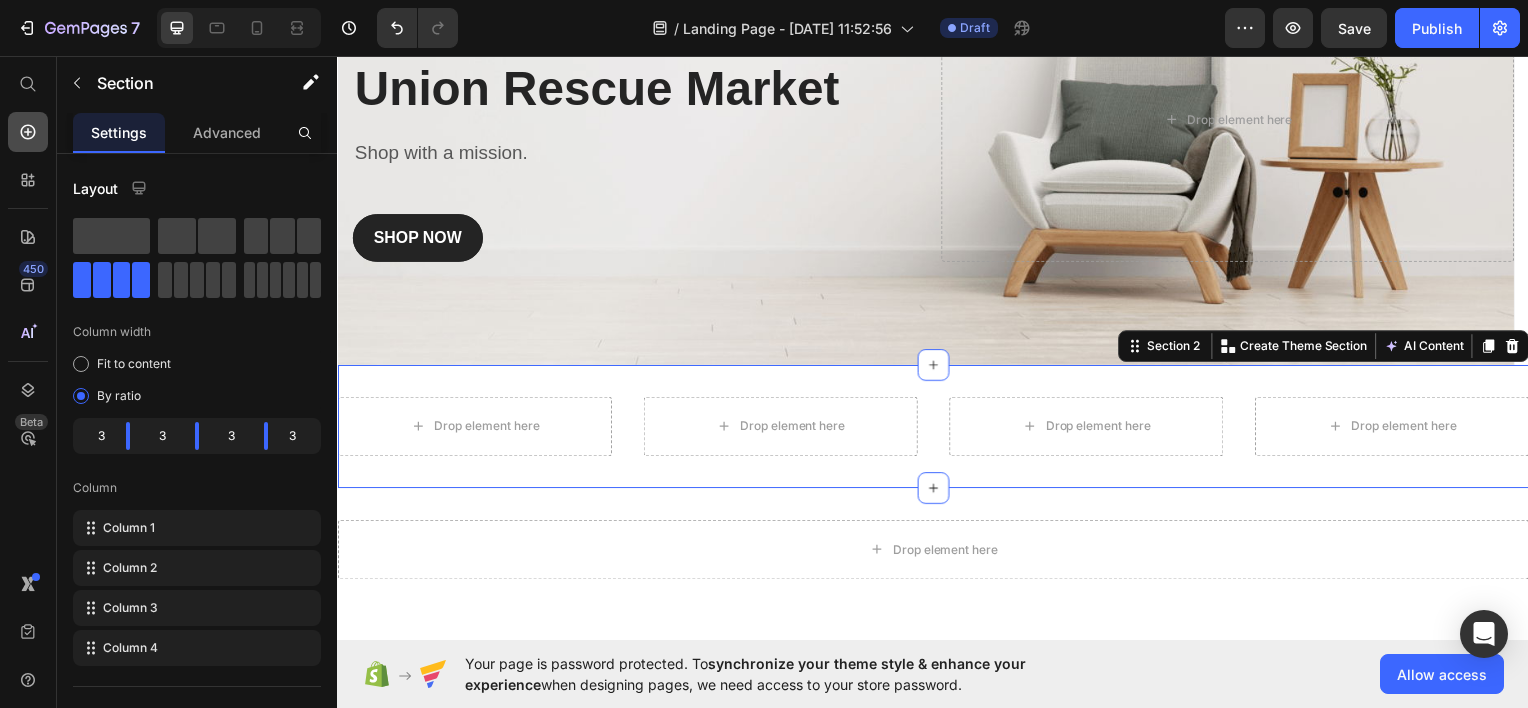 click 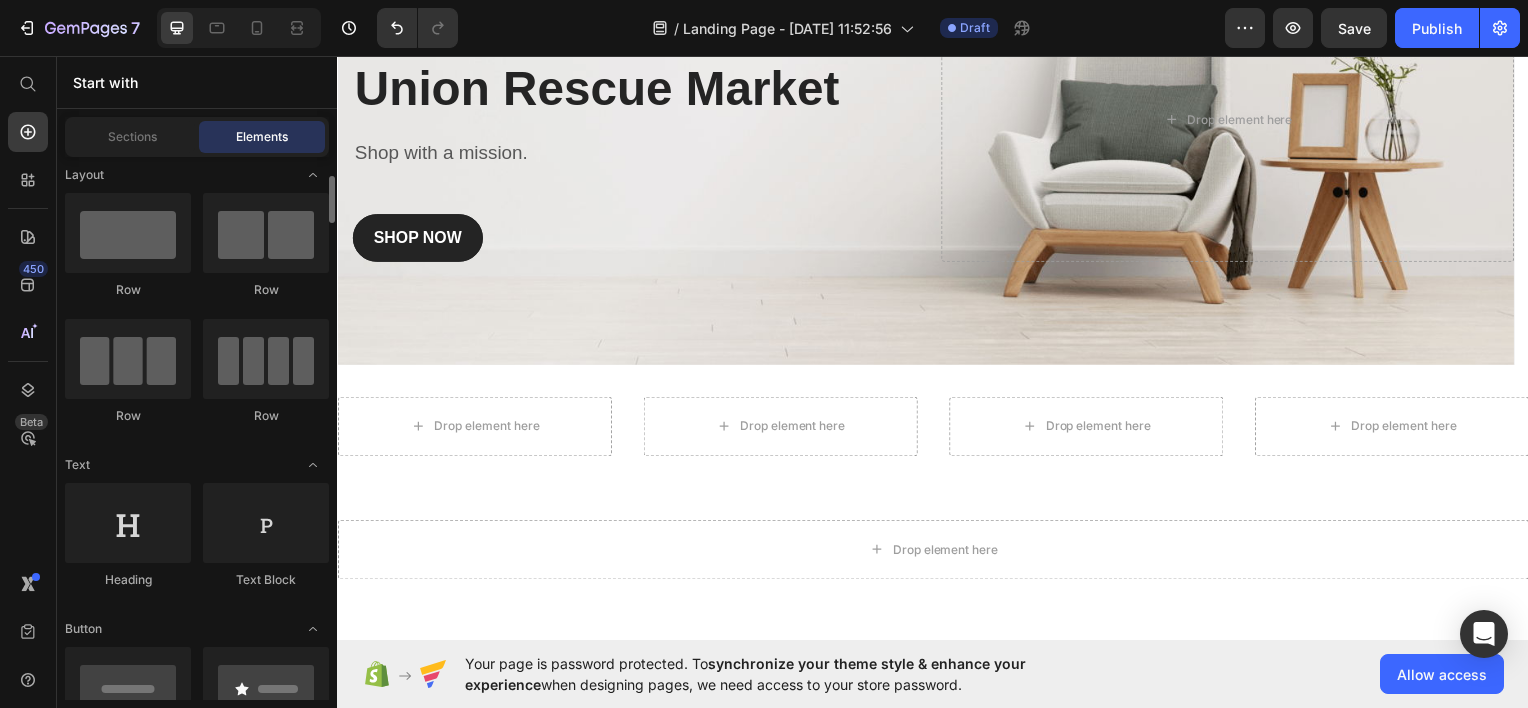 scroll, scrollTop: 0, scrollLeft: 0, axis: both 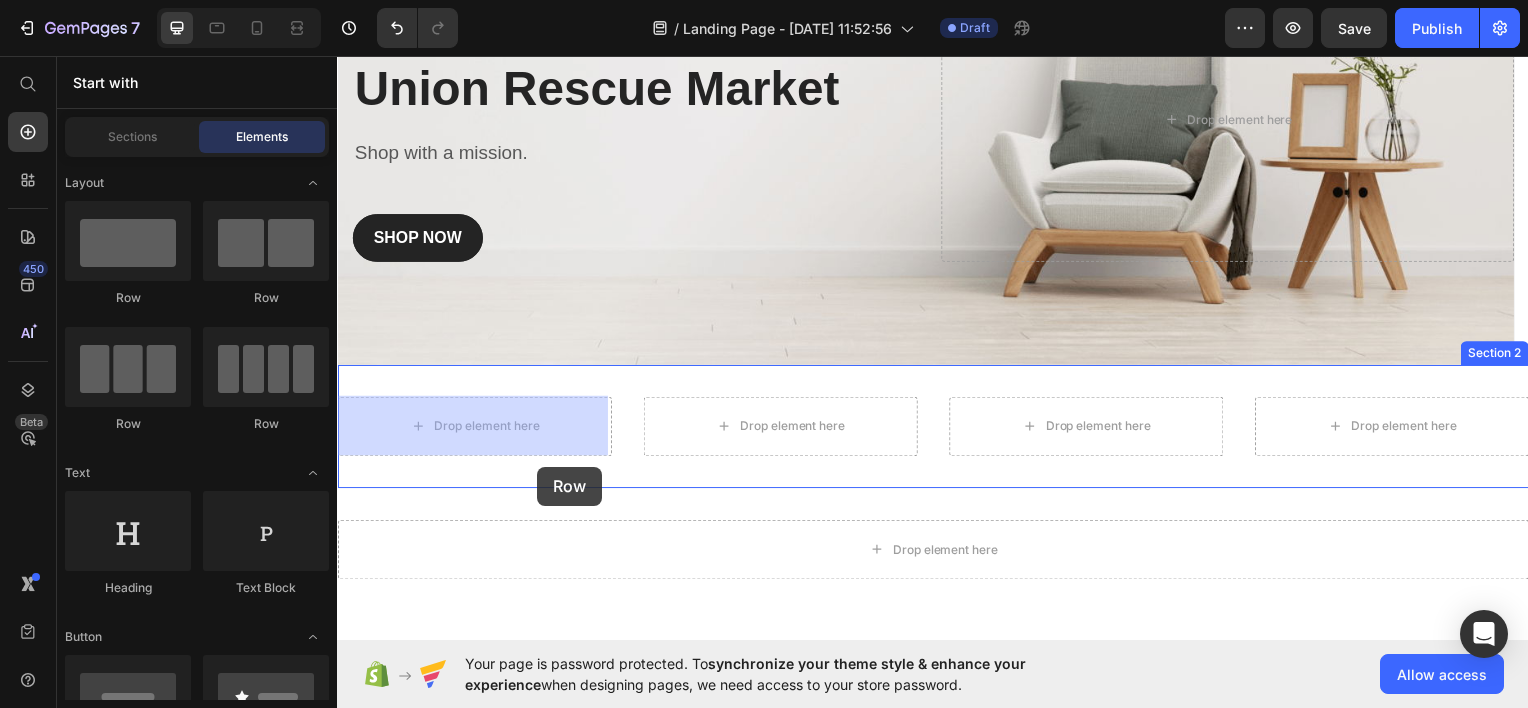drag, startPoint x: 486, startPoint y: 320, endPoint x: 539, endPoint y: 469, distance: 158.14551 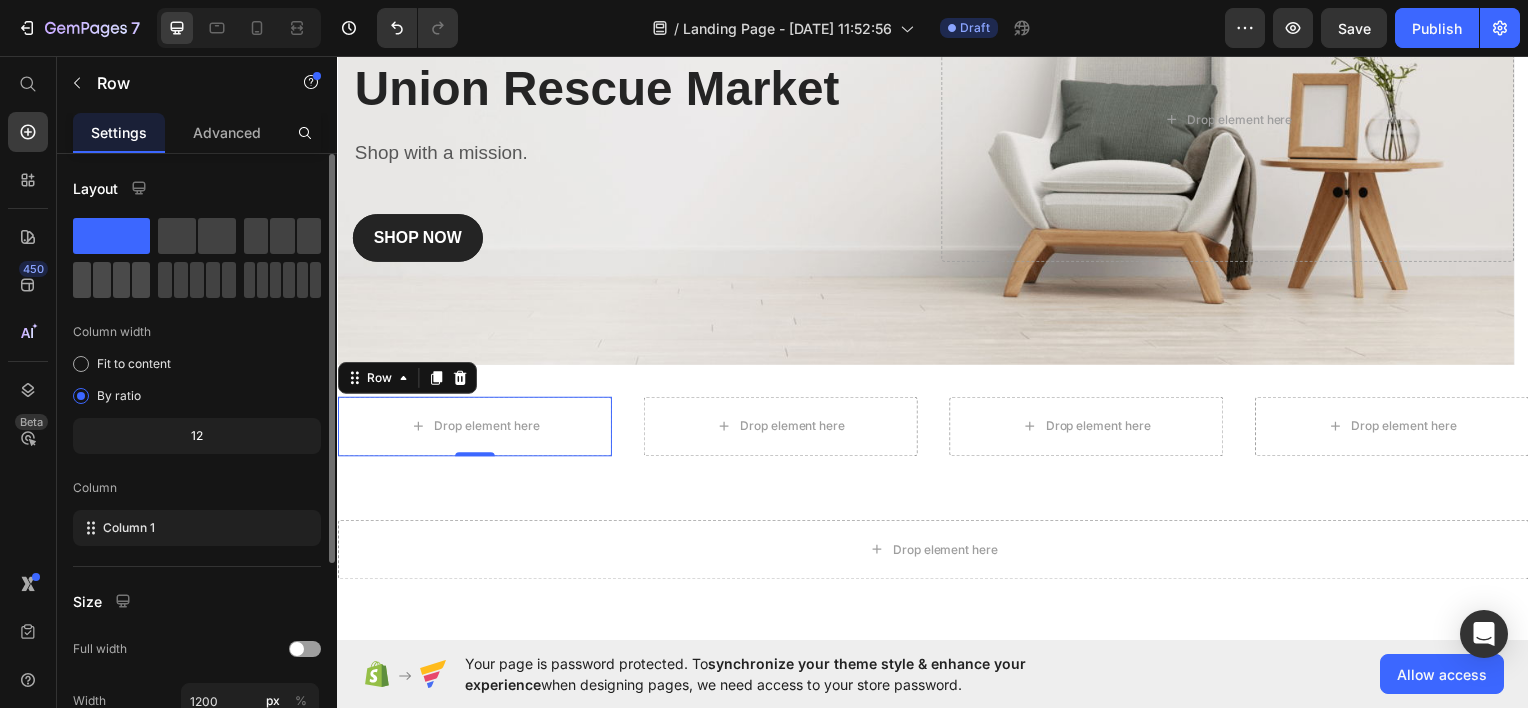 click 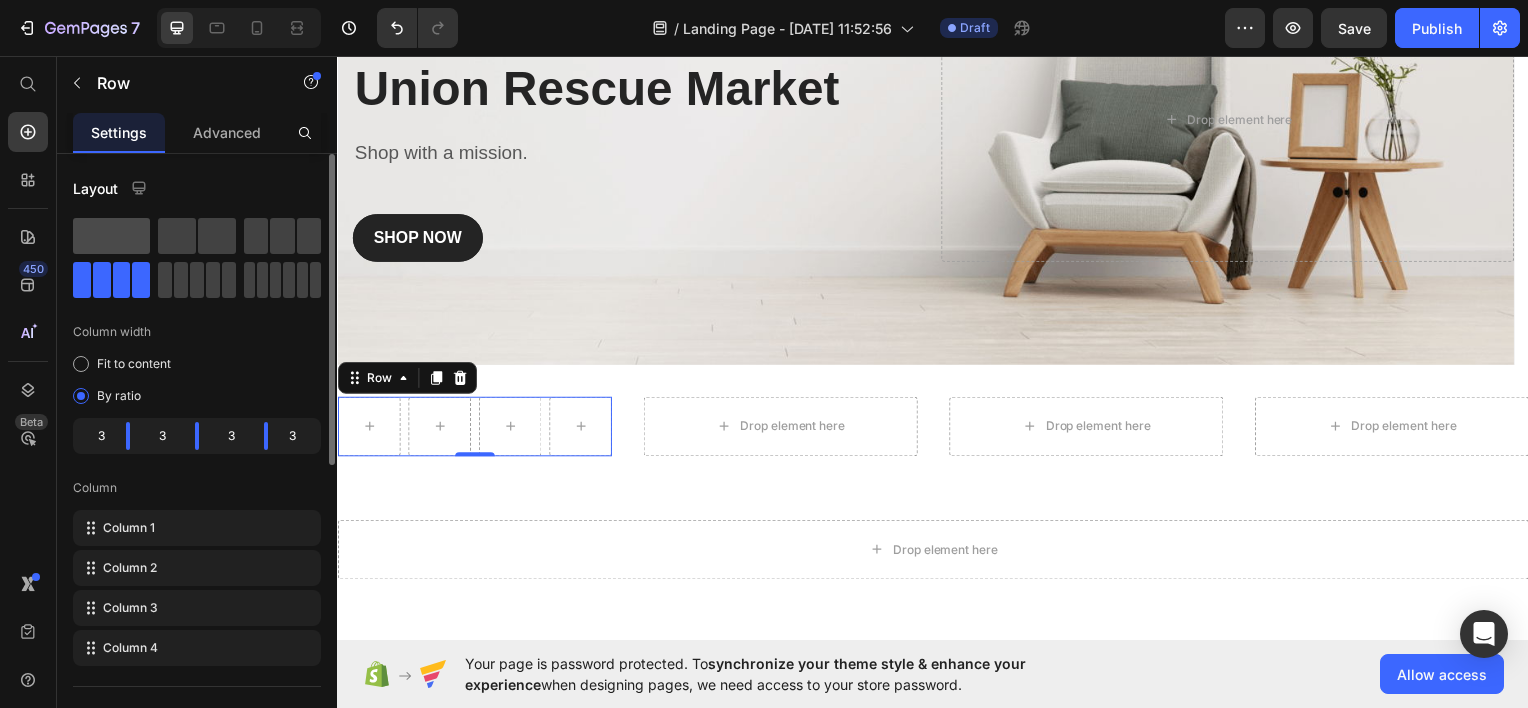click 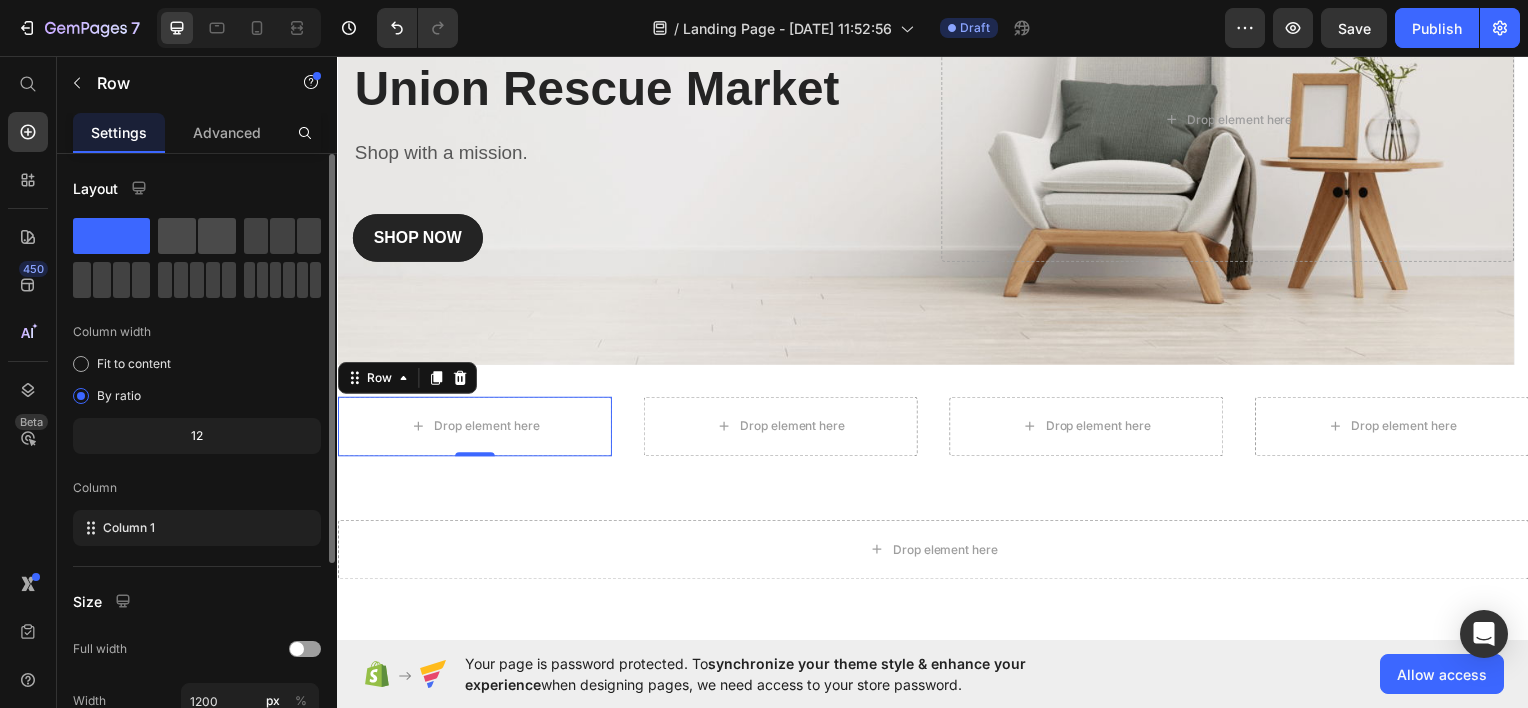 click 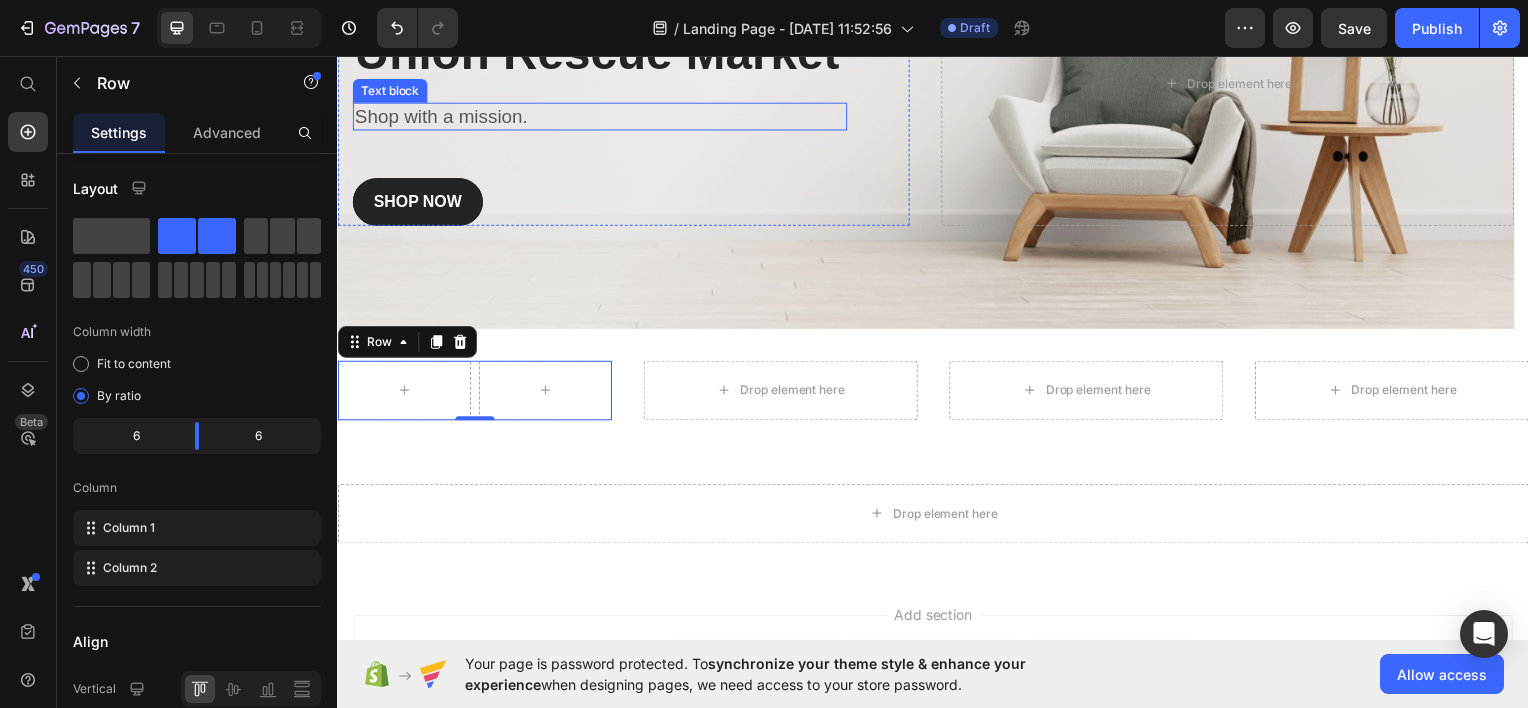 scroll, scrollTop: 480, scrollLeft: 0, axis: vertical 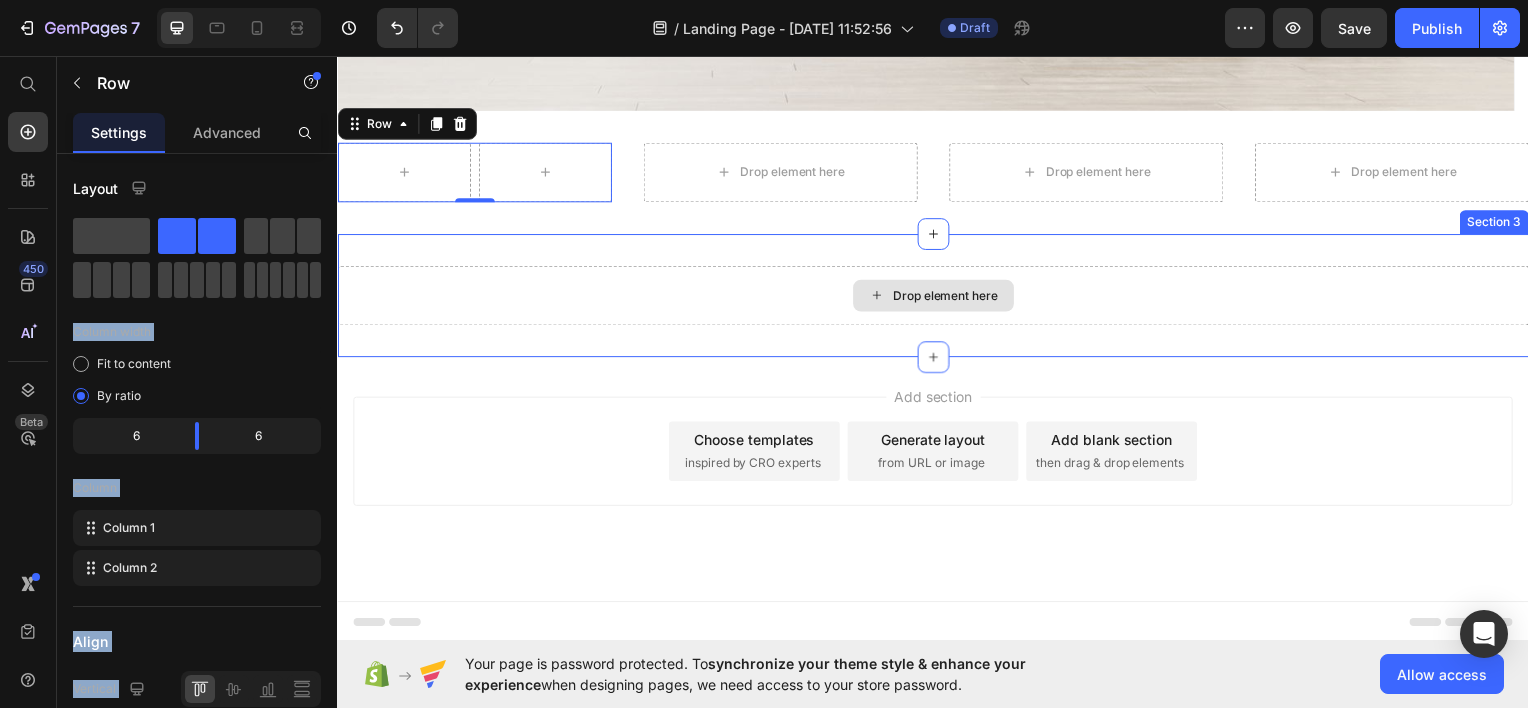drag, startPoint x: 459, startPoint y: 301, endPoint x: 895, endPoint y: 305, distance: 436.01834 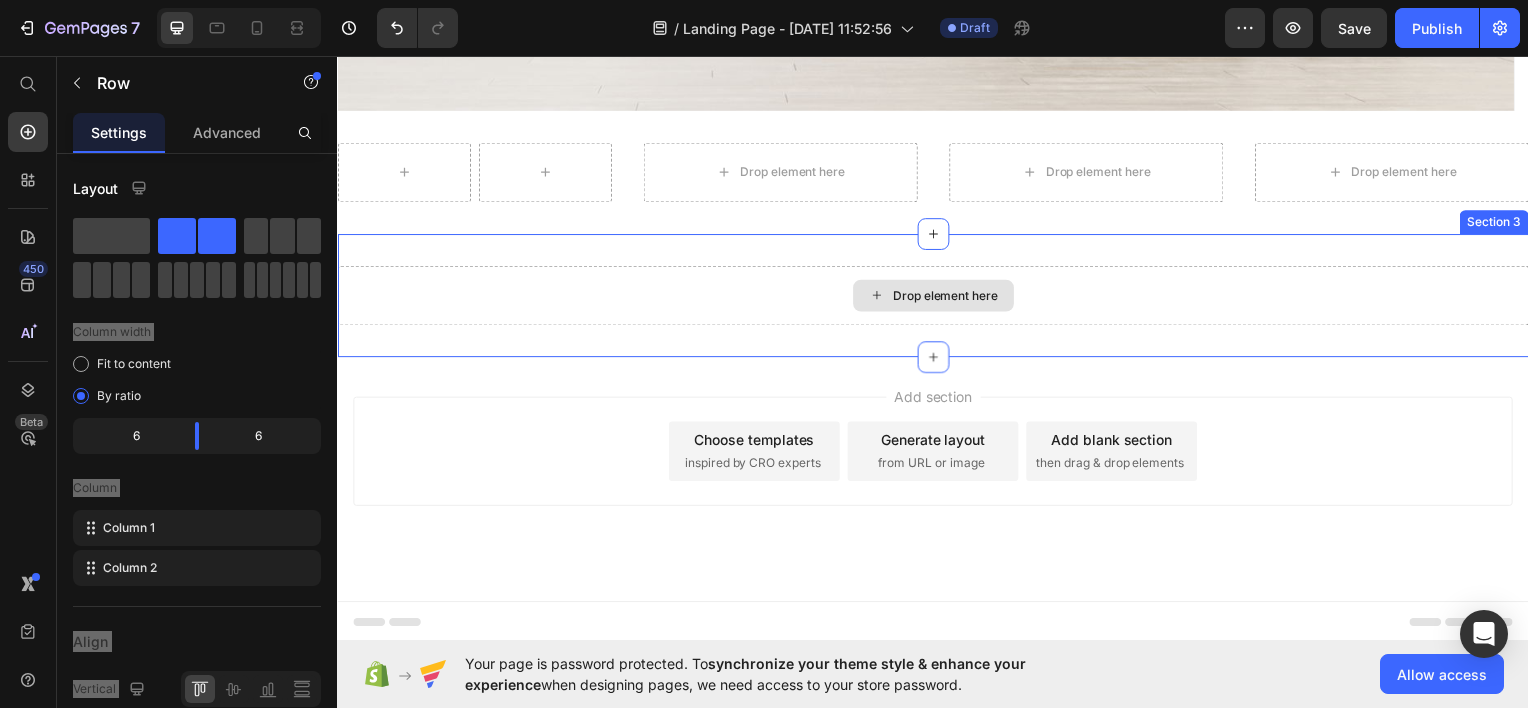click on "Drop element here" at bounding box center [937, 296] 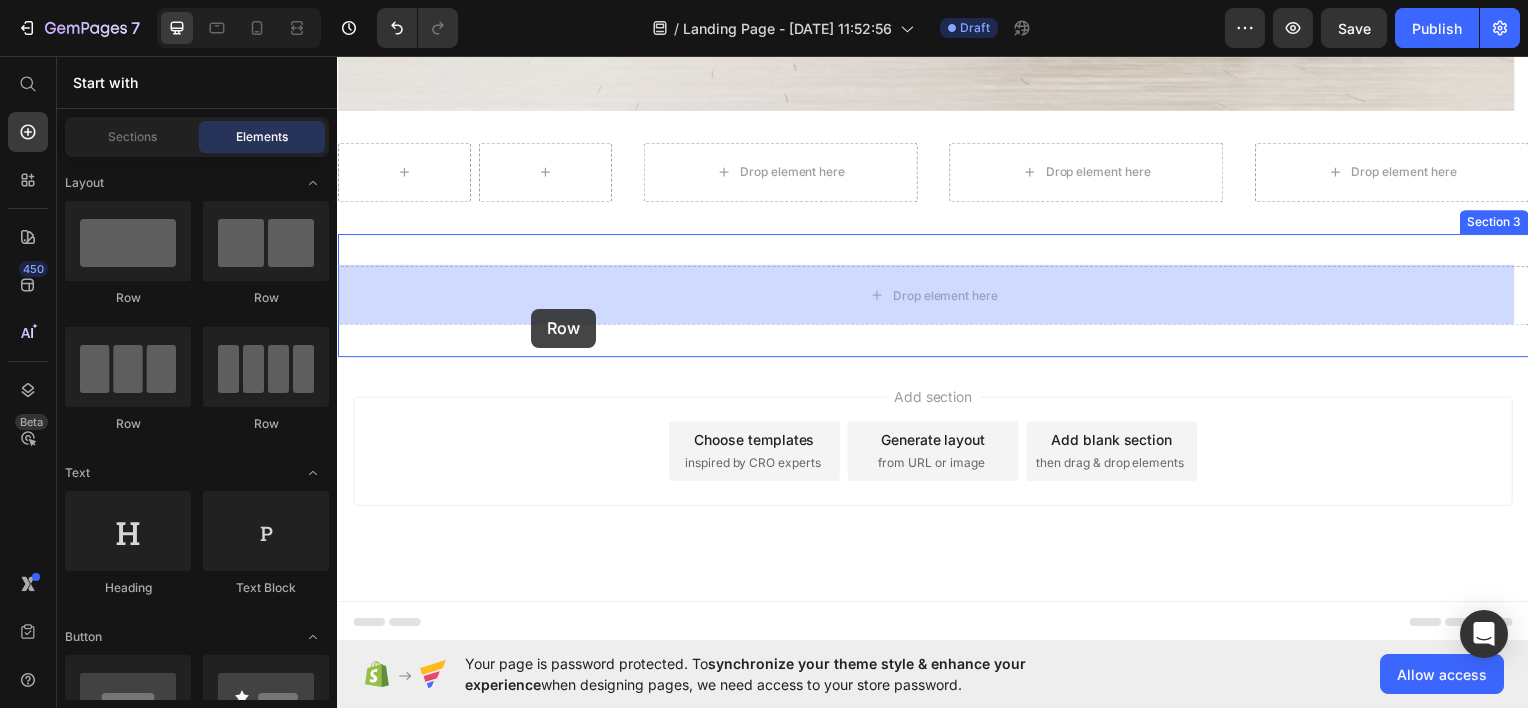 drag, startPoint x: 467, startPoint y: 320, endPoint x: 532, endPoint y: 310, distance: 65.76473 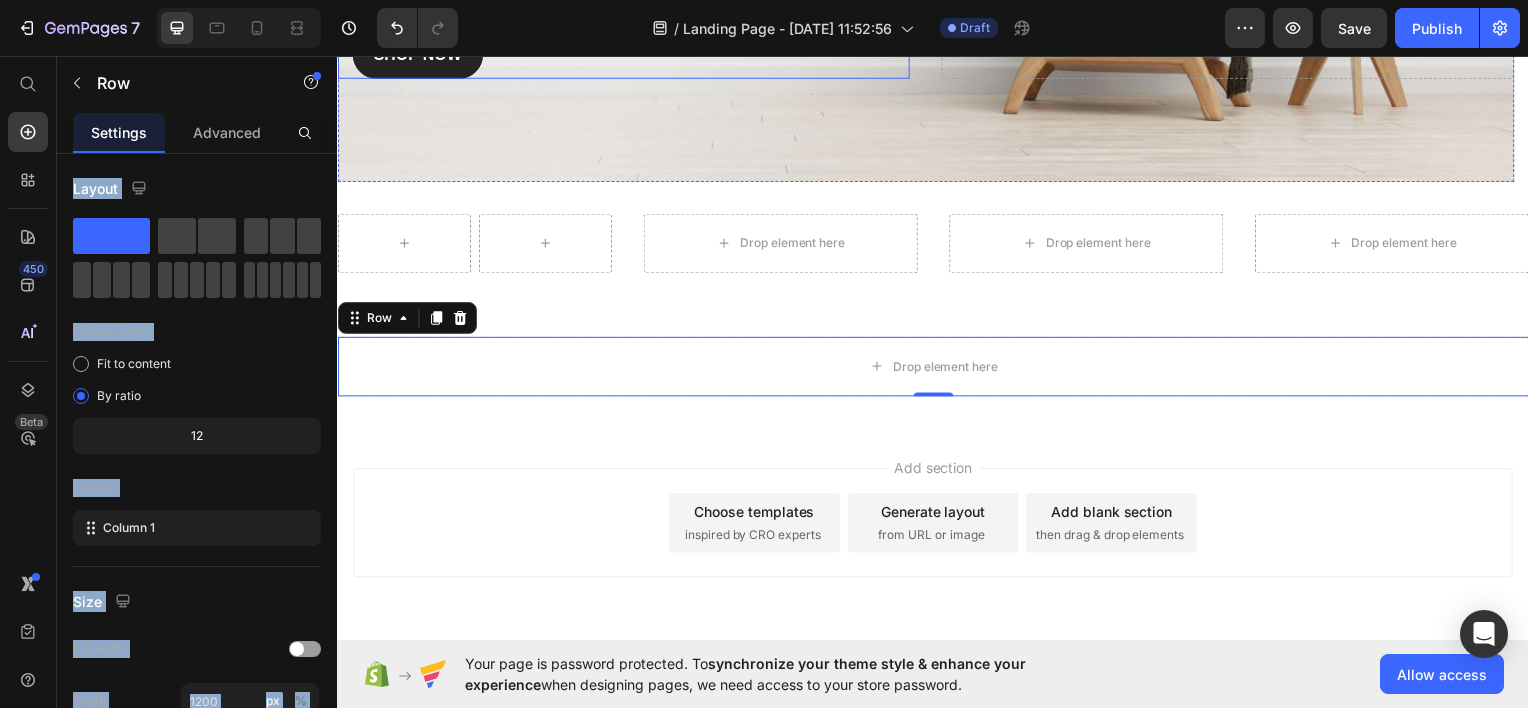 scroll, scrollTop: 480, scrollLeft: 0, axis: vertical 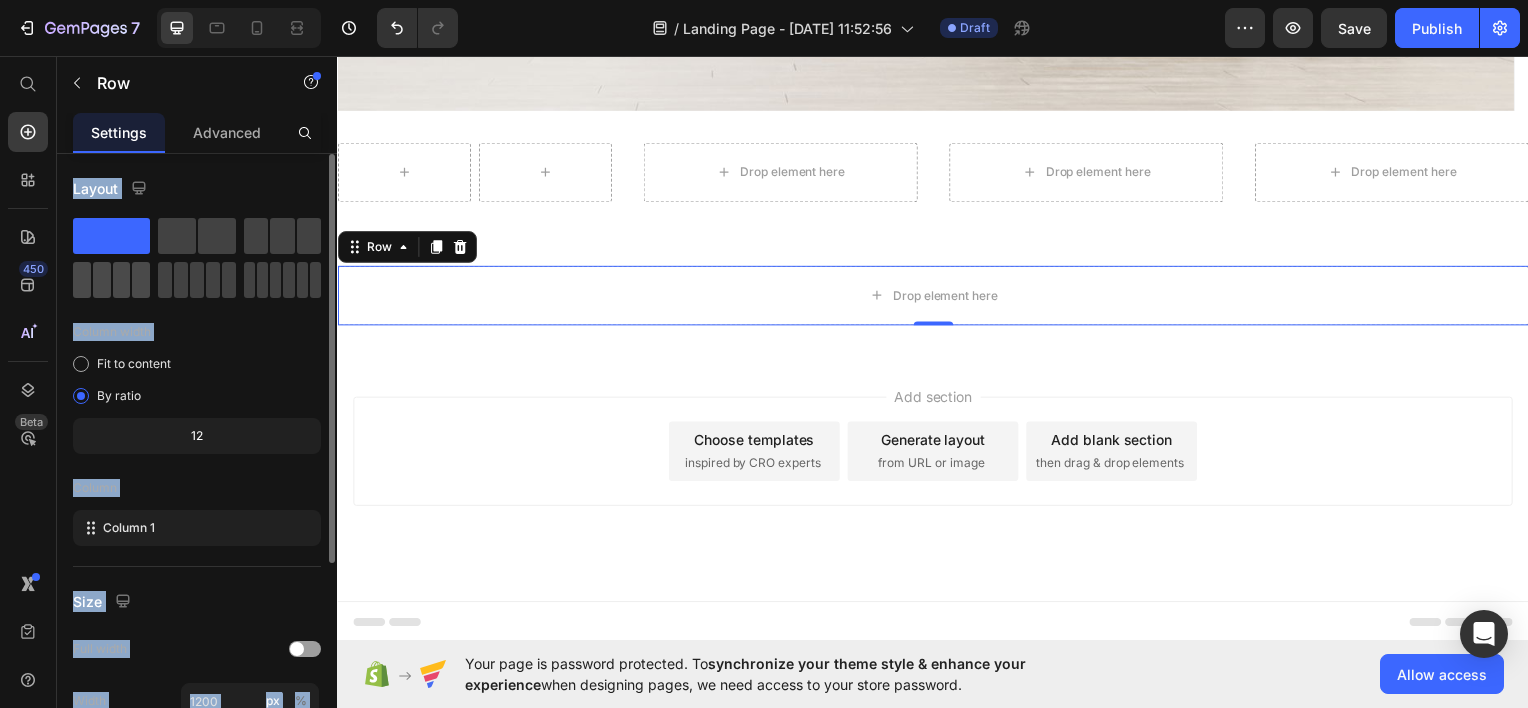 click 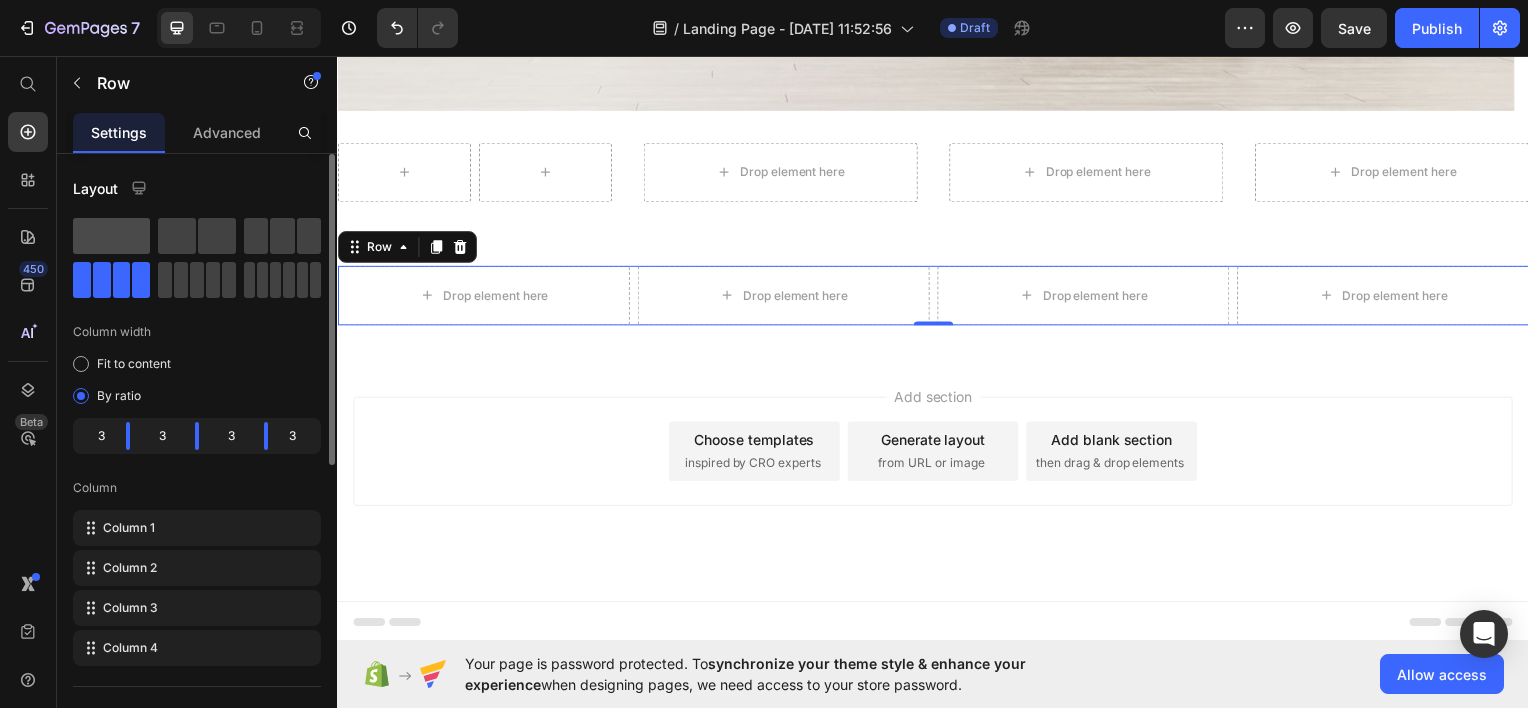 click 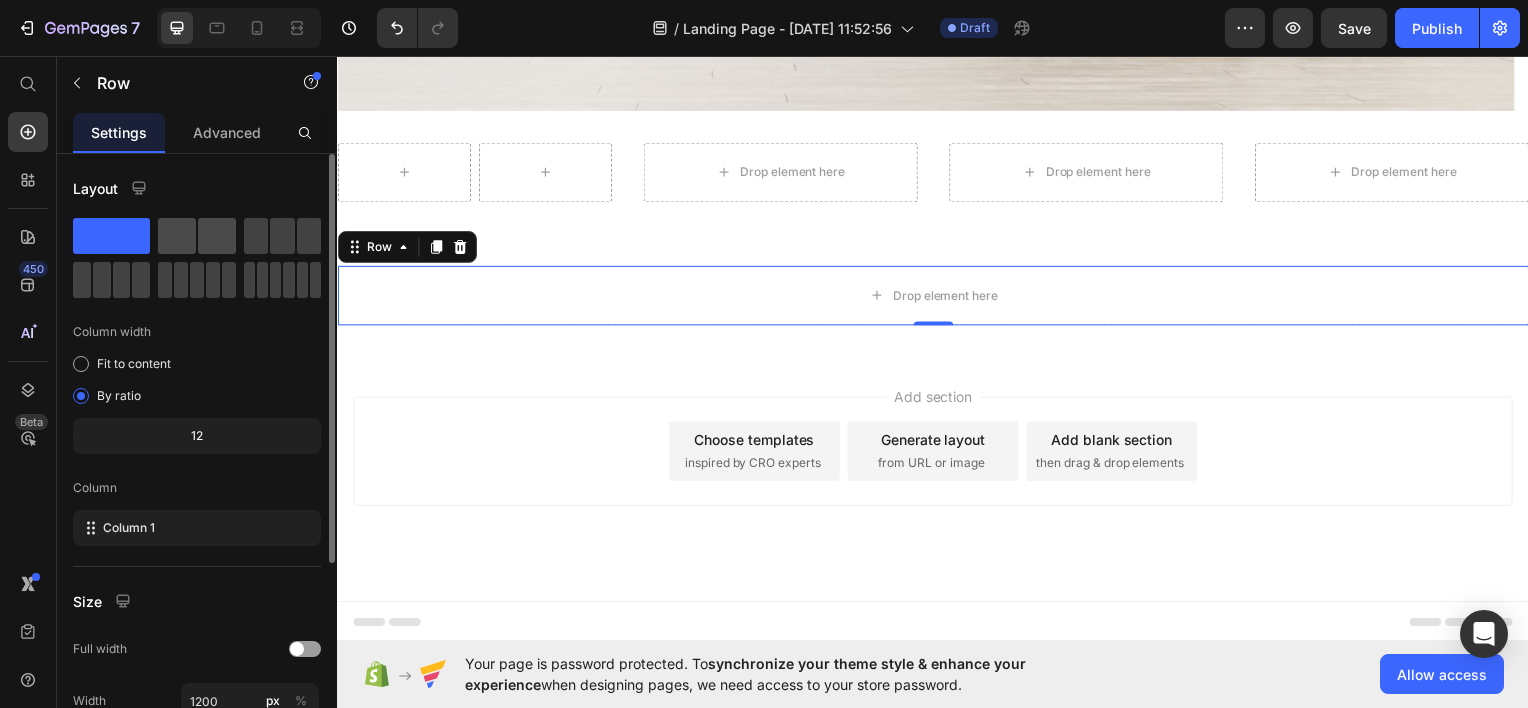 click 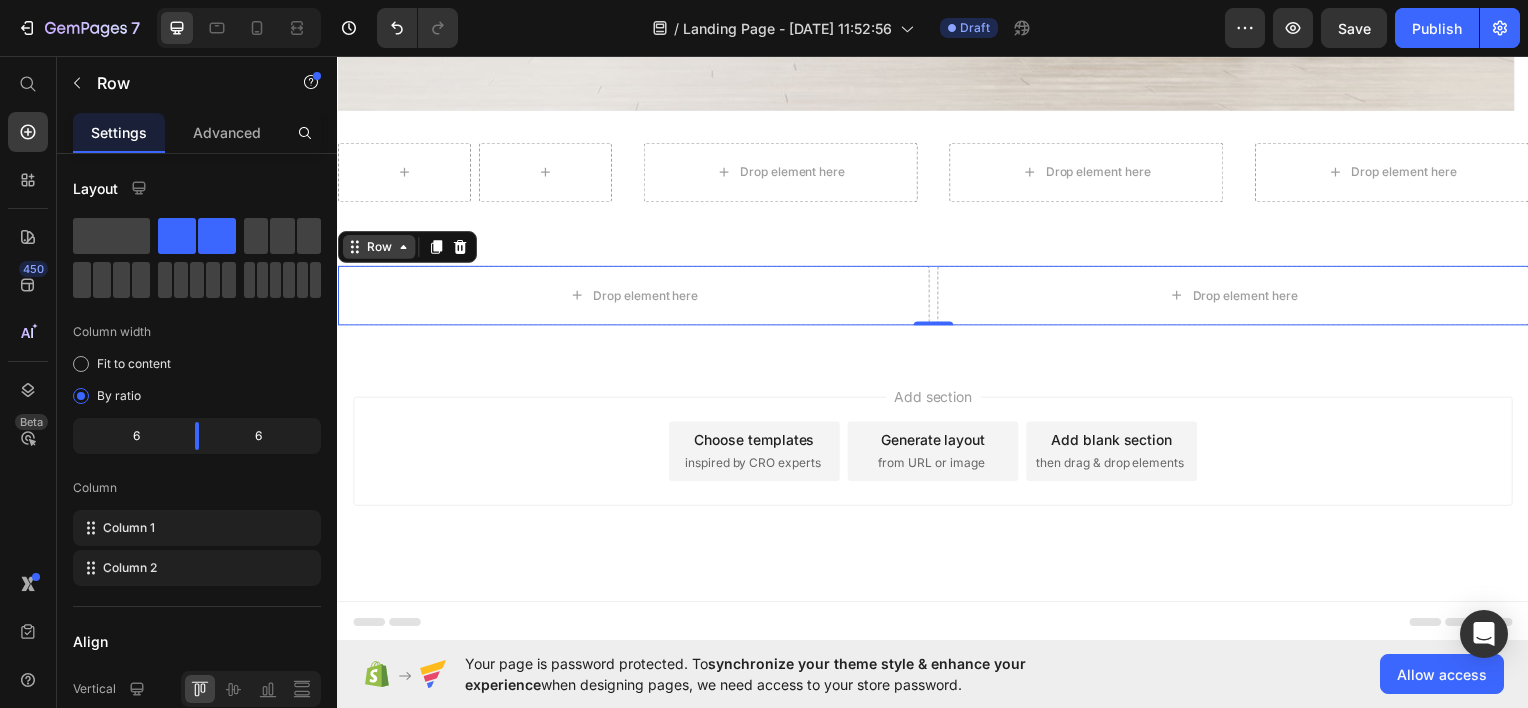 click 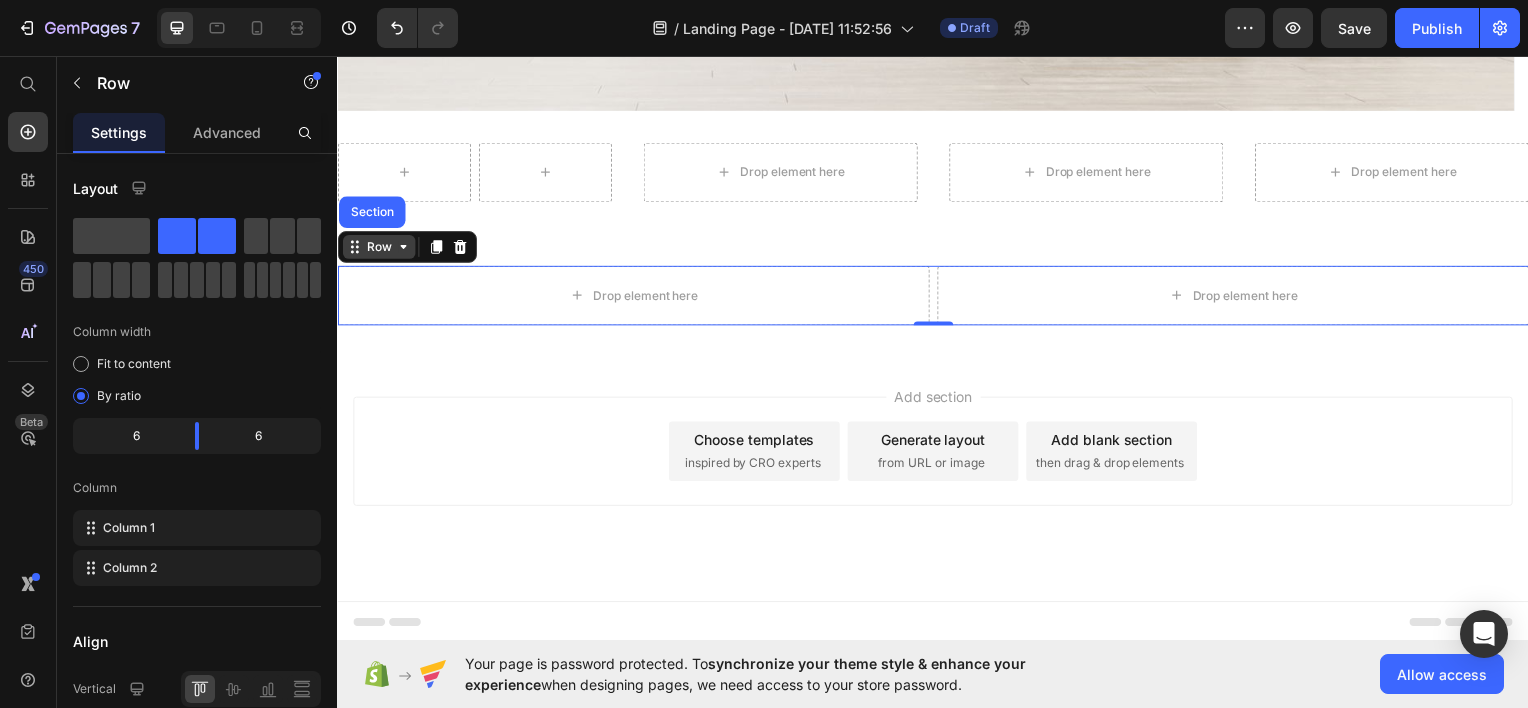 click 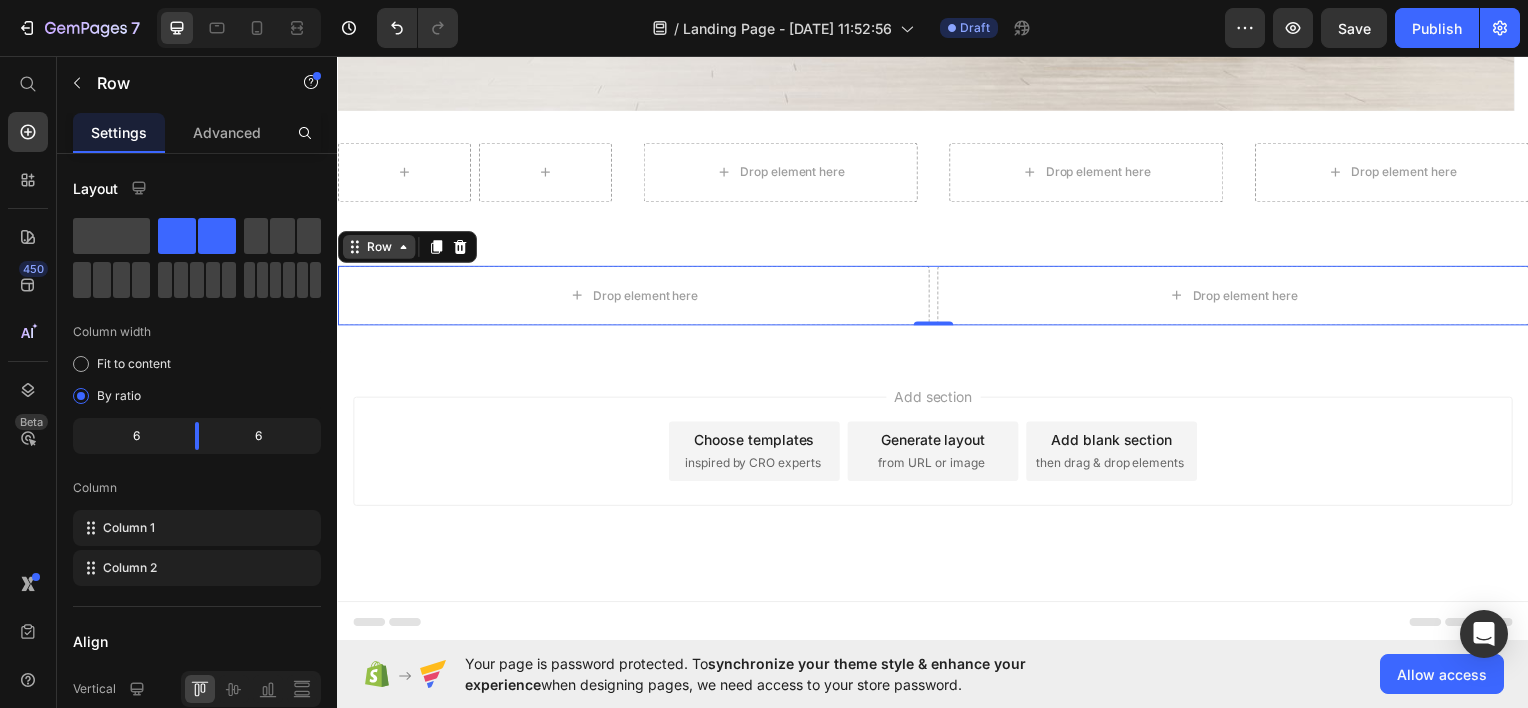 click 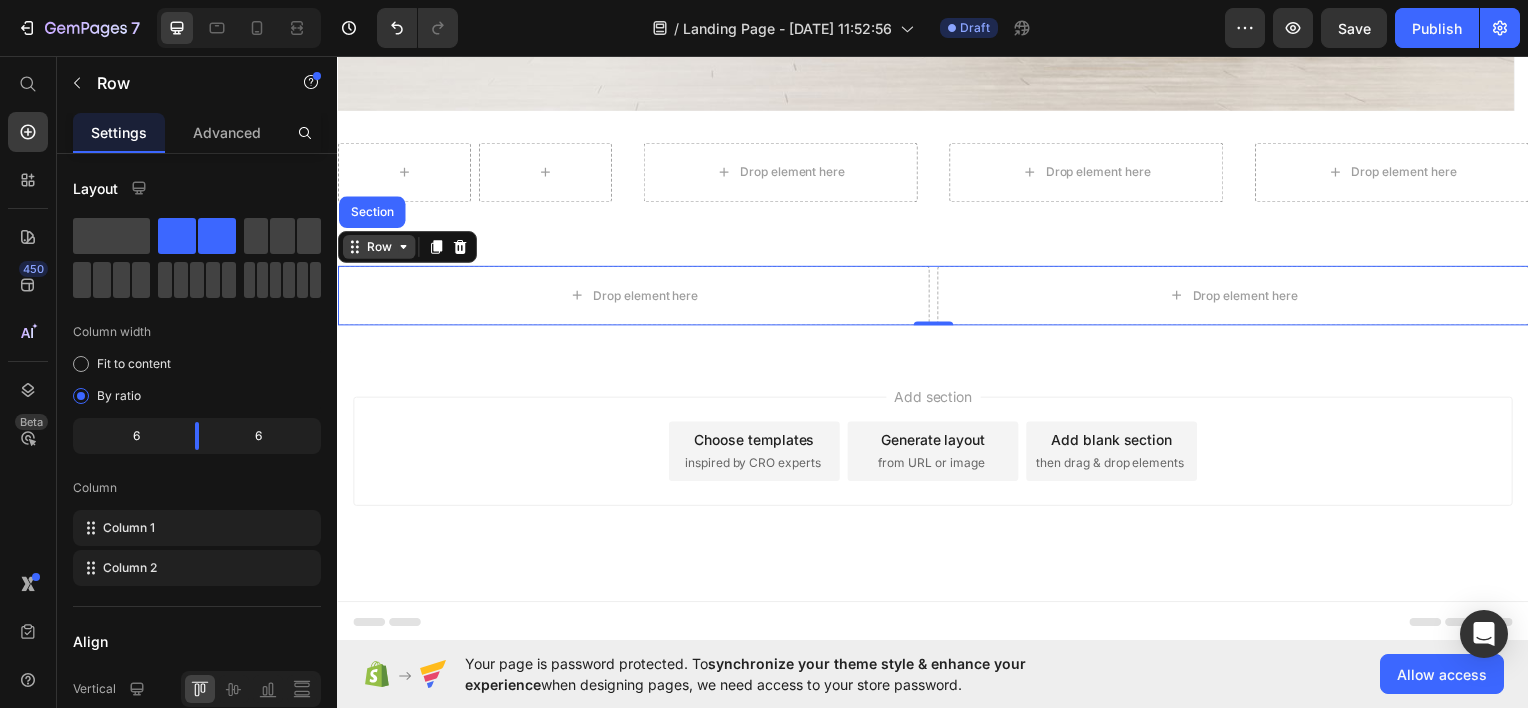 click 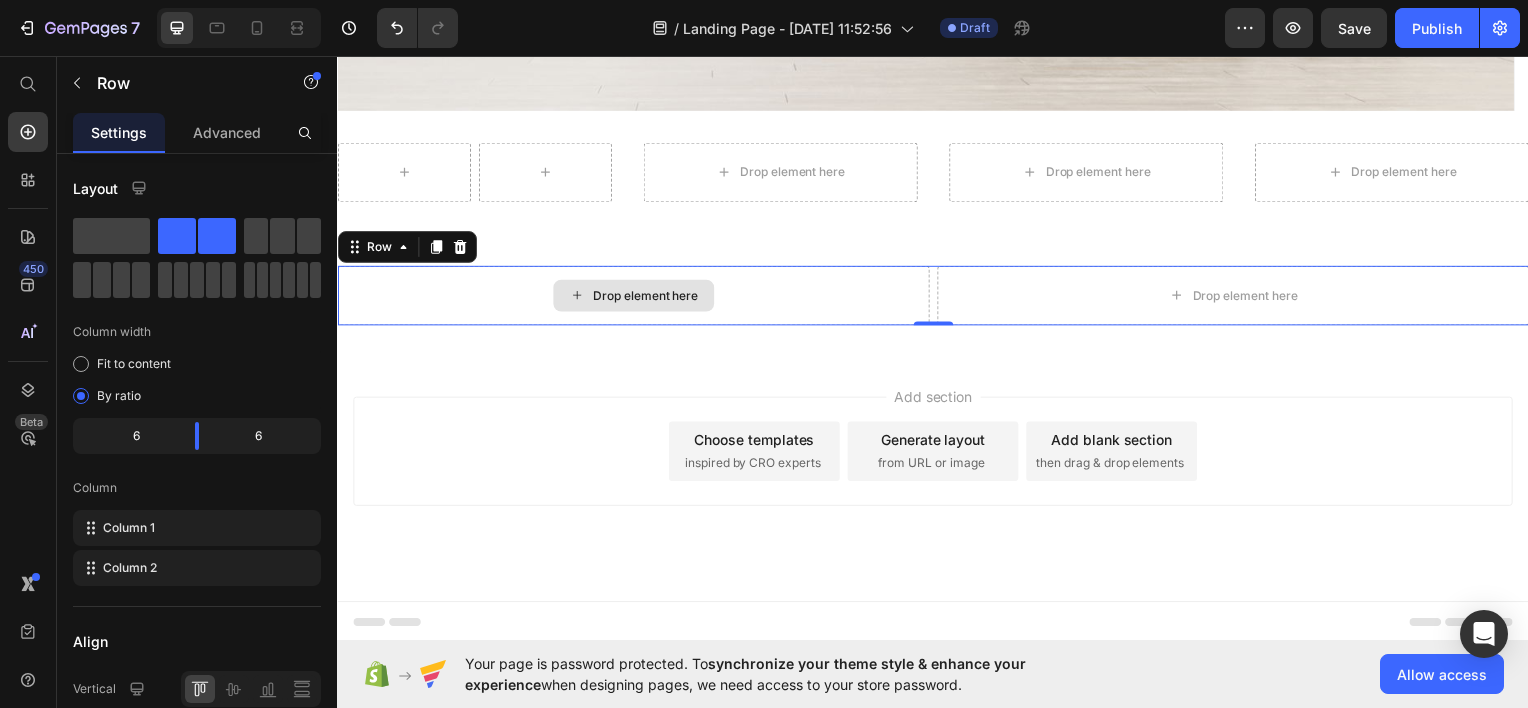click on "Drop element here" at bounding box center (635, 296) 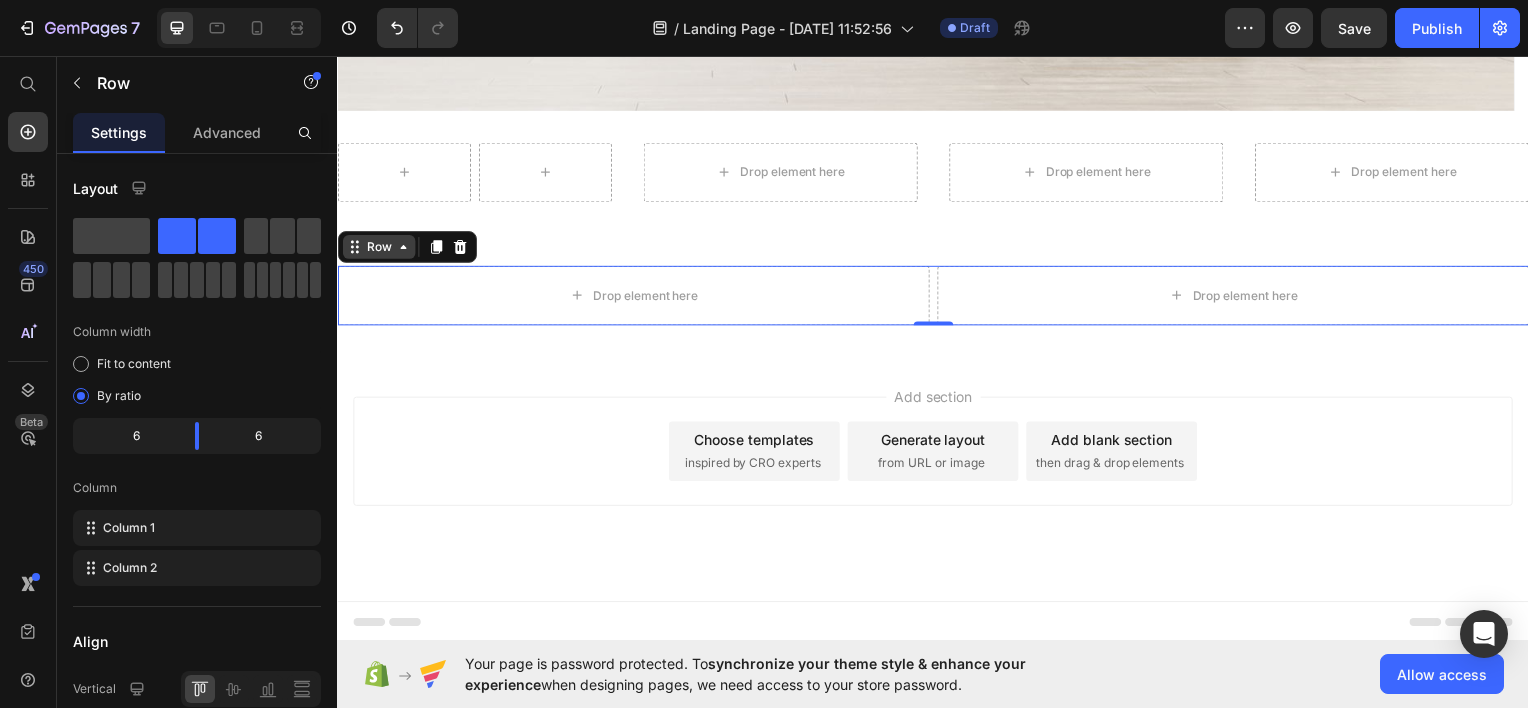click 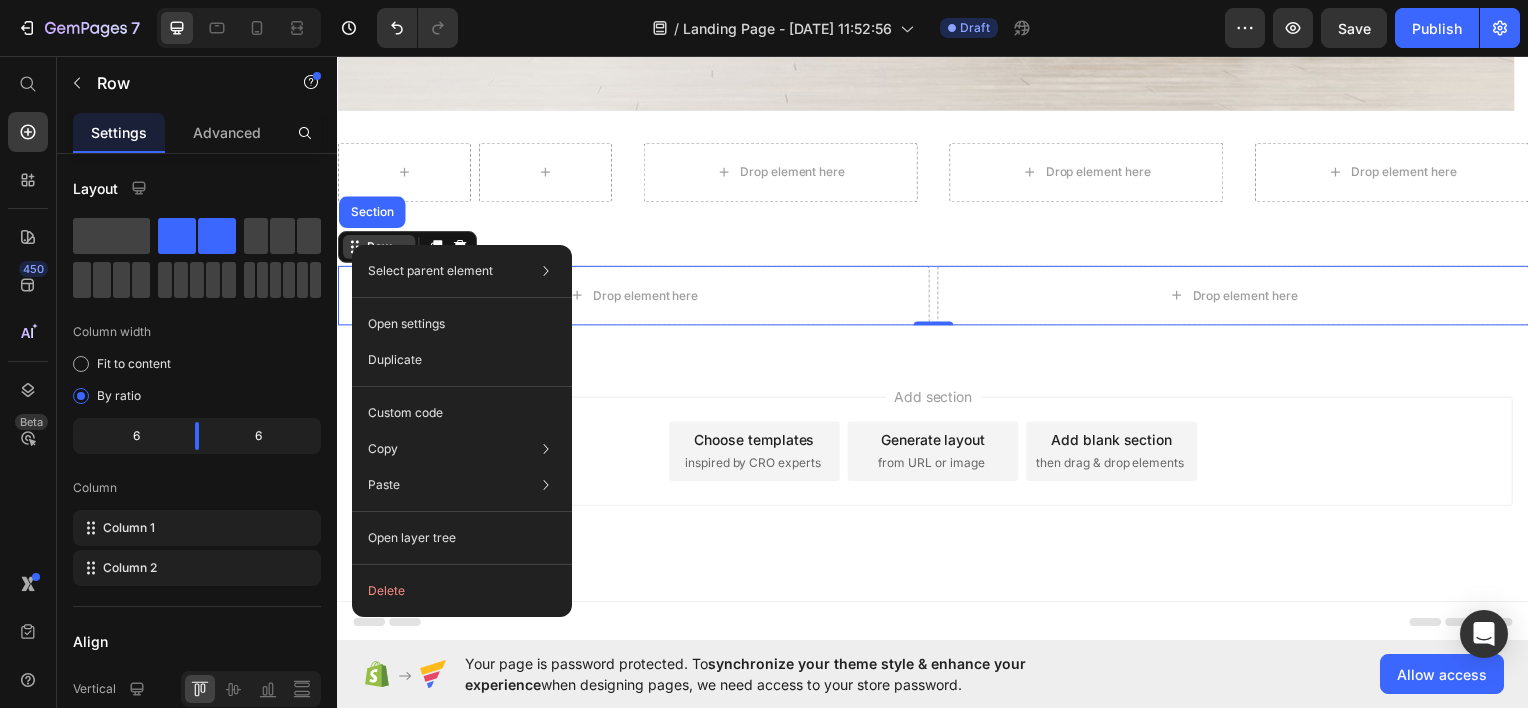 click on "Select parent element Section Row 2 cols Open settings Duplicate Custom code Copy Copy element  Ctrl + C Copy style  Copy class  .gM7UTNCO7L Paste Paste element  Ctrl + V Paste style  Ctrl + Shift + V  Please allow access tp clipboard to paste content from other pages  Allow Access Open layer tree  Delete" 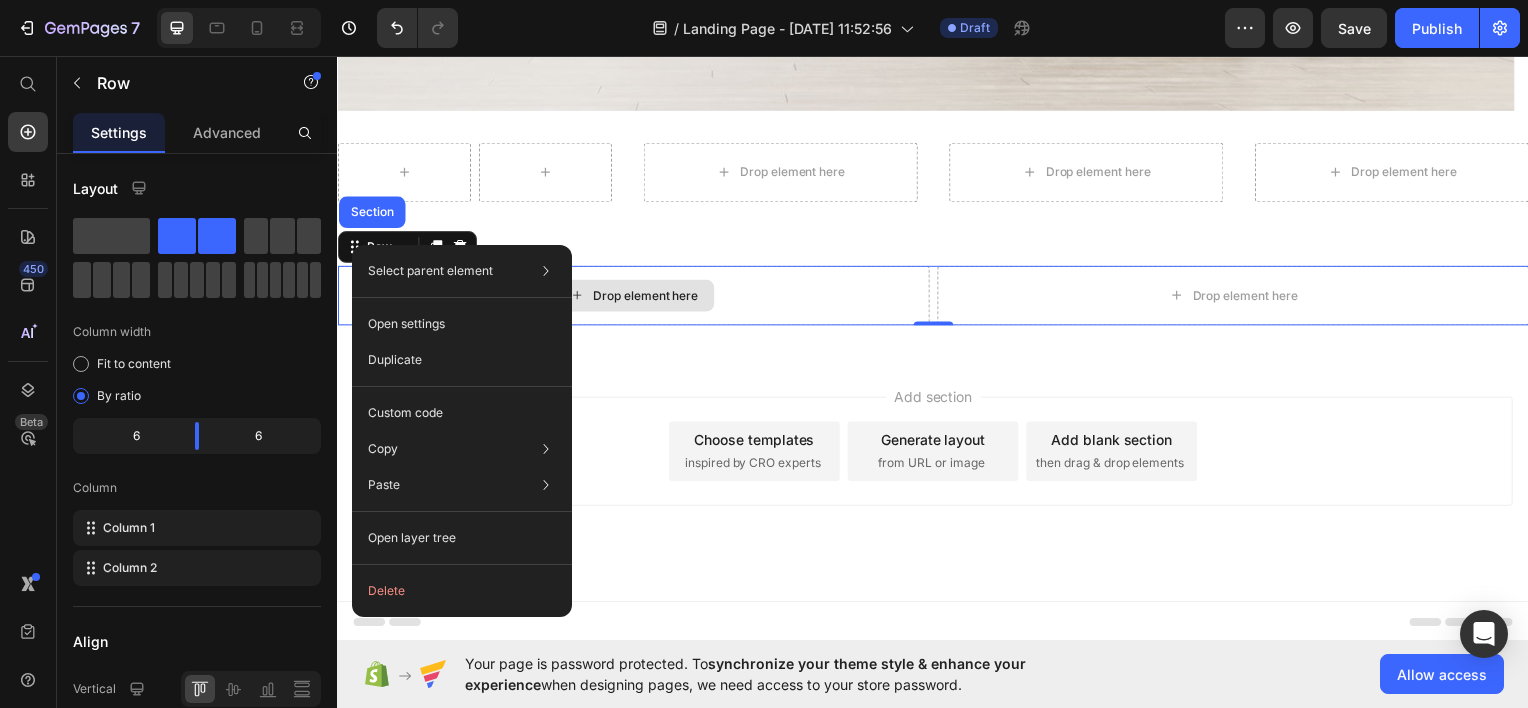click on "Drop element here" at bounding box center (635, 296) 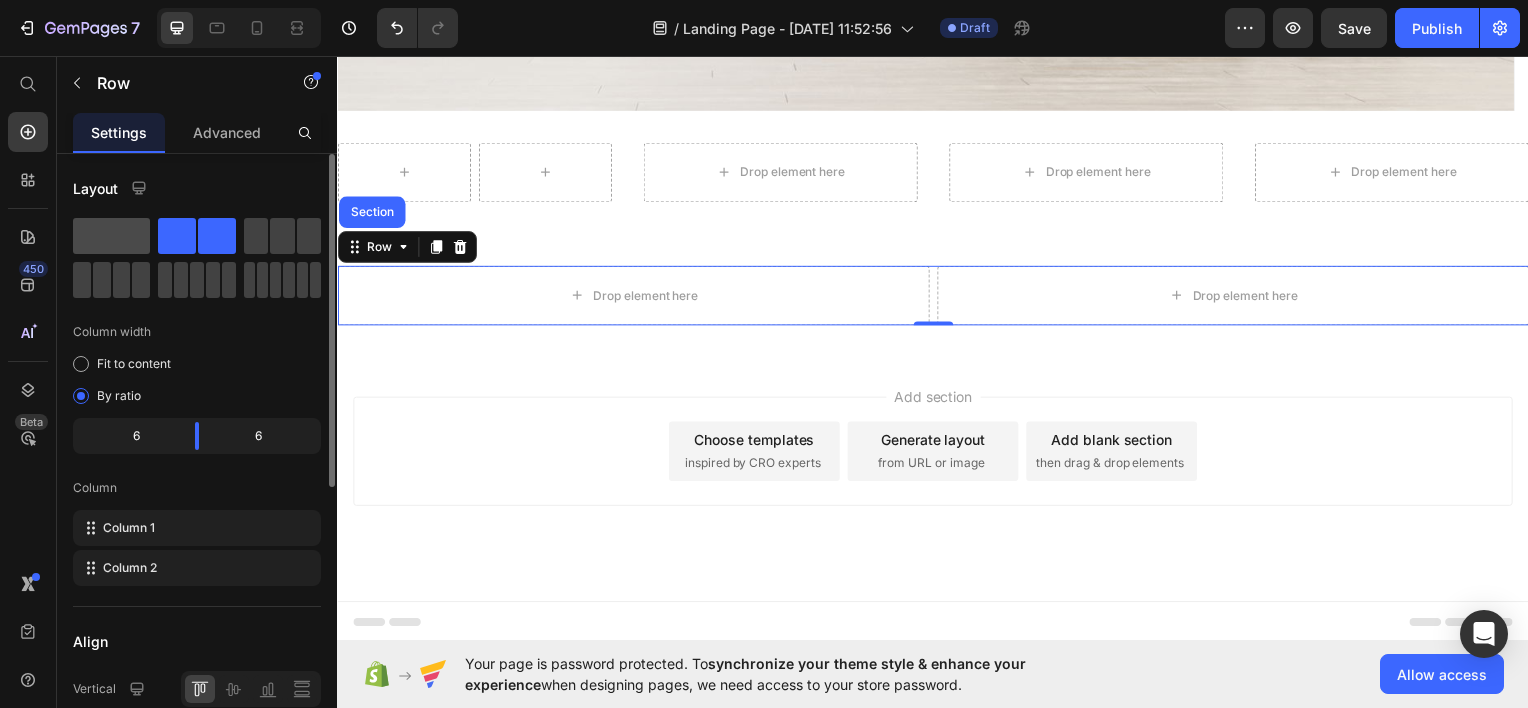 click 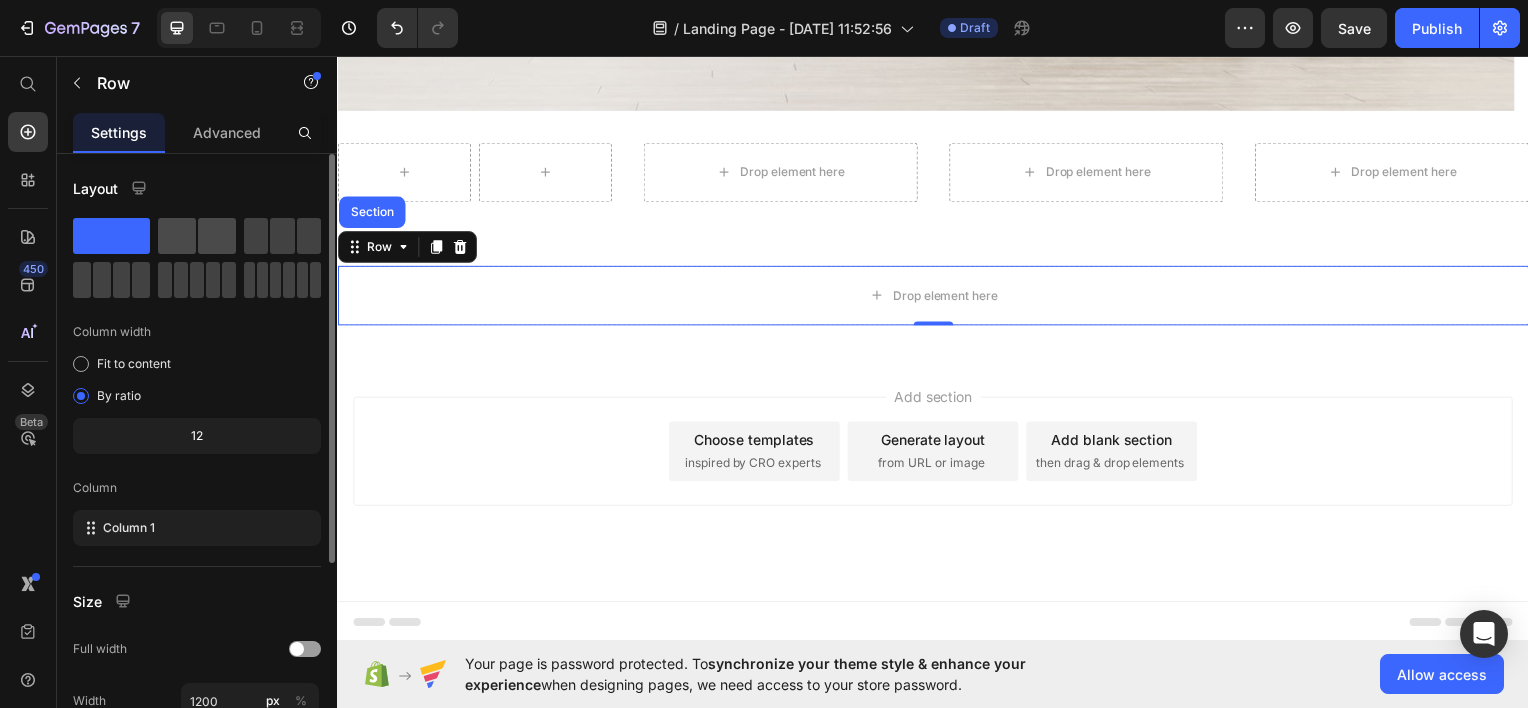 click 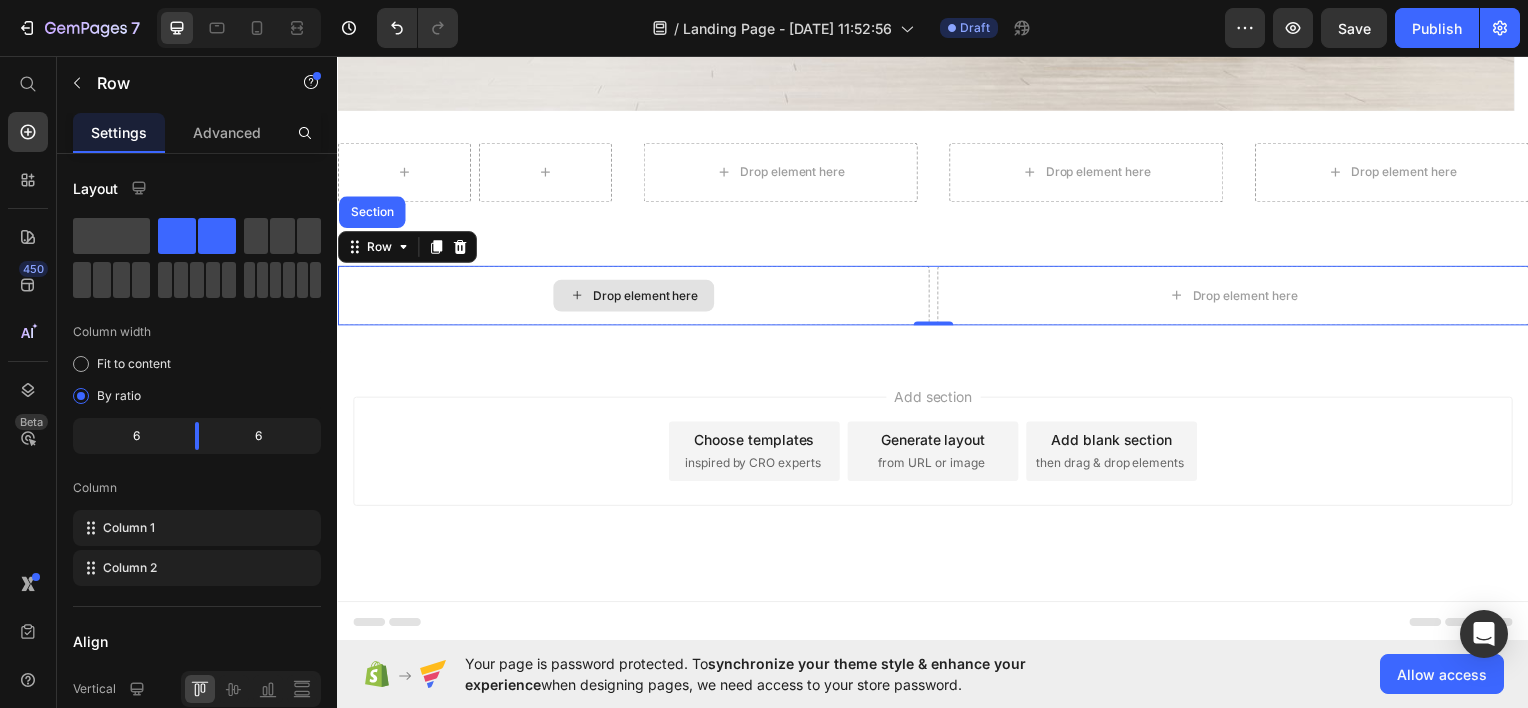 click 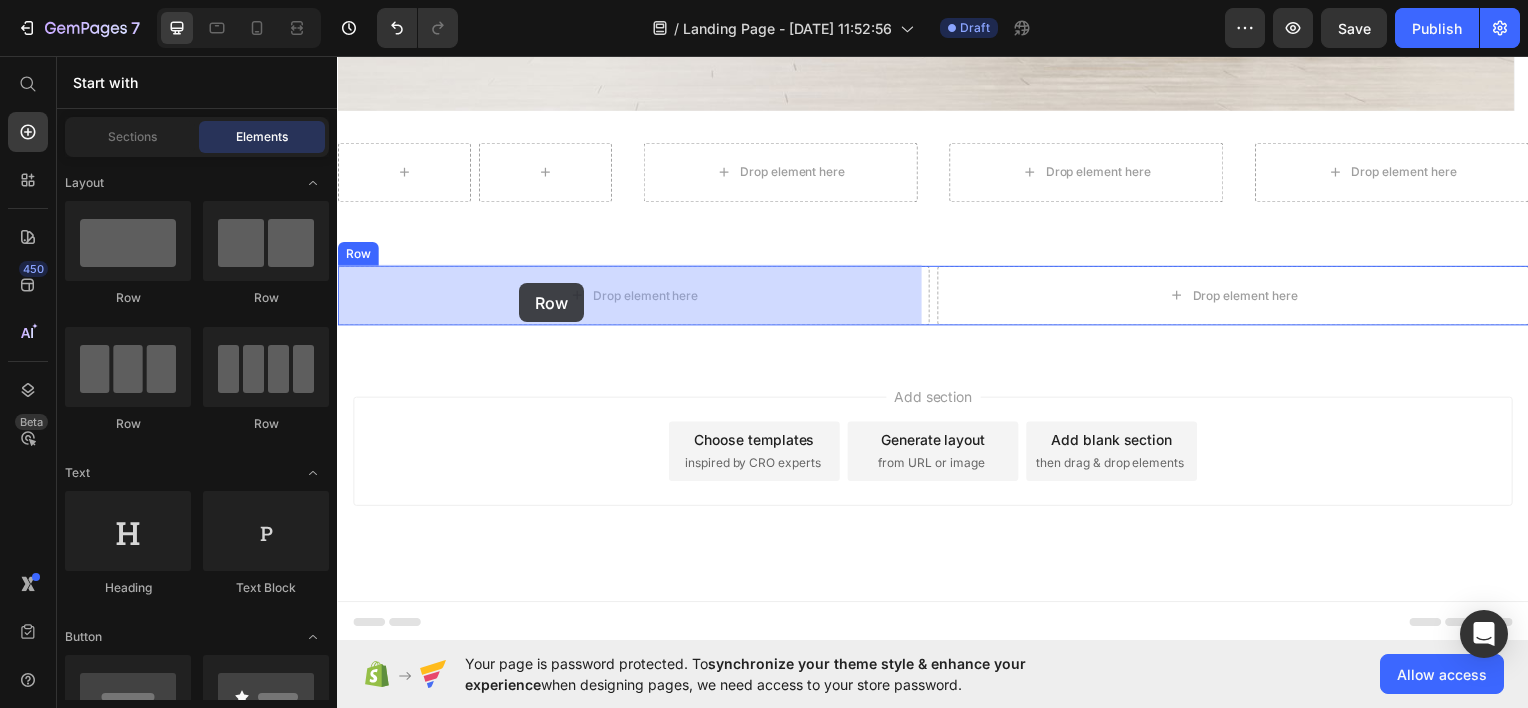 drag, startPoint x: 500, startPoint y: 307, endPoint x: 520, endPoint y: 284, distance: 30.479502 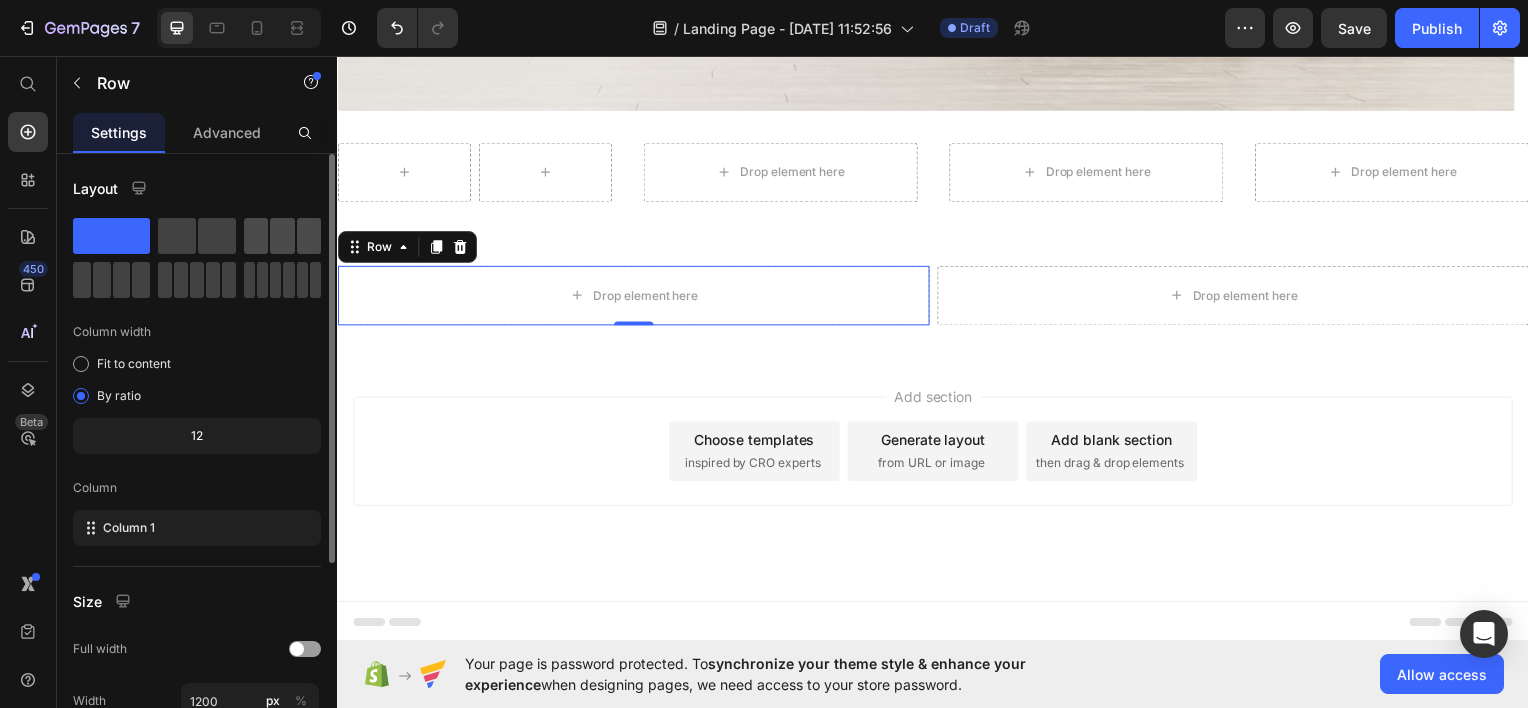 click 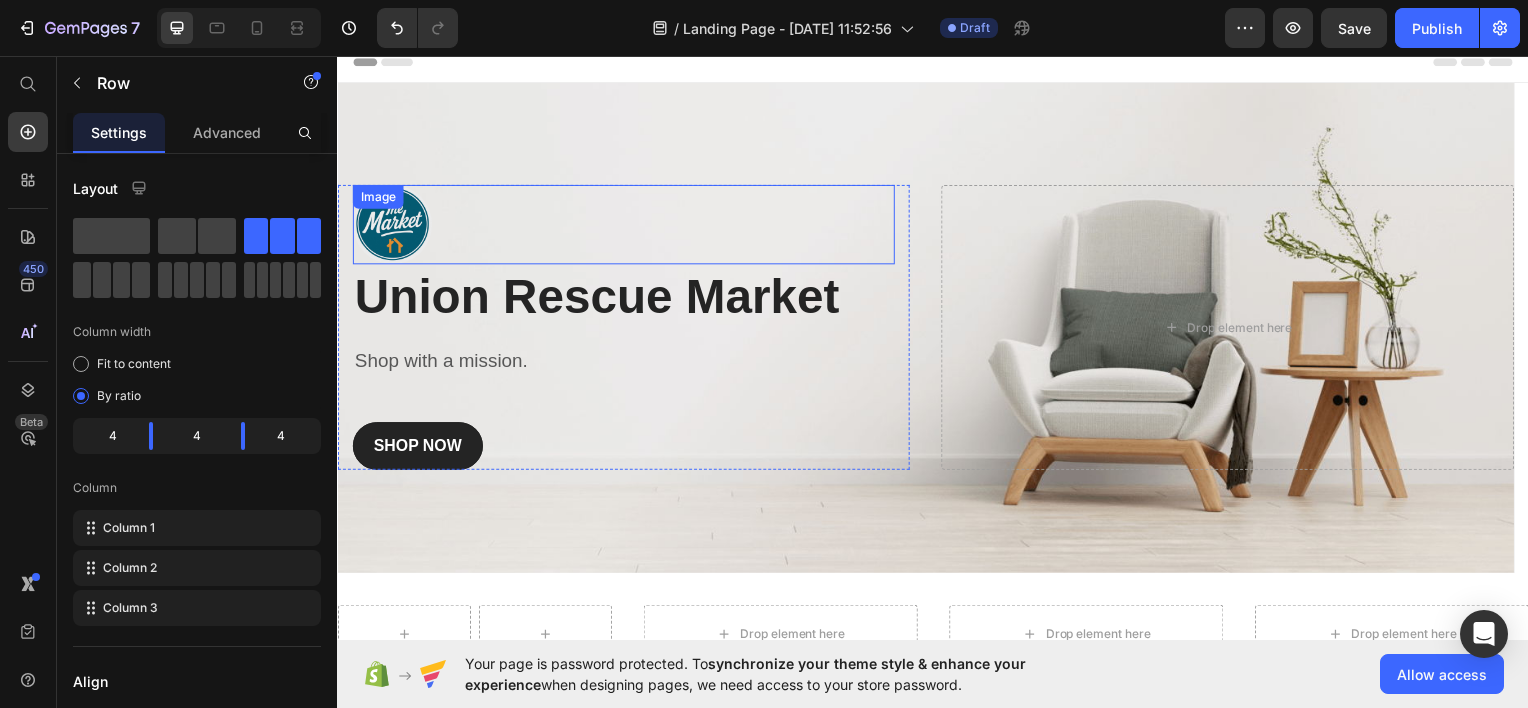 scroll, scrollTop: 0, scrollLeft: 0, axis: both 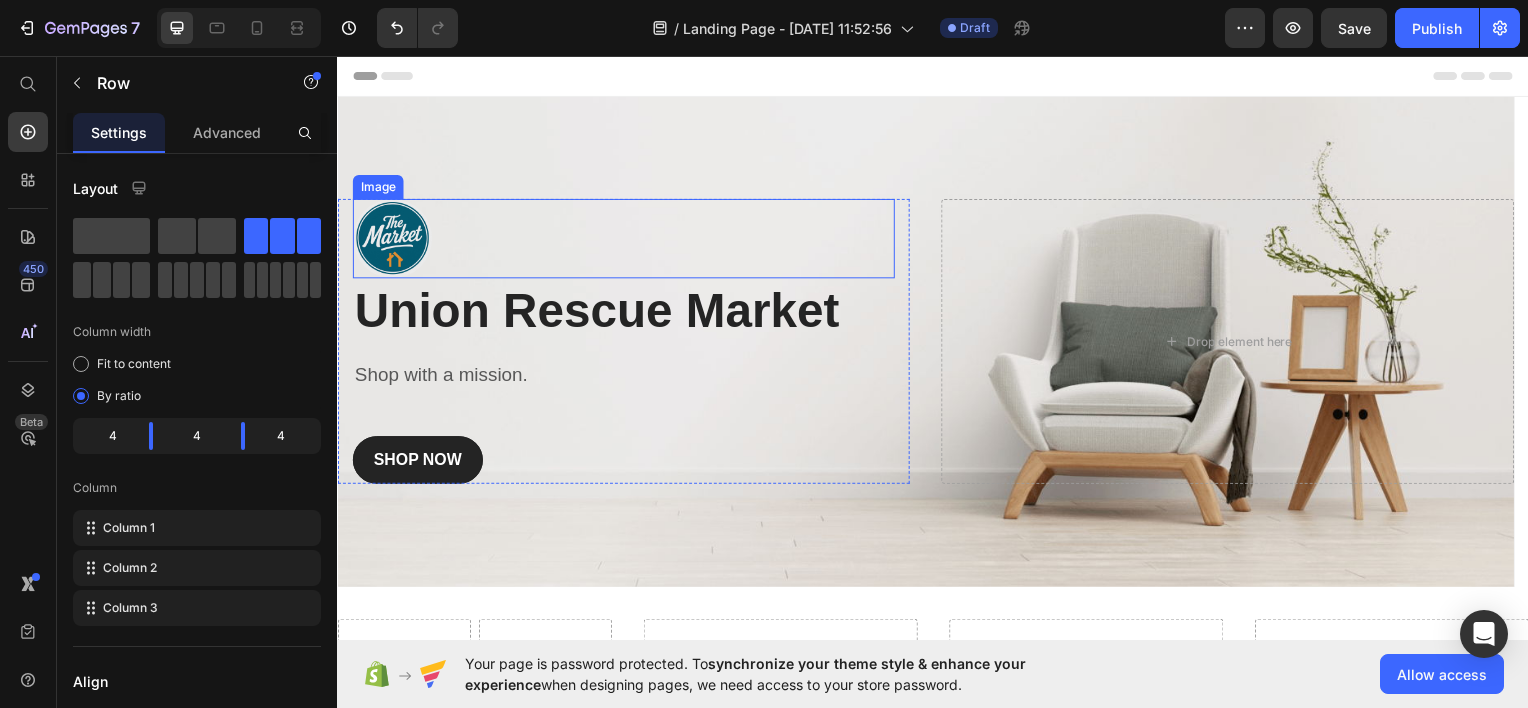 click at bounding box center (625, 239) 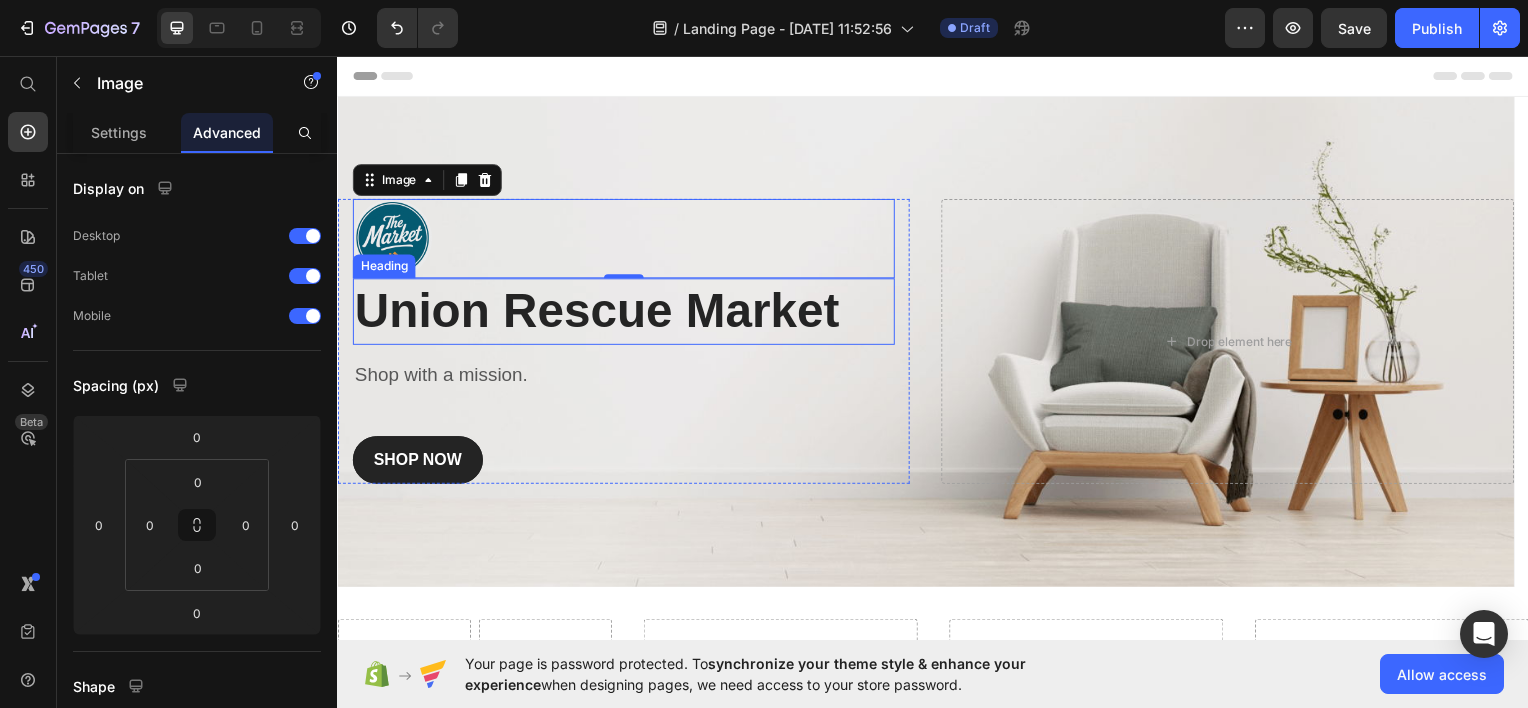 scroll, scrollTop: 0, scrollLeft: 0, axis: both 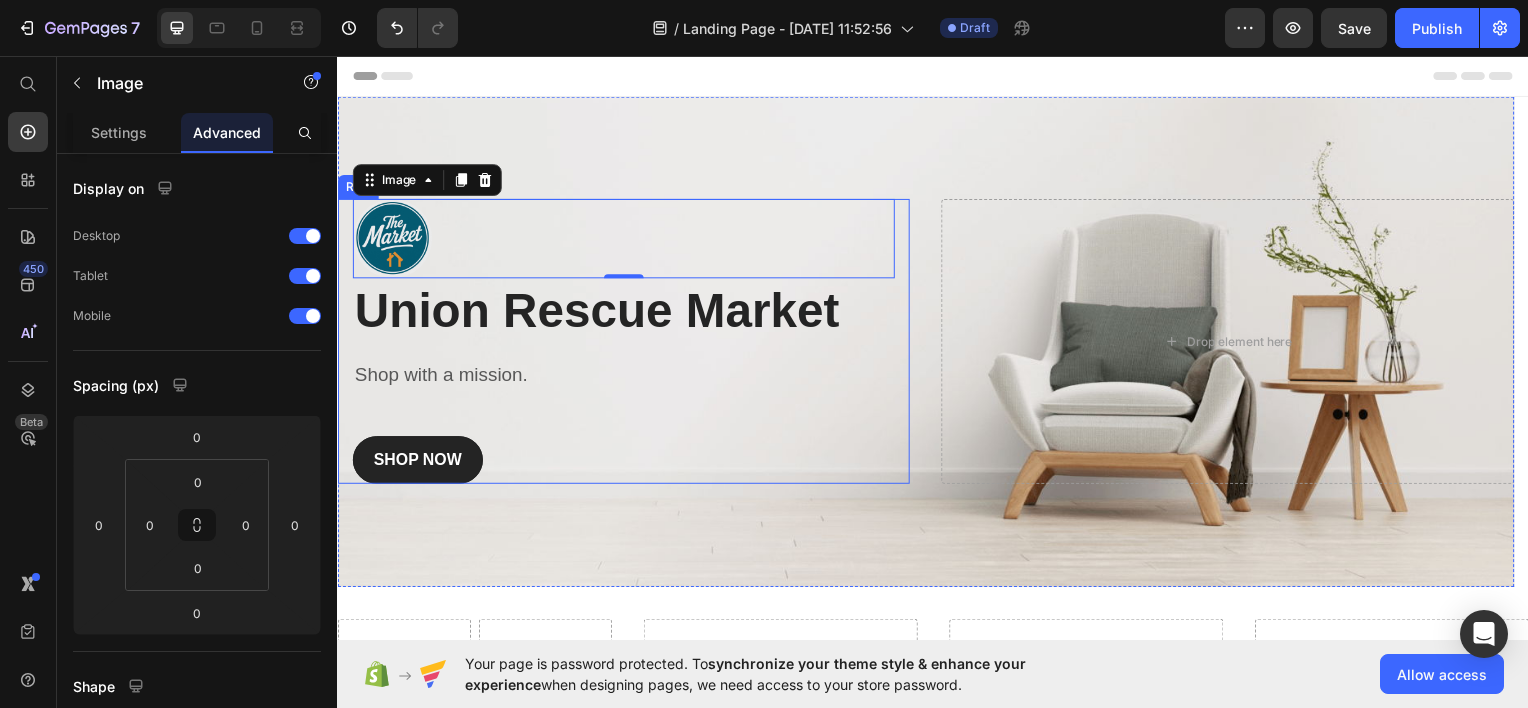 click on "Image   0 Union Rescue Market Heading Shop with a mission. Text block SHOP NOW Button" at bounding box center [625, 342] 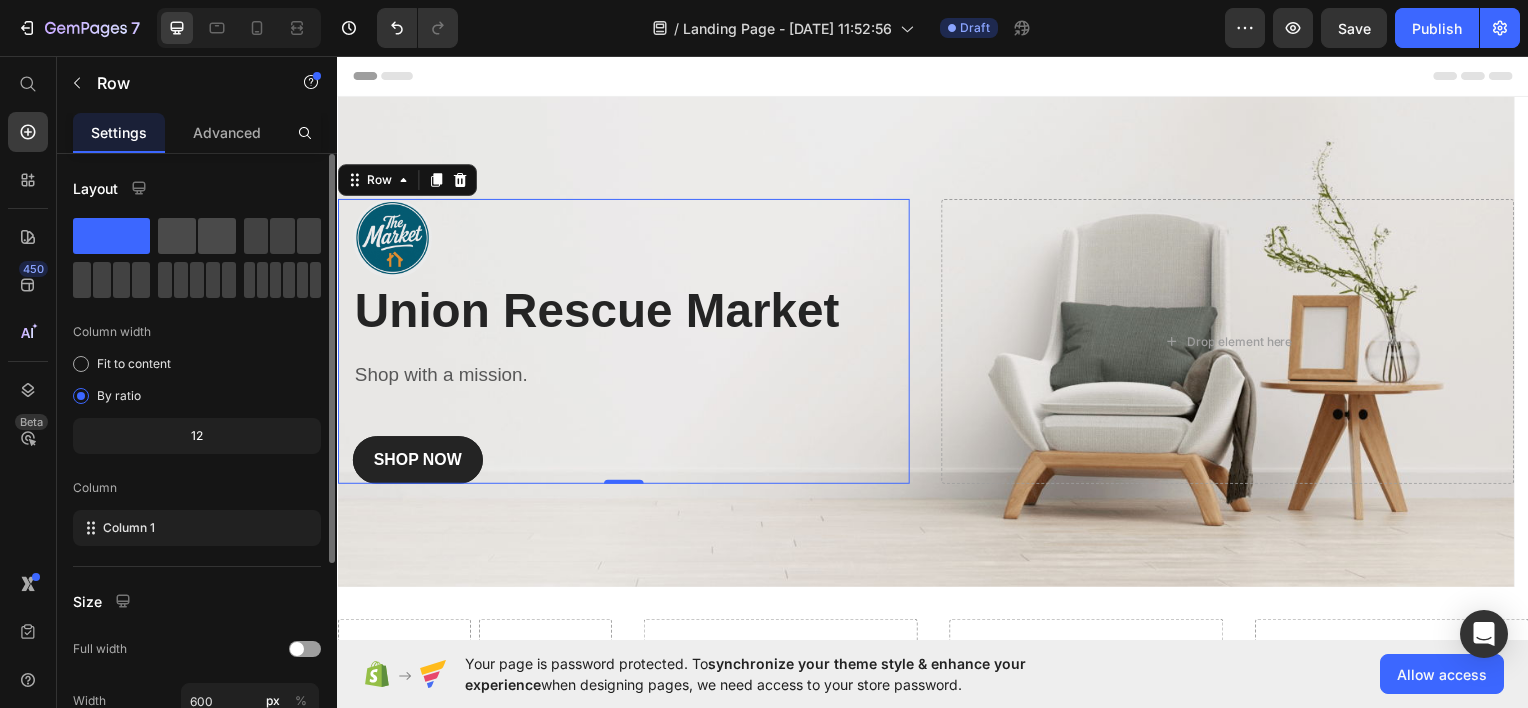 click 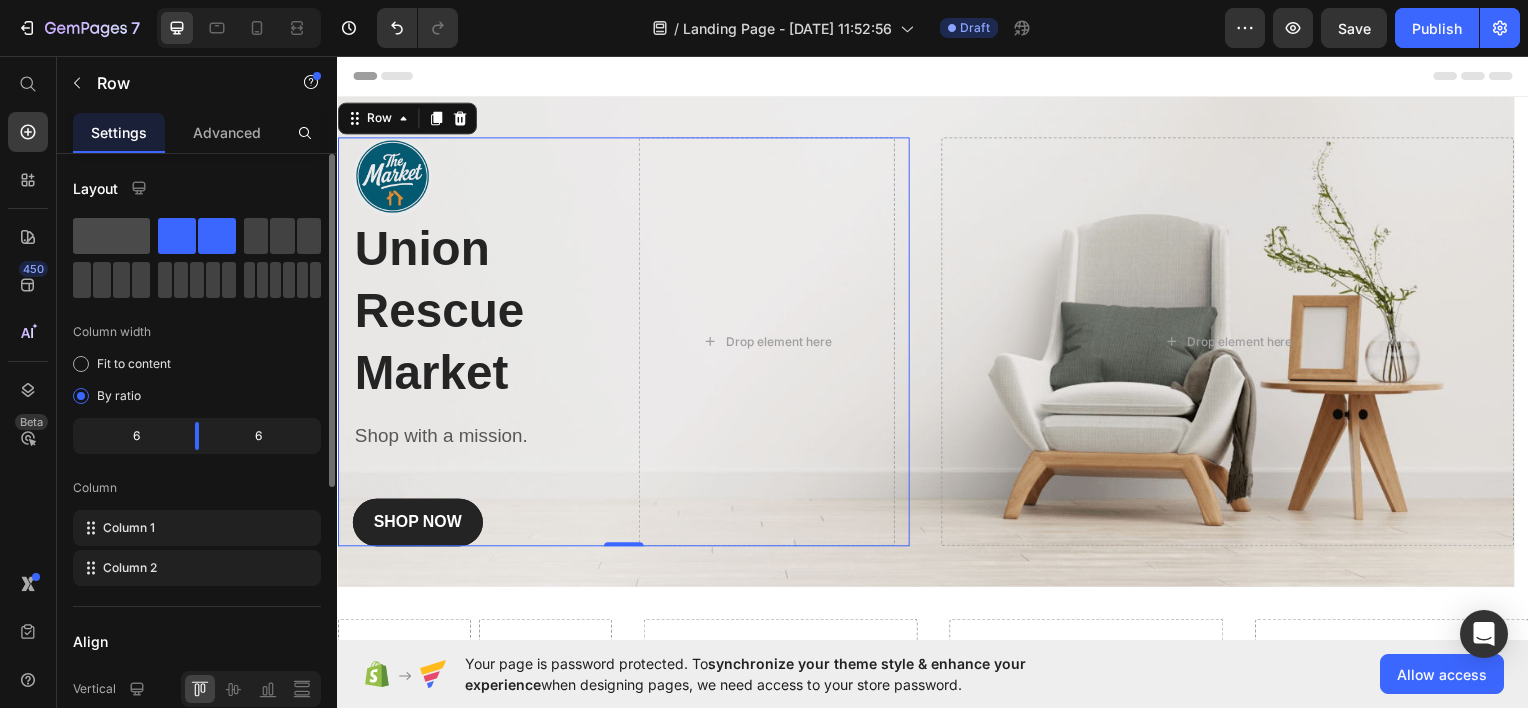 click 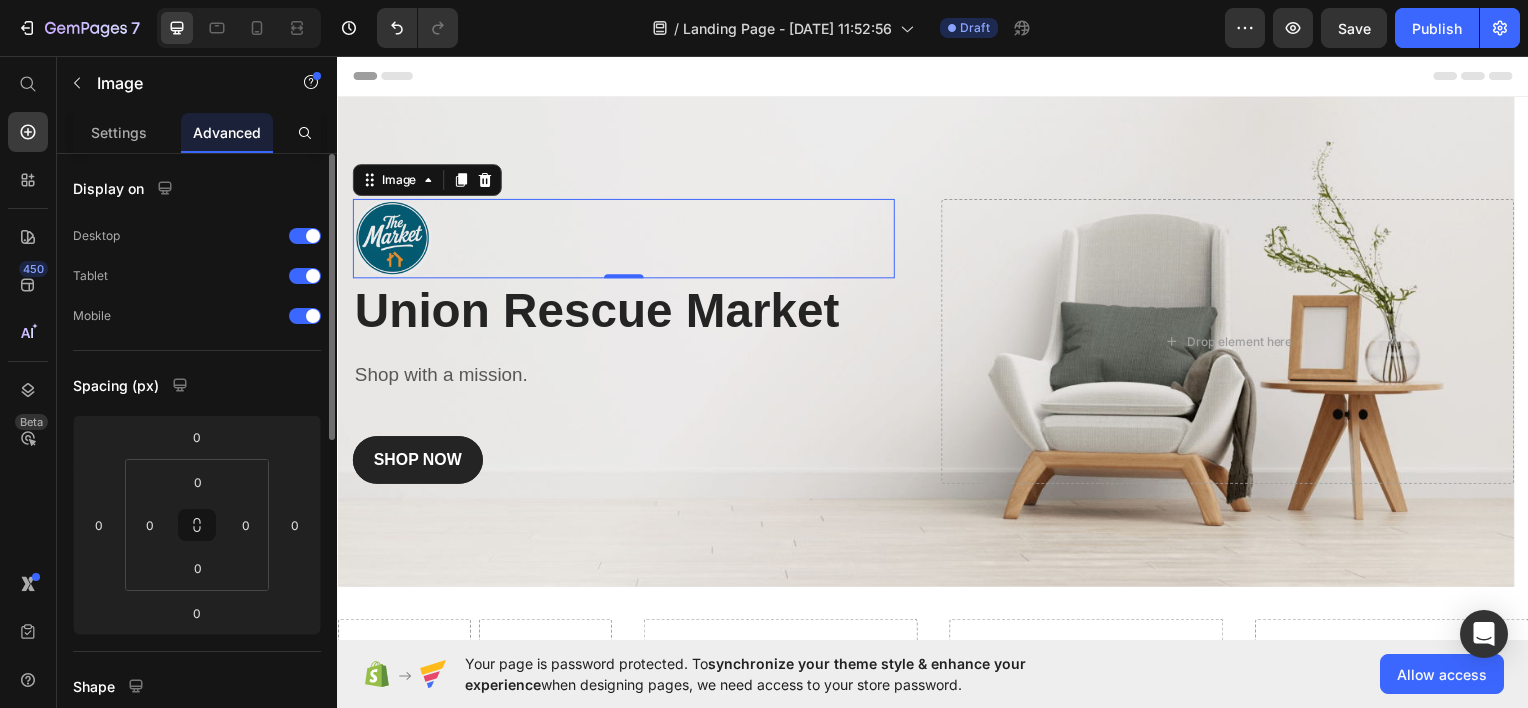 click at bounding box center (625, 239) 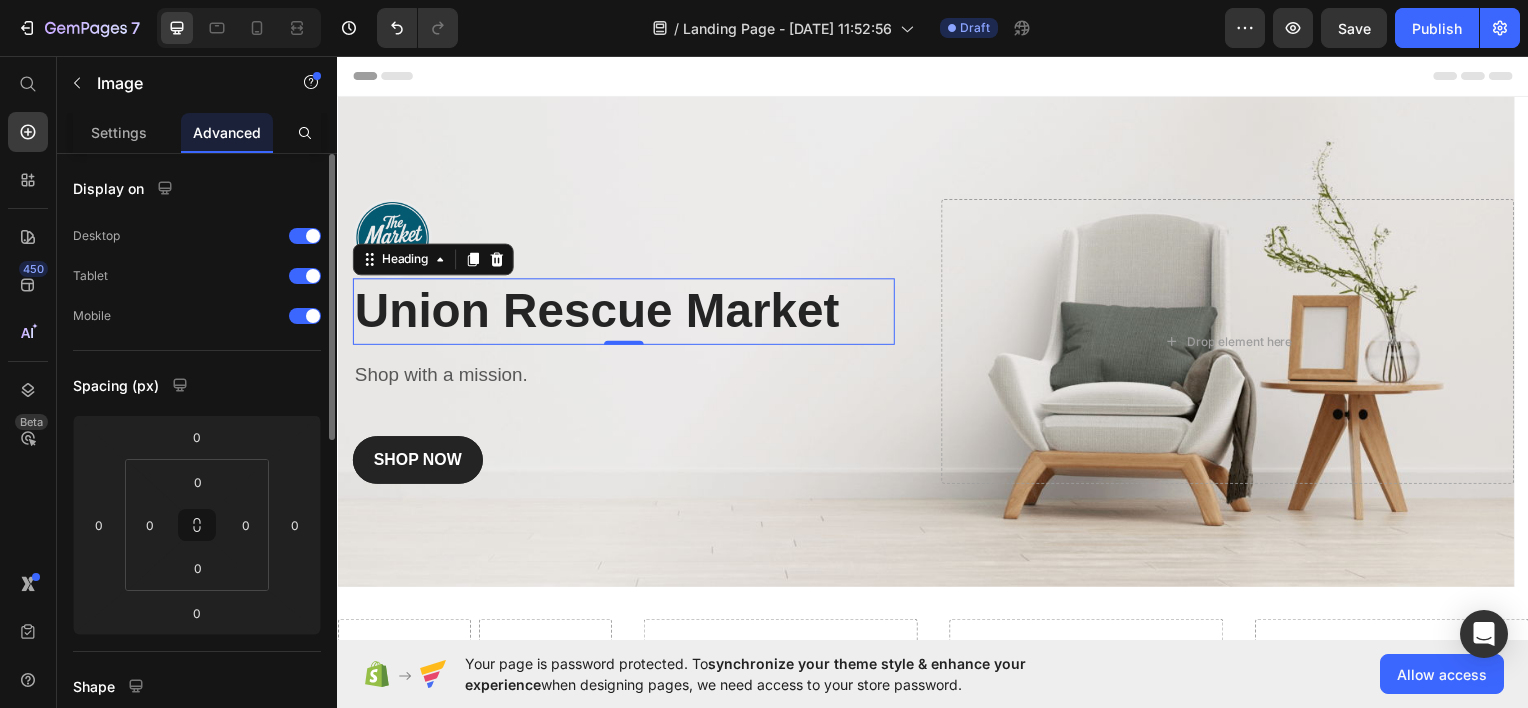 click on "Union Rescue Market" at bounding box center [625, 312] 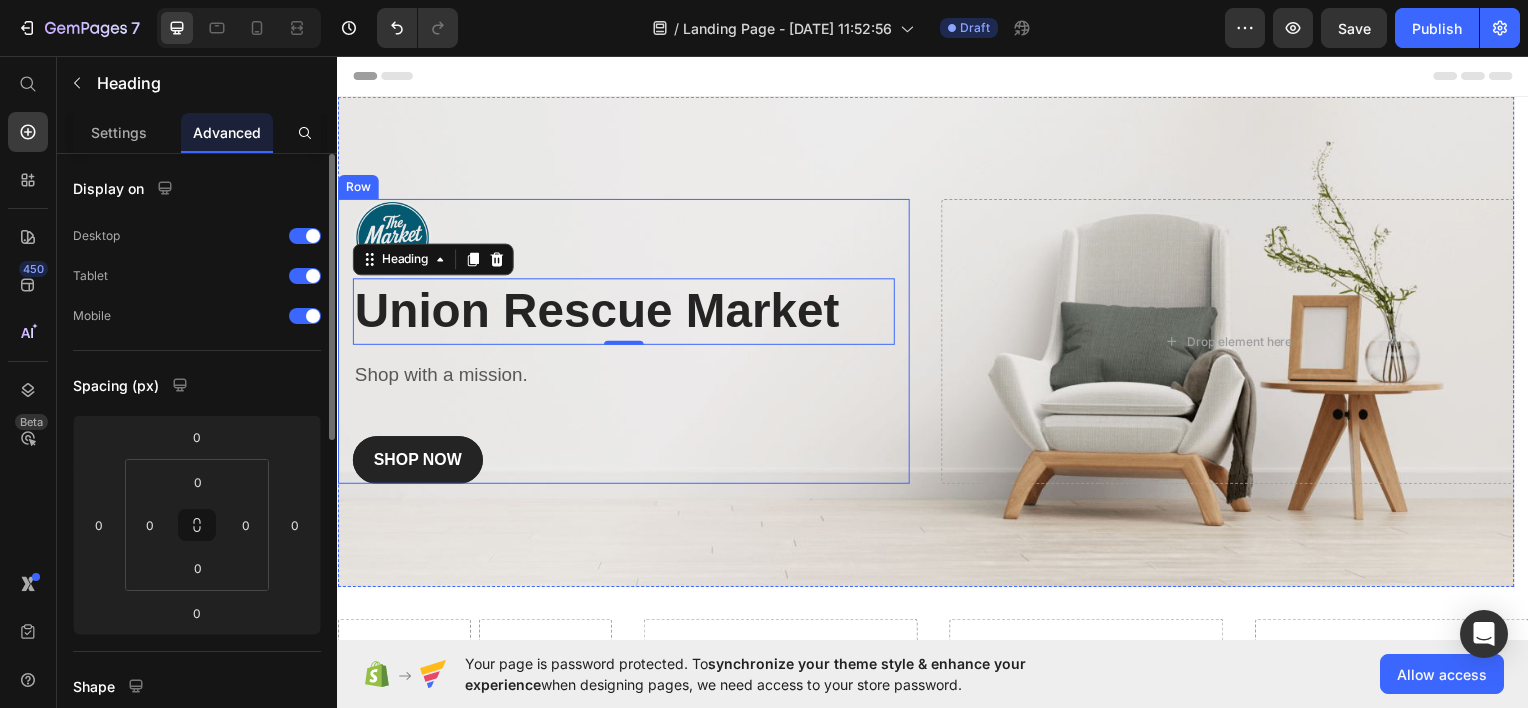 click on "Image Union Rescue Market Heading   0 Shop with a mission. Text block SHOP NOW Button" at bounding box center [625, 342] 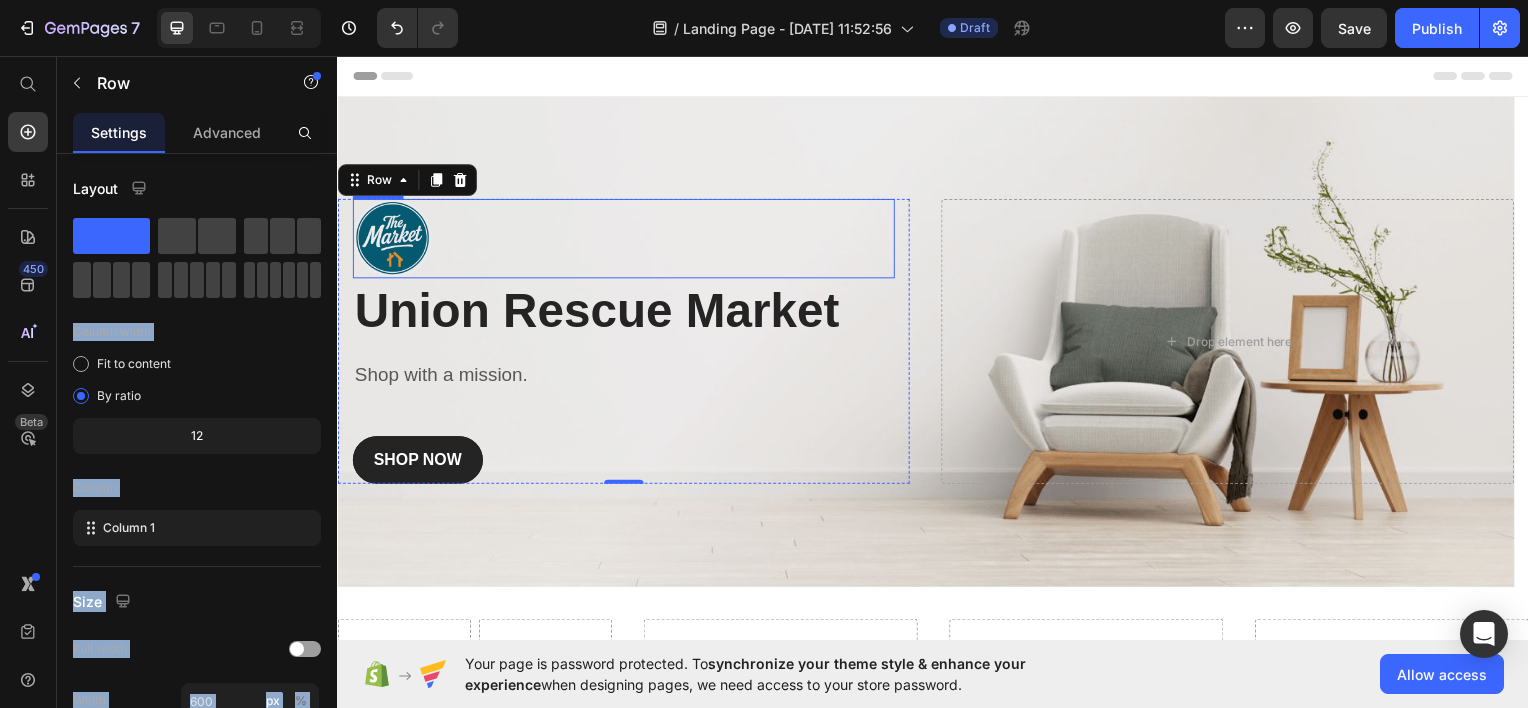 drag, startPoint x: 533, startPoint y: 294, endPoint x: 593, endPoint y: 260, distance: 68.96376 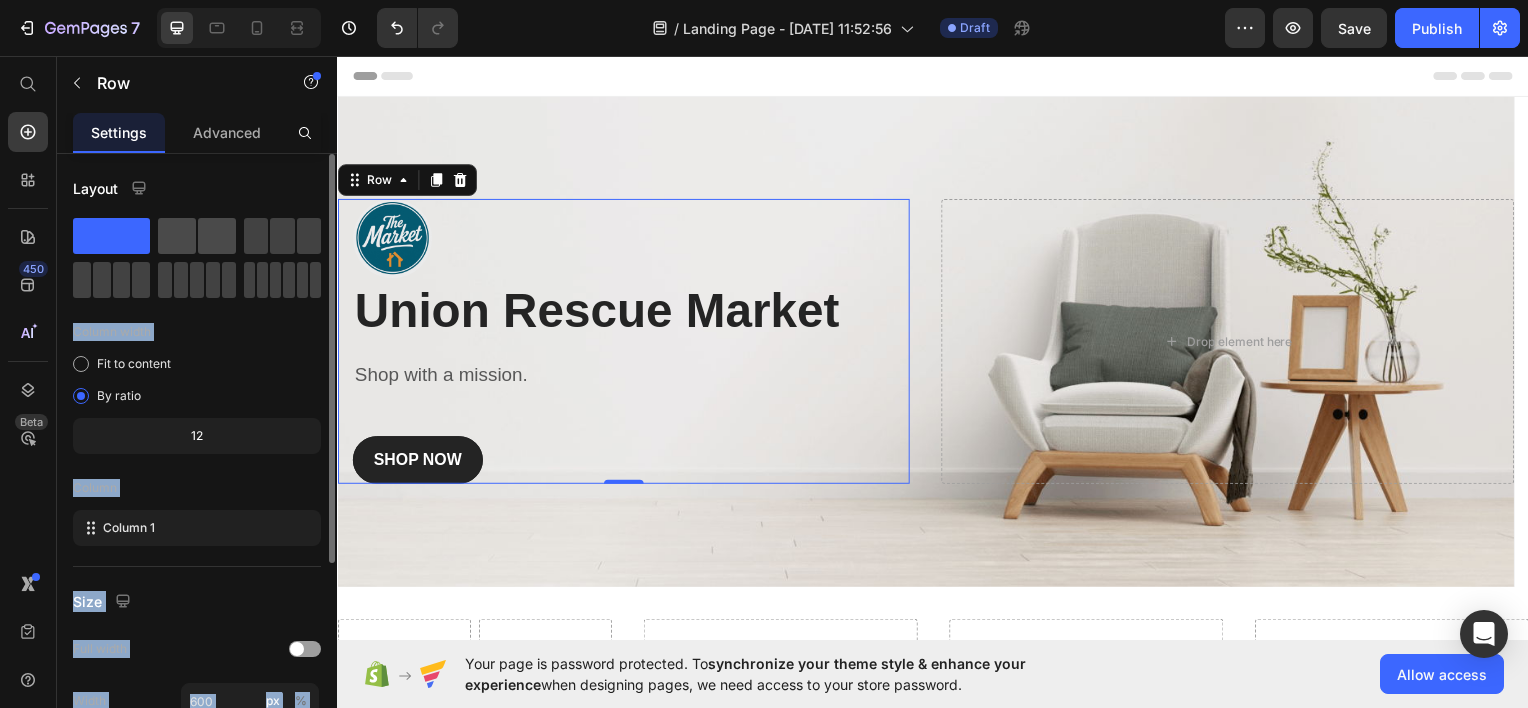 click 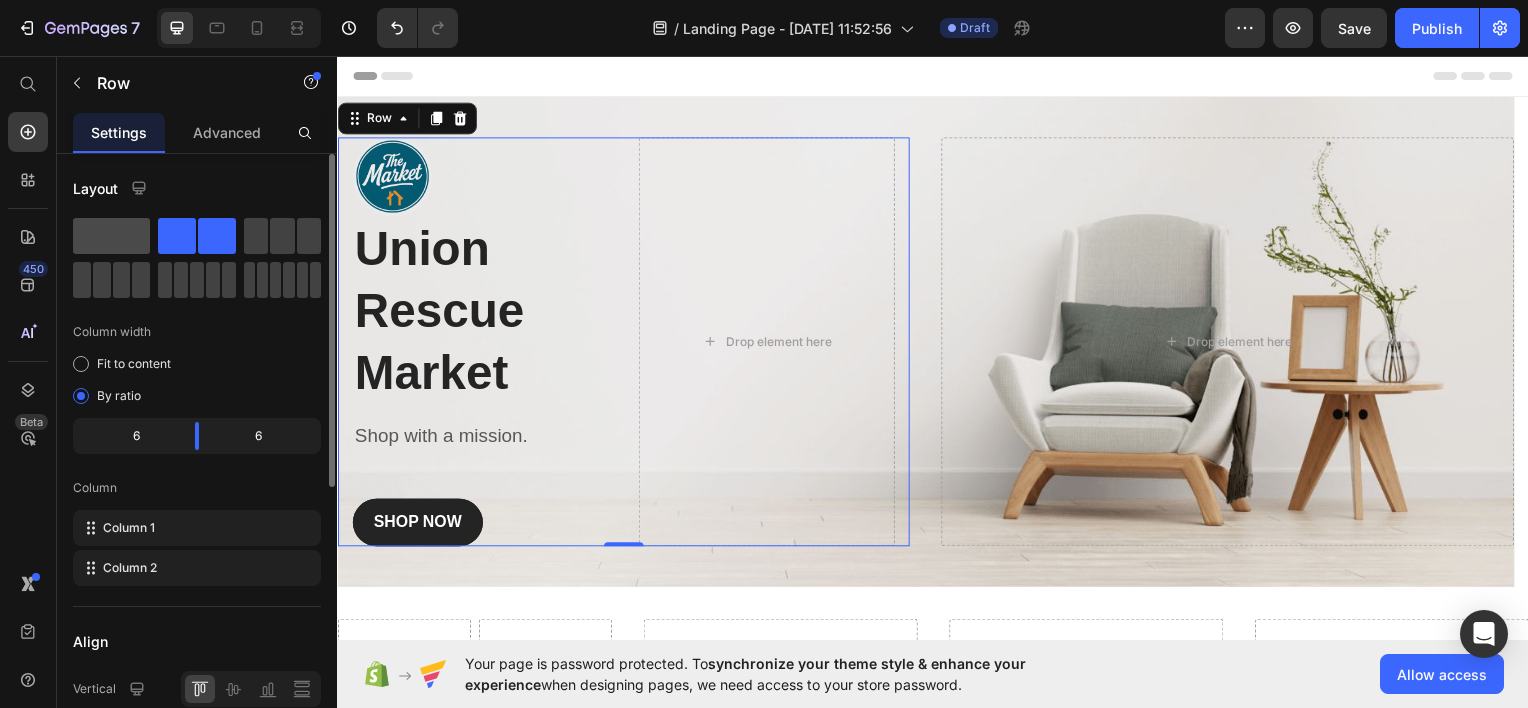 click 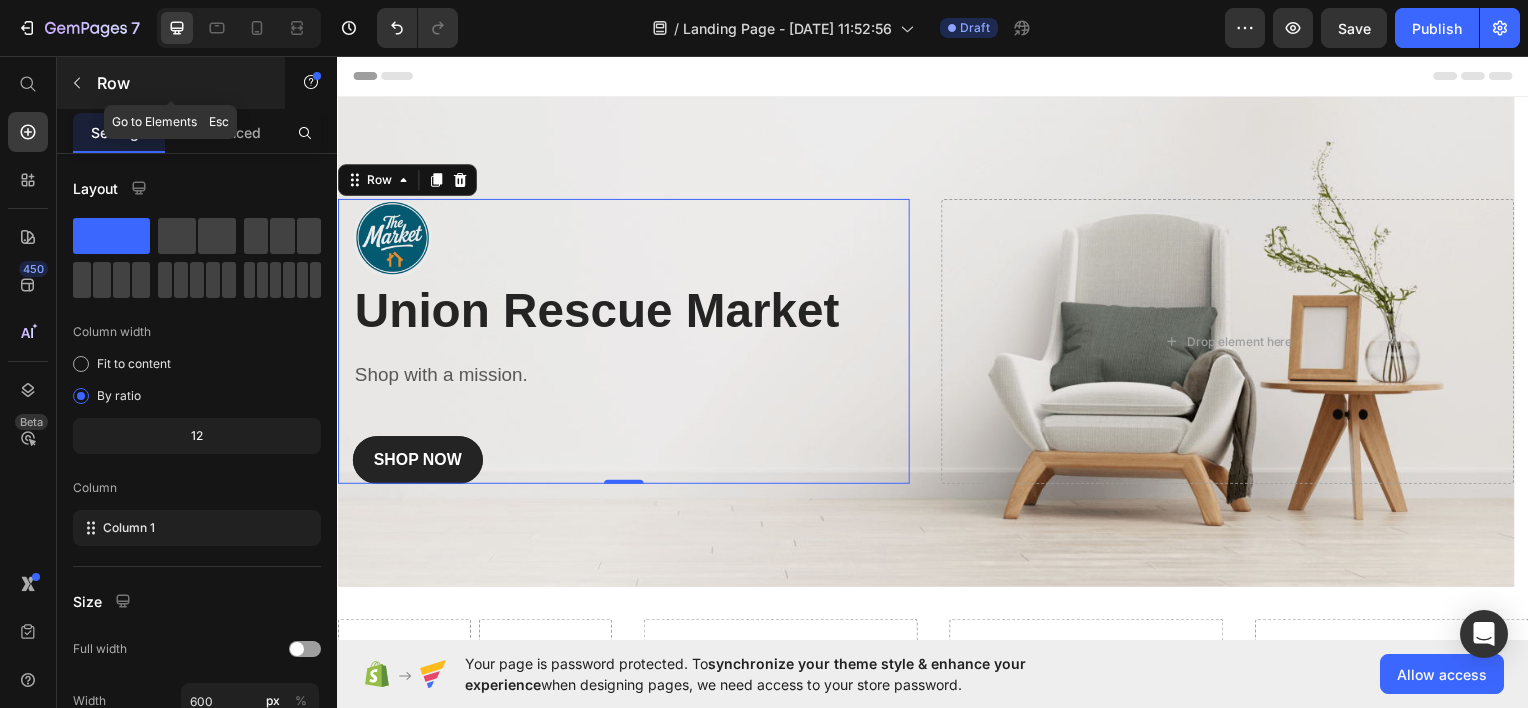 click 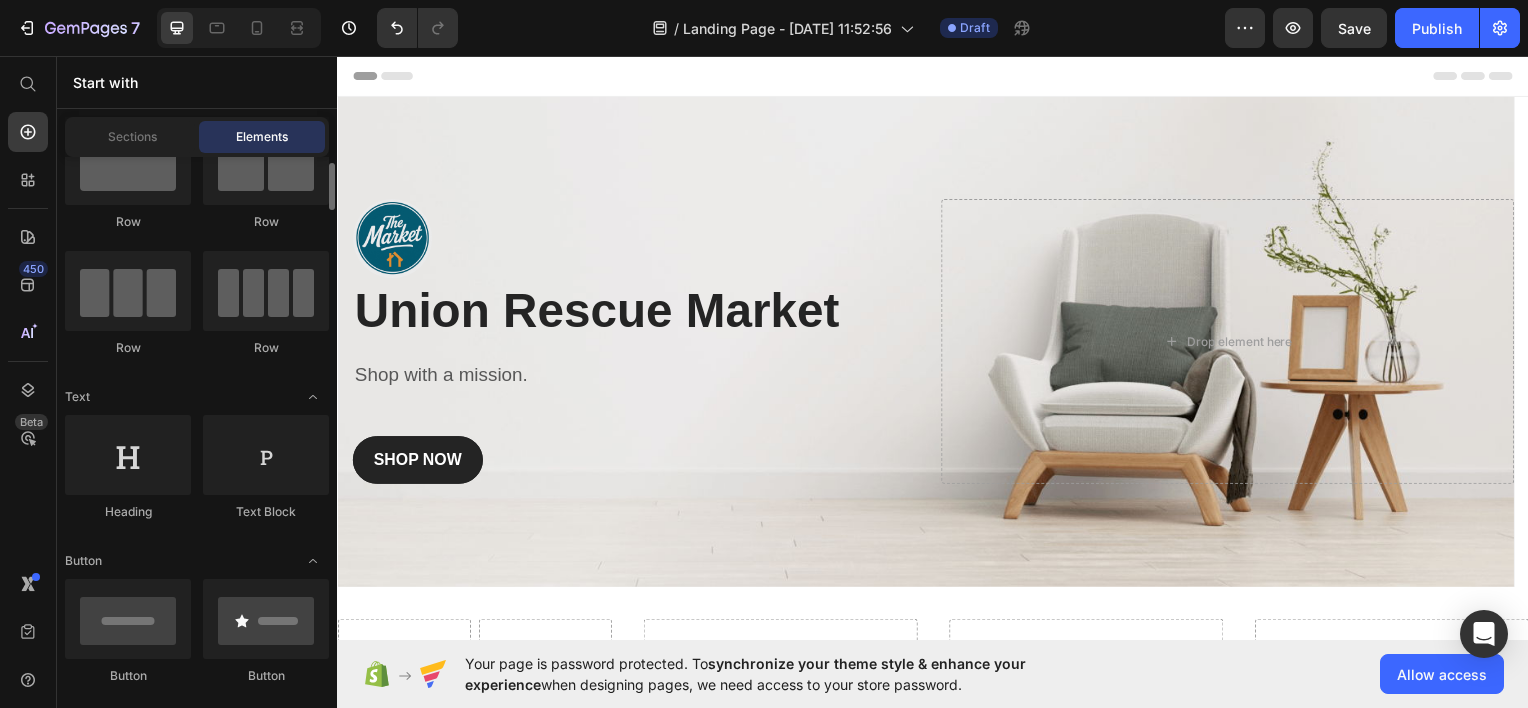 scroll, scrollTop: 0, scrollLeft: 0, axis: both 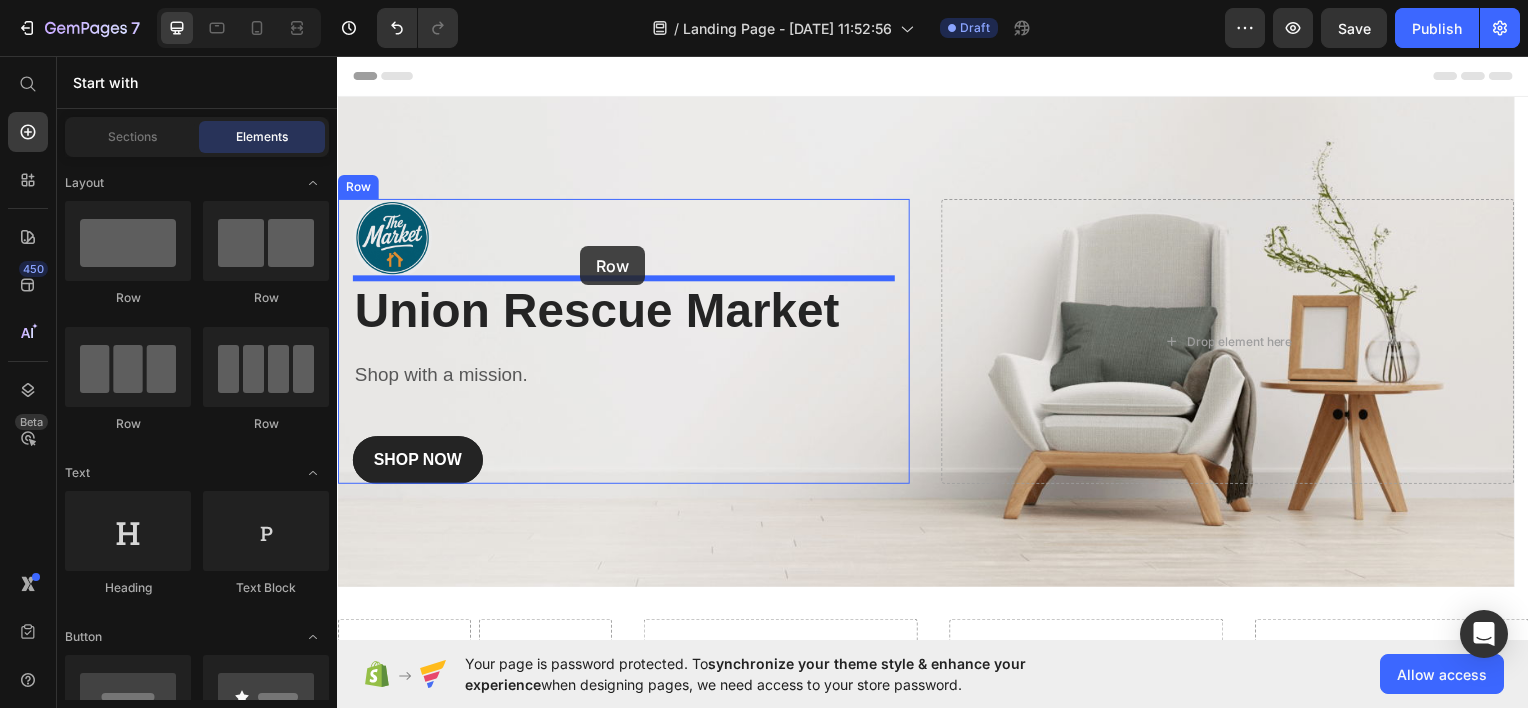 drag, startPoint x: 609, startPoint y: 325, endPoint x: 582, endPoint y: 247, distance: 82.5409 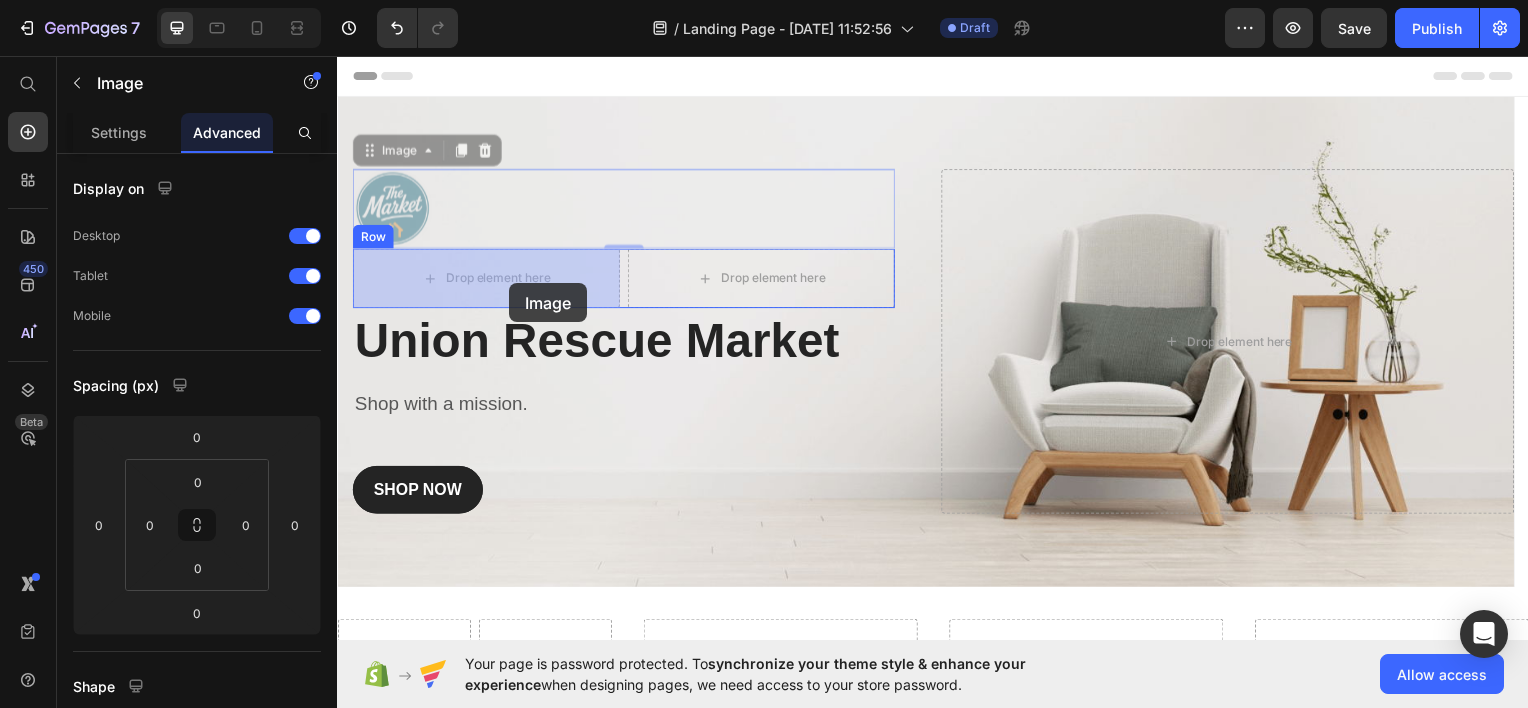 drag, startPoint x: 581, startPoint y: 195, endPoint x: 510, endPoint y: 284, distance: 113.85078 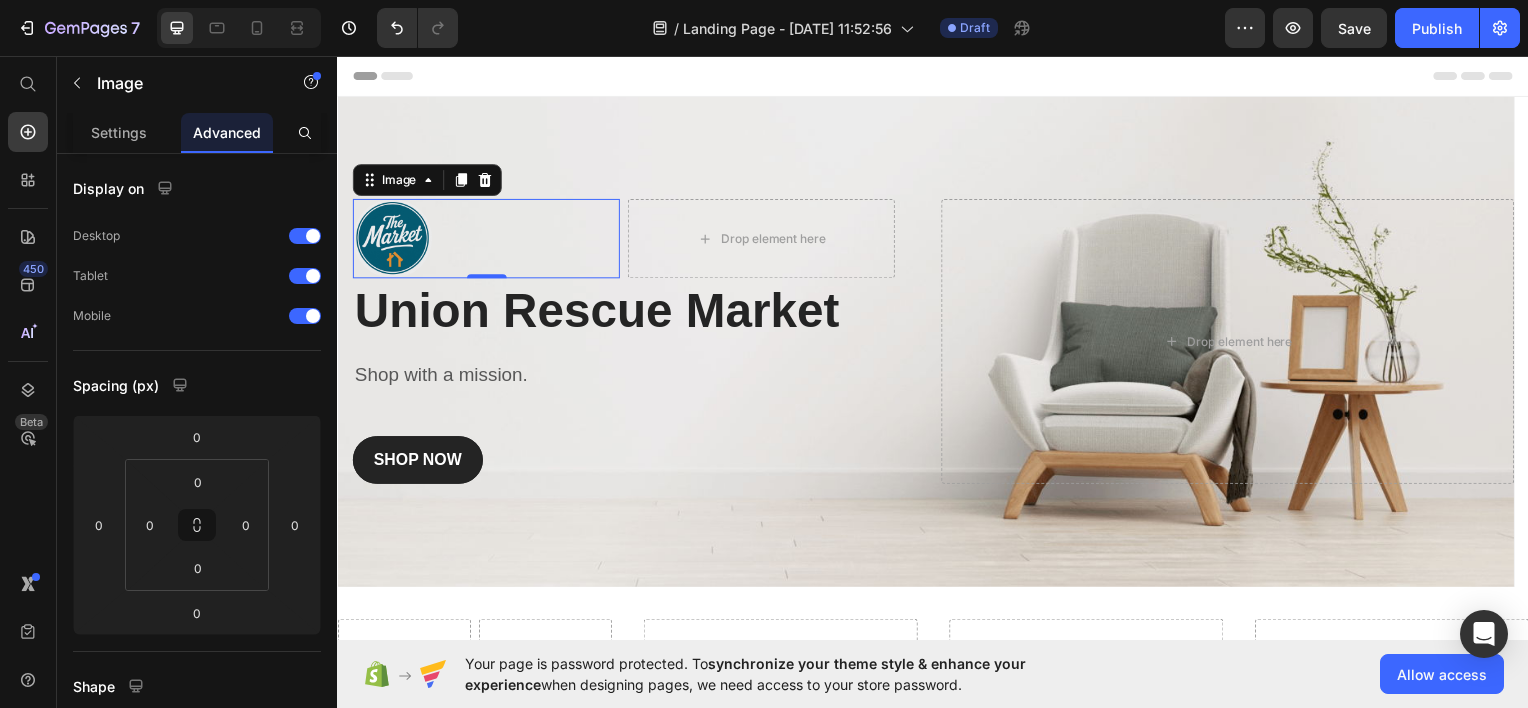 click at bounding box center (486, 239) 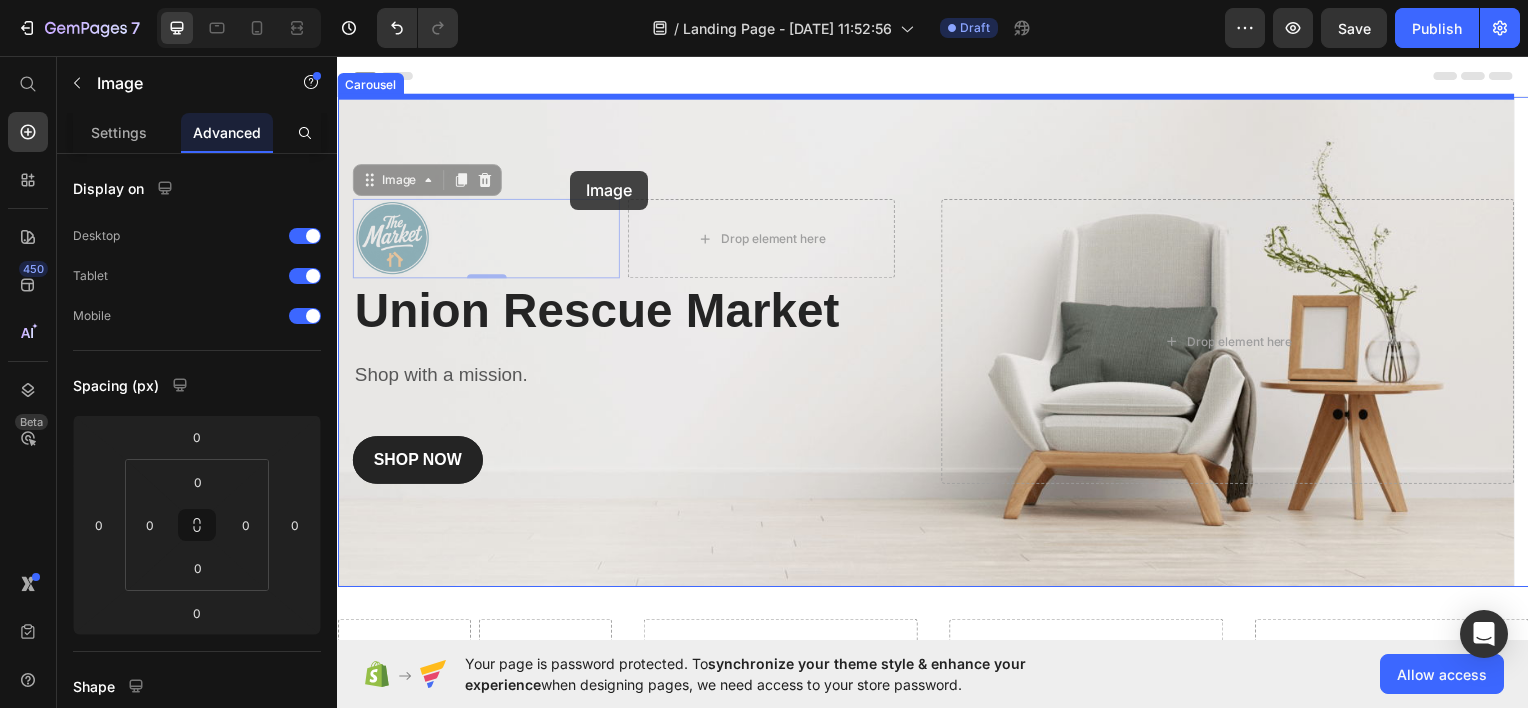 drag, startPoint x: 558, startPoint y: 247, endPoint x: 572, endPoint y: 171, distance: 77.27872 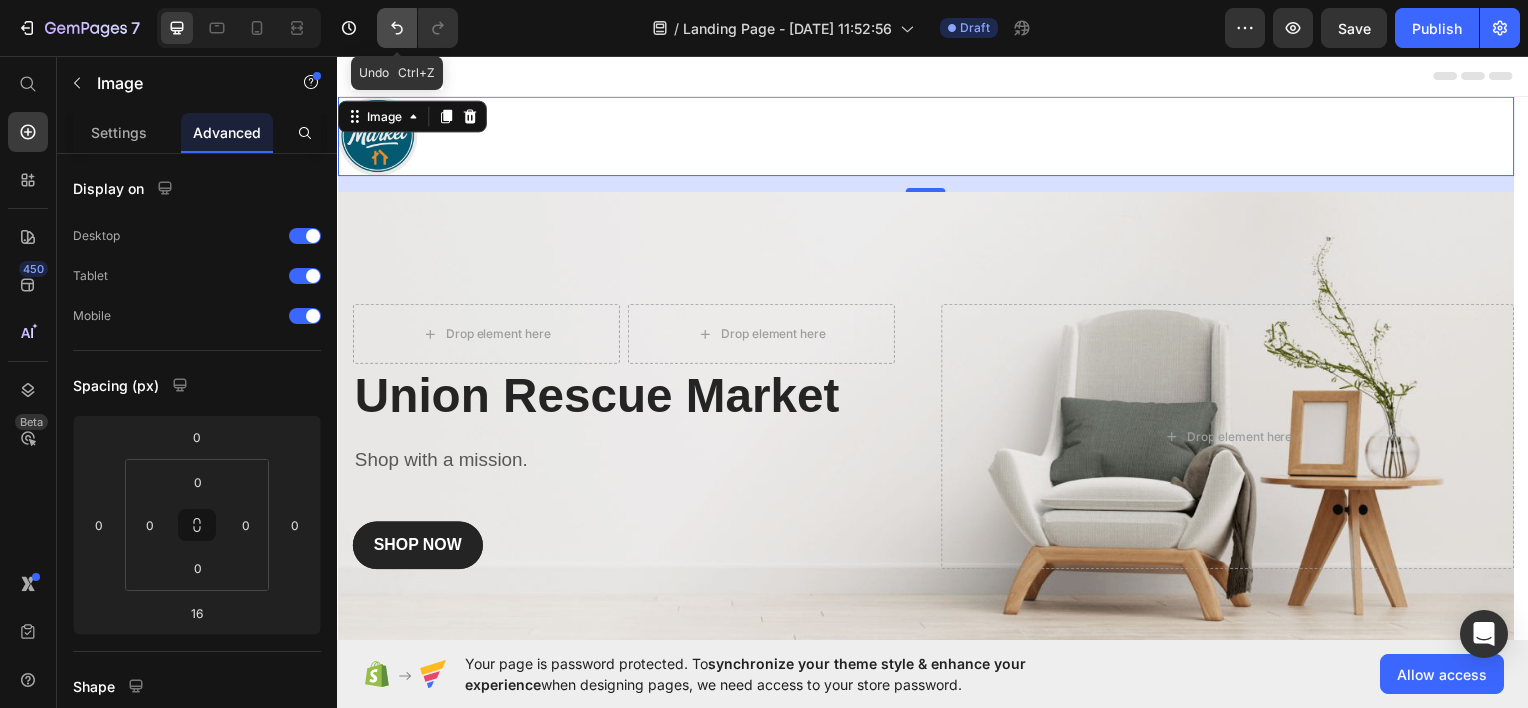 click 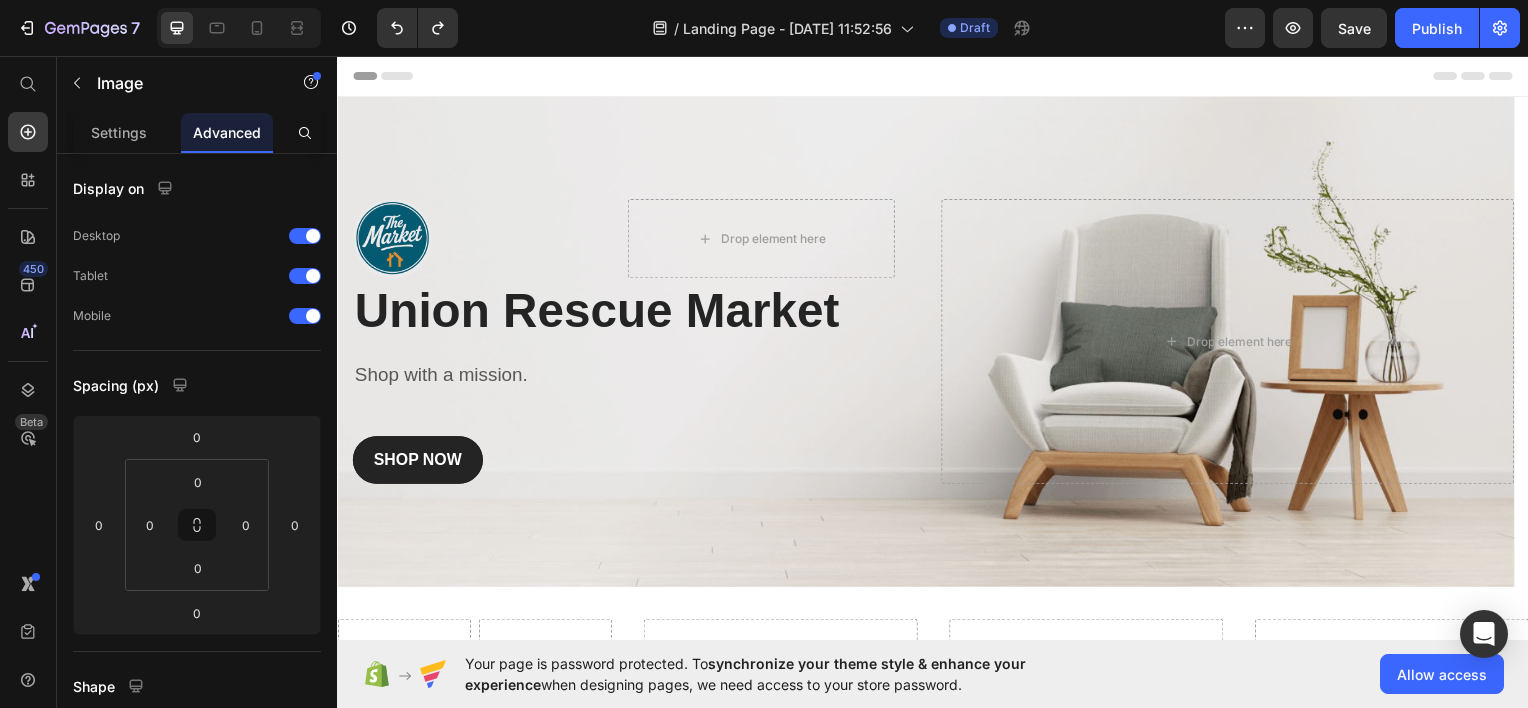 click at bounding box center [486, 239] 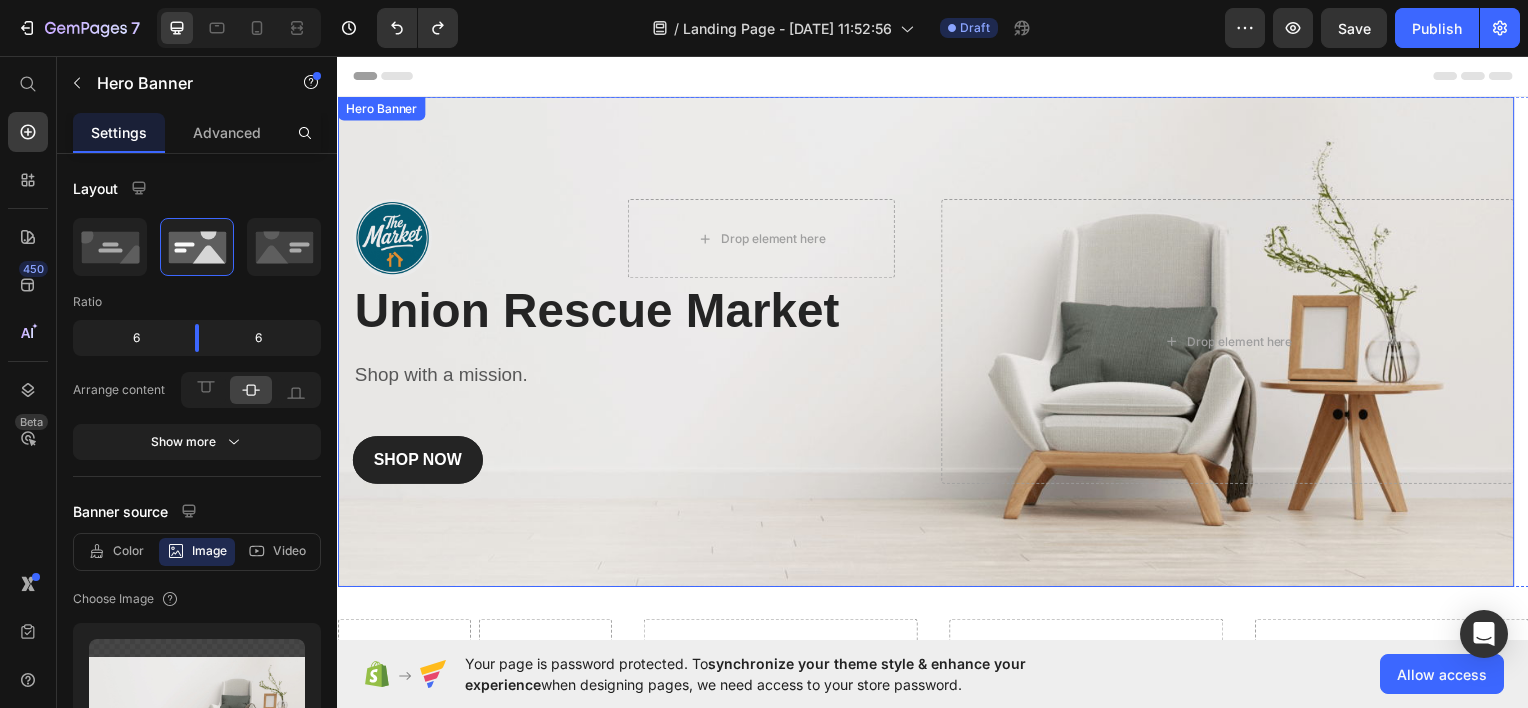 click at bounding box center (929, 343) 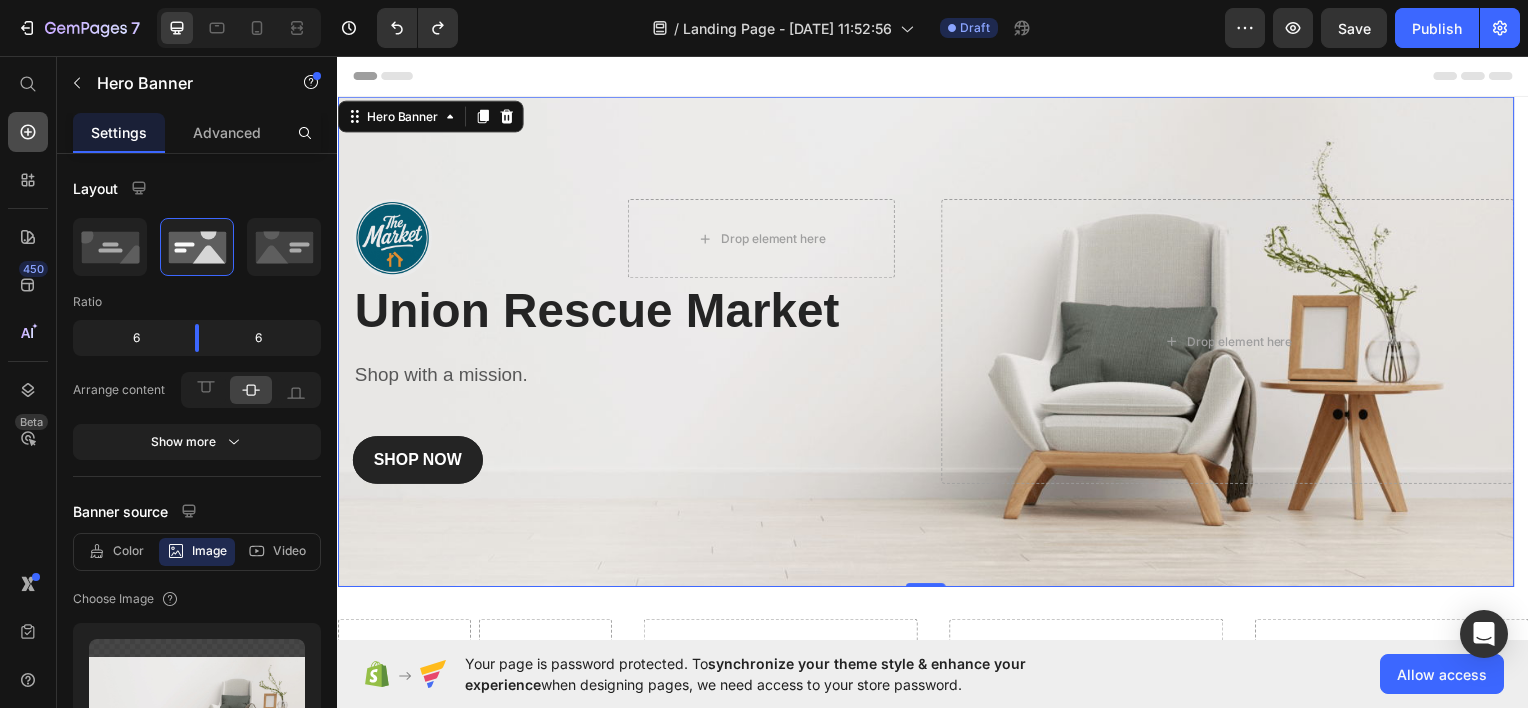 click 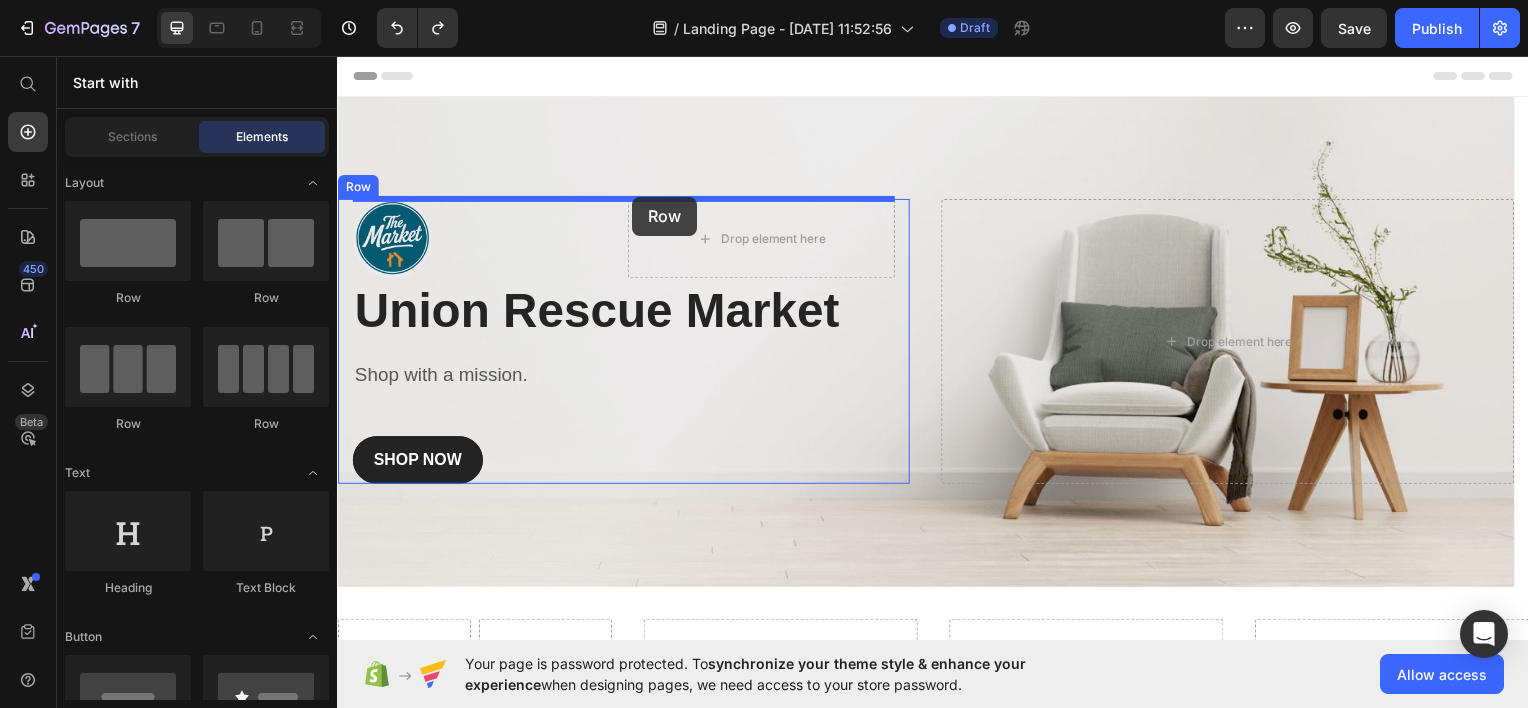 drag, startPoint x: 497, startPoint y: 324, endPoint x: 633, endPoint y: 197, distance: 186.07794 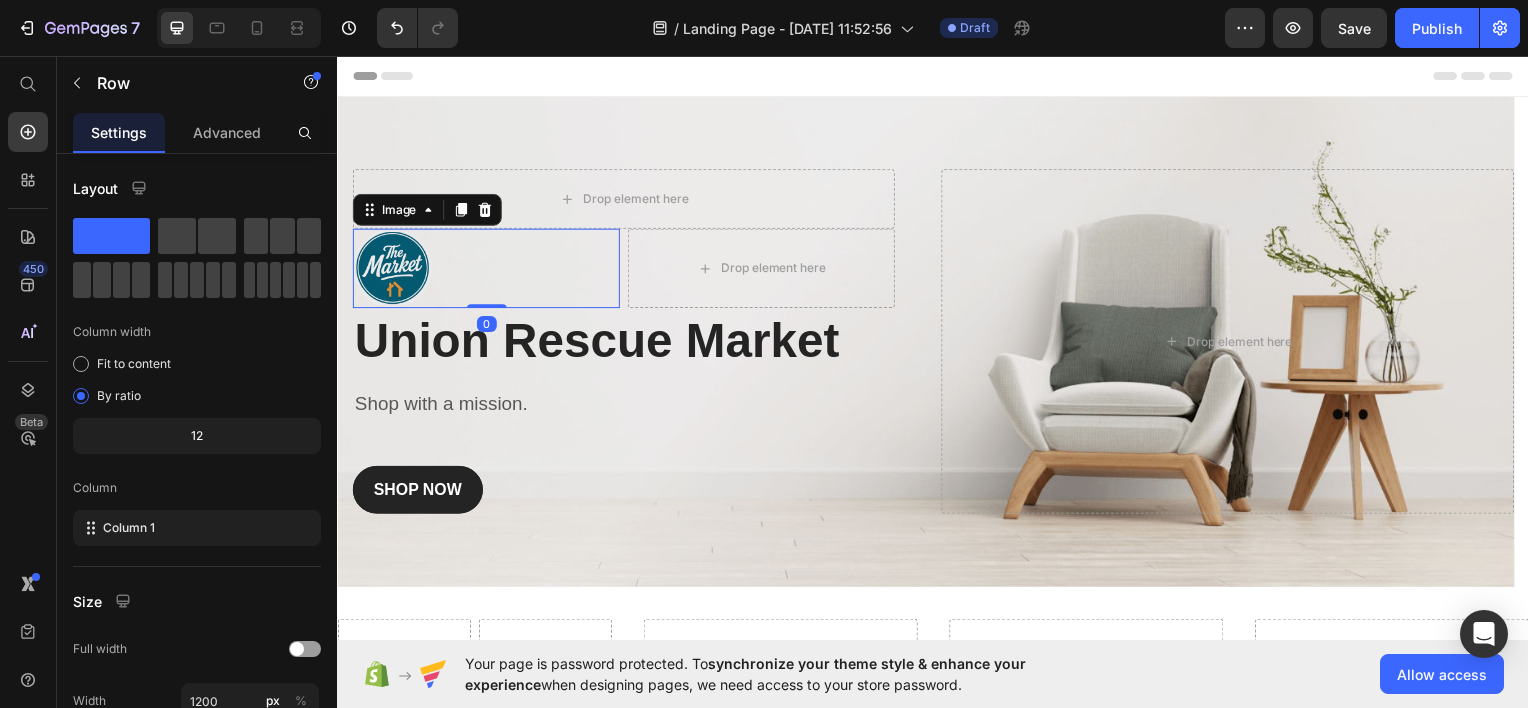click at bounding box center [486, 269] 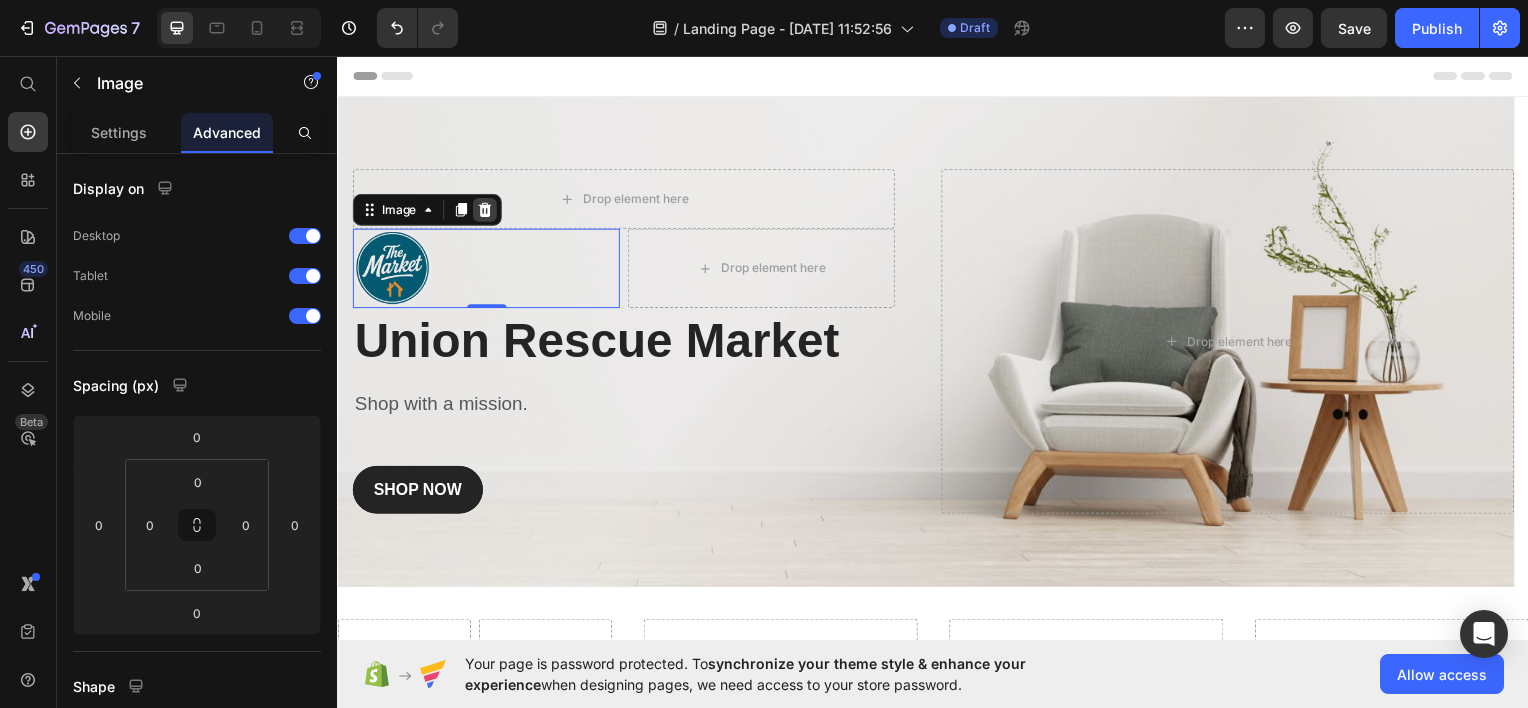 click 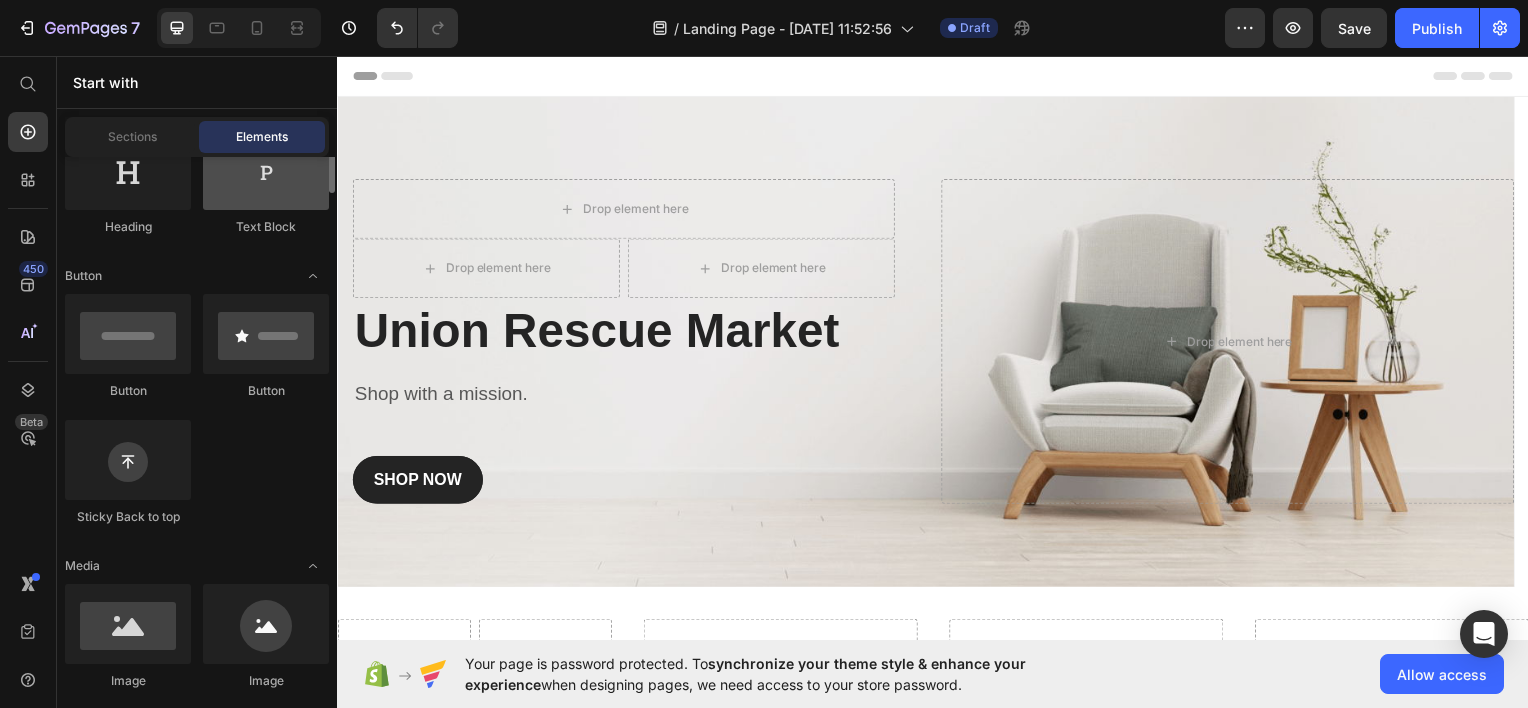scroll, scrollTop: 367, scrollLeft: 0, axis: vertical 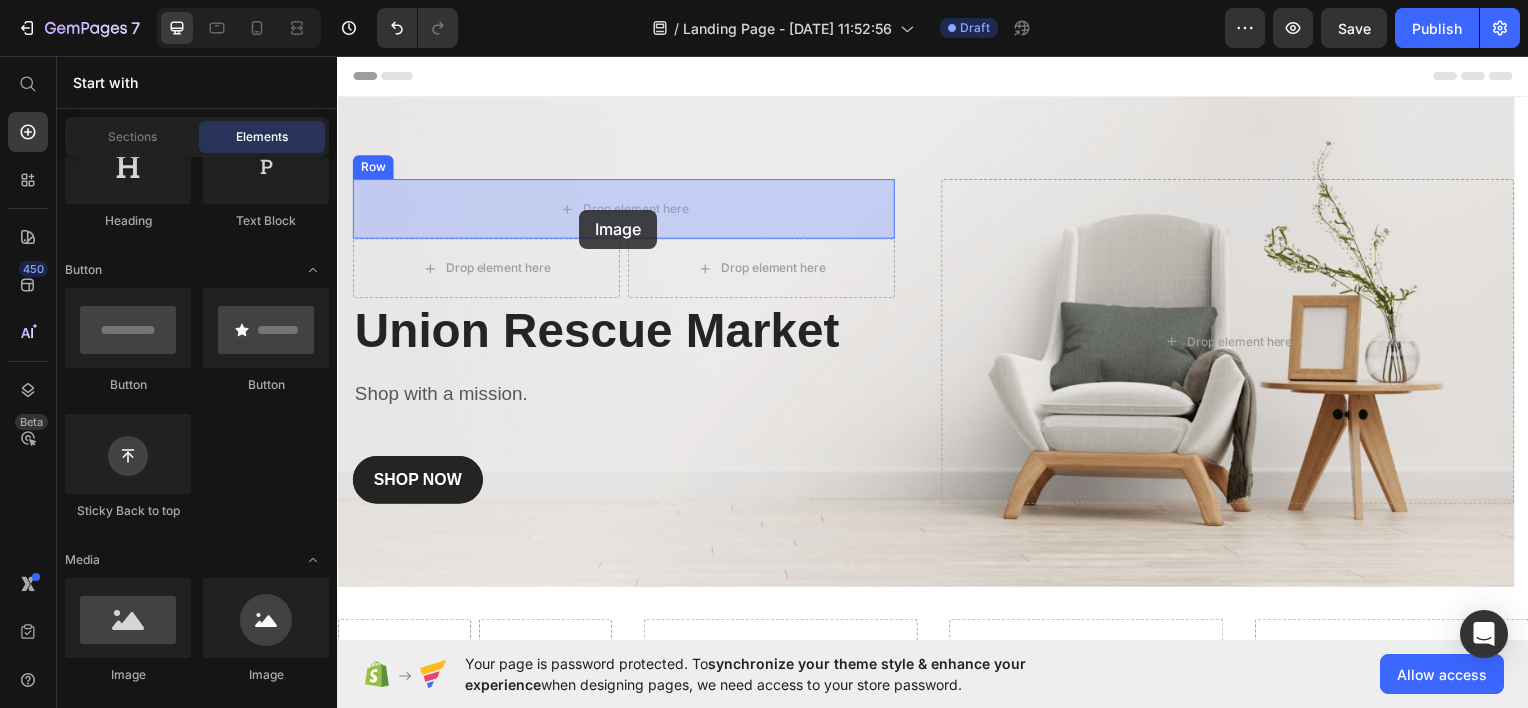 drag, startPoint x: 599, startPoint y: 684, endPoint x: 581, endPoint y: 210, distance: 474.34164 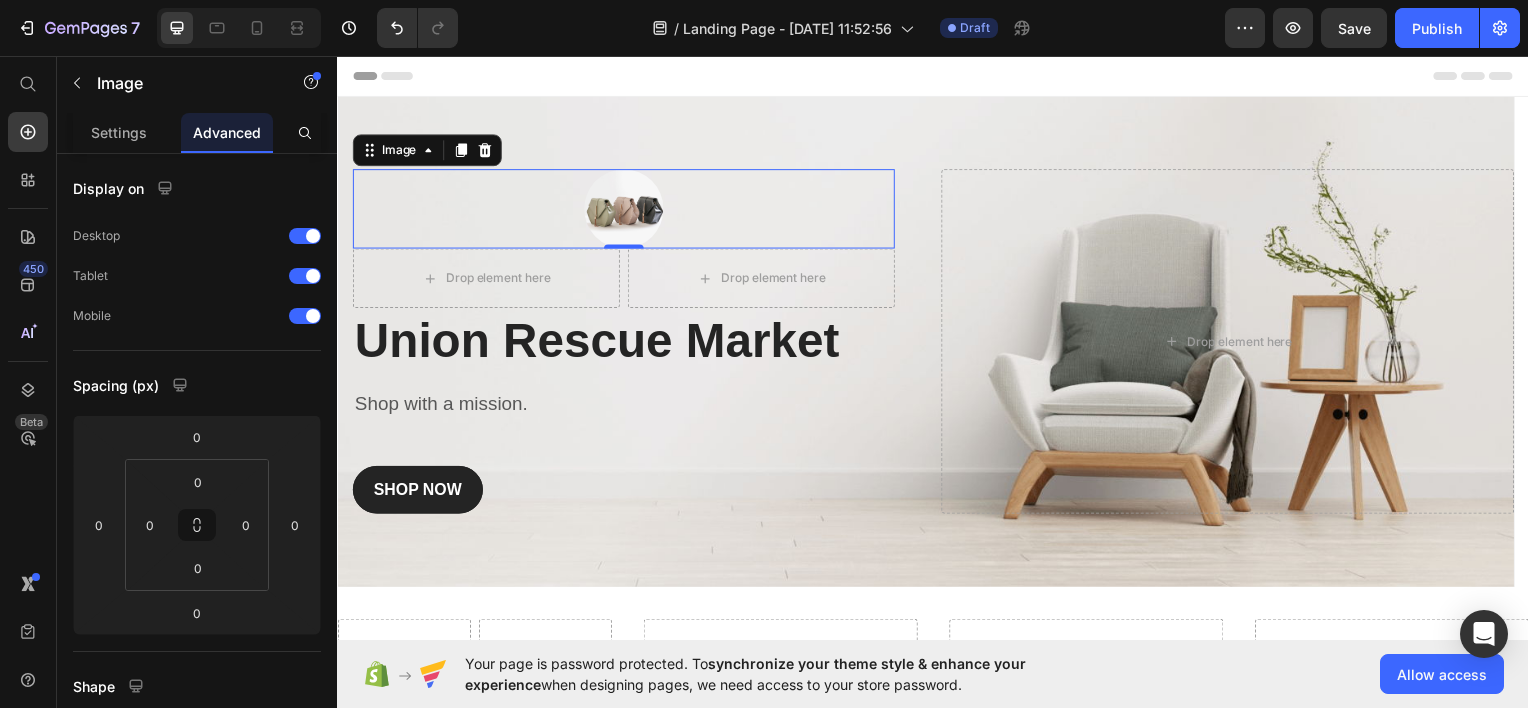 click at bounding box center (625, 209) 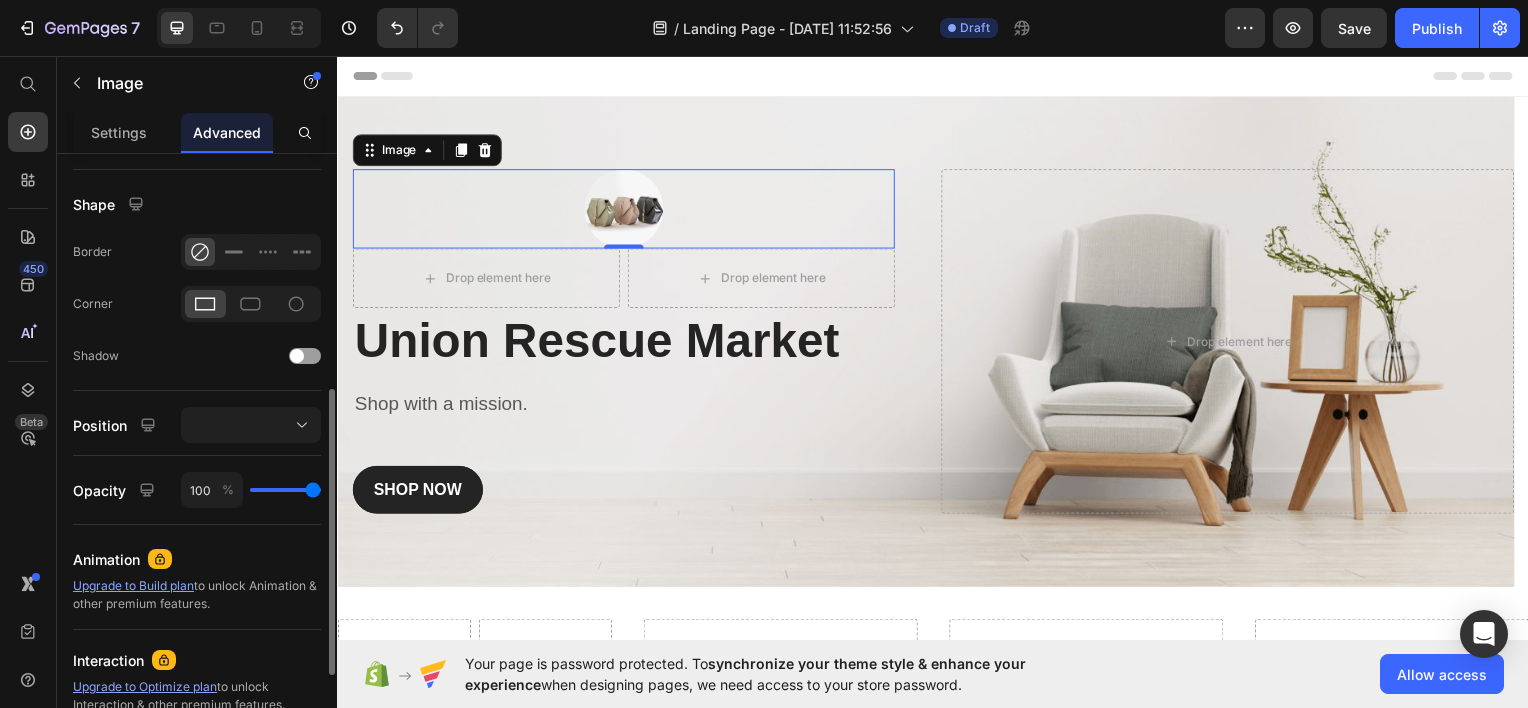 scroll, scrollTop: 488, scrollLeft: 0, axis: vertical 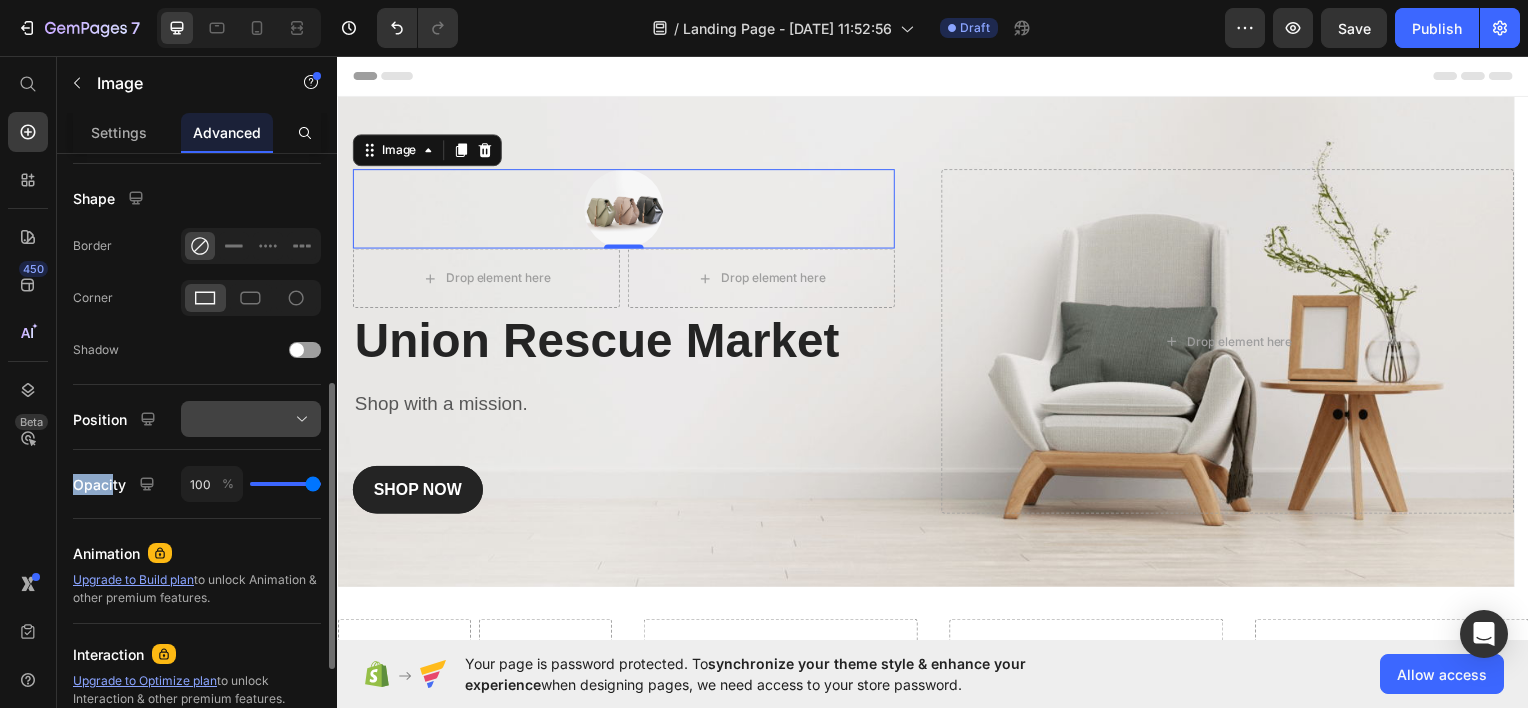 drag, startPoint x: 111, startPoint y: 510, endPoint x: 303, endPoint y: 421, distance: 211.62466 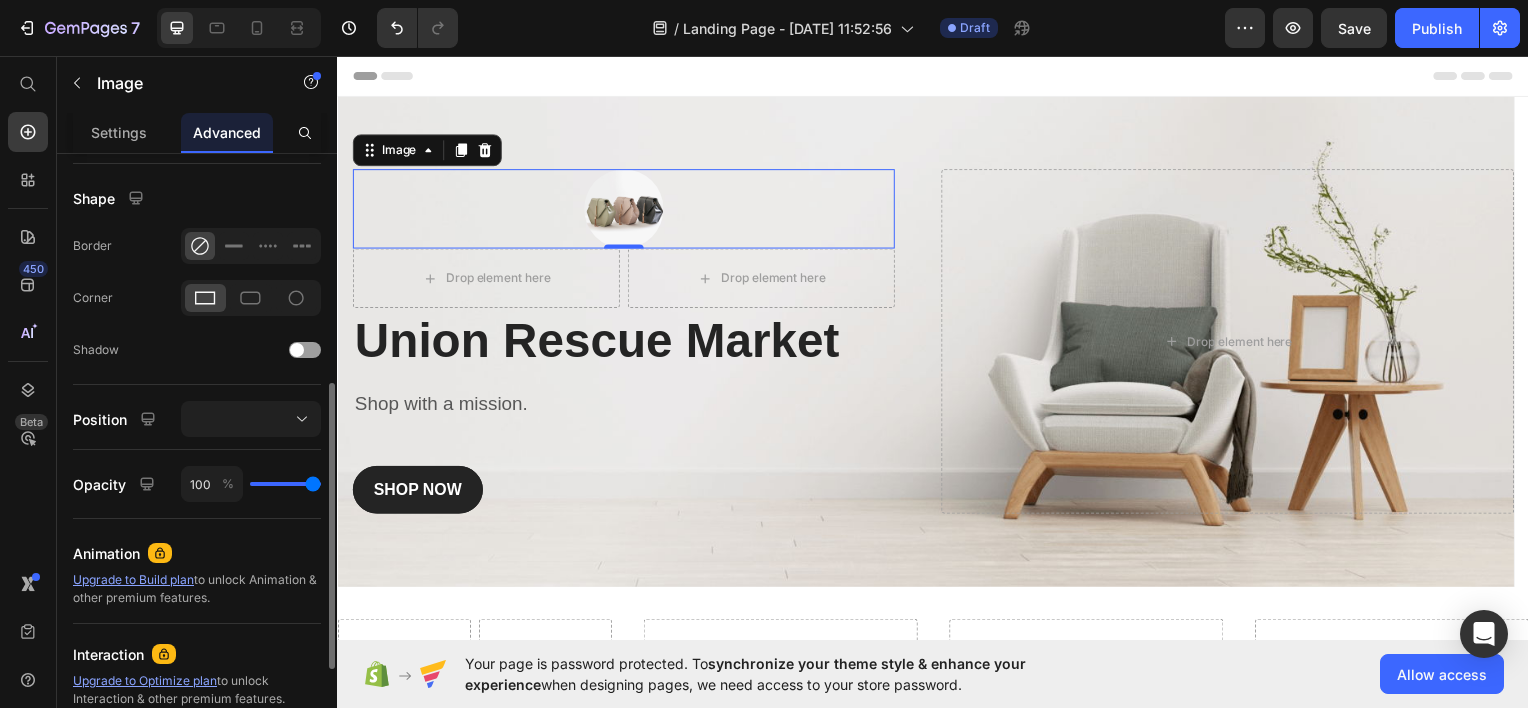 click on "Position" at bounding box center [100, 419] 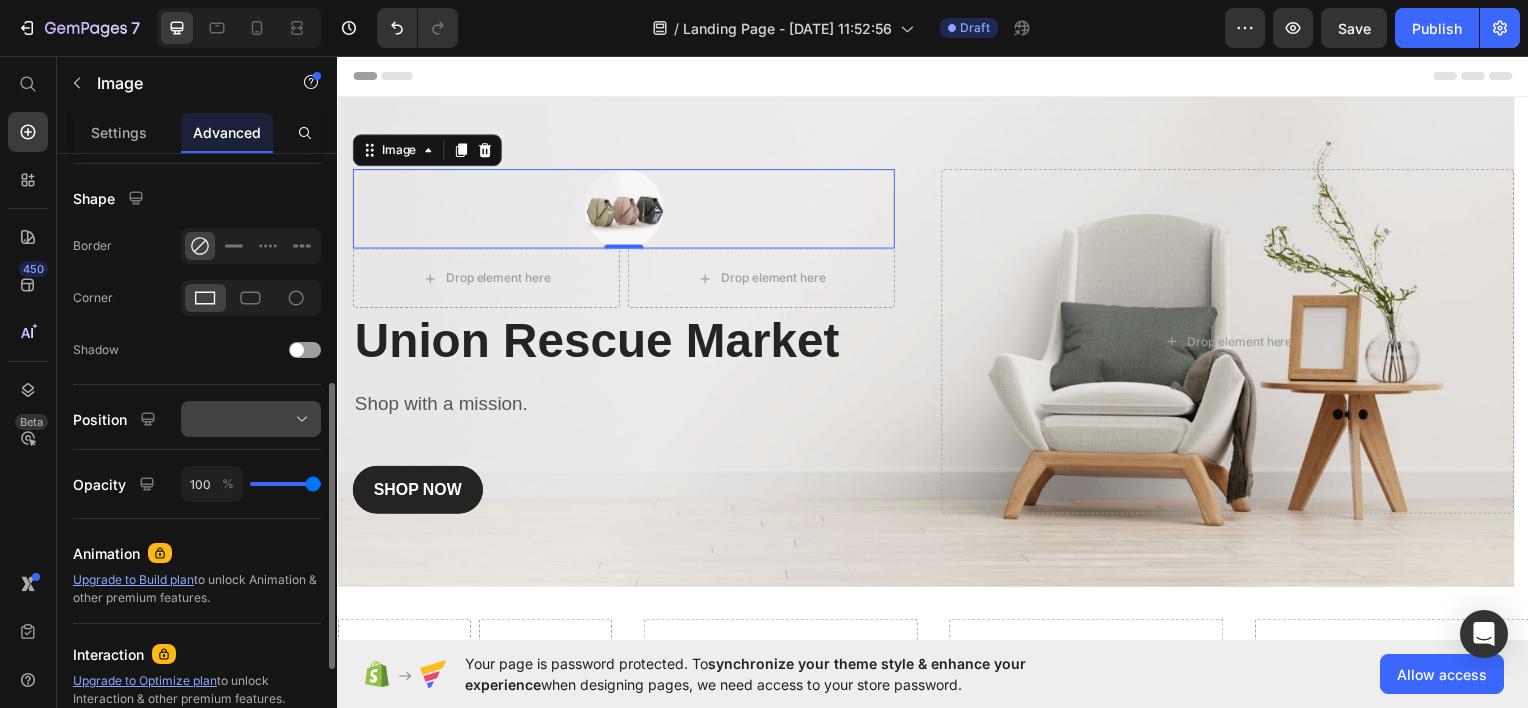 click 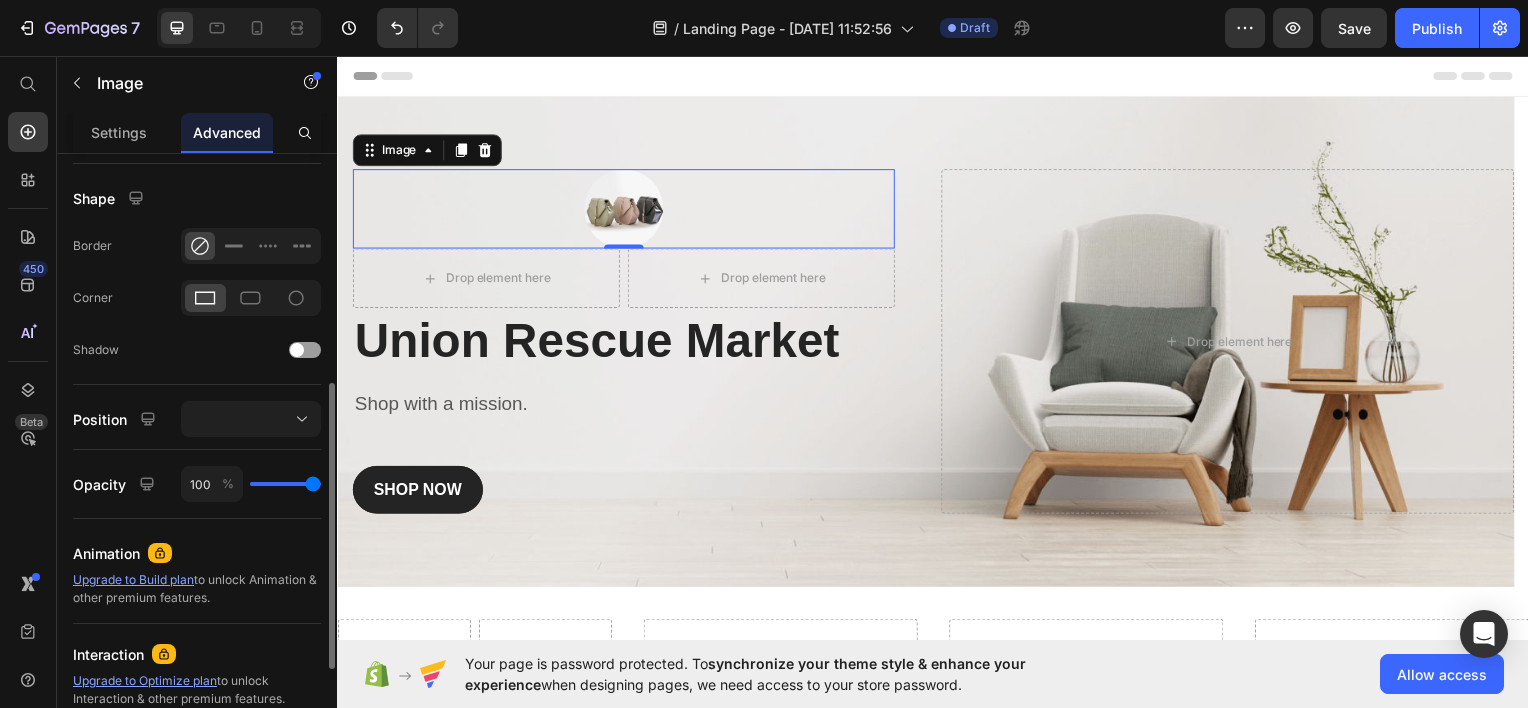 click on "Position" at bounding box center (100, 419) 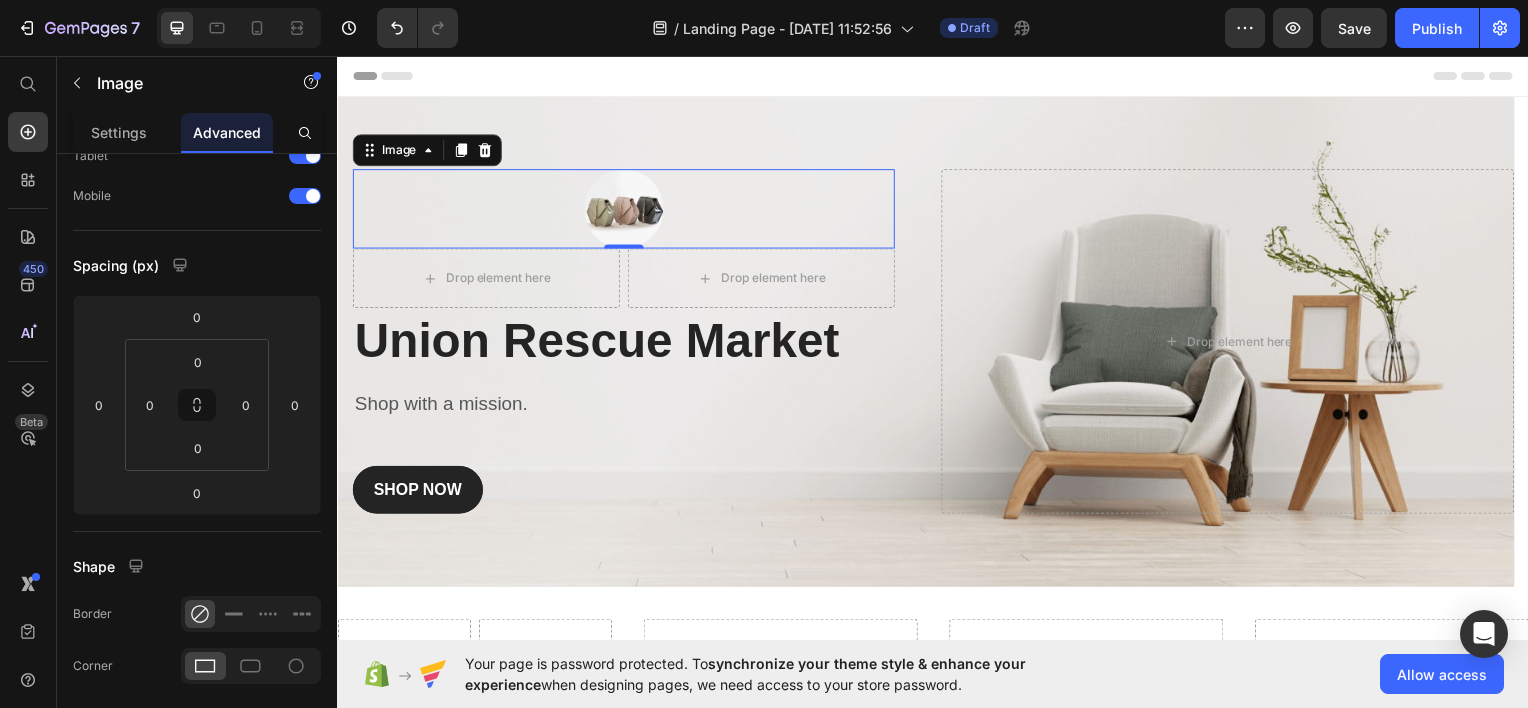 scroll, scrollTop: 103, scrollLeft: 0, axis: vertical 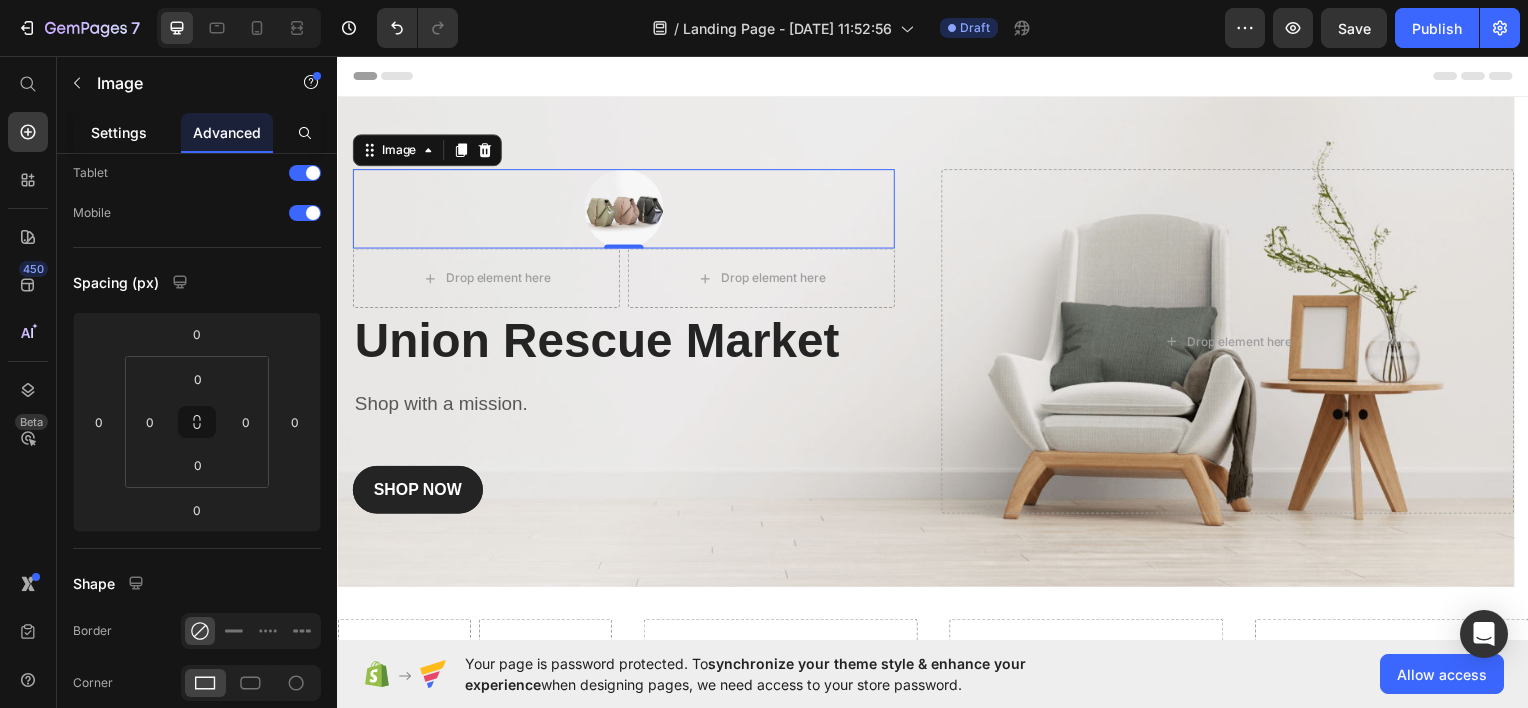 click on "Settings" at bounding box center (119, 132) 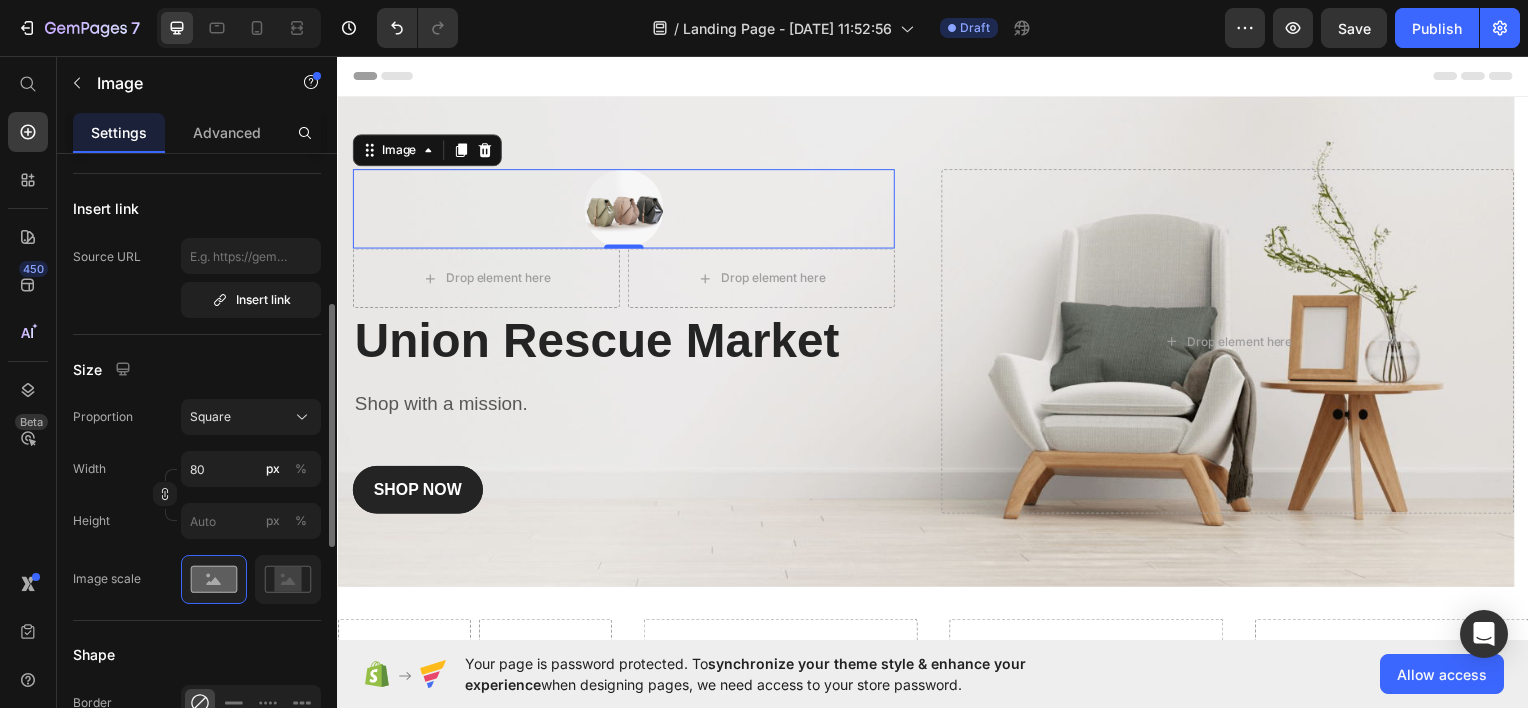 scroll, scrollTop: 379, scrollLeft: 0, axis: vertical 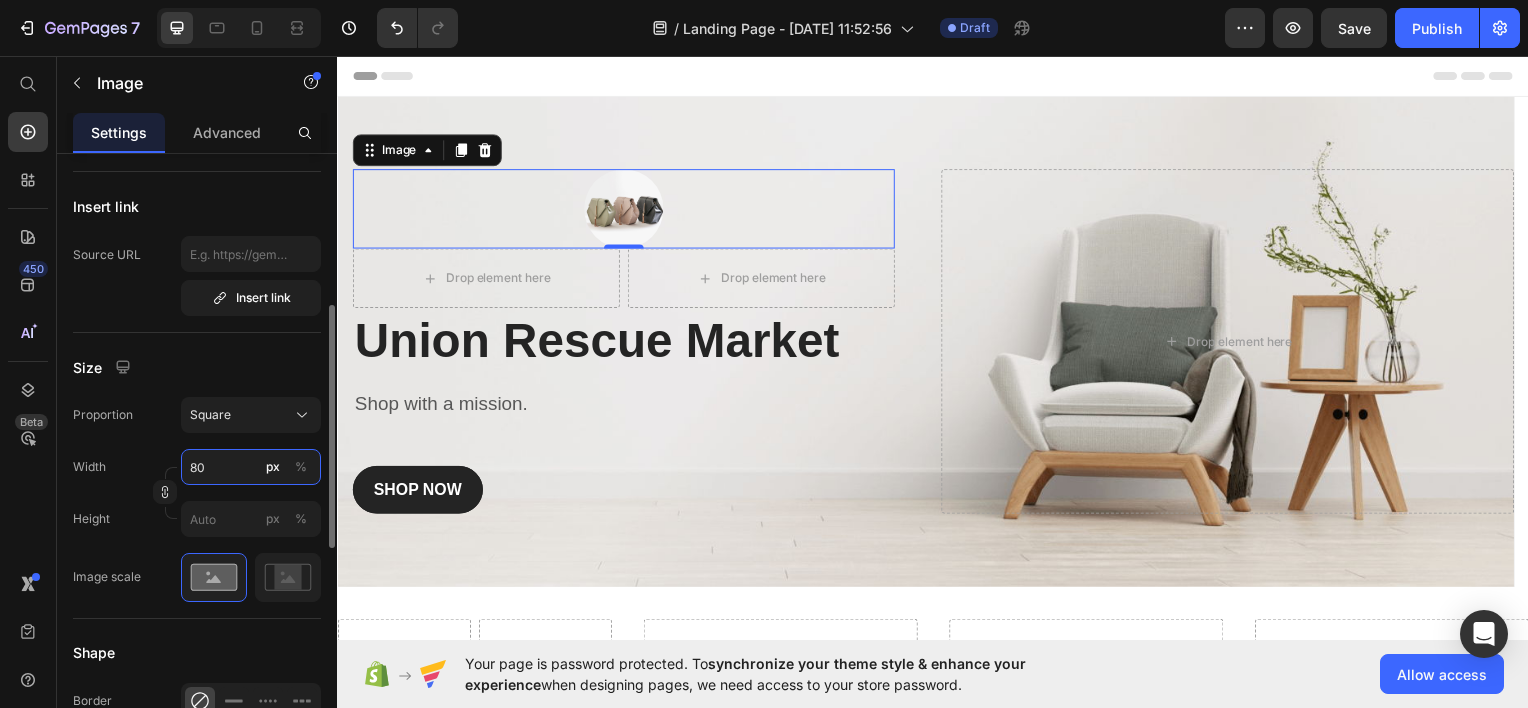 click on "80" at bounding box center [251, 467] 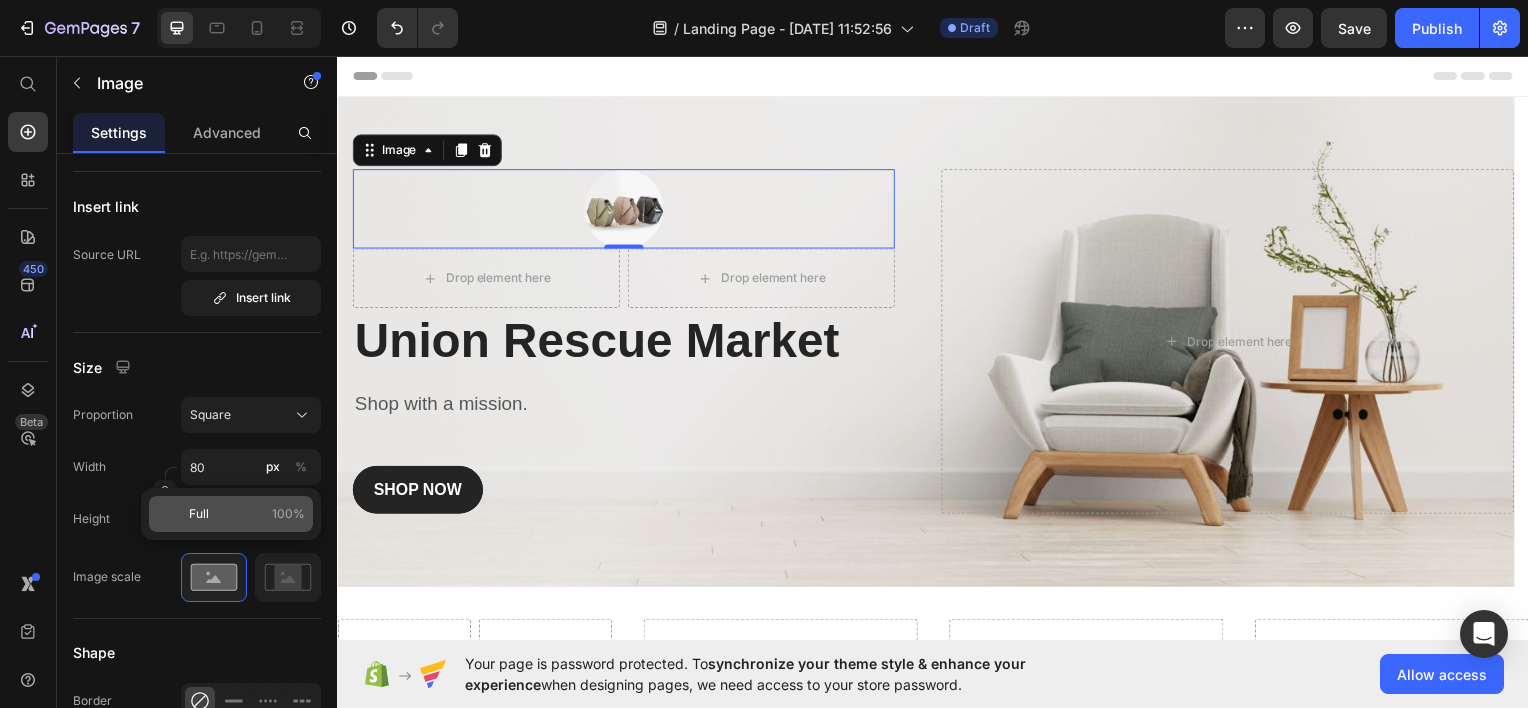 type on "80" 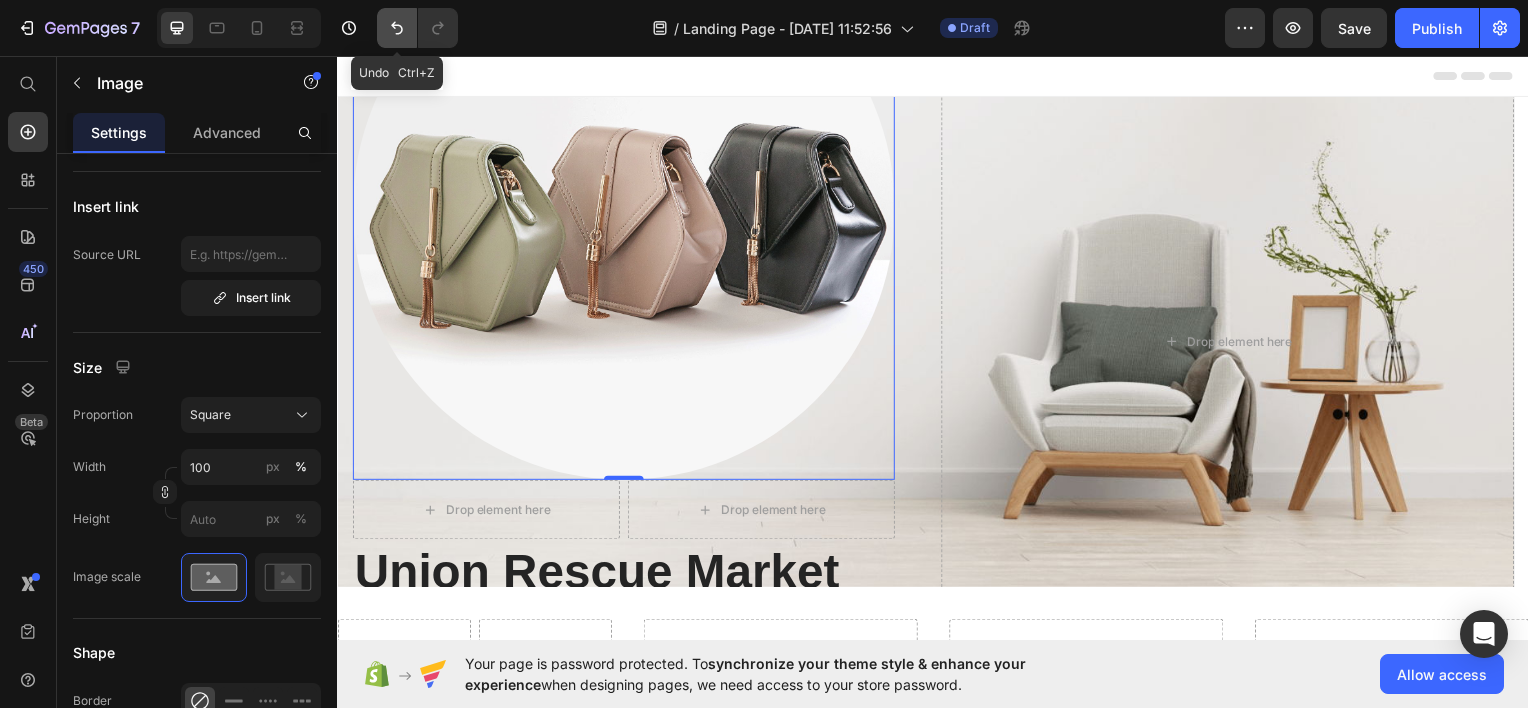 click 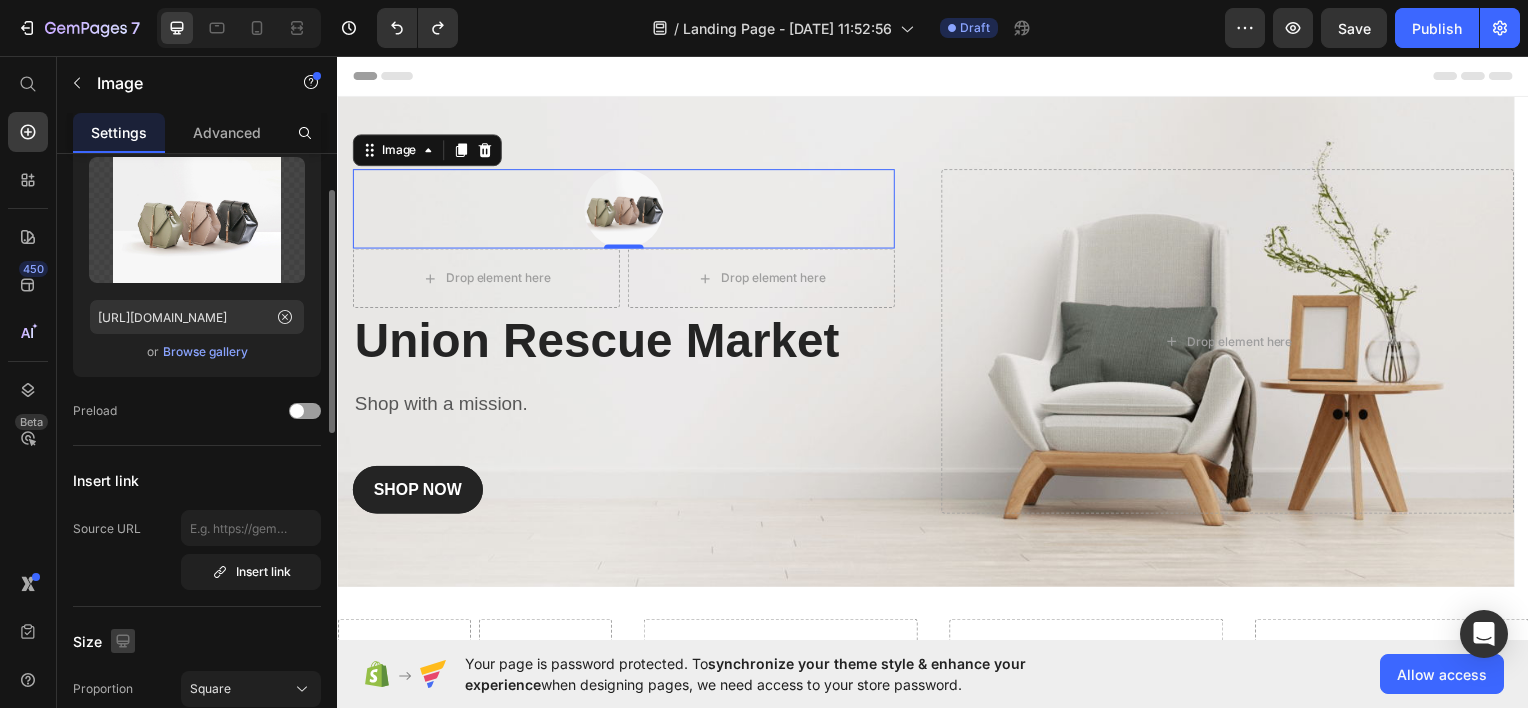 scroll, scrollTop: 87, scrollLeft: 0, axis: vertical 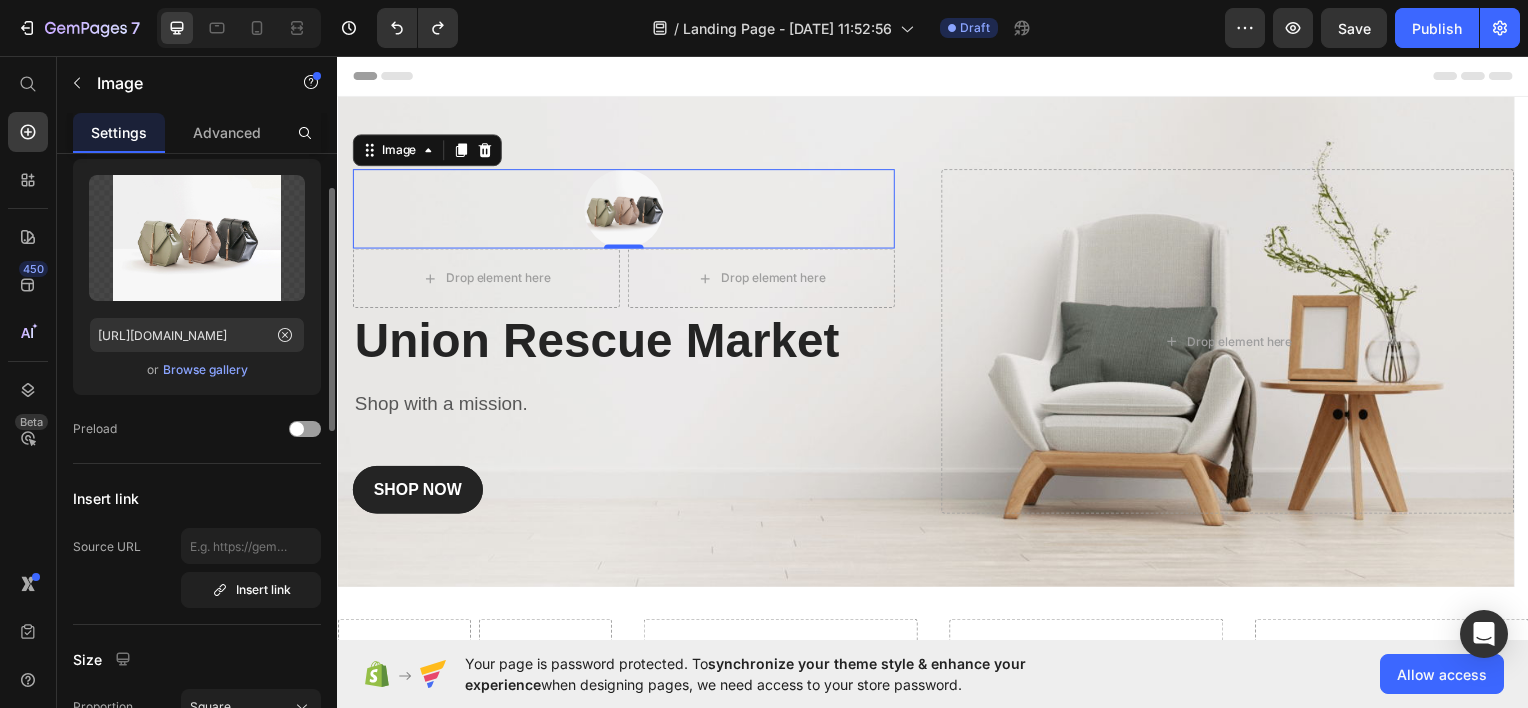 click on "Browse gallery" at bounding box center (205, 370) 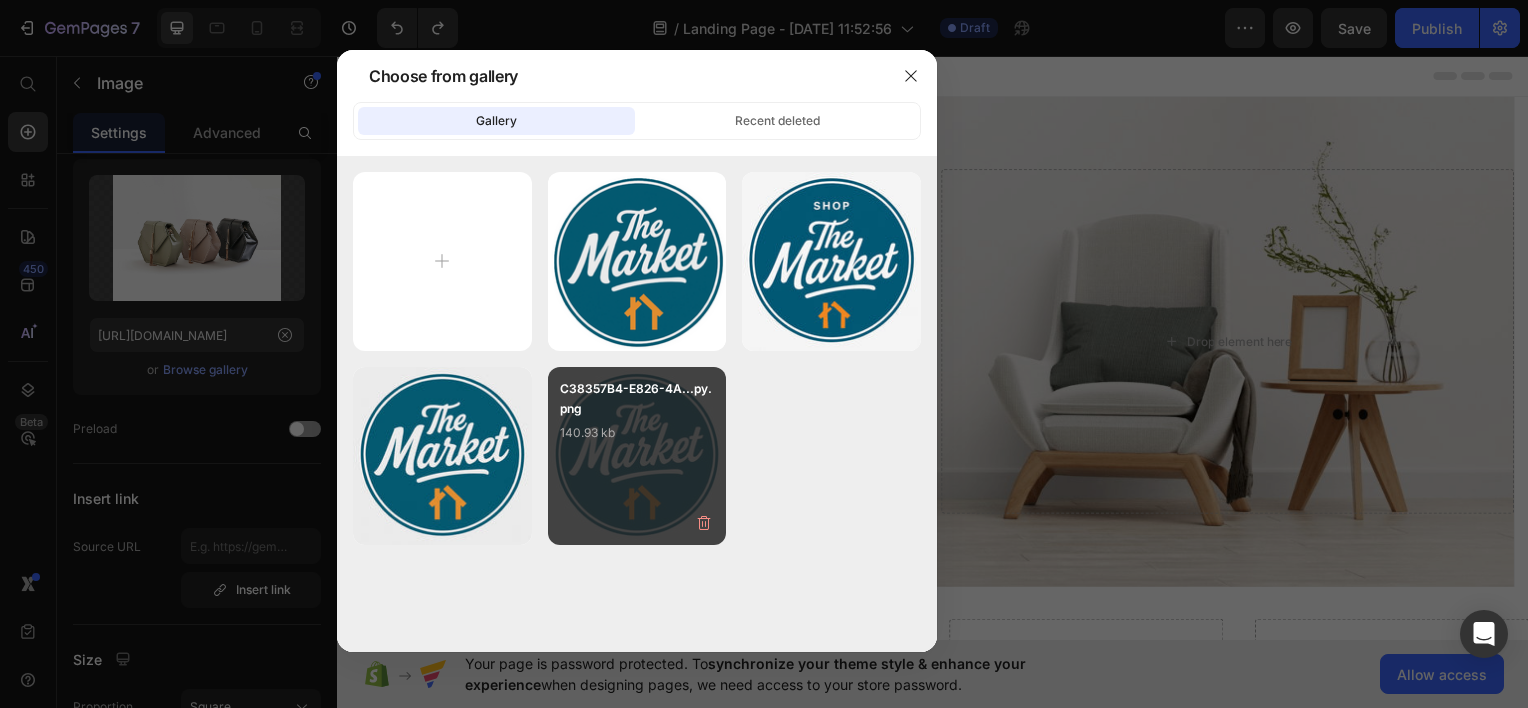 click on "C38357B4-E826-4A...py.png 140.93 kb" at bounding box center (637, 419) 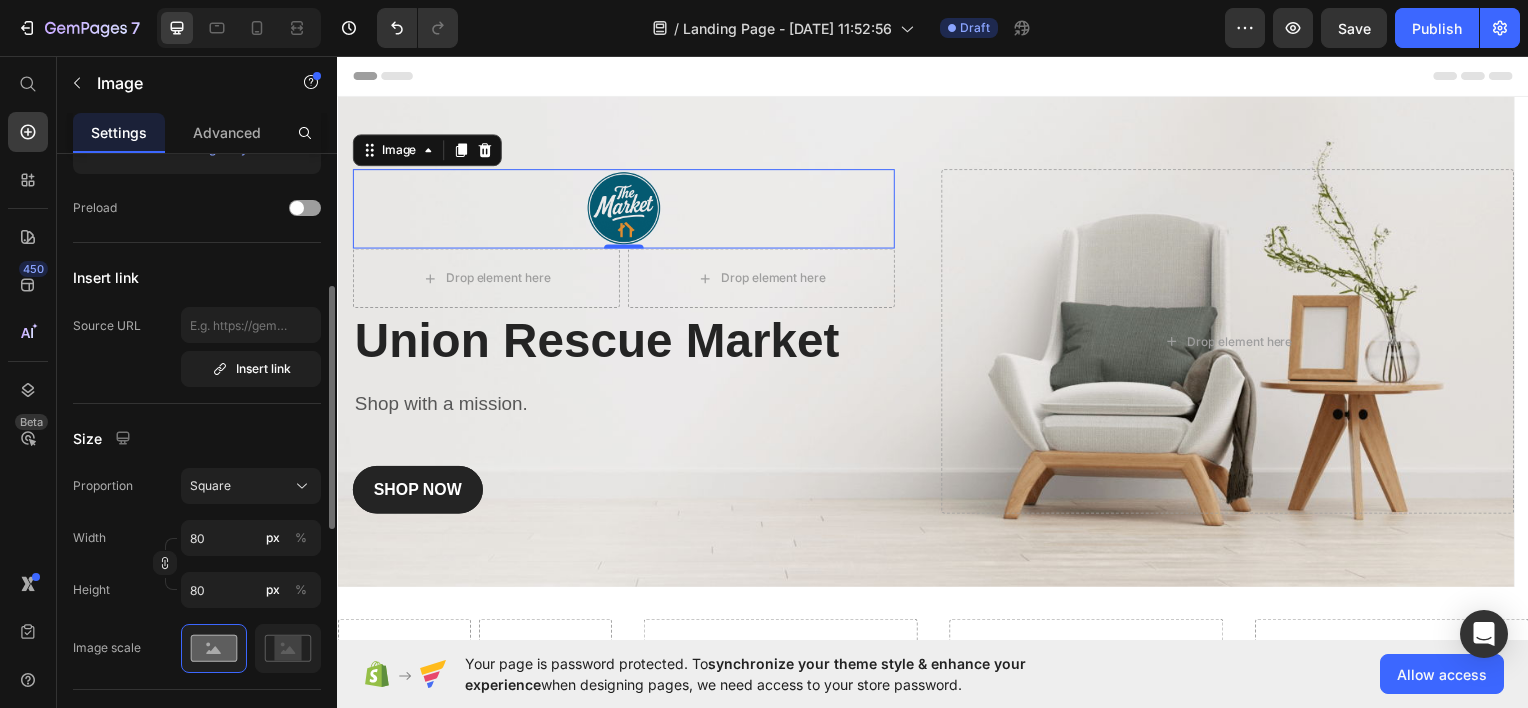 scroll, scrollTop: 315, scrollLeft: 0, axis: vertical 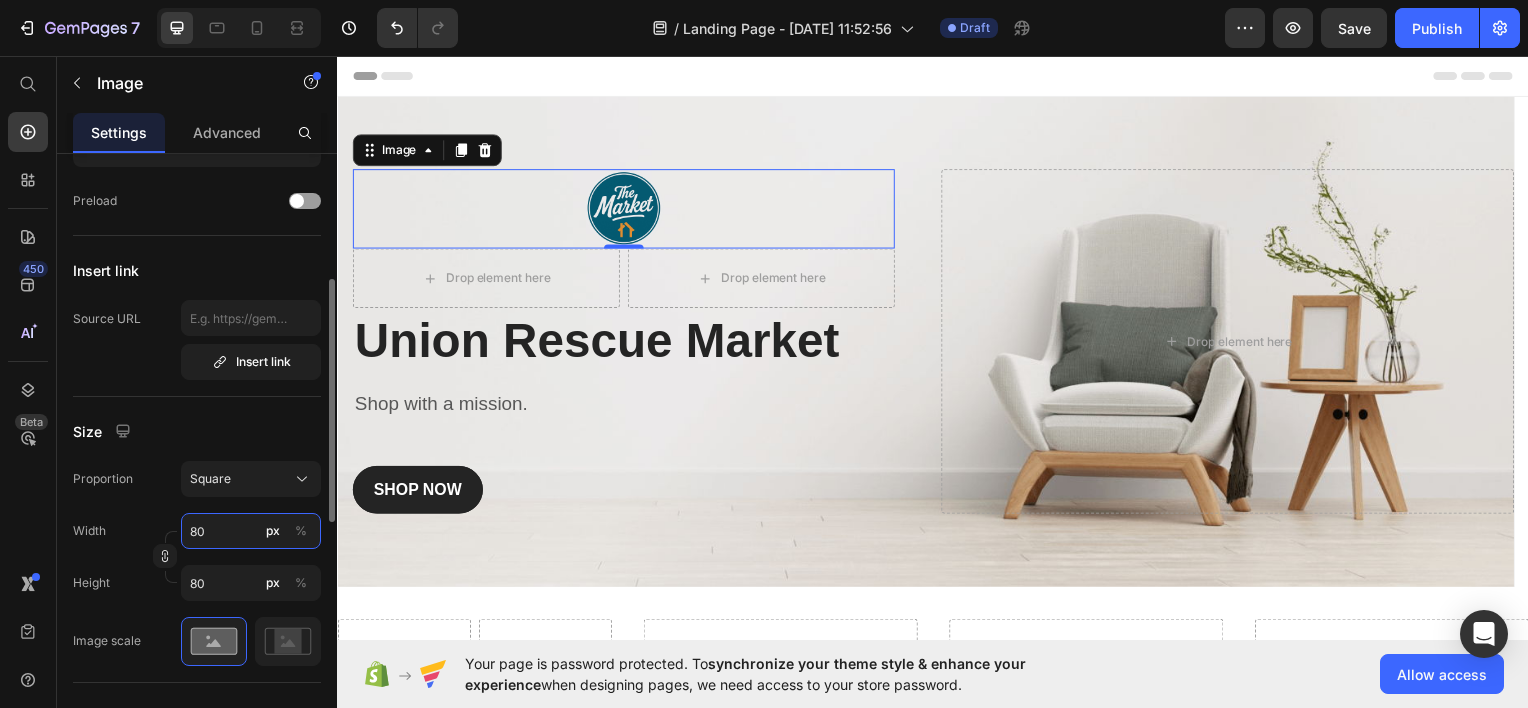 click on "80" at bounding box center [251, 531] 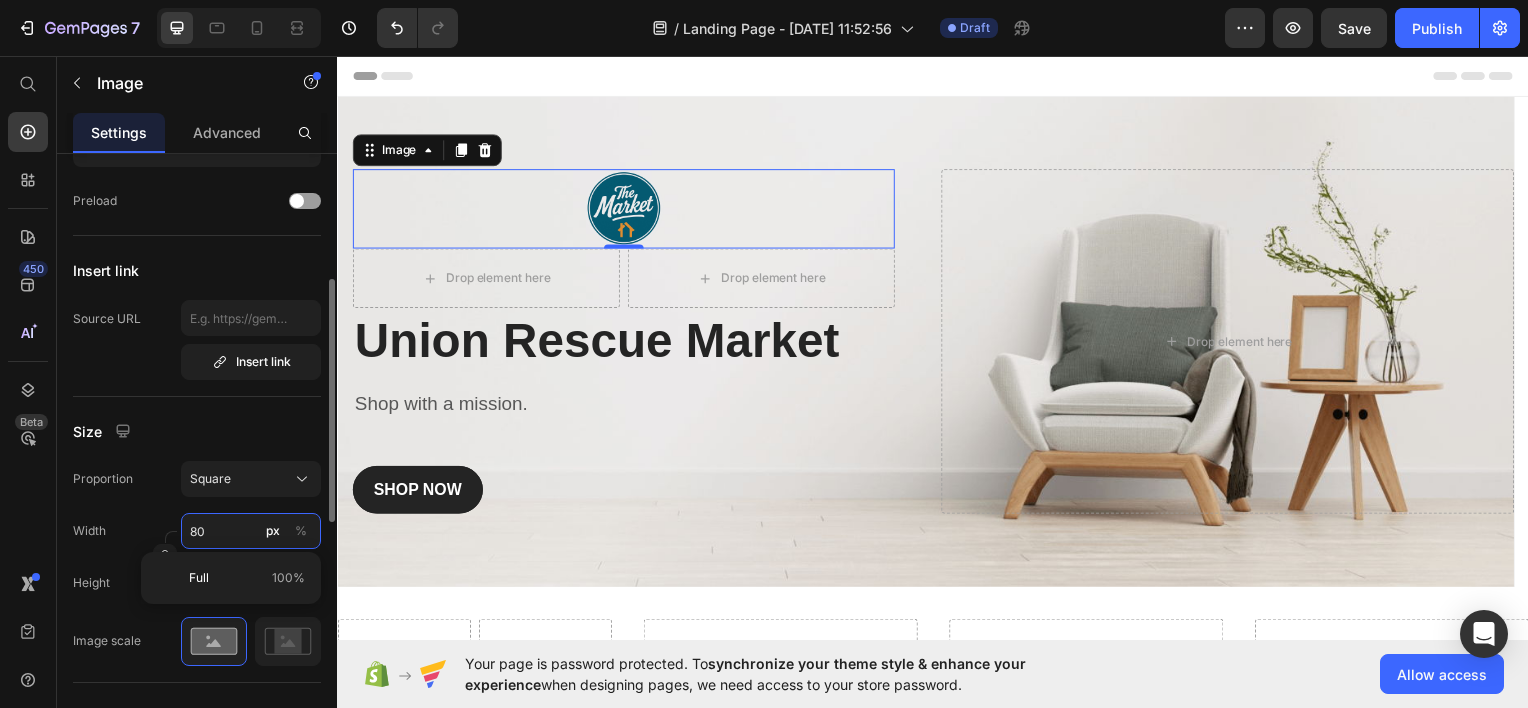 click on "80" at bounding box center [251, 531] 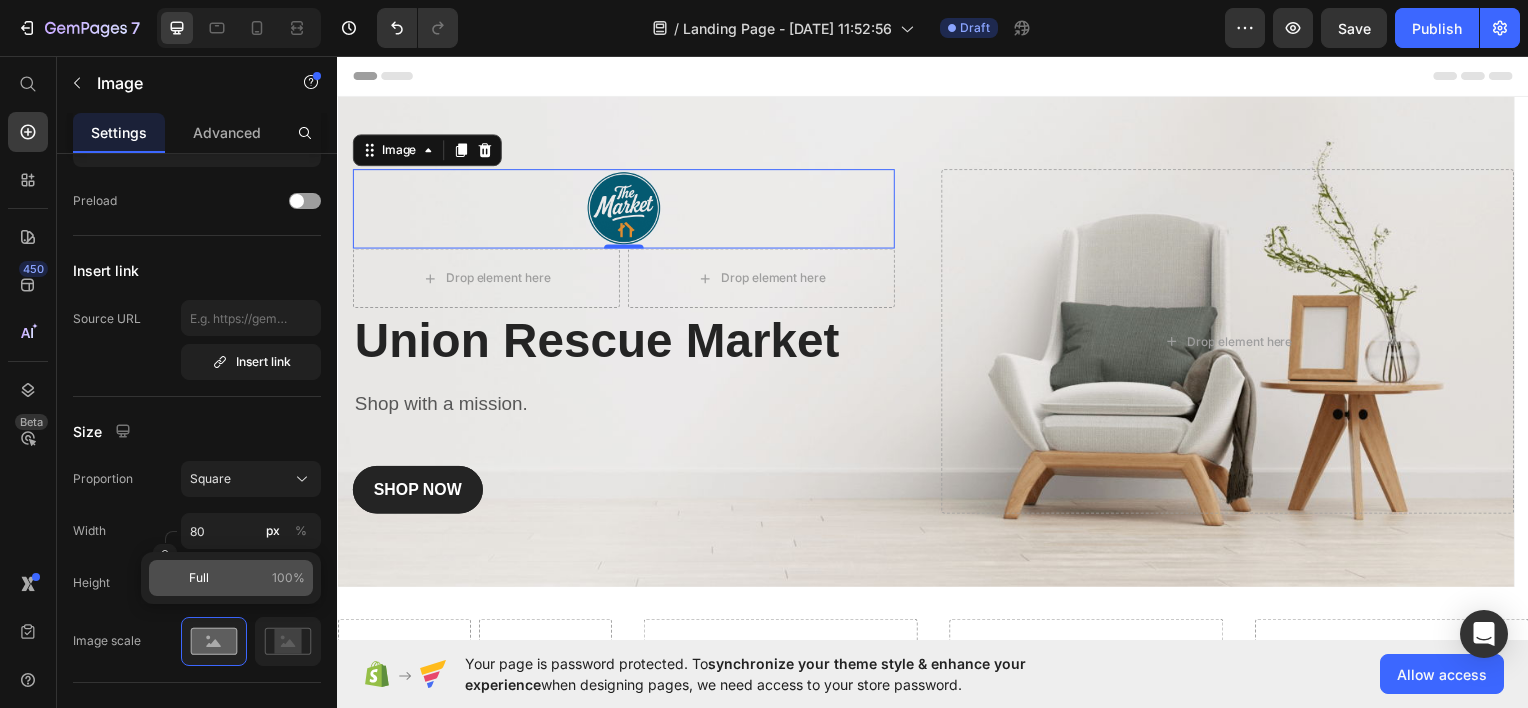 click on "100%" at bounding box center [288, 578] 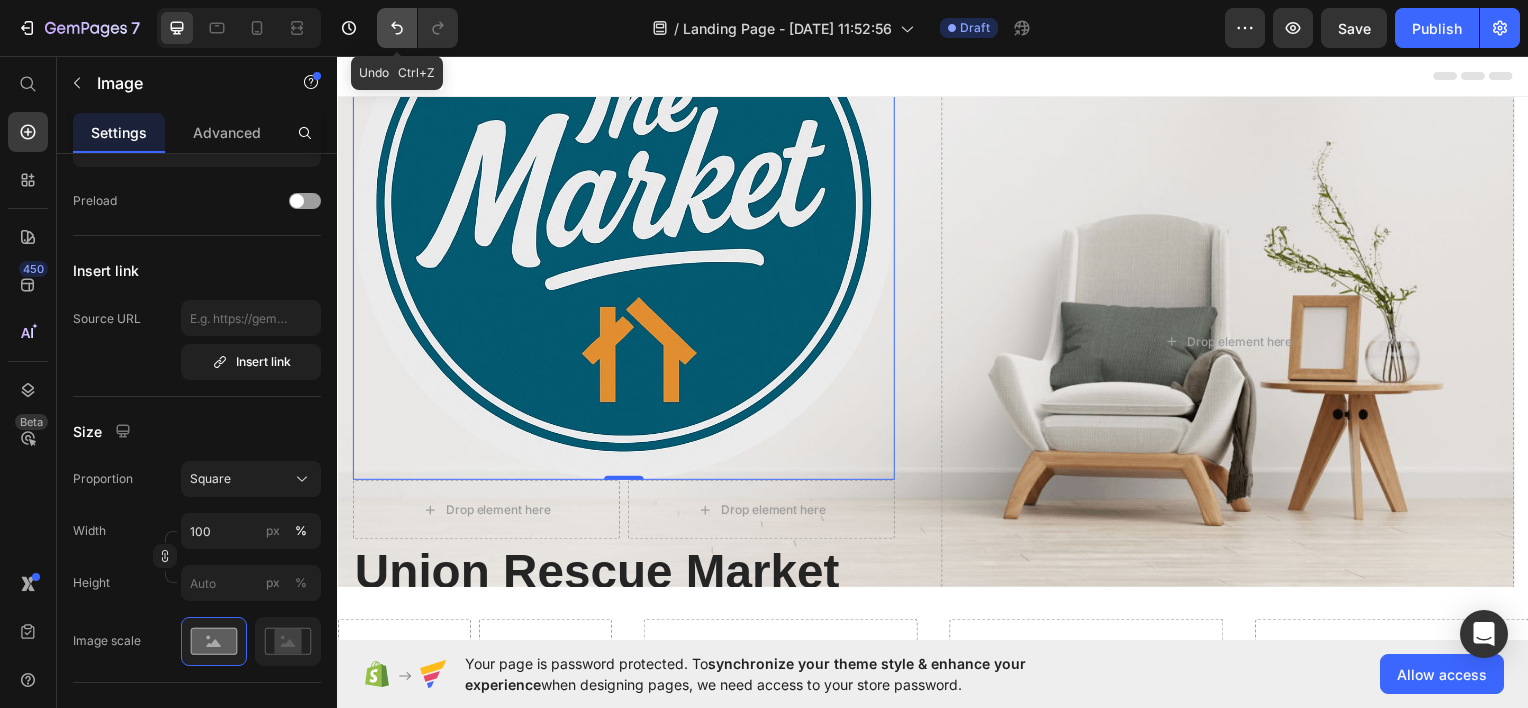 click 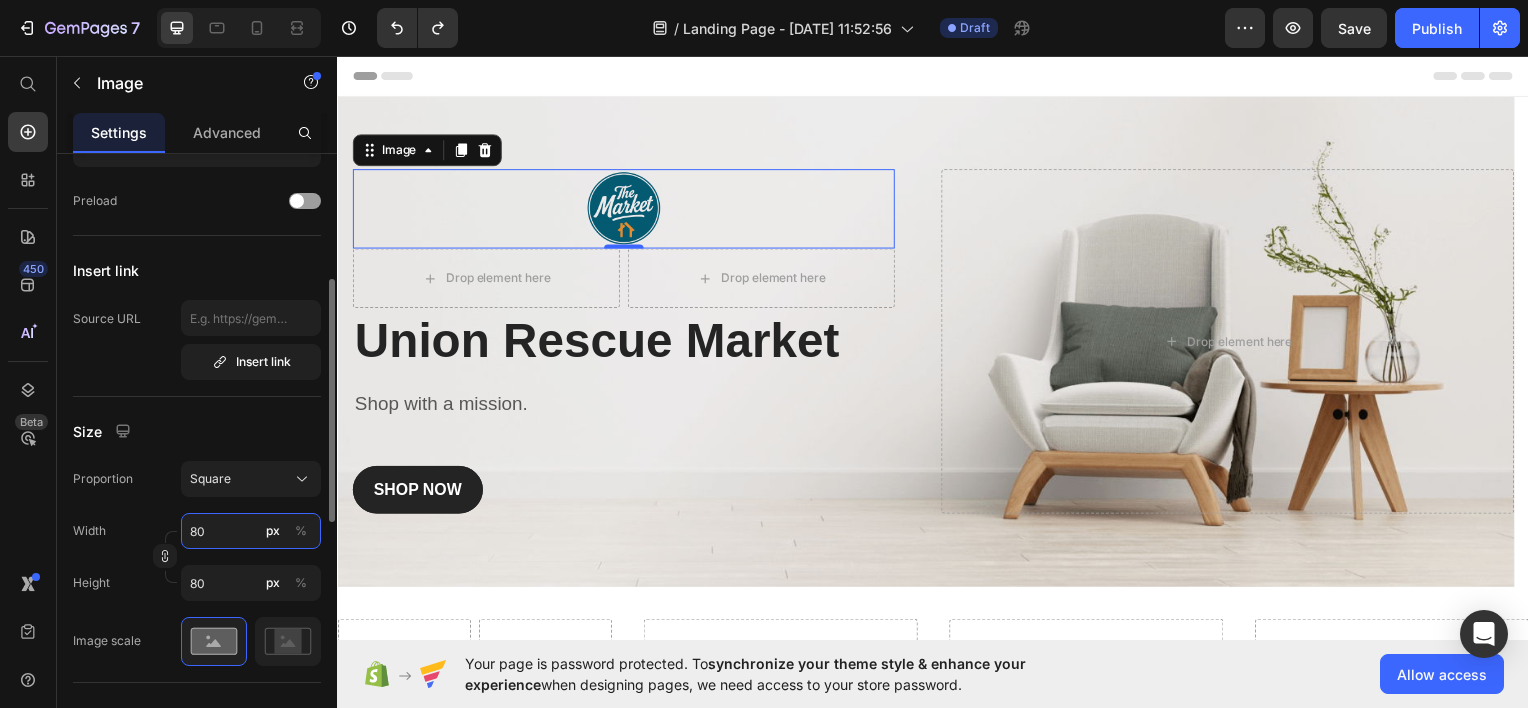 click on "80" at bounding box center [251, 531] 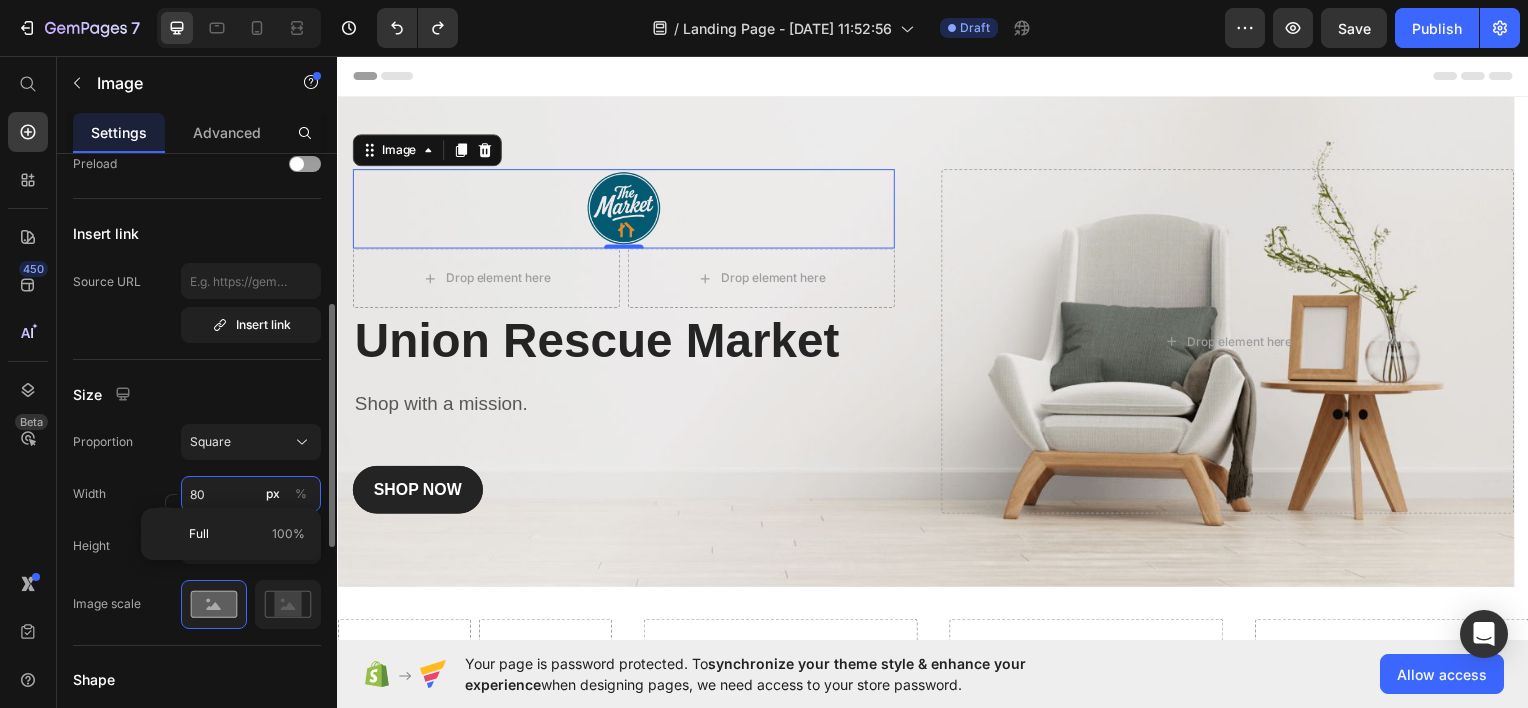 scroll, scrollTop: 359, scrollLeft: 0, axis: vertical 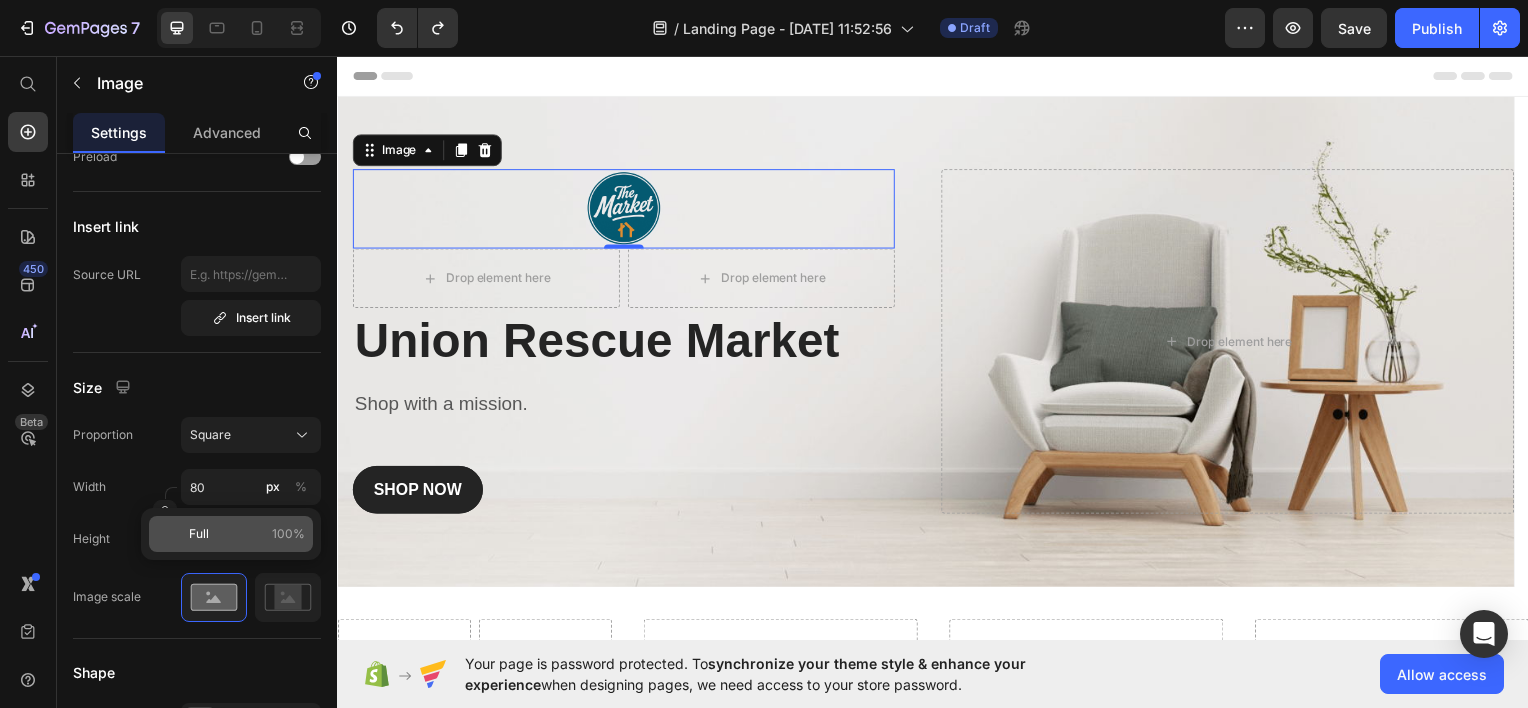 click on "Full 100%" at bounding box center (247, 534) 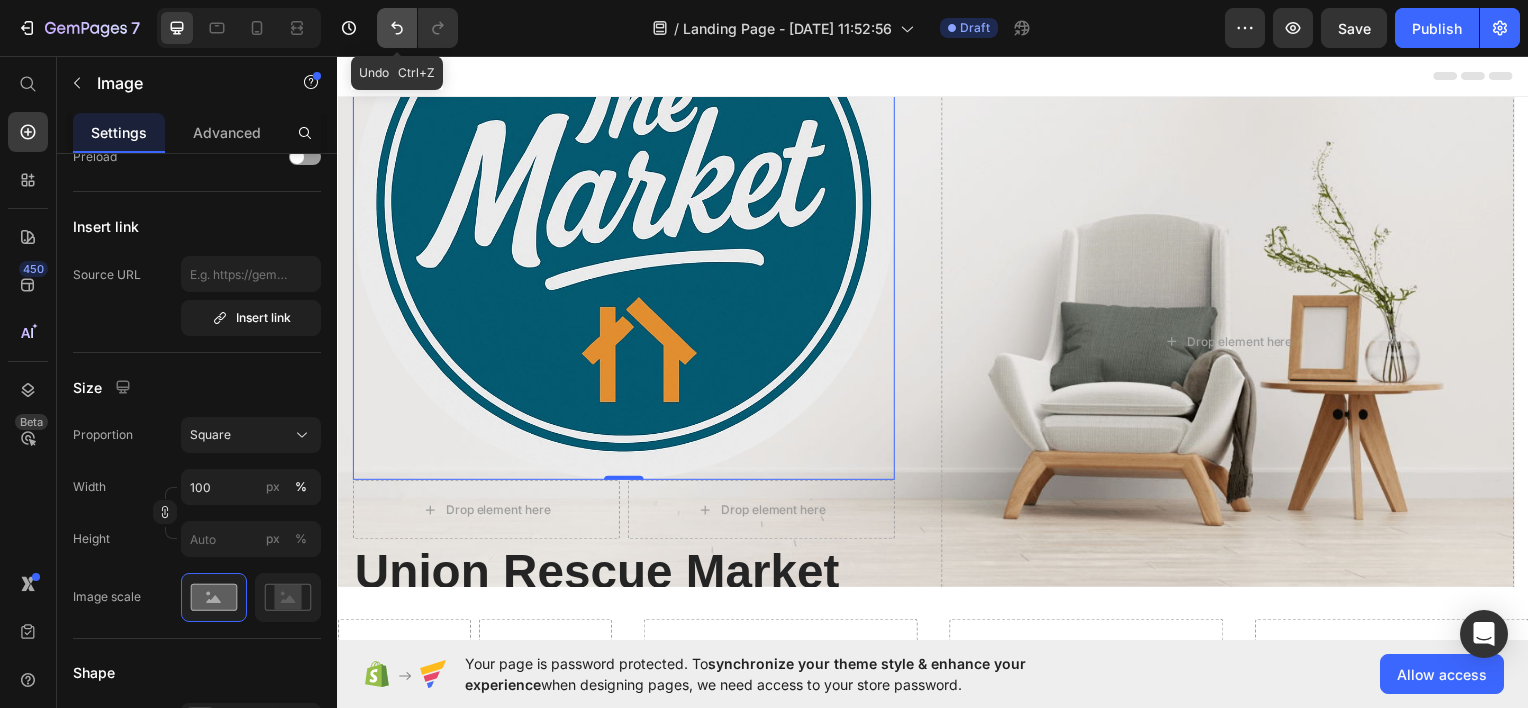 click 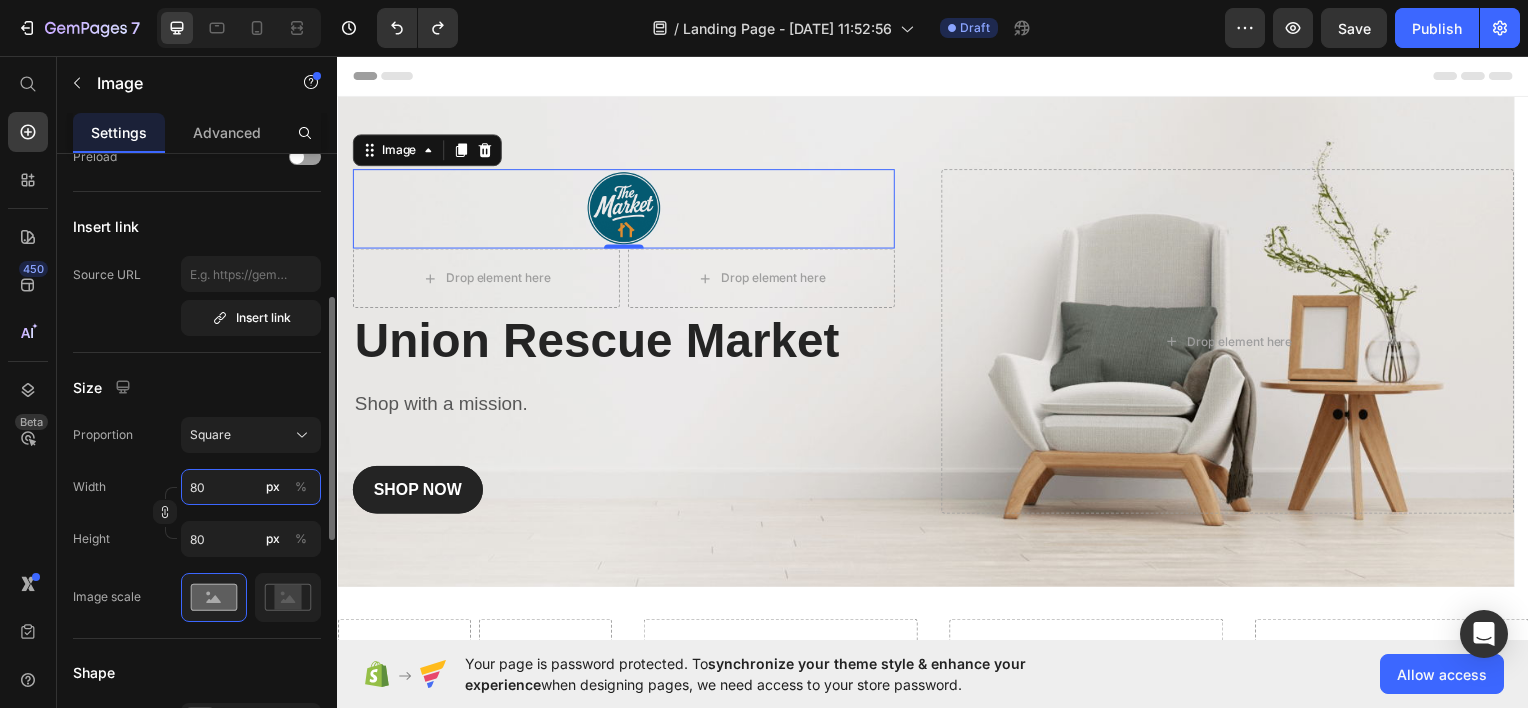 click on "80" at bounding box center (251, 487) 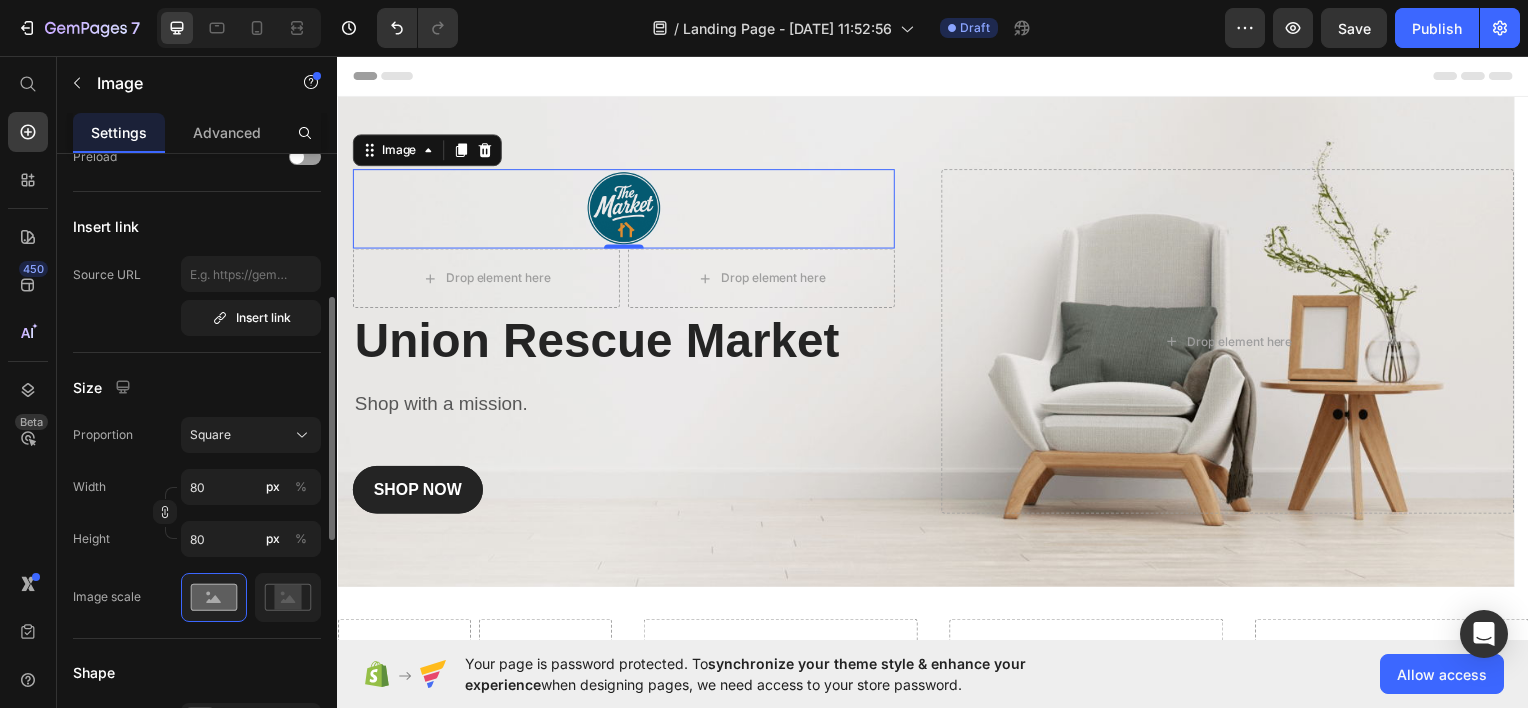 drag, startPoint x: 207, startPoint y: 493, endPoint x: 127, endPoint y: 483, distance: 80.622574 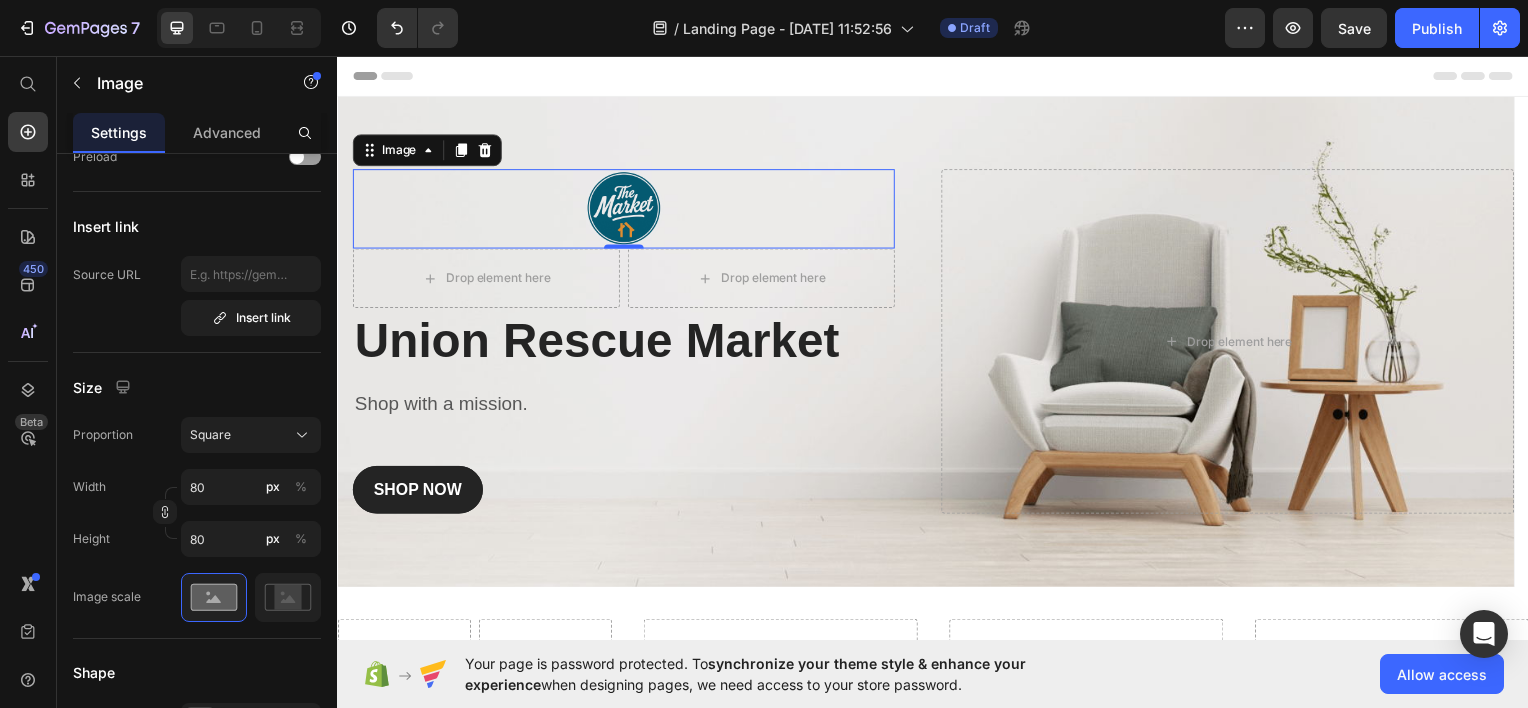 click at bounding box center (625, 209) 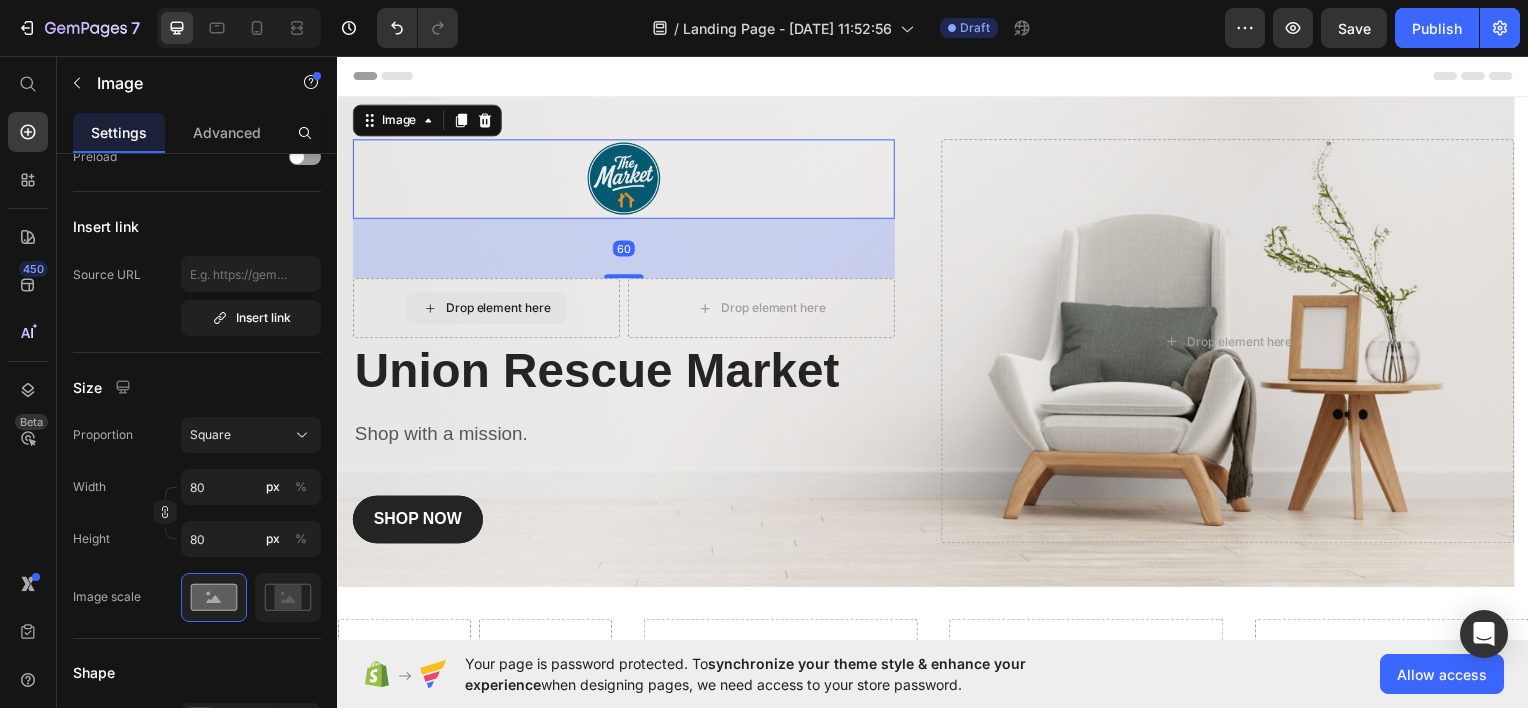 drag, startPoint x: 622, startPoint y: 243, endPoint x: 616, endPoint y: 303, distance: 60.299255 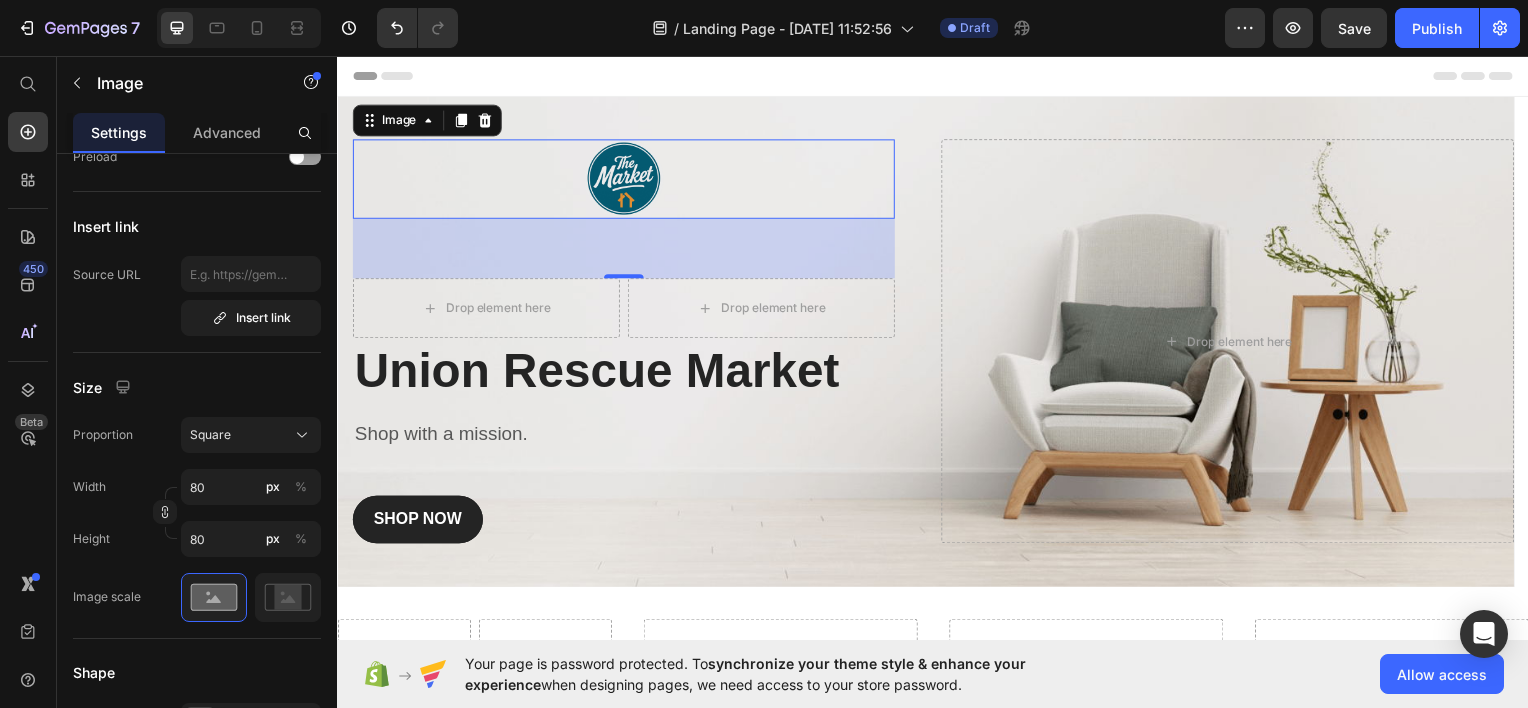 click on "60" at bounding box center [625, 249] 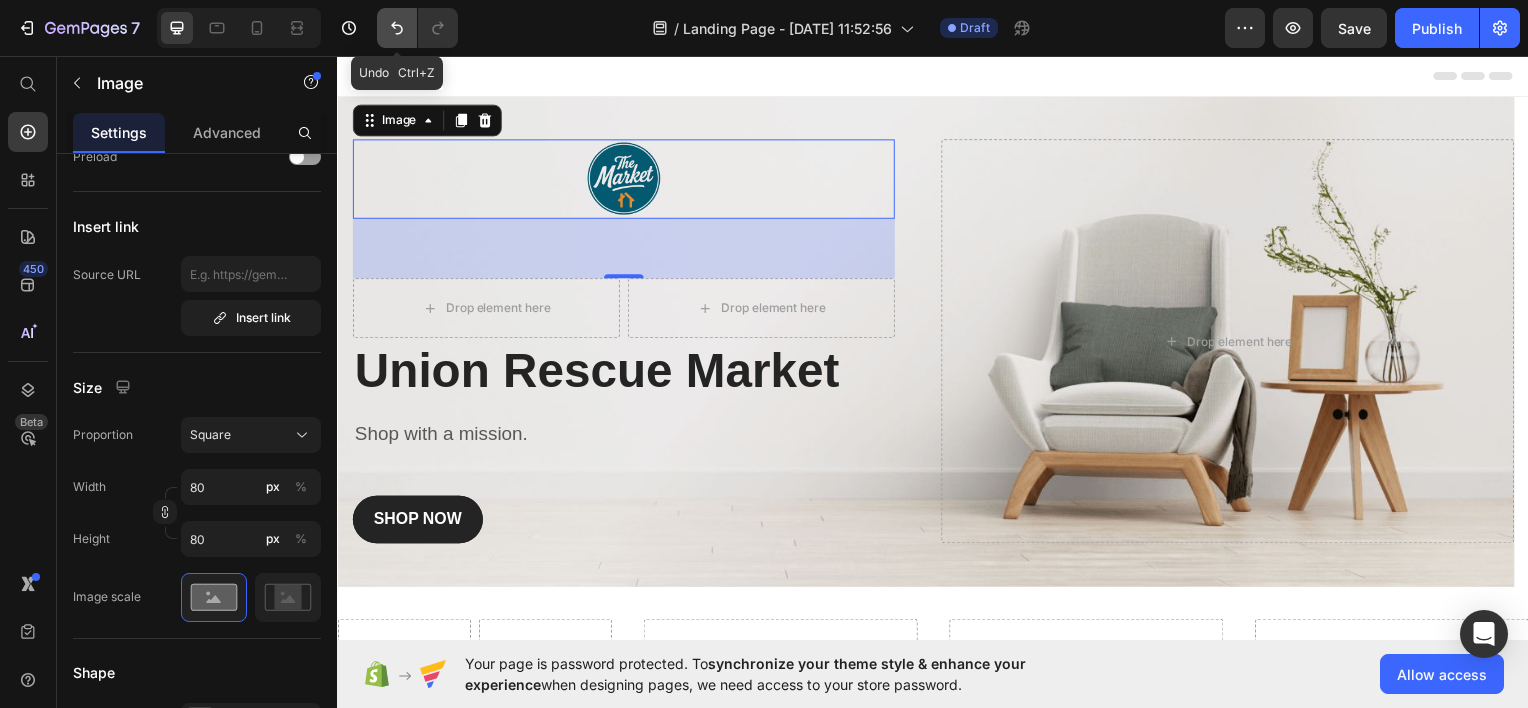 click 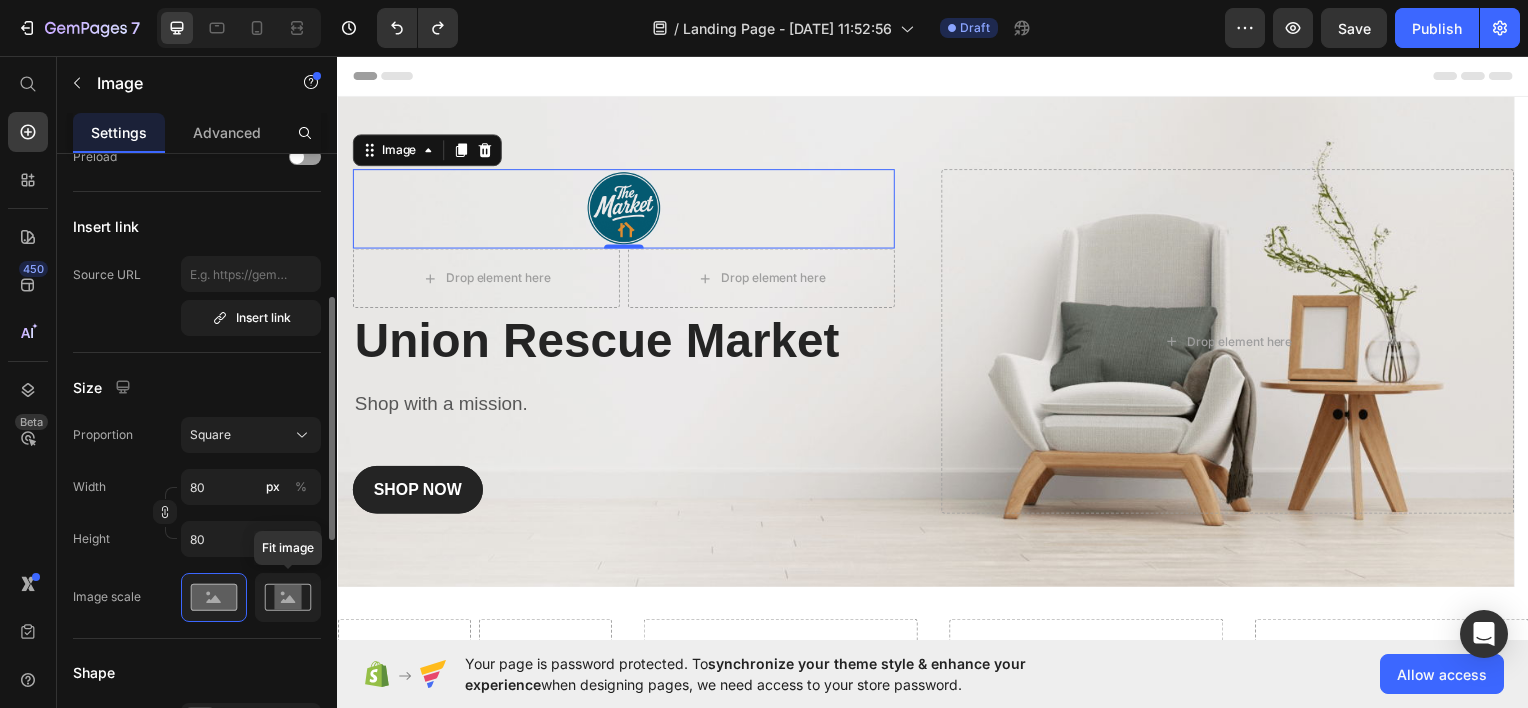click 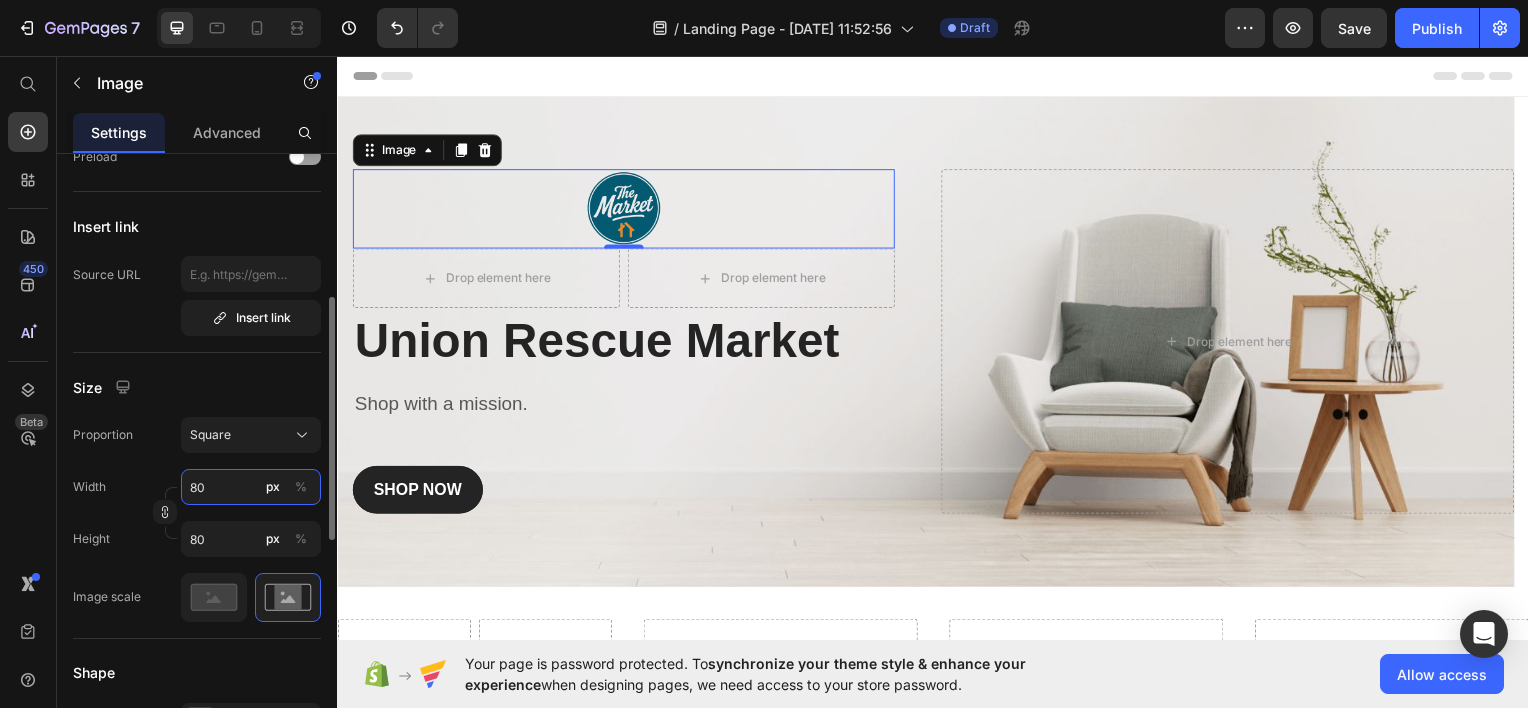 click on "80" at bounding box center (251, 487) 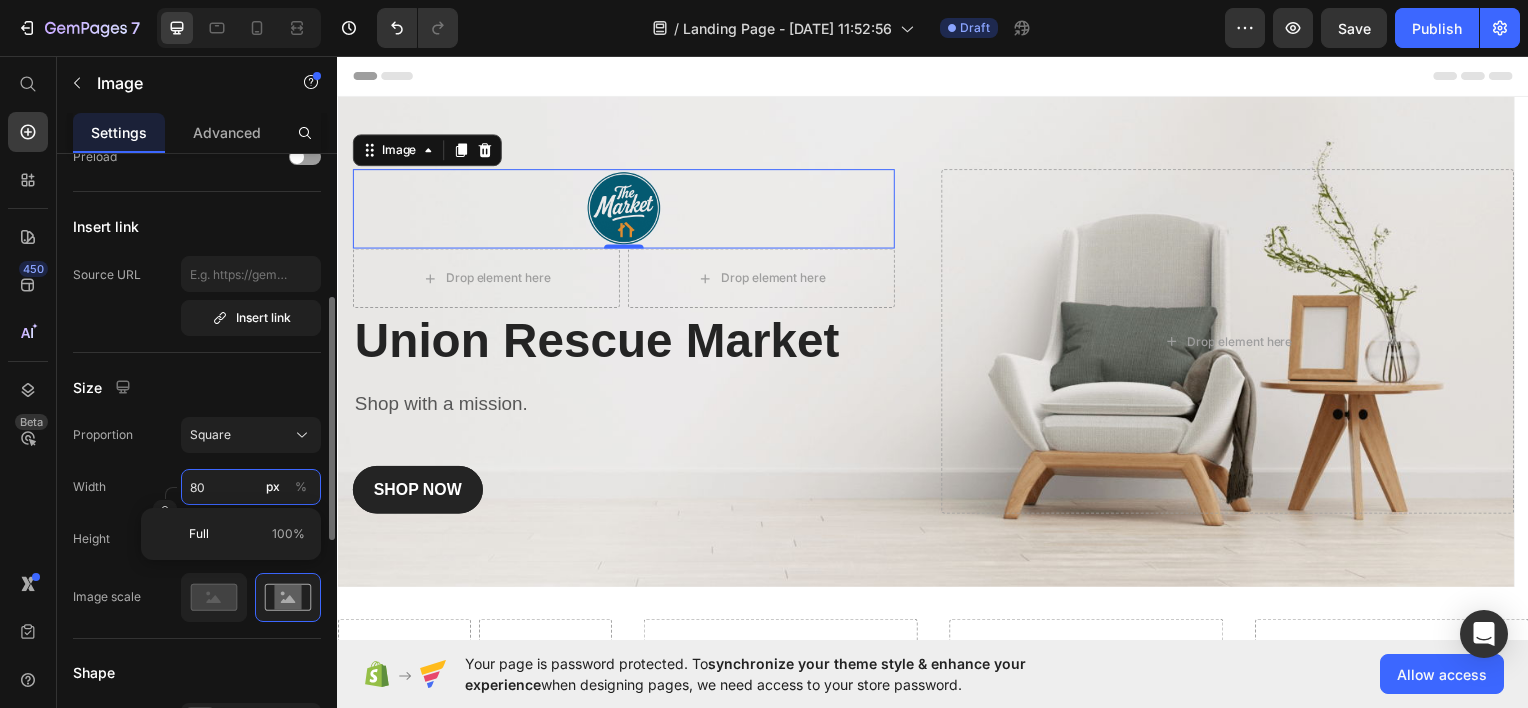 type on "79" 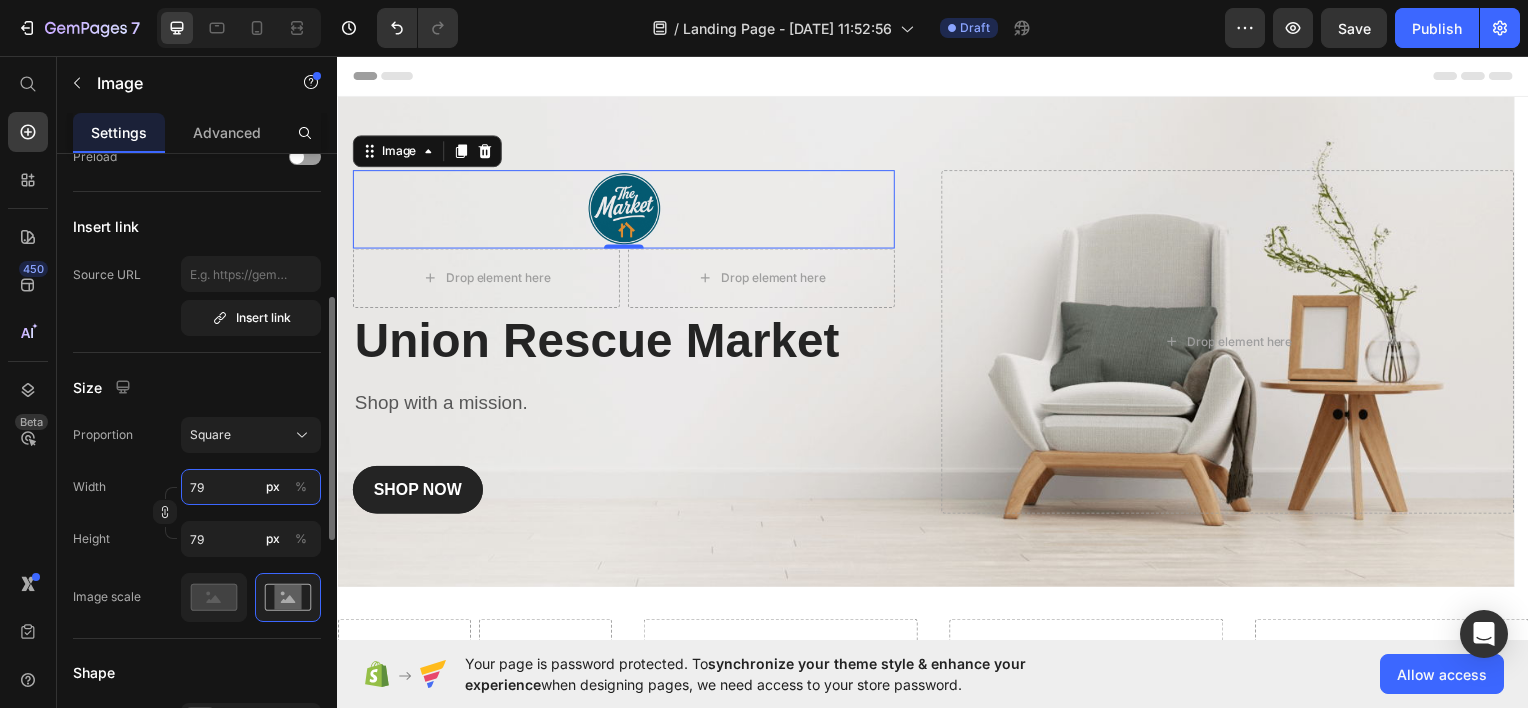 type on "78" 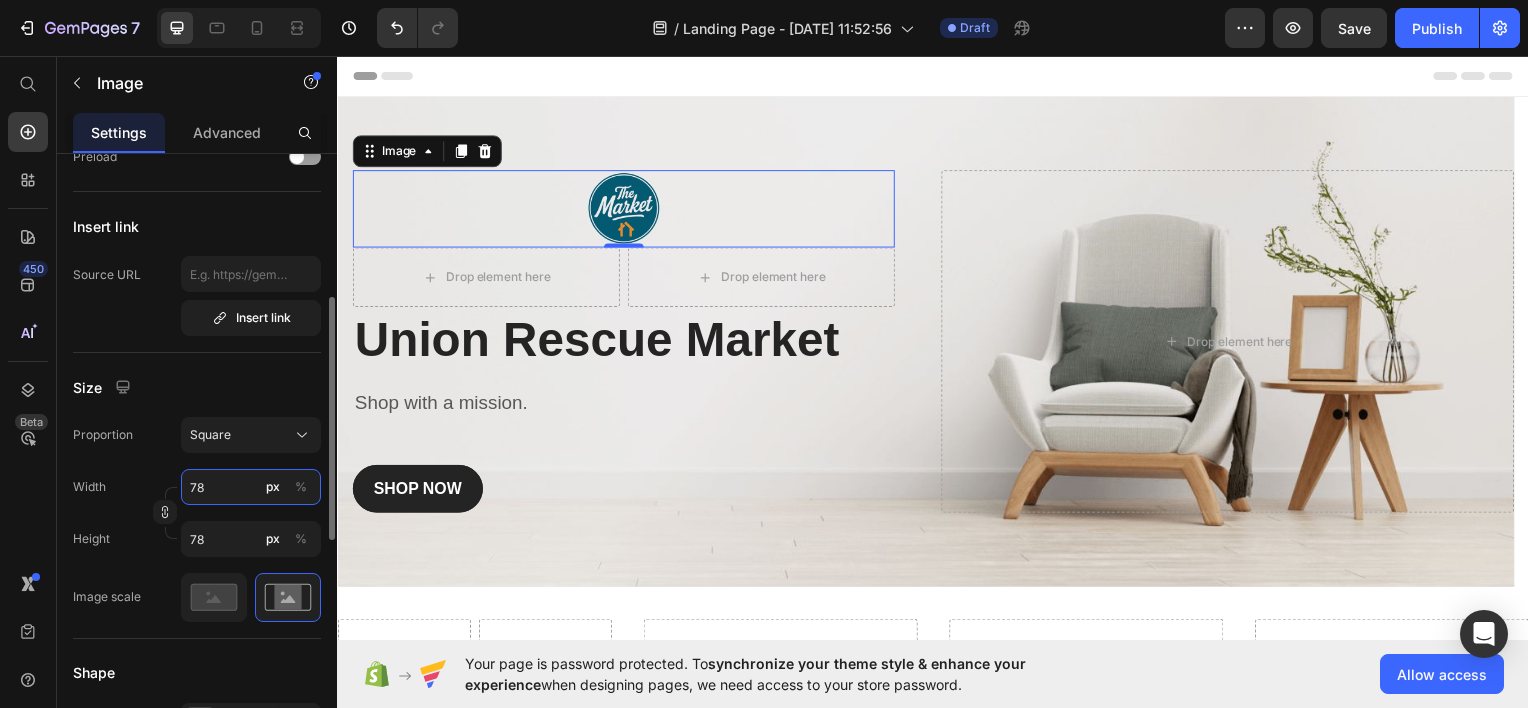 type on "77" 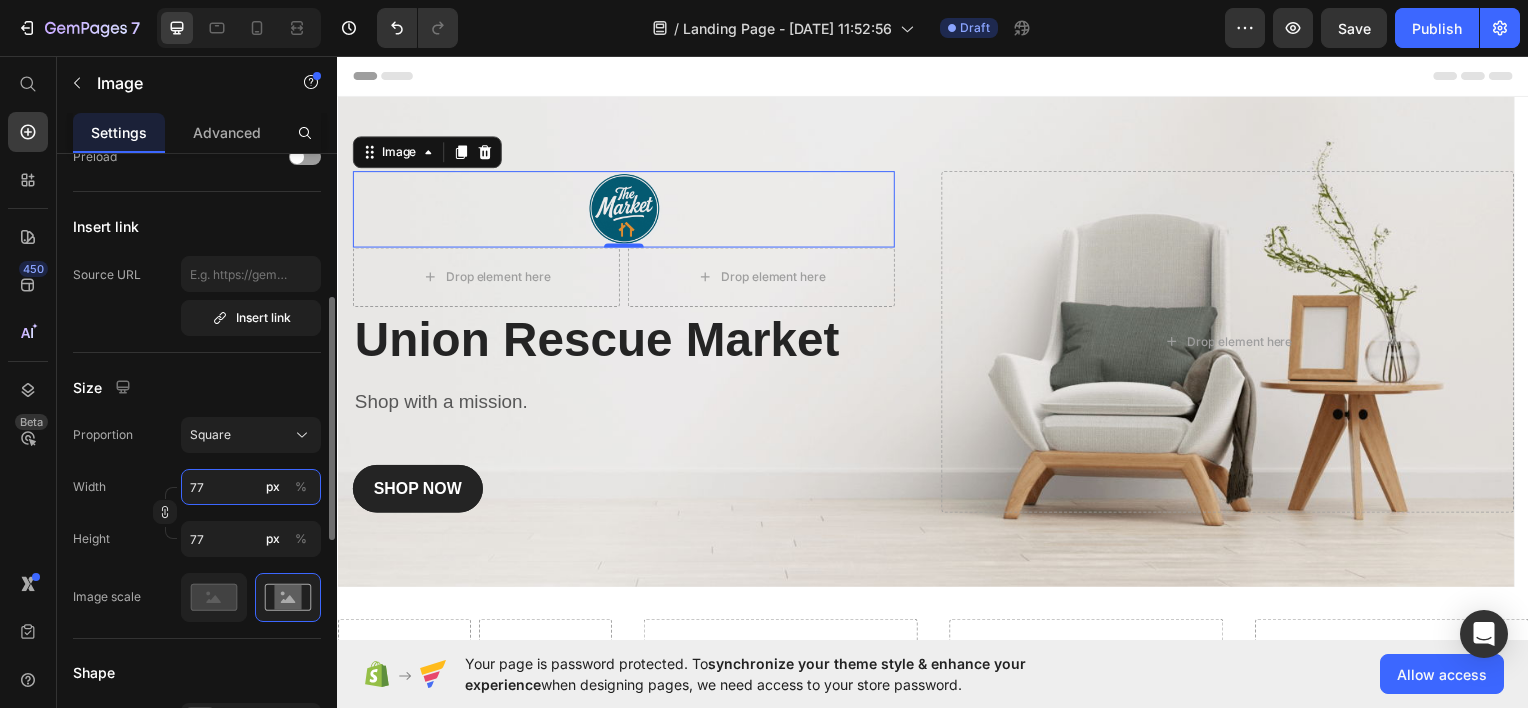 type on "76" 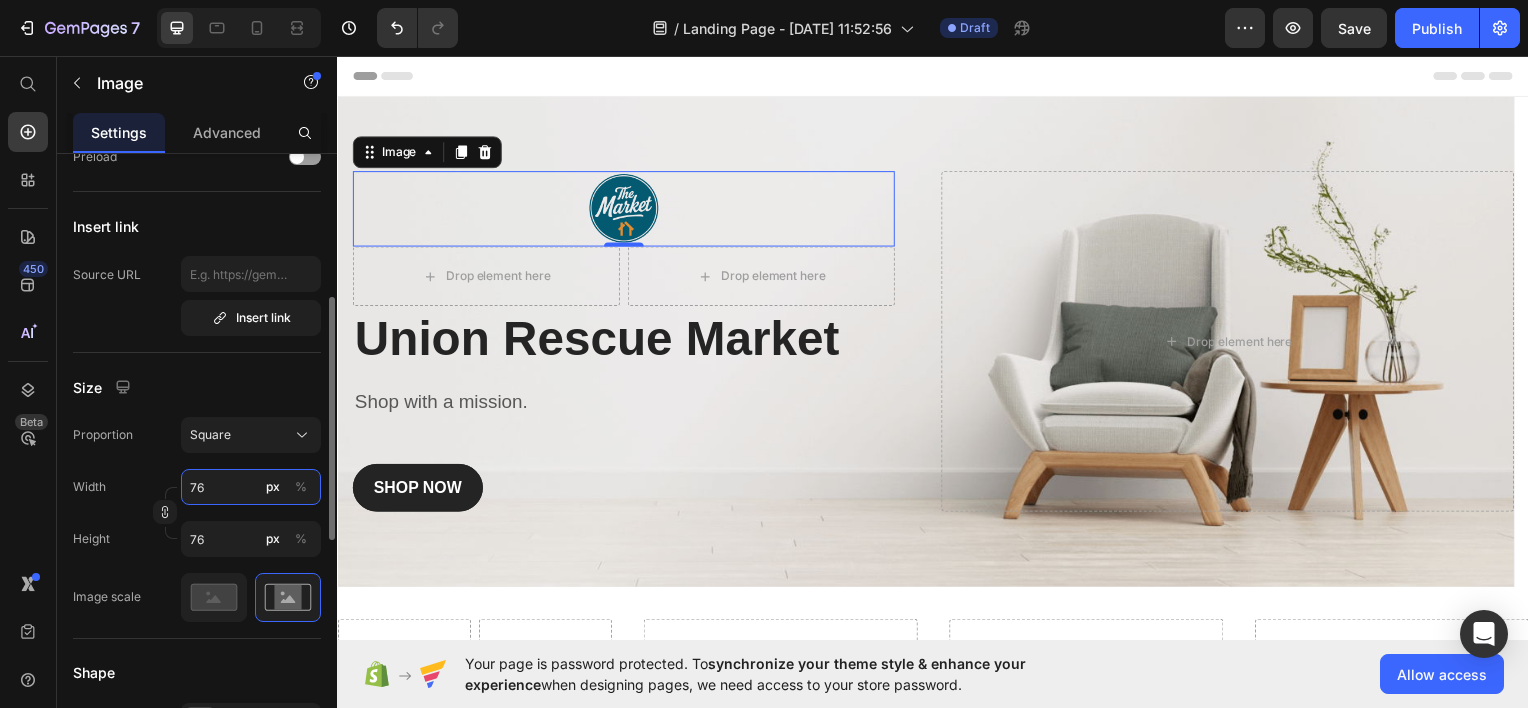 type on "75" 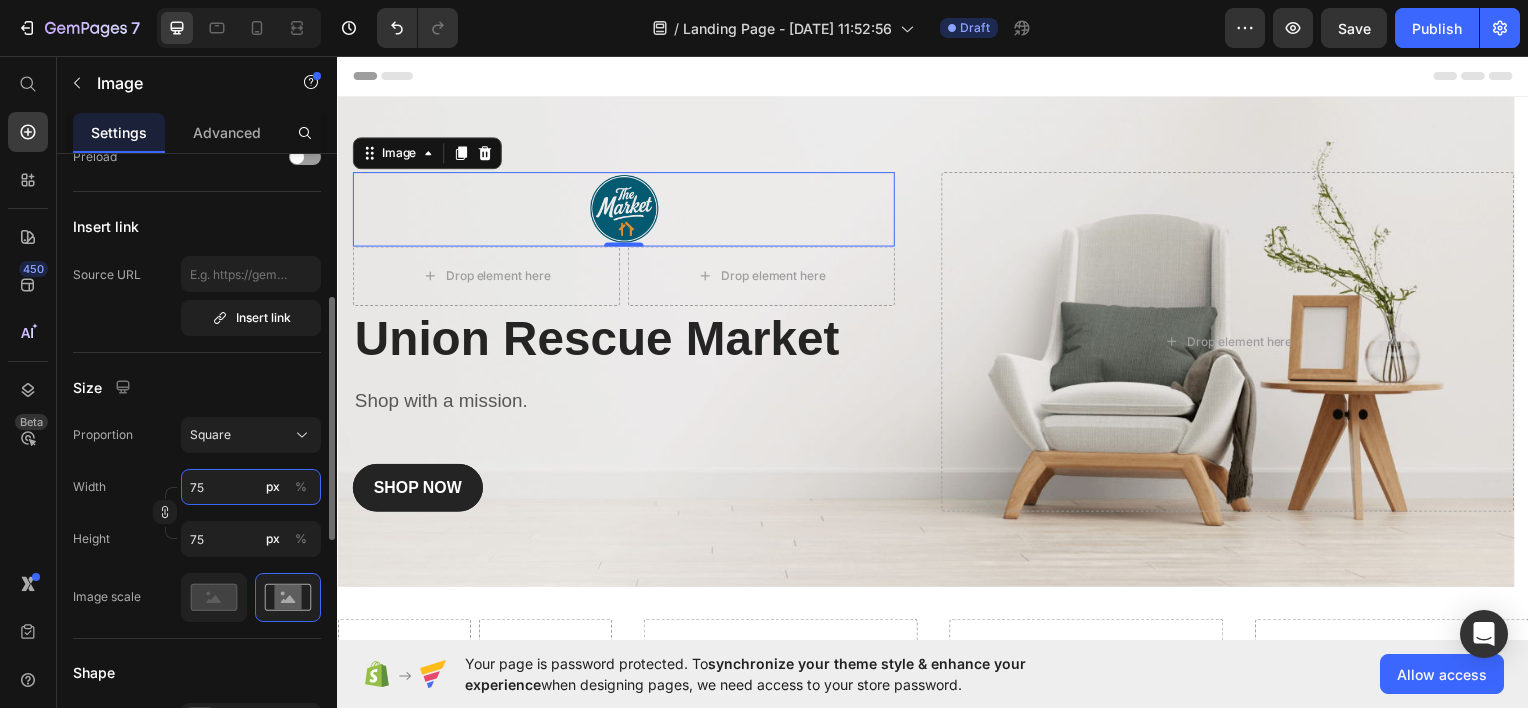 type on "74" 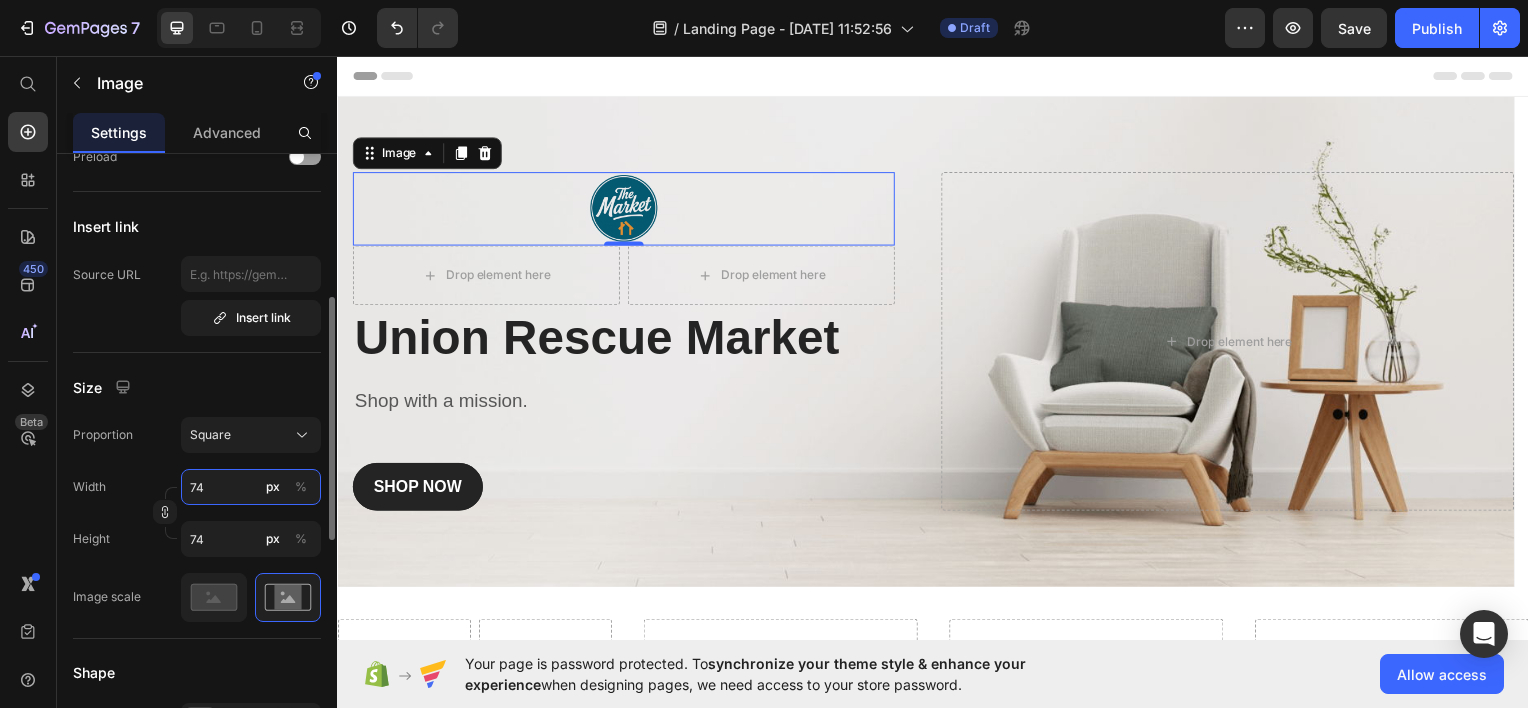 type on "73" 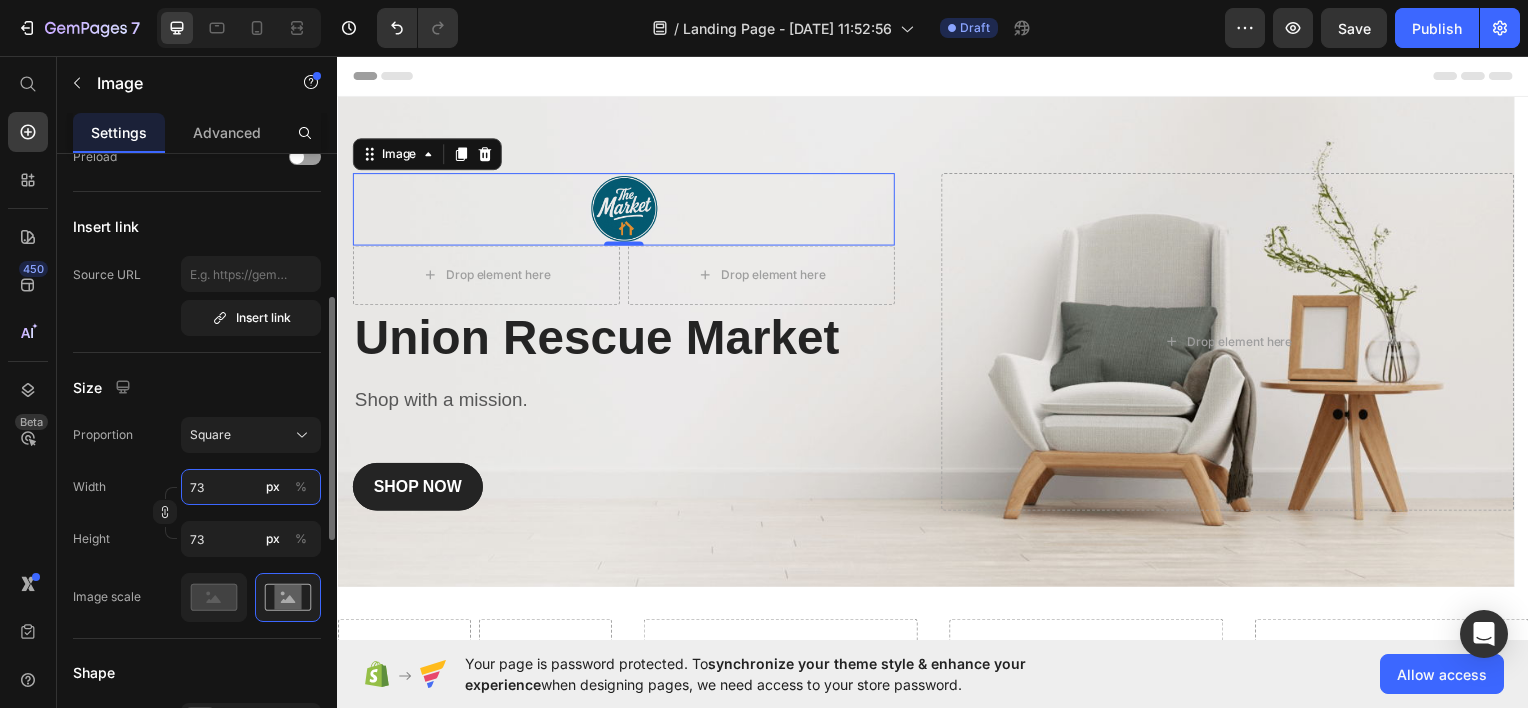 type on "72" 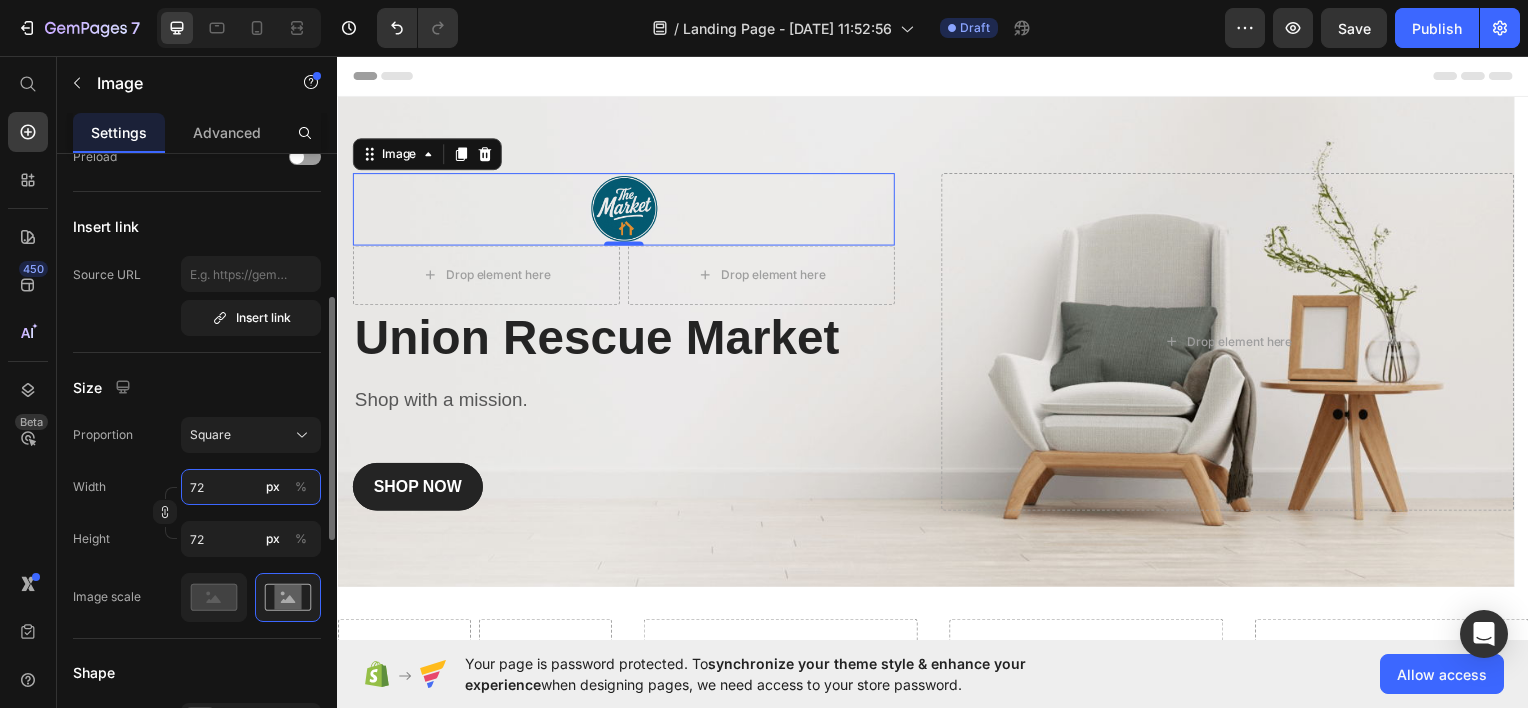 type on "71" 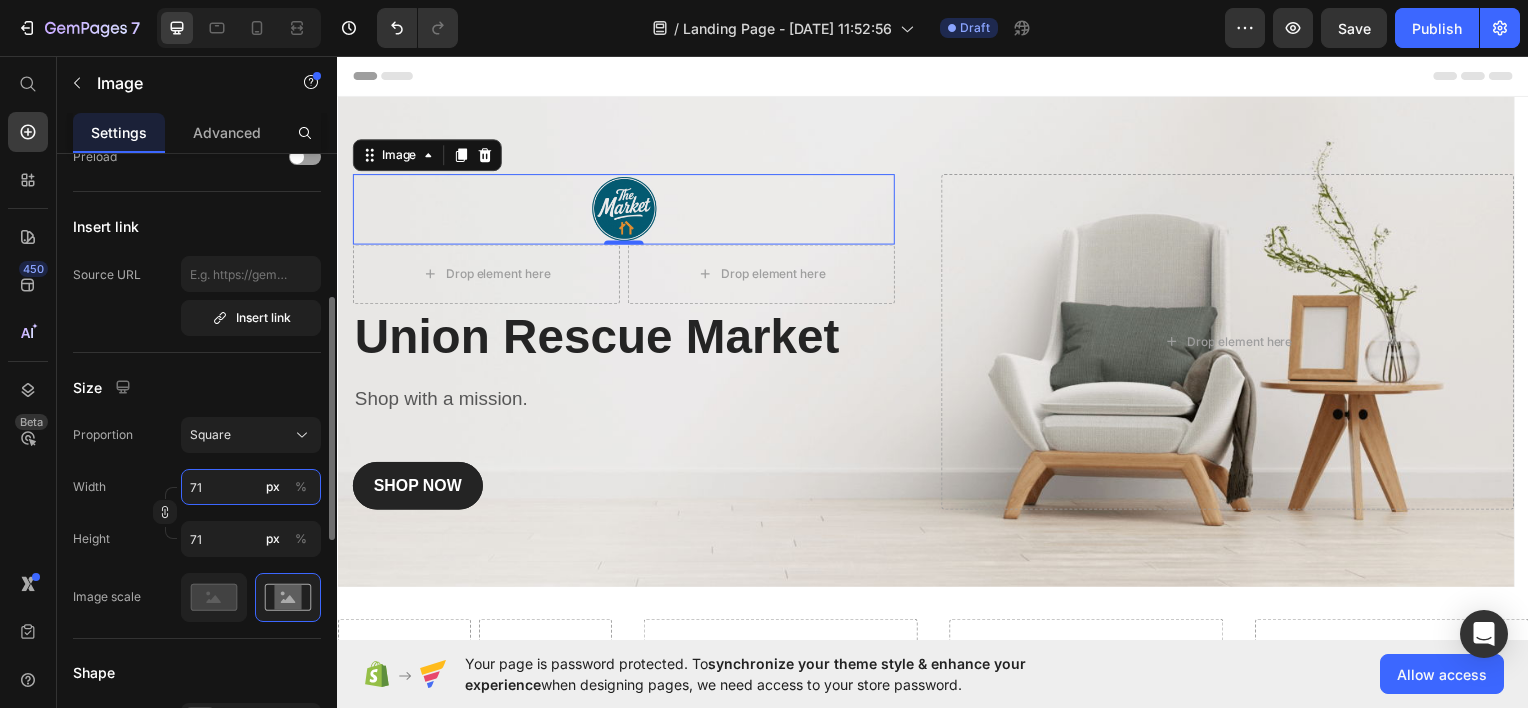 type on "70" 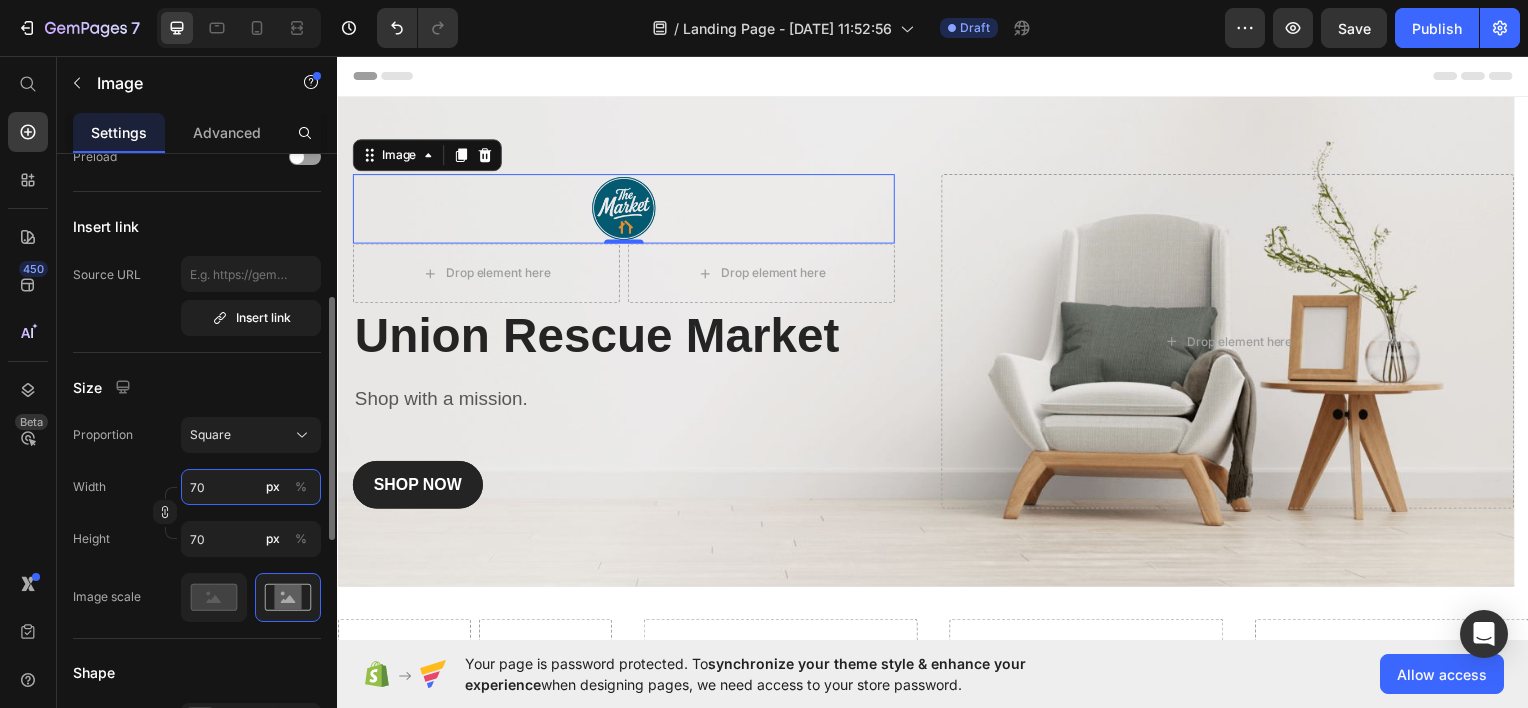 type on "69" 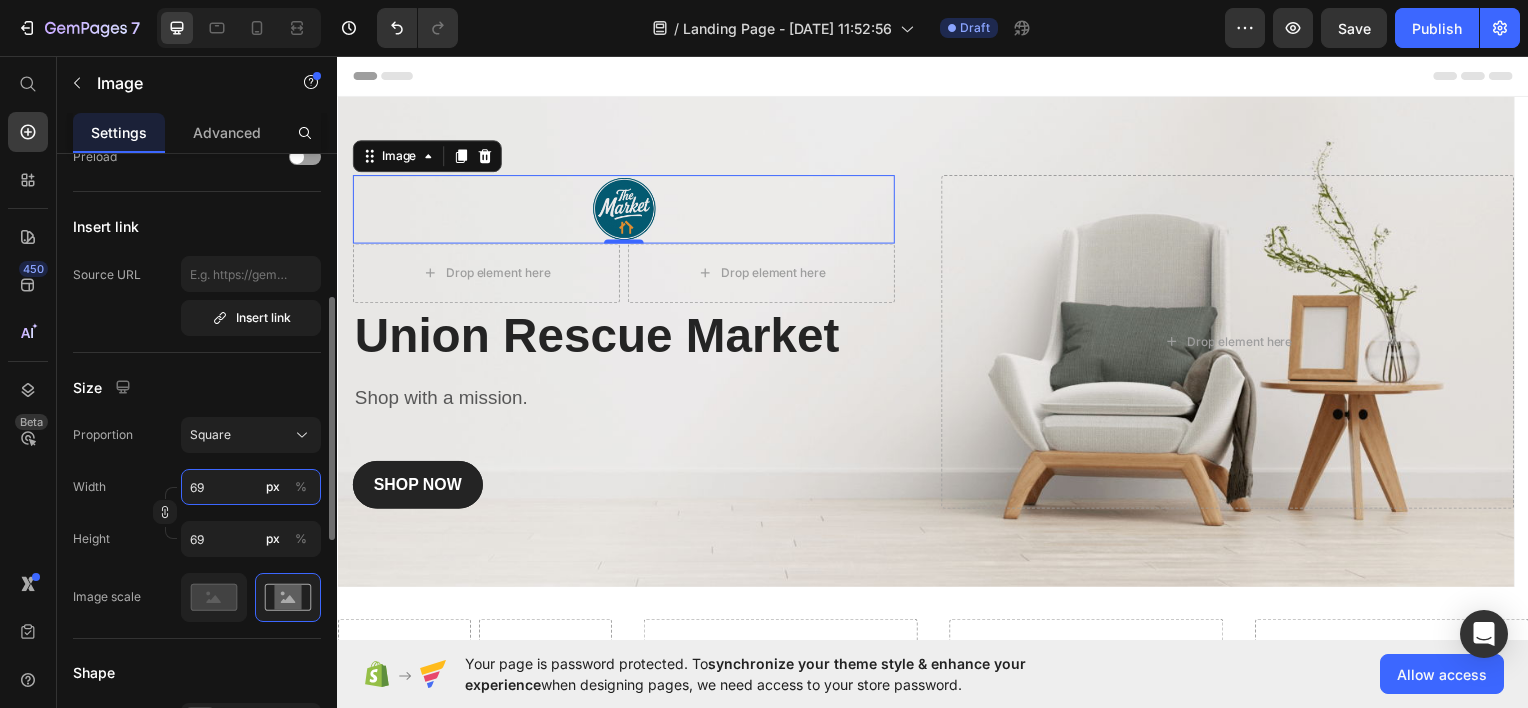 type on "68" 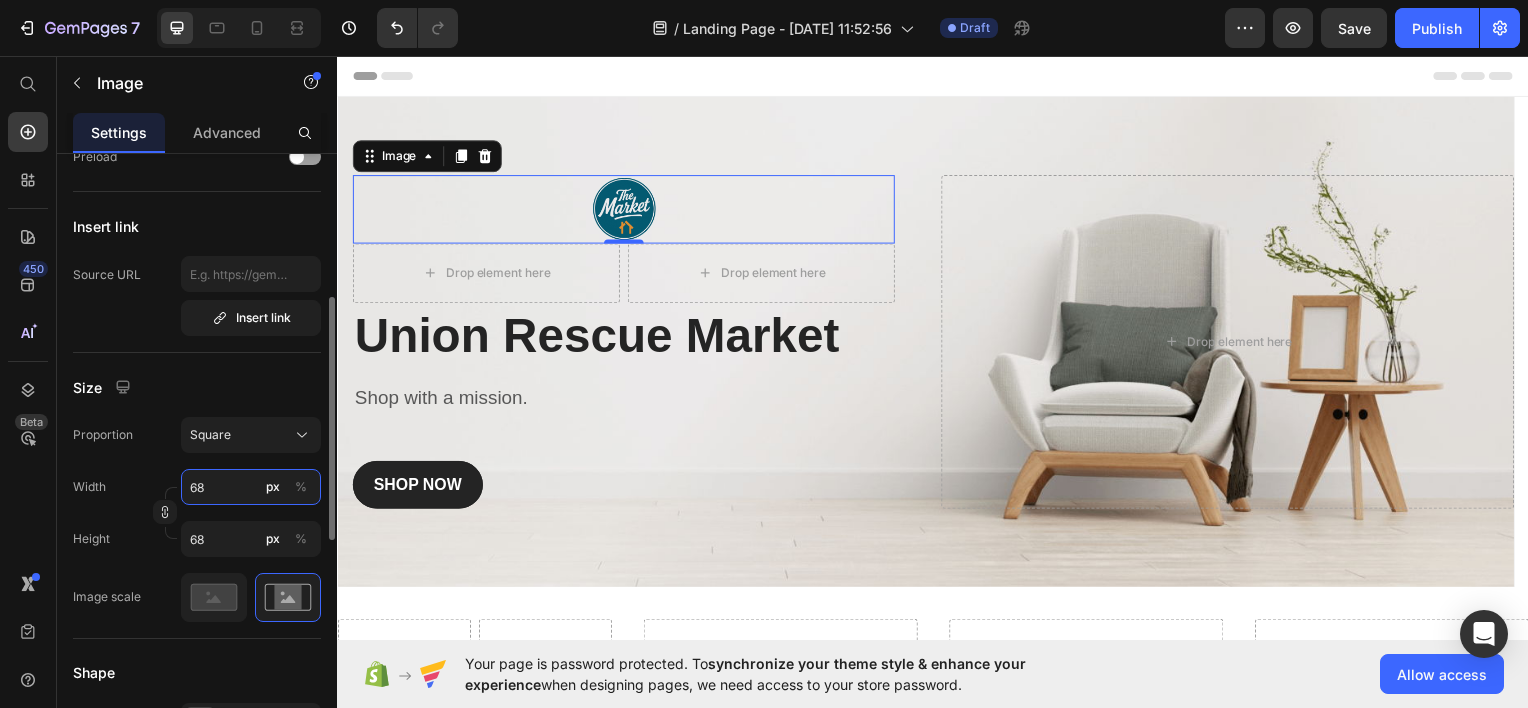 type on "67" 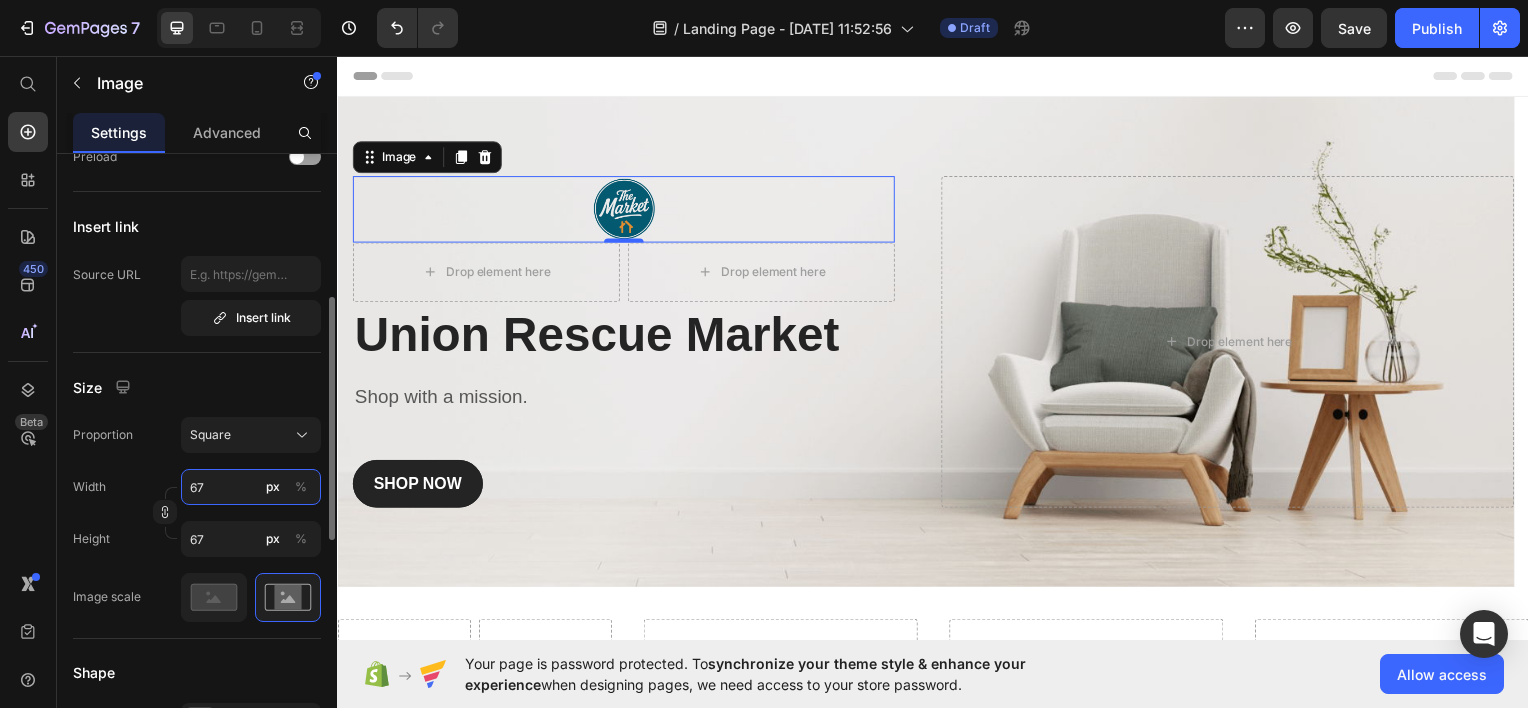 type on "66" 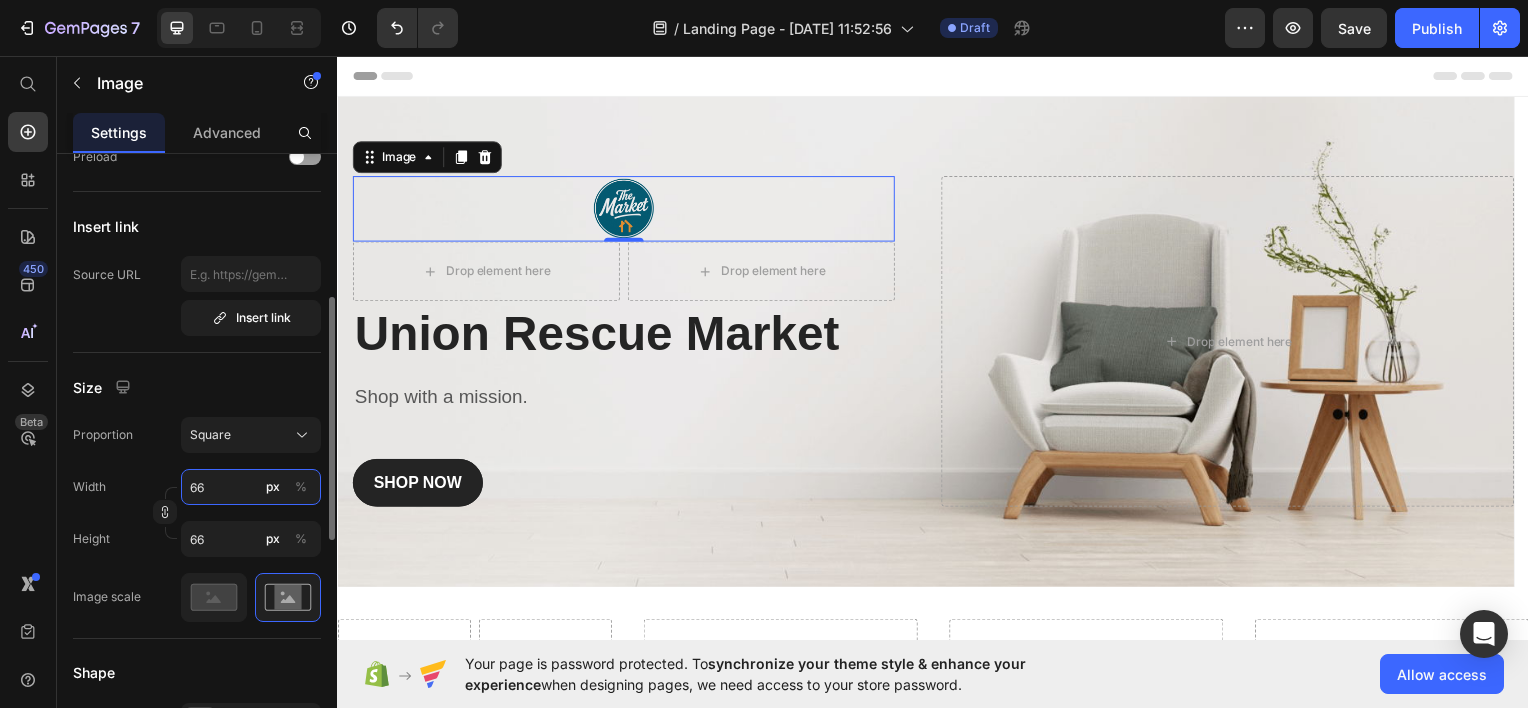 type on "65" 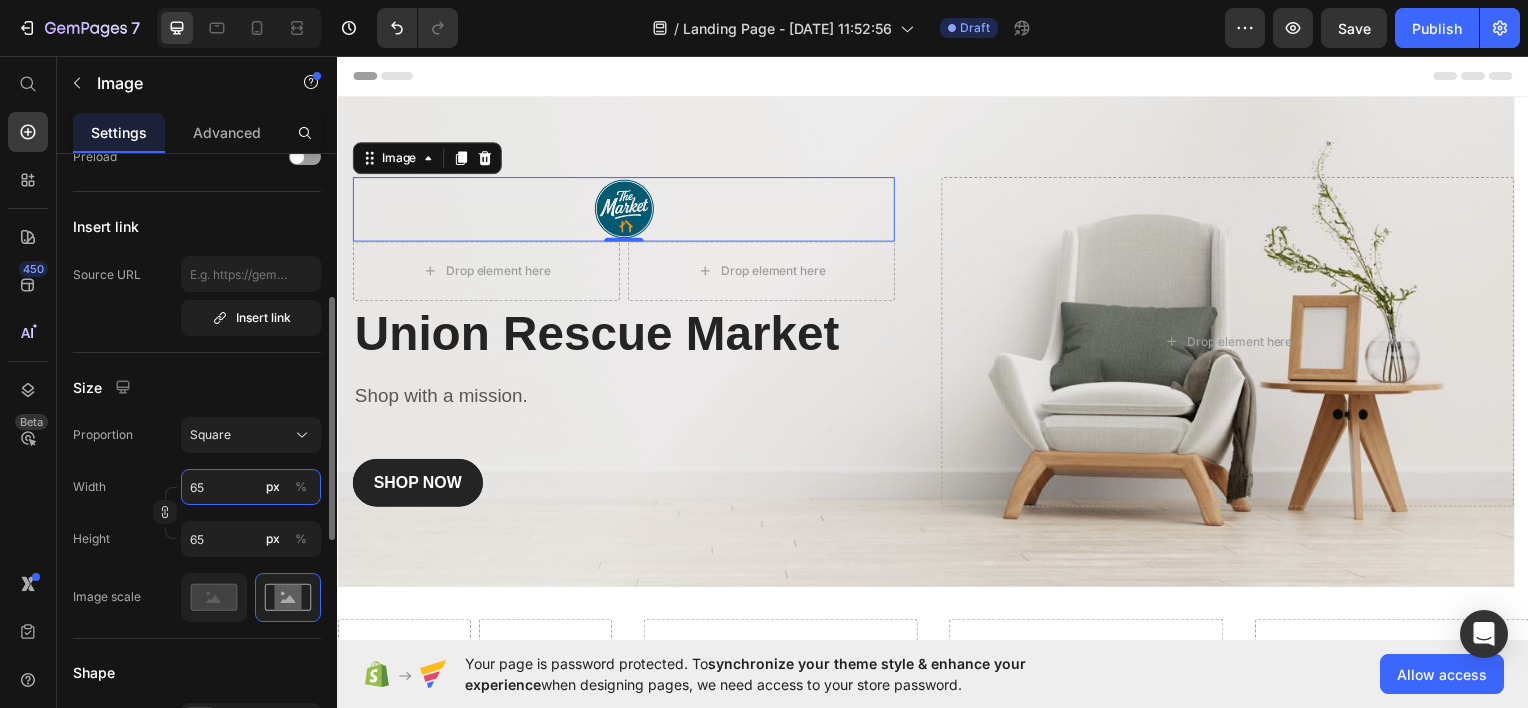 type on "64" 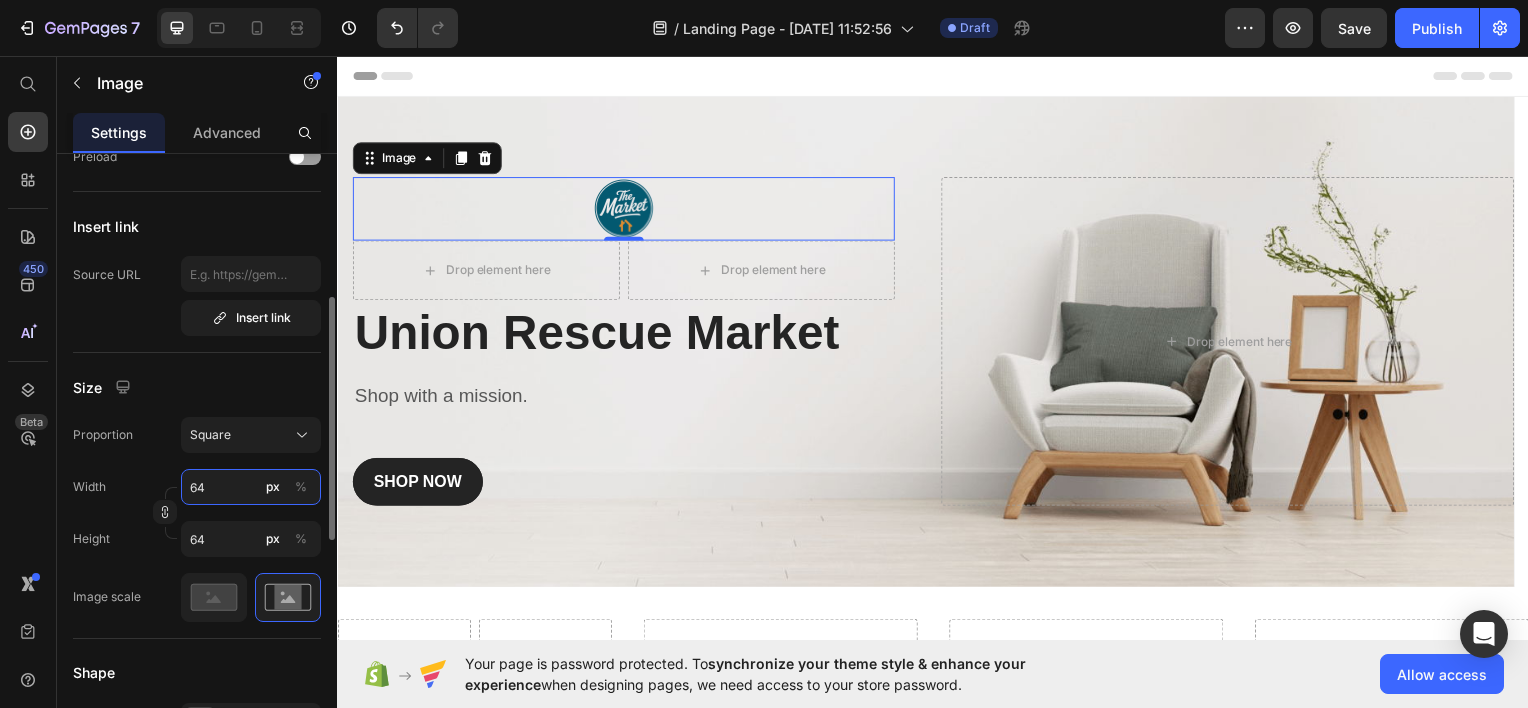 type on "63" 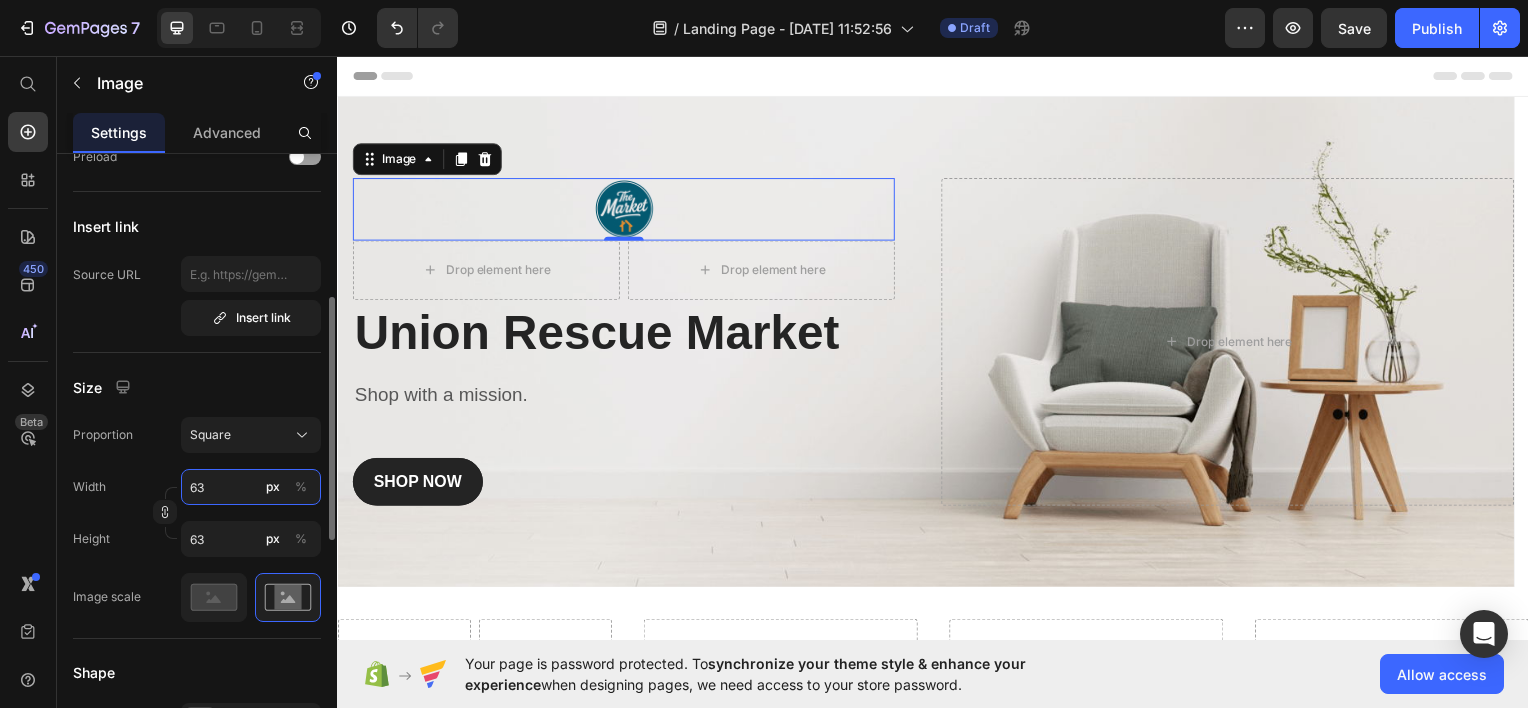 type on "62" 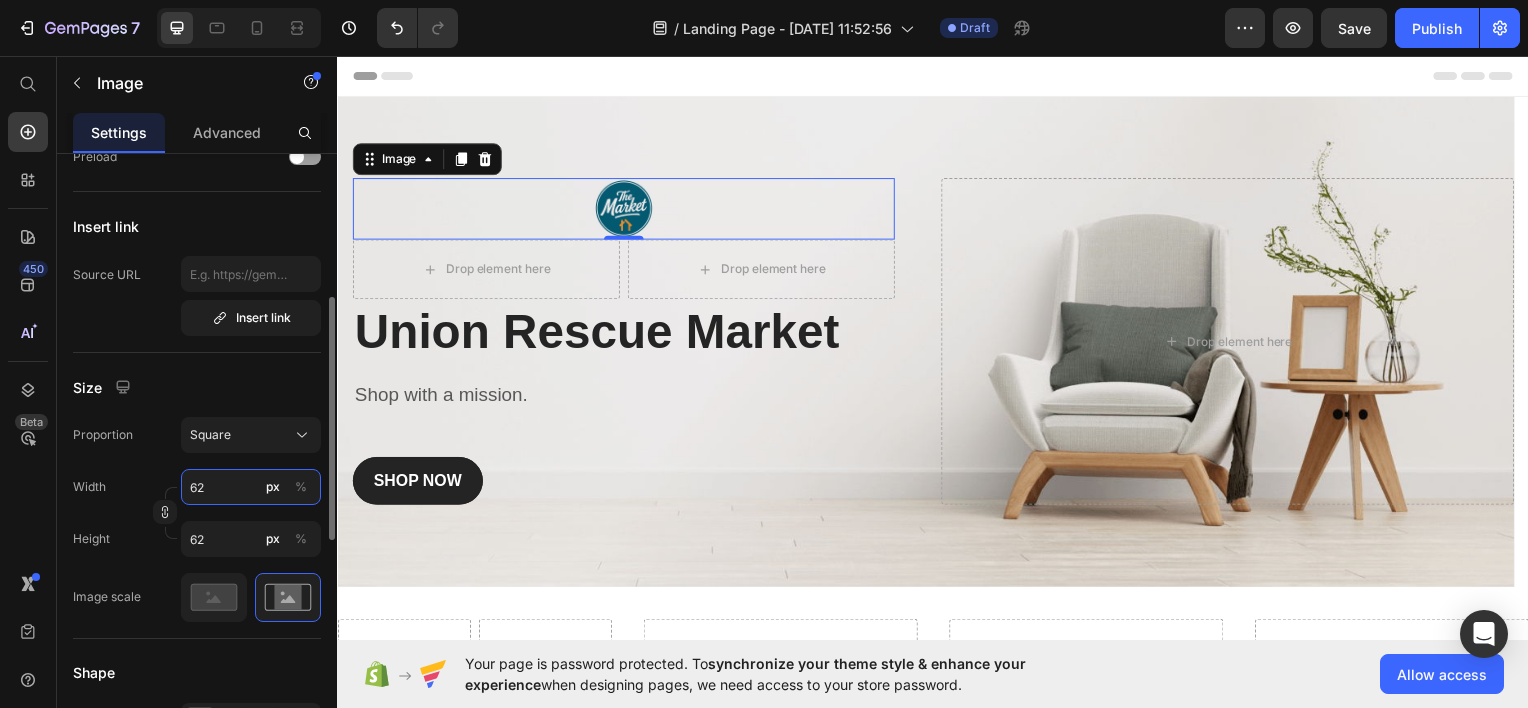 type on "61" 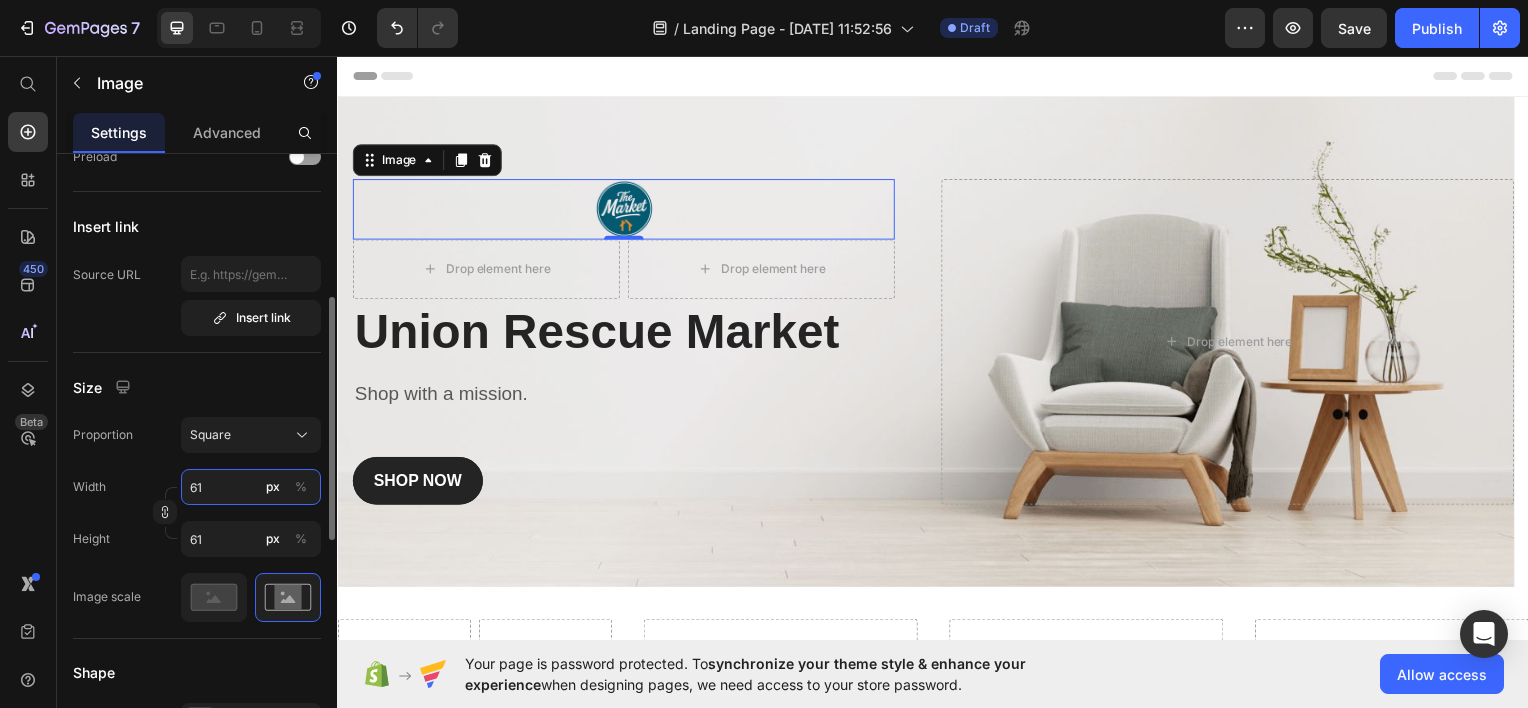 type on "62" 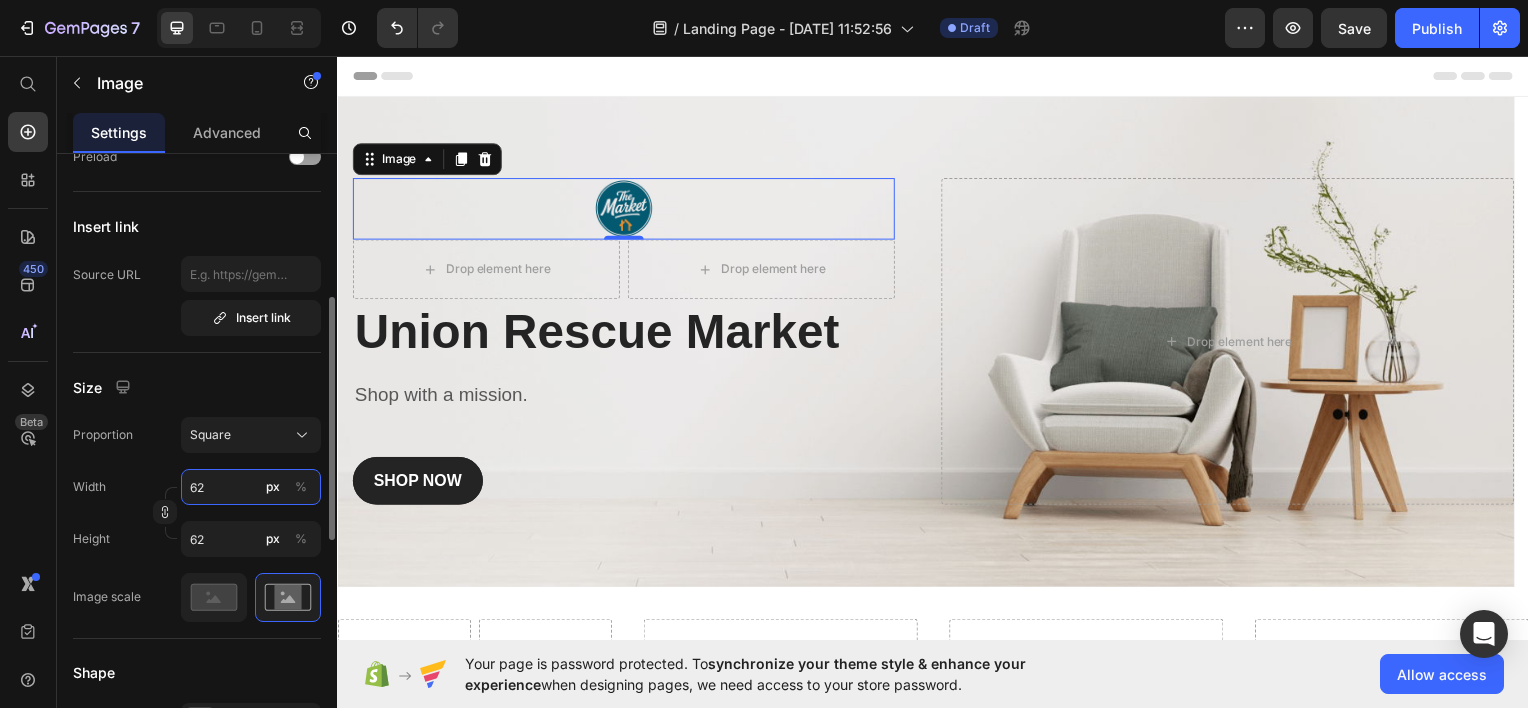 type on "63" 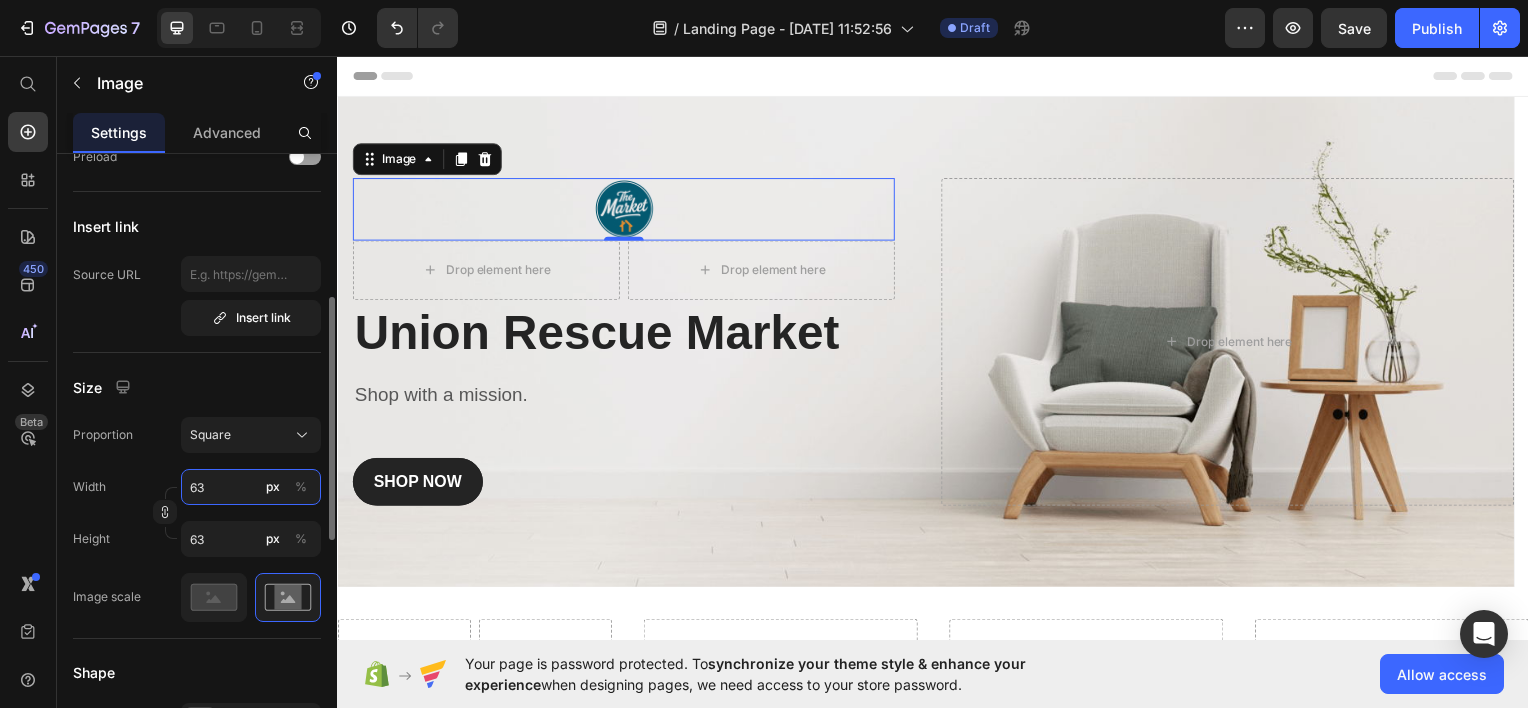 type on "64" 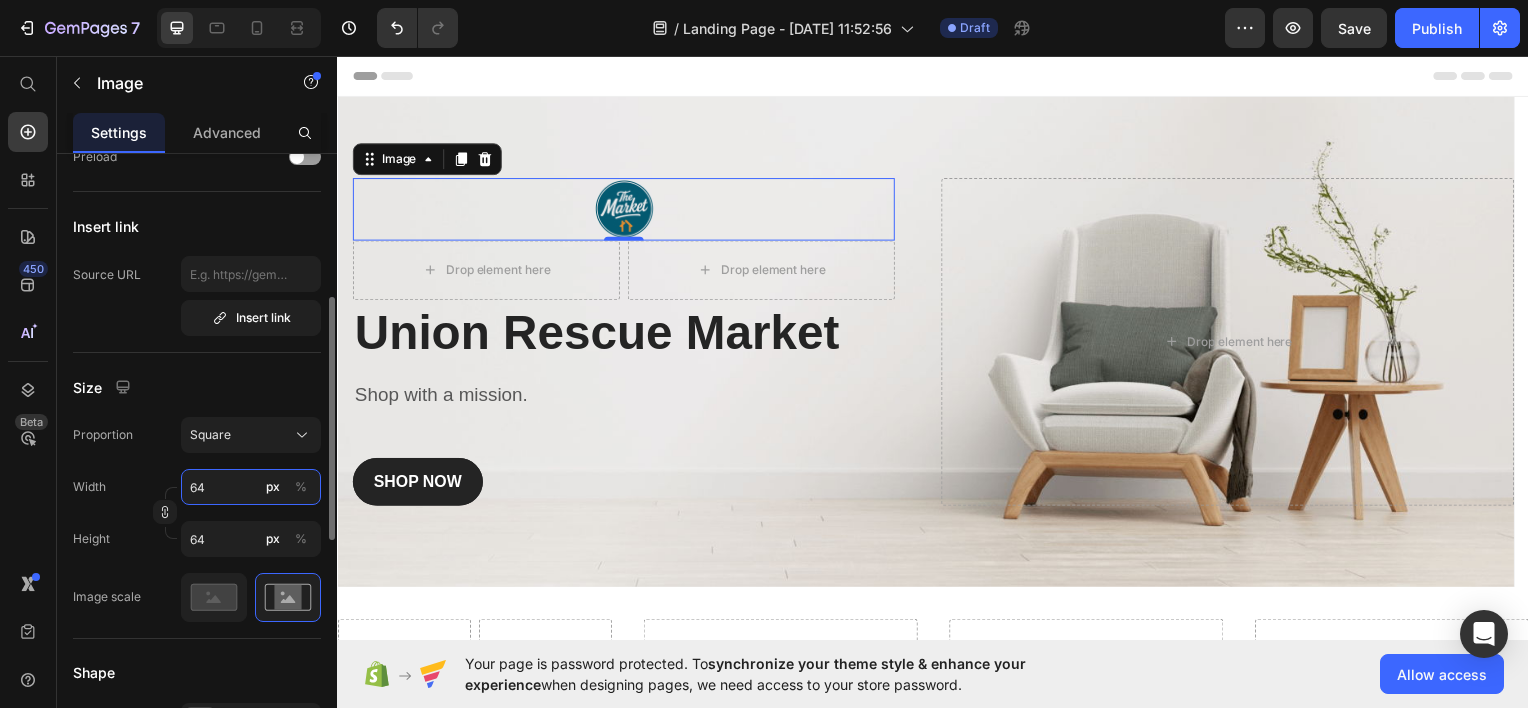 type on "65" 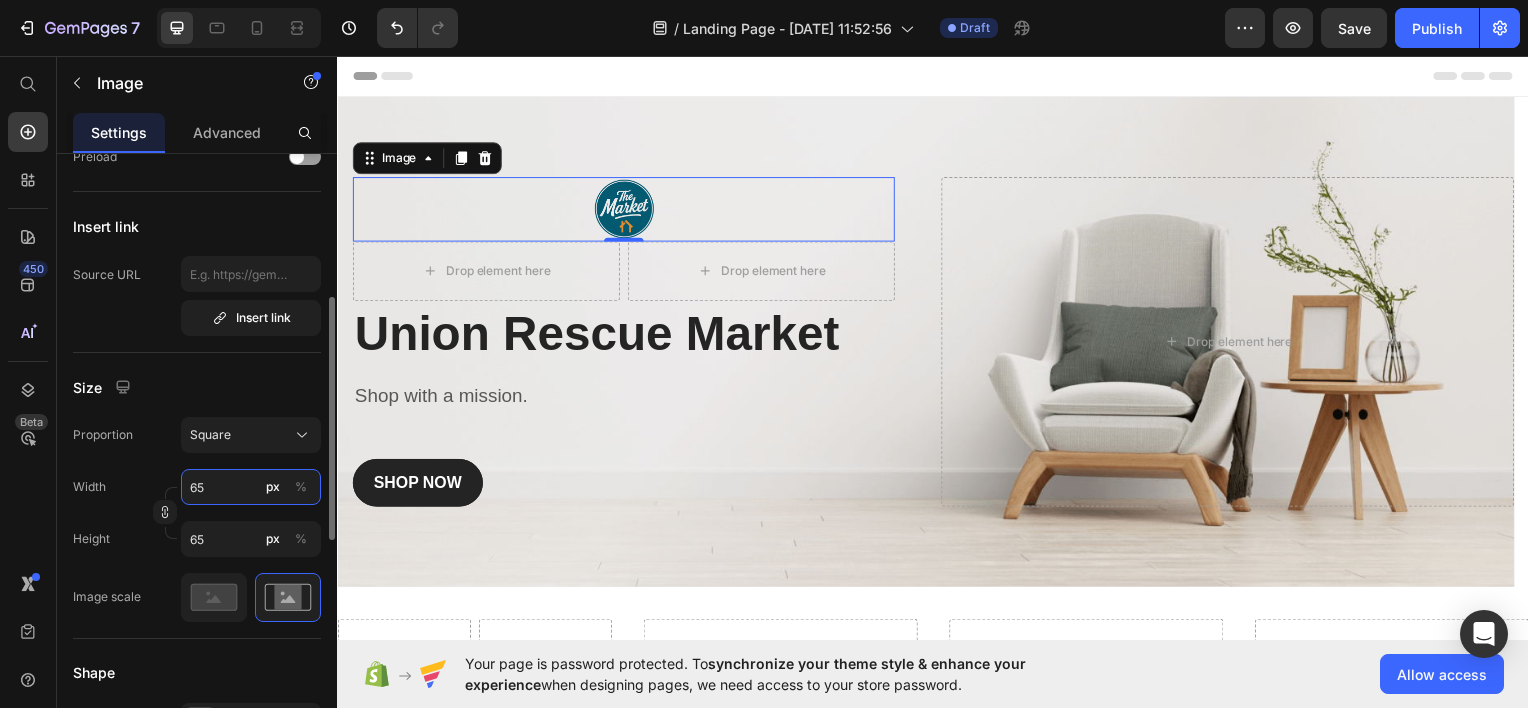 type on "865" 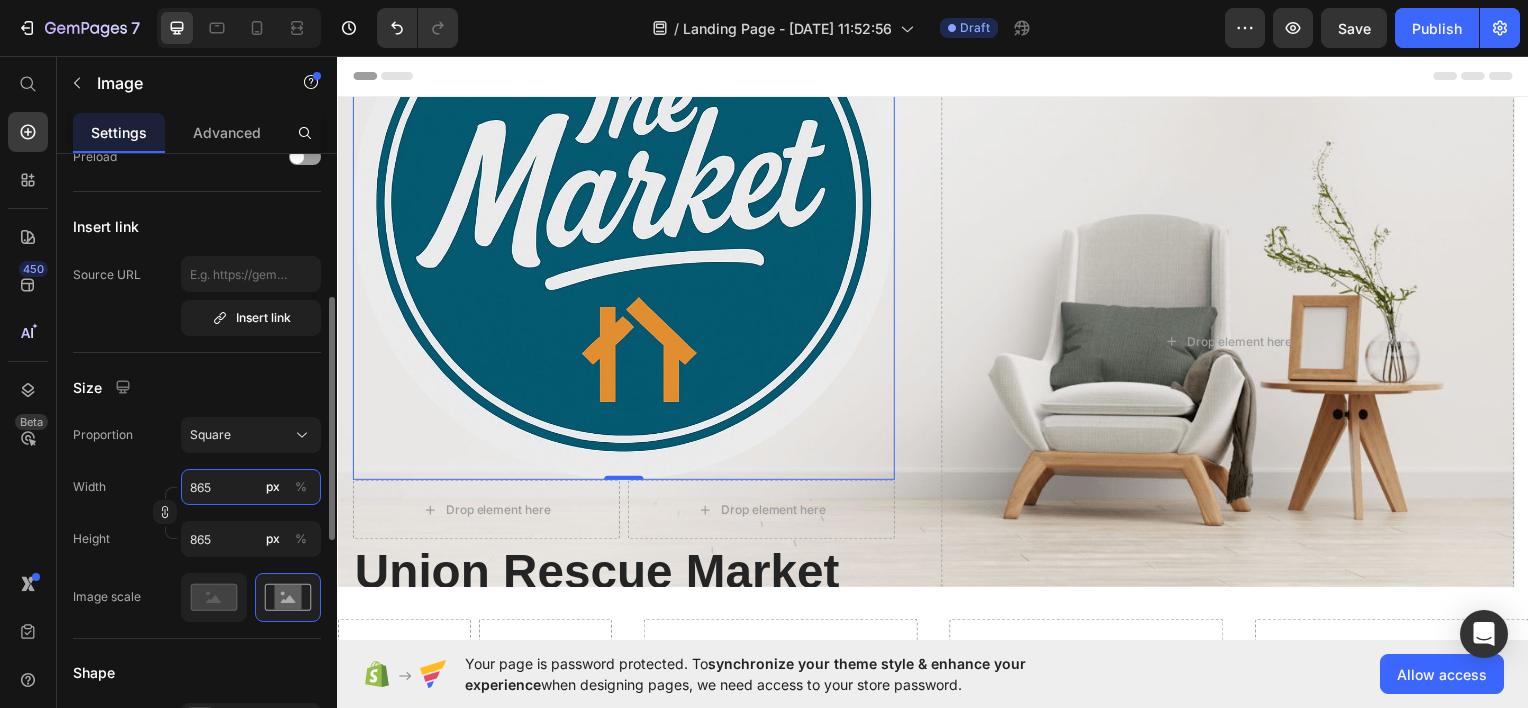 type on "65" 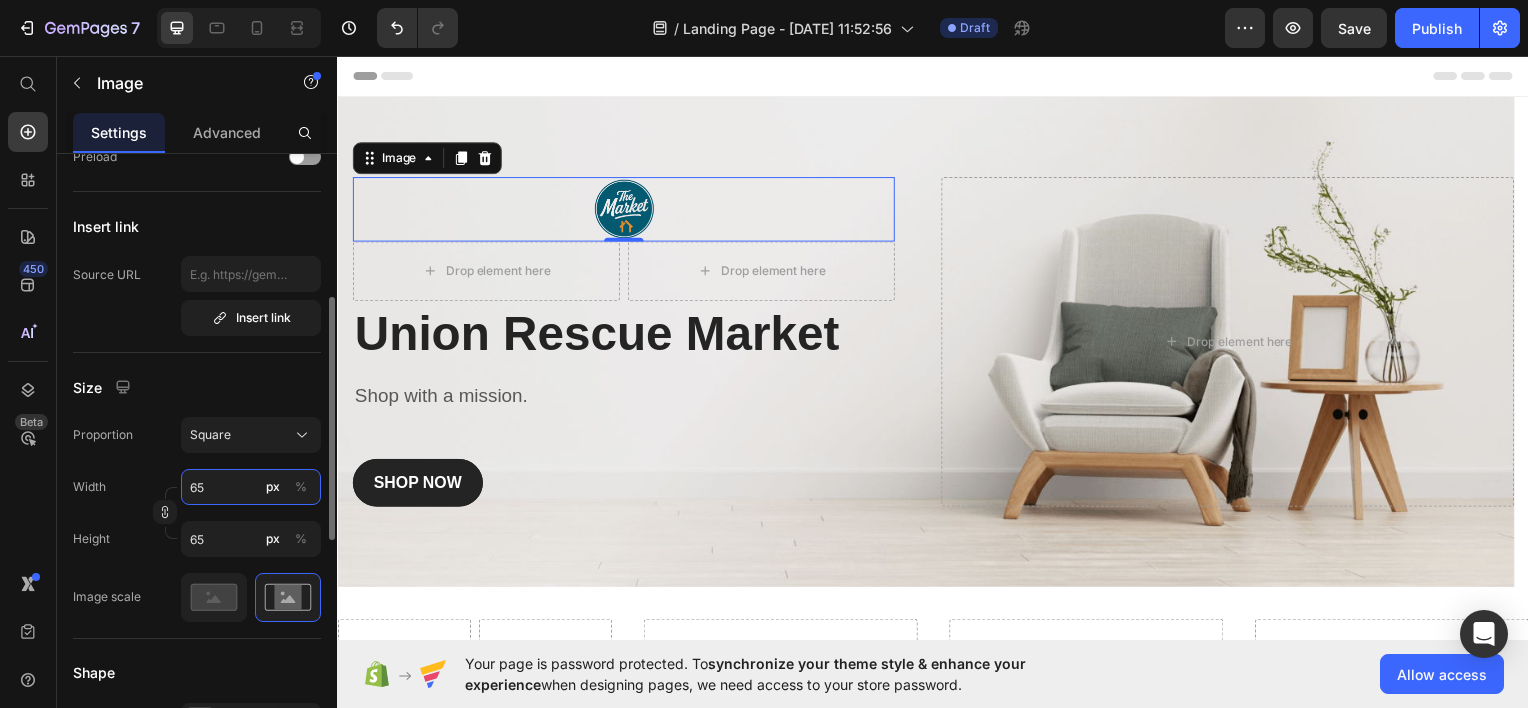 drag, startPoint x: 225, startPoint y: 485, endPoint x: 108, endPoint y: 484, distance: 117.00427 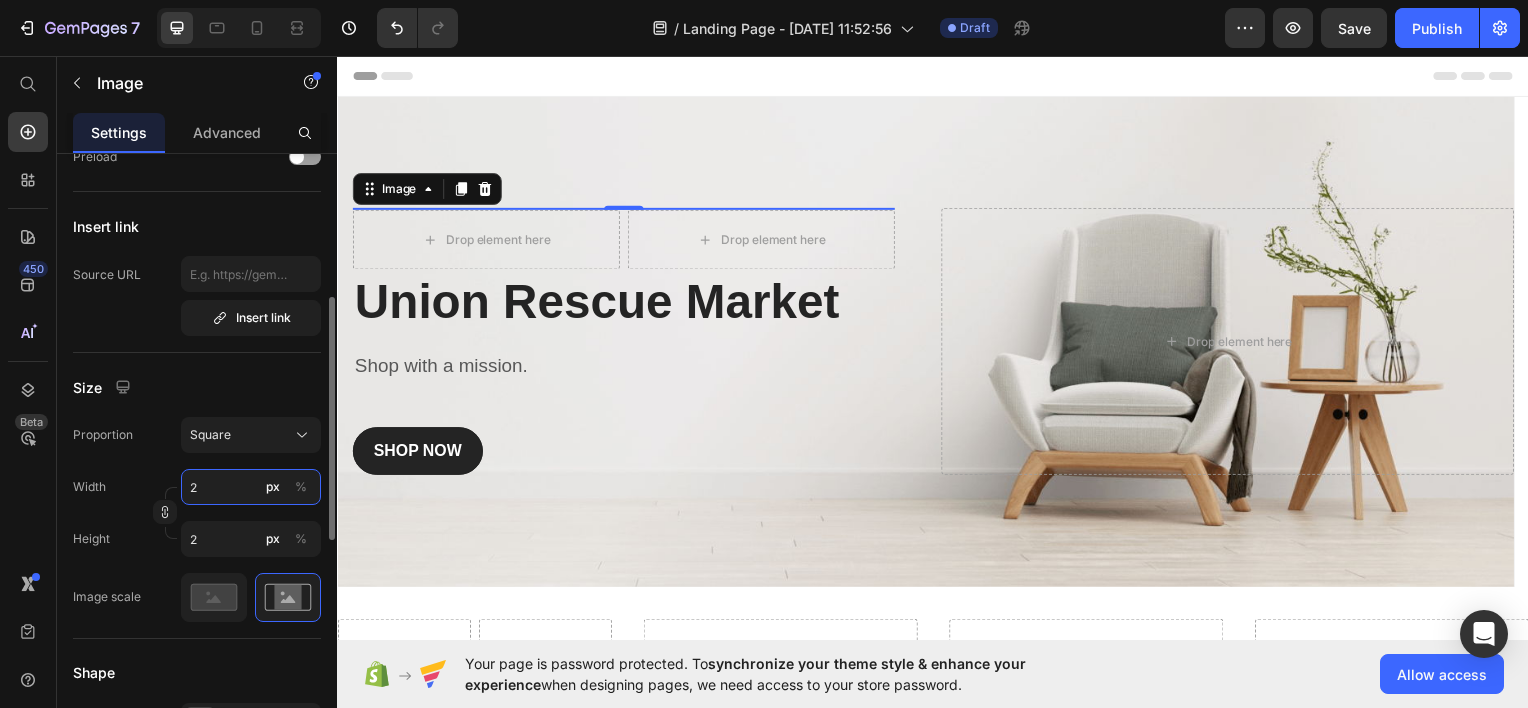 type on "20" 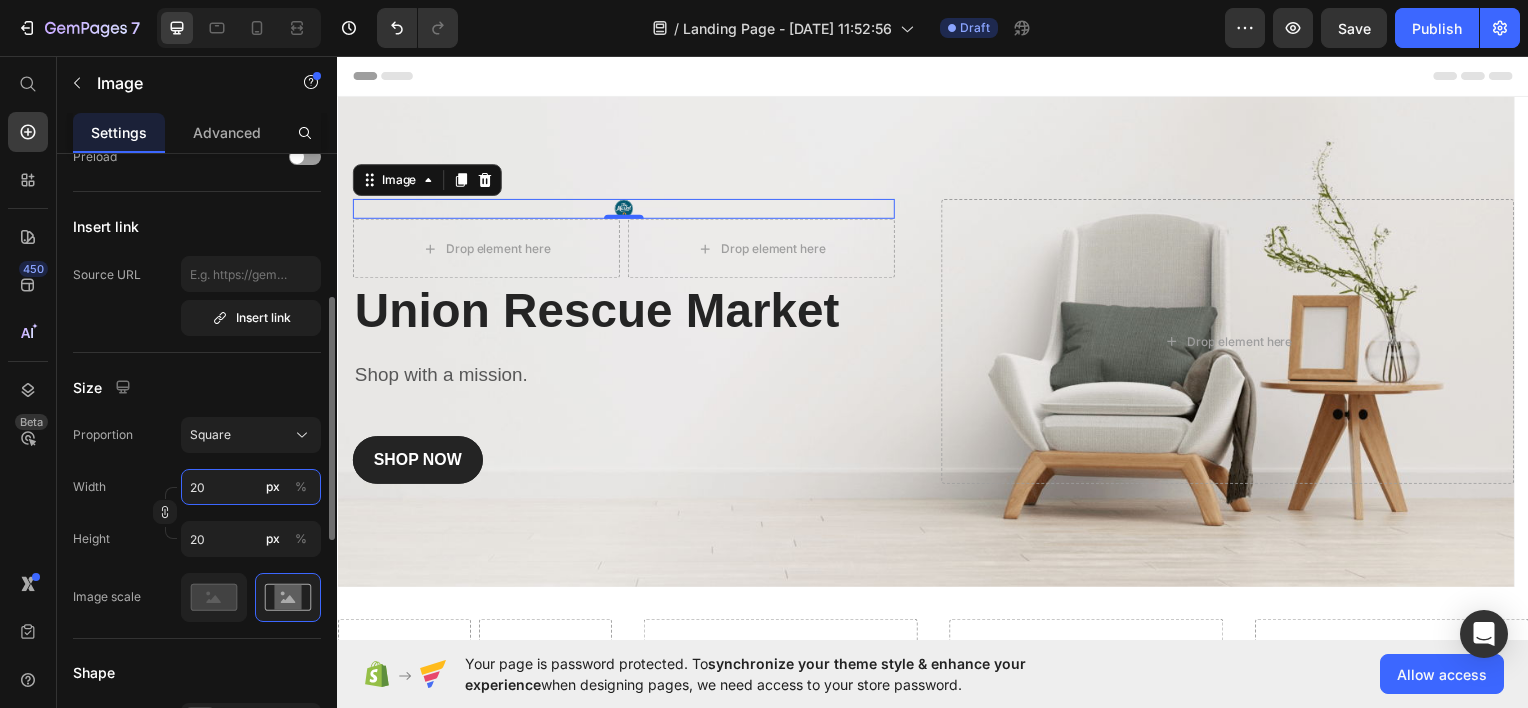 type on "200" 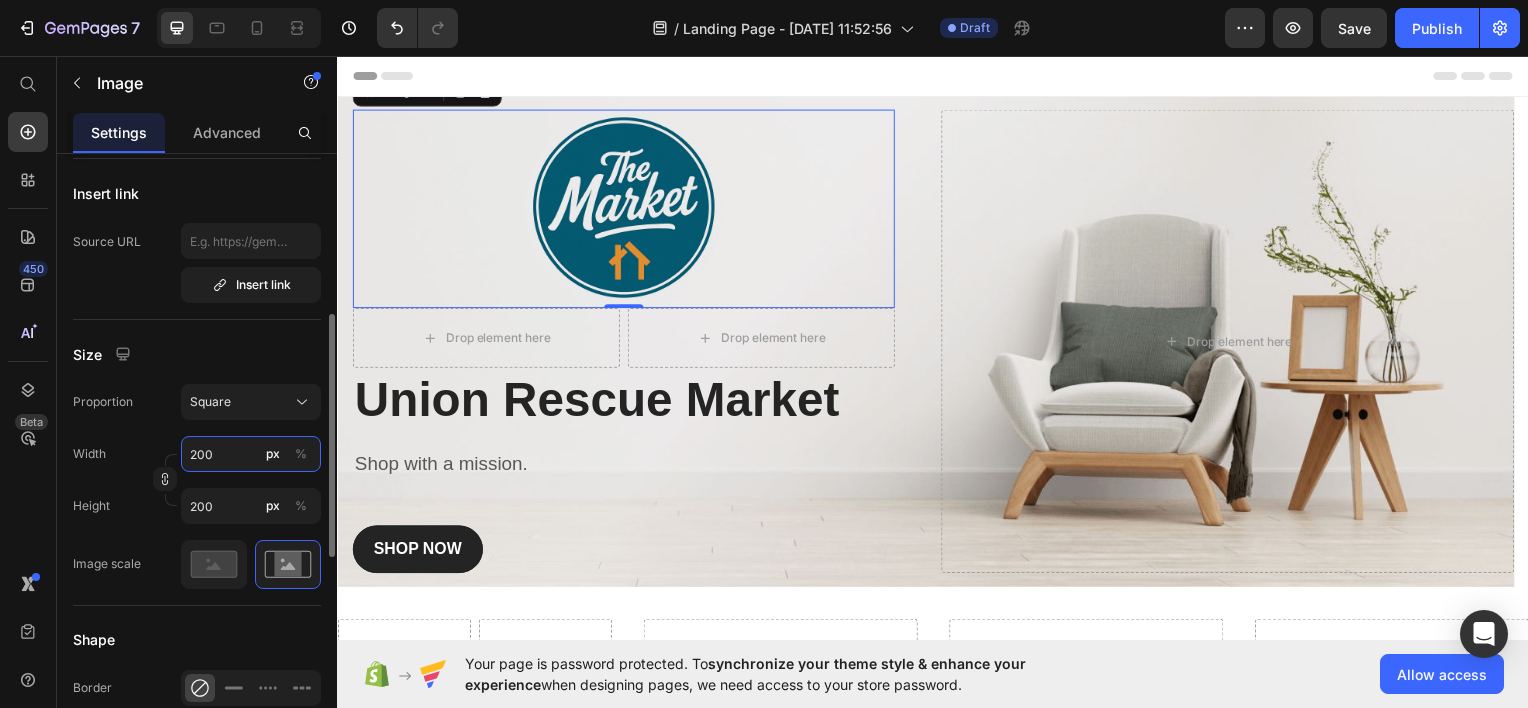 scroll, scrollTop: 396, scrollLeft: 0, axis: vertical 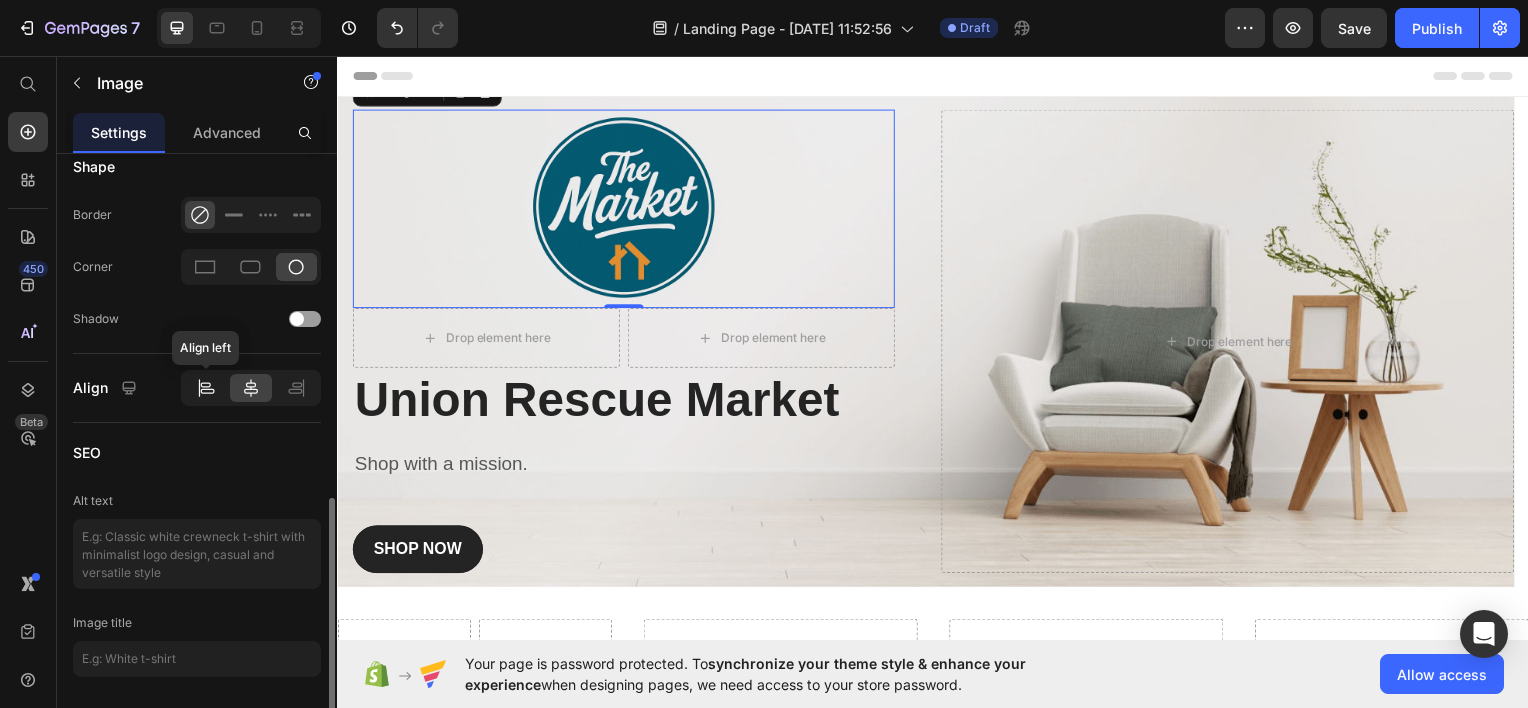 type on "200" 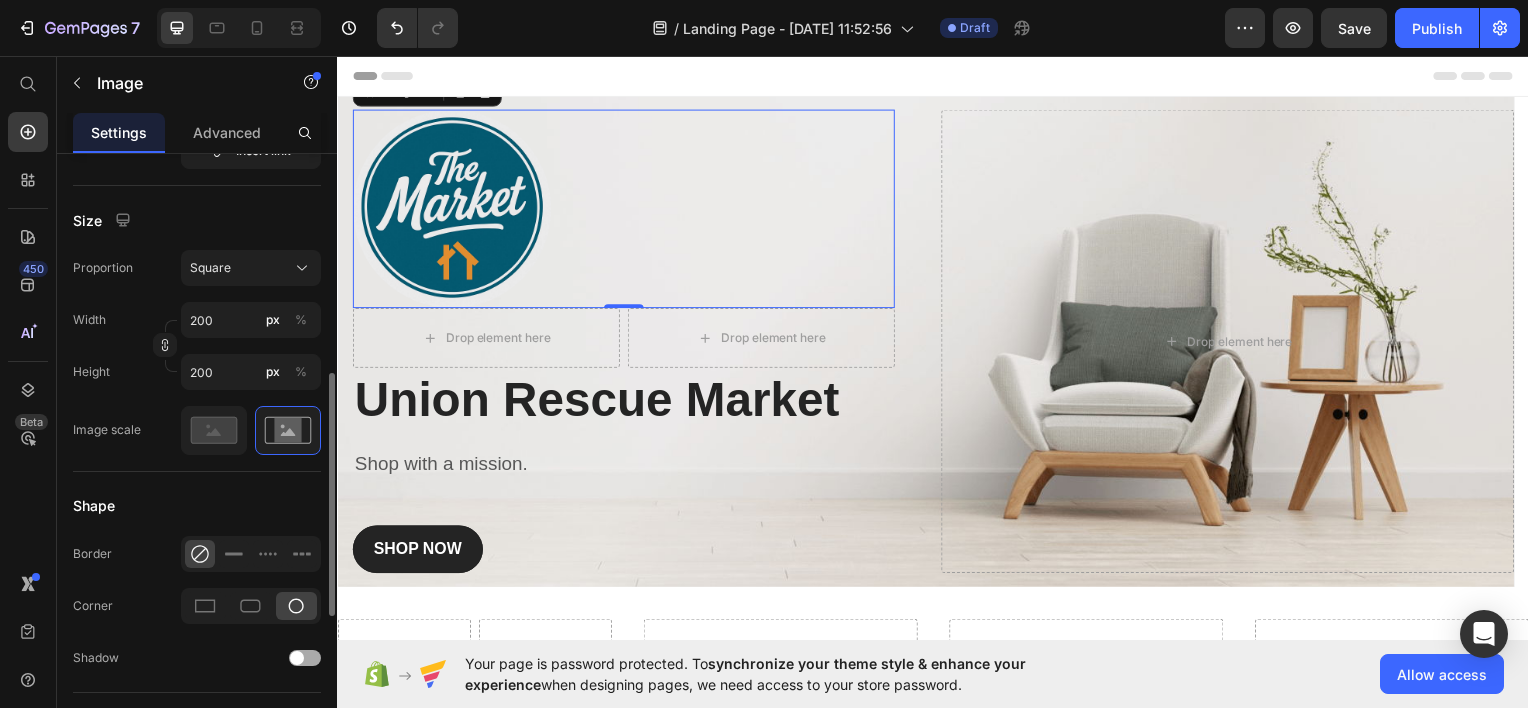 scroll, scrollTop: 522, scrollLeft: 0, axis: vertical 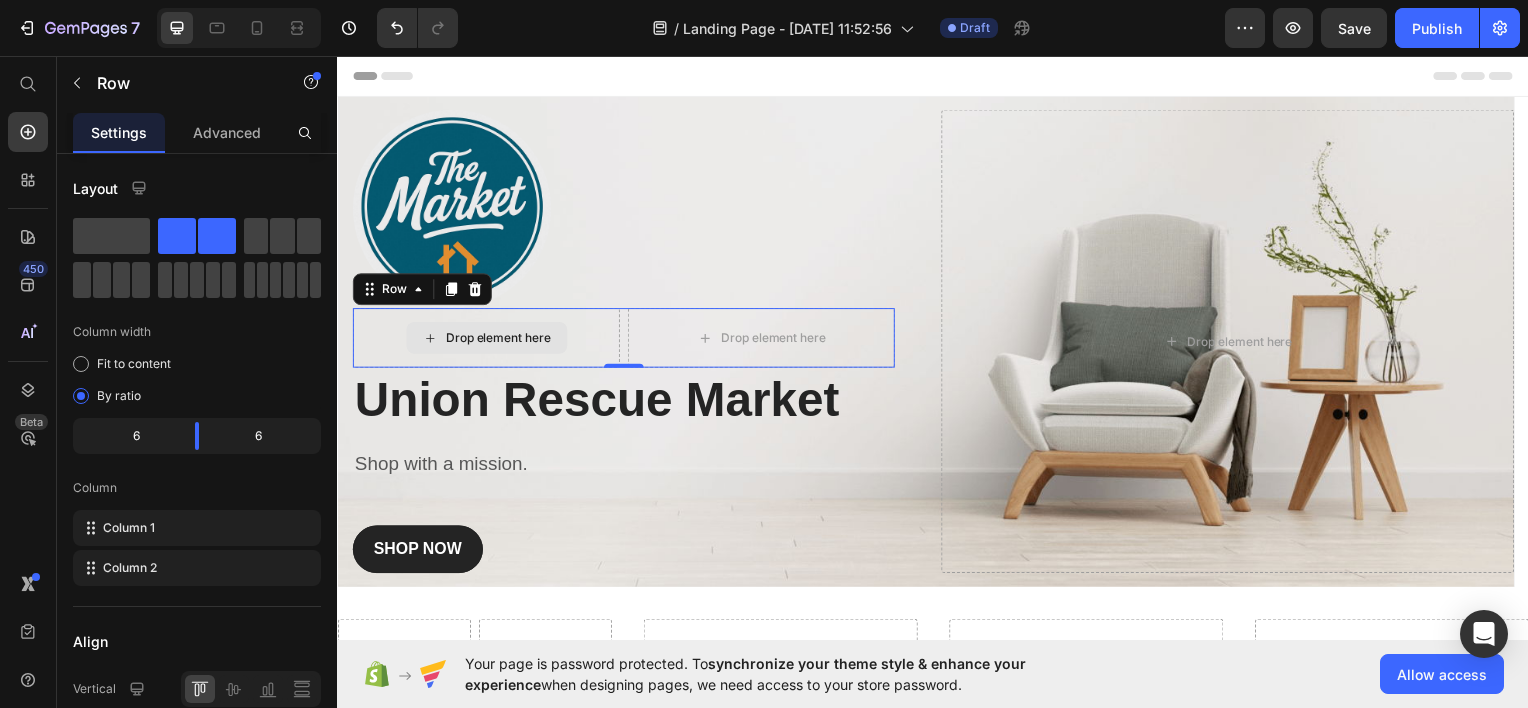 click on "Drop element here" at bounding box center [486, 339] 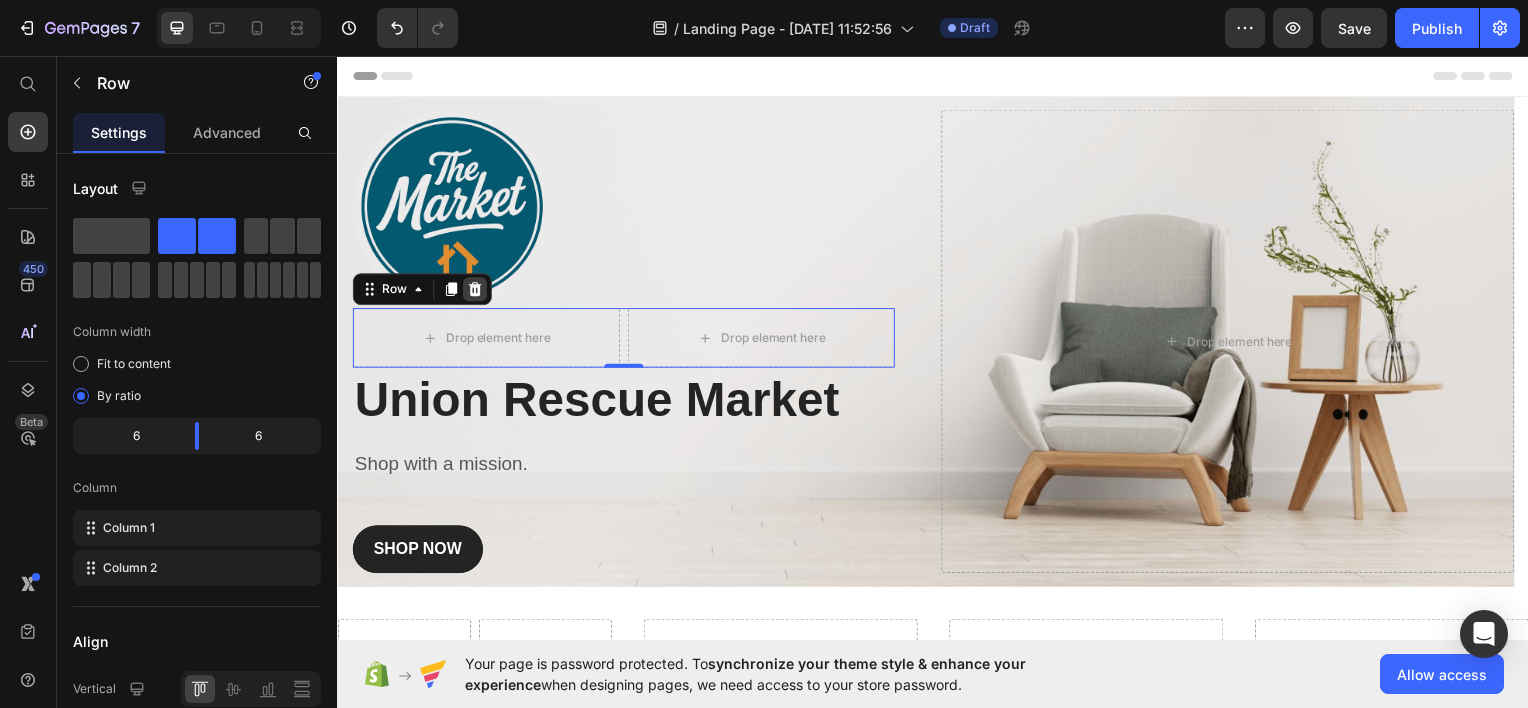 click 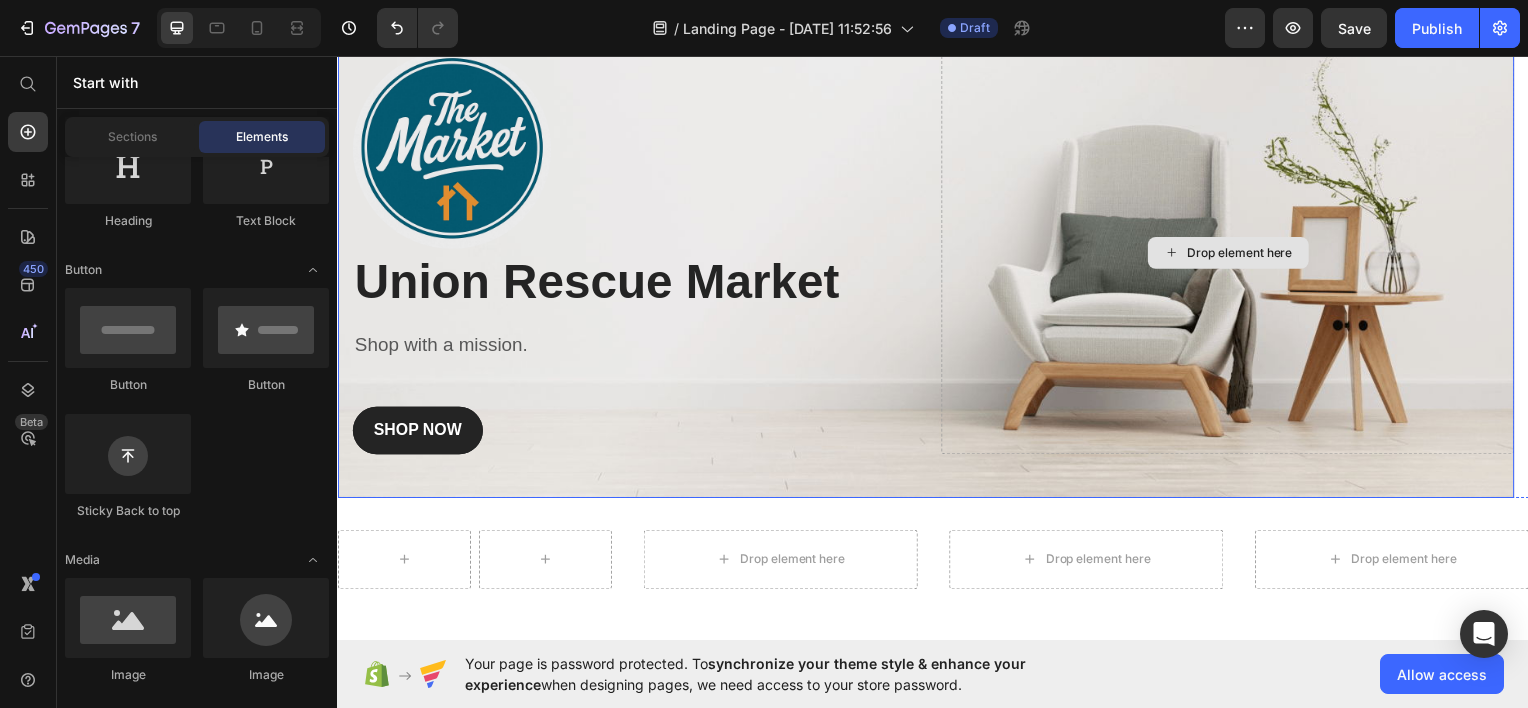 scroll, scrollTop: 0, scrollLeft: 0, axis: both 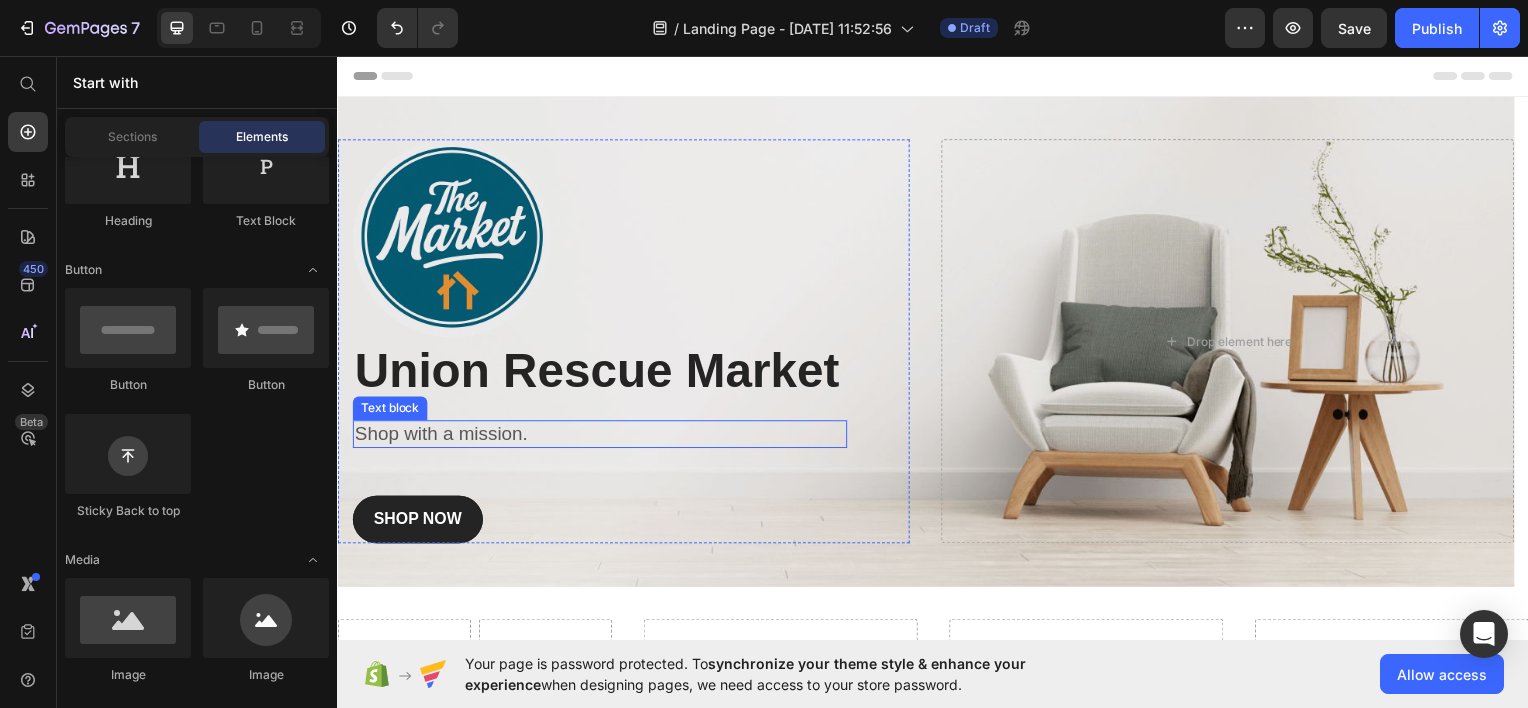 click on "Shop with a mission." at bounding box center (601, 436) 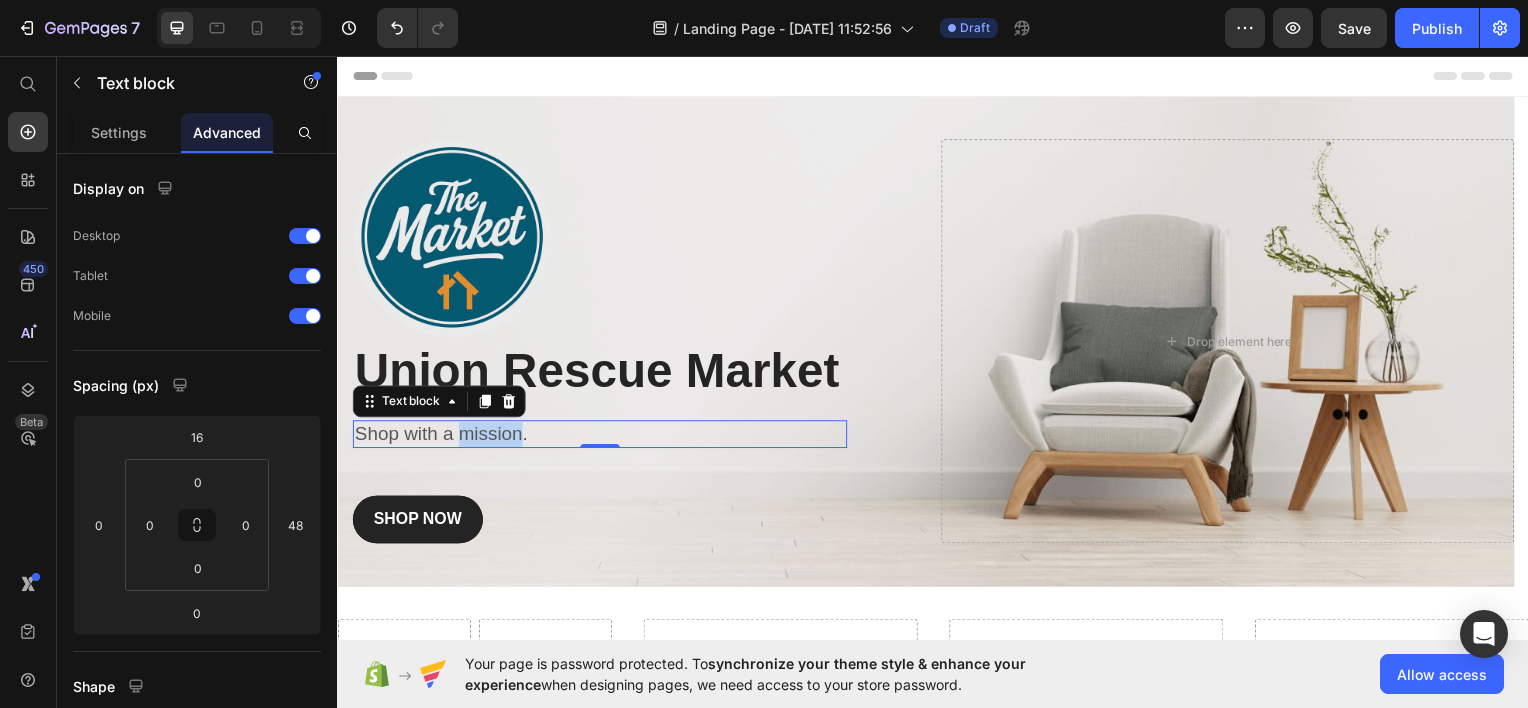 click on "Shop with a mission." at bounding box center (601, 436) 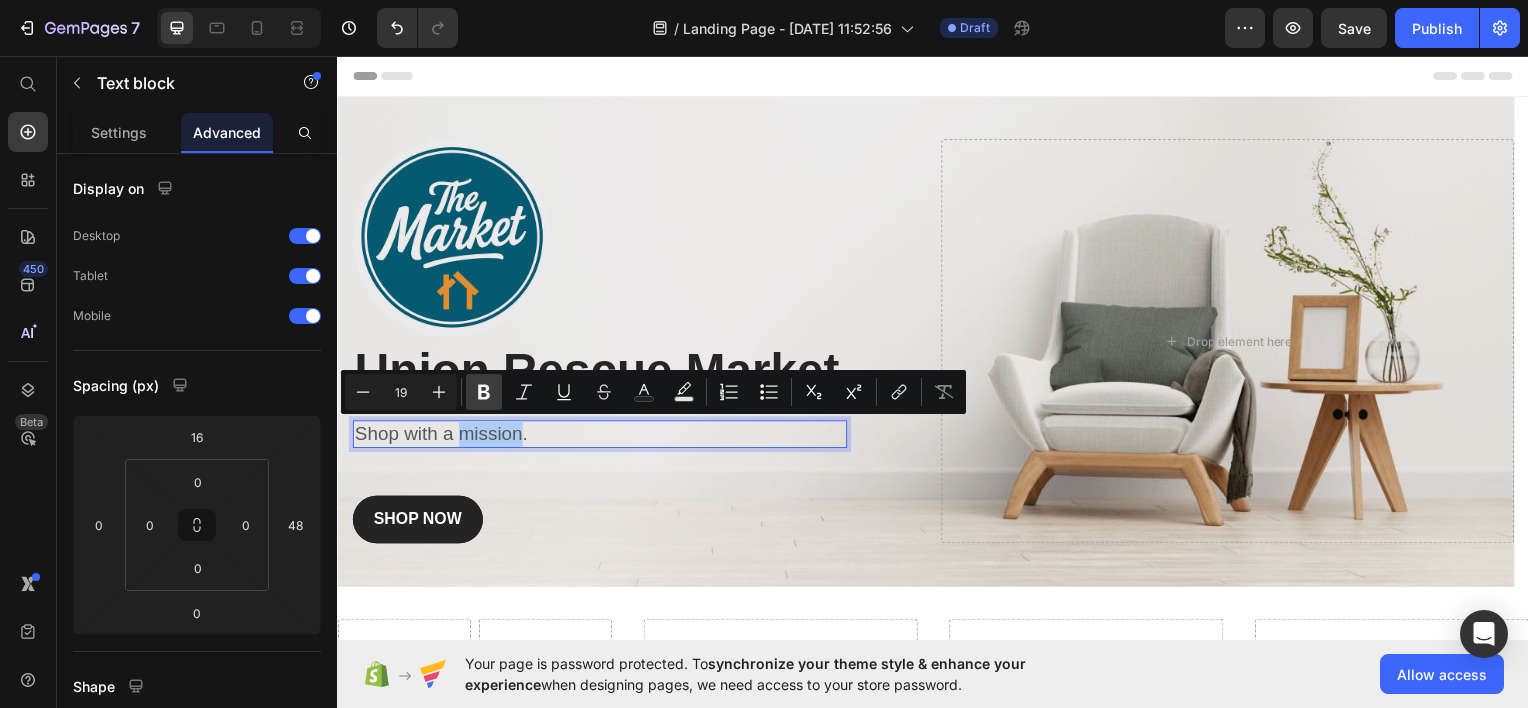 click 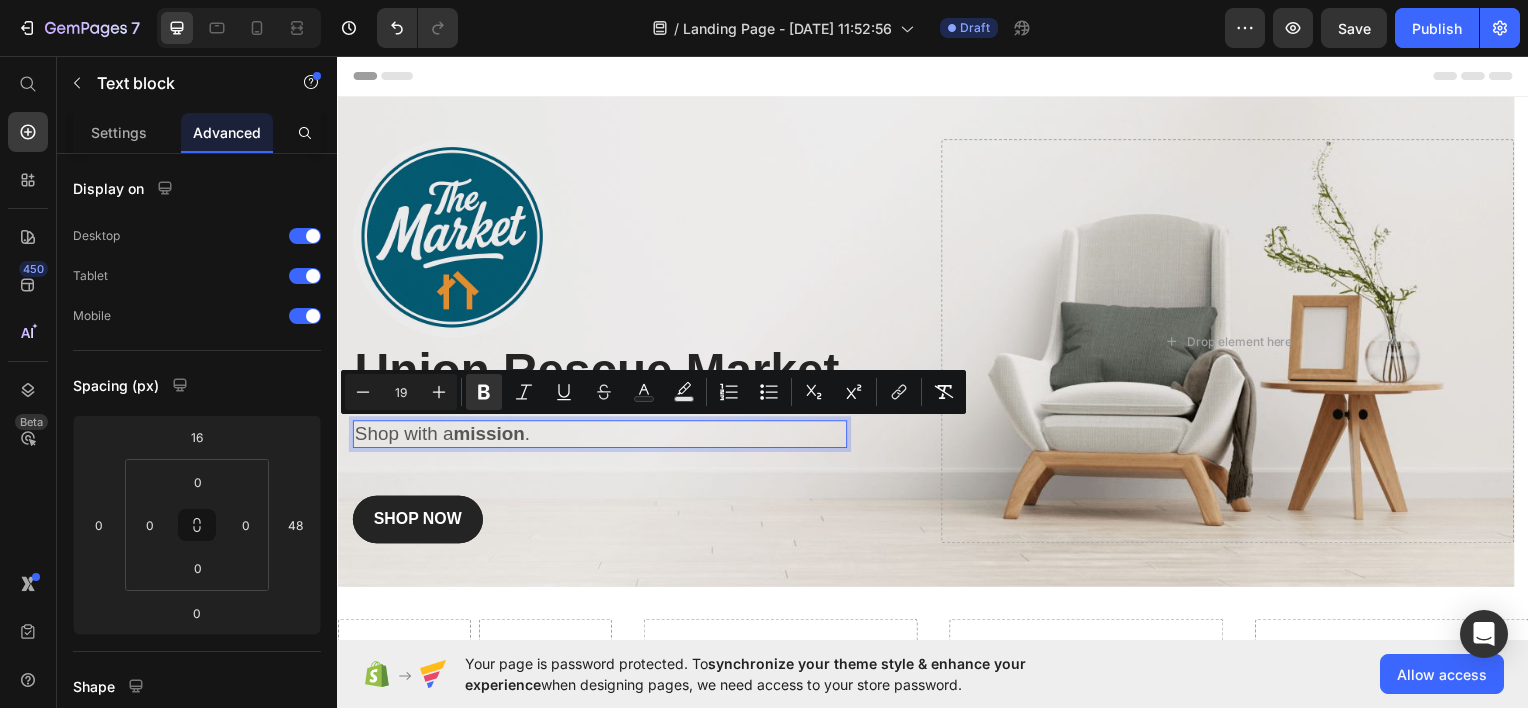 click on "Shop with a  mission ." at bounding box center (601, 436) 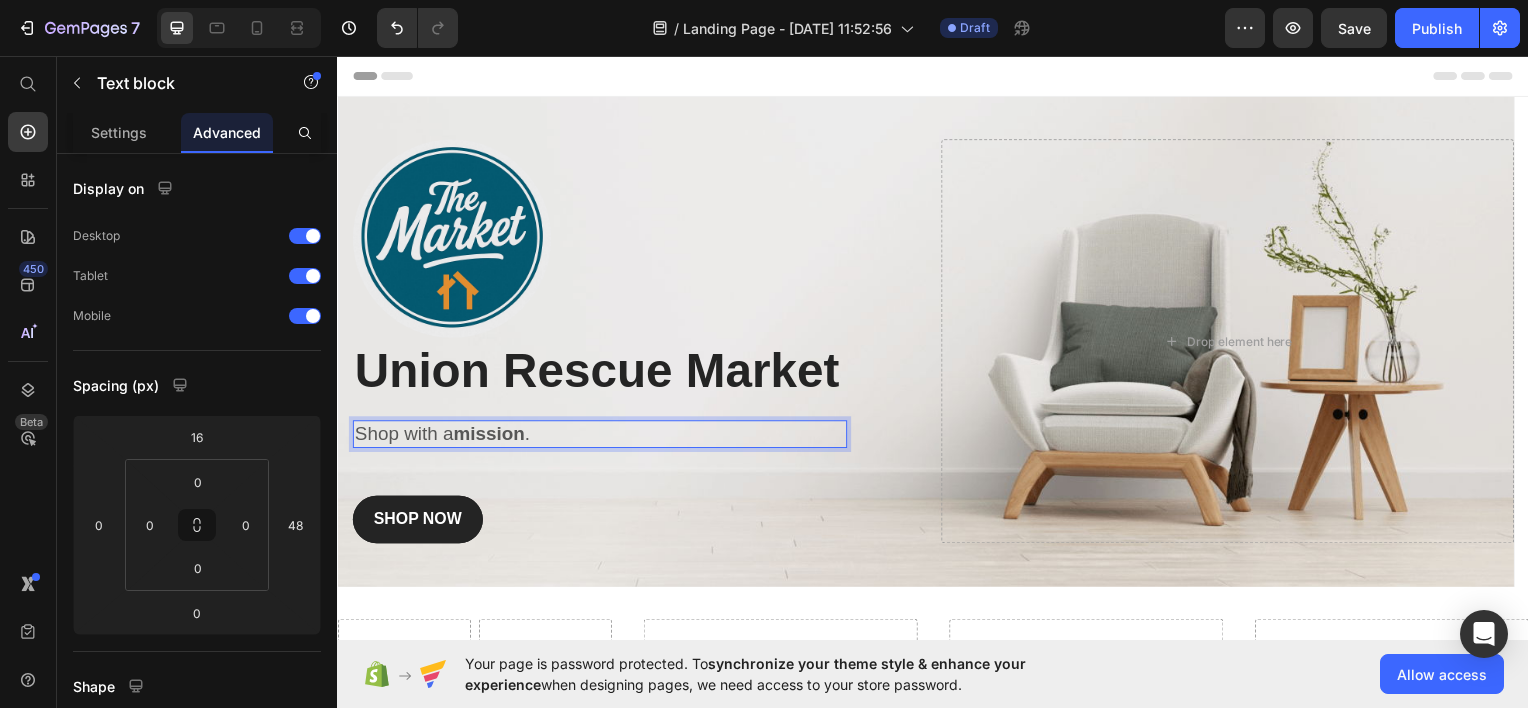 click on "Shop with a  mission ." at bounding box center (601, 436) 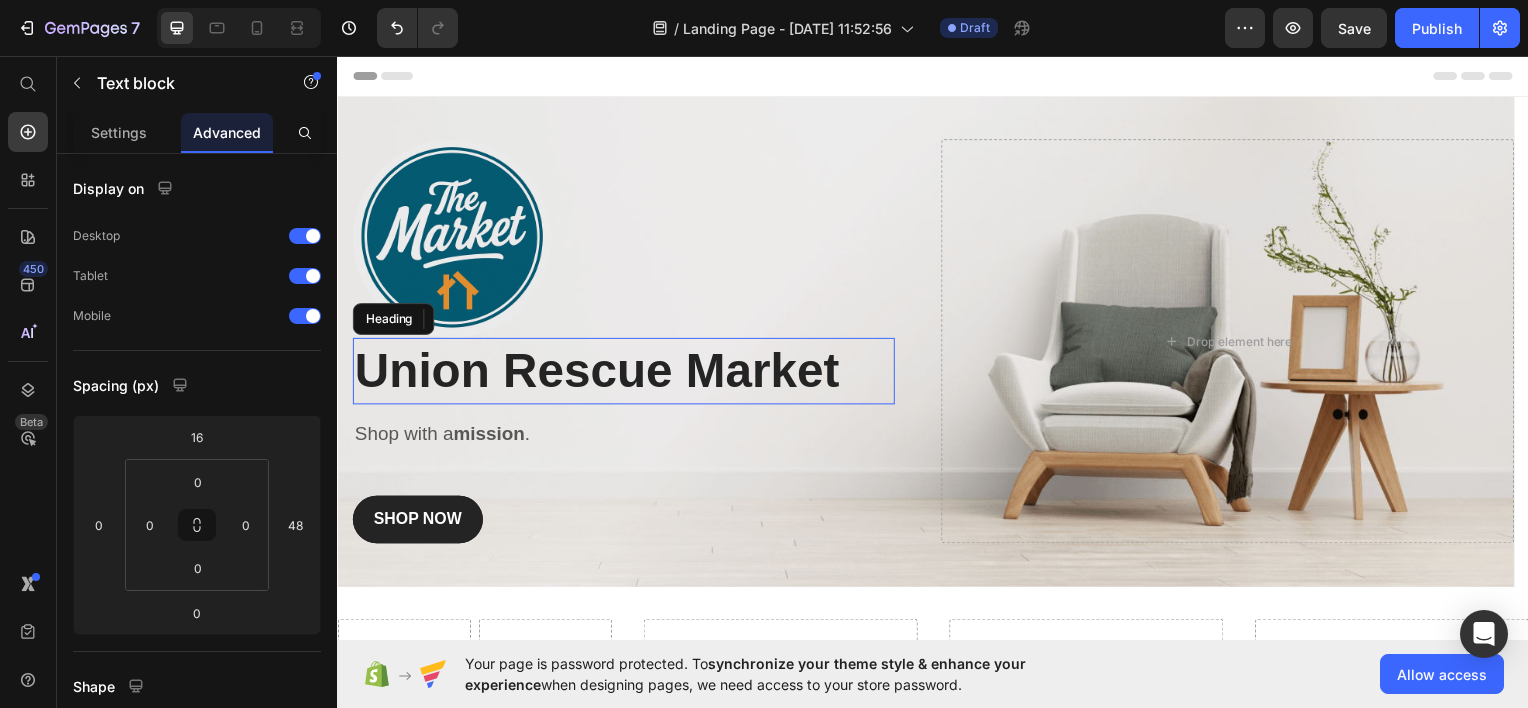 click on "Union Rescue Market" at bounding box center [625, 372] 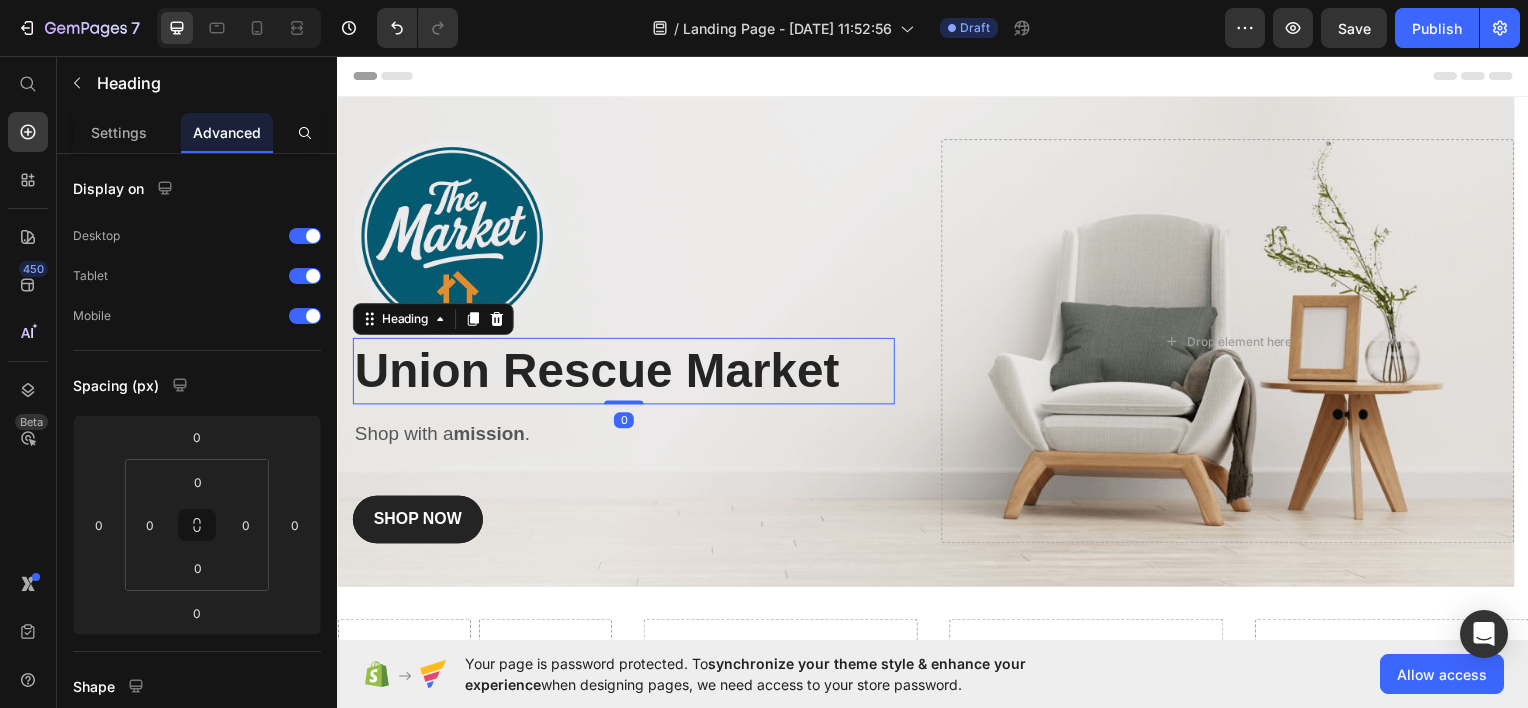 drag, startPoint x: 626, startPoint y: 402, endPoint x: 639, endPoint y: 370, distance: 34.539833 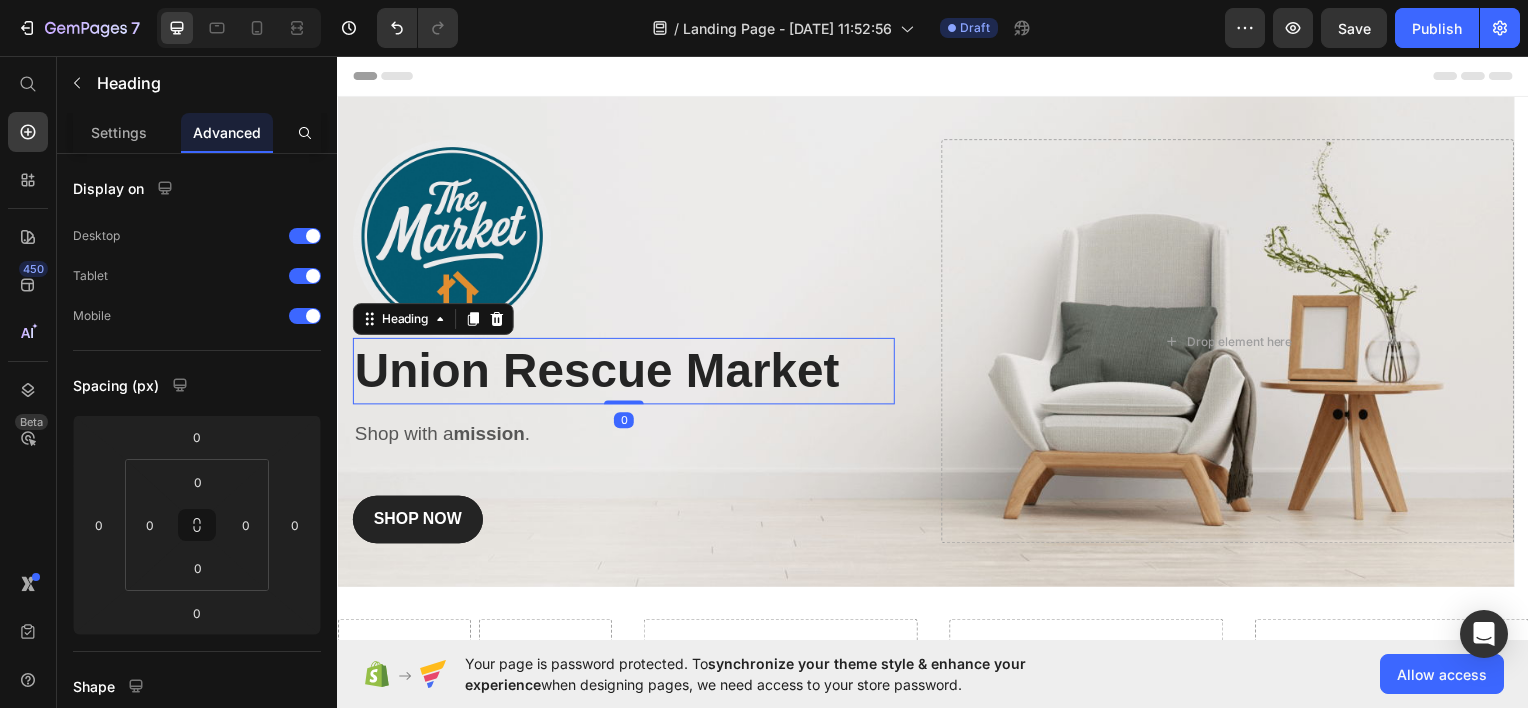 click on "Union Rescue Market Heading   0" at bounding box center [625, 372] 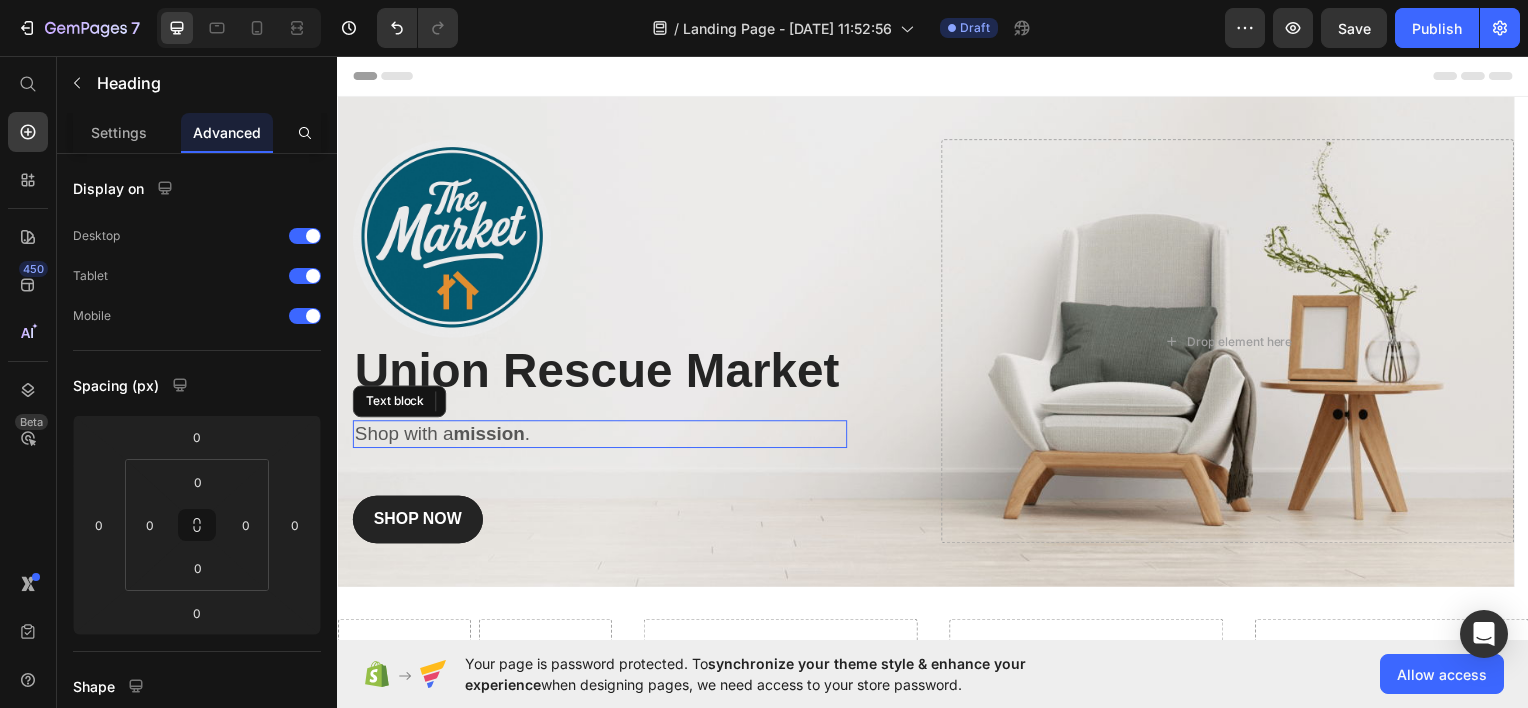 click on "Shop with a  mission ." at bounding box center [601, 436] 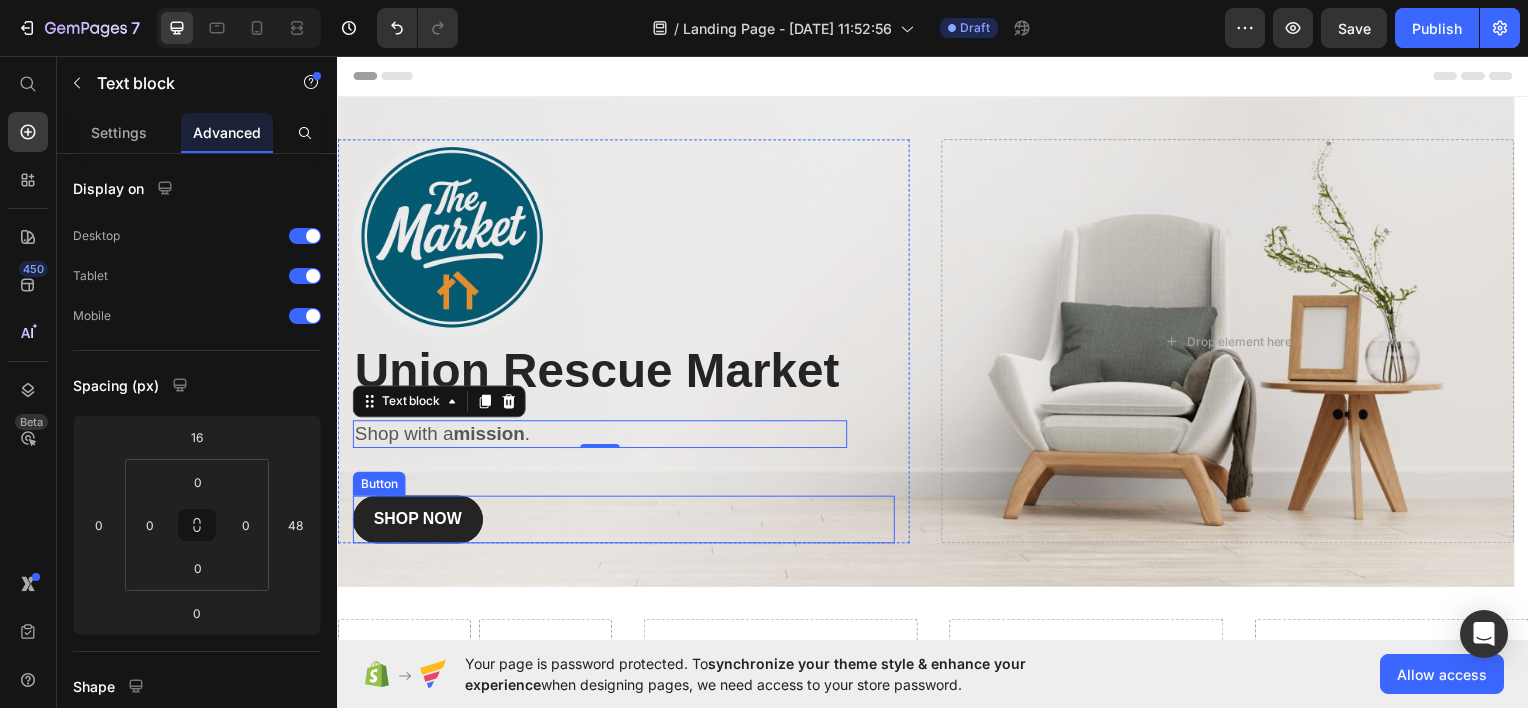 click on "SHOP NOW Button" at bounding box center [625, 522] 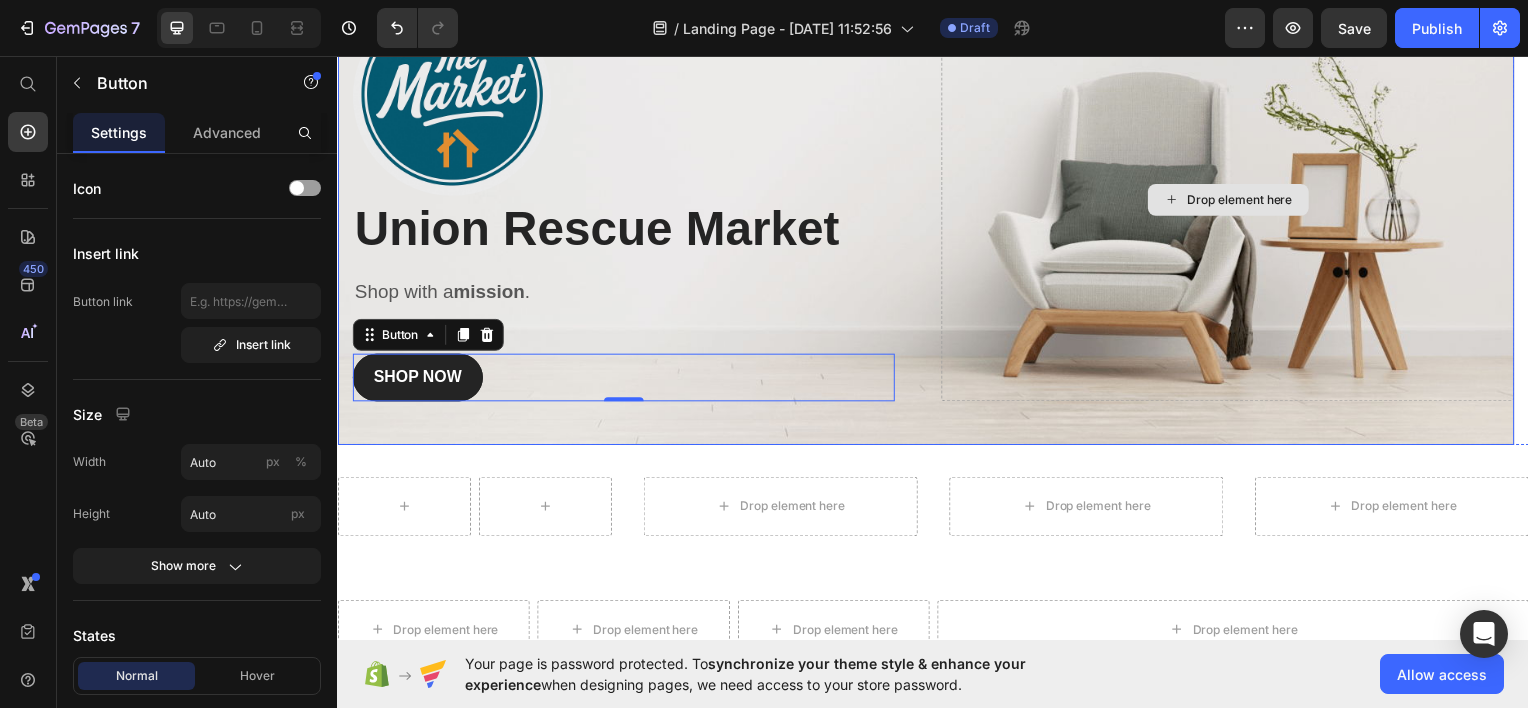 scroll, scrollTop: 0, scrollLeft: 0, axis: both 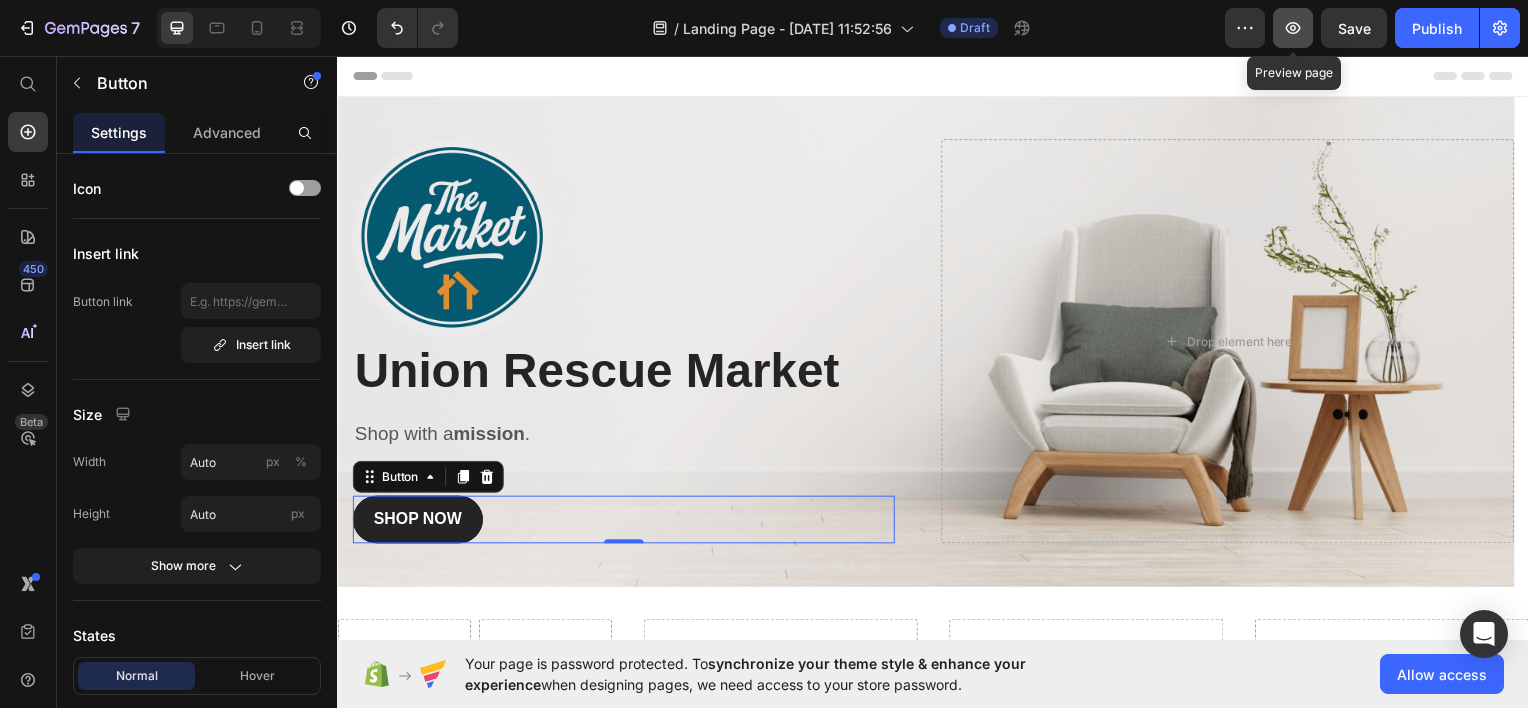 click 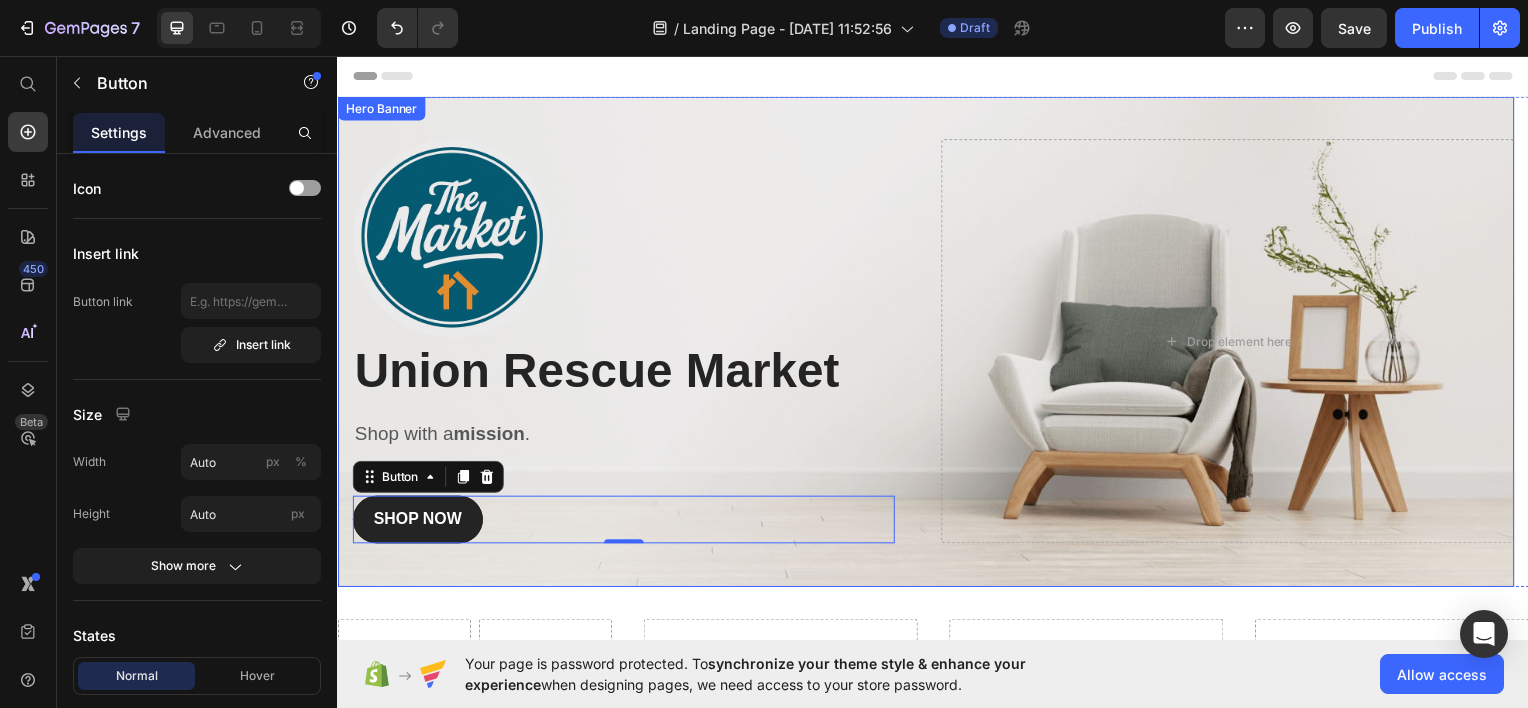 click at bounding box center [929, 343] 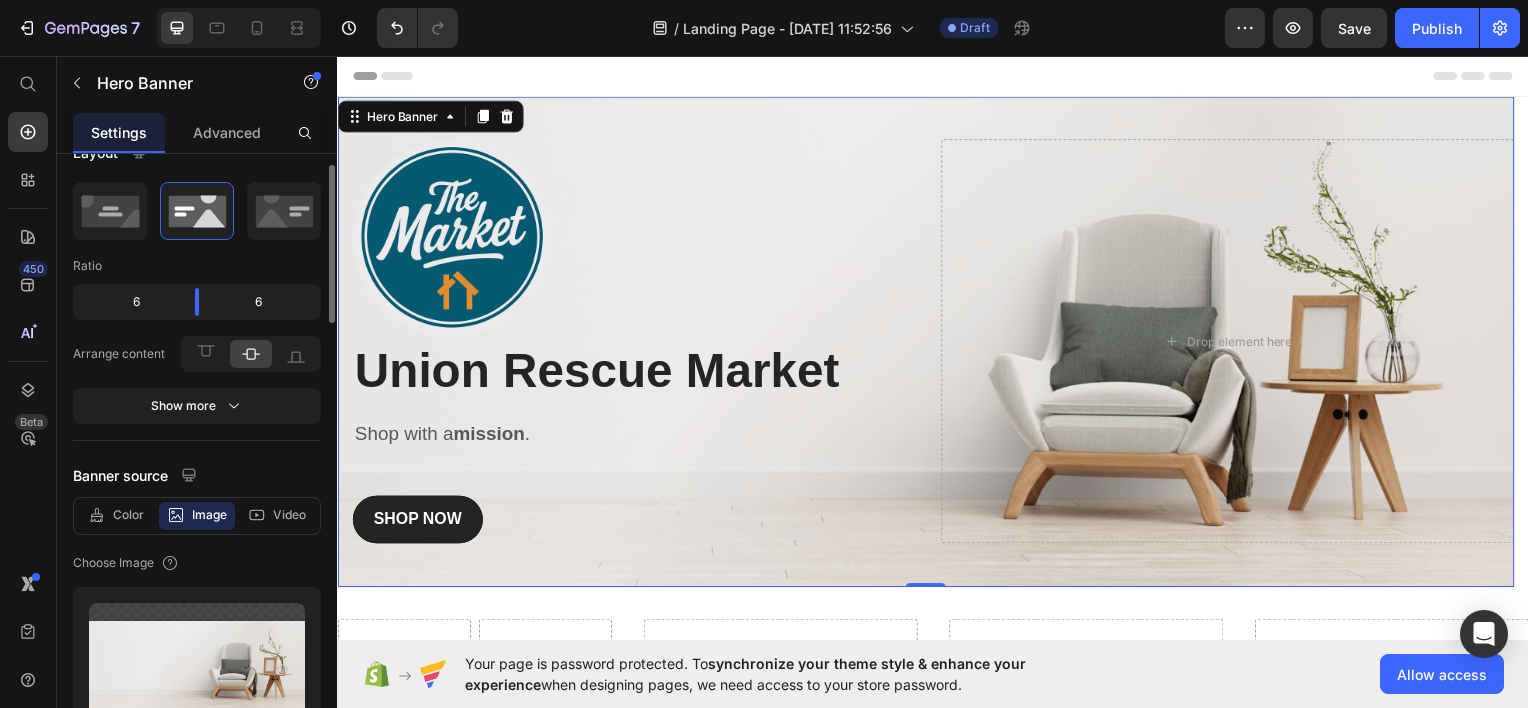 scroll, scrollTop: 36, scrollLeft: 0, axis: vertical 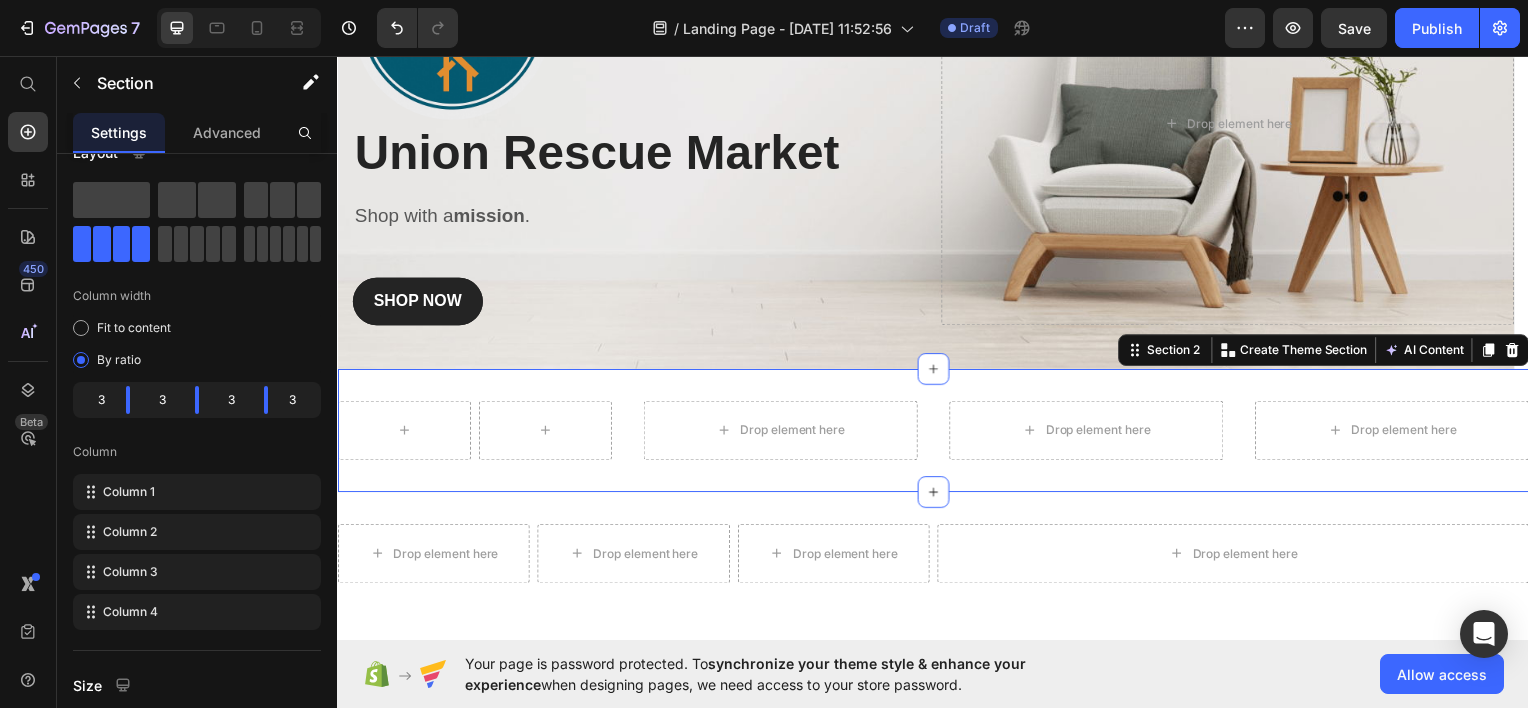 click on "Row
Drop element here
Drop element here
Drop element here Section 2   You can create reusable sections Create Theme Section AI Content Write with GemAI What would you like to describe here? Tone and Voice Persuasive Product Show more Generate" at bounding box center [937, 432] 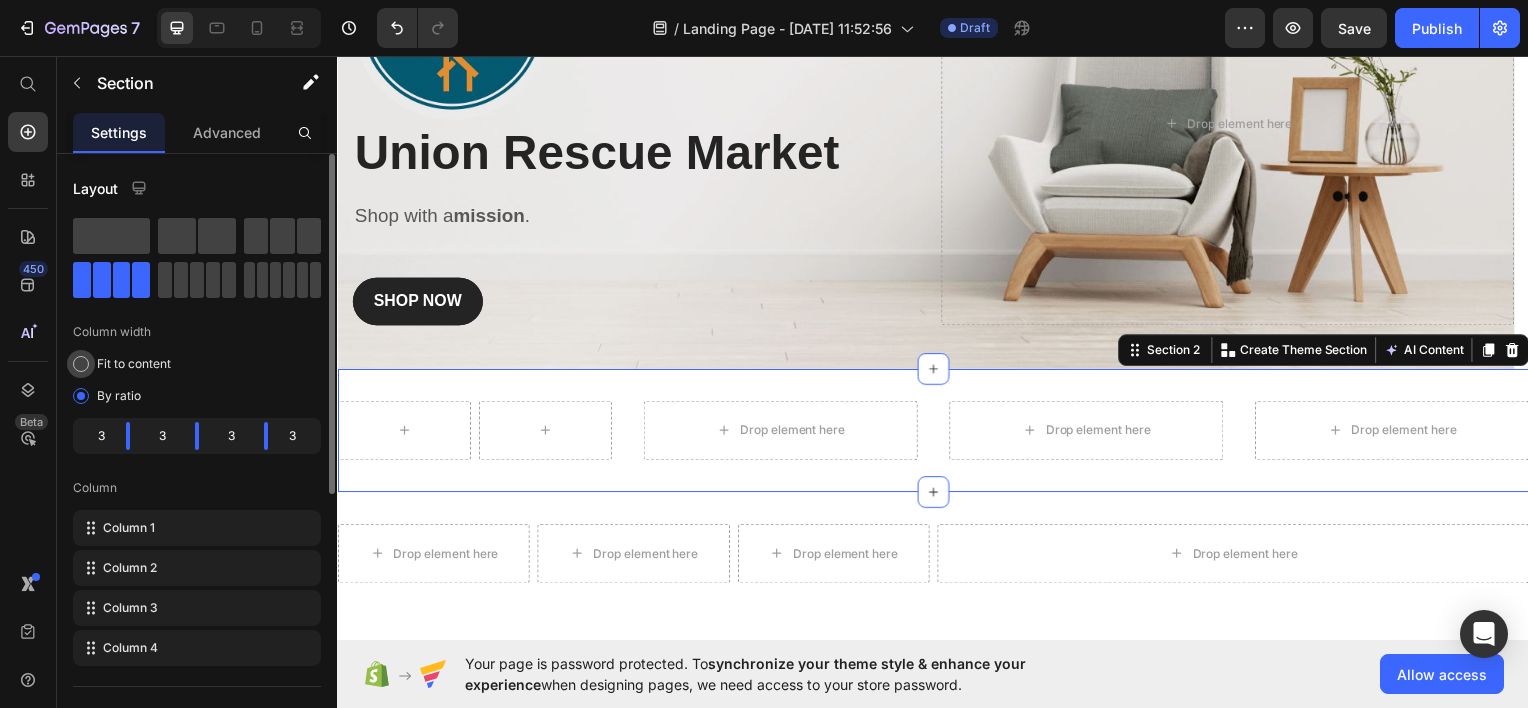 click on "Fit to content" at bounding box center (134, 364) 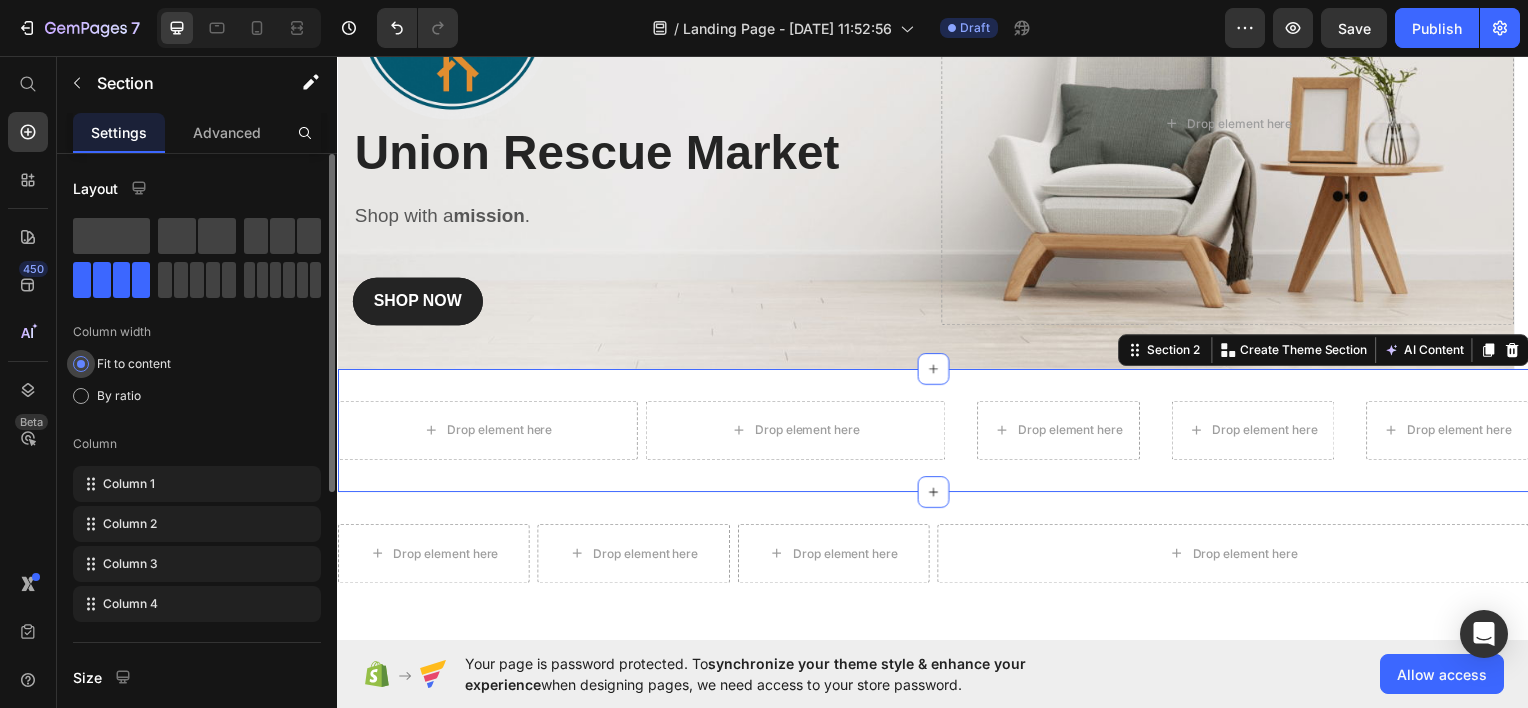 click on "Fit to content" at bounding box center [134, 364] 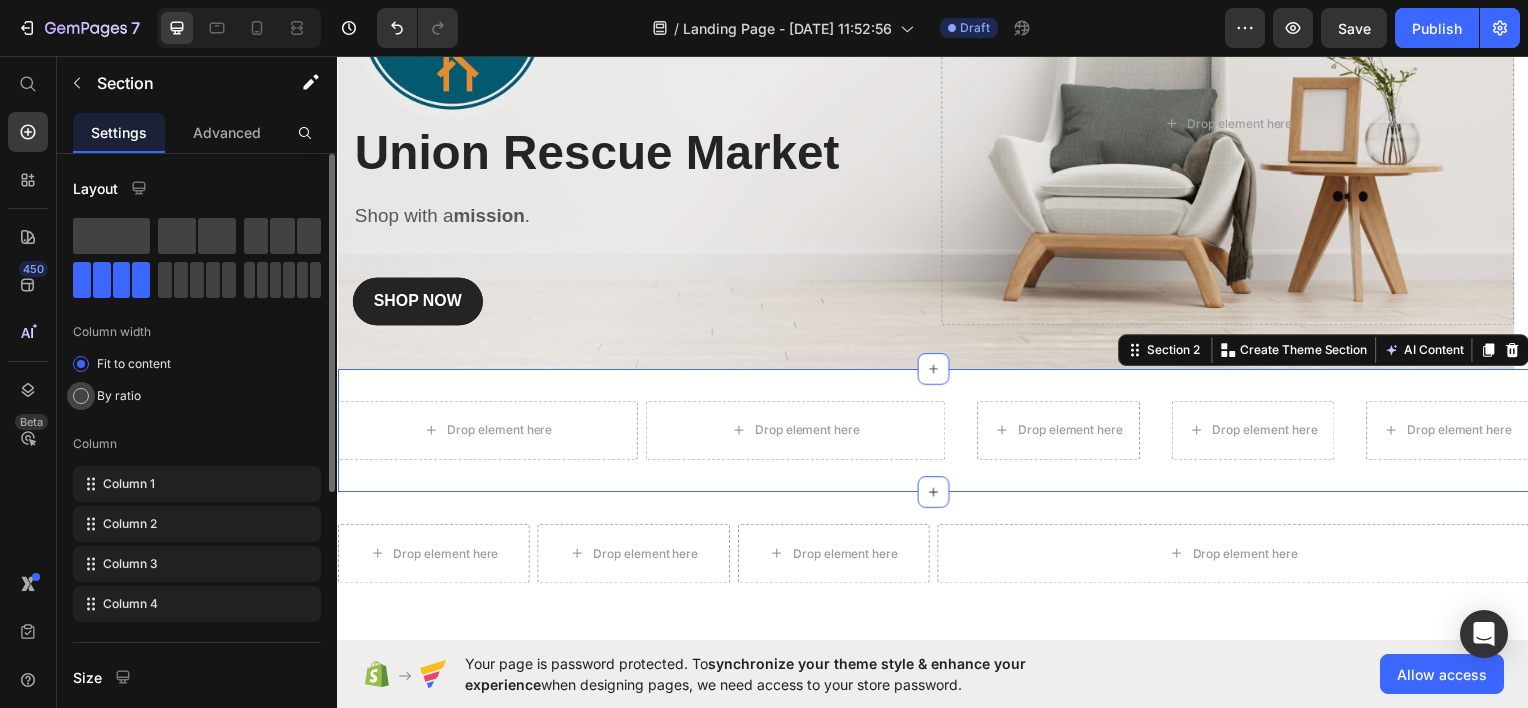 click on "By ratio" at bounding box center [119, 396] 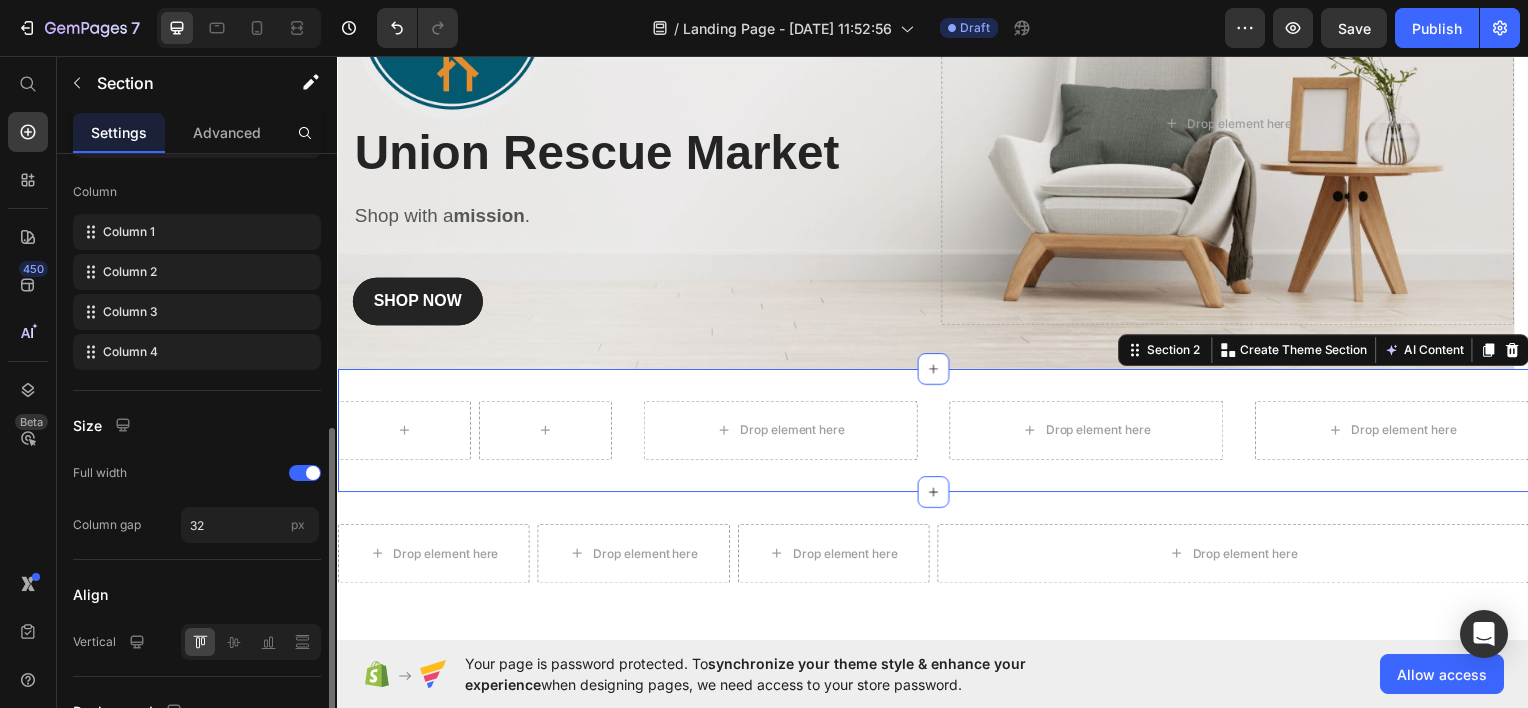 scroll, scrollTop: 368, scrollLeft: 0, axis: vertical 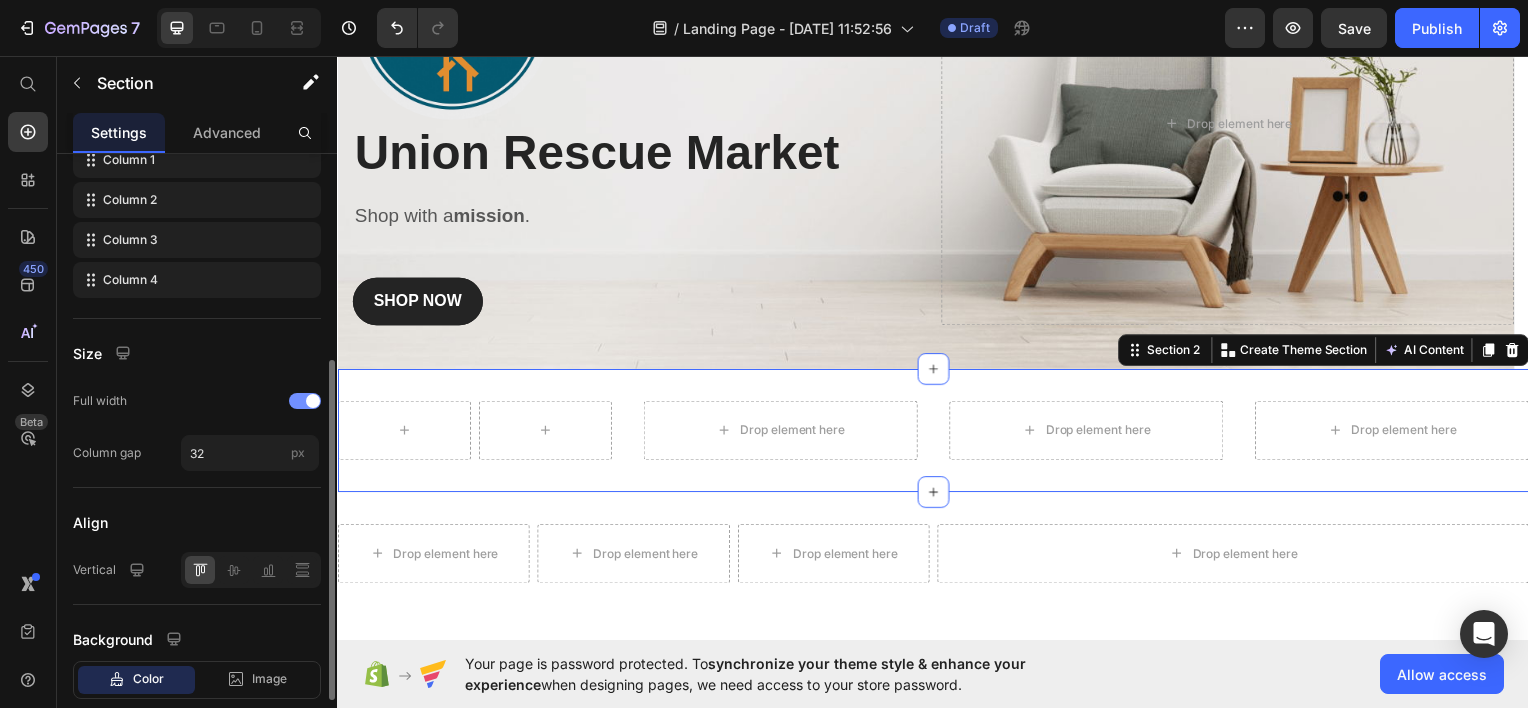click at bounding box center (305, 401) 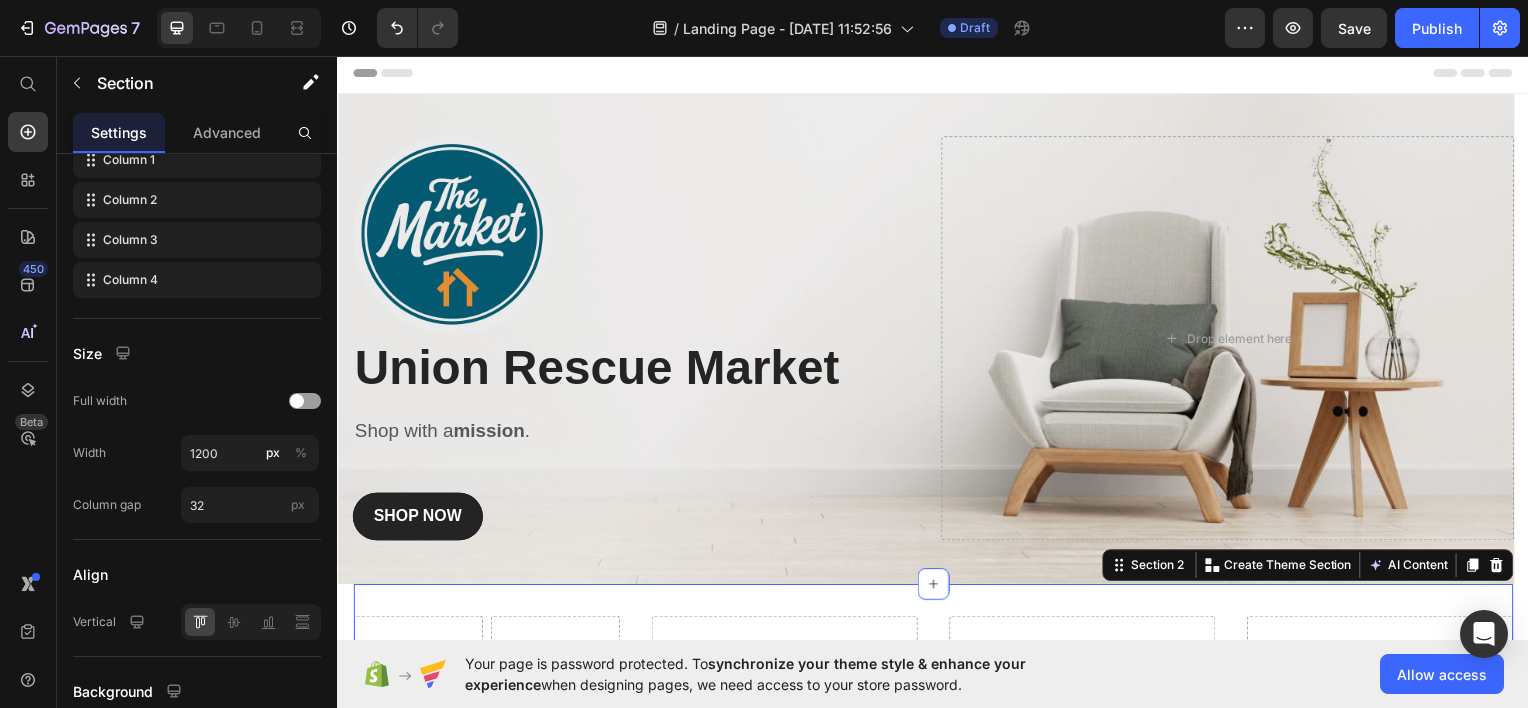scroll, scrollTop: 0, scrollLeft: 0, axis: both 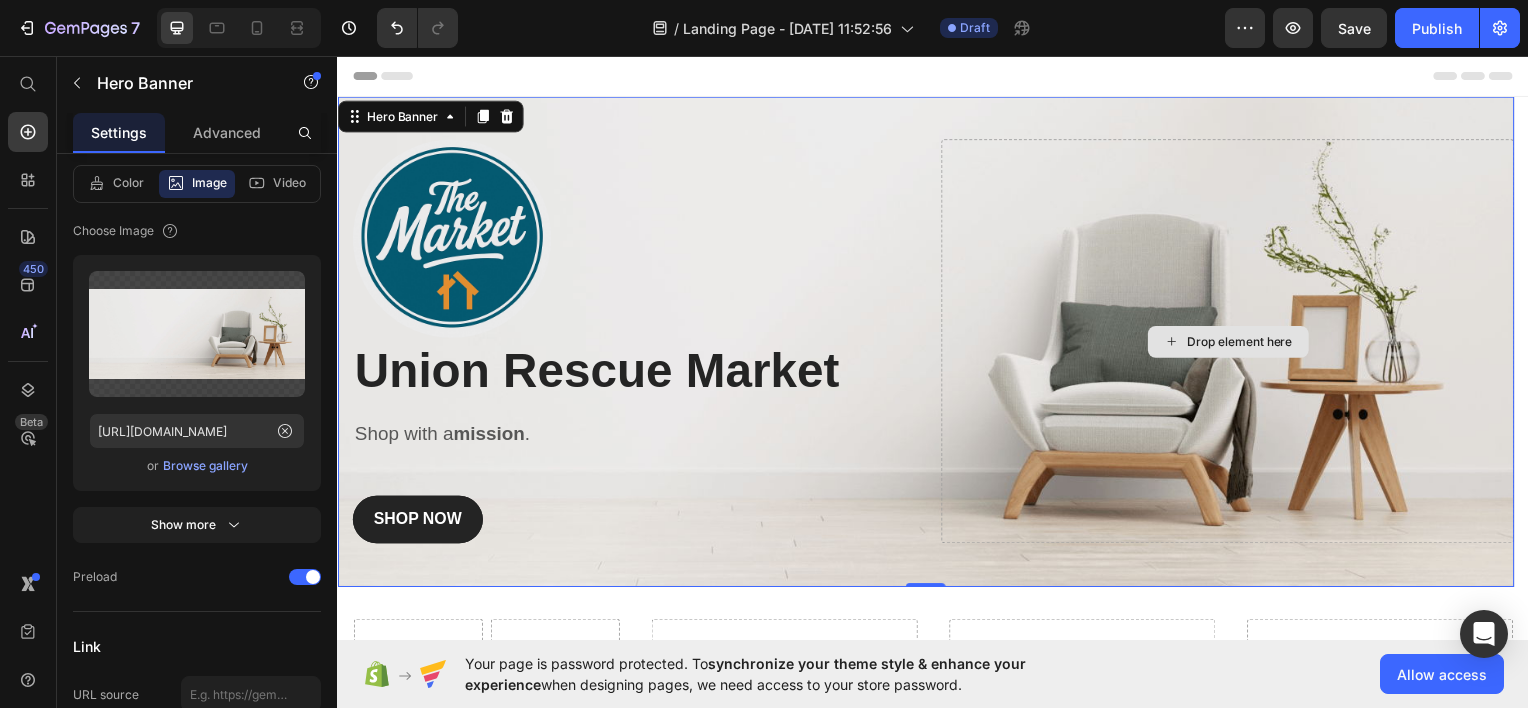 click on "Drop element here" at bounding box center (1233, 342) 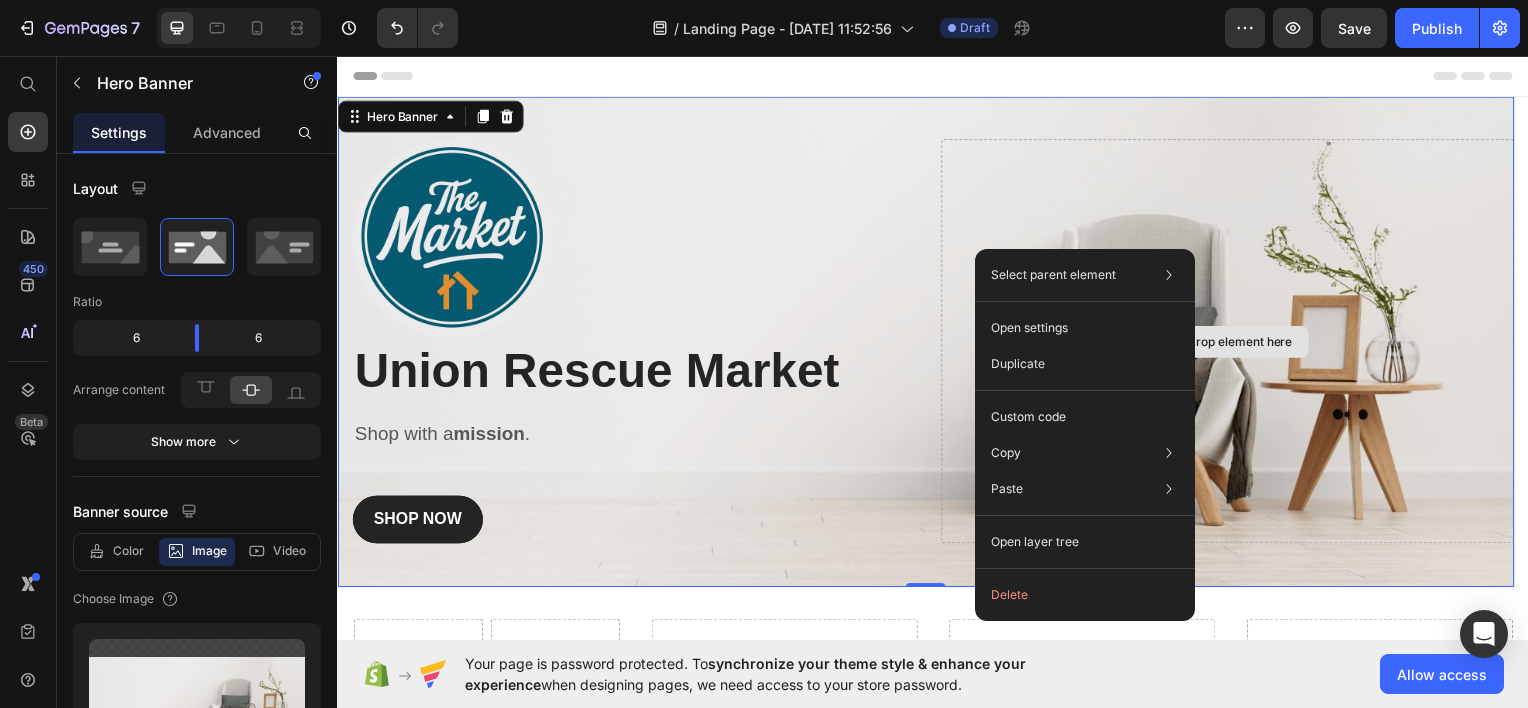 click on "Drop element here" at bounding box center [1233, 342] 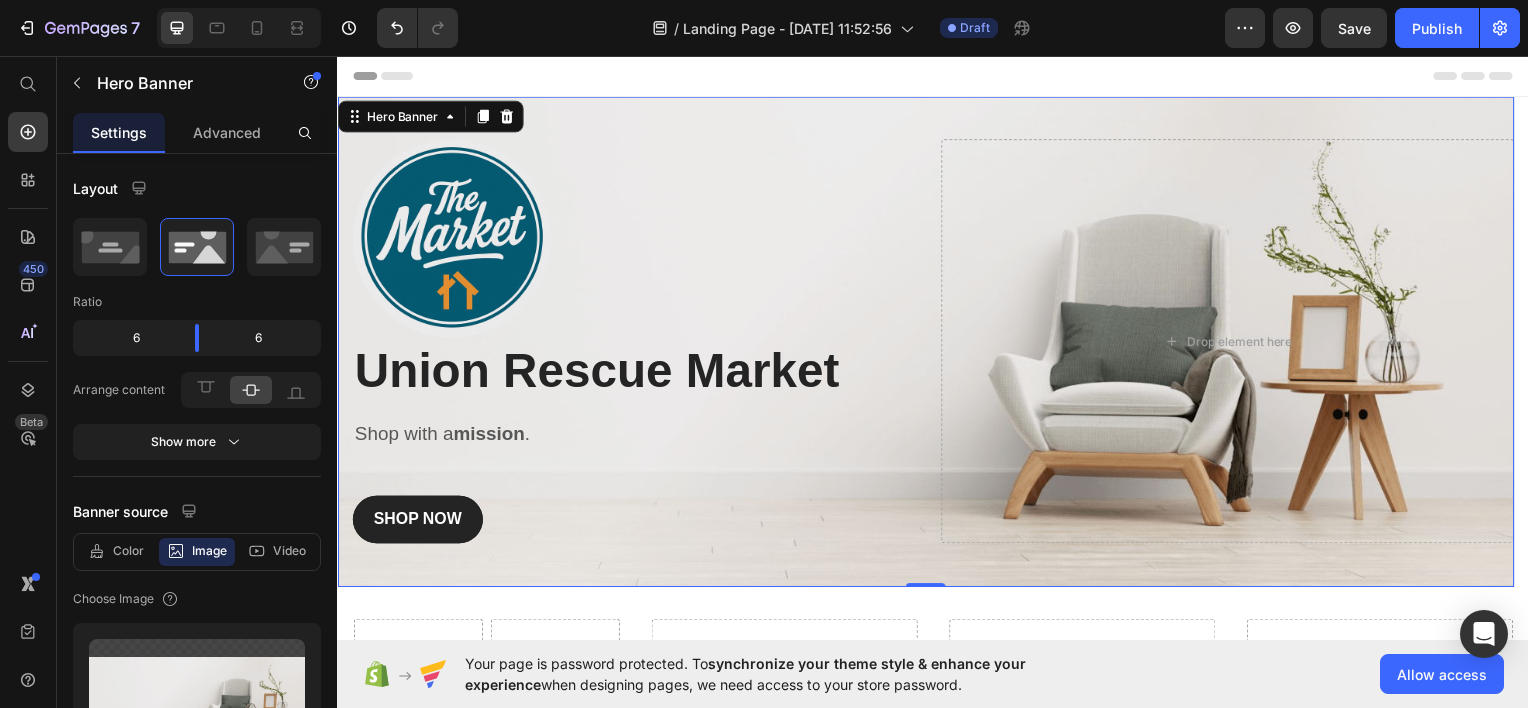 click at bounding box center (929, 343) 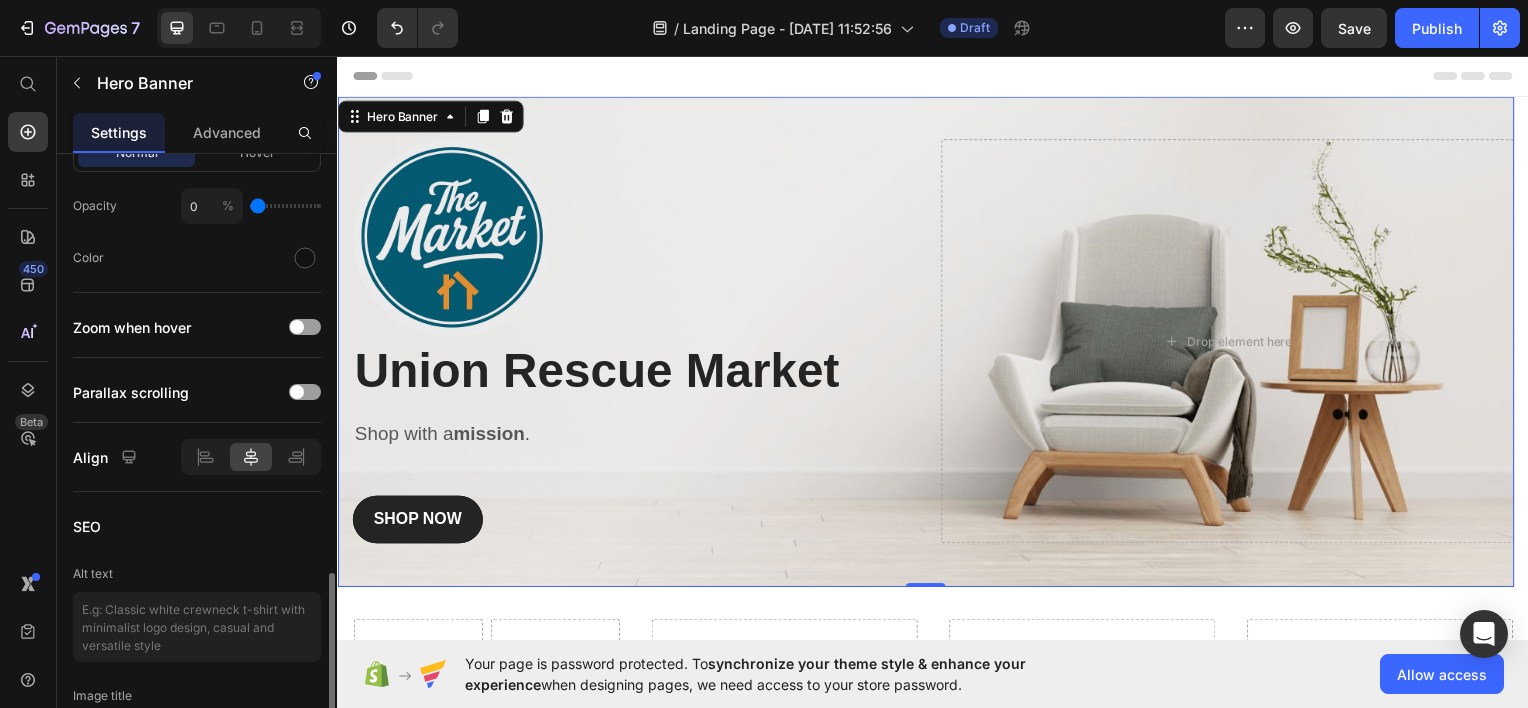 scroll, scrollTop: 1746, scrollLeft: 0, axis: vertical 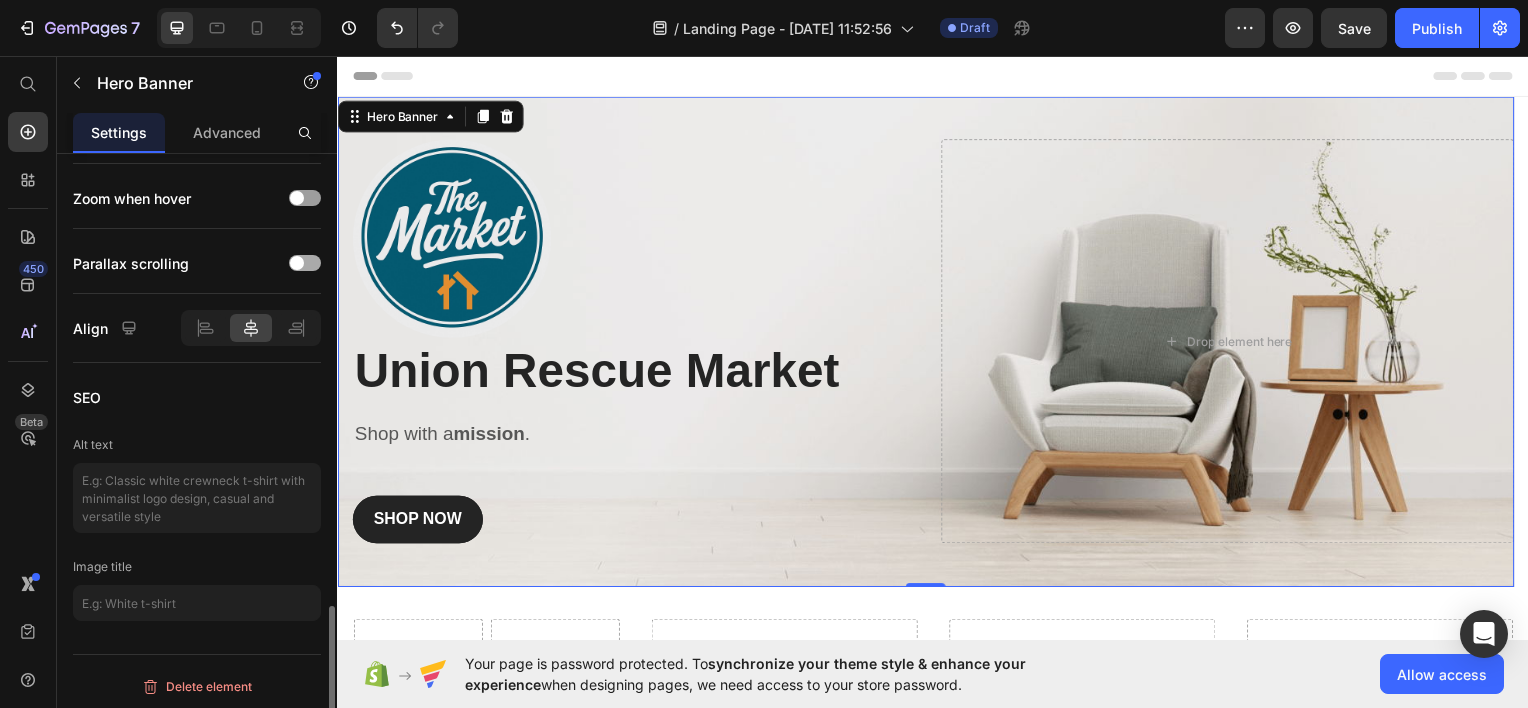click at bounding box center (305, 263) 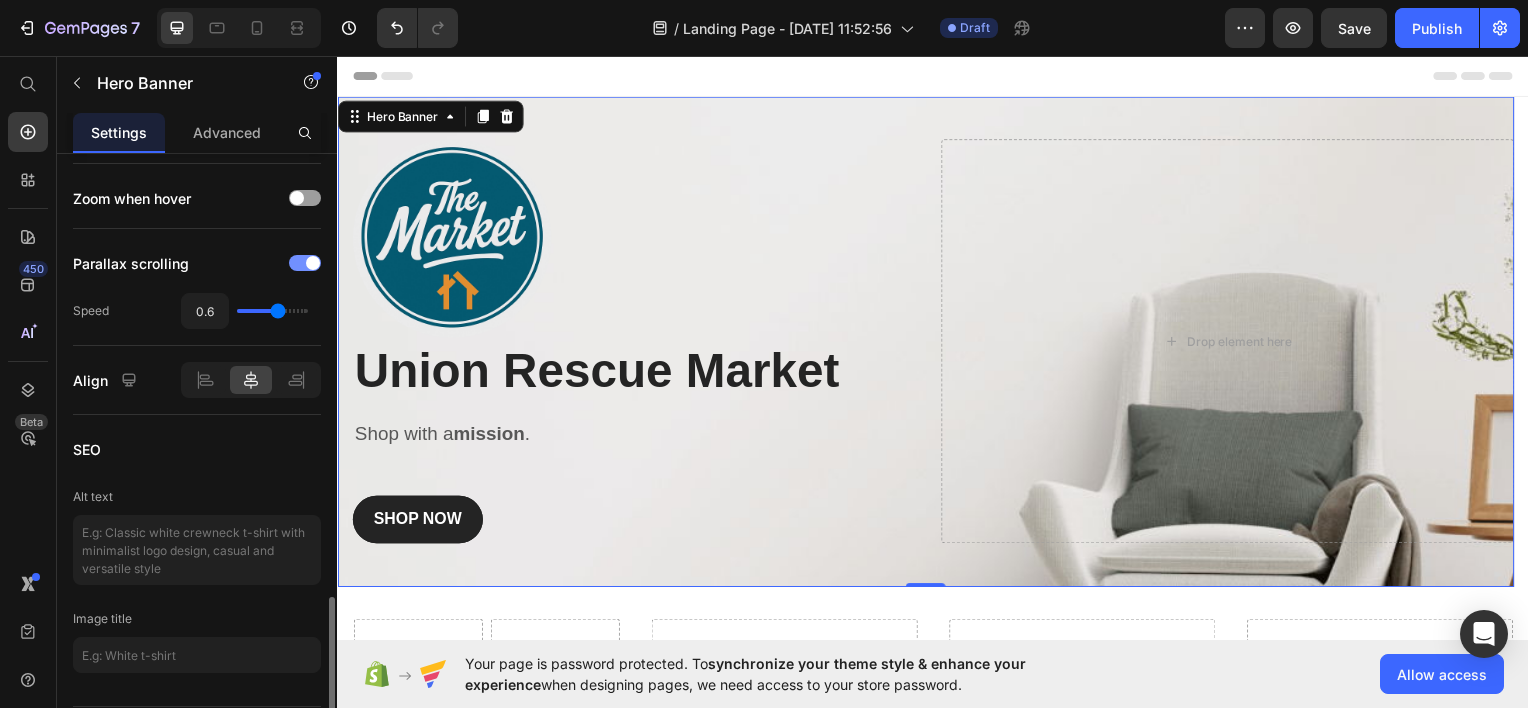 click at bounding box center (305, 263) 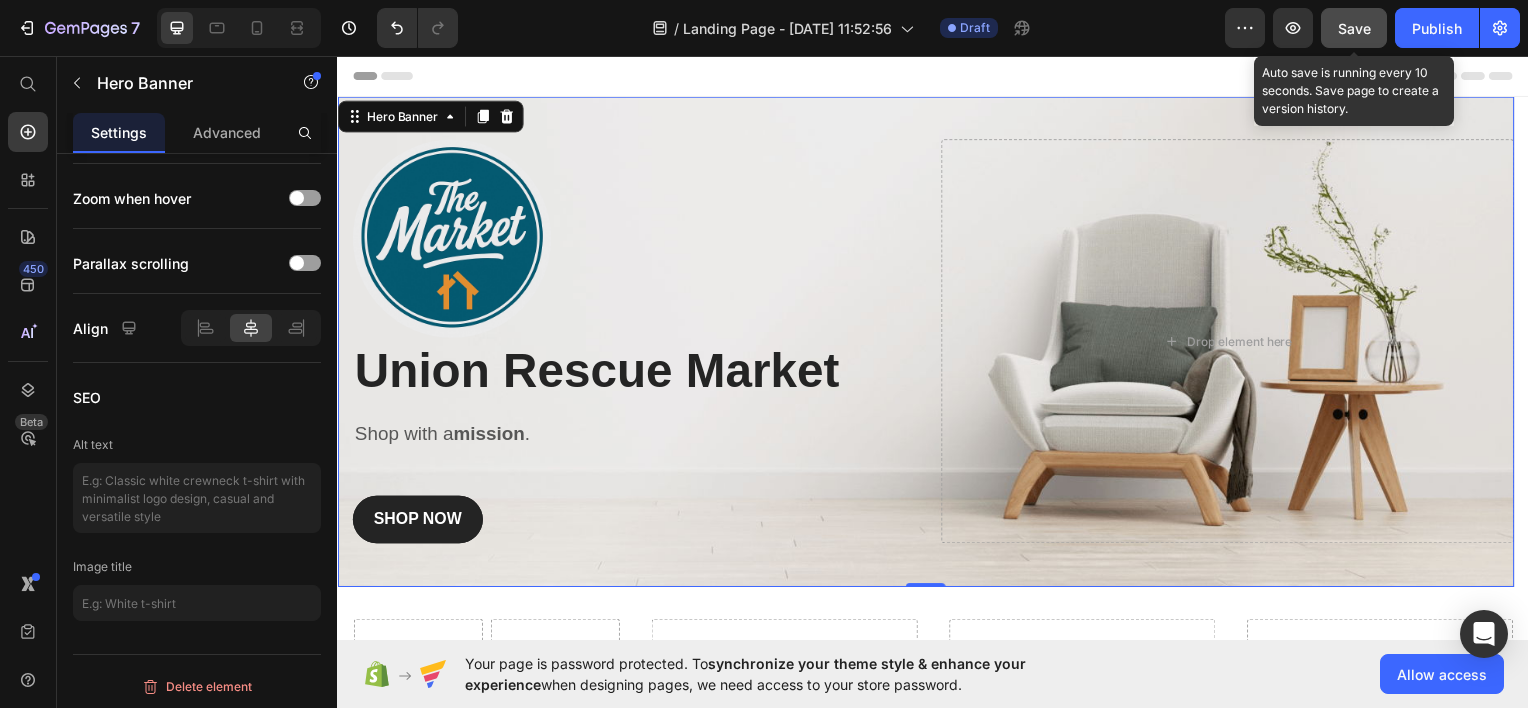 click on "Save" at bounding box center (1354, 28) 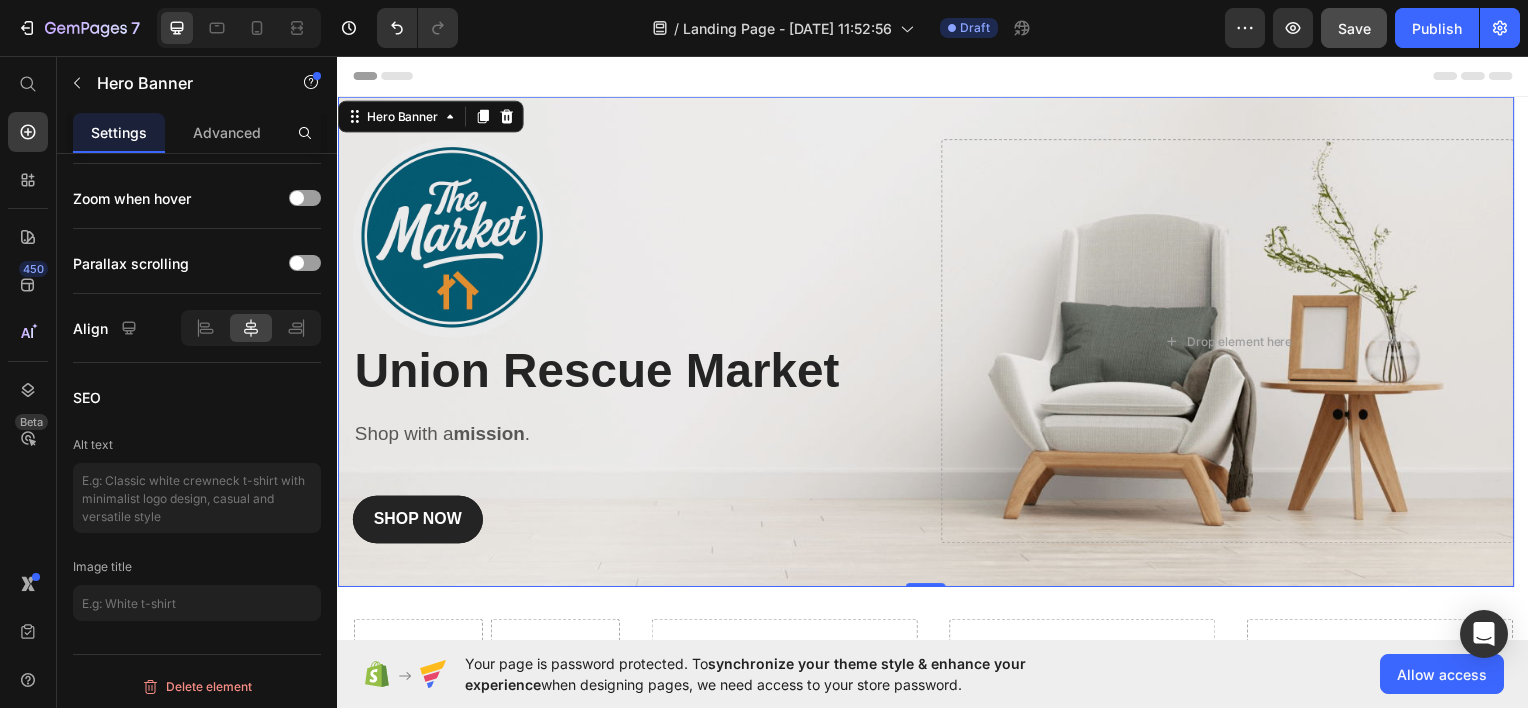 click at bounding box center (929, 343) 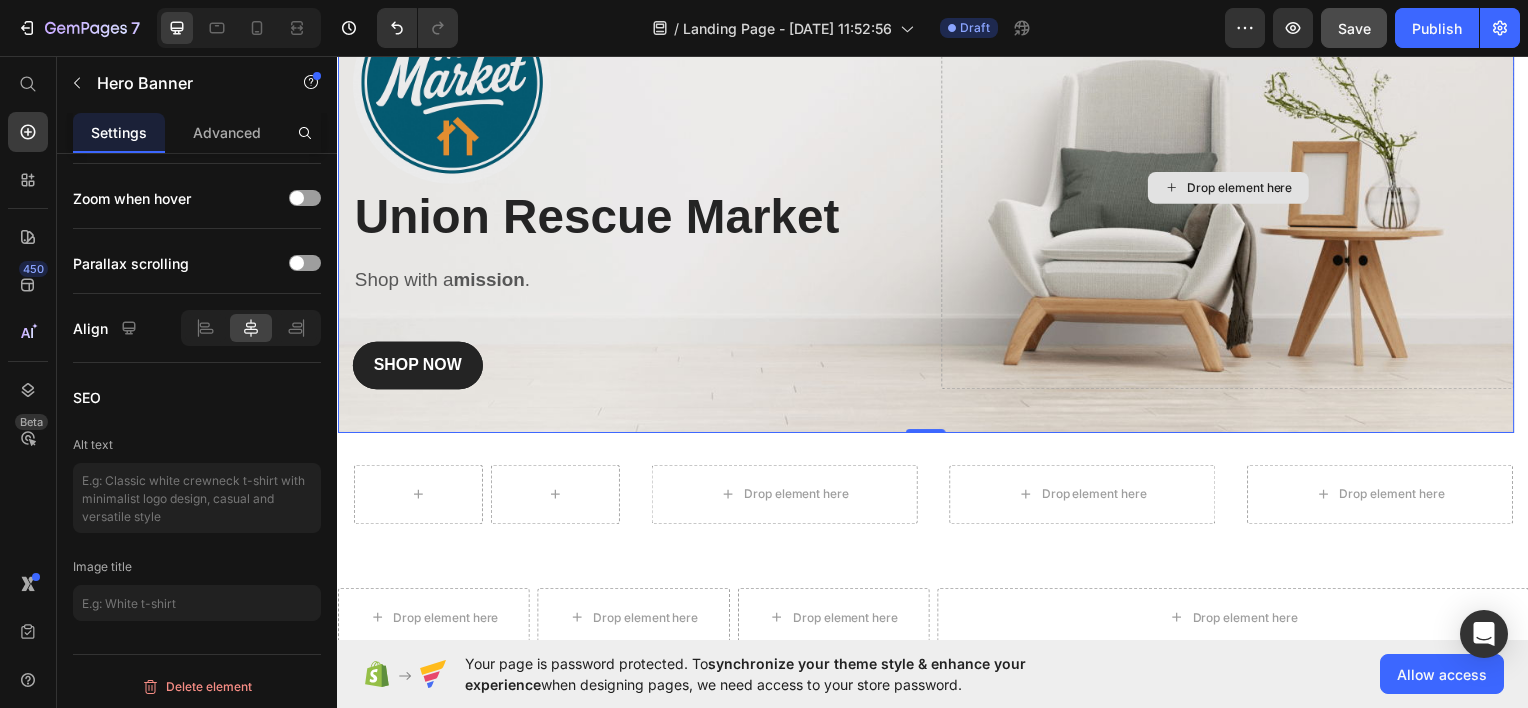 scroll, scrollTop: 0, scrollLeft: 0, axis: both 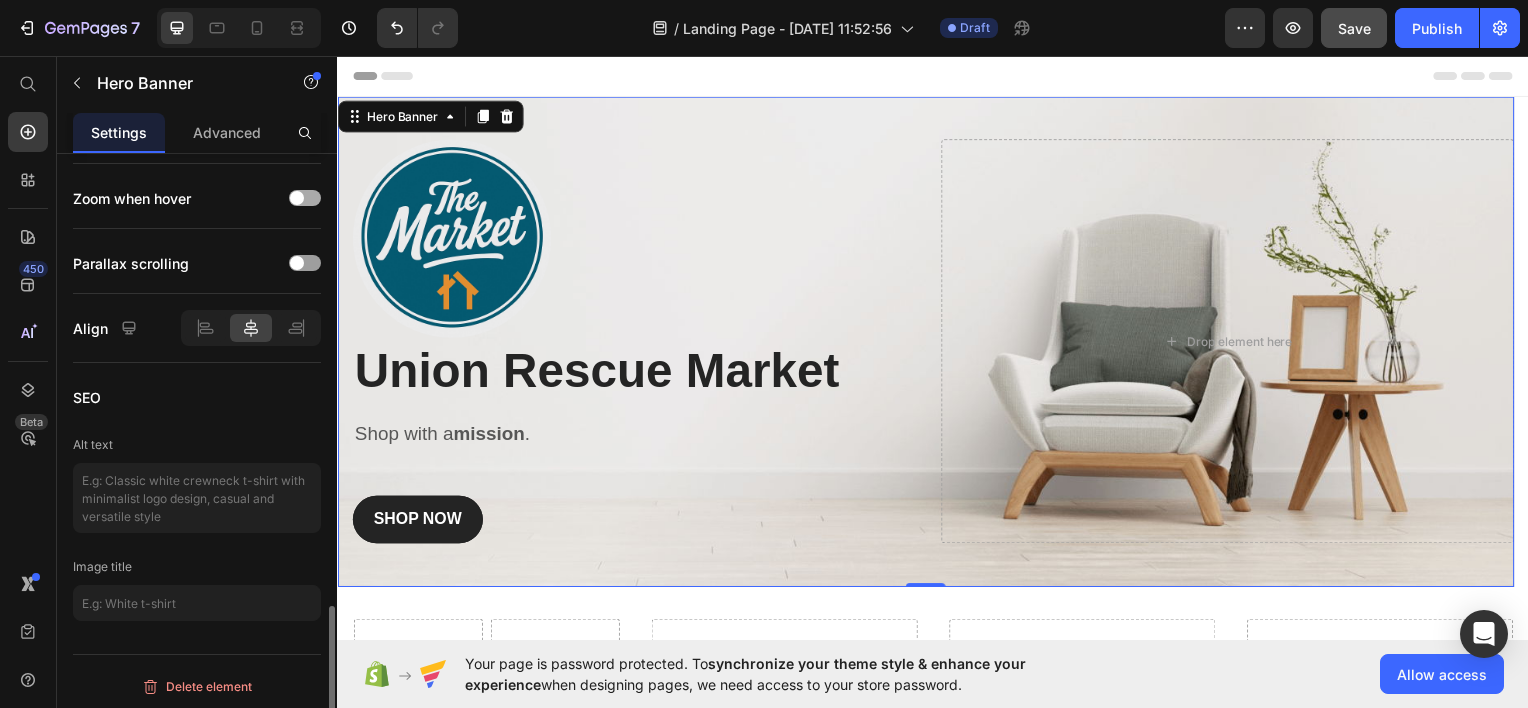 click at bounding box center [305, 198] 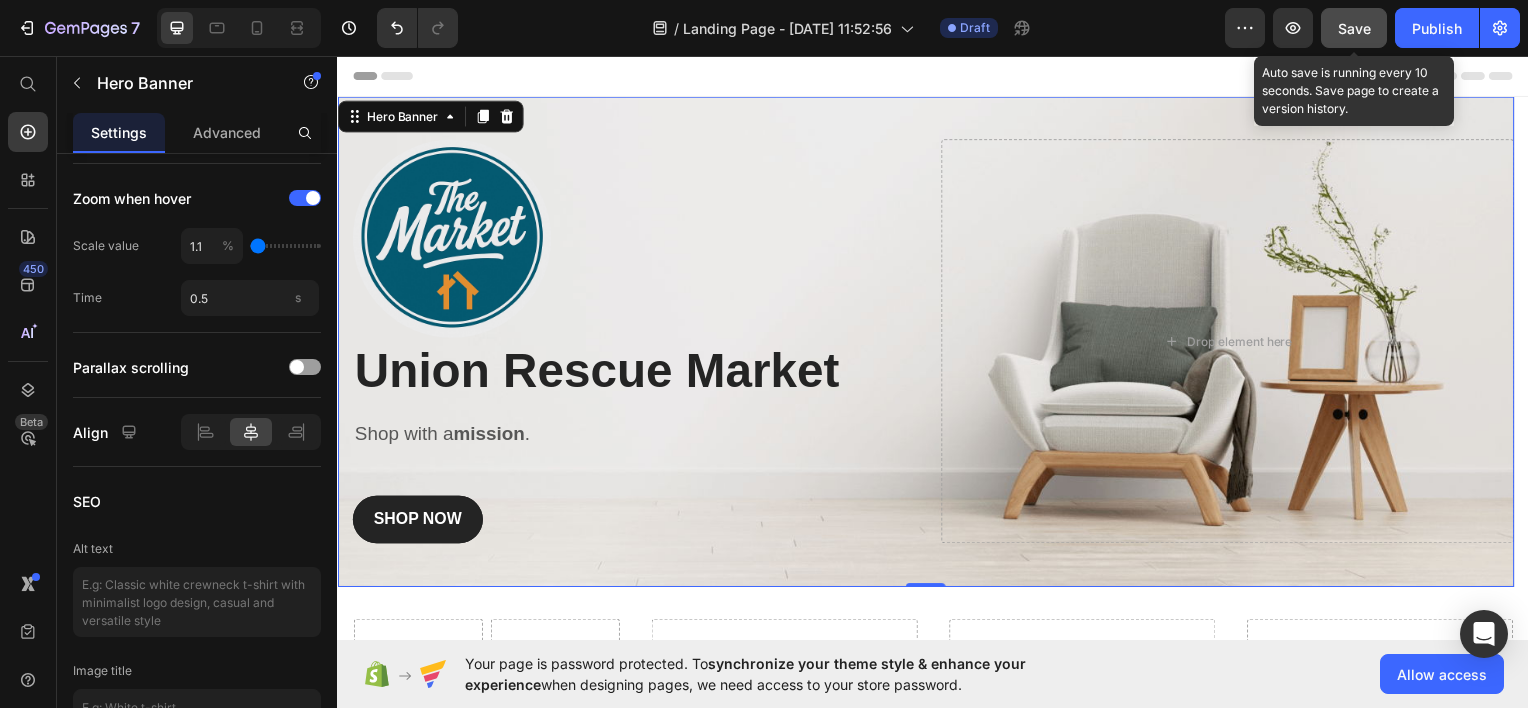 click on "Save" at bounding box center (1354, 28) 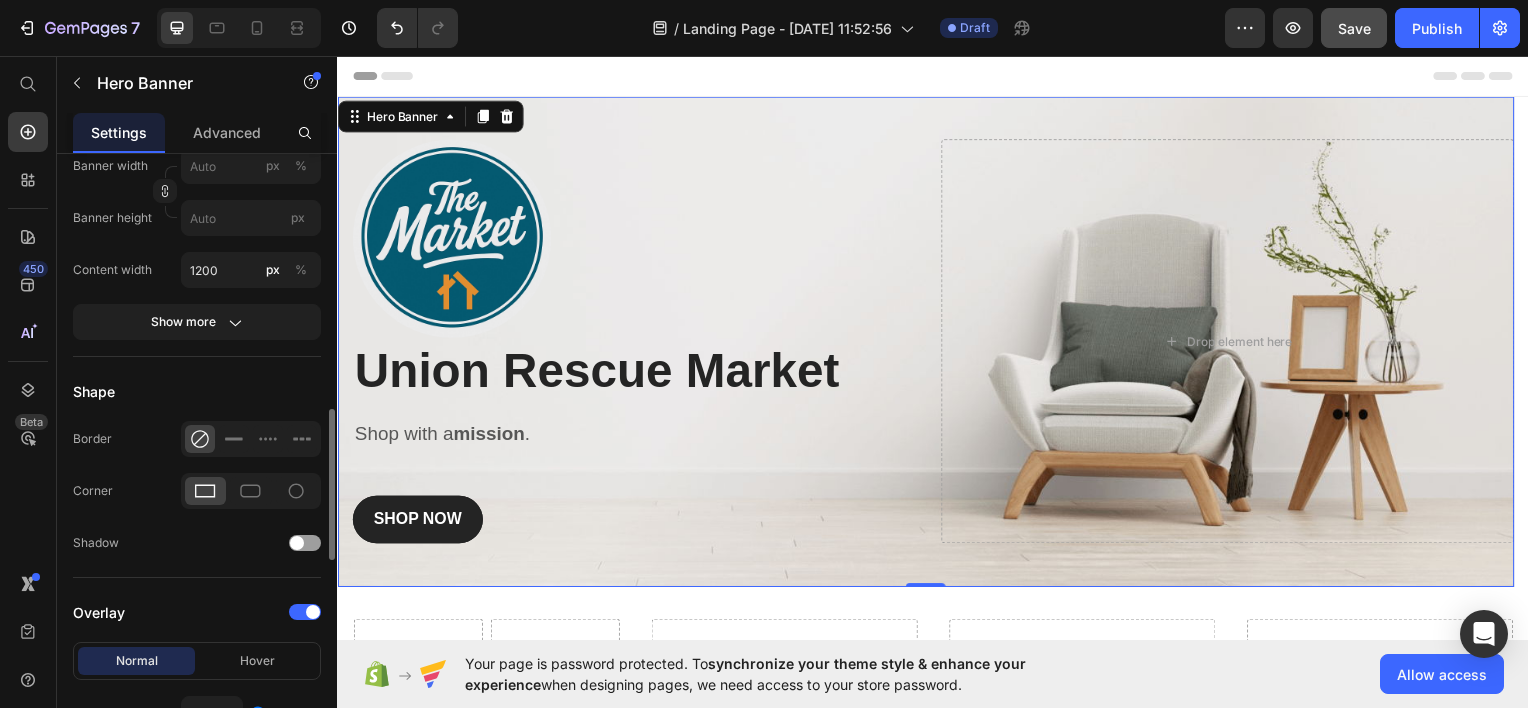 scroll, scrollTop: 1087, scrollLeft: 0, axis: vertical 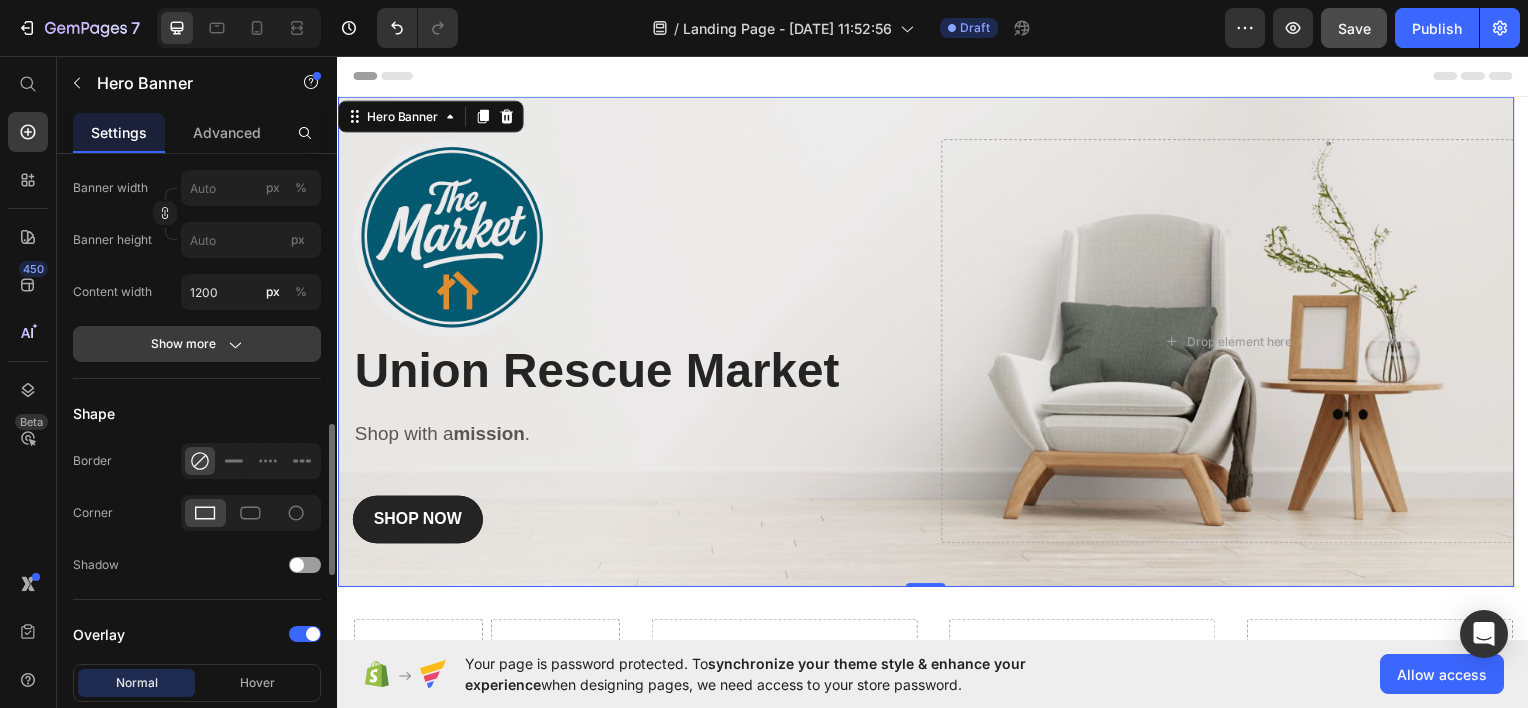 click 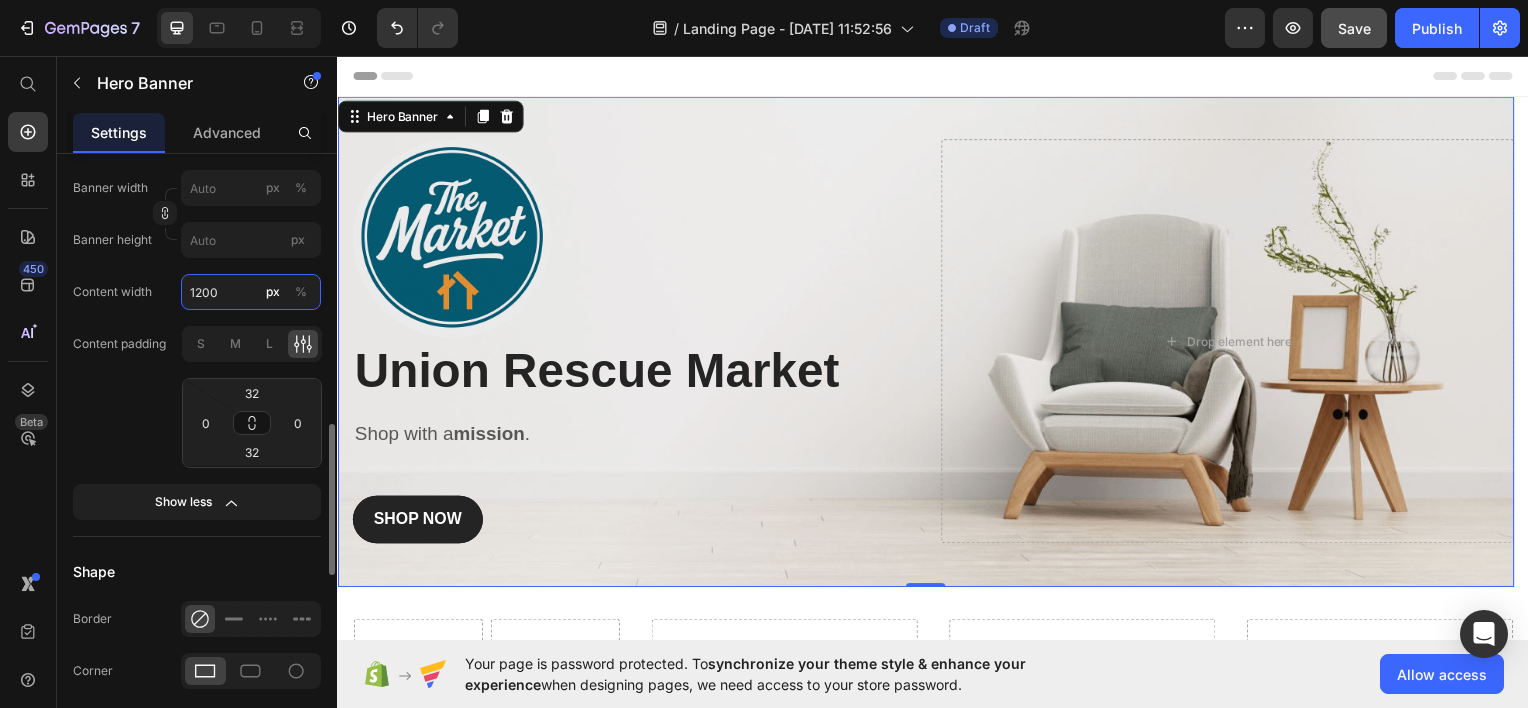 click on "1200" at bounding box center [251, 292] 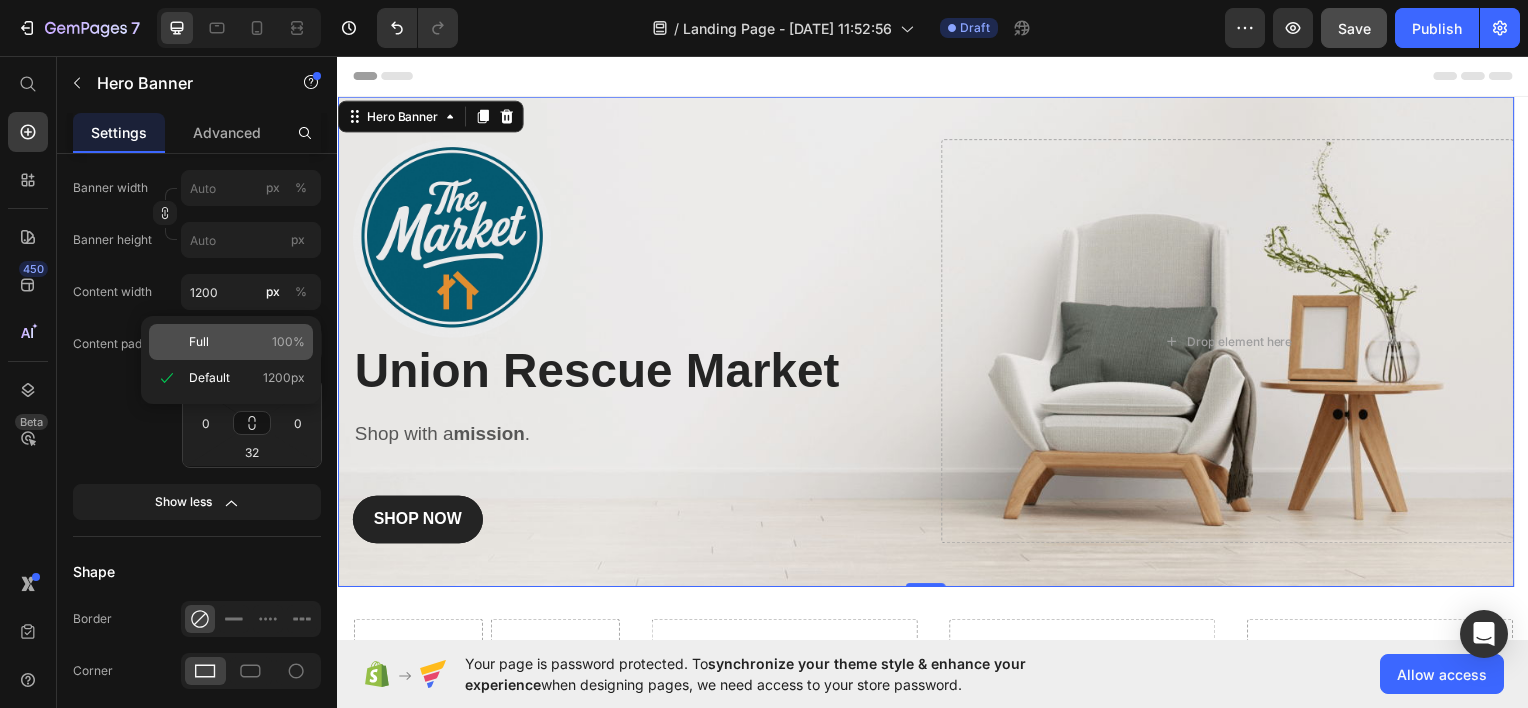 click on "Full 100%" at bounding box center [247, 342] 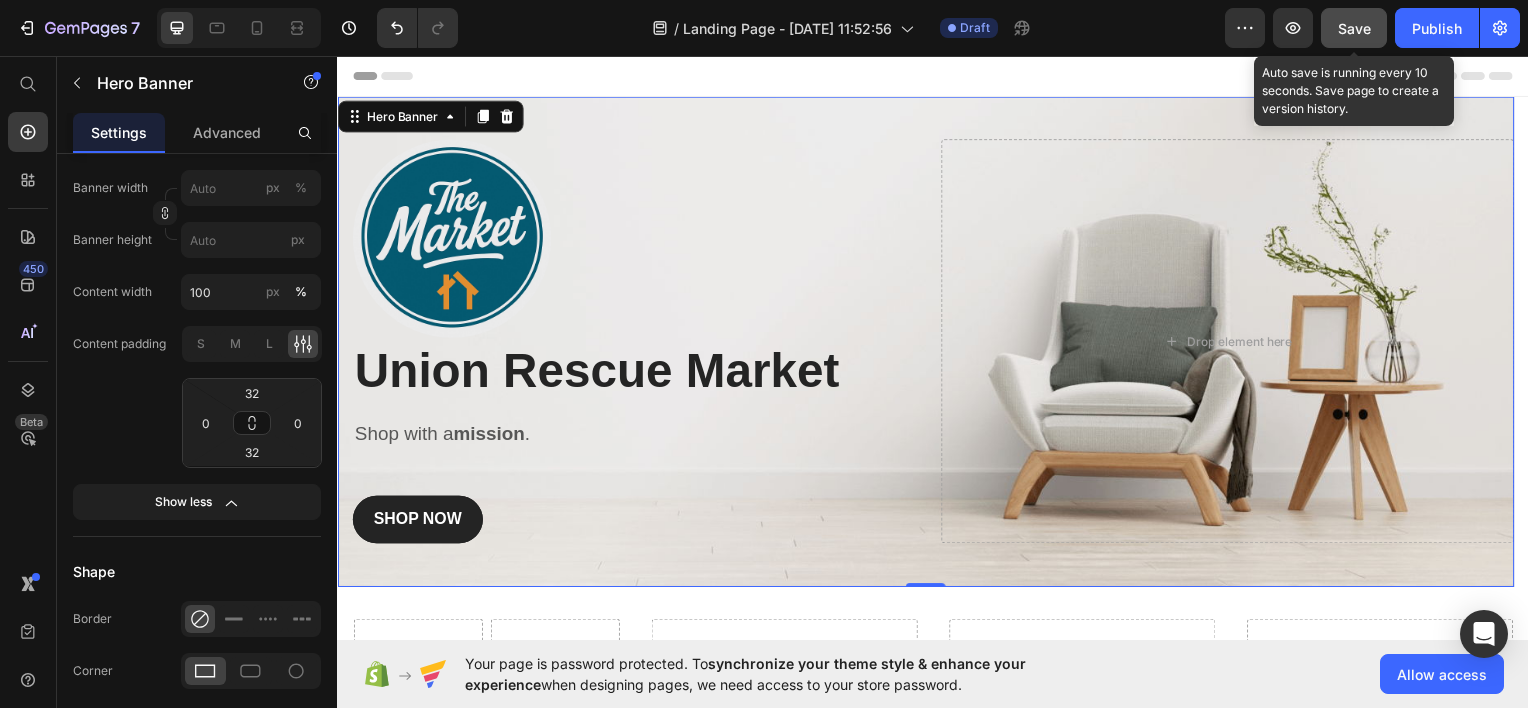 click on "Save" at bounding box center [1354, 28] 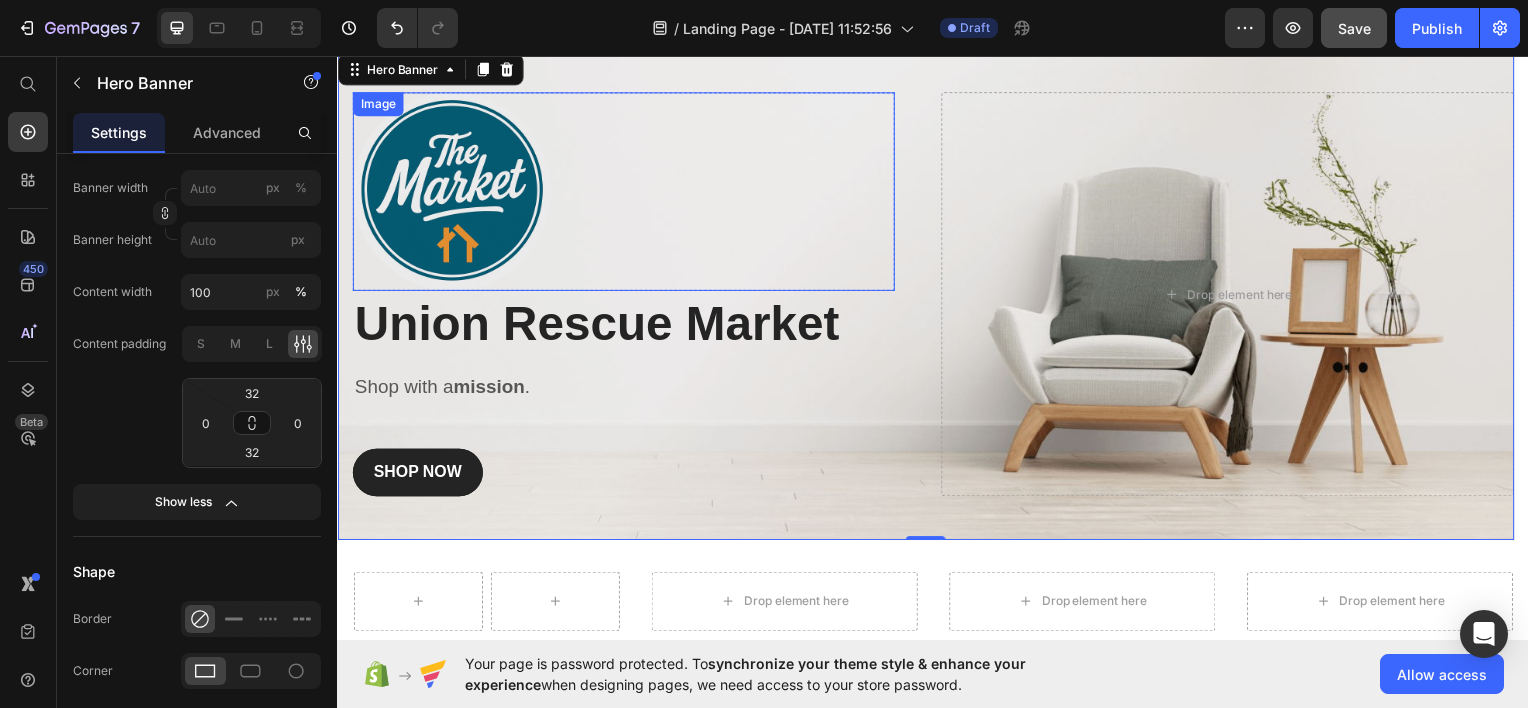 scroll, scrollTop: 0, scrollLeft: 0, axis: both 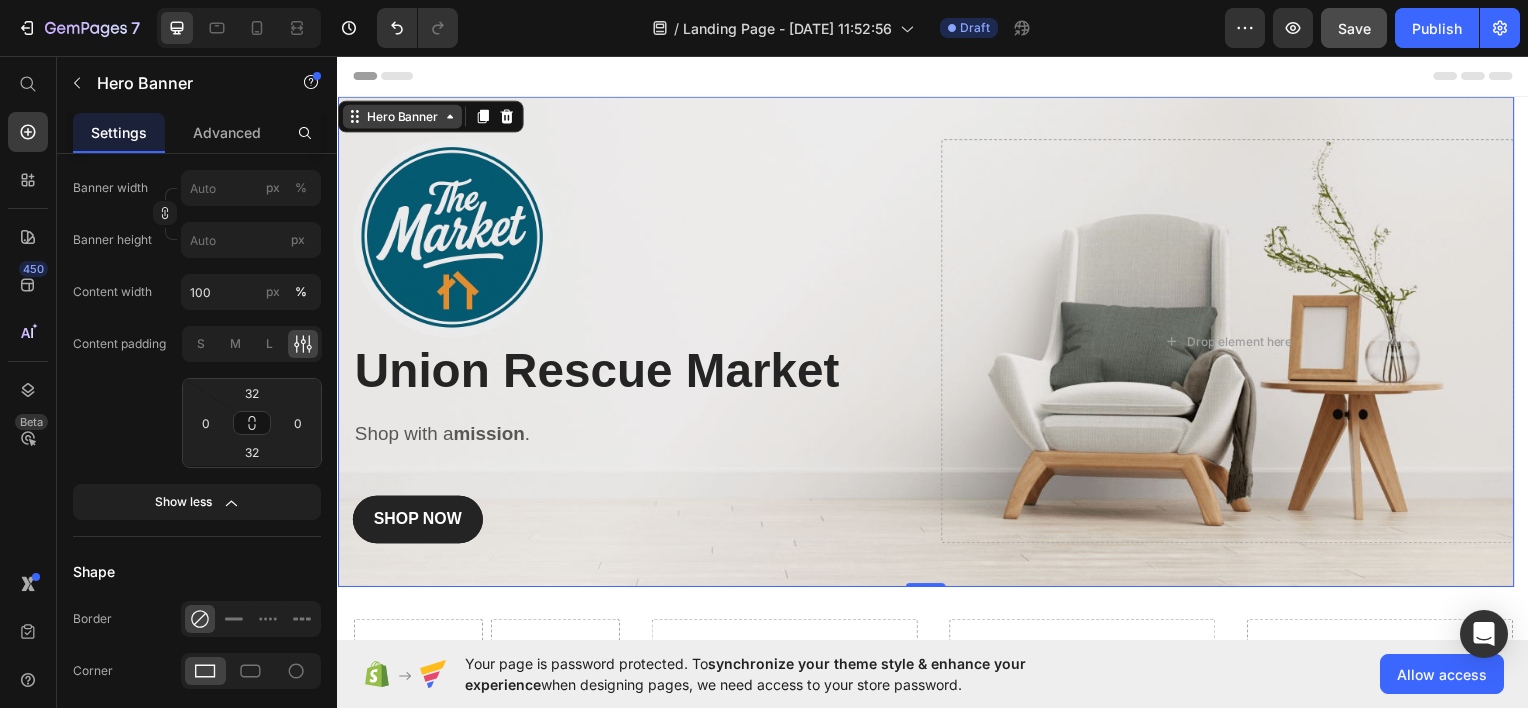 click on "Hero Banner" at bounding box center [402, 116] 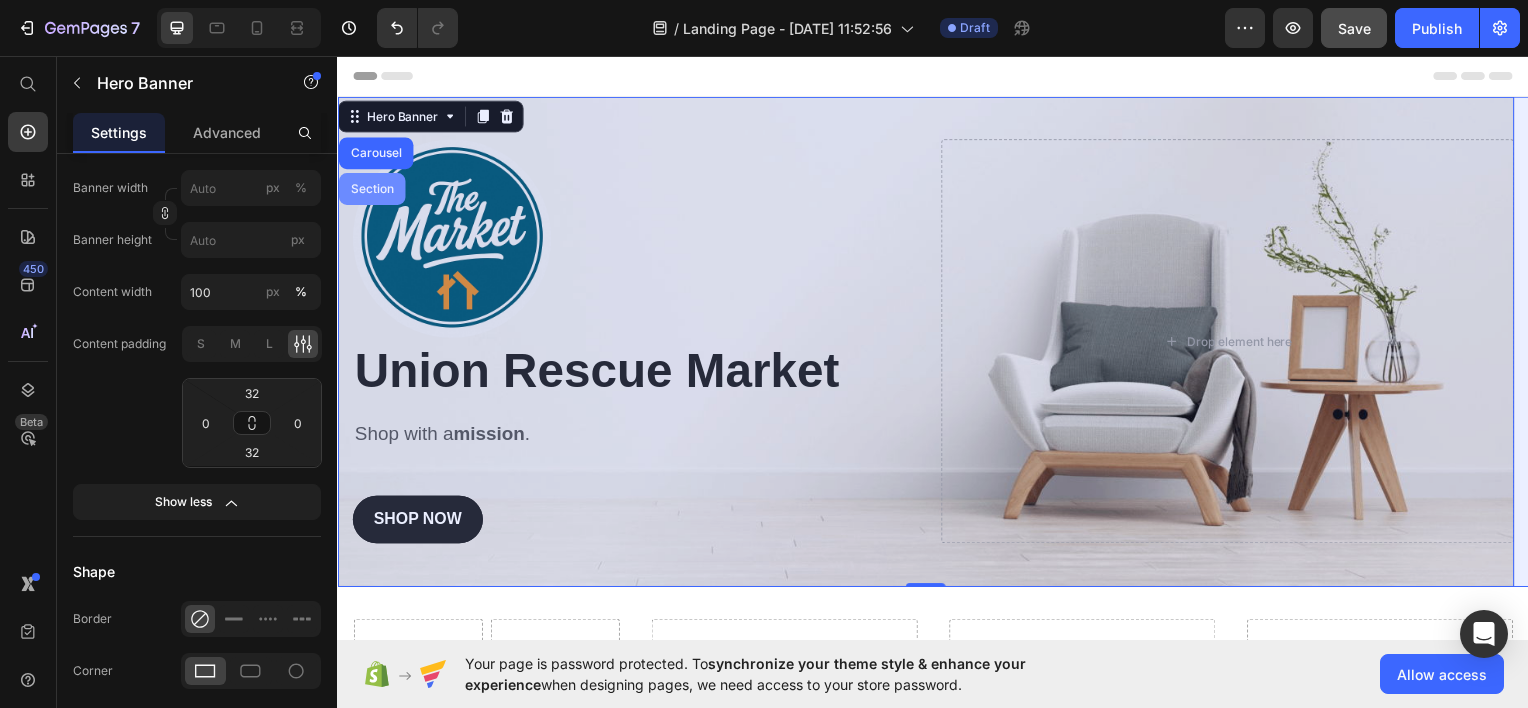 click on "Section" at bounding box center (371, 189) 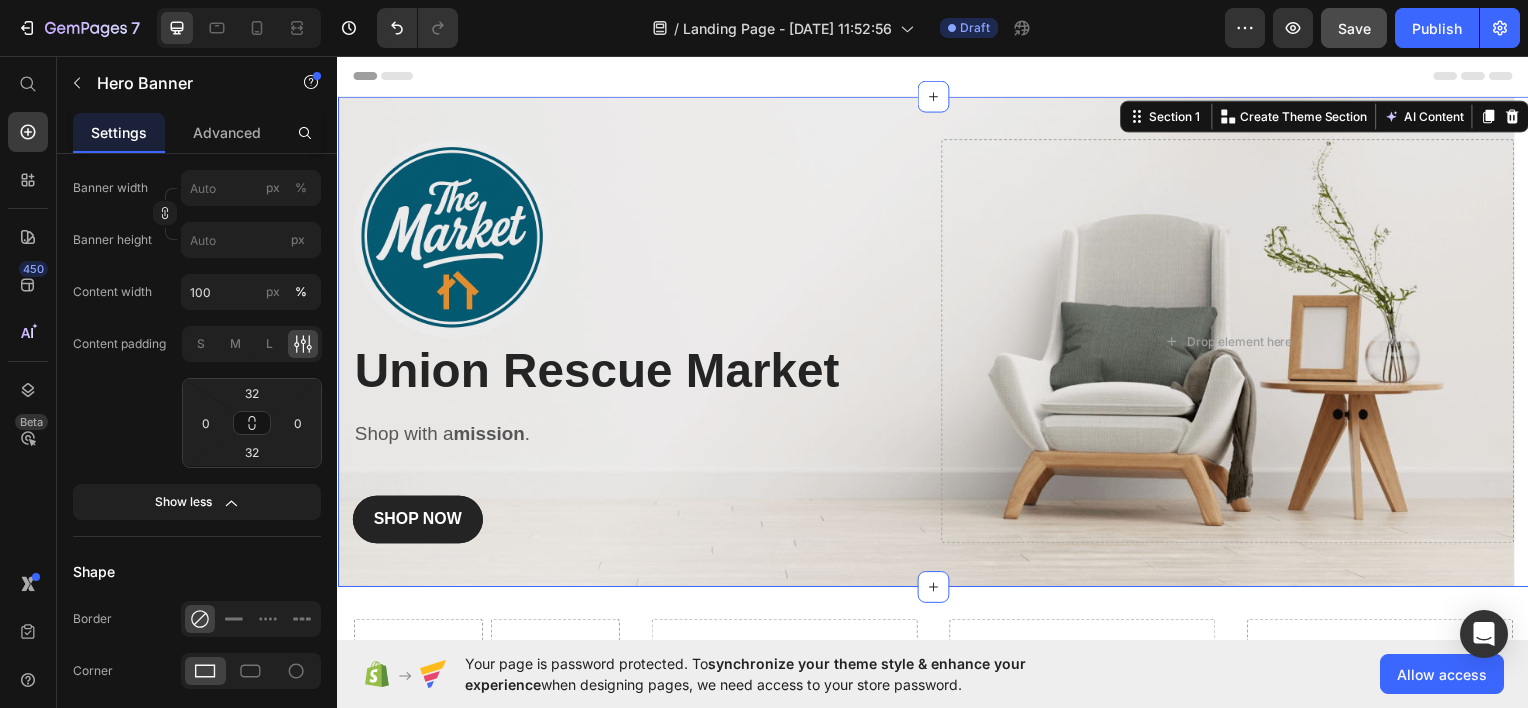 scroll, scrollTop: 0, scrollLeft: 0, axis: both 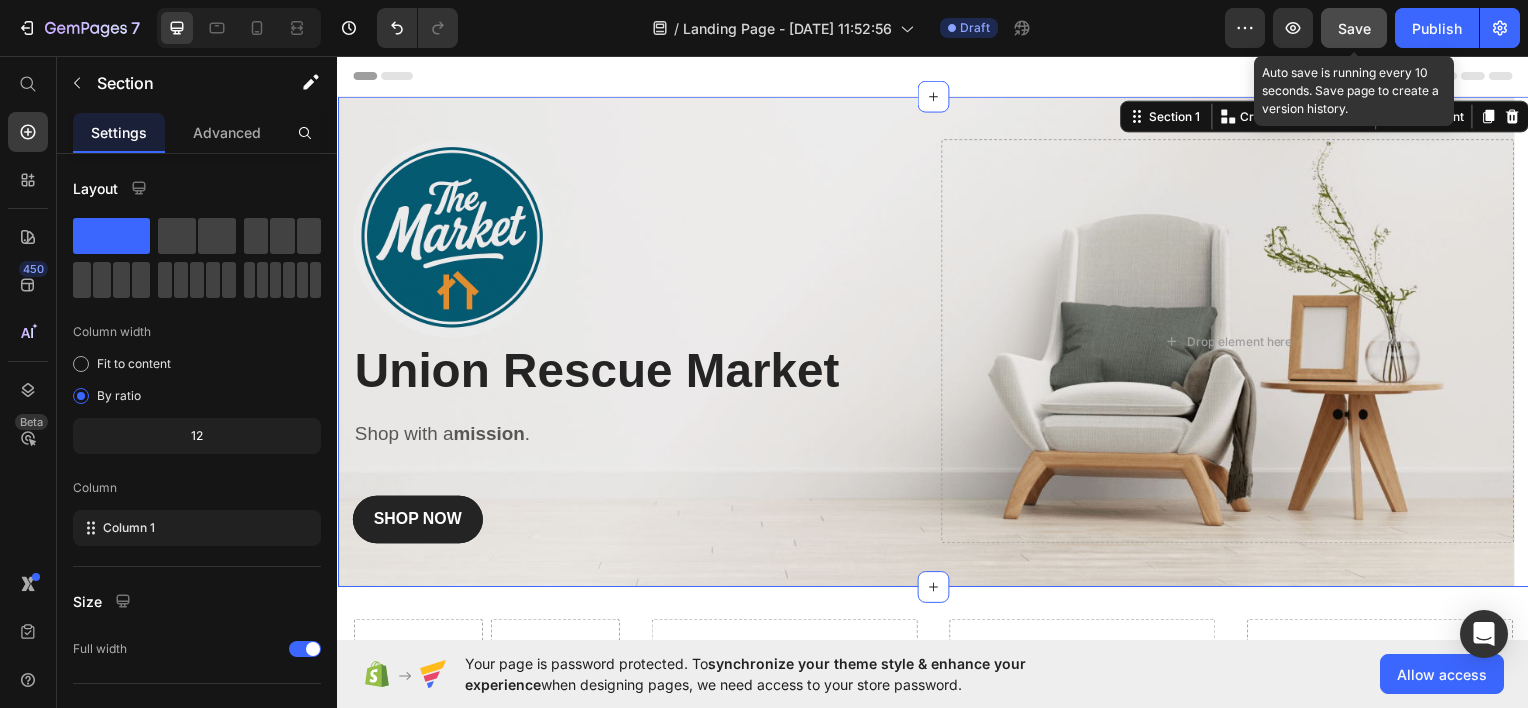click on "Save" 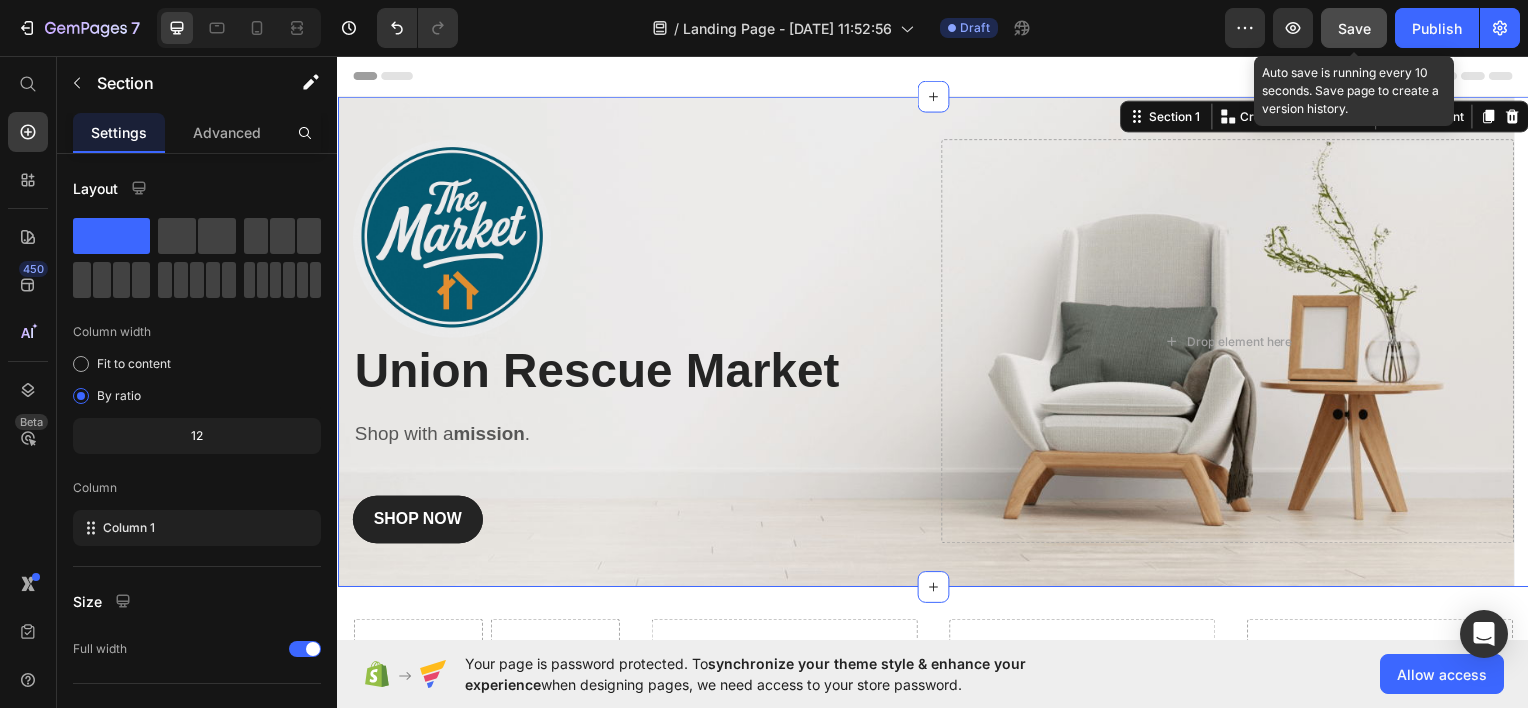click on "Save" at bounding box center (1354, 28) 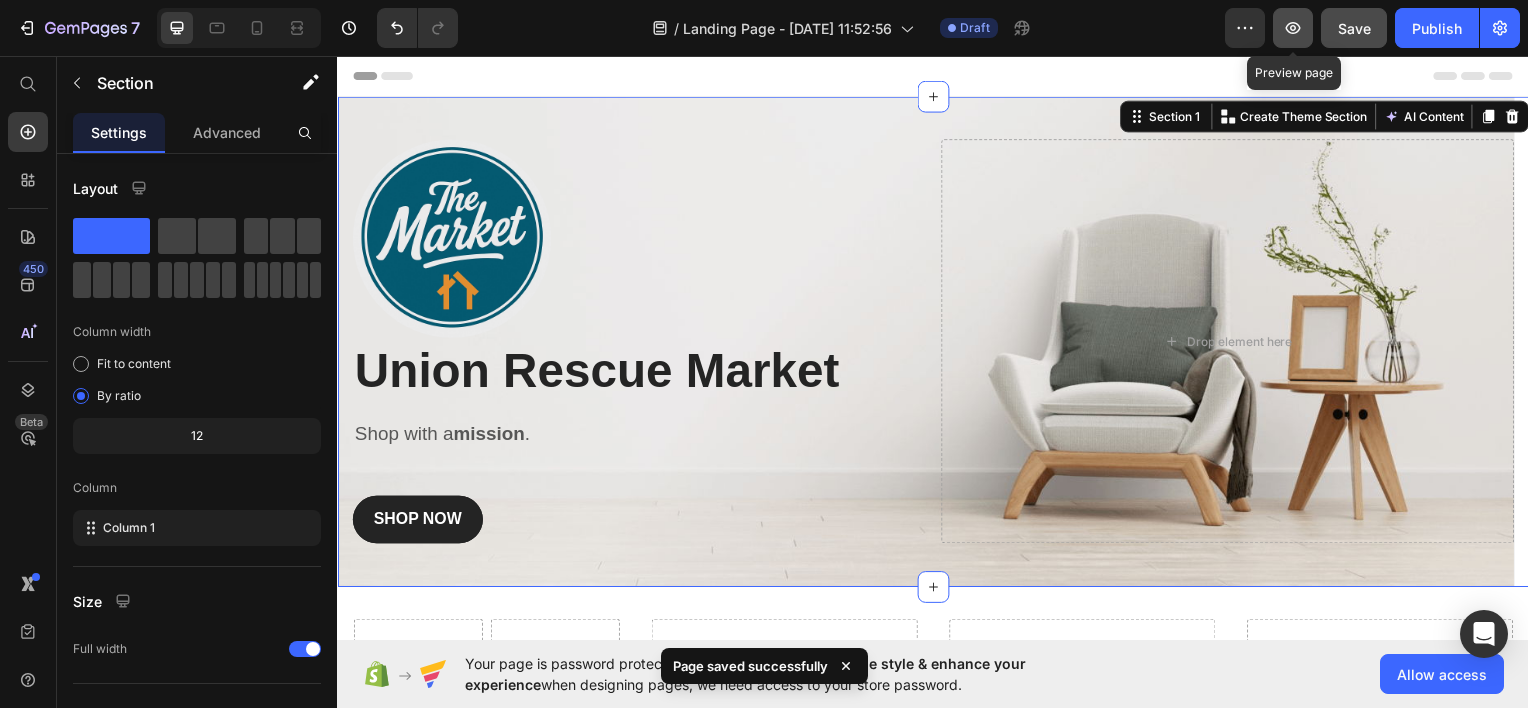 click 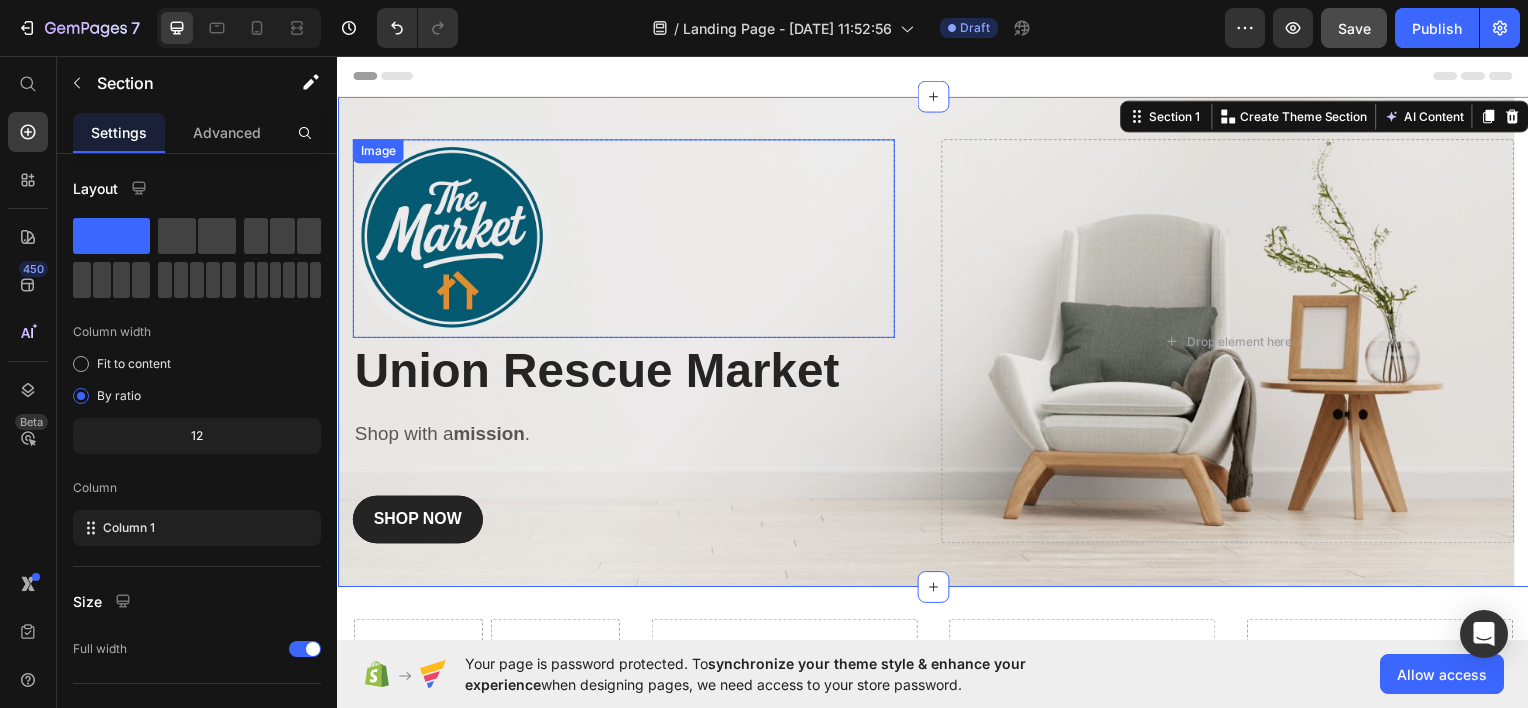 click at bounding box center [625, 239] 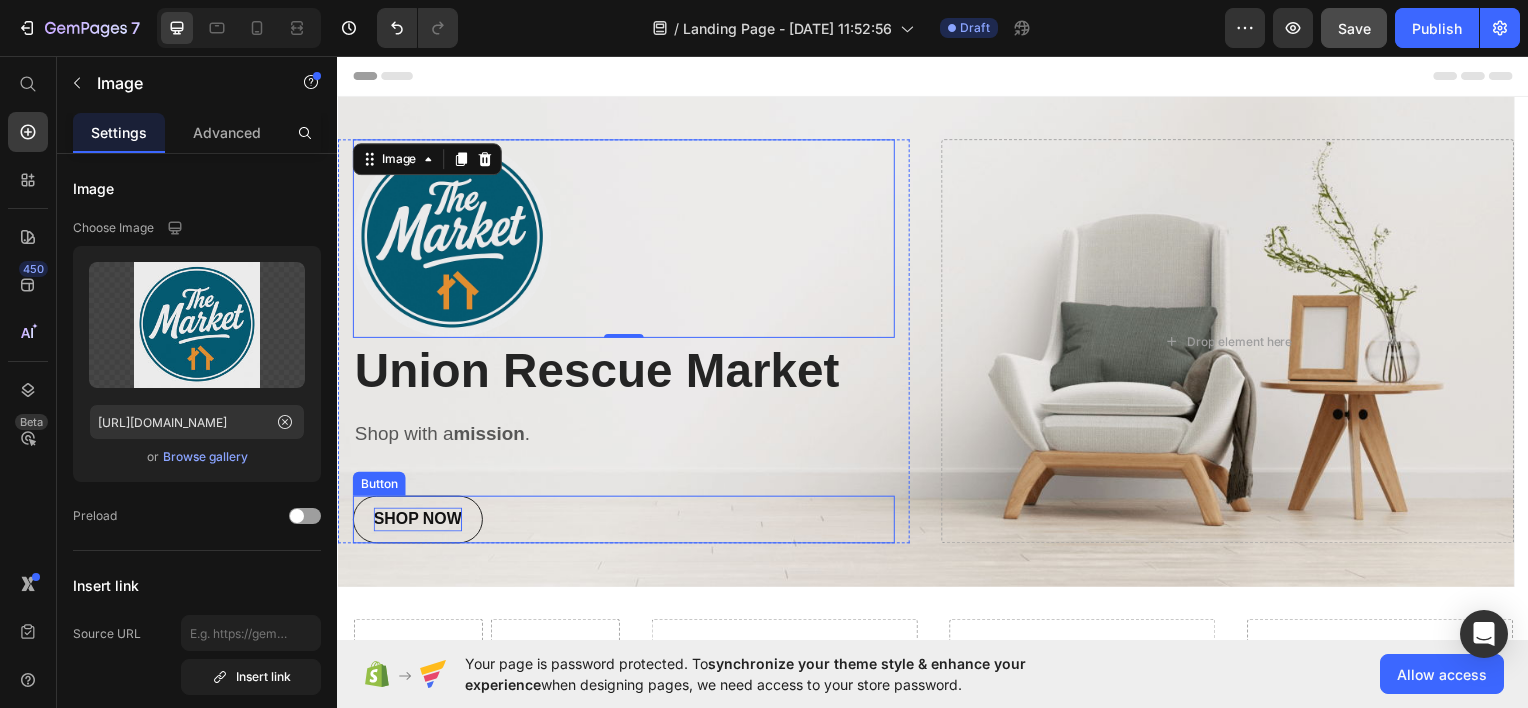 click on "SHOP NOW" at bounding box center (417, 522) 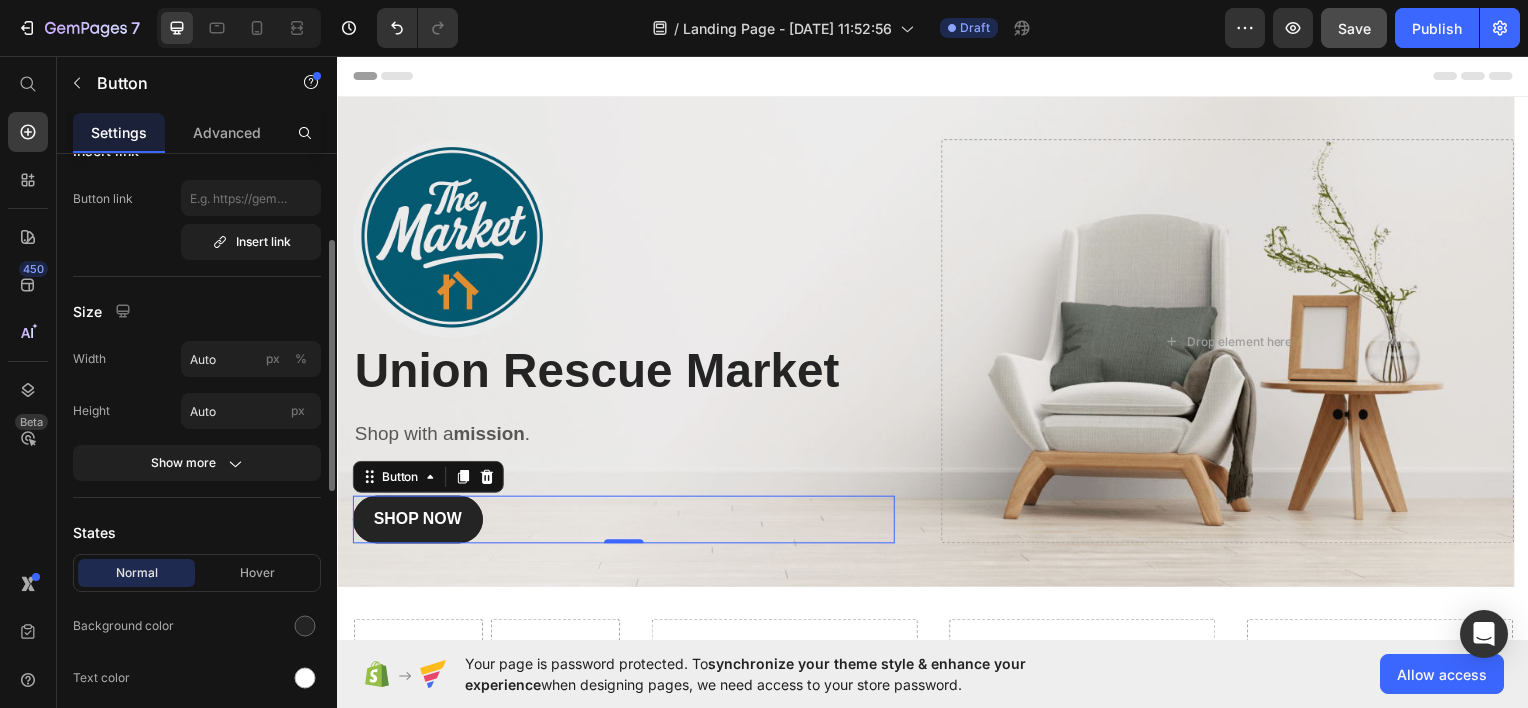 scroll, scrollTop: 141, scrollLeft: 0, axis: vertical 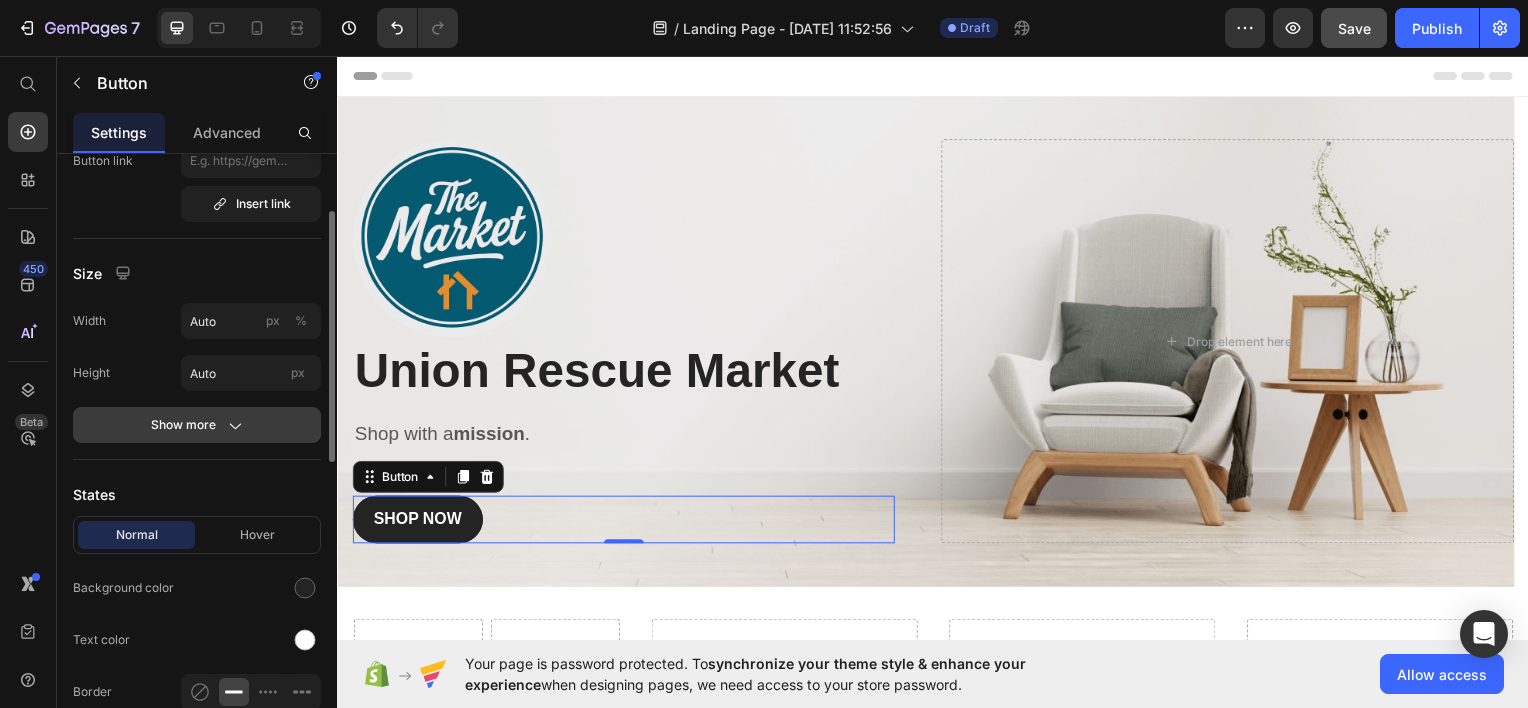 click on "Show more" 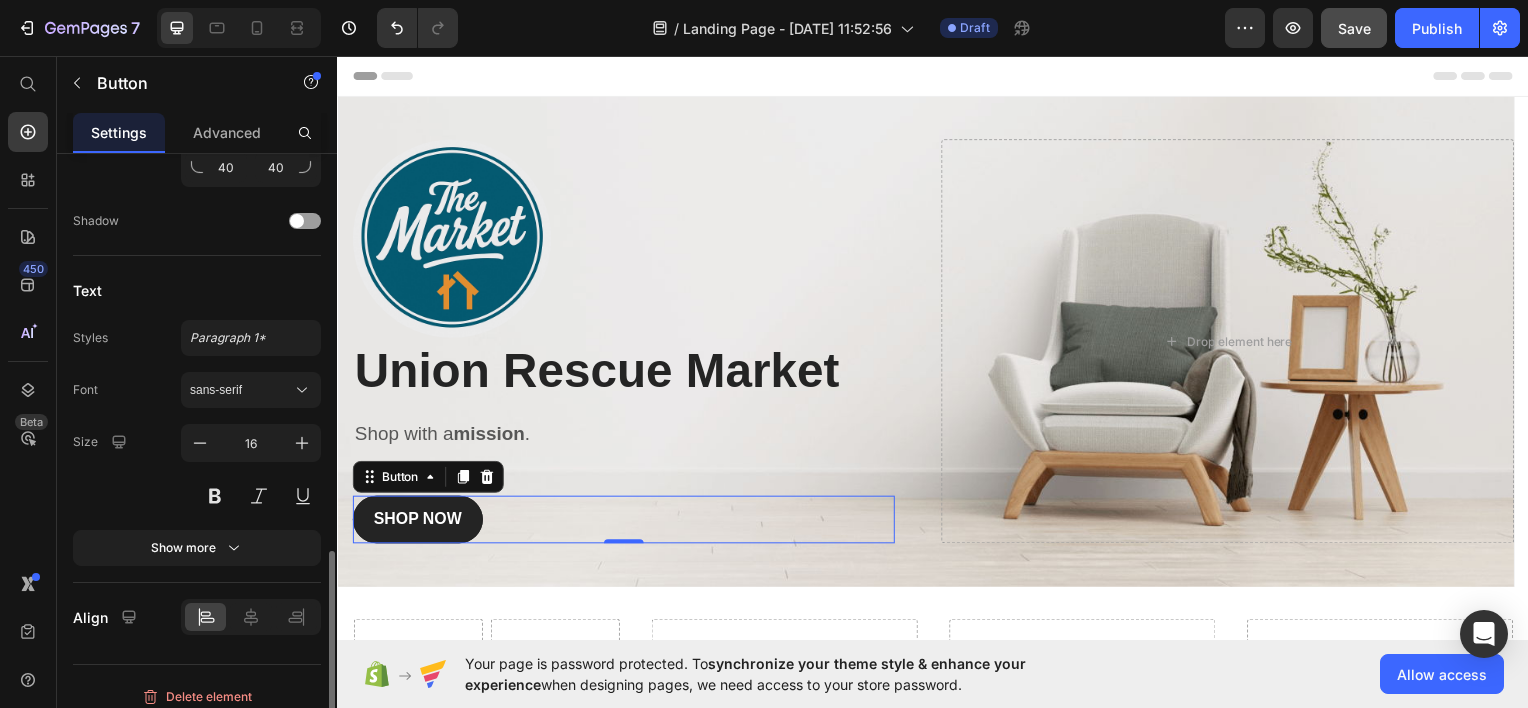 scroll, scrollTop: 1076, scrollLeft: 0, axis: vertical 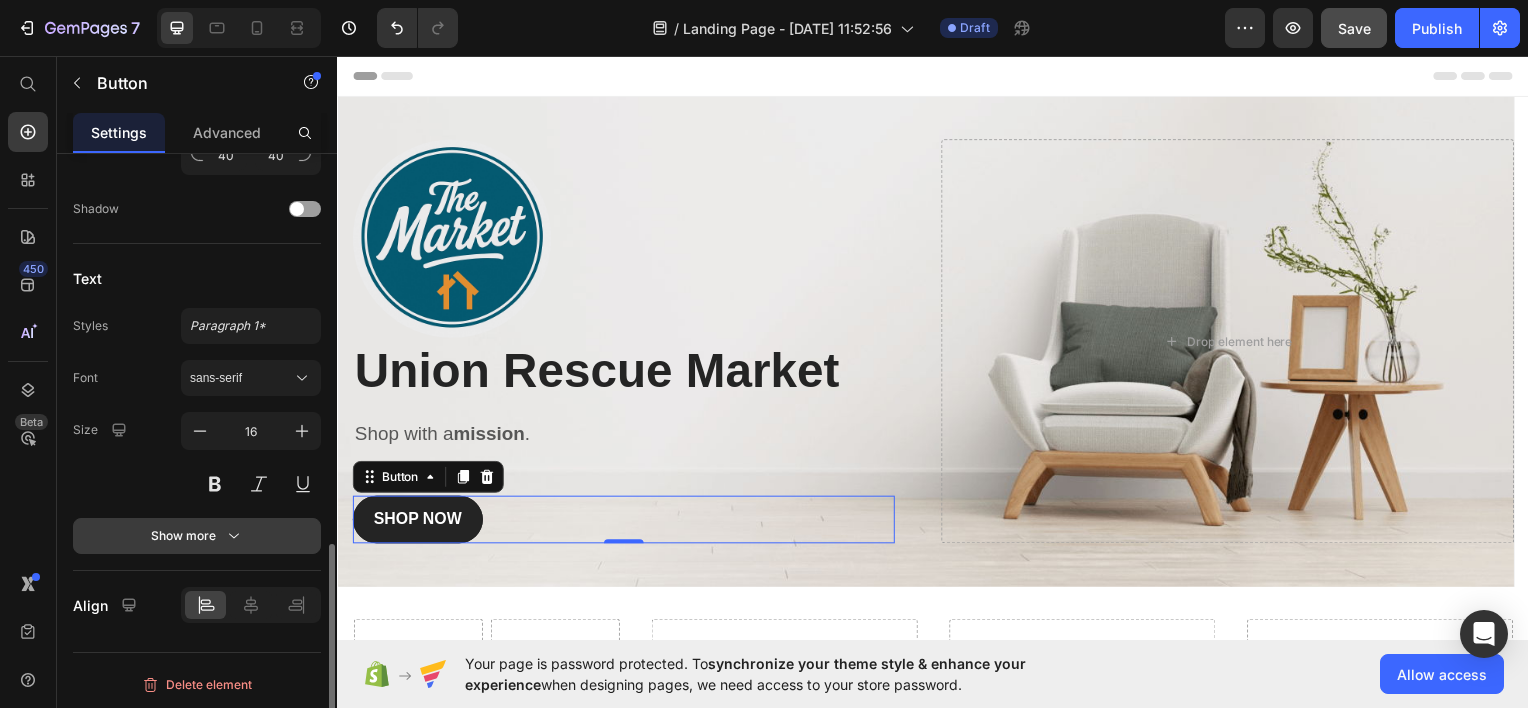 click on "Show more" at bounding box center (197, 536) 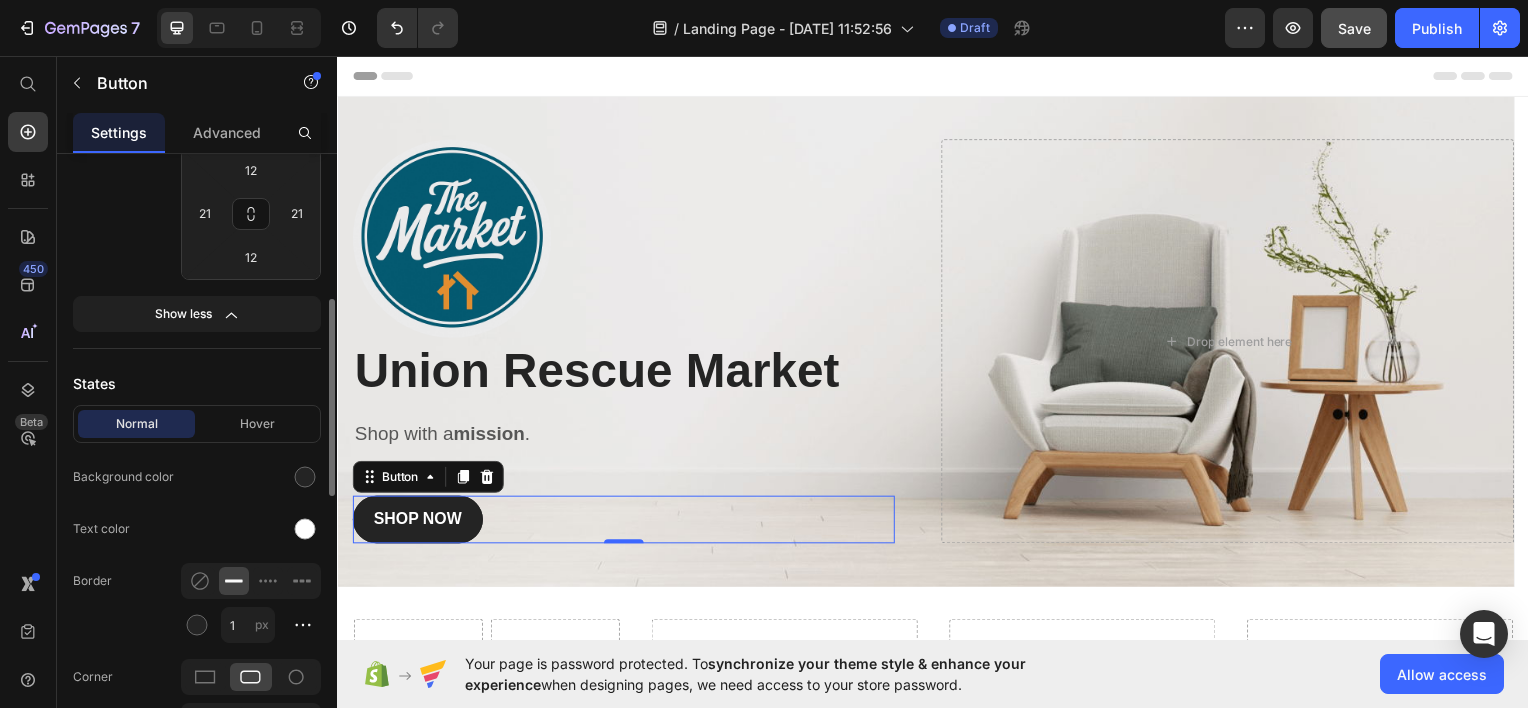 scroll, scrollTop: 451, scrollLeft: 0, axis: vertical 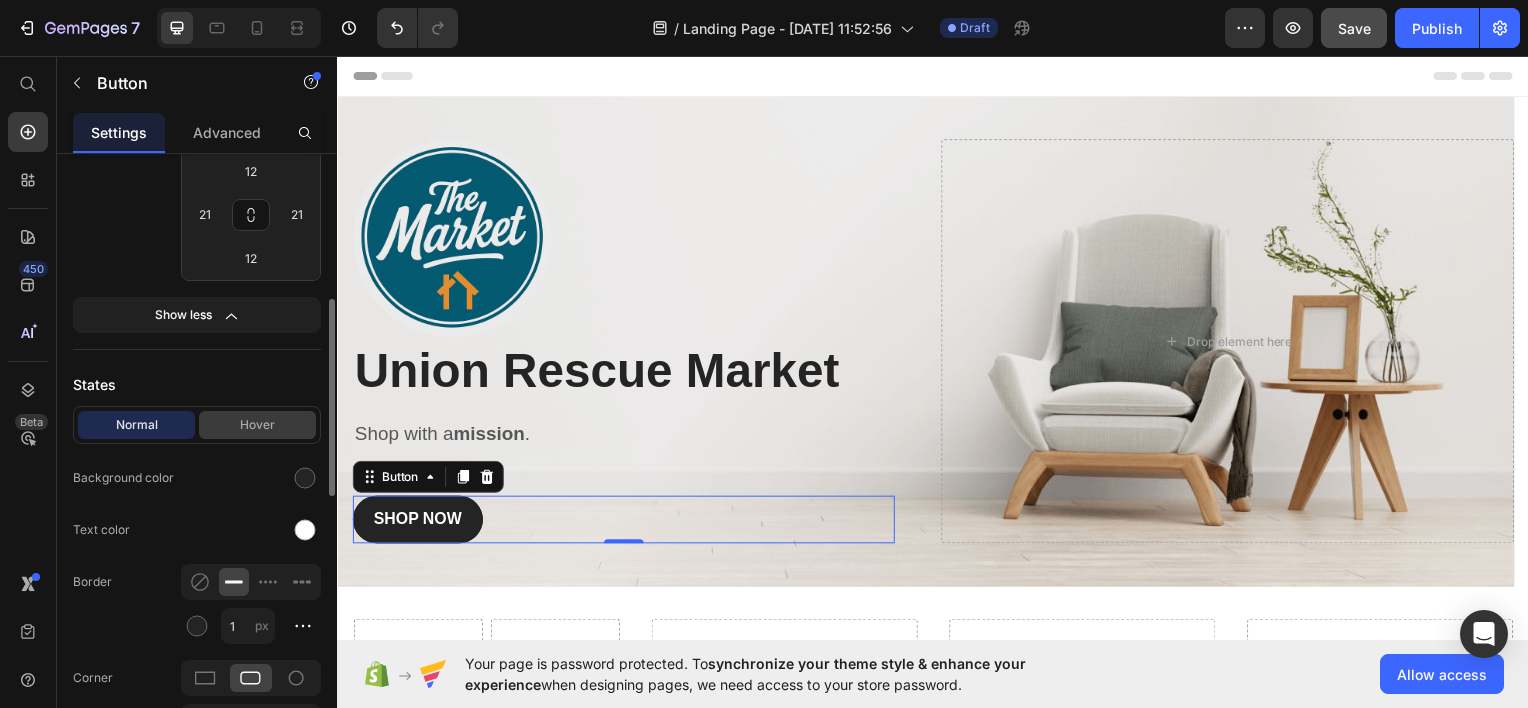 click on "Hover" at bounding box center [257, 425] 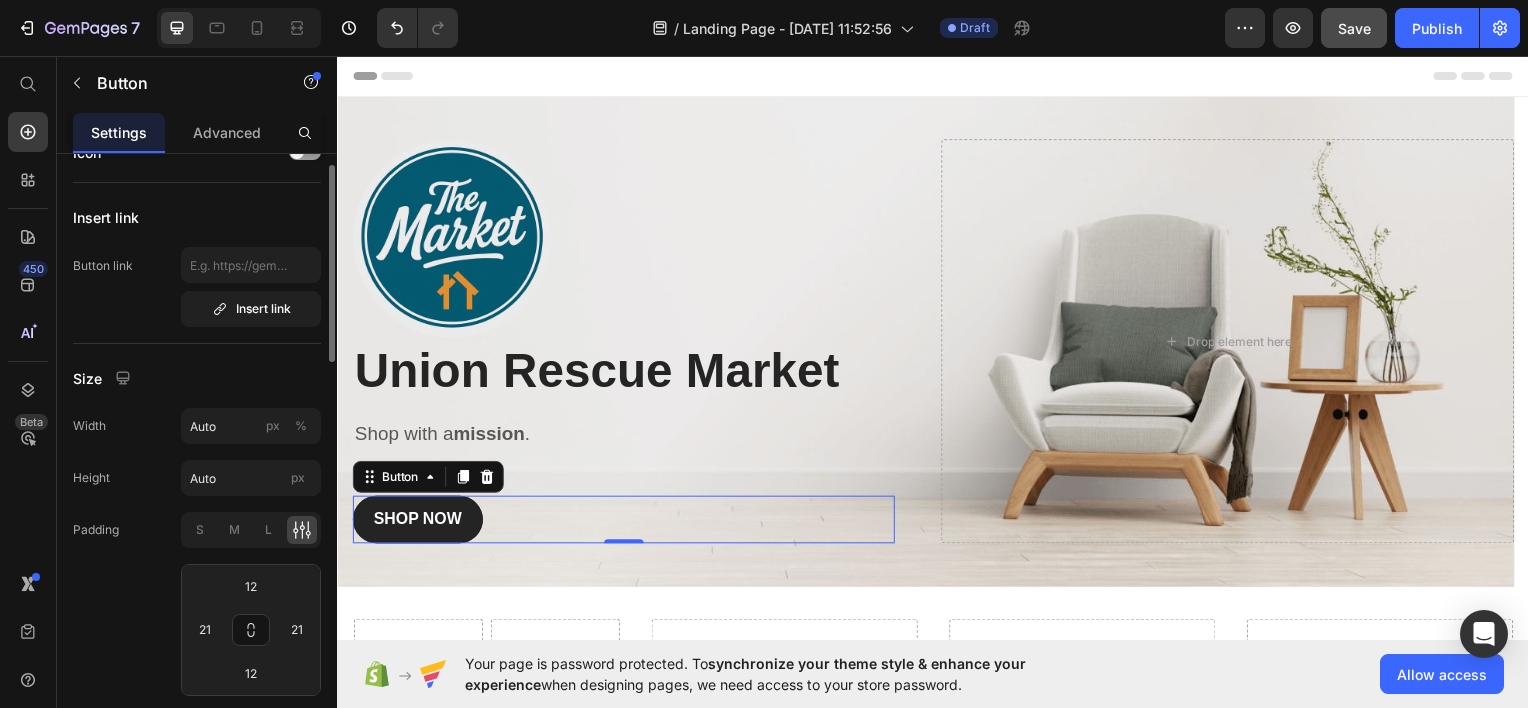 scroll, scrollTop: 0, scrollLeft: 0, axis: both 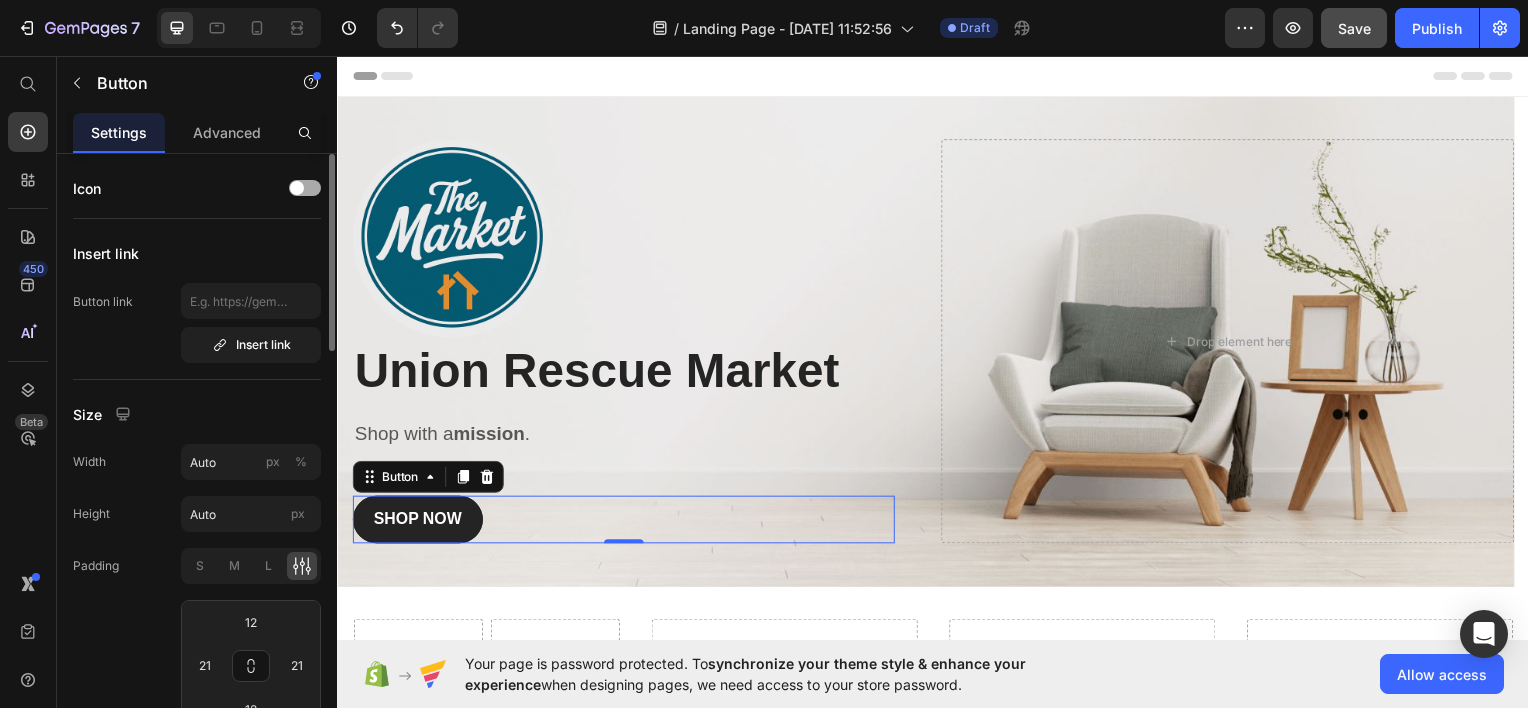 click at bounding box center (305, 188) 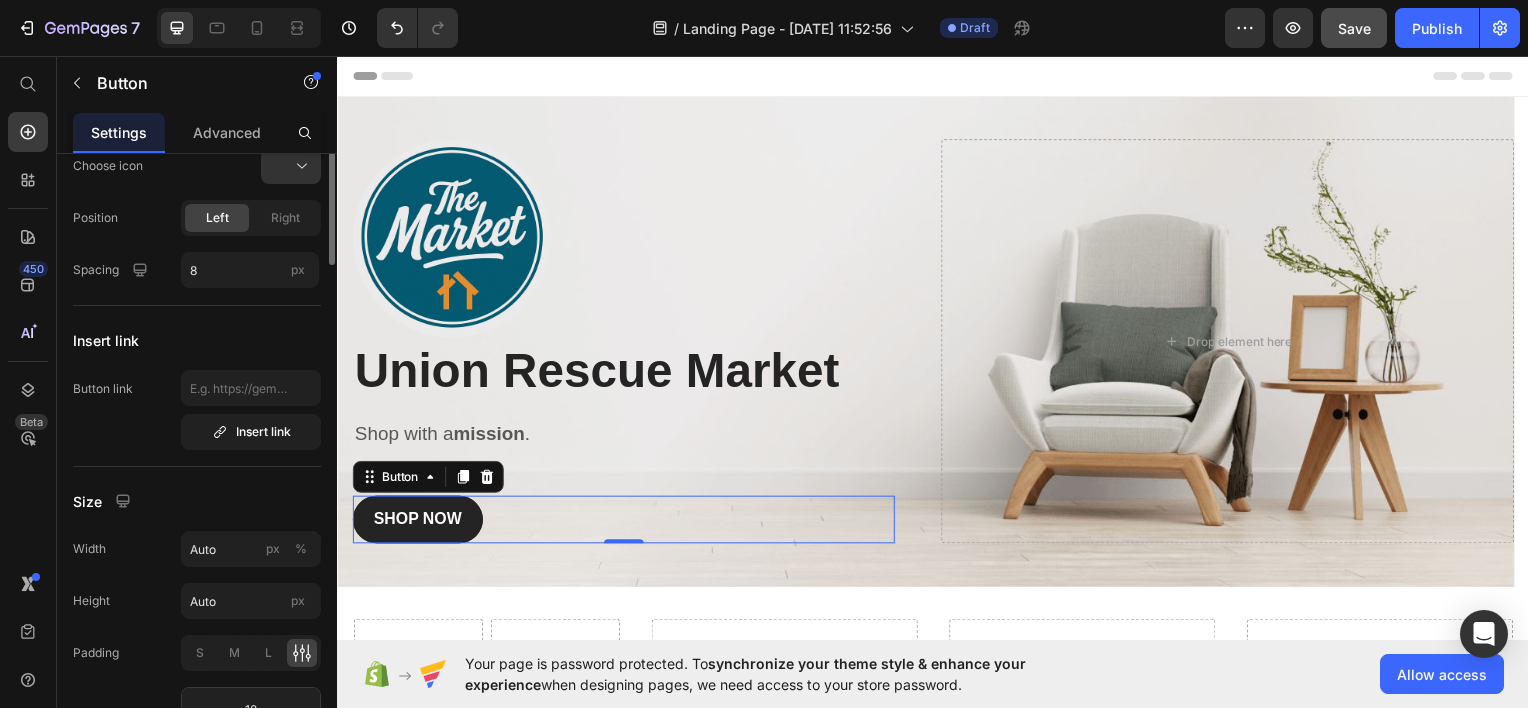 scroll, scrollTop: 0, scrollLeft: 0, axis: both 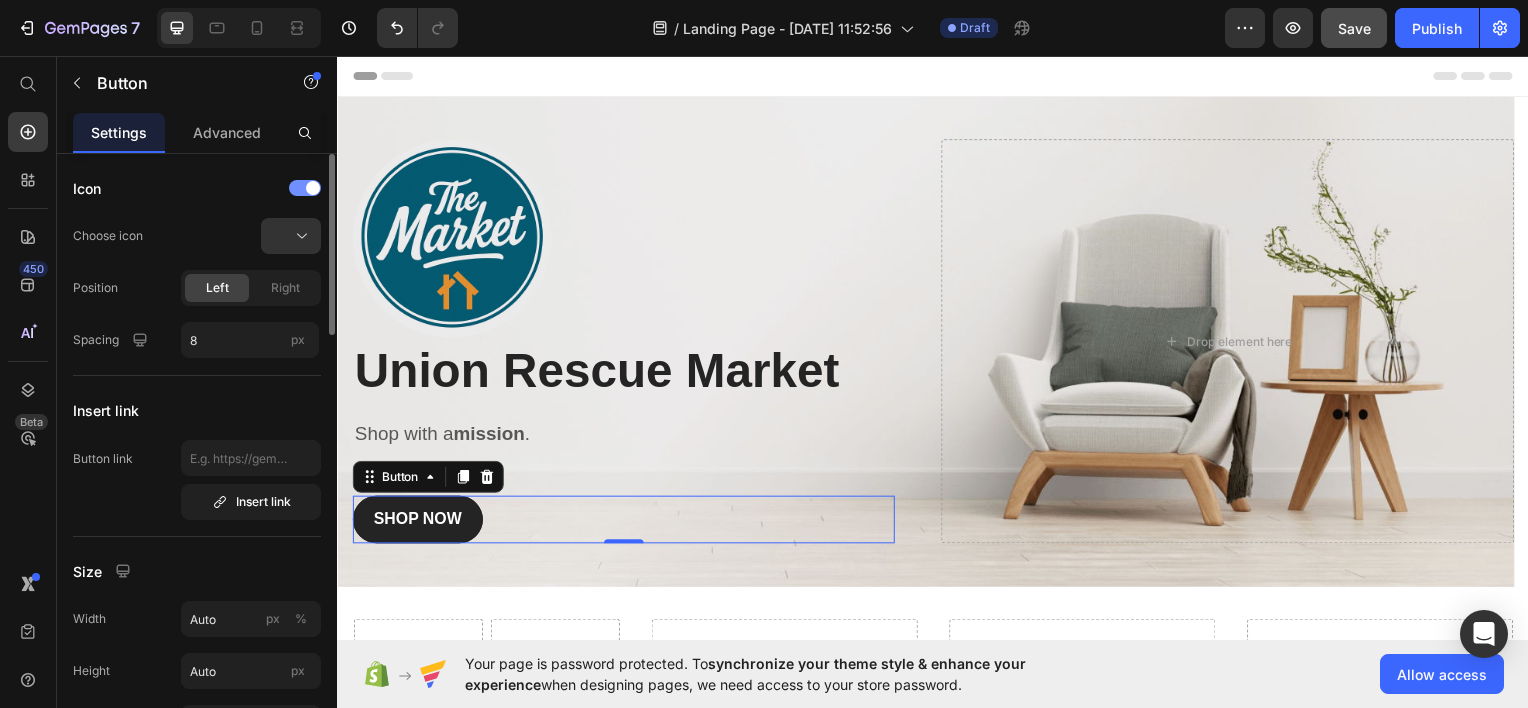 click at bounding box center [313, 188] 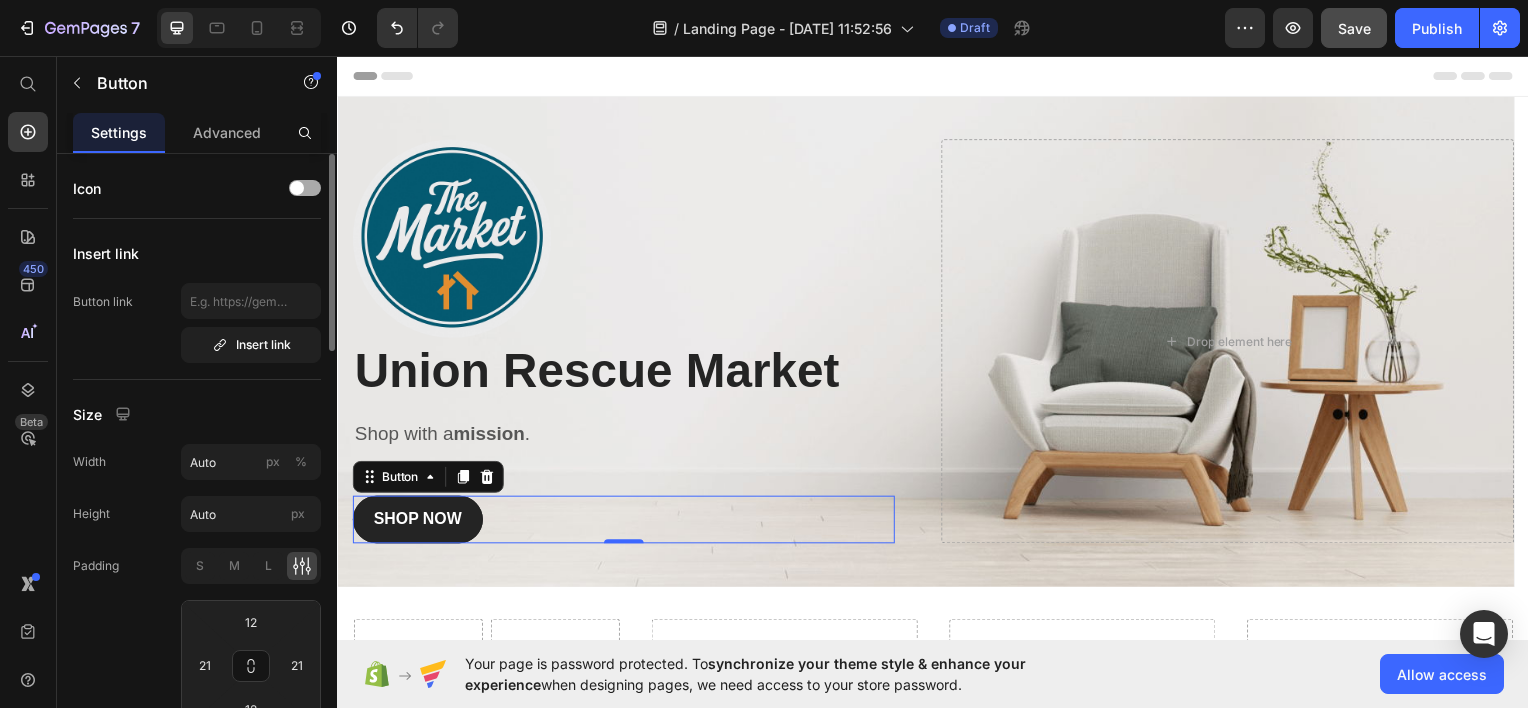 click at bounding box center [305, 188] 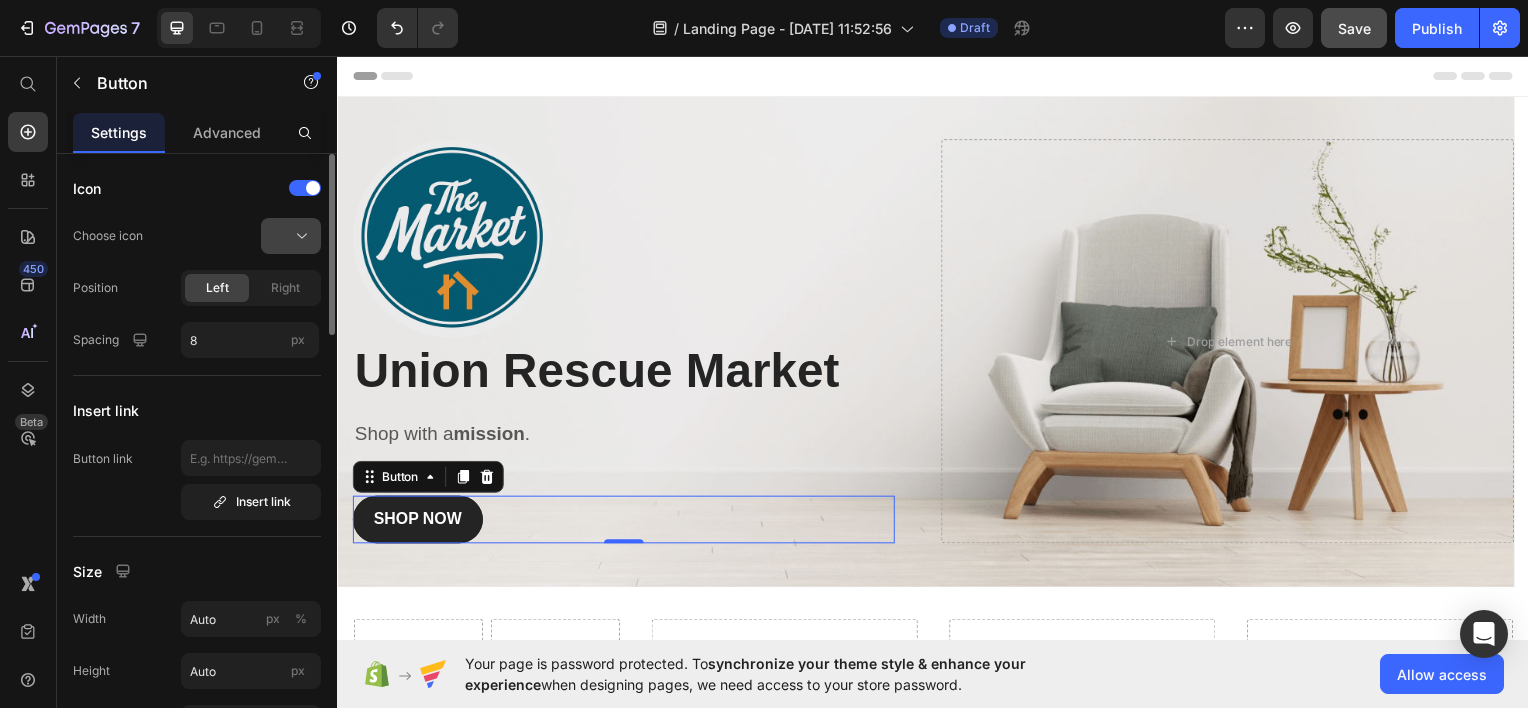 click at bounding box center (299, 236) 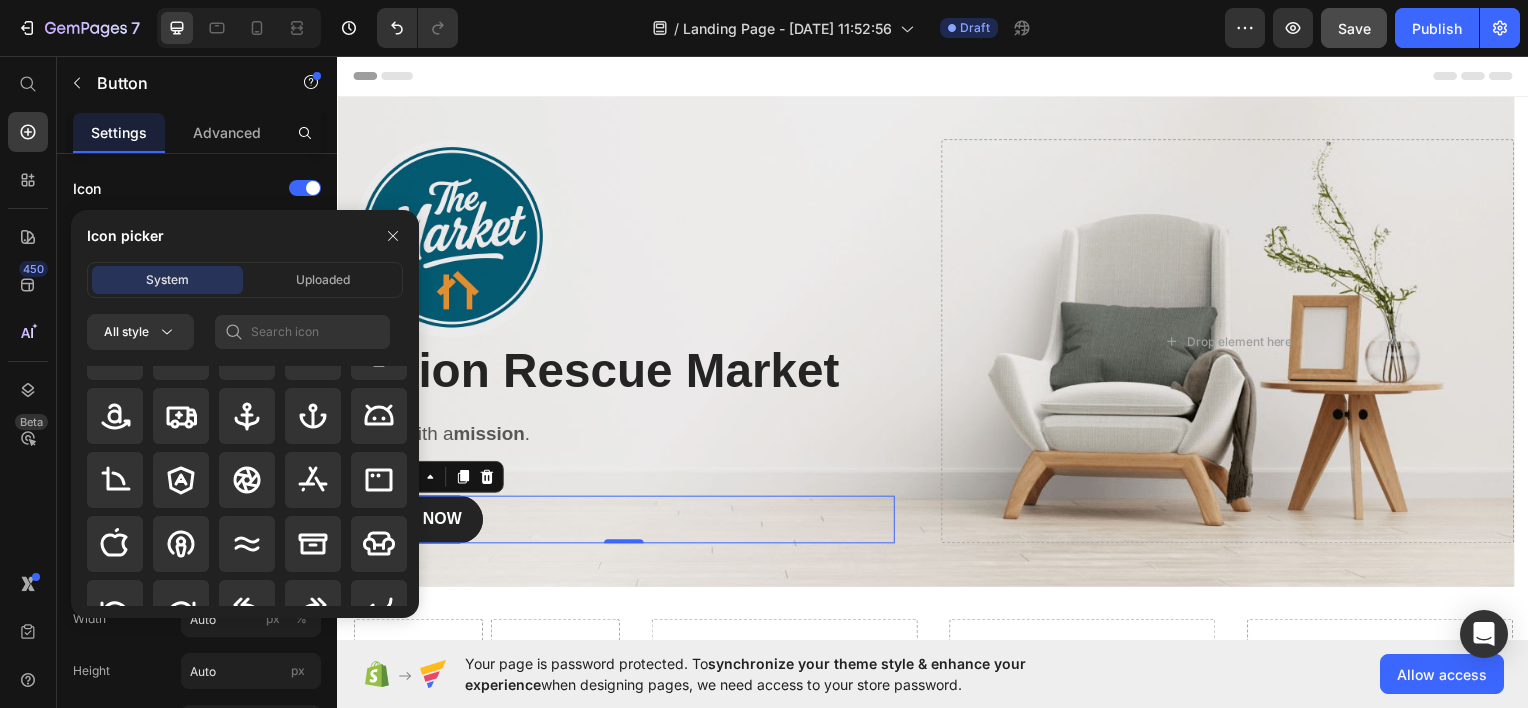 scroll, scrollTop: 282, scrollLeft: 0, axis: vertical 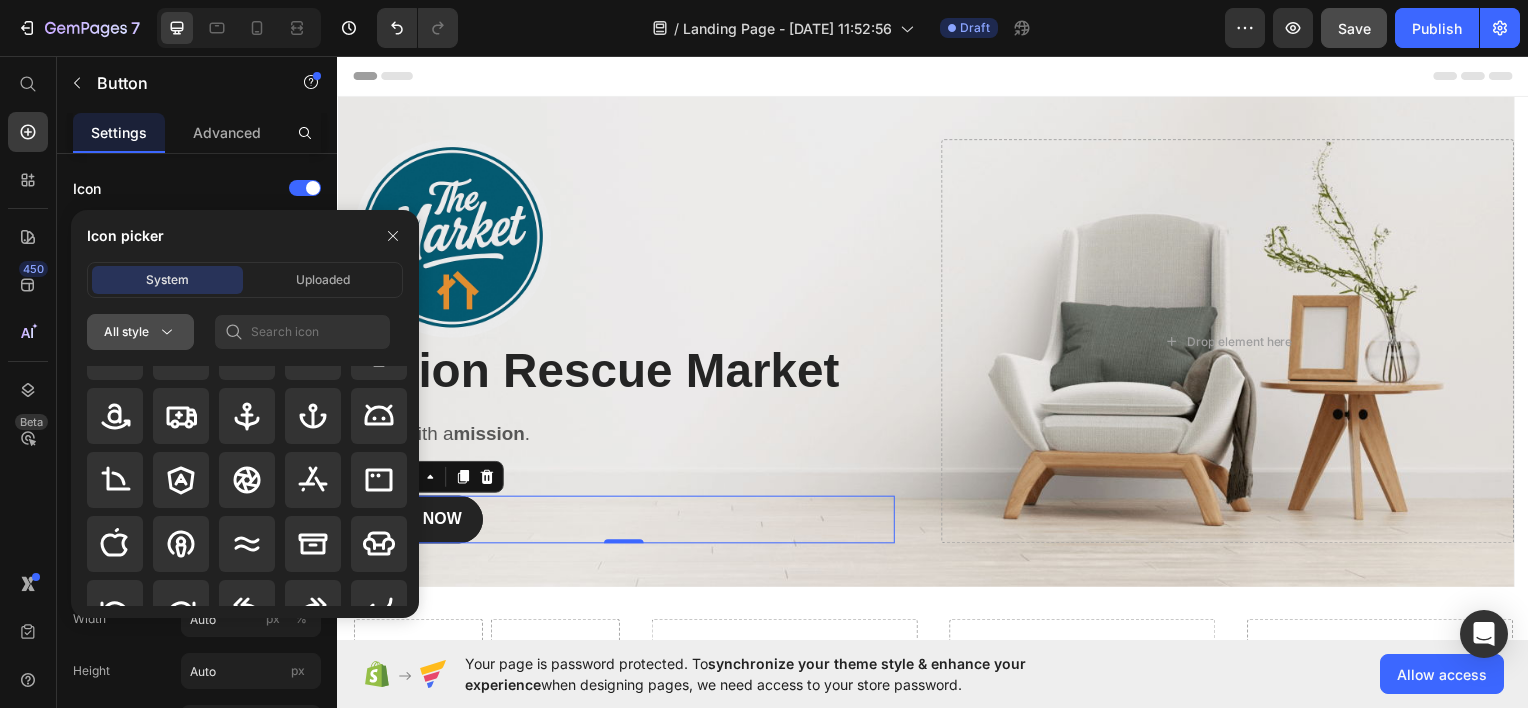 click on "All style" at bounding box center [140, 332] 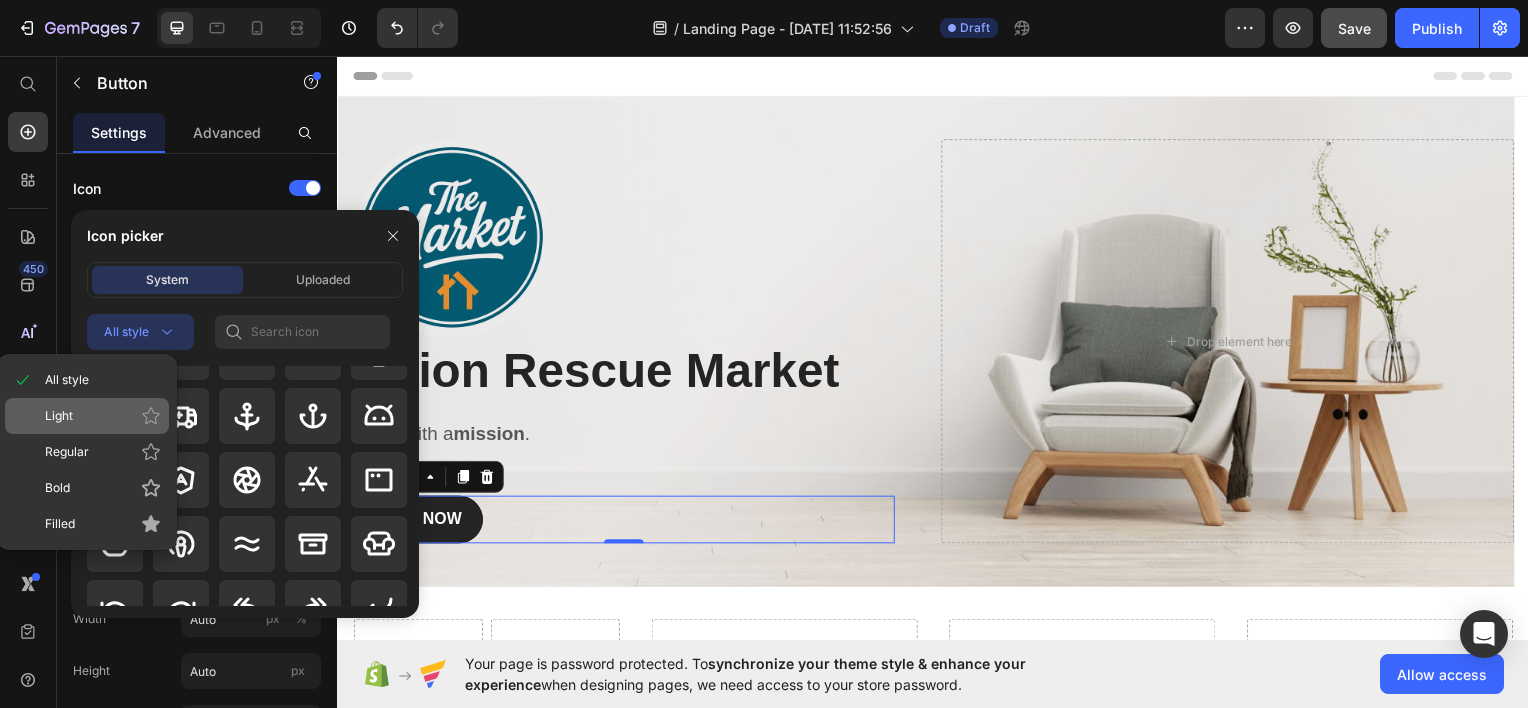 click on "Light" at bounding box center (103, 416) 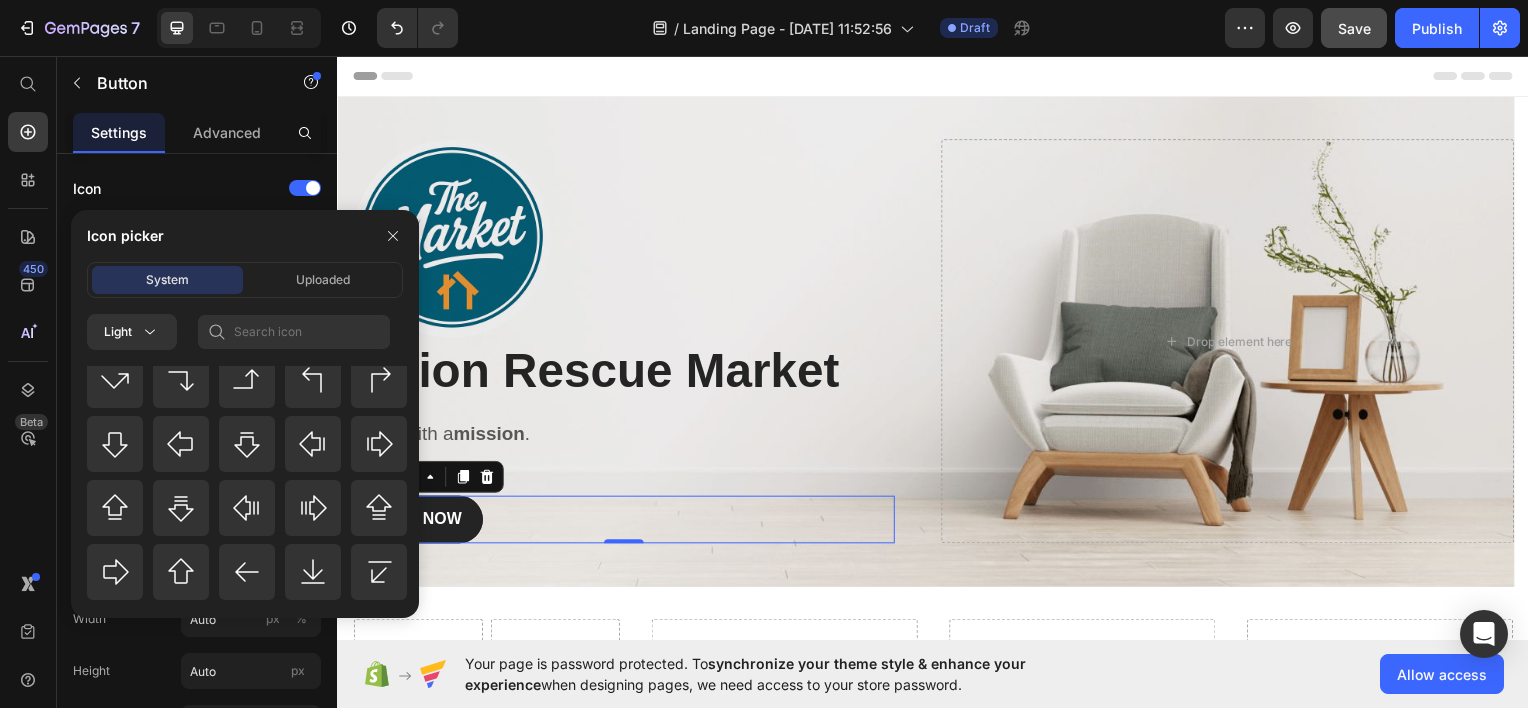 scroll, scrollTop: 823, scrollLeft: 0, axis: vertical 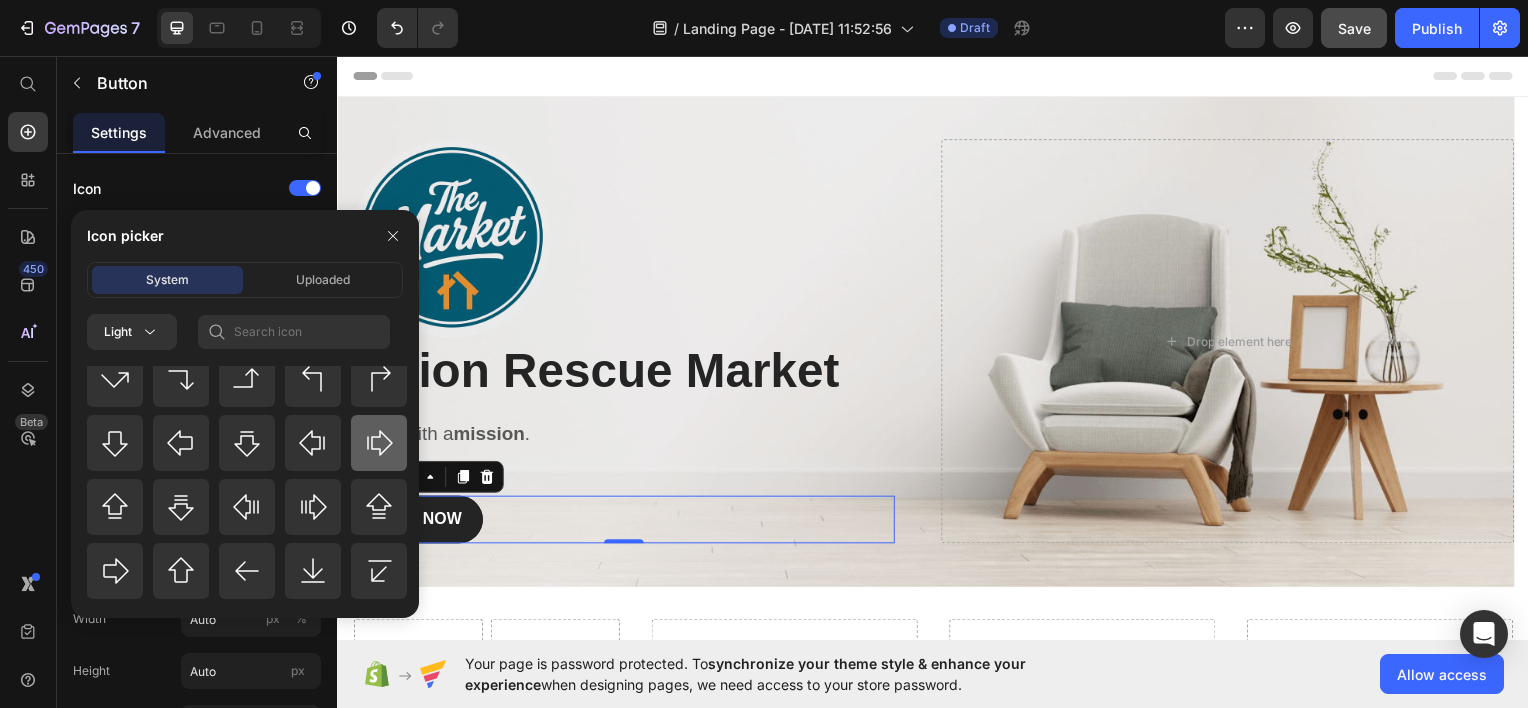 click 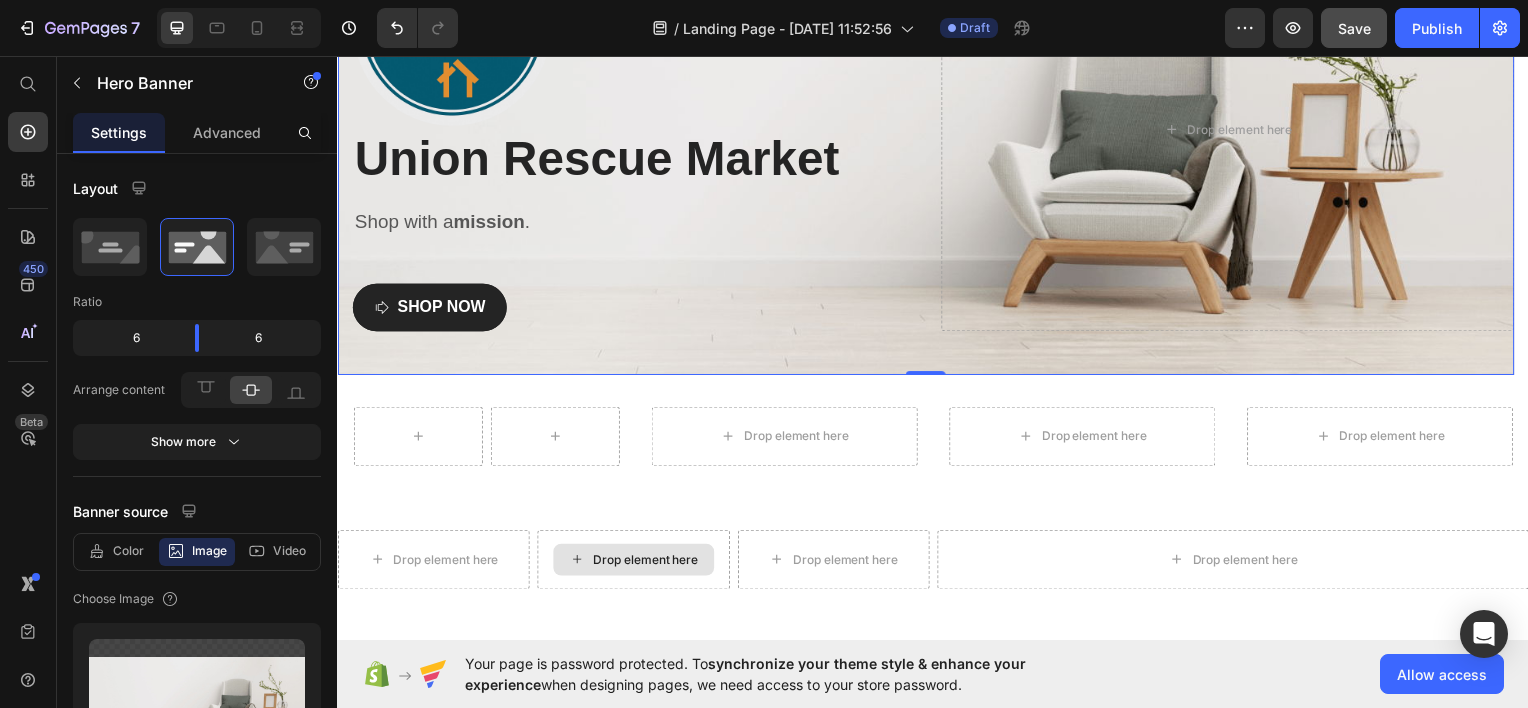 scroll, scrollTop: 216, scrollLeft: 0, axis: vertical 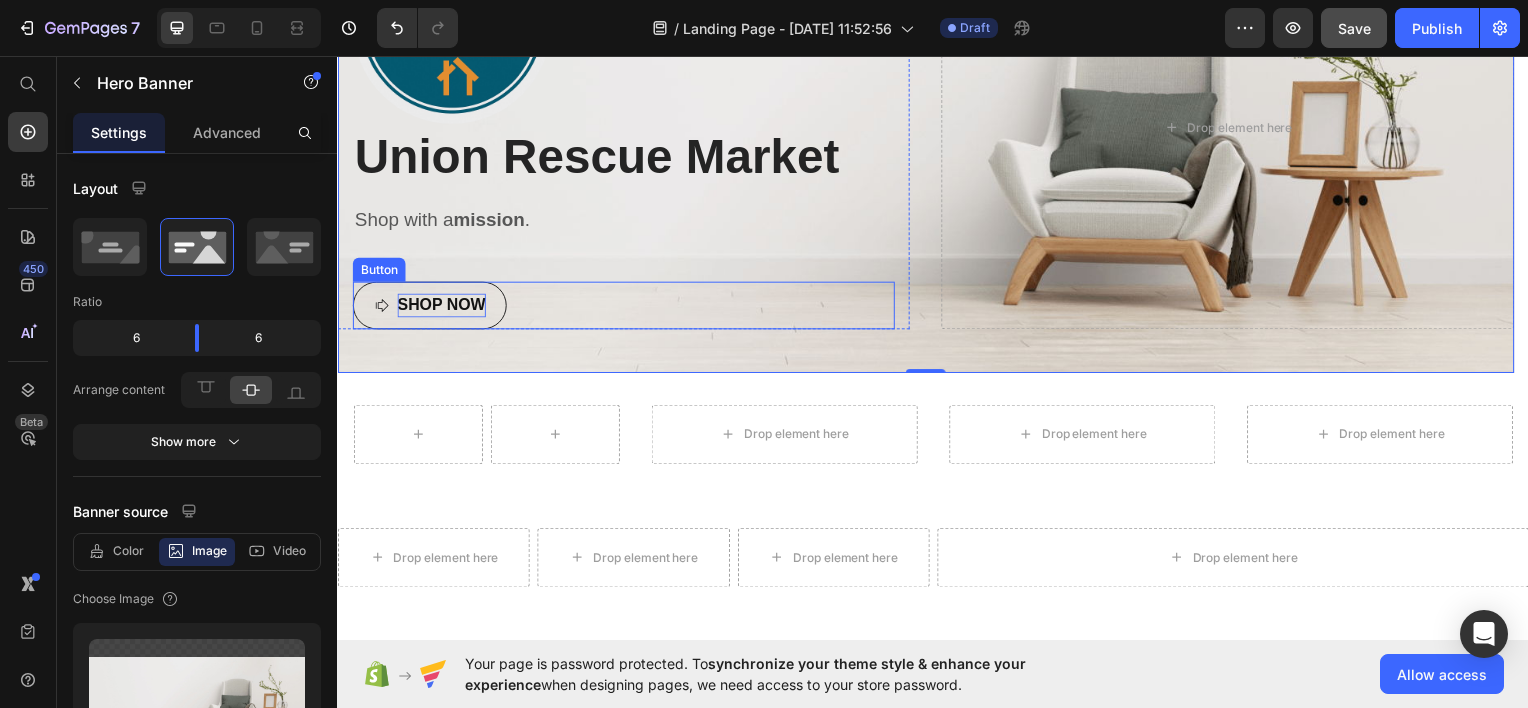 click on "SHOP NOW" at bounding box center (441, 306) 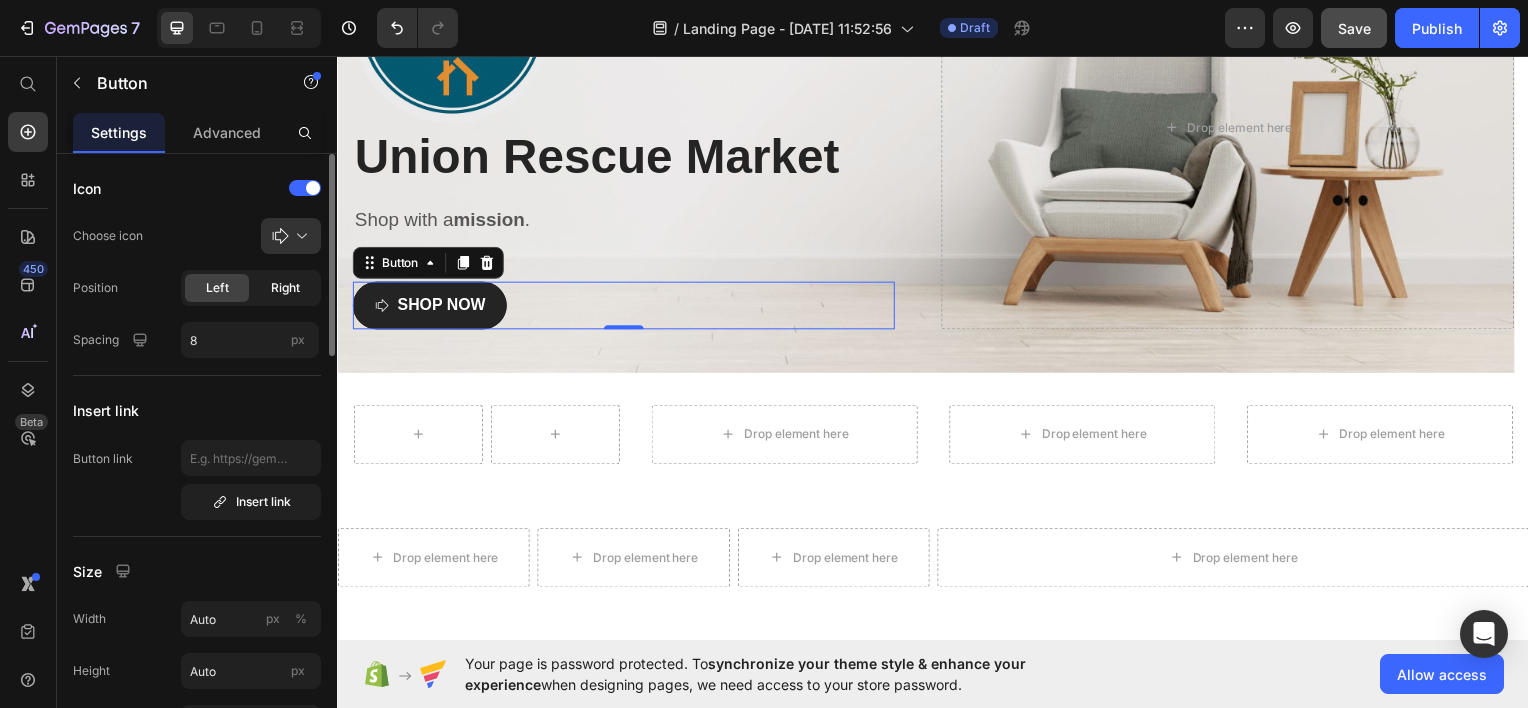 click on "Right" 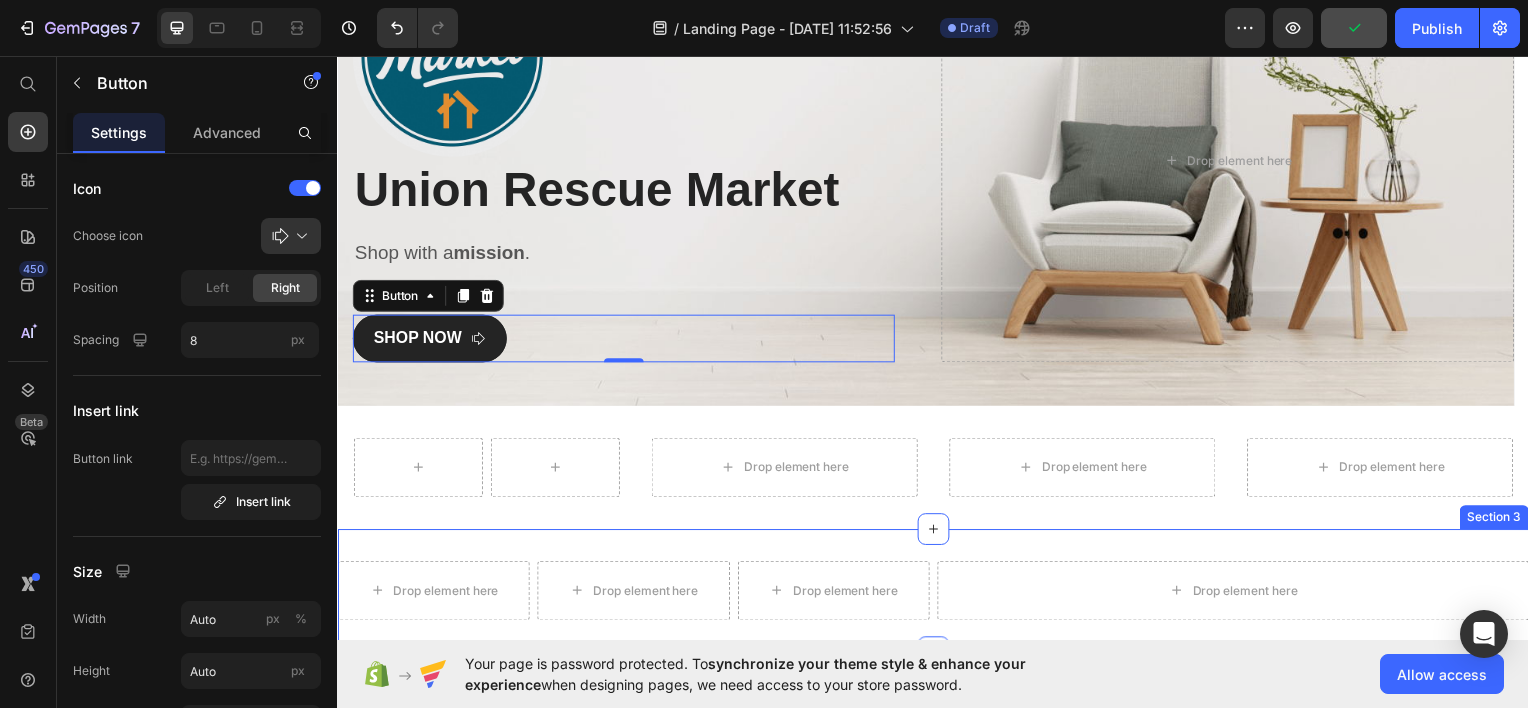scroll, scrollTop: 184, scrollLeft: 0, axis: vertical 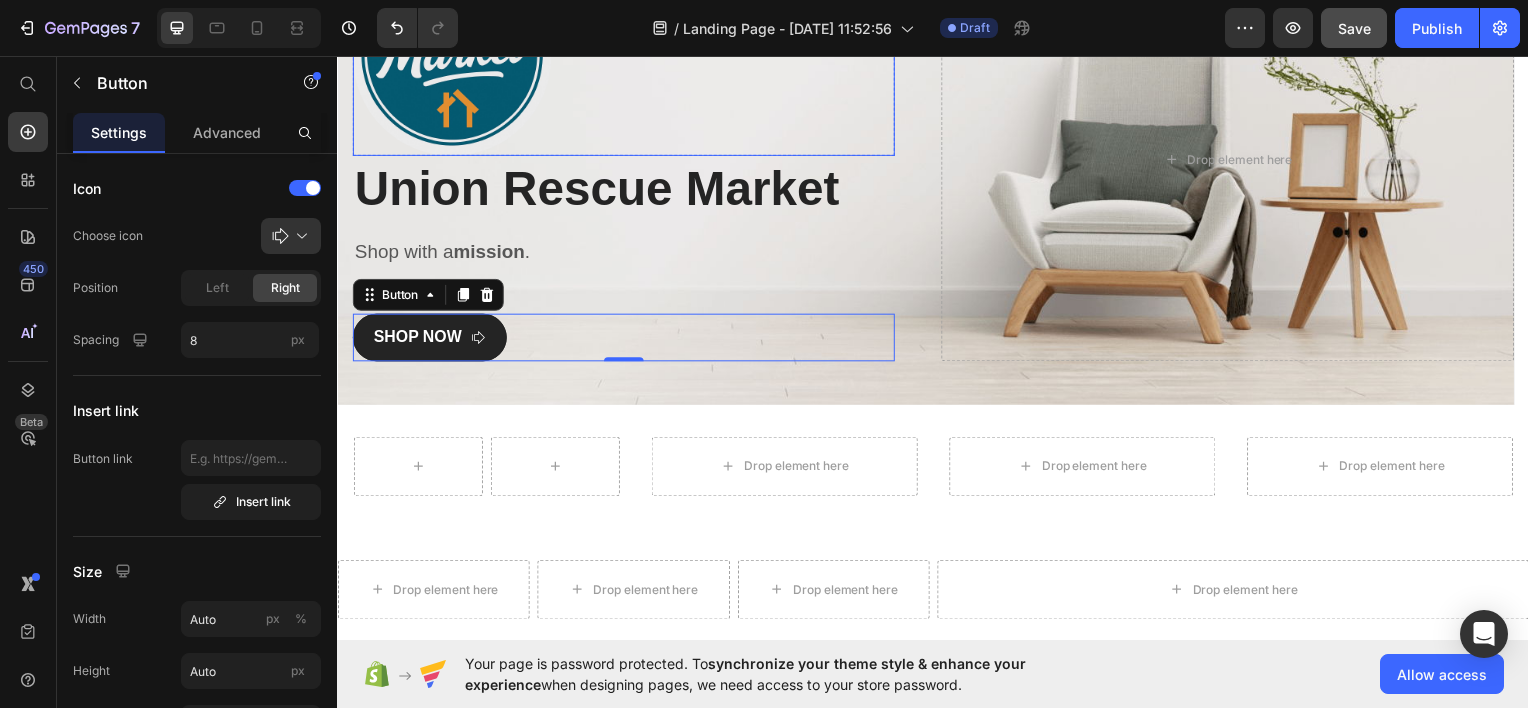click at bounding box center [625, 55] 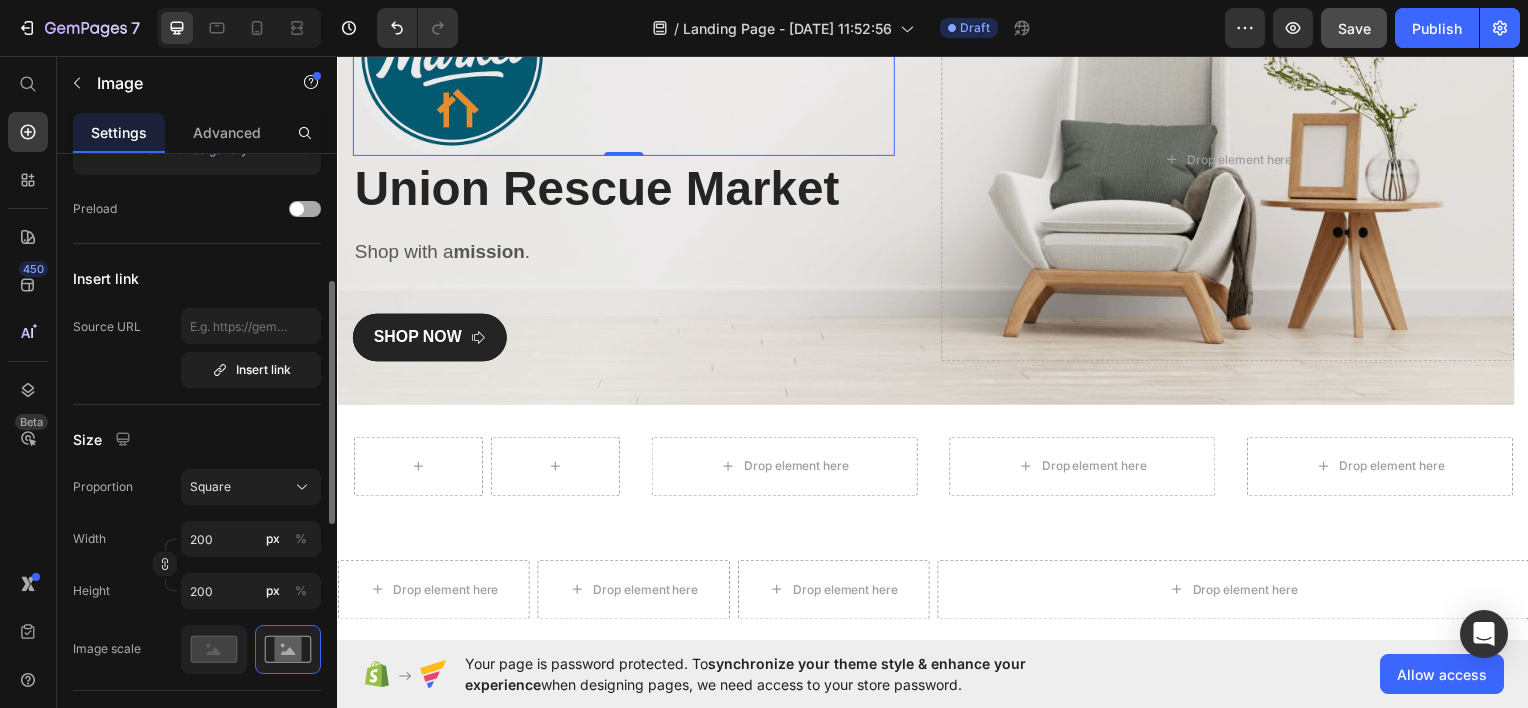 scroll, scrollTop: 316, scrollLeft: 0, axis: vertical 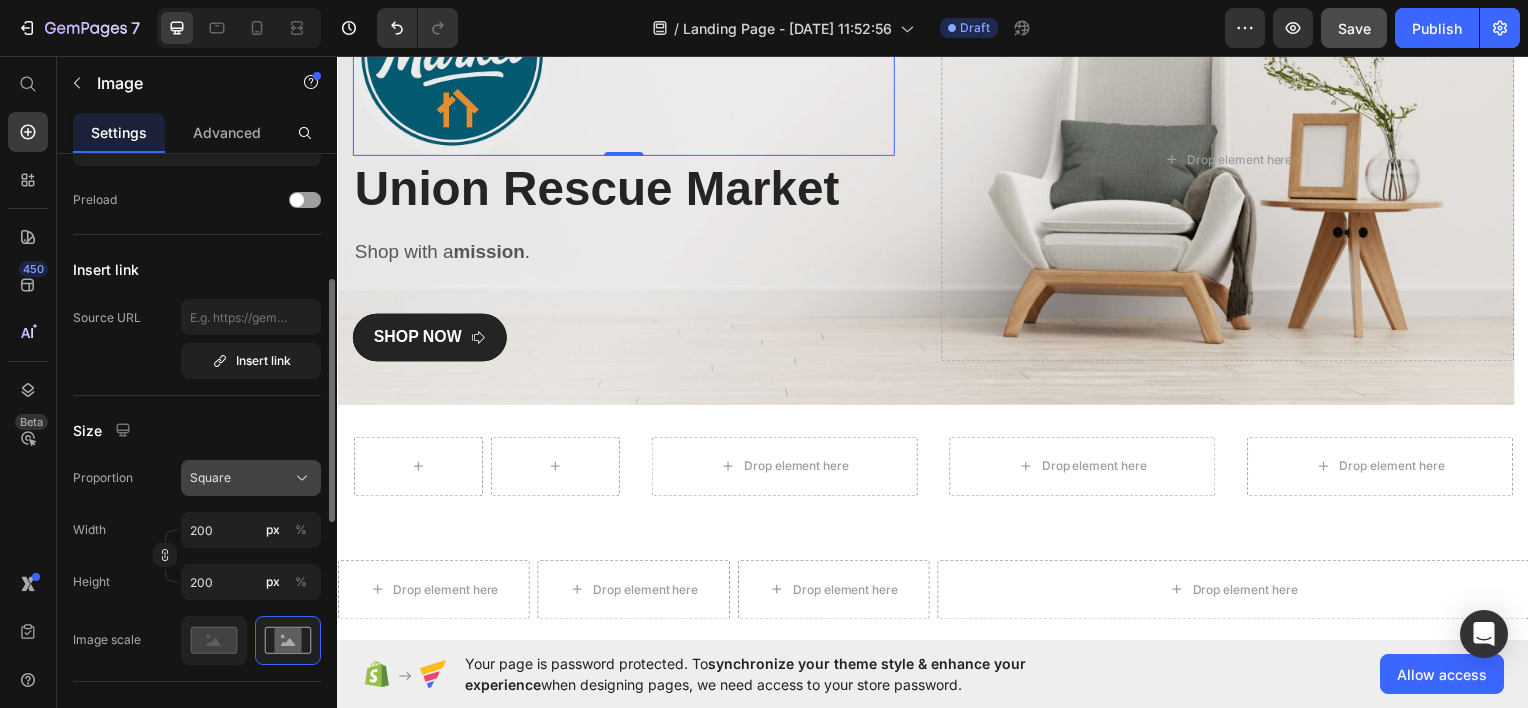 click on "Square" 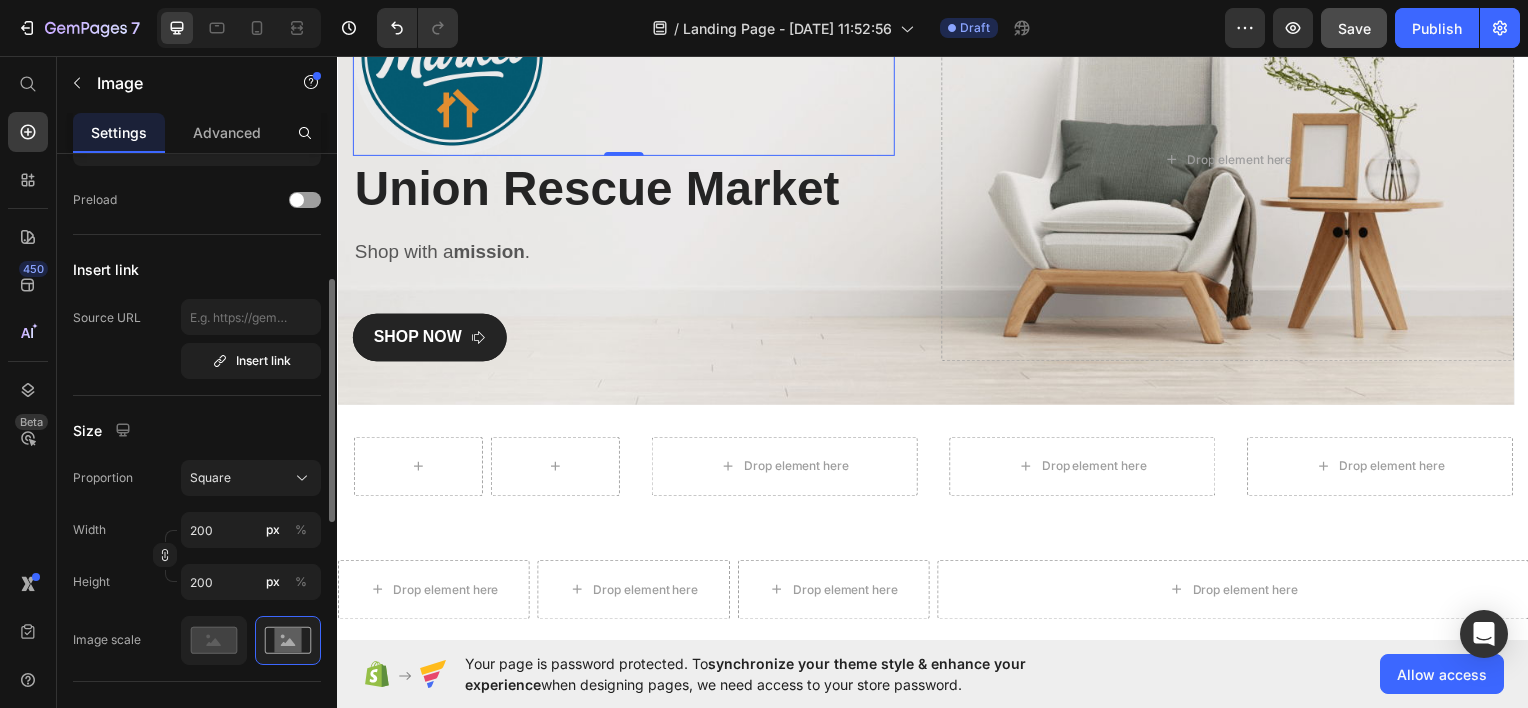 click on "Proportion" at bounding box center [103, 478] 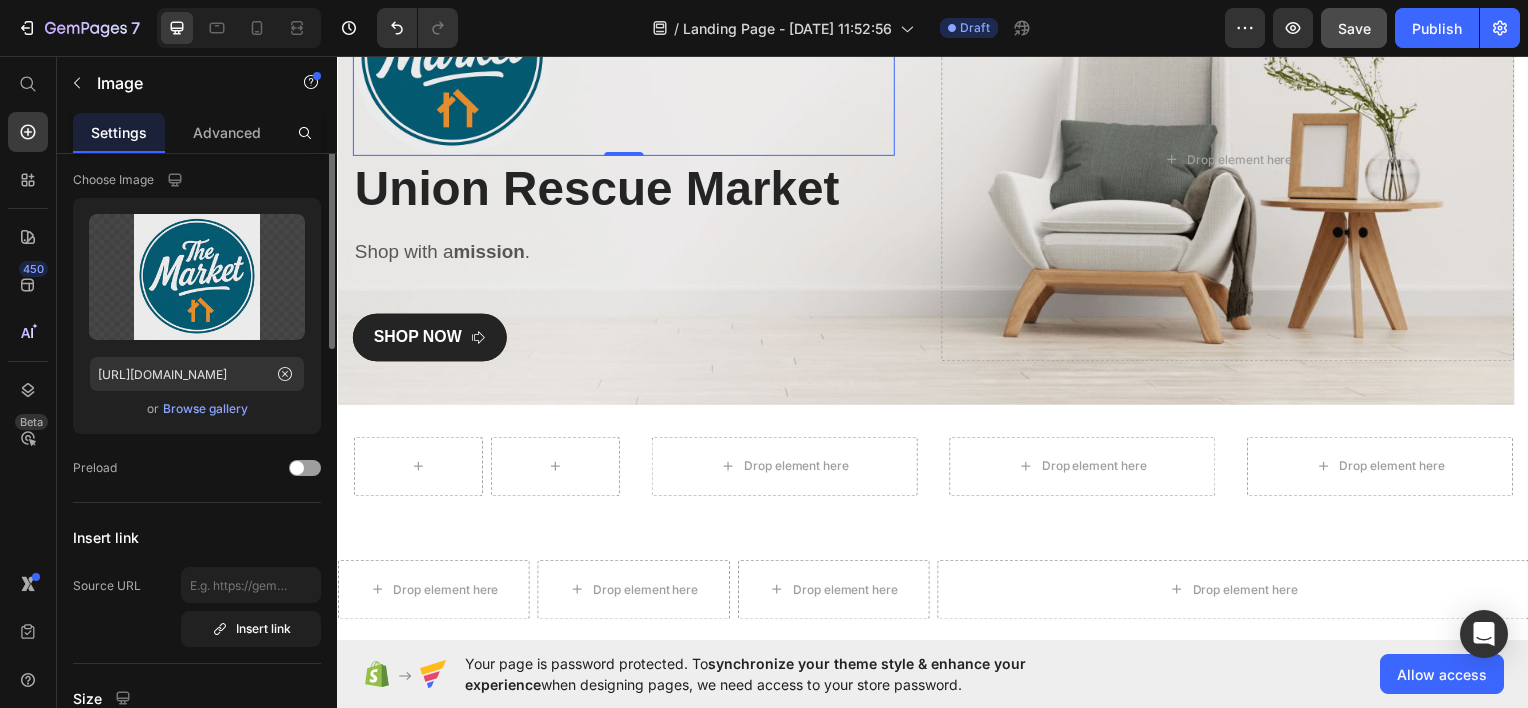 scroll, scrollTop: 0, scrollLeft: 0, axis: both 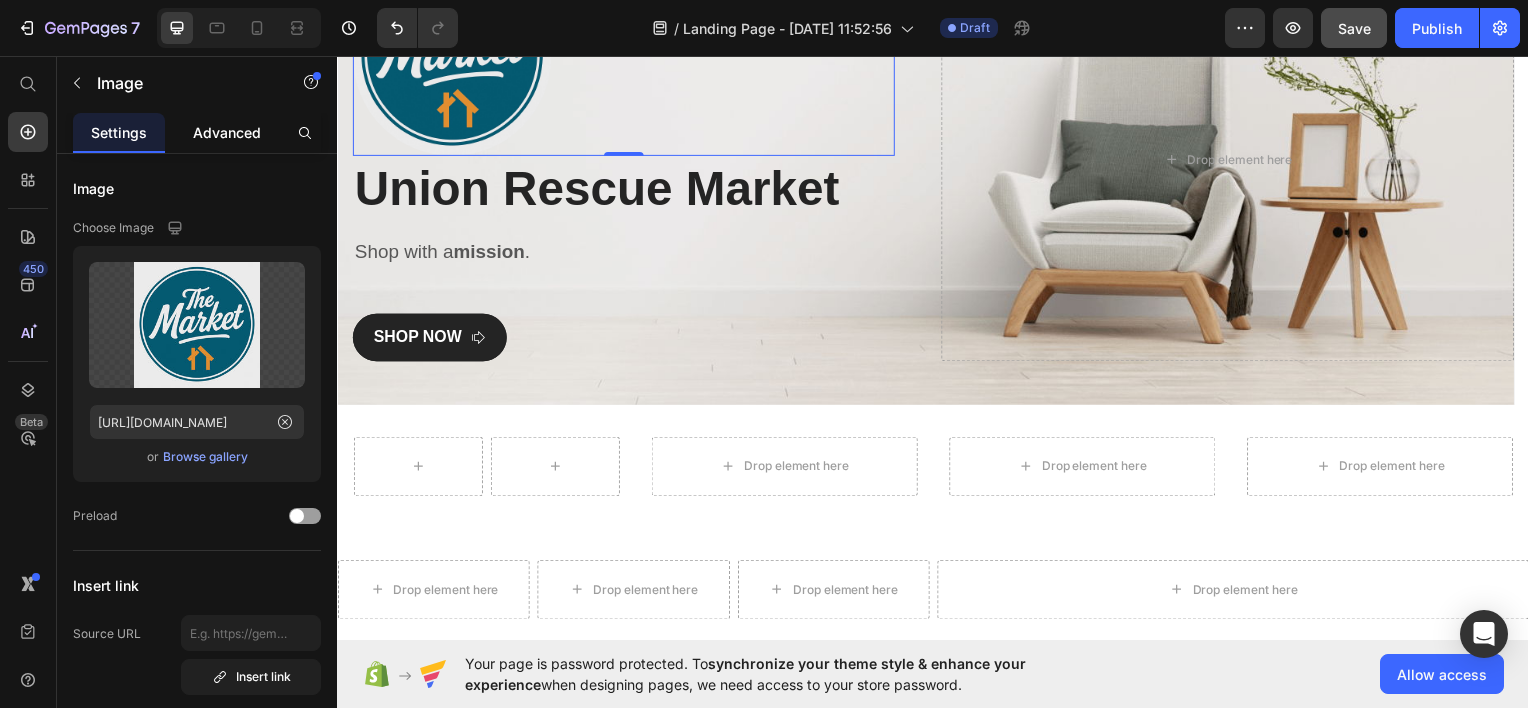 click on "Advanced" at bounding box center [227, 132] 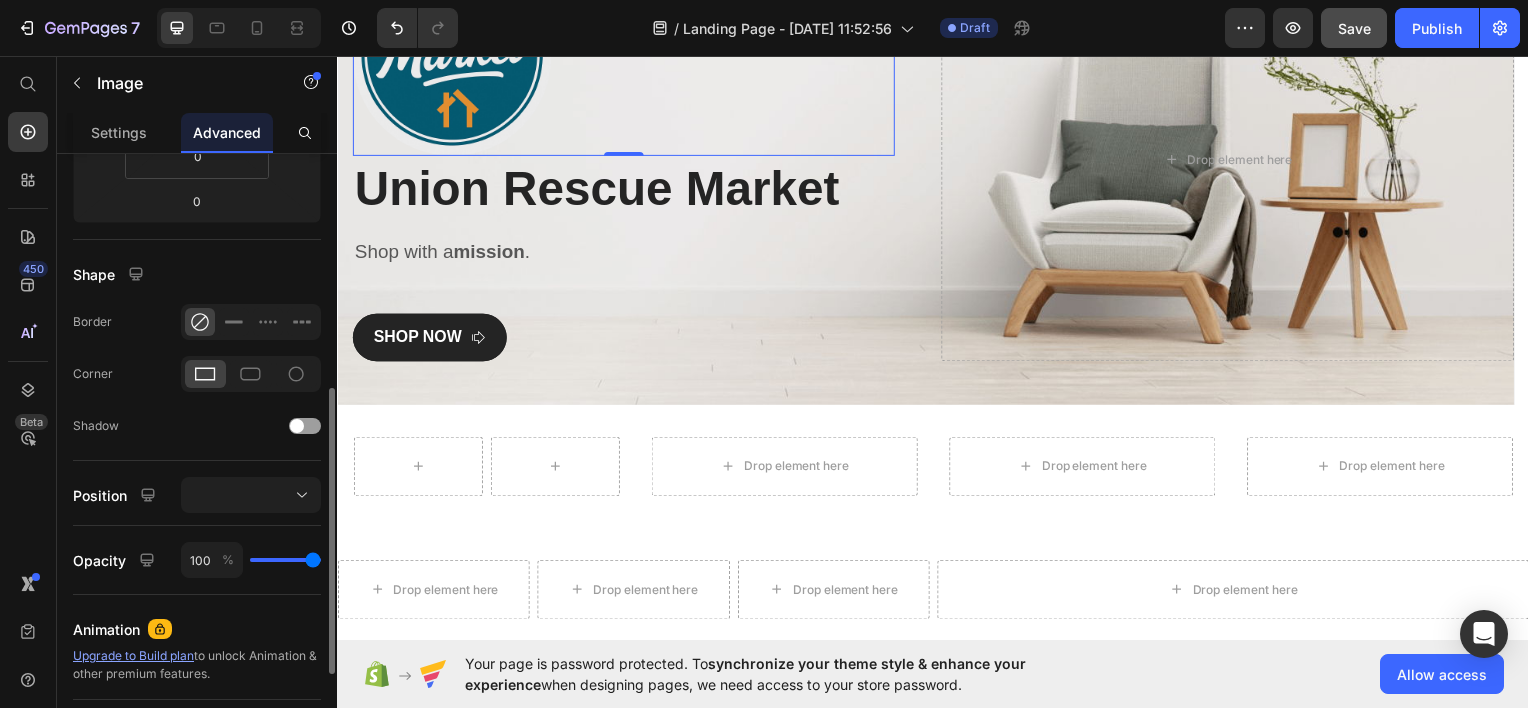scroll, scrollTop: 453, scrollLeft: 0, axis: vertical 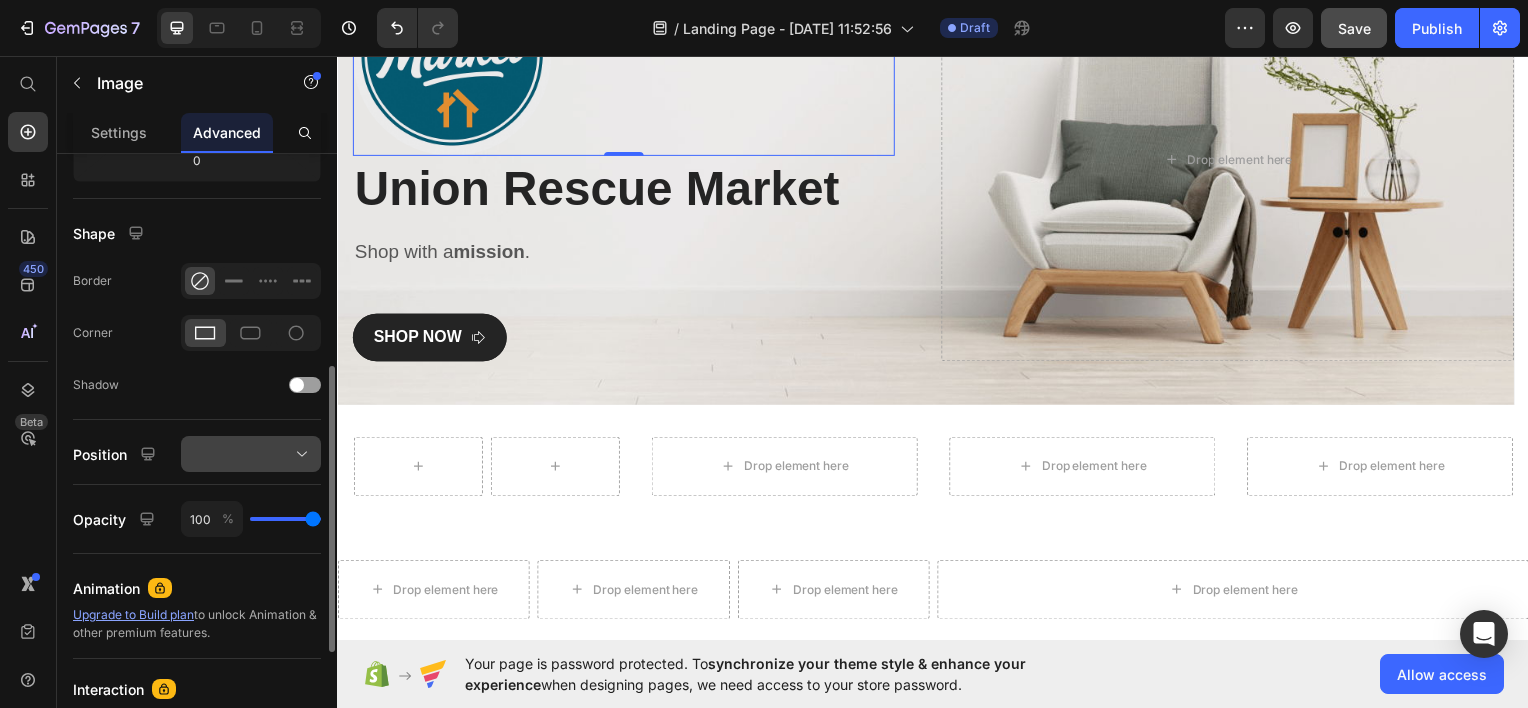 click 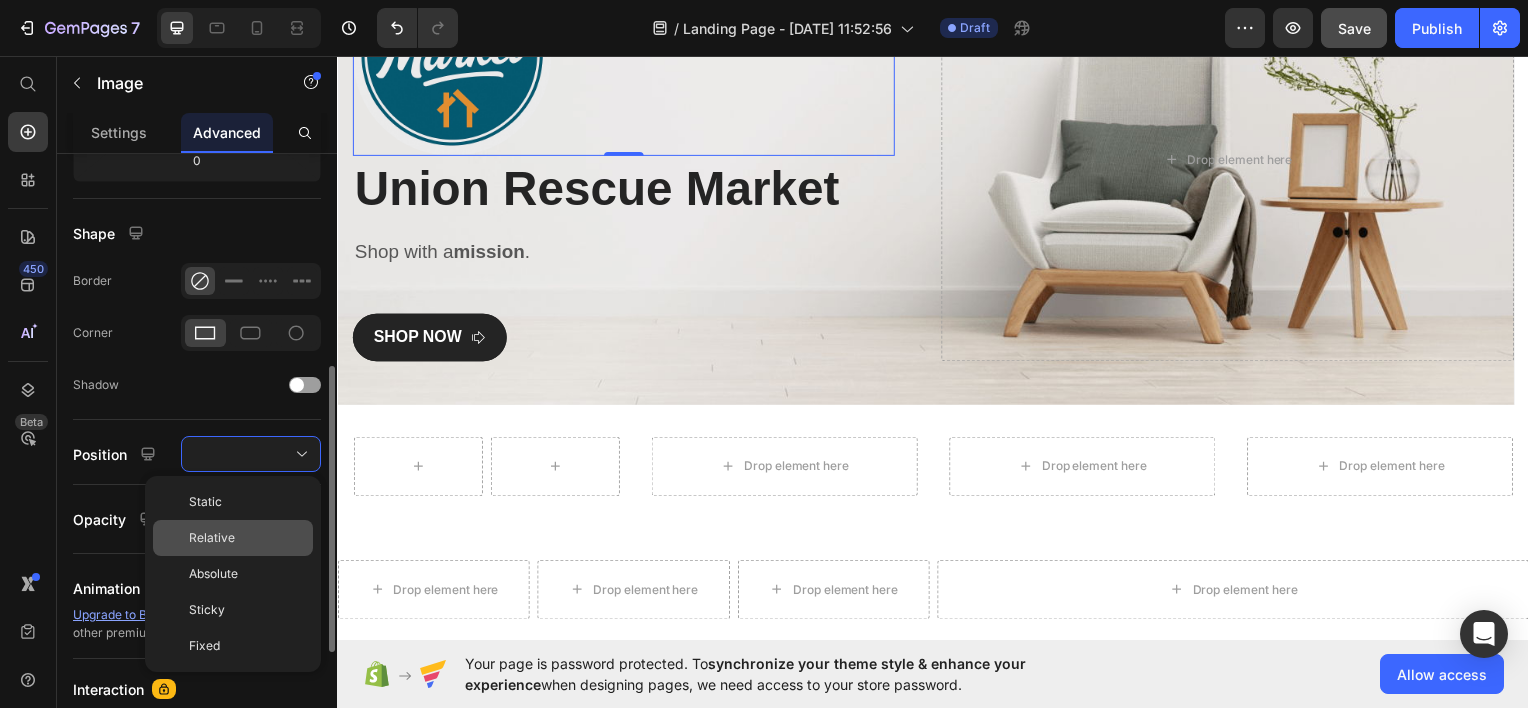 click on "Relative" at bounding box center (247, 538) 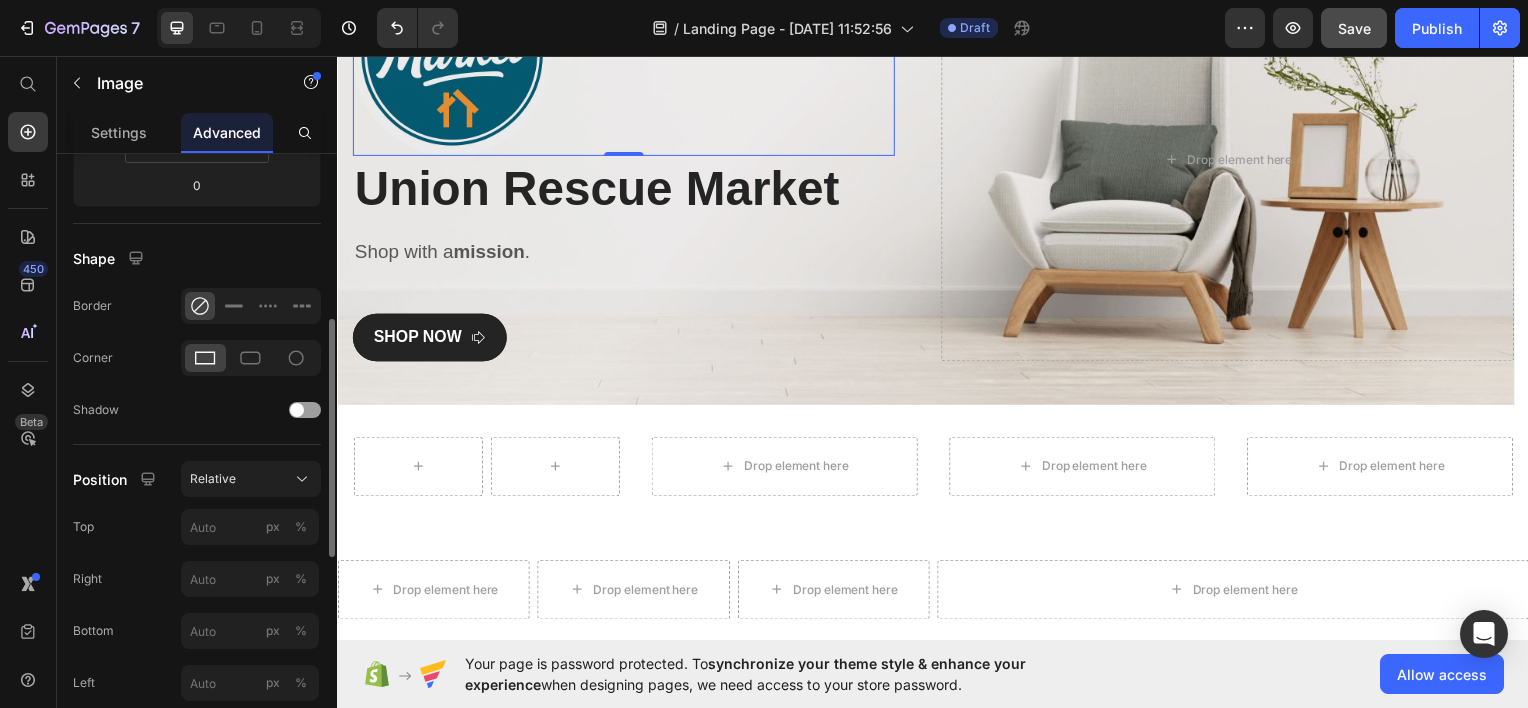 scroll, scrollTop: 427, scrollLeft: 0, axis: vertical 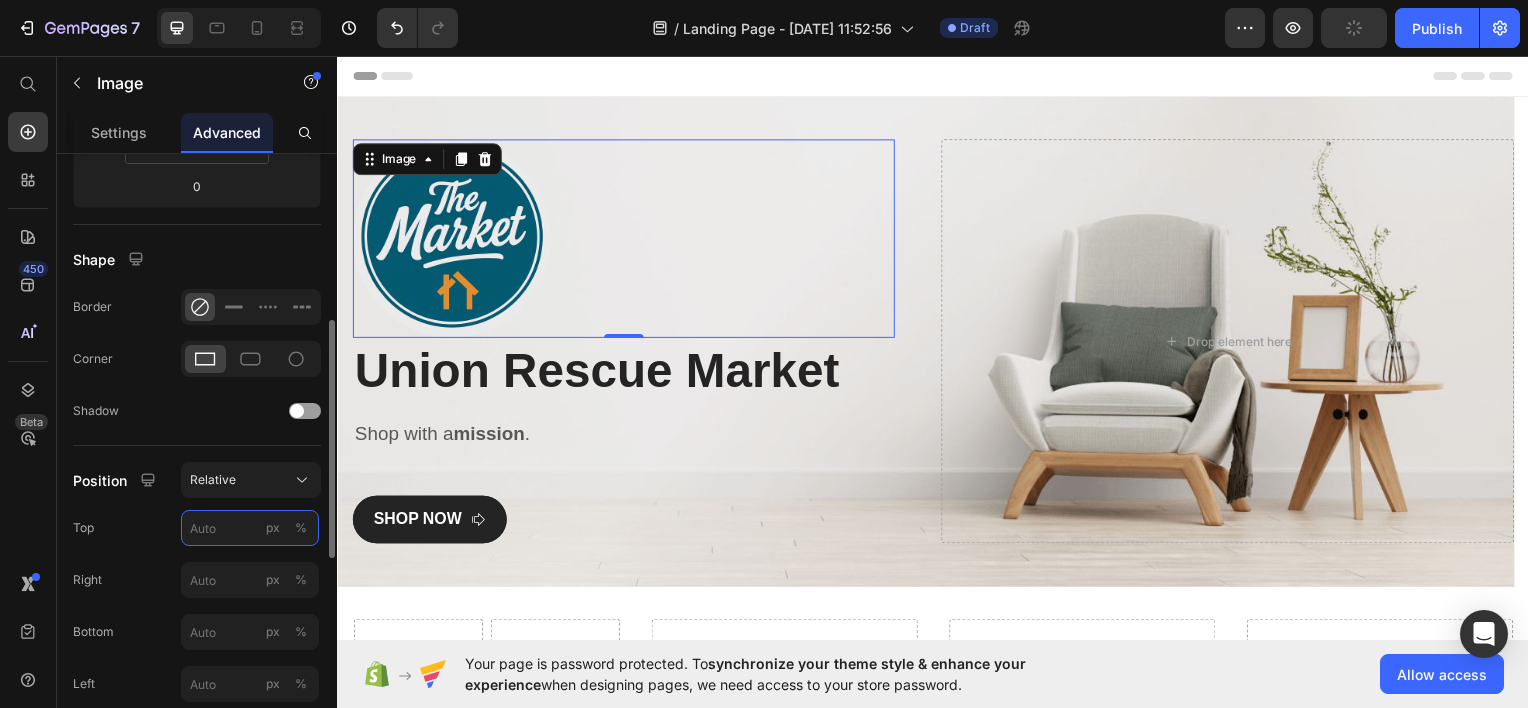 click on "px %" at bounding box center (250, 528) 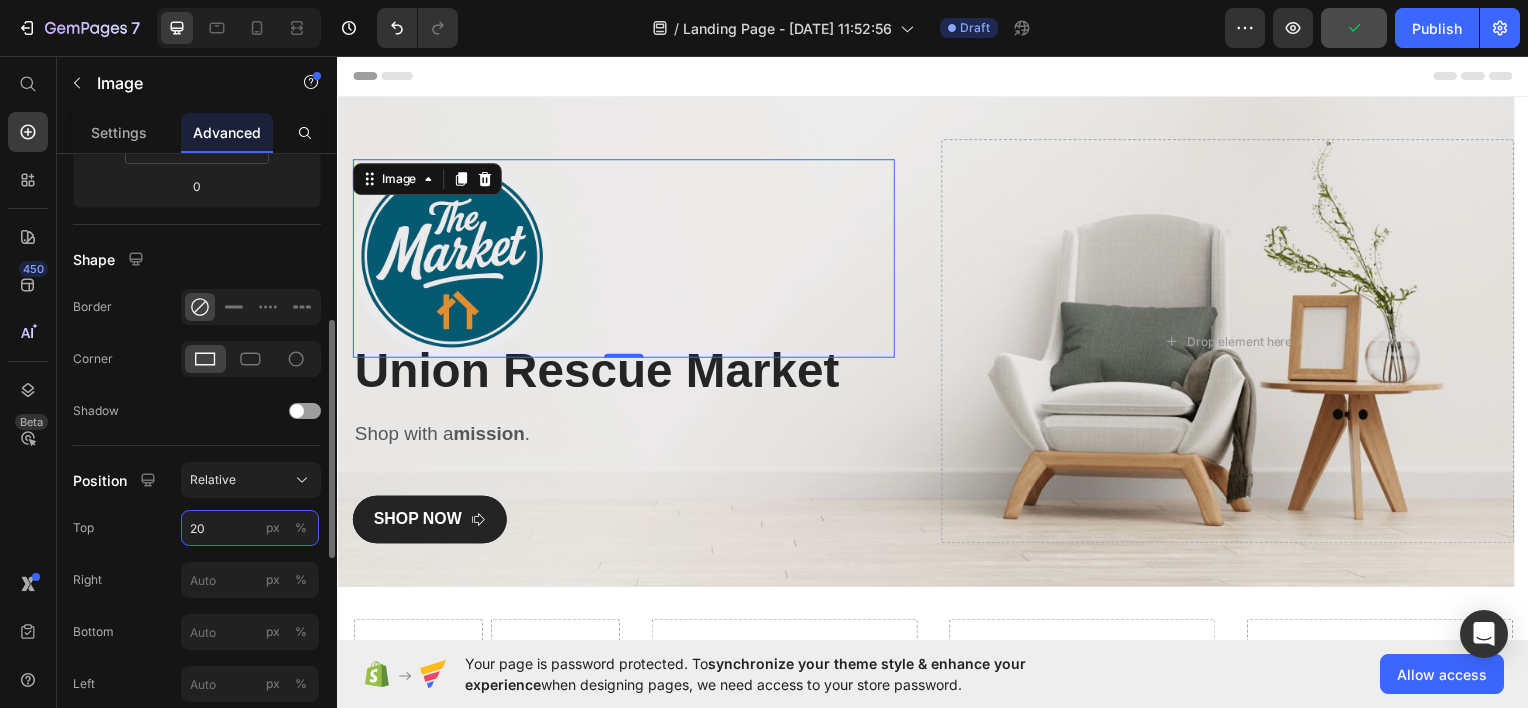 type on "200" 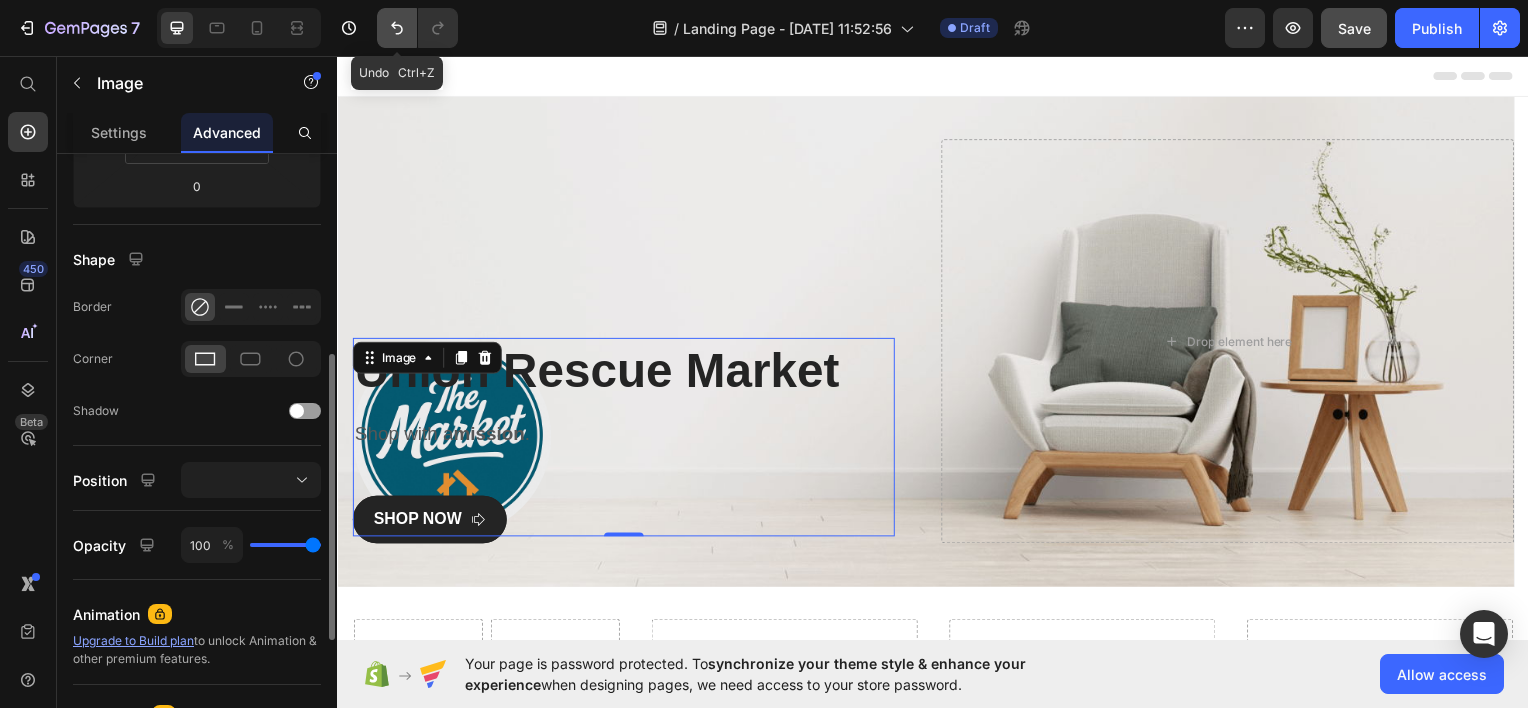 click 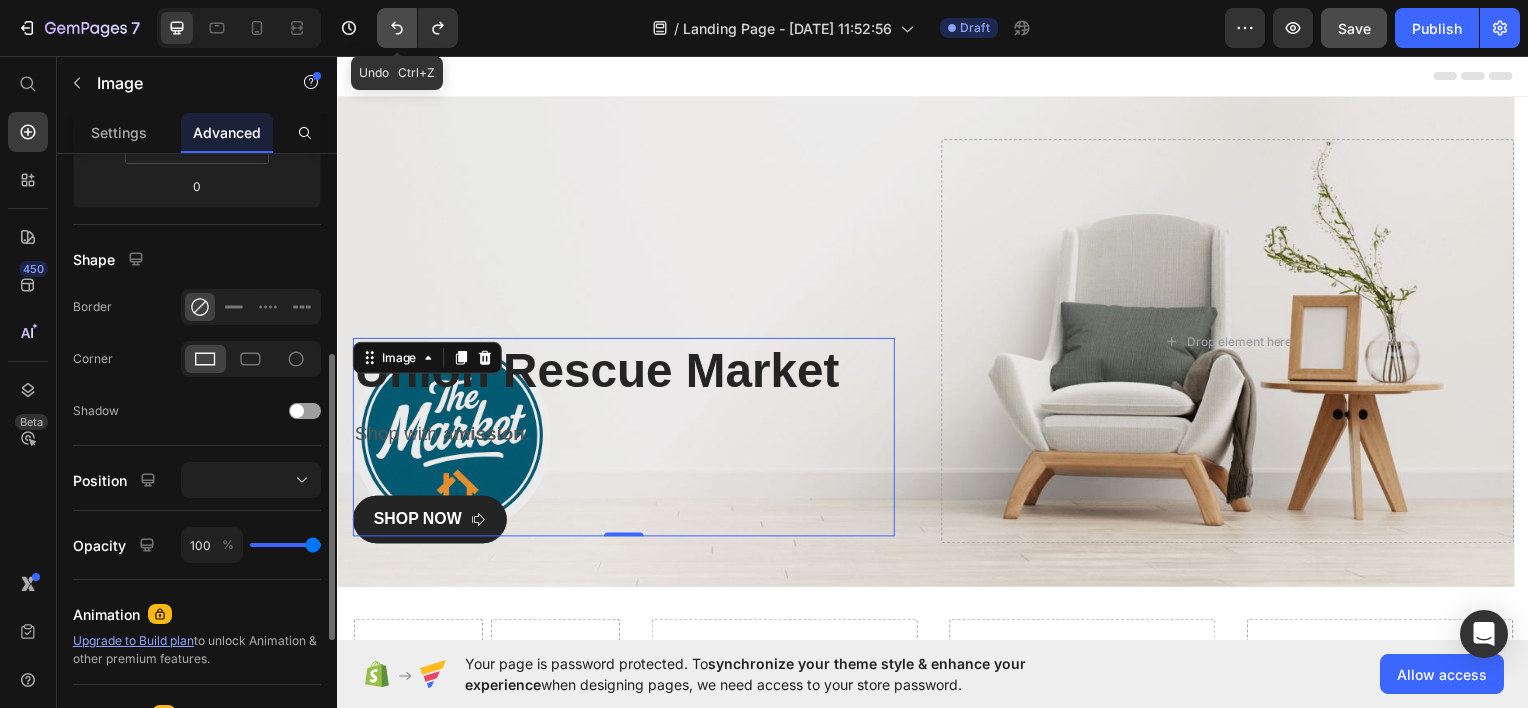 click 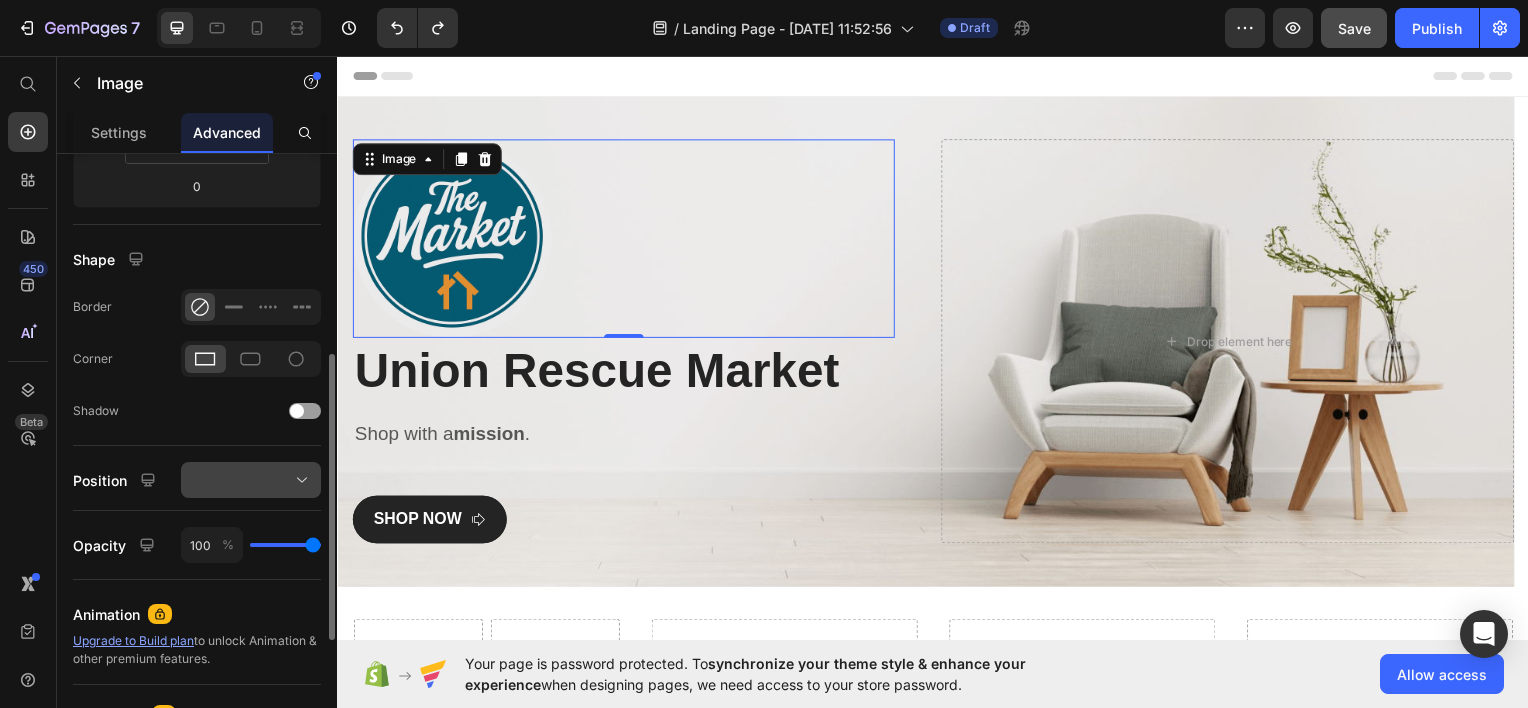 click at bounding box center [251, 480] 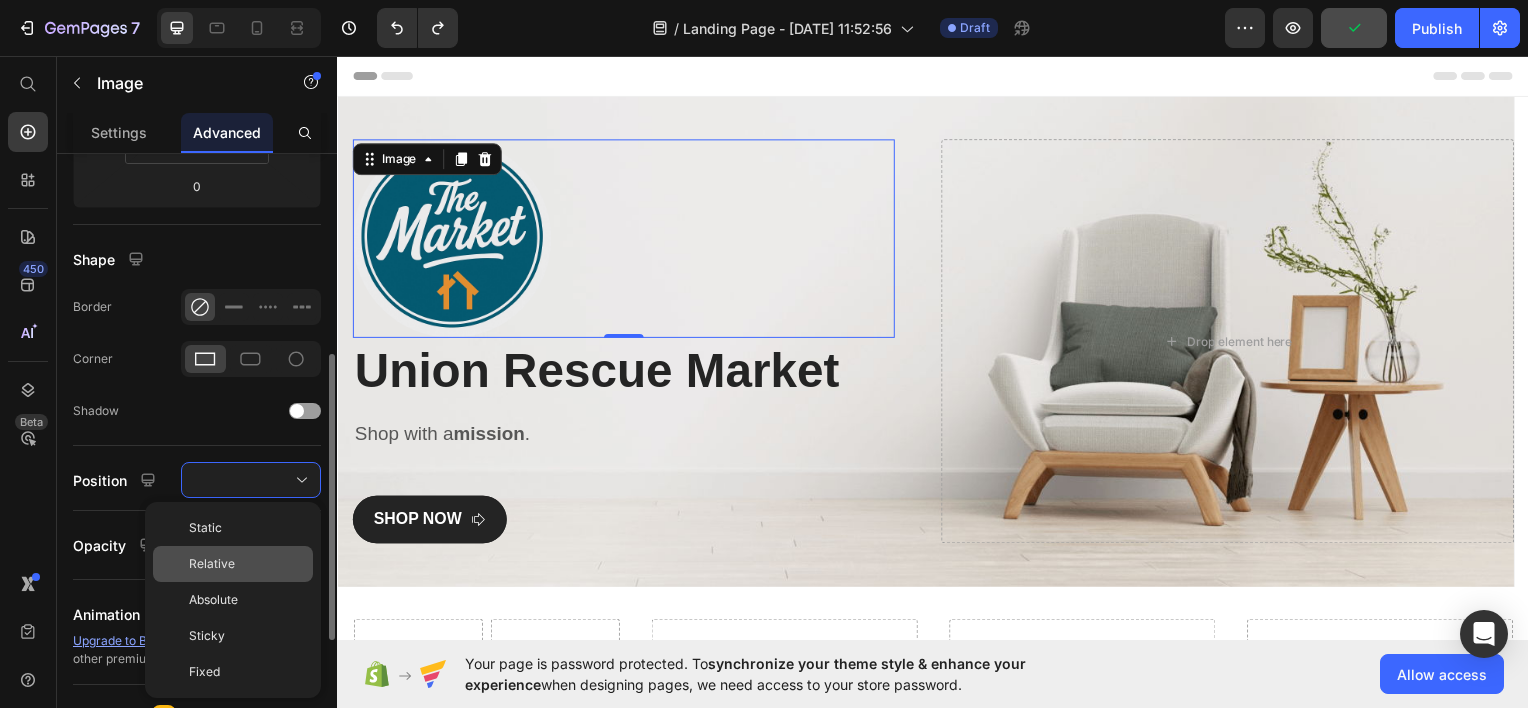 click on "Relative" at bounding box center [212, 564] 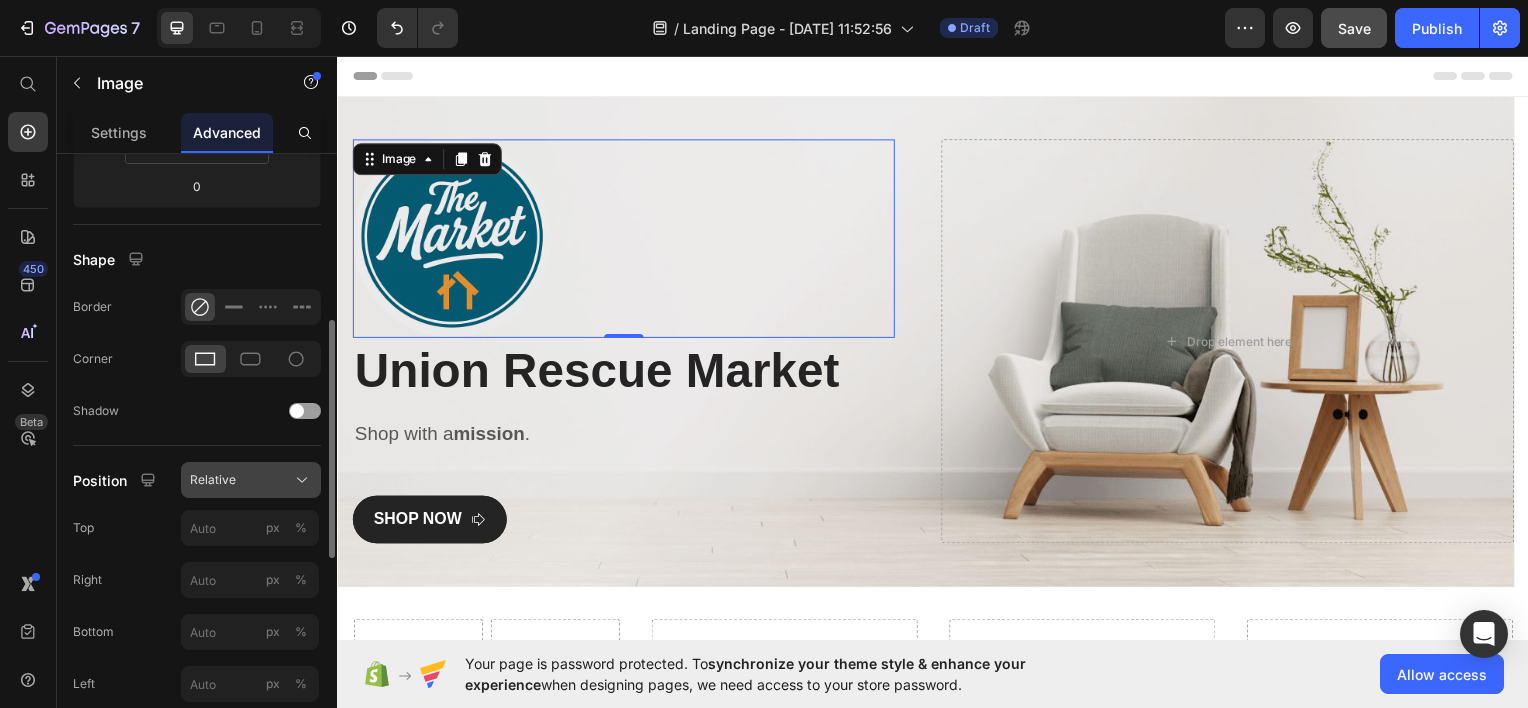 click on "Relative" 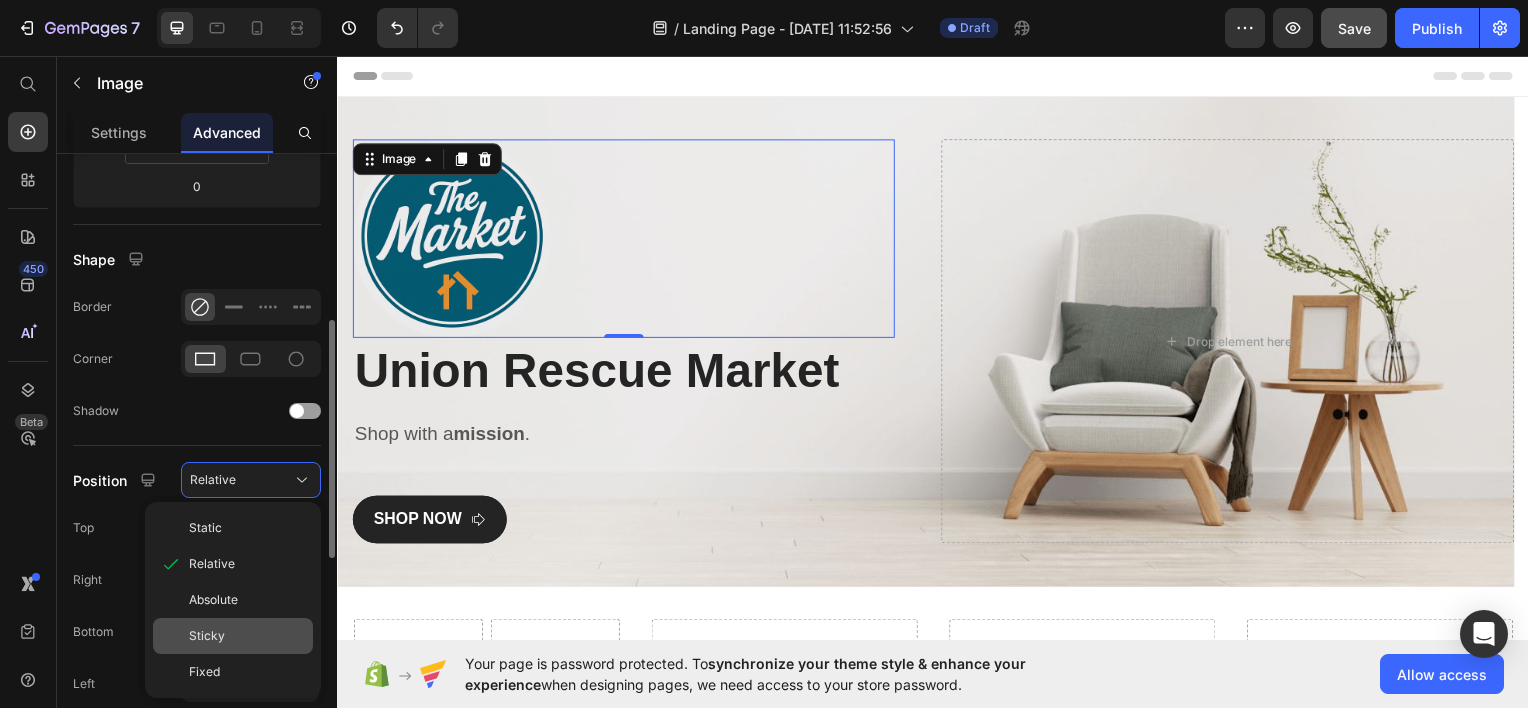 click on "Sticky" at bounding box center [207, 636] 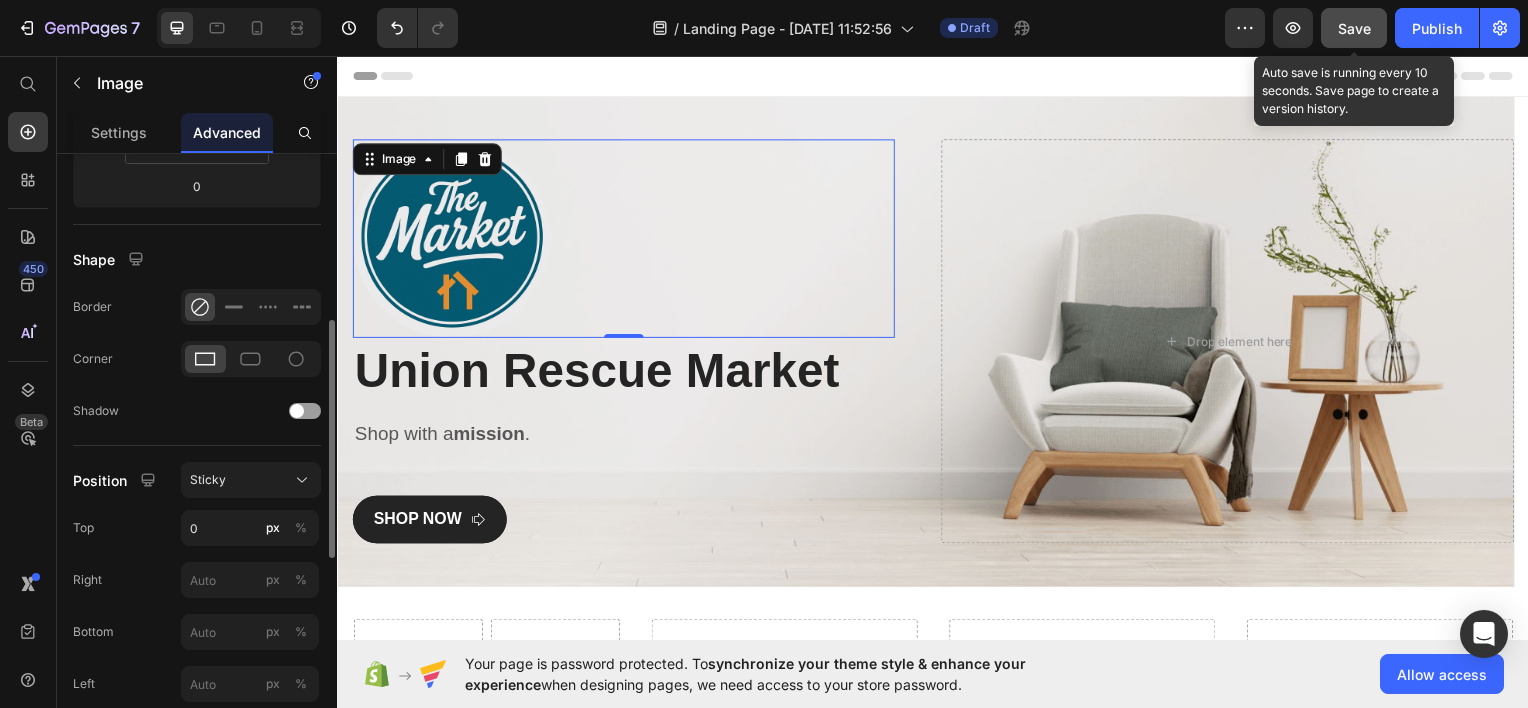 click on "Save" 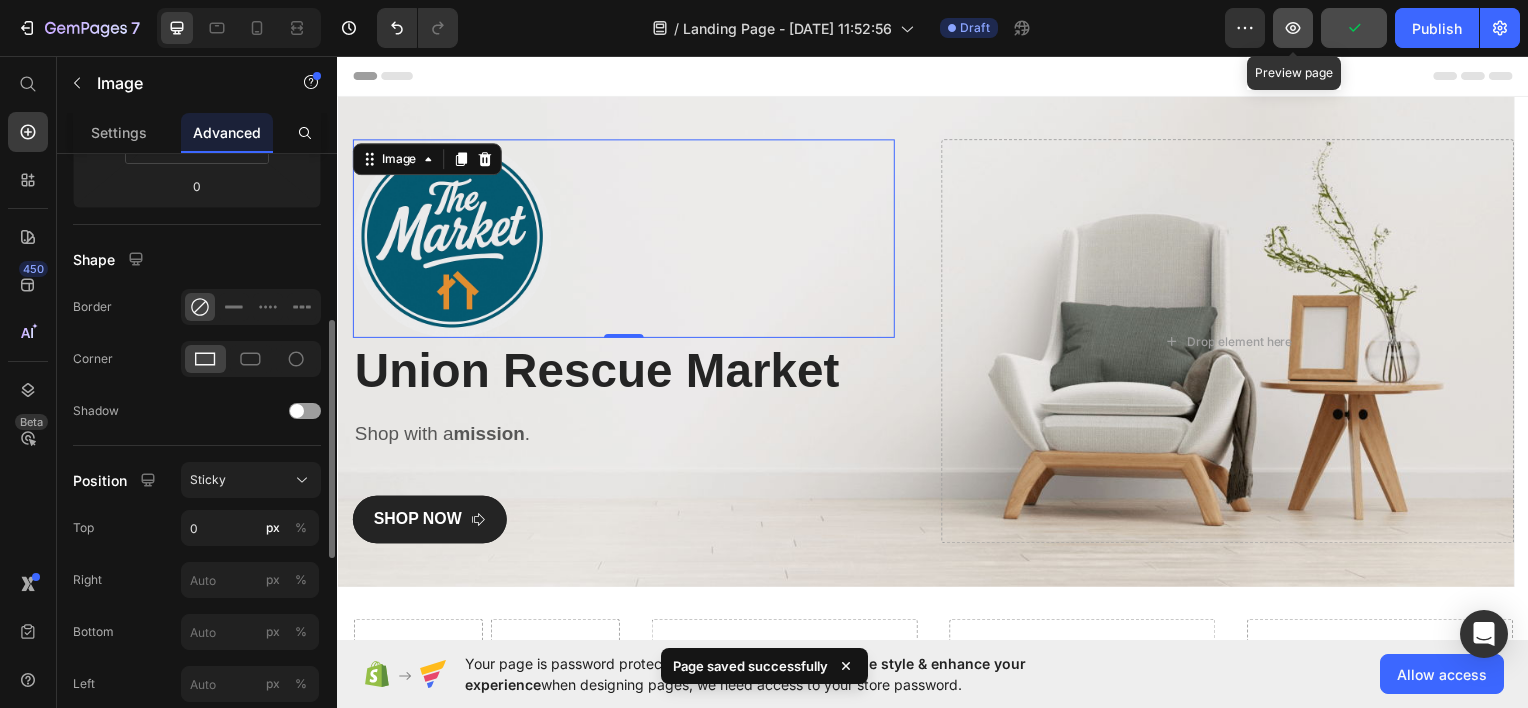 click 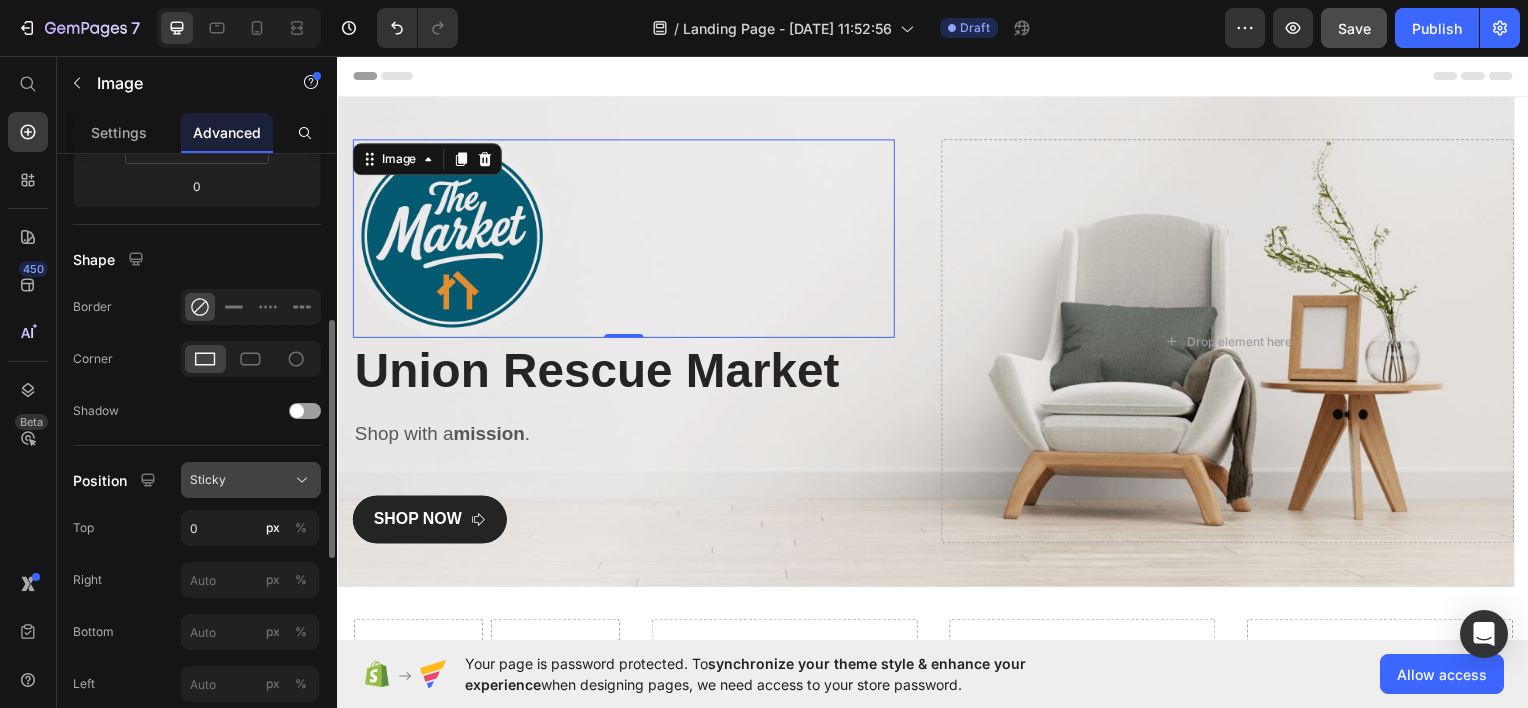 click 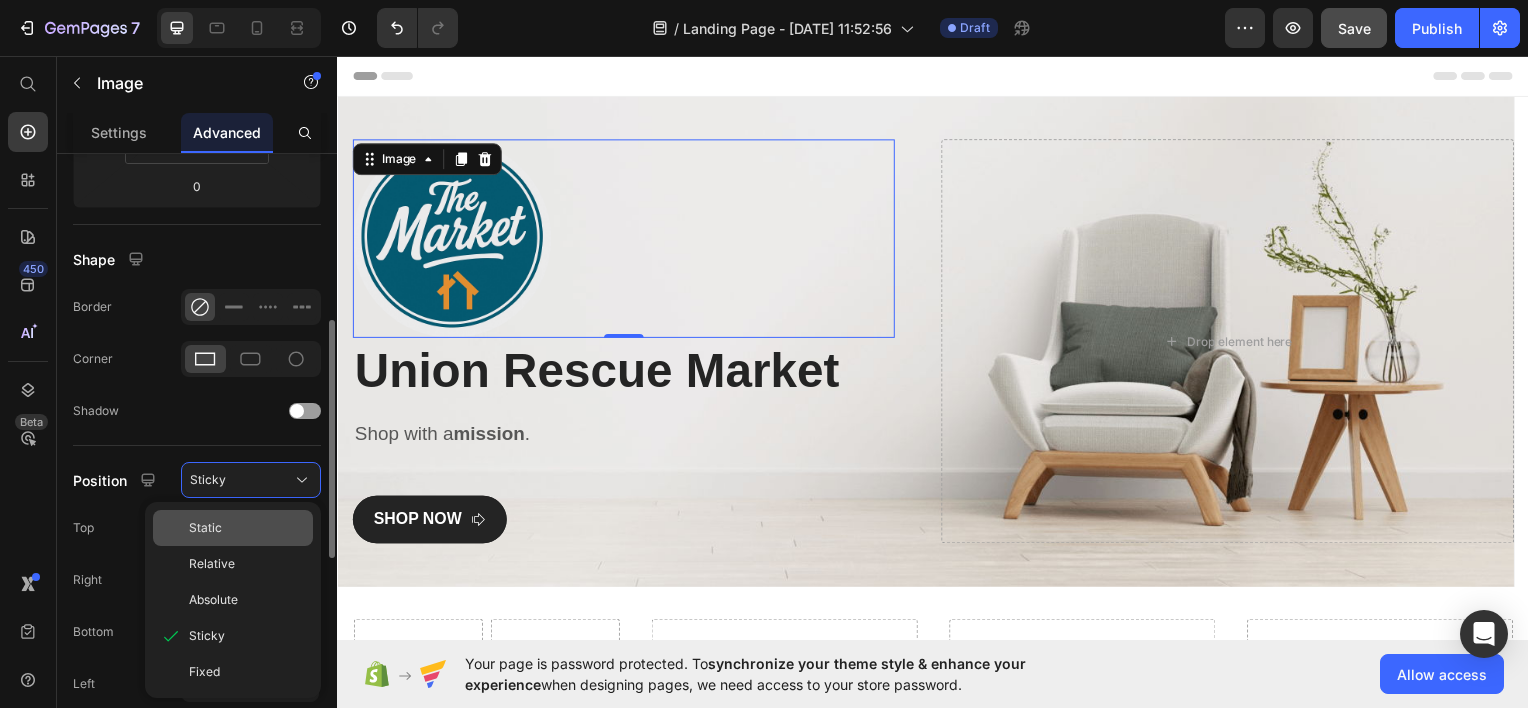 click on "Static" at bounding box center (247, 528) 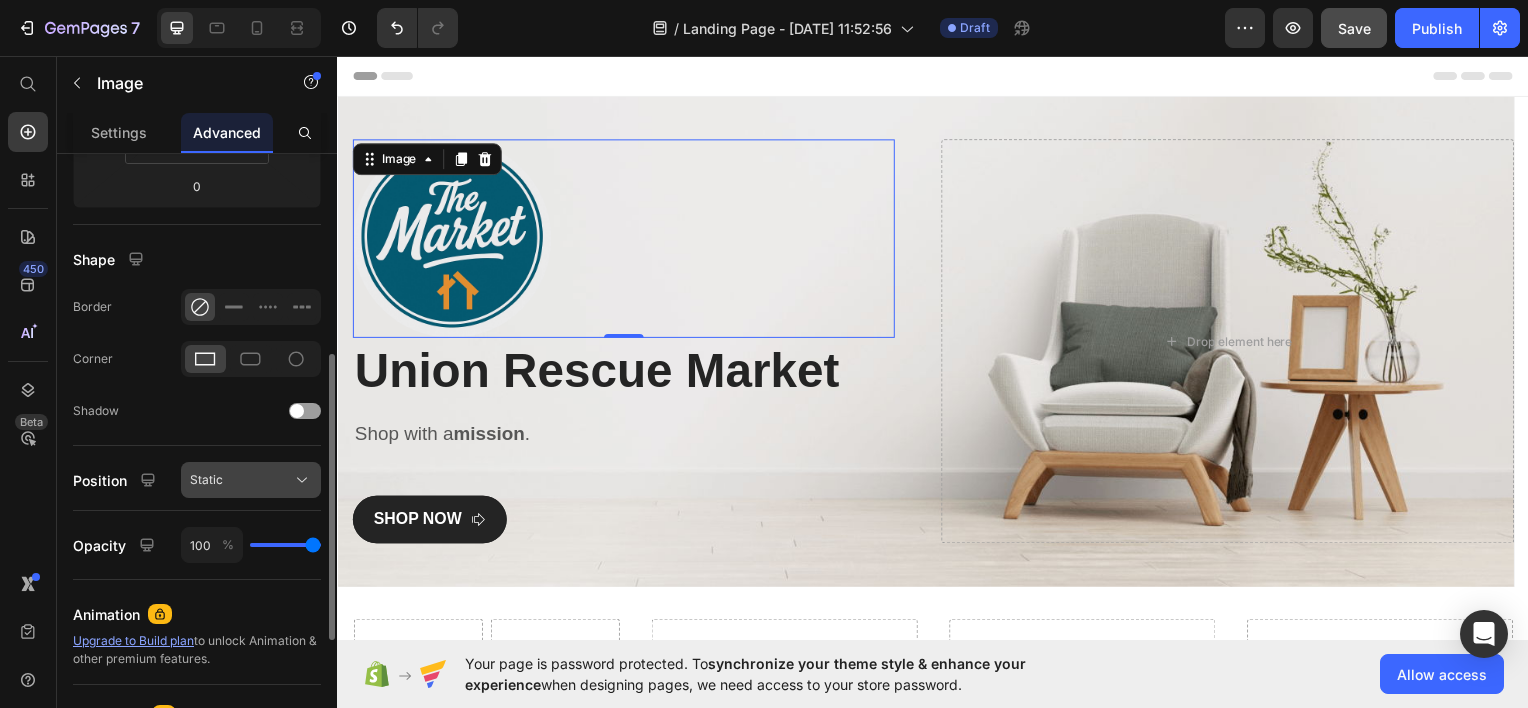 click on "Static" at bounding box center [251, 480] 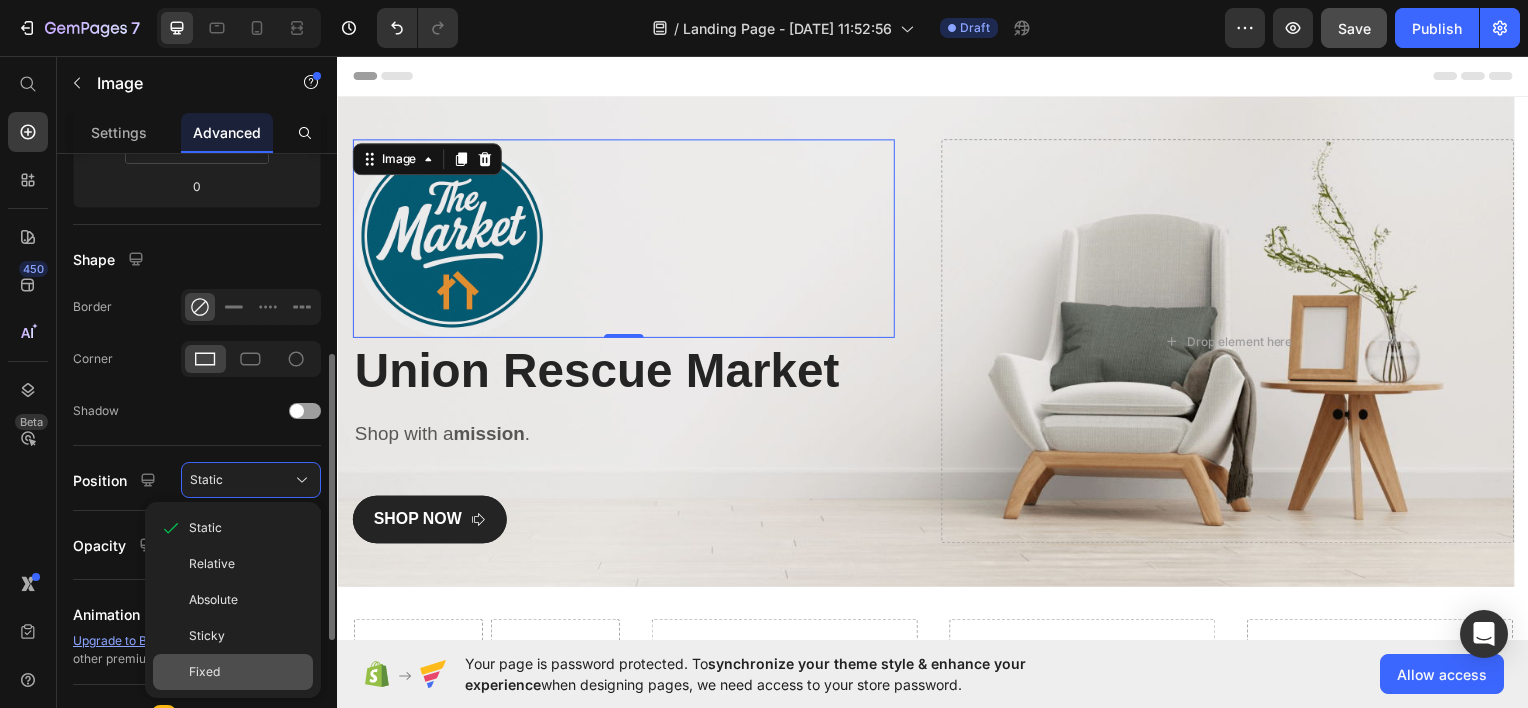 click on "Fixed" at bounding box center [247, 672] 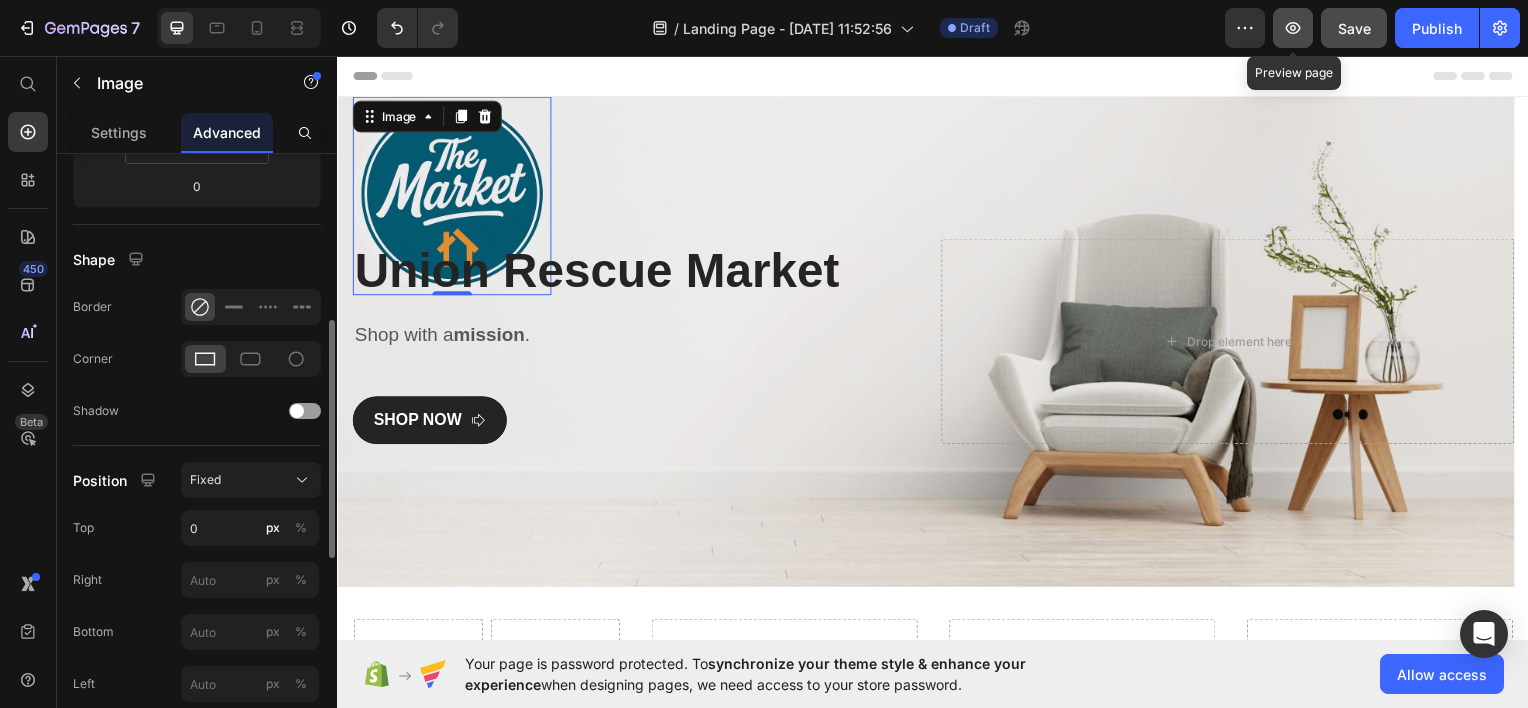 click 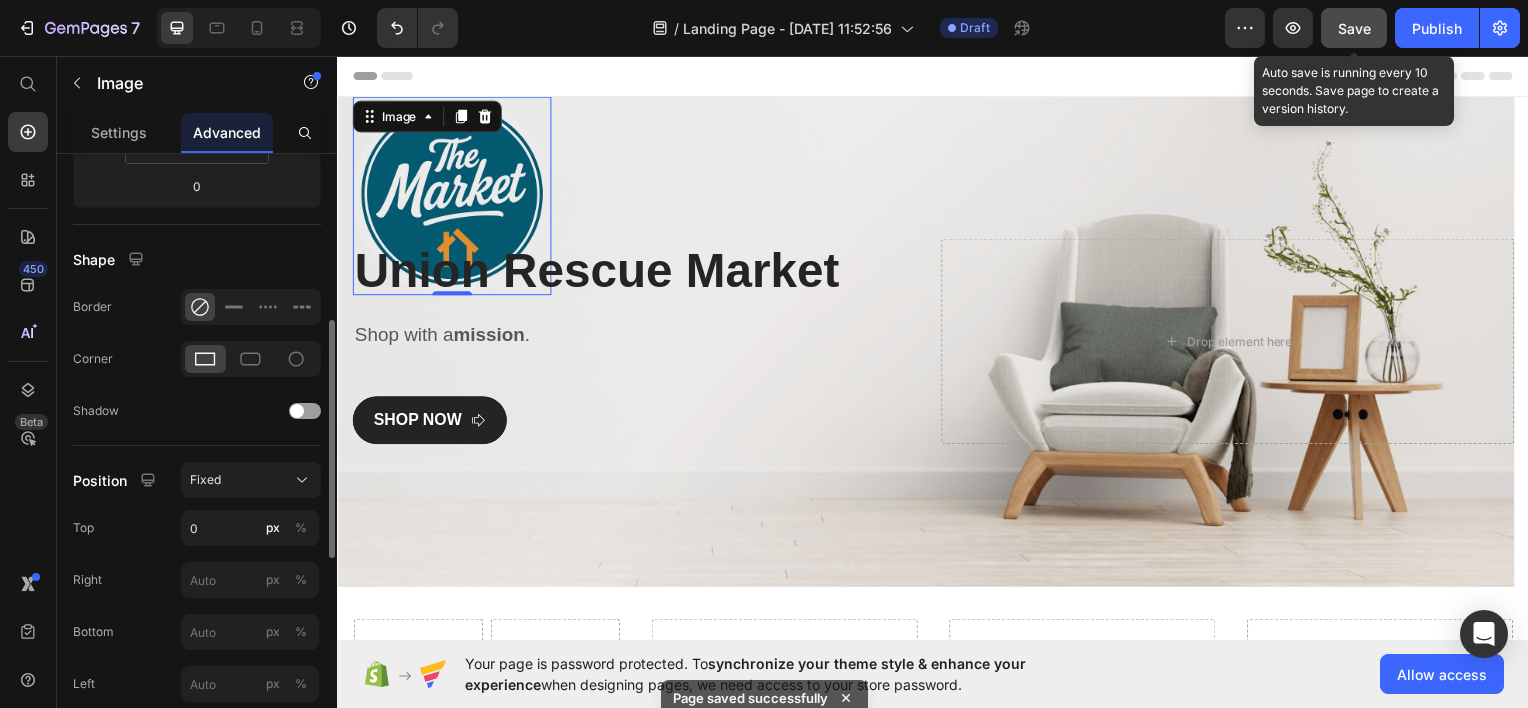 click on "Save" at bounding box center [1354, 28] 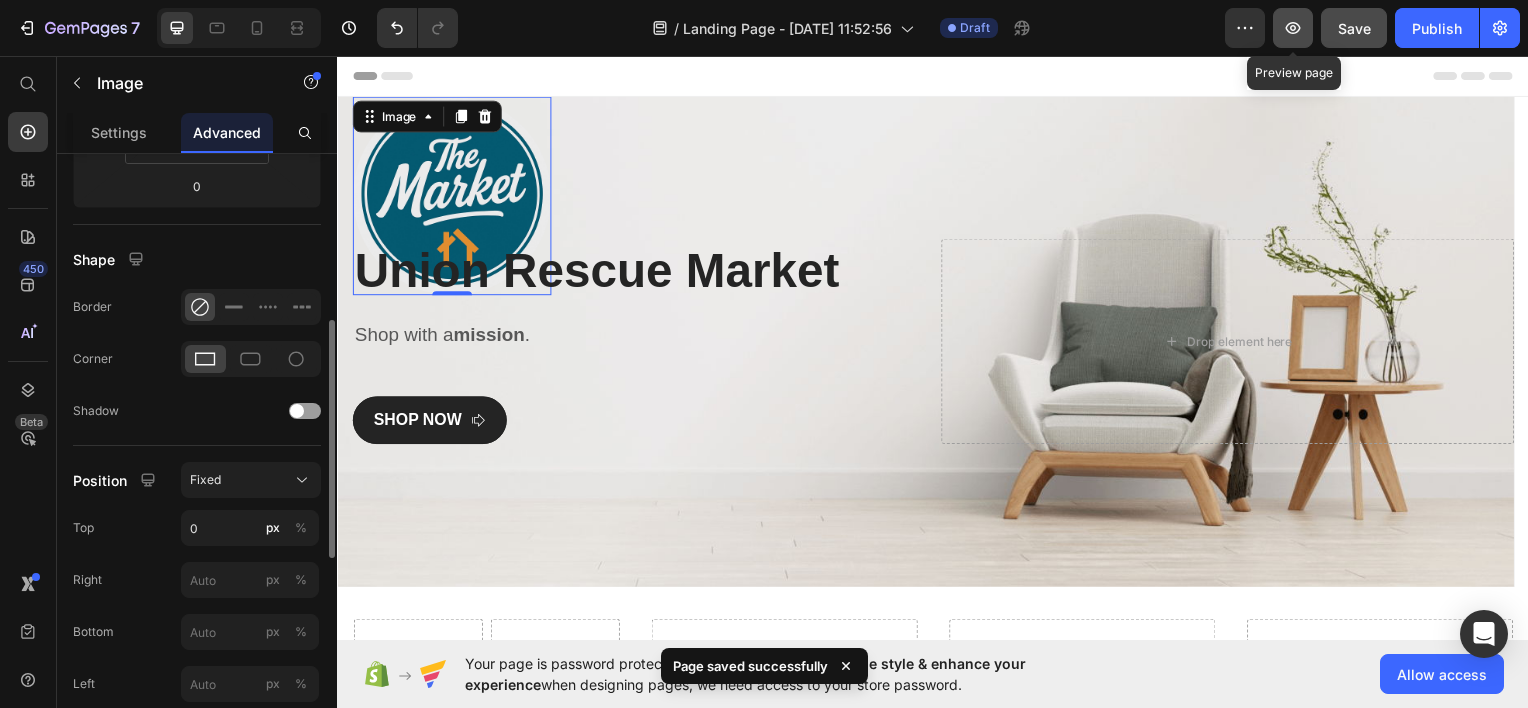 click 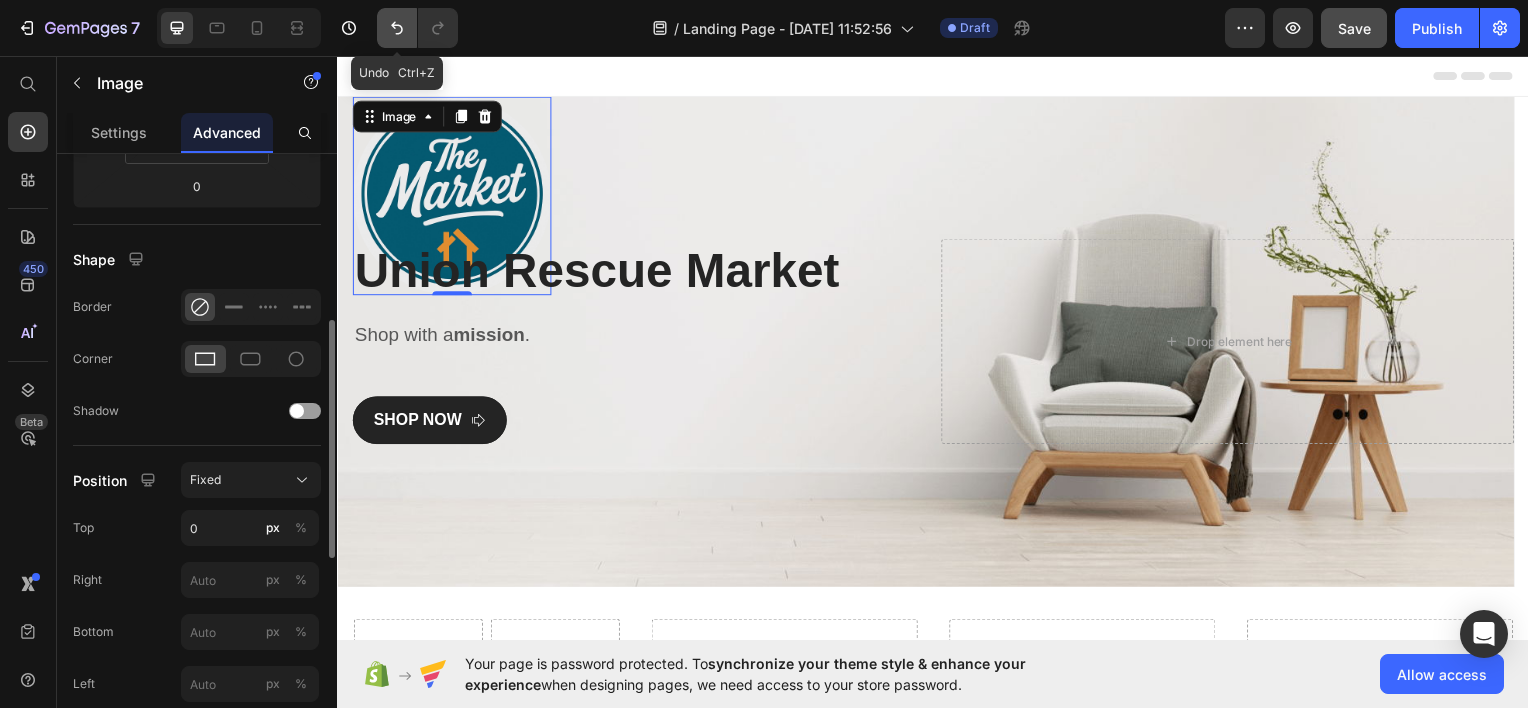 click 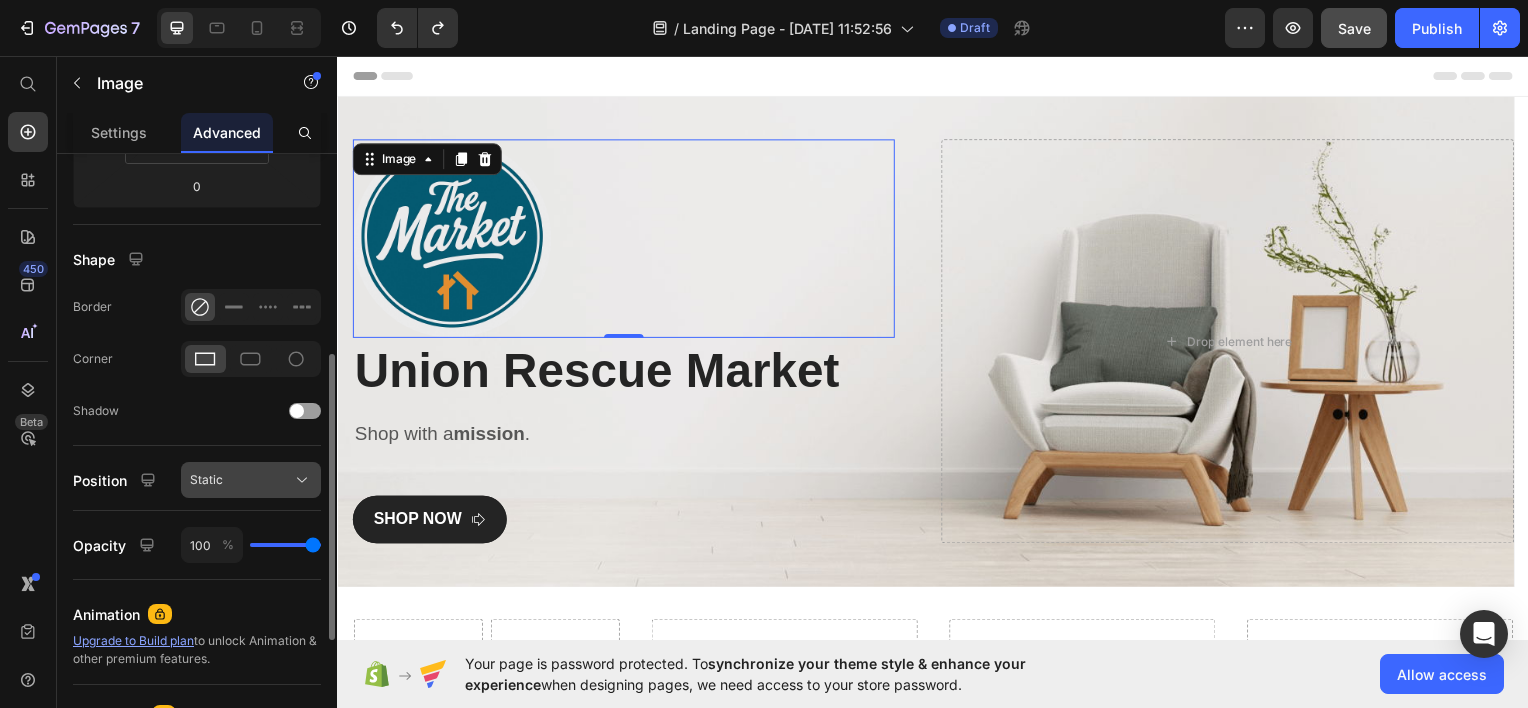 click 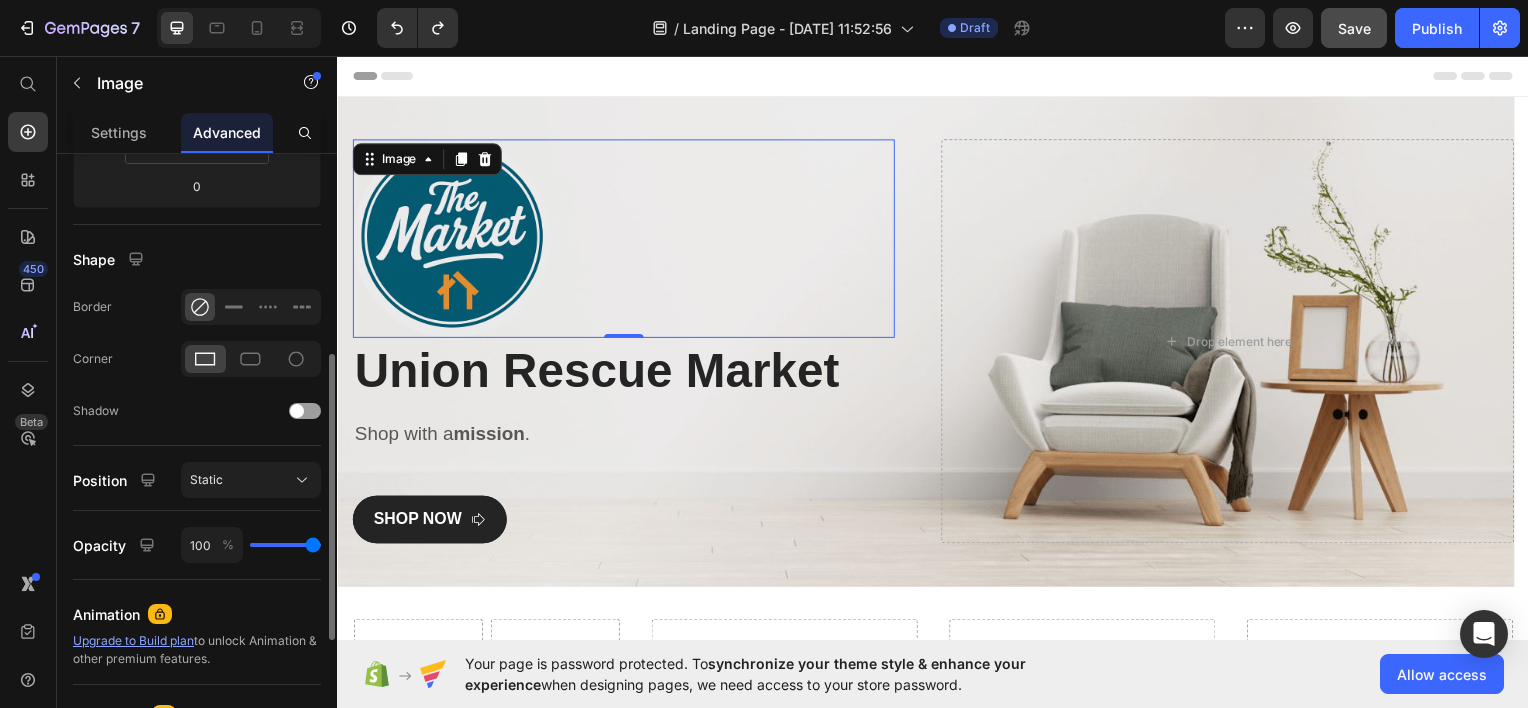 click on "Shape Border Corner Shadow" 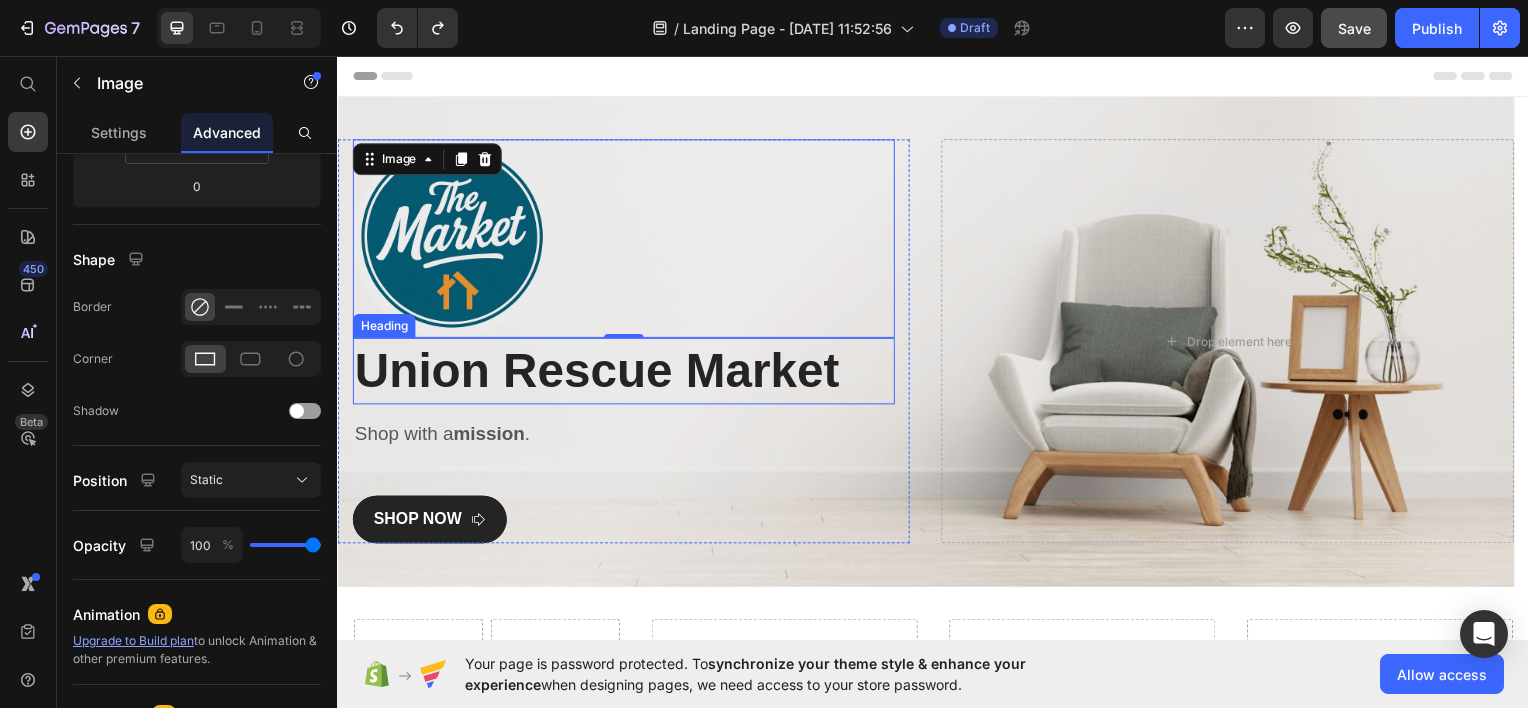 click on "Union Rescue Market" at bounding box center (625, 372) 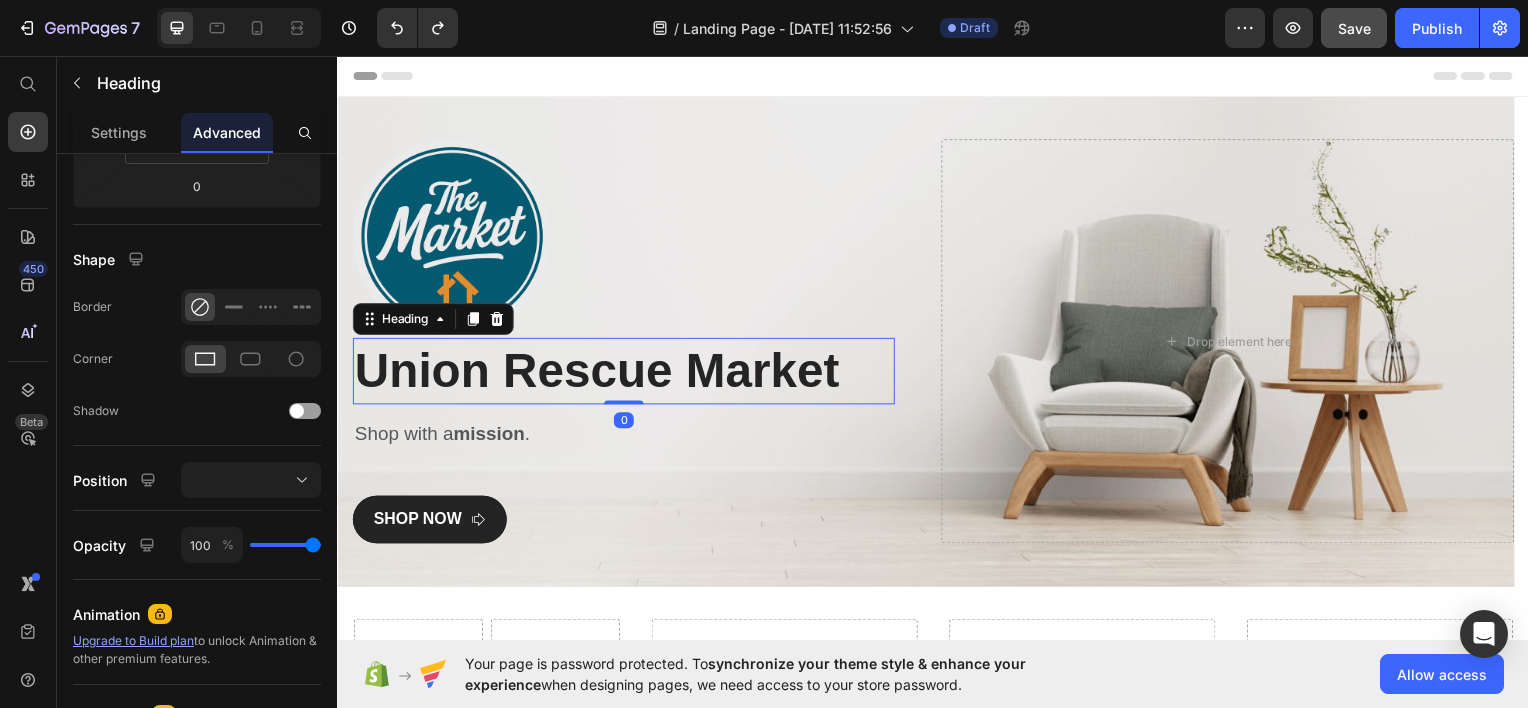 scroll, scrollTop: 0, scrollLeft: 0, axis: both 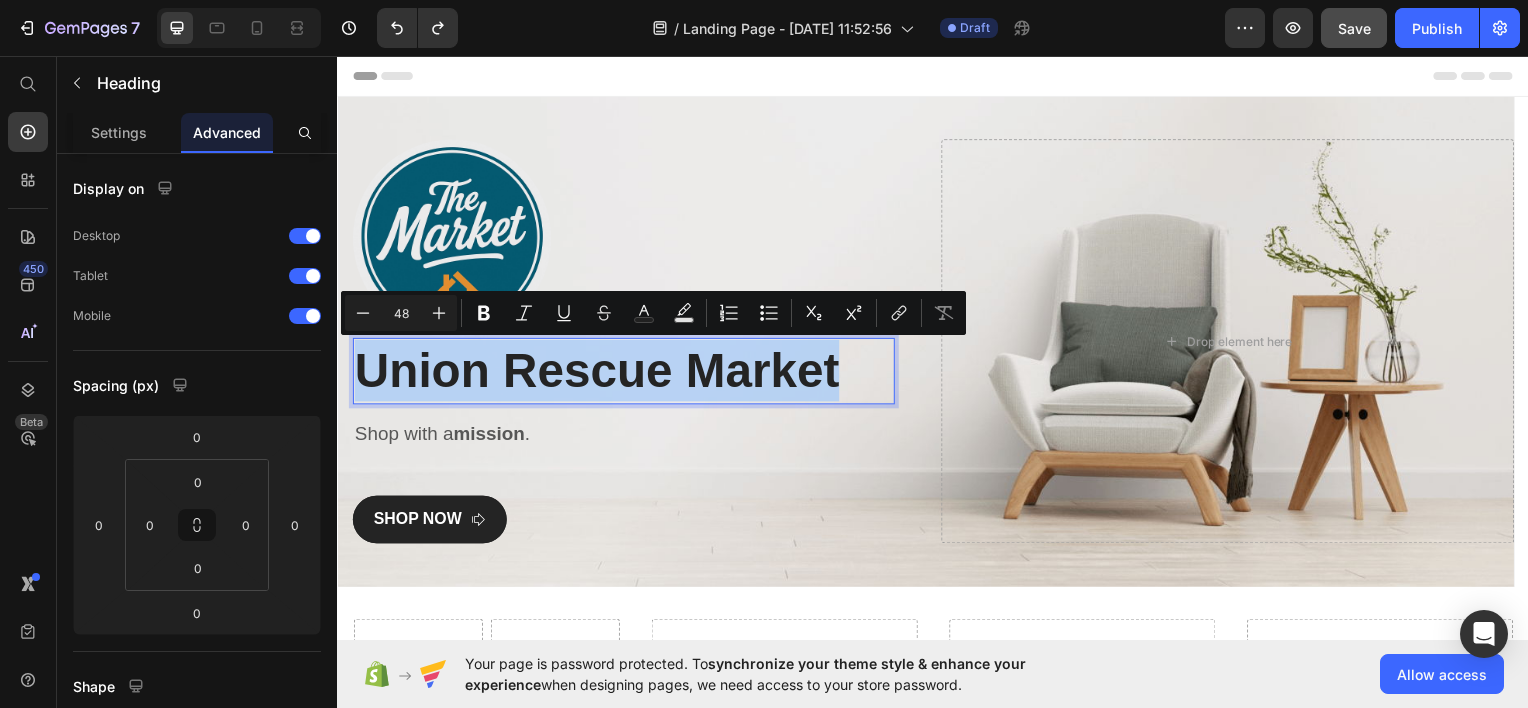 drag, startPoint x: 370, startPoint y: 372, endPoint x: 855, endPoint y: 360, distance: 485.14844 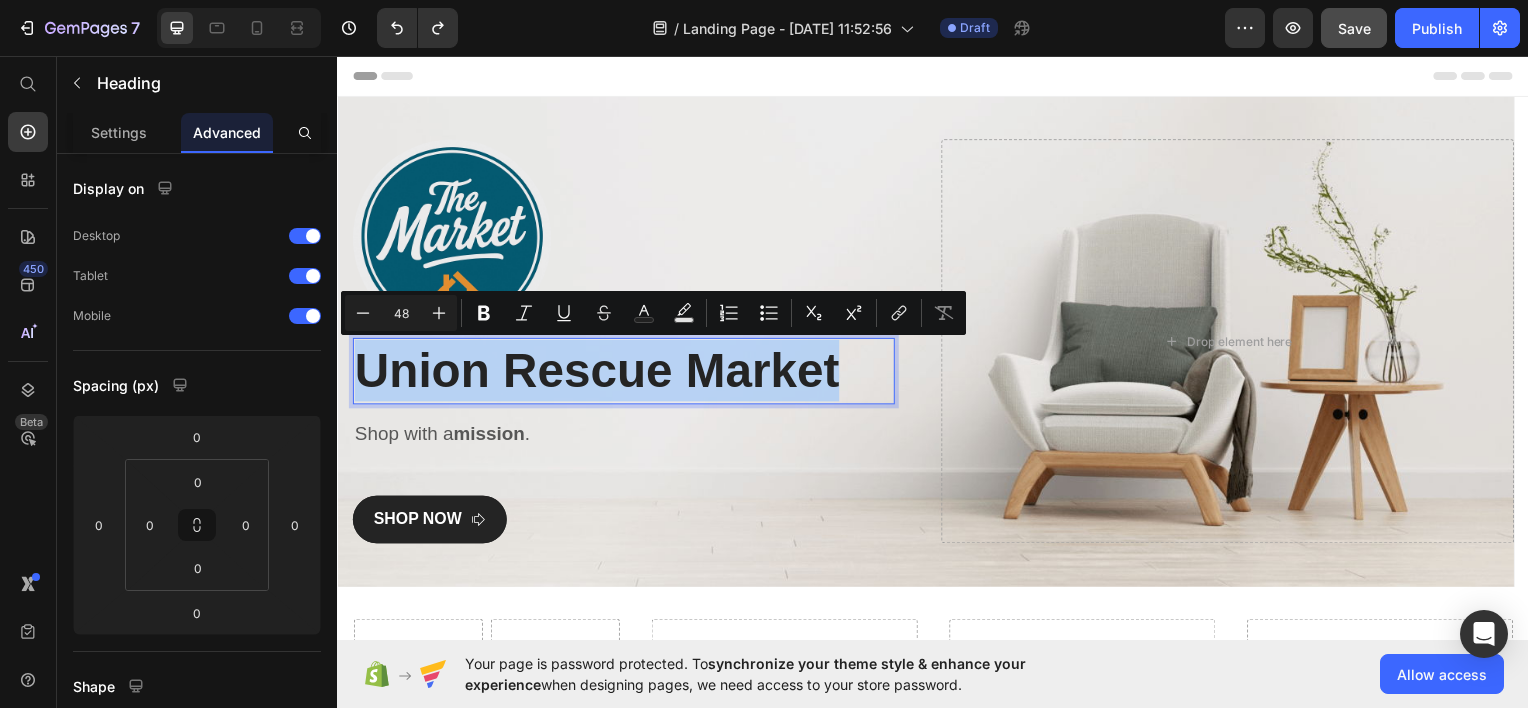 click on "Union Rescue Market" at bounding box center [625, 372] 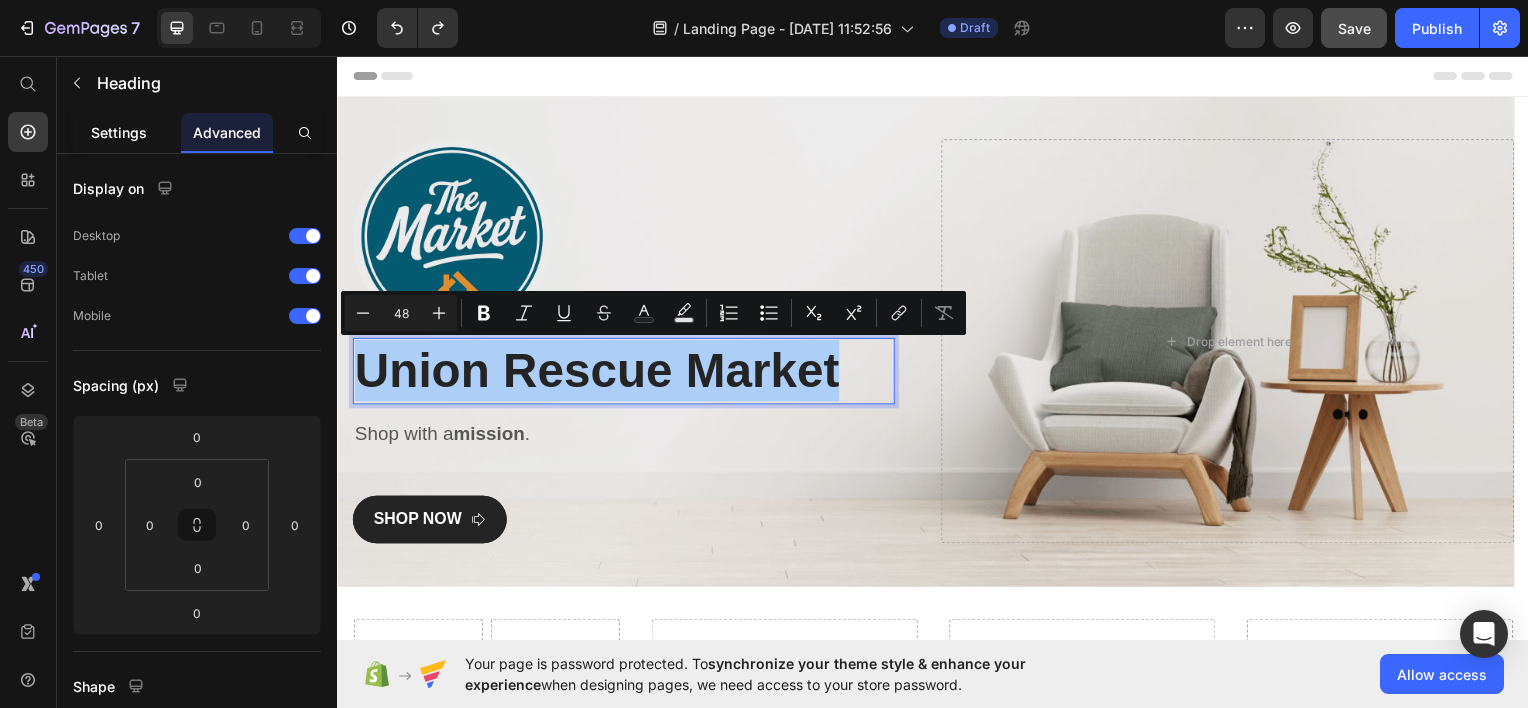click on "Settings" 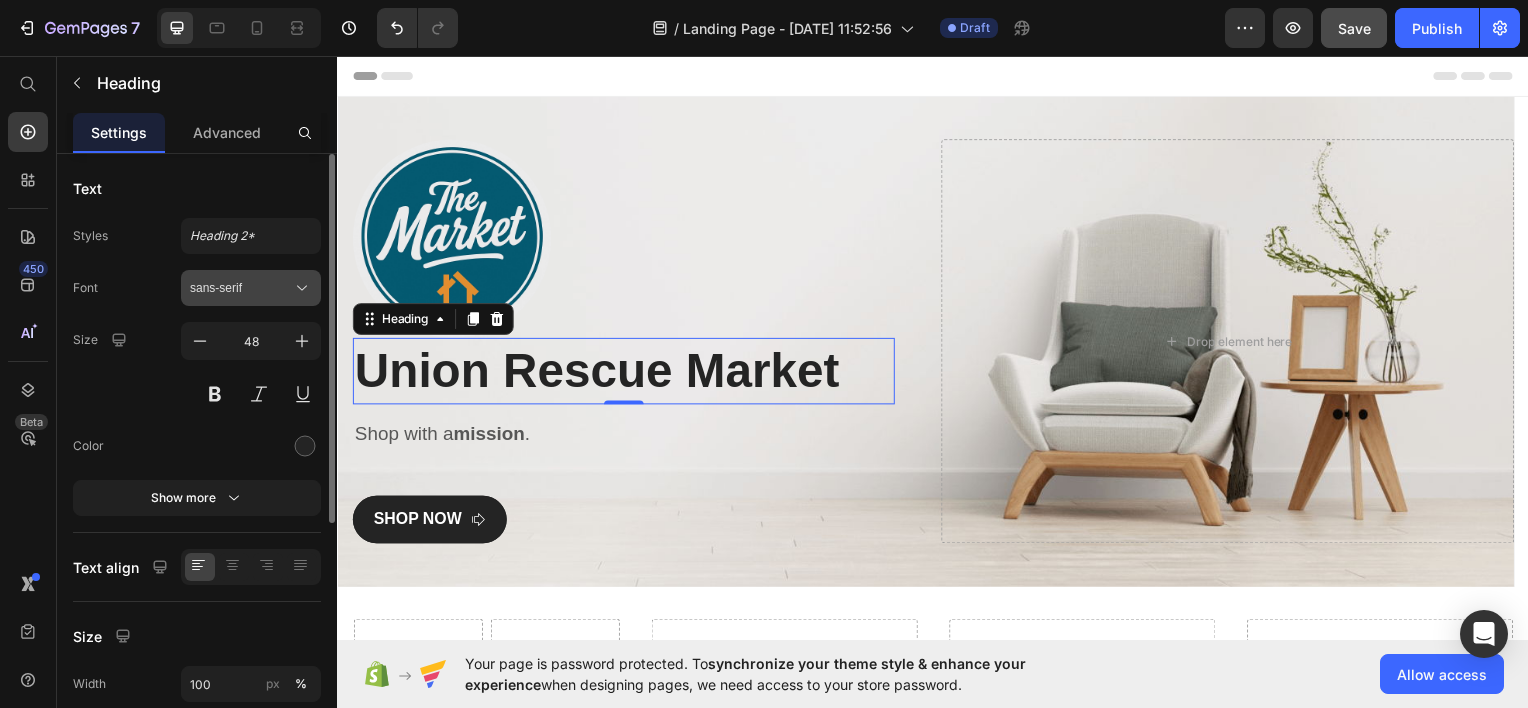 click on "sans-serif" at bounding box center [241, 288] 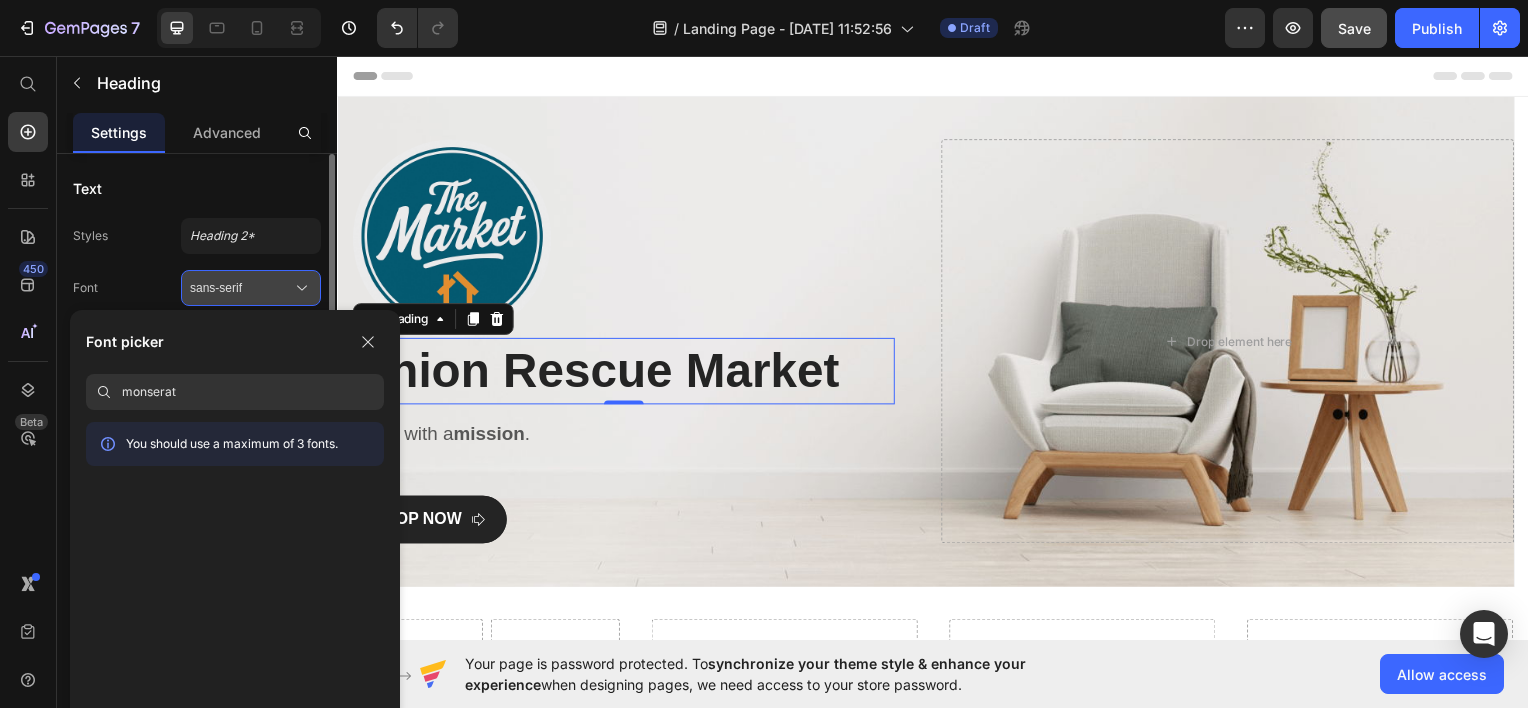 click 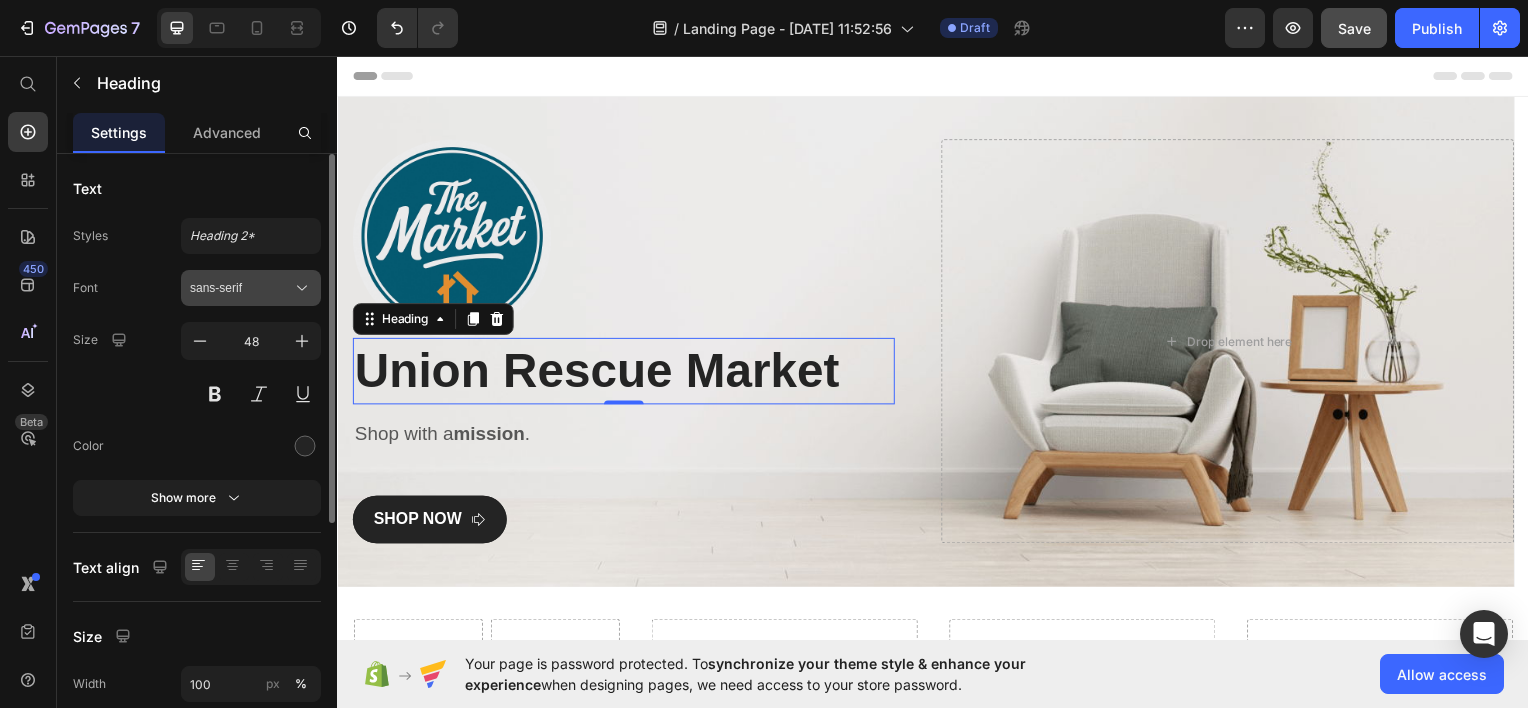 click 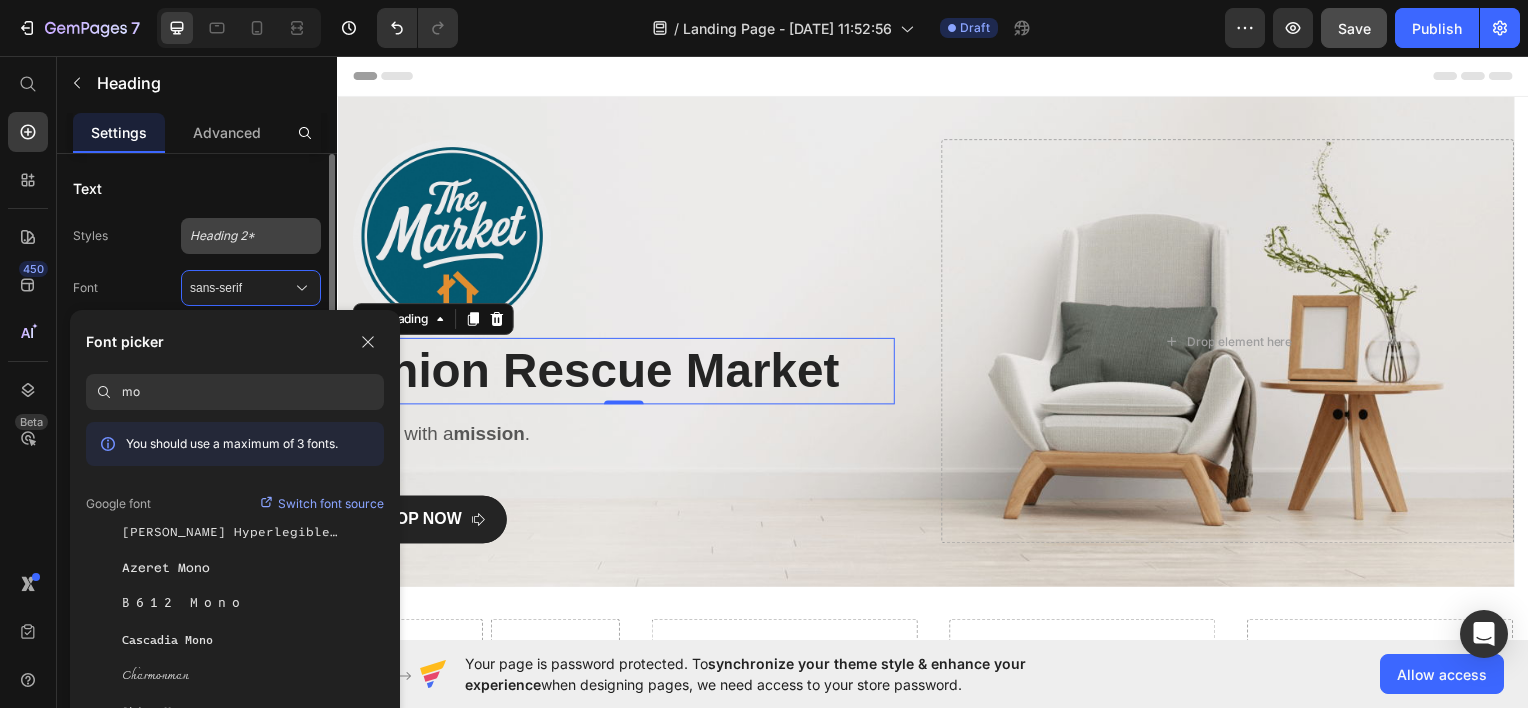 type on "m" 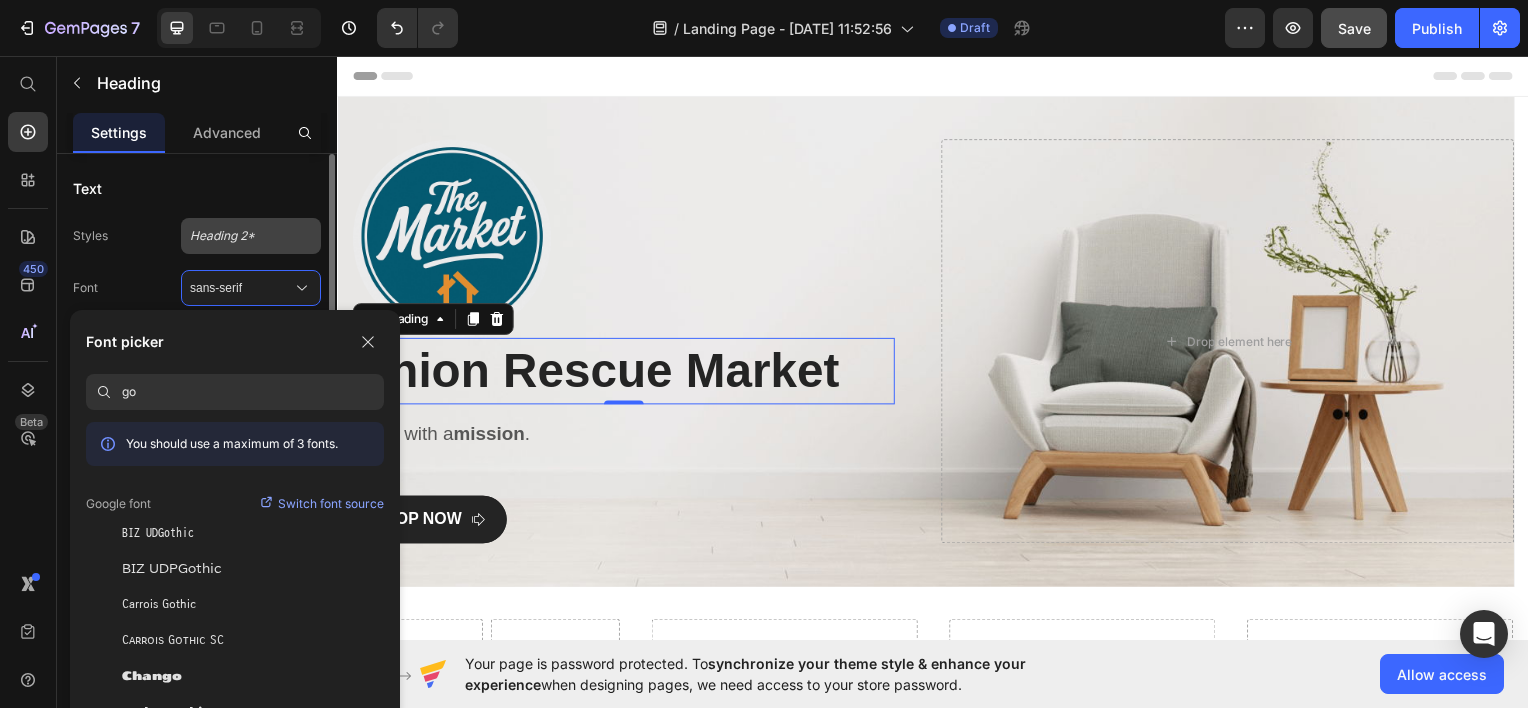 type on "g" 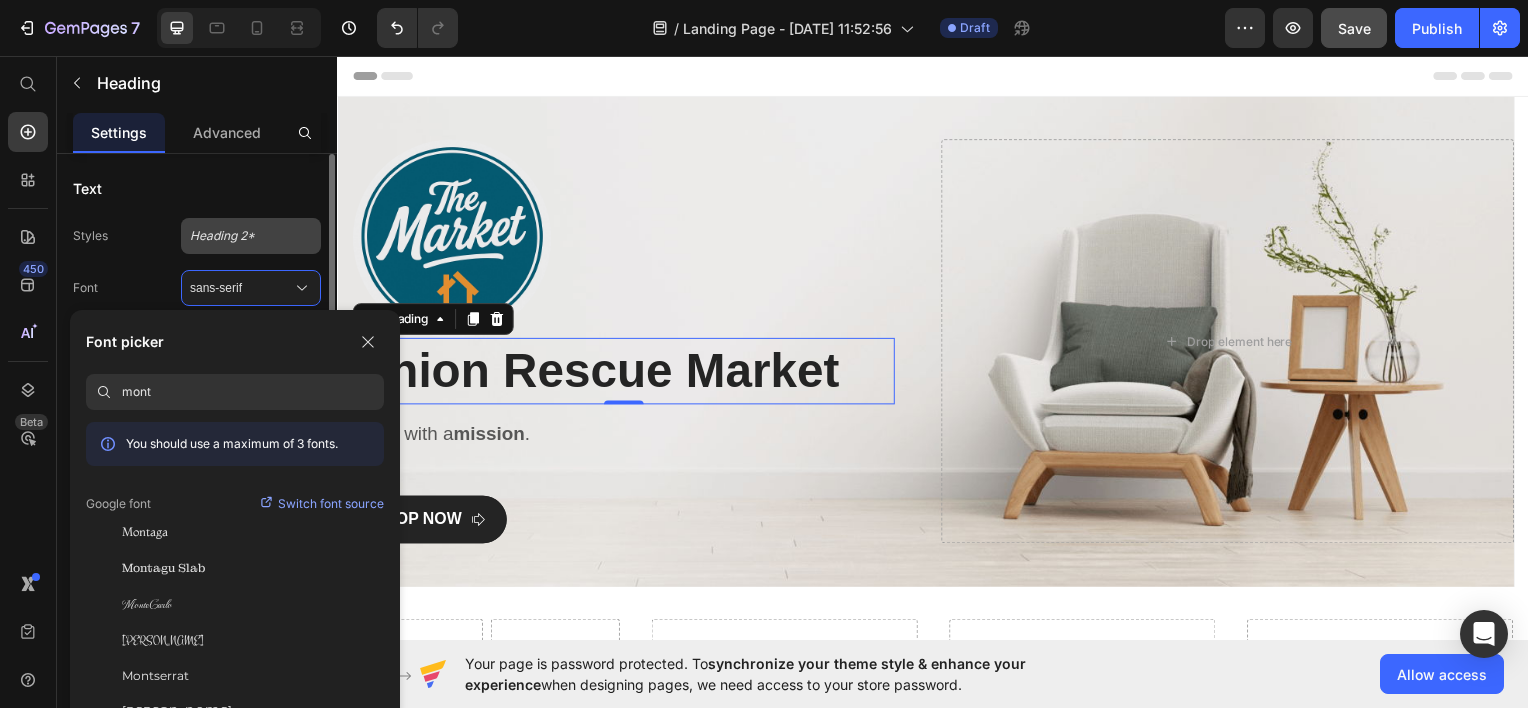 type on "monts" 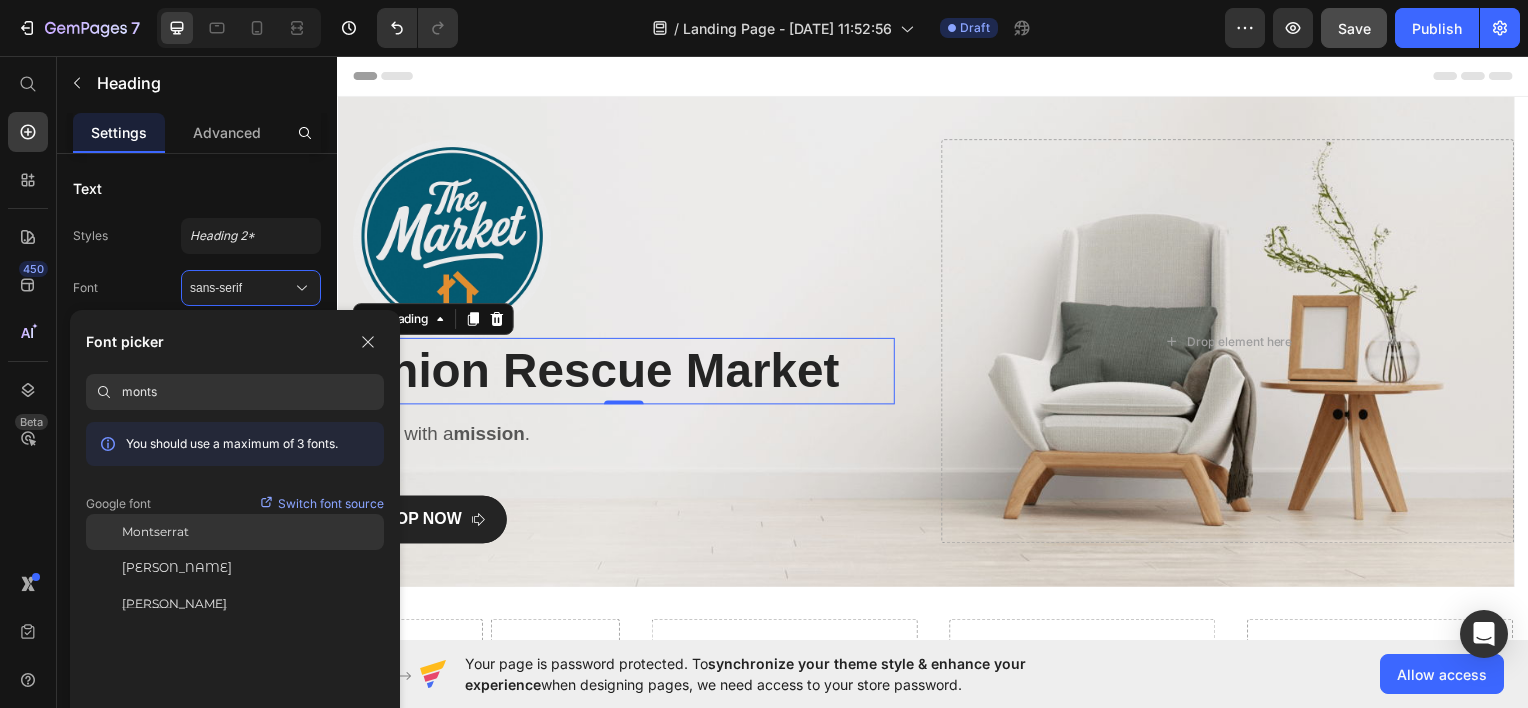 click on "Montserrat" 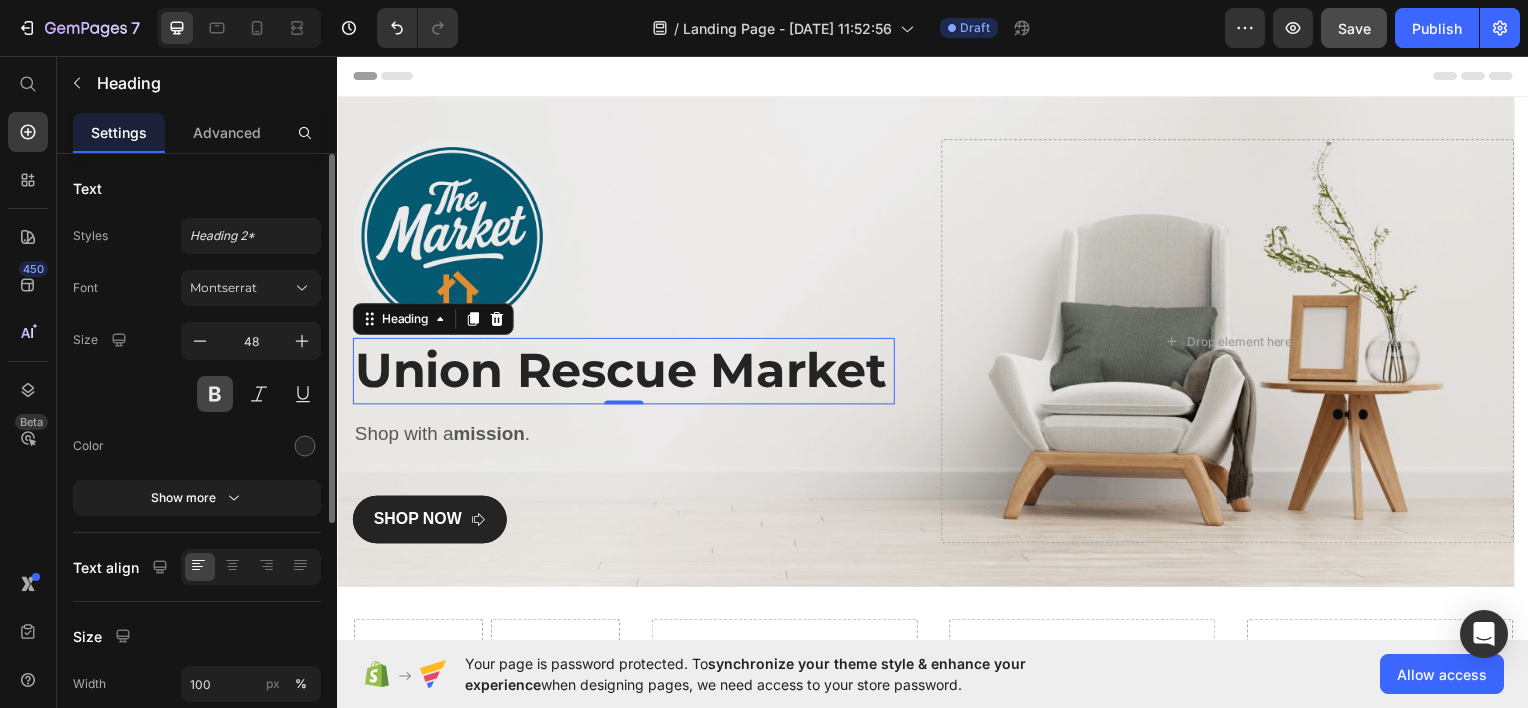 click at bounding box center (215, 394) 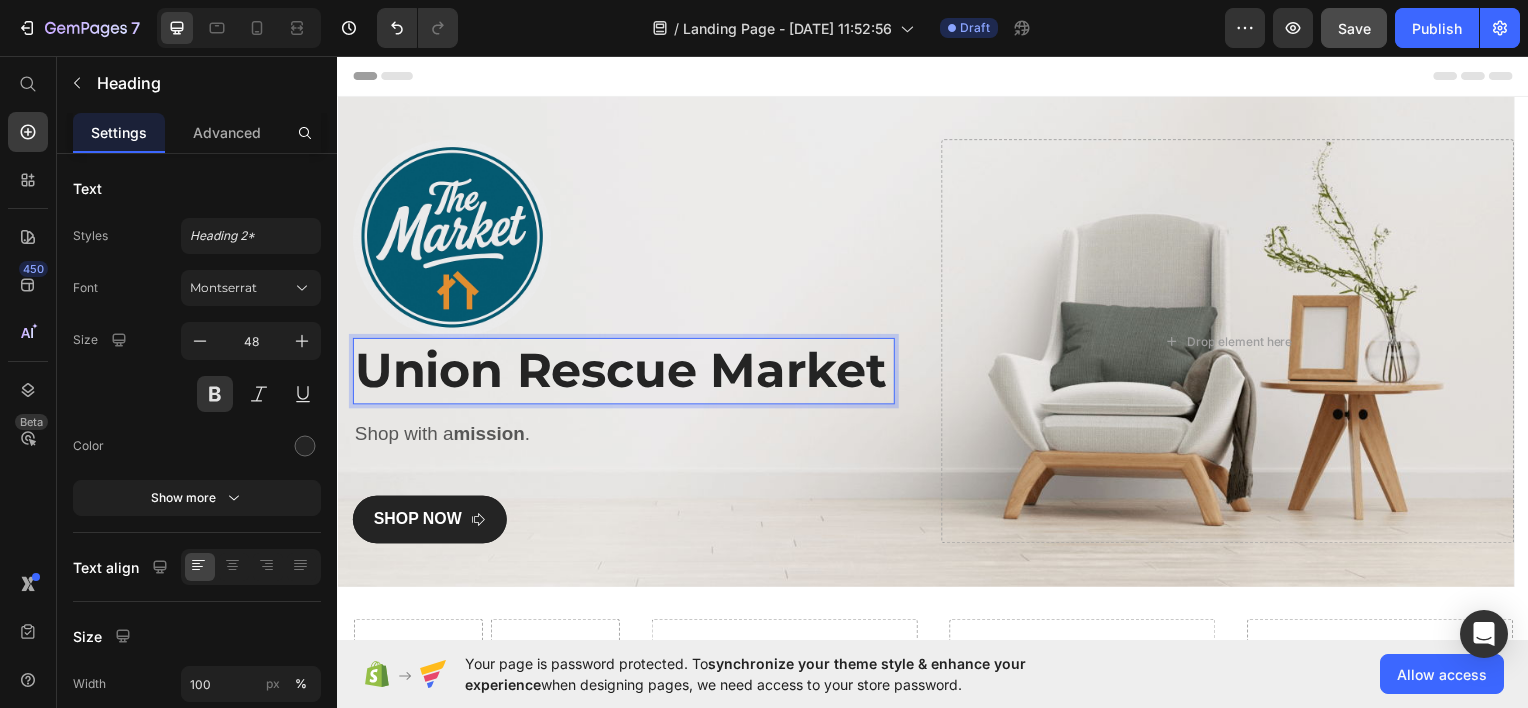 click on "Union Rescue Market" at bounding box center [625, 372] 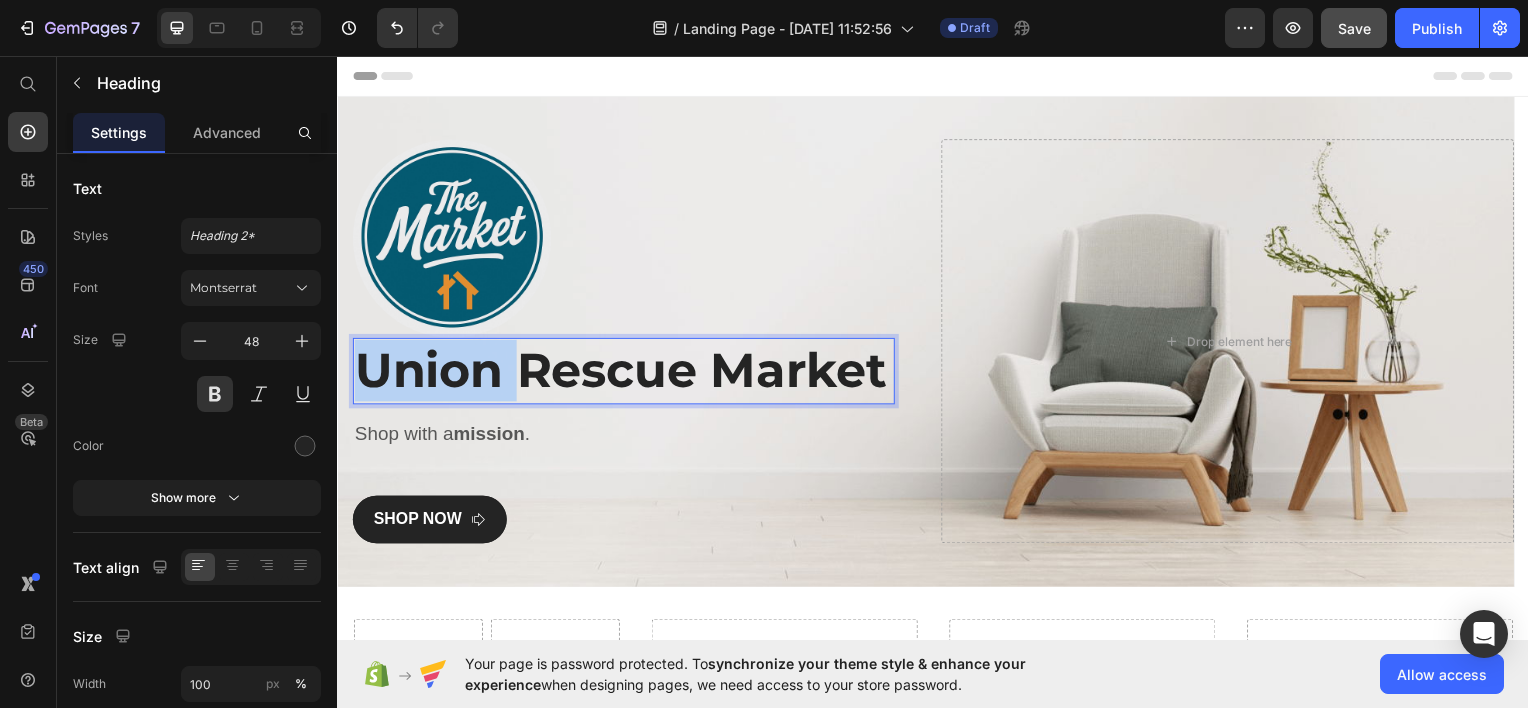 click on "Union Rescue Market" at bounding box center (625, 372) 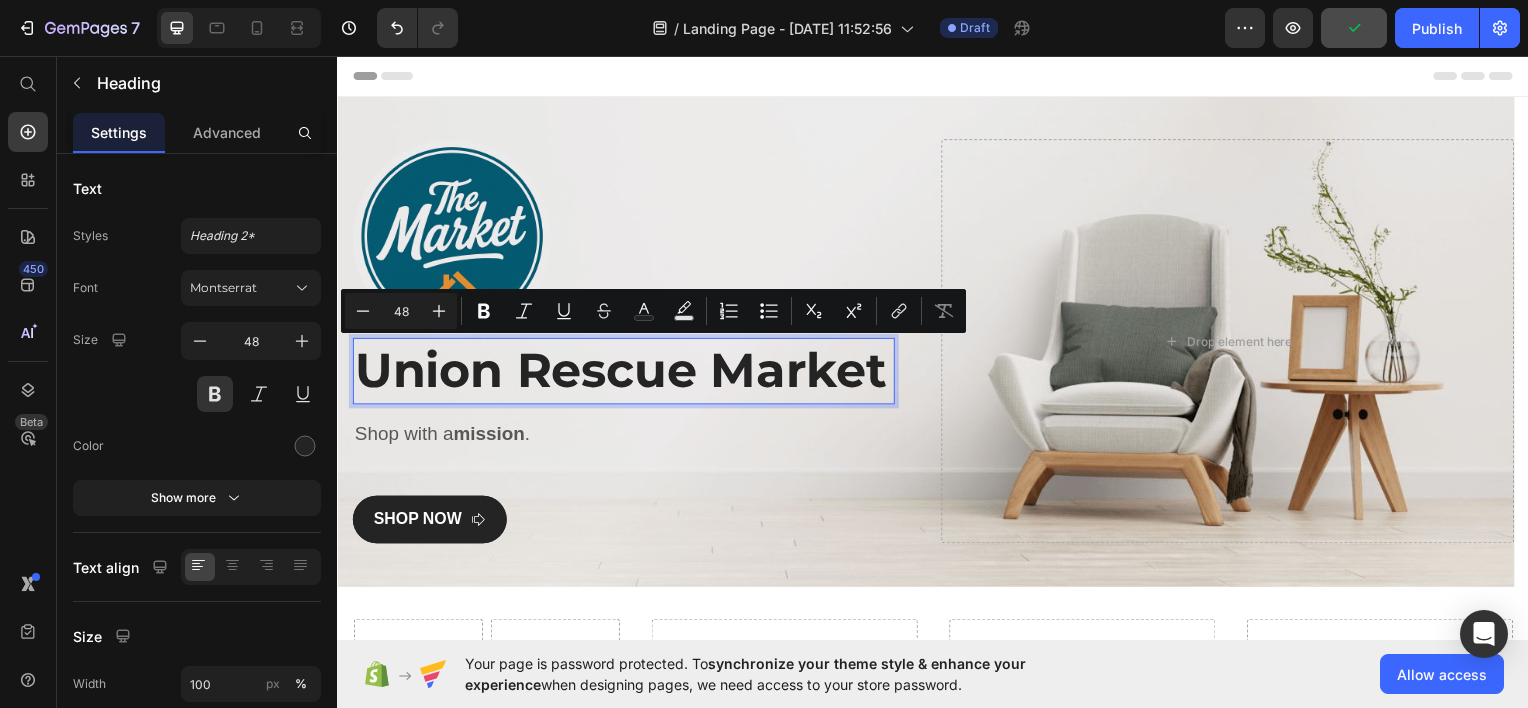 click on "Union Rescue Market" at bounding box center (625, 372) 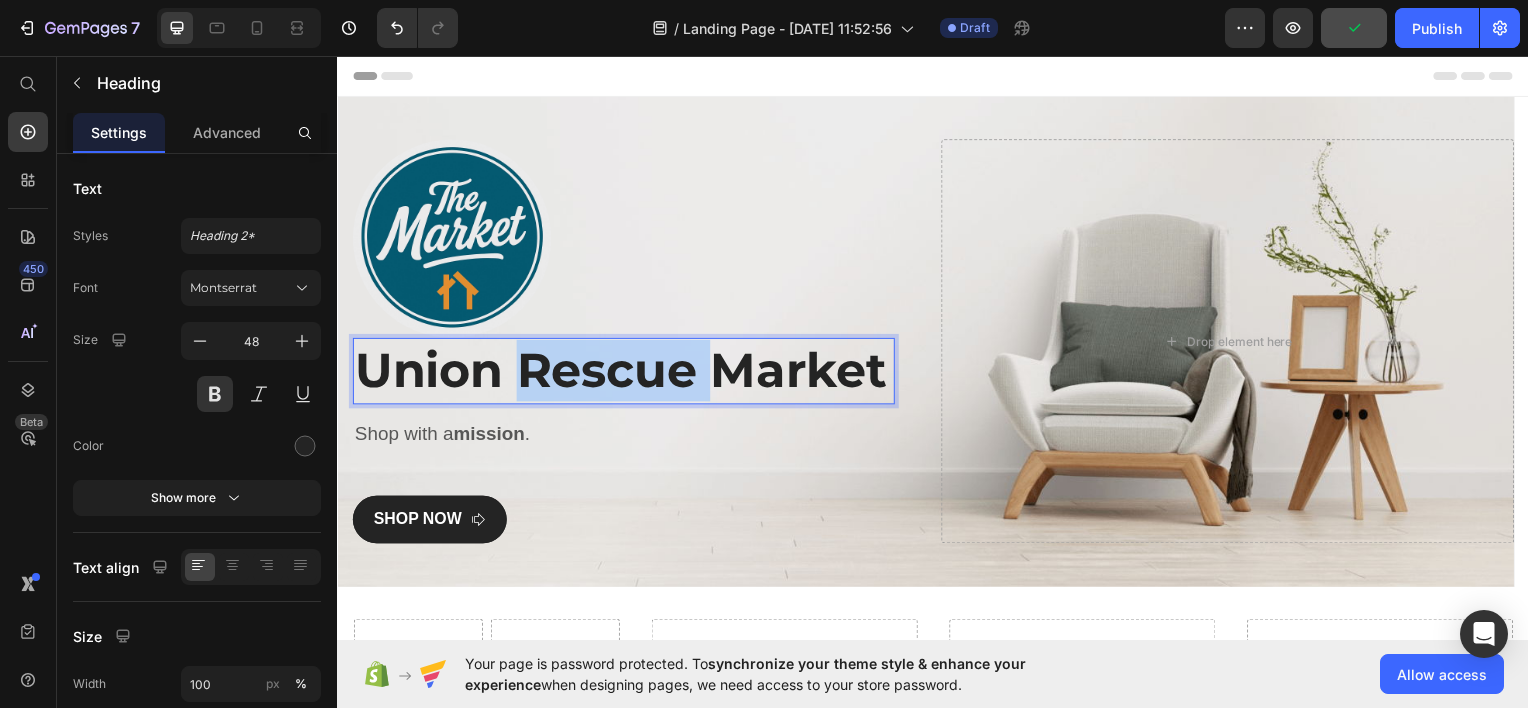 click on "Union Rescue Market" at bounding box center (625, 372) 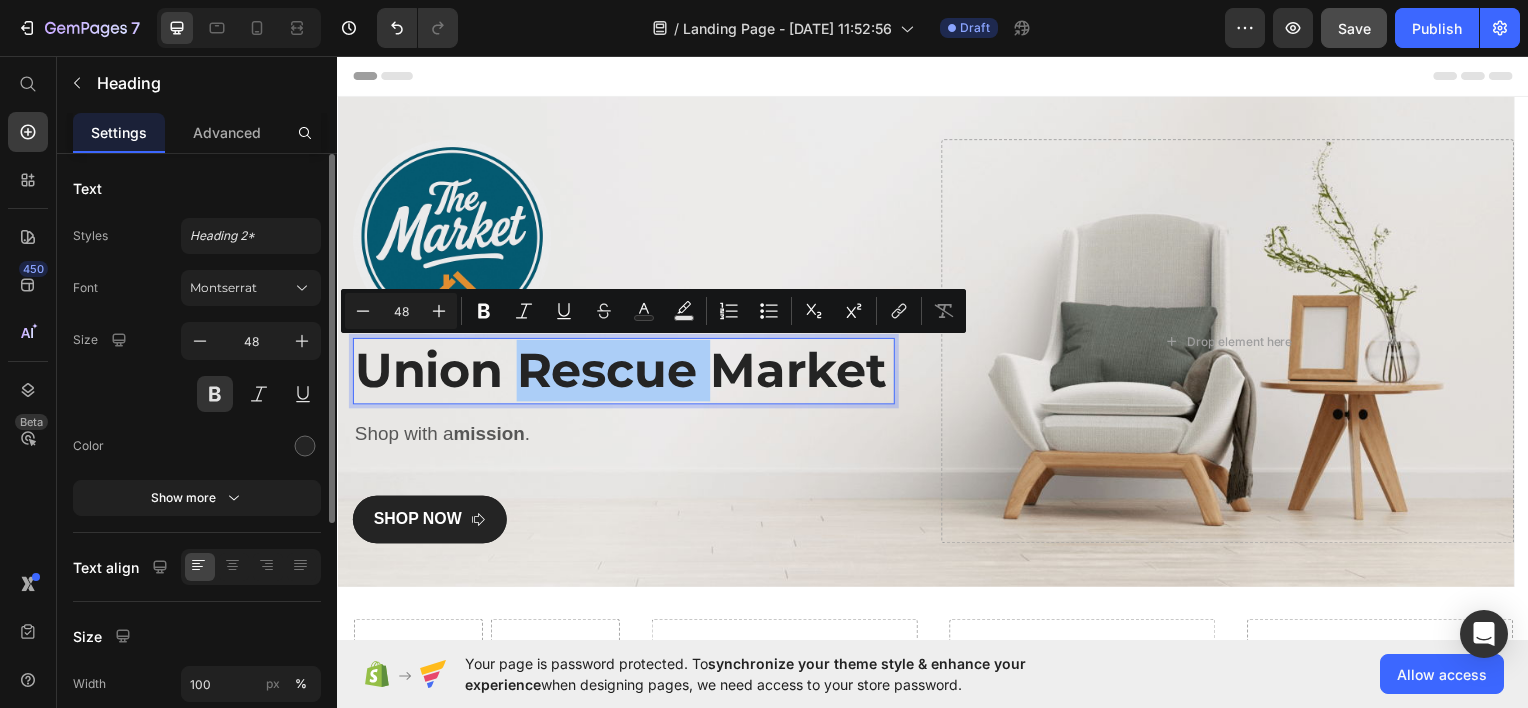 click on "Font Montserrat Size 48 Color Show more" at bounding box center (197, 393) 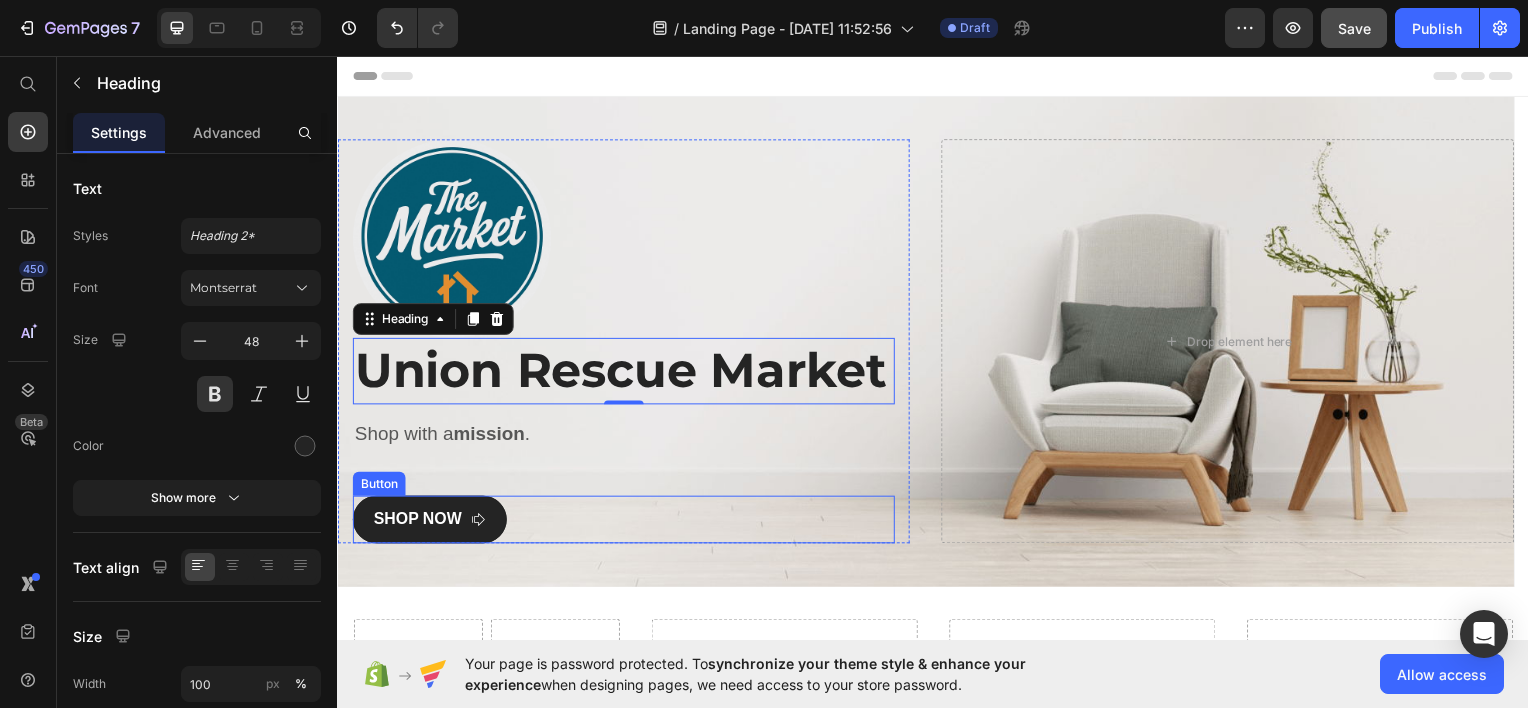 click on "SHOP NOW Button" at bounding box center [625, 522] 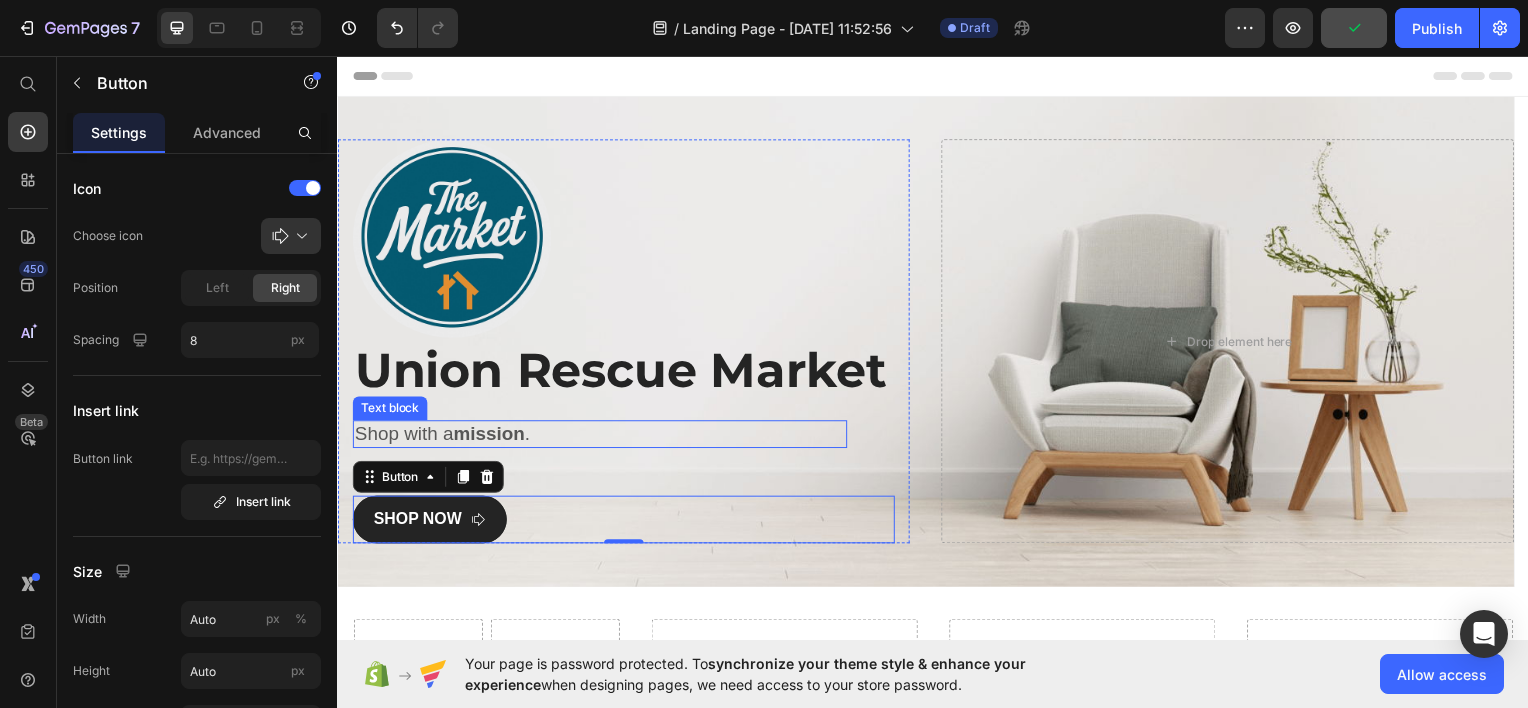 click on "Shop with a  mission ." at bounding box center (601, 436) 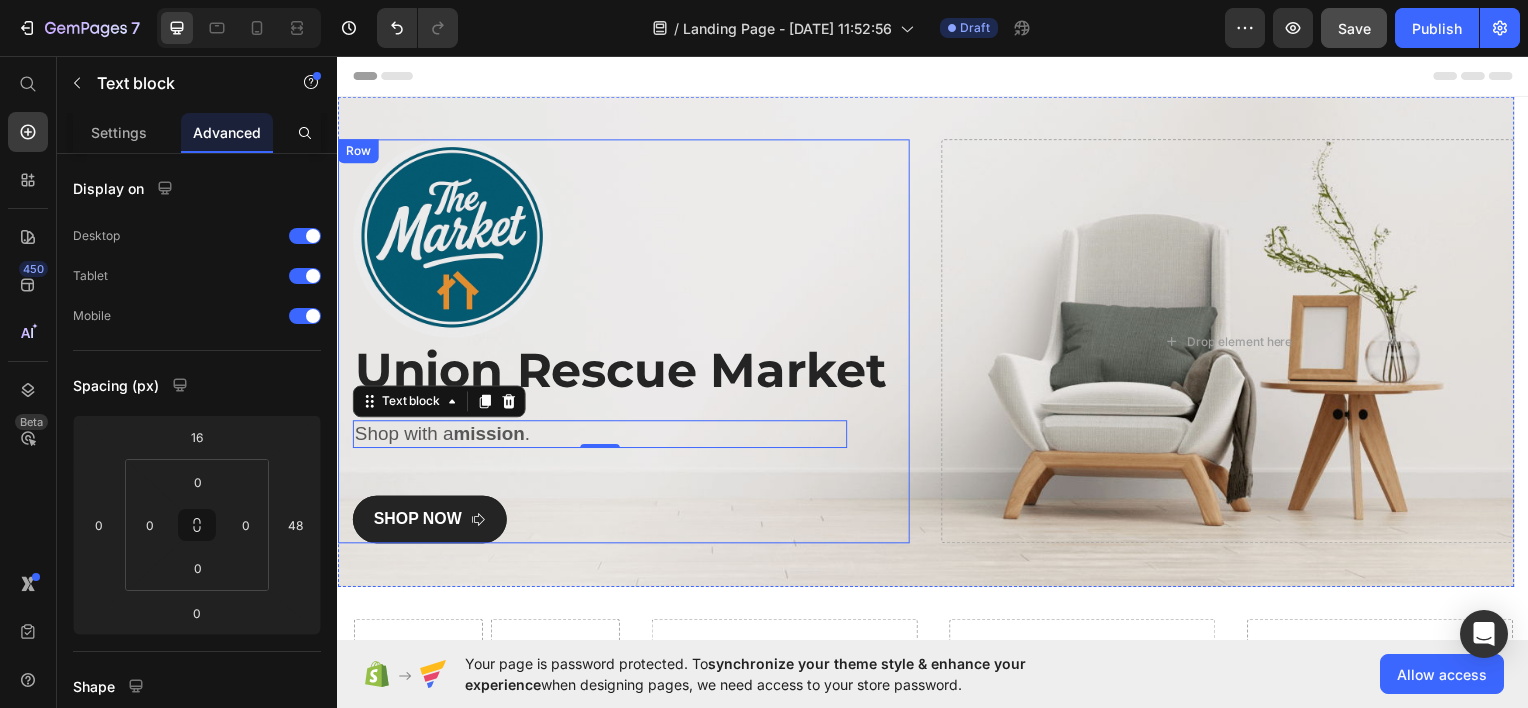 click on "Image Row Union Rescue Market Heading Shop with a  mission . Text block   0
SHOP NOW Button" at bounding box center [625, 342] 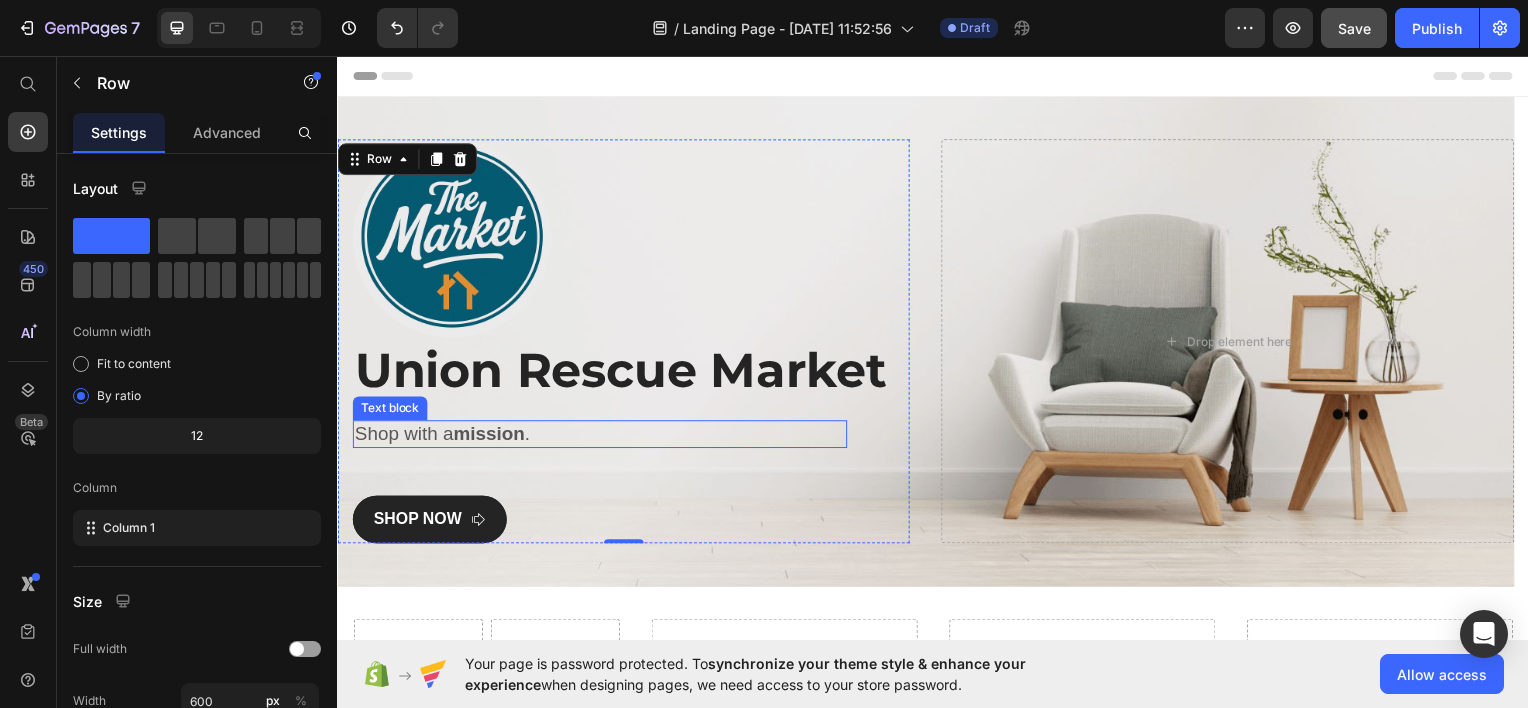 click on "Shop with a  mission ." at bounding box center (601, 436) 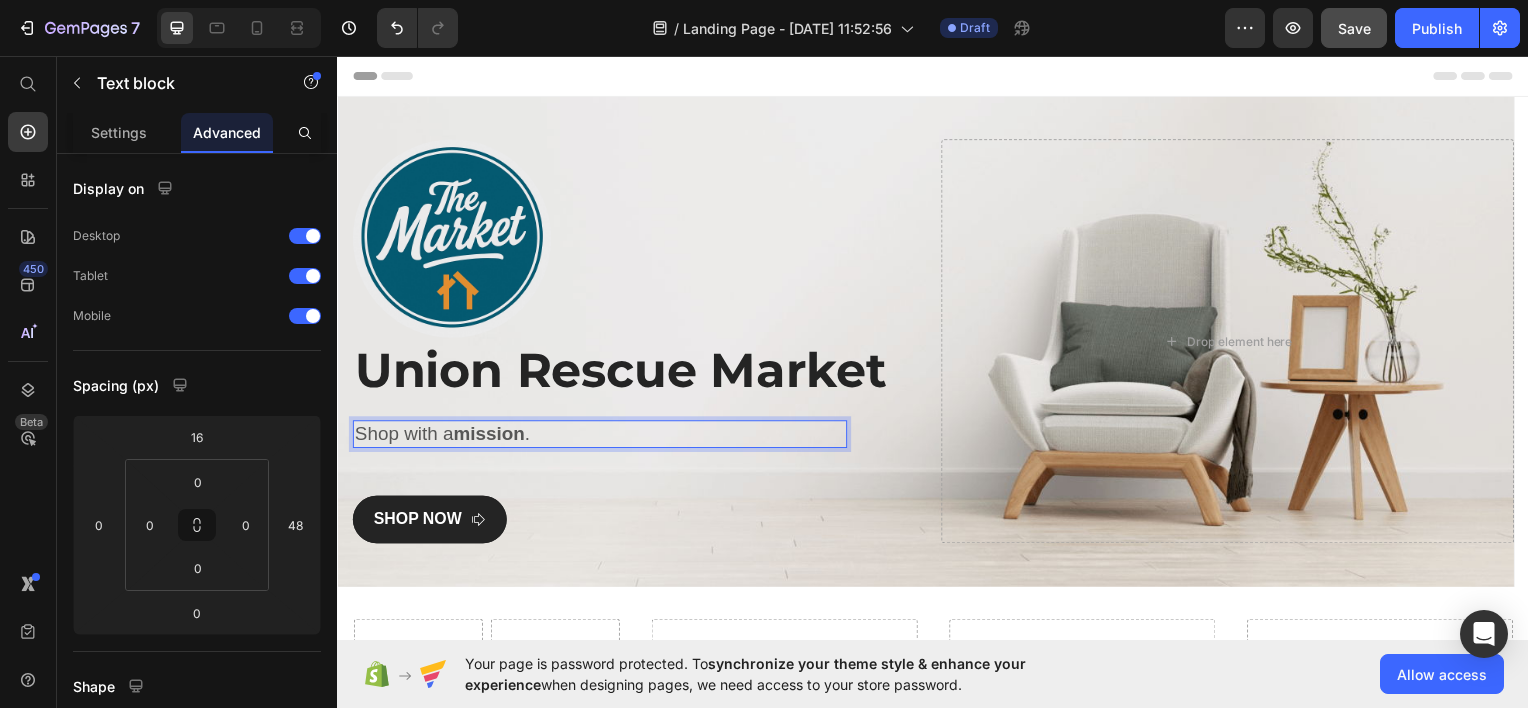 click on "Shop with a  mission ." at bounding box center [601, 436] 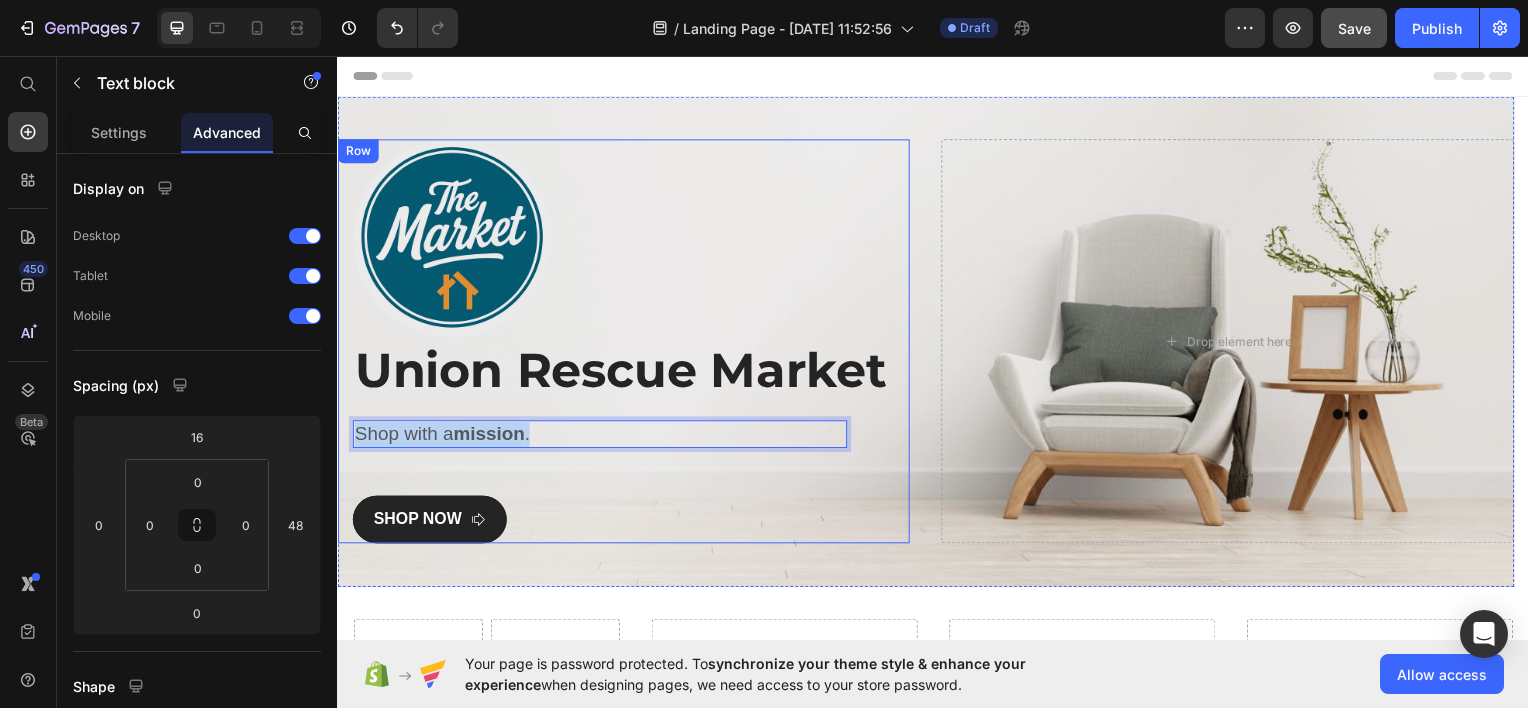drag, startPoint x: 538, startPoint y: 433, endPoint x: 350, endPoint y: 427, distance: 188.09572 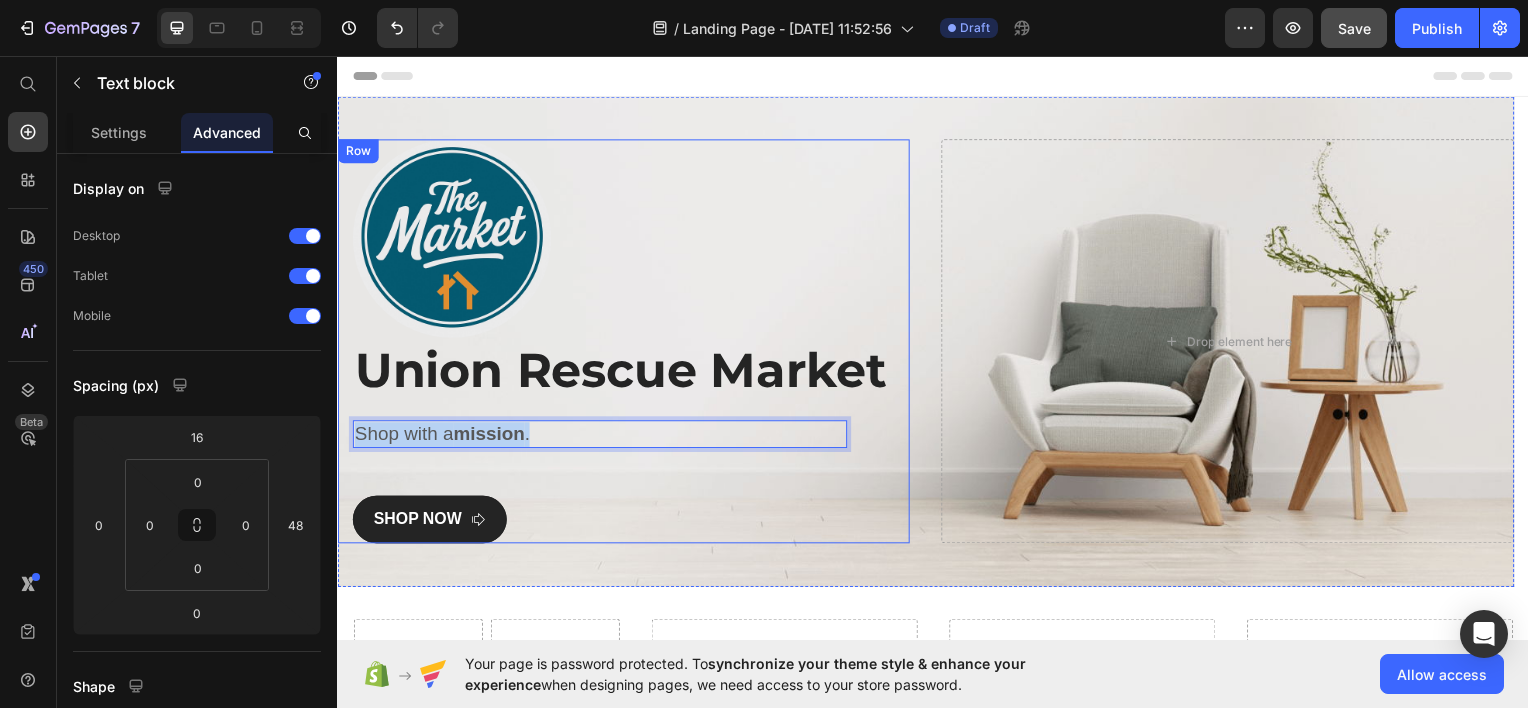 click on "Image Row Union Rescue Market Heading Shop with a  mission . Text block   0
SHOP NOW Button Row" at bounding box center [625, 342] 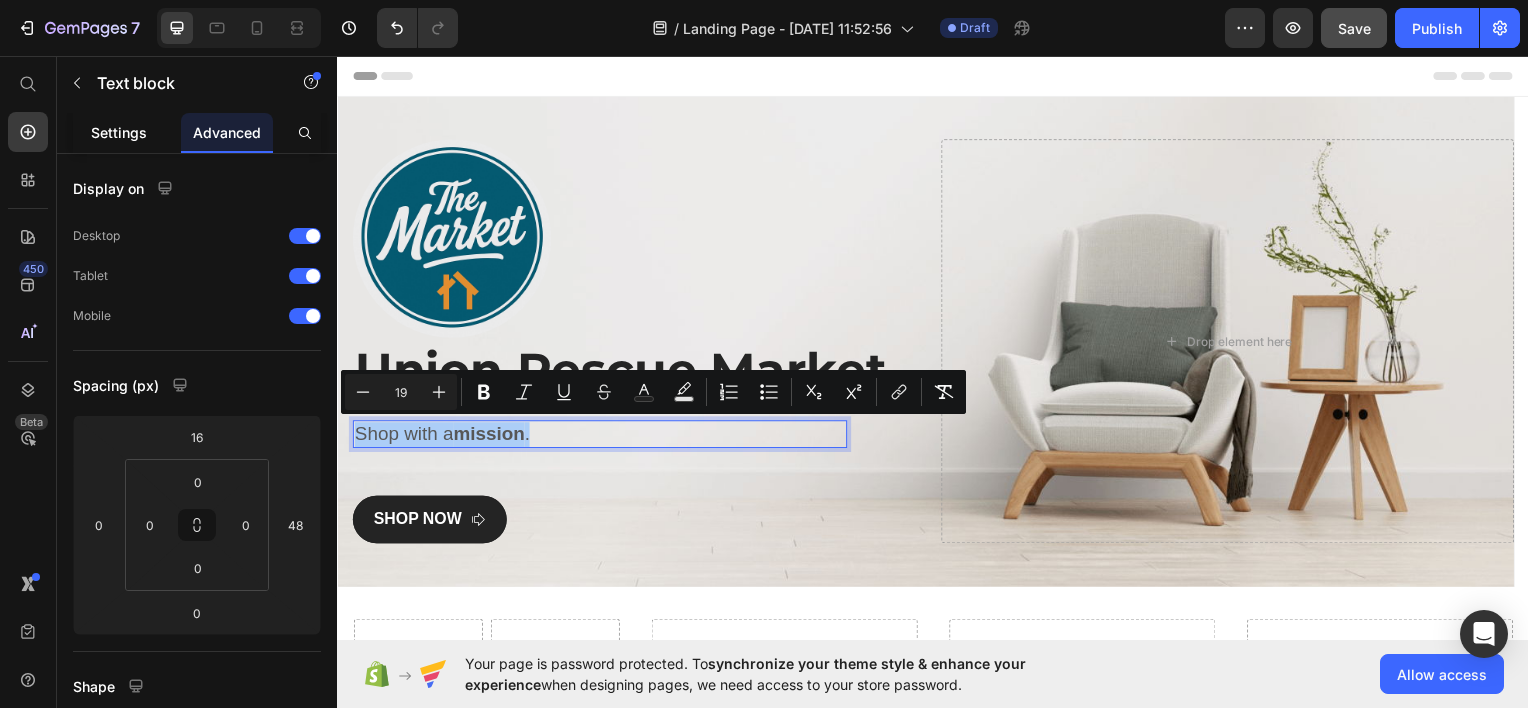 click on "Settings" at bounding box center (119, 132) 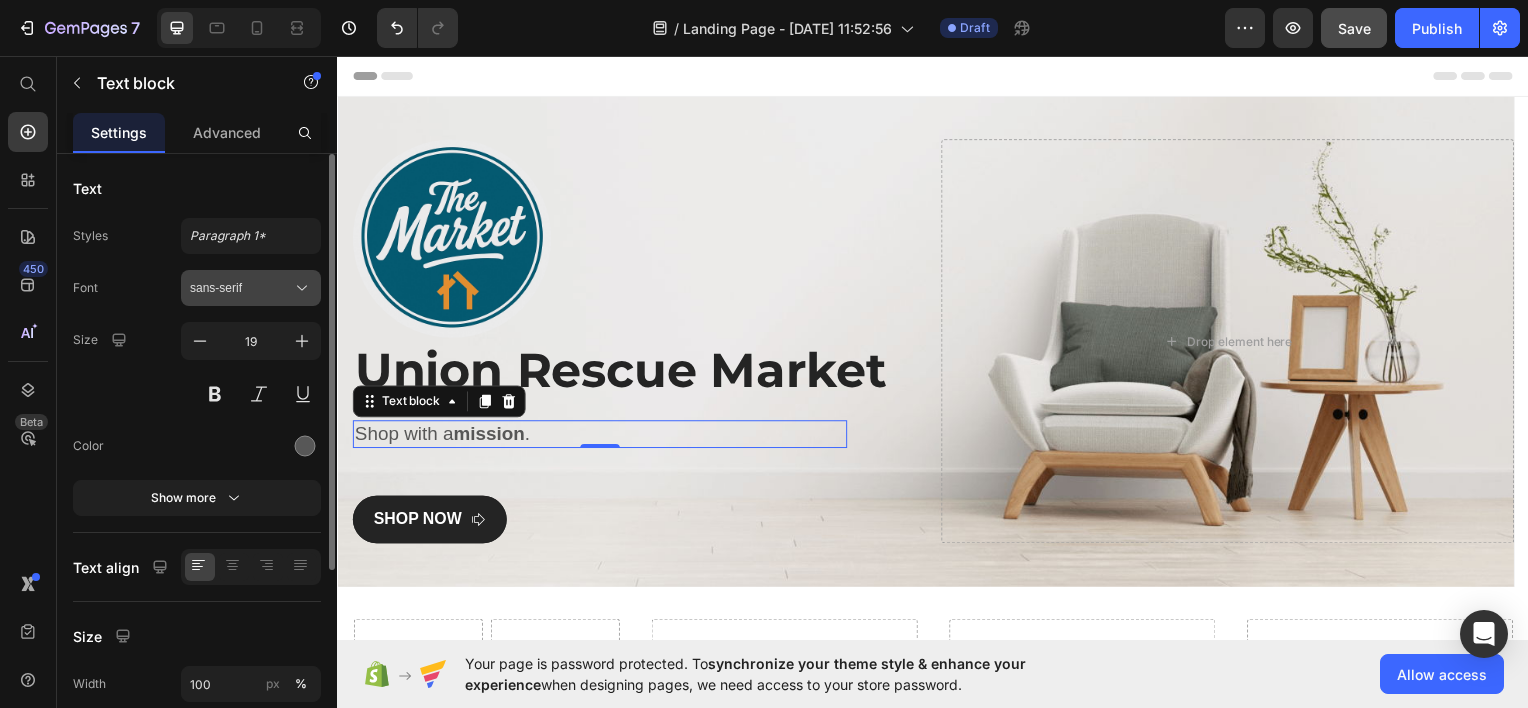 click on "sans-serif" at bounding box center (241, 288) 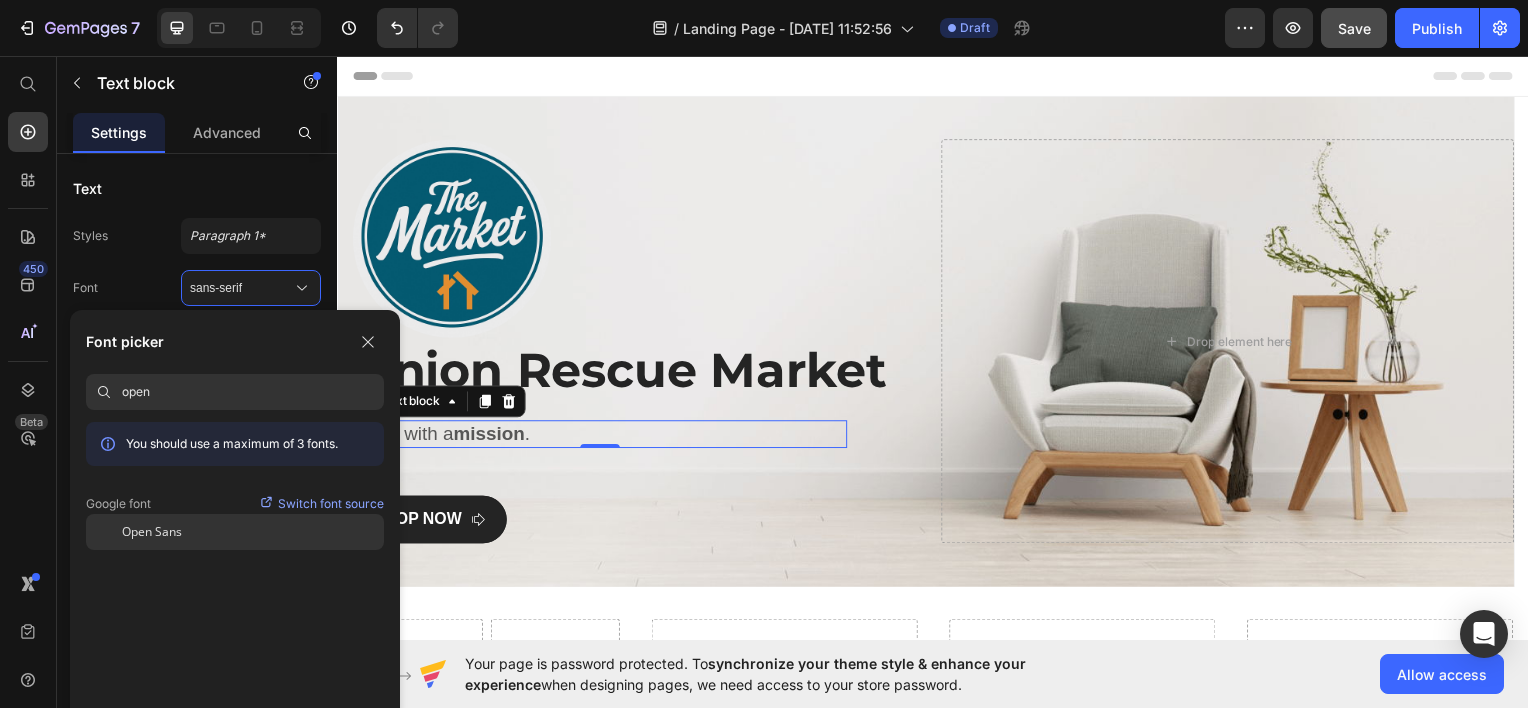 type on "open" 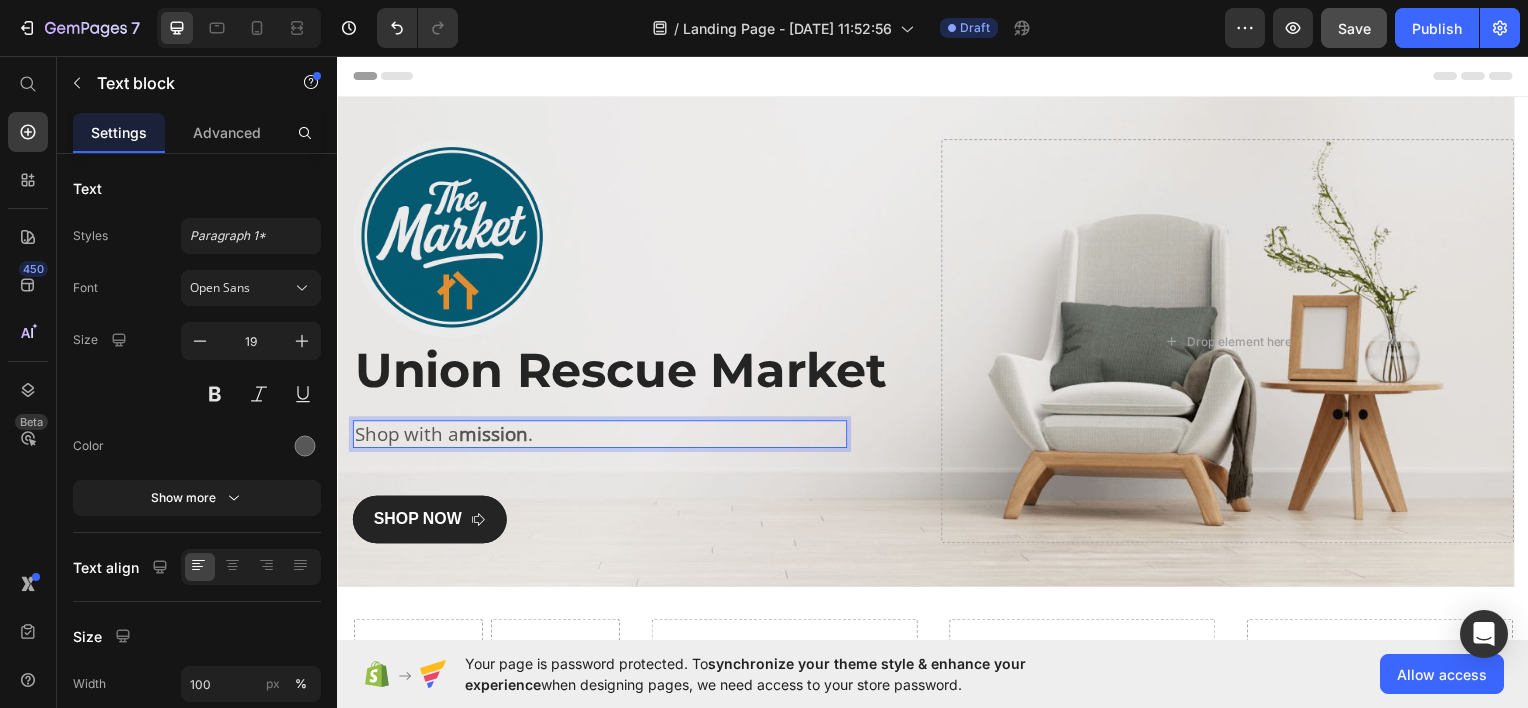 click on "Shop with a  mission ." at bounding box center [601, 436] 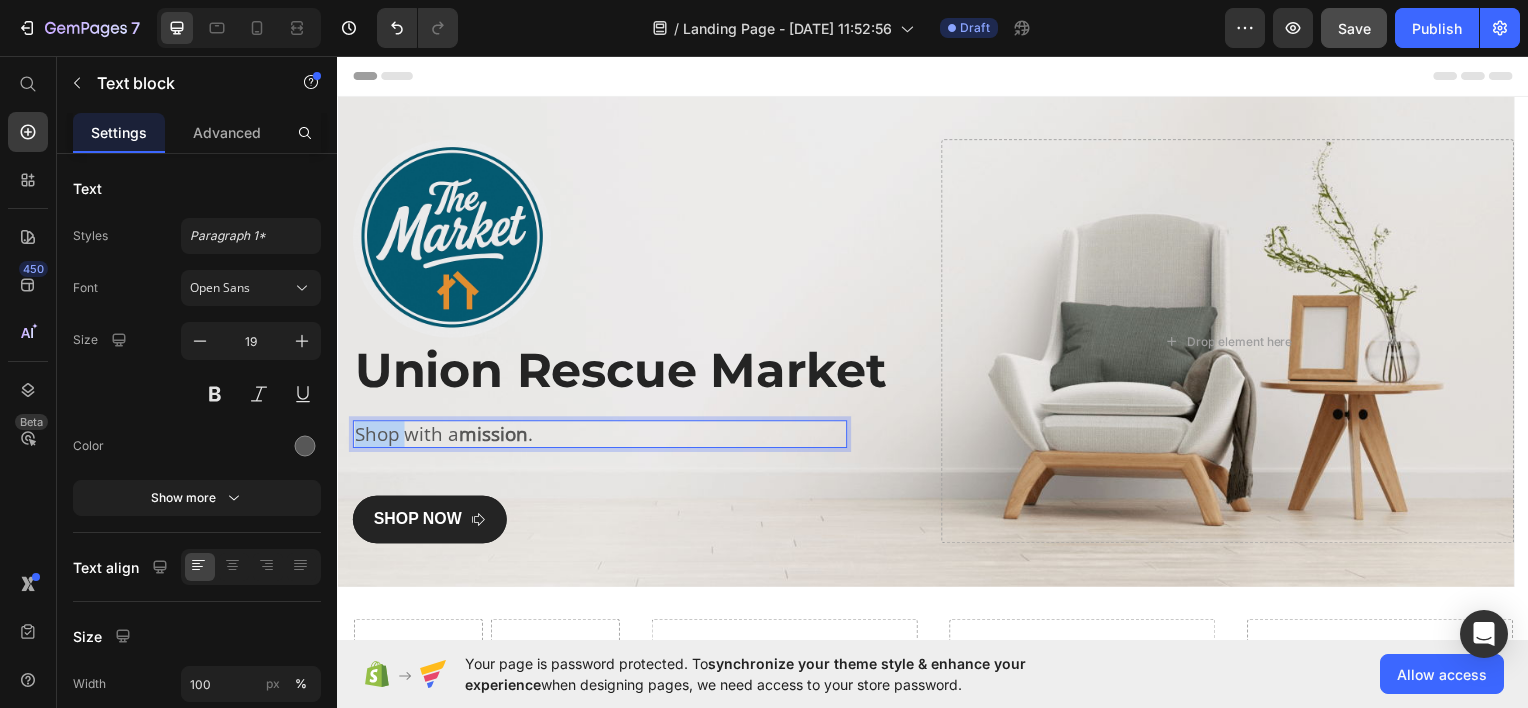 click on "Shop with a  mission ." at bounding box center [601, 436] 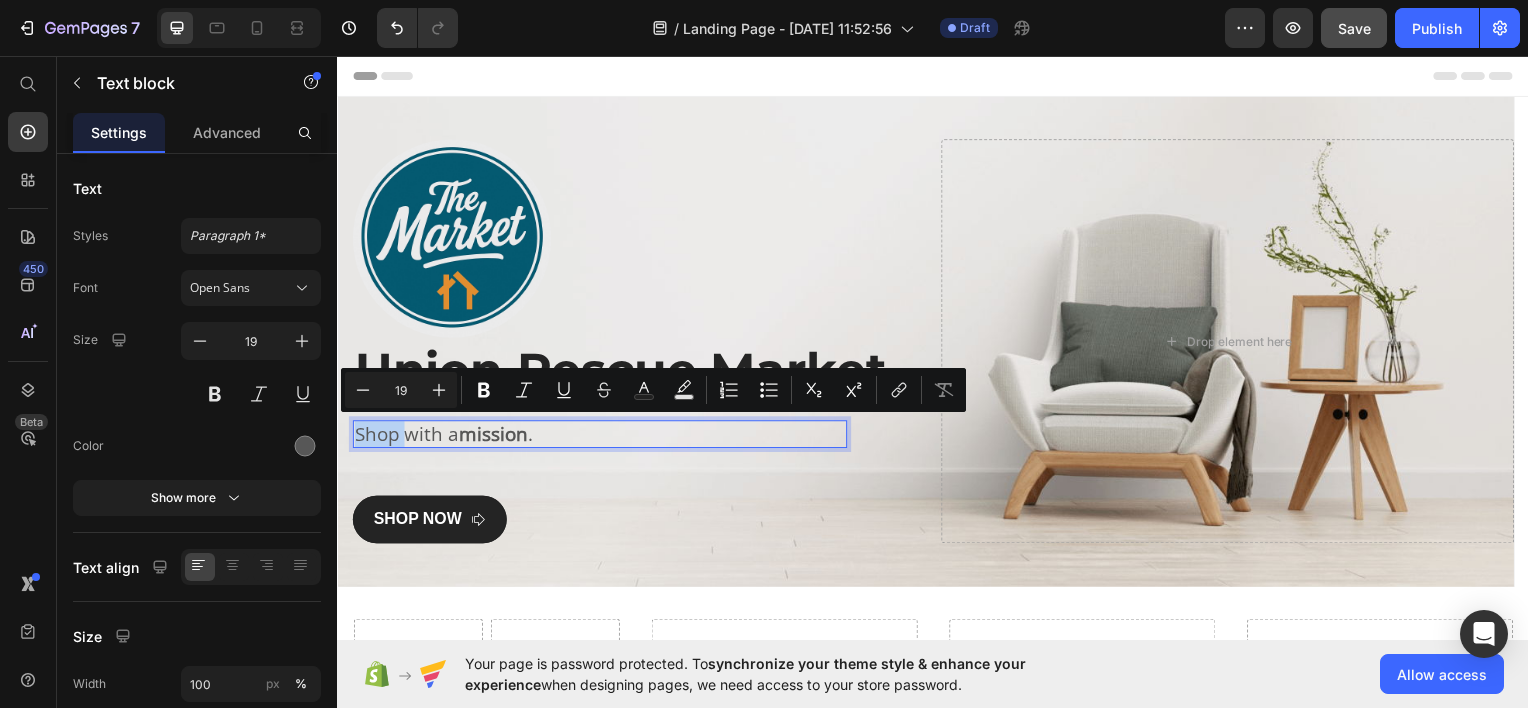 click on "Shop with a  mission ." at bounding box center [601, 436] 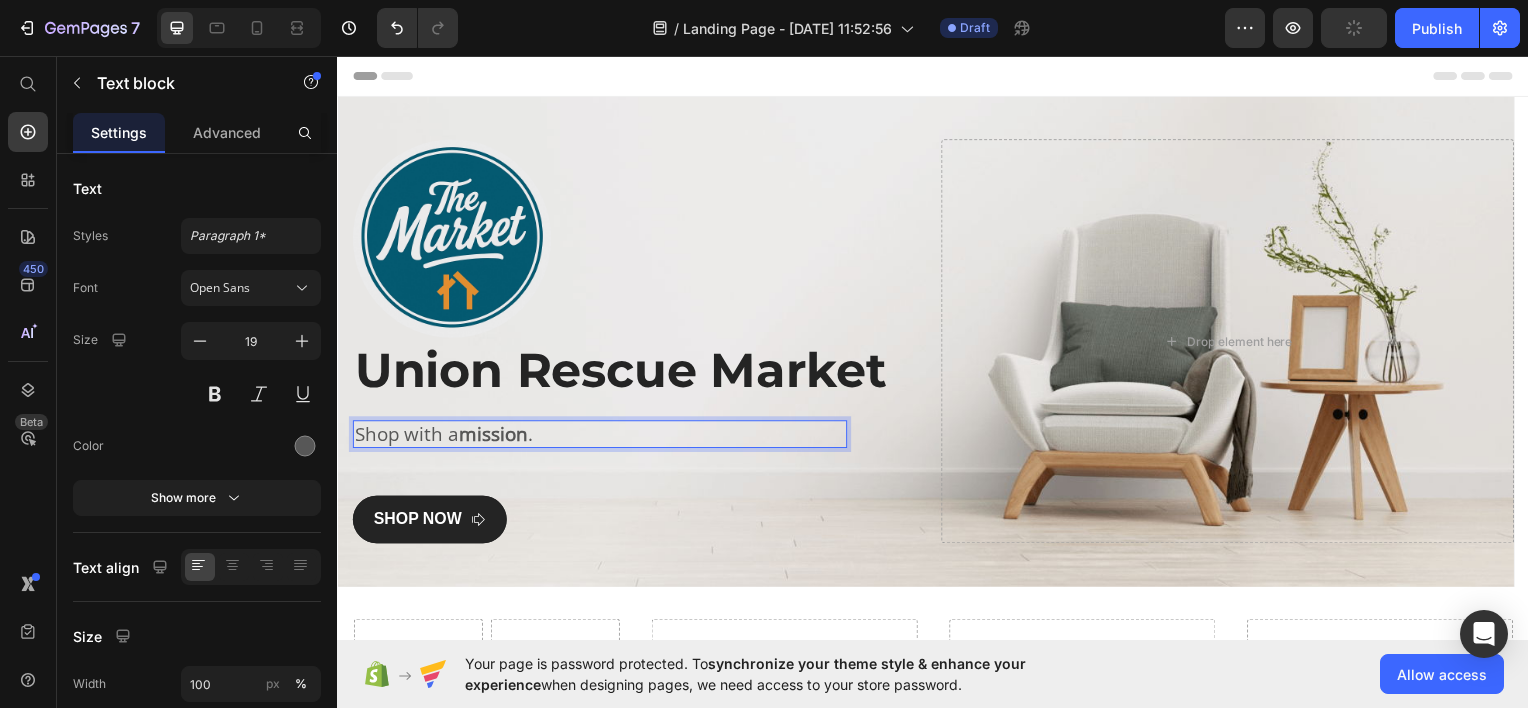 click on "Shop with a  mission ." at bounding box center [601, 436] 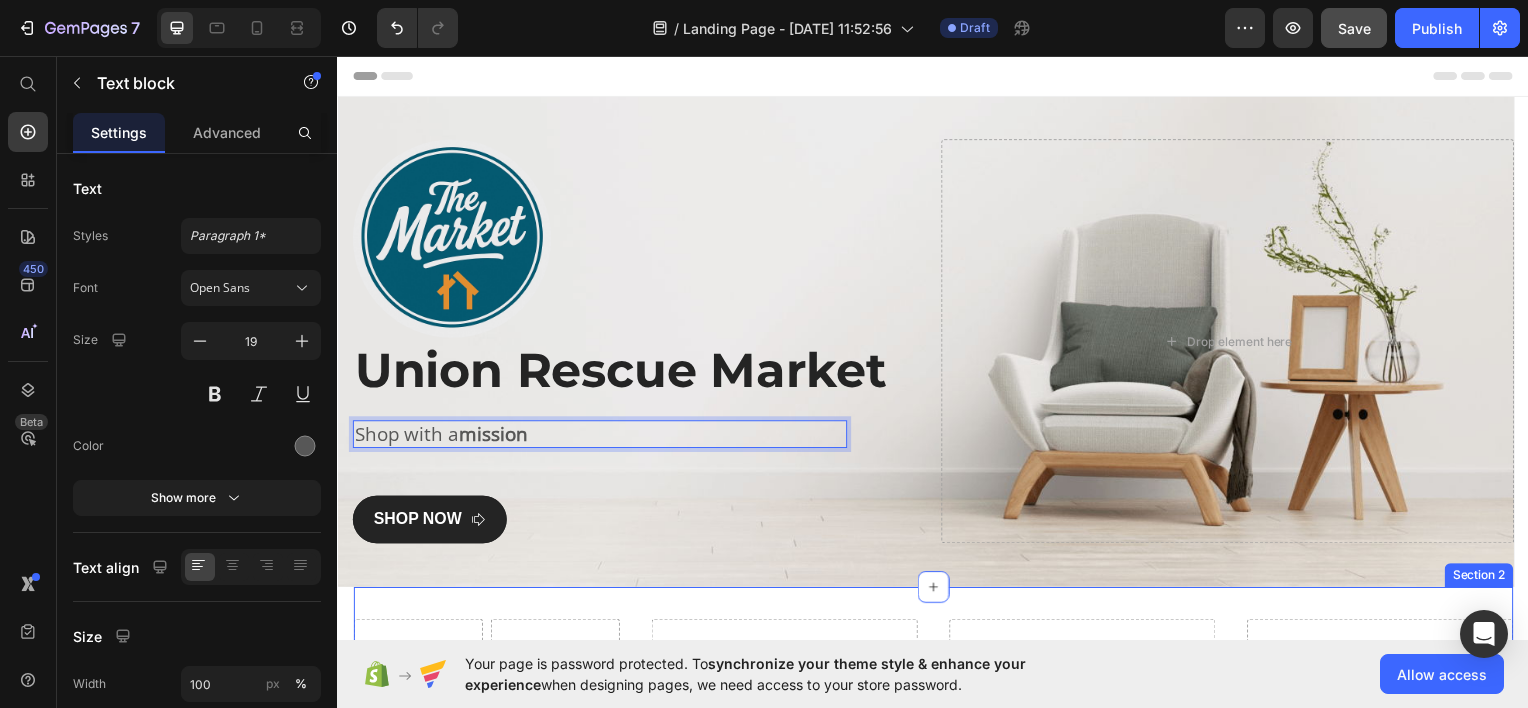 click at bounding box center [929, 343] 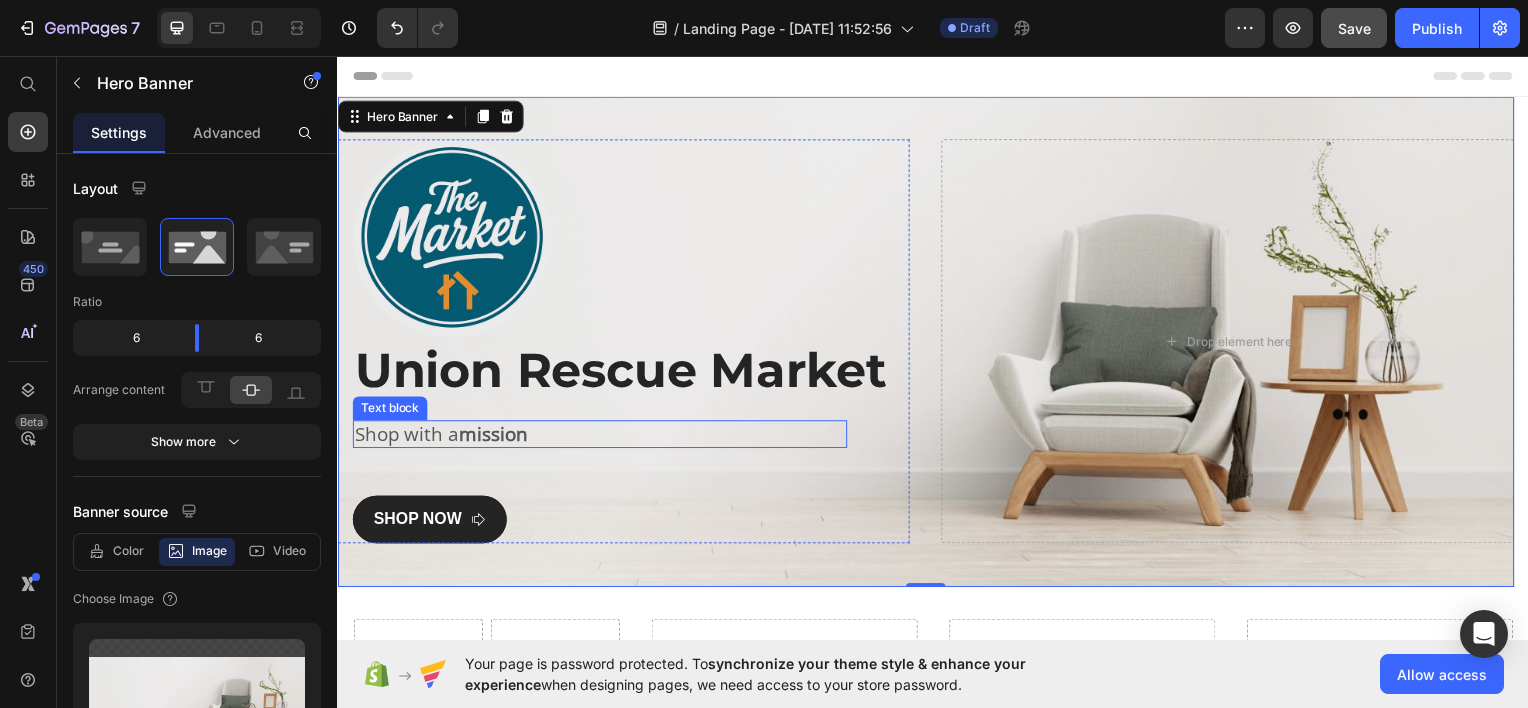 click on "mission" at bounding box center [493, 436] 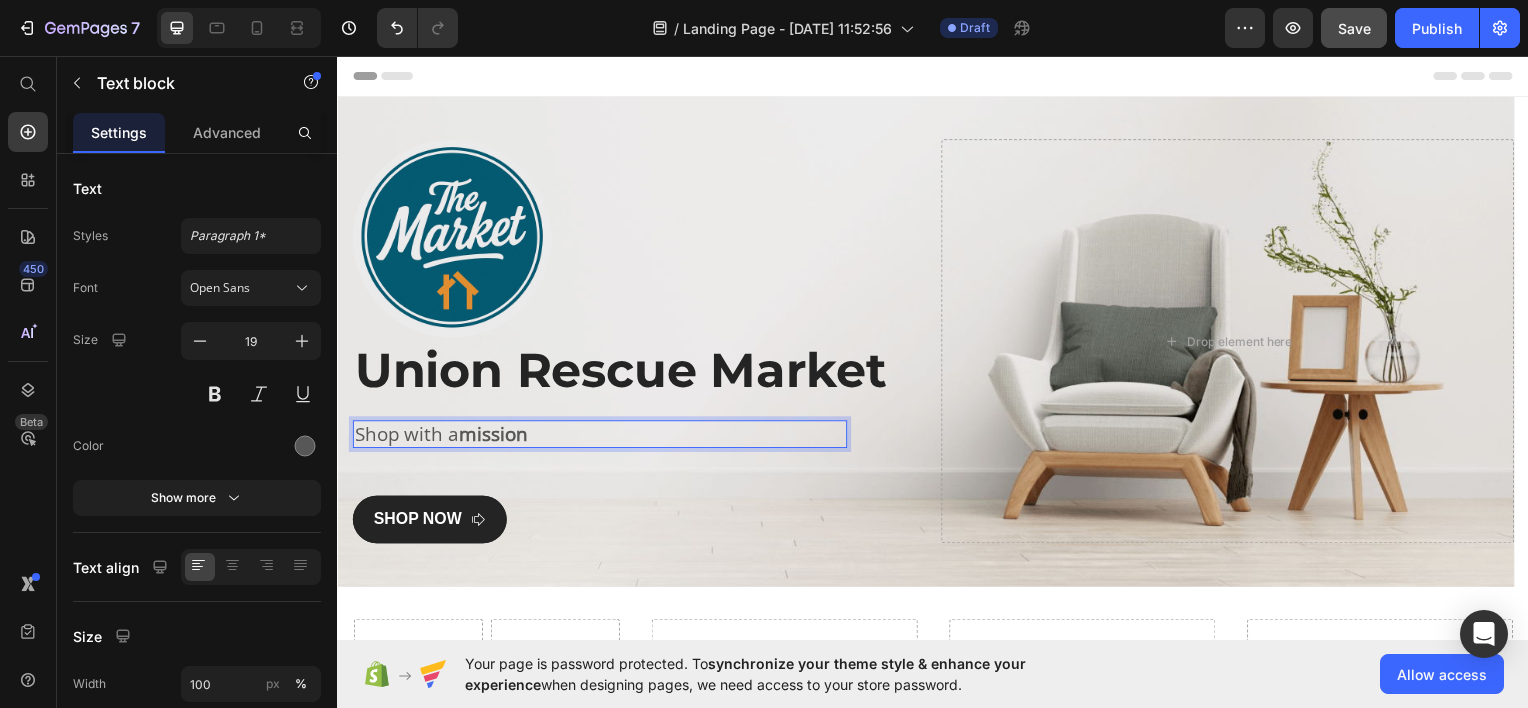 click on "mission" at bounding box center [493, 436] 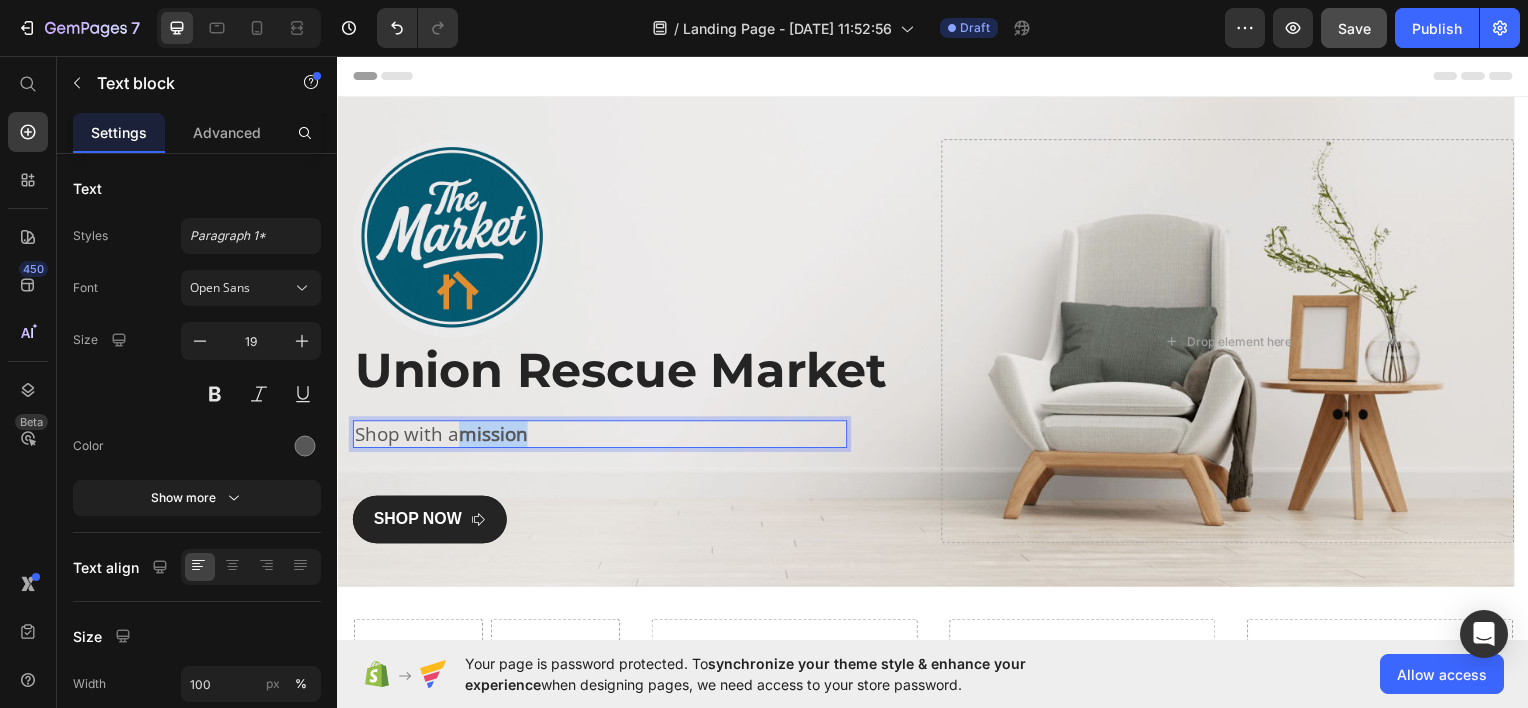 click on "mission" at bounding box center [493, 436] 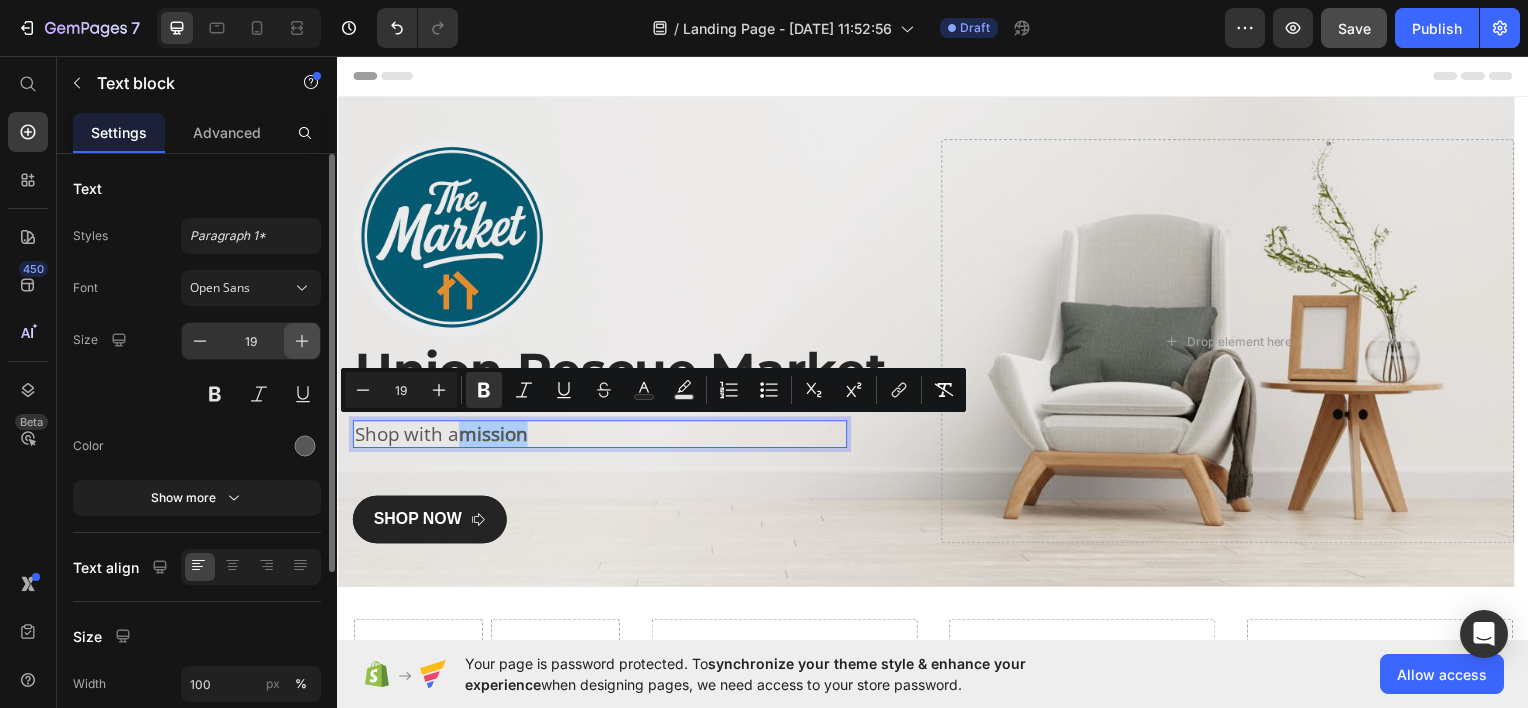click 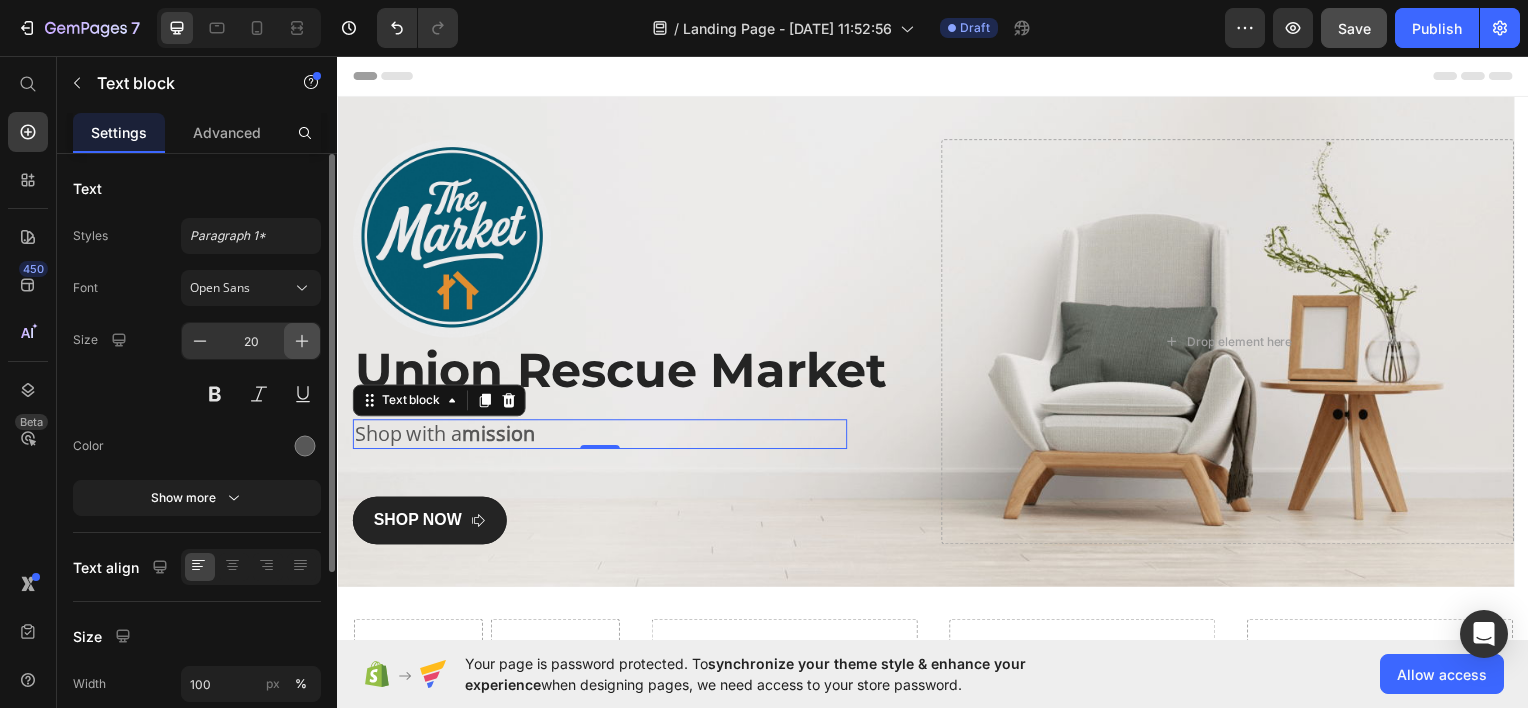 click 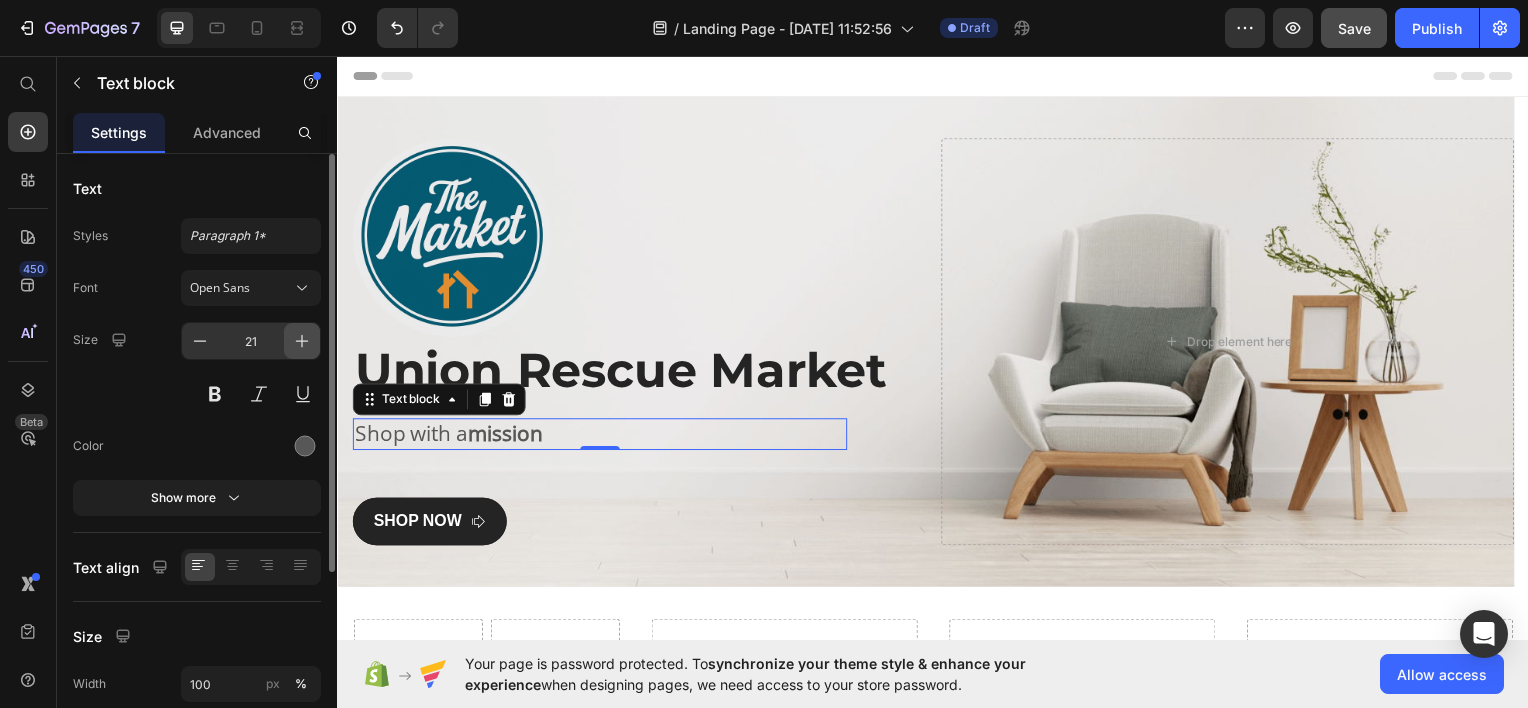 click 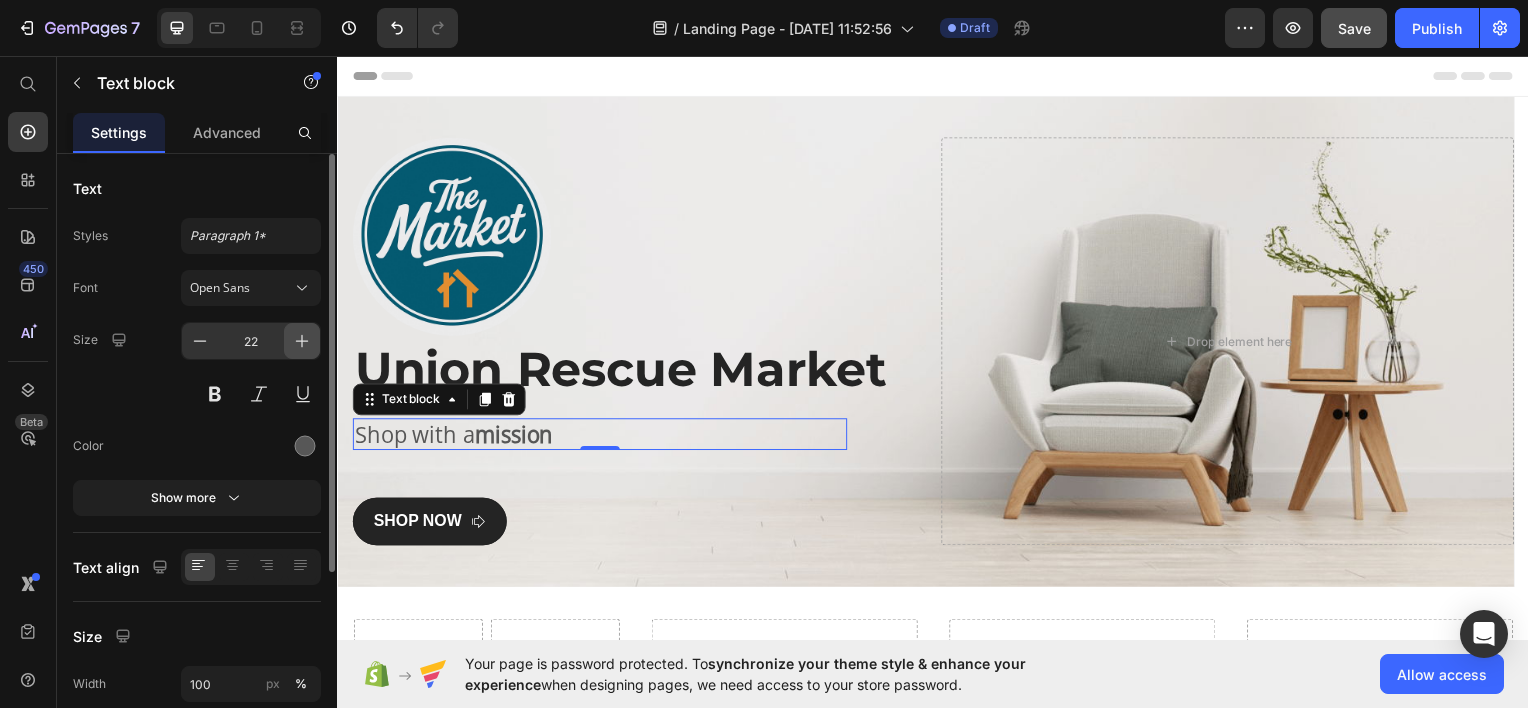 click 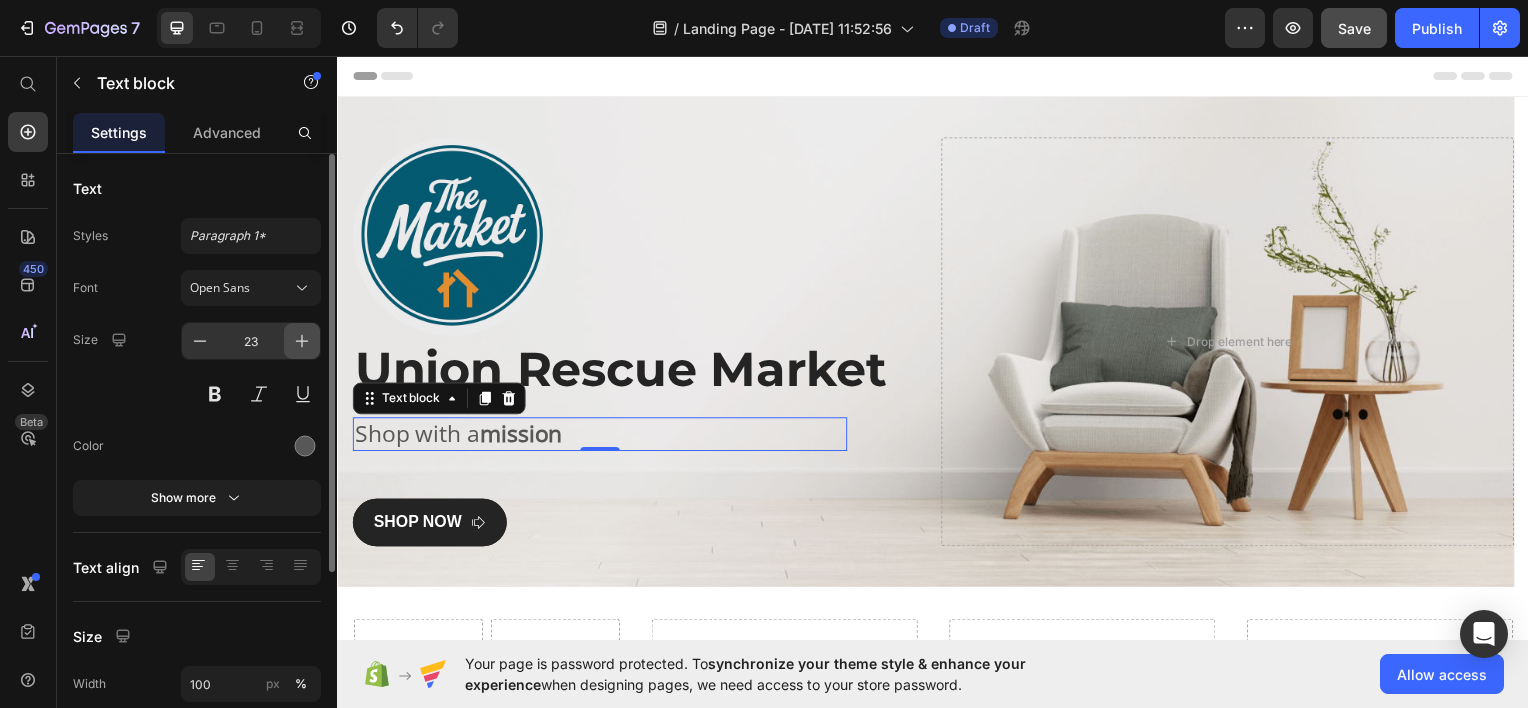 click 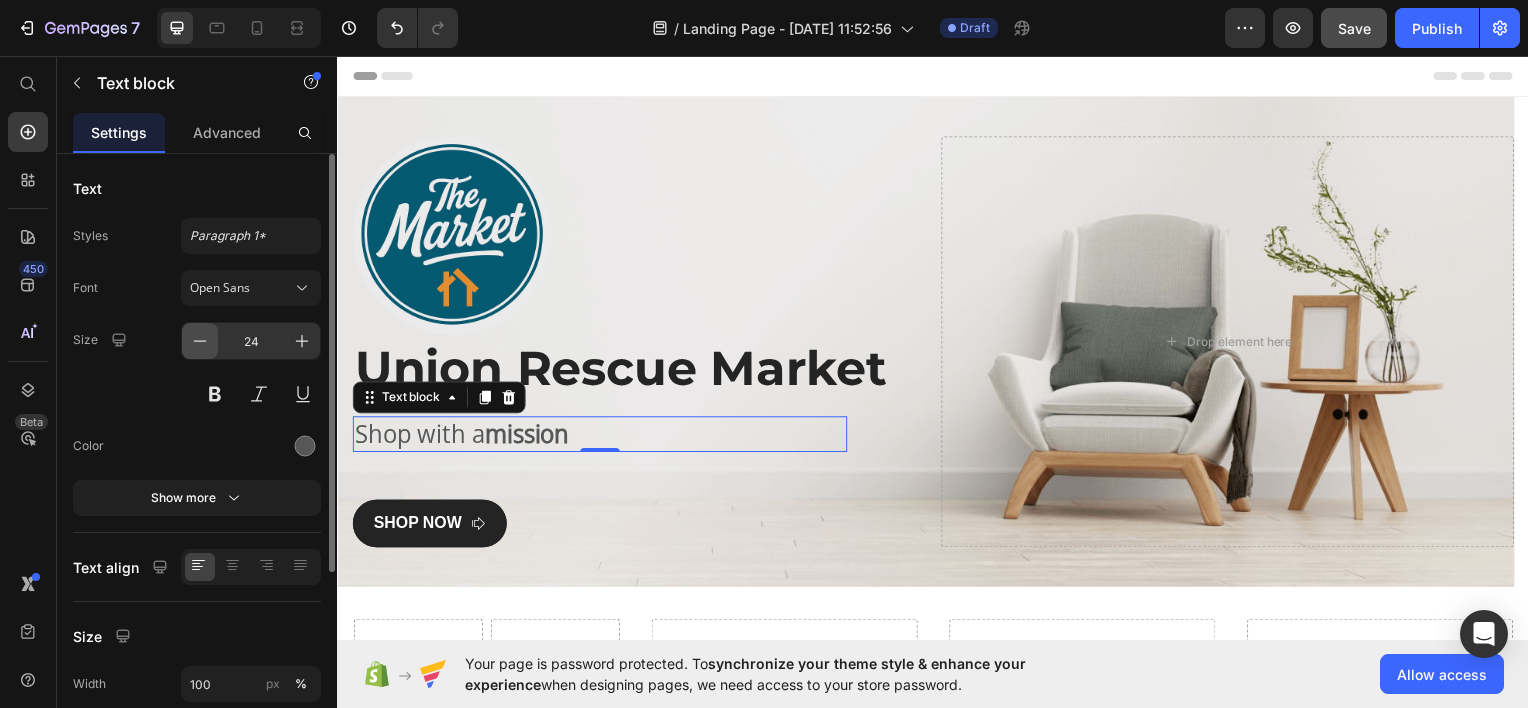 click 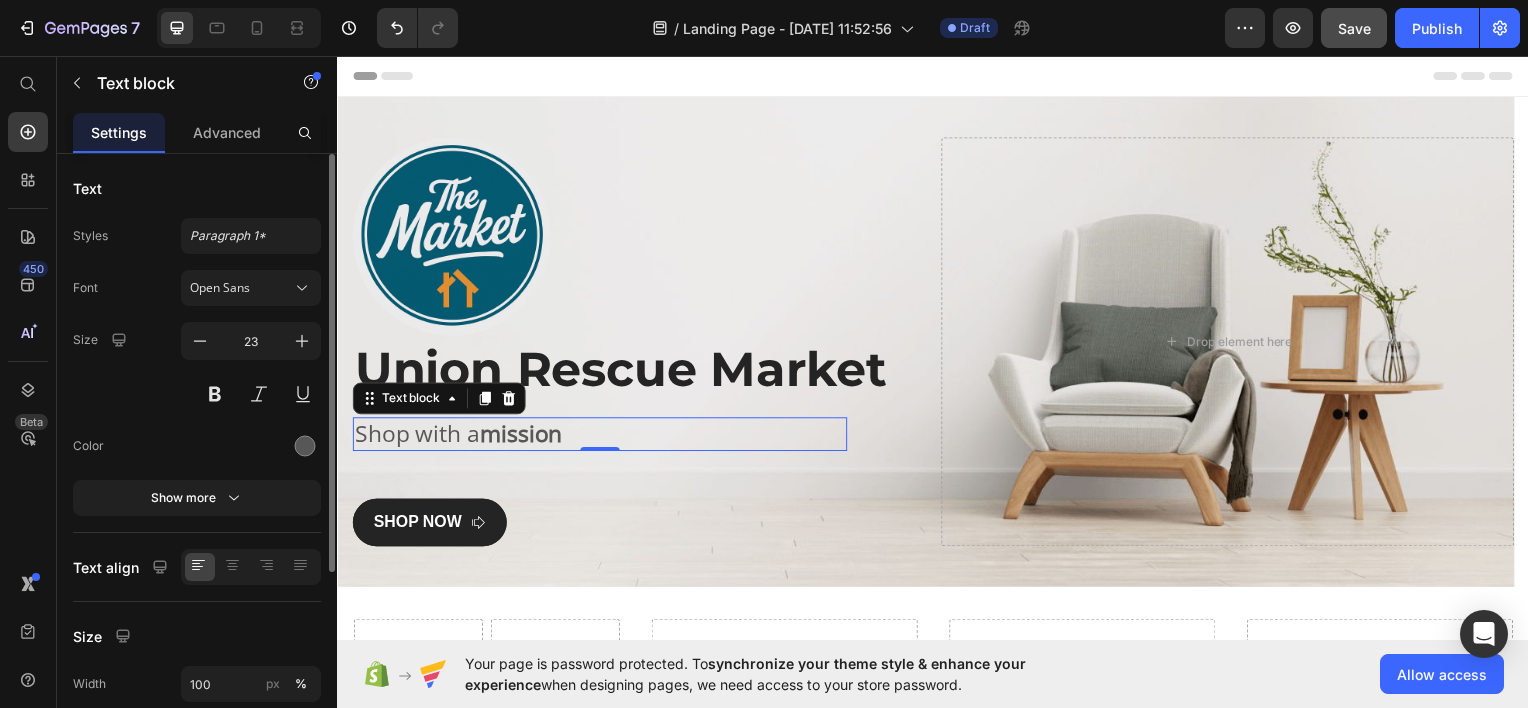 click on "Size 23" at bounding box center (197, 367) 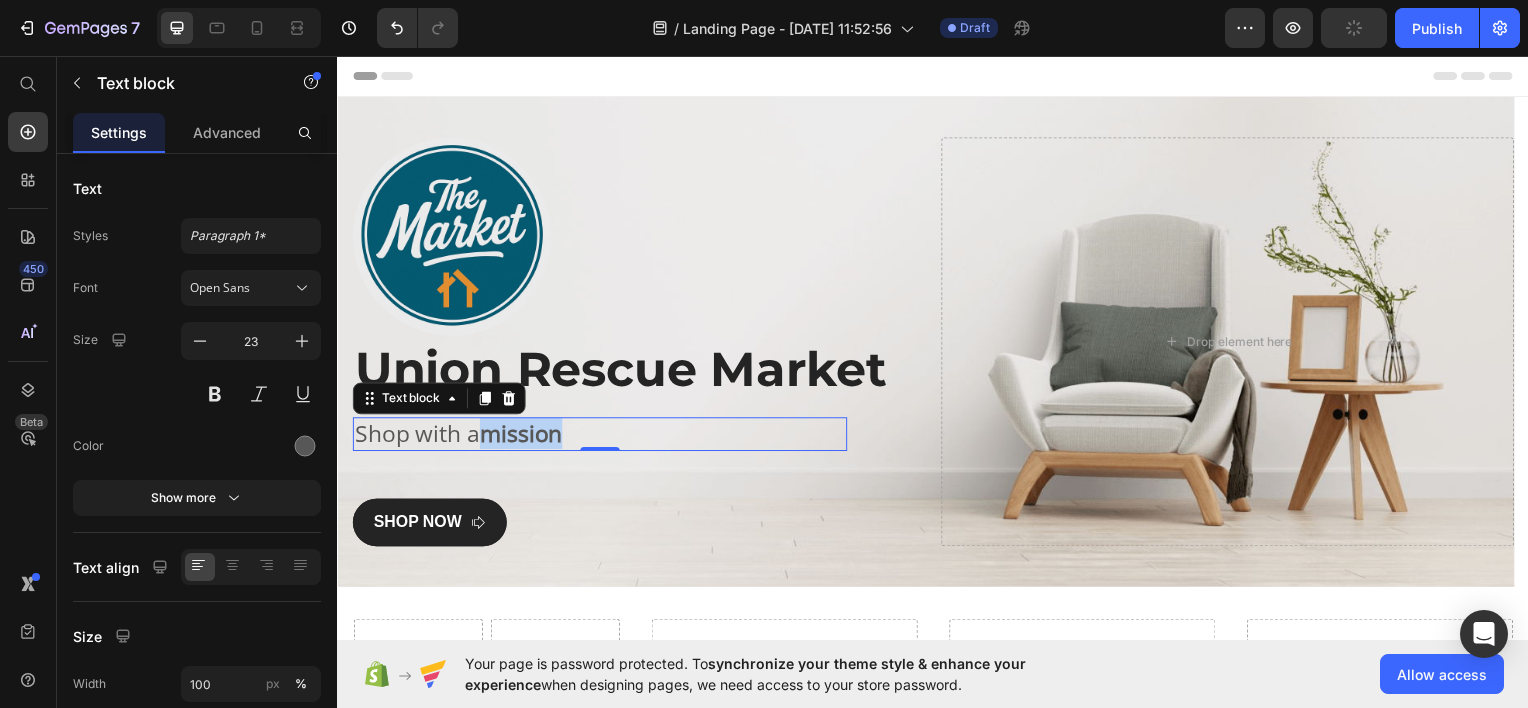 click on "mission" at bounding box center (521, 435) 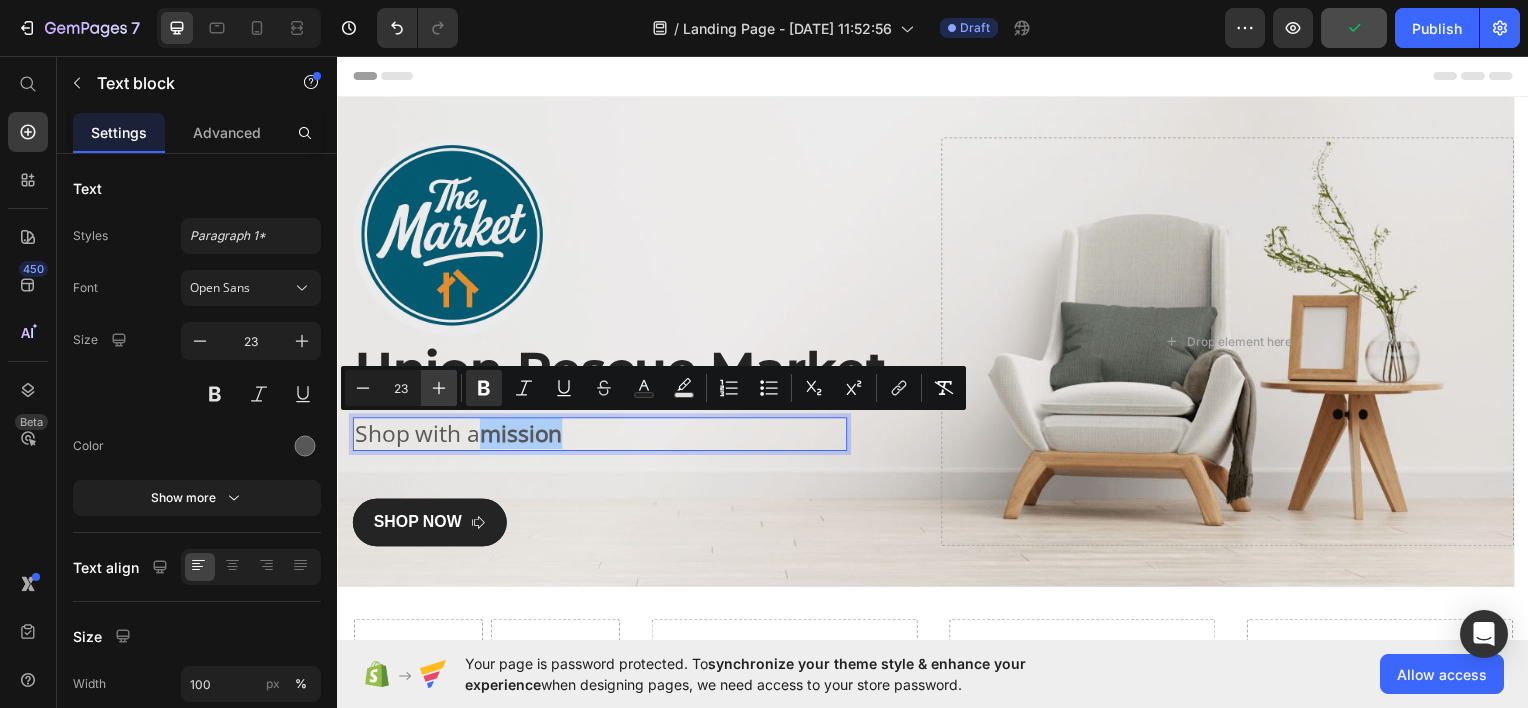 click 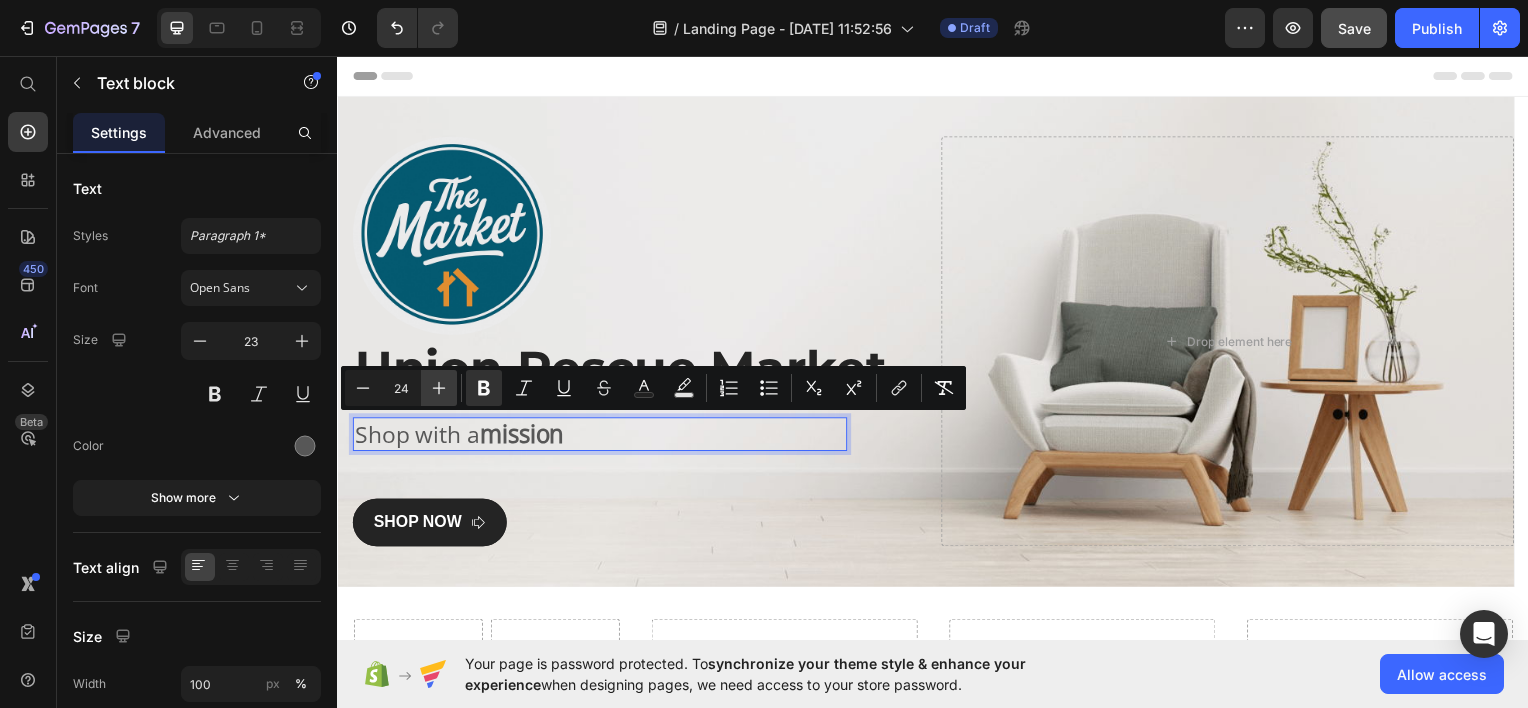 click 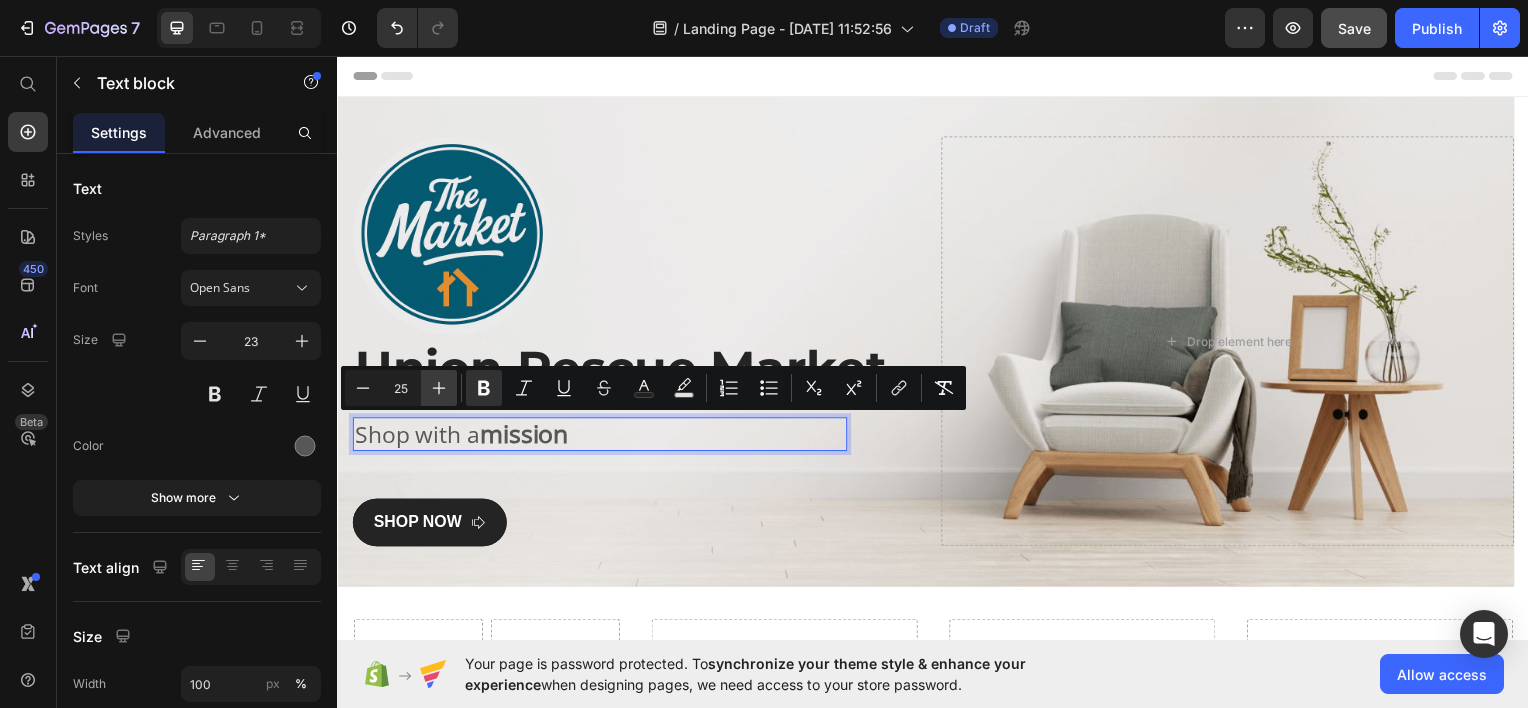 click 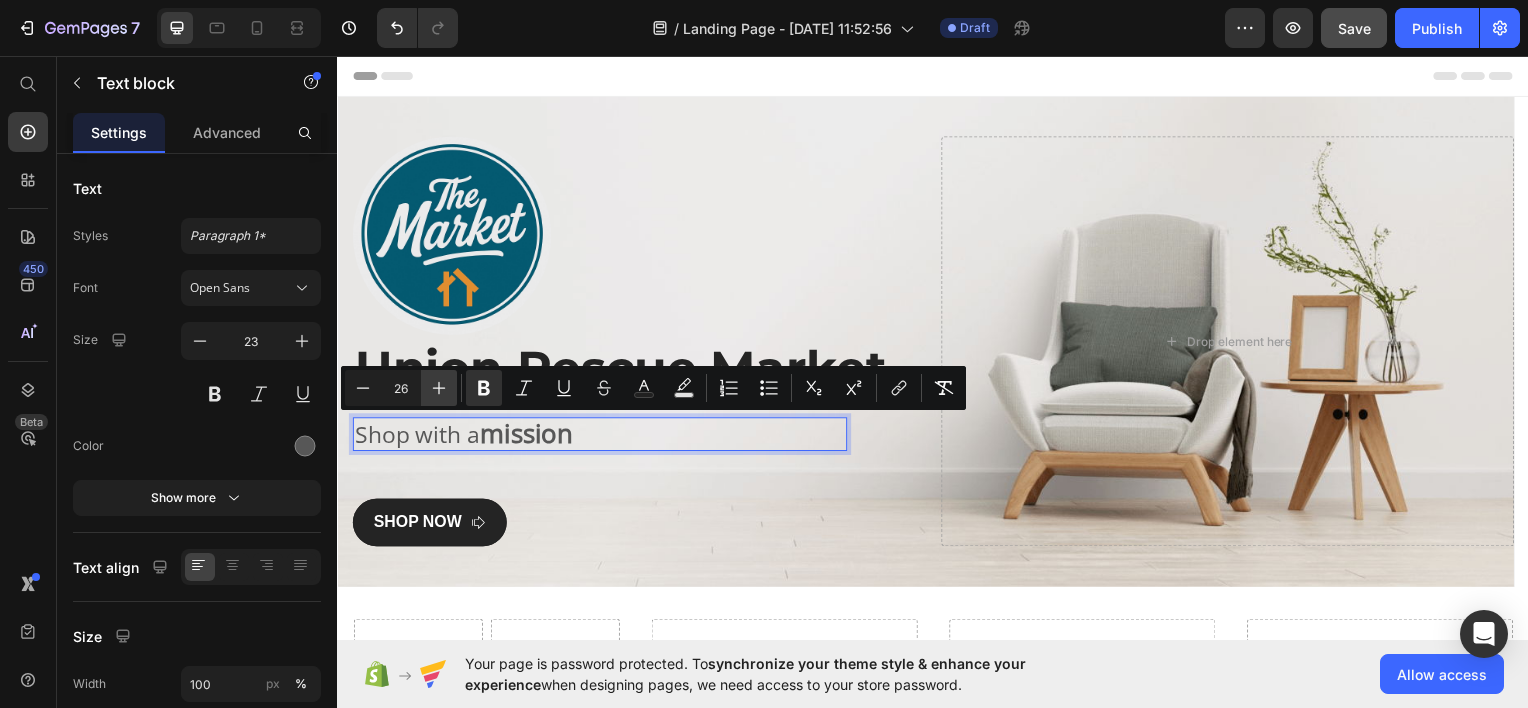 click 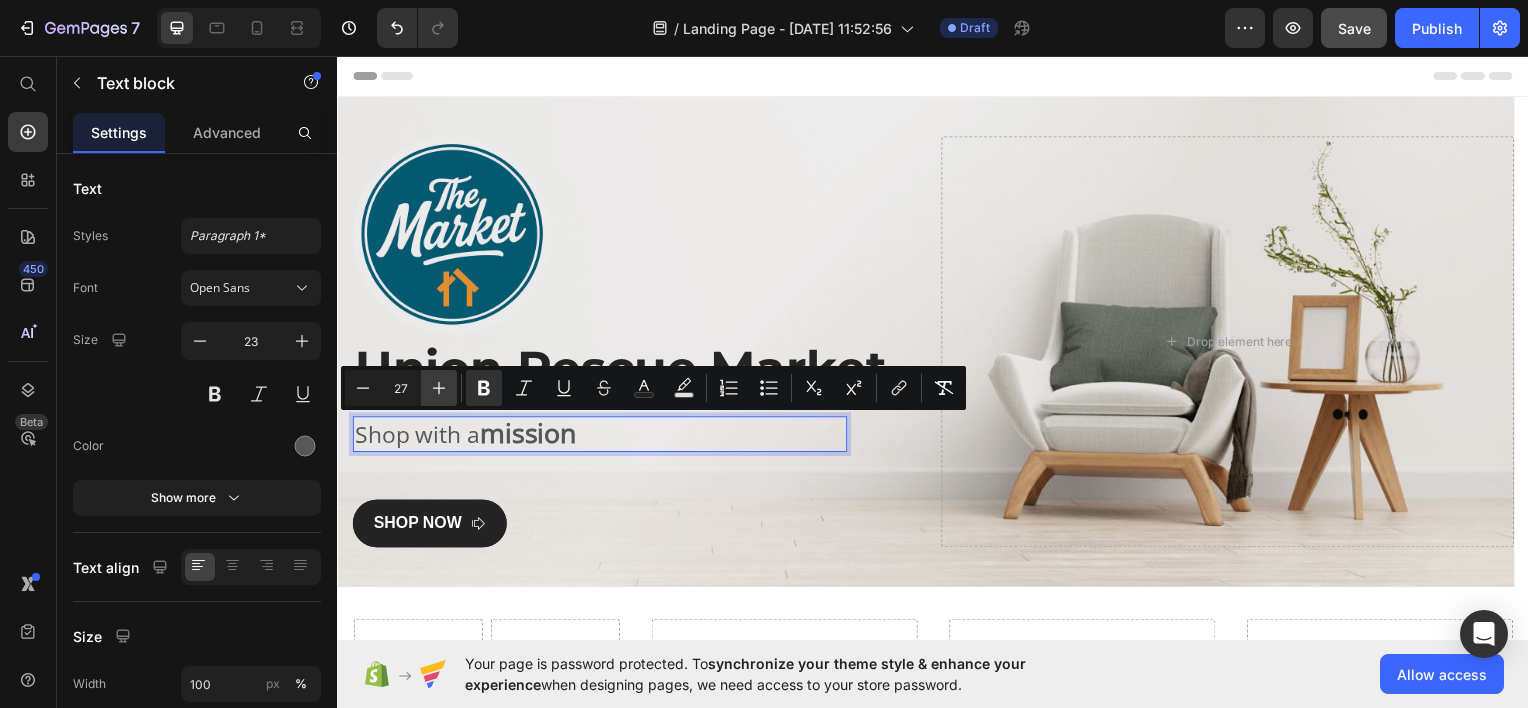 click 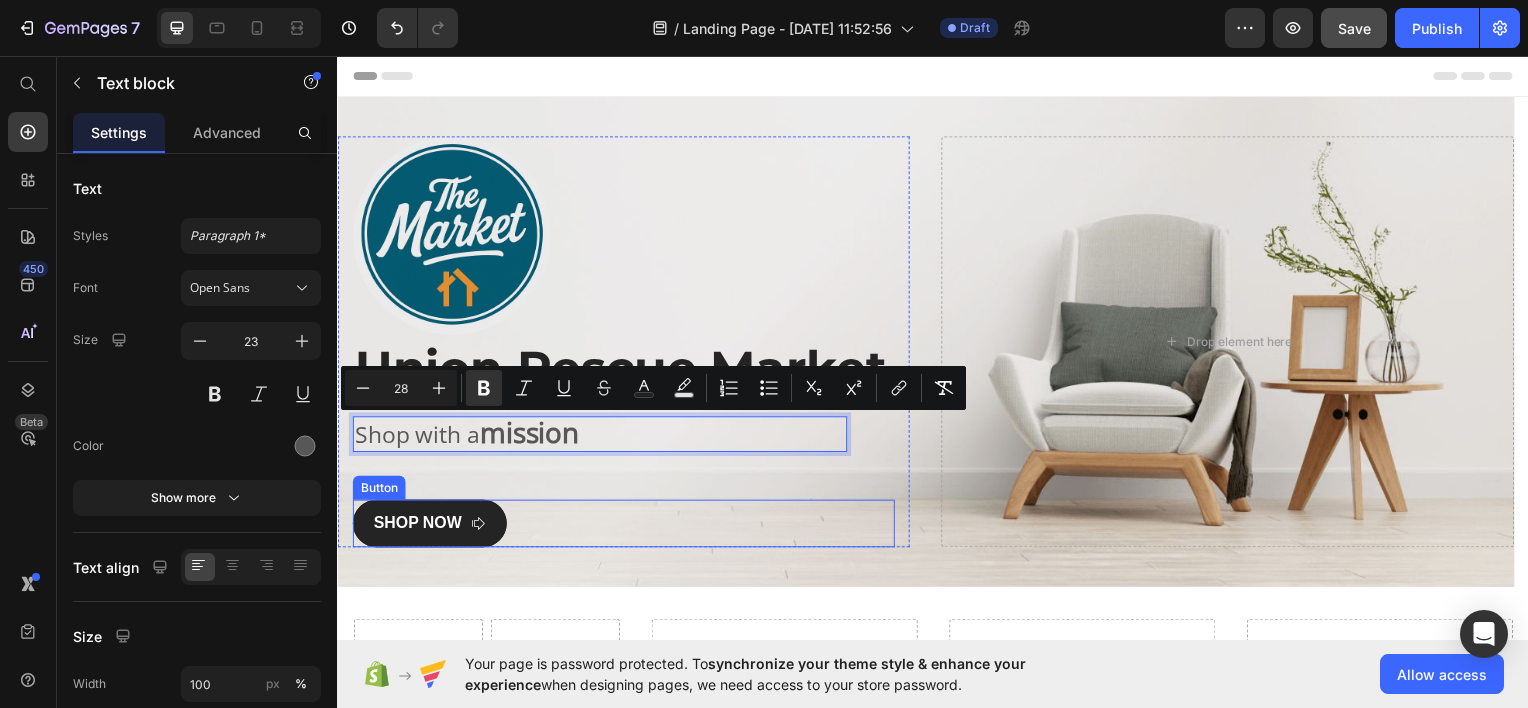 click on "SHOP NOW Button" at bounding box center (625, 526) 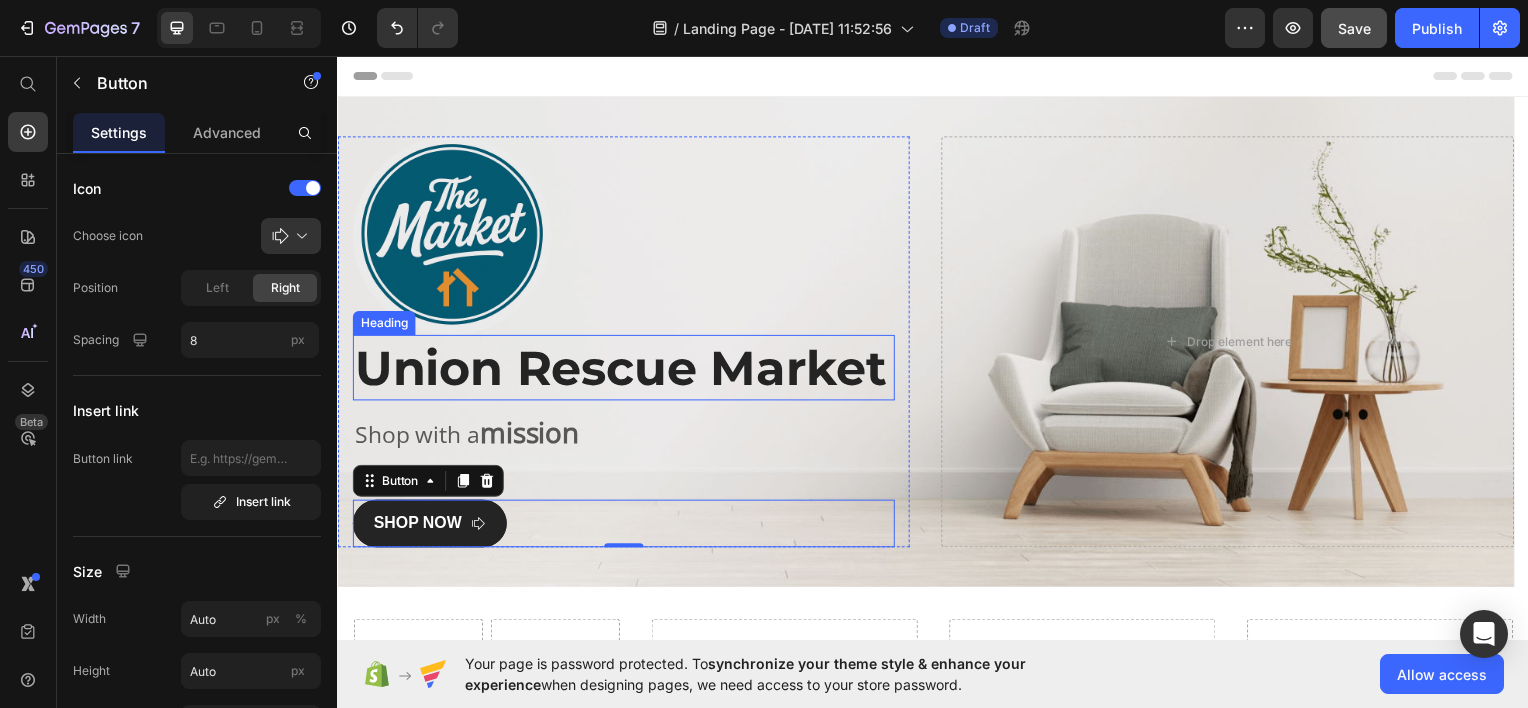 click on "Union Rescue Market" at bounding box center [625, 369] 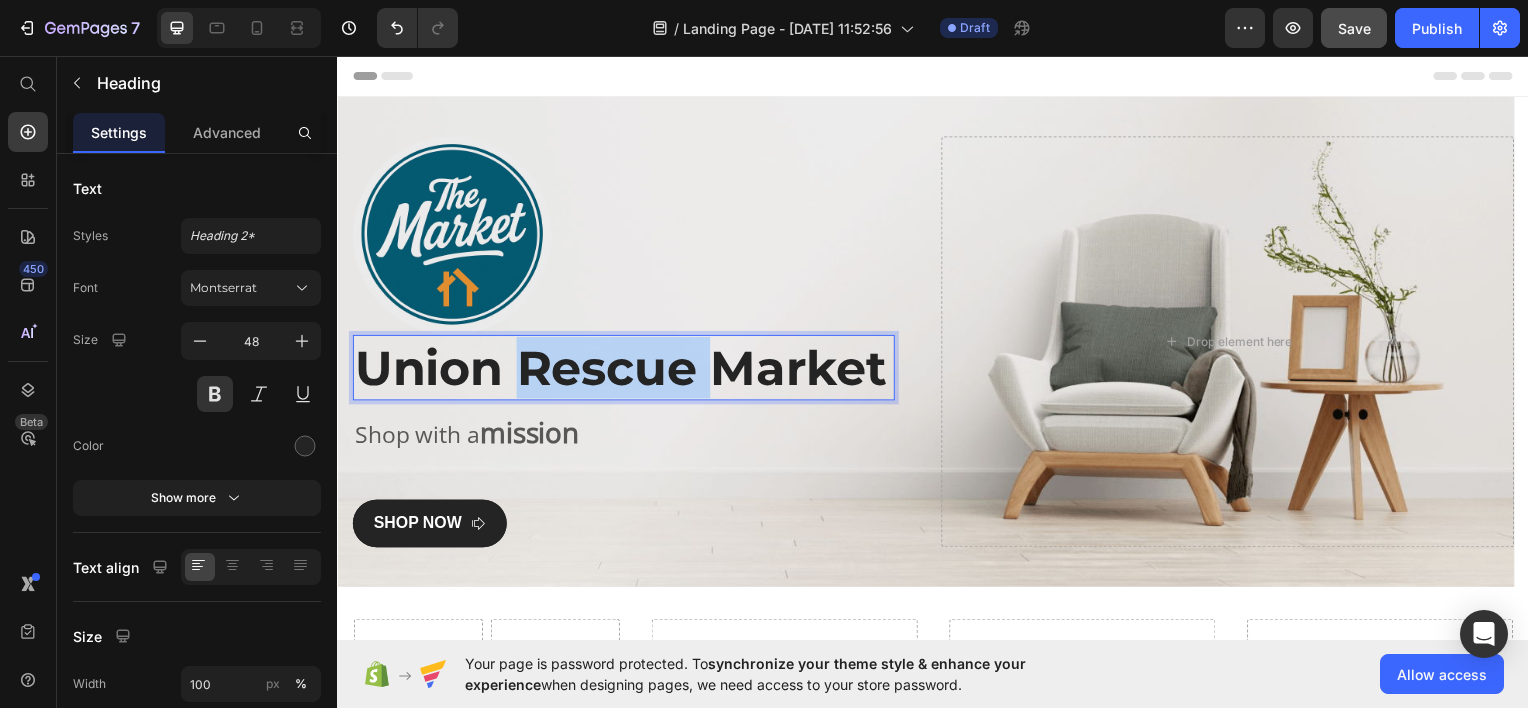 click on "Union Rescue Market" at bounding box center [625, 369] 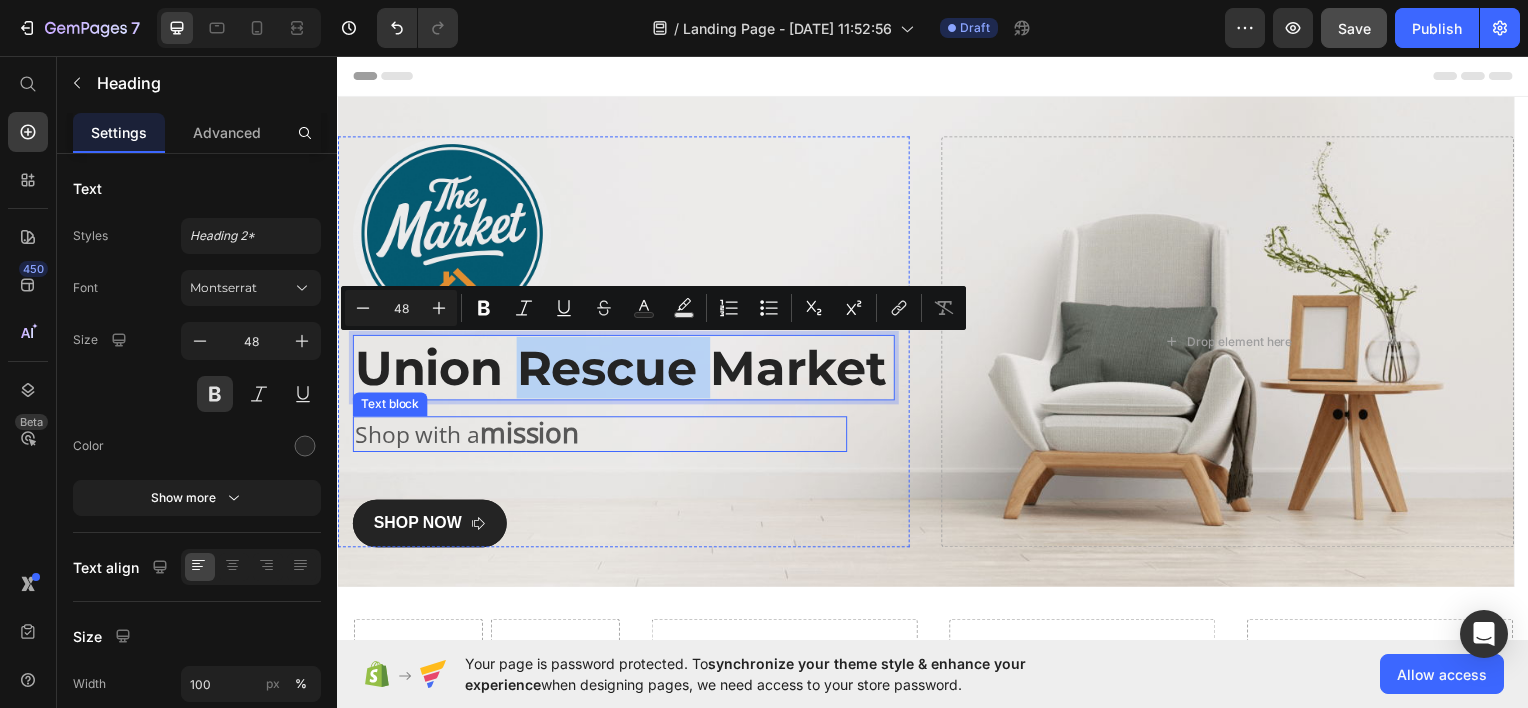 click on "mission" at bounding box center [530, 434] 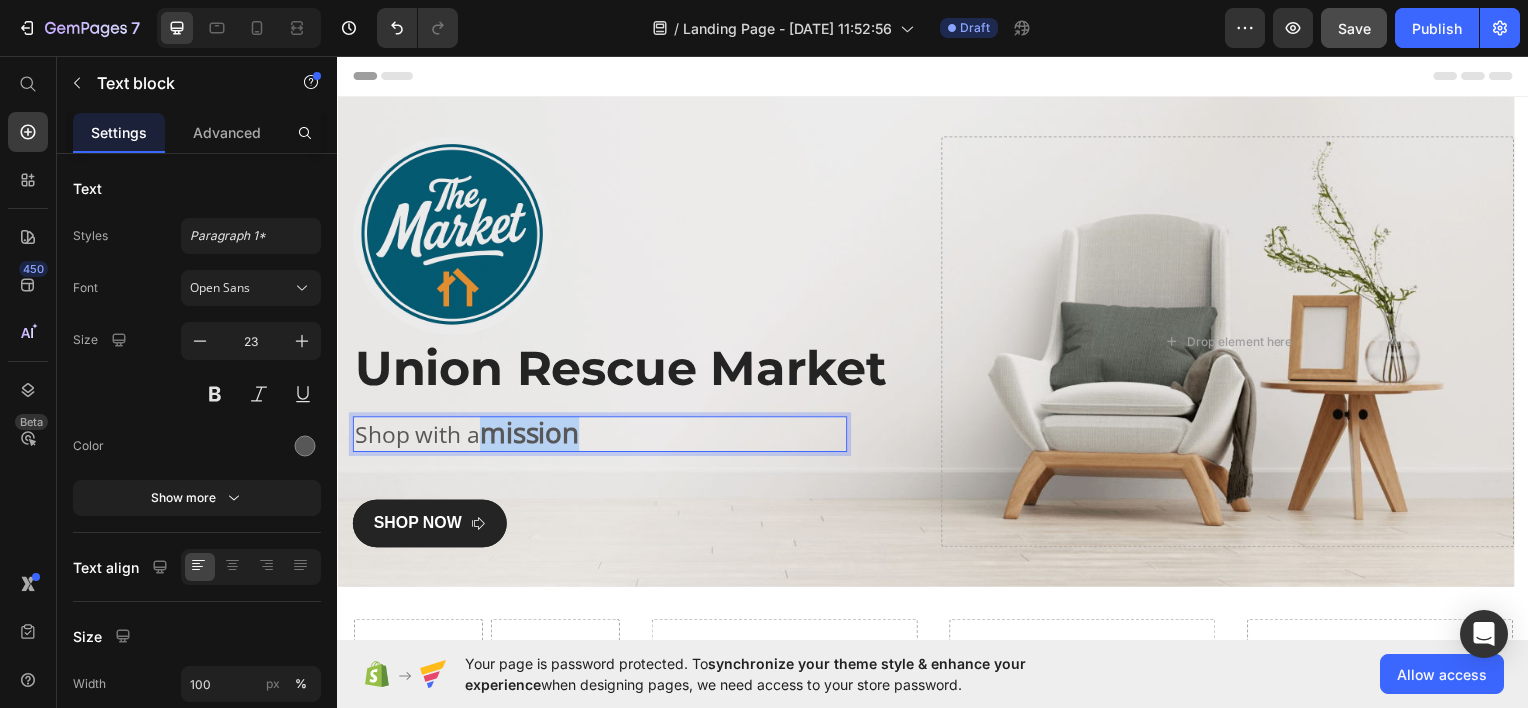 click on "mission" at bounding box center (530, 434) 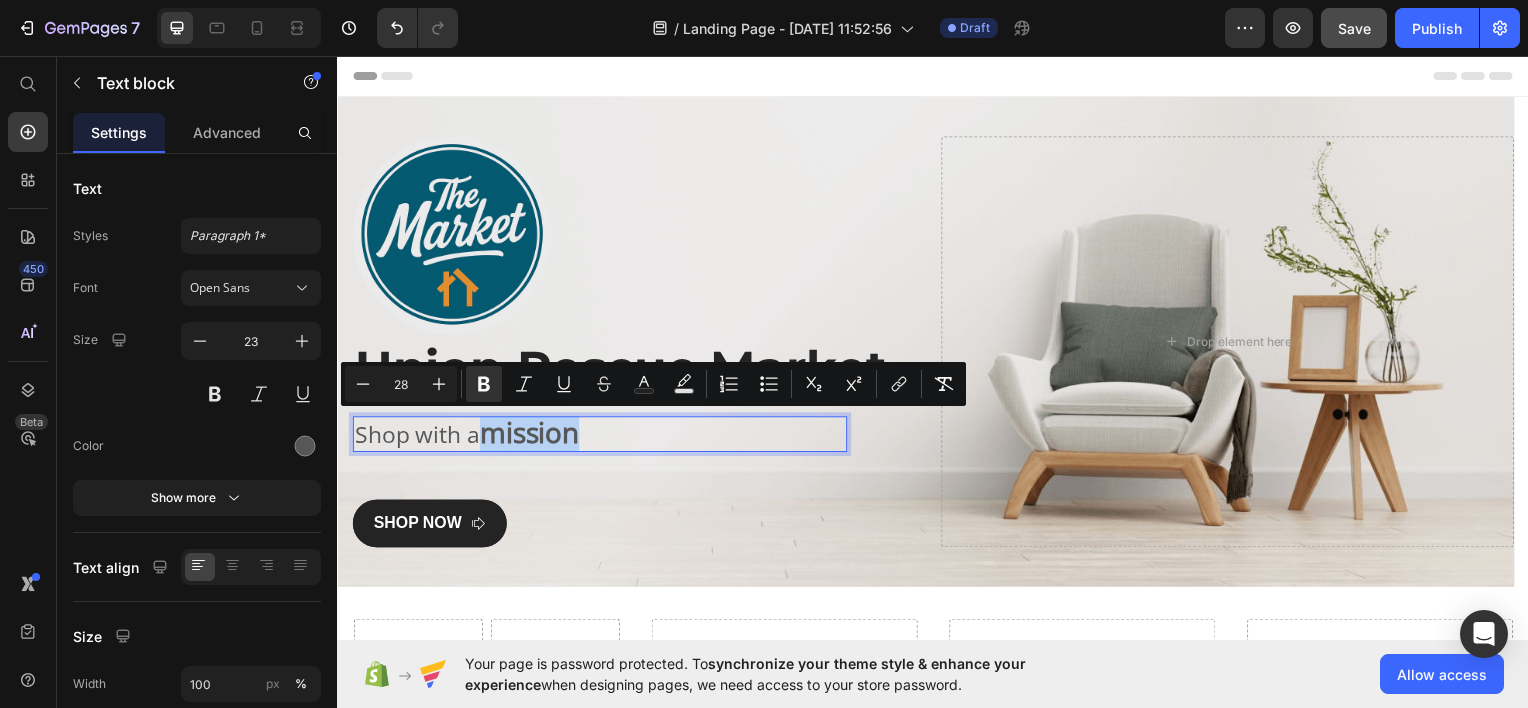click on "mission" at bounding box center [530, 434] 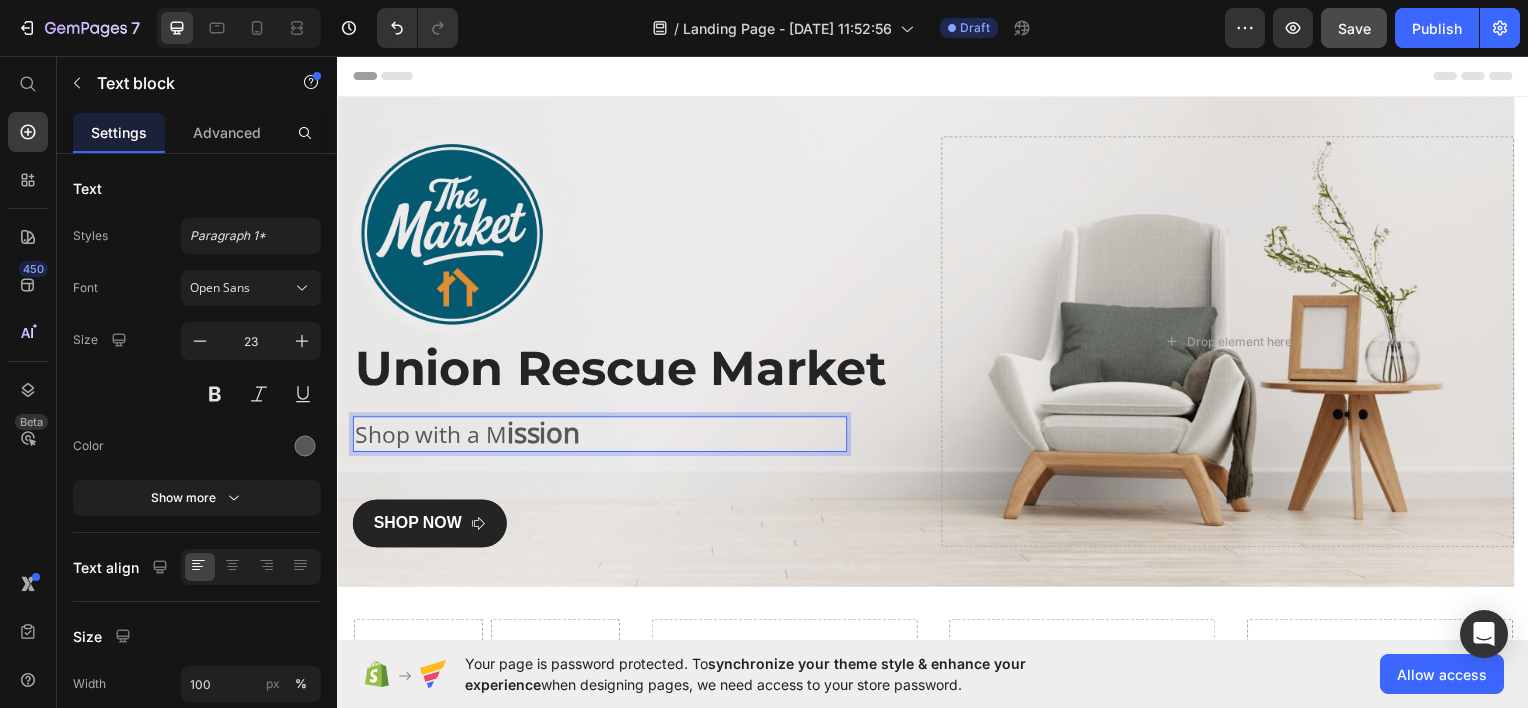 click on "ission" at bounding box center (544, 434) 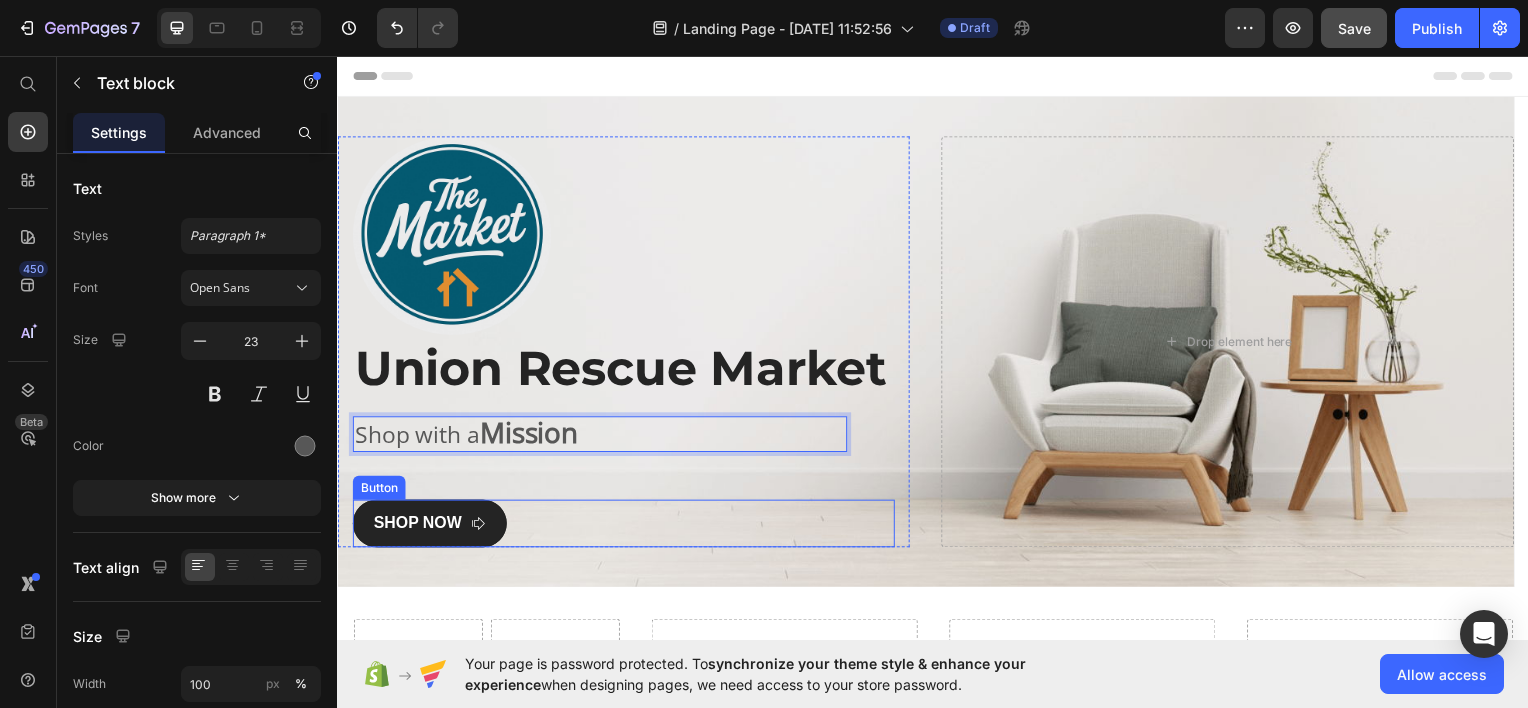 click on "SHOP NOW Button" at bounding box center [625, 526] 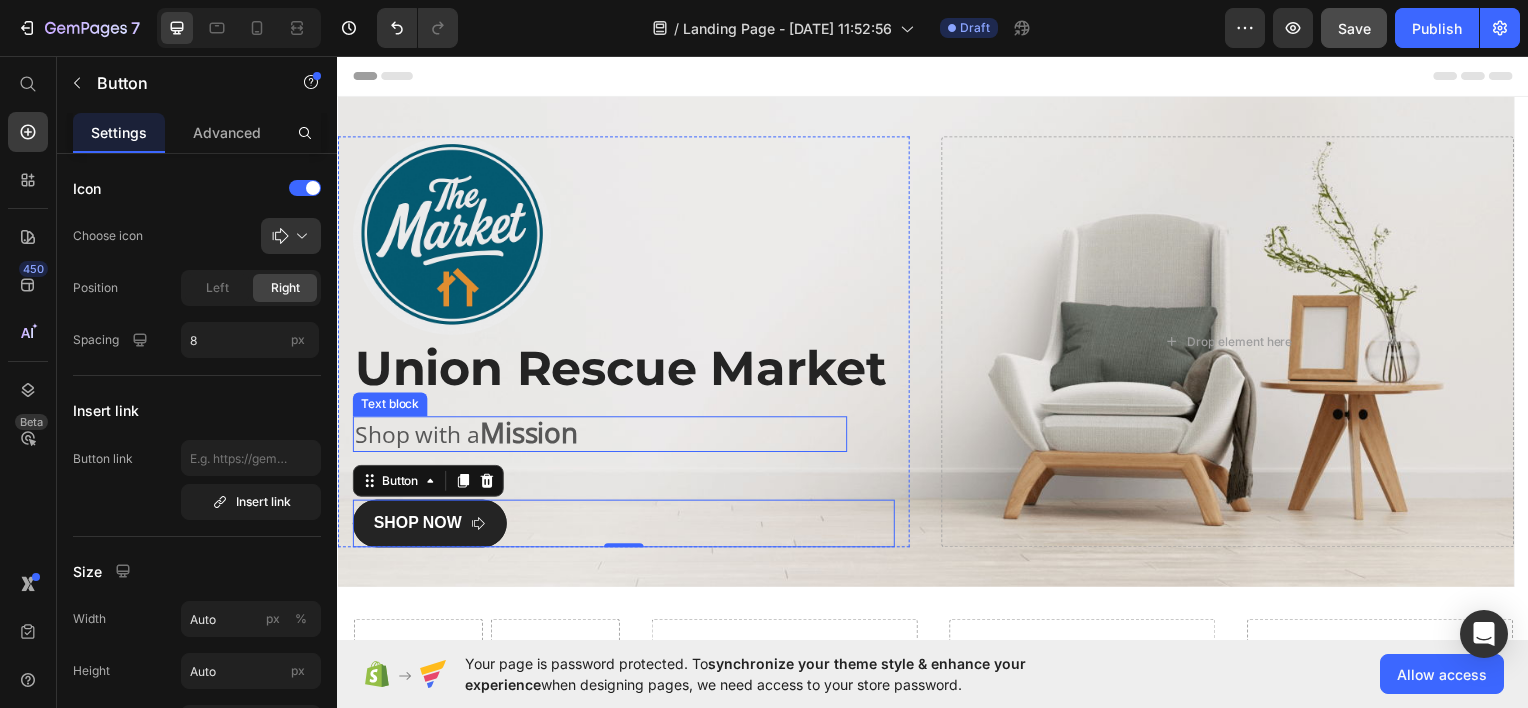 click on "Mission" at bounding box center (529, 434) 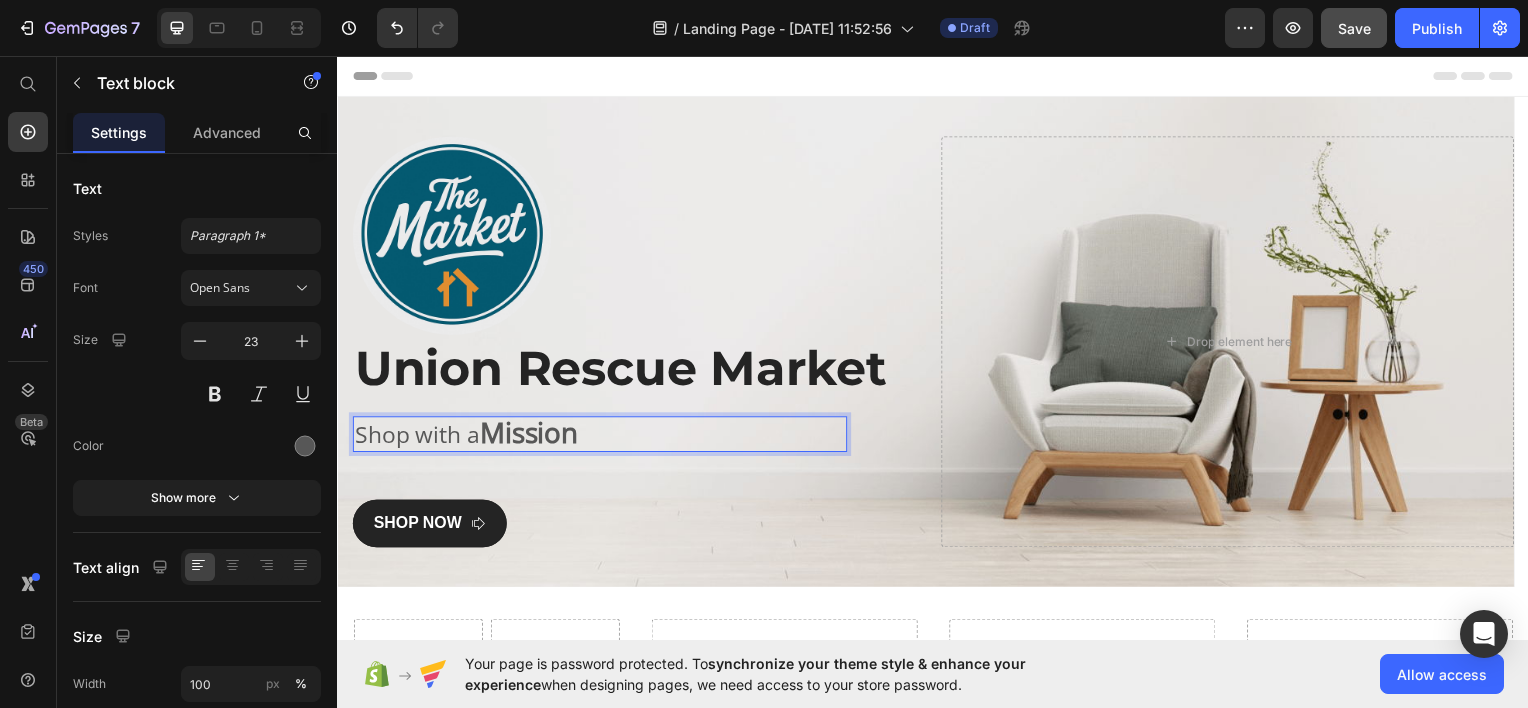 click on "Mission" at bounding box center [529, 434] 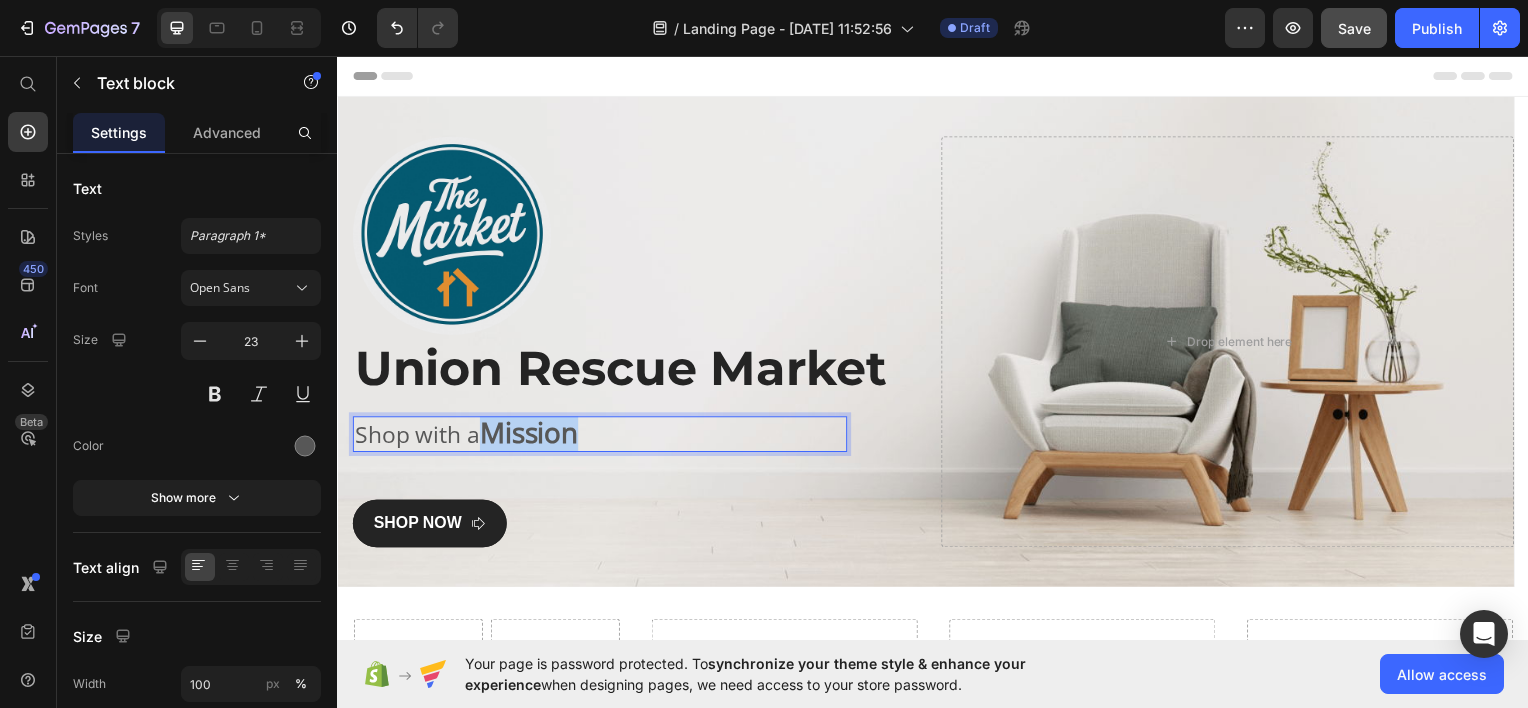 click on "Mission" at bounding box center [529, 434] 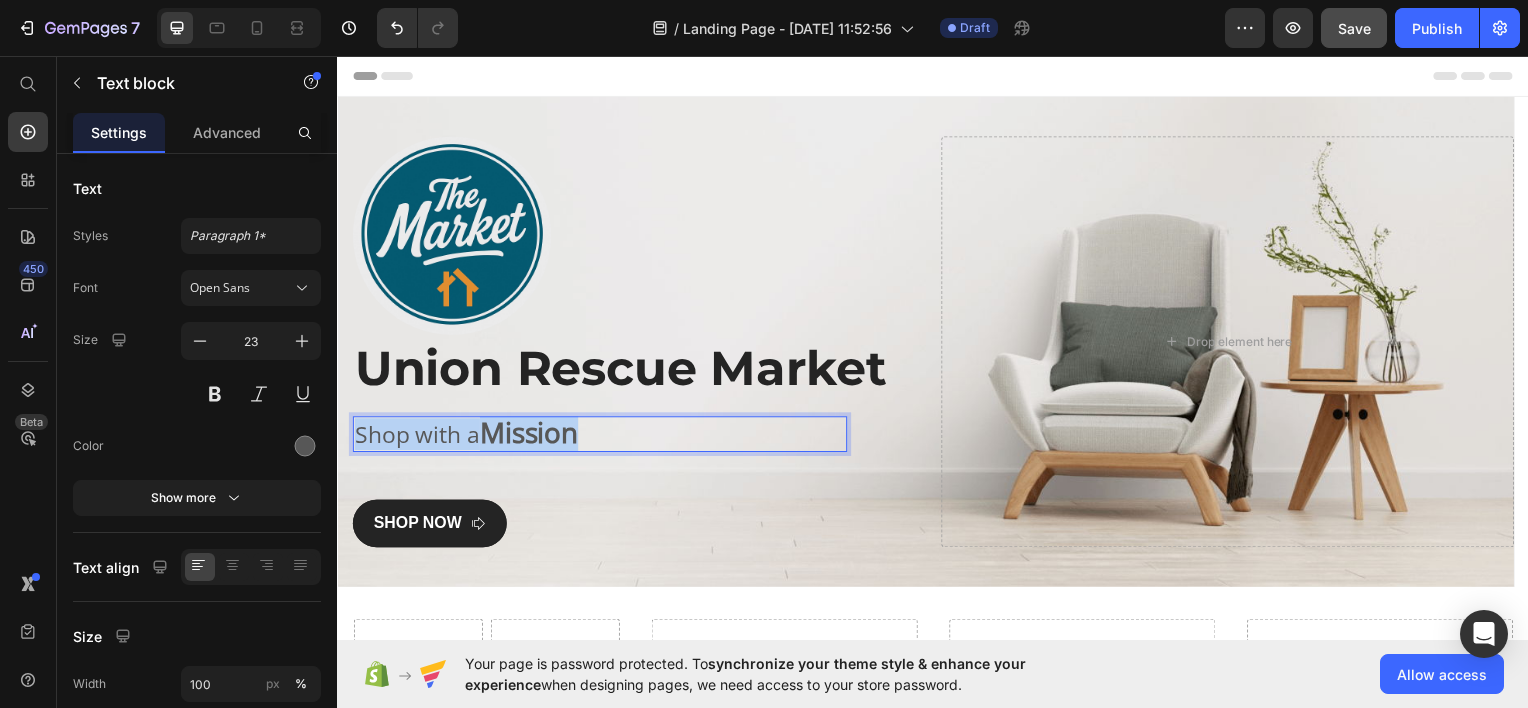 click on "Mission" at bounding box center (529, 434) 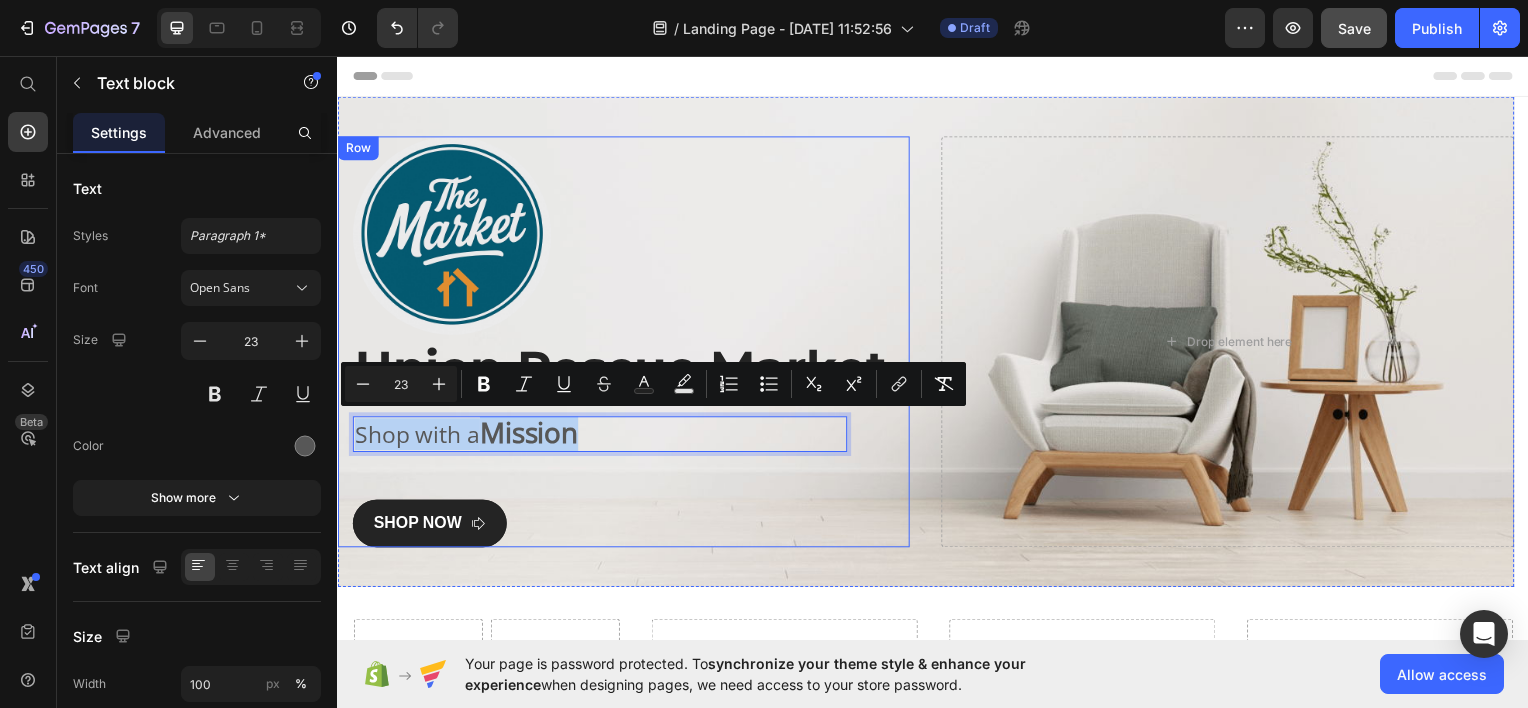 click on "Image Row Union Rescue Market Heading Shop with a  Mission Text block   0
SHOP NOW Button" at bounding box center (625, 343) 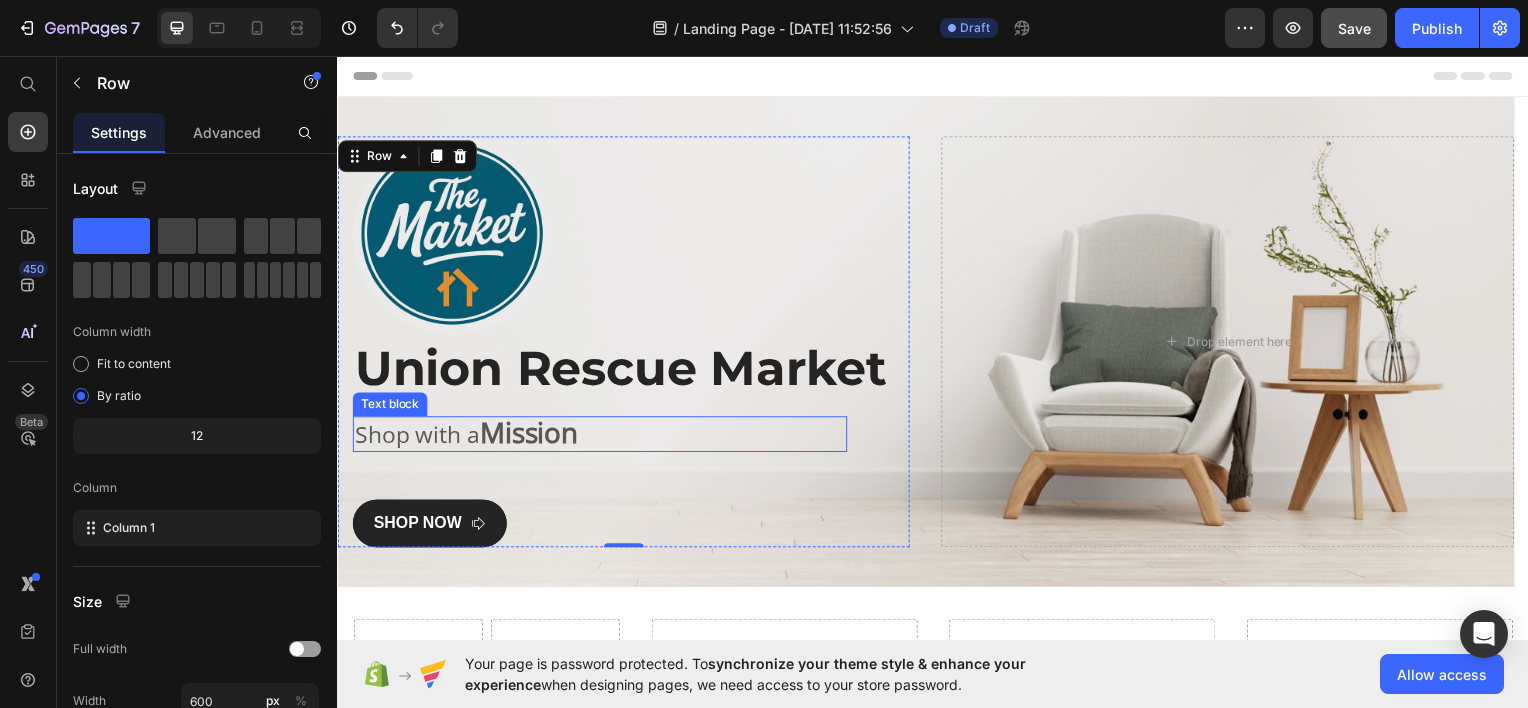 click on "Mission" at bounding box center (529, 434) 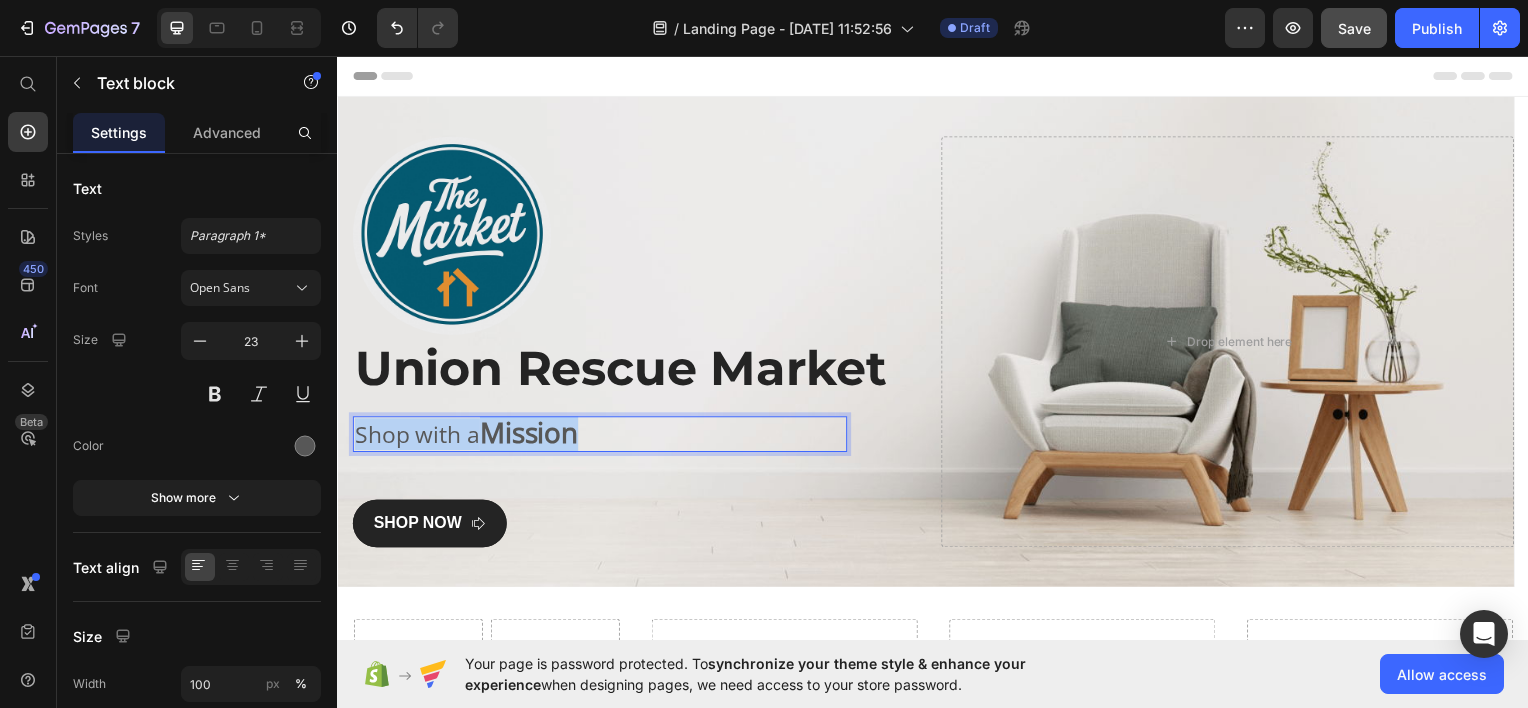 click on "Mission" at bounding box center [529, 434] 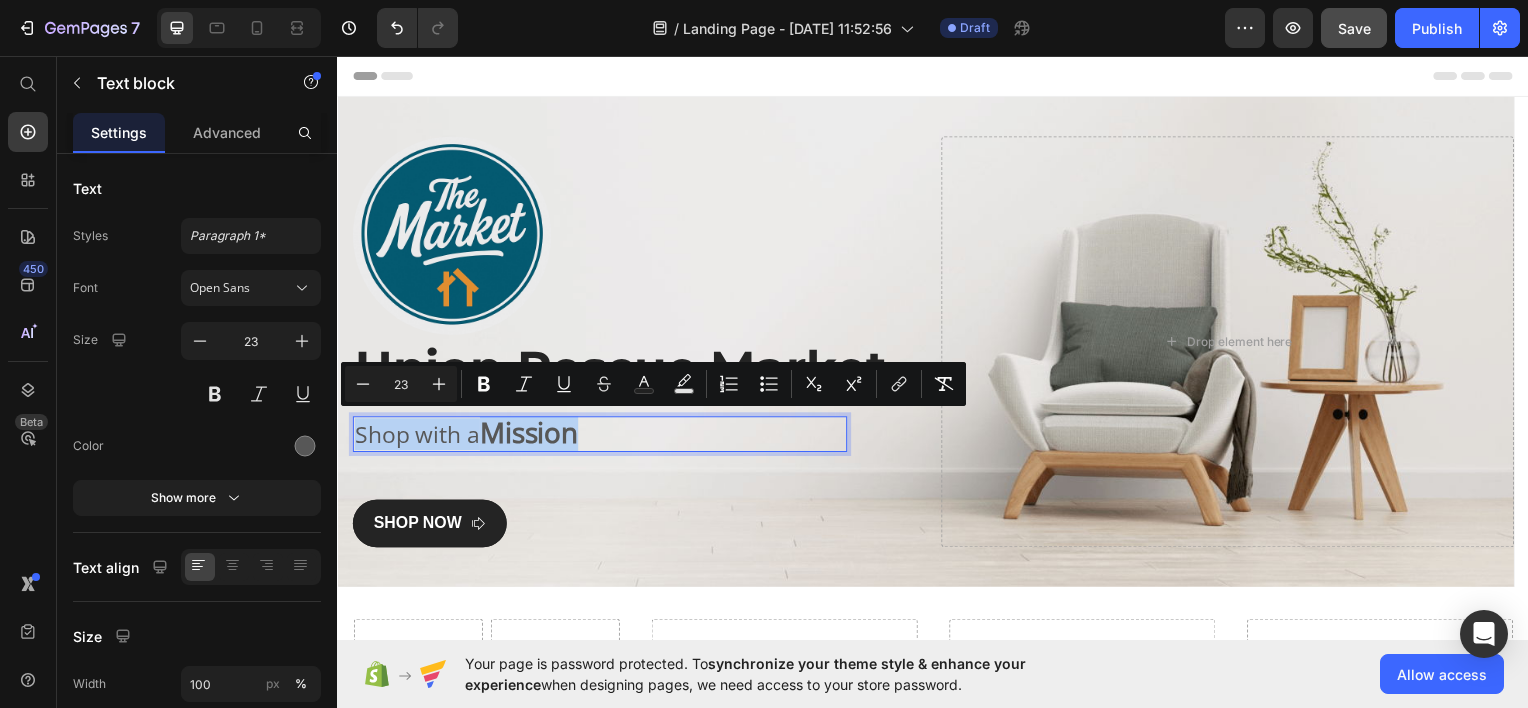 click on "Mission" at bounding box center (529, 434) 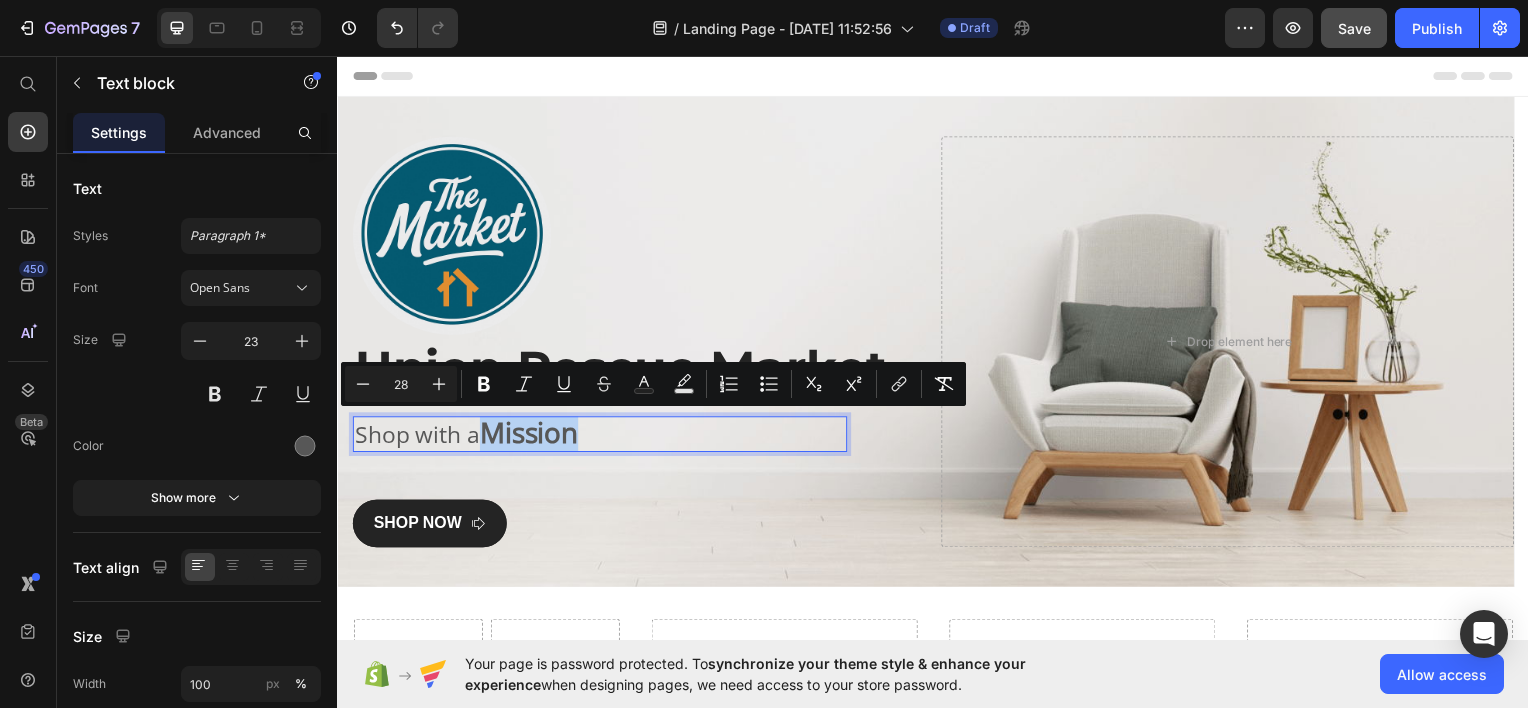 click on "Mission" at bounding box center [529, 434] 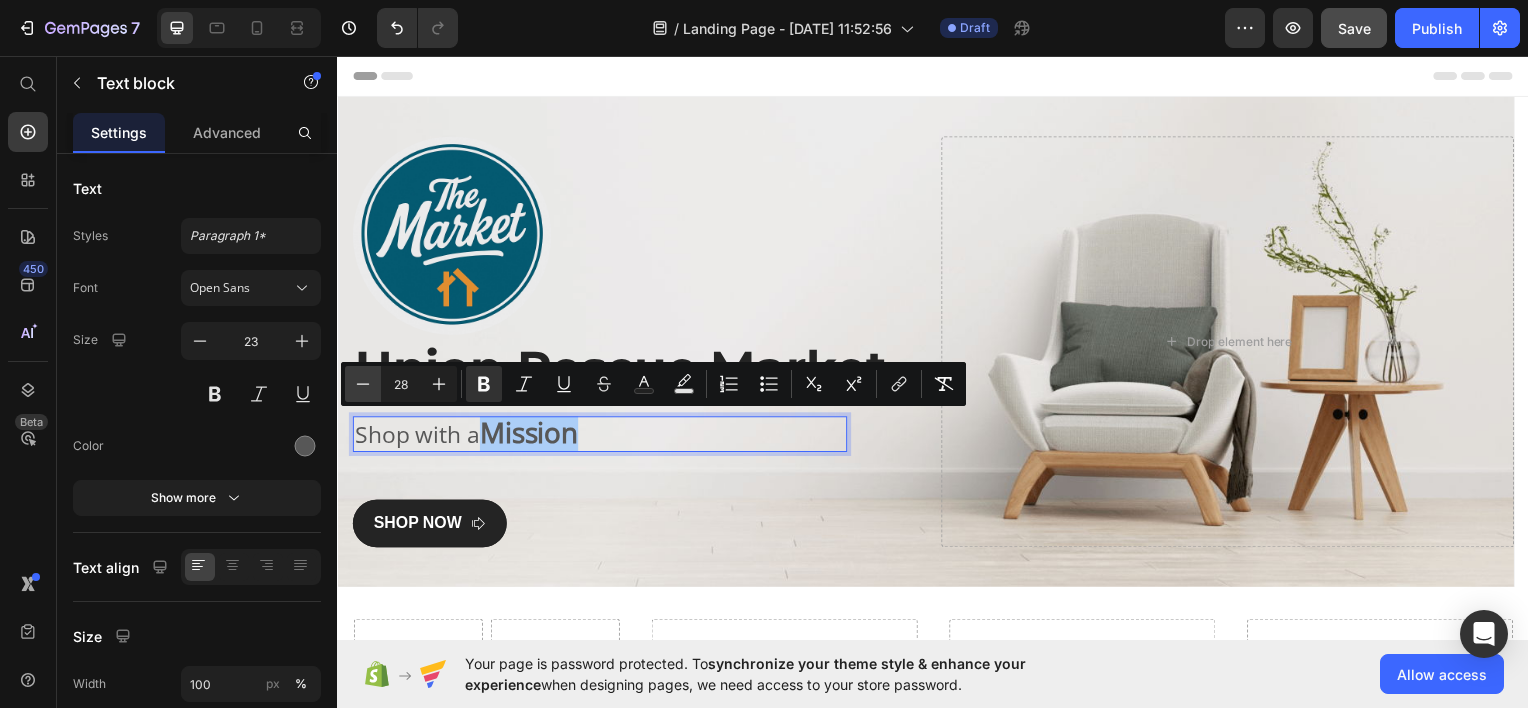 click 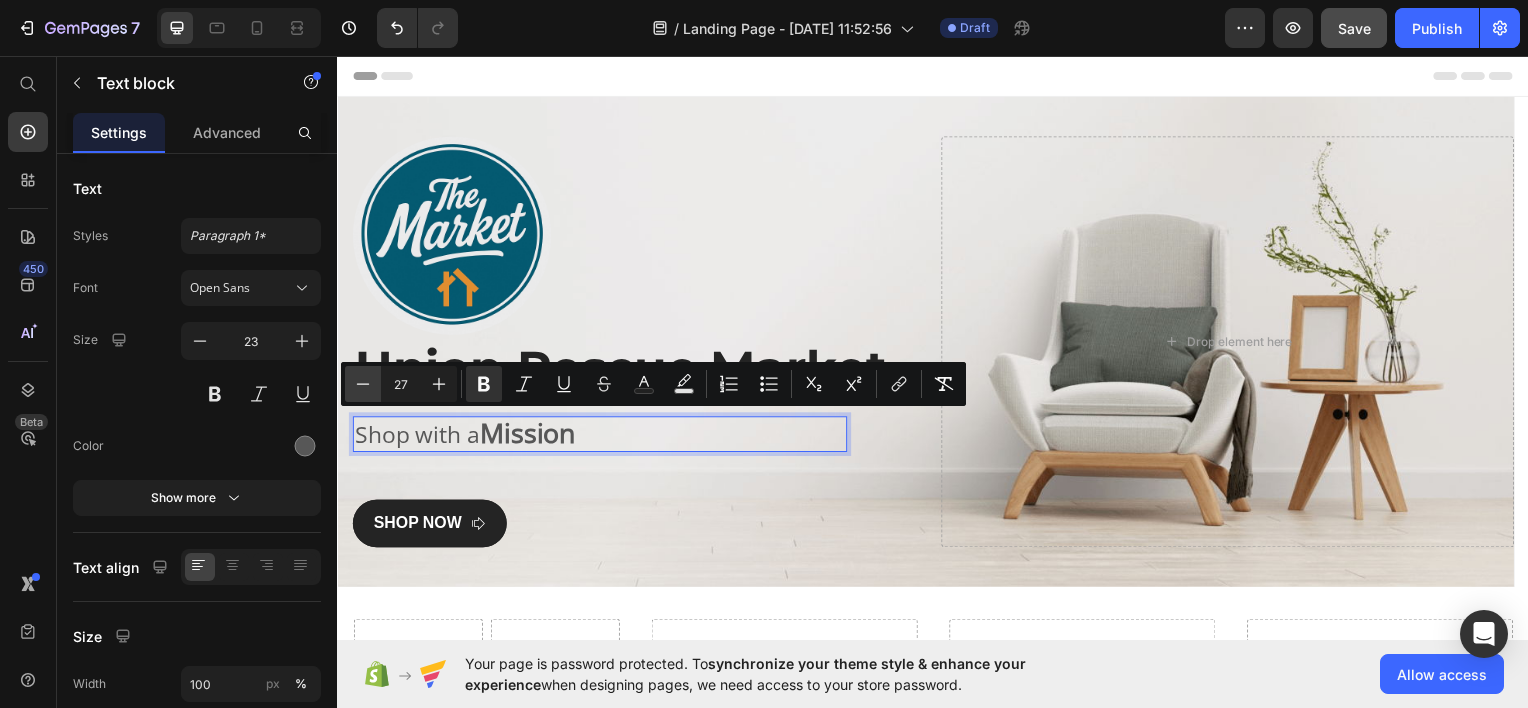 click 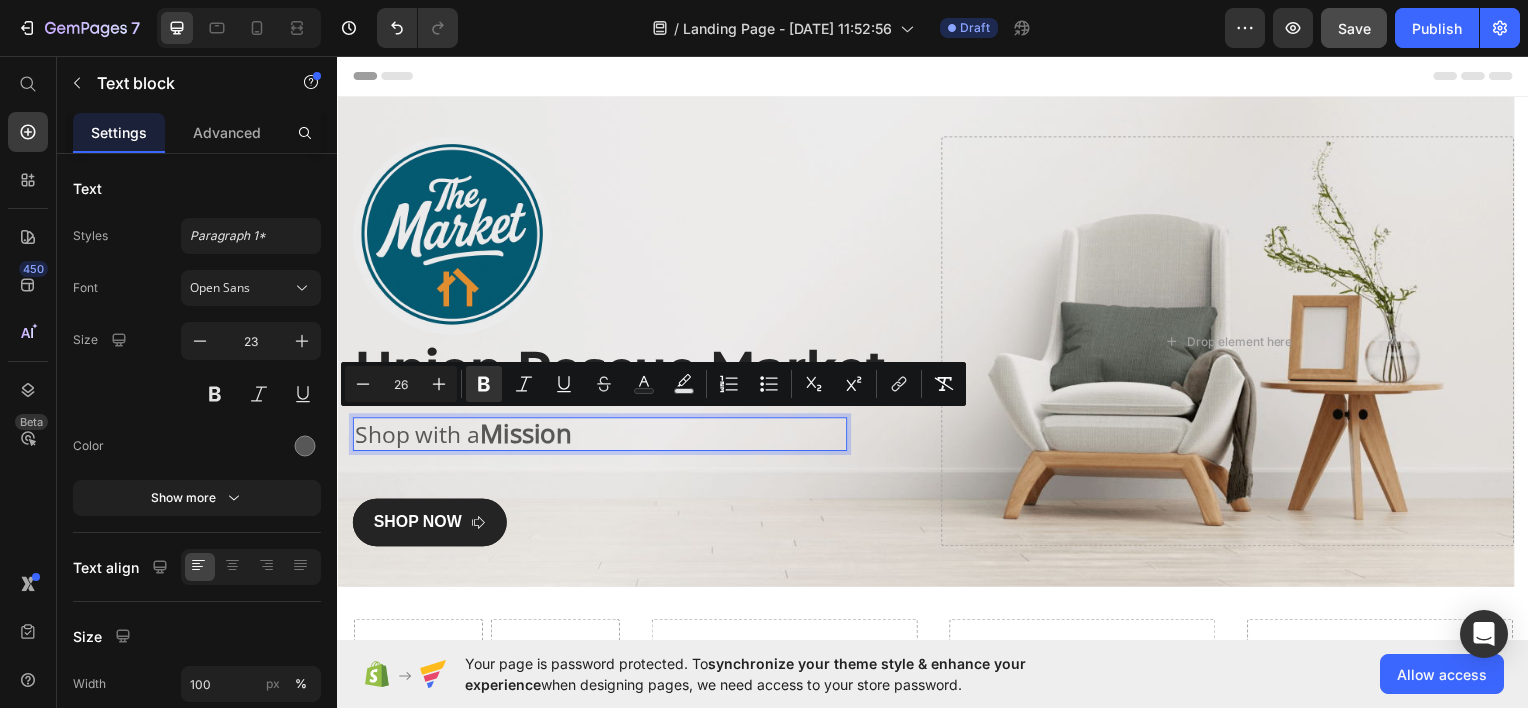 type on "23" 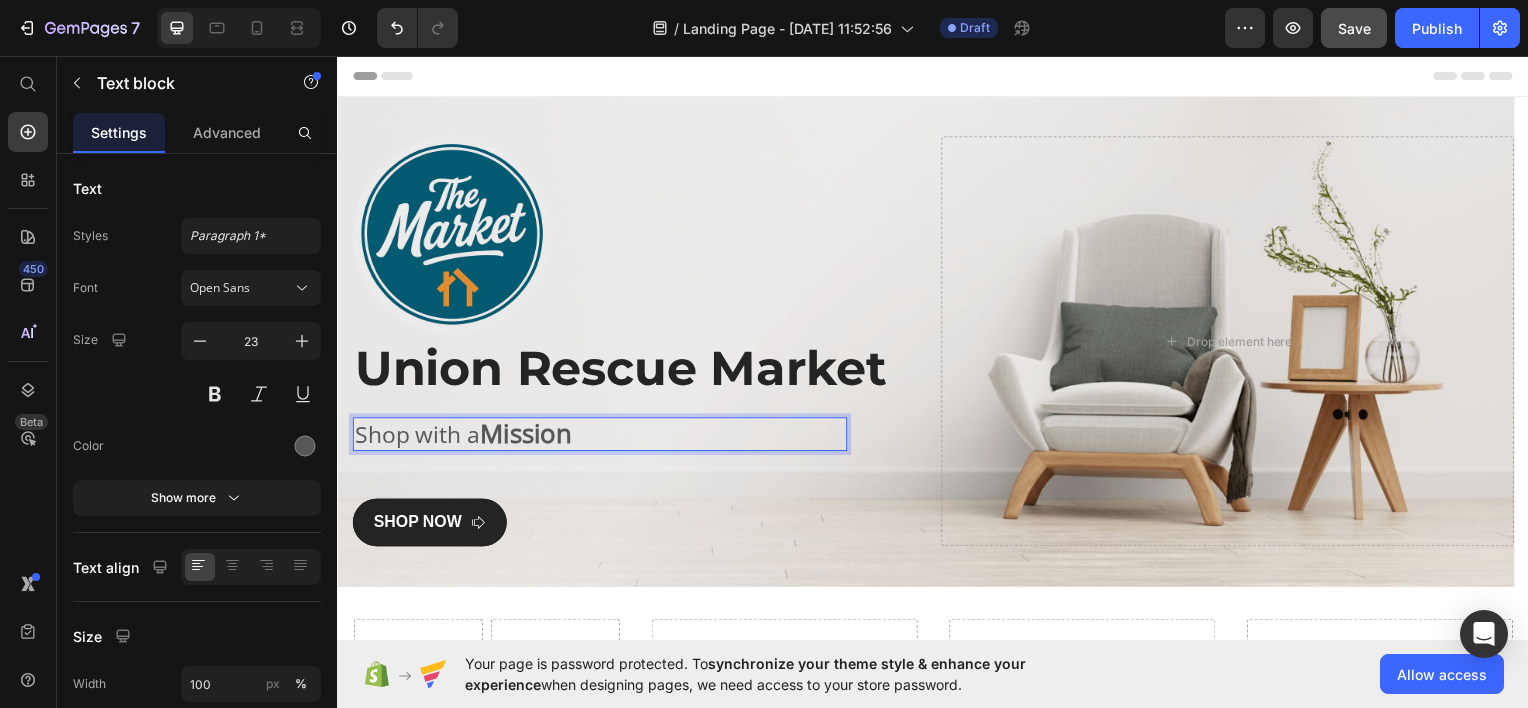 click on "Shop with a  Mission" at bounding box center (601, 436) 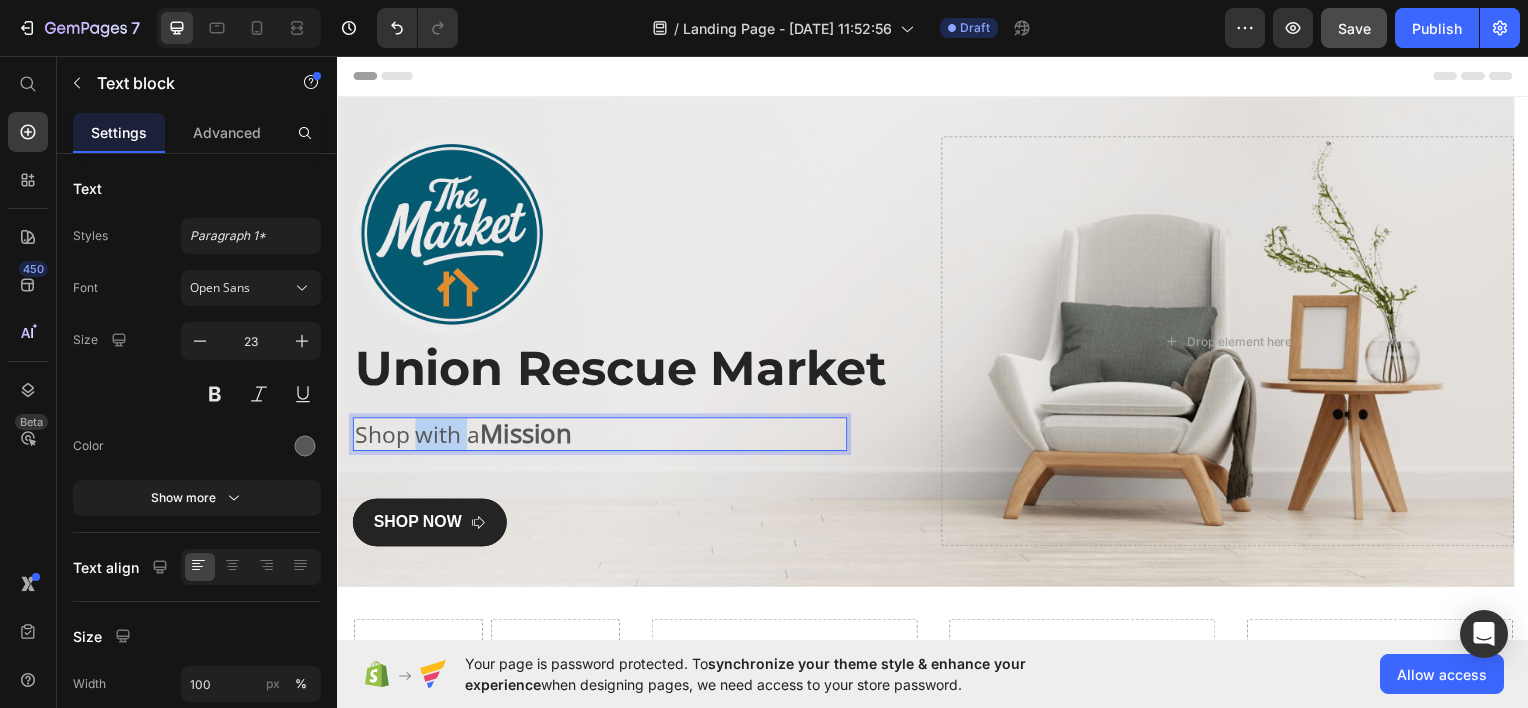 click on "Shop with a  Mission" at bounding box center (601, 436) 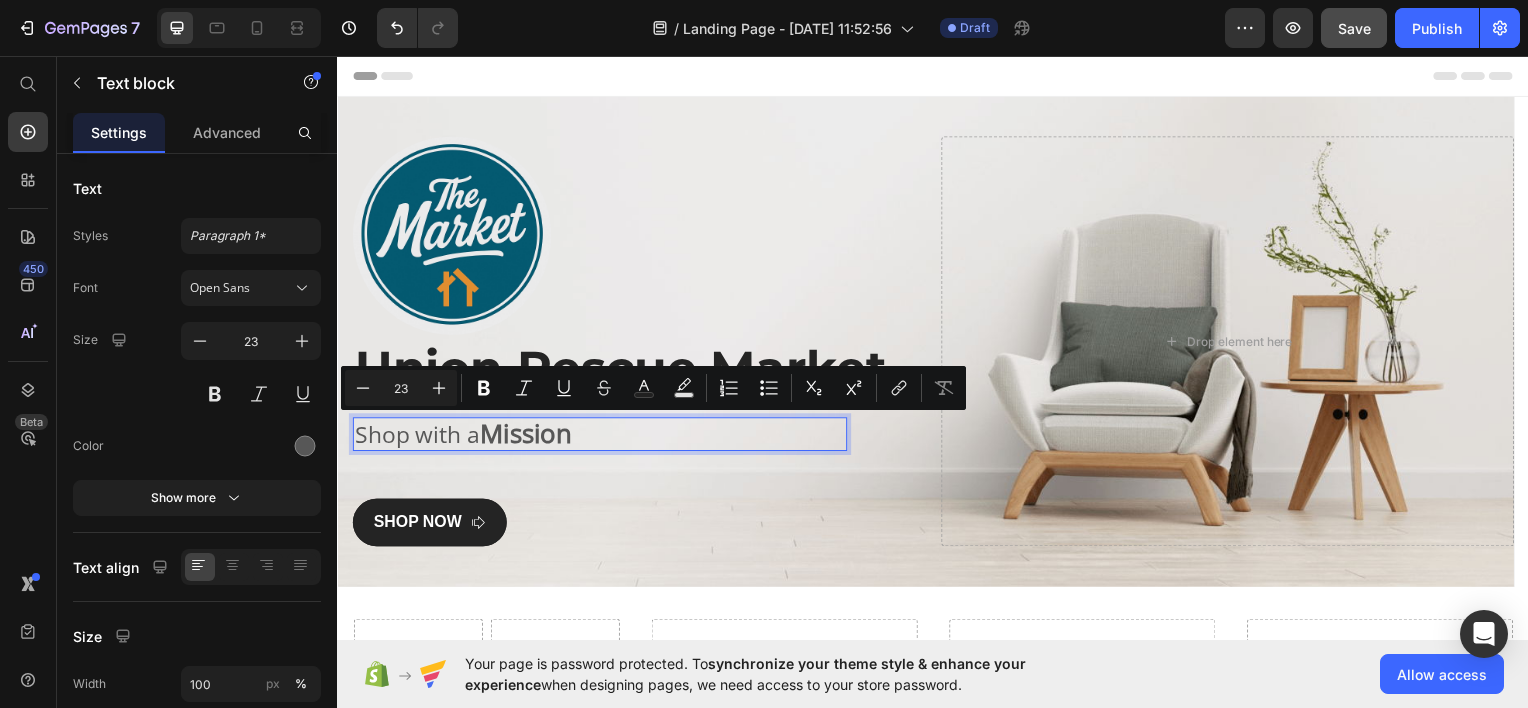 type on "26" 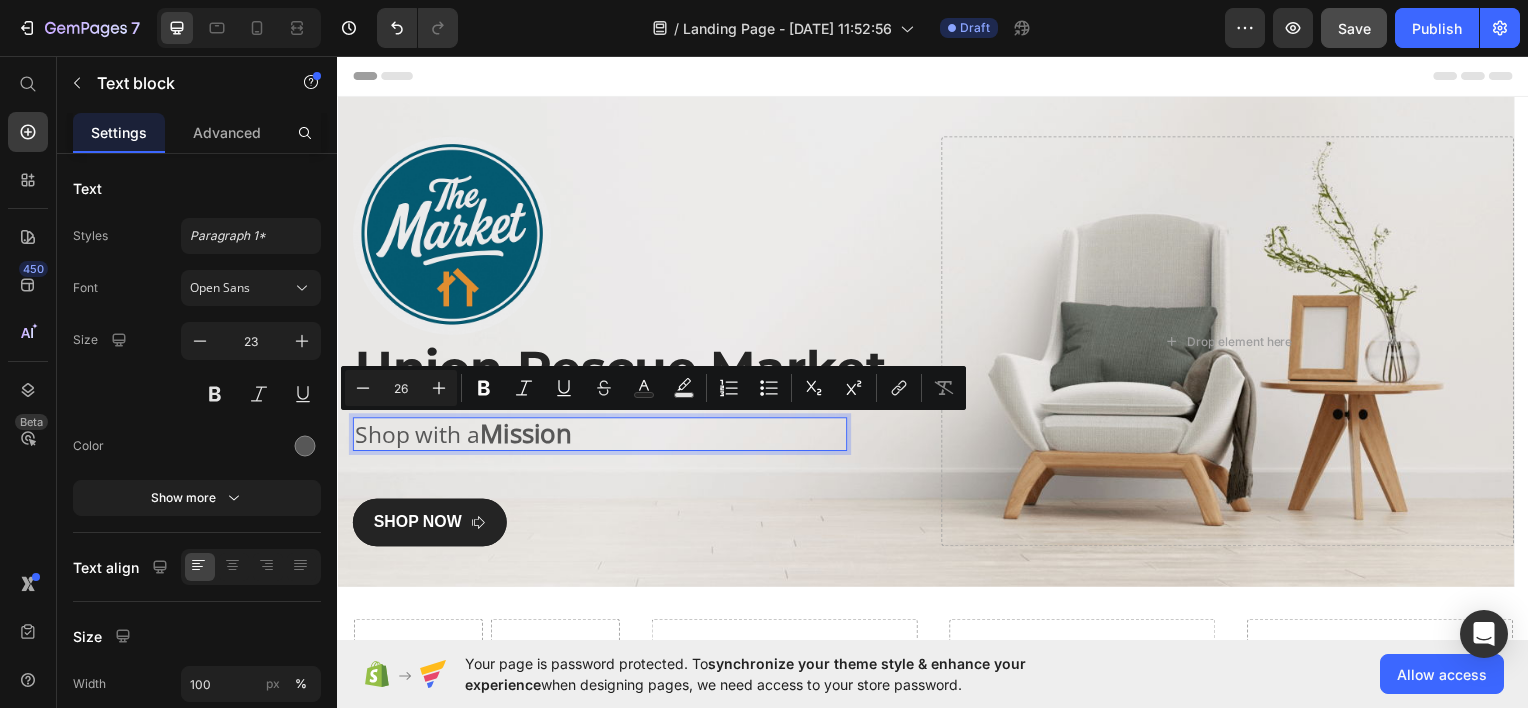 click on "Mission" at bounding box center [526, 435] 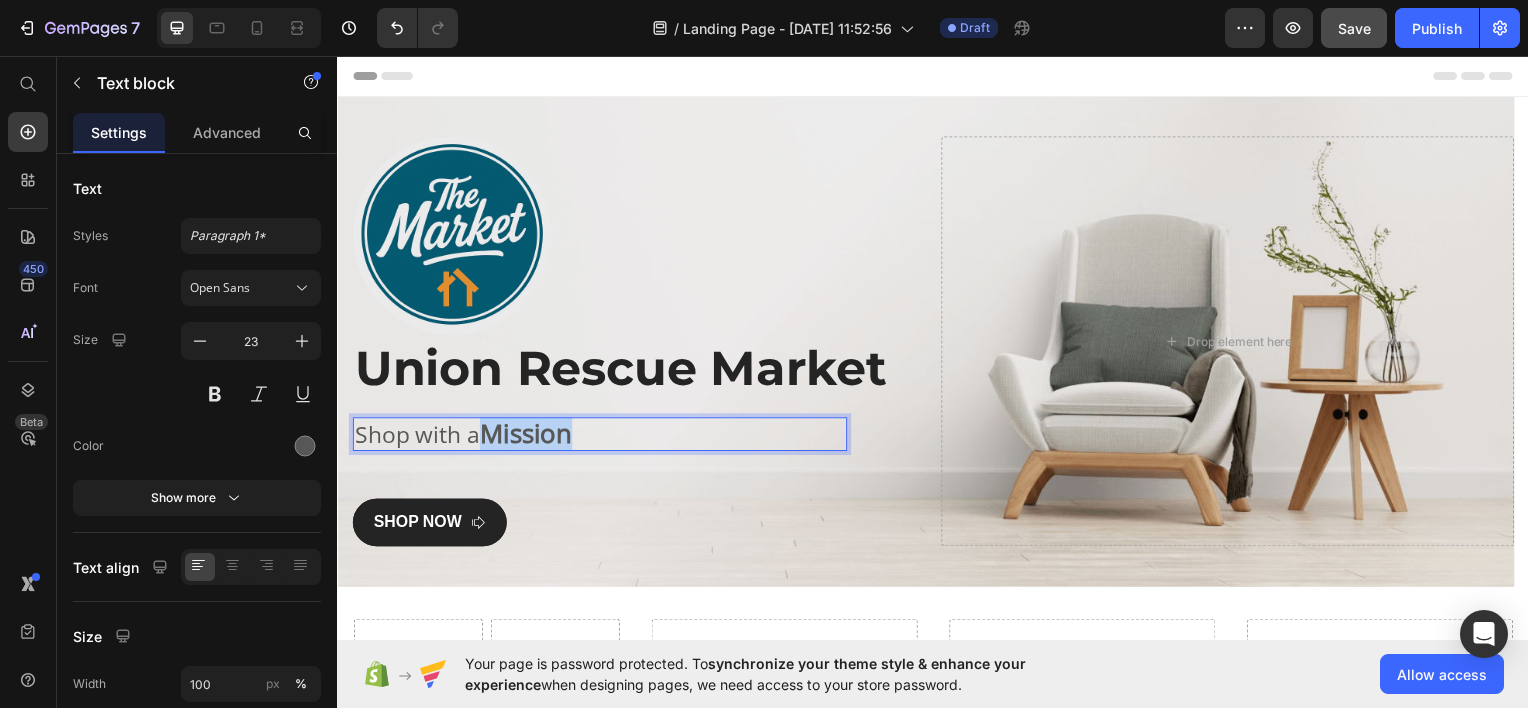 click on "Mission" at bounding box center [526, 435] 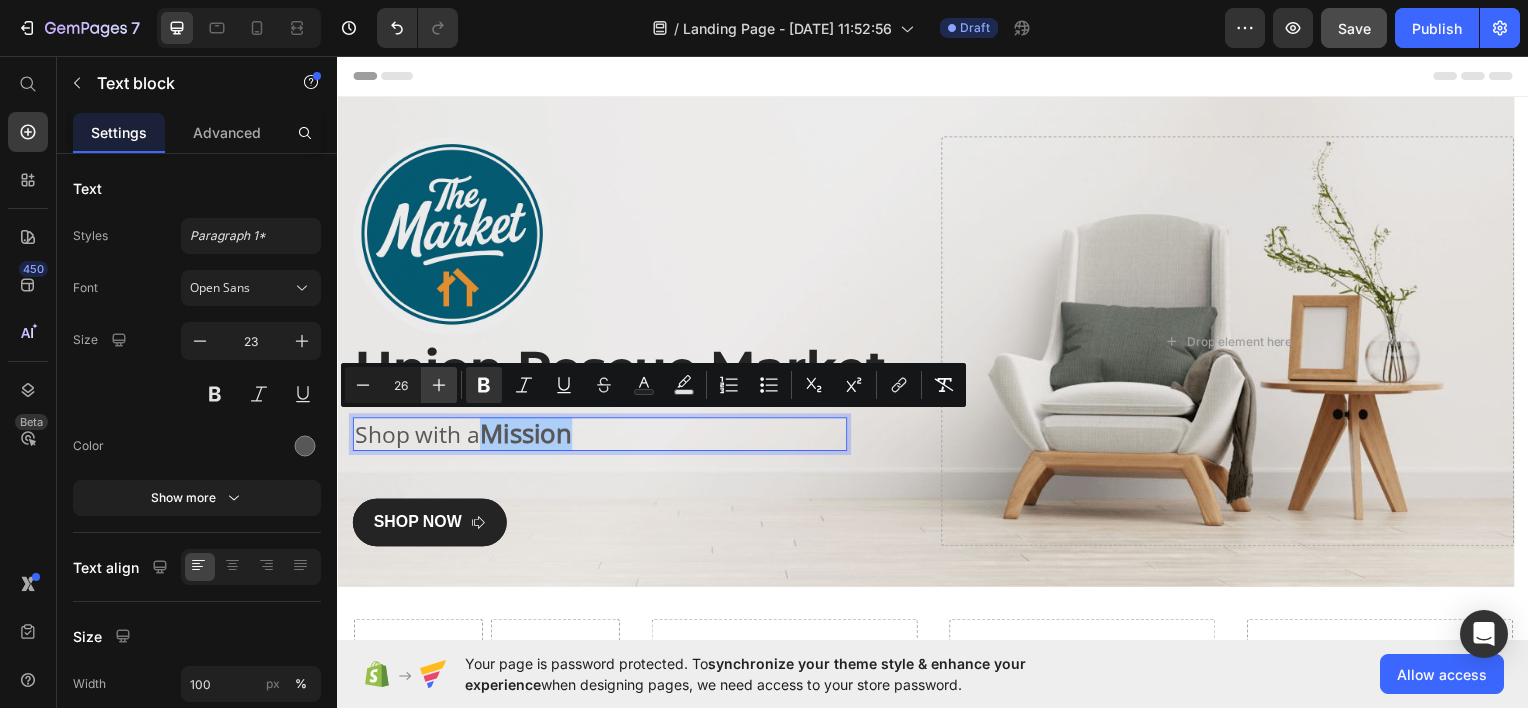 click 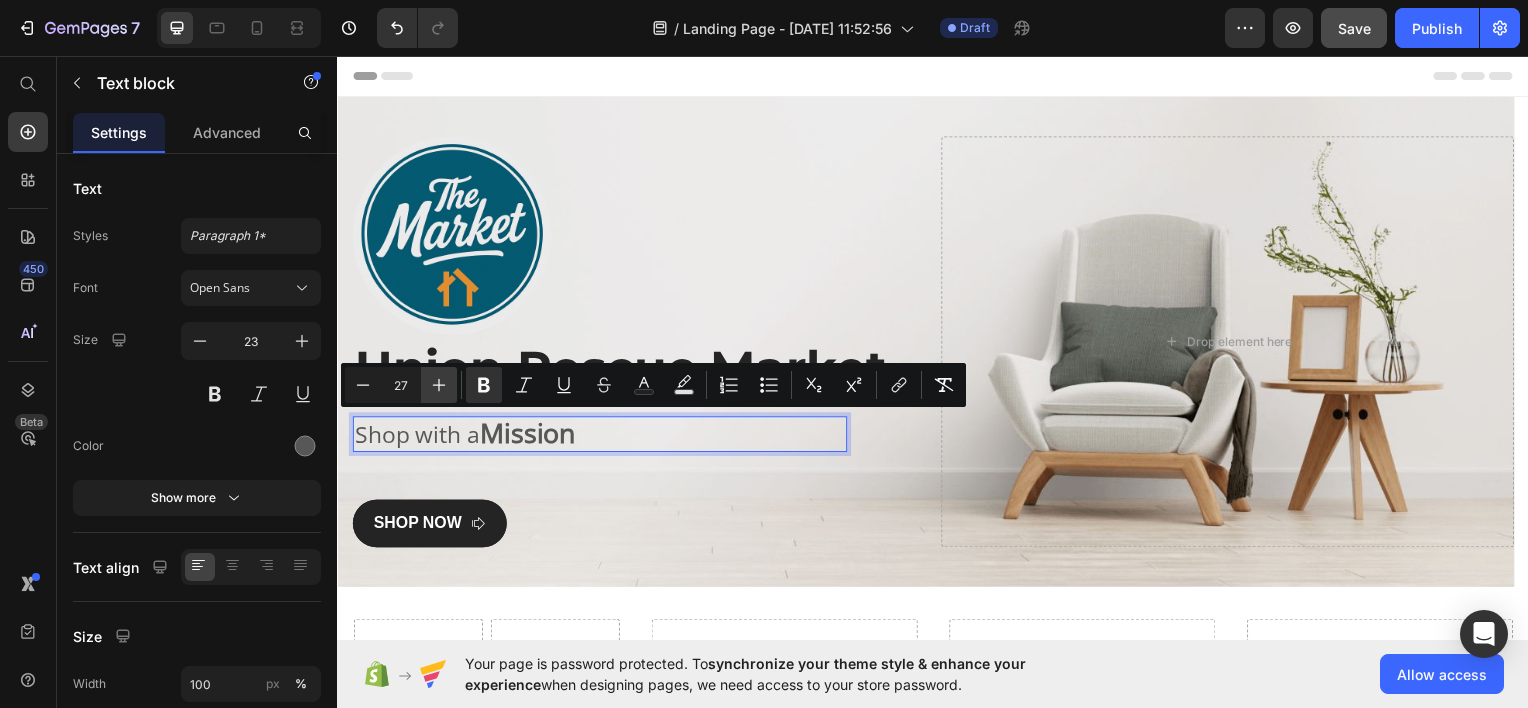 click 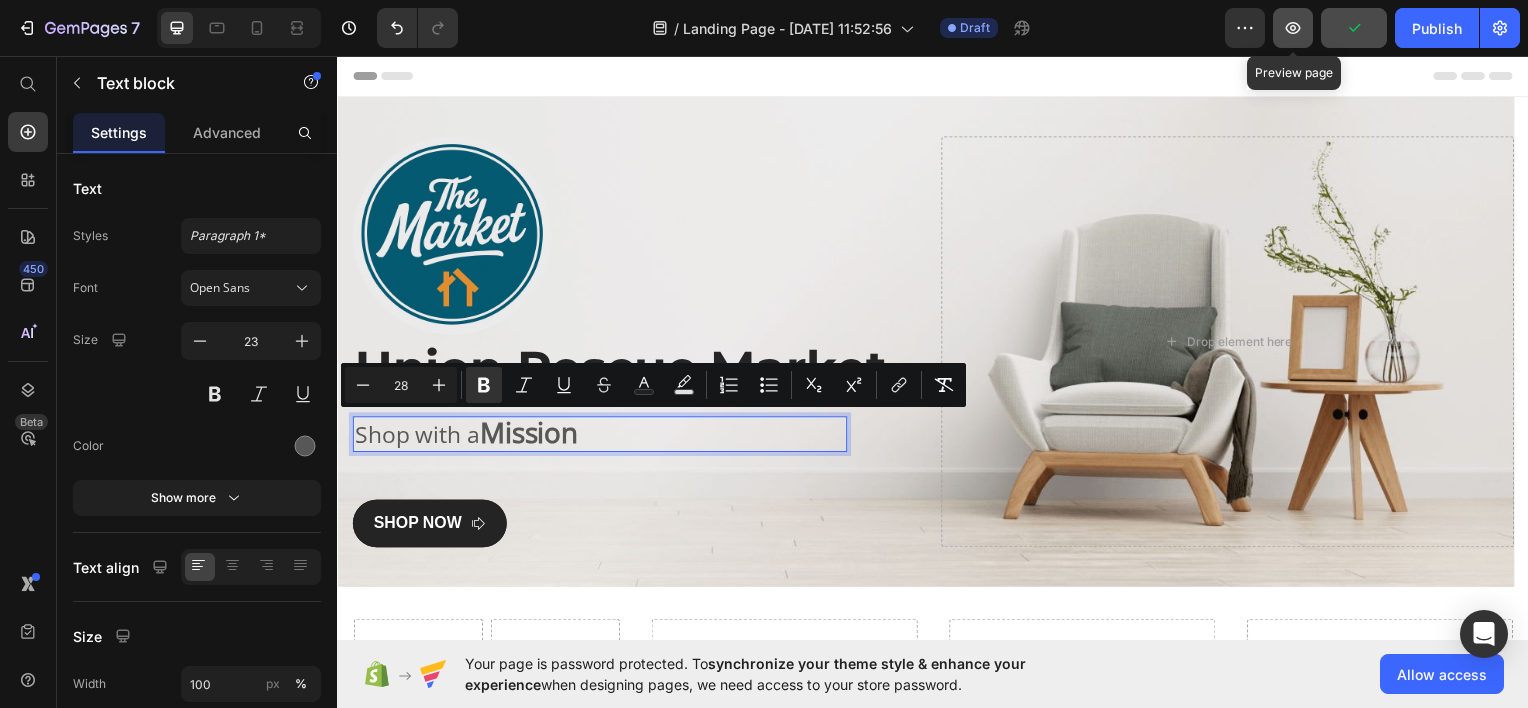 click 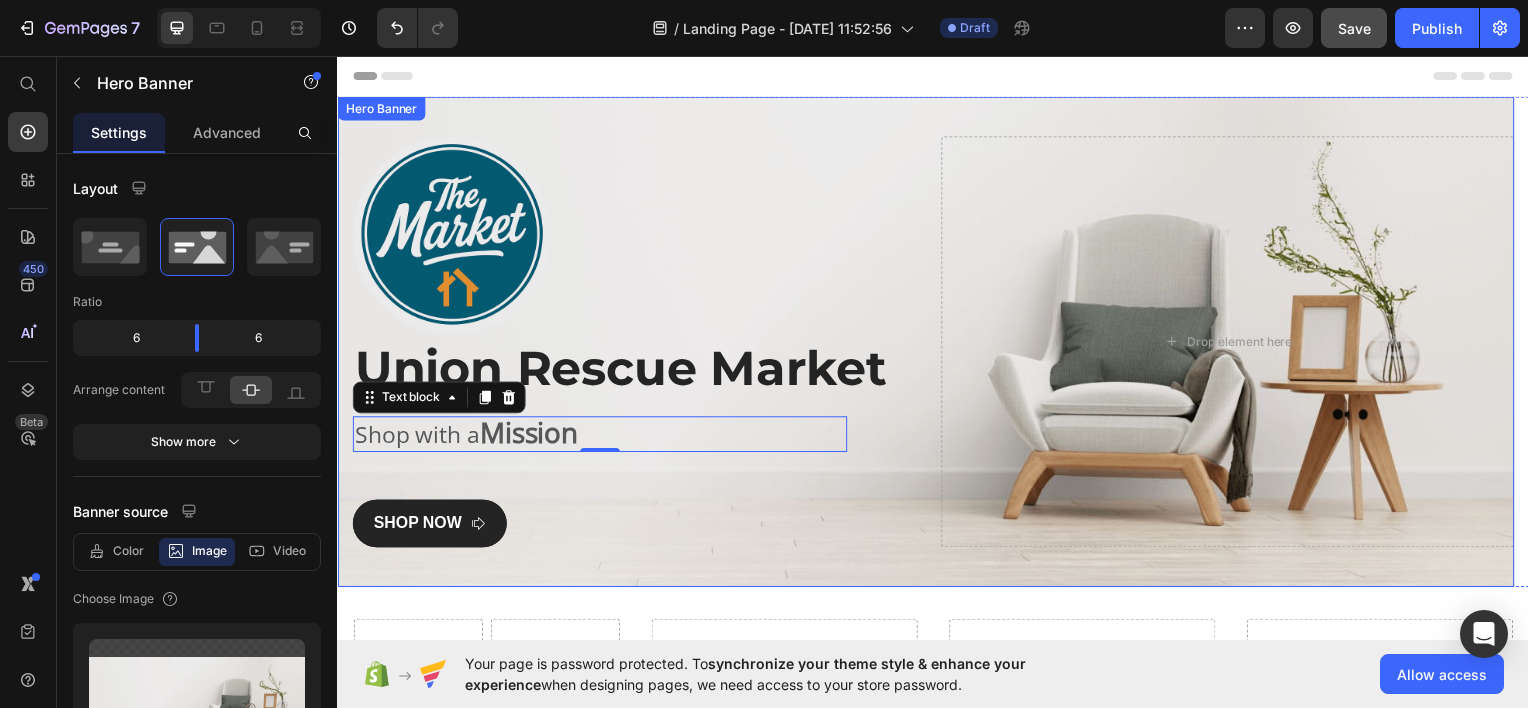 click at bounding box center (929, 343) 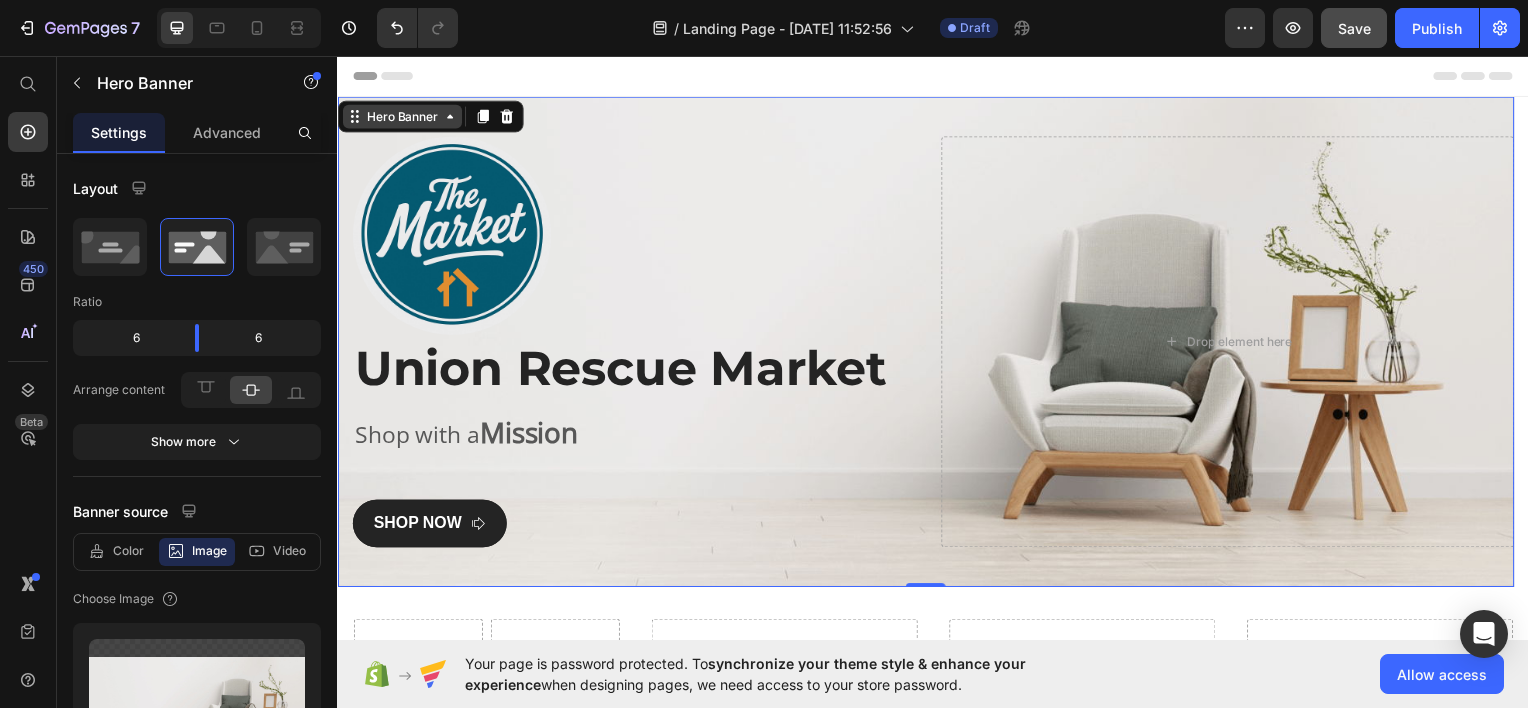 click 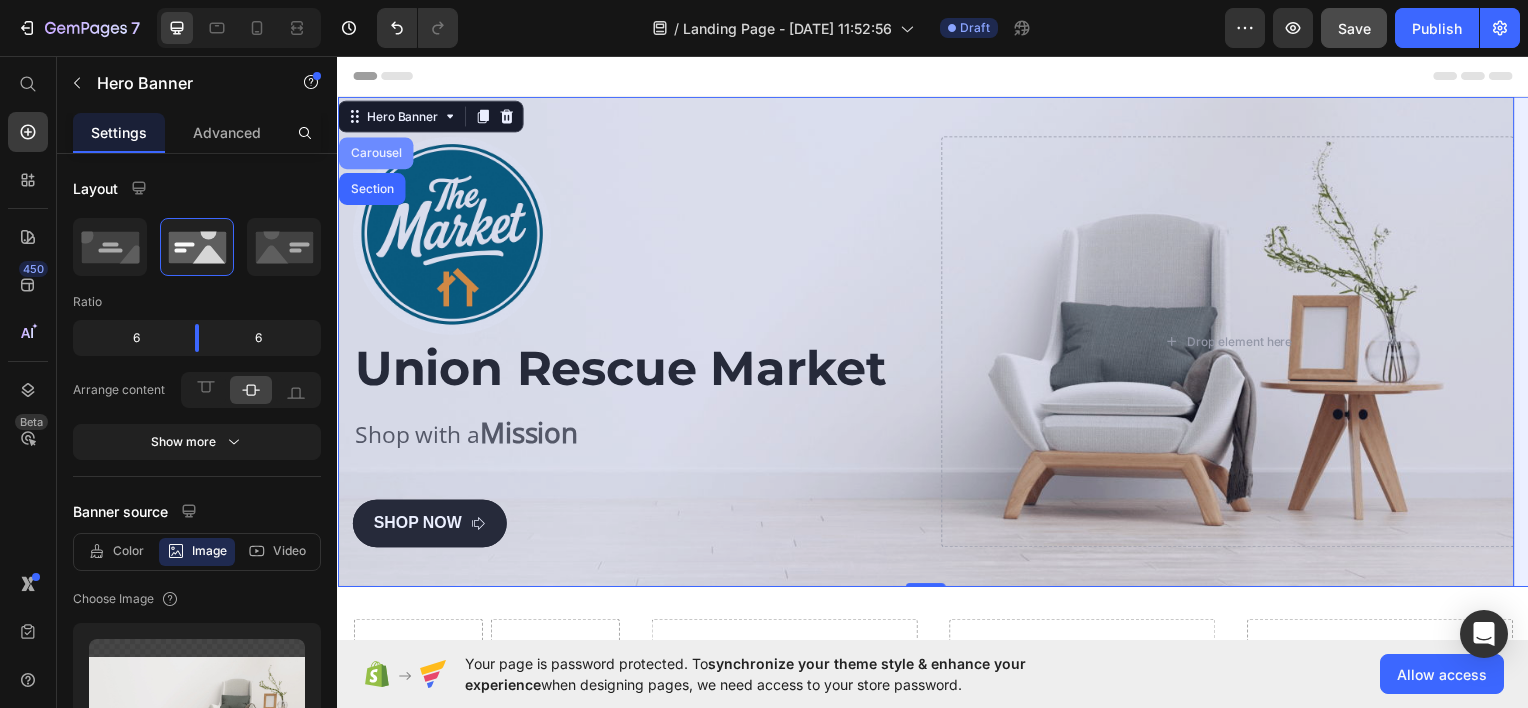 click on "Carousel" at bounding box center (375, 153) 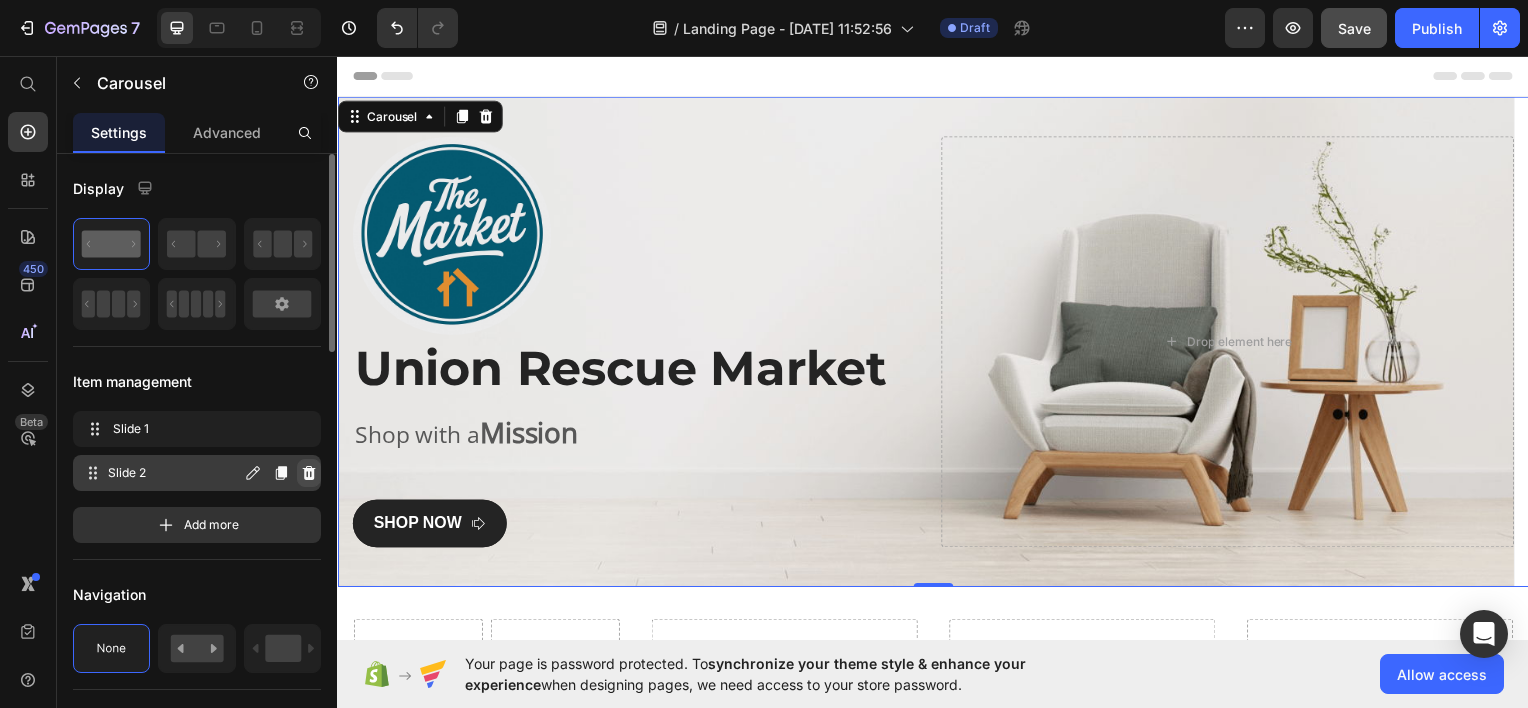 click 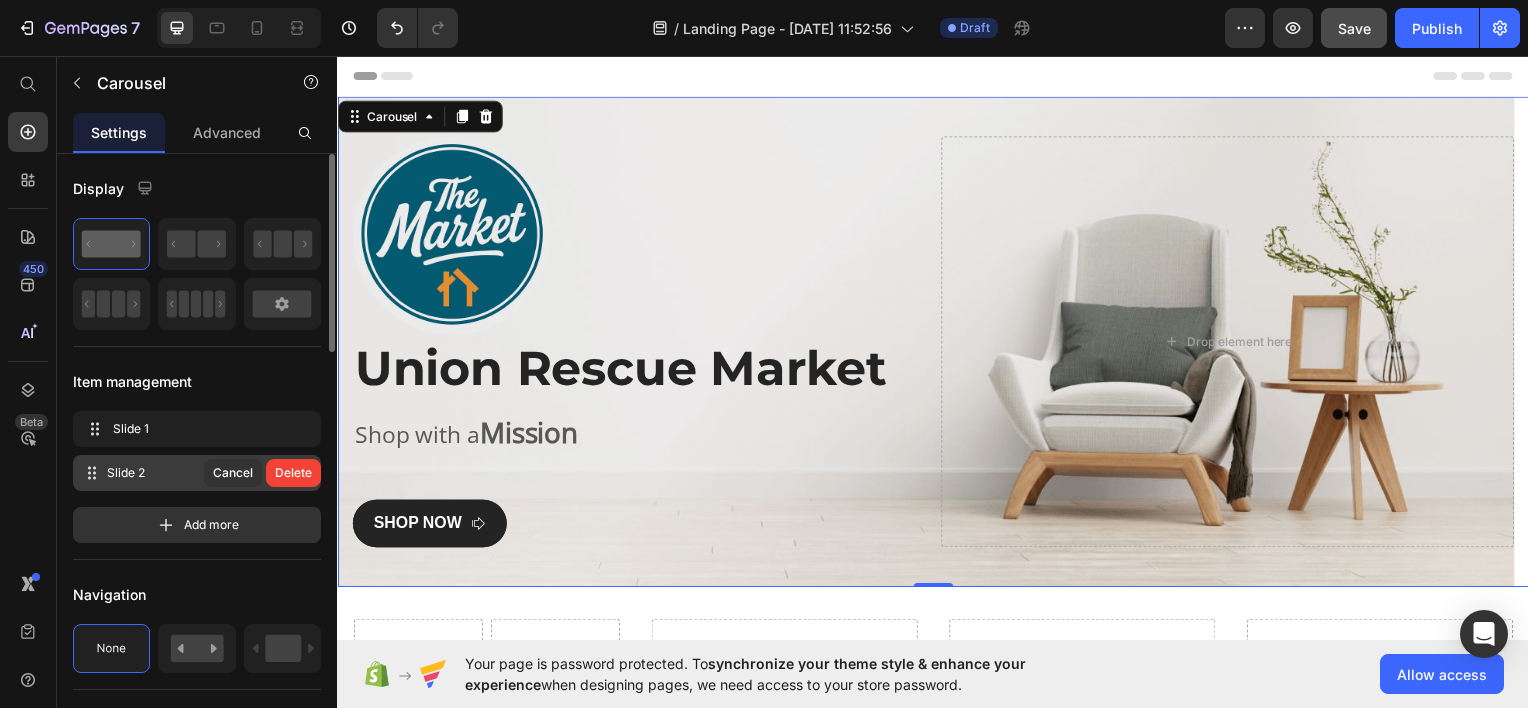click on "Delete" at bounding box center (293, 473) 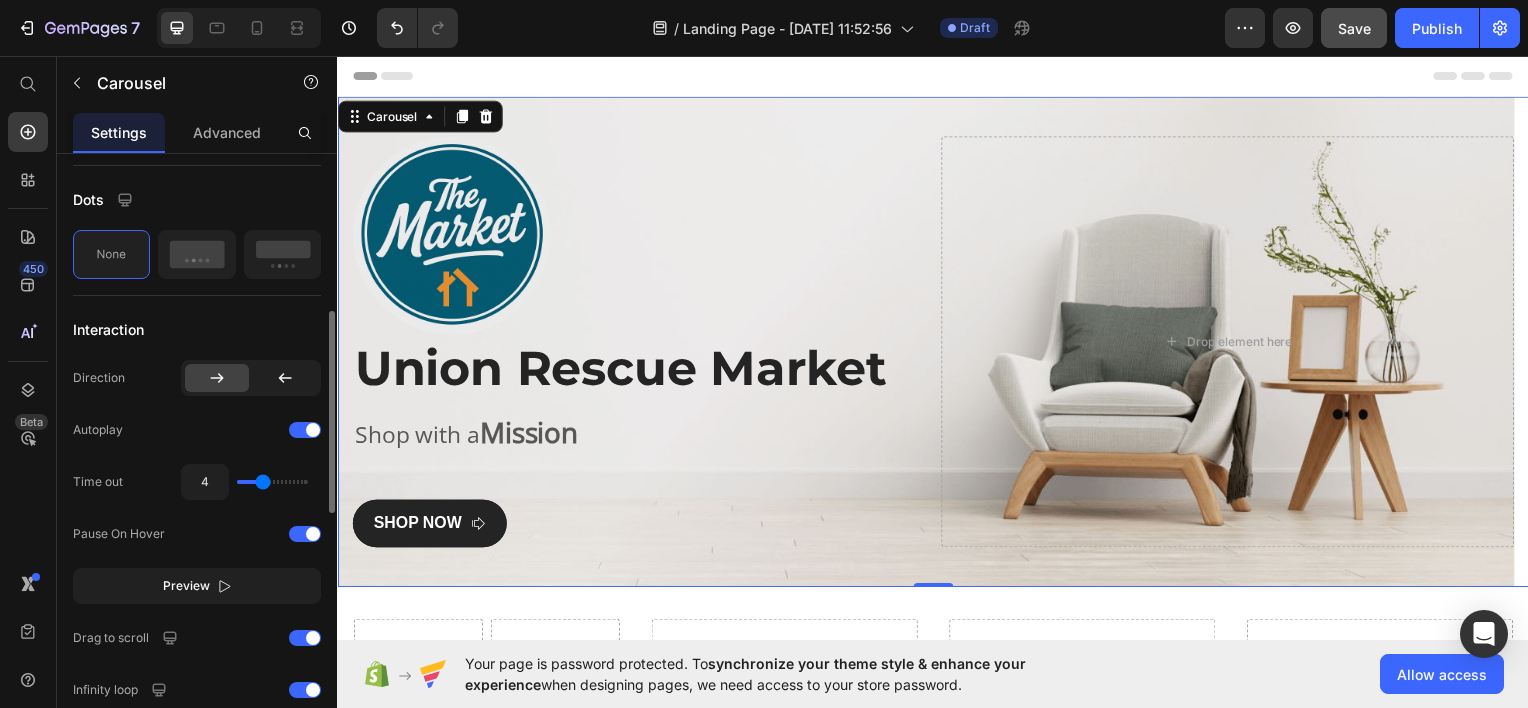 scroll, scrollTop: 477, scrollLeft: 0, axis: vertical 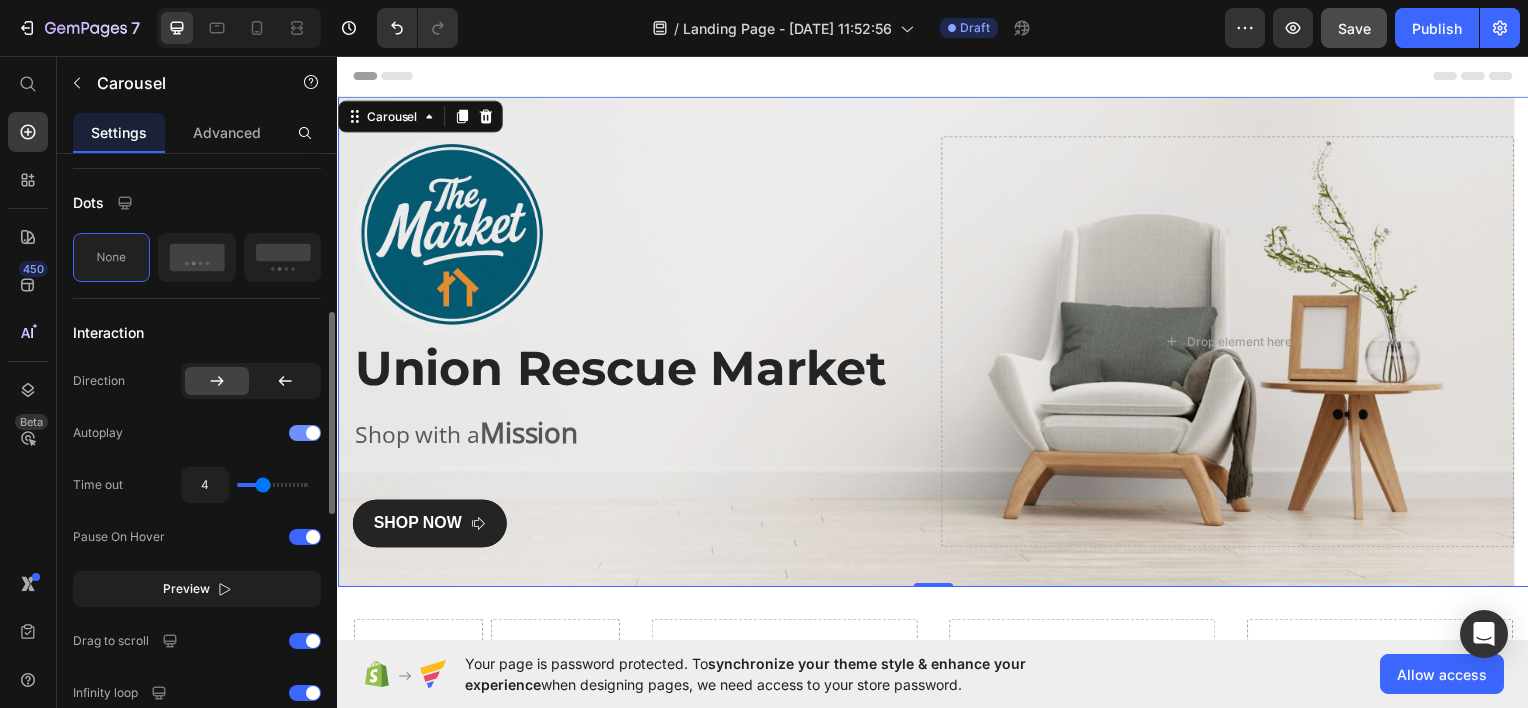 click at bounding box center [305, 433] 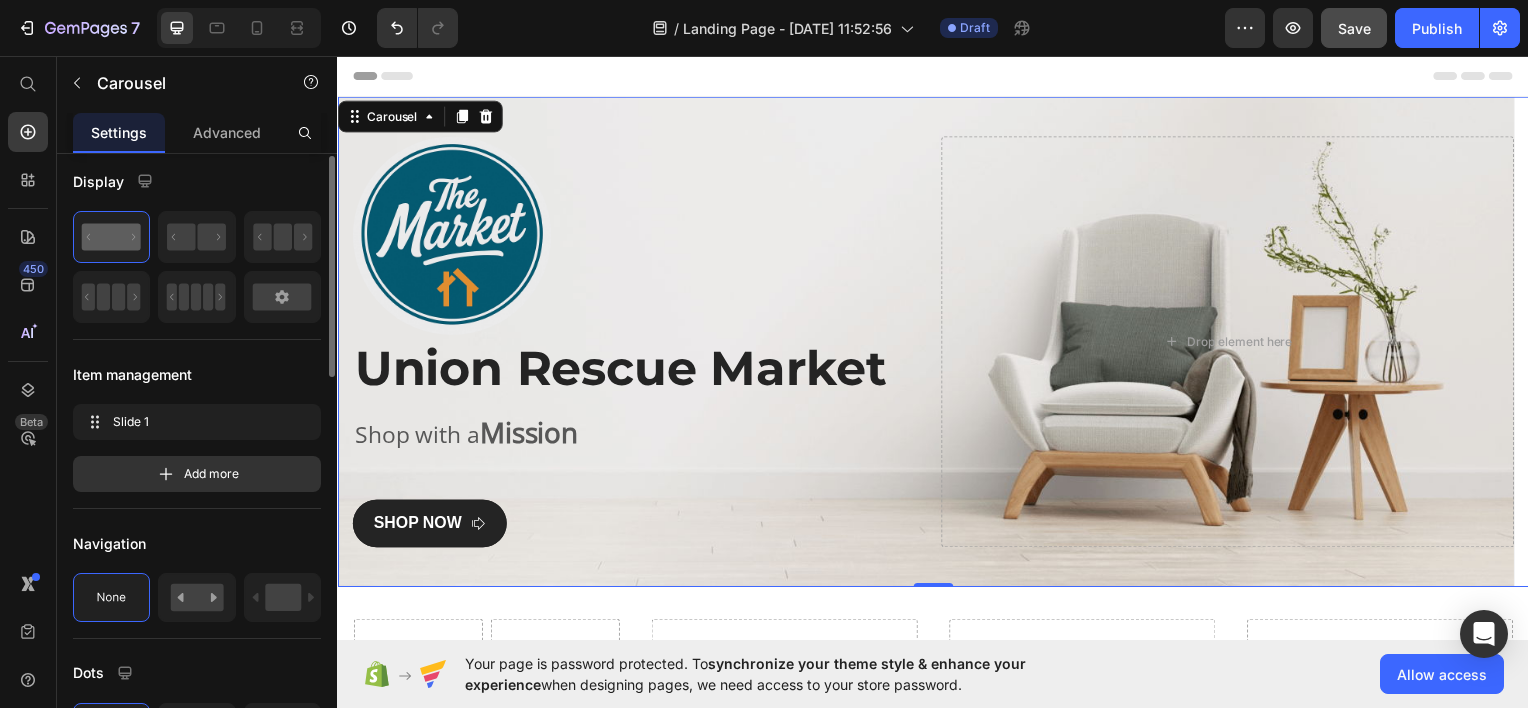 scroll, scrollTop: 0, scrollLeft: 0, axis: both 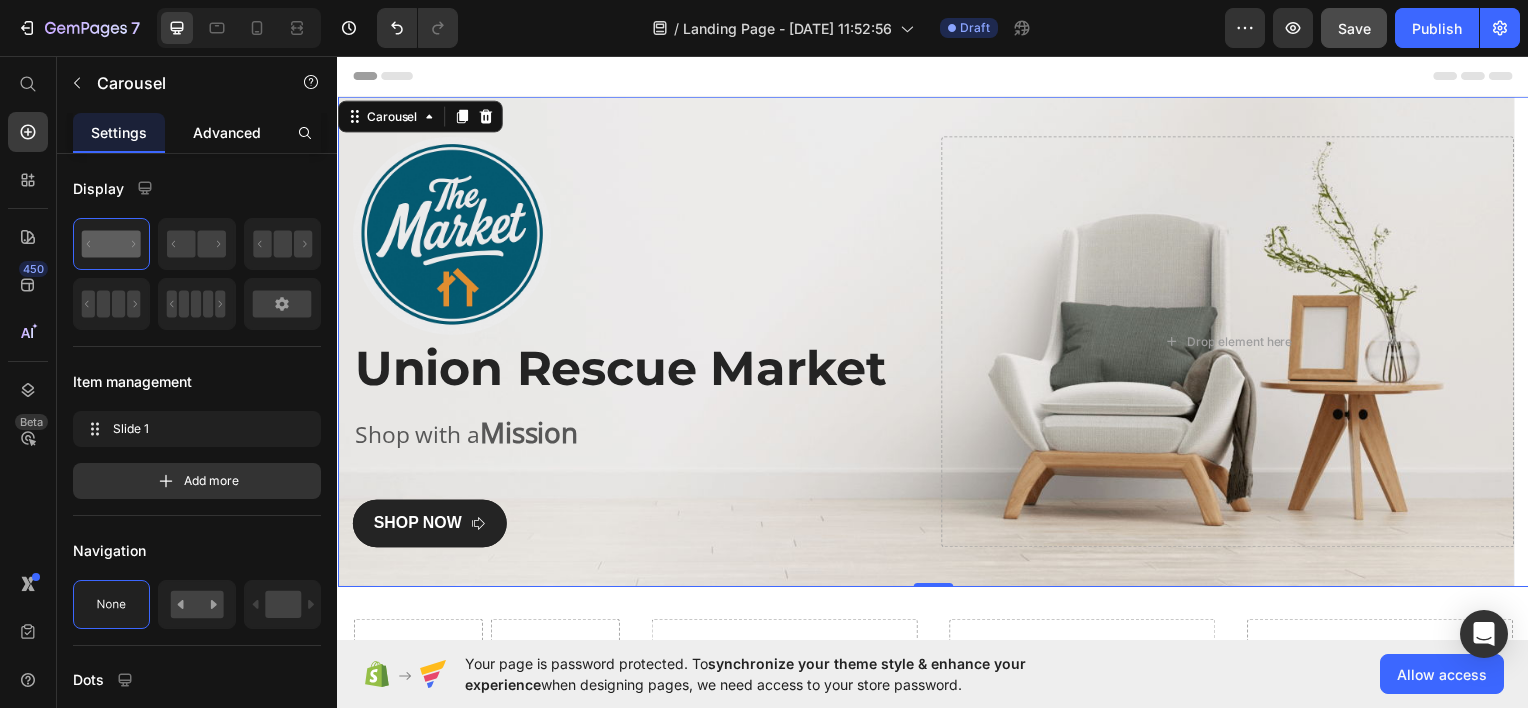 click on "Advanced" at bounding box center (227, 132) 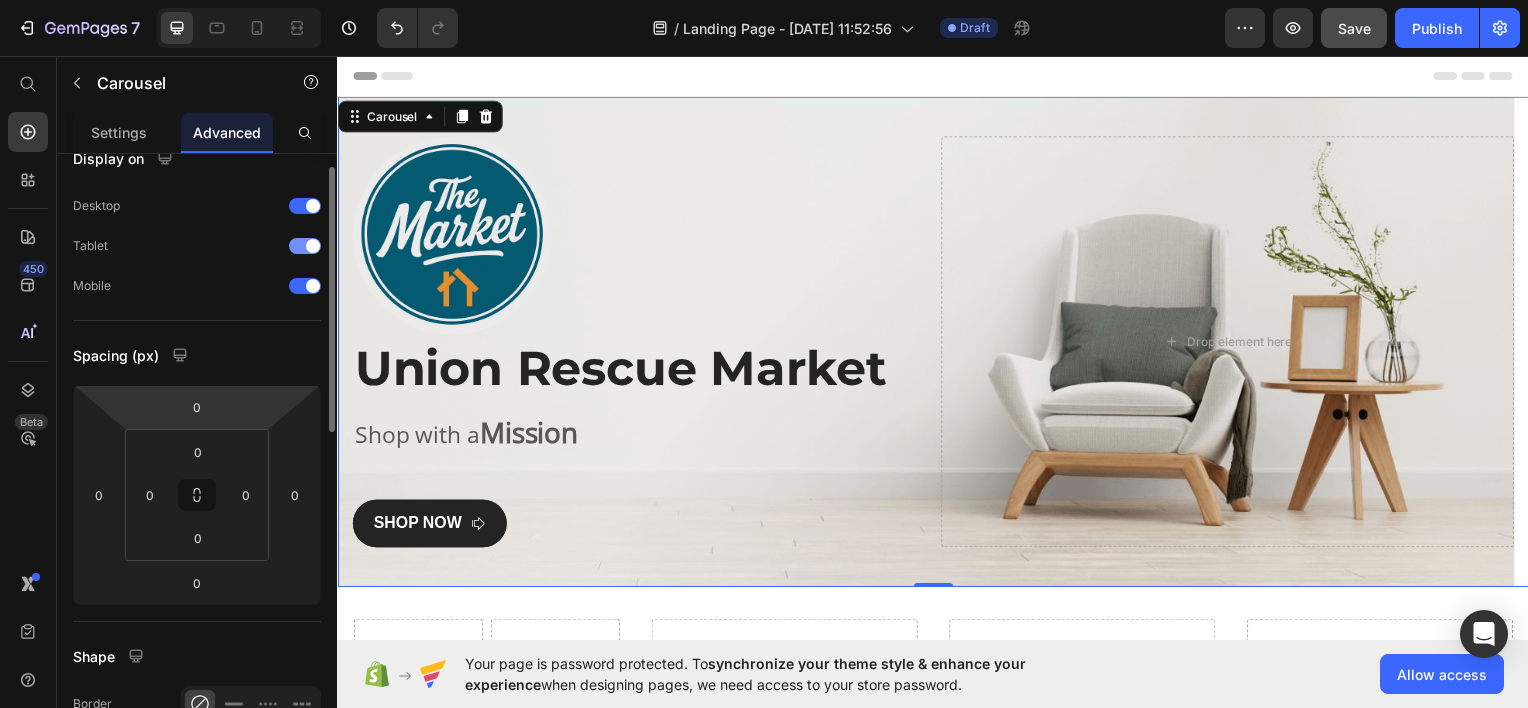 scroll, scrollTop: 0, scrollLeft: 0, axis: both 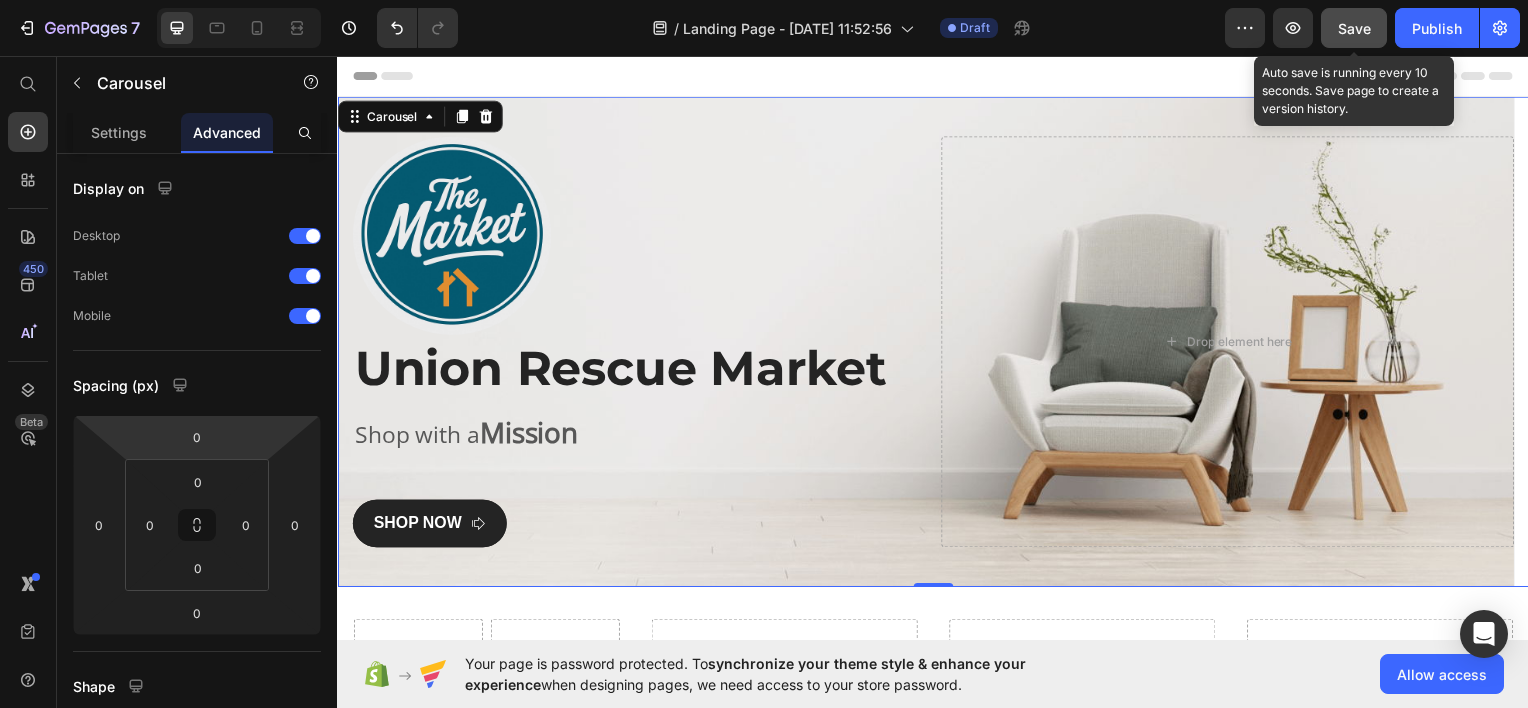 click on "Save" at bounding box center (1354, 28) 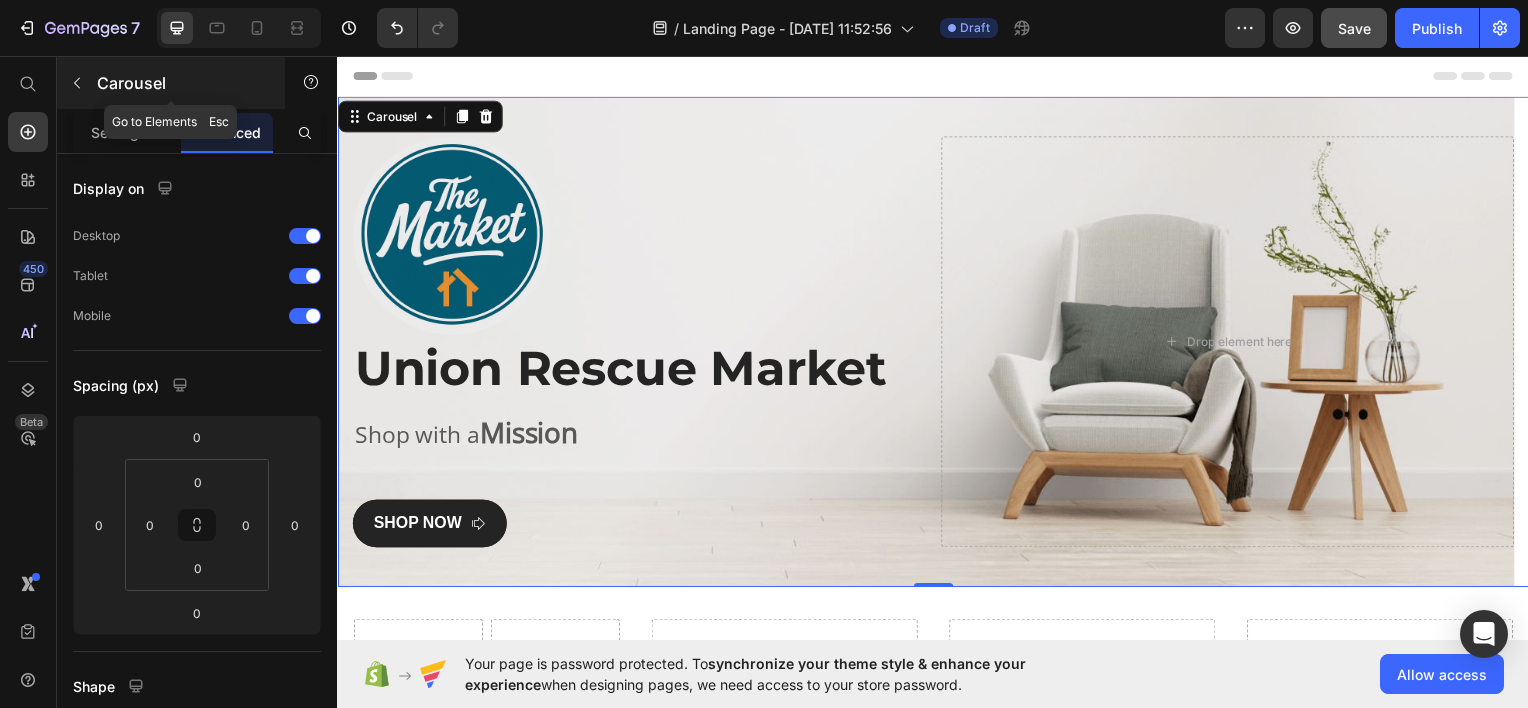 click 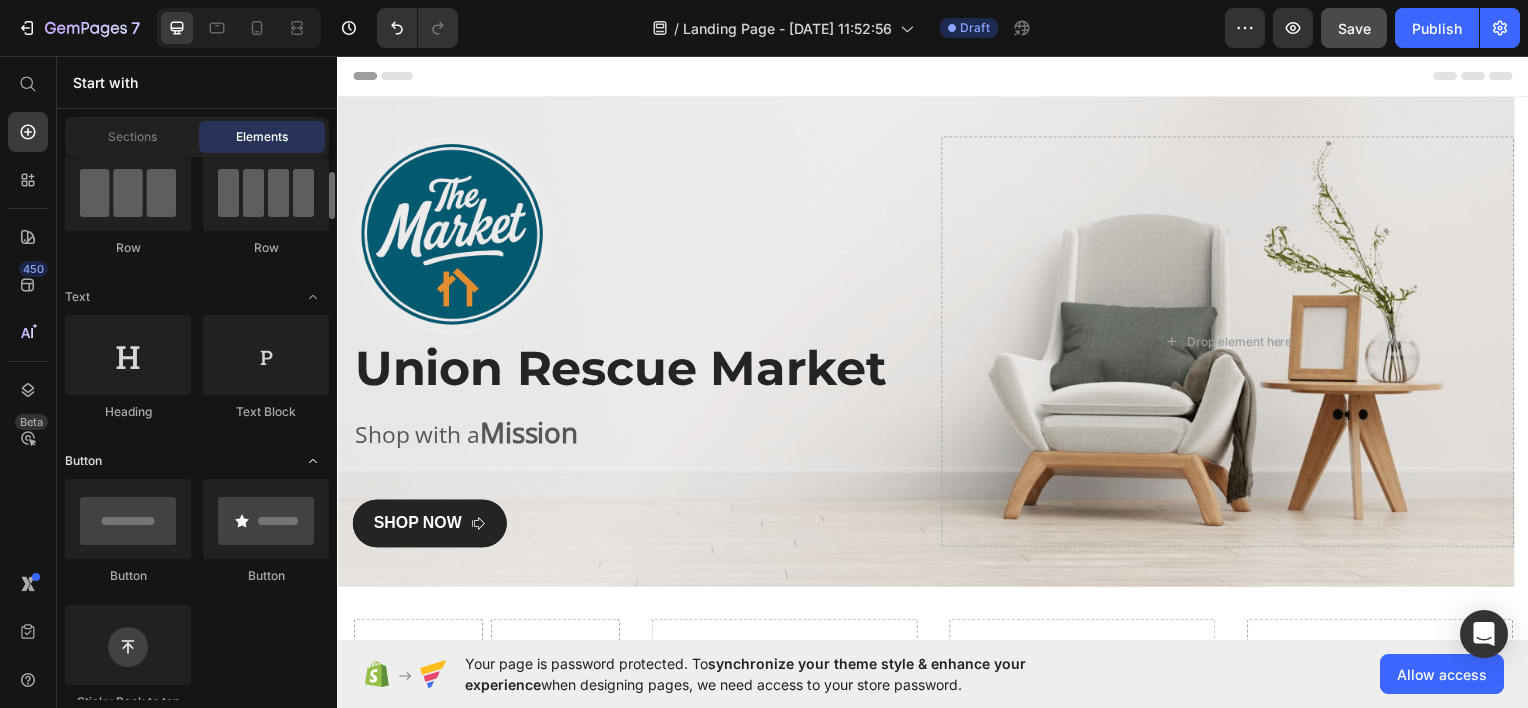 scroll, scrollTop: 192, scrollLeft: 0, axis: vertical 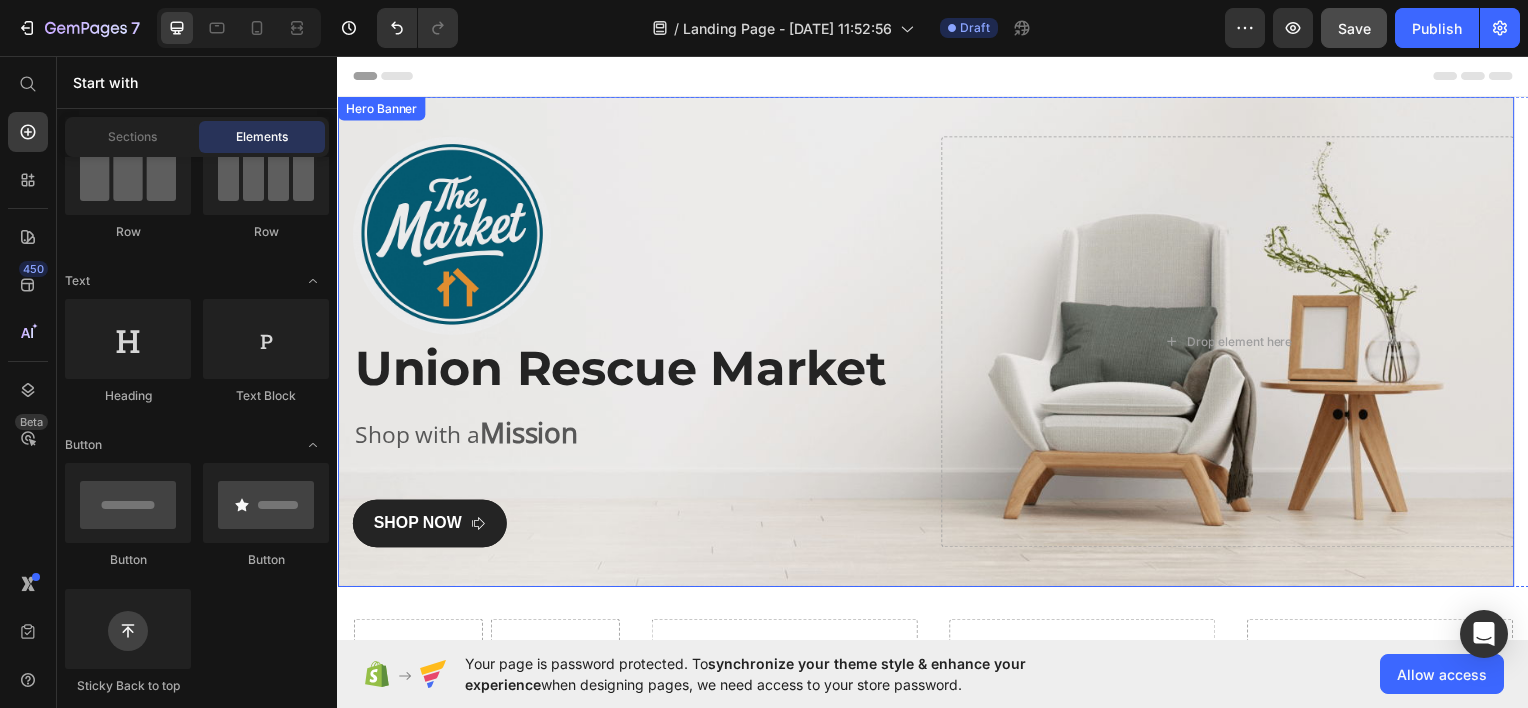 click at bounding box center (929, 343) 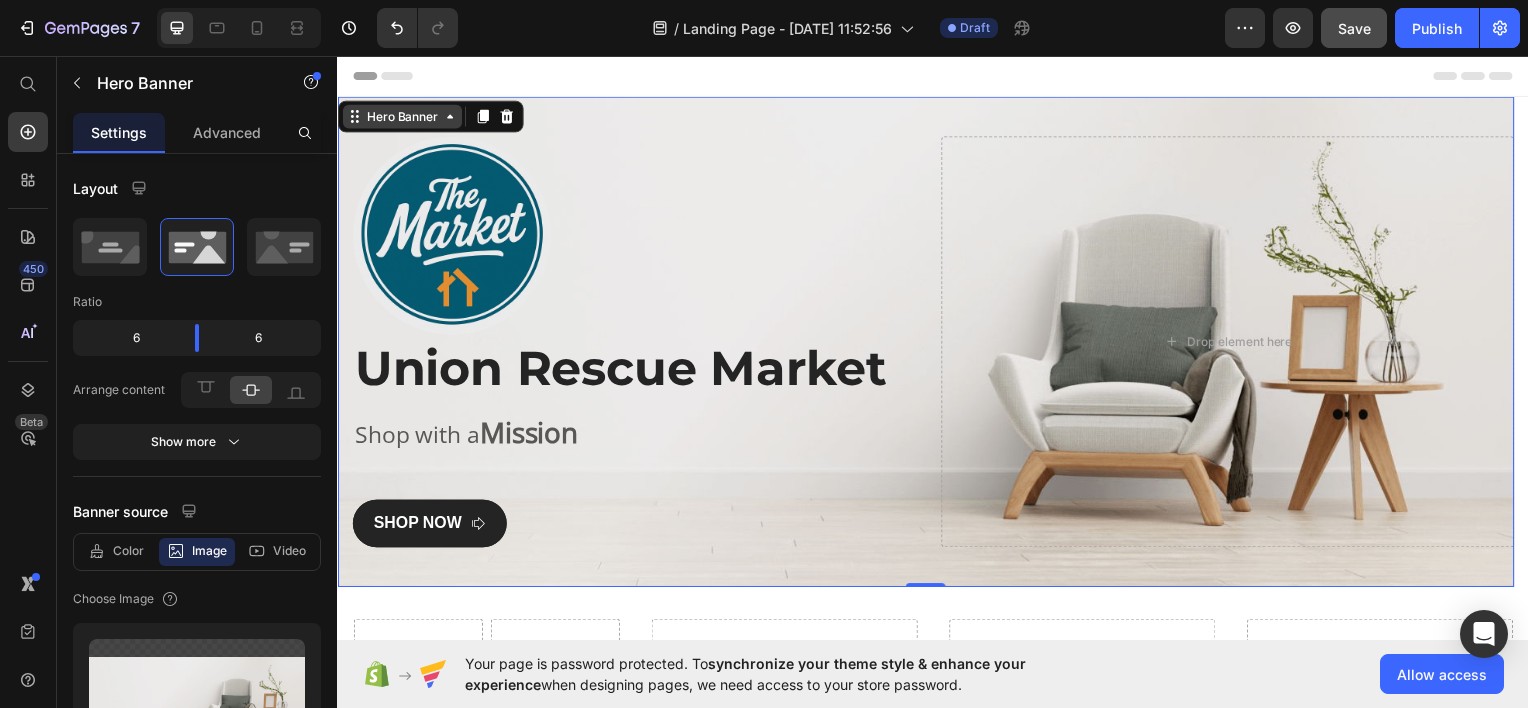 click 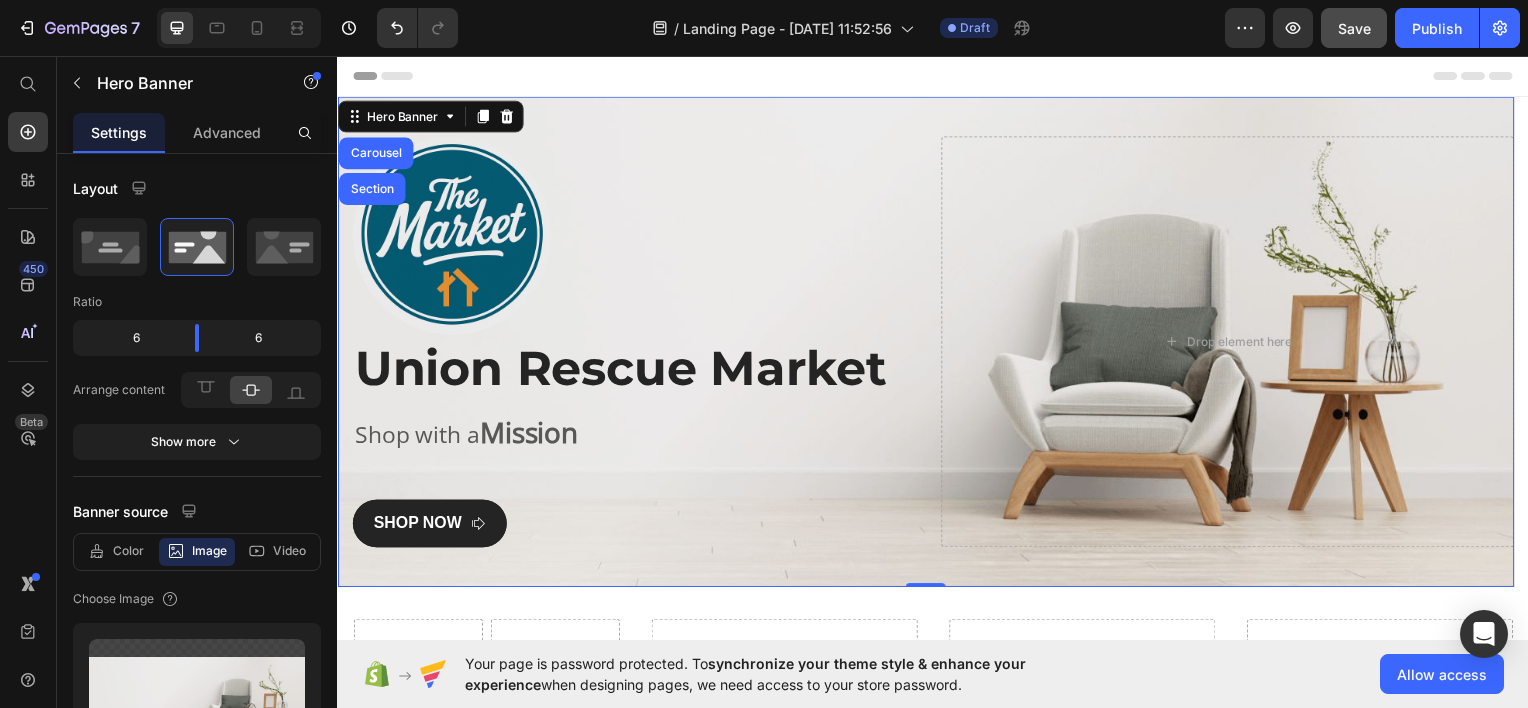 click at bounding box center [929, 343] 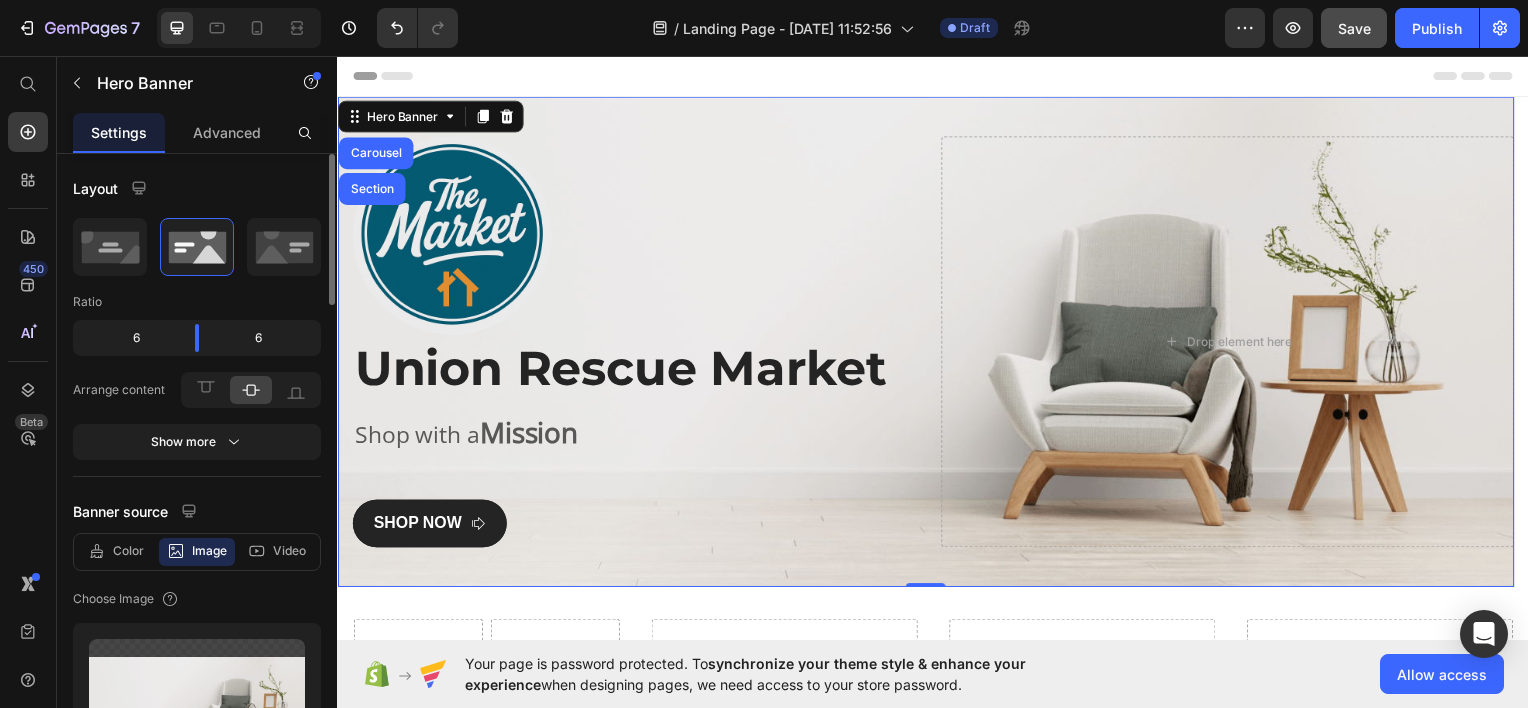 click on "Layout" at bounding box center [197, 188] 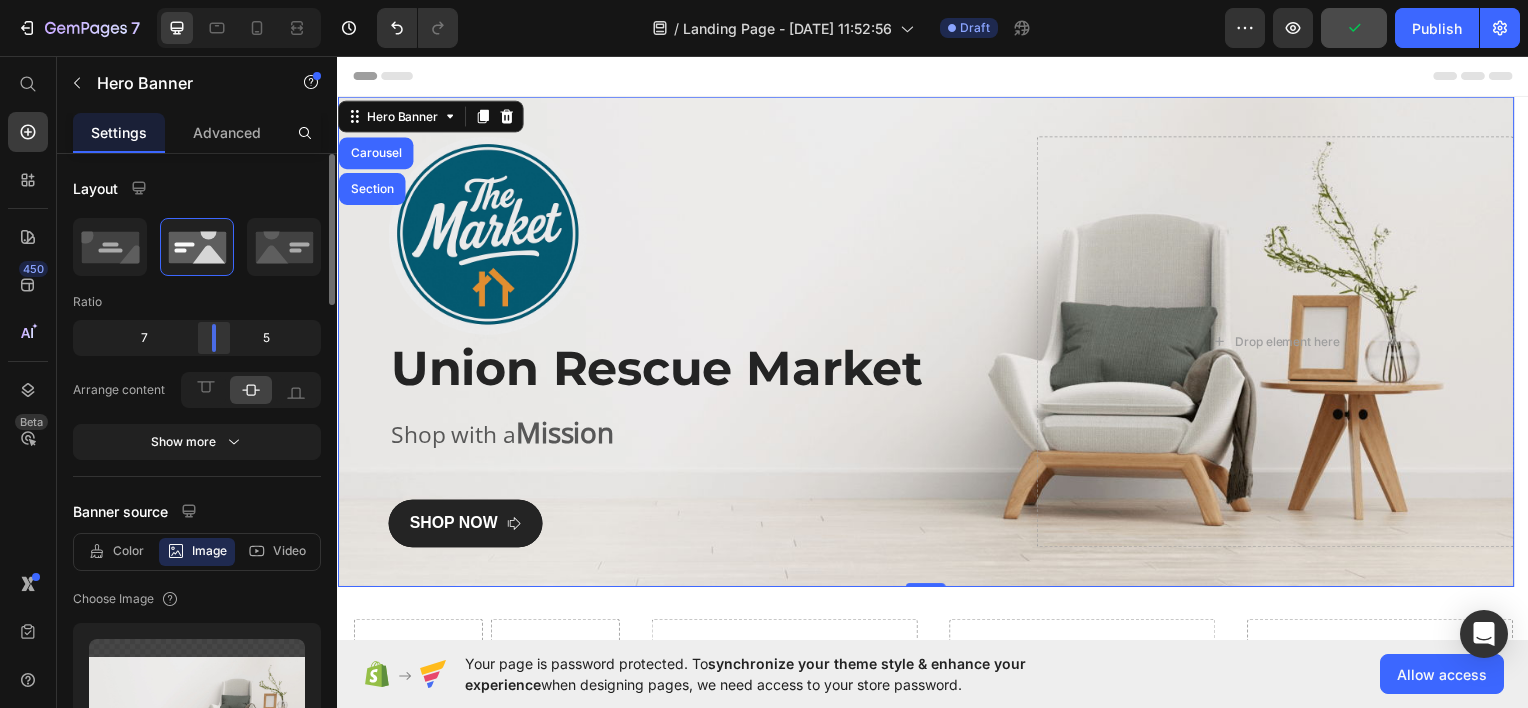 drag, startPoint x: 196, startPoint y: 345, endPoint x: 211, endPoint y: 349, distance: 15.524175 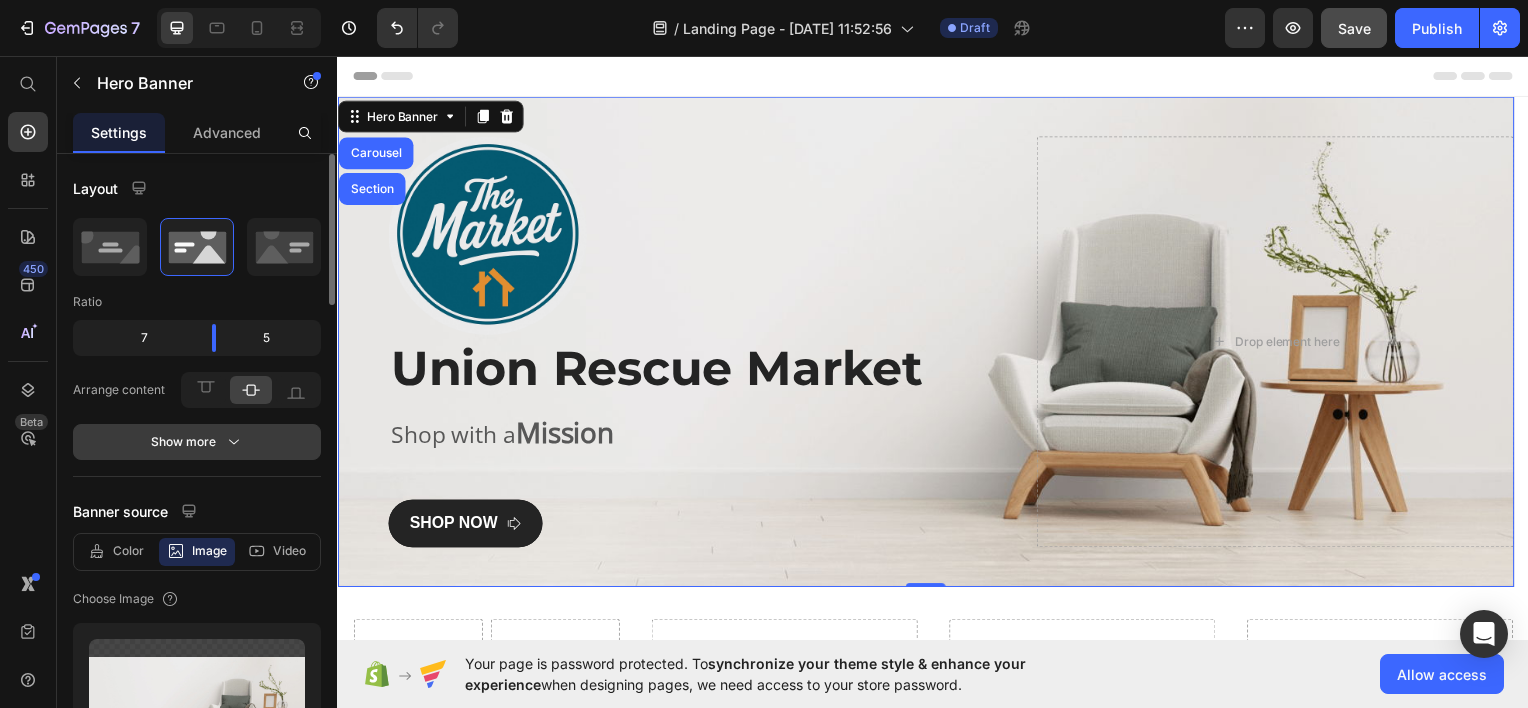 click on "Show more" at bounding box center (197, 442) 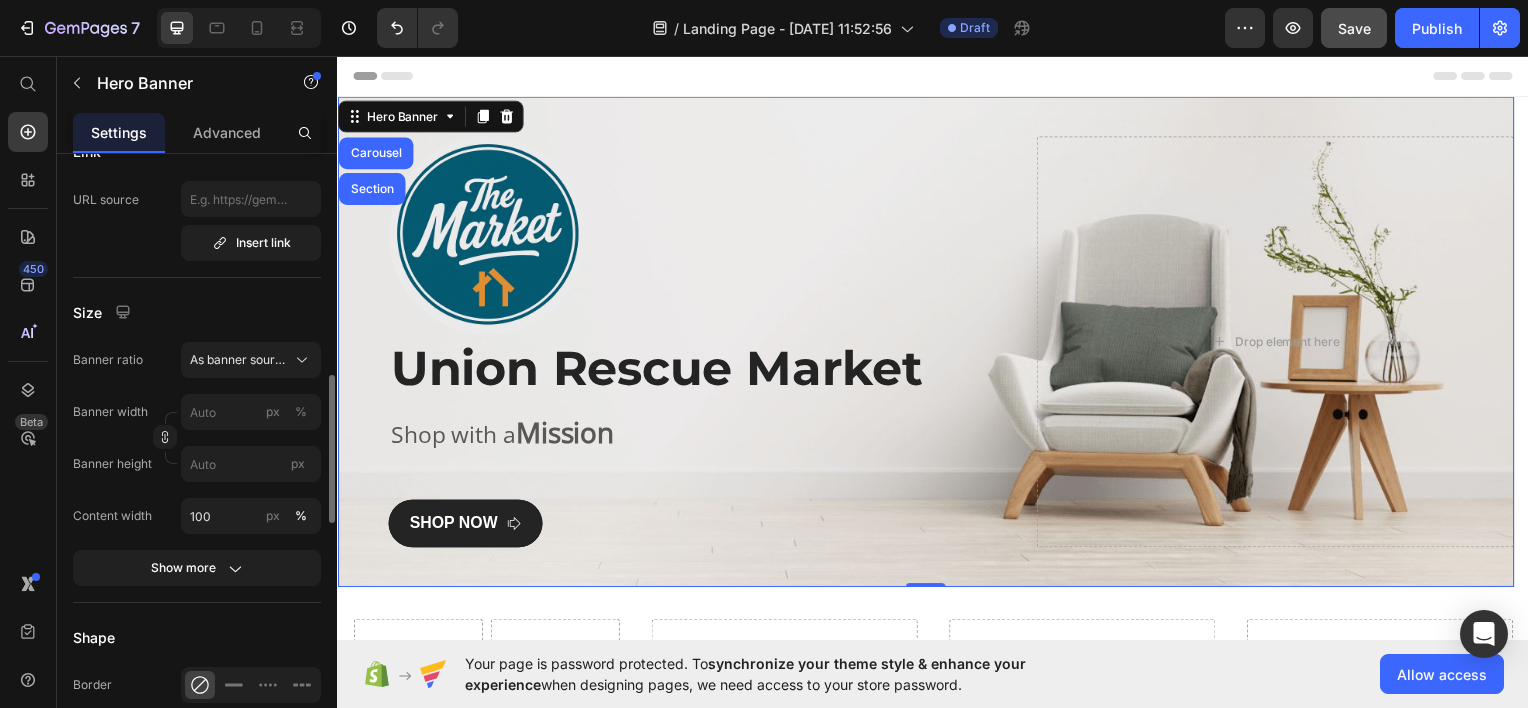scroll, scrollTop: 916, scrollLeft: 0, axis: vertical 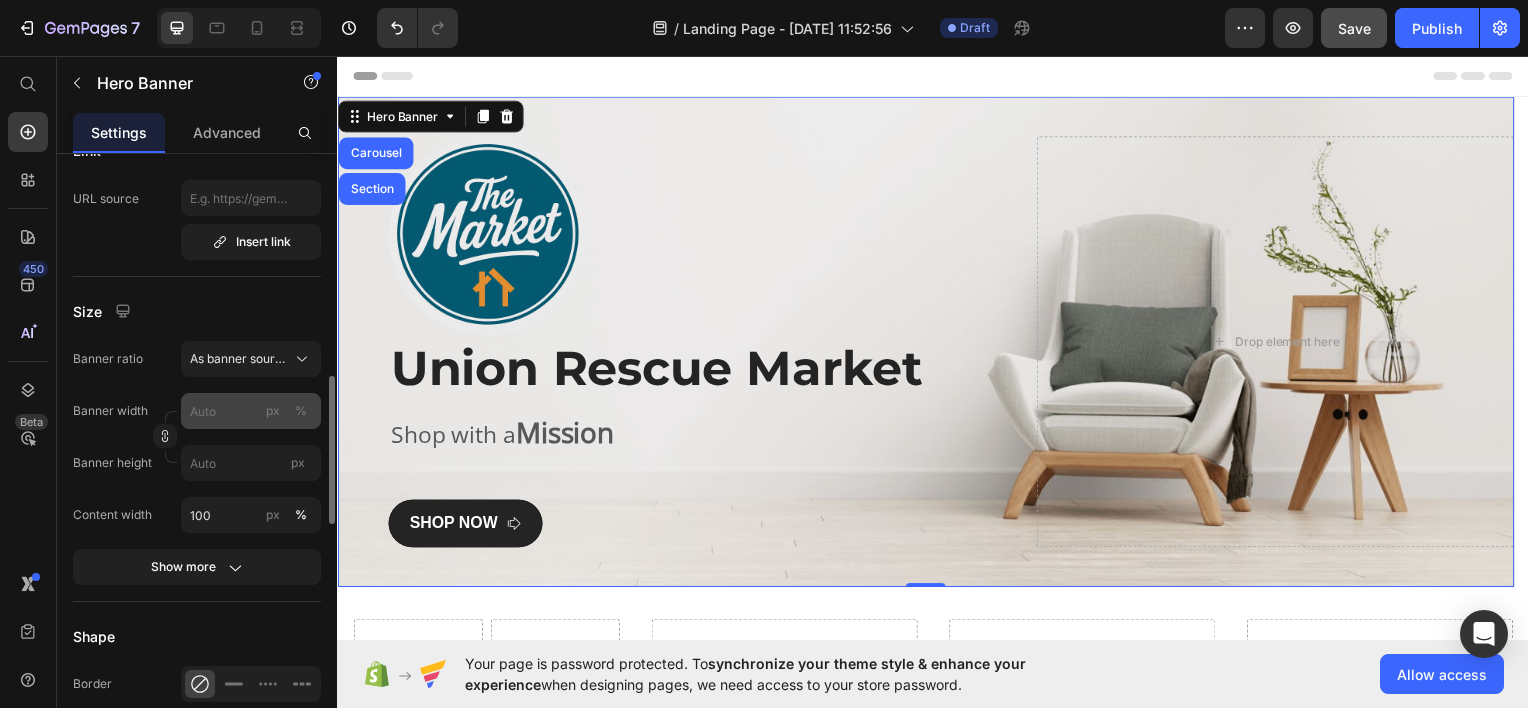 click on "%" at bounding box center (301, 411) 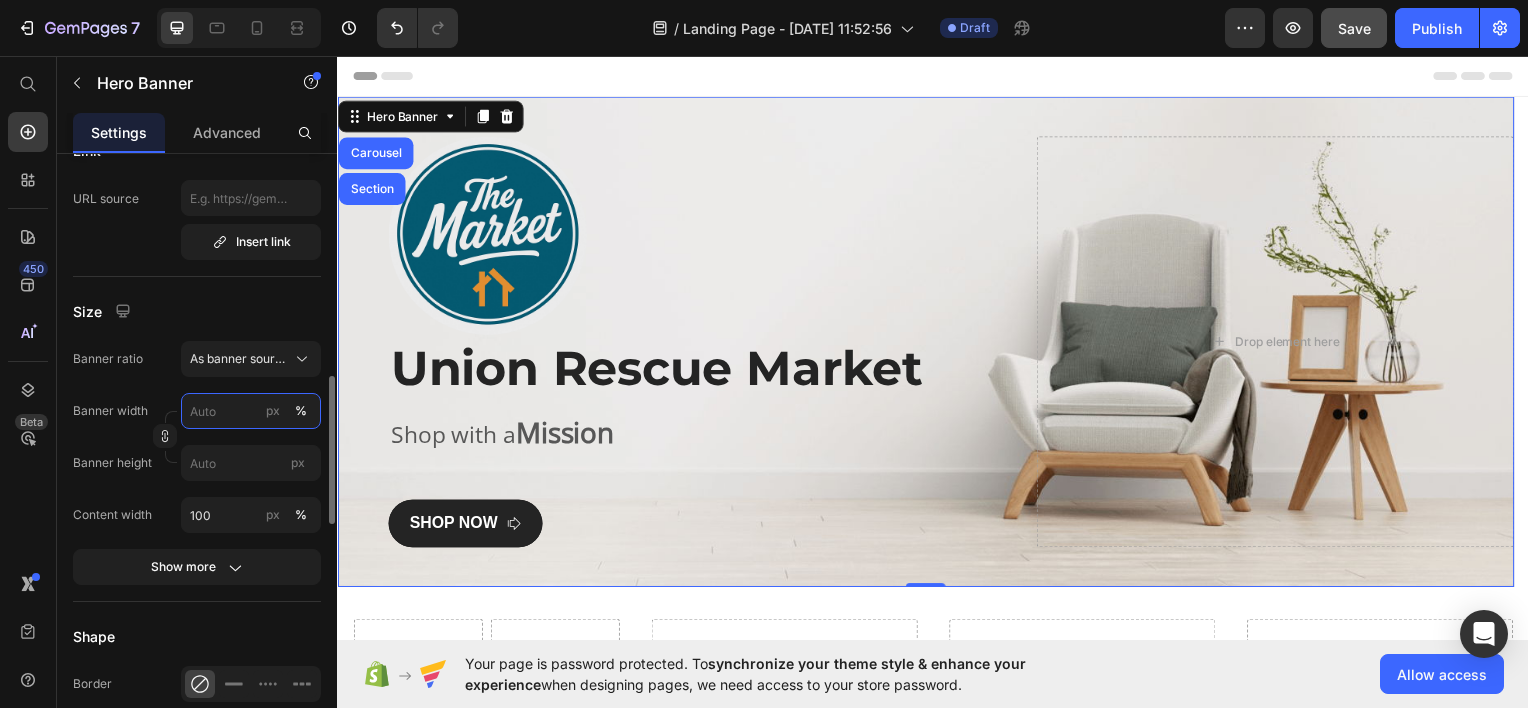 click on "px %" at bounding box center (251, 411) 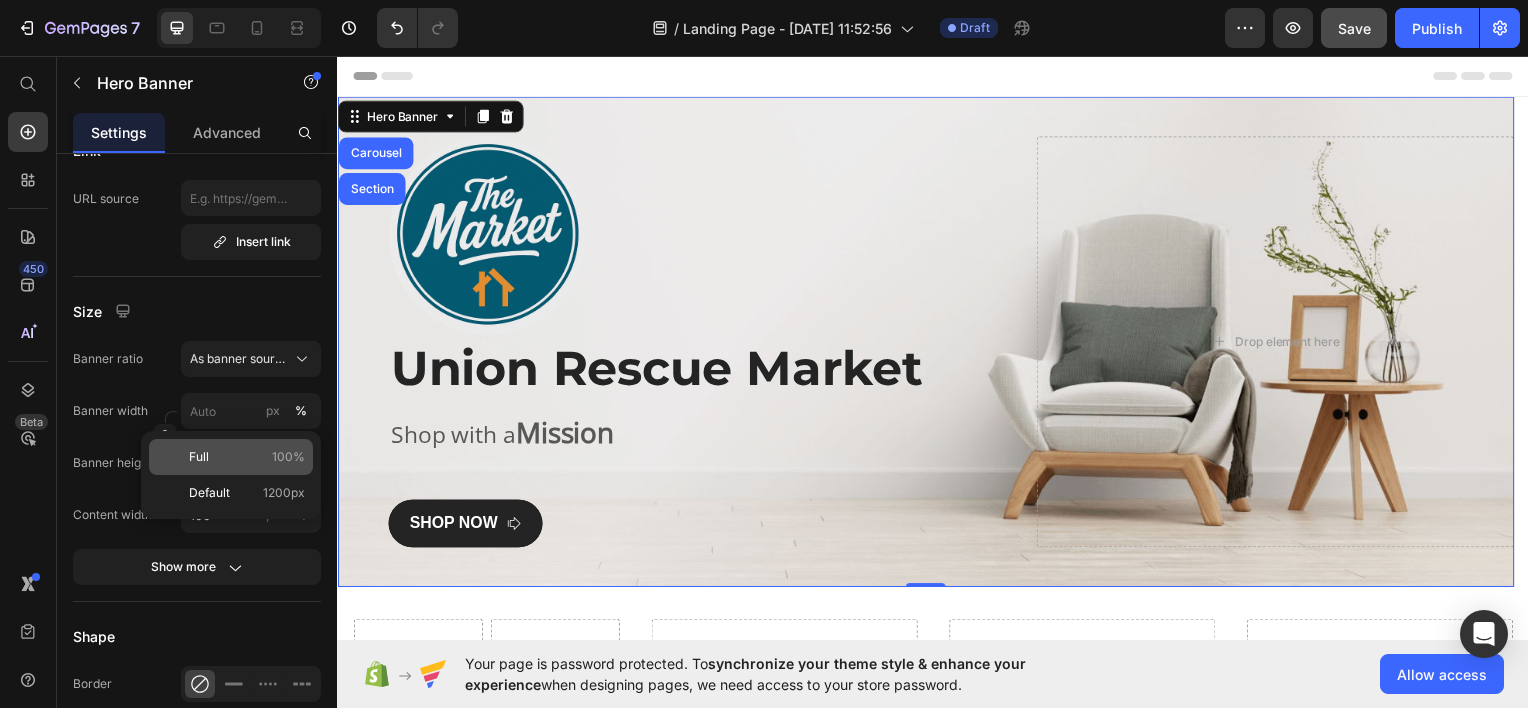click on "Full 100%" at bounding box center (247, 457) 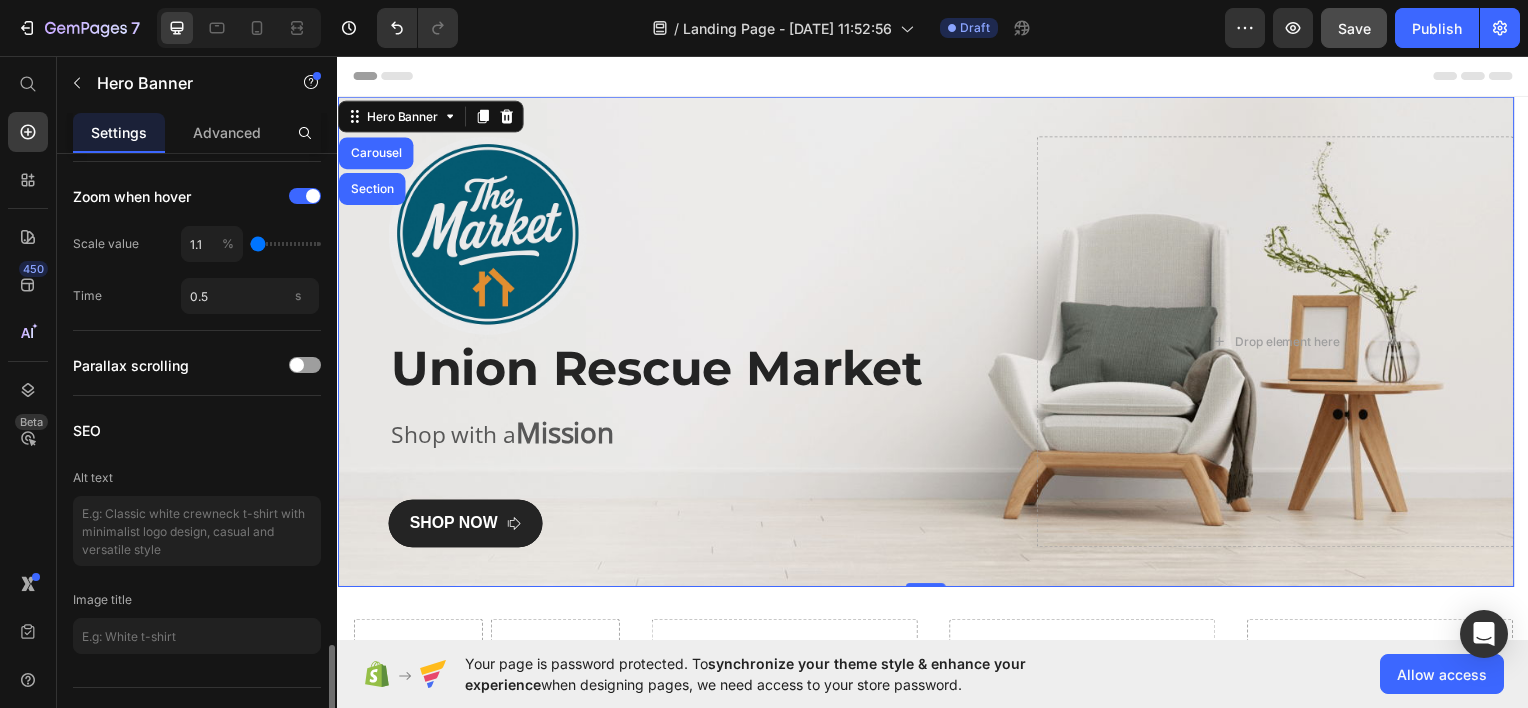 scroll, scrollTop: 1833, scrollLeft: 0, axis: vertical 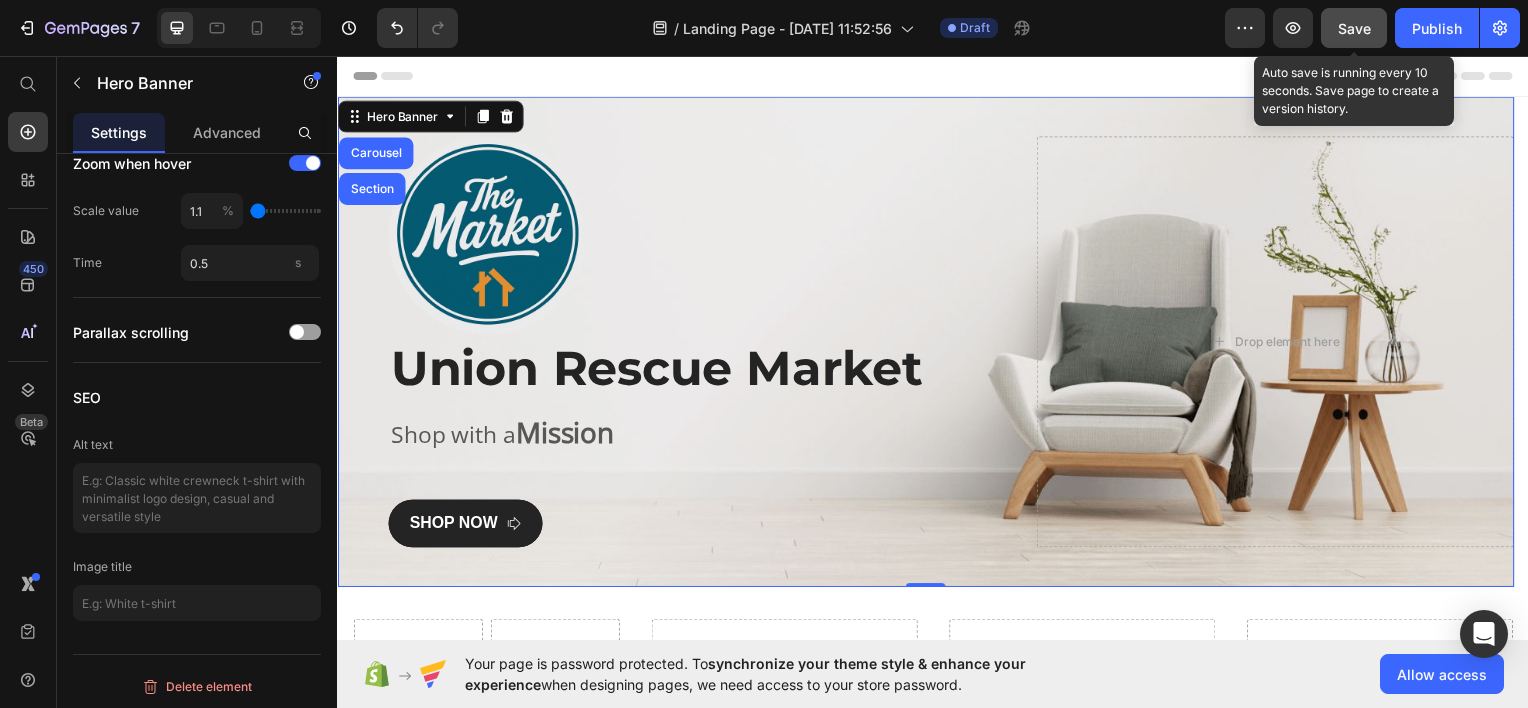 click on "Save" at bounding box center [1354, 28] 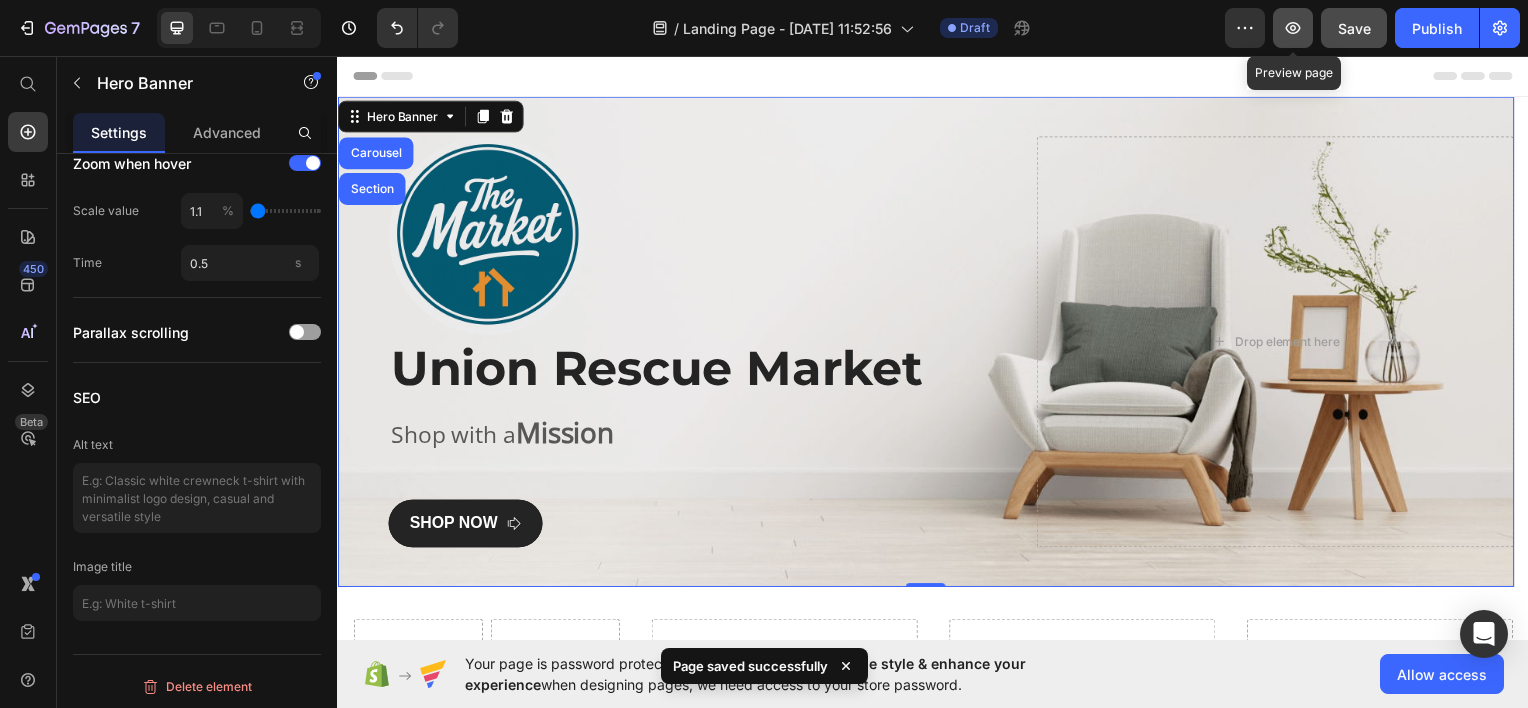 click 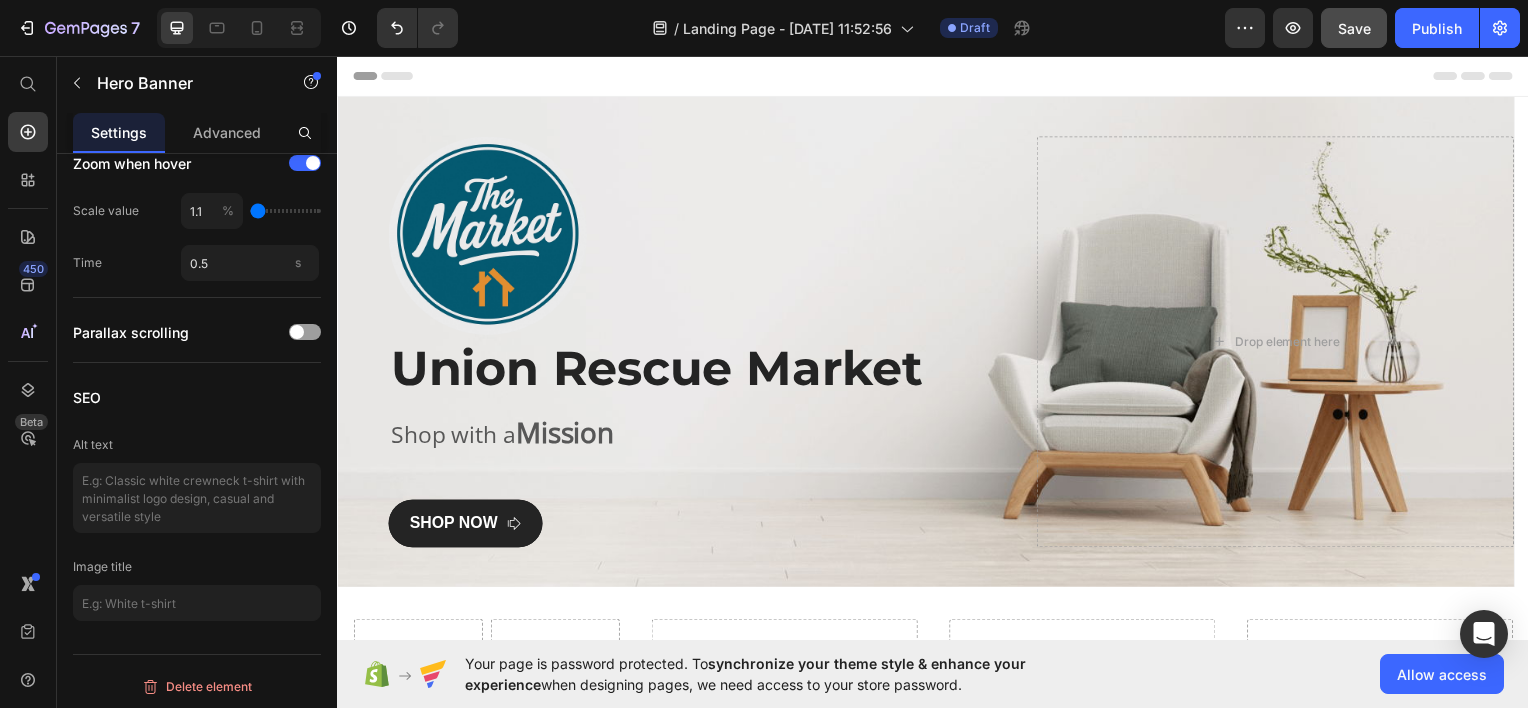 click on "Header" at bounding box center [937, 75] 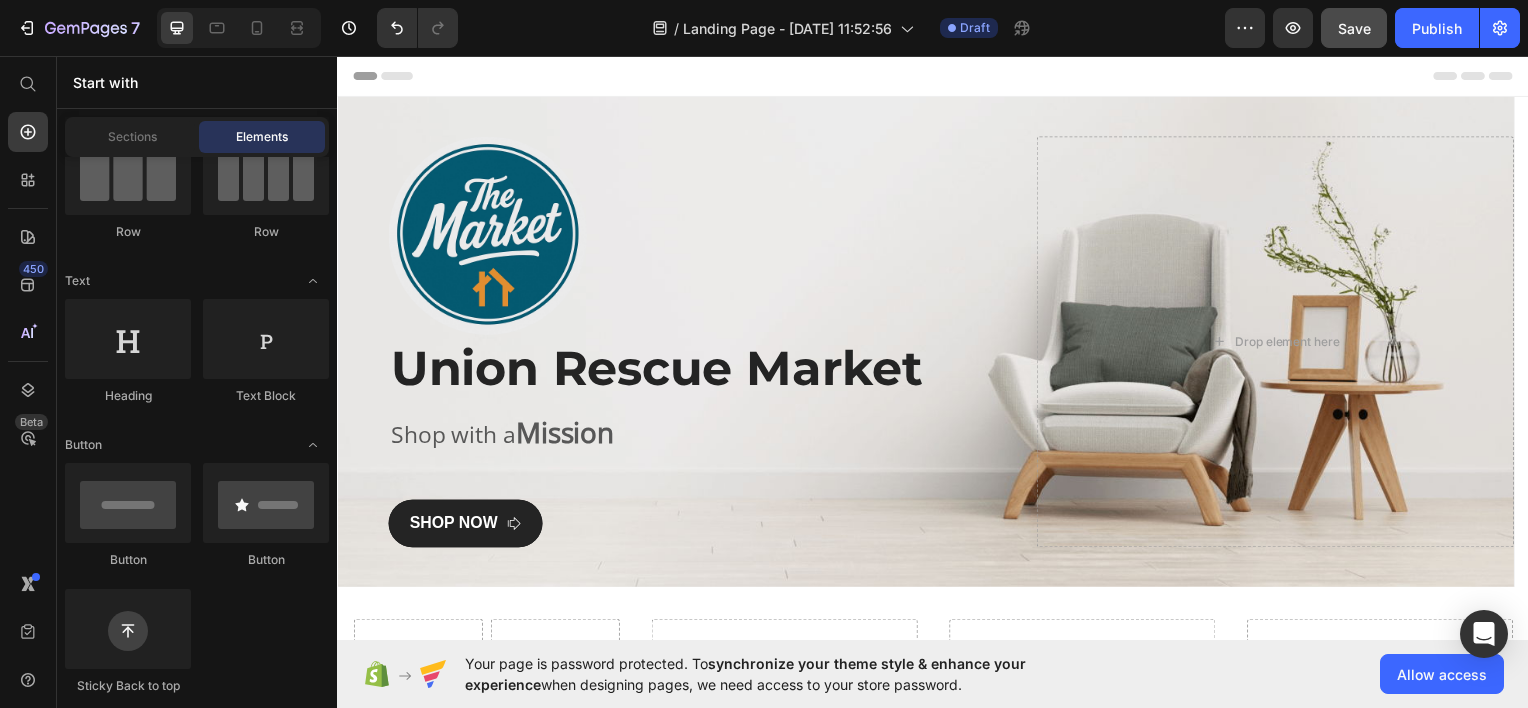 click on "Header" at bounding box center (937, 75) 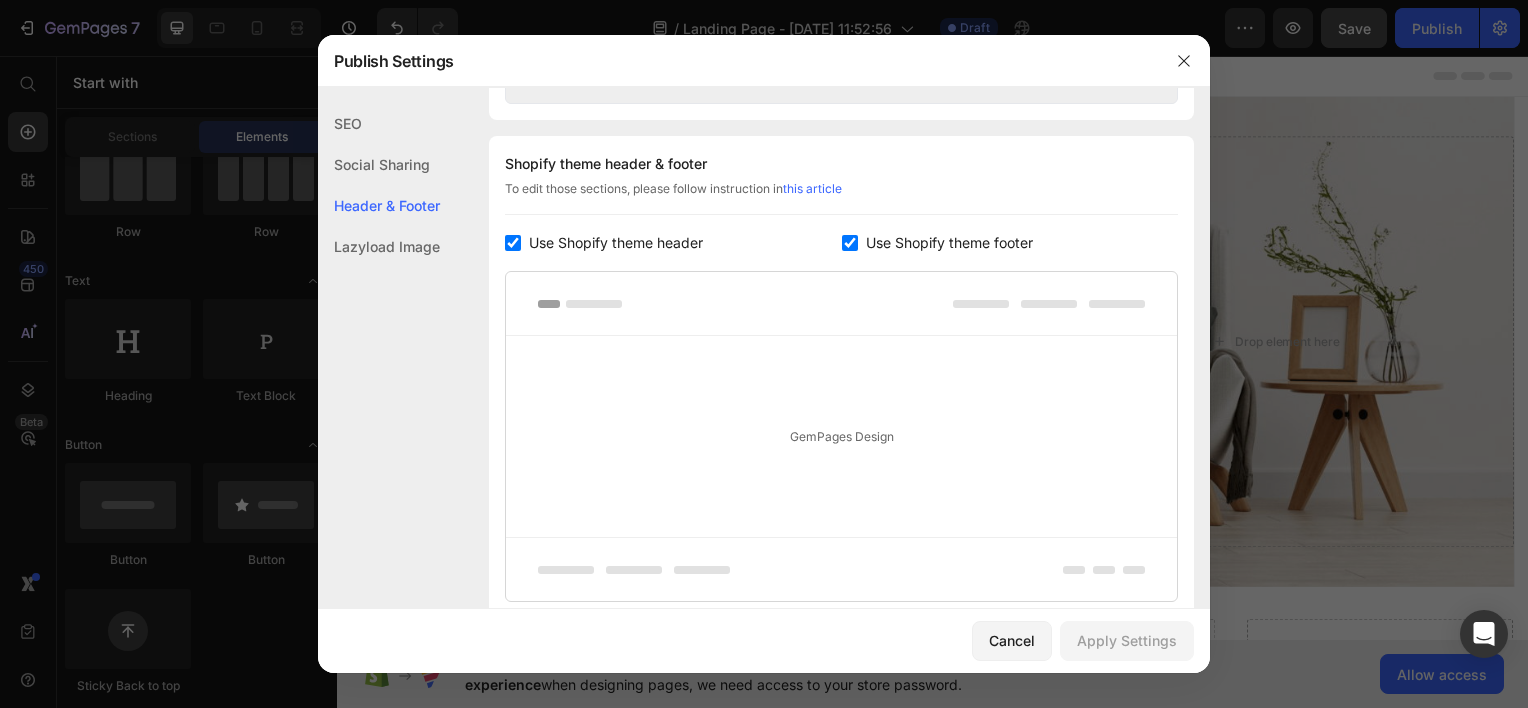 scroll, scrollTop: 936, scrollLeft: 0, axis: vertical 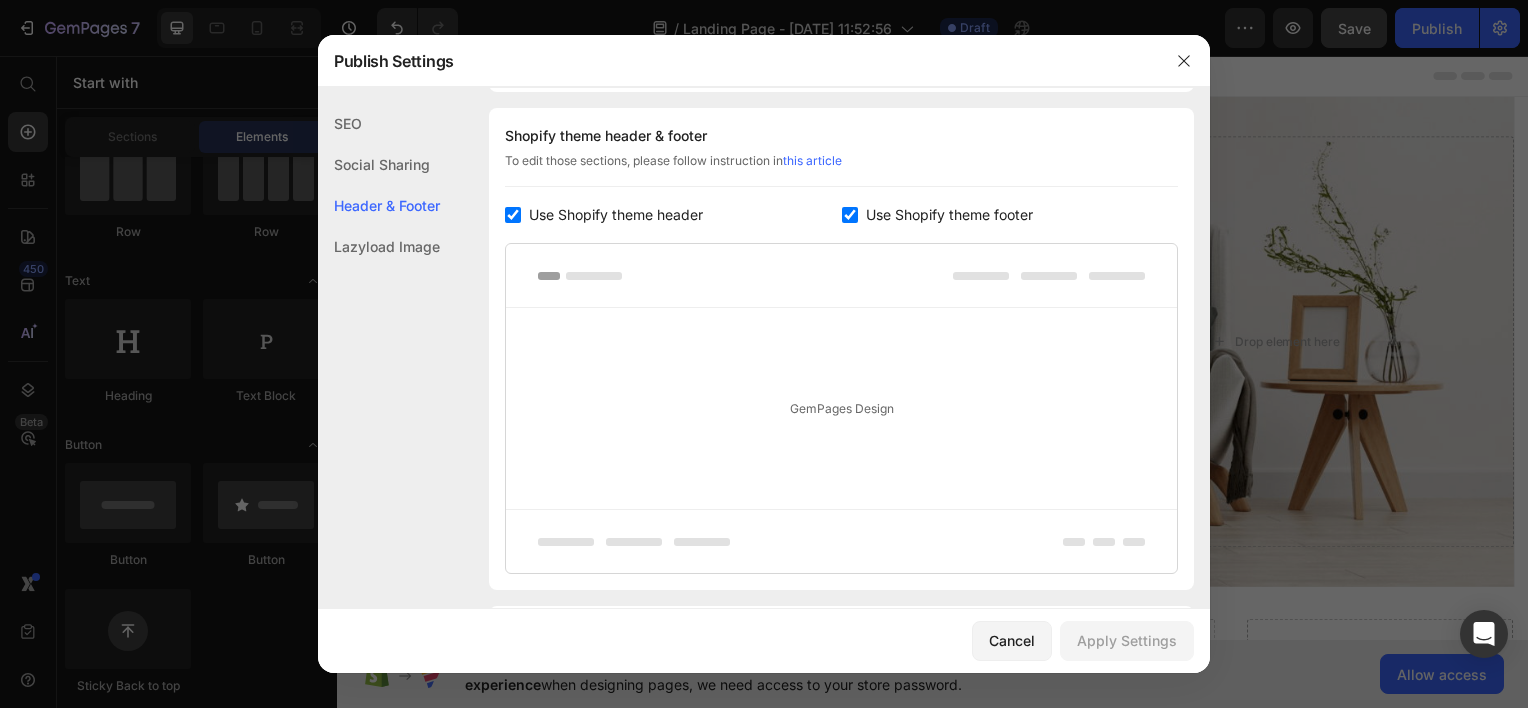 click at bounding box center [841, 541] 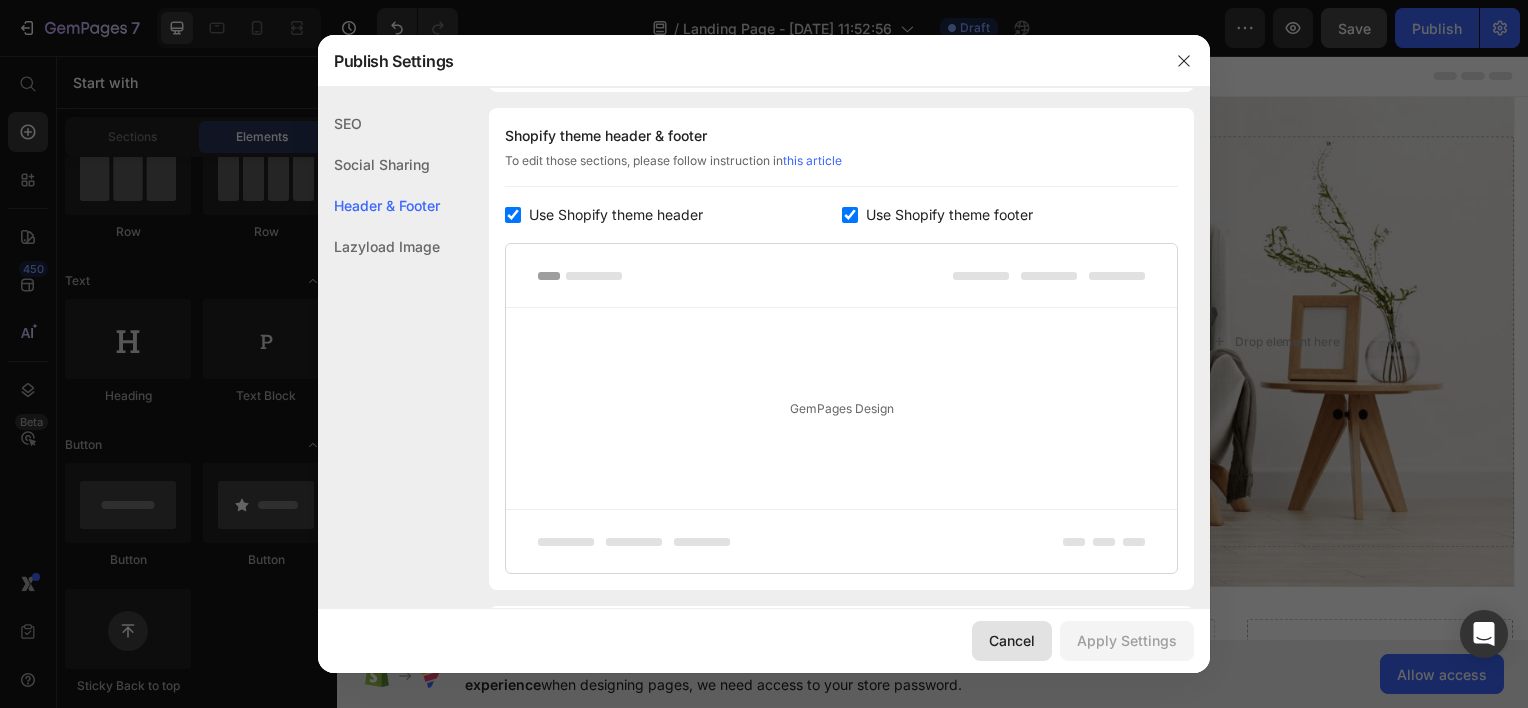 click on "Cancel" at bounding box center [1012, 640] 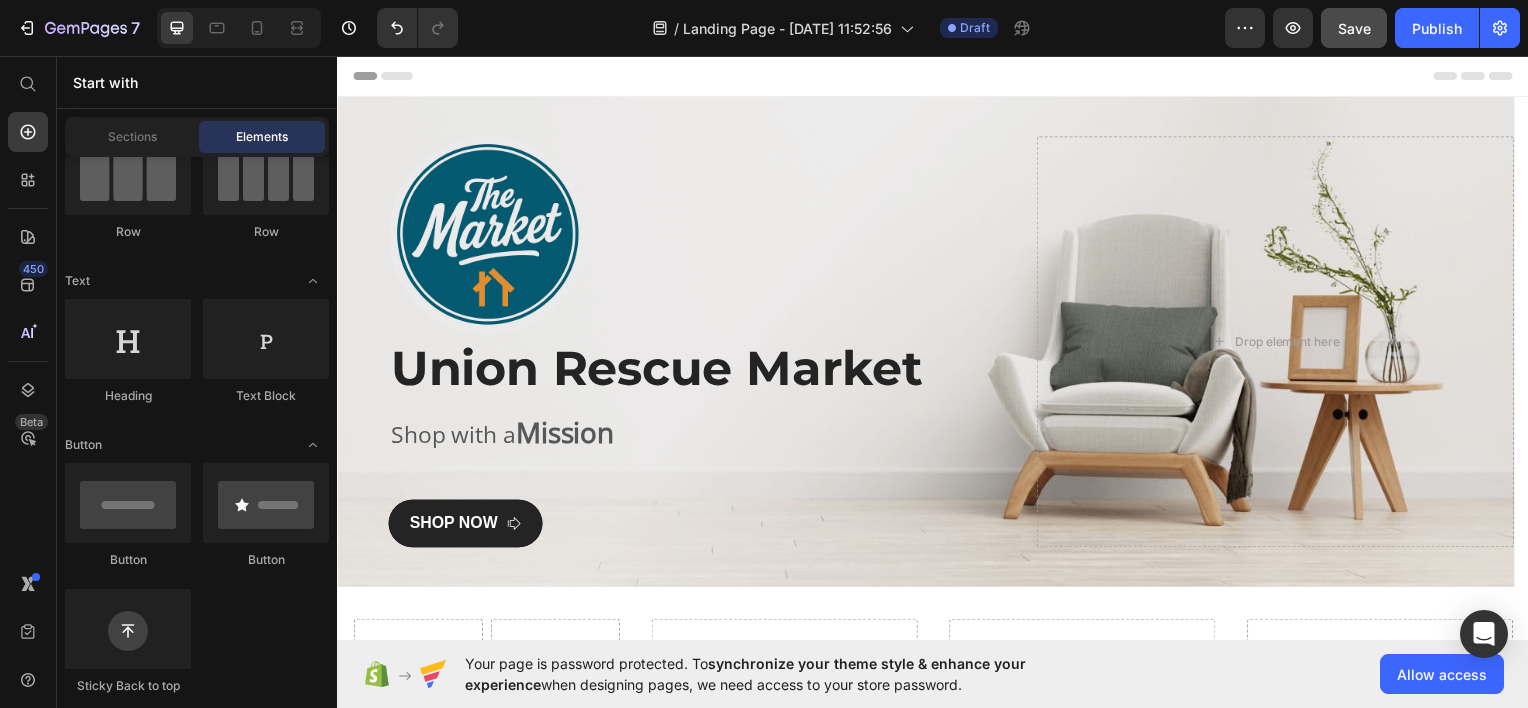click on "Your page is password protected. To  synchronize your theme style & enhance your experience  when designing pages, we need access to your store password.  Allow access" 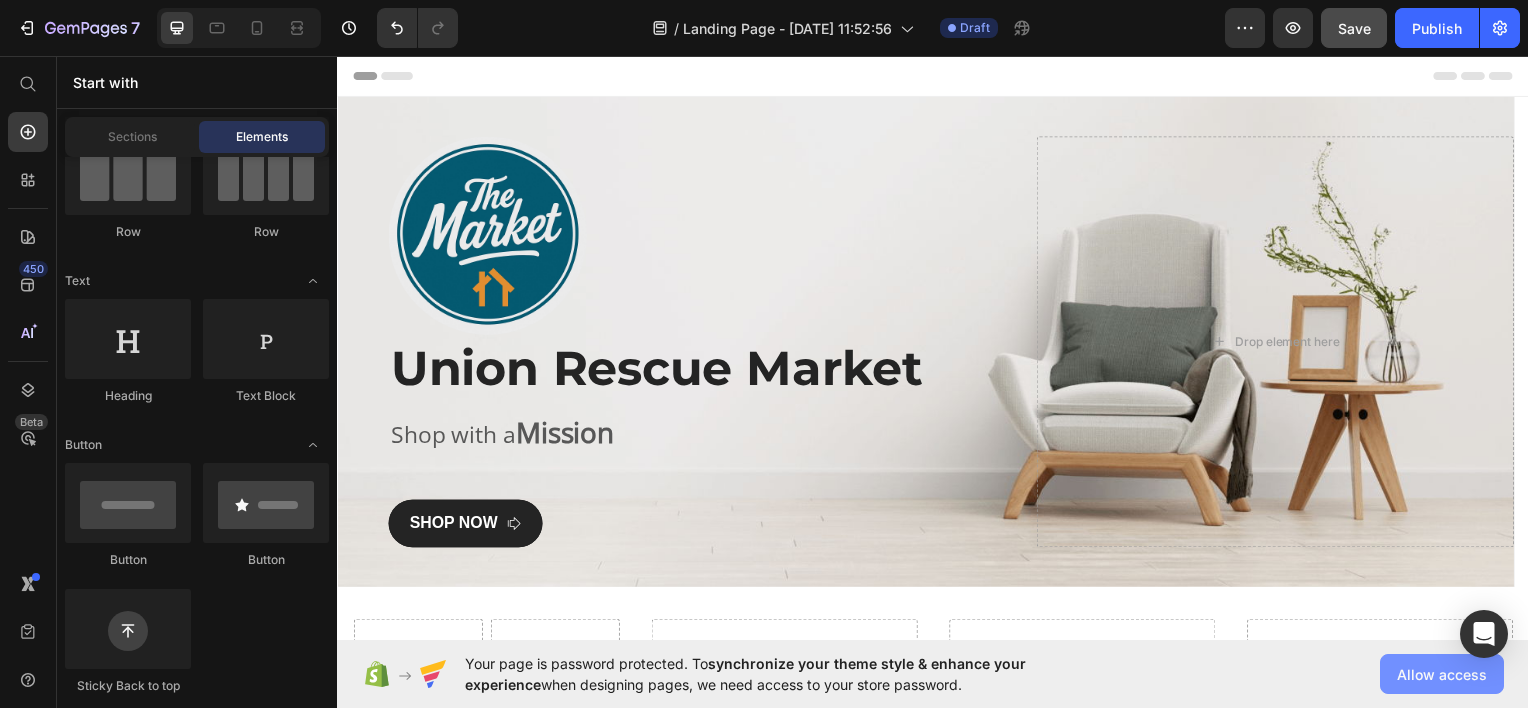 click on "Allow access" at bounding box center [1442, 674] 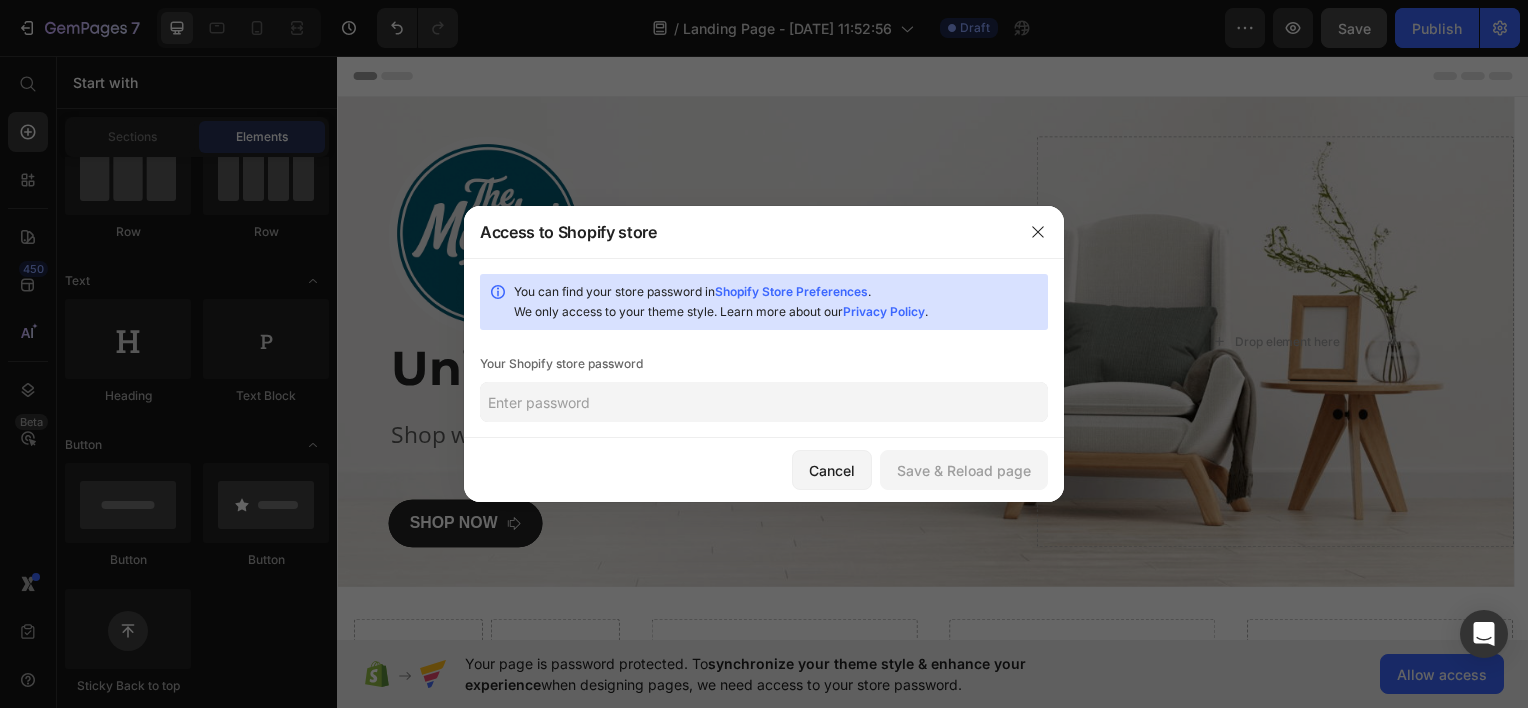 click 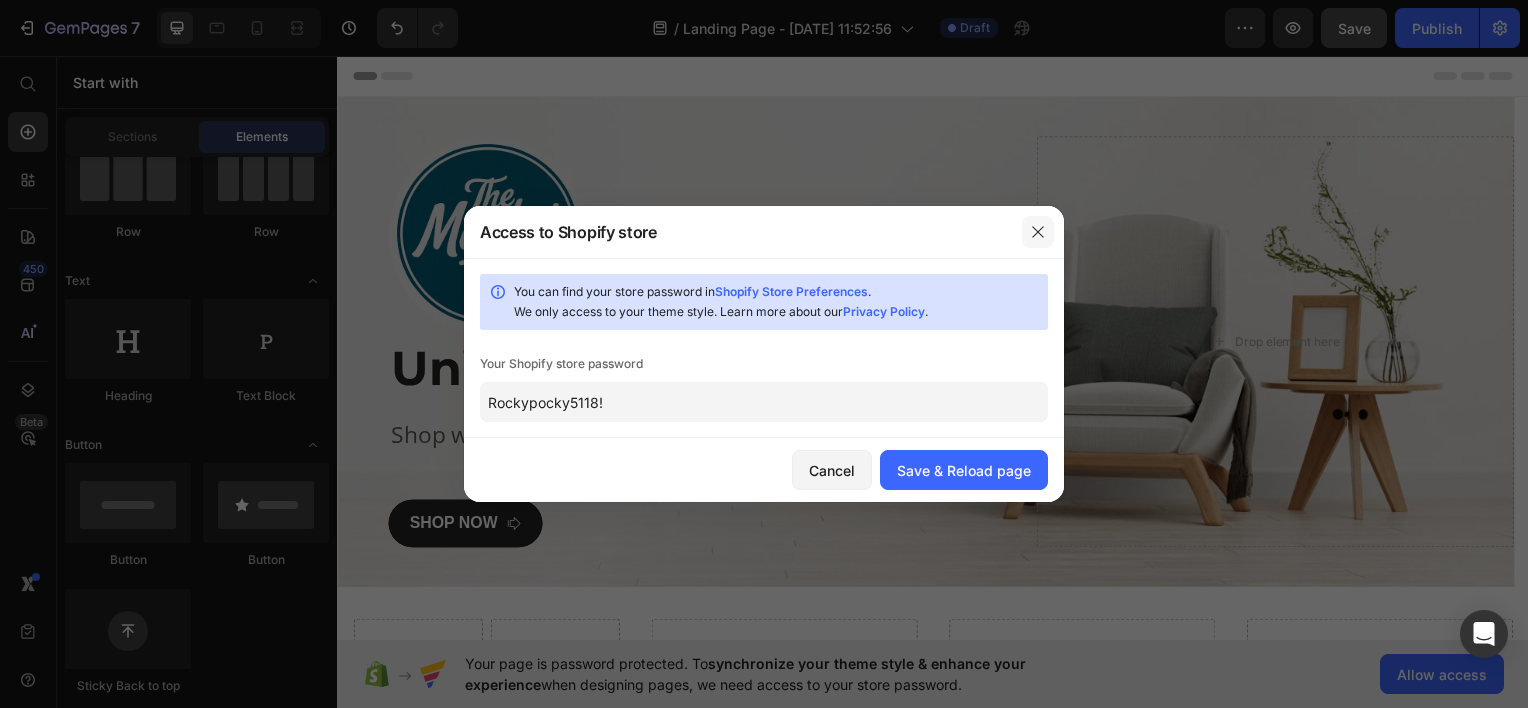 type on "Rockypocky5118!" 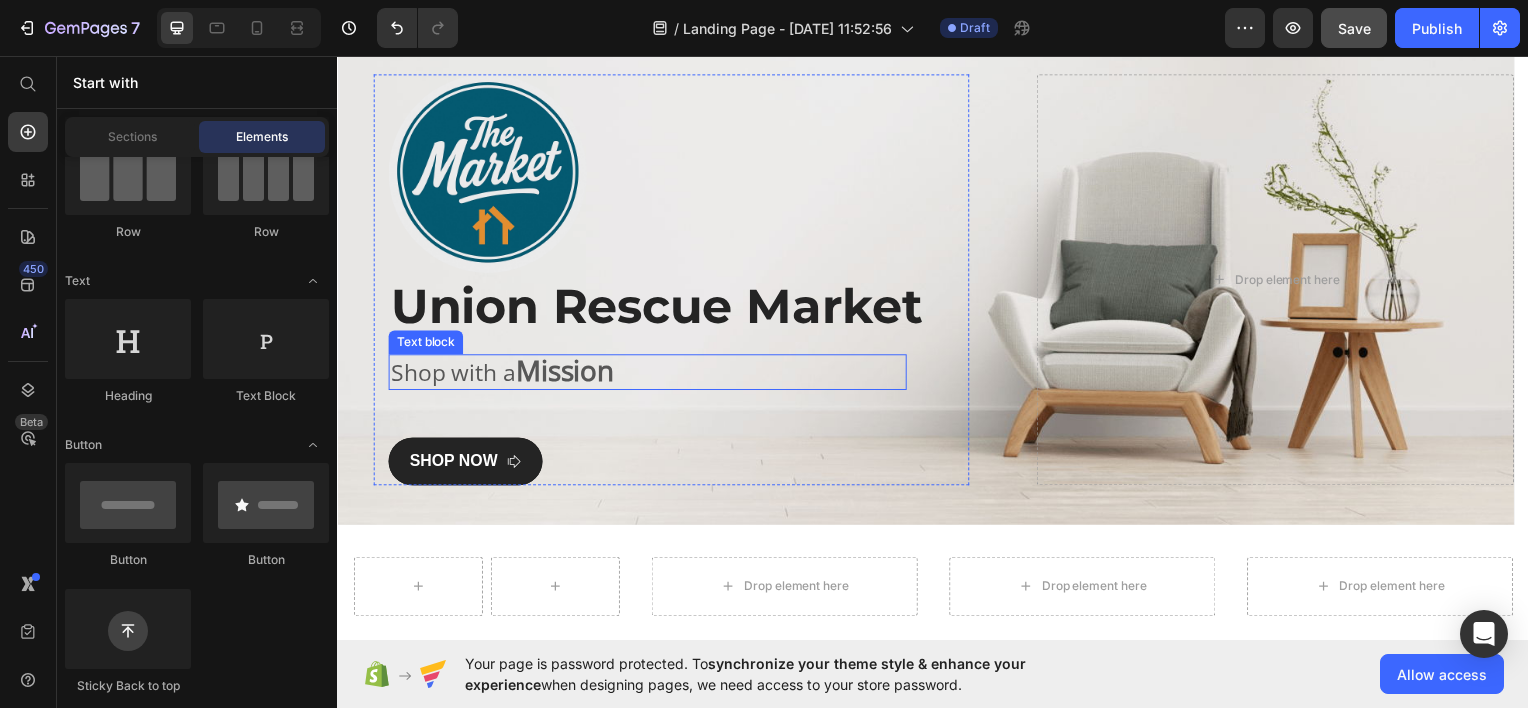 scroll, scrollTop: 0, scrollLeft: 0, axis: both 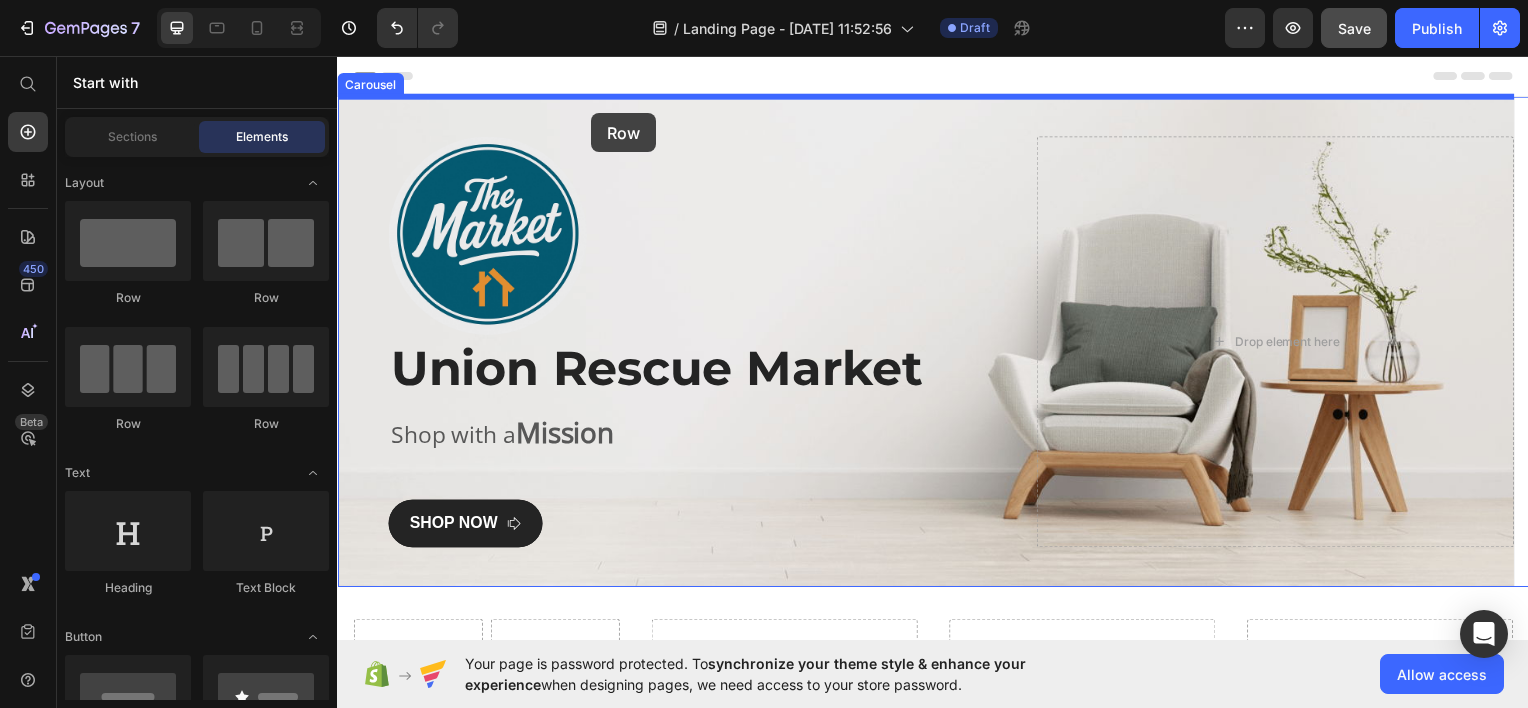 drag, startPoint x: 471, startPoint y: 309, endPoint x: 593, endPoint y: 113, distance: 230.86794 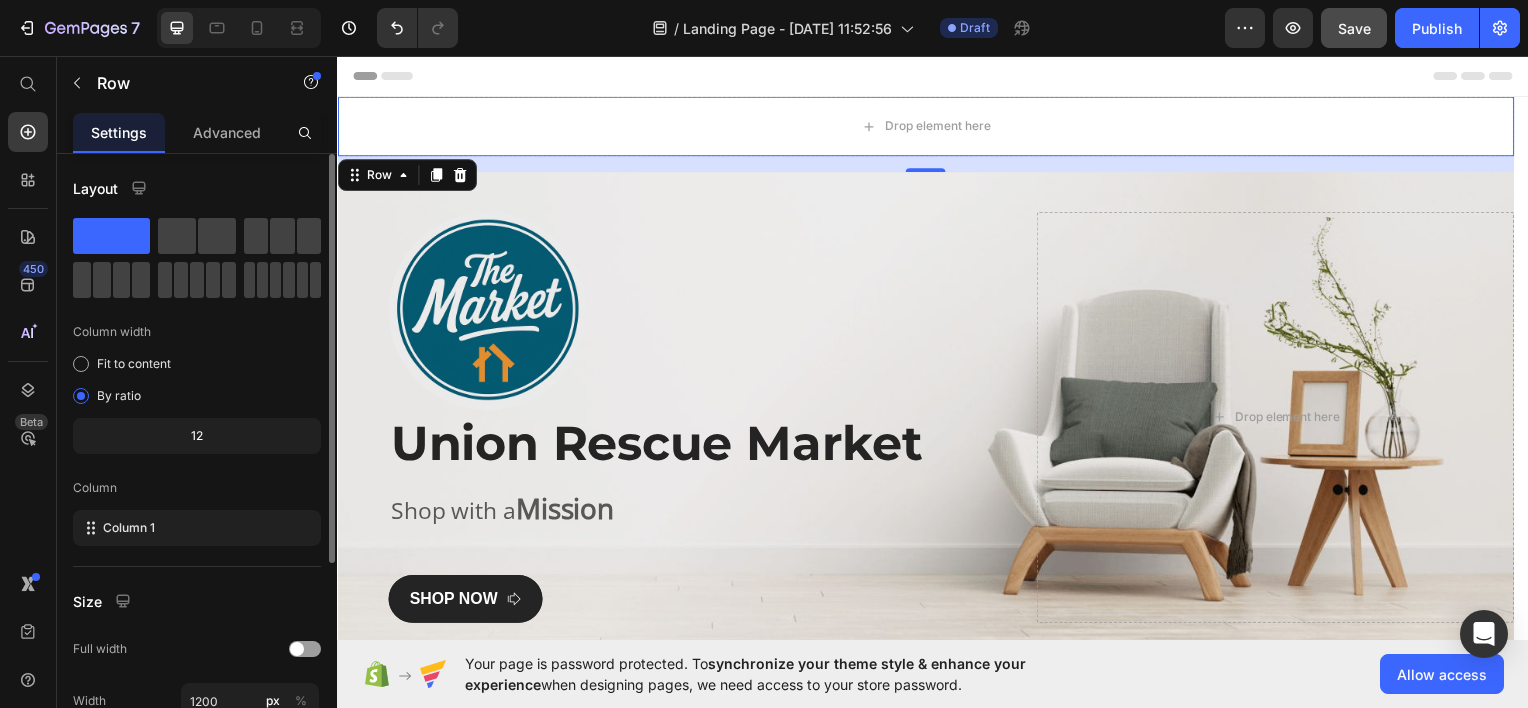 scroll, scrollTop: 0, scrollLeft: 0, axis: both 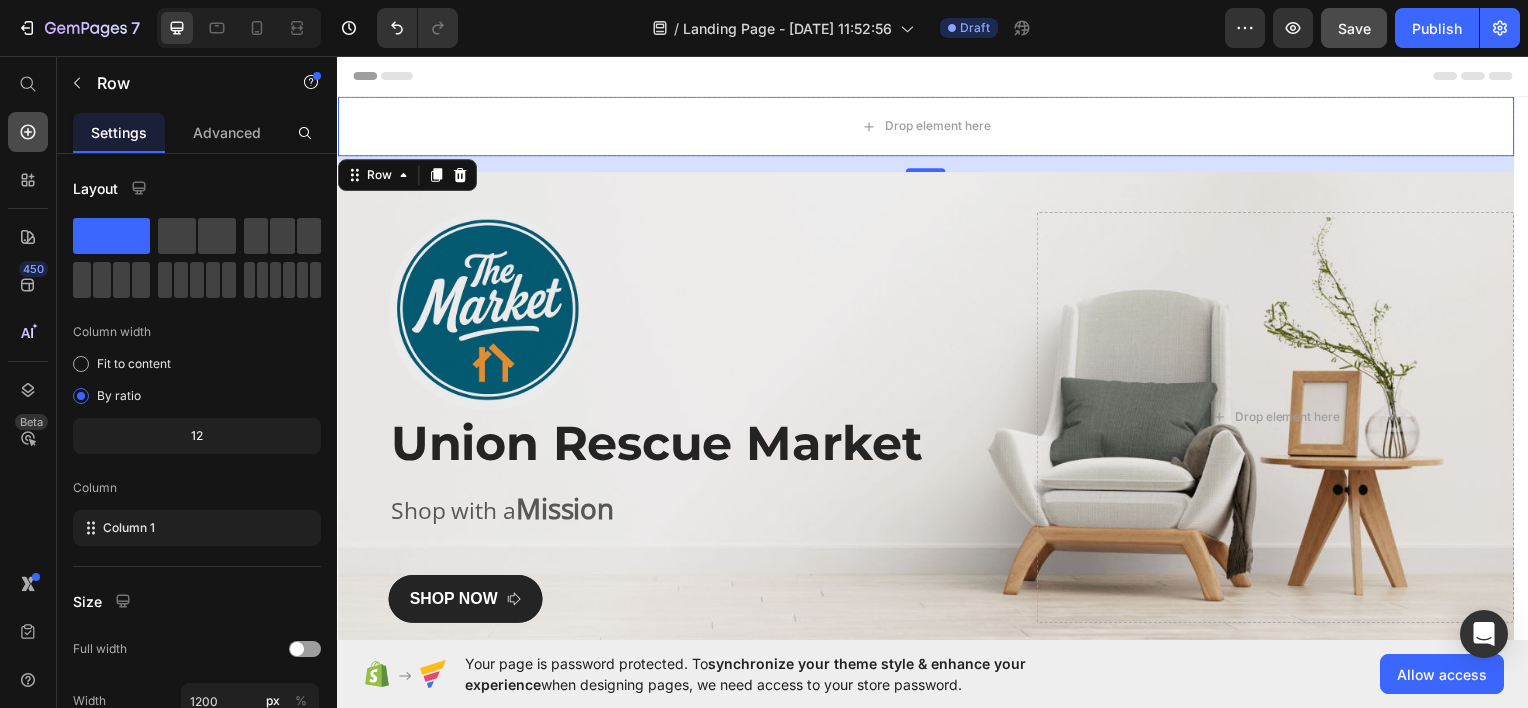 click 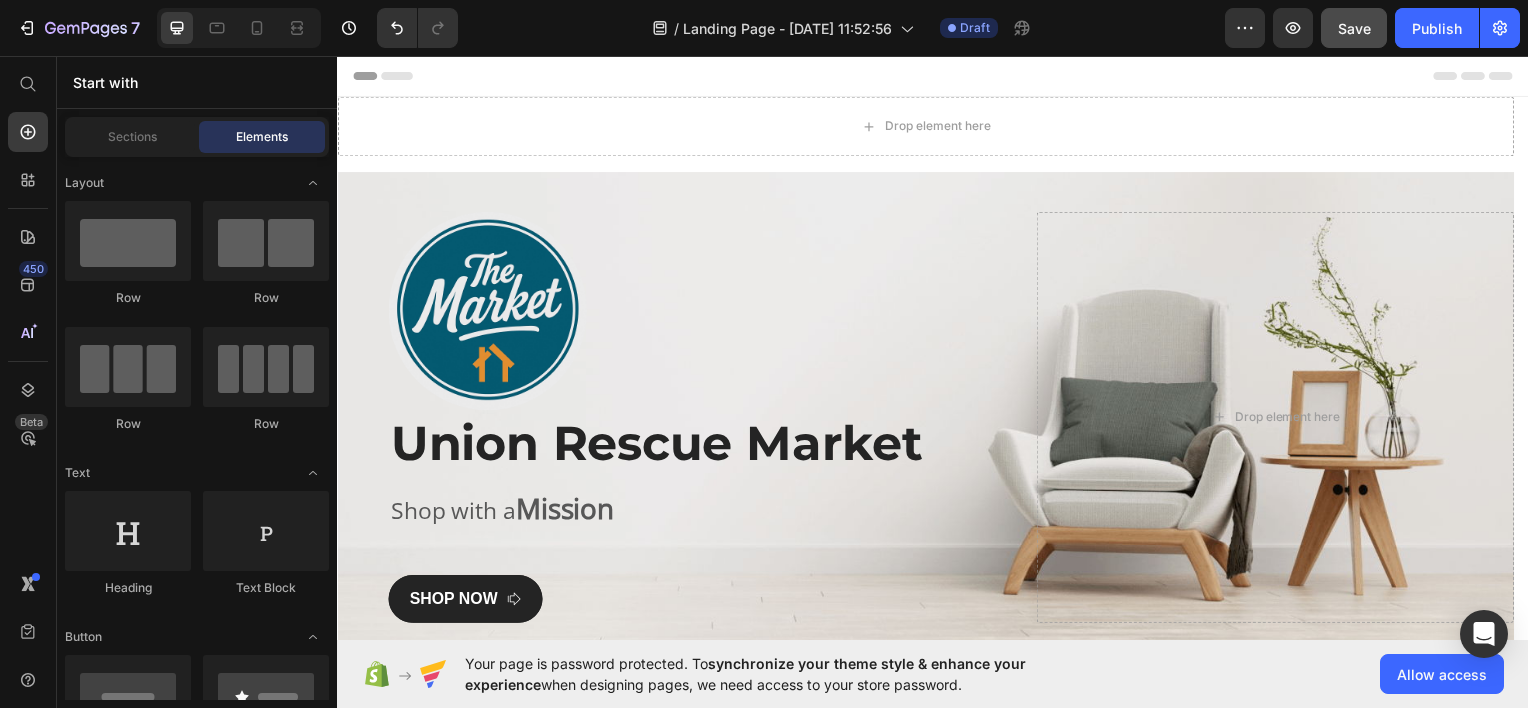 click on "Elements" at bounding box center (262, 137) 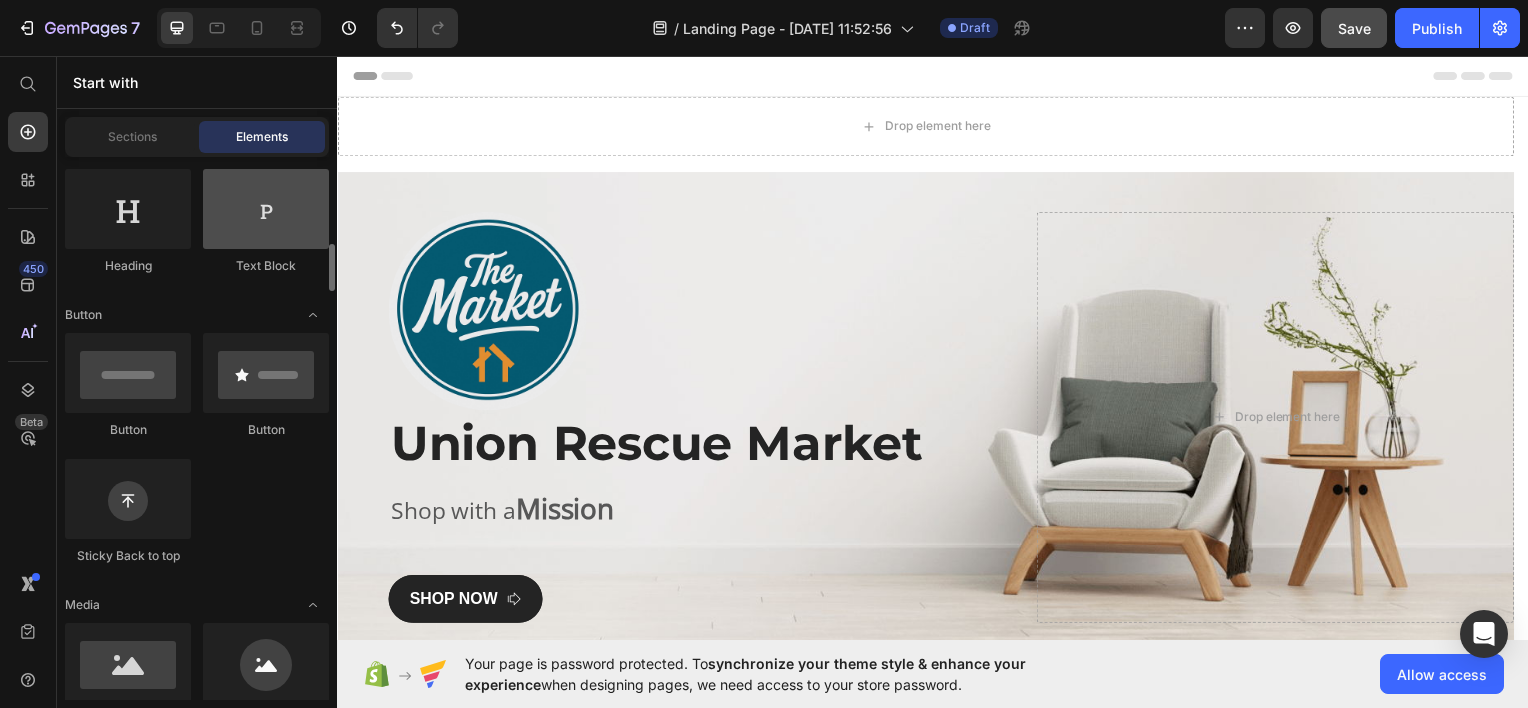 scroll, scrollTop: 434, scrollLeft: 0, axis: vertical 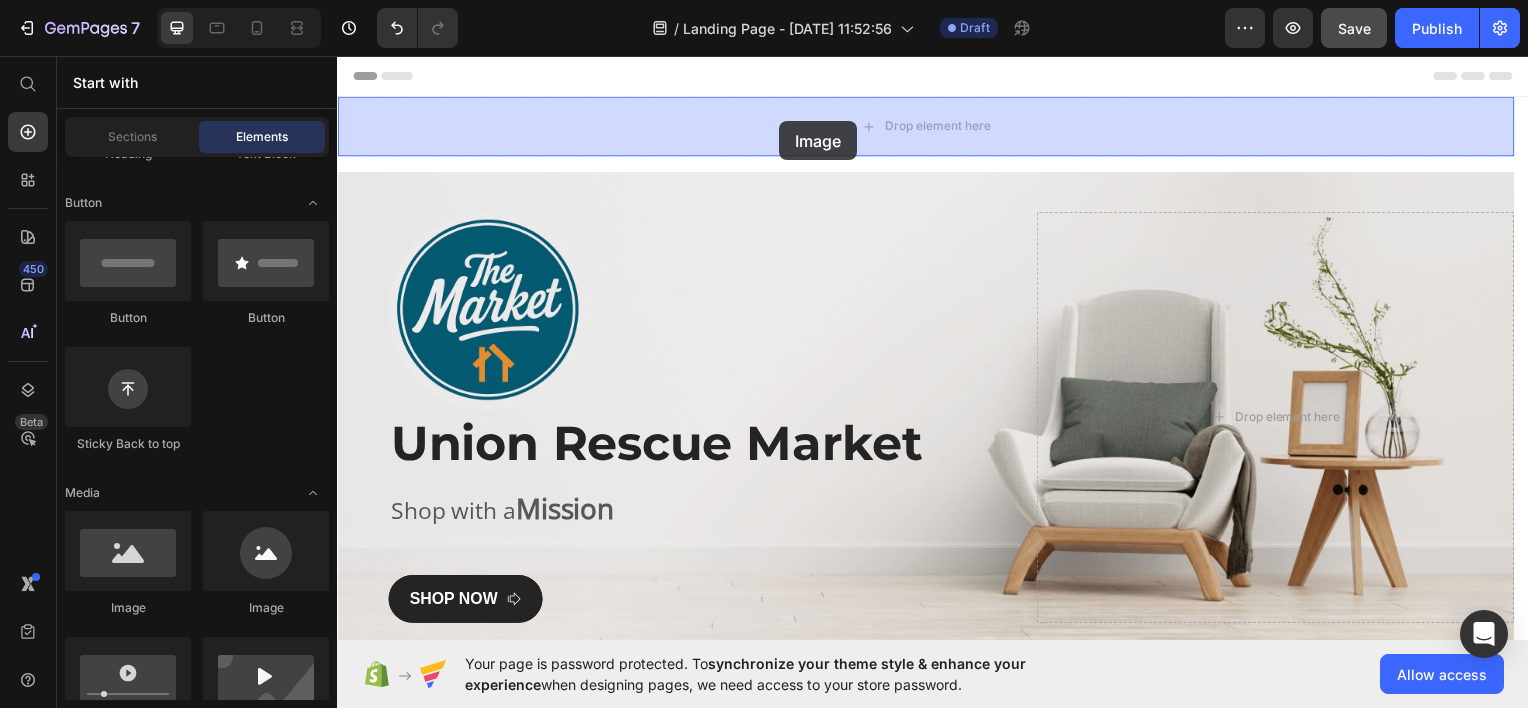 drag, startPoint x: 594, startPoint y: 593, endPoint x: 782, endPoint y: 121, distance: 508.063 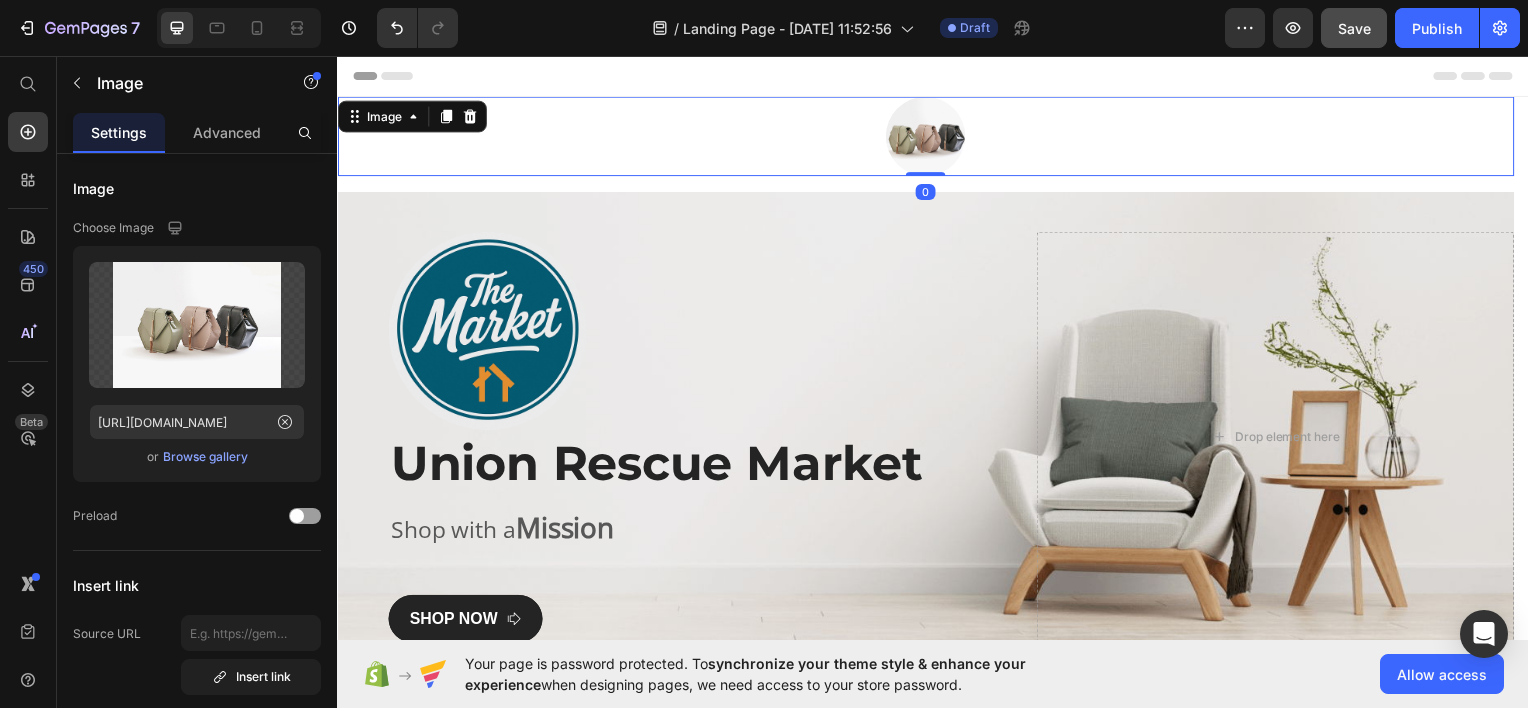 scroll, scrollTop: 0, scrollLeft: 0, axis: both 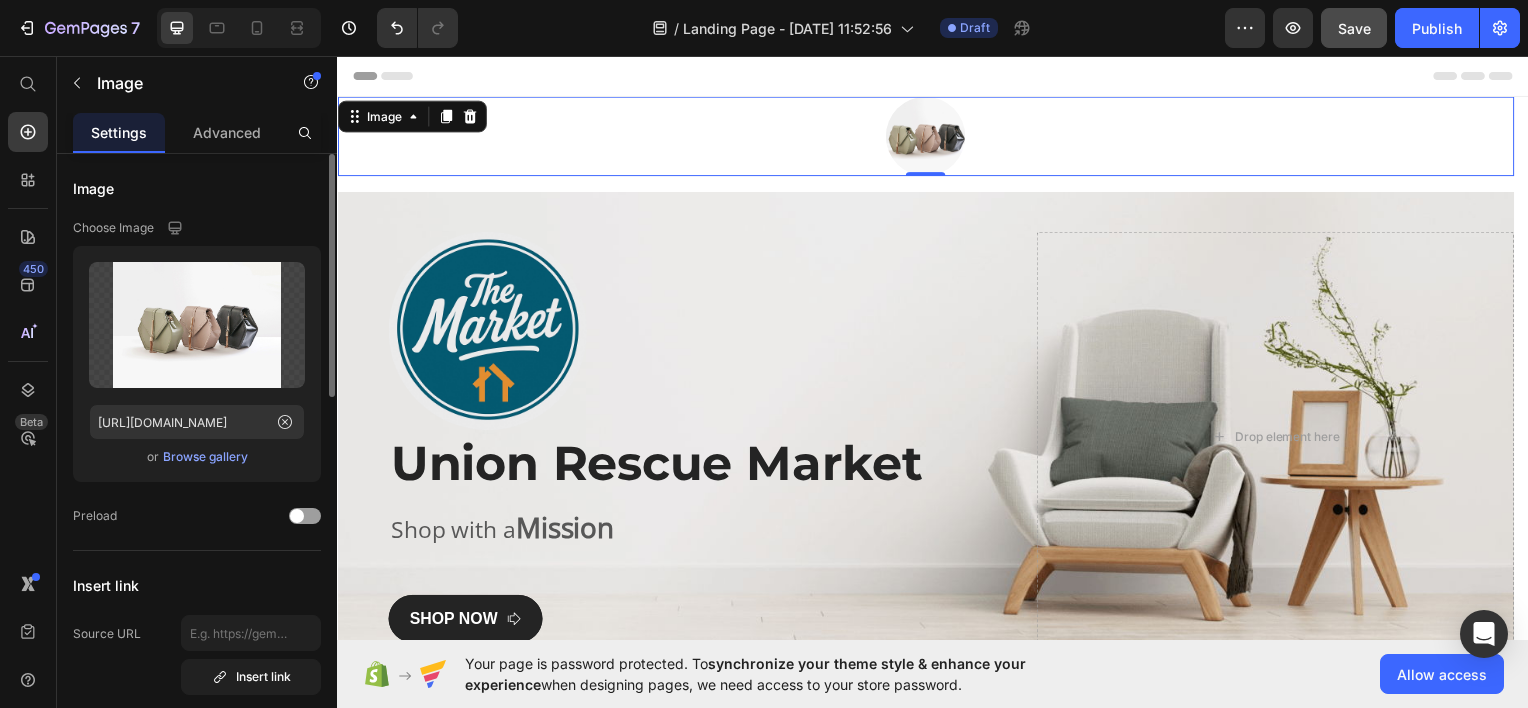 click on "Browse gallery" at bounding box center [205, 457] 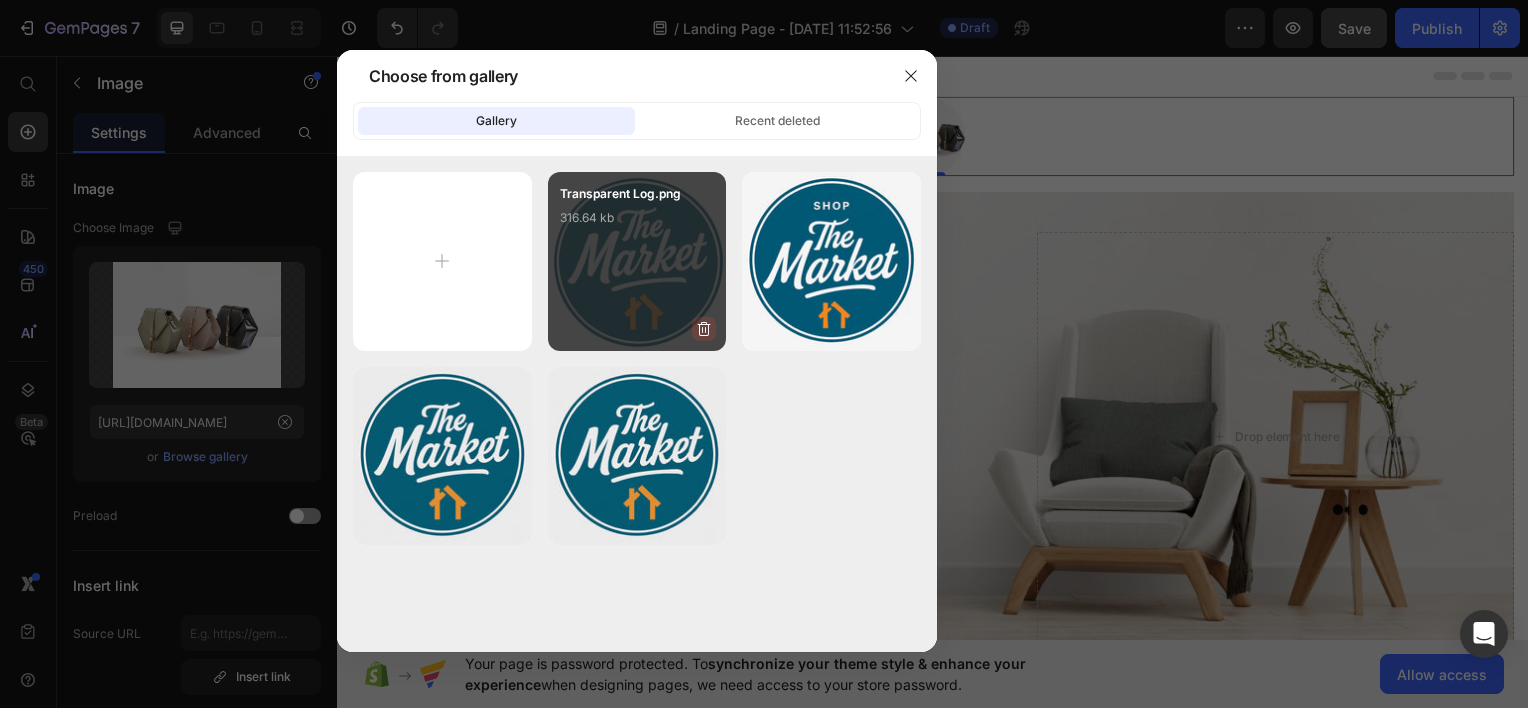 click 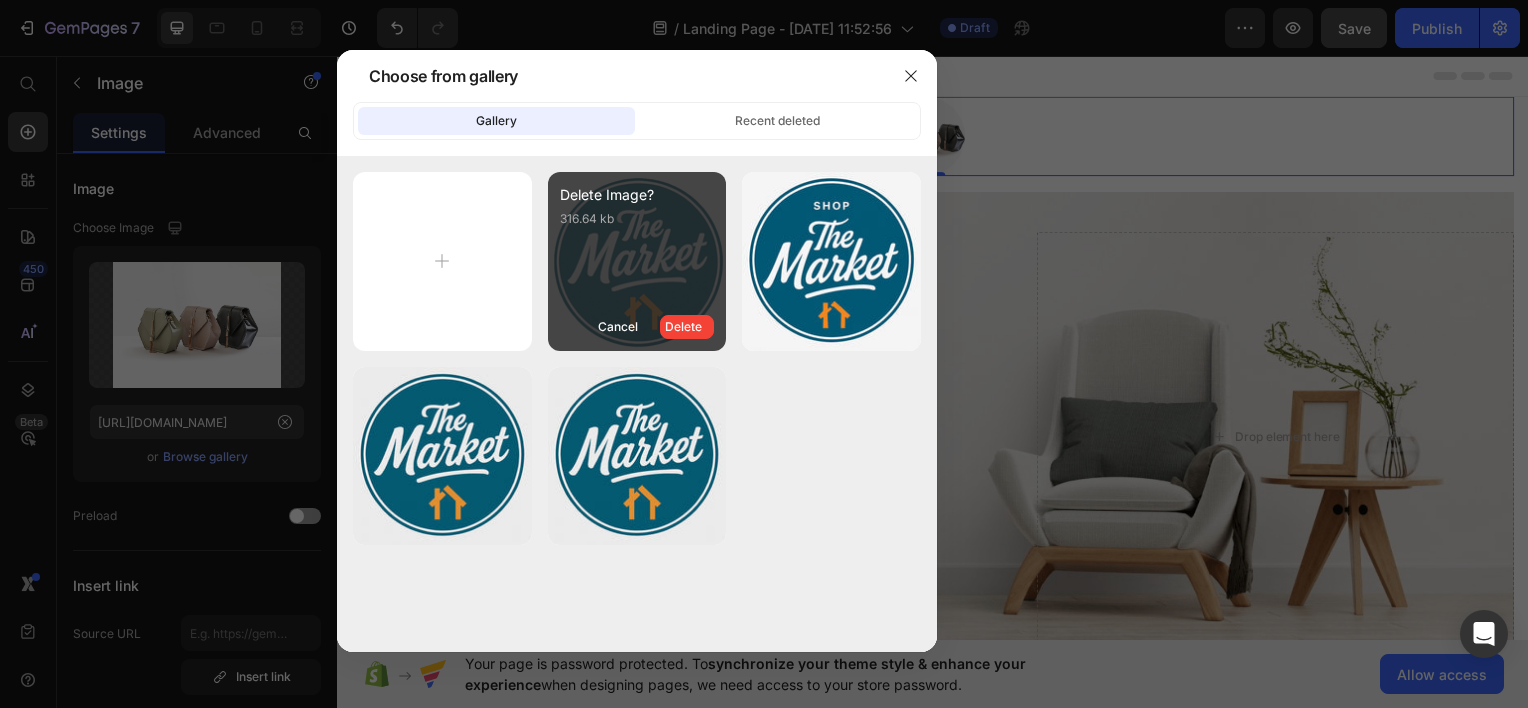 click on "Delete" at bounding box center (687, 327) 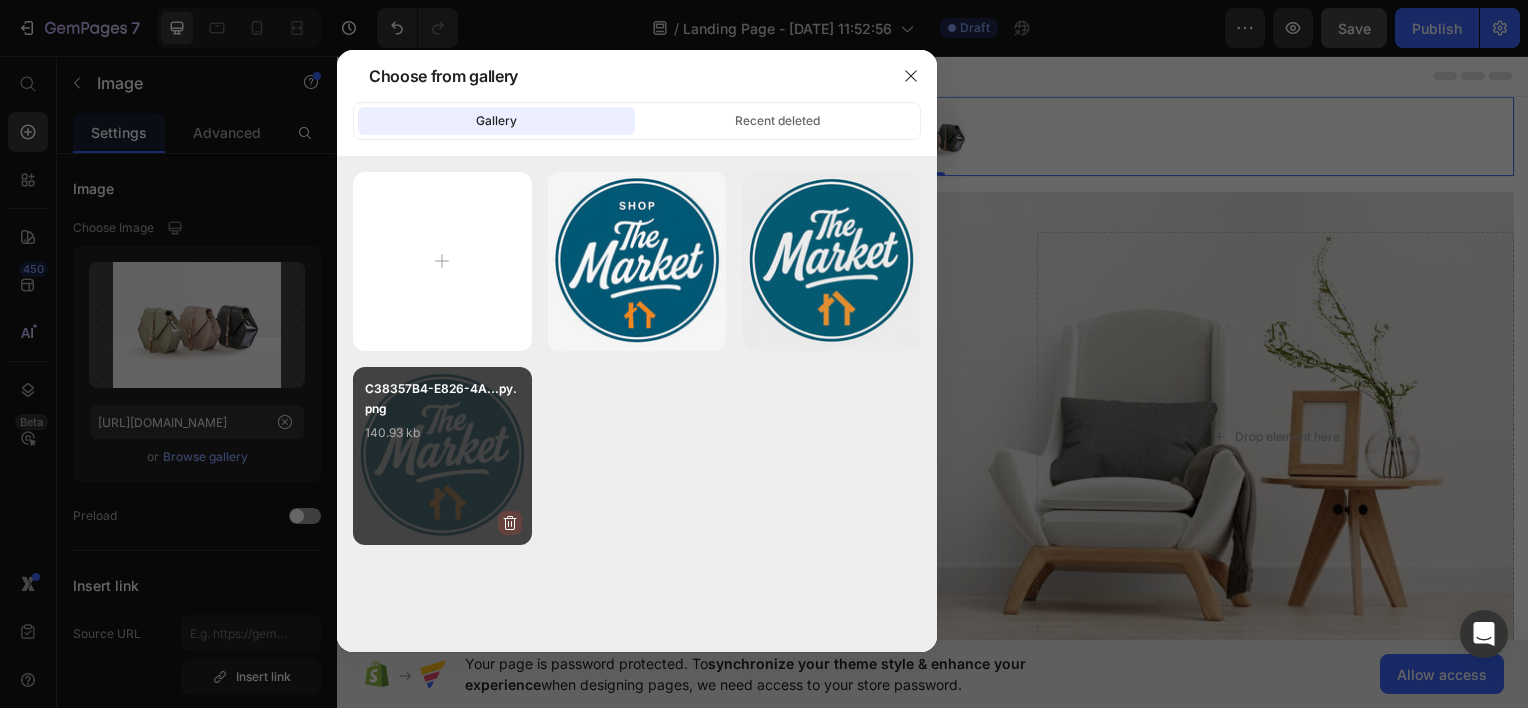click 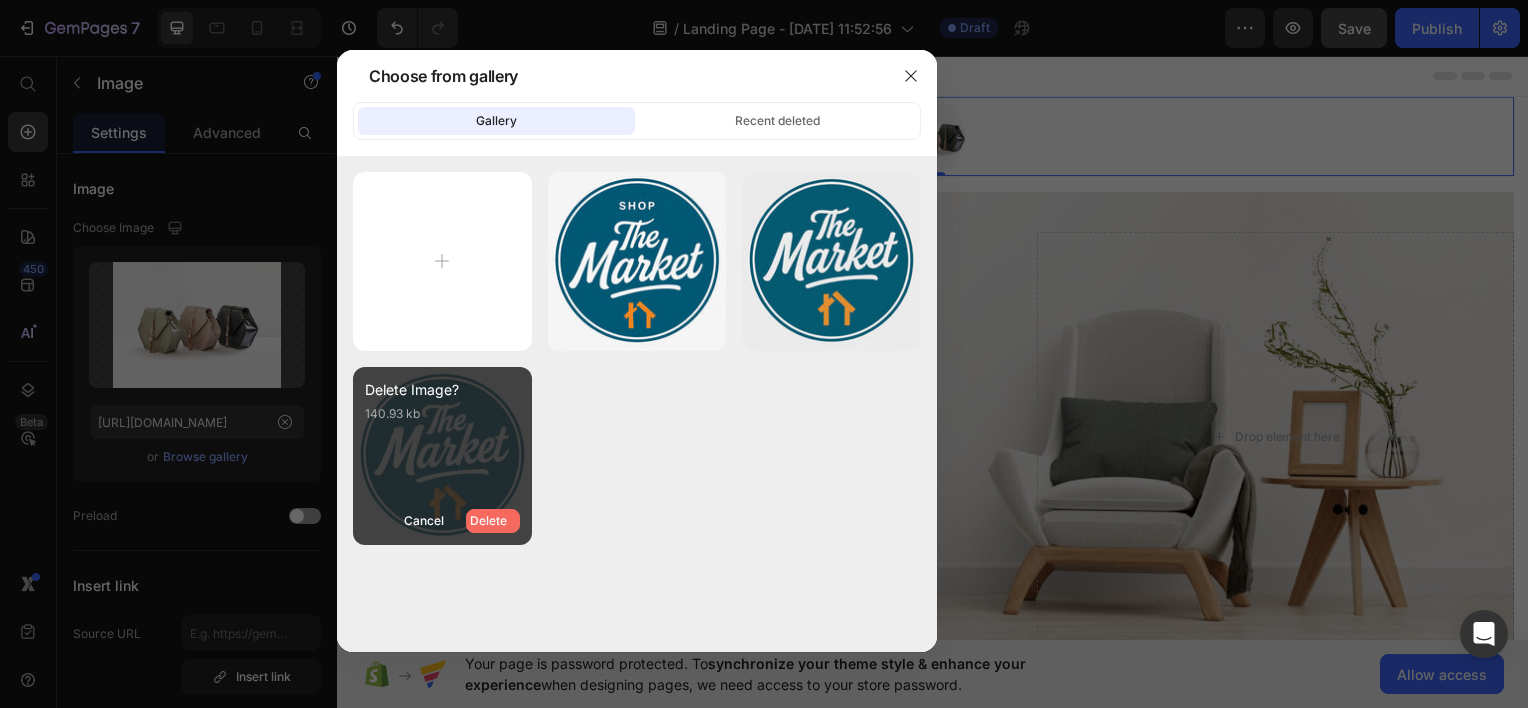 click on "Delete" at bounding box center [488, 521] 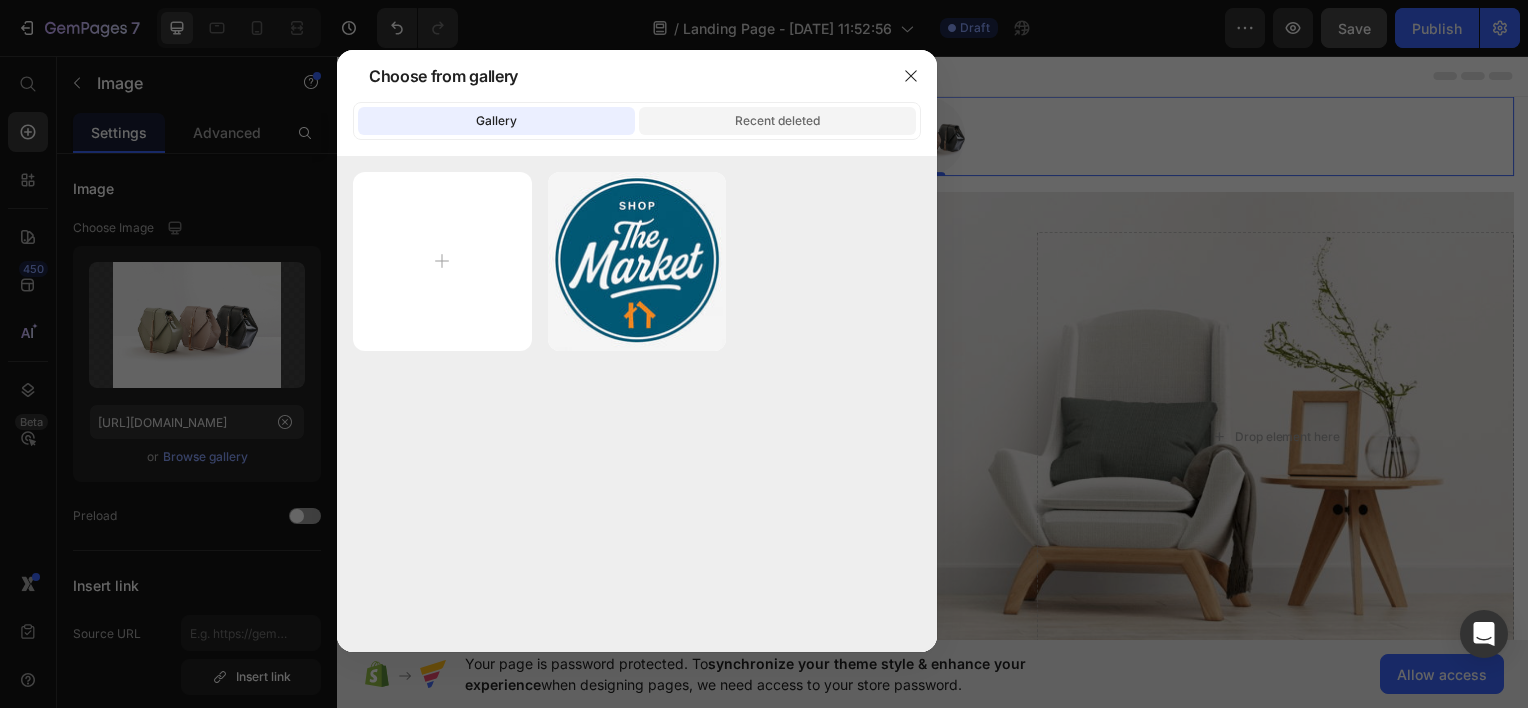 click on "Recent deleted" 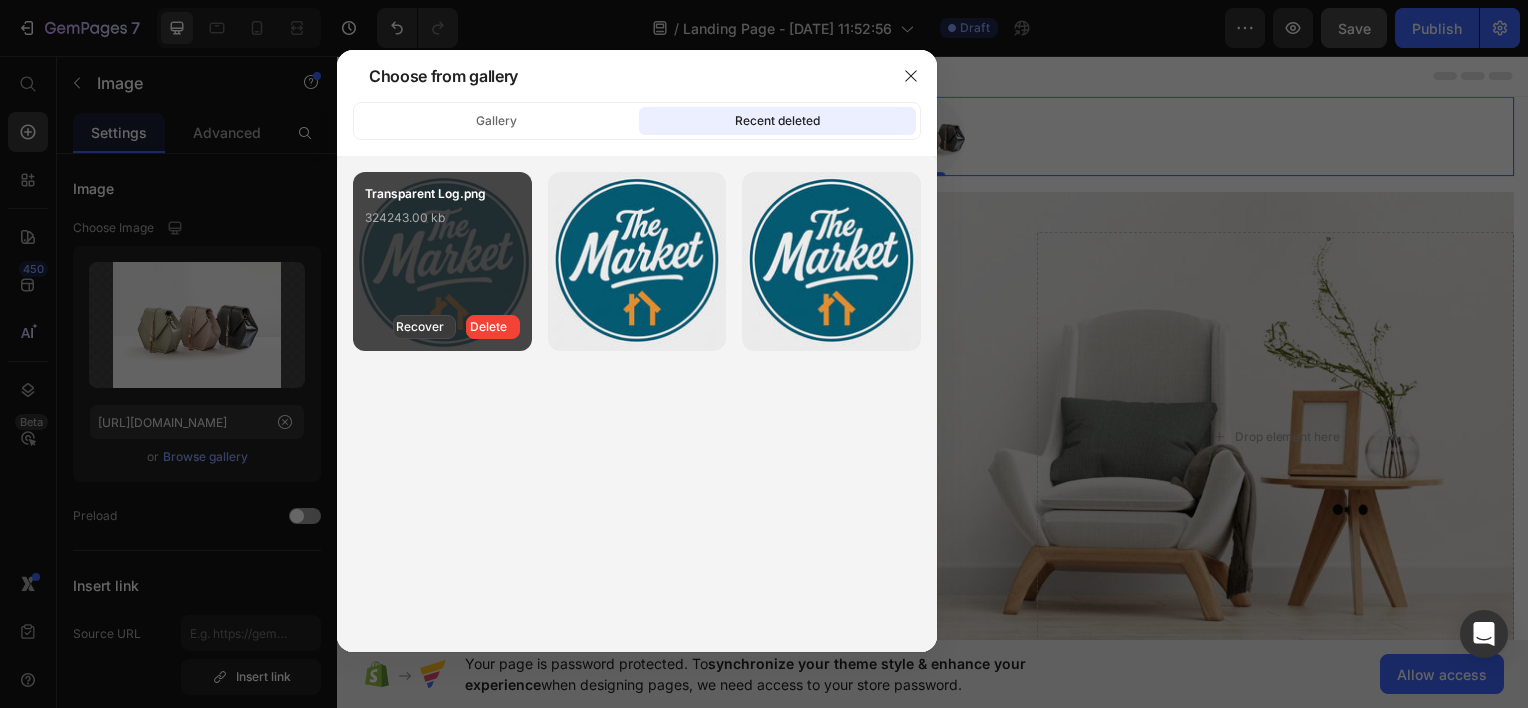click on "Recover" at bounding box center (420, 327) 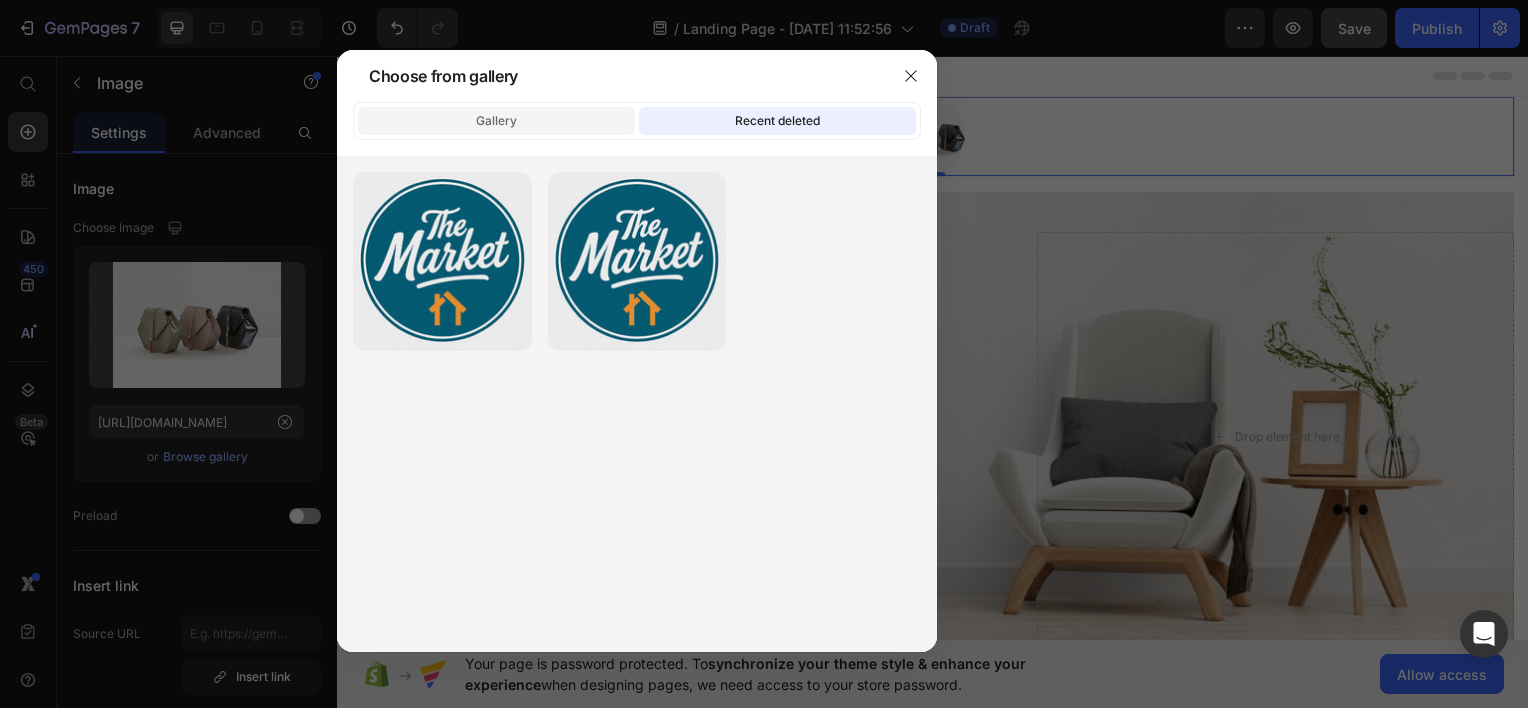 click on "Gallery" 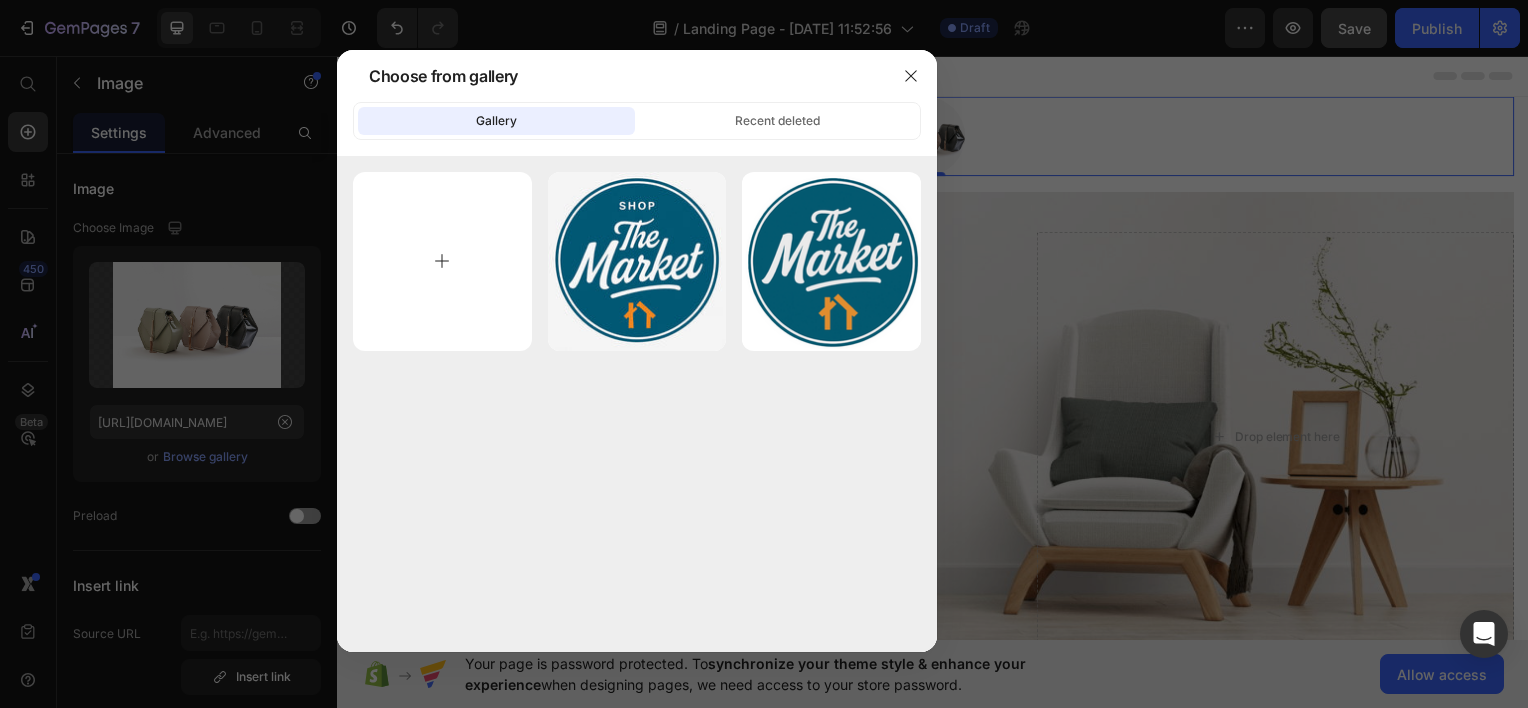 click at bounding box center [442, 261] 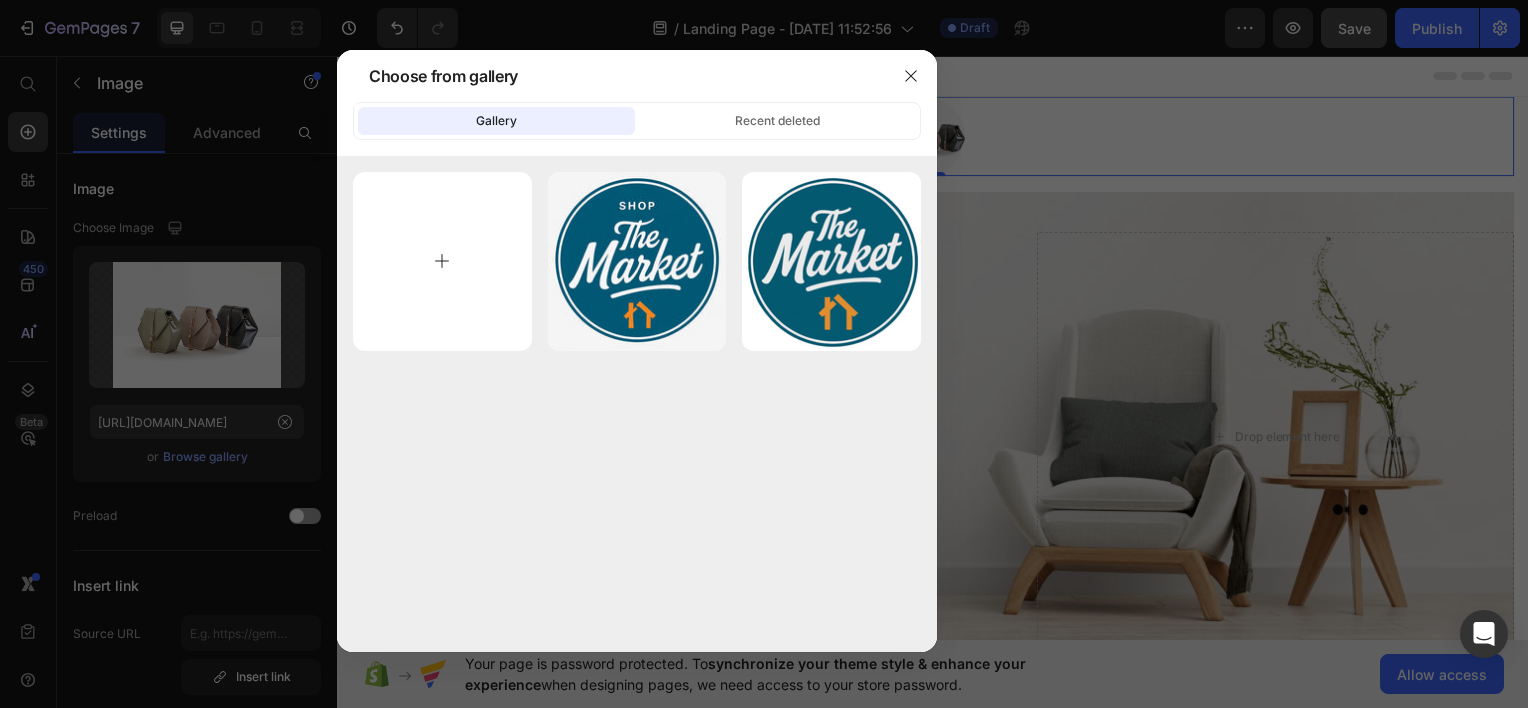 type on "C:\fakepath\IMG_8288 (1) - Copy.jpeg" 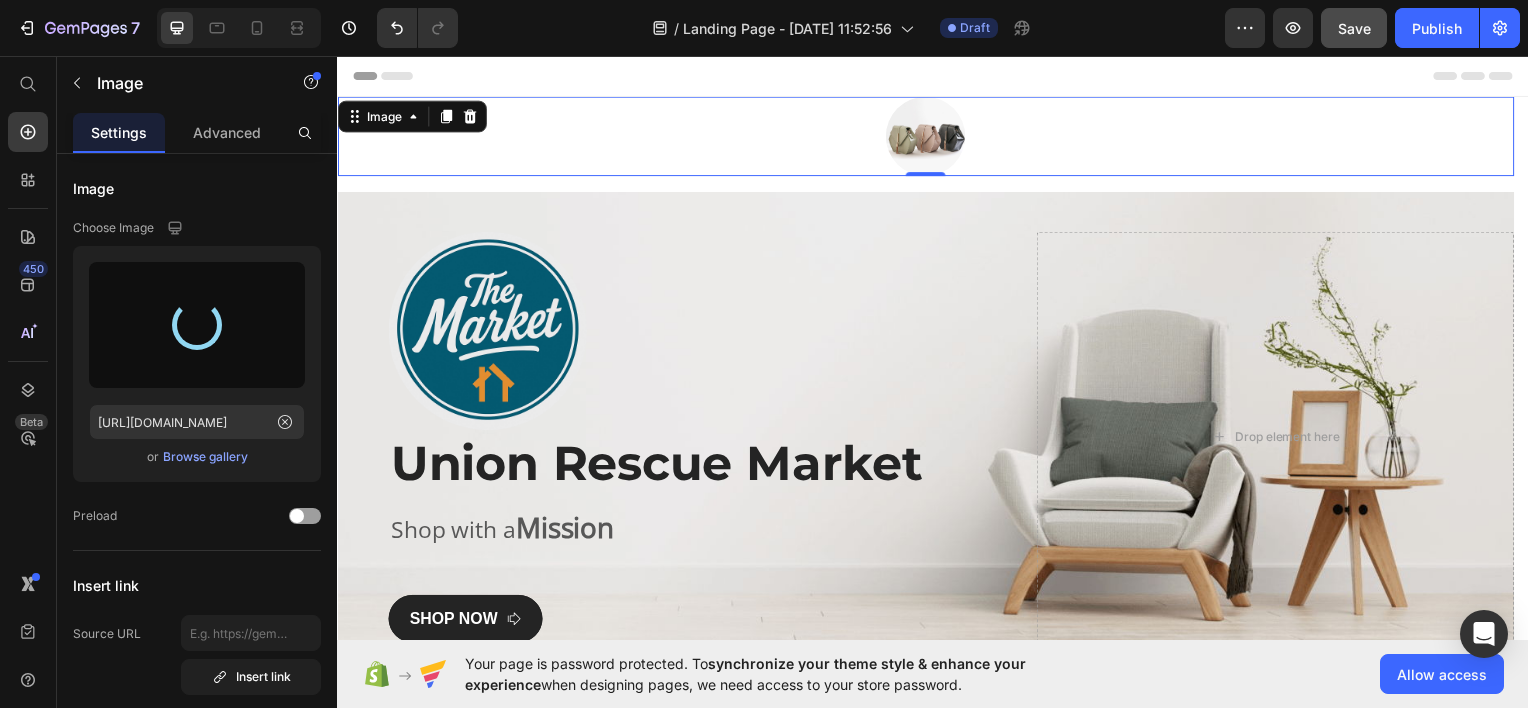 type on "[URL][DOMAIN_NAME]" 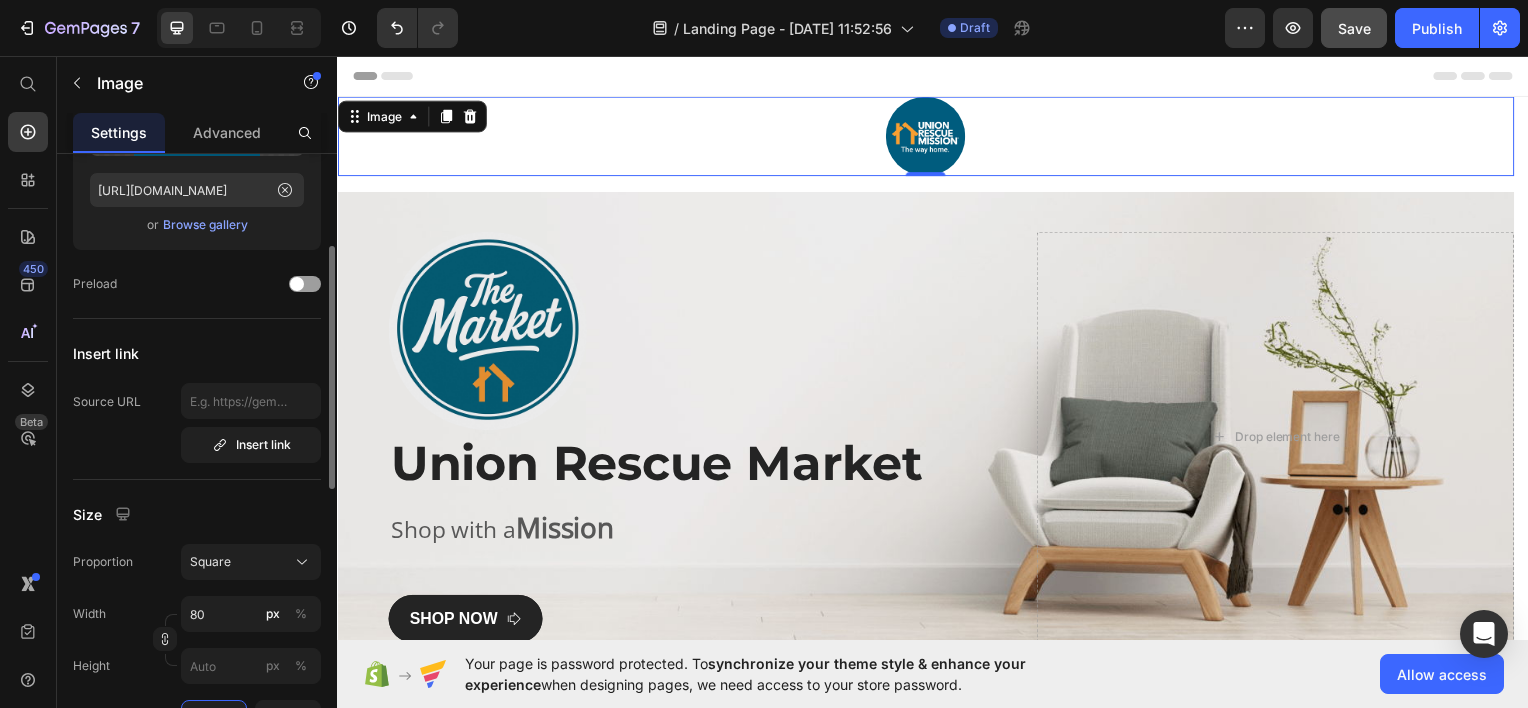 scroll, scrollTop: 232, scrollLeft: 0, axis: vertical 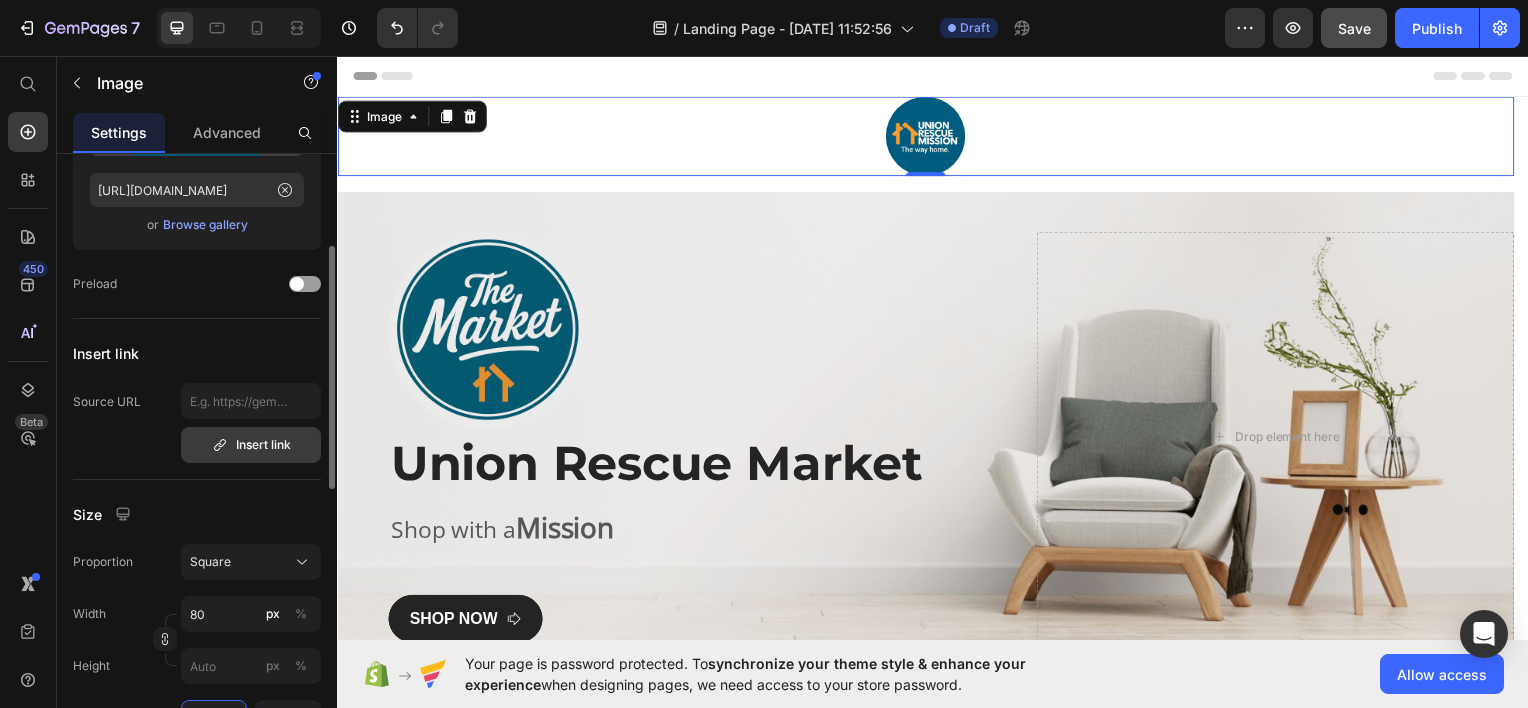 click on "Insert link" at bounding box center [251, 445] 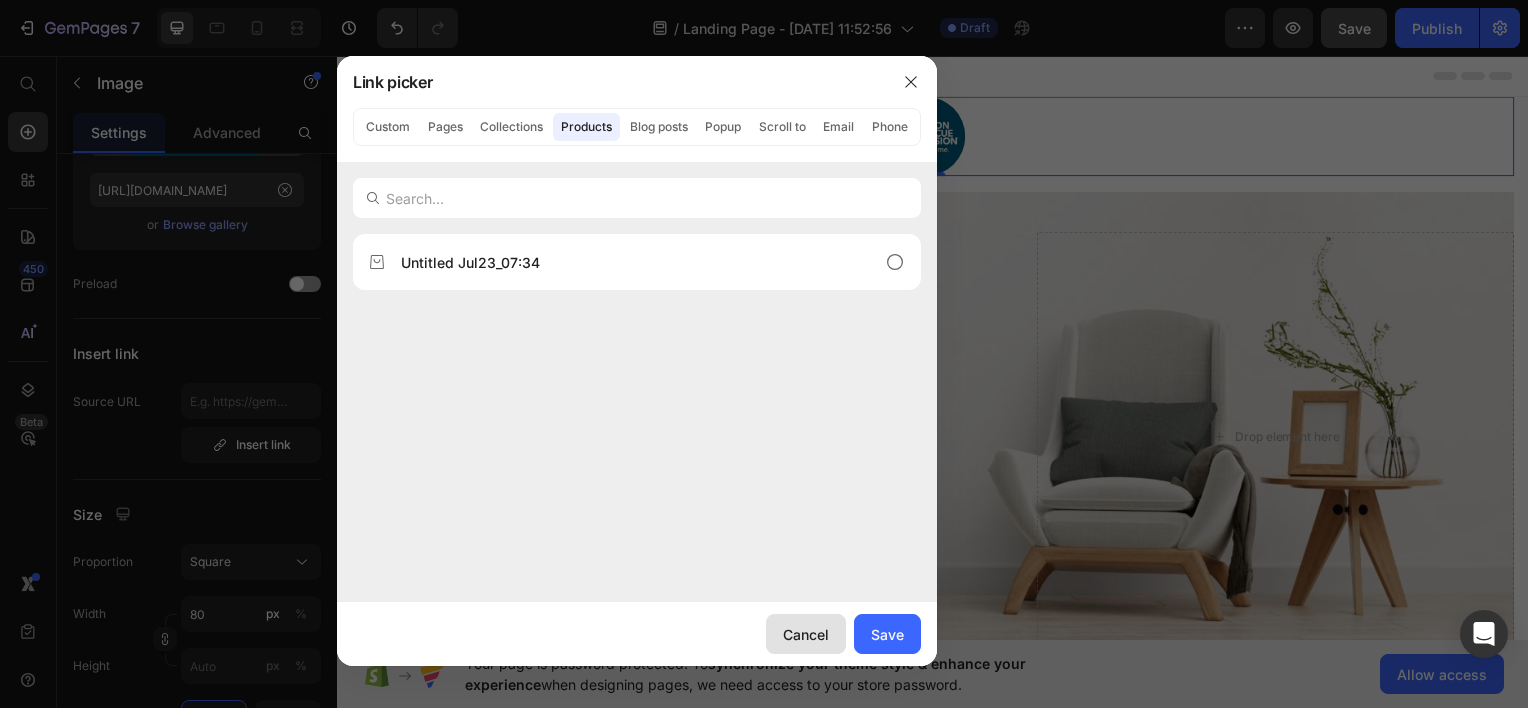 click on "Cancel" at bounding box center [806, 634] 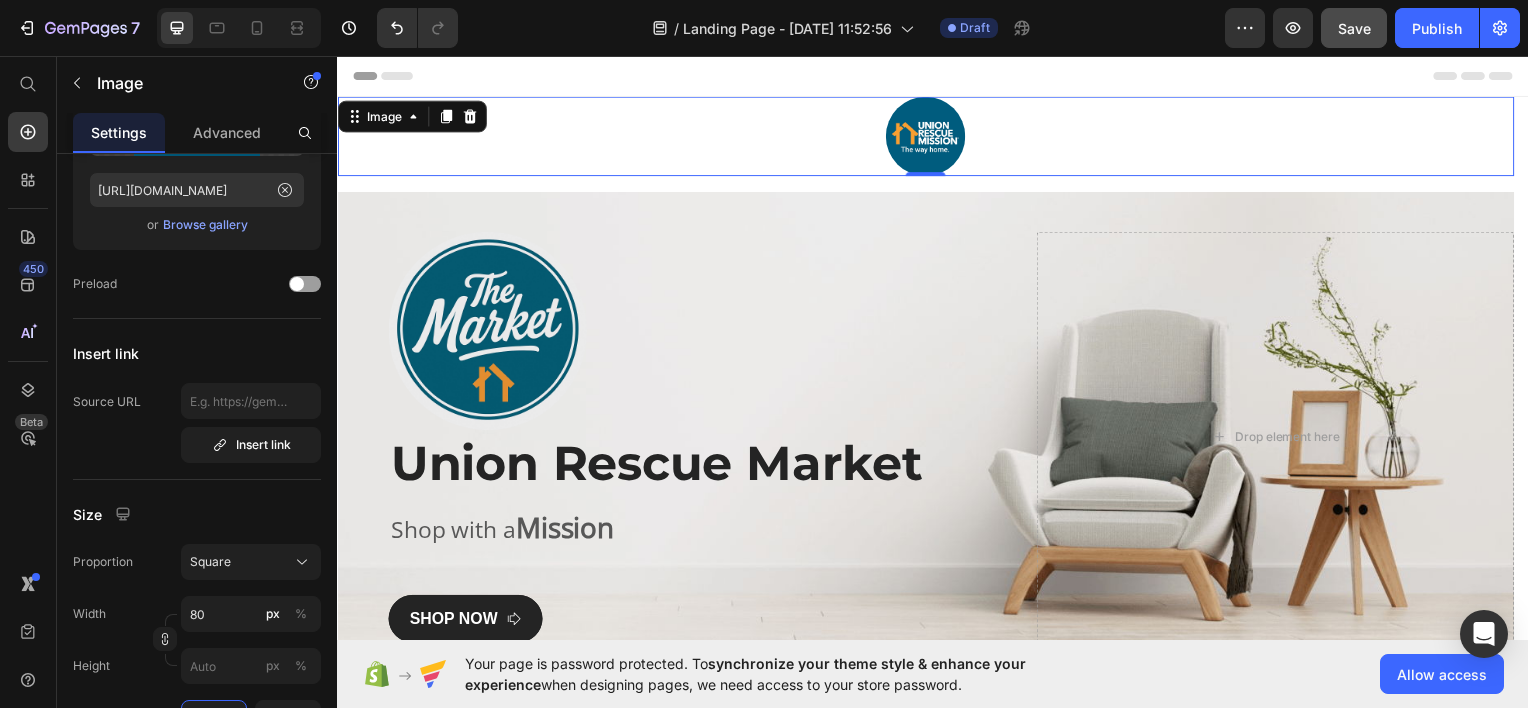 click at bounding box center [929, 136] 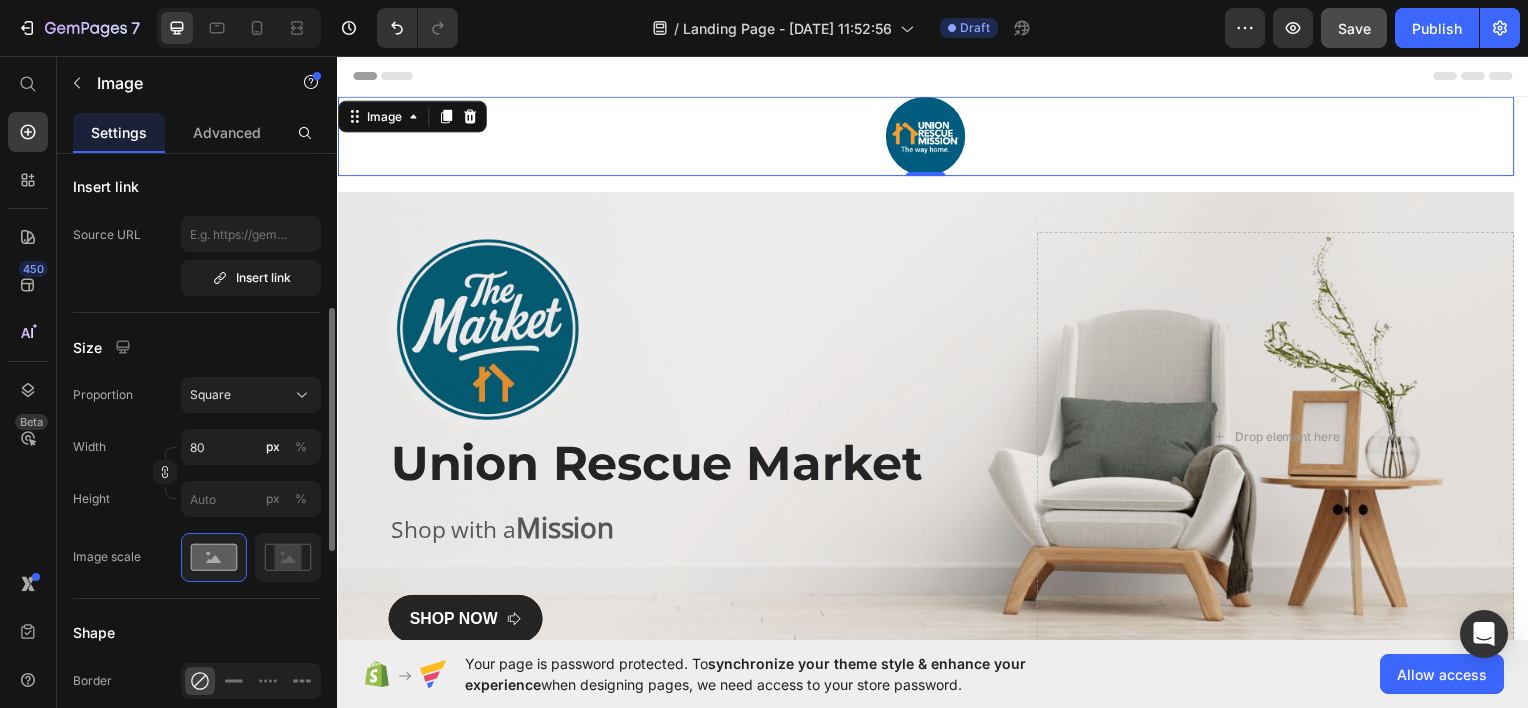 scroll, scrollTop: 406, scrollLeft: 0, axis: vertical 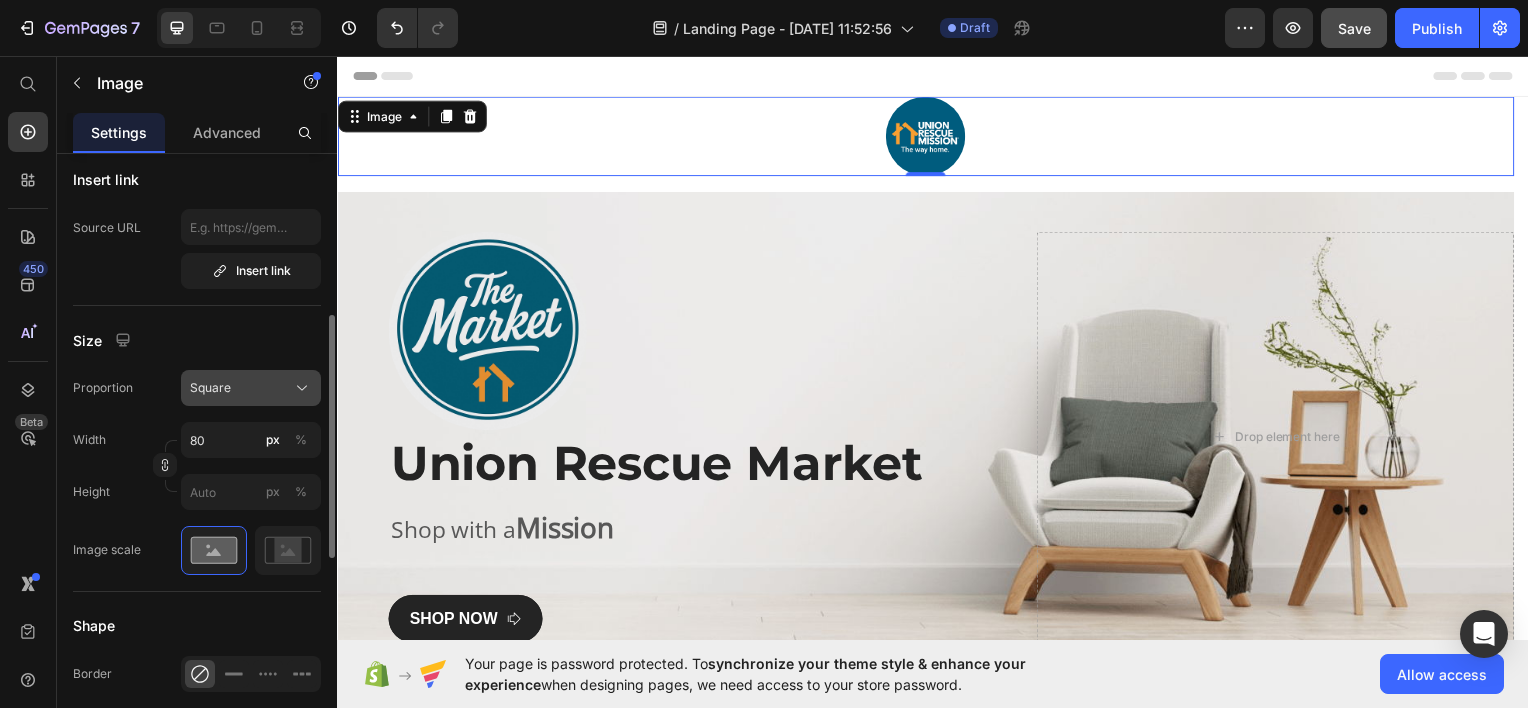click 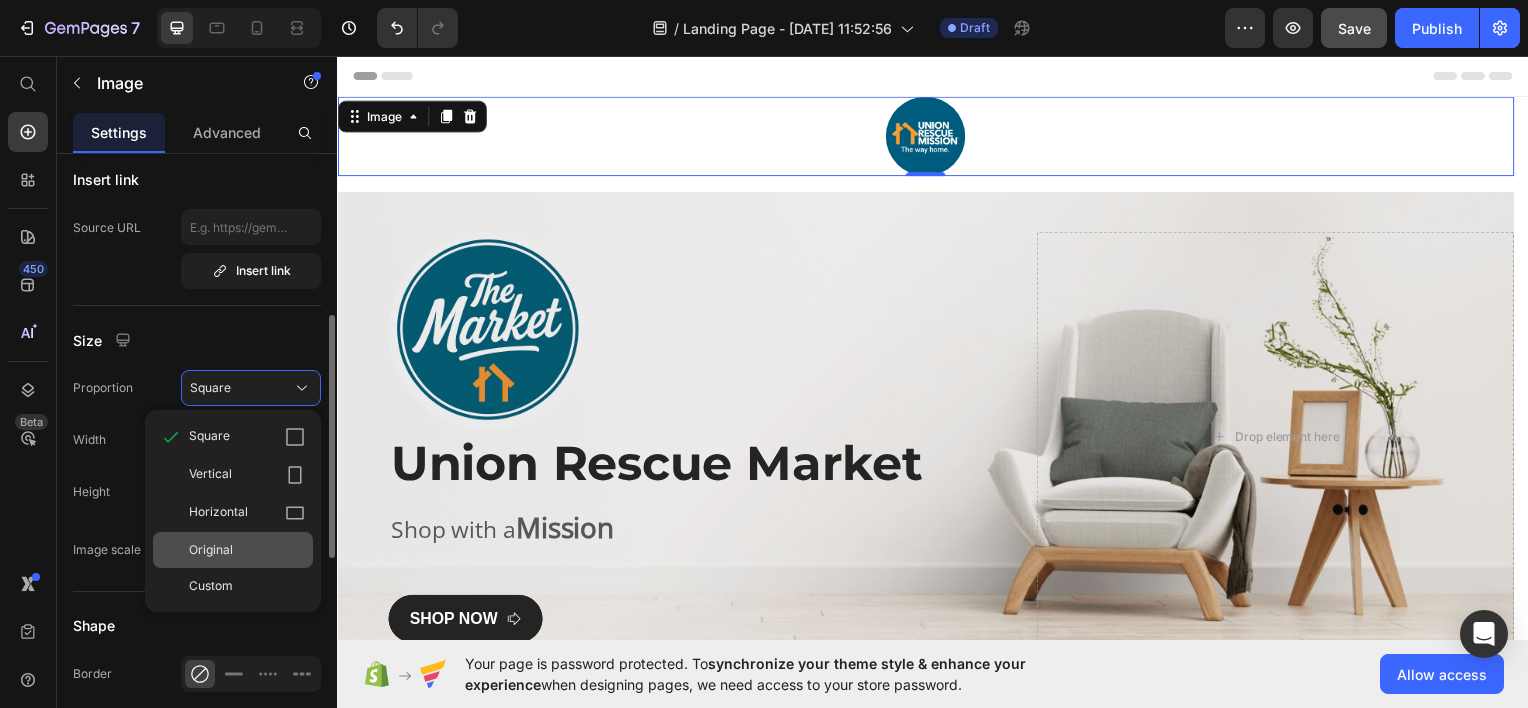 click on "Original" 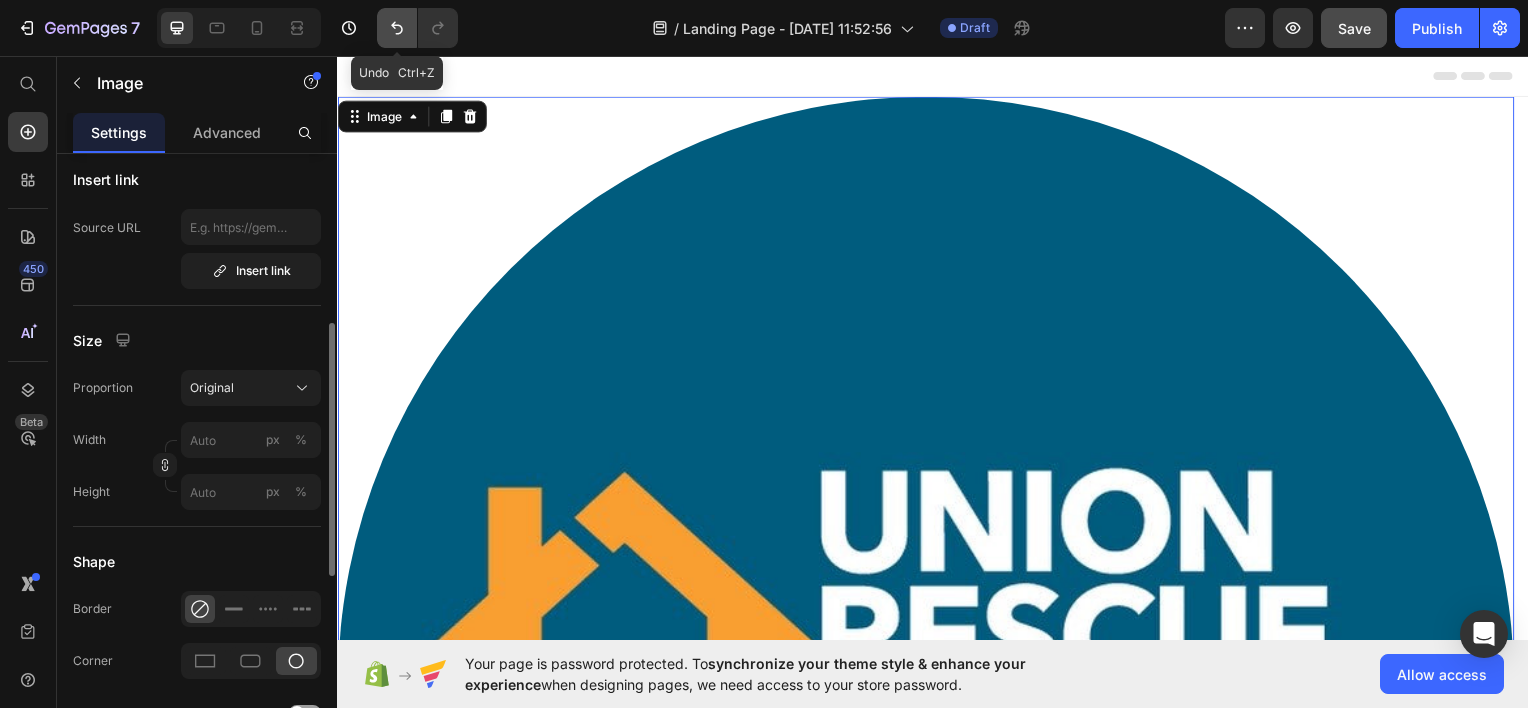 click 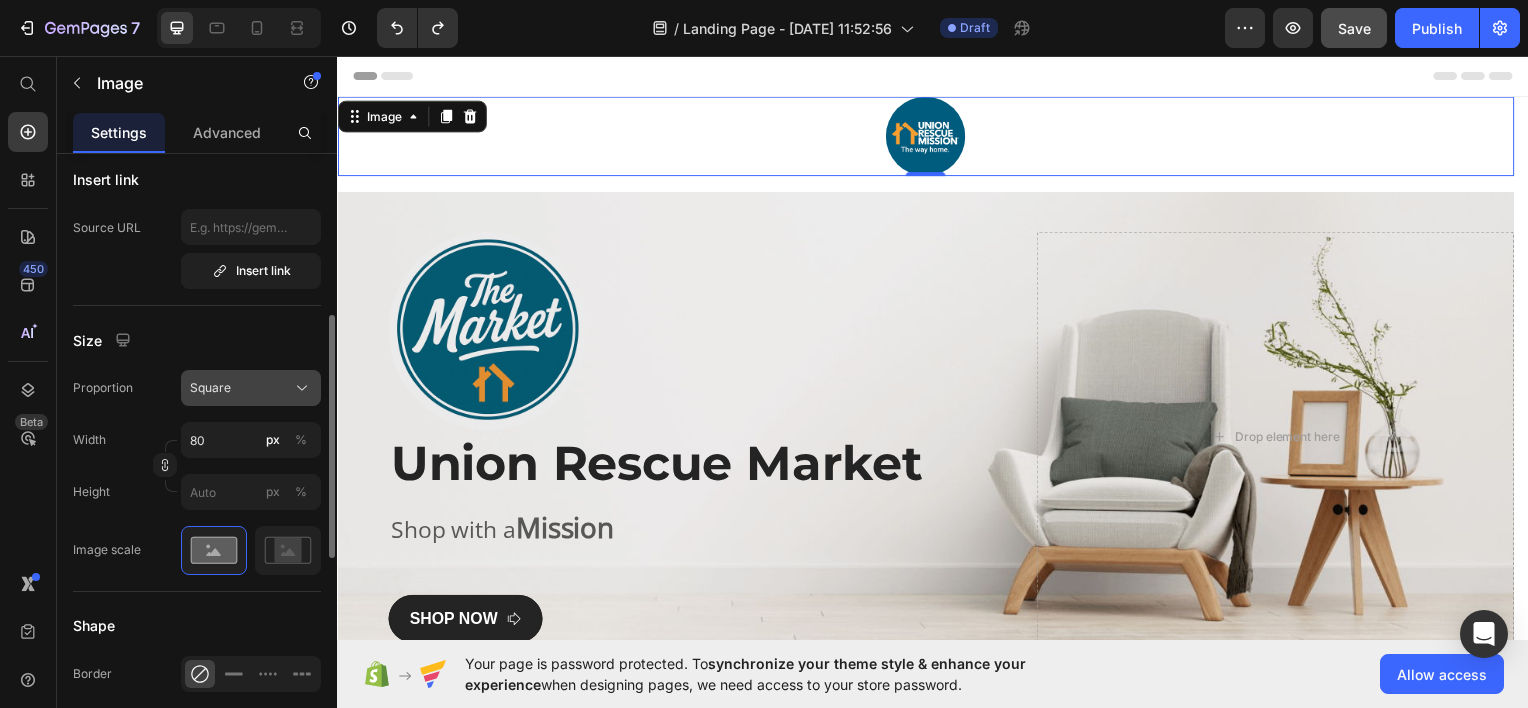 click 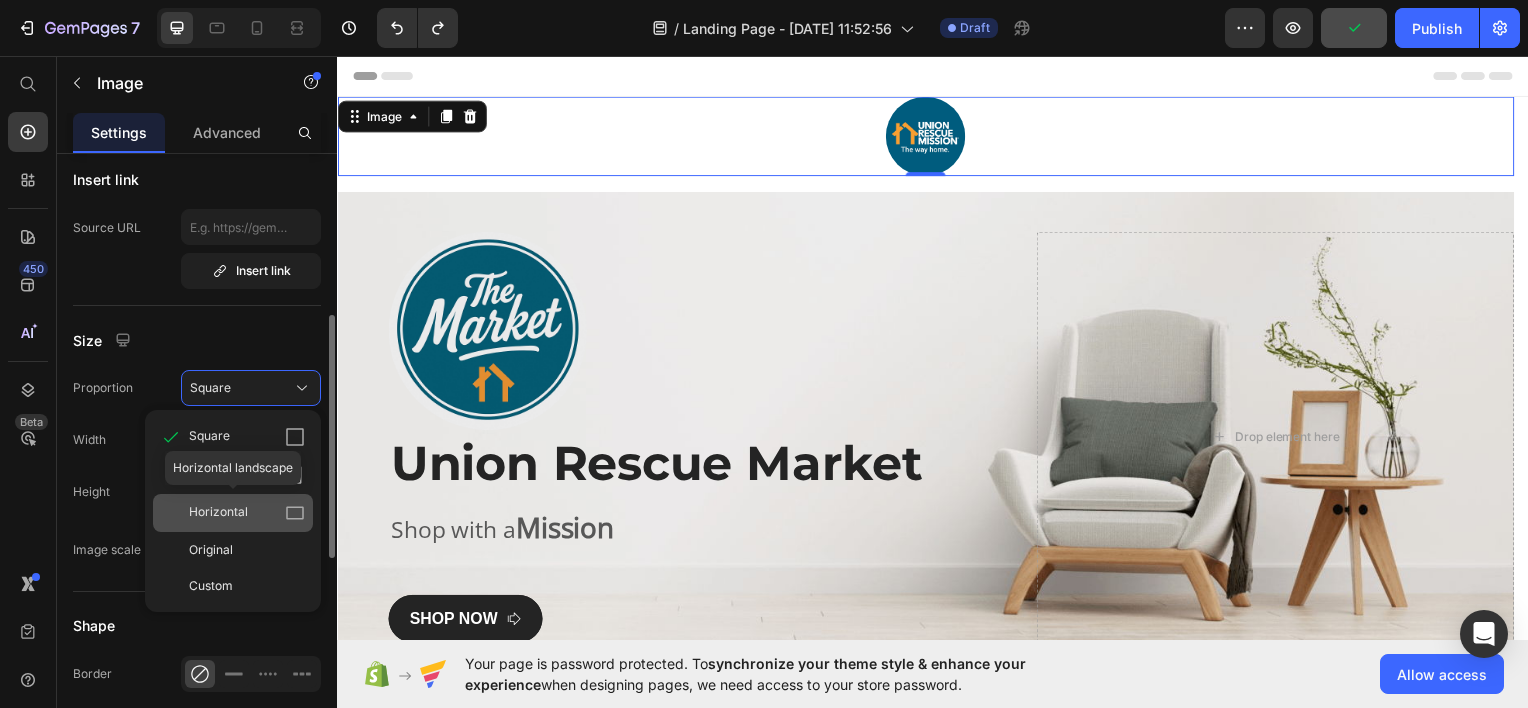 click on "Horizontal" at bounding box center (247, 513) 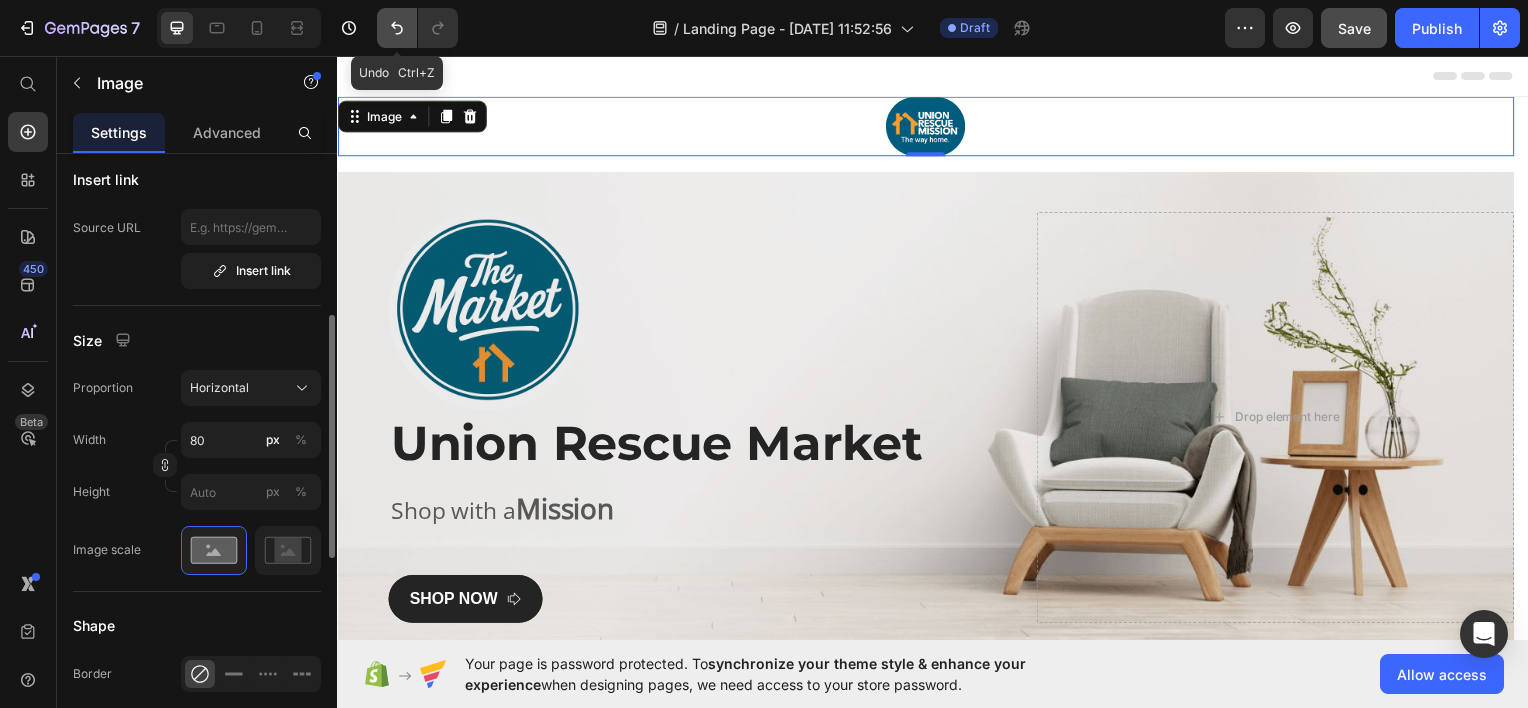 click 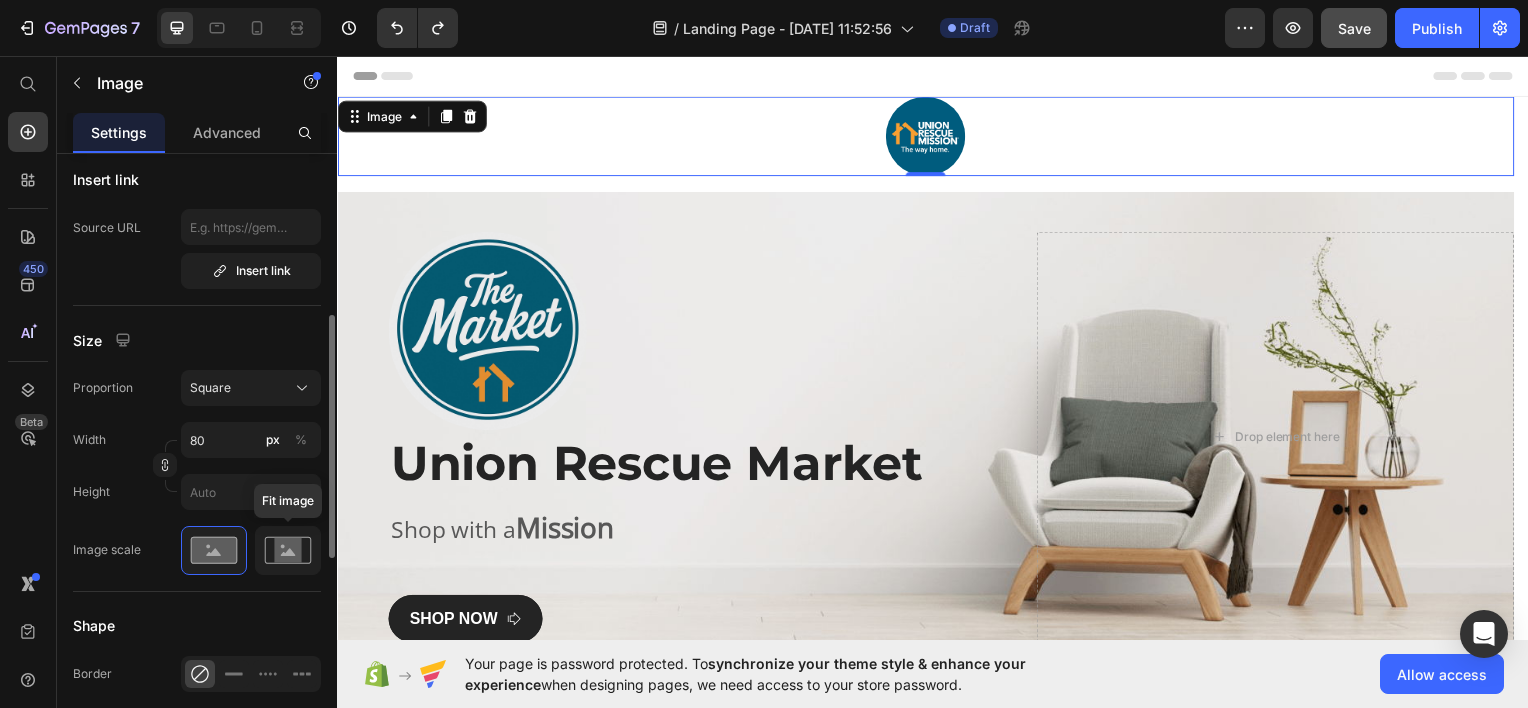click 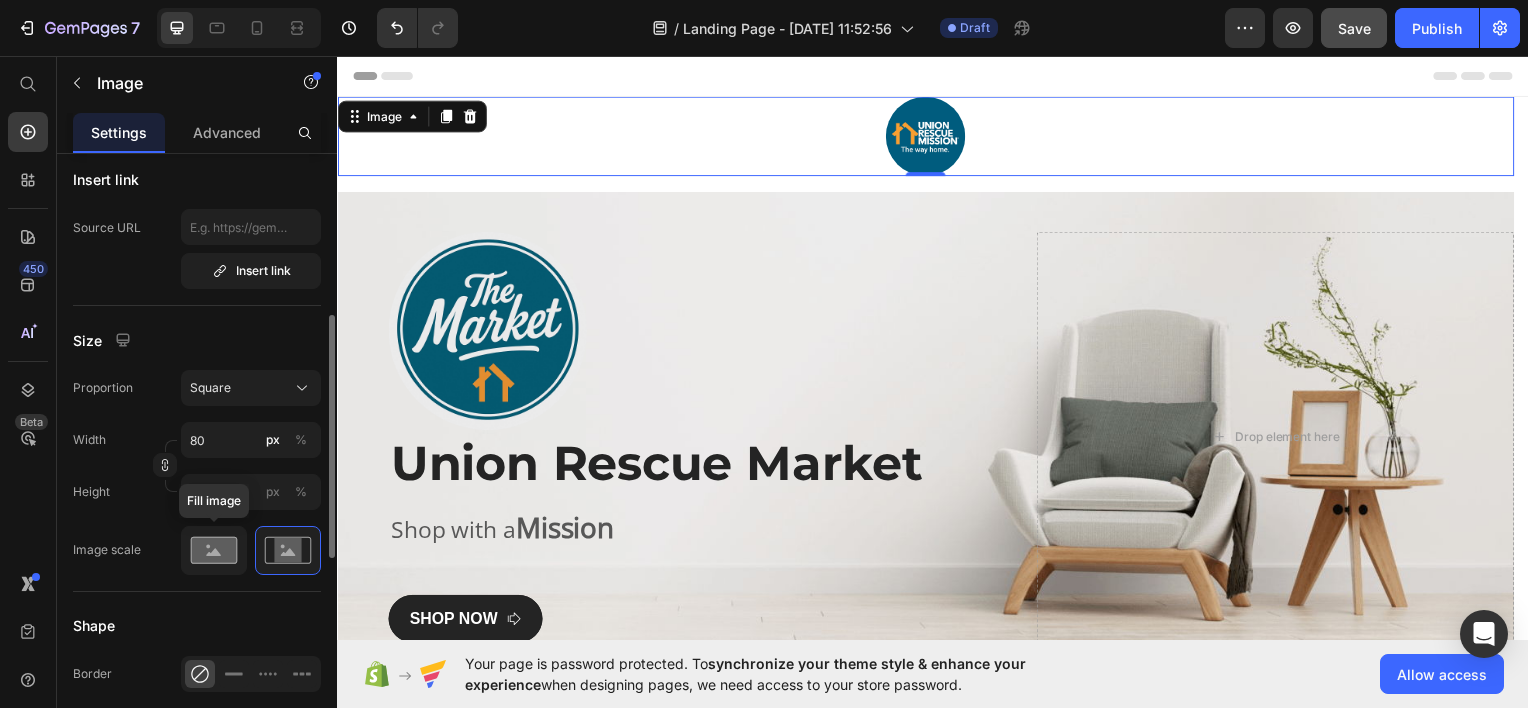 click 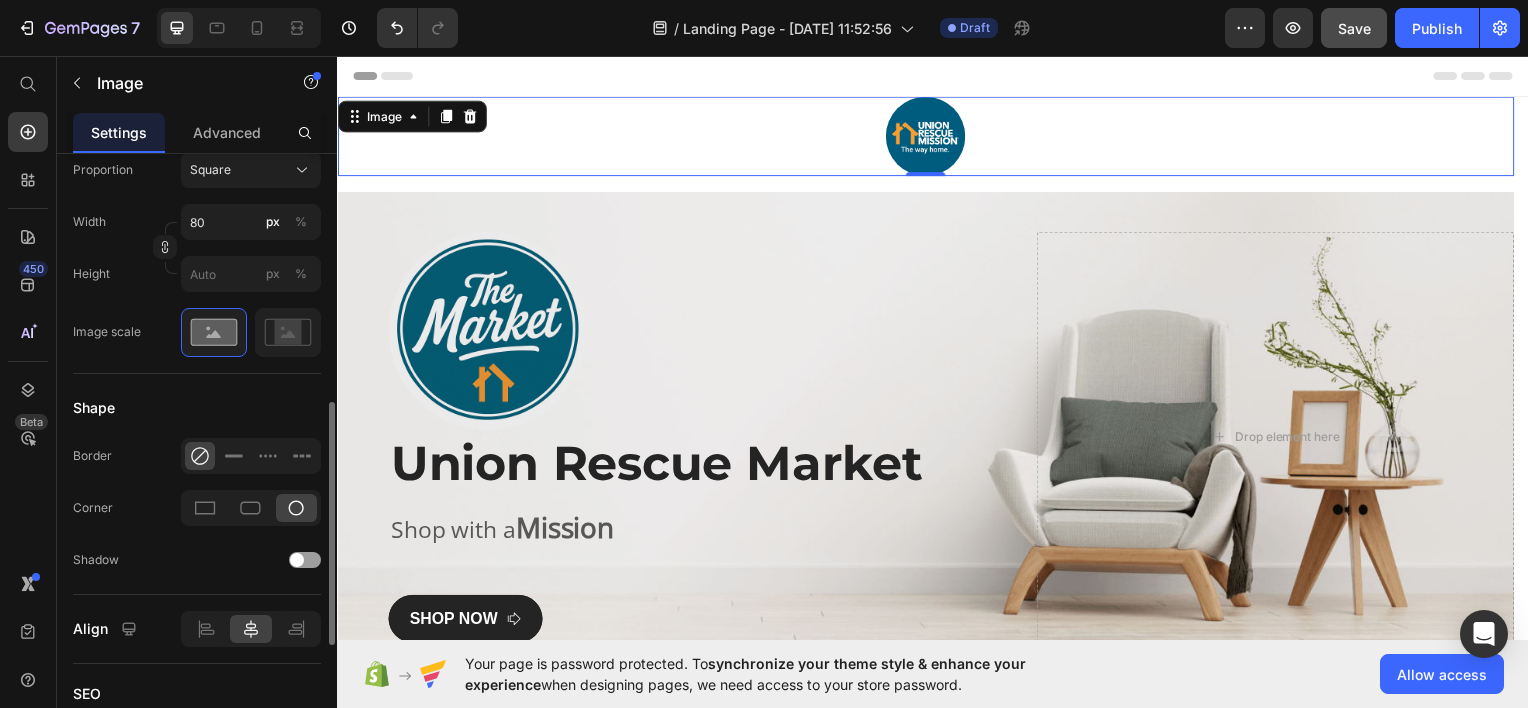 scroll, scrollTop: 631, scrollLeft: 0, axis: vertical 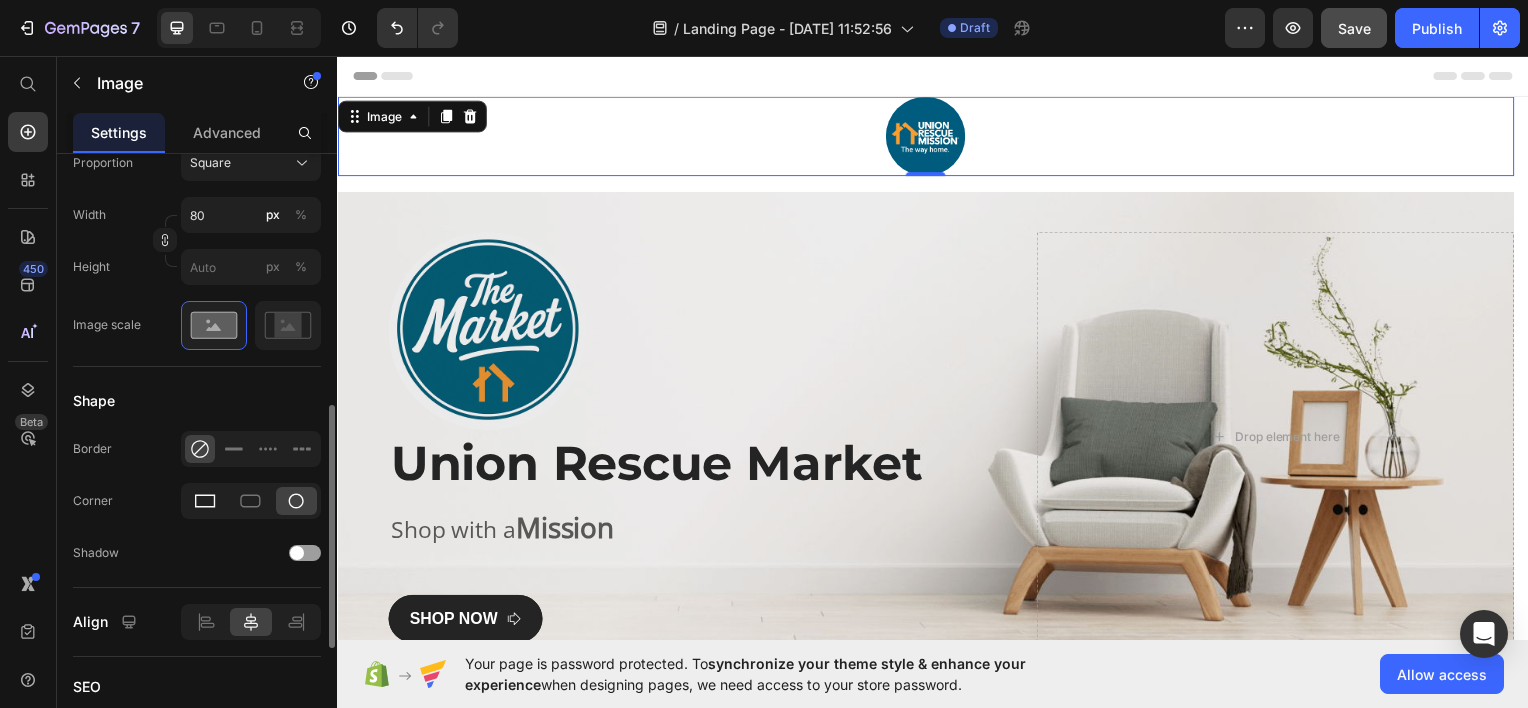 click 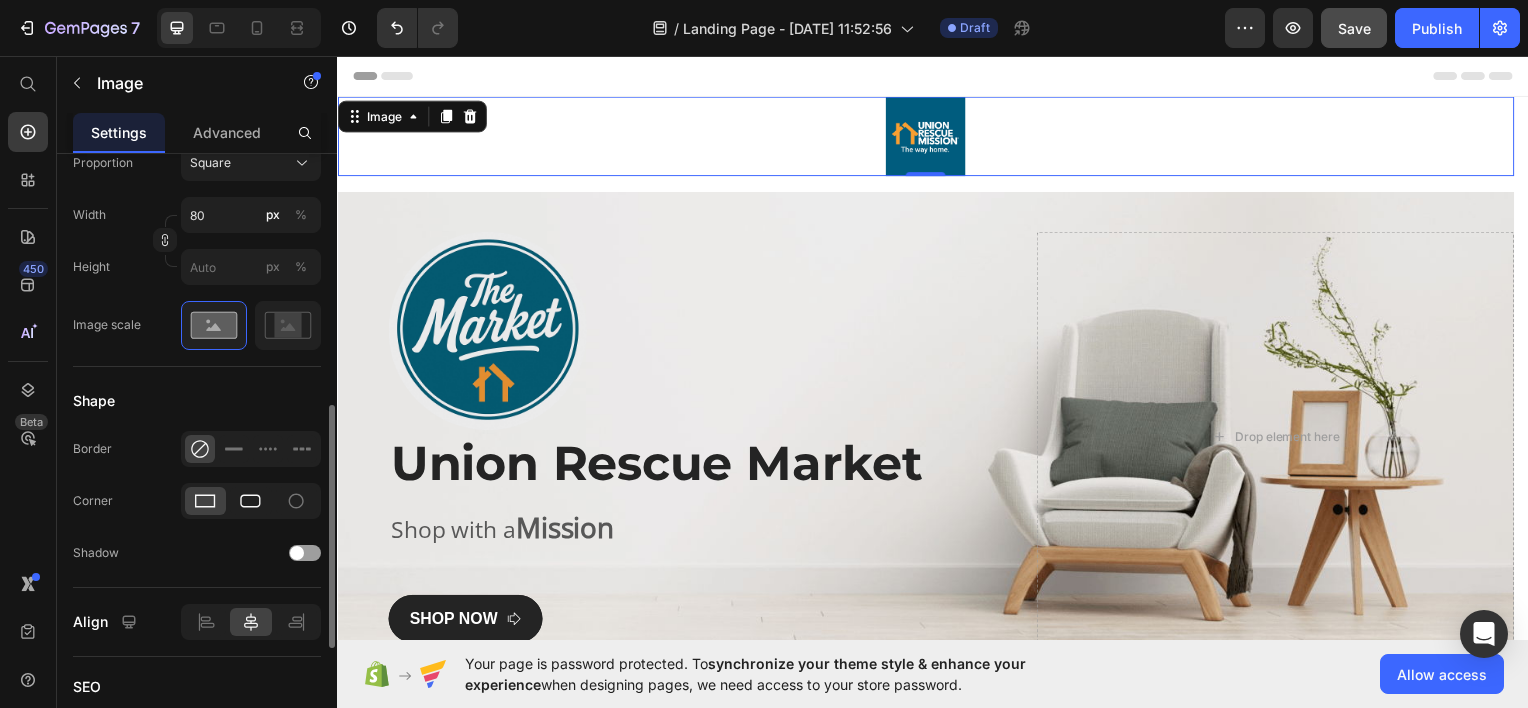 click 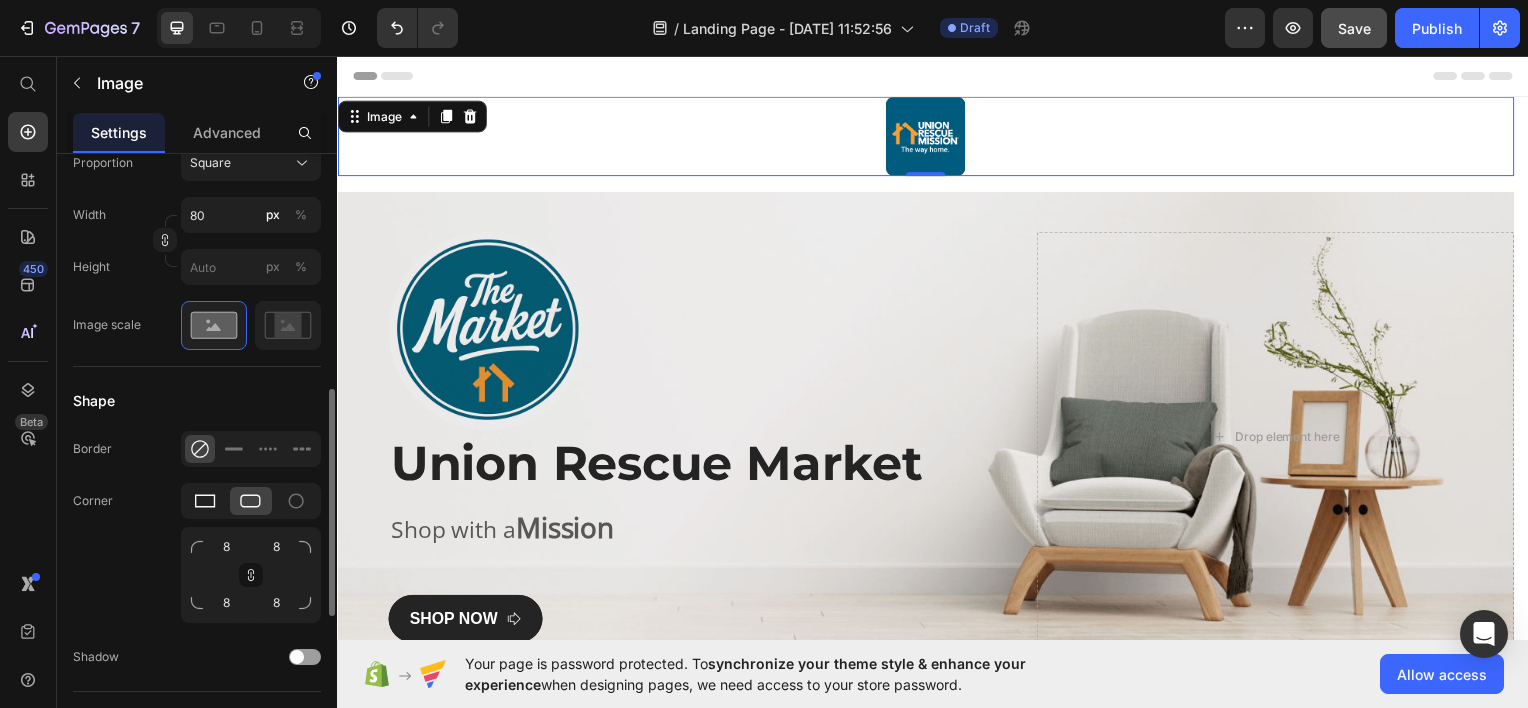 click 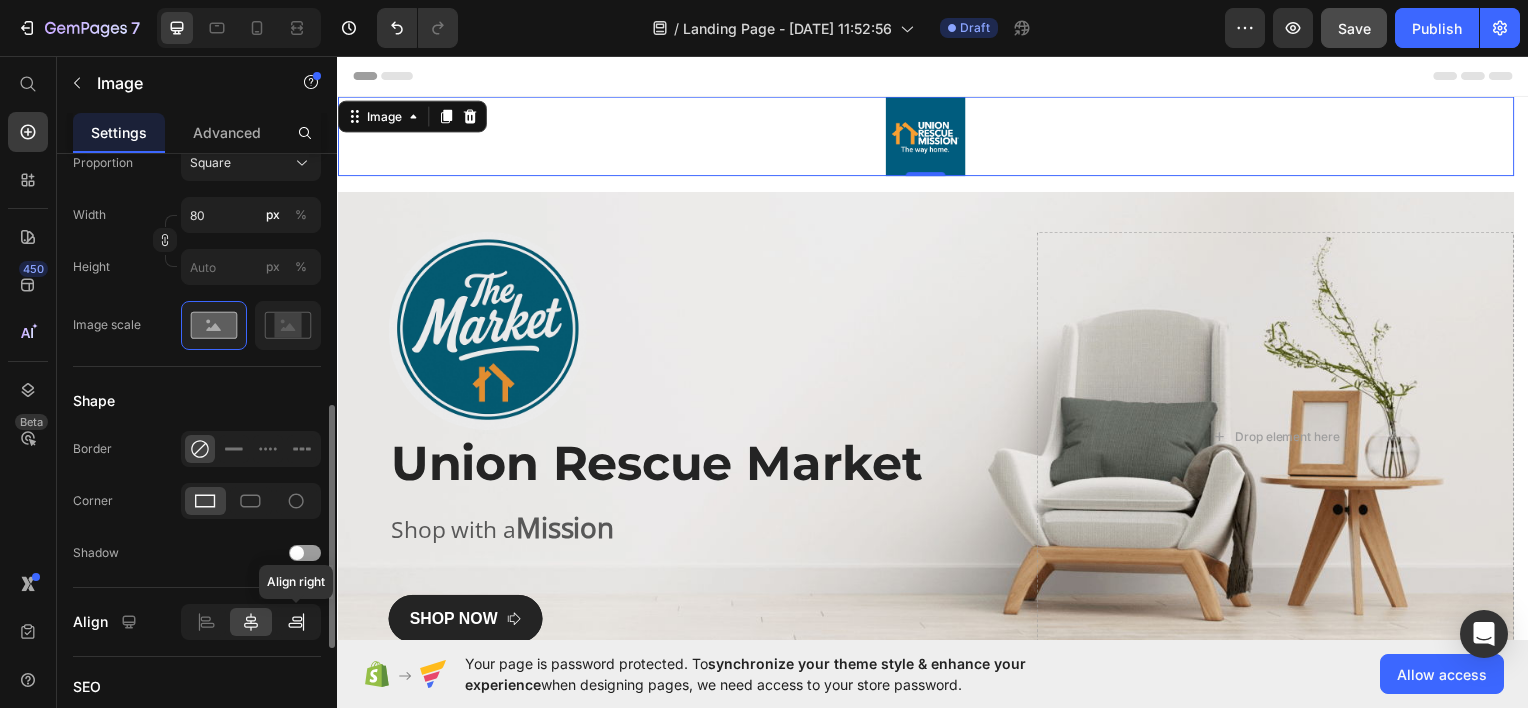 click 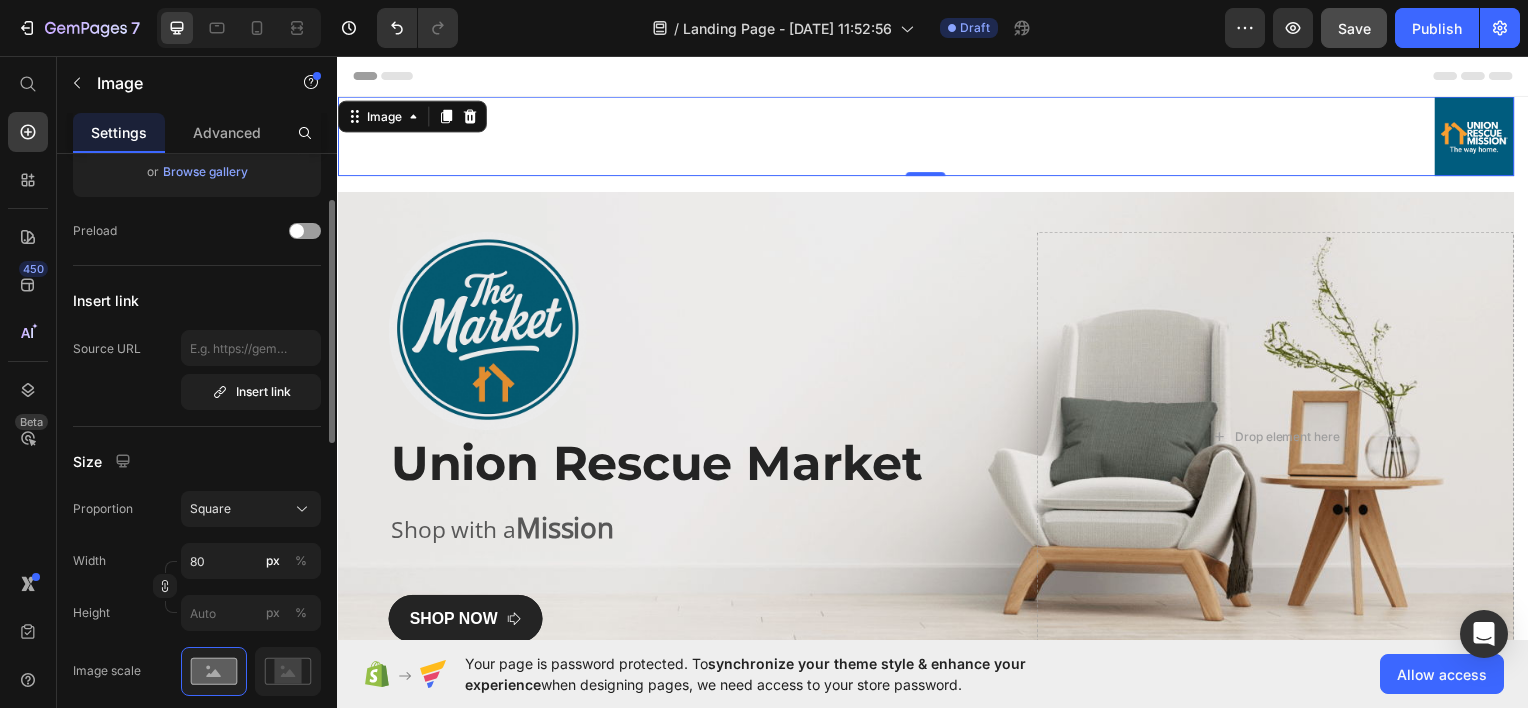 scroll, scrollTop: 231, scrollLeft: 0, axis: vertical 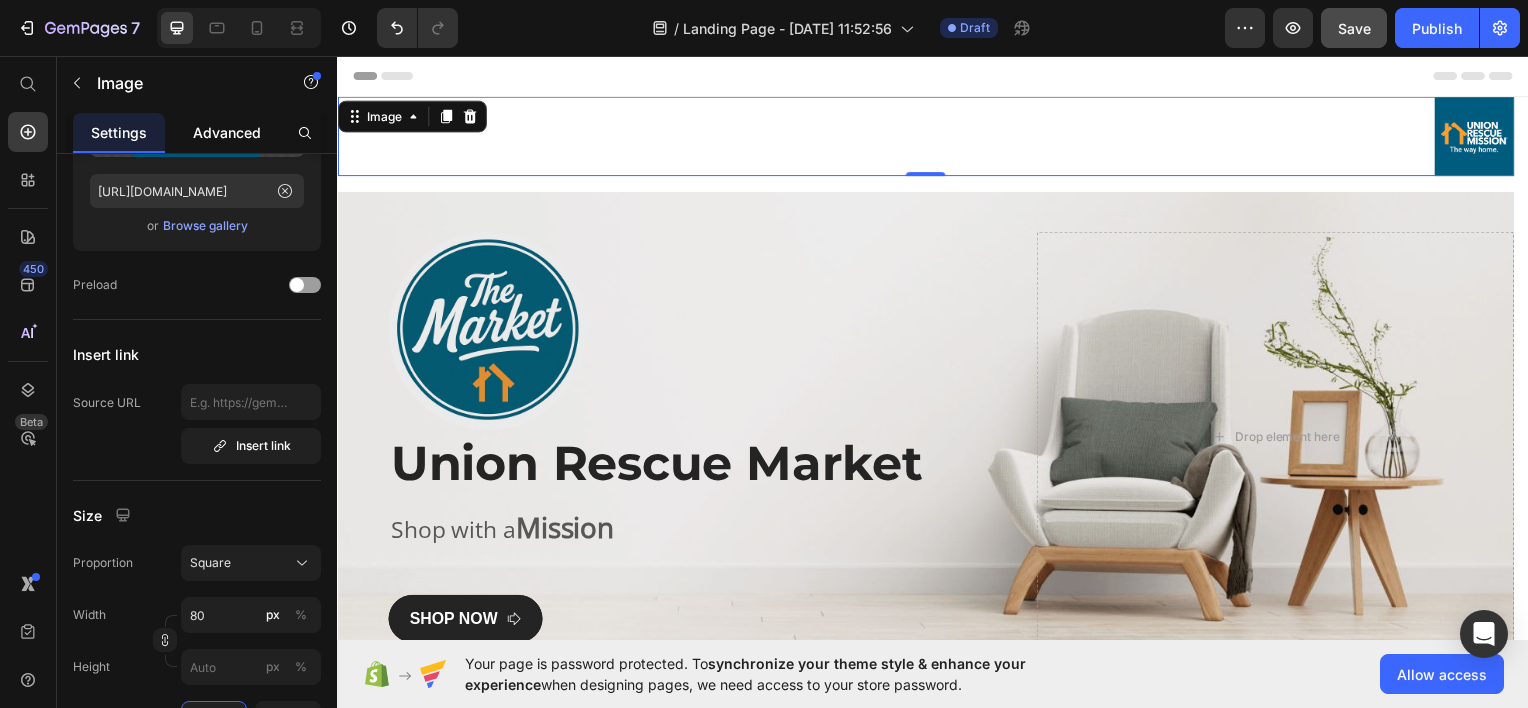 click on "Advanced" at bounding box center [227, 132] 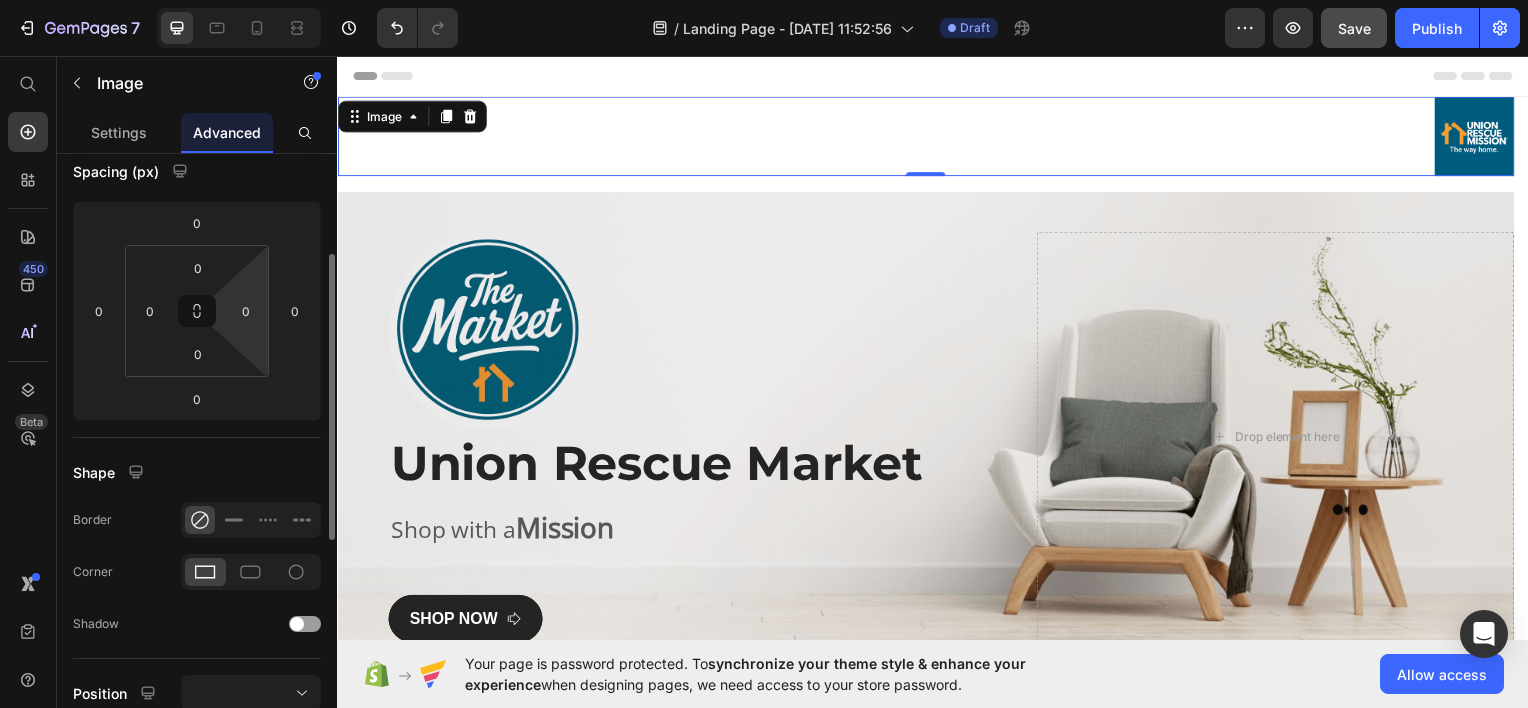 scroll, scrollTop: 0, scrollLeft: 0, axis: both 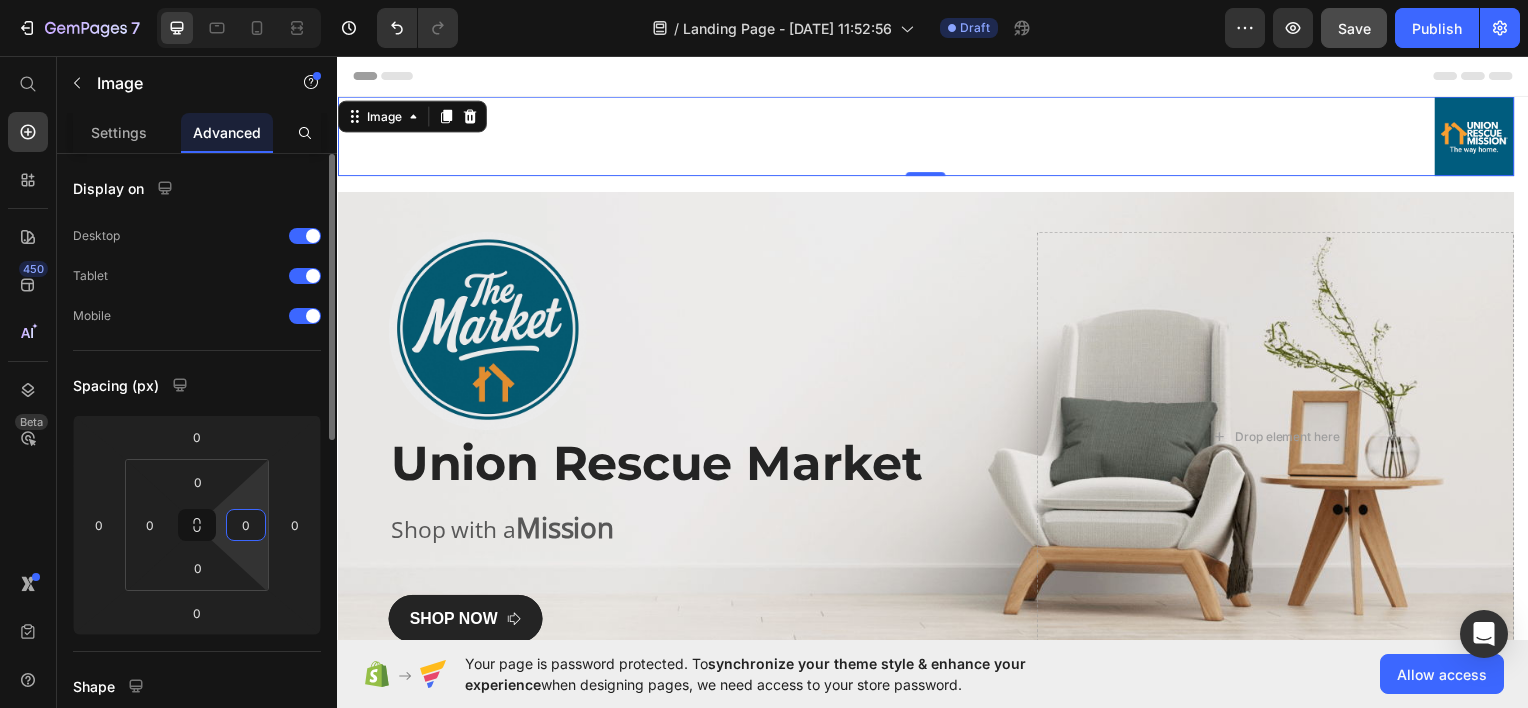 click on "0" at bounding box center (246, 525) 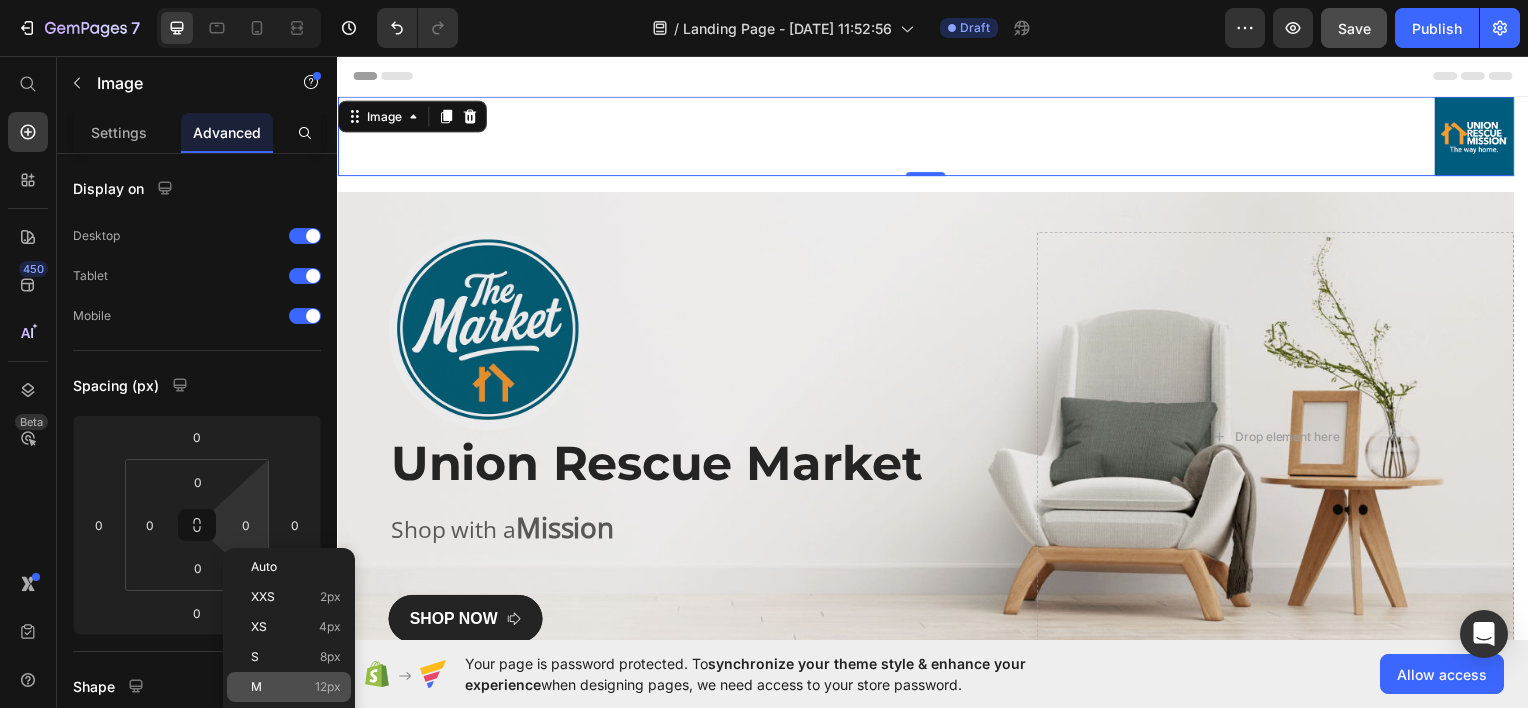 click on "M 12px" at bounding box center (296, 687) 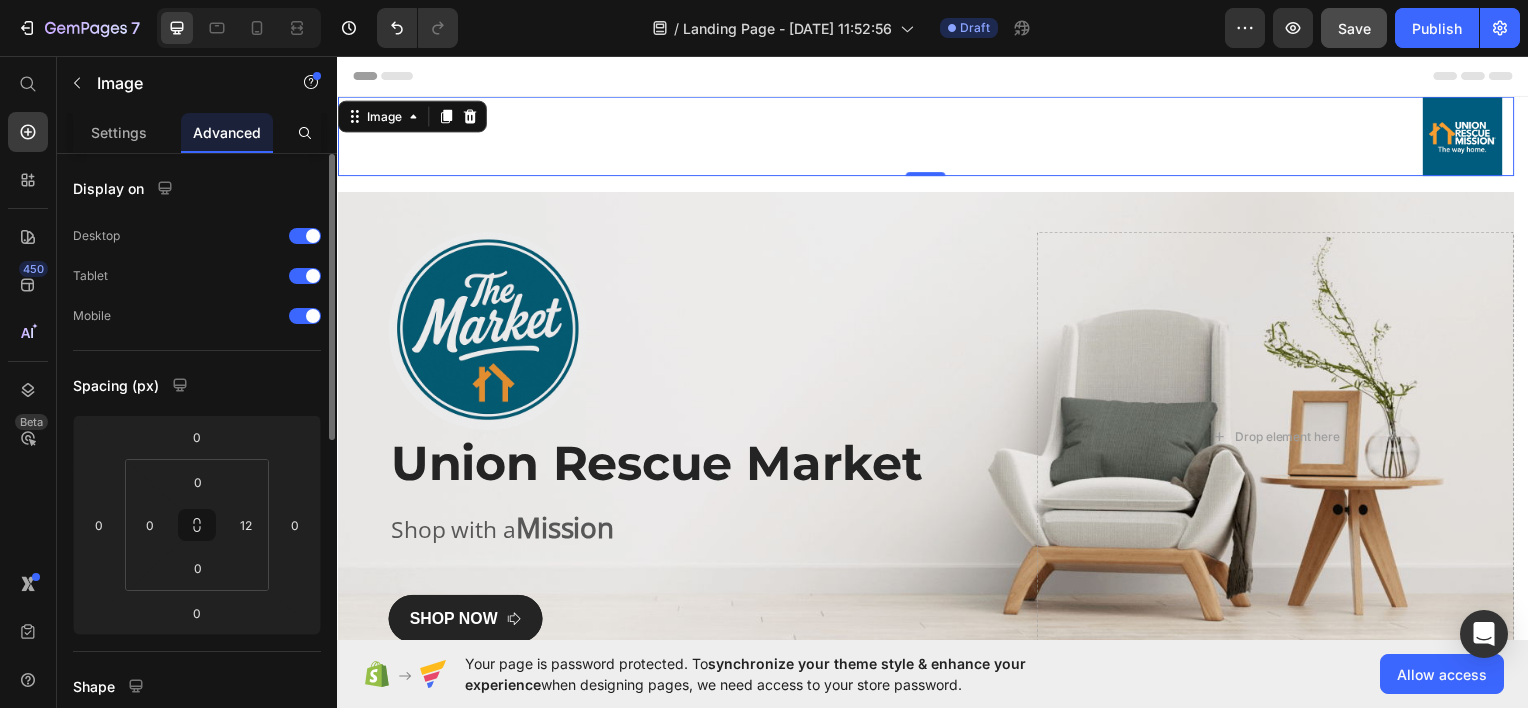click on "Display on Desktop Tablet Mobile" 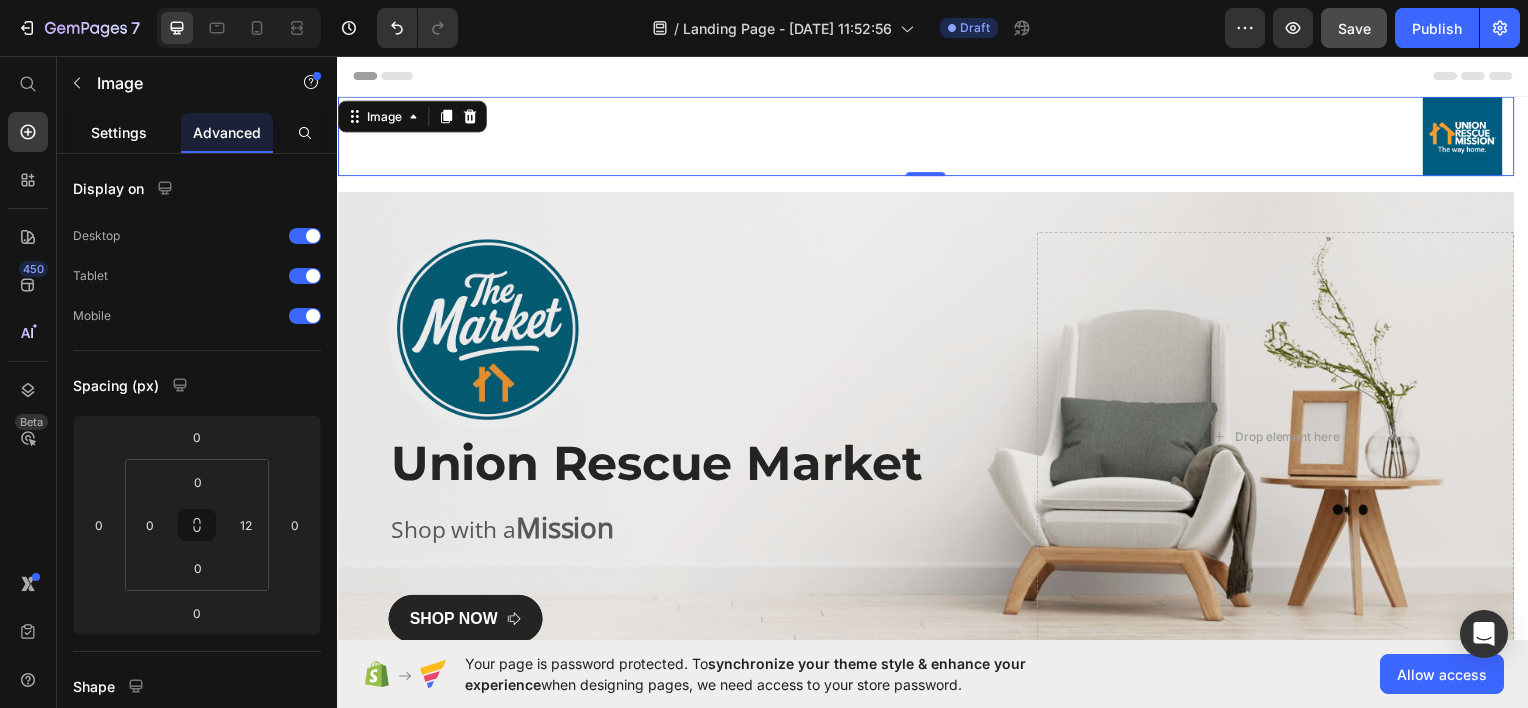 click on "Settings" at bounding box center [119, 132] 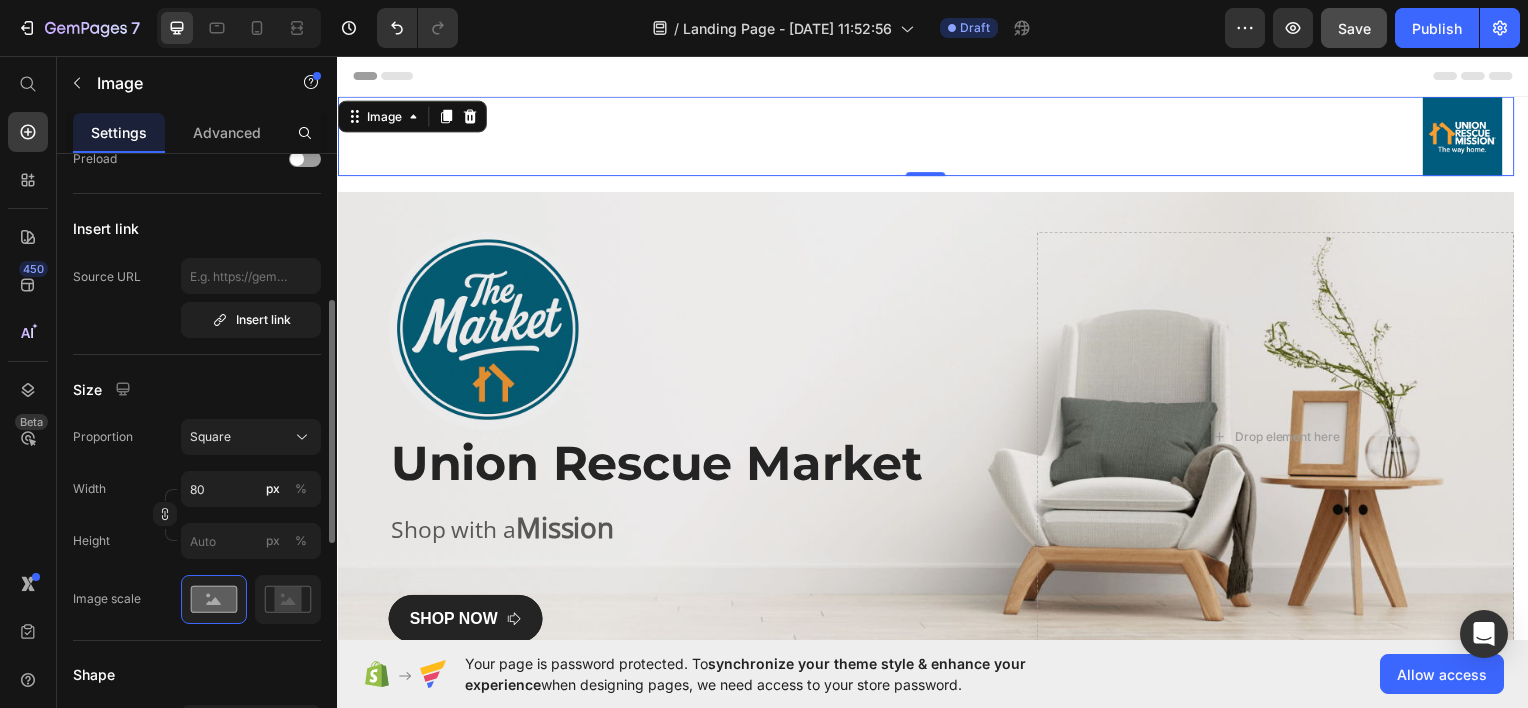 scroll, scrollTop: 360, scrollLeft: 0, axis: vertical 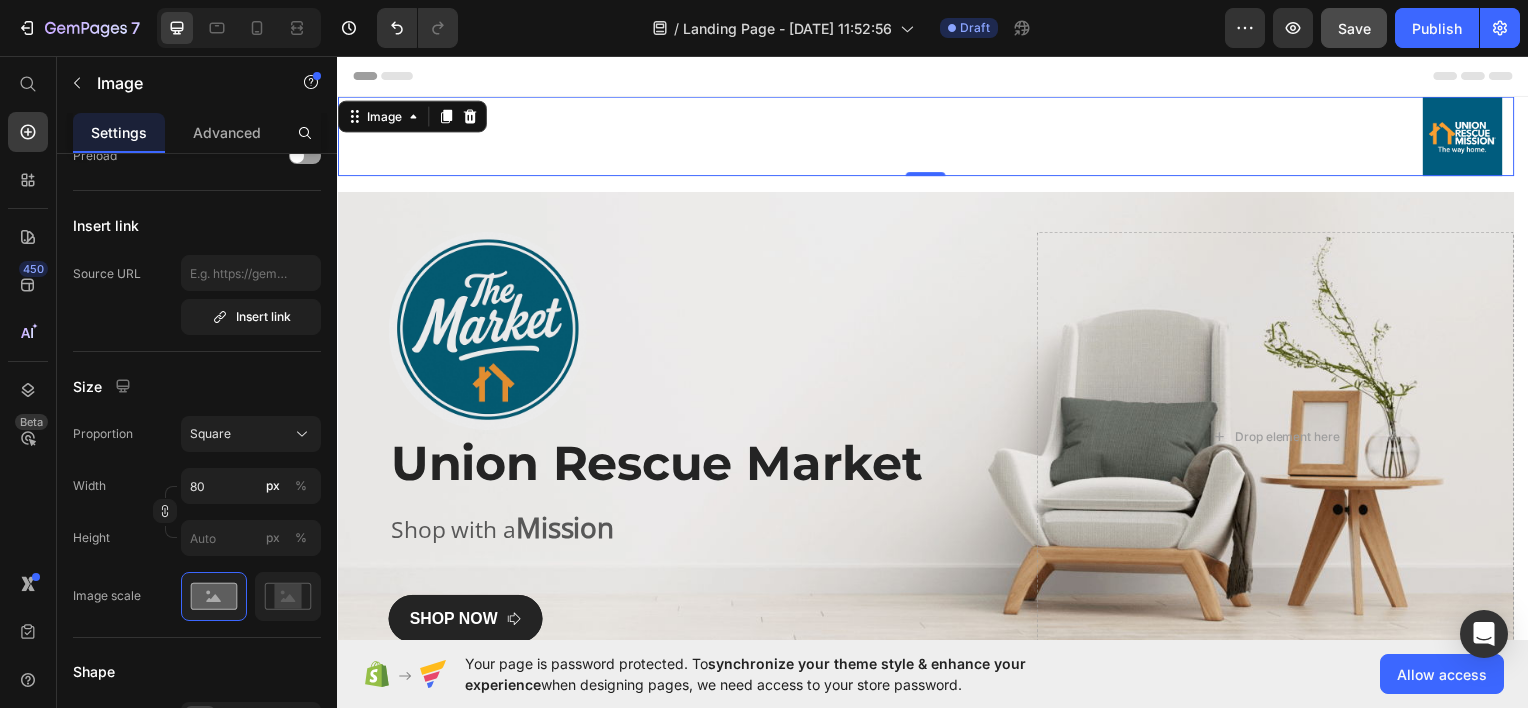 click at bounding box center (929, 136) 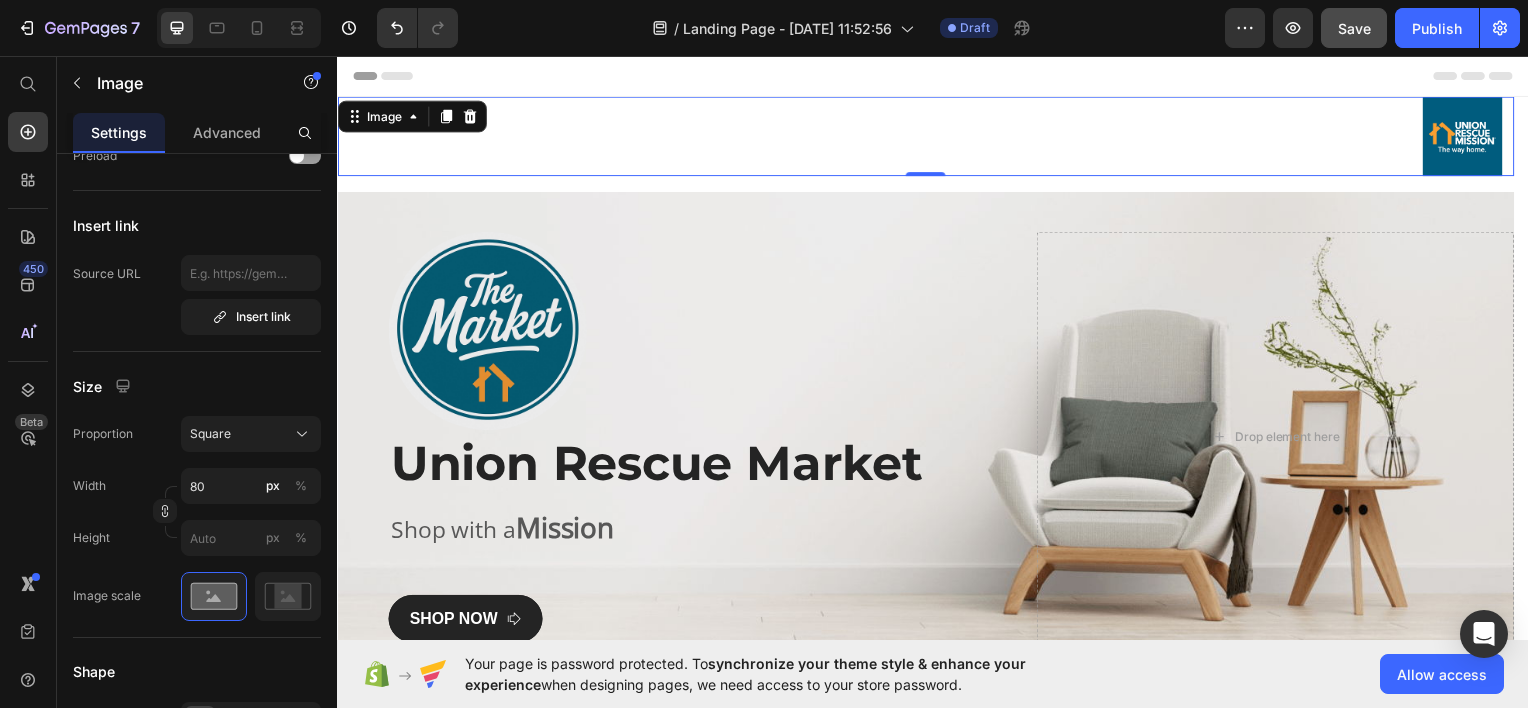 click at bounding box center [929, 136] 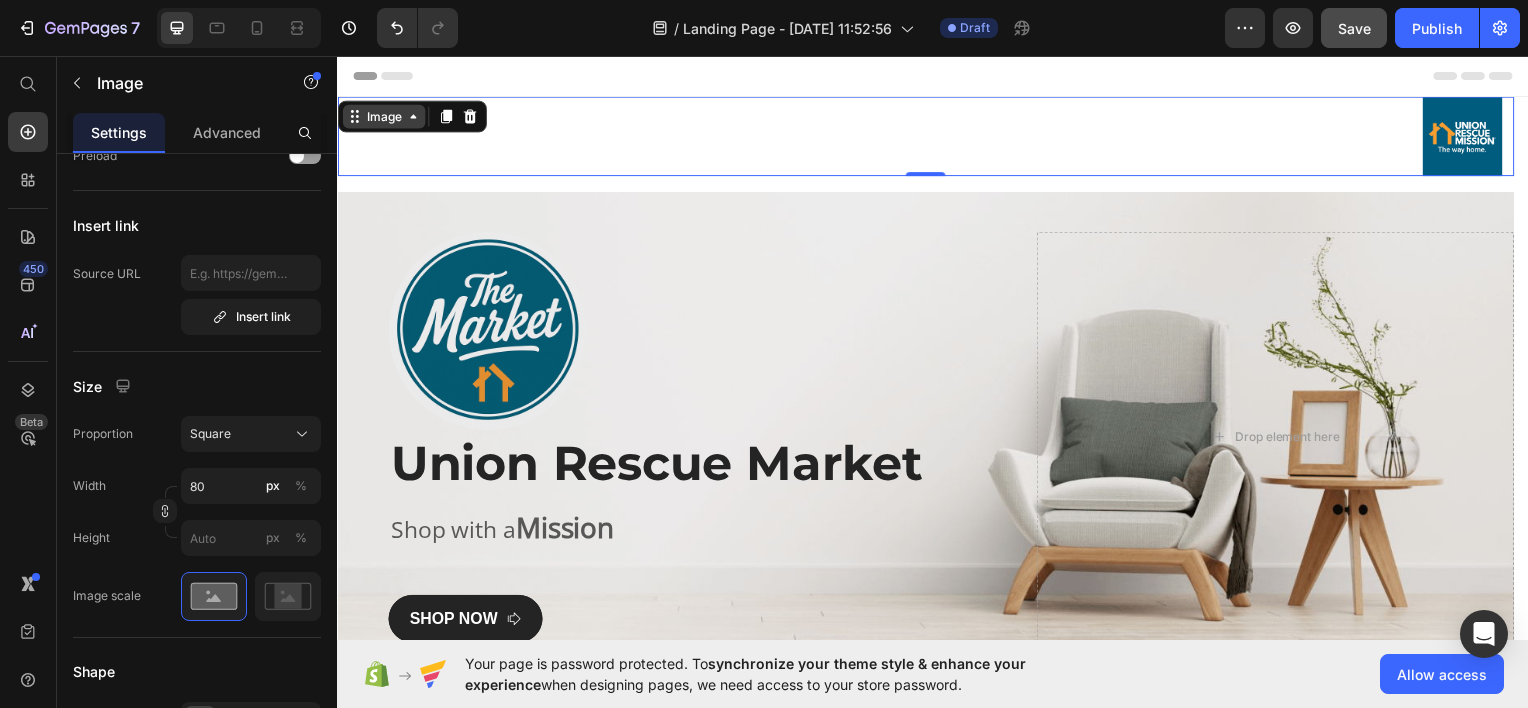 click on "Image" at bounding box center (383, 116) 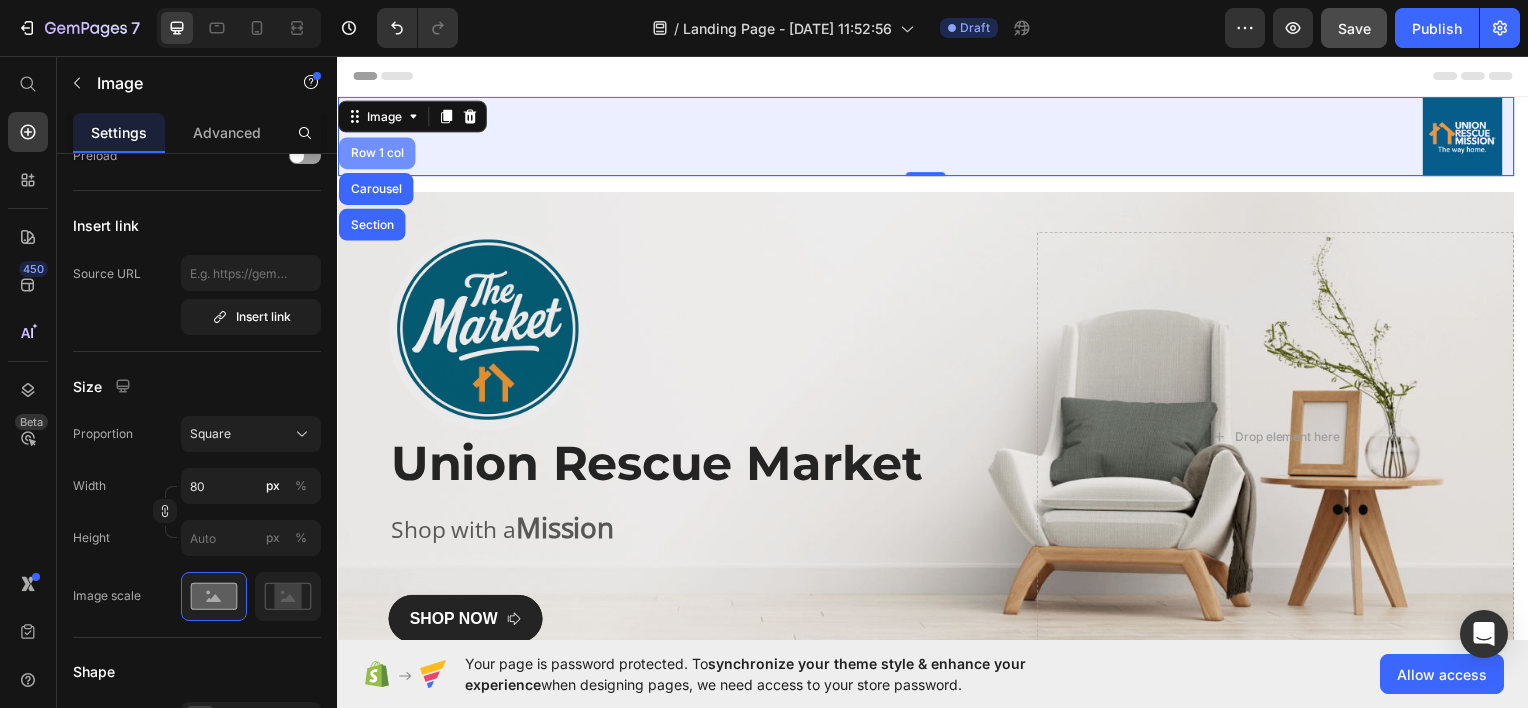 click on "Row 1 col" at bounding box center [376, 153] 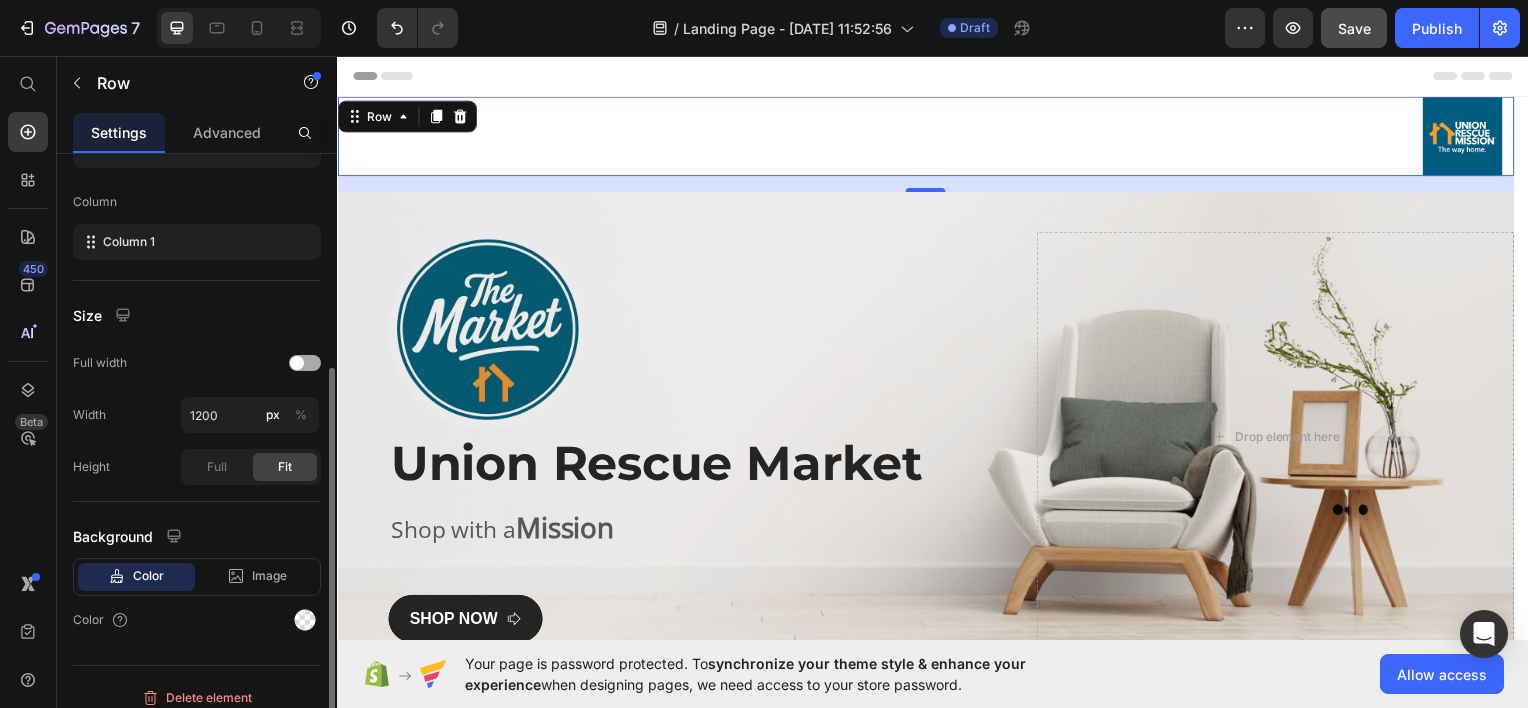 scroll, scrollTop: 299, scrollLeft: 0, axis: vertical 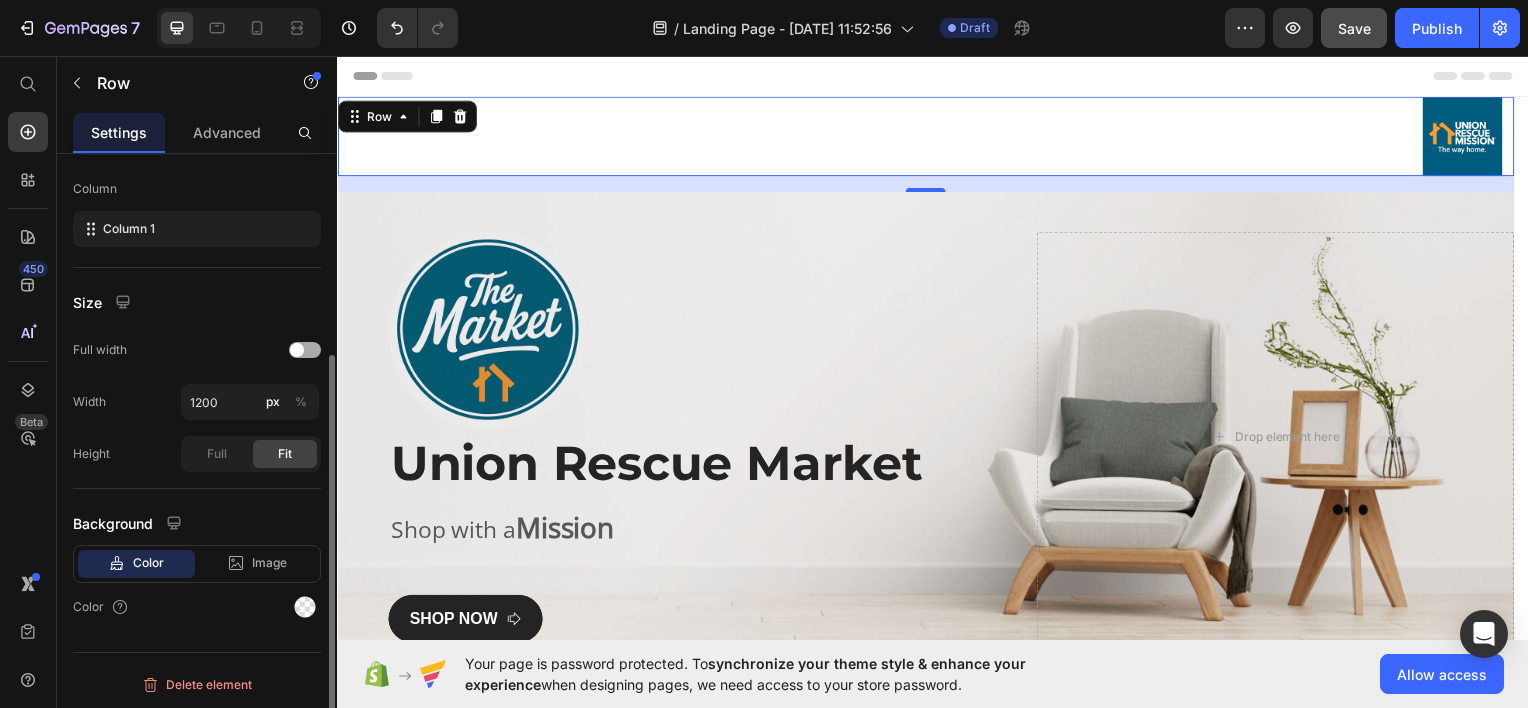 click on "Color" at bounding box center (148, 563) 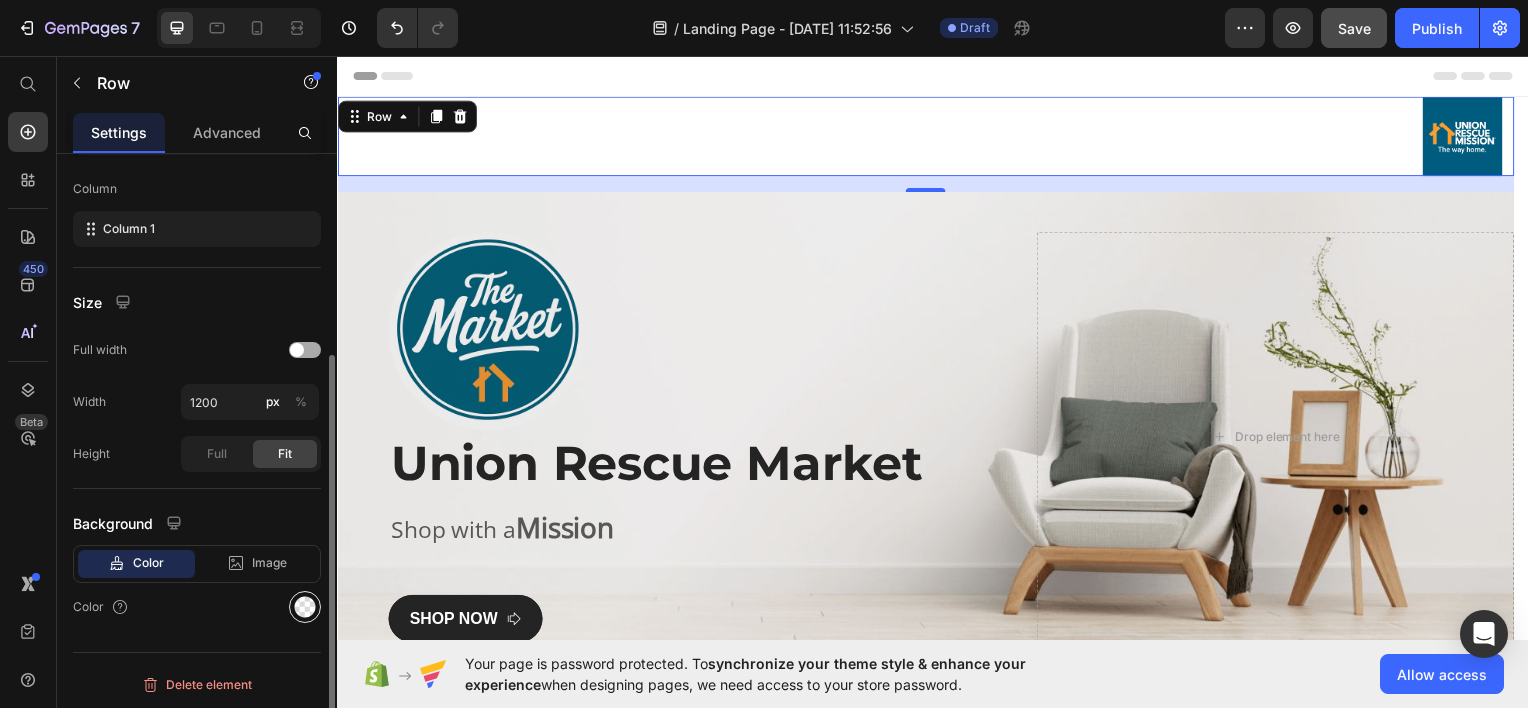 click at bounding box center (305, 607) 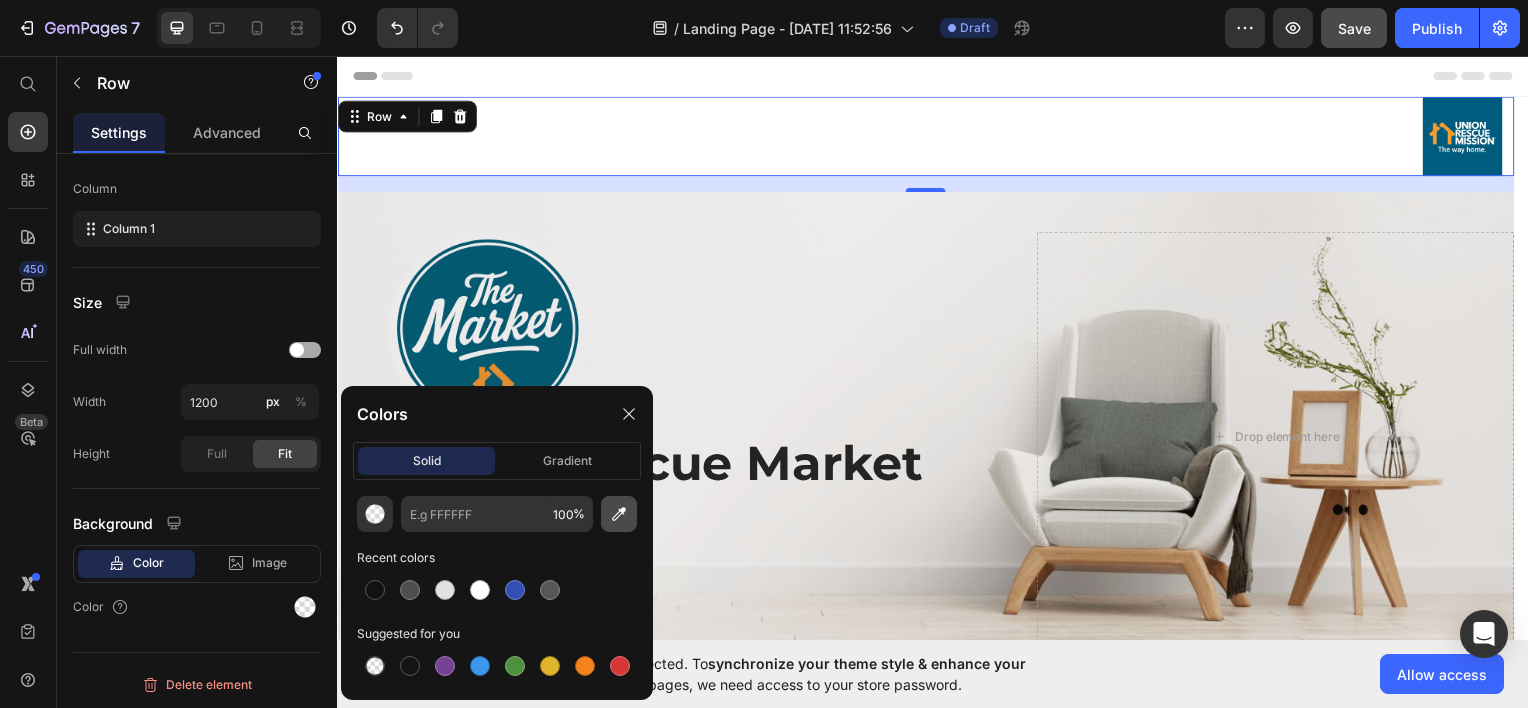 click 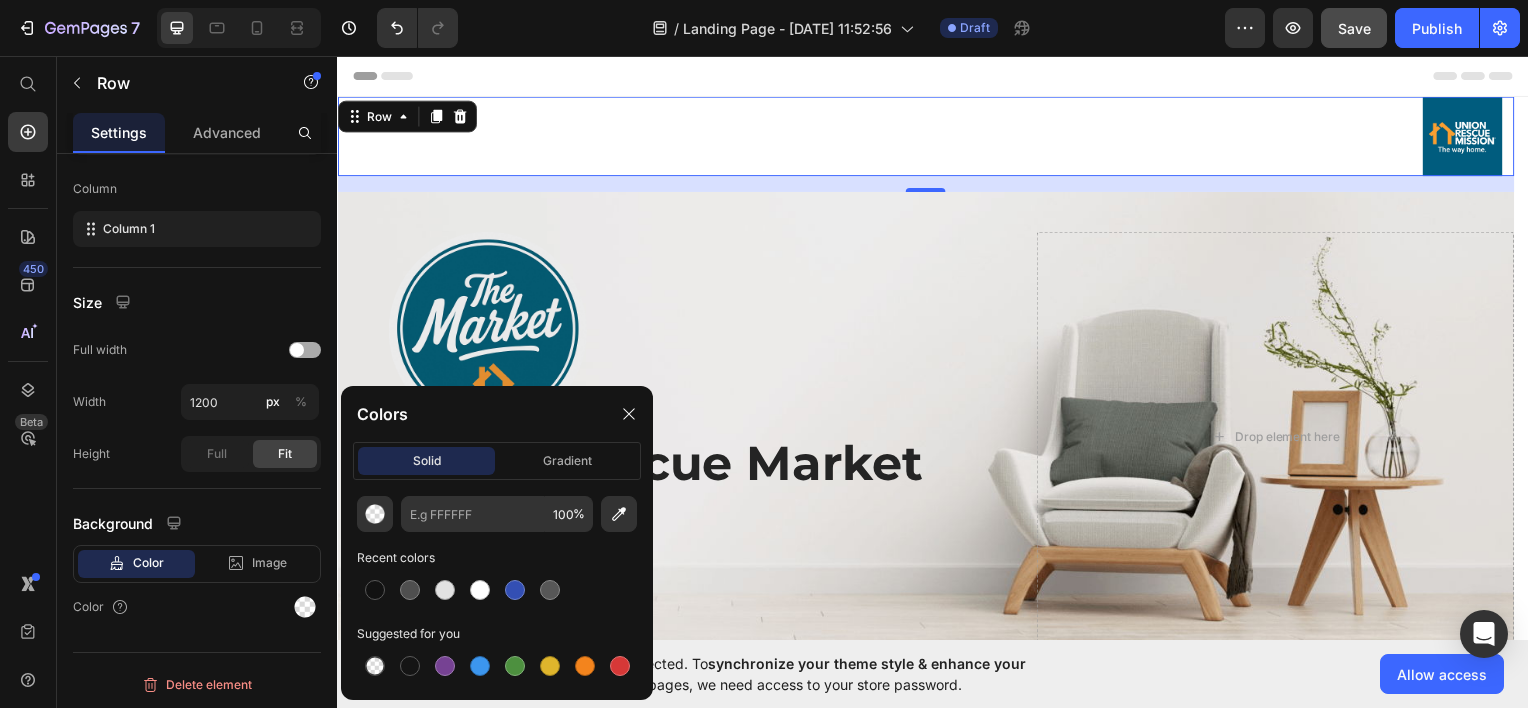 type on "005B7E" 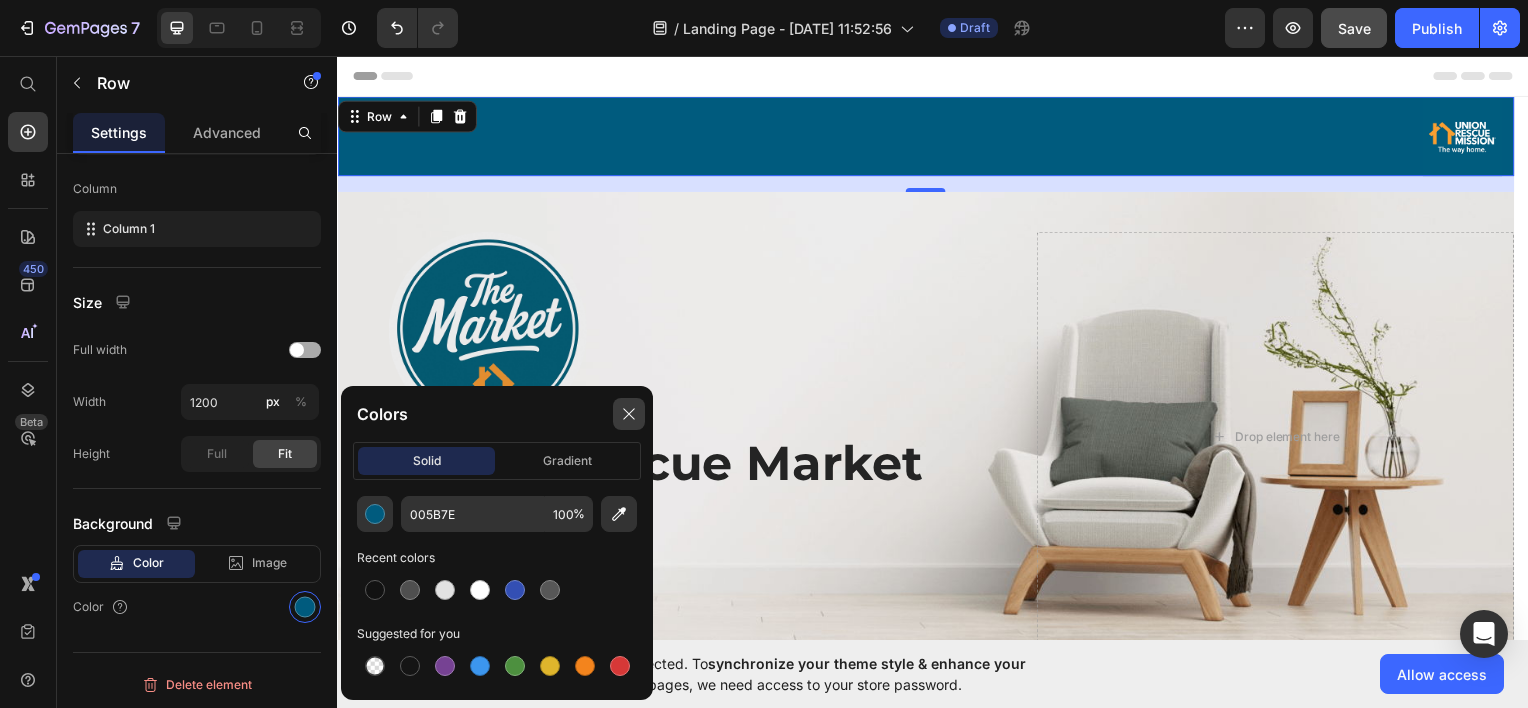 click 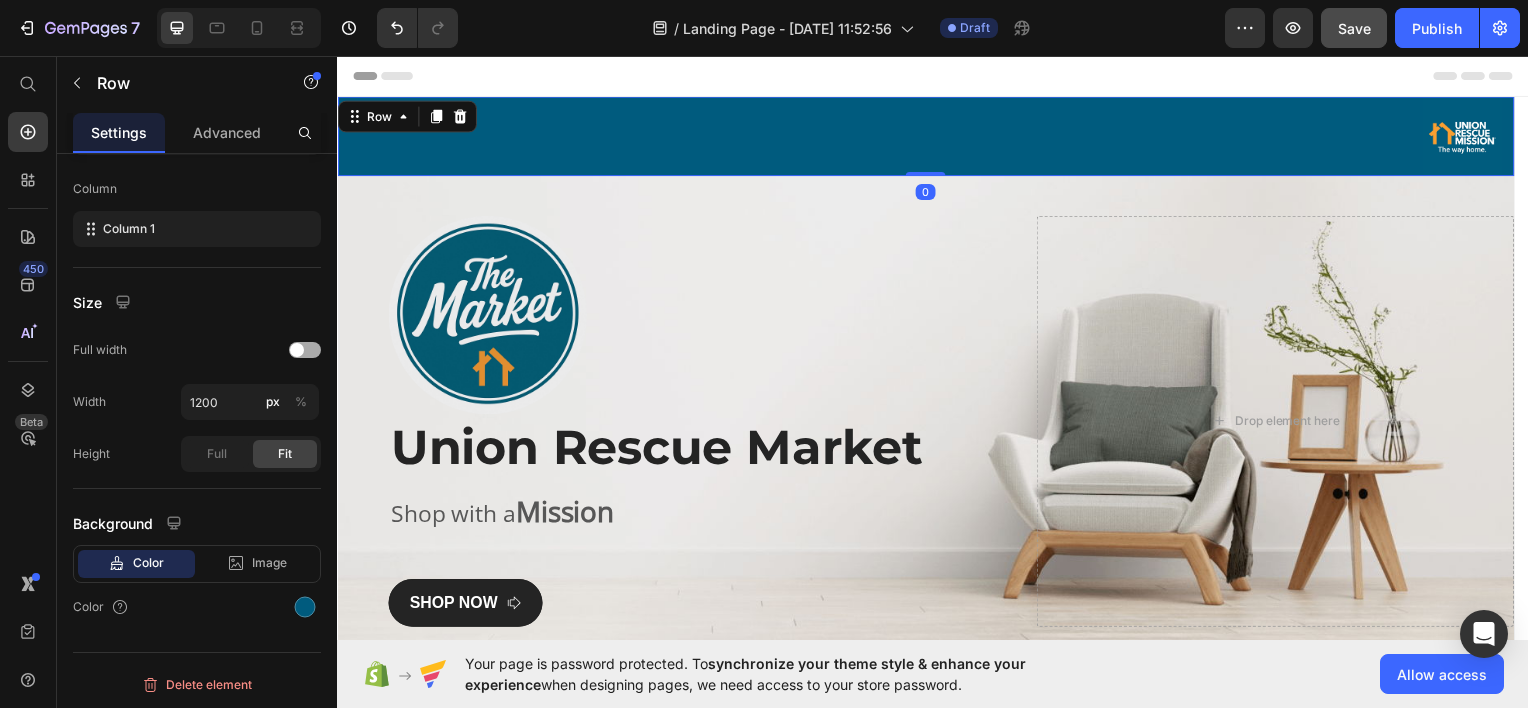 drag, startPoint x: 926, startPoint y: 191, endPoint x: 925, endPoint y: 156, distance: 35.014282 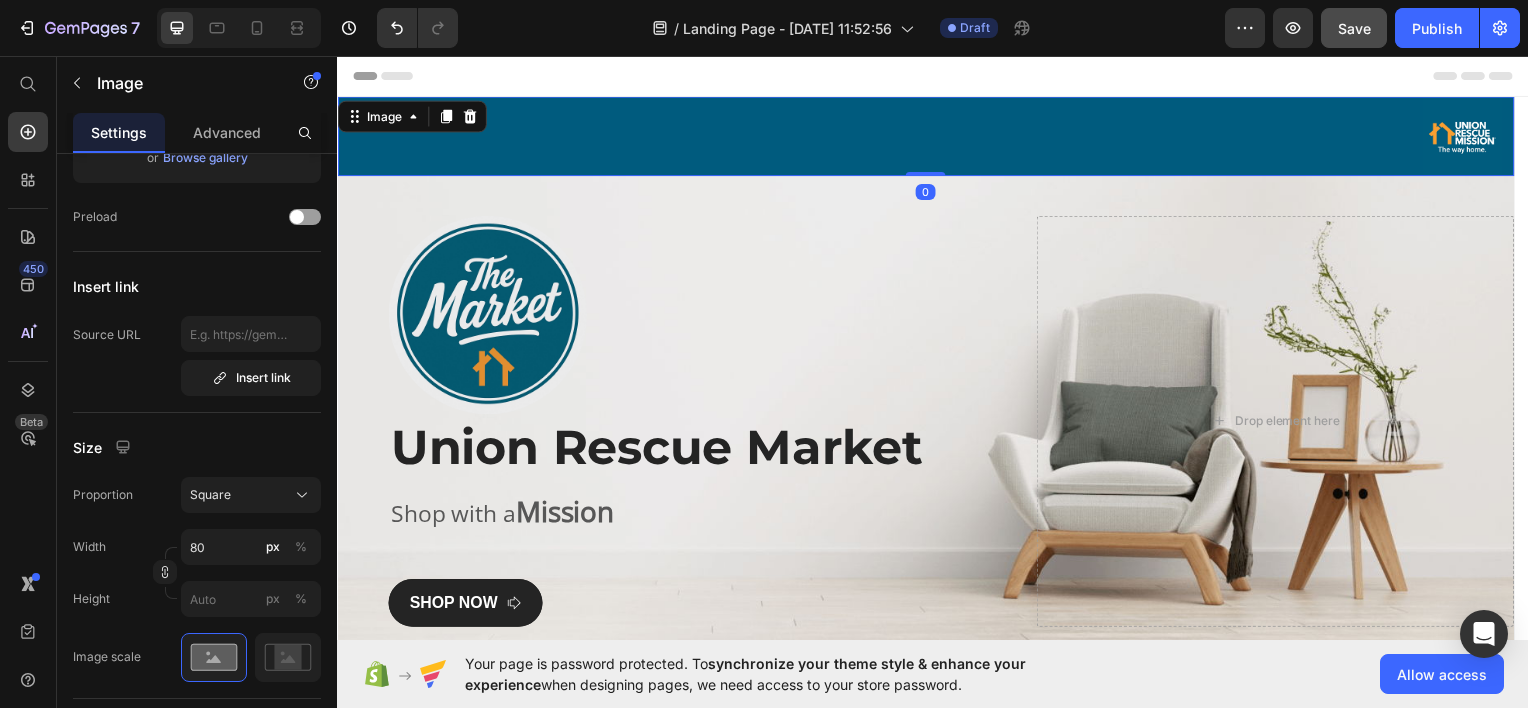 click at bounding box center [929, 136] 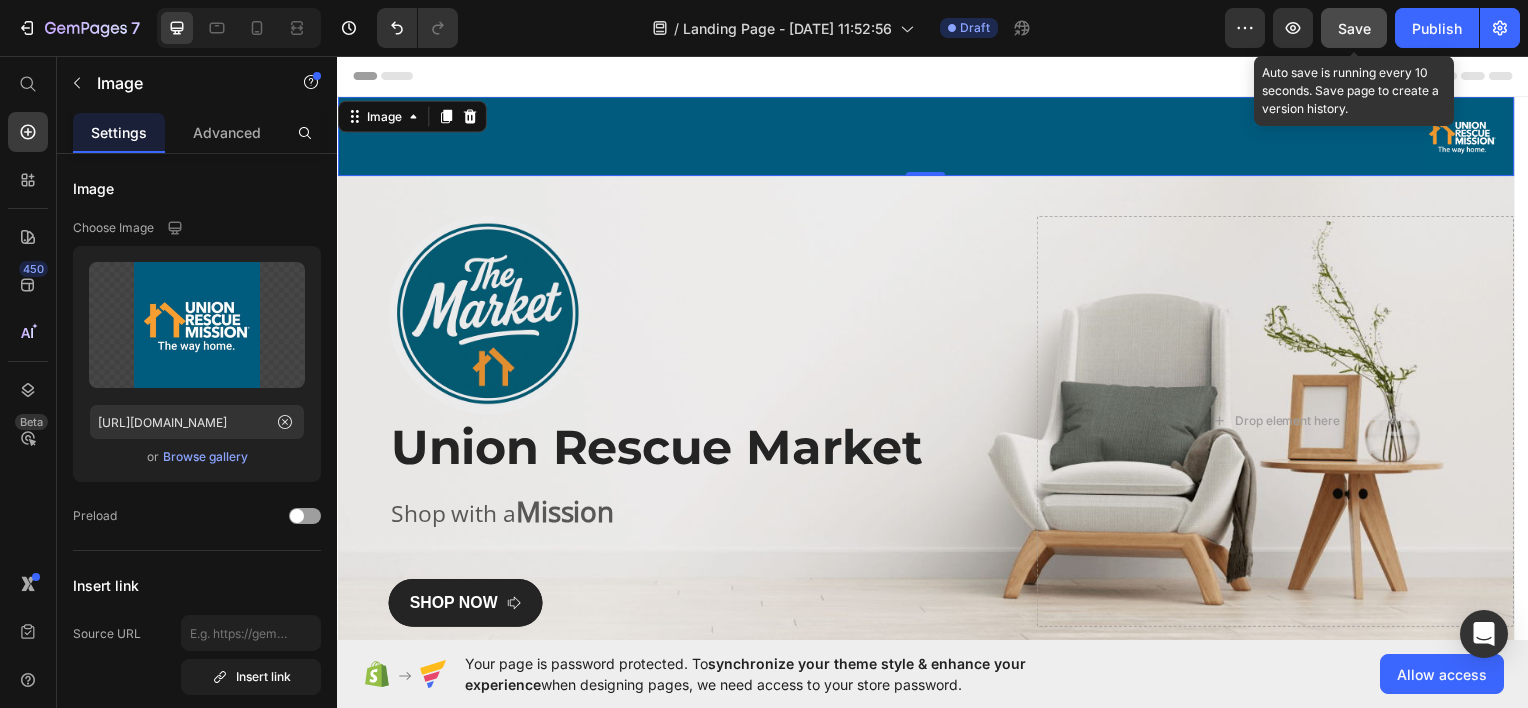 click on "Save" 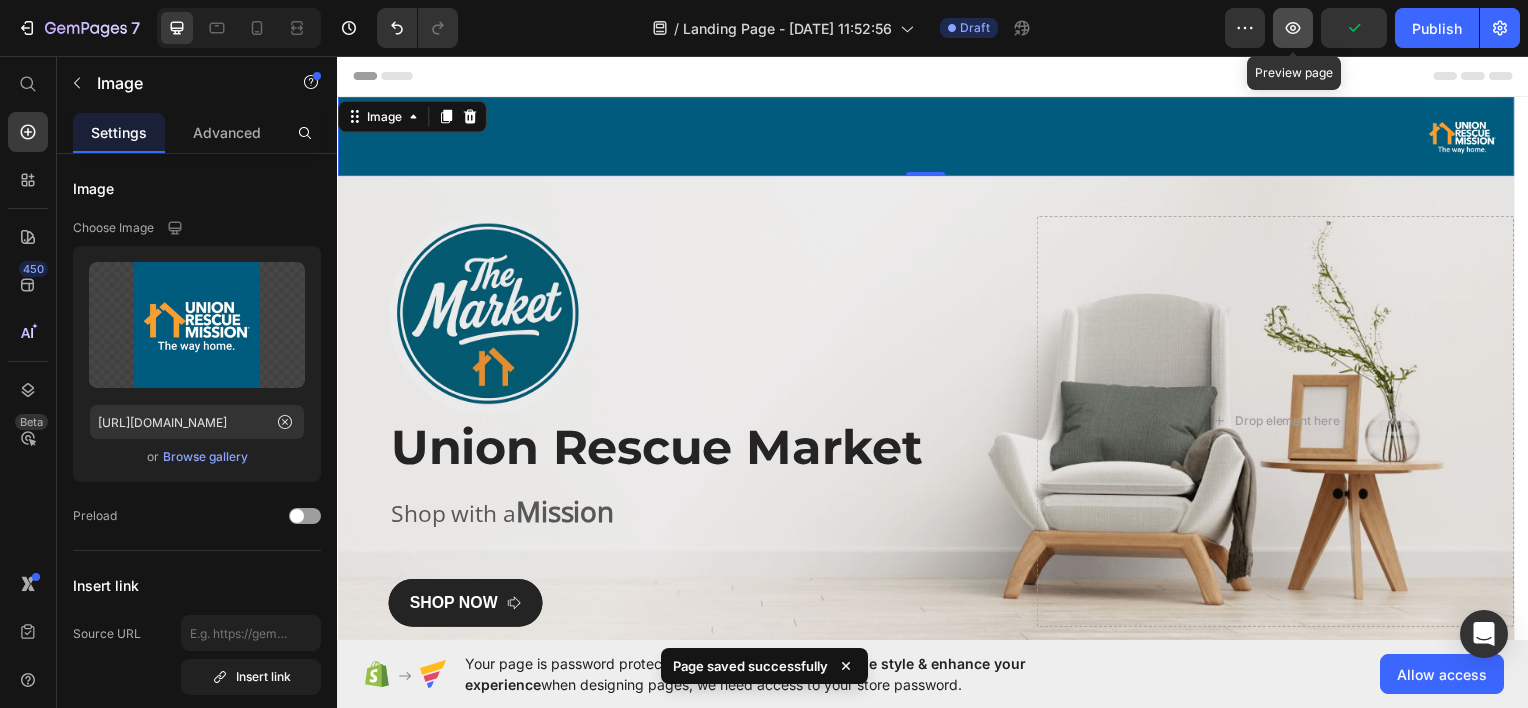click 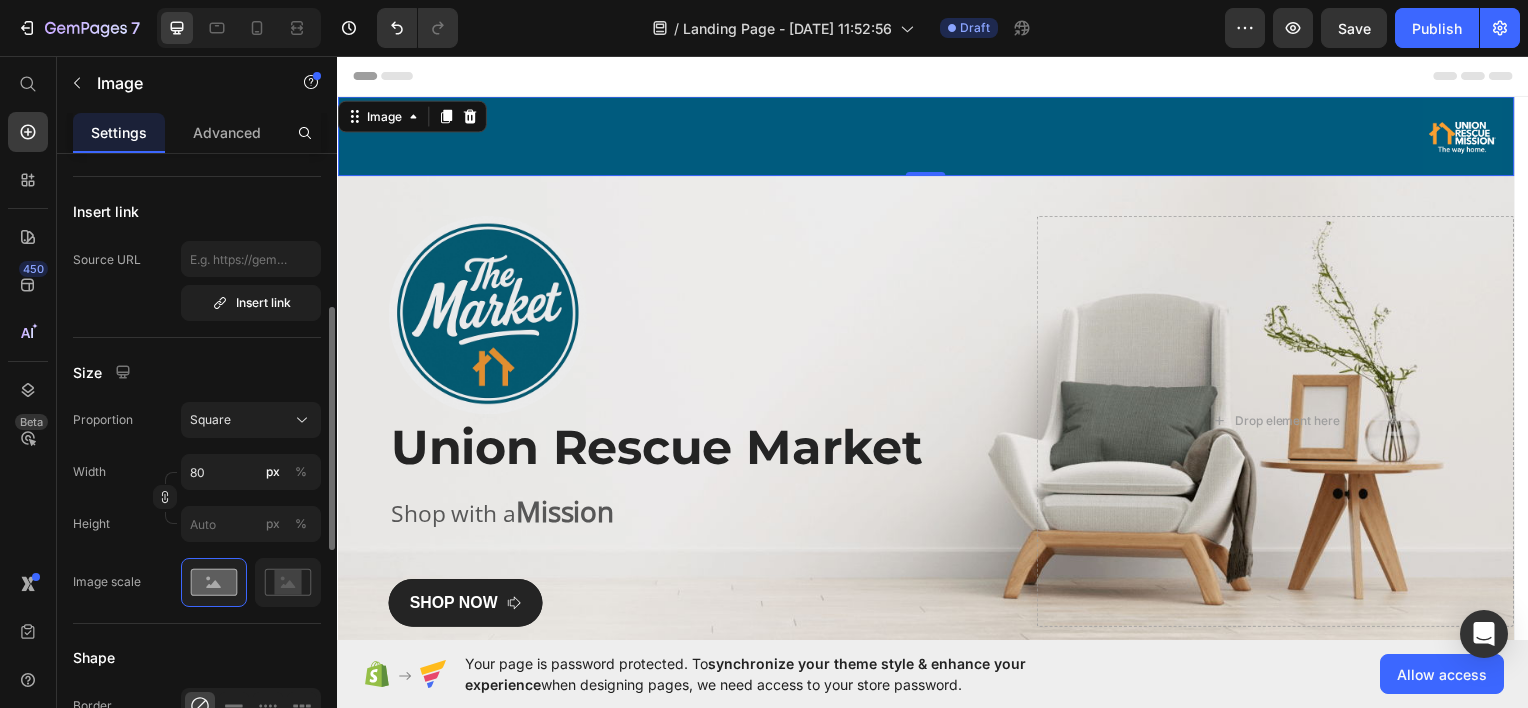 scroll, scrollTop: 377, scrollLeft: 0, axis: vertical 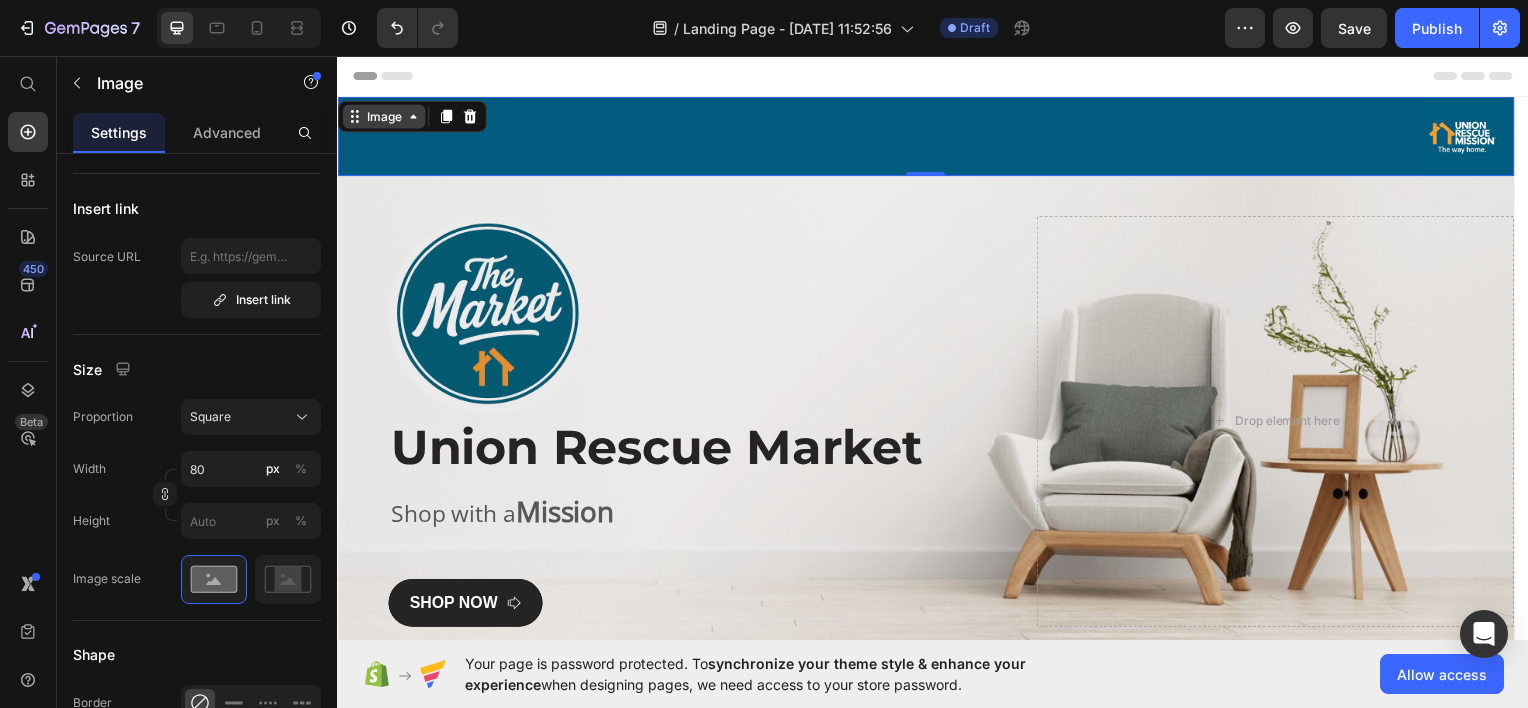 click on "Image" at bounding box center (383, 116) 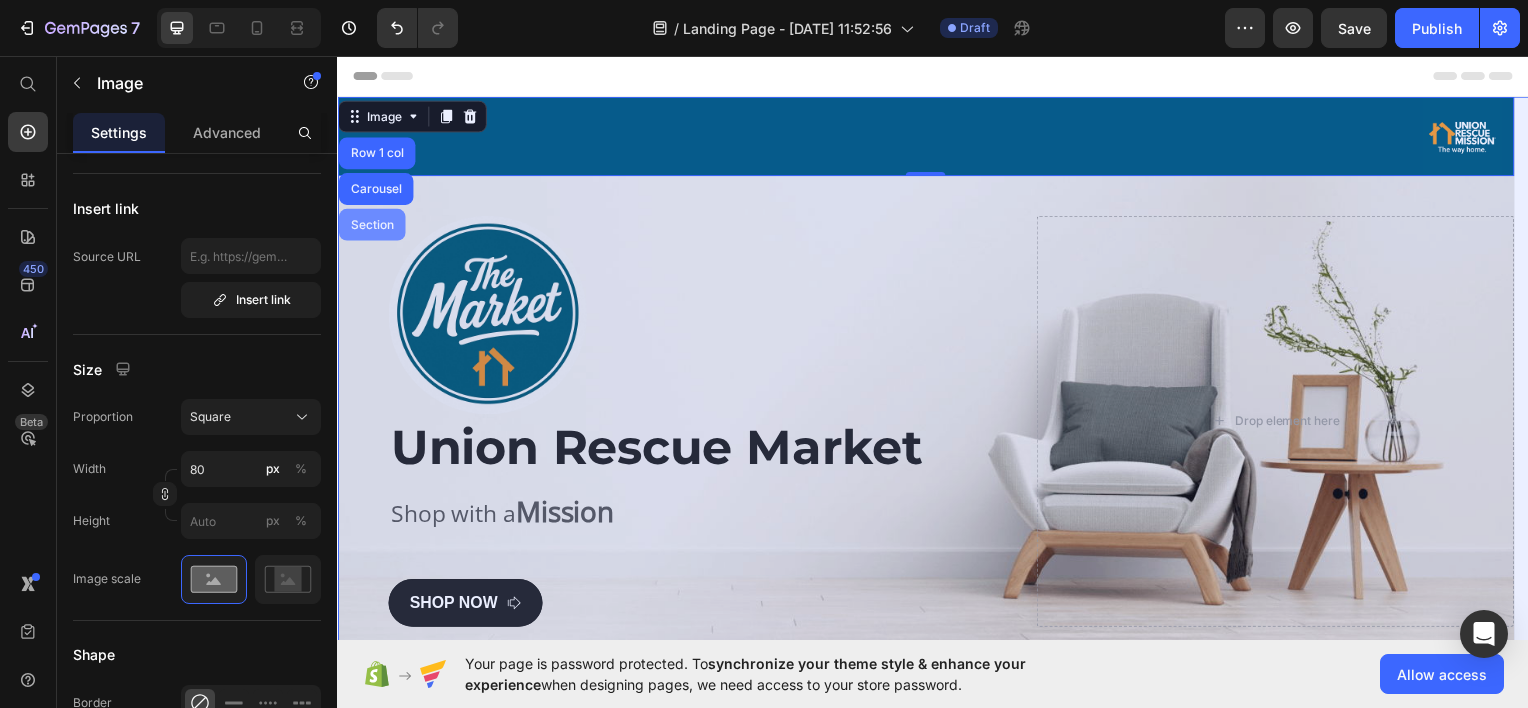 click on "Section" at bounding box center [371, 225] 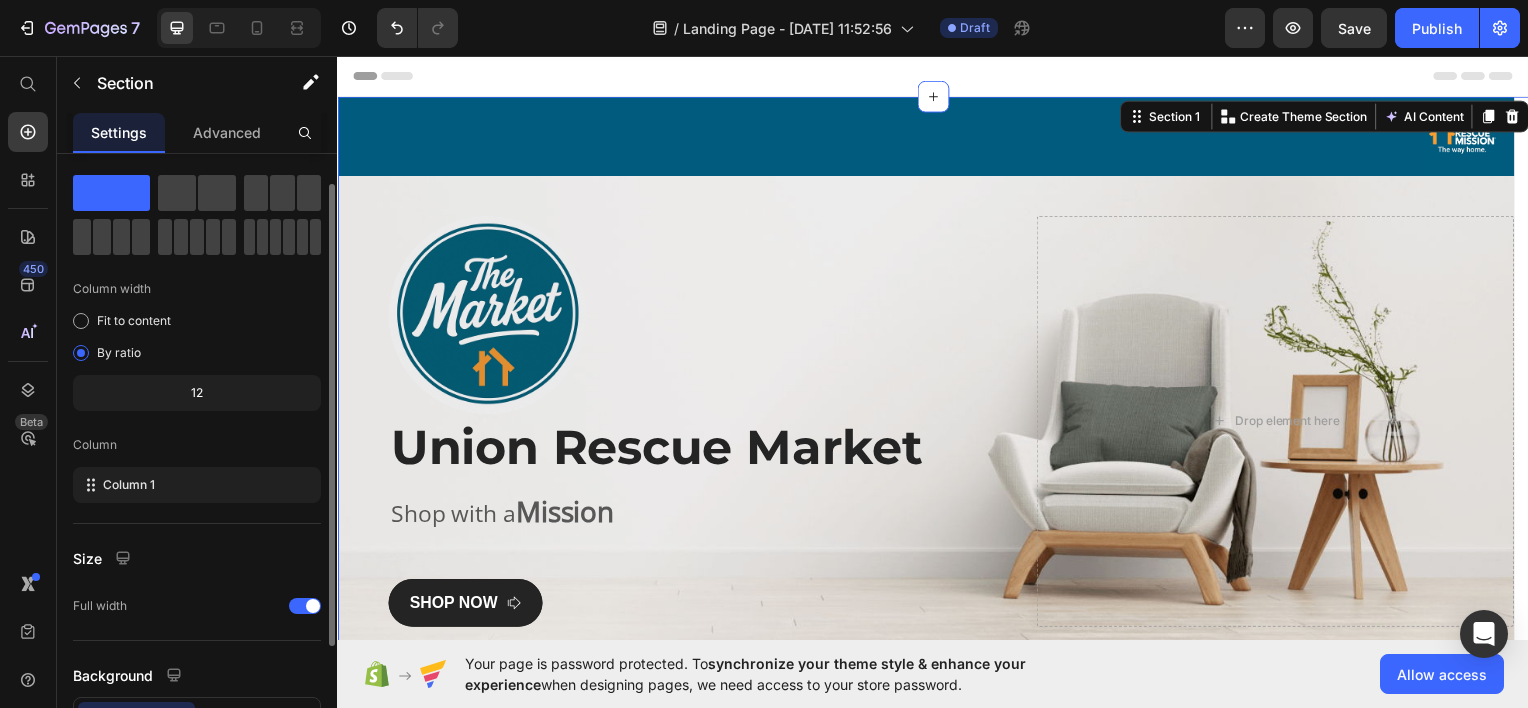 scroll, scrollTop: 42, scrollLeft: 0, axis: vertical 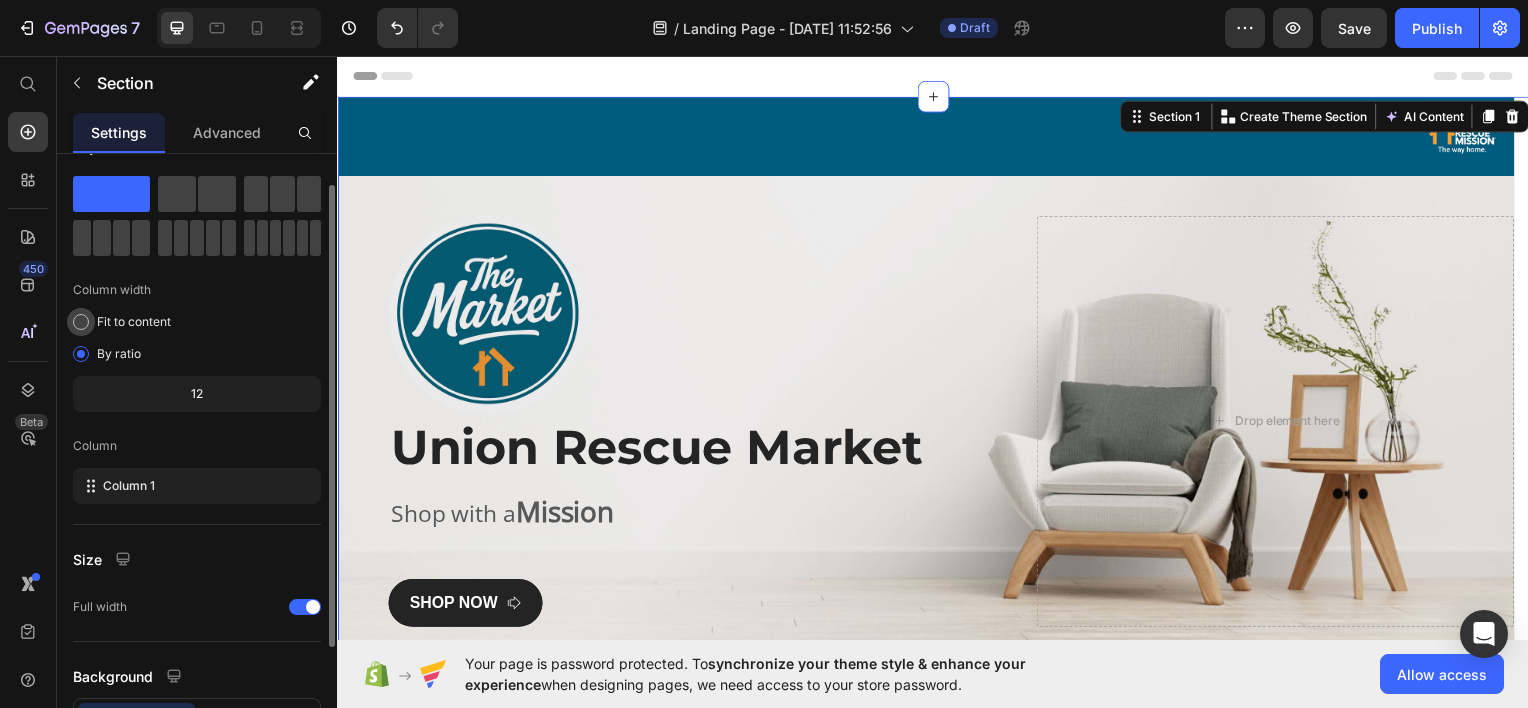 click on "Fit to content" at bounding box center [134, 322] 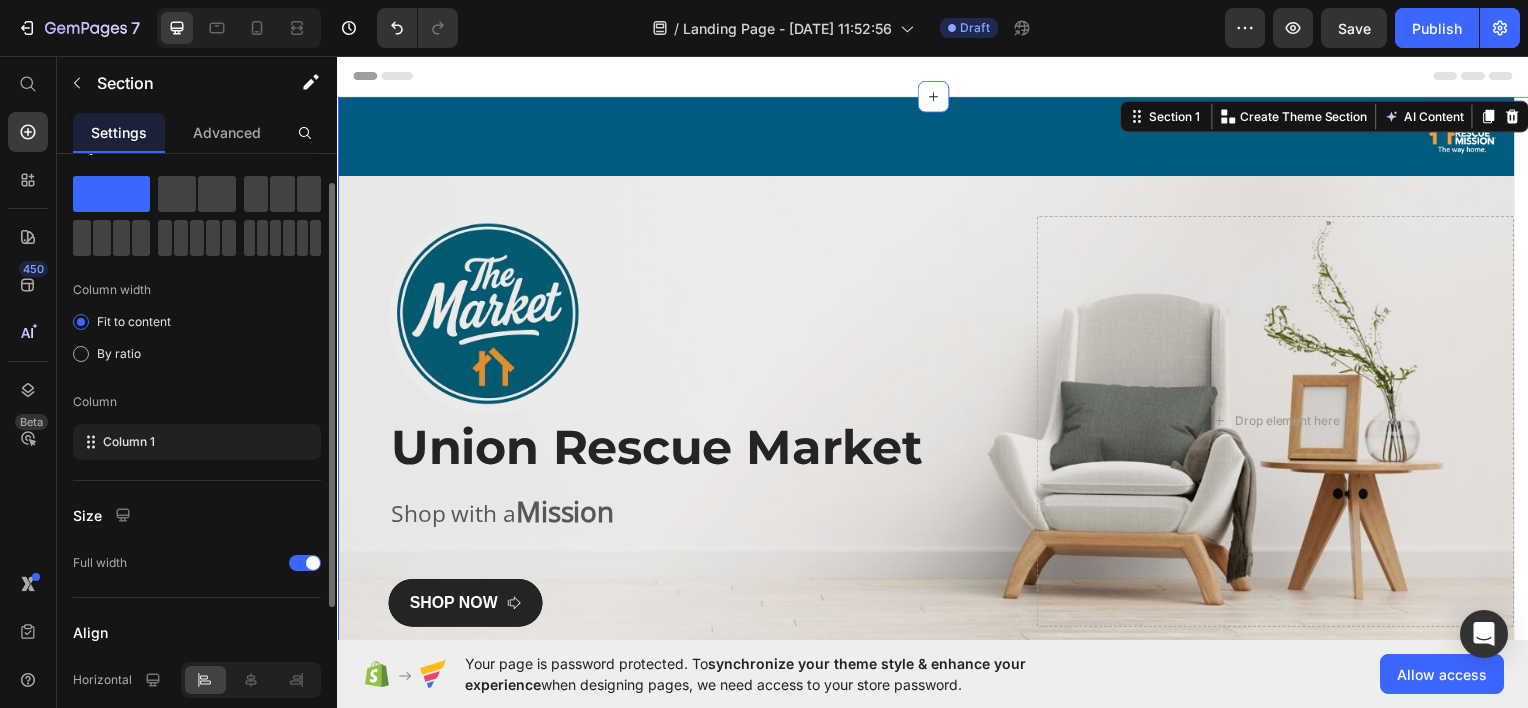 scroll, scrollTop: 0, scrollLeft: 0, axis: both 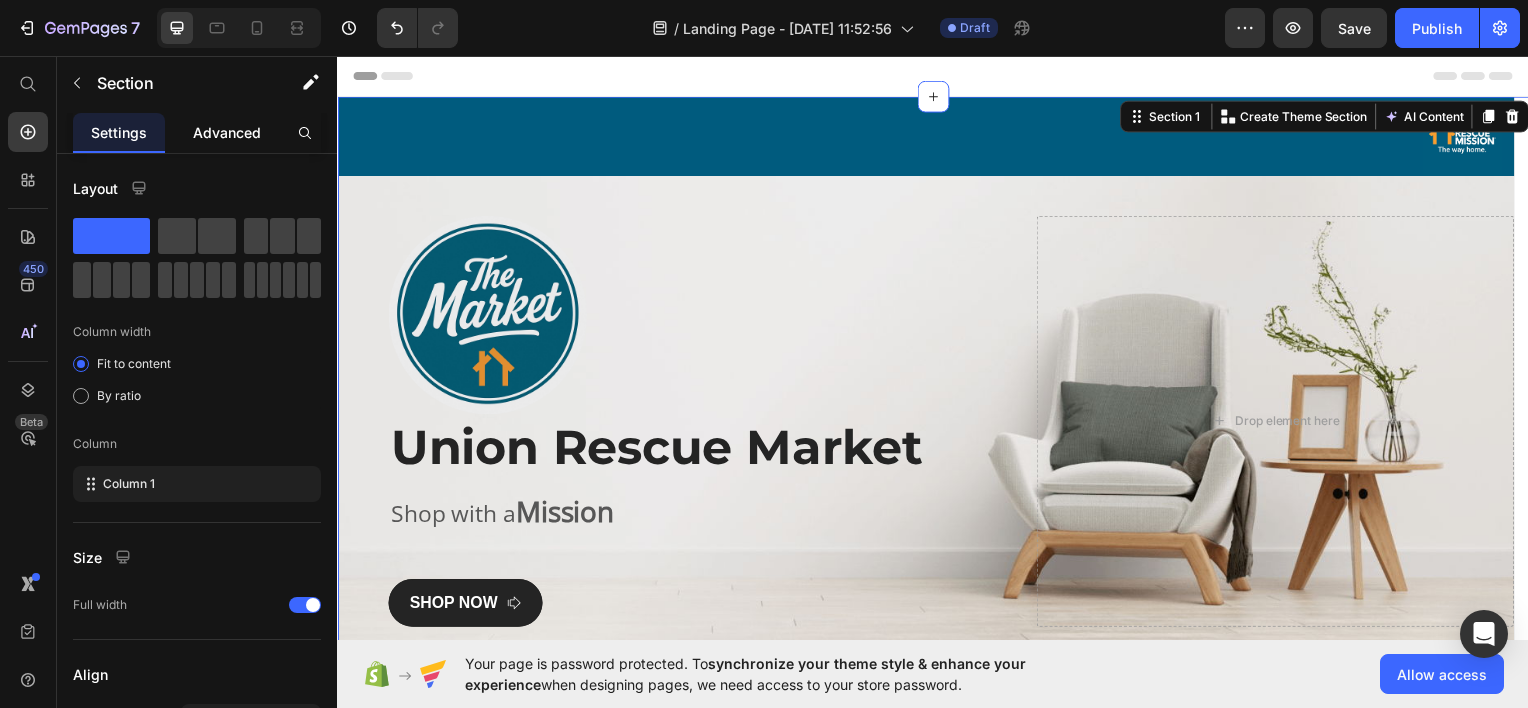 click on "Advanced" at bounding box center [227, 132] 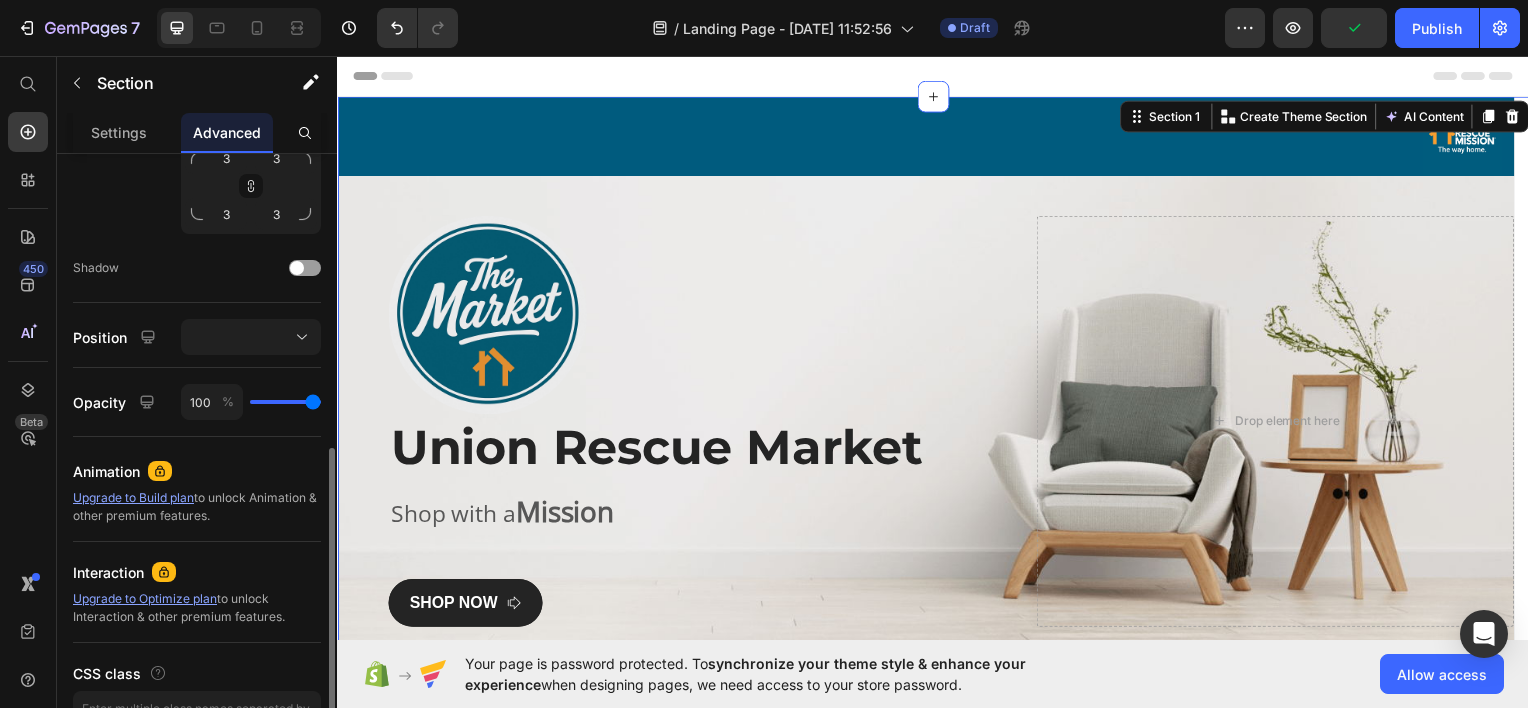 scroll, scrollTop: 796, scrollLeft: 0, axis: vertical 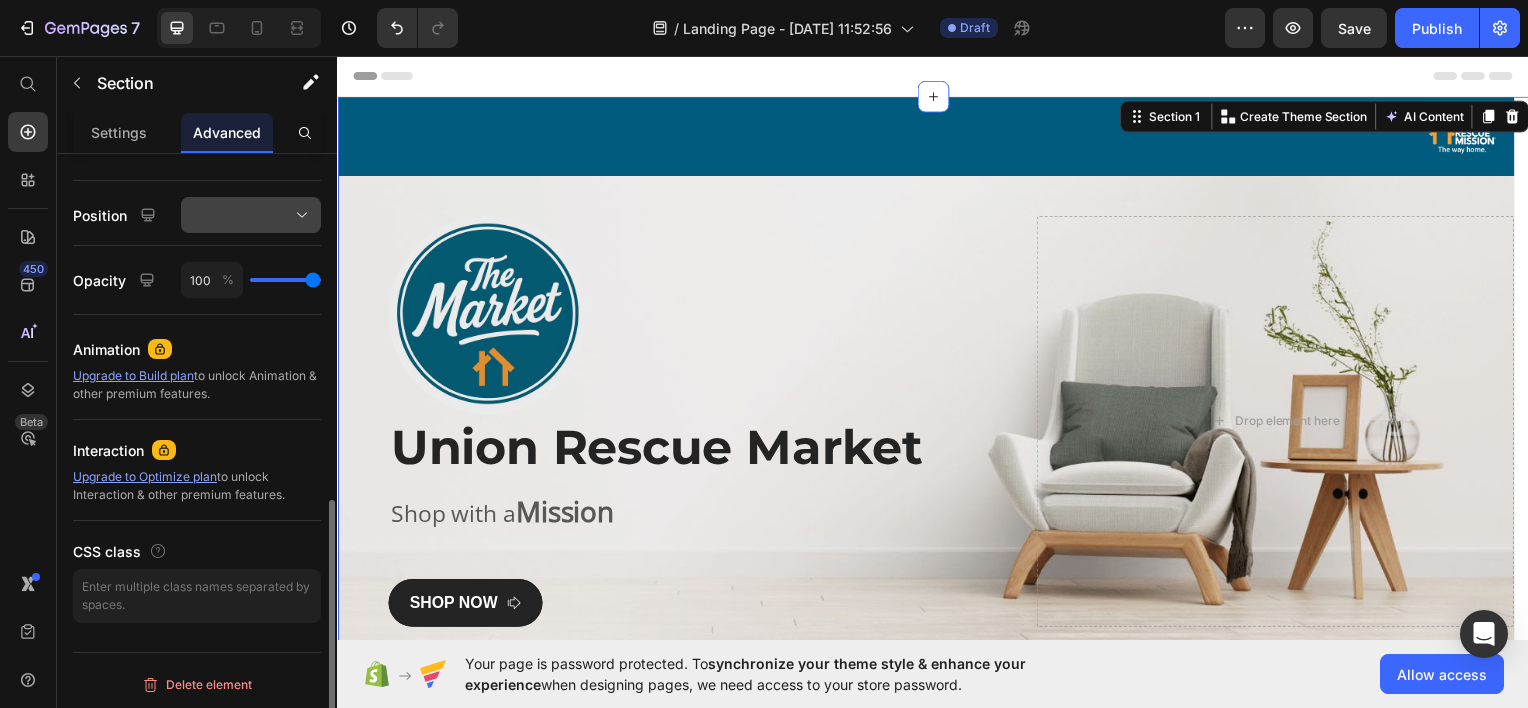 click 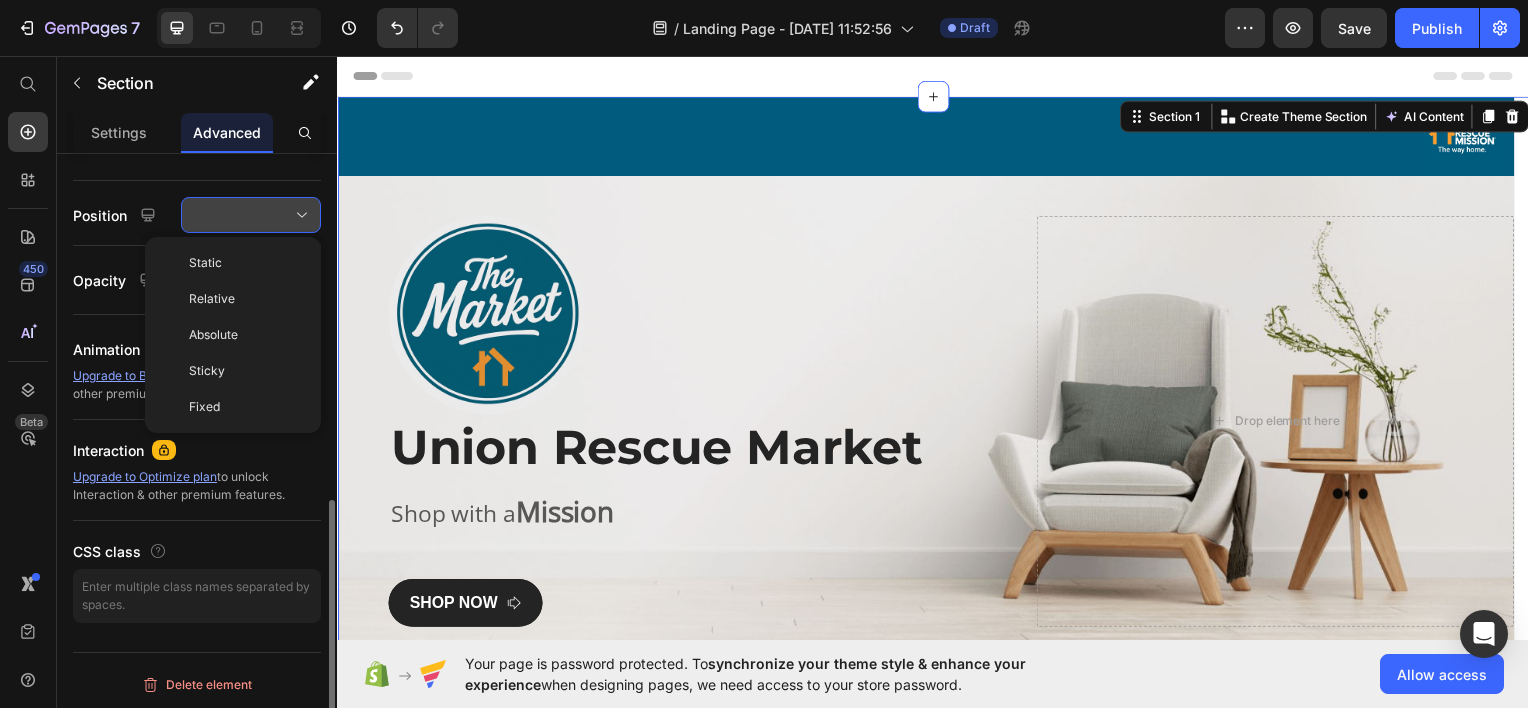 click 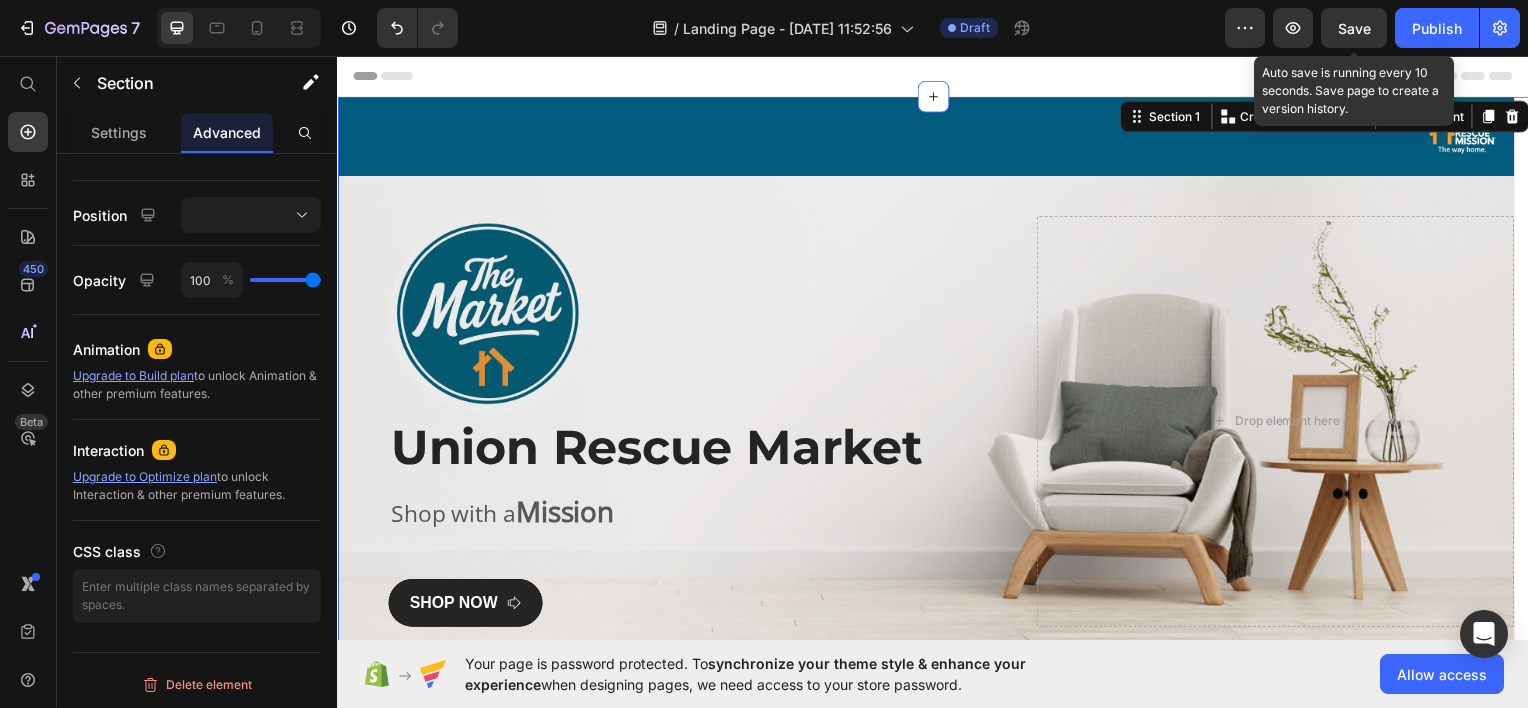 click on "Save" at bounding box center [1354, 28] 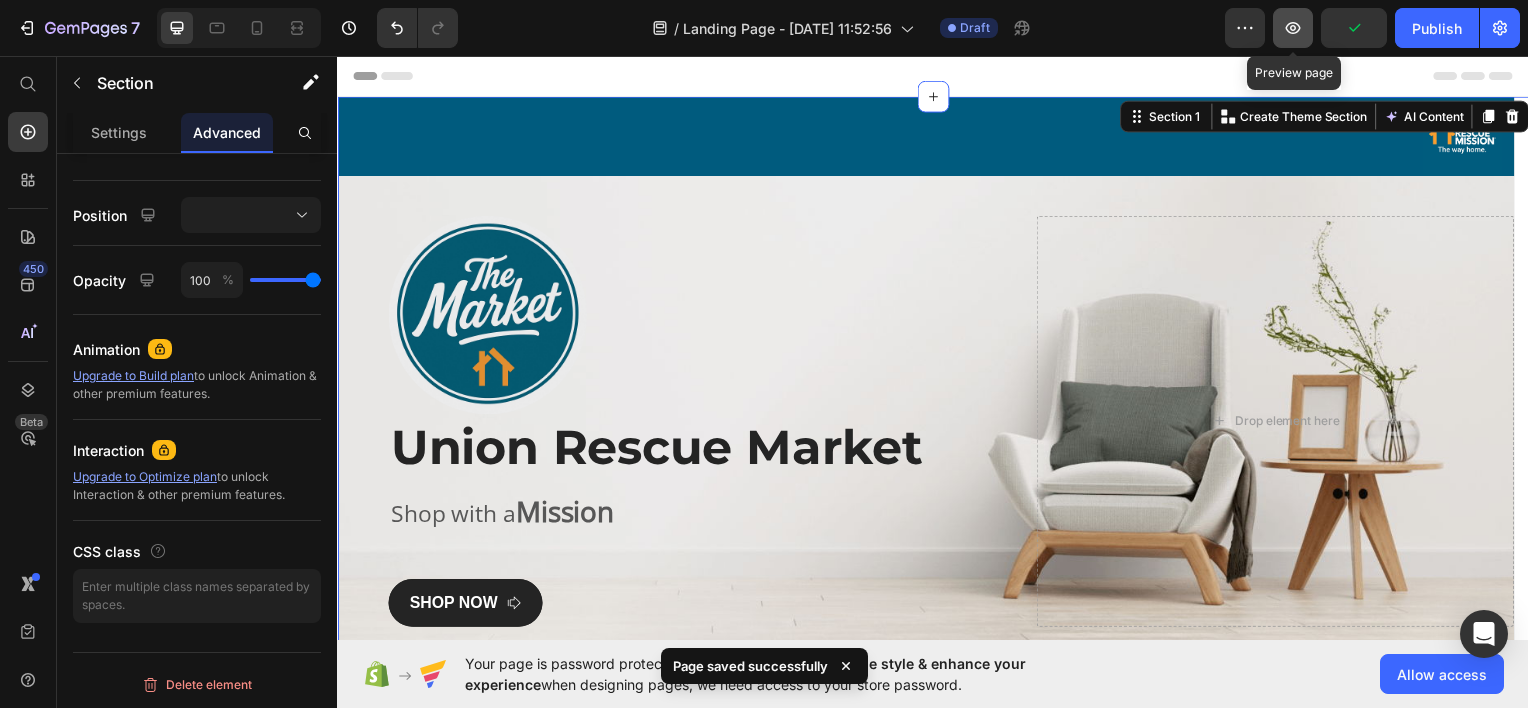click 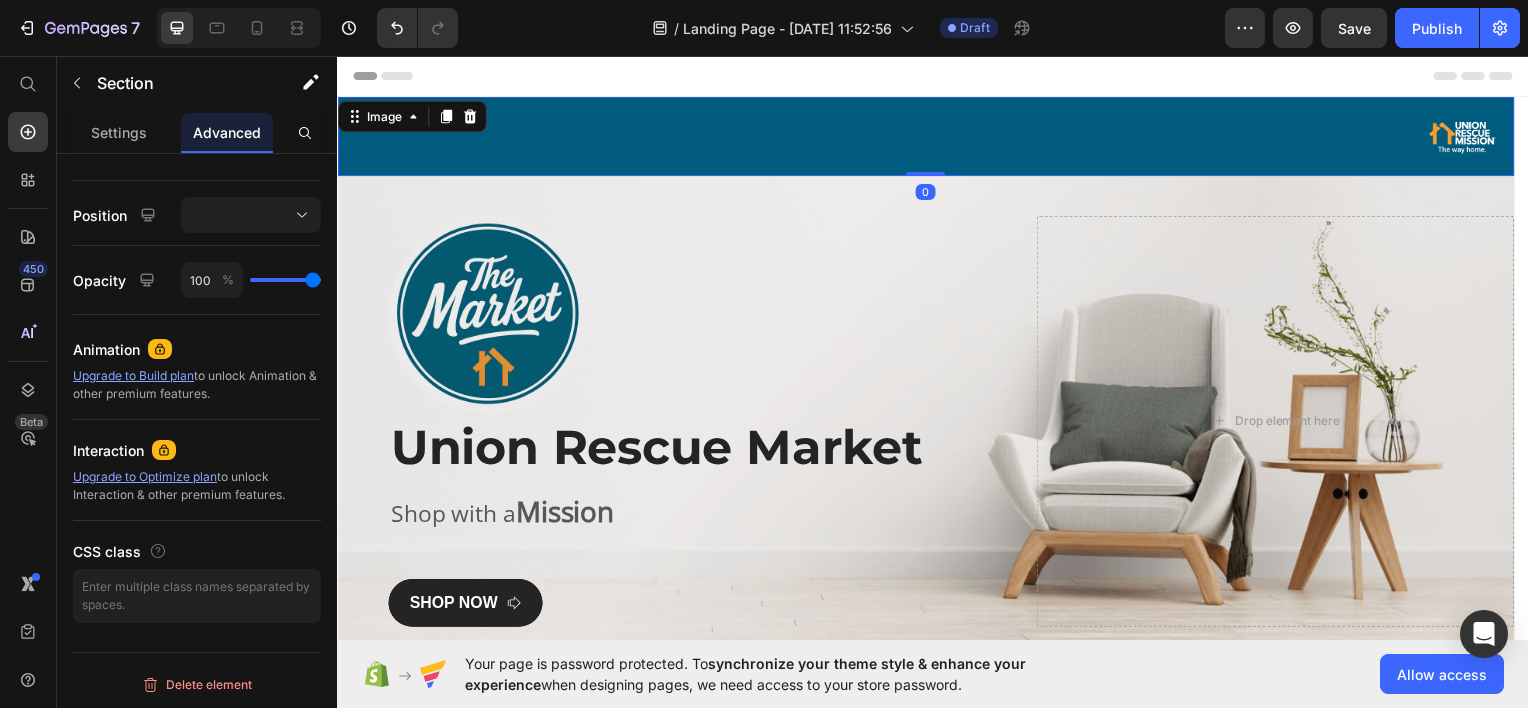 click at bounding box center (929, 136) 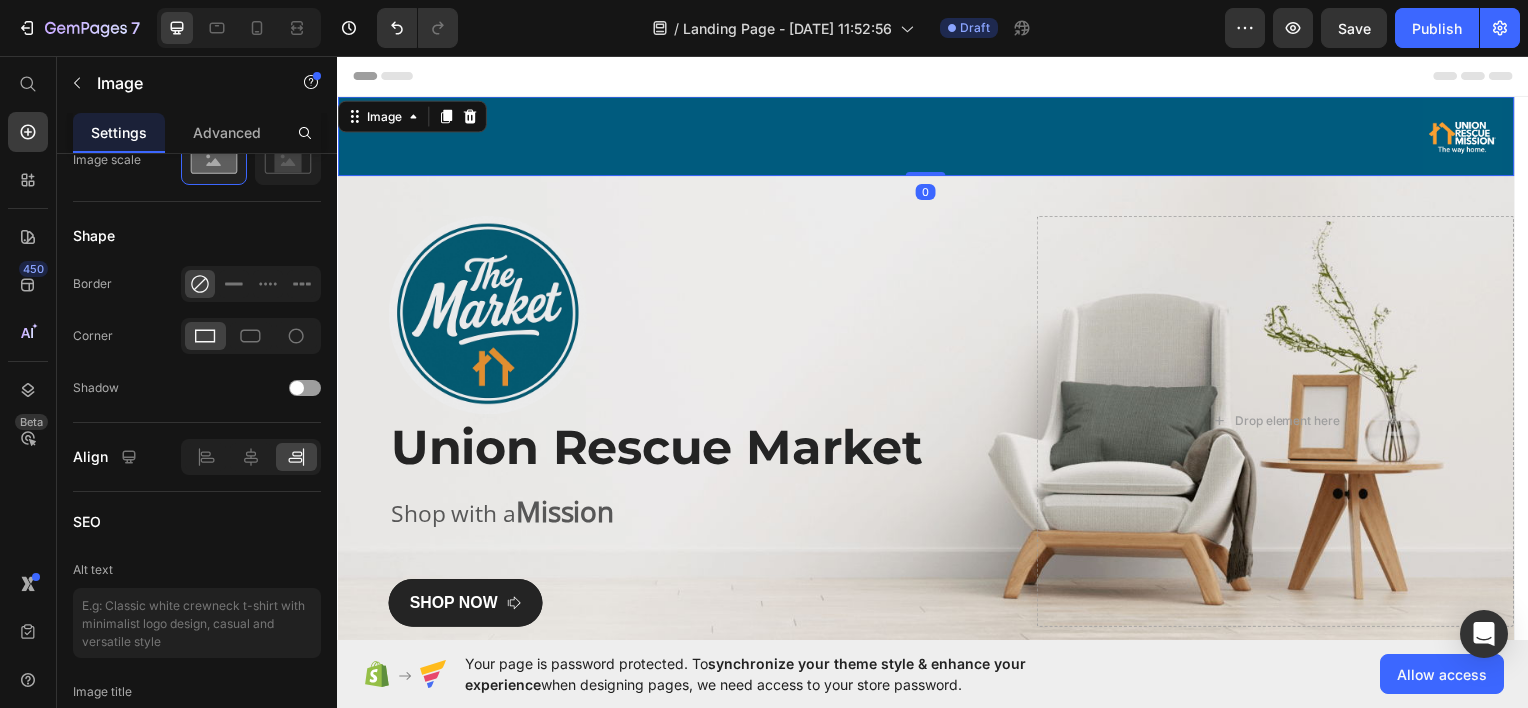 scroll, scrollTop: 0, scrollLeft: 0, axis: both 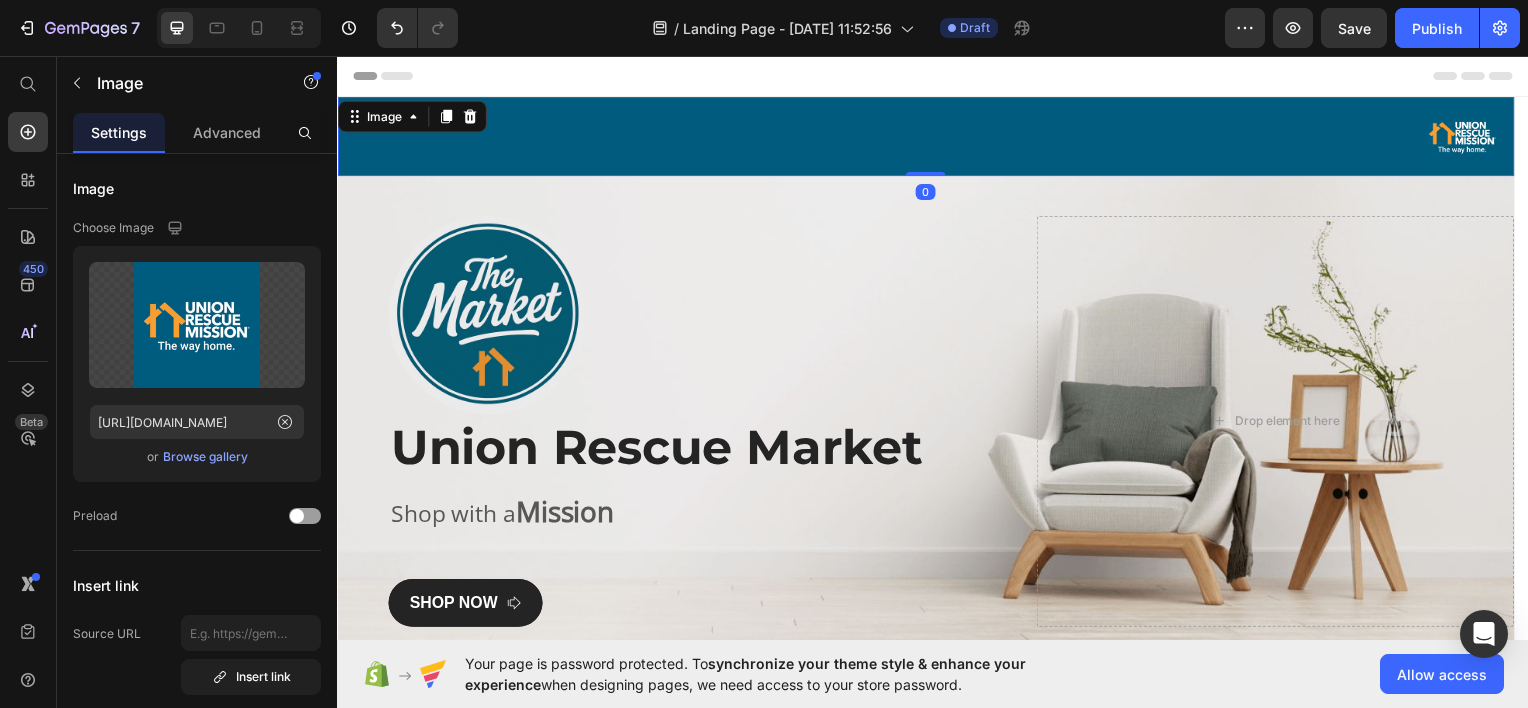 click at bounding box center (929, 136) 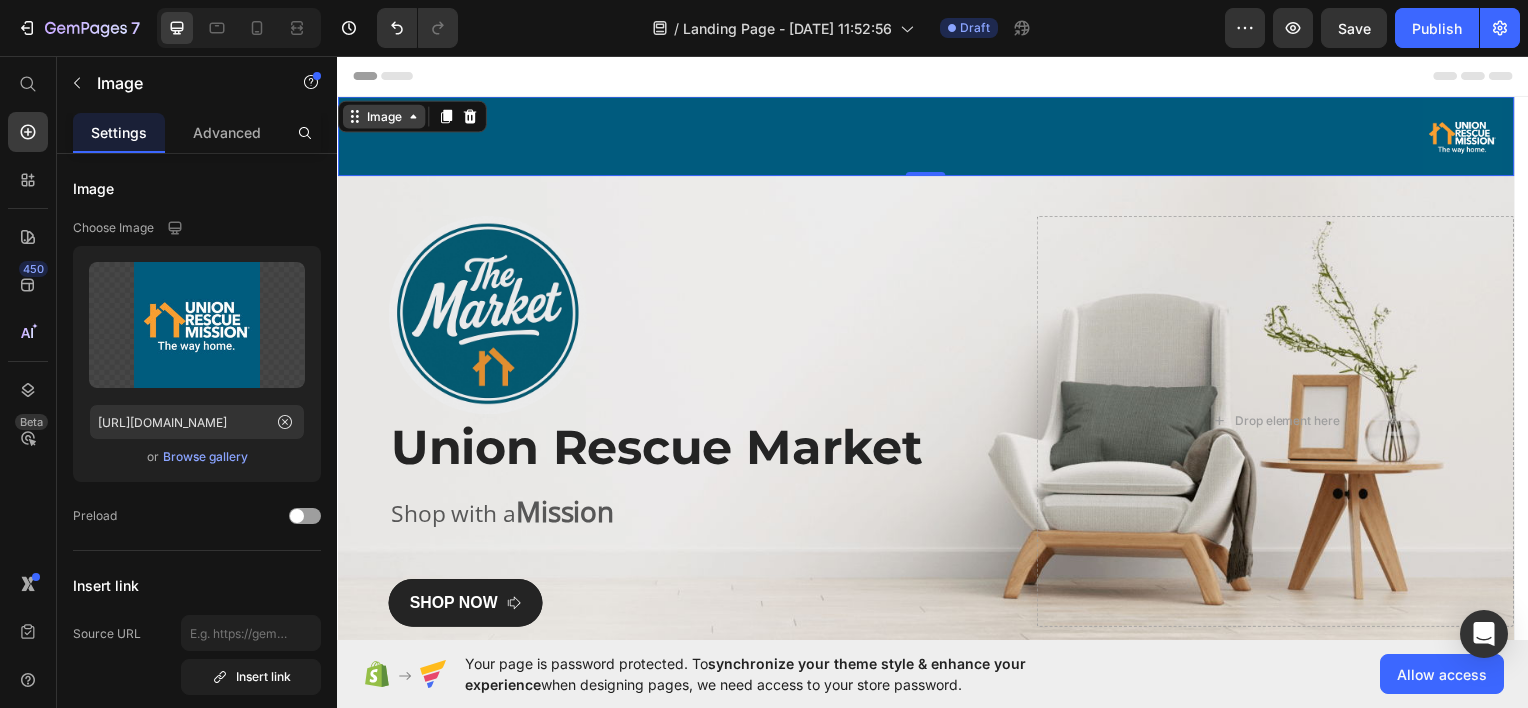 click 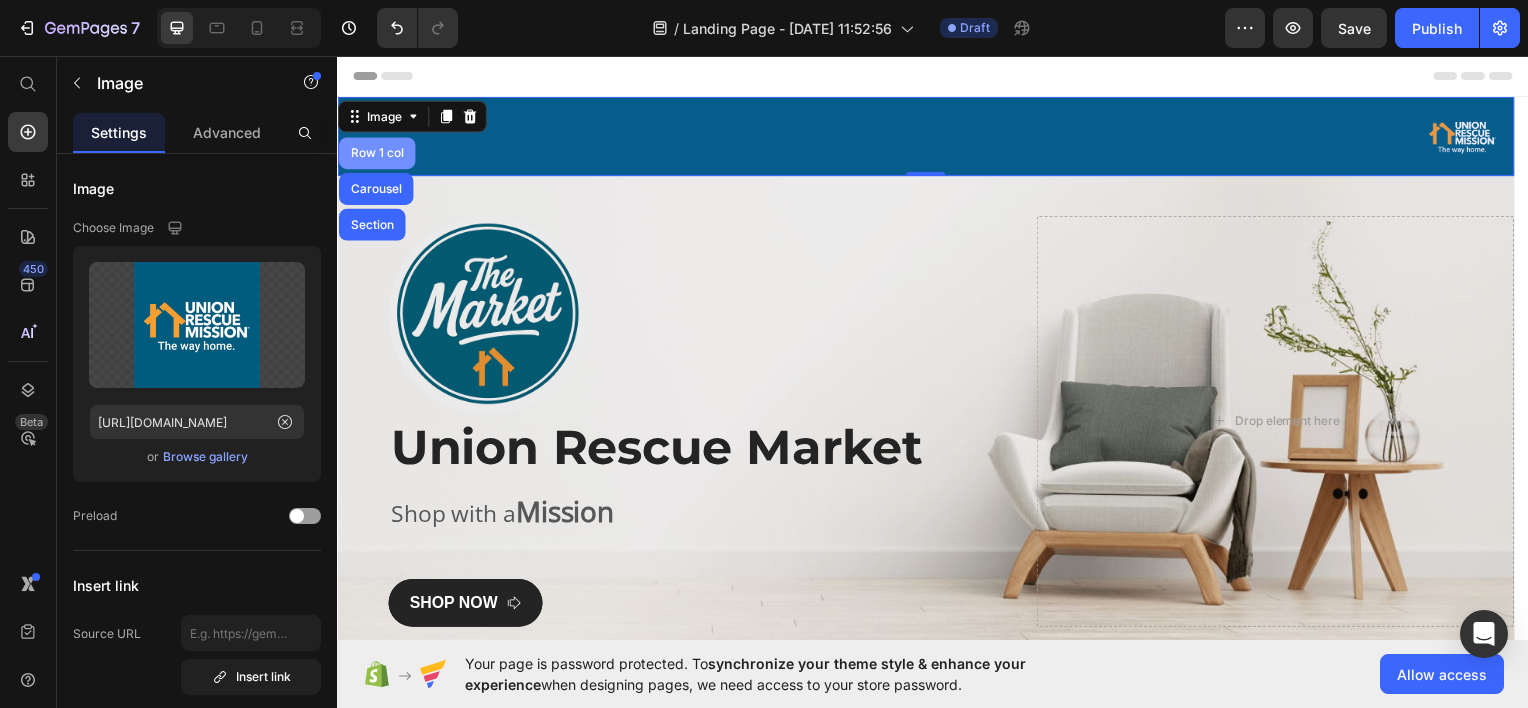click on "Row 1 col" at bounding box center (376, 153) 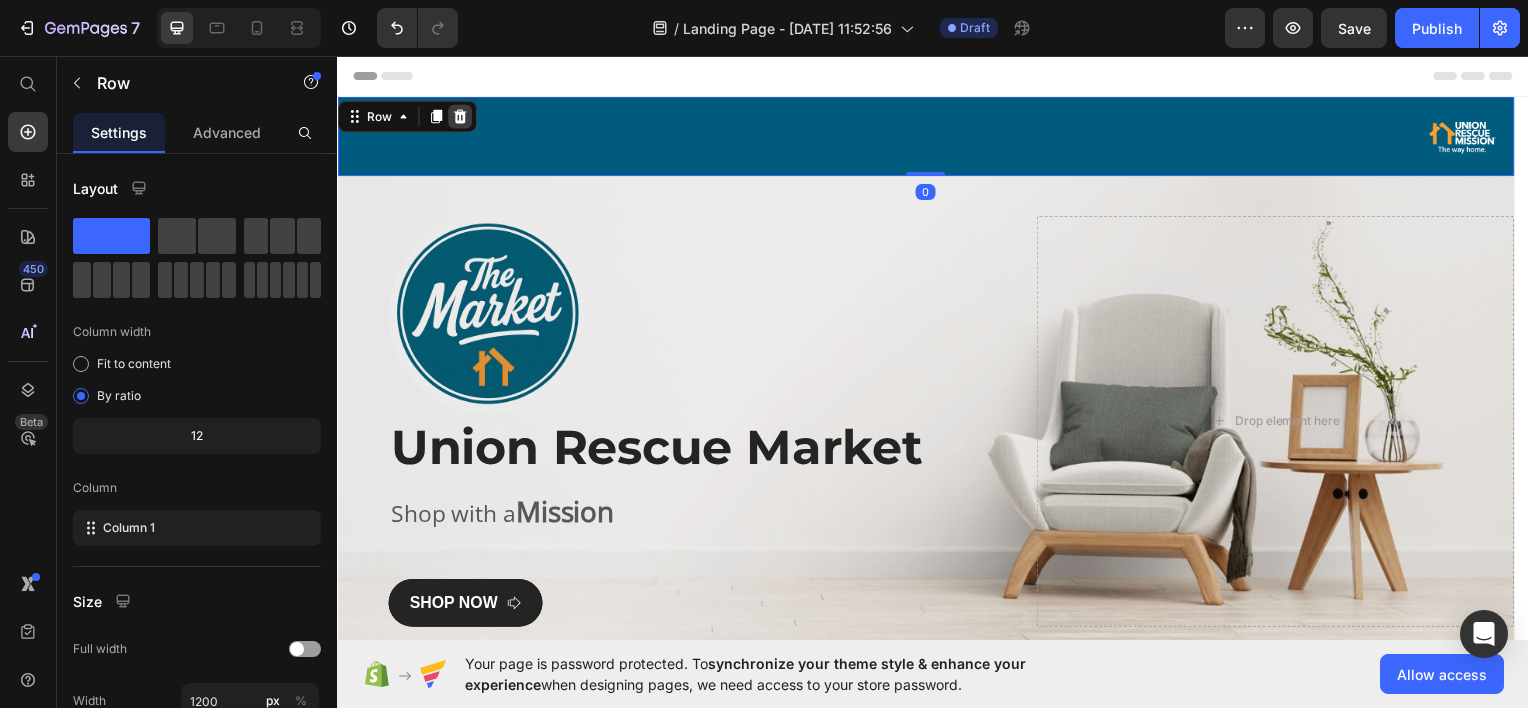 click 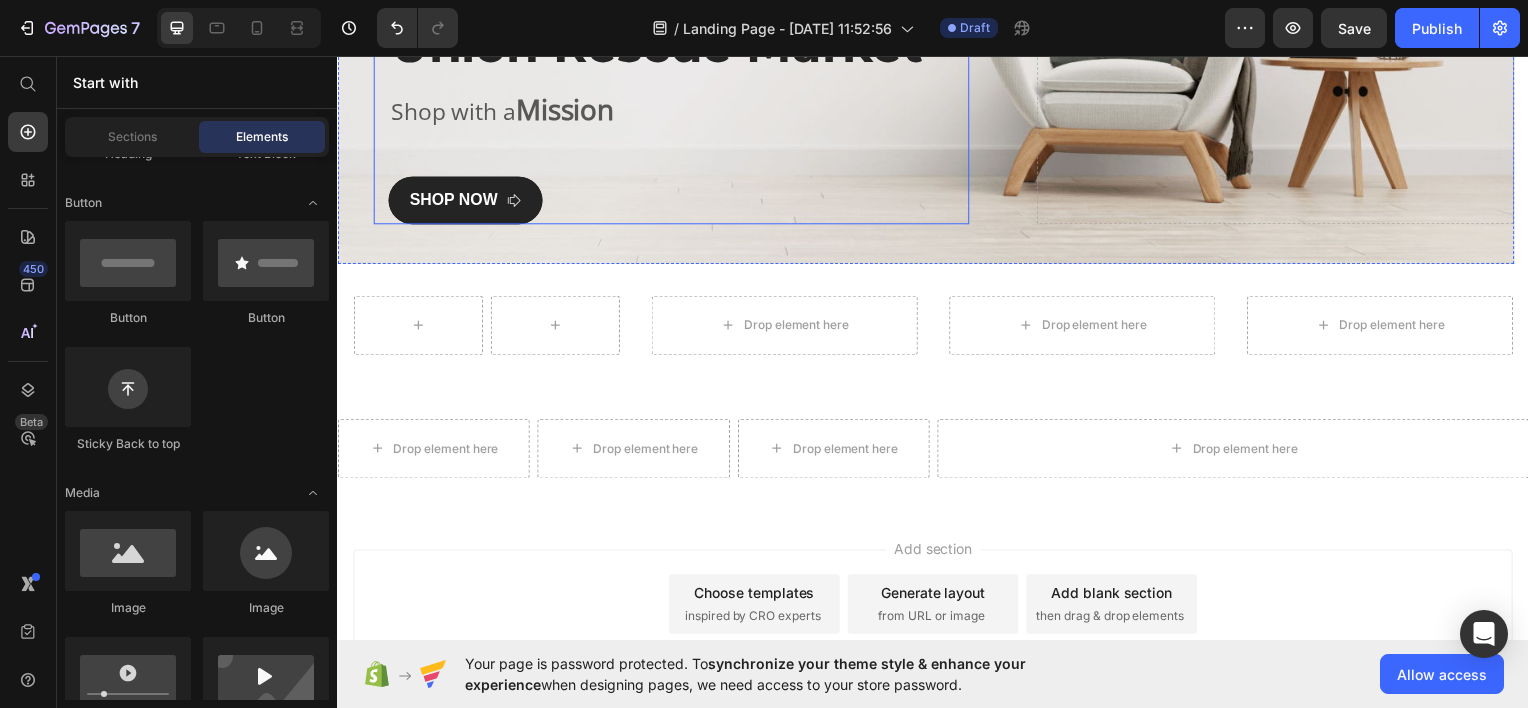 scroll, scrollTop: 344, scrollLeft: 0, axis: vertical 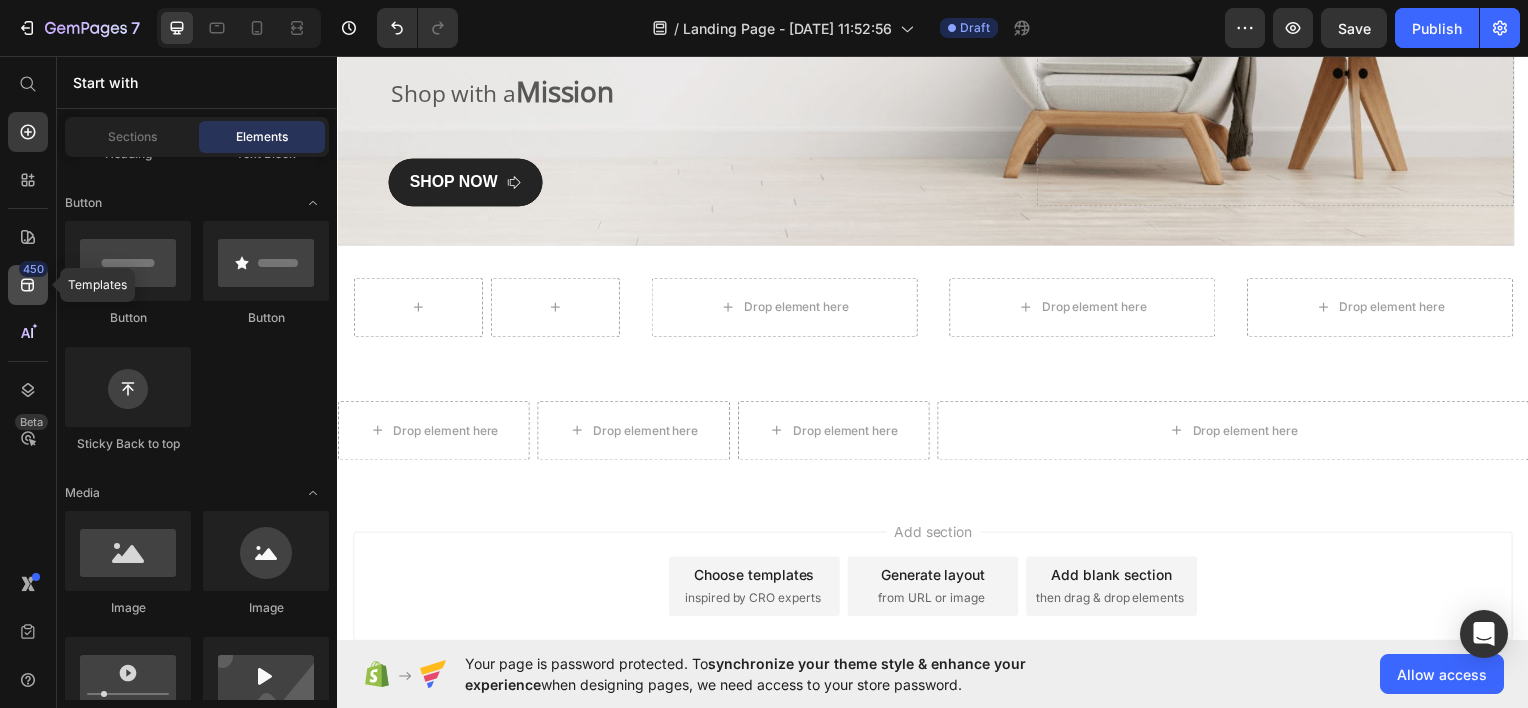 click 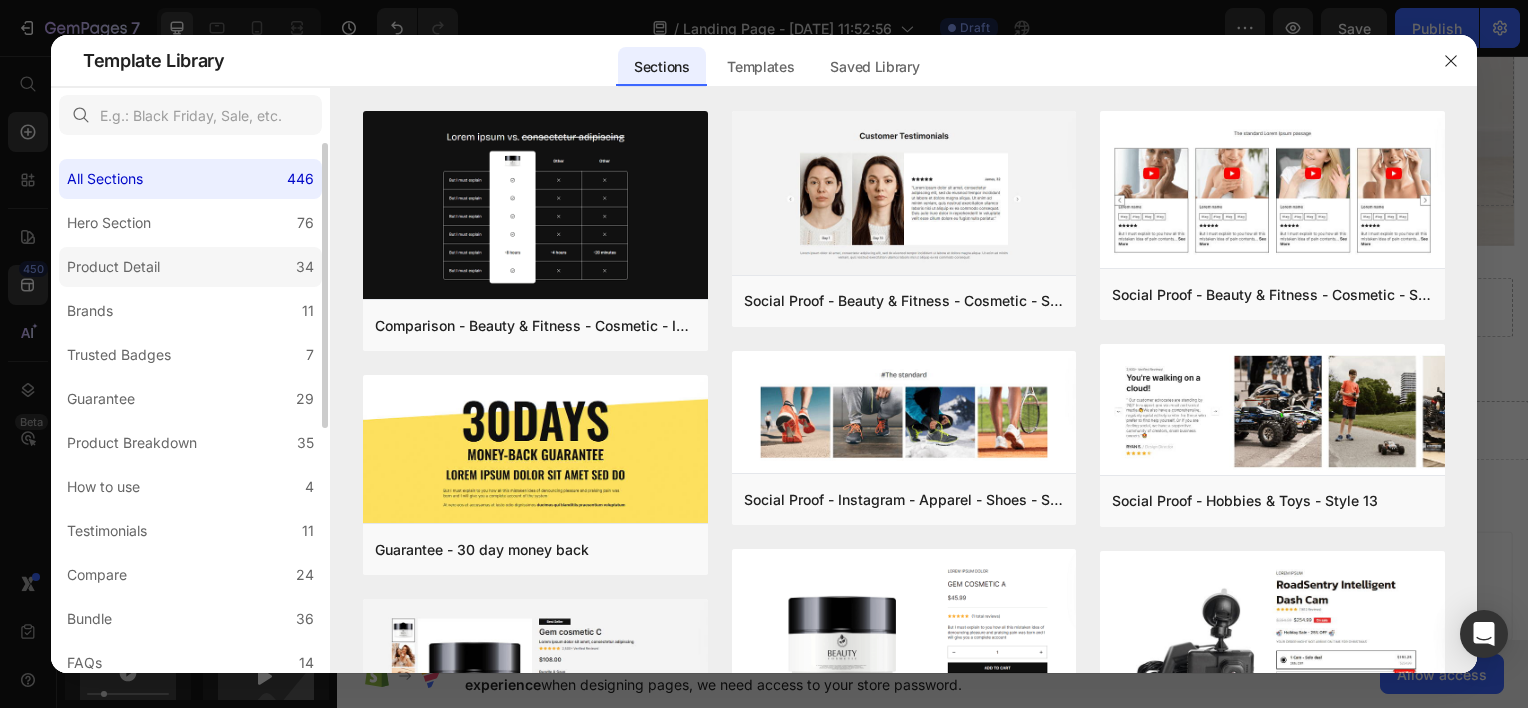 click on "Product Detail 34" 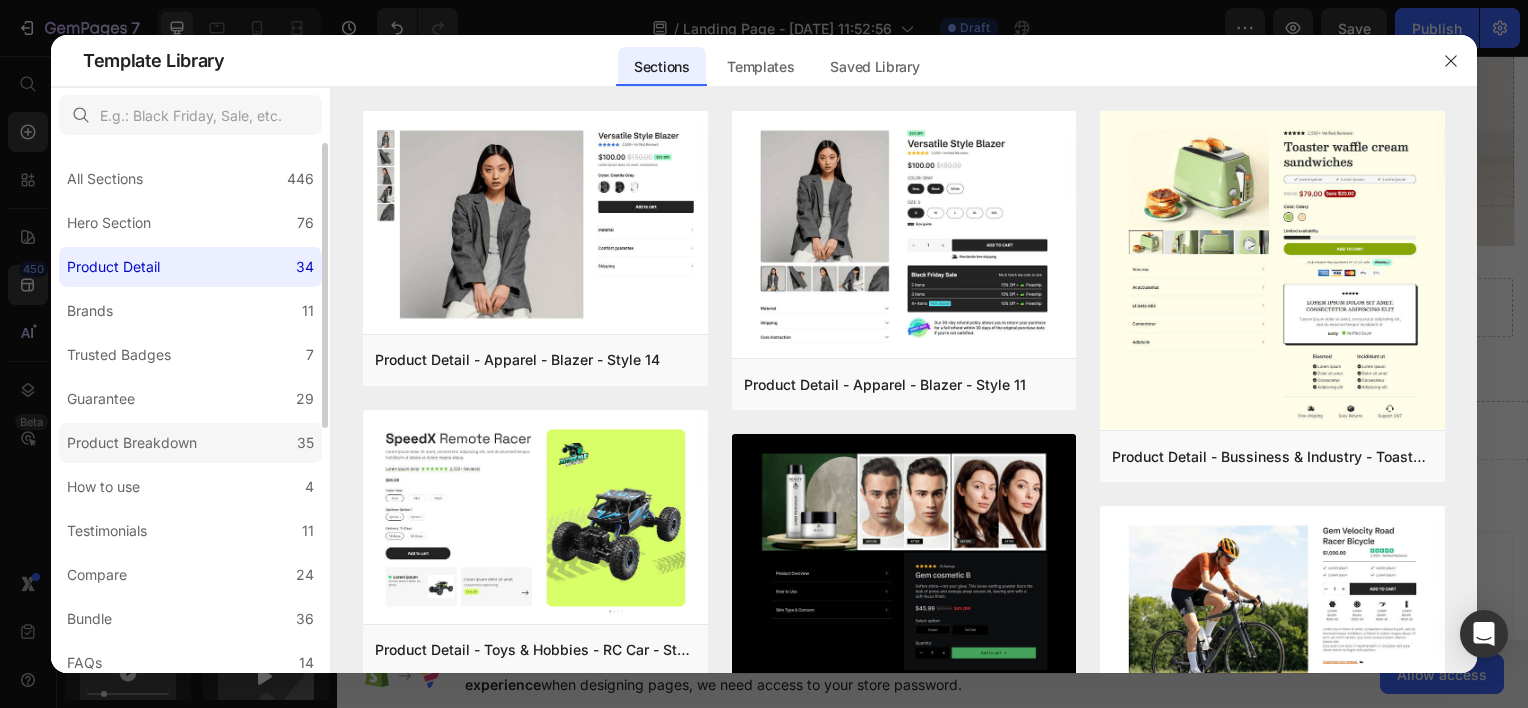 click on "Product Breakdown 35" 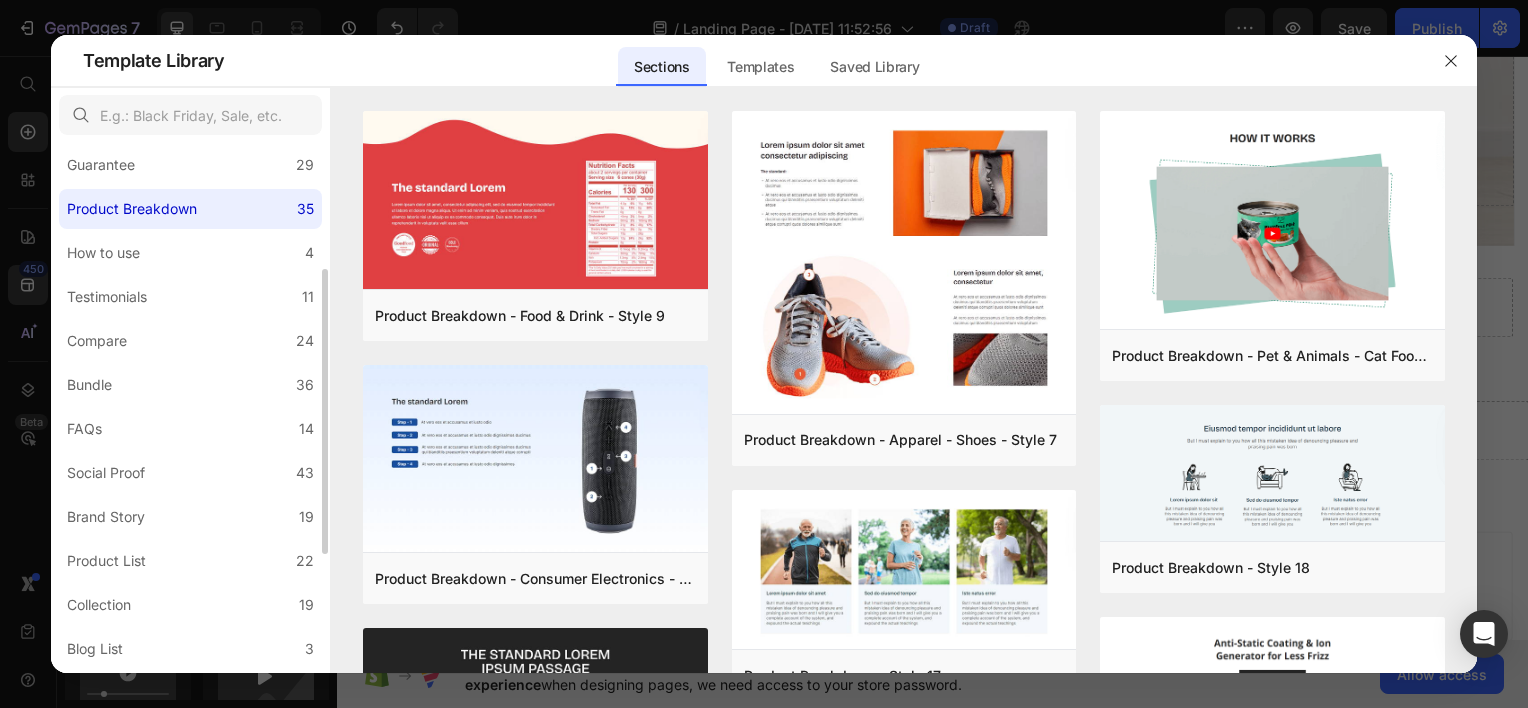 scroll, scrollTop: 233, scrollLeft: 0, axis: vertical 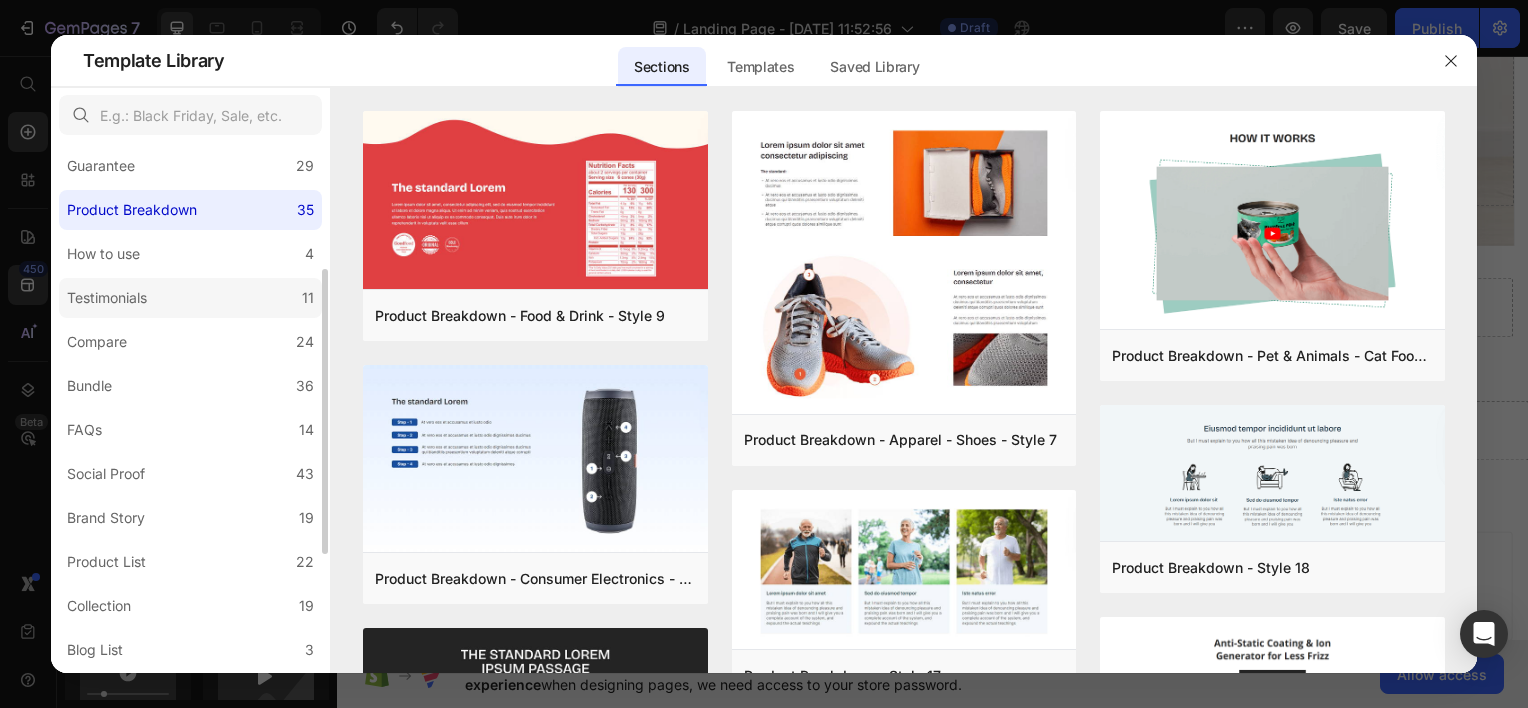 click on "Testimonials 11" 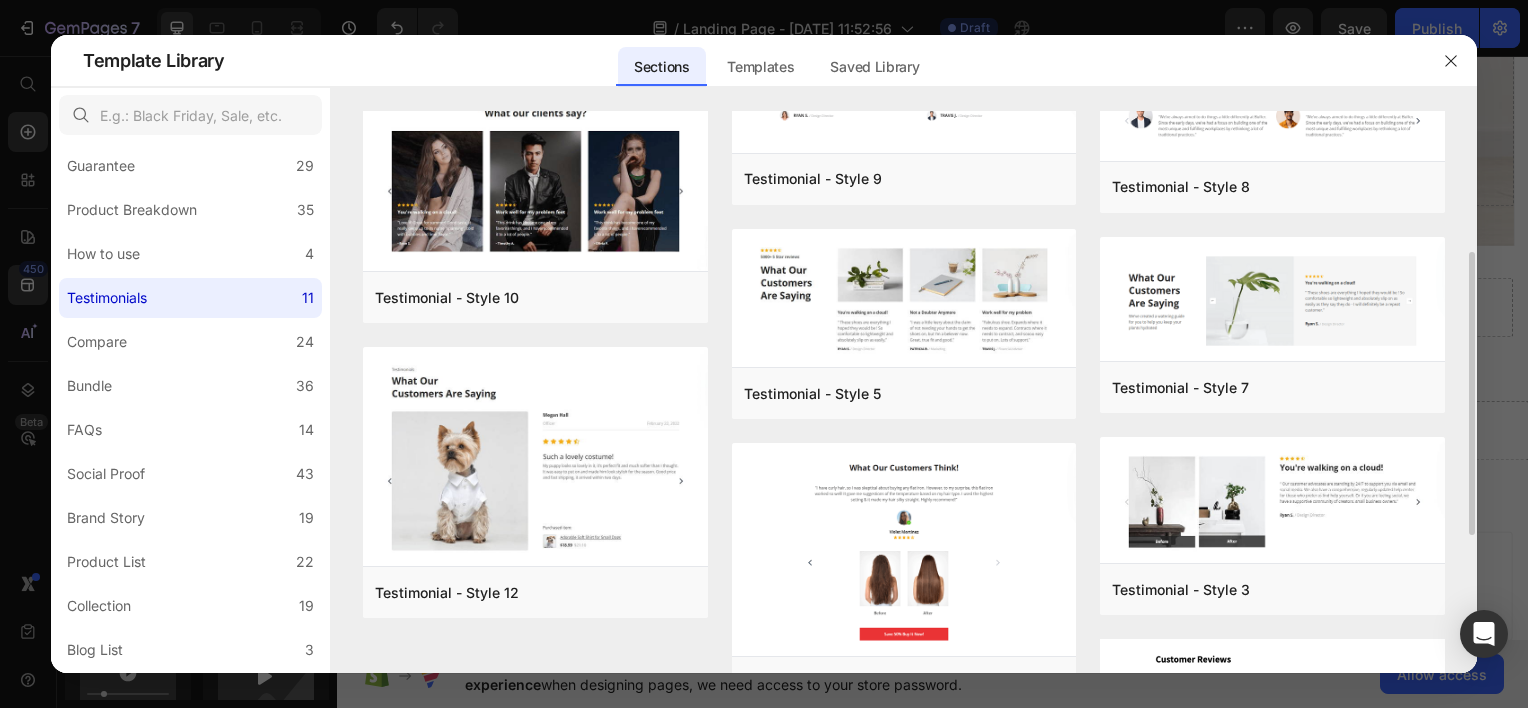 scroll, scrollTop: 281, scrollLeft: 0, axis: vertical 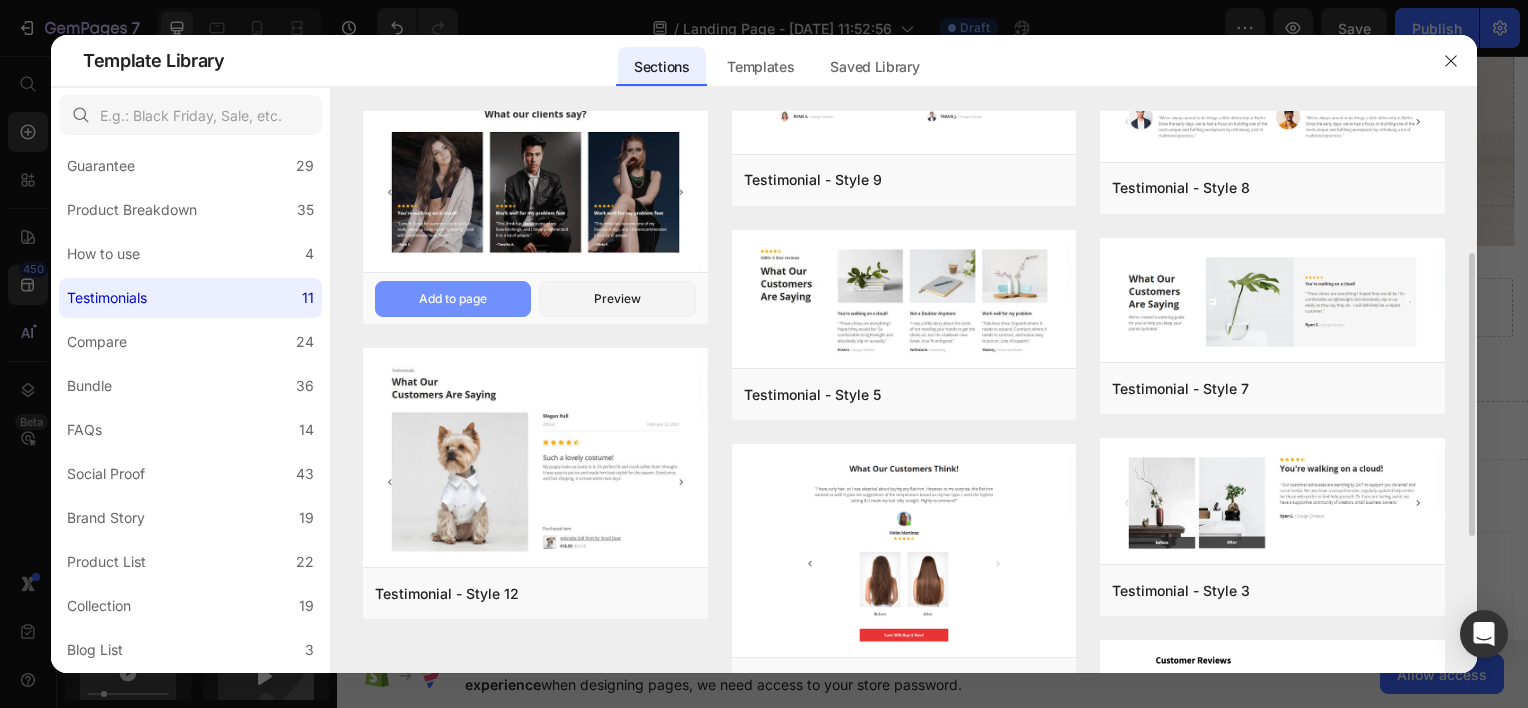 click on "Add to page" at bounding box center (453, 299) 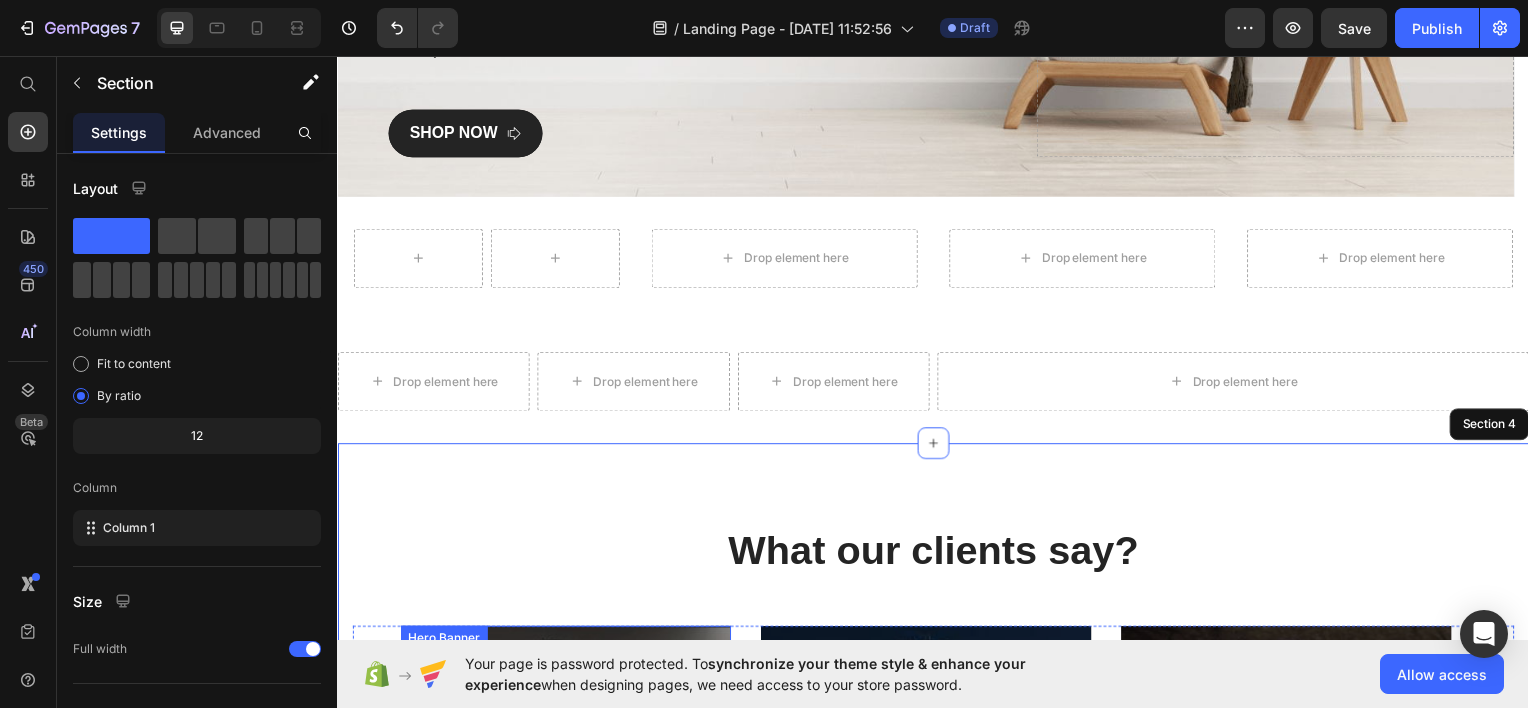 scroll, scrollTop: 394, scrollLeft: 0, axis: vertical 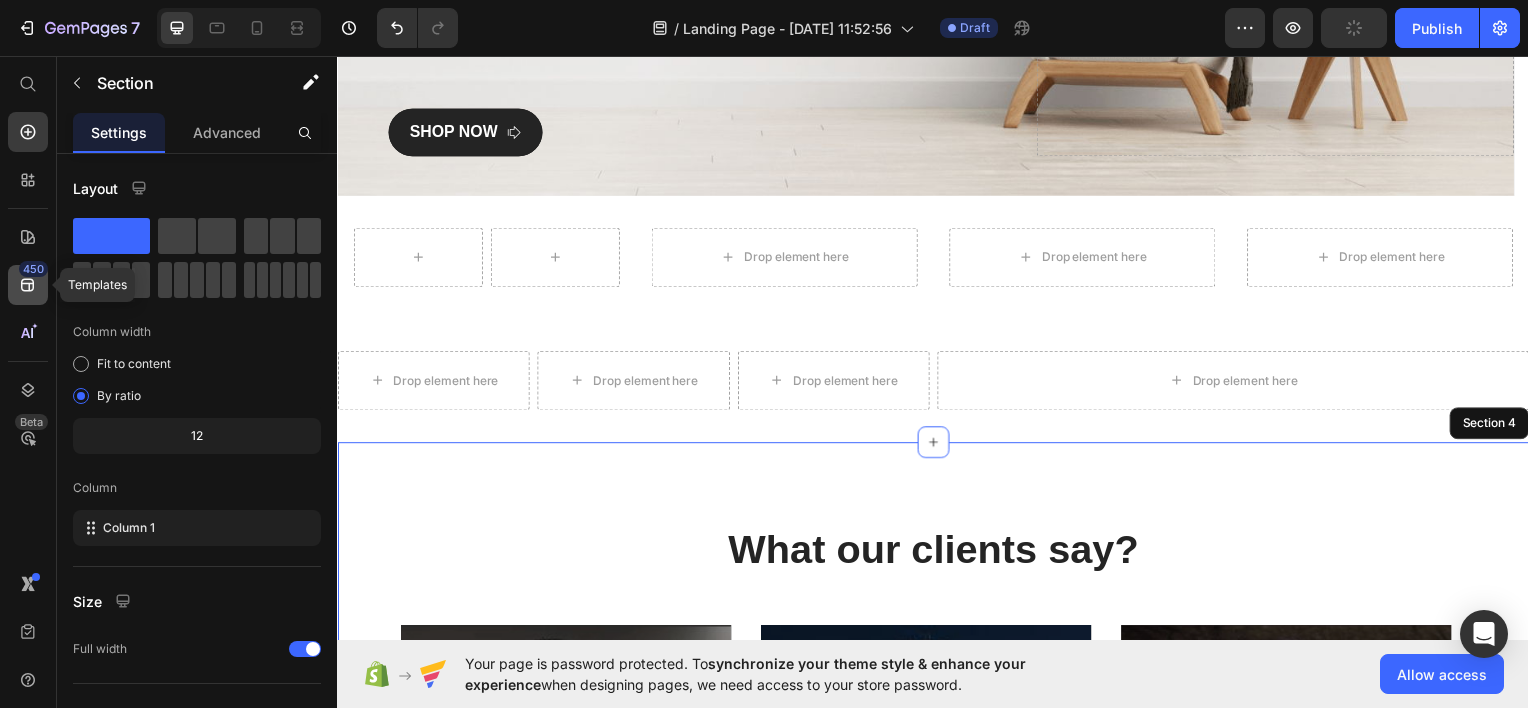 click 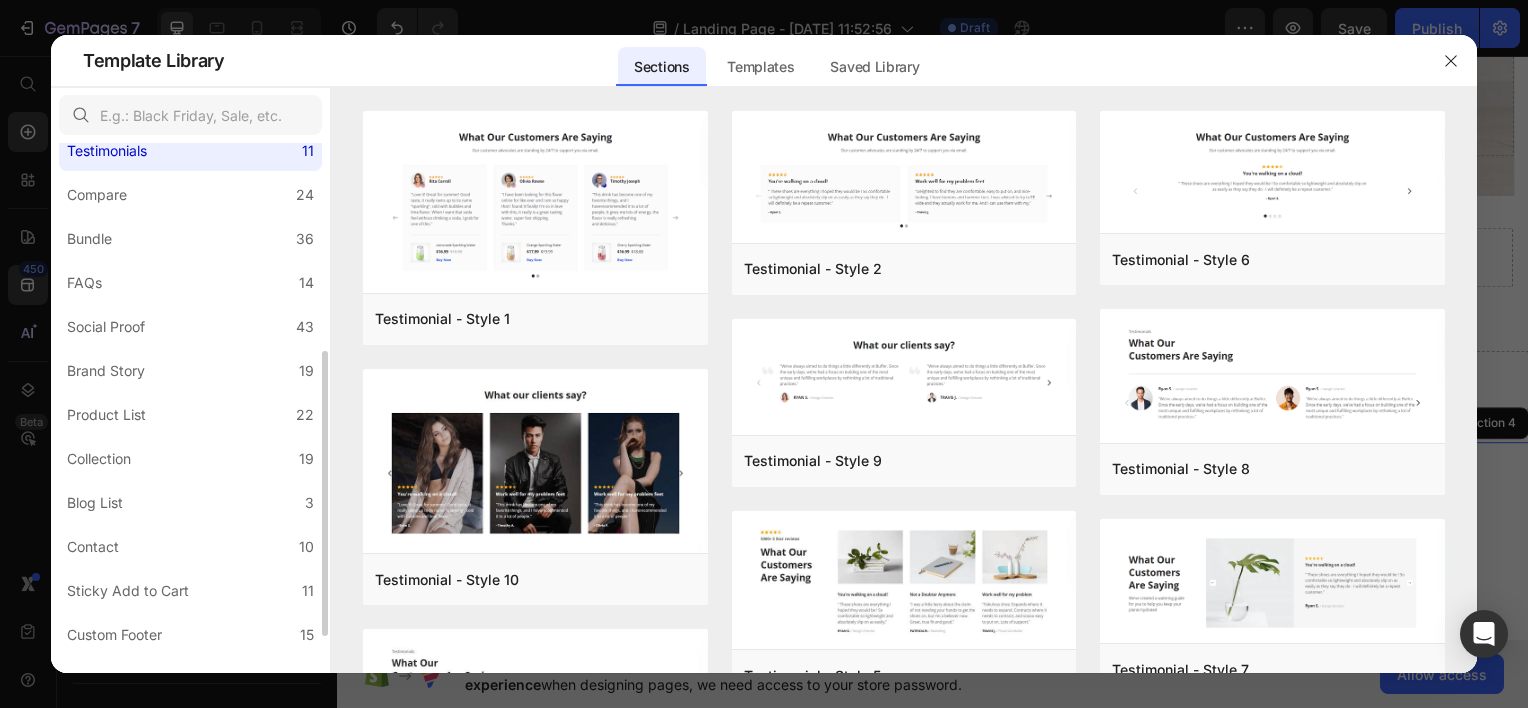 scroll, scrollTop: 384, scrollLeft: 0, axis: vertical 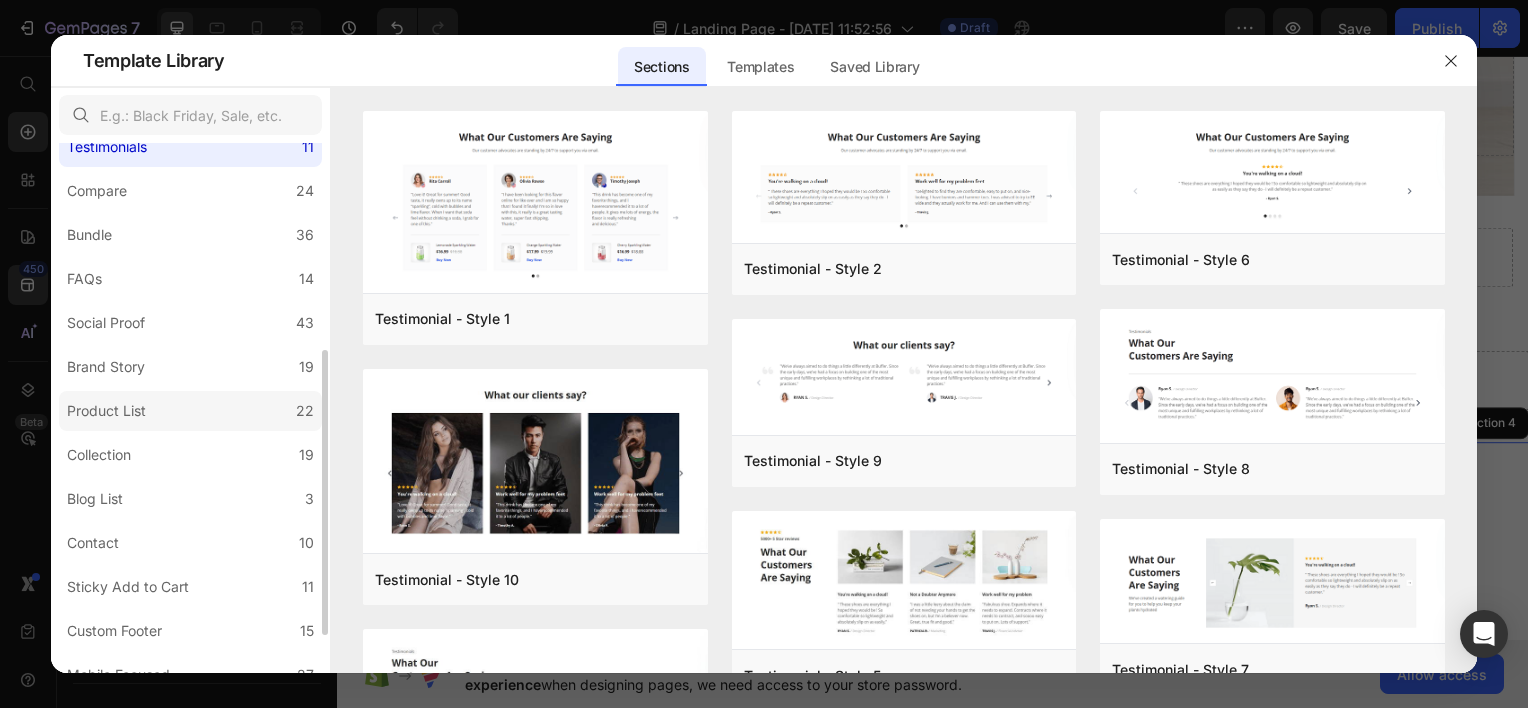 click on "Product List 22" 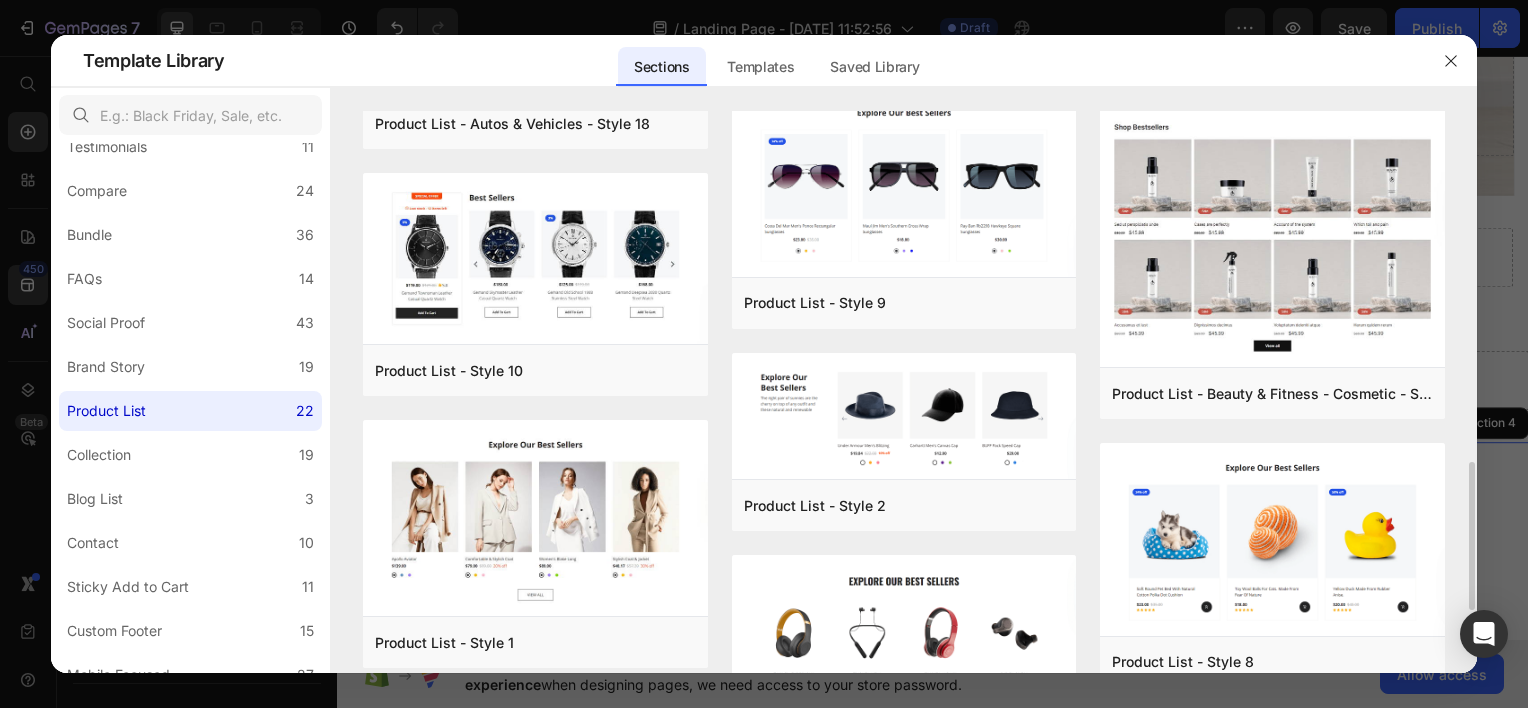 scroll, scrollTop: 1340, scrollLeft: 0, axis: vertical 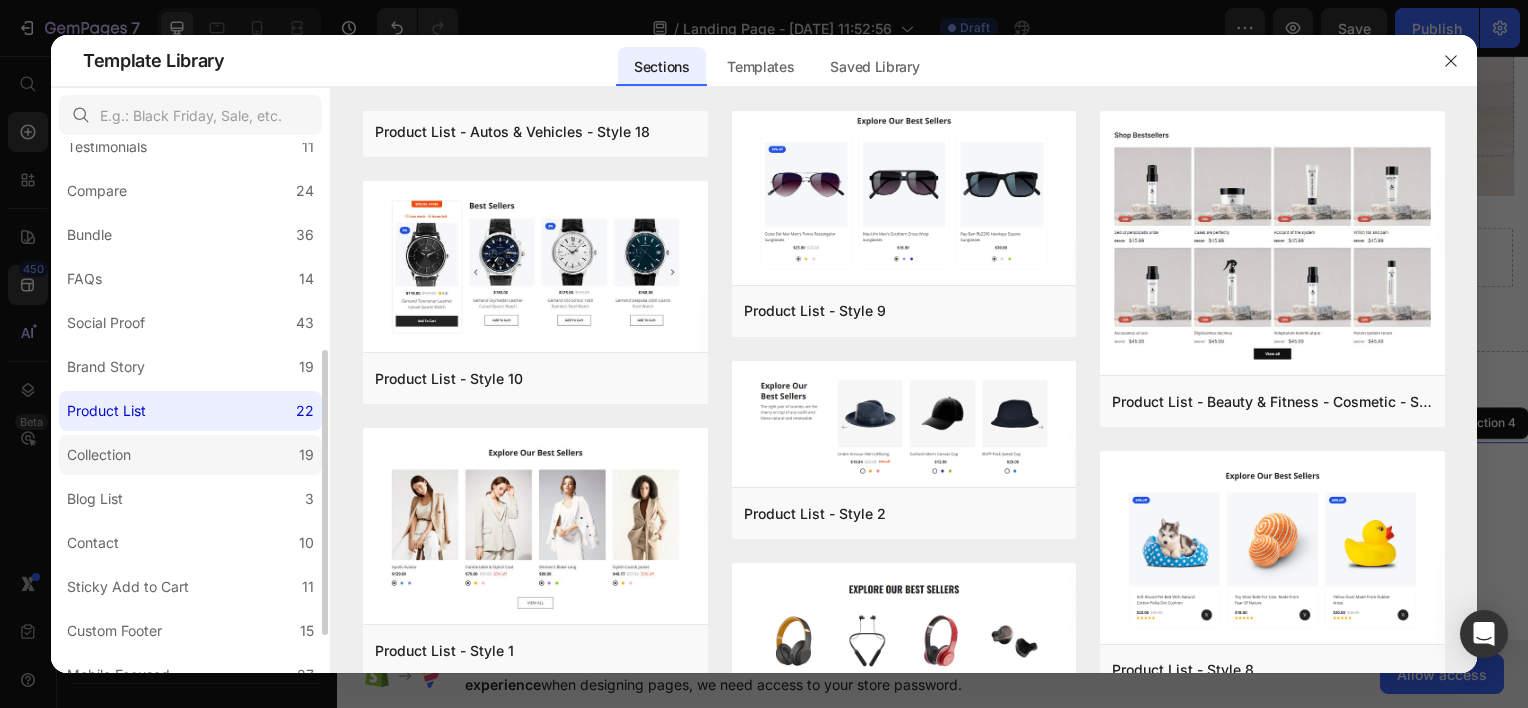 click on "Collection 19" 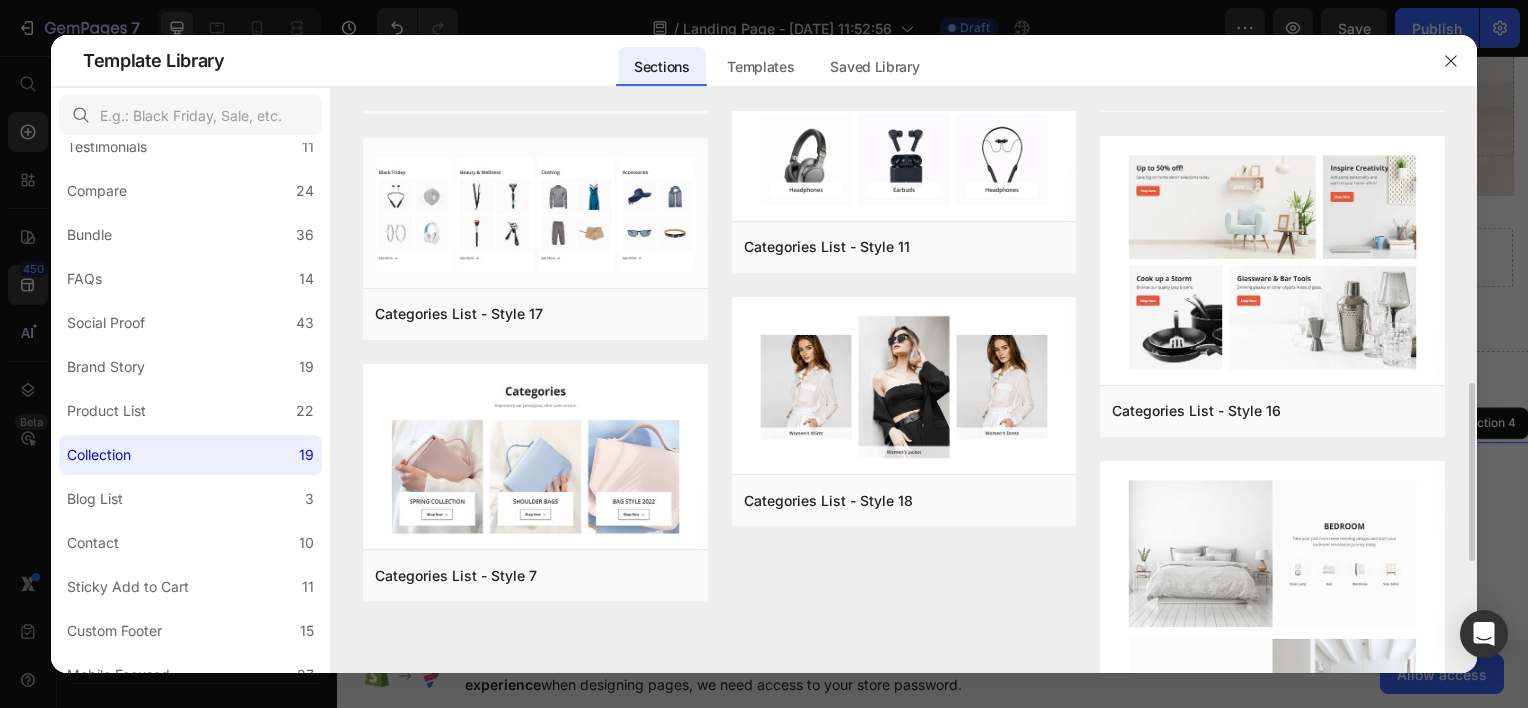 scroll, scrollTop: 1000, scrollLeft: 0, axis: vertical 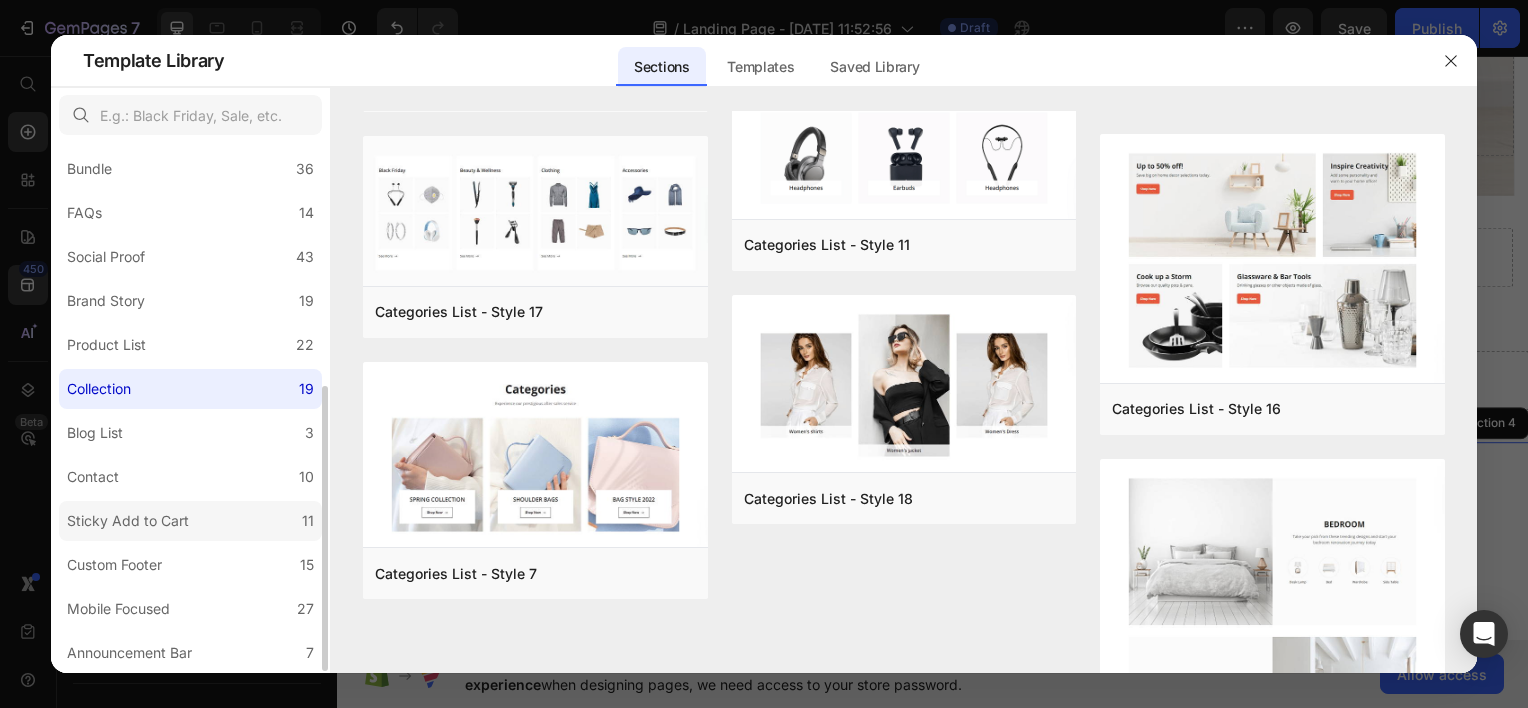 click on "Sticky Add to Cart 11" 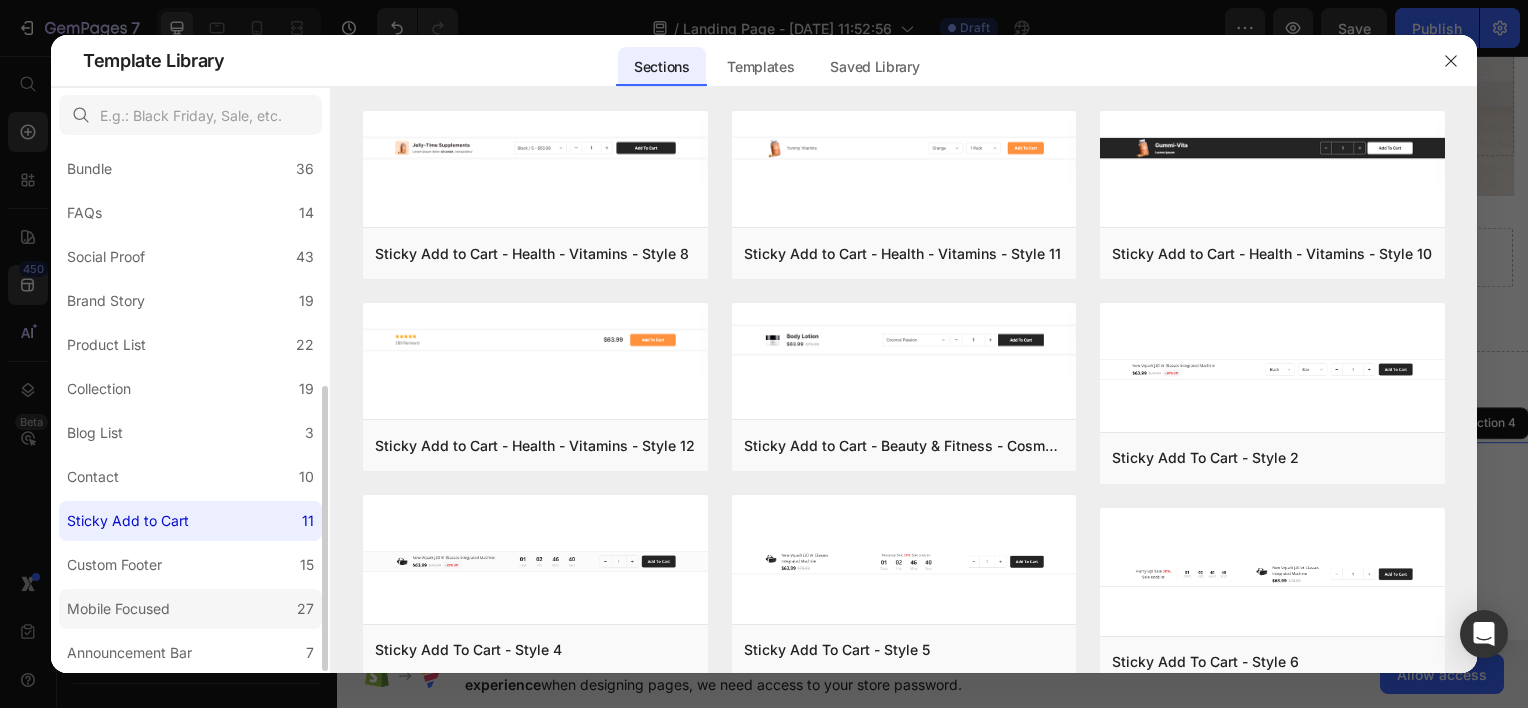 scroll, scrollTop: 450, scrollLeft: 0, axis: vertical 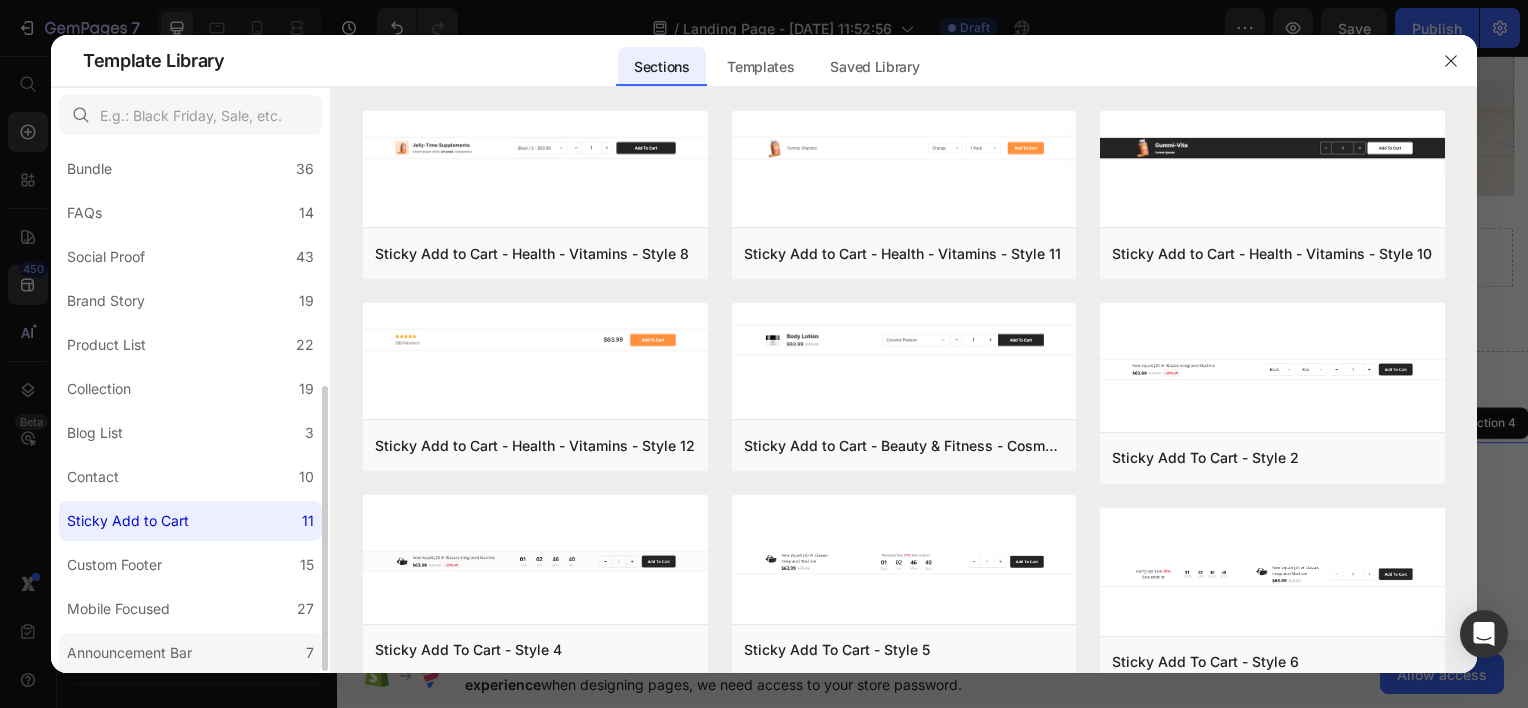 click on "Announcement Bar" at bounding box center [133, 653] 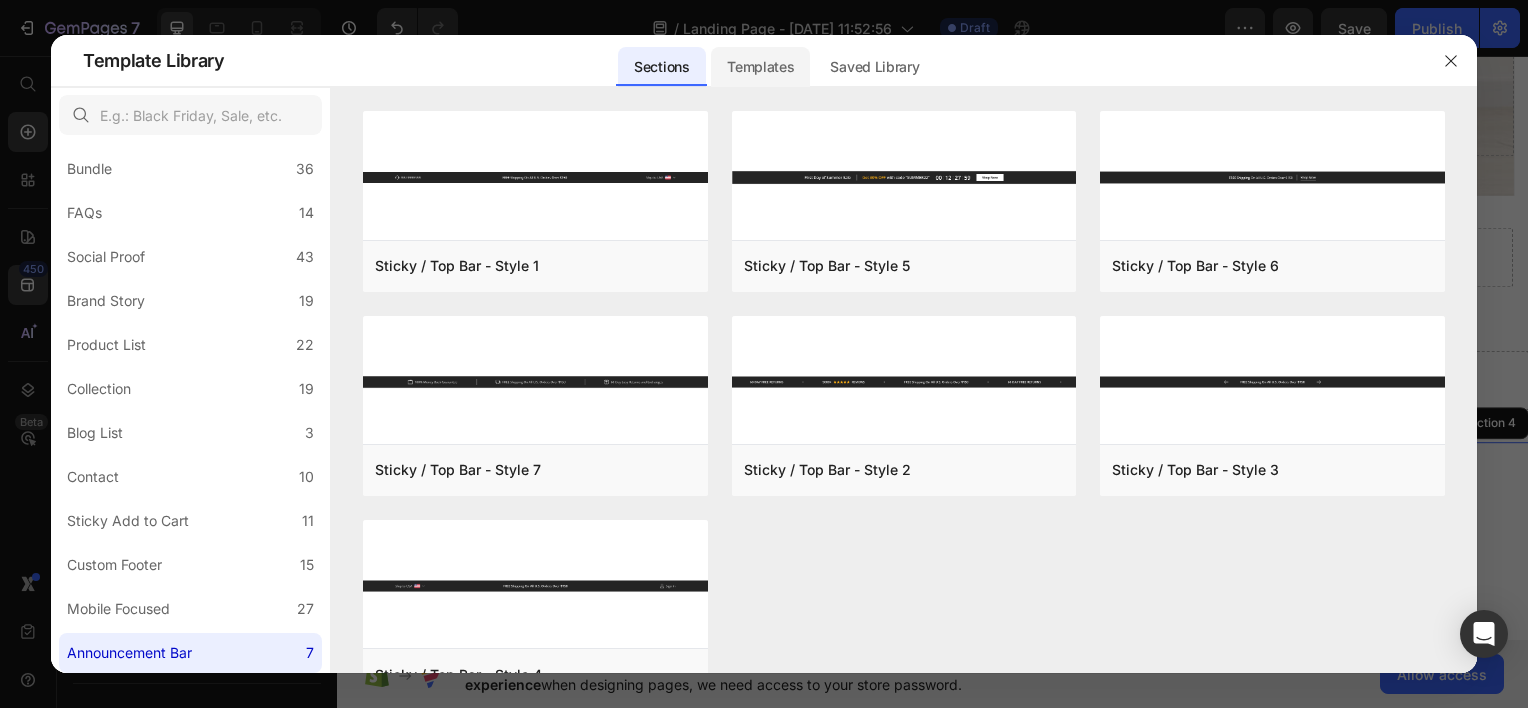 click on "Templates" 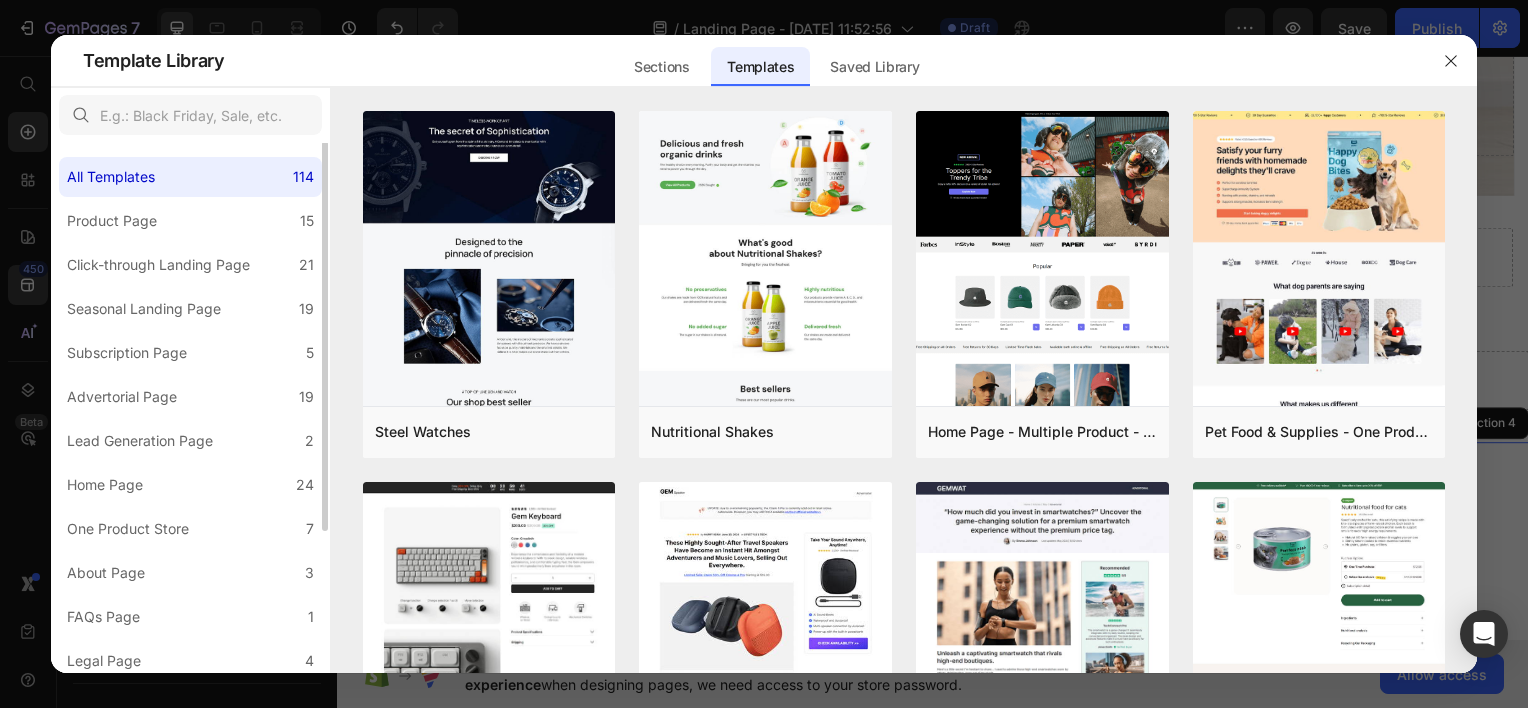scroll, scrollTop: 0, scrollLeft: 0, axis: both 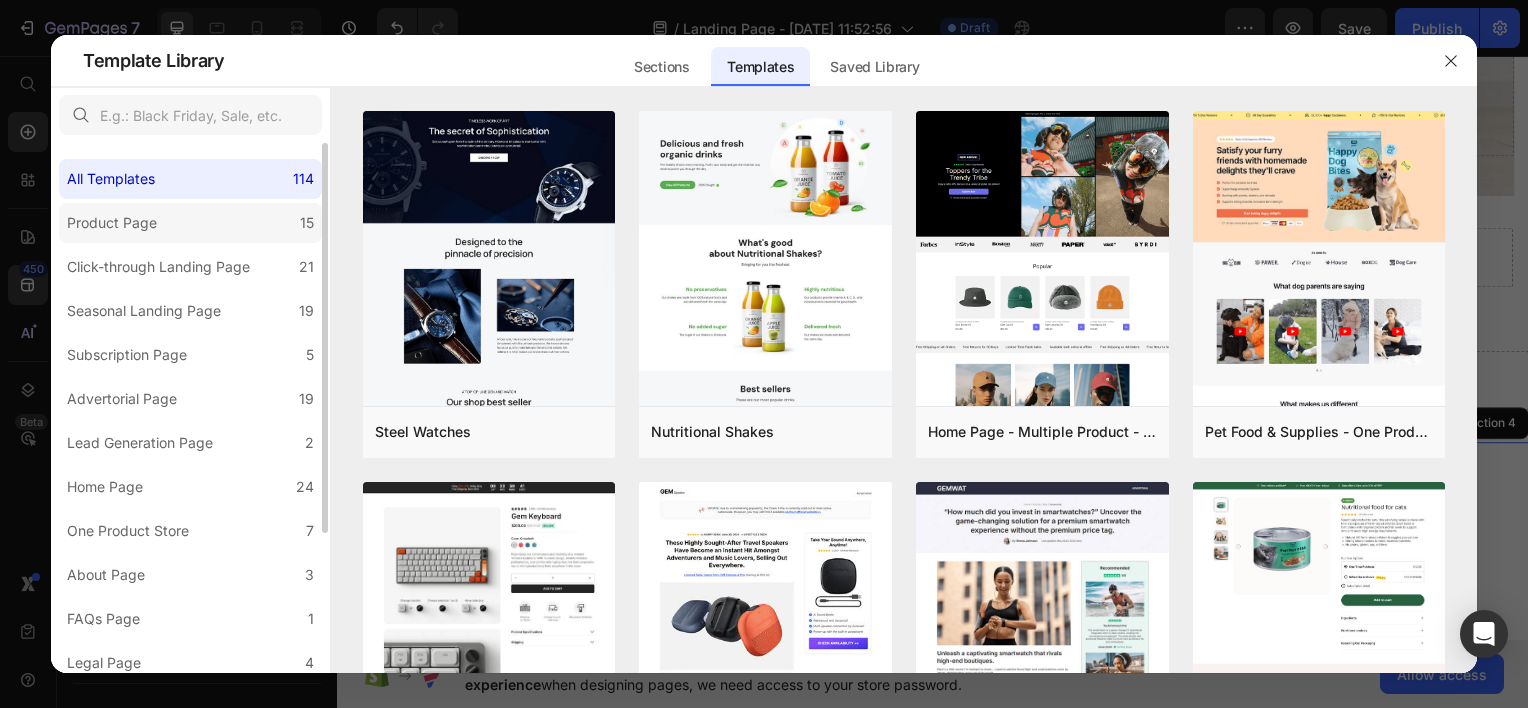 click on "Product Page 15" 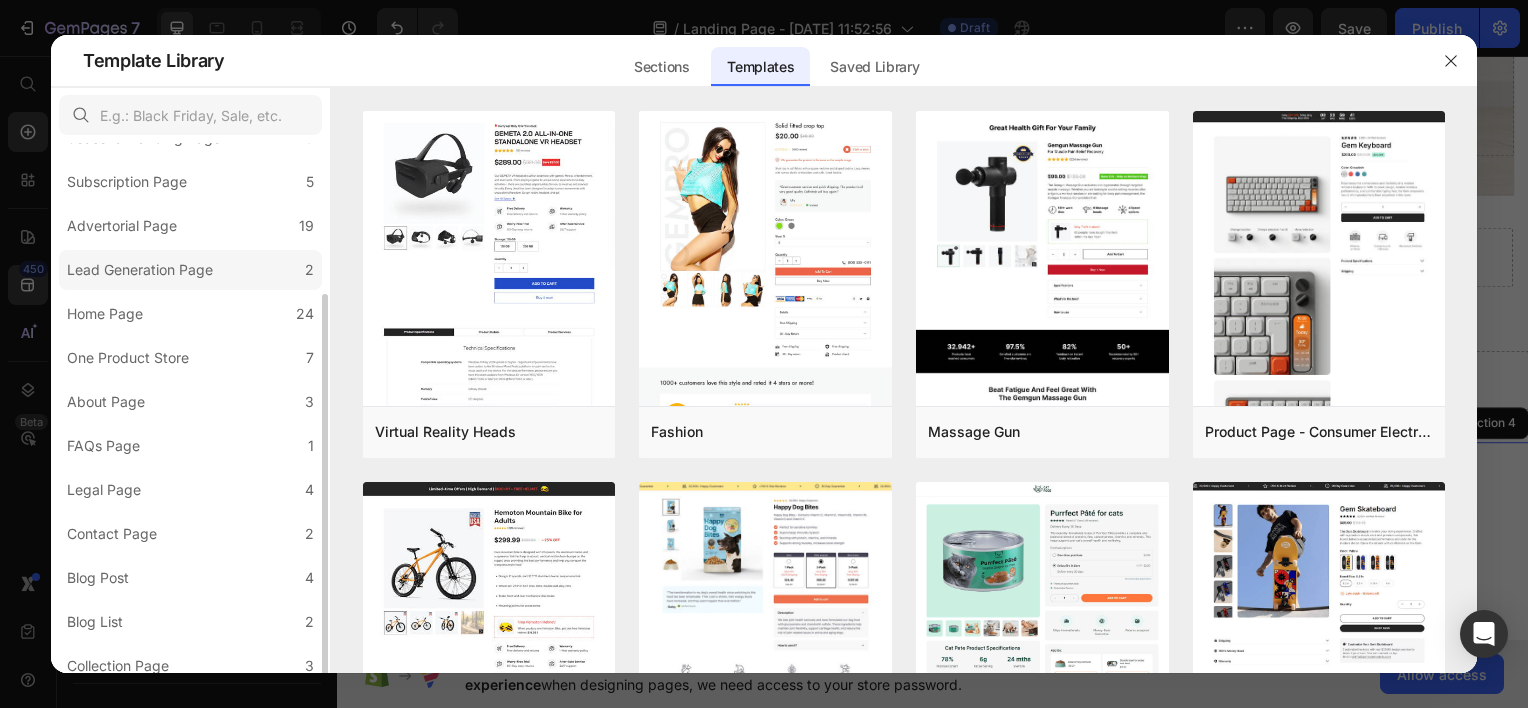 scroll, scrollTop: 186, scrollLeft: 0, axis: vertical 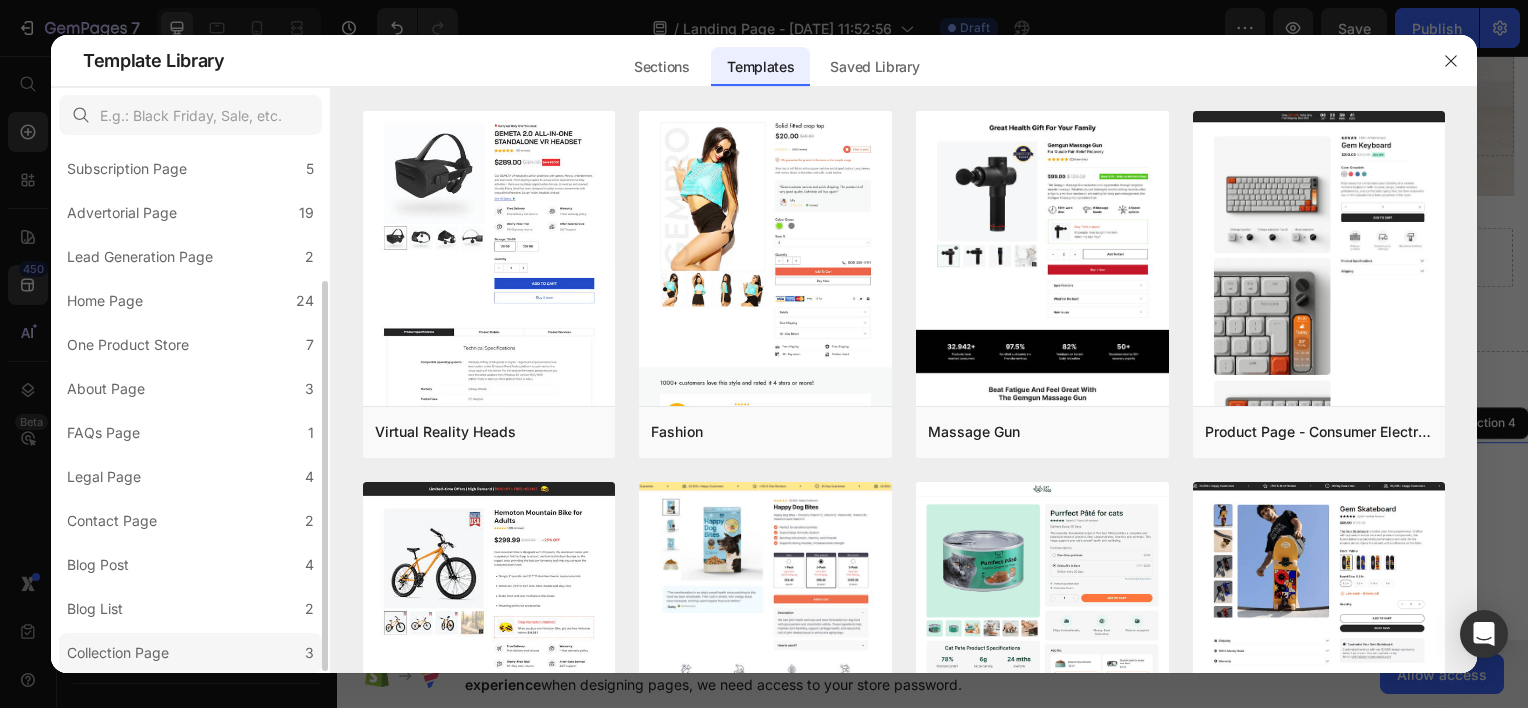 click on "Collection Page 3" 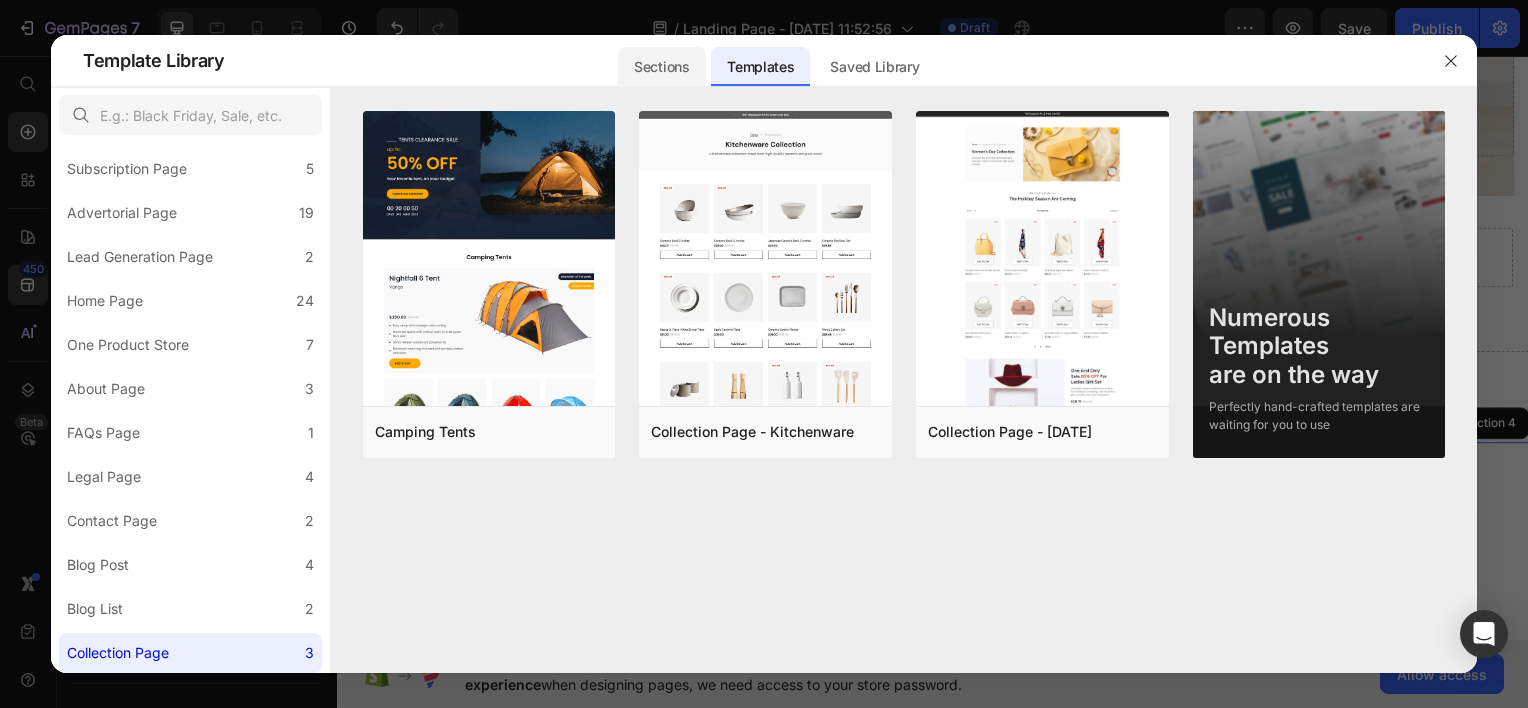 click on "Sections" 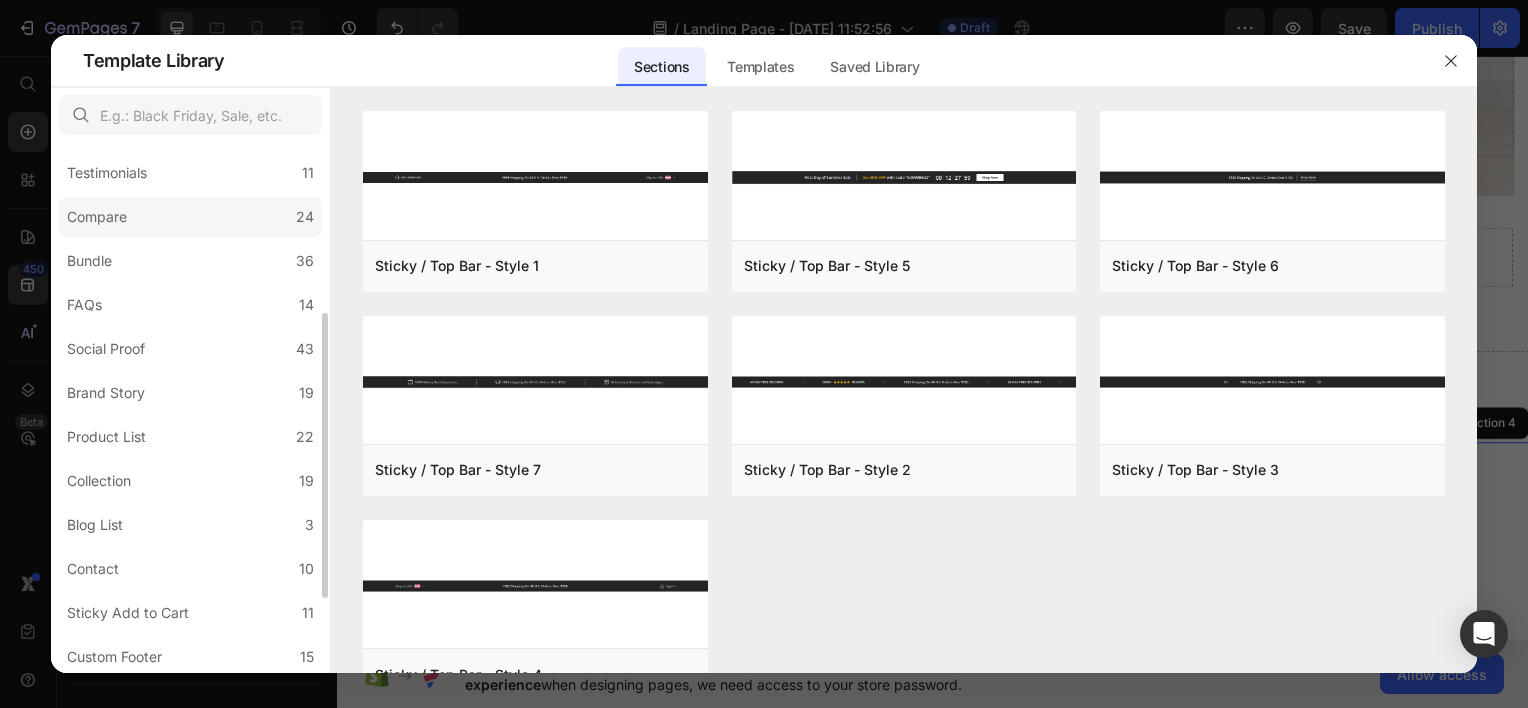 scroll, scrollTop: 364, scrollLeft: 0, axis: vertical 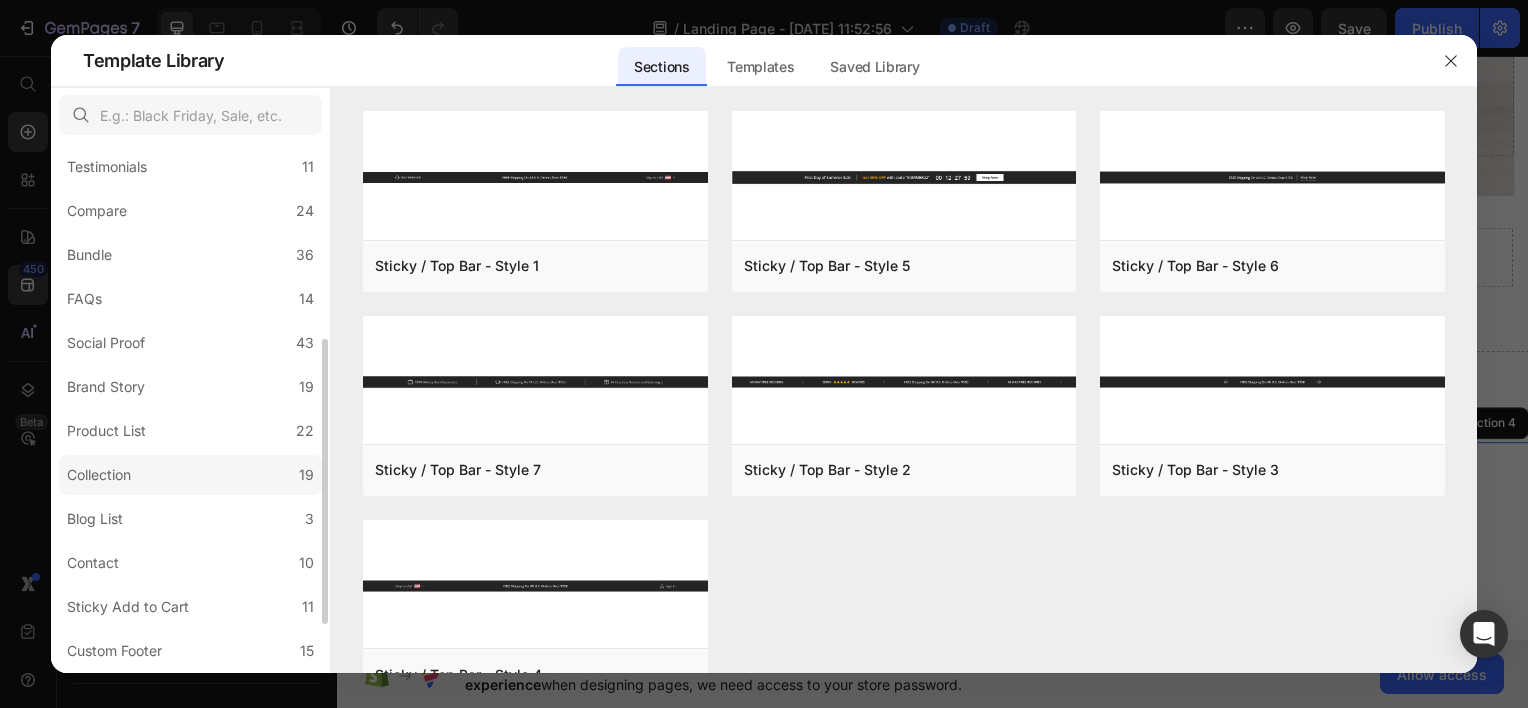 click on "Collection 19" 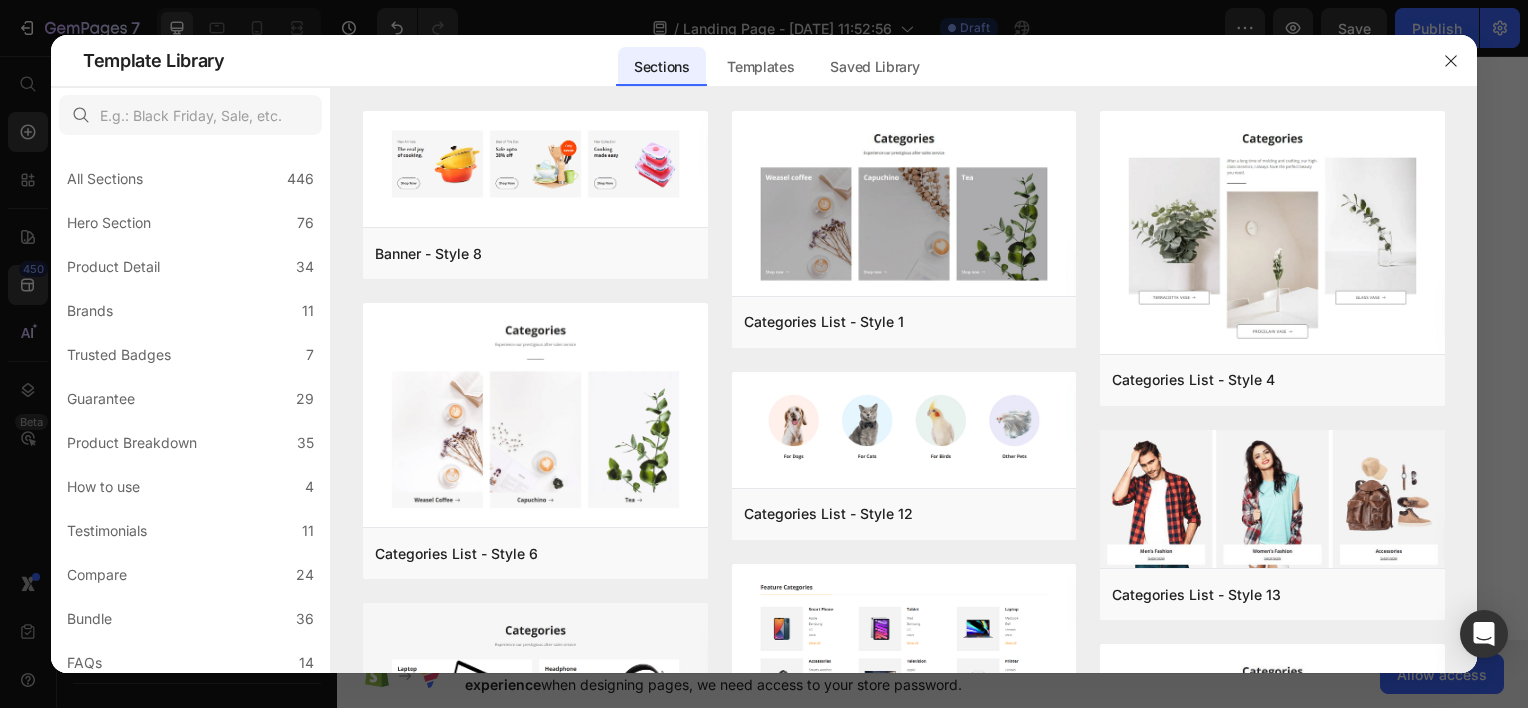 scroll, scrollTop: 0, scrollLeft: 0, axis: both 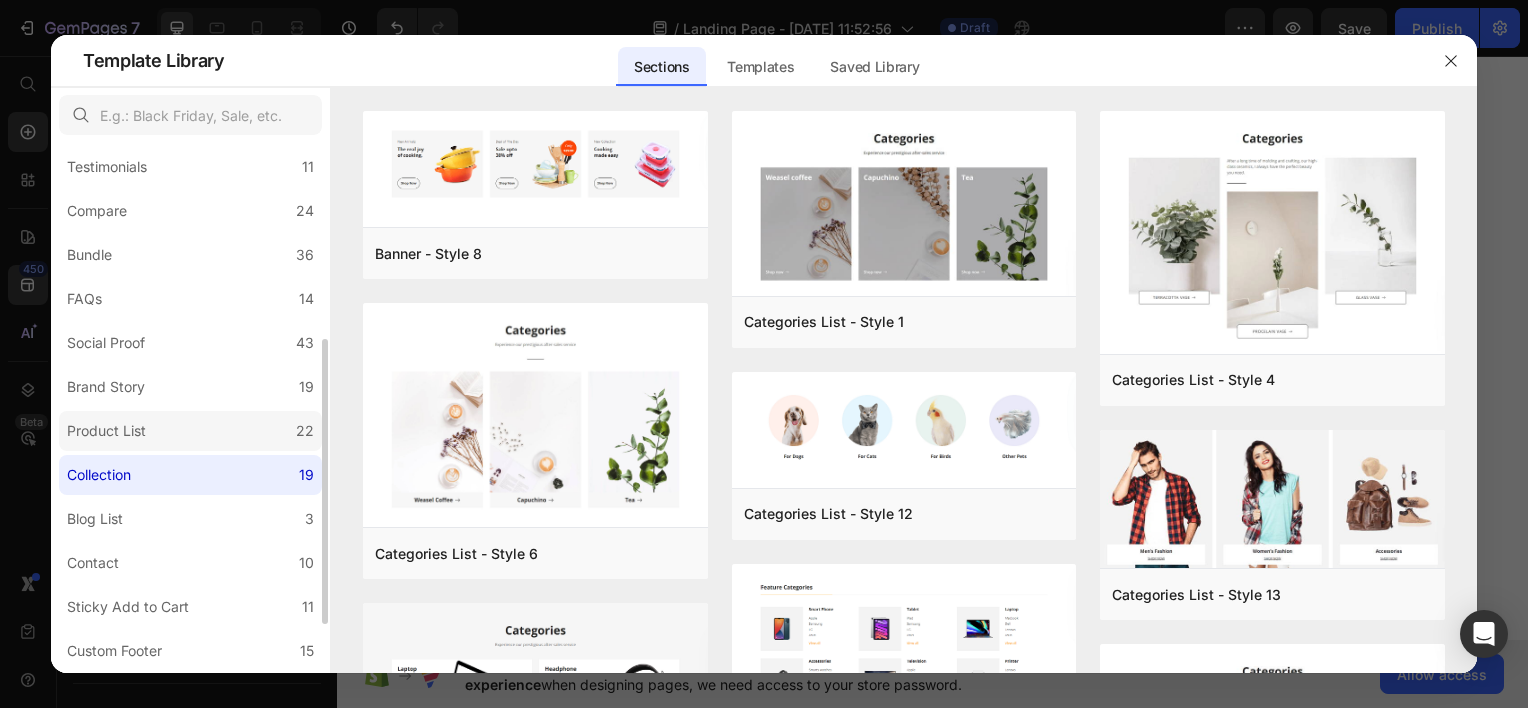 click on "Product List 22" 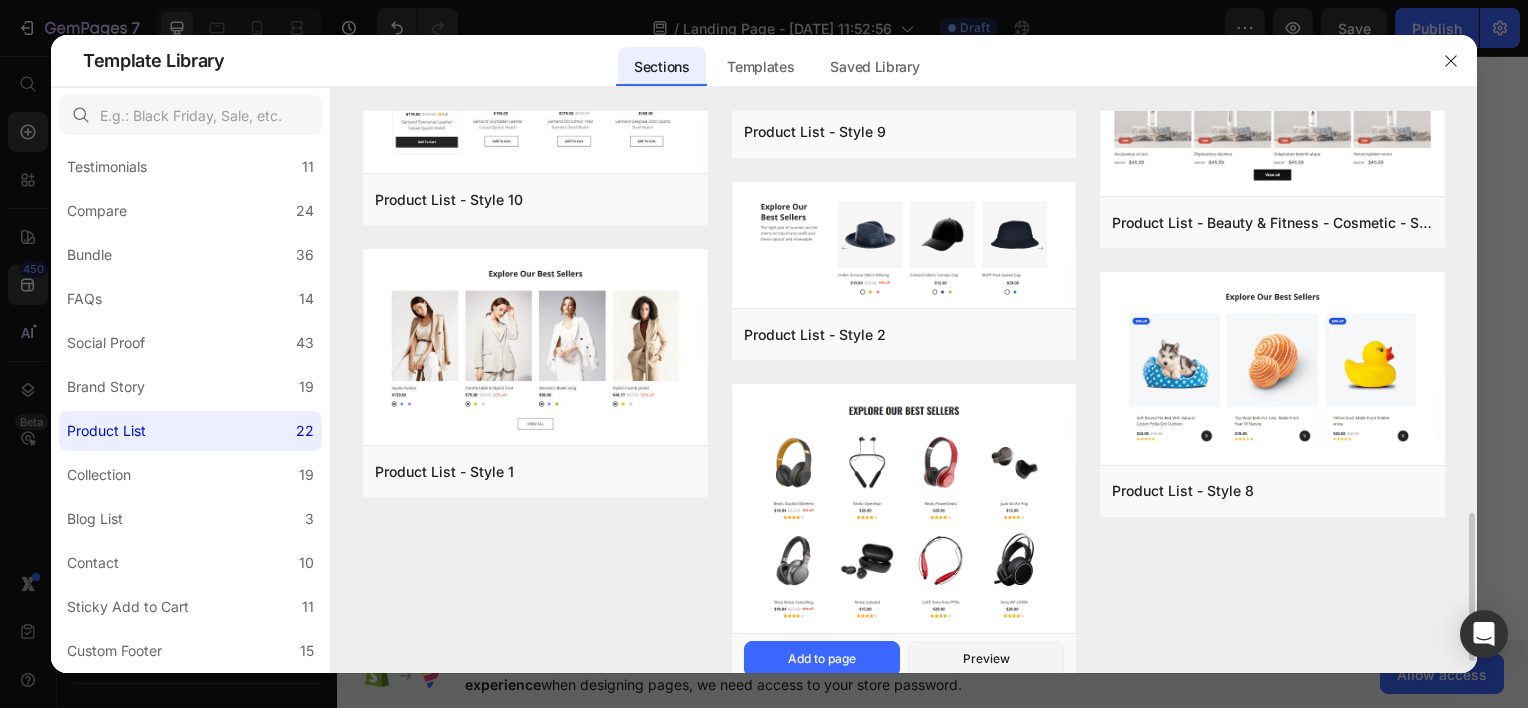scroll, scrollTop: 1520, scrollLeft: 0, axis: vertical 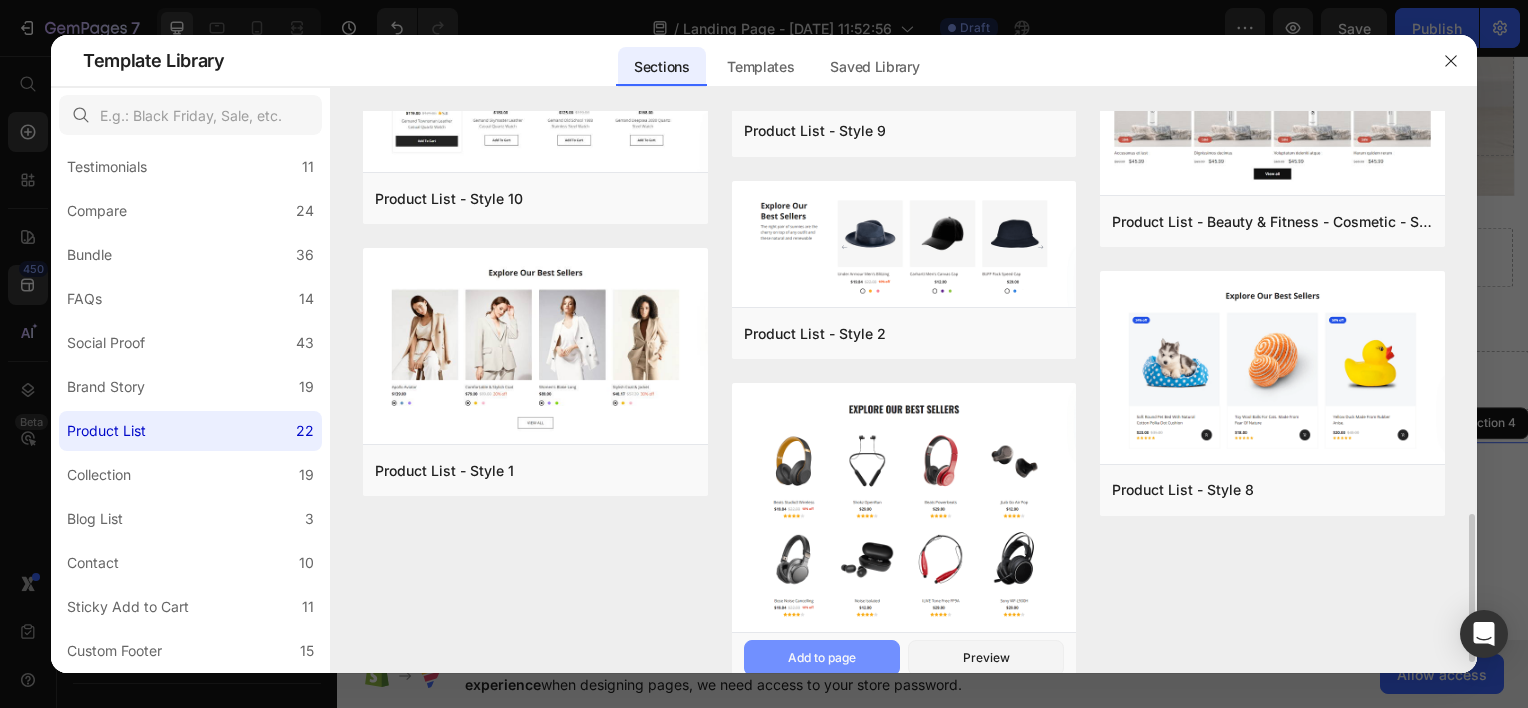 click on "Add to page" at bounding box center (822, 658) 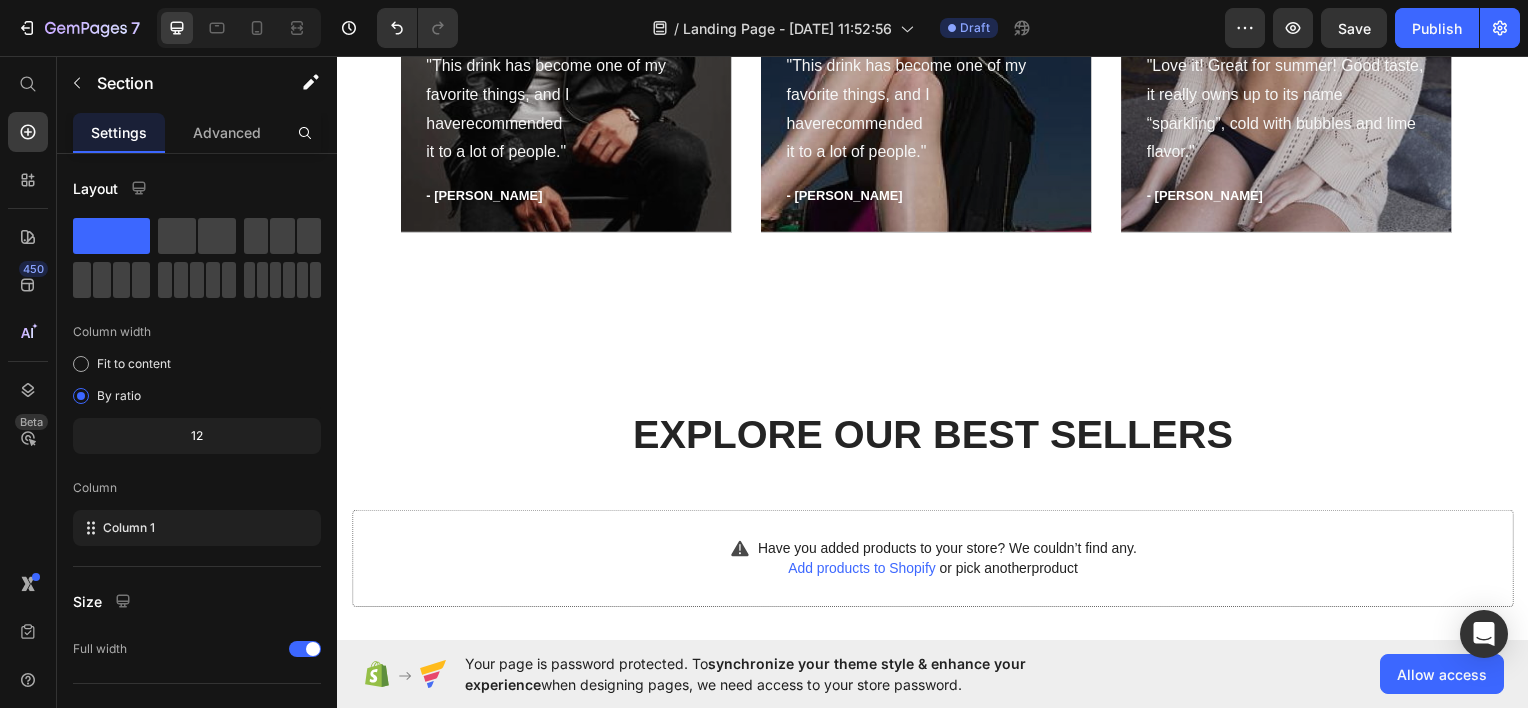 scroll, scrollTop: 1616, scrollLeft: 0, axis: vertical 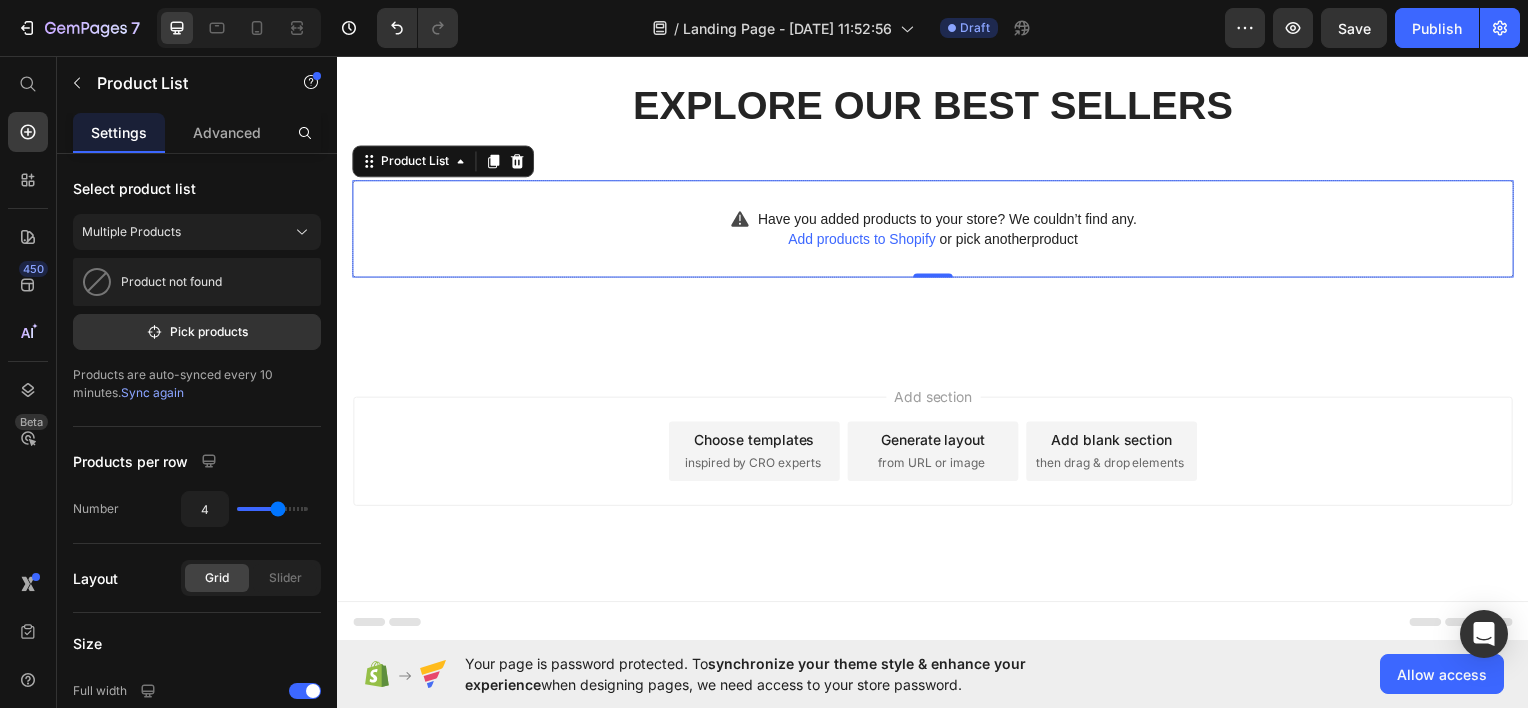click on "Add products to Shopify" at bounding box center (865, 239) 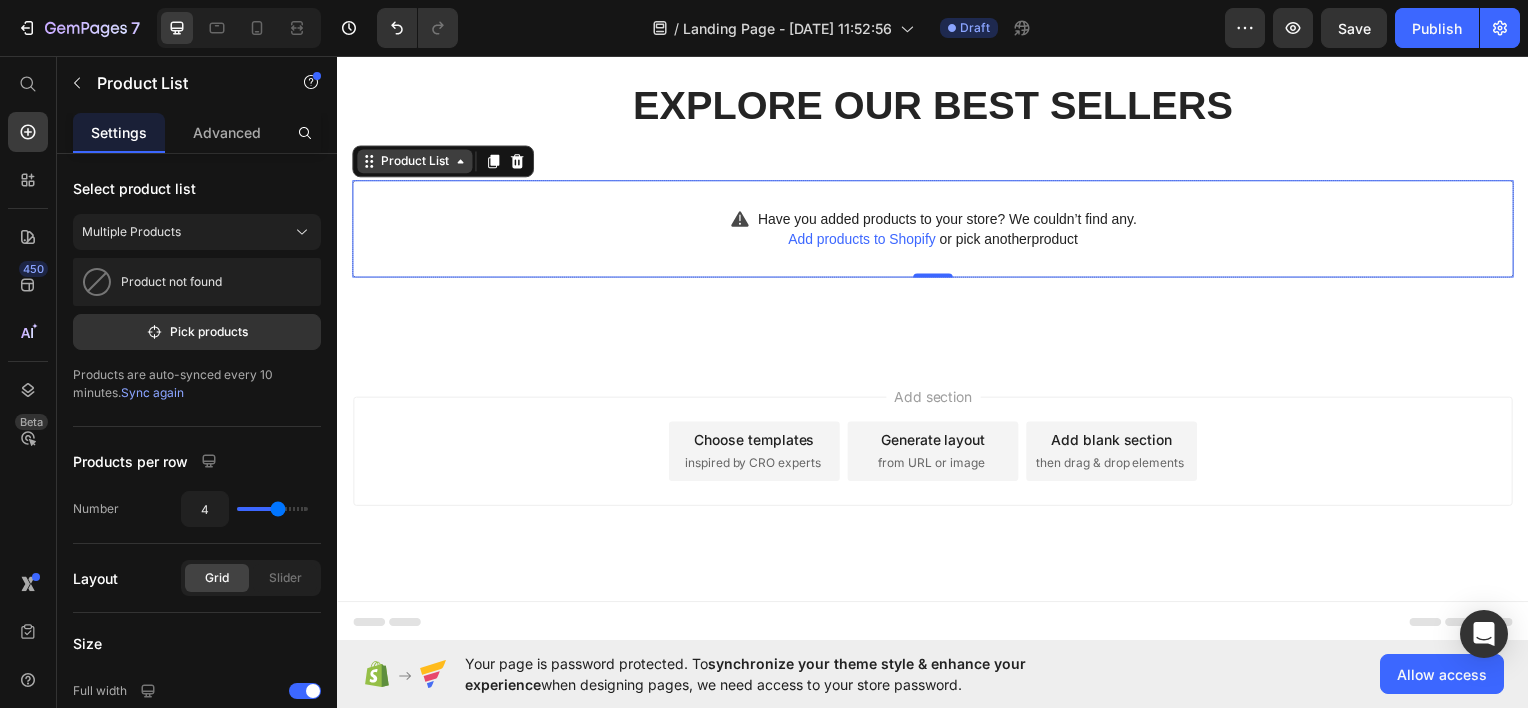 click 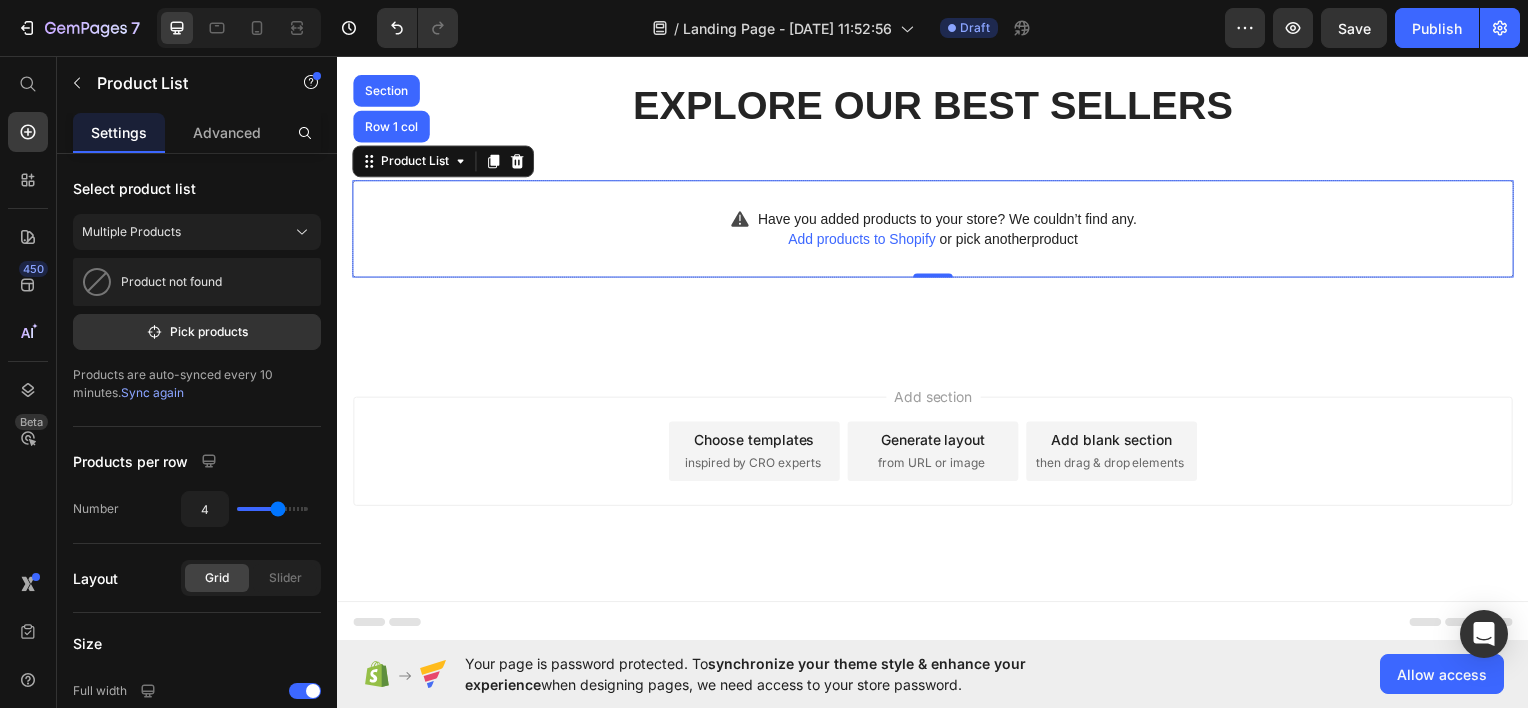 click on "Have you added products to your store? We couldn’t find any. Add products to Shopify   or pick another  product" at bounding box center (937, 229) 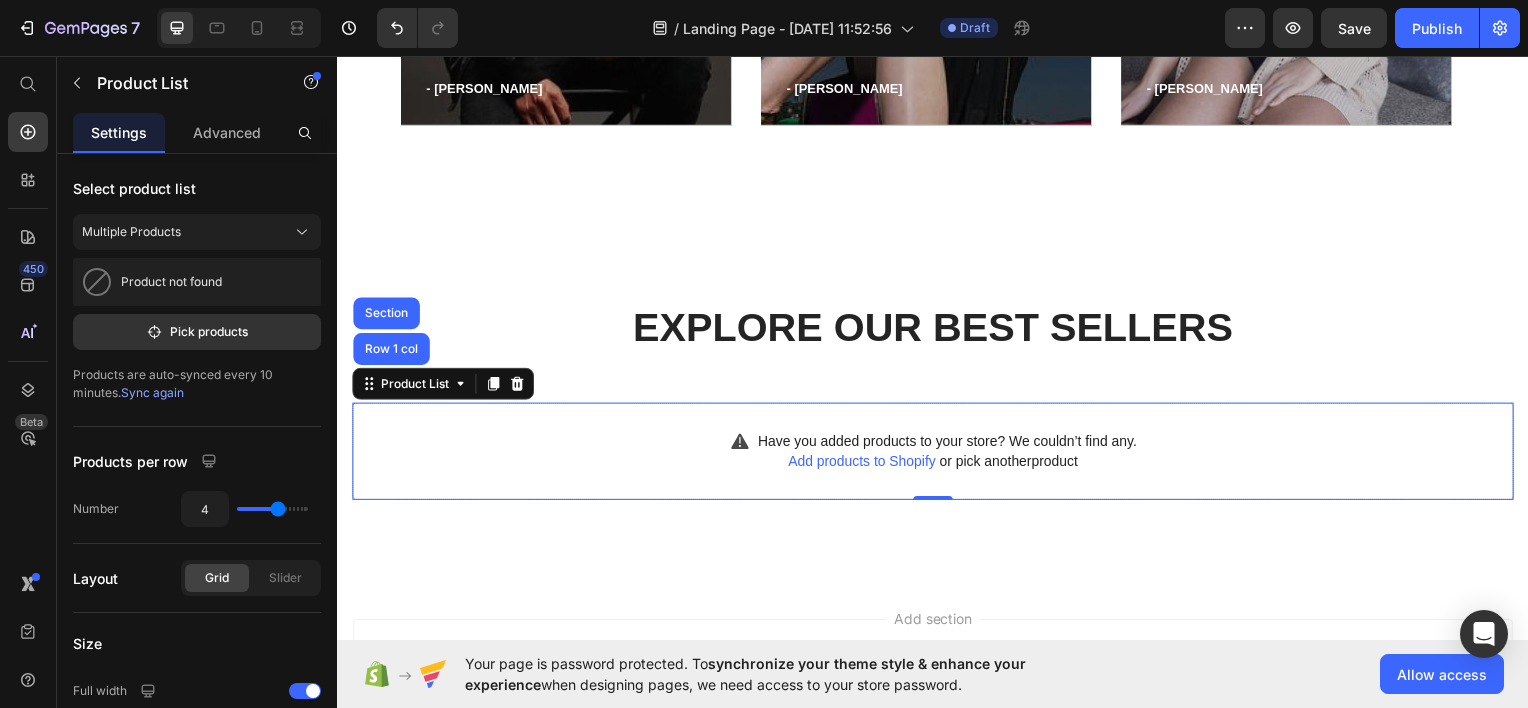 scroll, scrollTop: 1392, scrollLeft: 0, axis: vertical 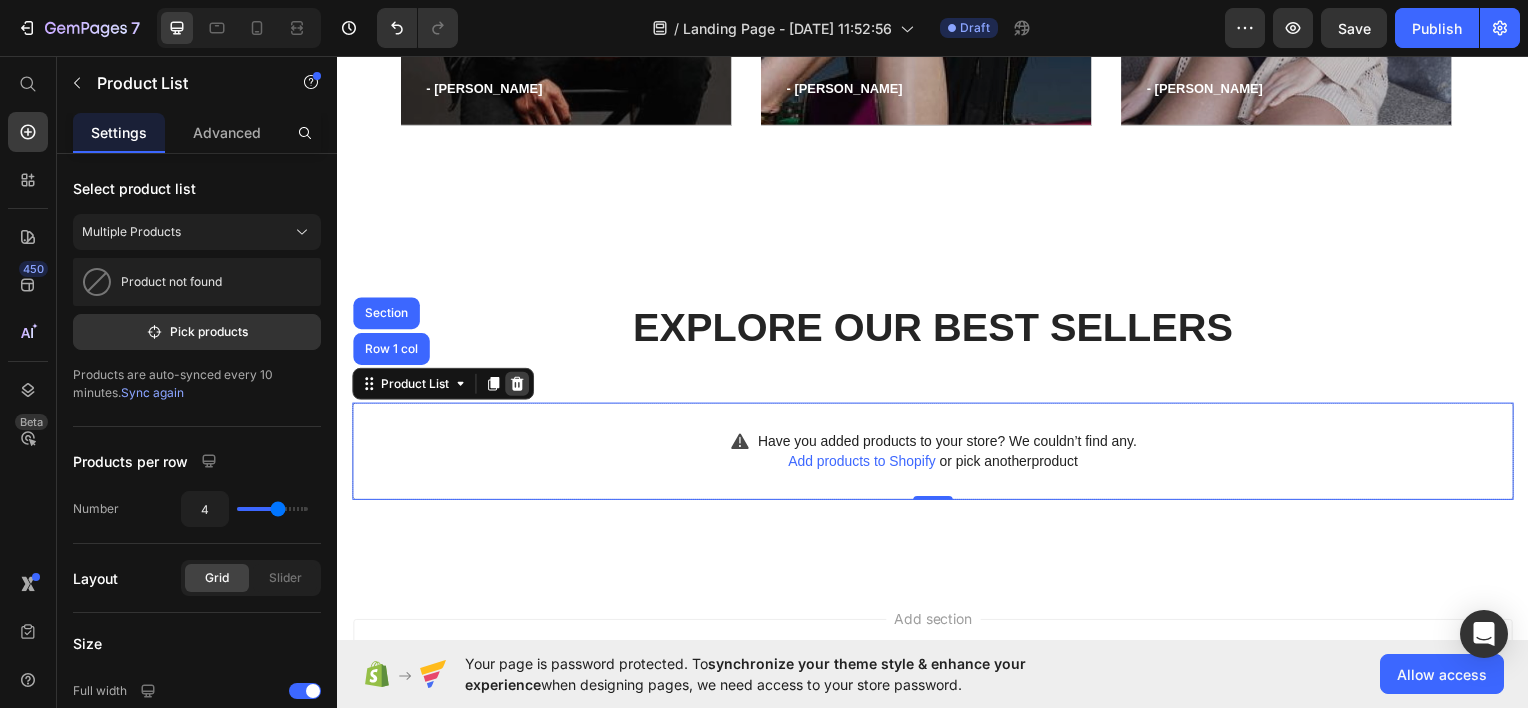click 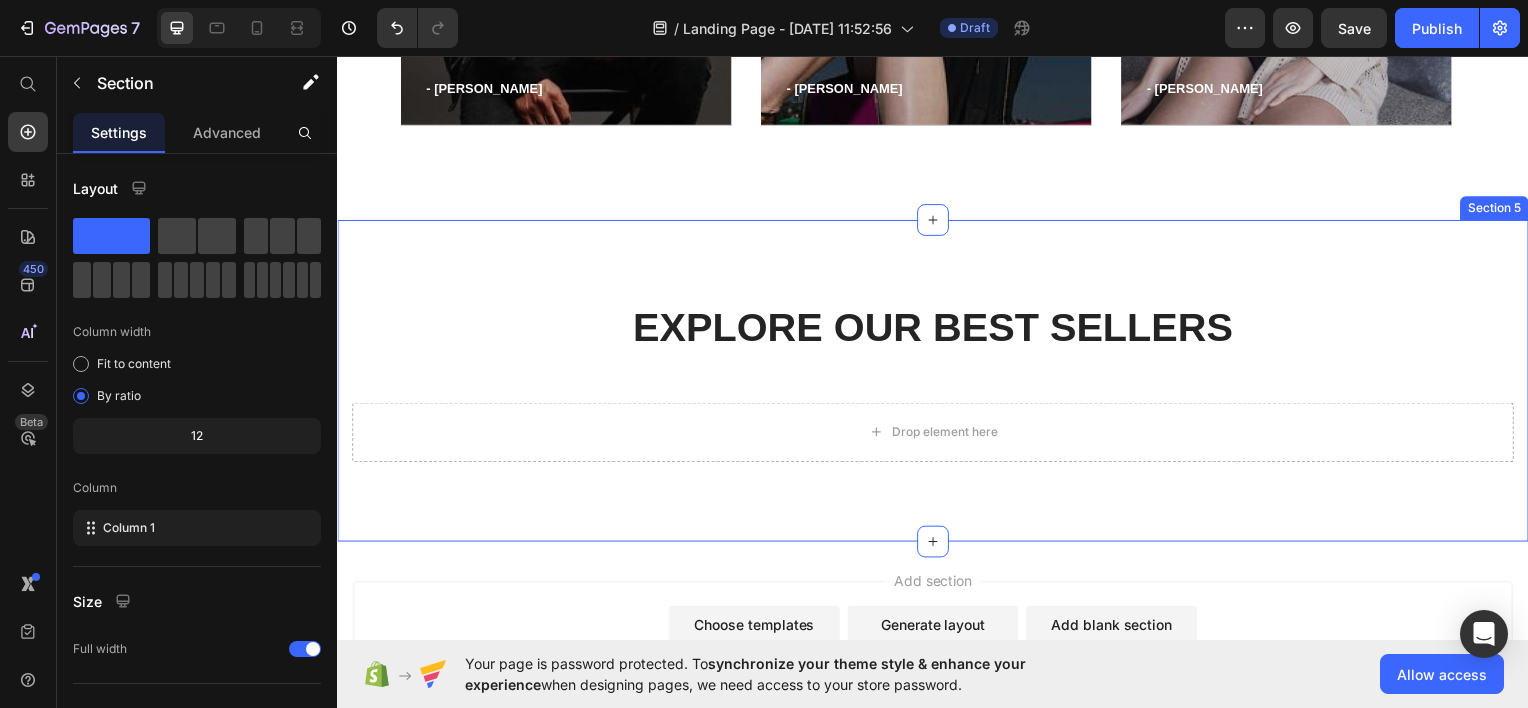 click on "Explore Our Best Sellers Heading Row
Drop element here Row Section 5" at bounding box center [937, 382] 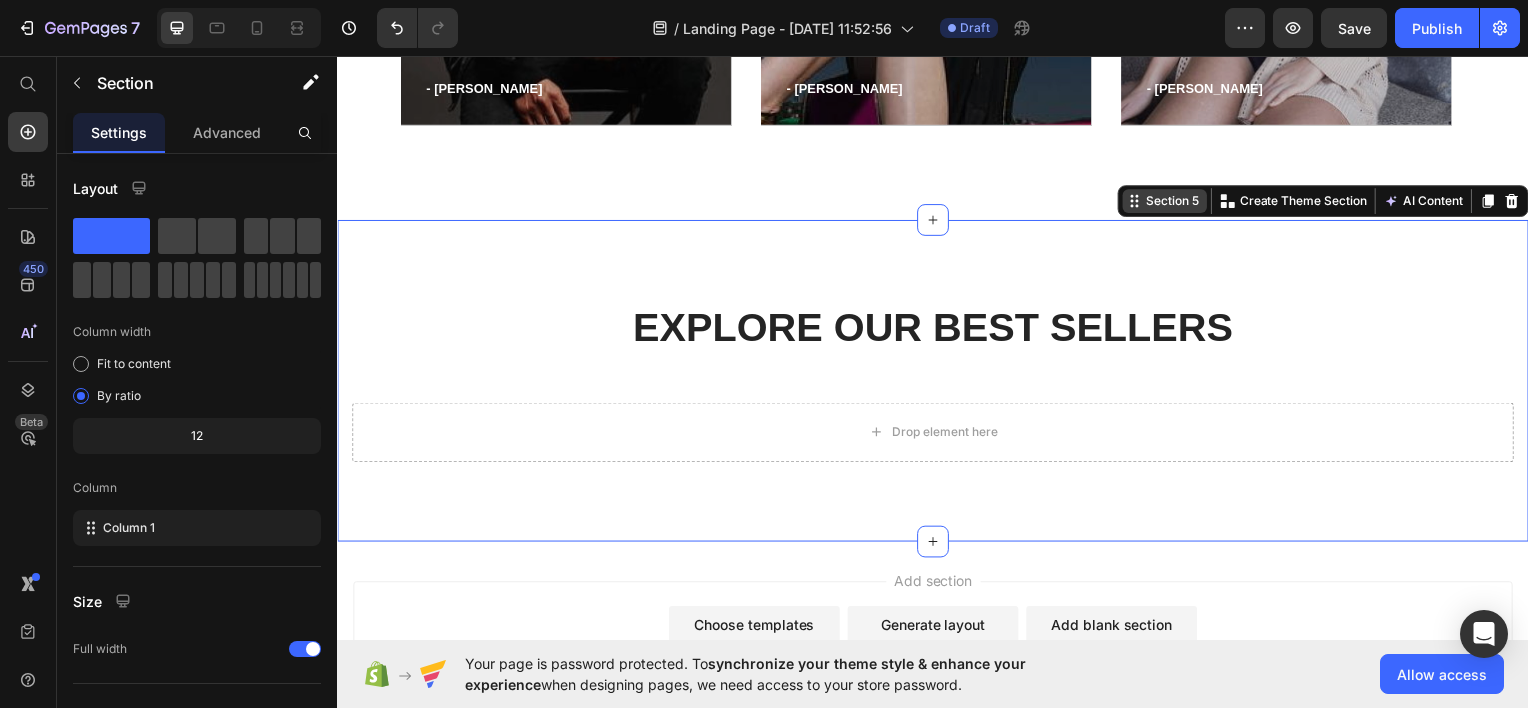 click on "Section 5" at bounding box center (1178, 201) 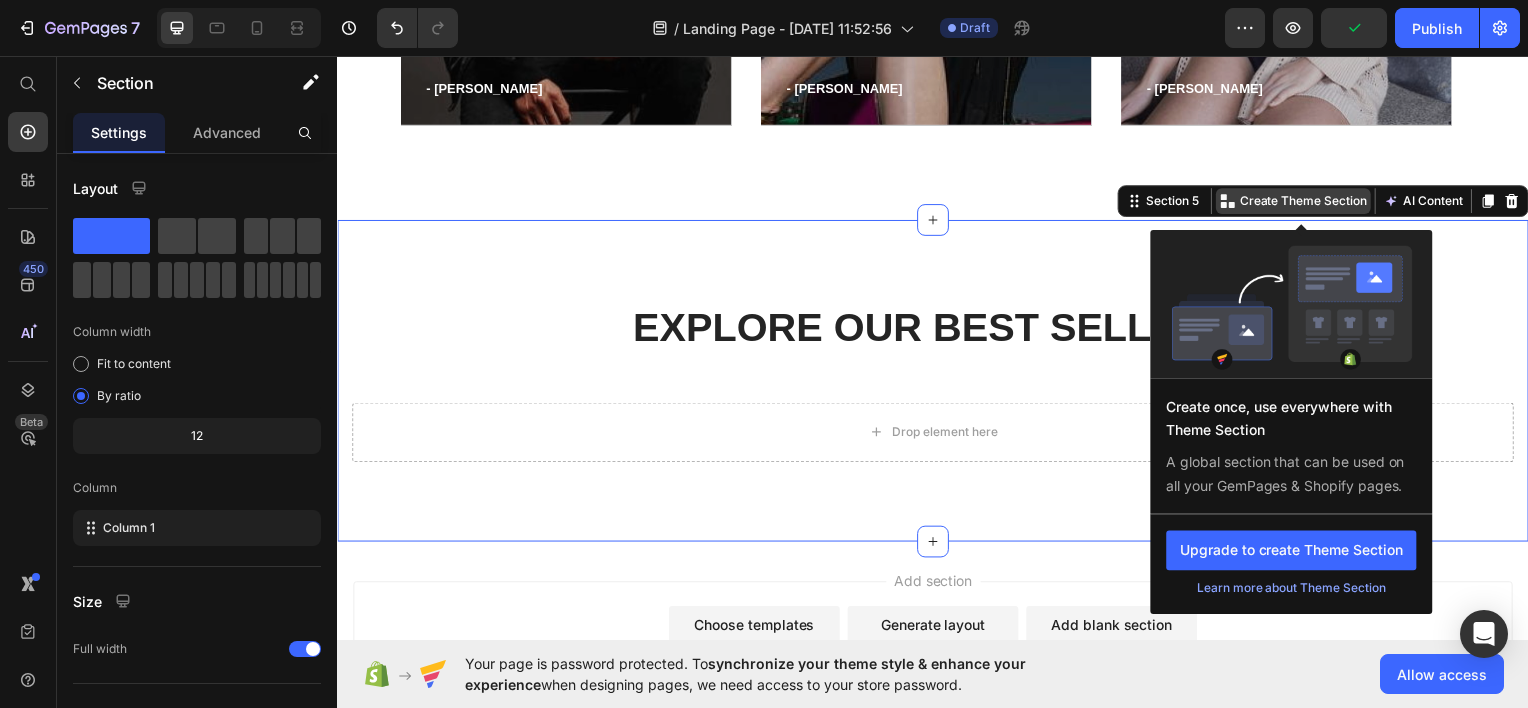 click on "Create Theme Section" at bounding box center [1310, 201] 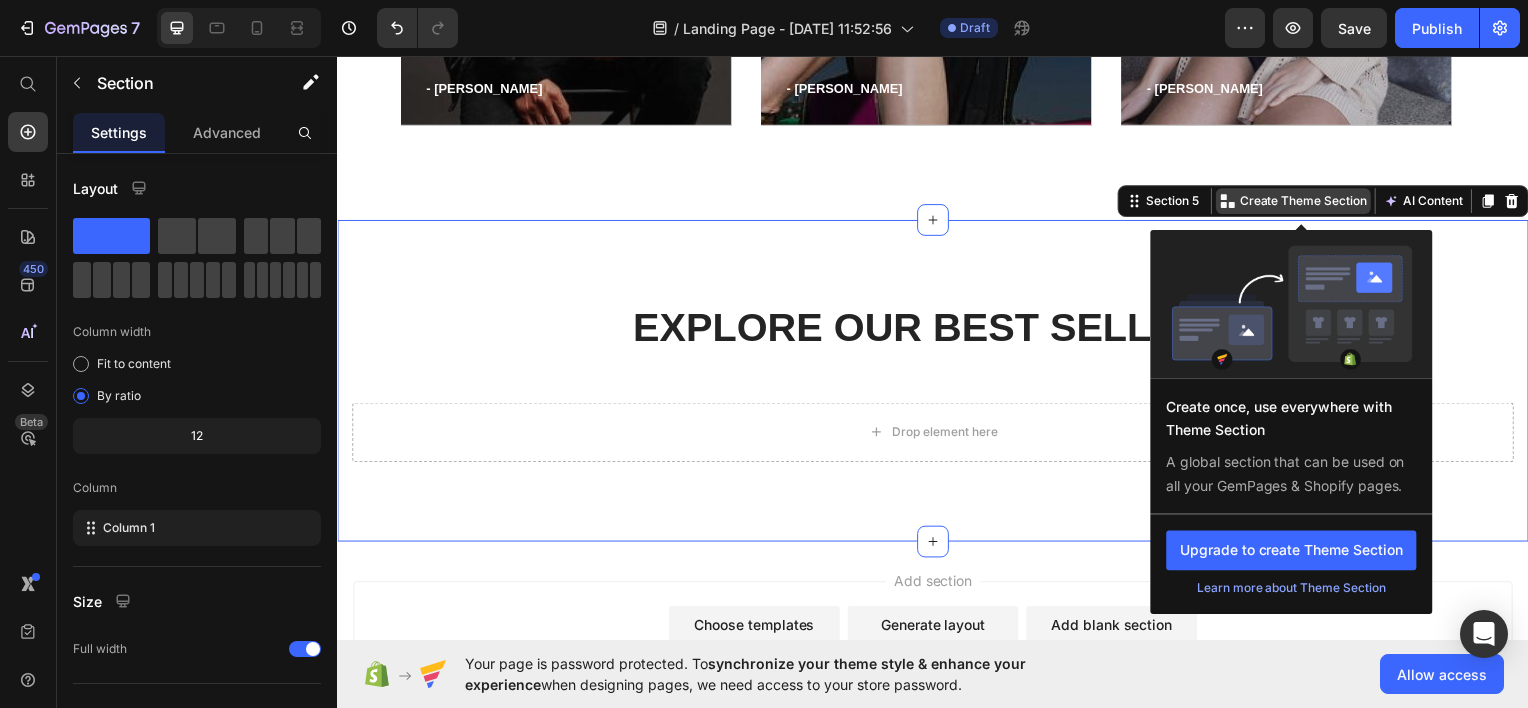 click on "Create Theme Section" at bounding box center [1310, 201] 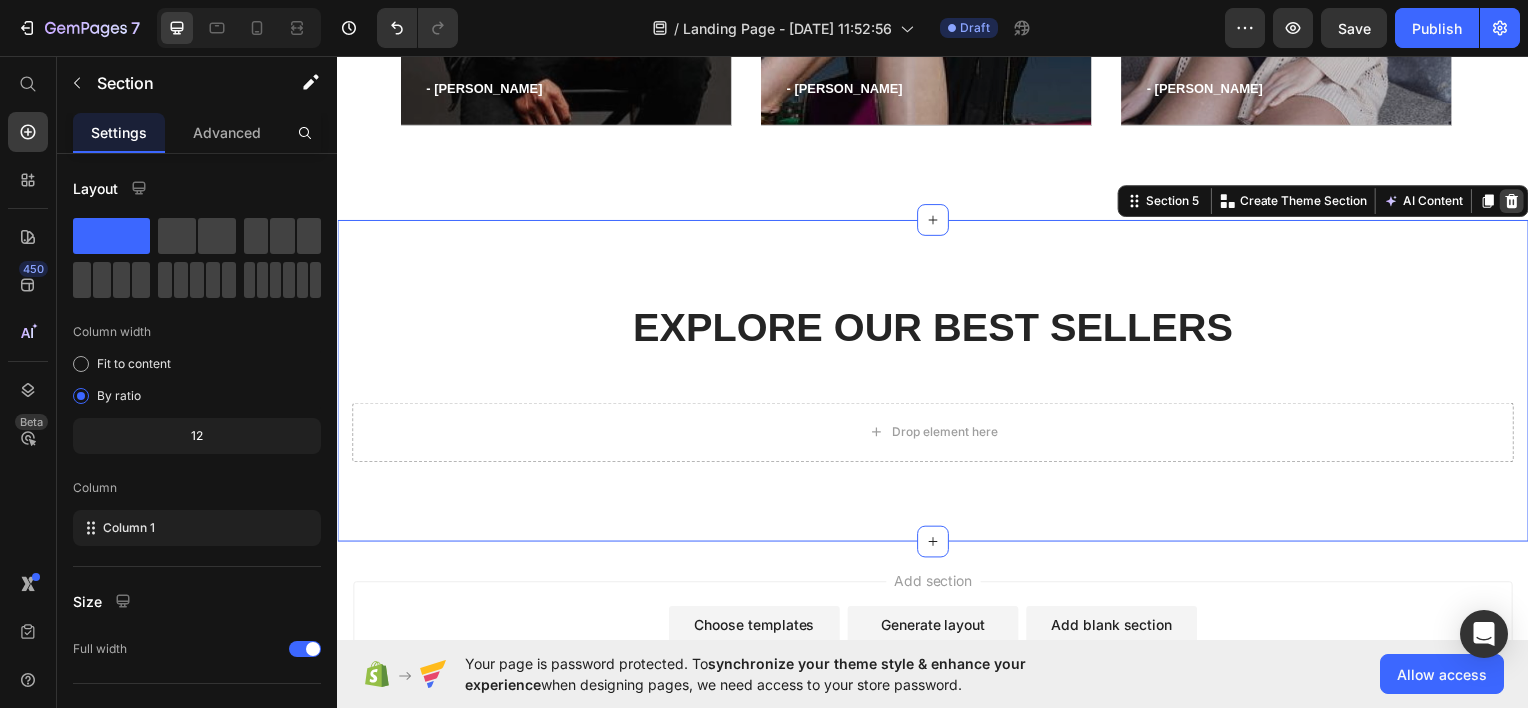 click 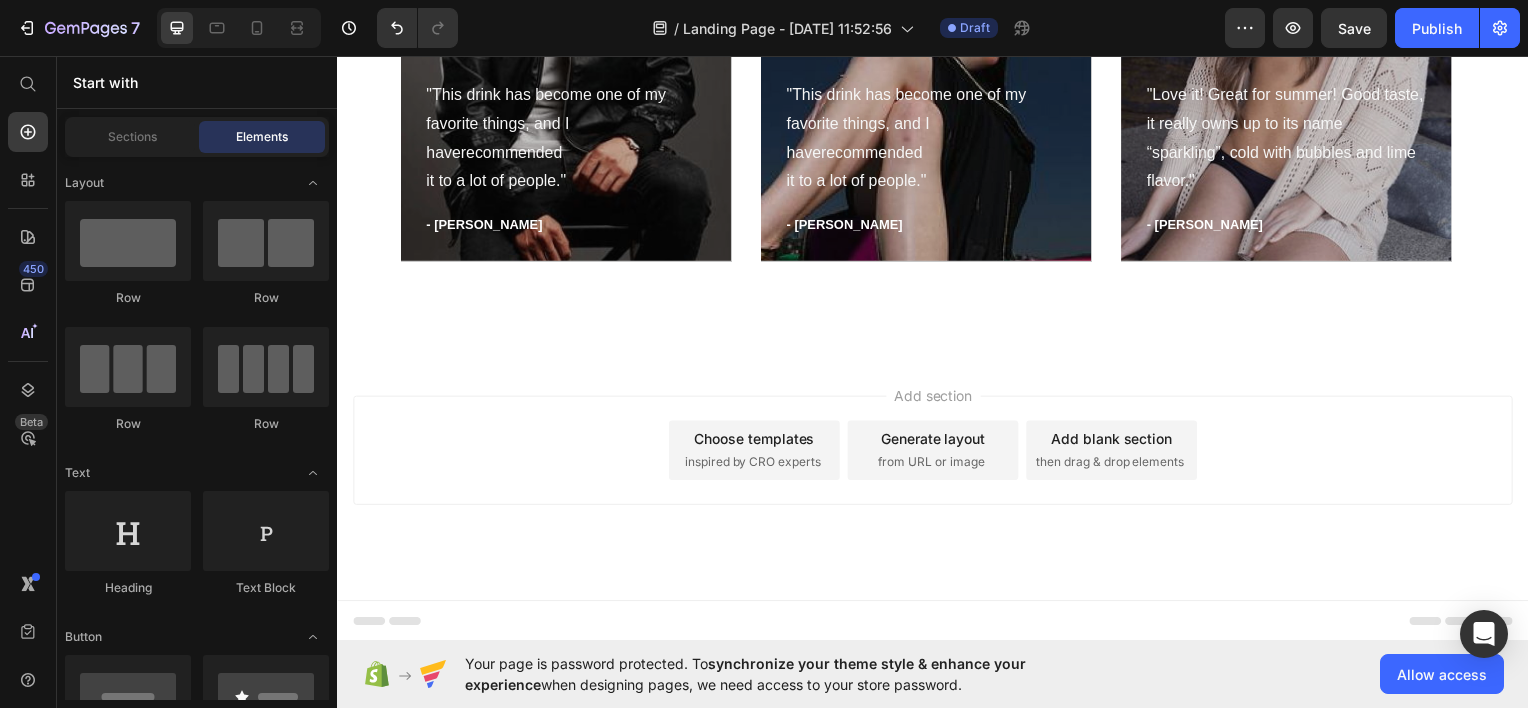 click on "Add section Choose templates inspired by CRO experts Generate layout from URL or image Add blank section then drag & drop elements" at bounding box center [937, 480] 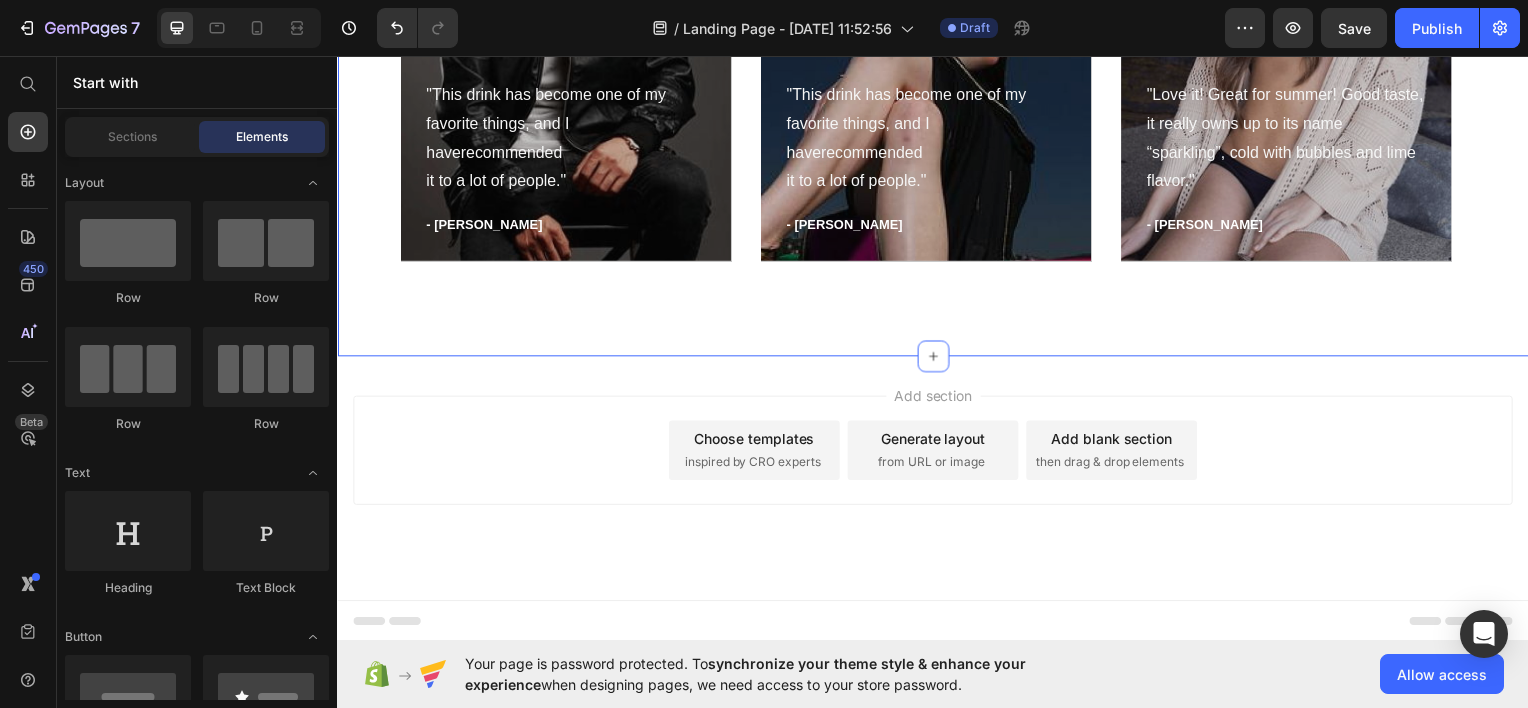 click on "What our clients say? Heading                Icon                Icon                Icon                Icon
Icon Icon List Hoz Work well for my problem feet Text block "This drink has become one of my  favorite things, and I haverecommended it to a lot of people." Text block - Timothy A. Text block Row Hero Banner                Icon                Icon                Icon                Icon
Icon Icon List Hoz Work well for my problem feet Text block "This drink has become one of my  favorite things, and I haverecommended it to a lot of people." Text block - Olivia P. Text block Row Hero Banner                Icon                Icon                Icon                Icon
Icon Icon List Hoz You're walking on a cloud! Text block "Love it! Great for summer! Good taste, it really owns up to its name “sparkling”, cold with bubbles and lime flavor." Text block - Ryan S. Text block Row Hero Banner Carousel Row Section 4" at bounding box center [937, -30] 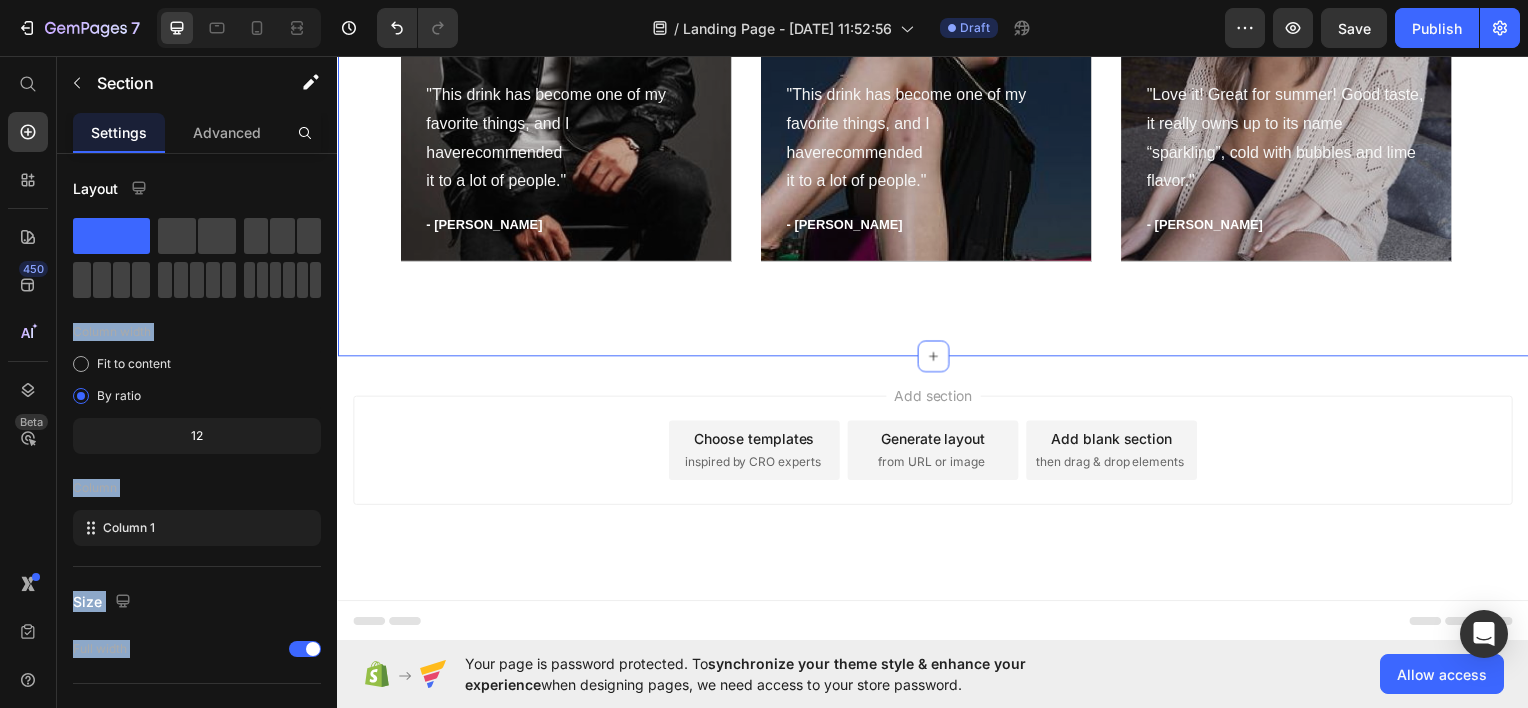 drag, startPoint x: 460, startPoint y: 284, endPoint x: 583, endPoint y: 348, distance: 138.65425 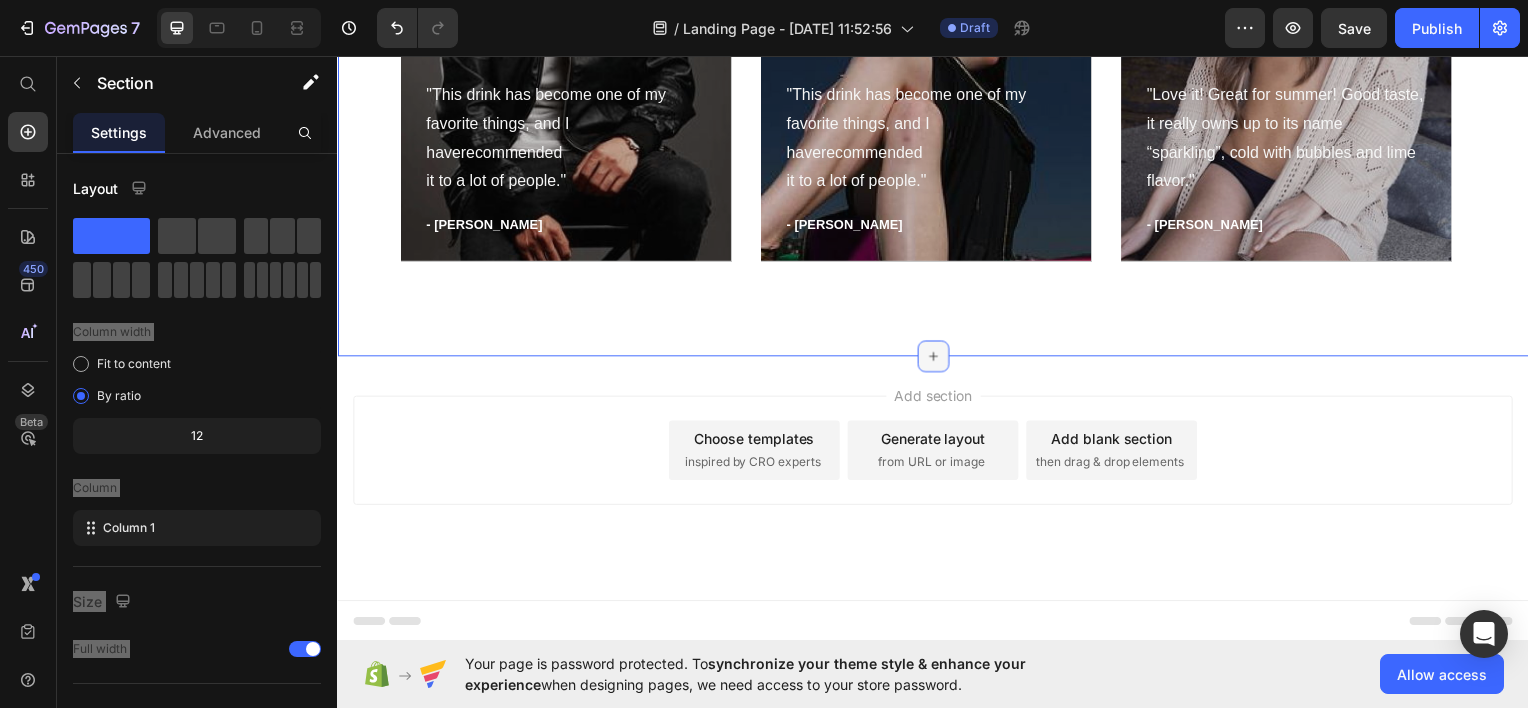 click at bounding box center (937, 357) 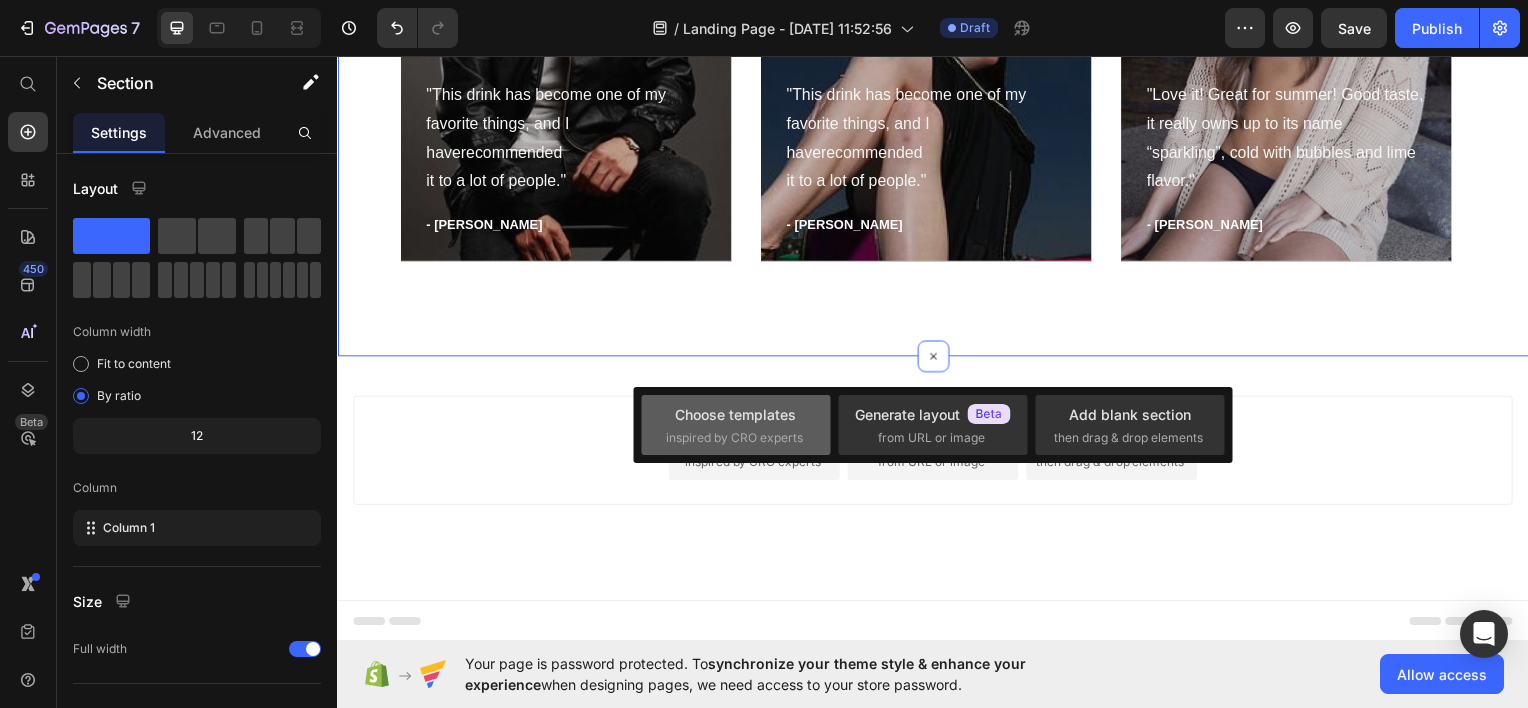 click on "Choose templates" at bounding box center (735, 414) 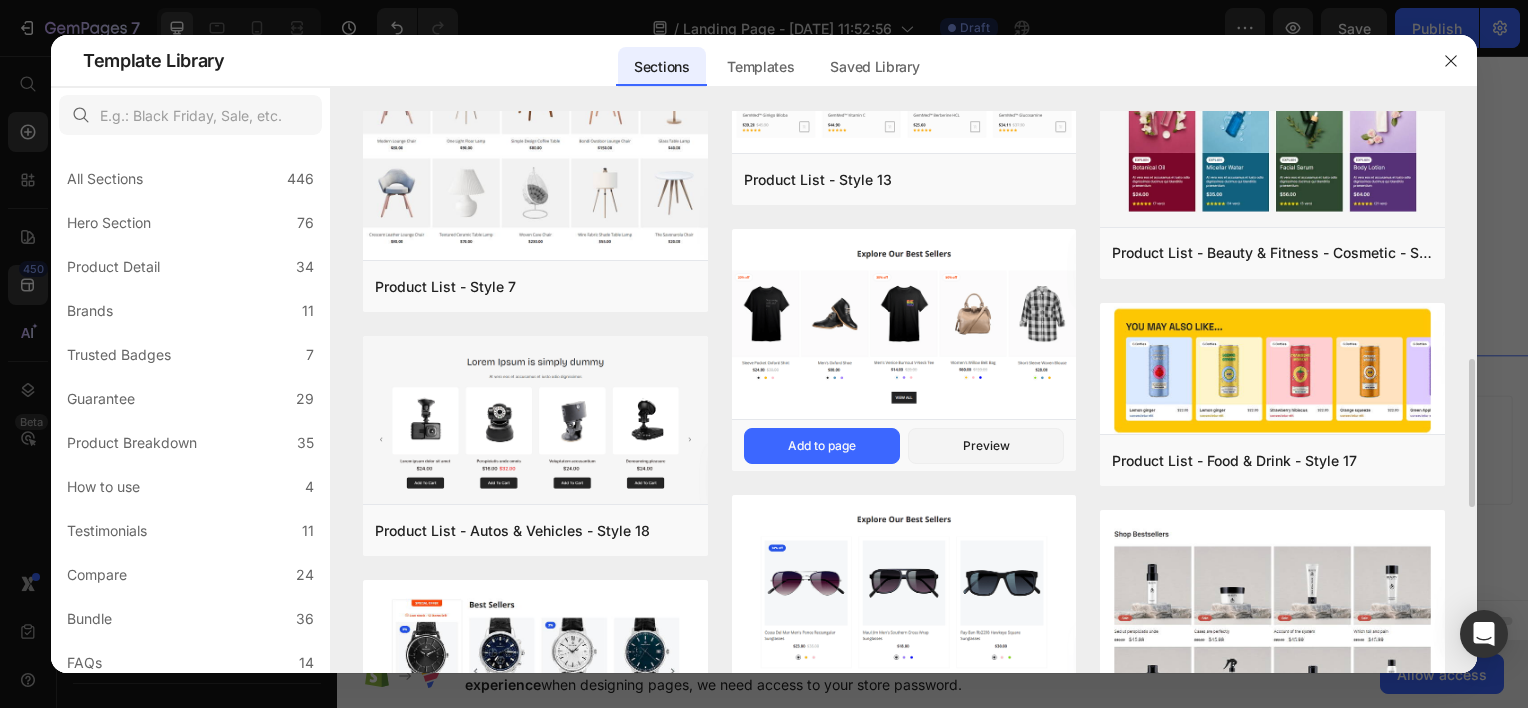 scroll, scrollTop: 940, scrollLeft: 0, axis: vertical 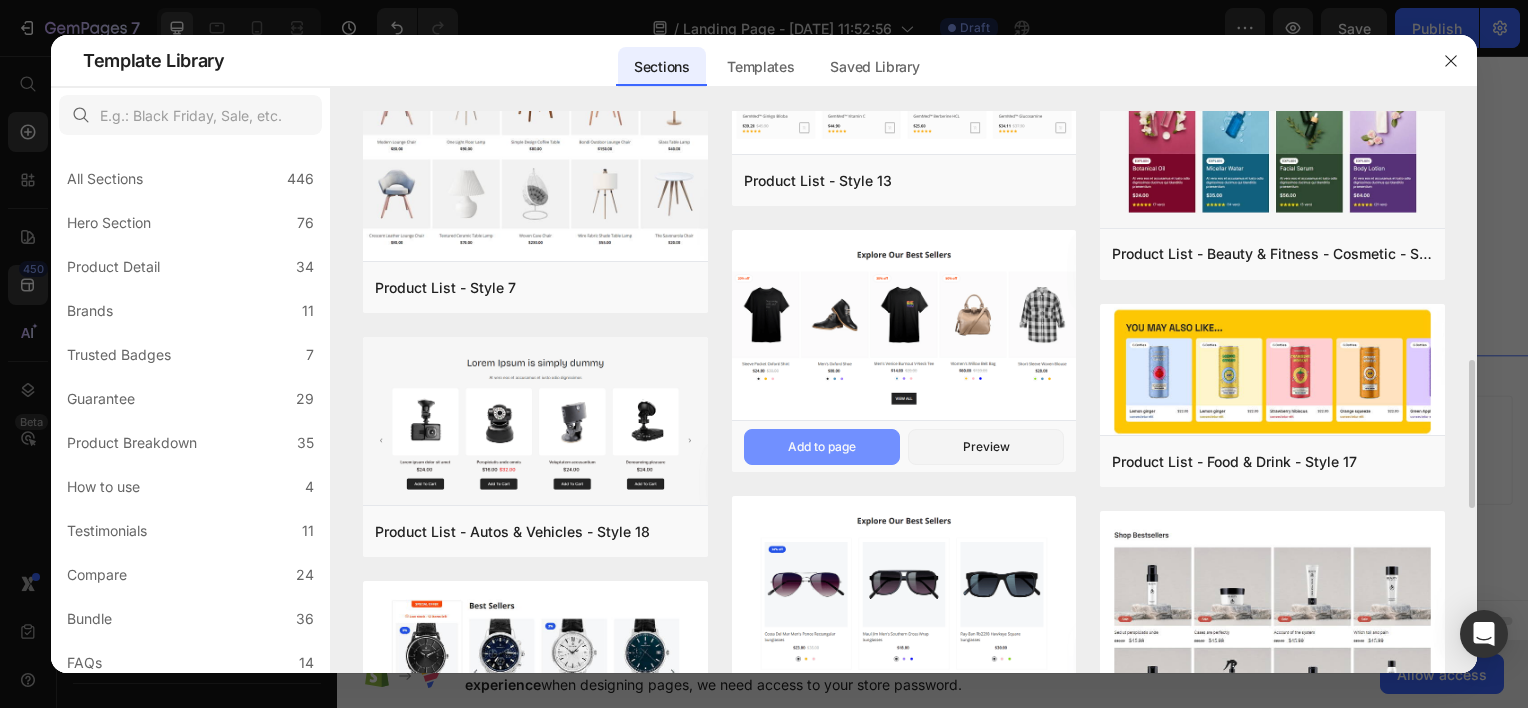 click on "Add to page" at bounding box center (822, 447) 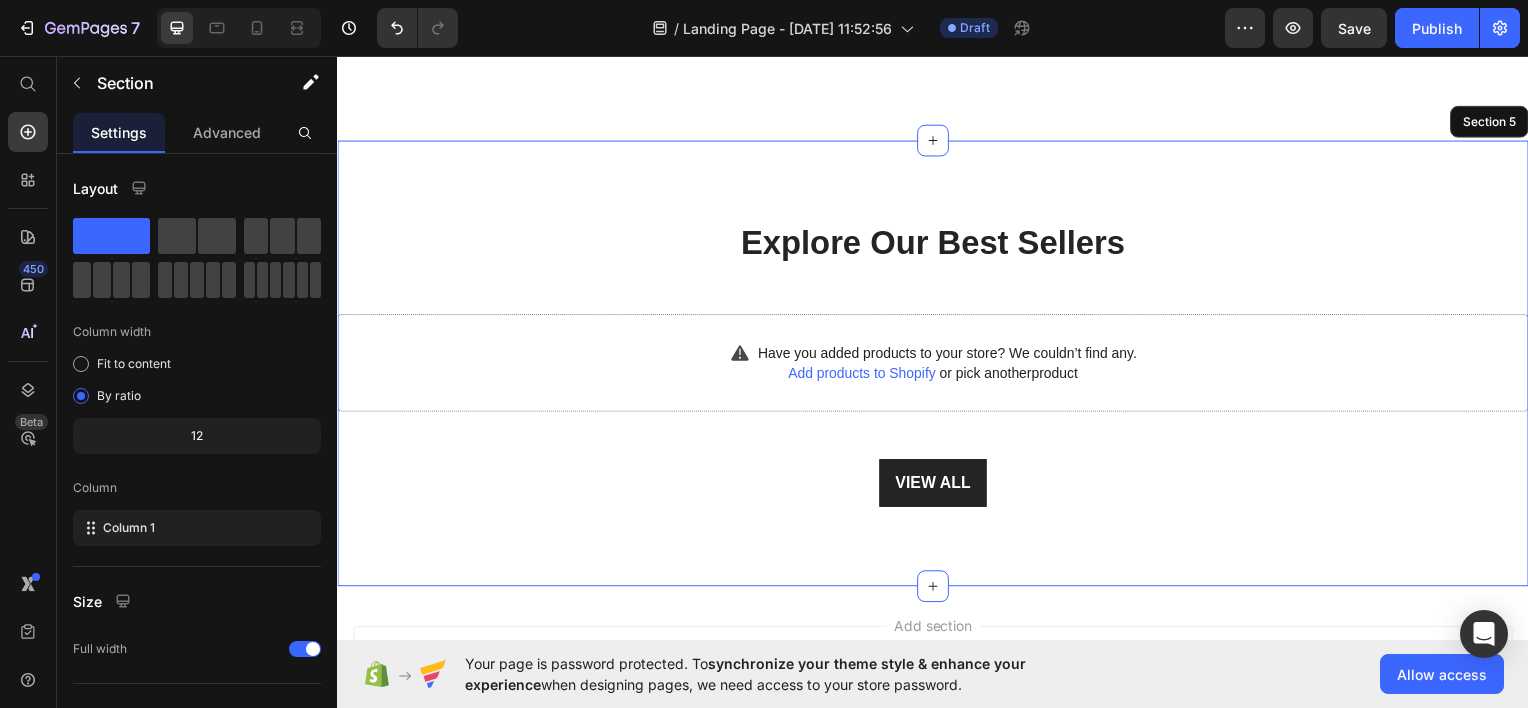 scroll, scrollTop: 1556, scrollLeft: 0, axis: vertical 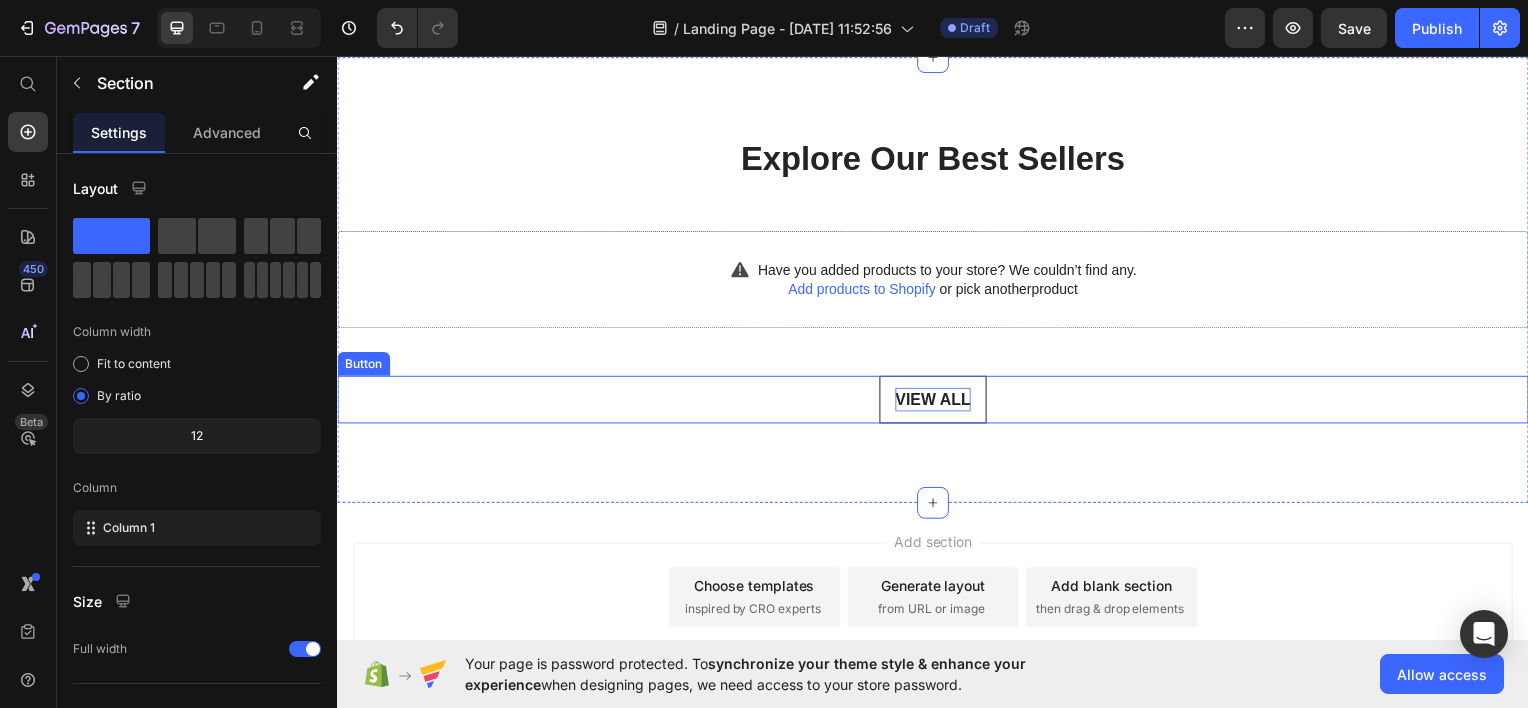 click on "VIEW ALL" at bounding box center (937, 401) 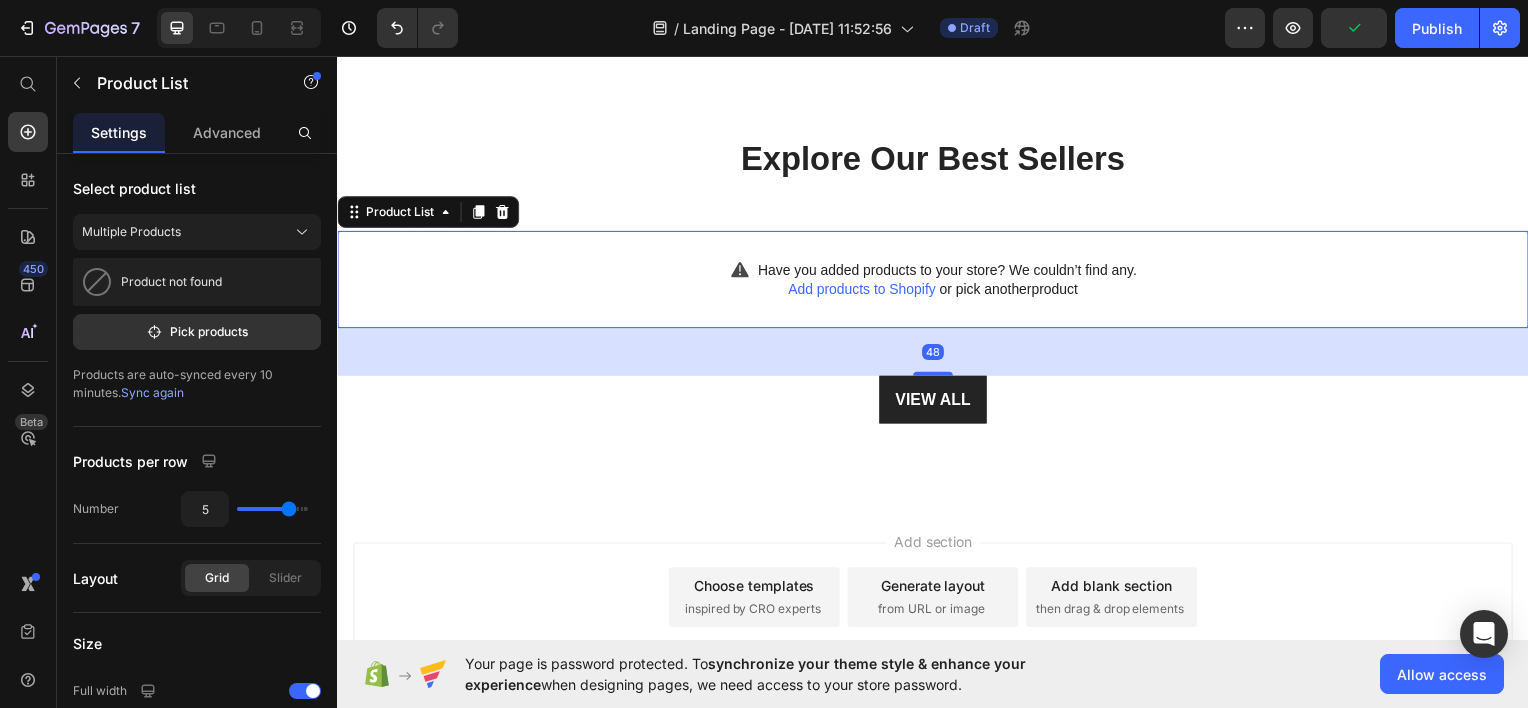 click on "Add products to Shopify" at bounding box center (865, 290) 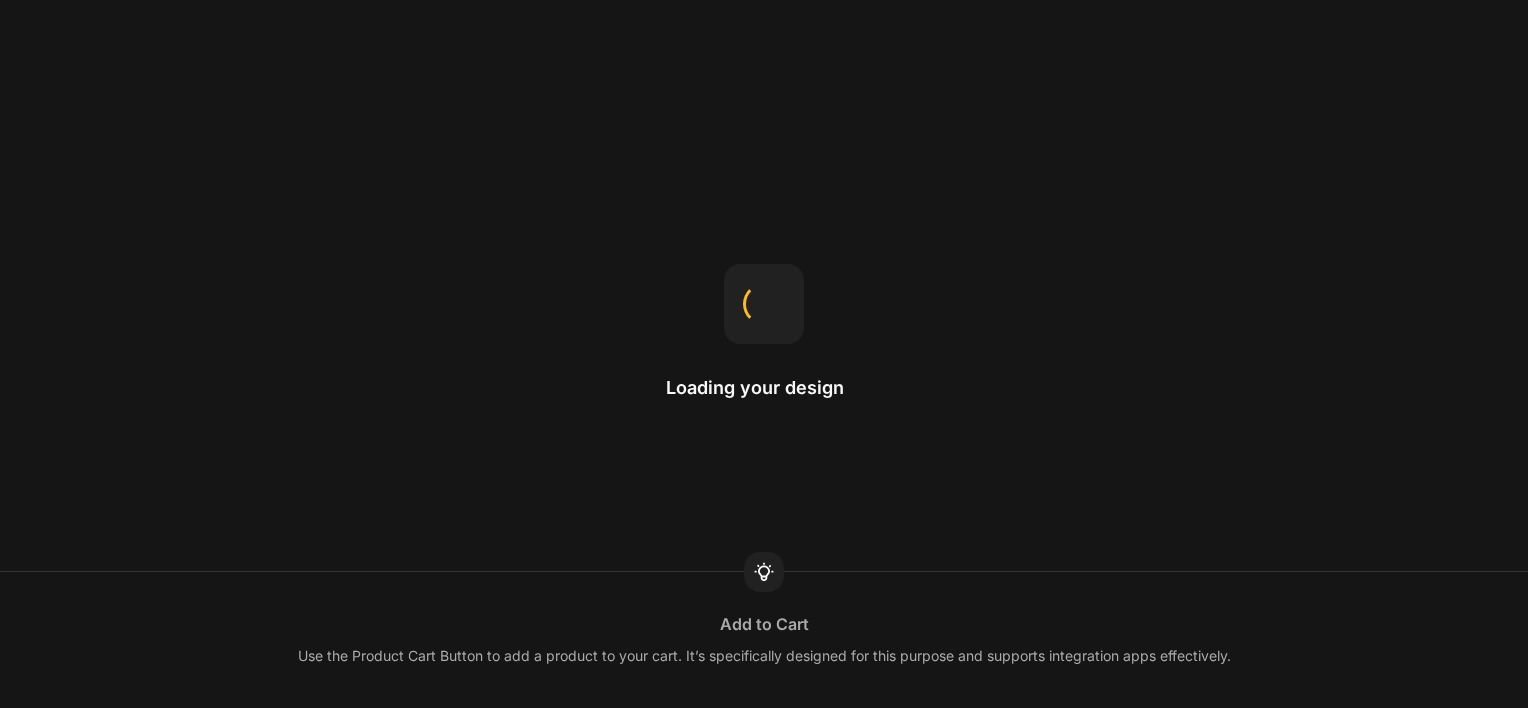 scroll, scrollTop: 0, scrollLeft: 0, axis: both 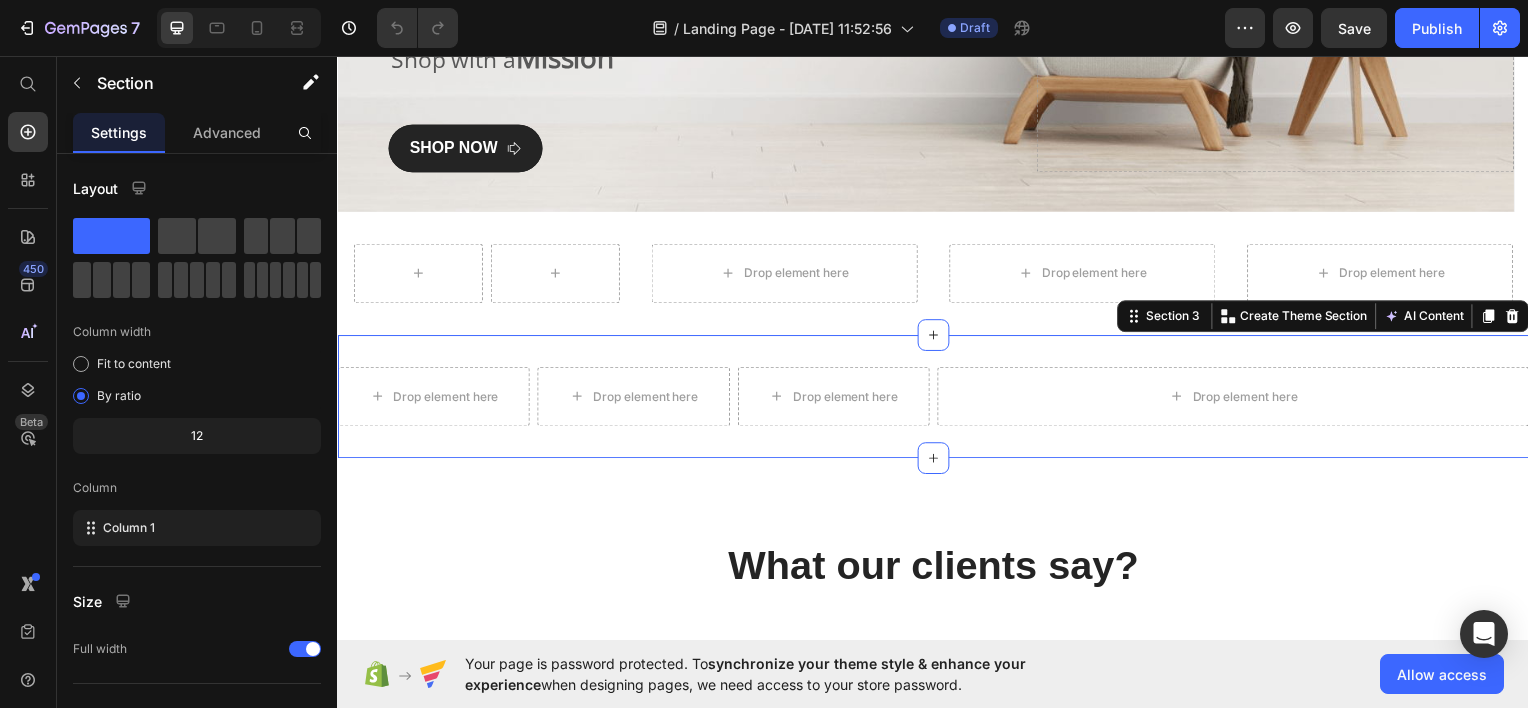 click on "Drop element here
Drop element here
Drop element here Row
Drop element here Row Section 3   You can create reusable sections Create Theme Section AI Content Write with GemAI What would you like to describe here? Tone and Voice Persuasive Product Getting products... Show more Generate" at bounding box center [937, 398] 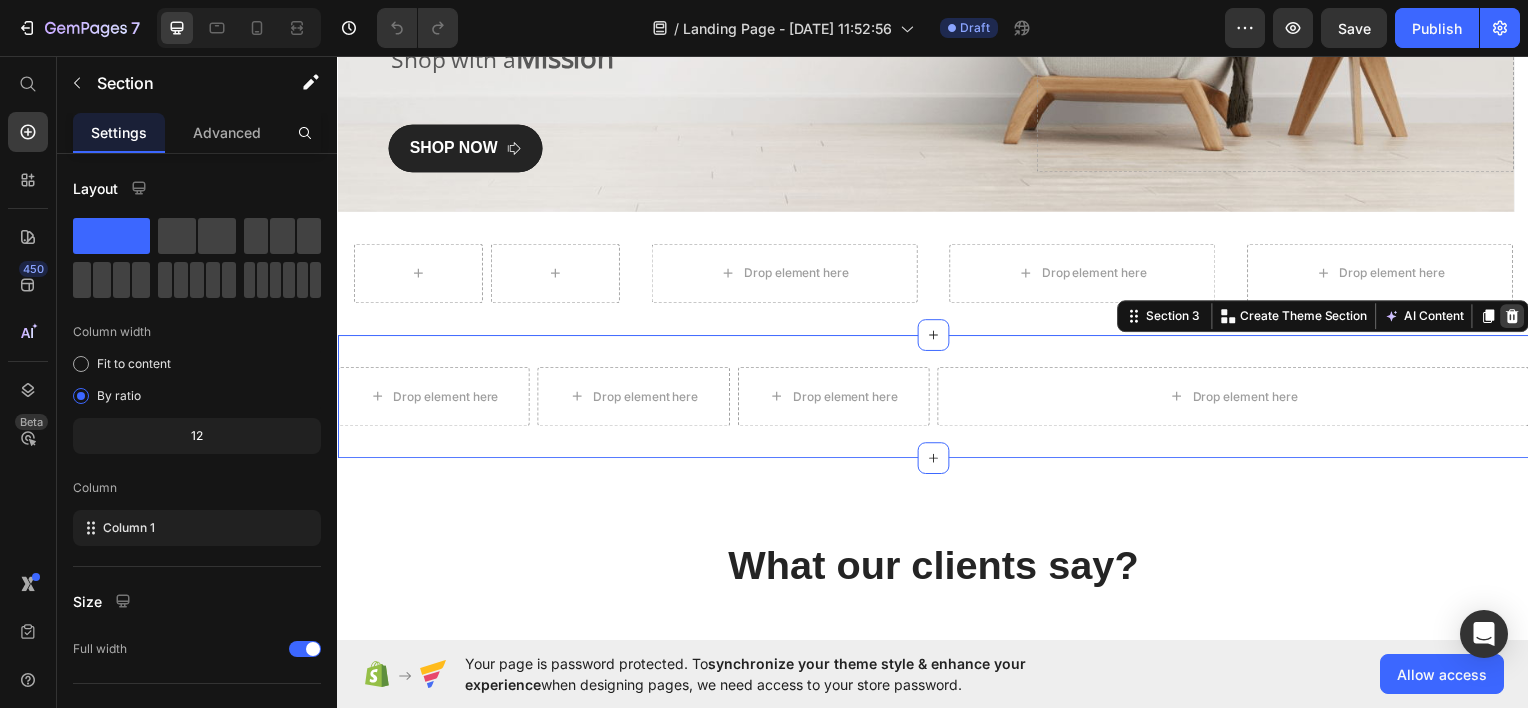 click 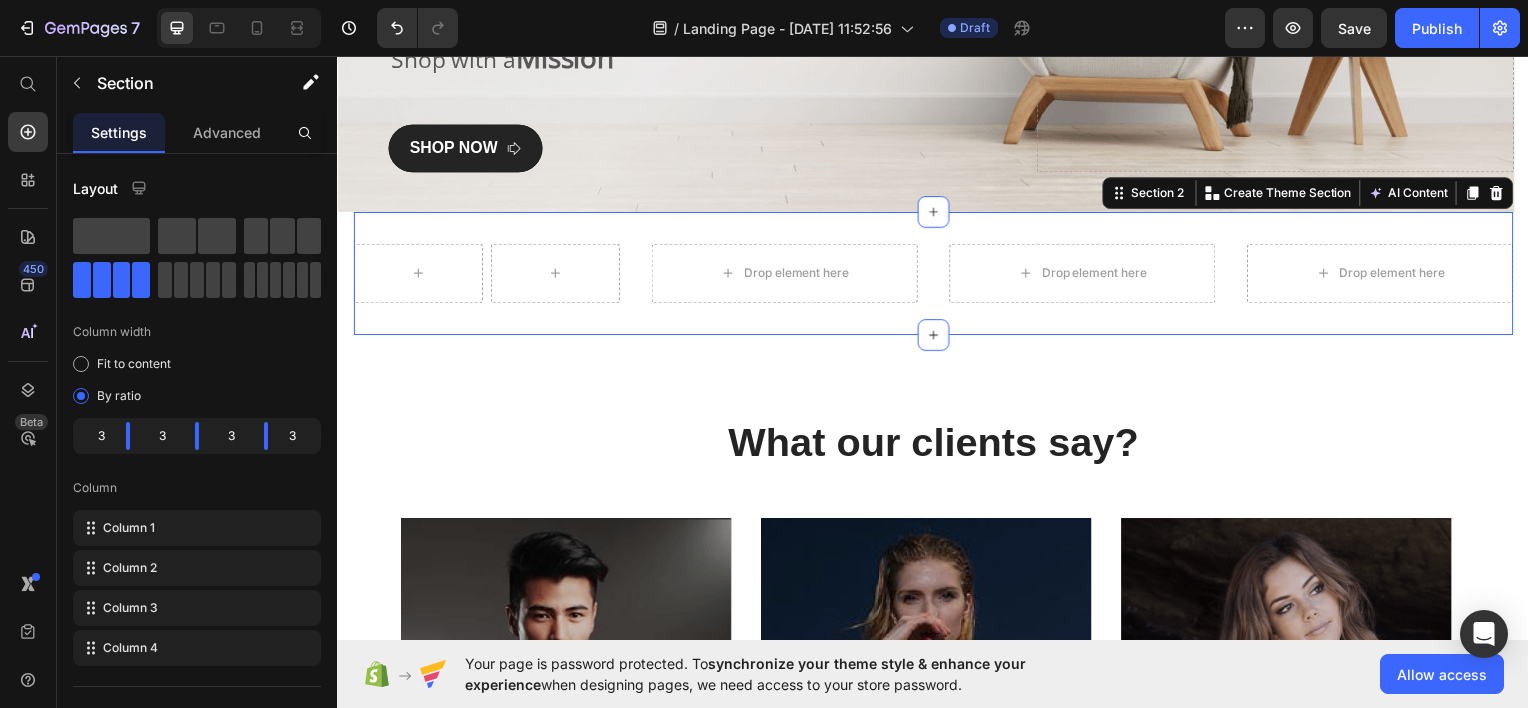 click on "Row
Drop element here
Drop element here
Drop element here Section 2   You can create reusable sections Create Theme Section AI Content Write with GemAI What would you like to describe here? Tone and Voice Persuasive Product Show more Generate" at bounding box center [937, 274] 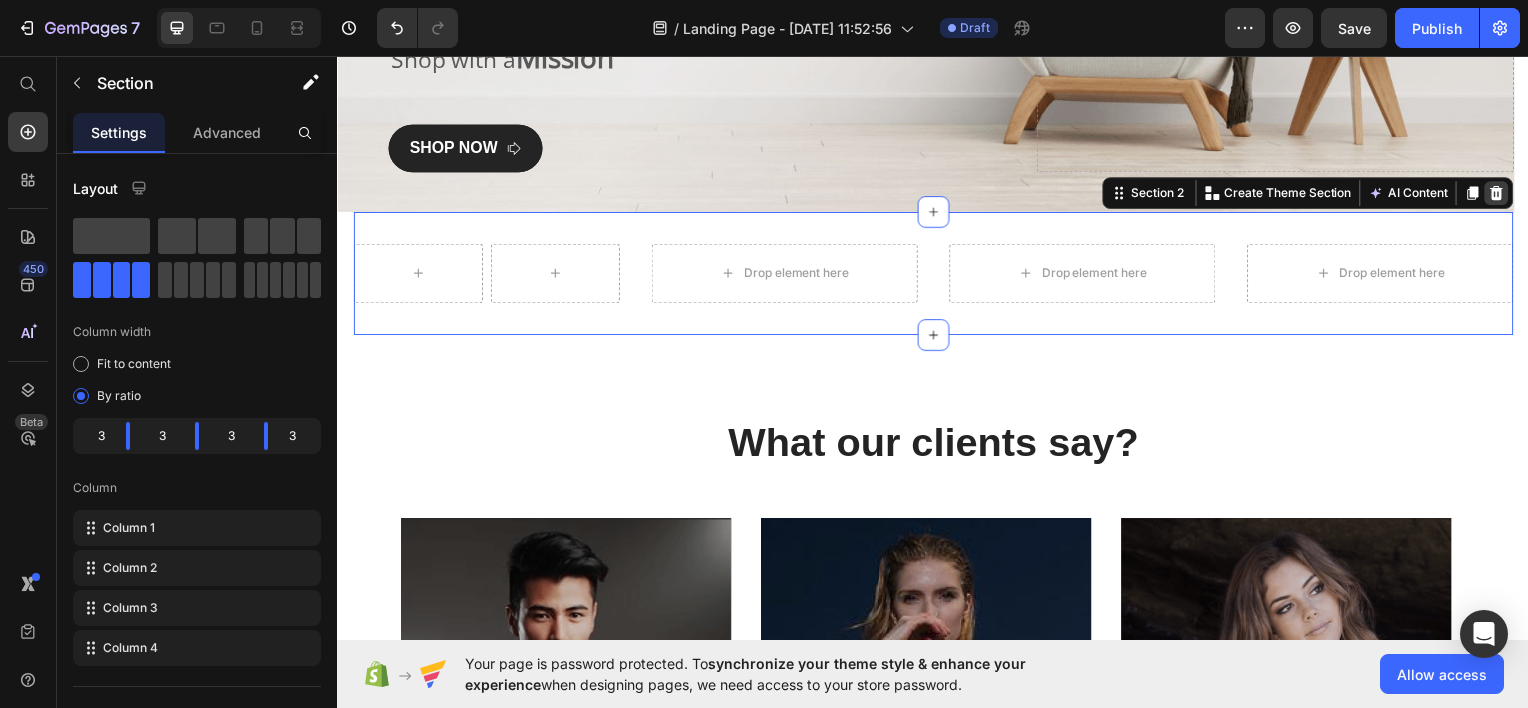 click 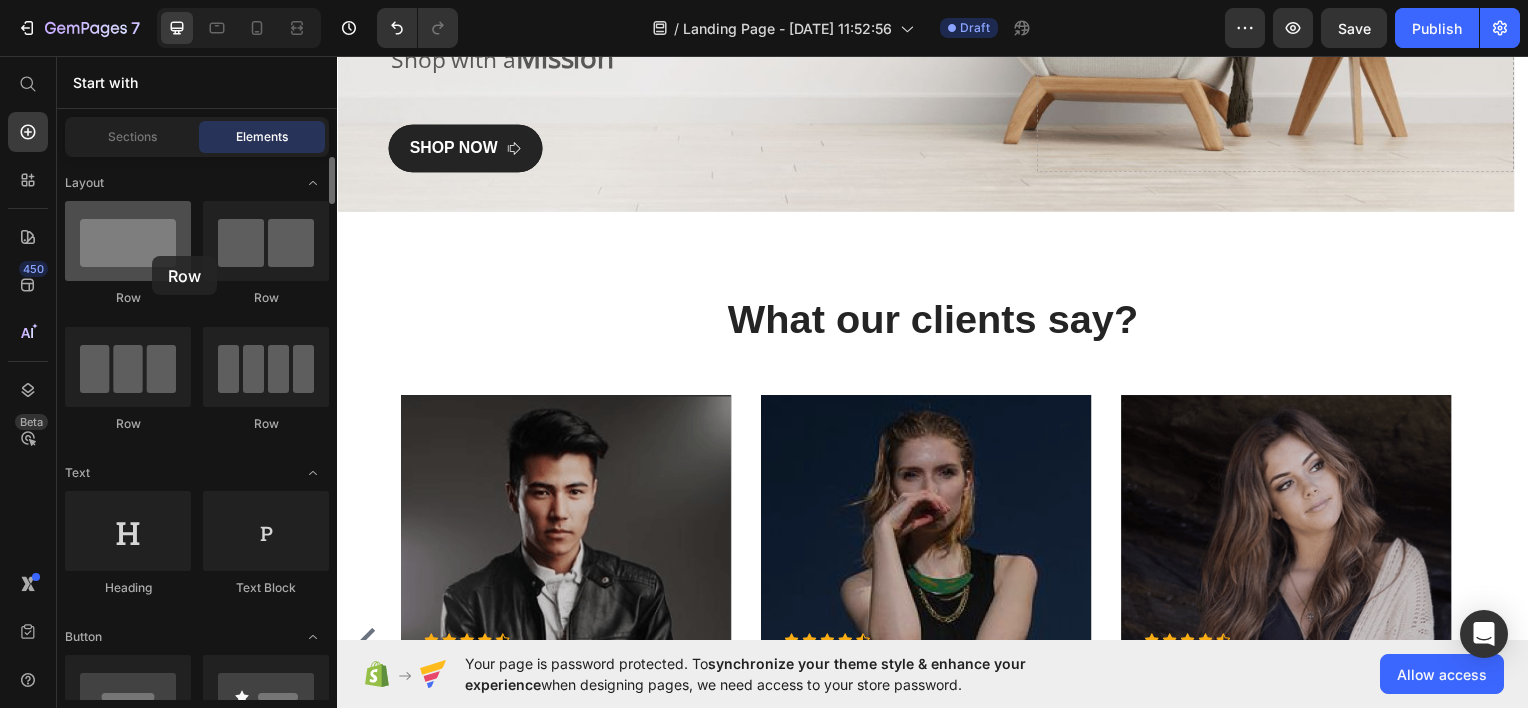 click at bounding box center (128, 241) 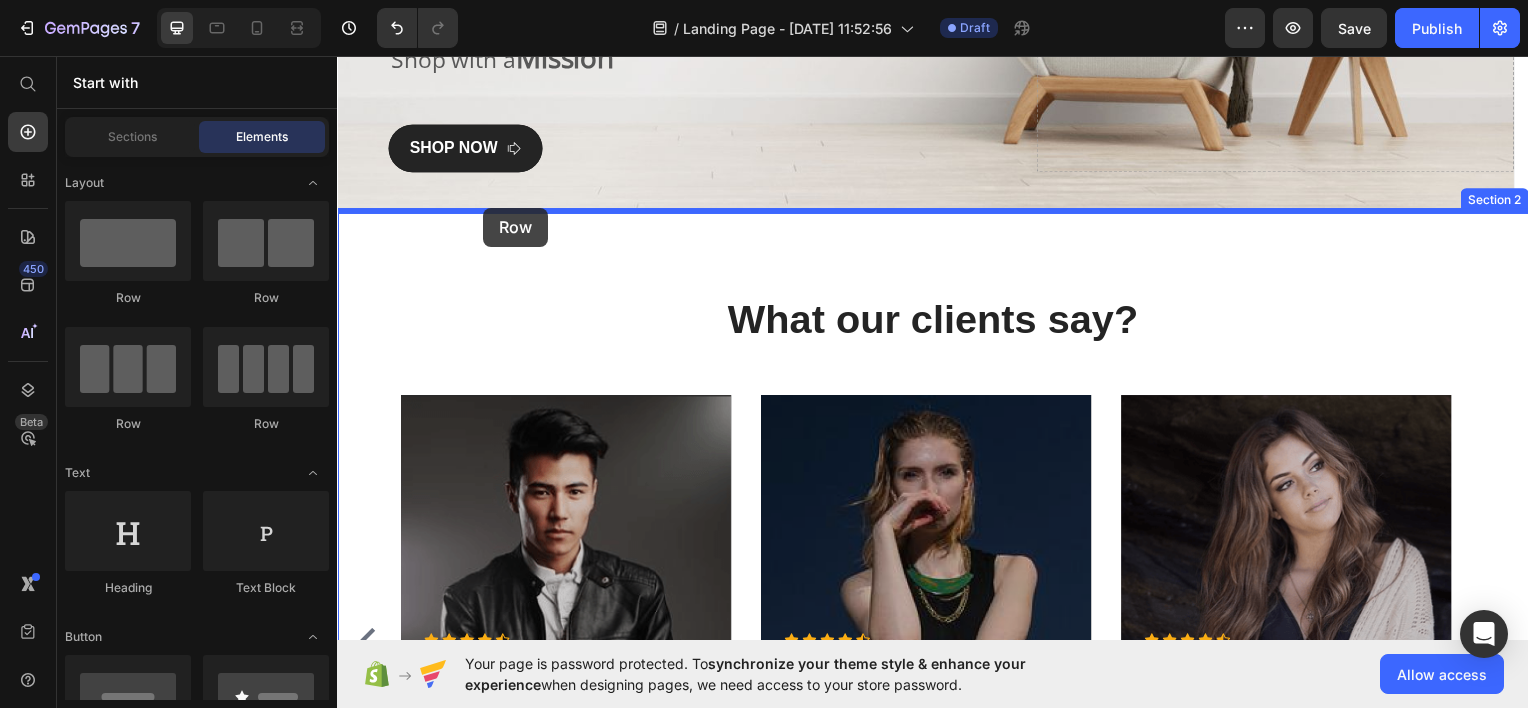 drag, startPoint x: 489, startPoint y: 311, endPoint x: 482, endPoint y: 214, distance: 97.25225 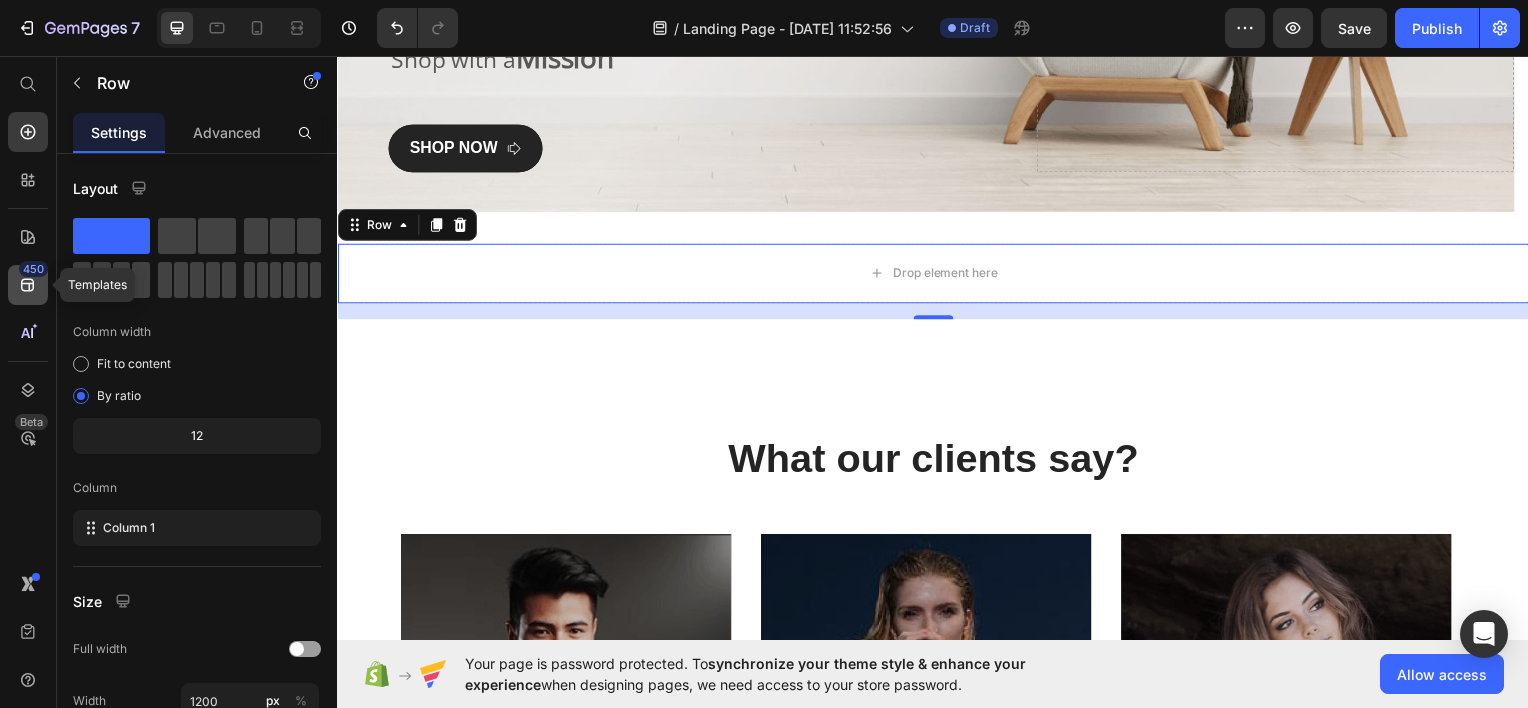 click on "450" 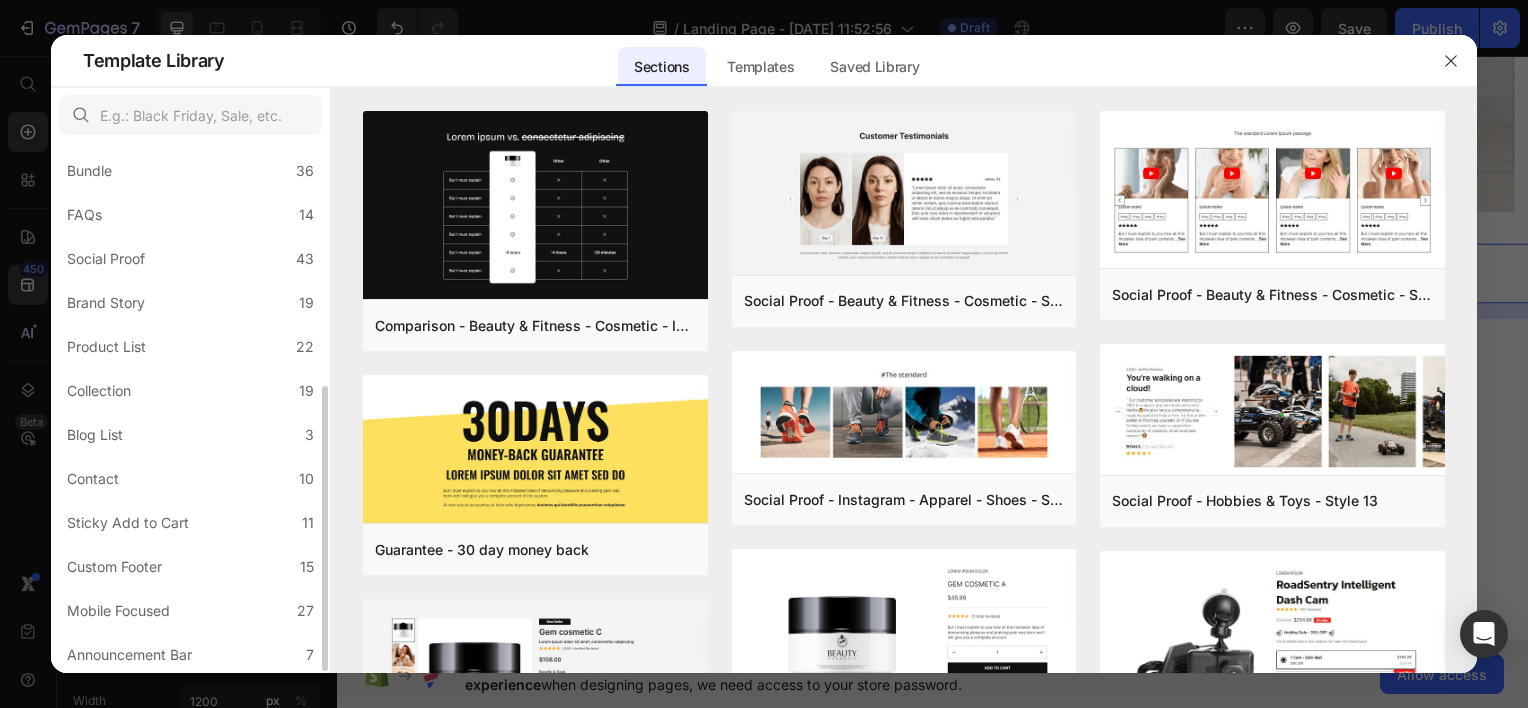 scroll, scrollTop: 449, scrollLeft: 0, axis: vertical 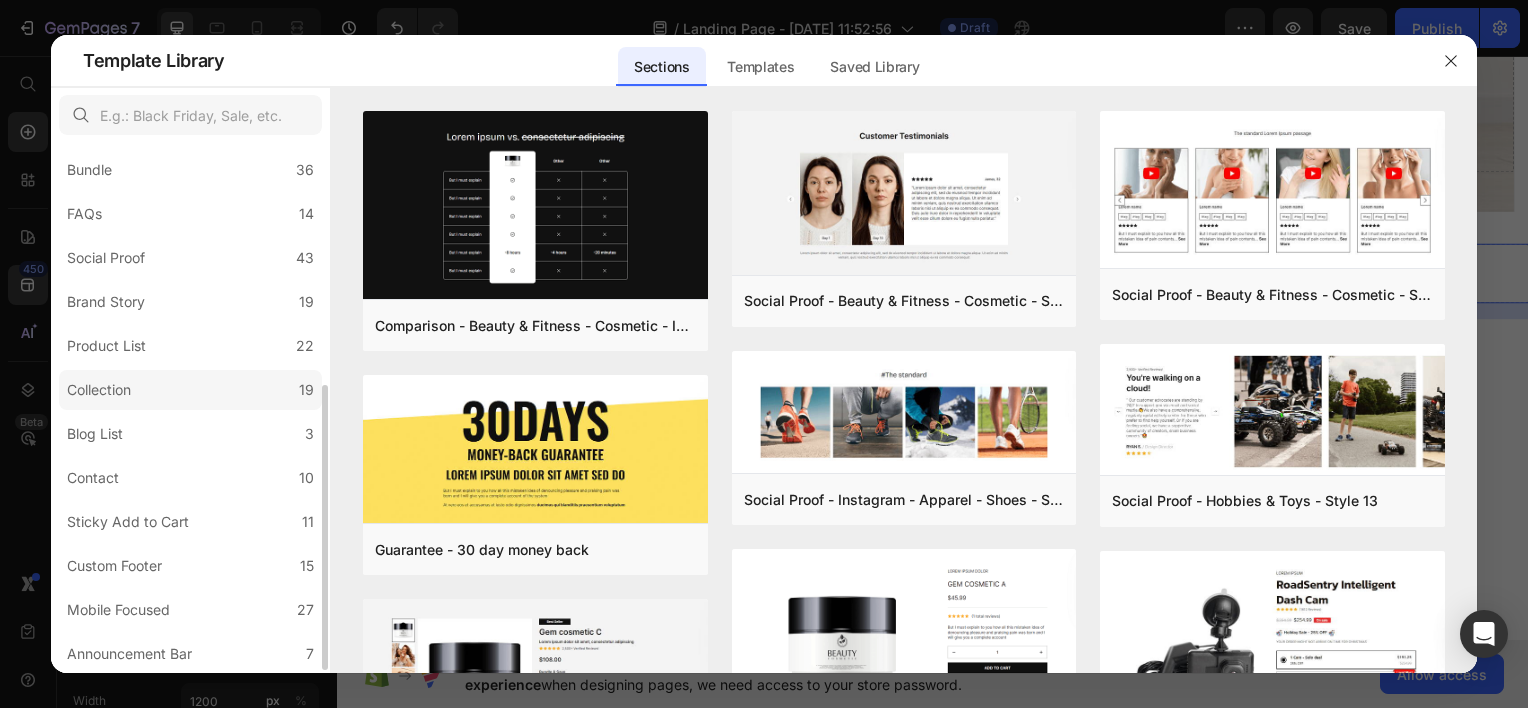 click on "Collection 19" 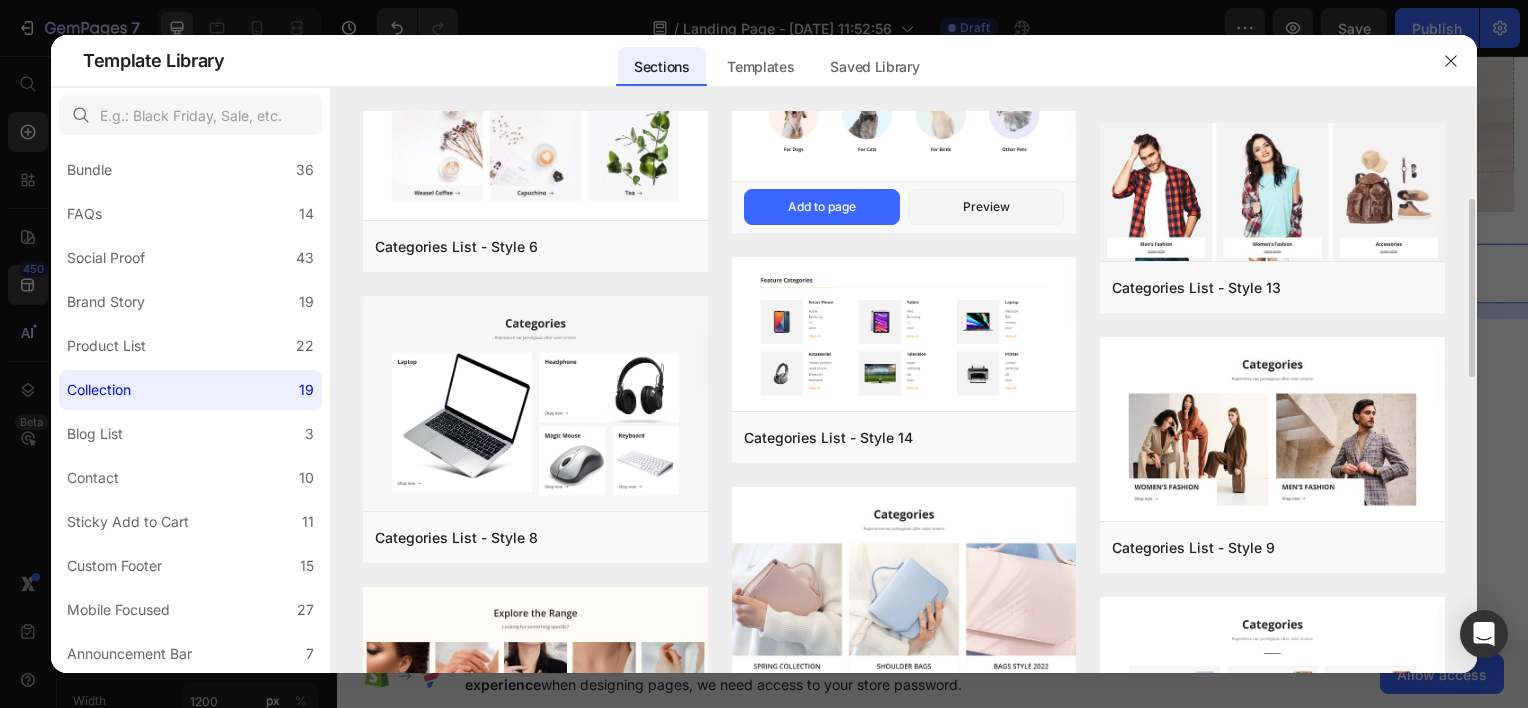 scroll, scrollTop: 310, scrollLeft: 0, axis: vertical 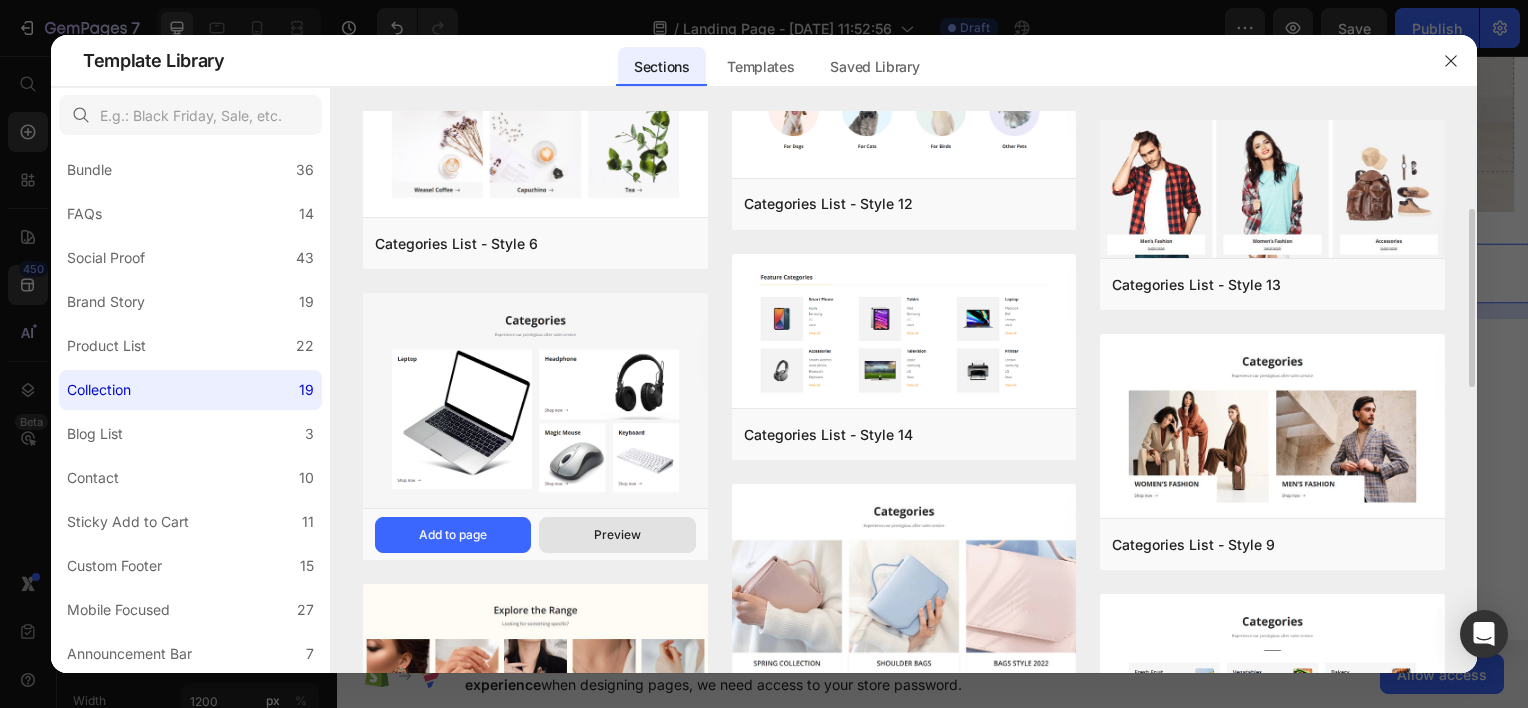 click on "Preview" at bounding box center [617, 535] 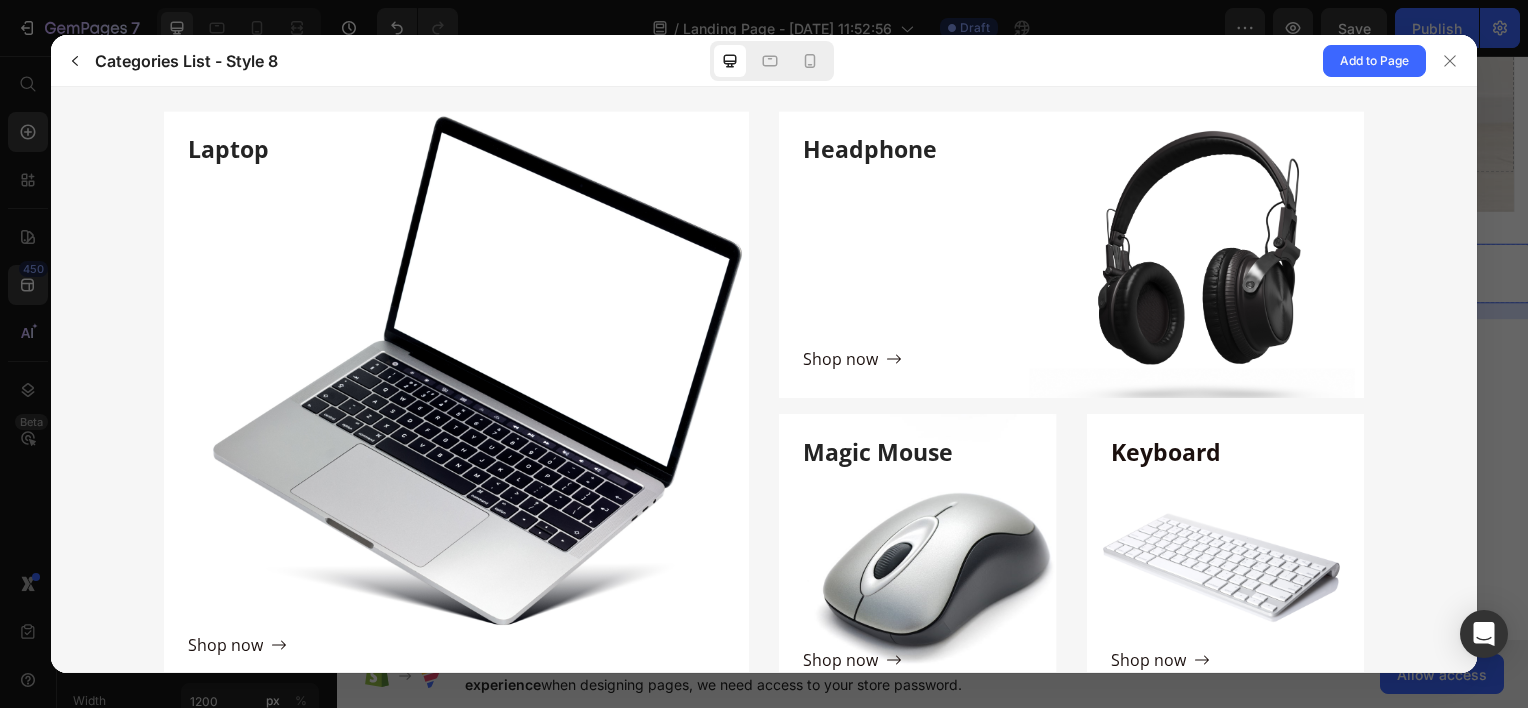 scroll, scrollTop: 188, scrollLeft: 0, axis: vertical 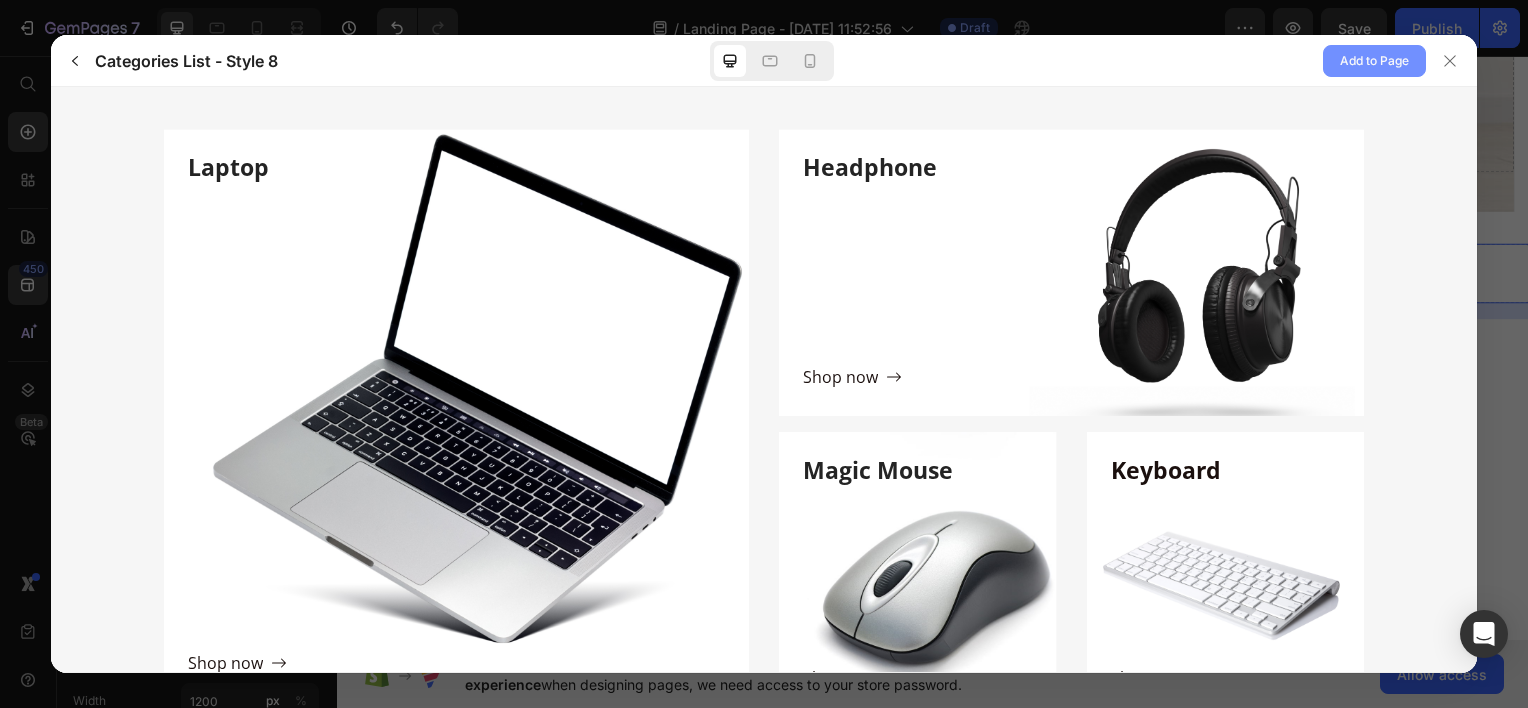 click on "Add to Page" 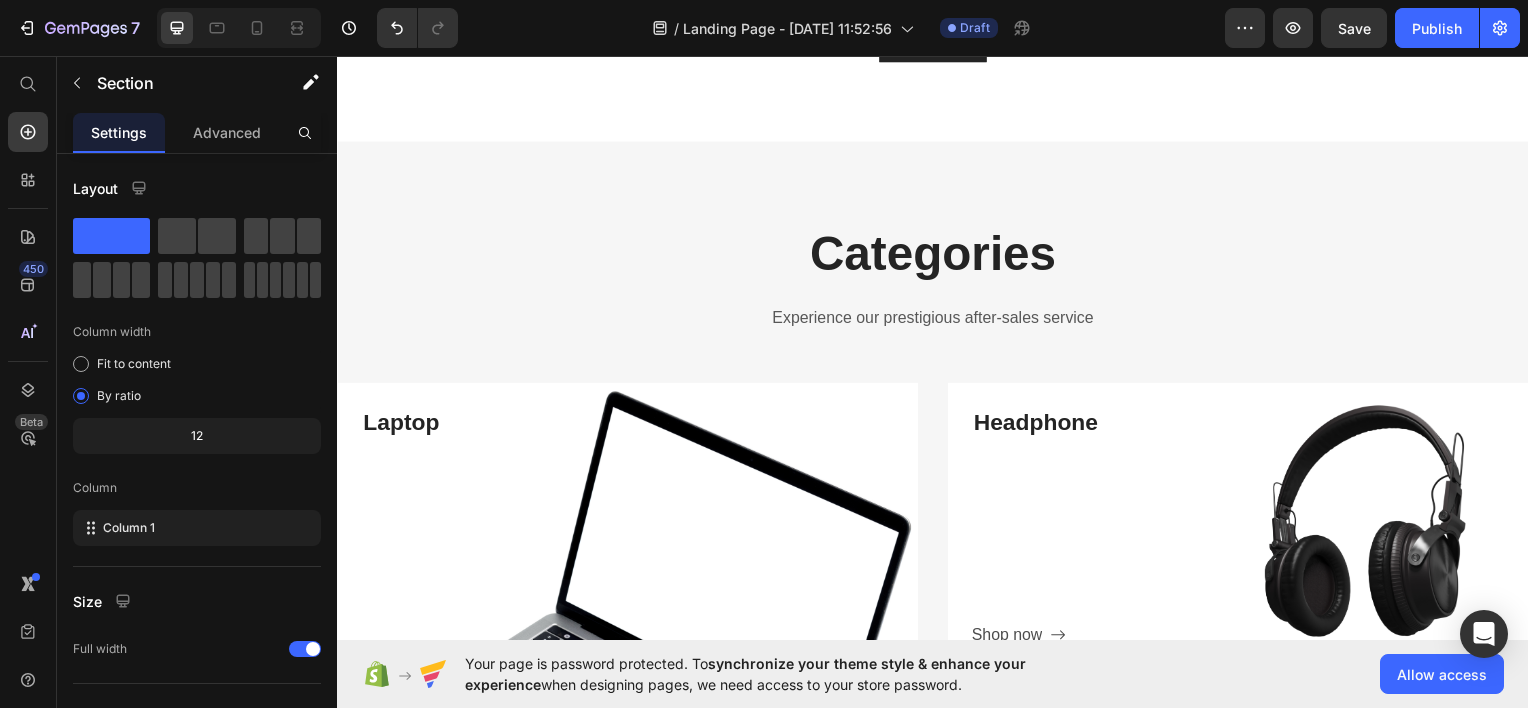 scroll, scrollTop: 1897, scrollLeft: 0, axis: vertical 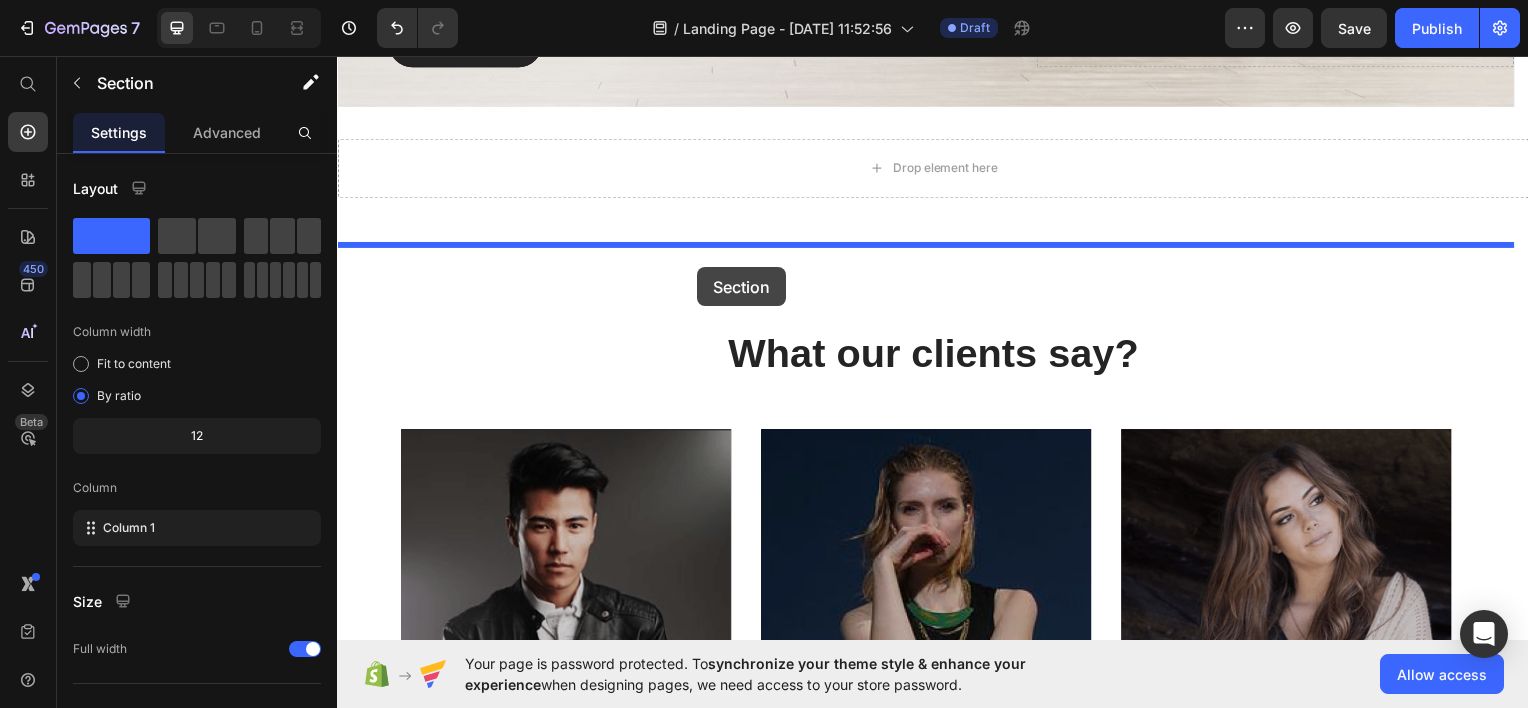 drag, startPoint x: 634, startPoint y: 571, endPoint x: 700, endPoint y: 268, distance: 310.10483 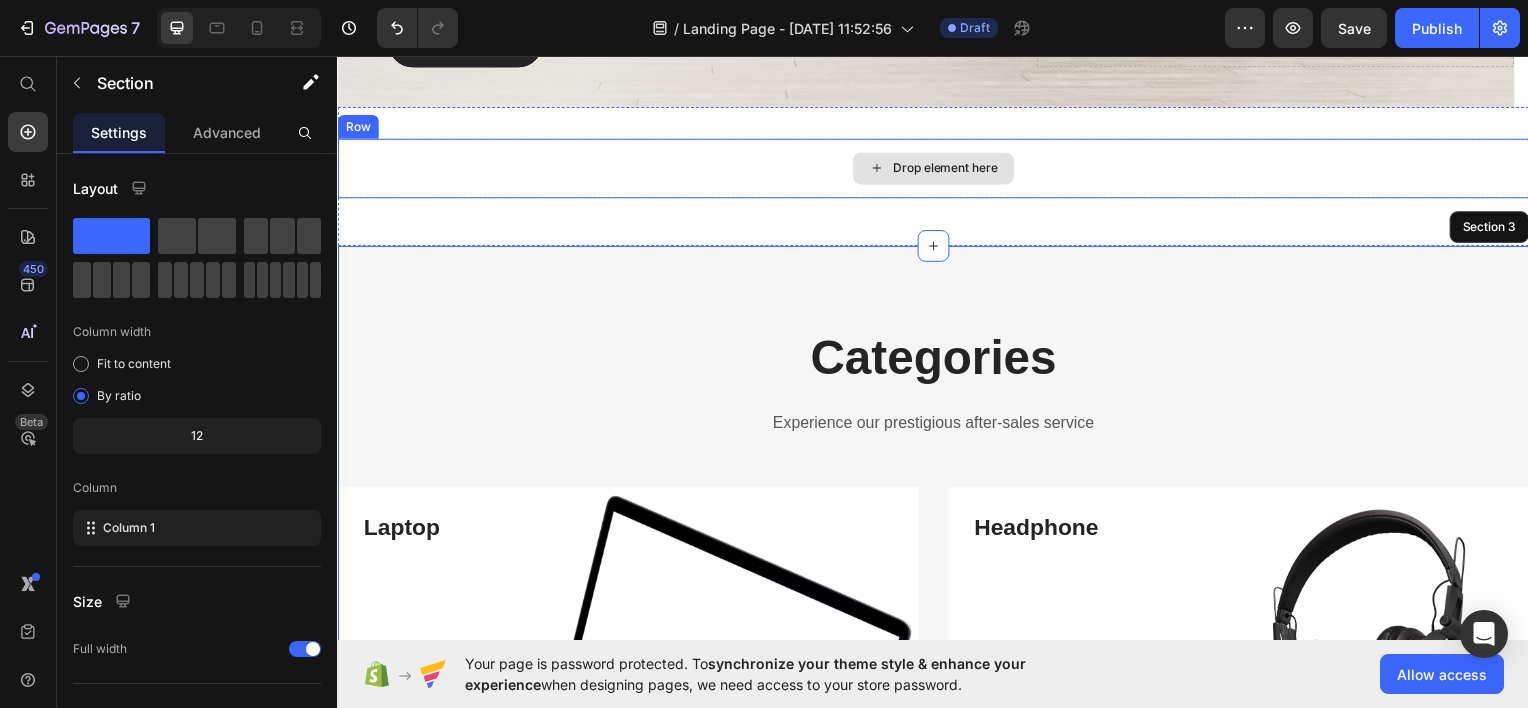 click on "Drop element here" at bounding box center (937, 168) 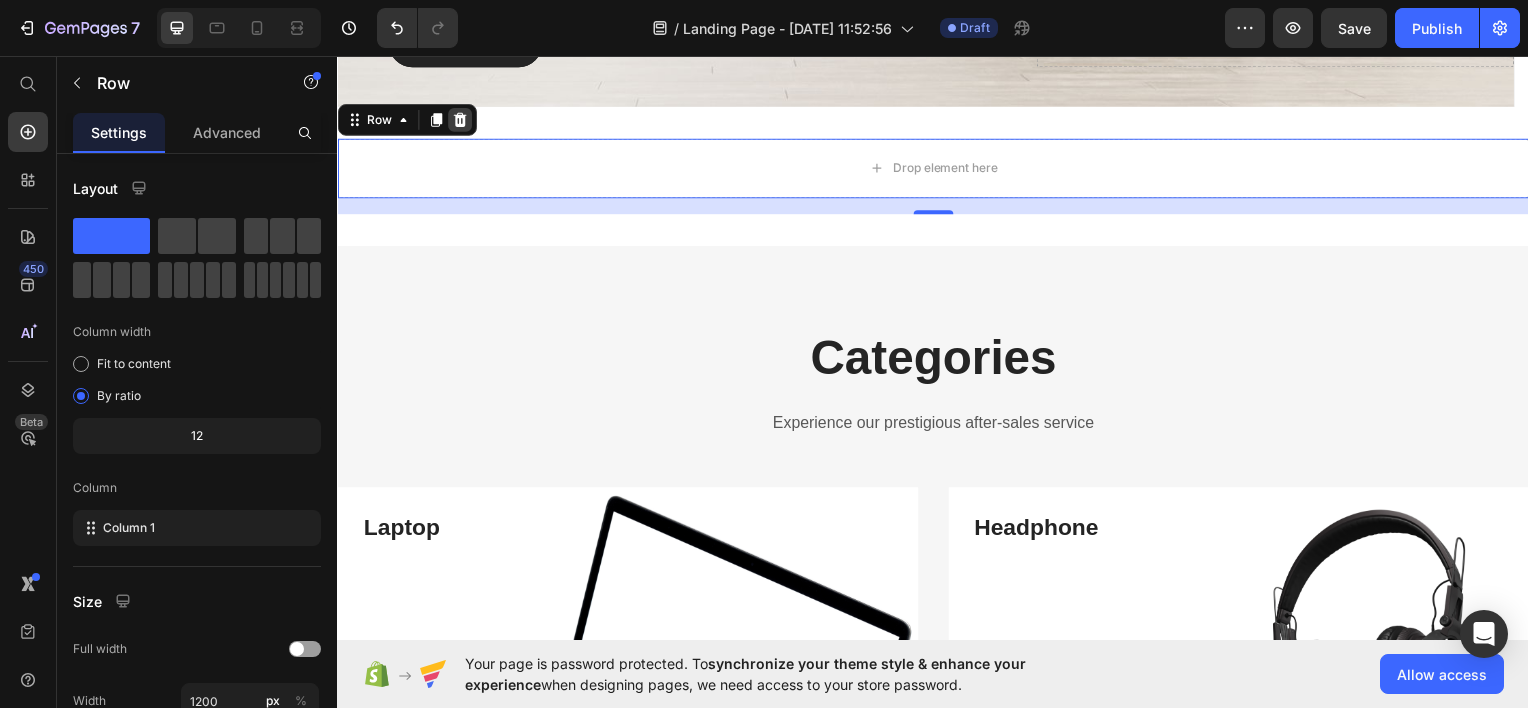 click 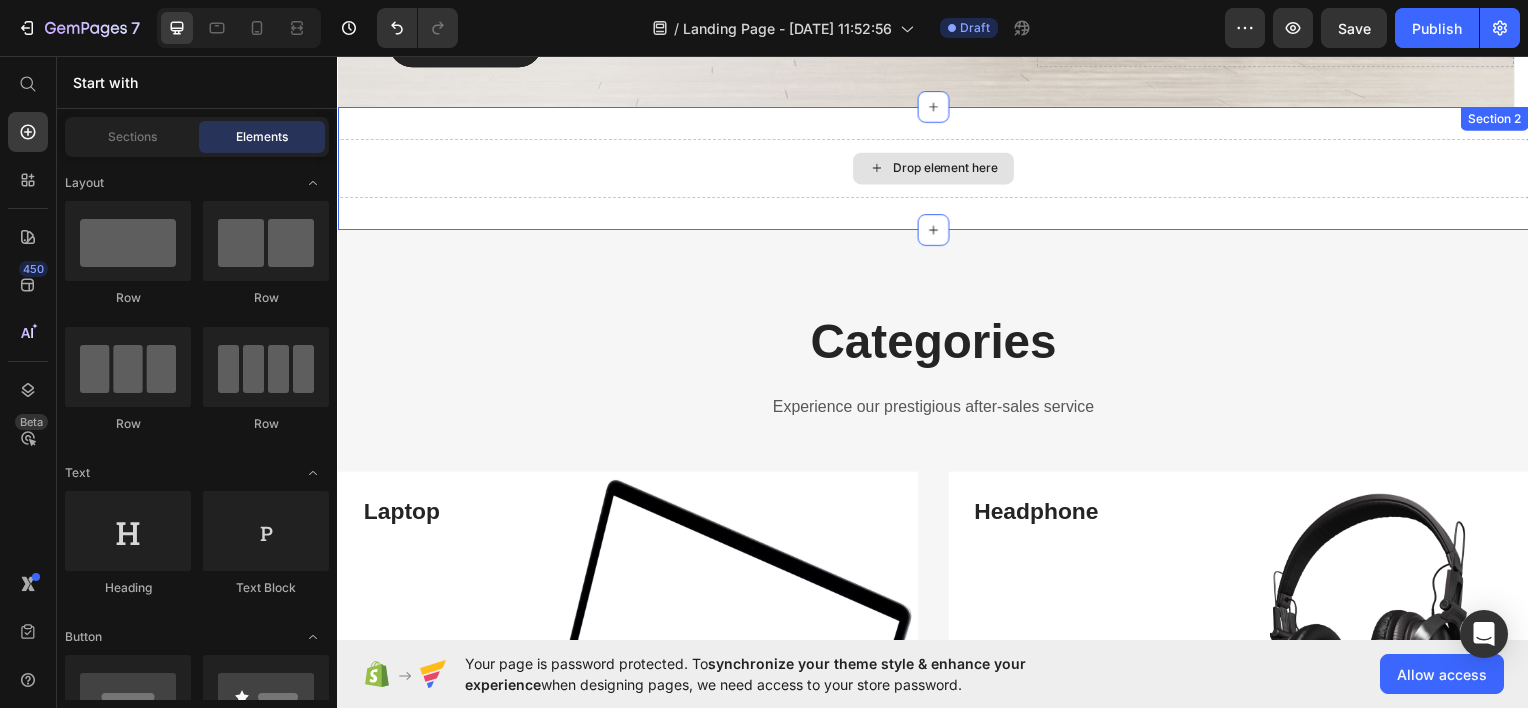 click on "Drop element here" at bounding box center (937, 168) 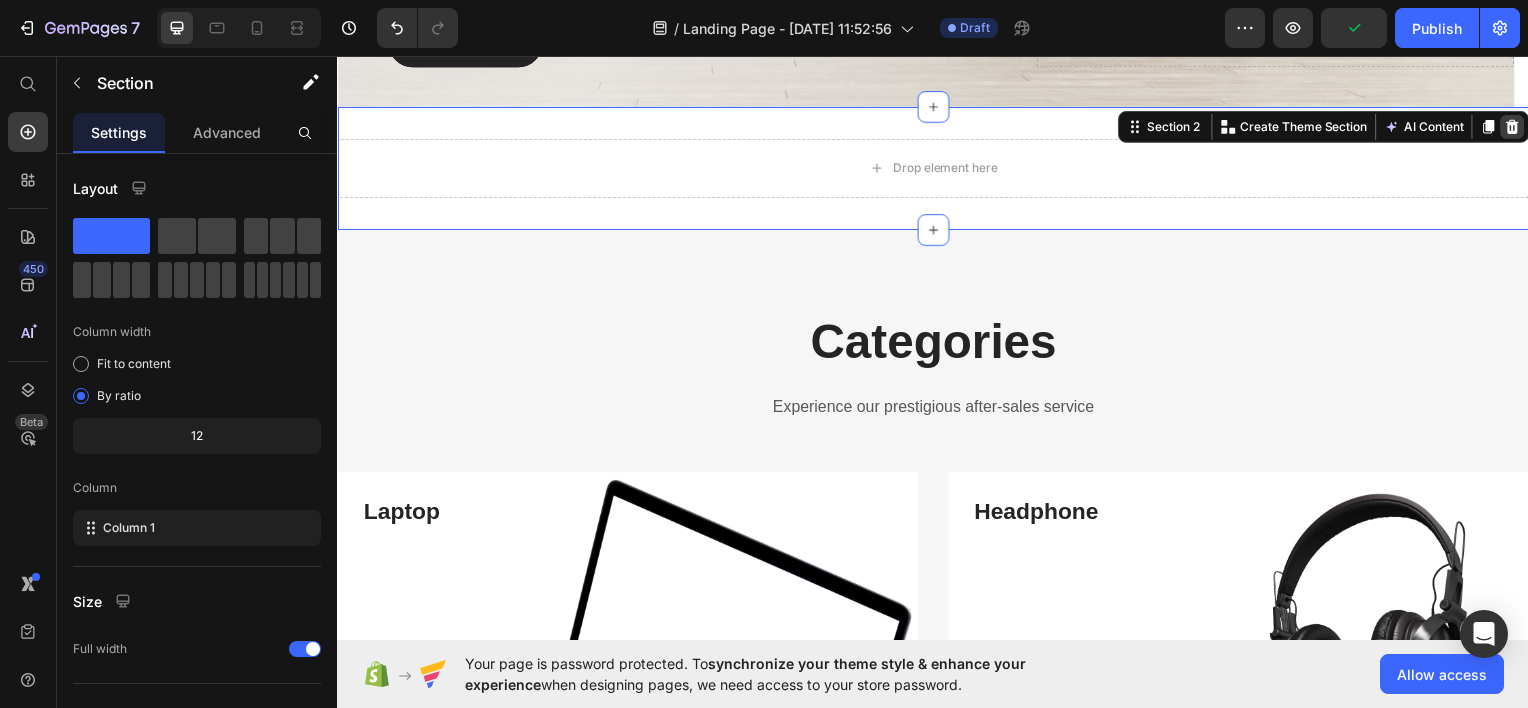 click 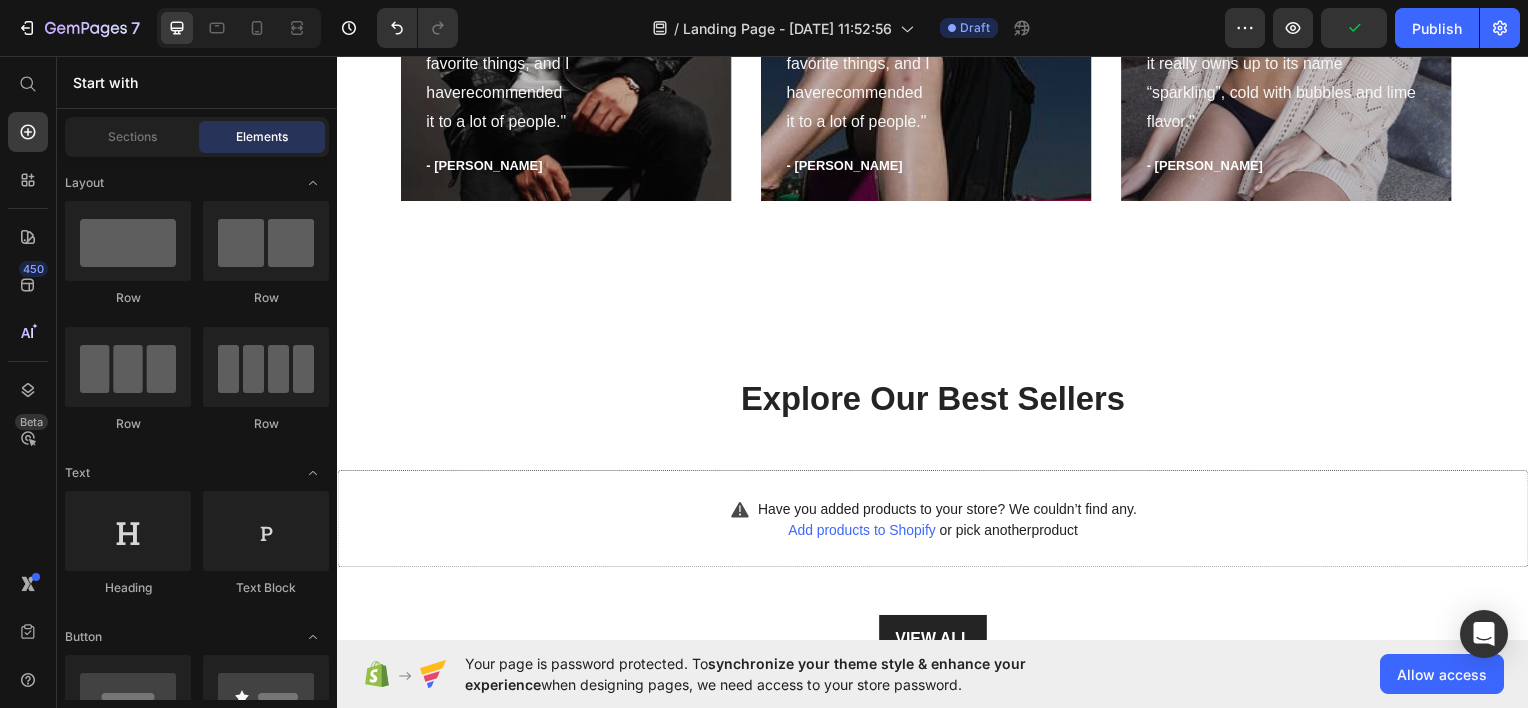 scroll, scrollTop: 1991, scrollLeft: 0, axis: vertical 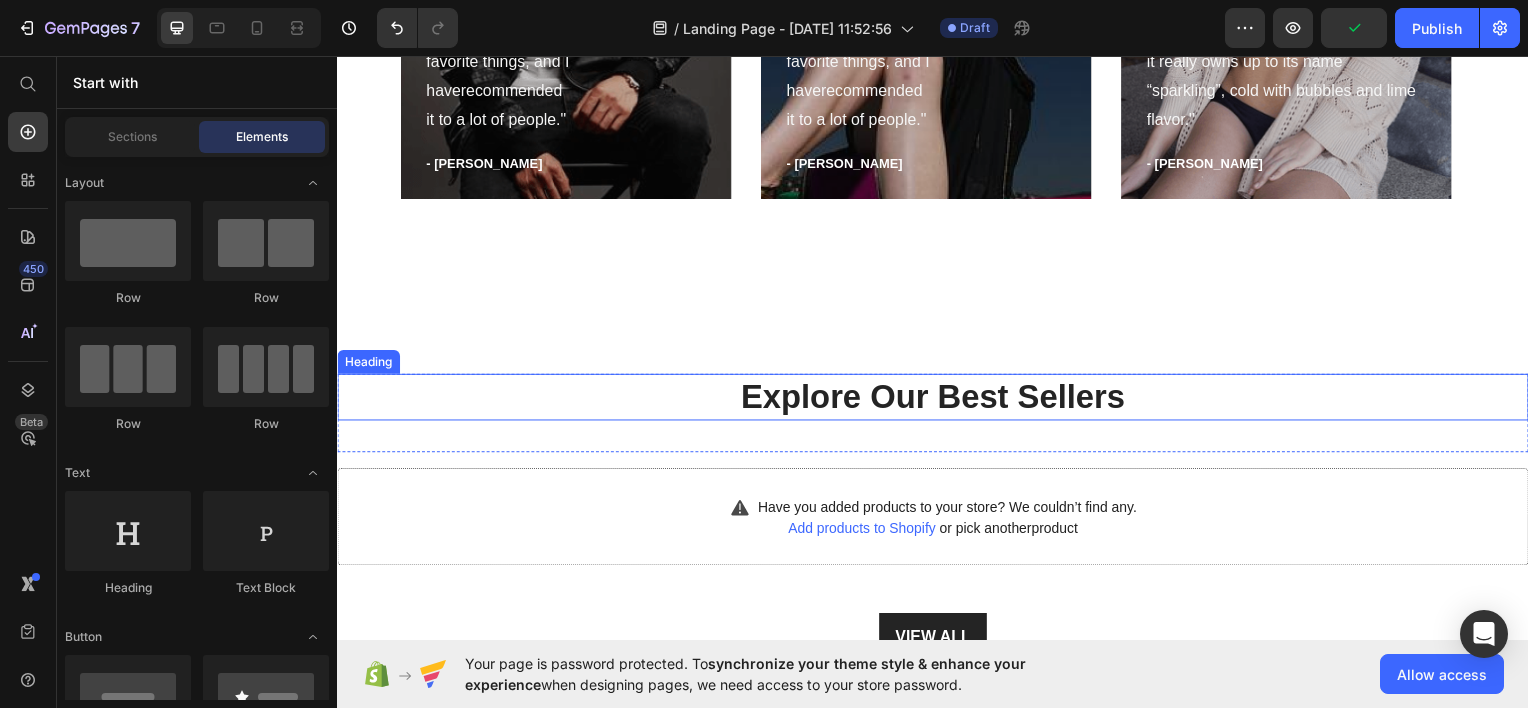 click on "Explore Our Best Sellers" at bounding box center [937, 398] 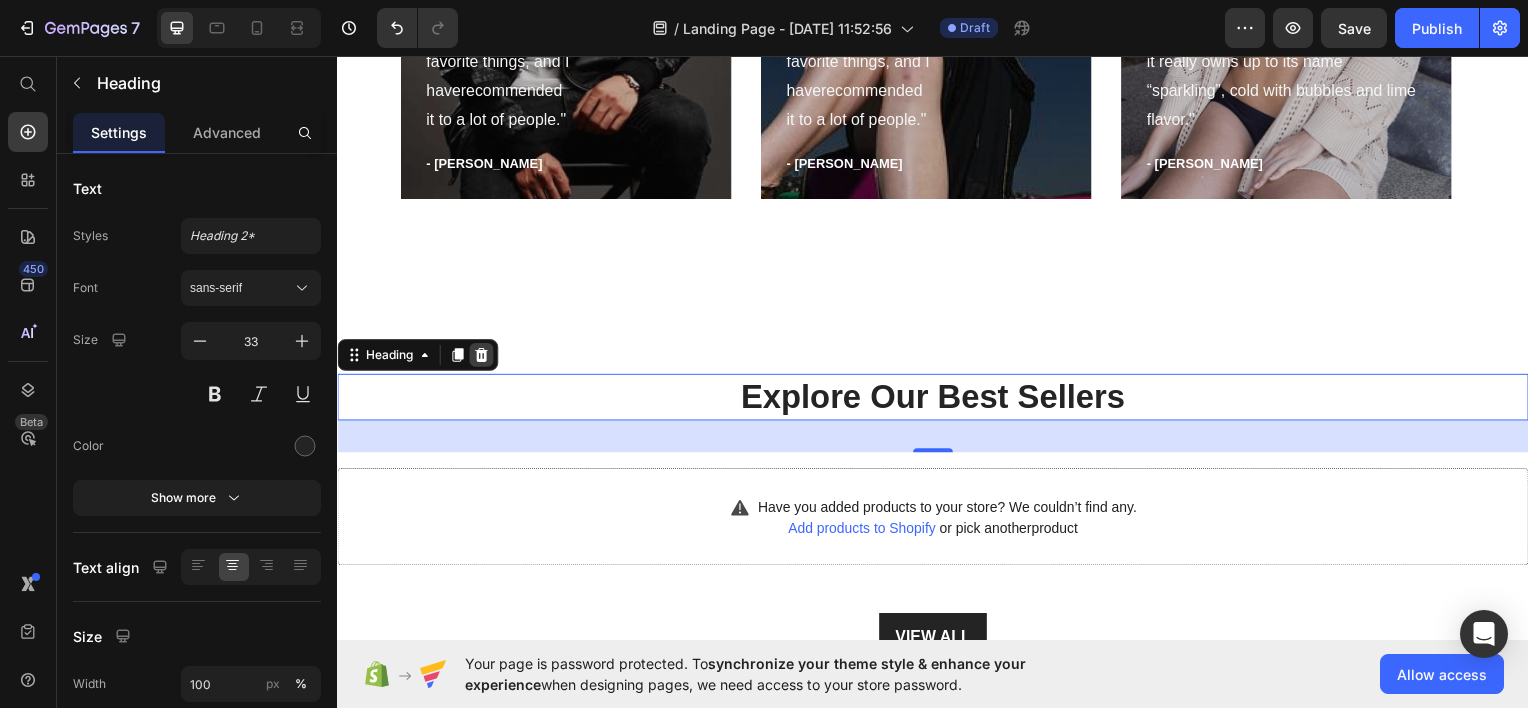 click 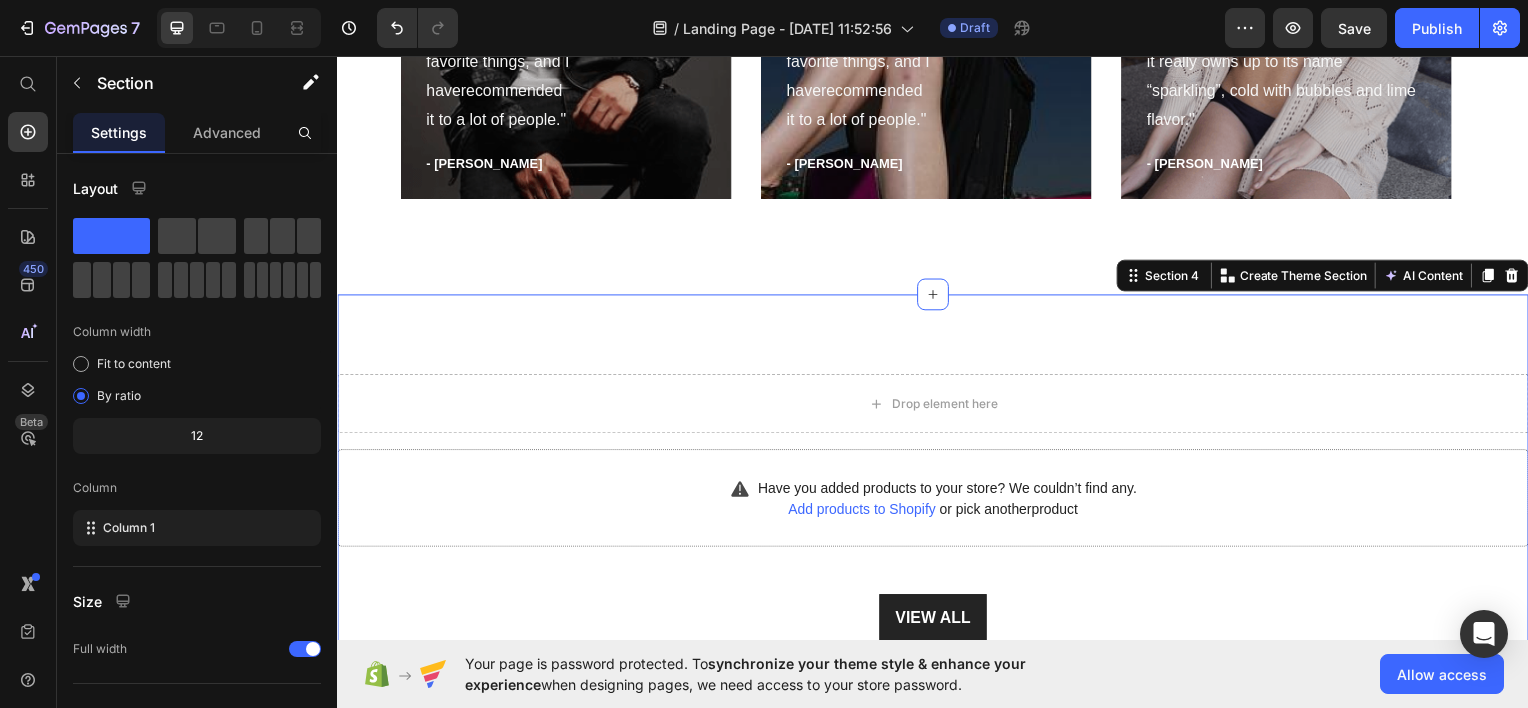 click on "Drop element here Row Have you added products to your store? We couldn’t find any. Add products to Shopify   or pick another  product Product List VIEW ALL Button Section 4   You can create reusable sections Create Theme Section AI Content Write with GemAI What would you like to describe here? Tone and Voice Persuasive Product Show more Generate" at bounding box center [937, 510] 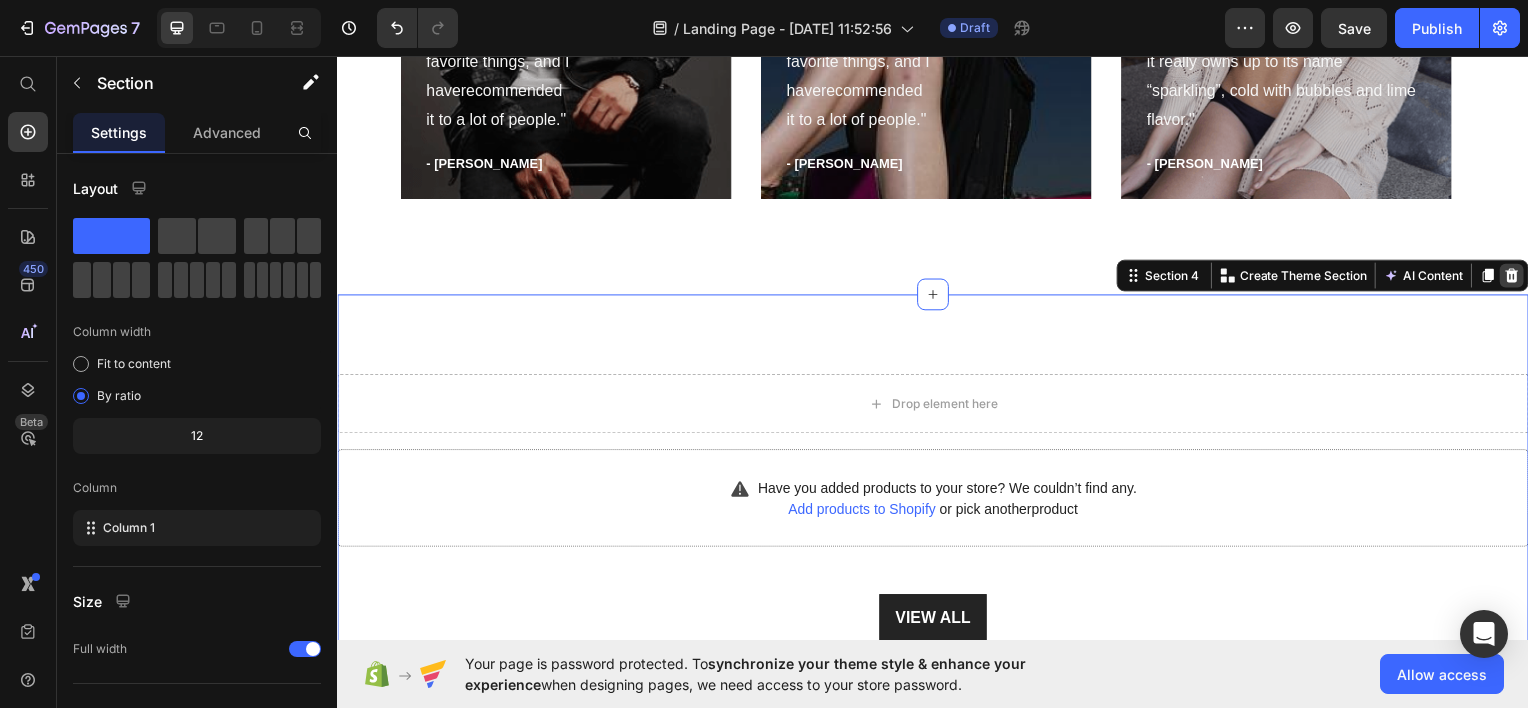 click 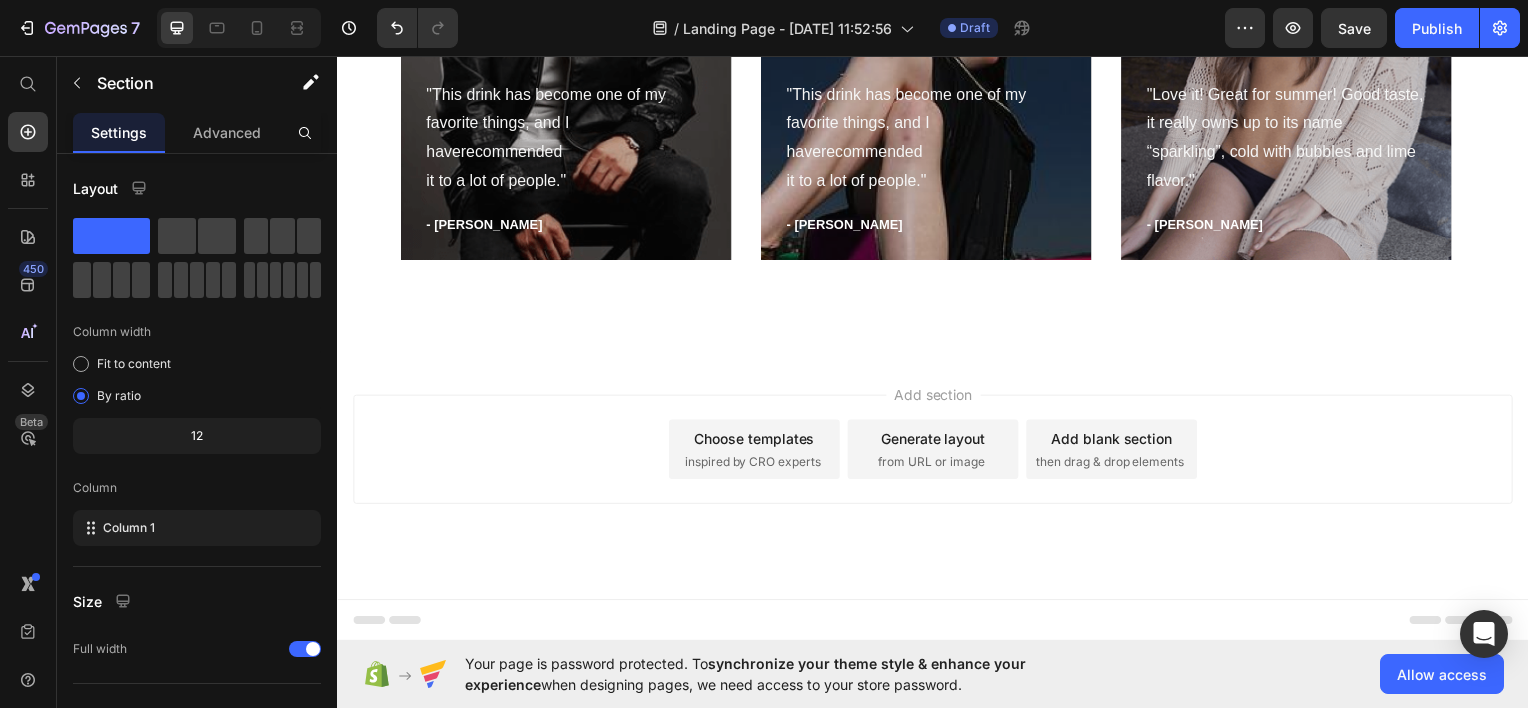 scroll, scrollTop: 1929, scrollLeft: 0, axis: vertical 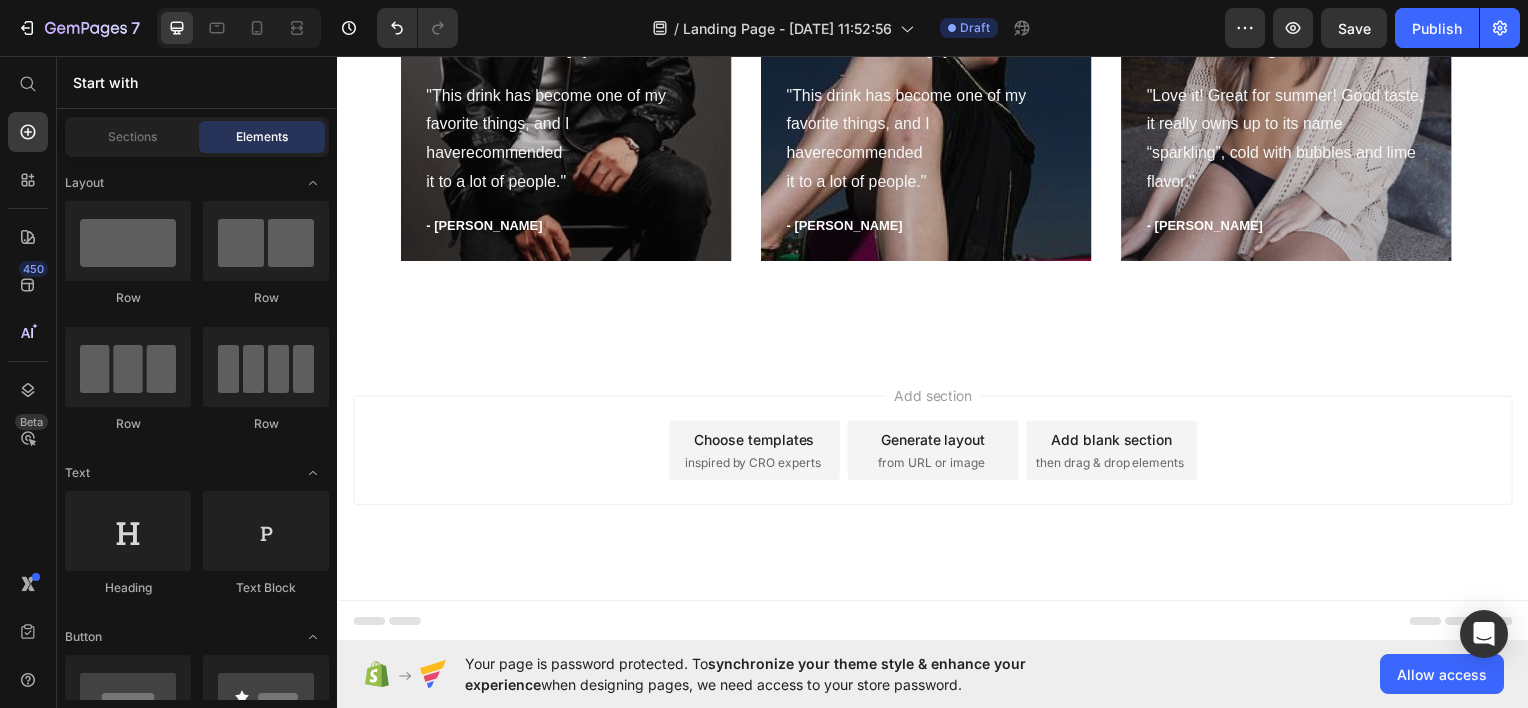 click on "Add section Choose templates inspired by CRO experts Generate layout from URL or image Add blank section then drag & drop elements" at bounding box center (937, 452) 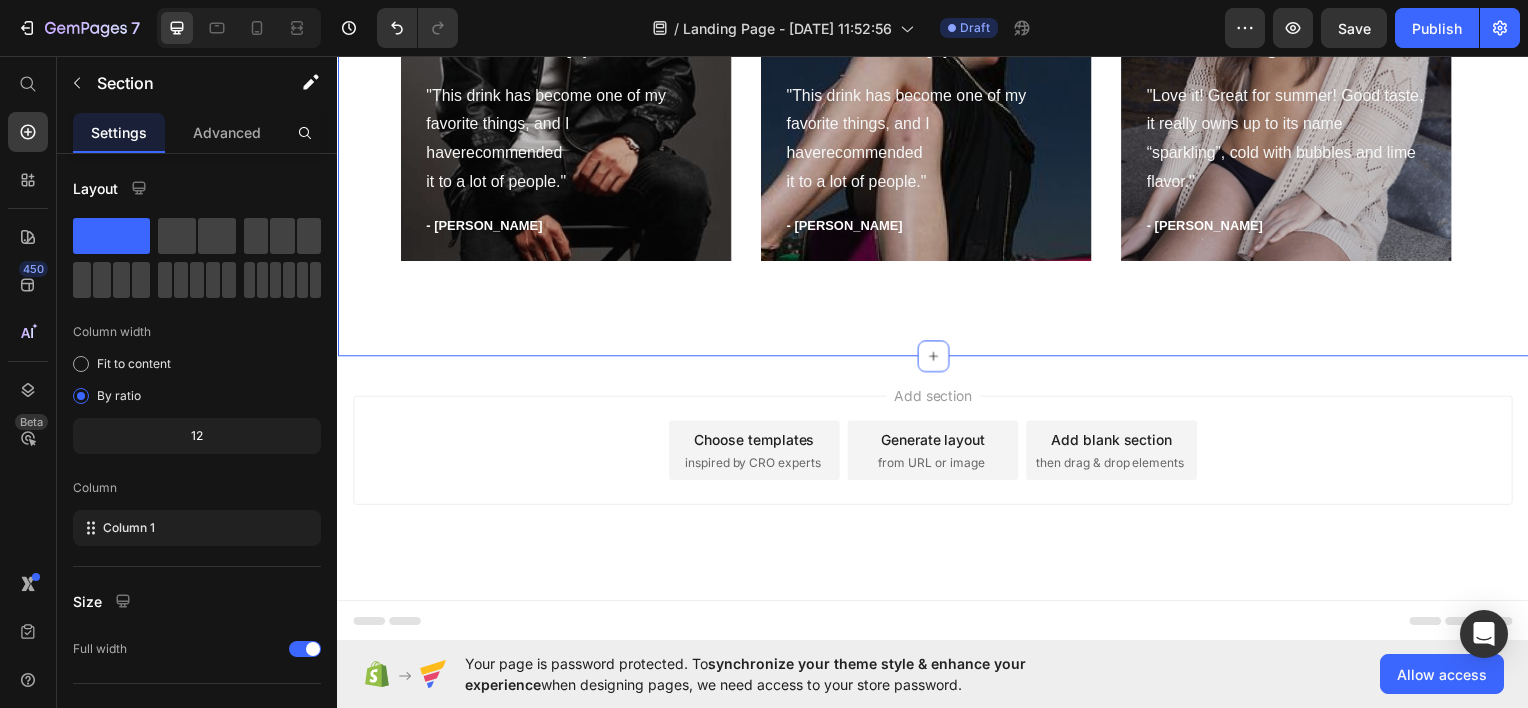click on "What our clients say? Heading                Icon                Icon                Icon                Icon
Icon Icon List Hoz Work well for my problem feet Text block "This drink has become one of my  favorite things, and I haverecommended it to a lot of people." Text block - Timothy A. Text block Row Hero Banner                Icon                Icon                Icon                Icon
Icon Icon List Hoz Work well for my problem feet Text block "This drink has become one of my  favorite things, and I haverecommended it to a lot of people." Text block - Olivia P. Text block Row Hero Banner                Icon                Icon                Icon                Icon
Icon Icon List Hoz You're walking on a cloud! Text block "Love it! Great for summer! Good taste, it really owns up to its name “sparkling”, cold with bubbles and lime flavor." Text block - Ryan S. Text block Row Hero Banner Carousel Row Section 3   You can create reusable sections" at bounding box center (937, -30) 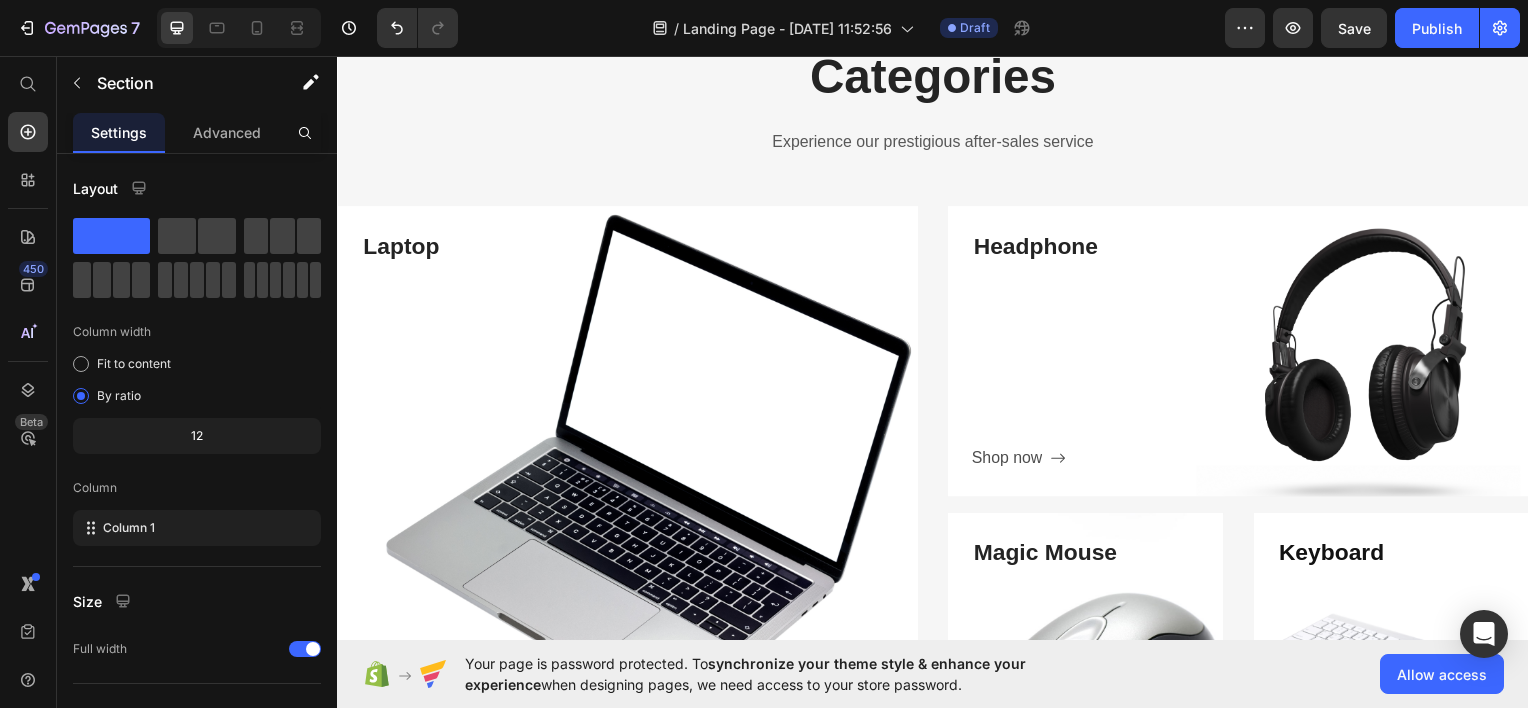 scroll, scrollTop: 622, scrollLeft: 0, axis: vertical 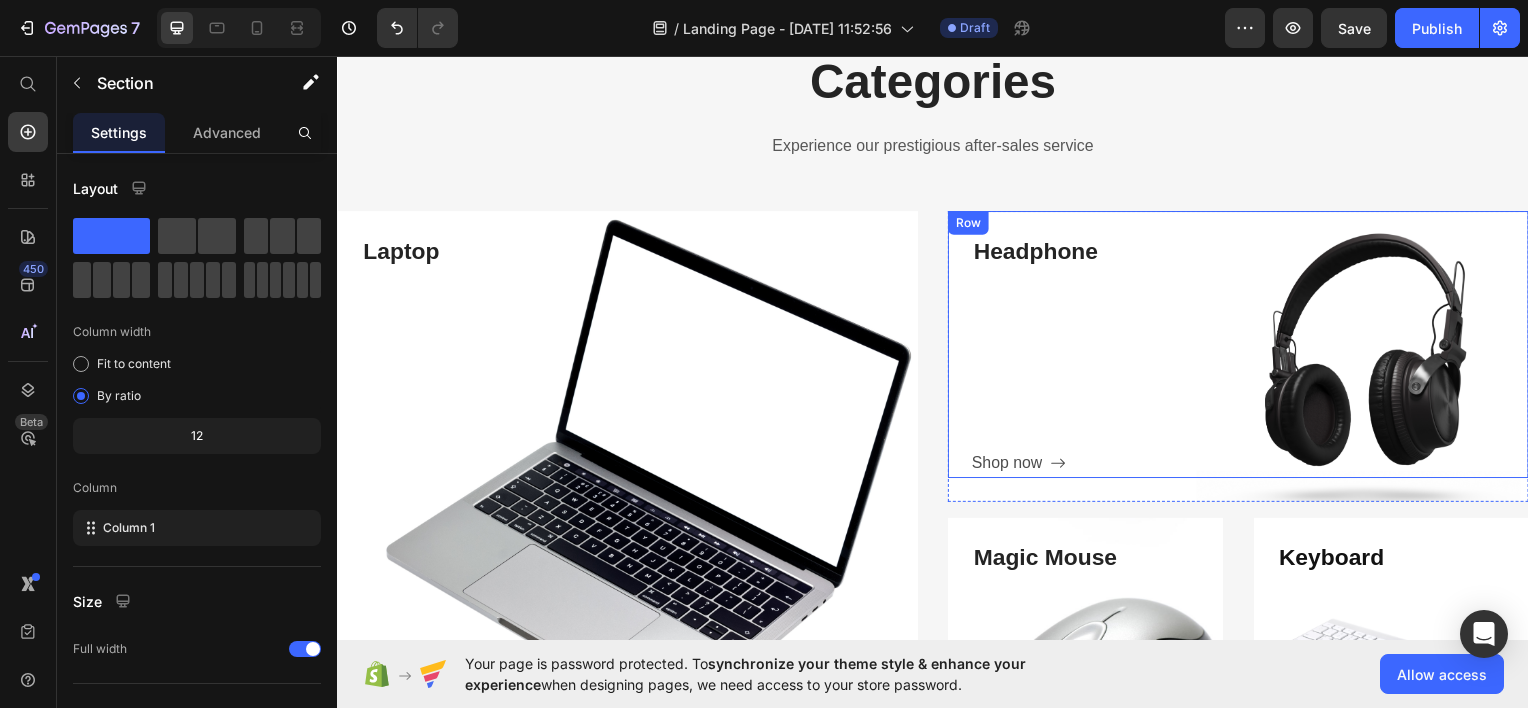 drag, startPoint x: 1050, startPoint y: 320, endPoint x: 1282, endPoint y: 99, distance: 320.4138 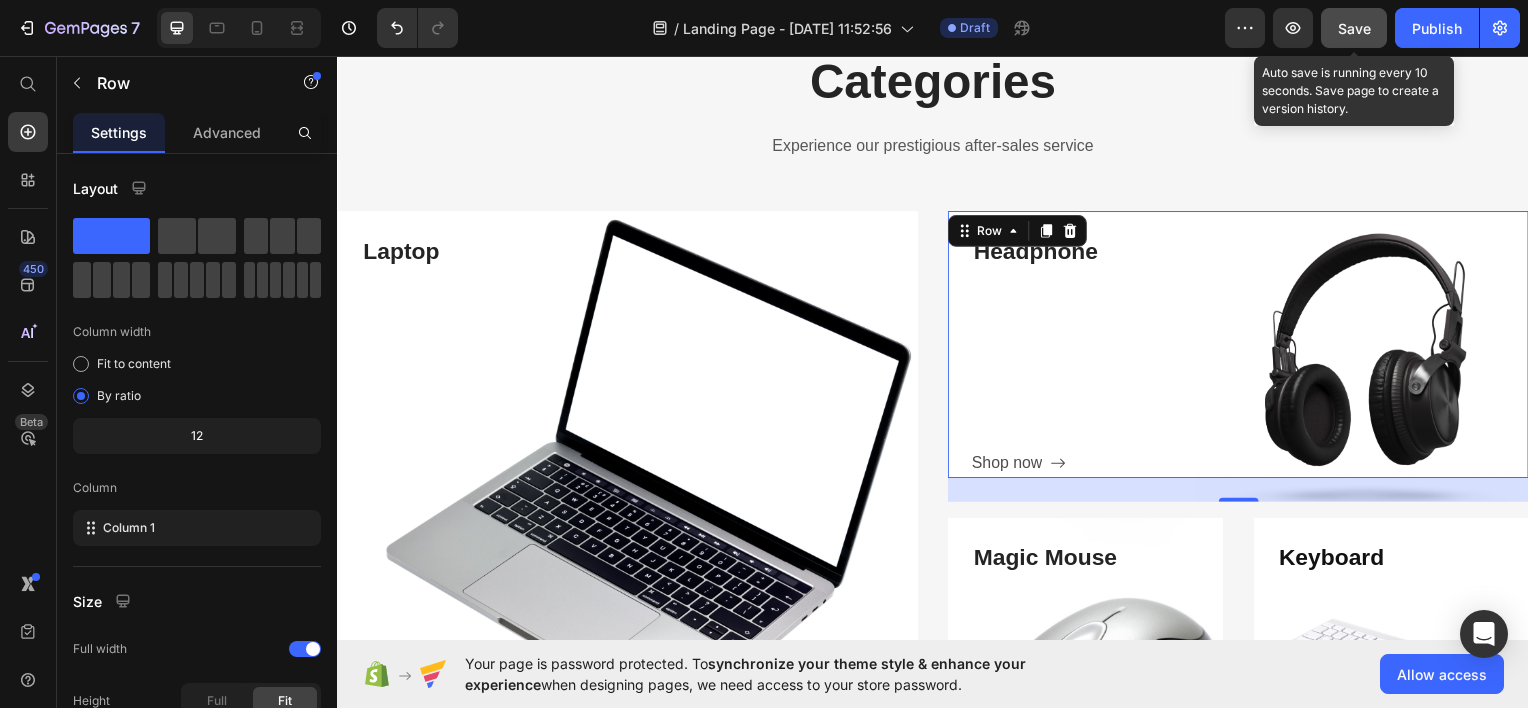 click on "Save" 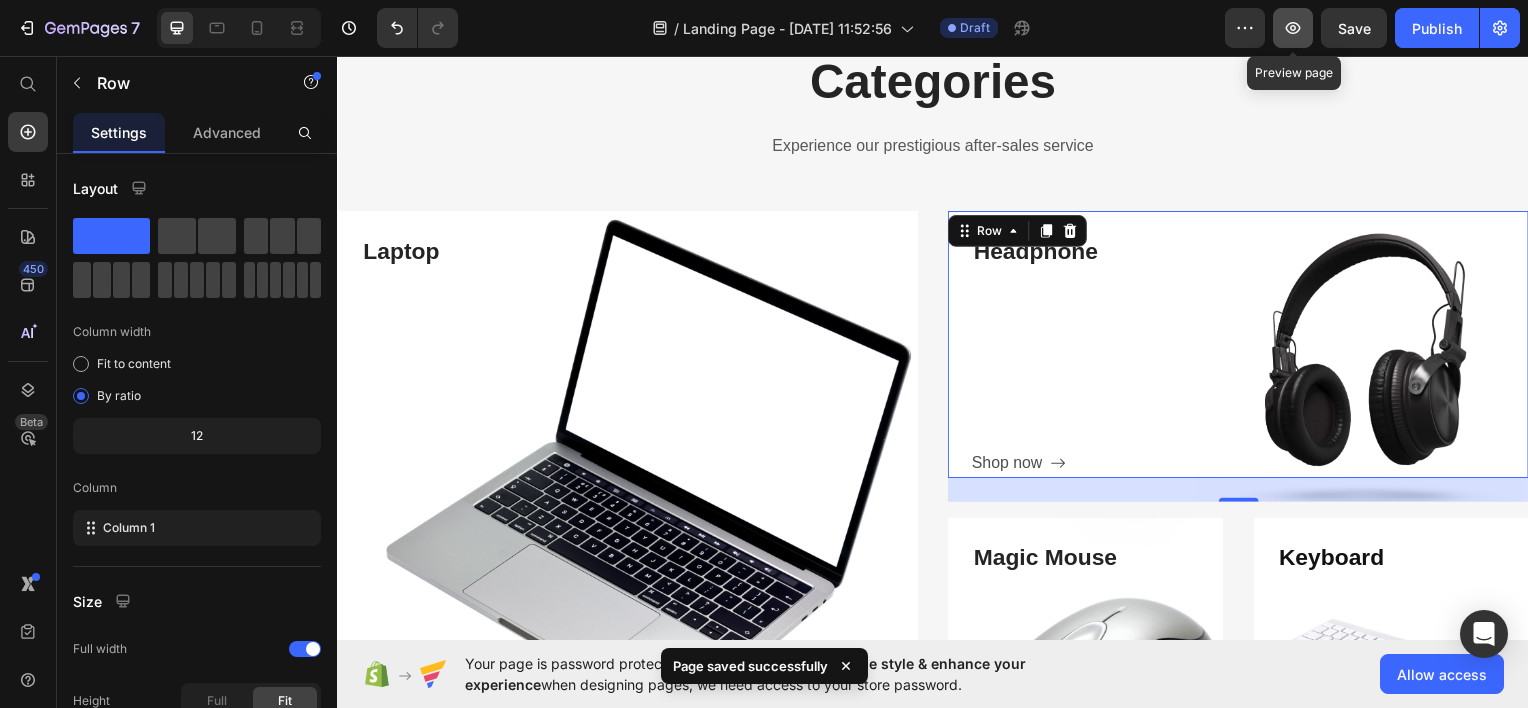 click 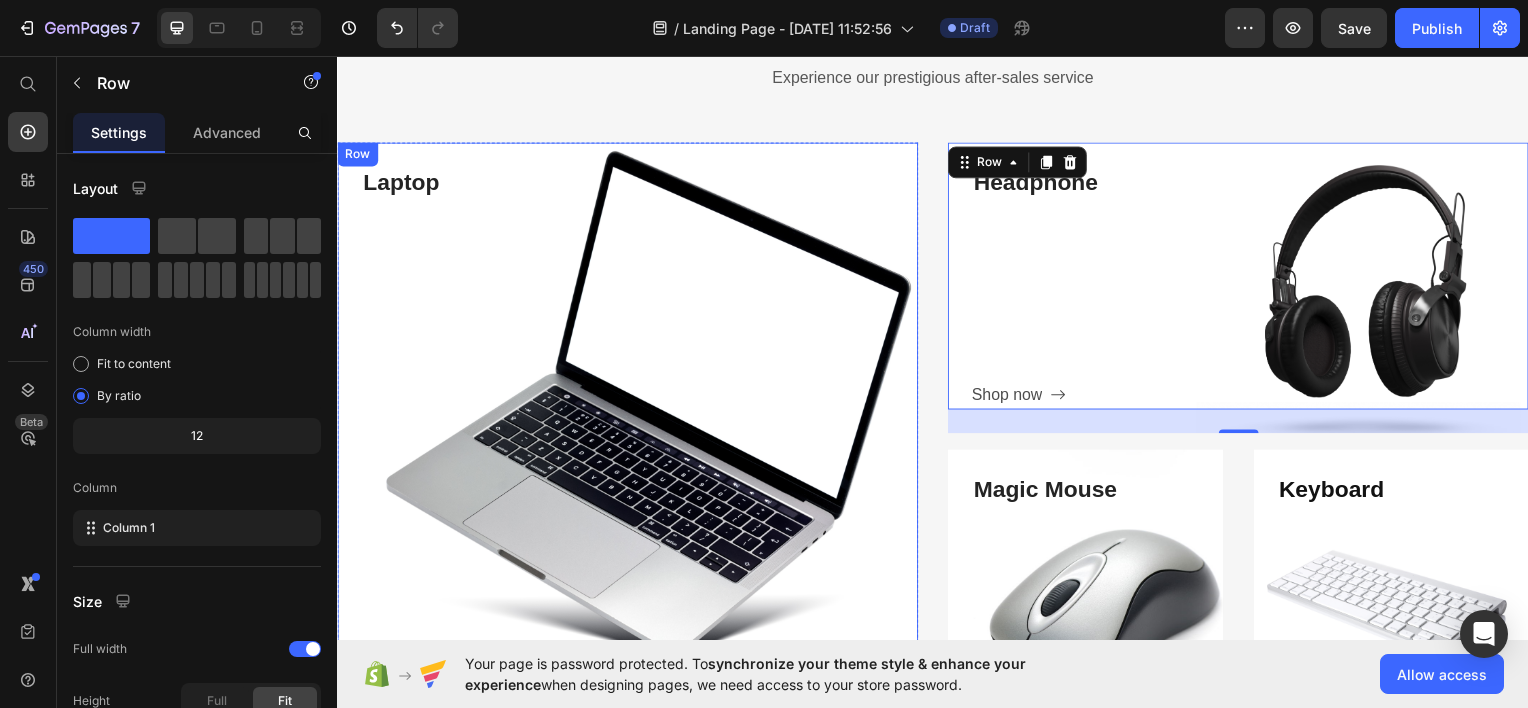 scroll, scrollTop: 689, scrollLeft: 0, axis: vertical 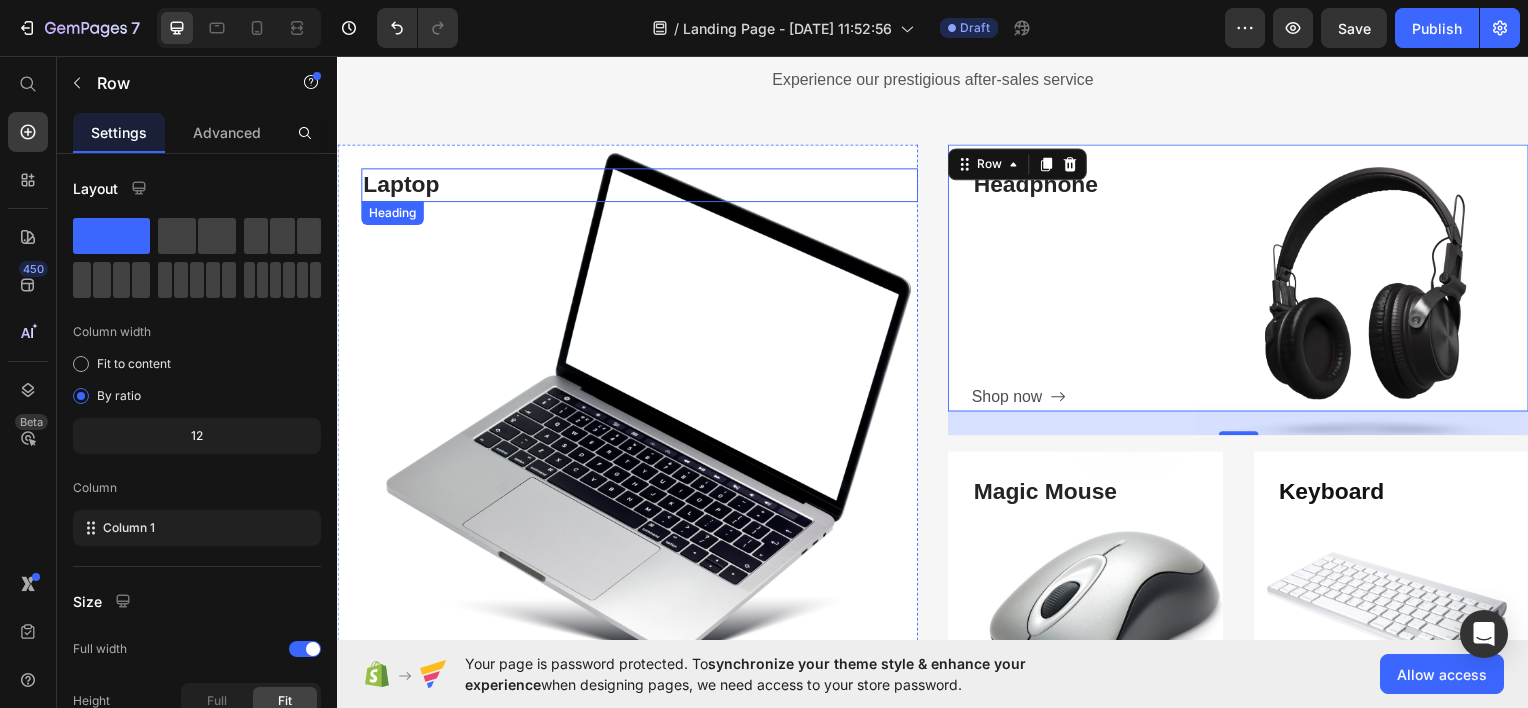 click on "Laptop" at bounding box center (641, 185) 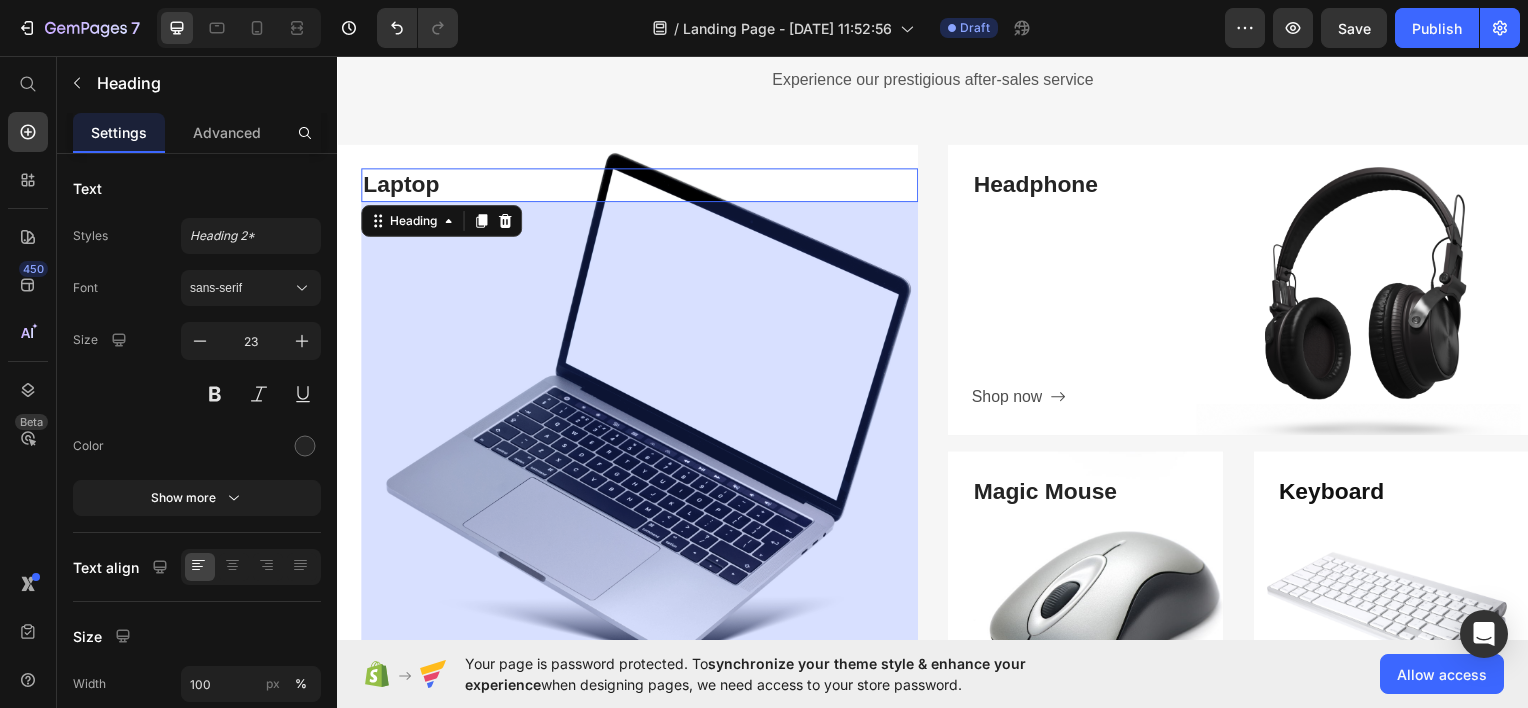 click on "Laptop" at bounding box center [641, 185] 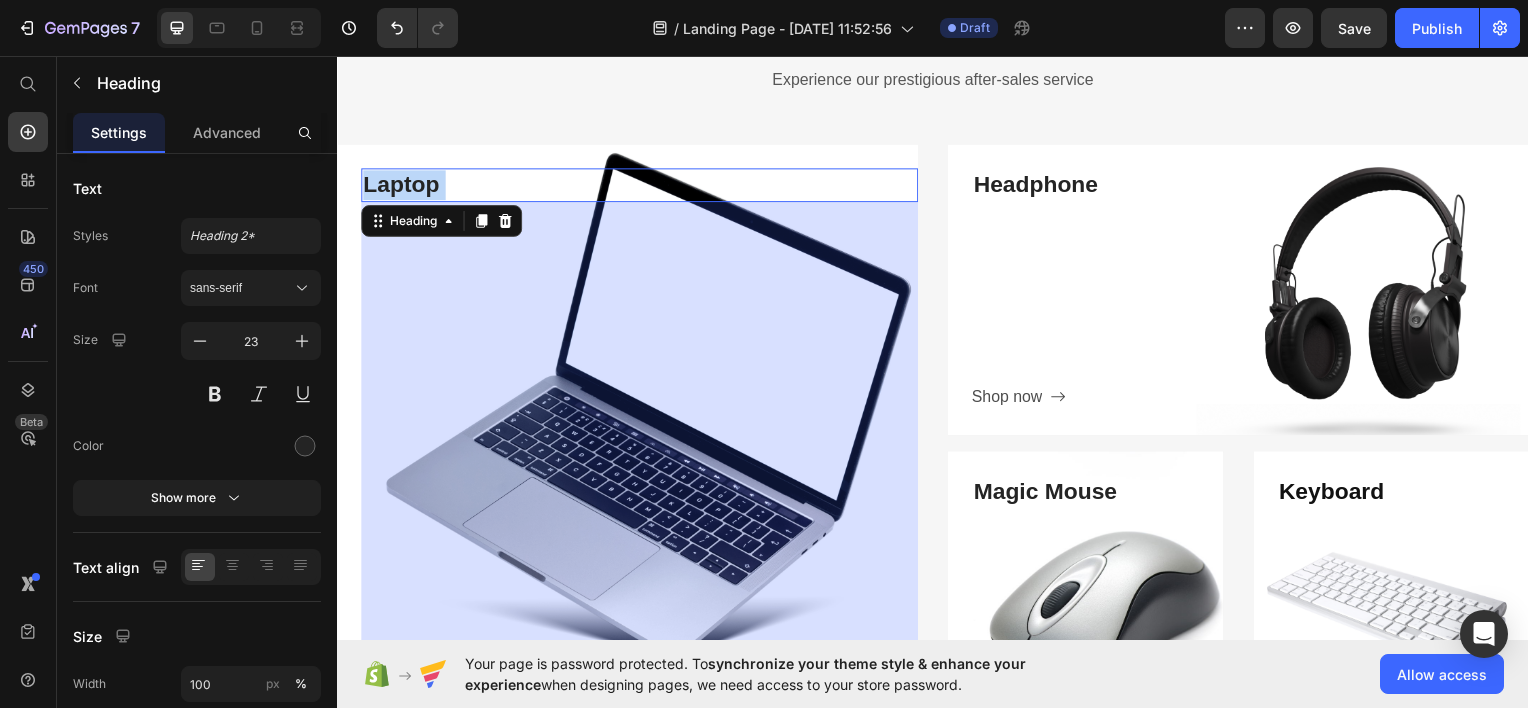 drag, startPoint x: 438, startPoint y: 183, endPoint x: 366, endPoint y: 185, distance: 72.02777 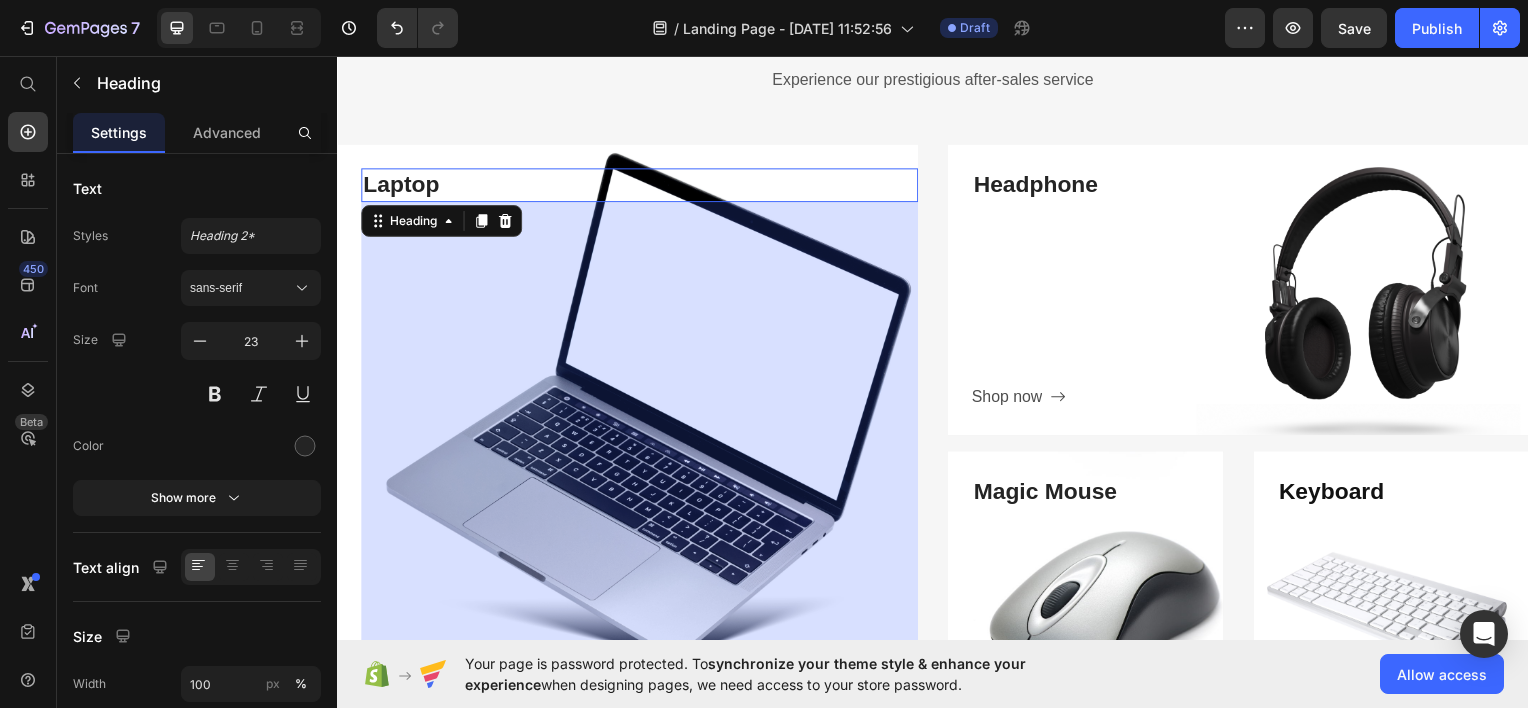 click on "Laptop" at bounding box center [641, 185] 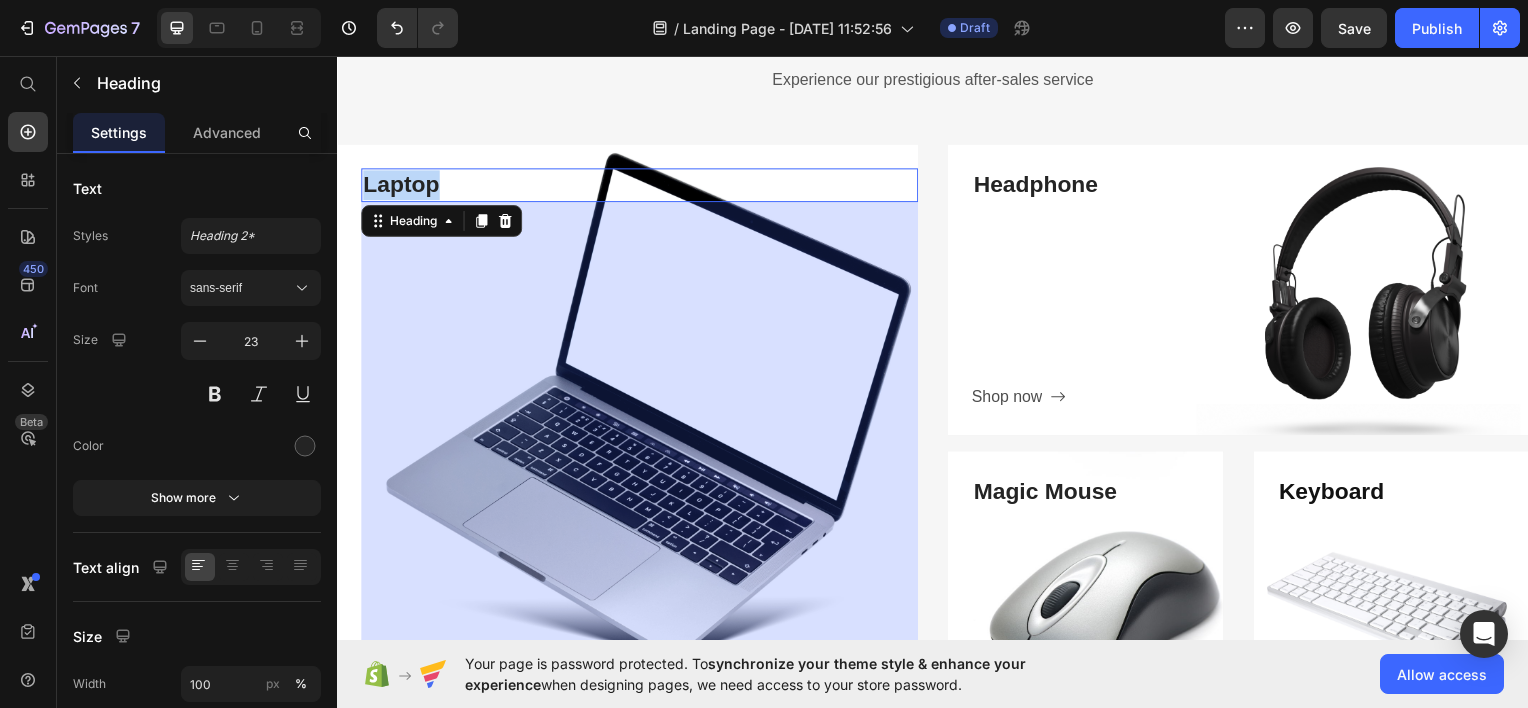 click on "Laptop" at bounding box center [641, 185] 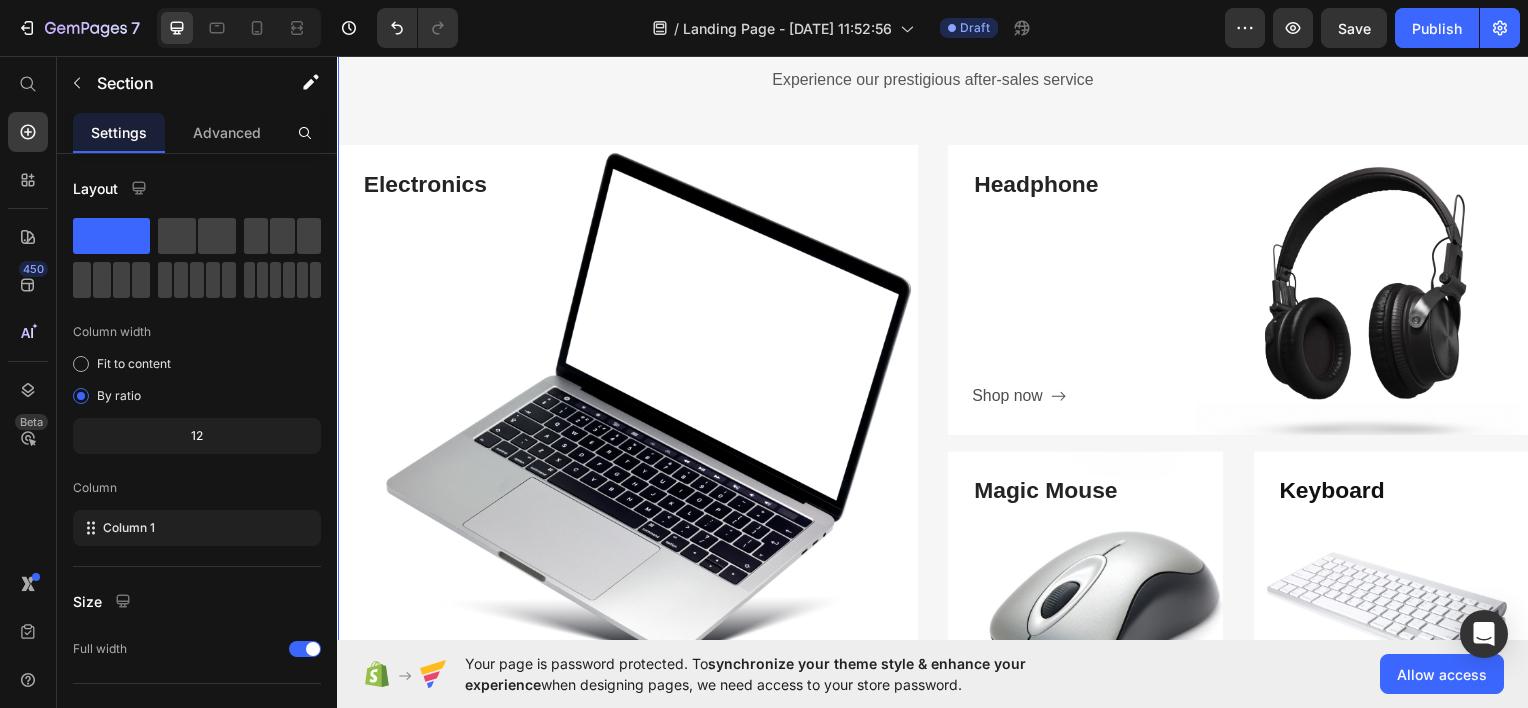 click on "Categories Heading Experience our prestigious after-sales service Text block Row Electronics Heading
Shop now Button Row Hero Banner Headphone Heading
Shop now Button Row Hero Banner Magic Mouse Heading
Shop now Button Row Hero Banner Keyboard Heading
Shop now Button Row Hero Banner Row Row" at bounding box center (937, 362) 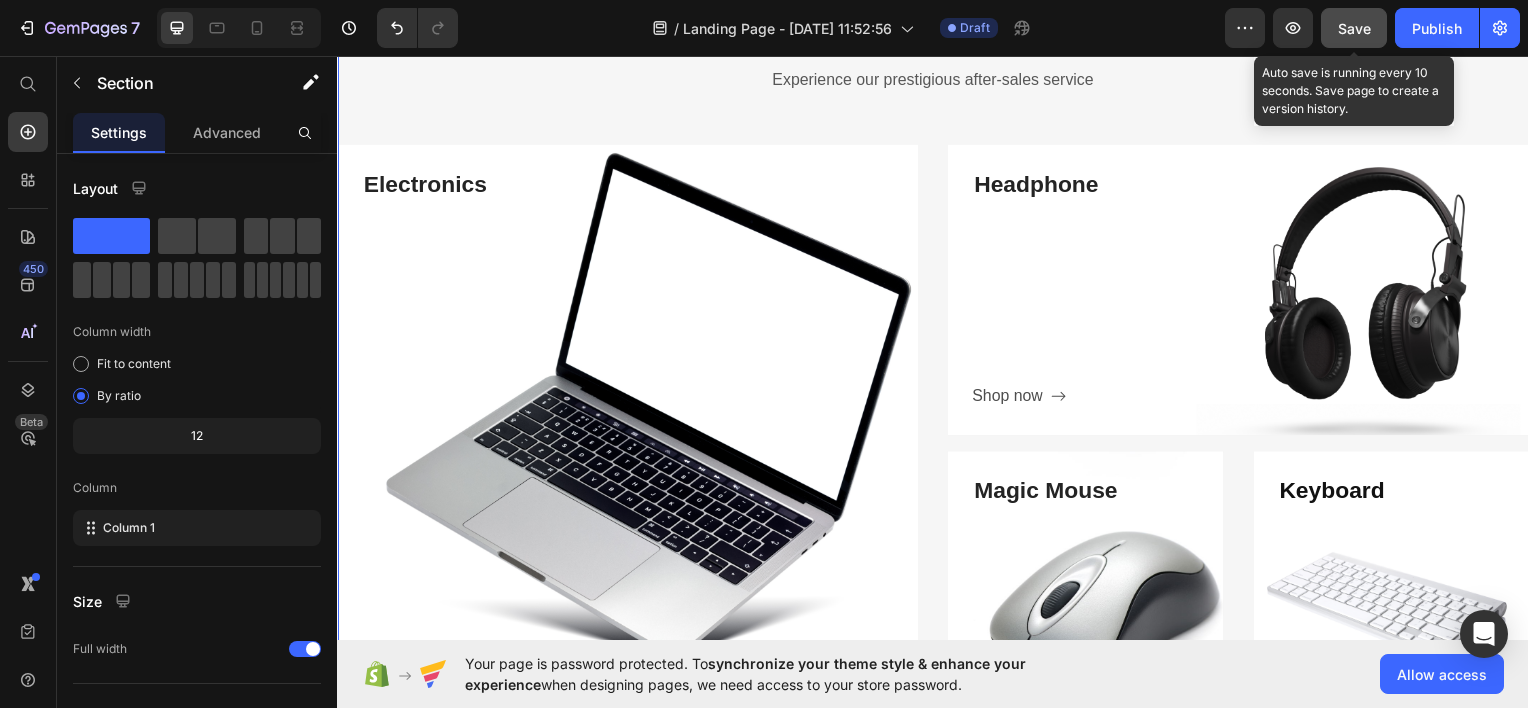 click on "Save" at bounding box center [1354, 28] 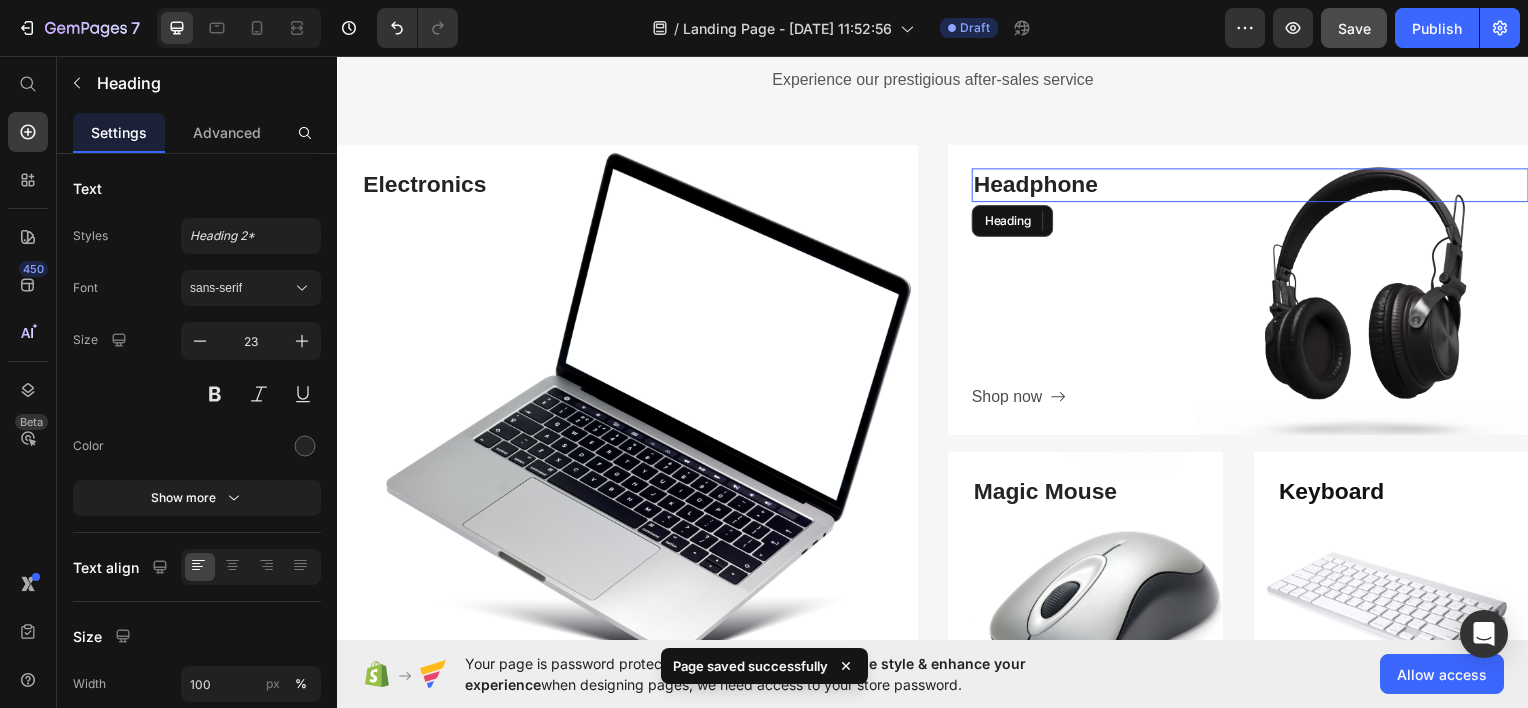 click on "Headphone" at bounding box center [1256, 185] 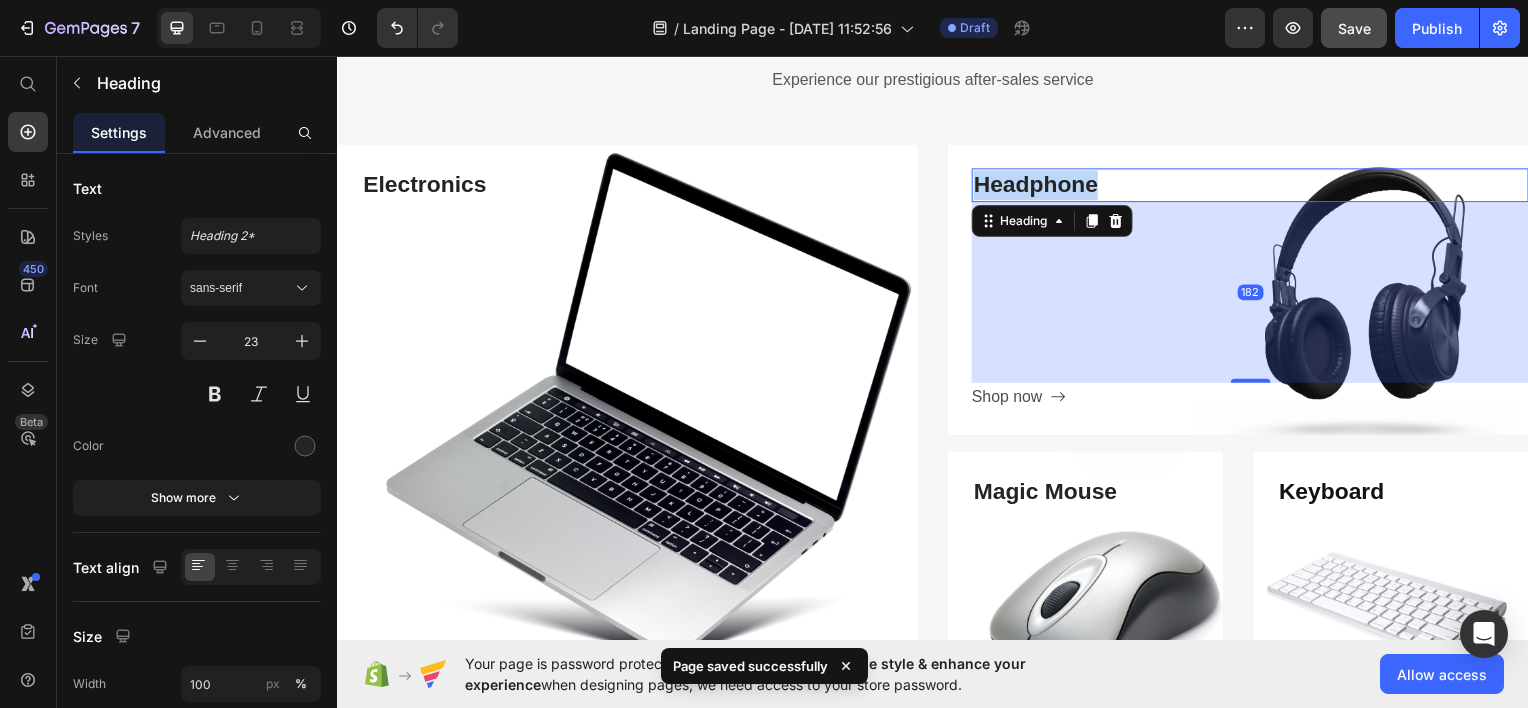 click on "Headphone" at bounding box center [1256, 185] 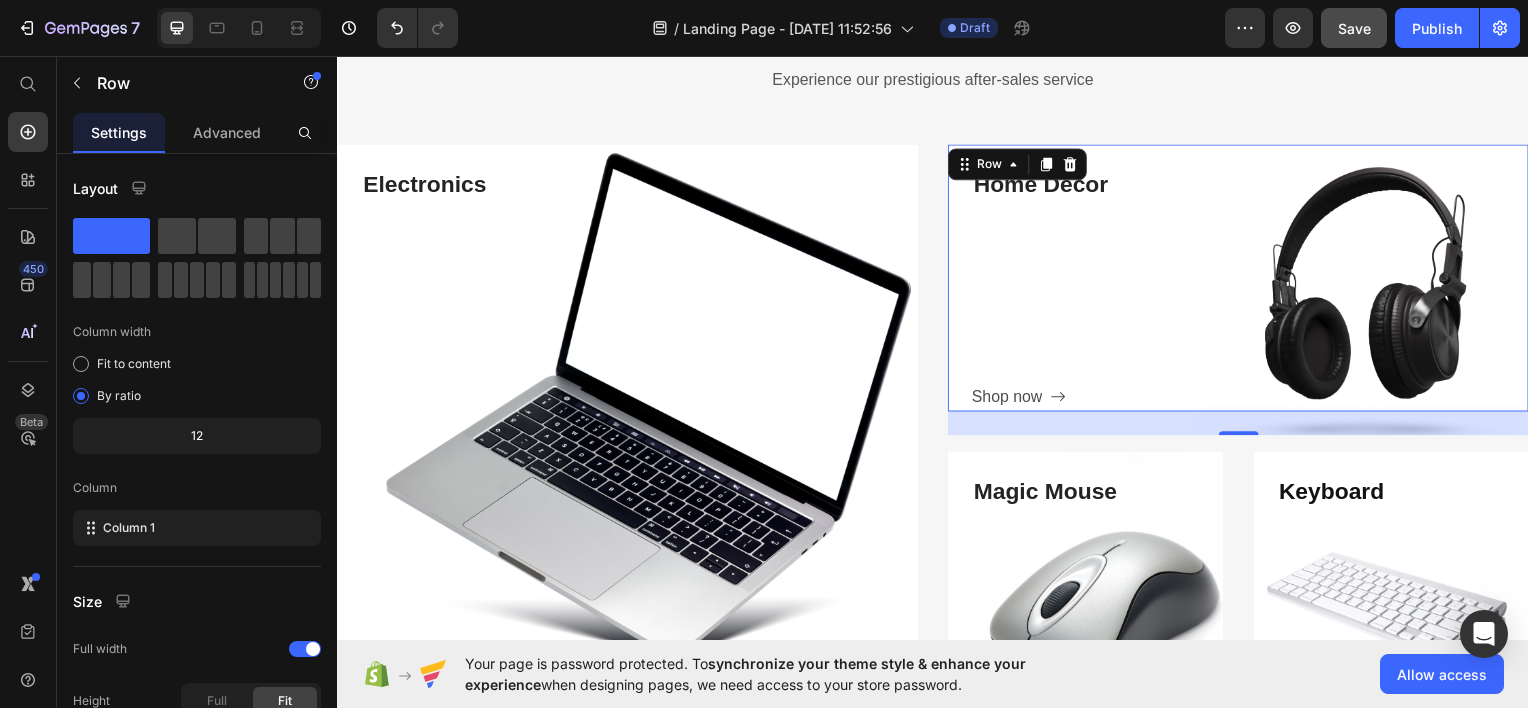 click on "Home Decor Heading
Shop now Button" at bounding box center (1256, 290) 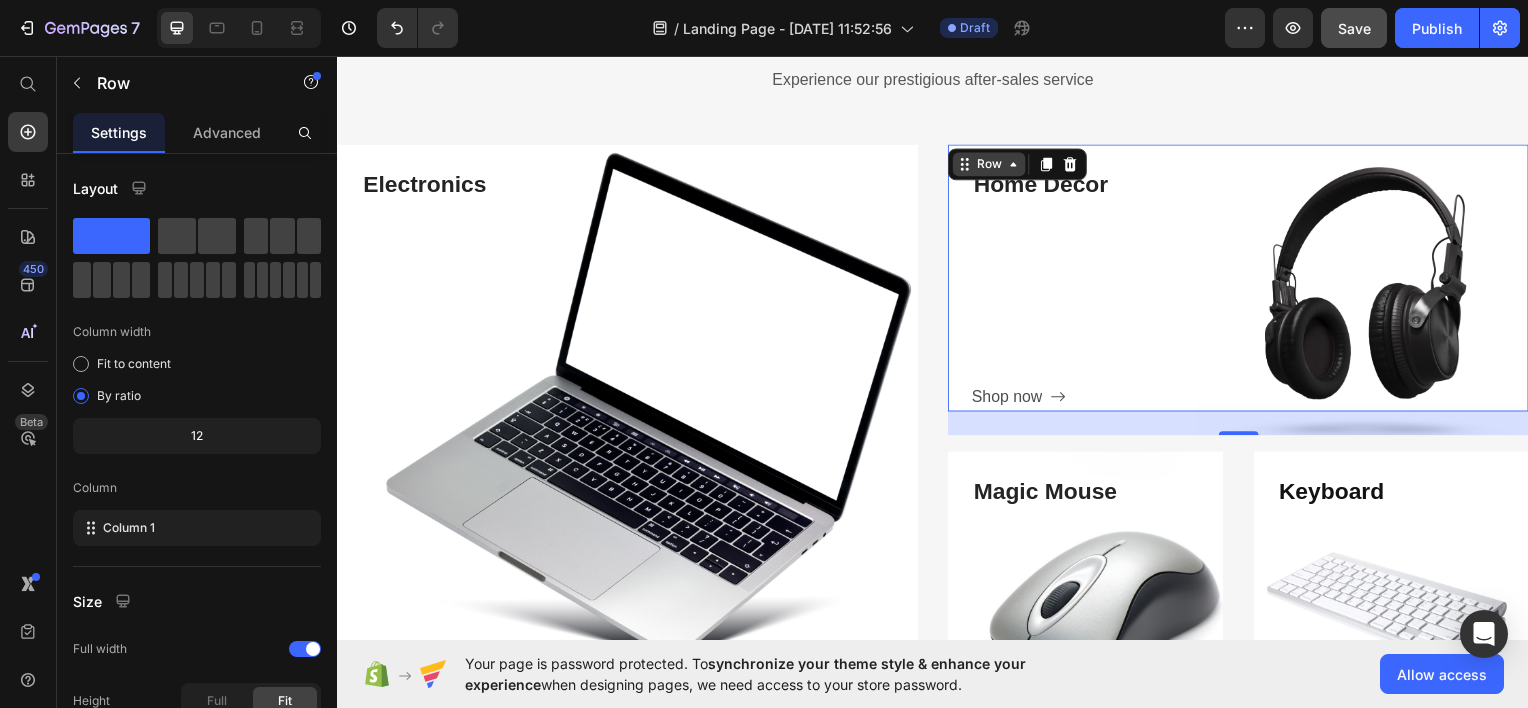 click on "Row" at bounding box center (993, 164) 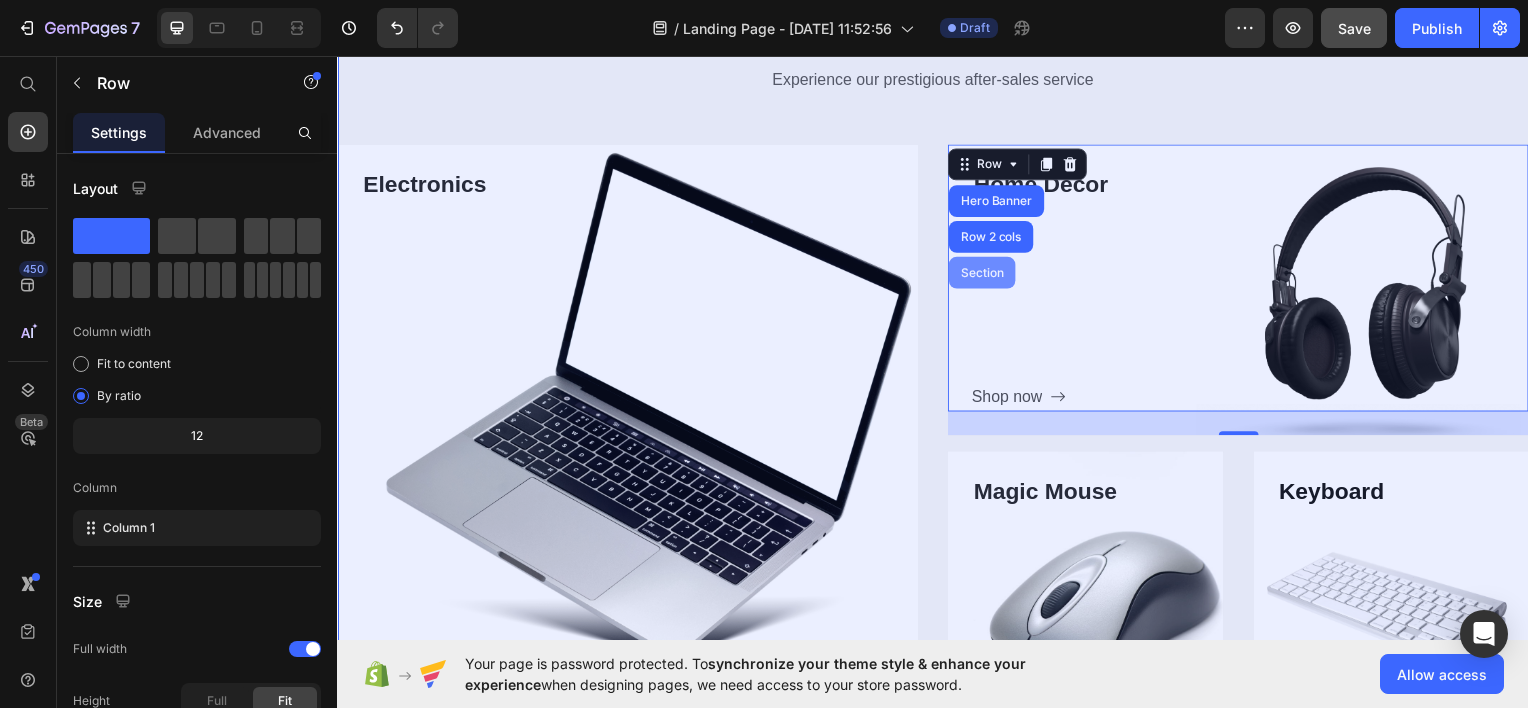 click on "Section" at bounding box center [986, 273] 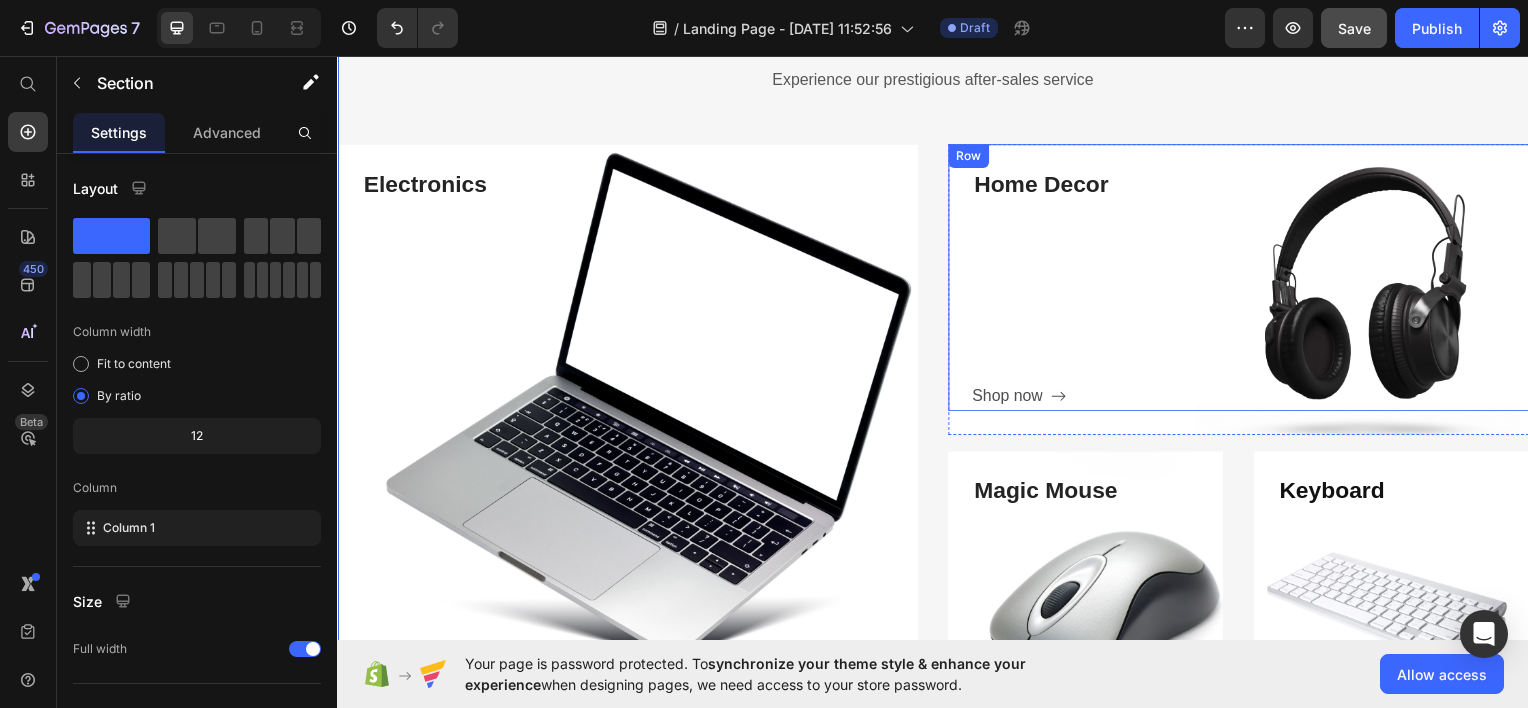 click on "Home Decor Heading
Shop now Button" at bounding box center [1256, 290] 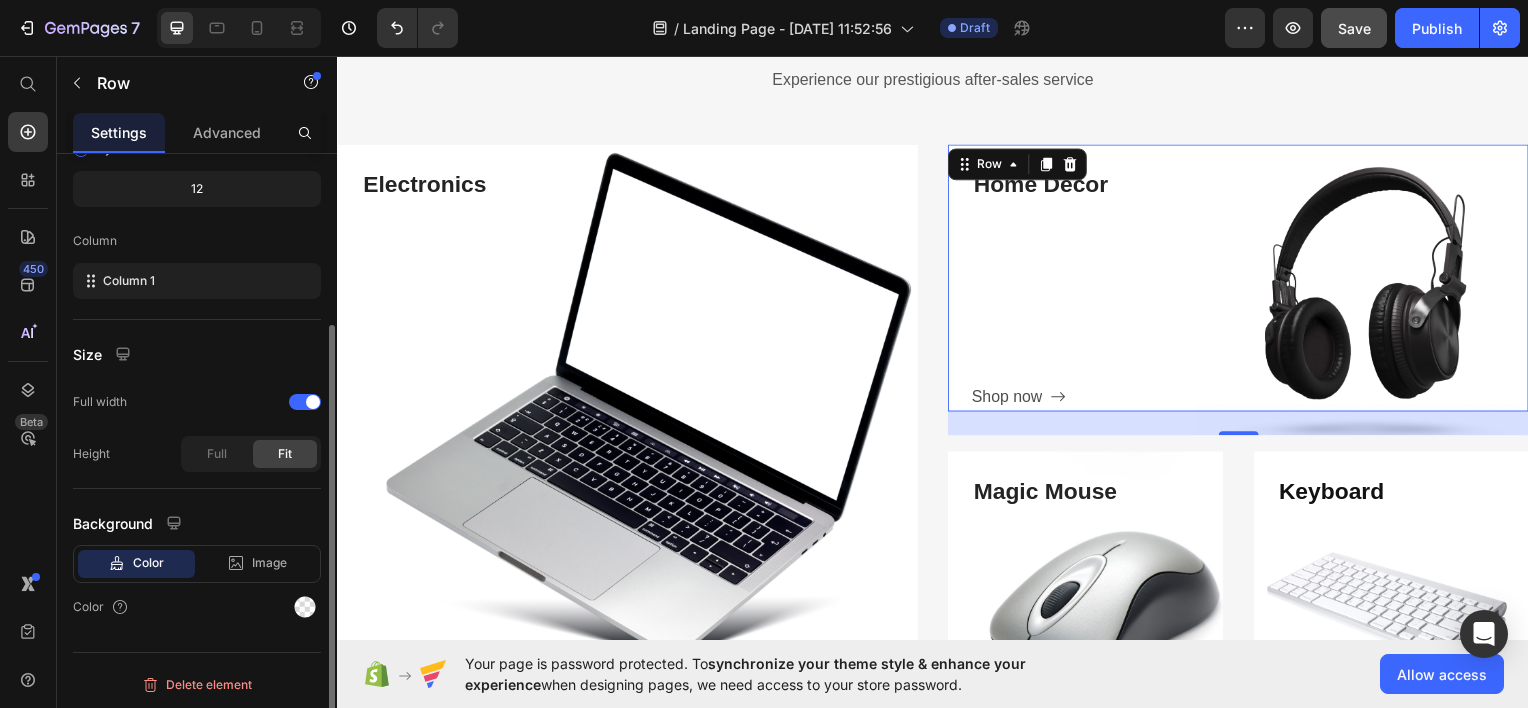 scroll, scrollTop: 0, scrollLeft: 0, axis: both 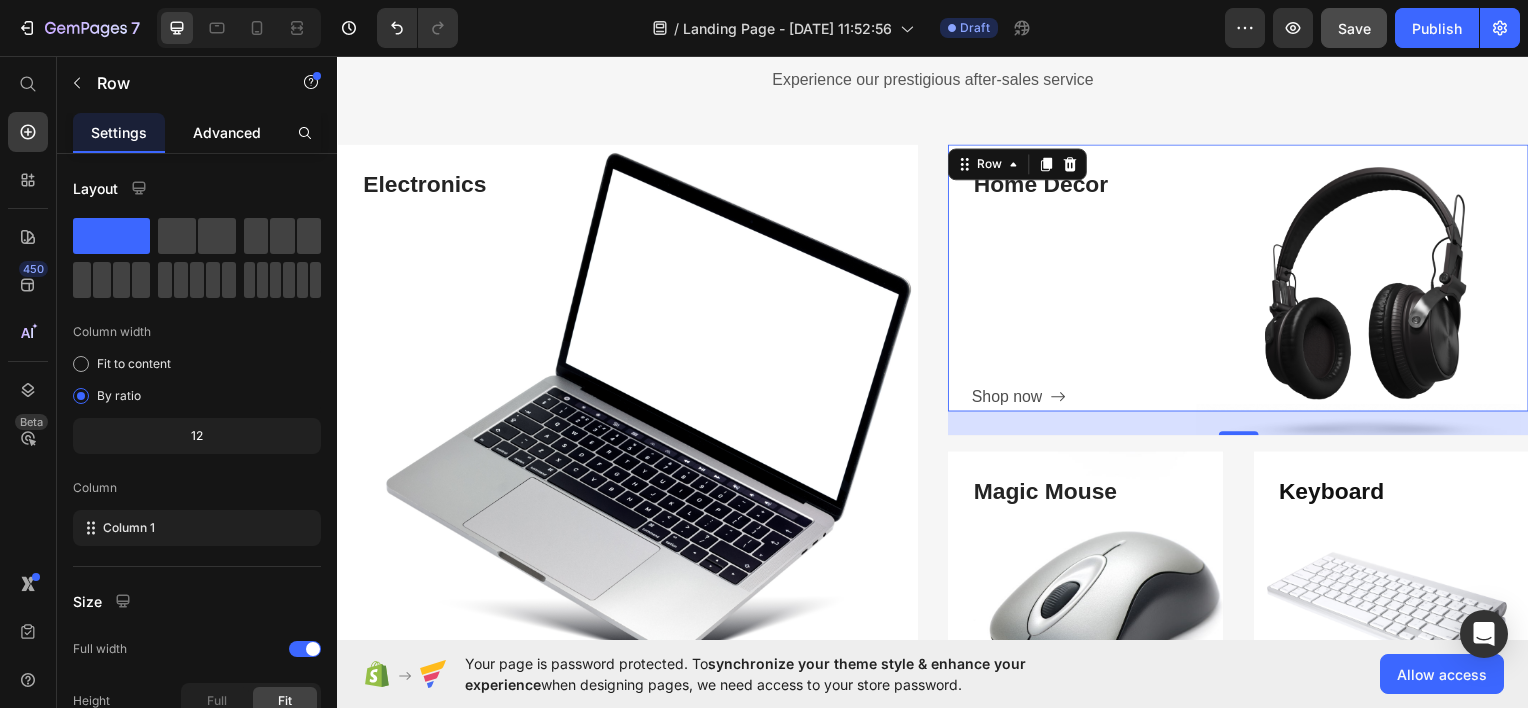 click on "Advanced" at bounding box center [227, 132] 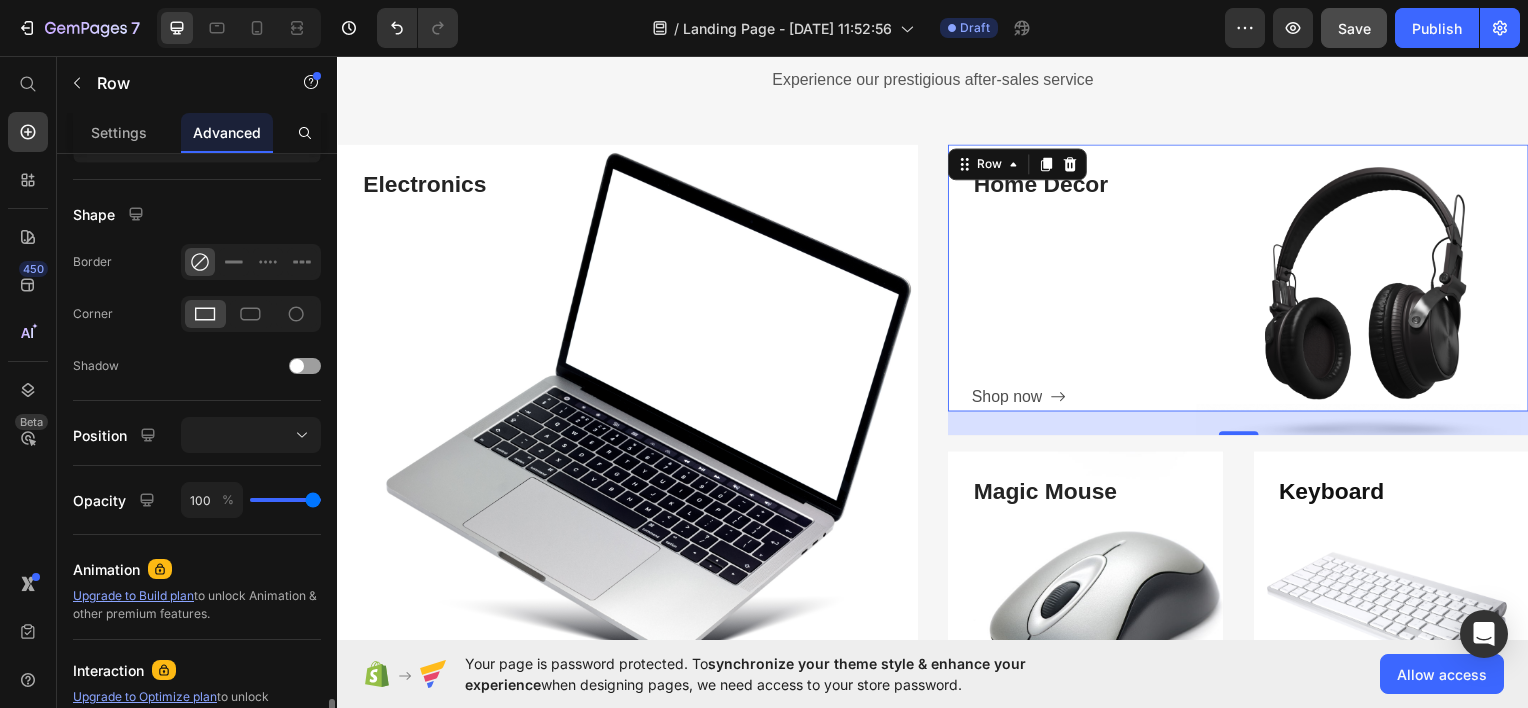 scroll, scrollTop: 692, scrollLeft: 0, axis: vertical 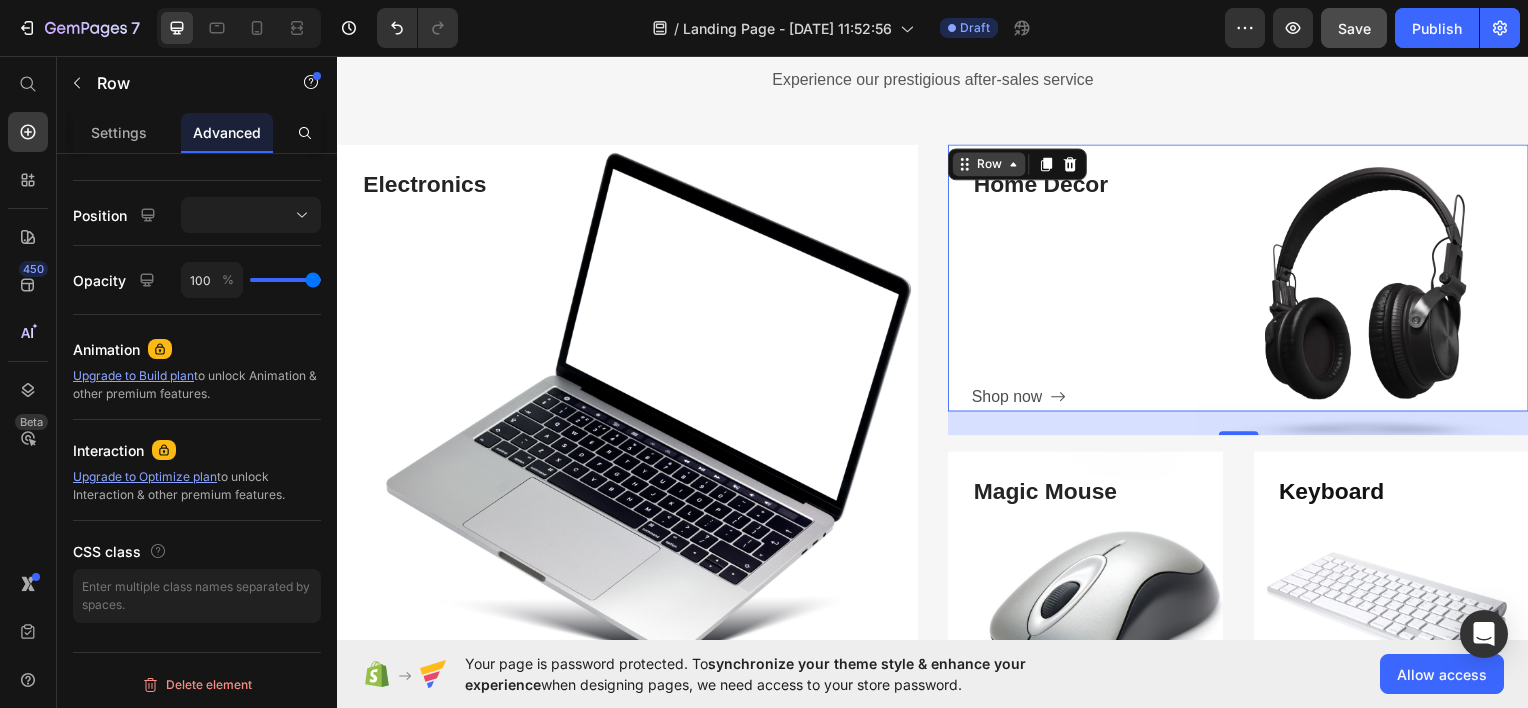 click 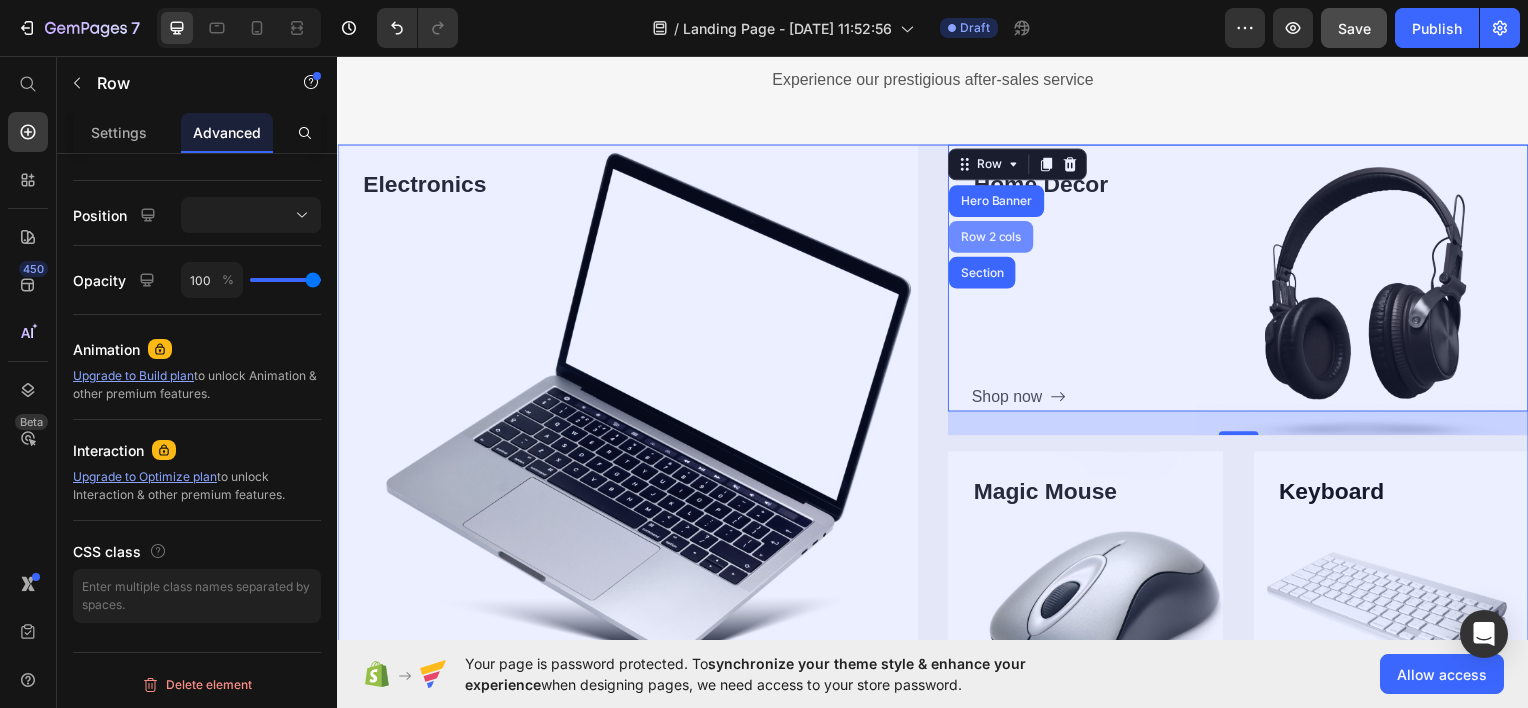 click on "Row 2 cols" at bounding box center [995, 237] 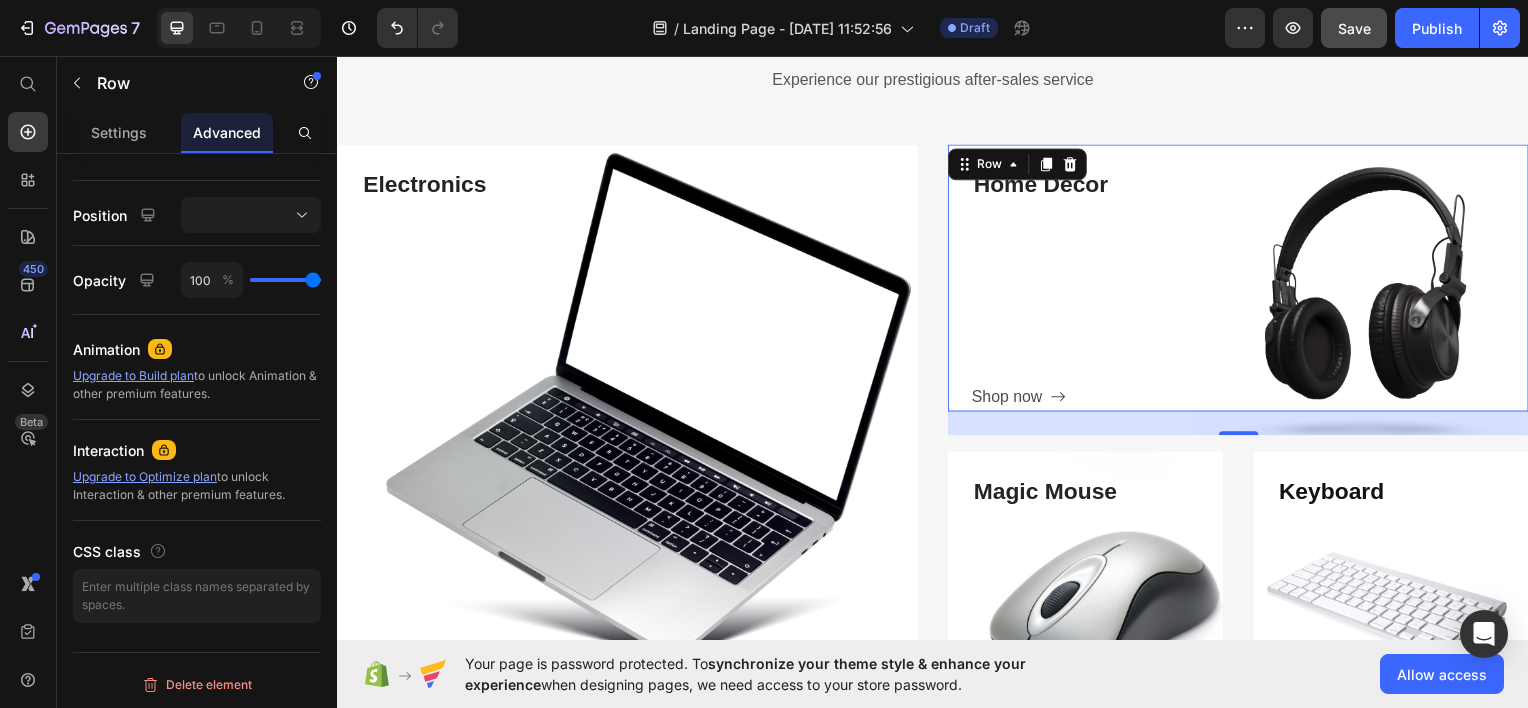 click on "Home Decor Heading
Shop now Button" at bounding box center (1256, 290) 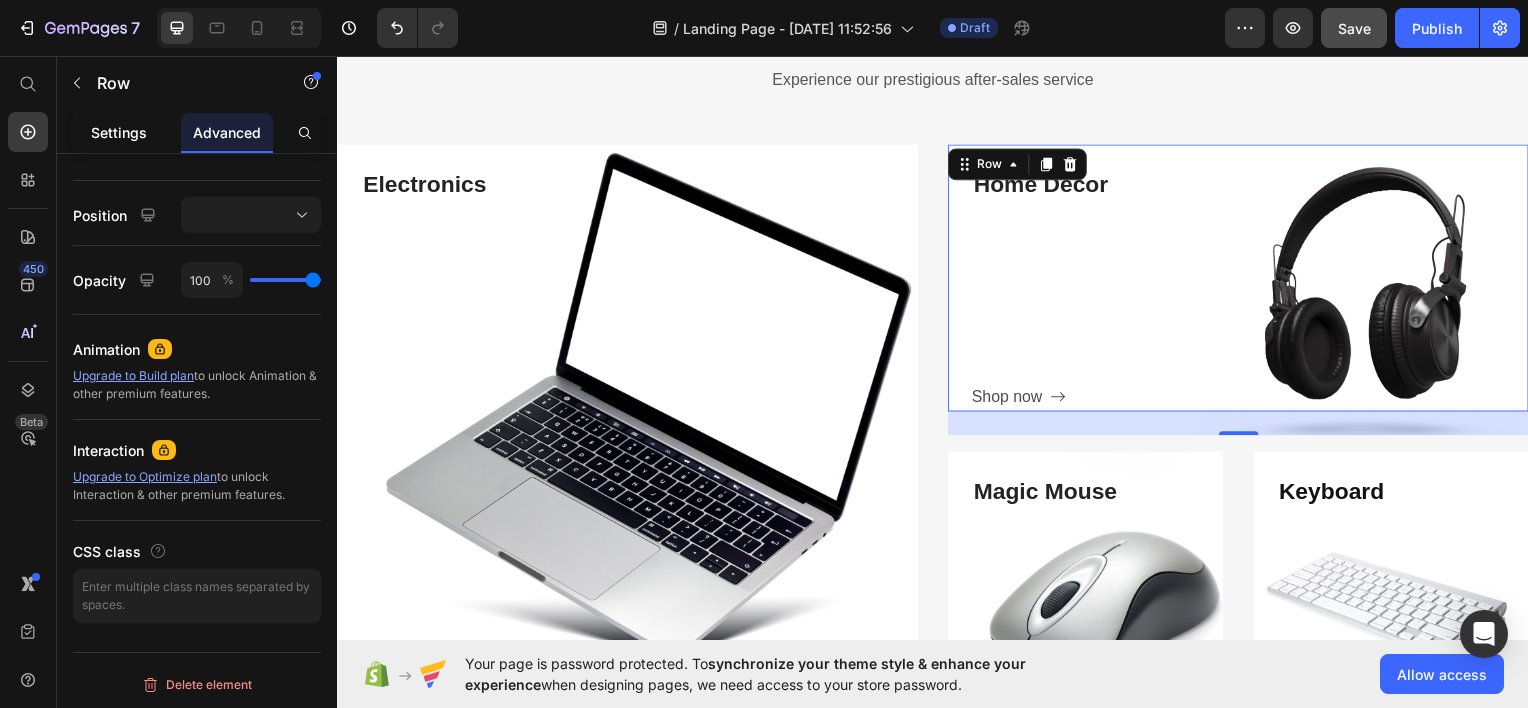 click on "Settings" at bounding box center (119, 132) 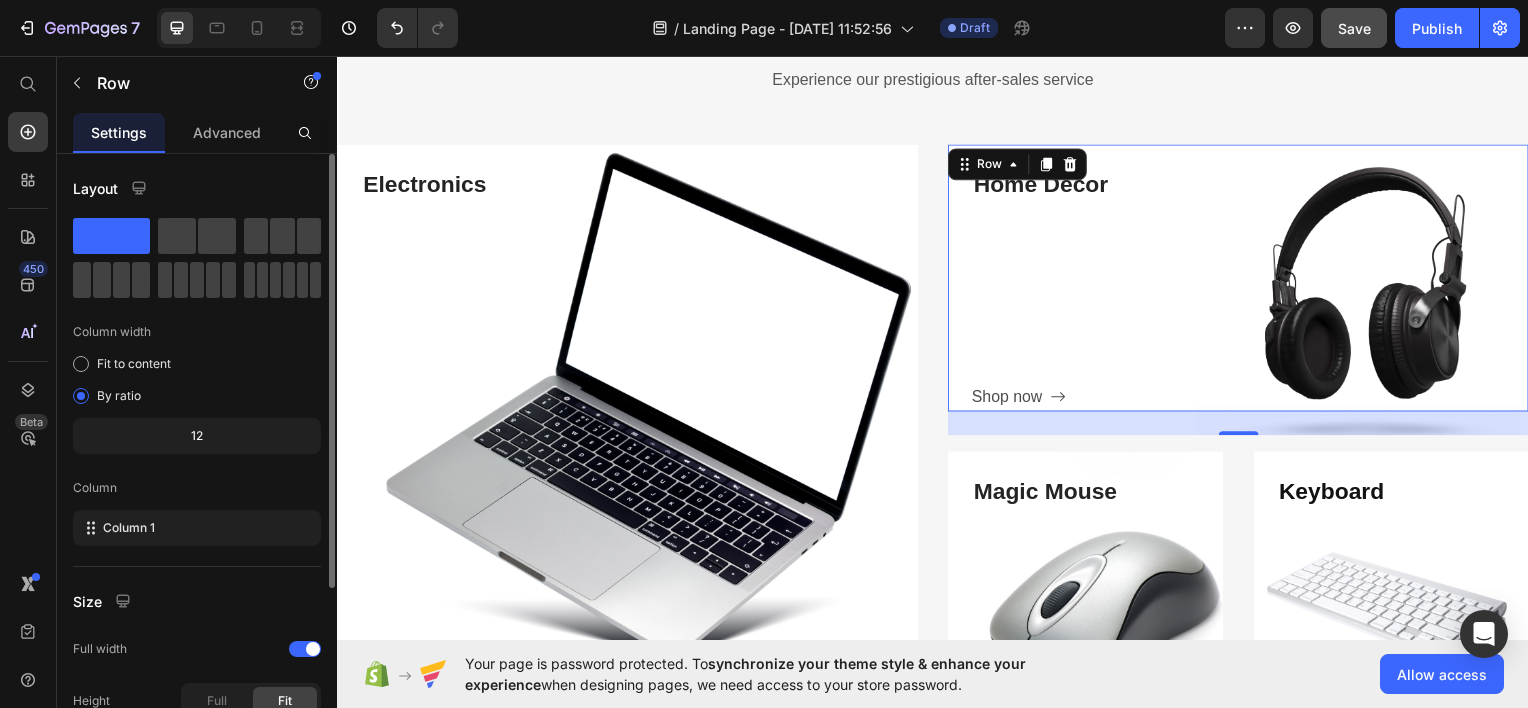 scroll, scrollTop: 0, scrollLeft: 0, axis: both 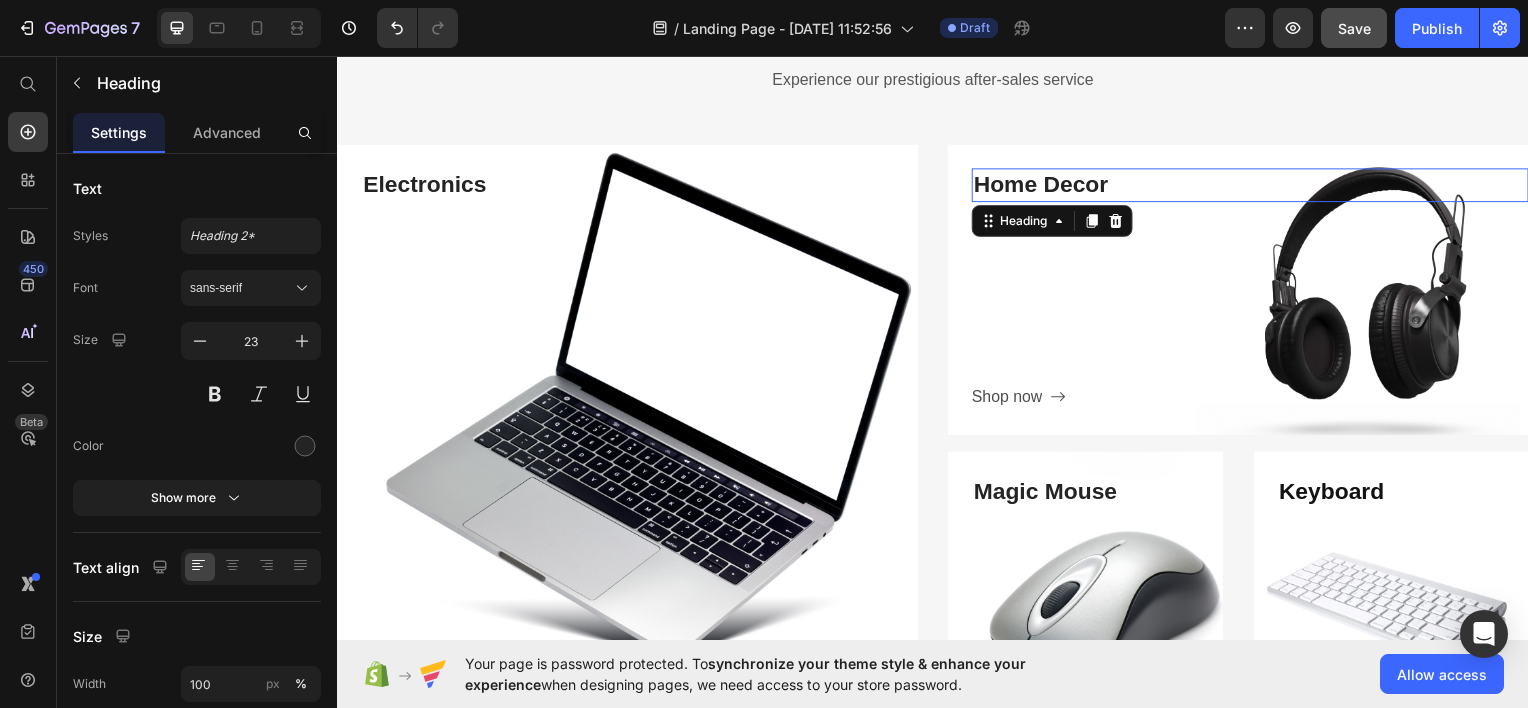 click on "Home Decor" at bounding box center (1256, 185) 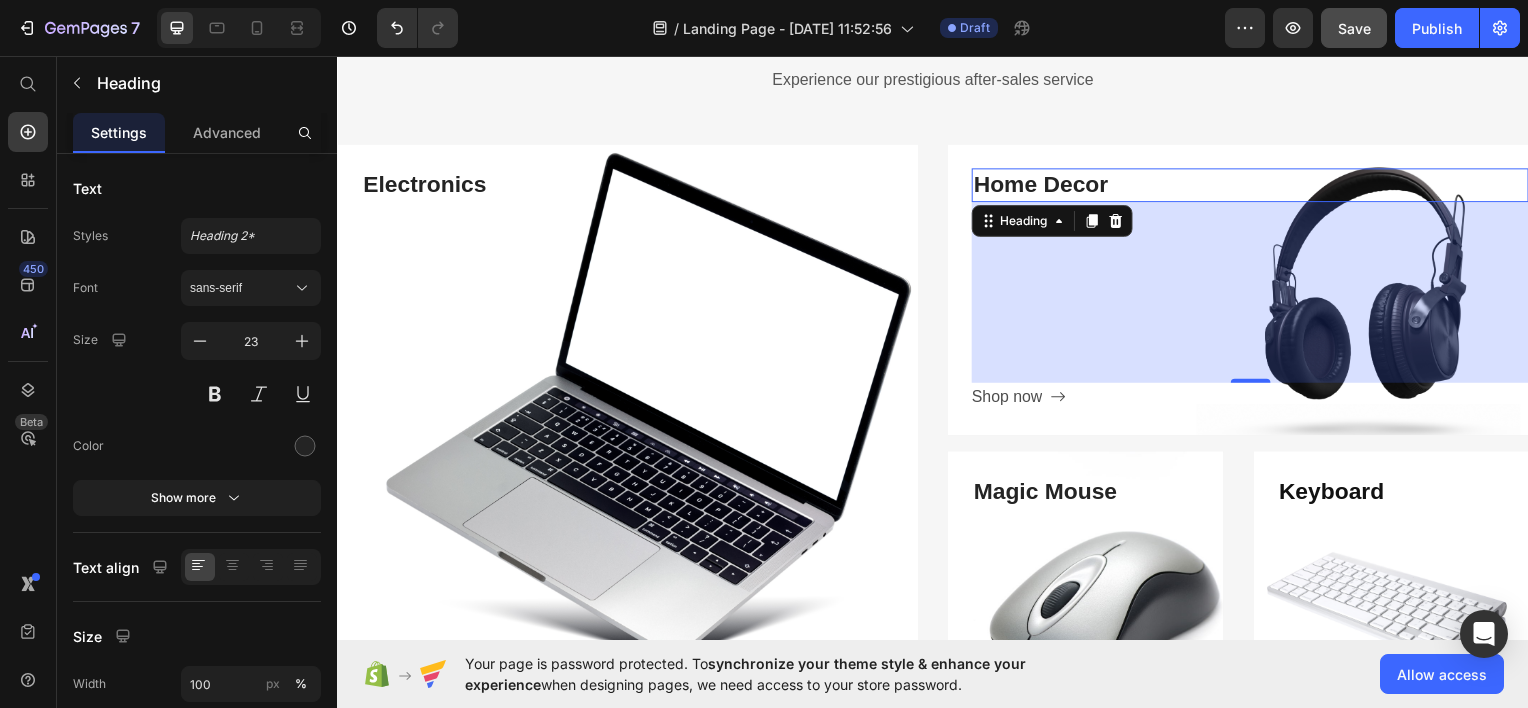 click on "Heading" at bounding box center [1057, 221] 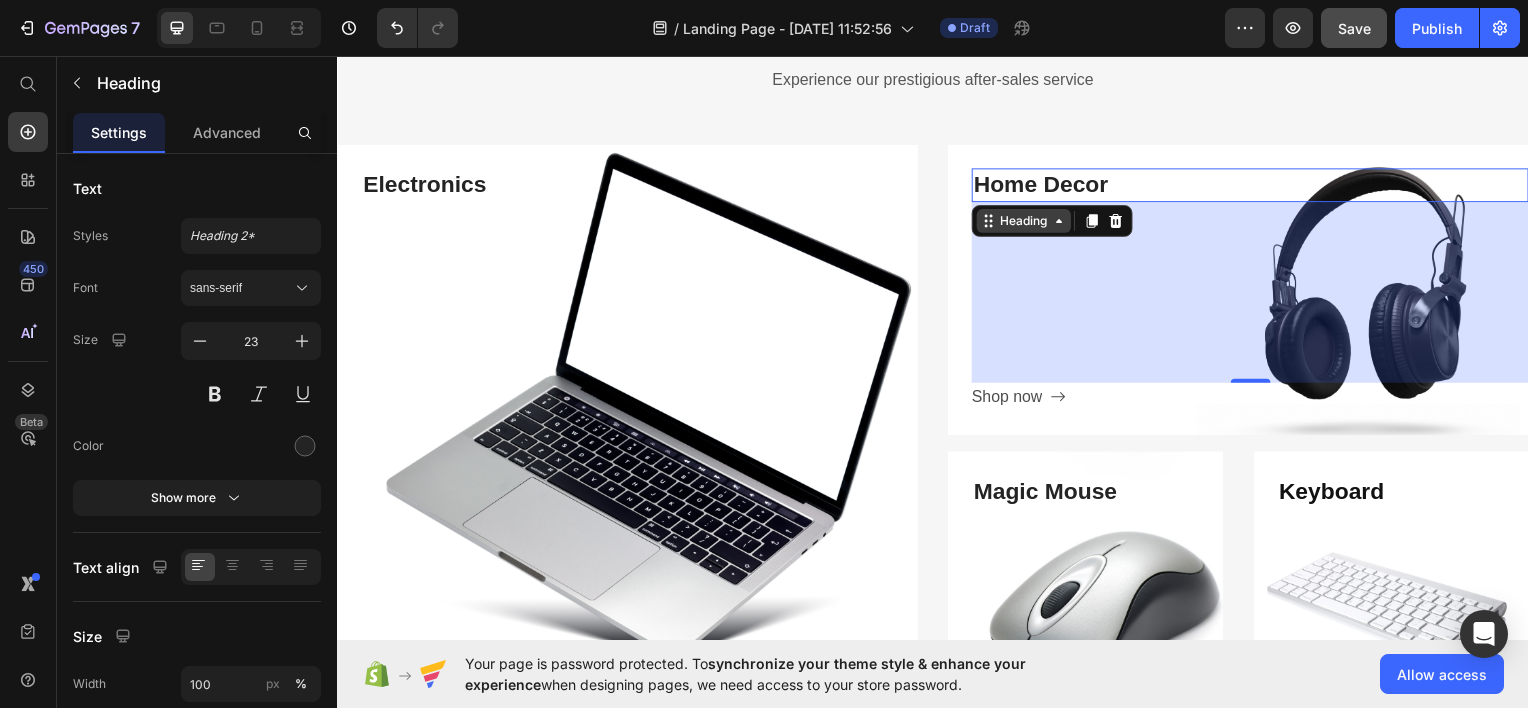 click on "Heading" at bounding box center [1028, 221] 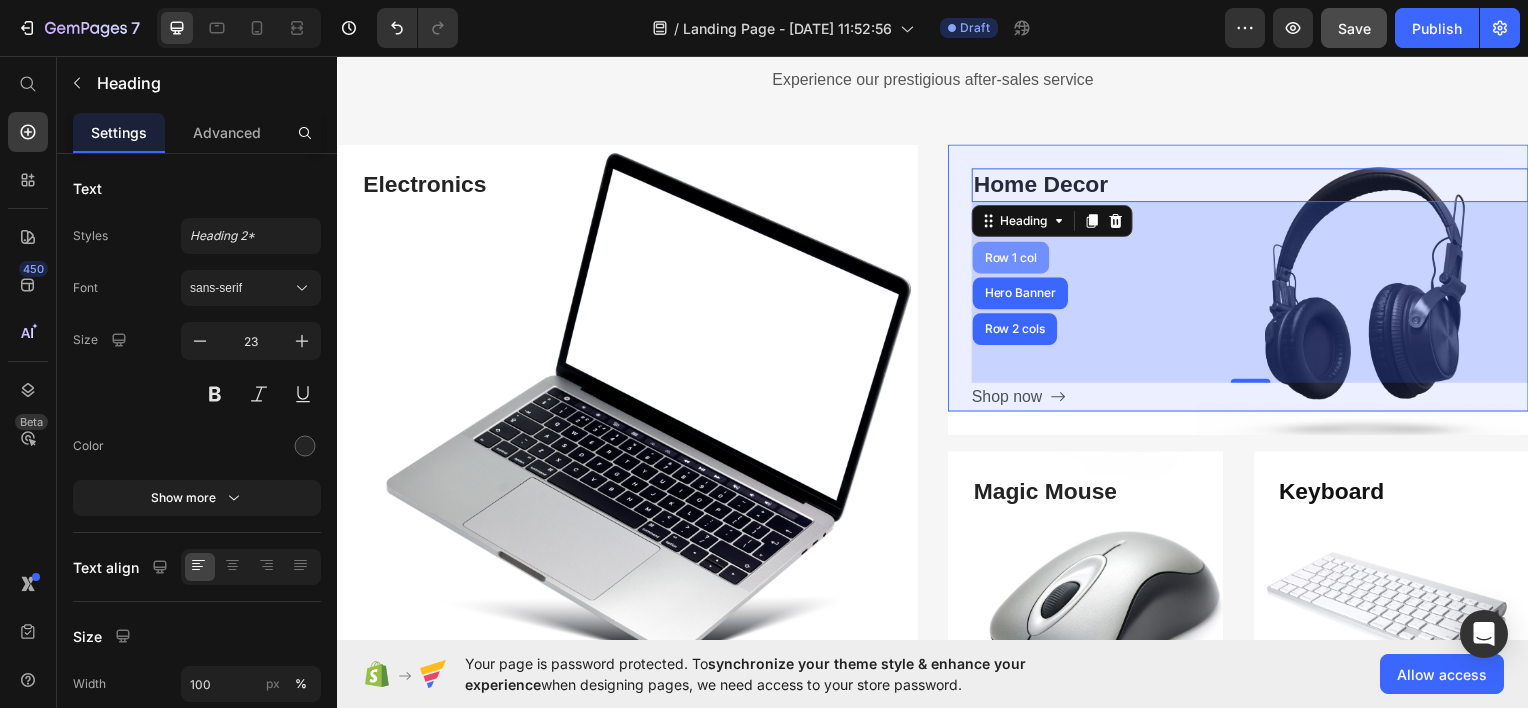 click on "Row 1 col" at bounding box center [1015, 258] 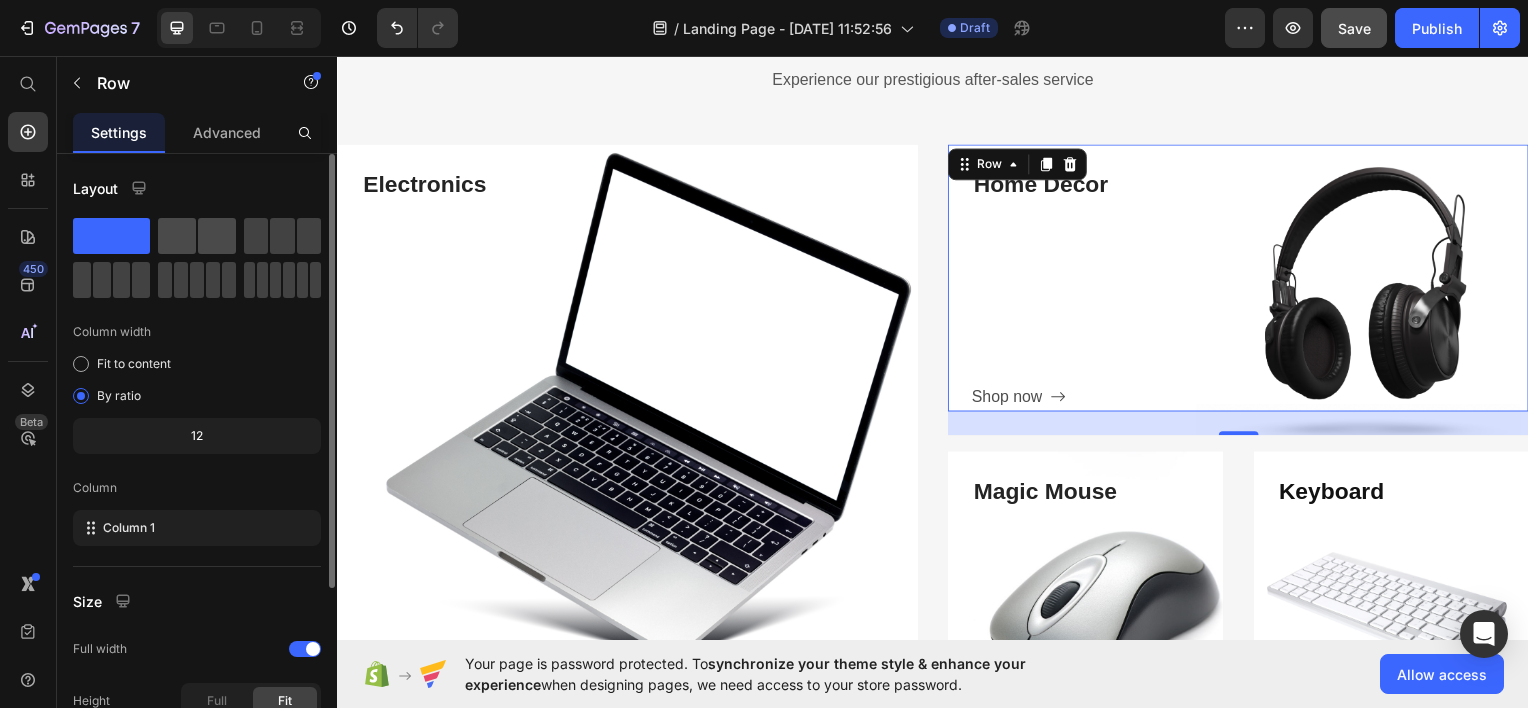click 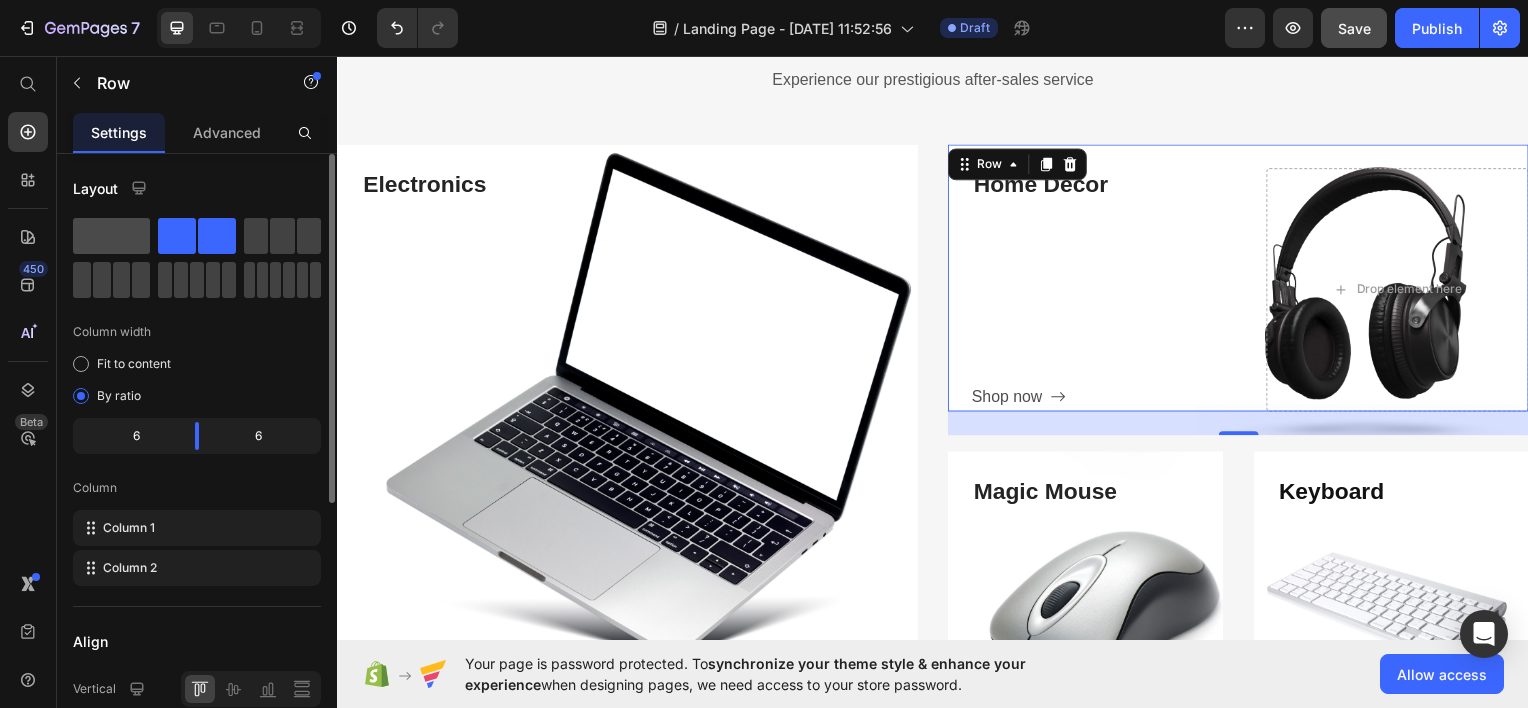 click 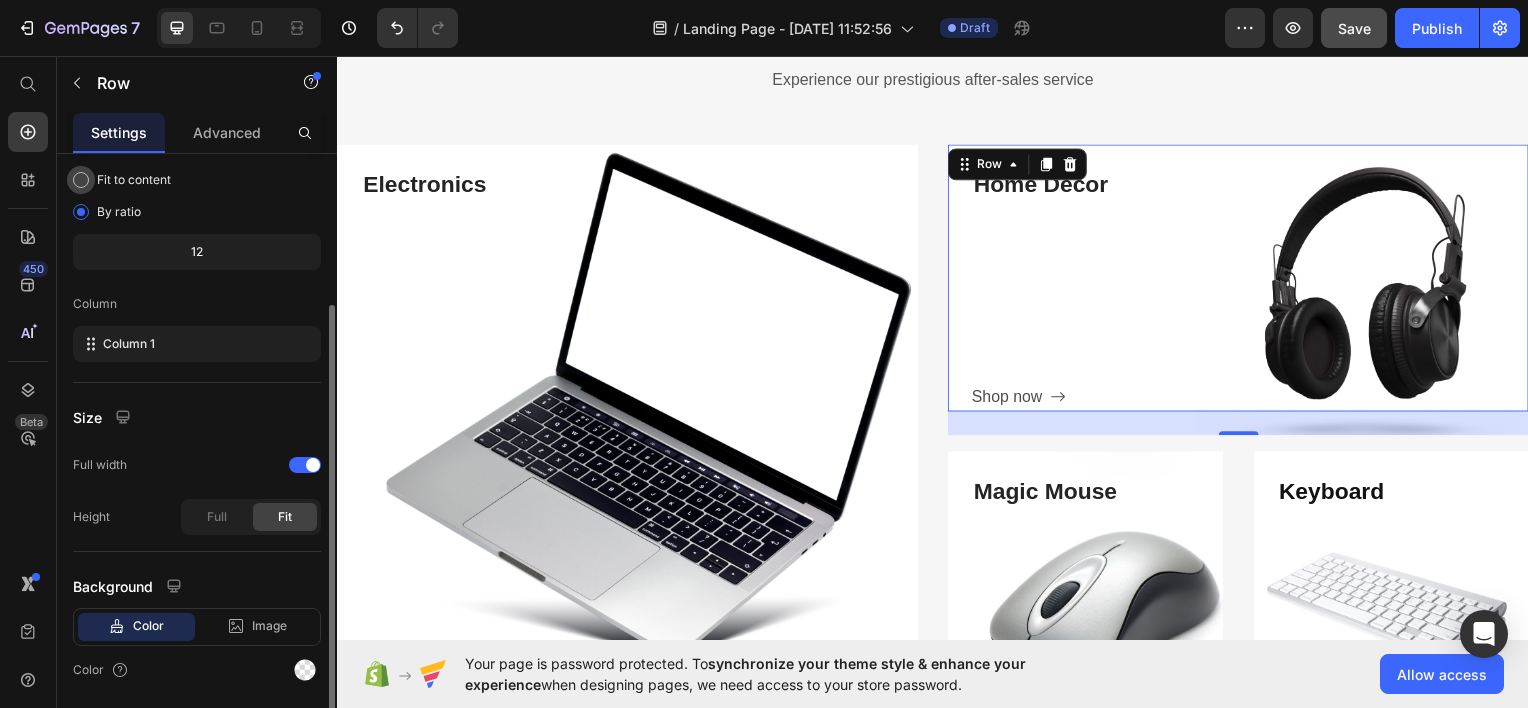 scroll, scrollTop: 247, scrollLeft: 0, axis: vertical 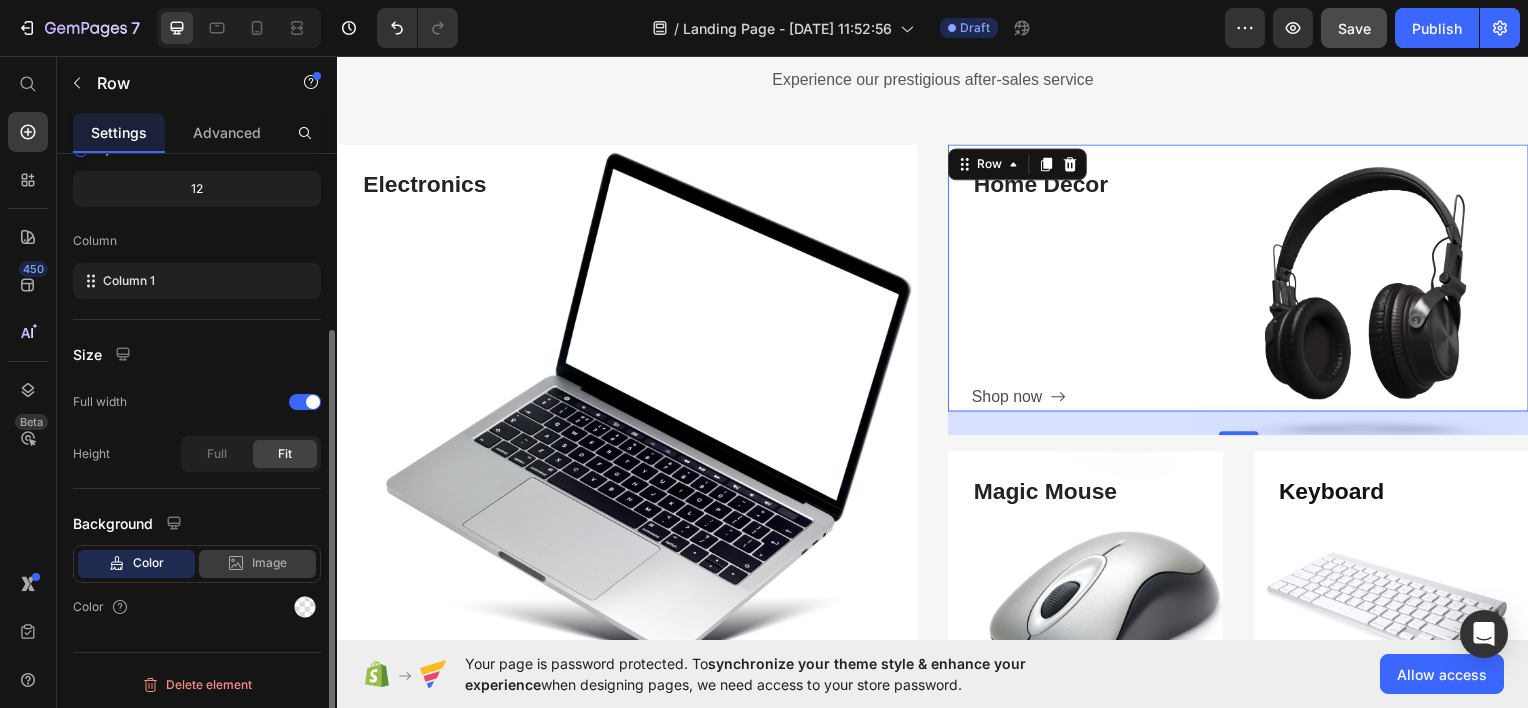click on "Image" 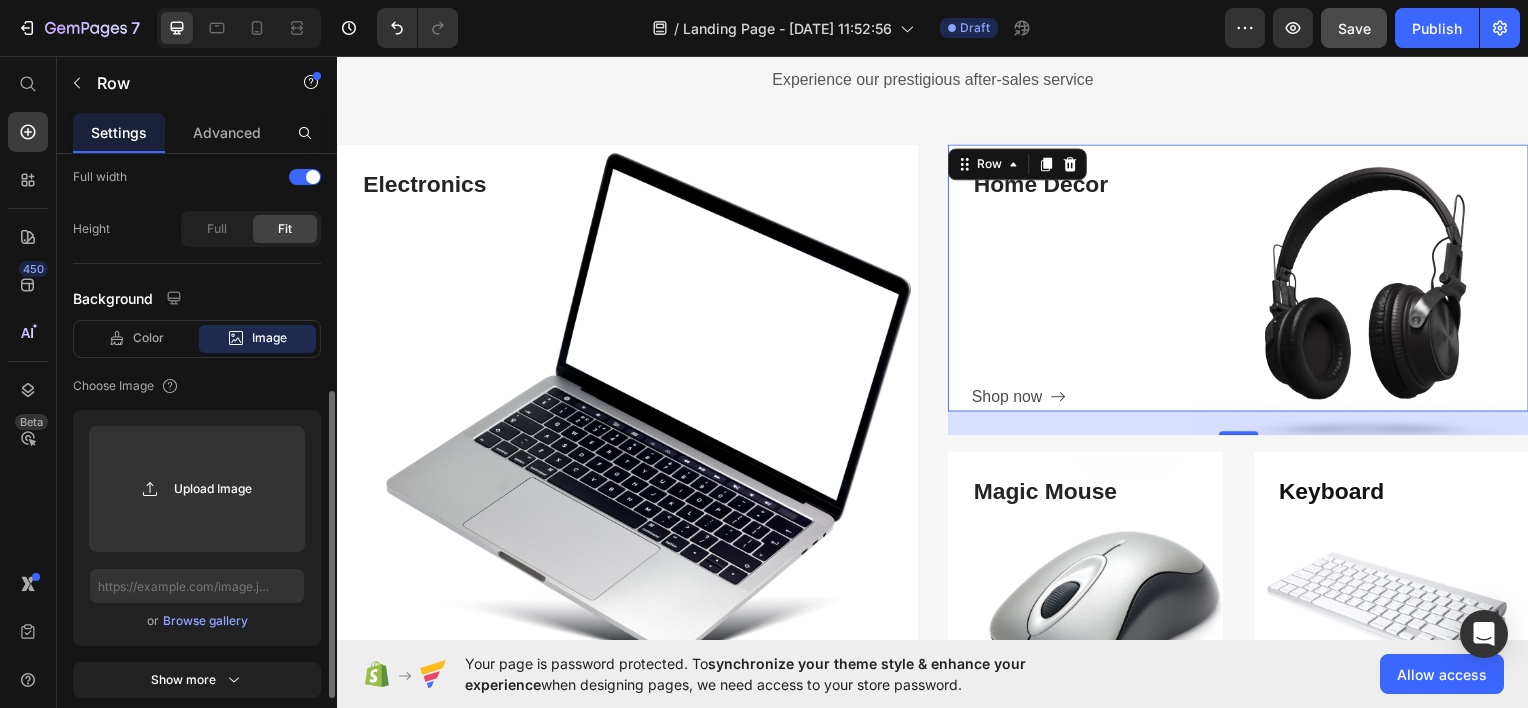 scroll, scrollTop: 472, scrollLeft: 0, axis: vertical 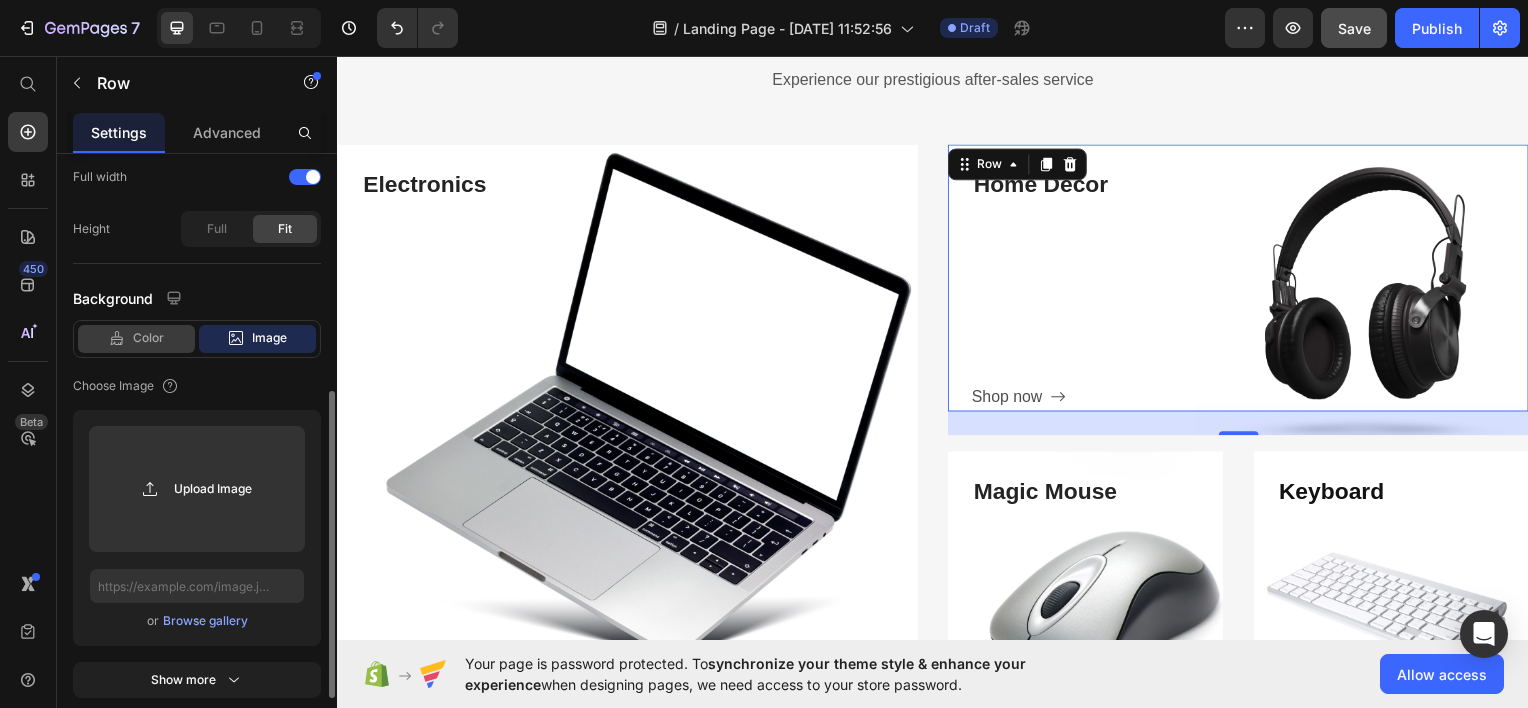 click on "Color" 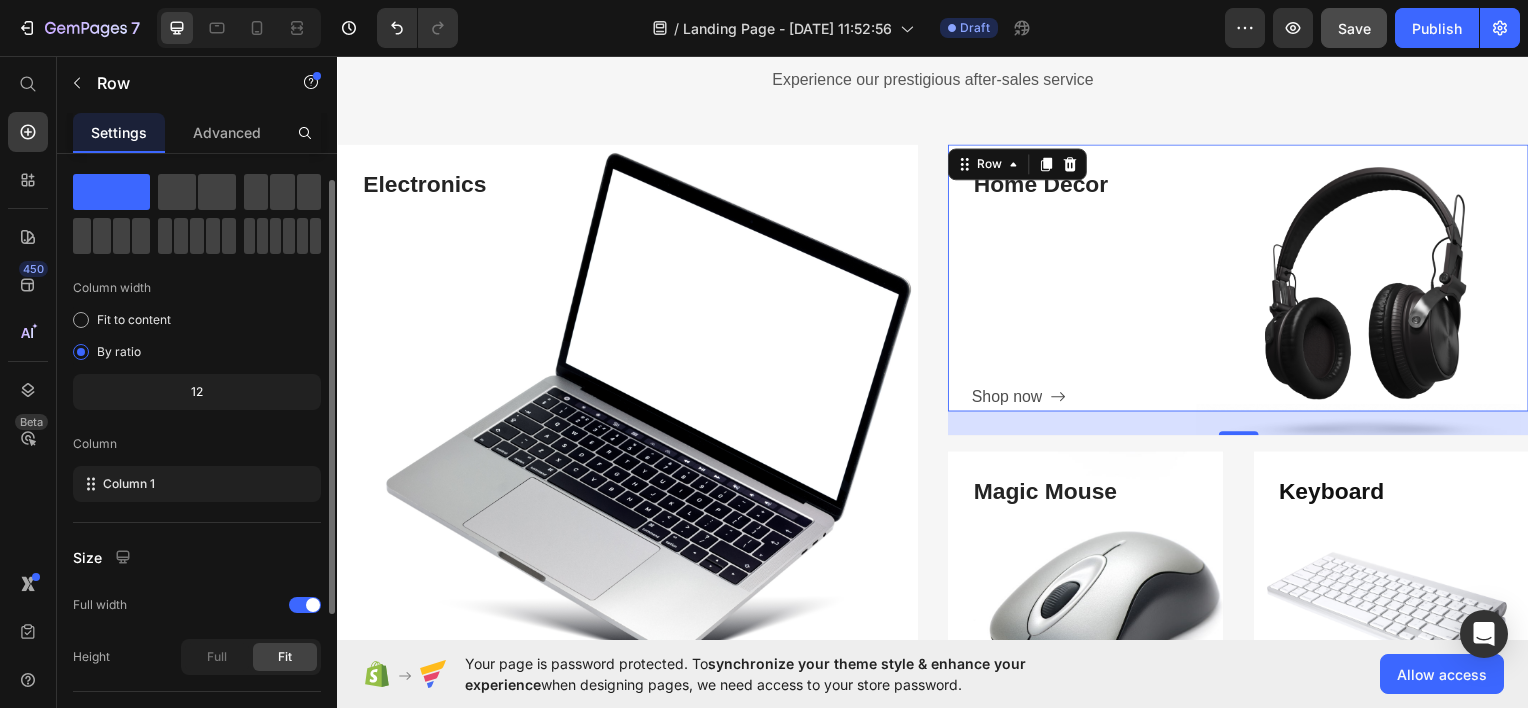 scroll, scrollTop: 41, scrollLeft: 0, axis: vertical 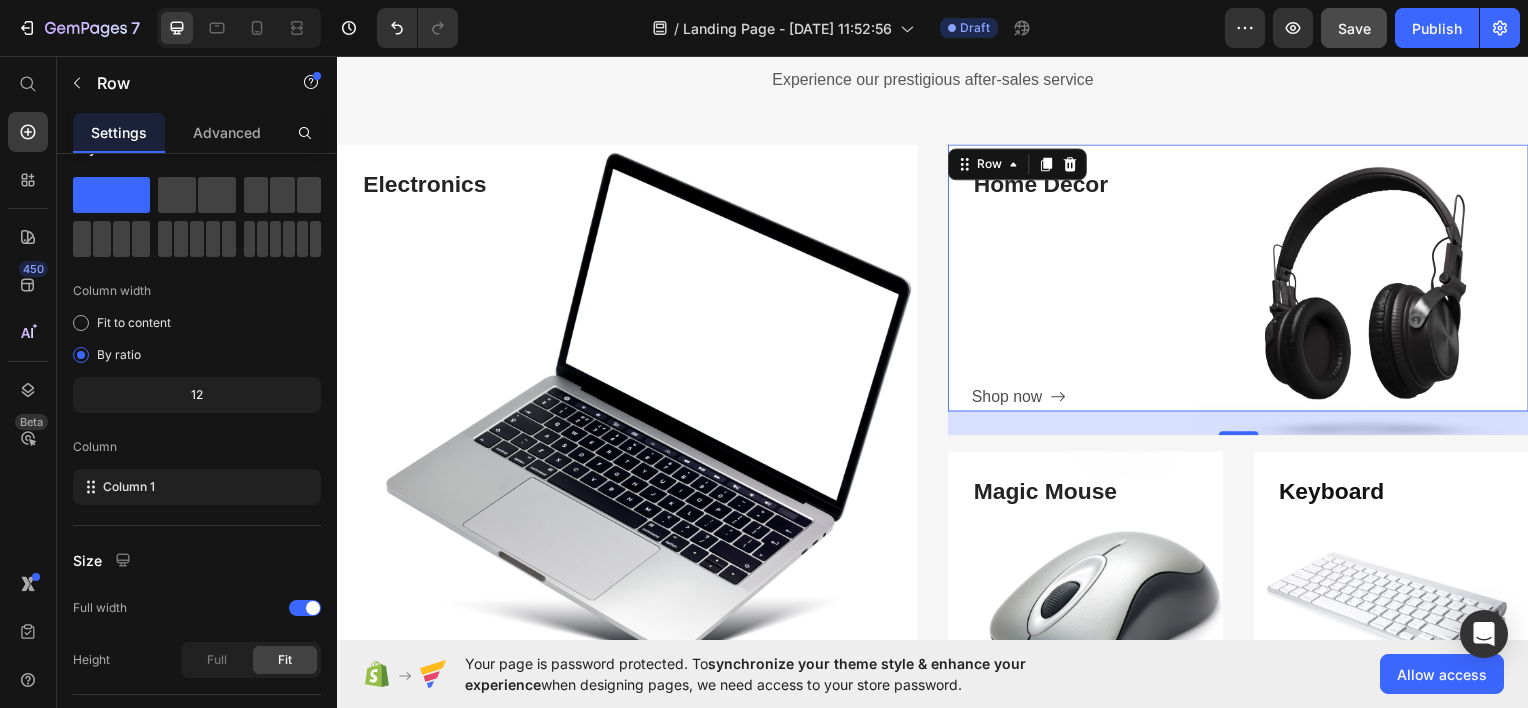 click on "Home Decor Heading
Shop now Button" at bounding box center (1256, 290) 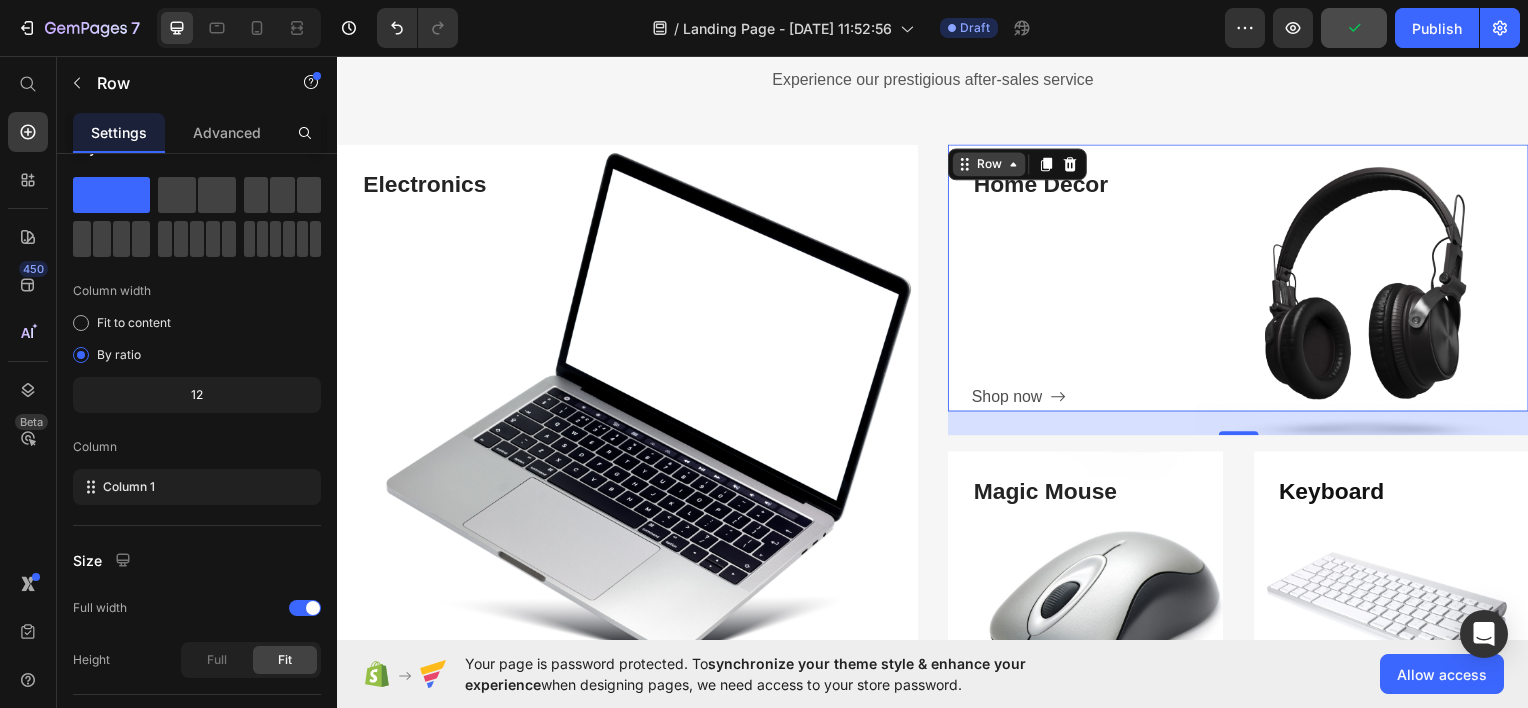 click 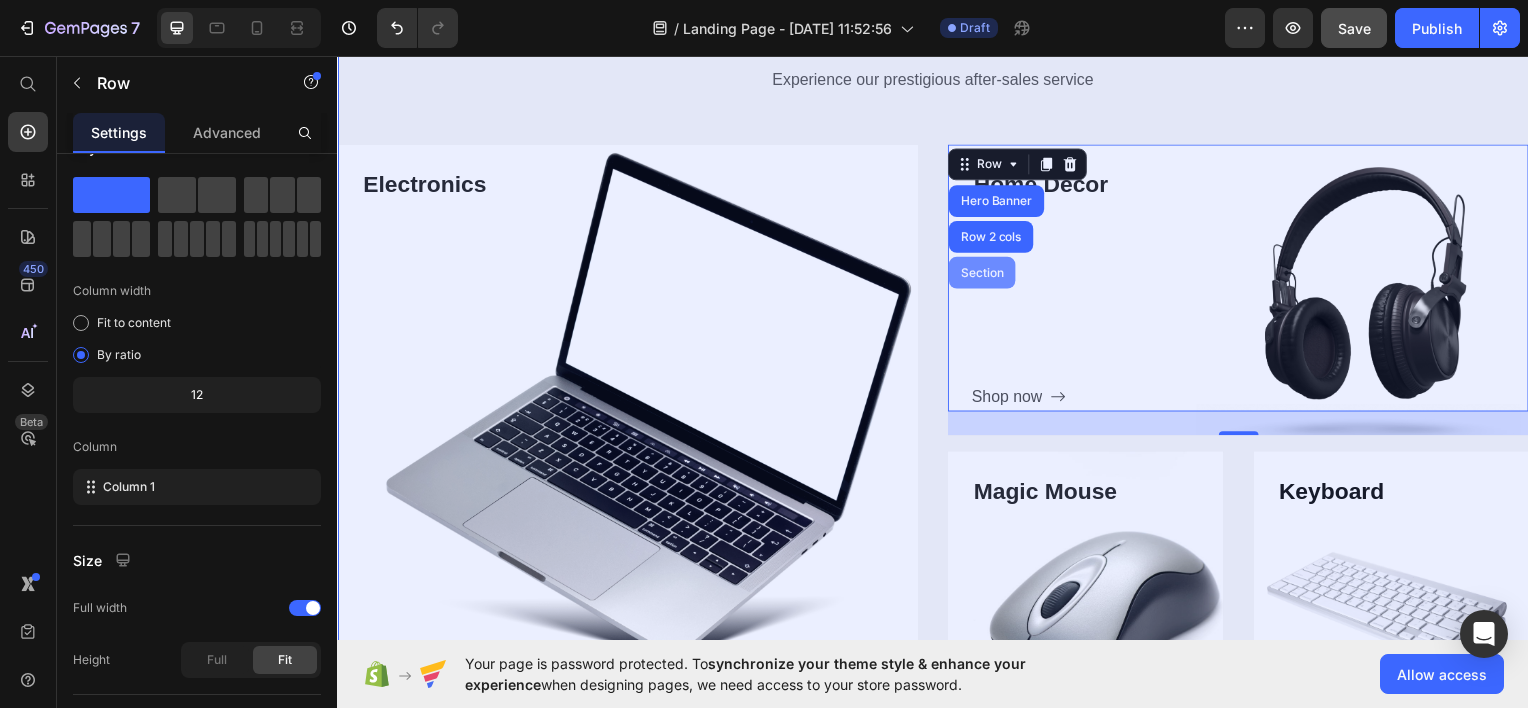 click on "Section" at bounding box center [986, 273] 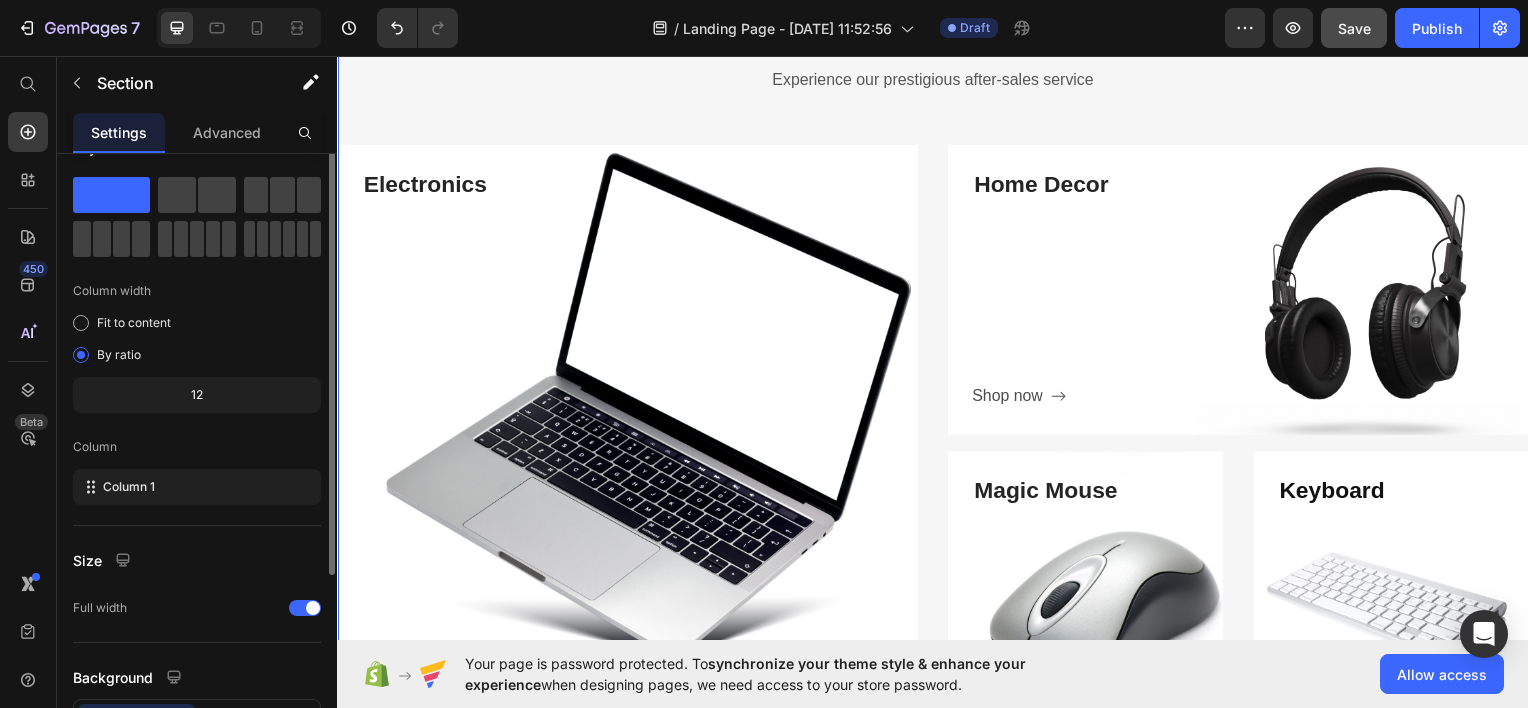 scroll, scrollTop: 0, scrollLeft: 0, axis: both 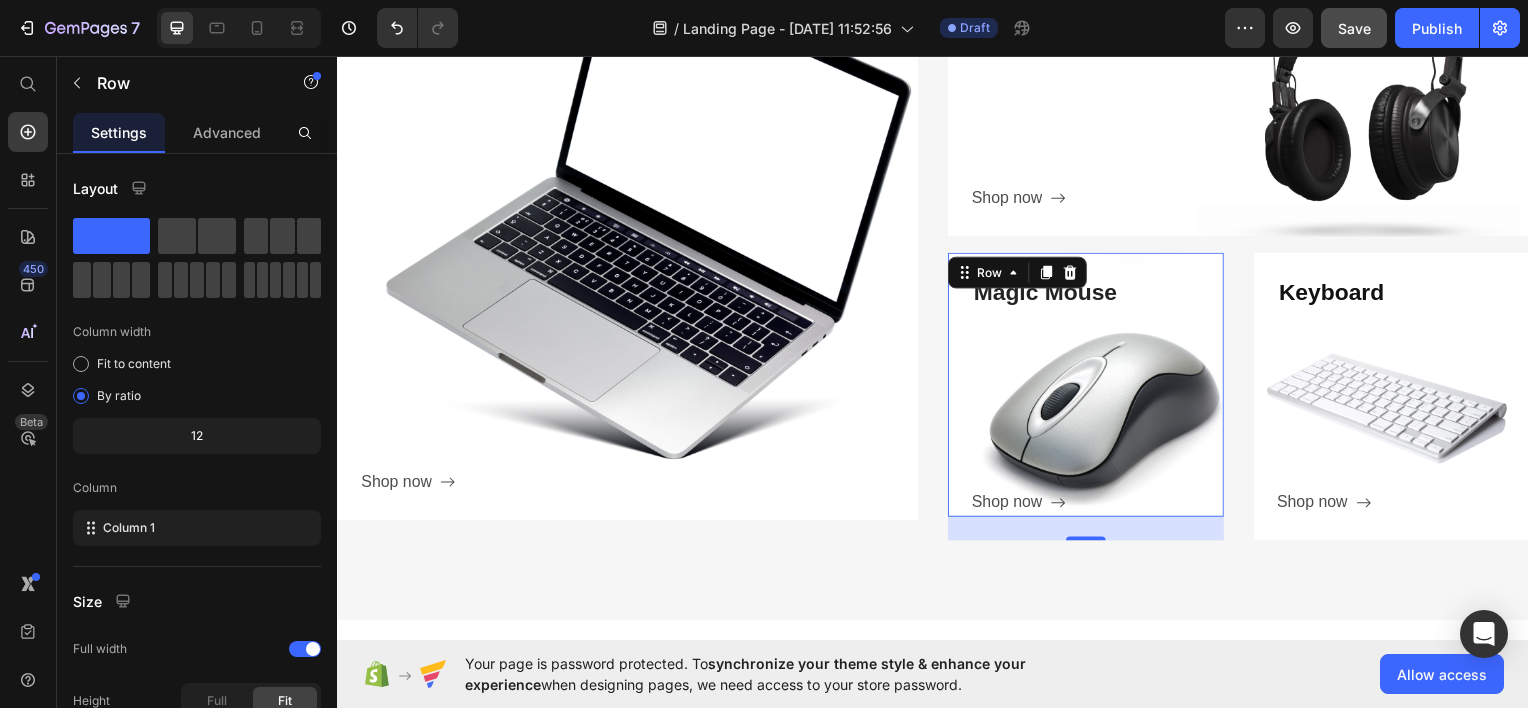 click on "Magic Mouse Heading
Shop now Button" at bounding box center [1103, 398] 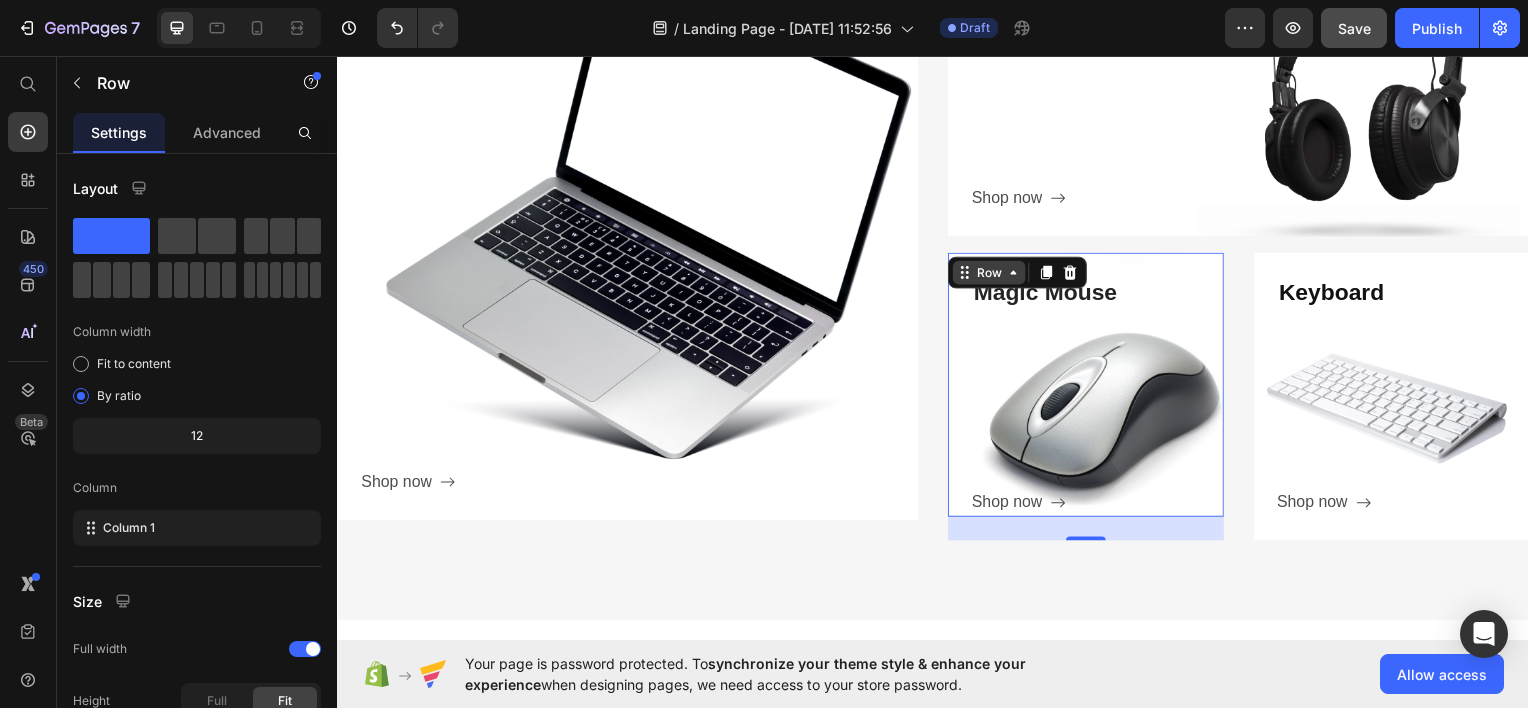 click 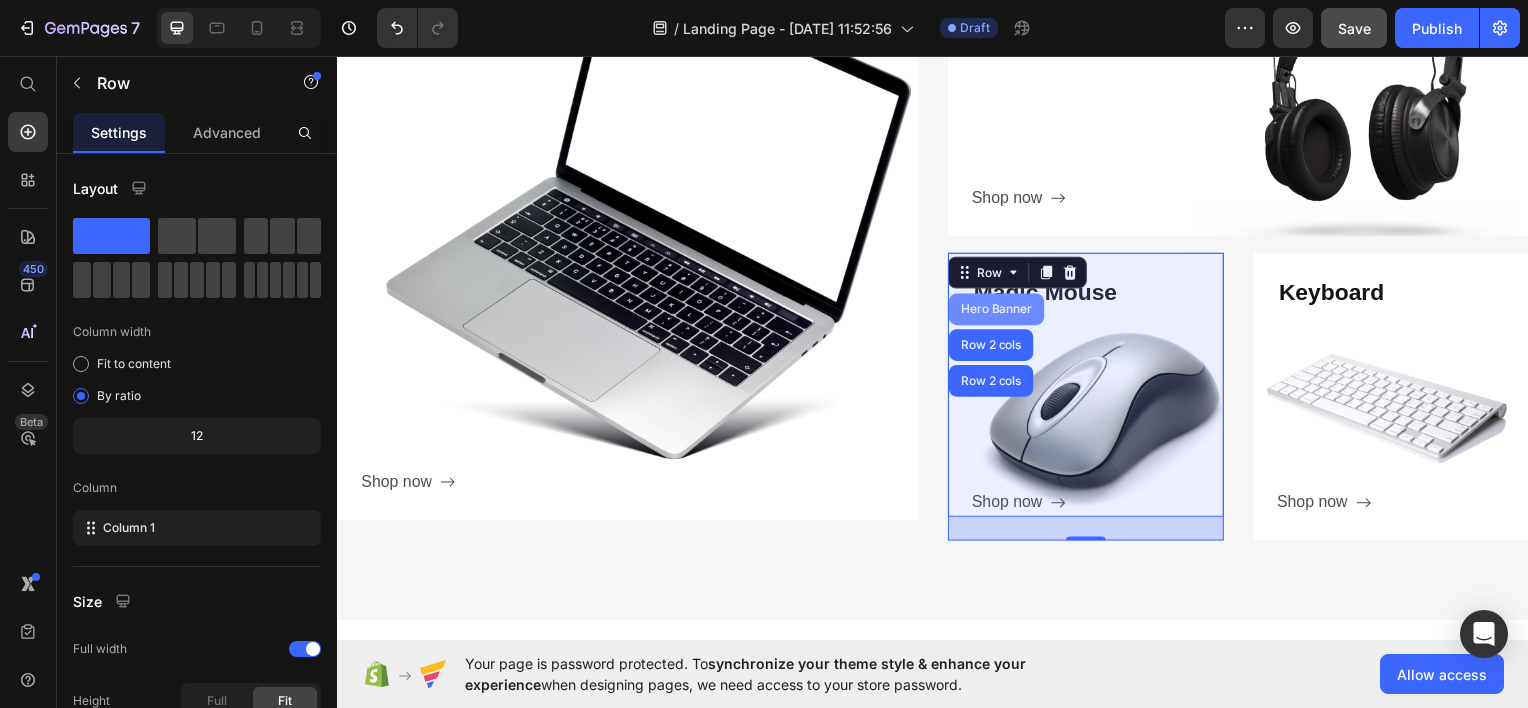 click on "Hero Banner" at bounding box center (1001, 310) 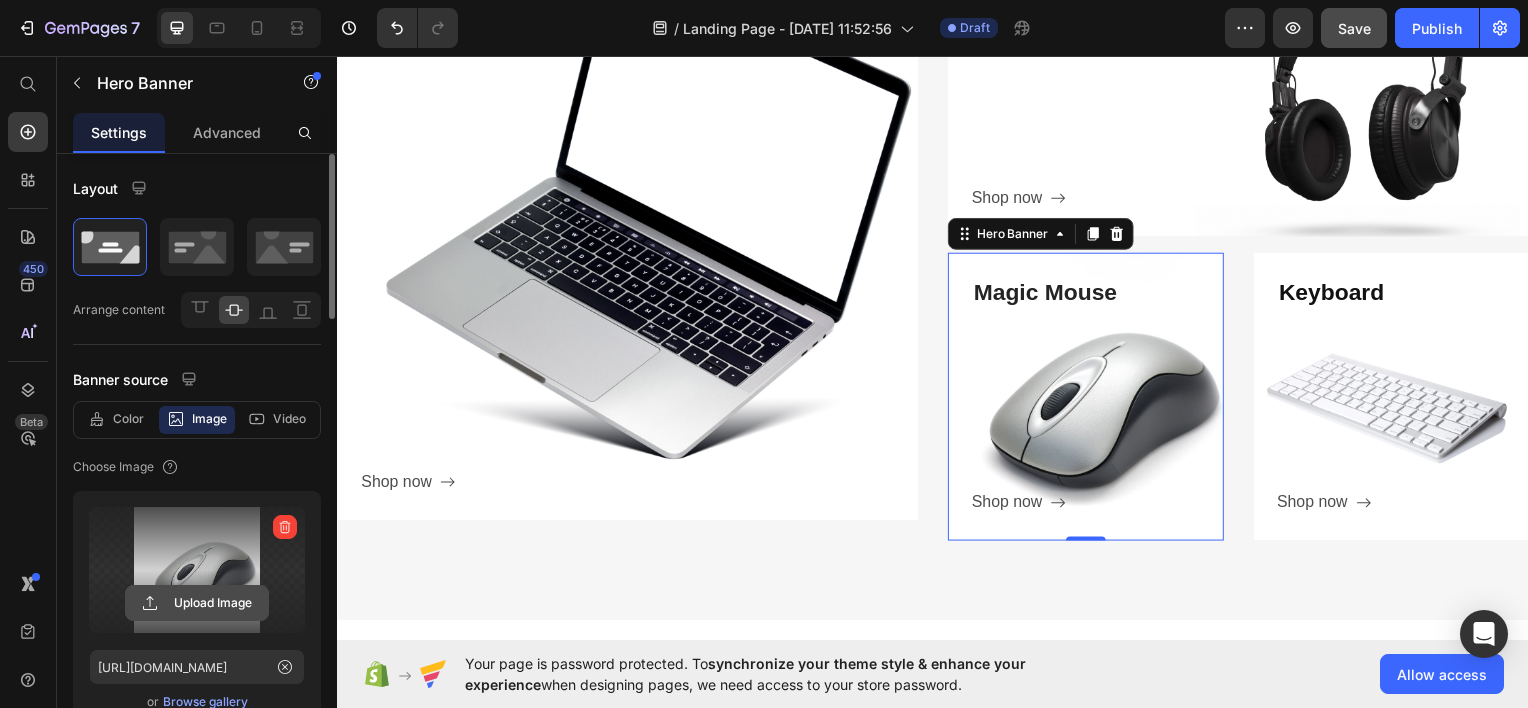 click 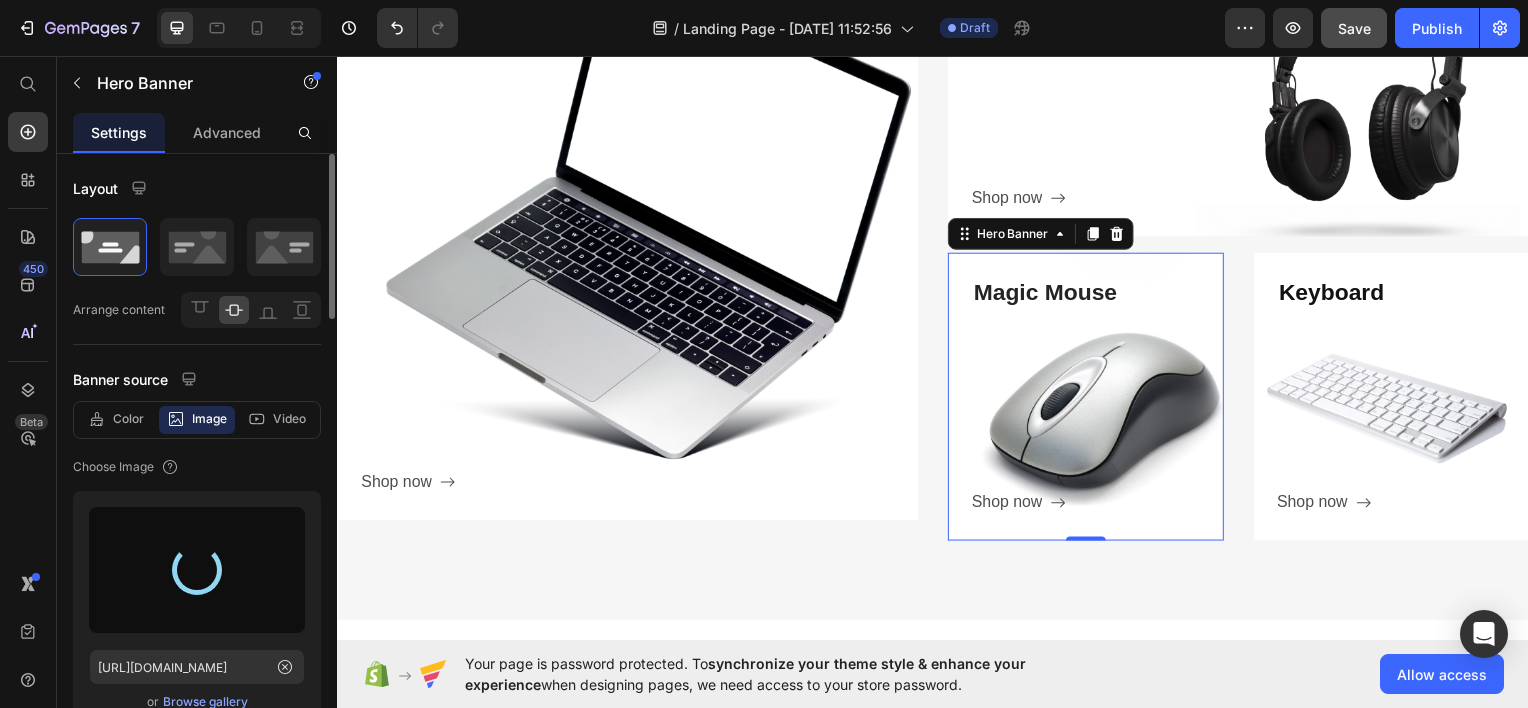 type on "https://cdn.shopify.com/s/files/1/0956/2564/2293/files/gempages_576941809293329250-b8134e8a-7072-4adb-8499-af344bf3ae10.jpg" 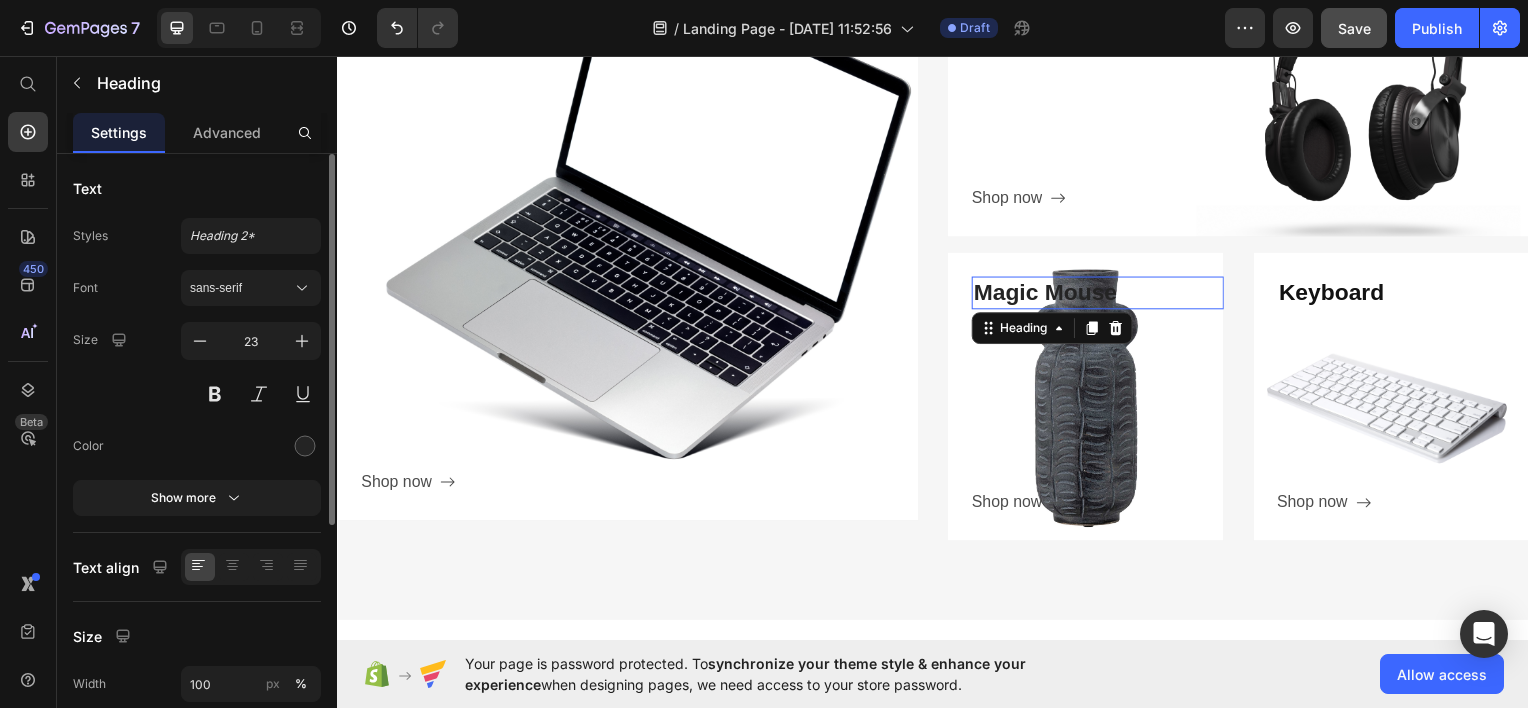 click on "Magic Mouse" at bounding box center (1103, 294) 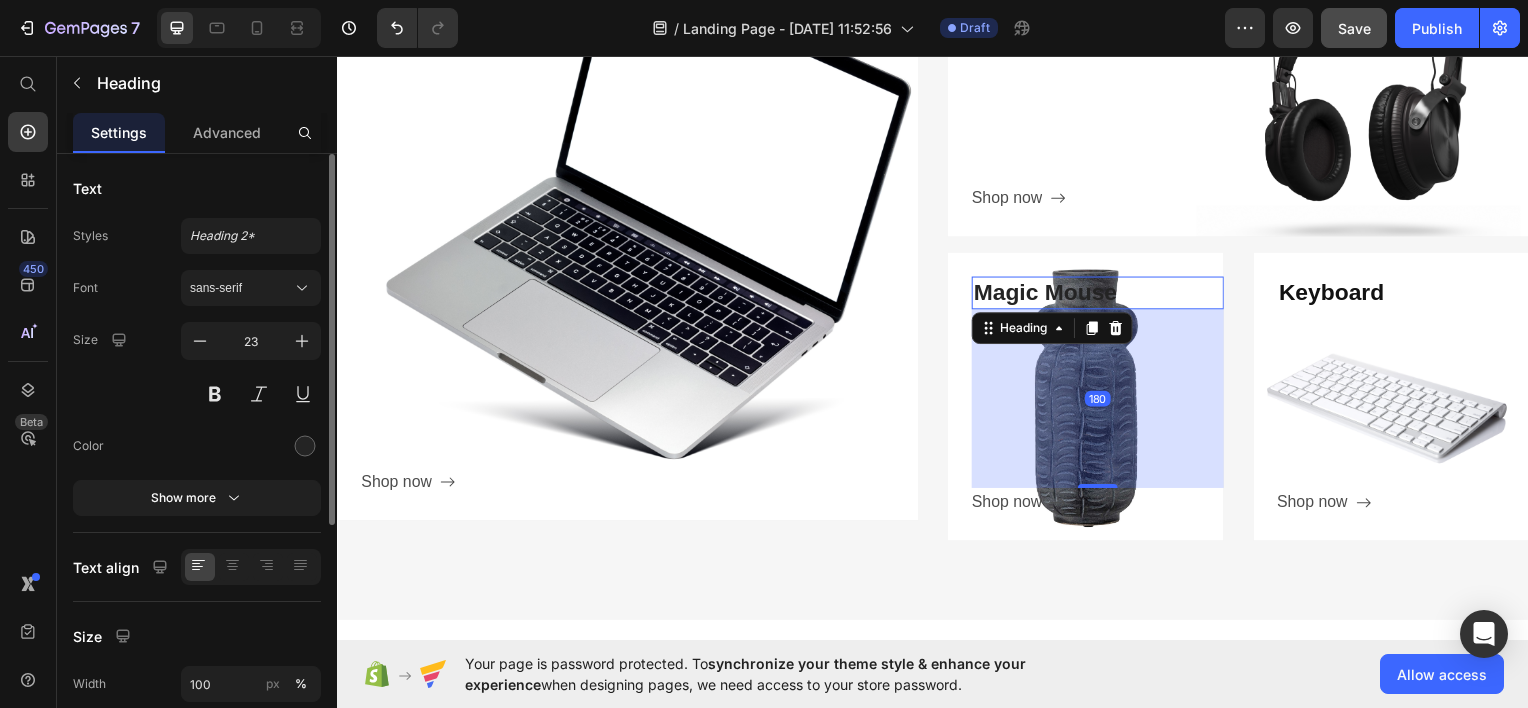 click on "Magic Mouse" at bounding box center [1103, 294] 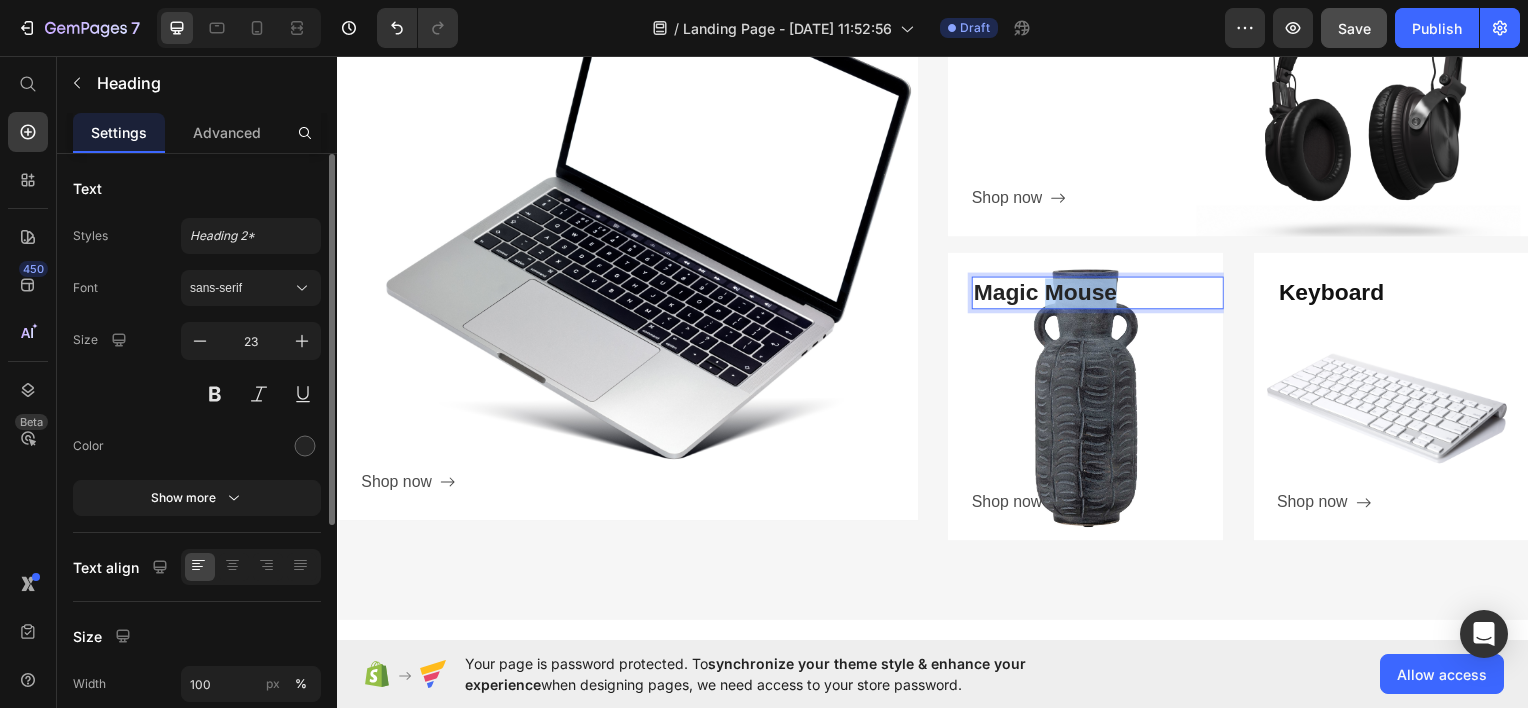 click on "Magic Mouse" at bounding box center [1103, 294] 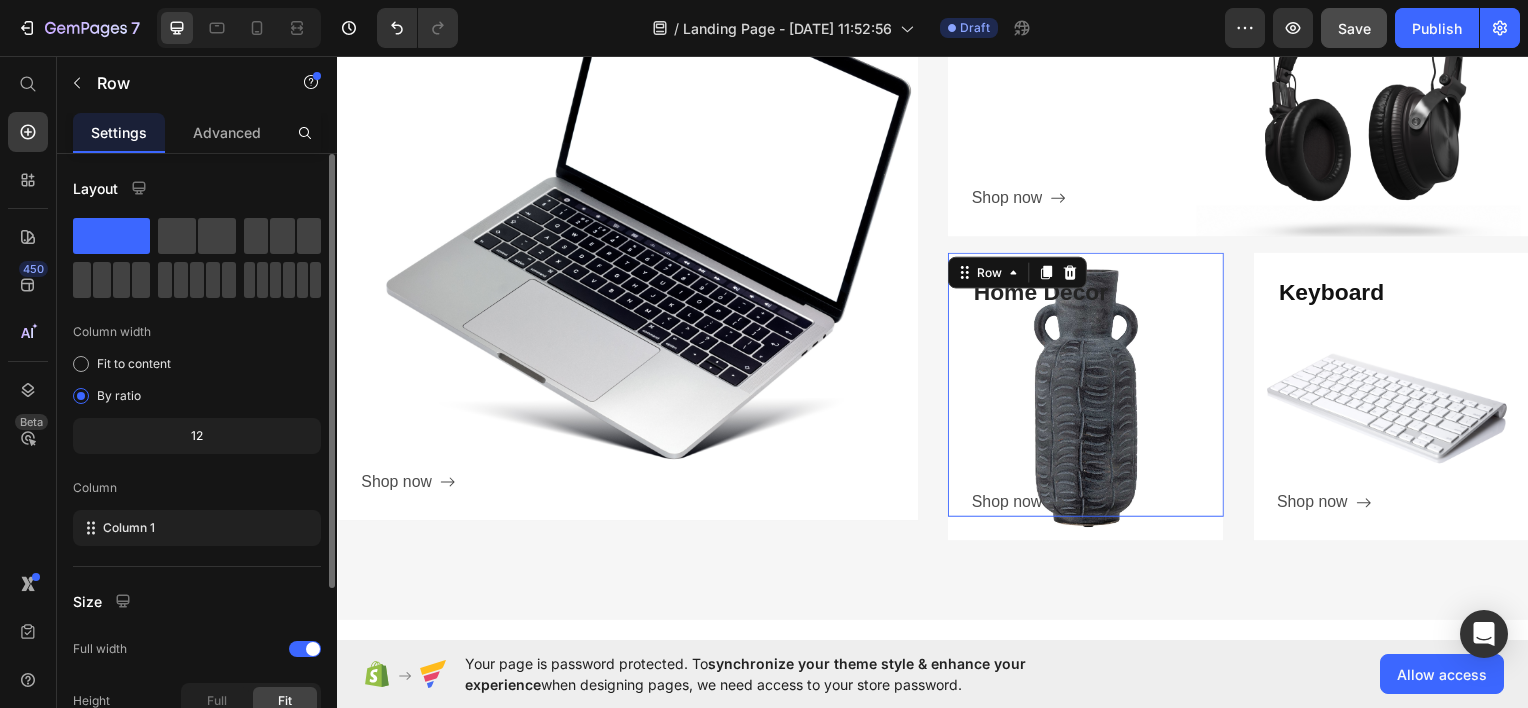 click on "Home Decor Heading
Shop now Button" at bounding box center [1103, 398] 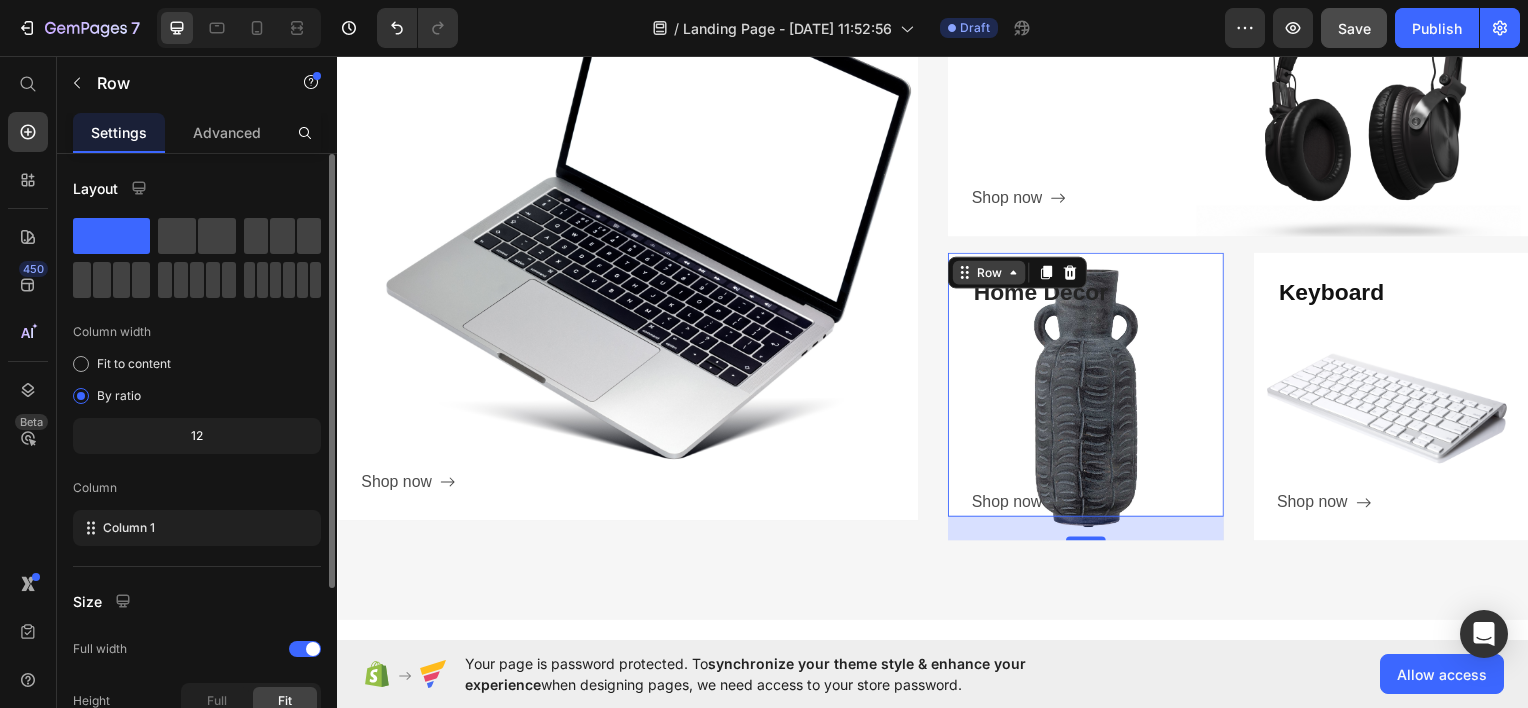 click 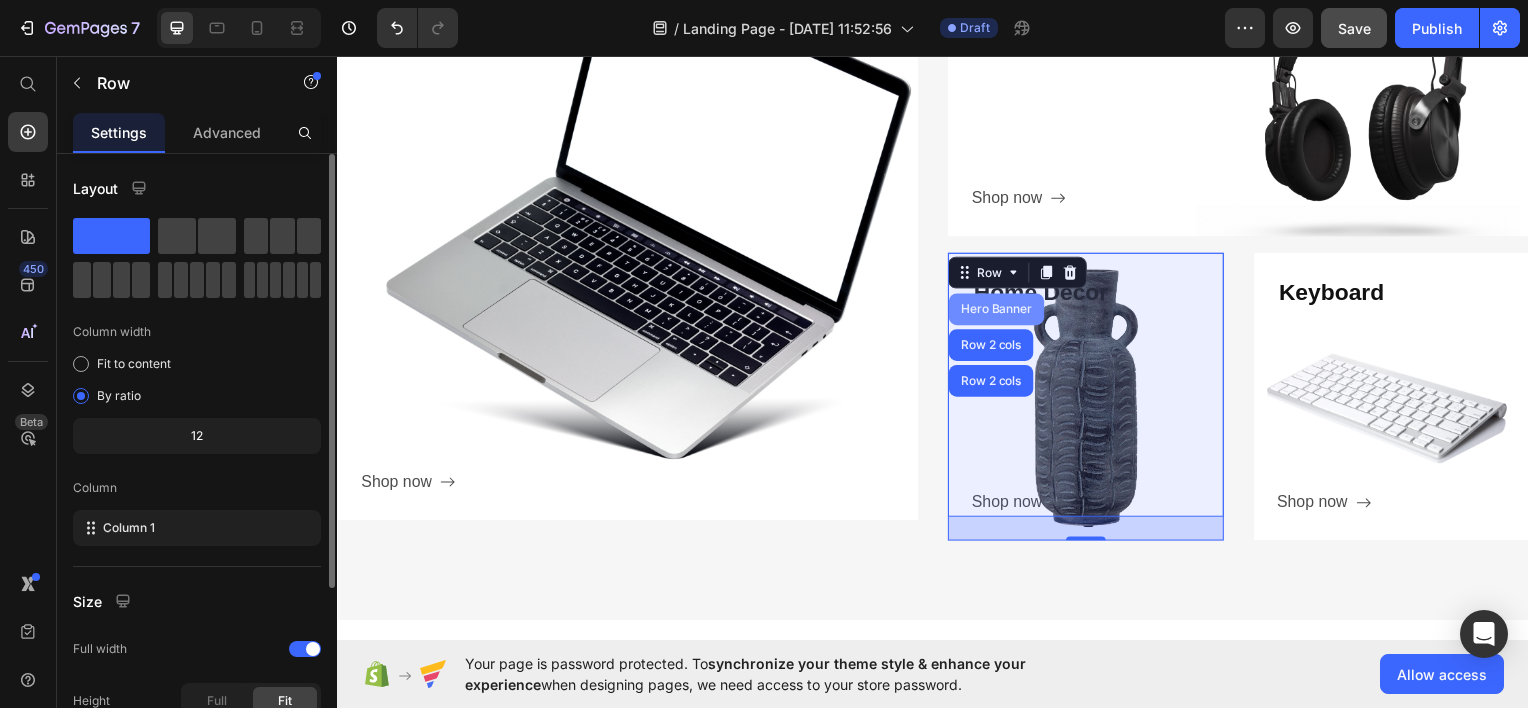 click on "Hero Banner" at bounding box center [1001, 310] 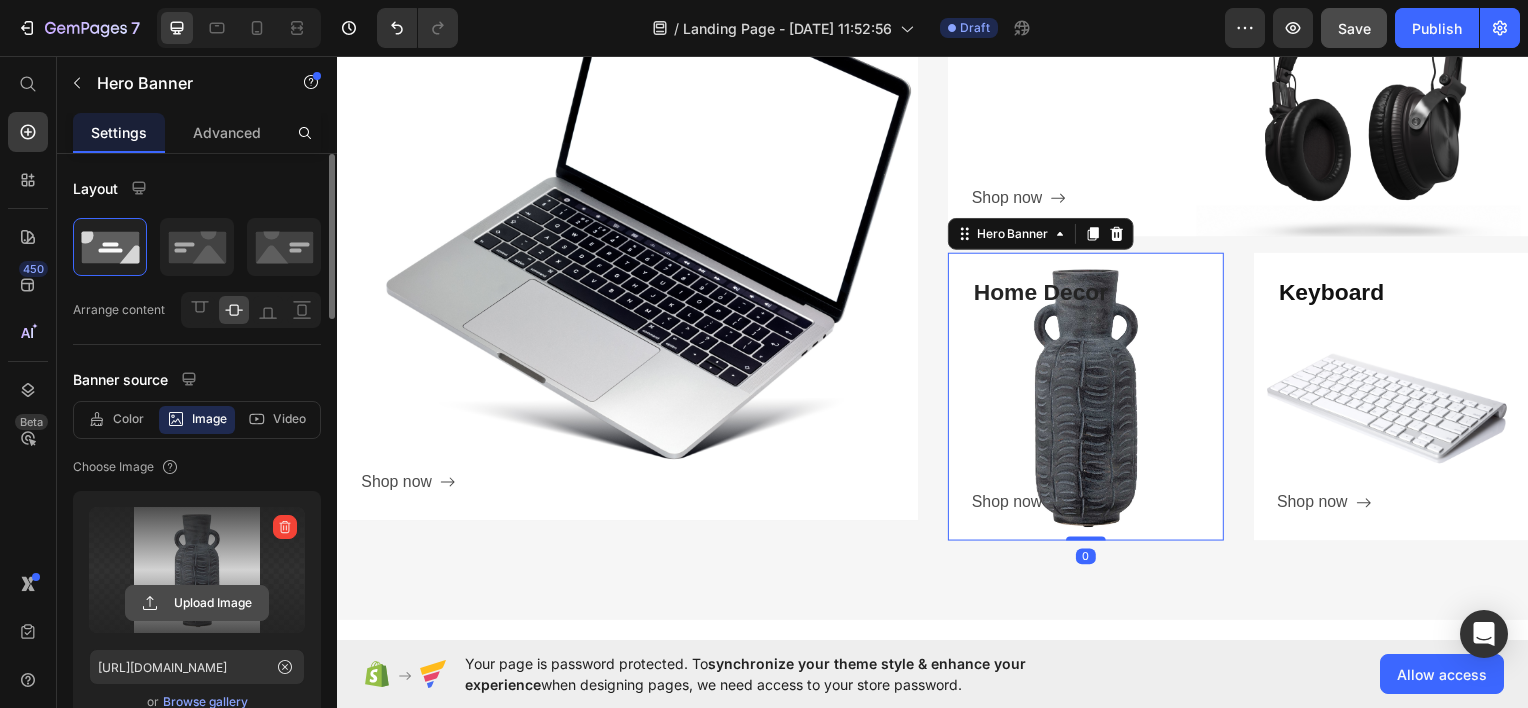 click 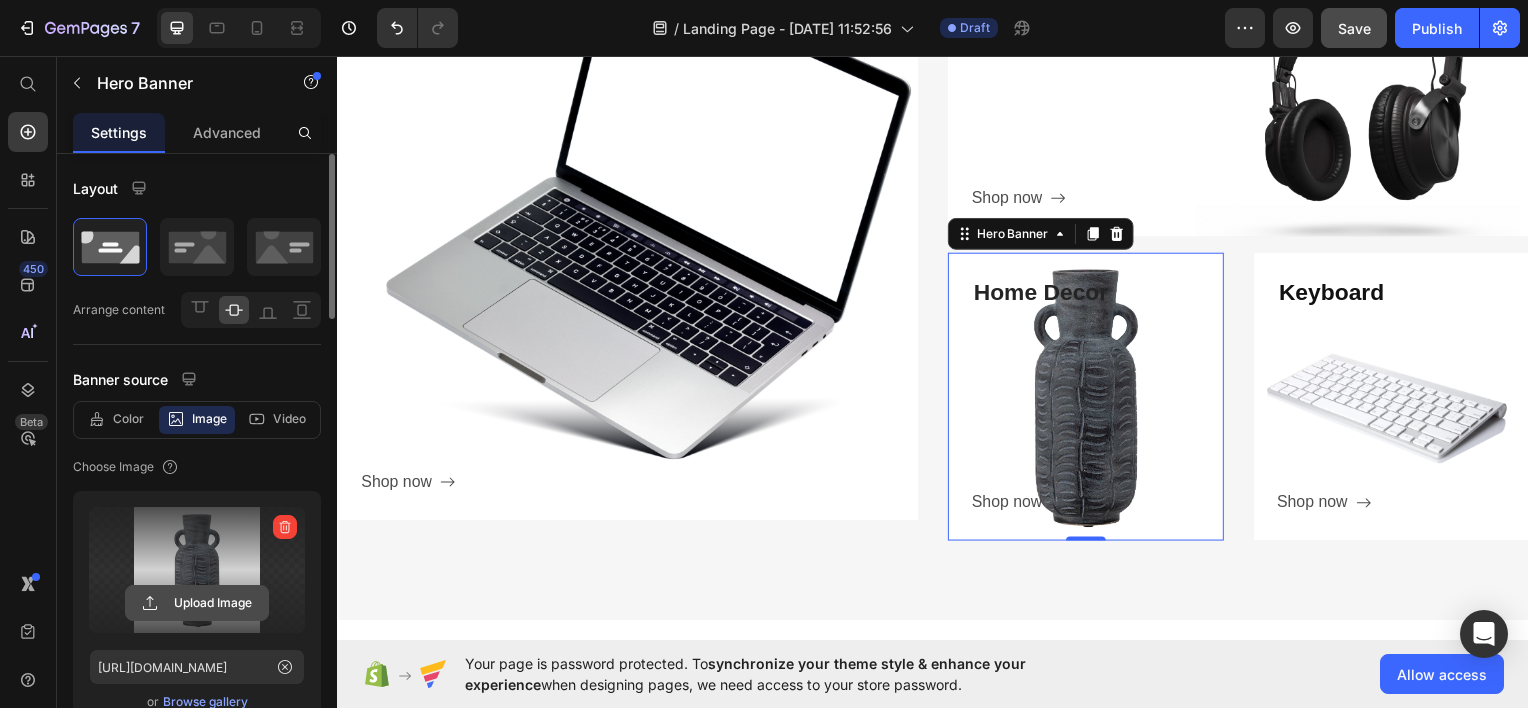 type on "C:\fakepath\Paintings.avif" 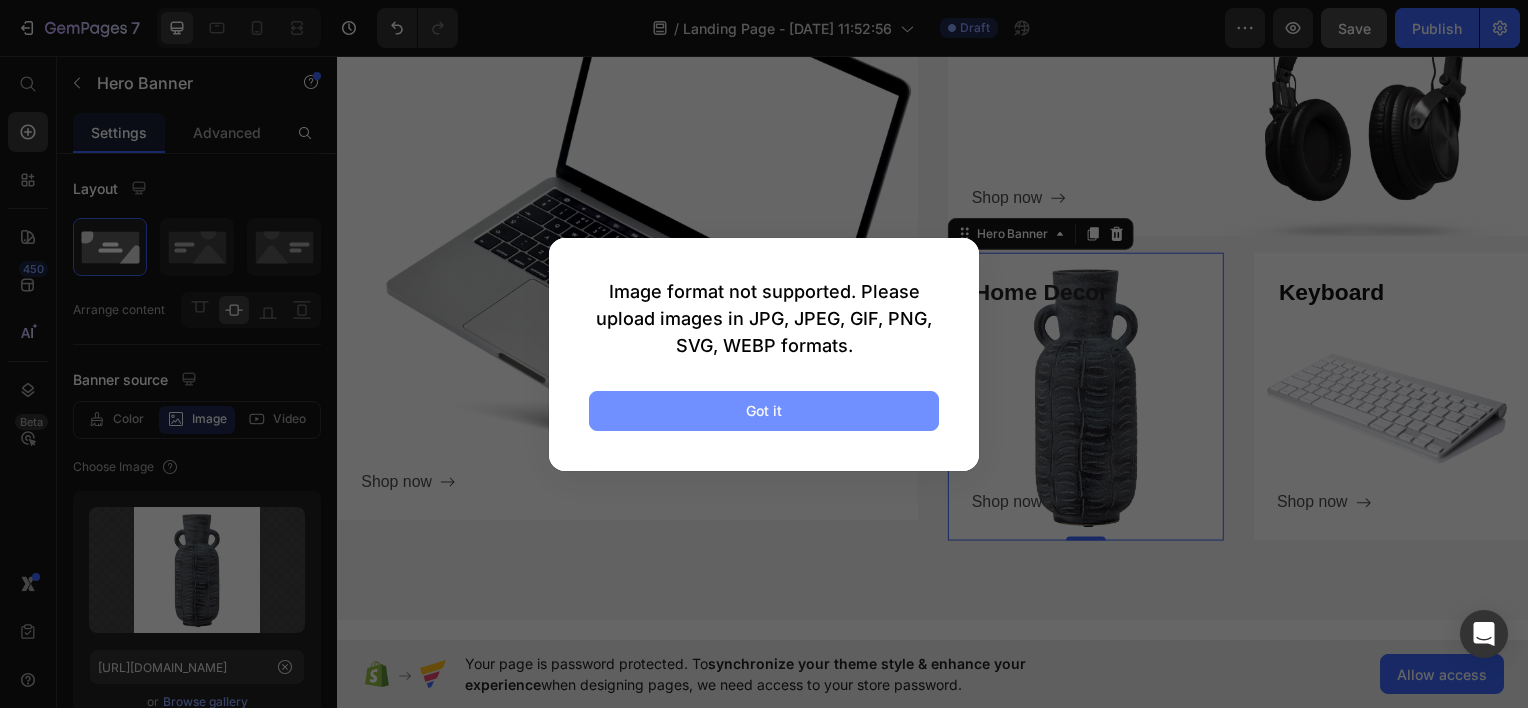 click on "Got it" at bounding box center [764, 410] 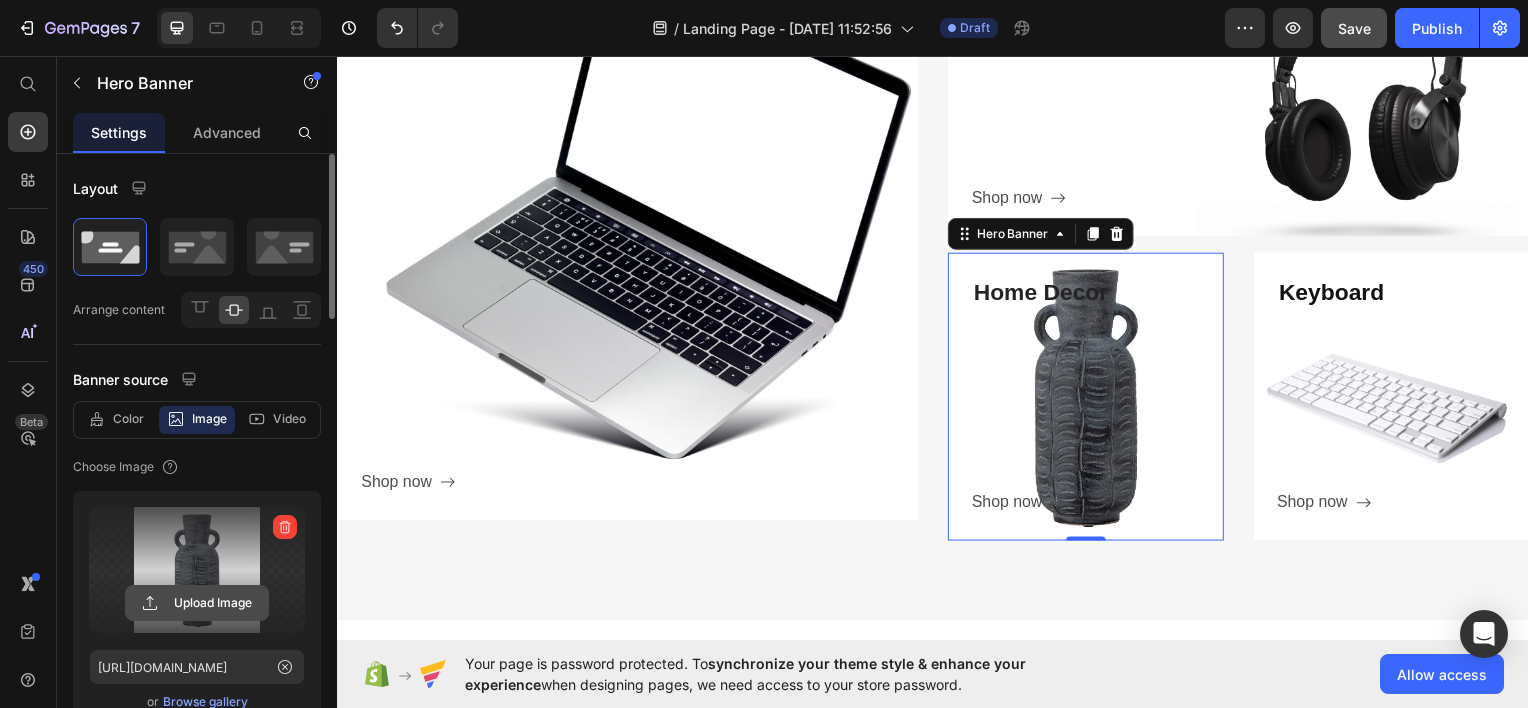 click 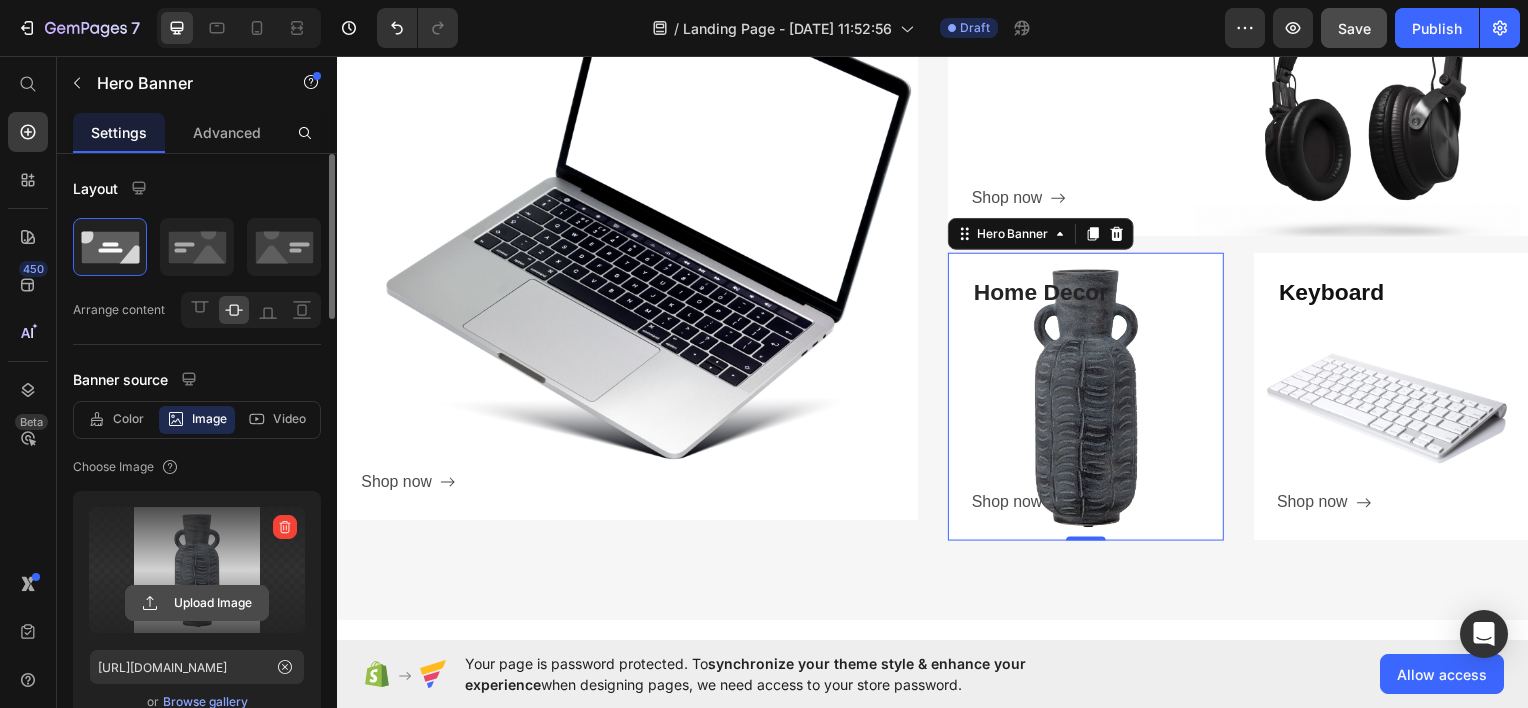 click 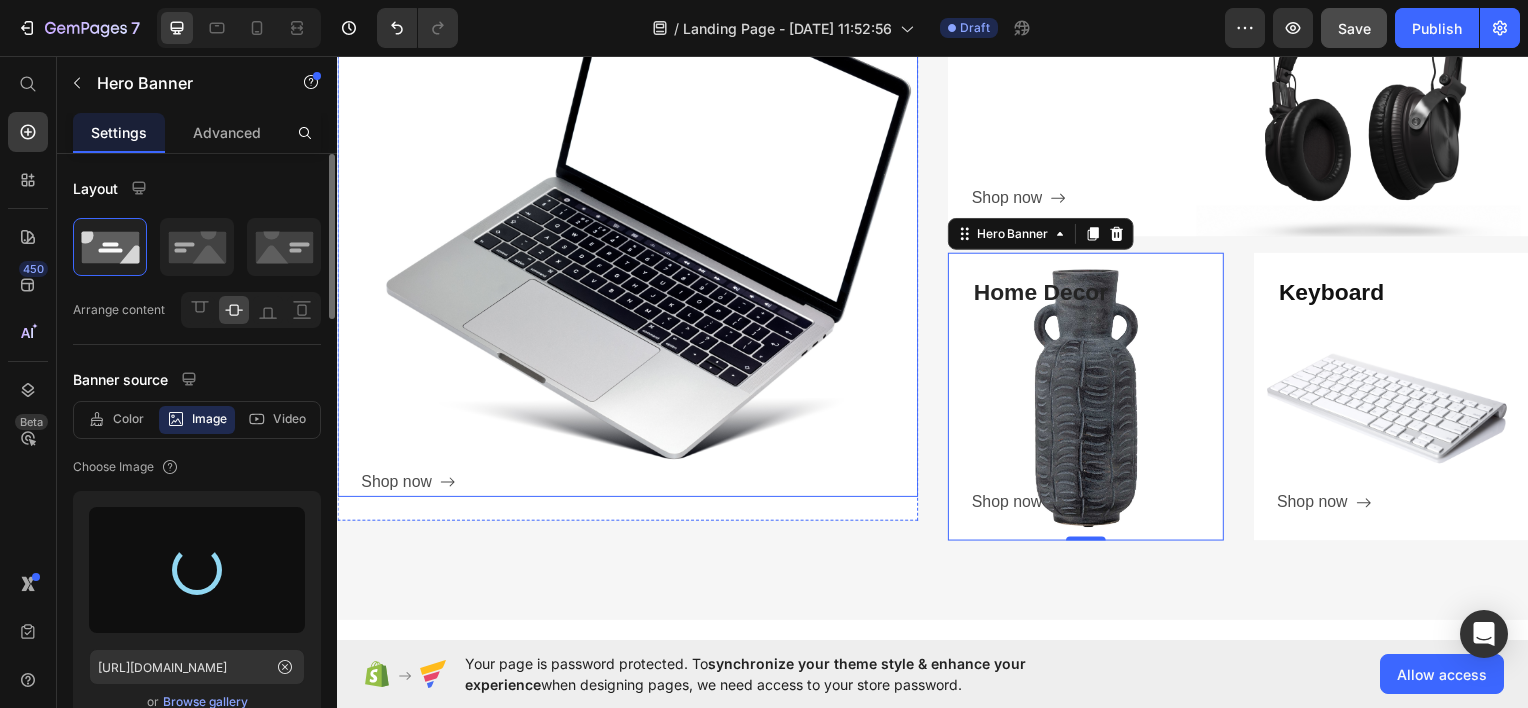 type on "https://cdn.shopify.com/s/files/1/0956/2564/2293/files/gempages_576941809293329250-2c3f9c37-2d5b-49af-8782-281991e8abd0.avif" 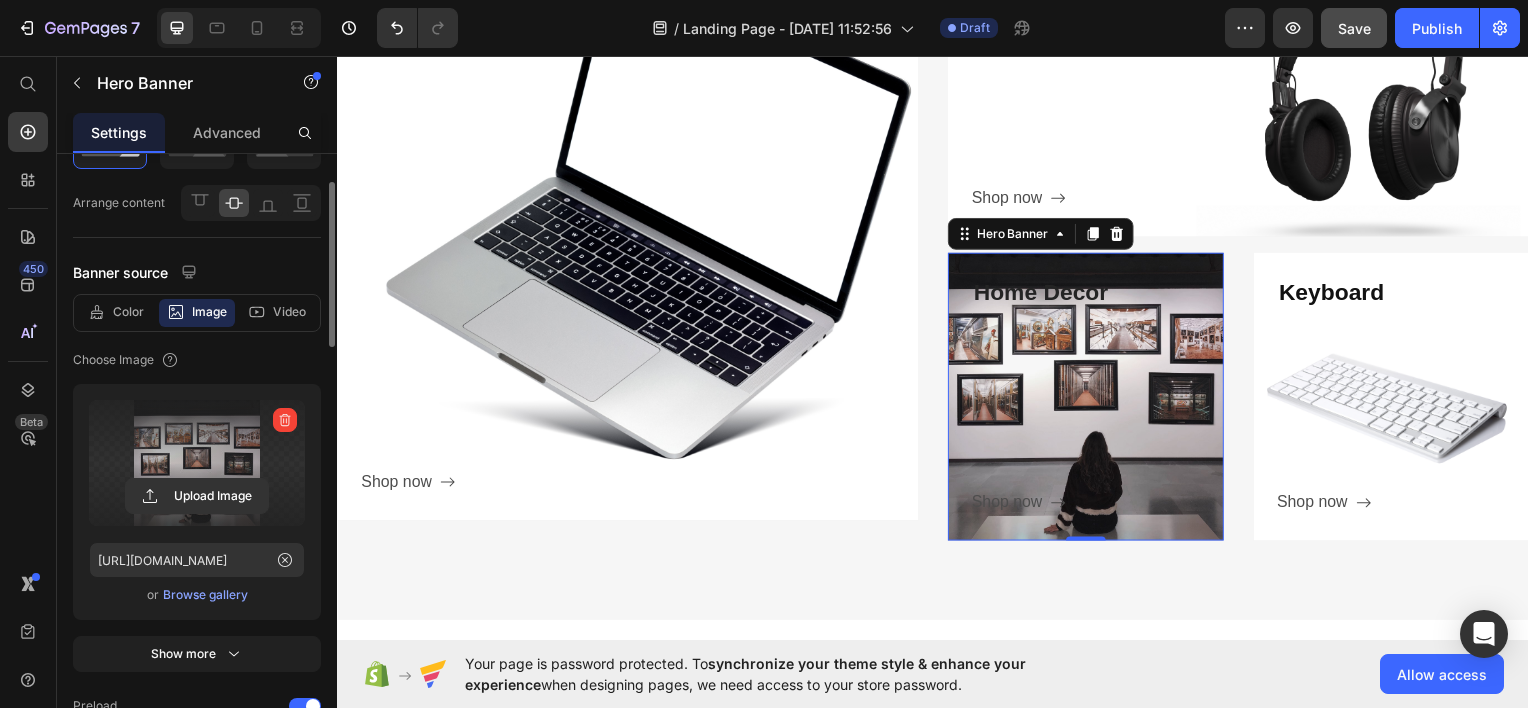 scroll, scrollTop: 106, scrollLeft: 0, axis: vertical 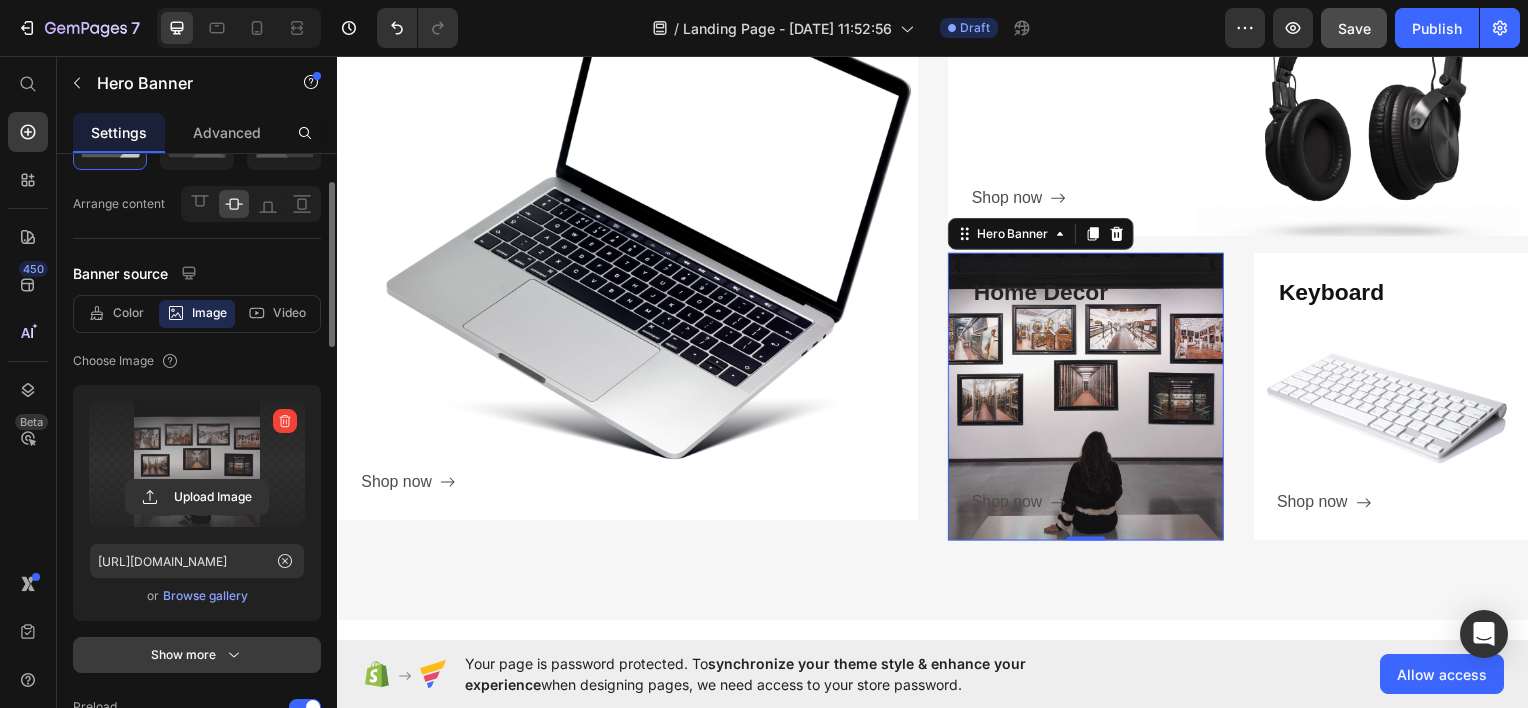 click on "Show more" at bounding box center [197, 655] 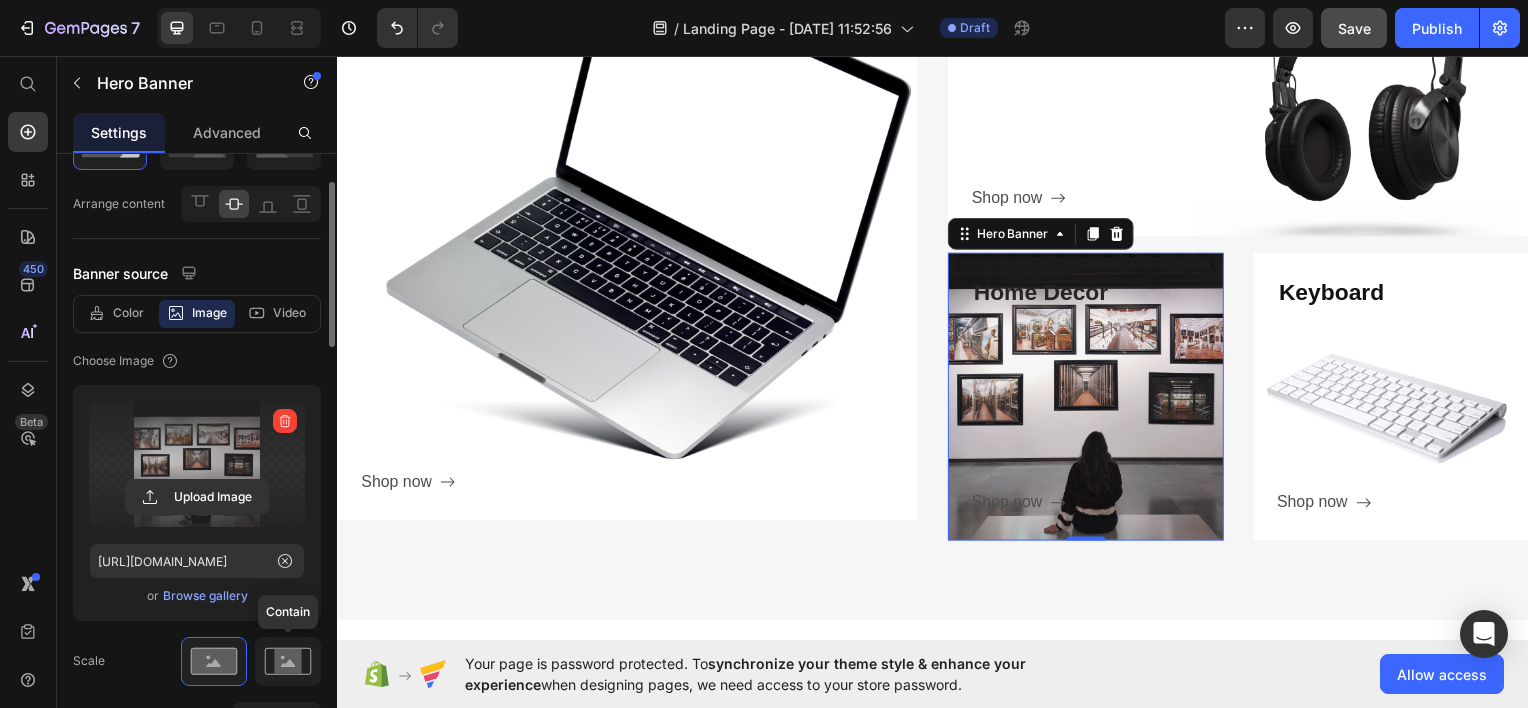 click 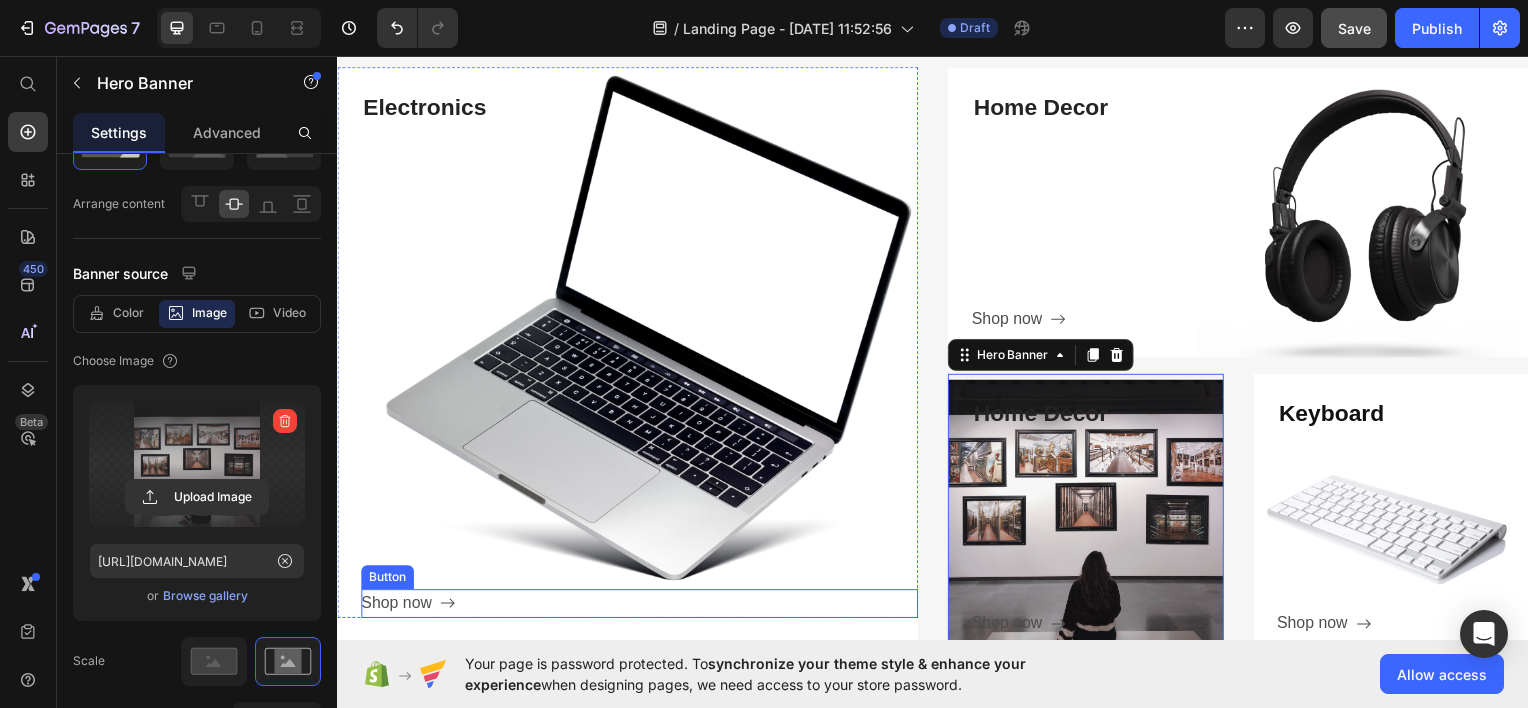 scroll, scrollTop: 769, scrollLeft: 0, axis: vertical 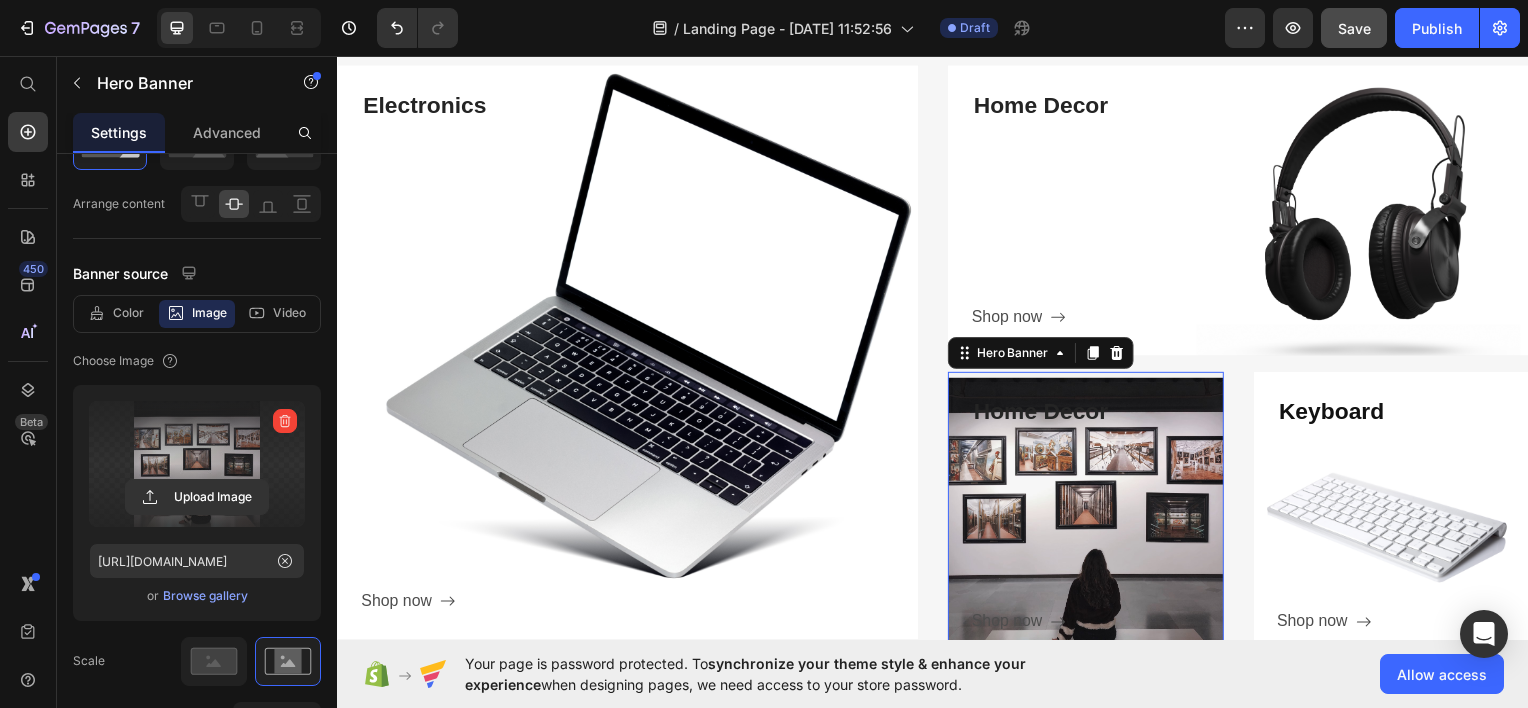 click on "Browse gallery" at bounding box center (205, 596) 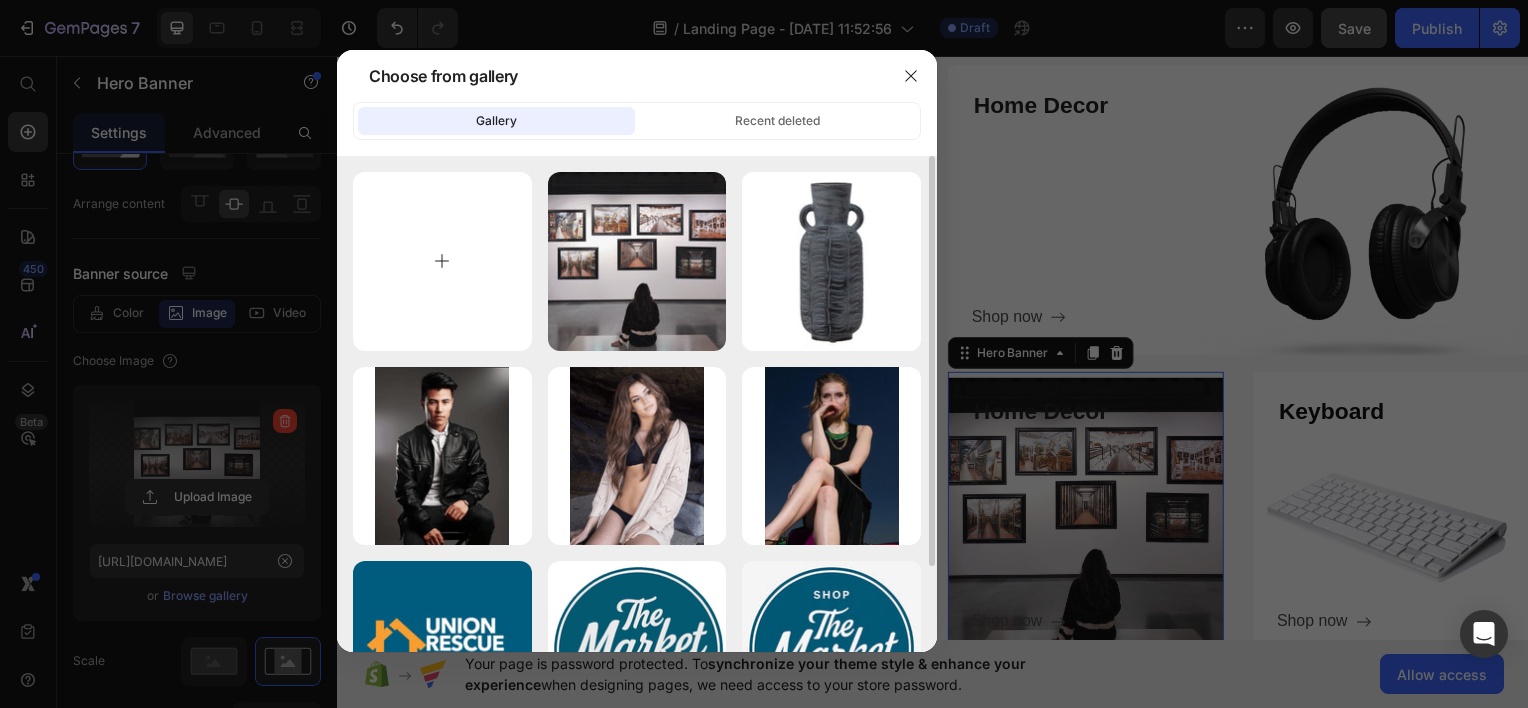 click at bounding box center [442, 261] 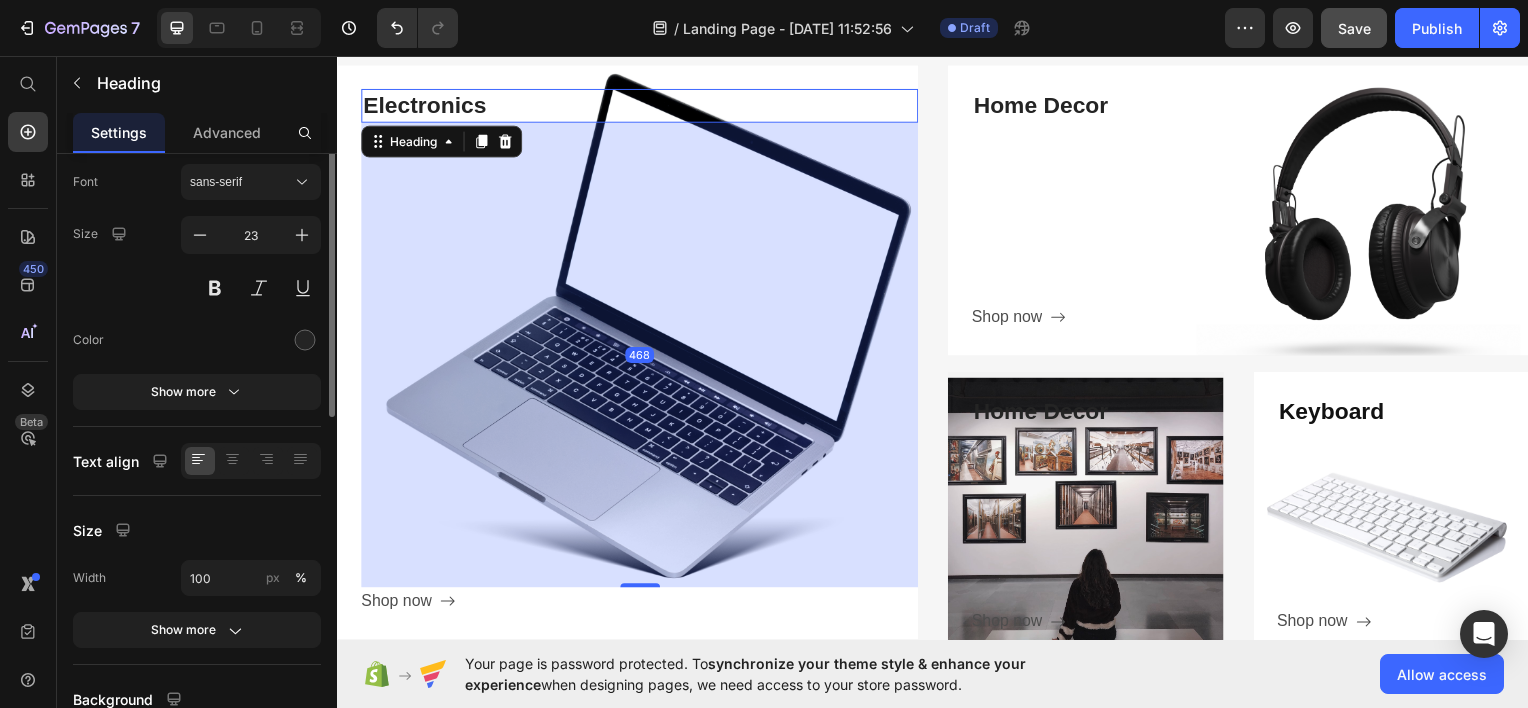 scroll, scrollTop: 0, scrollLeft: 0, axis: both 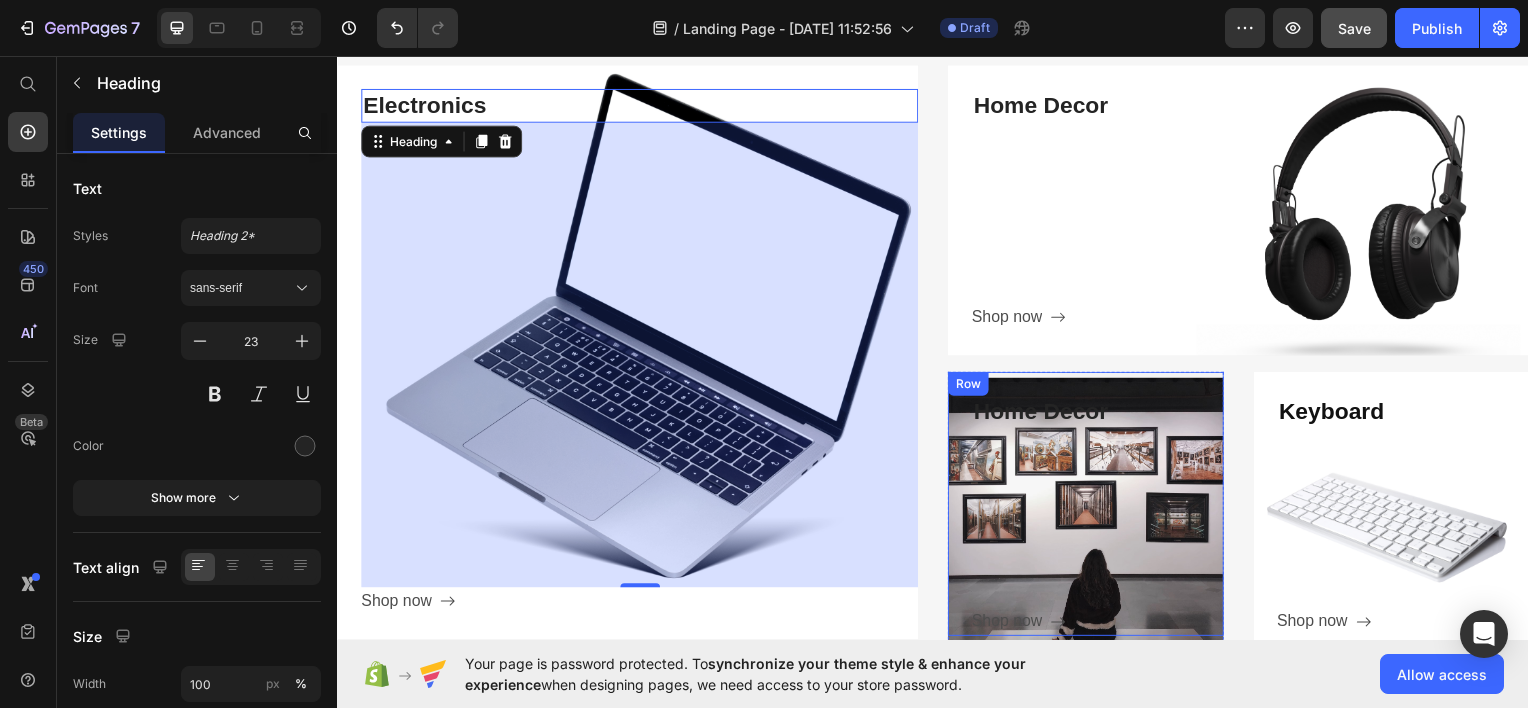 click on "Home Decor Heading
Shop now Button" at bounding box center [1103, 518] 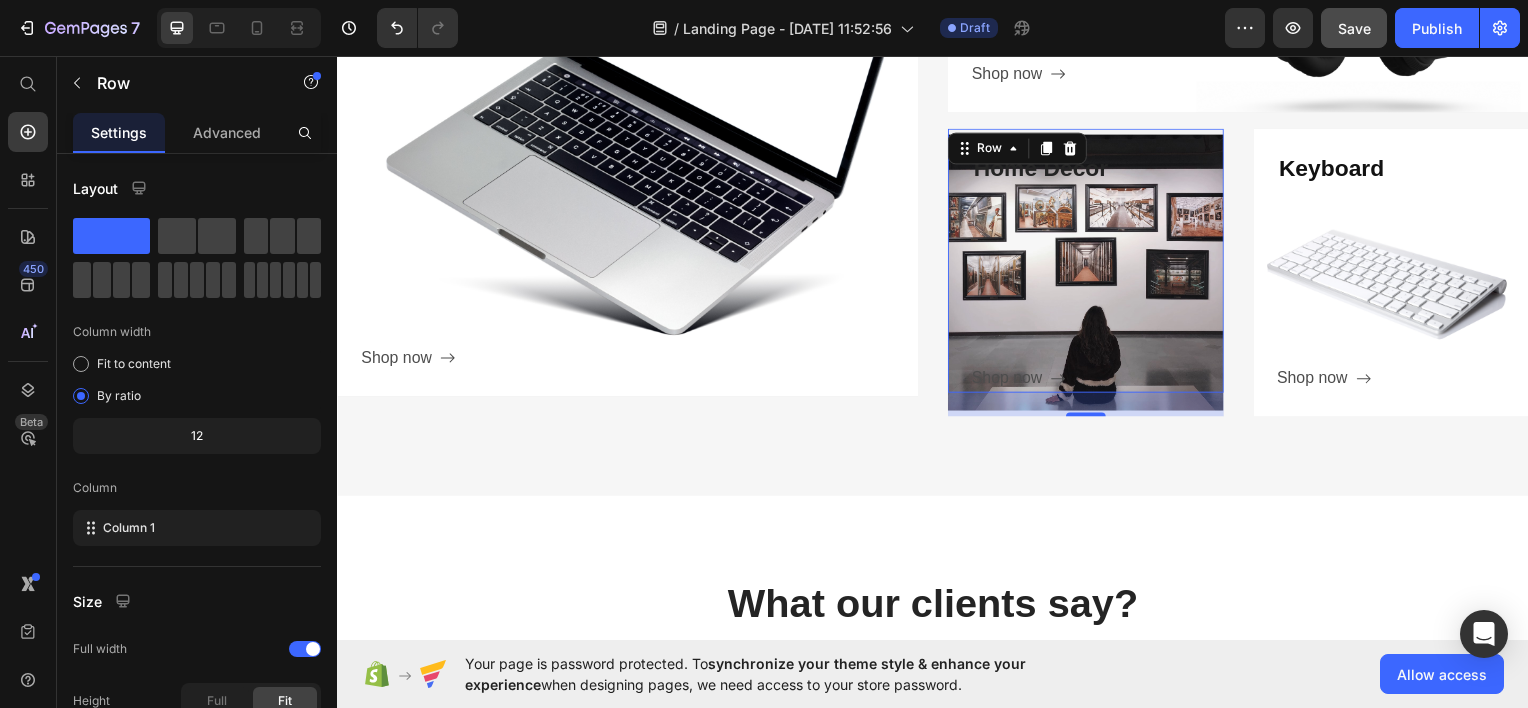scroll, scrollTop: 1015, scrollLeft: 0, axis: vertical 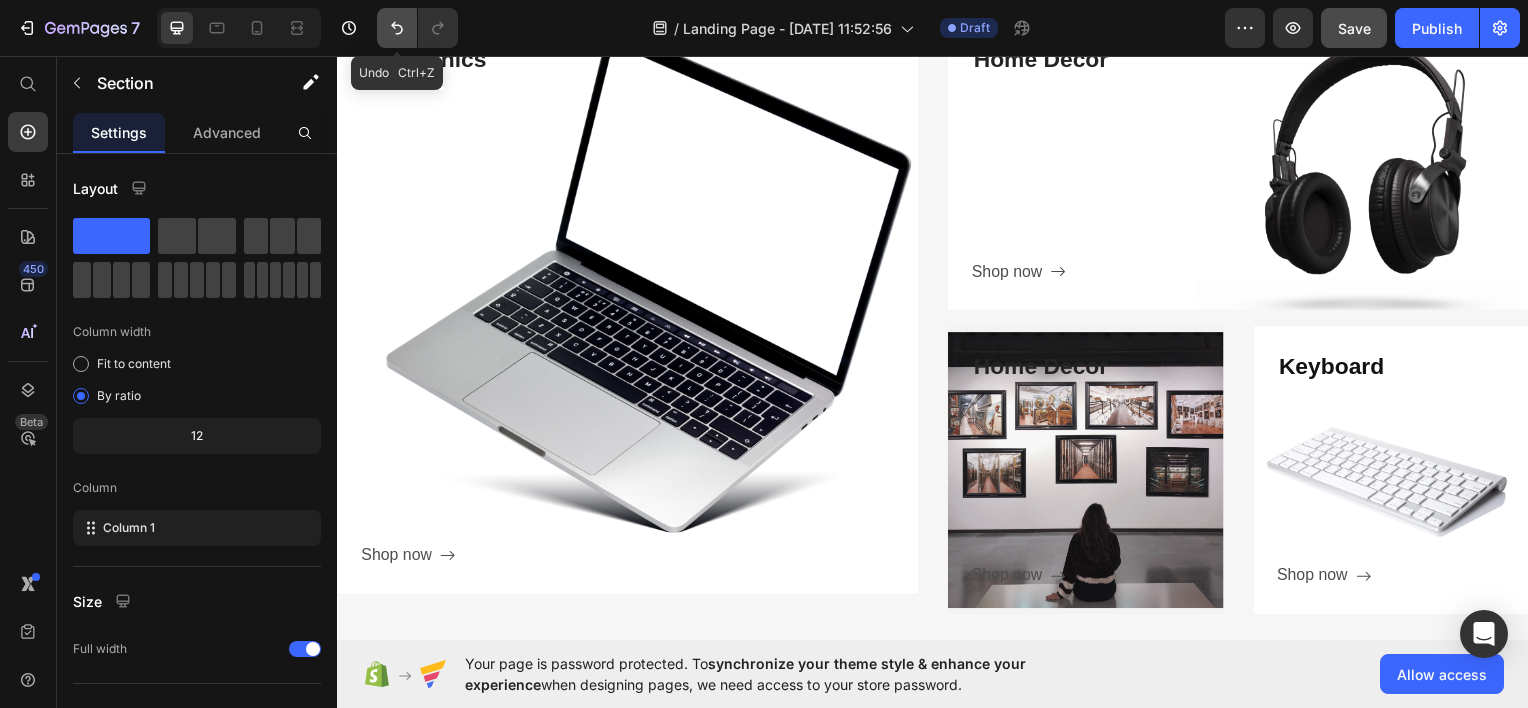 click 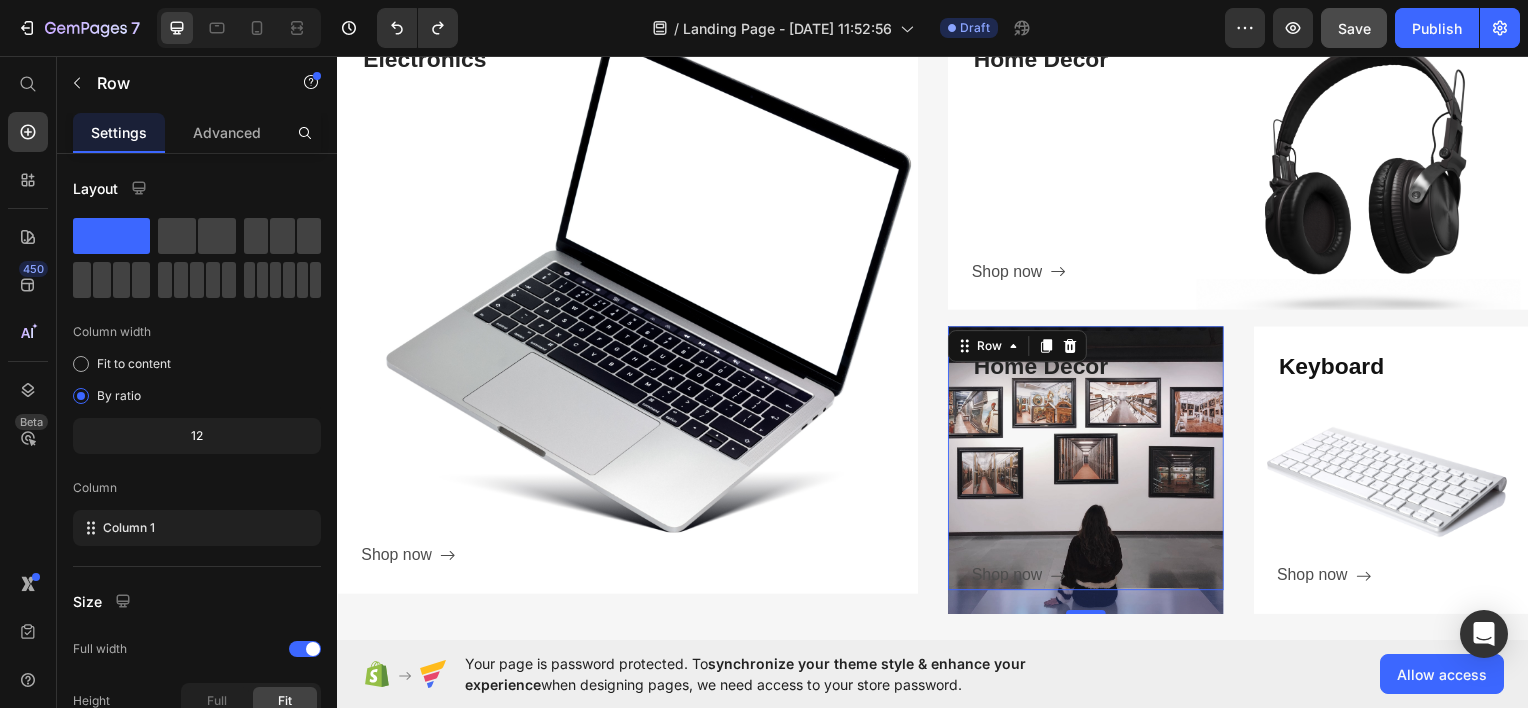 click on "Home Decor Heading
Shop now Button" at bounding box center (1103, 472) 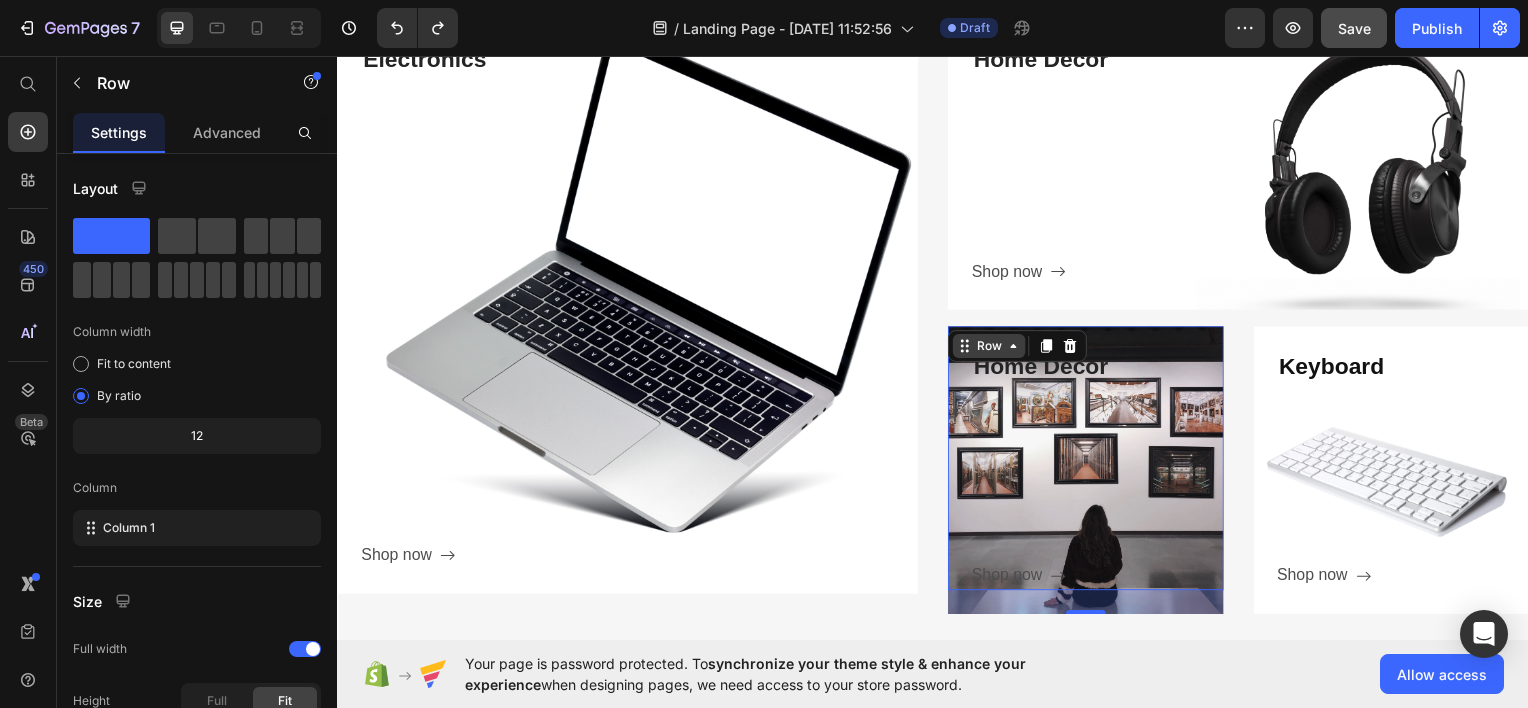 click 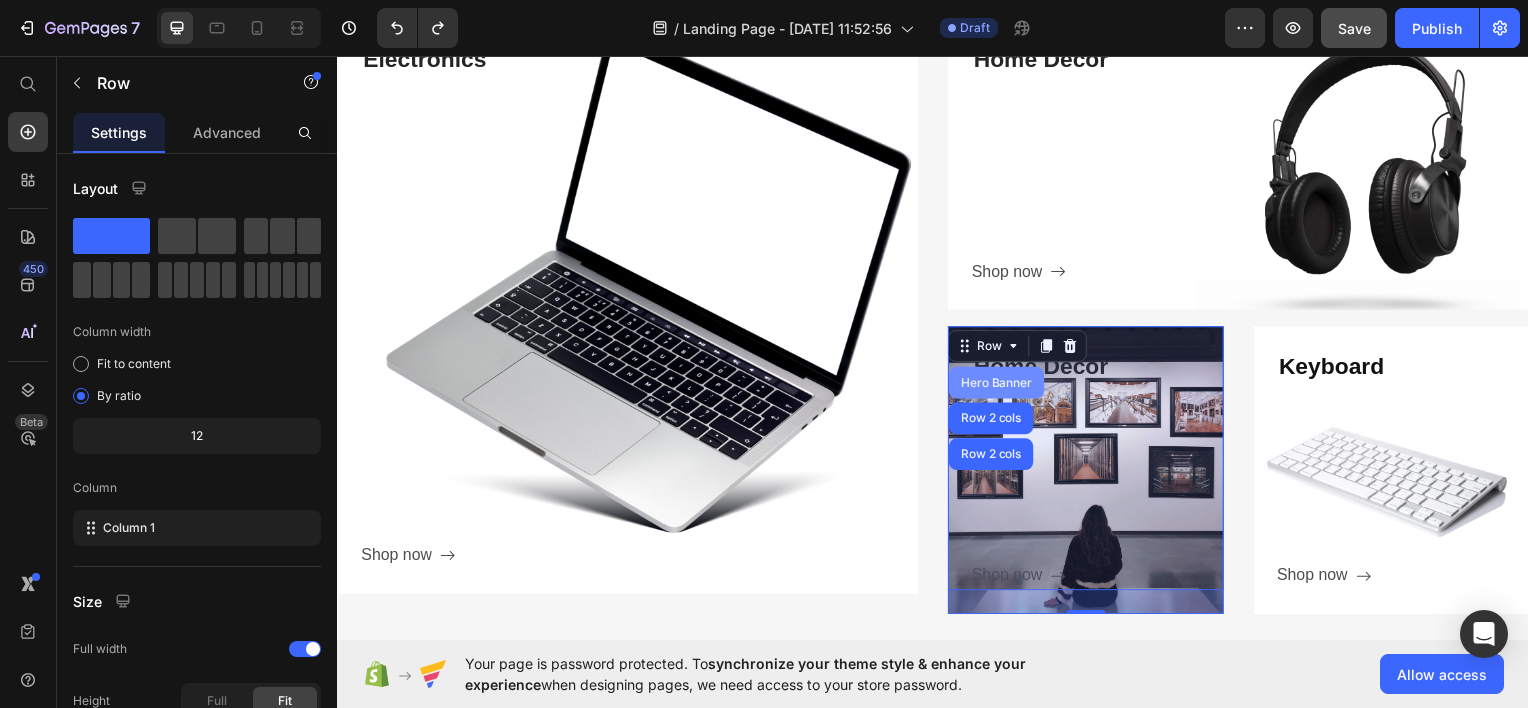 click on "Hero Banner" at bounding box center [1001, 384] 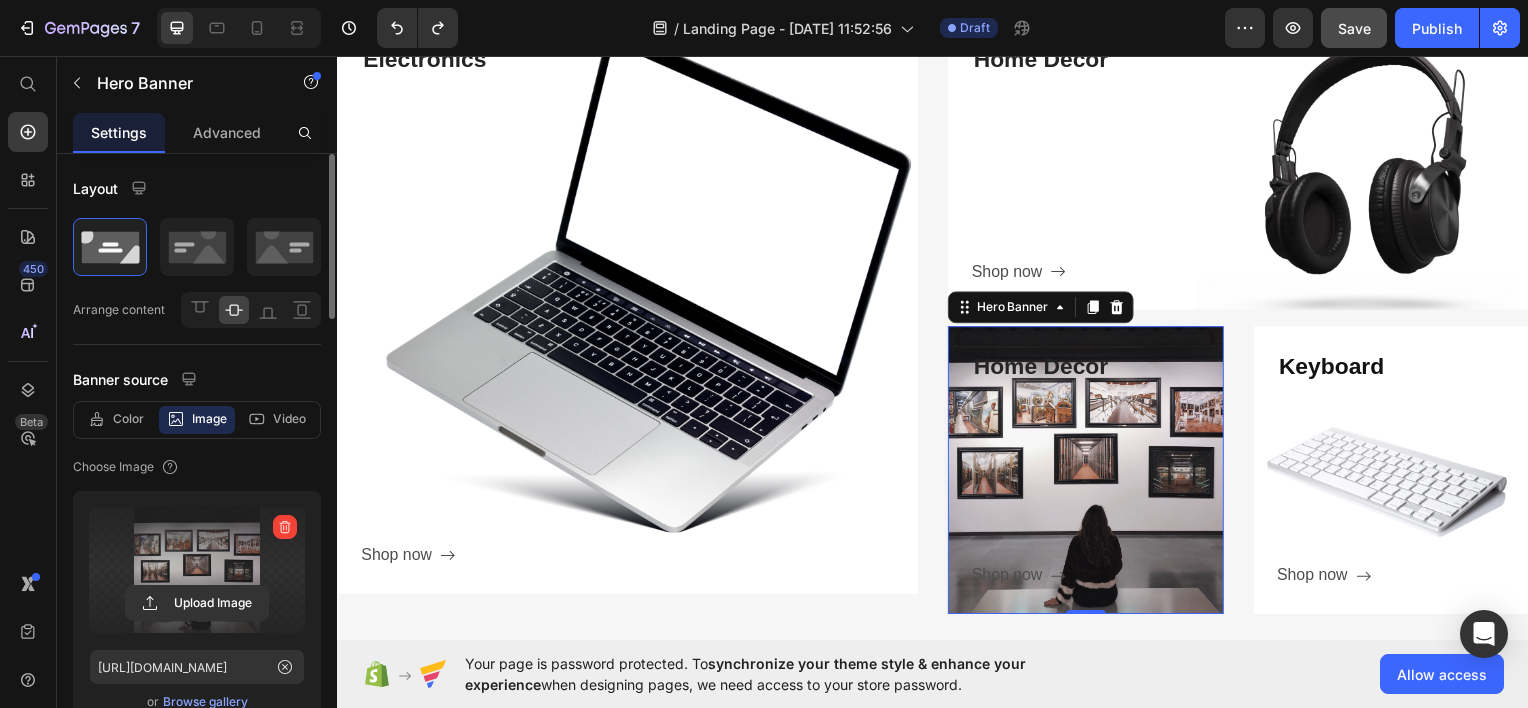 click at bounding box center (197, 570) 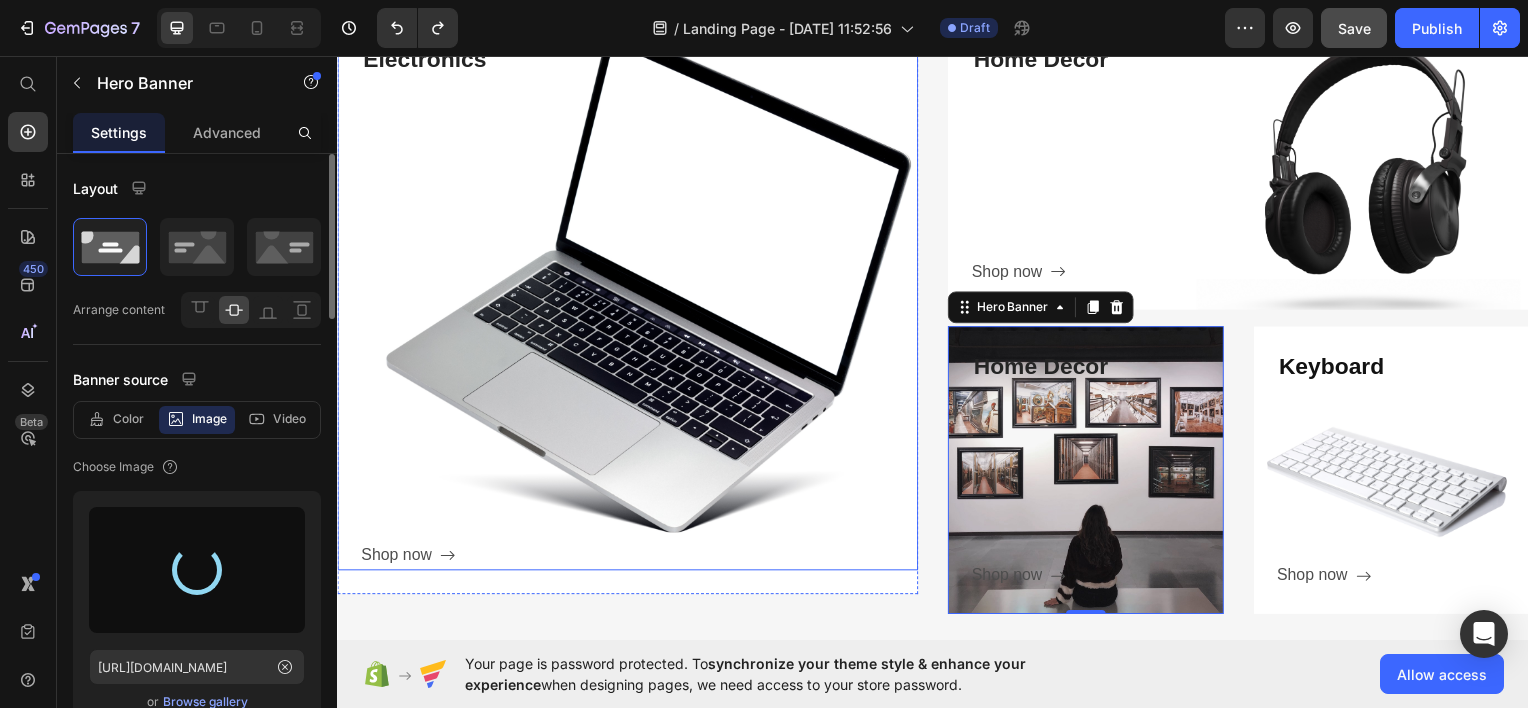 type on "https://cdn.shopify.com/s/files/1/0956/2564/2293/files/gempages_576941809293329250-c0990f34-a6a2-445c-a7af-61b3af5eb7d7.heic" 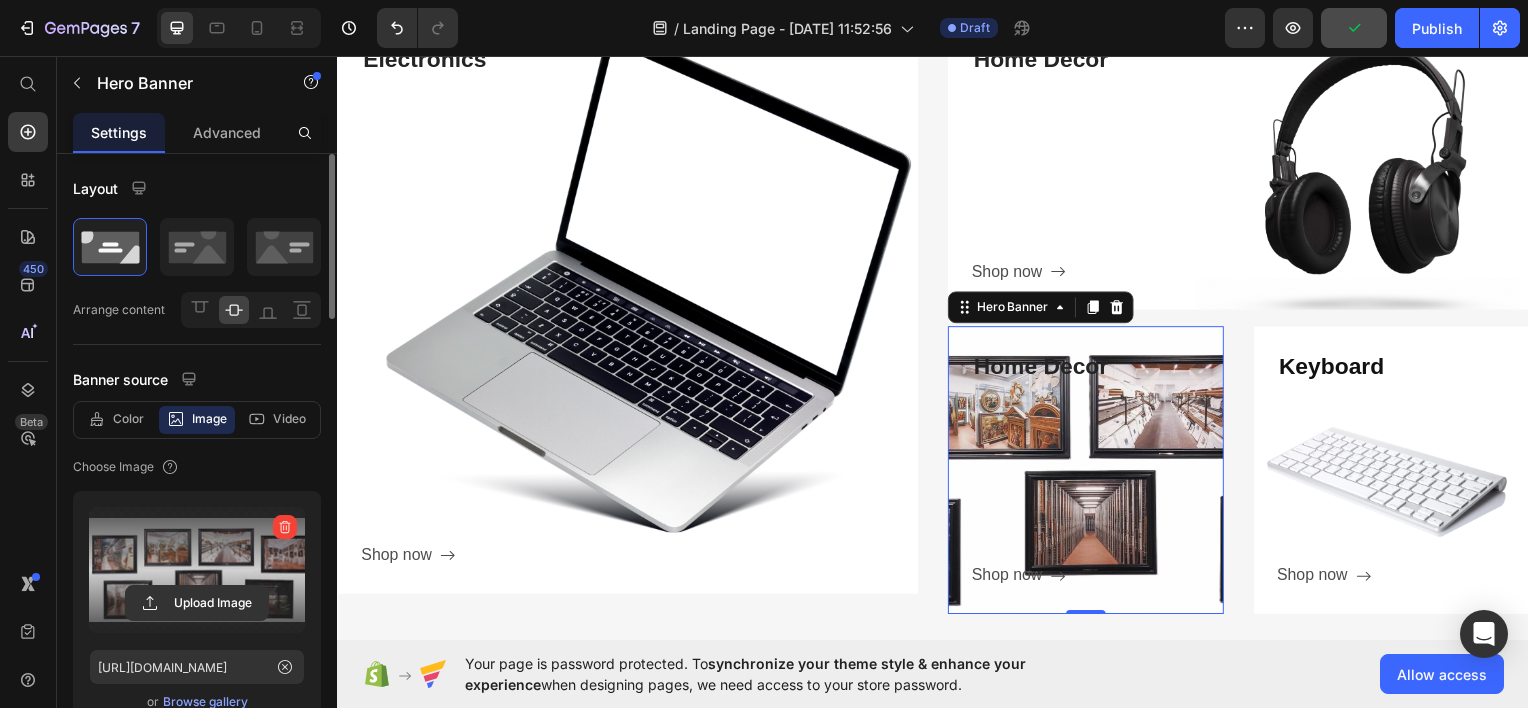 scroll, scrollTop: 0, scrollLeft: 0, axis: both 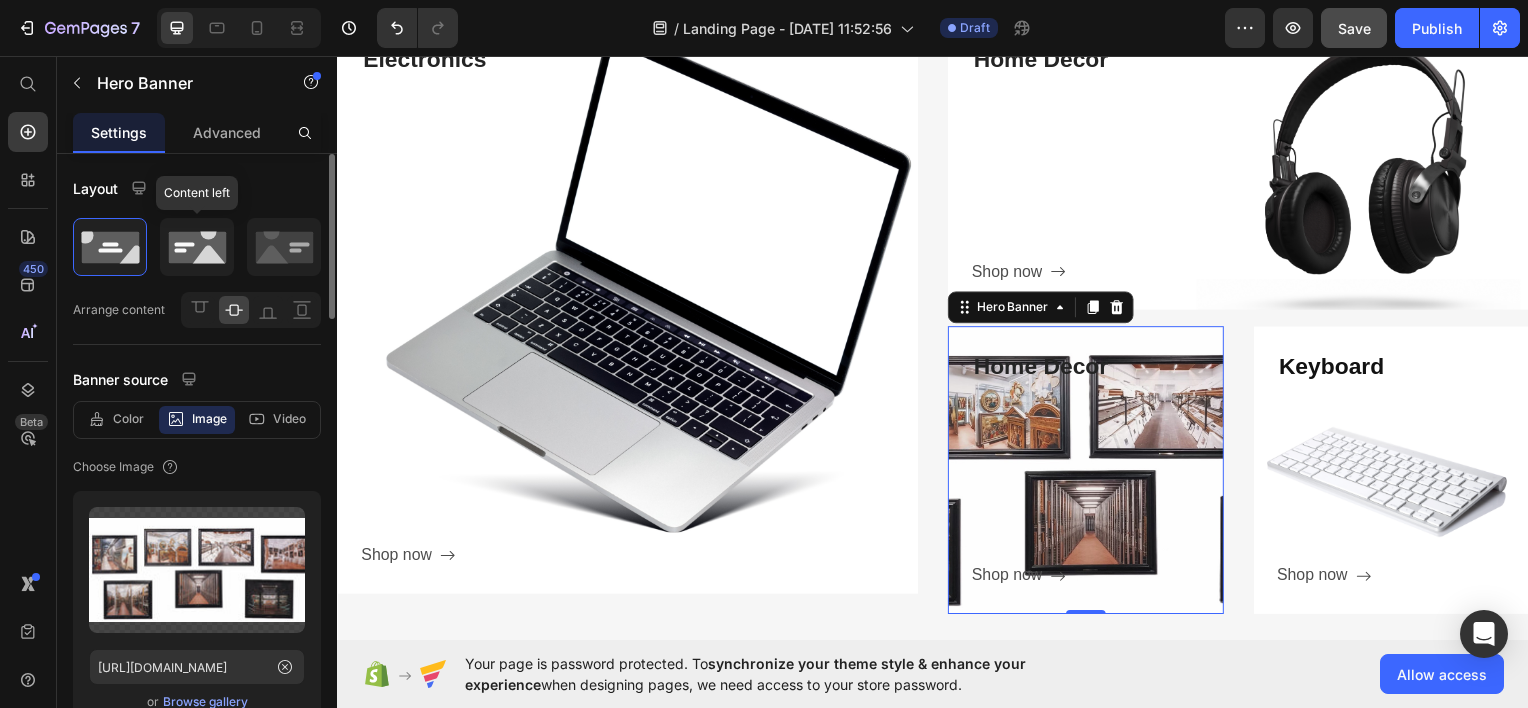 click 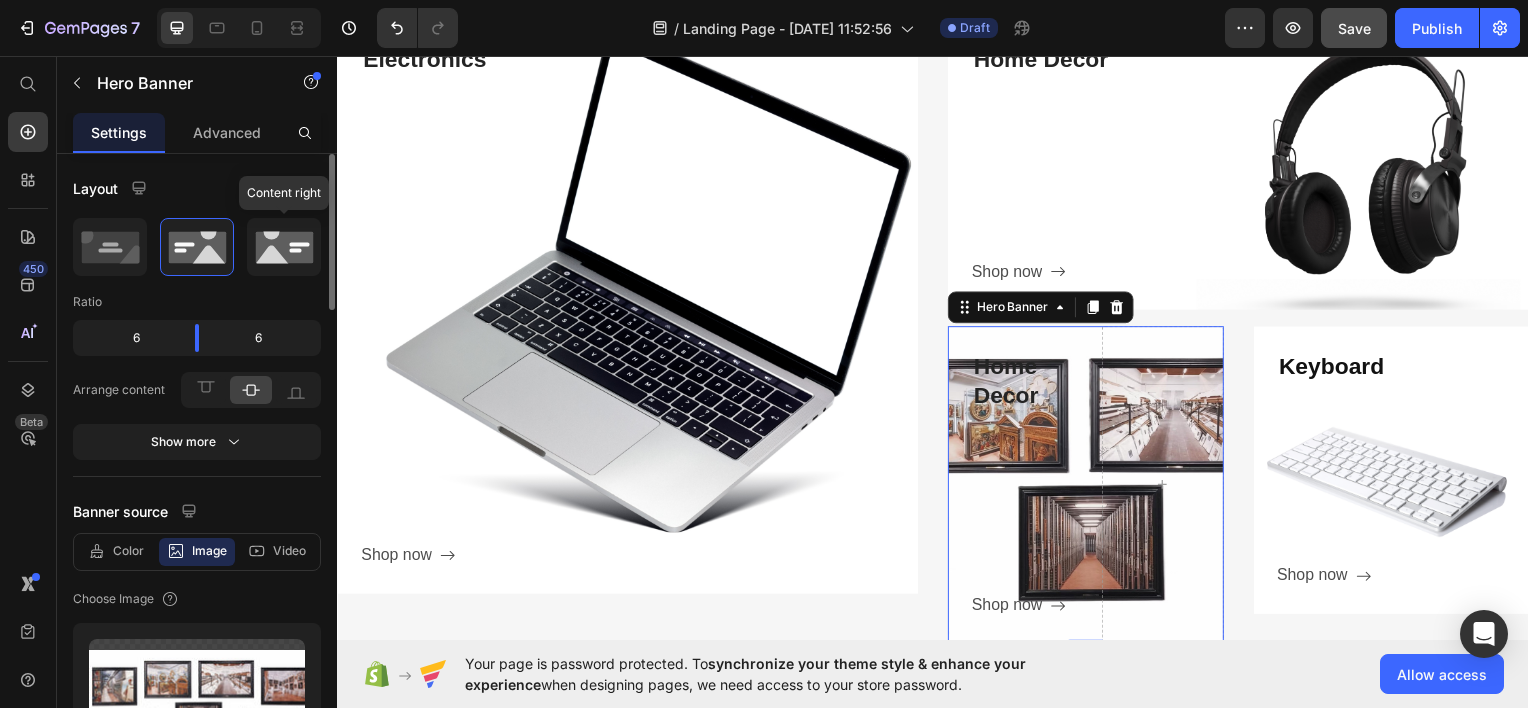 click 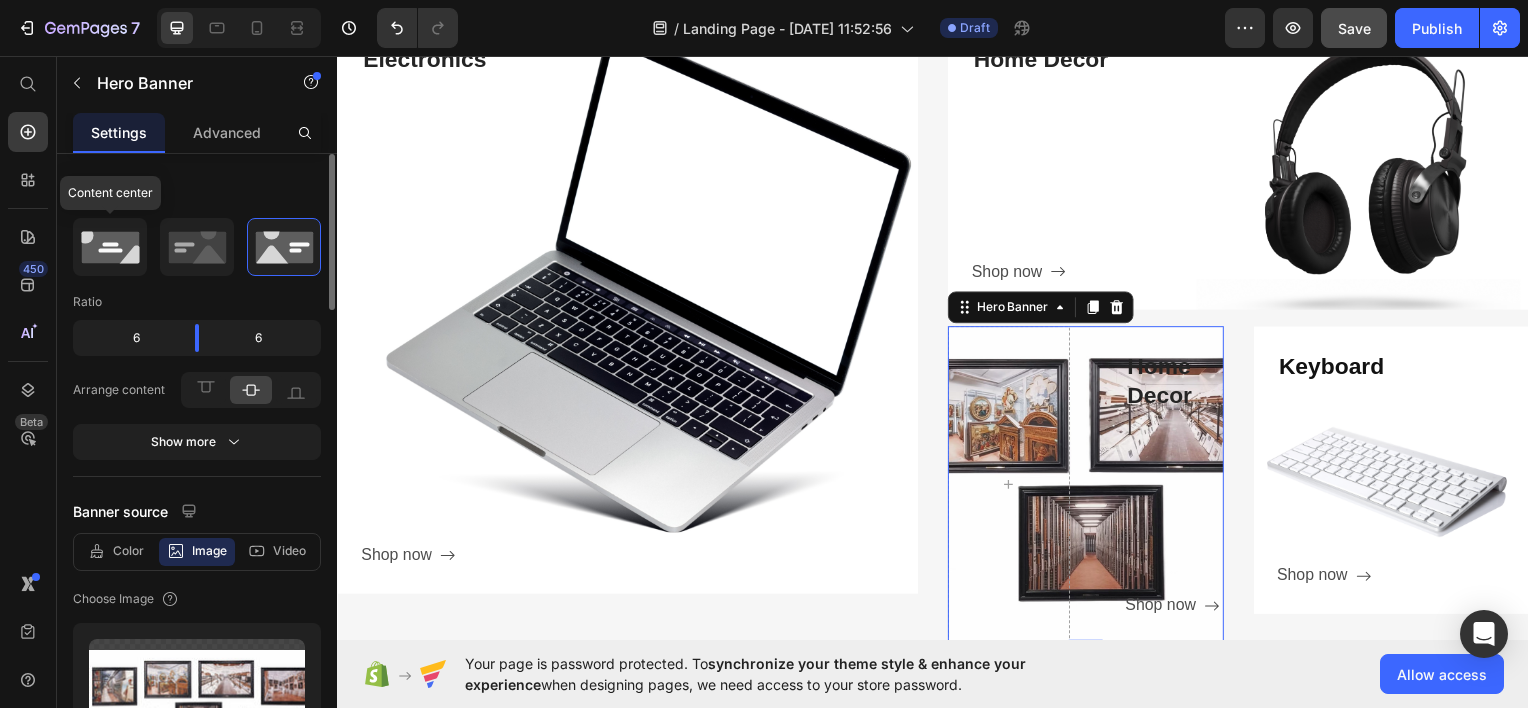 click 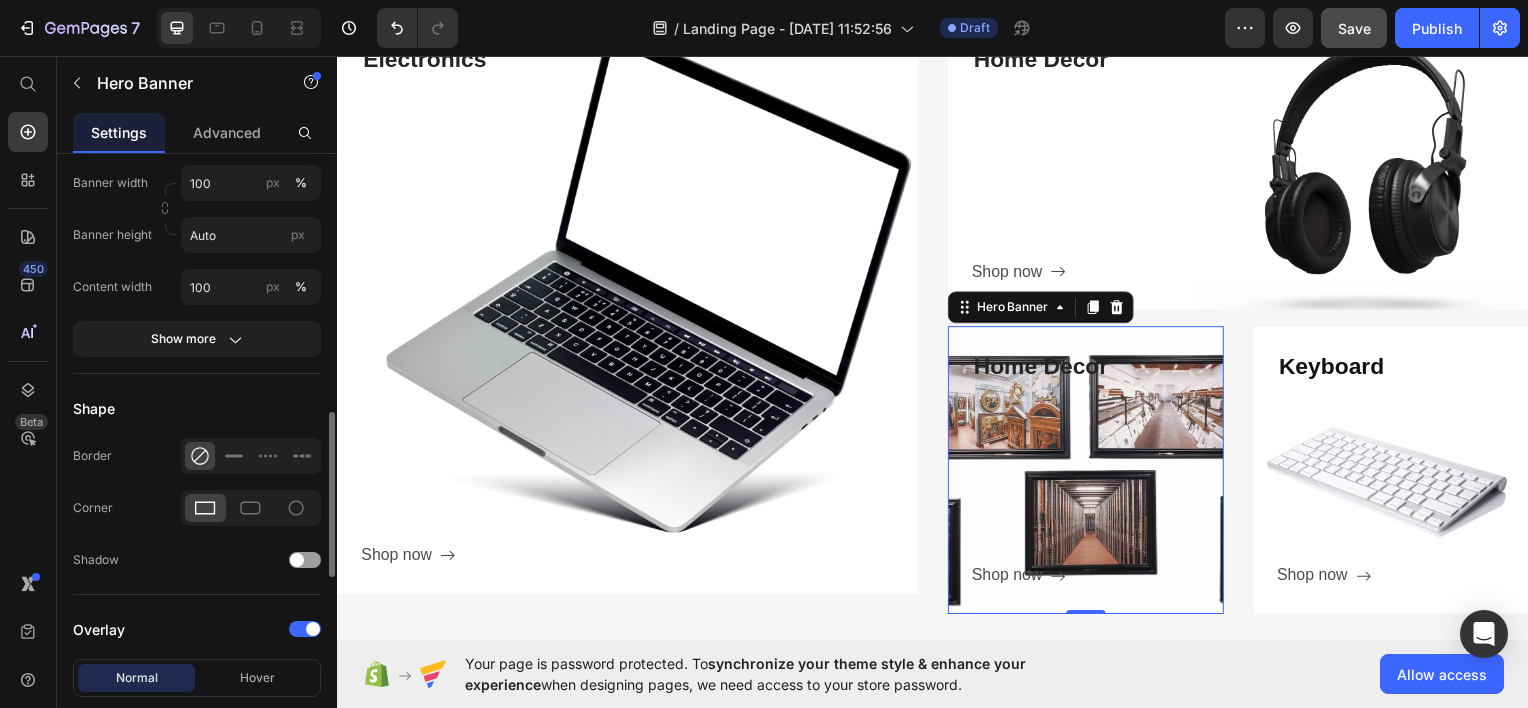 scroll, scrollTop: 959, scrollLeft: 0, axis: vertical 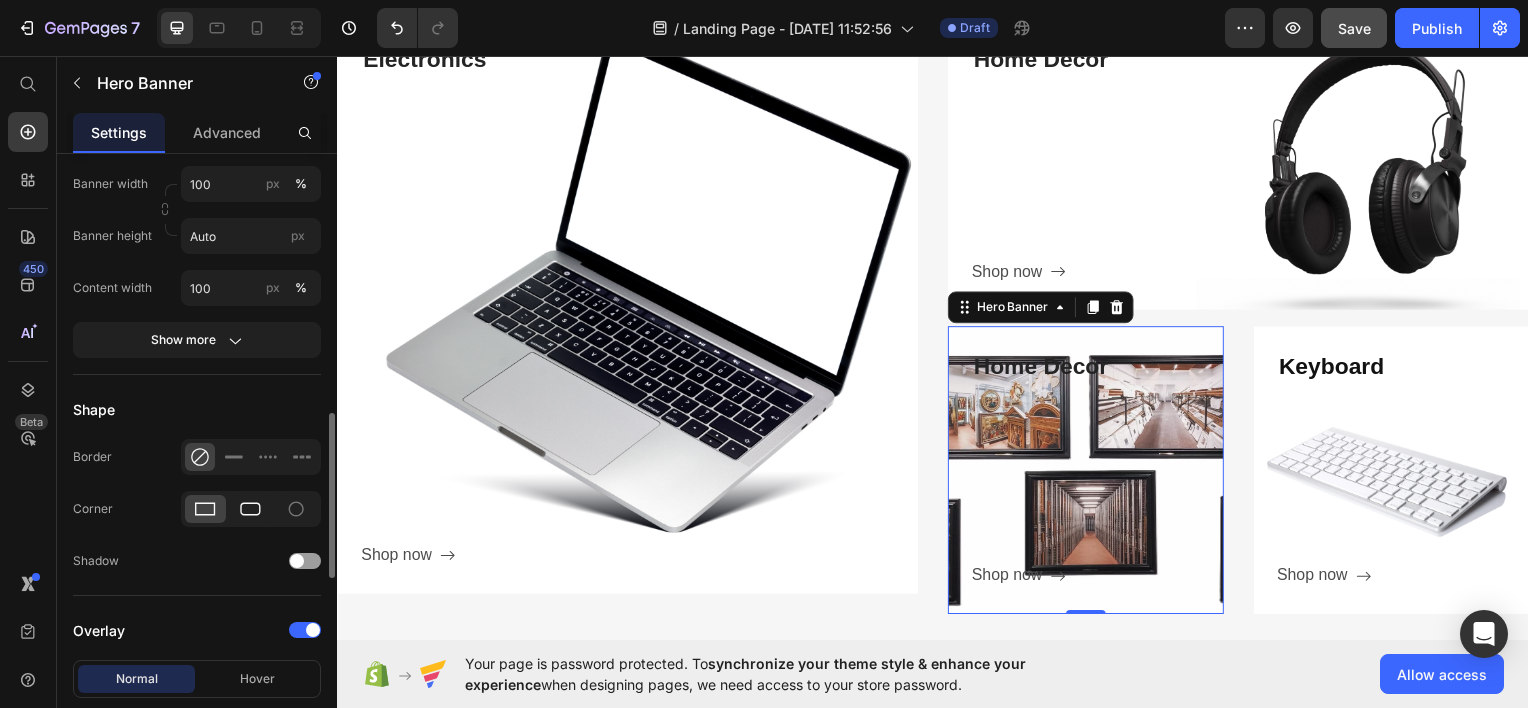 click 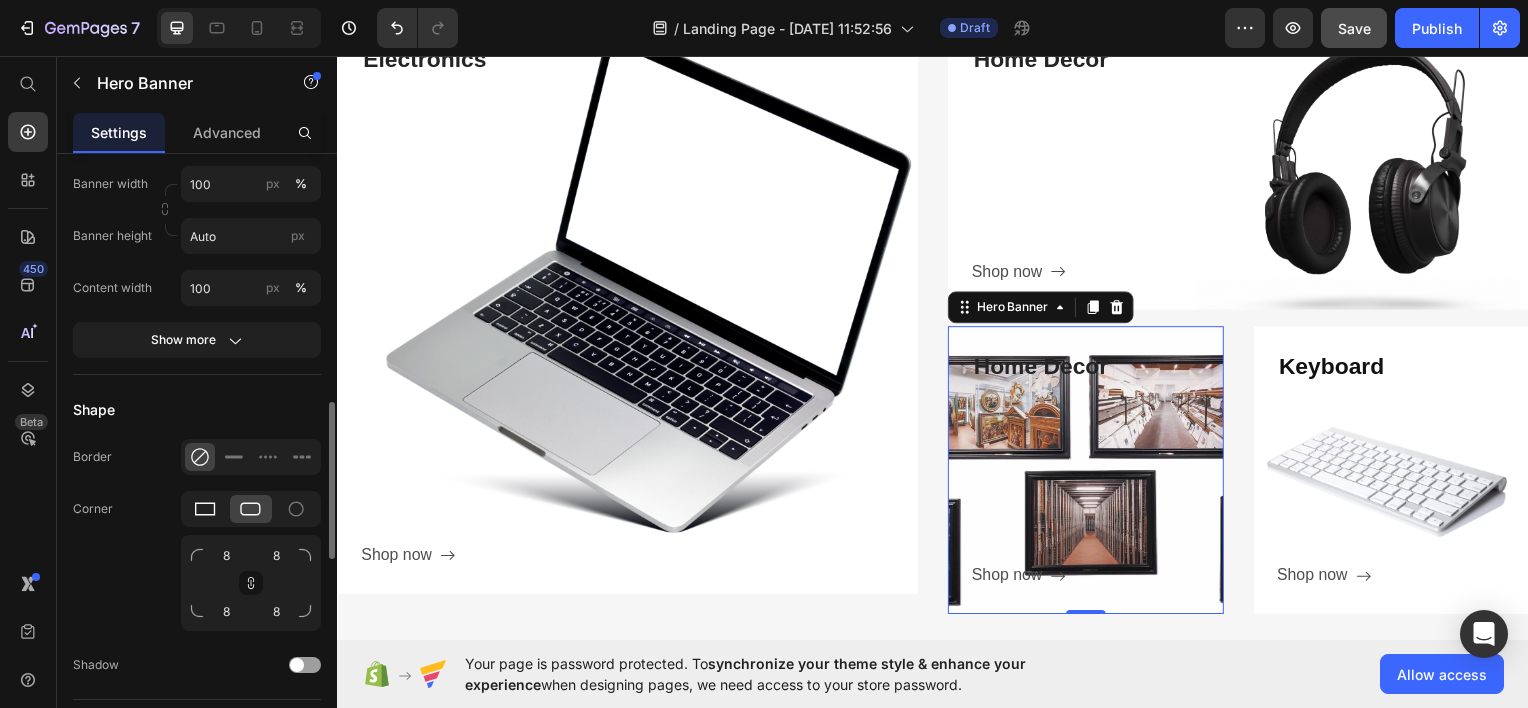 click 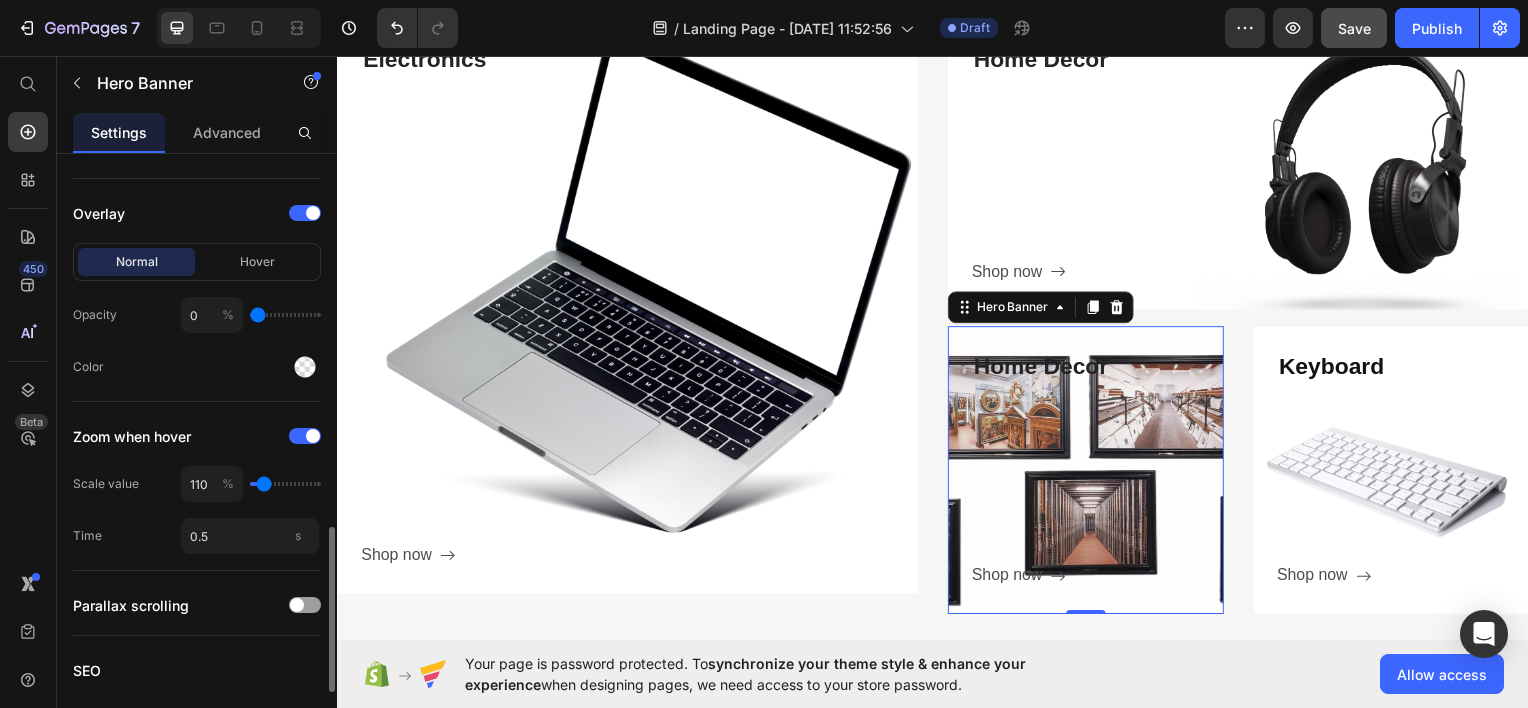 scroll, scrollTop: 1378, scrollLeft: 0, axis: vertical 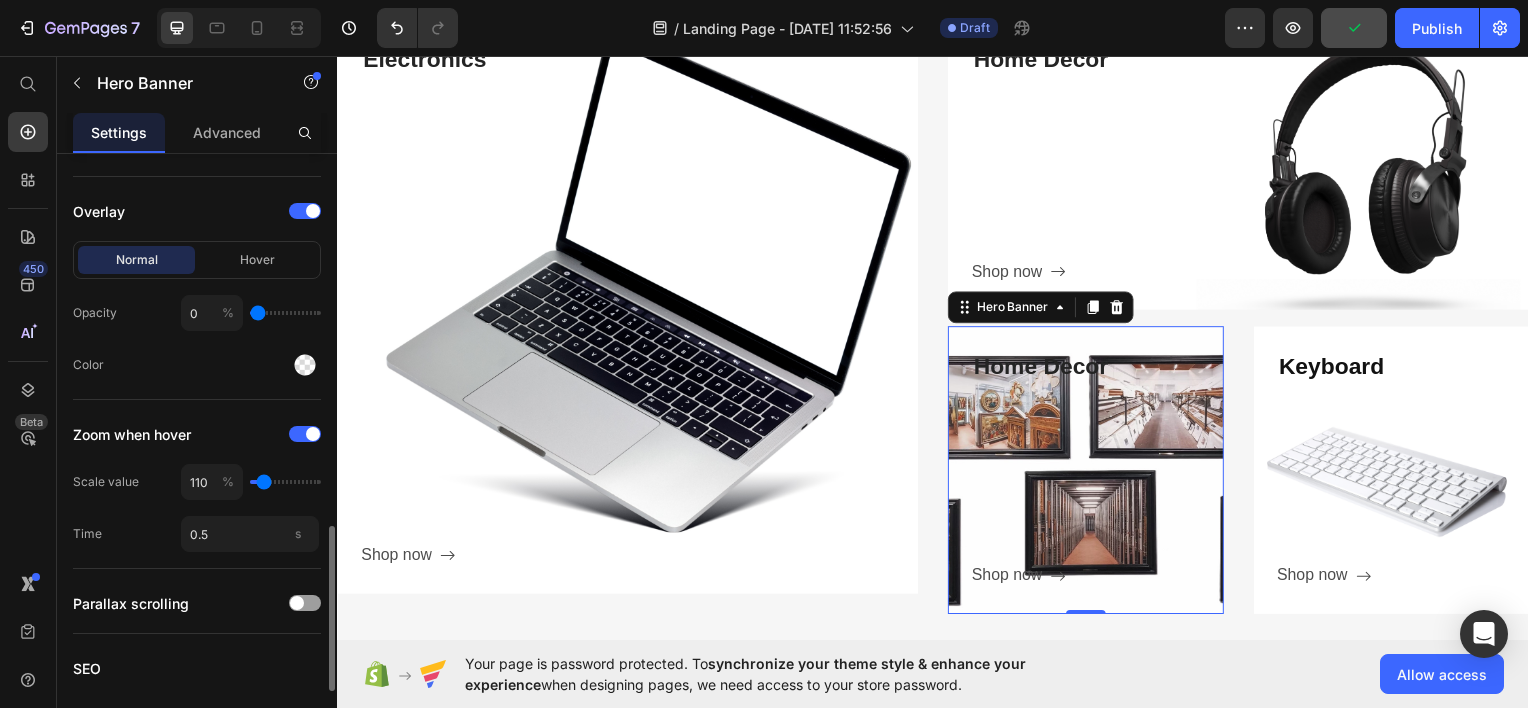 click at bounding box center [285, 482] 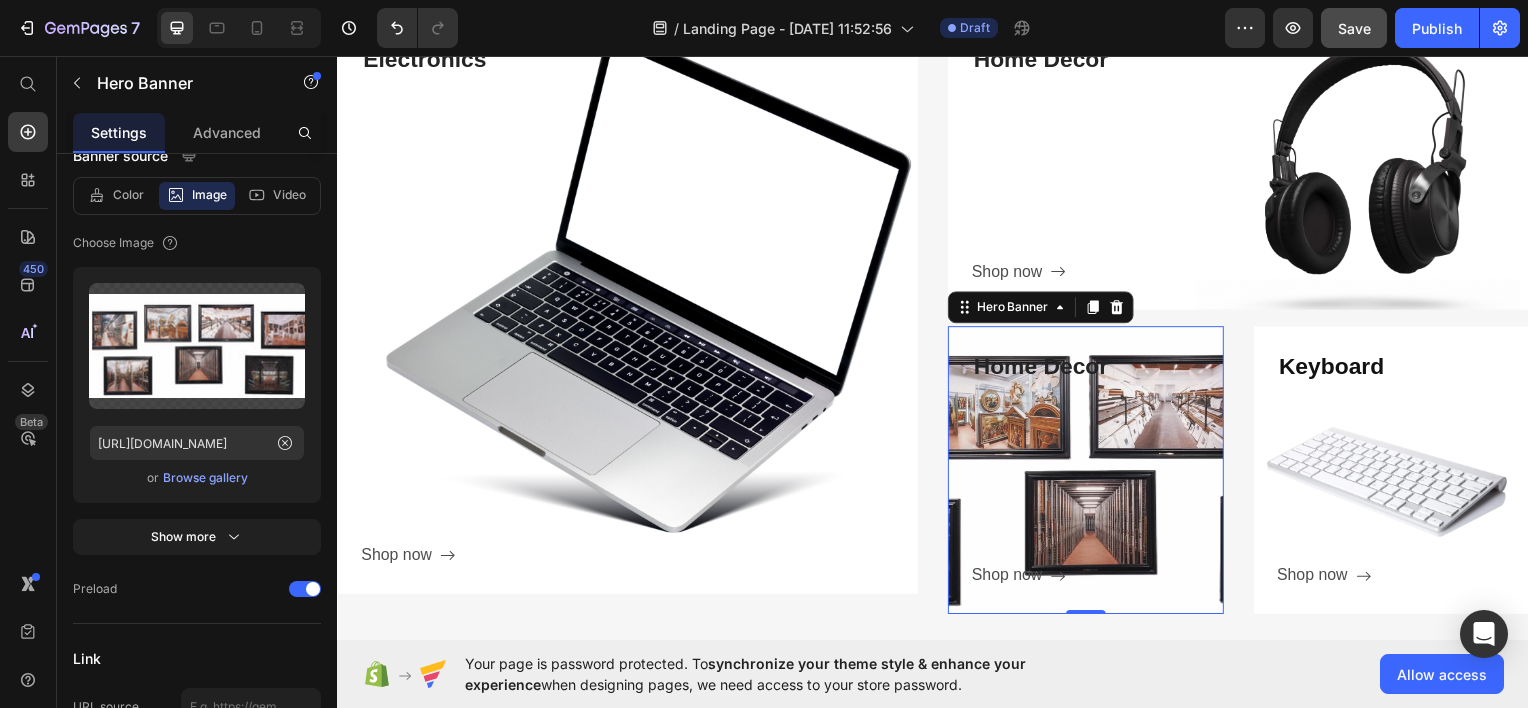 scroll, scrollTop: 0, scrollLeft: 0, axis: both 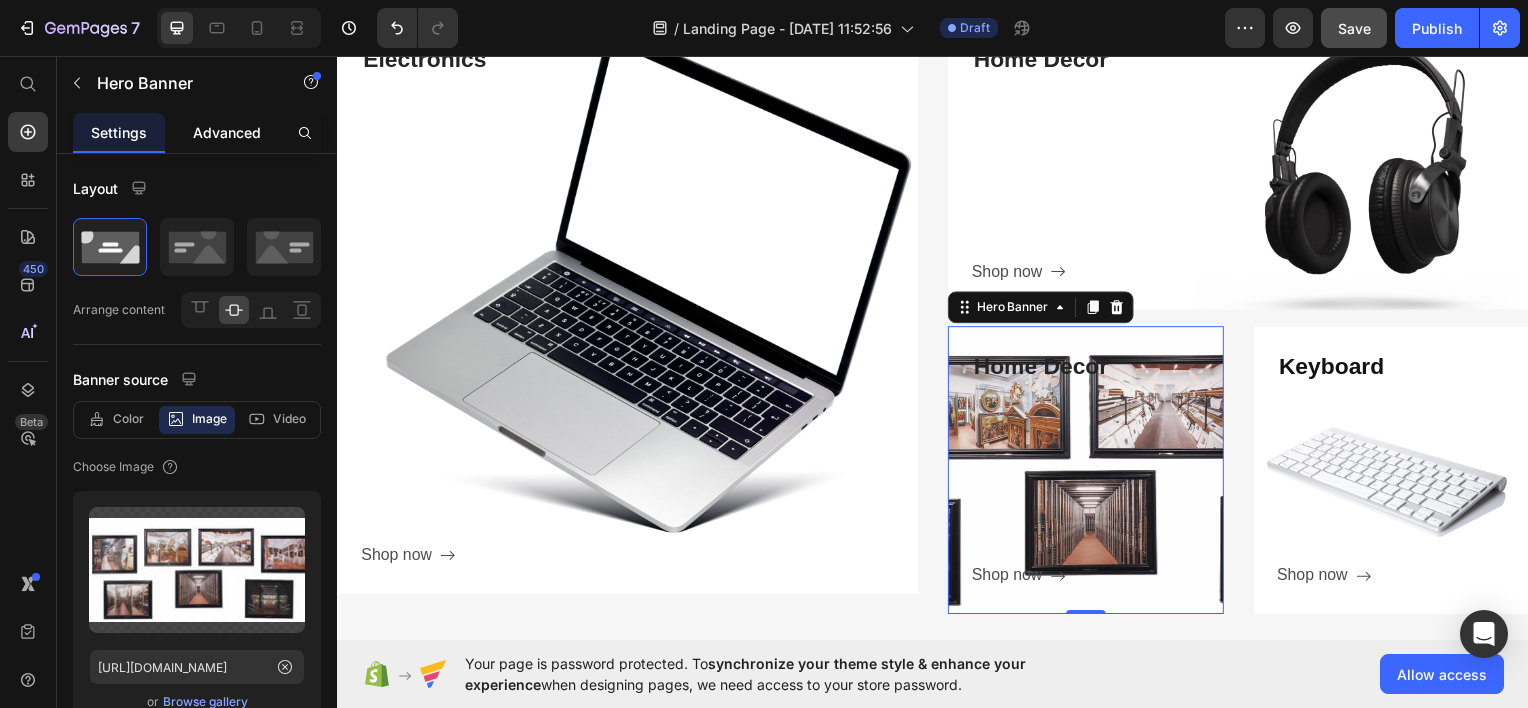 click on "Advanced" at bounding box center (227, 132) 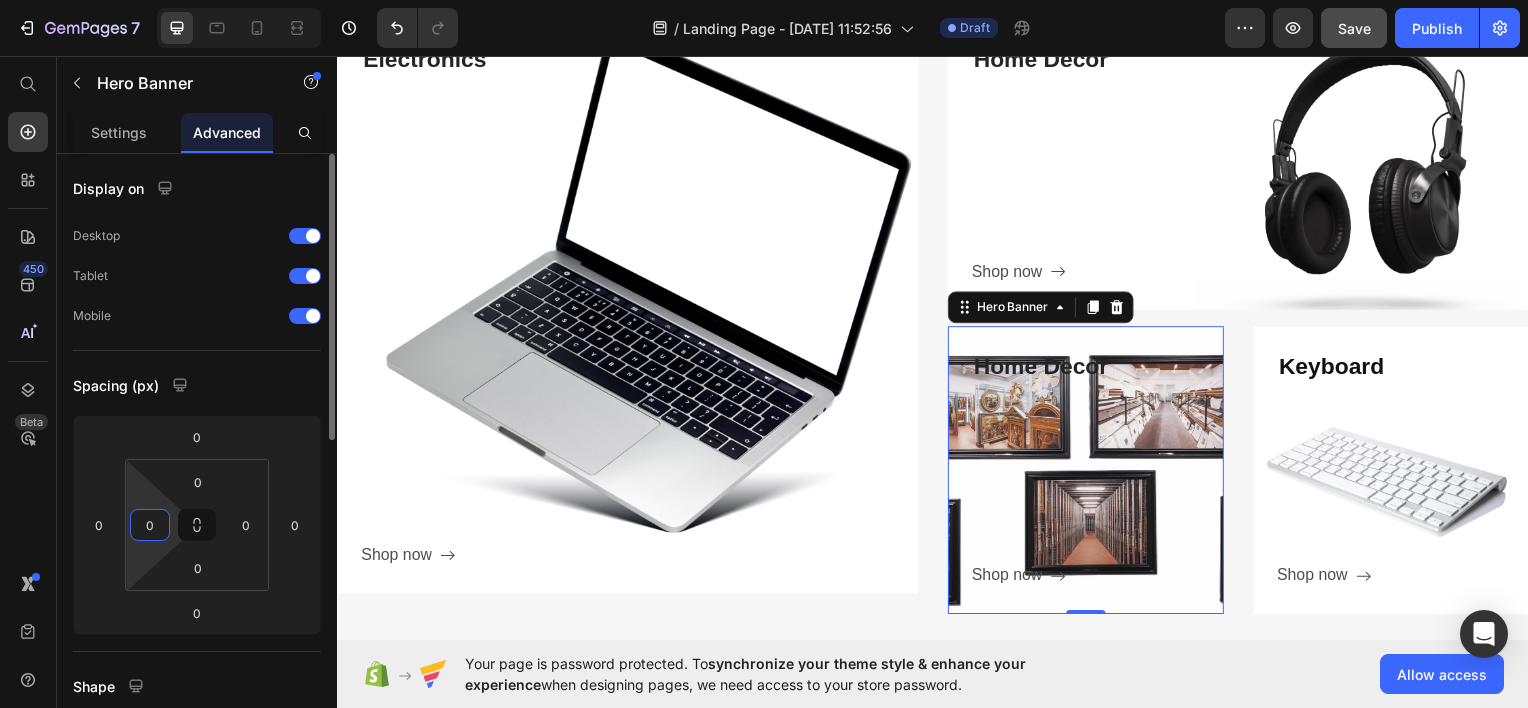 click on "0" at bounding box center (150, 525) 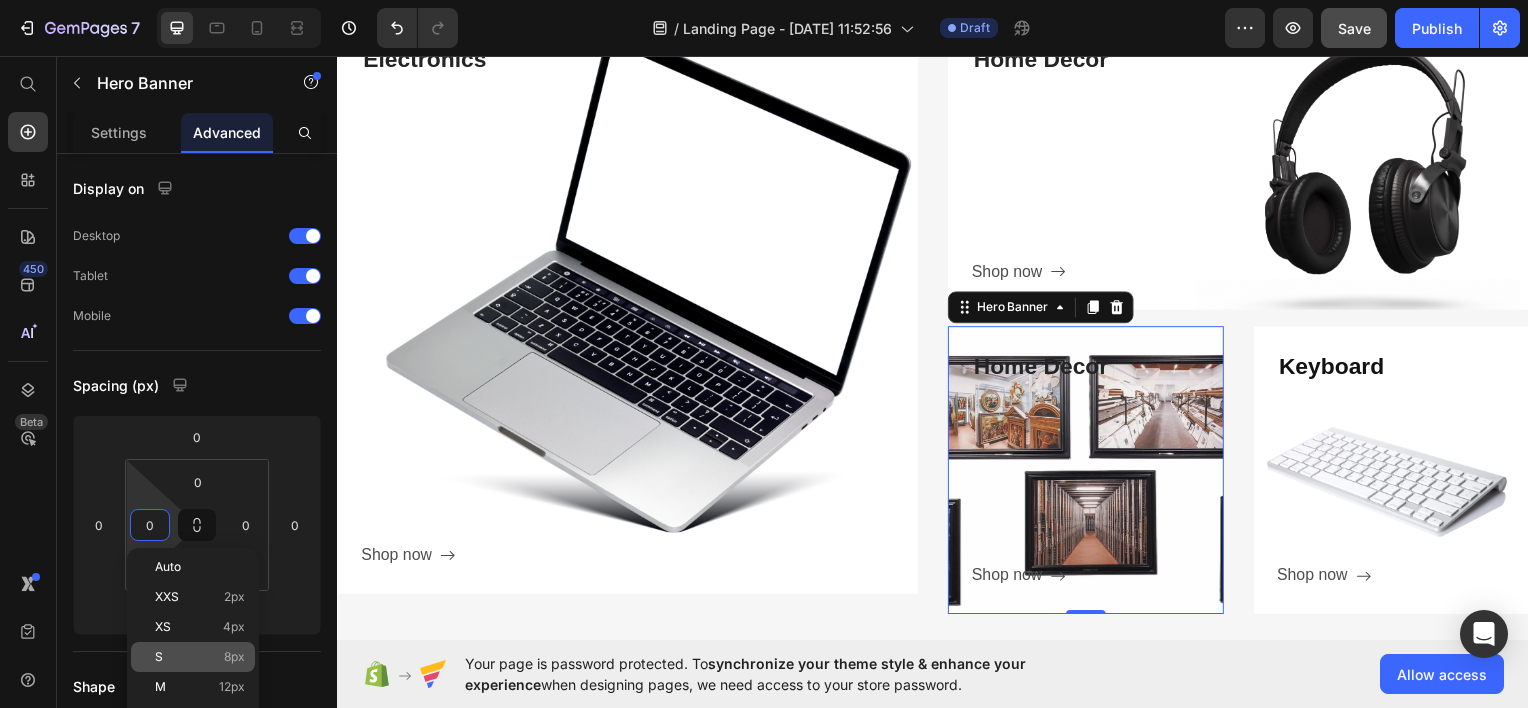 click on "S 8px" at bounding box center (200, 657) 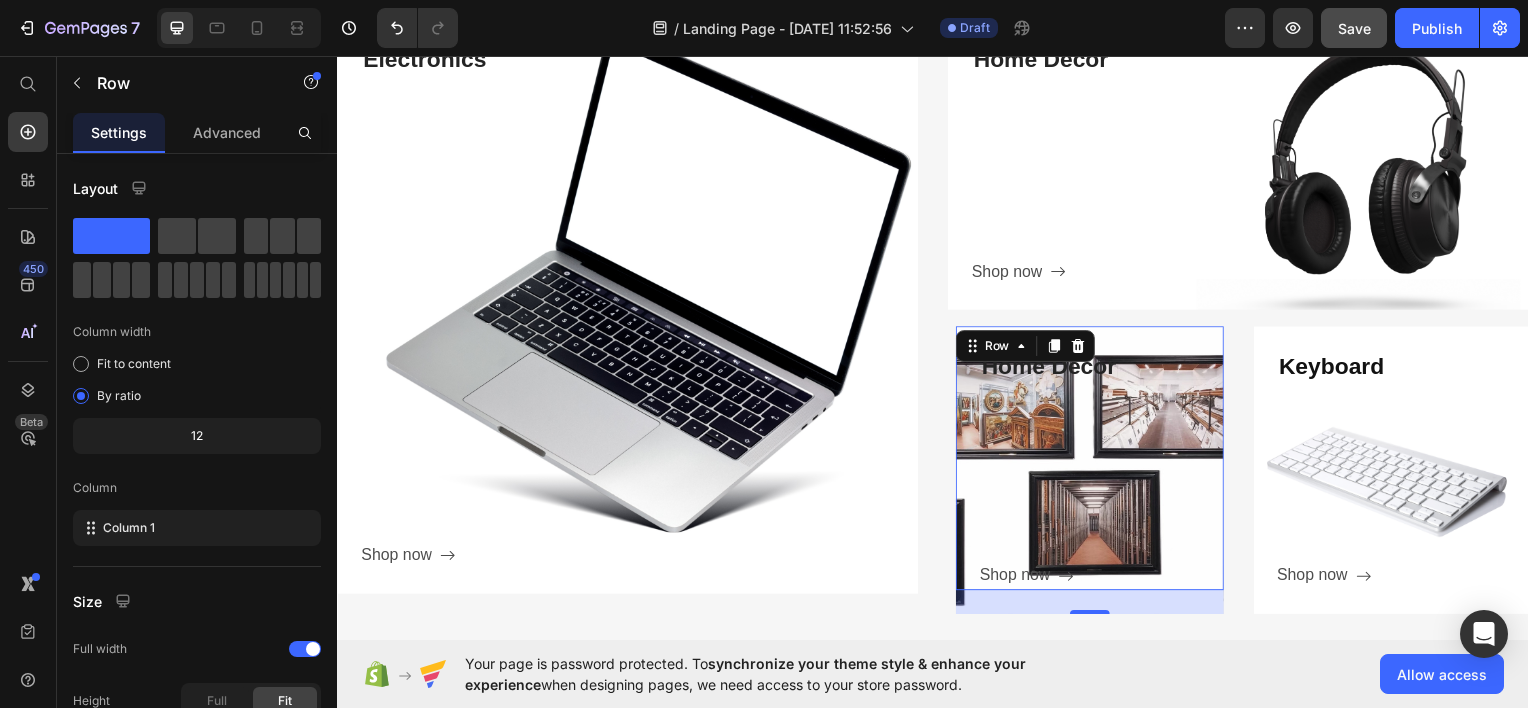 click on "Home Decor Heading
Shop now Button" at bounding box center (1107, 472) 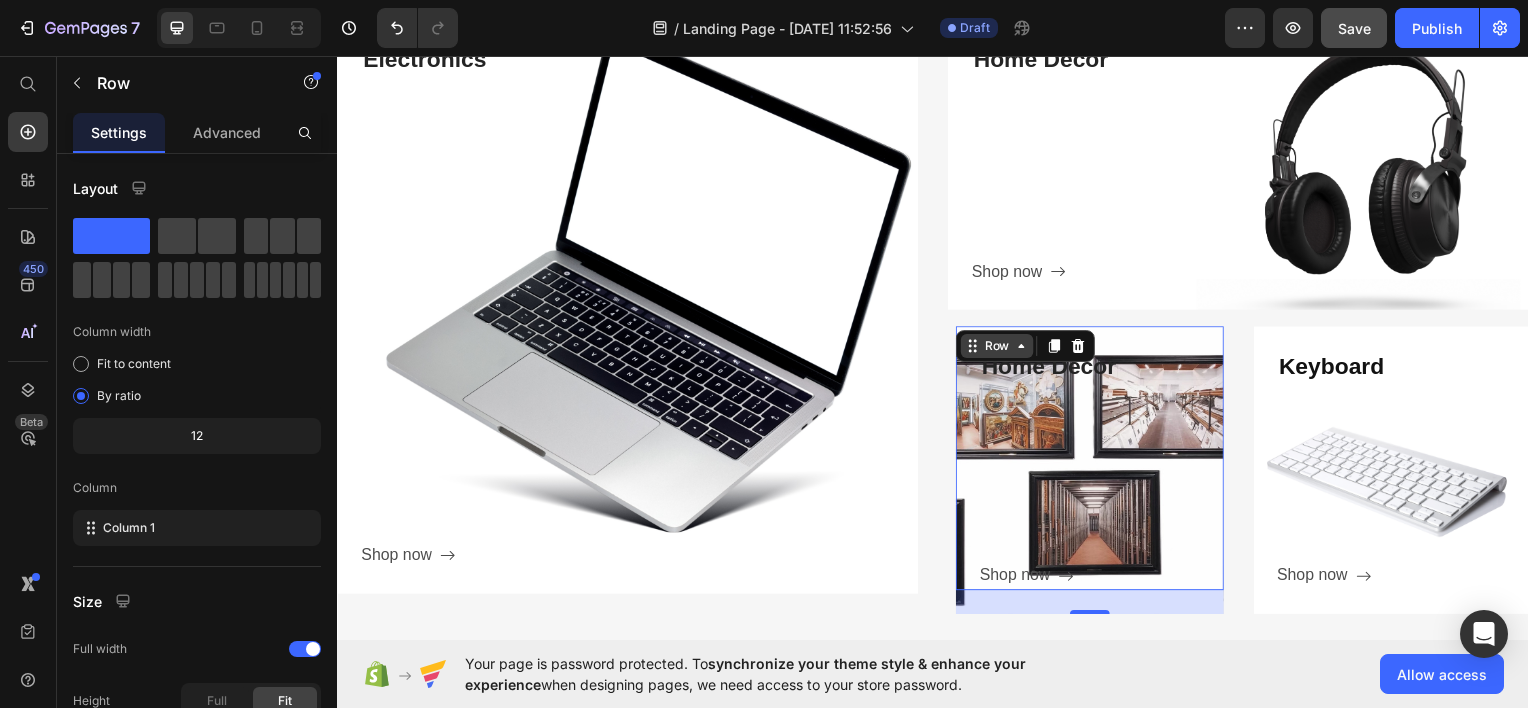 click 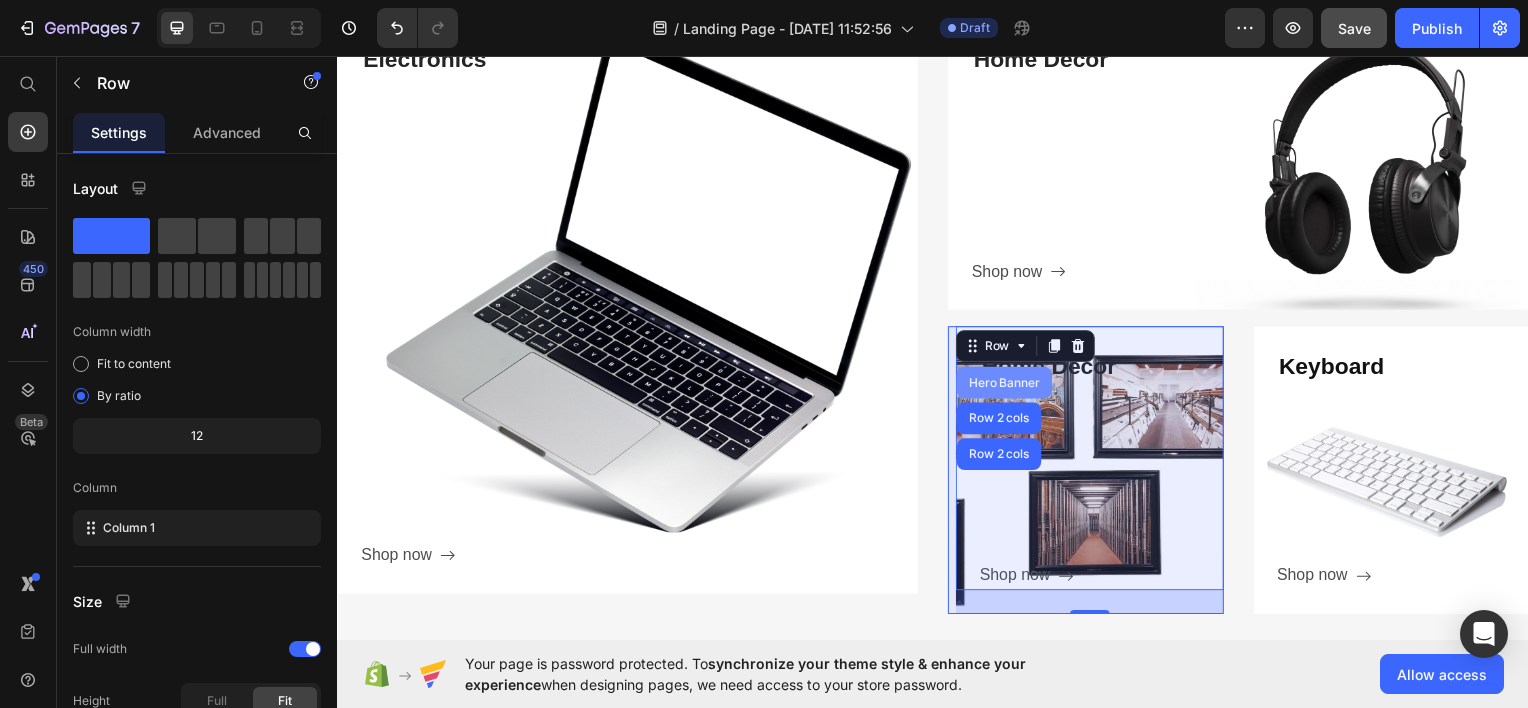 click on "Hero Banner" at bounding box center [1009, 384] 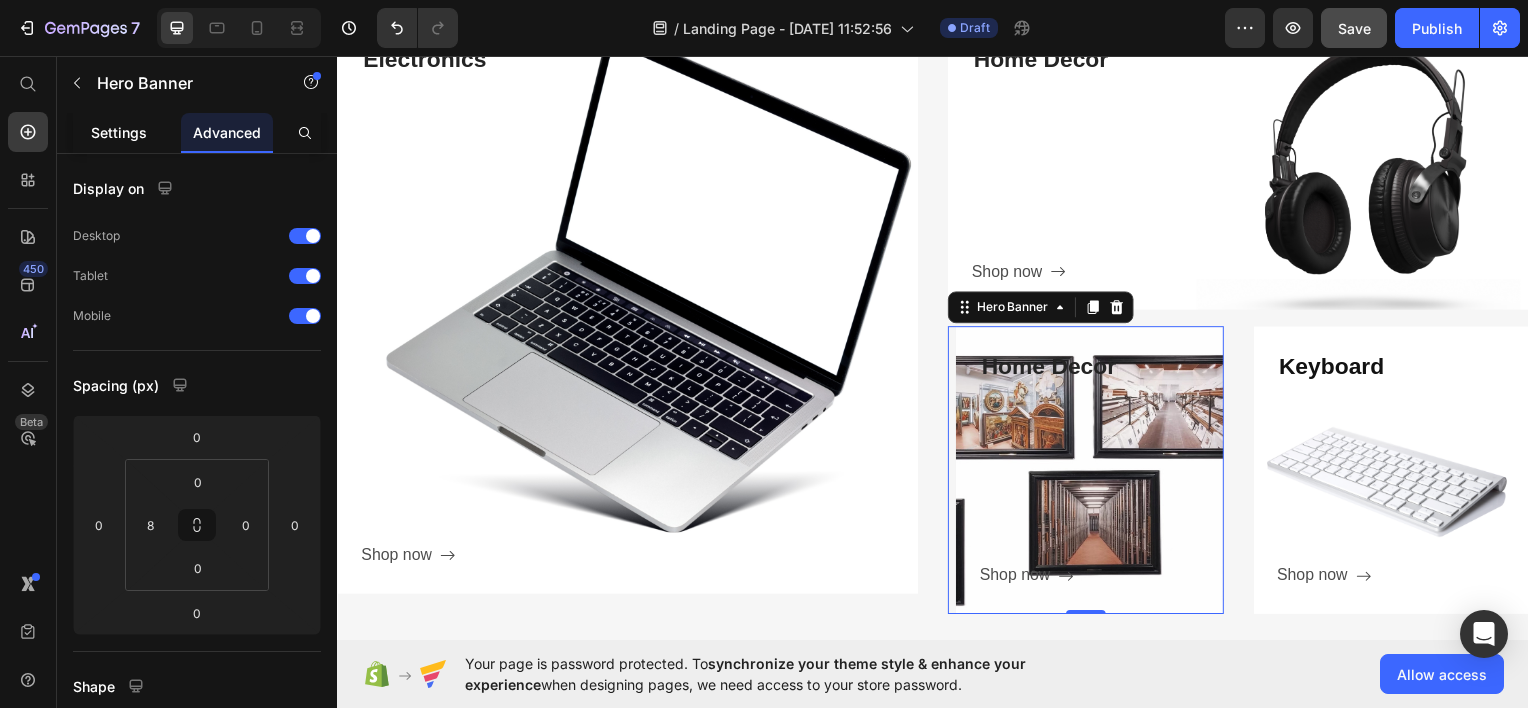 click on "Settings" at bounding box center (119, 132) 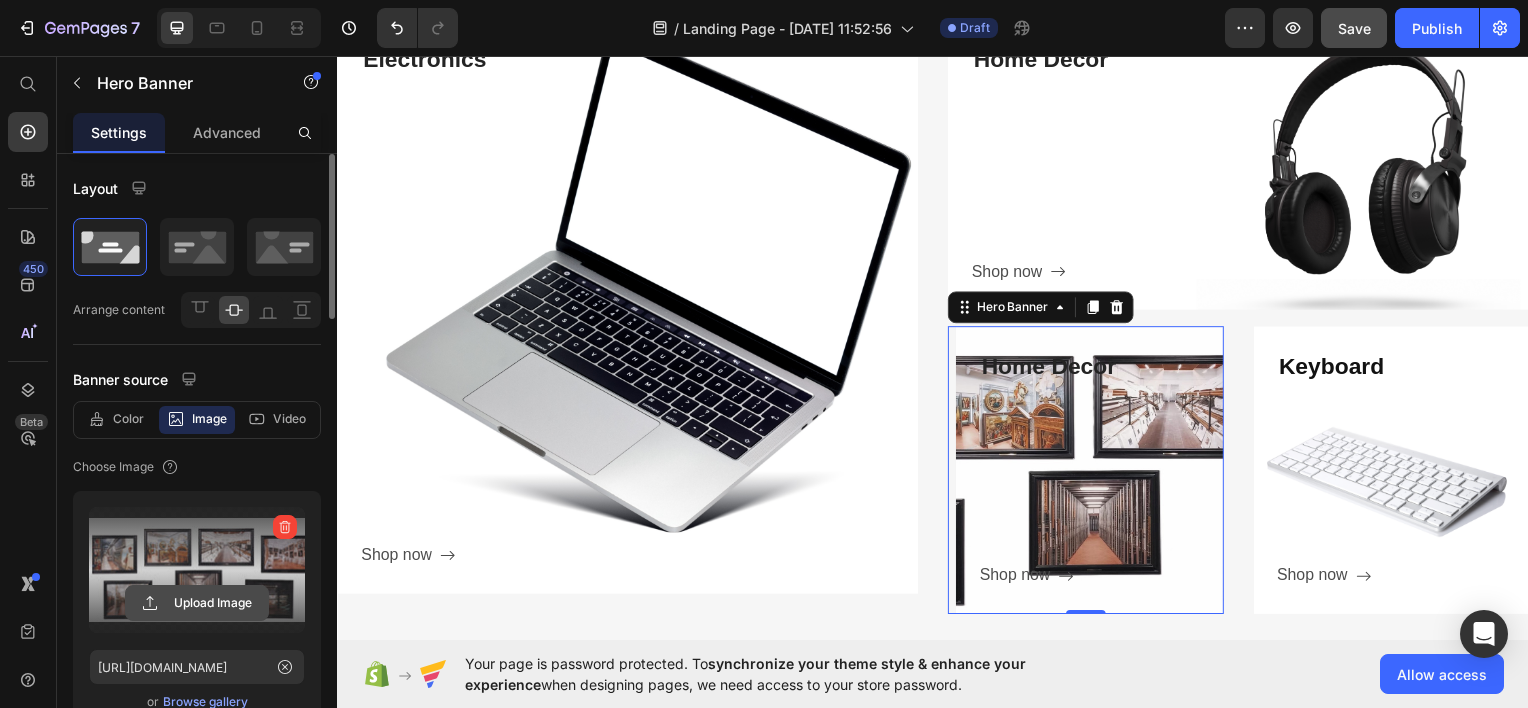 click 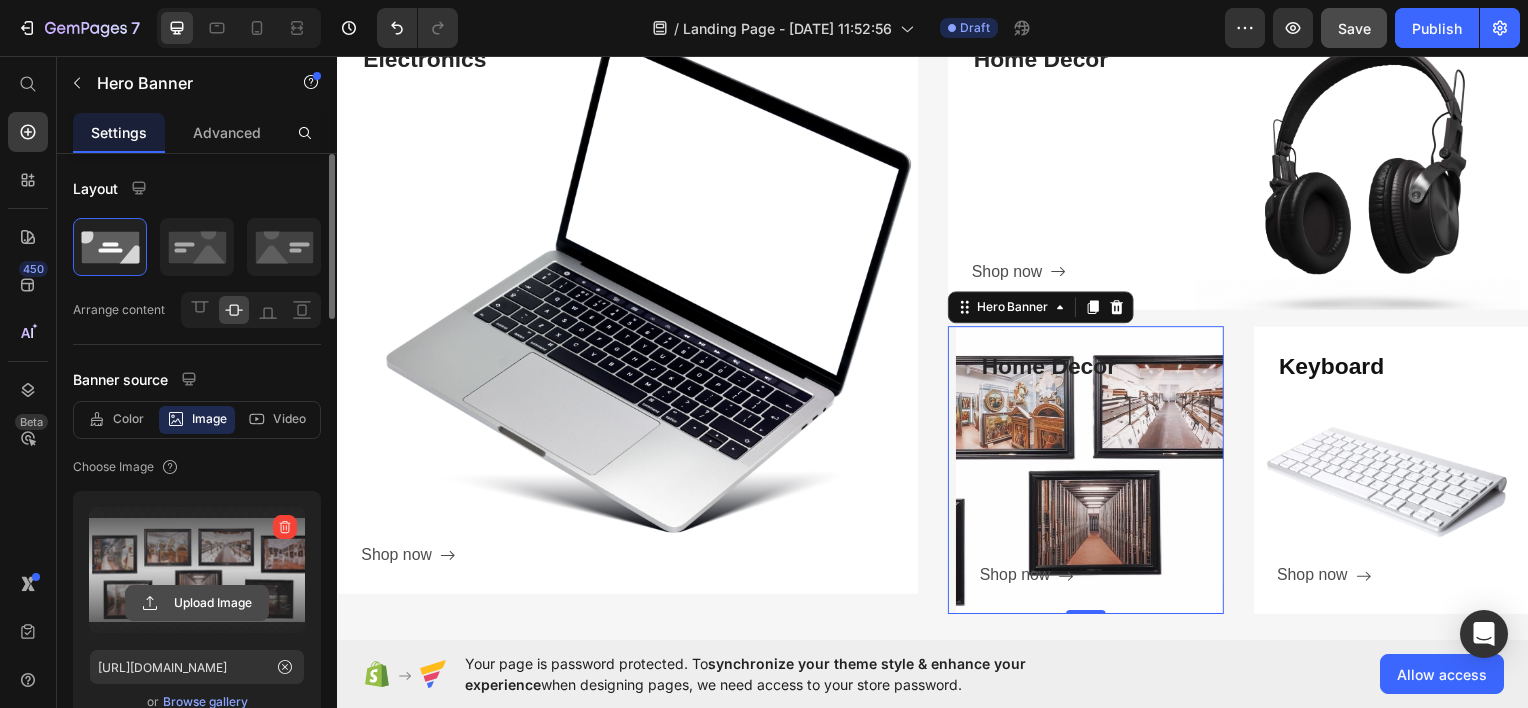 click 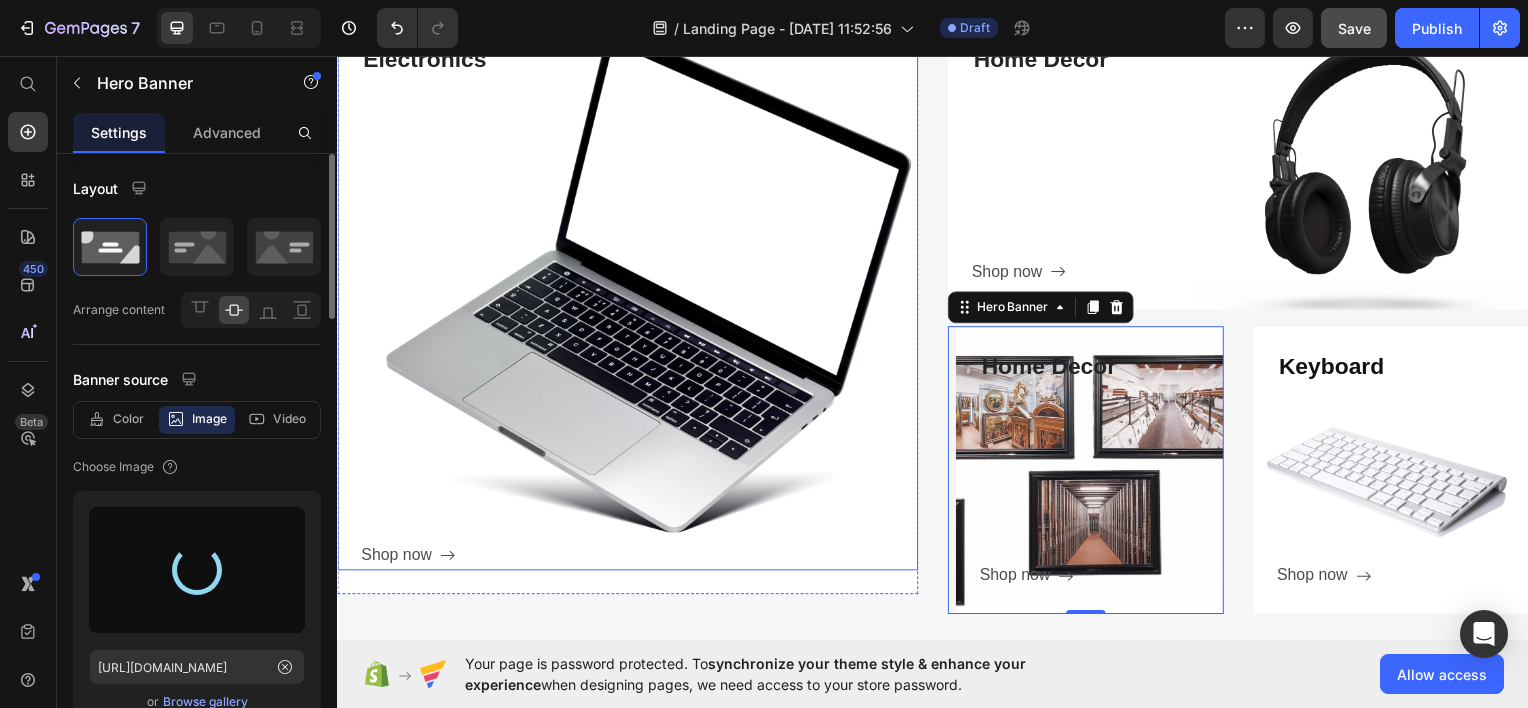type on "https://cdn.shopify.com/s/files/1/0956/2564/2293/files/gempages_576941809293329250-1b6caa23-77c4-4fec-9822-9e5747b985a9.heic" 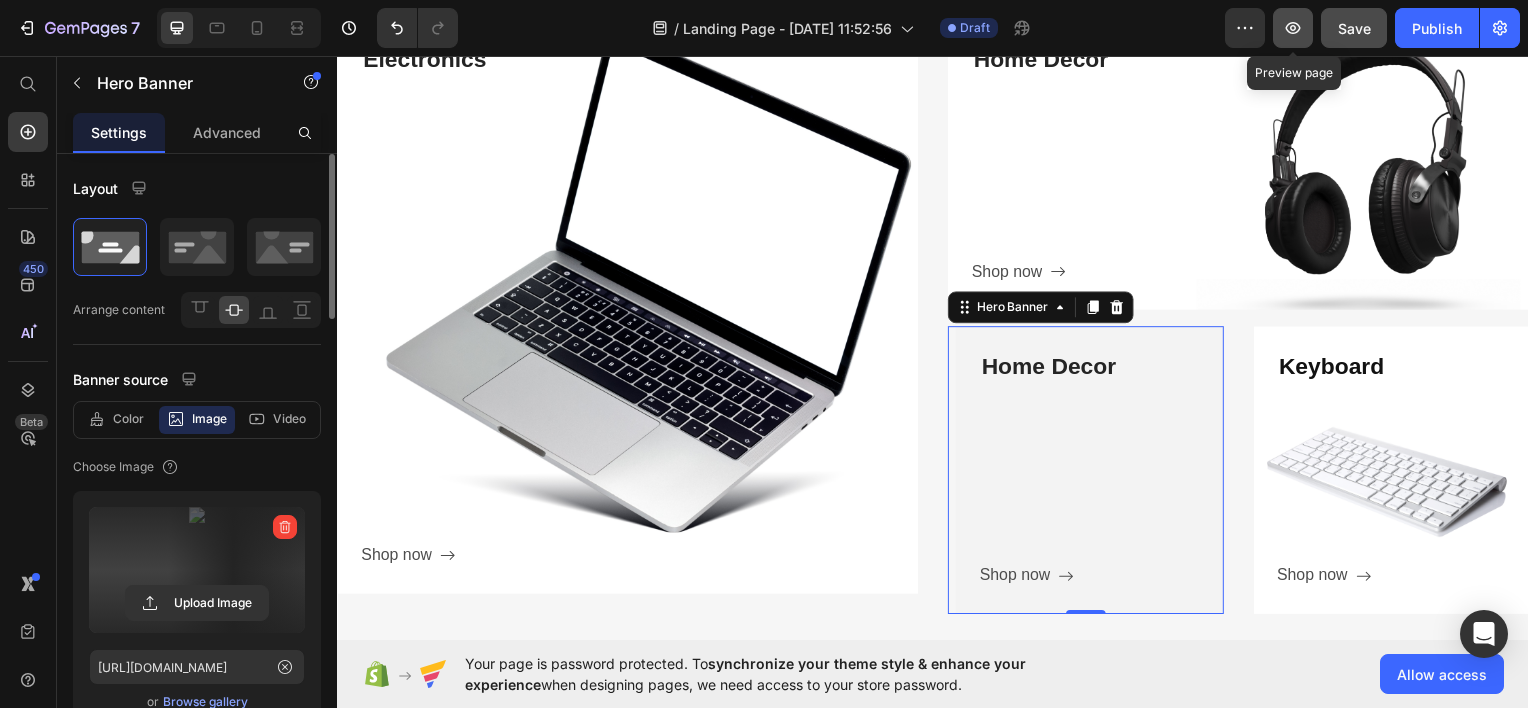 click 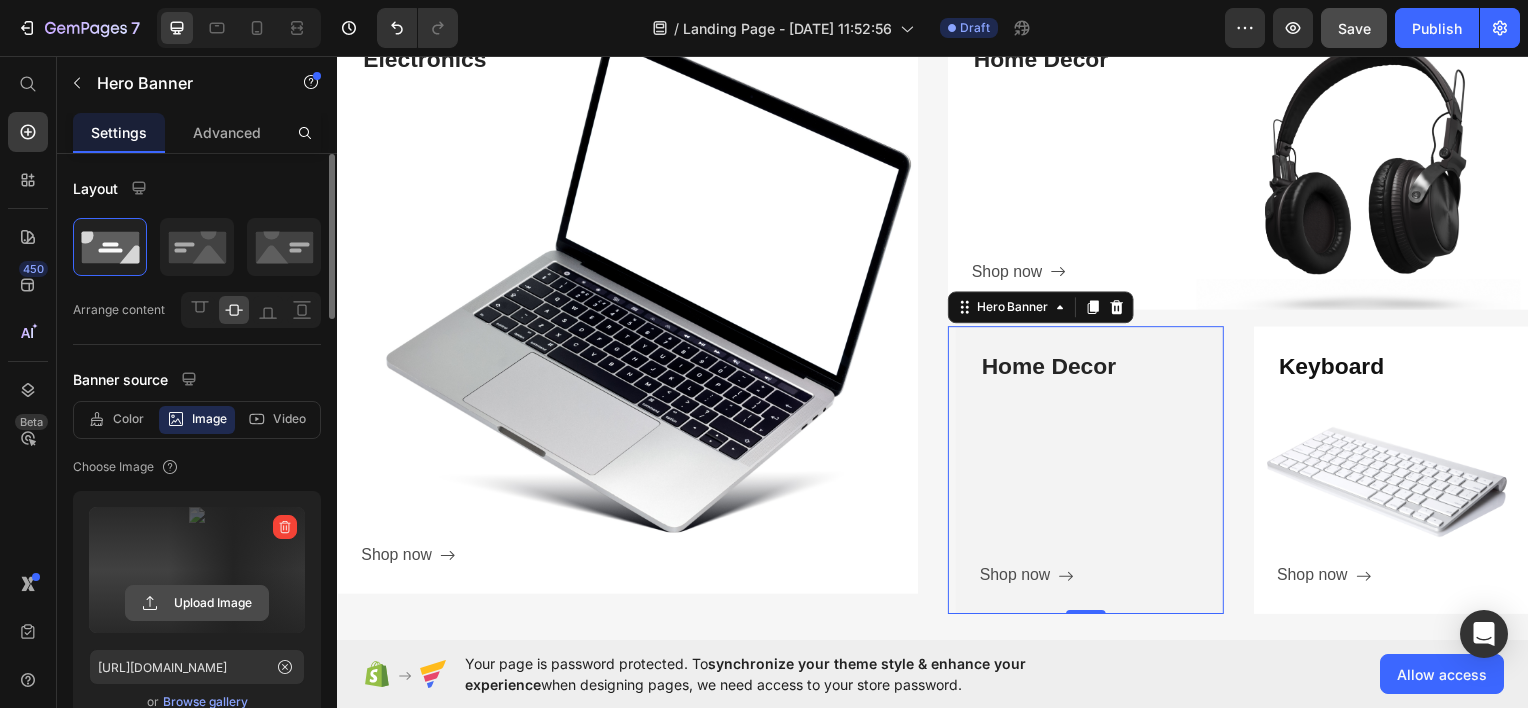 click 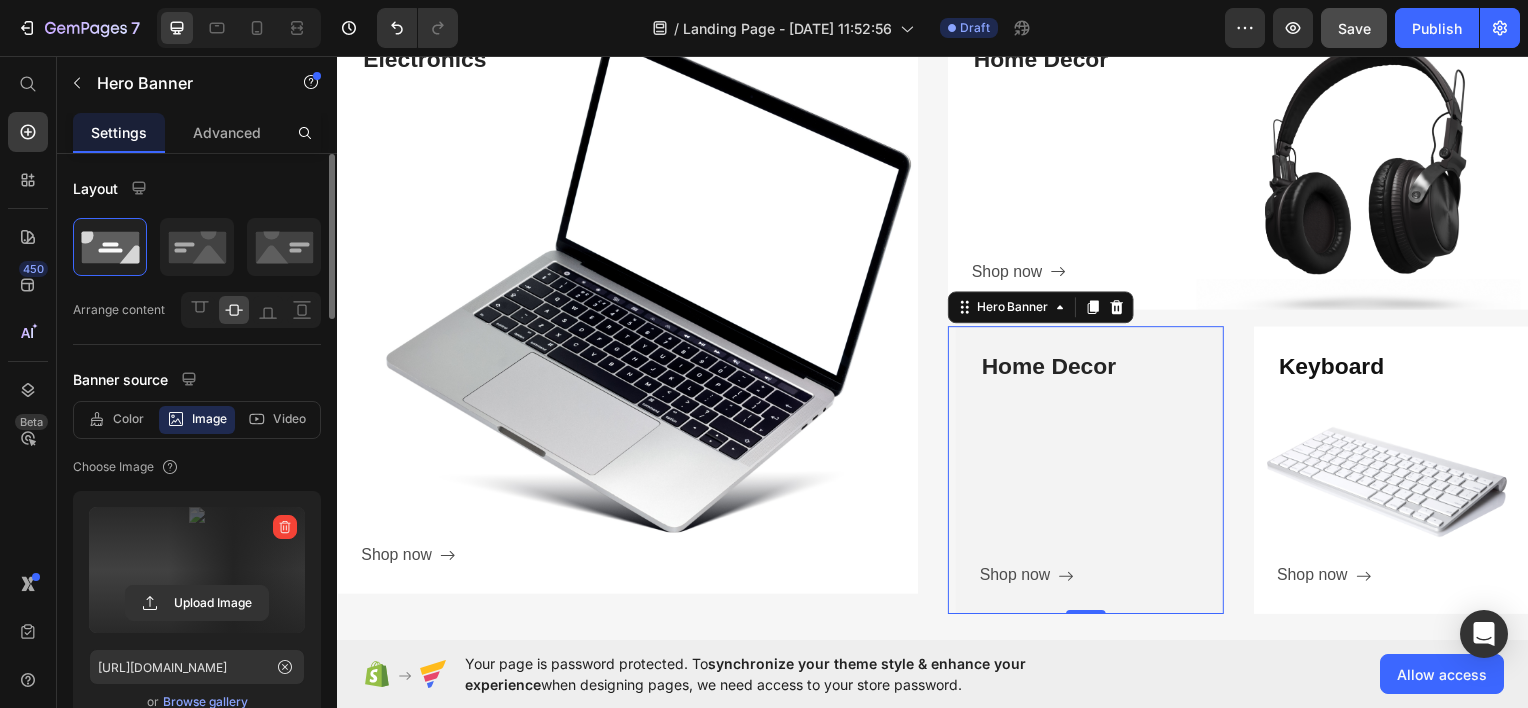 click at bounding box center [197, 570] 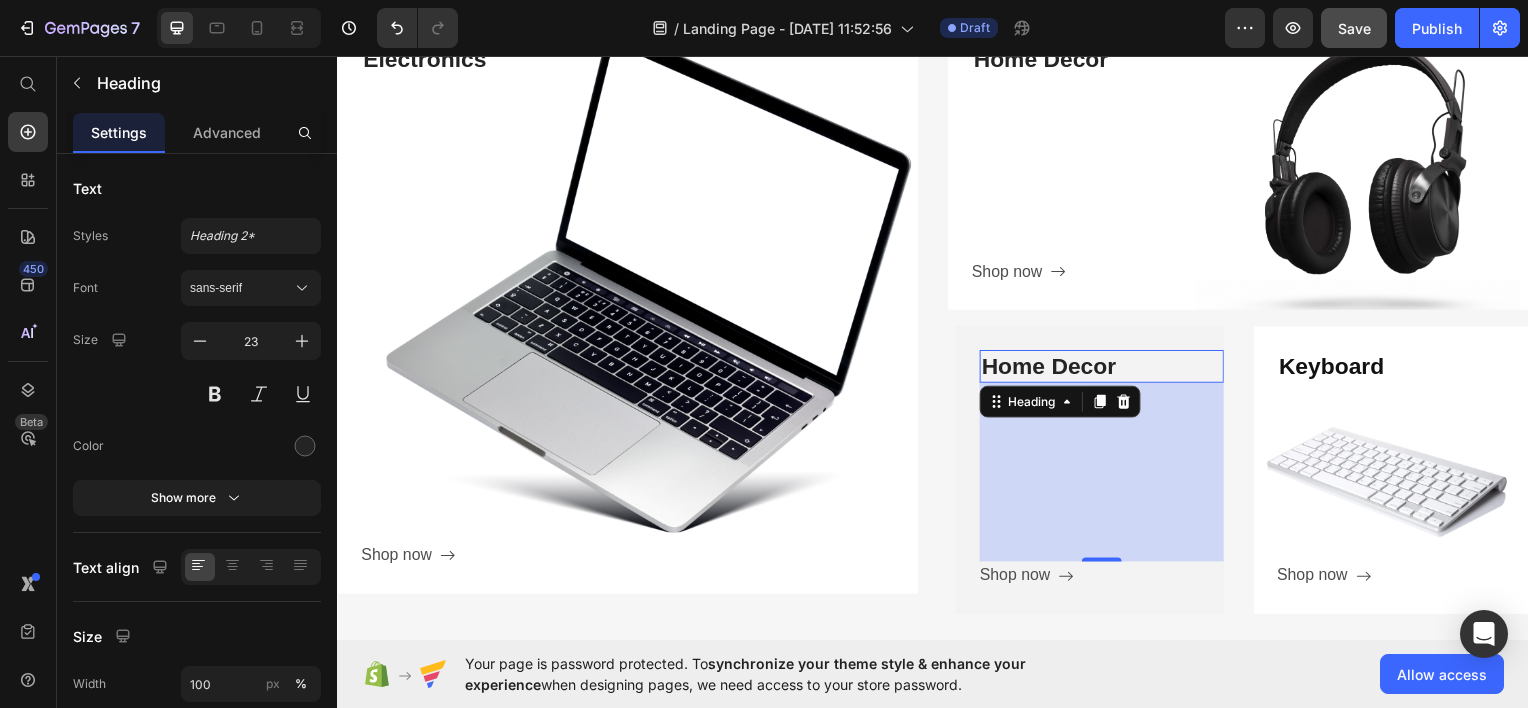 click on "180" at bounding box center (1107, 474) 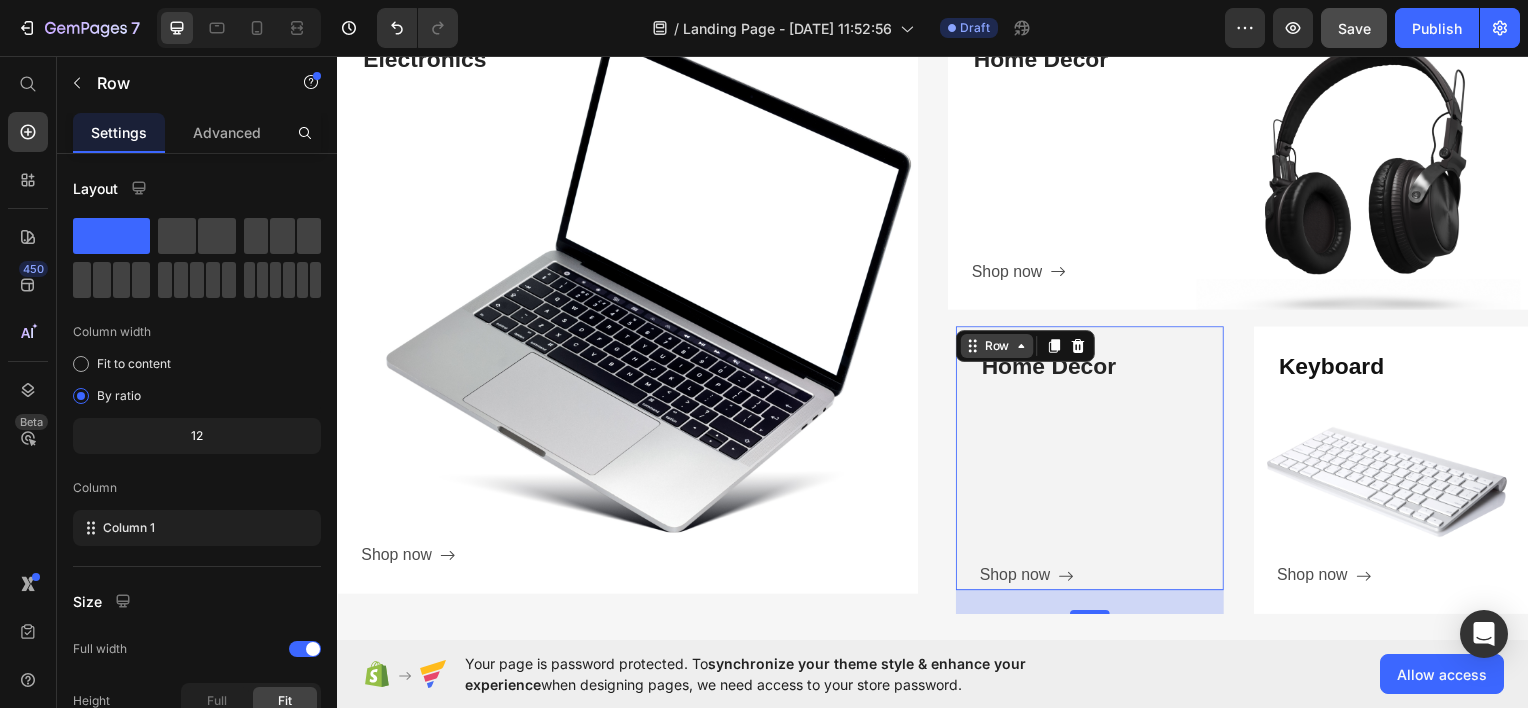 click 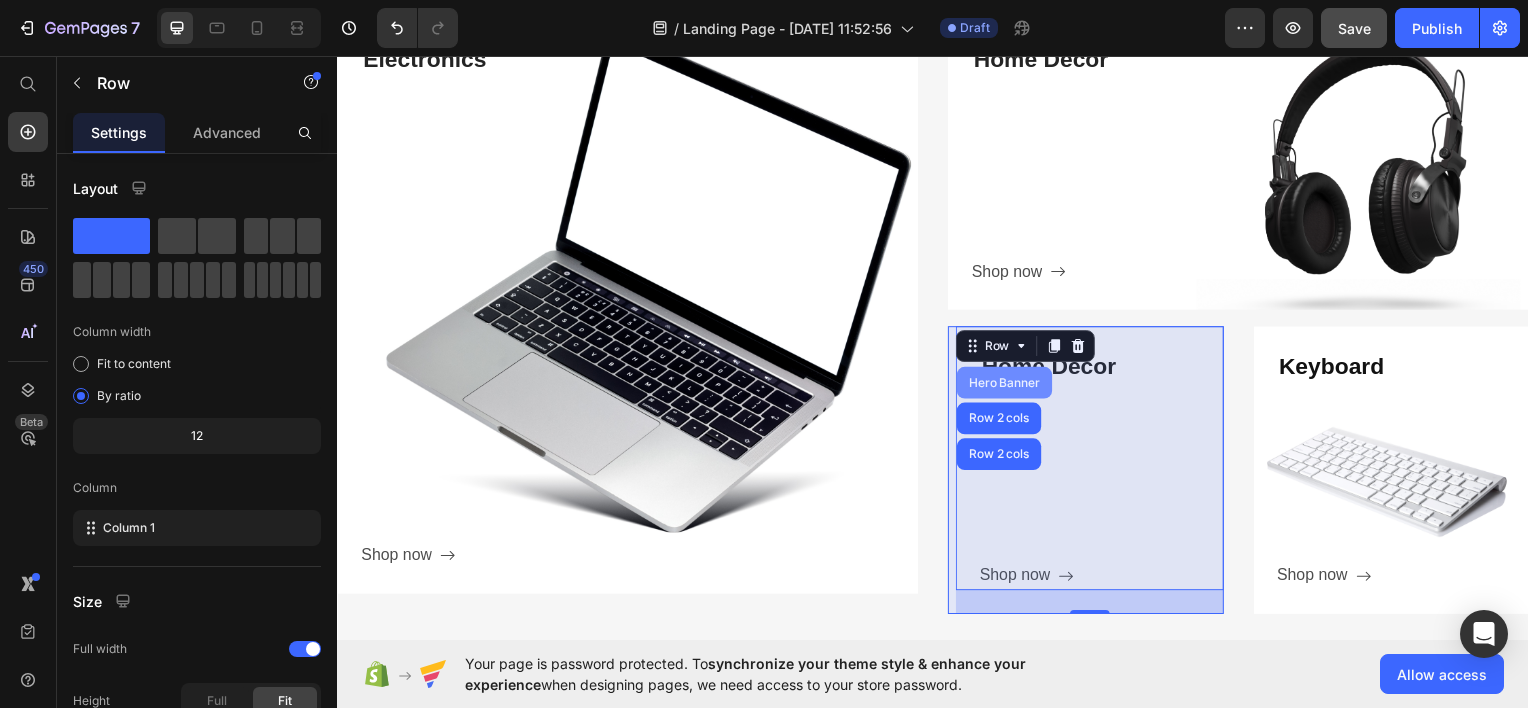 click on "Hero Banner" at bounding box center (1009, 384) 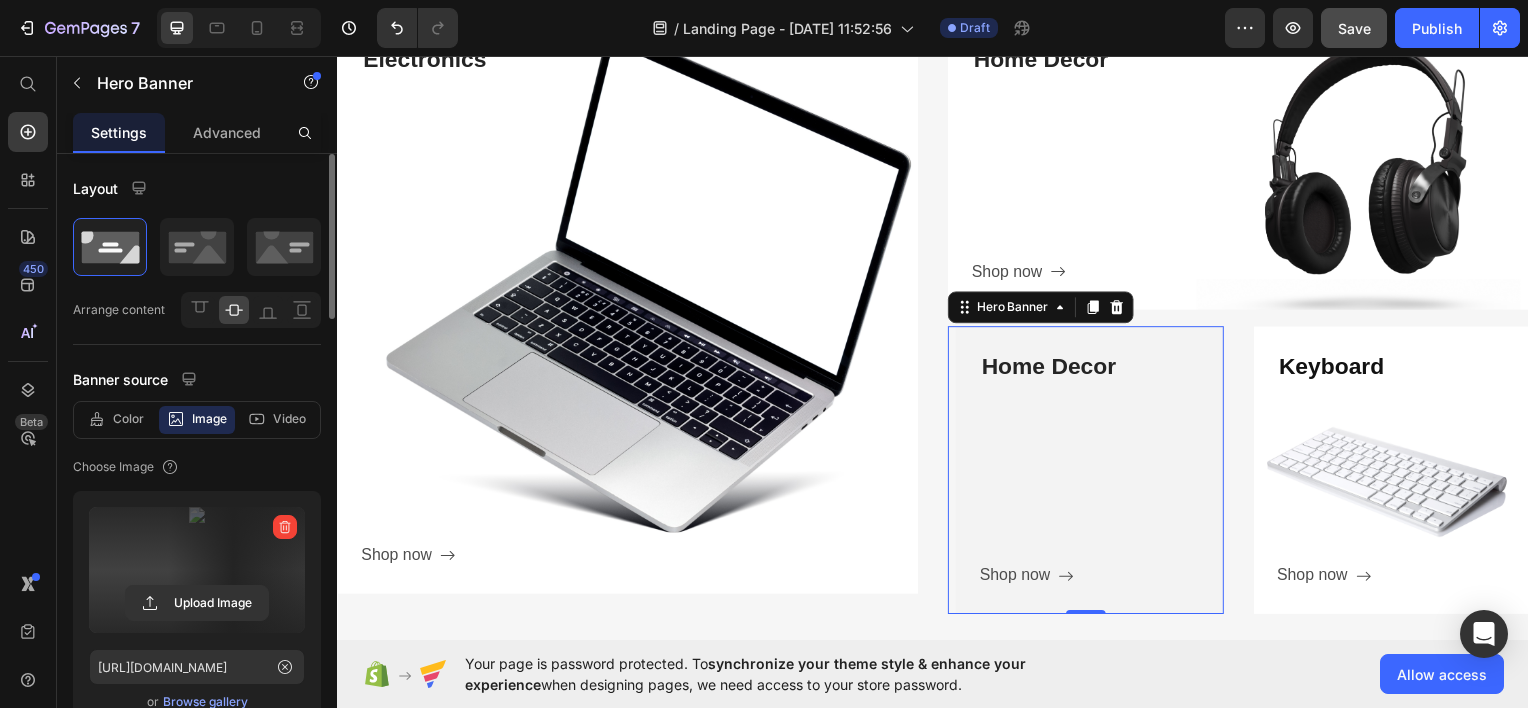 click at bounding box center [197, 570] 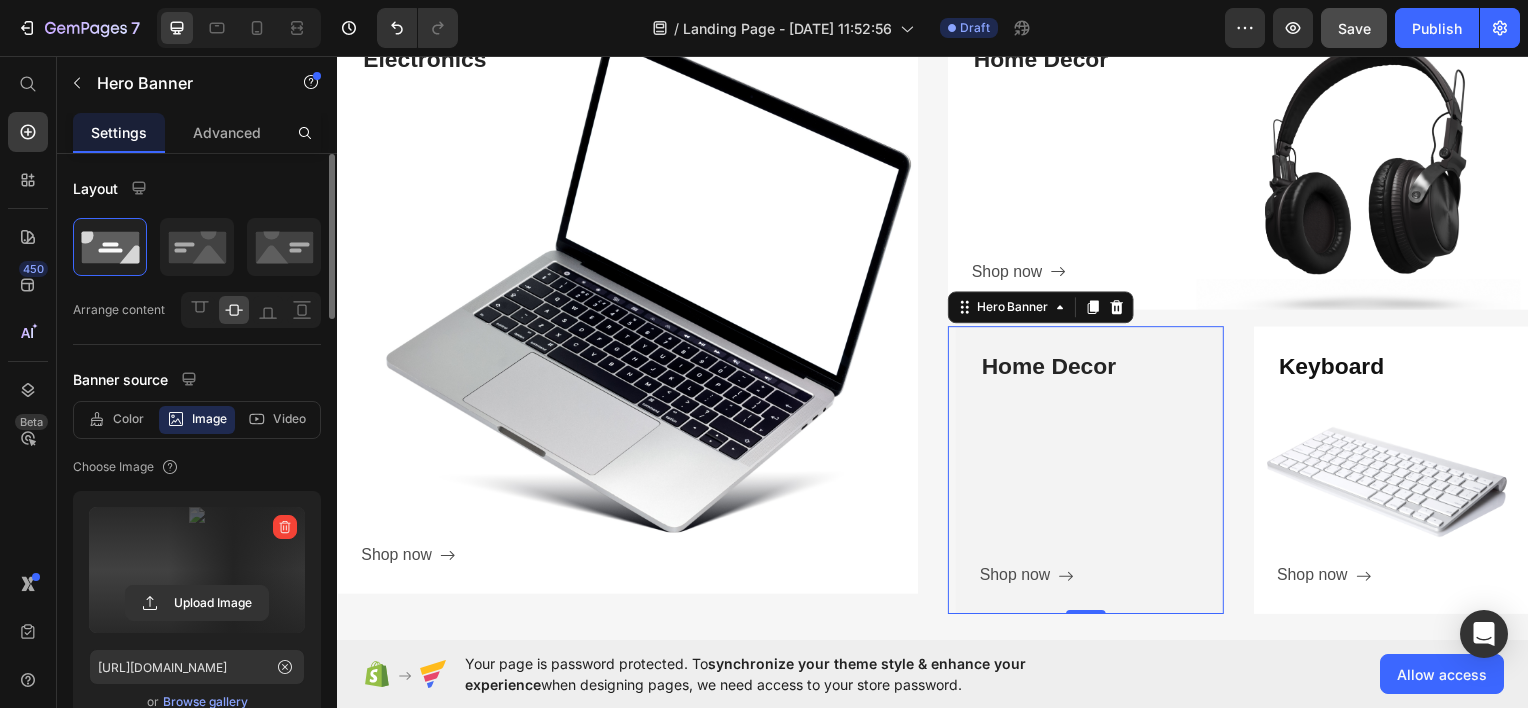 click 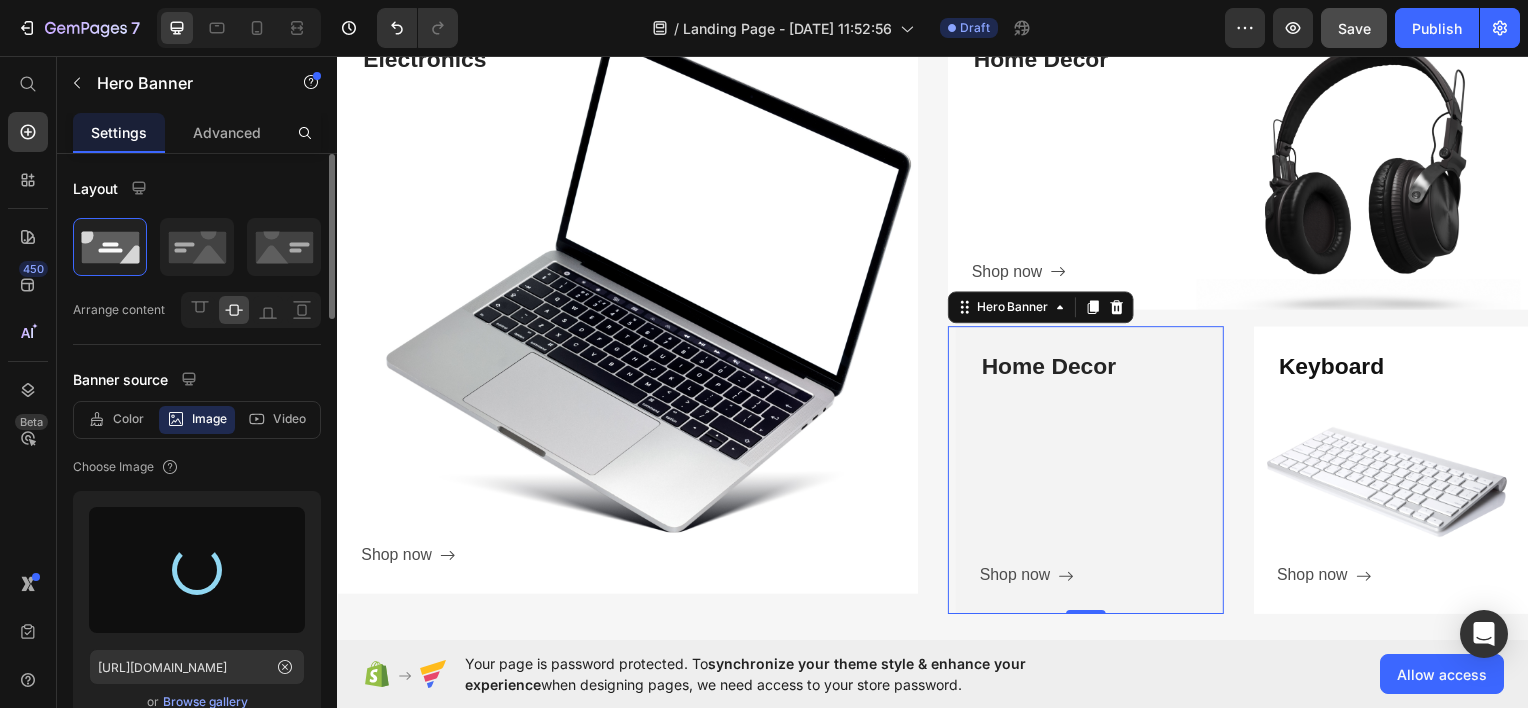 type on "https://cdn.shopify.com/s/files/1/0956/2564/2293/files/gempages_576941809293329250-b8134e8a-7072-4adb-8499-af344bf3ae10.jpg" 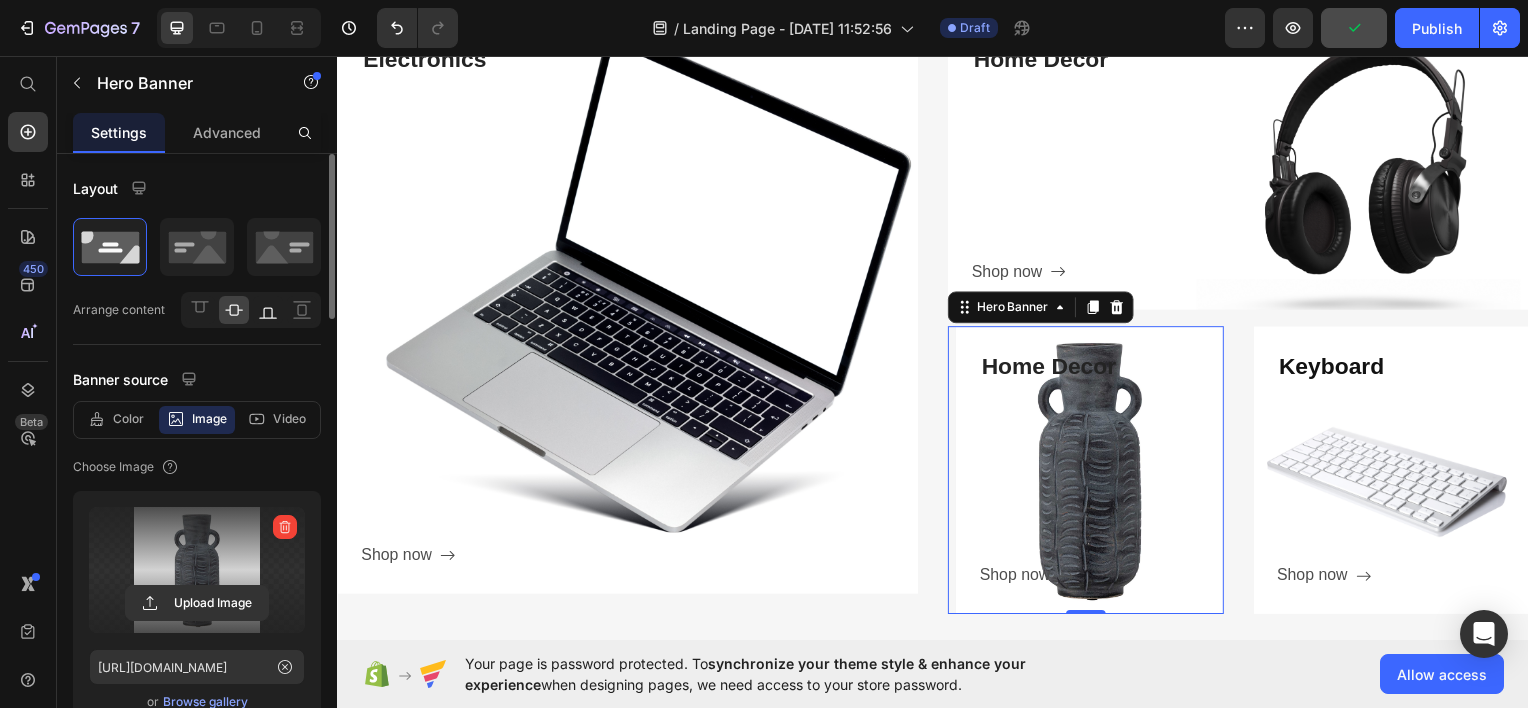 click 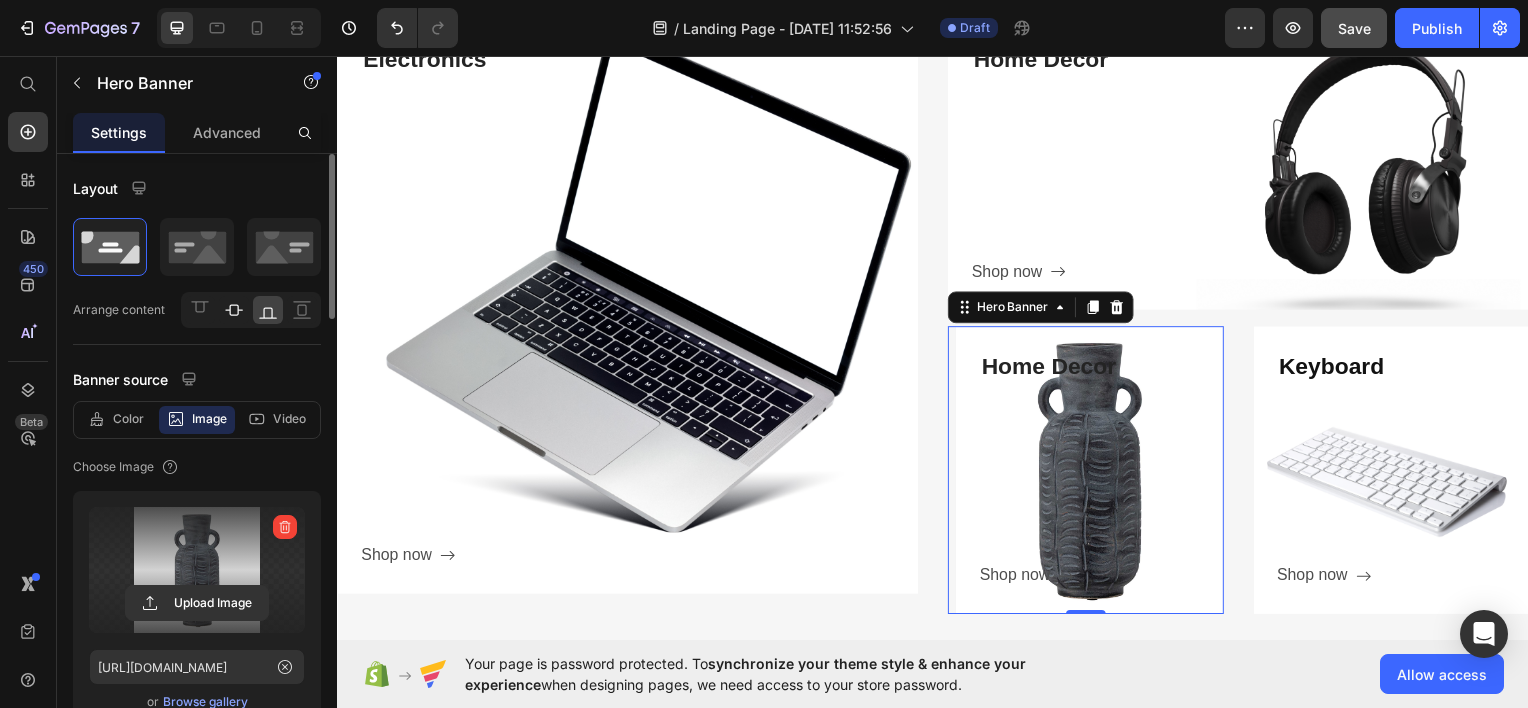 click 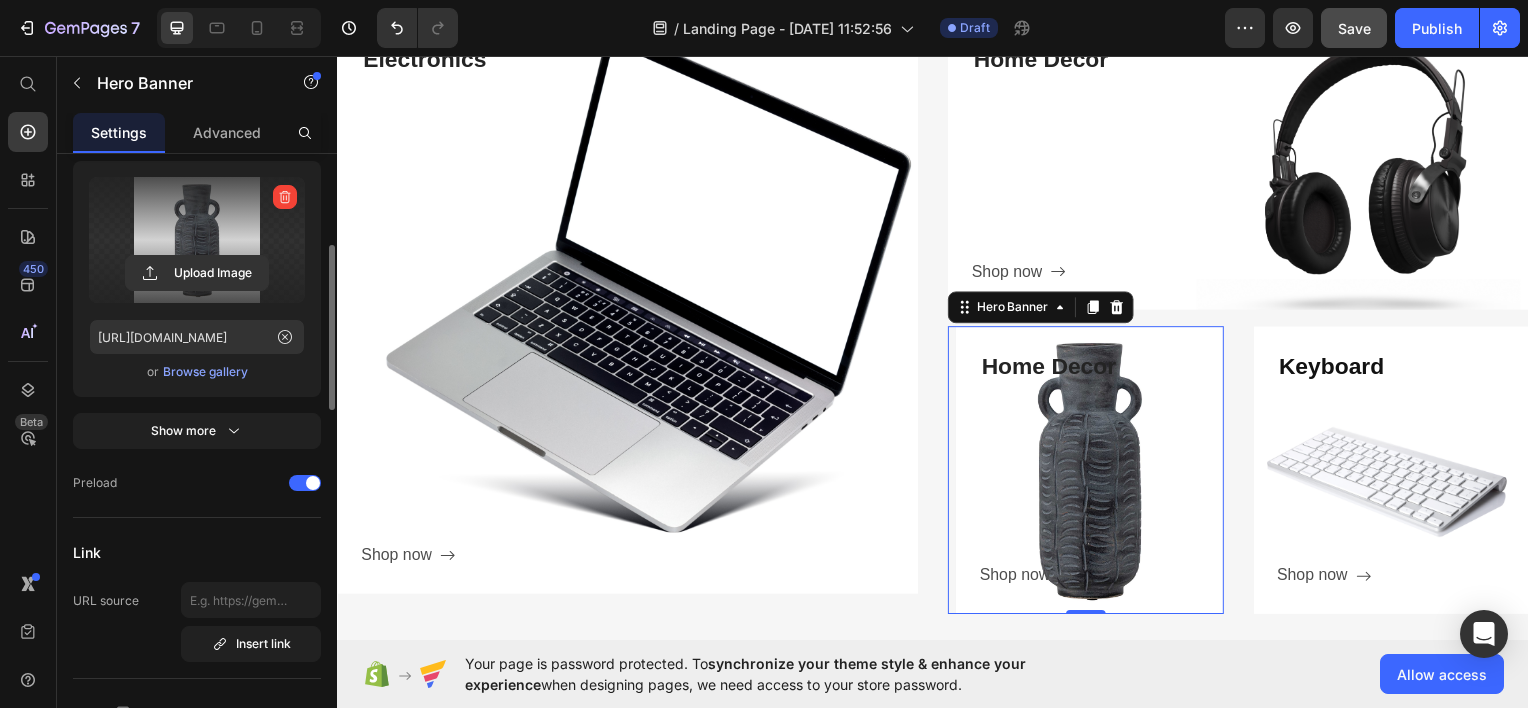 scroll, scrollTop: 333, scrollLeft: 0, axis: vertical 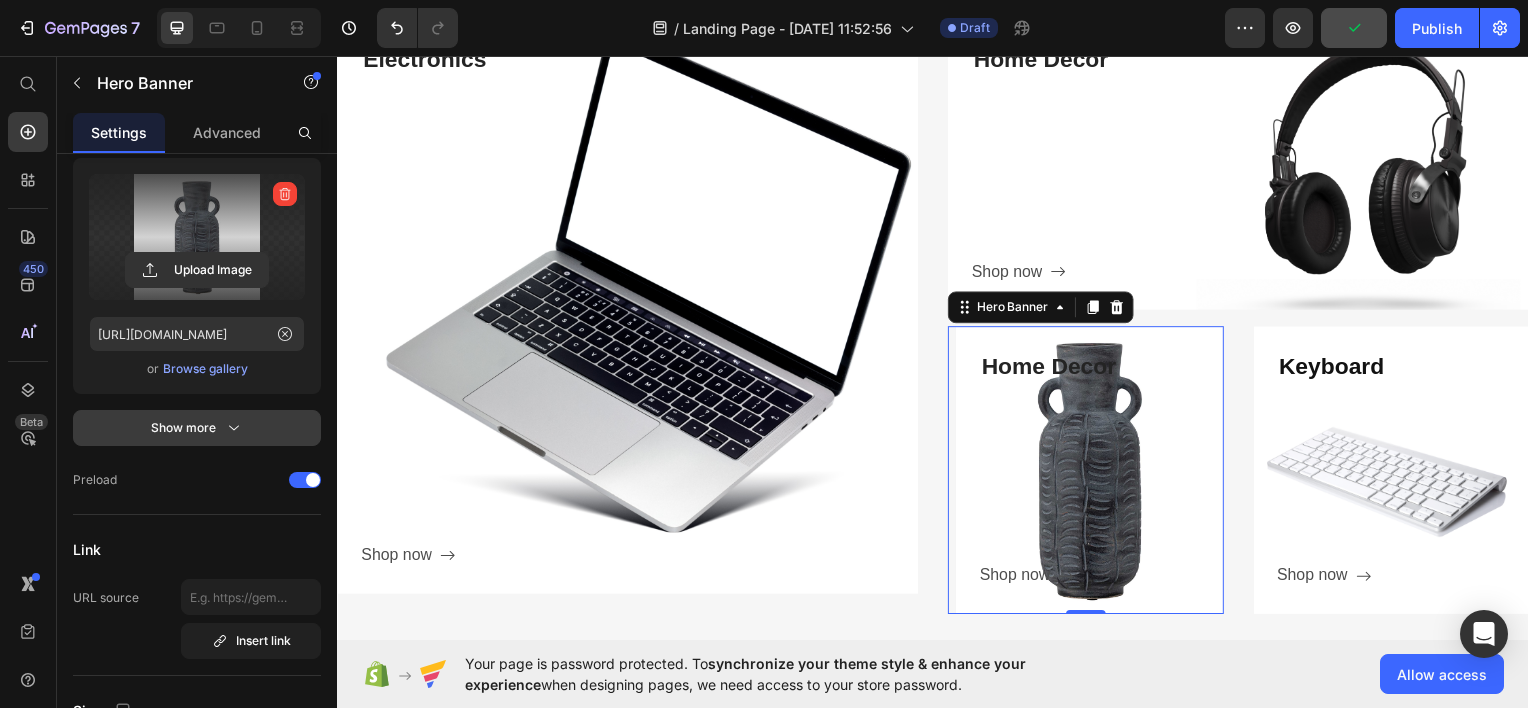 click on "Show more" at bounding box center [197, 428] 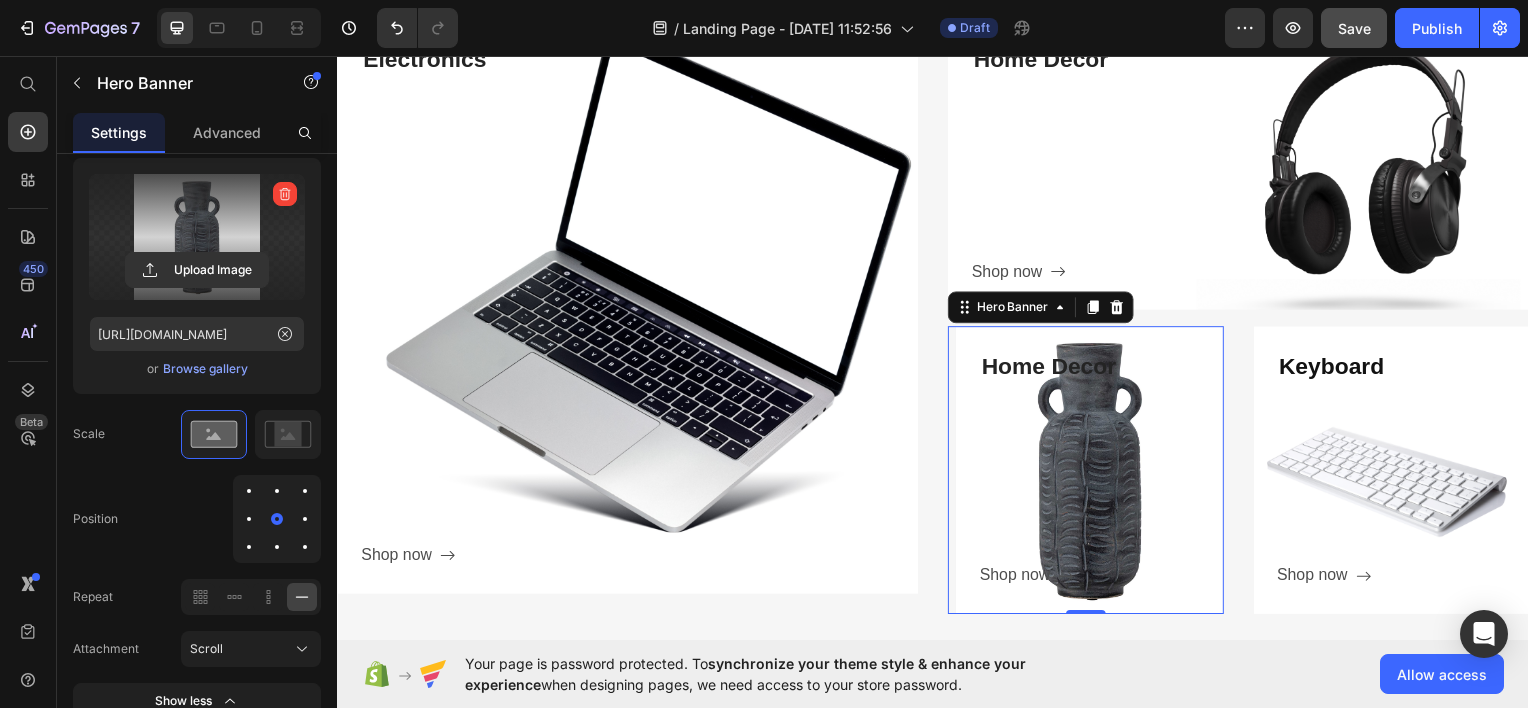 click at bounding box center (277, 547) 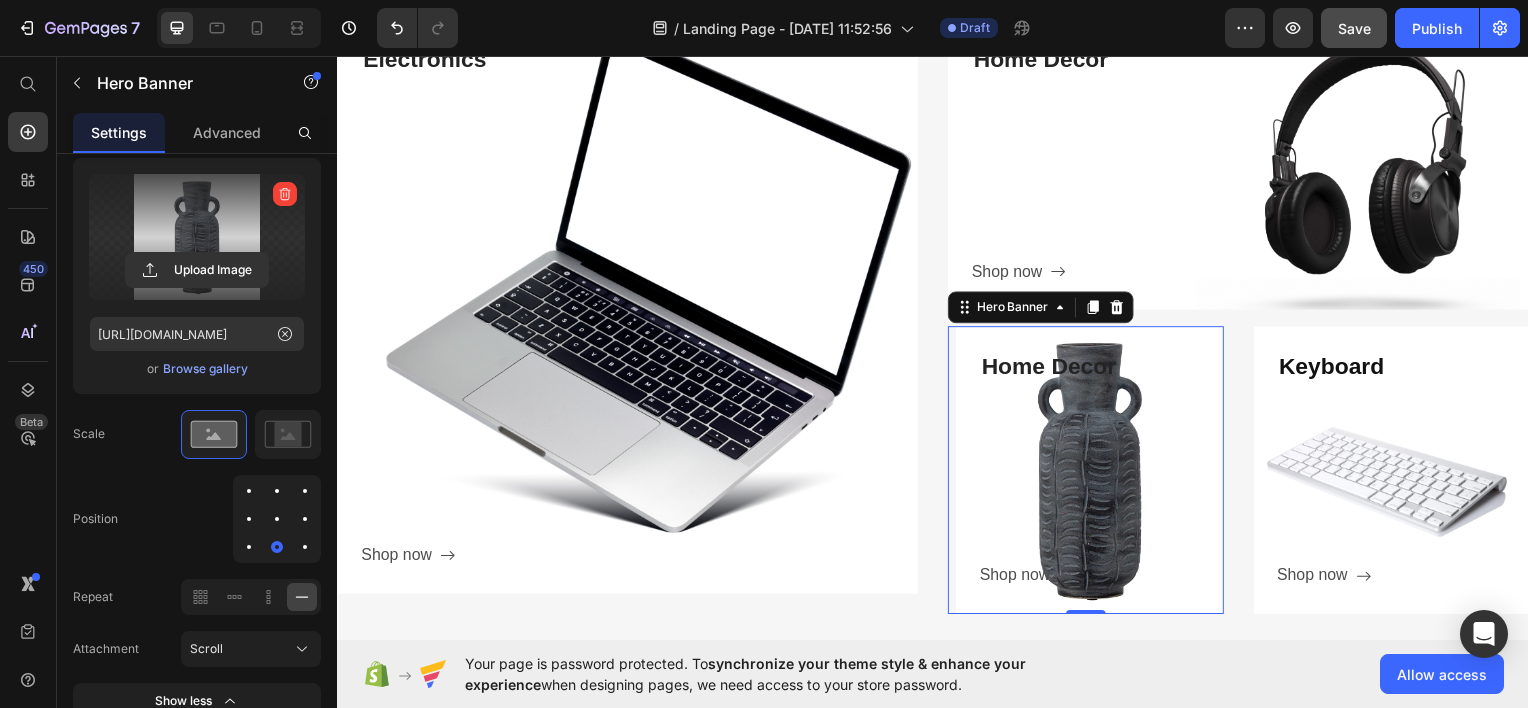 click at bounding box center (277, 491) 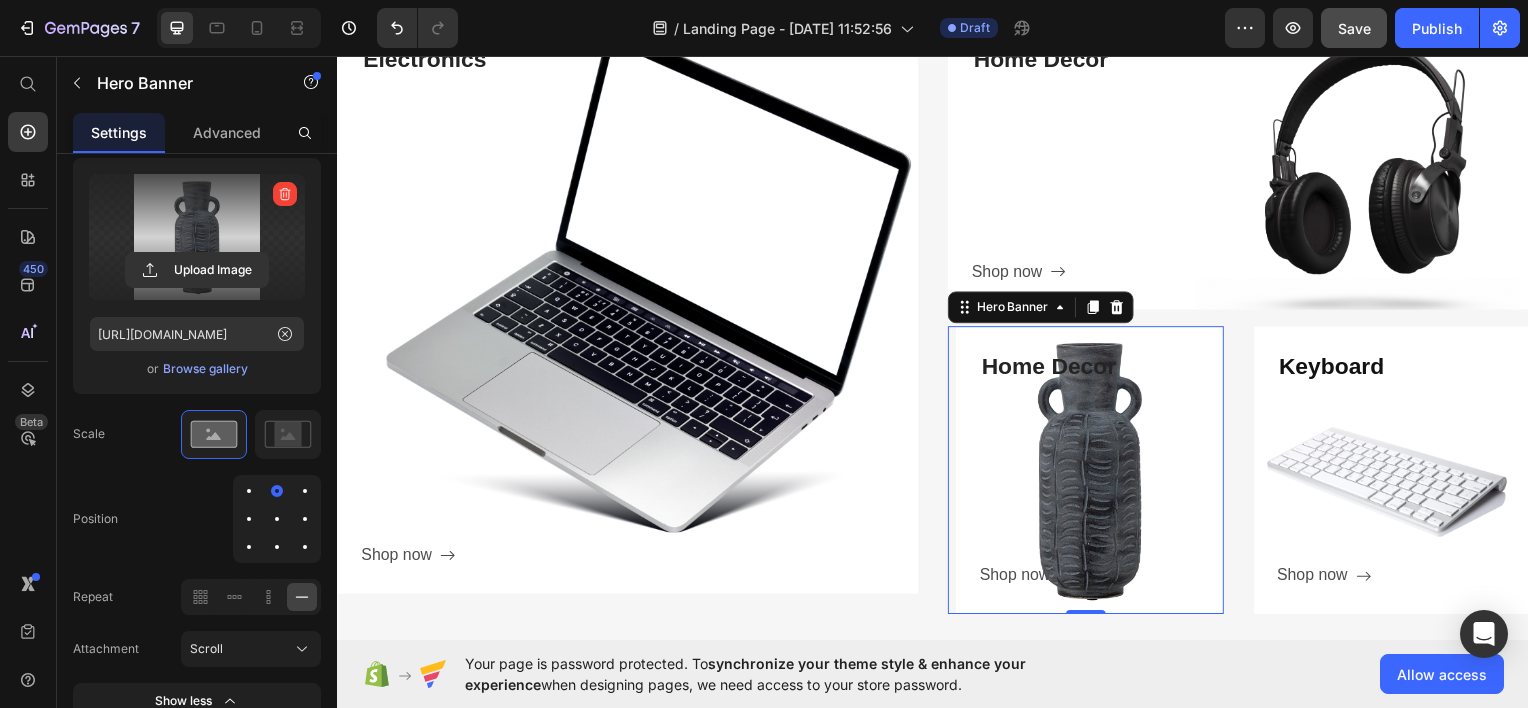 click at bounding box center (305, 519) 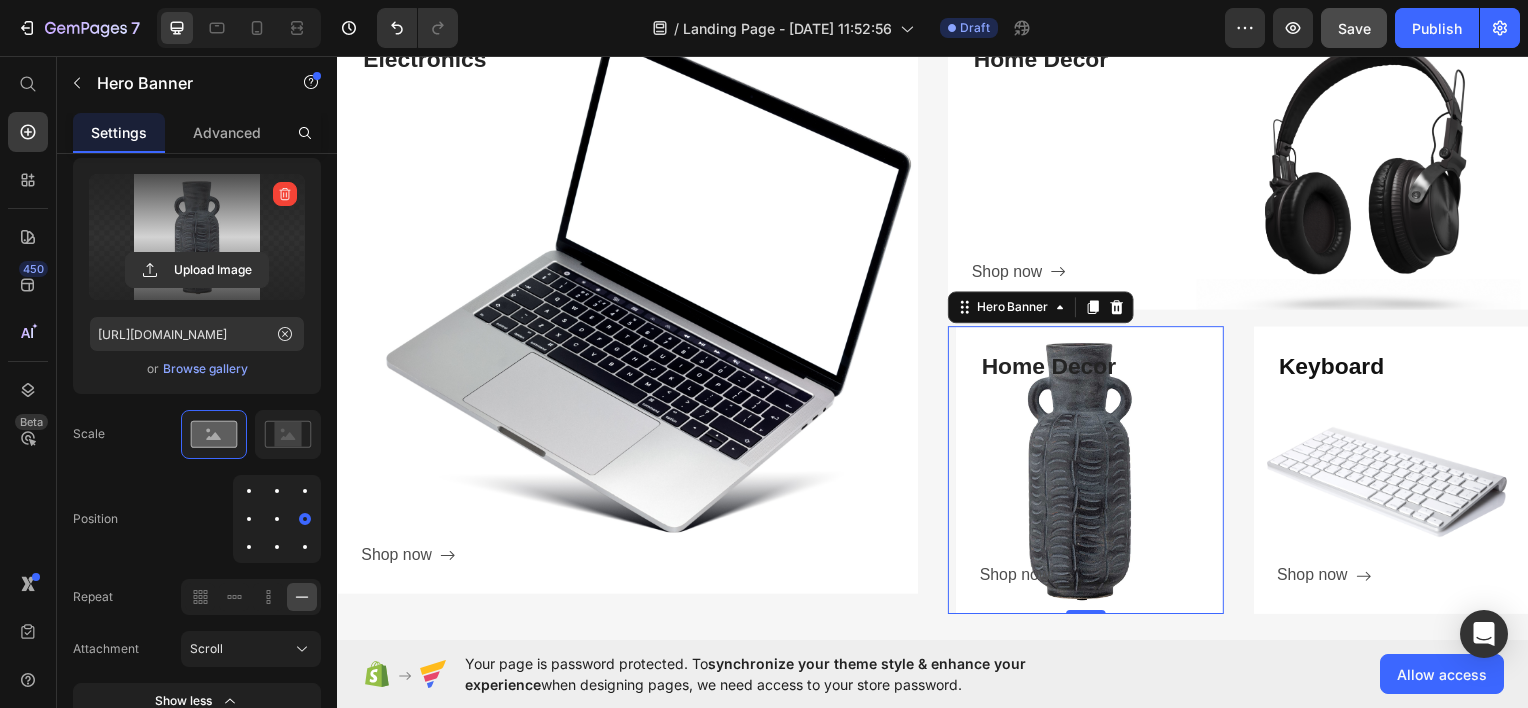 click at bounding box center (249, 519) 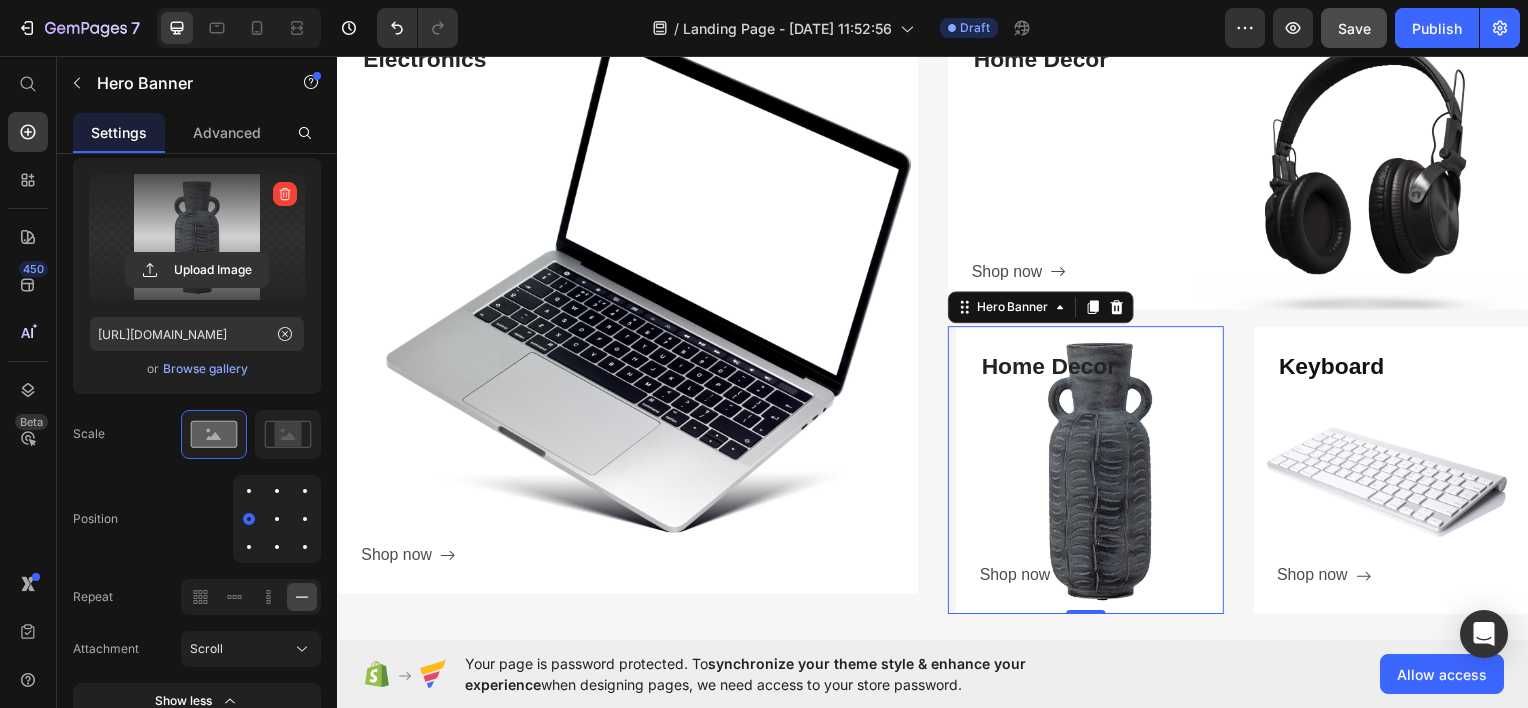 click at bounding box center (277, 519) 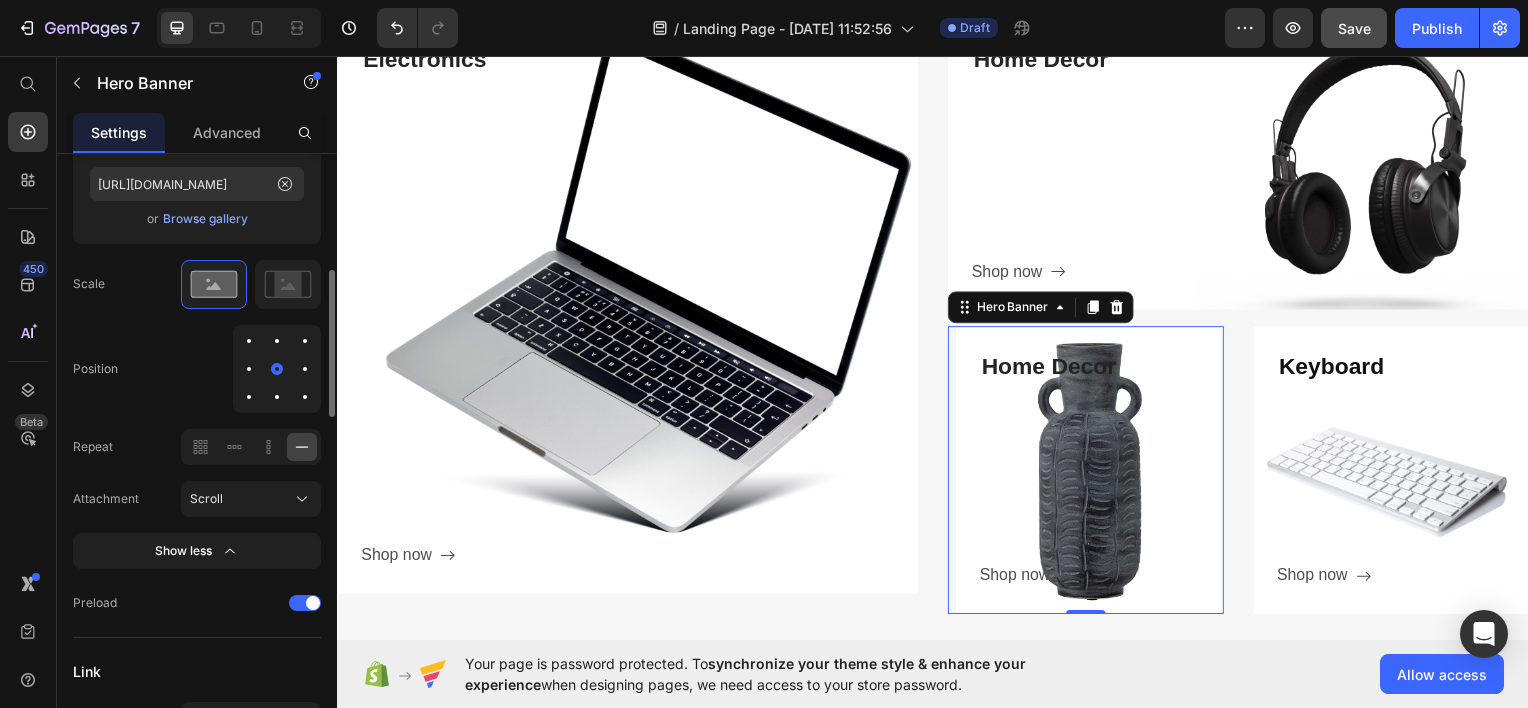 scroll, scrollTop: 484, scrollLeft: 0, axis: vertical 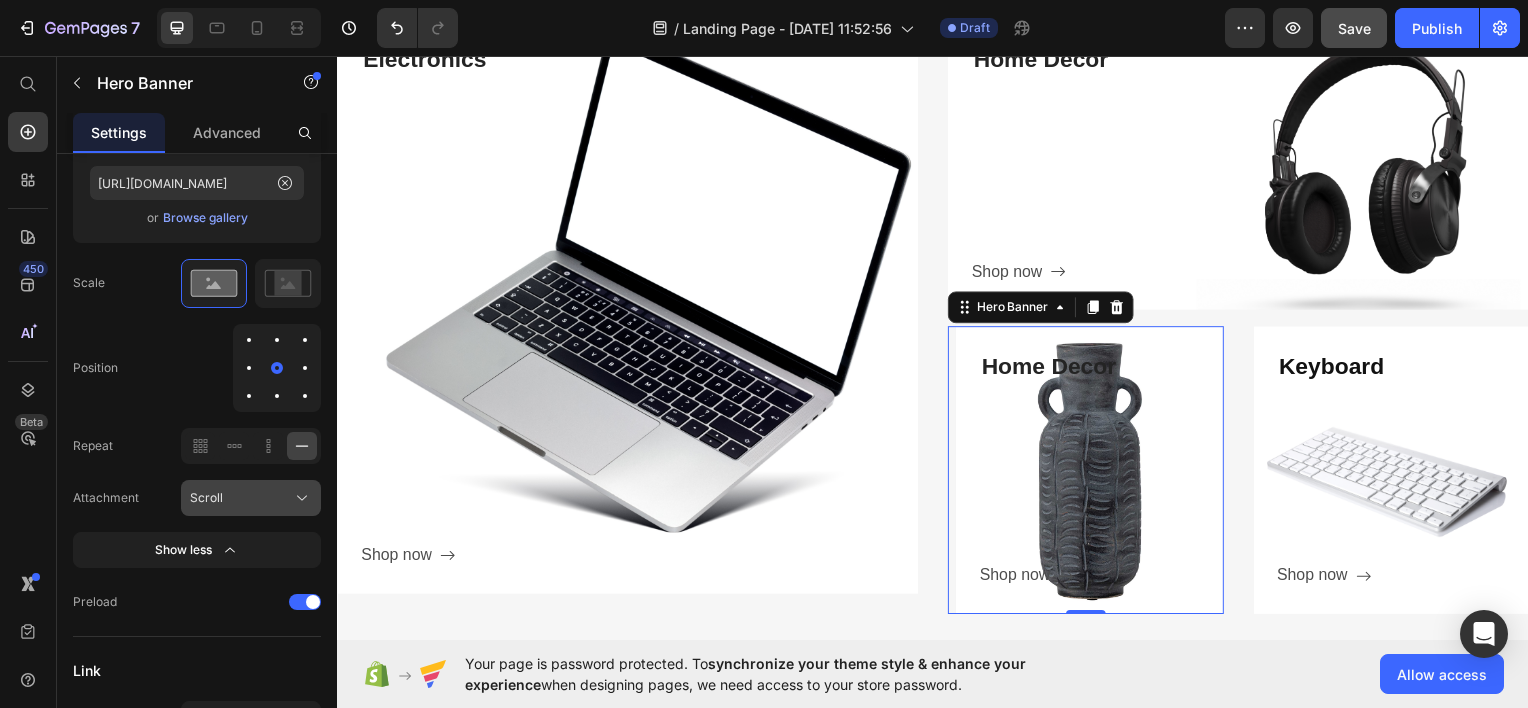 click on "Scroll" at bounding box center [251, 498] 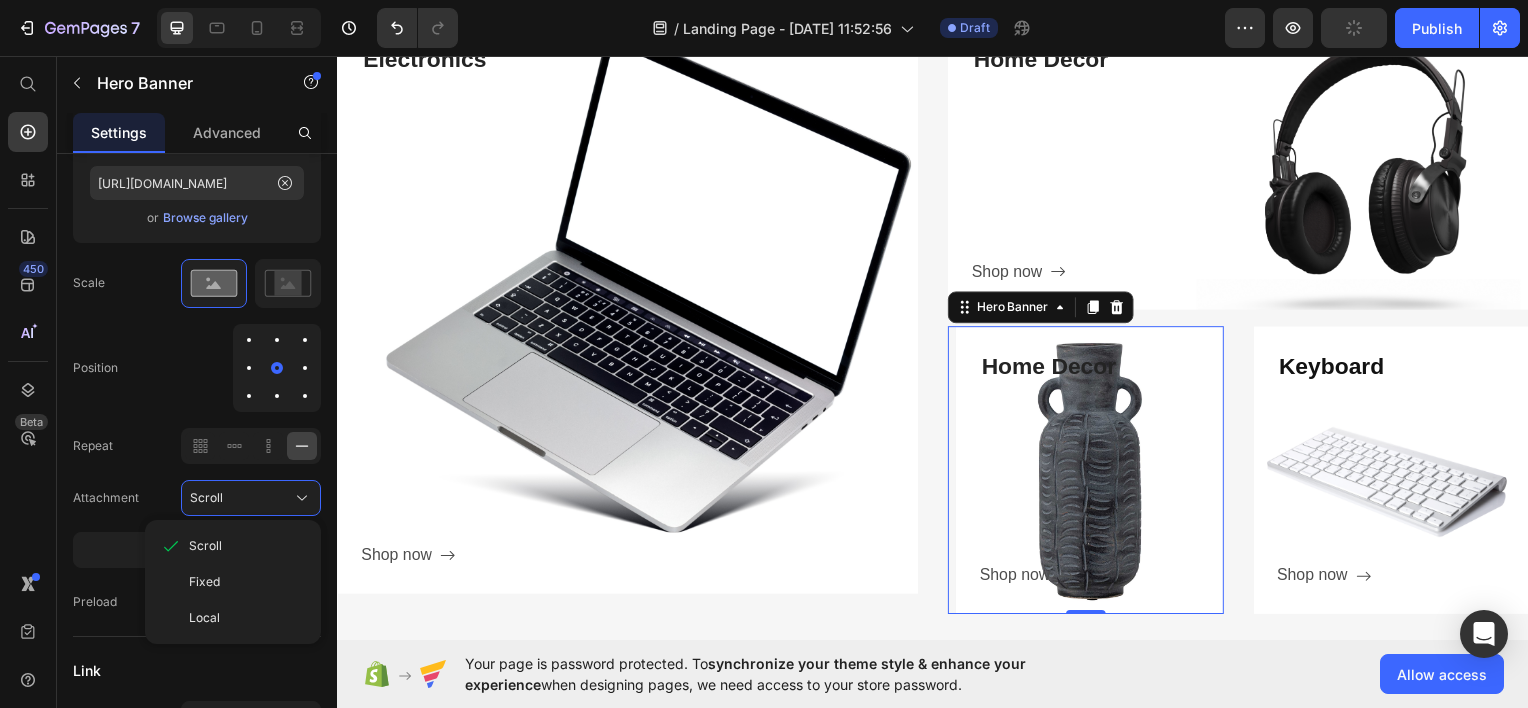 click on "Repeat" at bounding box center [197, 446] 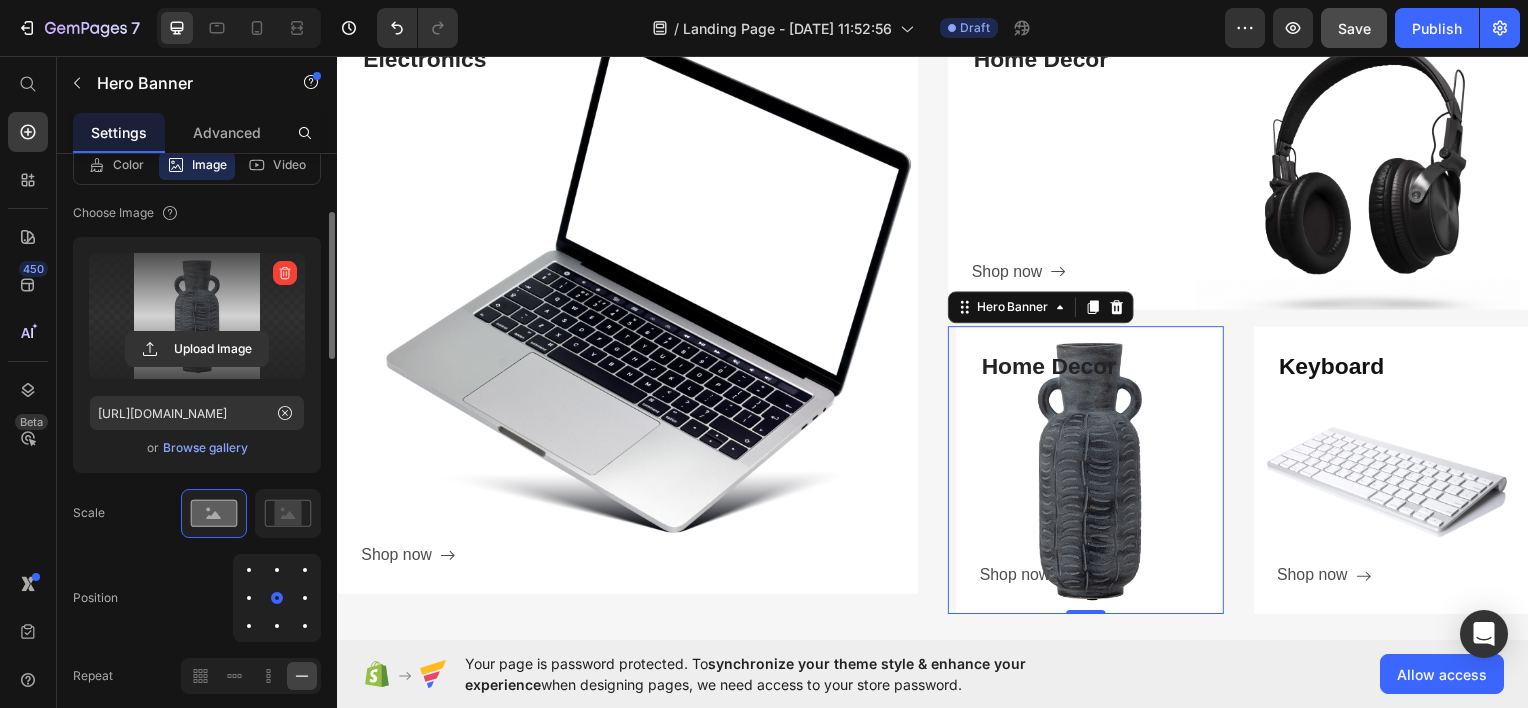 scroll, scrollTop: 252, scrollLeft: 0, axis: vertical 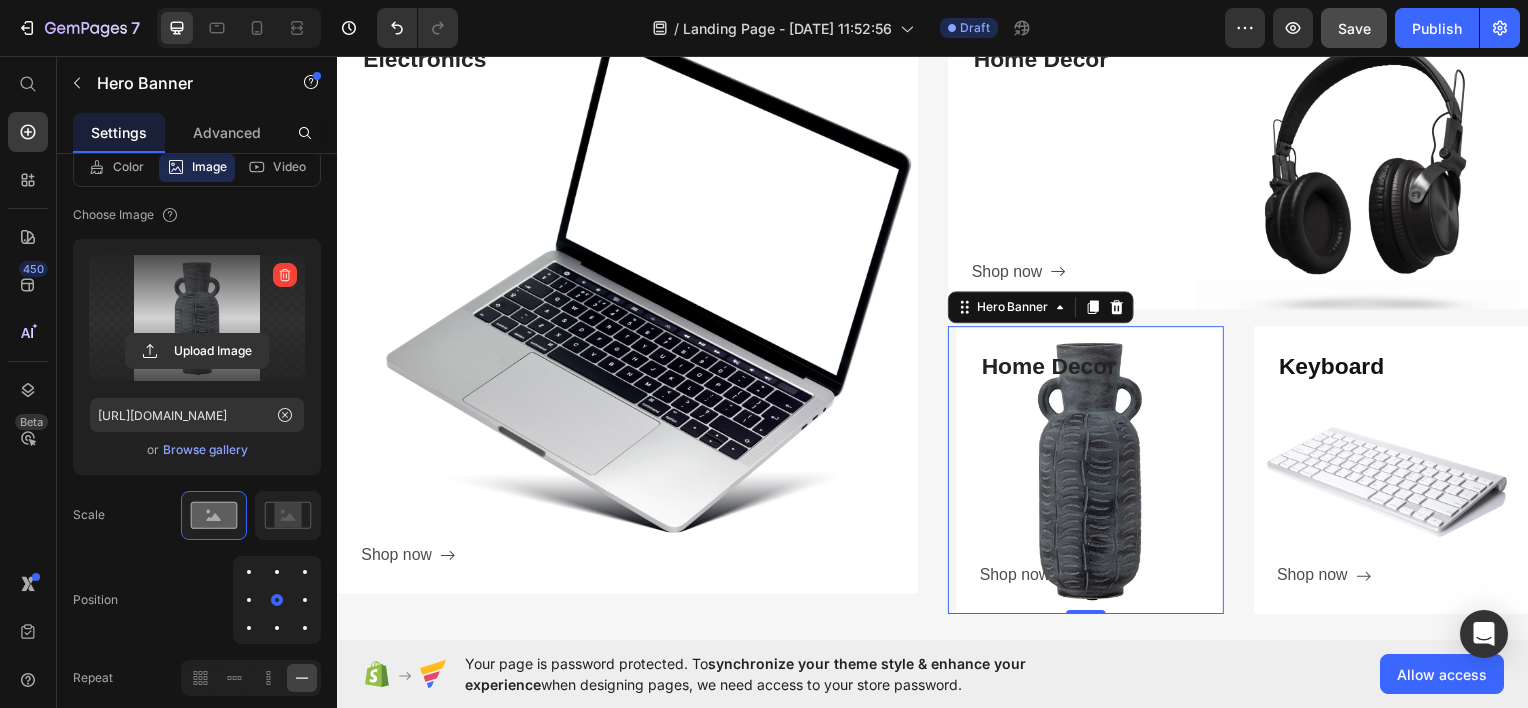 click on "Browse gallery" at bounding box center [205, 450] 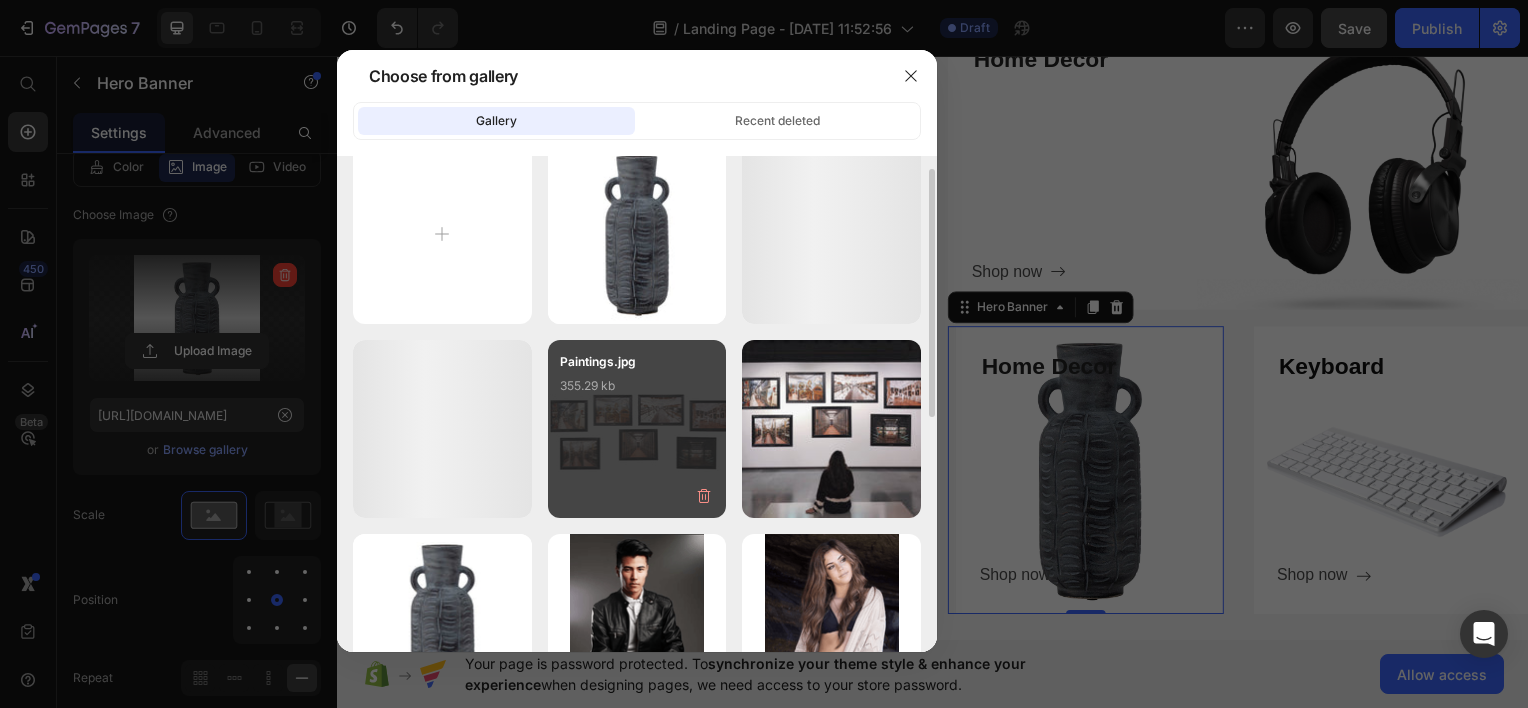 scroll, scrollTop: 0, scrollLeft: 0, axis: both 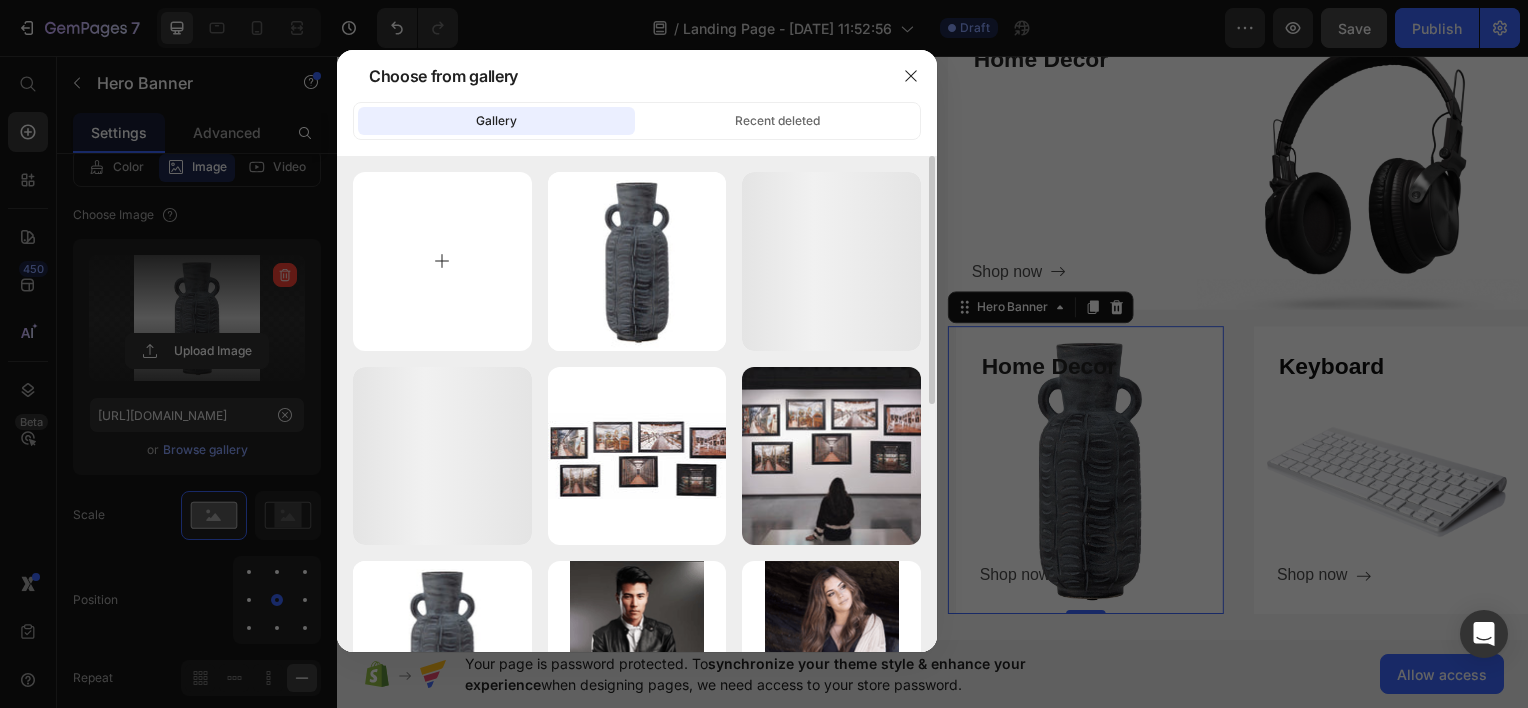 click at bounding box center [442, 261] 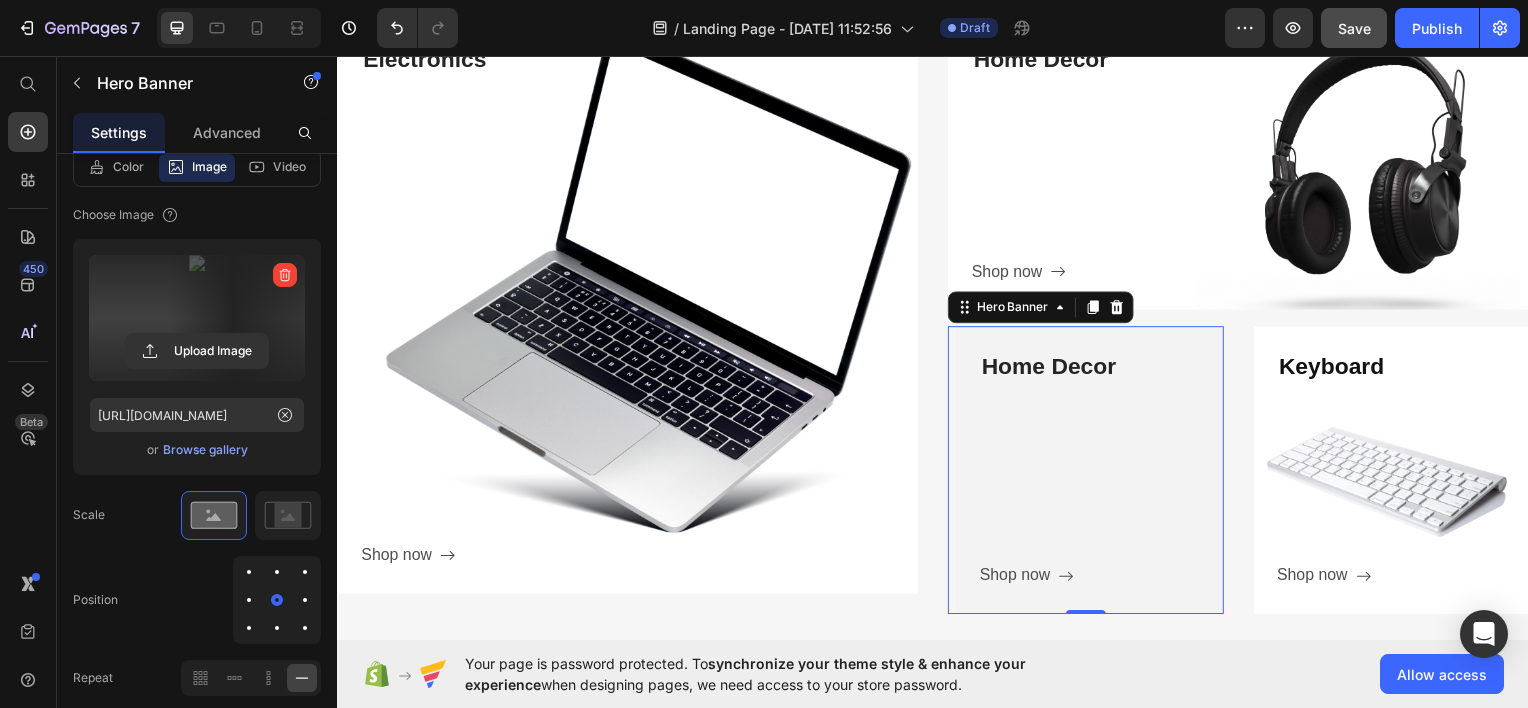 click at bounding box center [197, 318] 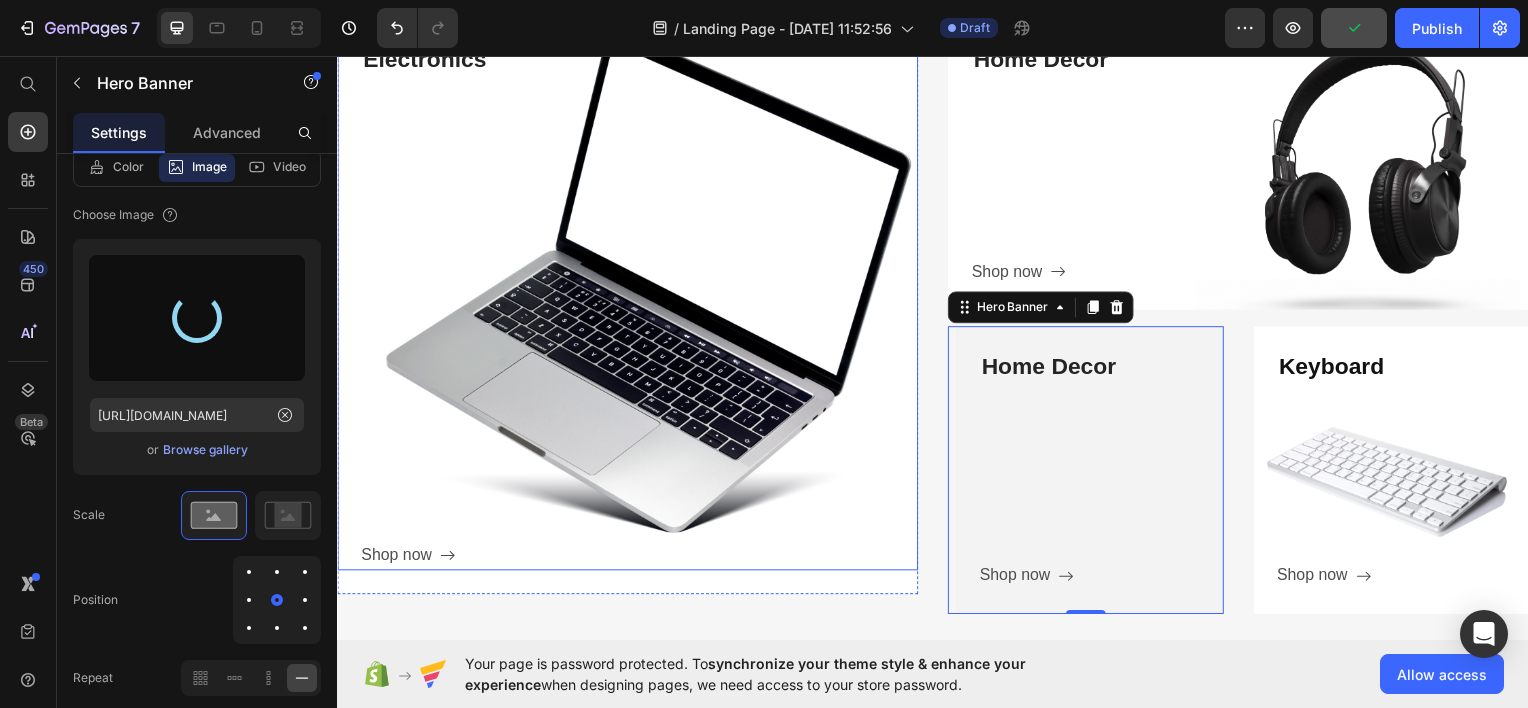 type on "https://cdn.shopify.com/s/files/1/0956/2564/2293/files/gempages_576941809293329250-b8134e8a-7072-4adb-8499-af344bf3ae10.jpg" 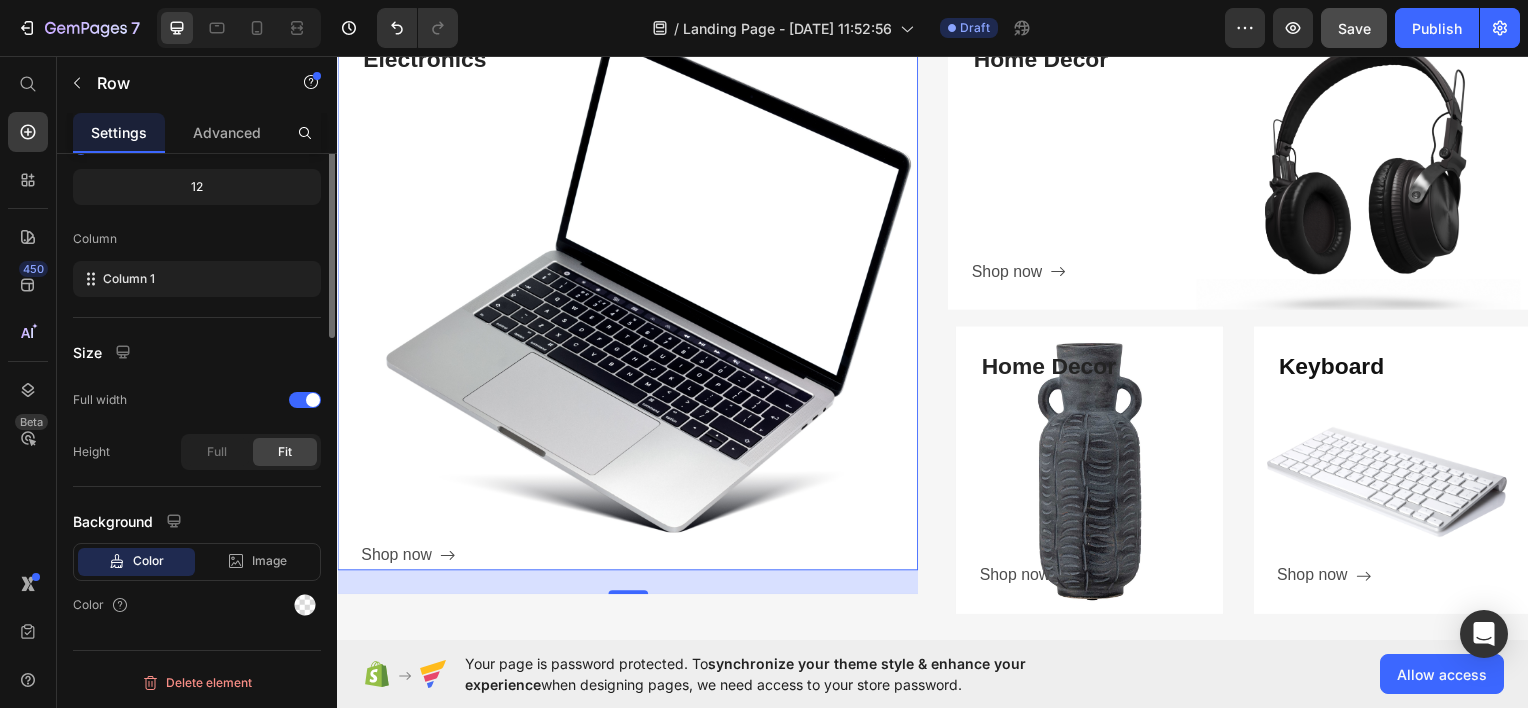 click on "Electronics Heading
Shop now Button" at bounding box center (641, 307) 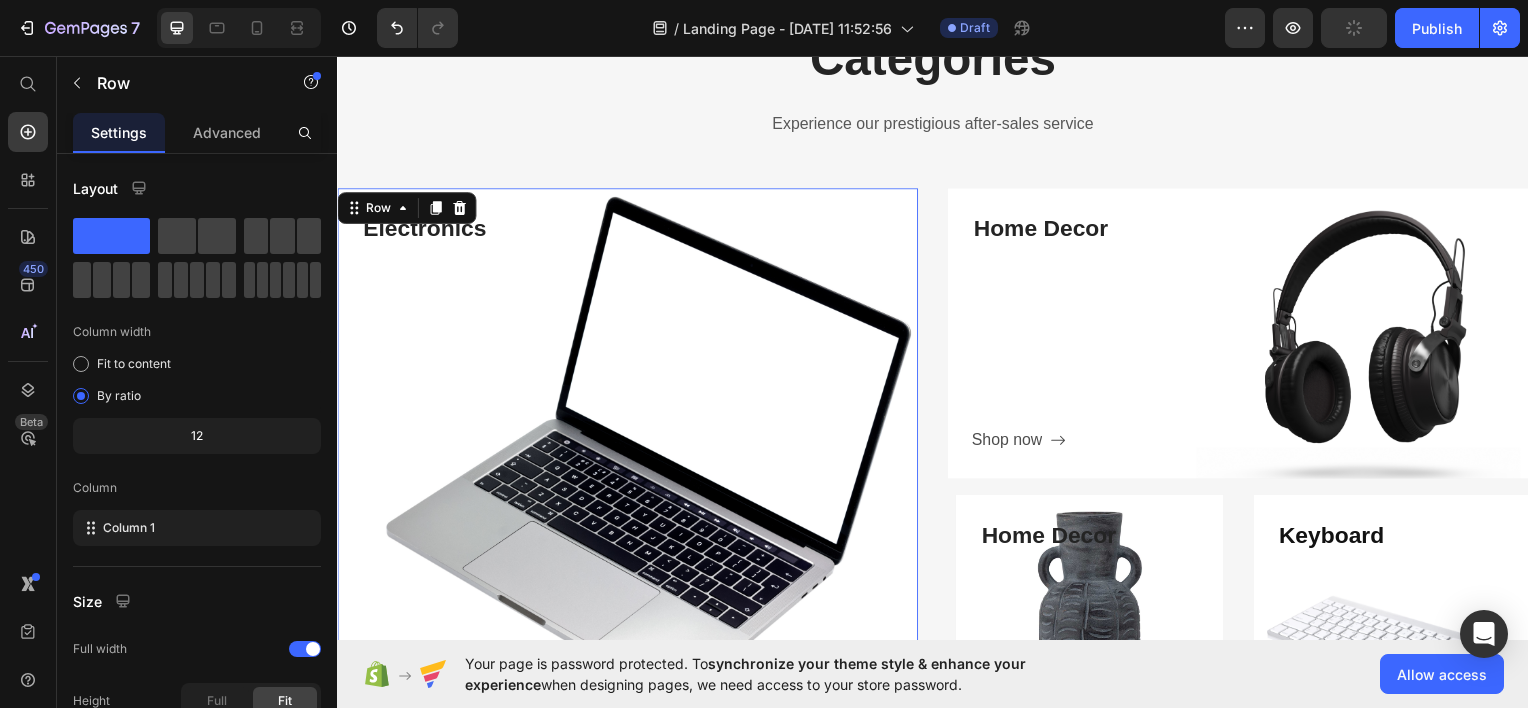 scroll, scrollTop: 642, scrollLeft: 0, axis: vertical 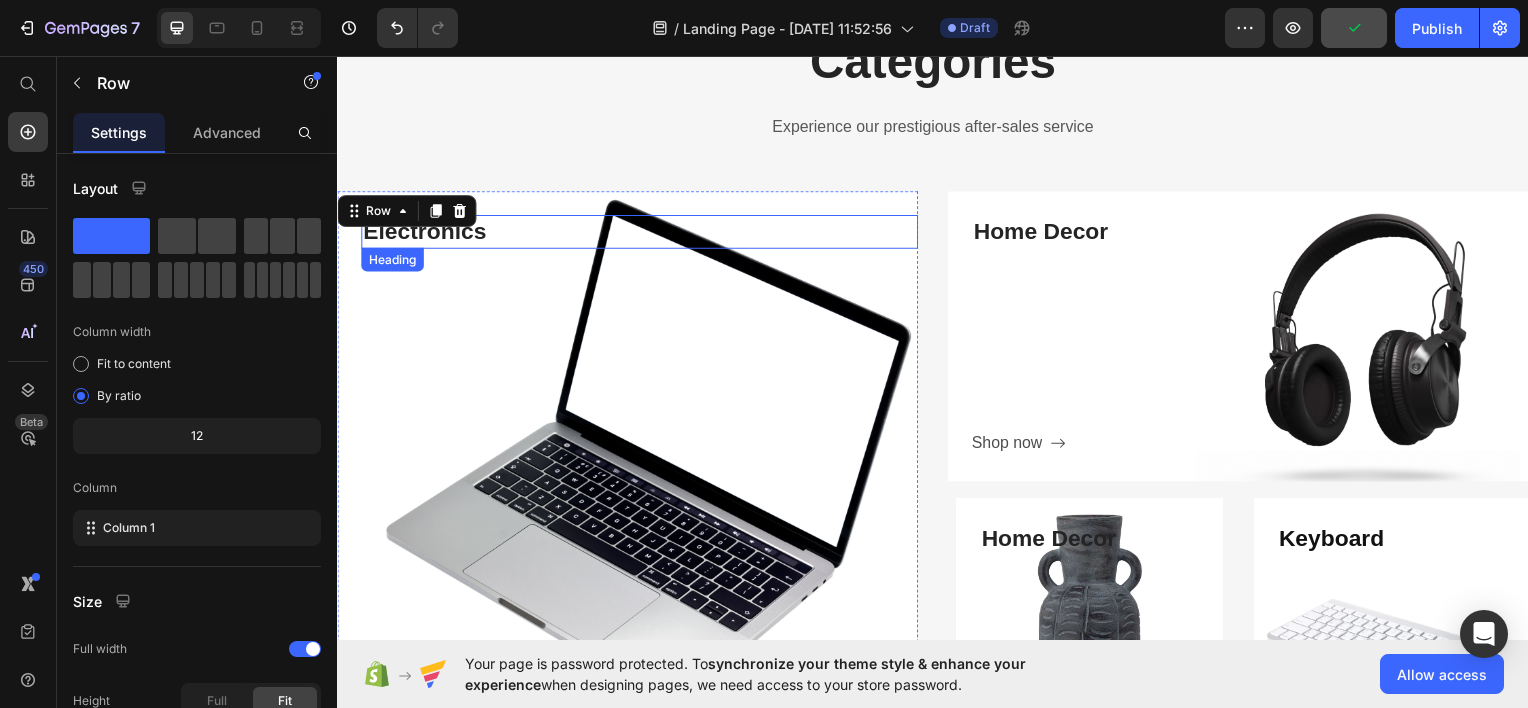 click on "Electronics" at bounding box center (641, 232) 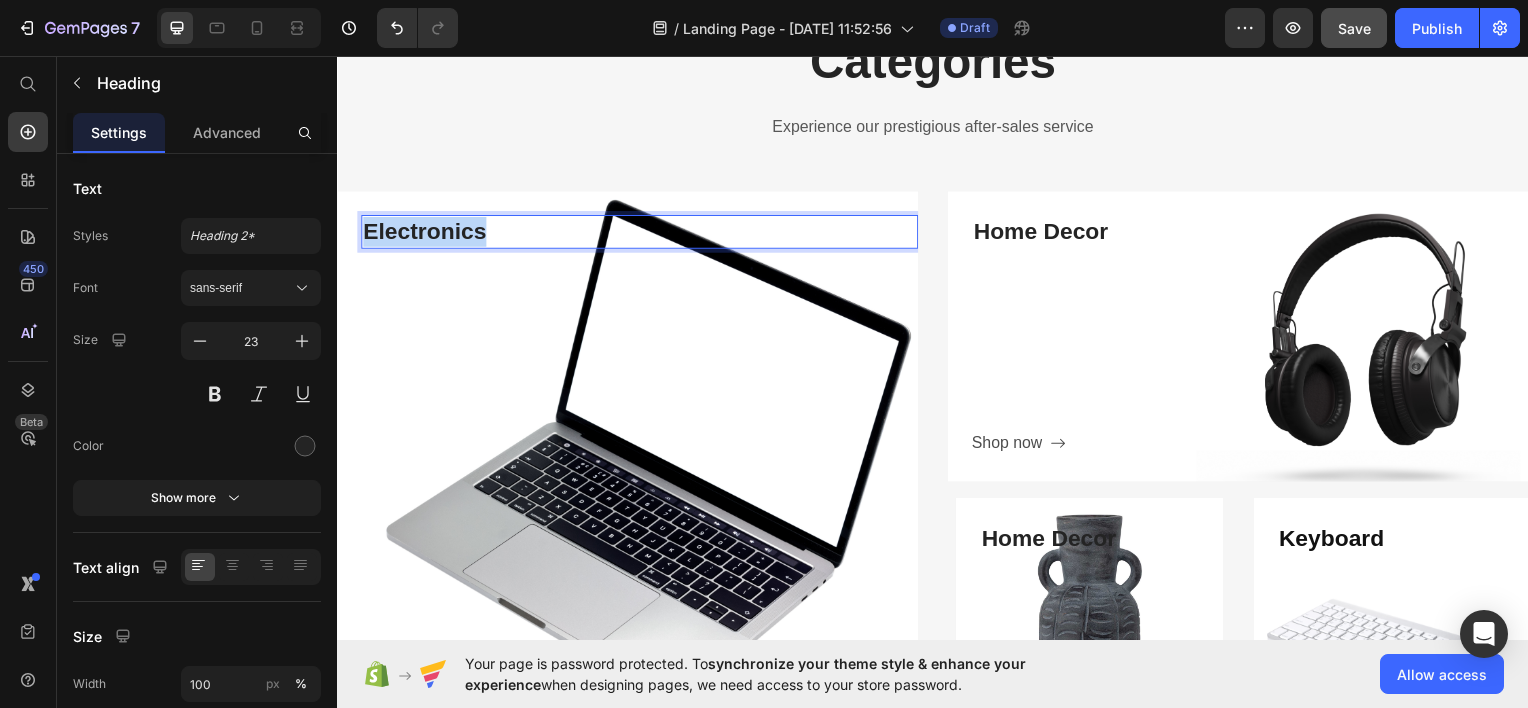 click on "Electronics" at bounding box center (641, 232) 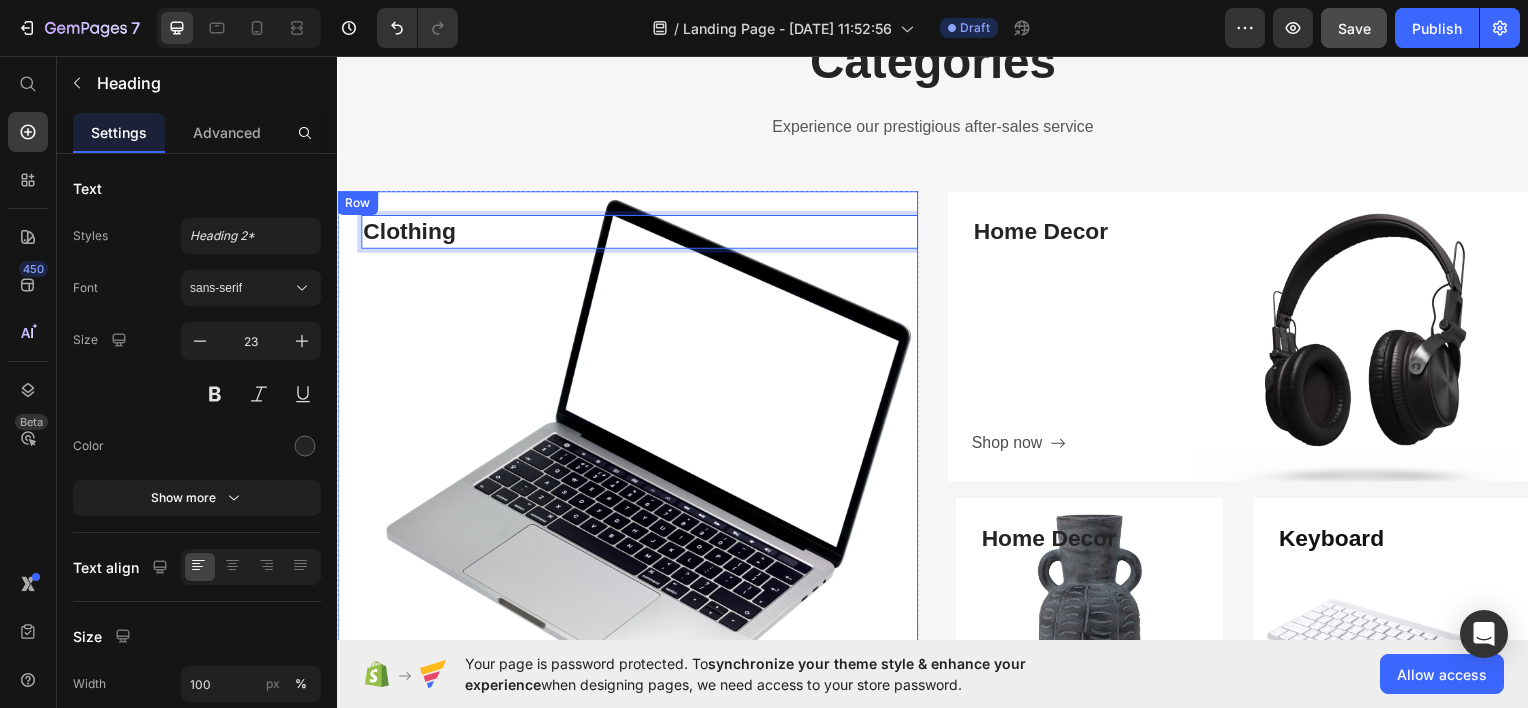 click on "Clothing Heading   468
Shop now Button" at bounding box center [641, 480] 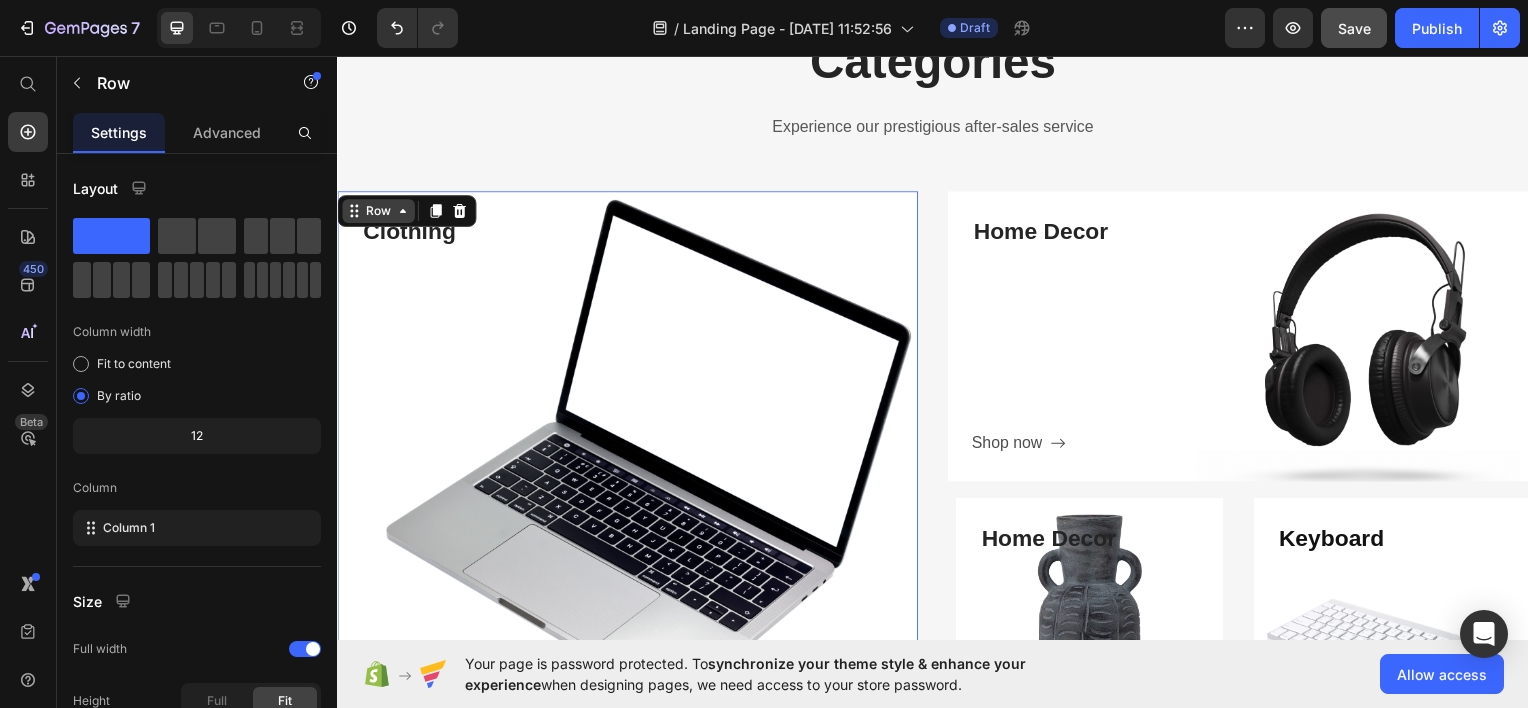 click 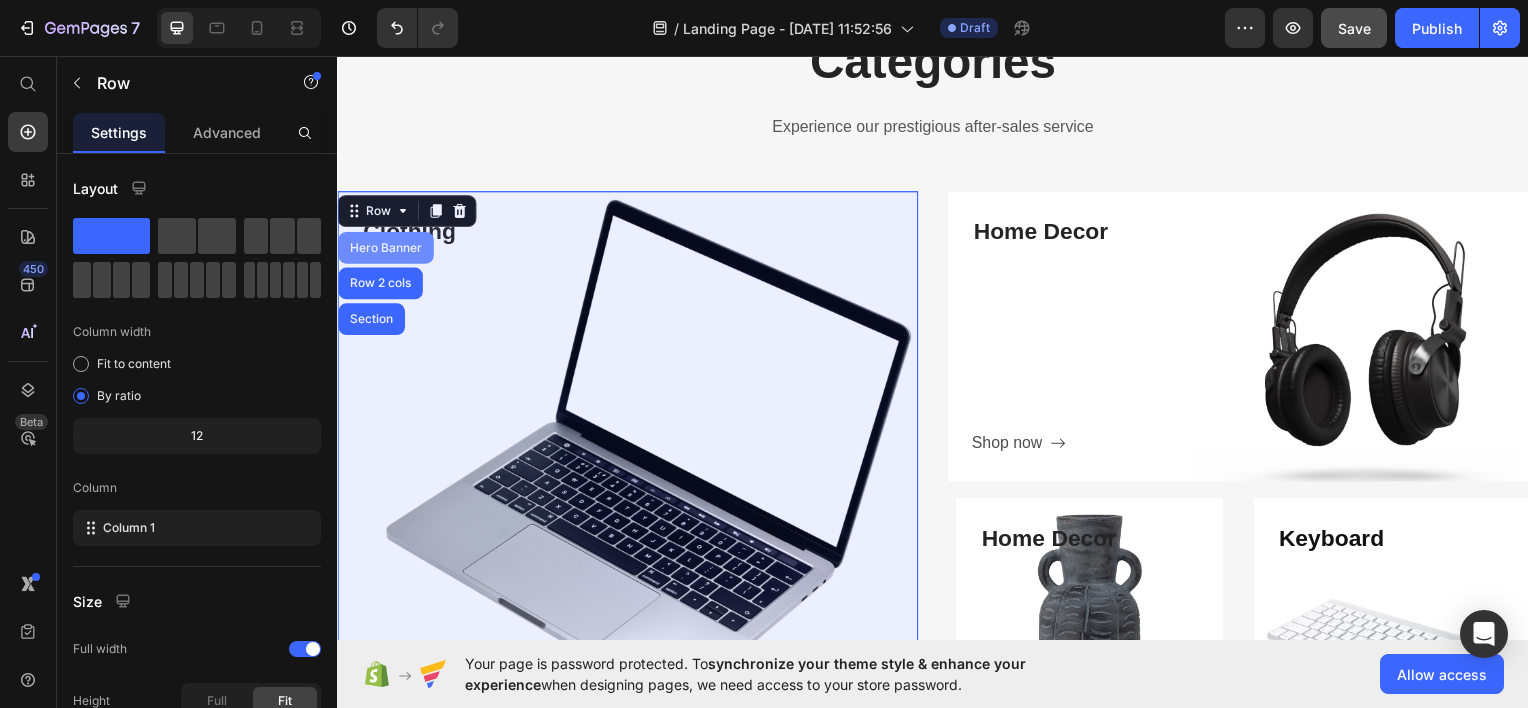 click on "Hero Banner" at bounding box center (386, 248) 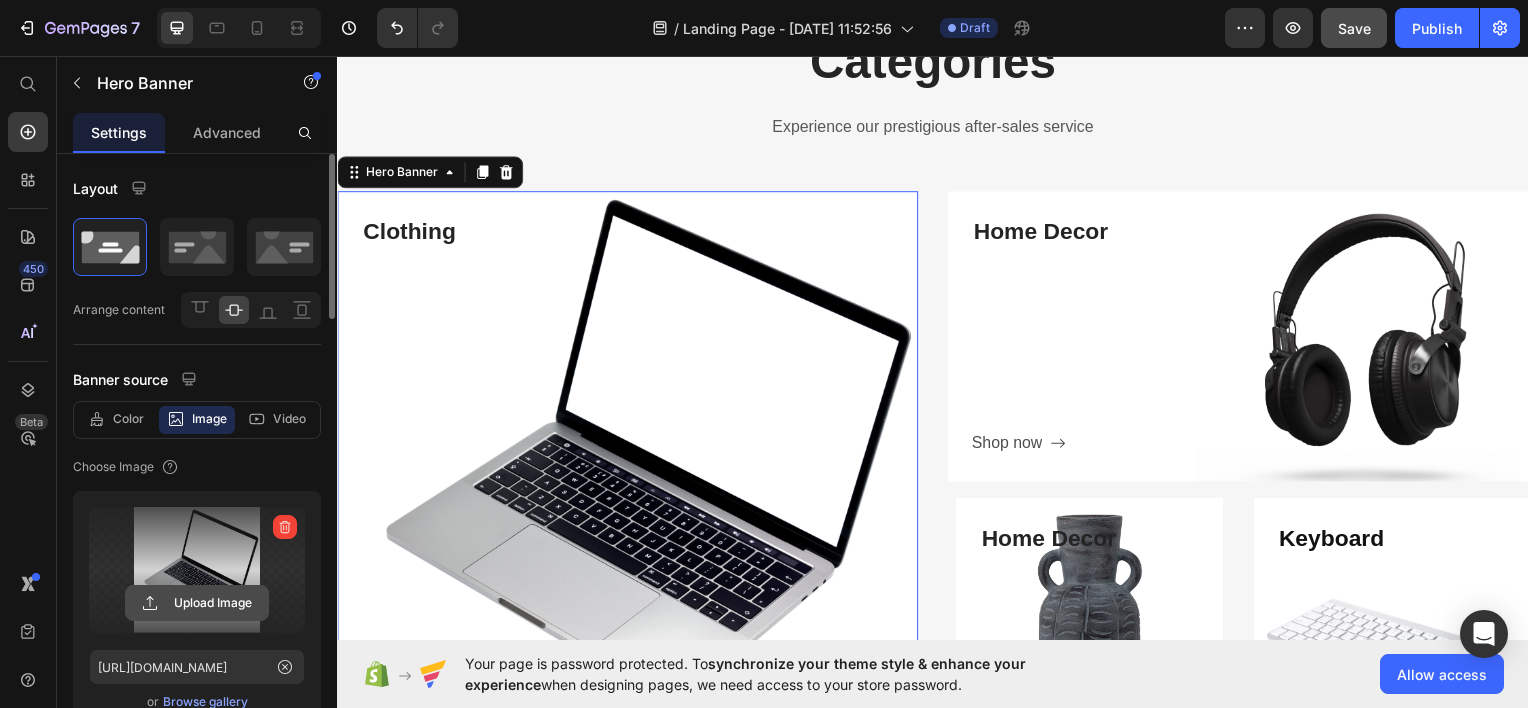 click 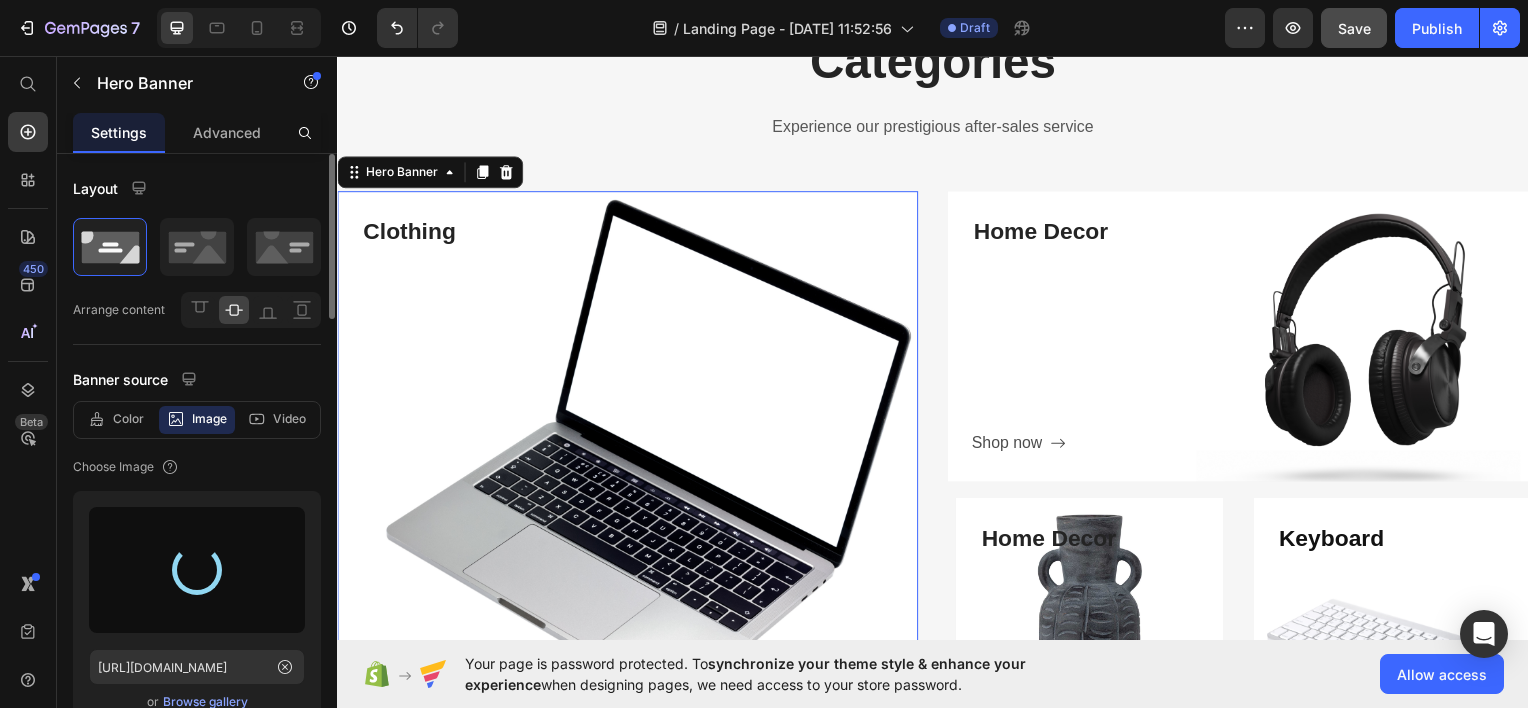 type on "[URL][DOMAIN_NAME]" 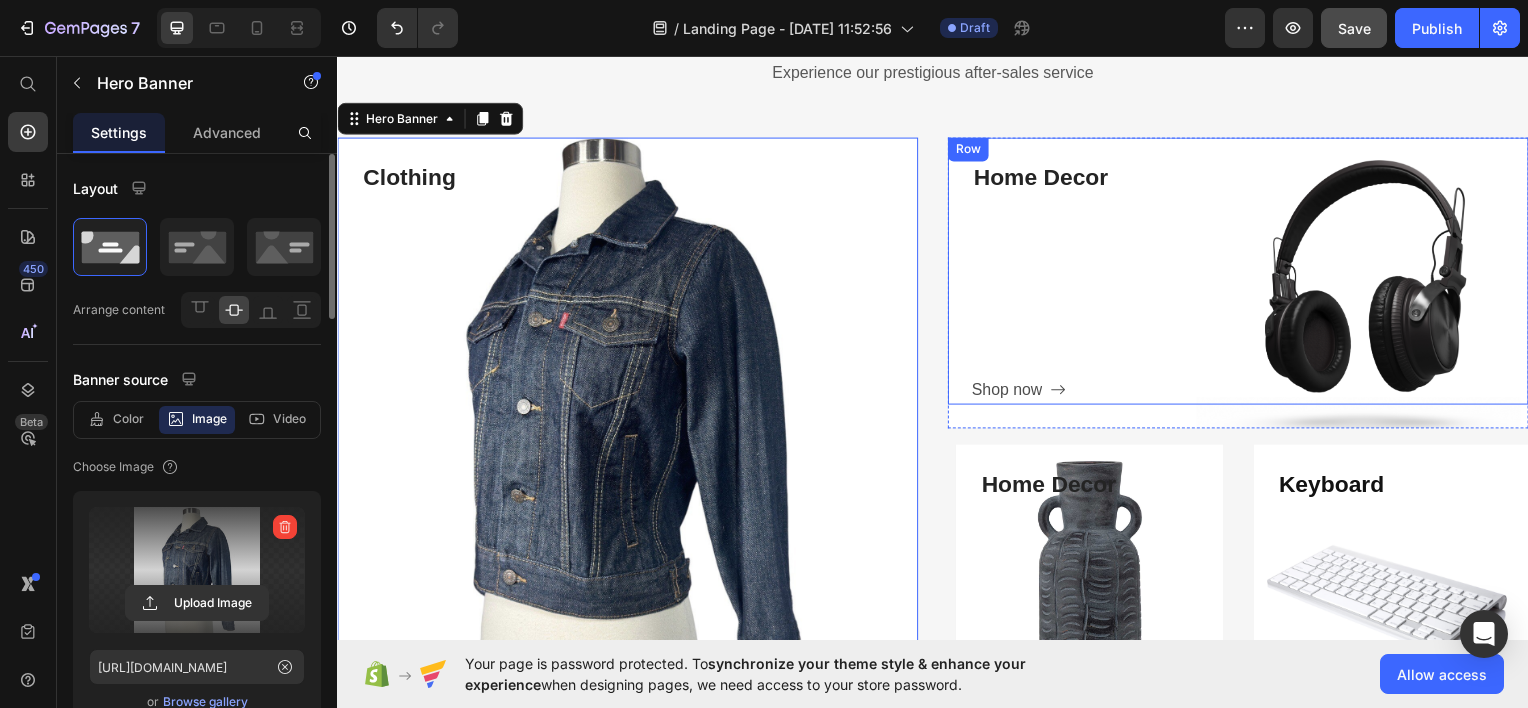 scroll, scrollTop: 697, scrollLeft: 0, axis: vertical 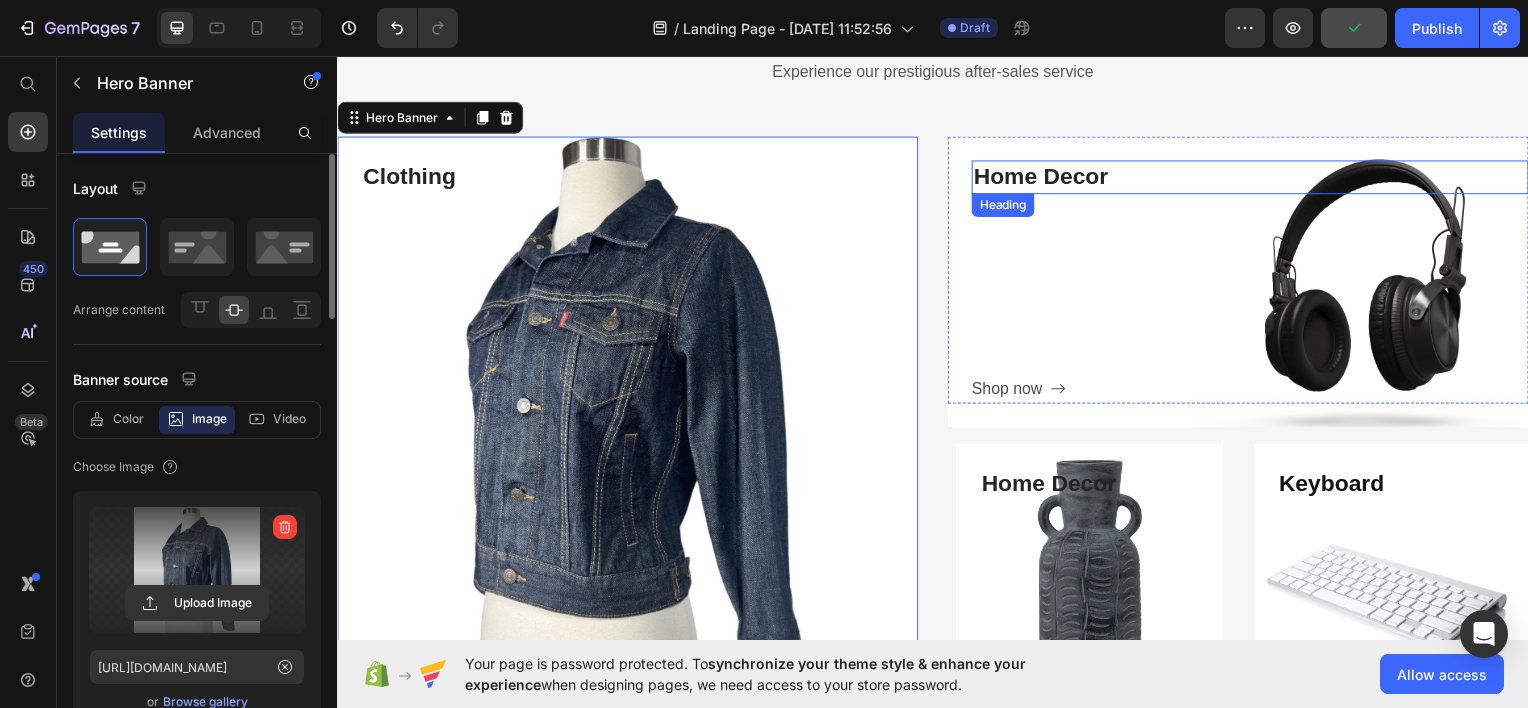 click on "Home Decor" at bounding box center [1256, 177] 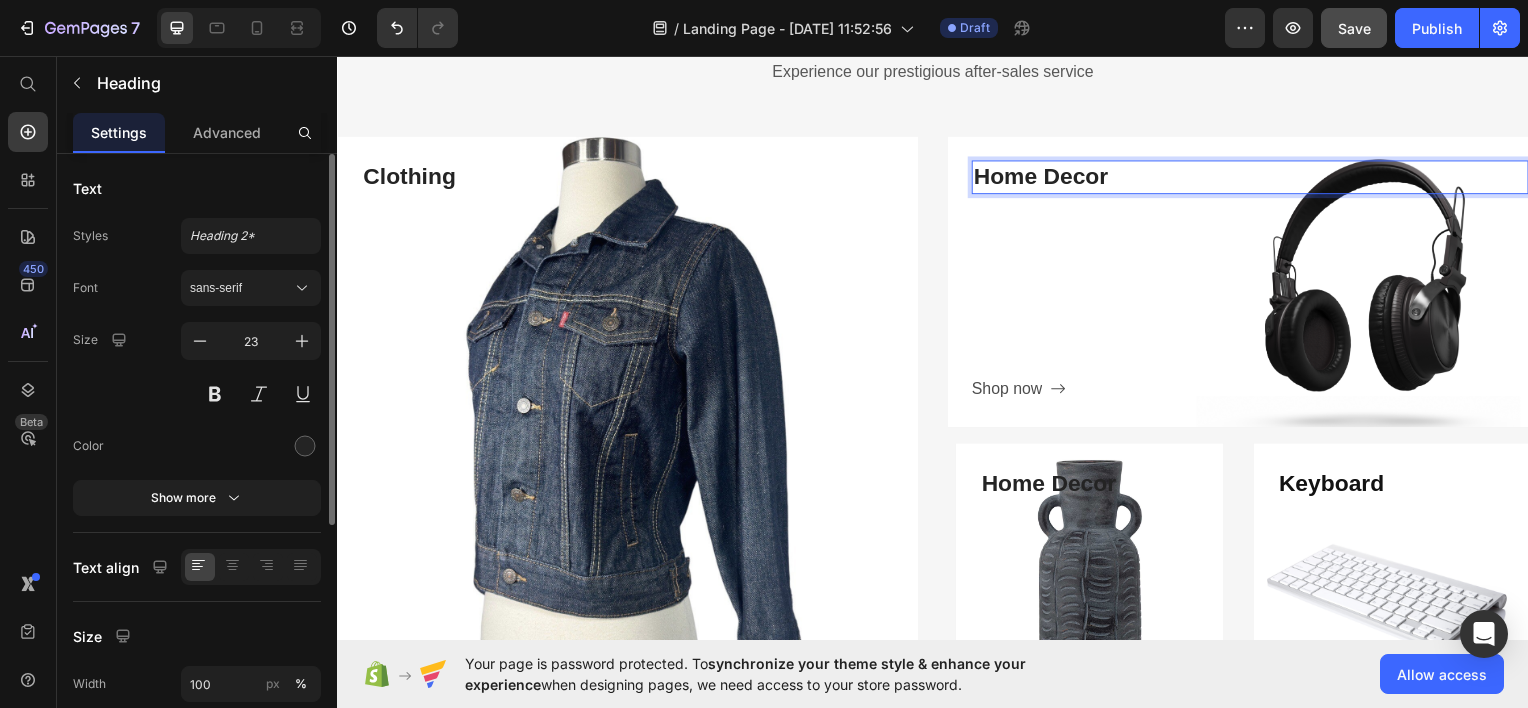 click on "Home Decor" at bounding box center (1256, 177) 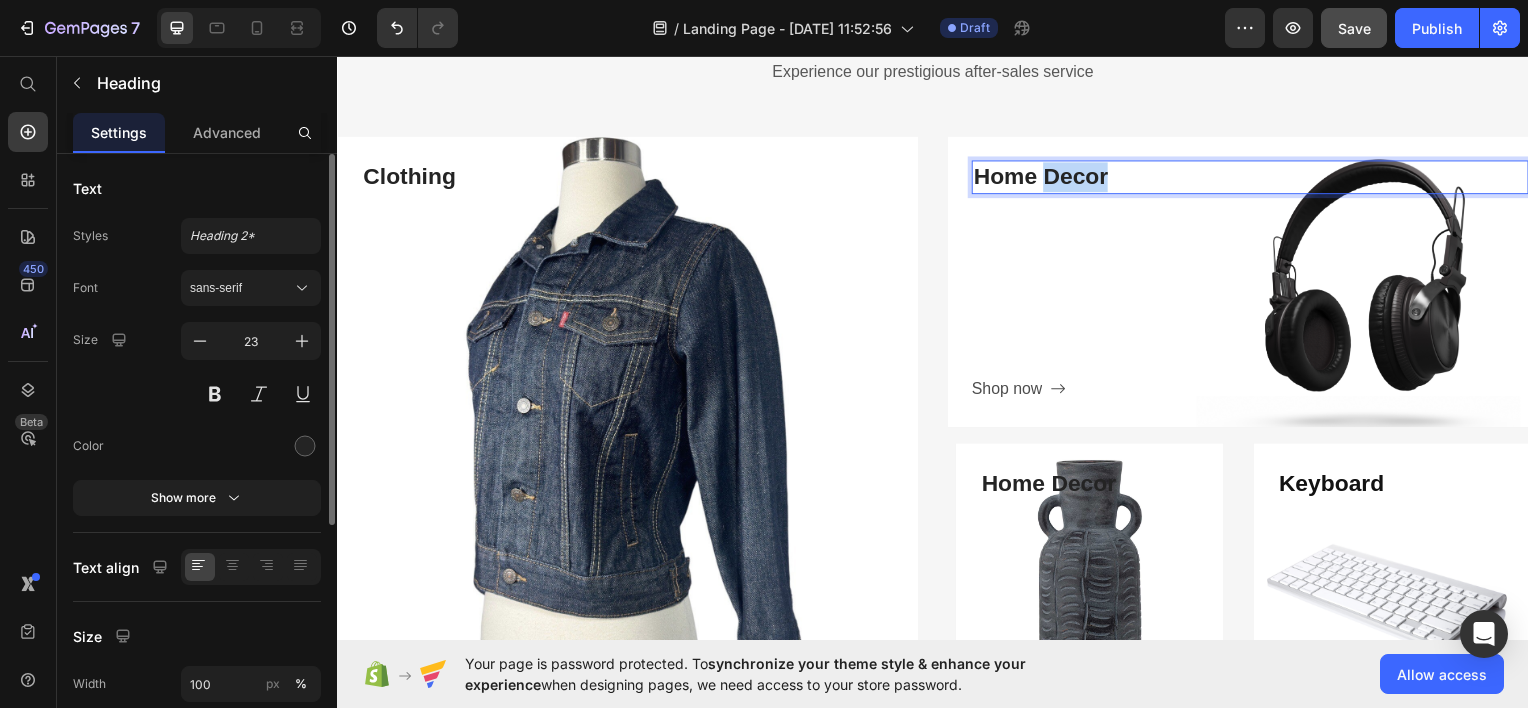 click on "Home Decor" at bounding box center (1256, 177) 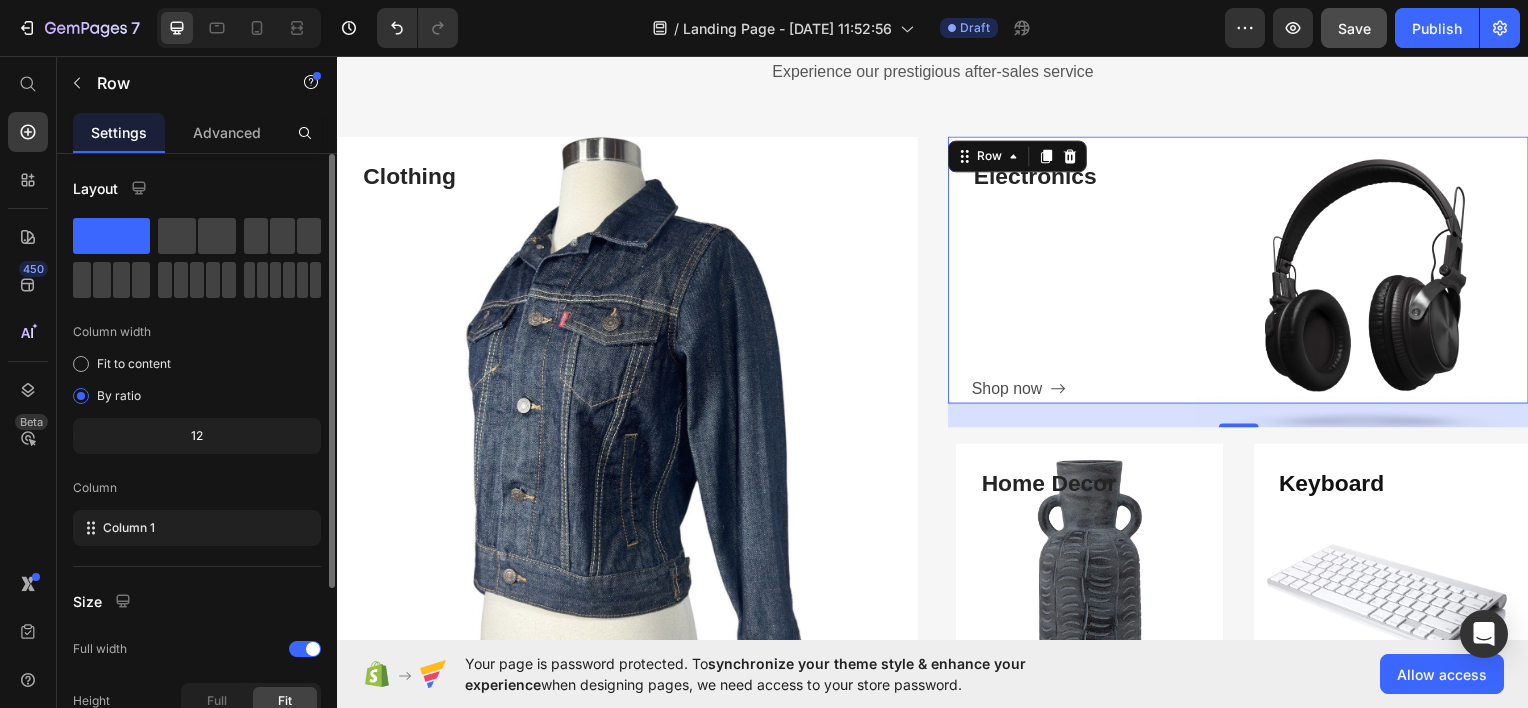 click on "Electronics Heading
Shop now Button" at bounding box center [1256, 282] 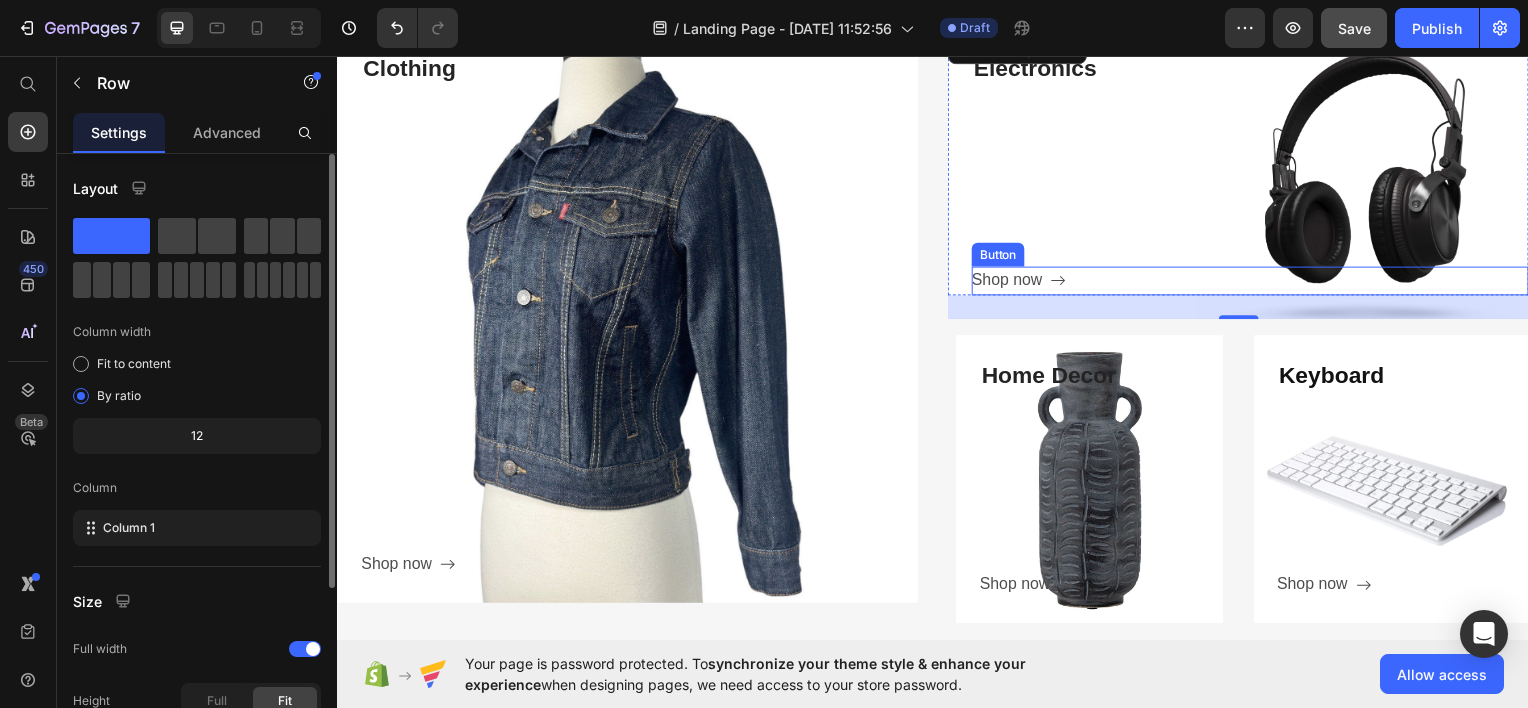 scroll, scrollTop: 807, scrollLeft: 0, axis: vertical 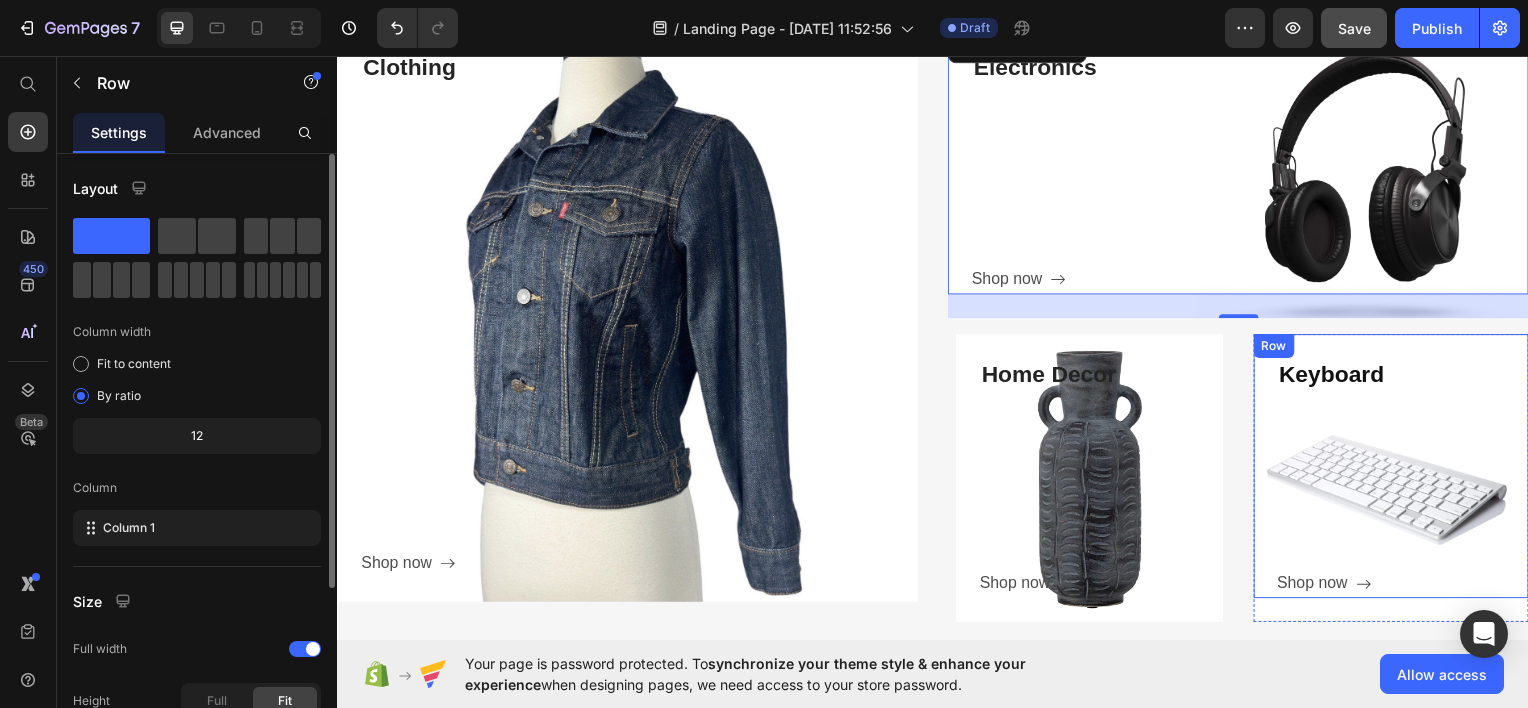 click on "Keyboard Heading
Shop now Button" at bounding box center (1411, 480) 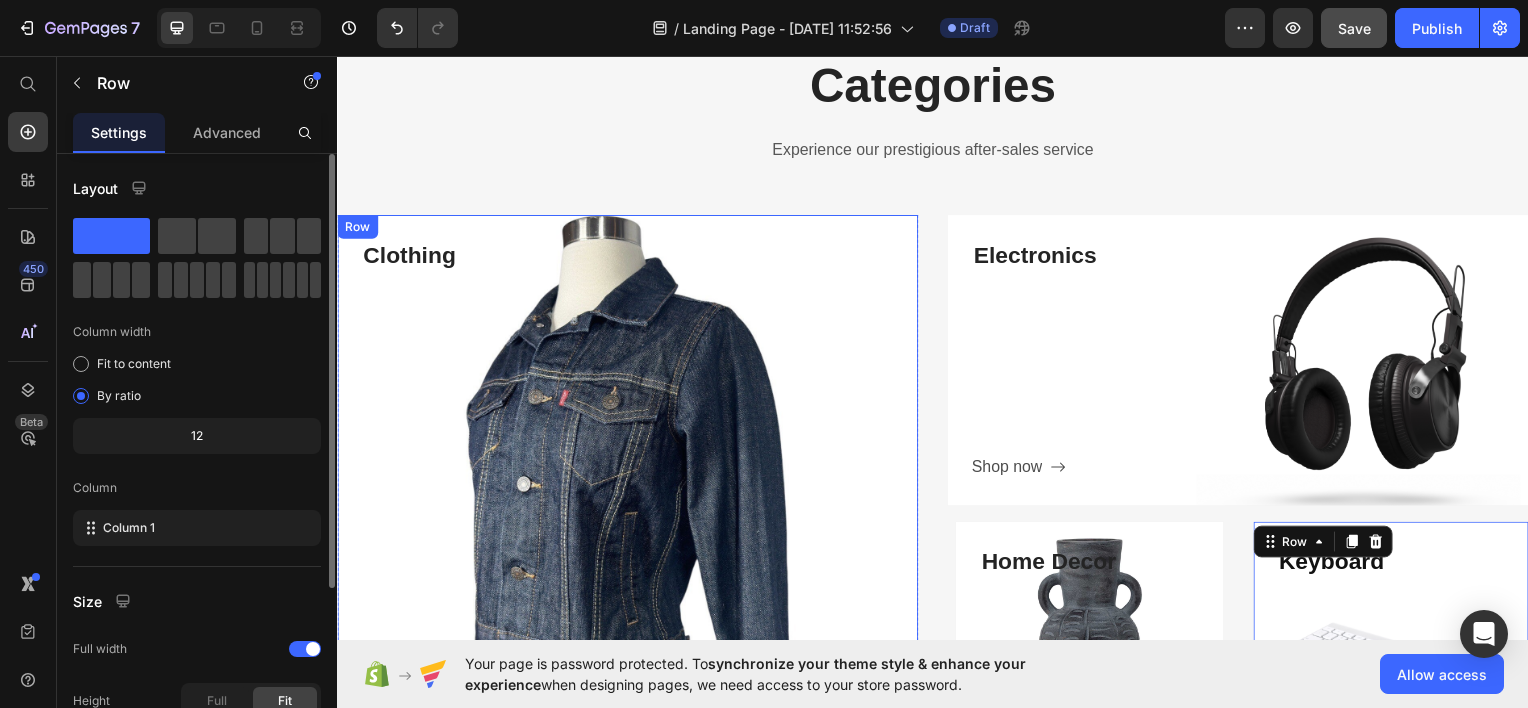 scroll, scrollTop: 613, scrollLeft: 0, axis: vertical 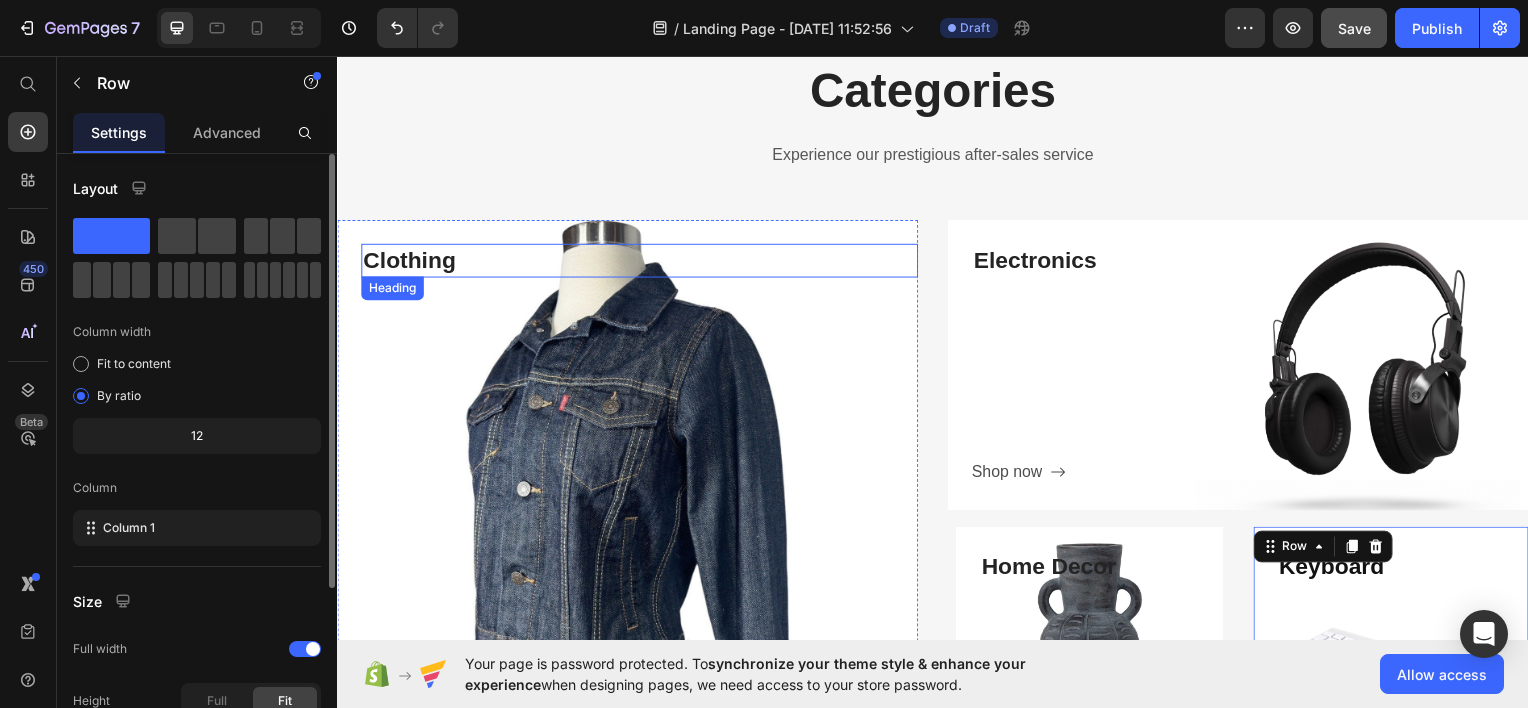 click on "Clothing" at bounding box center [641, 261] 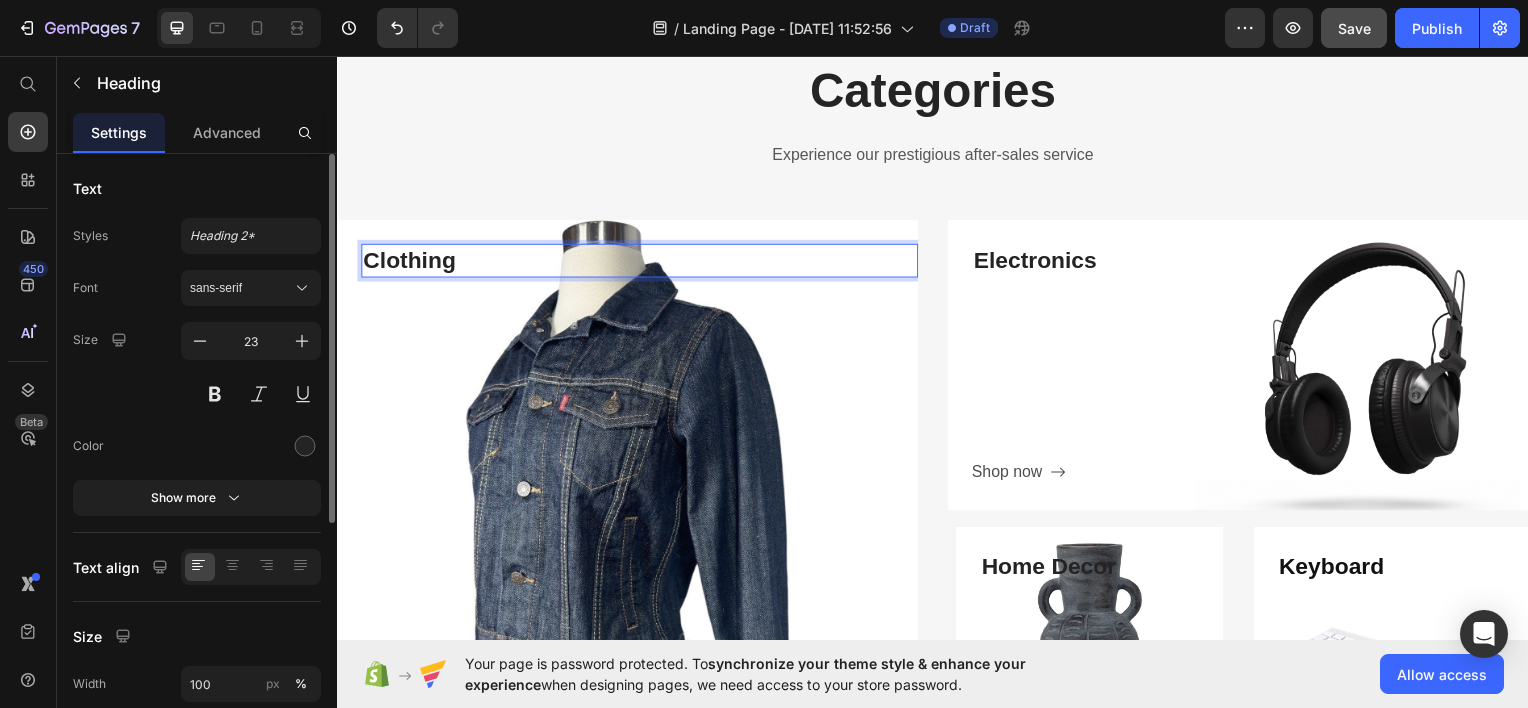 click on "Clothing" at bounding box center (641, 261) 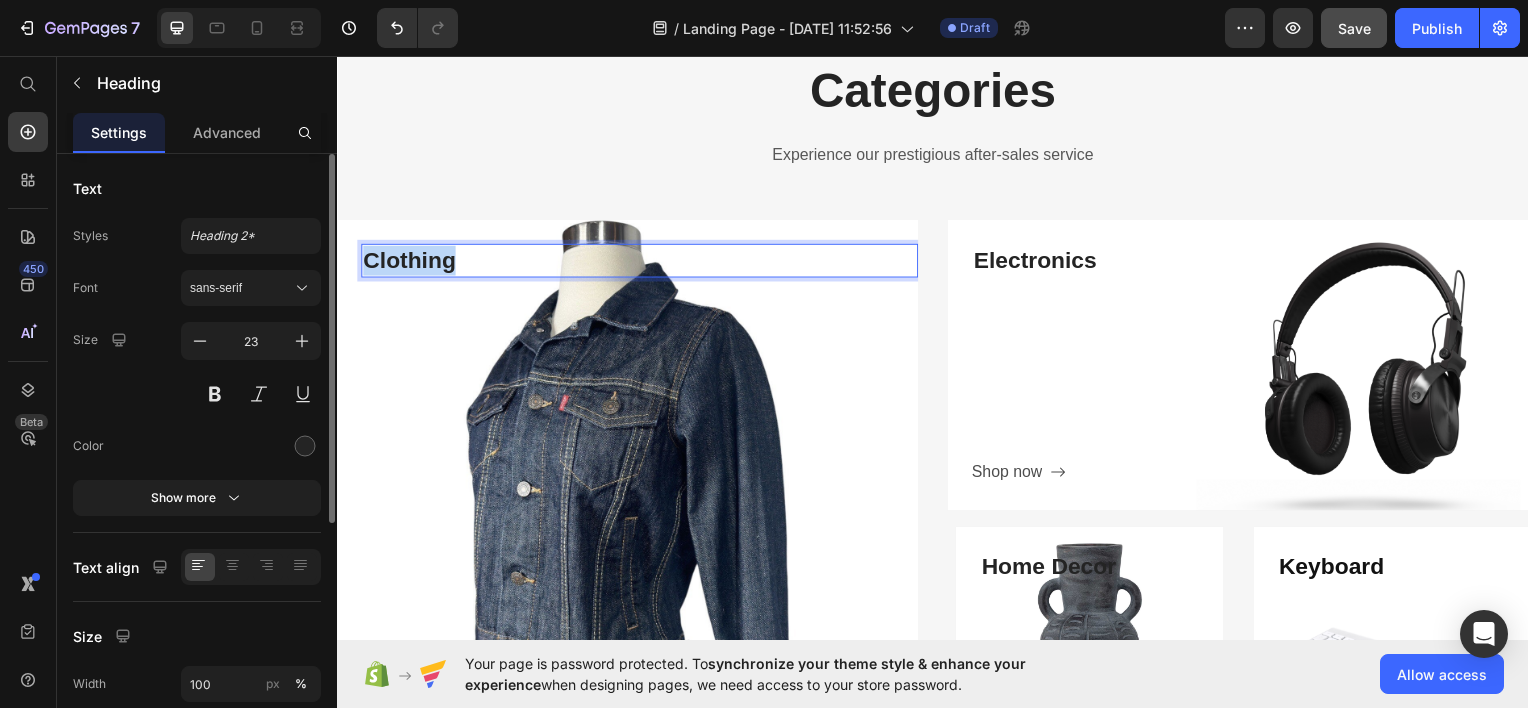click on "Clothing" at bounding box center (641, 261) 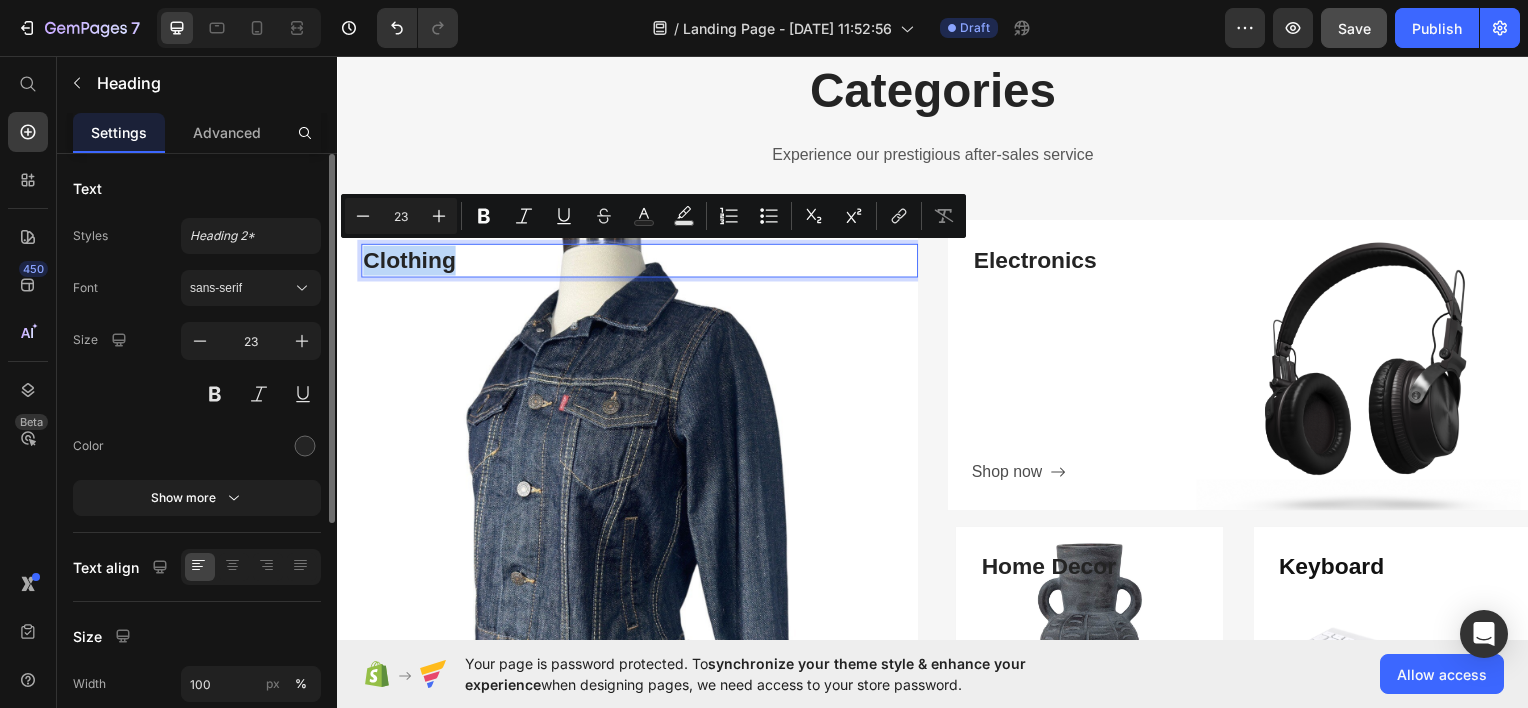 click on "Clothing" at bounding box center [641, 261] 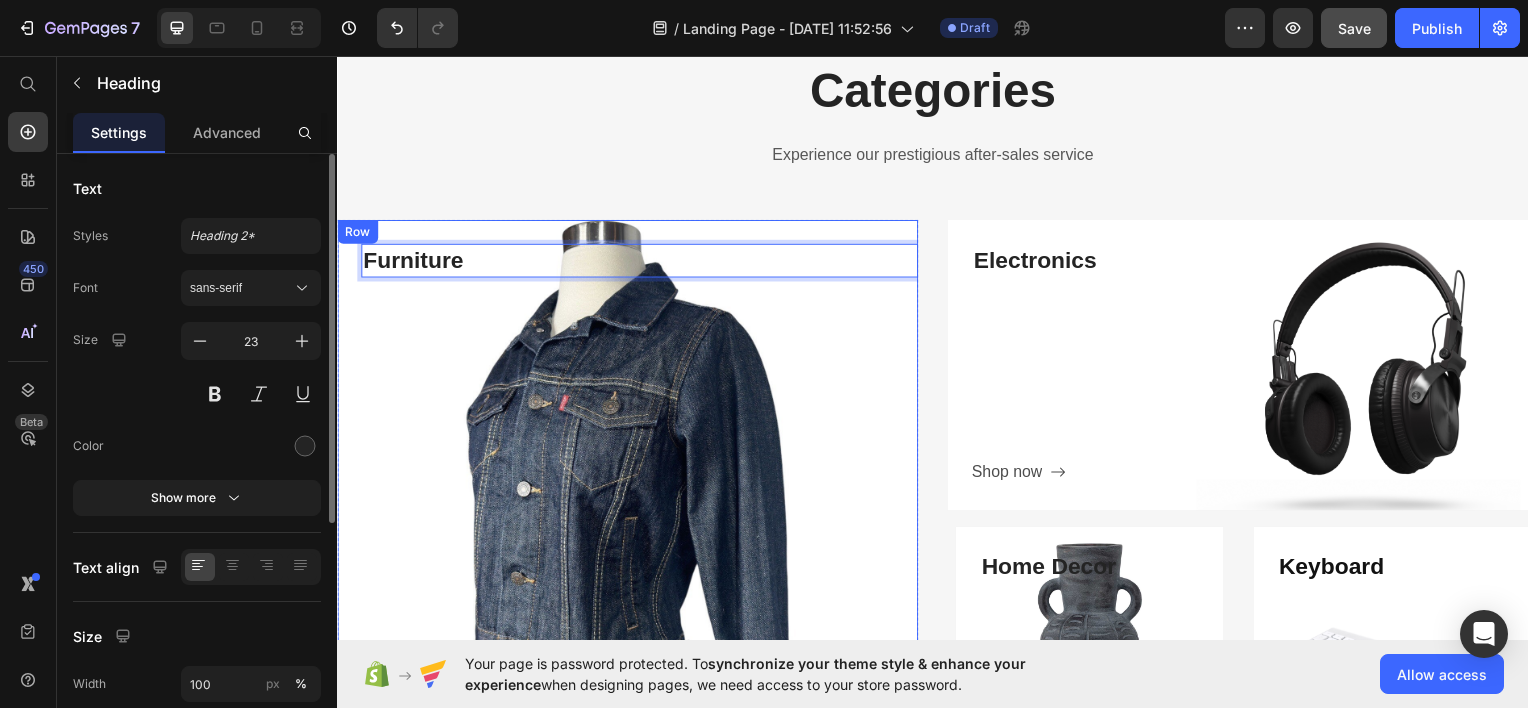 click on "Furniture Heading   468
Shop now Button" at bounding box center [641, 509] 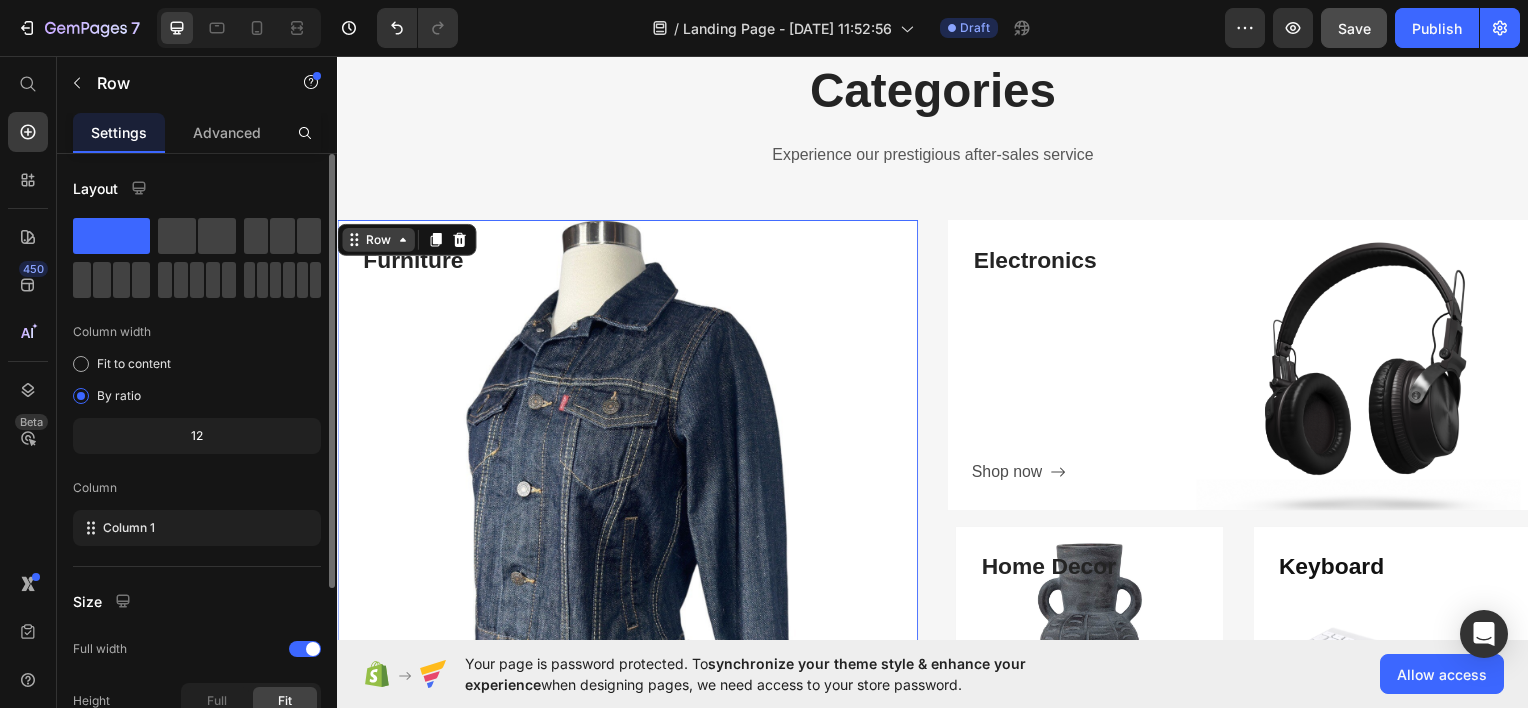 click on "Row" at bounding box center [378, 240] 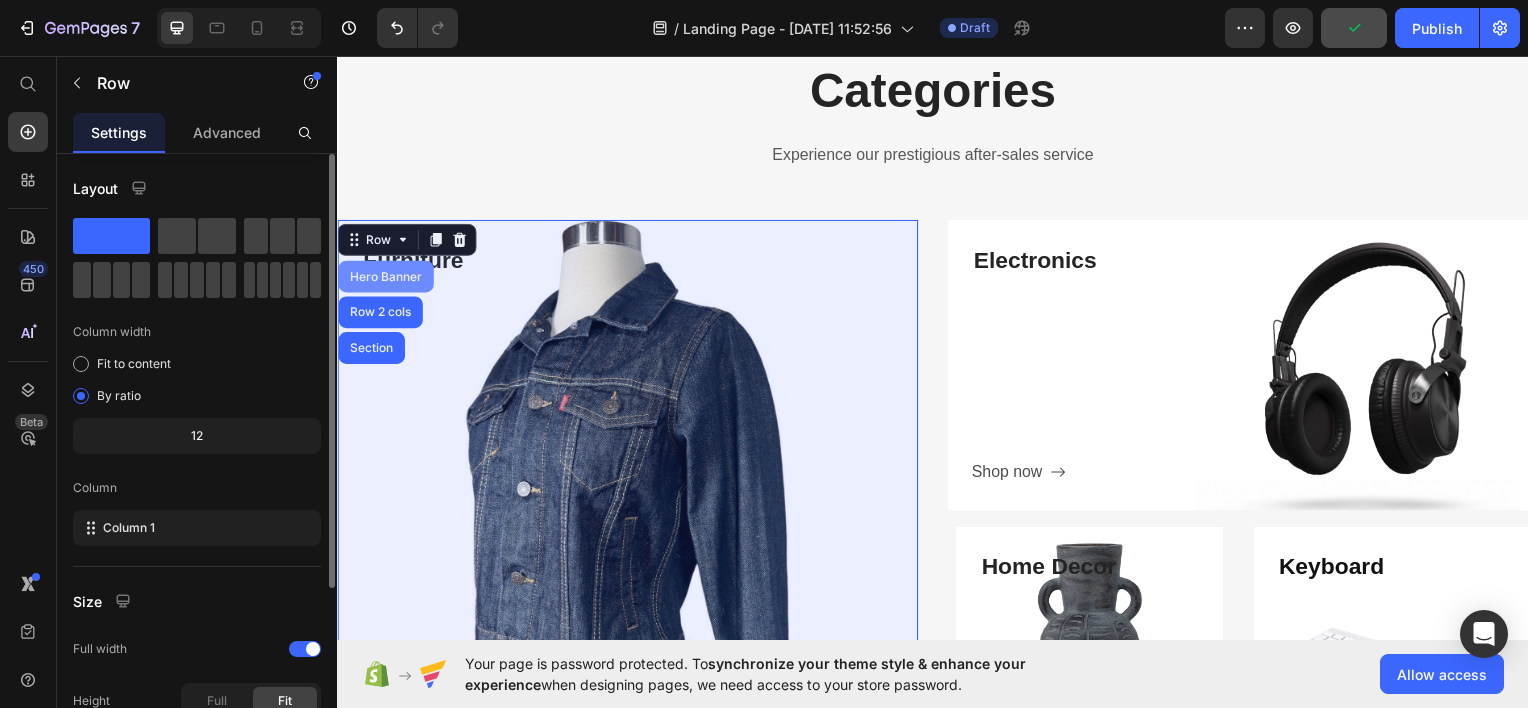 click on "Hero Banner" at bounding box center [386, 277] 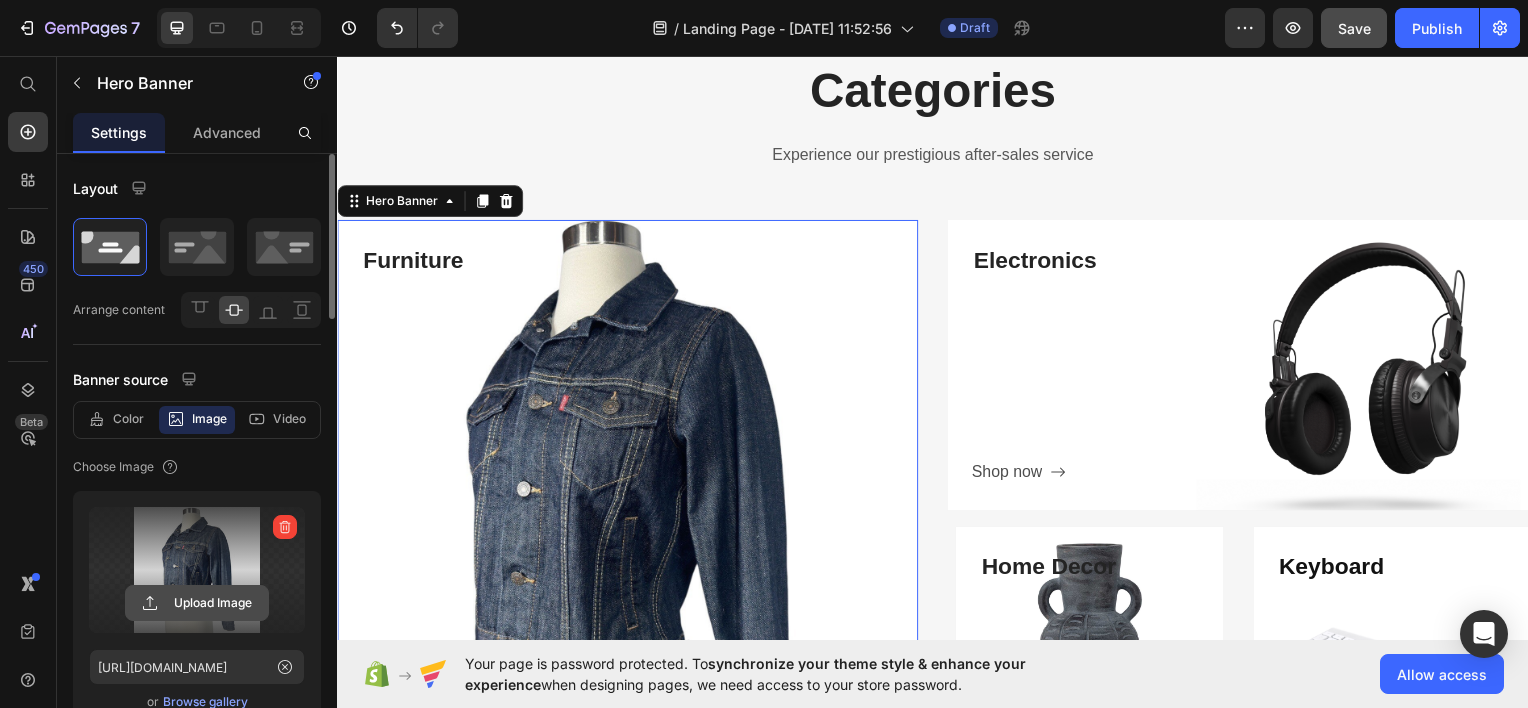 click 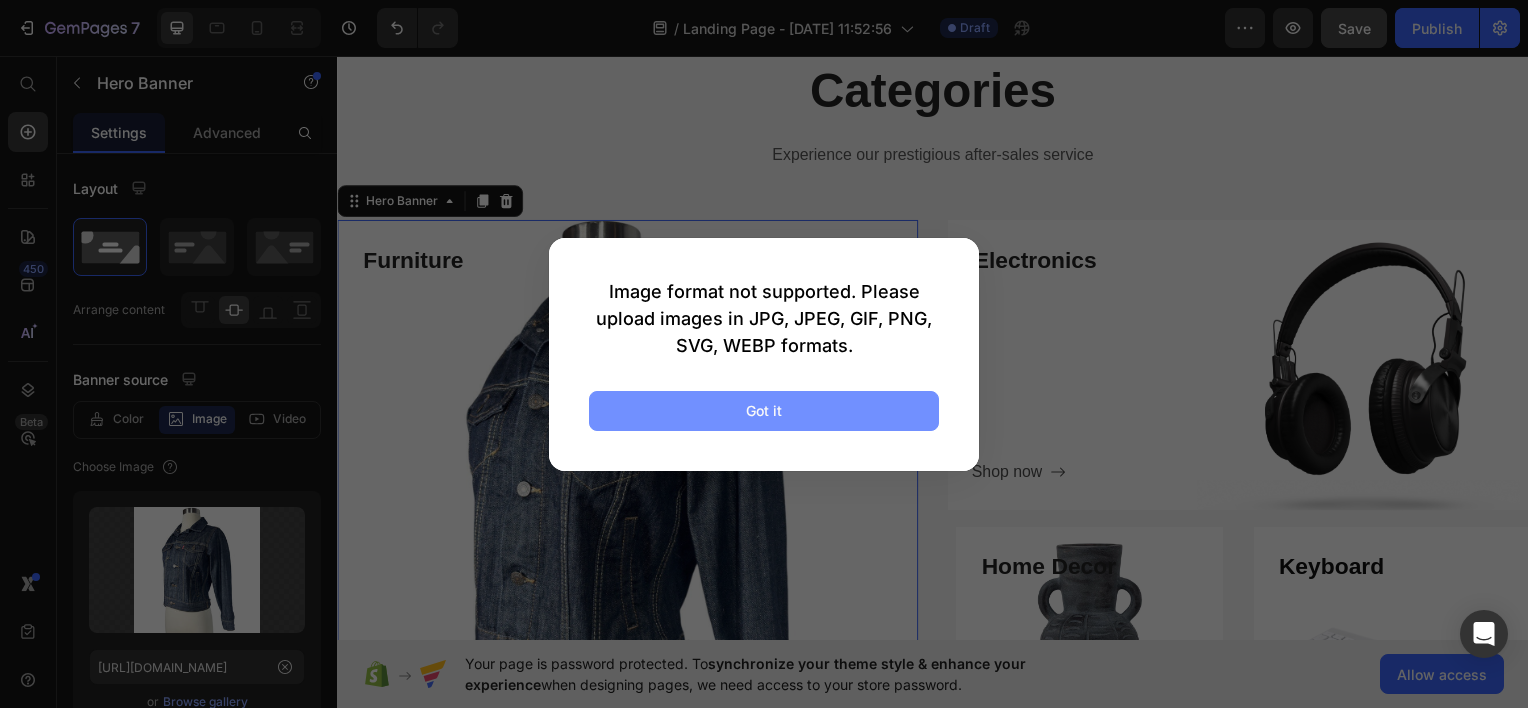 click on "Got it" at bounding box center (764, 410) 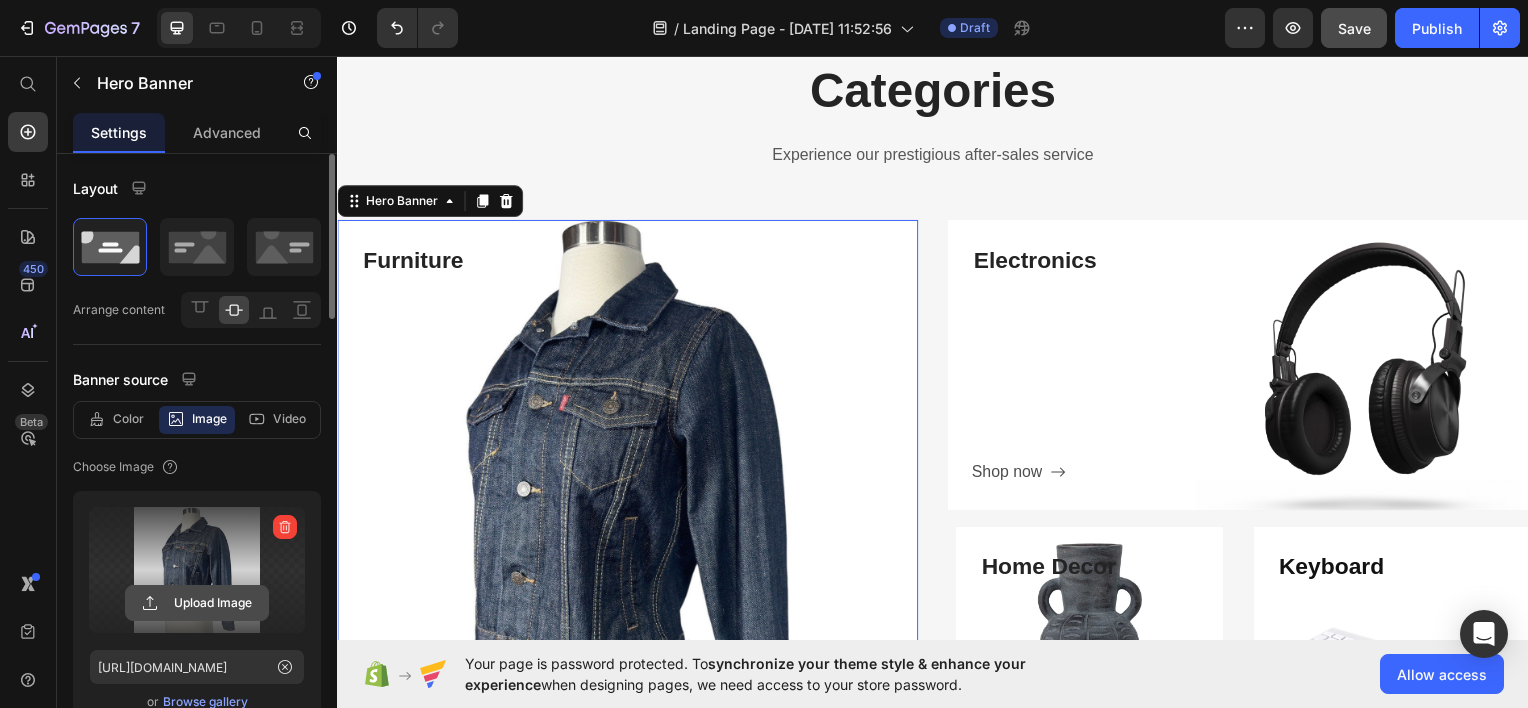 click 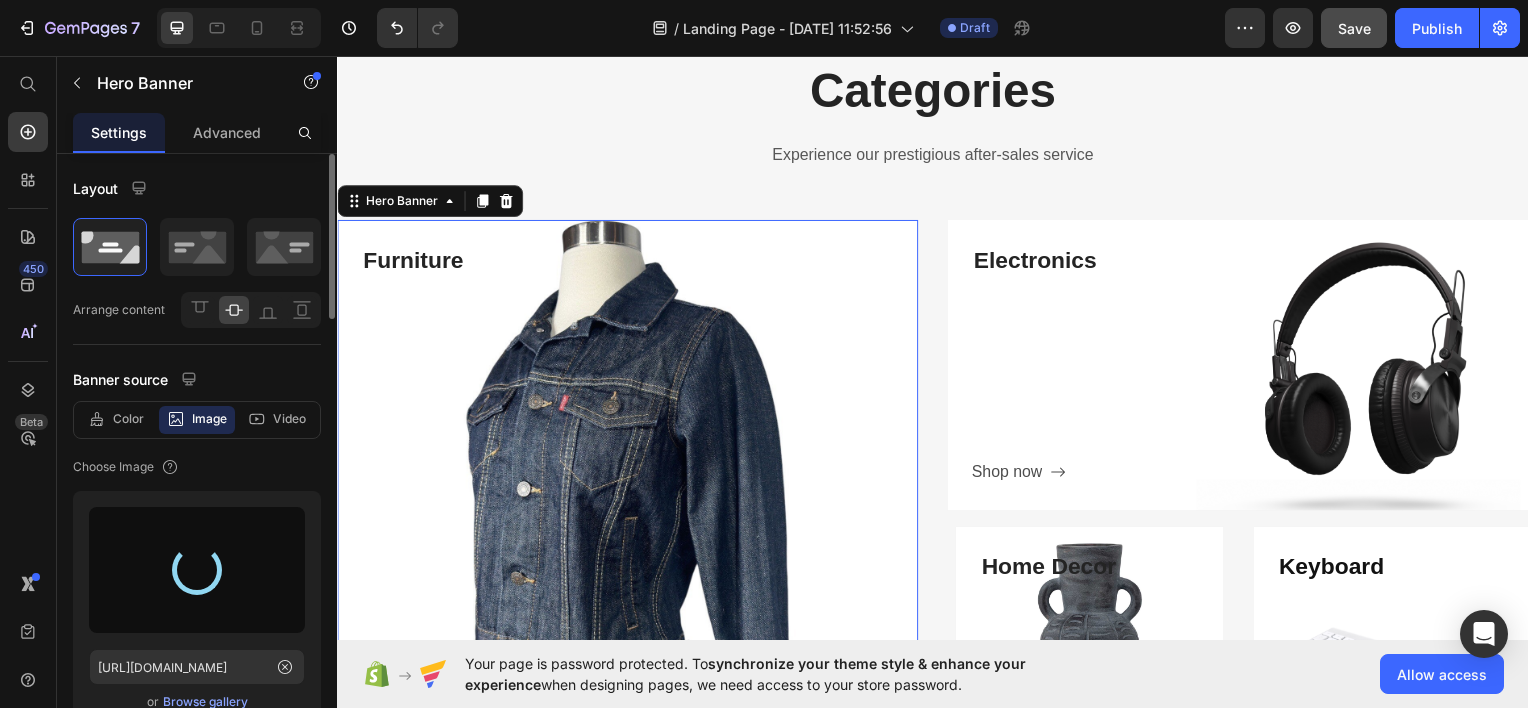 type on "https://cdn.shopify.com/s/files/1/0956/2564/2293/files/gempages_576941809293329250-7b56664d-a7c0-499a-9985-78c26596f402.png" 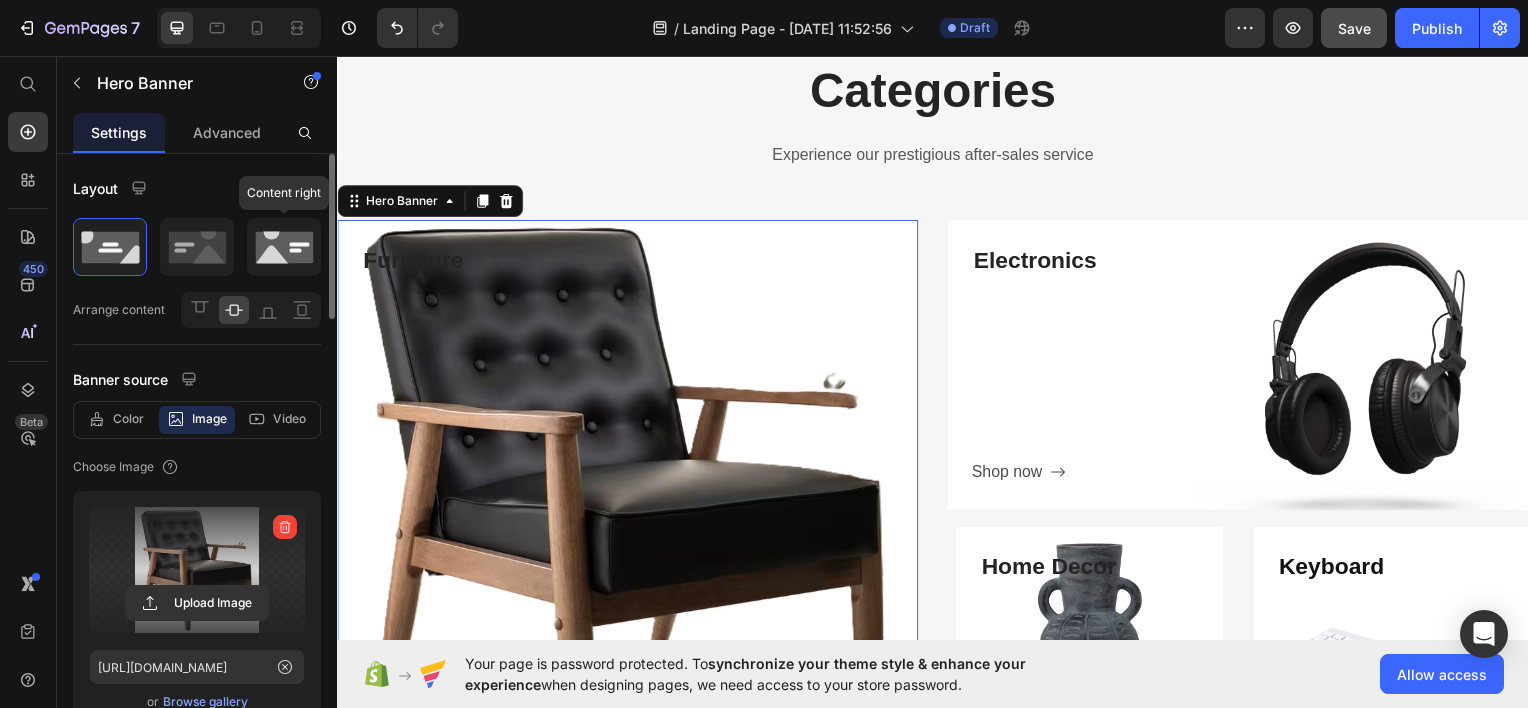 click 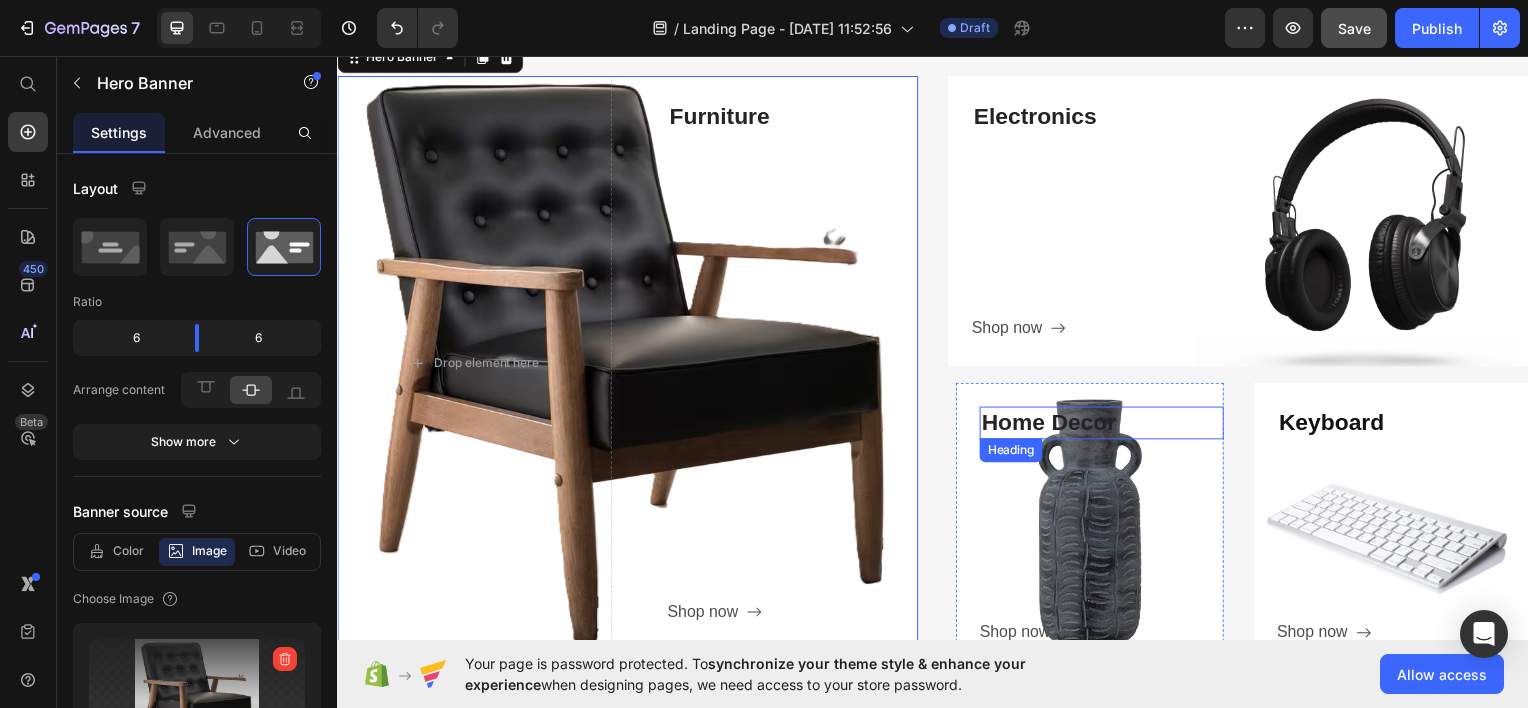 scroll, scrollTop: 759, scrollLeft: 0, axis: vertical 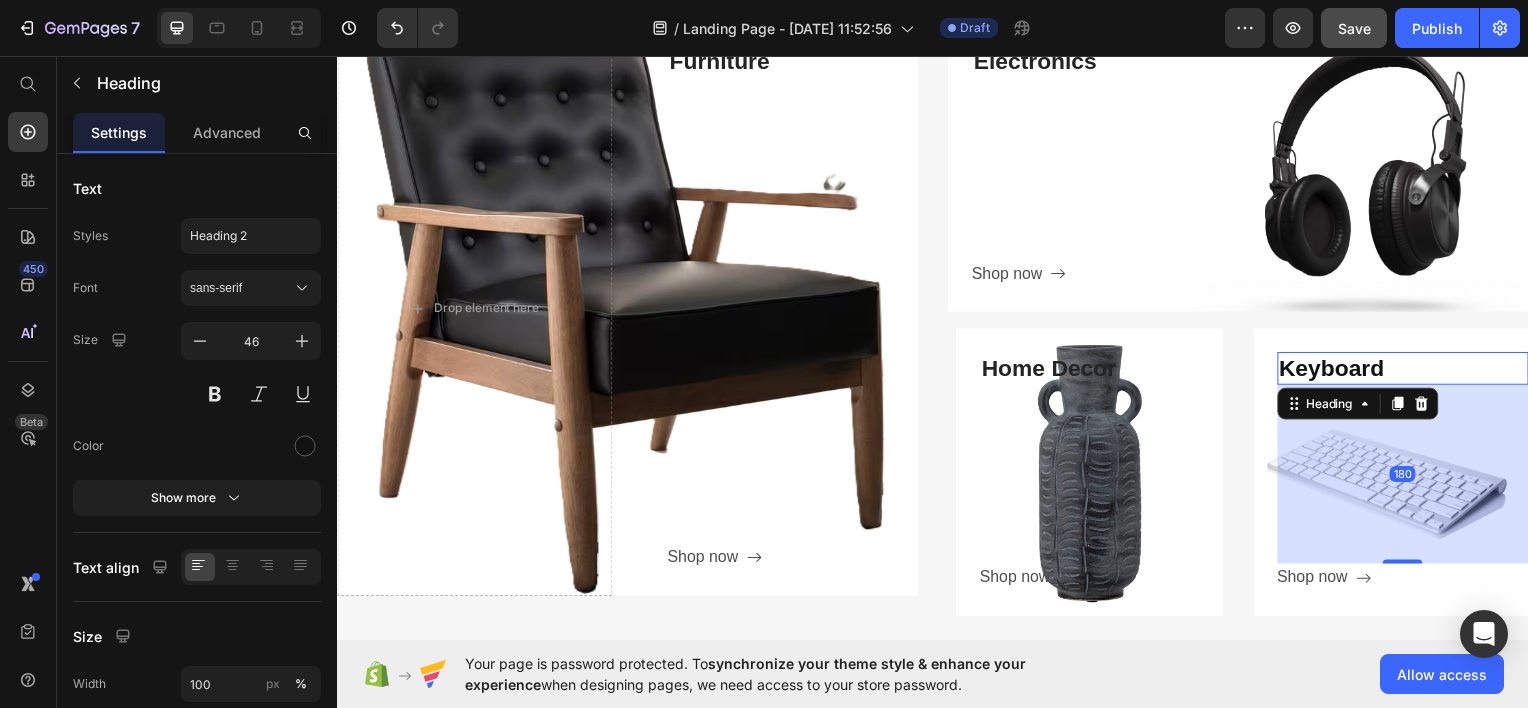 click on "Keyboard" at bounding box center [1411, 370] 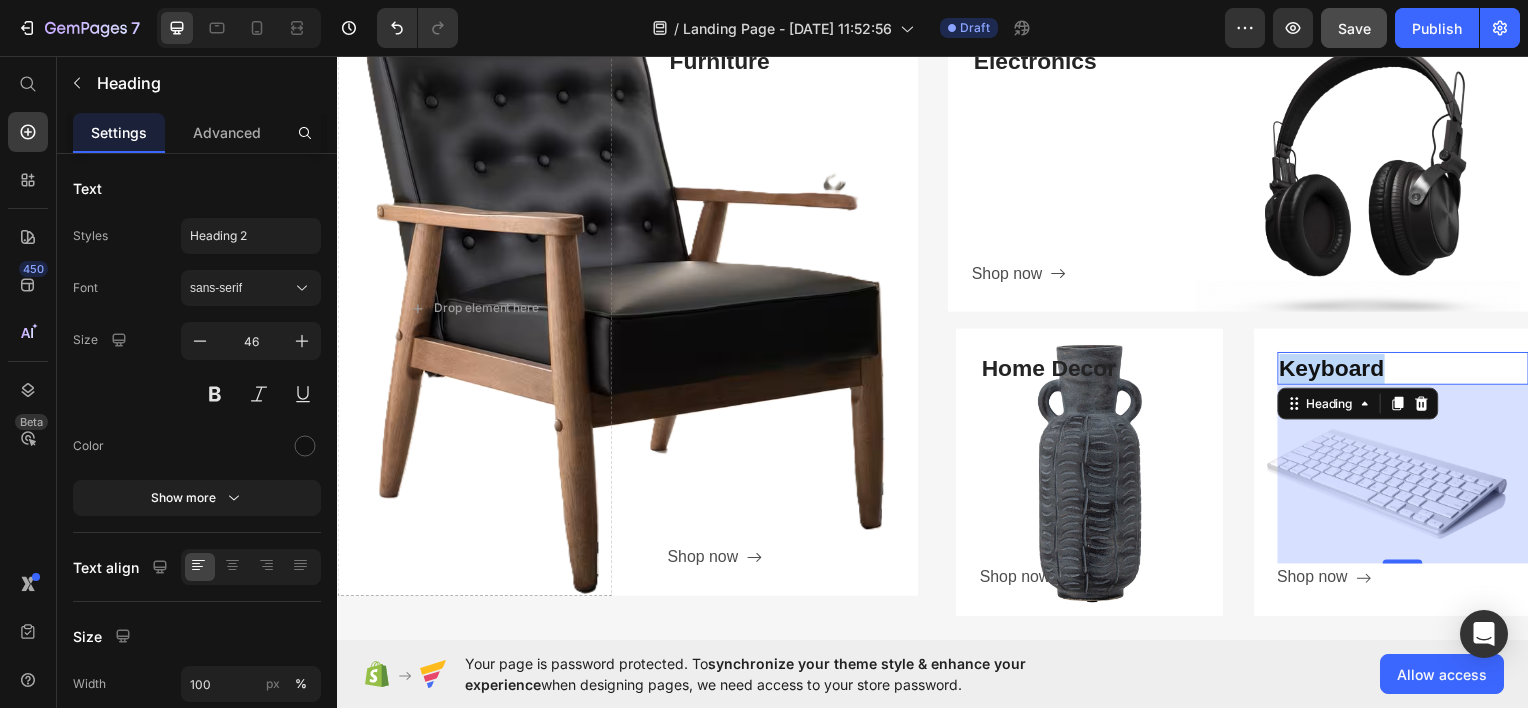 click on "Keyboard" at bounding box center (1411, 370) 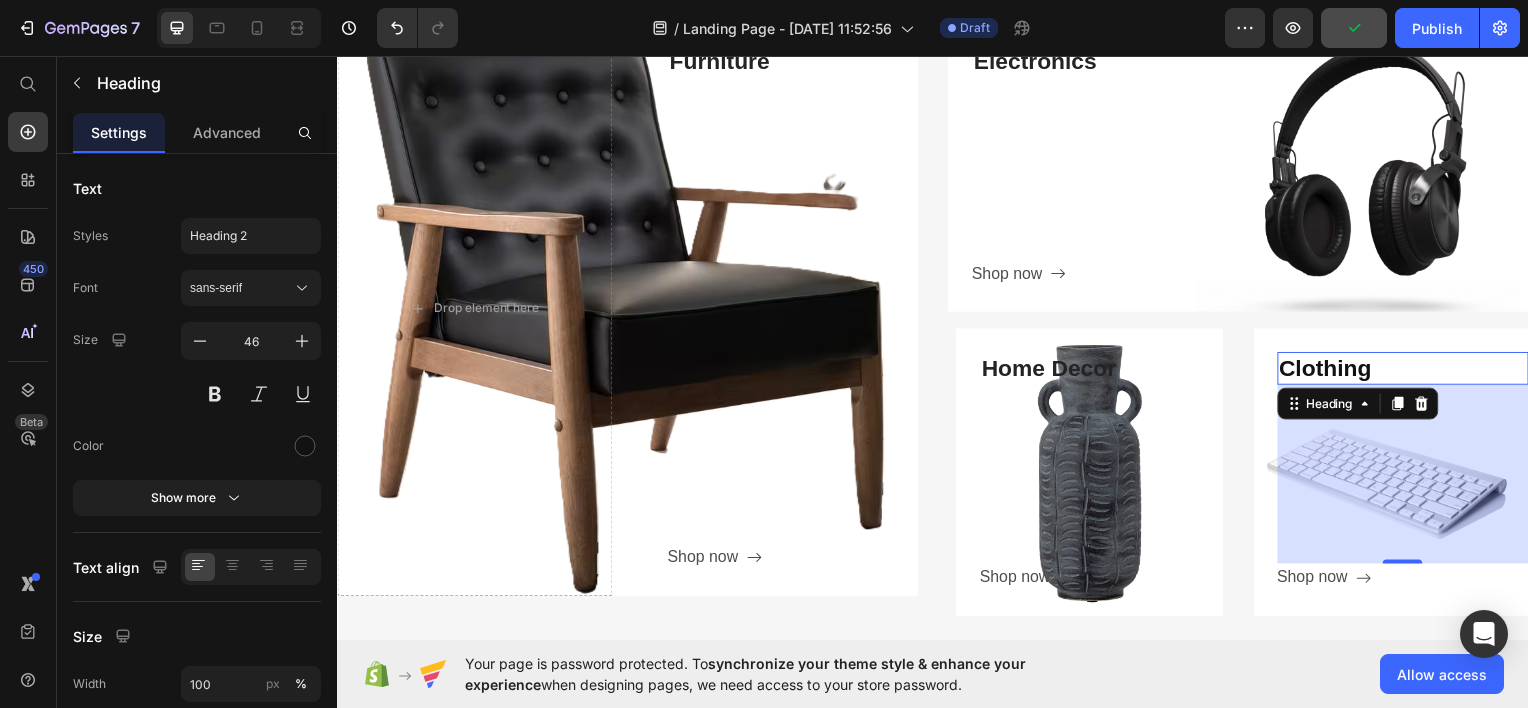 click on "180" at bounding box center (1411, 476) 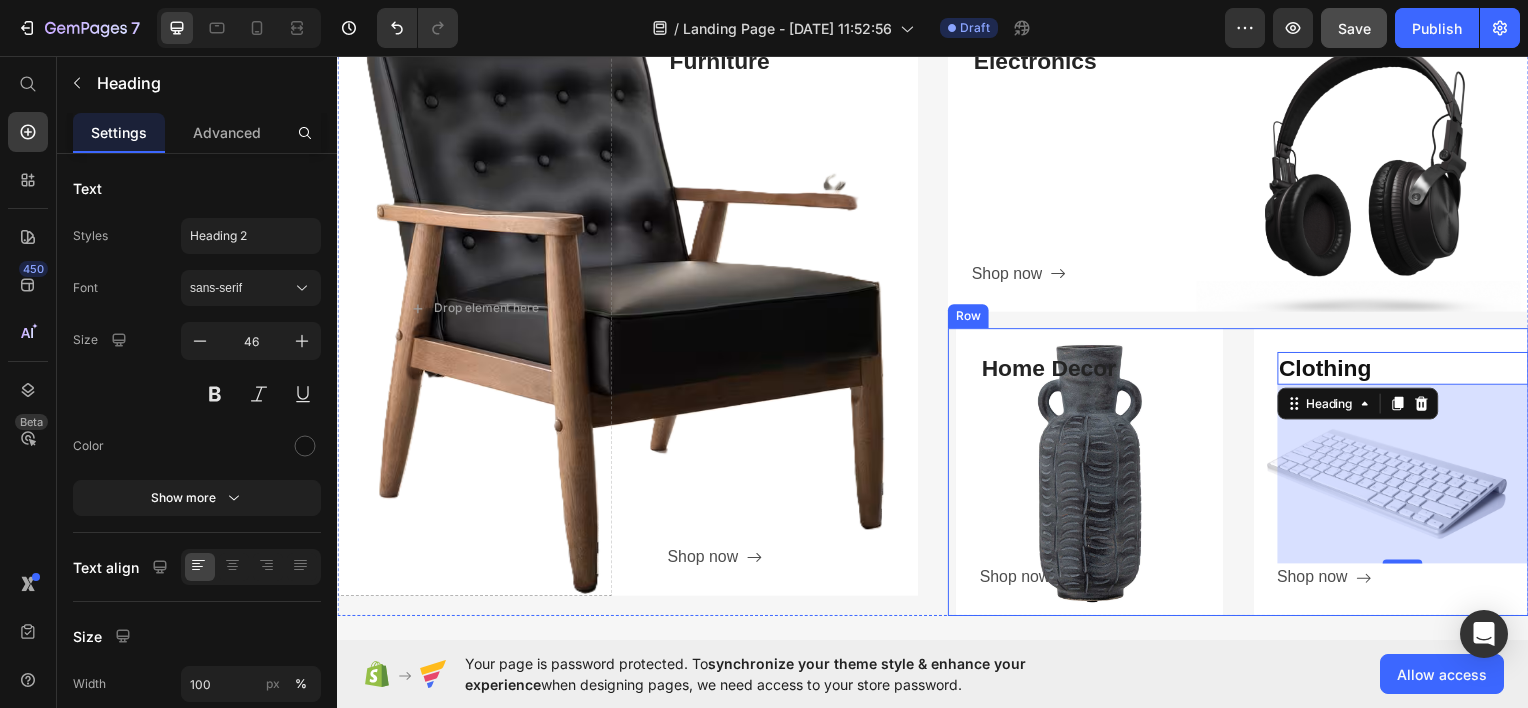 click on "Home Decor Heading
Shop now Button Row Hero Banner Clothing Heading   180
Shop now Button Row Hero Banner Row" at bounding box center [1244, 474] 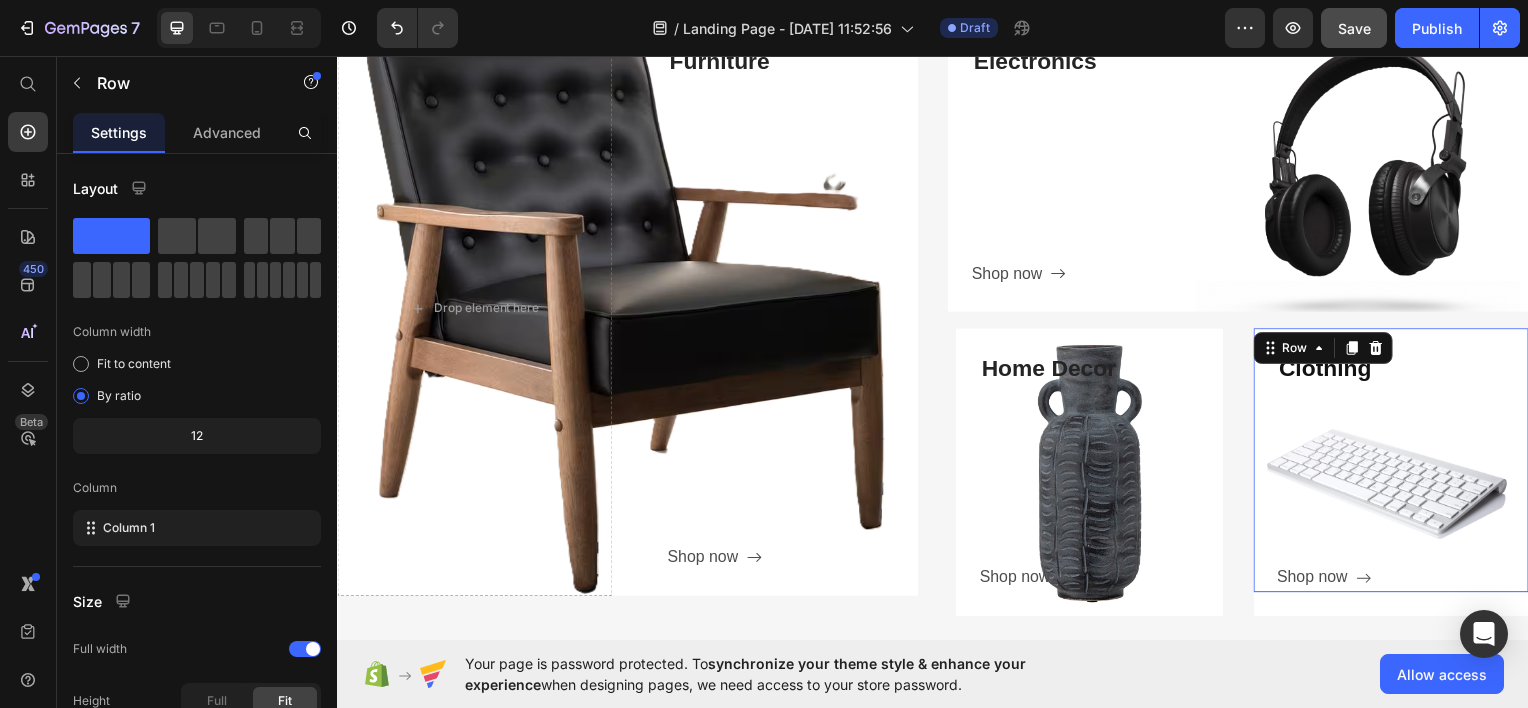 click on "Clothing Heading
Shop now Button" at bounding box center (1411, 474) 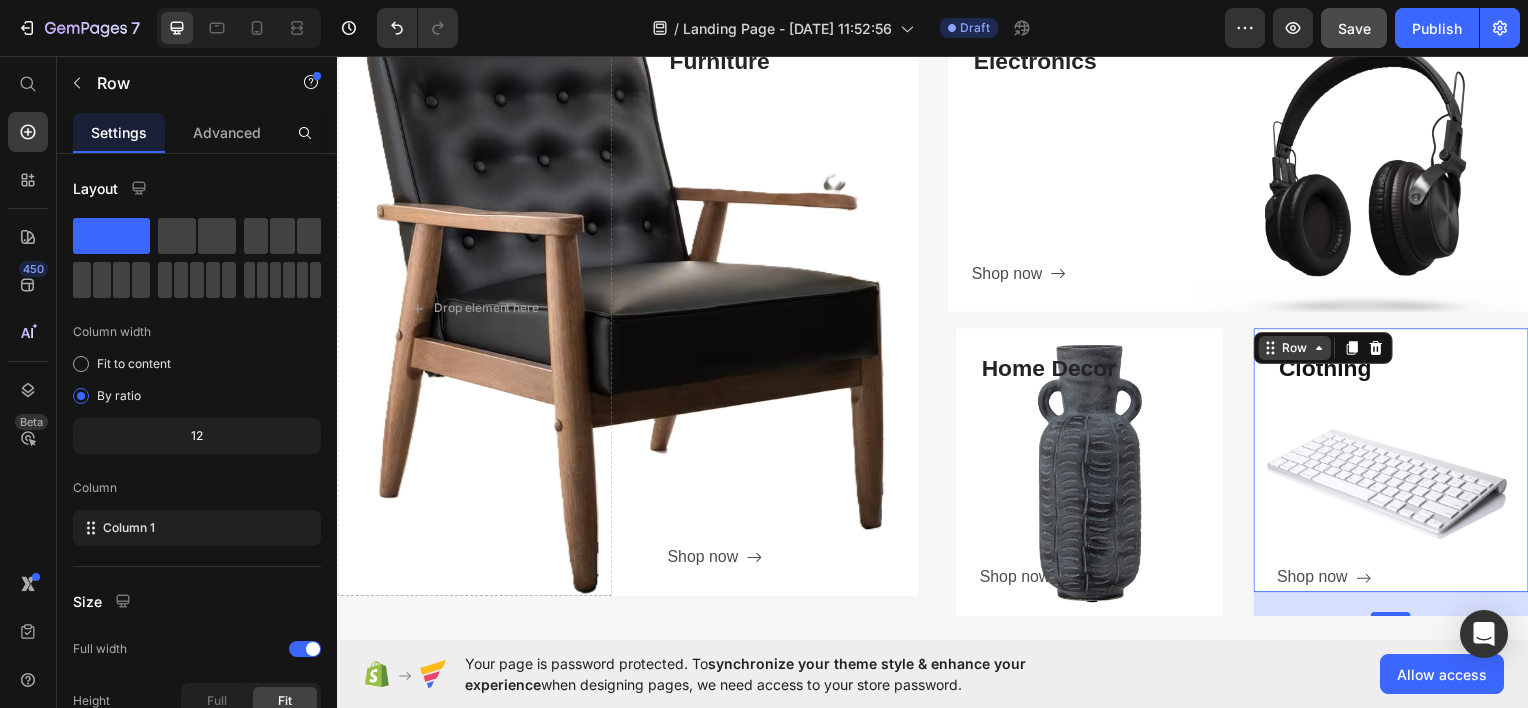 click 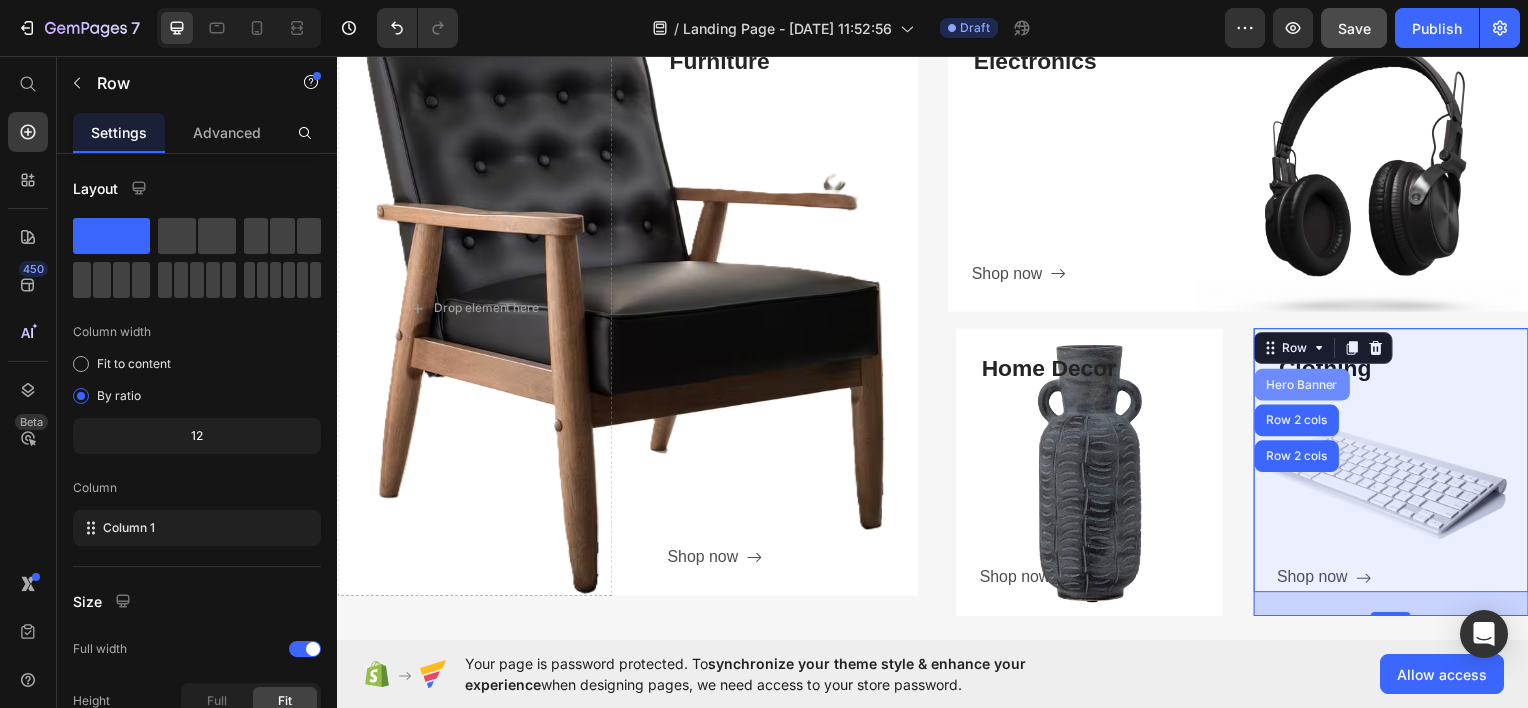 click on "Hero Banner" at bounding box center [1309, 386] 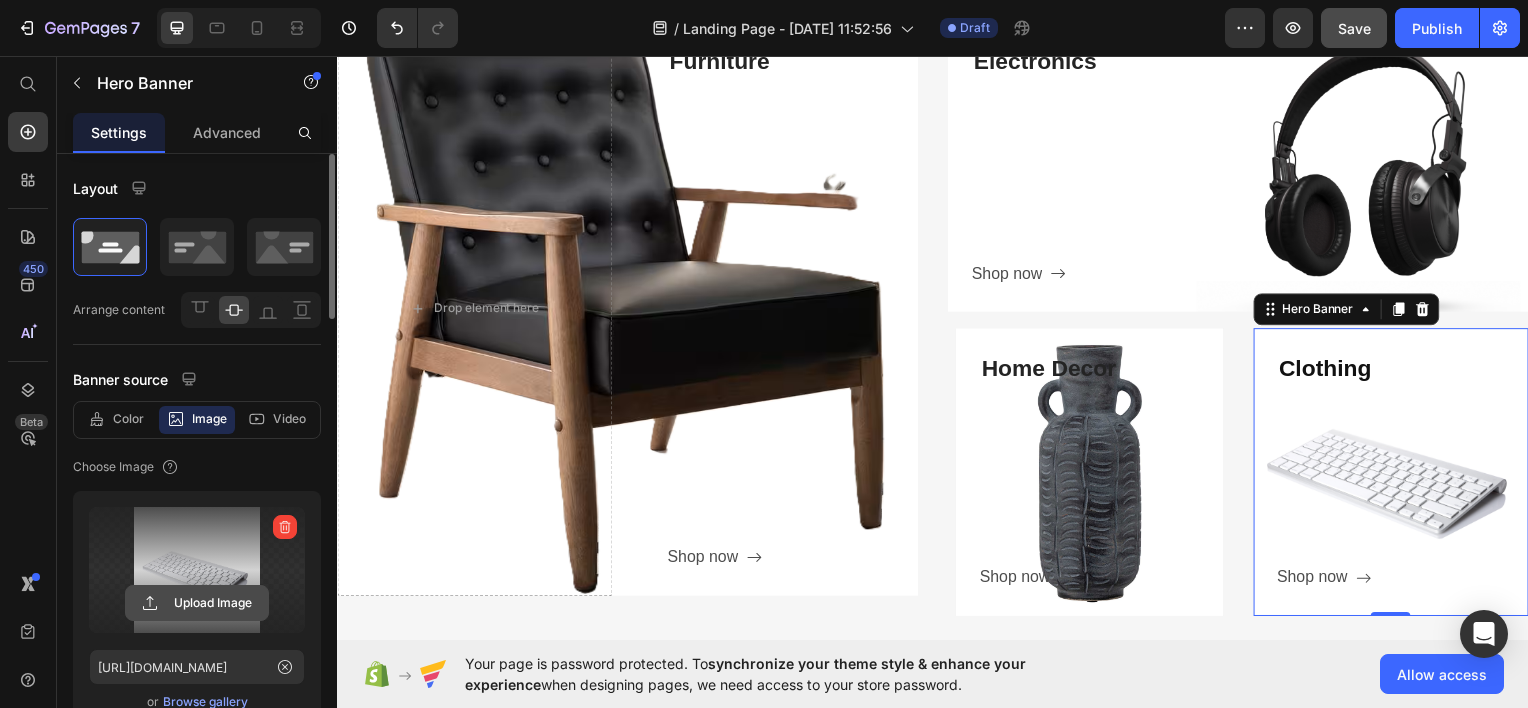 click 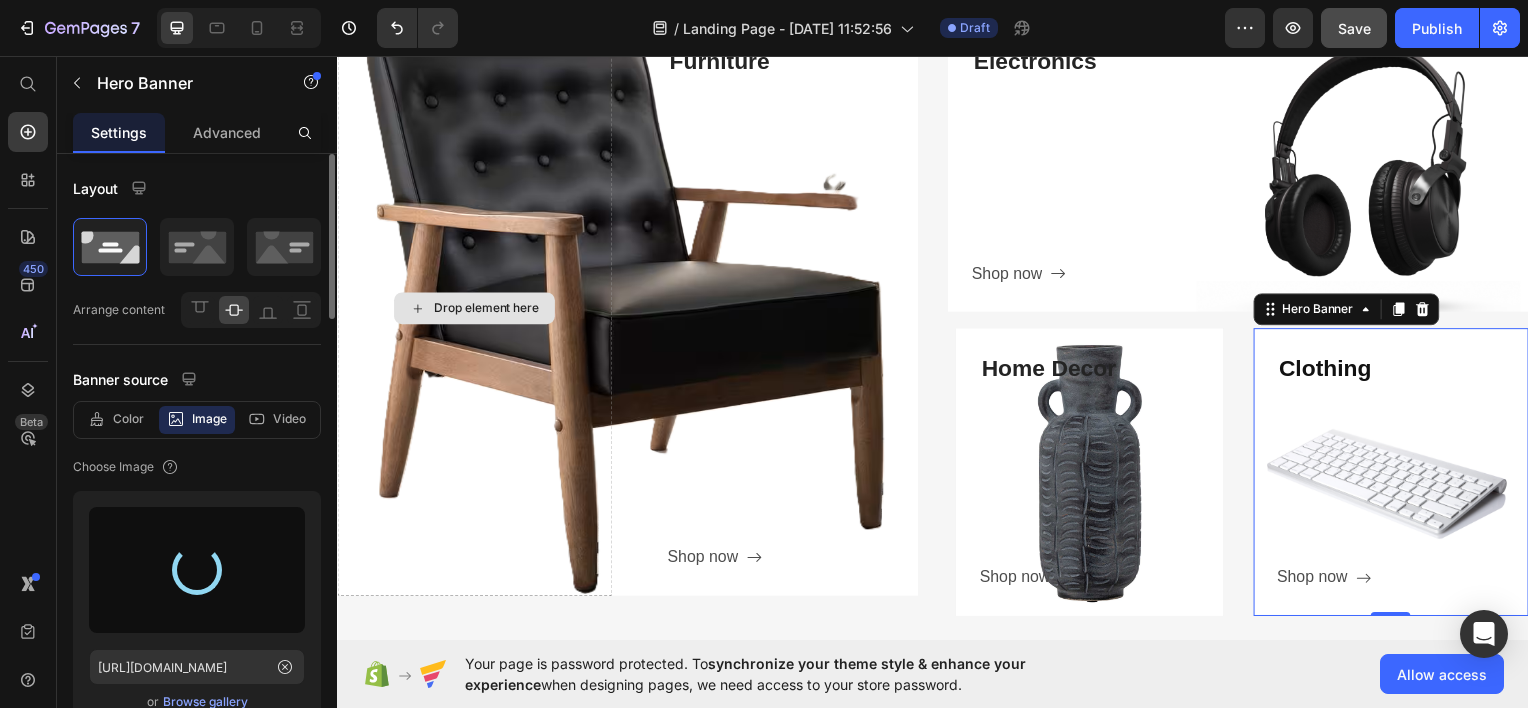 type on "[URL][DOMAIN_NAME]" 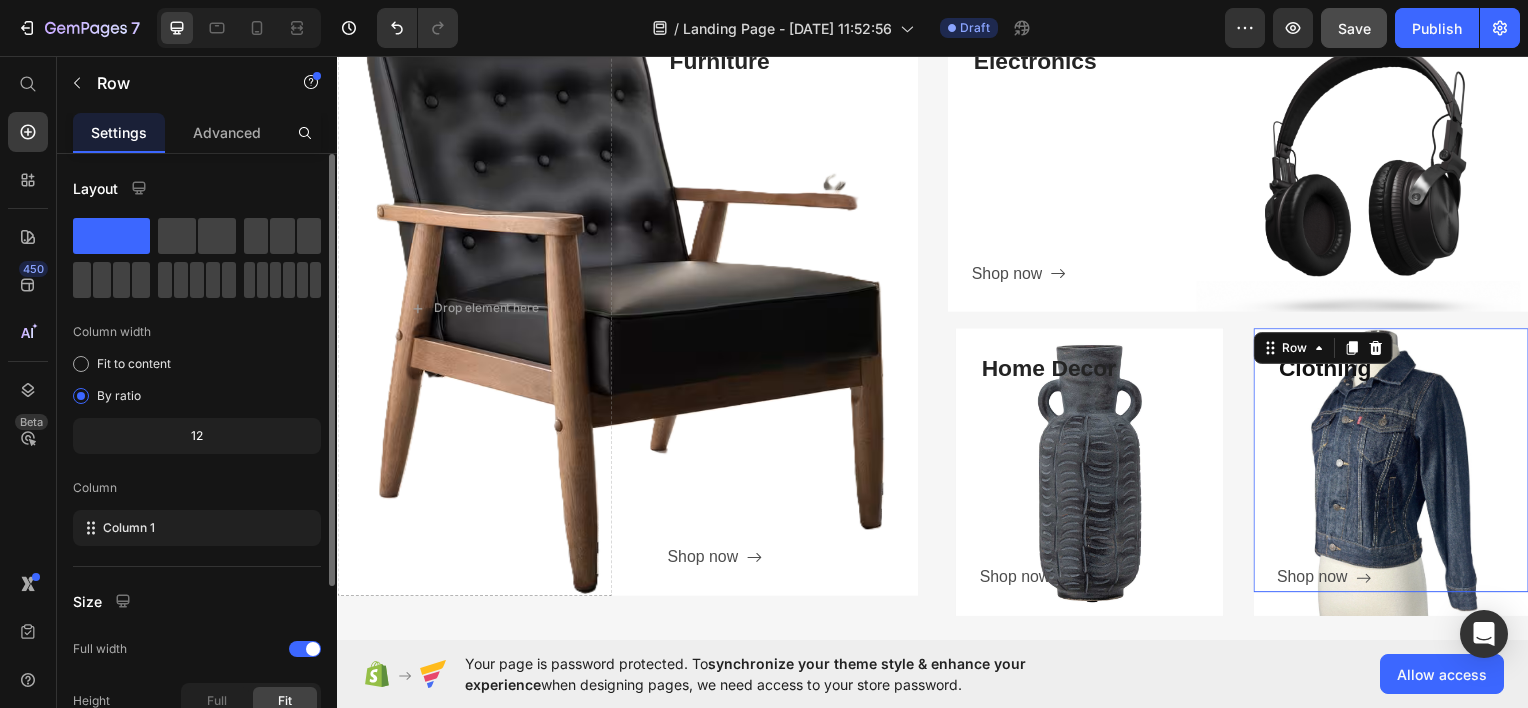 click on "Clothing Heading
Shop now Button" at bounding box center (1411, 474) 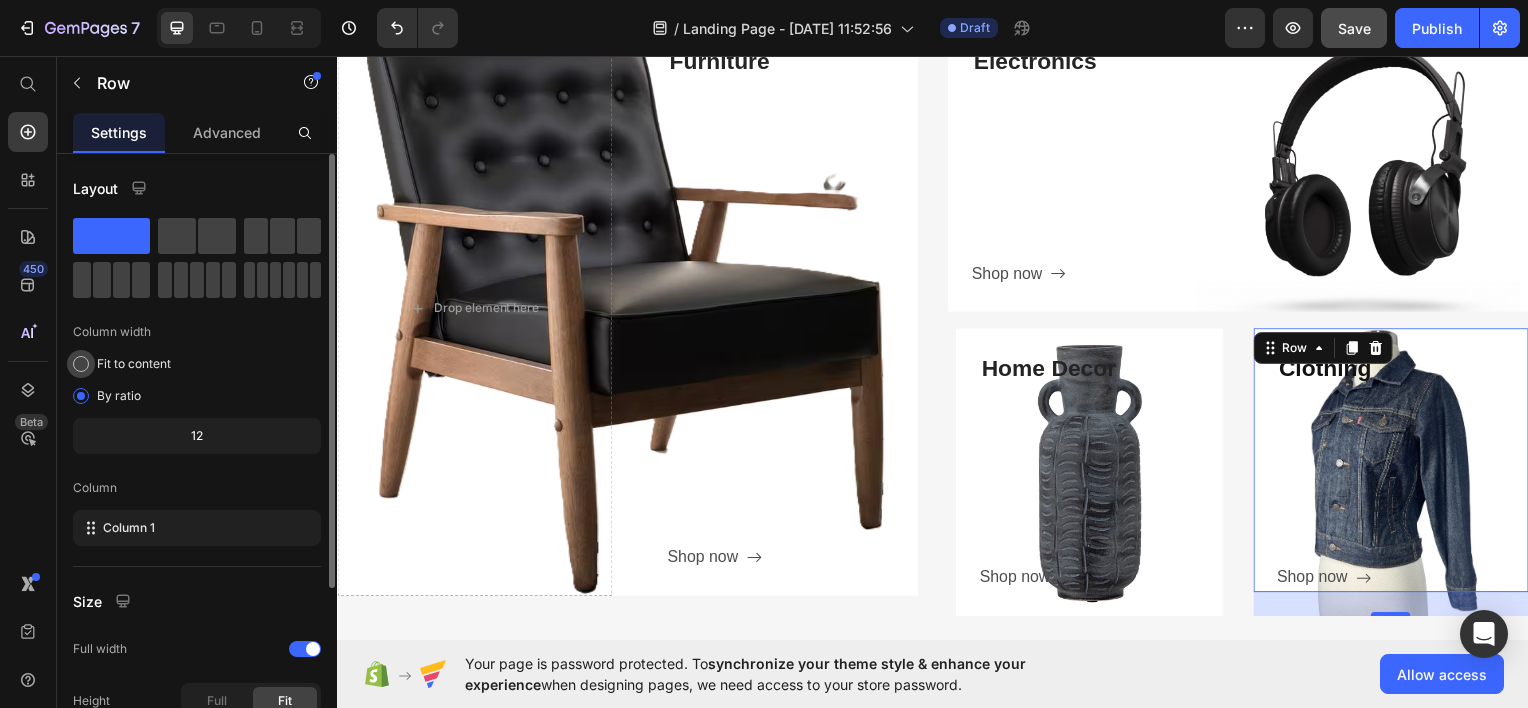 click on "Fit to content" at bounding box center (134, 364) 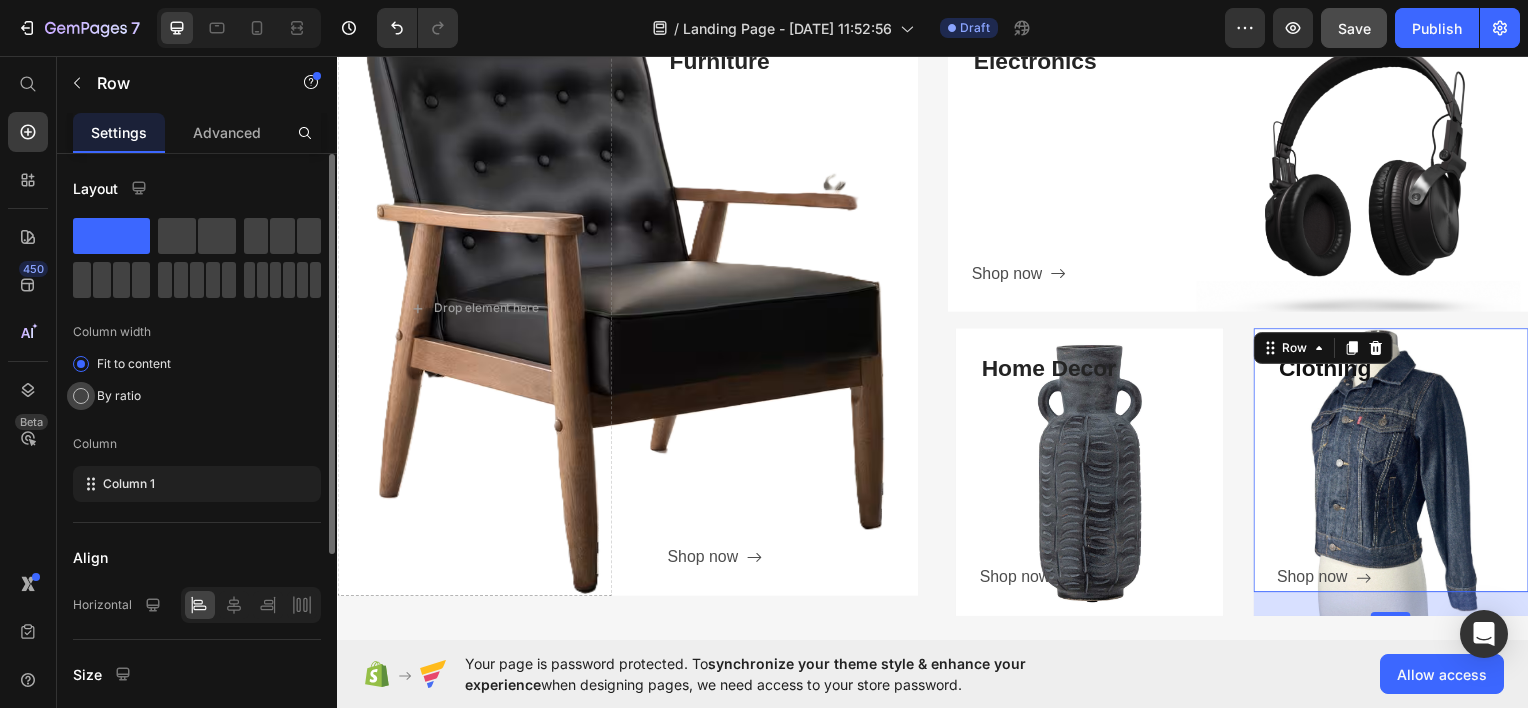 click on "By ratio" at bounding box center (119, 396) 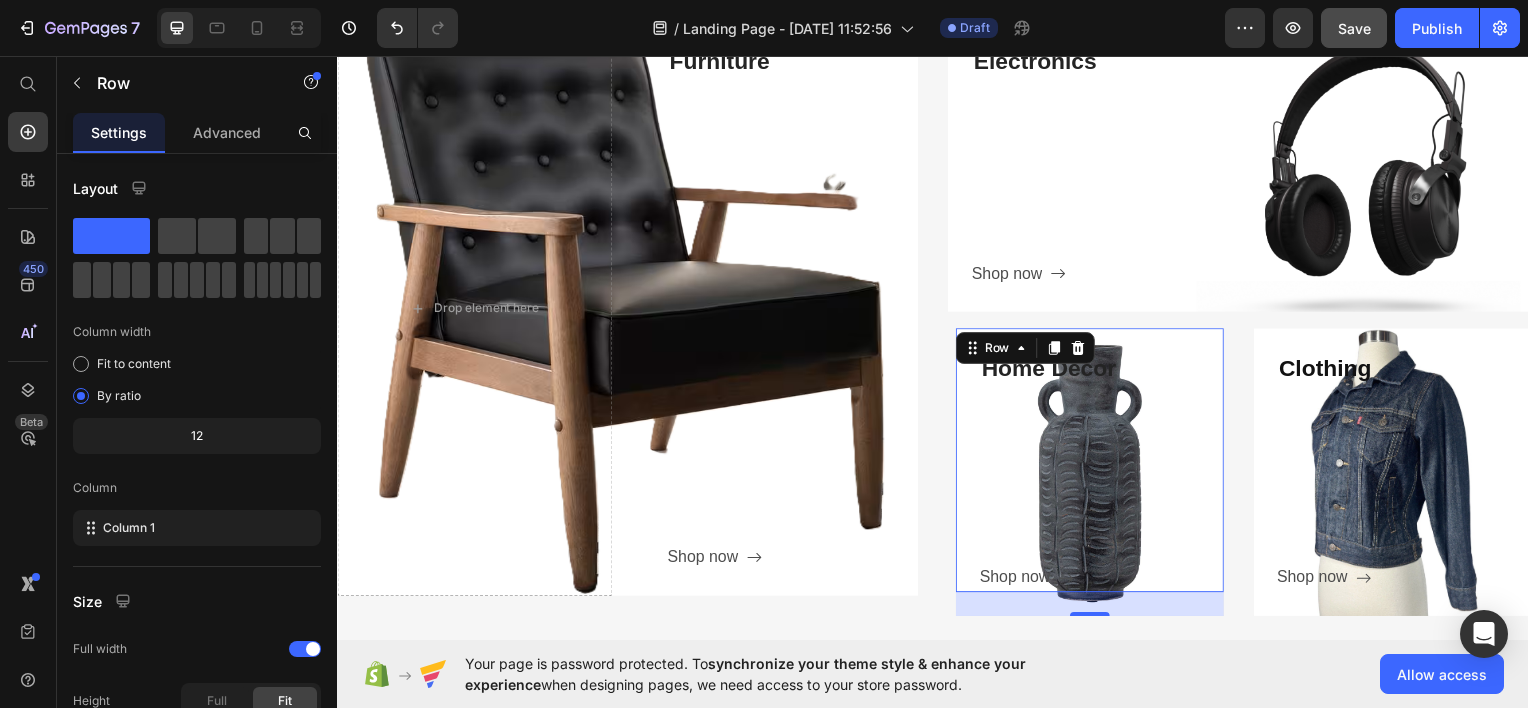 click on "Home Decor Heading
Shop now Button" at bounding box center [1107, 474] 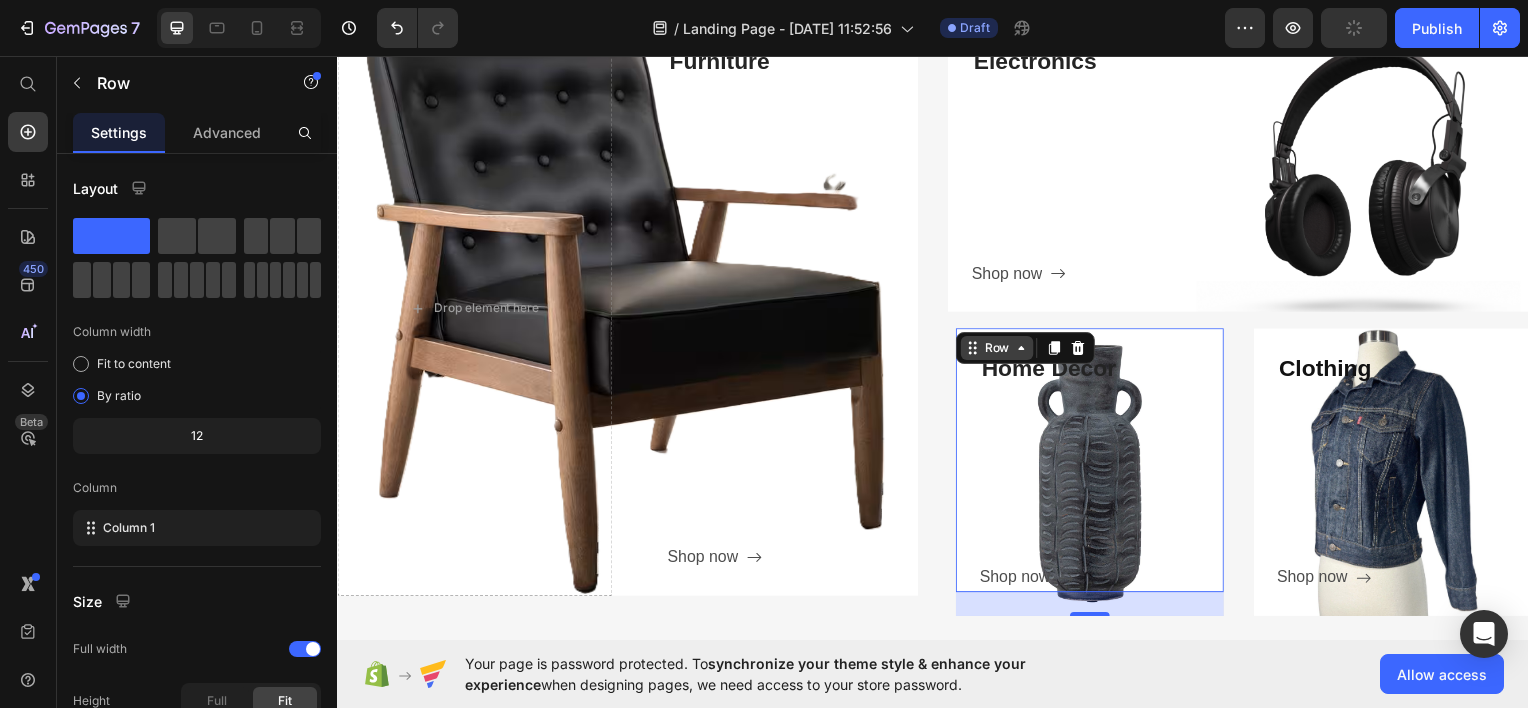 click 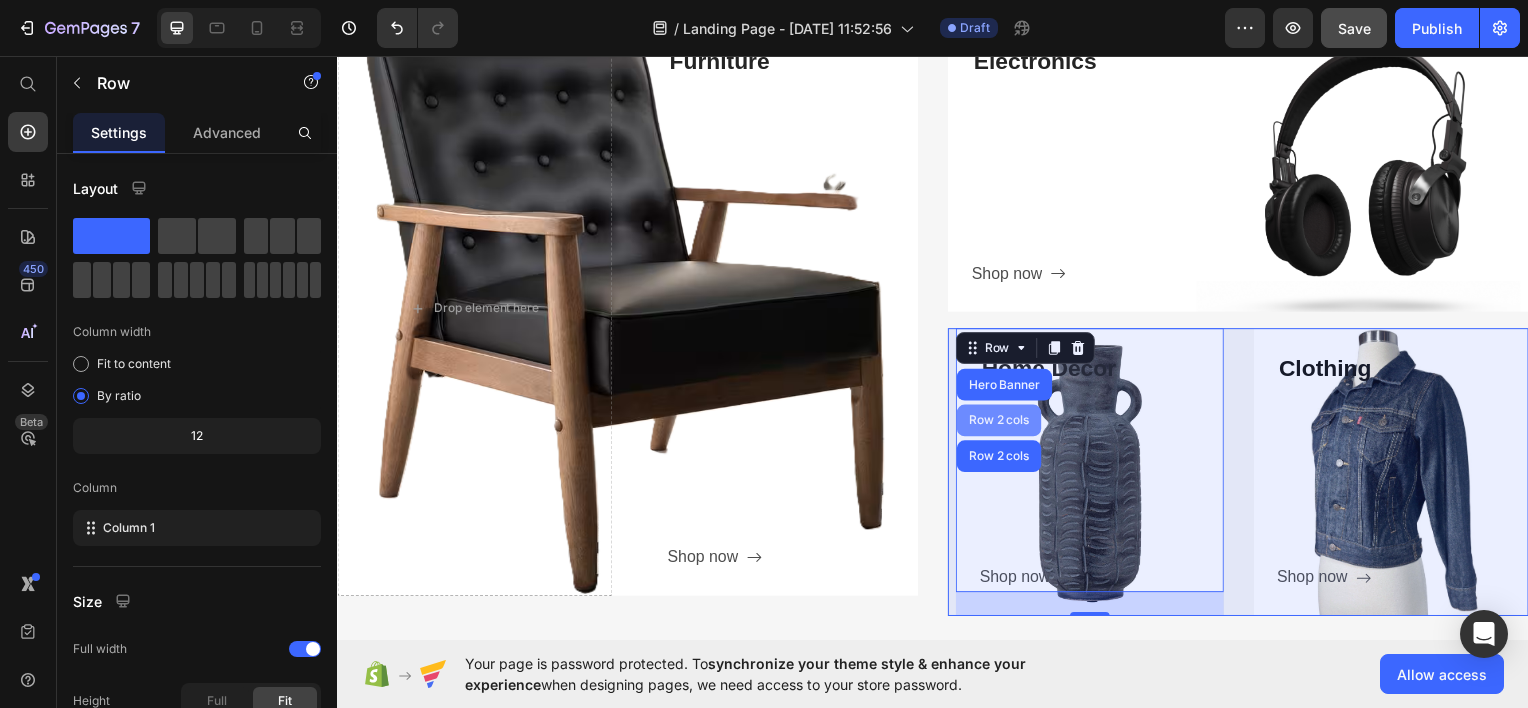click on "Row 2 cols" at bounding box center [1003, 422] 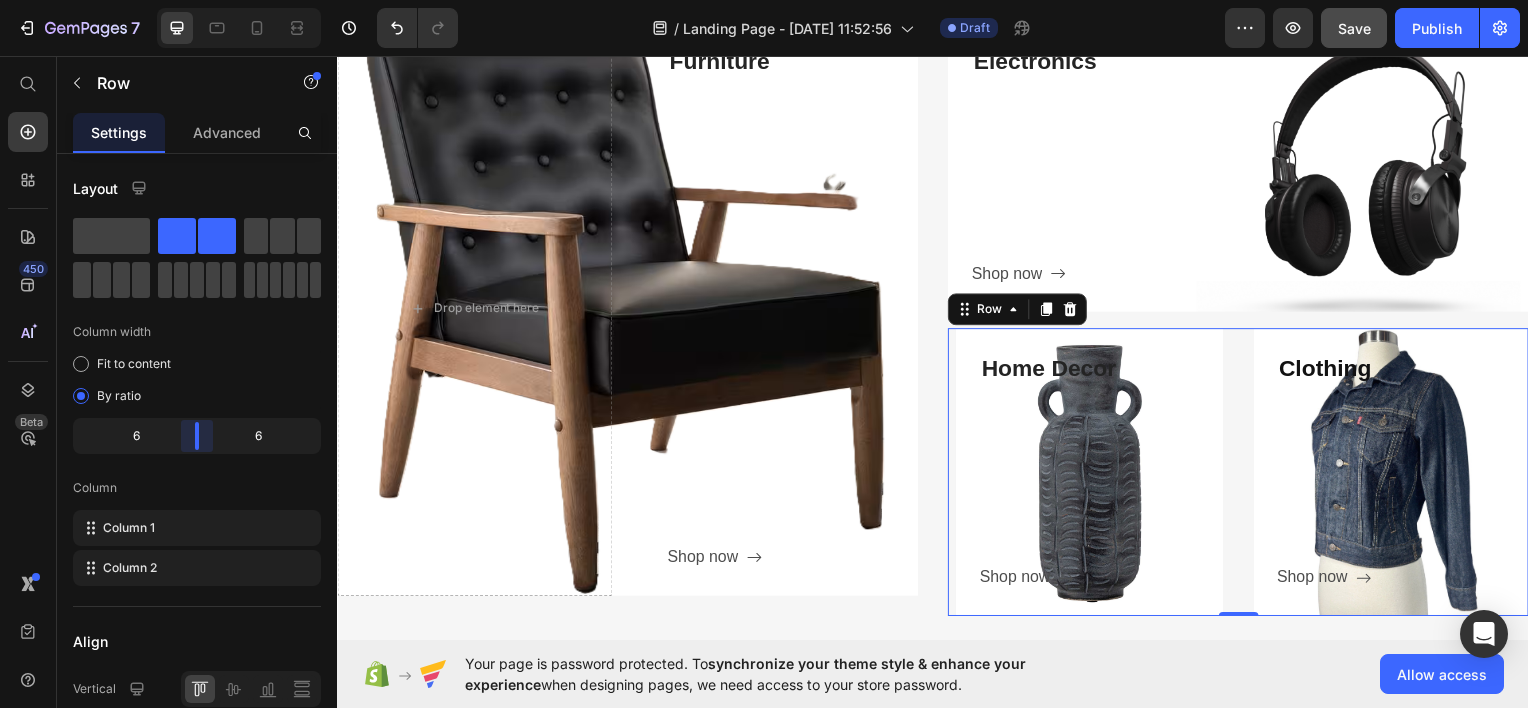 click on "7   /  Landing Page - Jul 26, 11:52:56 Draft Preview  Save   Publish  450 Beta Start with Sections Elements Hero Section Product Detail Brands Trusted Badges Guarantee Product Breakdown How to use Testimonials Compare Bundle FAQs Social Proof Brand Story Product List Collection Blog List Contact Sticky Add to Cart Custom Footer Browse Library 450 Layout
Row
Row
Row
Row Text
Heading
Text Block Button
Button
Button
Sticky Back to top Media
Image
Image" at bounding box center [764, 0] 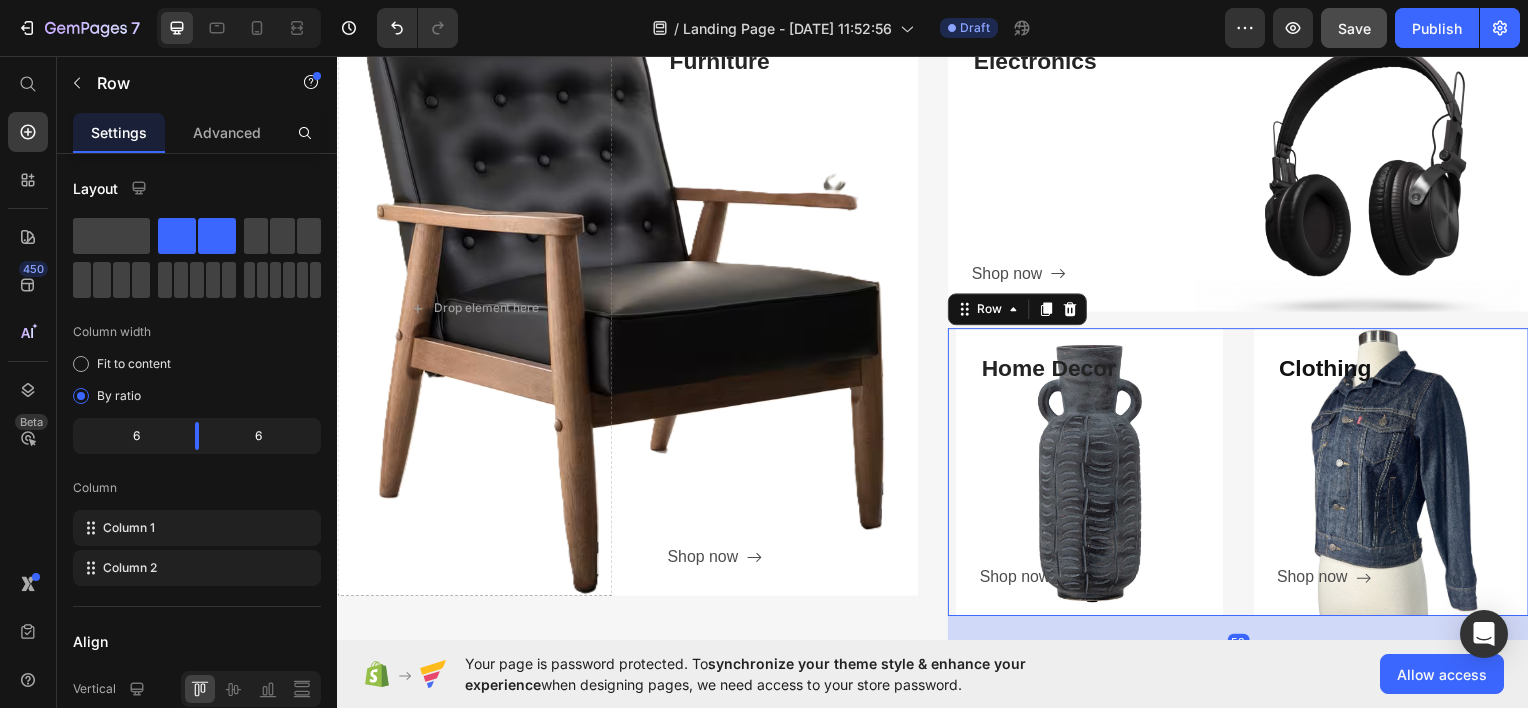 drag, startPoint x: 1236, startPoint y: 616, endPoint x: 1569, endPoint y: 719, distance: 348.56564 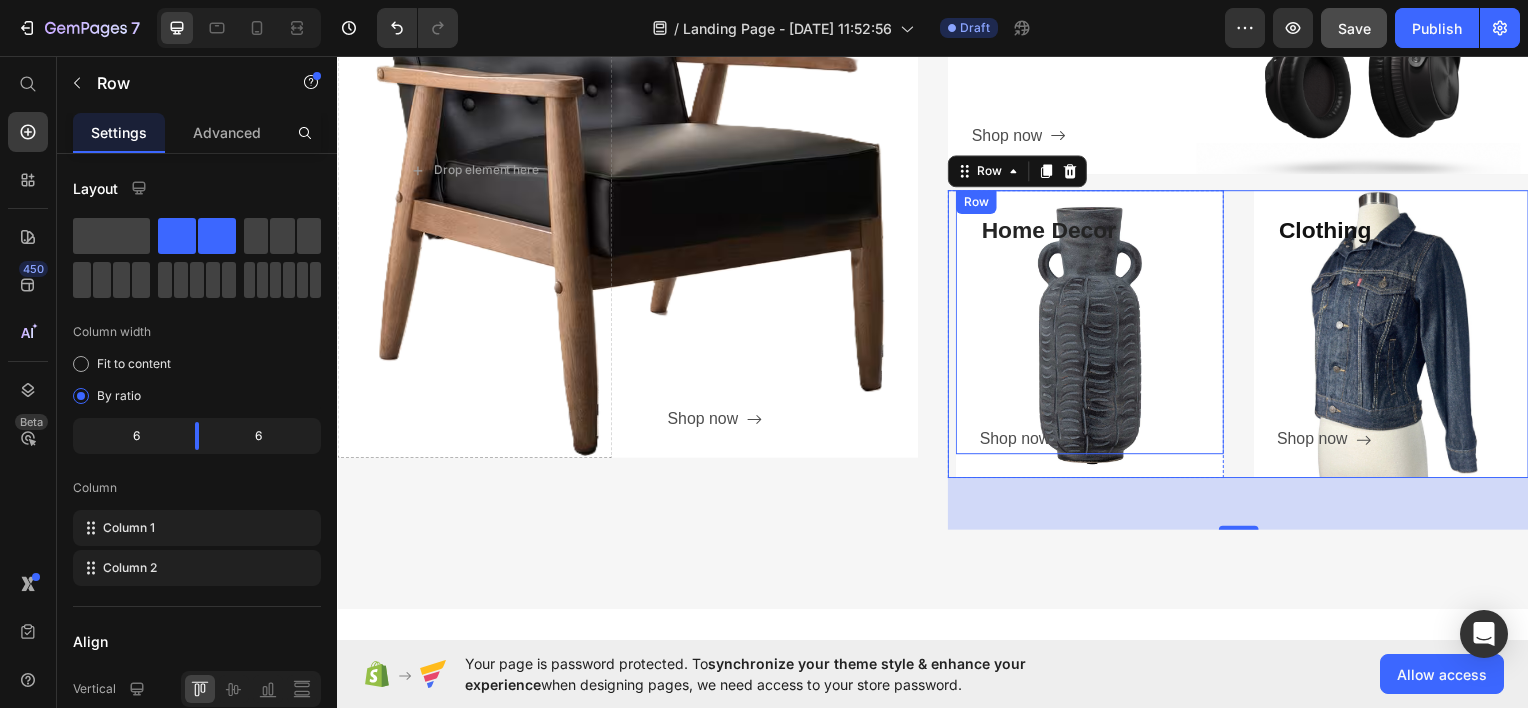 scroll, scrollTop: 953, scrollLeft: 0, axis: vertical 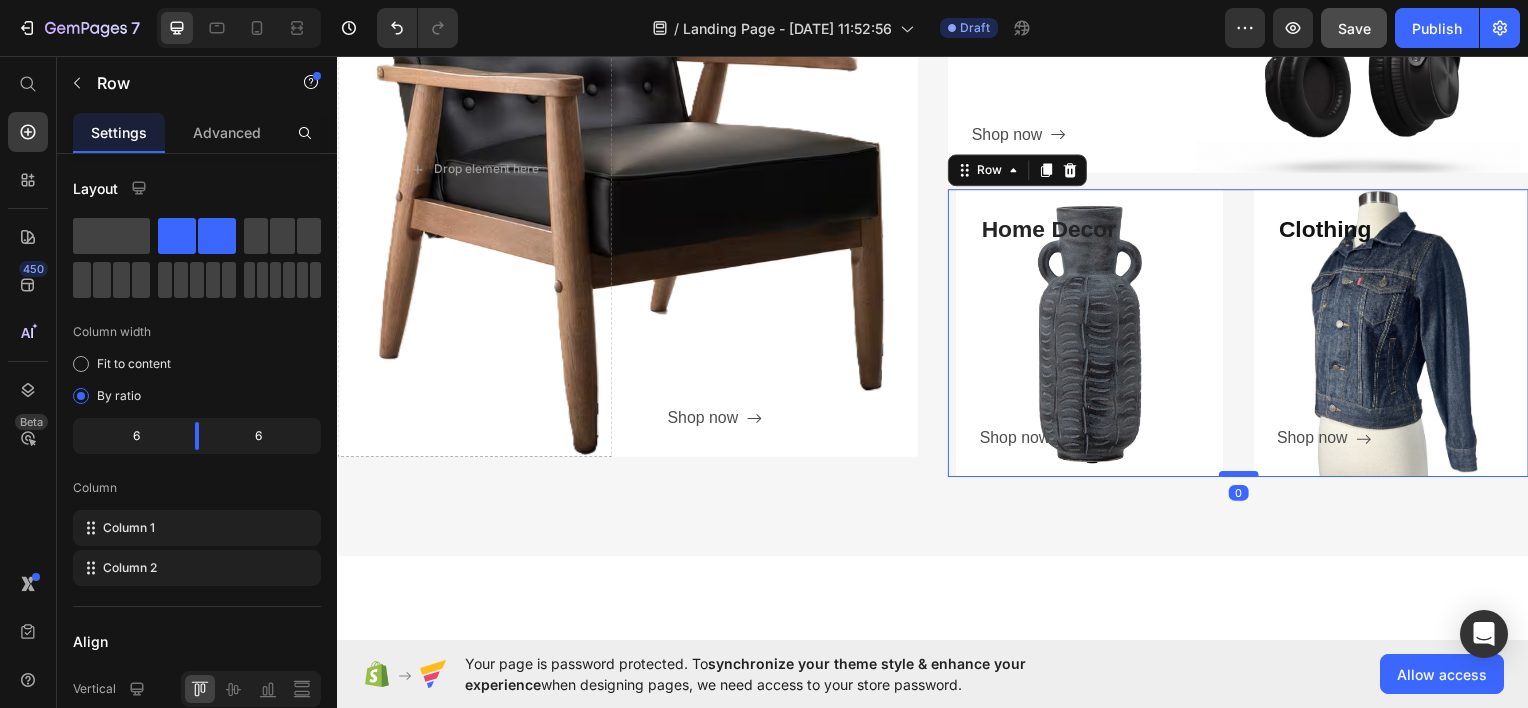 drag, startPoint x: 1236, startPoint y: 528, endPoint x: 1231, endPoint y: 472, distance: 56.22277 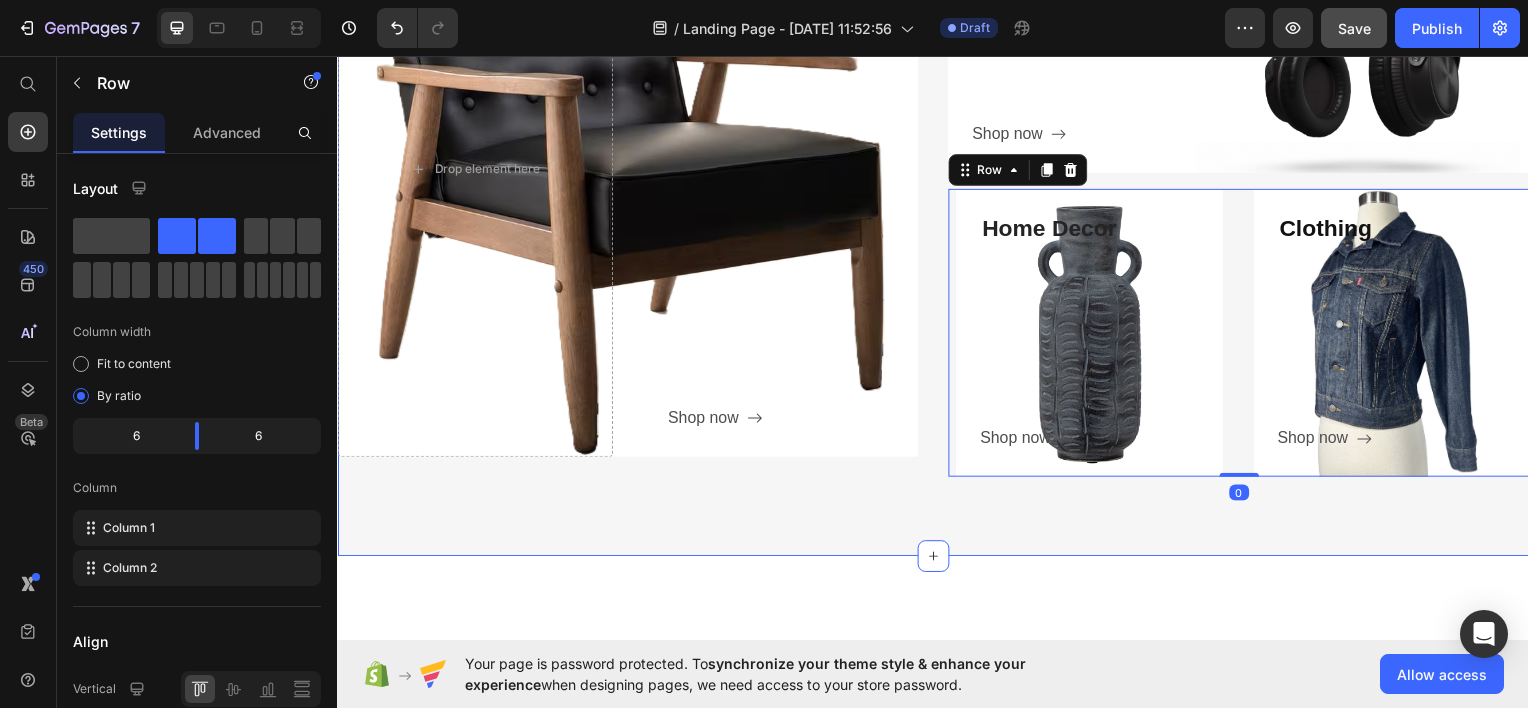 click on "Categories Heading Experience our prestigious after-sales service Text block Row Furniture Heading
Shop now Button Row
Drop element here Hero Banner Electronics Heading
Shop now Button Row Hero Banner Home Decor Heading
Shop now Button Row Hero Banner Clothing Heading
Shop now Button Row Hero Banner Row   0 Row Section 2" at bounding box center (937, 98) 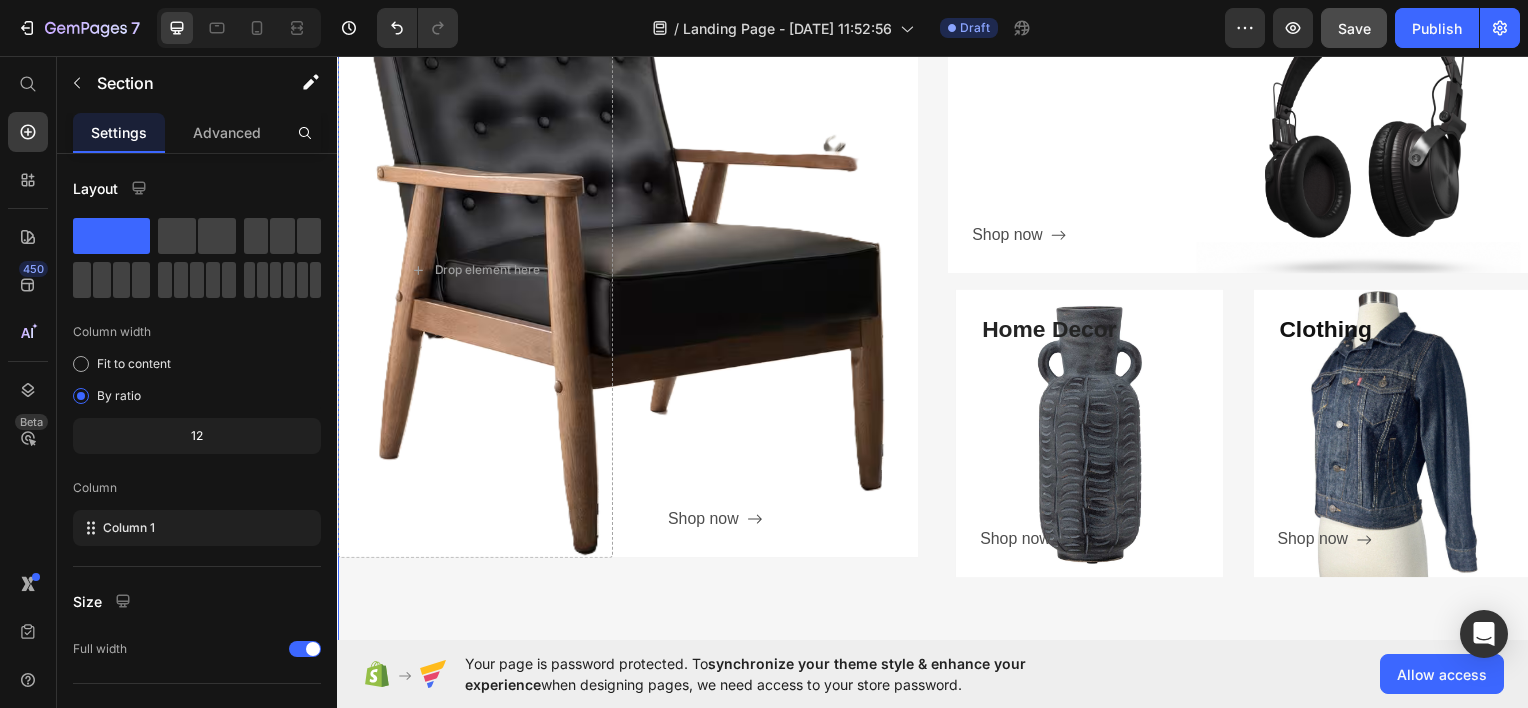 scroll, scrollTop: 859, scrollLeft: 0, axis: vertical 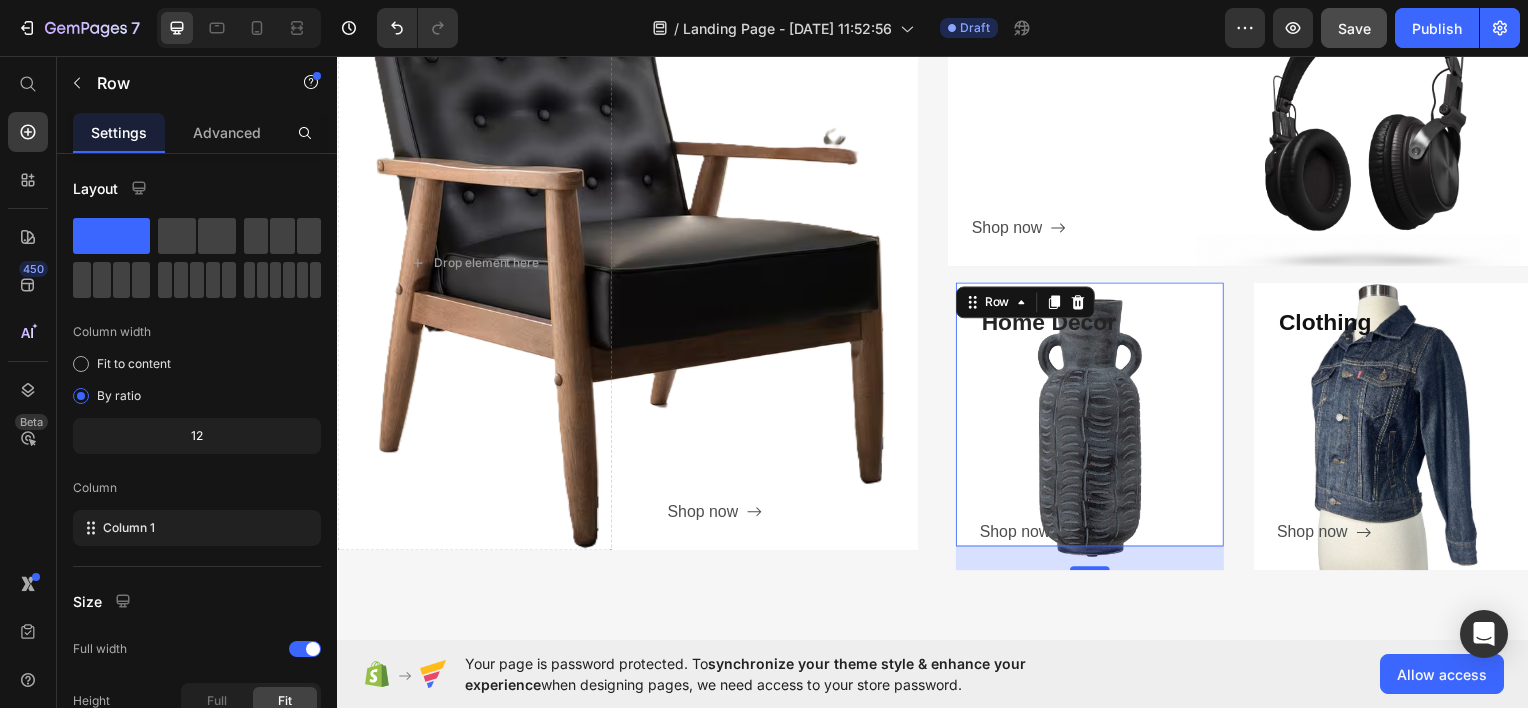 click on "Home Decor Heading
Shop now Button" at bounding box center [1107, 428] 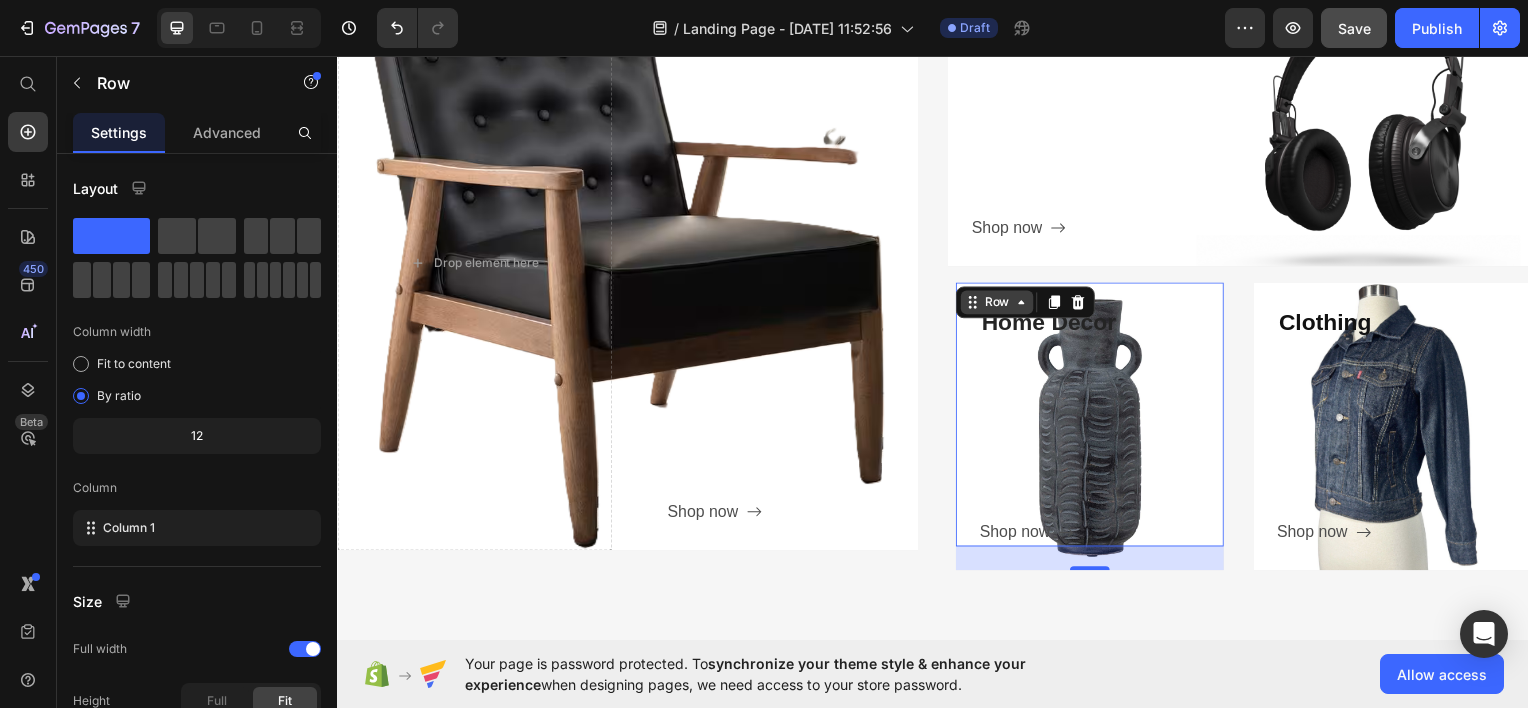 click 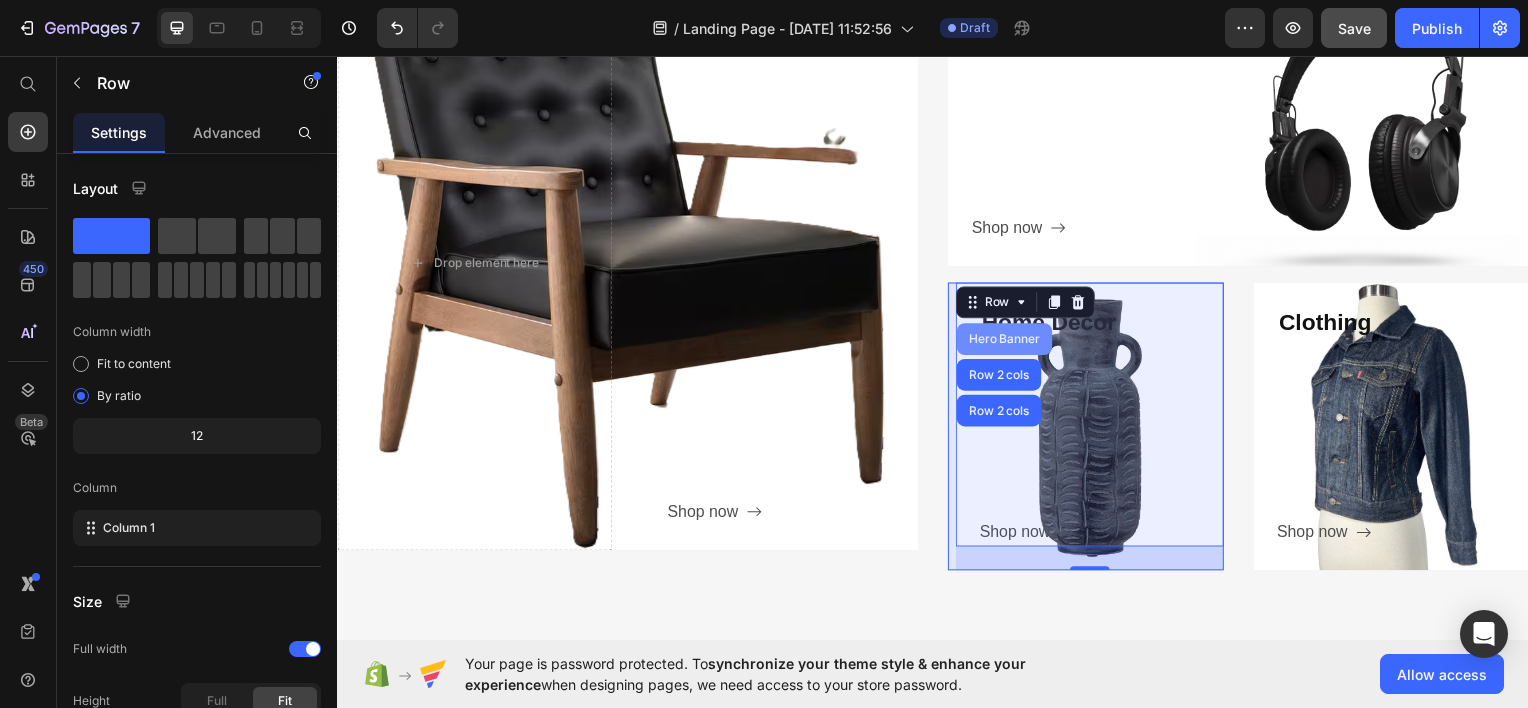 click on "Hero Banner" at bounding box center [1009, 340] 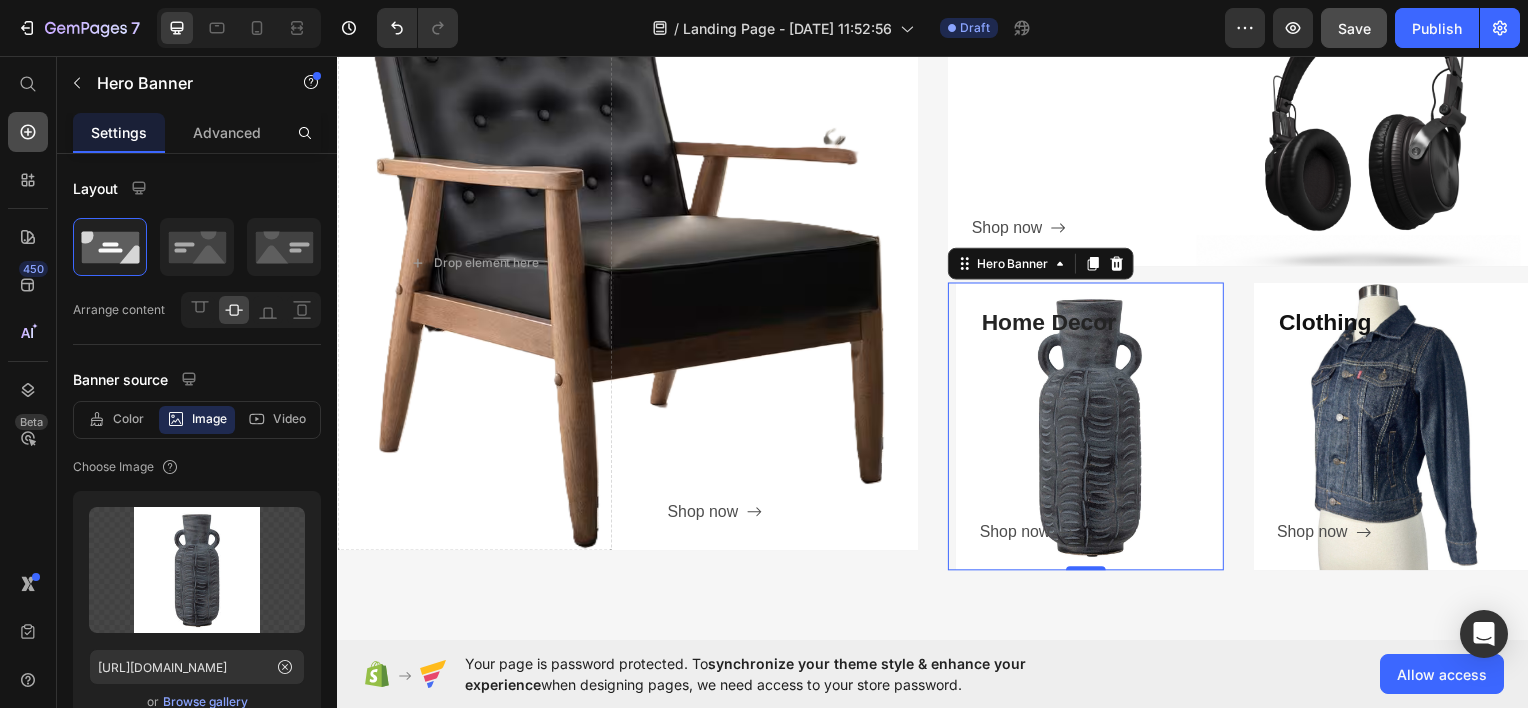click 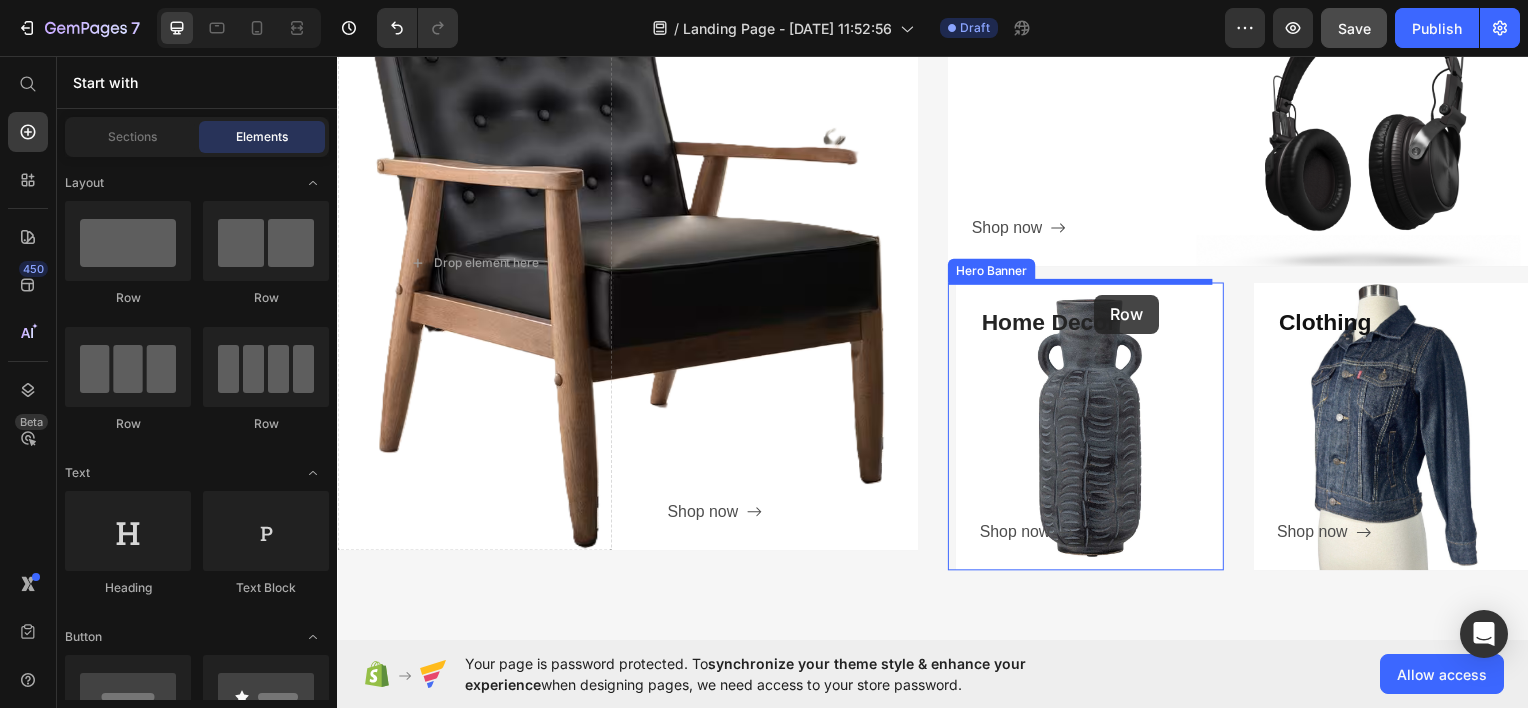 drag, startPoint x: 513, startPoint y: 303, endPoint x: 1100, endPoint y: 296, distance: 587.04175 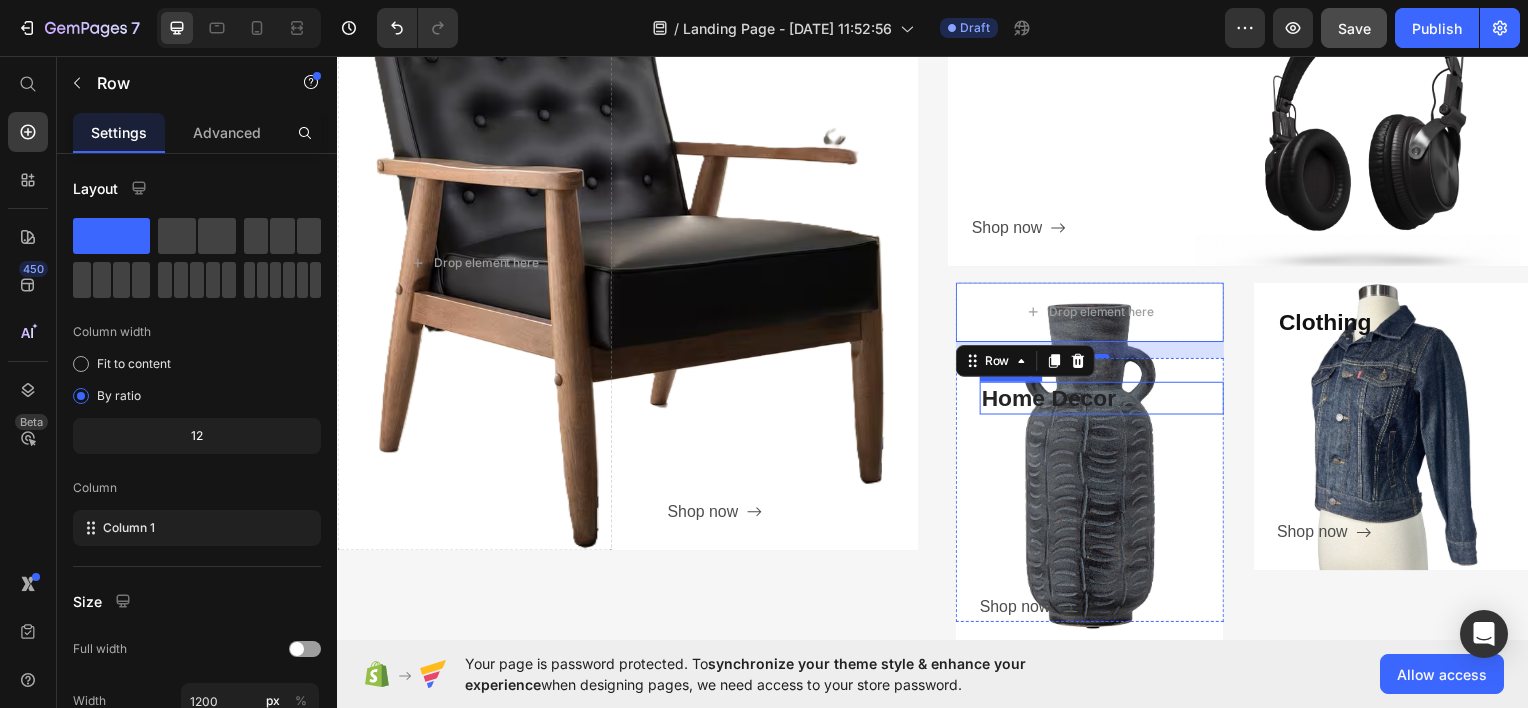click on "Home Decor" at bounding box center [1107, 400] 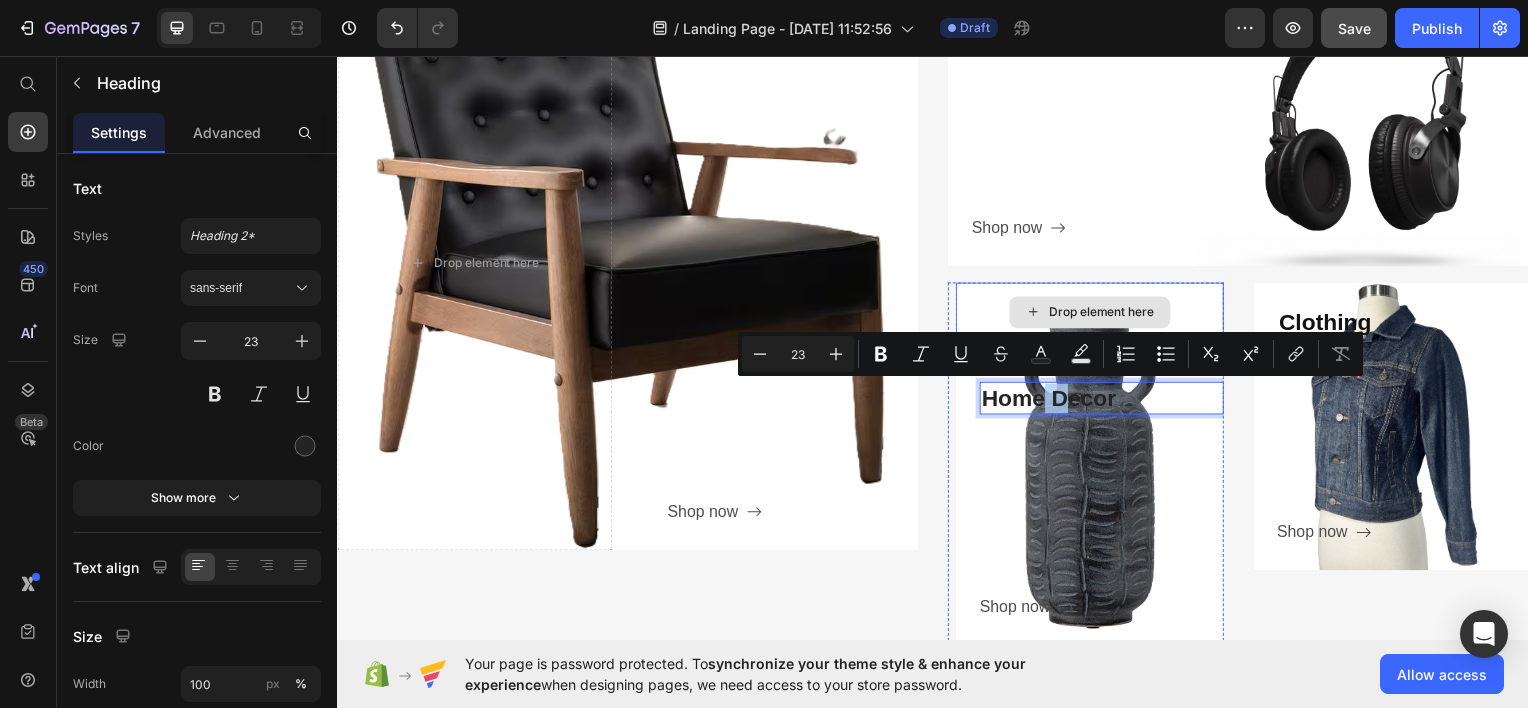 drag, startPoint x: 1071, startPoint y: 399, endPoint x: 1045, endPoint y: 316, distance: 86.977005 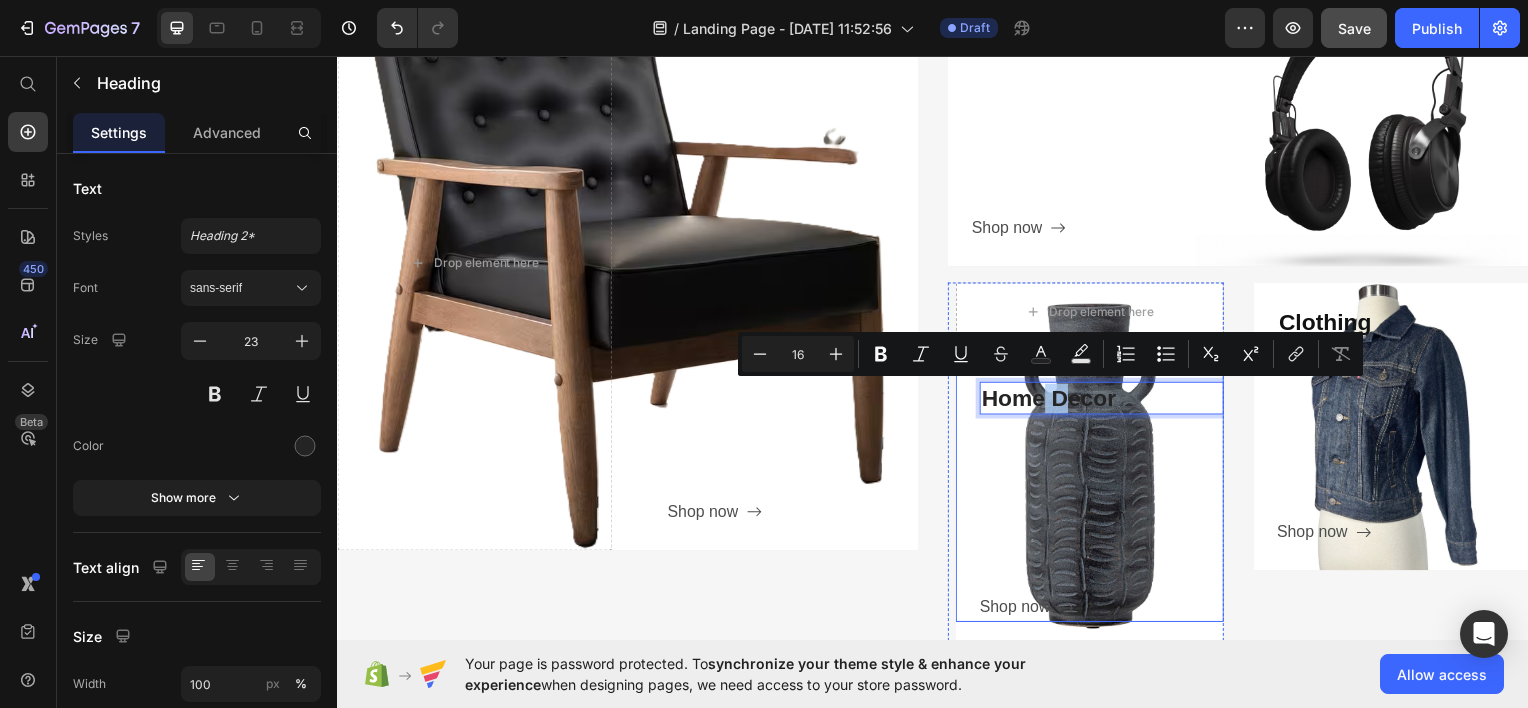click on "Home Decor Heading   180
Shop now Button" at bounding box center (1107, 504) 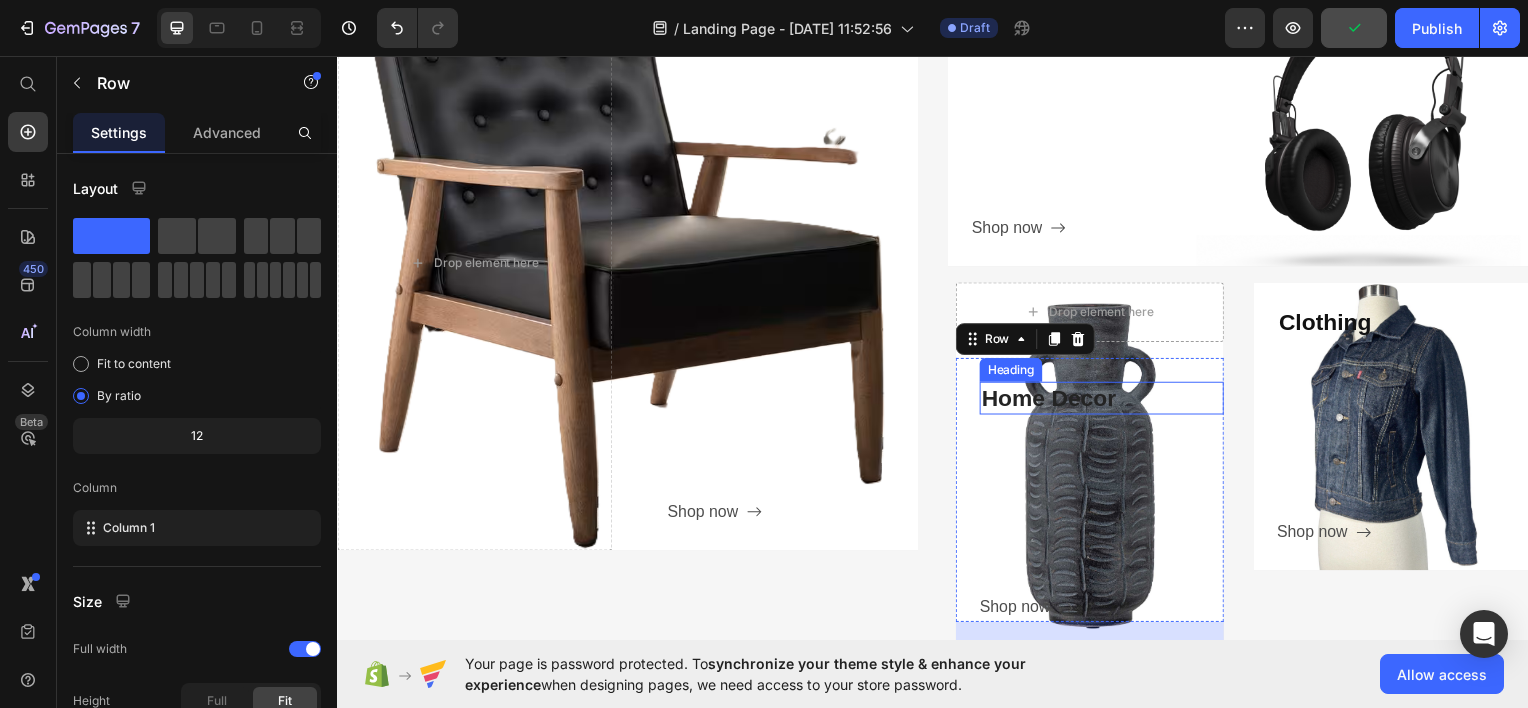 click on "Home Decor" at bounding box center (1107, 400) 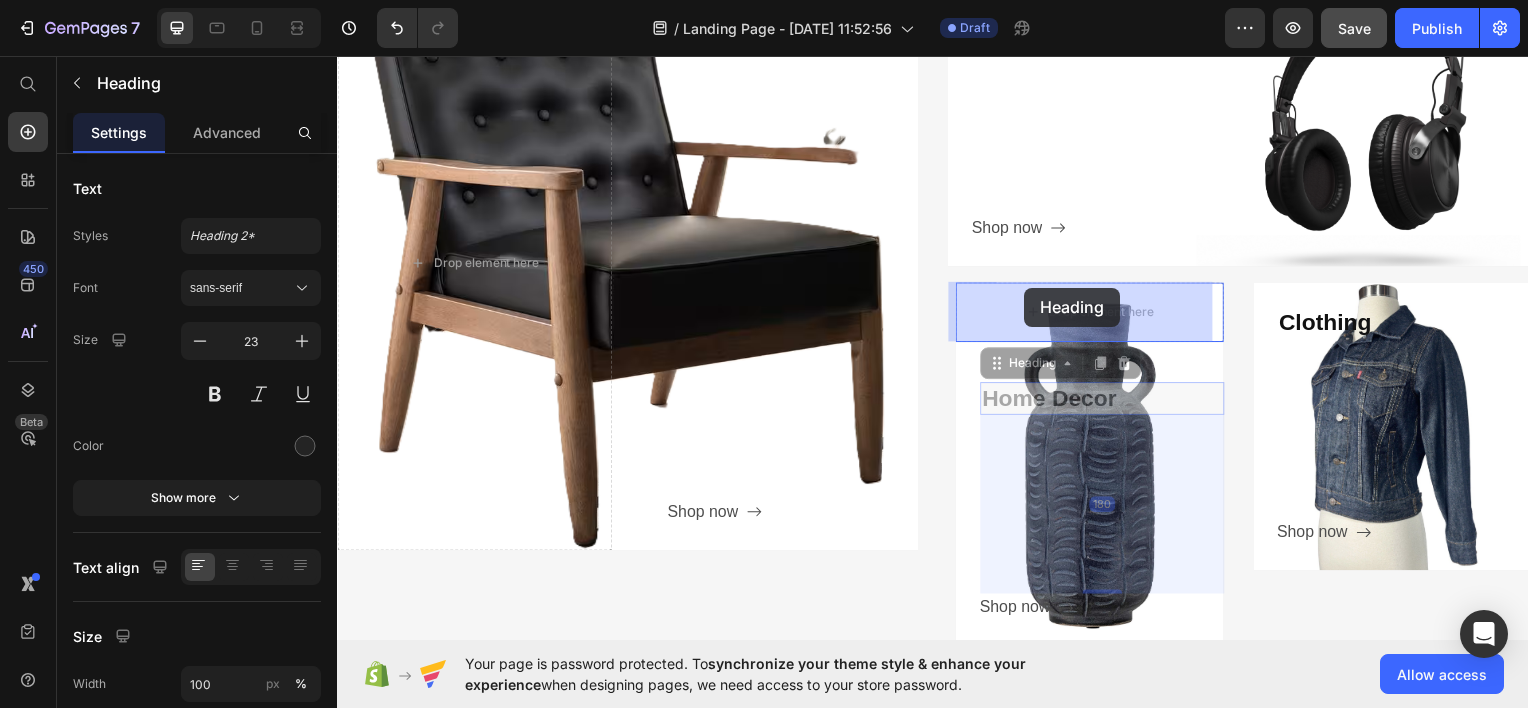 drag, startPoint x: 1038, startPoint y: 372, endPoint x: 1029, endPoint y: 289, distance: 83.48653 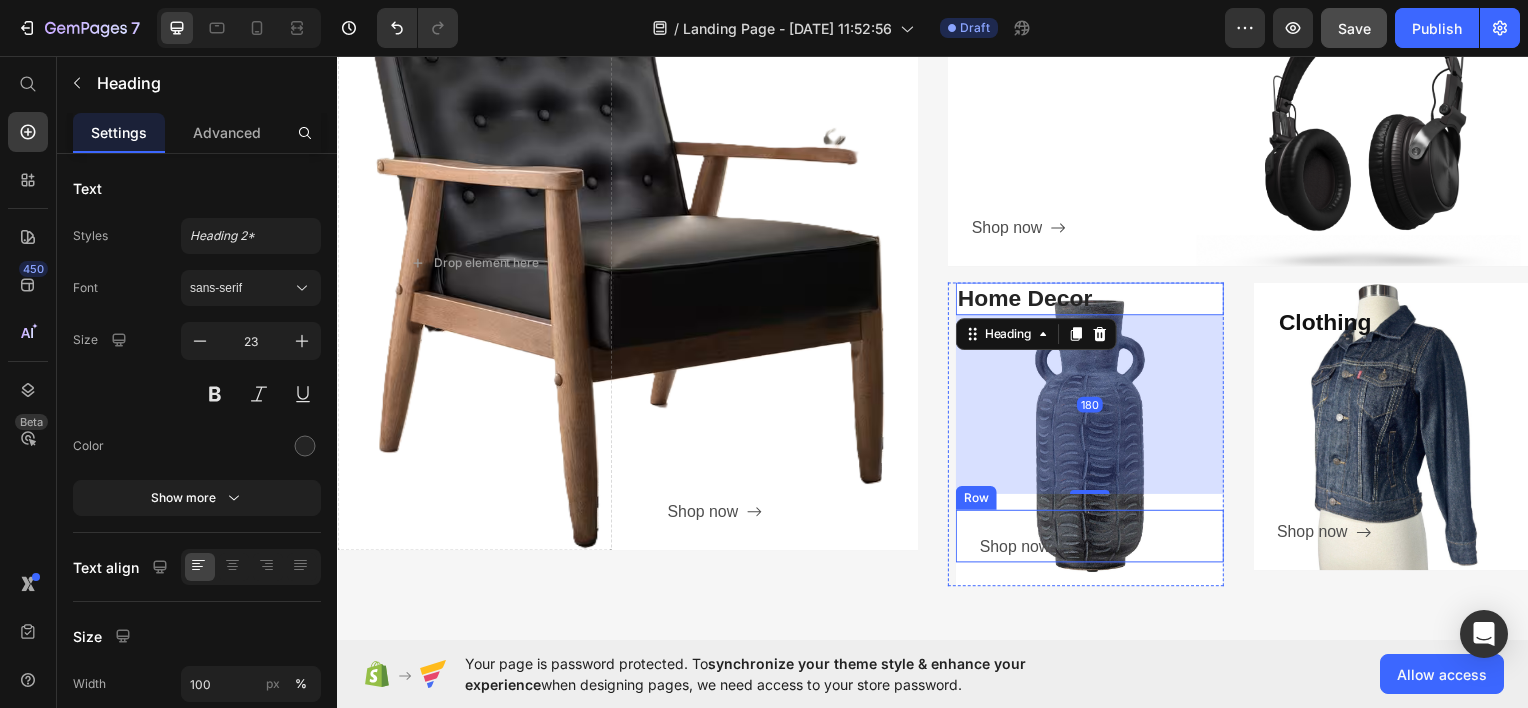click on "Shop now Button Row" at bounding box center [1095, 538] 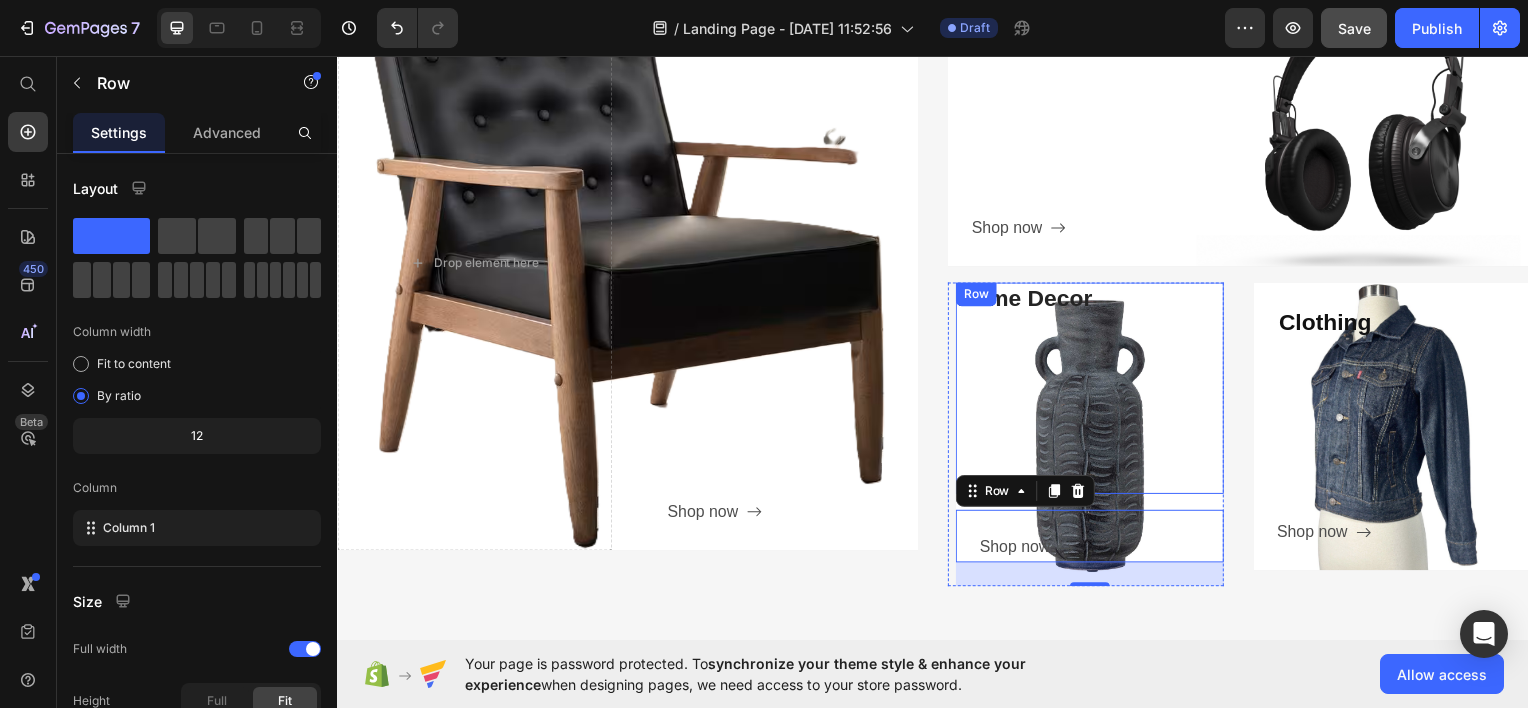 click on "Home Decor Heading" at bounding box center (1095, 390) 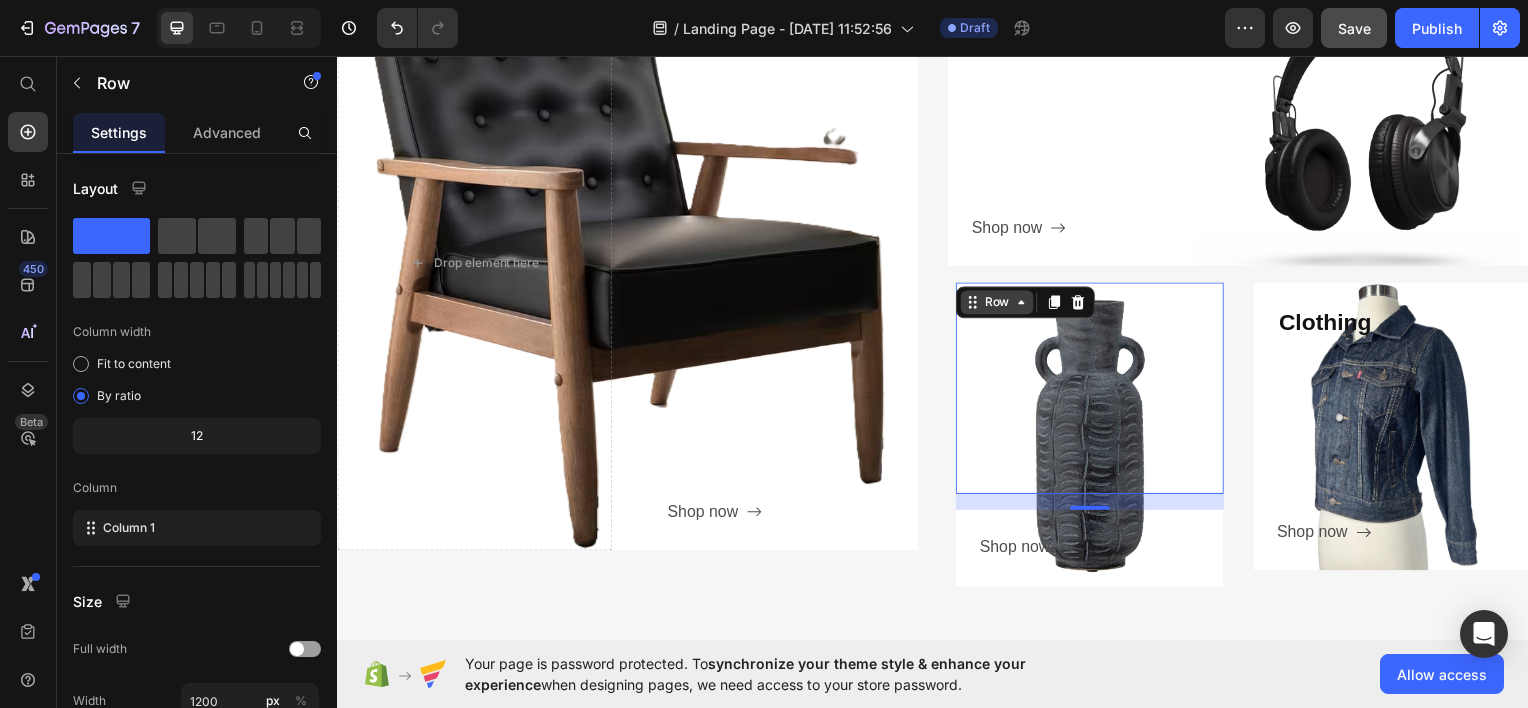 click 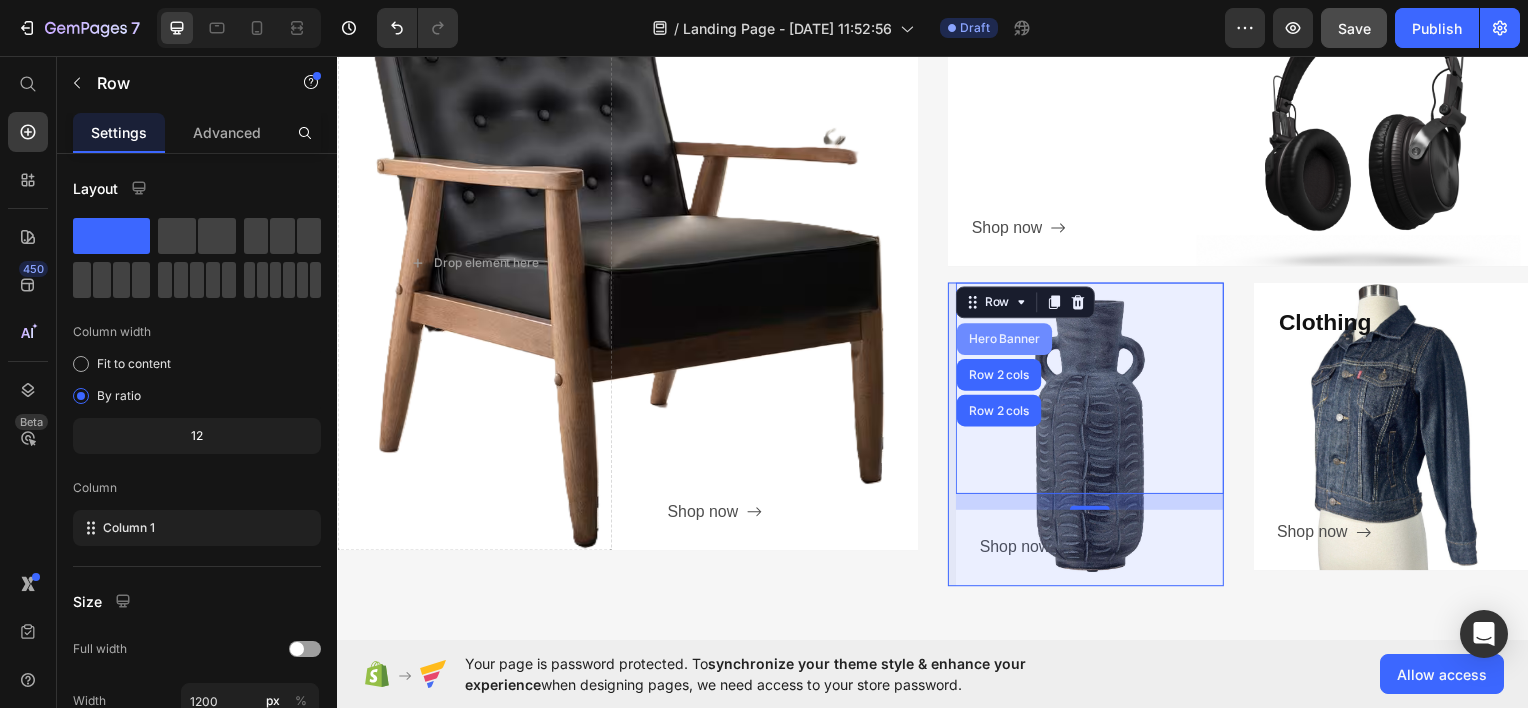 click on "Hero Banner" at bounding box center [1009, 340] 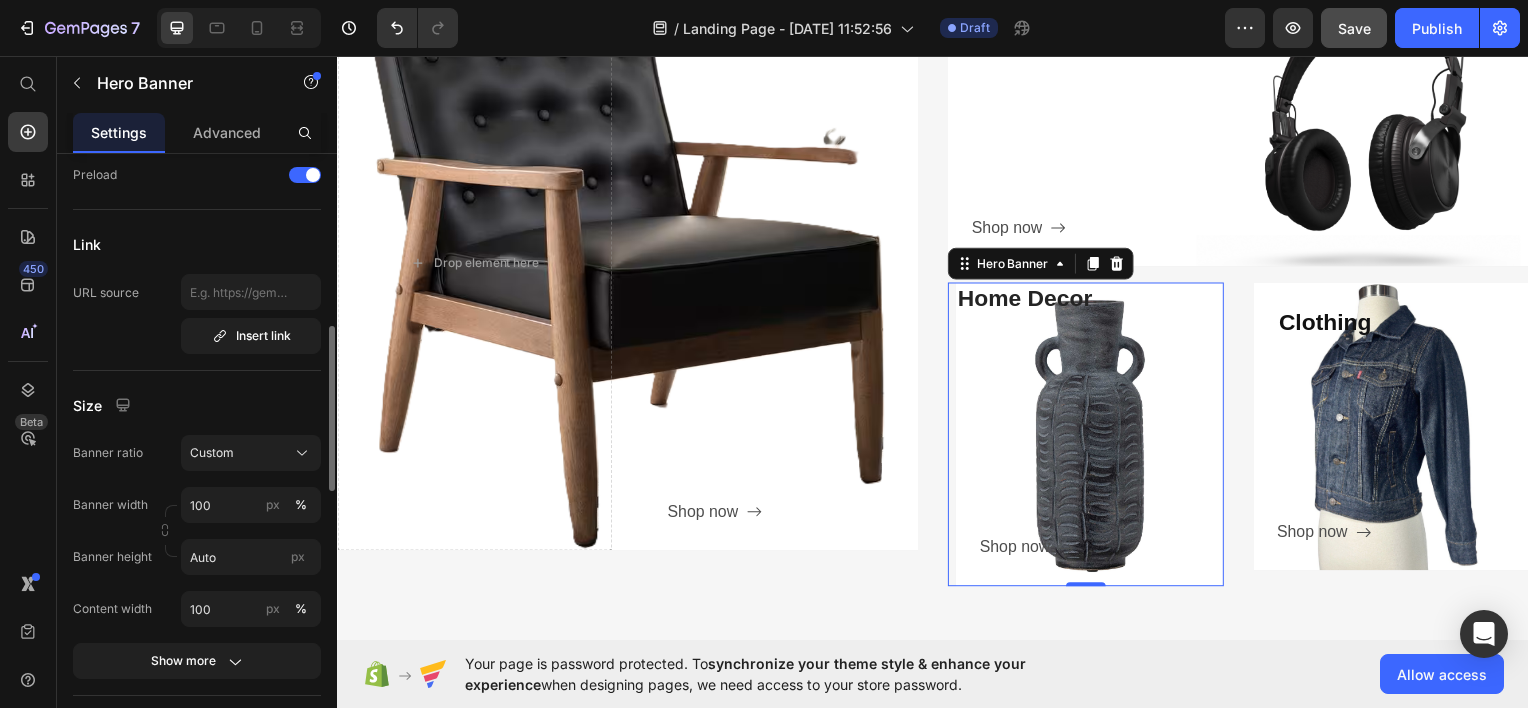 scroll, scrollTop: 639, scrollLeft: 0, axis: vertical 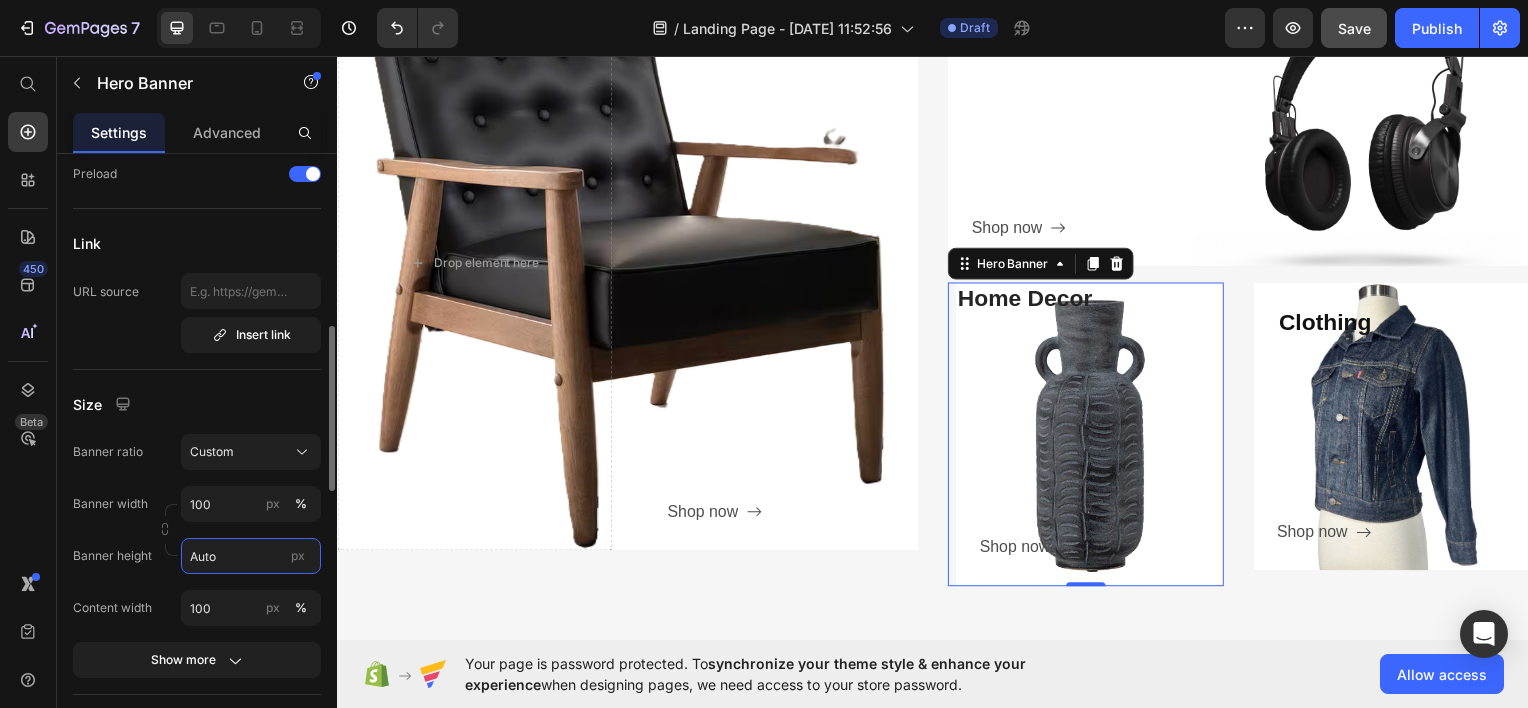 click on "Auto" at bounding box center (251, 556) 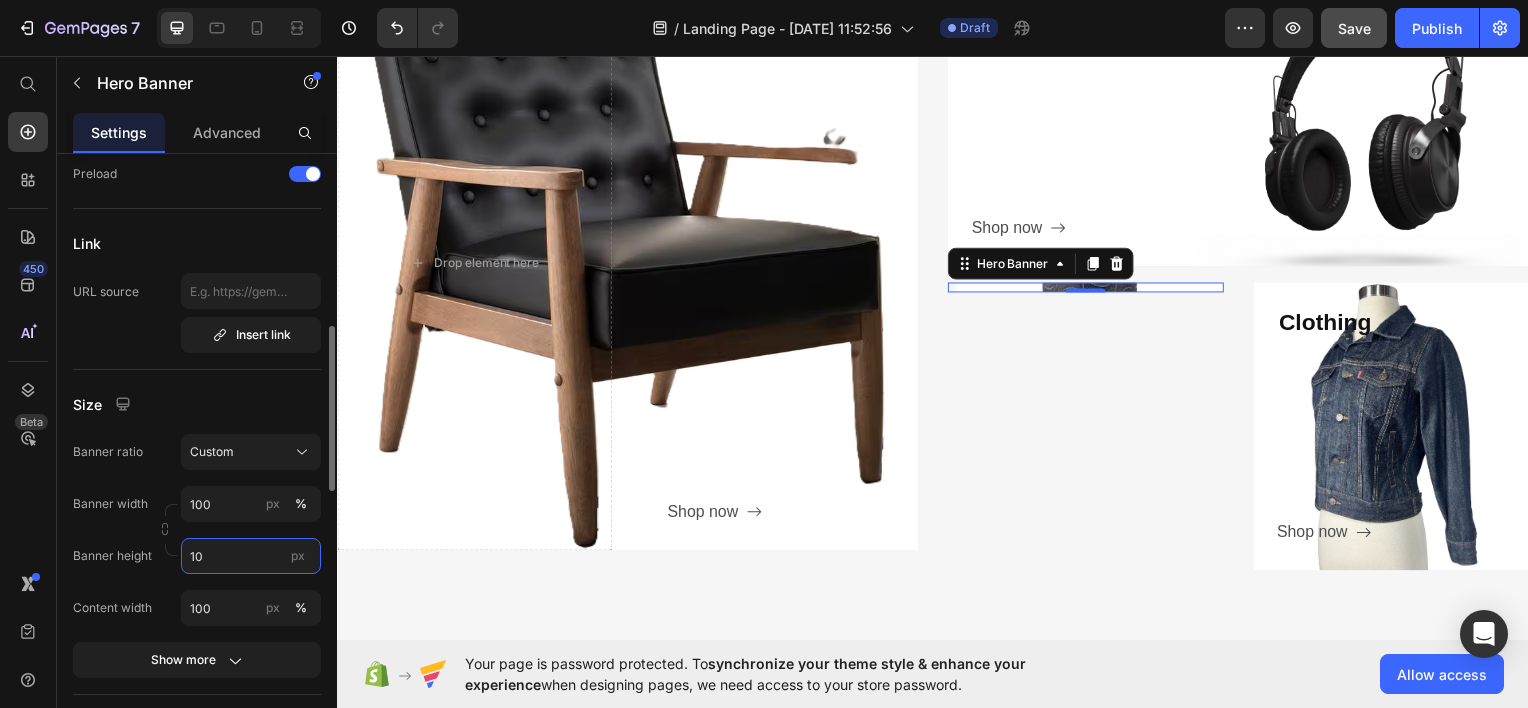 type on "1" 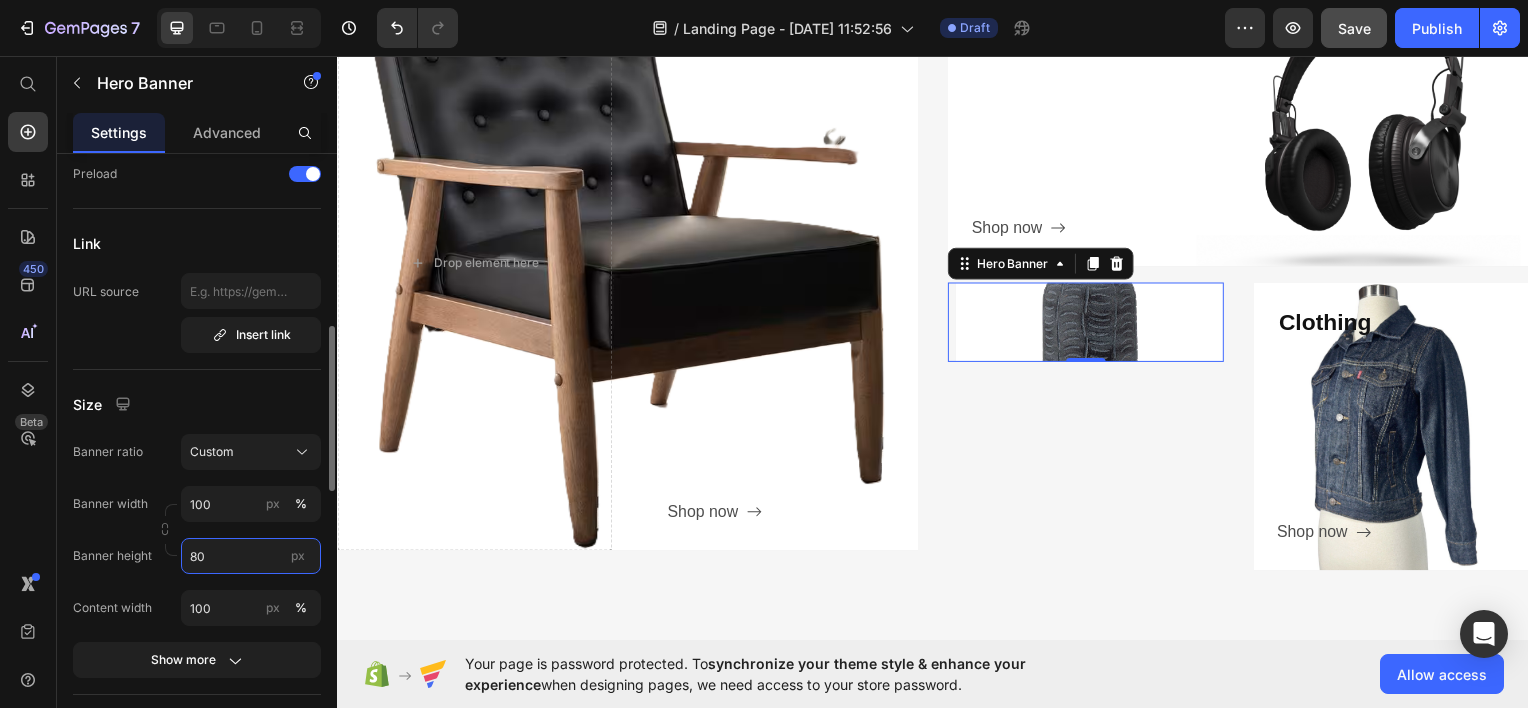type on "8" 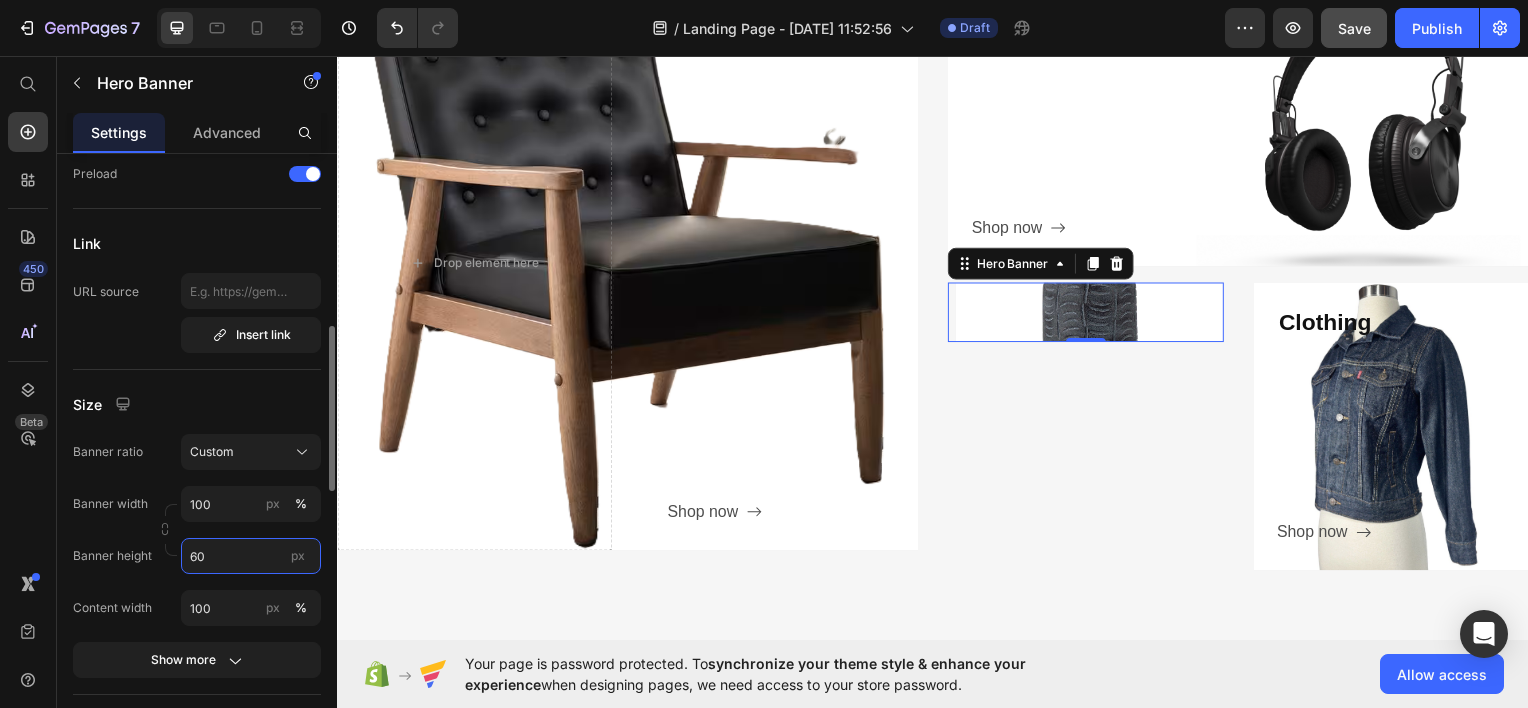 type on "600" 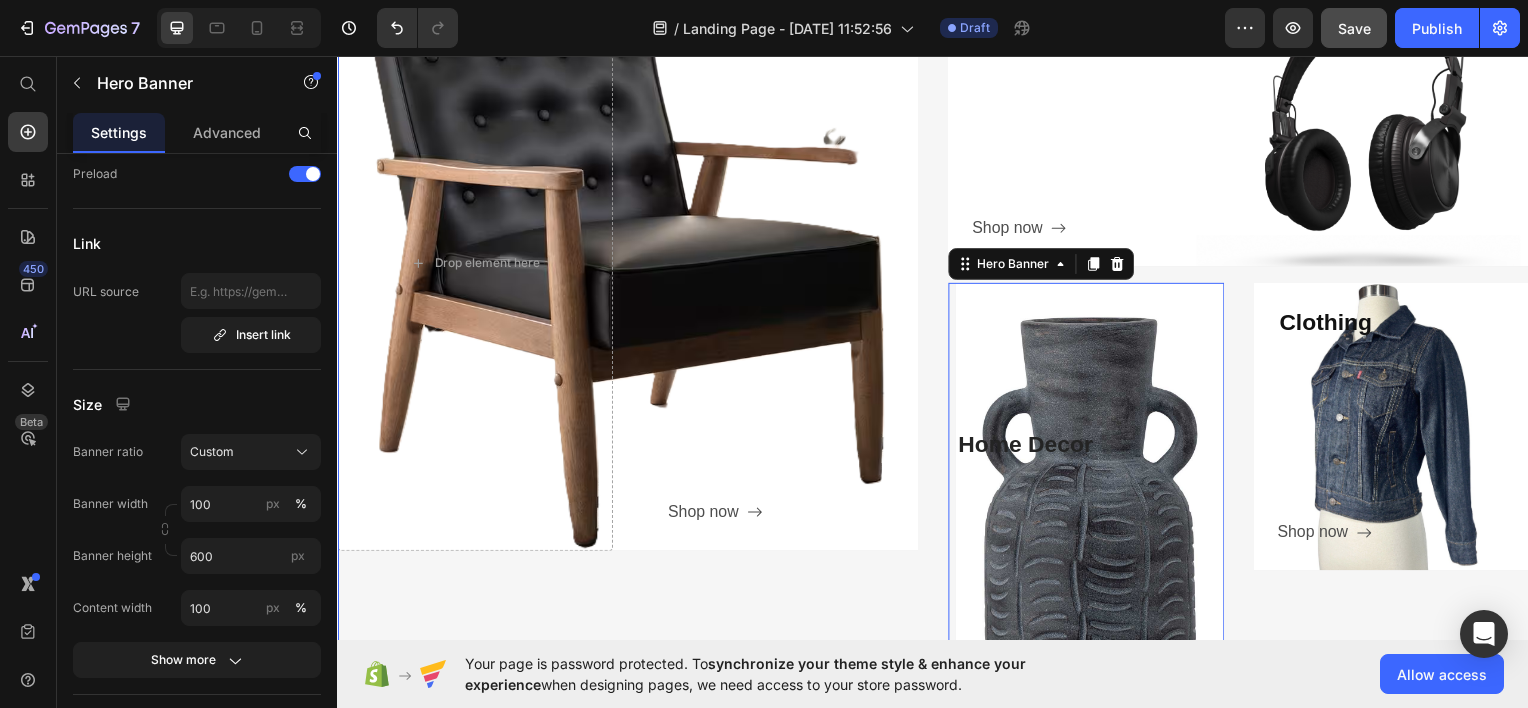 click on "Furniture Heading
Shop now Button Row
Drop element here Hero Banner" at bounding box center (629, 428) 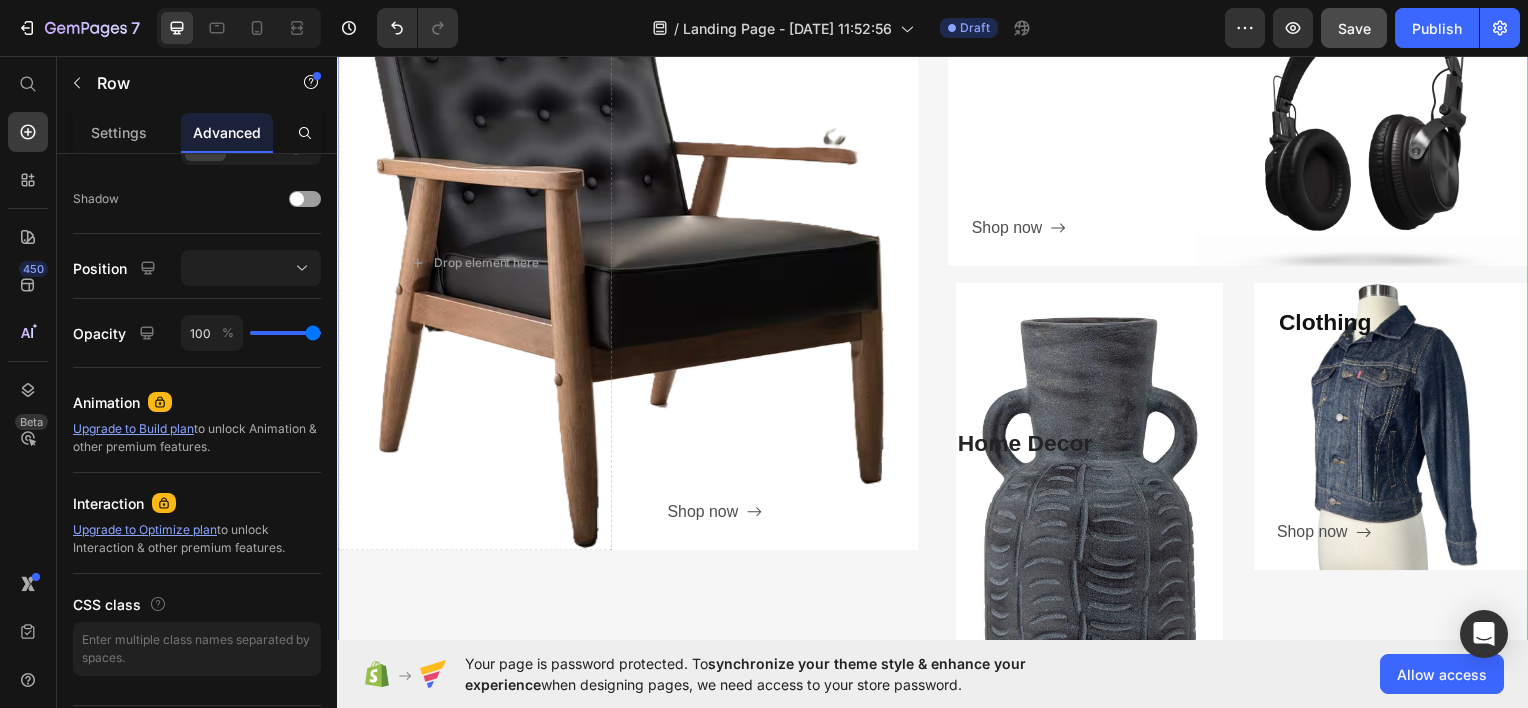 scroll, scrollTop: 0, scrollLeft: 0, axis: both 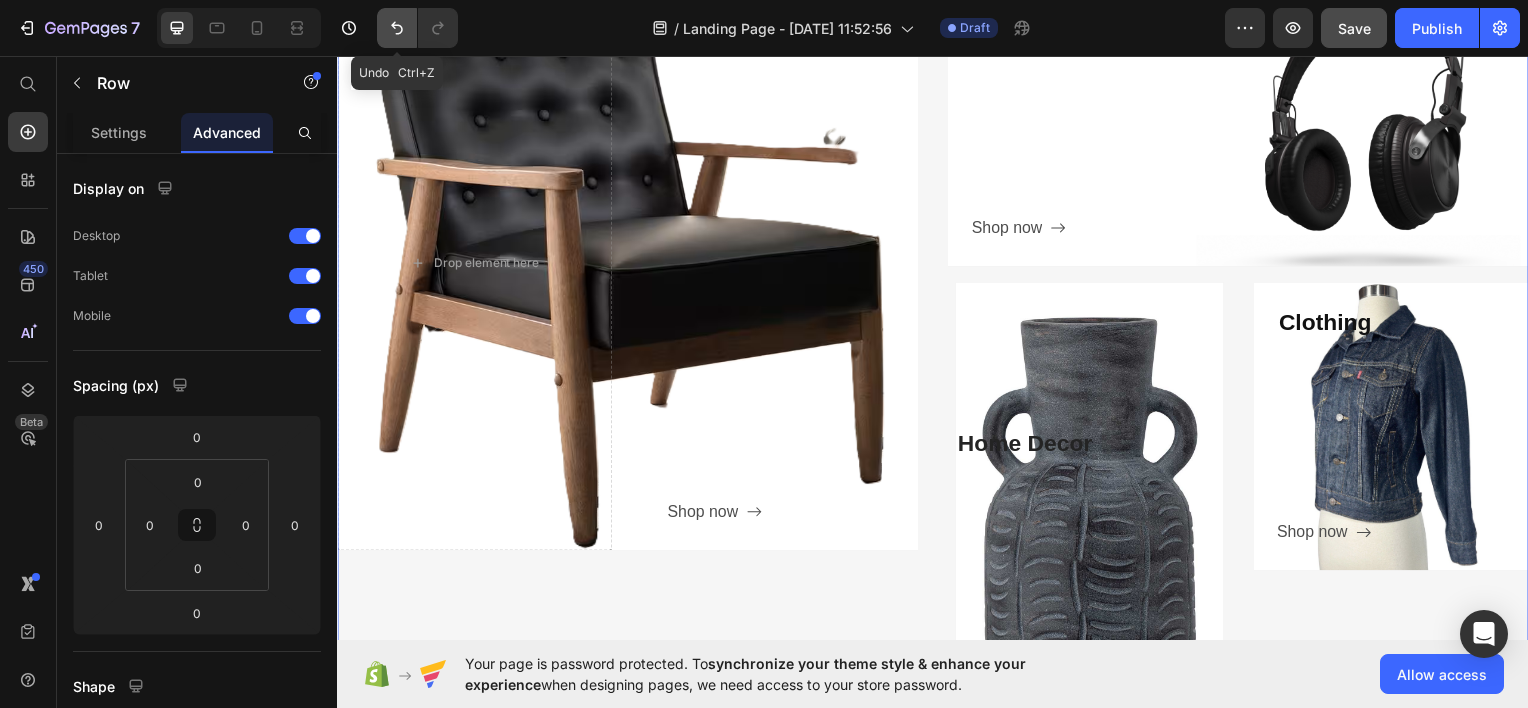 click 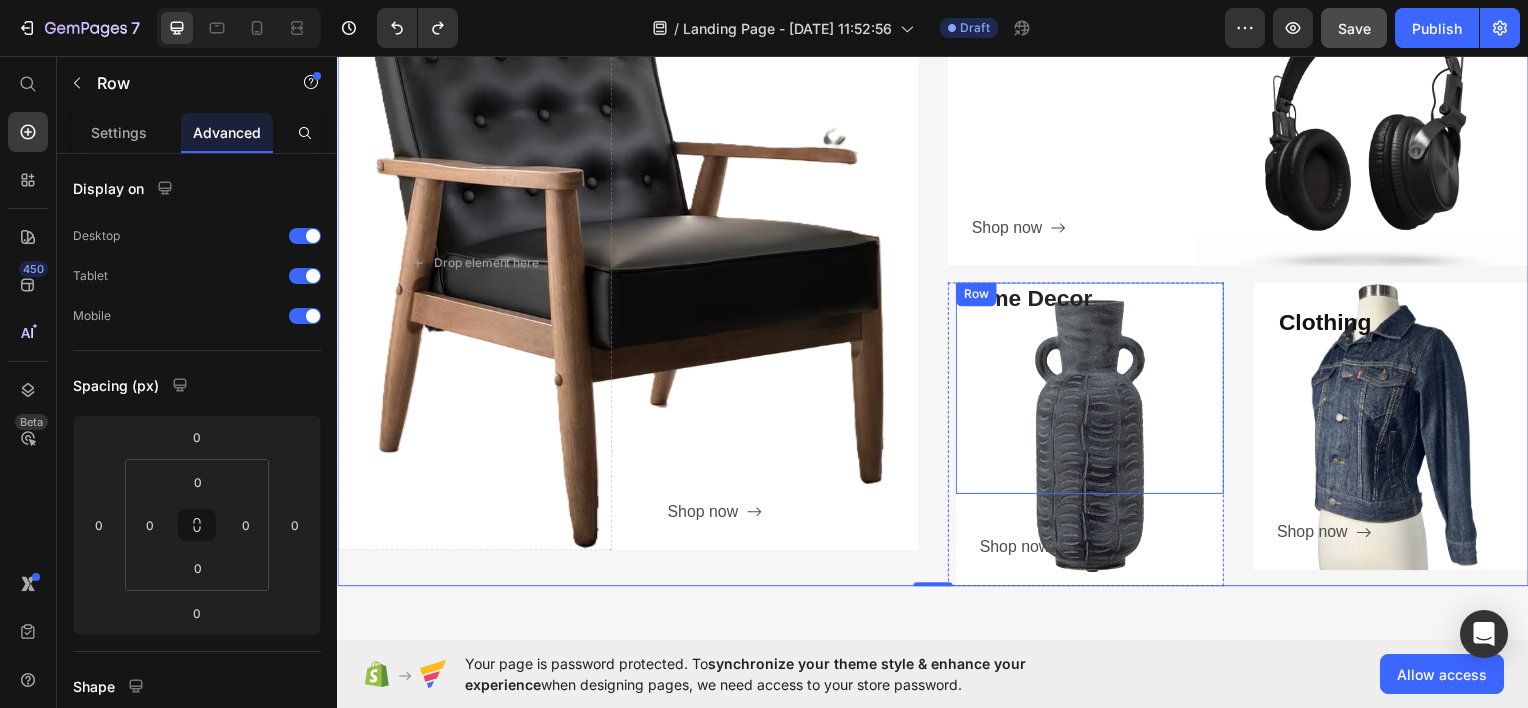 click on "Home Decor Heading" at bounding box center [1095, 390] 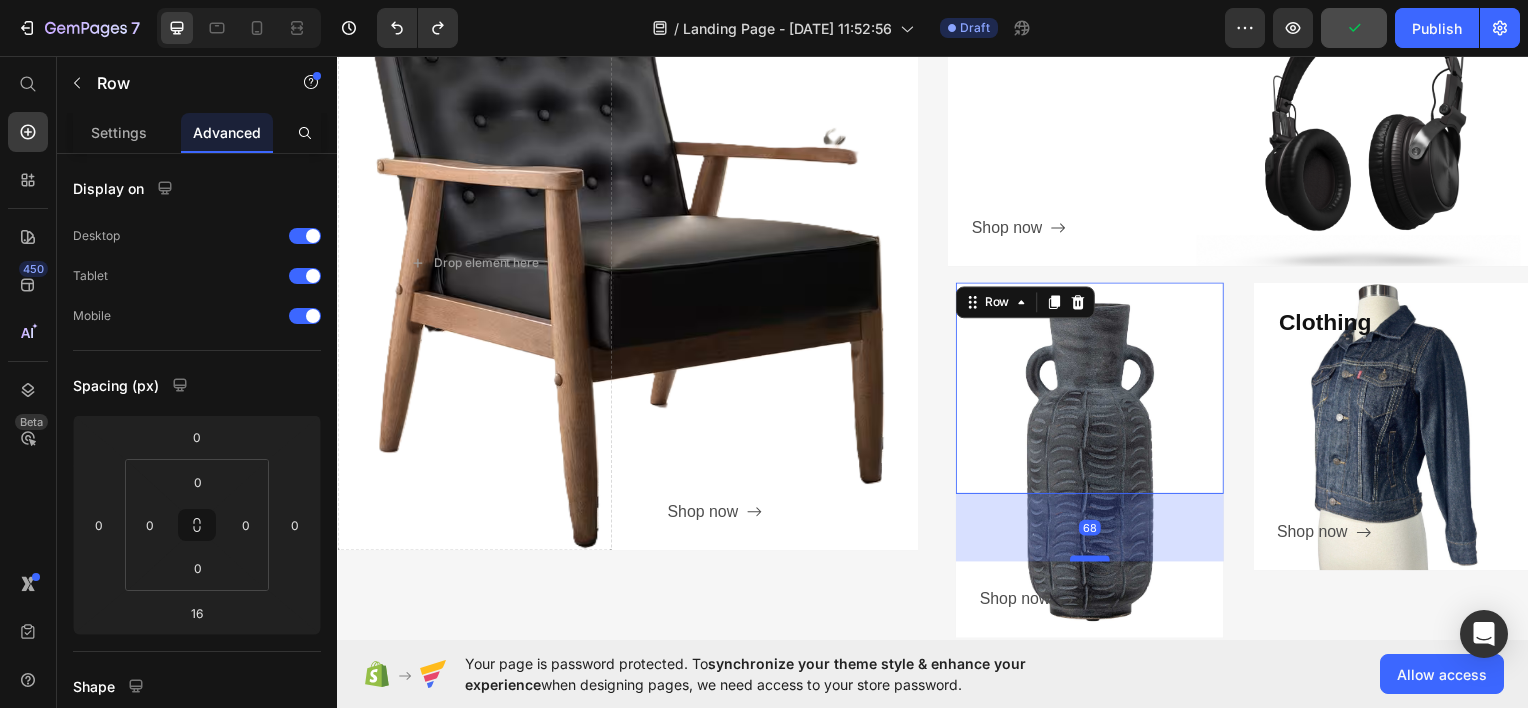drag, startPoint x: 1090, startPoint y: 510, endPoint x: 1096, endPoint y: 562, distance: 52.34501 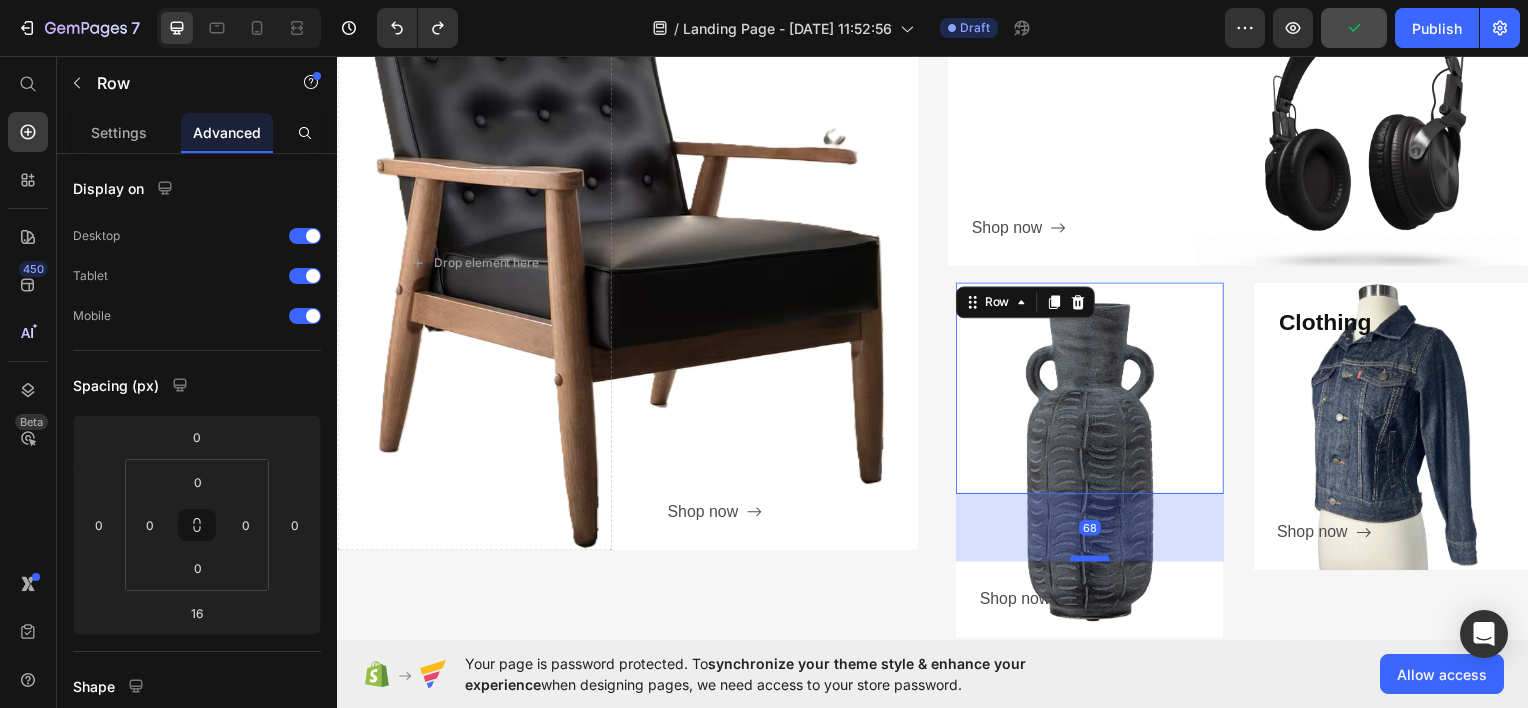 click at bounding box center [1095, 561] 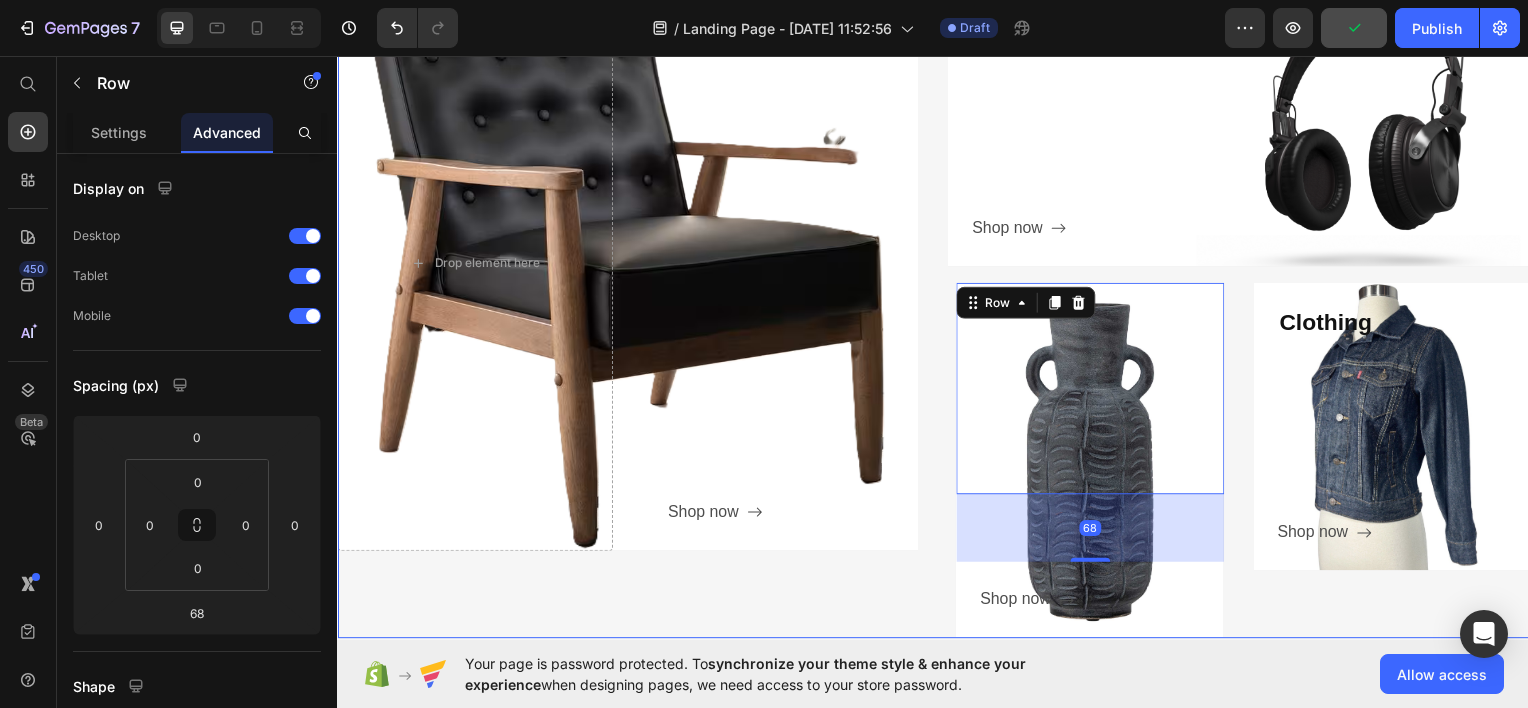 click on "Furniture Heading
Shop now Button Row
Drop element here Hero Banner" at bounding box center [629, 307] 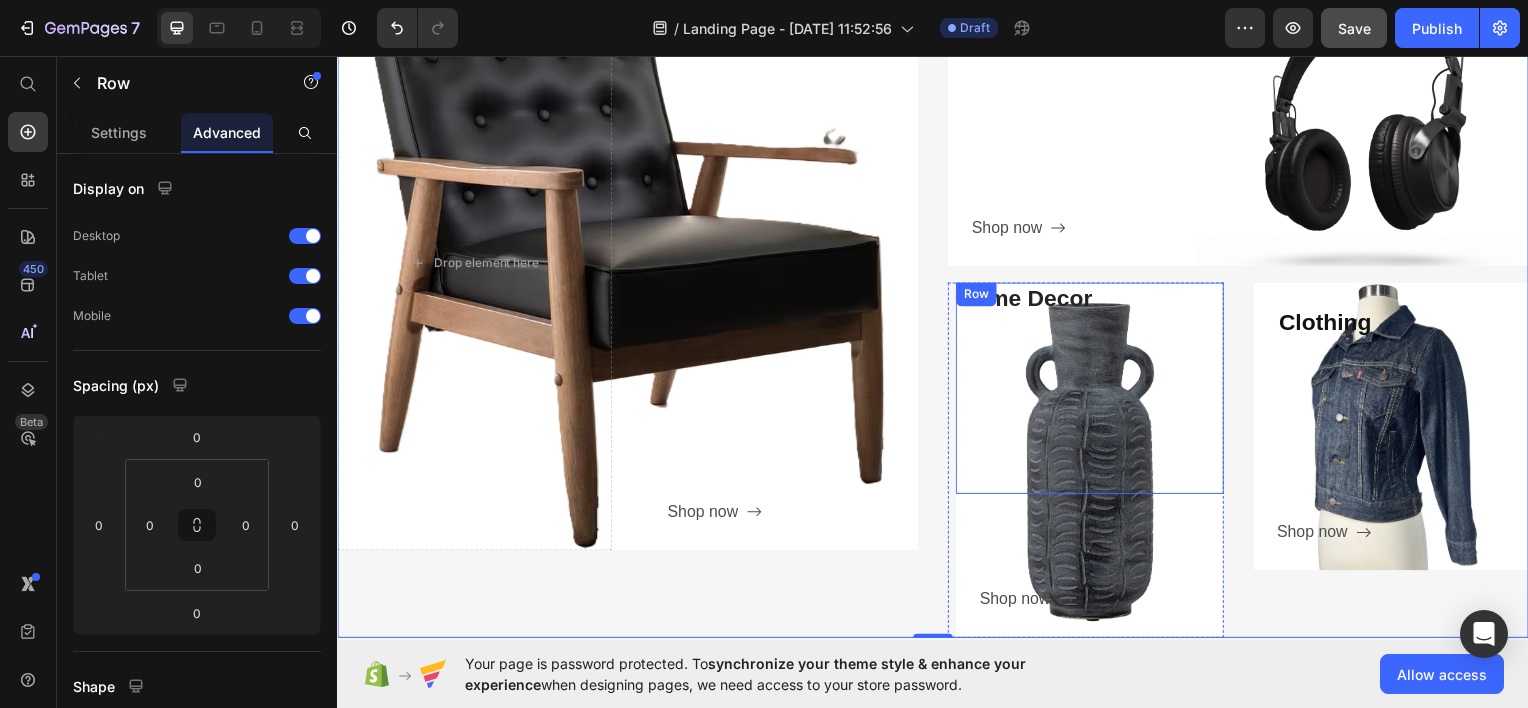 click on "Home Decor Heading" at bounding box center (1095, 390) 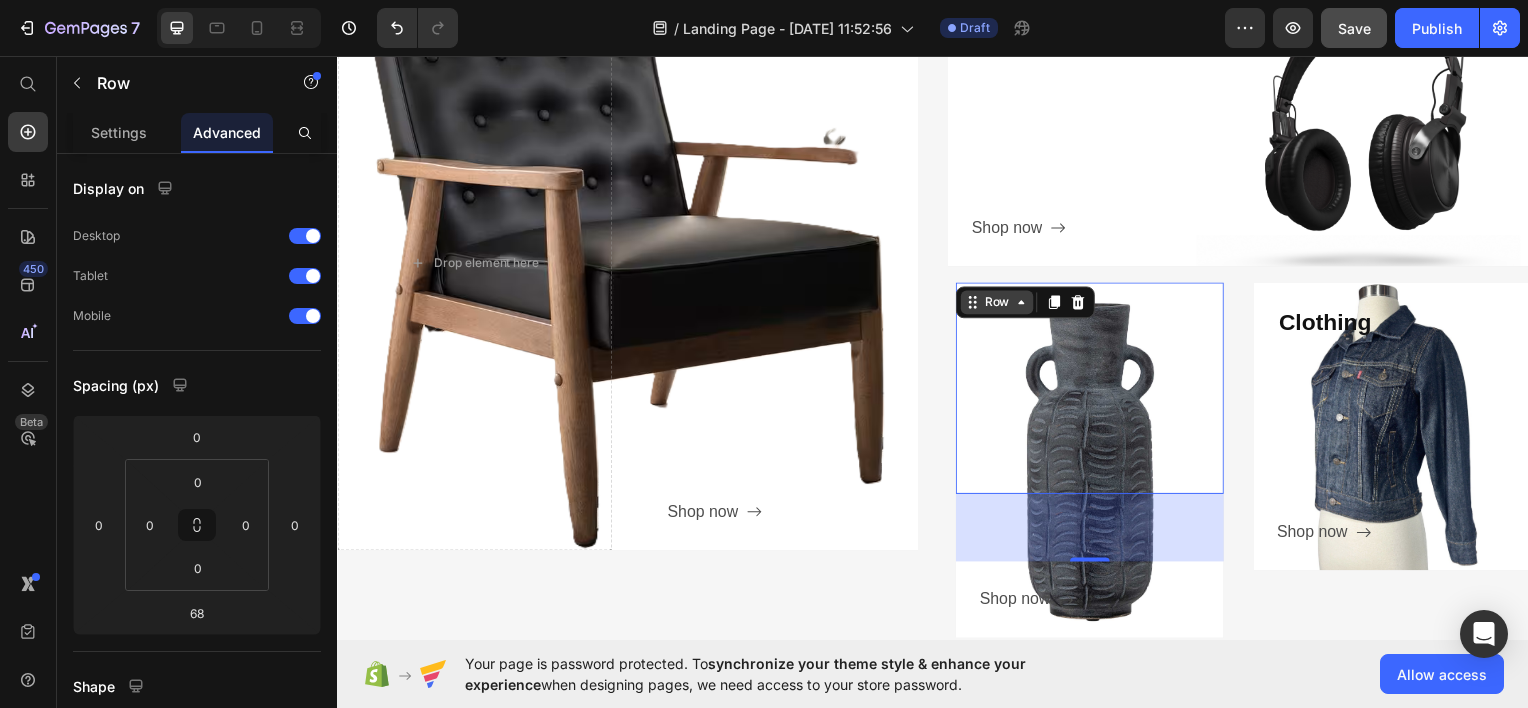 click 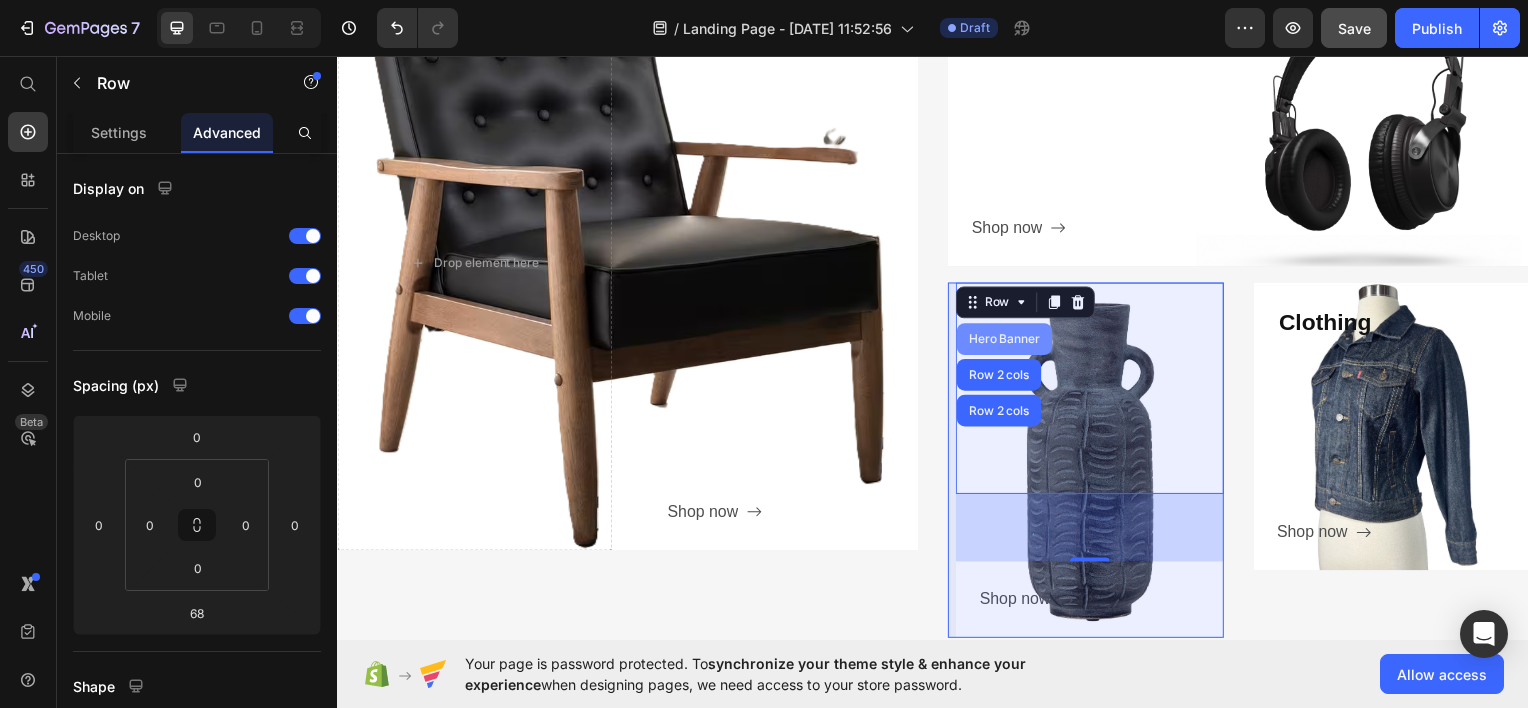 click on "Hero Banner" at bounding box center [1009, 340] 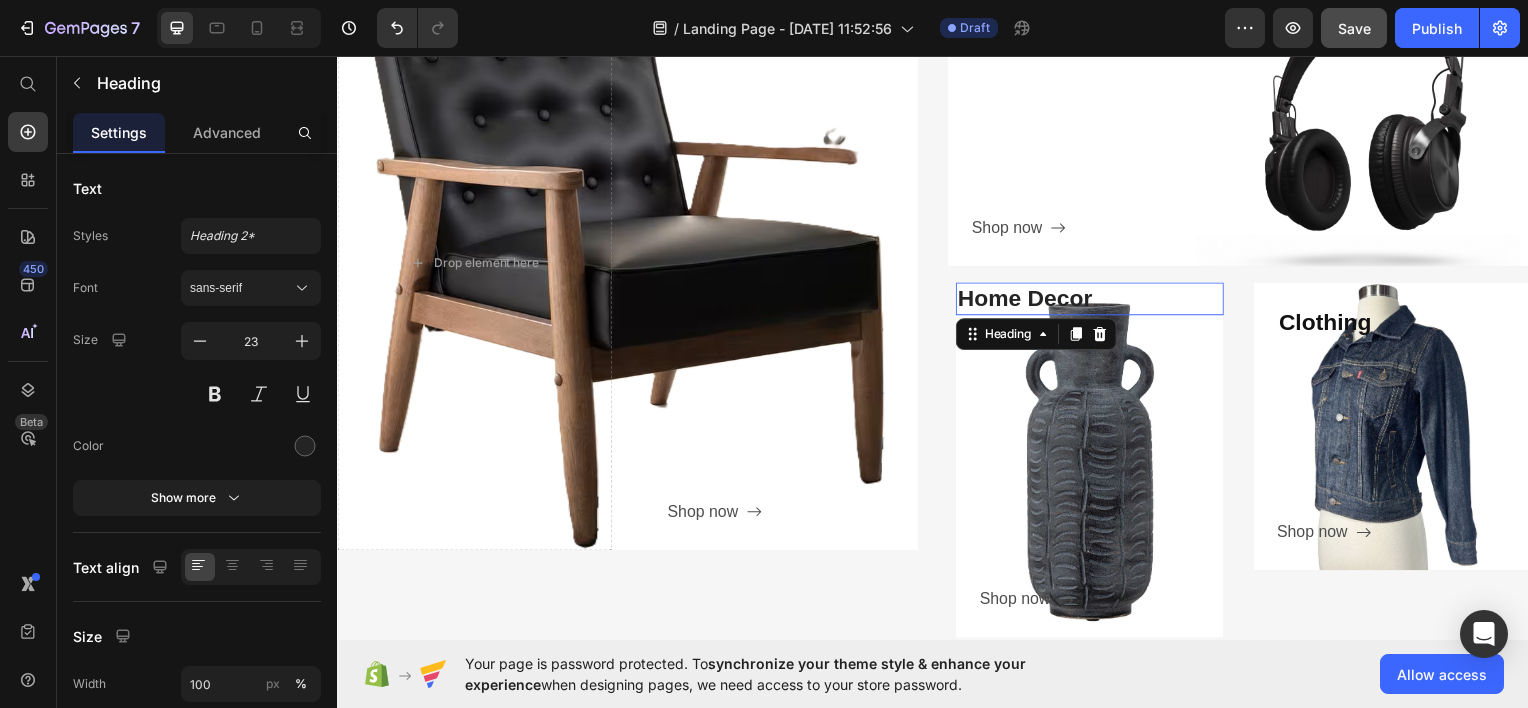 click on "Home Decor" at bounding box center (1095, 300) 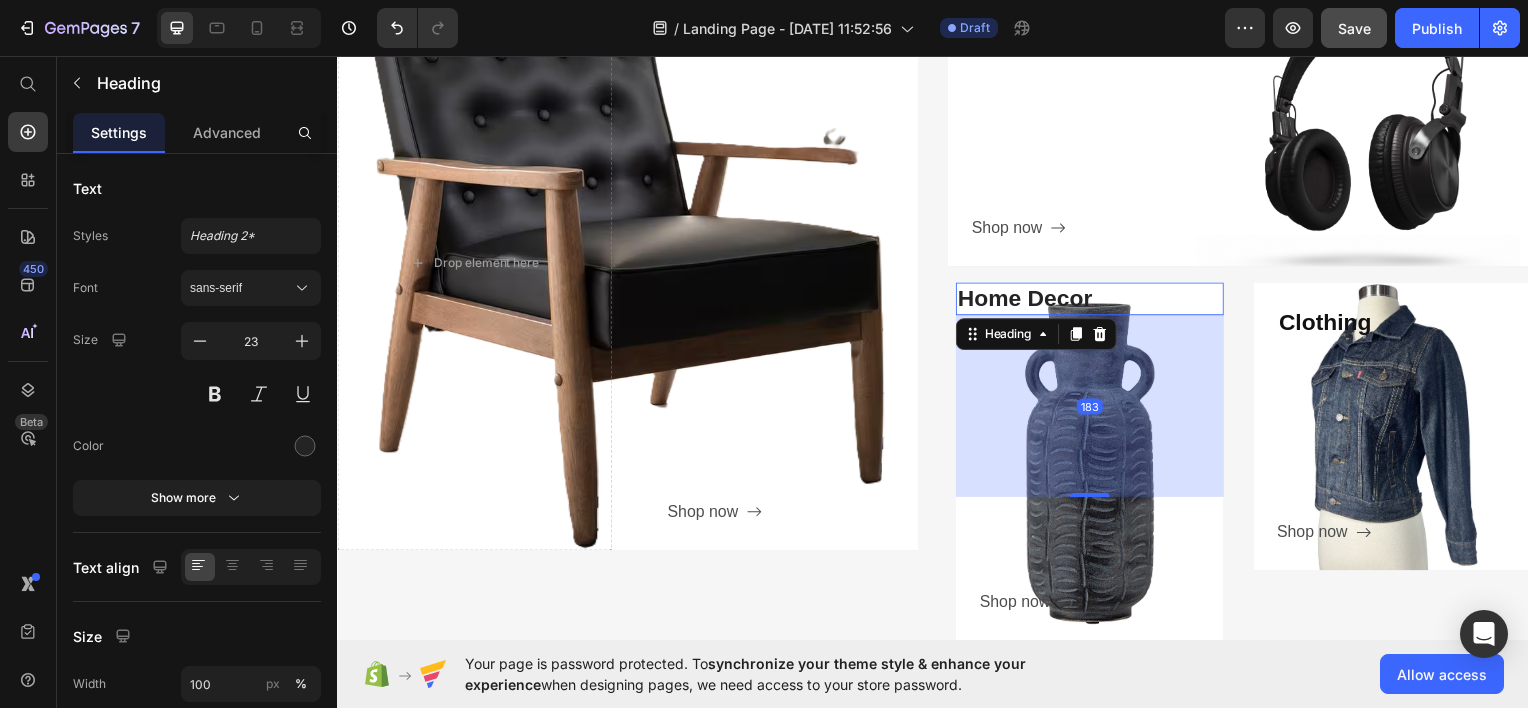 click on "183" at bounding box center (1095, 316) 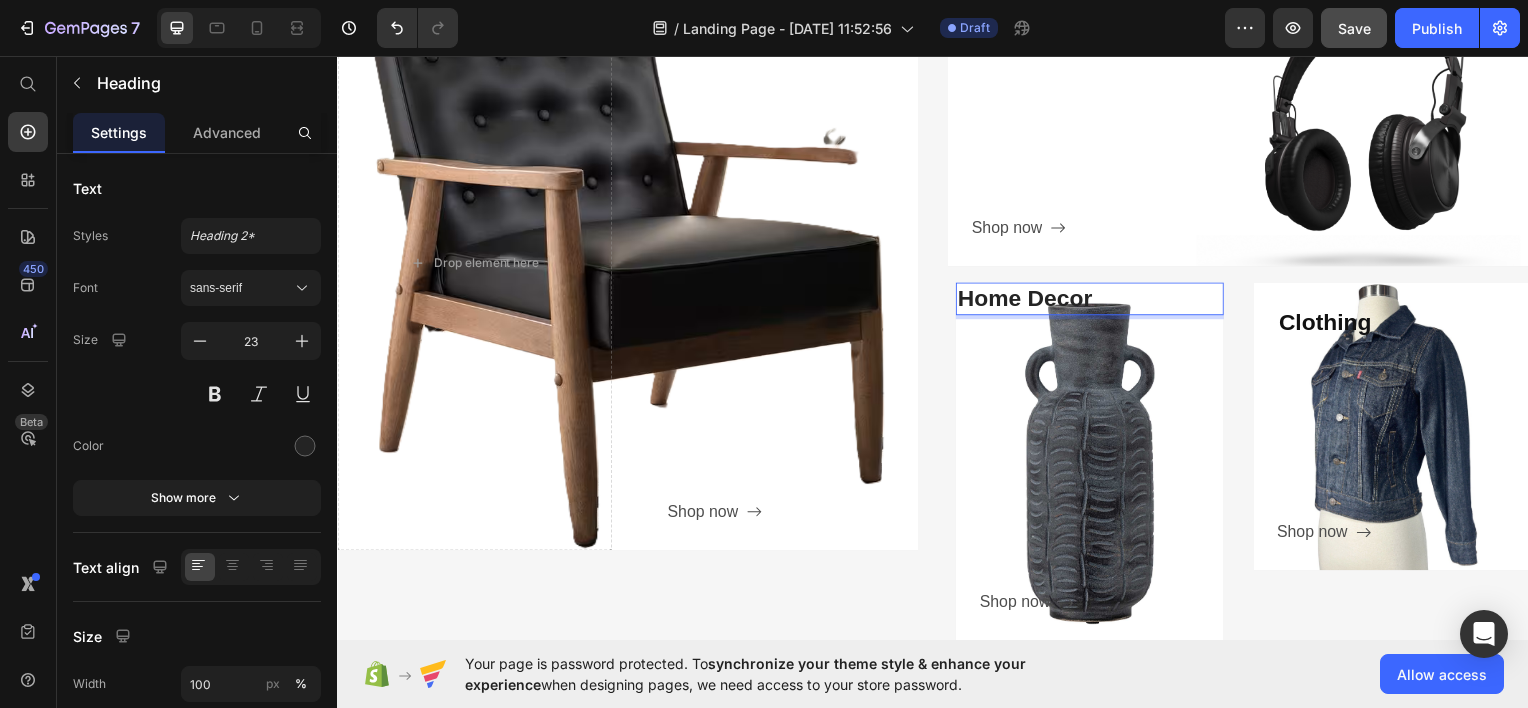 click on "Home Decor" at bounding box center [1095, 300] 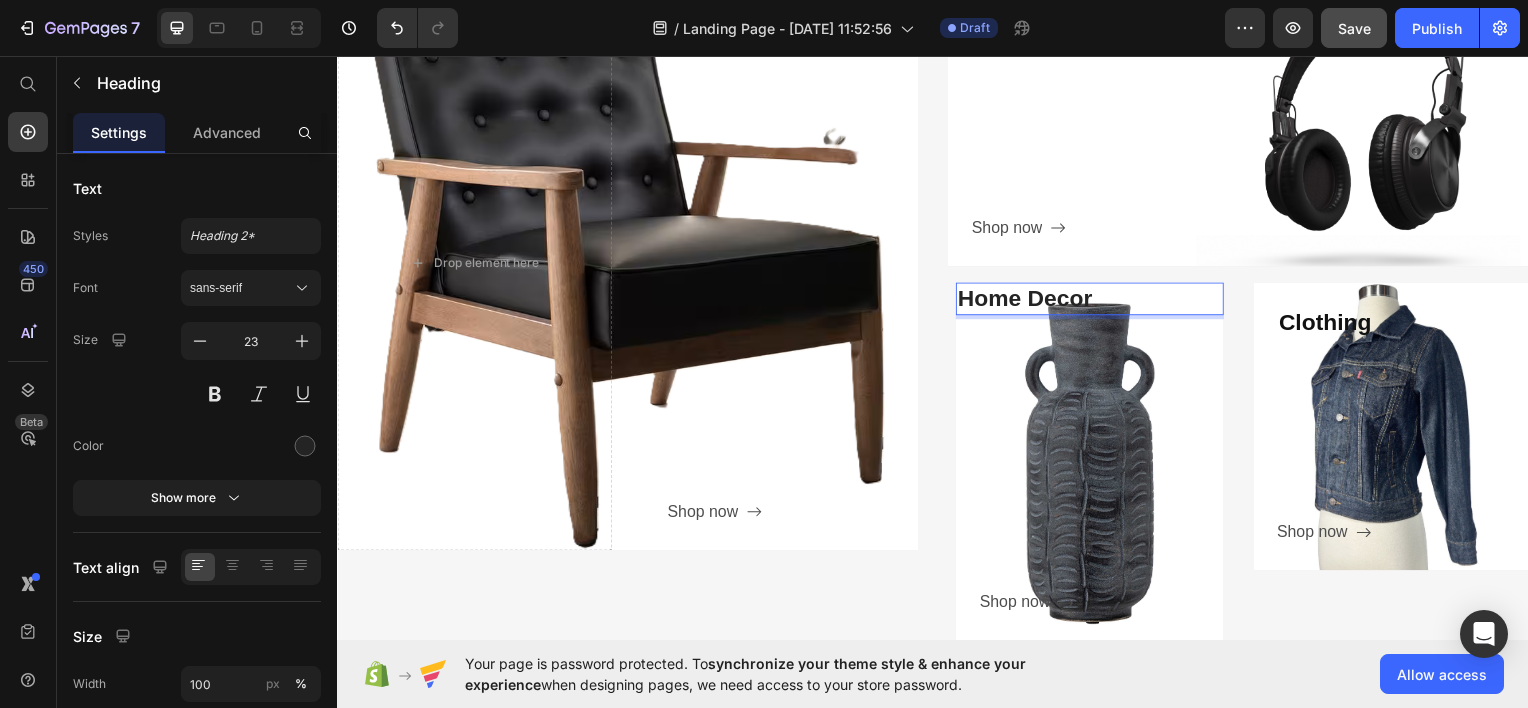 click on "Home Decor" at bounding box center [1095, 300] 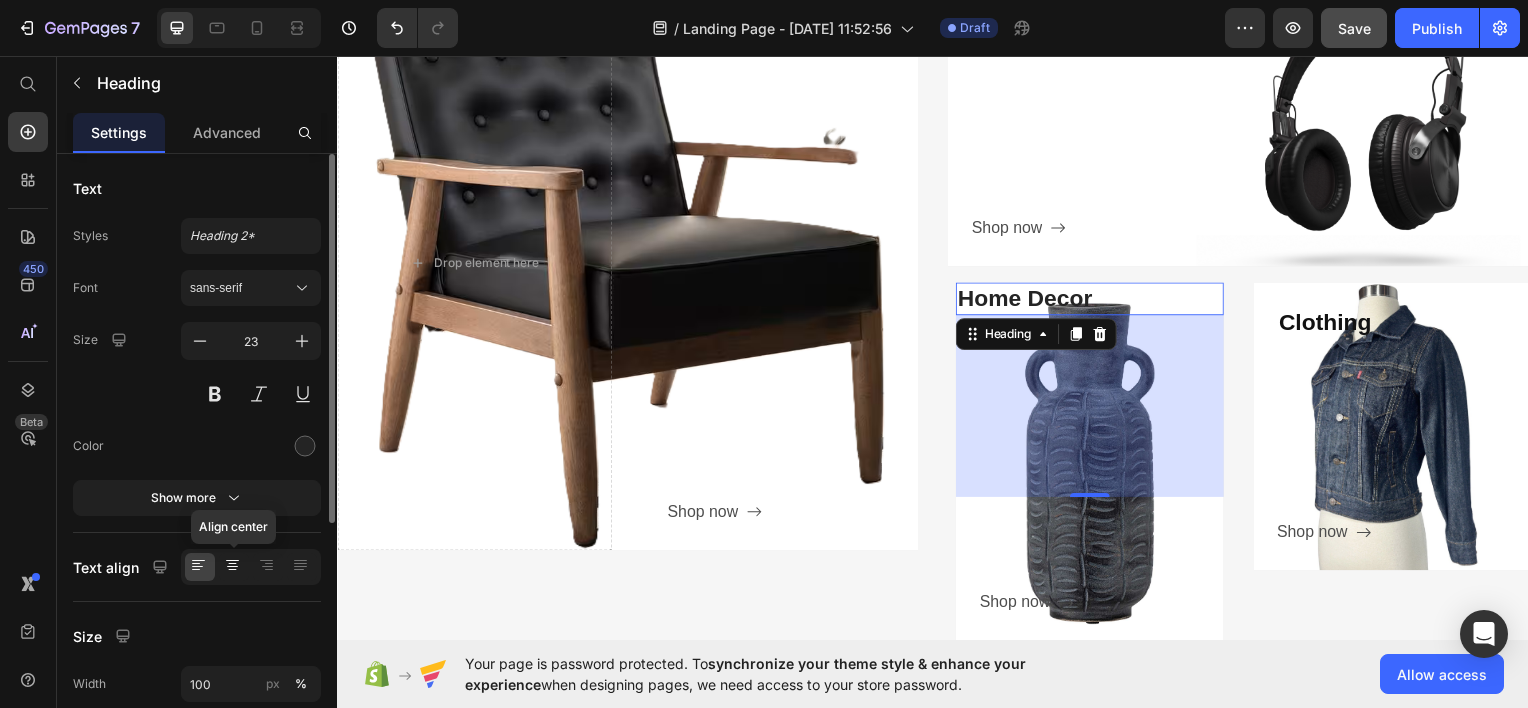 click 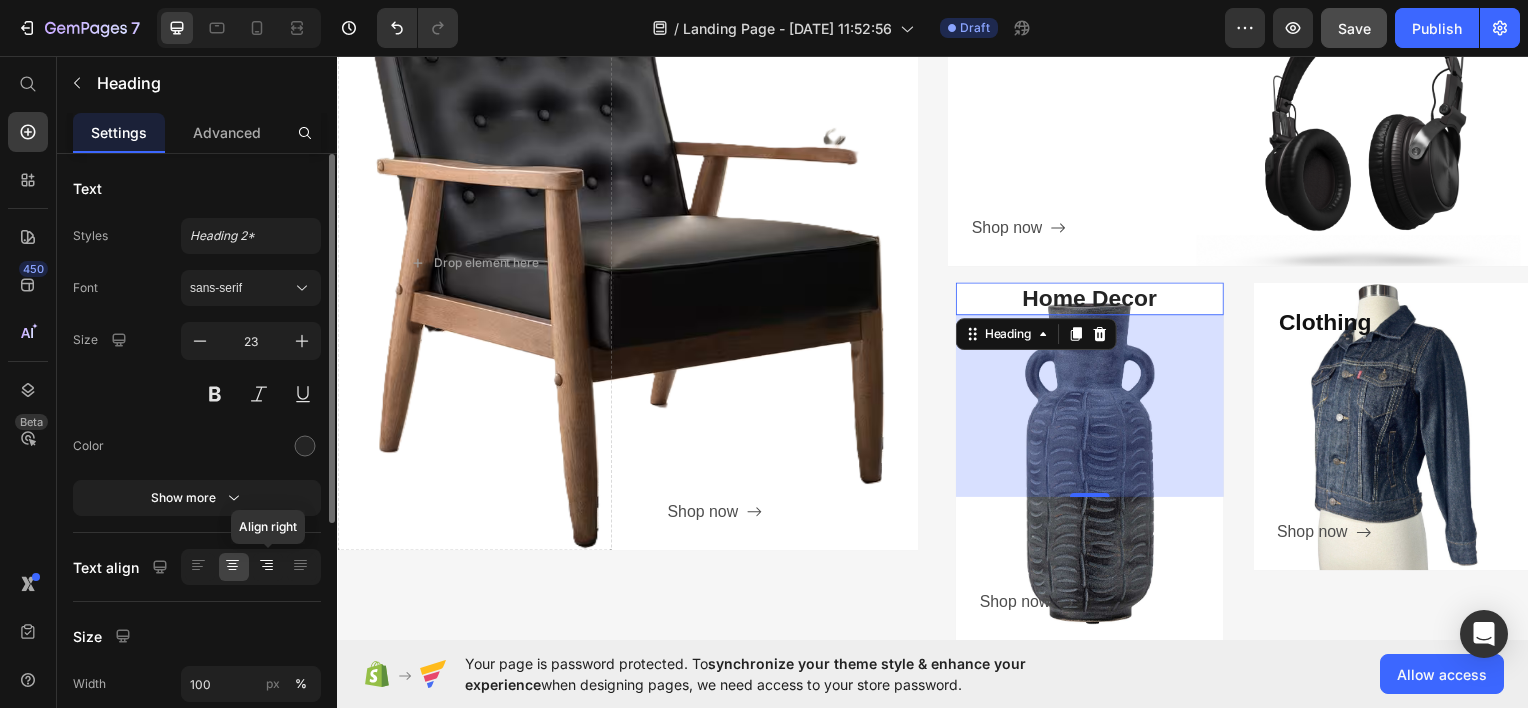 click 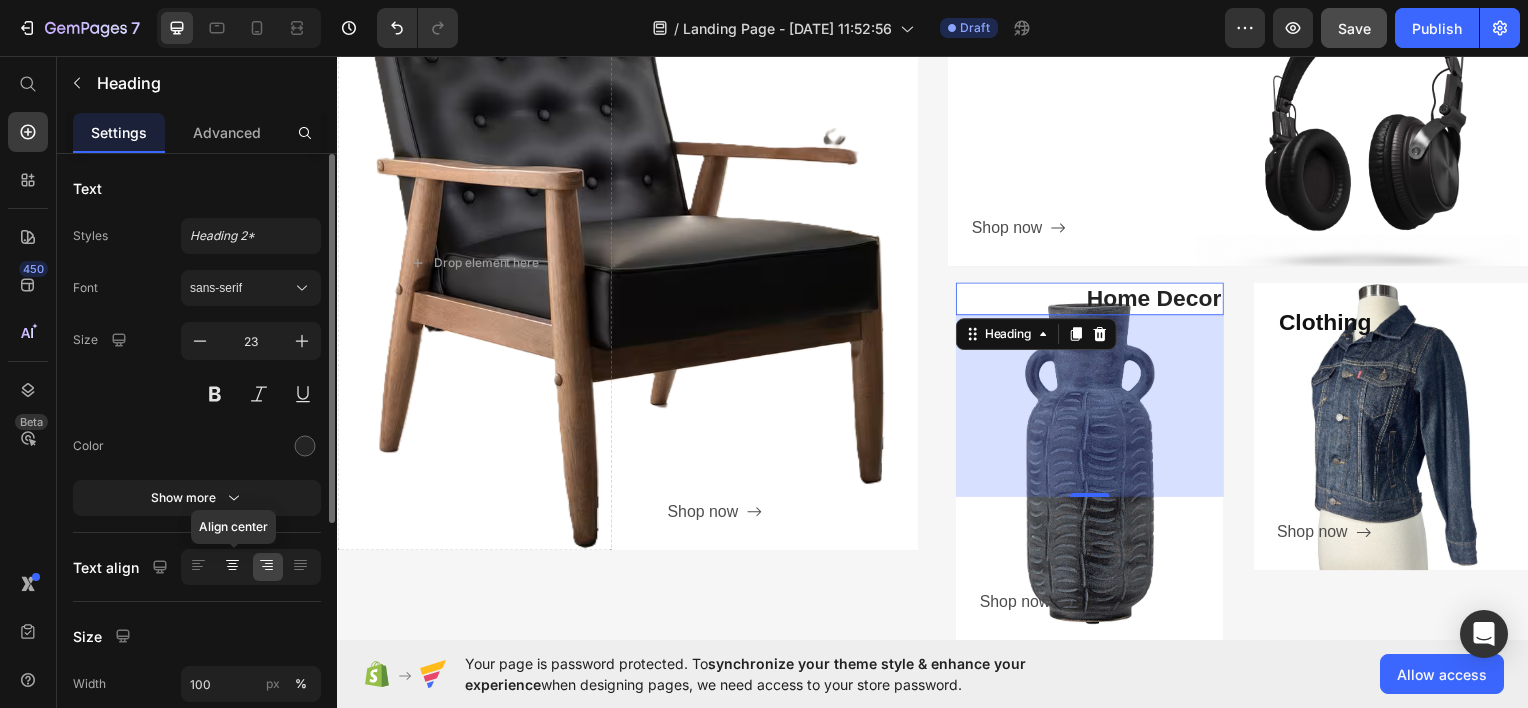 click 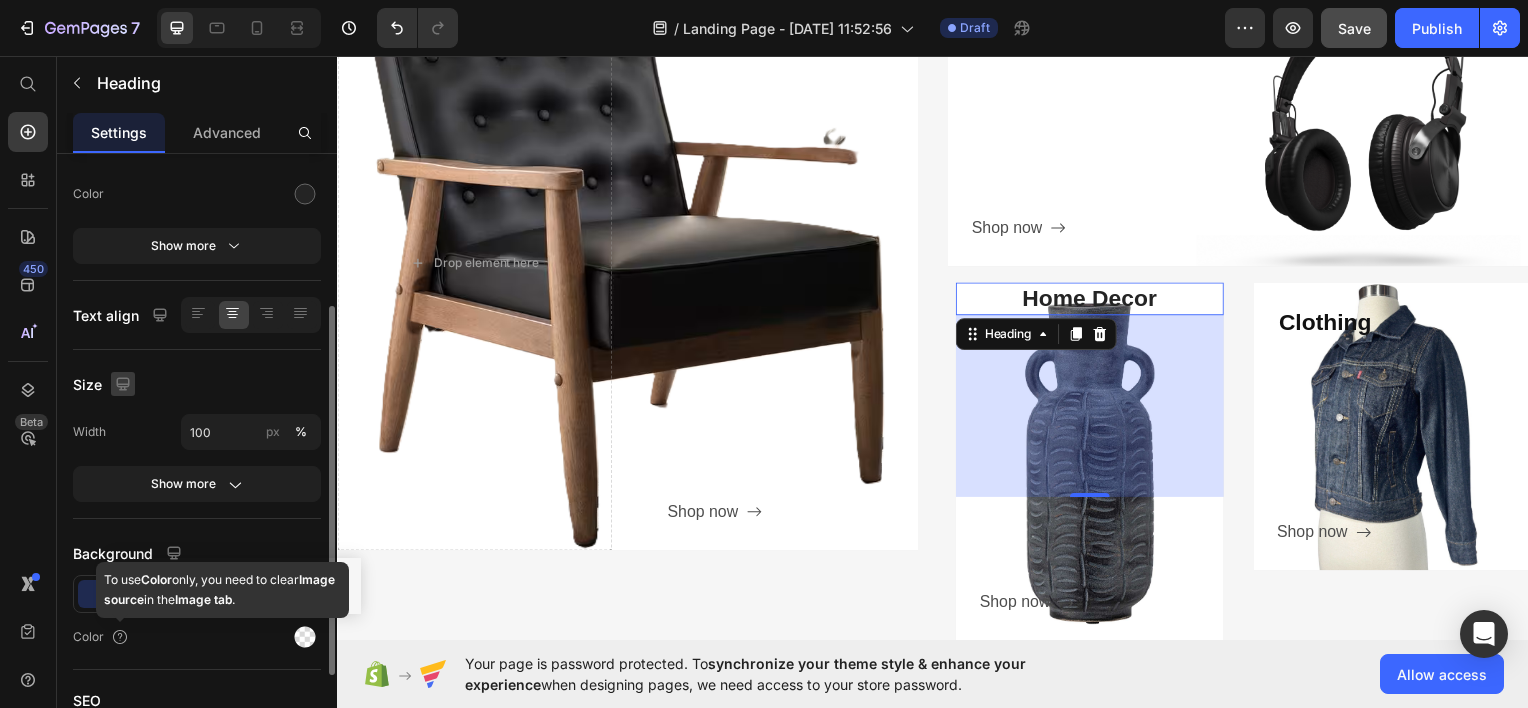 scroll, scrollTop: 252, scrollLeft: 0, axis: vertical 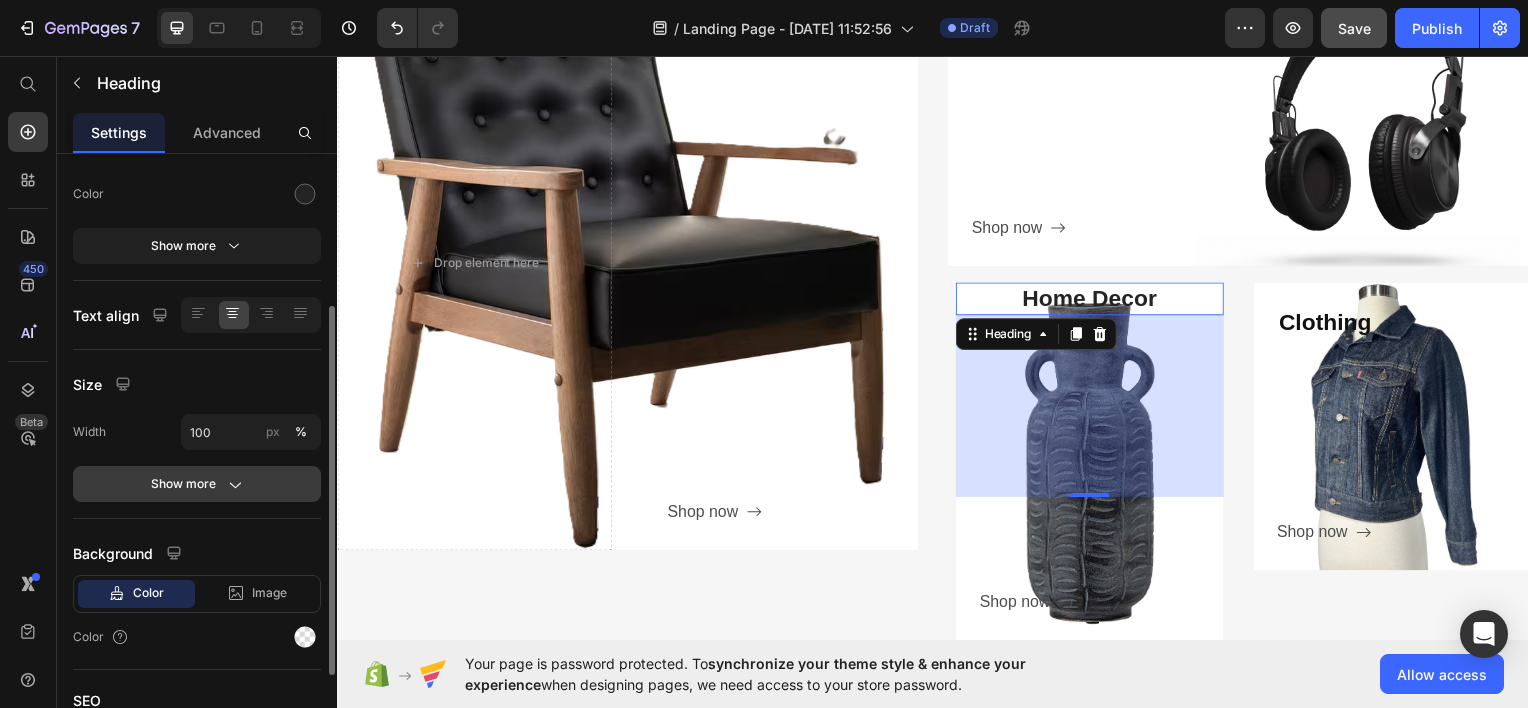 click 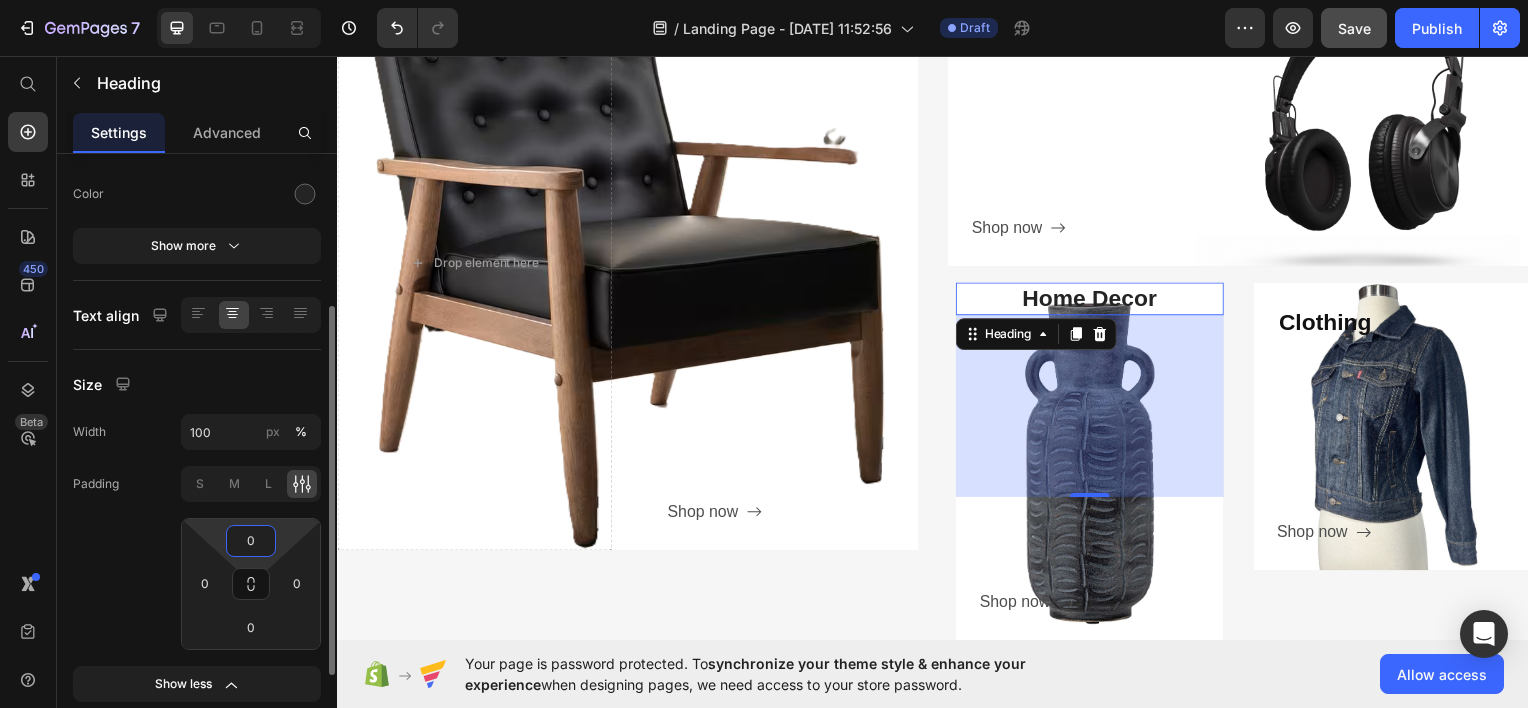 click on "0" at bounding box center [251, 541] 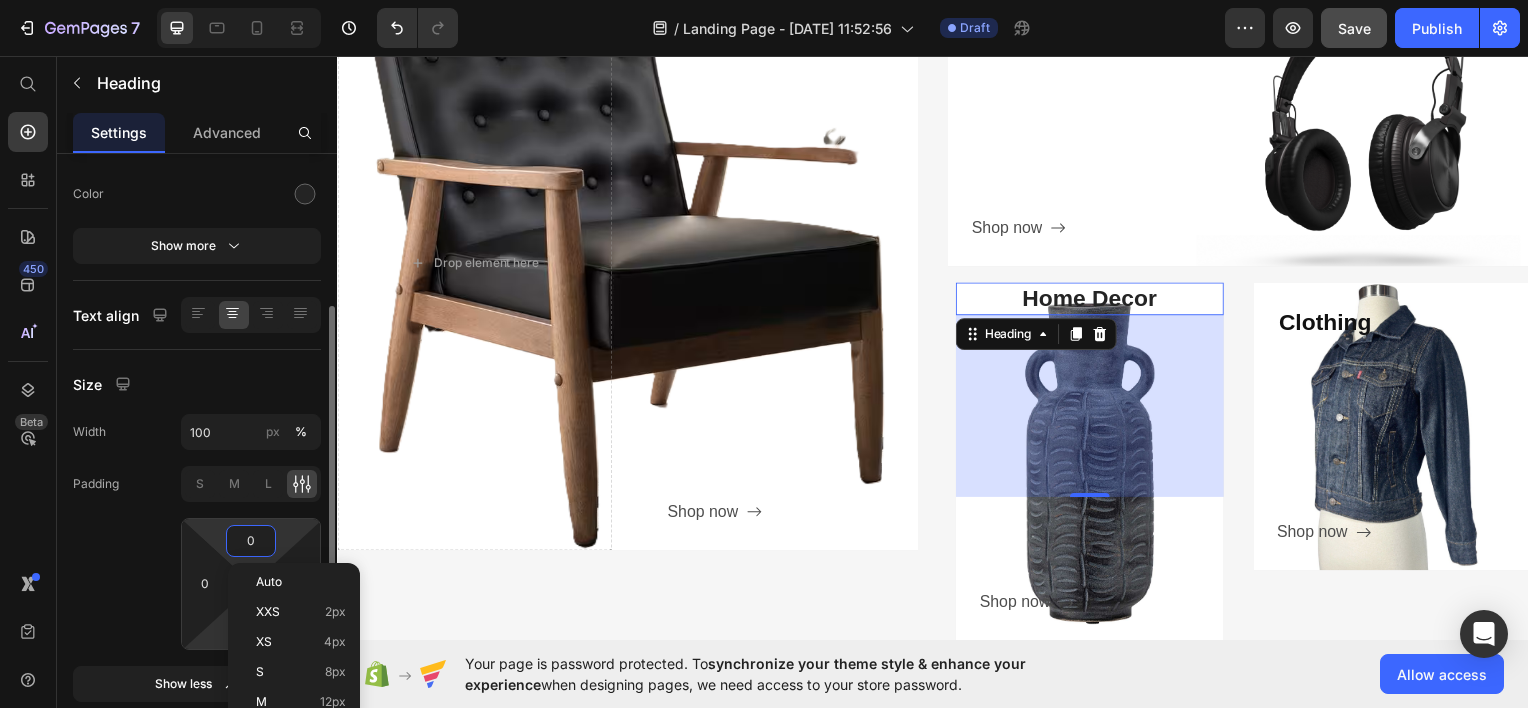 click on "7   /  Landing Page - [DATE] 11:52:56 Draft Preview  Save   Publish  450 Beta Start with Sections Elements Hero Section Product Detail Brands Trusted Badges Guarantee Product Breakdown How to use Testimonials Compare Bundle FAQs Social Proof Brand Story Product List Collection Blog List Contact Sticky Add to Cart Custom Footer Browse Library 450 Layout
Row
Row
Row
Row Text
Heading
Text Block Button
Button
Button
Sticky Back to top Media
Image" at bounding box center (764, 0) 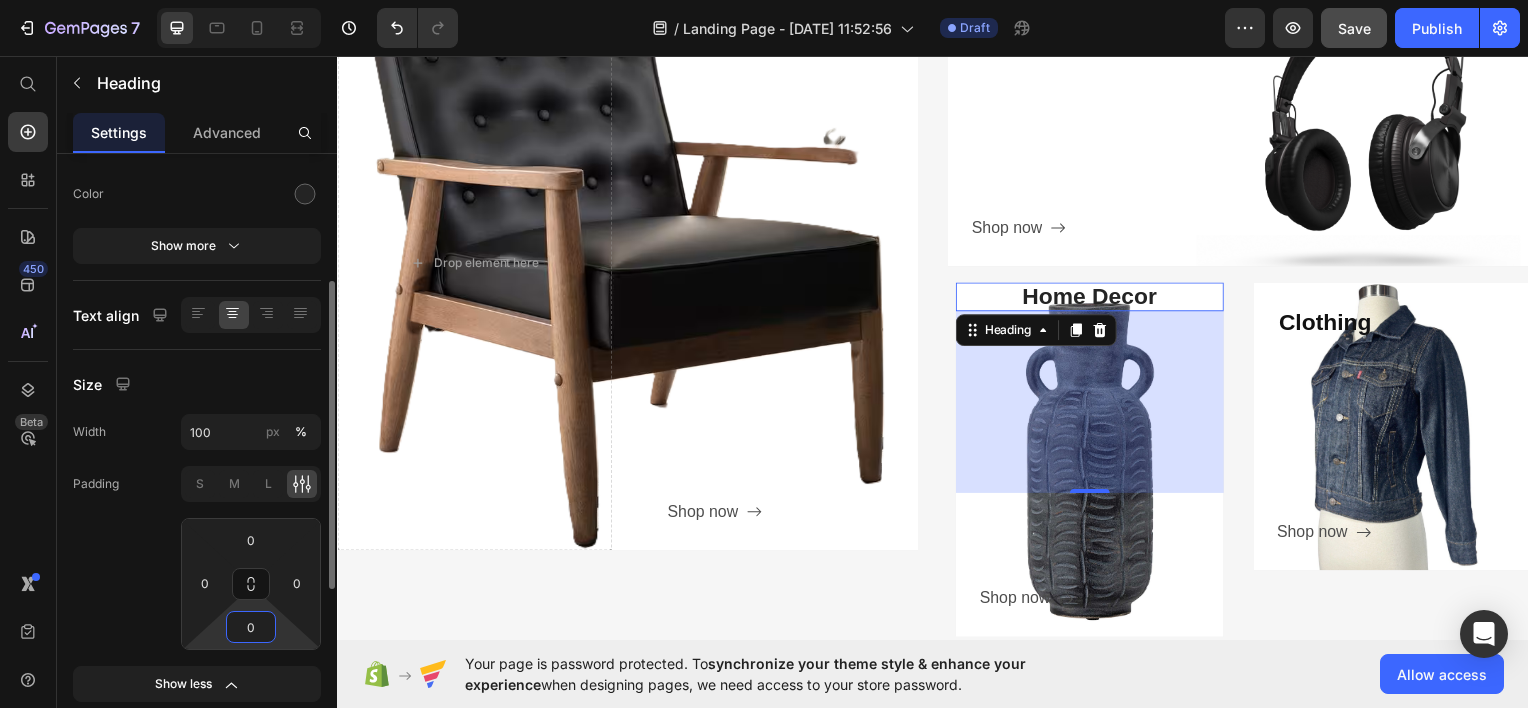 click on "0" at bounding box center [251, 627] 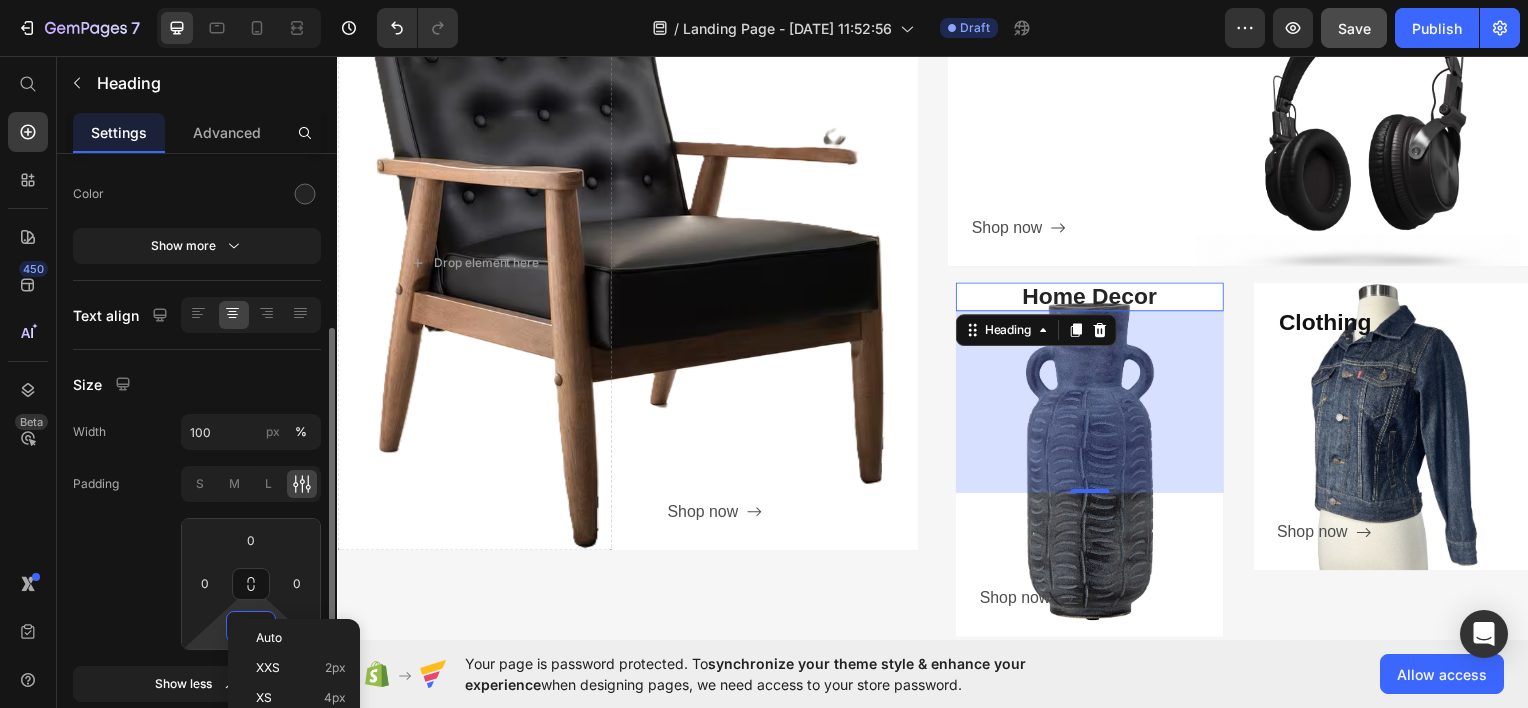 scroll, scrollTop: 283, scrollLeft: 0, axis: vertical 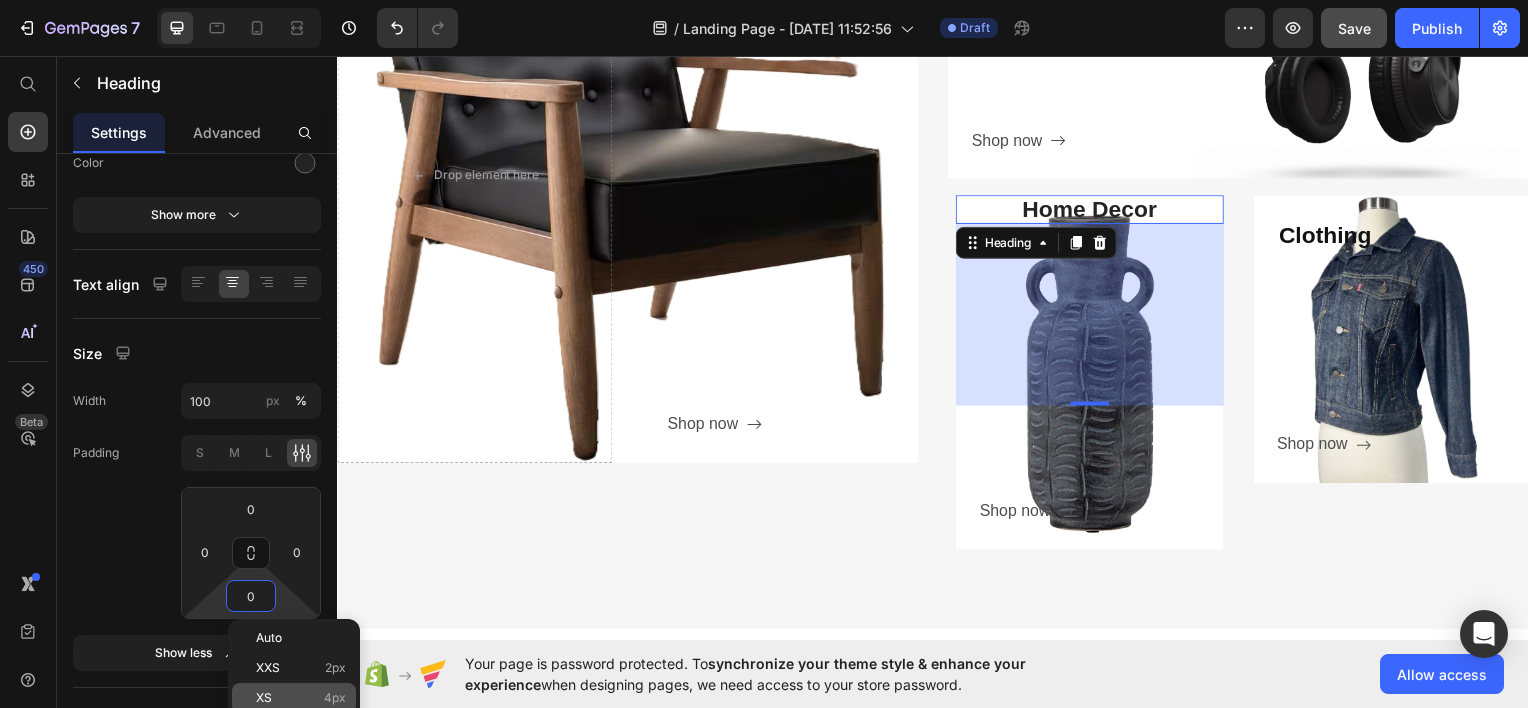 click on "XS 4px" at bounding box center [301, 698] 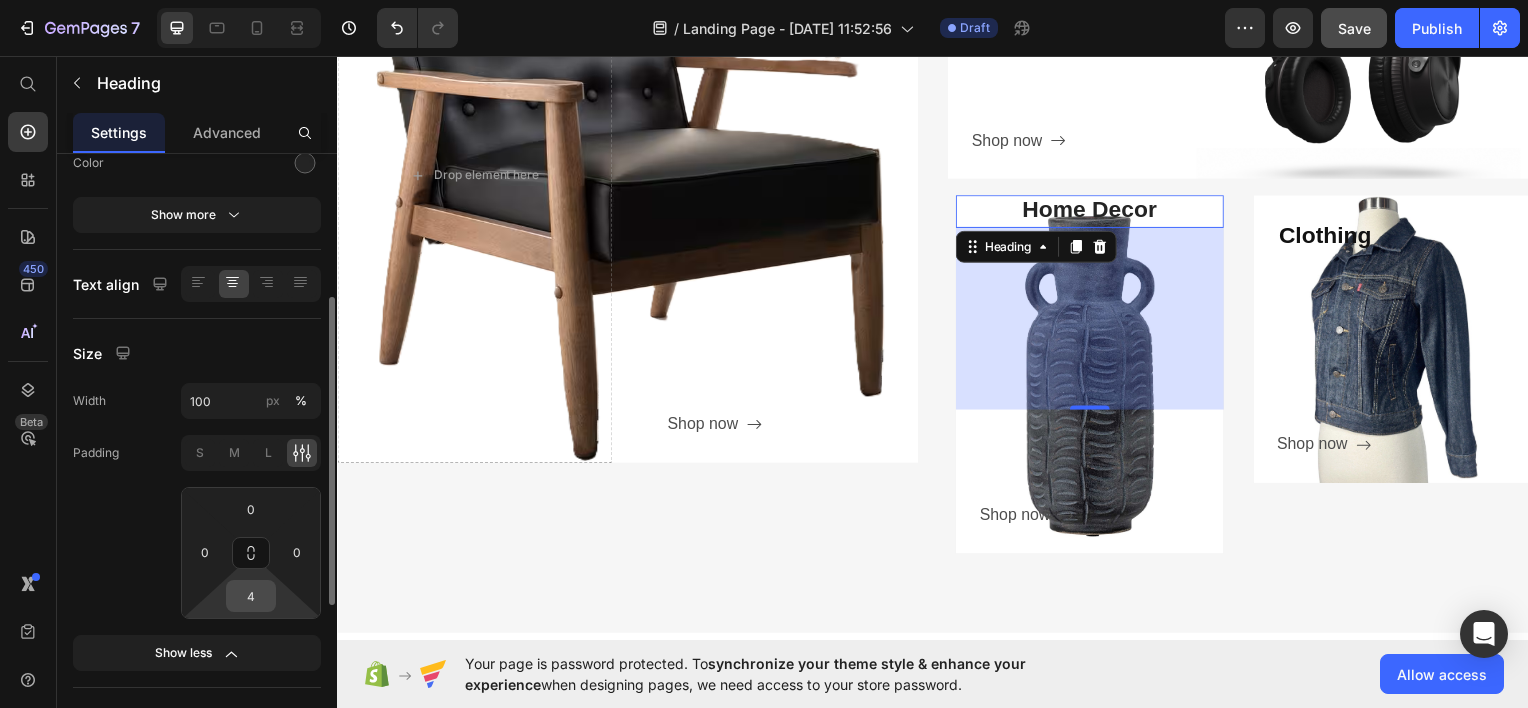 click on "4" at bounding box center [251, 596] 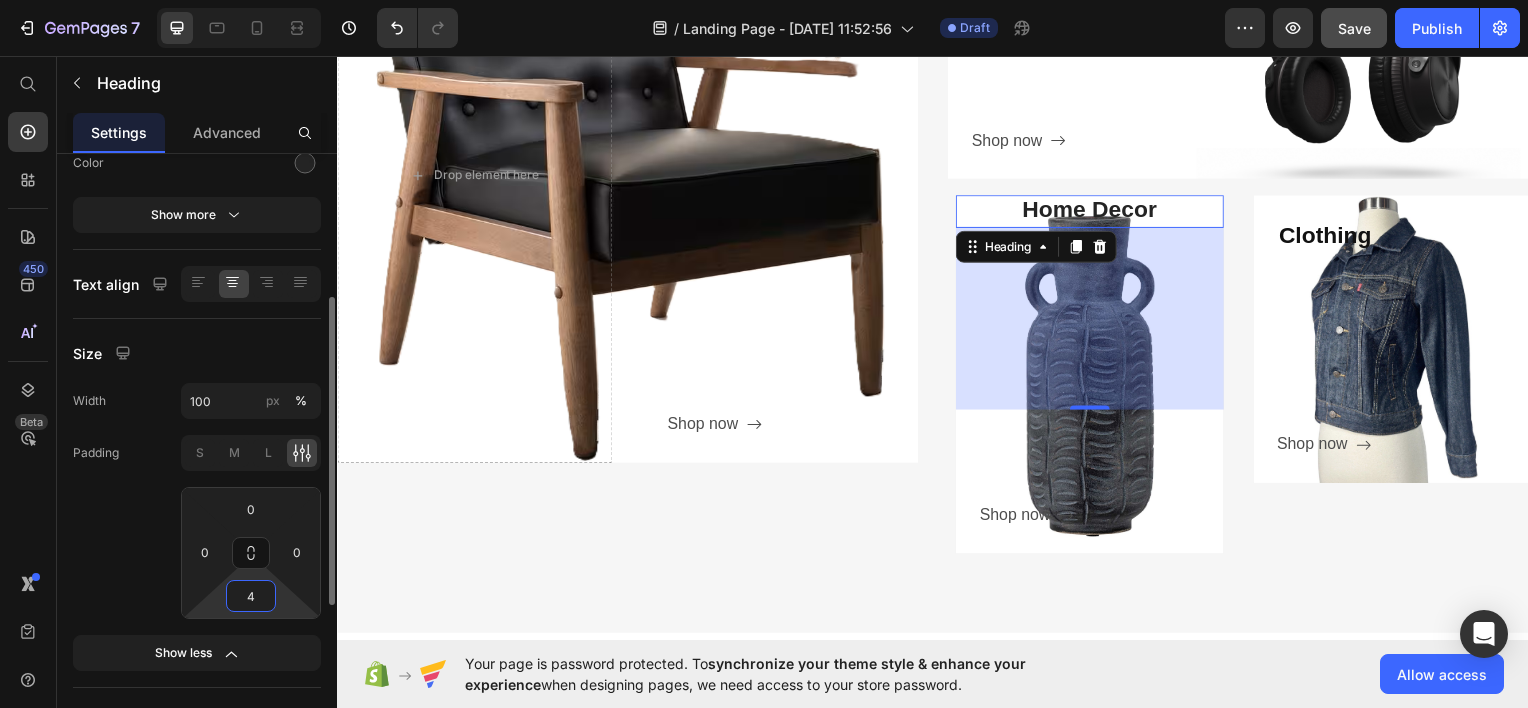 click on "4" at bounding box center [251, 596] 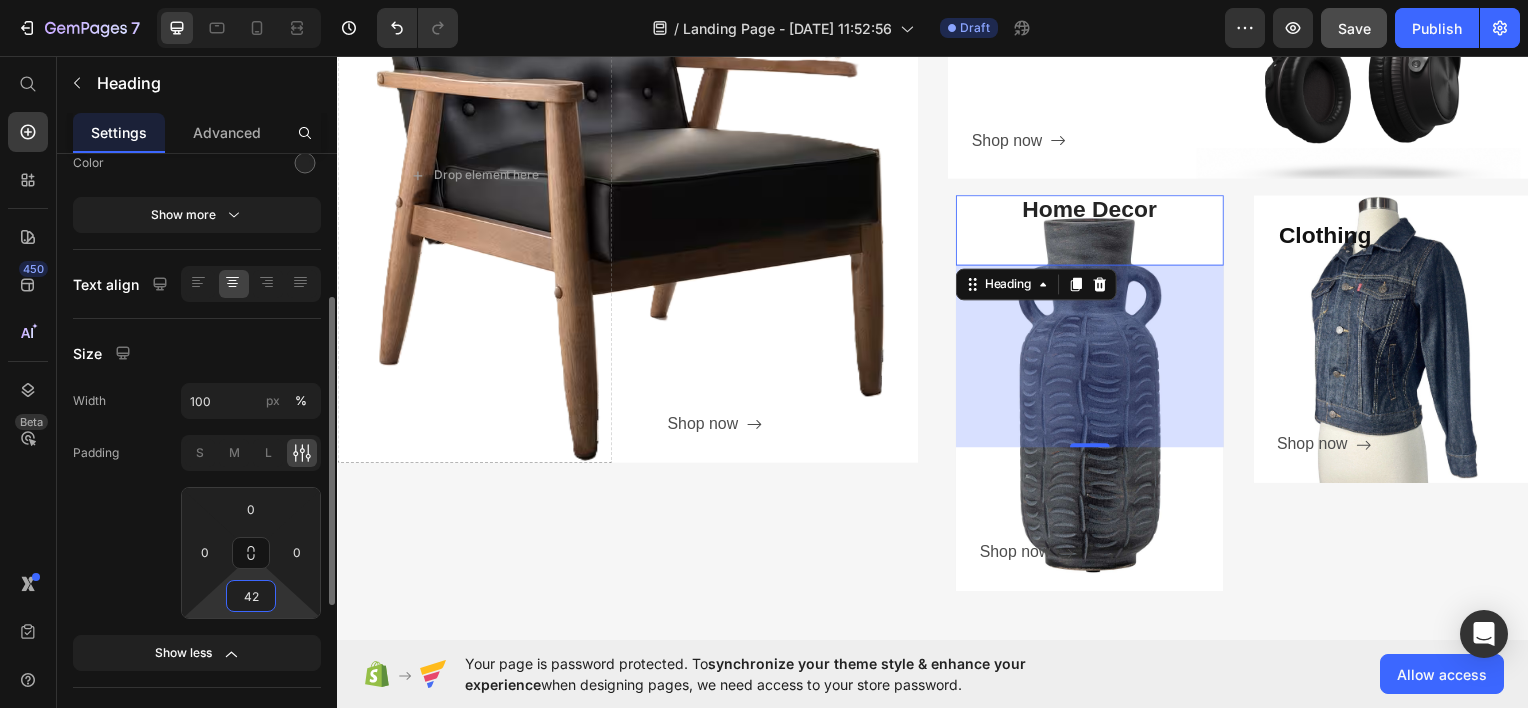 type on "4" 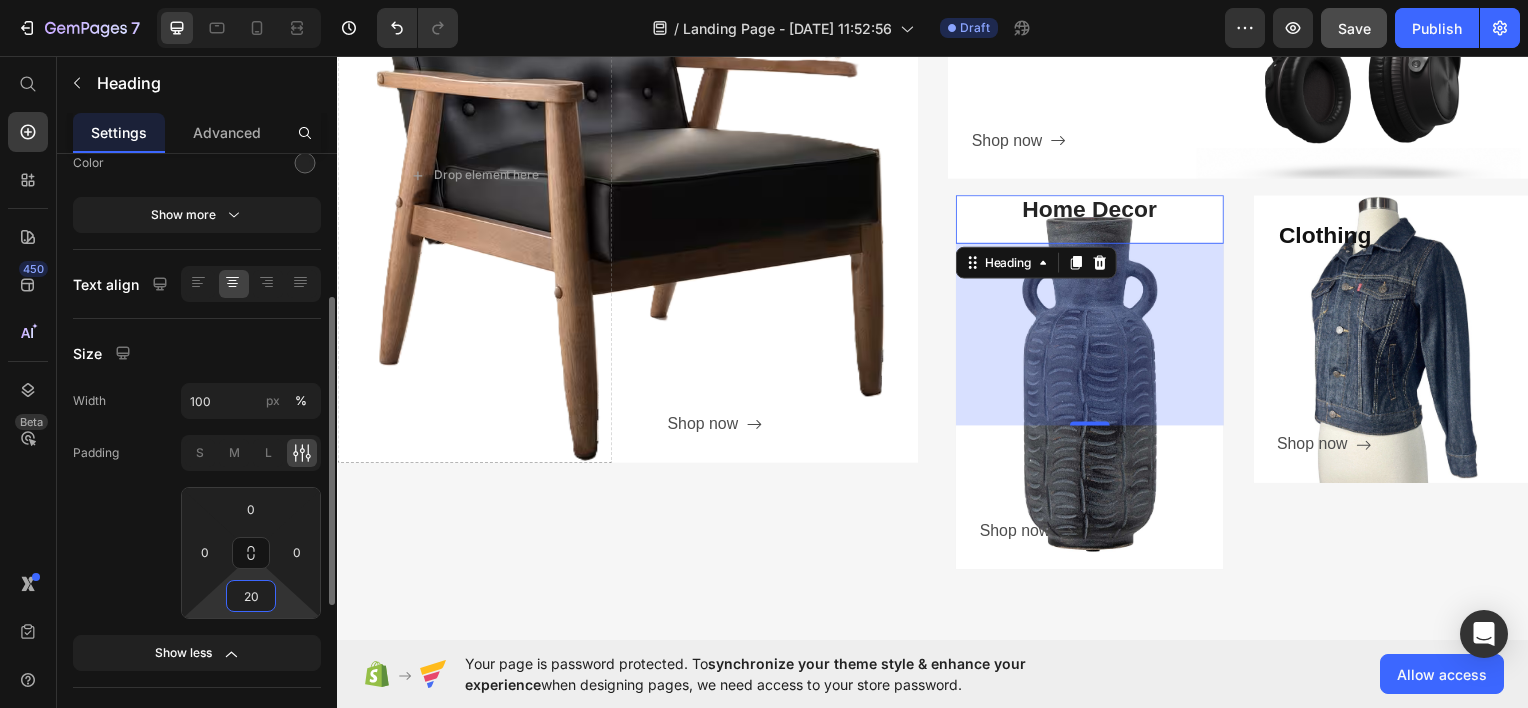 type on "2" 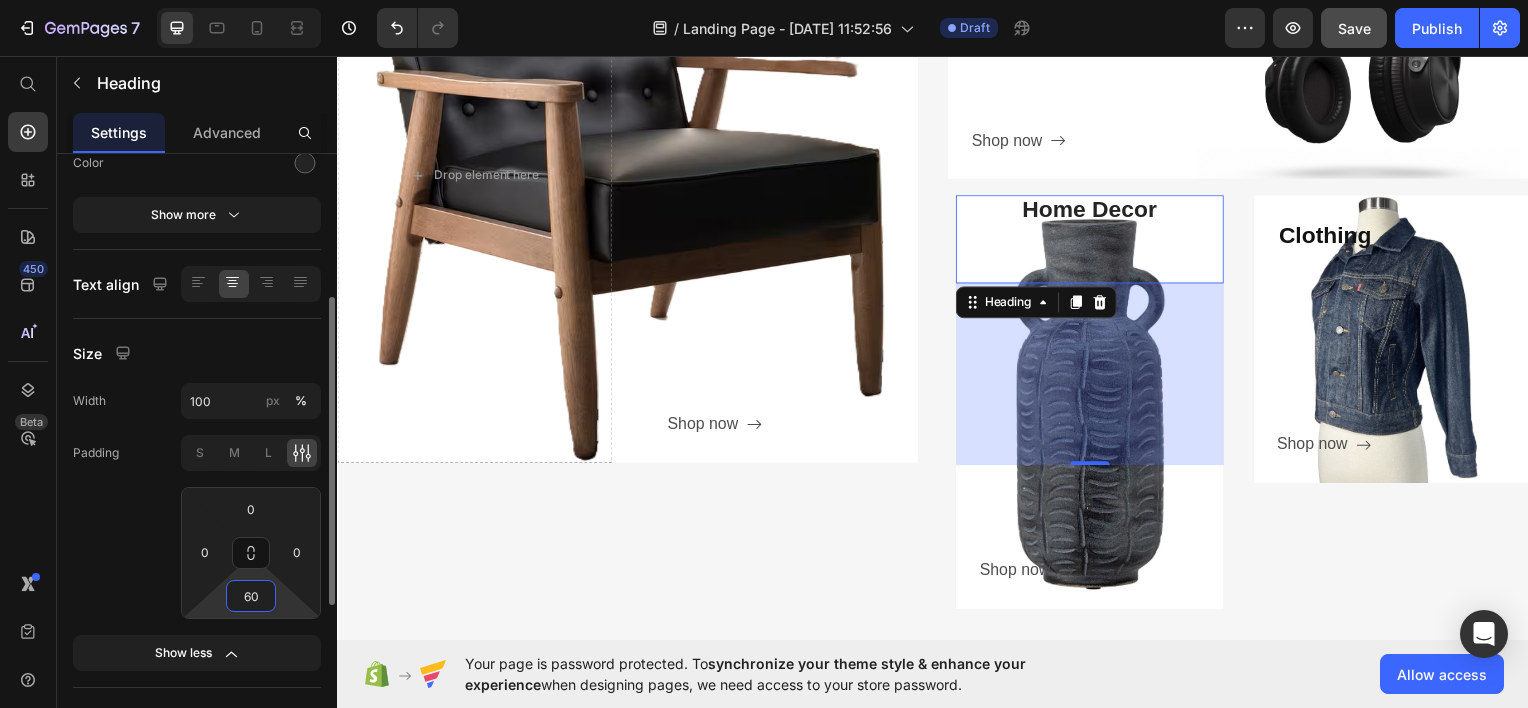 type on "6" 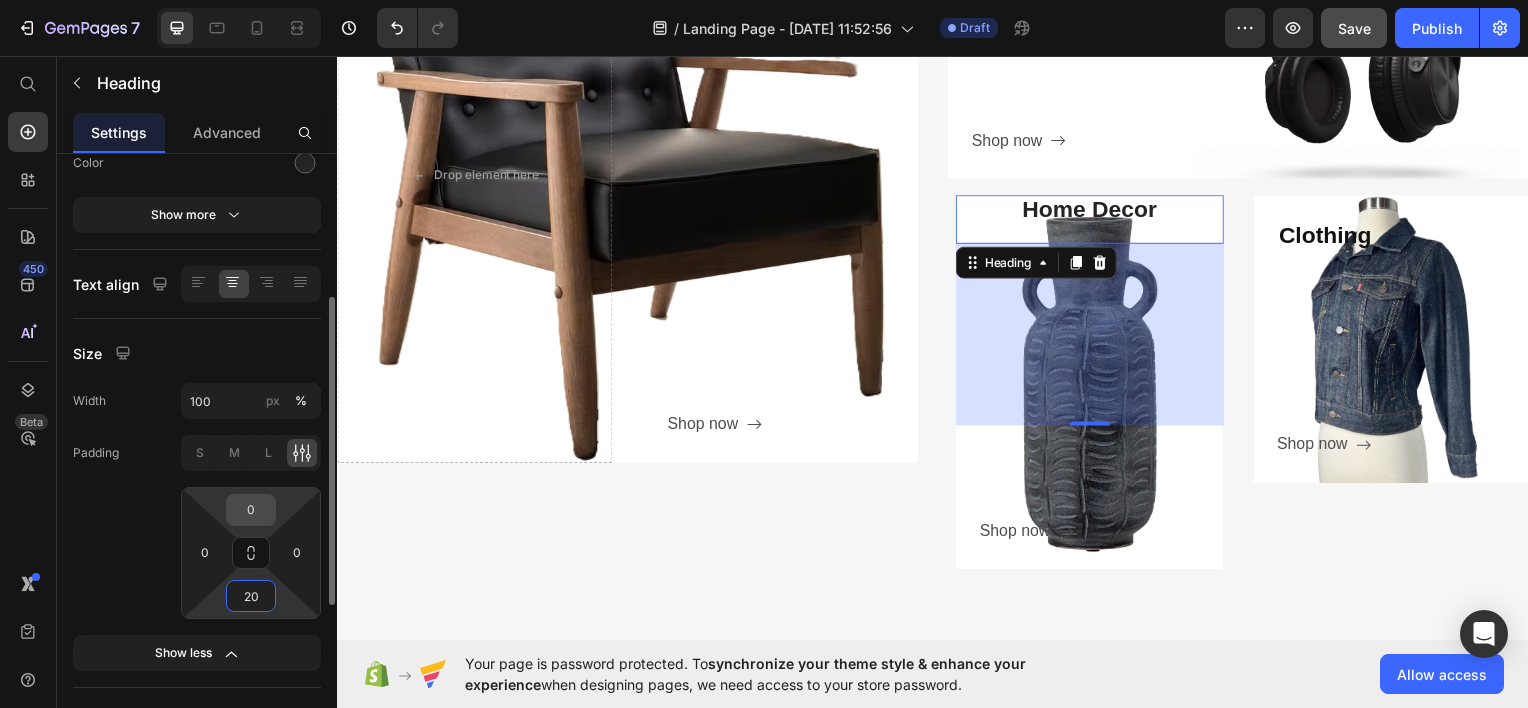 type on "20" 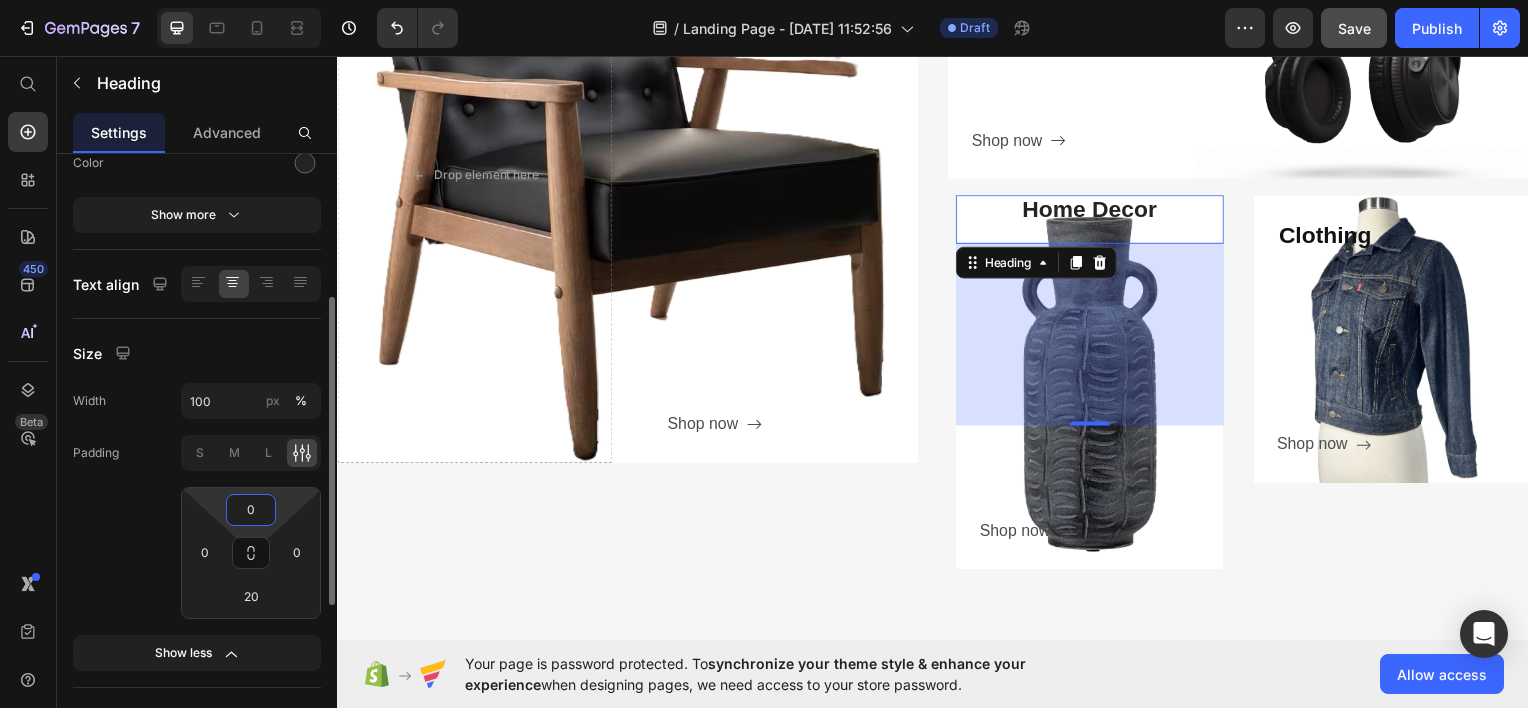 click on "0" at bounding box center (251, 510) 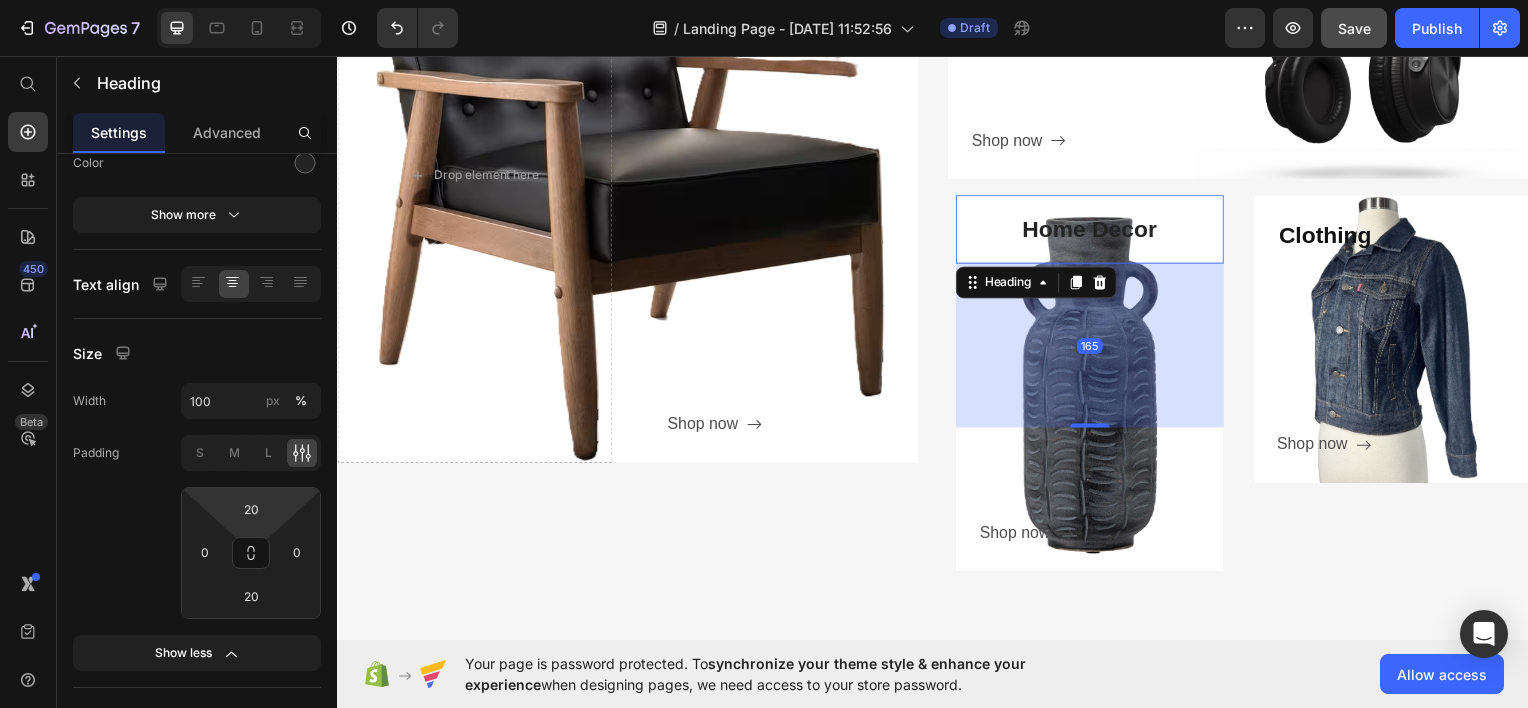 drag, startPoint x: 1085, startPoint y: 443, endPoint x: 1109, endPoint y: 425, distance: 30 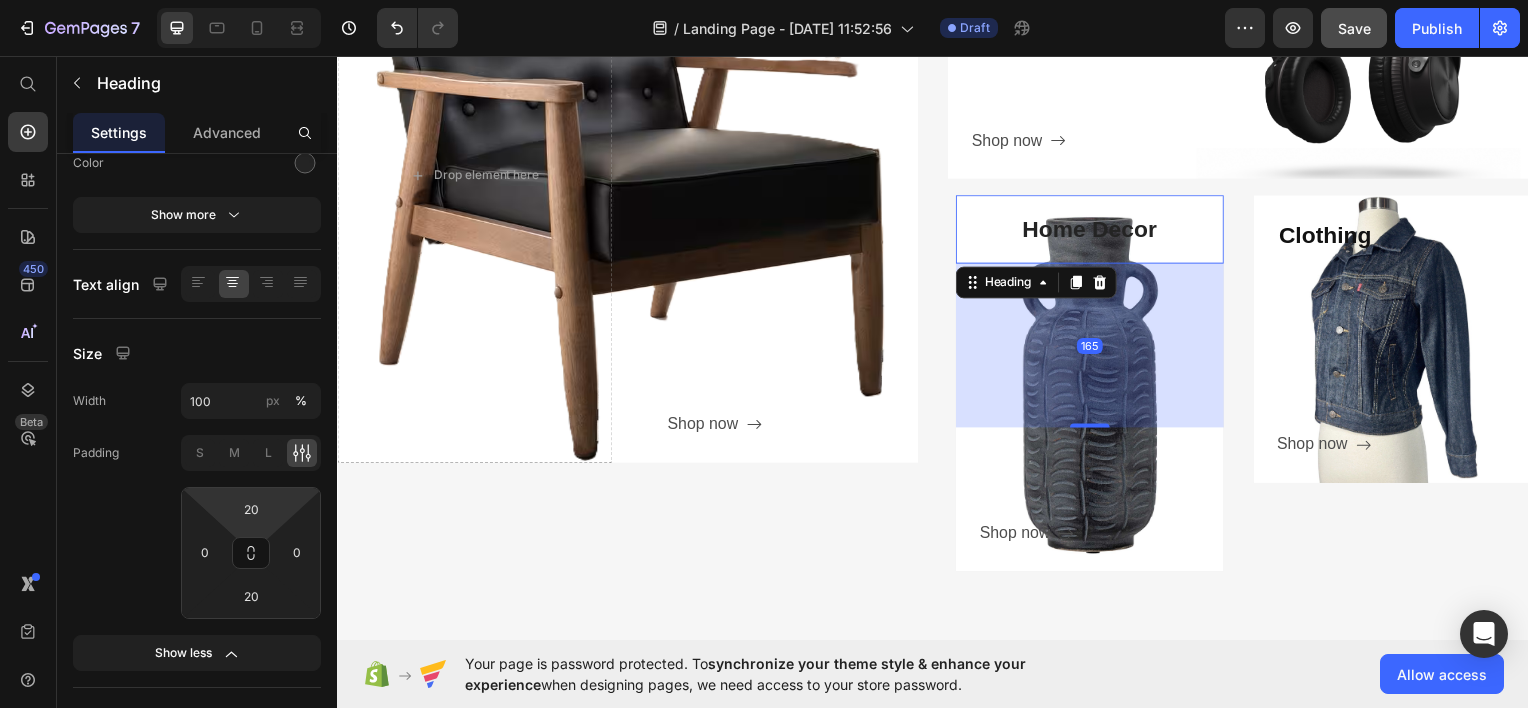 click on "165" at bounding box center (1095, 264) 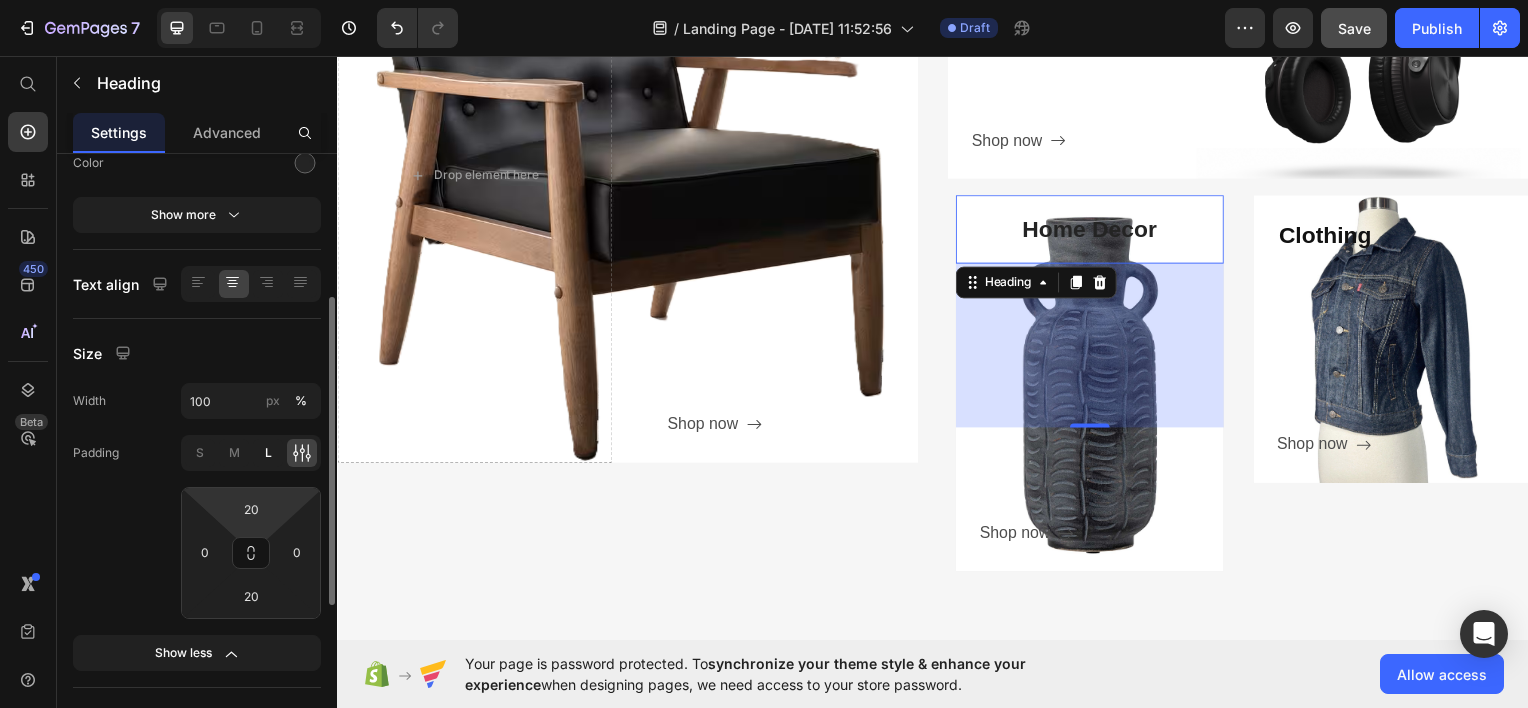 click on "L" 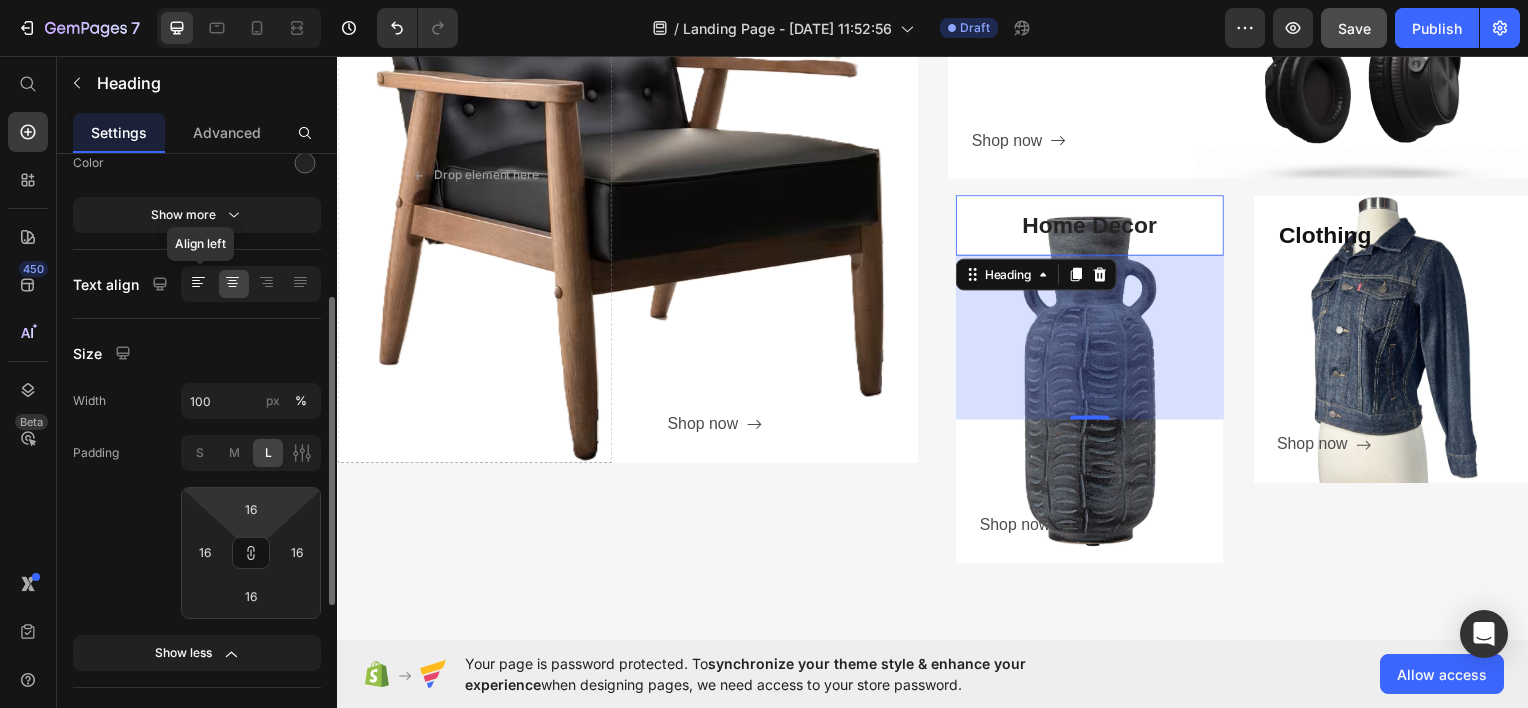 click 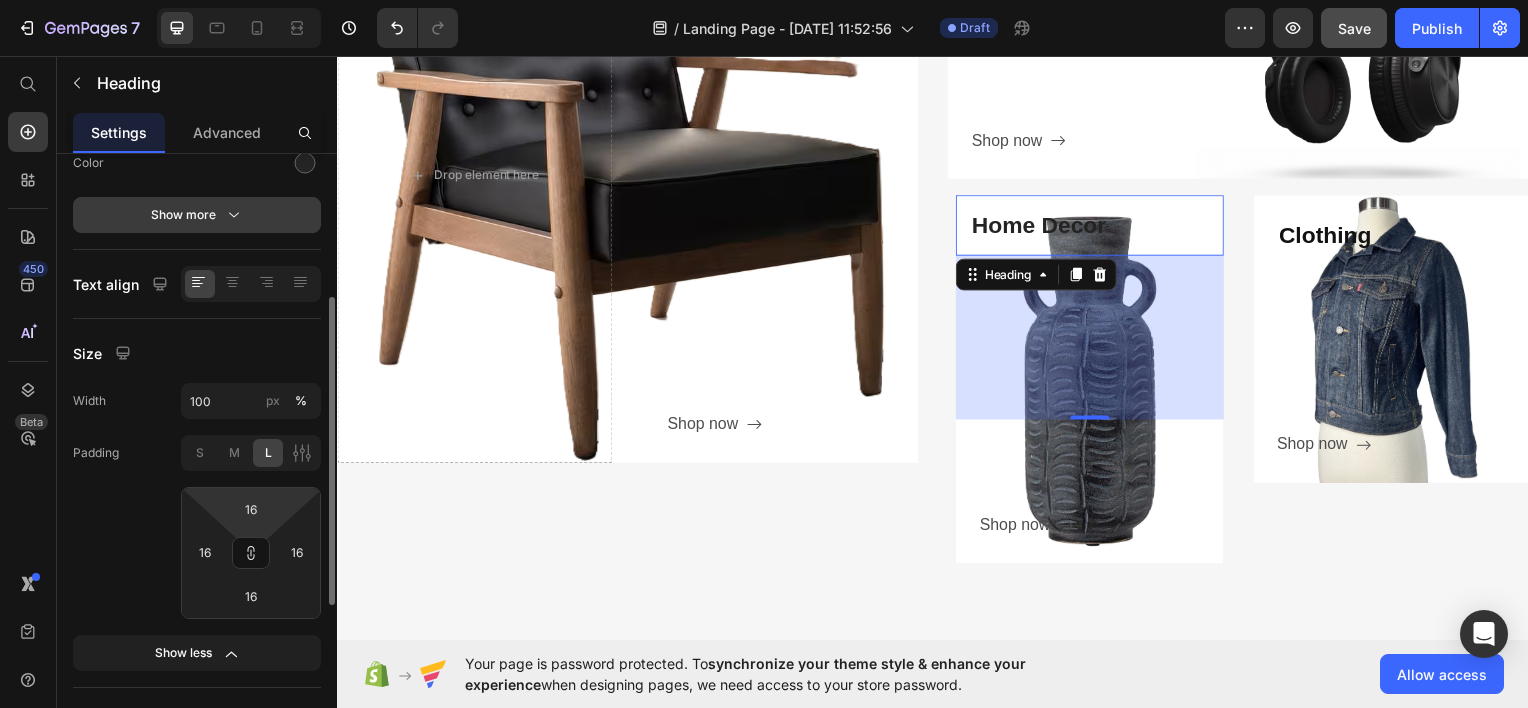 click on "Show more" at bounding box center (197, 215) 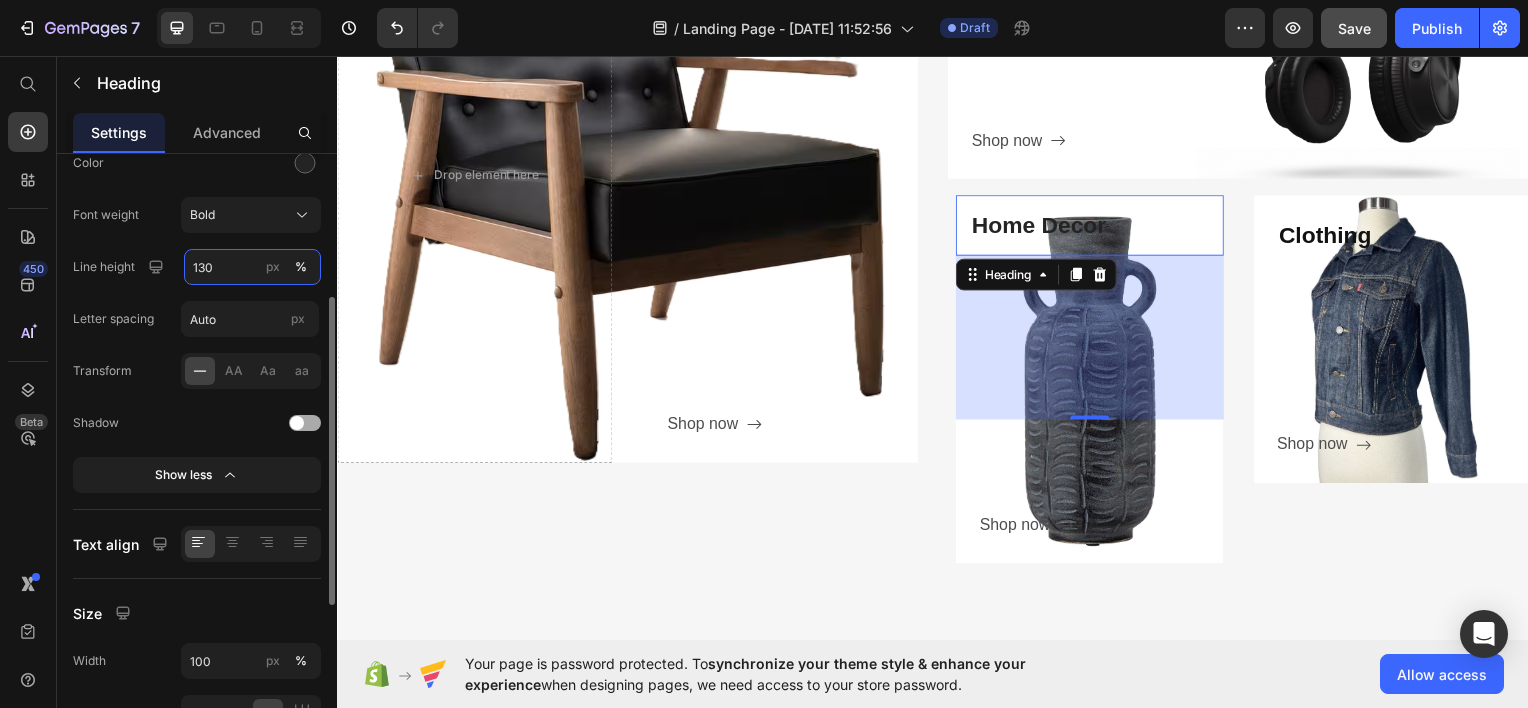 click on "130" at bounding box center (252, 267) 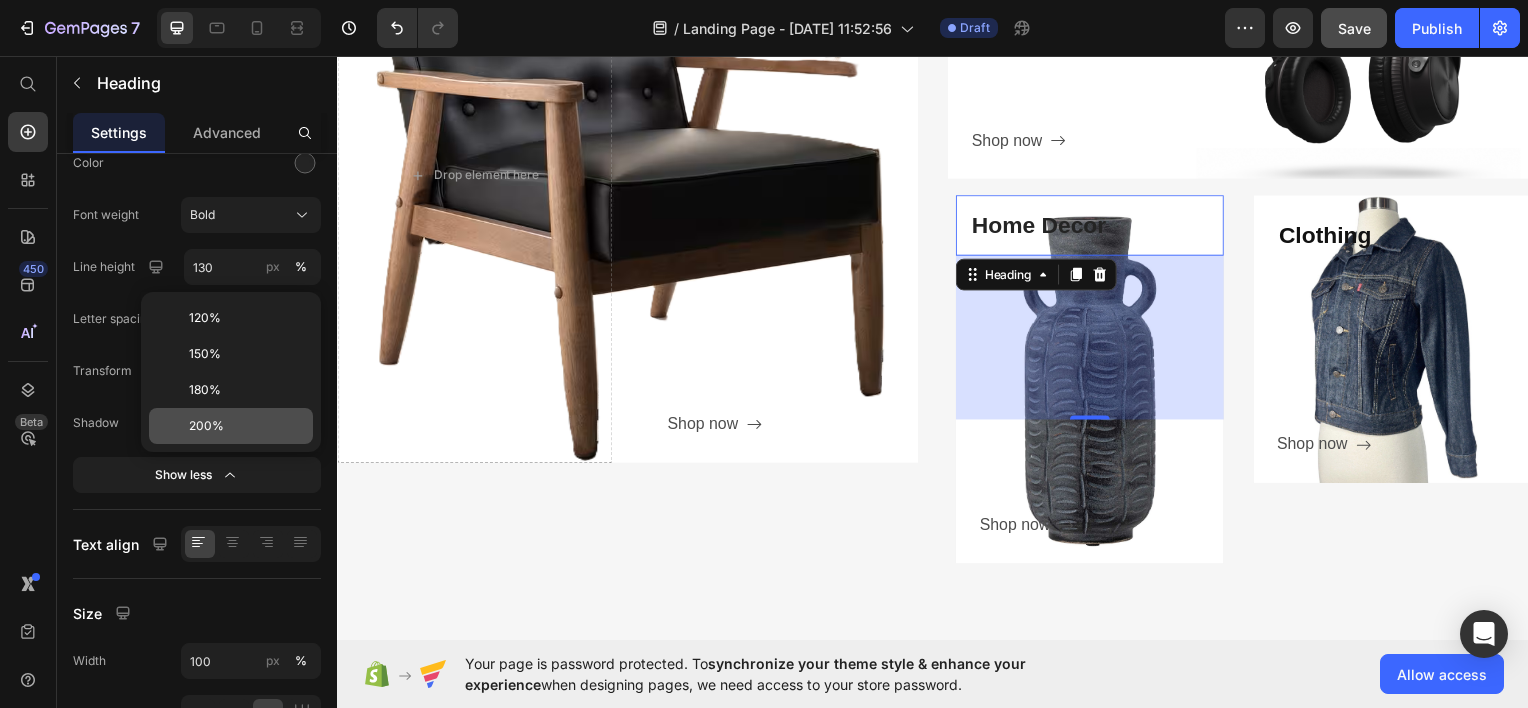 click on "200%" at bounding box center (247, 426) 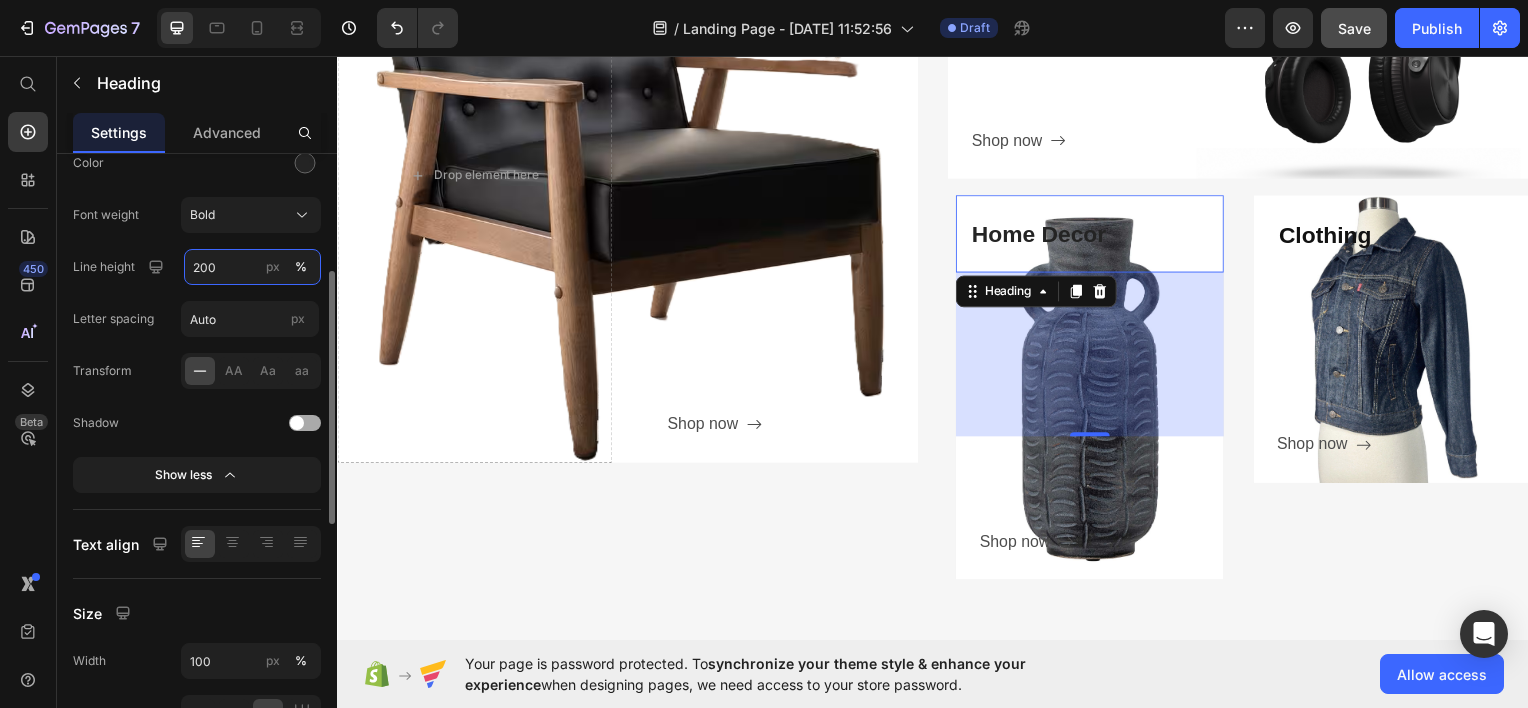 click on "200" at bounding box center (252, 267) 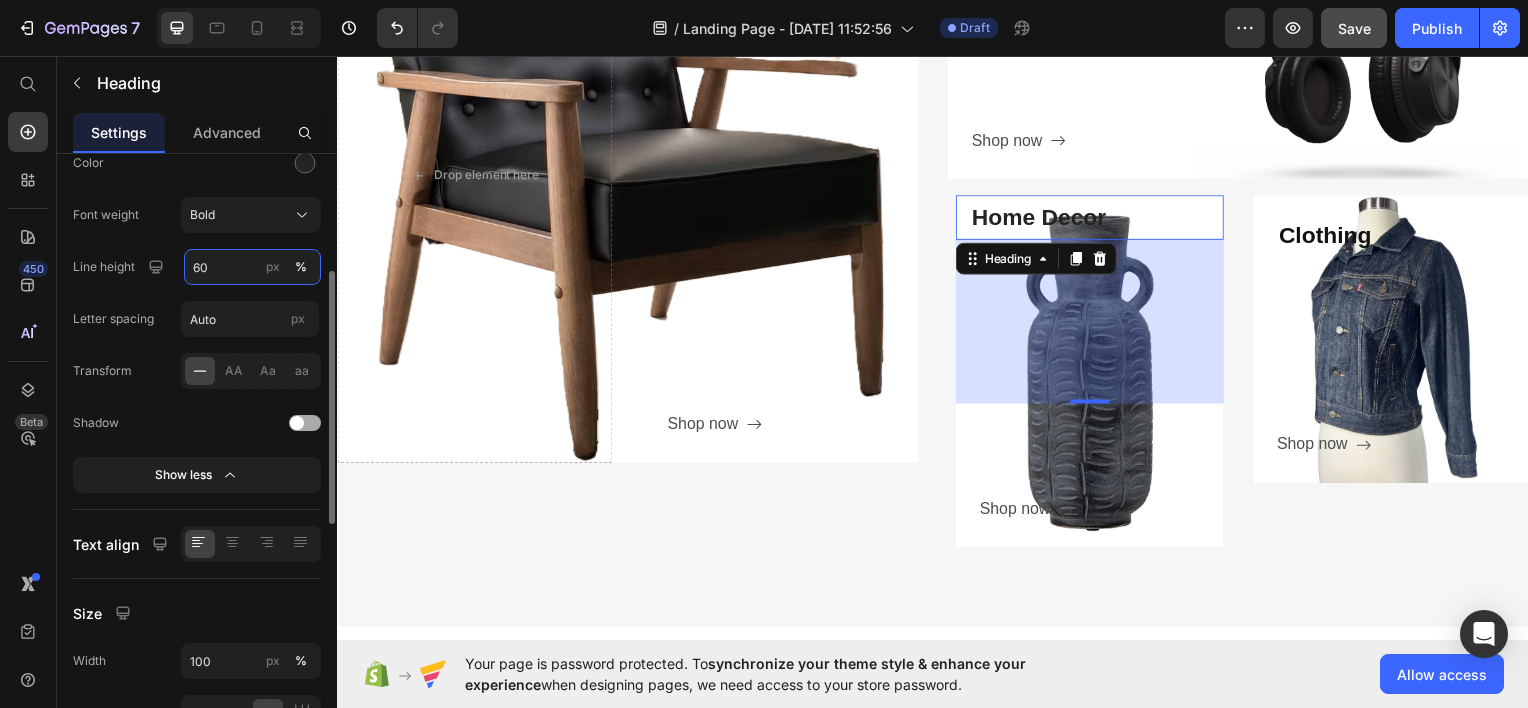 type on "6" 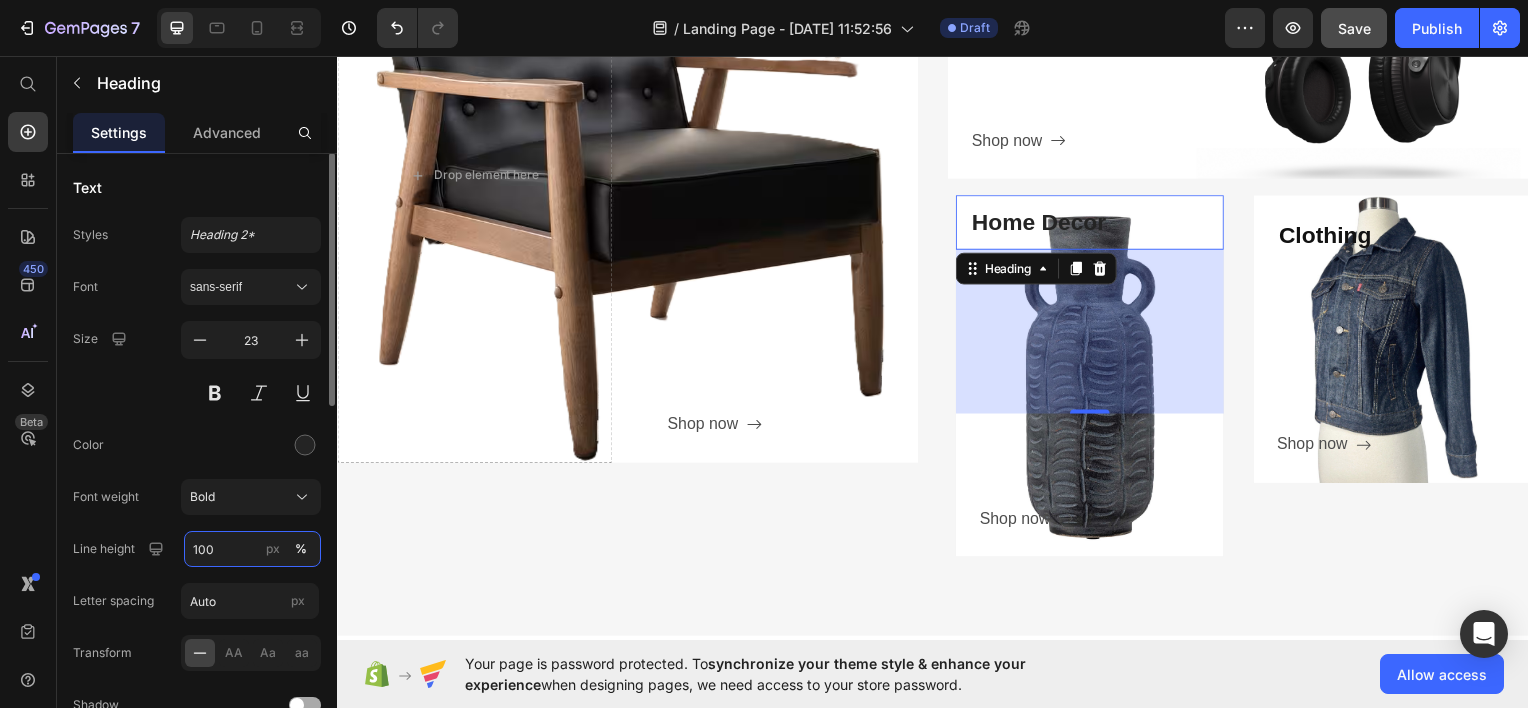 scroll, scrollTop: 0, scrollLeft: 0, axis: both 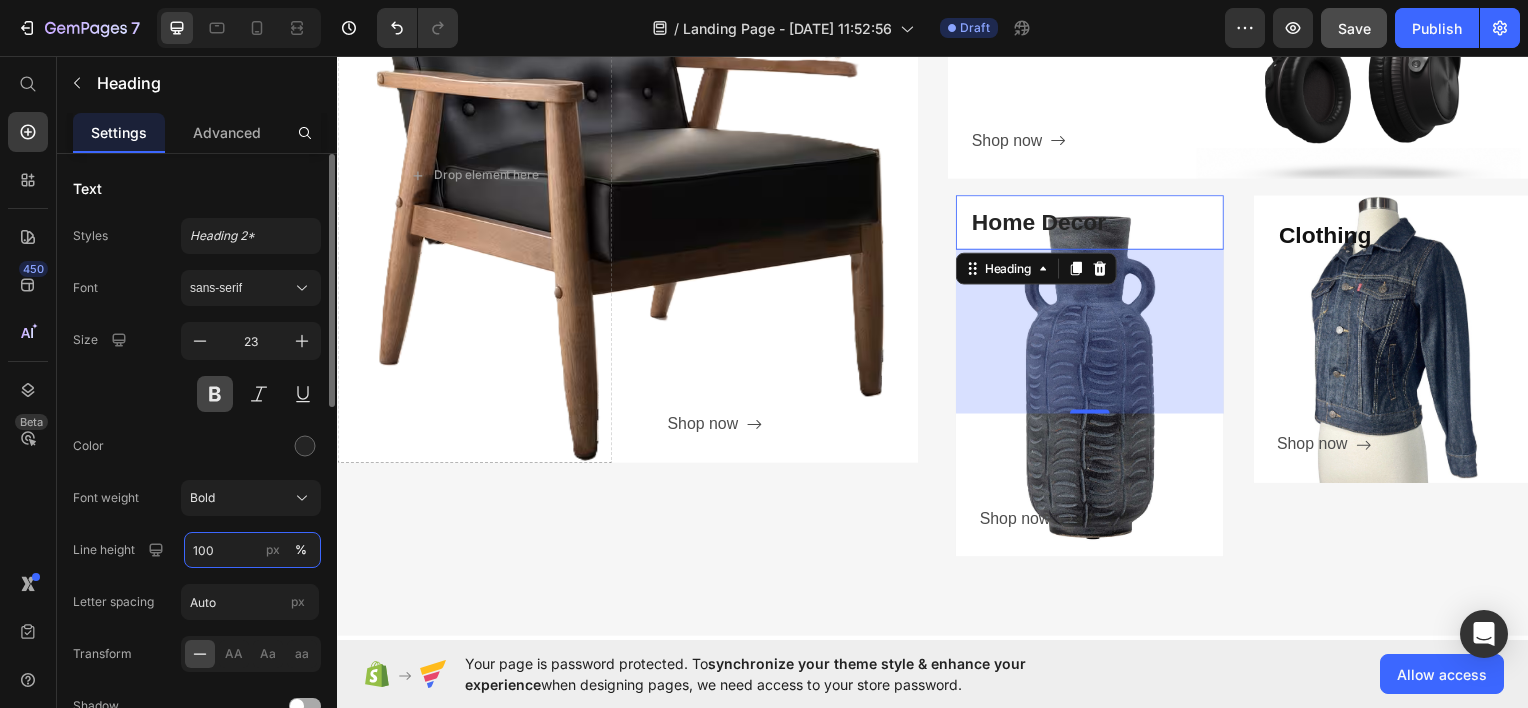 type on "100" 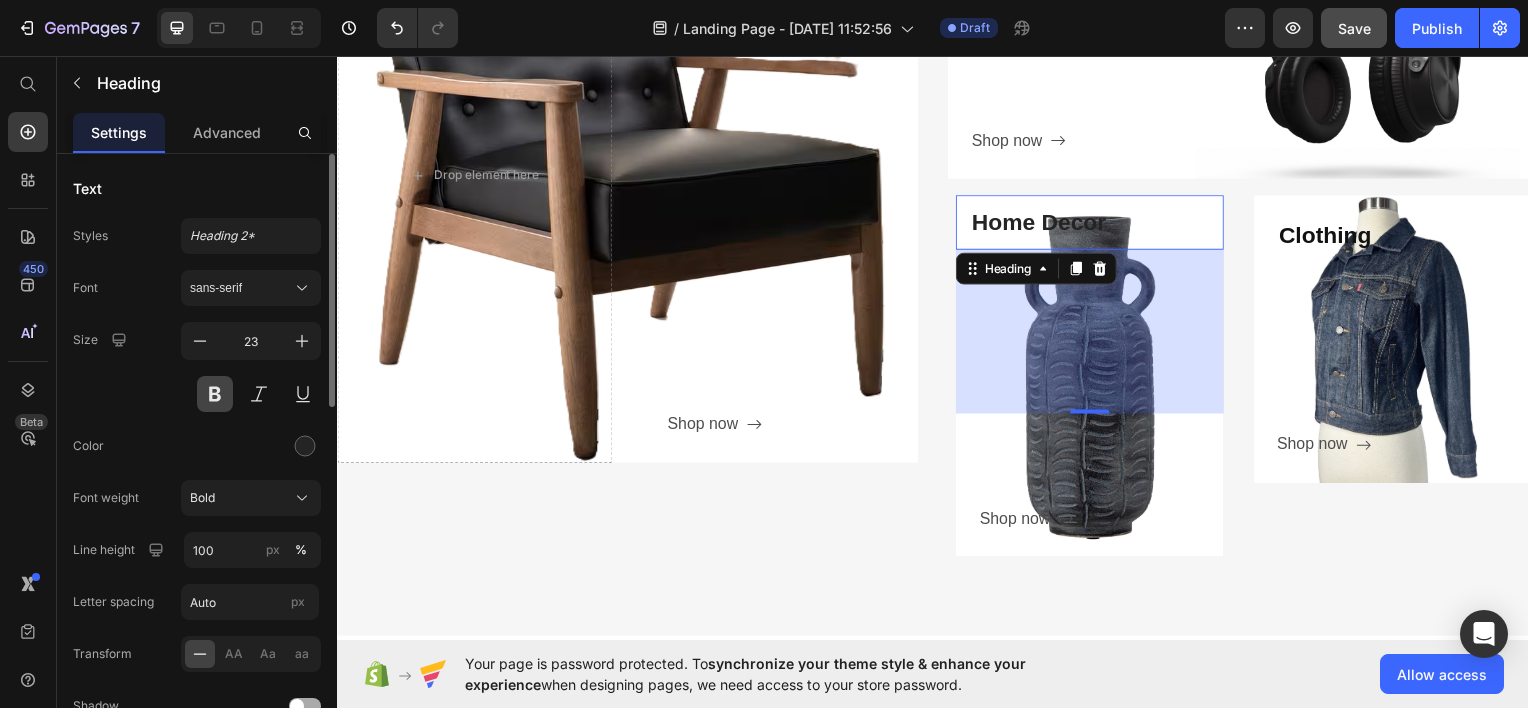 click at bounding box center (215, 394) 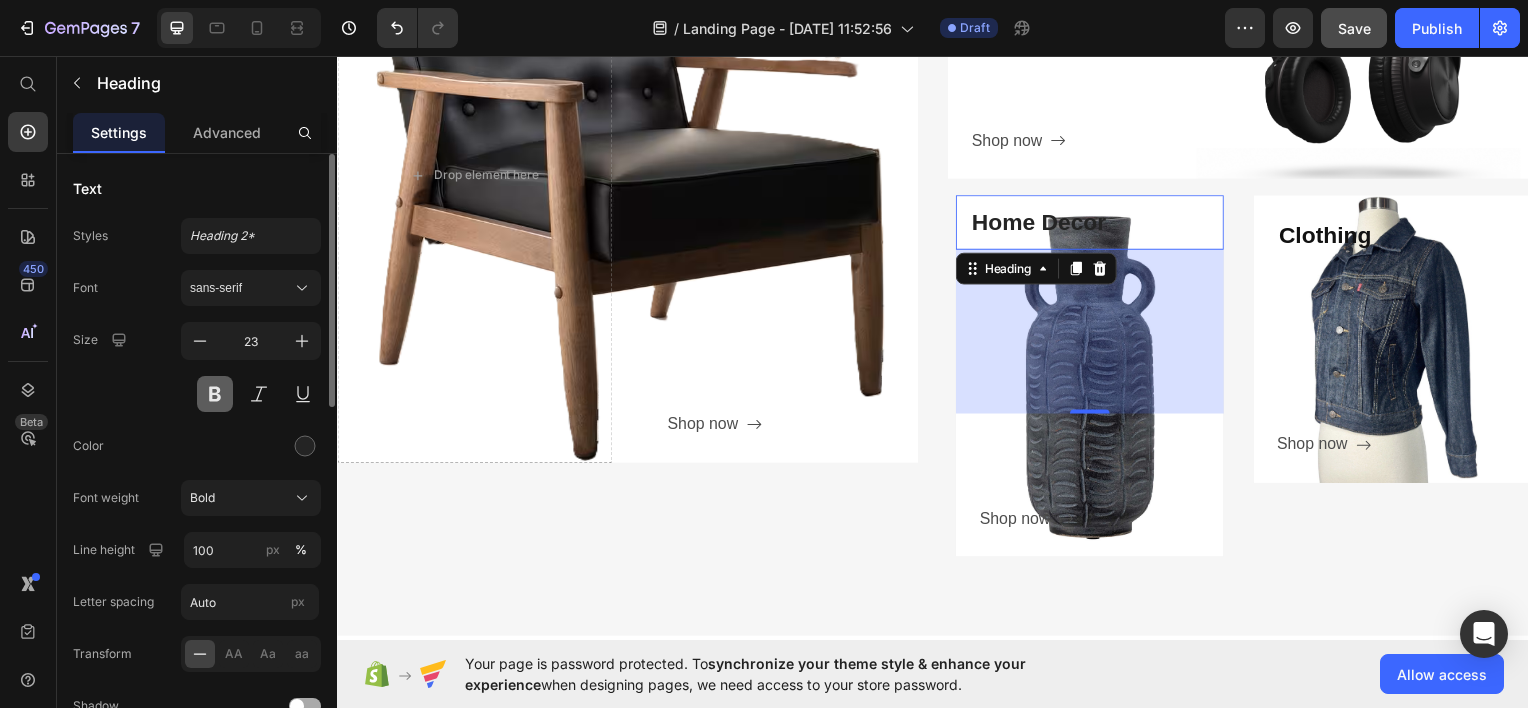 click at bounding box center (215, 394) 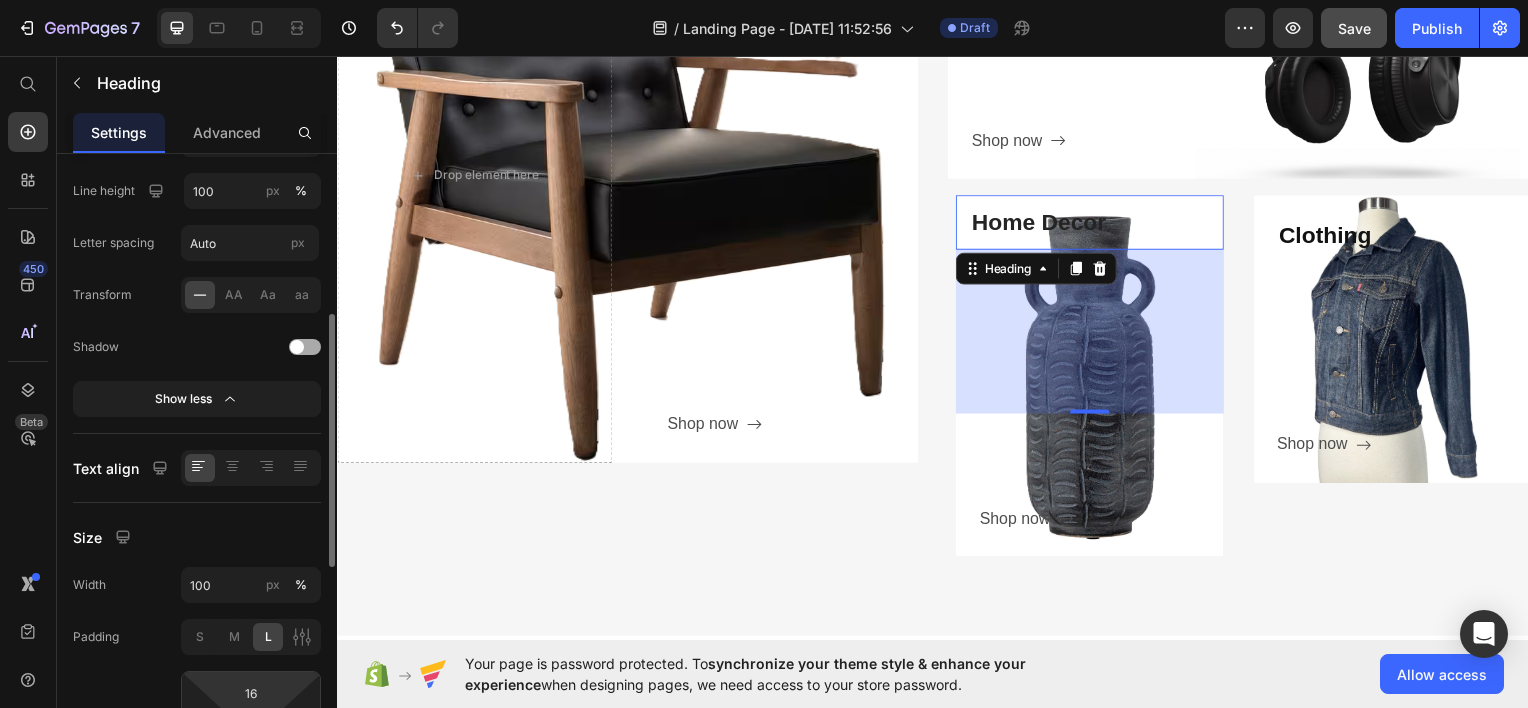 scroll, scrollTop: 552, scrollLeft: 0, axis: vertical 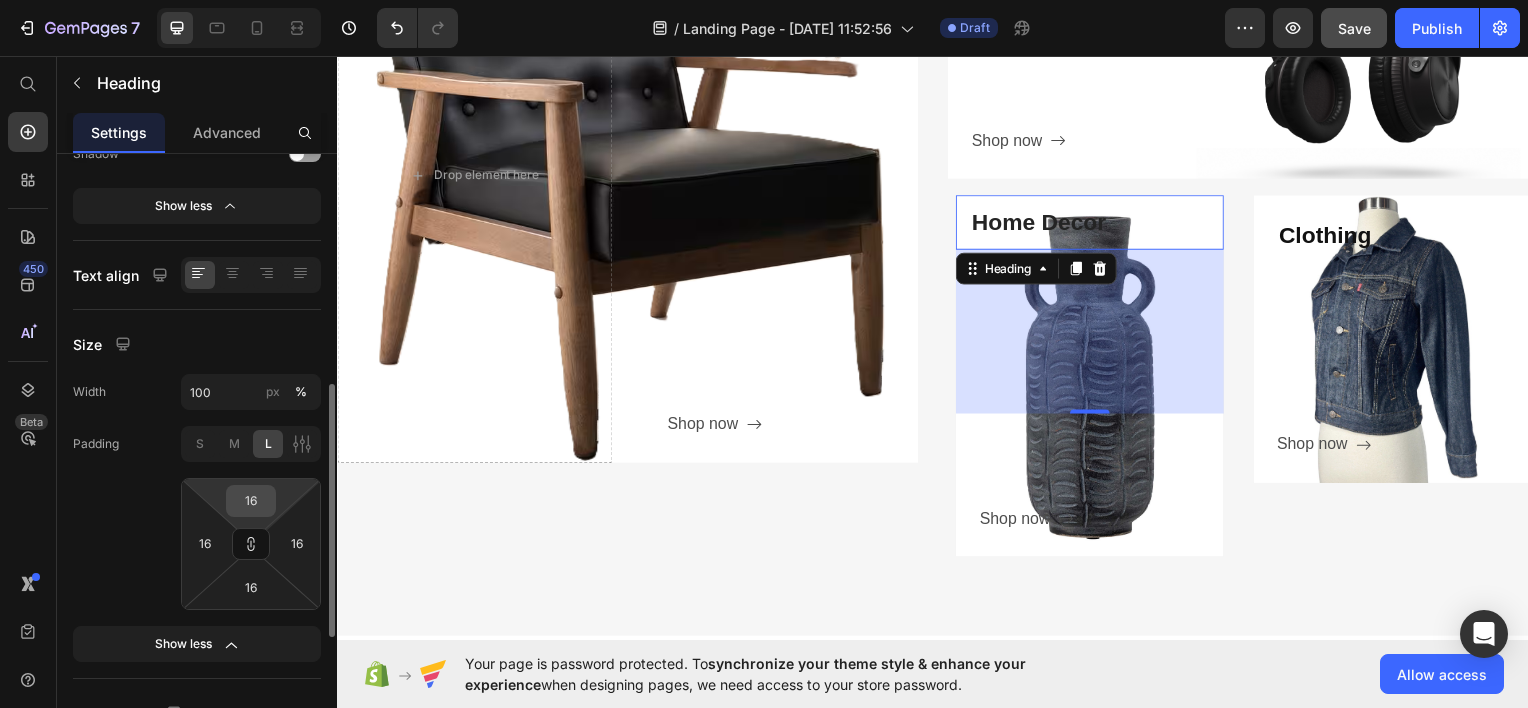 click on "16" at bounding box center (251, 501) 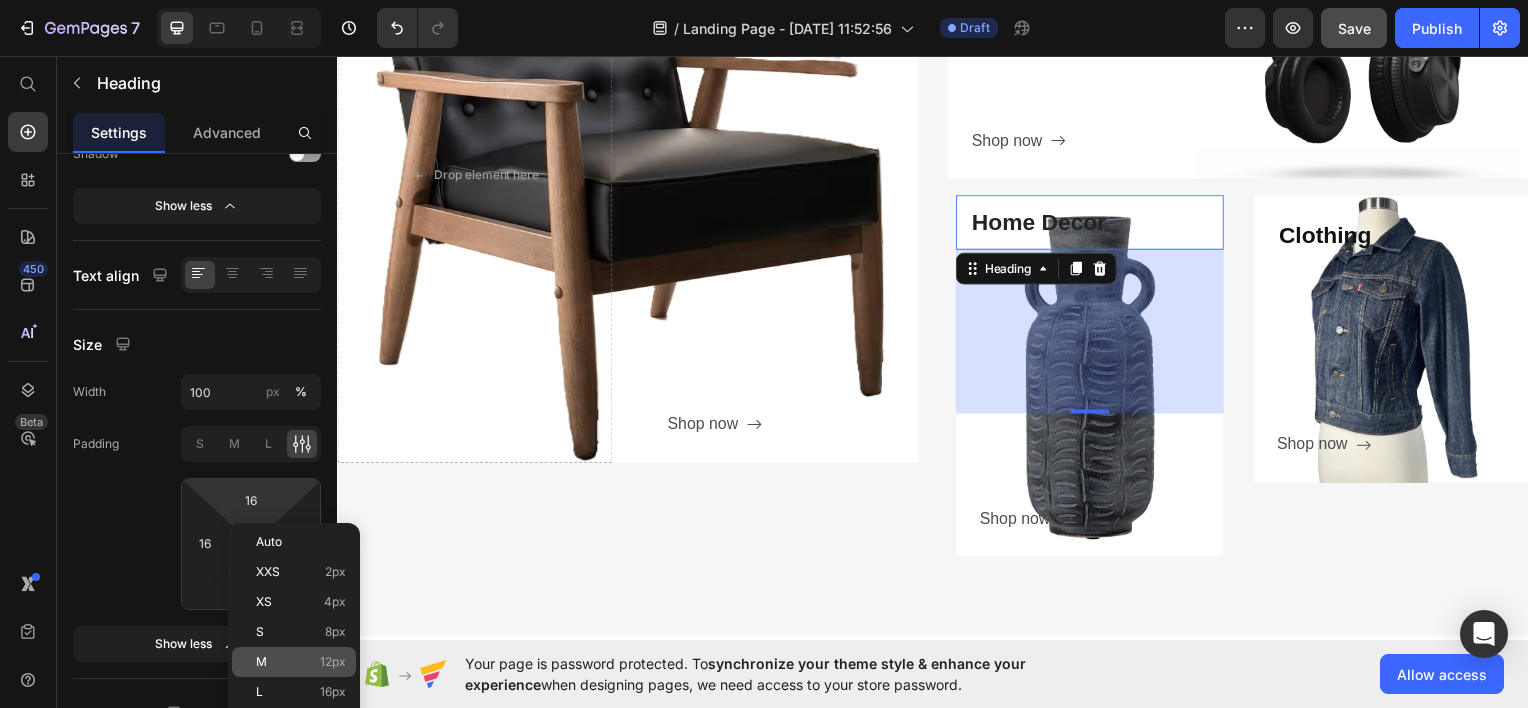 click on "M 12px" at bounding box center [301, 662] 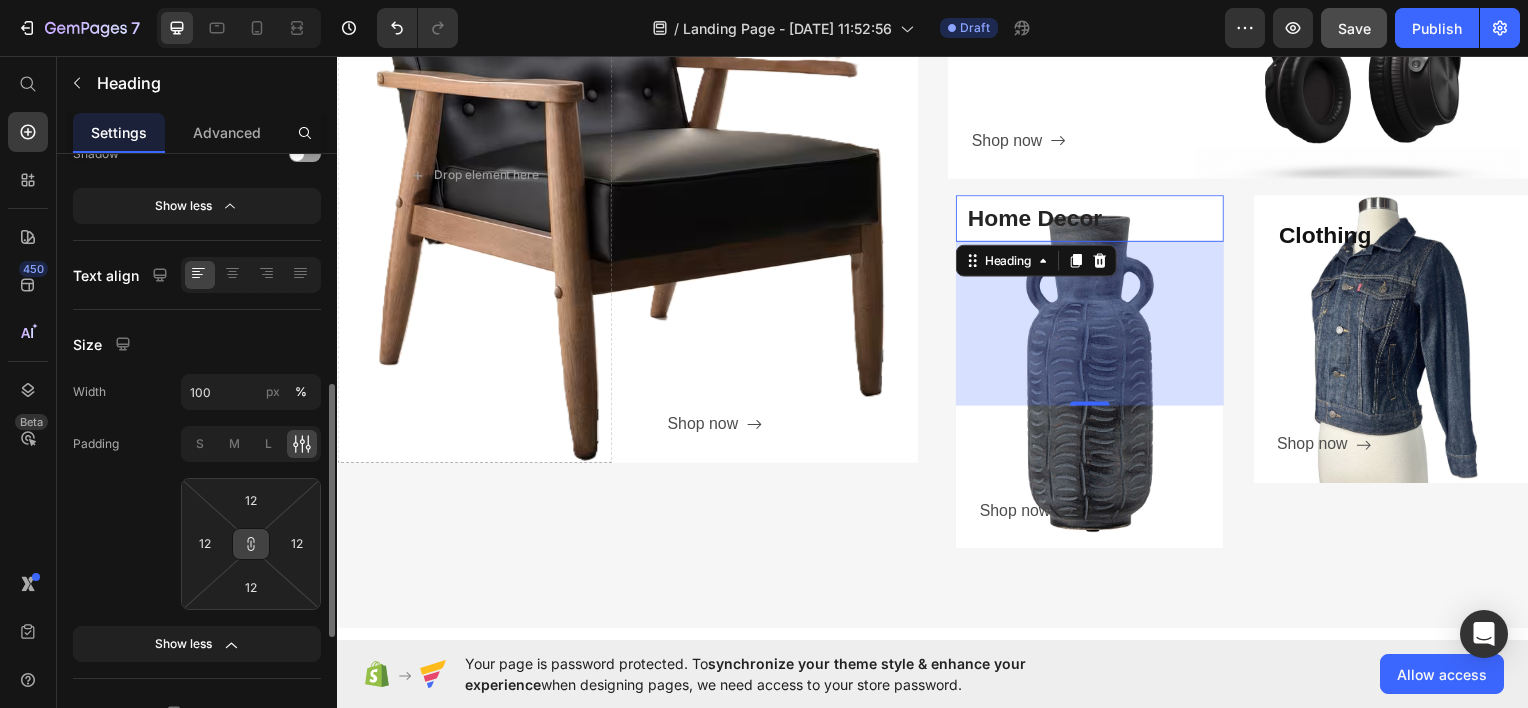 click 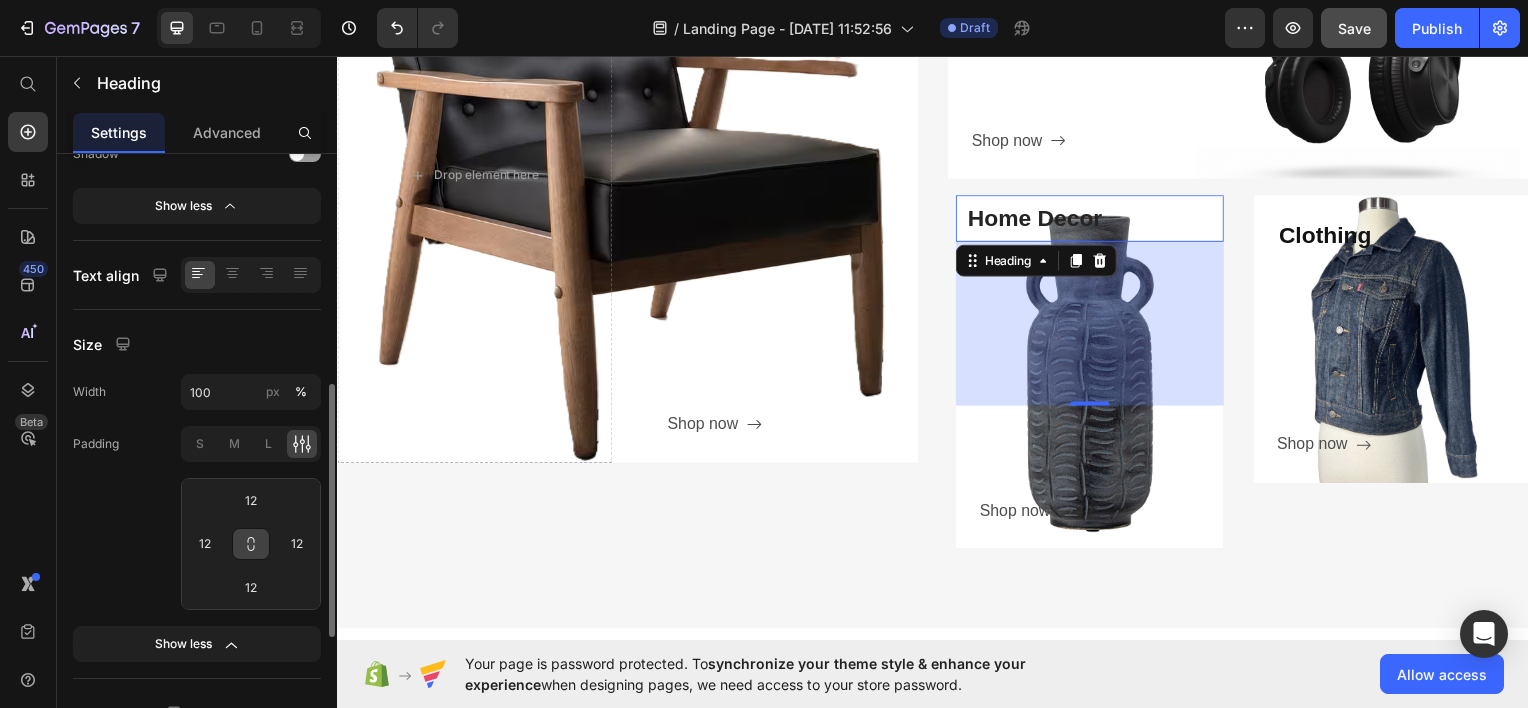 click 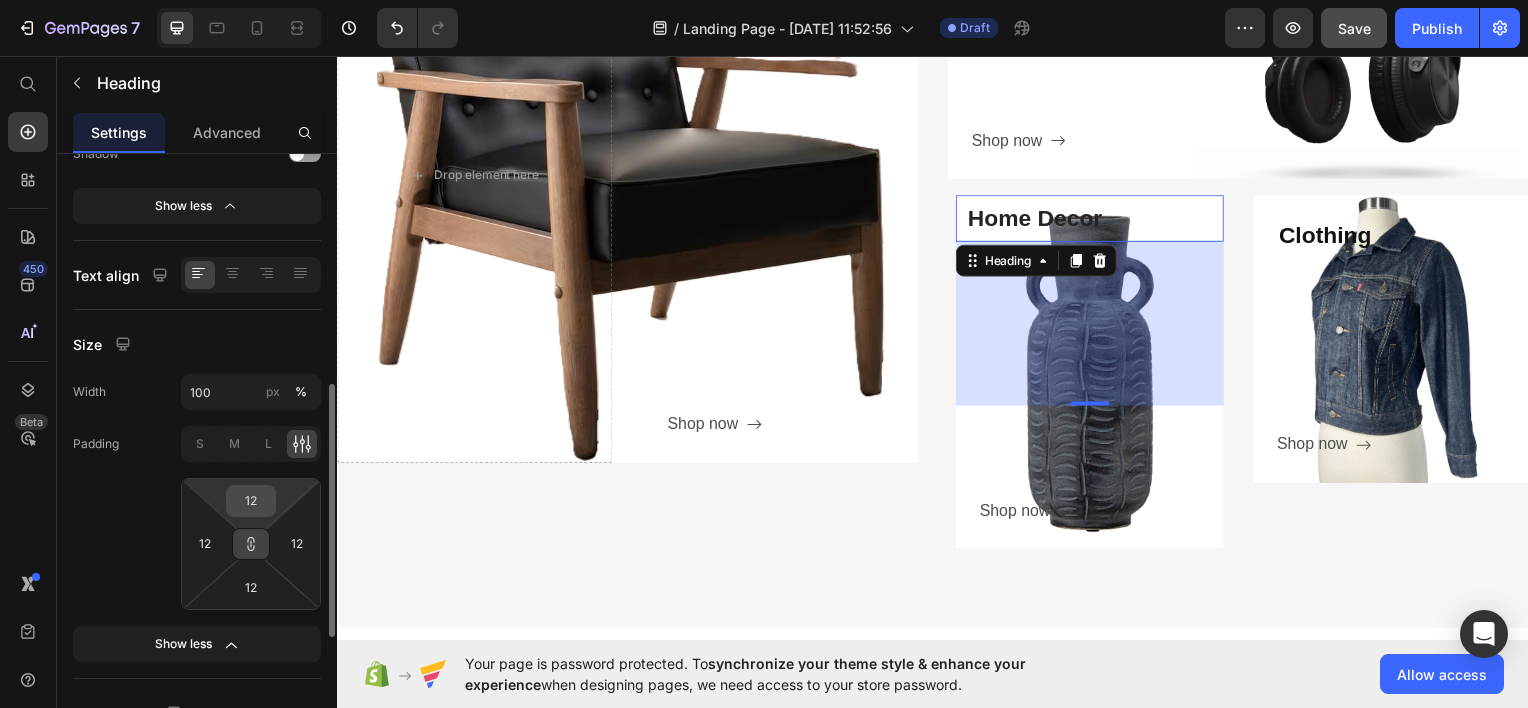 click on "12" at bounding box center (251, 501) 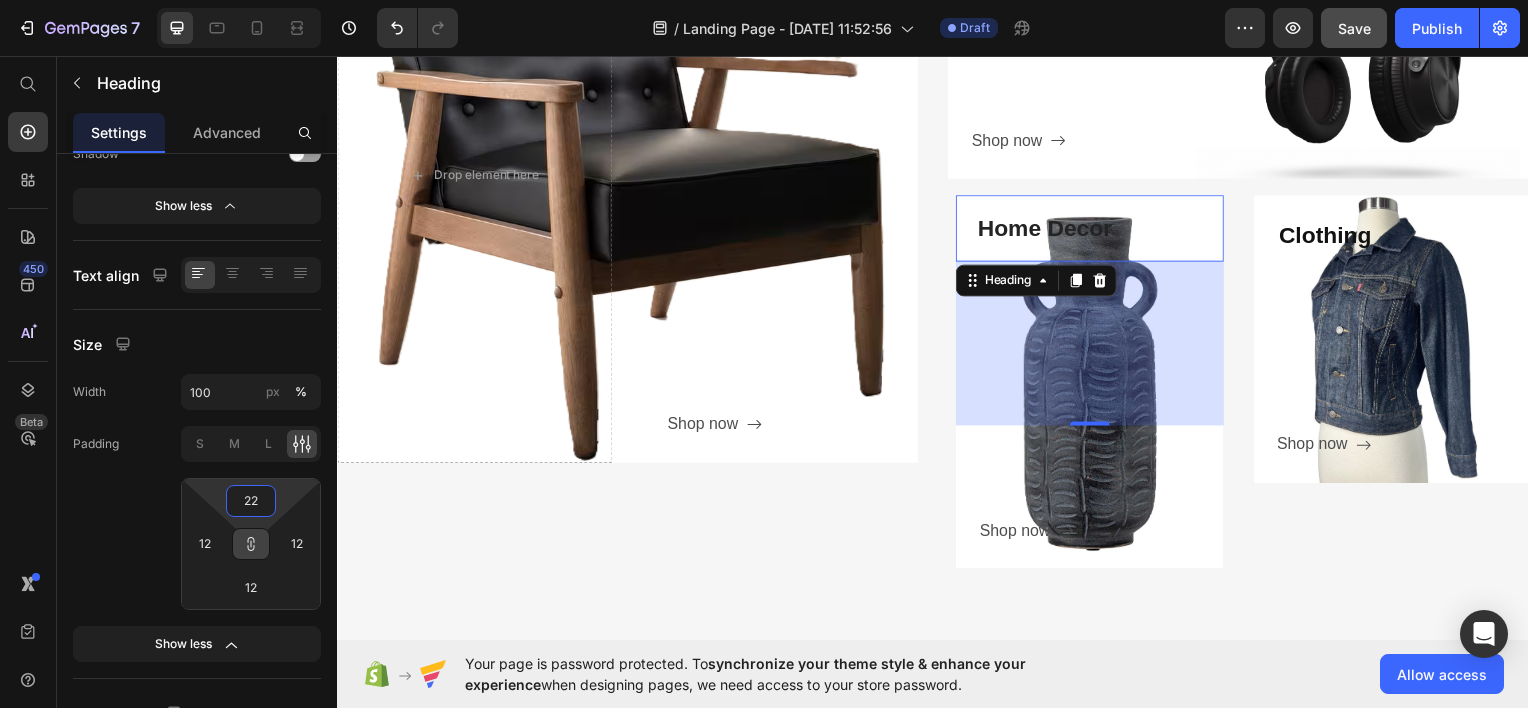 type on "22" 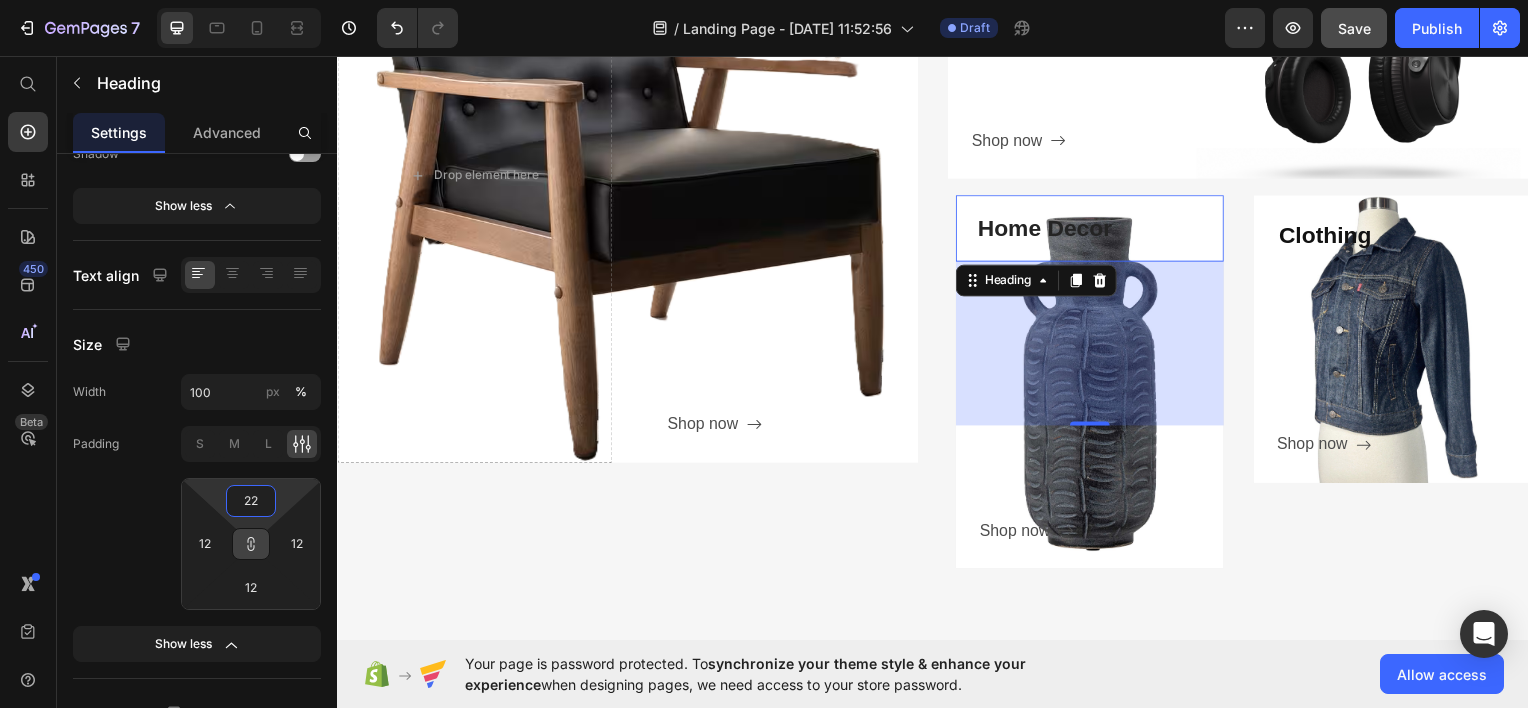 type on "22" 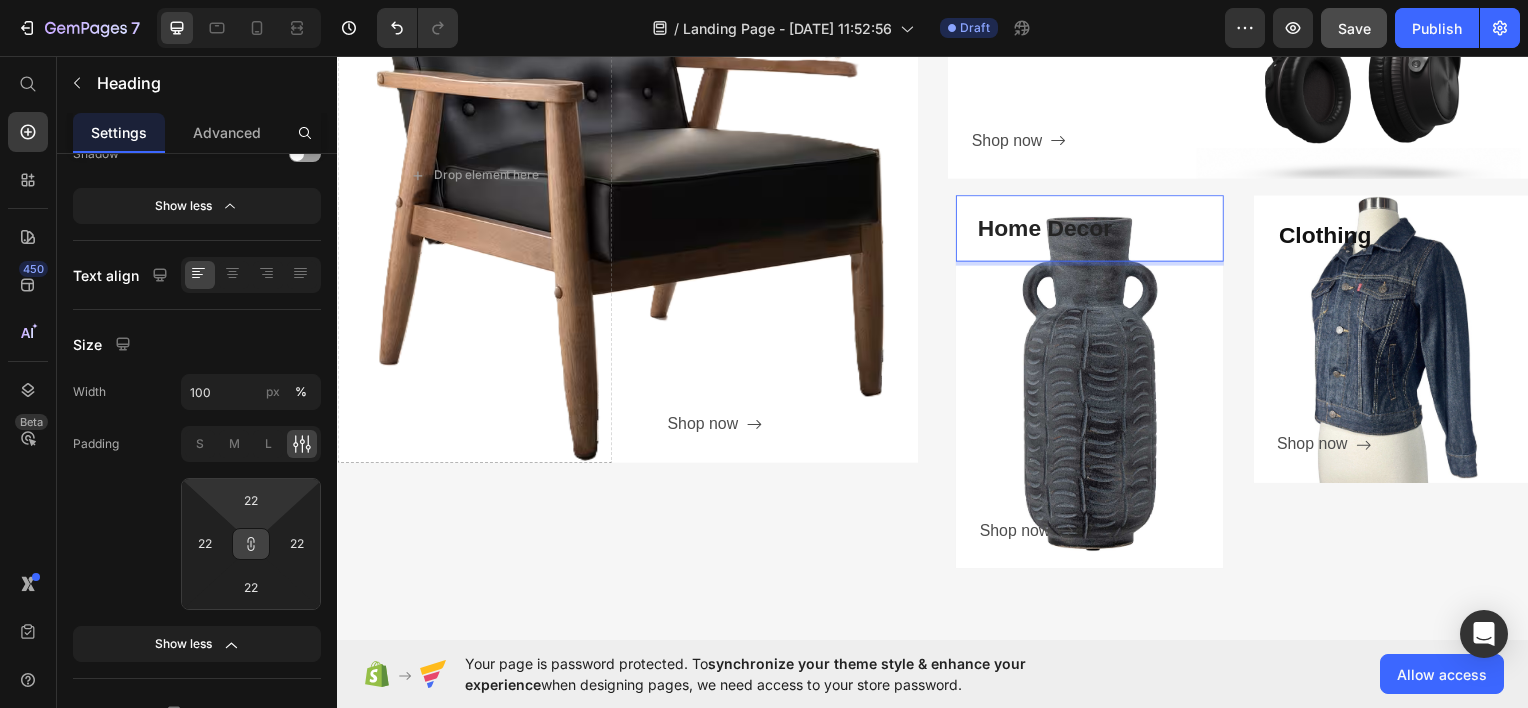 click on "Home Decor" at bounding box center (1095, 228) 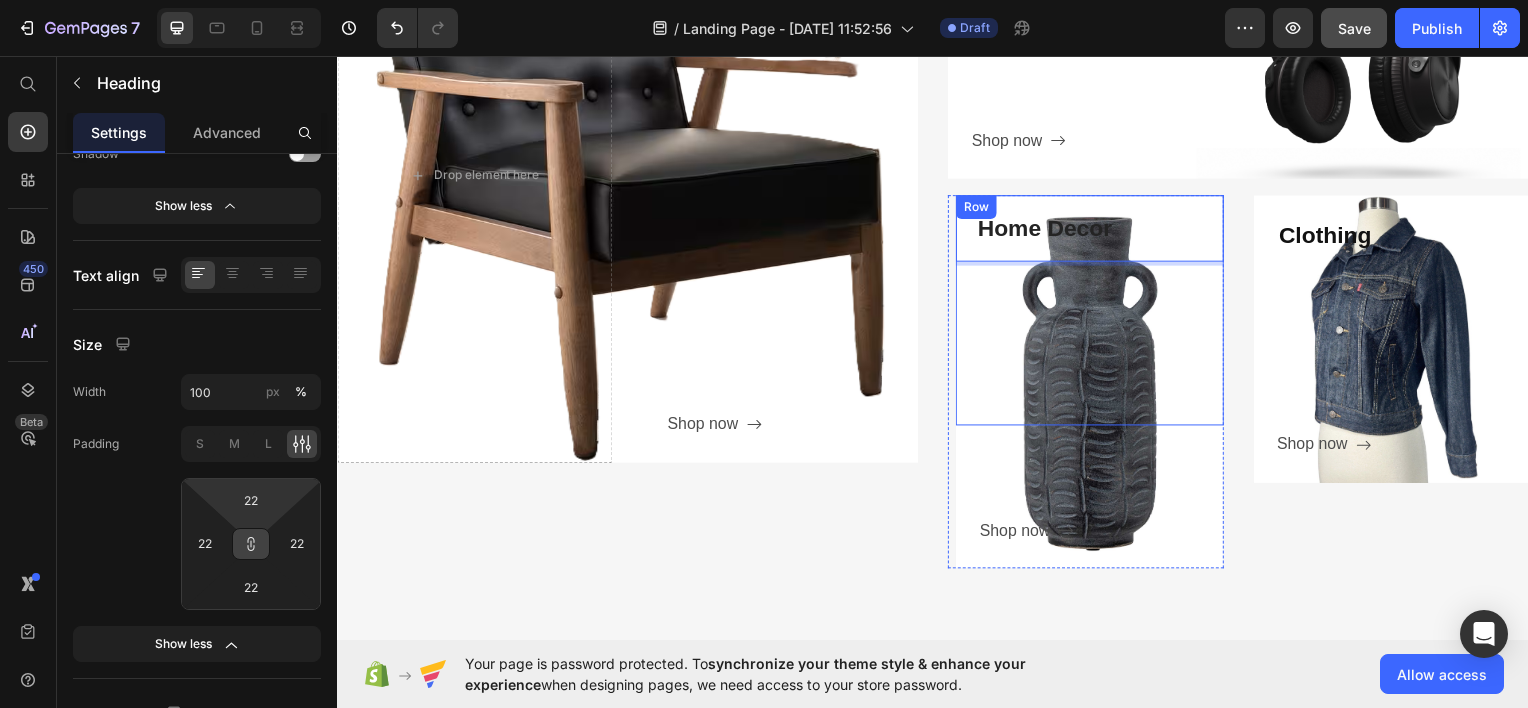 click on "Home Decor Heading   165" at bounding box center [1095, 311] 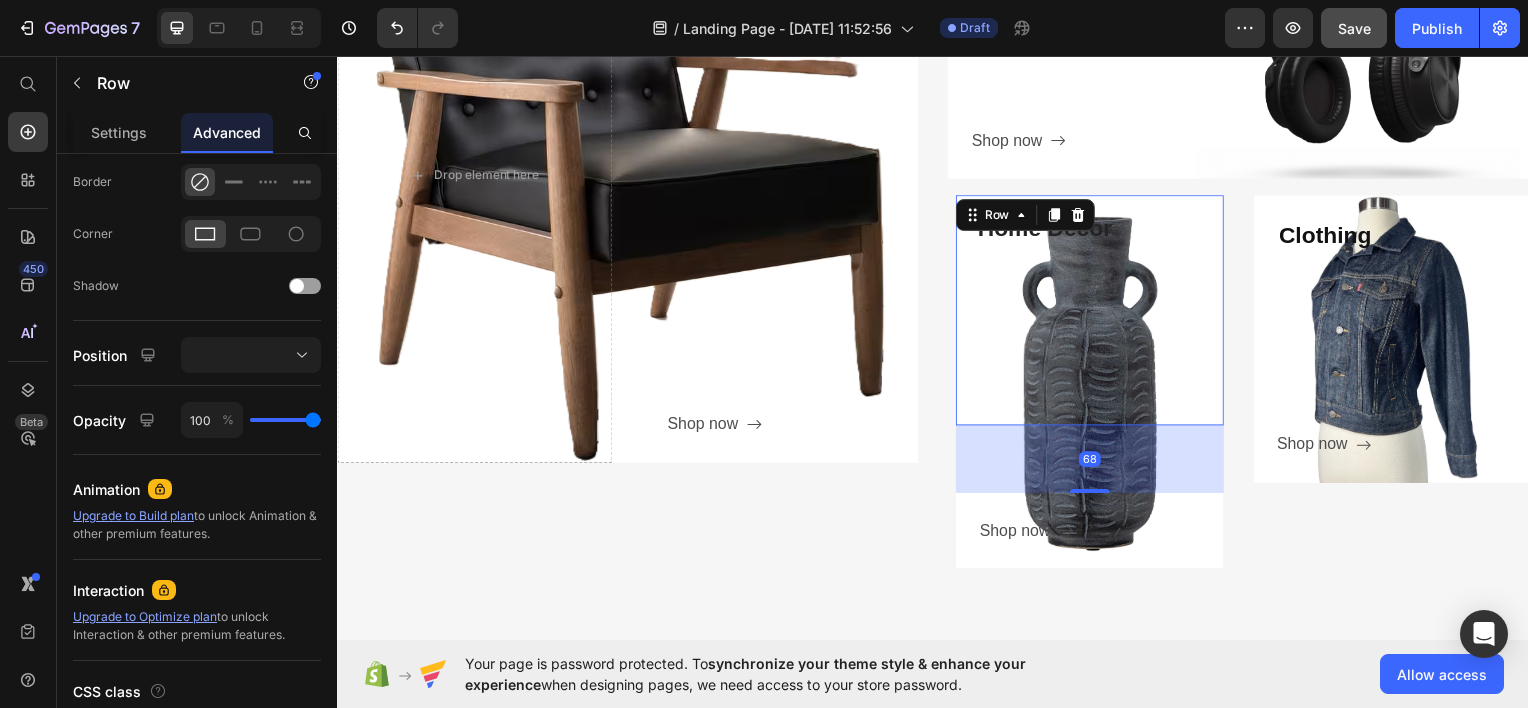 scroll, scrollTop: 0, scrollLeft: 0, axis: both 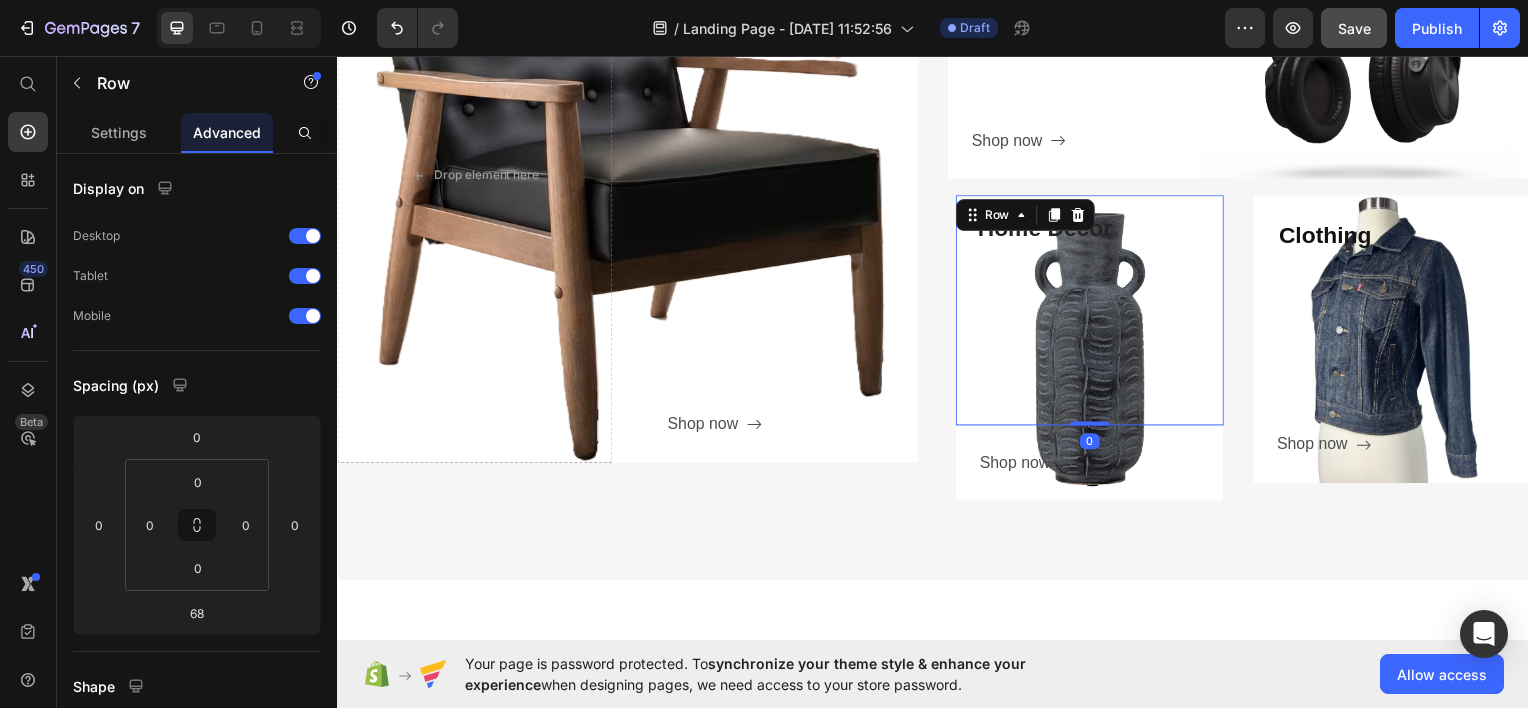 drag, startPoint x: 1091, startPoint y: 488, endPoint x: 1088, endPoint y: 373, distance: 115.03912 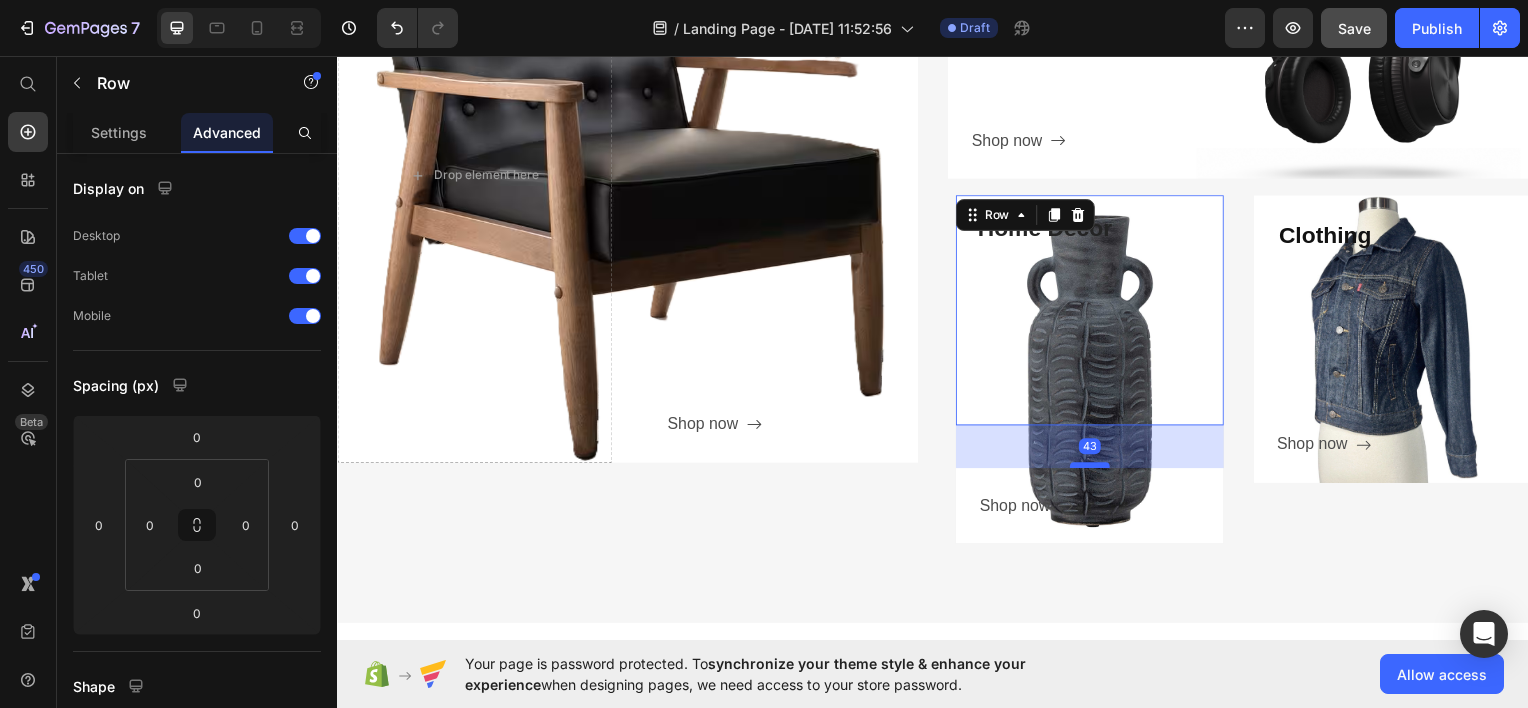 drag, startPoint x: 1089, startPoint y: 422, endPoint x: 1083, endPoint y: 468, distance: 46.389652 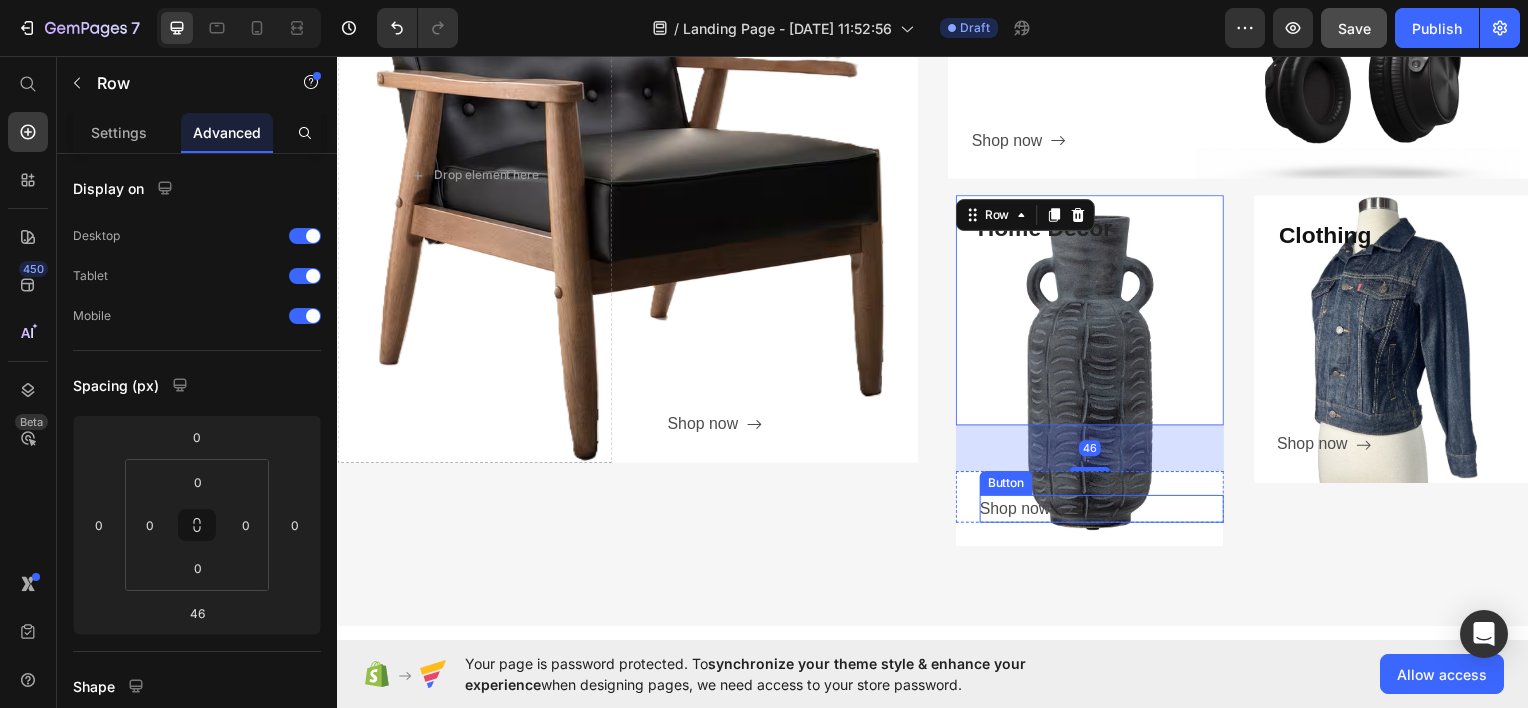 click at bounding box center [1071, 511] 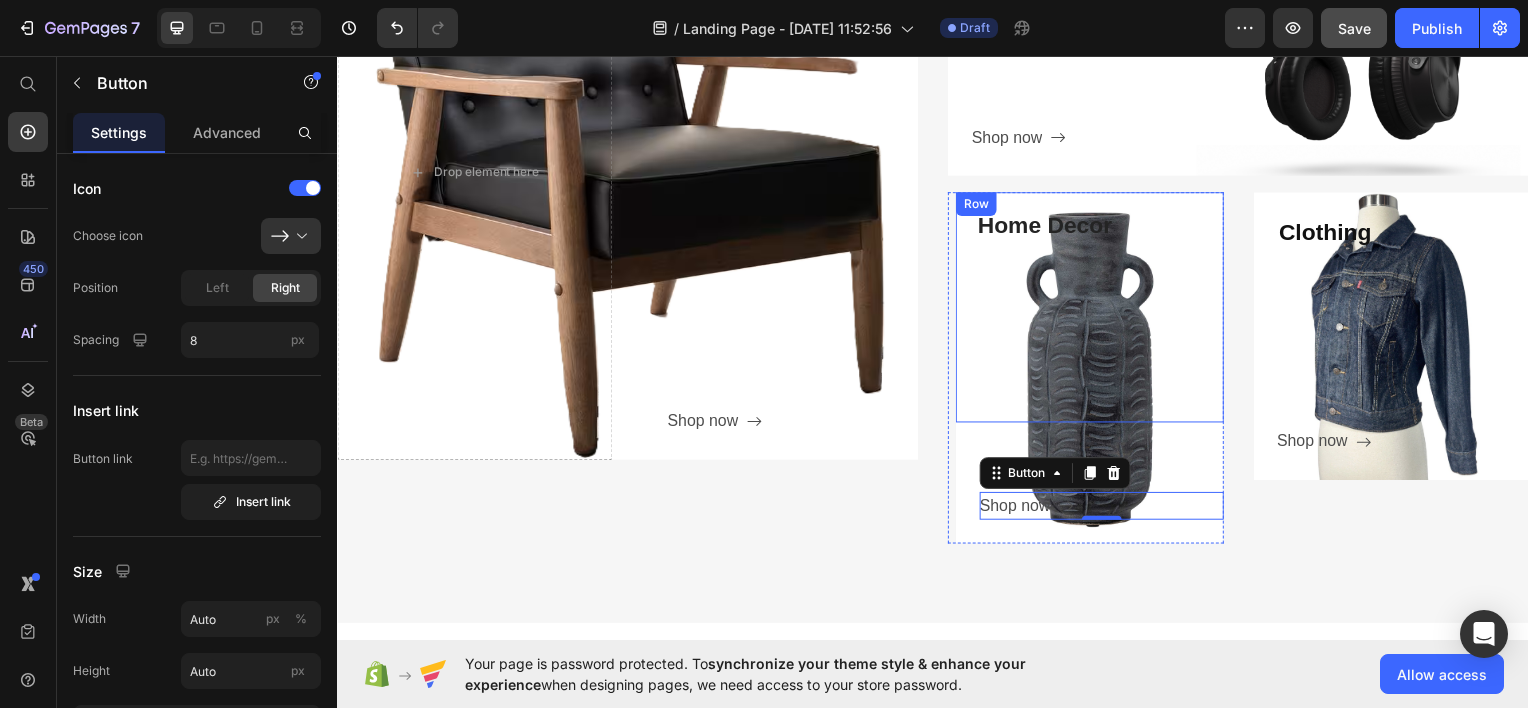 scroll, scrollTop: 951, scrollLeft: 0, axis: vertical 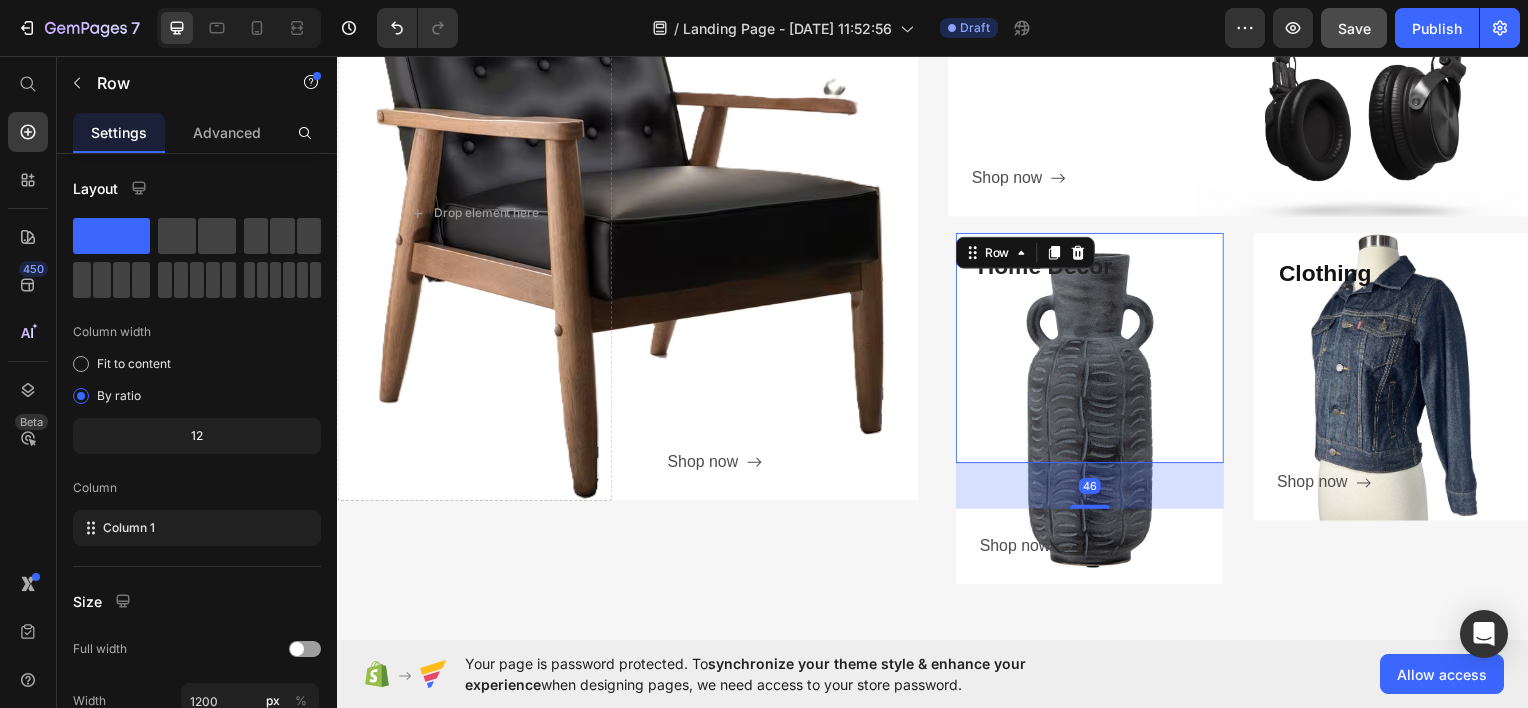 click on "Home Decor Heading" at bounding box center (1095, 349) 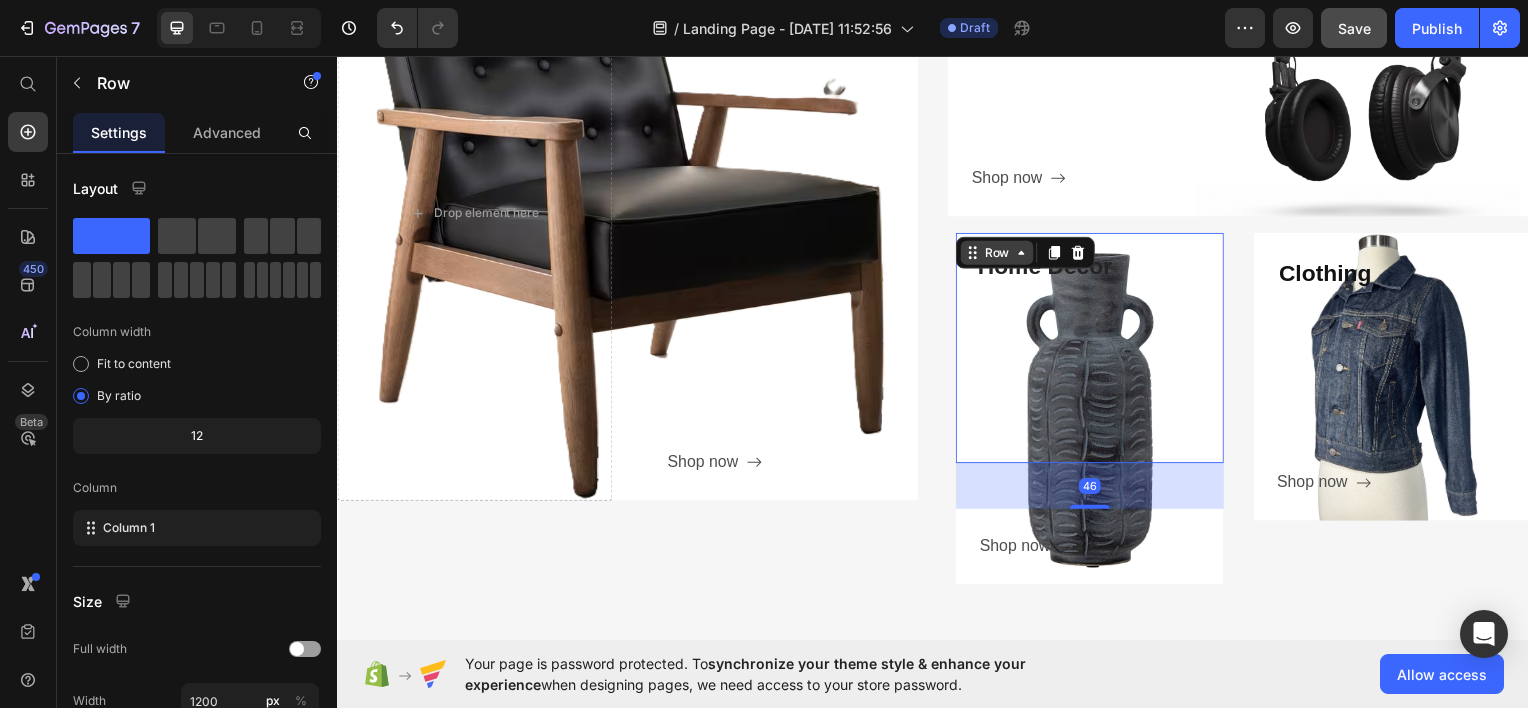 click 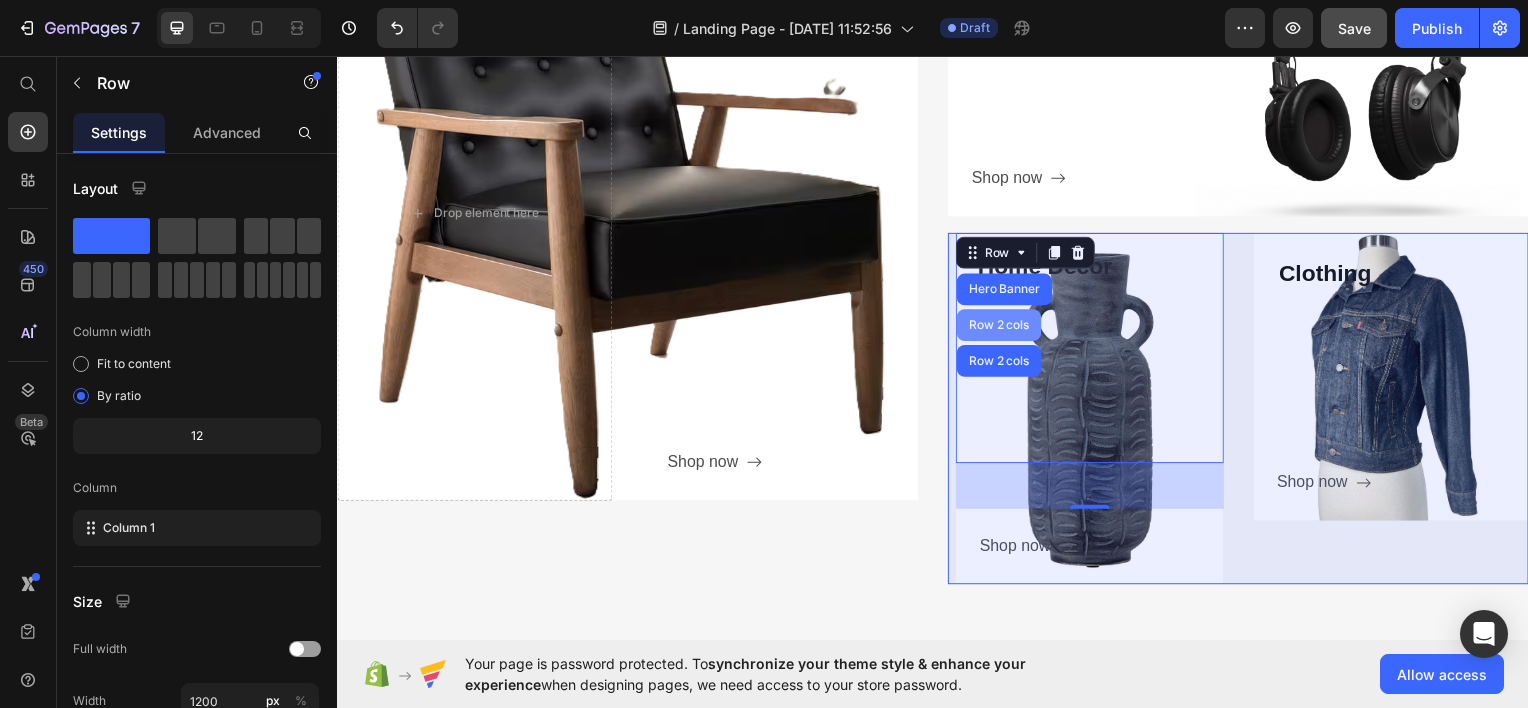 click on "Row 2 cols" at bounding box center (1003, 326) 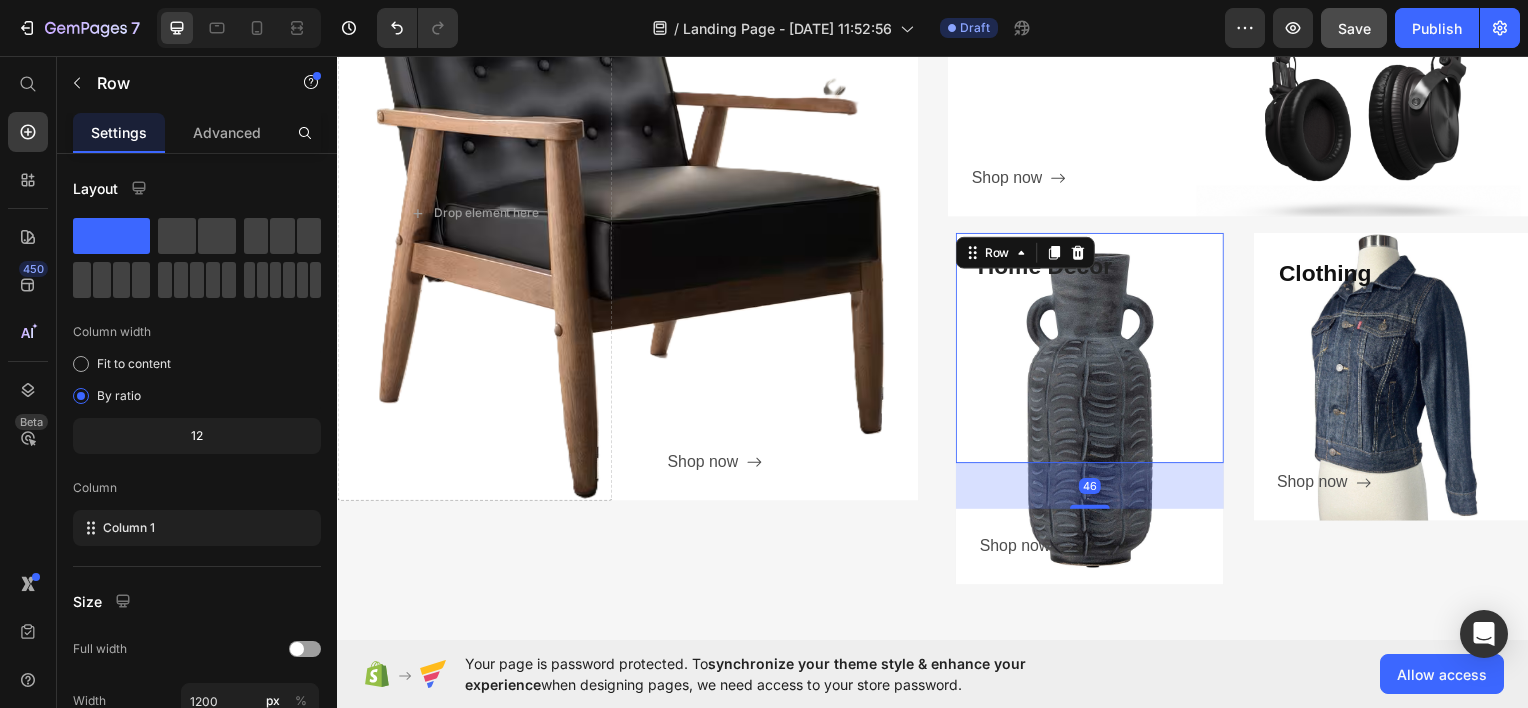 click on "Home Decor Heading" at bounding box center [1095, 349] 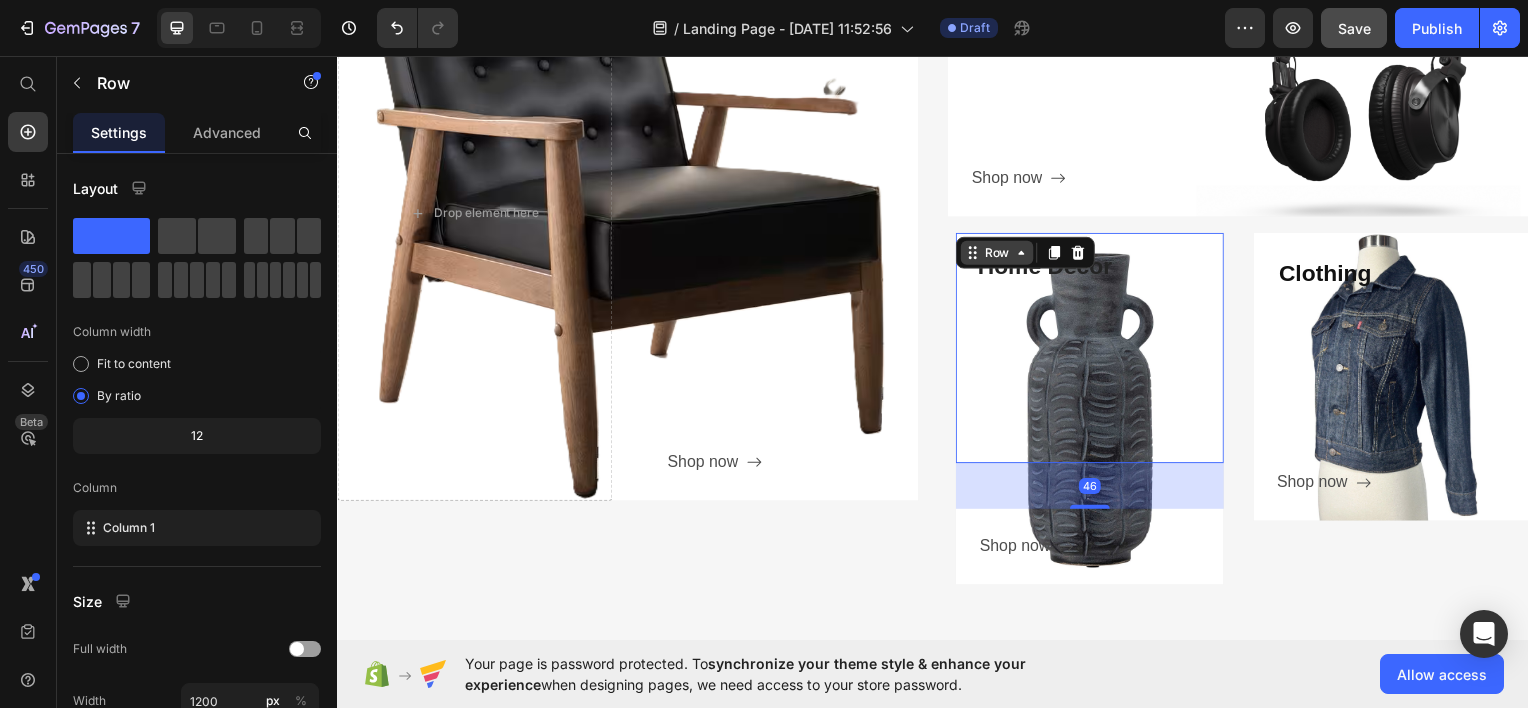click 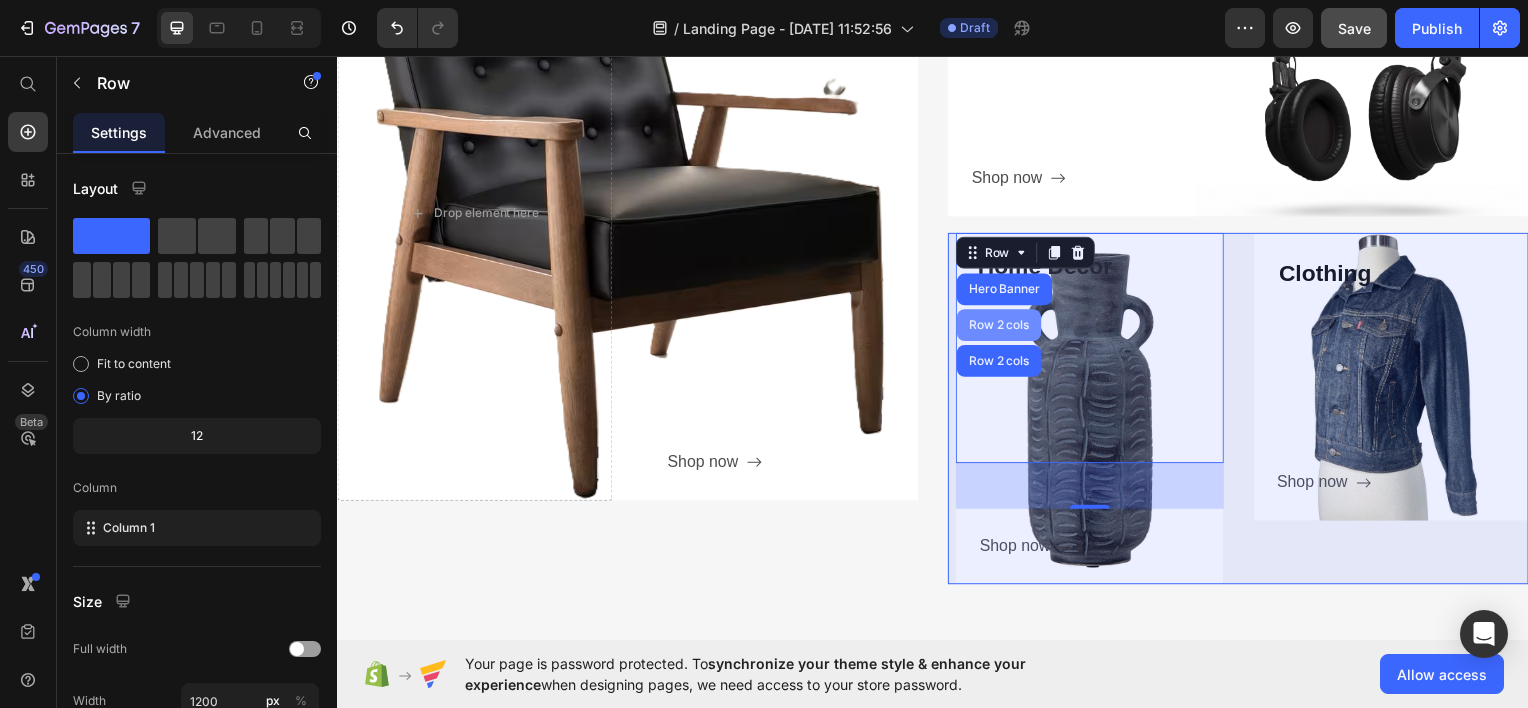 click on "Row 2 cols" at bounding box center (1003, 326) 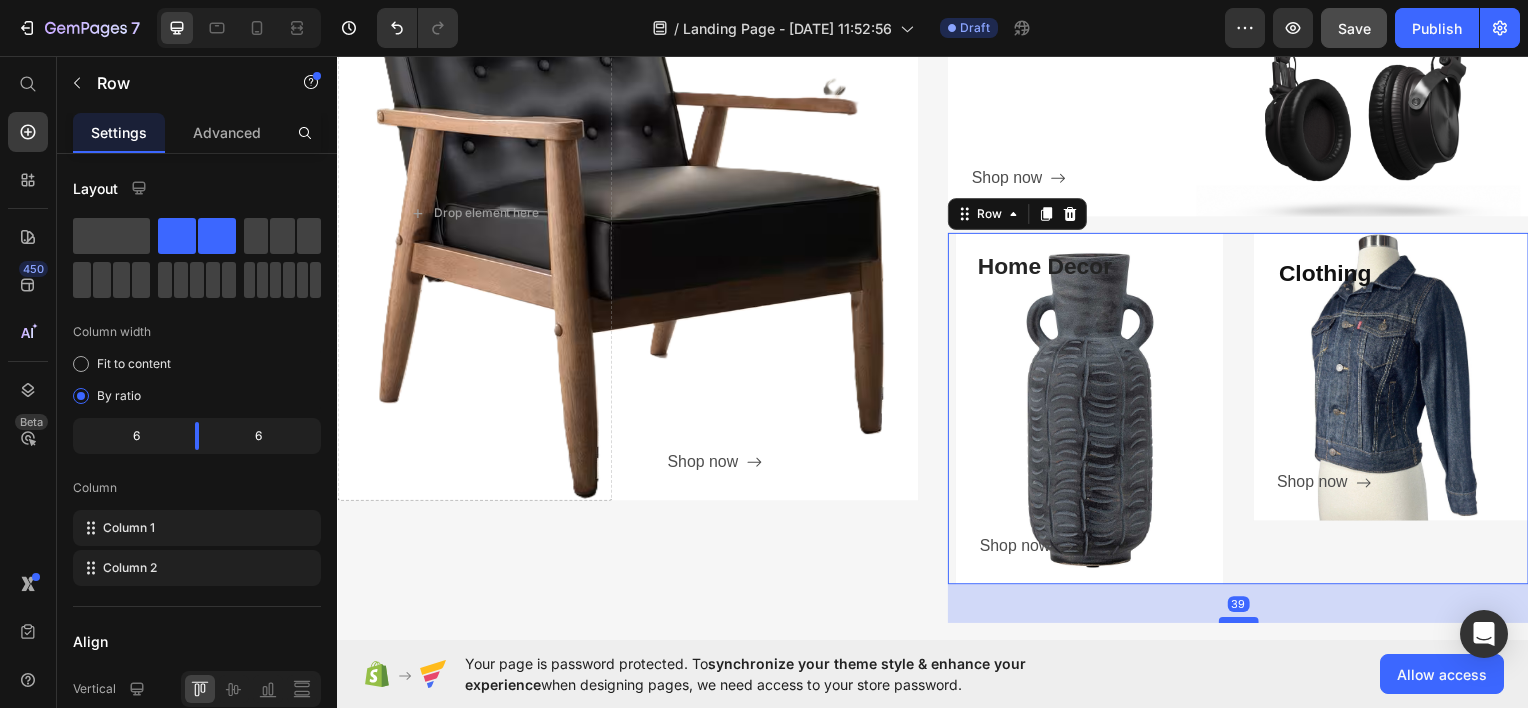 drag, startPoint x: 1237, startPoint y: 583, endPoint x: 1244, endPoint y: 622, distance: 39.623226 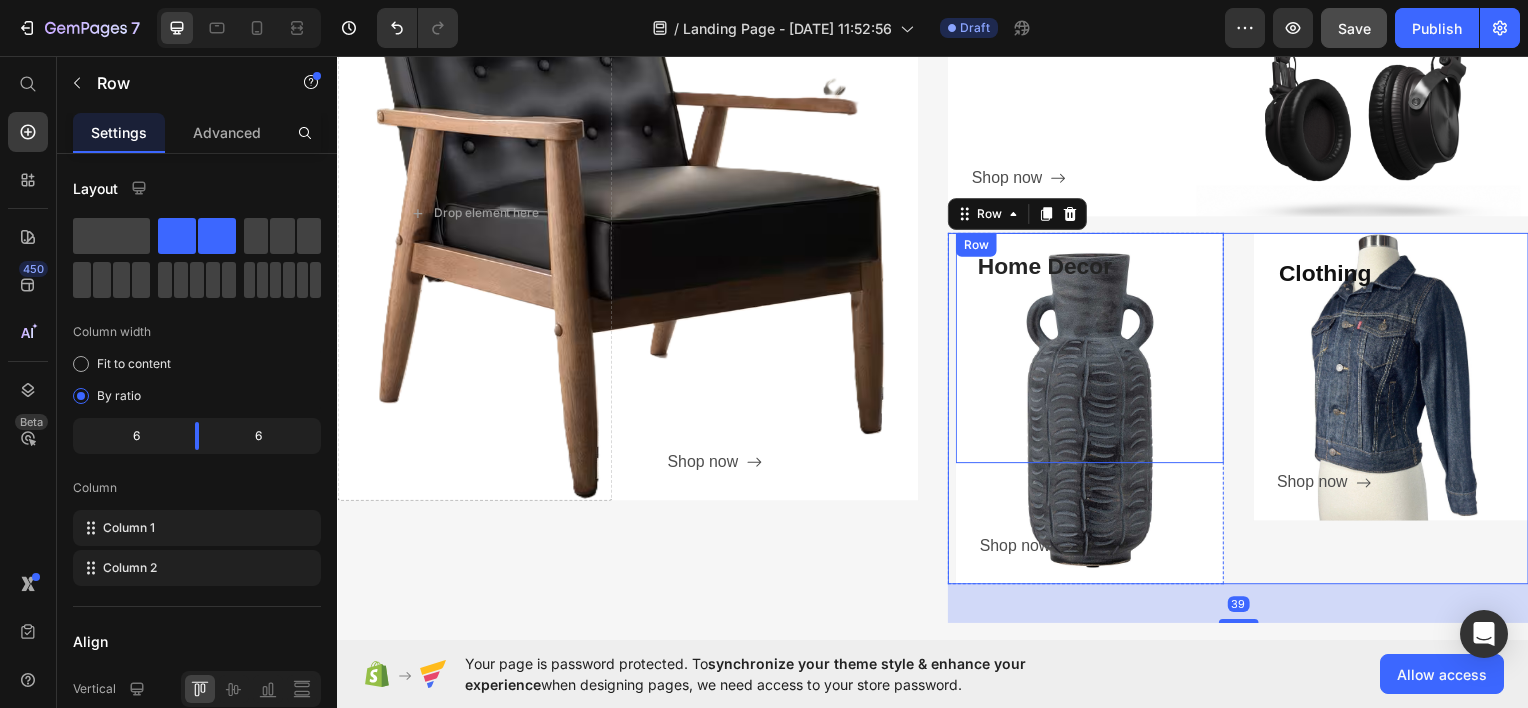 click on "Home Decor Heading" at bounding box center (1095, 349) 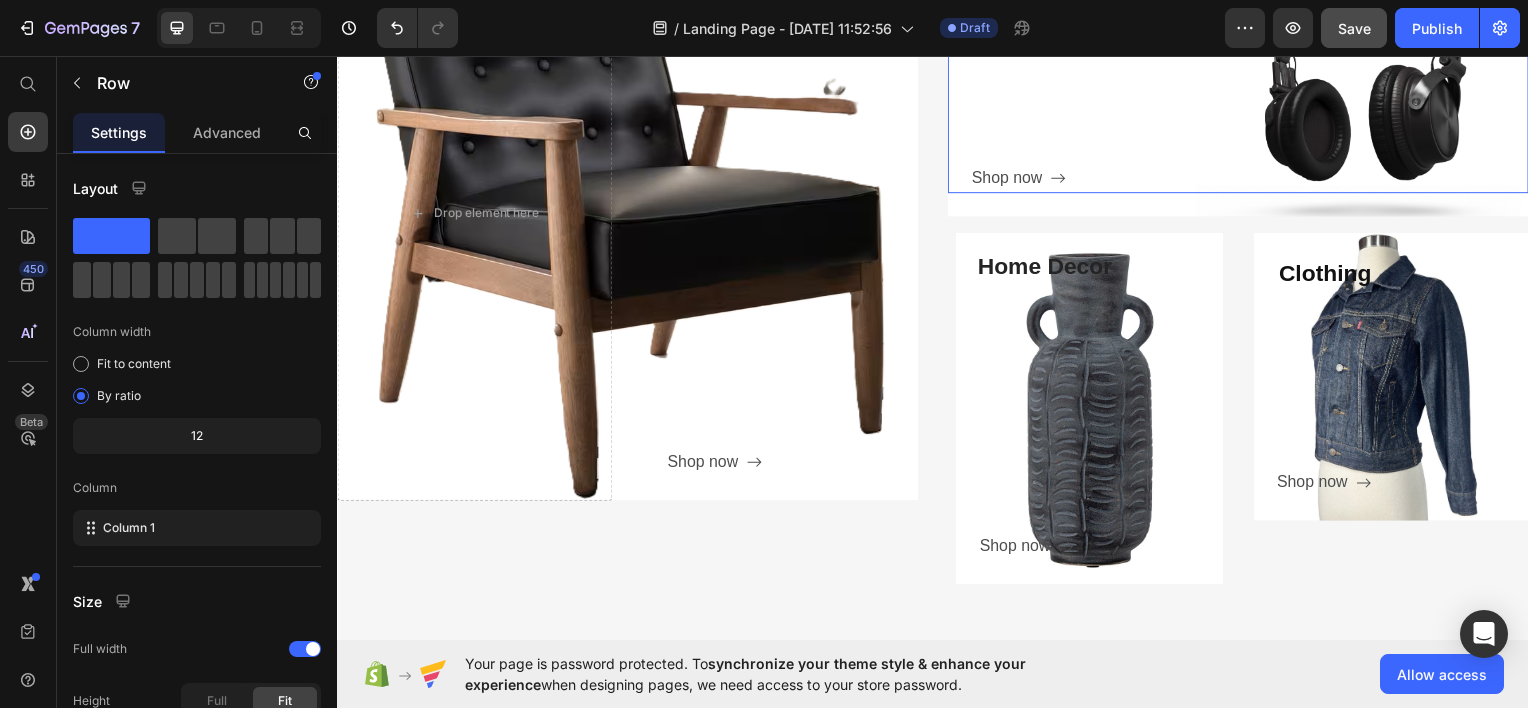 click on "Electronics Heading
Shop now Button" at bounding box center (1256, 70) 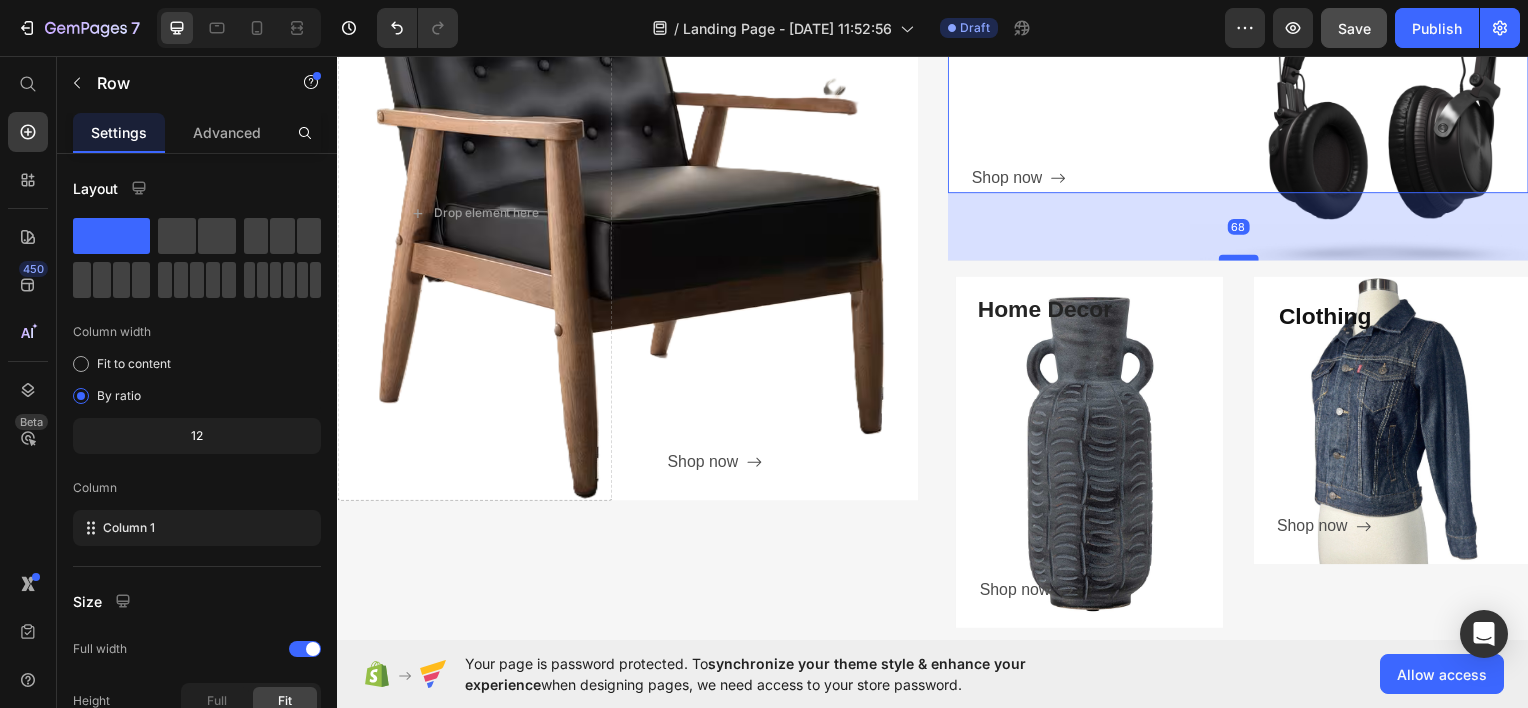 drag, startPoint x: 1237, startPoint y: 211, endPoint x: 1241, endPoint y: 255, distance: 44.181442 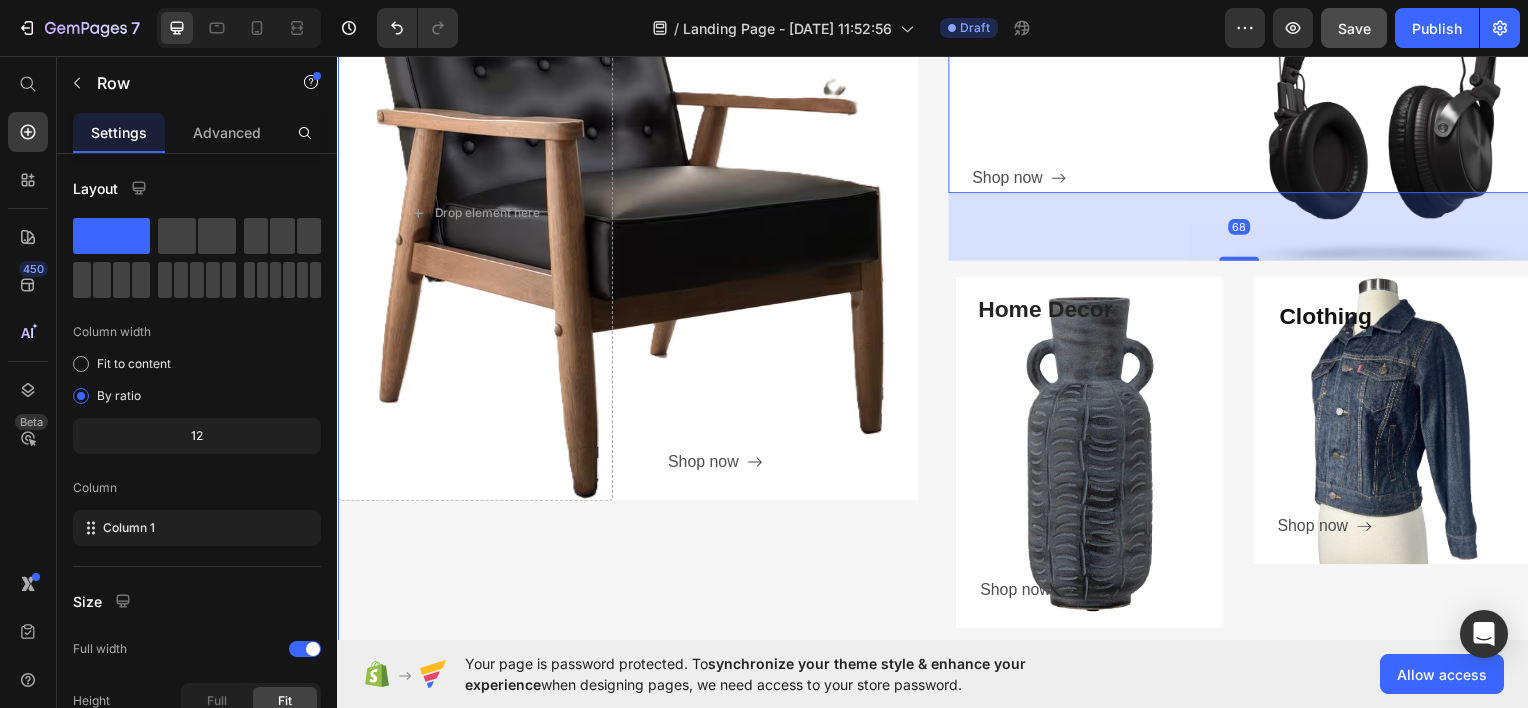 click on "Furniture Heading
Shop now Button Row
Drop element here Hero Banner" at bounding box center [629, 297] 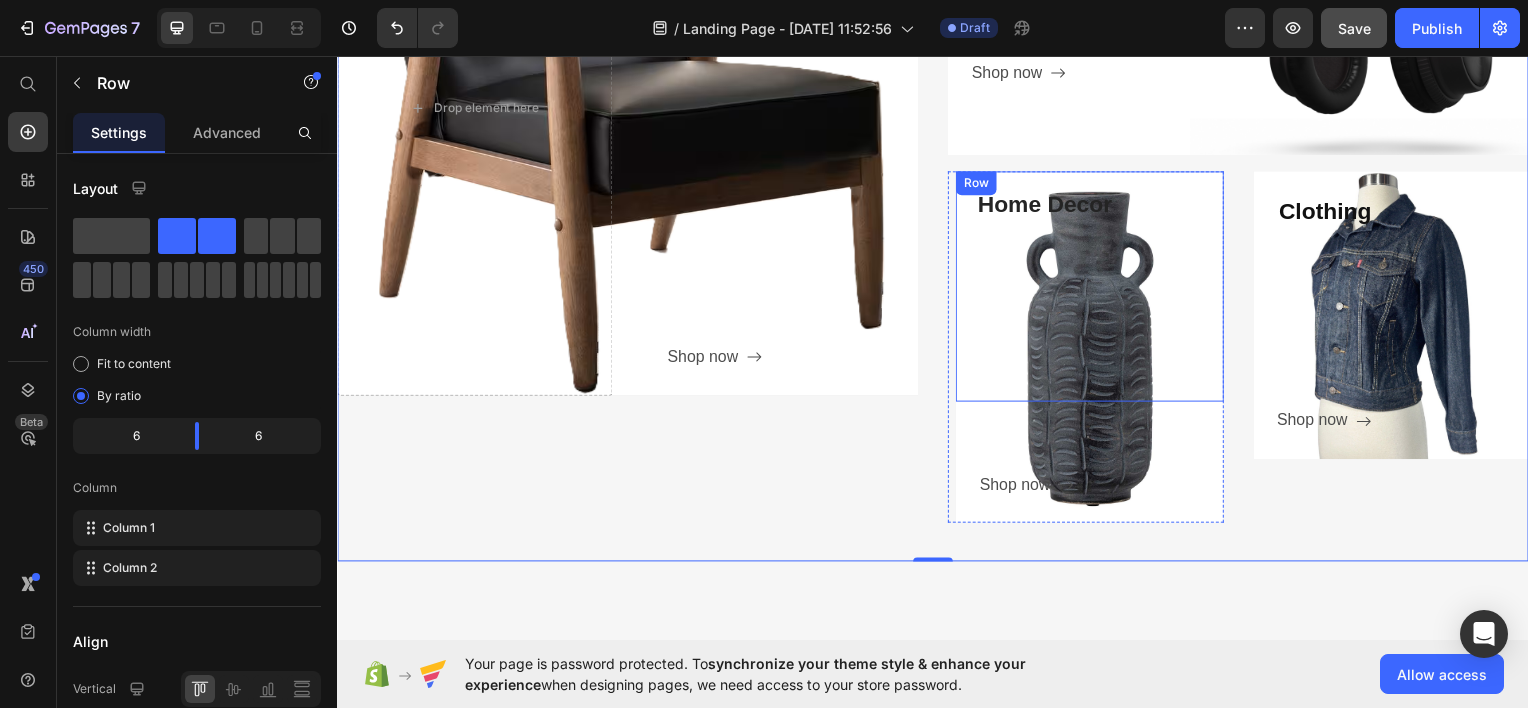 scroll, scrollTop: 1017, scrollLeft: 0, axis: vertical 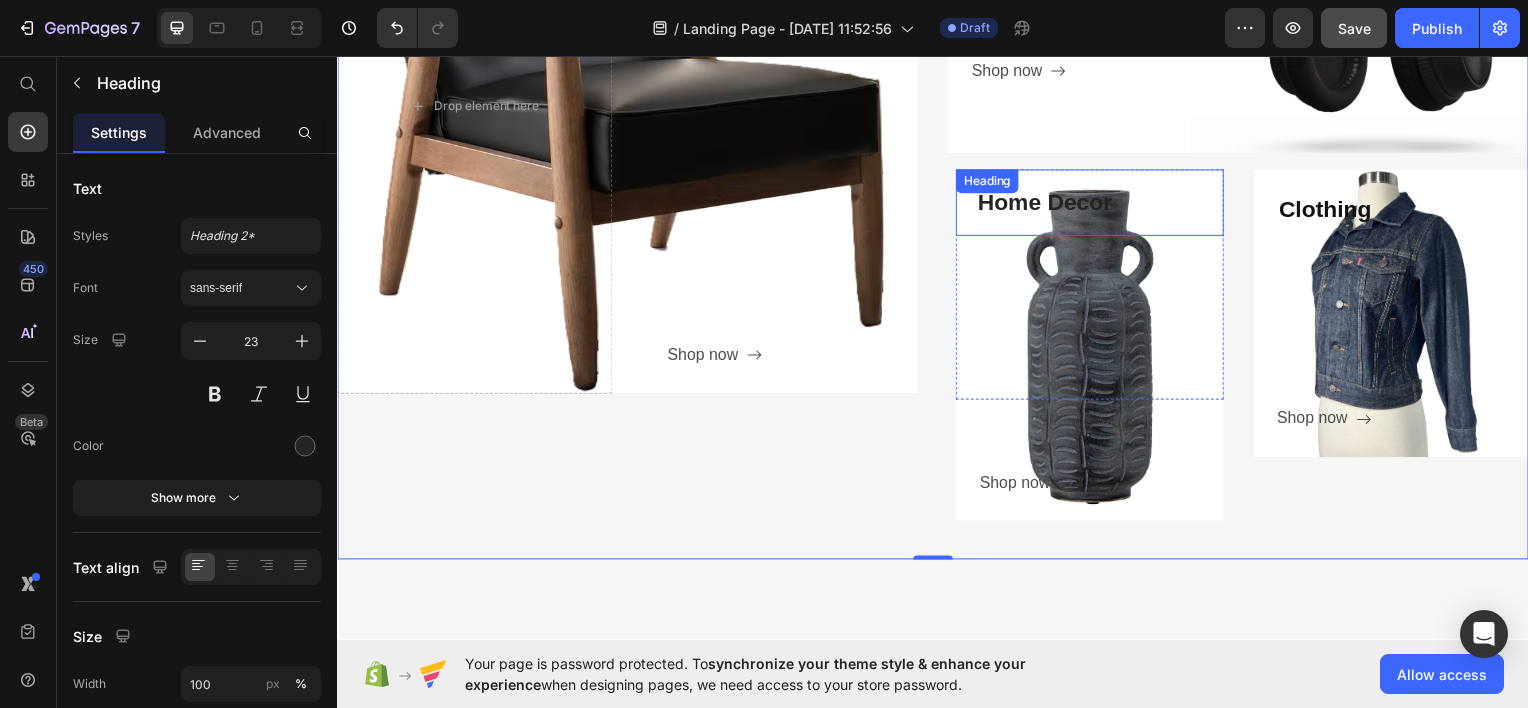 click on "Home Decor" at bounding box center [1095, 202] 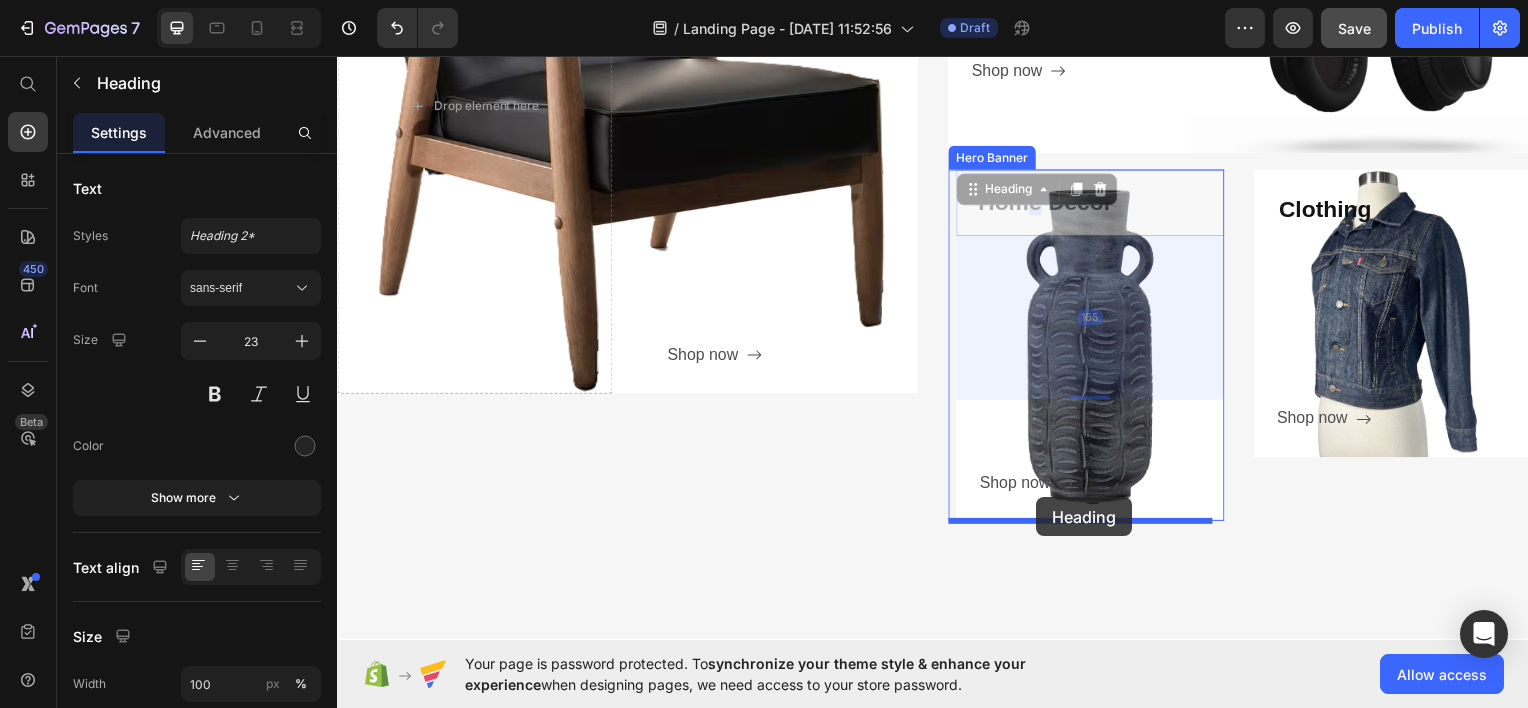 drag, startPoint x: 1016, startPoint y: 217, endPoint x: 1041, endPoint y: 500, distance: 284.10208 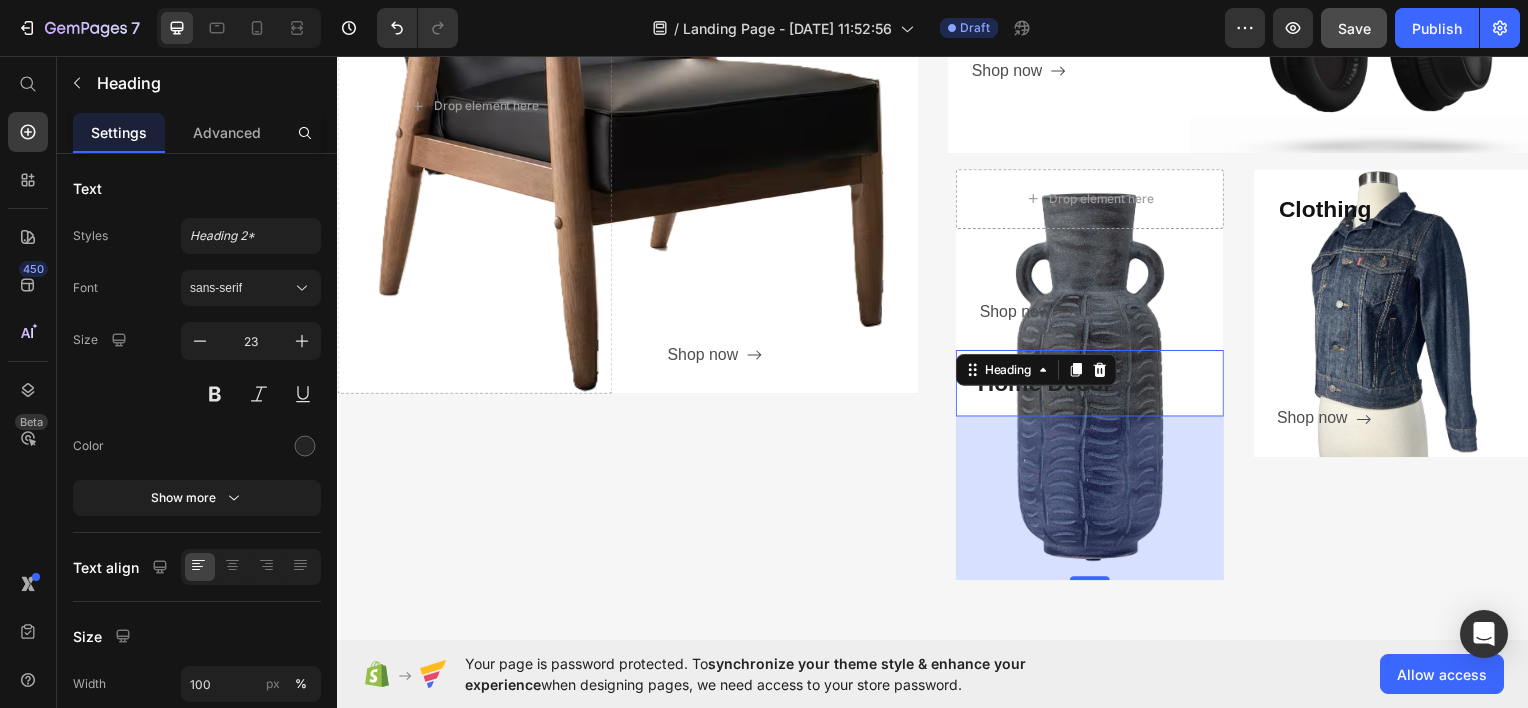 scroll, scrollTop: 1249, scrollLeft: 0, axis: vertical 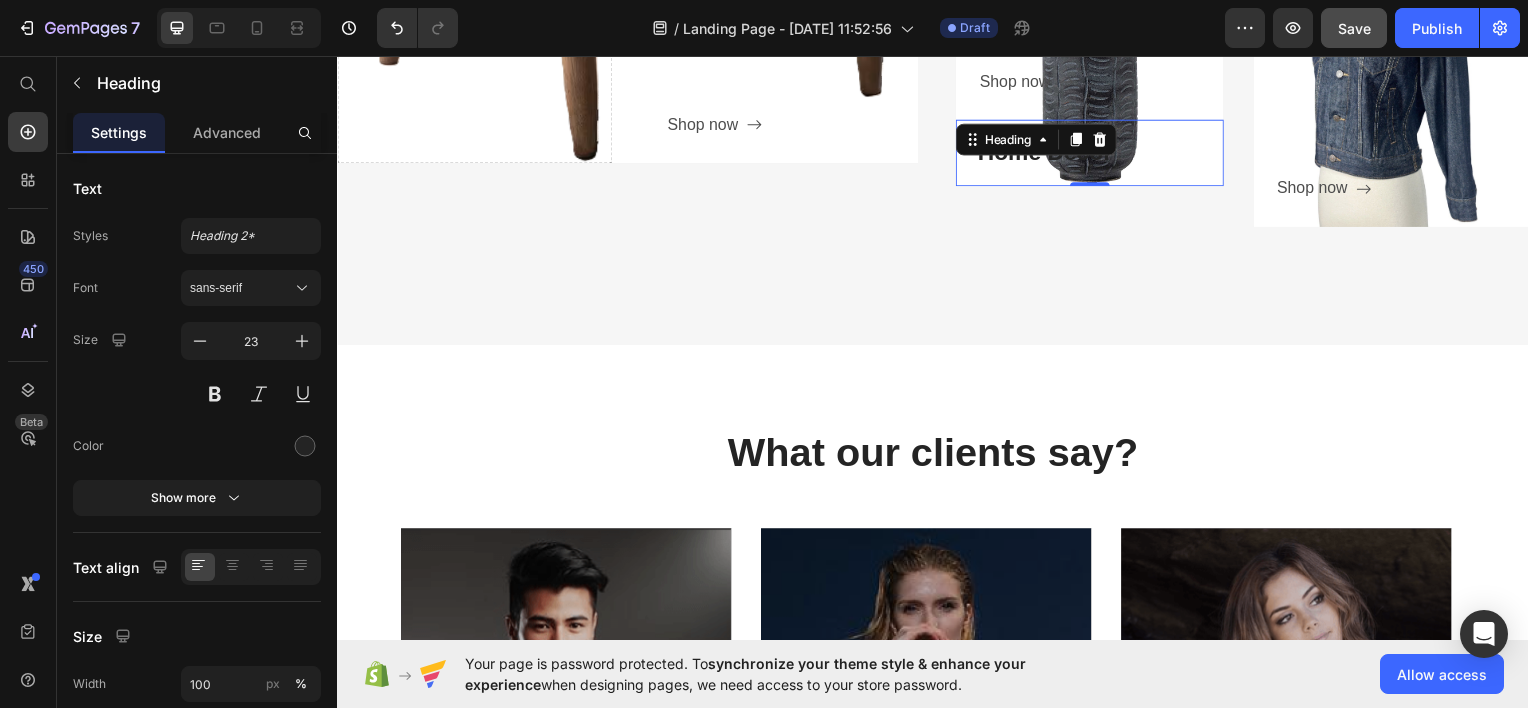 drag, startPoint x: 1088, startPoint y: 344, endPoint x: 1072, endPoint y: 173, distance: 171.7469 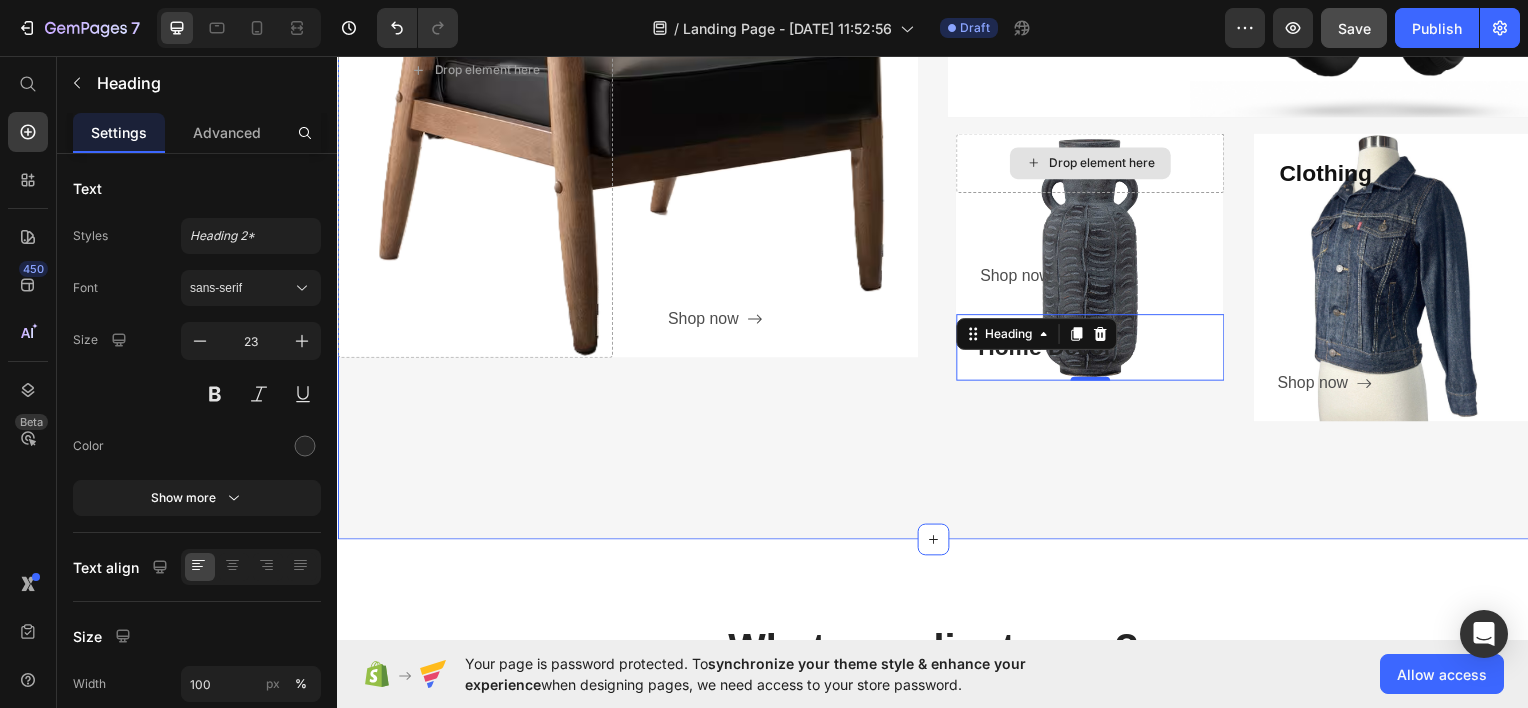 scroll, scrollTop: 971, scrollLeft: 0, axis: vertical 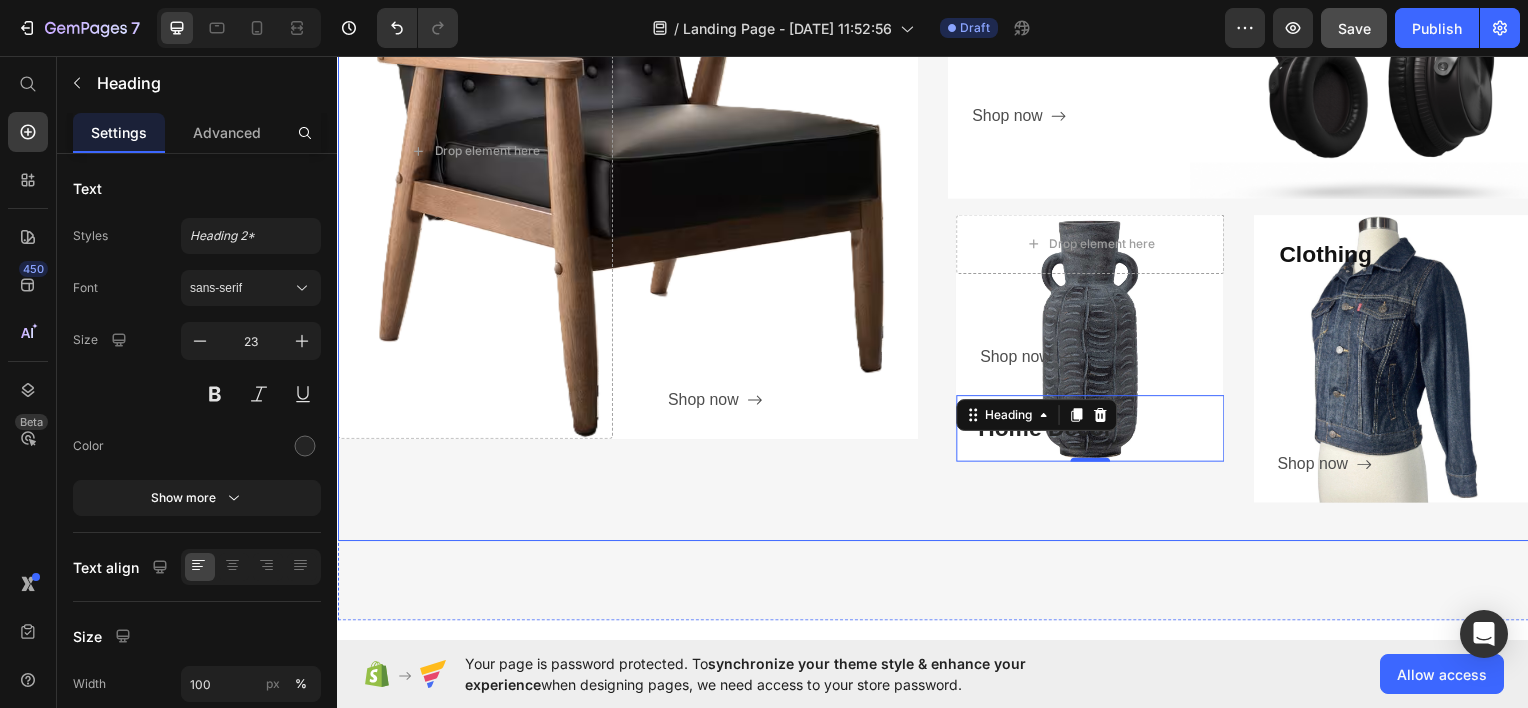 click on "Furniture Heading
Shop now Button Row
Drop element here Hero Banner" at bounding box center (629, 203) 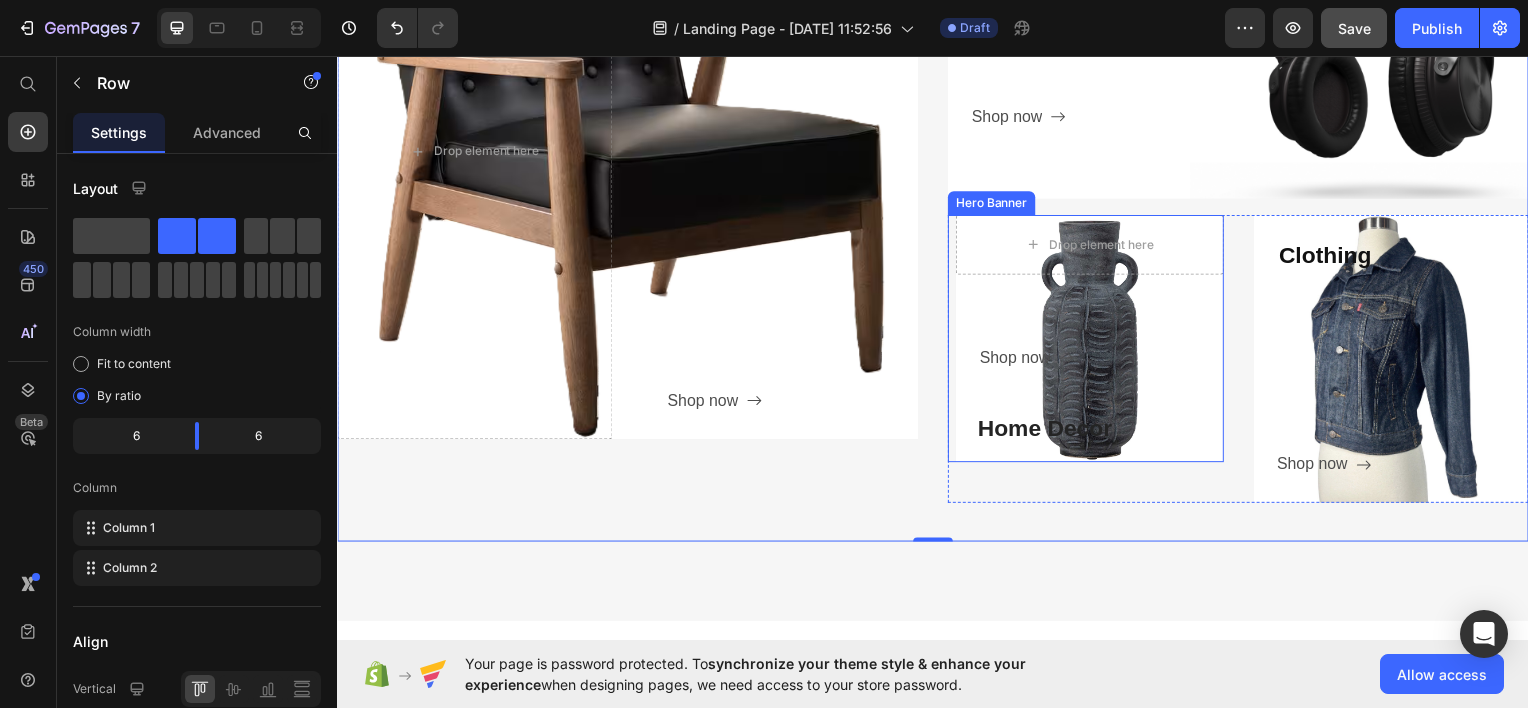 click on "Drop element here Row
Shop now Button Row Home Decor Heading" at bounding box center (1095, 340) 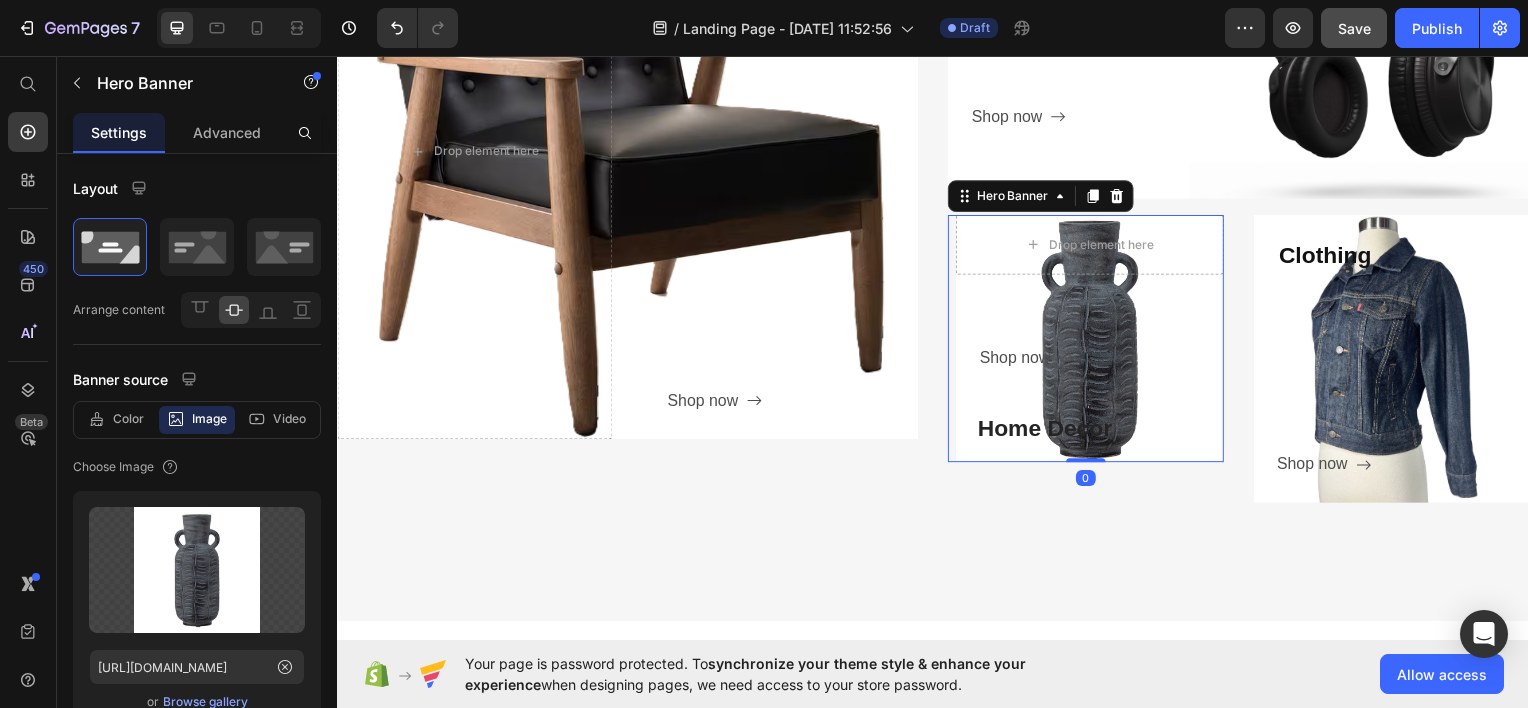 drag, startPoint x: 1087, startPoint y: 459, endPoint x: 1090, endPoint y: 374, distance: 85.052925 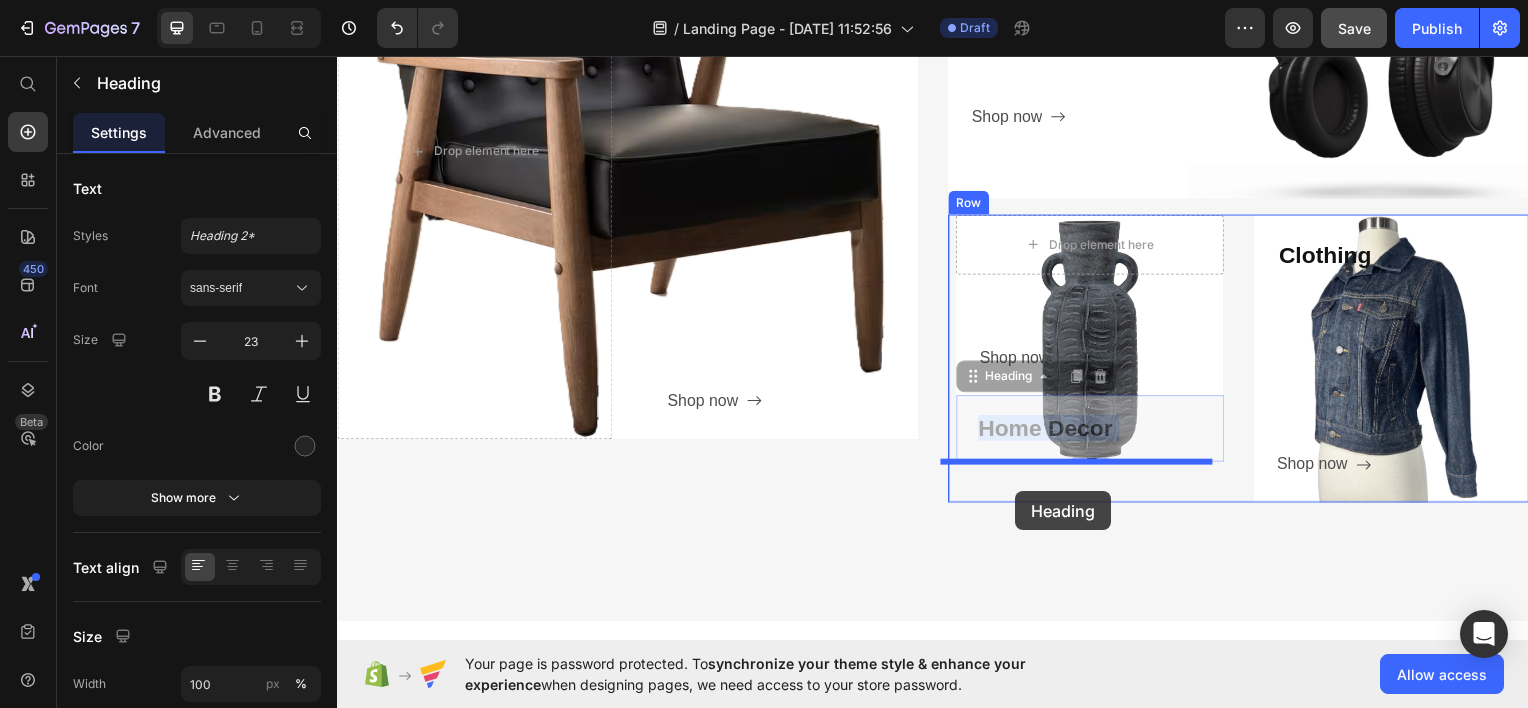 drag, startPoint x: 1012, startPoint y: 431, endPoint x: 1020, endPoint y: 494, distance: 63.505905 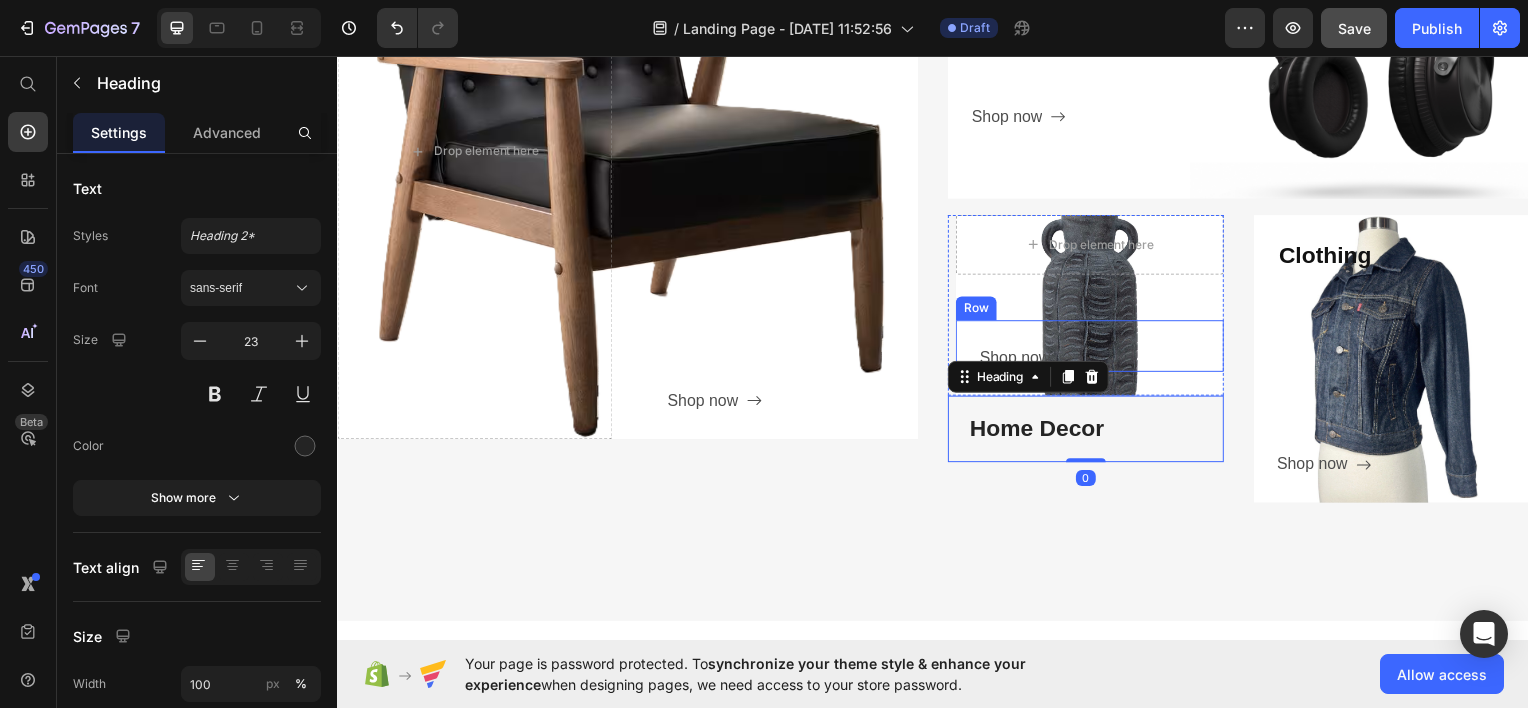 click on "Shop now Button Row" at bounding box center [1095, 347] 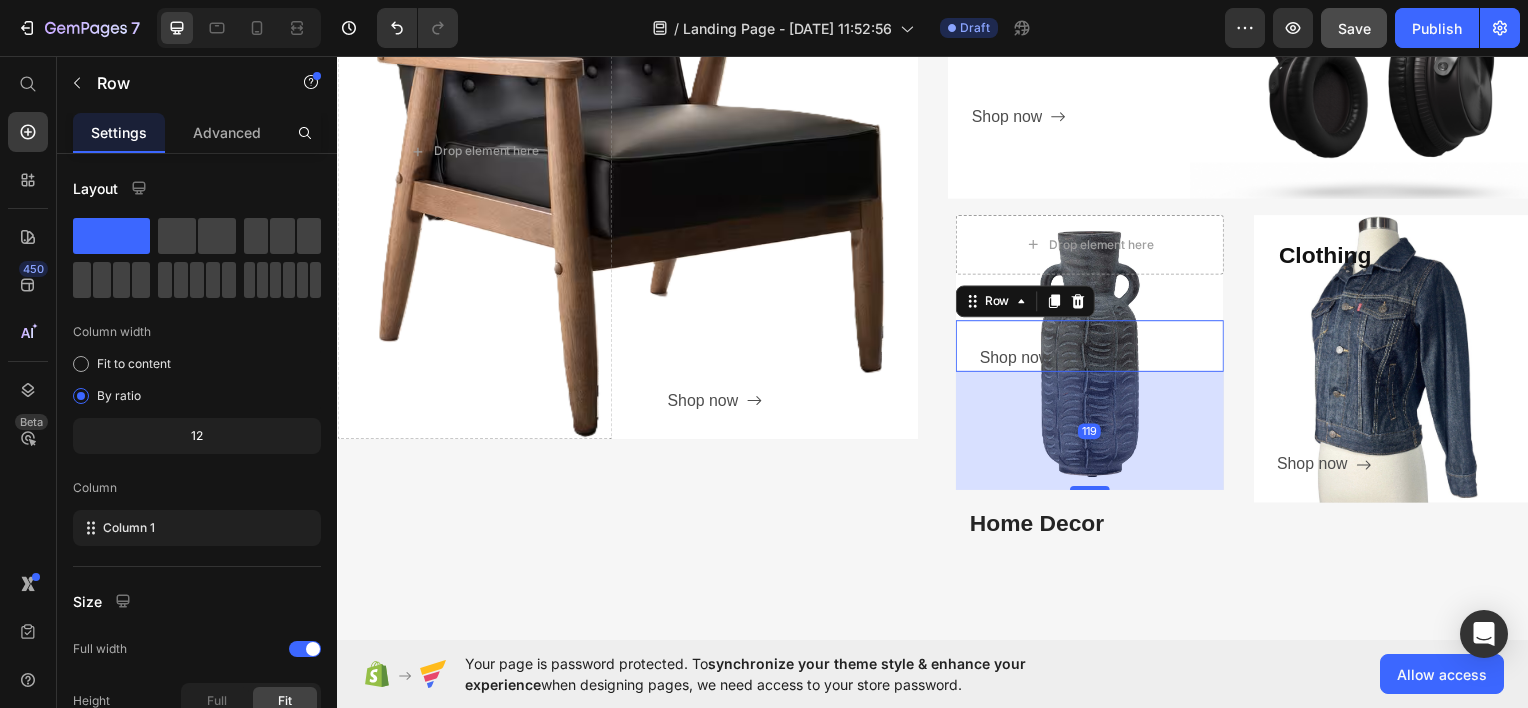 drag, startPoint x: 1086, startPoint y: 396, endPoint x: 1089, endPoint y: 491, distance: 95.047356 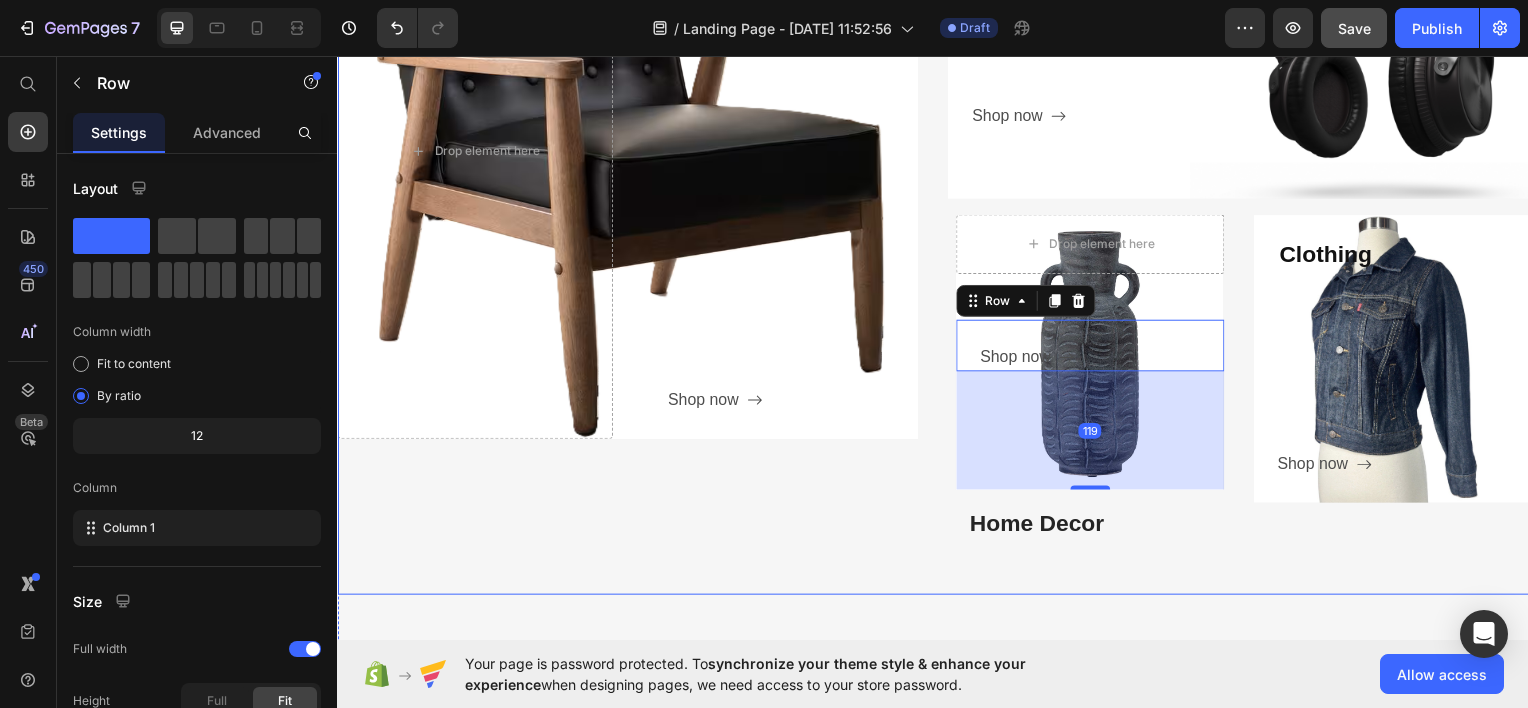 click on "Furniture Heading
Shop now Button Row
Drop element here Hero Banner" at bounding box center (629, 230) 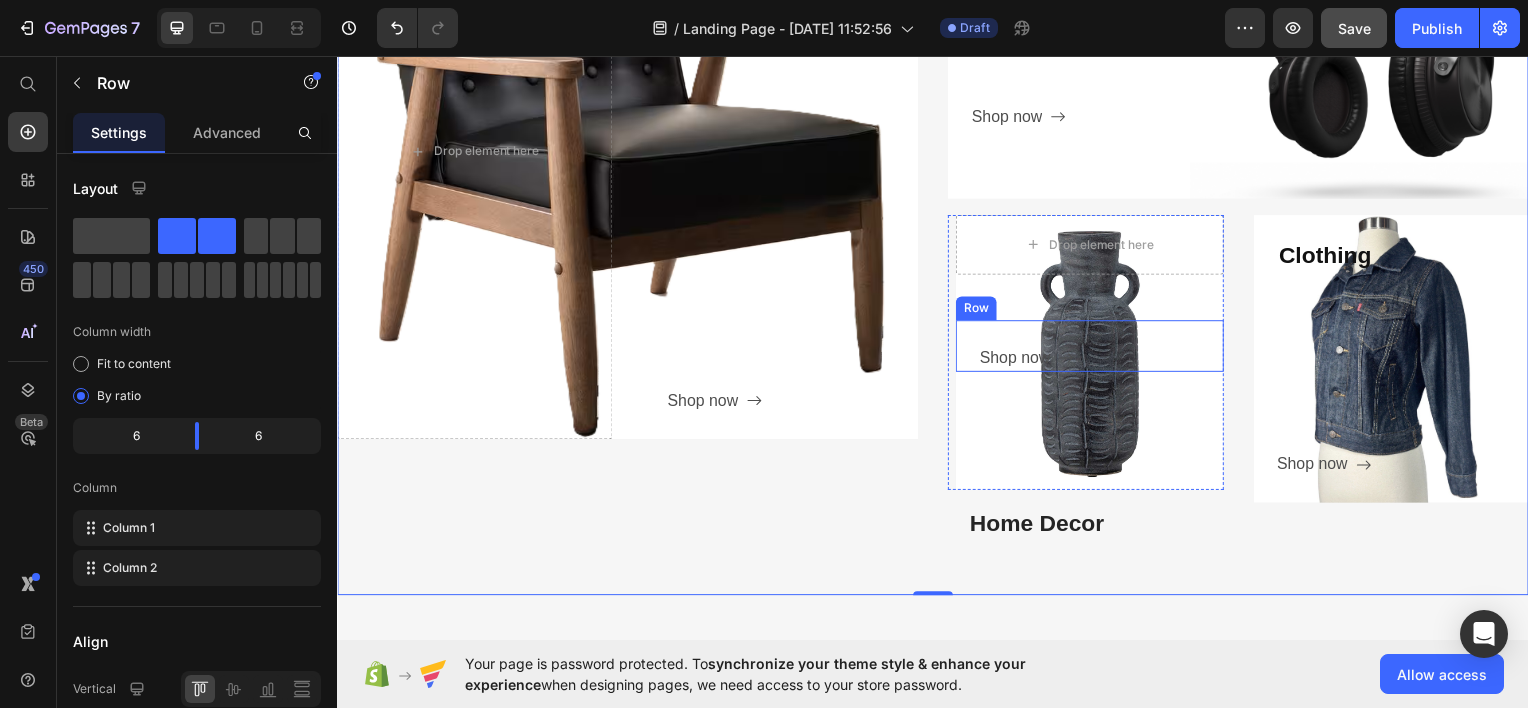 click on "Shop now Button Row" at bounding box center (1095, 347) 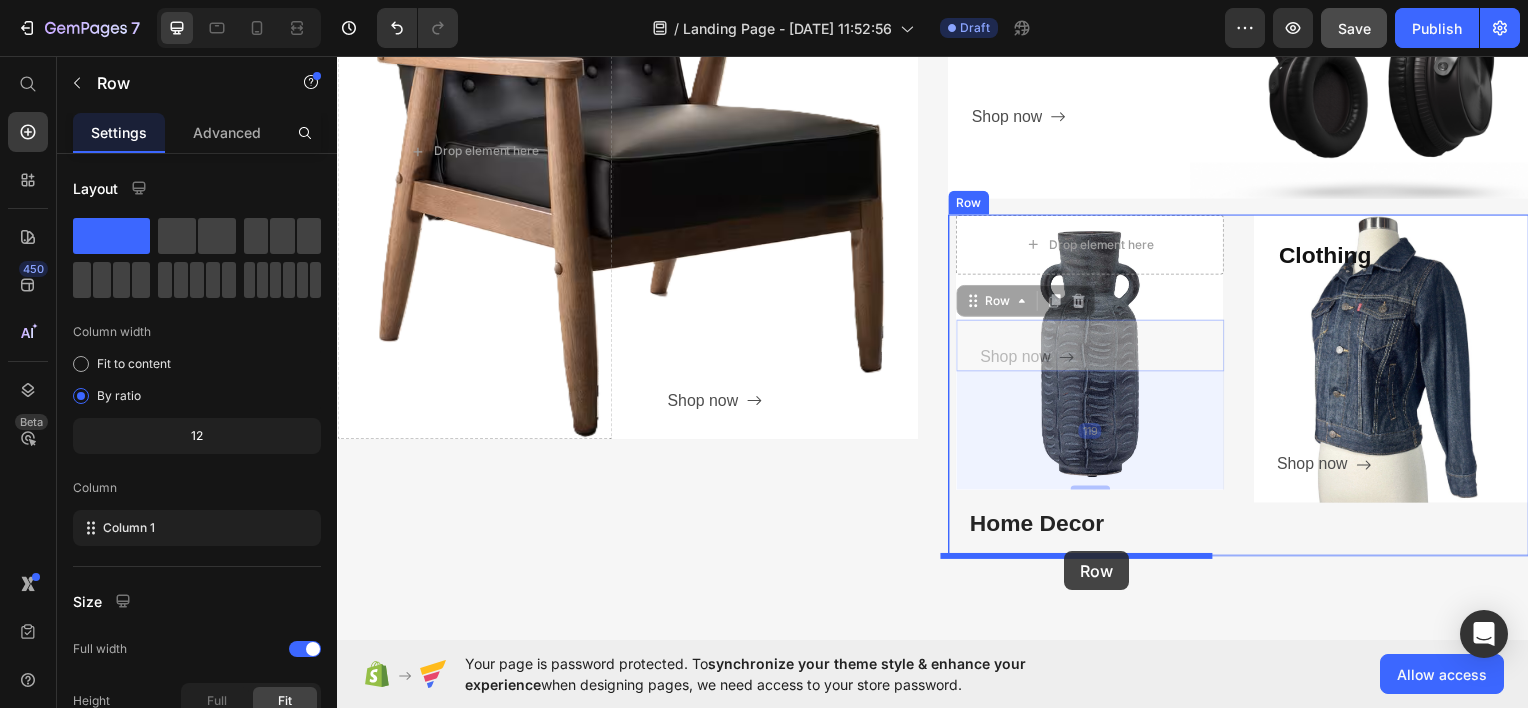 drag, startPoint x: 1053, startPoint y: 331, endPoint x: 1069, endPoint y: 554, distance: 223.57326 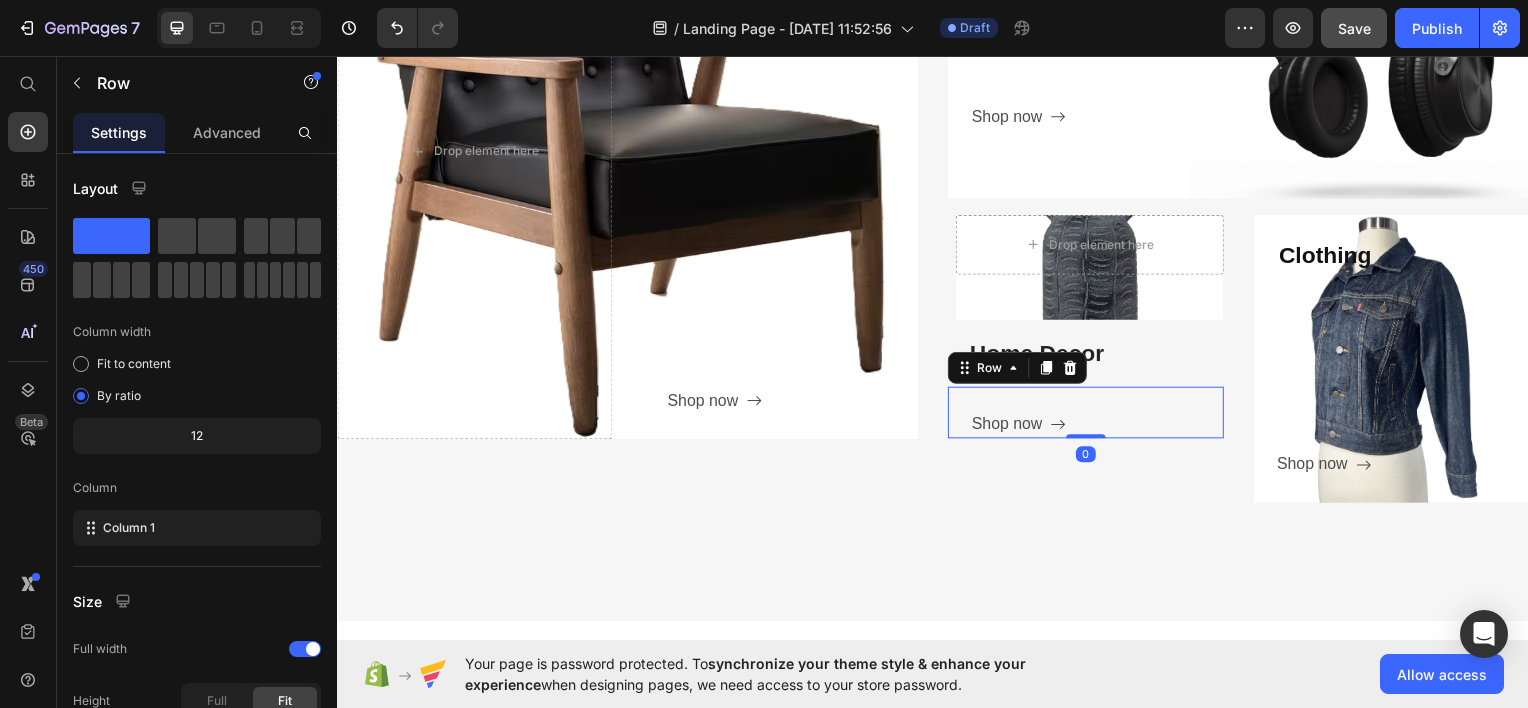 drag, startPoint x: 1077, startPoint y: 555, endPoint x: 1075, endPoint y: 423, distance: 132.01515 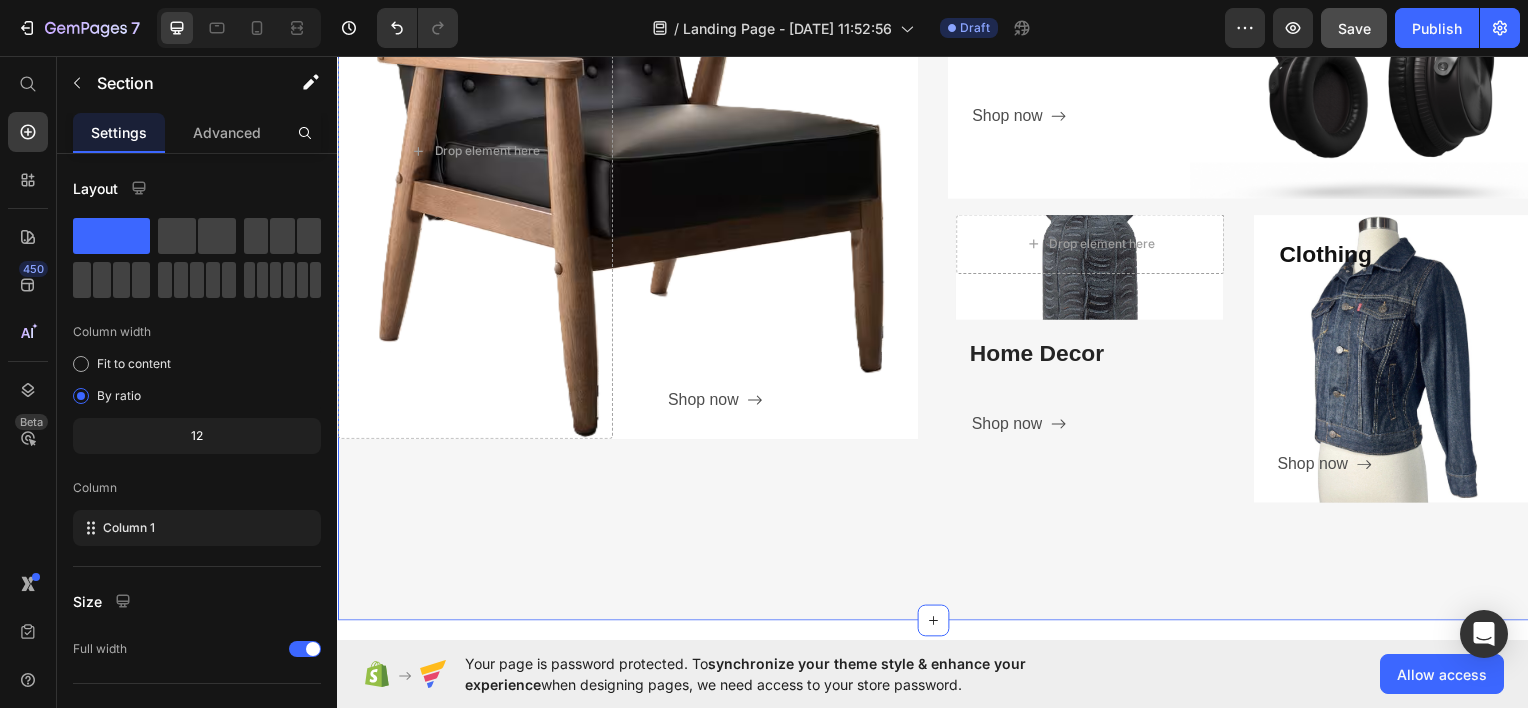click on "Categories Heading Experience our prestigious after-sales service Text block Row Furniture Heading
Shop now Button Row
Drop element here Hero Banner Electronics Heading
Shop now Button Row Hero Banner
Drop element here Row Hero Banner Home Decor Heading
Shop now Button Row Clothing Heading
Shop now Button Row Hero Banner Row Row Section 2   You can create reusable sections Create Theme Section AI Content Write with GemAI What would you like to describe here? Tone and Voice Persuasive Product Show more Generate" at bounding box center [937, 122] 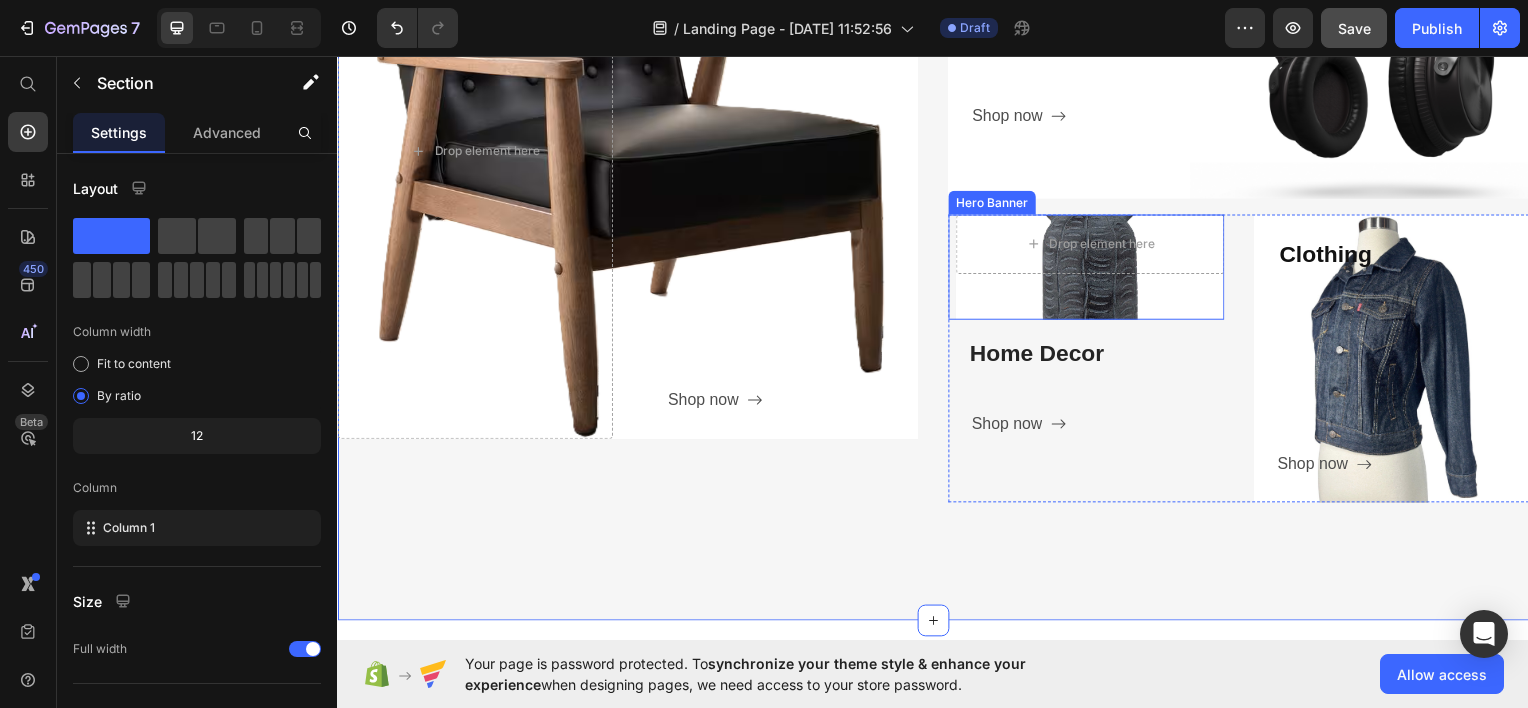 click on "Drop element here Row" at bounding box center [1095, 268] 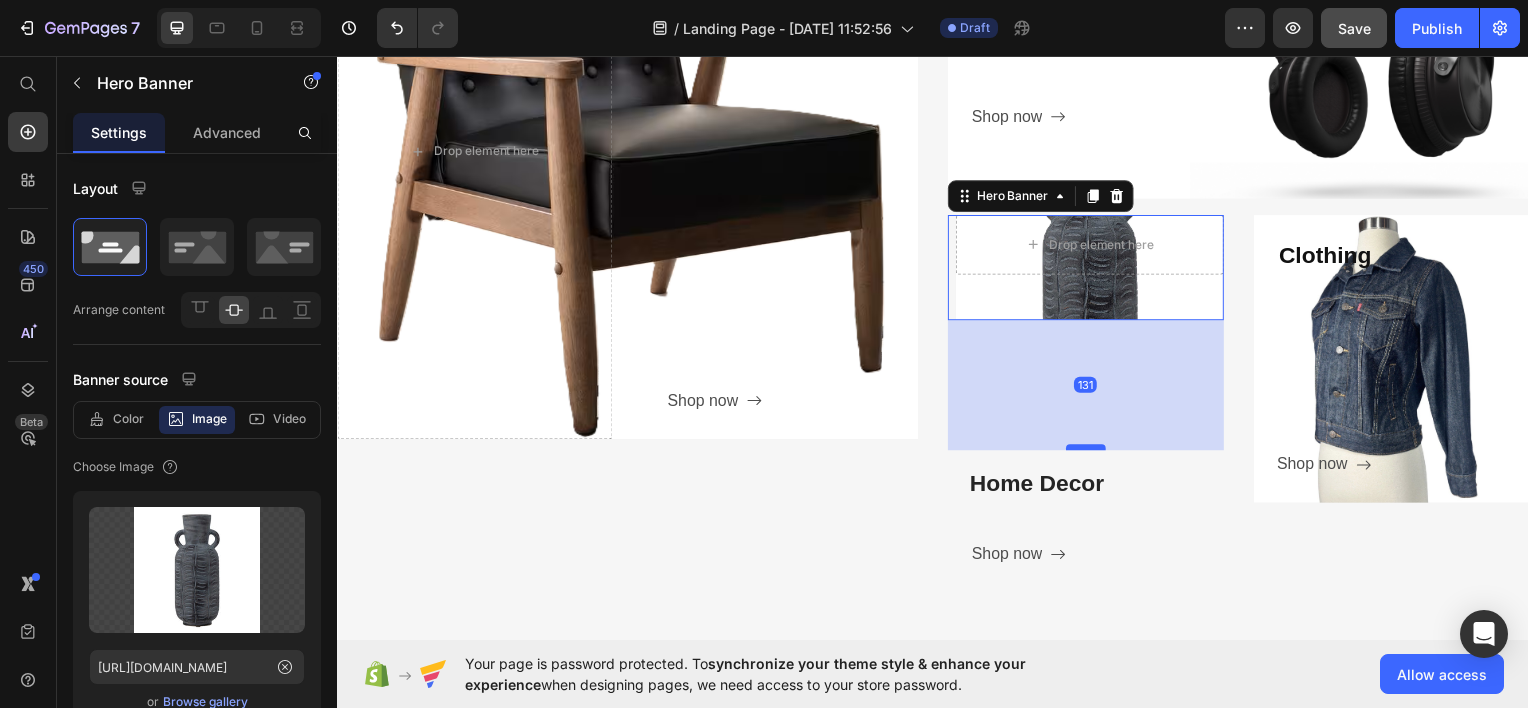 drag, startPoint x: 1079, startPoint y: 316, endPoint x: 1082, endPoint y: 447, distance: 131.03435 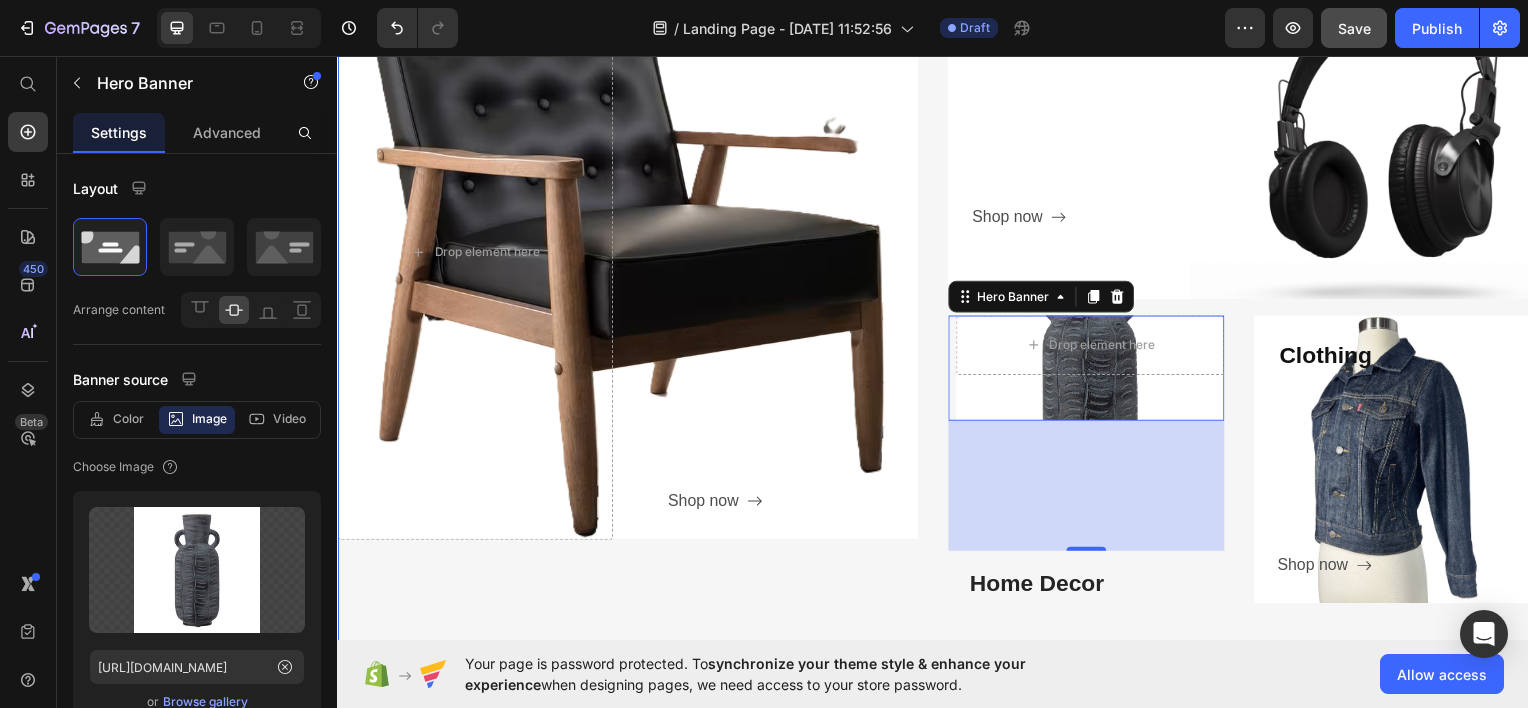 scroll, scrollTop: 869, scrollLeft: 0, axis: vertical 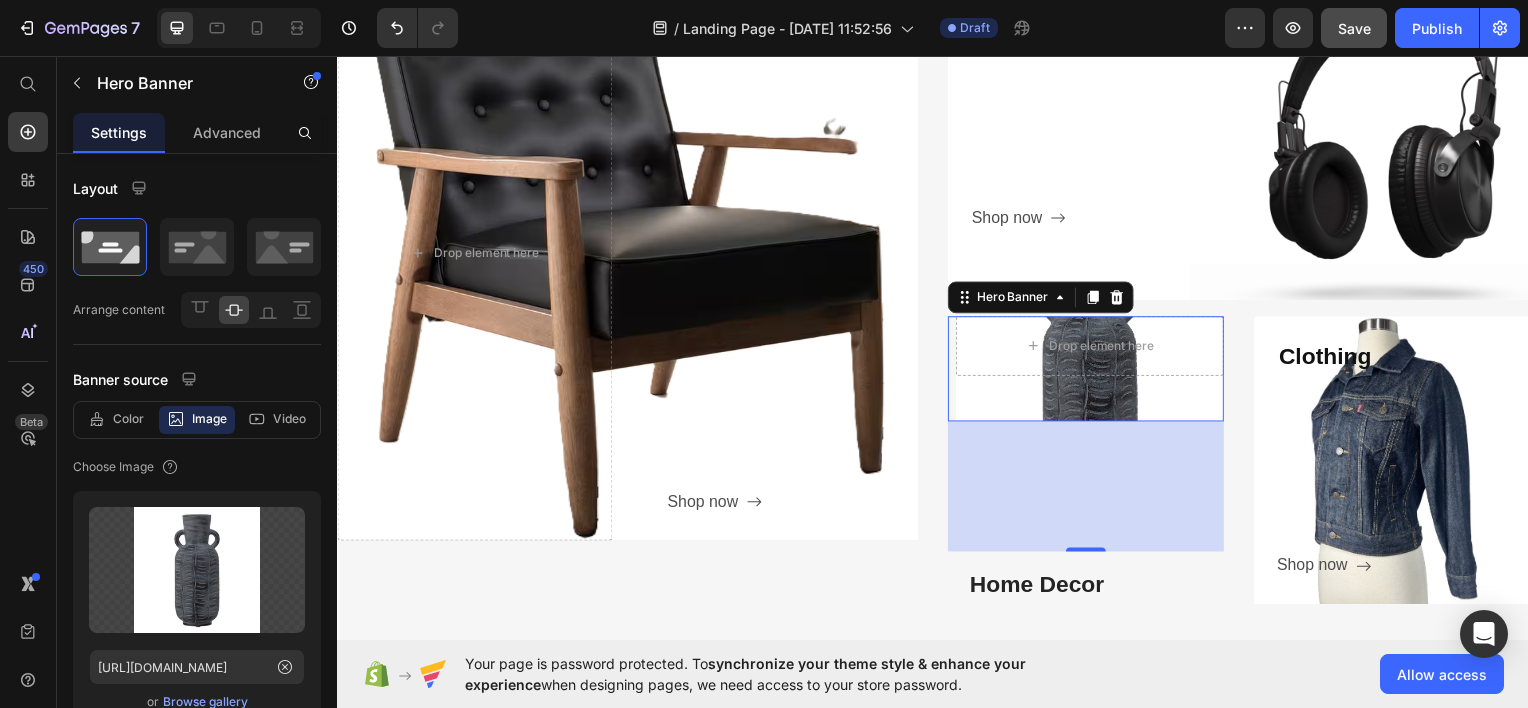 click on "Drop element here Row" at bounding box center (1095, 370) 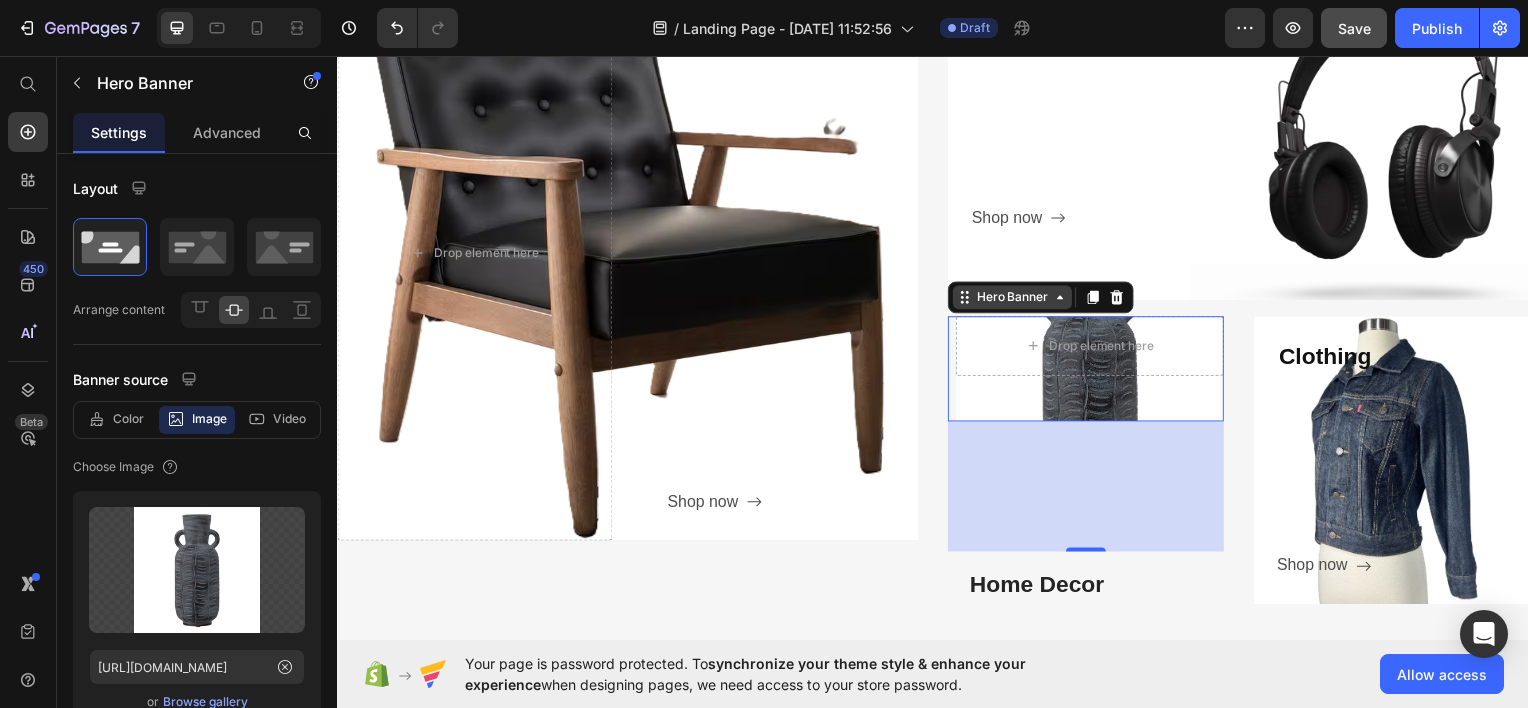 click 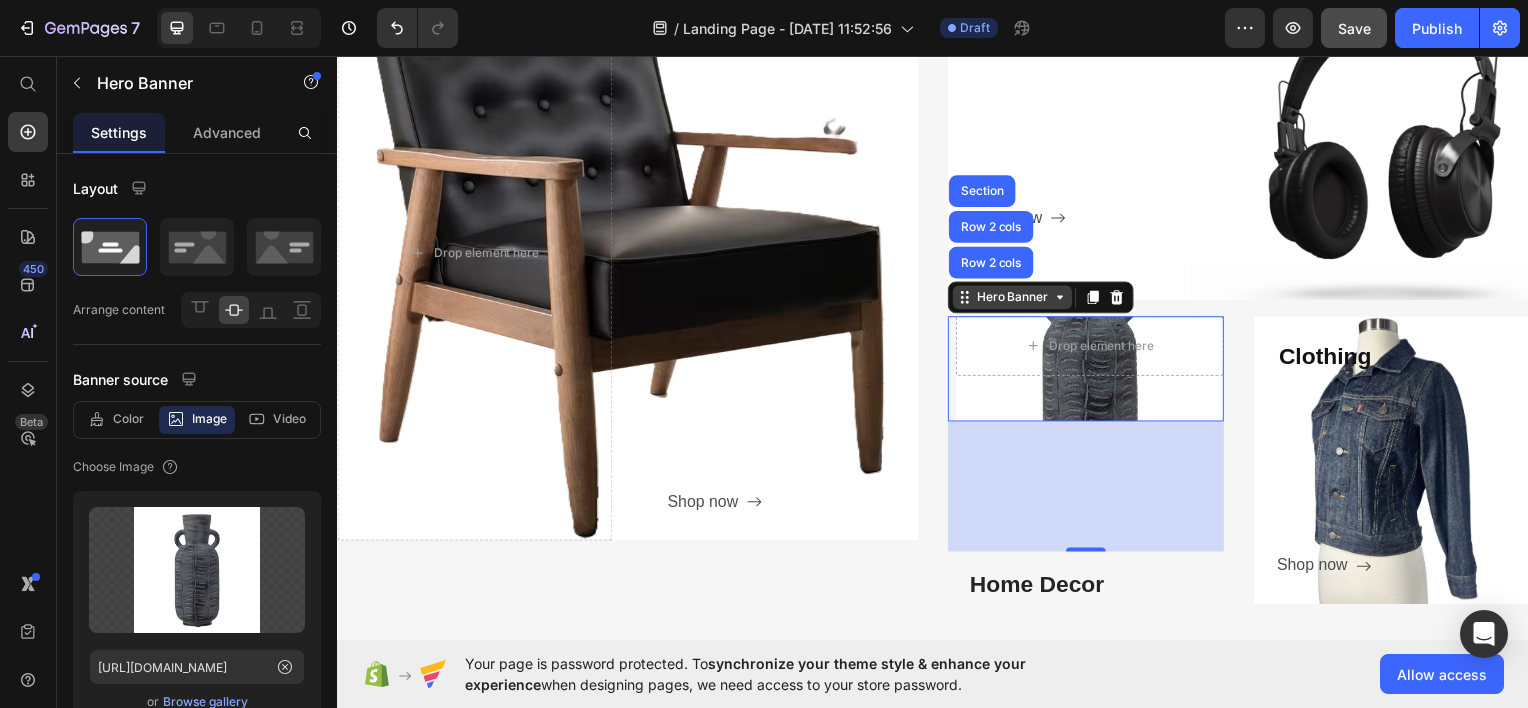 click 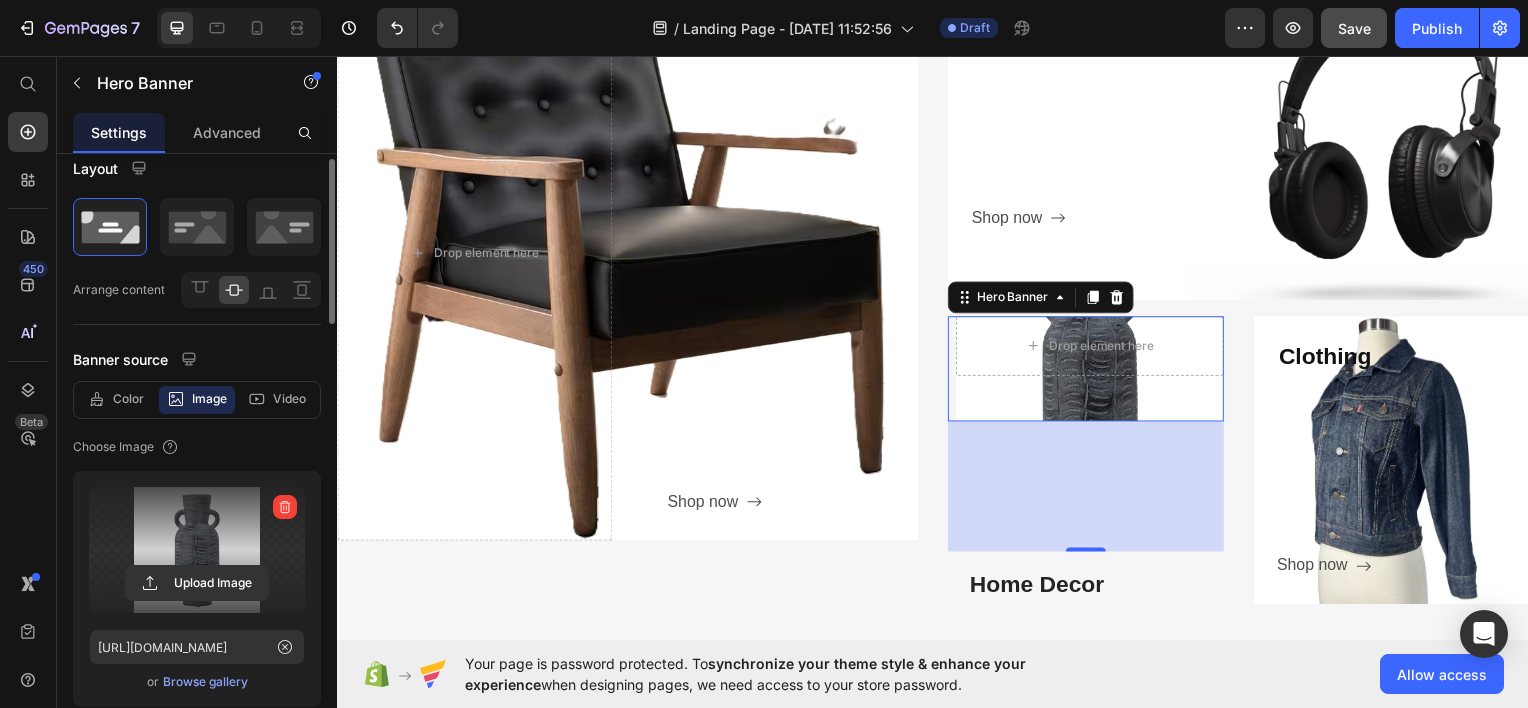 scroll, scrollTop: 0, scrollLeft: 0, axis: both 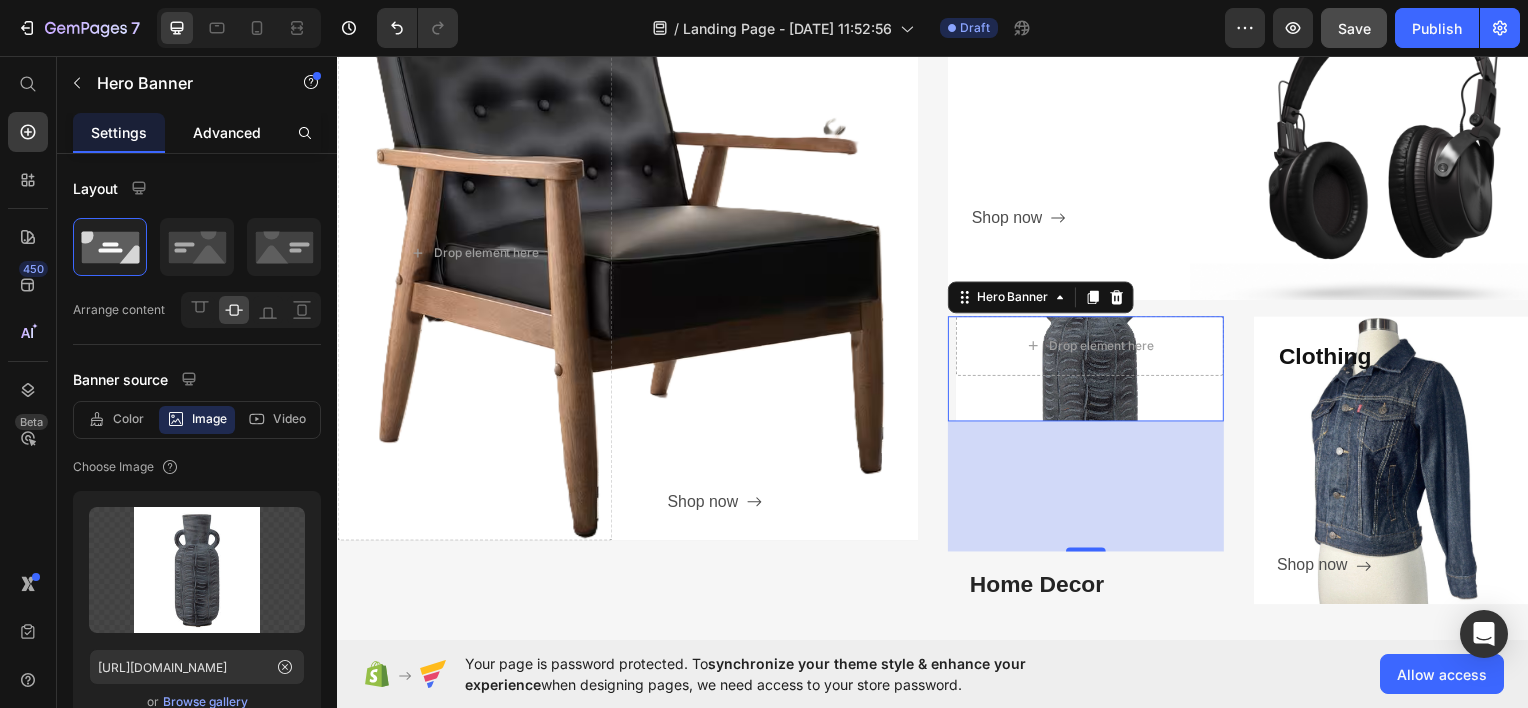 click on "Advanced" at bounding box center [227, 132] 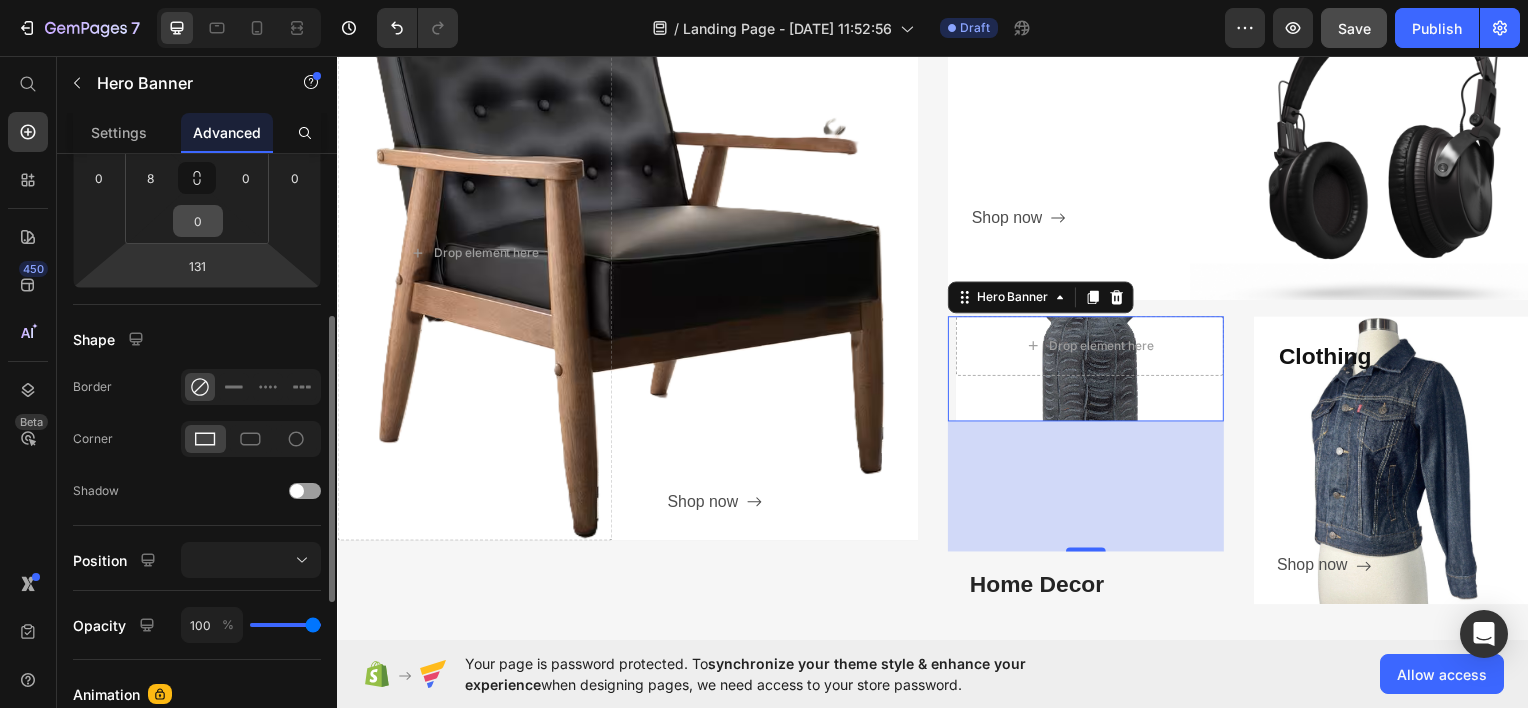 scroll, scrollTop: 0, scrollLeft: 0, axis: both 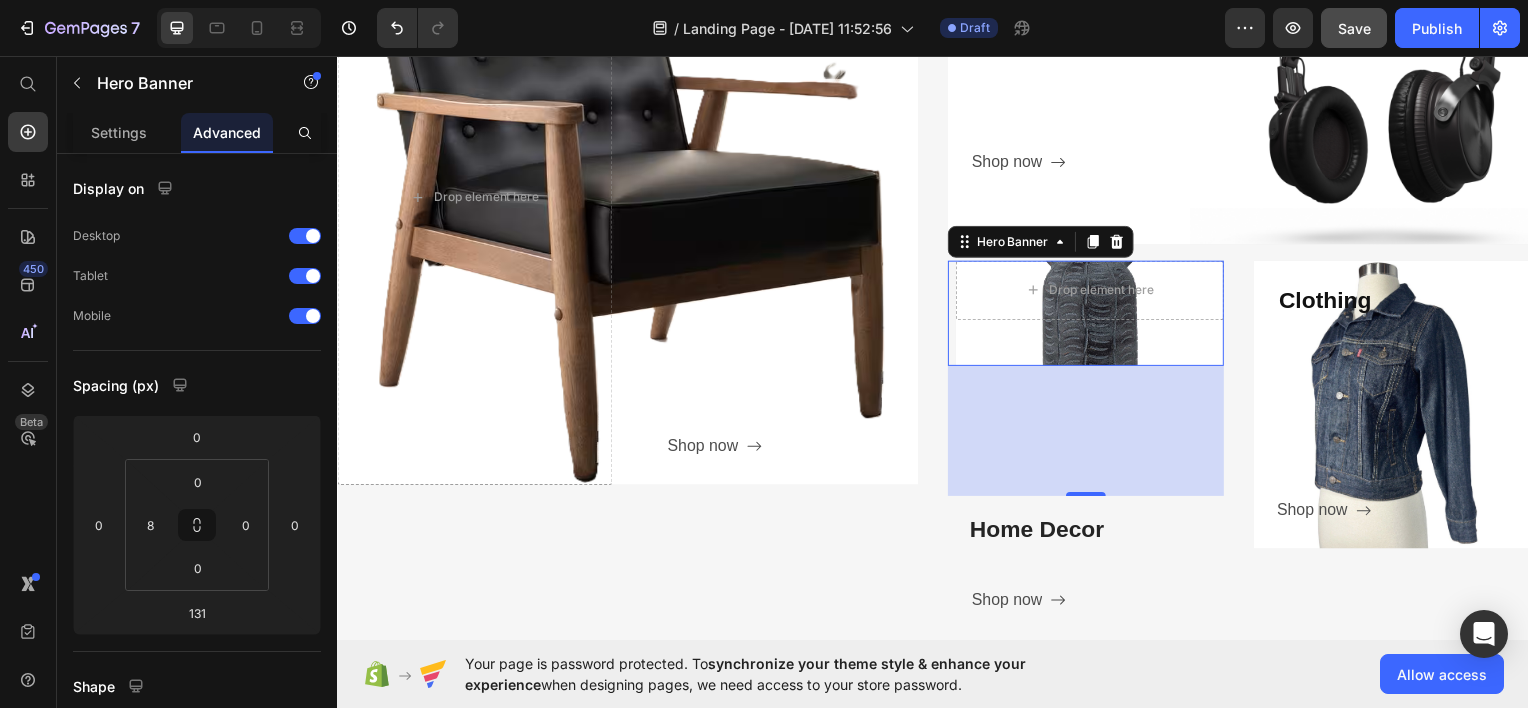 click on "131" at bounding box center (1091, 432) 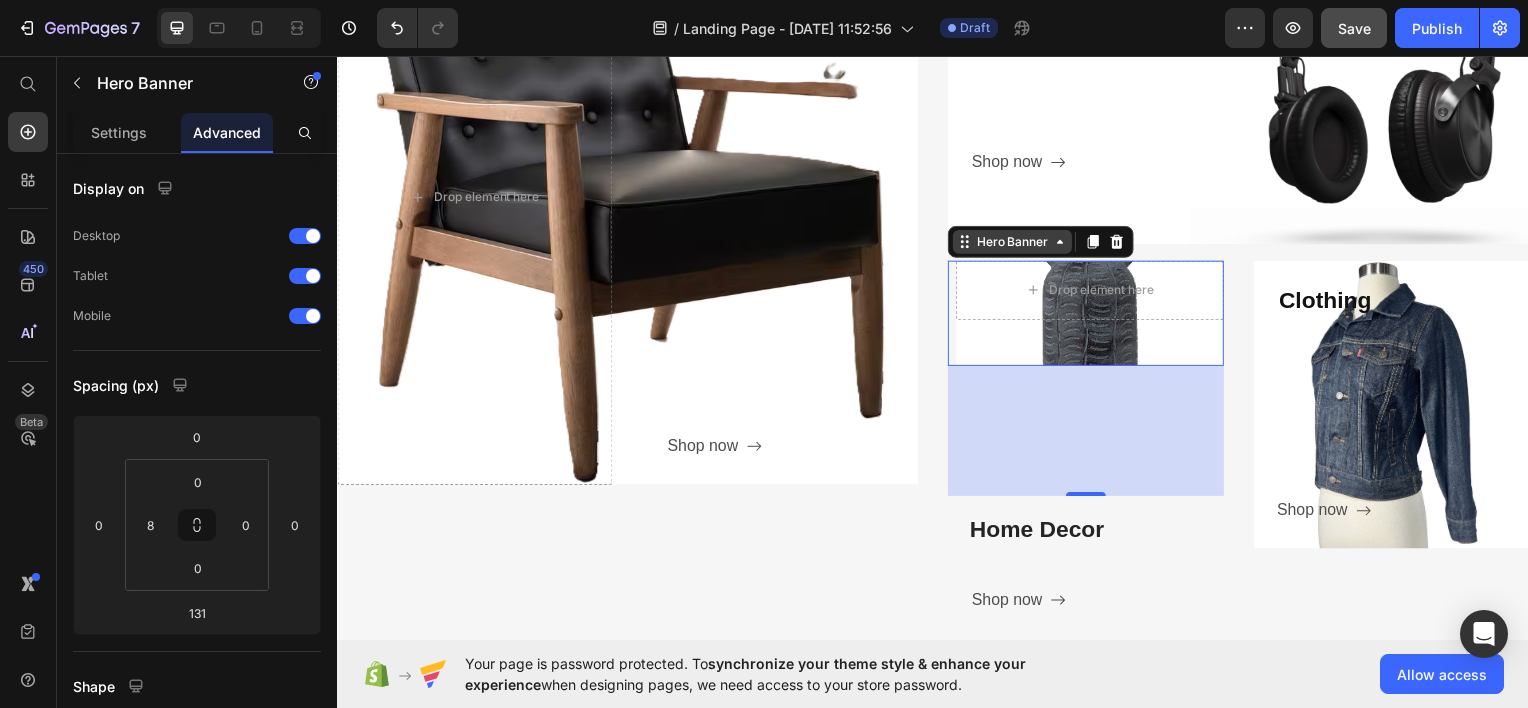 click 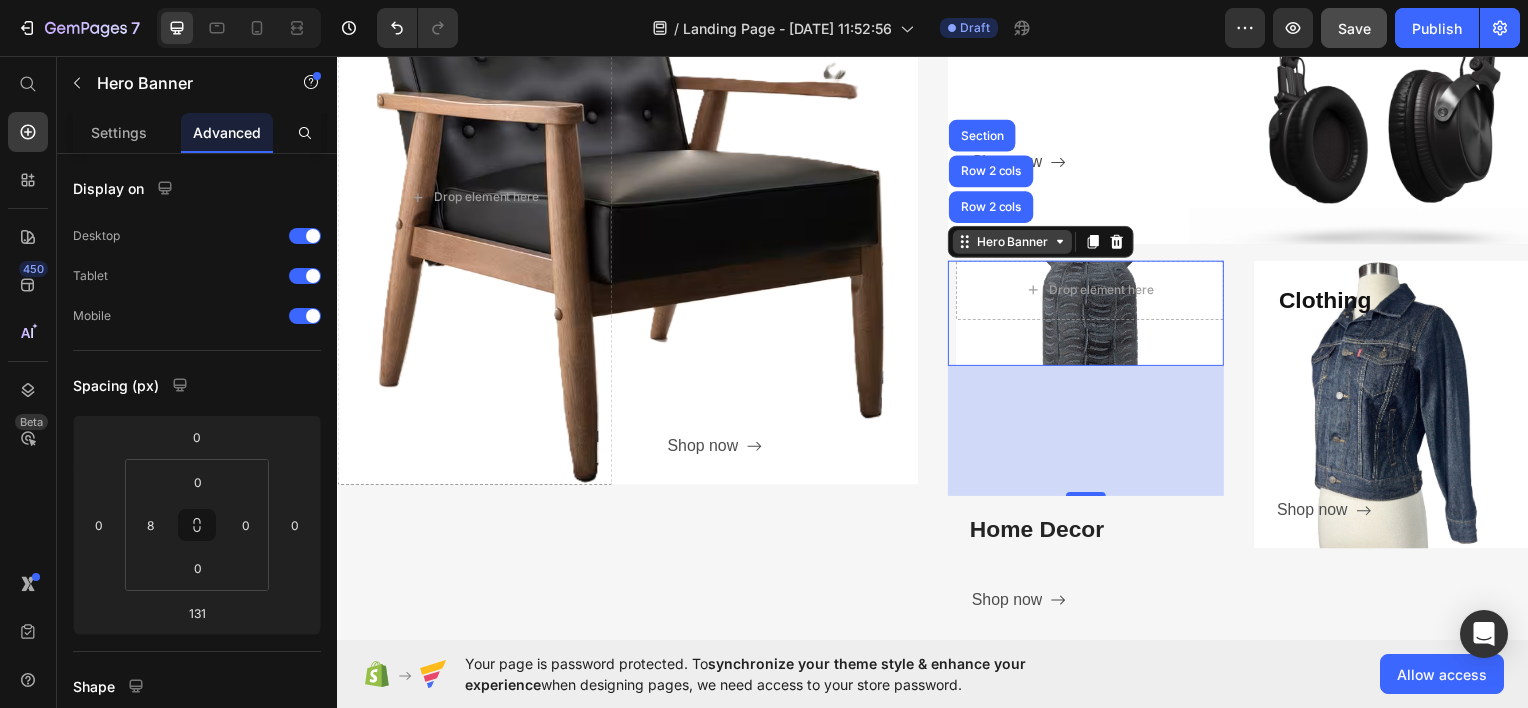 click 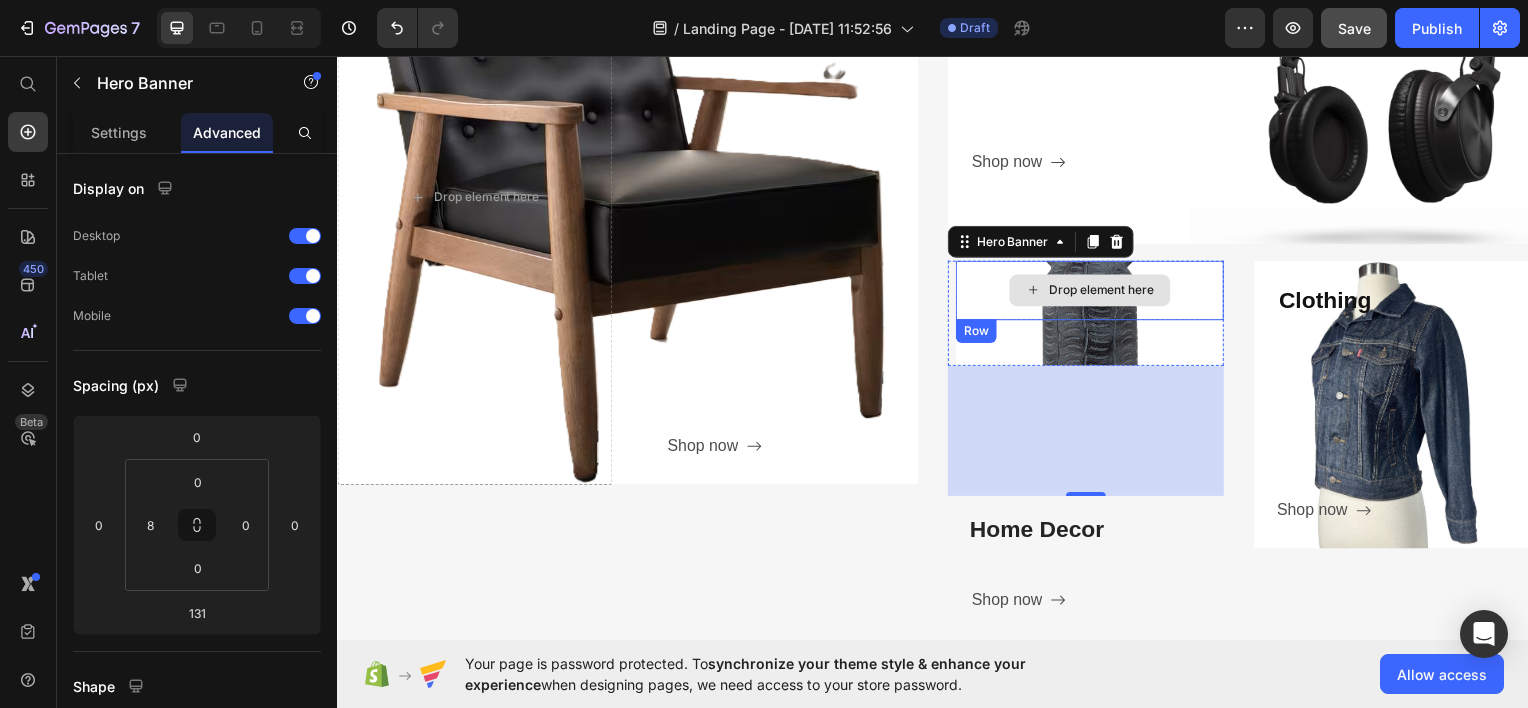 click on "Drop element here" at bounding box center (1095, 291) 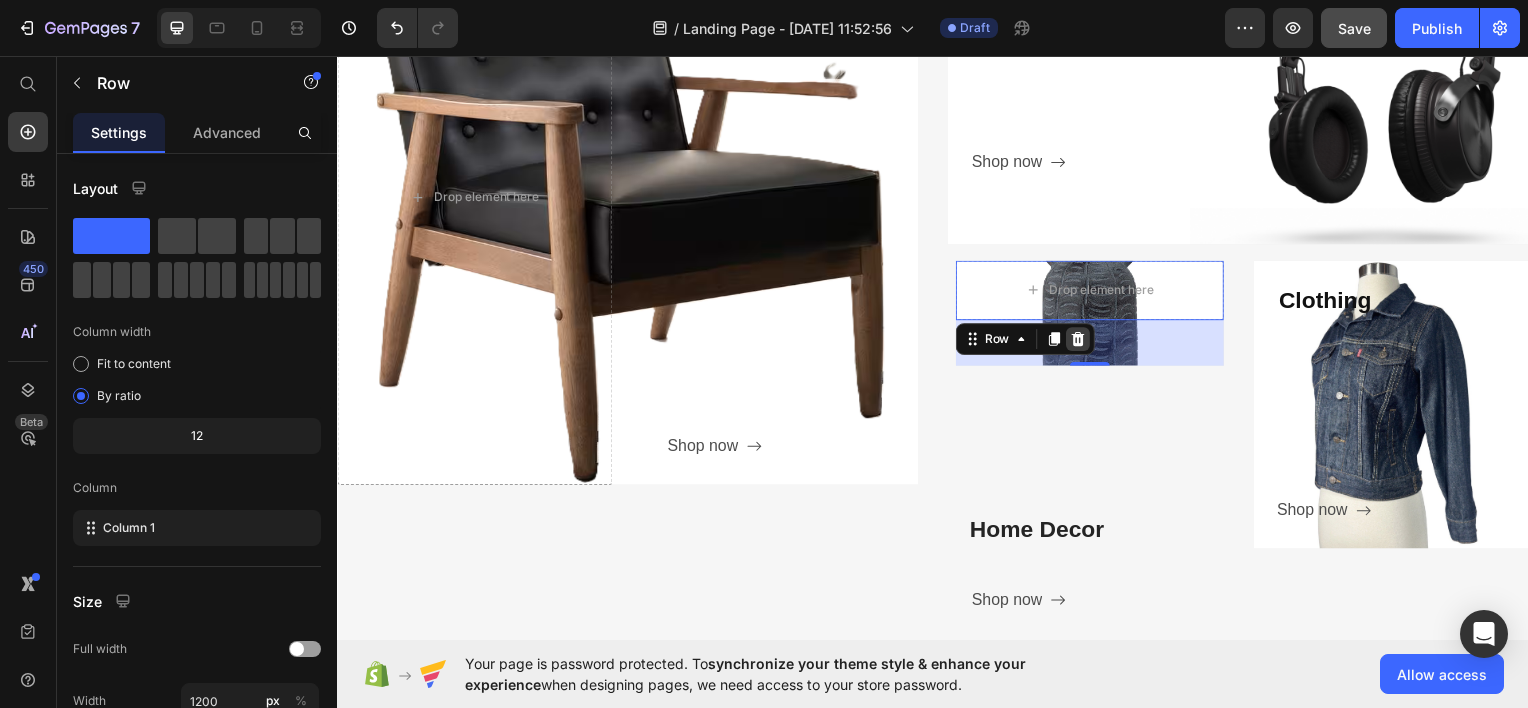 click 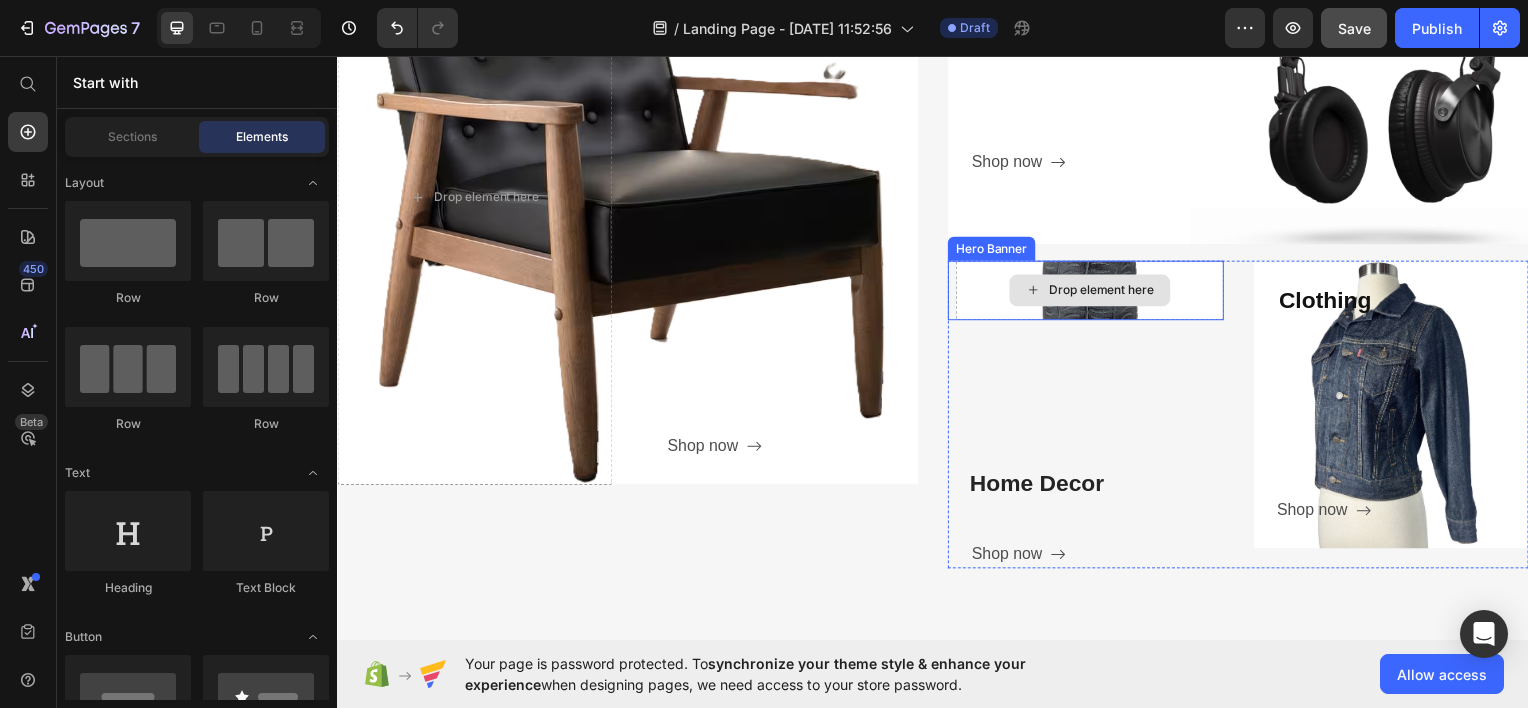 click on "Drop element here" at bounding box center (1095, 291) 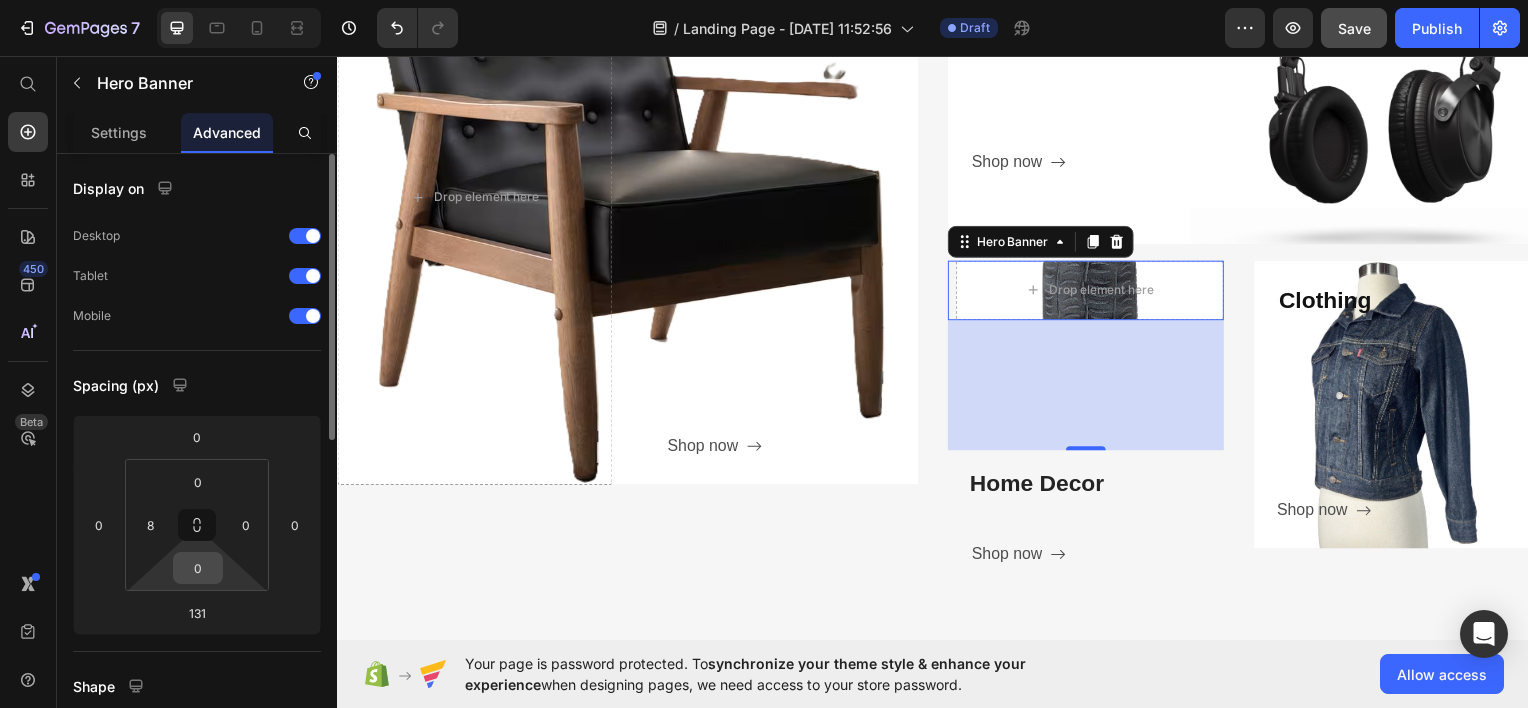 click on "0" at bounding box center (198, 568) 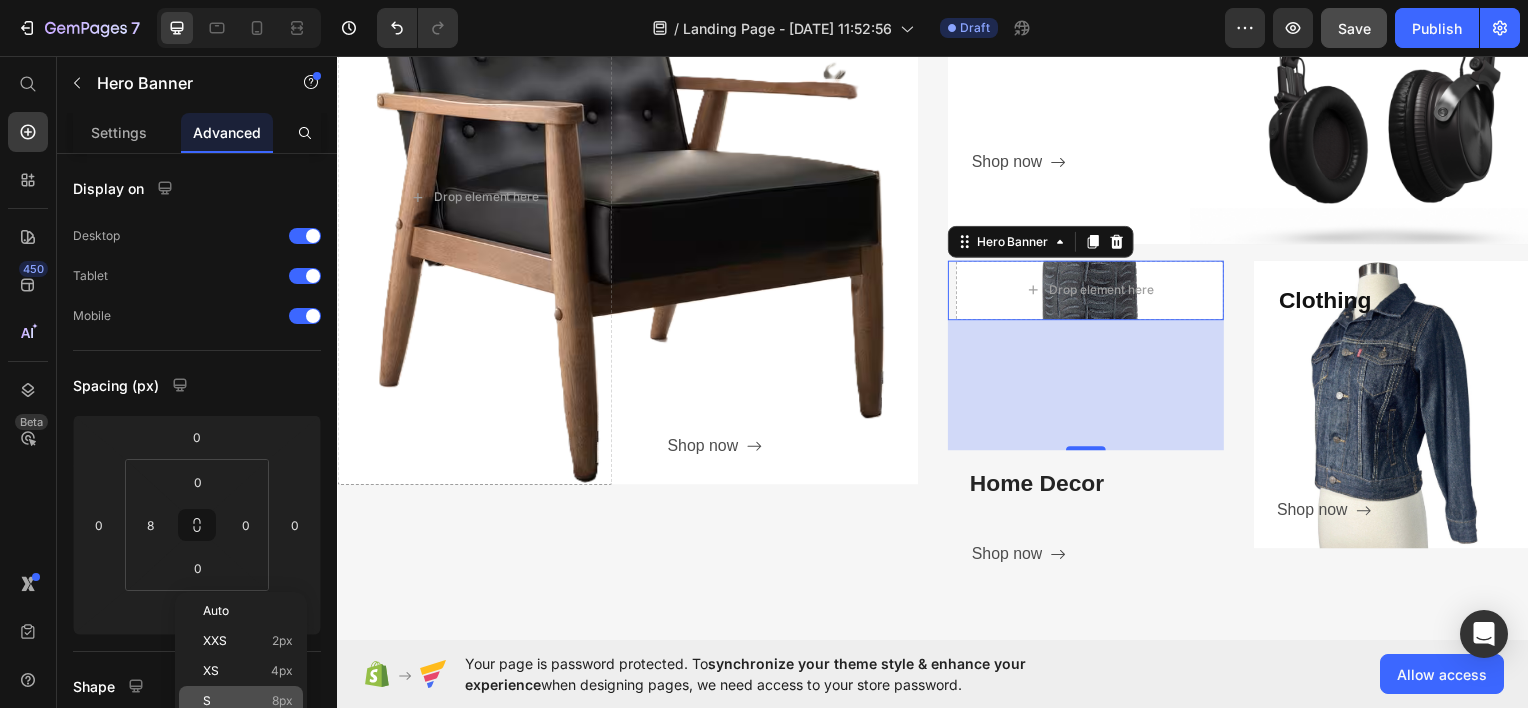 click on "S 8px" 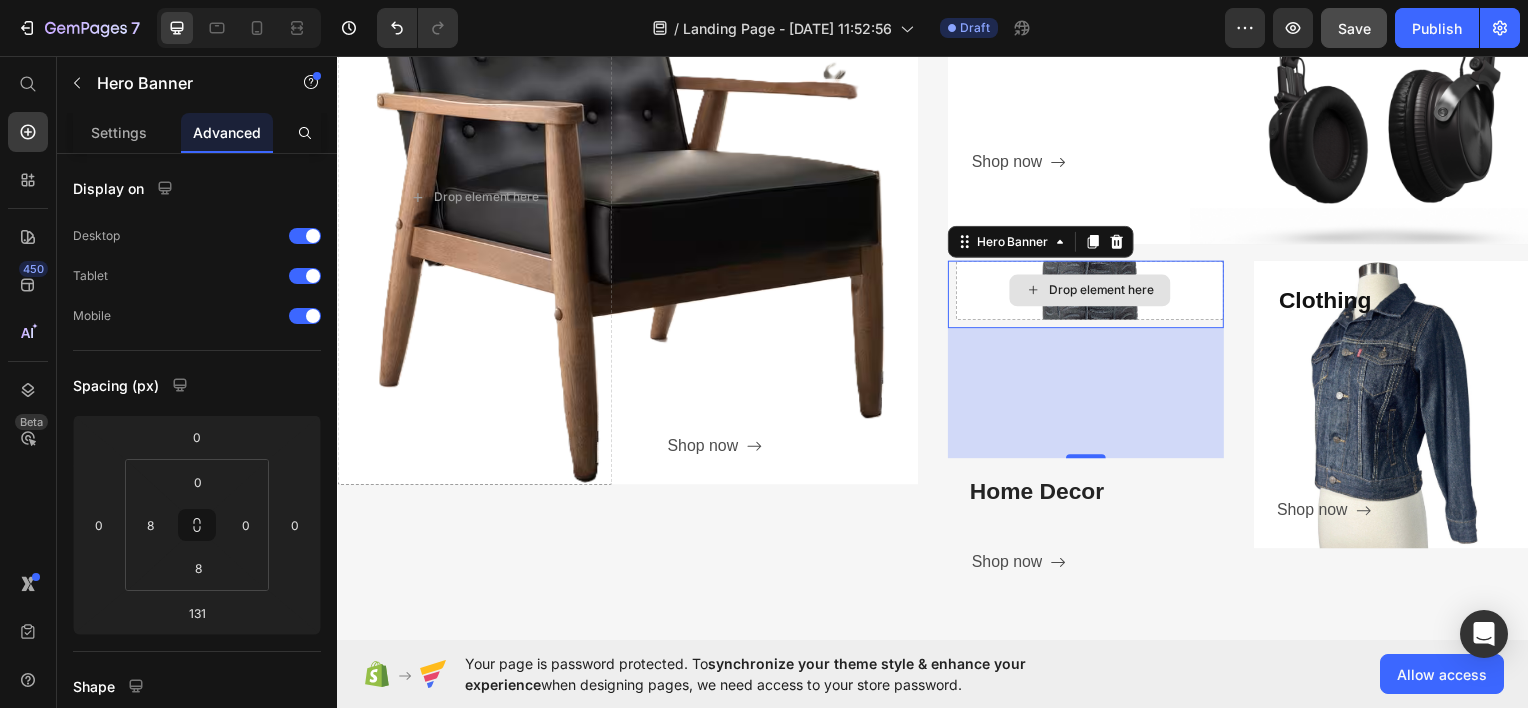 click on "Drop element here" at bounding box center (1095, 291) 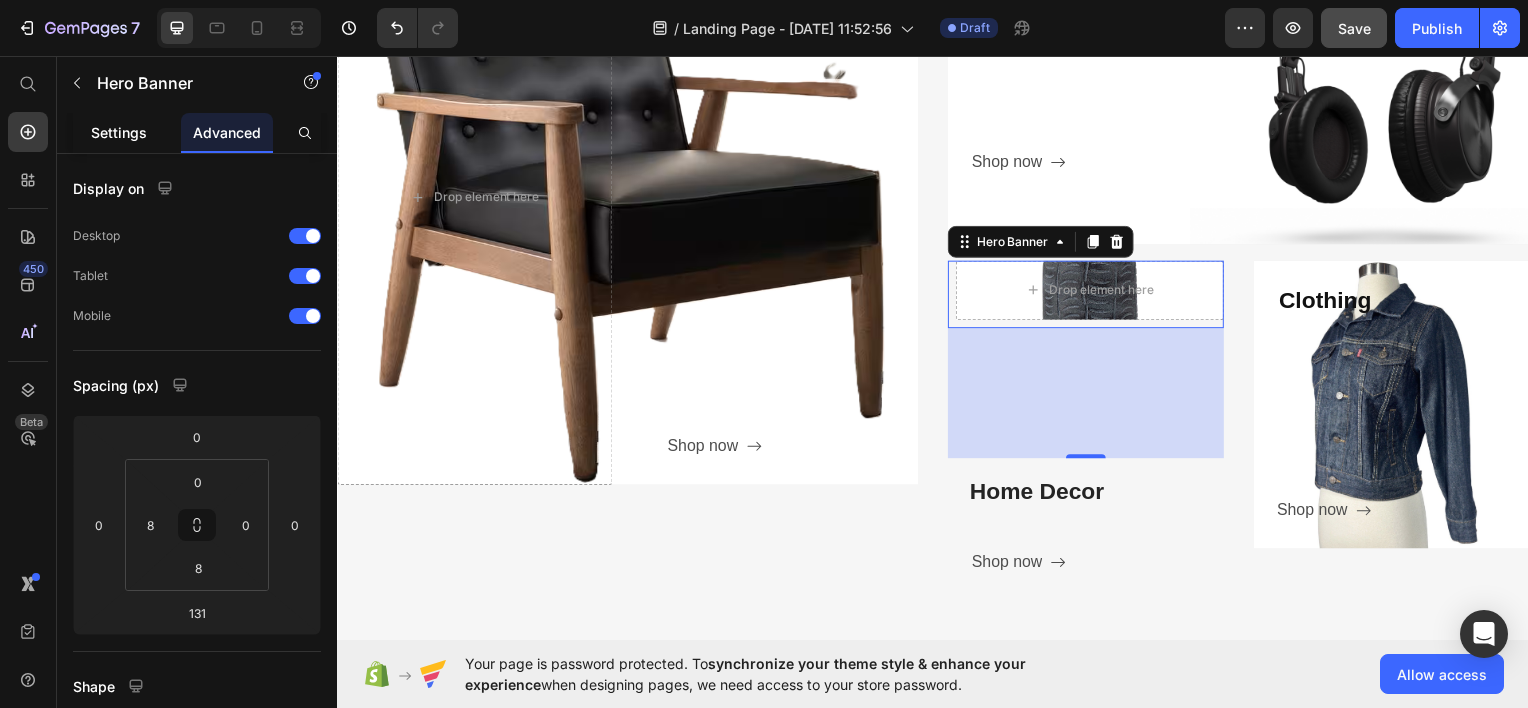 click on "Settings" at bounding box center [119, 132] 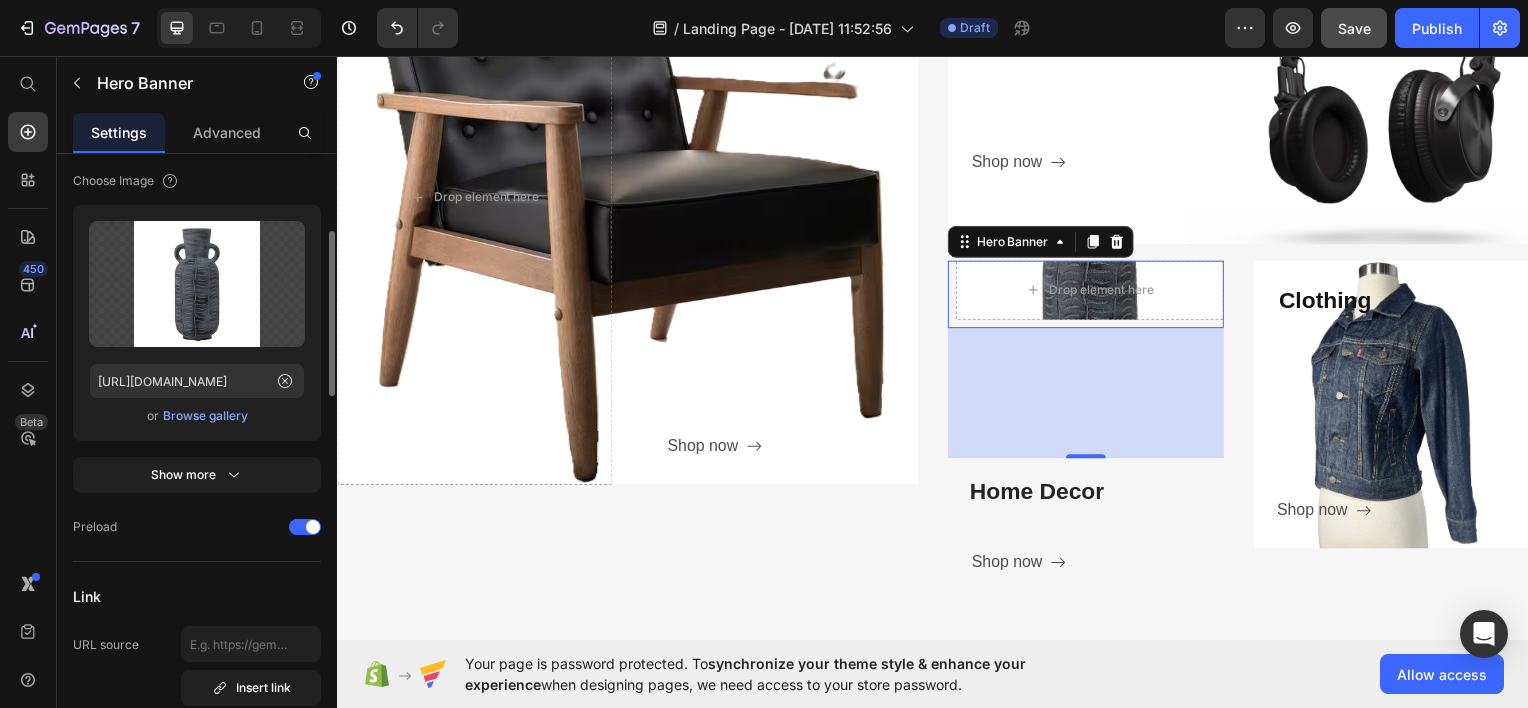scroll, scrollTop: 285, scrollLeft: 0, axis: vertical 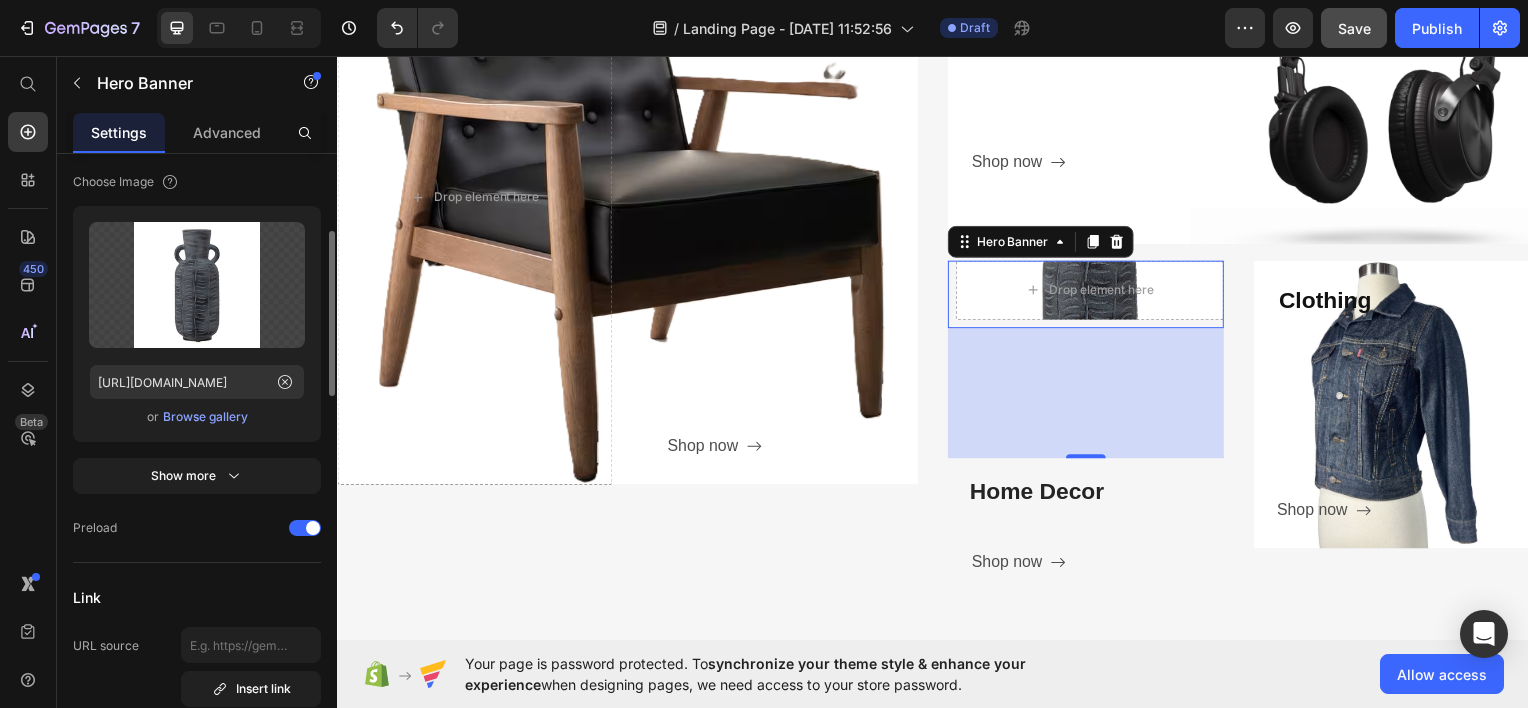 click on "Show more" at bounding box center [197, 476] 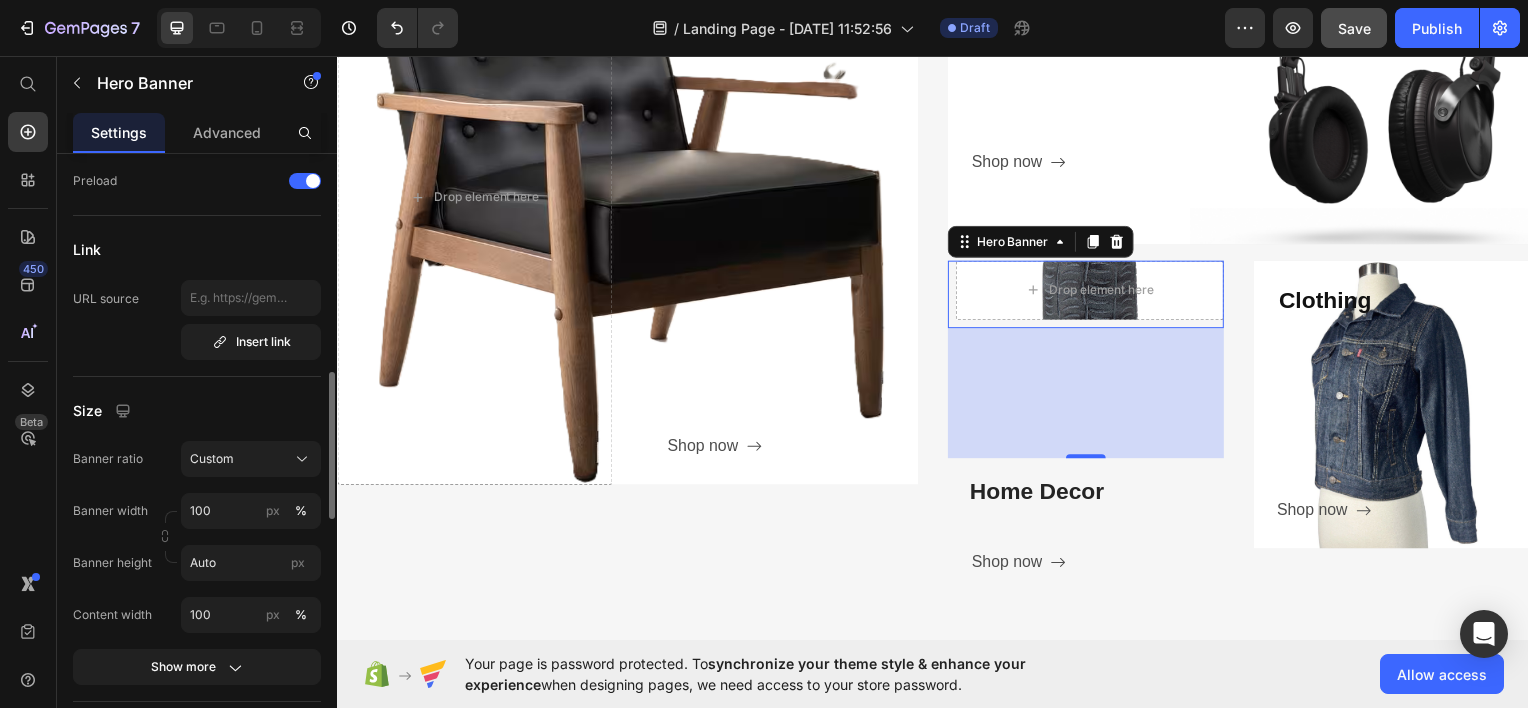 scroll, scrollTop: 906, scrollLeft: 0, axis: vertical 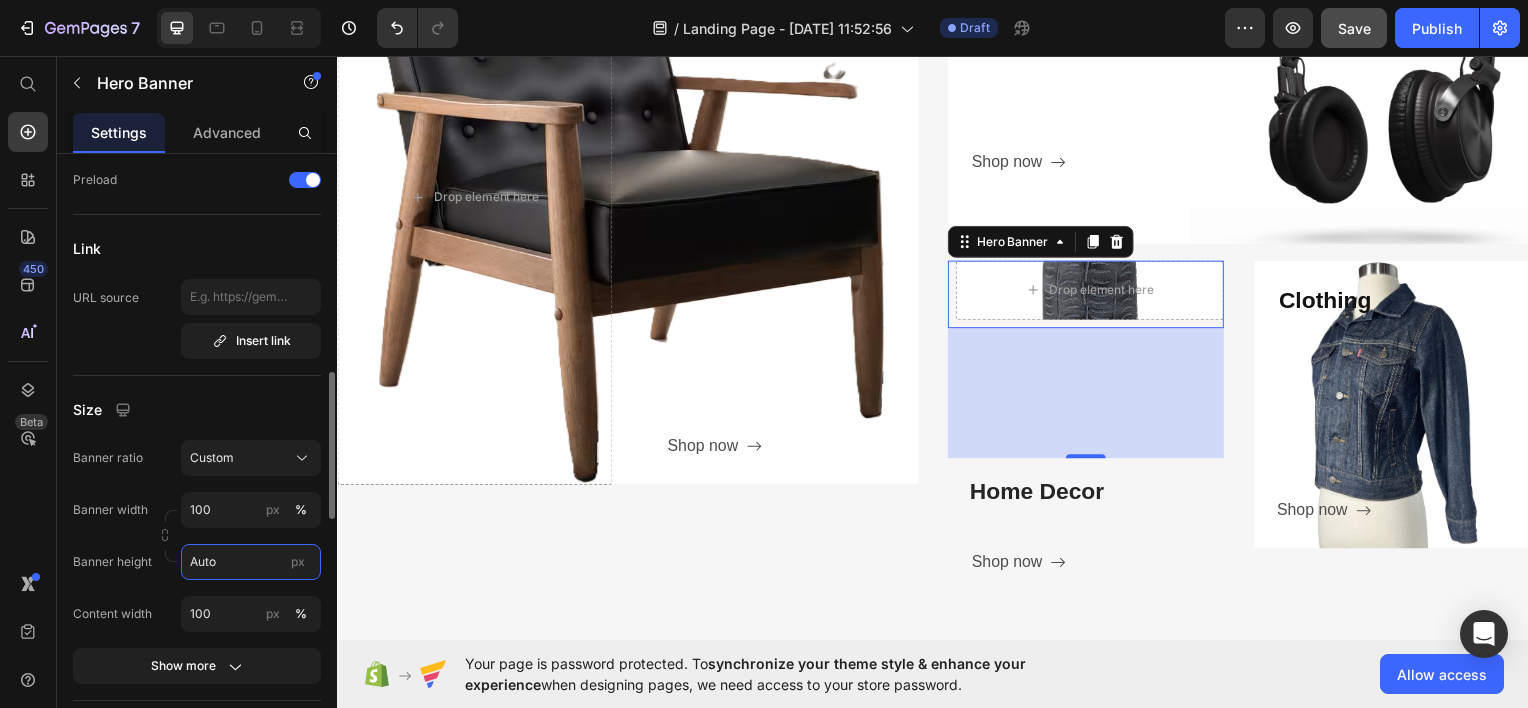 click on "Auto" at bounding box center (251, 562) 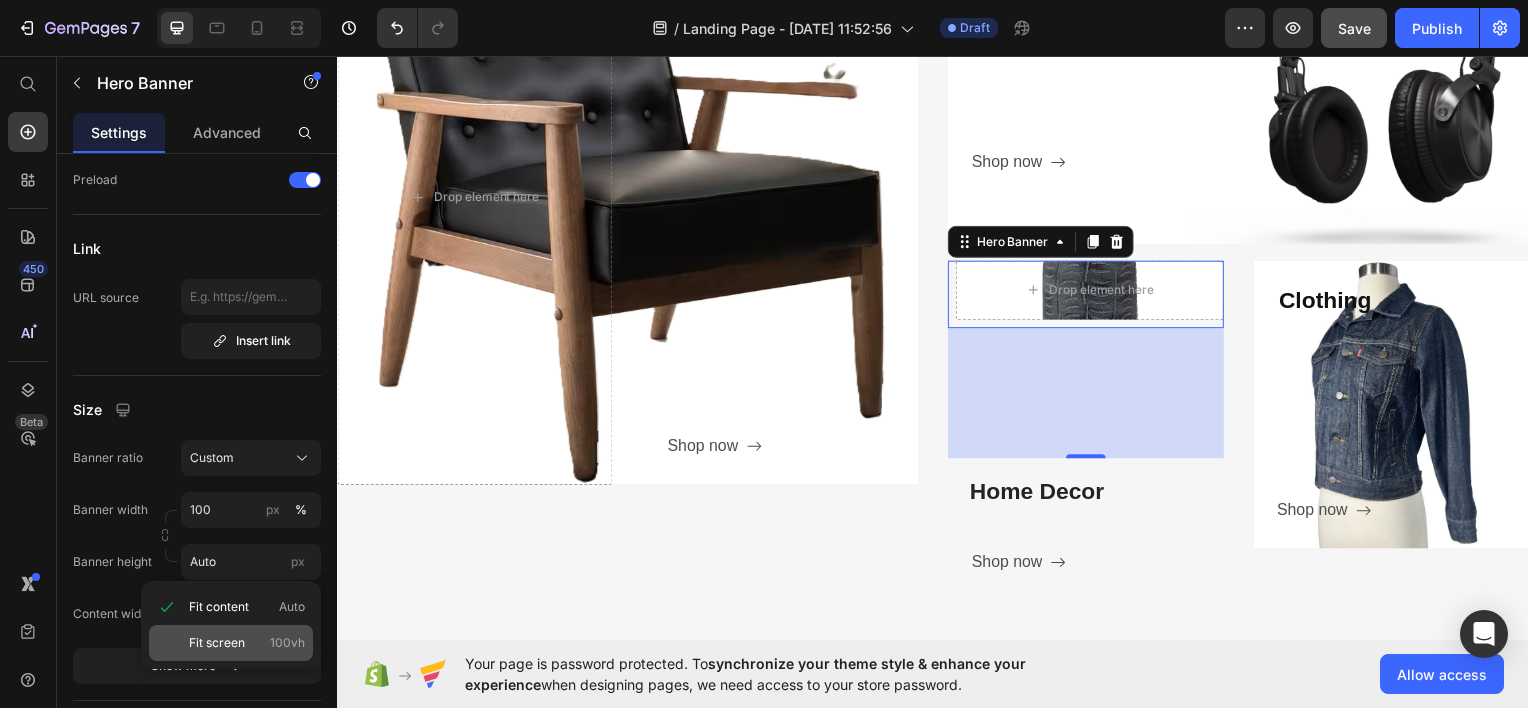 click on "Fit screen" at bounding box center (217, 643) 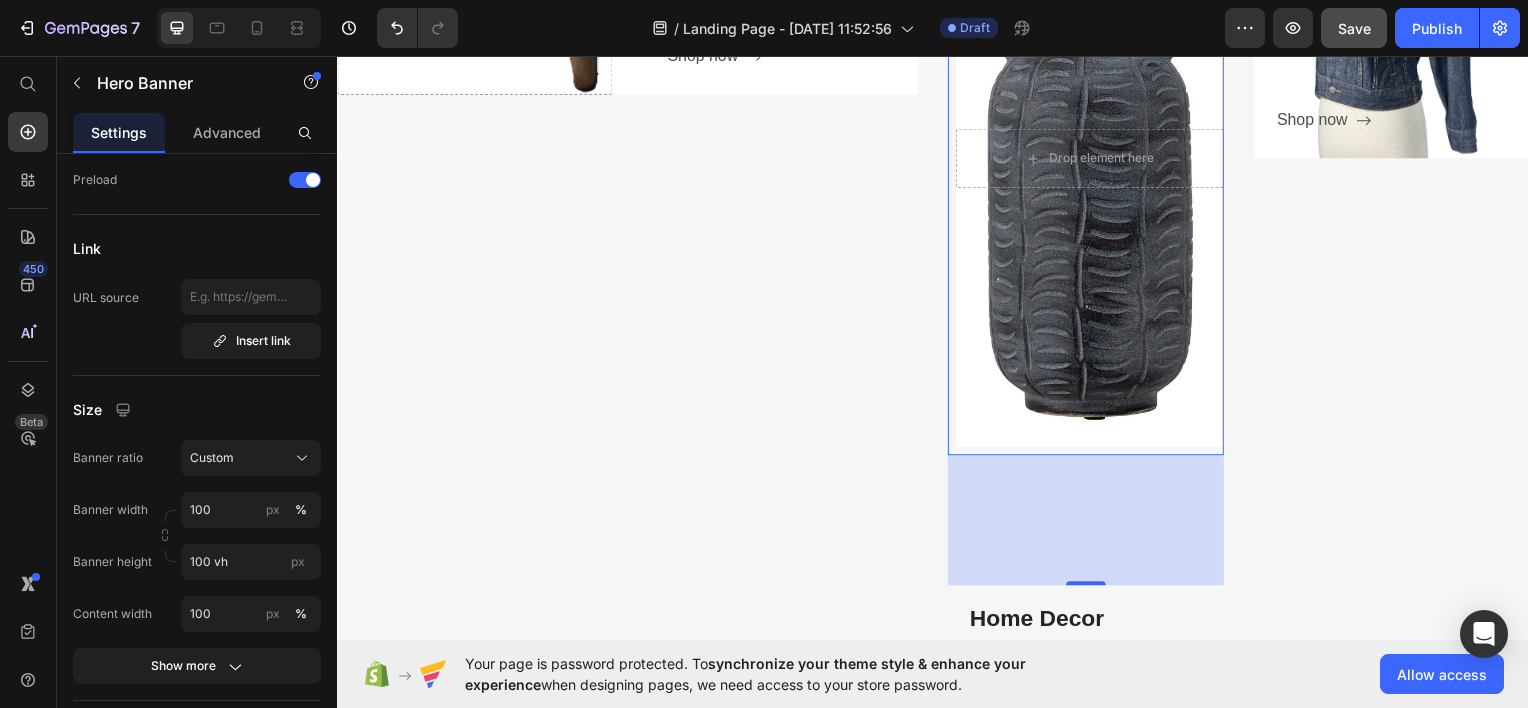 scroll, scrollTop: 1317, scrollLeft: 0, axis: vertical 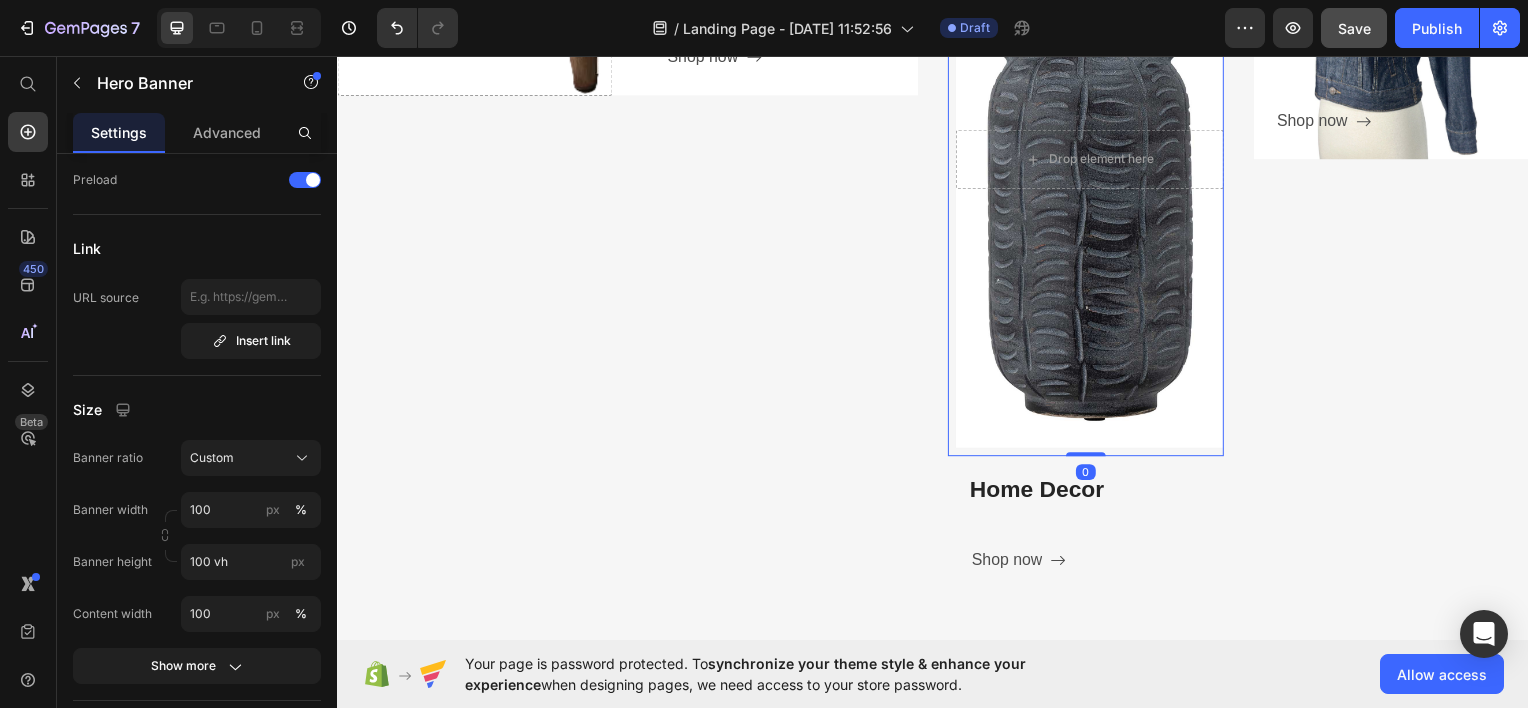 drag, startPoint x: 1092, startPoint y: 584, endPoint x: 1123, endPoint y: 440, distance: 147.29901 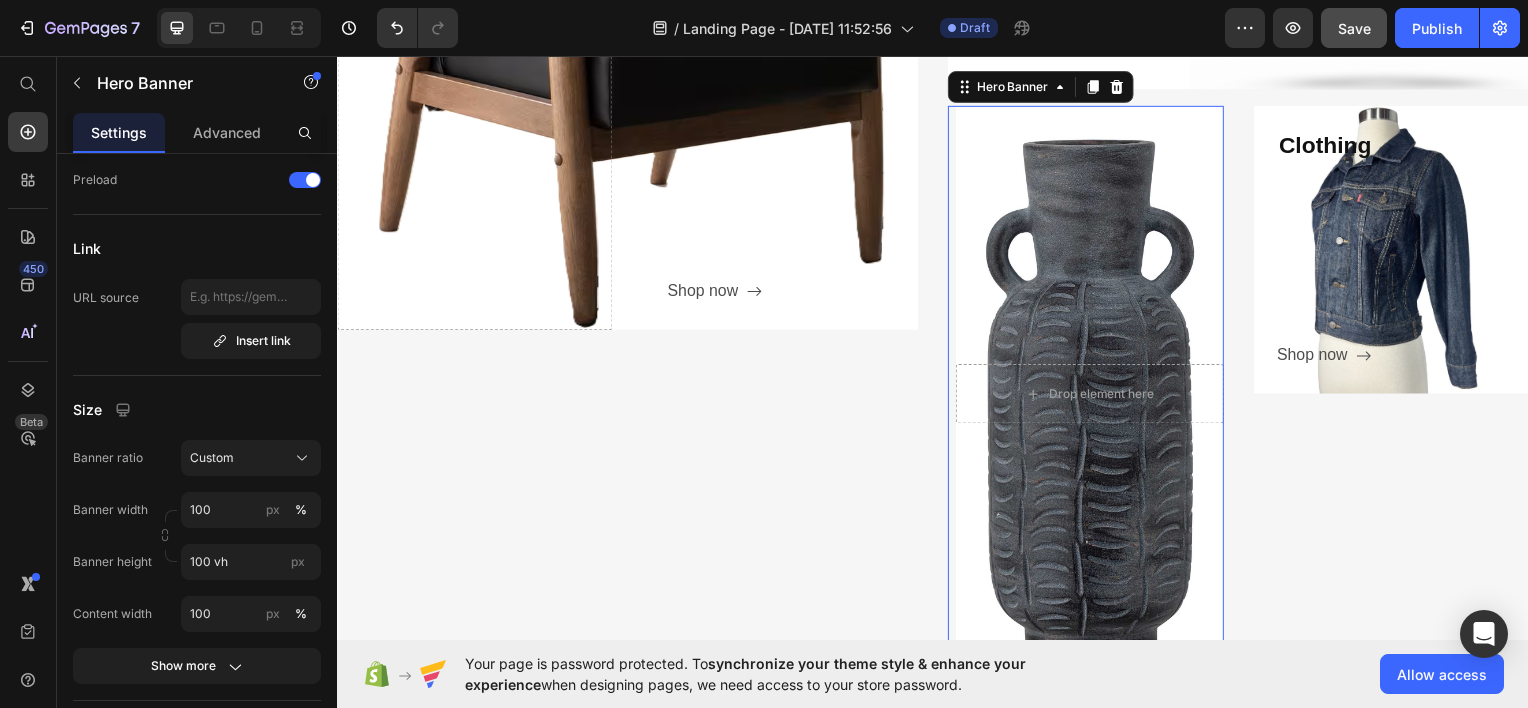 scroll, scrollTop: 1080, scrollLeft: 0, axis: vertical 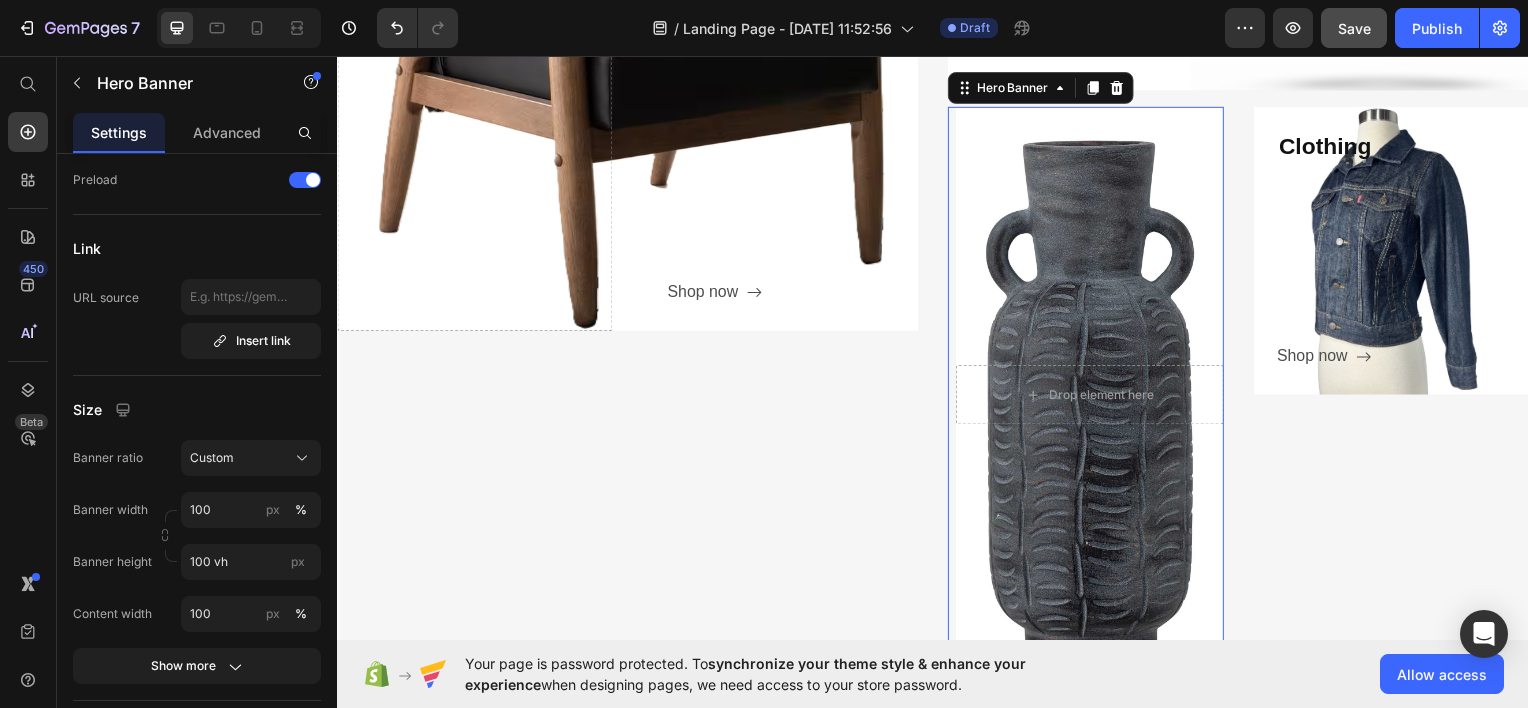 click at bounding box center (1095, 396) 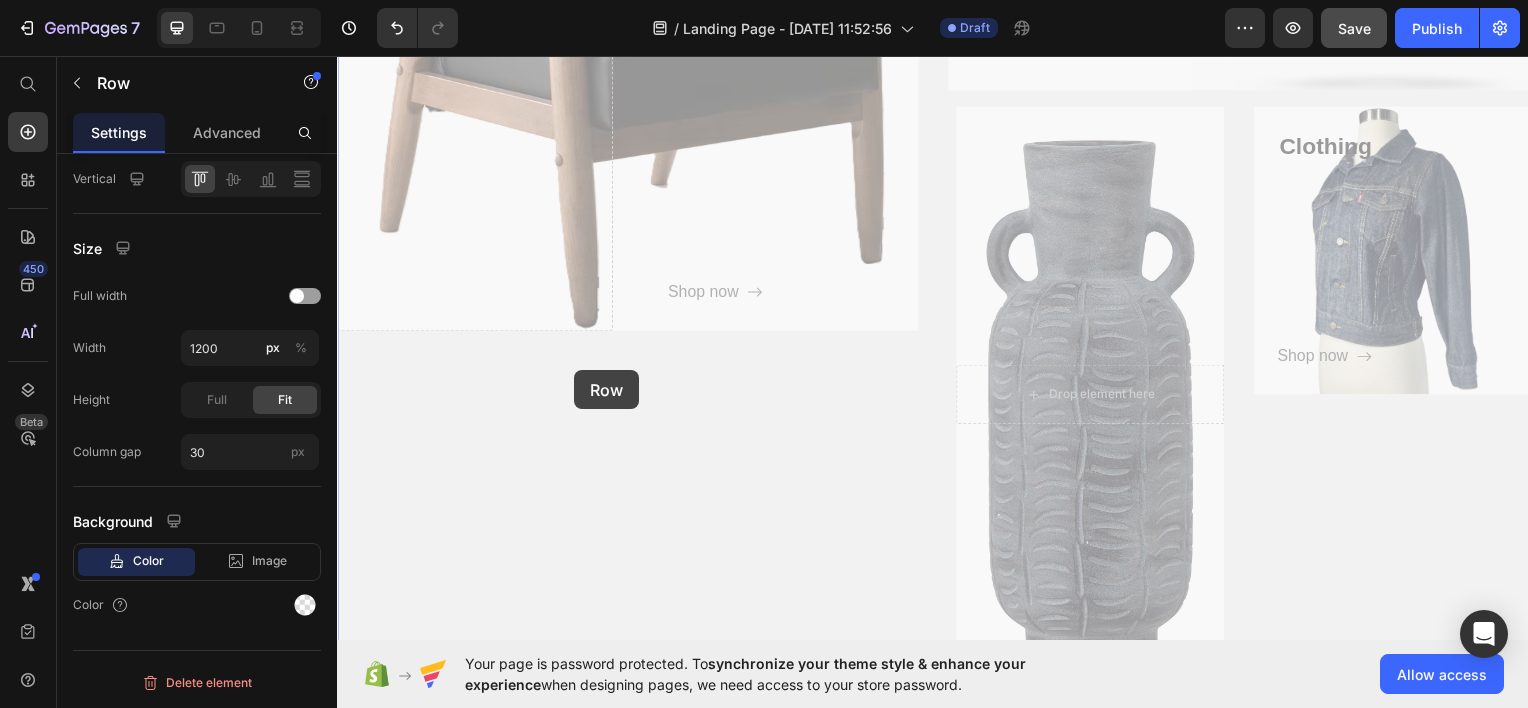 scroll, scrollTop: 0, scrollLeft: 0, axis: both 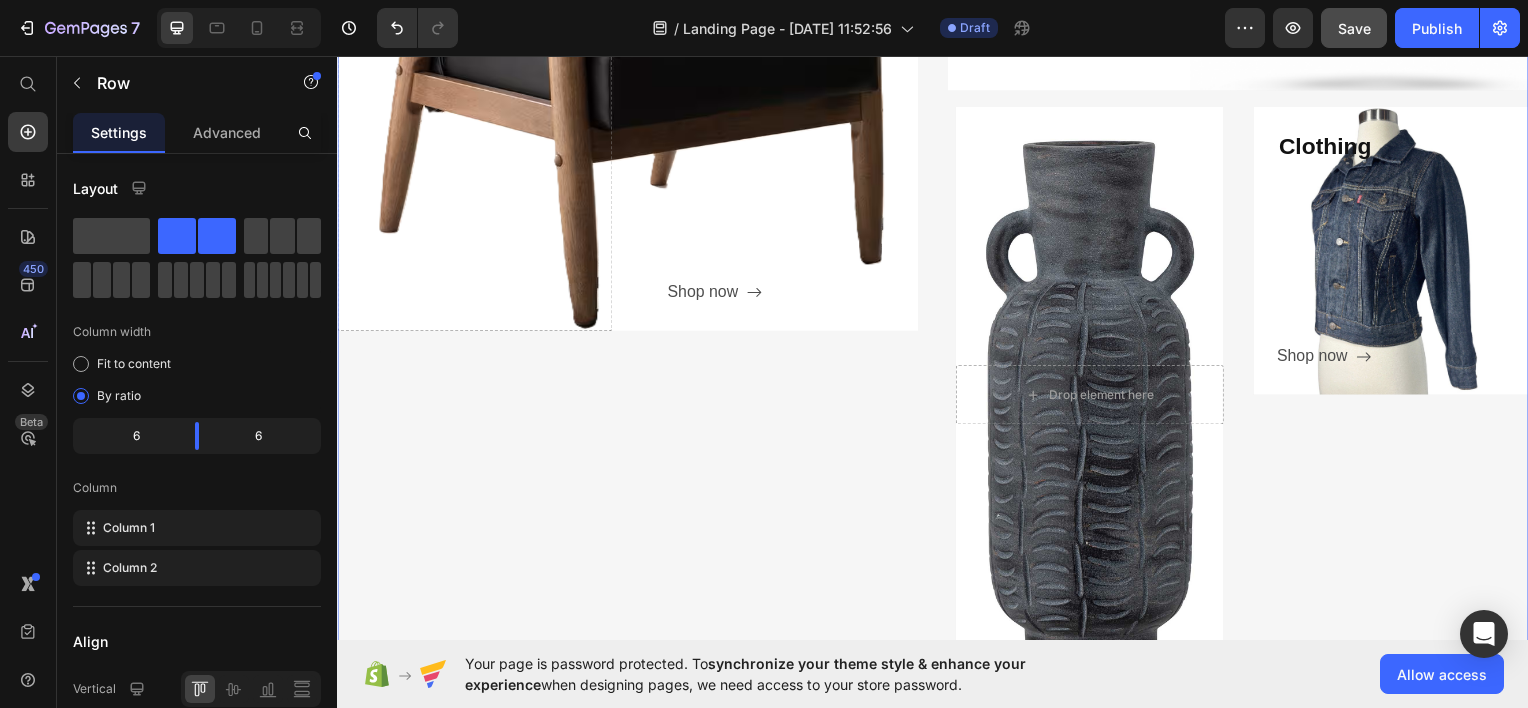 click on "Furniture Heading
Shop now Button Row
Drop element here Hero Banner" at bounding box center [629, 303] 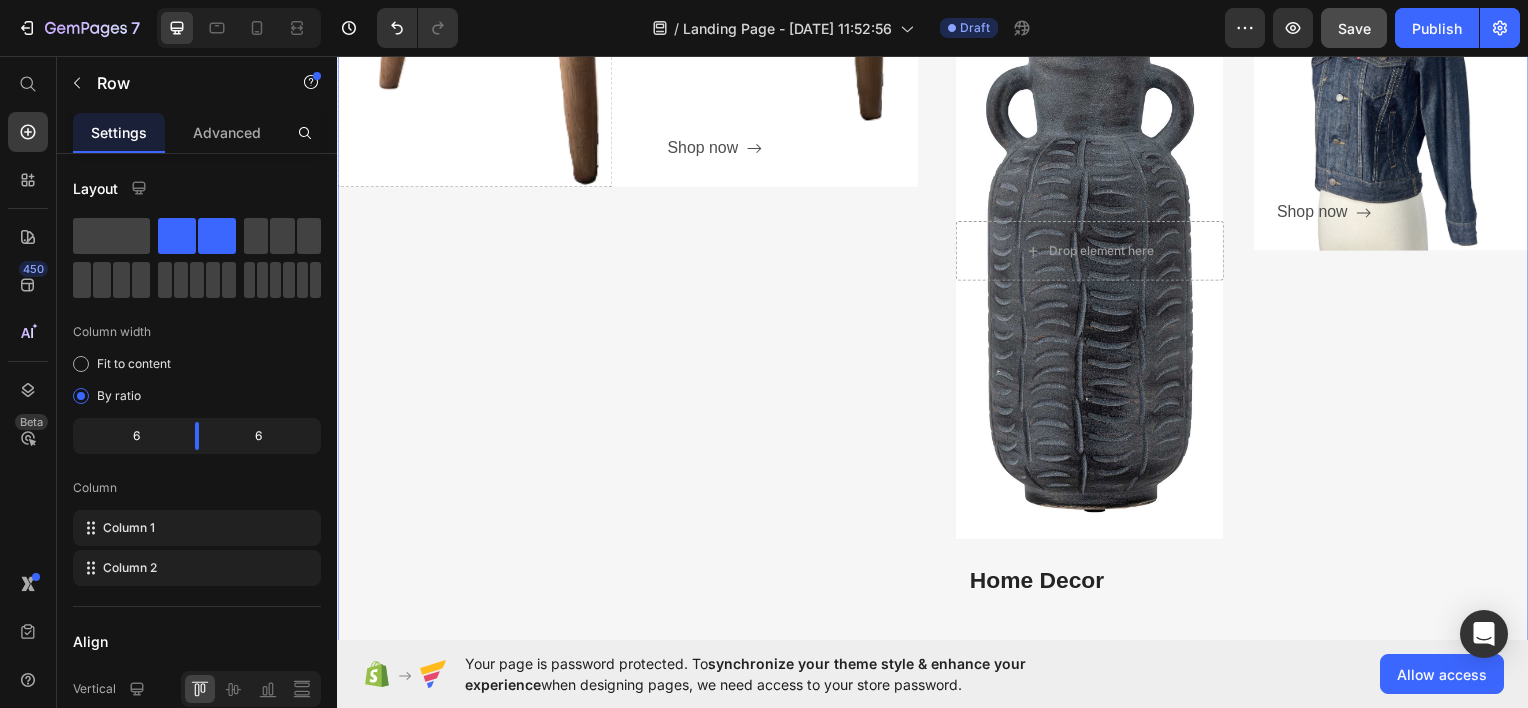scroll, scrollTop: 1221, scrollLeft: 0, axis: vertical 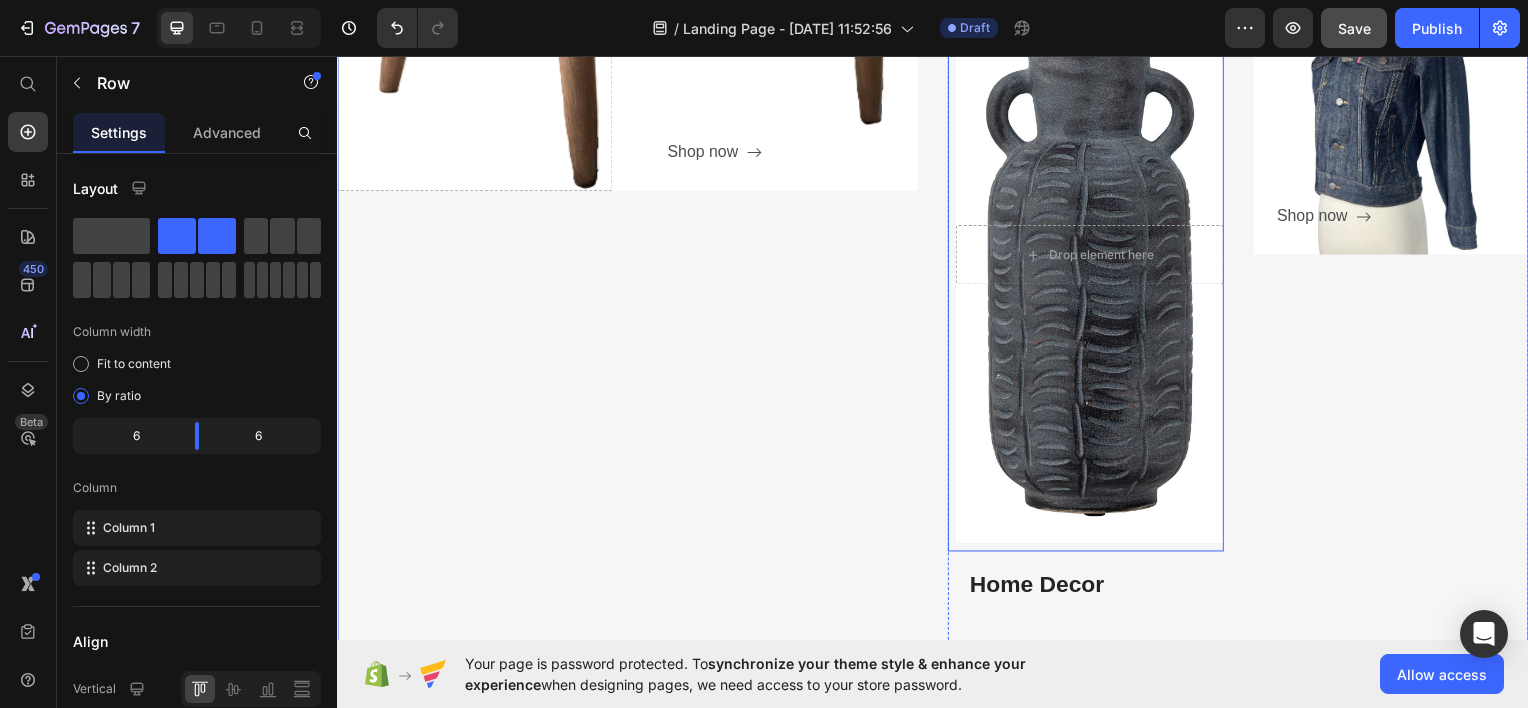 click at bounding box center [1095, 255] 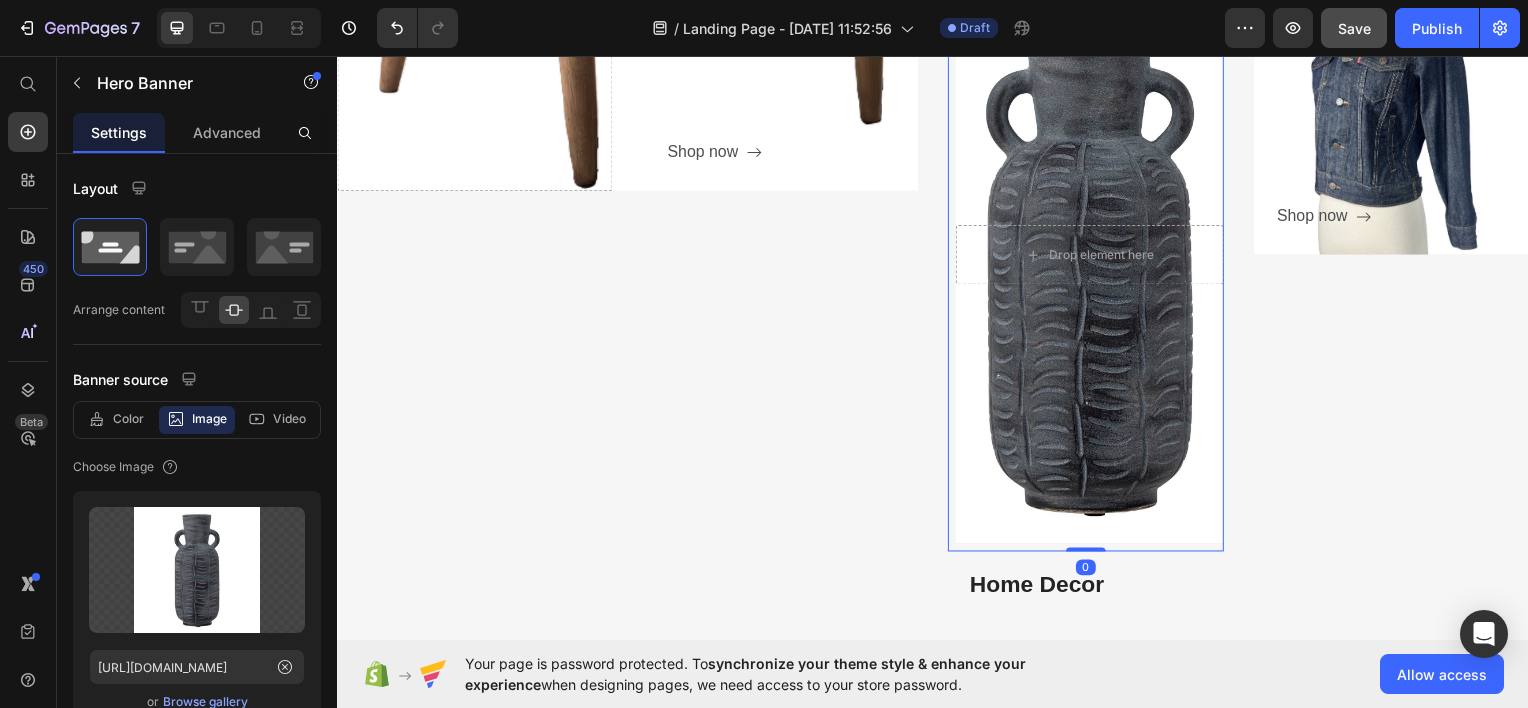 drag, startPoint x: 1086, startPoint y: 550, endPoint x: 1126, endPoint y: 340, distance: 213.77559 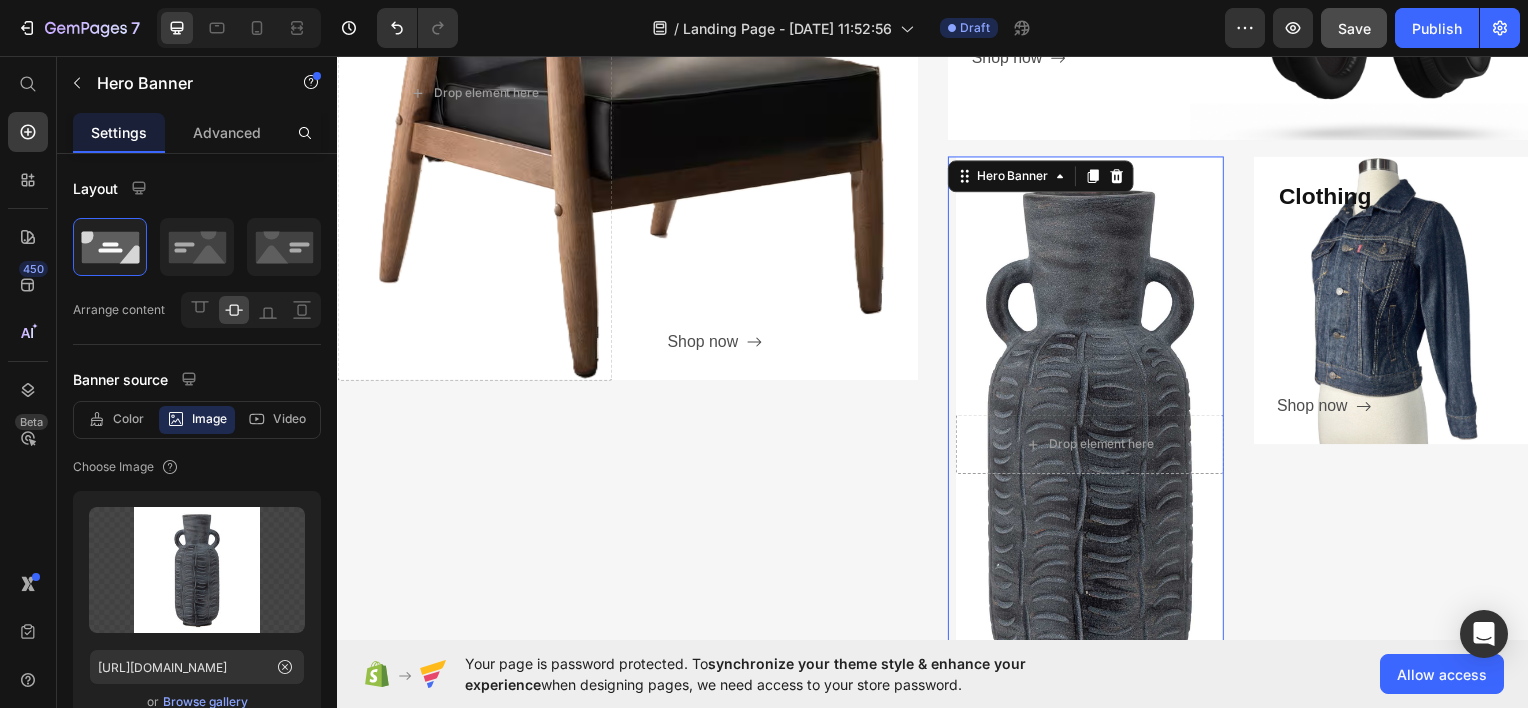 scroll, scrollTop: 1031, scrollLeft: 0, axis: vertical 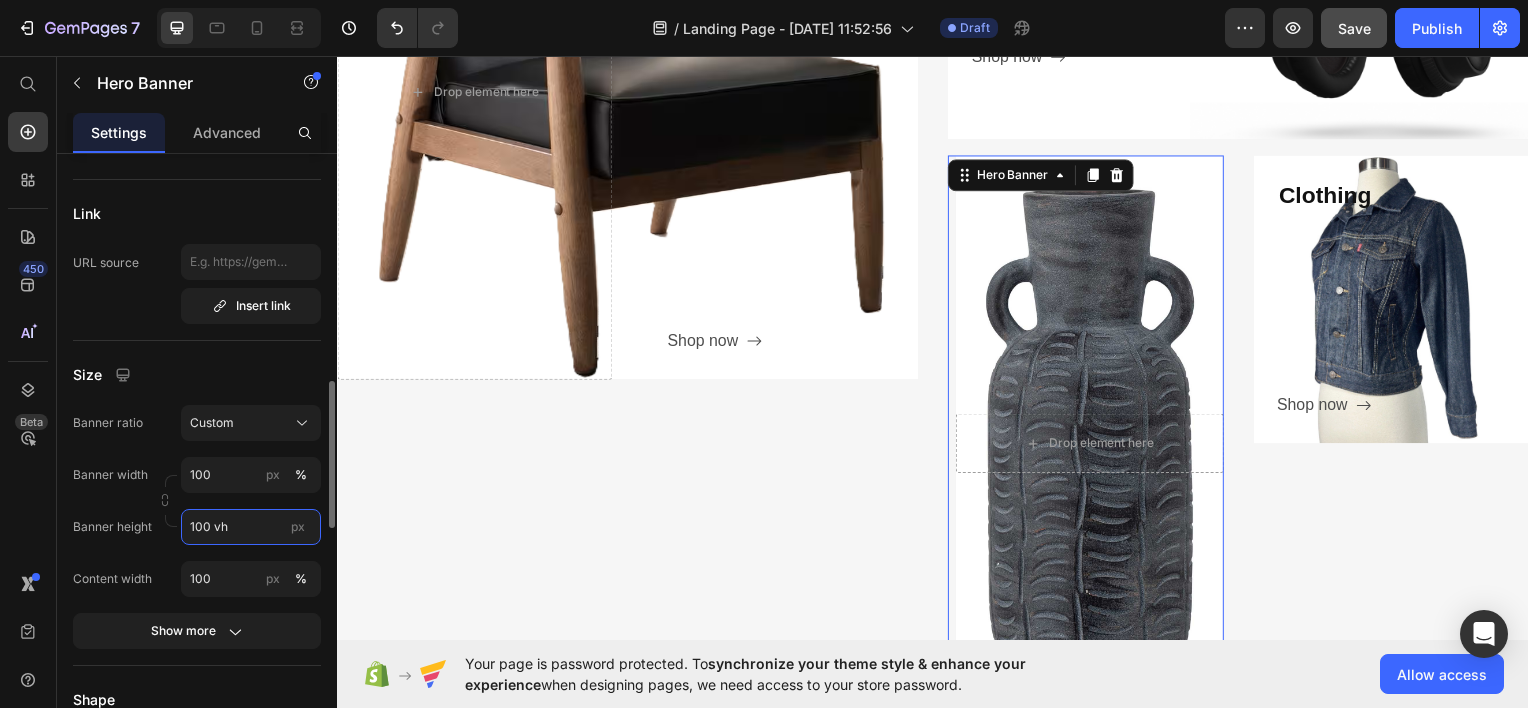 click on "100 vh" at bounding box center [251, 527] 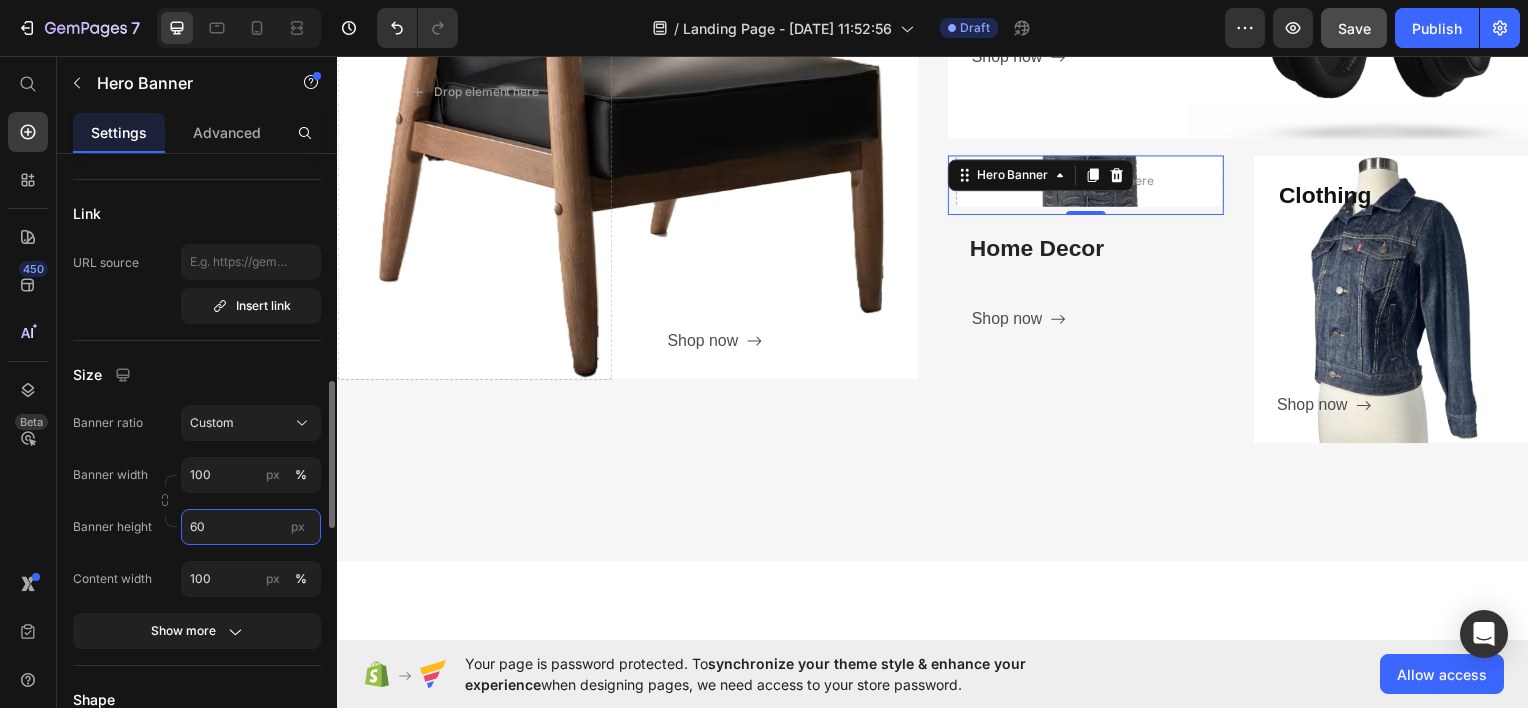 type on "6" 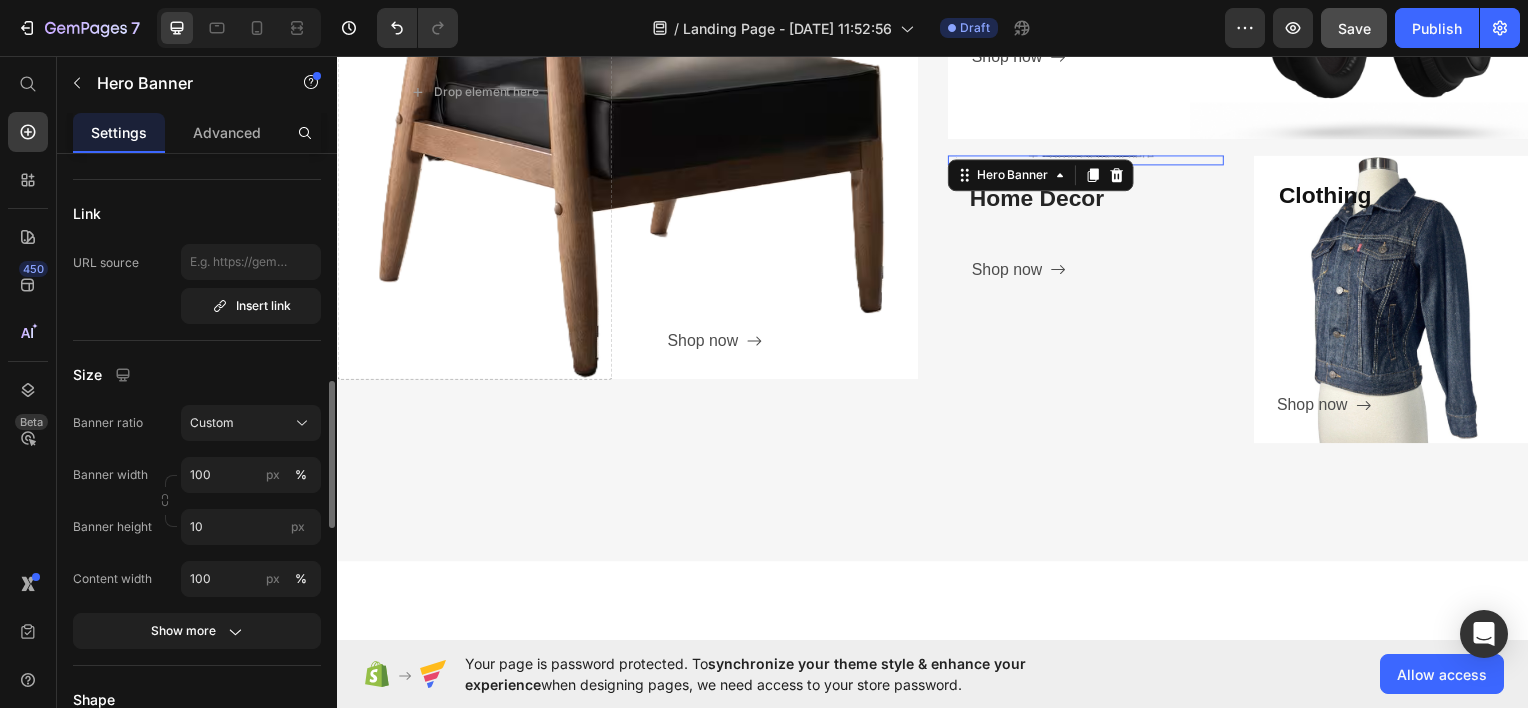 click on "Size Banner ratio Custom Banner width 100 px % Banner height 10 px Content width 100 px % Show more" 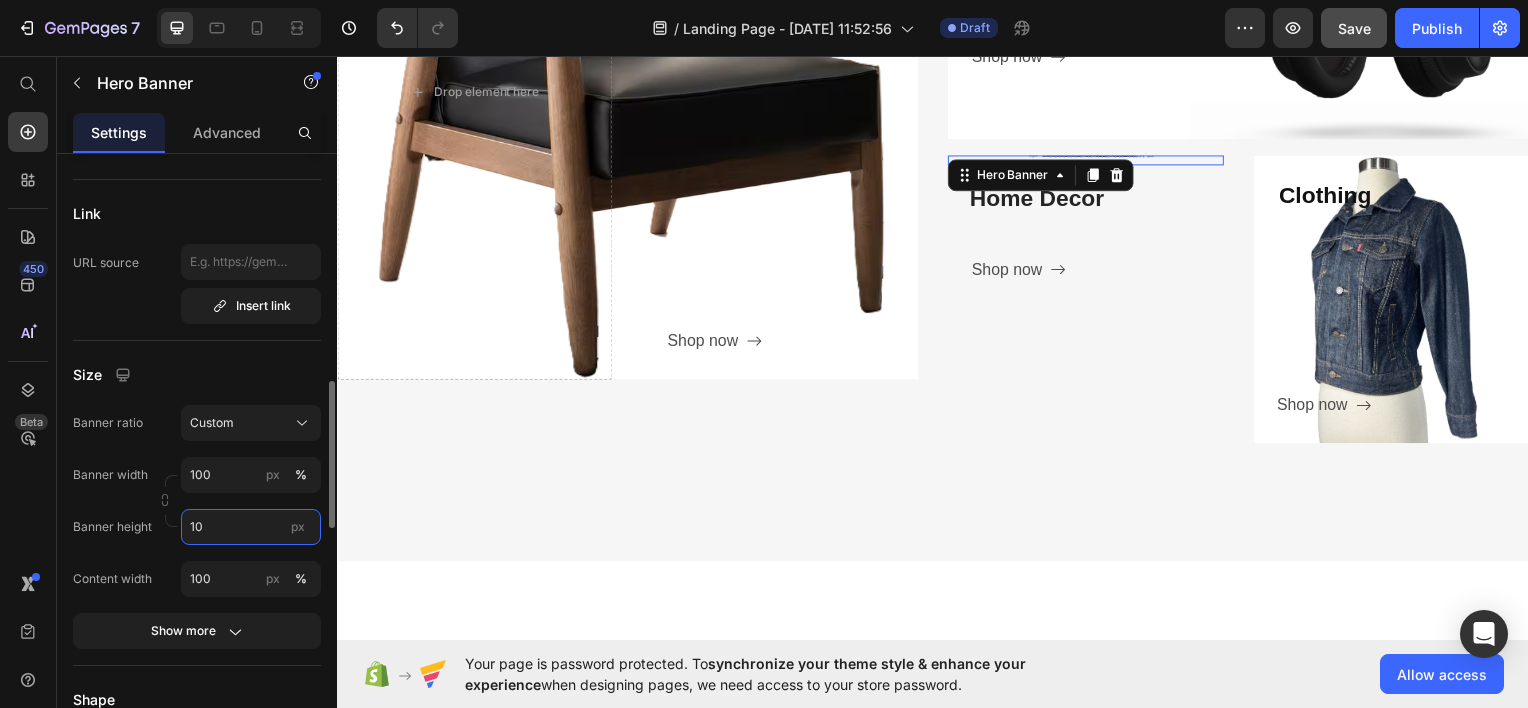 click on "10" at bounding box center (251, 527) 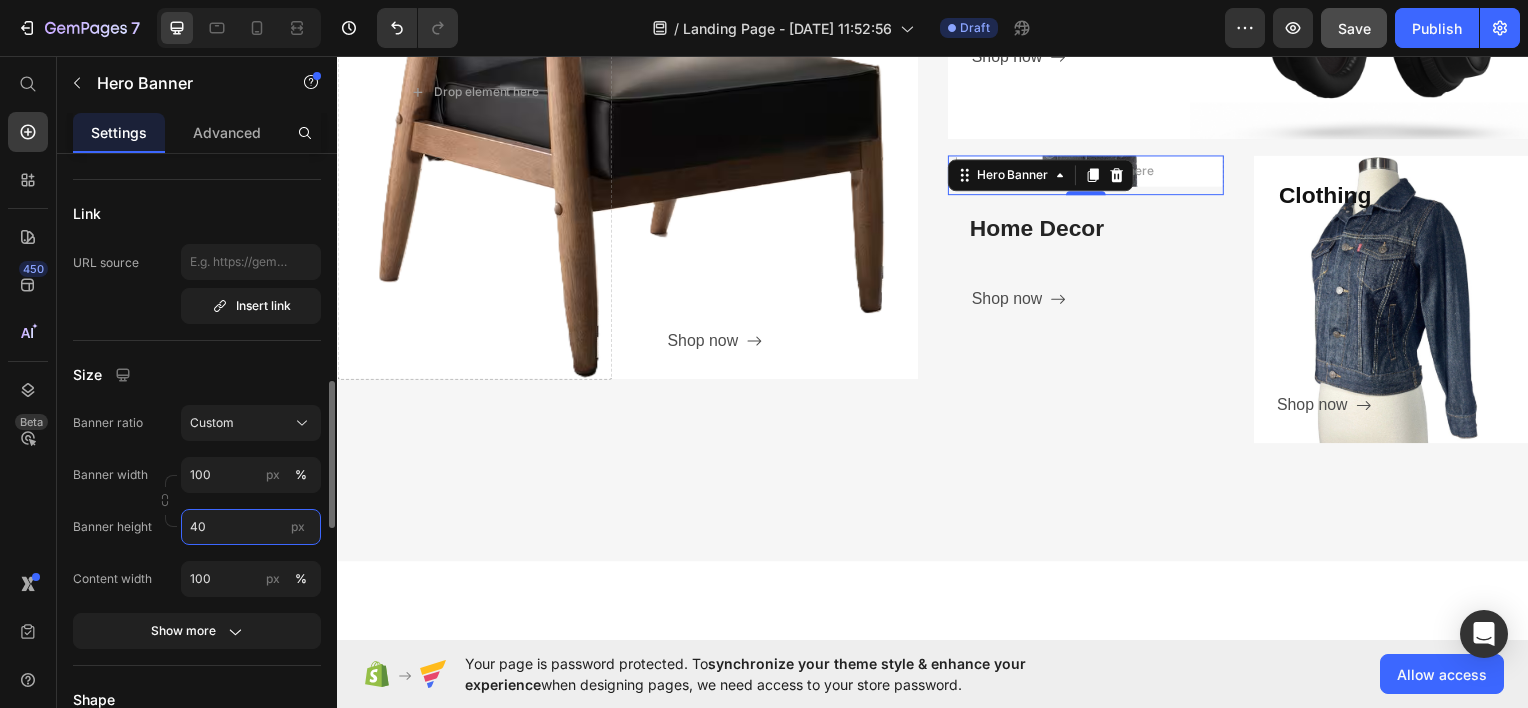 type on "400" 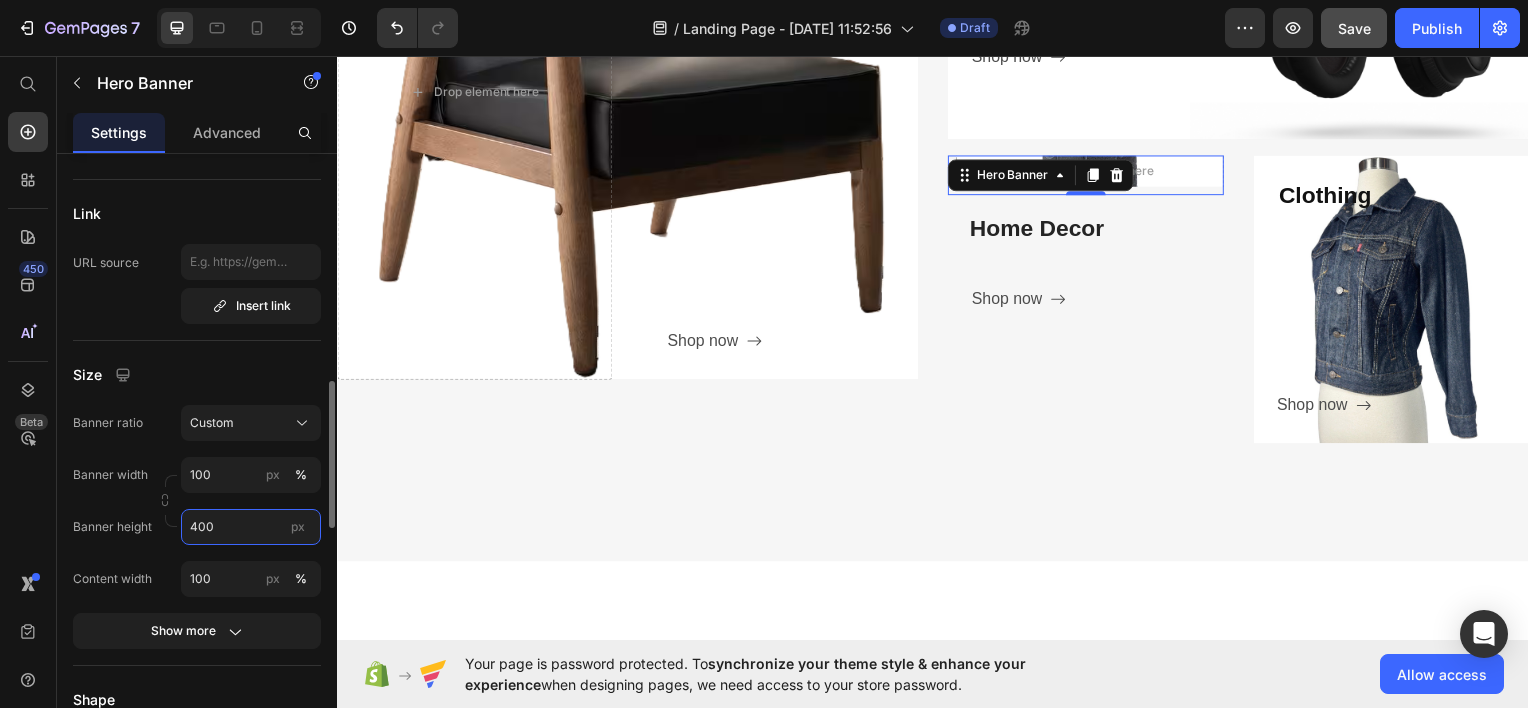 click on "400" at bounding box center (251, 527) 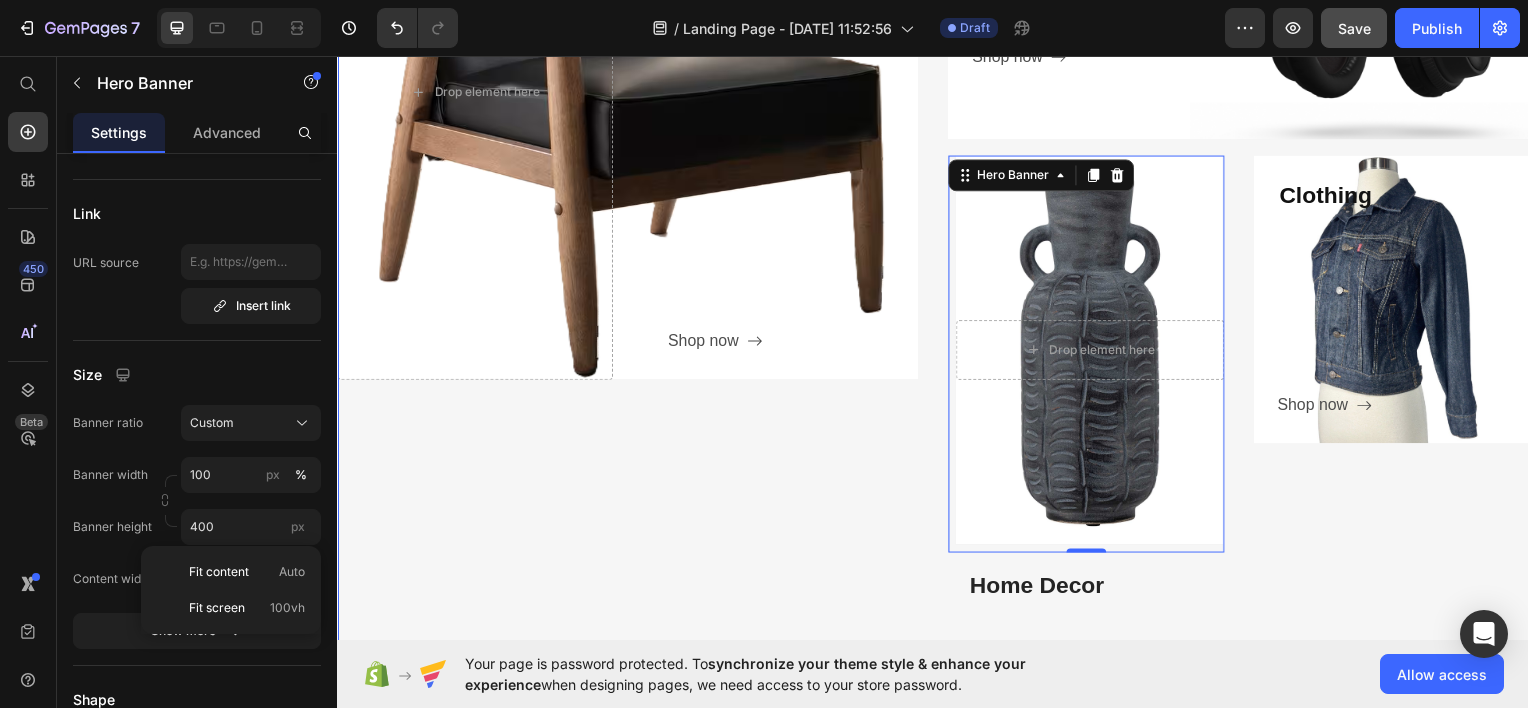 click on "Furniture Heading
Shop now Button Row
Drop element here Hero Banner" at bounding box center (629, 258) 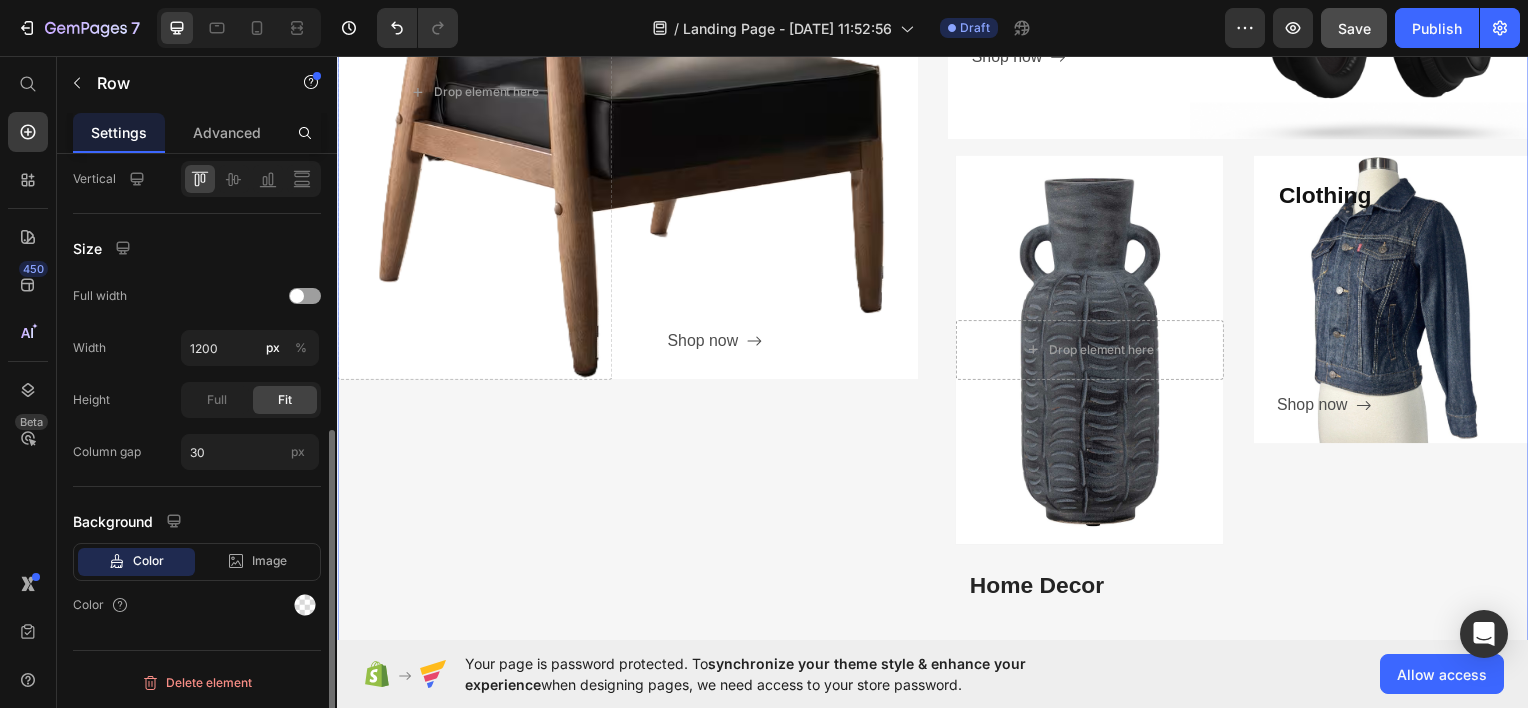 scroll, scrollTop: 0, scrollLeft: 0, axis: both 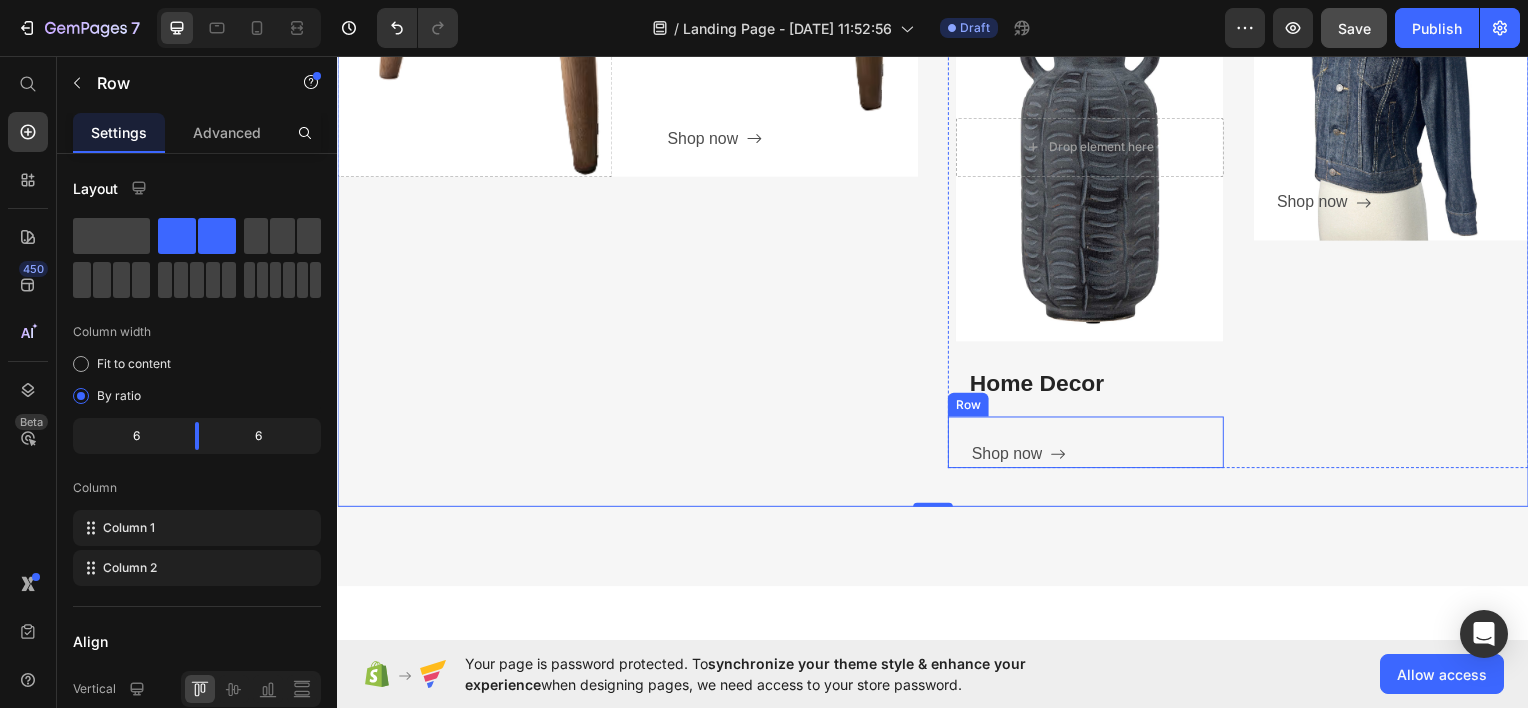 click on "Shop now Button Row" at bounding box center [1091, 444] 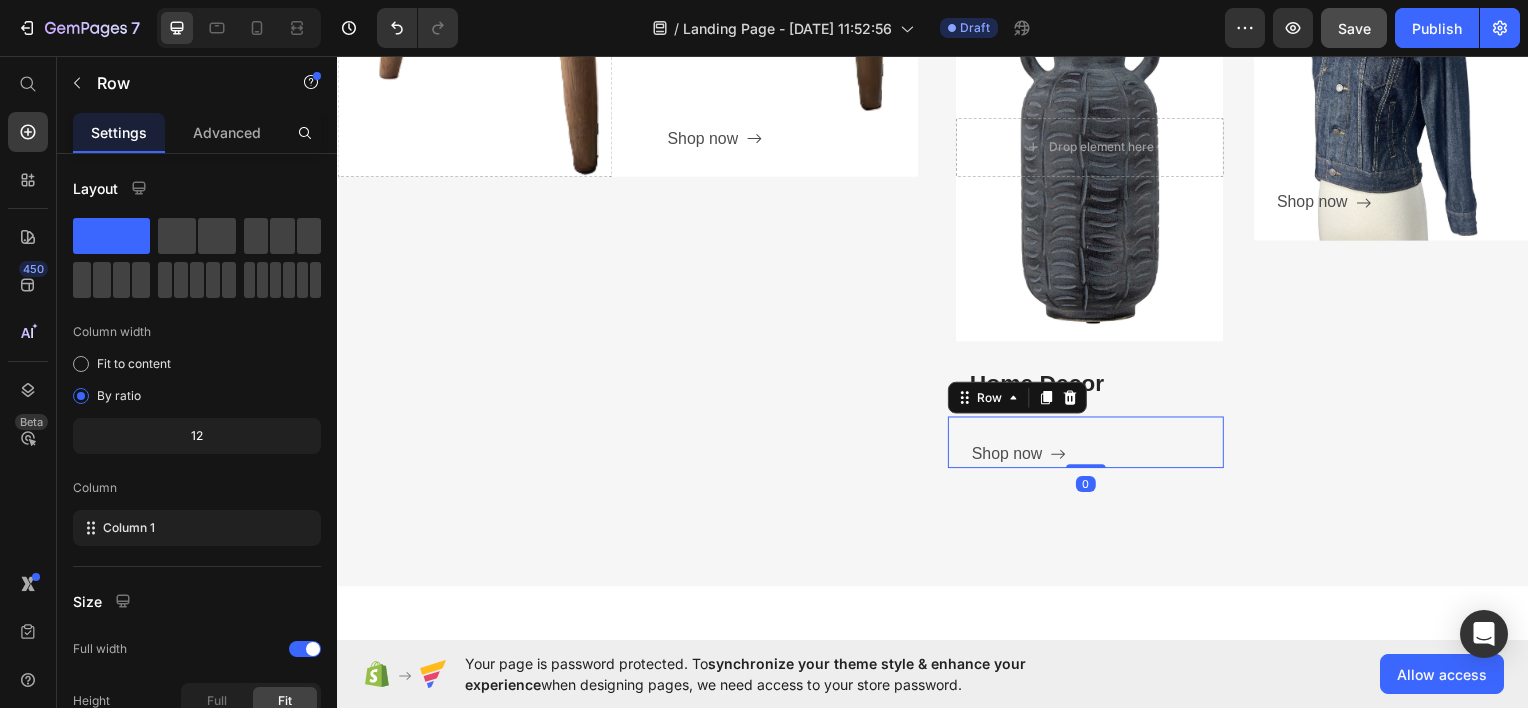 drag, startPoint x: 1088, startPoint y: 464, endPoint x: 1088, endPoint y: 434, distance: 30 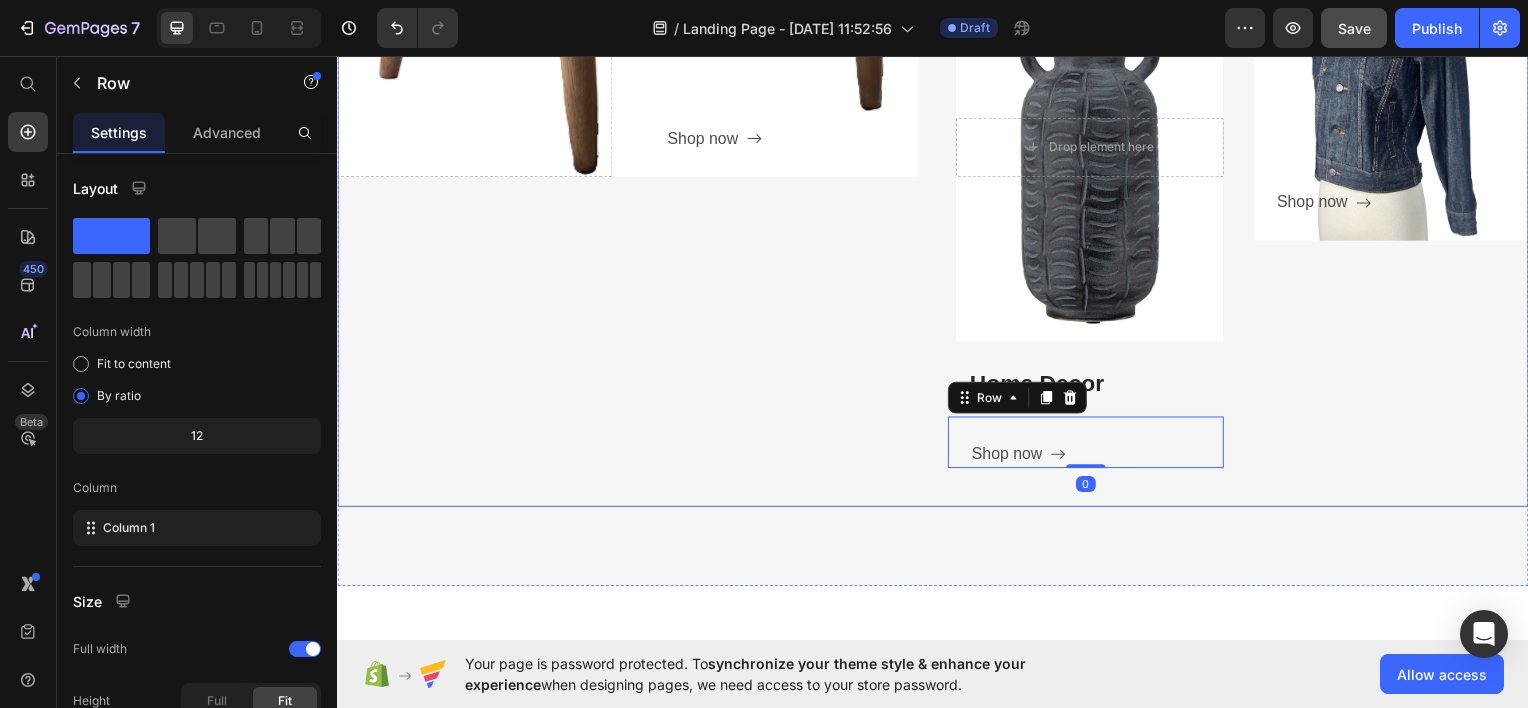 click on "Furniture Heading
Shop now Button Row
Drop element here Hero Banner" at bounding box center (629, 54) 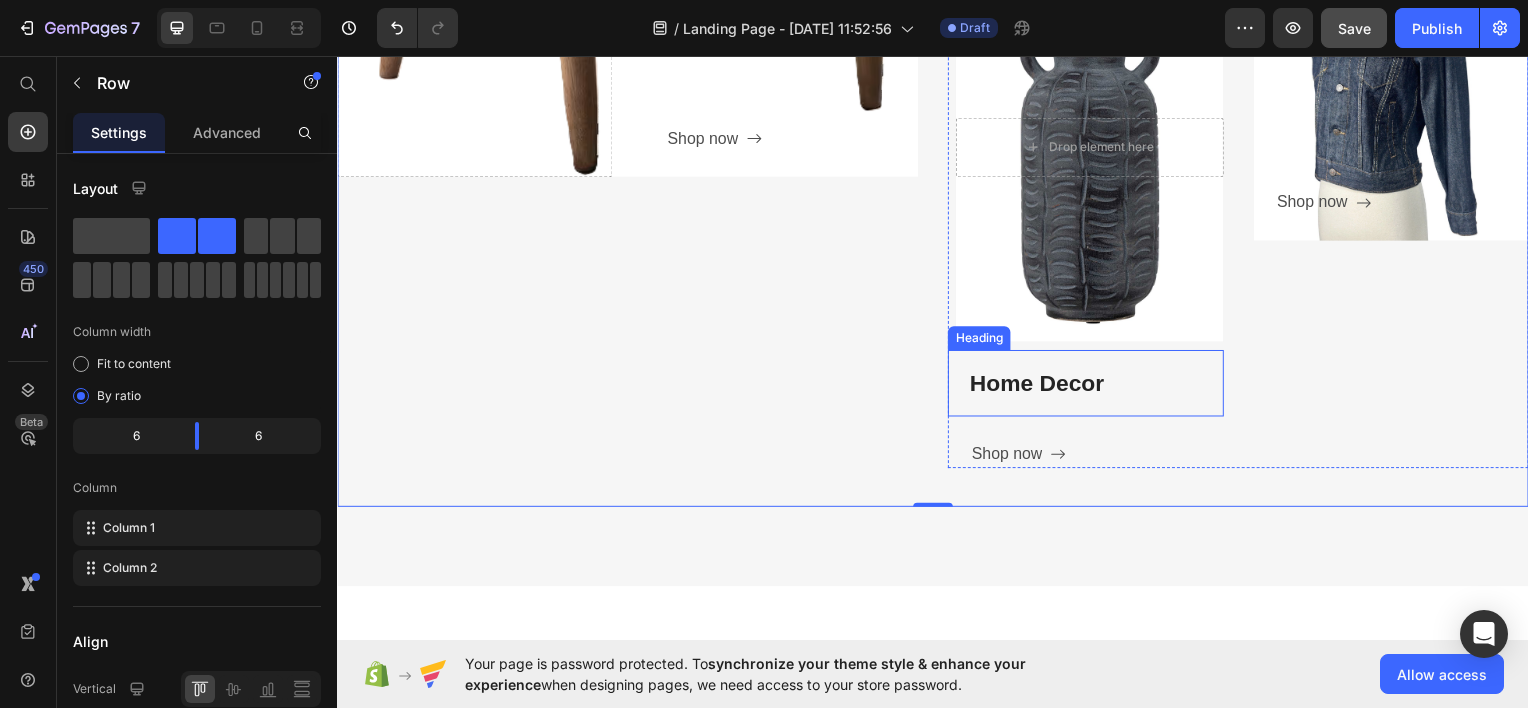 click on "Home Decor" at bounding box center [1091, 384] 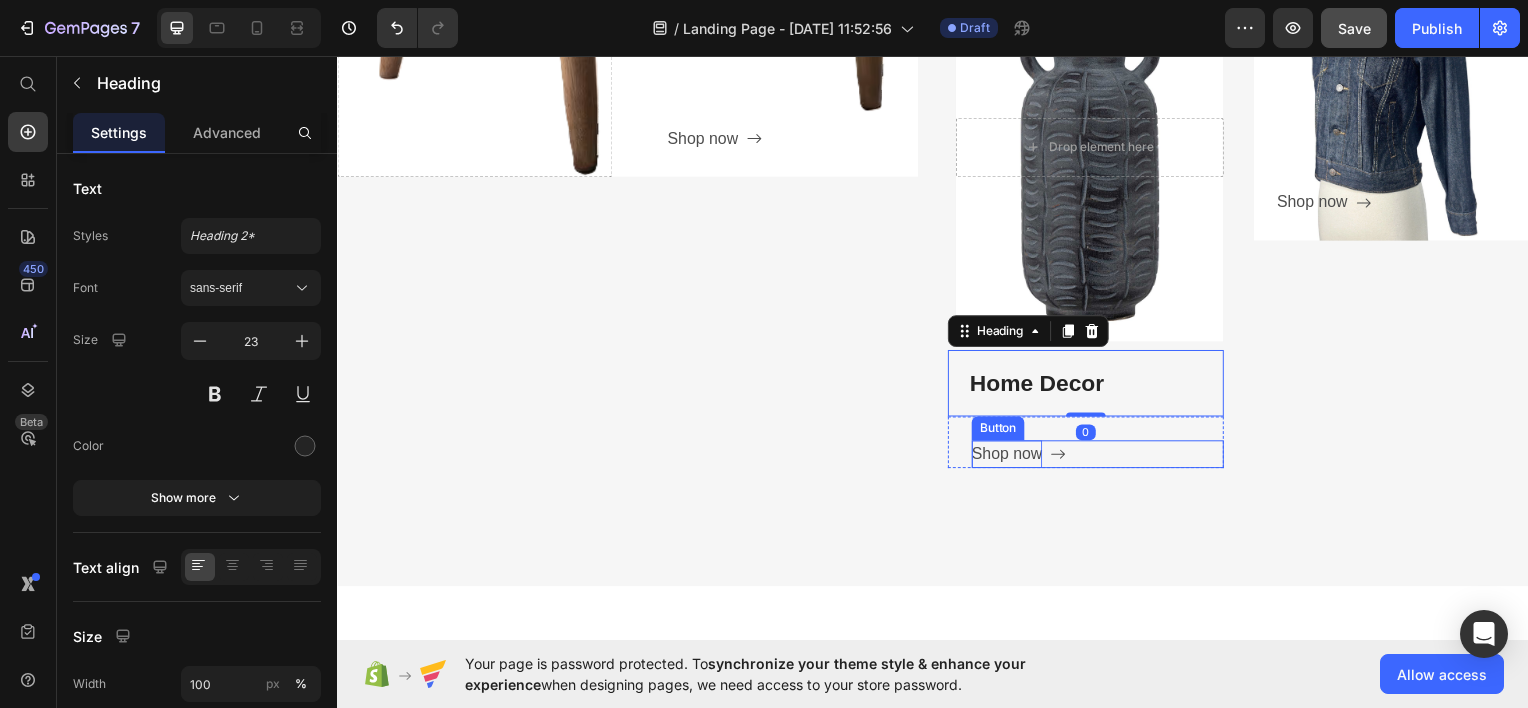 click on "Shop now" at bounding box center [1011, 456] 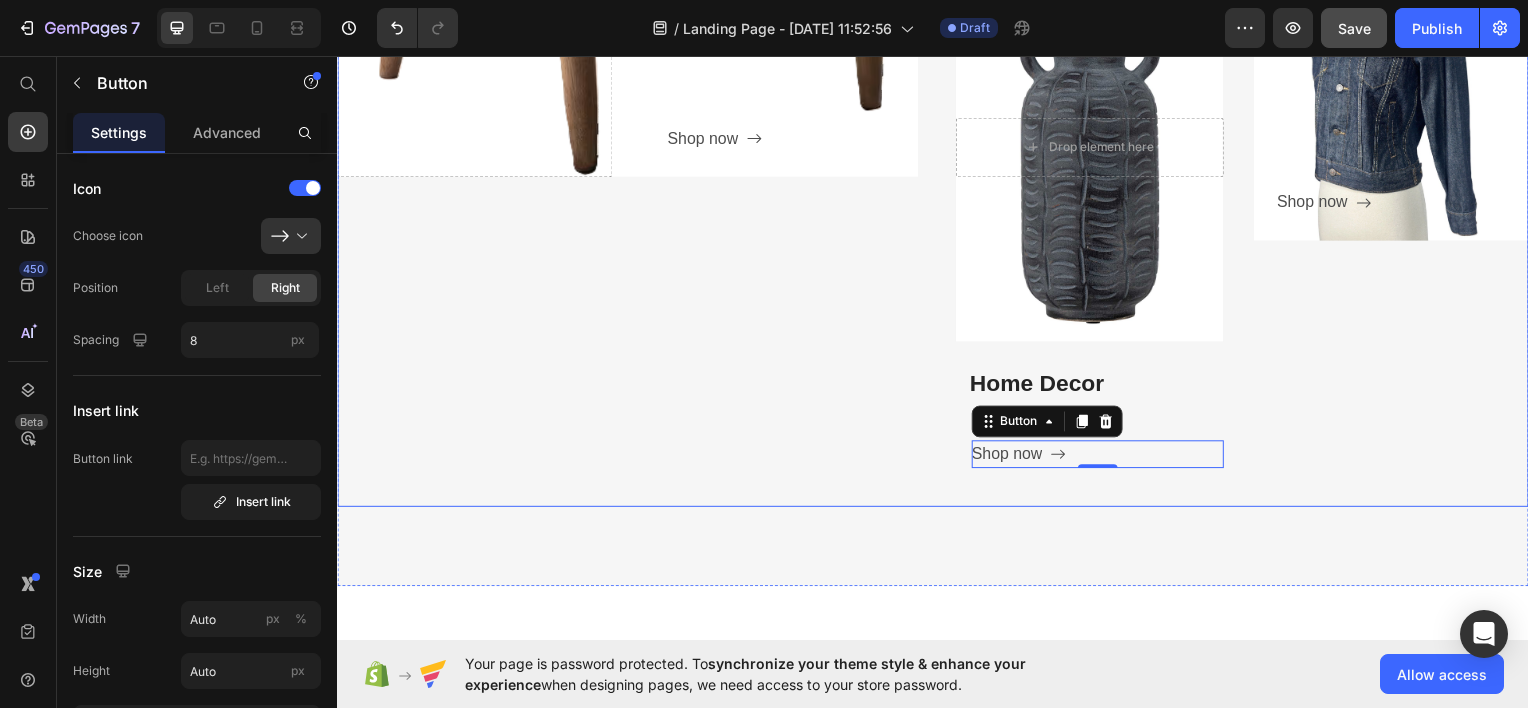 click on "Furniture Heading
Shop now Button Row
Drop element here Hero Banner" at bounding box center (629, 54) 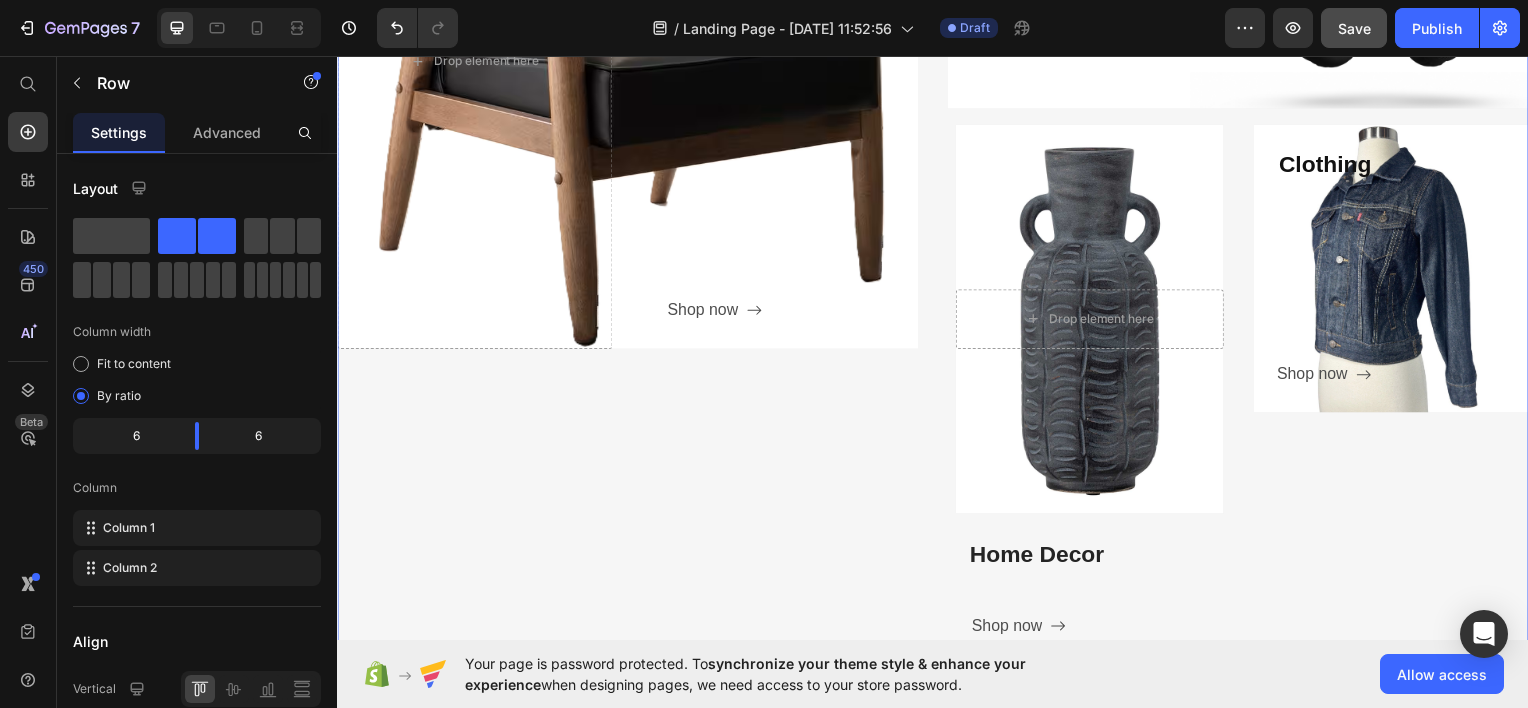 scroll, scrollTop: 1063, scrollLeft: 0, axis: vertical 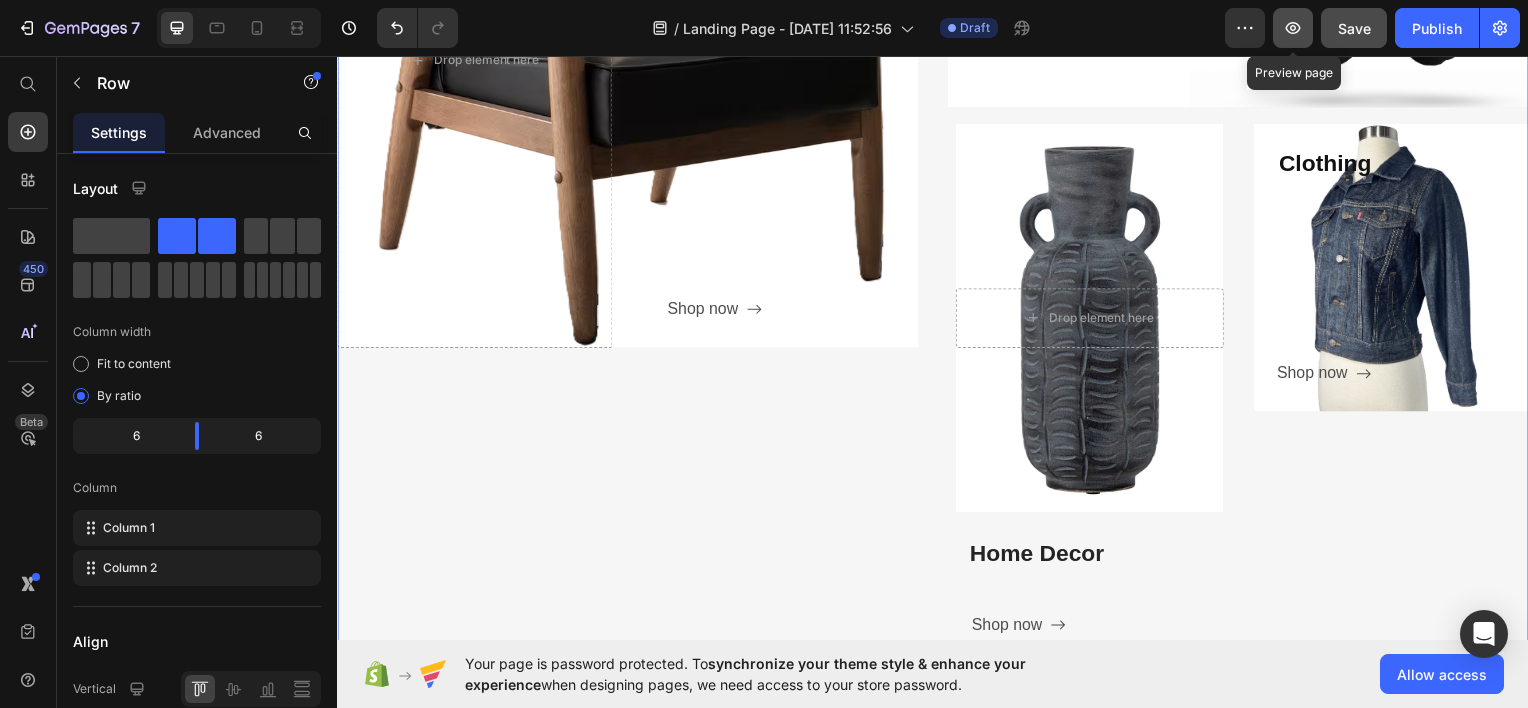 click 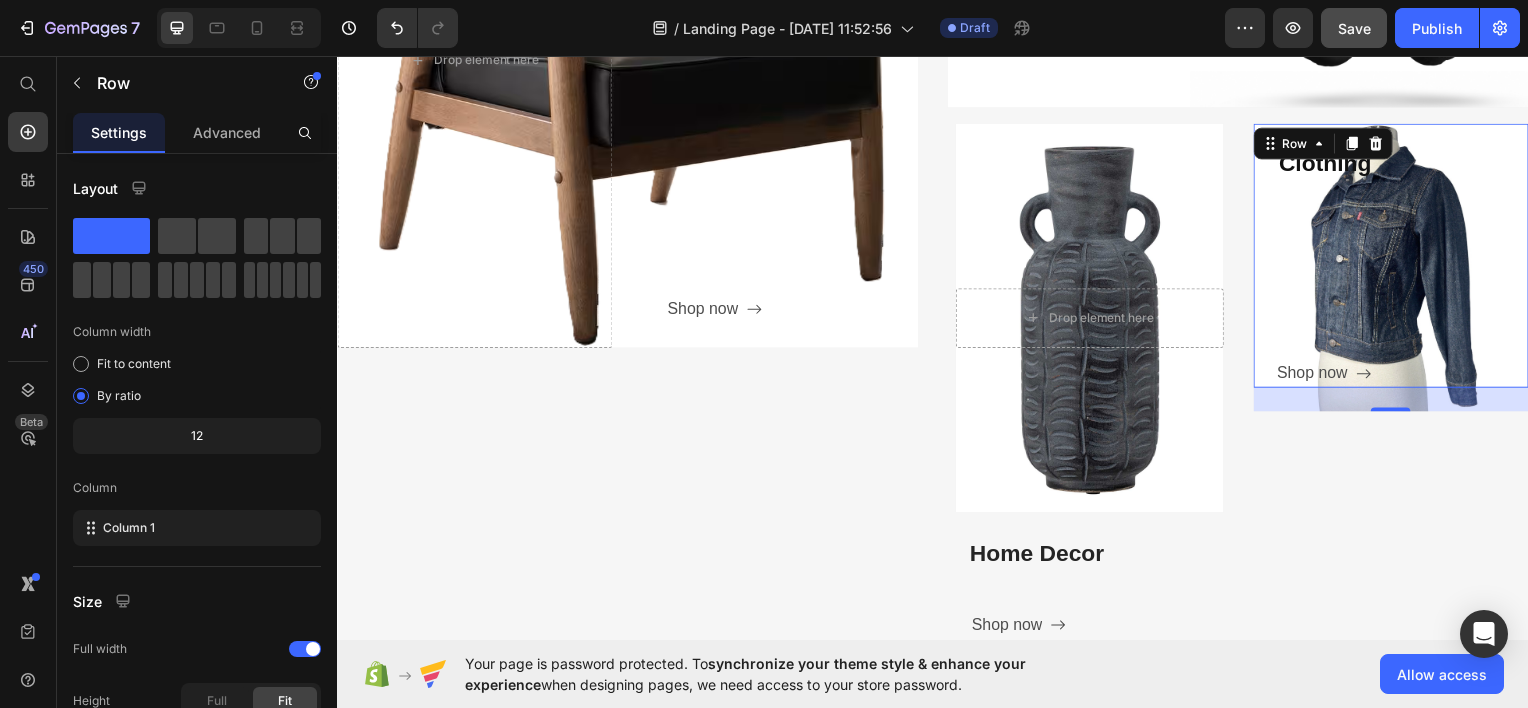click on "Clothing Heading
Shop now Button" at bounding box center [1411, 268] 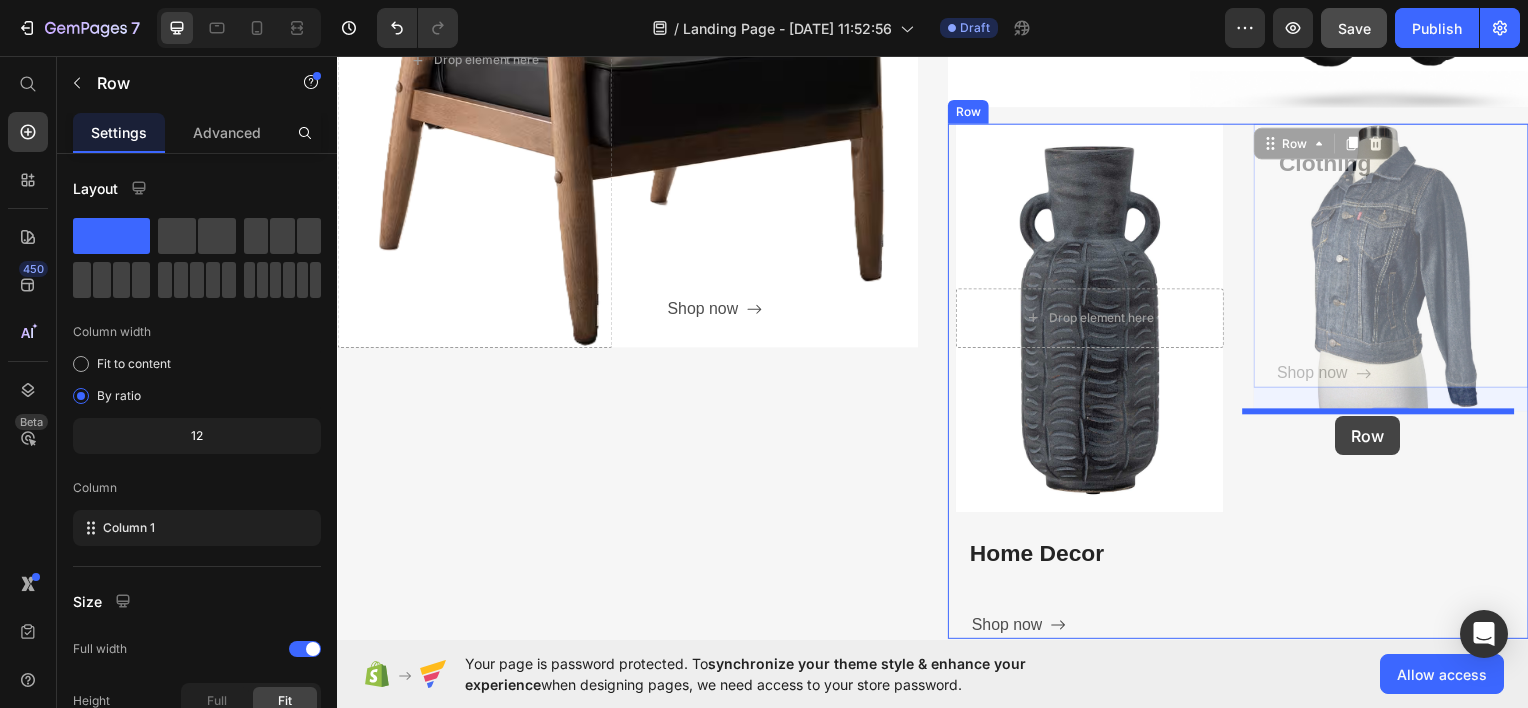 drag, startPoint x: 1341, startPoint y: 239, endPoint x: 1343, endPoint y: 418, distance: 179.01117 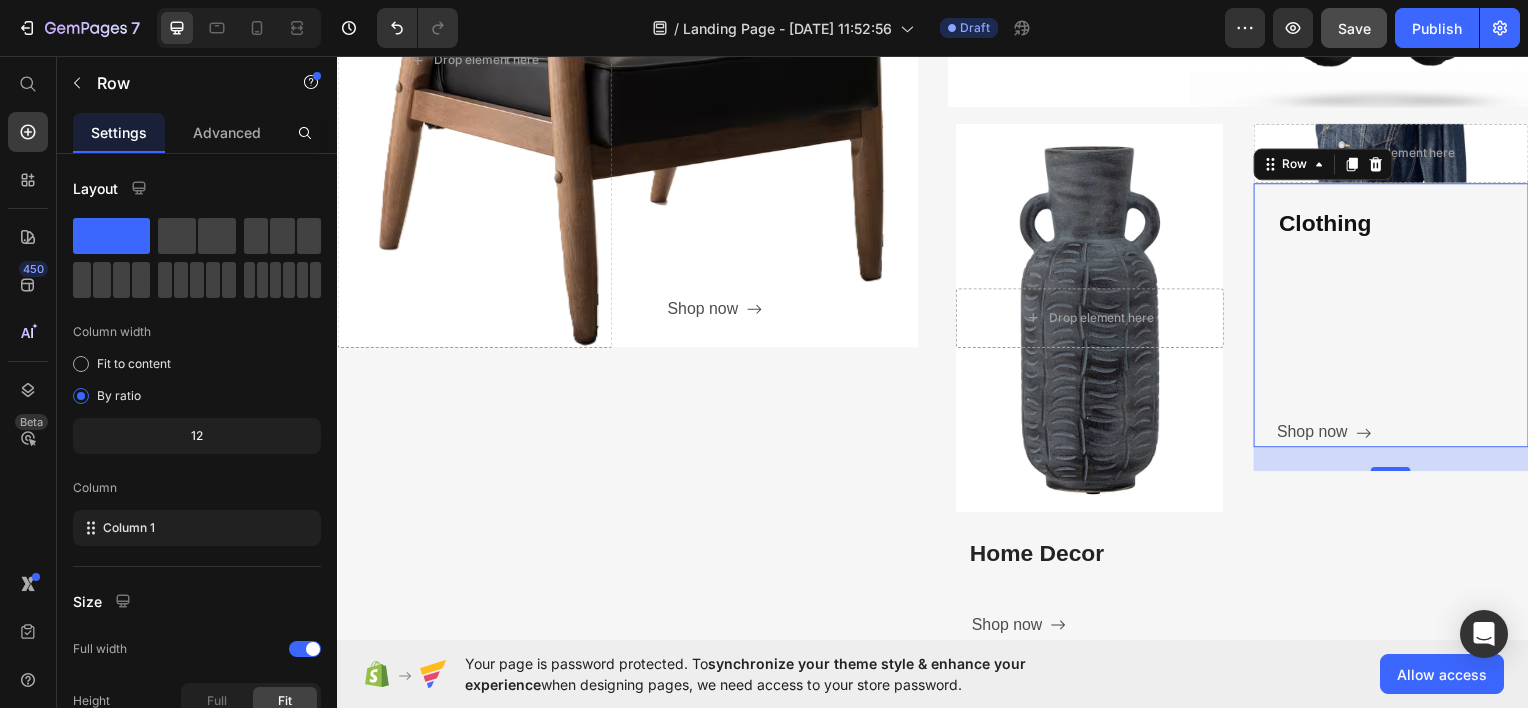 click on "Clothing Heading
Shop now Button" at bounding box center (1411, 328) 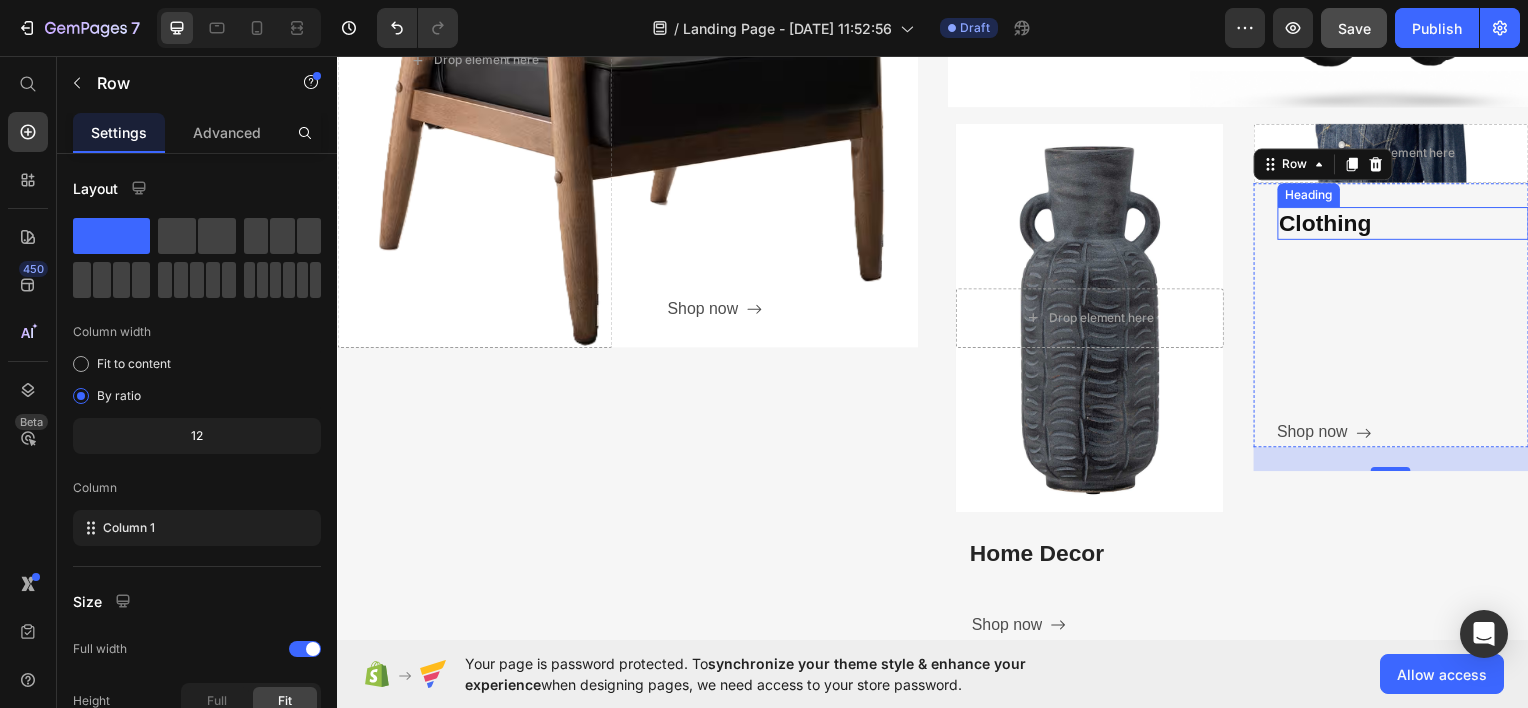 click on "Clothing" at bounding box center [1411, 224] 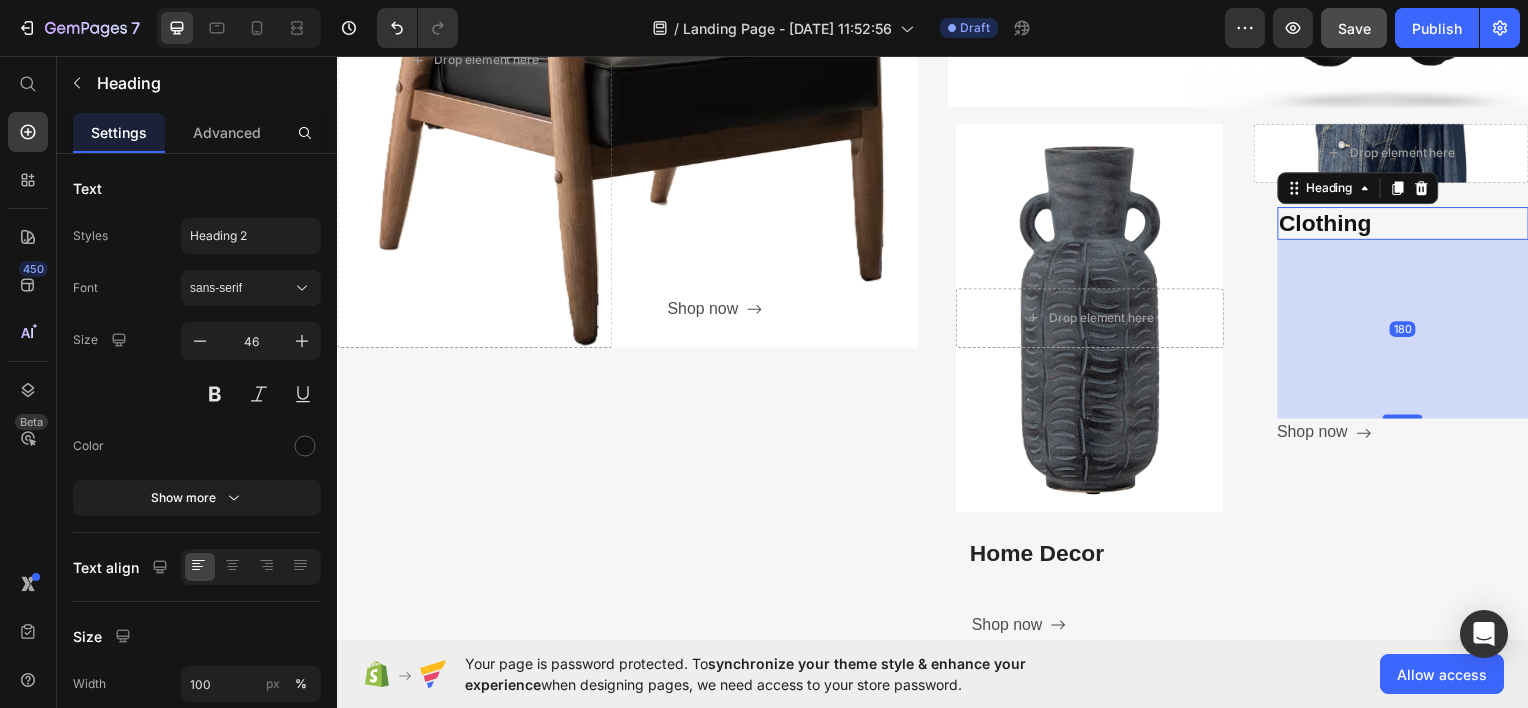 click on "Clothing" at bounding box center (1411, 224) 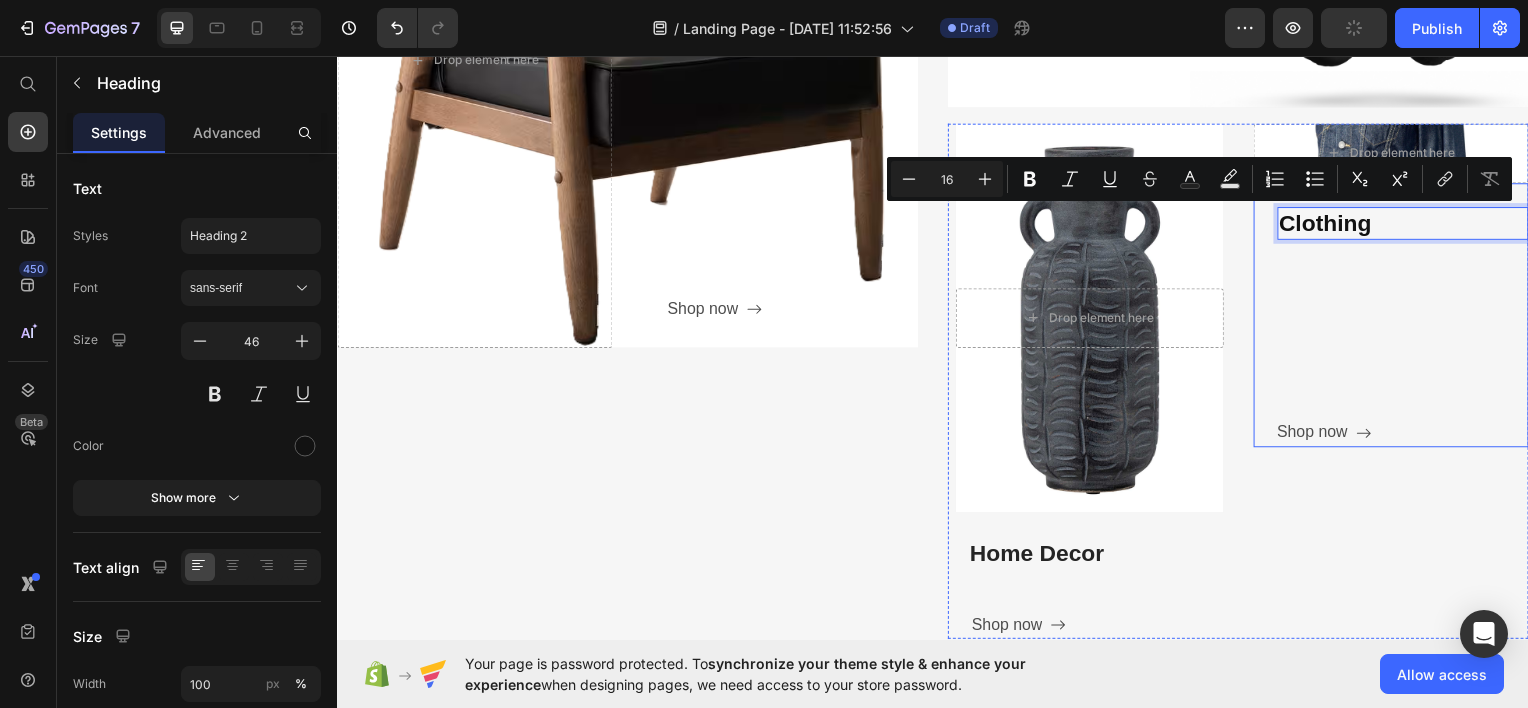click on "Clothing Heading   180
Shop now Button" at bounding box center [1411, 328] 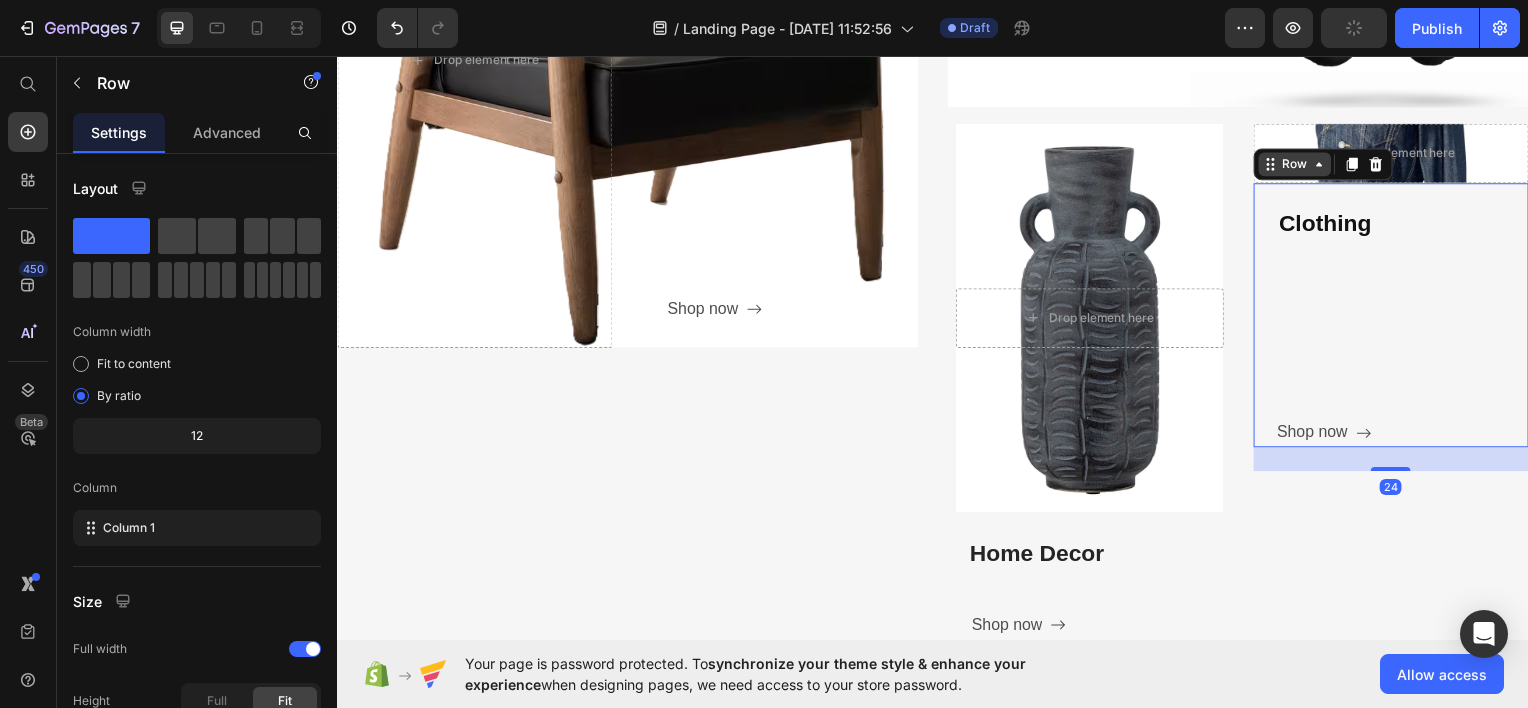 click on "Row" at bounding box center (1301, 164) 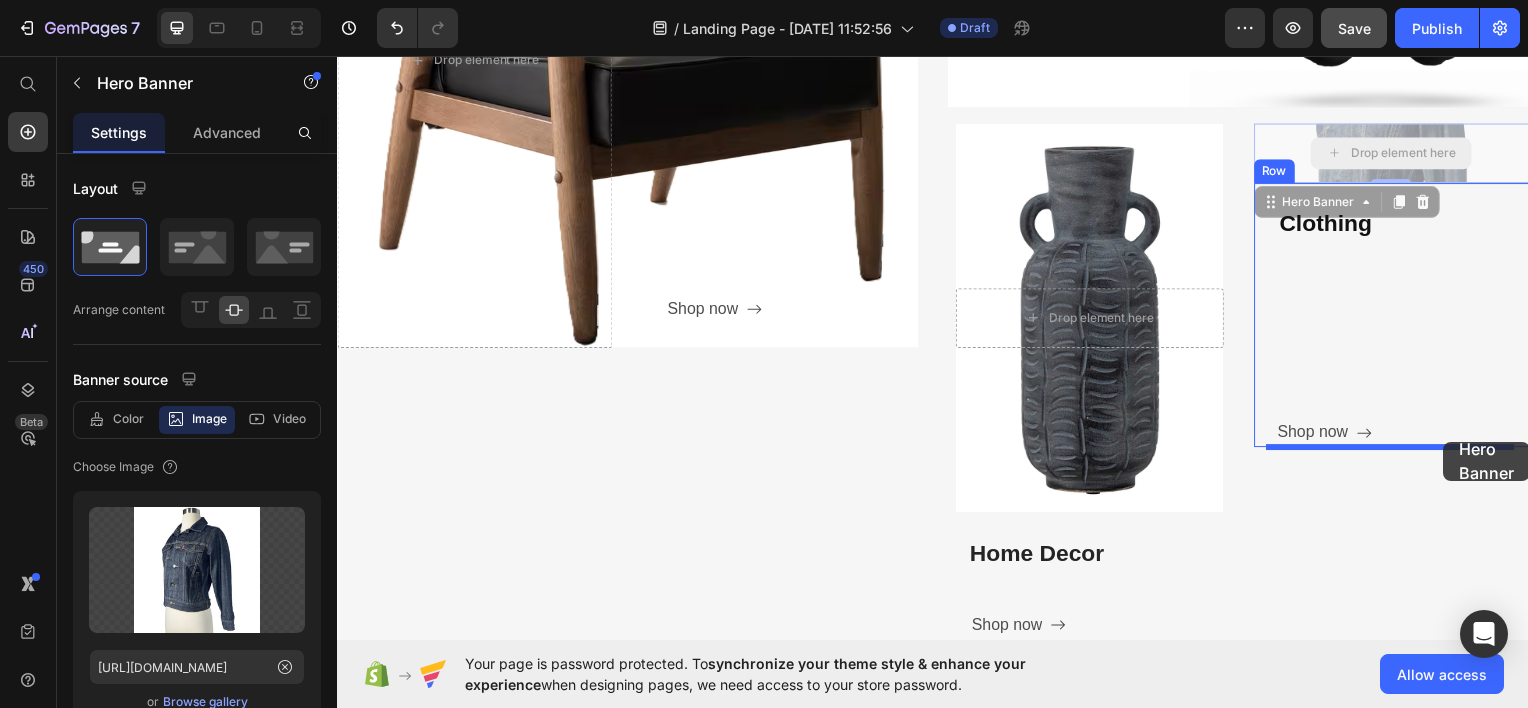 drag, startPoint x: 1496, startPoint y: 157, endPoint x: 1451, endPoint y: 444, distance: 290.50644 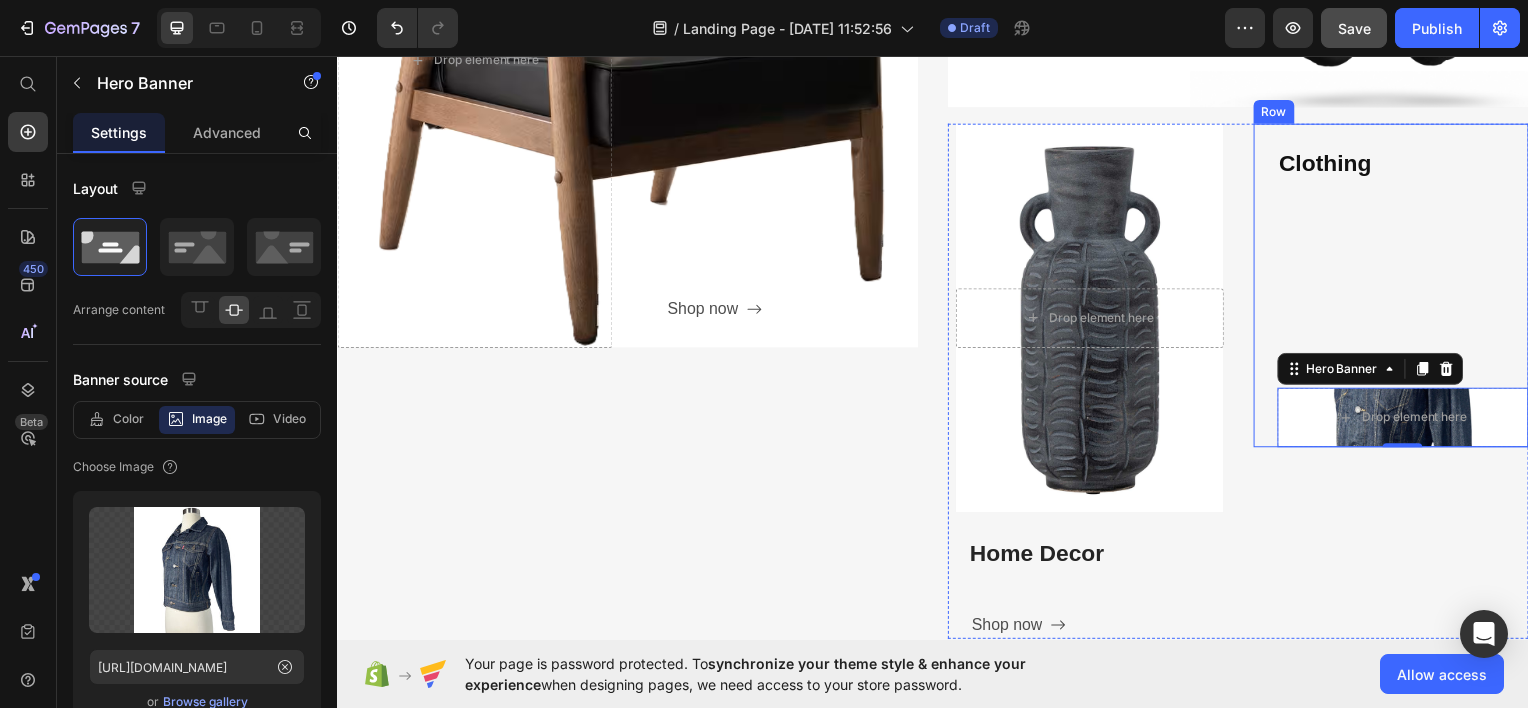 click on "Clothing Heading
Shop now Button
Drop element here Hero Banner   0" at bounding box center (1411, 298) 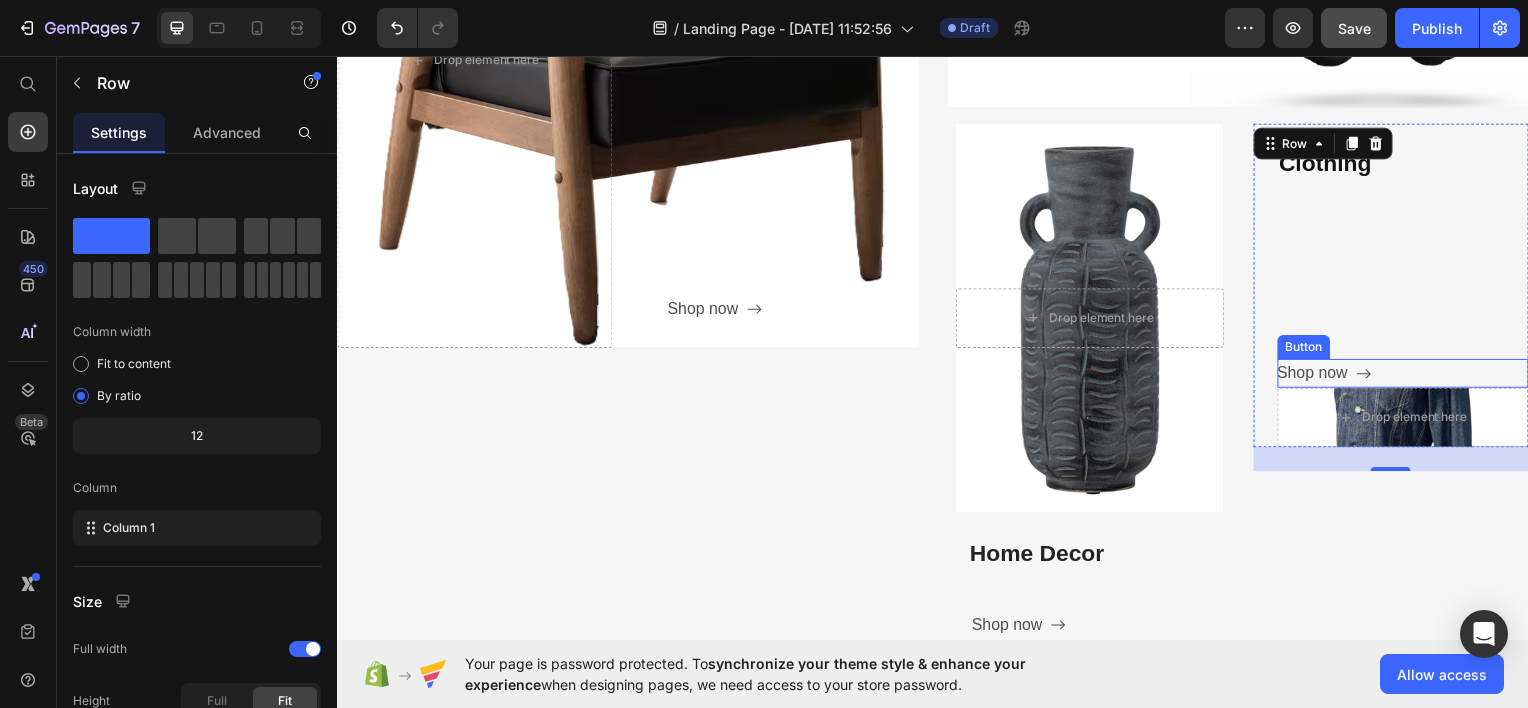 click on "Shop now Button" at bounding box center [1411, 374] 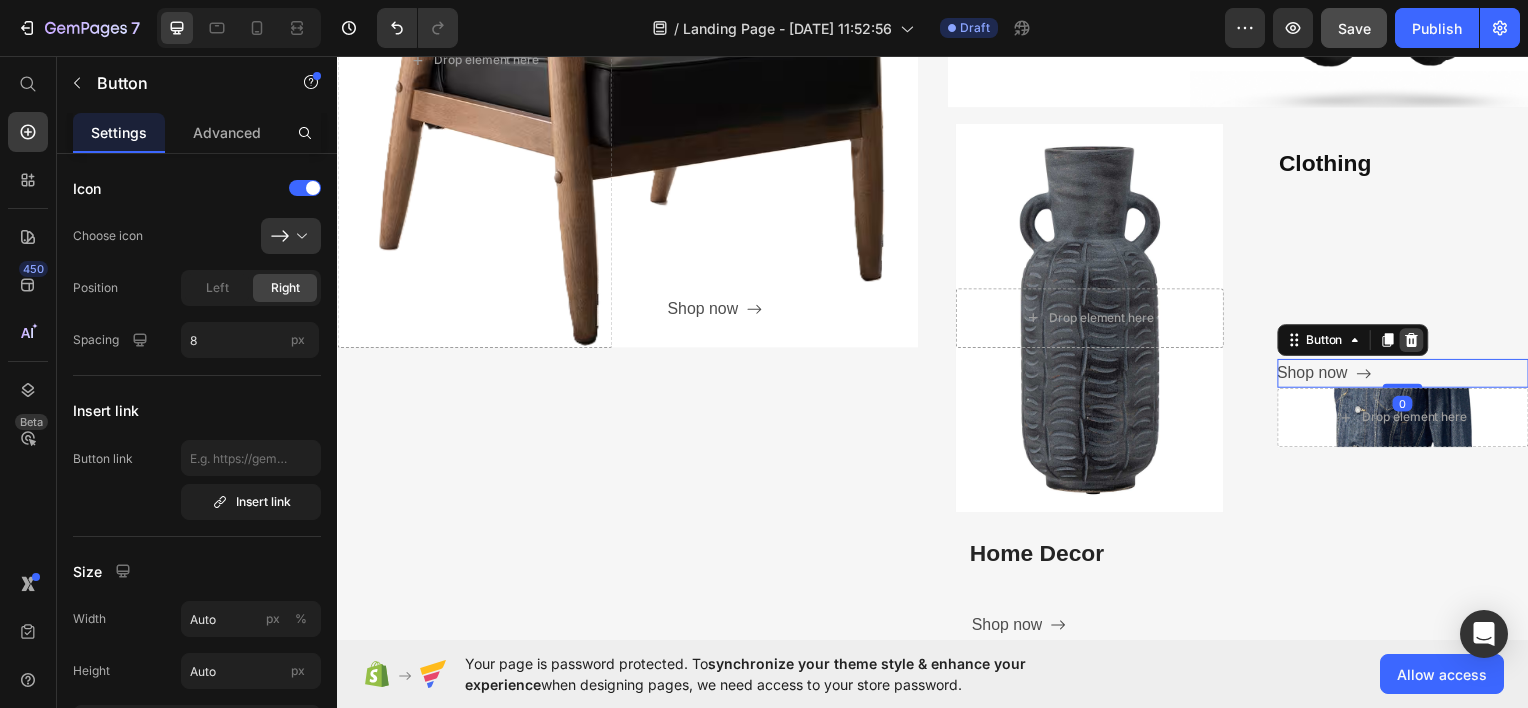 drag, startPoint x: 1403, startPoint y: 385, endPoint x: 1405, endPoint y: 331, distance: 54.037025 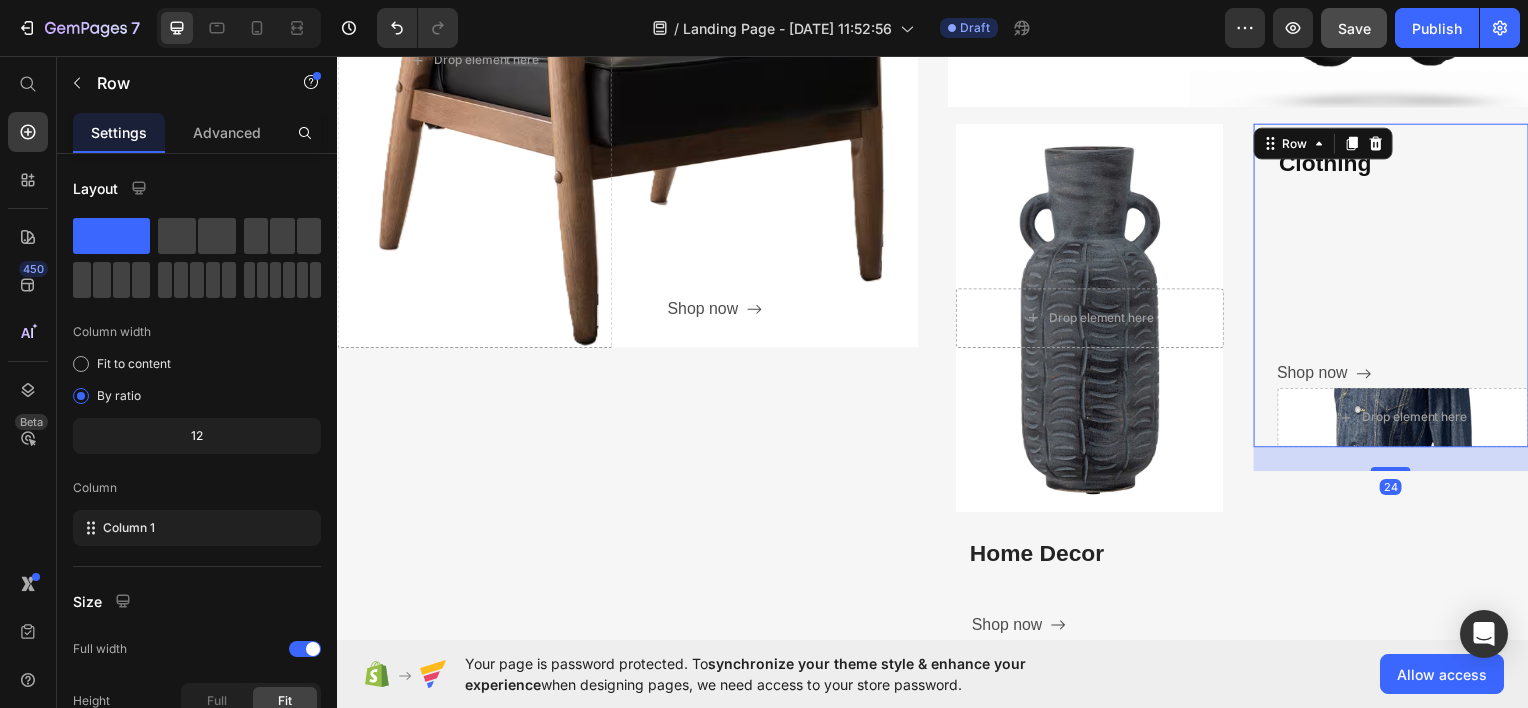 click on "Clothing Heading
Shop now Button
Drop element here Hero Banner" at bounding box center (1411, 298) 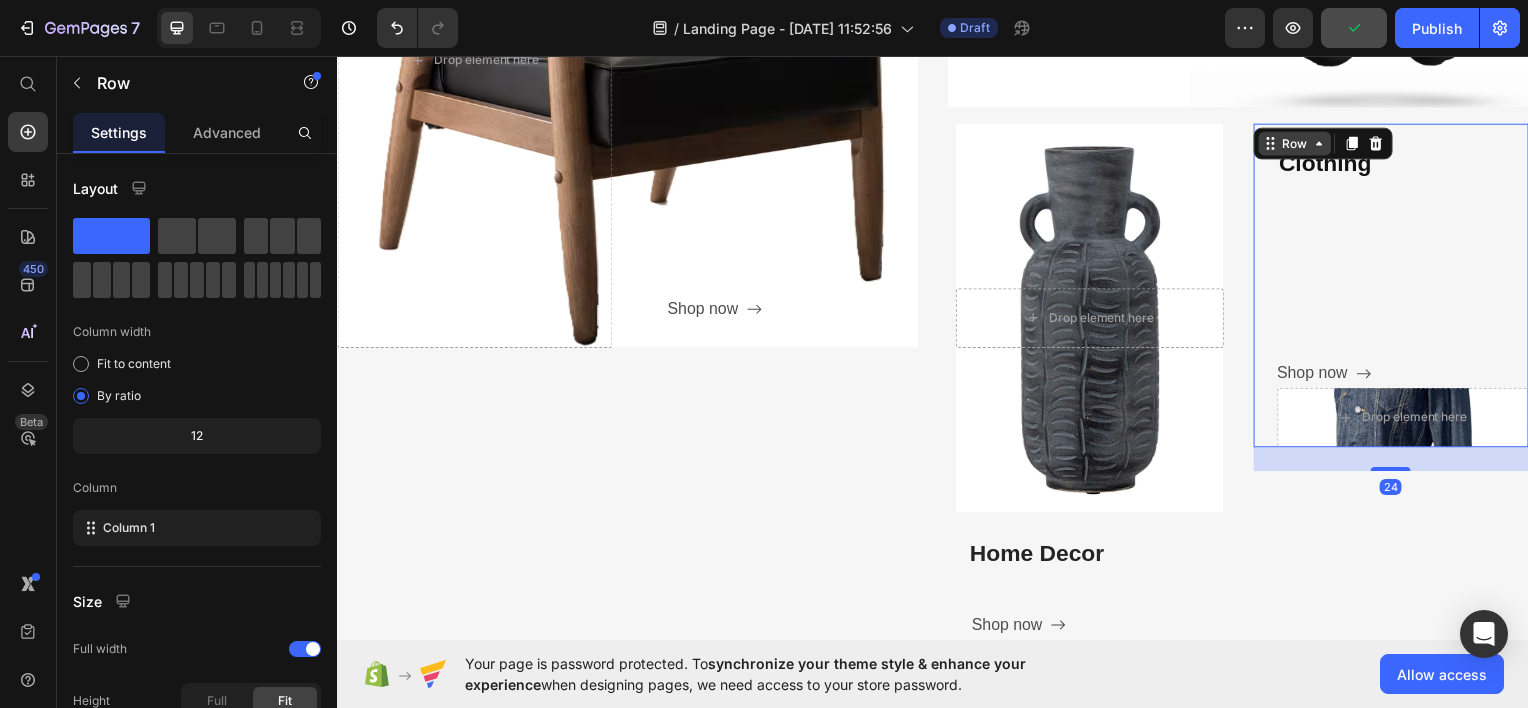 click on "Row" at bounding box center [1301, 143] 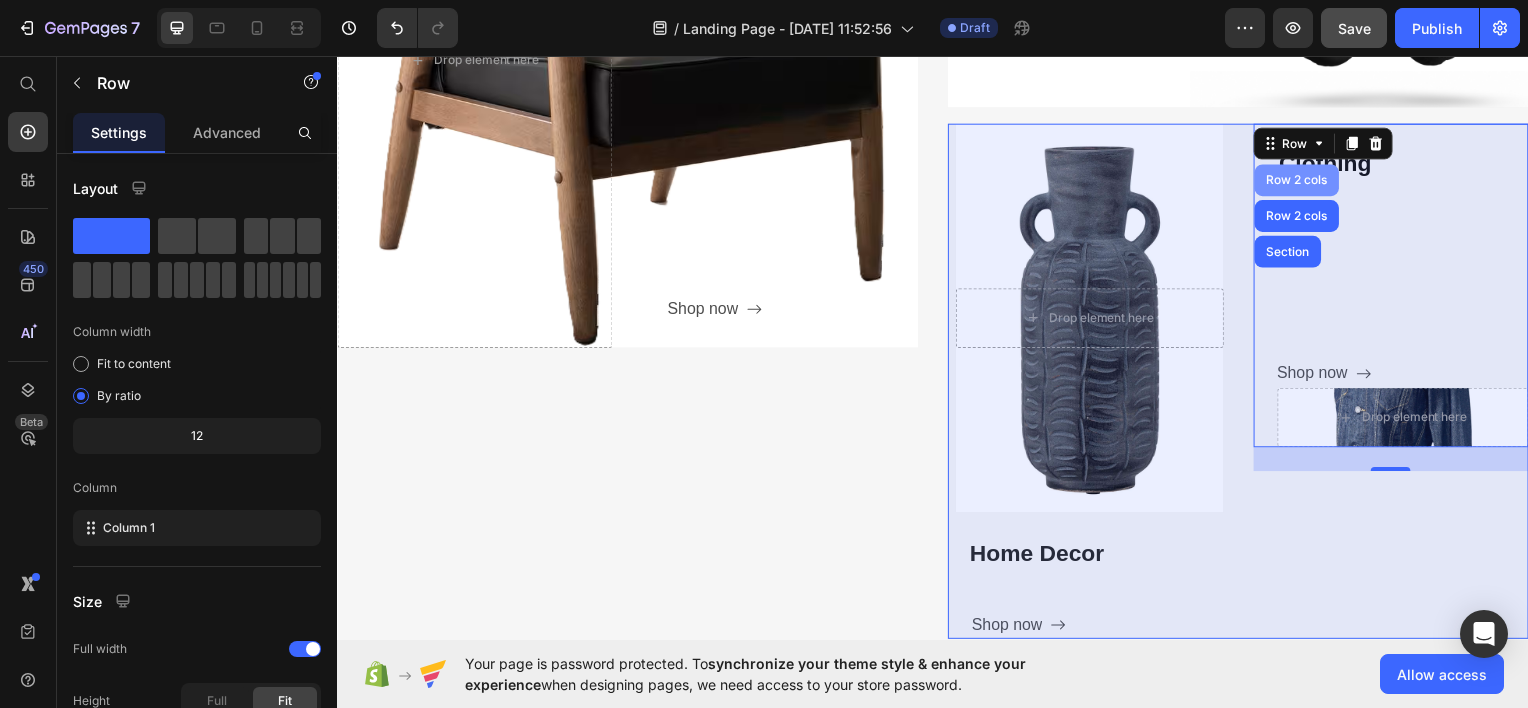 click on "Row 2 cols" at bounding box center [1303, 180] 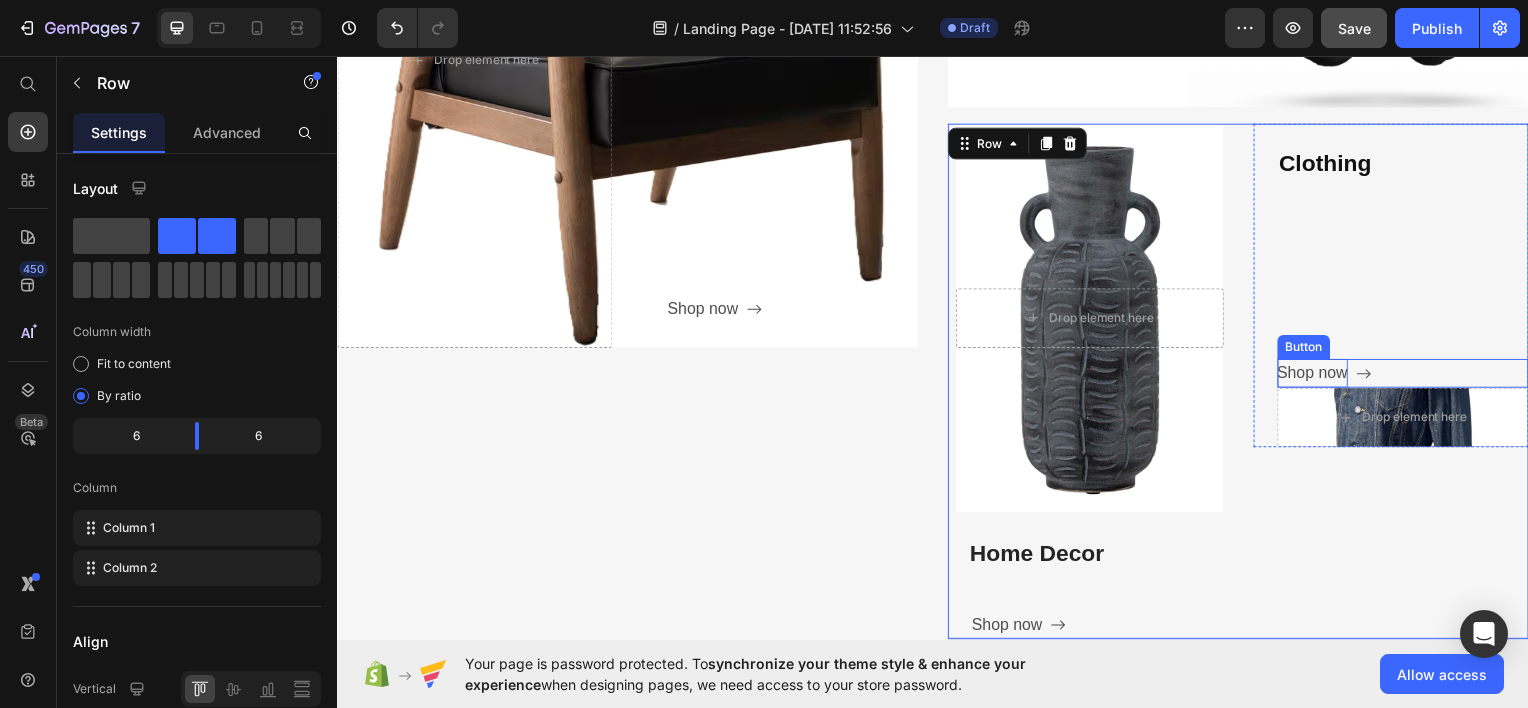 click on "Shop now" at bounding box center (1319, 374) 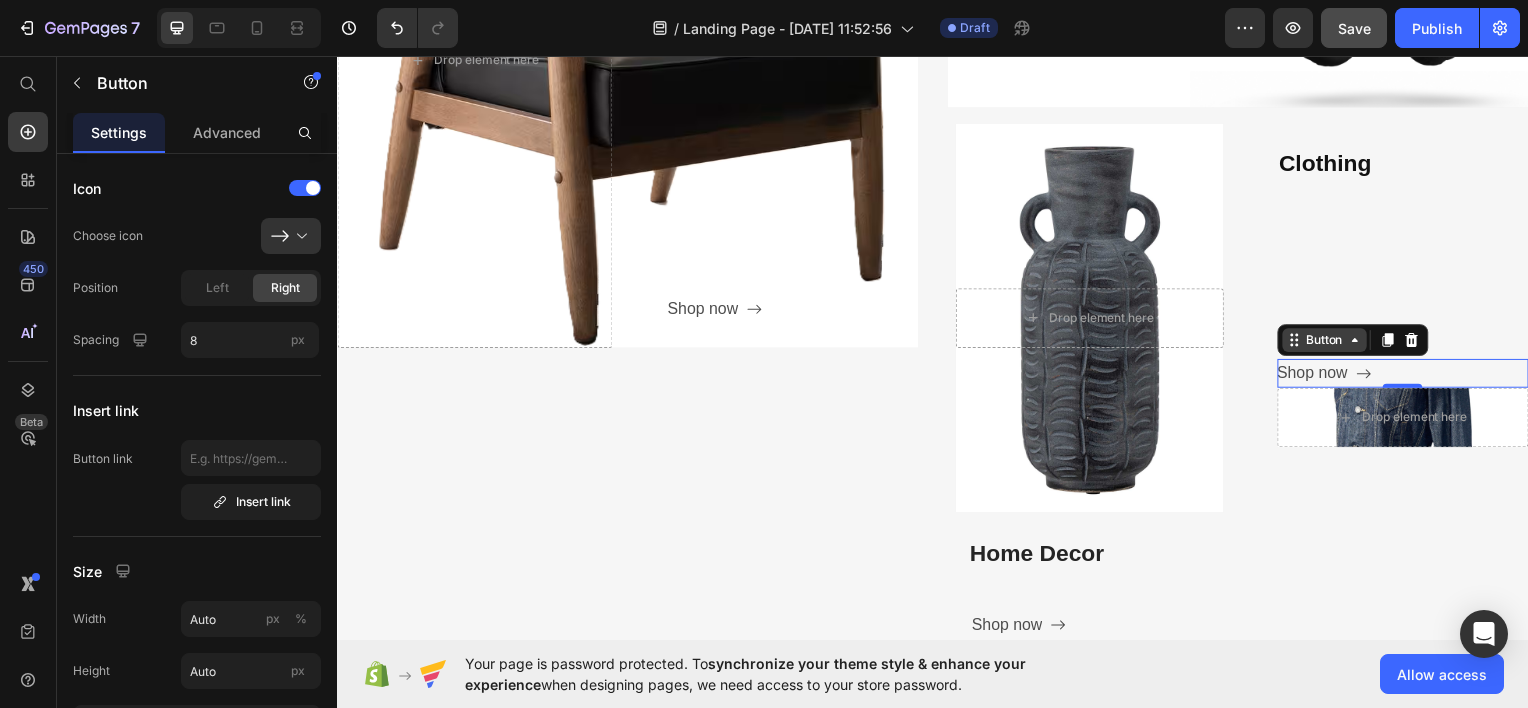 click 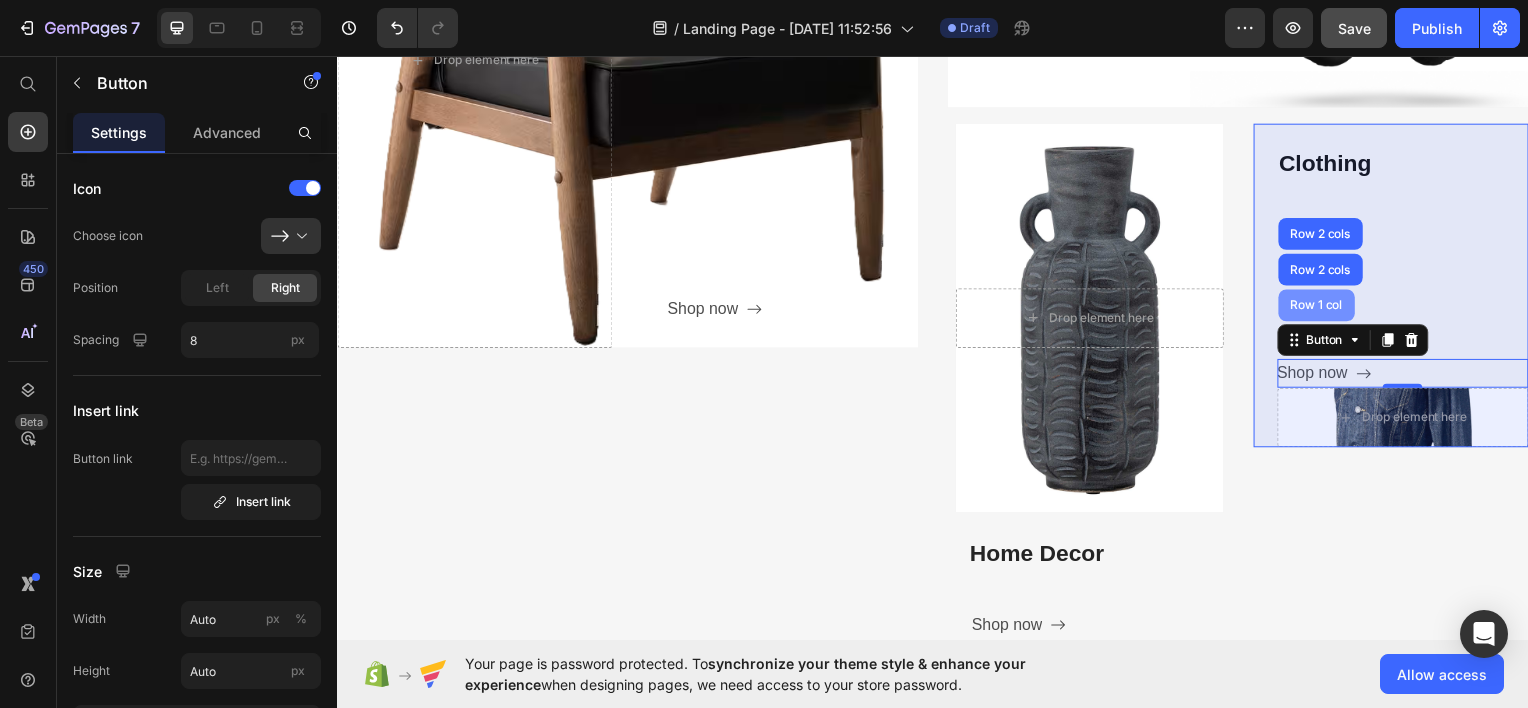 click on "Row 1 col" at bounding box center (1323, 306) 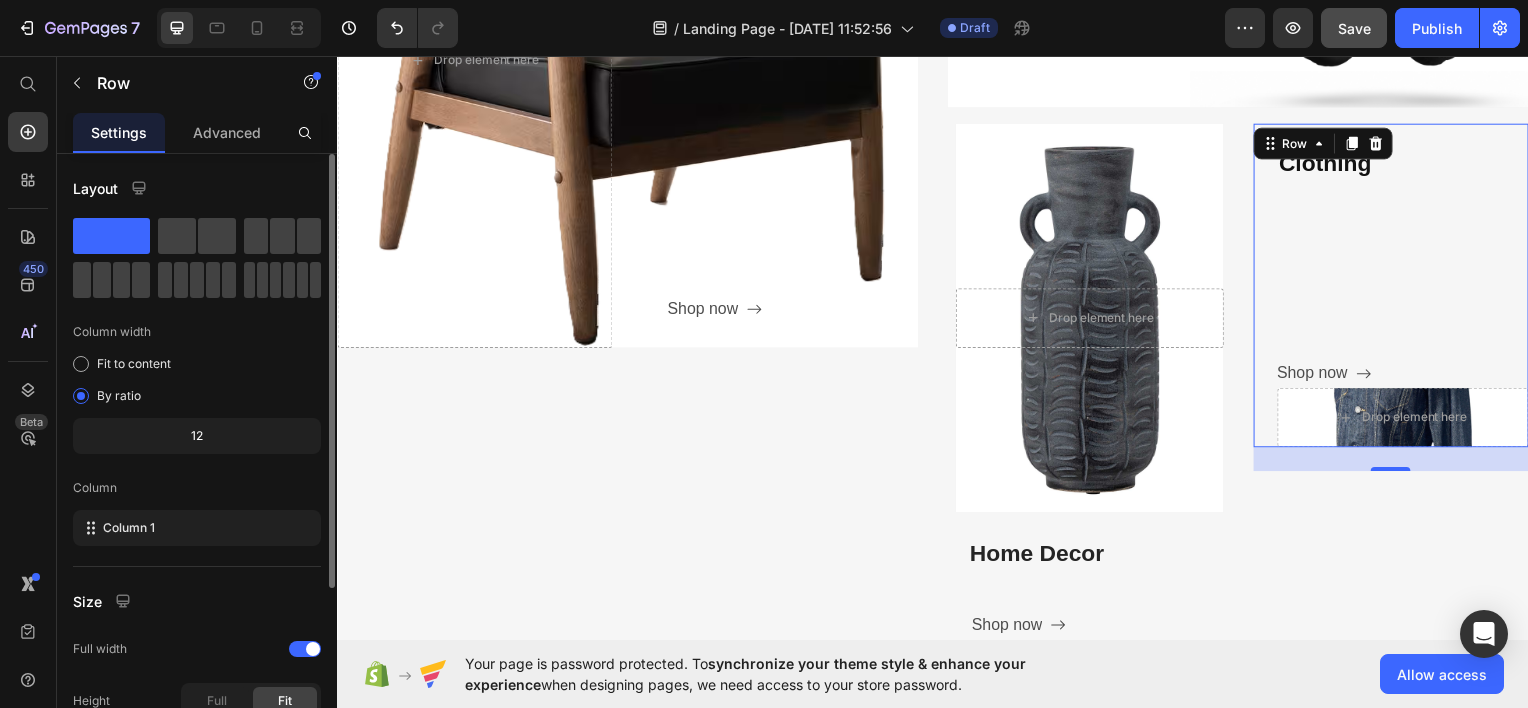 drag, startPoint x: 218, startPoint y: 367, endPoint x: 221, endPoint y: 433, distance: 66.068146 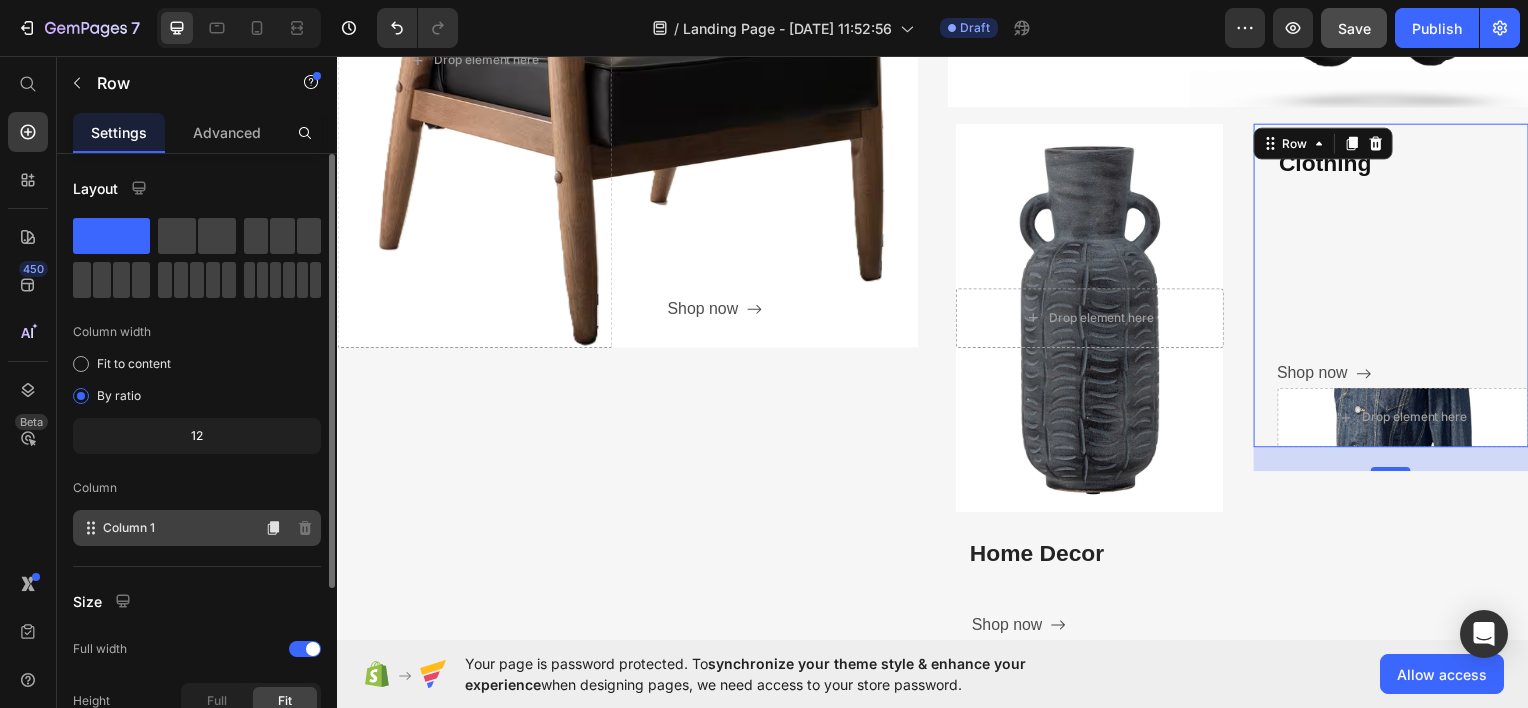 click on "Column 1" 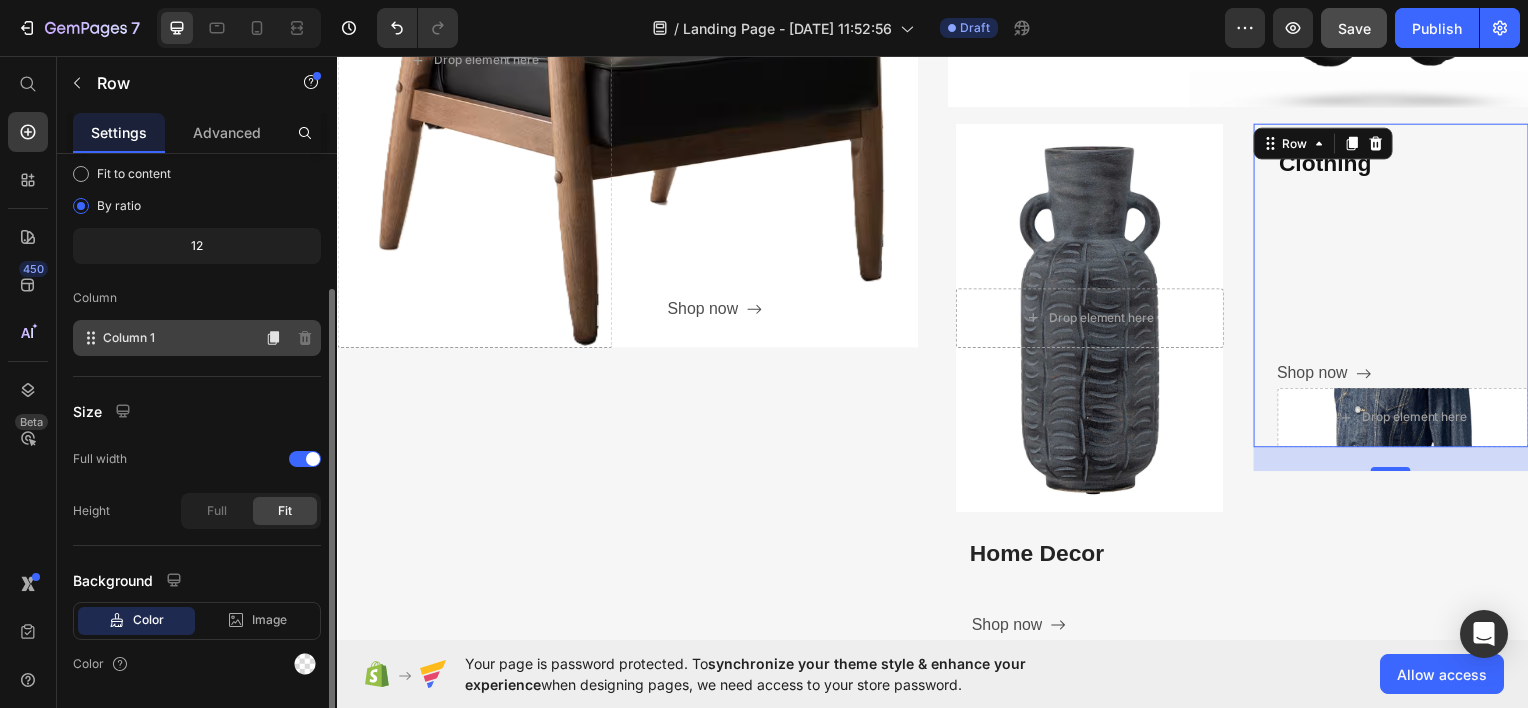 scroll, scrollTop: 191, scrollLeft: 0, axis: vertical 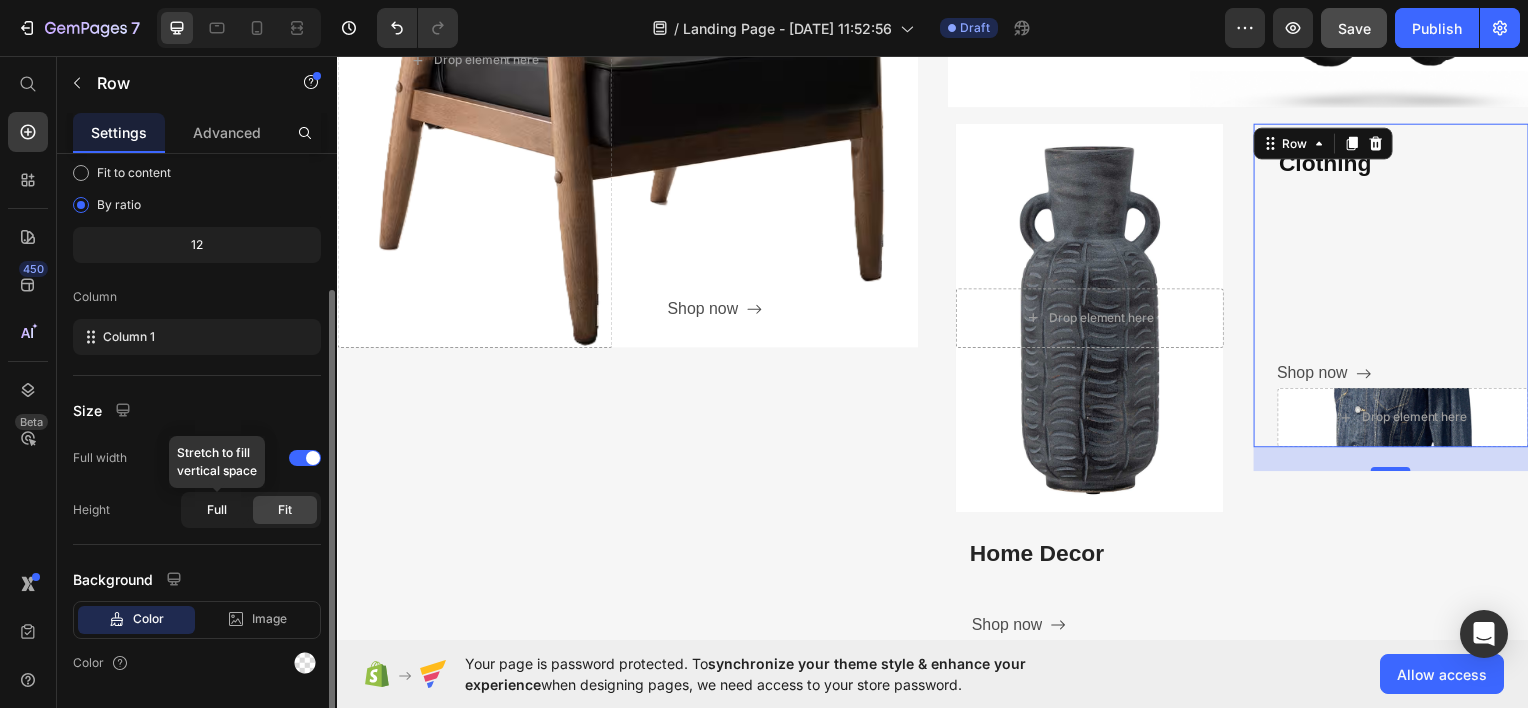 click on "Full" 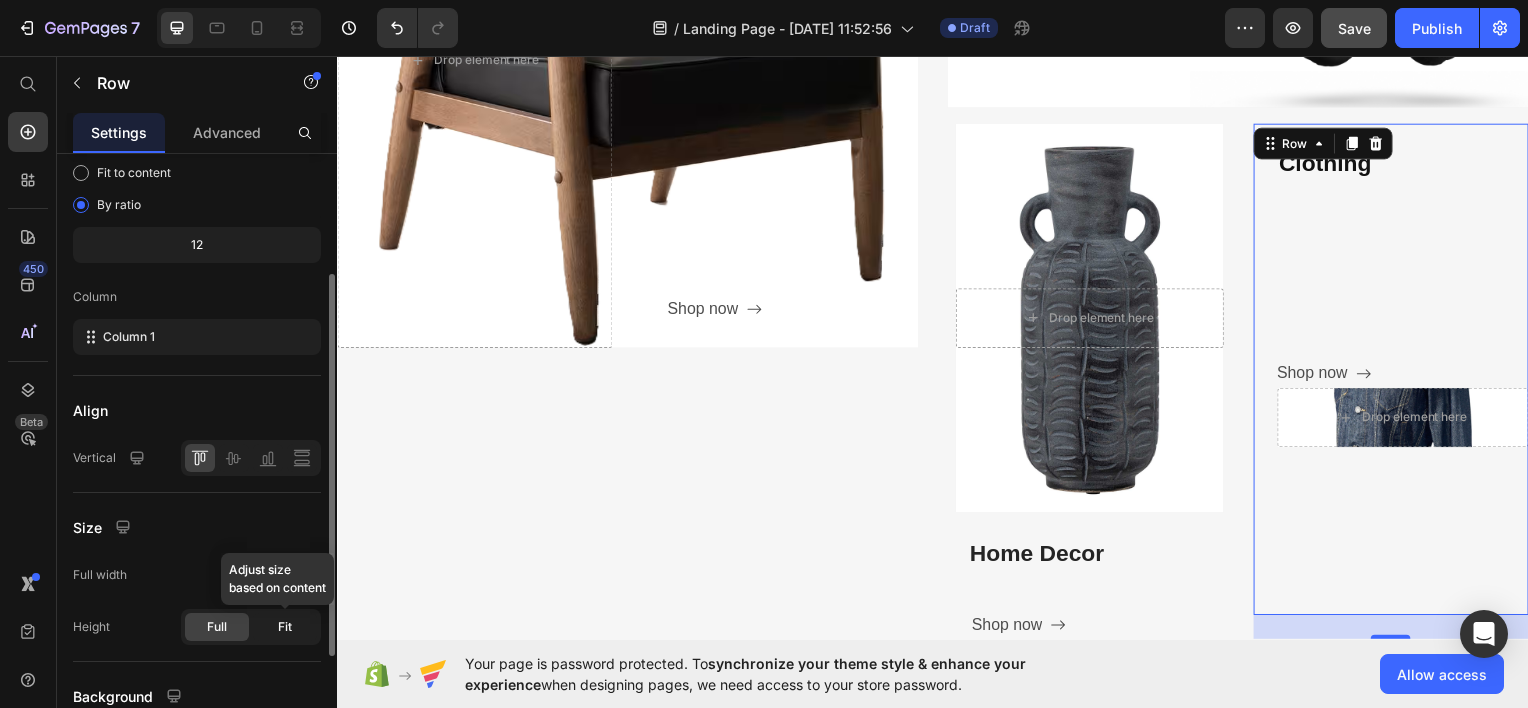 click on "Fit" 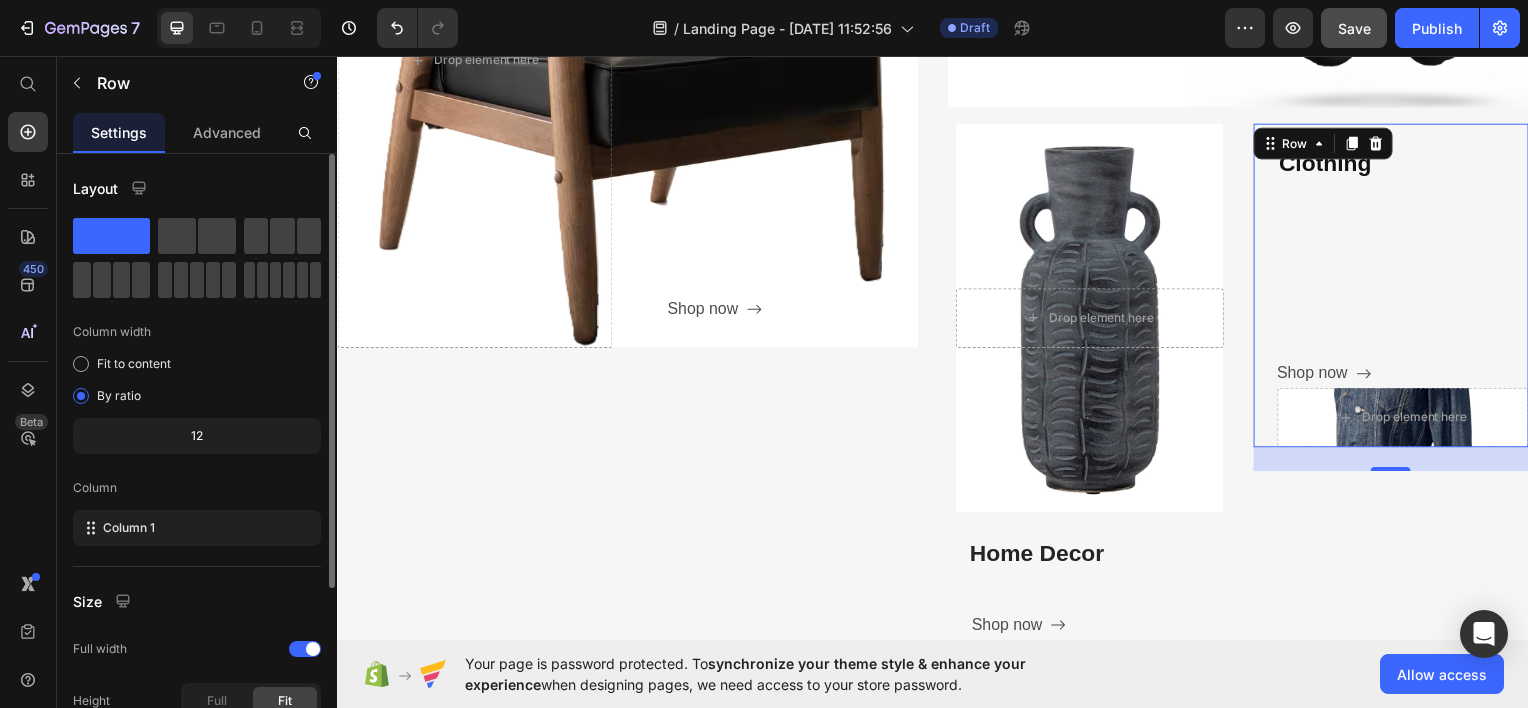 scroll, scrollTop: 0, scrollLeft: 0, axis: both 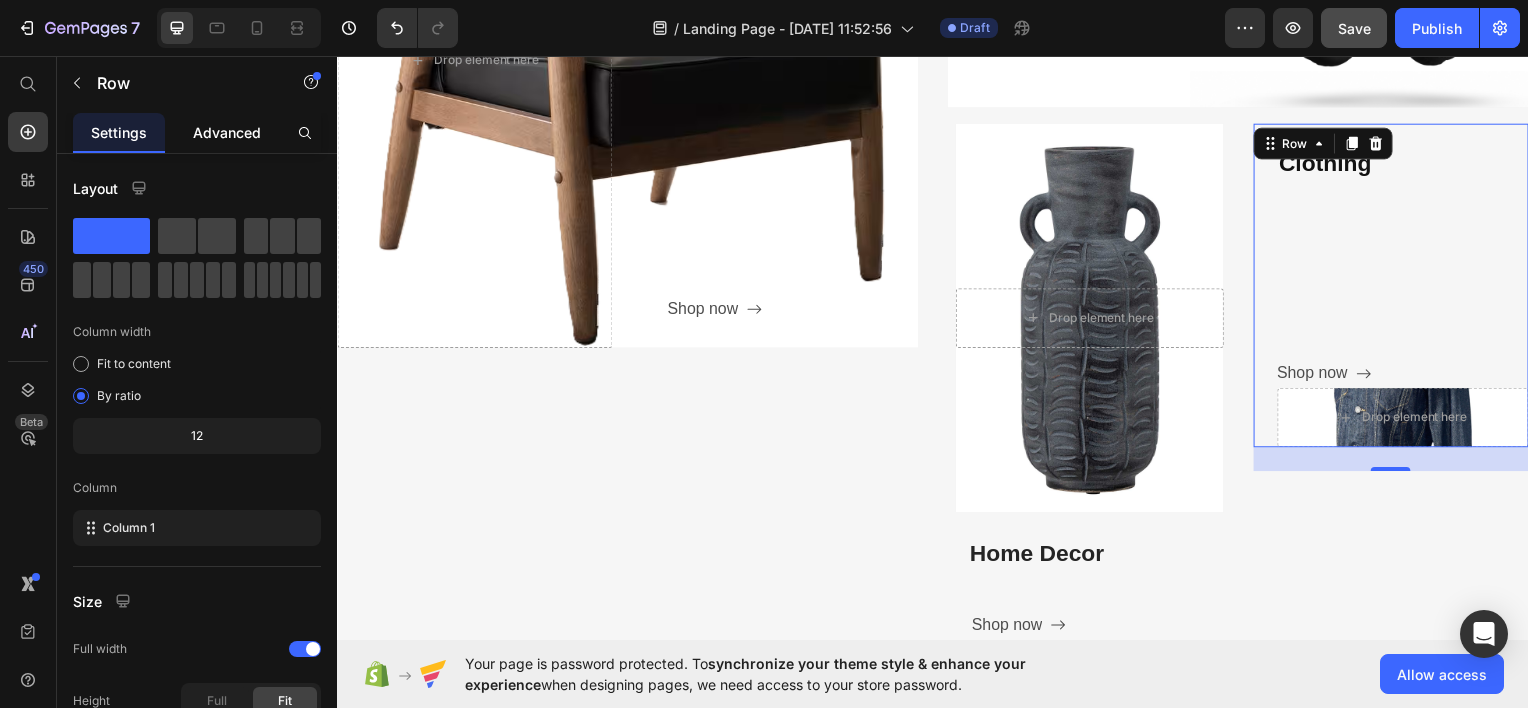click on "Advanced" at bounding box center [227, 132] 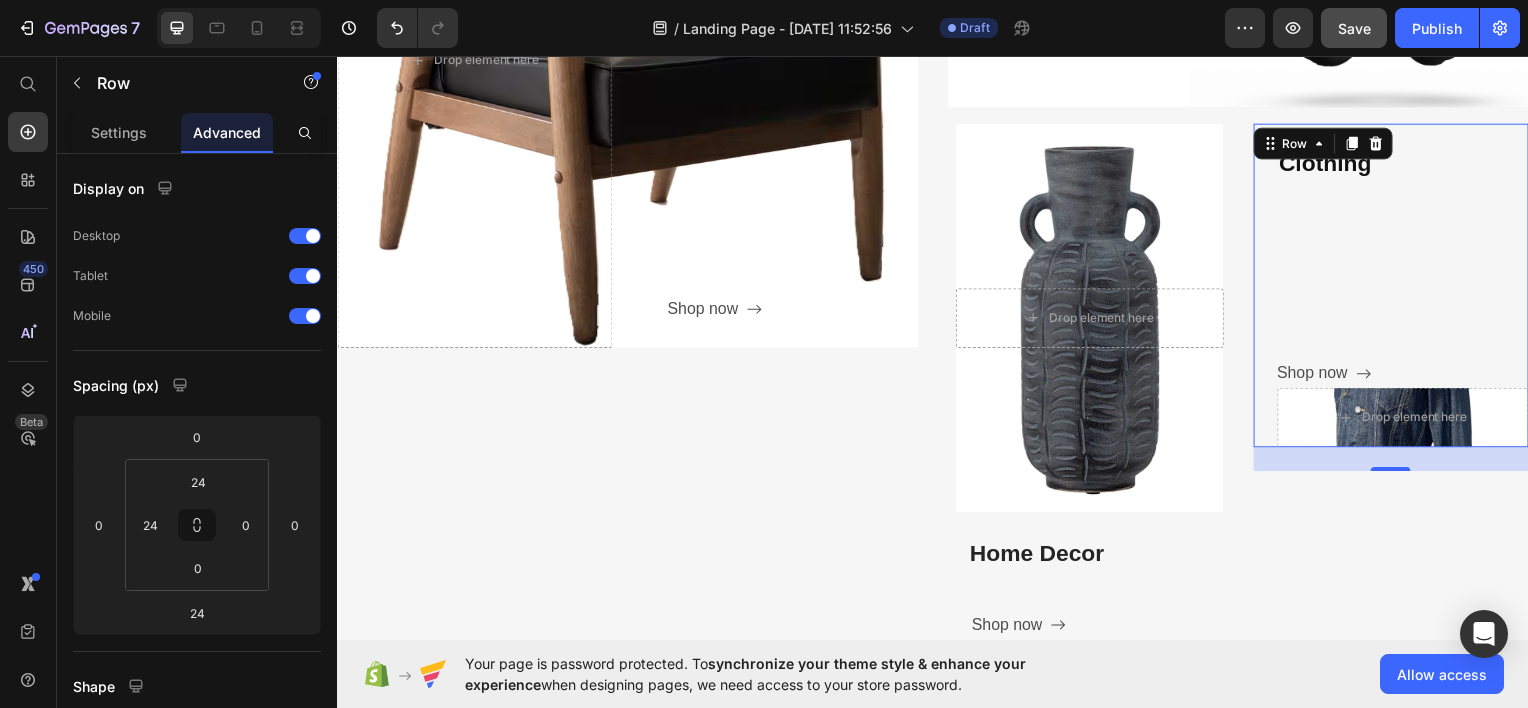 scroll, scrollTop: 0, scrollLeft: 0, axis: both 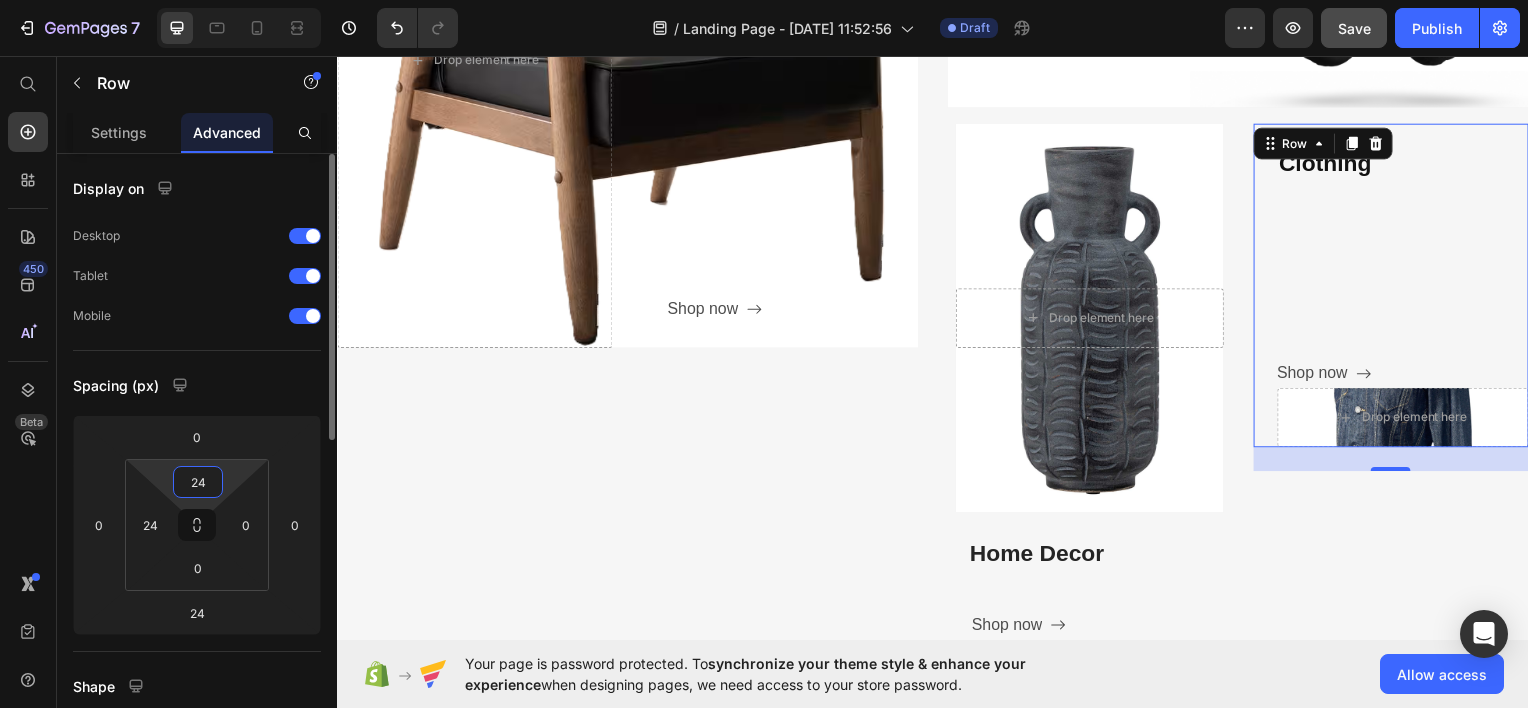 click on "24" at bounding box center (198, 482) 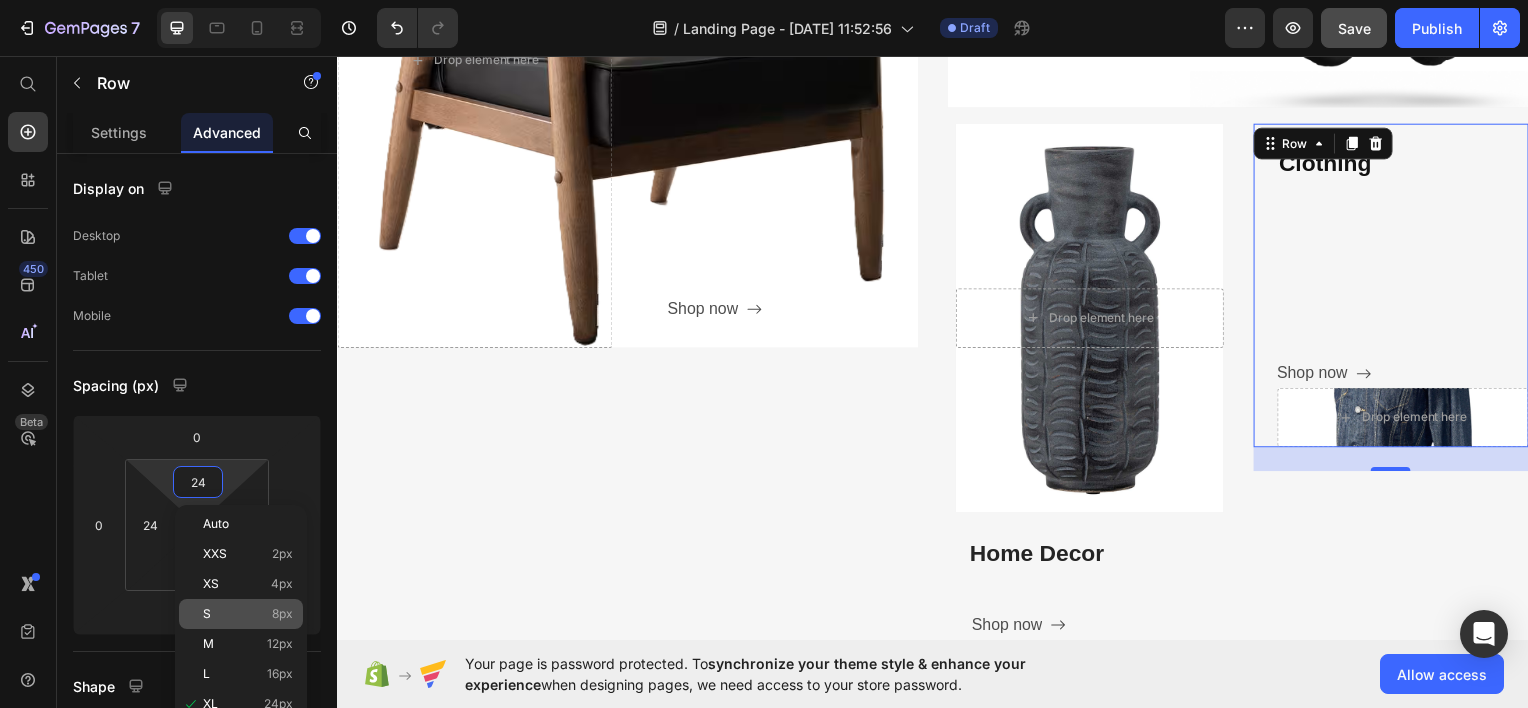 click on "S 8px" at bounding box center [248, 614] 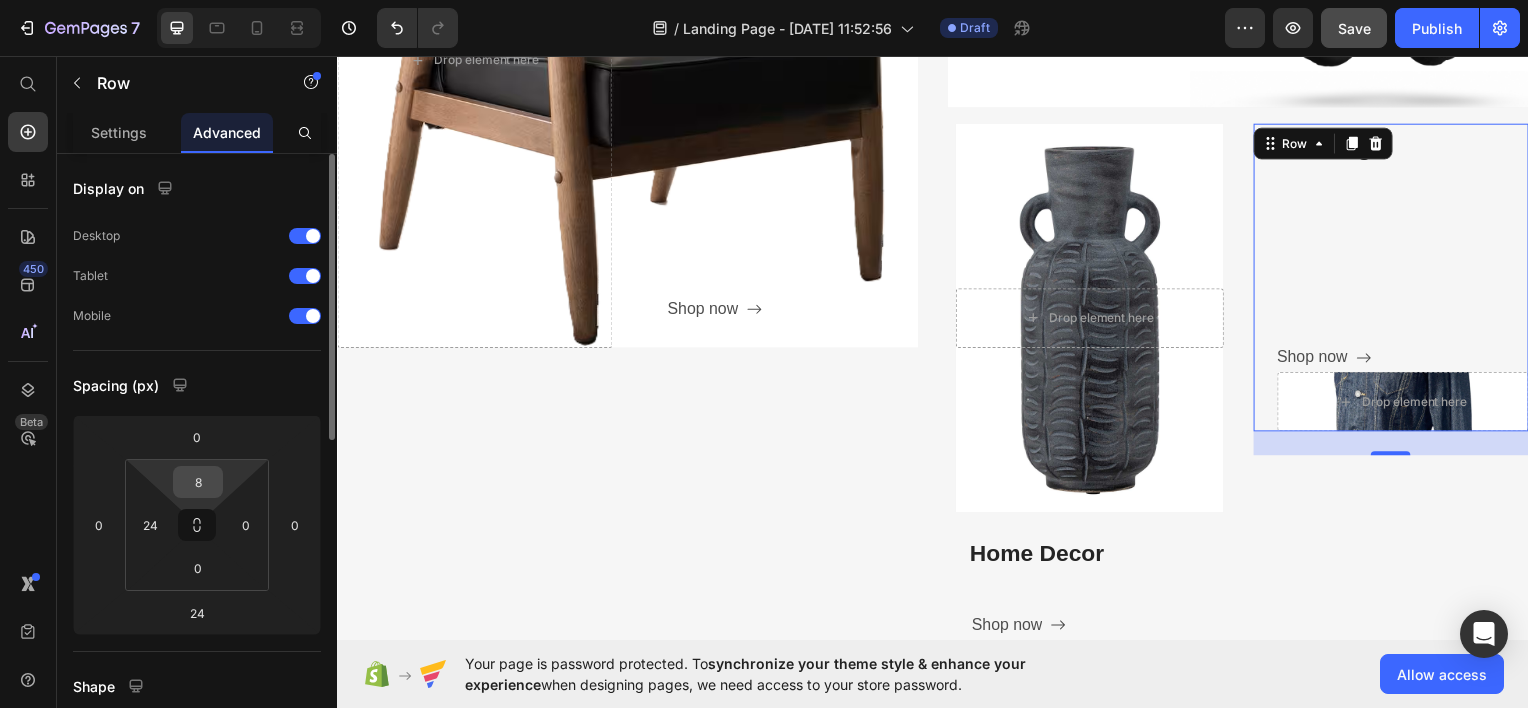 click on "8" at bounding box center (198, 482) 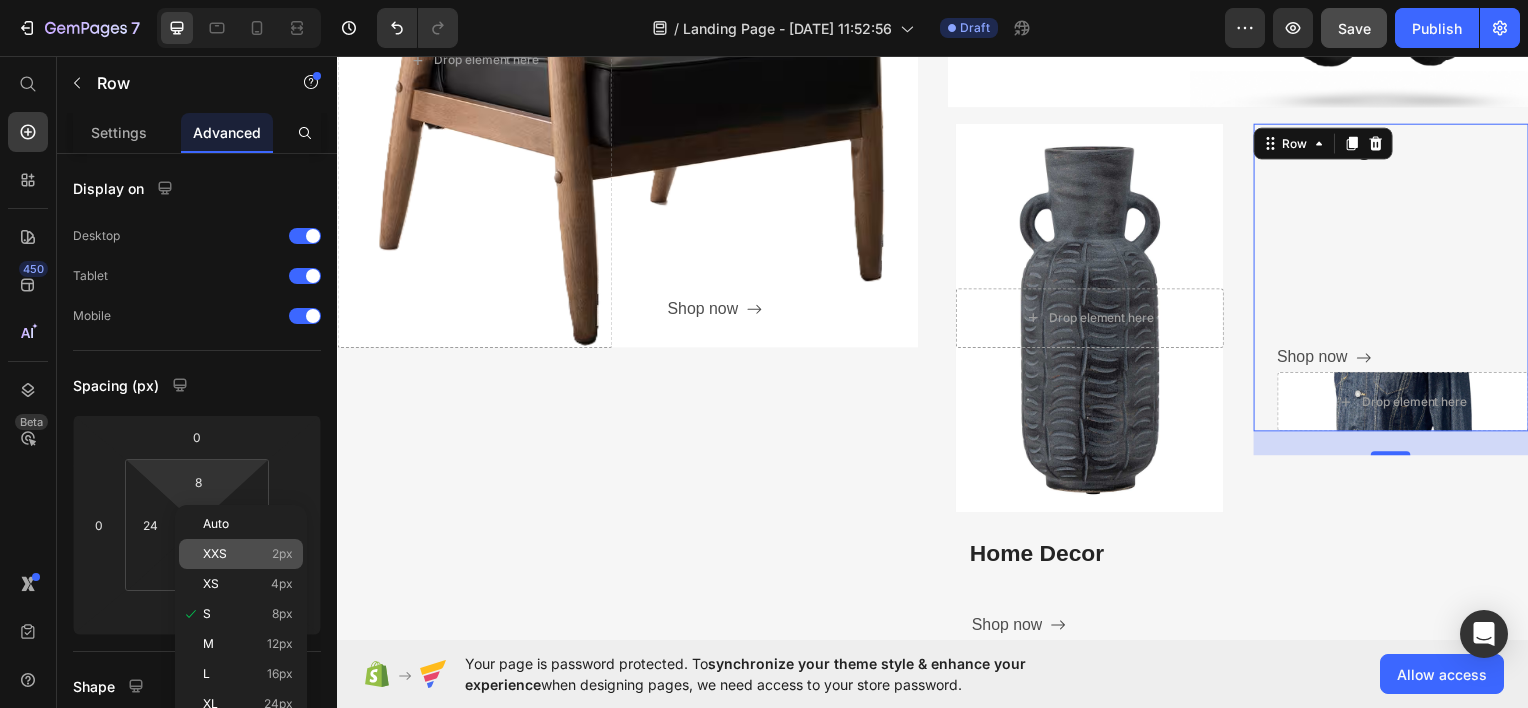 click on "XXS 2px" at bounding box center [248, 554] 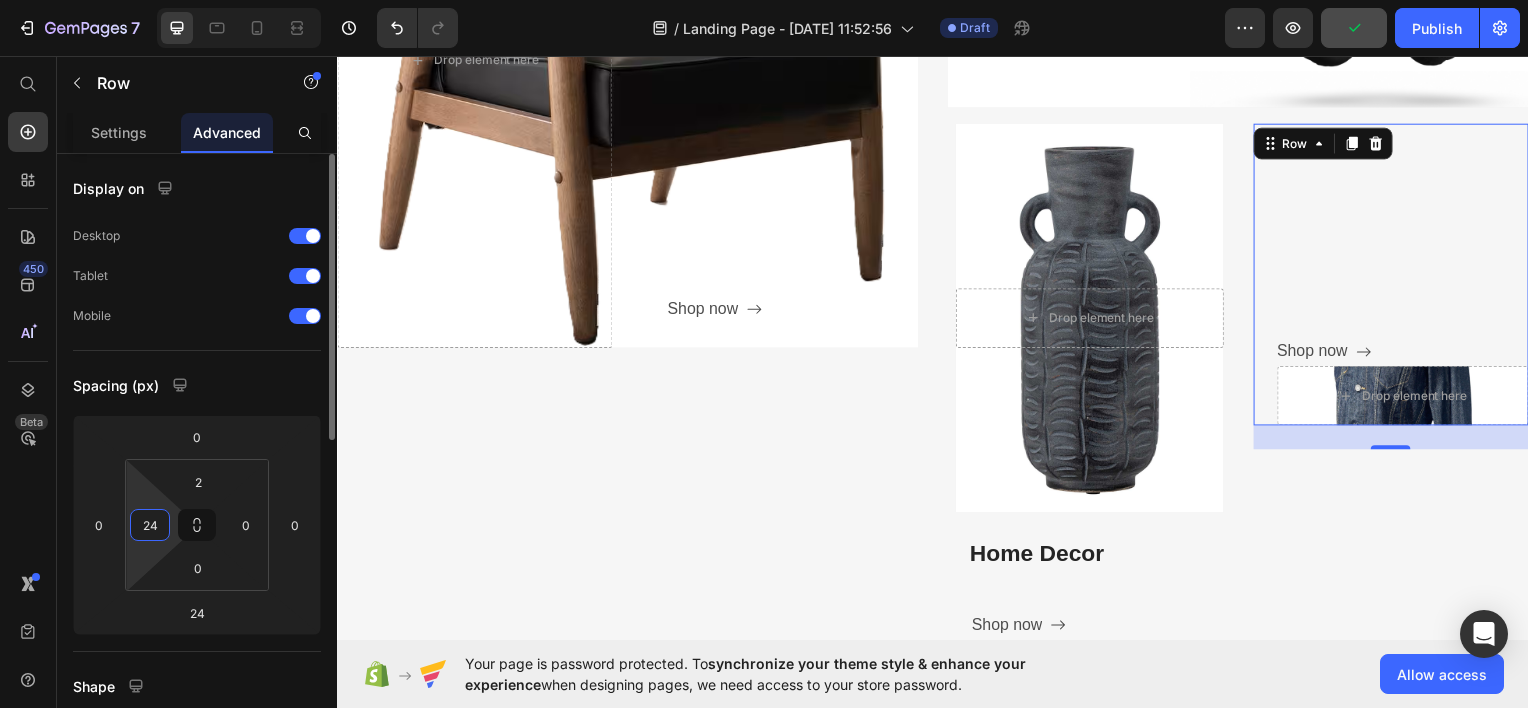 click on "24" at bounding box center (150, 525) 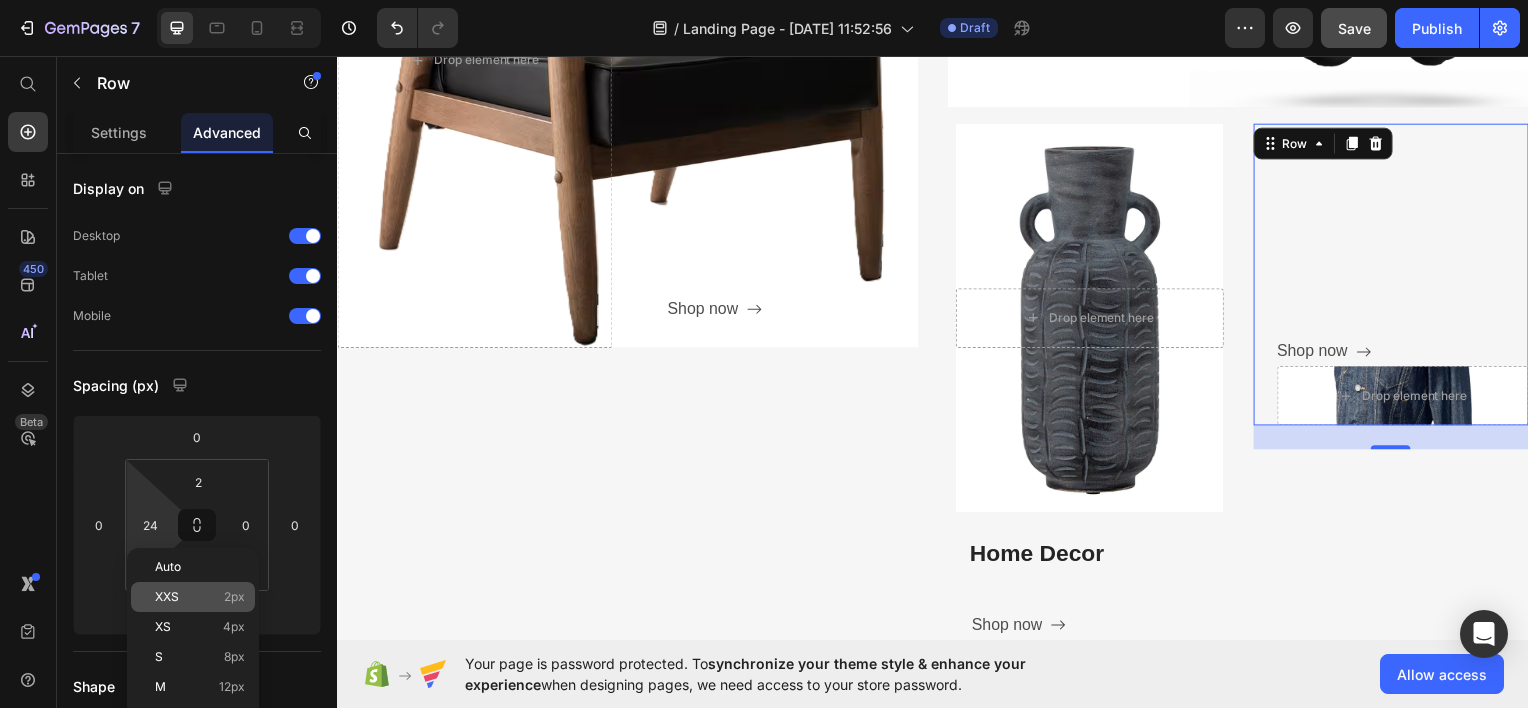 click on "XXS 2px" at bounding box center [200, 597] 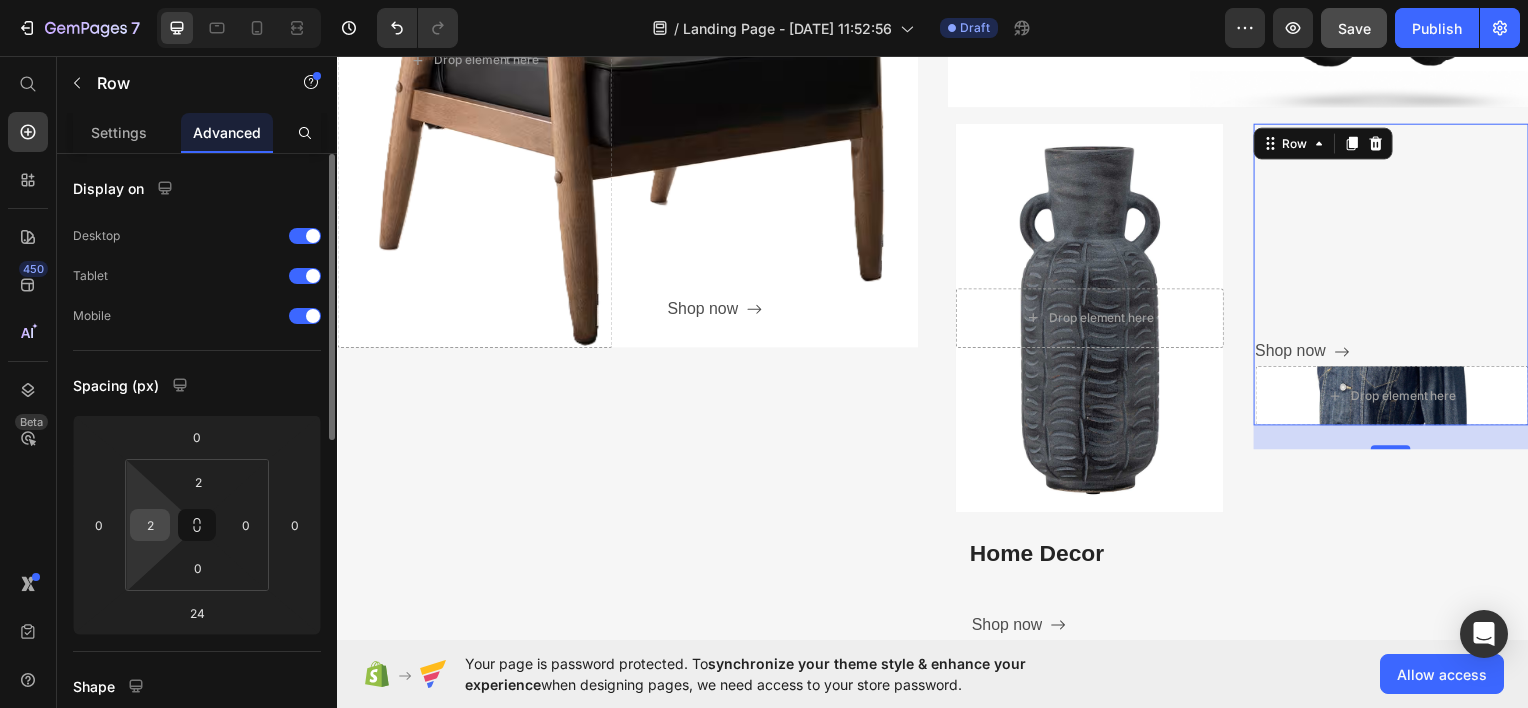 click on "2" at bounding box center [150, 525] 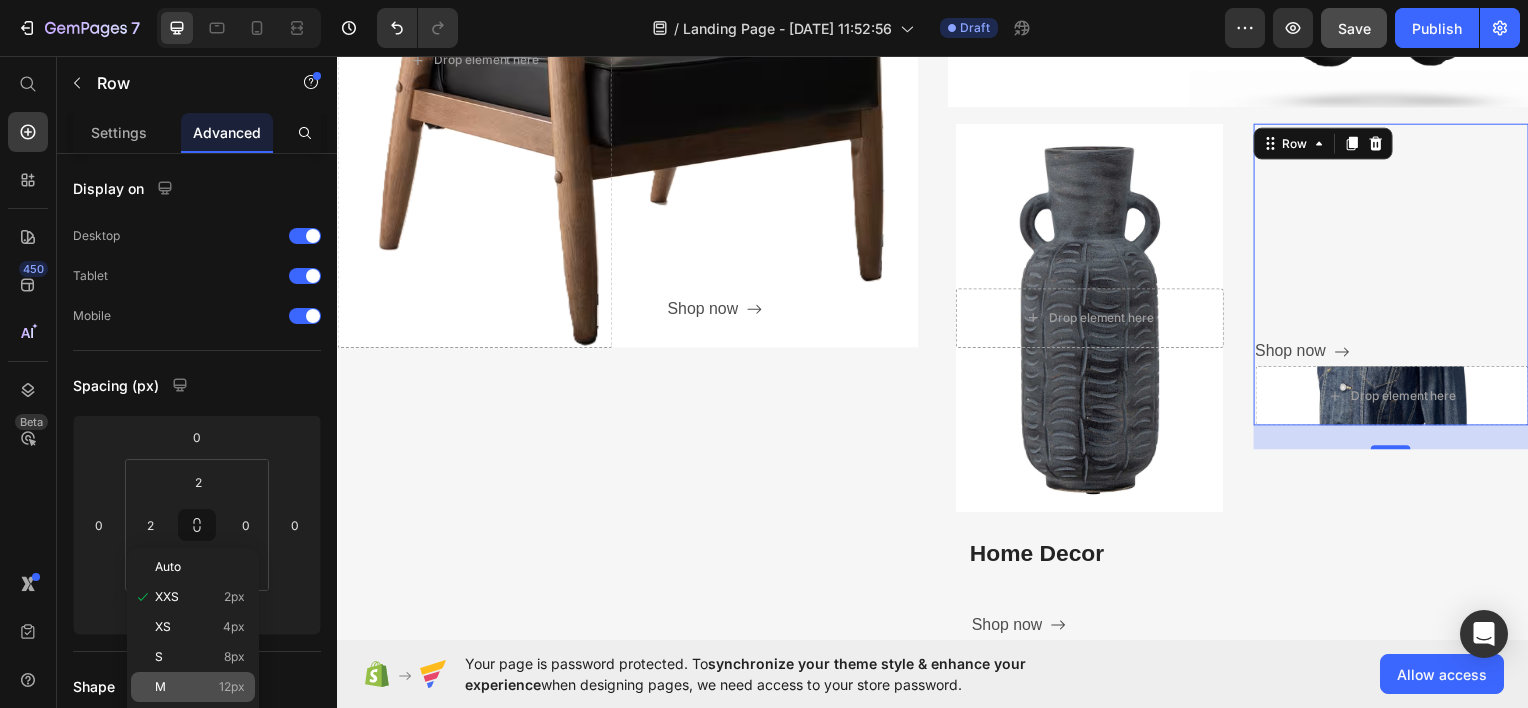 click on "M 12px" at bounding box center (200, 687) 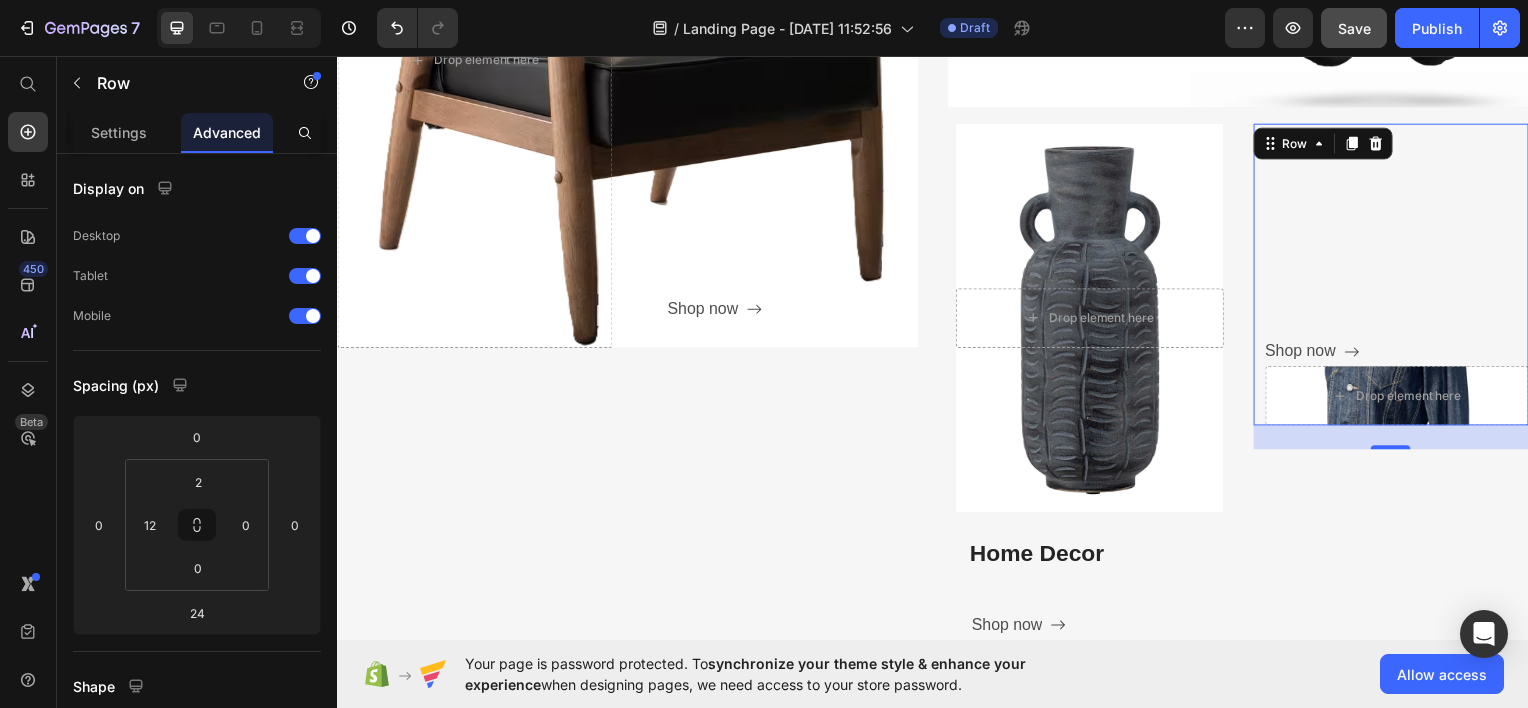 click on "Clothing Heading
Shop now Button
Drop element here Hero Banner" at bounding box center [1405, 276] 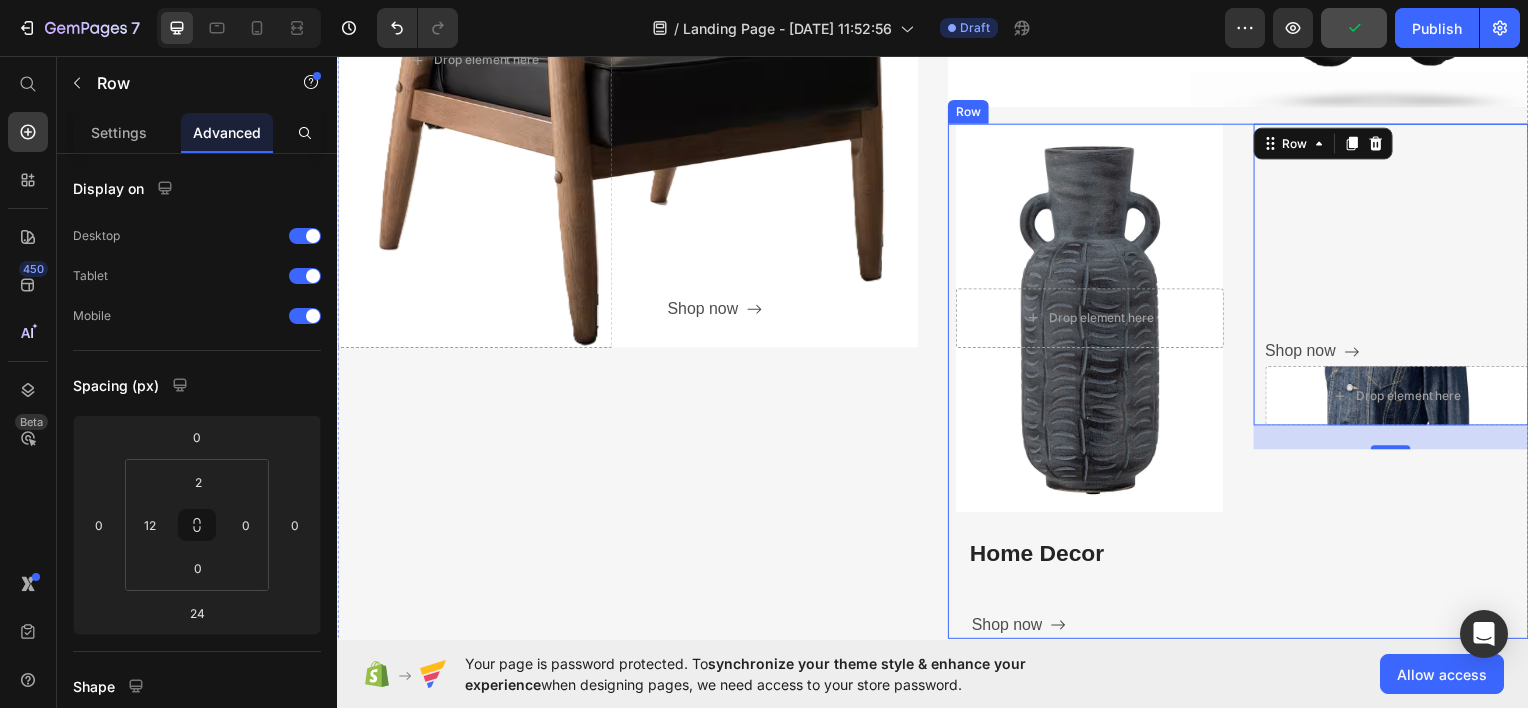 click on "Drop element here Hero Banner Home Decor Heading
Shop now Button Row Clothing Heading
Shop now Button
Drop element here Hero Banner Row   24 Row" at bounding box center [1244, 383] 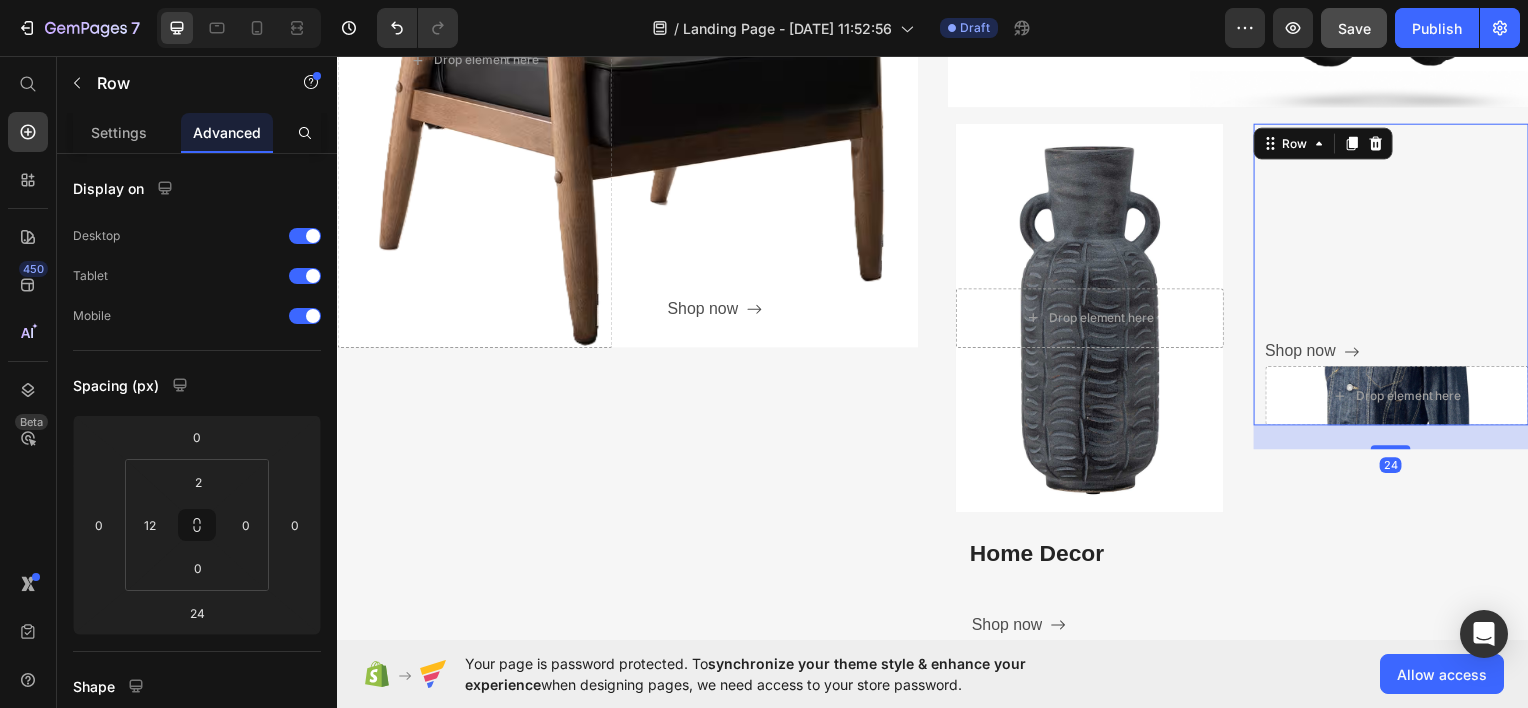 click on "Clothing Heading
Shop now Button
Drop element here Hero Banner" at bounding box center [1405, 276] 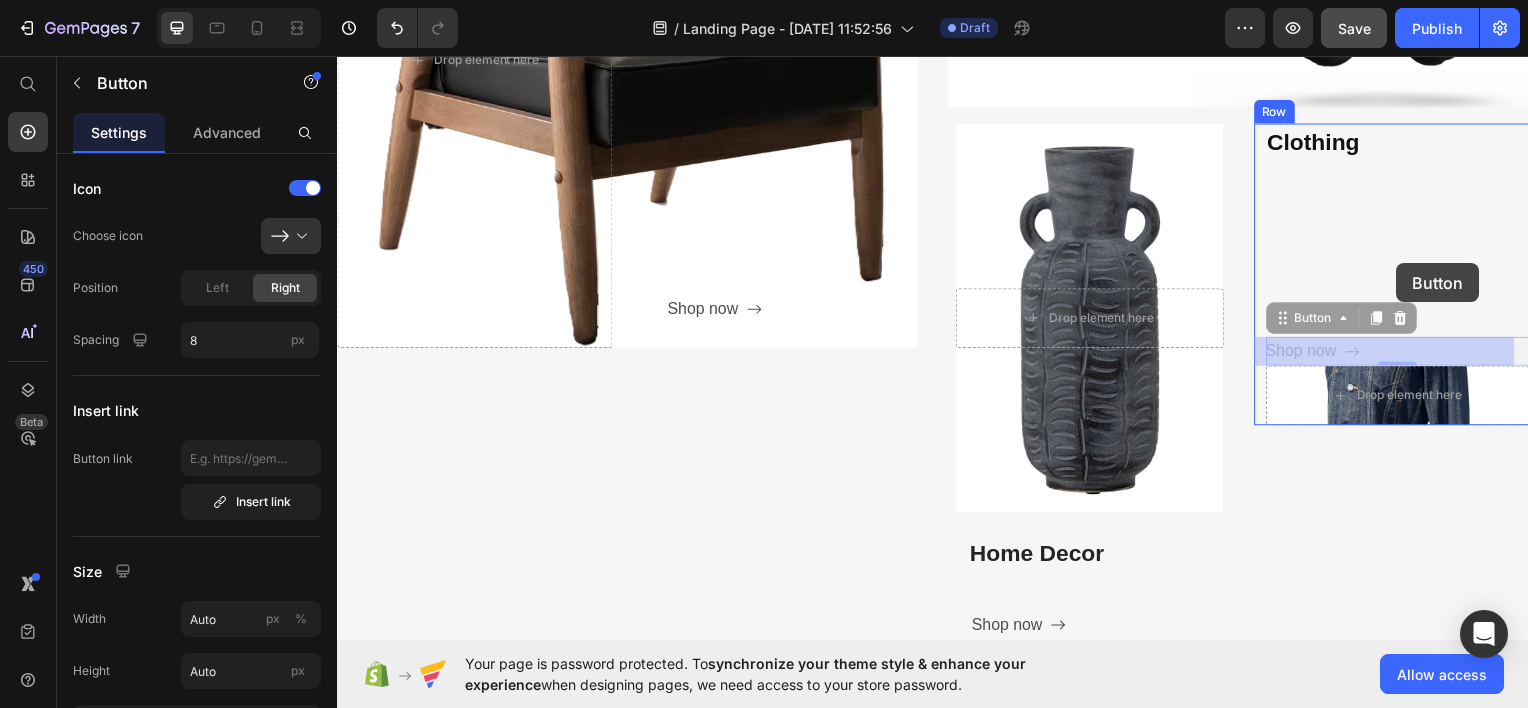 drag, startPoint x: 1412, startPoint y: 338, endPoint x: 1404, endPoint y: 264, distance: 74.431175 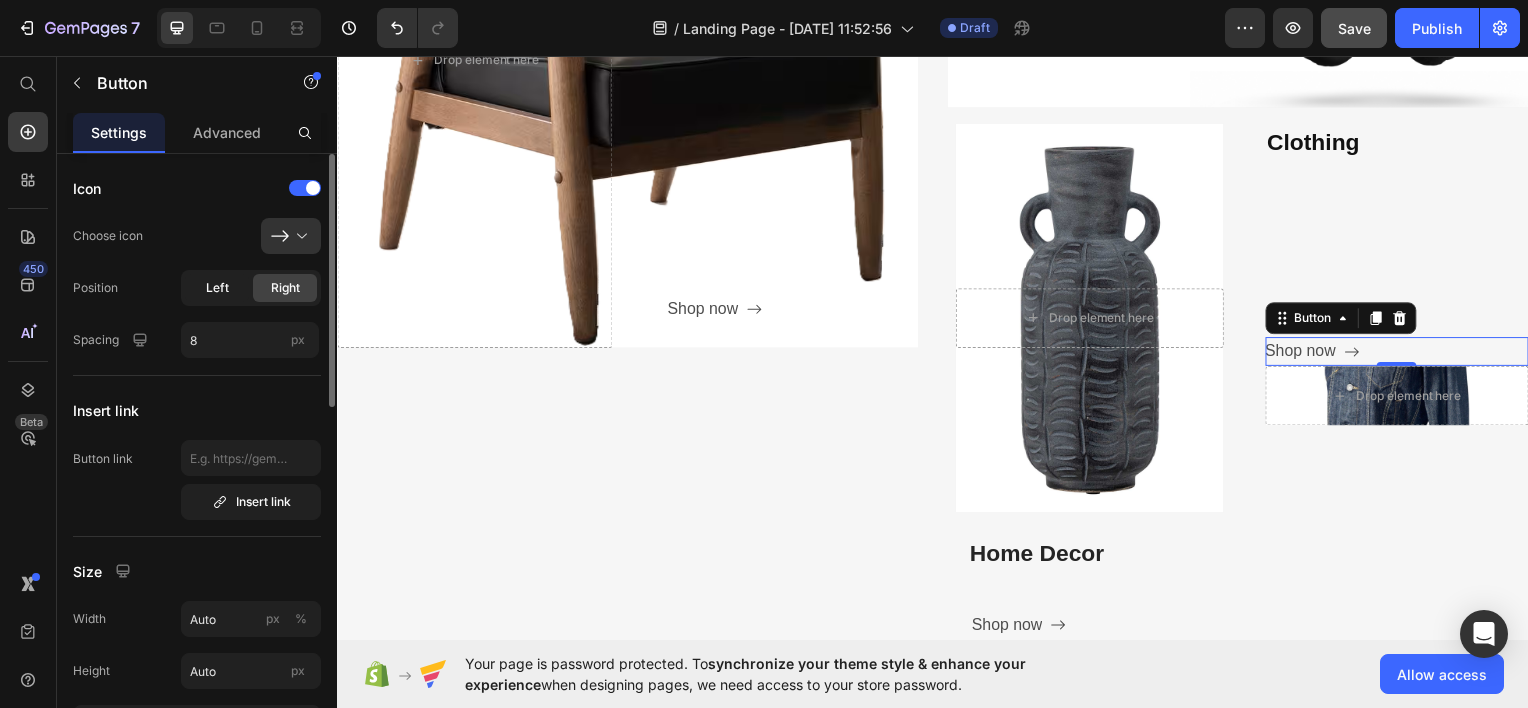click on "Left" 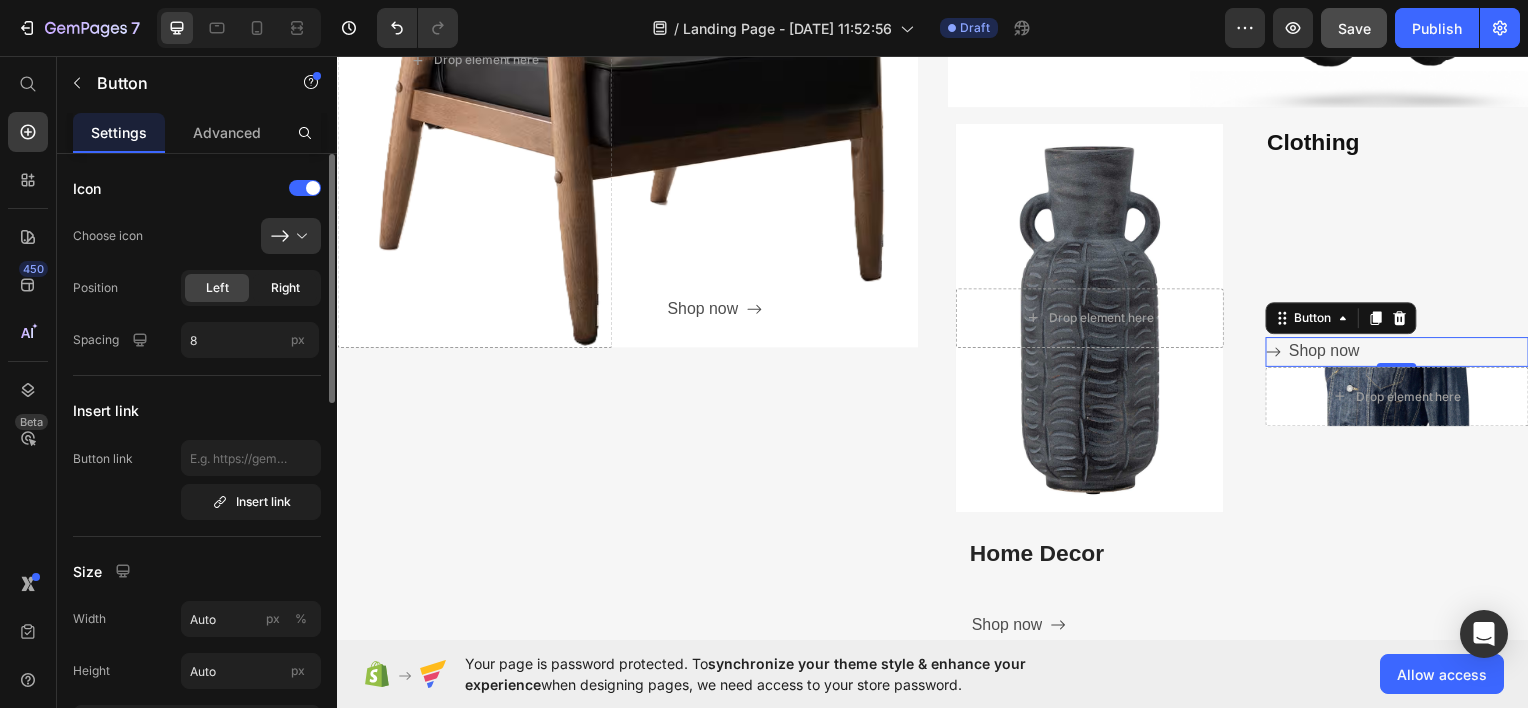 click on "Right" 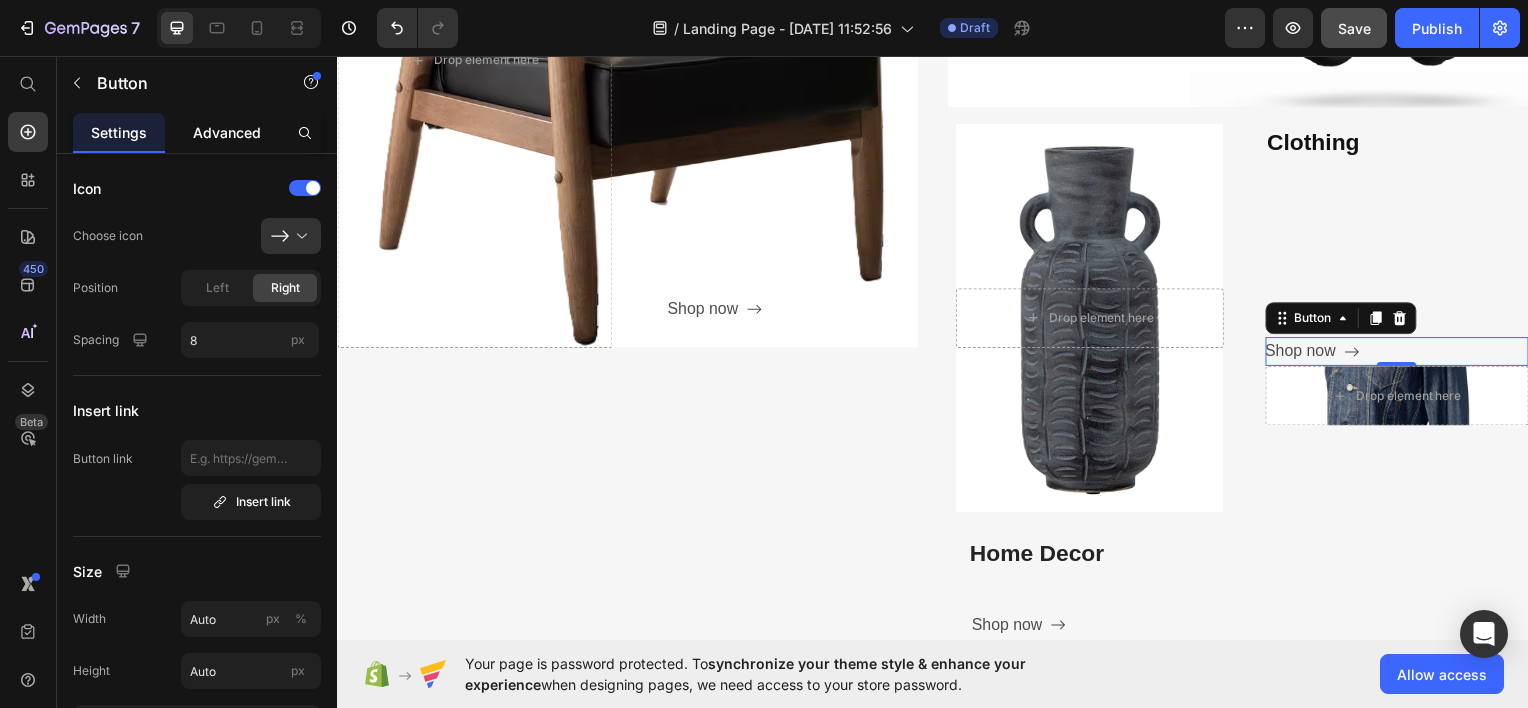 click on "Advanced" at bounding box center (227, 132) 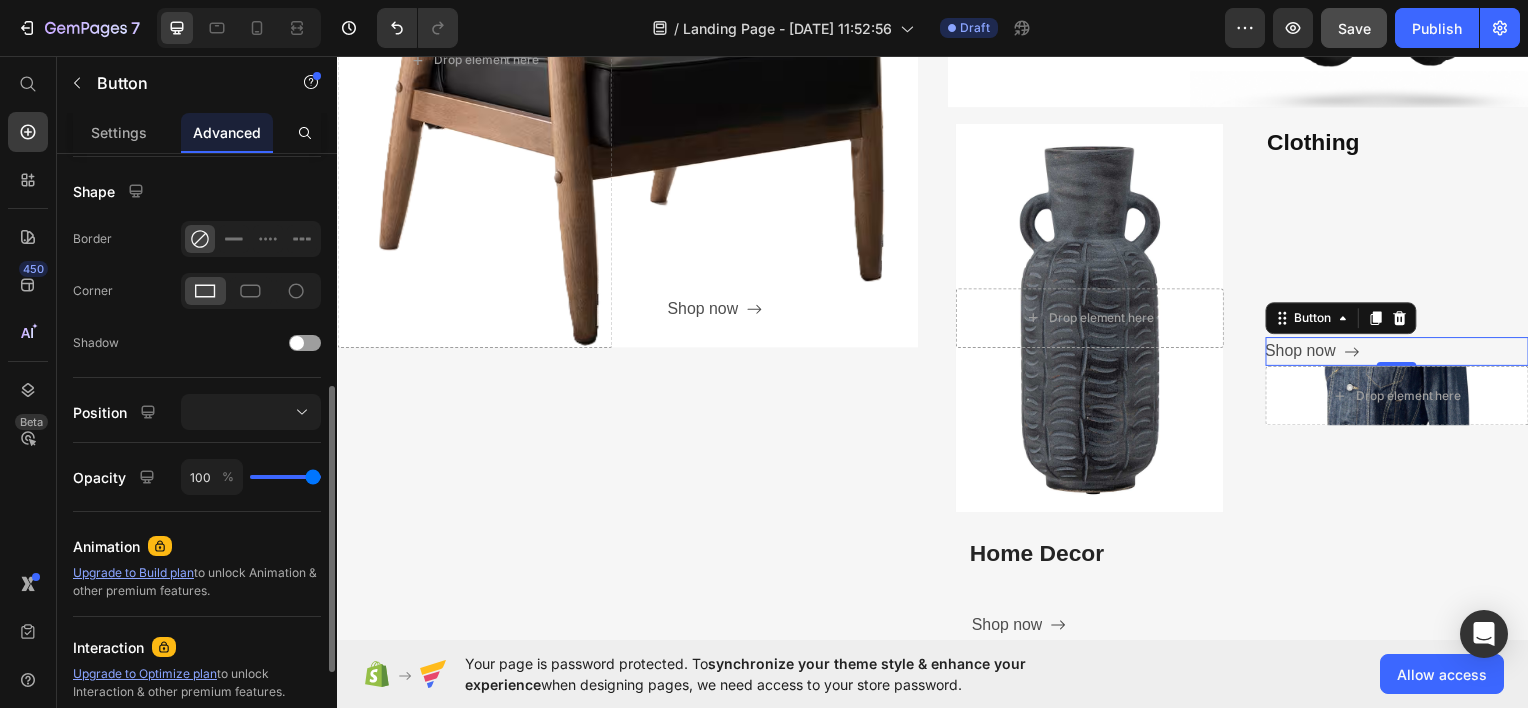 scroll, scrollTop: 496, scrollLeft: 0, axis: vertical 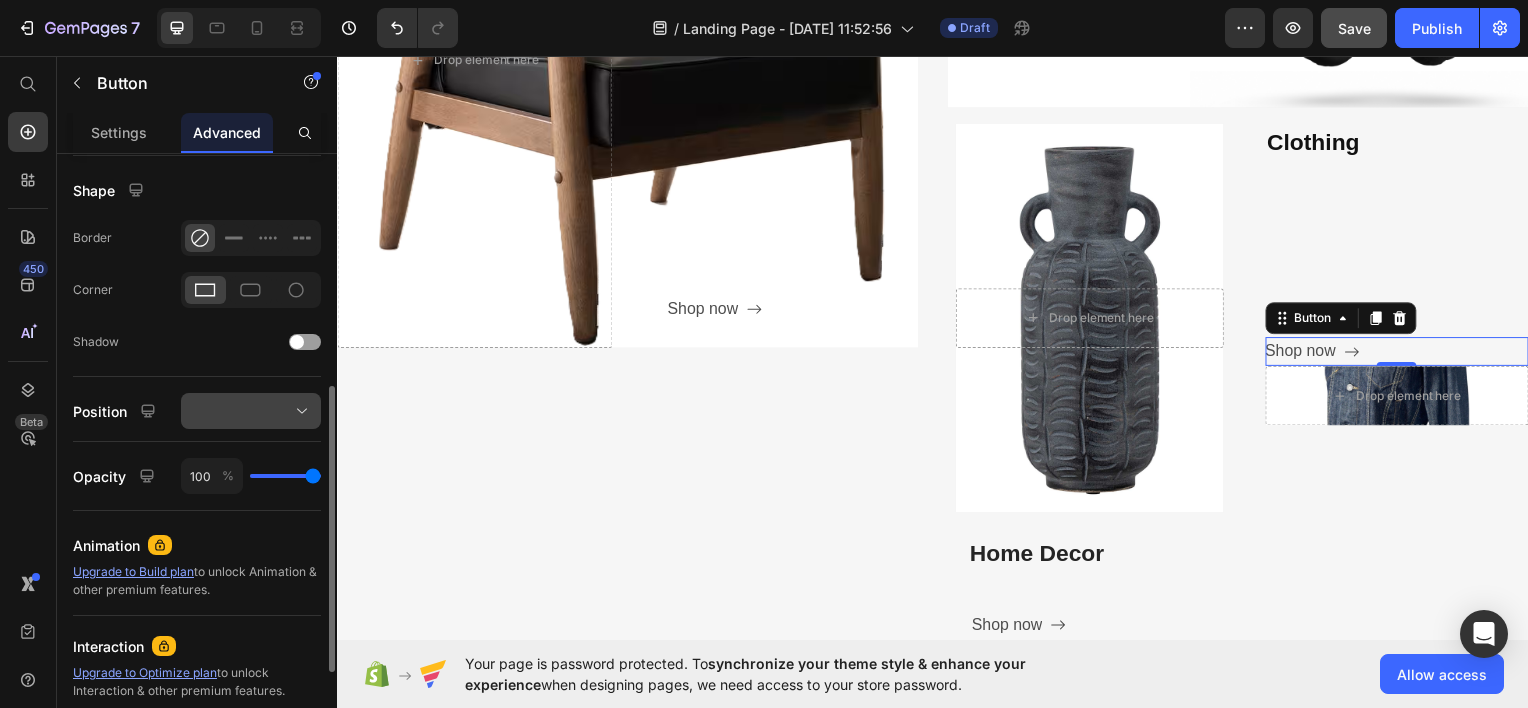 click 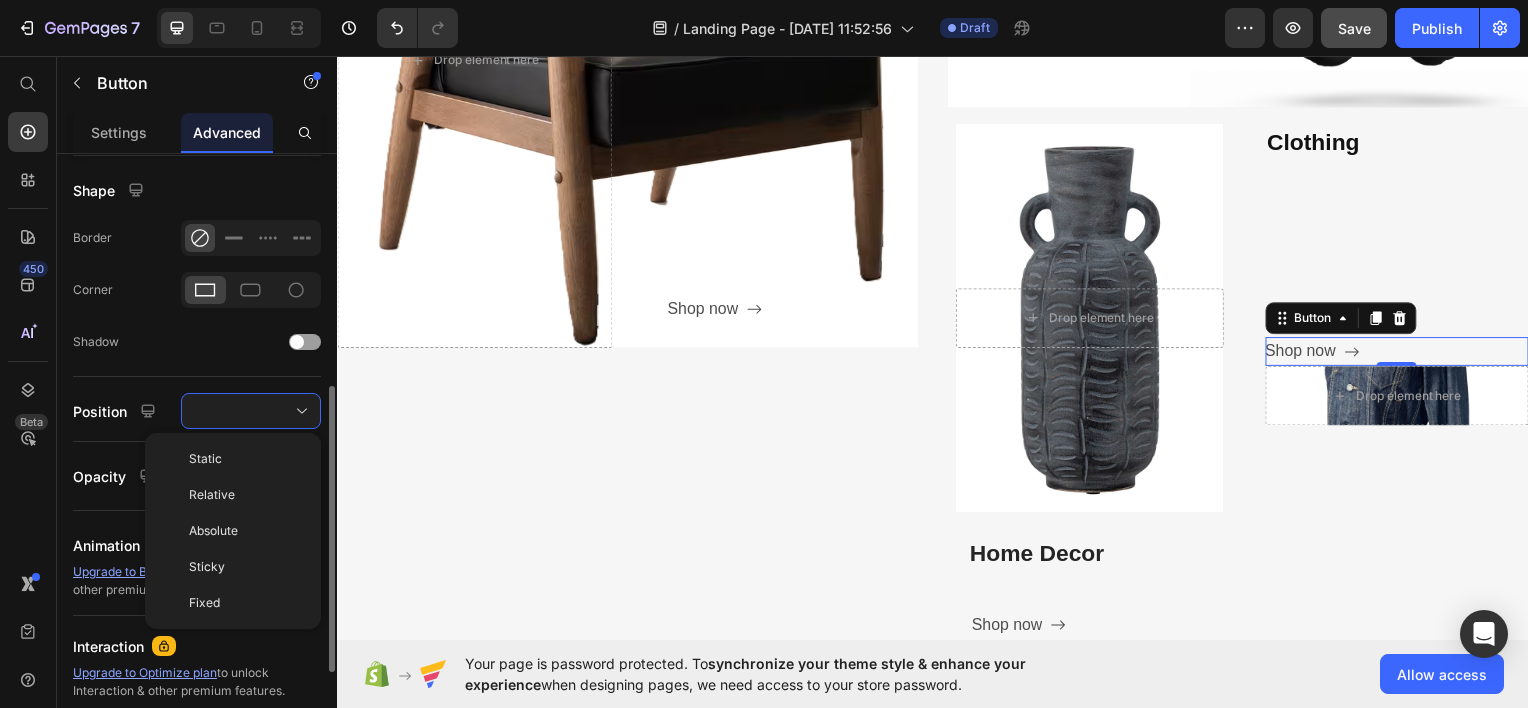 click on "Shape Border Corner Shadow" 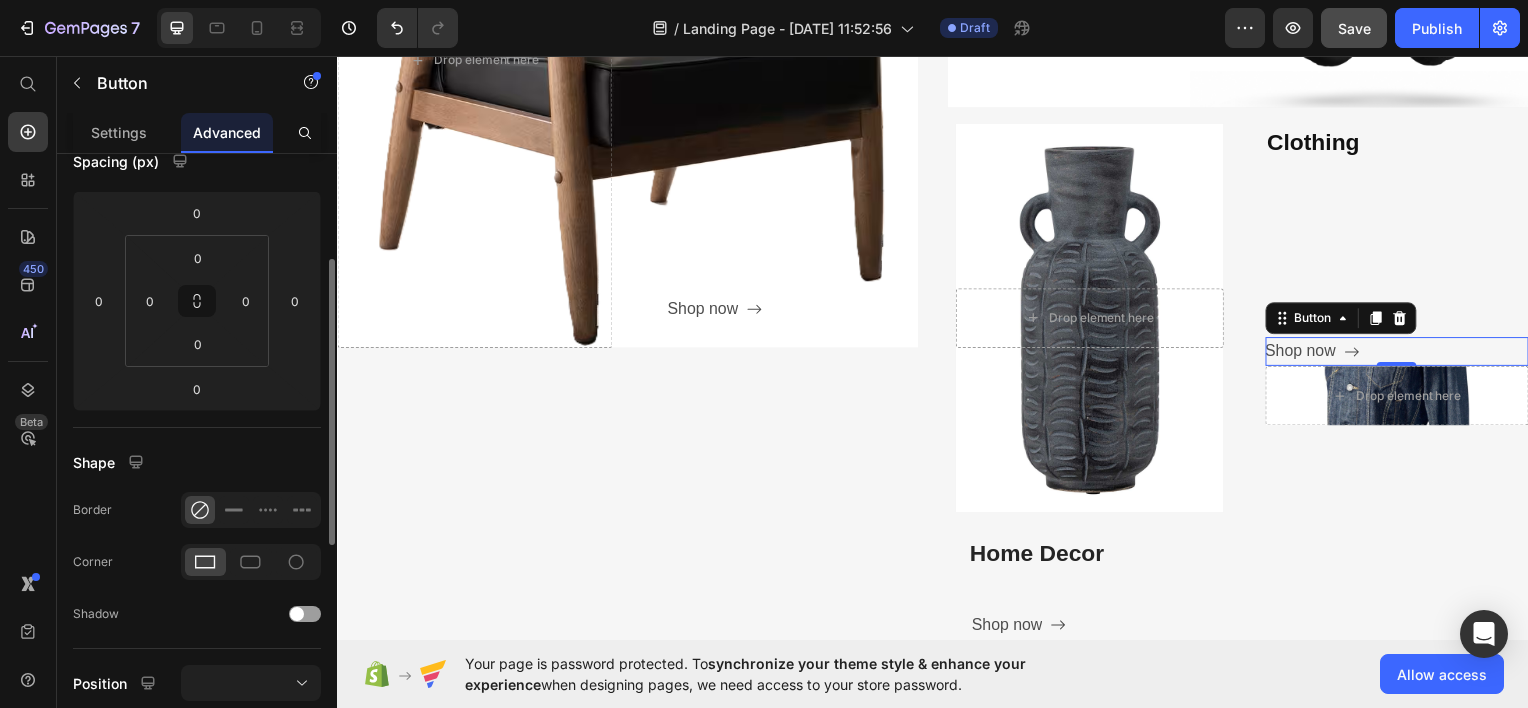 scroll, scrollTop: 0, scrollLeft: 0, axis: both 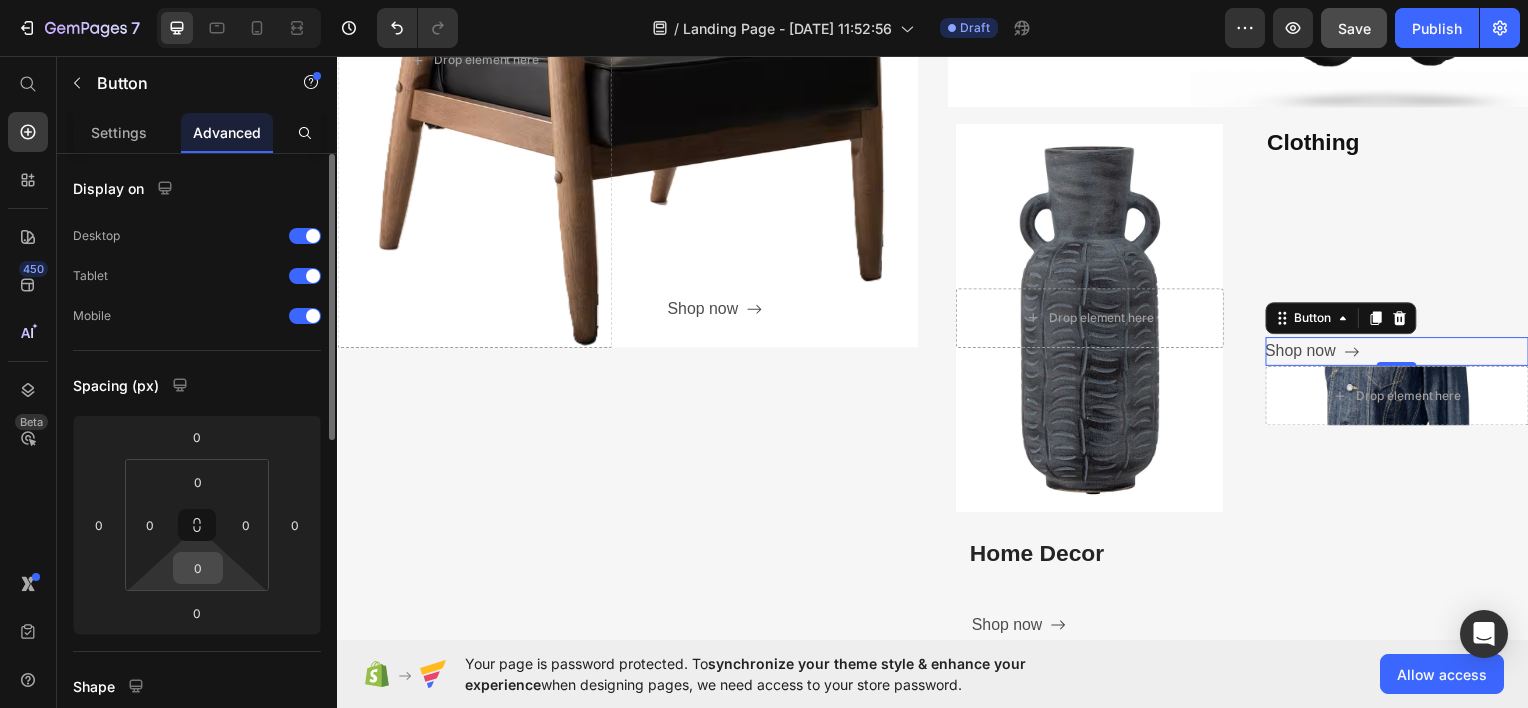 click on "0" at bounding box center (198, 568) 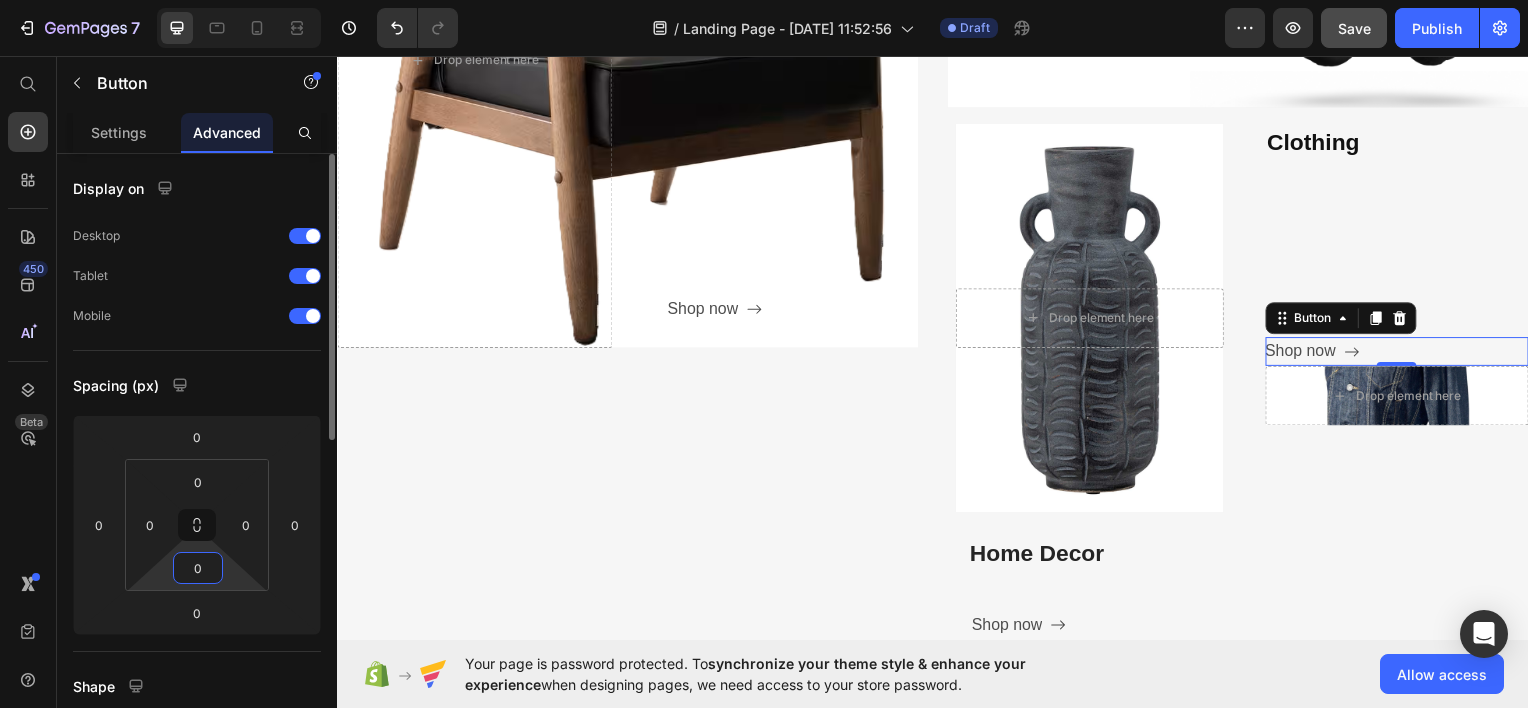 click on "0" at bounding box center [198, 568] 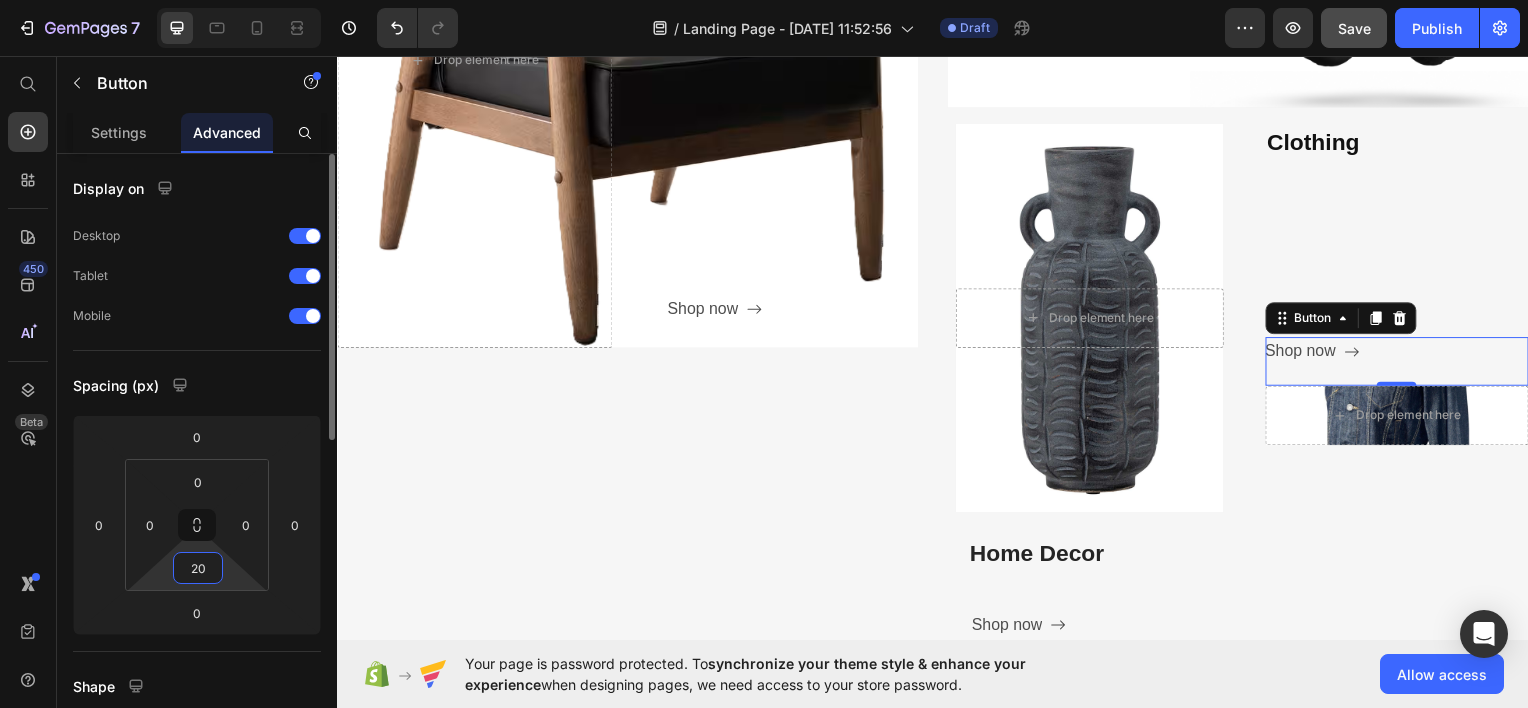 type on "2" 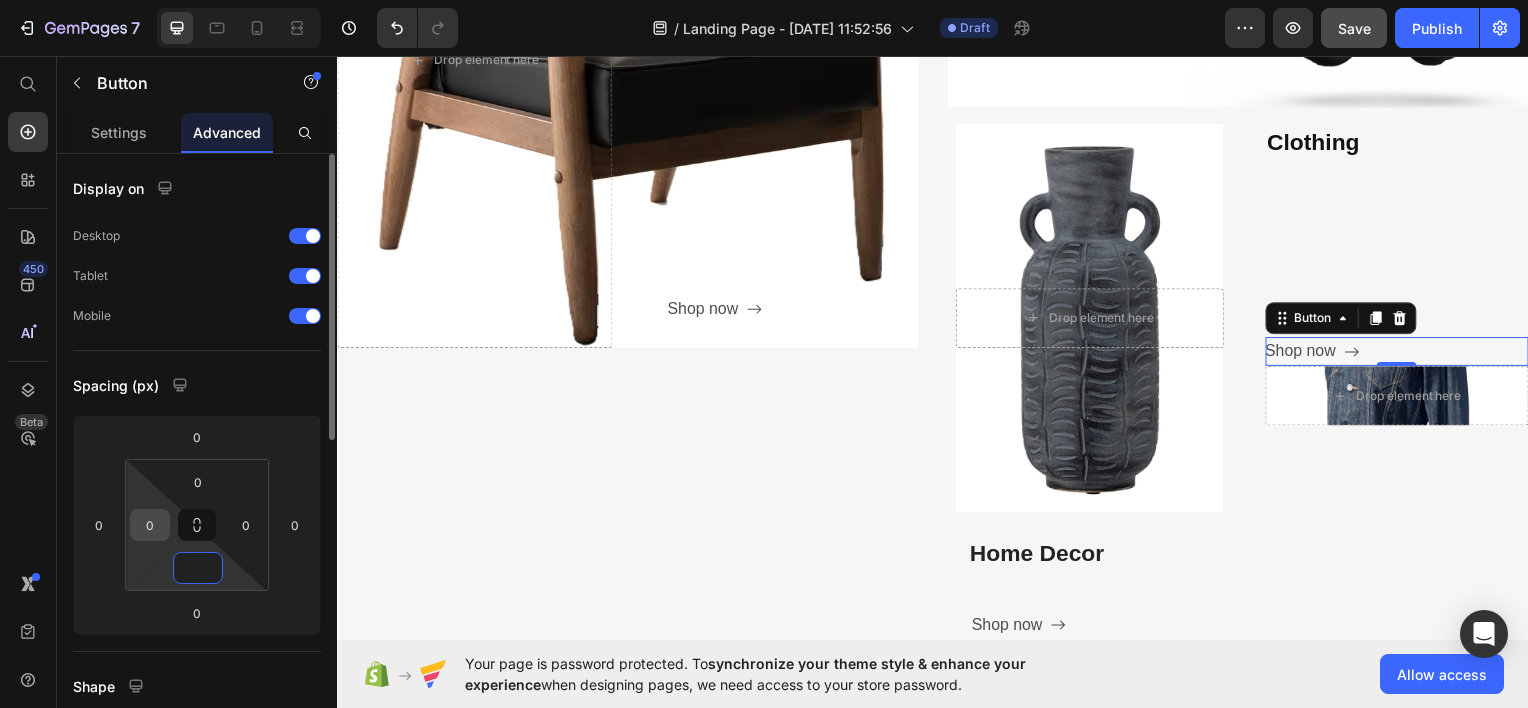 click on "0" at bounding box center [150, 525] 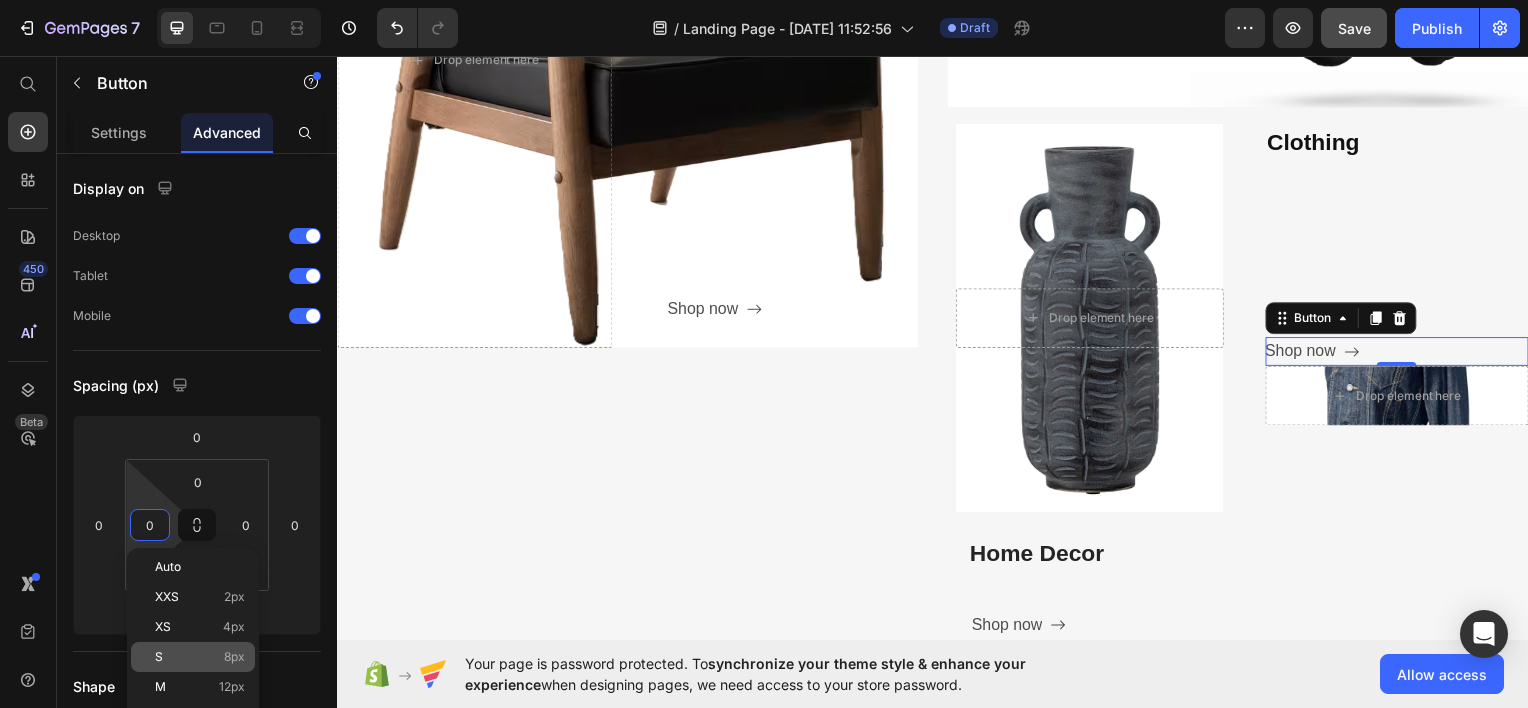 click on "S 8px" 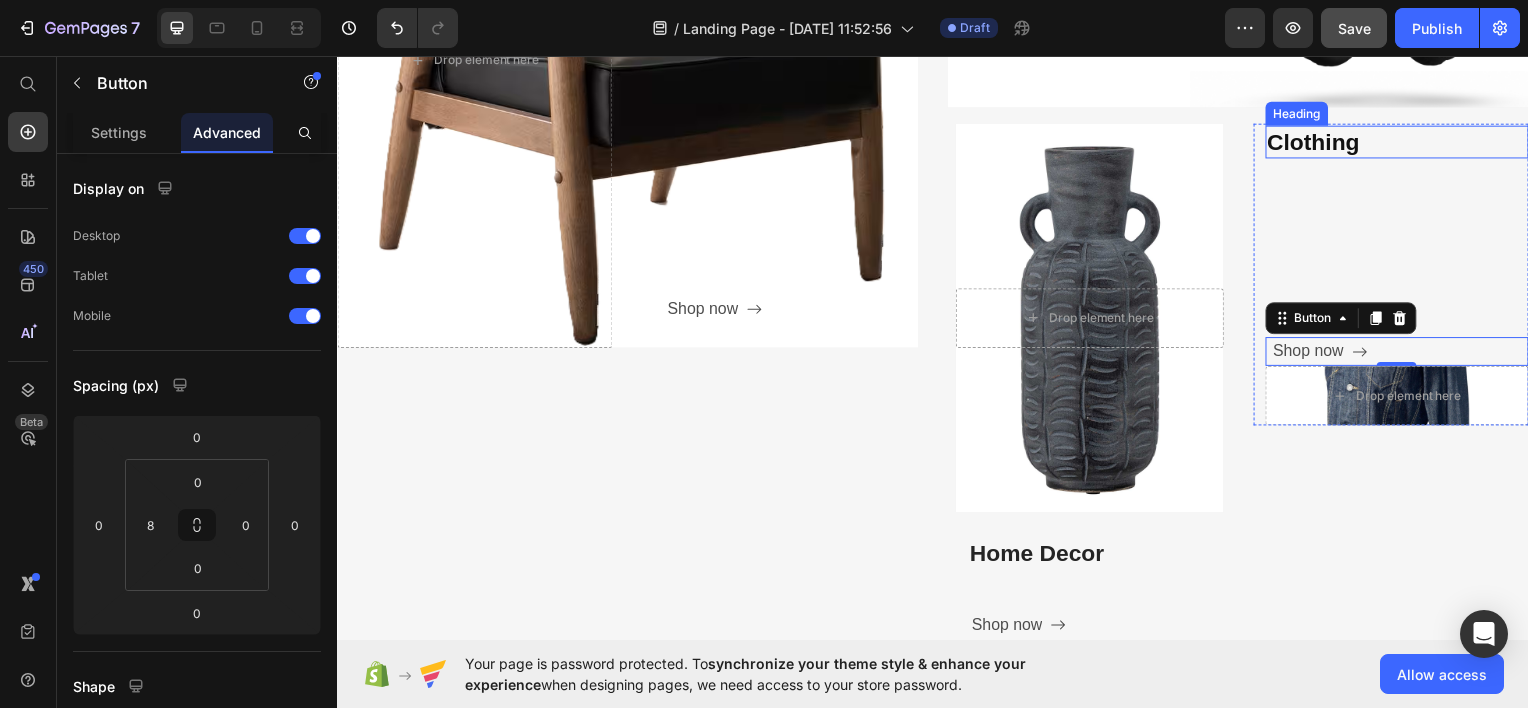 click on "Clothing" at bounding box center (1405, 142) 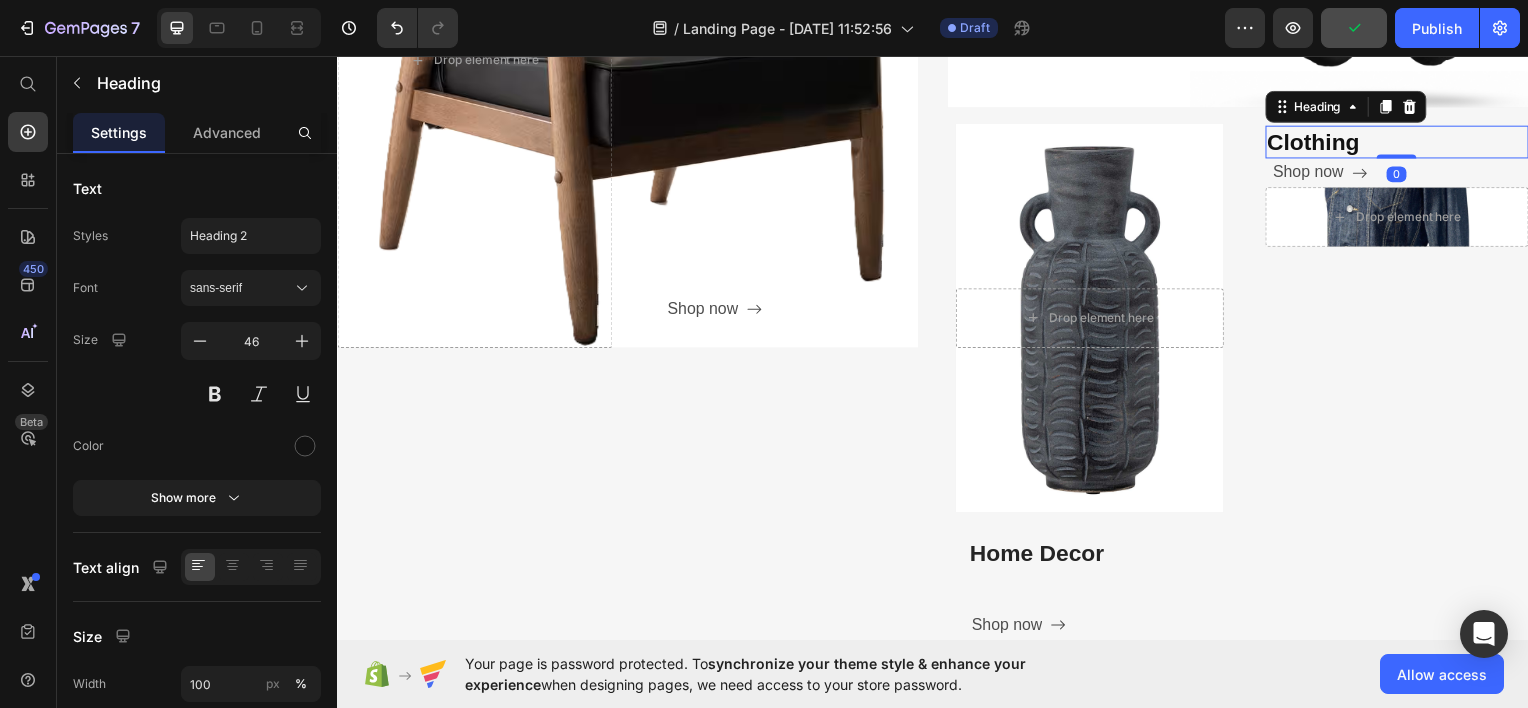 drag, startPoint x: 1390, startPoint y: 337, endPoint x: 1388, endPoint y: 150, distance: 187.0107 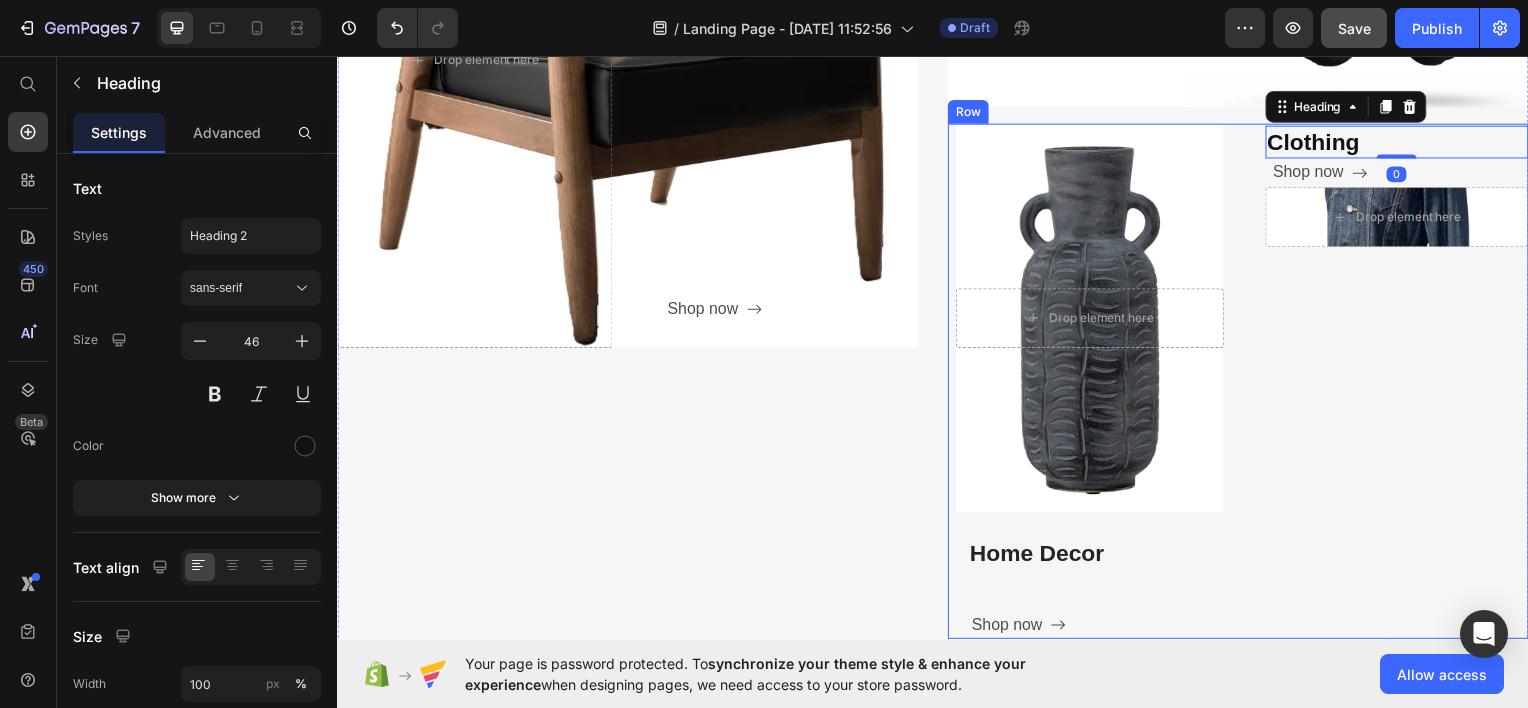 click on "Clothing Heading   0
Shop now Button
Drop element here Hero Banner Row" at bounding box center [1399, 383] 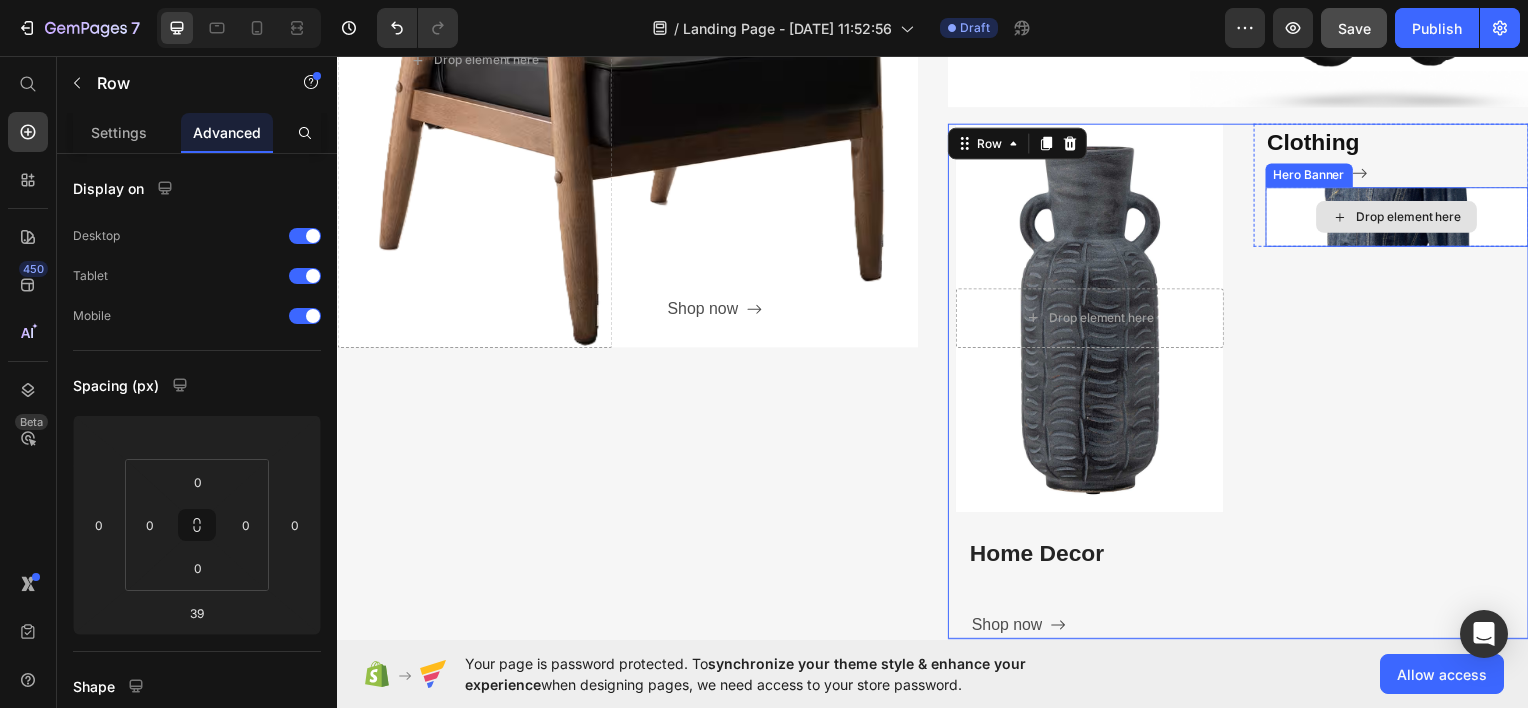 click on "Drop element here" at bounding box center [1405, 217] 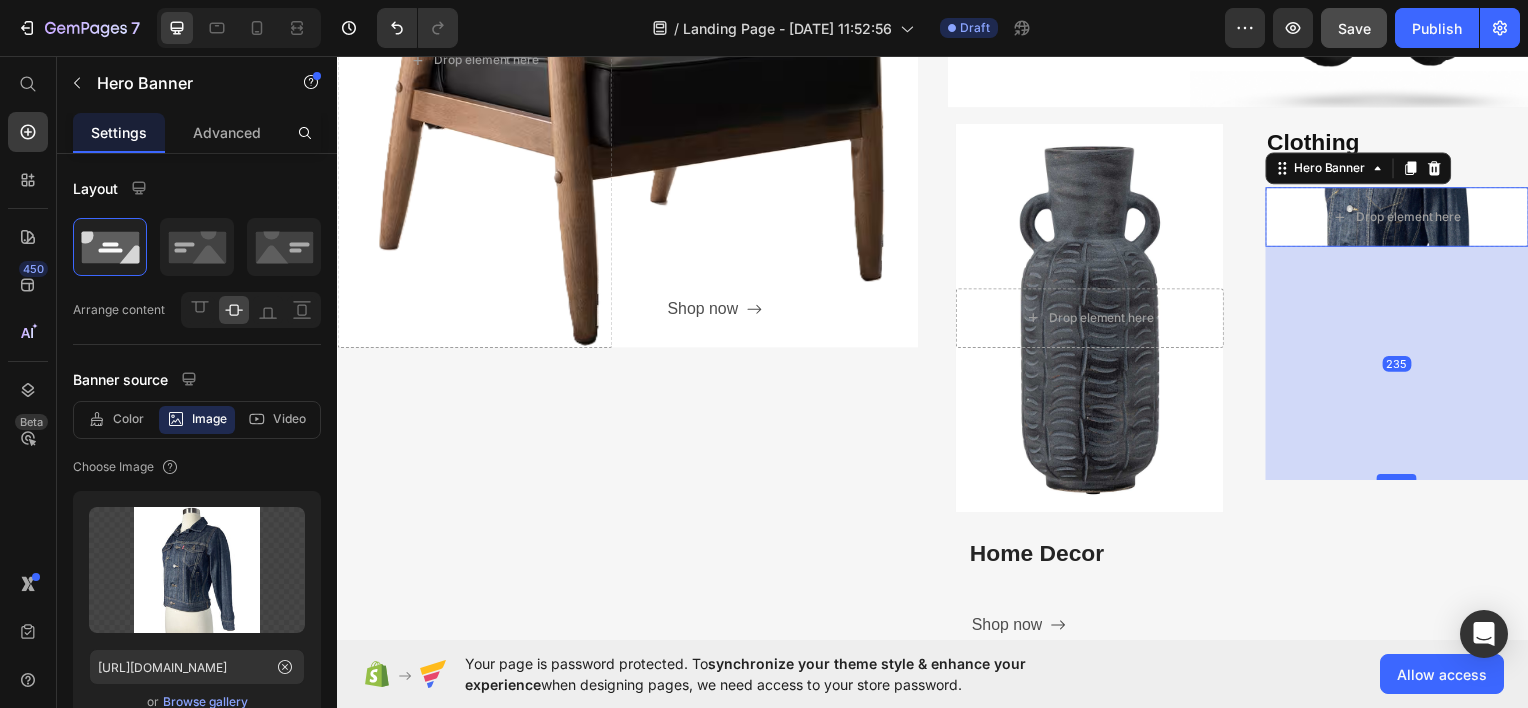 drag, startPoint x: 1392, startPoint y: 245, endPoint x: 1409, endPoint y: 480, distance: 235.61409 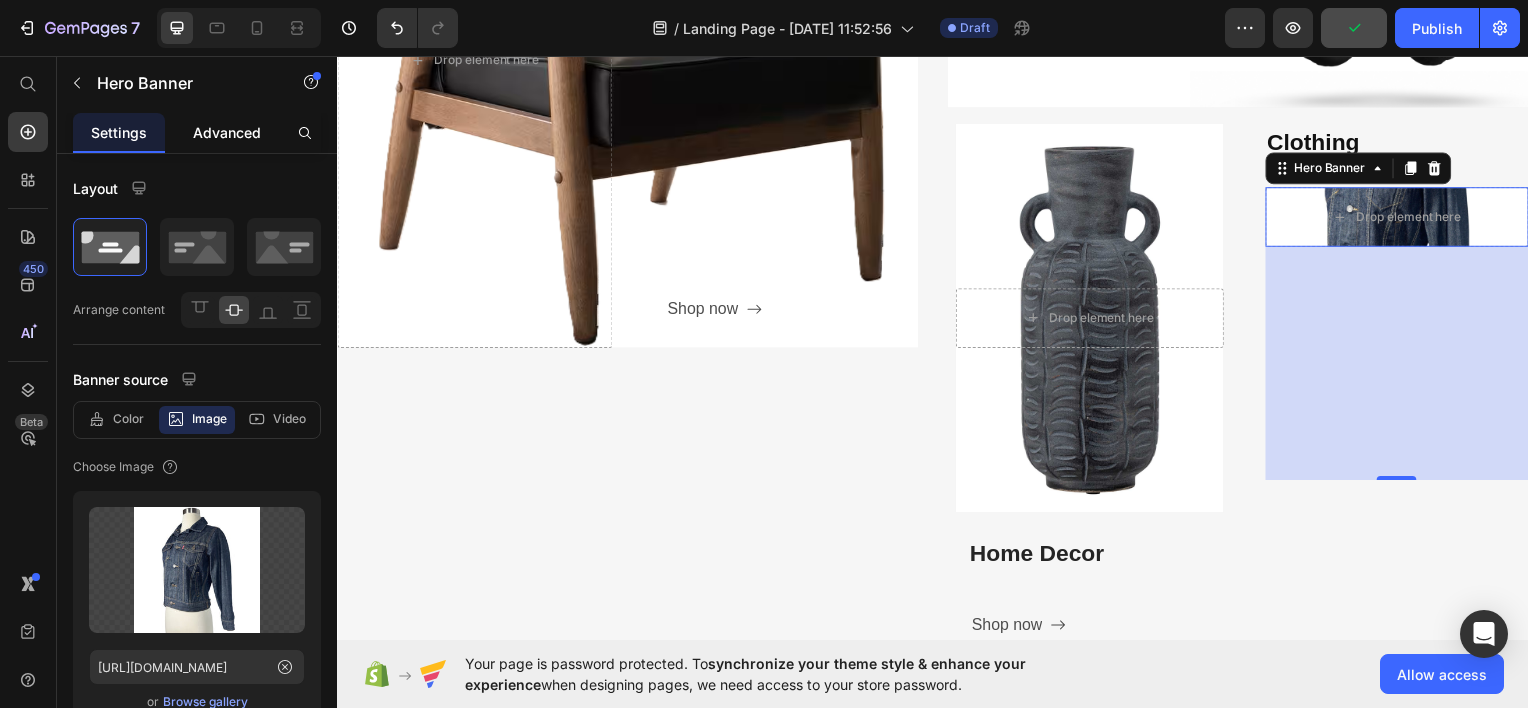 click on "Advanced" at bounding box center (227, 132) 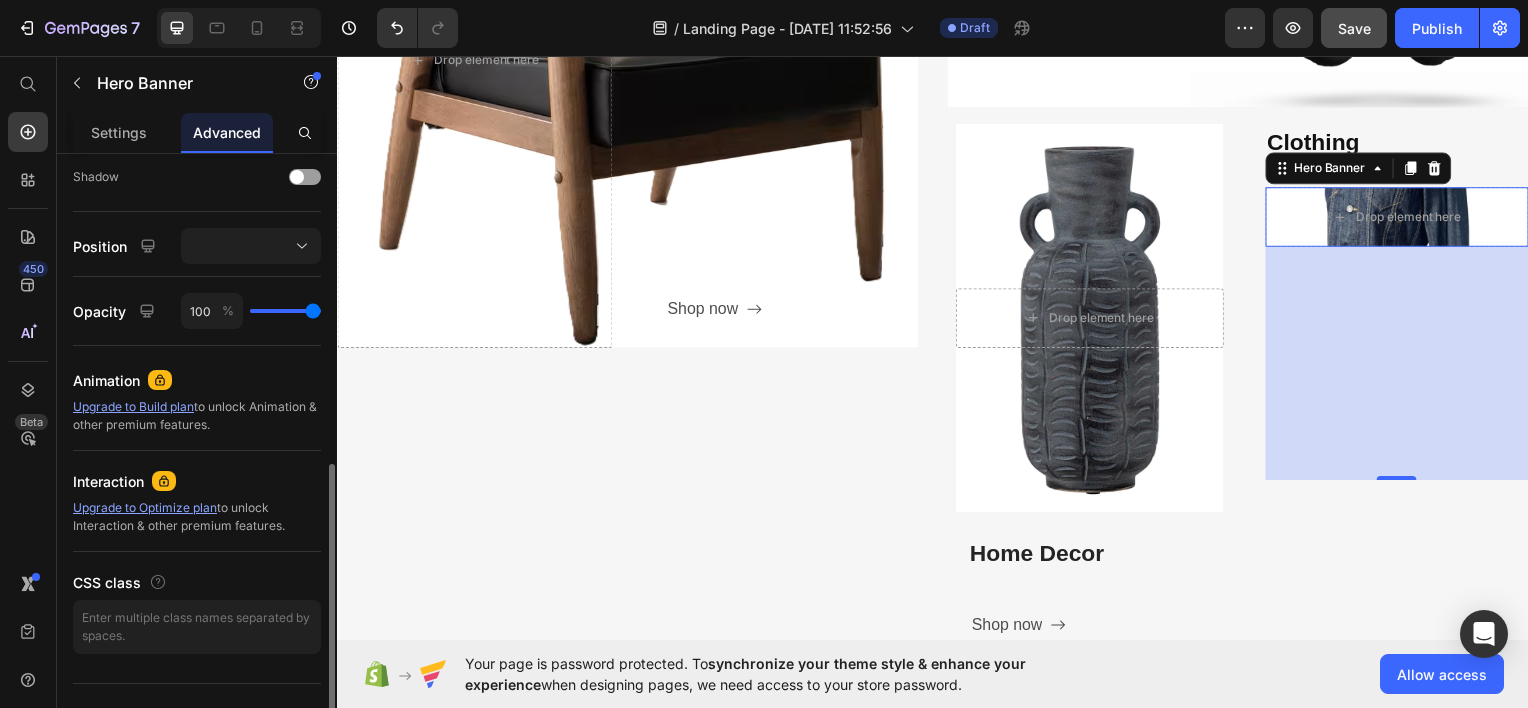 scroll, scrollTop: 692, scrollLeft: 0, axis: vertical 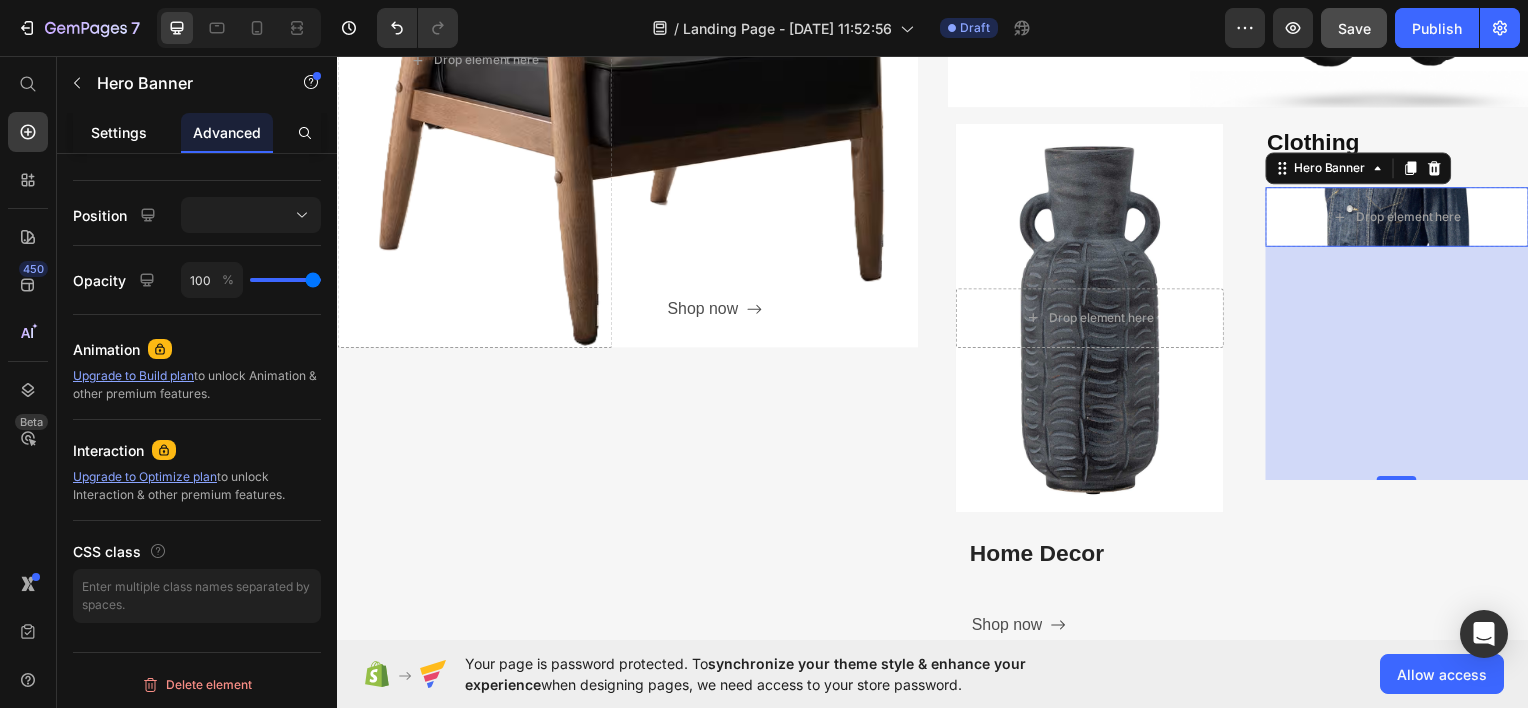 click on "Settings" at bounding box center [119, 132] 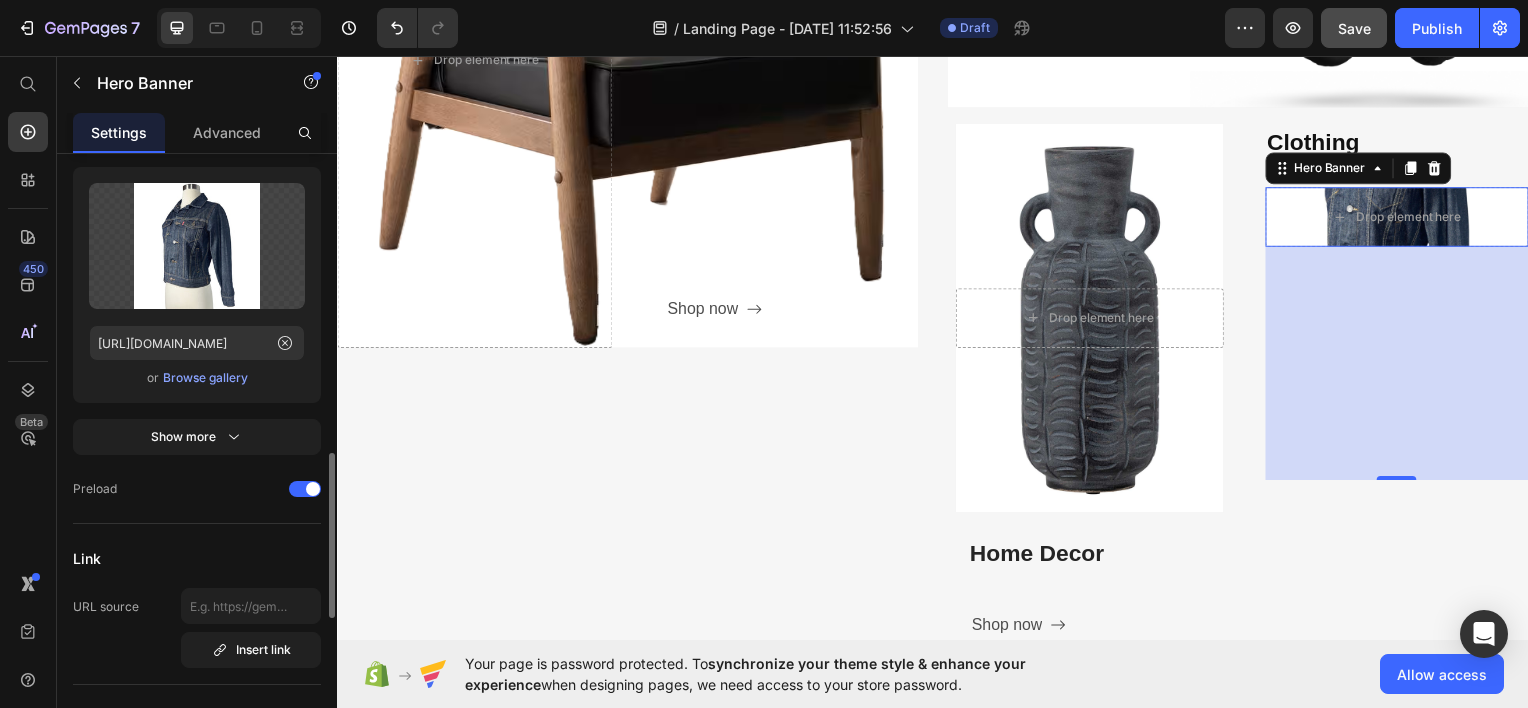 scroll, scrollTop: 540, scrollLeft: 0, axis: vertical 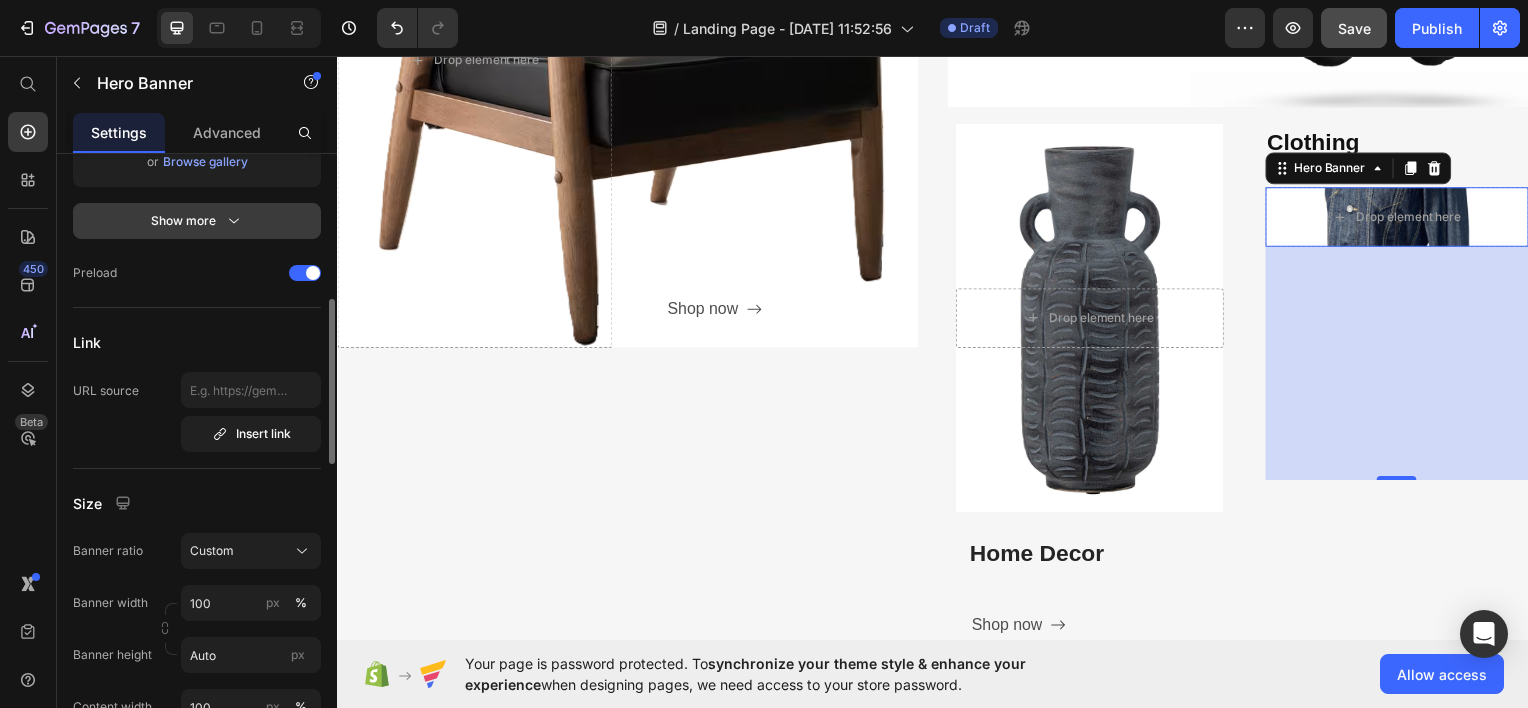 click on "Show more" at bounding box center (197, 221) 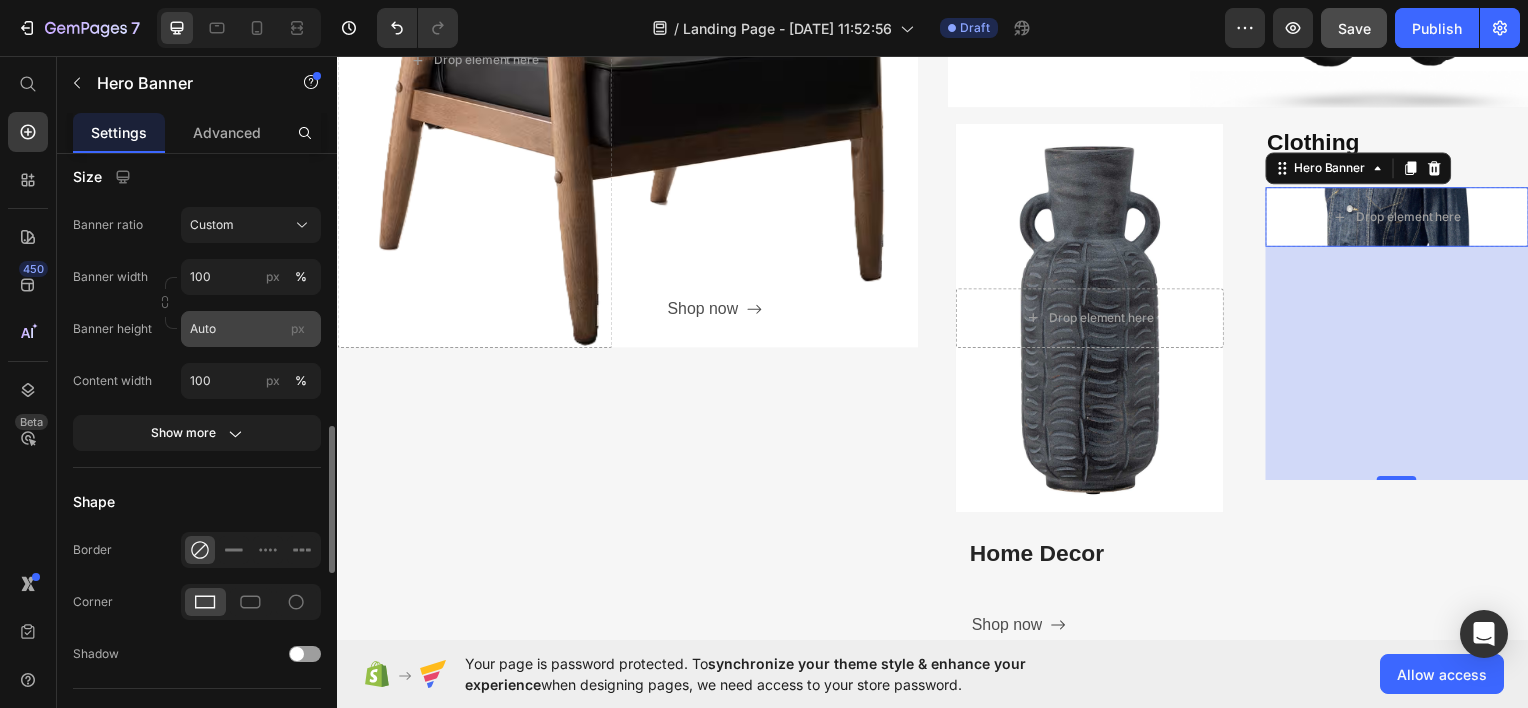 scroll, scrollTop: 1137, scrollLeft: 0, axis: vertical 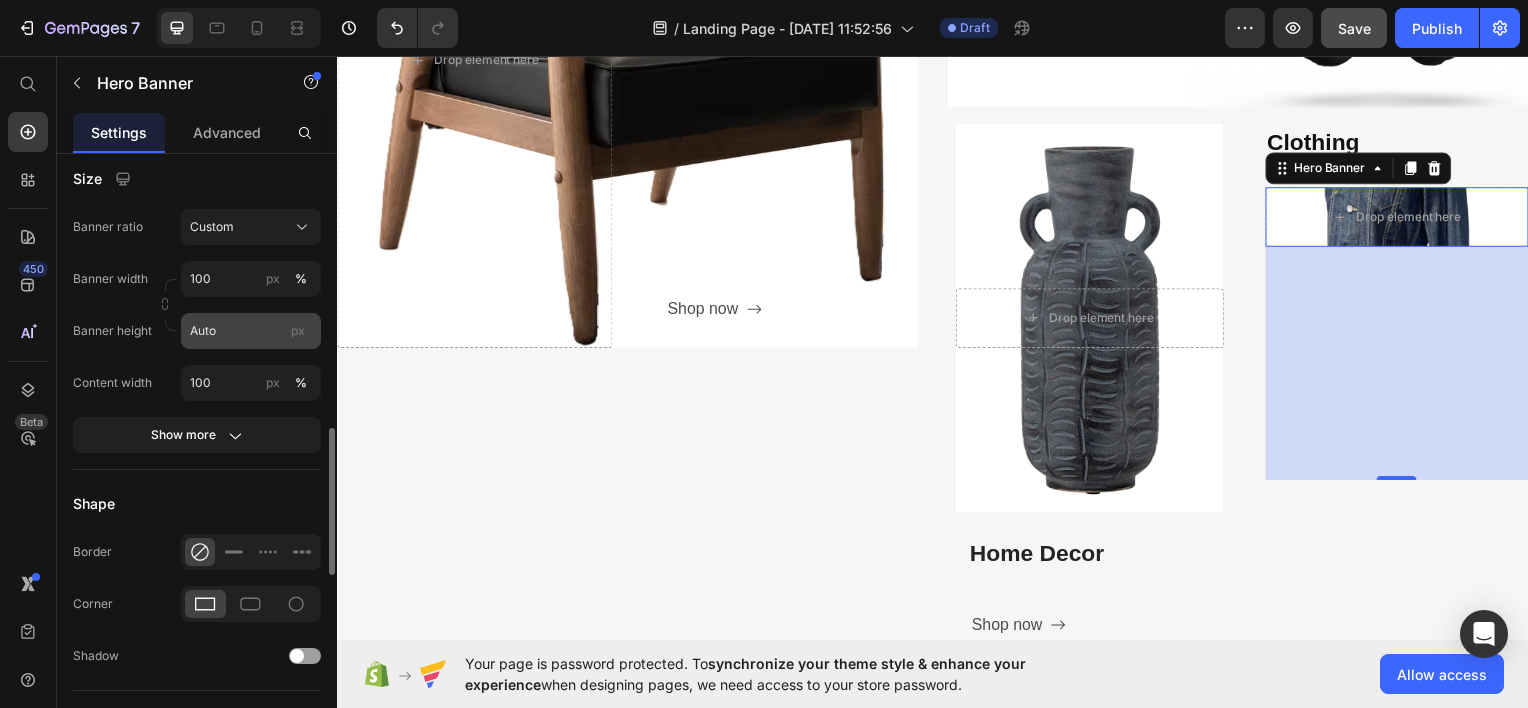 click on "Size Banner ratio Custom Banner width 100 px % Banner height Auto px Content width 100 px % Show more" 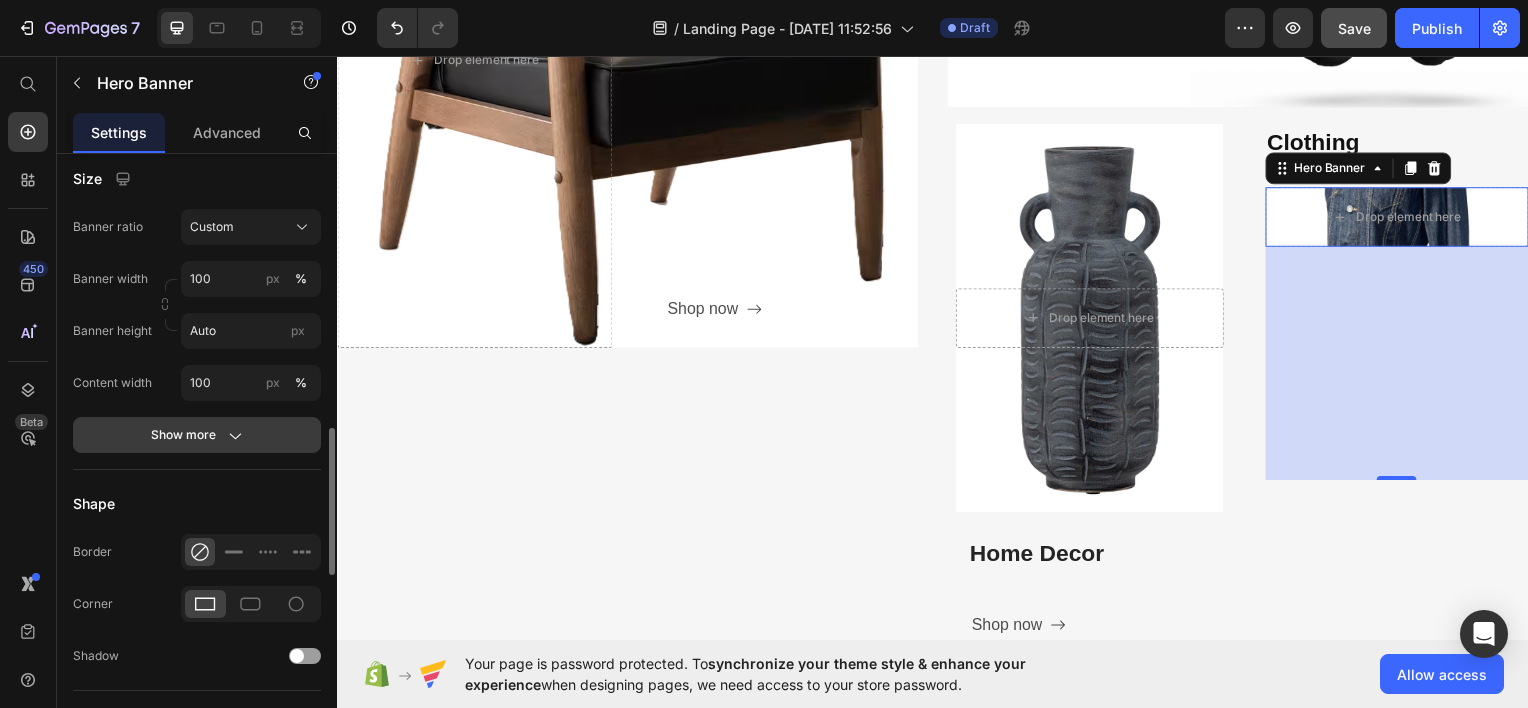 click on "Show more" 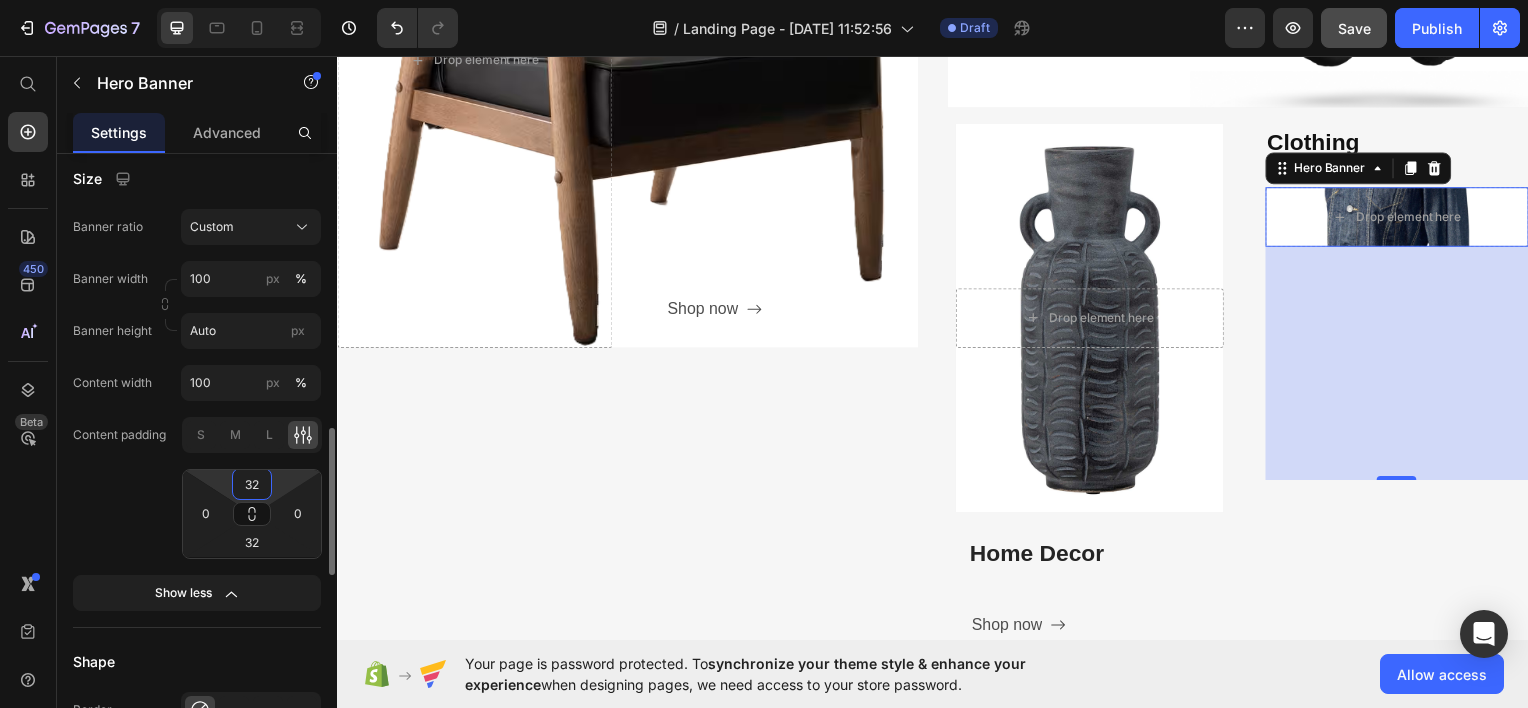 click on "32" at bounding box center (252, 484) 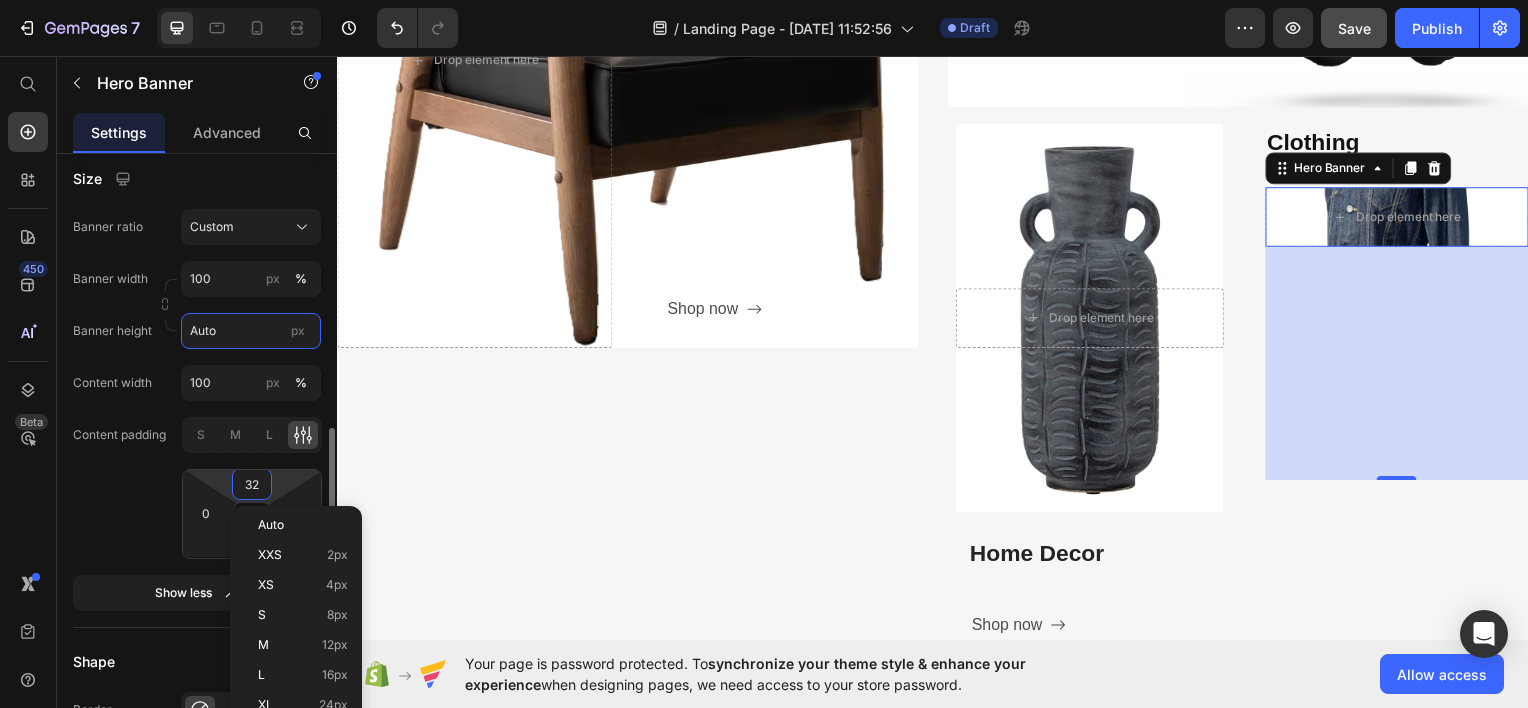 click on "Auto" at bounding box center [251, 331] 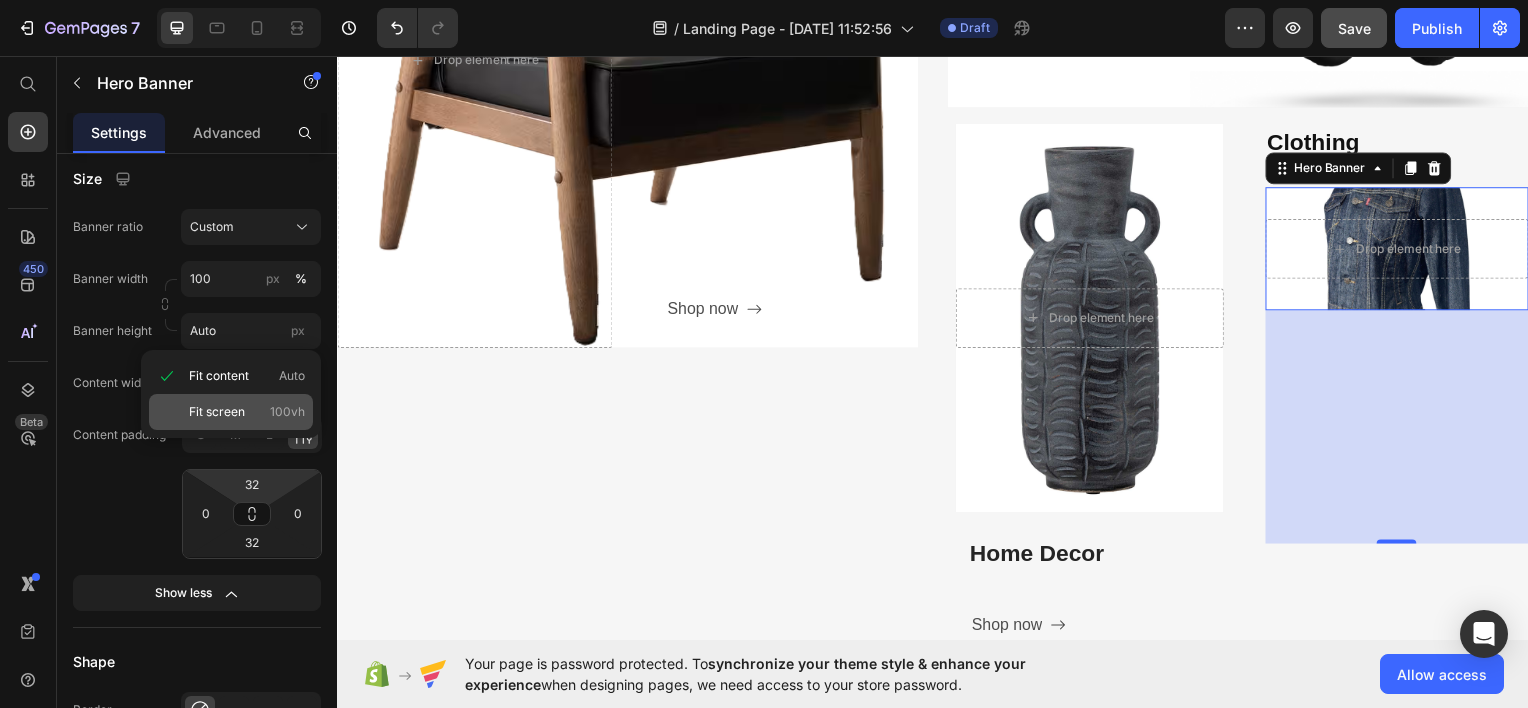 click on "Fit screen" at bounding box center (217, 412) 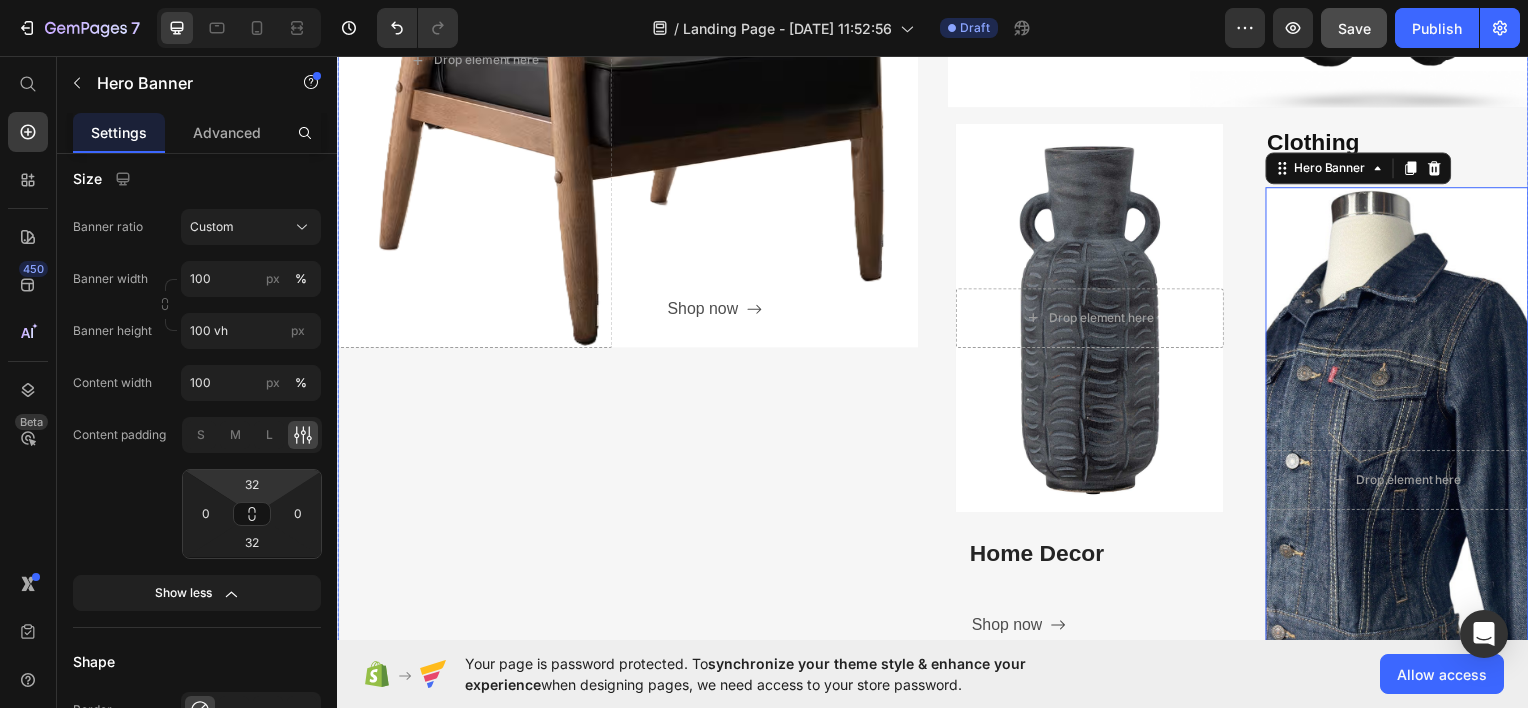 click on "Furniture Heading
Shop now Button Row
Drop element here Hero Banner" at bounding box center [629, 422] 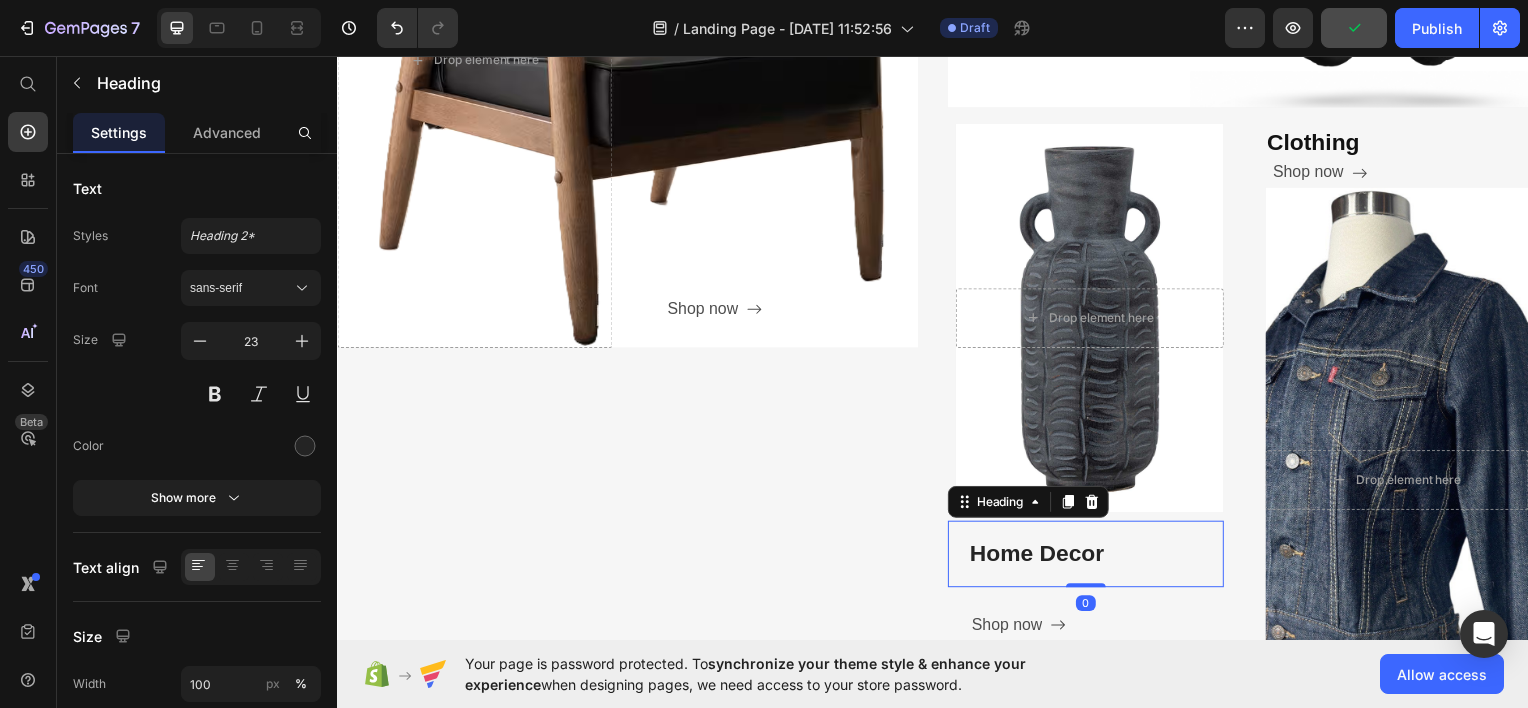 click on "Home Decor" at bounding box center [1091, 556] 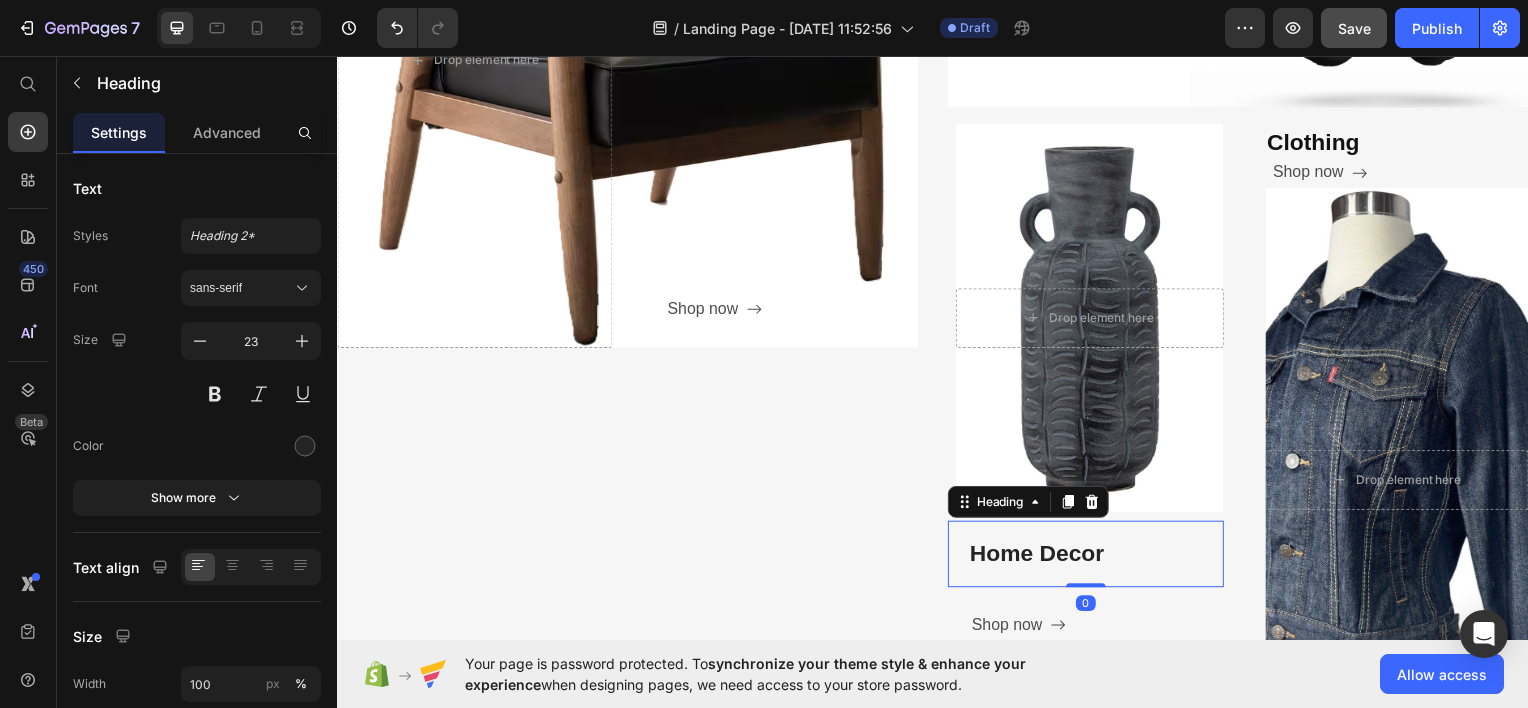 drag, startPoint x: 1080, startPoint y: 588, endPoint x: 1107, endPoint y: 529, distance: 64.884514 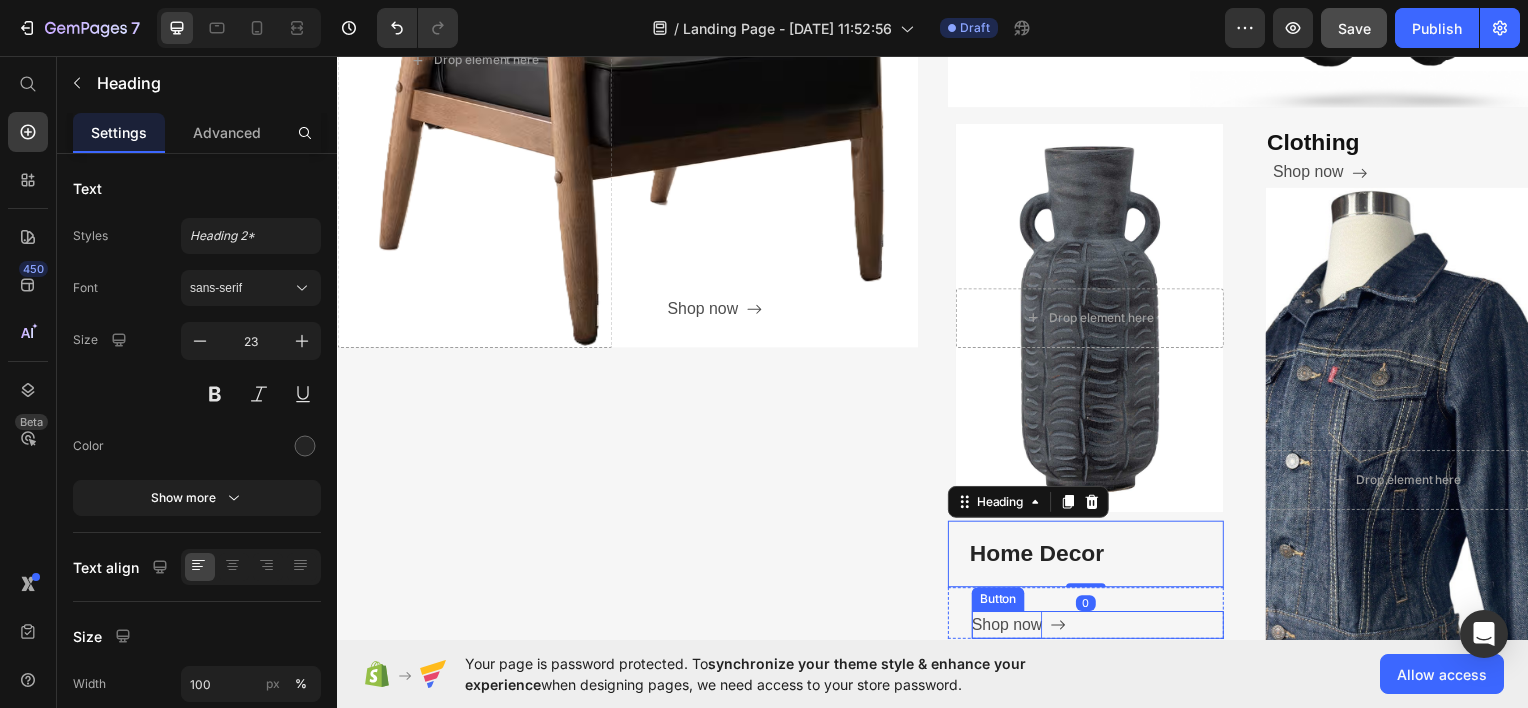 click on "Shop now" at bounding box center (1011, 628) 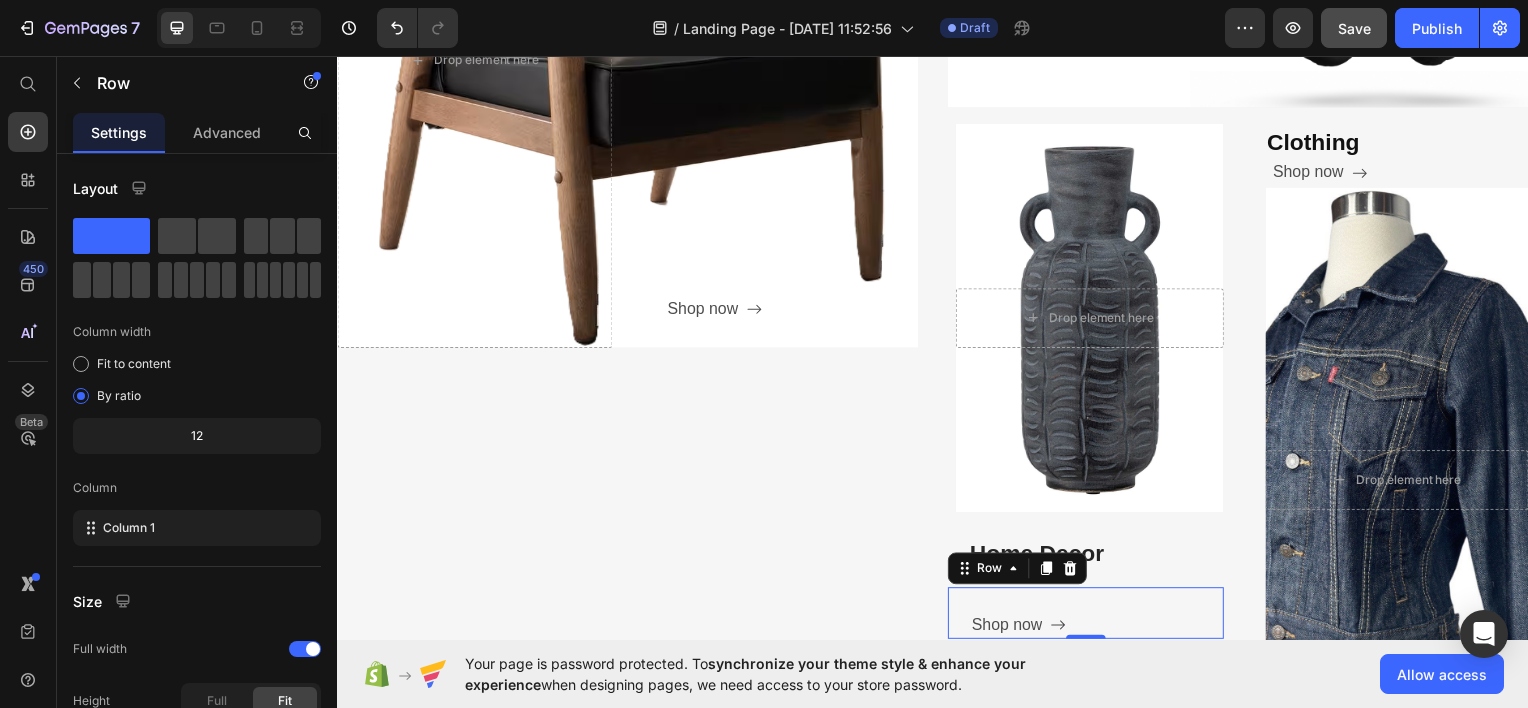 click on "Shop now Button Row   0" at bounding box center [1091, 616] 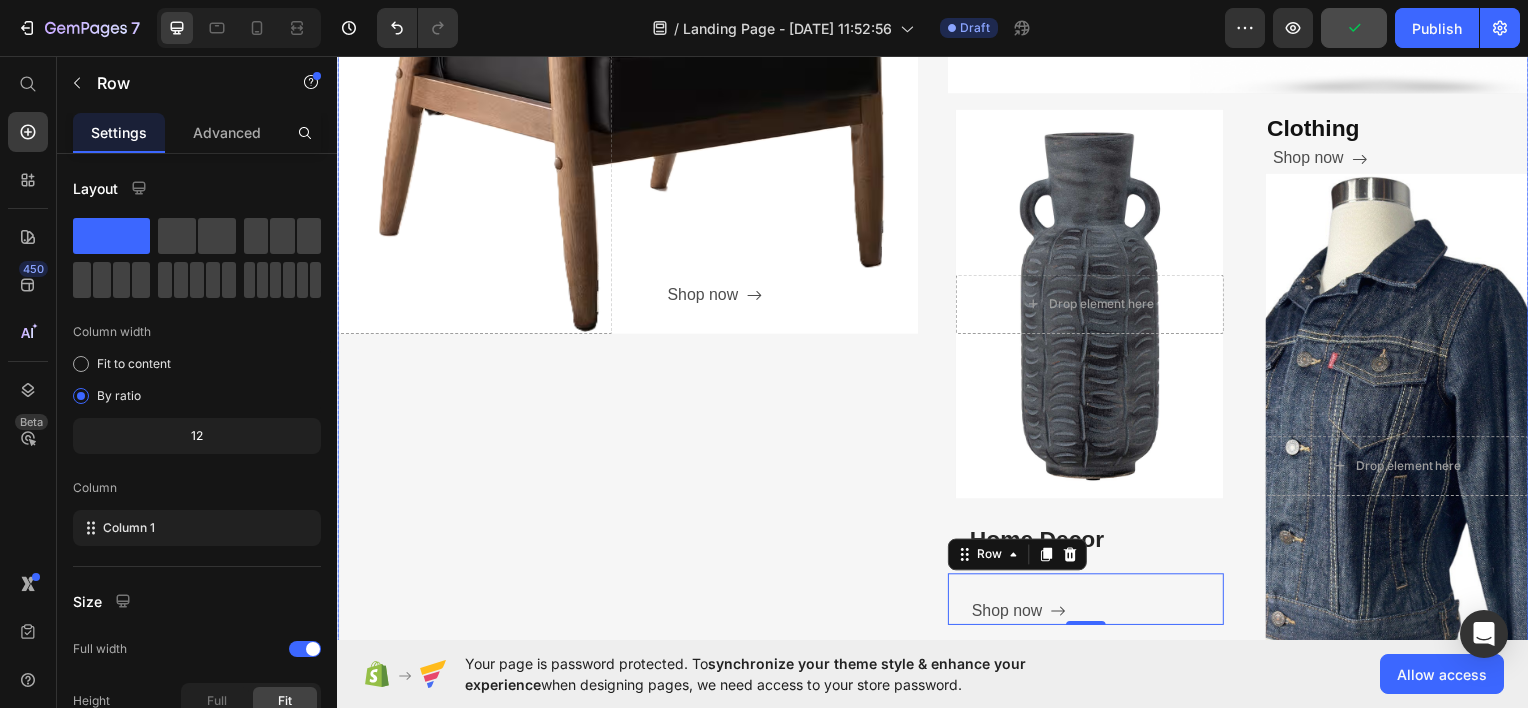 scroll, scrollTop: 1214, scrollLeft: 0, axis: vertical 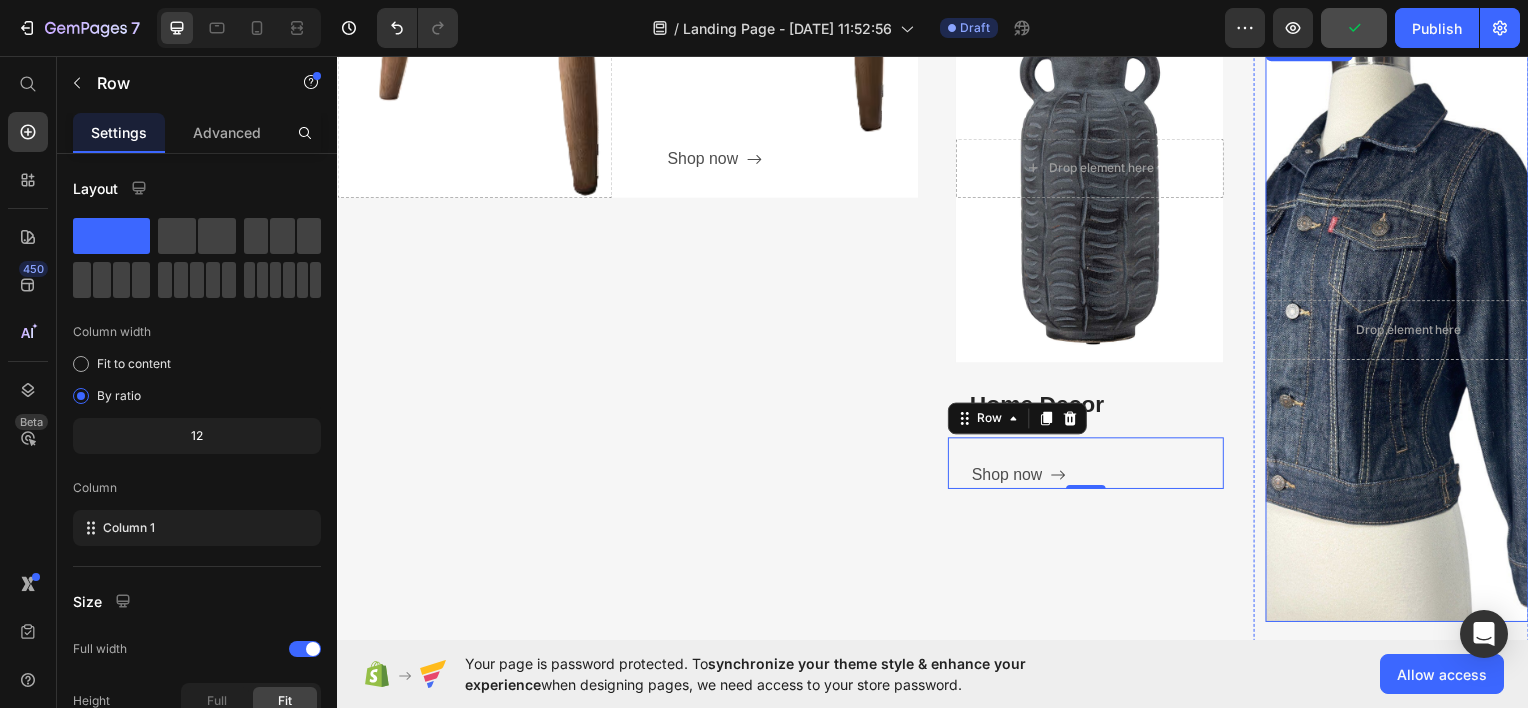 click at bounding box center [1405, 330] 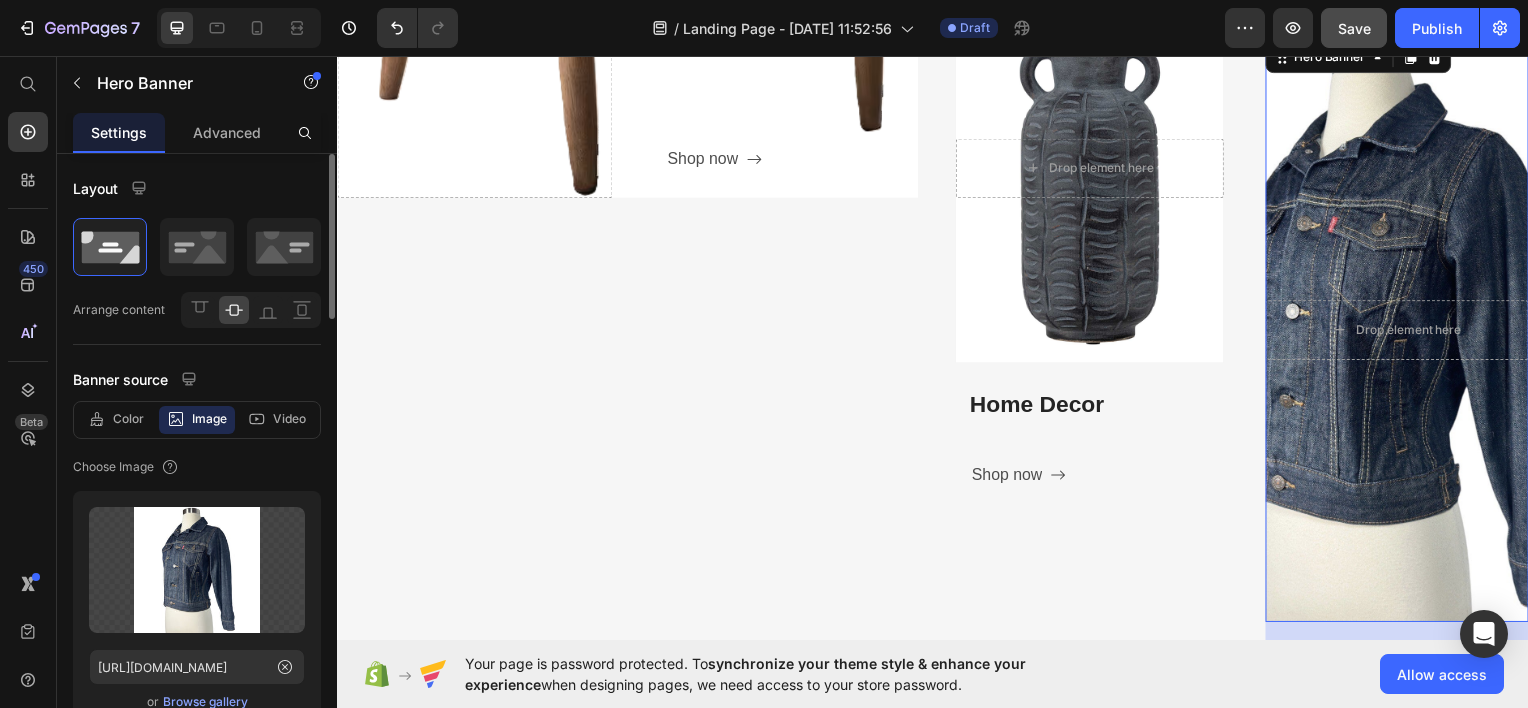 drag, startPoint x: 207, startPoint y: 250, endPoint x: 257, endPoint y: 441, distance: 197.43607 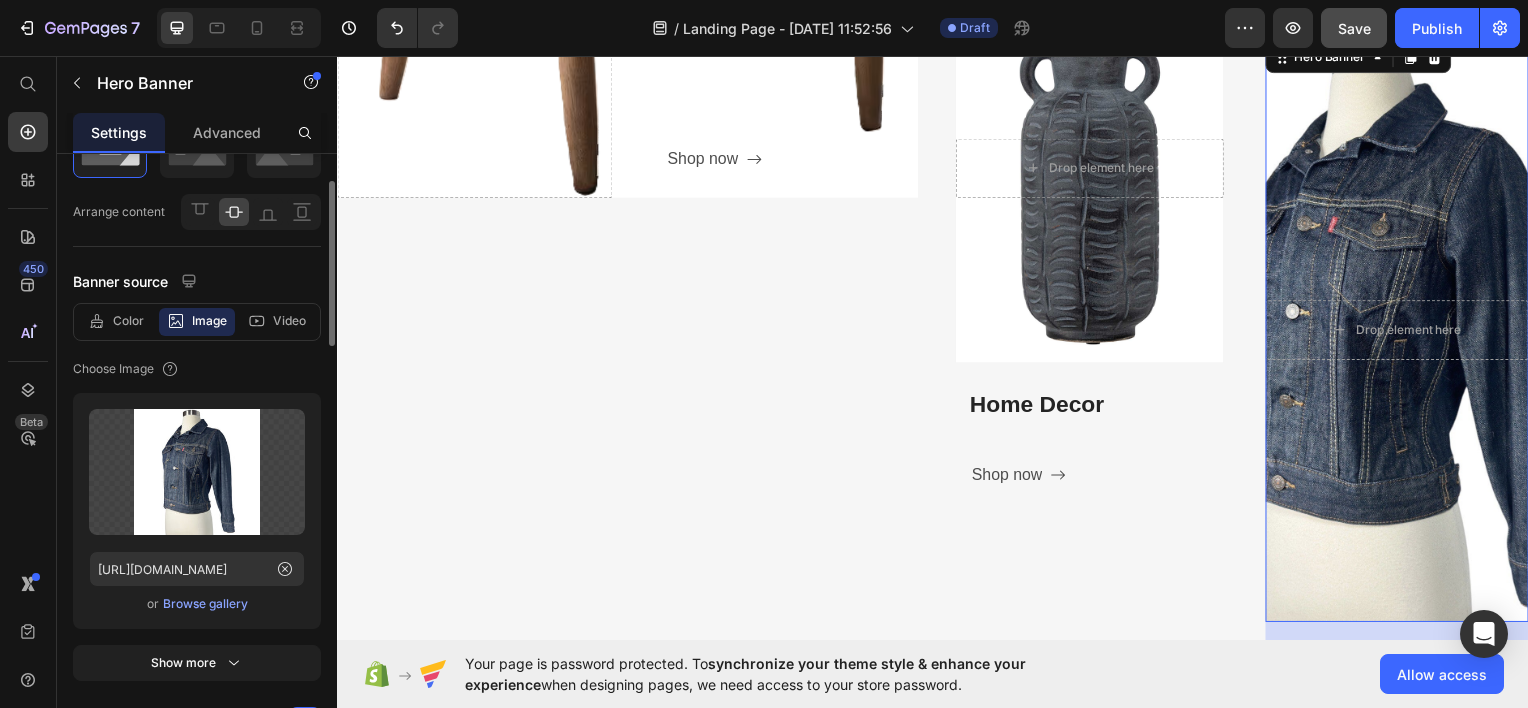 scroll, scrollTop: 121, scrollLeft: 0, axis: vertical 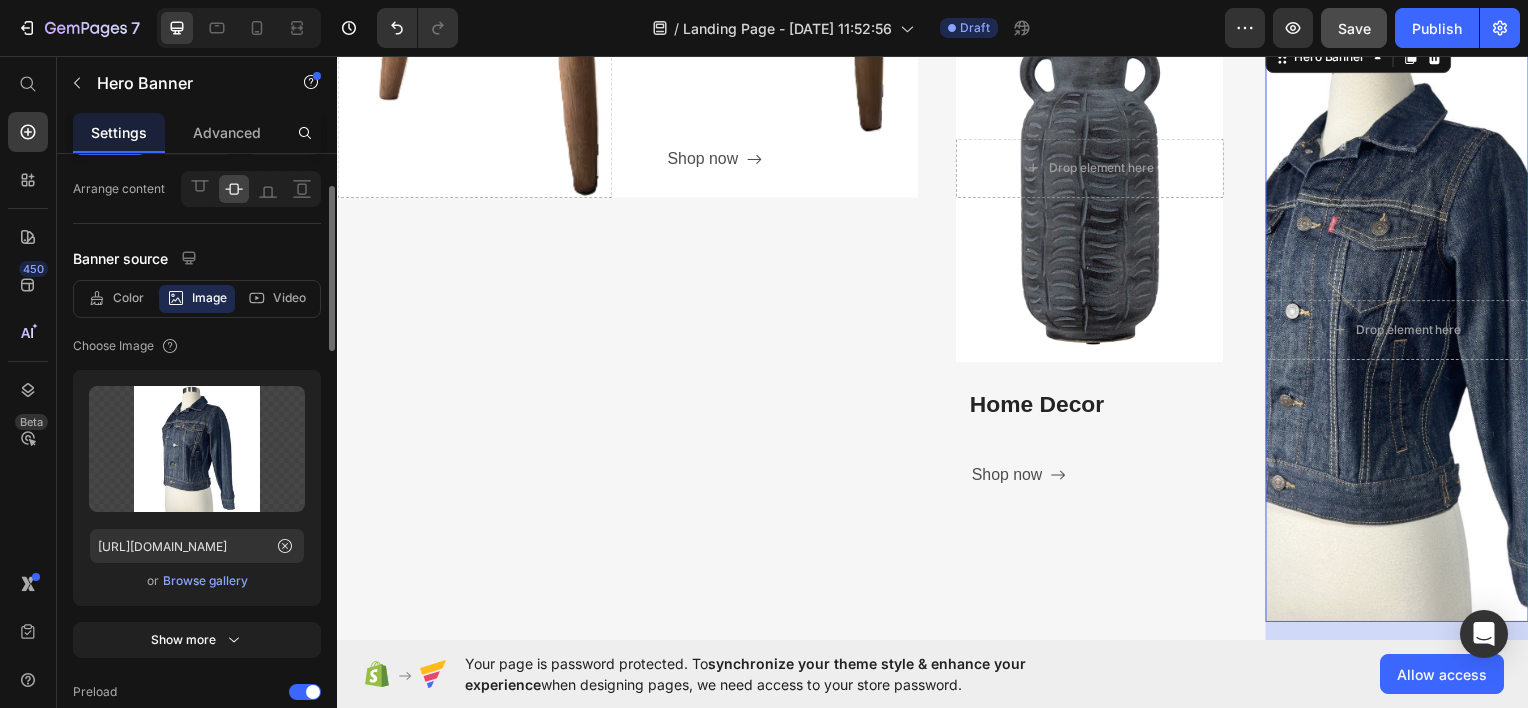 click at bounding box center (197, 449) 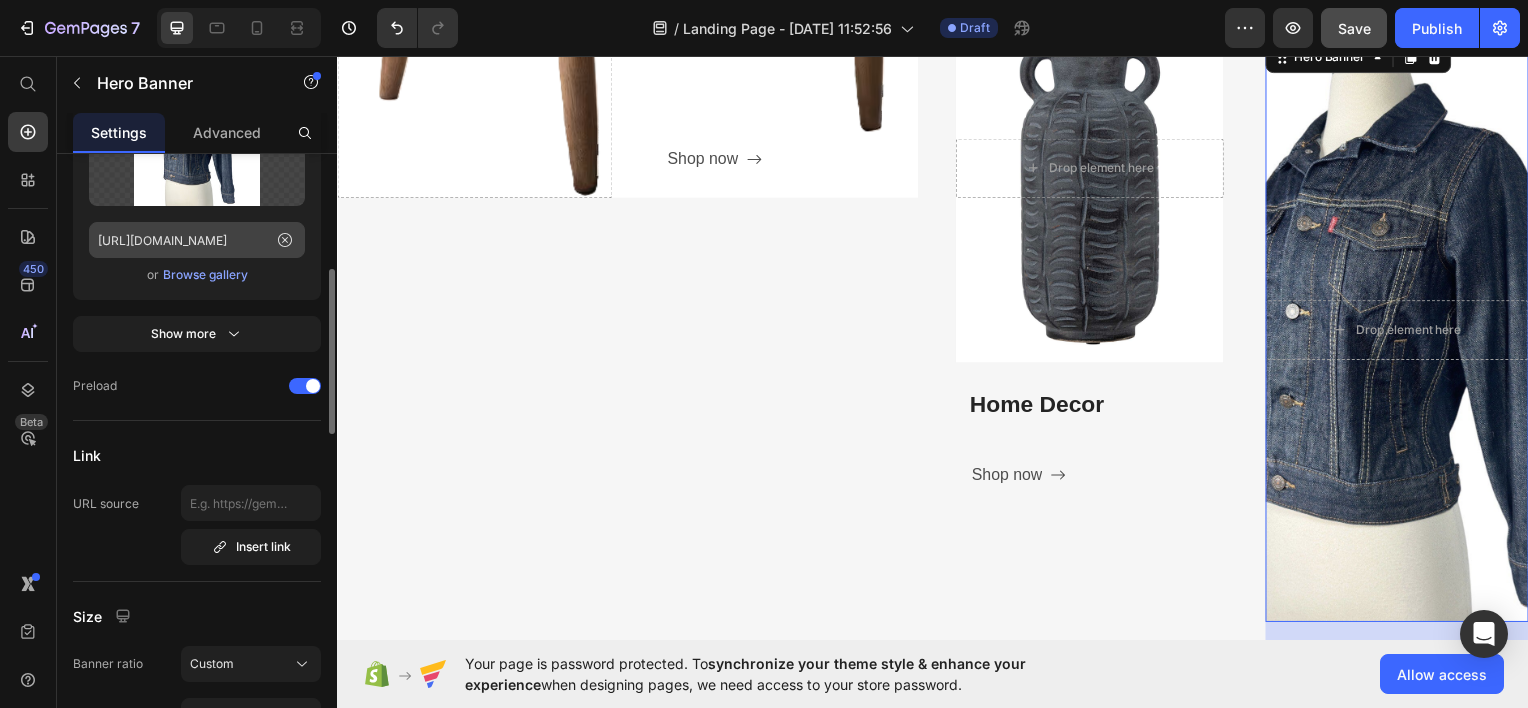 scroll, scrollTop: 428, scrollLeft: 0, axis: vertical 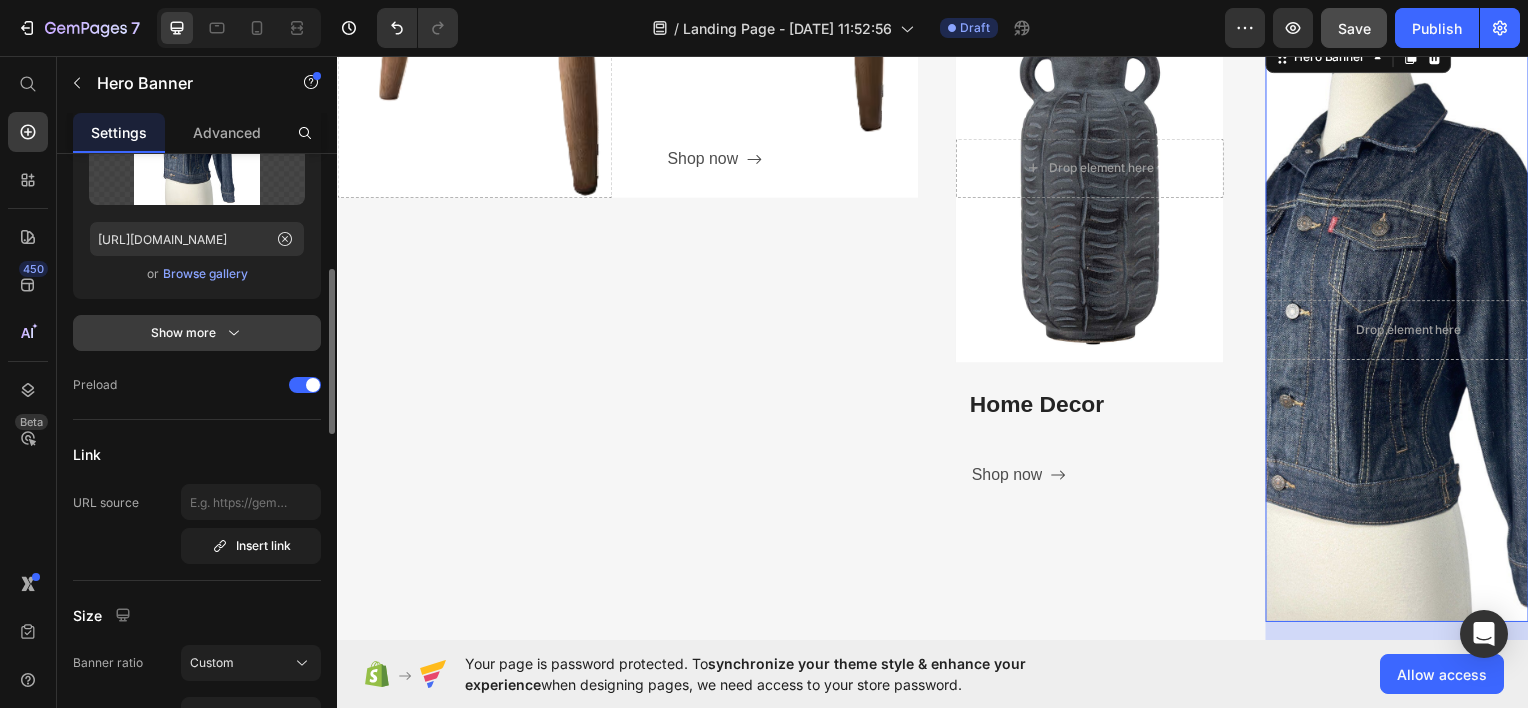 click on "Show more" at bounding box center [197, 333] 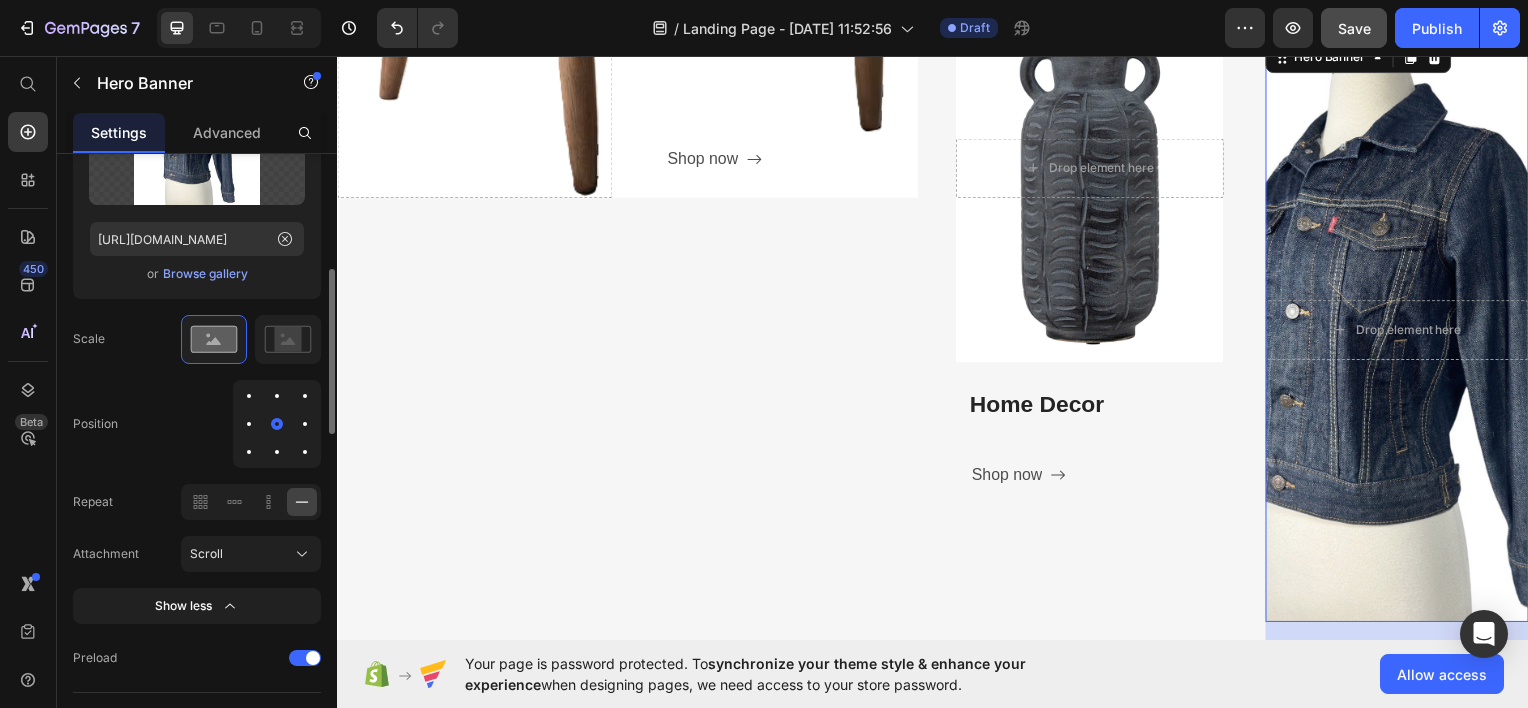 click at bounding box center [305, 424] 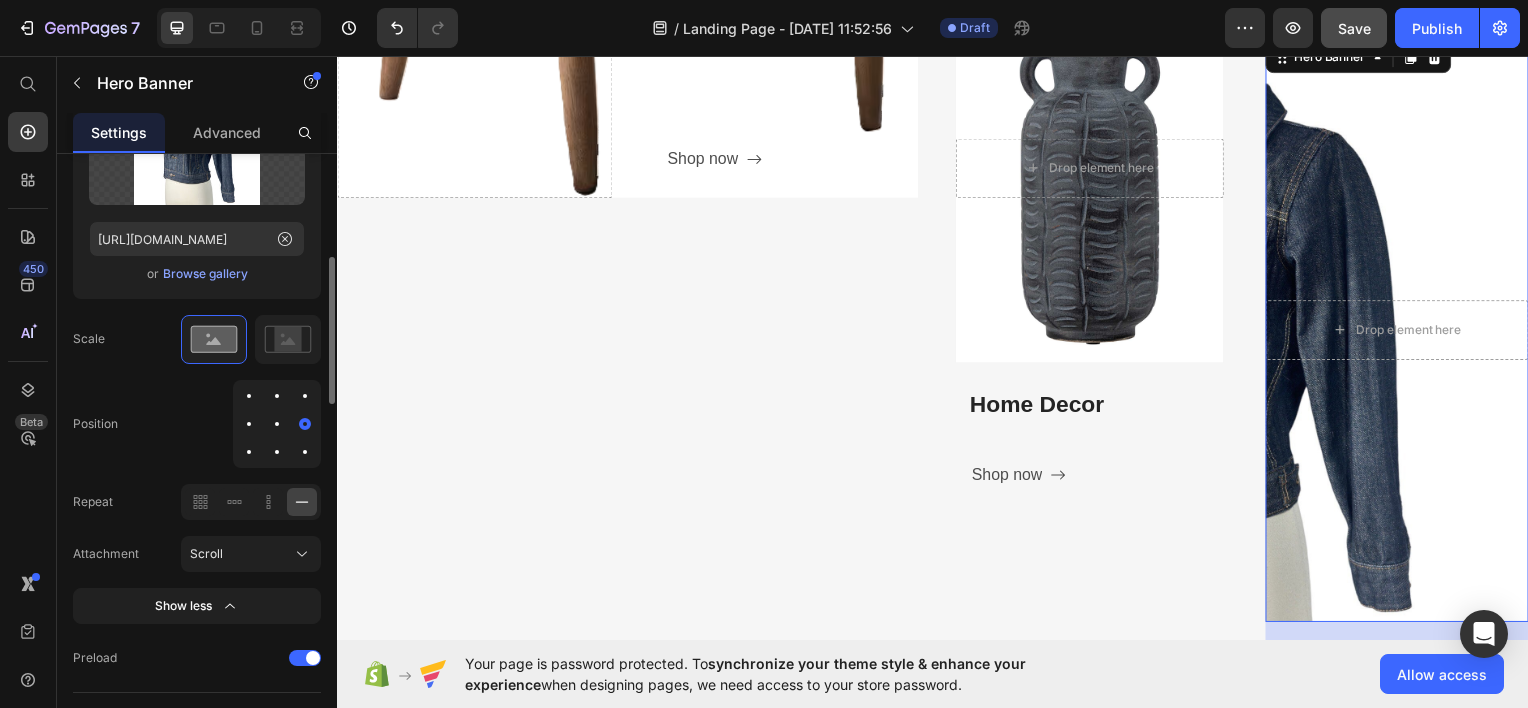 click at bounding box center (249, 424) 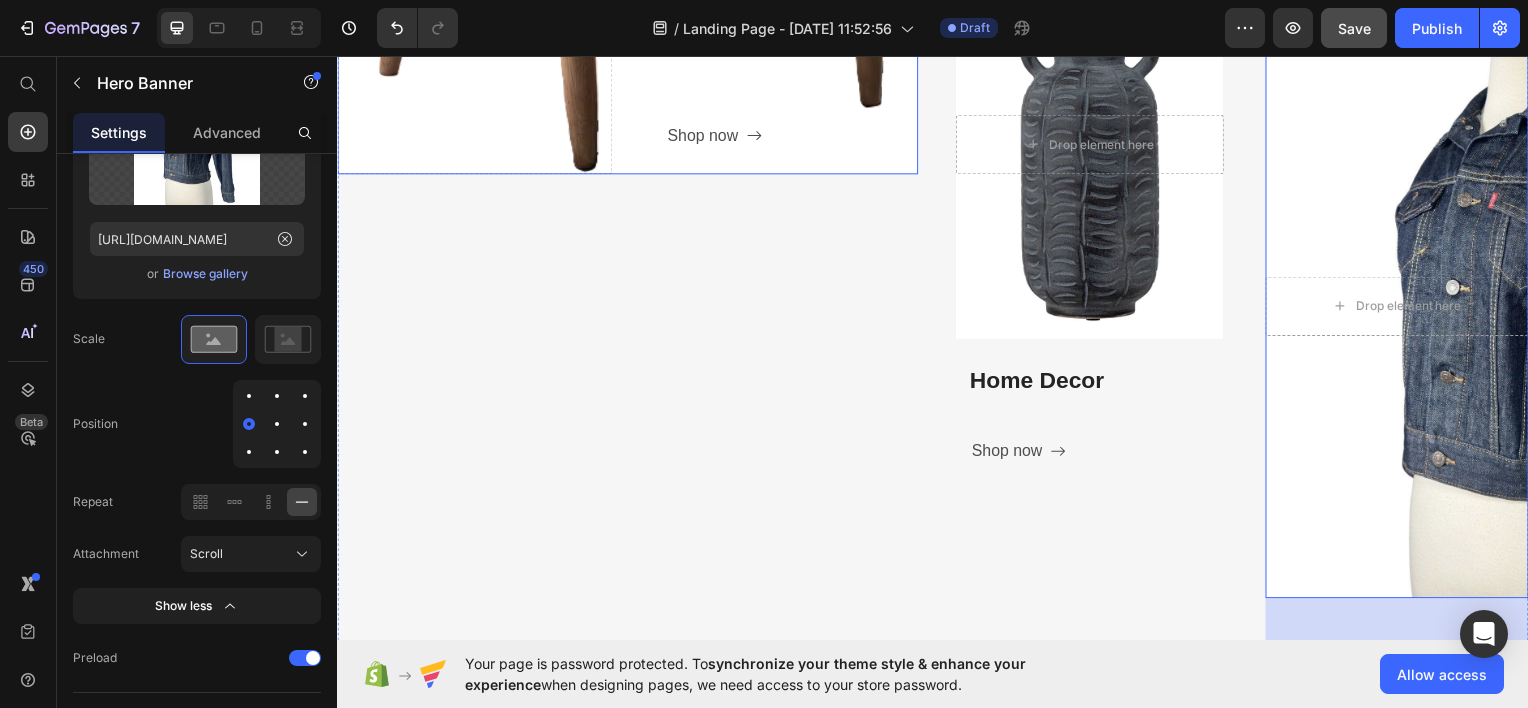 scroll, scrollTop: 1237, scrollLeft: 0, axis: vertical 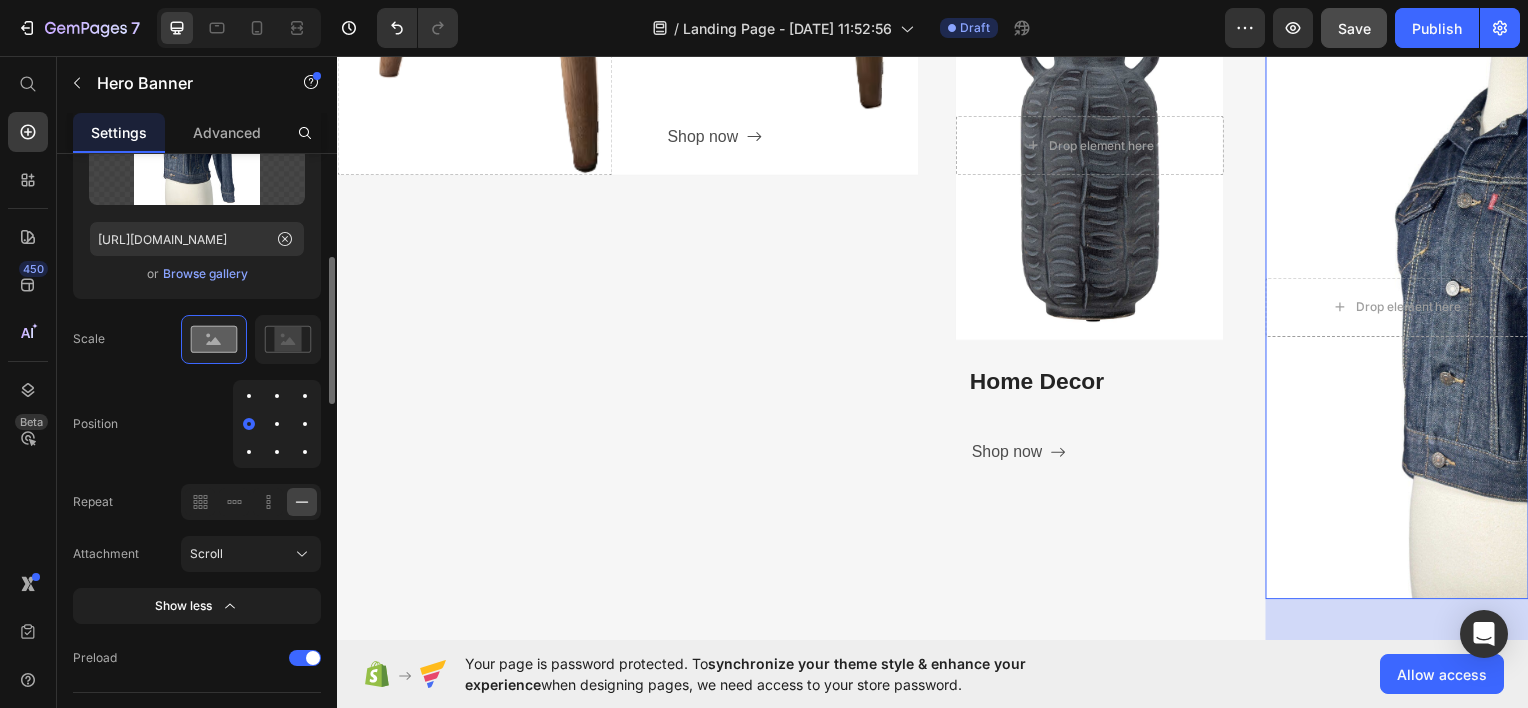 click at bounding box center (277, 424) 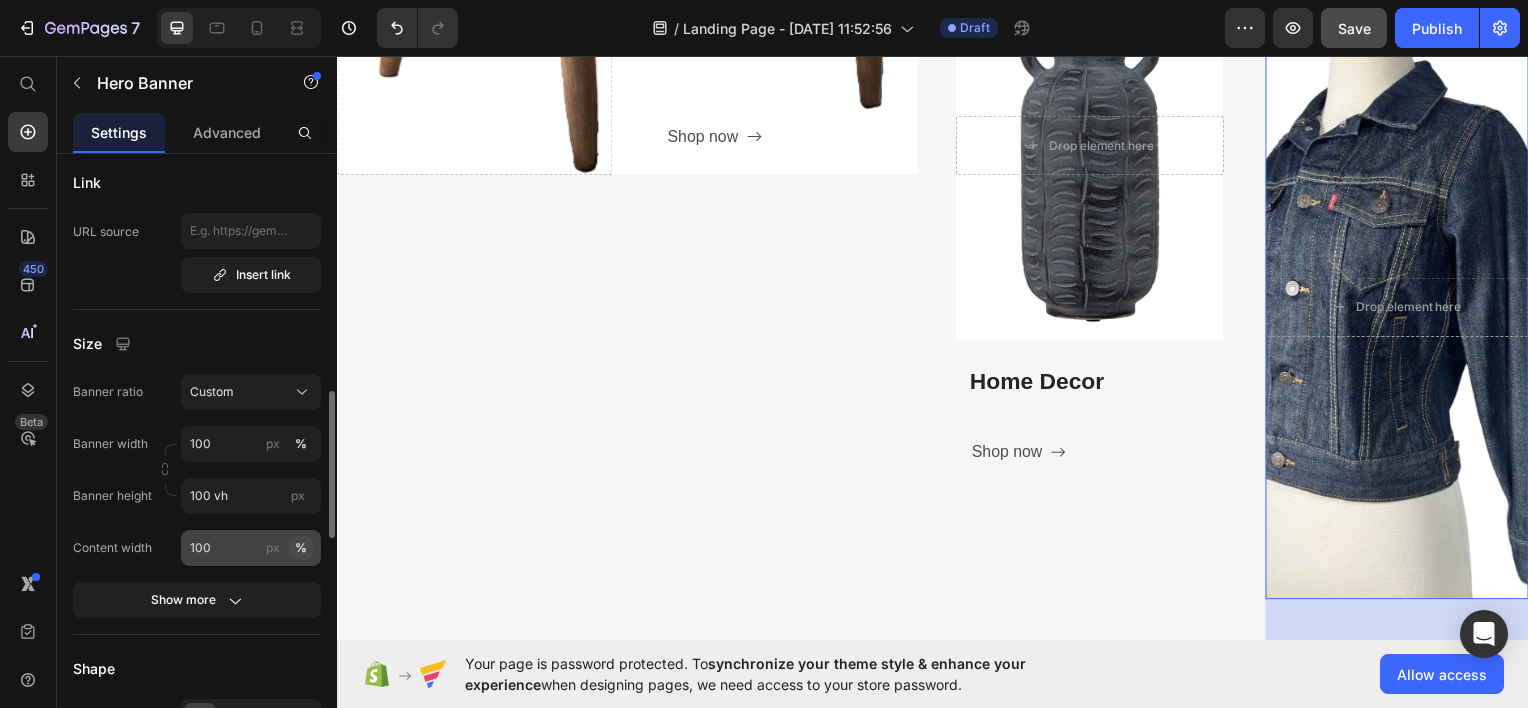 scroll, scrollTop: 980, scrollLeft: 0, axis: vertical 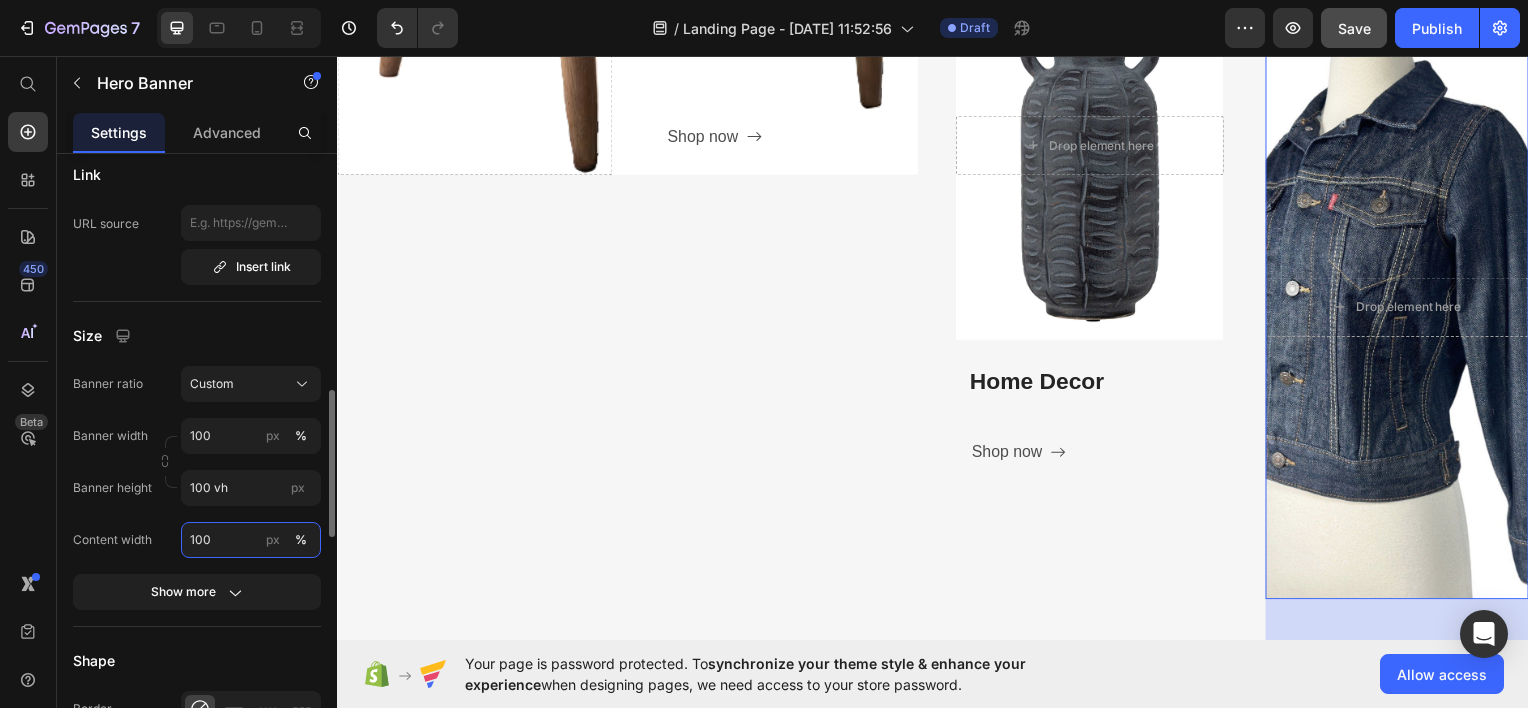 click on "100" at bounding box center (251, 540) 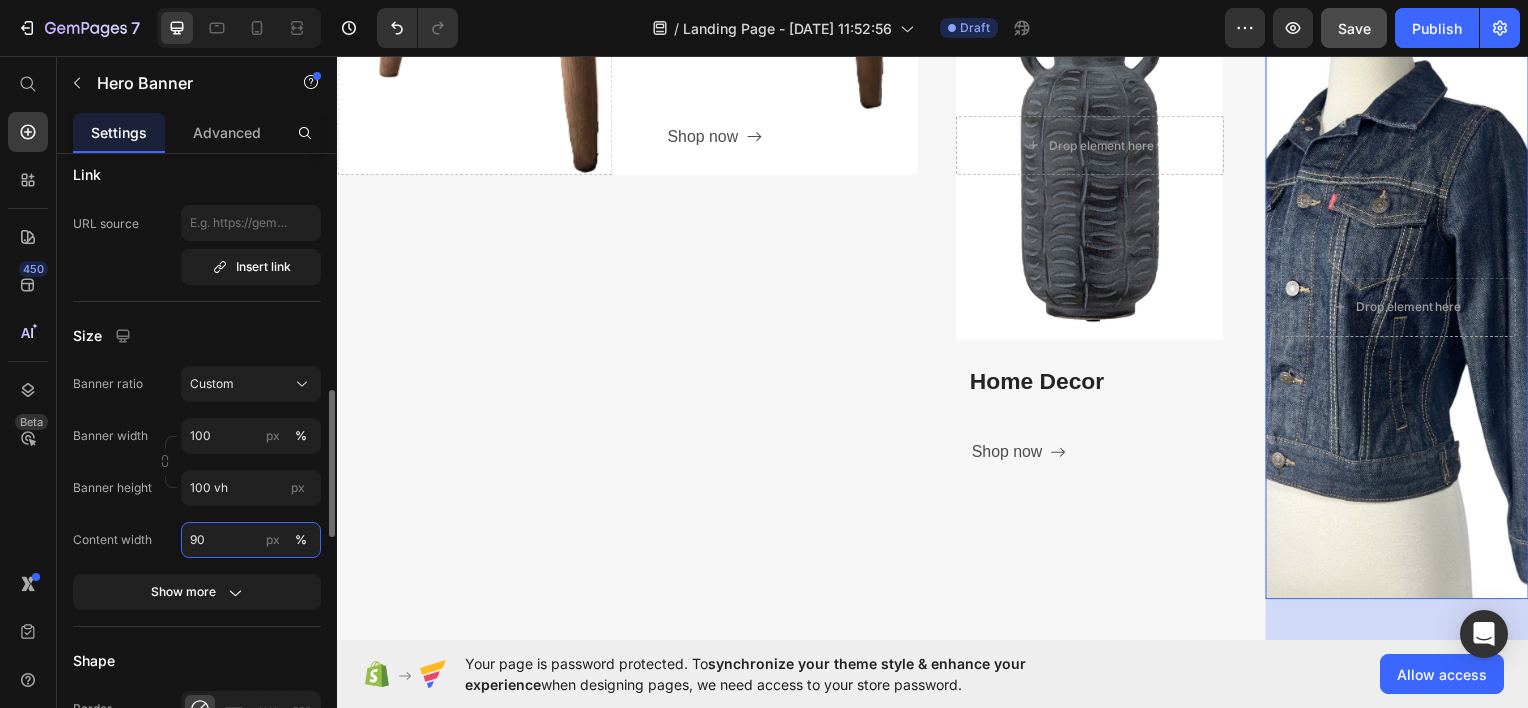 drag, startPoint x: 214, startPoint y: 532, endPoint x: 135, endPoint y: 526, distance: 79.22752 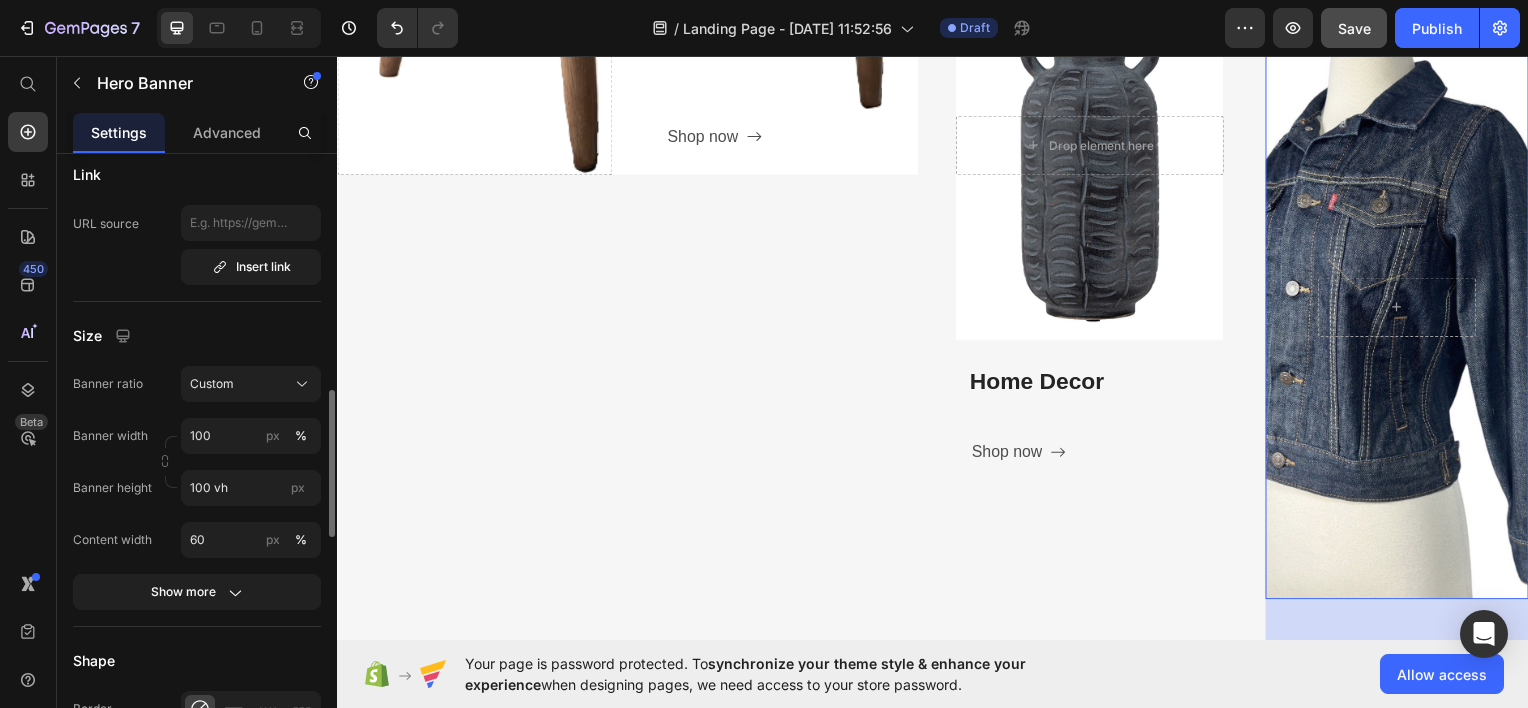 click on "Content width" at bounding box center (112, 540) 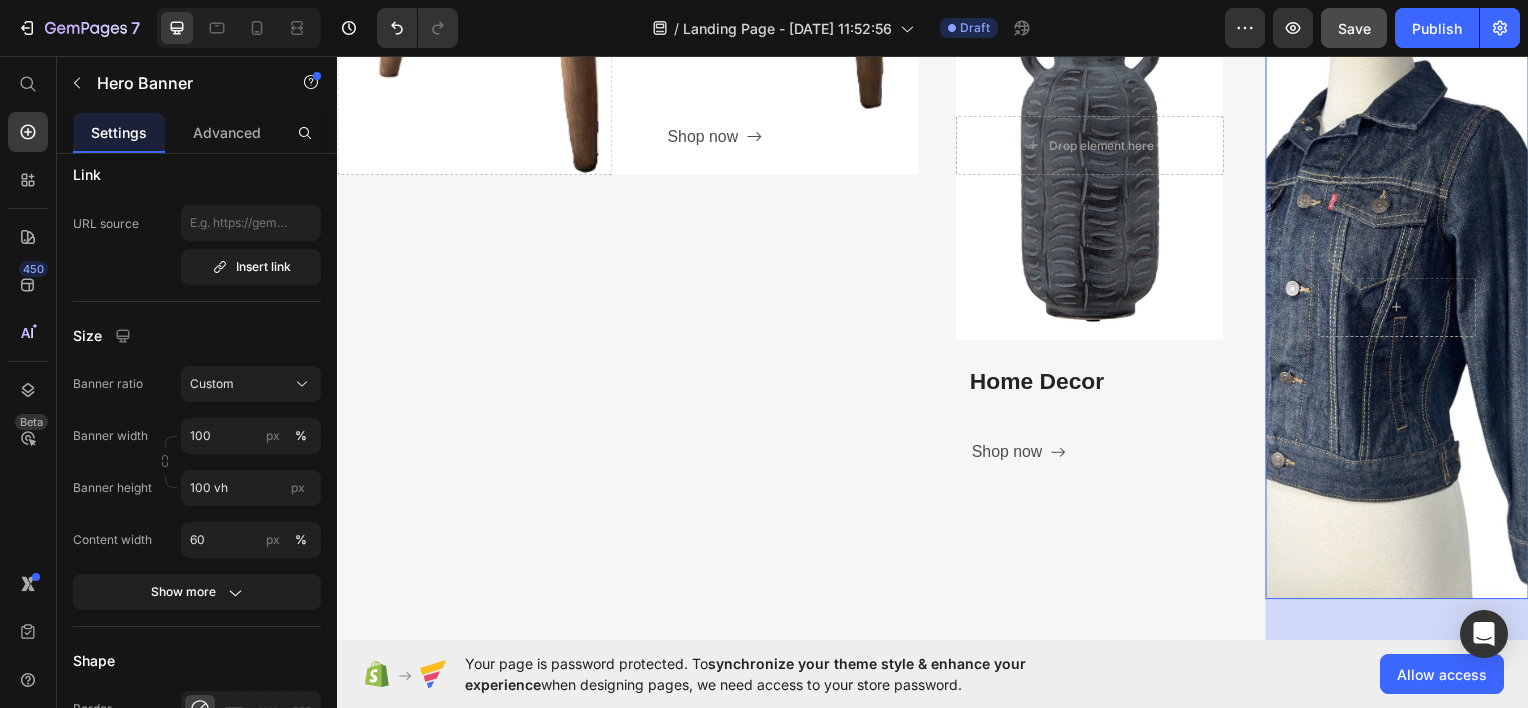 click at bounding box center [1405, 307] 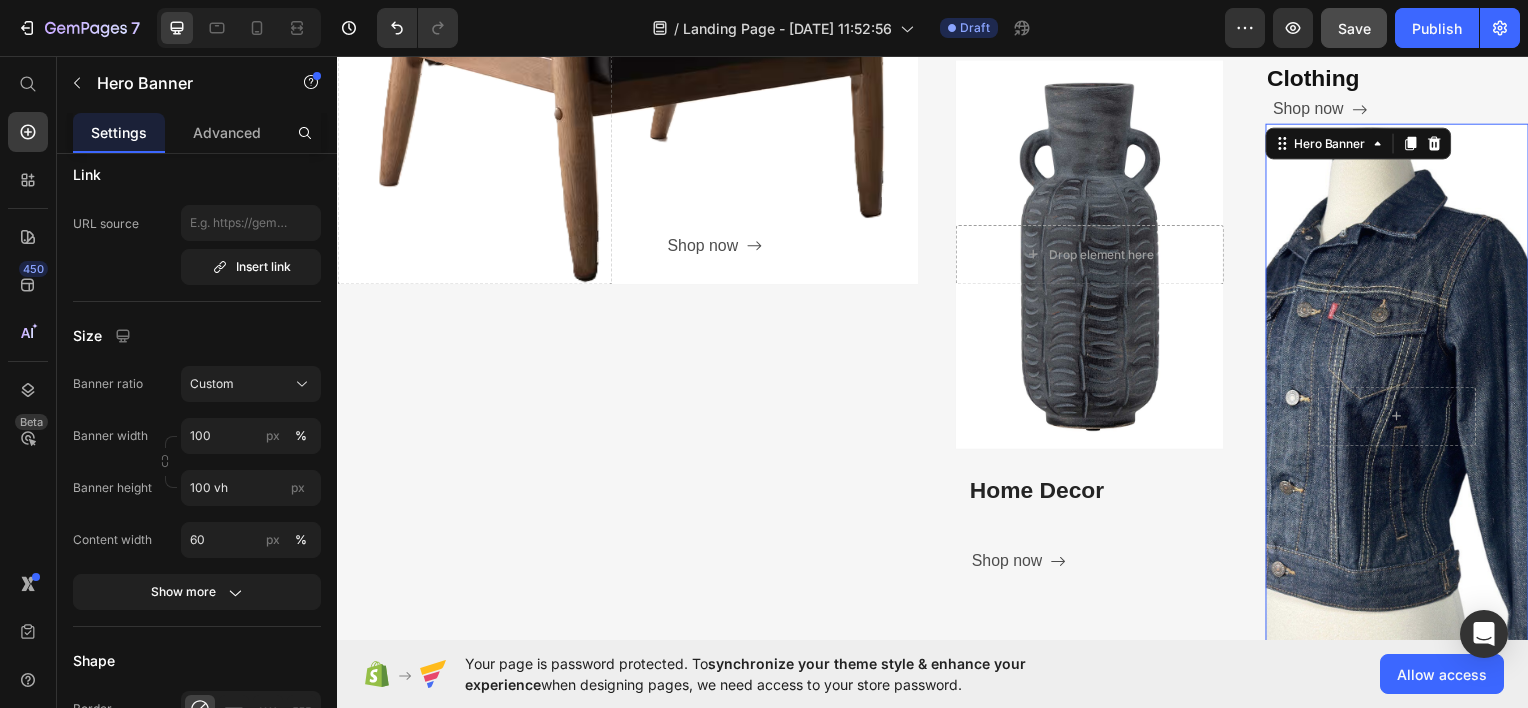 scroll, scrollTop: 1120, scrollLeft: 0, axis: vertical 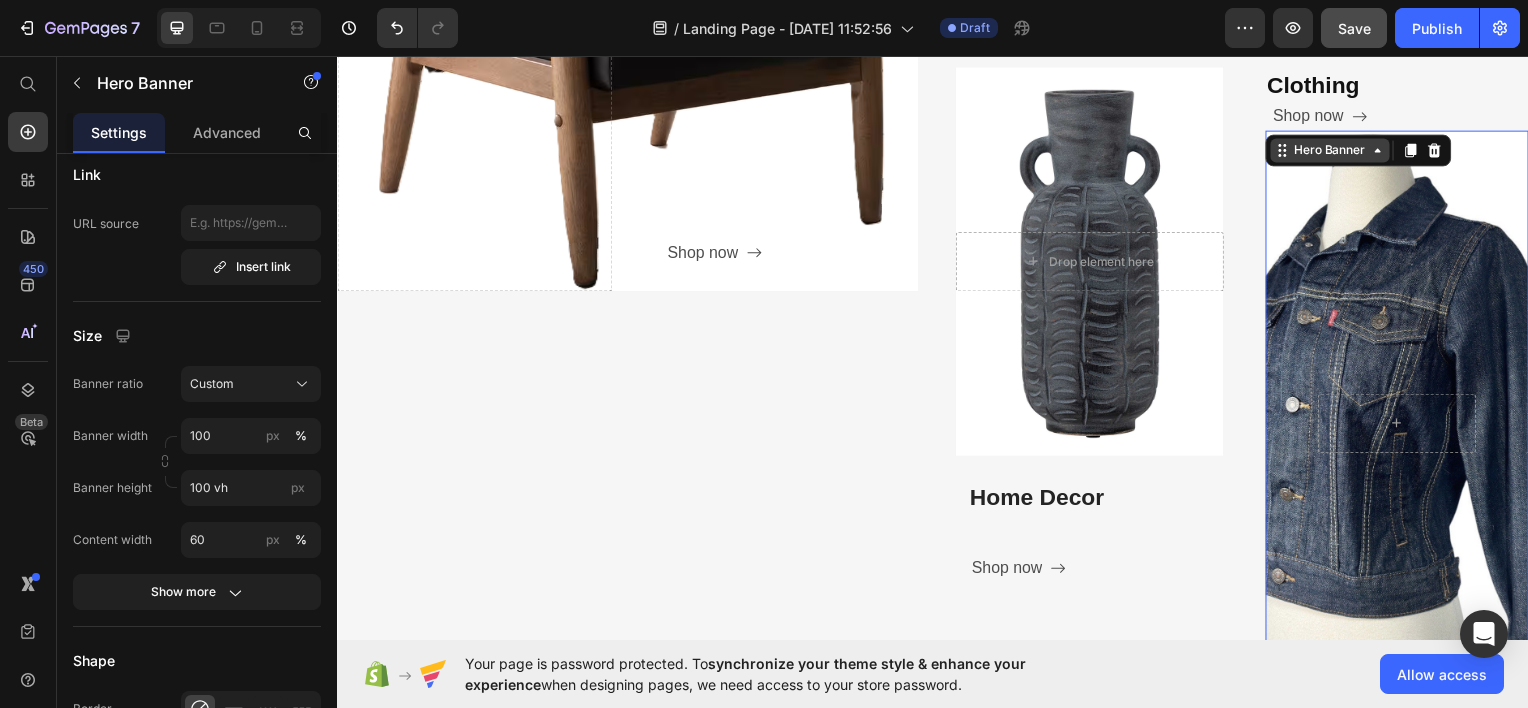 click 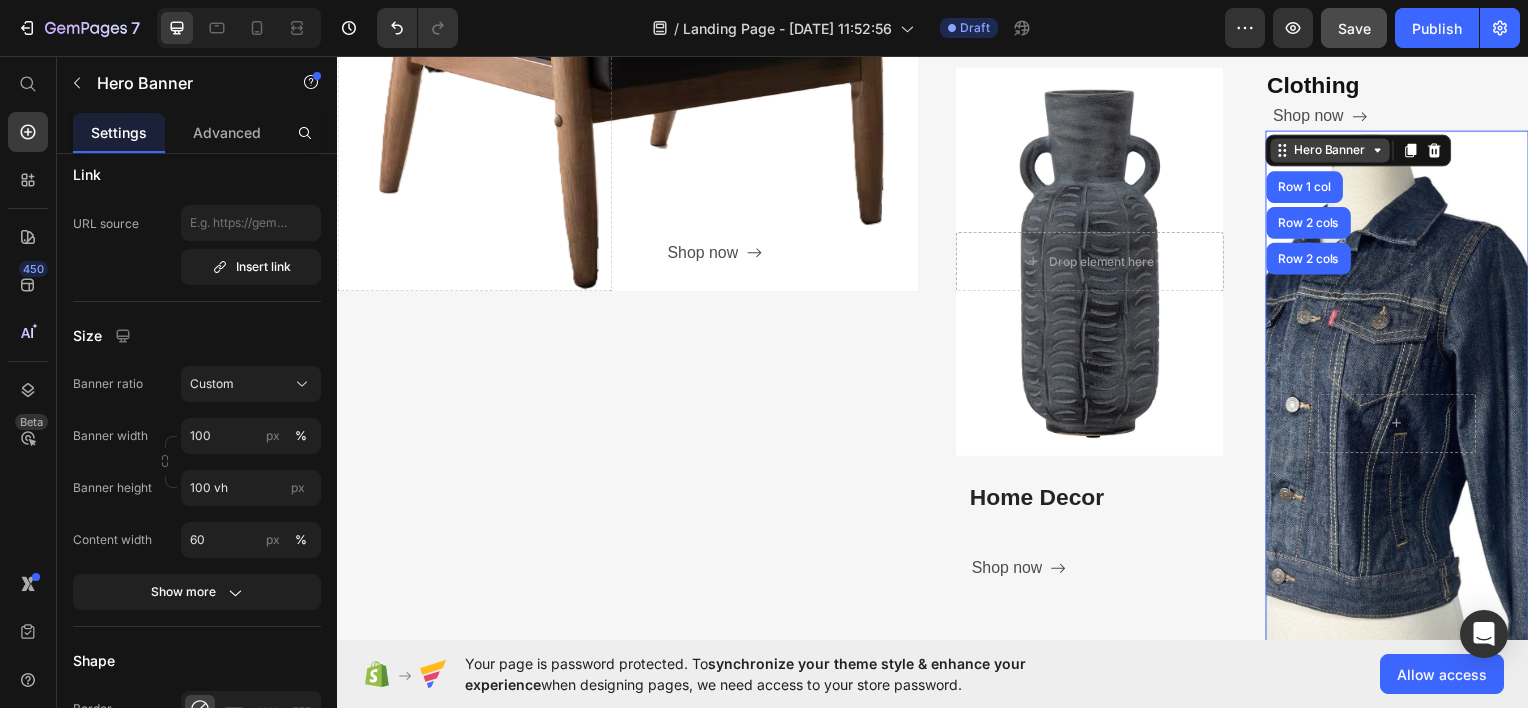 click 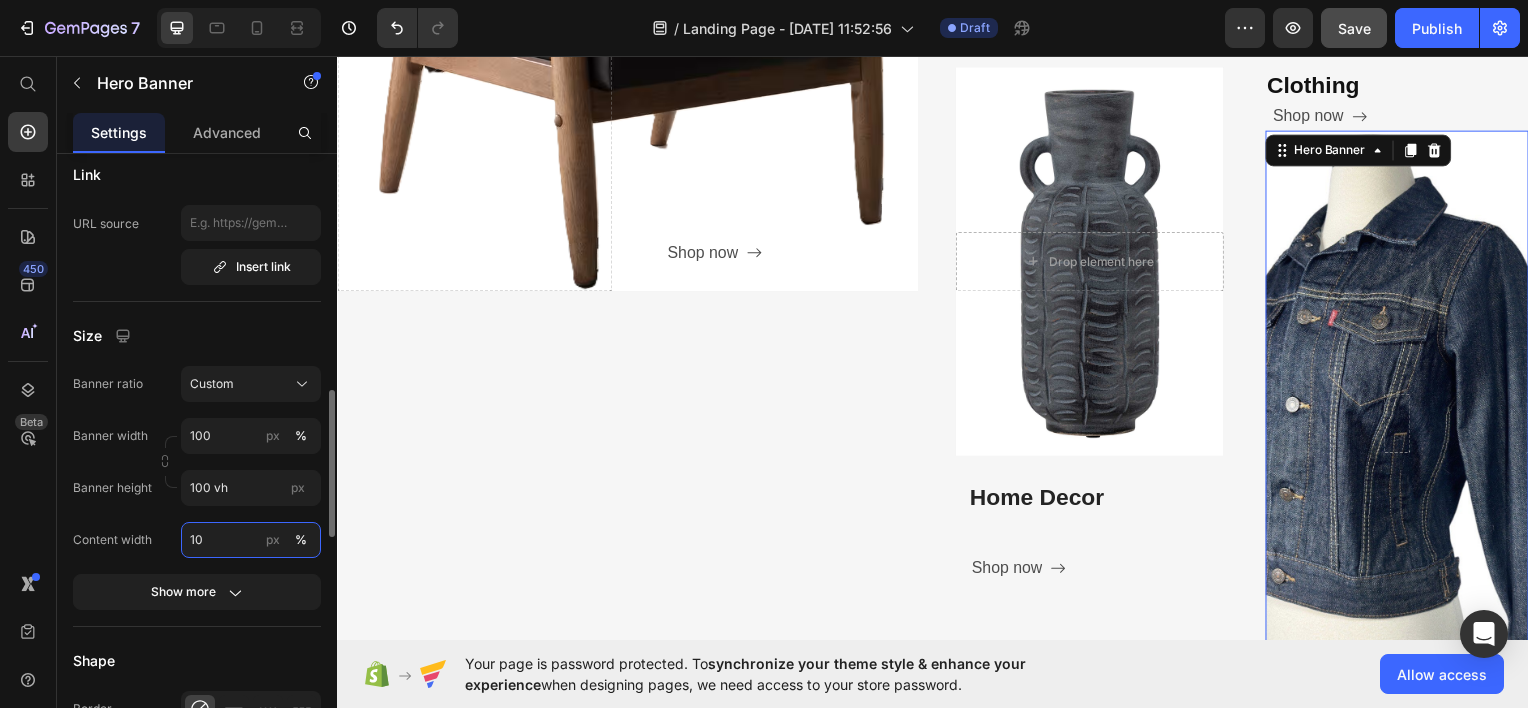 type on "60" 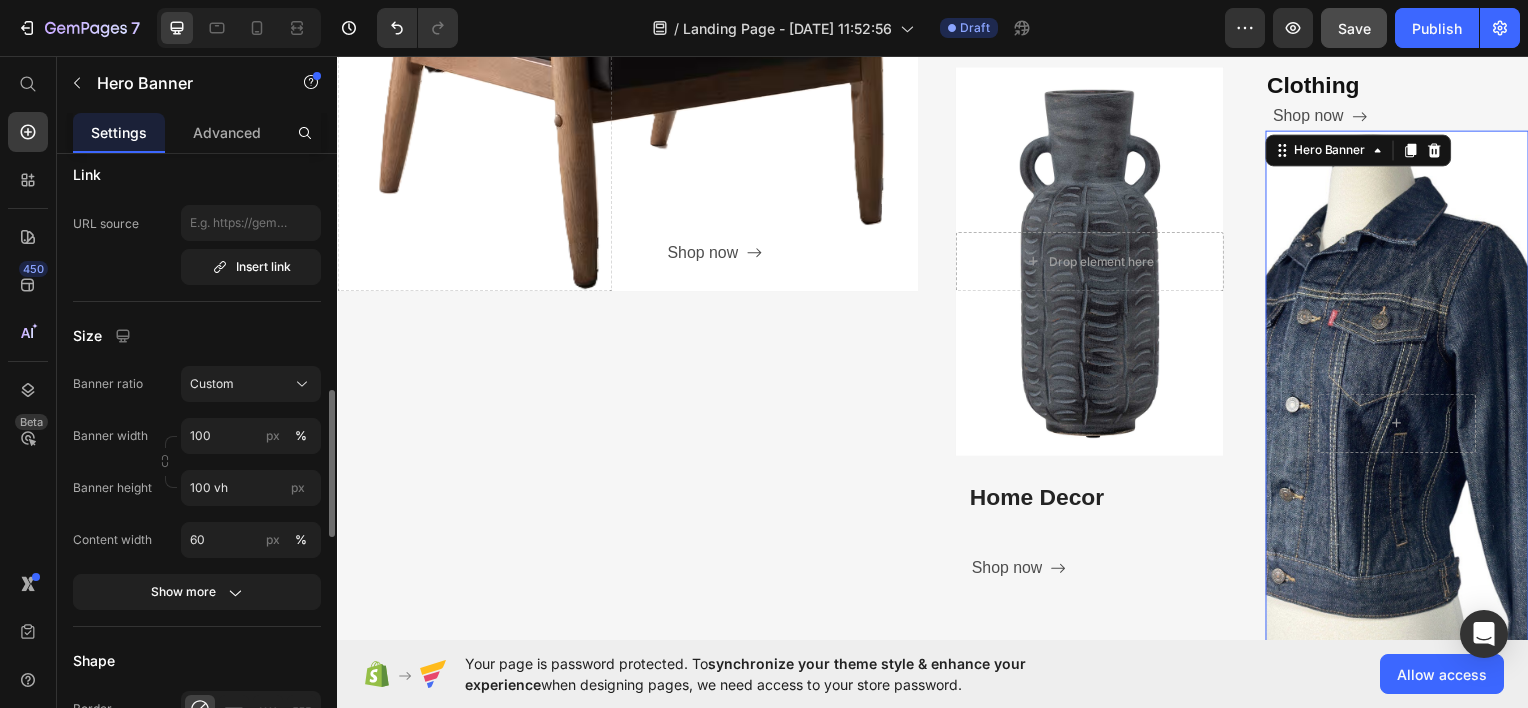 click on "Banner width 100 px % Banner height 100 vh px" 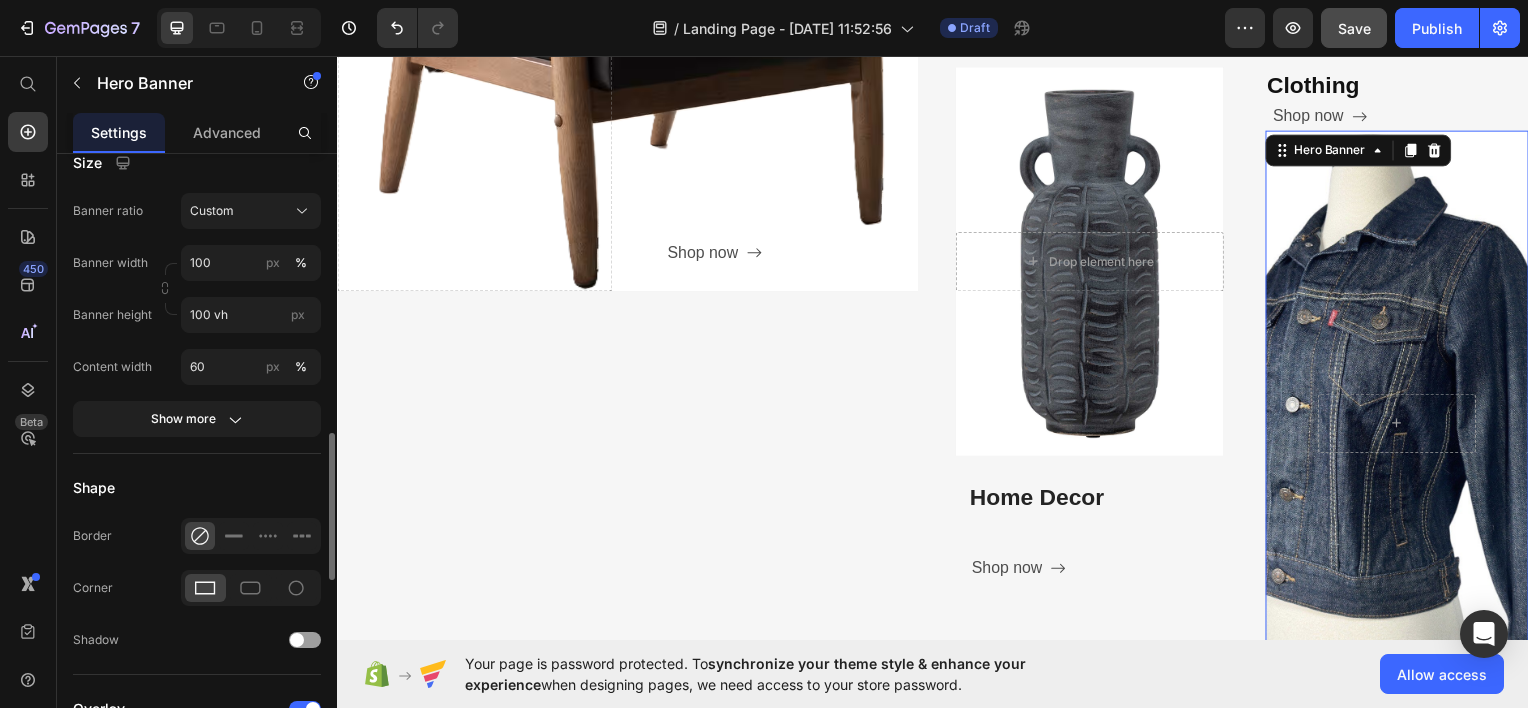 scroll, scrollTop: 1156, scrollLeft: 0, axis: vertical 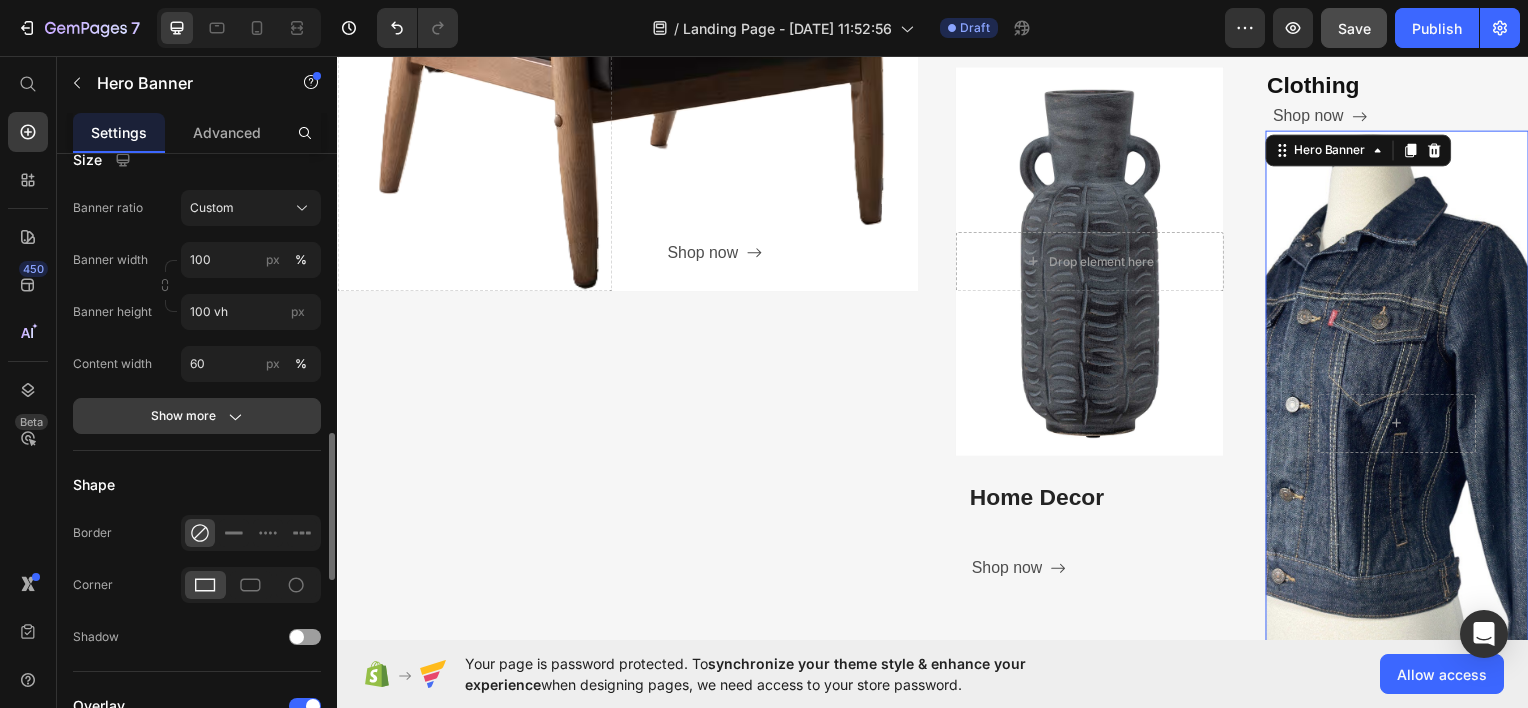 click on "Show more" at bounding box center [197, 416] 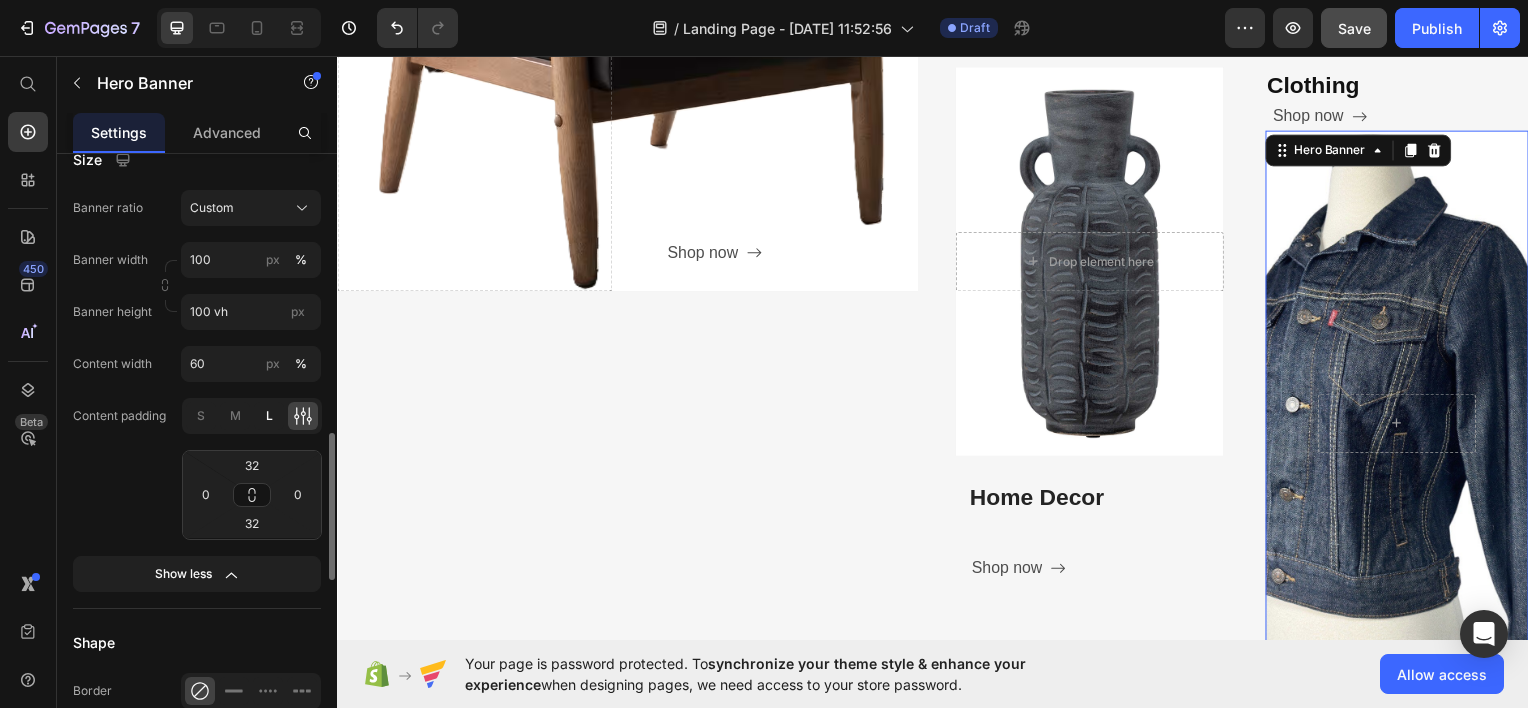 click on "L" 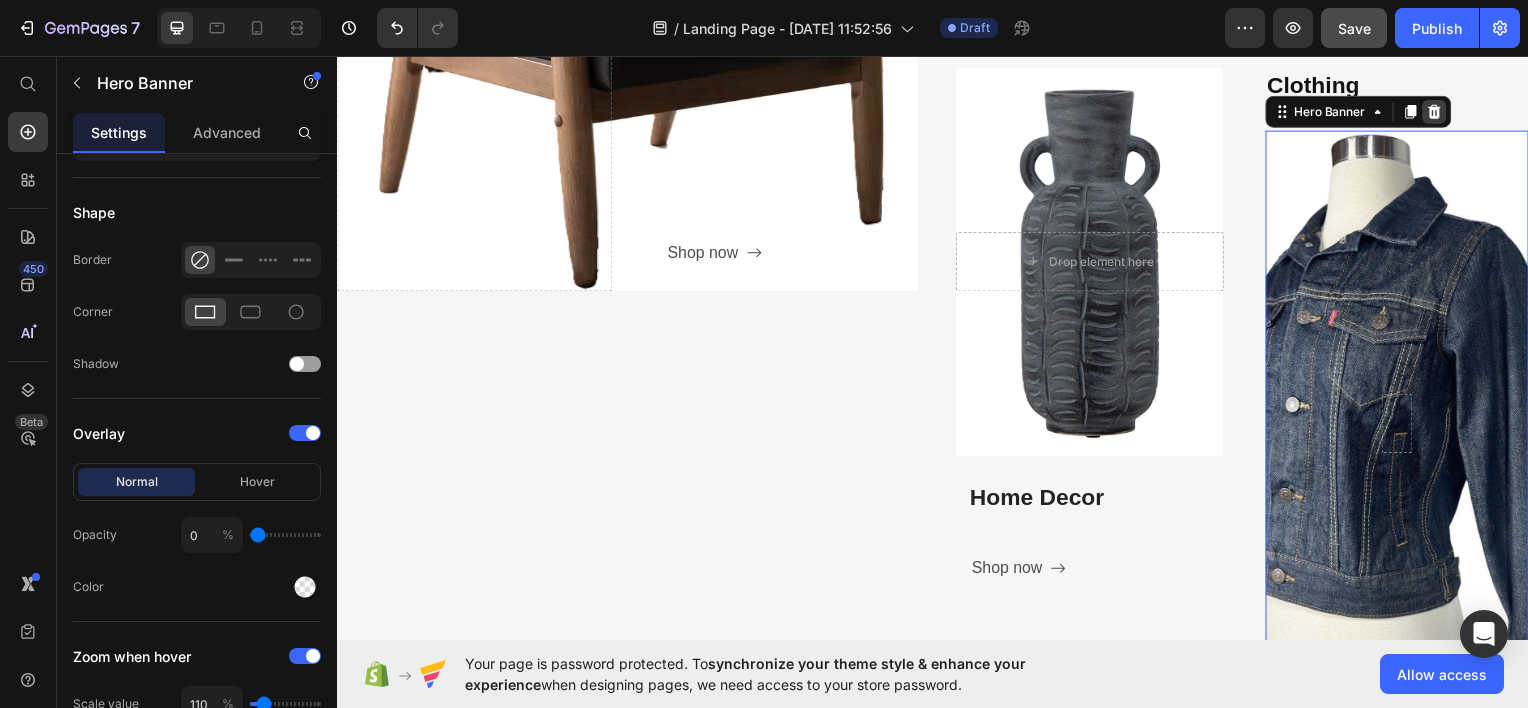 click 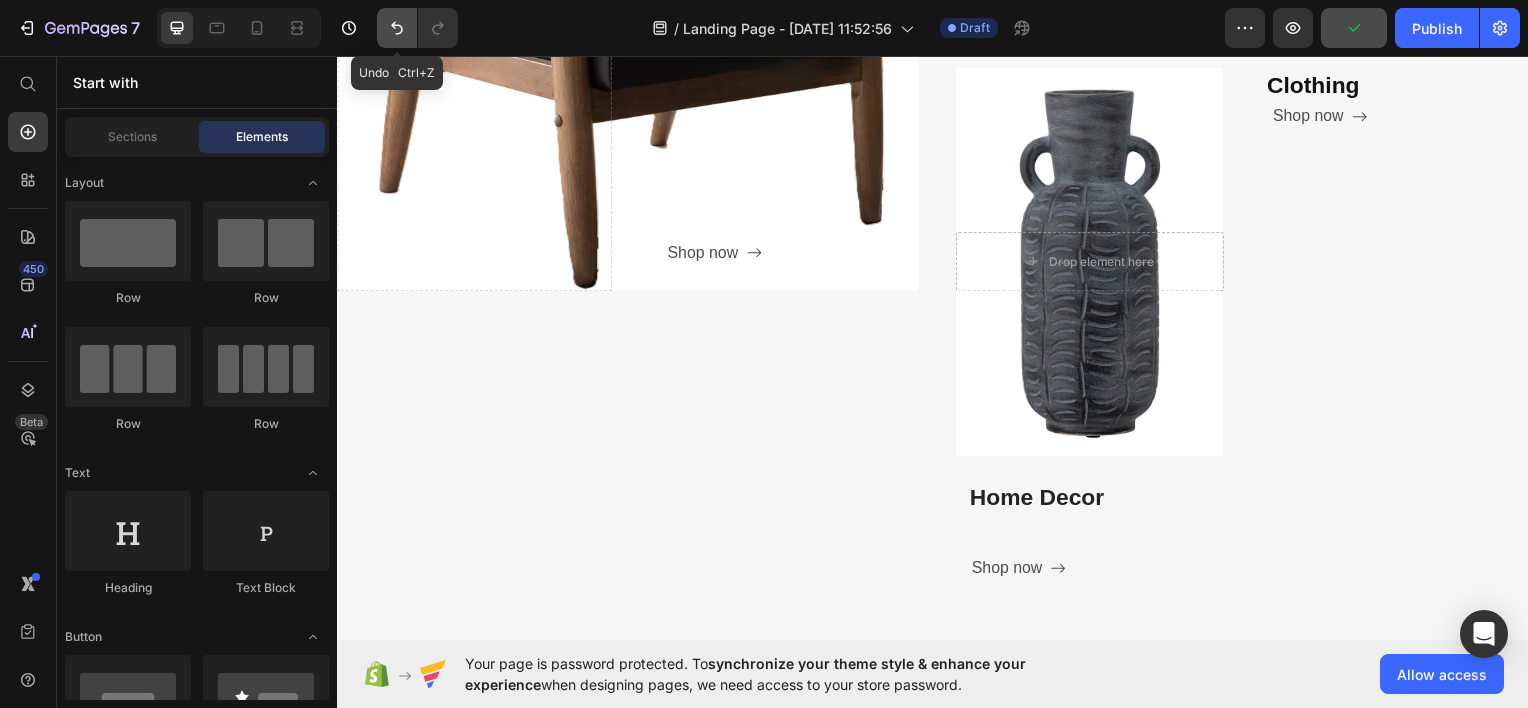 click 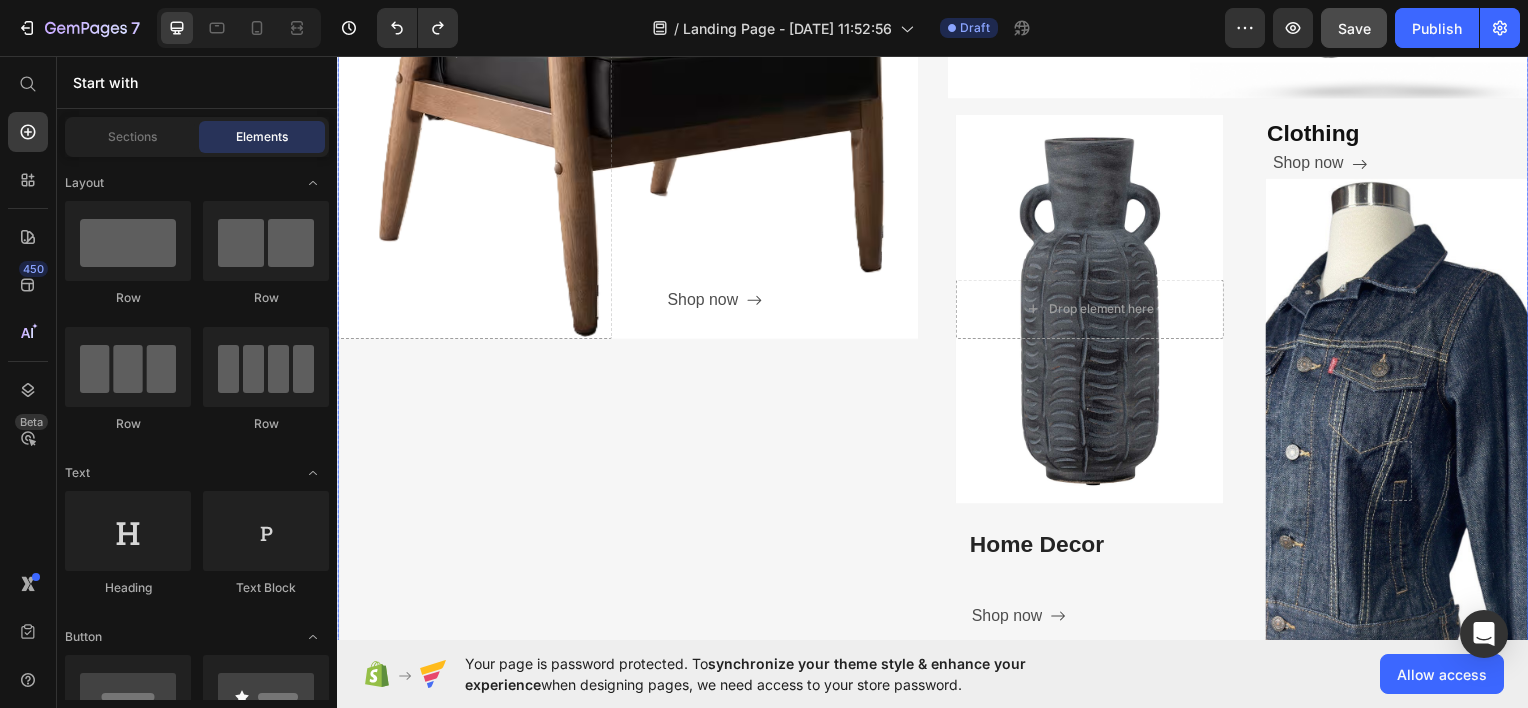 scroll, scrollTop: 1073, scrollLeft: 0, axis: vertical 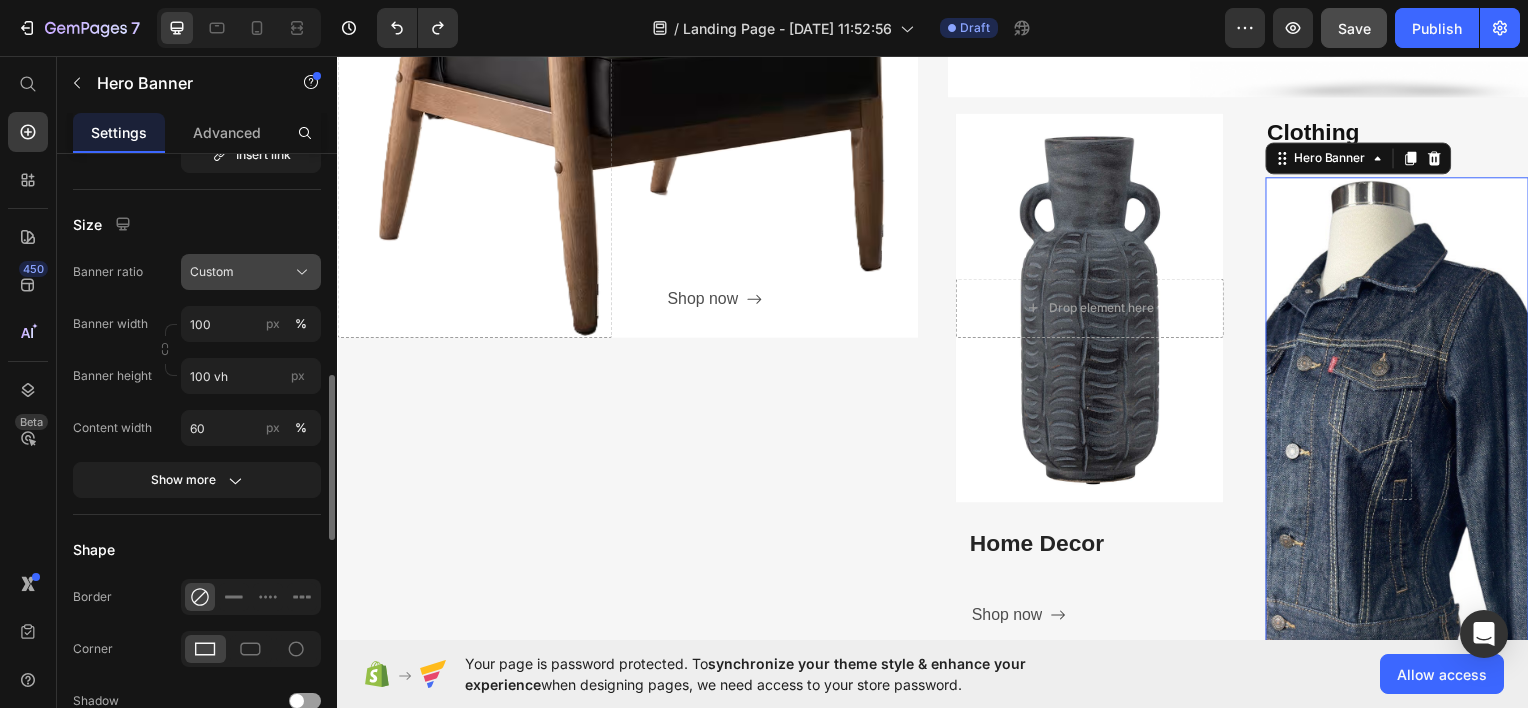 click 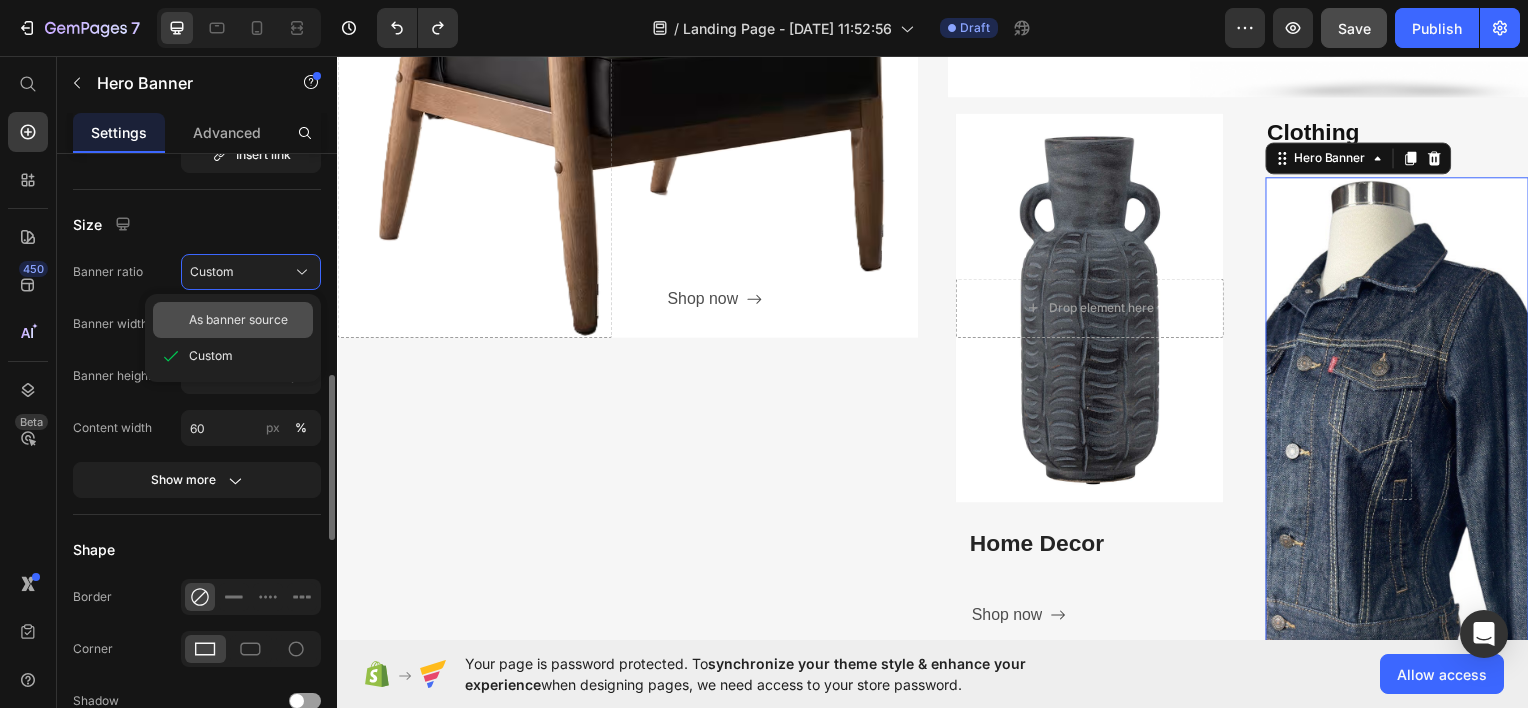click on "As banner source" at bounding box center (238, 320) 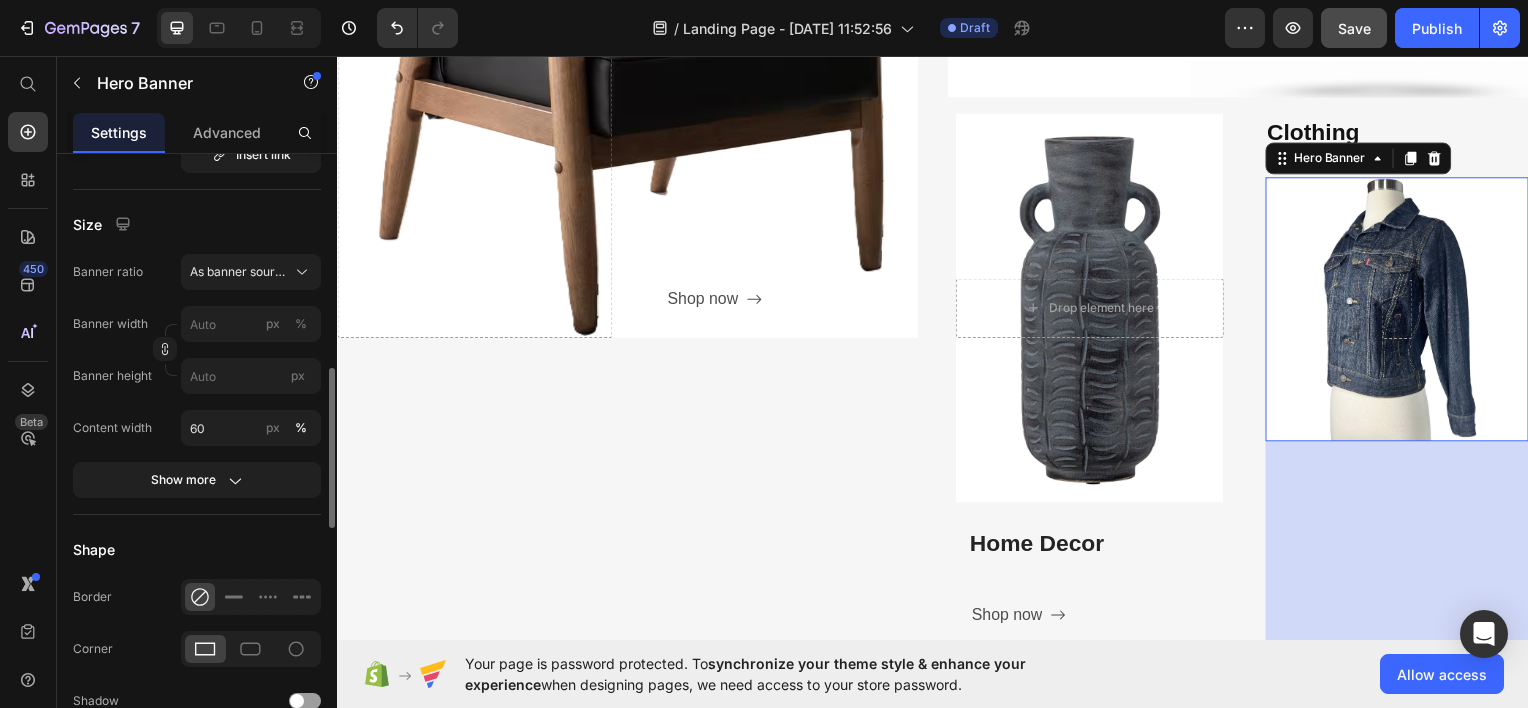 click on "px" at bounding box center (273, 324) 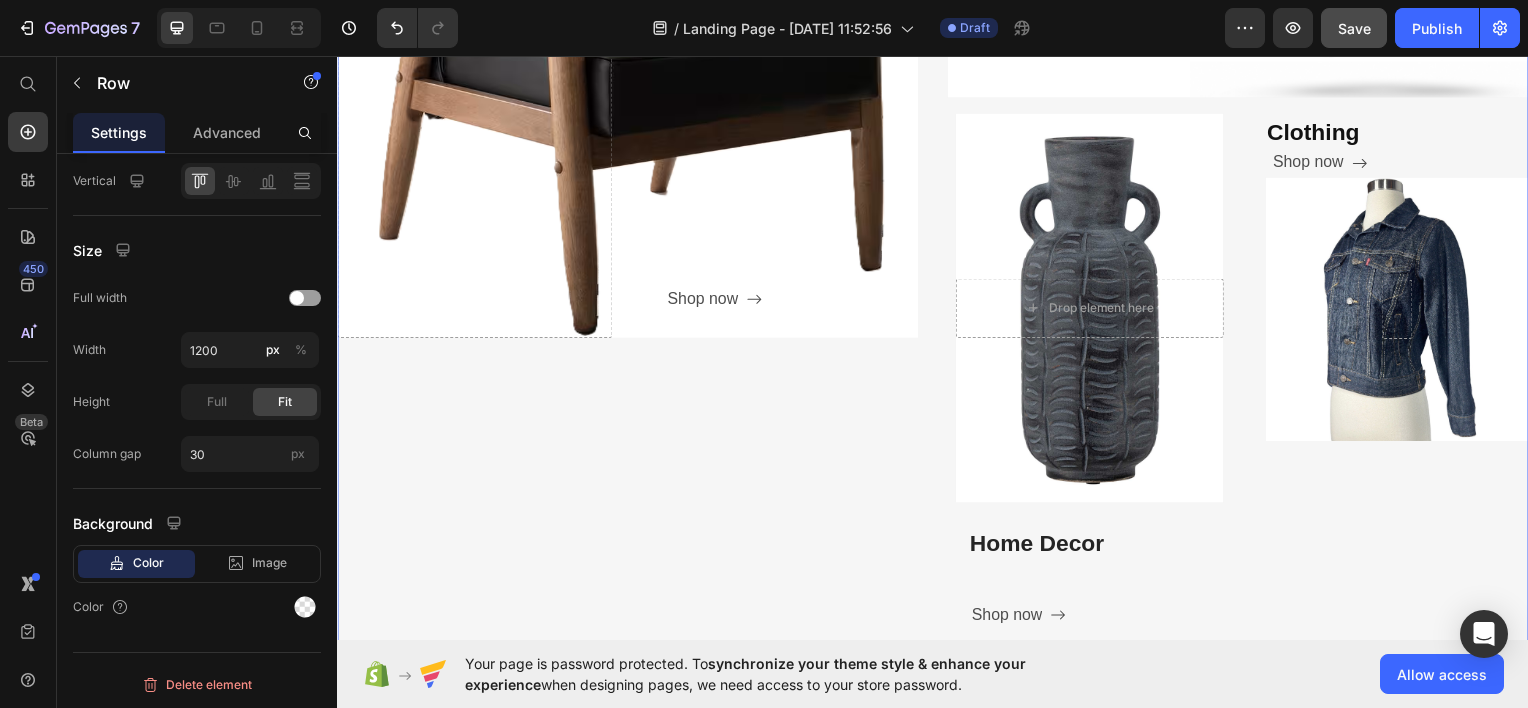 scroll, scrollTop: 0, scrollLeft: 0, axis: both 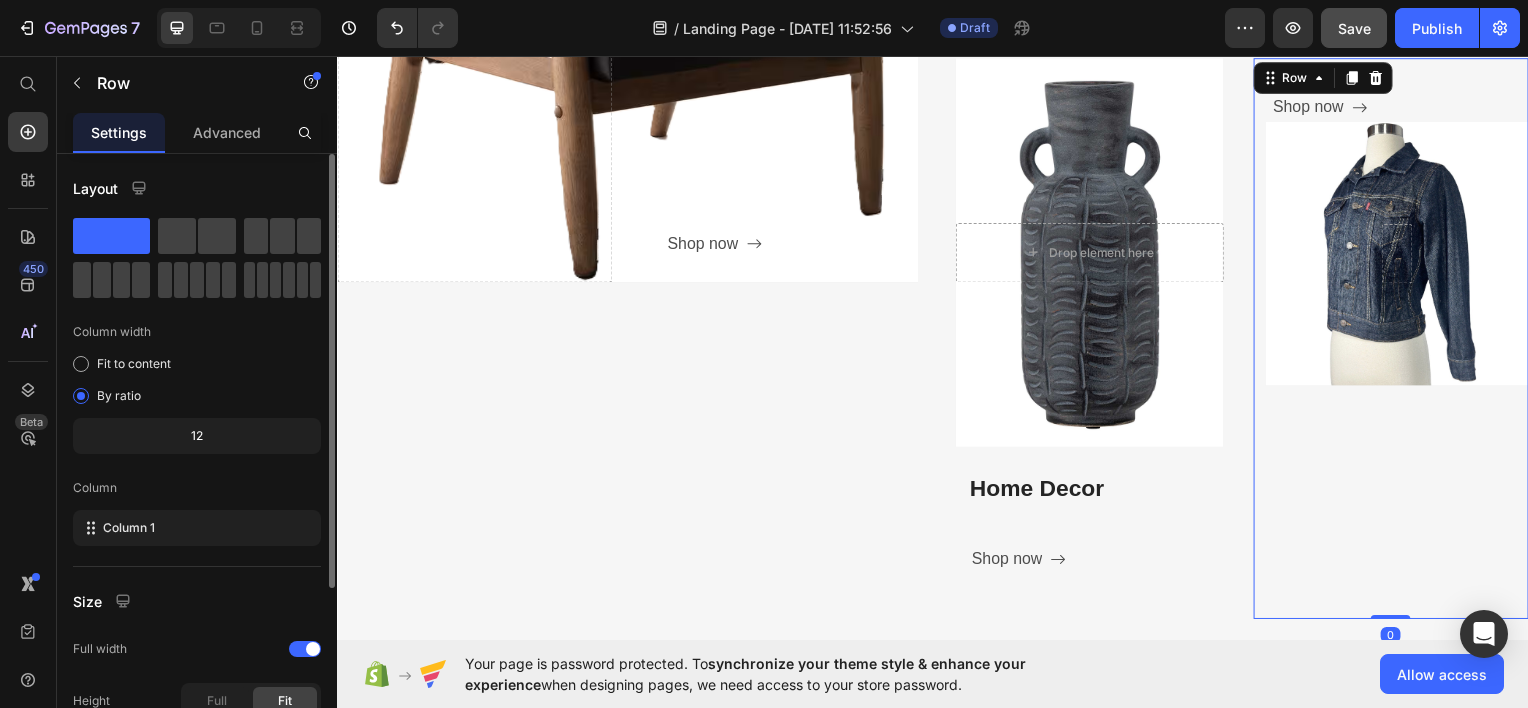 drag, startPoint x: 1374, startPoint y: 638, endPoint x: 1375, endPoint y: 608, distance: 30.016663 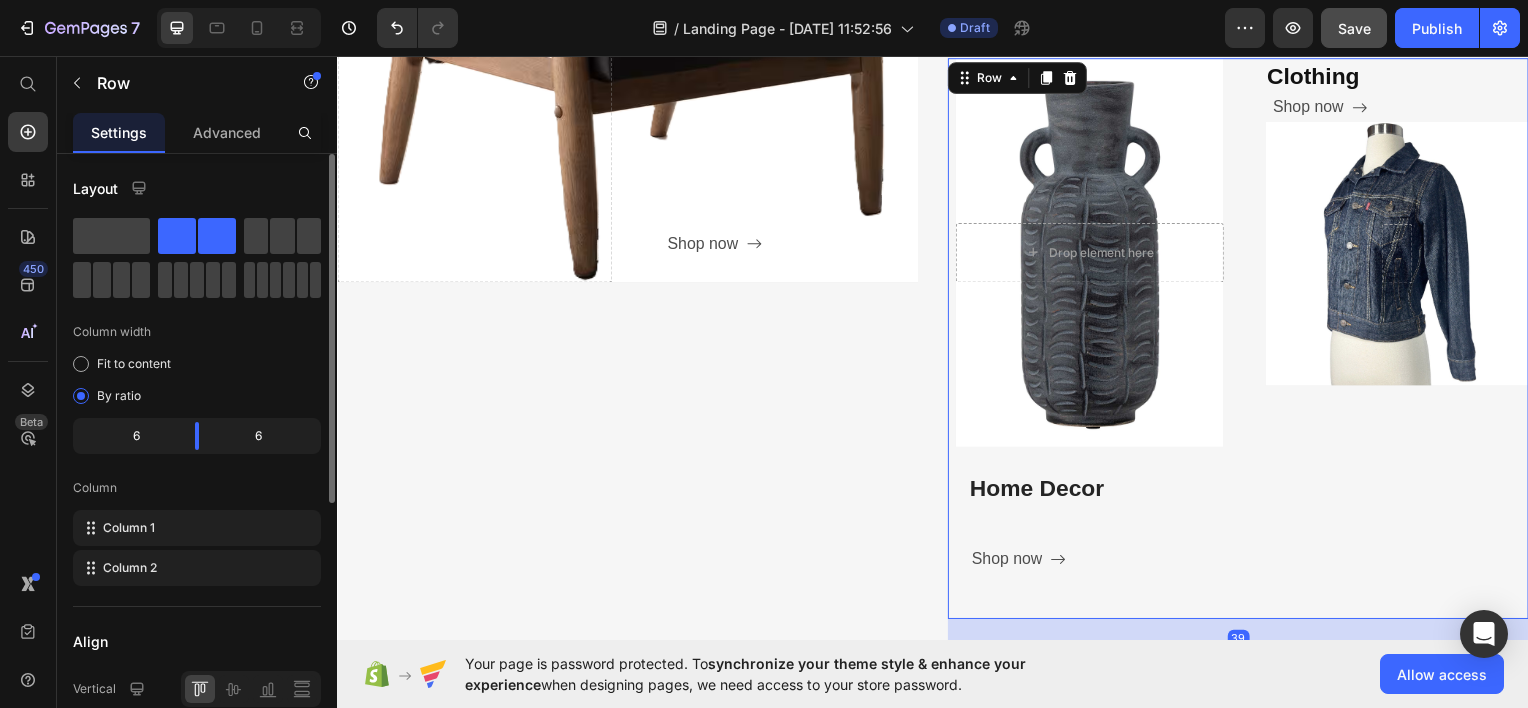 click on "Drop element here Hero Banner Home Decor Heading
Shop now Button Row" at bounding box center [1091, 339] 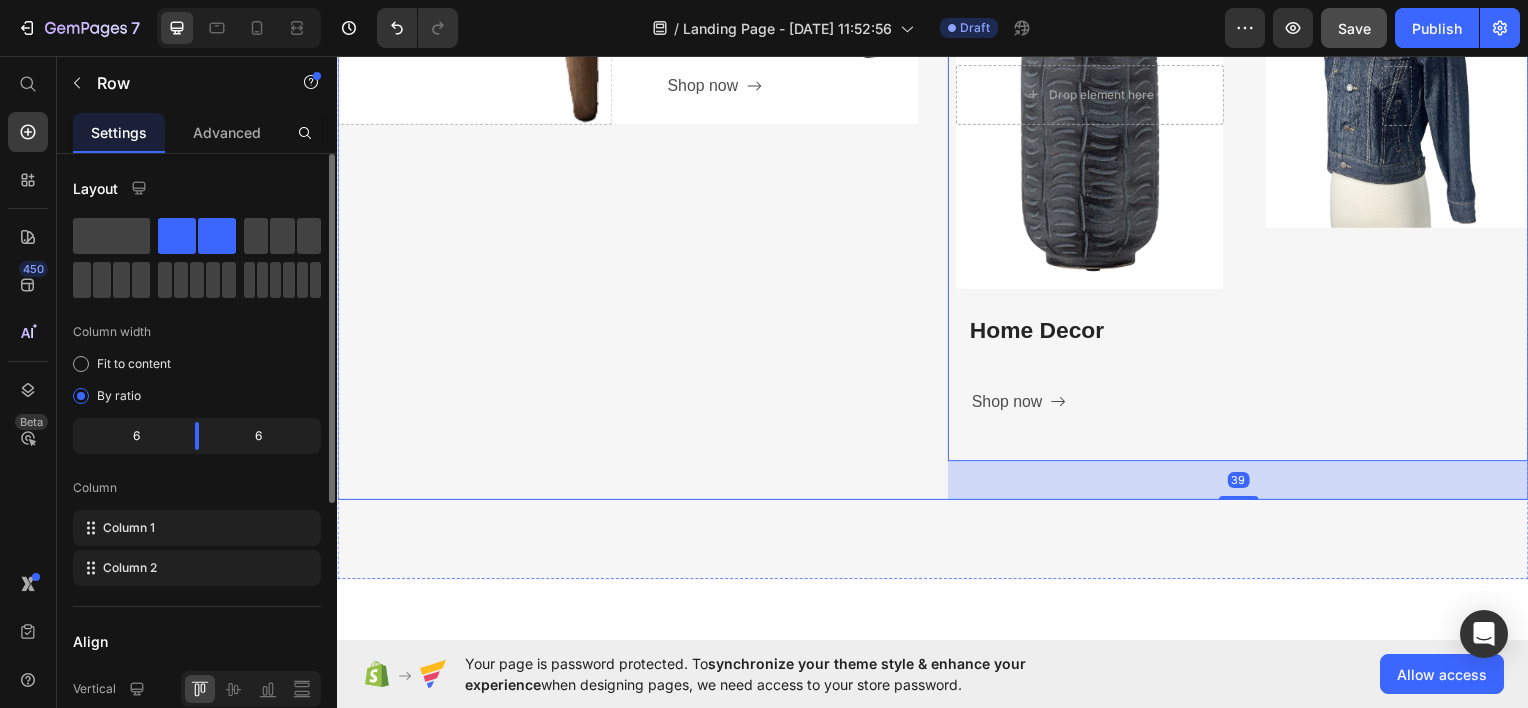 scroll, scrollTop: 1291, scrollLeft: 0, axis: vertical 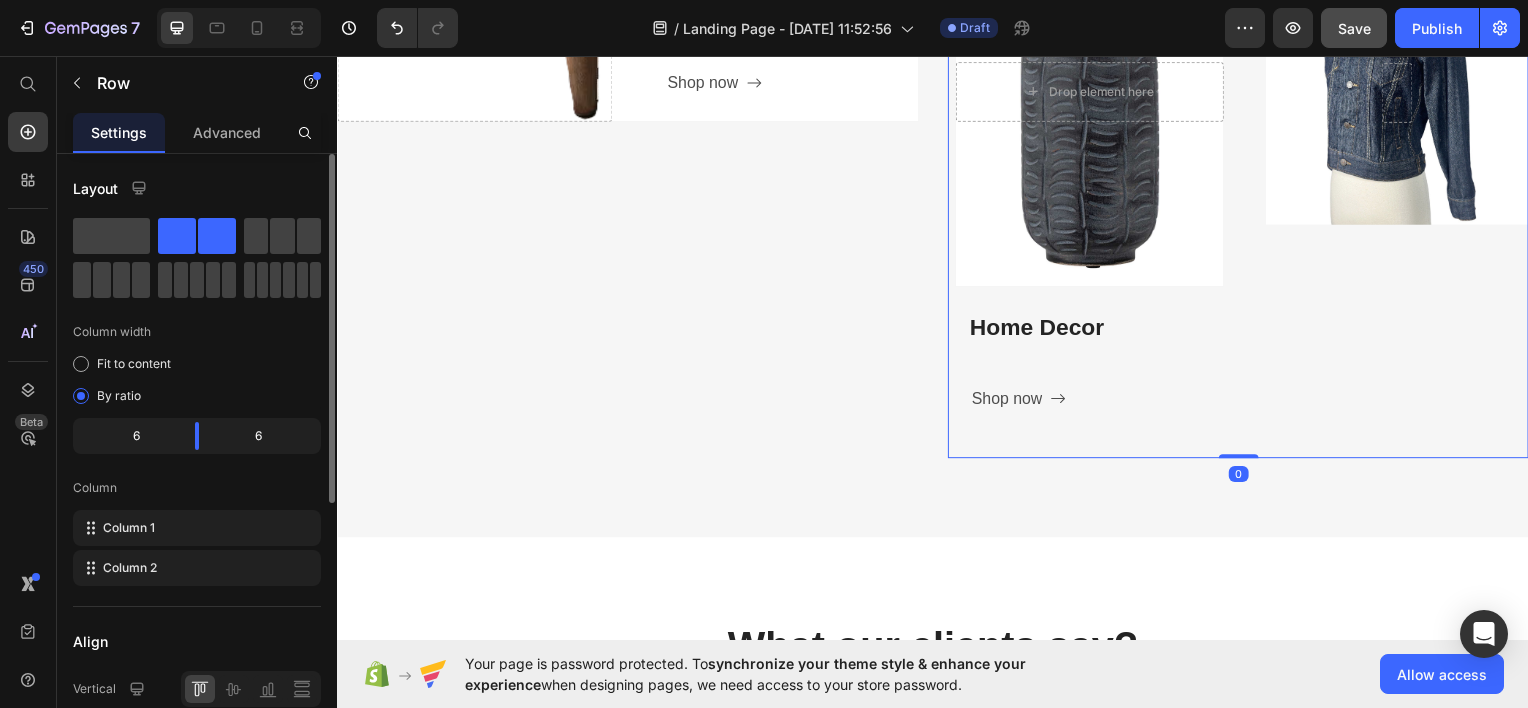 drag, startPoint x: 1235, startPoint y: 489, endPoint x: 1243, endPoint y: 438, distance: 51.62364 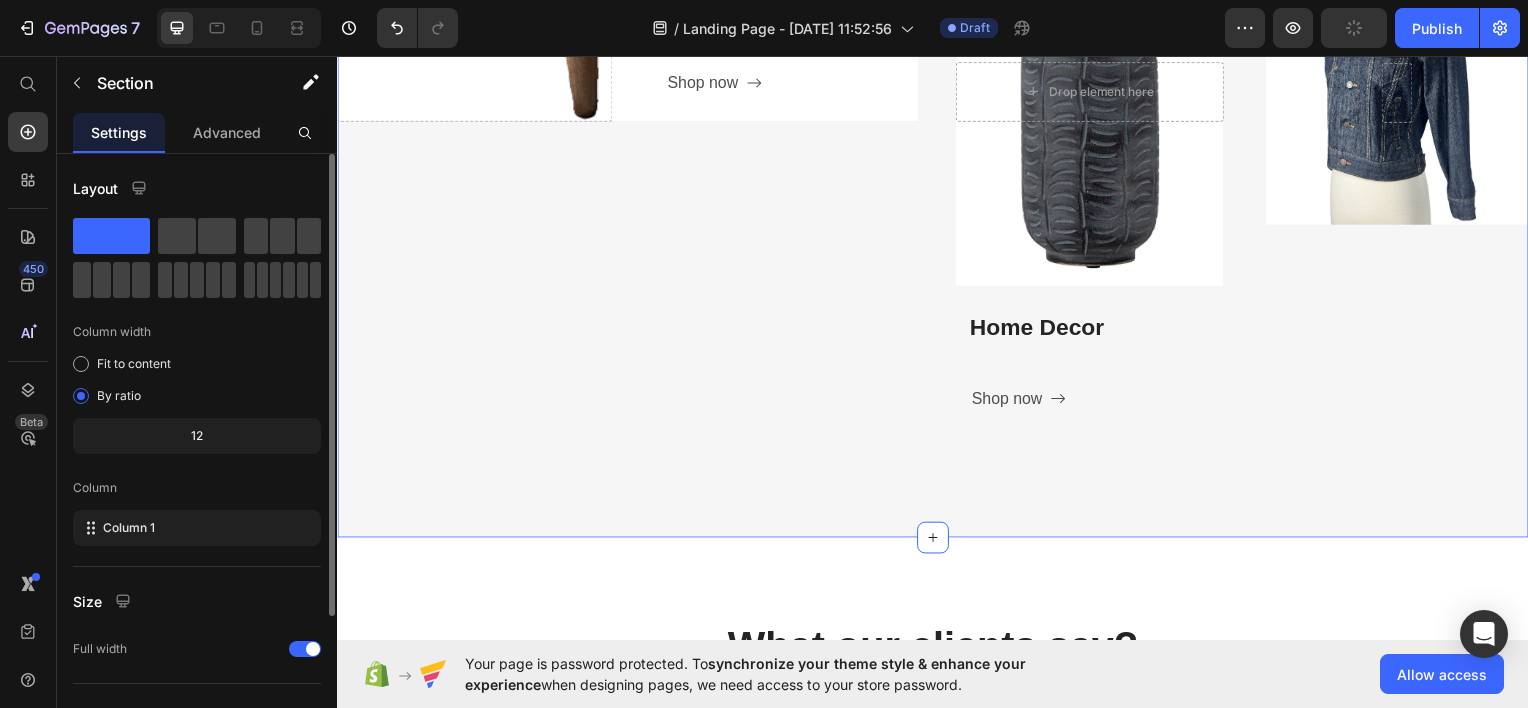 click on "Categories Heading Experience our prestigious after-sales service Text block Row Furniture Heading
Shop now Button Row
Drop element here Hero Banner Electronics Heading
Shop now Button Row Hero Banner
Drop element here Hero Banner Home Decor Heading
Shop now Button Row Clothing Heading
Shop now Button
Hero Banner Row Row Row Section 2   You can create reusable sections Create Theme Section AI Content Write with GemAI What would you like to describe here? Tone and Voice Persuasive Product Show more Generate" at bounding box center [937, -81] 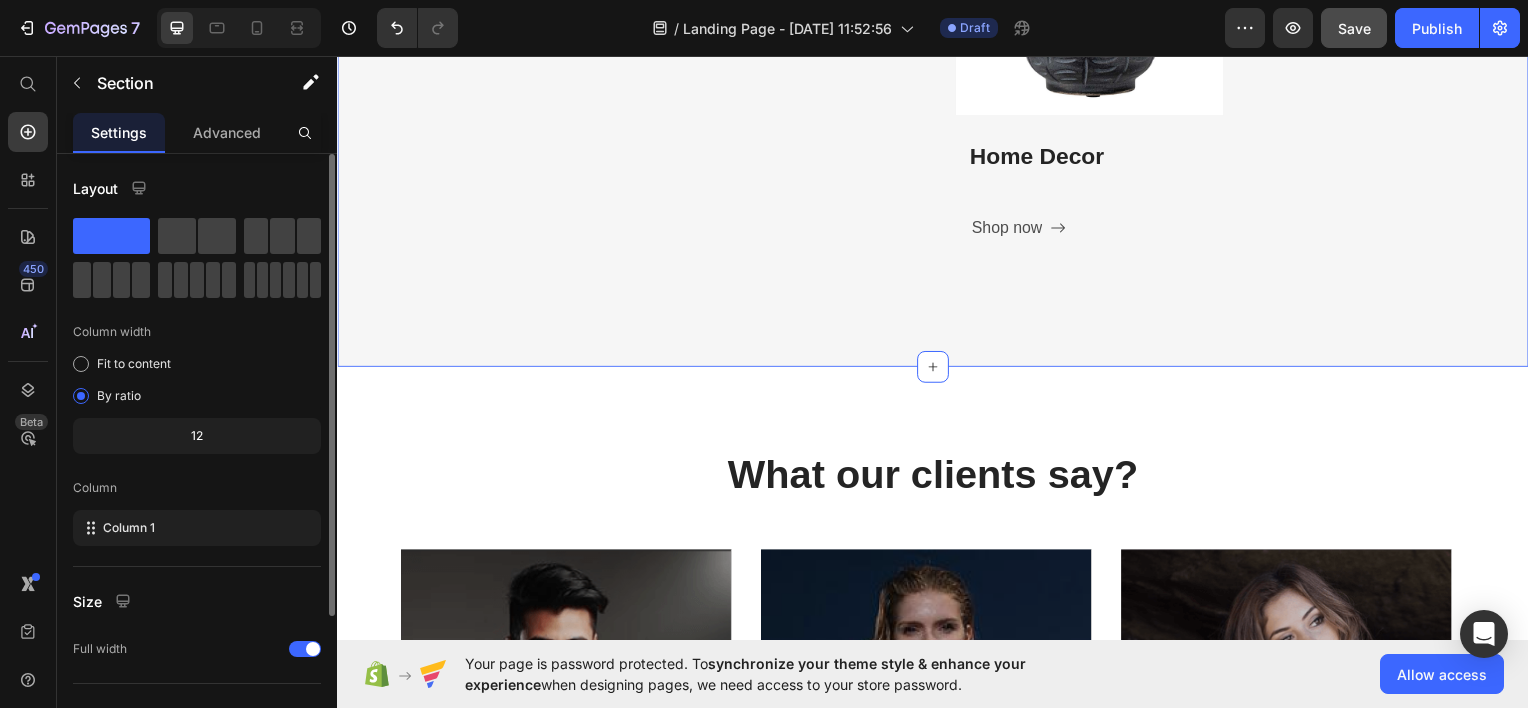scroll, scrollTop: 1479, scrollLeft: 0, axis: vertical 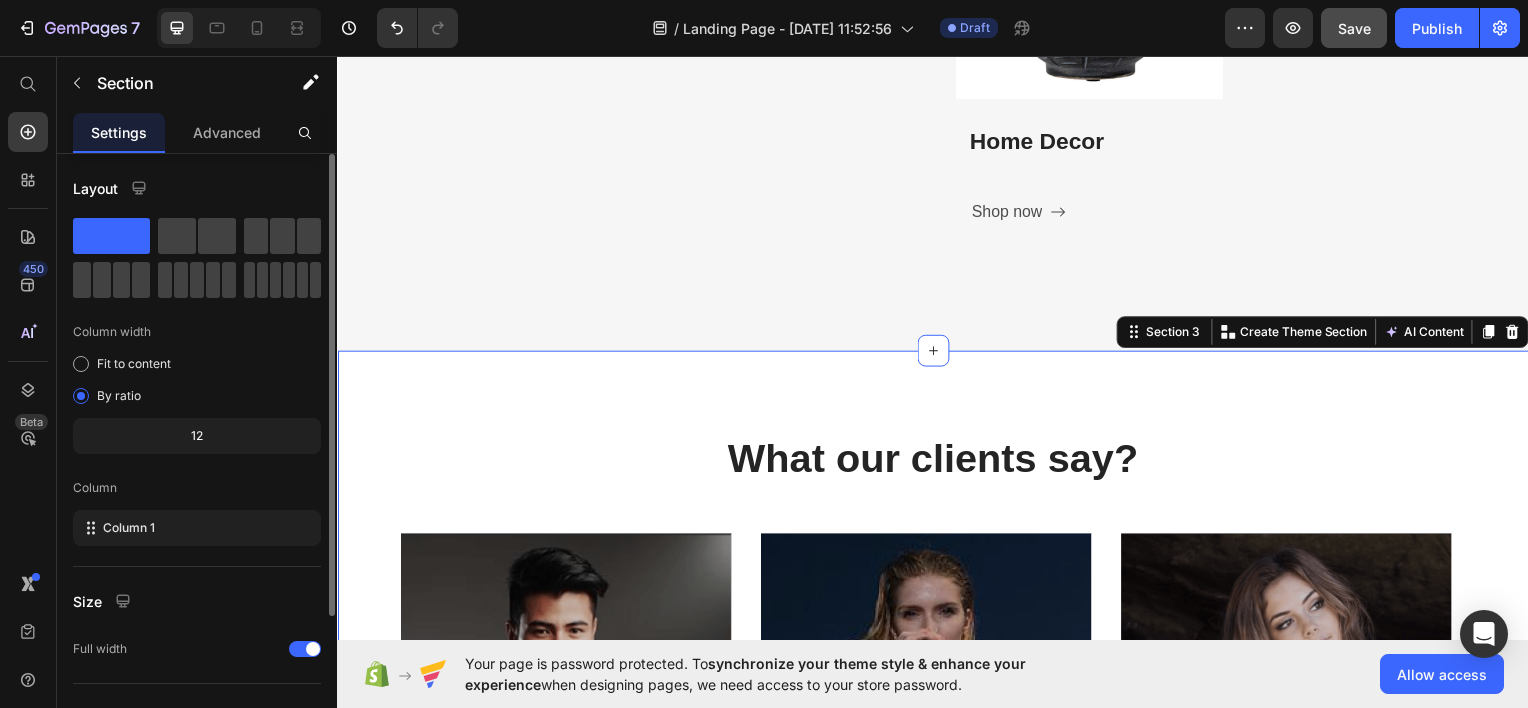 click on "What our clients say? Heading                Icon                Icon                Icon                Icon
Icon Icon List Hoz Work well for my problem feet Text block "This drink has become one of my  favorite things, and I haverecommended it to a lot of people." Text block - Timothy A. Text block Row Hero Banner                Icon                Icon                Icon                Icon
Icon Icon List Hoz Work well for my problem feet Text block "This drink has become one of my  favorite things, and I haverecommended it to a lot of people." Text block - Olivia P. Text block Row Hero Banner                Icon                Icon                Icon                Icon
Icon Icon List Hoz You're walking on a cloud! Text block "Love it! Great for summer! Good taste, it really owns up to its name “sparkling”, cold with bubbles and lime flavor." Text block - Ryan S. Text block Row Hero Banner Carousel Row Section 3   You can create reusable sections" at bounding box center (937, 739) 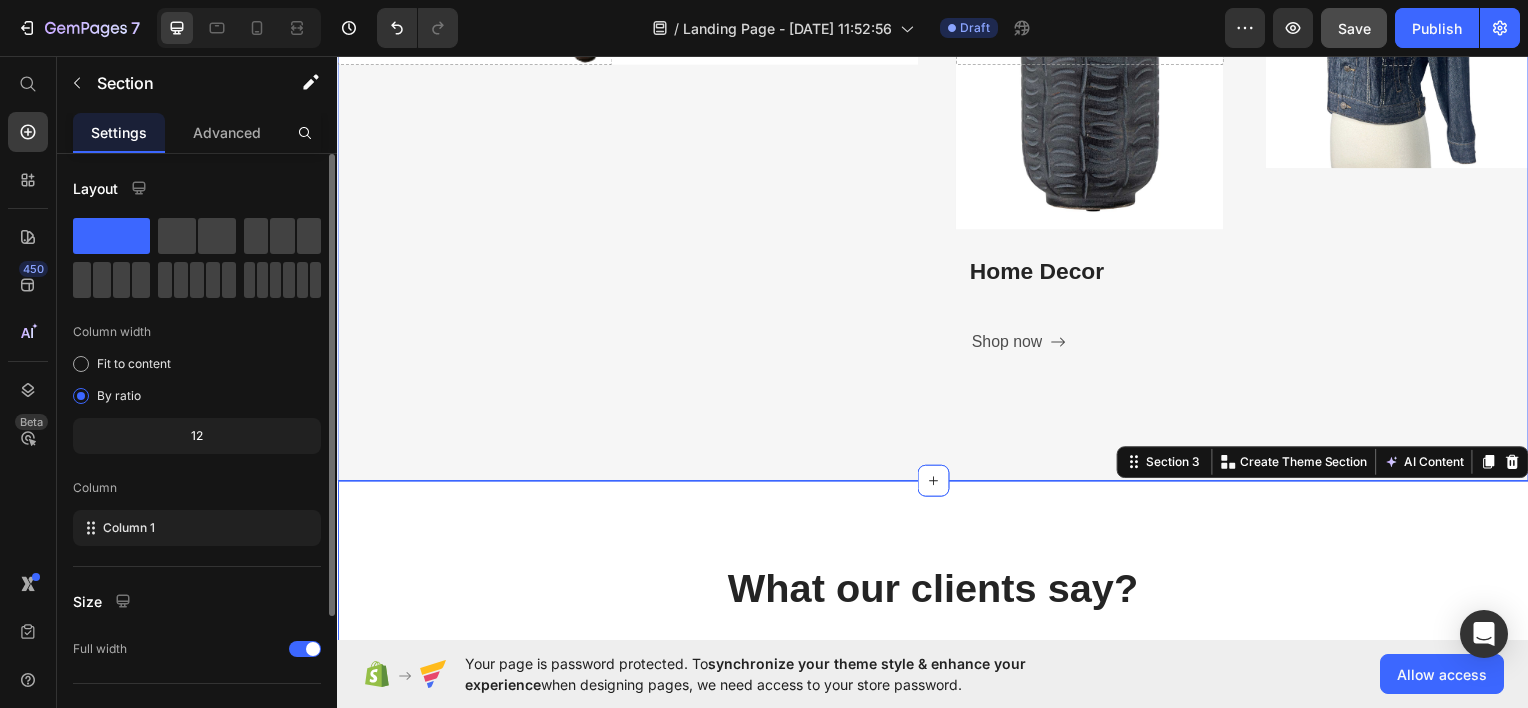 scroll, scrollTop: 1306, scrollLeft: 0, axis: vertical 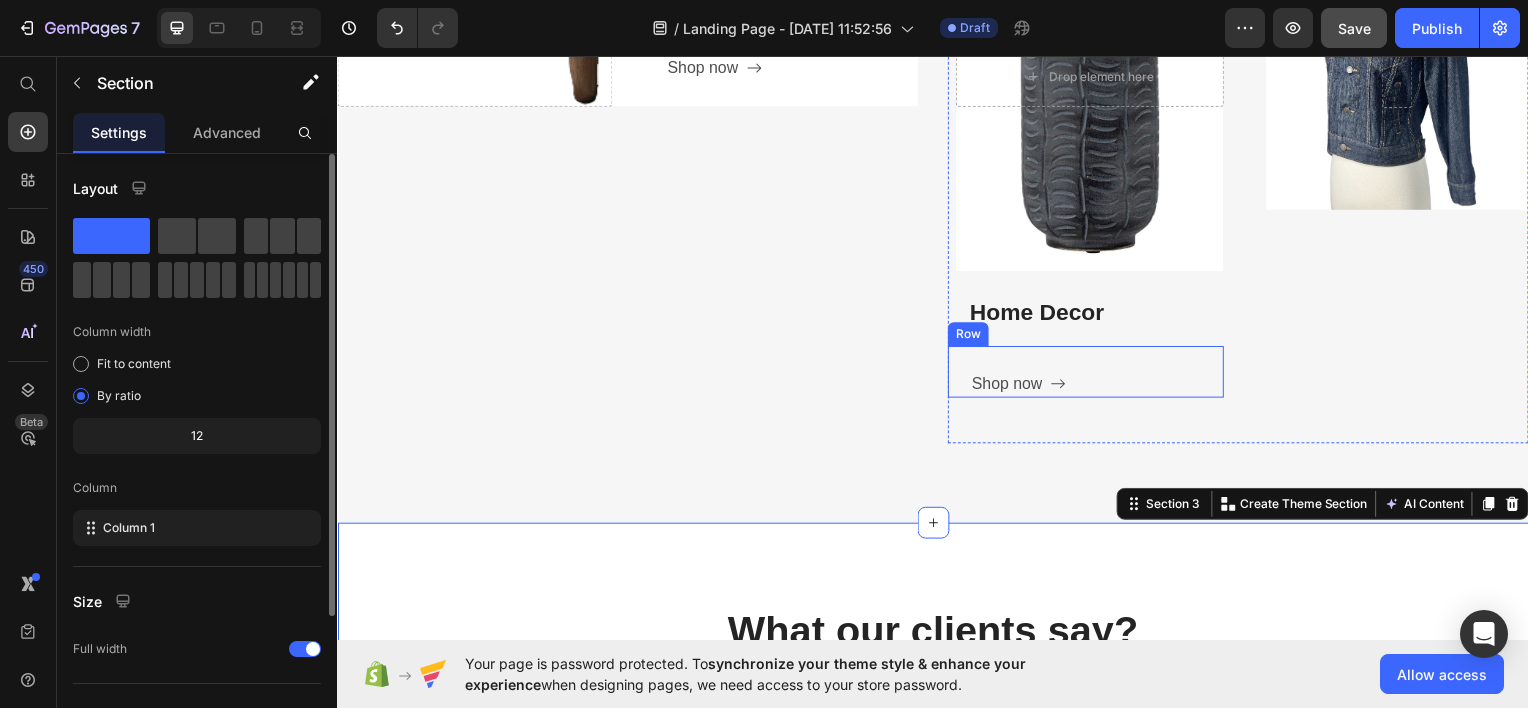 click on "Shop now Button Row" at bounding box center [1091, 373] 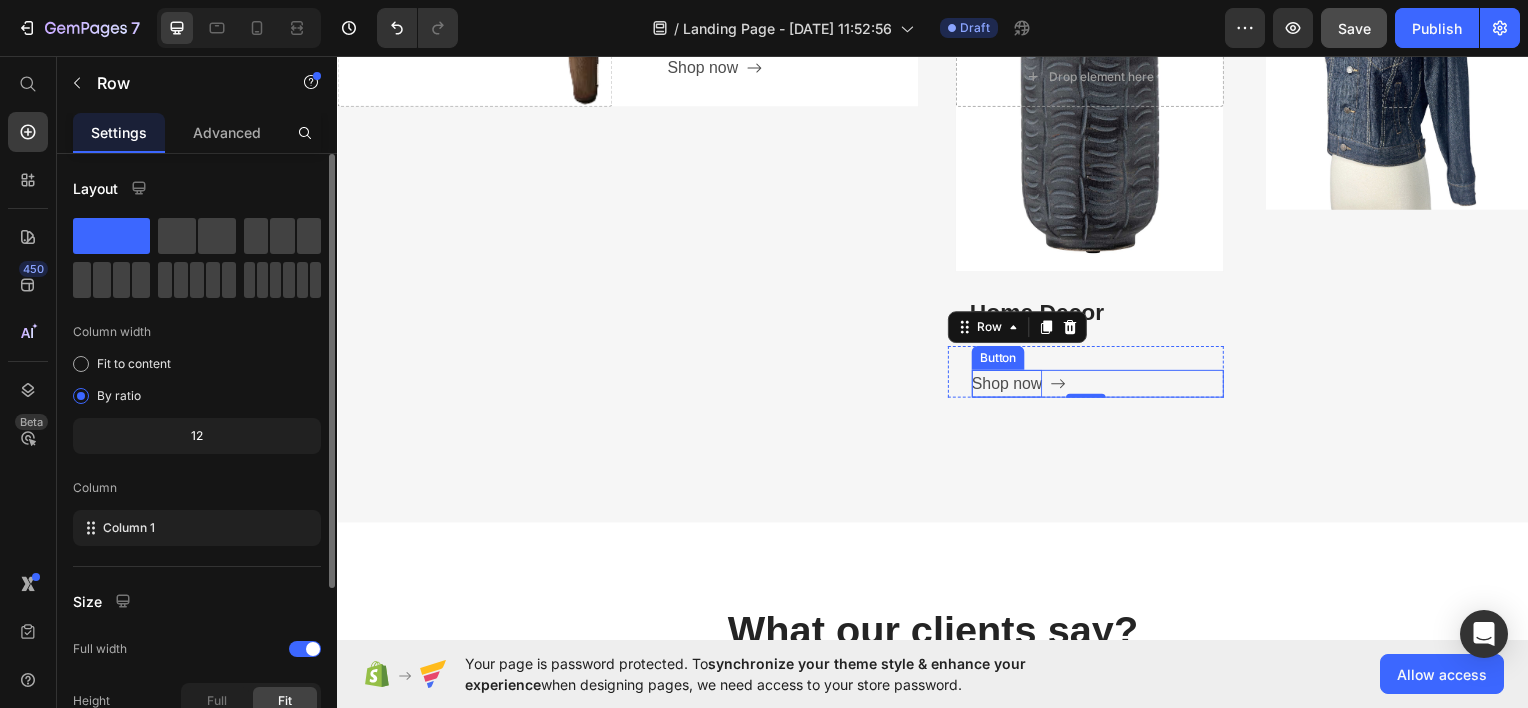 click on "Shop now" at bounding box center [1011, 385] 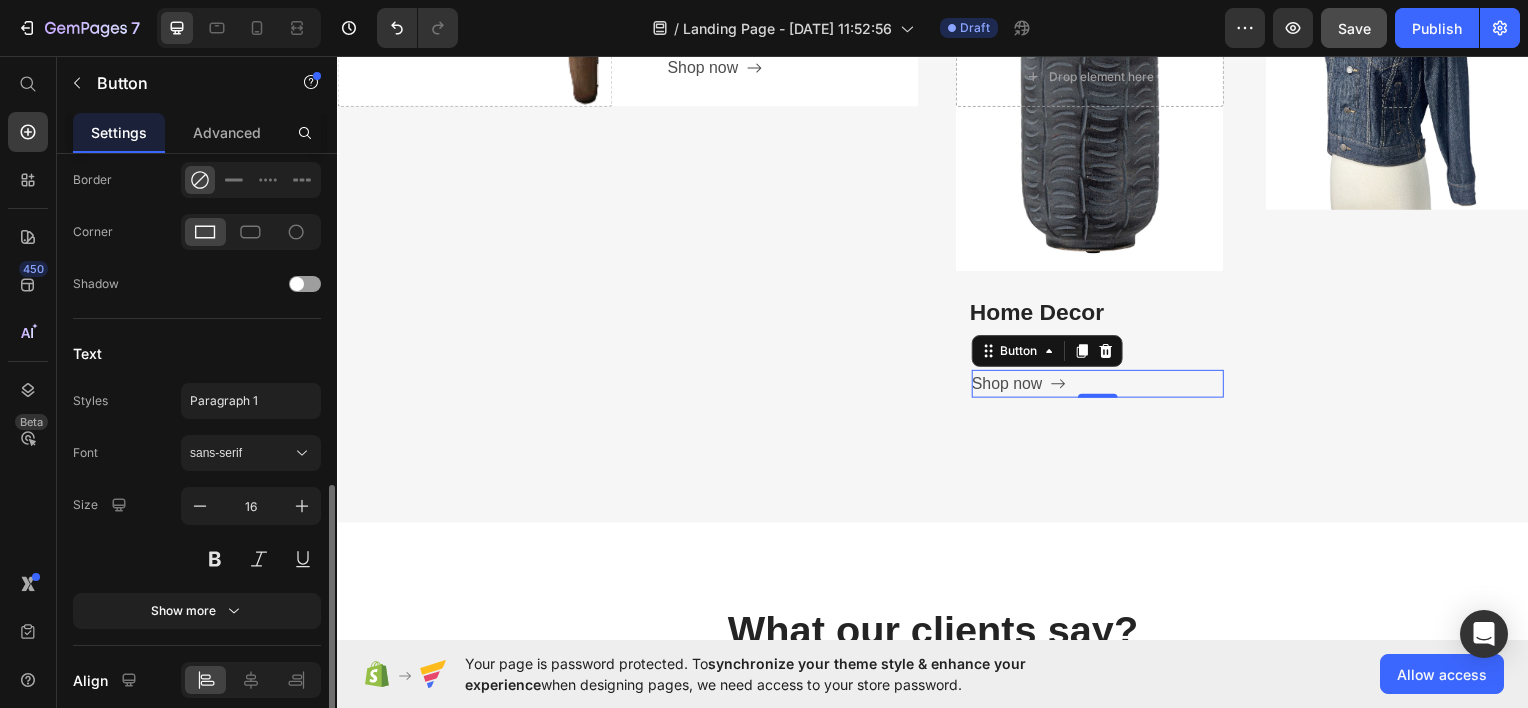 scroll, scrollTop: 884, scrollLeft: 0, axis: vertical 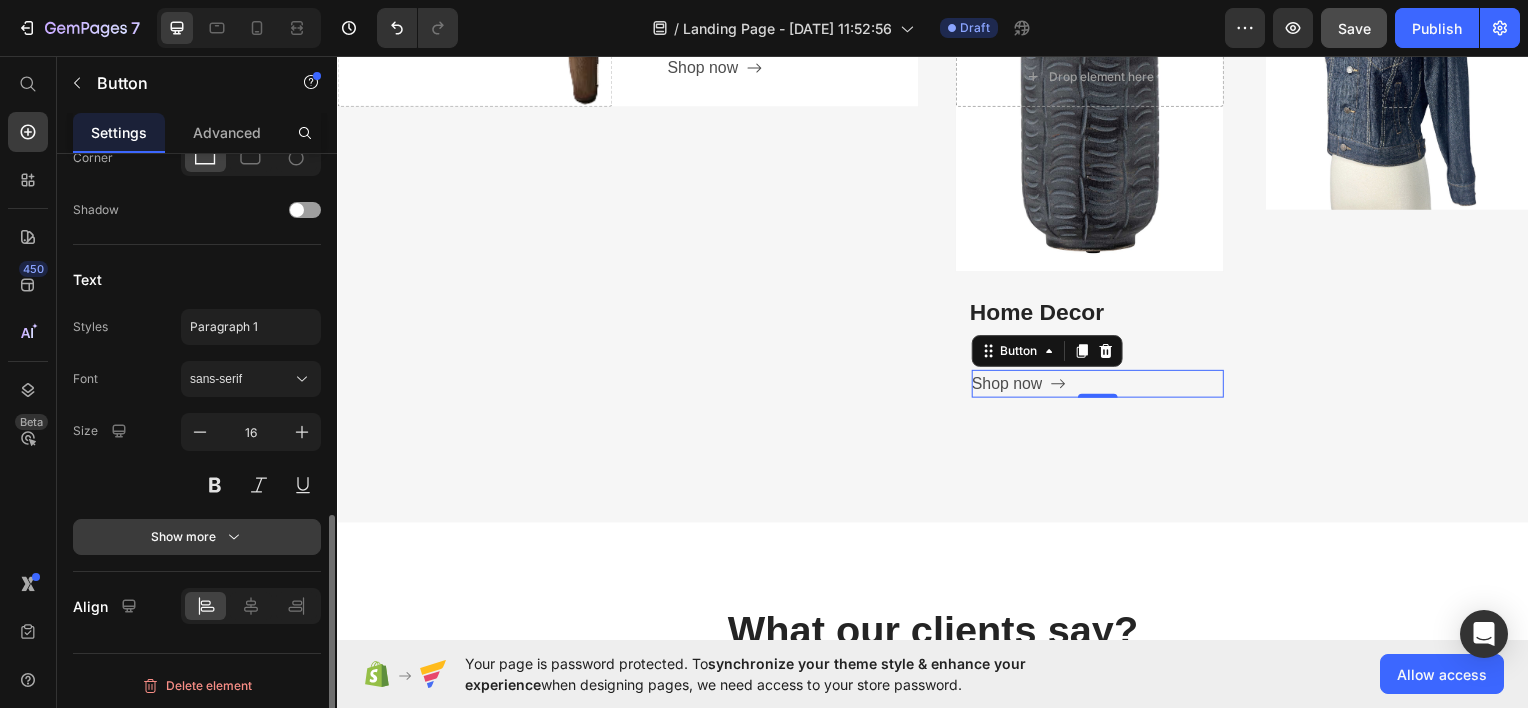 click 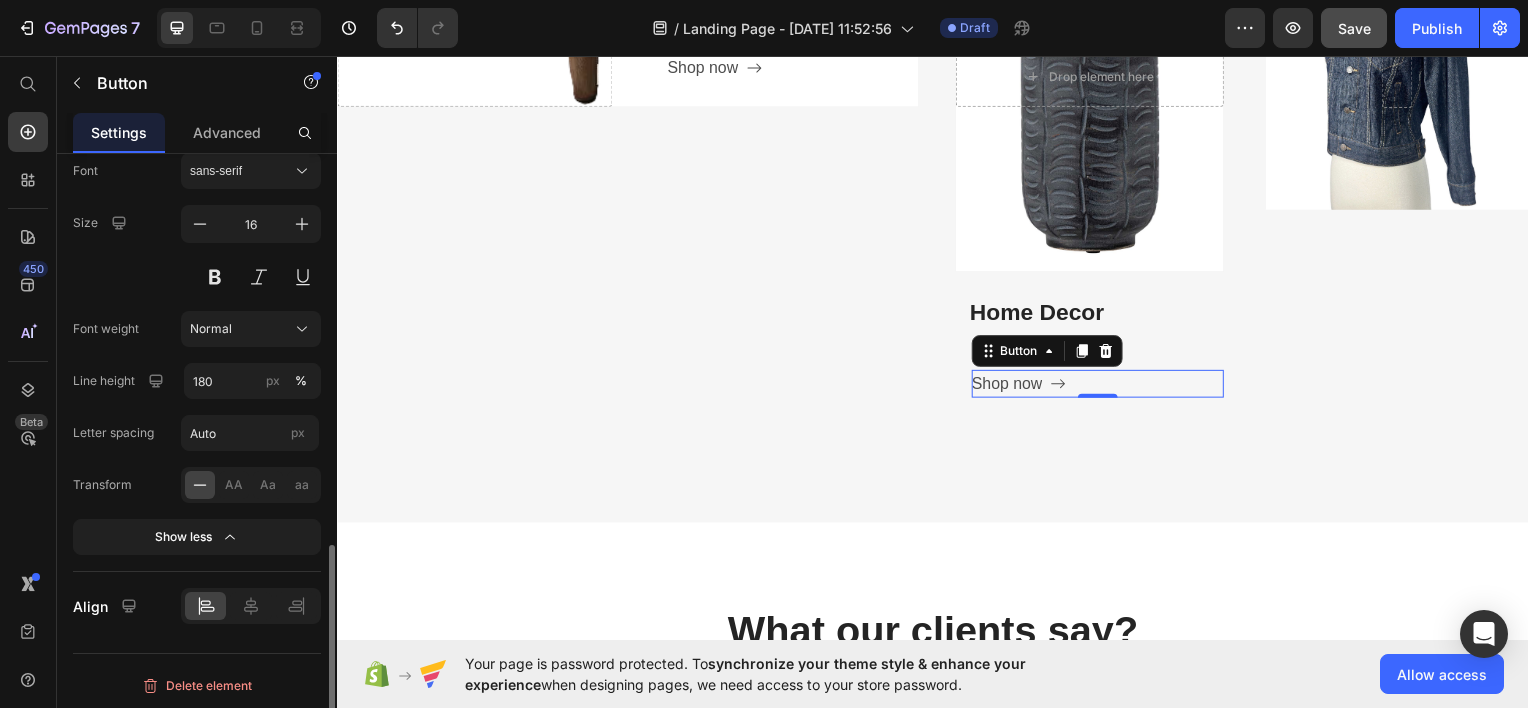 scroll, scrollTop: 1092, scrollLeft: 0, axis: vertical 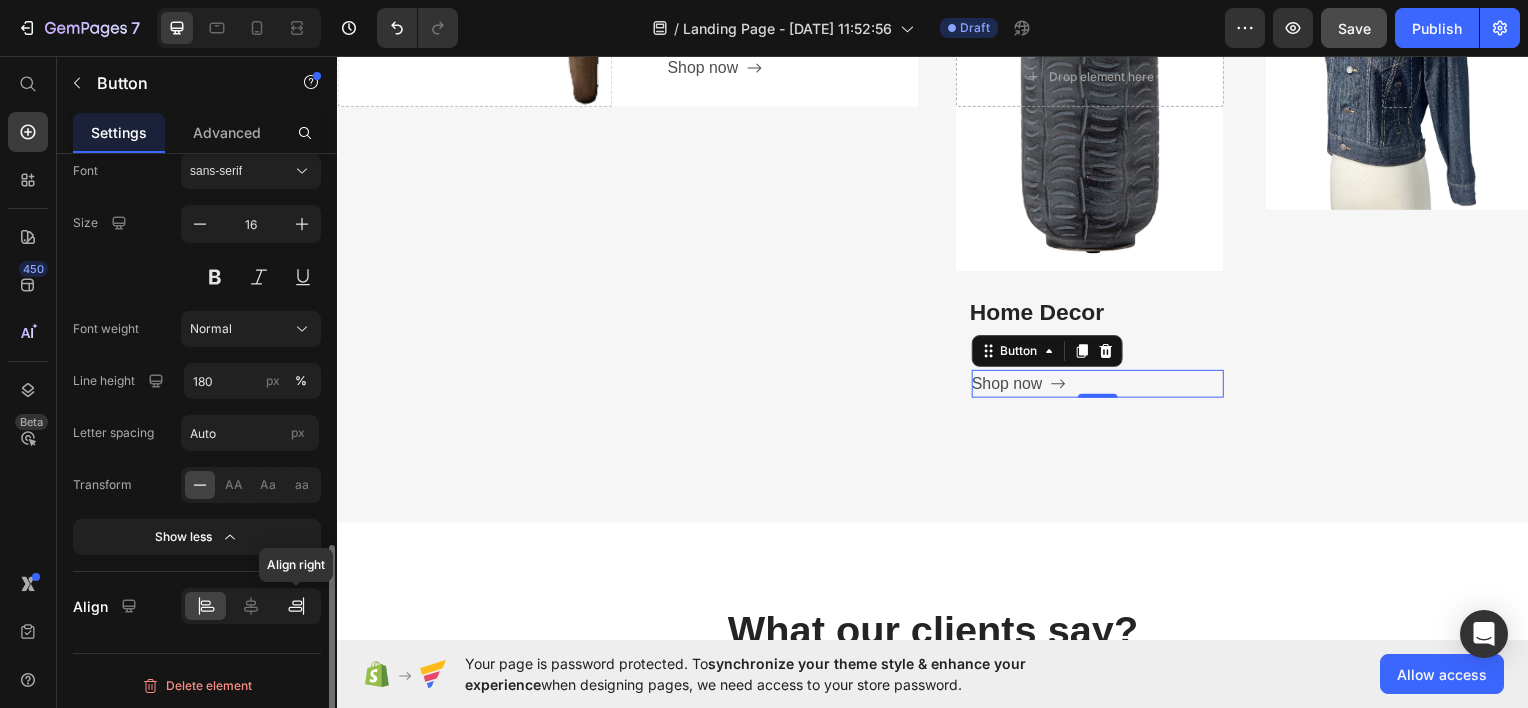 click 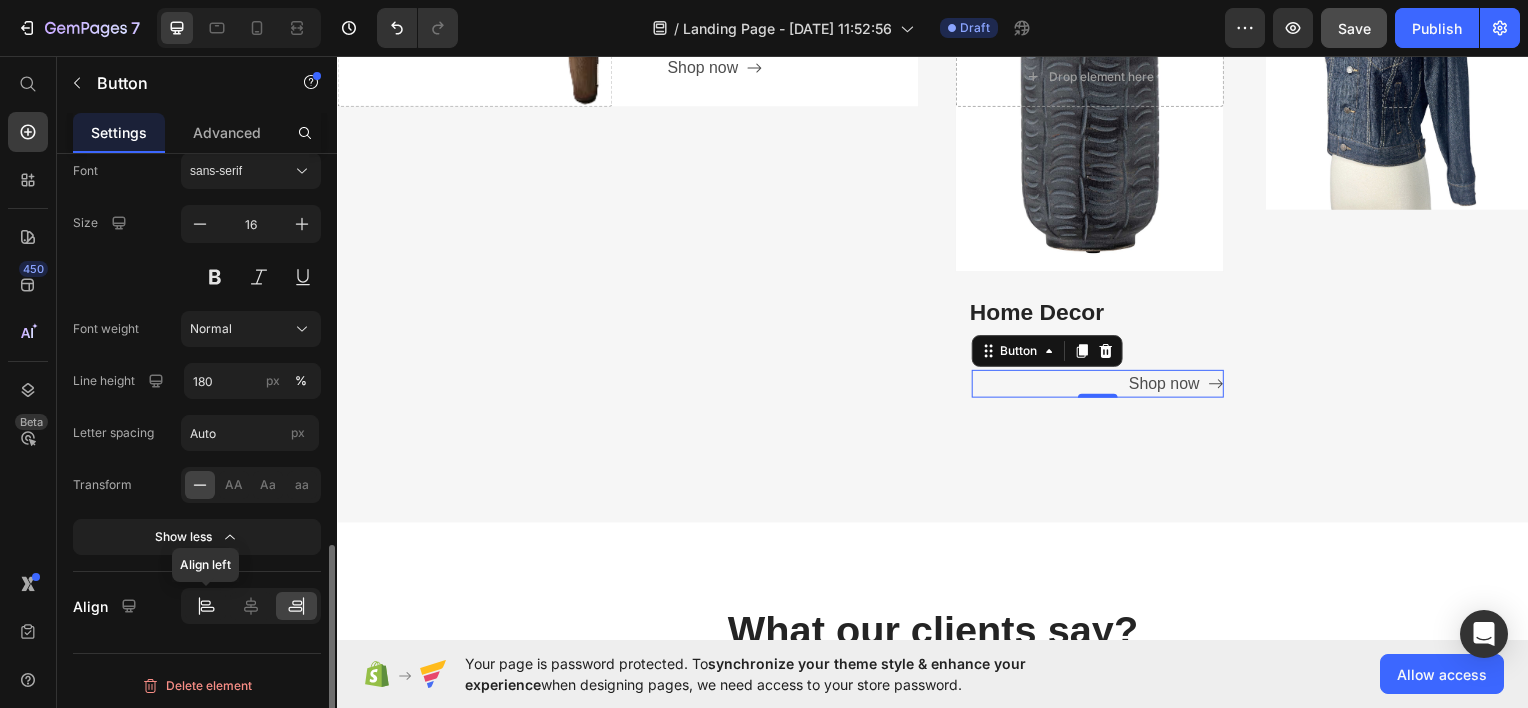 click 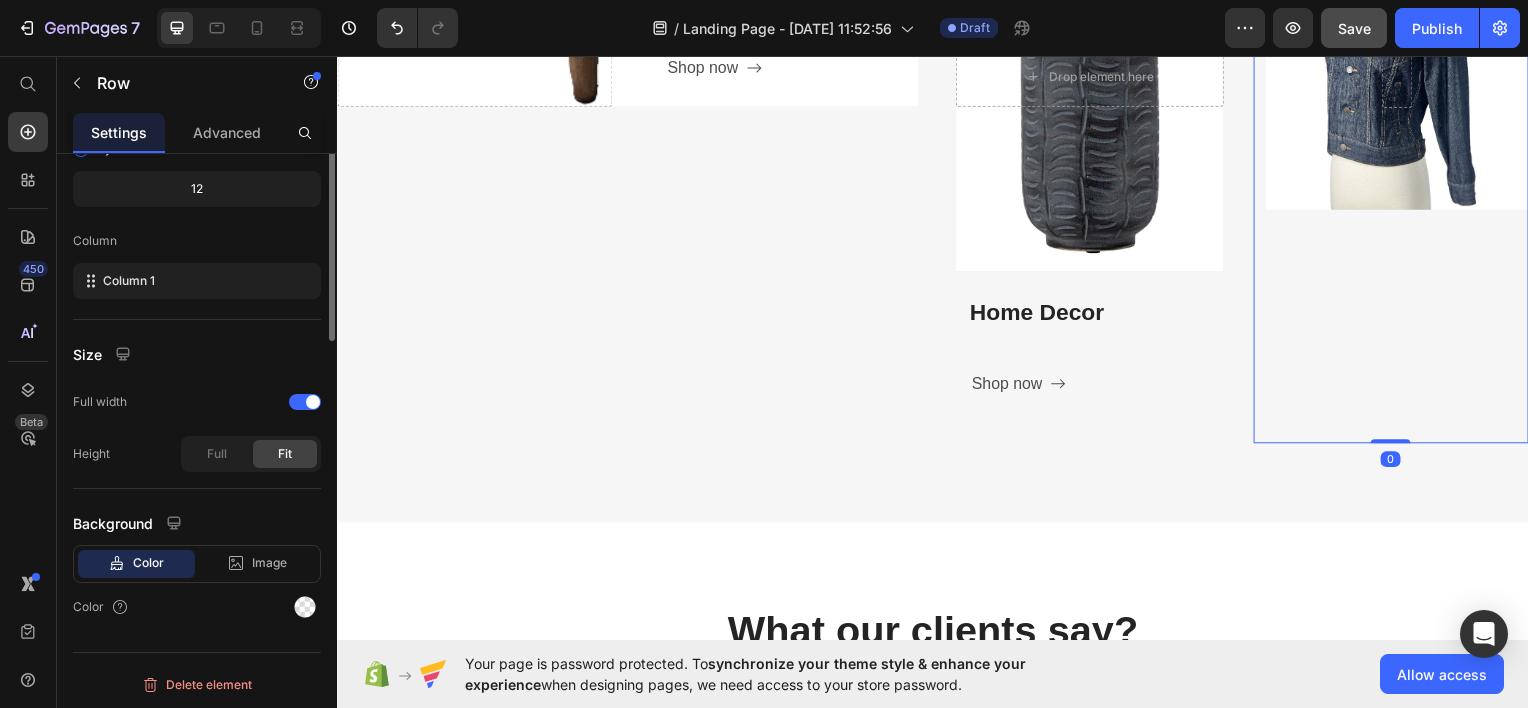 scroll, scrollTop: 0, scrollLeft: 0, axis: both 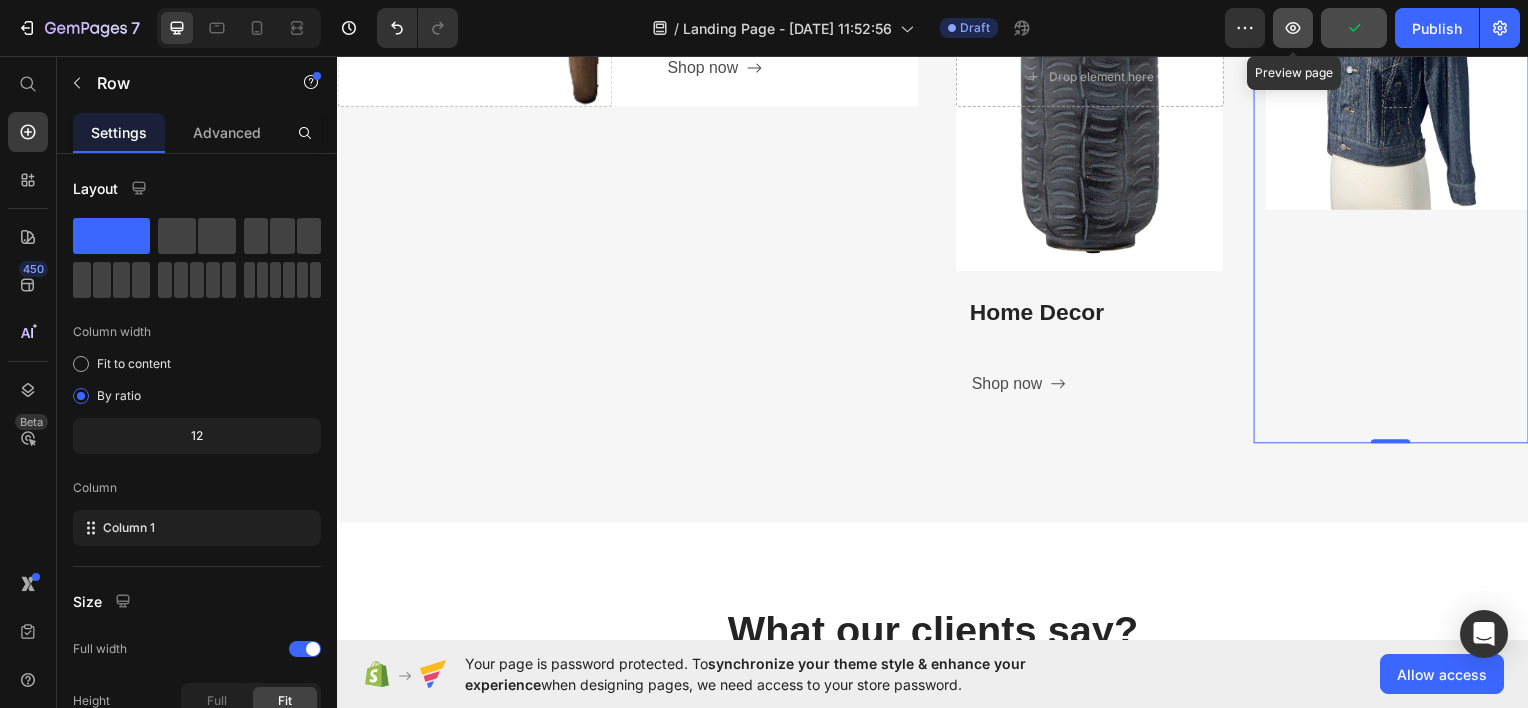 click 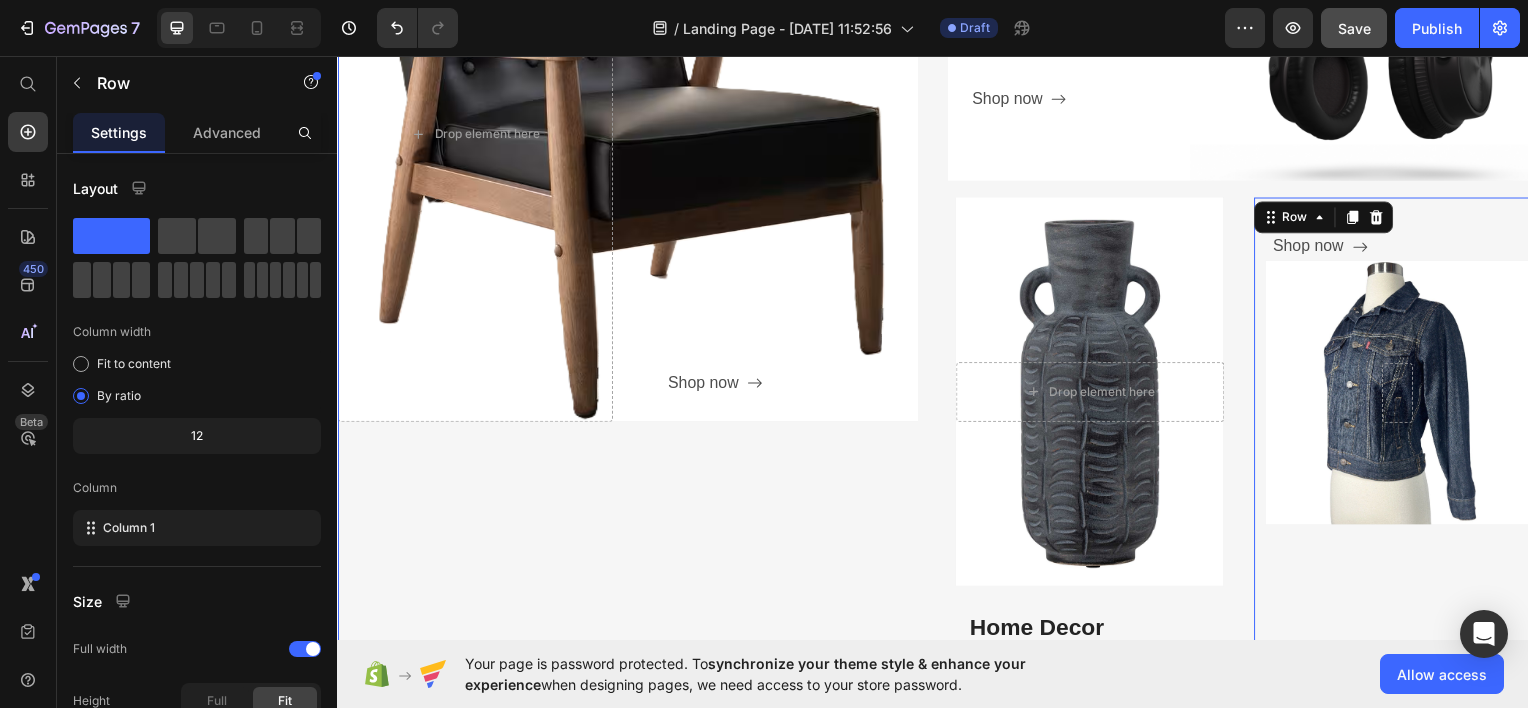 scroll, scrollTop: 986, scrollLeft: 0, axis: vertical 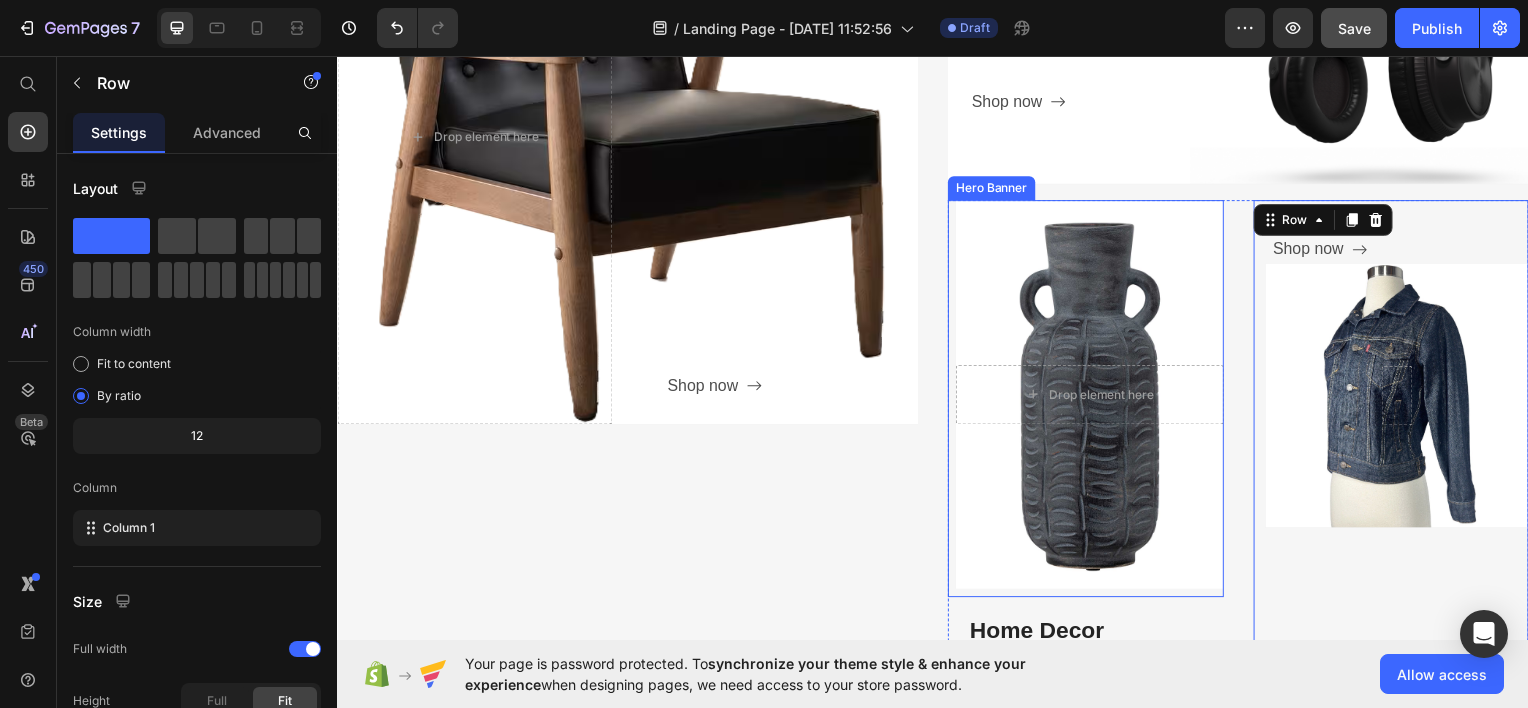 click at bounding box center [1095, 396] 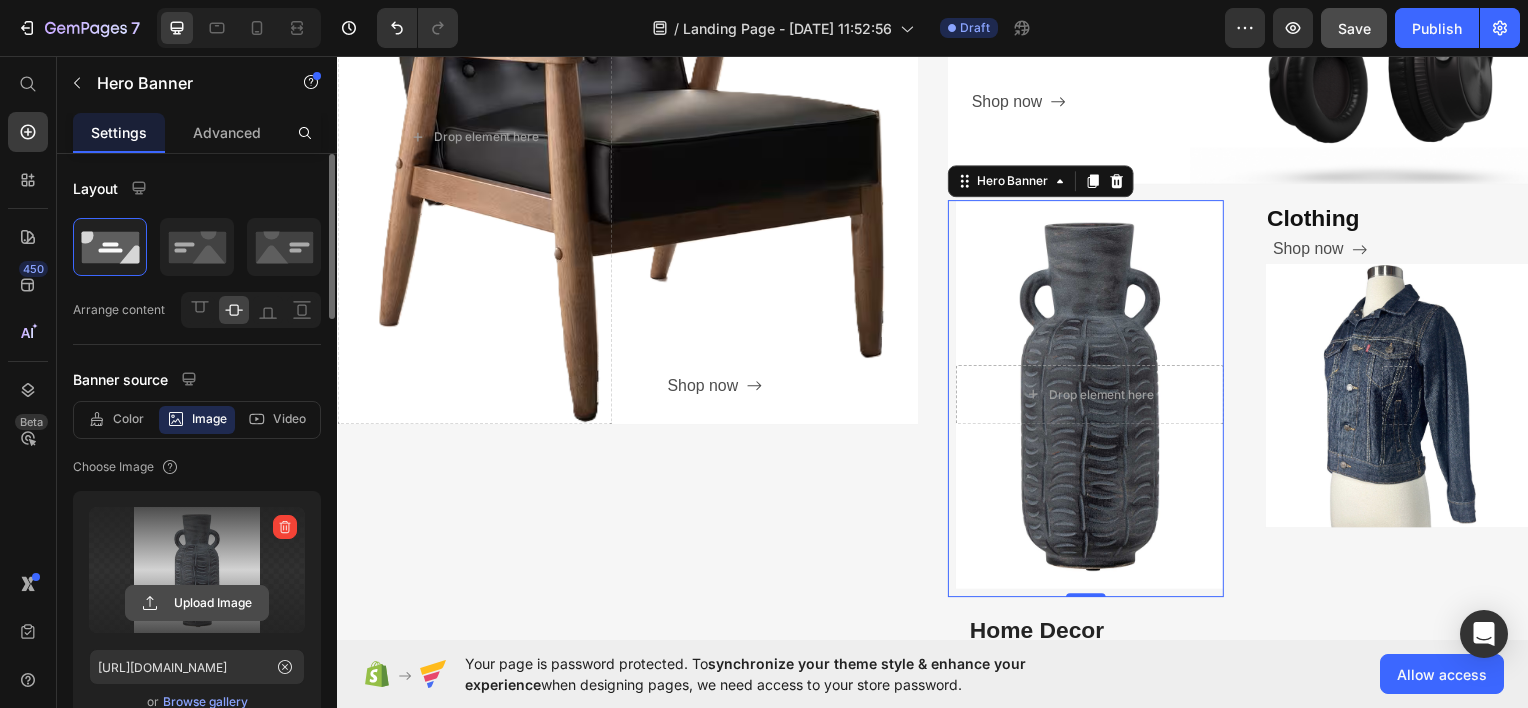 click 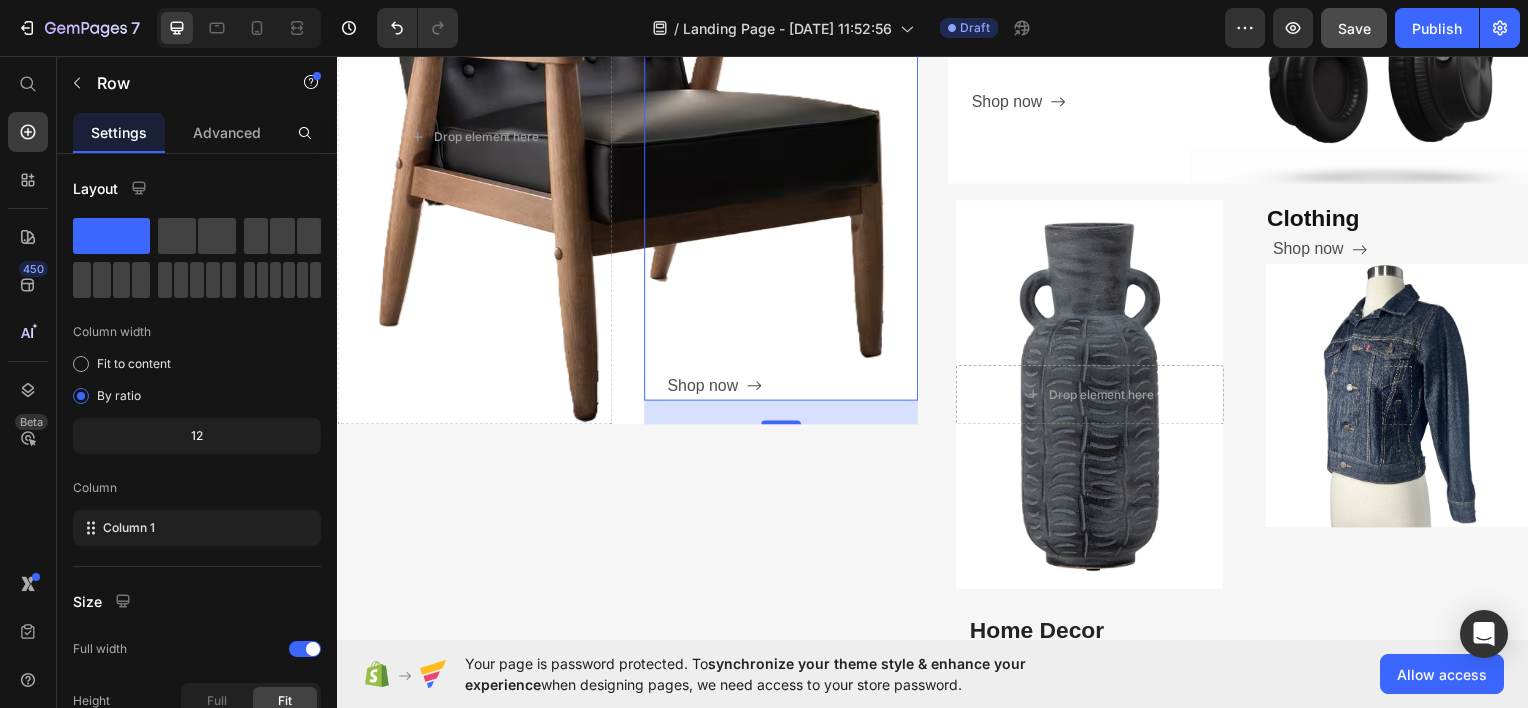scroll, scrollTop: 1015, scrollLeft: 0, axis: vertical 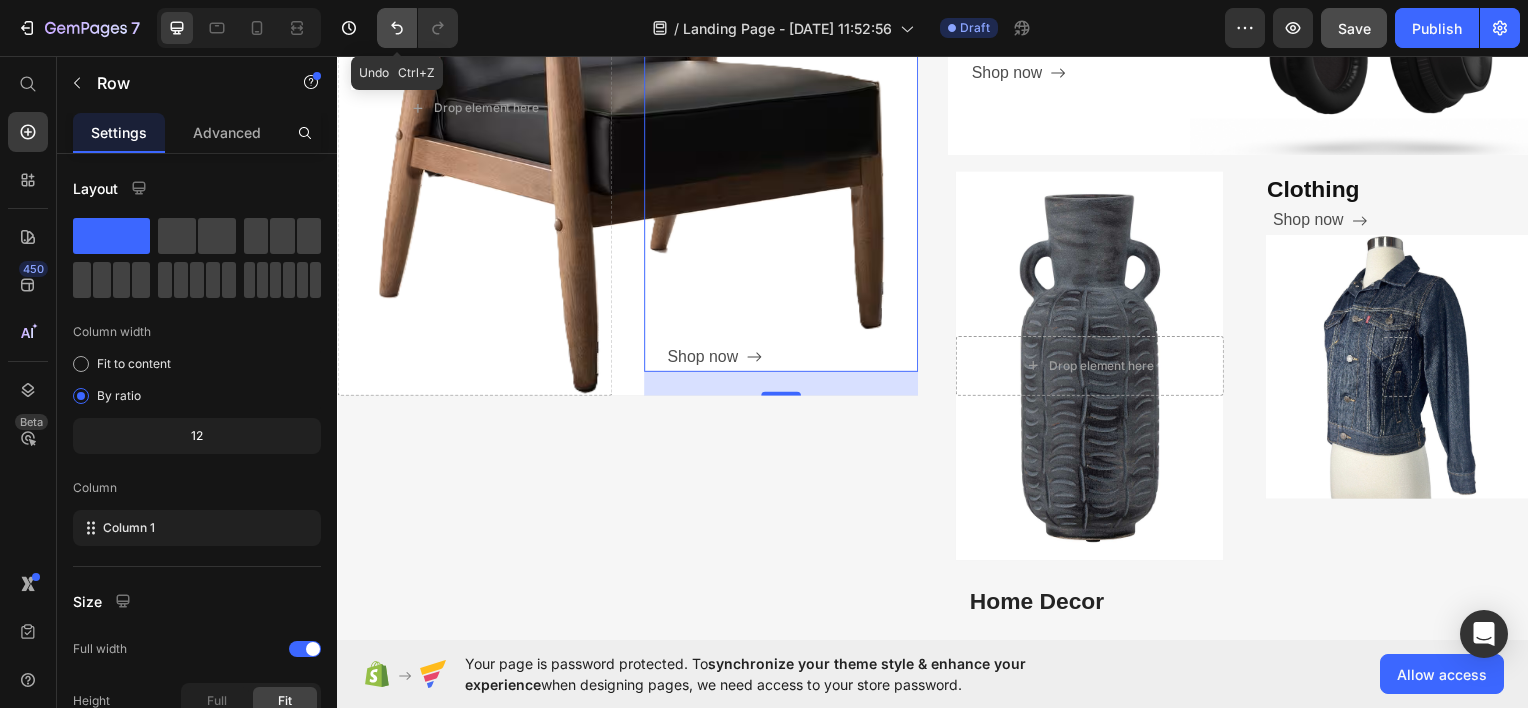 click 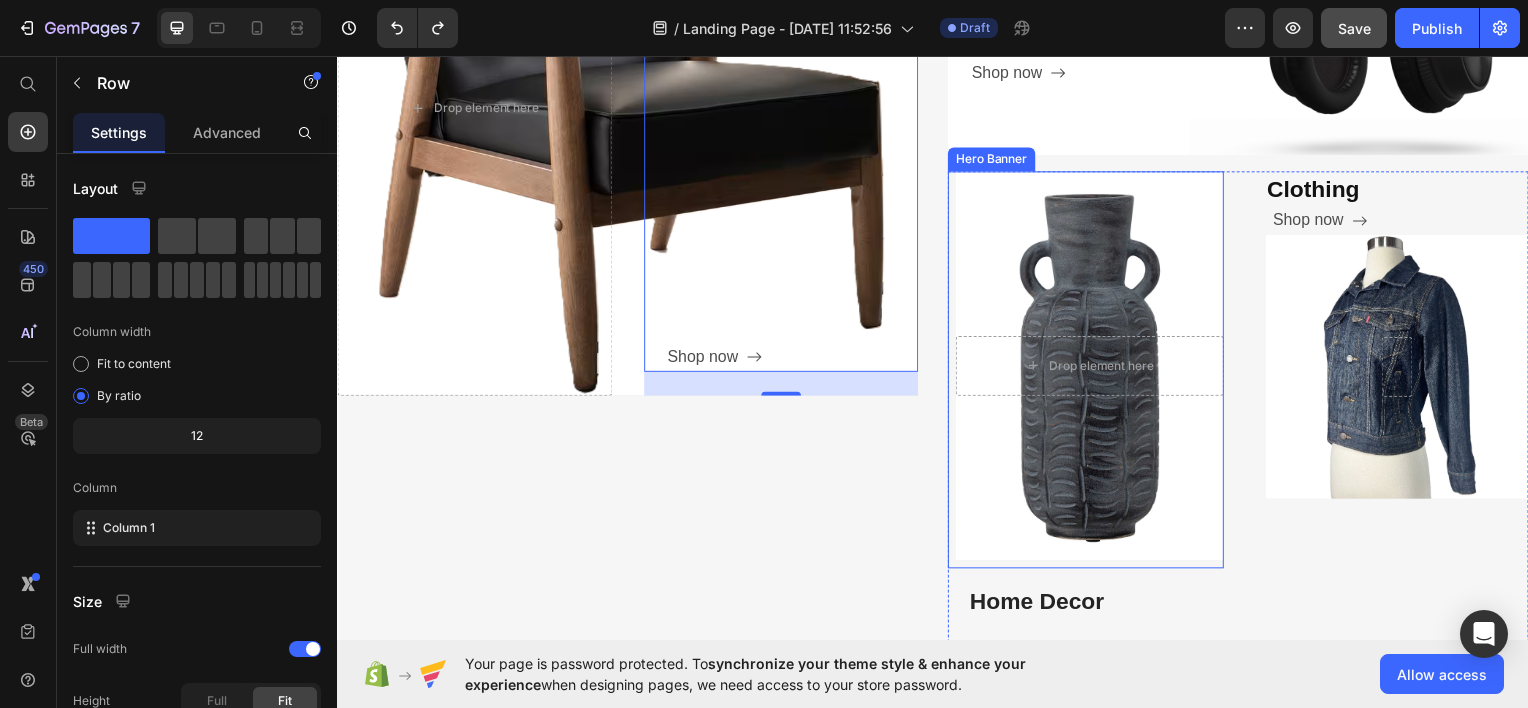 click at bounding box center (1095, 367) 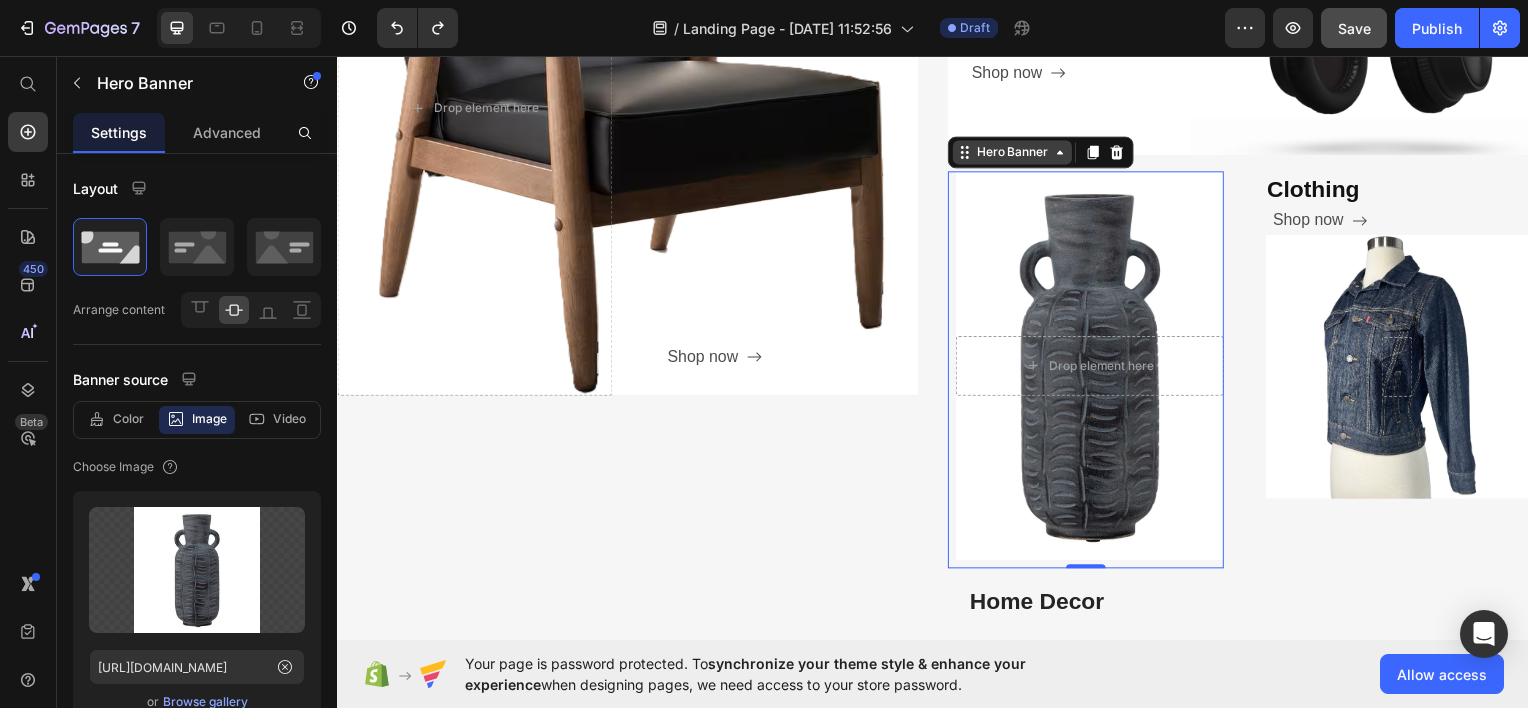 click on "Hero Banner" at bounding box center [1017, 152] 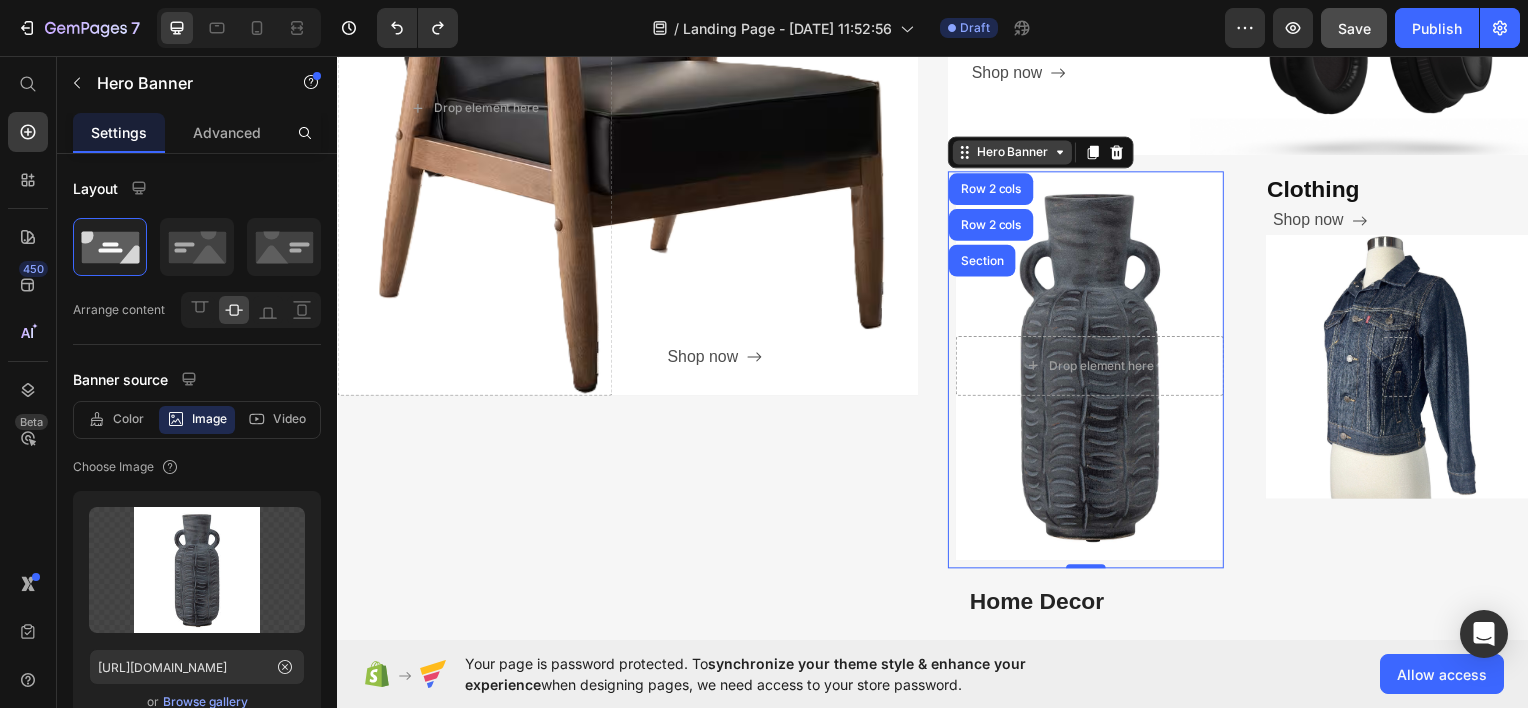 click on "Hero Banner" at bounding box center (1017, 152) 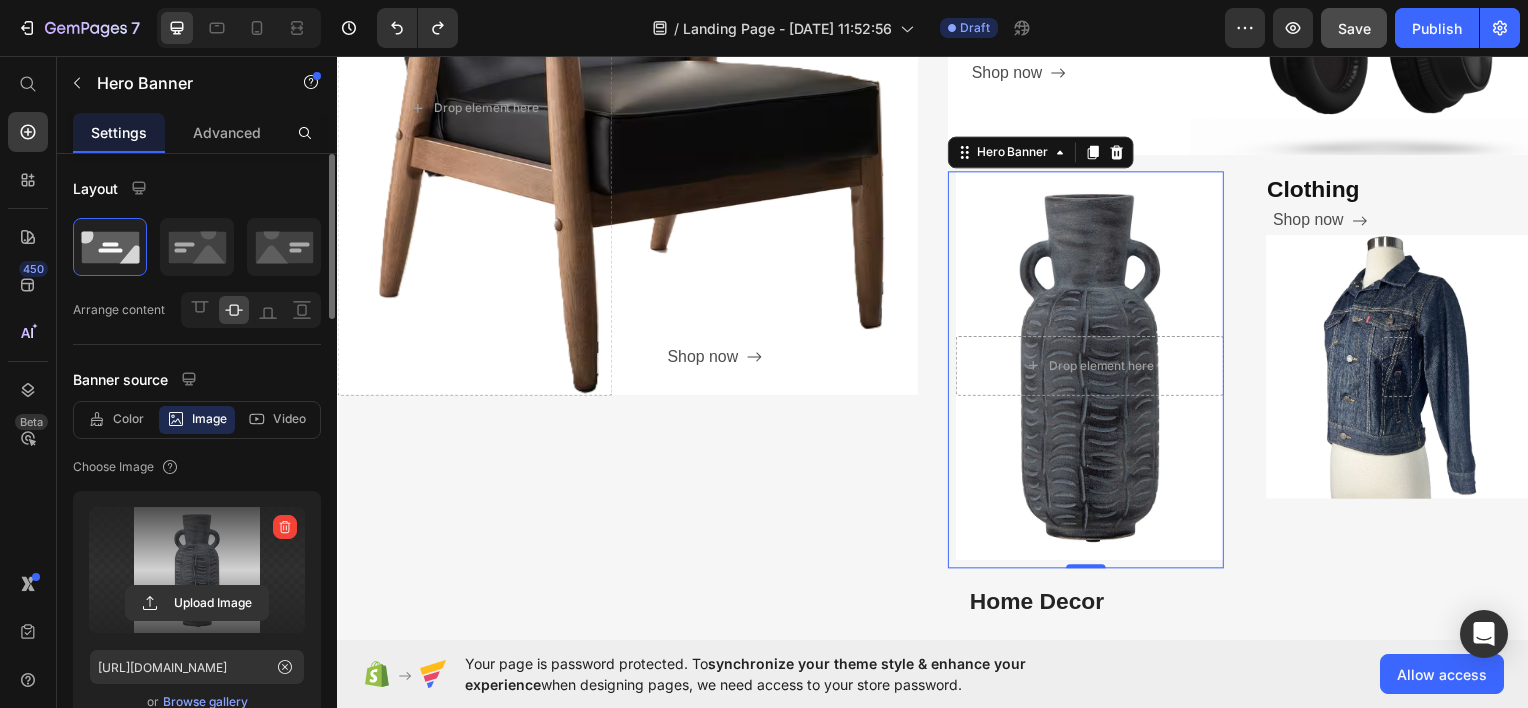 click at bounding box center [197, 570] 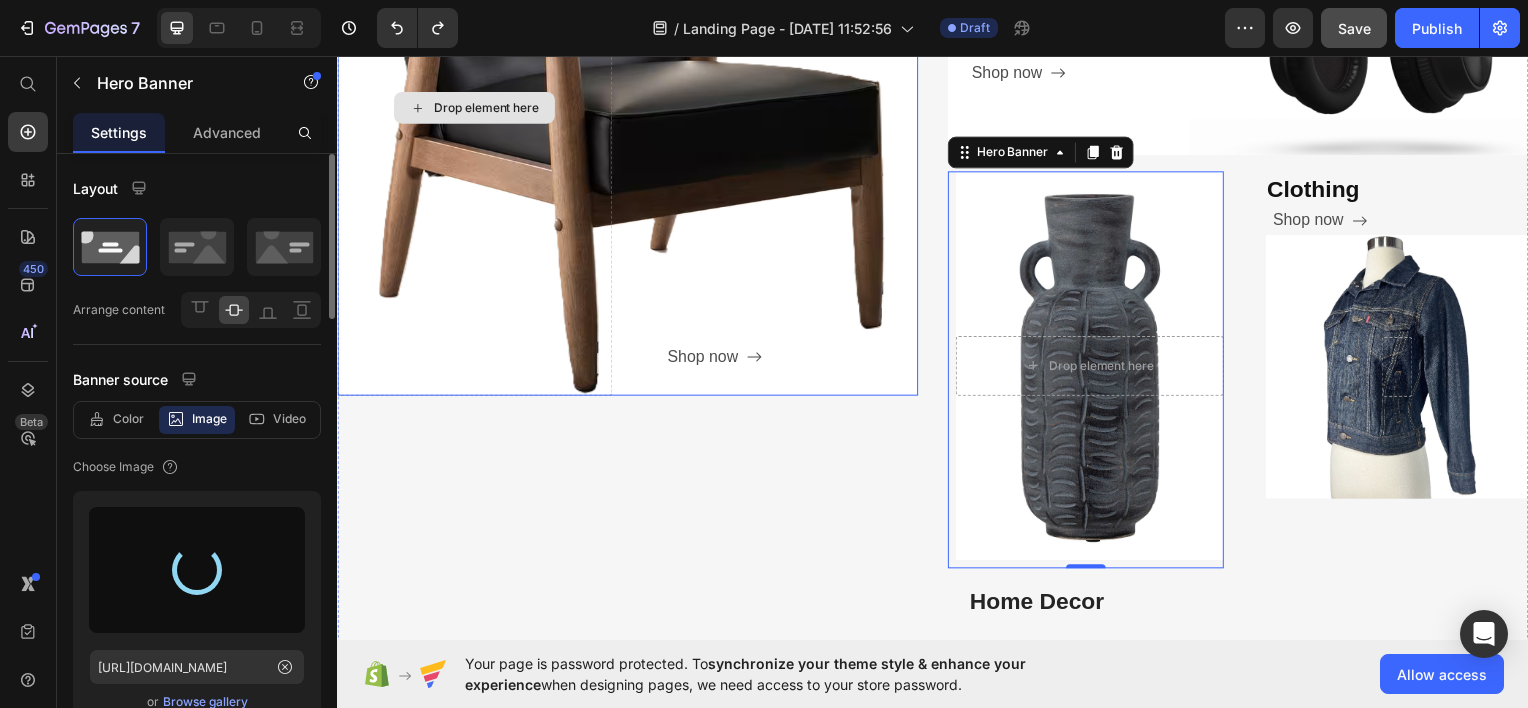 type on "https://cdn.shopify.com/s/files/1/0956/2564/2293/files/gempages_576941809293329250-6b43dd09-a2e3-45f9-a5db-f296410427e3.jpg" 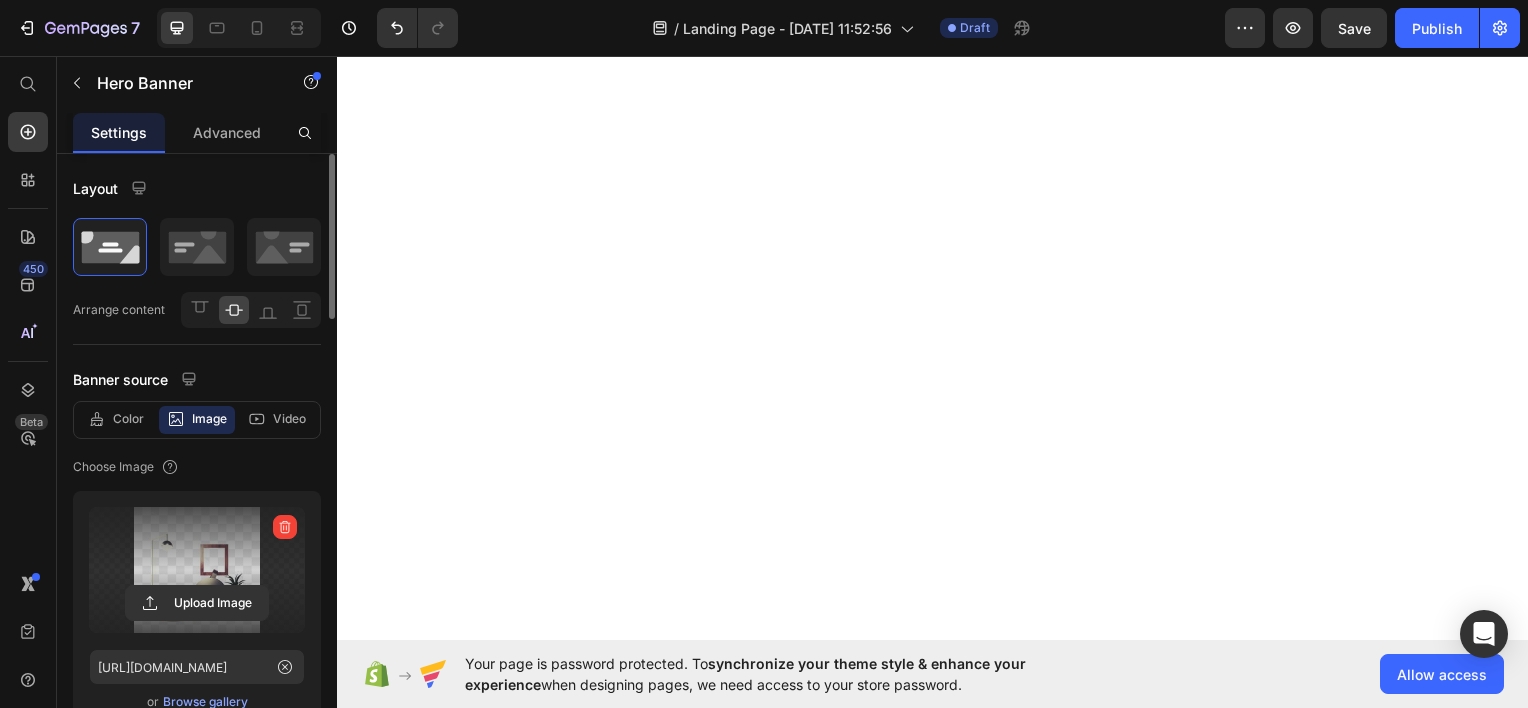 scroll, scrollTop: 0, scrollLeft: 0, axis: both 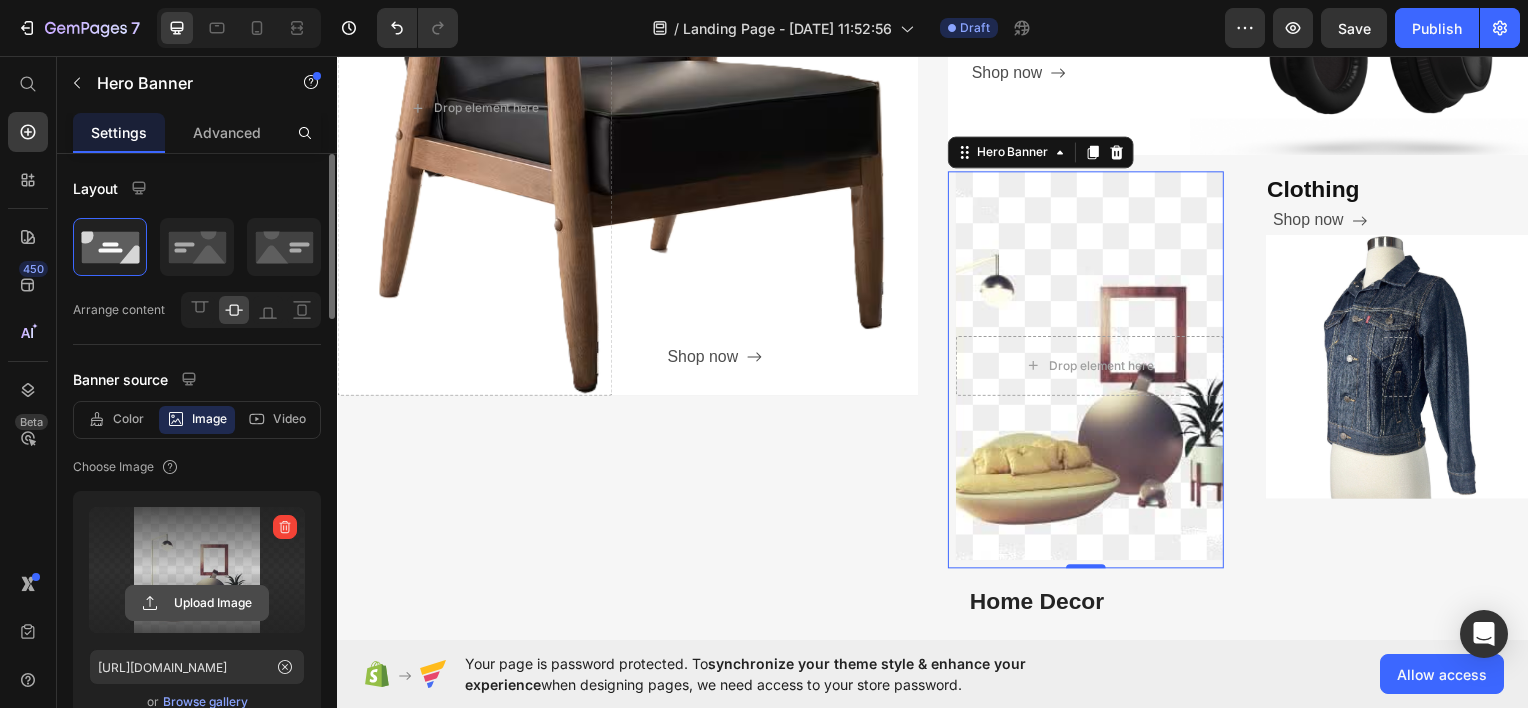 click 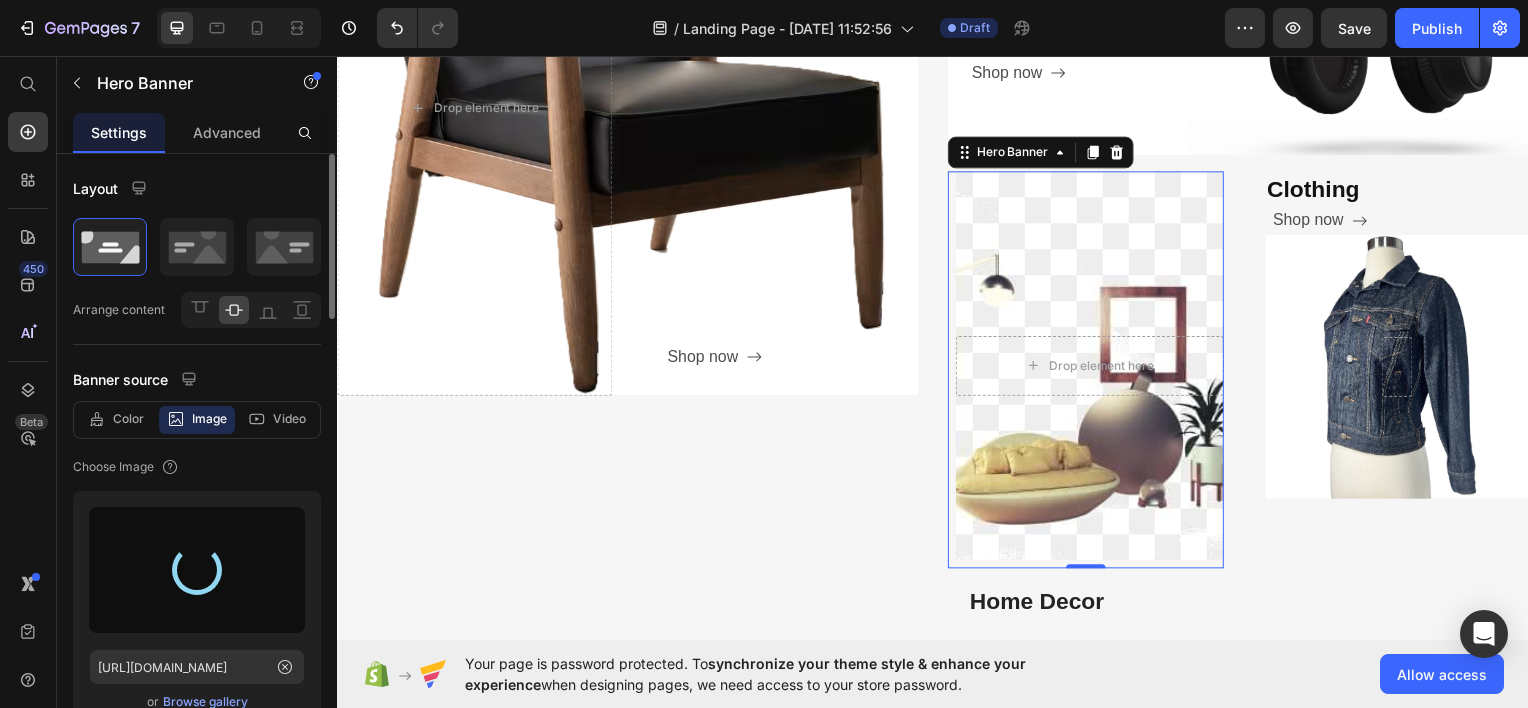 type on "[URL][DOMAIN_NAME]" 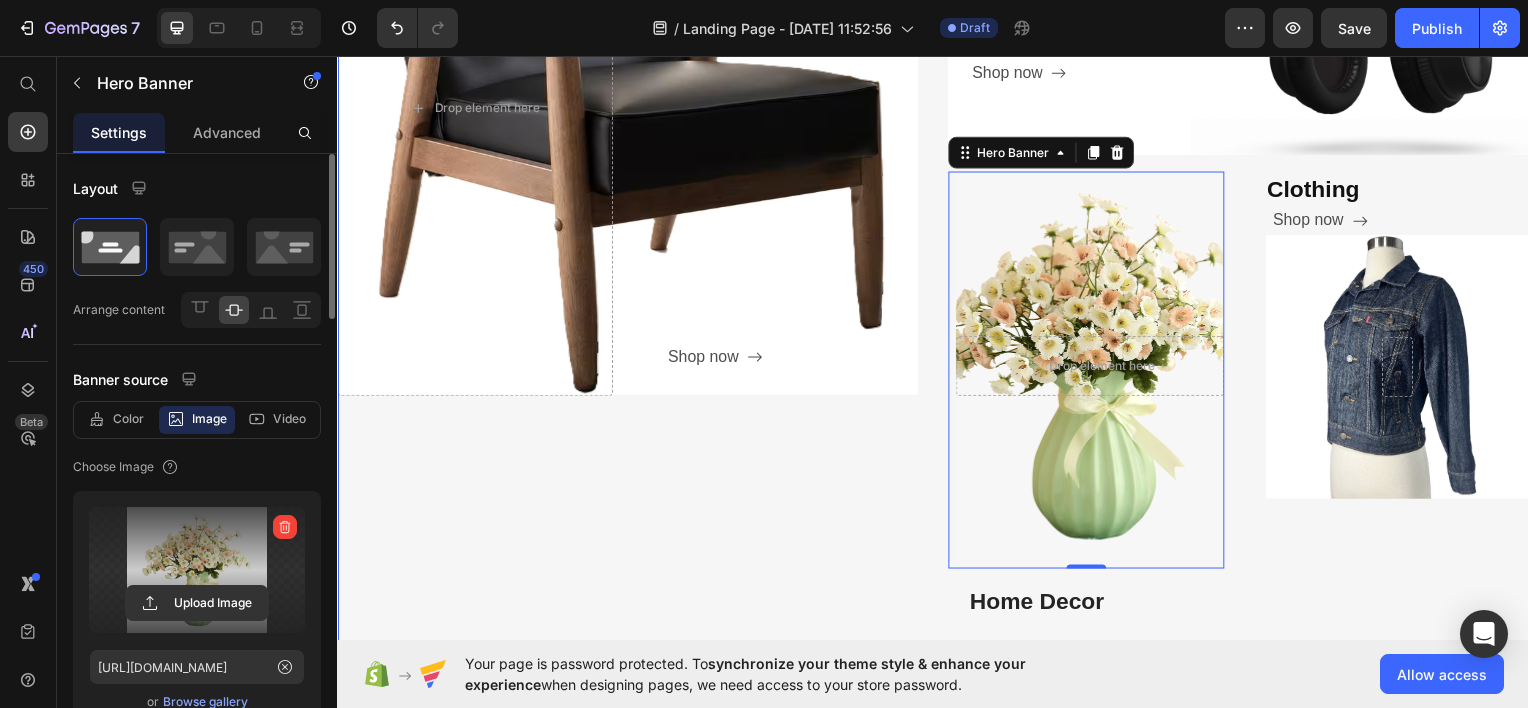 click on "Furniture Heading
Shop now Button Row
Drop element here Hero Banner" at bounding box center (629, 277) 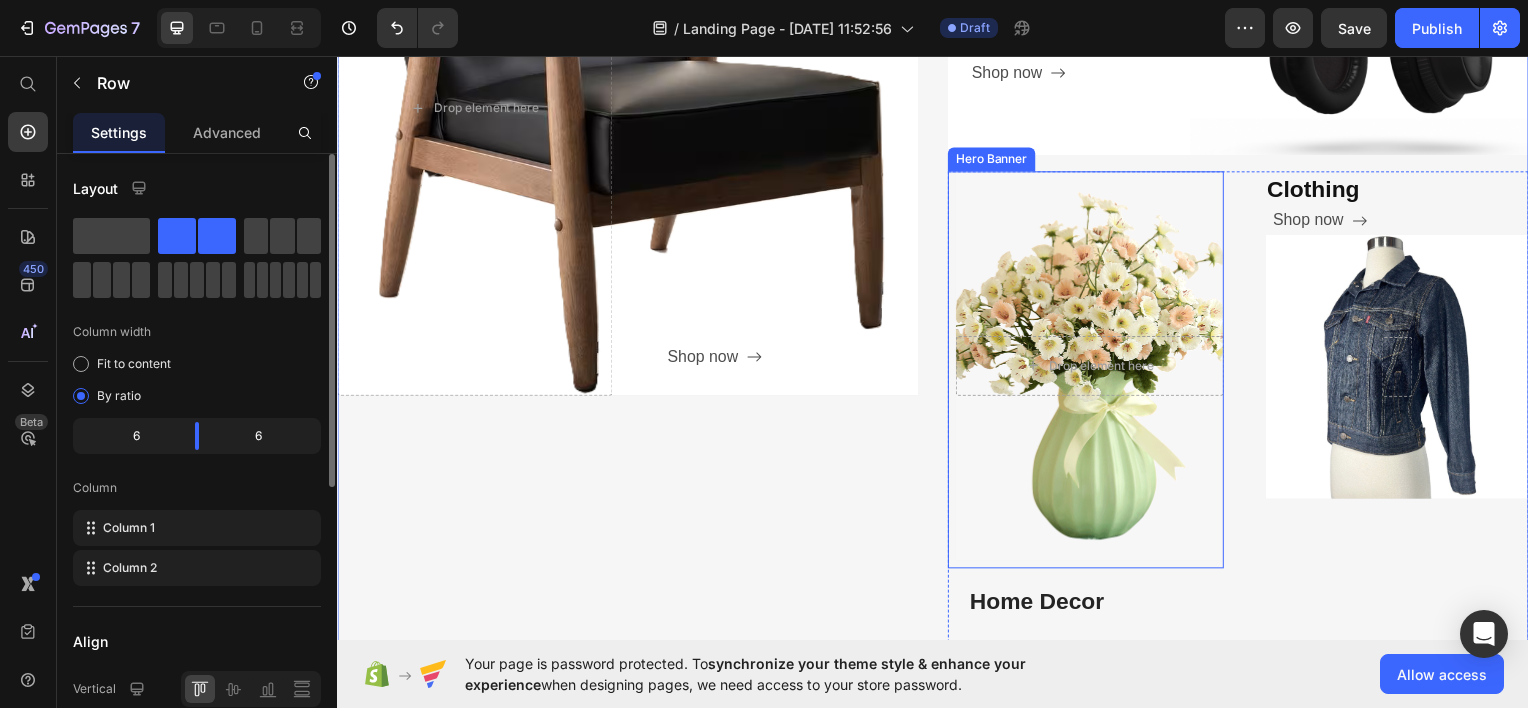 click at bounding box center (1095, 367) 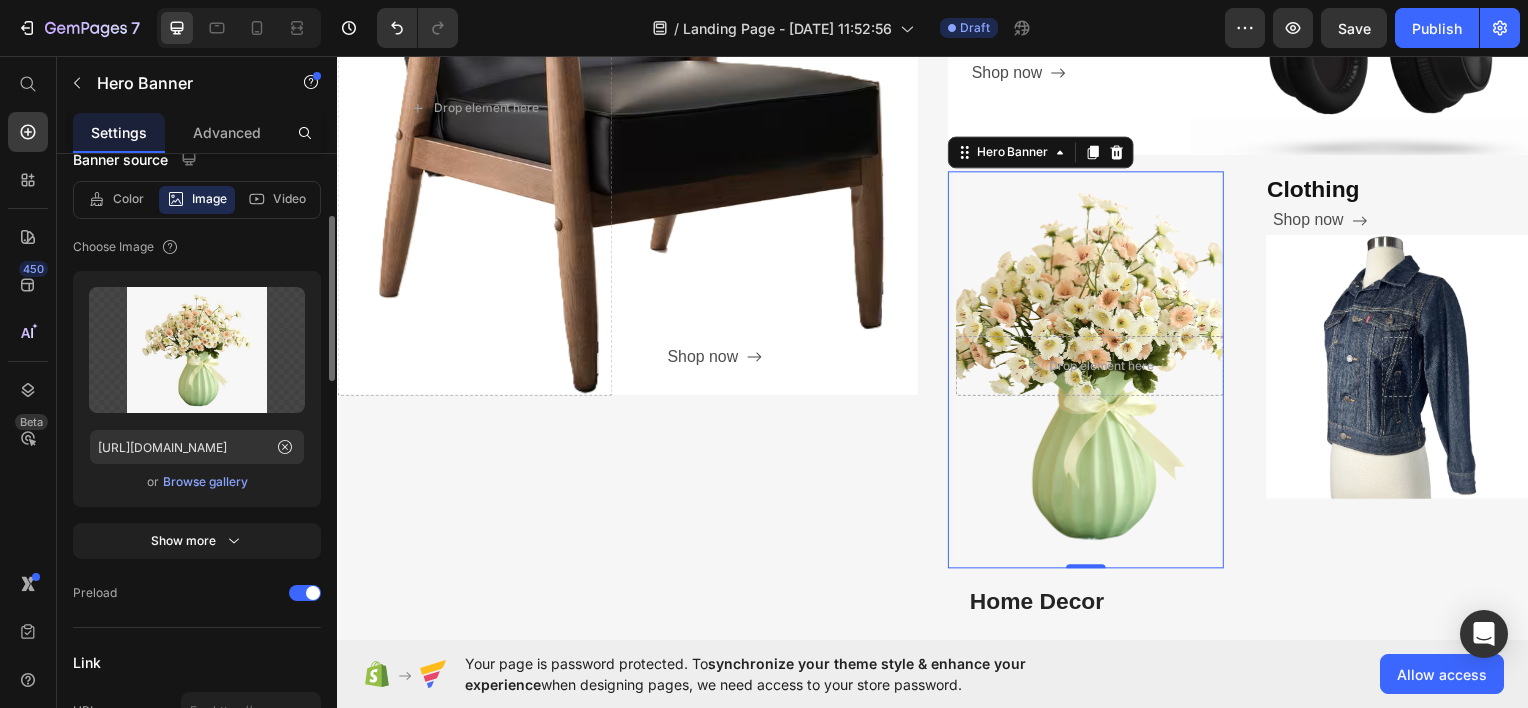 scroll, scrollTop: 222, scrollLeft: 0, axis: vertical 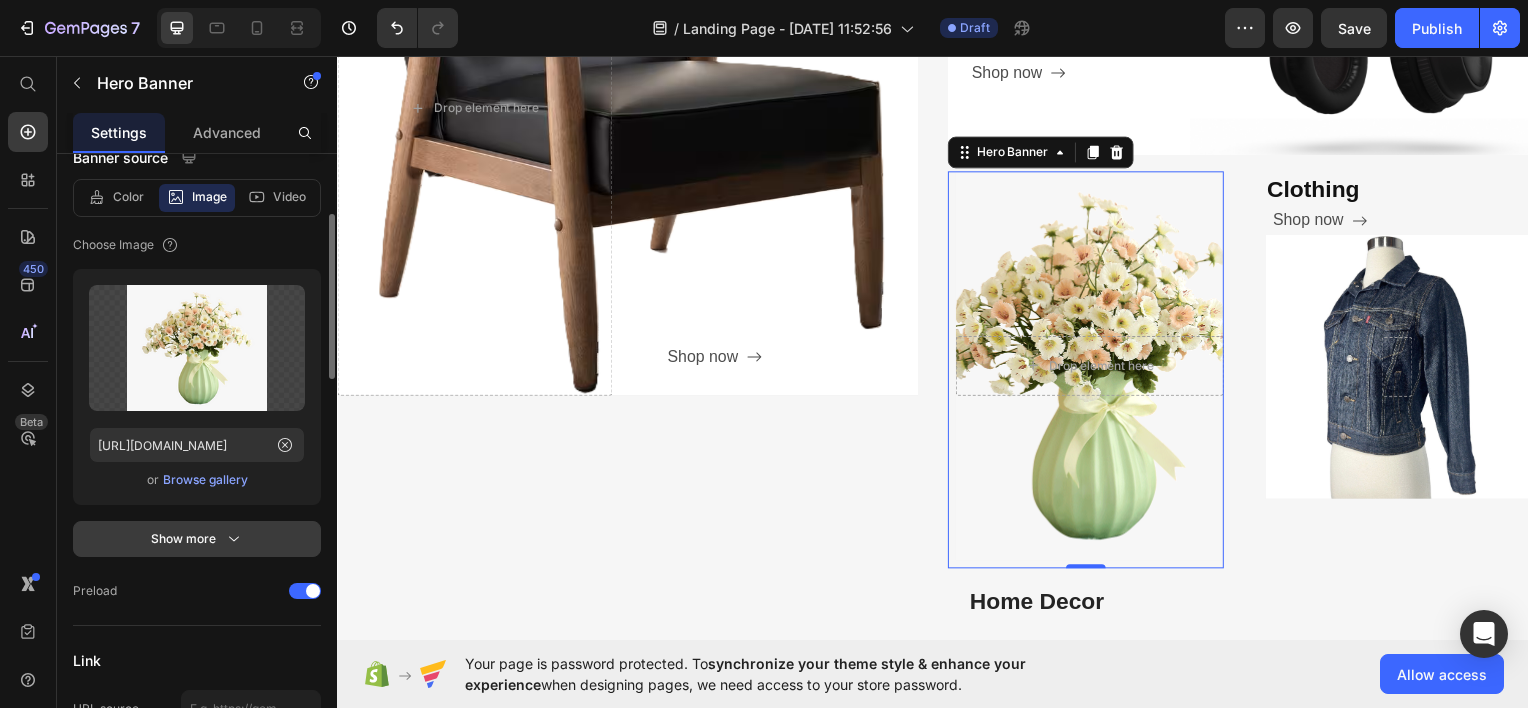 click 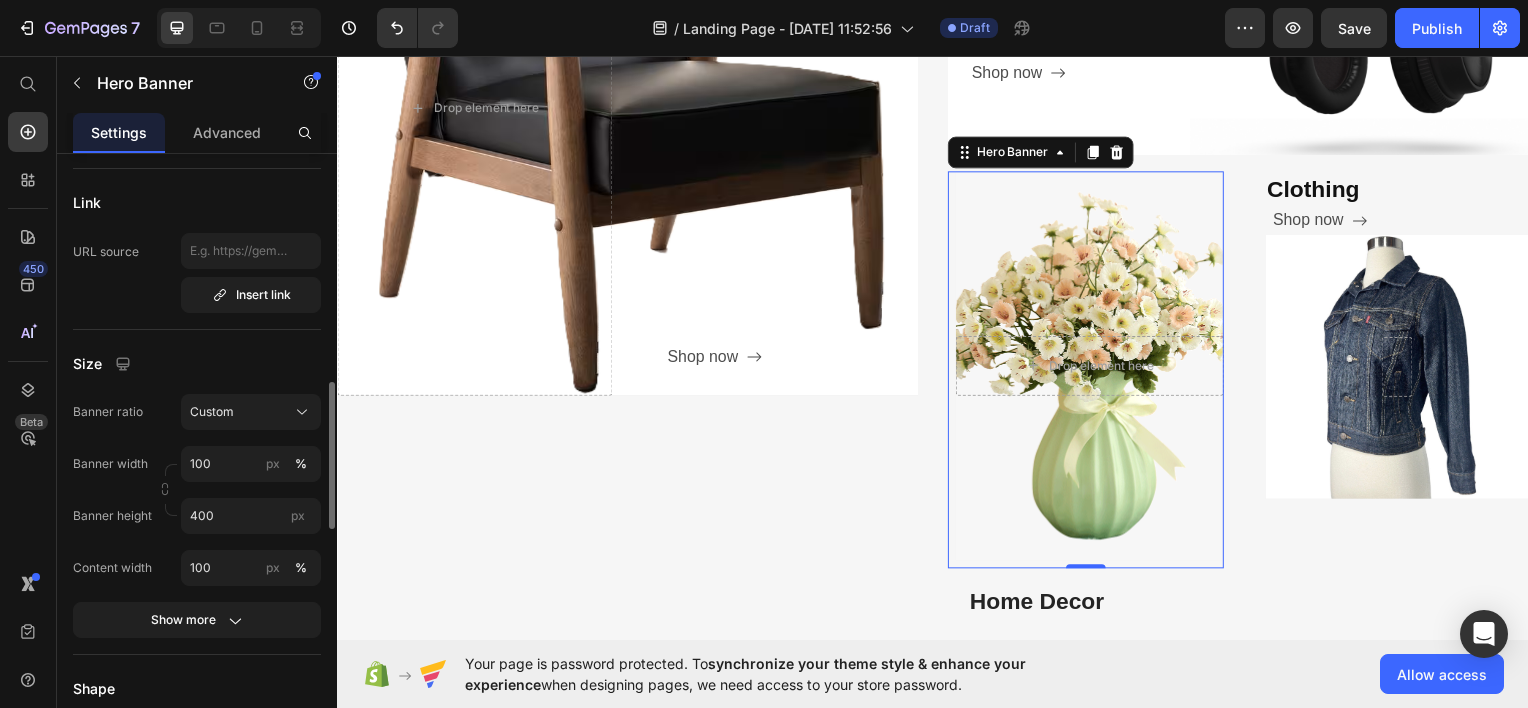 scroll, scrollTop: 951, scrollLeft: 0, axis: vertical 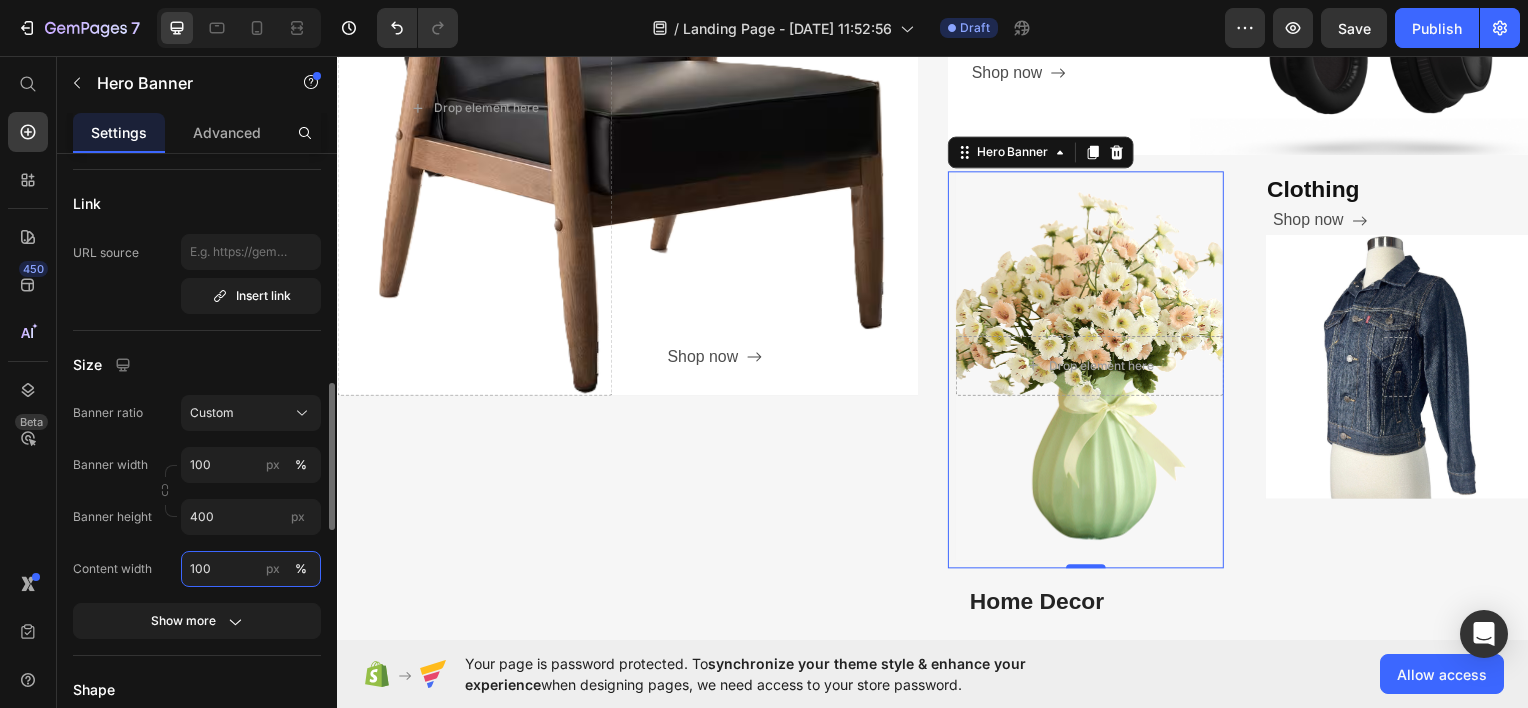 click on "100" at bounding box center [251, 569] 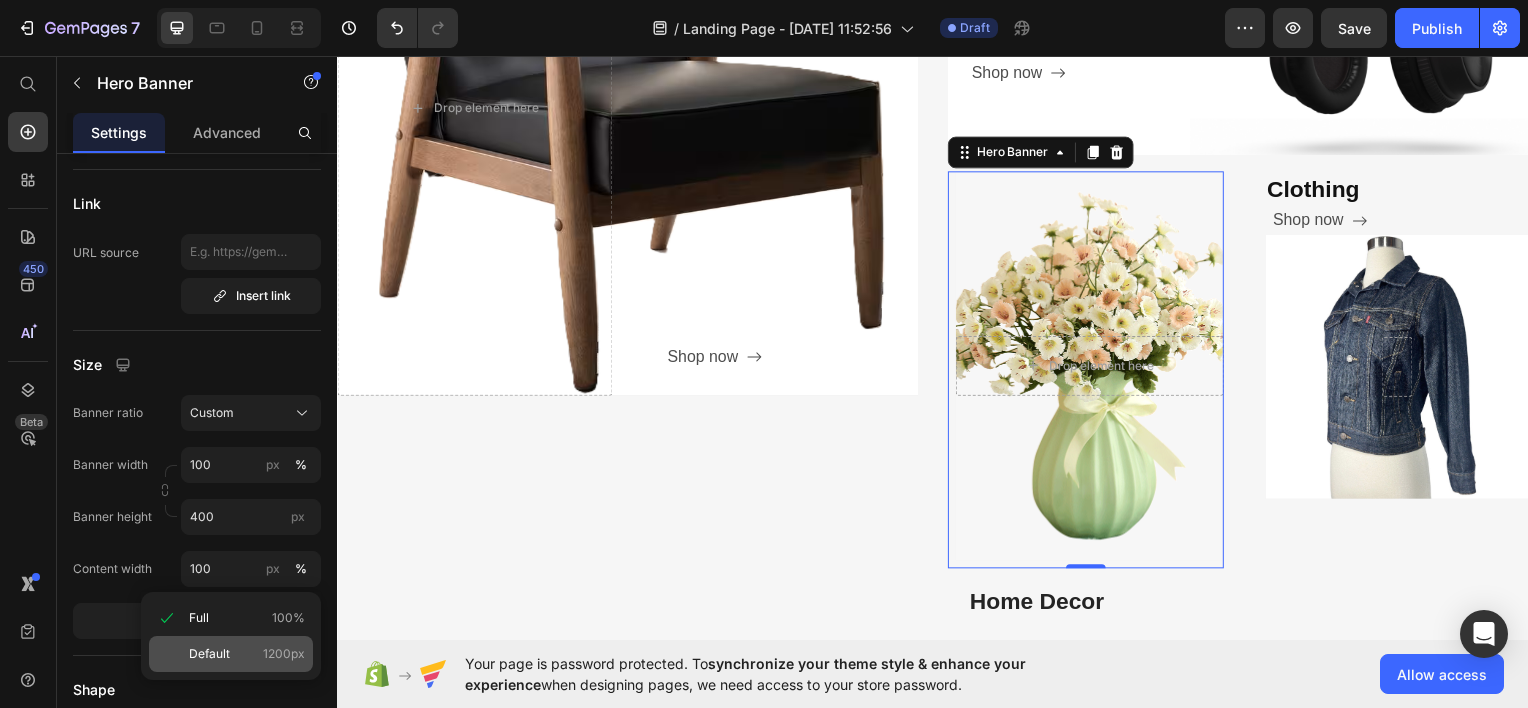 click on "Default" at bounding box center (209, 654) 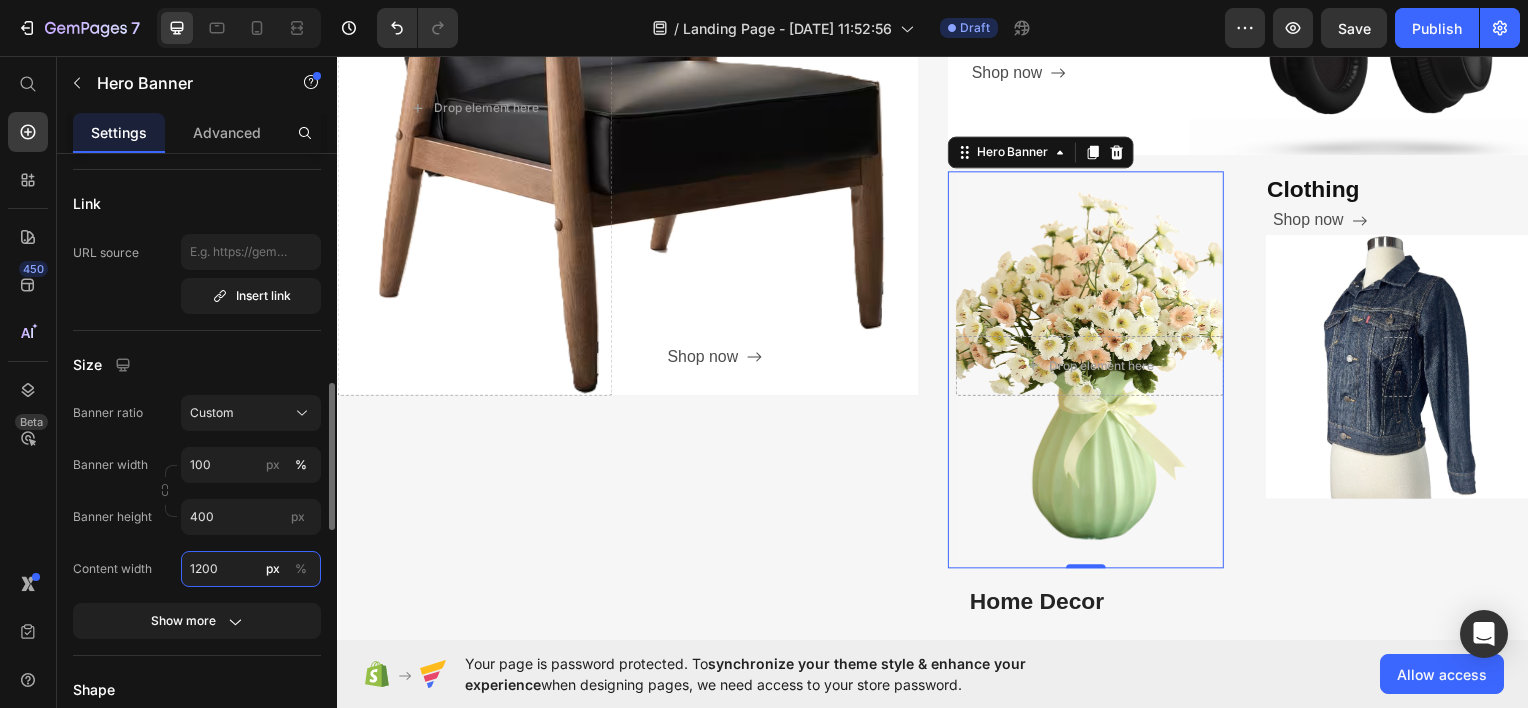 click on "1200" at bounding box center [251, 569] 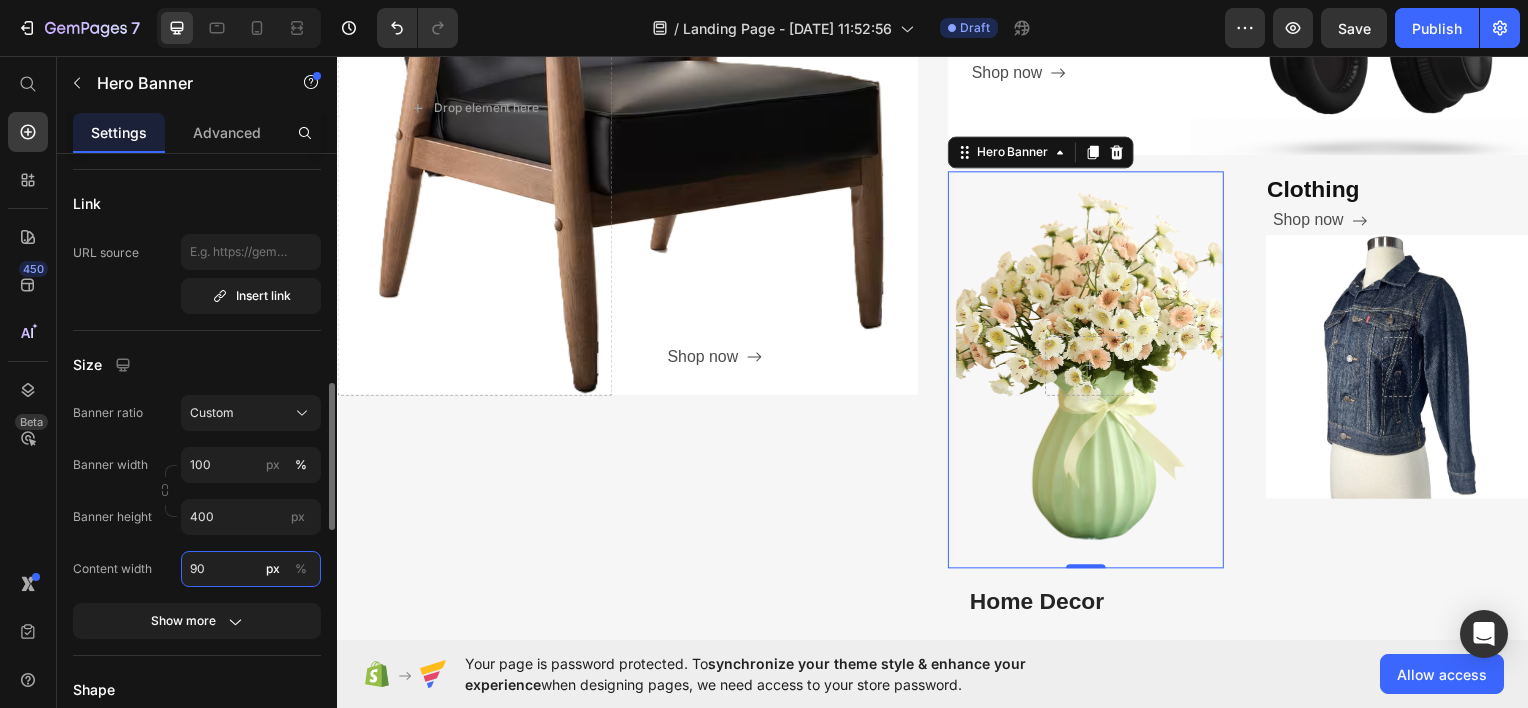 type on "90" 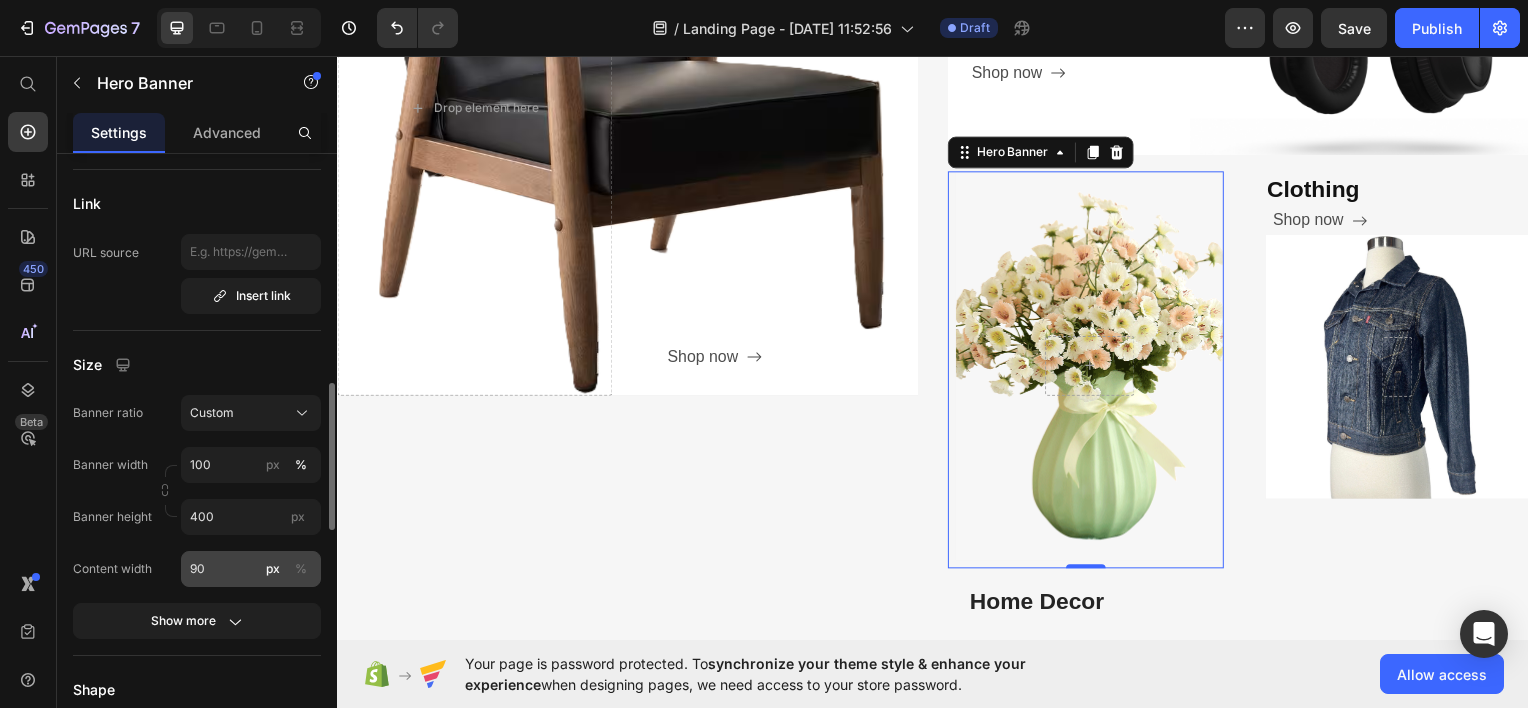 type 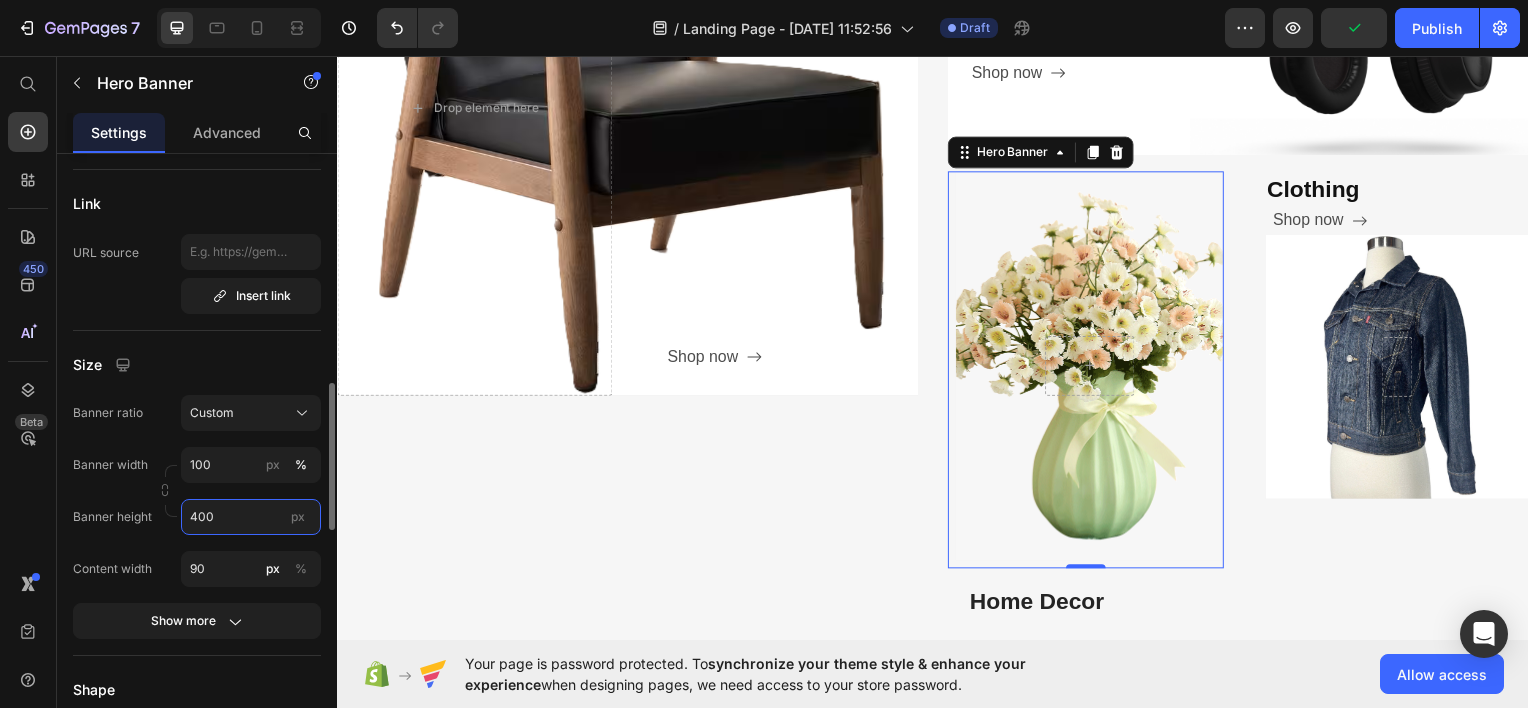click on "400" at bounding box center [251, 517] 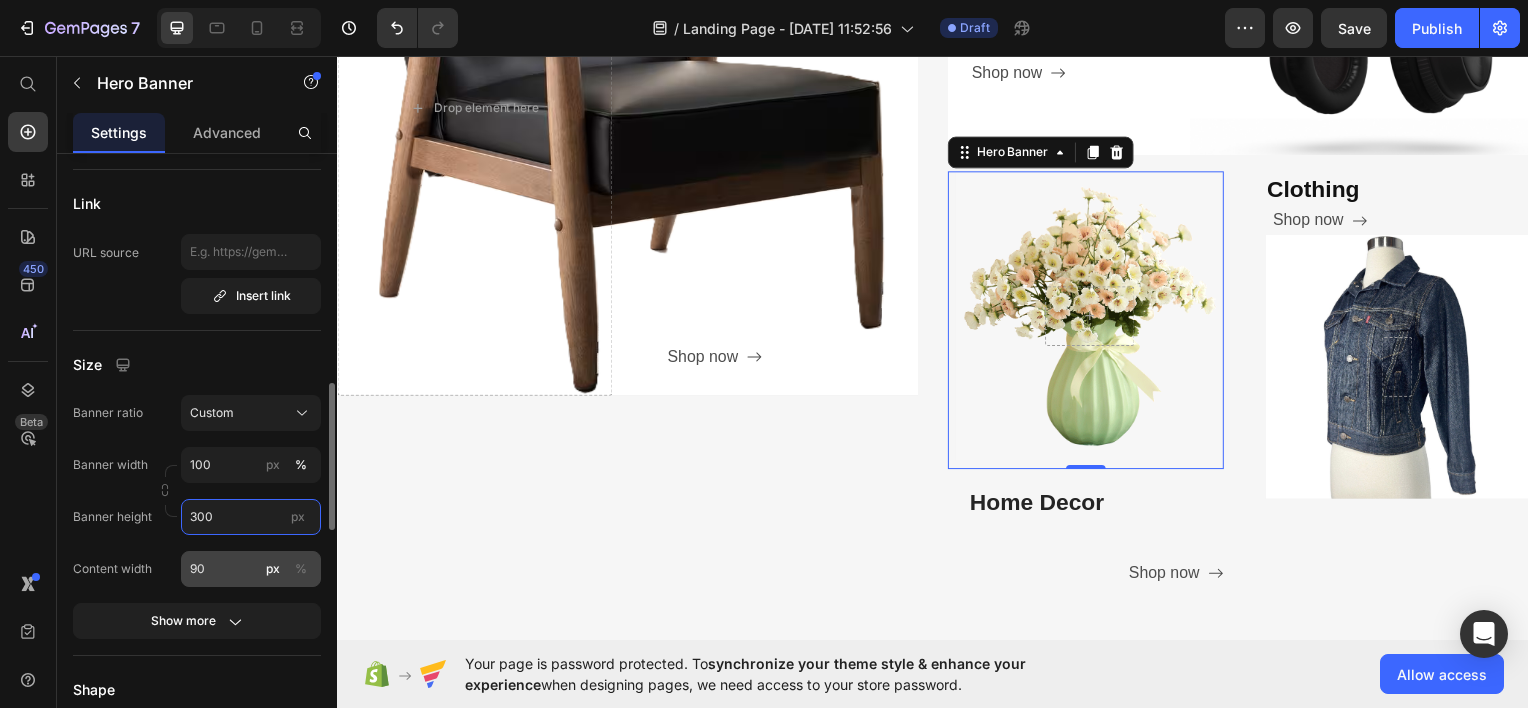 type on "300" 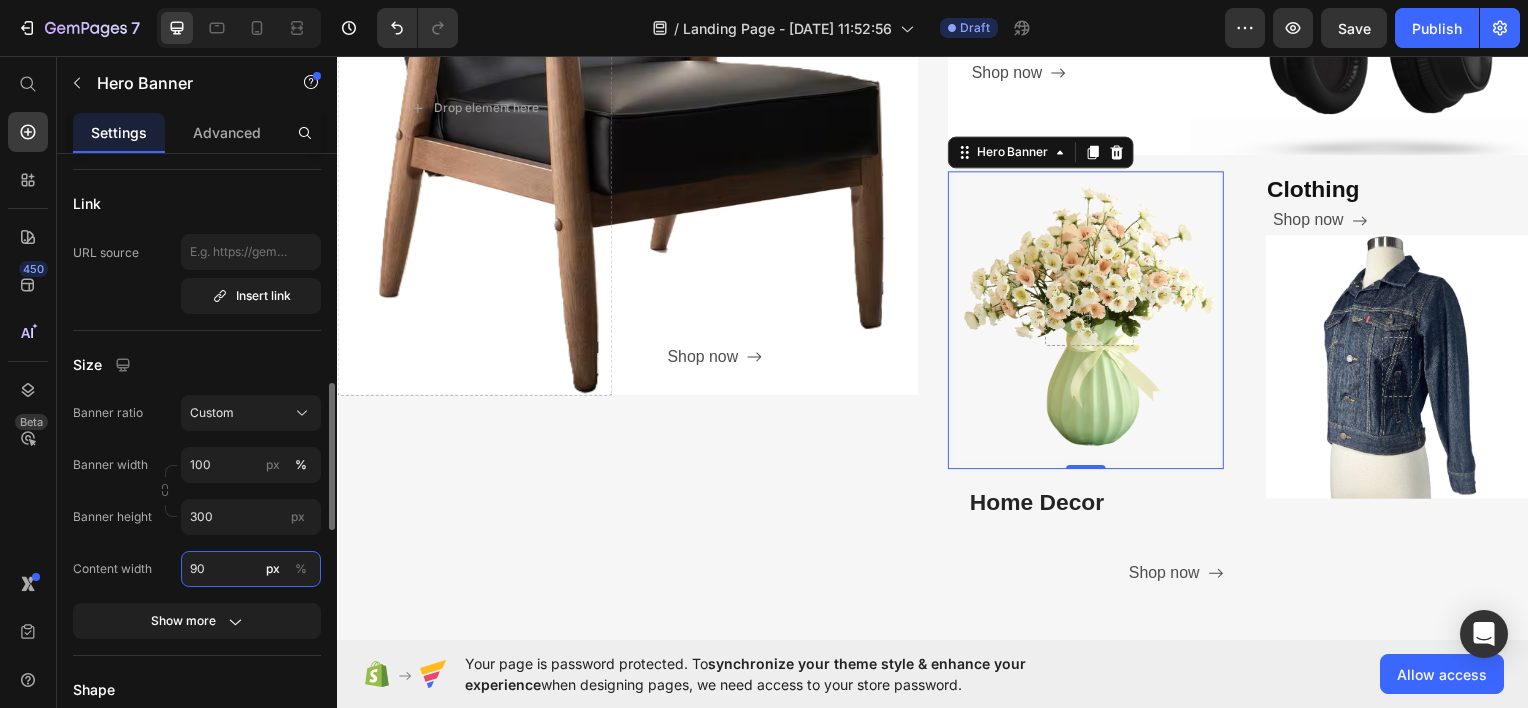 click on "90" at bounding box center [251, 569] 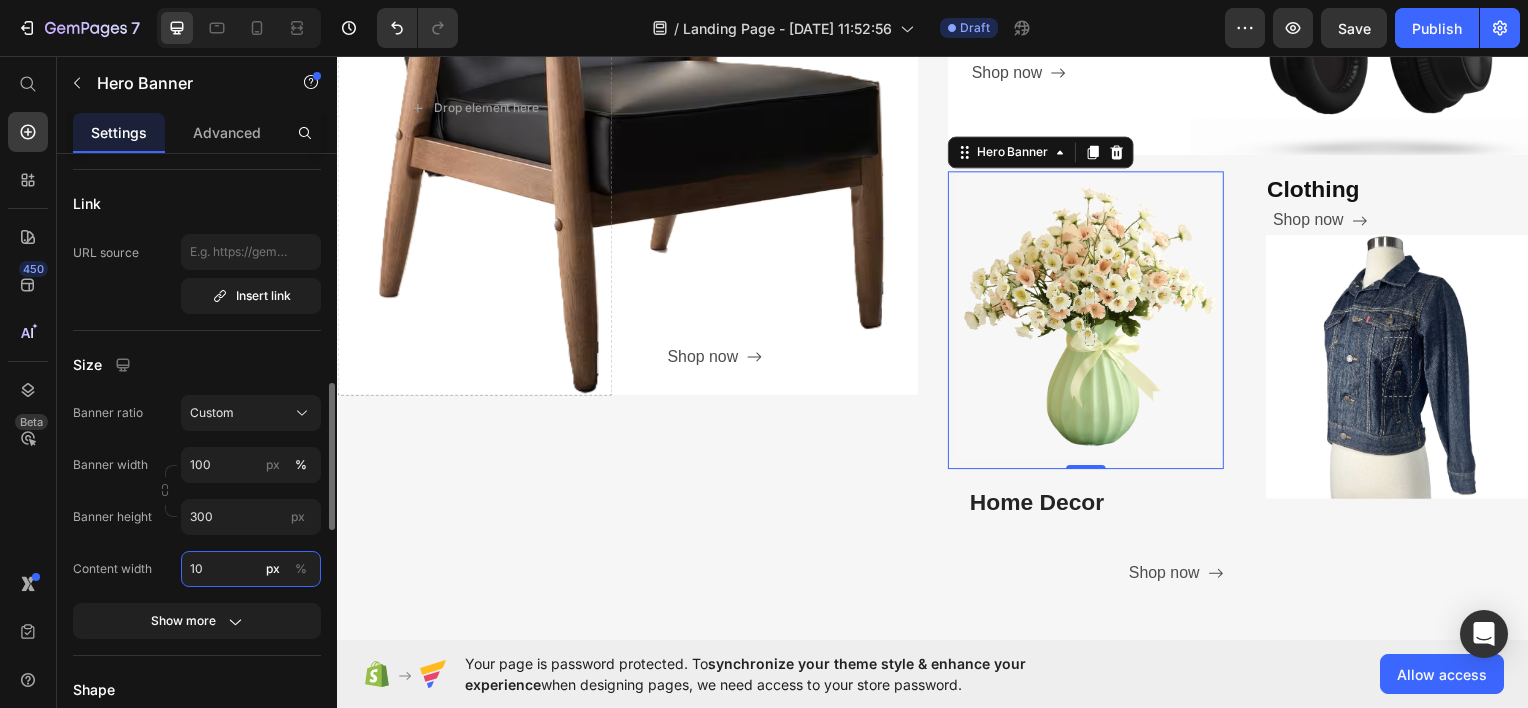 type on "100" 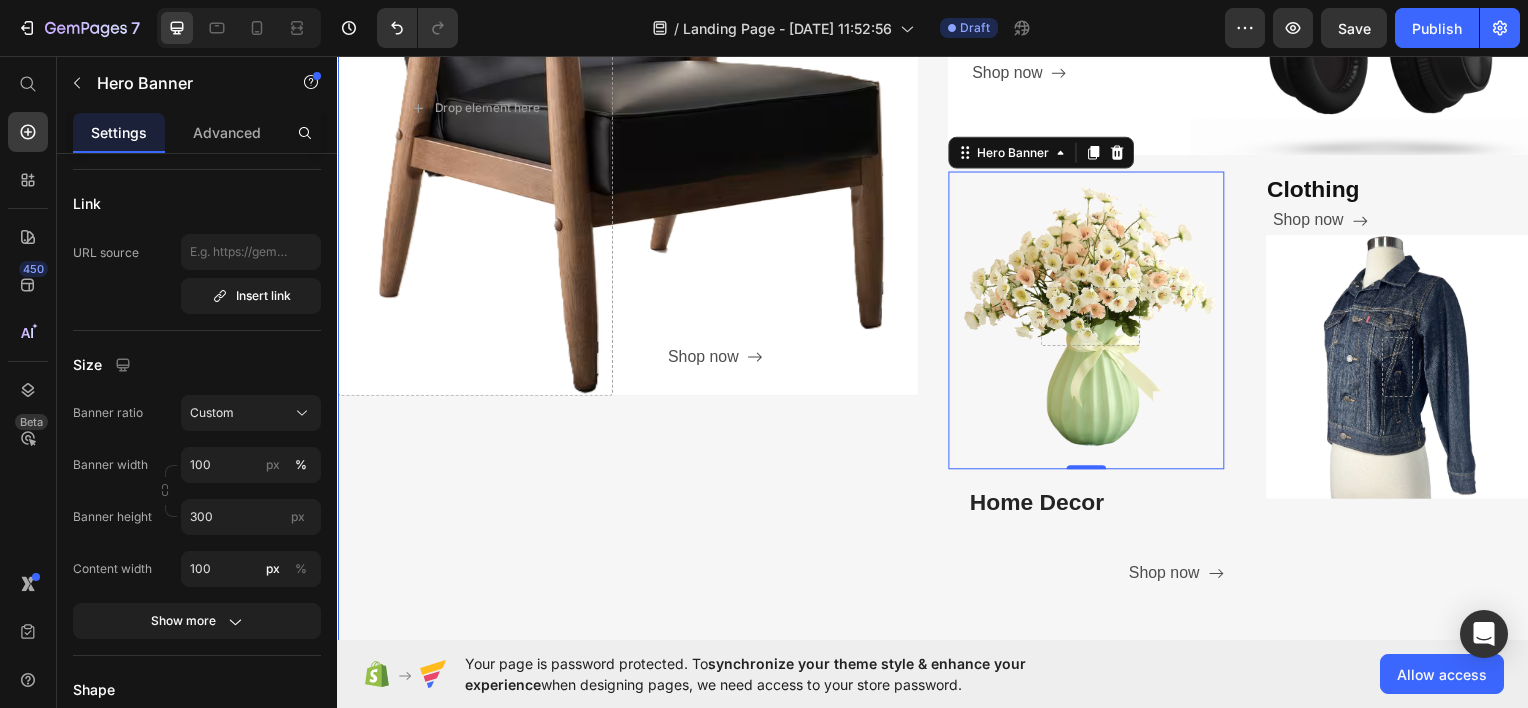 click on "Furniture Heading
Shop now Button Row
Drop element here Hero Banner" at bounding box center (629, 277) 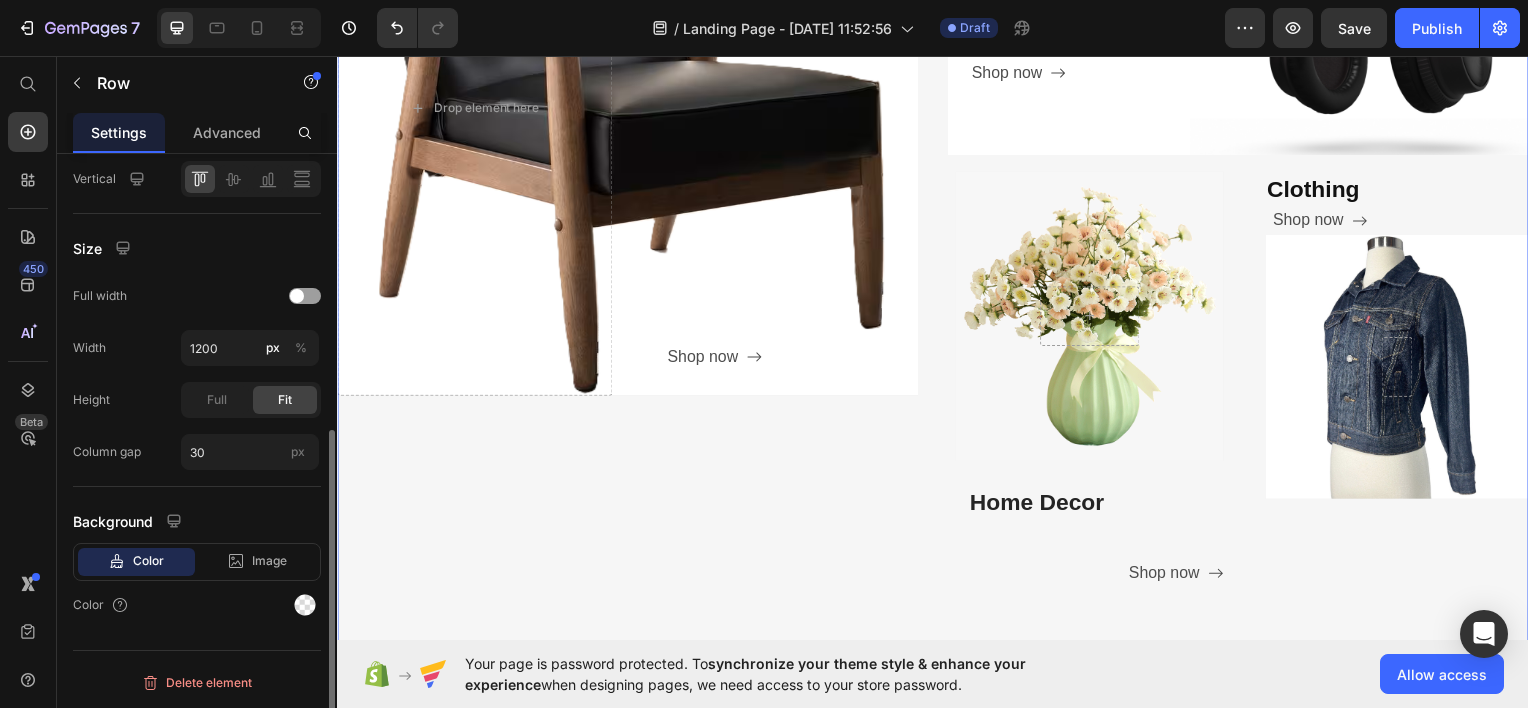 scroll, scrollTop: 0, scrollLeft: 0, axis: both 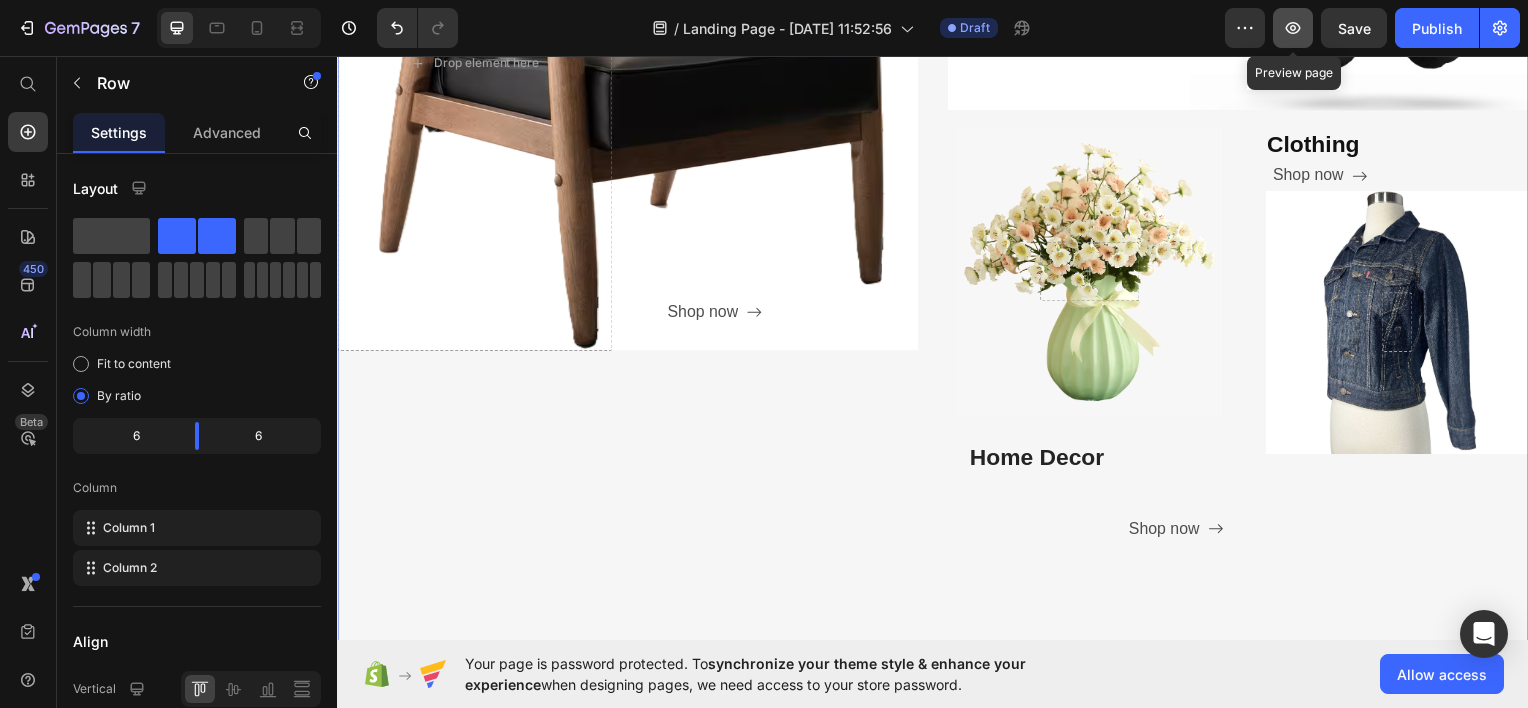 click 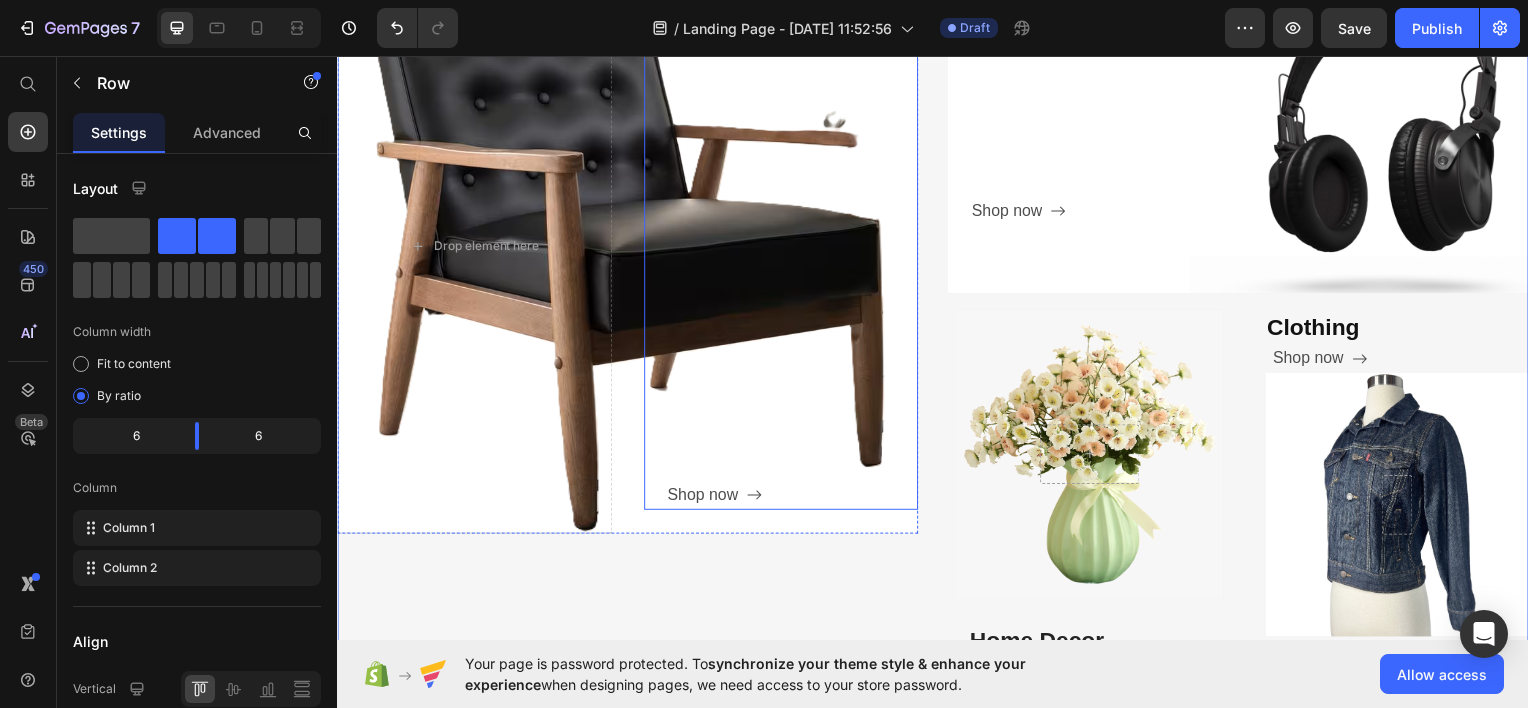 scroll, scrollTop: 842, scrollLeft: 0, axis: vertical 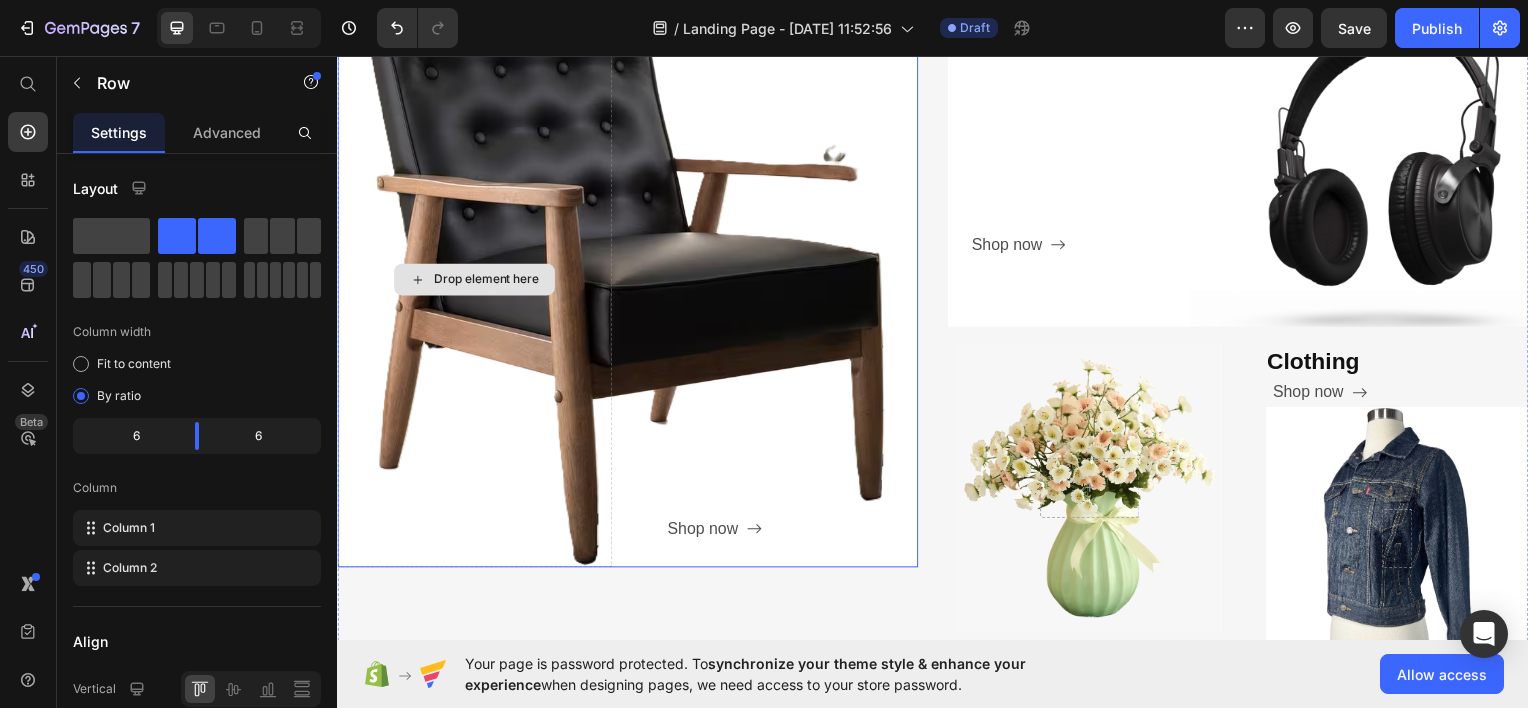 click on "Drop element here" at bounding box center (475, 280) 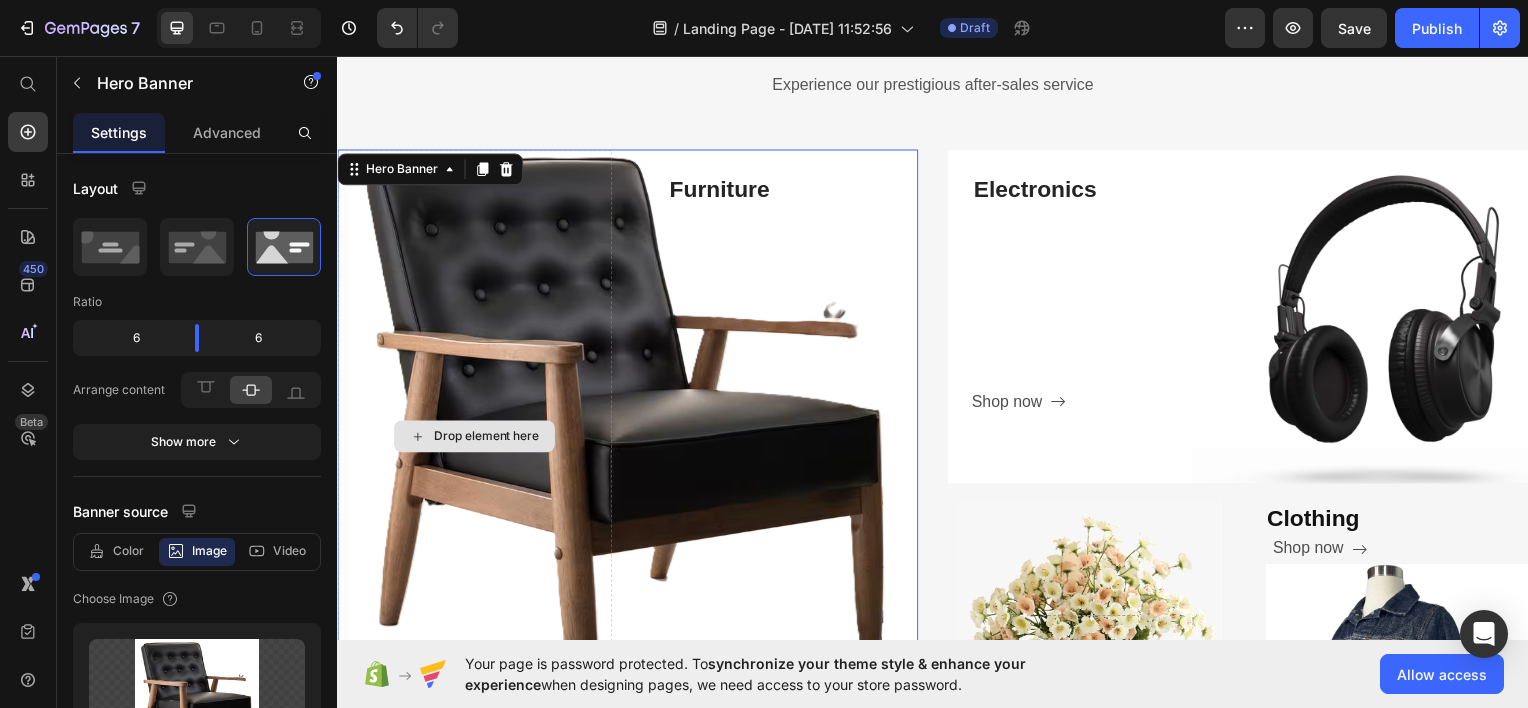 scroll, scrollTop: 727, scrollLeft: 0, axis: vertical 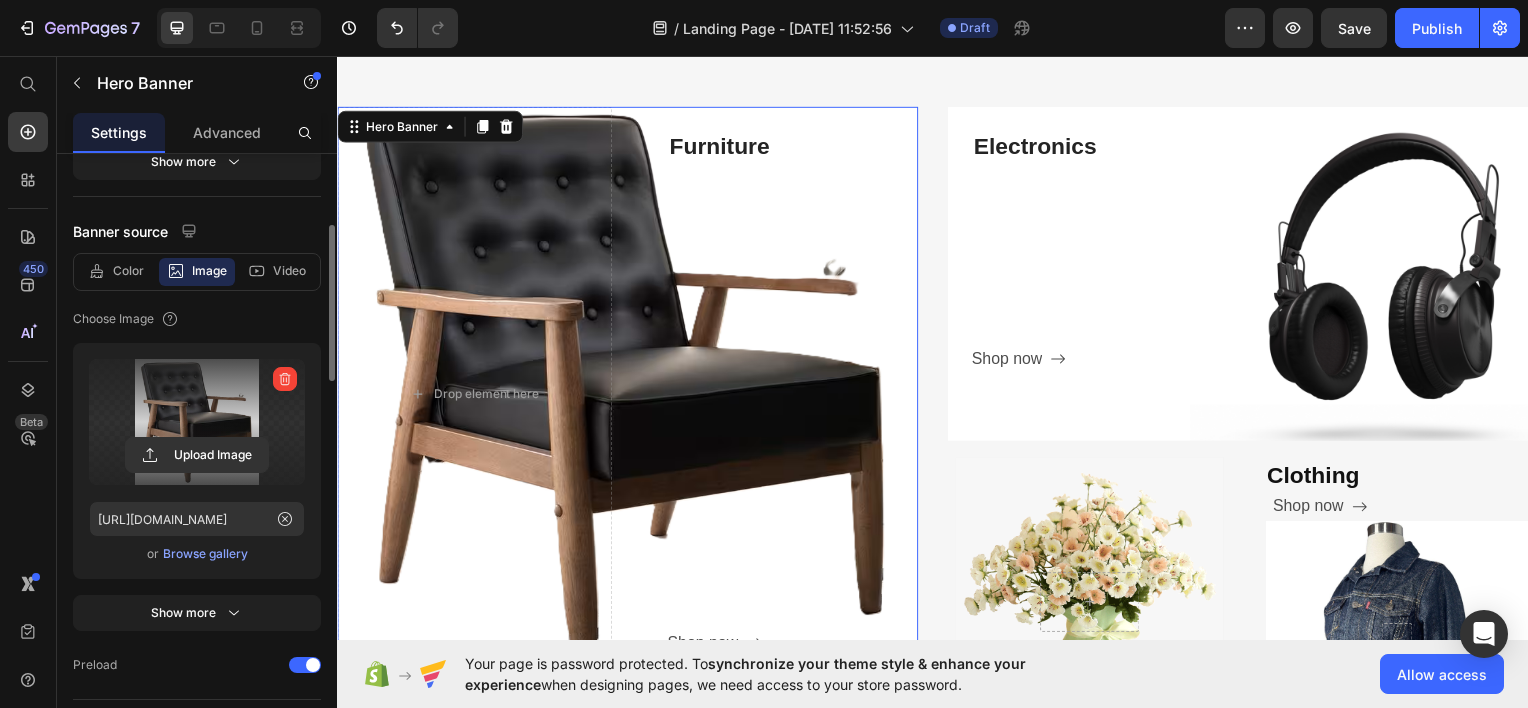 click at bounding box center (197, 422) 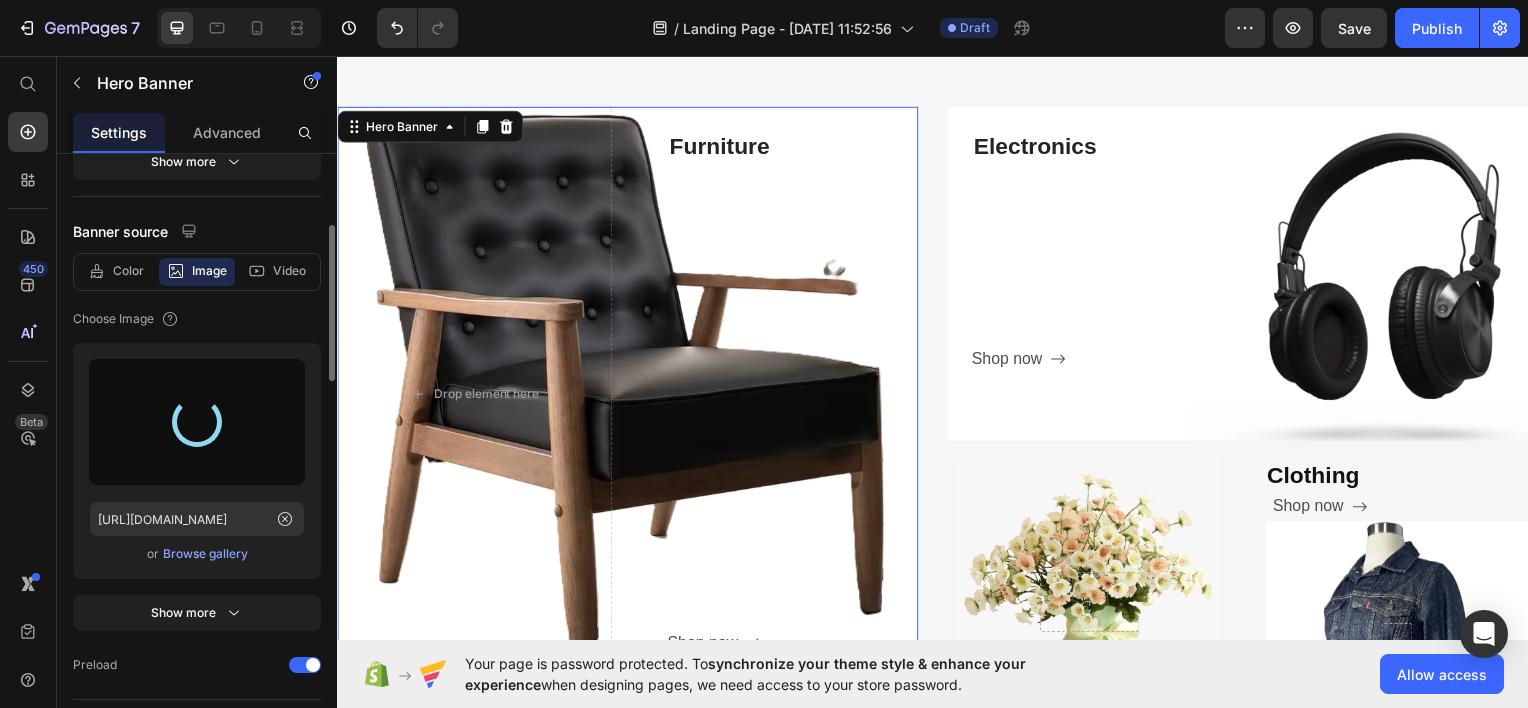 type on "[URL][DOMAIN_NAME]" 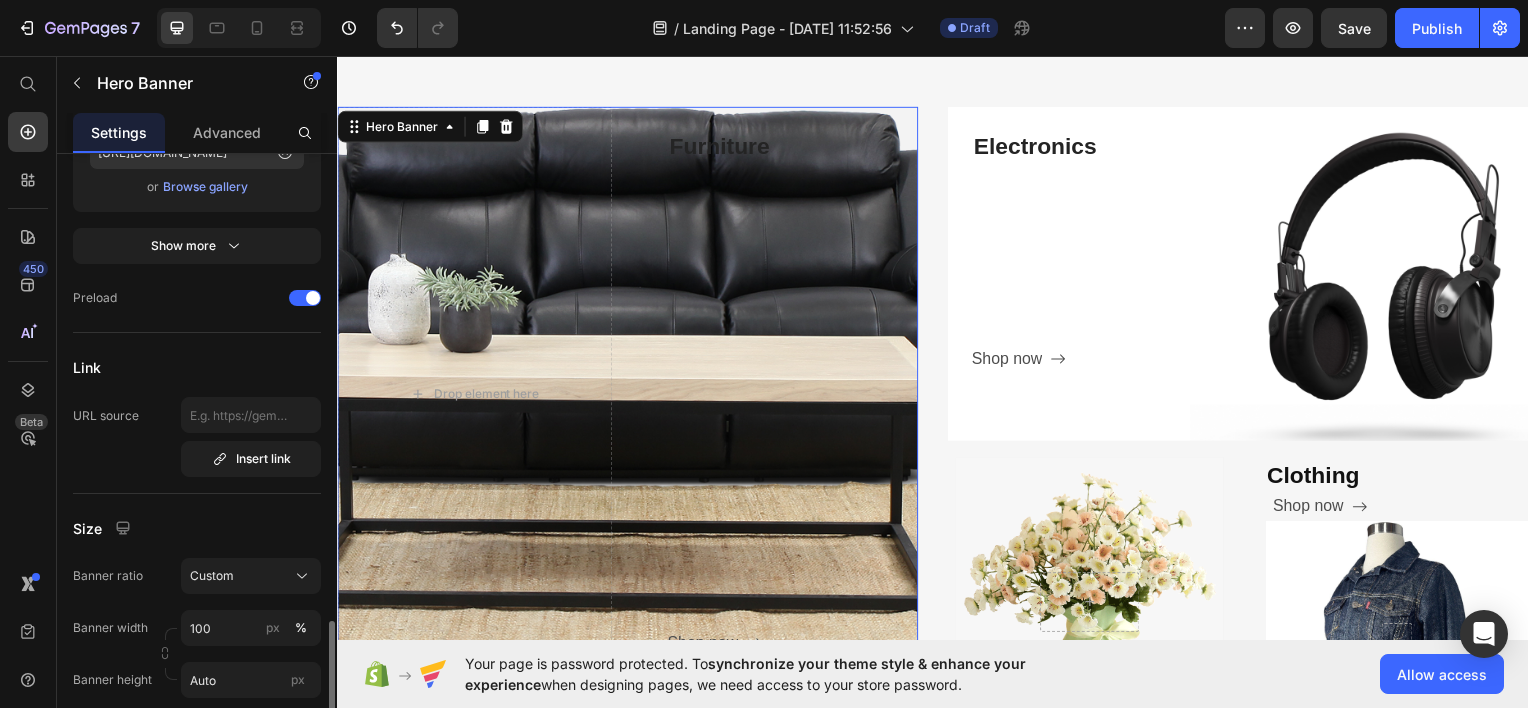 scroll, scrollTop: 971, scrollLeft: 0, axis: vertical 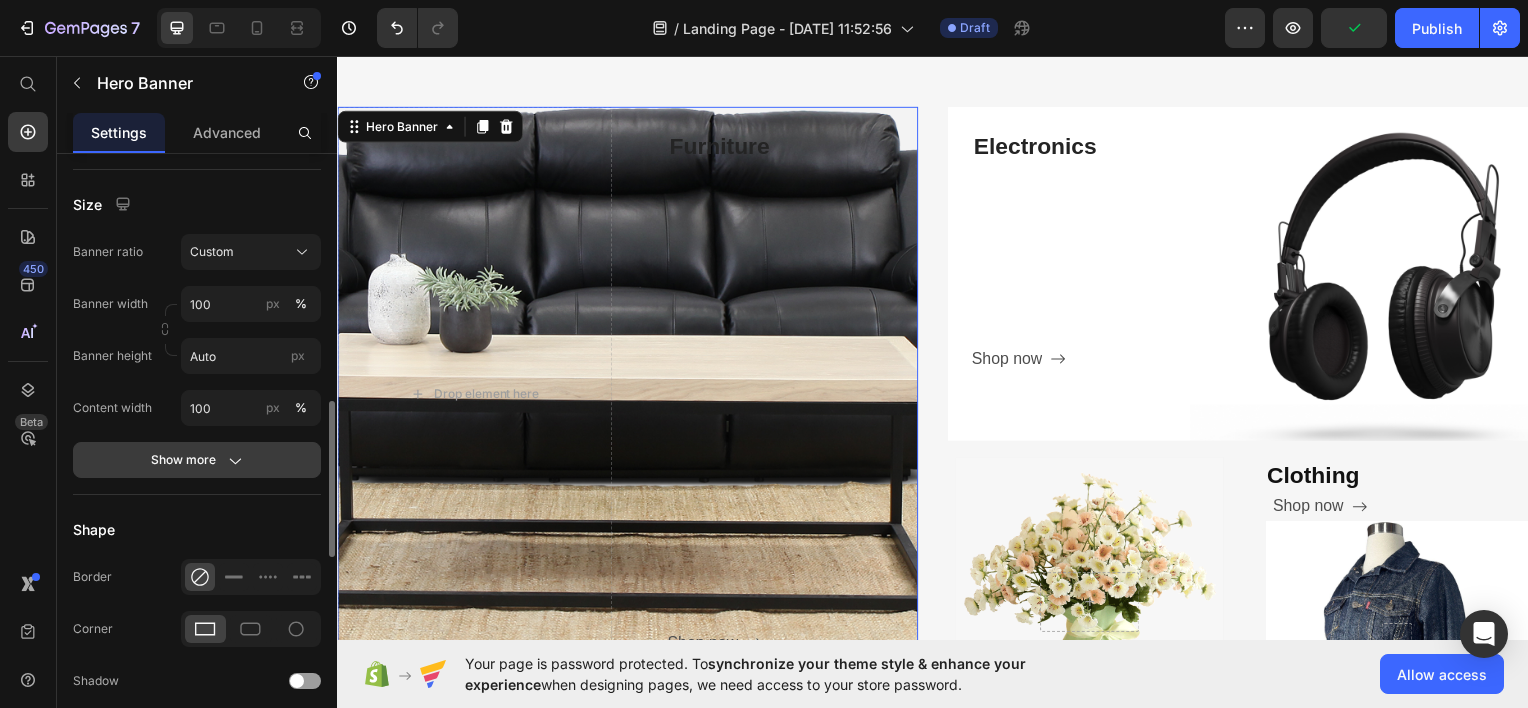 click on "Show more" at bounding box center [197, 460] 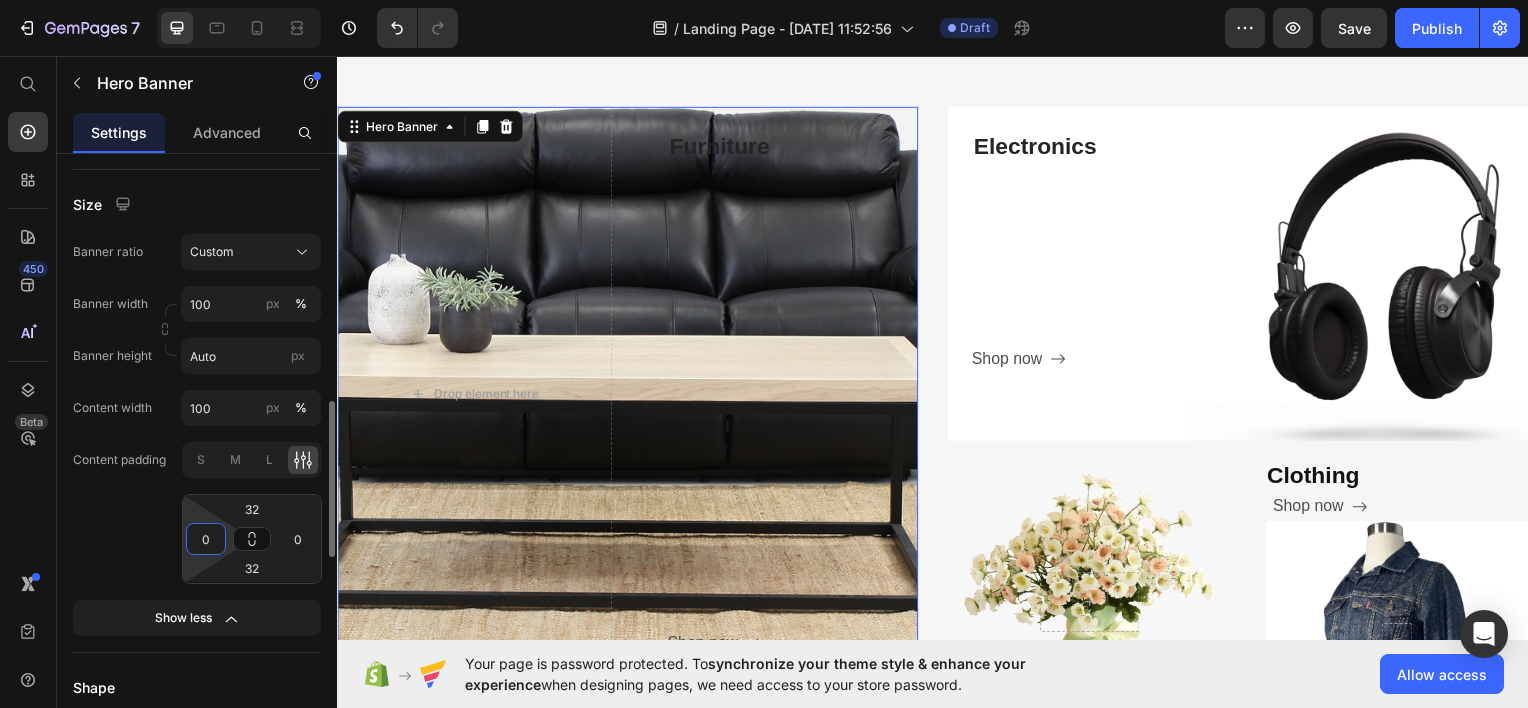 click on "0" at bounding box center [206, 539] 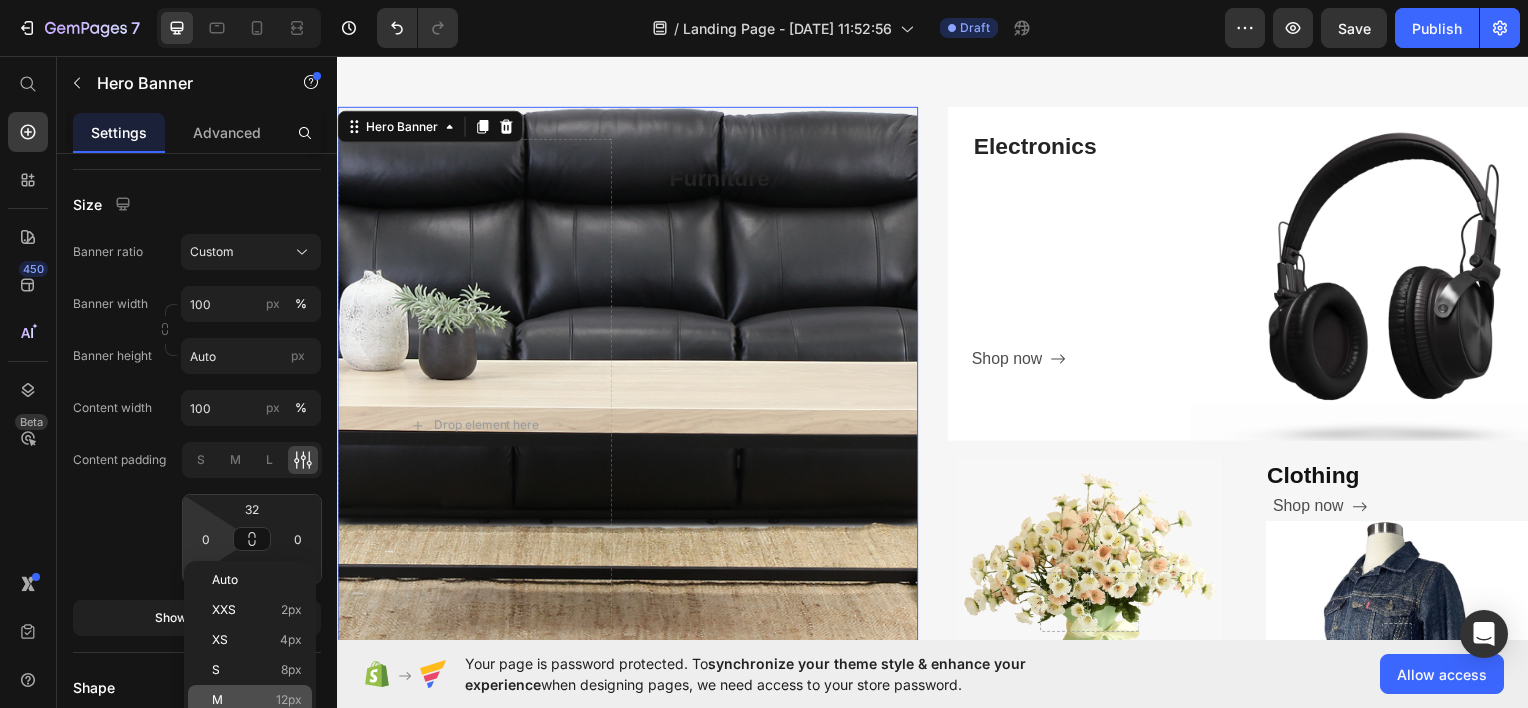 click on "M 12px" 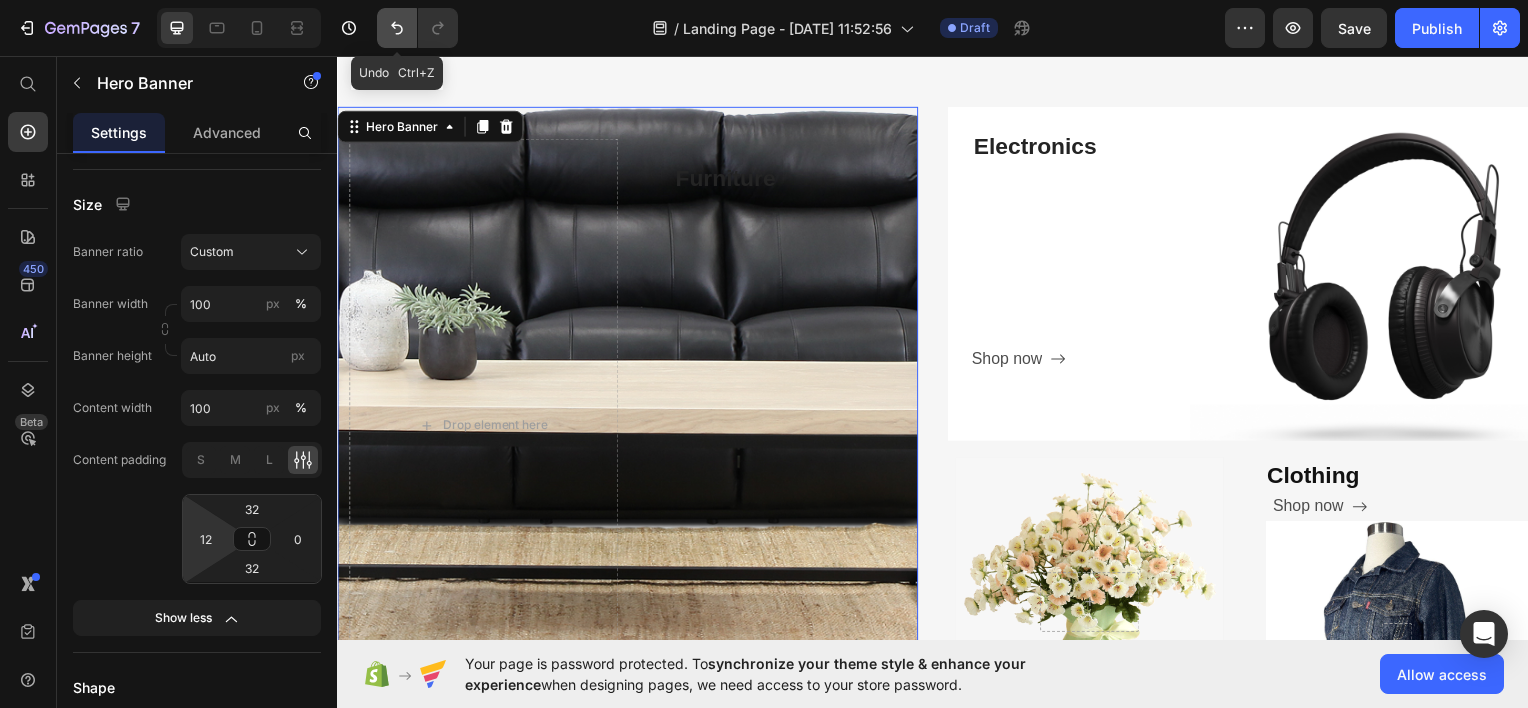 click 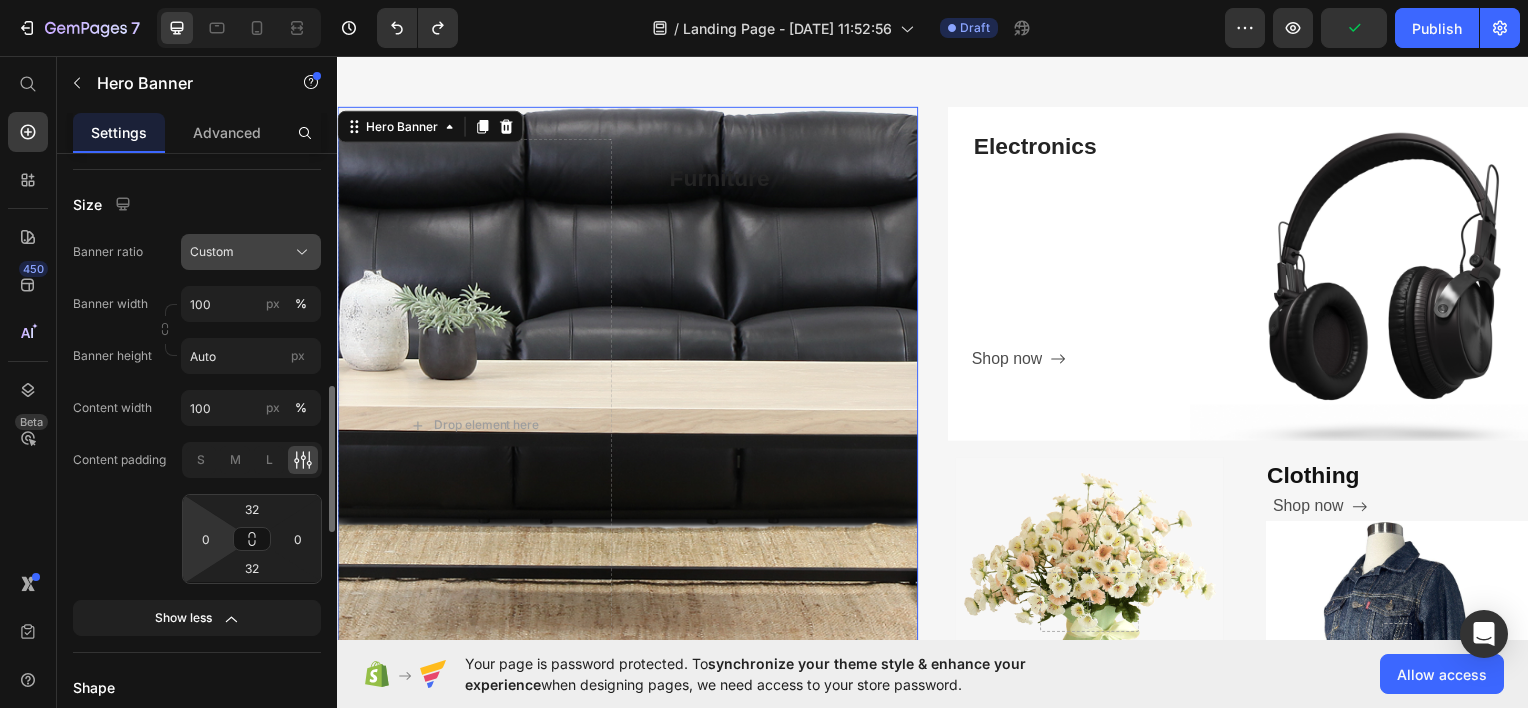 click on "Custom" at bounding box center (251, 252) 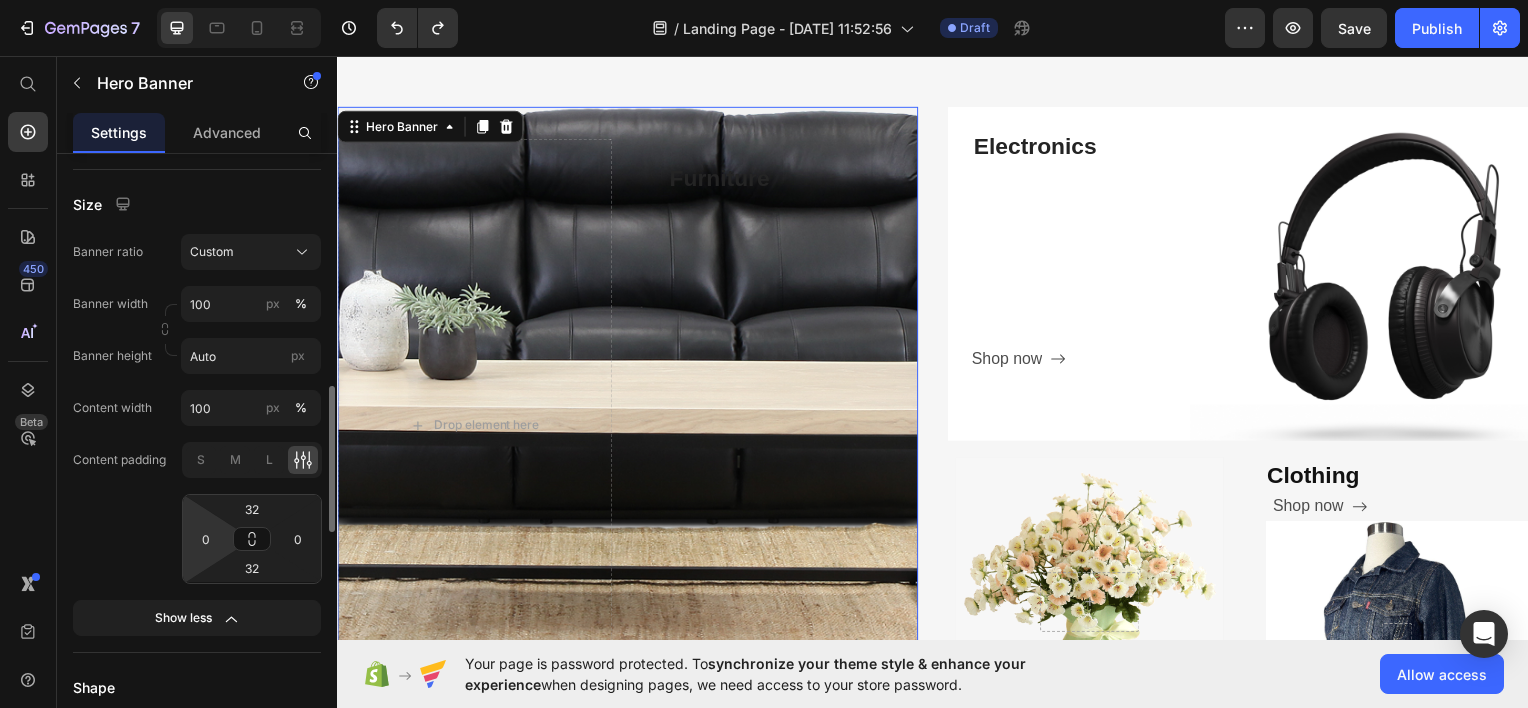 click on "Banner ratio" at bounding box center [108, 252] 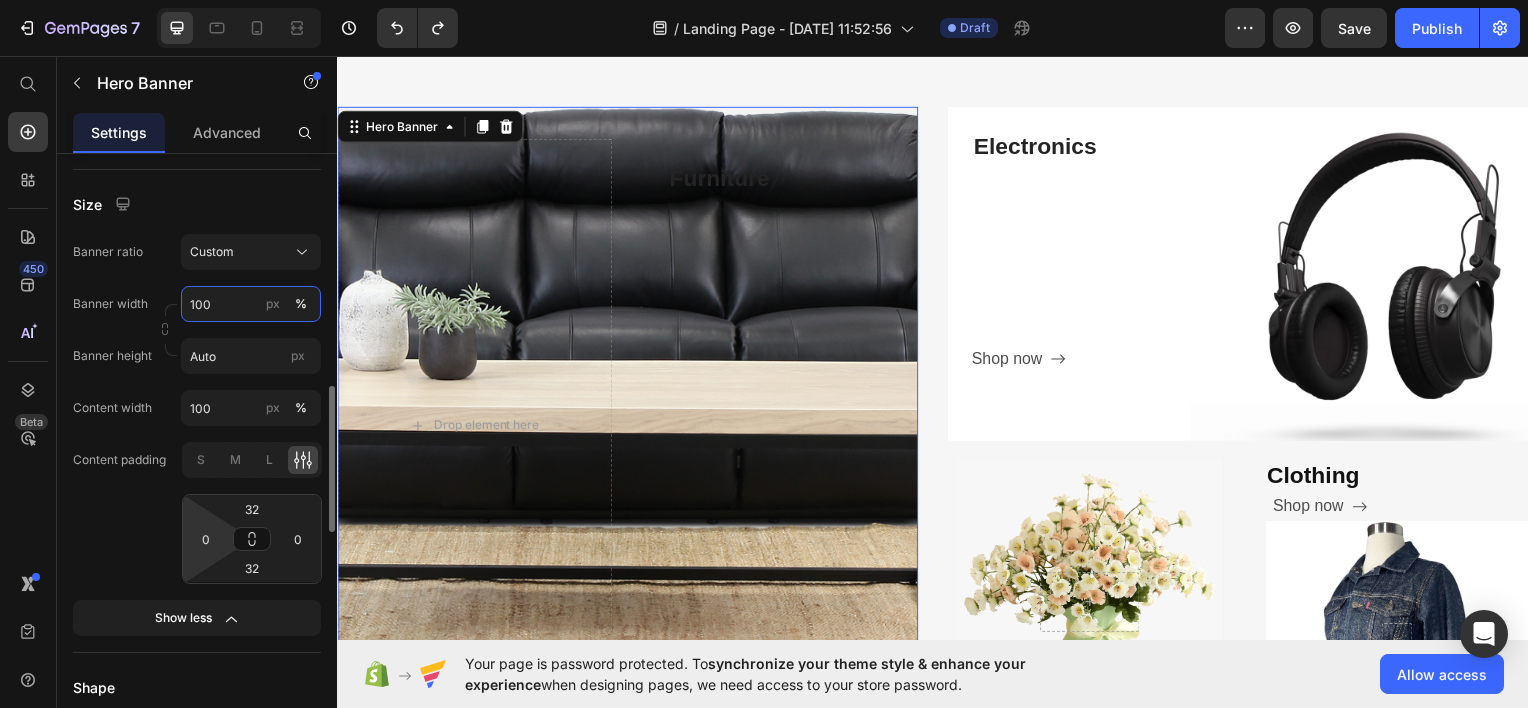 click on "100" at bounding box center (251, 304) 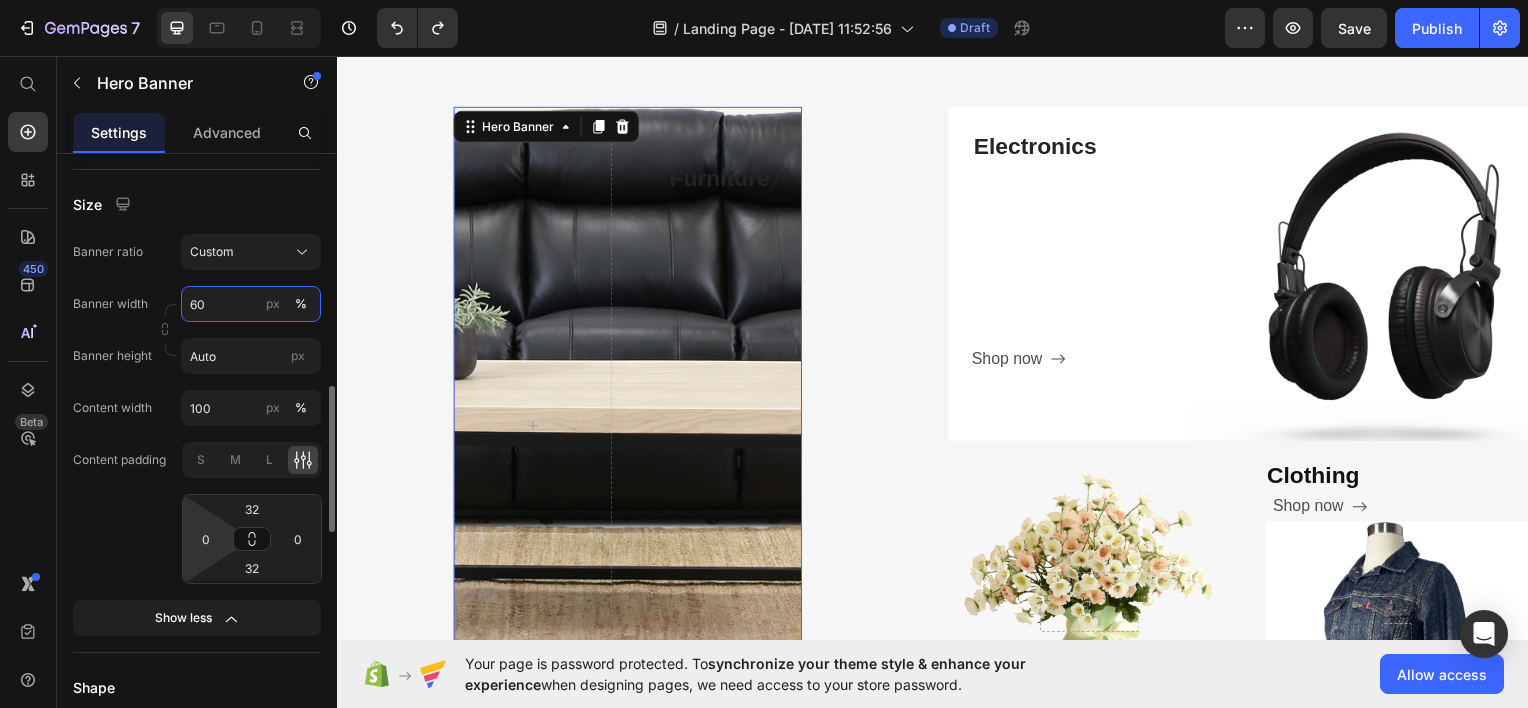 type on "100" 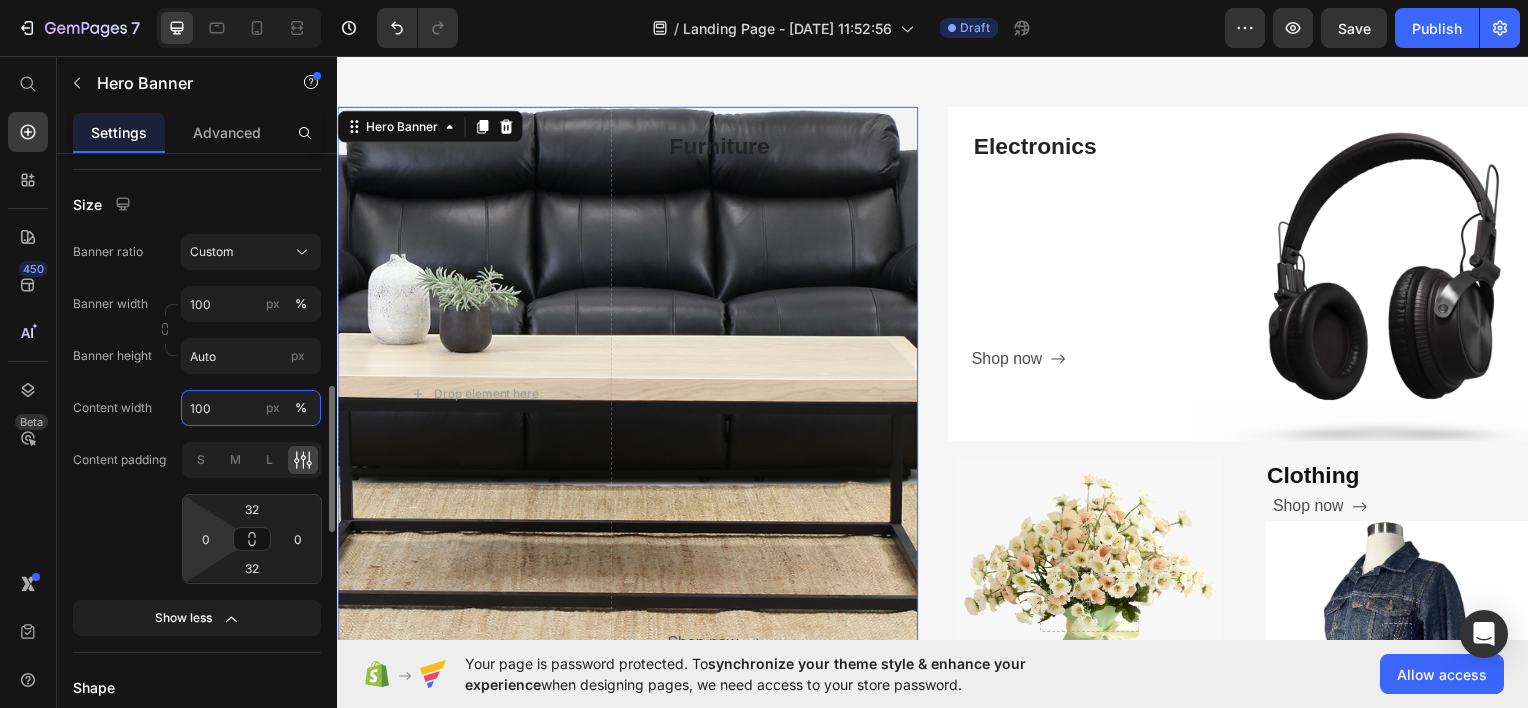 click on "100" at bounding box center [251, 408] 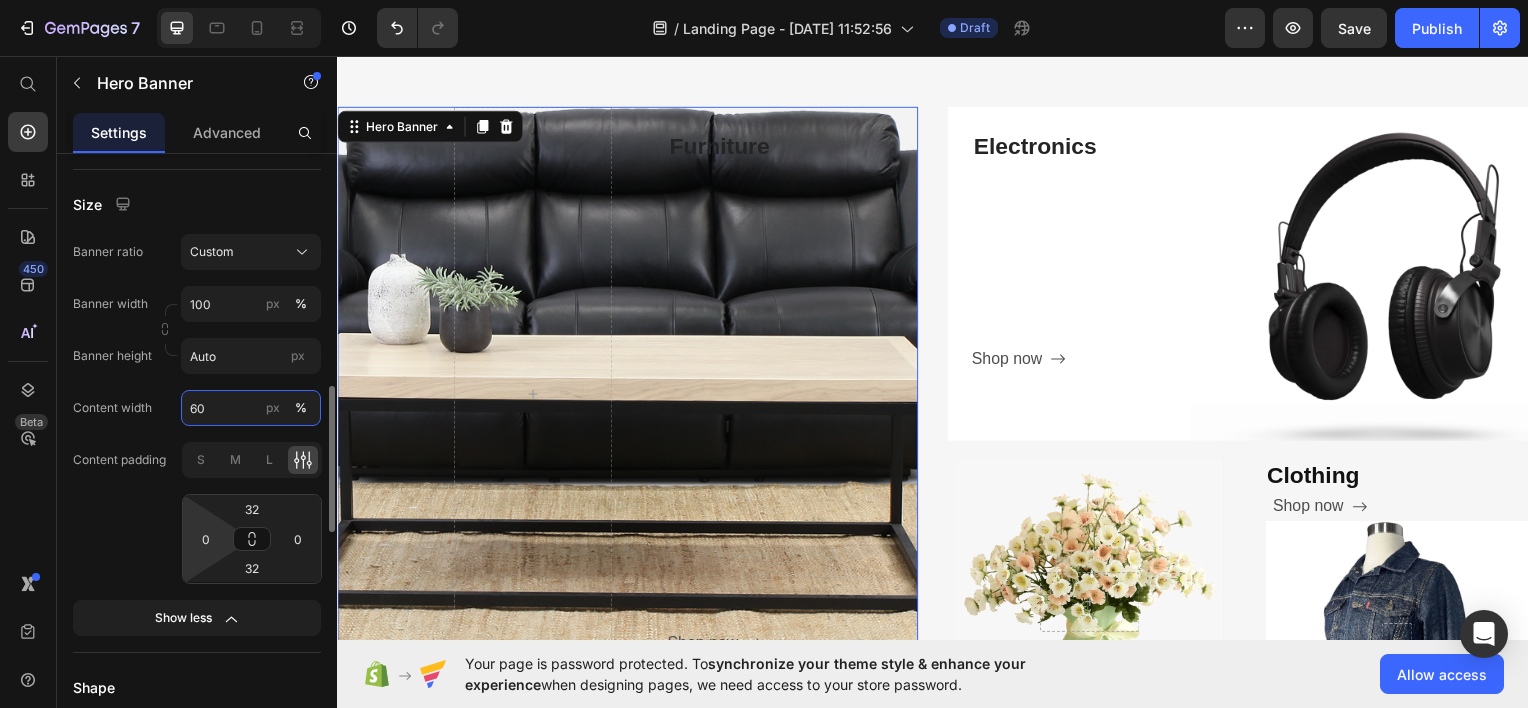 type on "6" 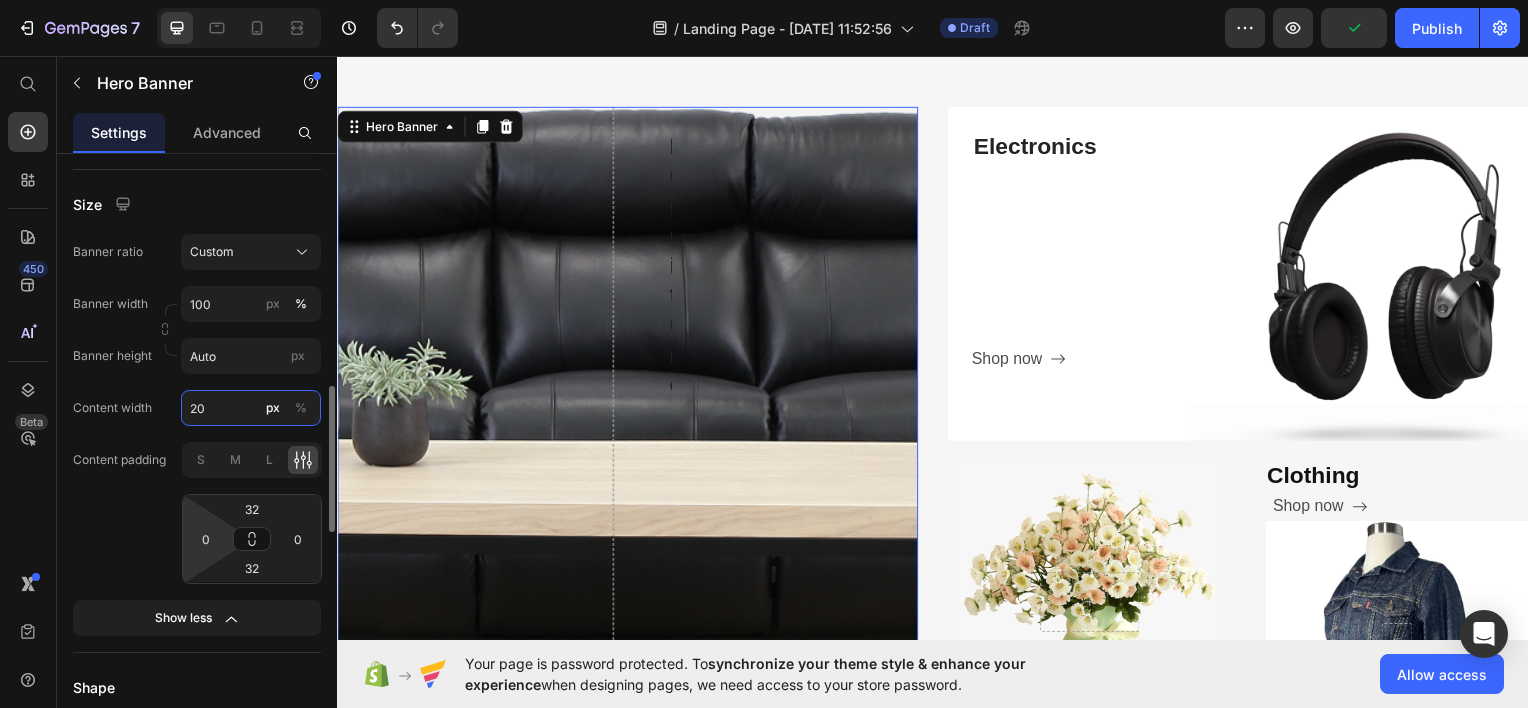 type on "2" 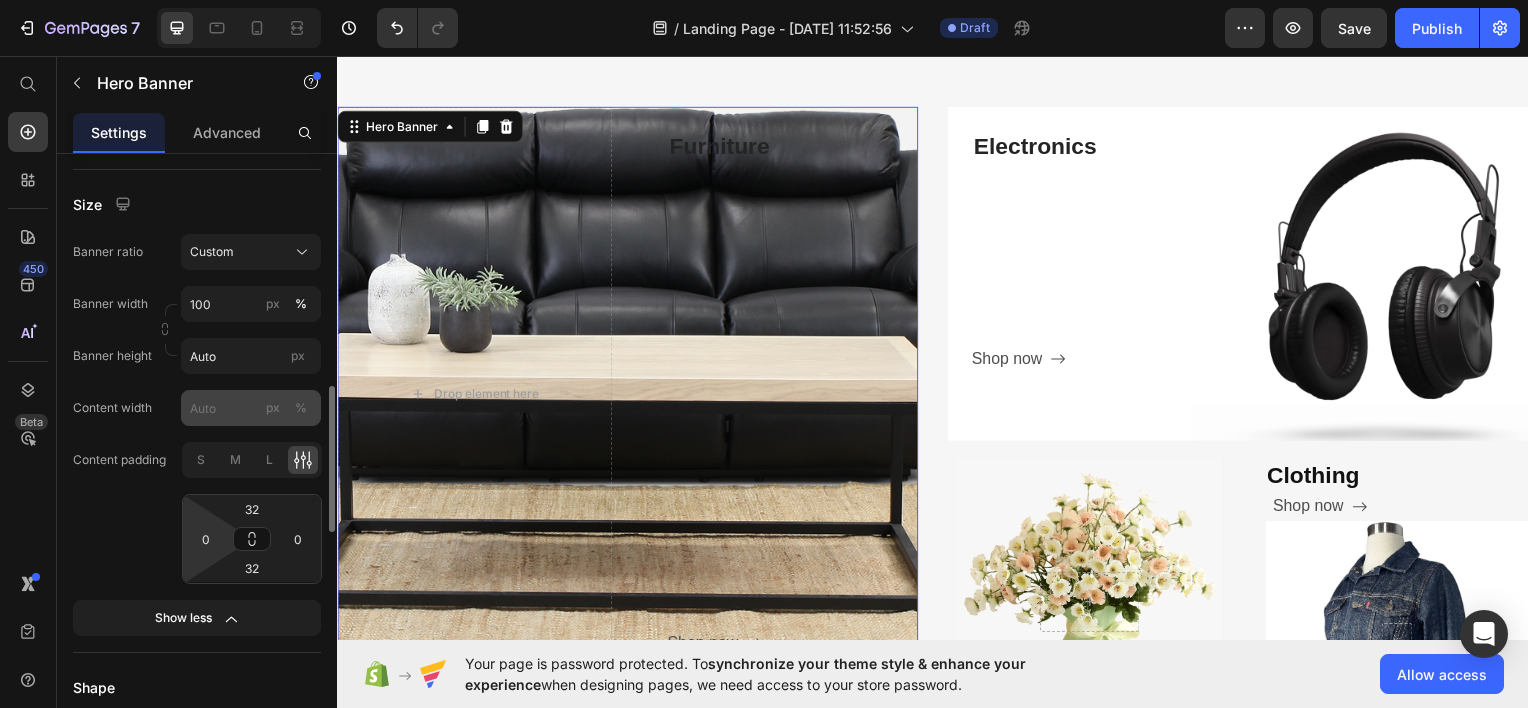 click on "%" at bounding box center [301, 408] 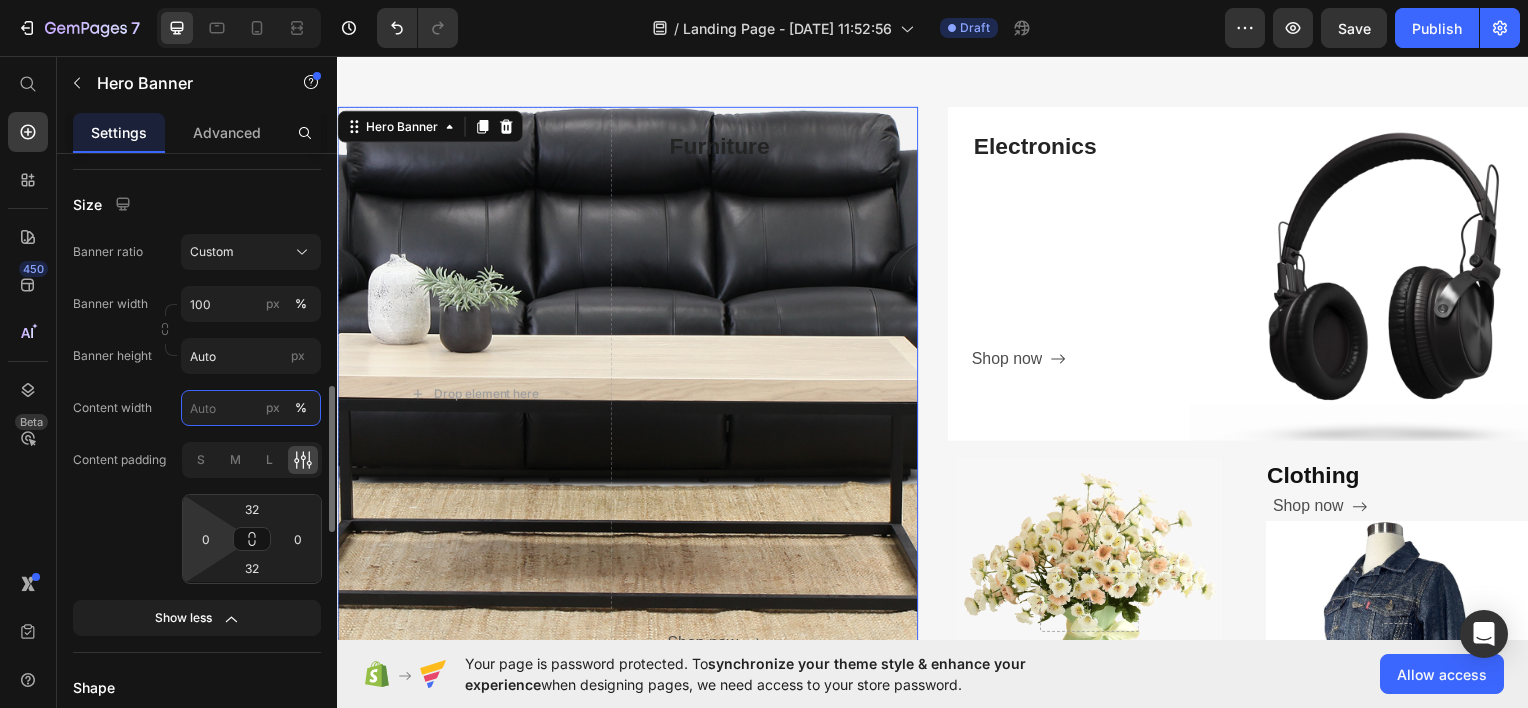 click on "px %" at bounding box center [251, 408] 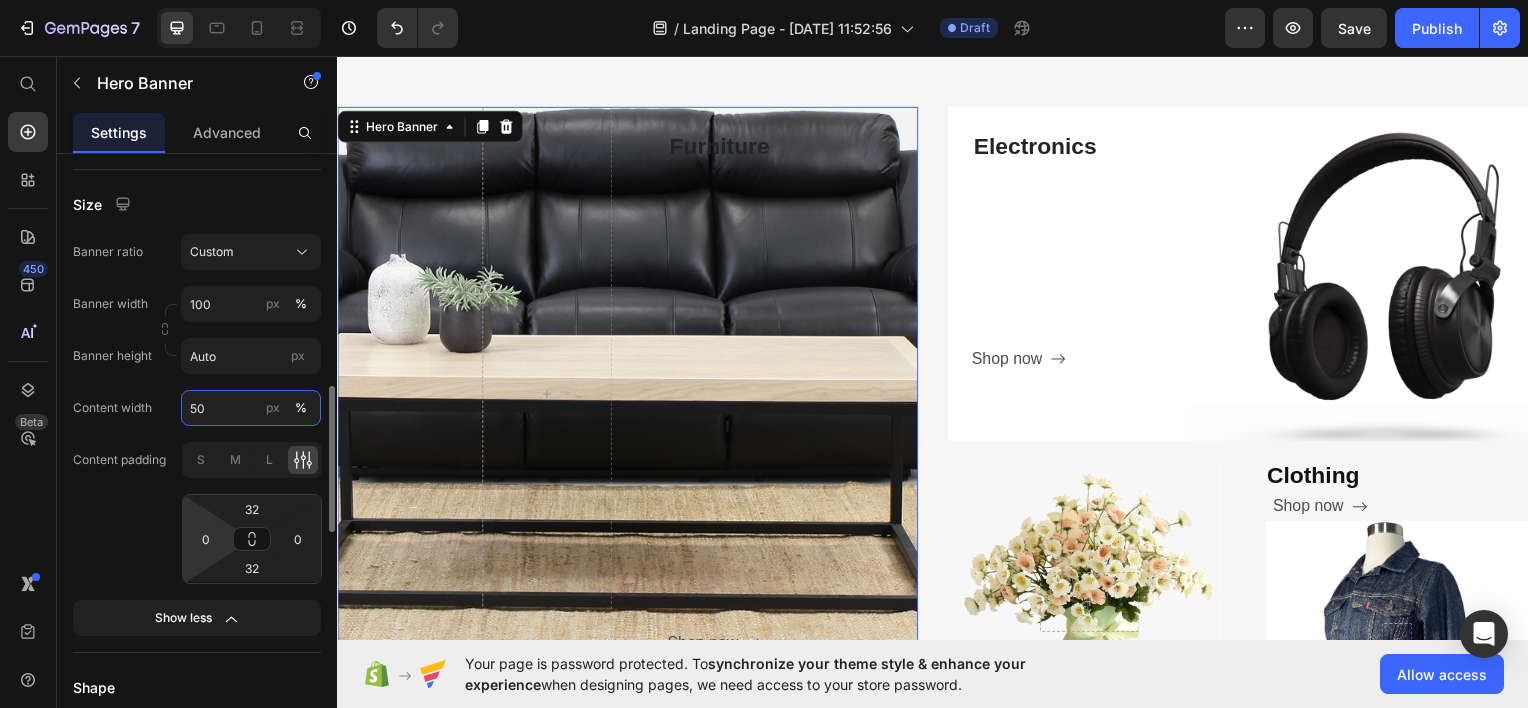type on "5" 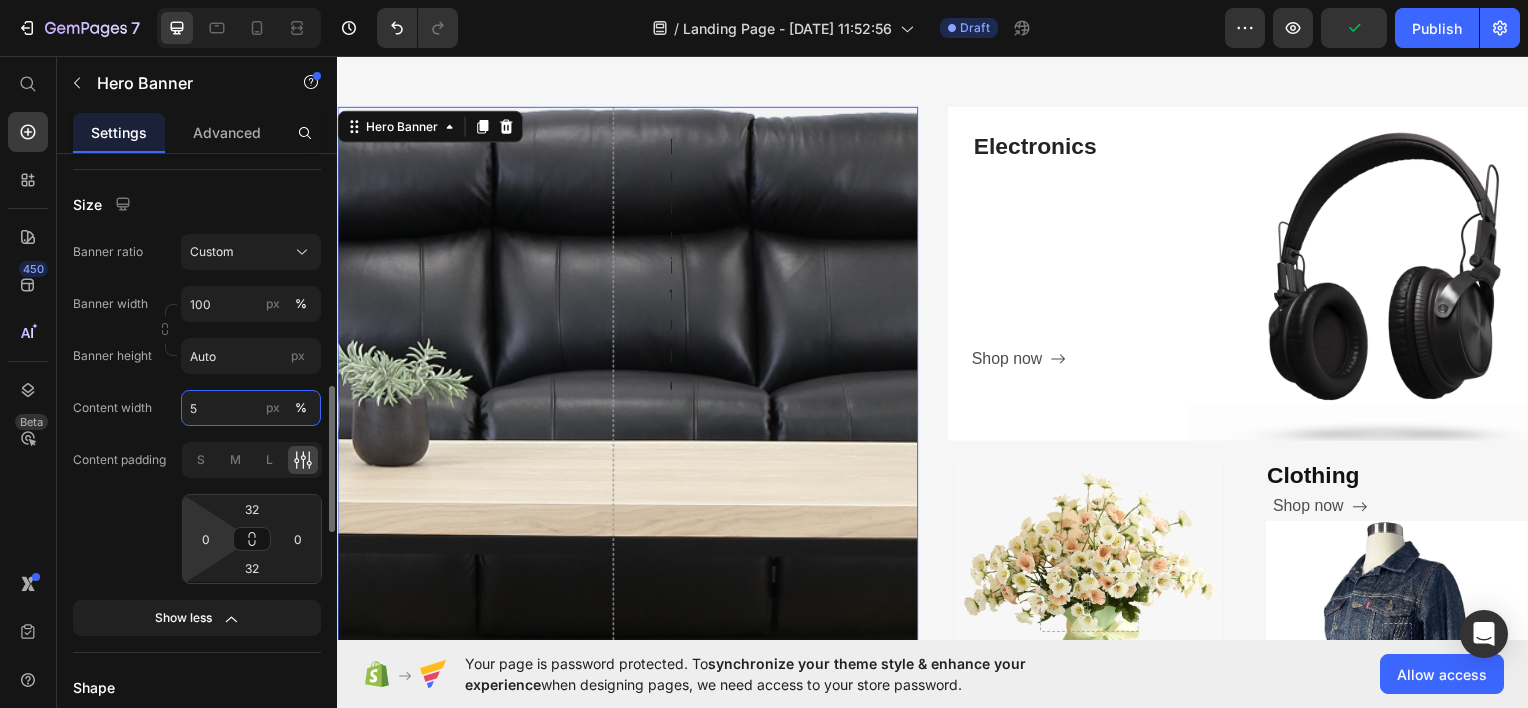 type 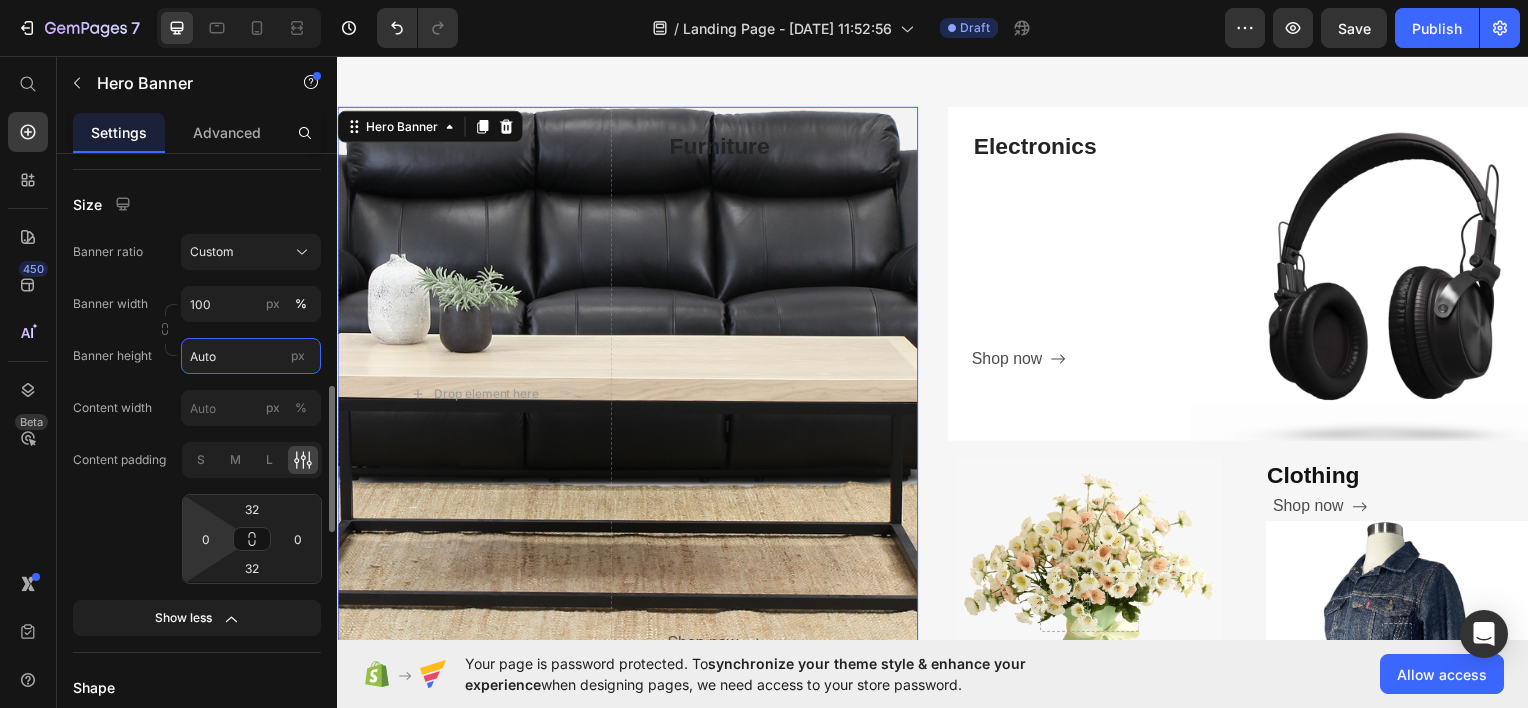 click on "Auto" at bounding box center (251, 356) 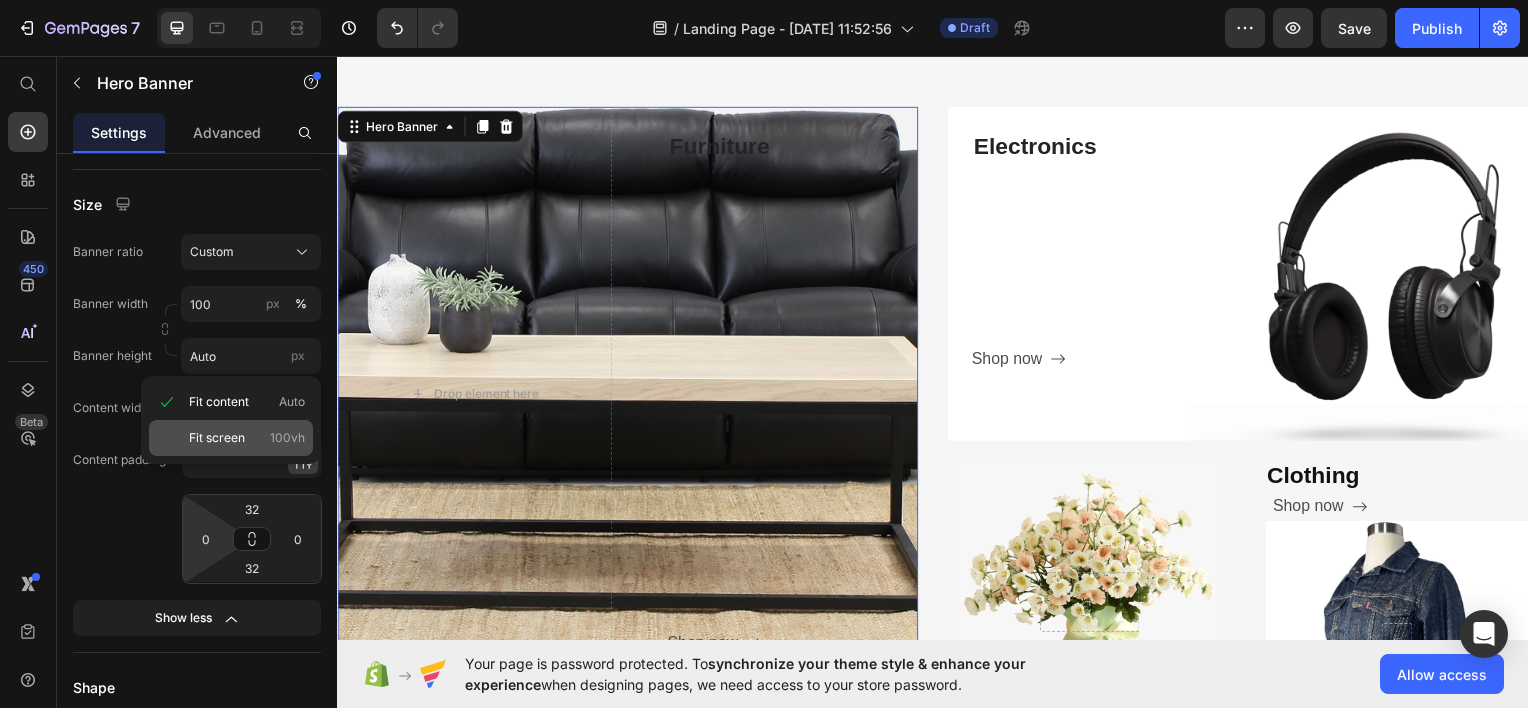 click on "Fit screen" at bounding box center (217, 438) 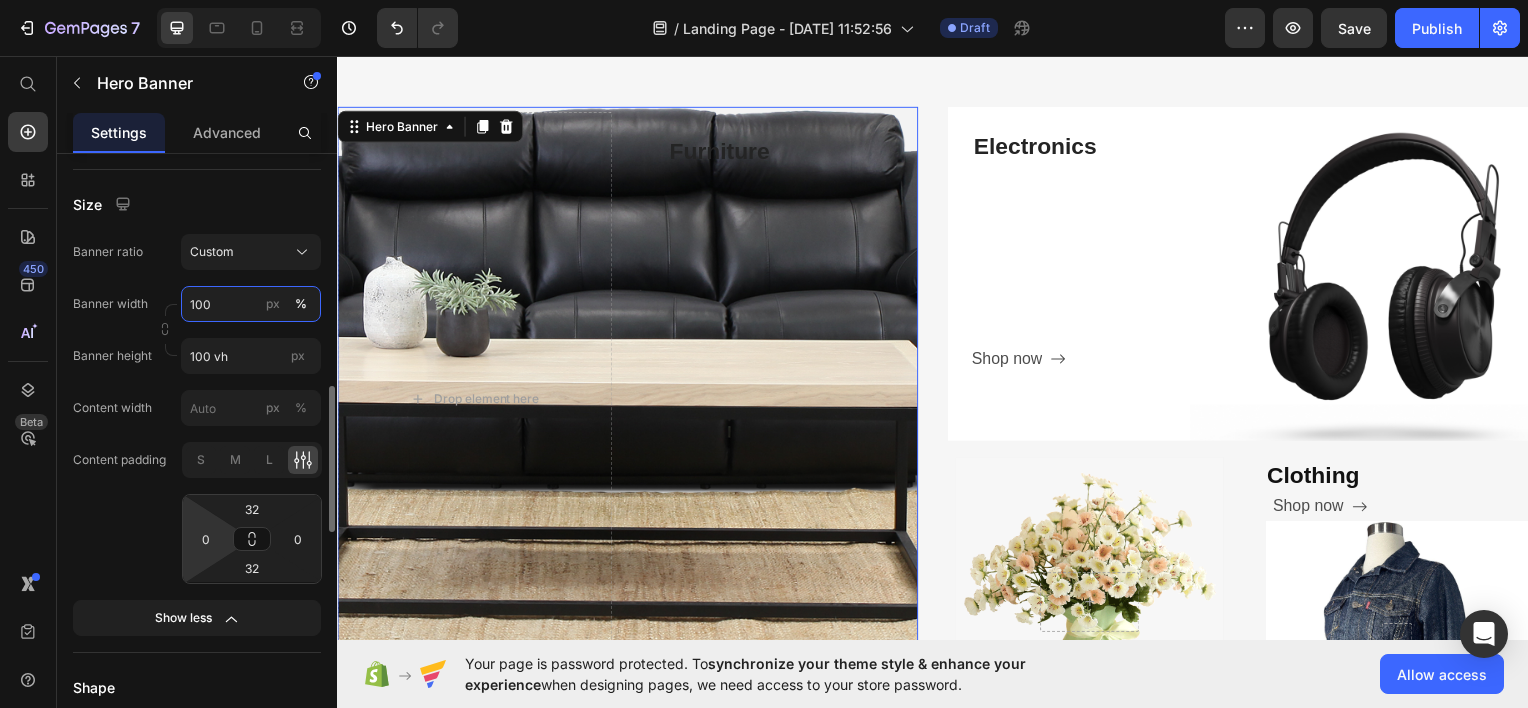 click on "100" at bounding box center (251, 304) 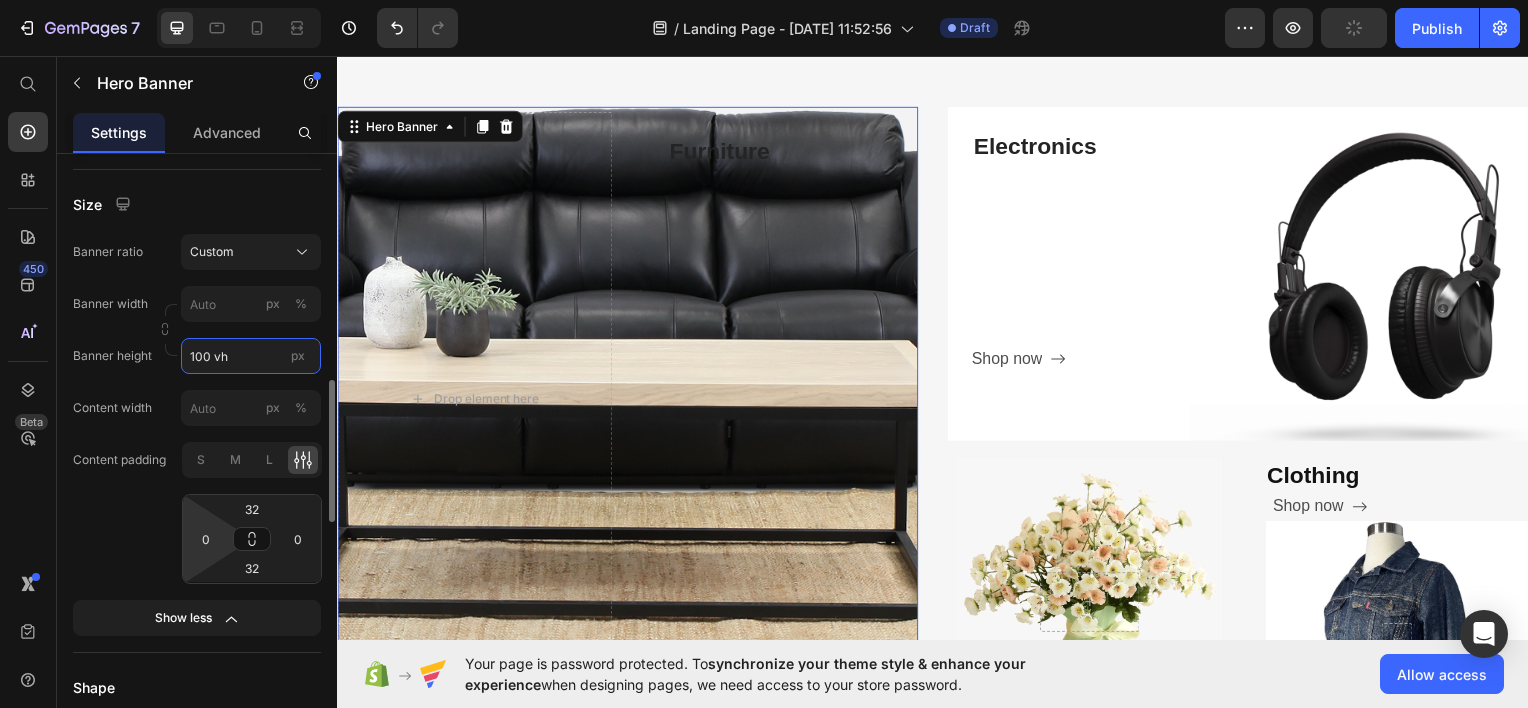 click on "100 vh" at bounding box center (251, 356) 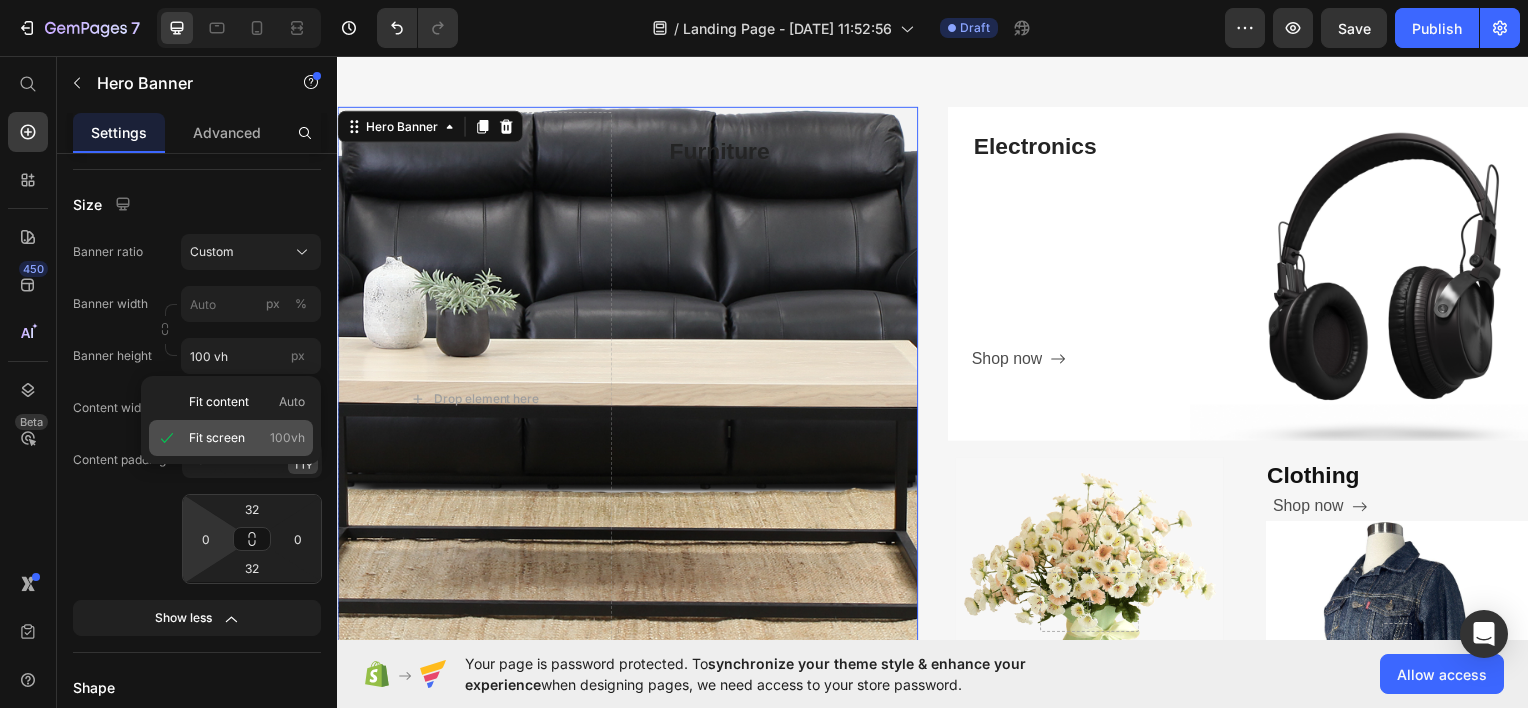 type on "100" 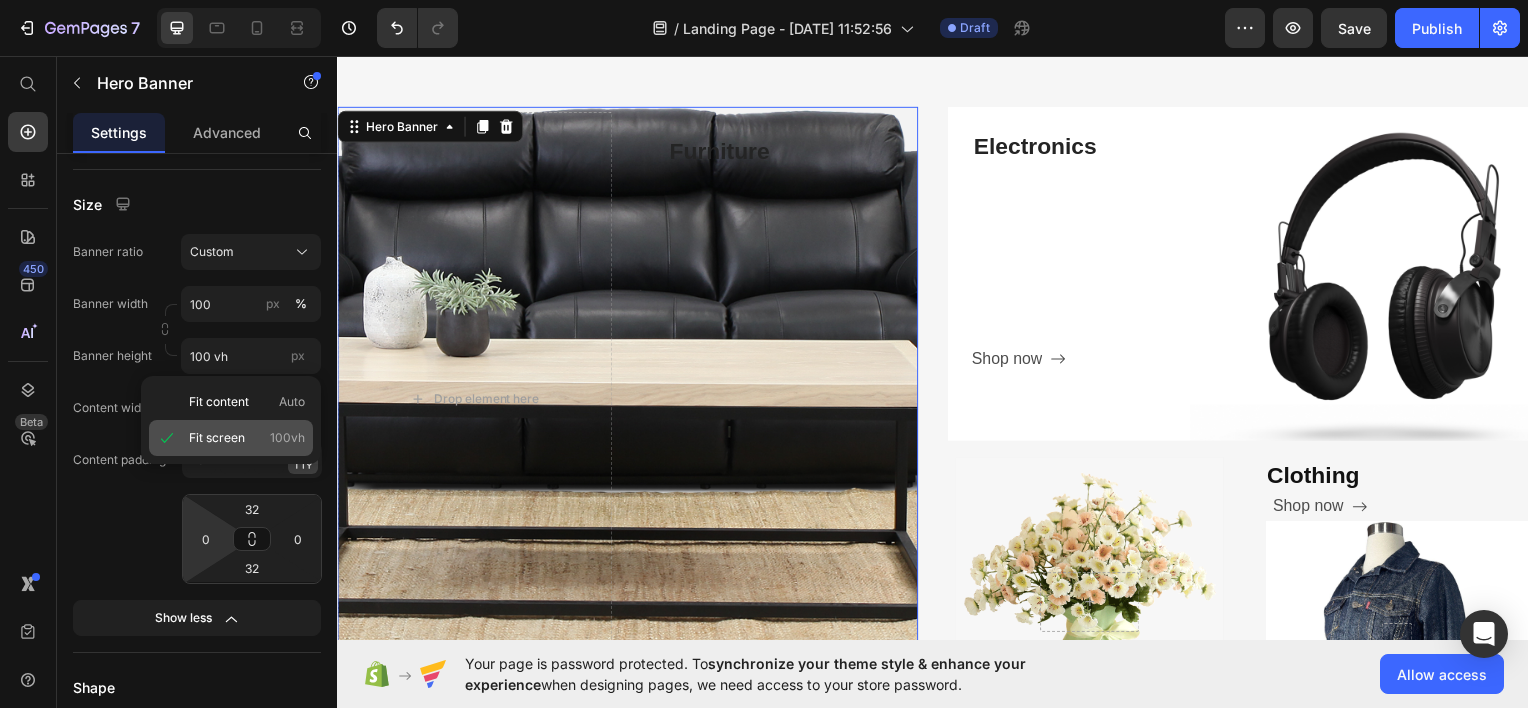 click on "Fit screen 100vh" 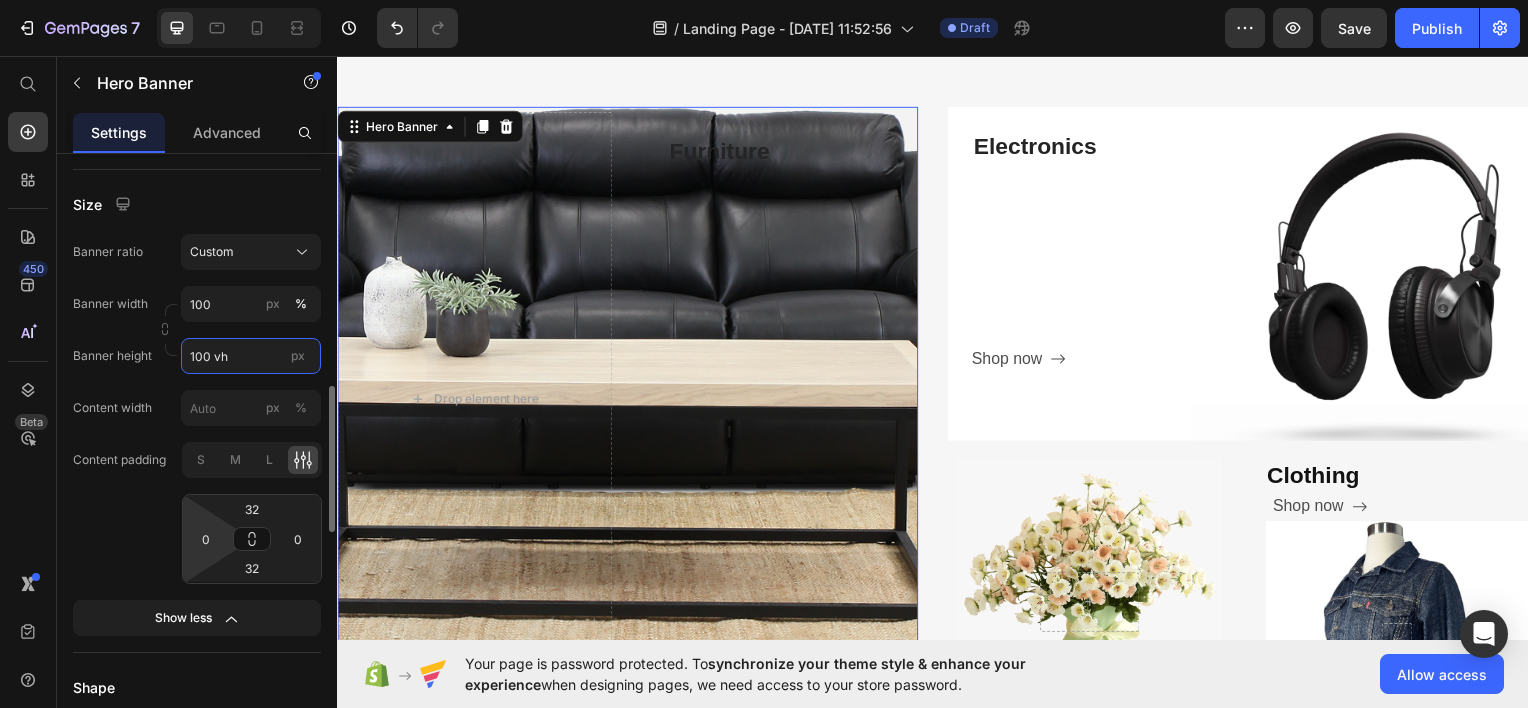 click on "100 vh" at bounding box center (251, 356) 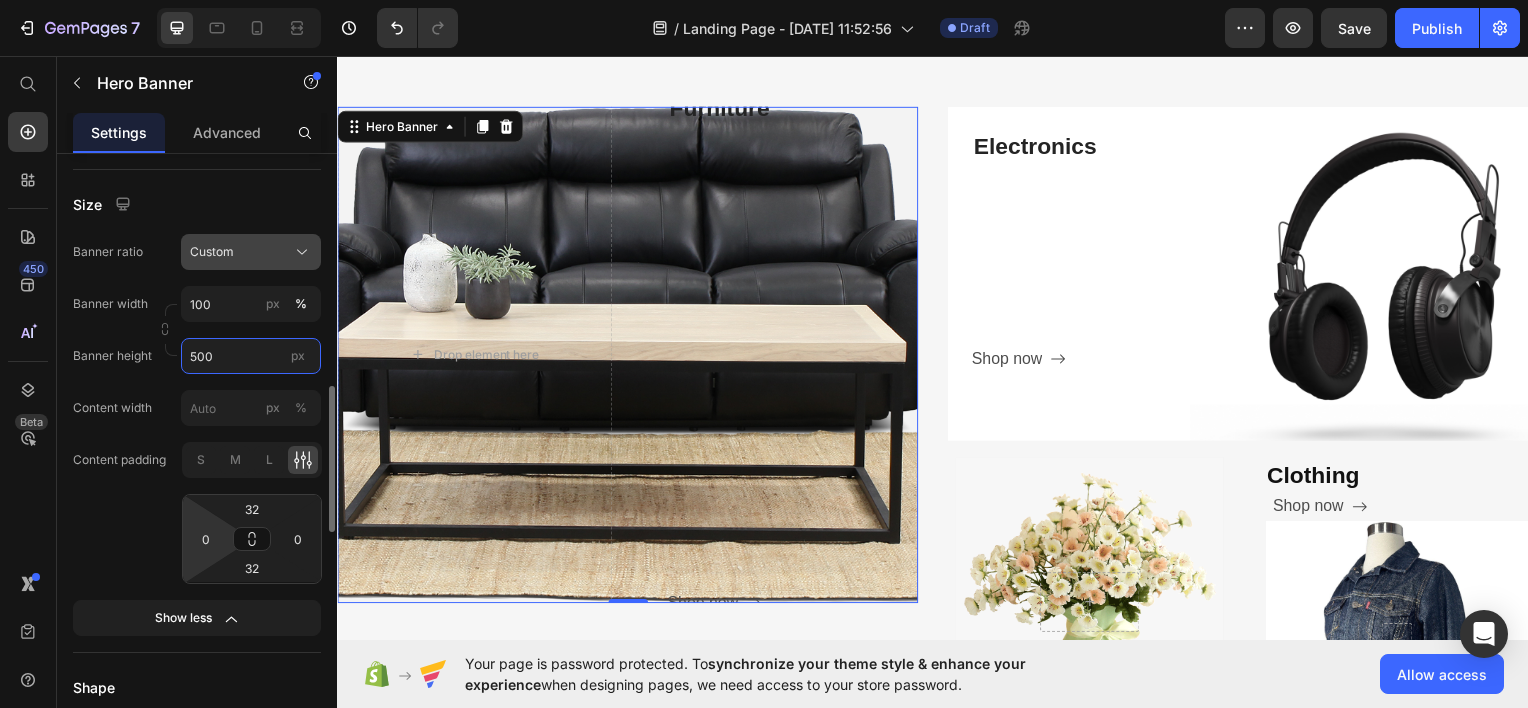 type on "500" 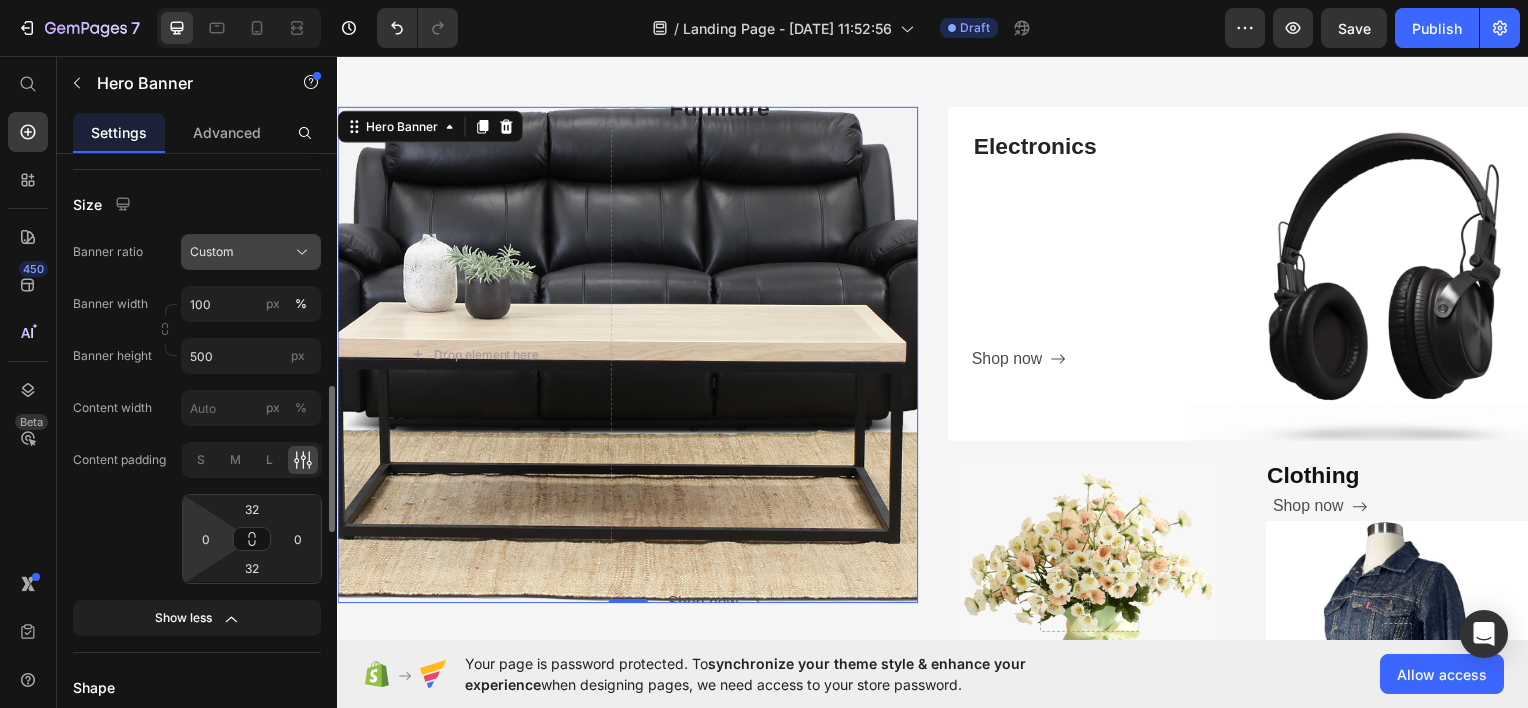 click 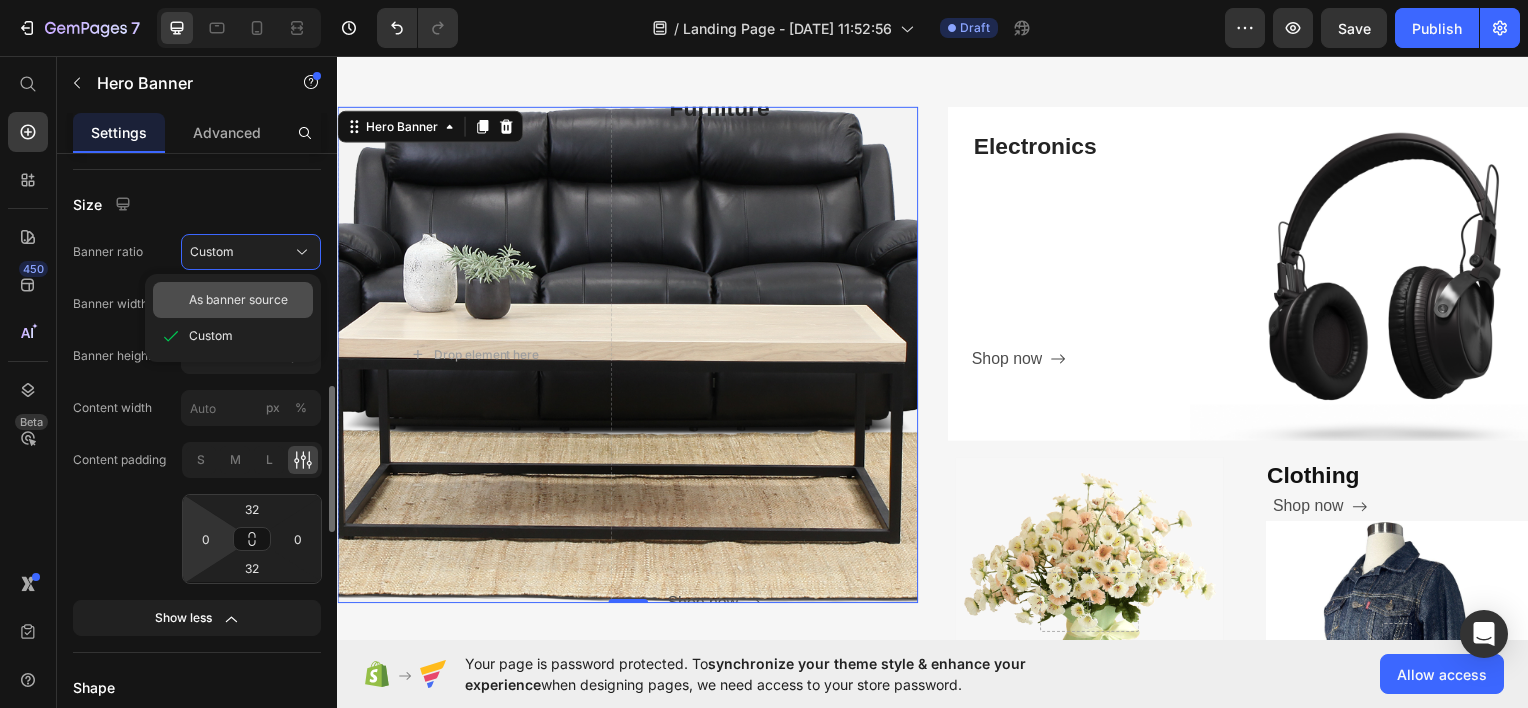 click on "As banner source" at bounding box center [238, 300] 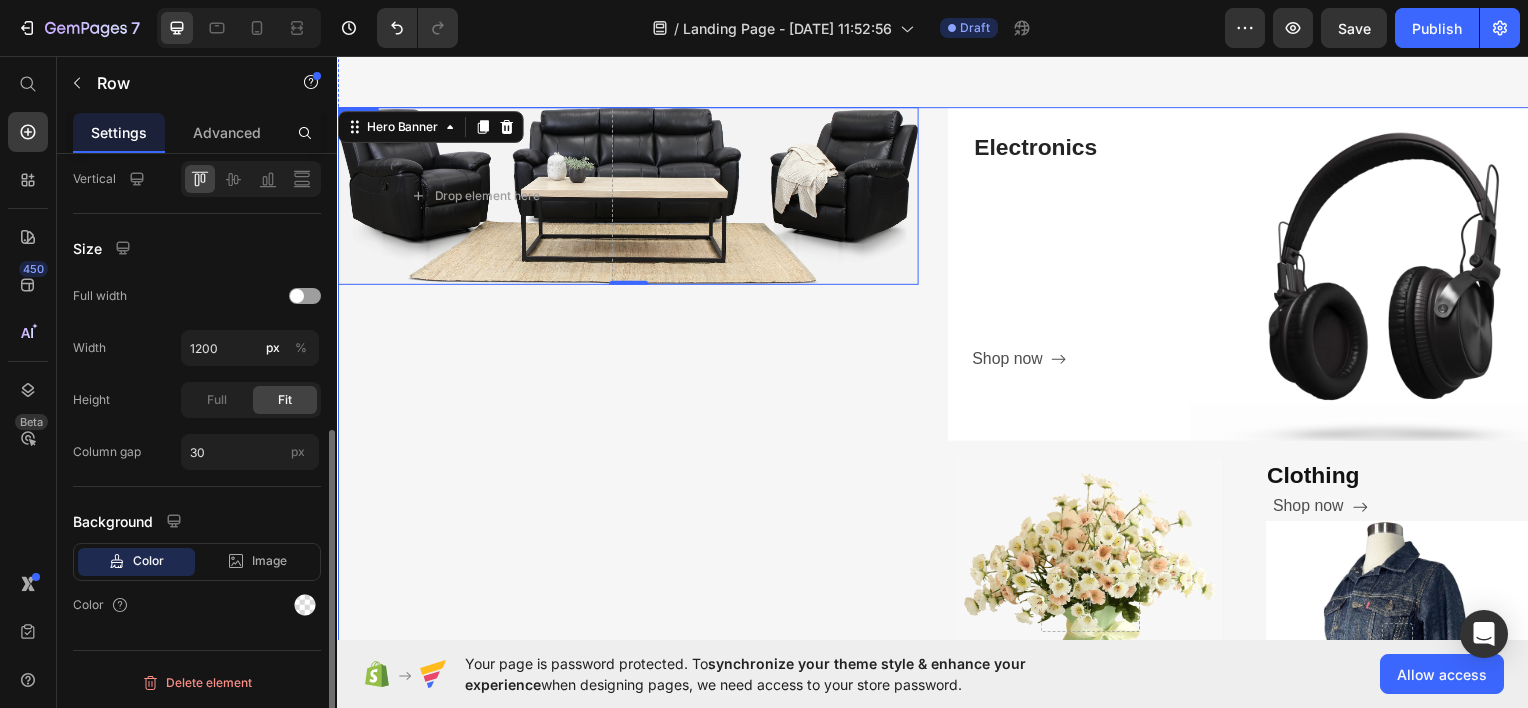 scroll, scrollTop: 0, scrollLeft: 0, axis: both 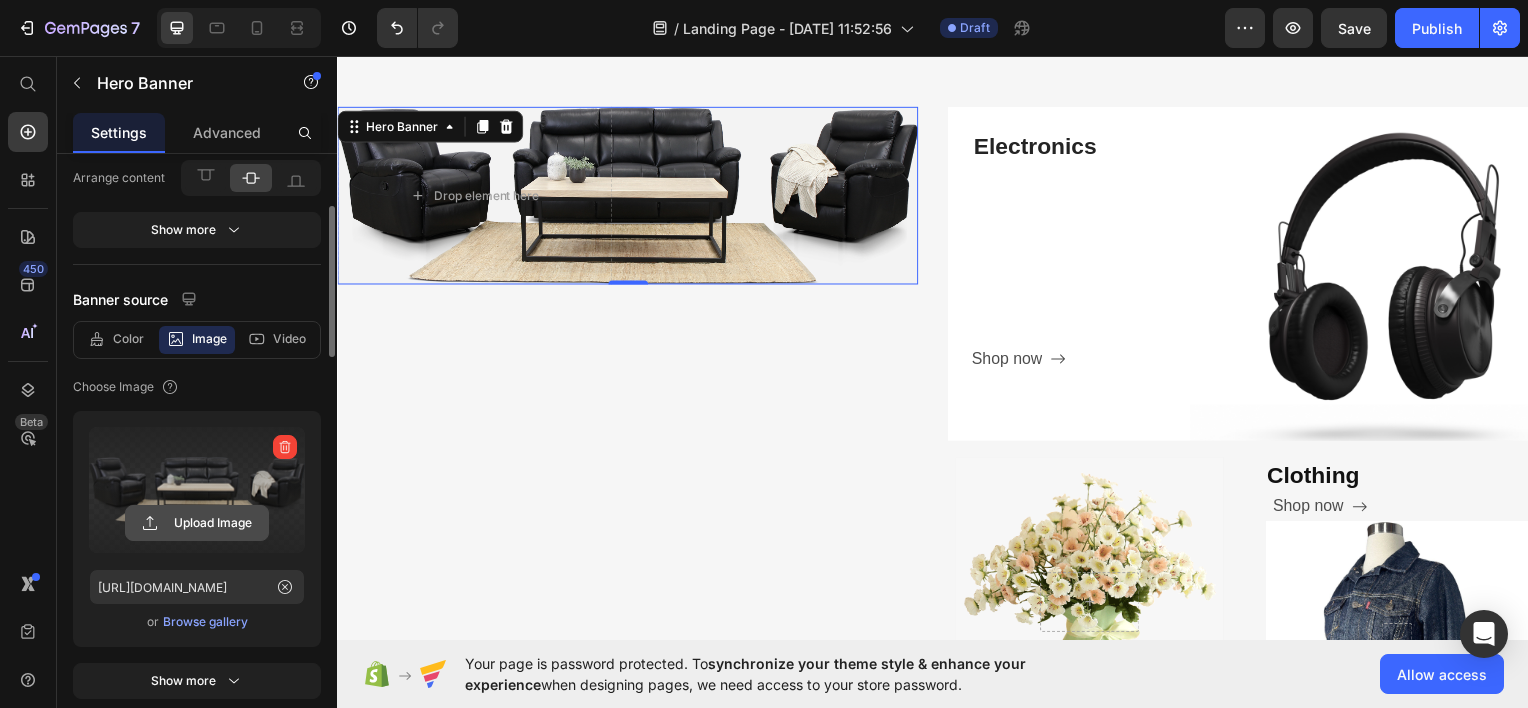 click 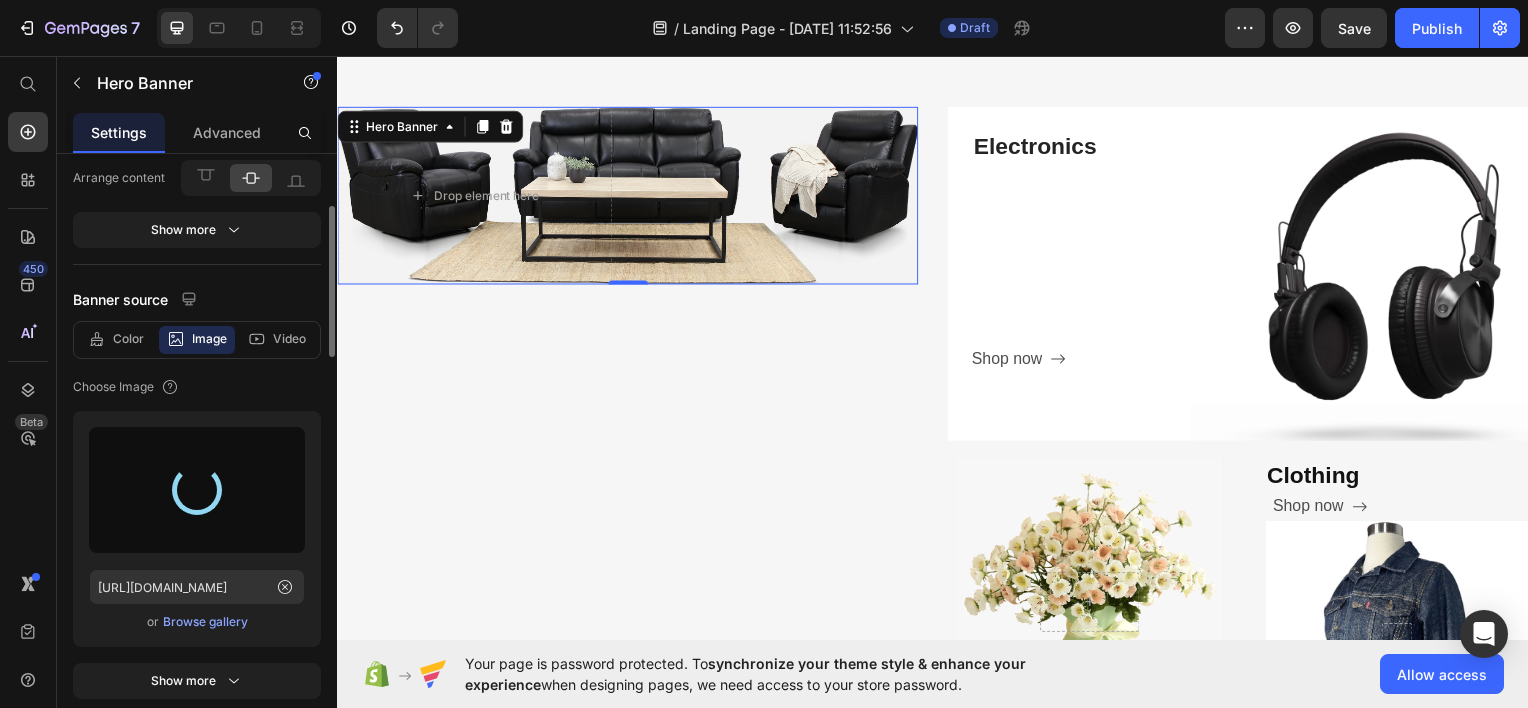 type on "https://cdn.shopify.com/s/files/1/0956/2564/2293/files/gempages_576941809293329250-469311a0-1694-4276-9241-a0578bf62f0b.png" 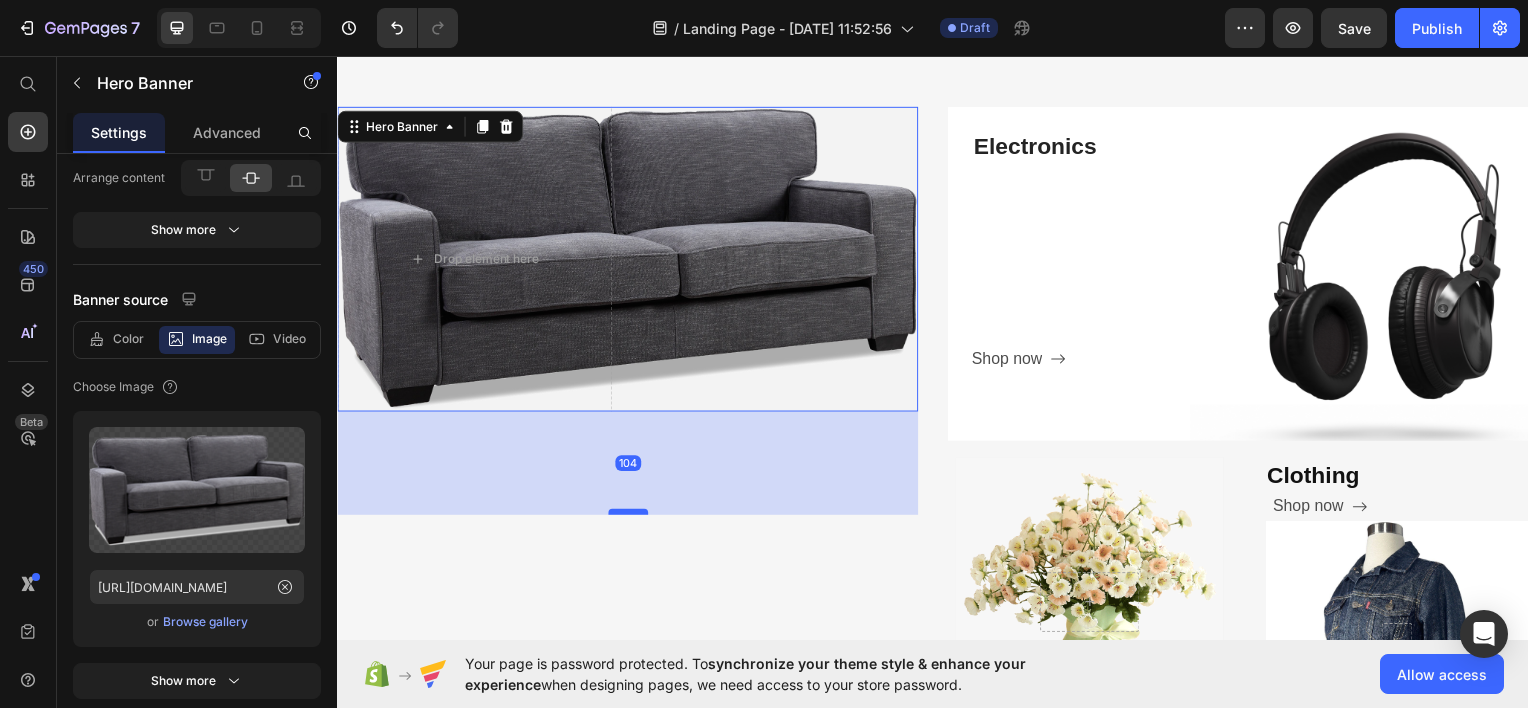 drag, startPoint x: 628, startPoint y: 406, endPoint x: 636, endPoint y: 546, distance: 140.22838 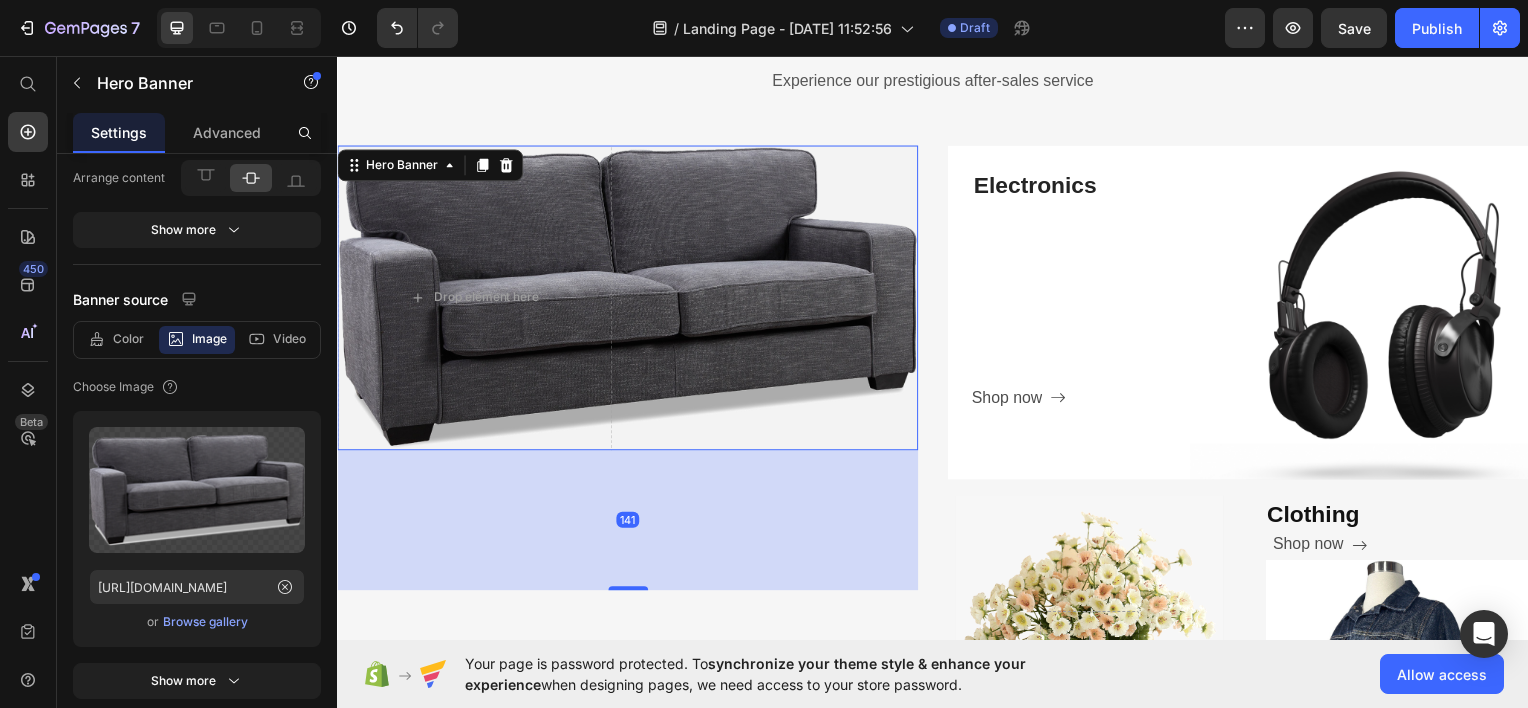 scroll, scrollTop: 724, scrollLeft: 0, axis: vertical 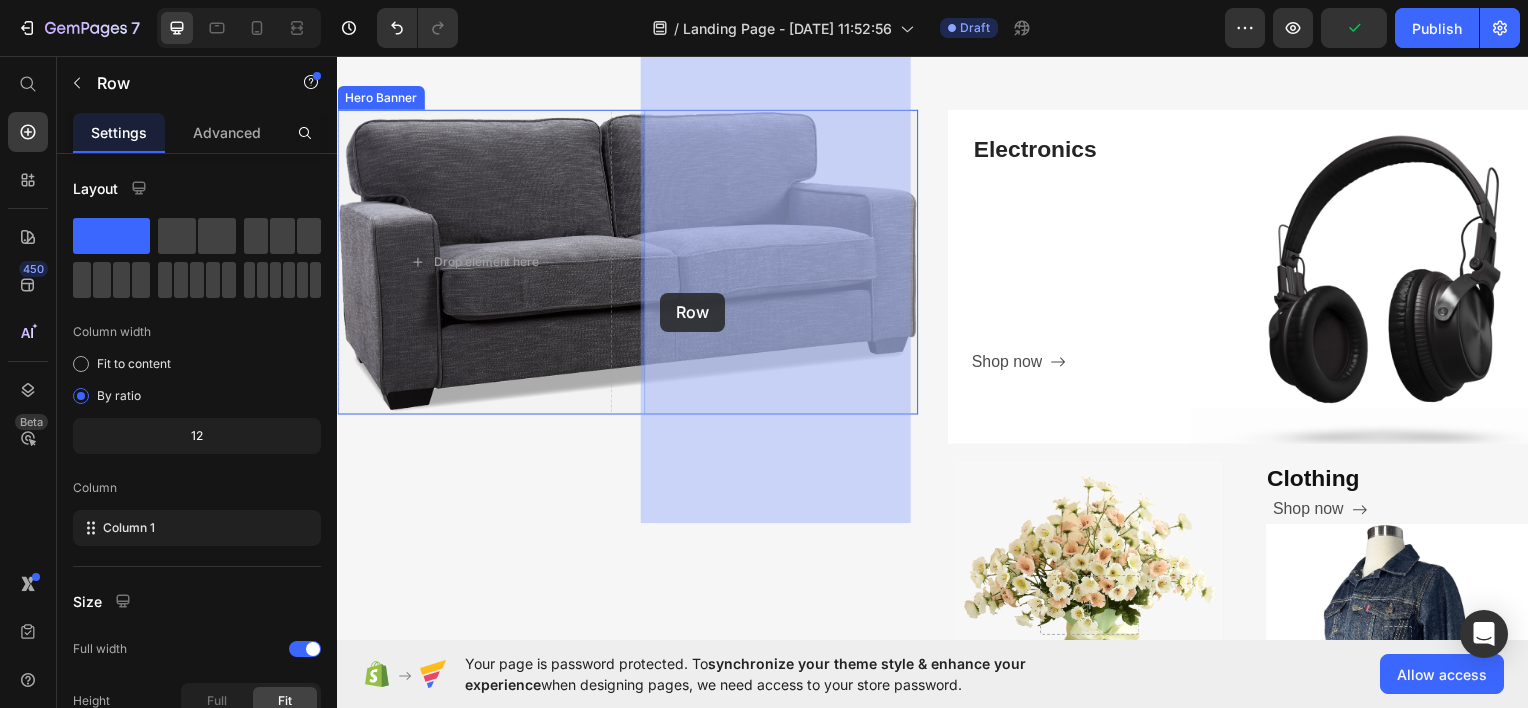 drag, startPoint x: 679, startPoint y: 330, endPoint x: 662, endPoint y: 294, distance: 39.812057 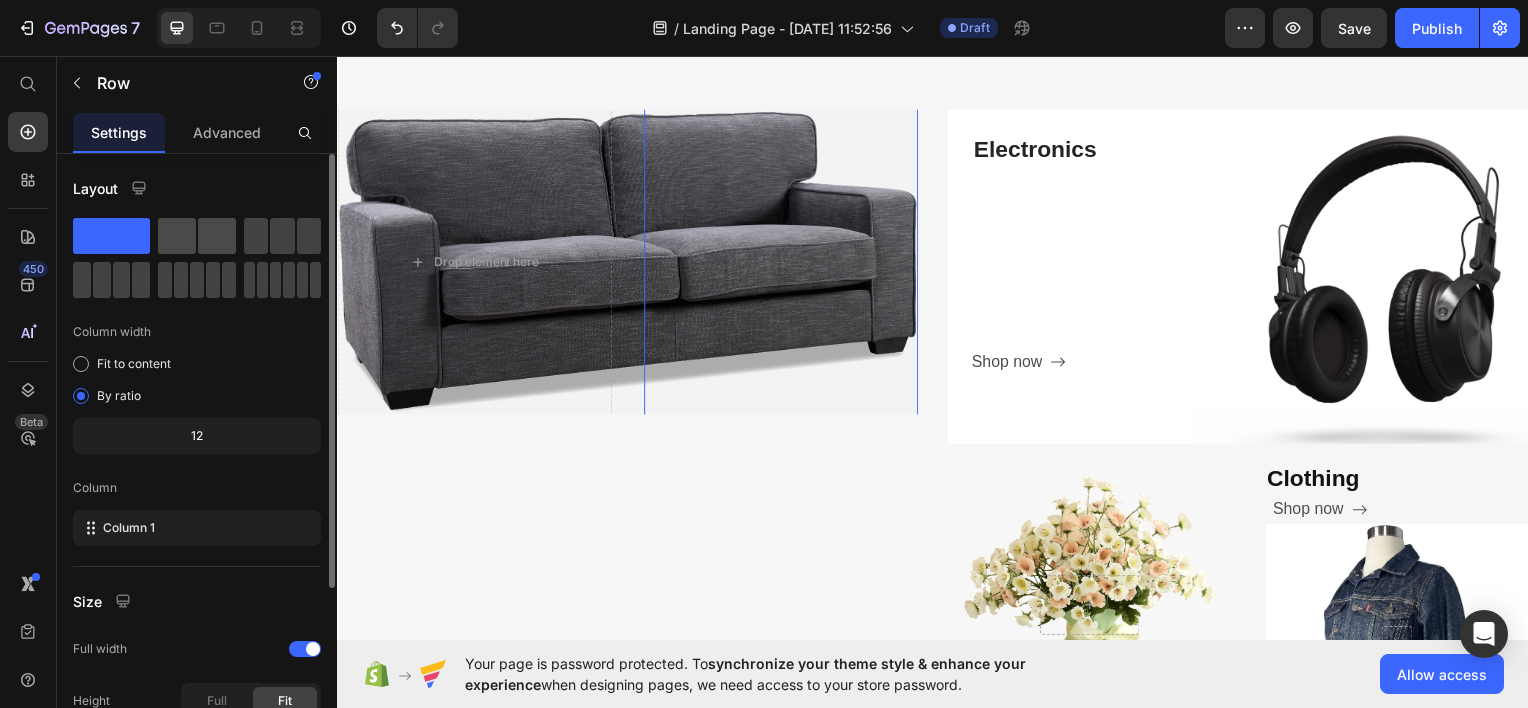 click 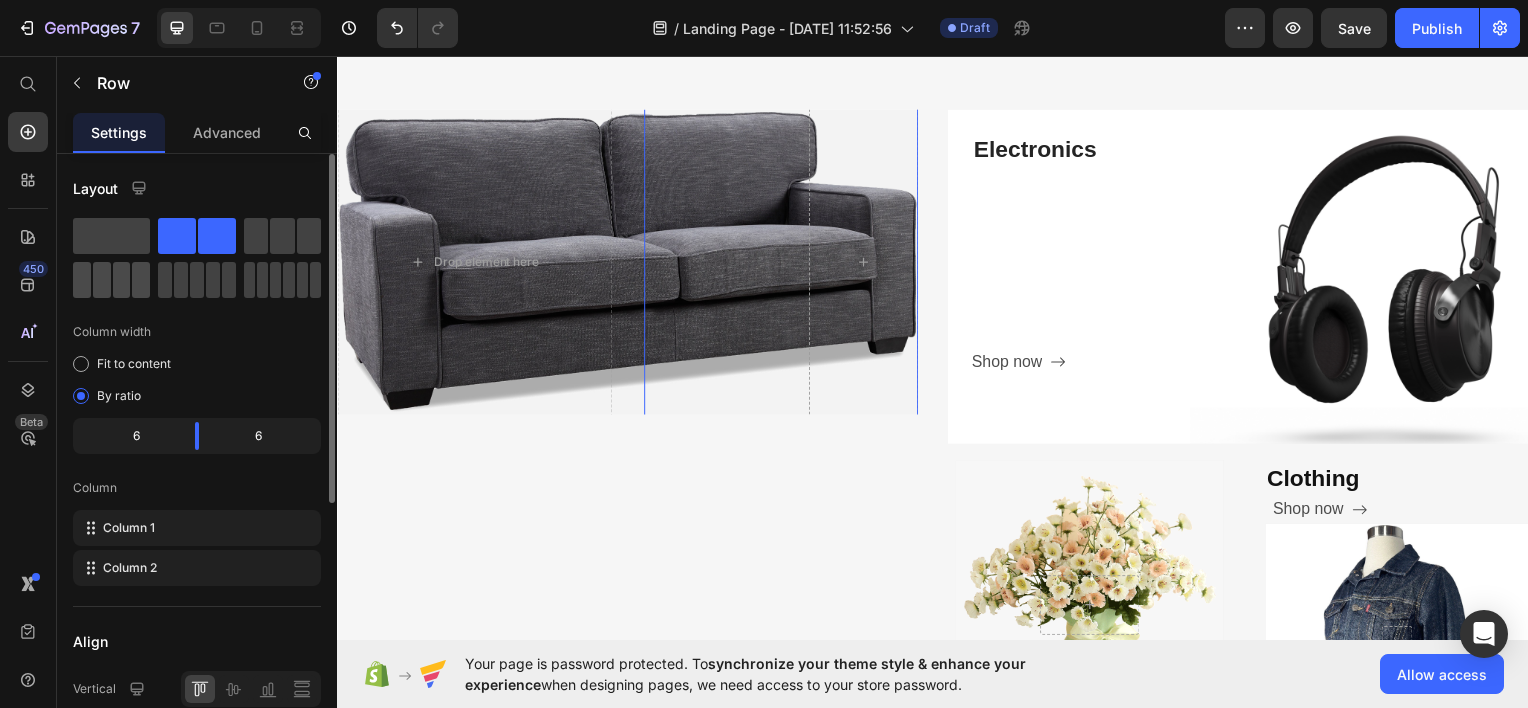 click 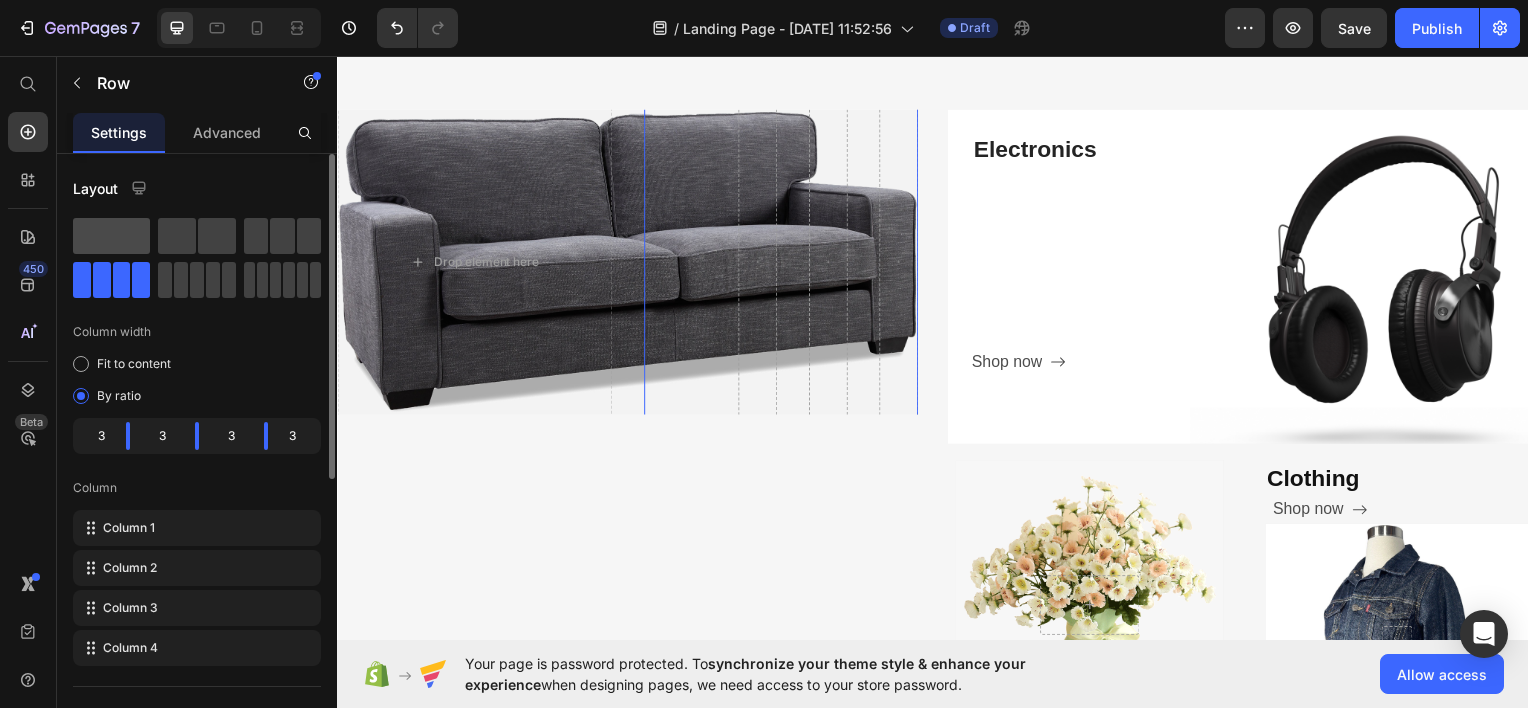 click 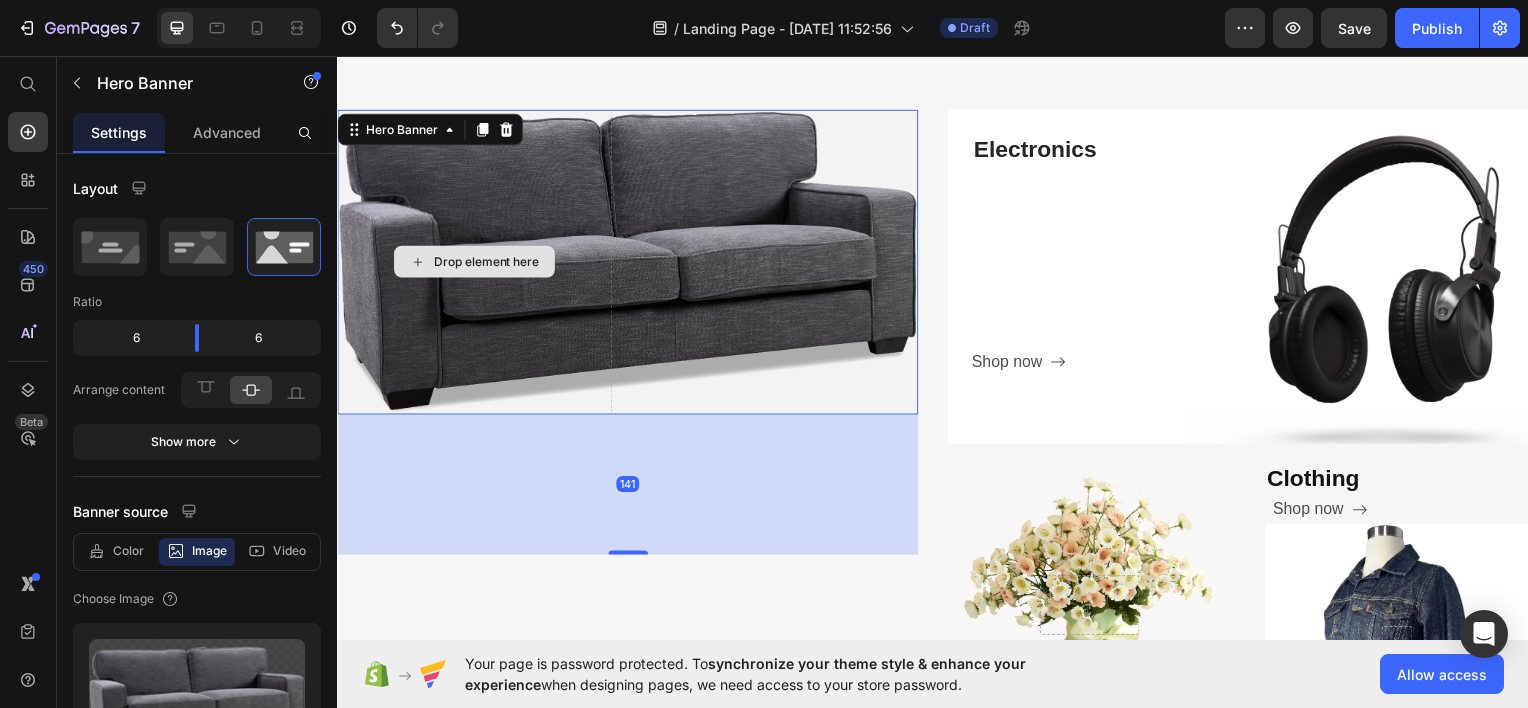 click on "Drop element here" at bounding box center [475, 262] 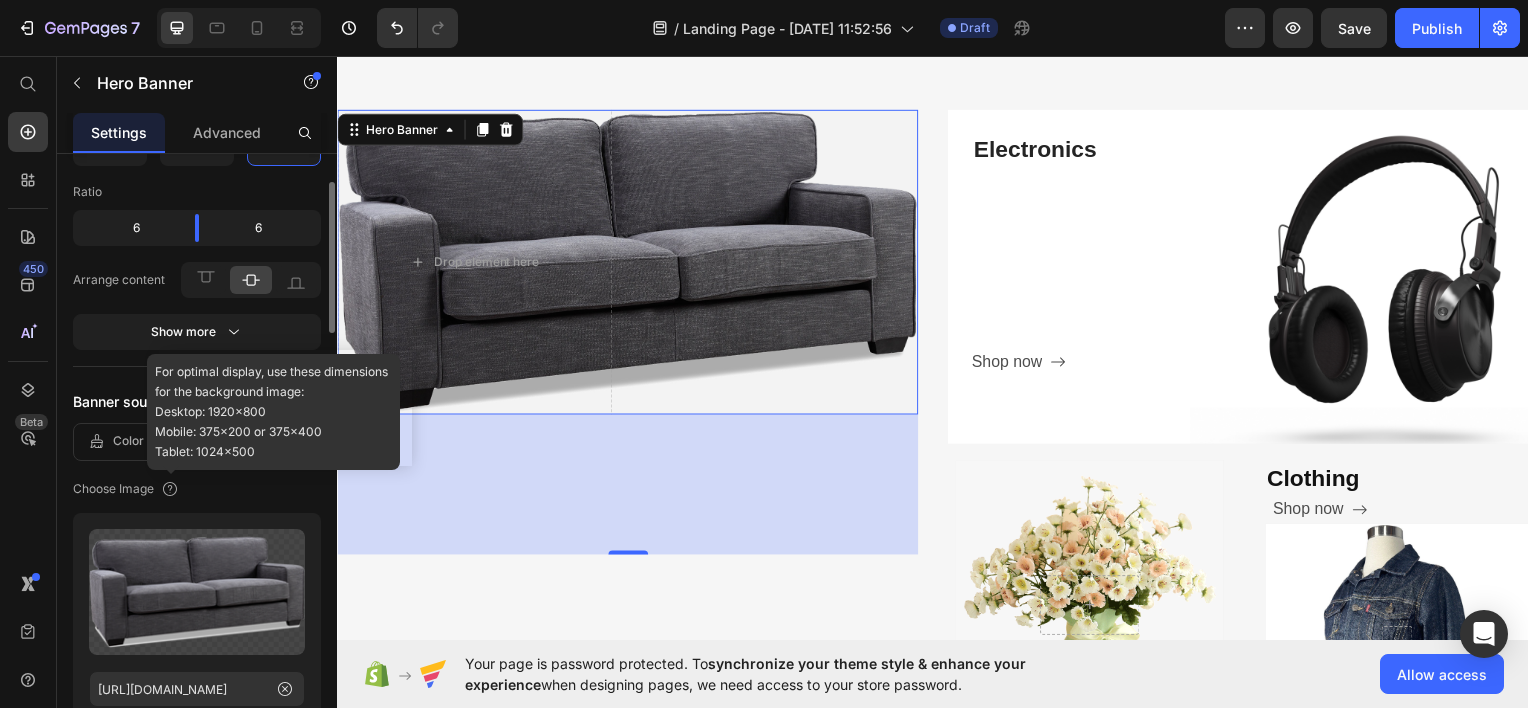 scroll, scrollTop: 111, scrollLeft: 0, axis: vertical 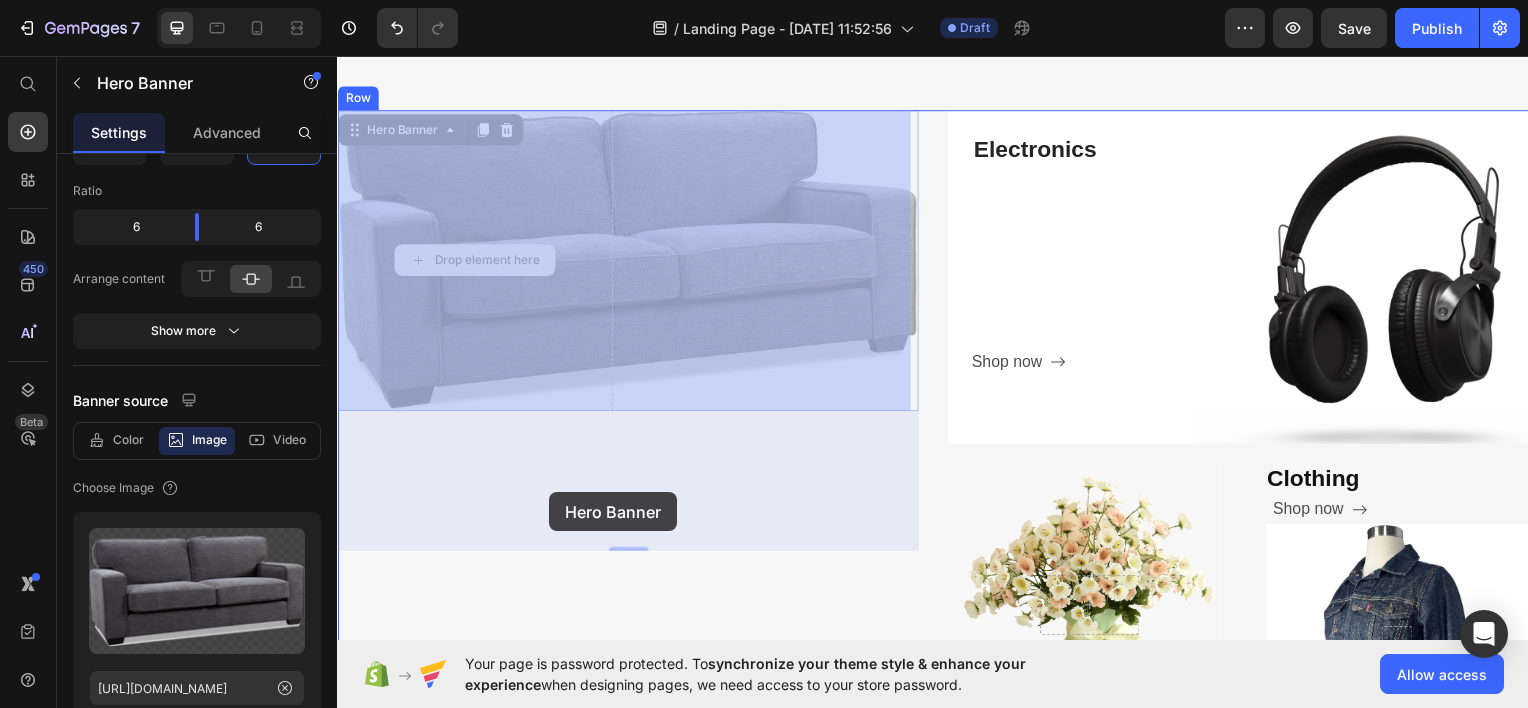 drag, startPoint x: 545, startPoint y: 316, endPoint x: 551, endPoint y: 495, distance: 179.10052 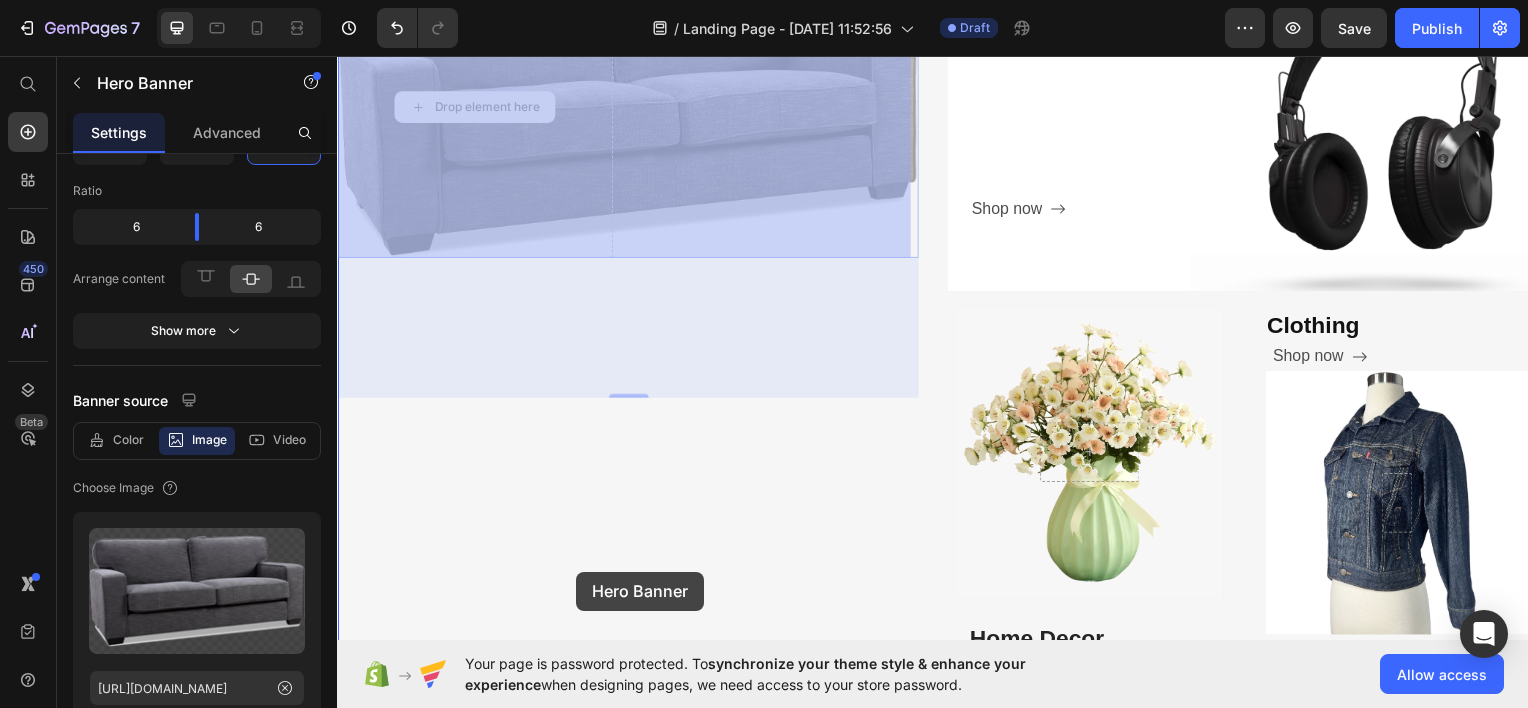 scroll, scrollTop: 902, scrollLeft: 0, axis: vertical 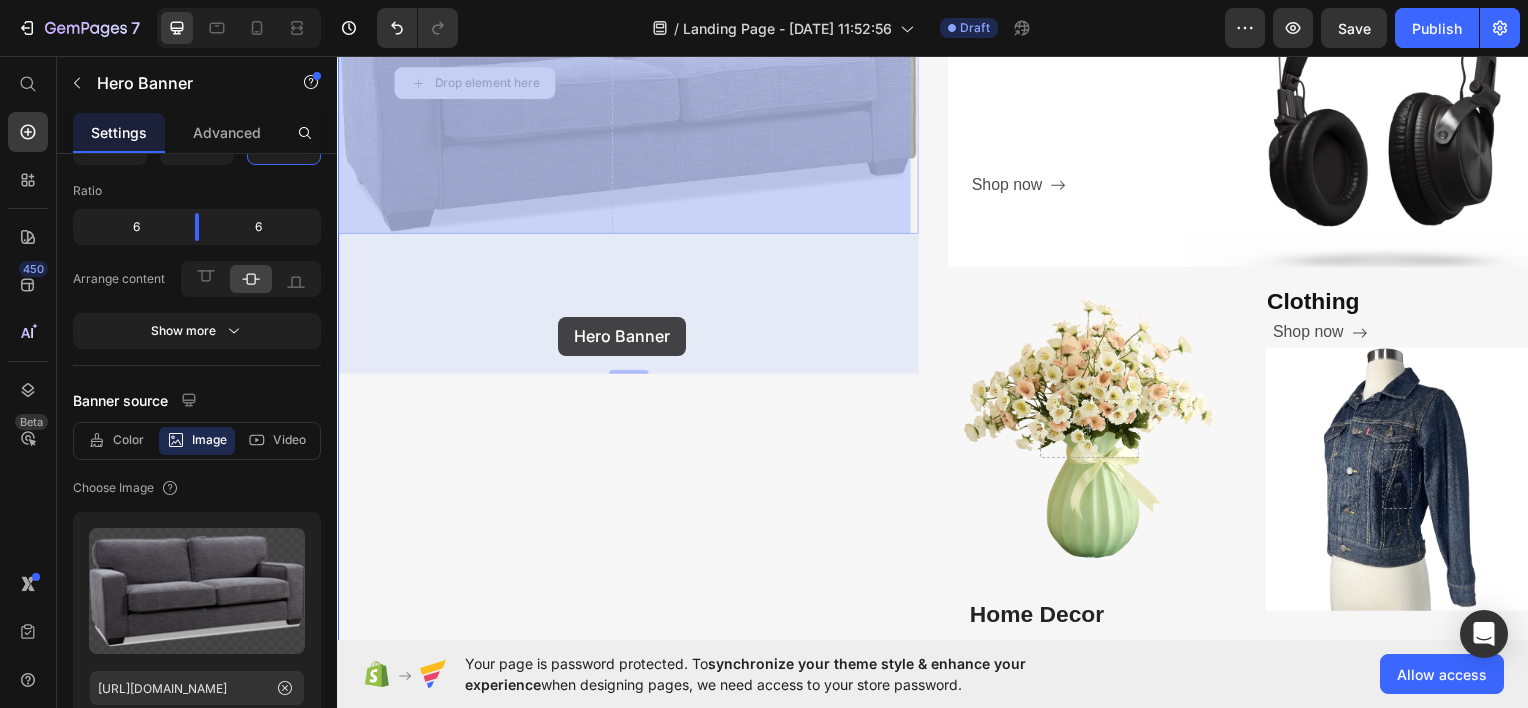 drag, startPoint x: 567, startPoint y: 376, endPoint x: 560, endPoint y: 318, distance: 58.420887 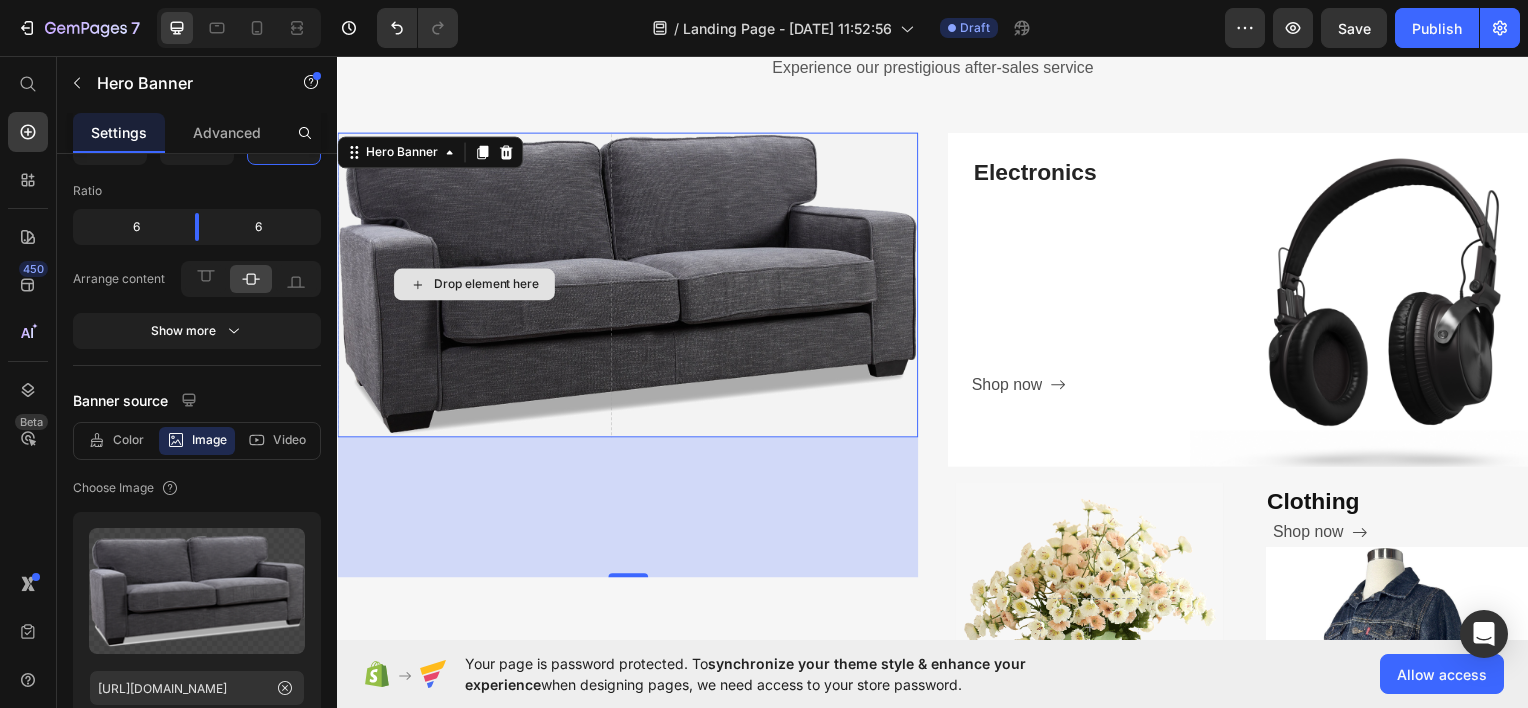scroll, scrollTop: 702, scrollLeft: 0, axis: vertical 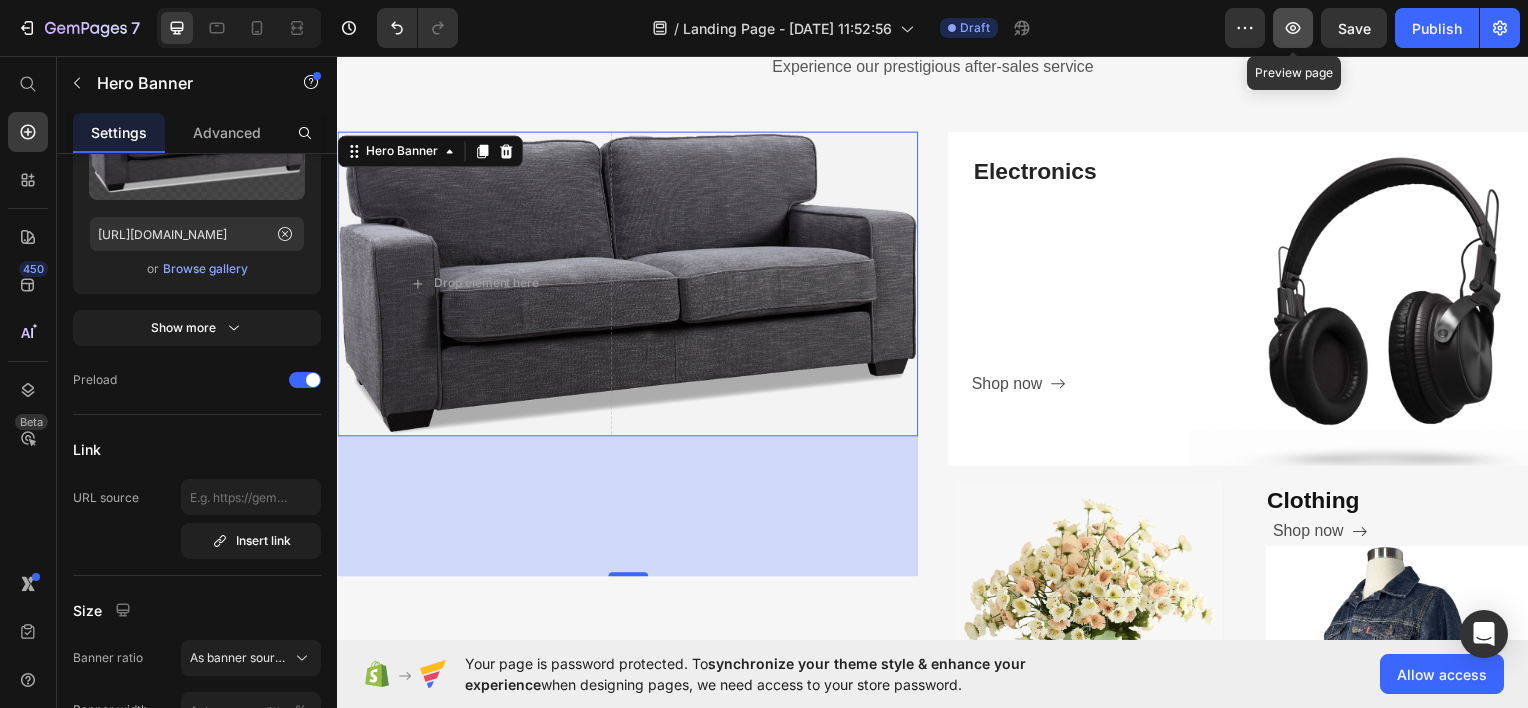 click 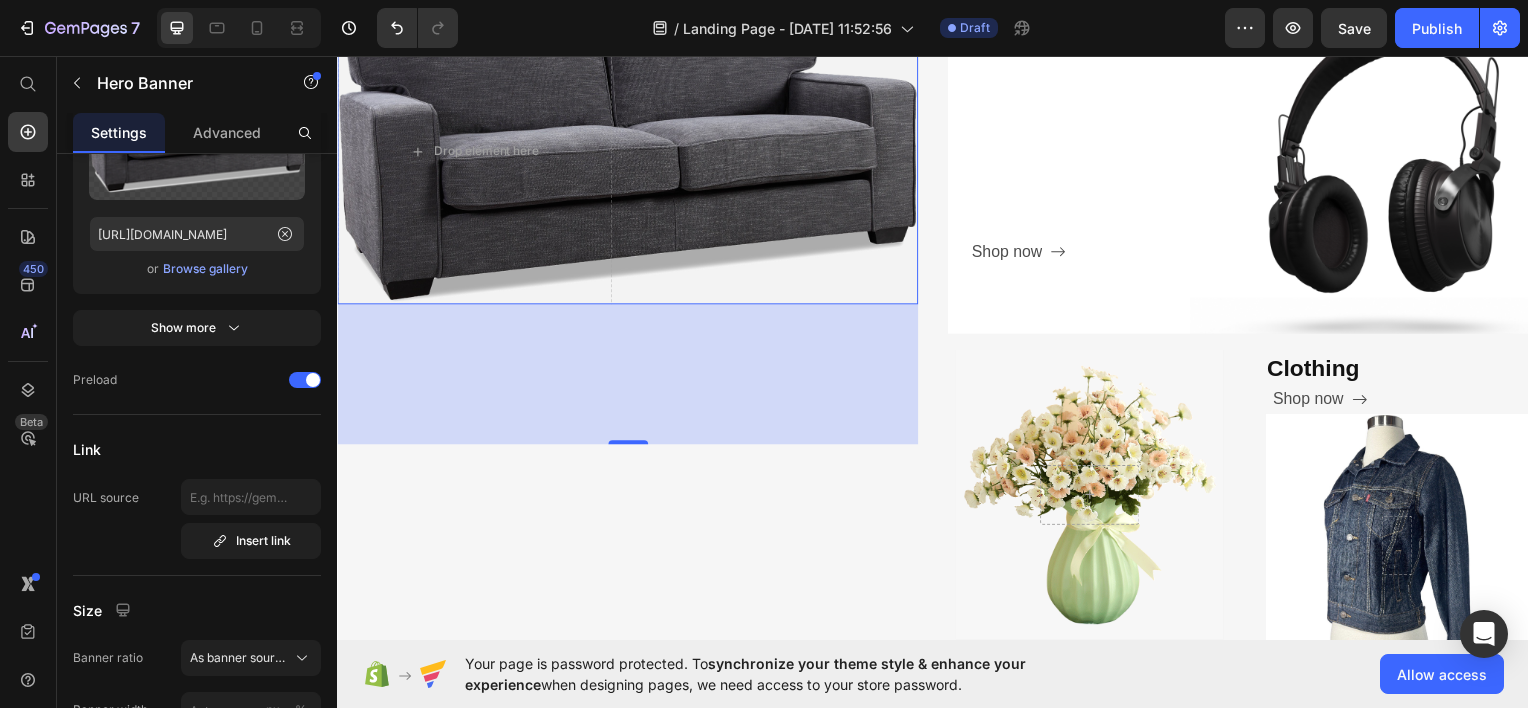 scroll, scrollTop: 831, scrollLeft: 0, axis: vertical 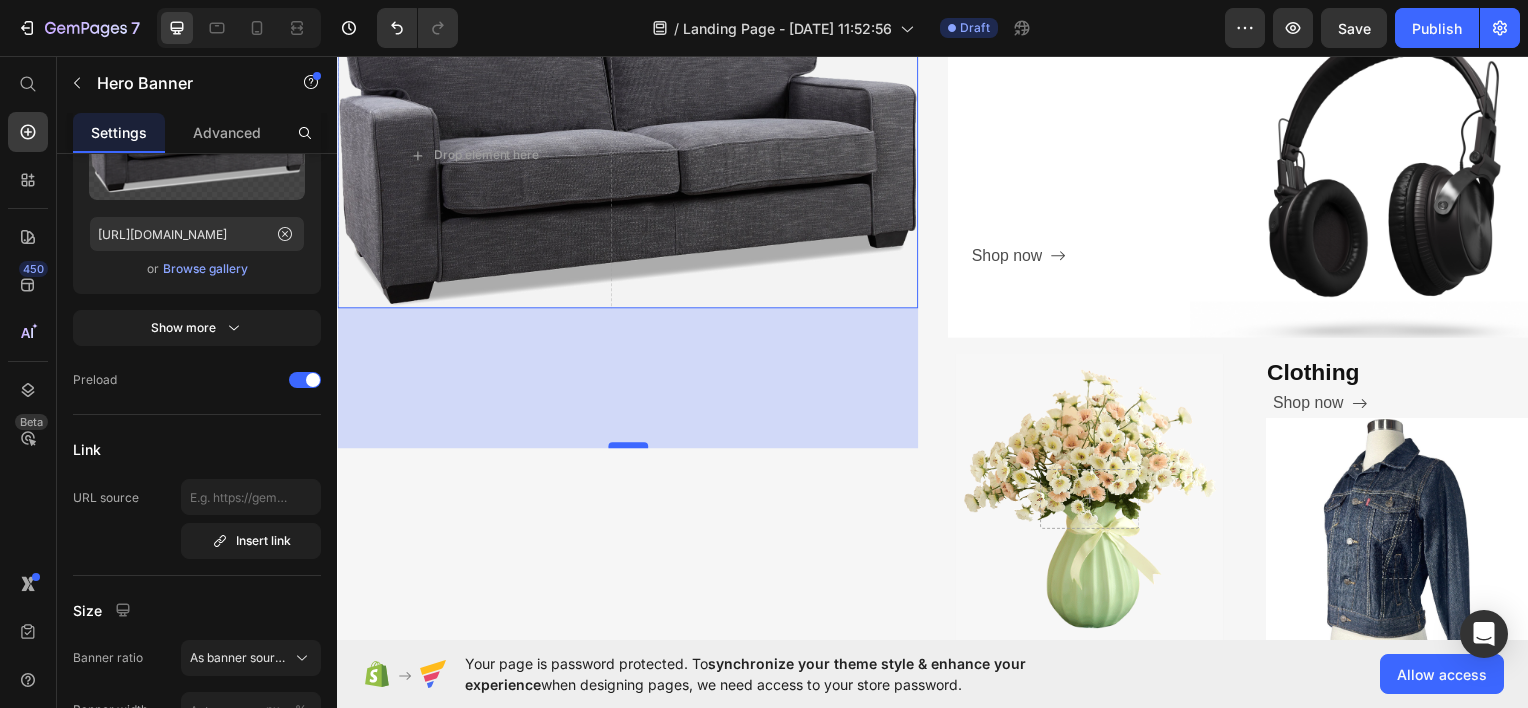 click at bounding box center [630, 447] 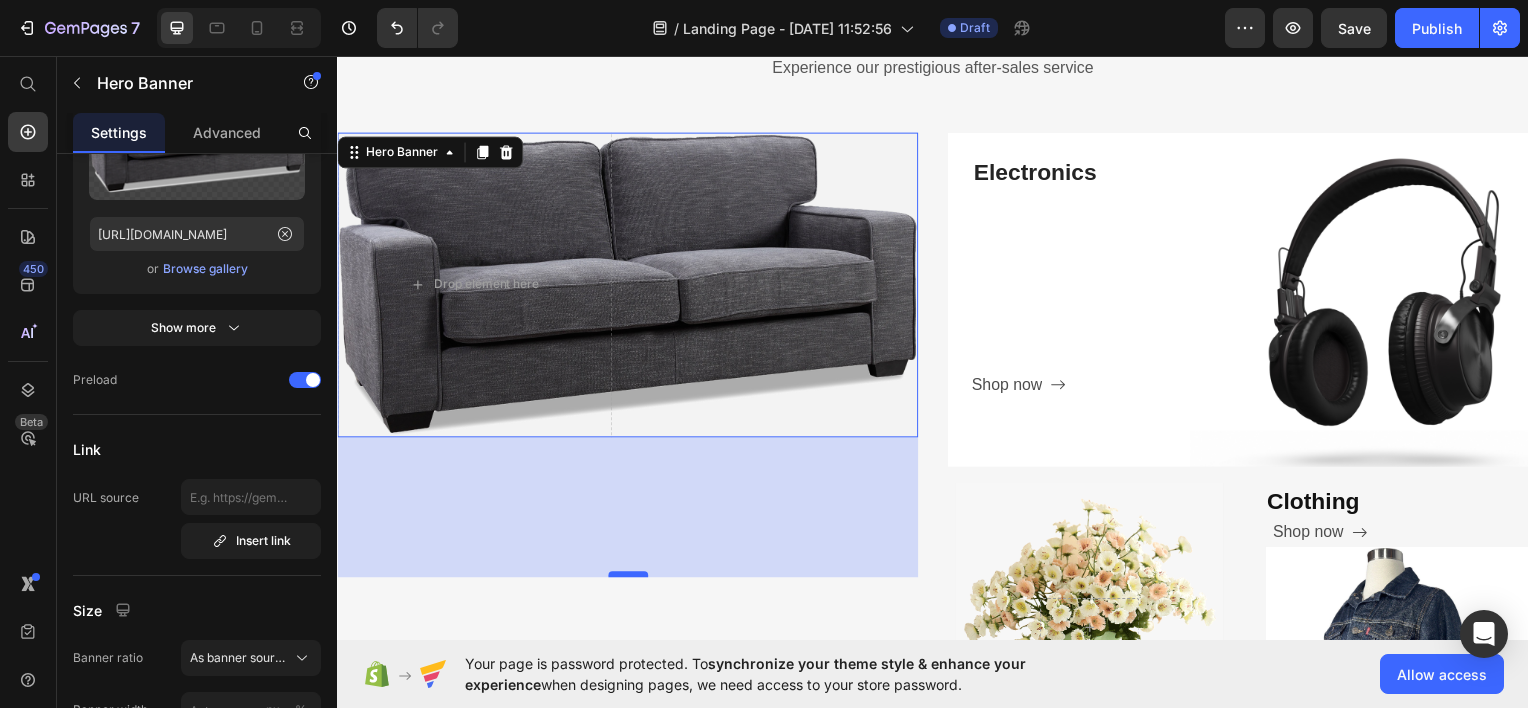 scroll, scrollTop: 690, scrollLeft: 0, axis: vertical 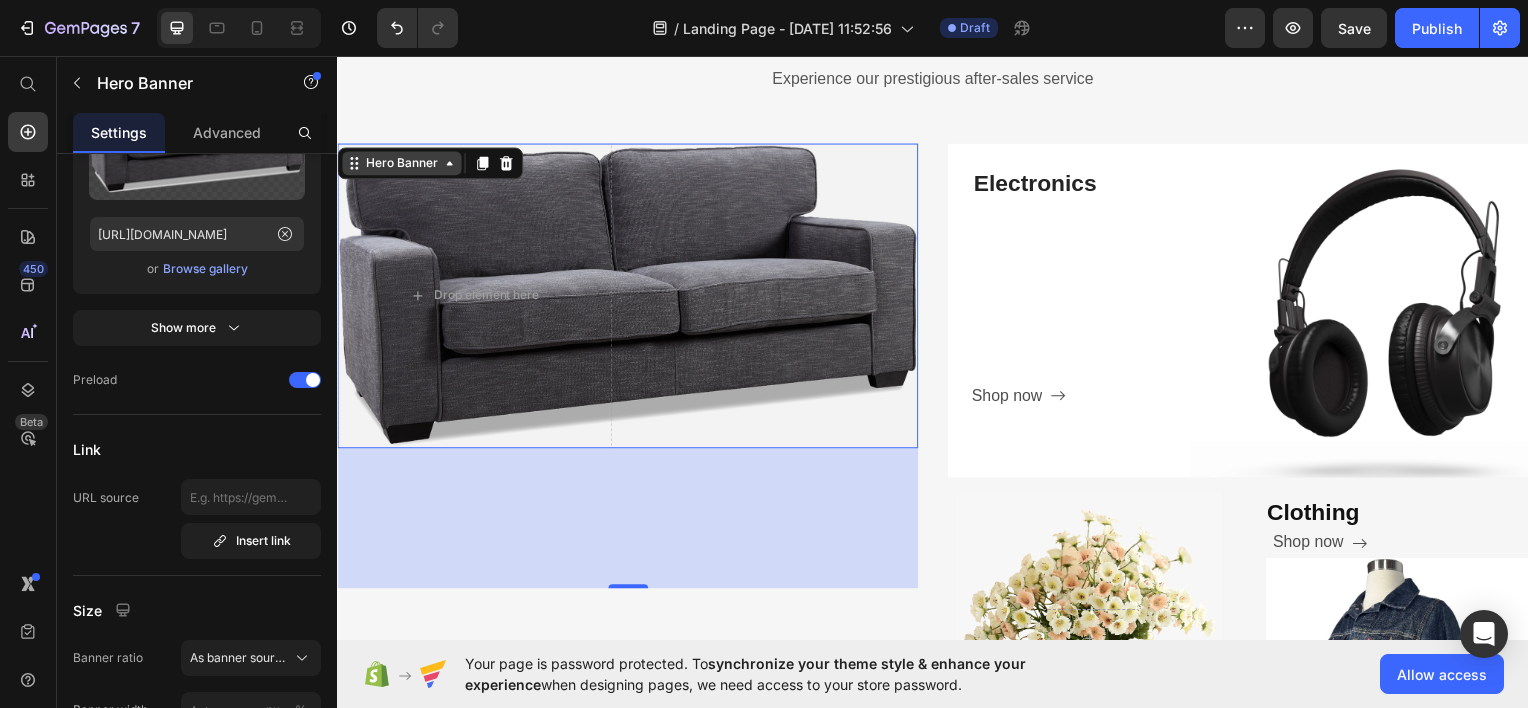 click 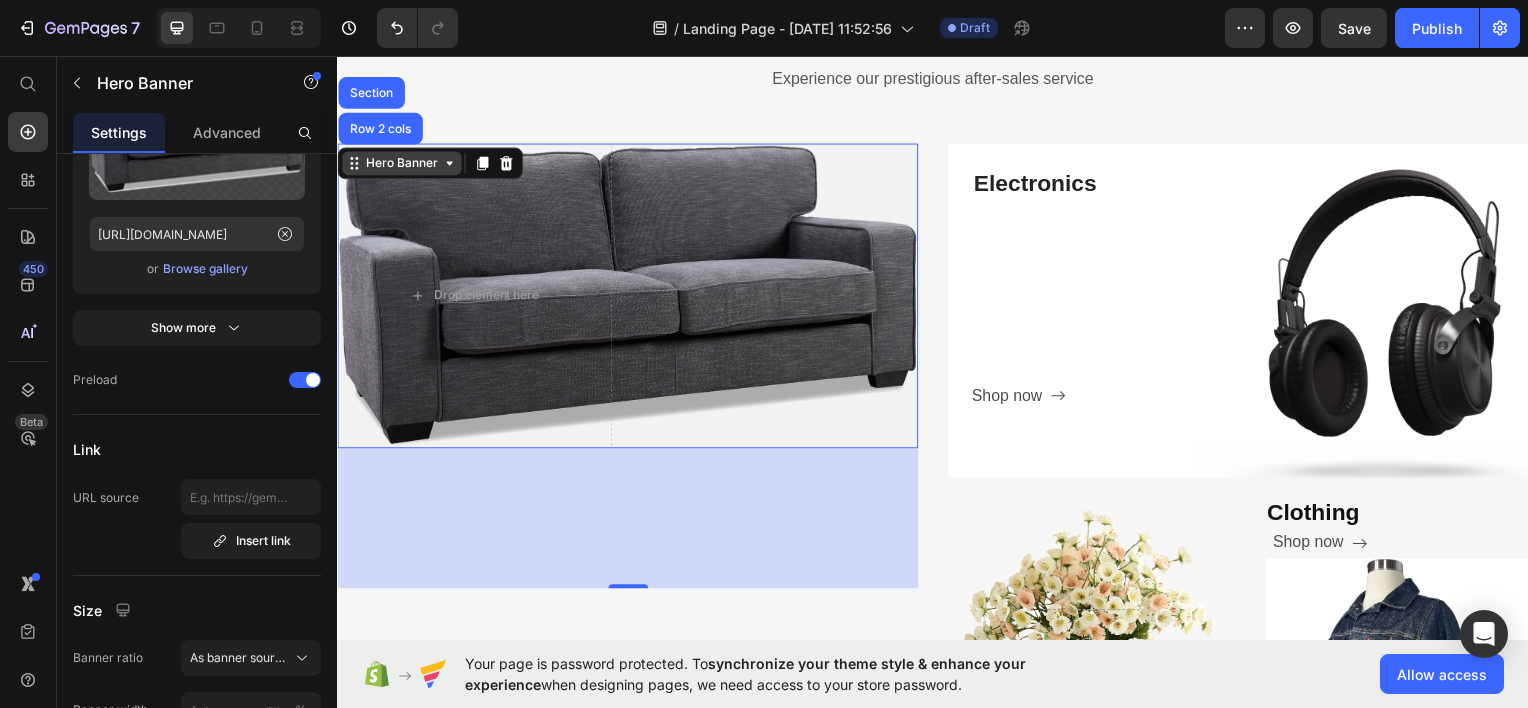 click on "Hero Banner" at bounding box center [402, 163] 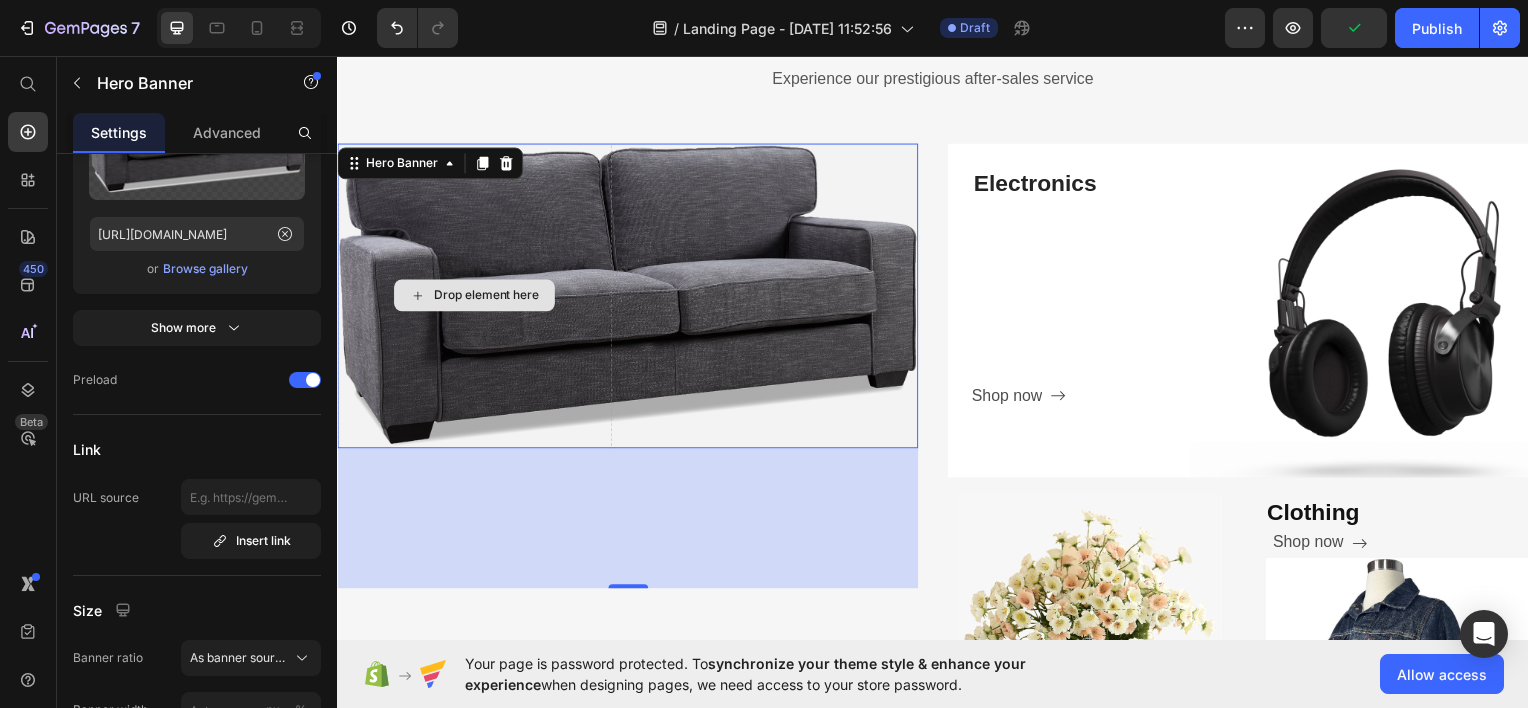 click on "Drop element here" at bounding box center (475, 296) 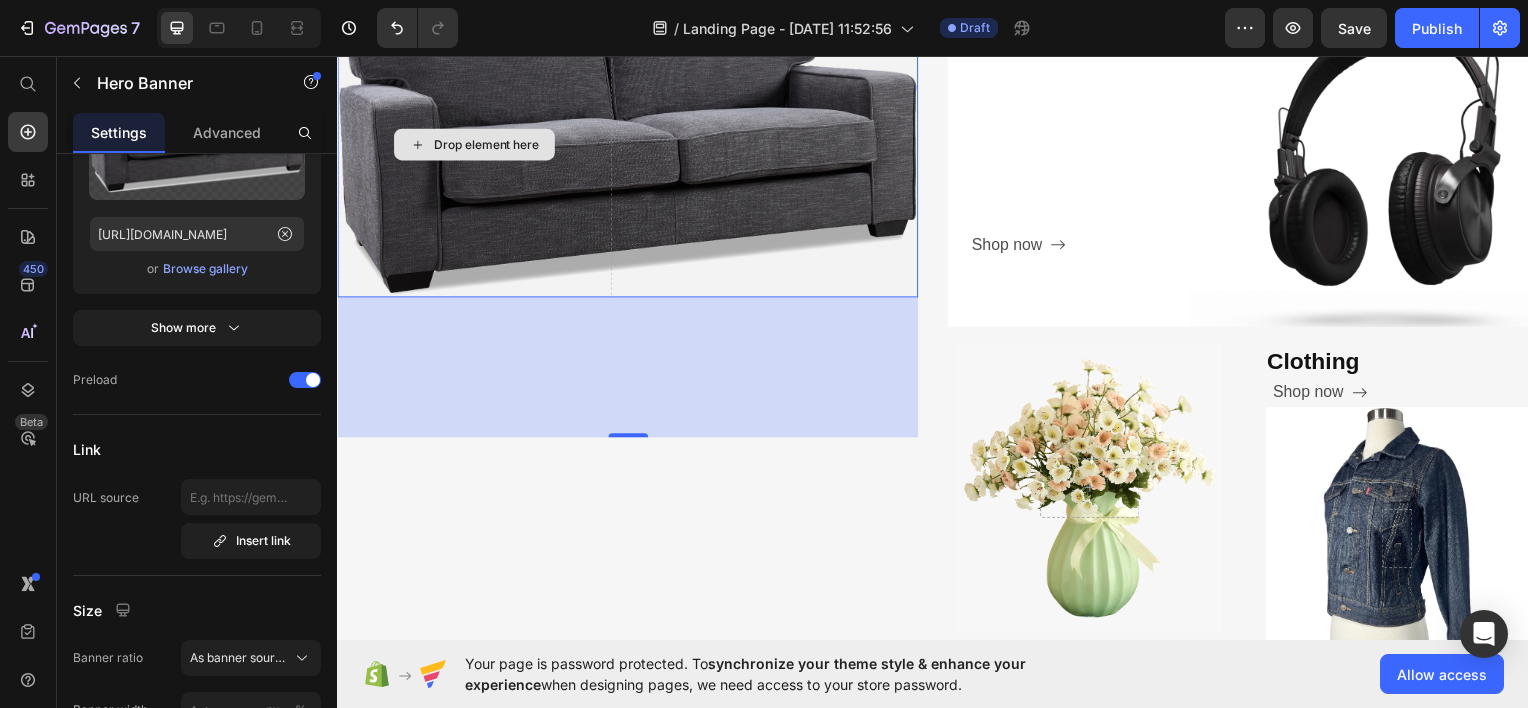 scroll, scrollTop: 843, scrollLeft: 0, axis: vertical 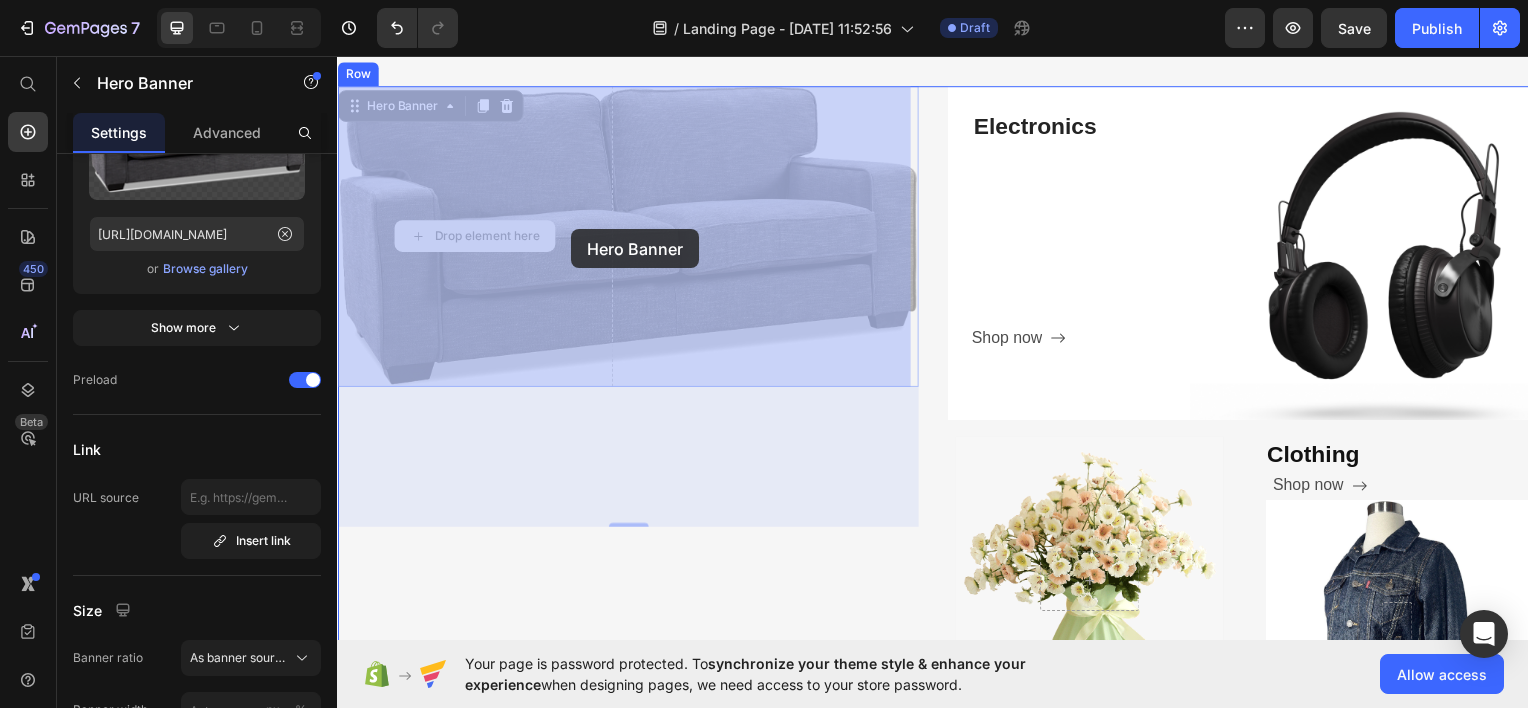 drag, startPoint x: 596, startPoint y: 182, endPoint x: 573, endPoint y: 230, distance: 53.225933 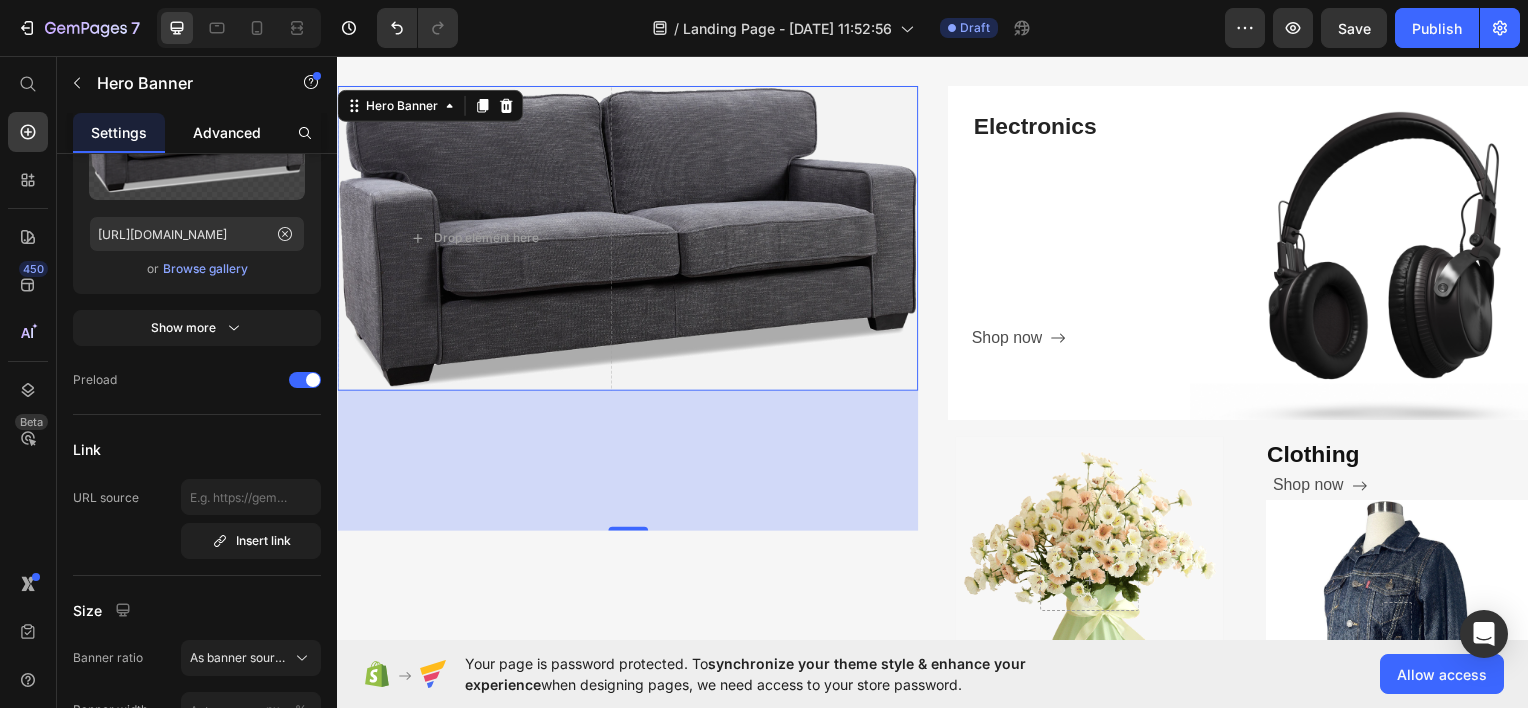 click on "Advanced" at bounding box center (227, 132) 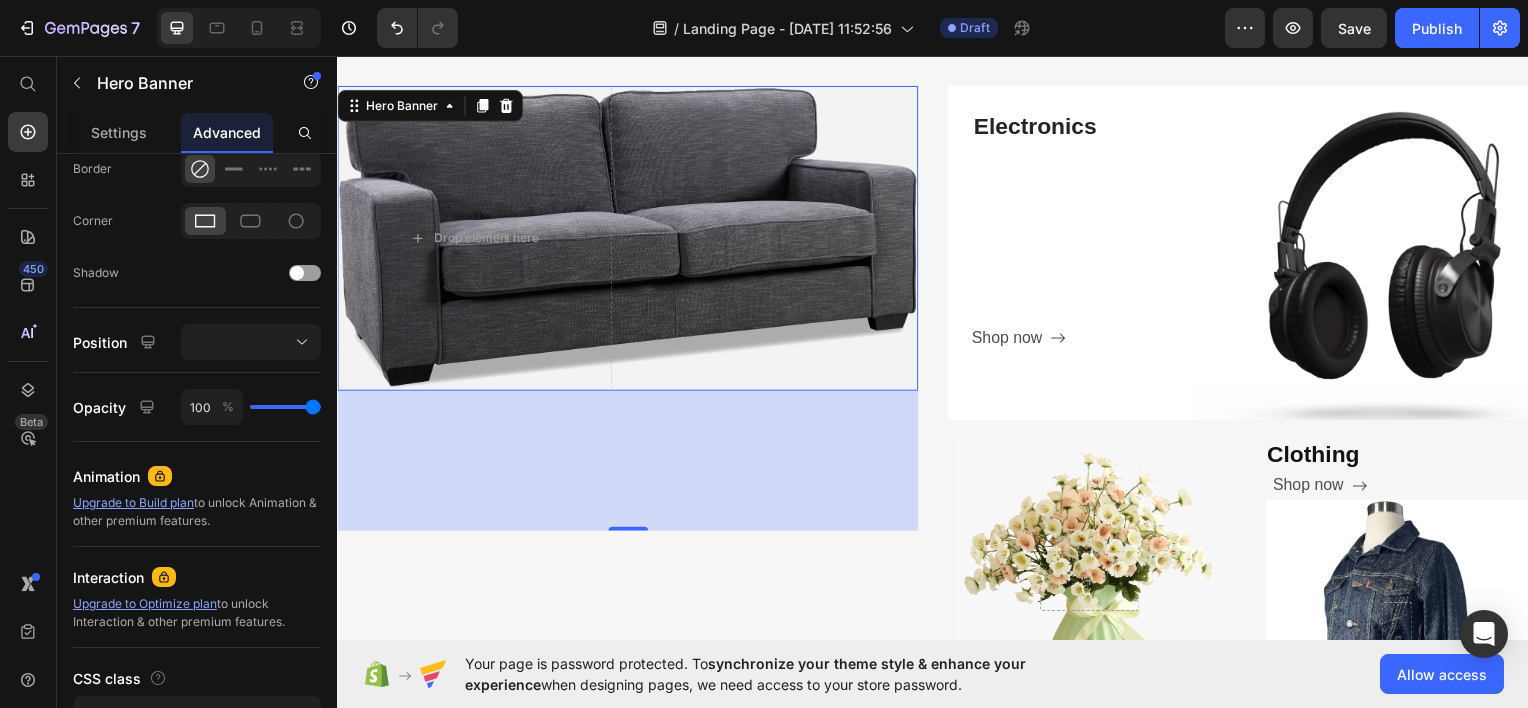 scroll, scrollTop: 0, scrollLeft: 0, axis: both 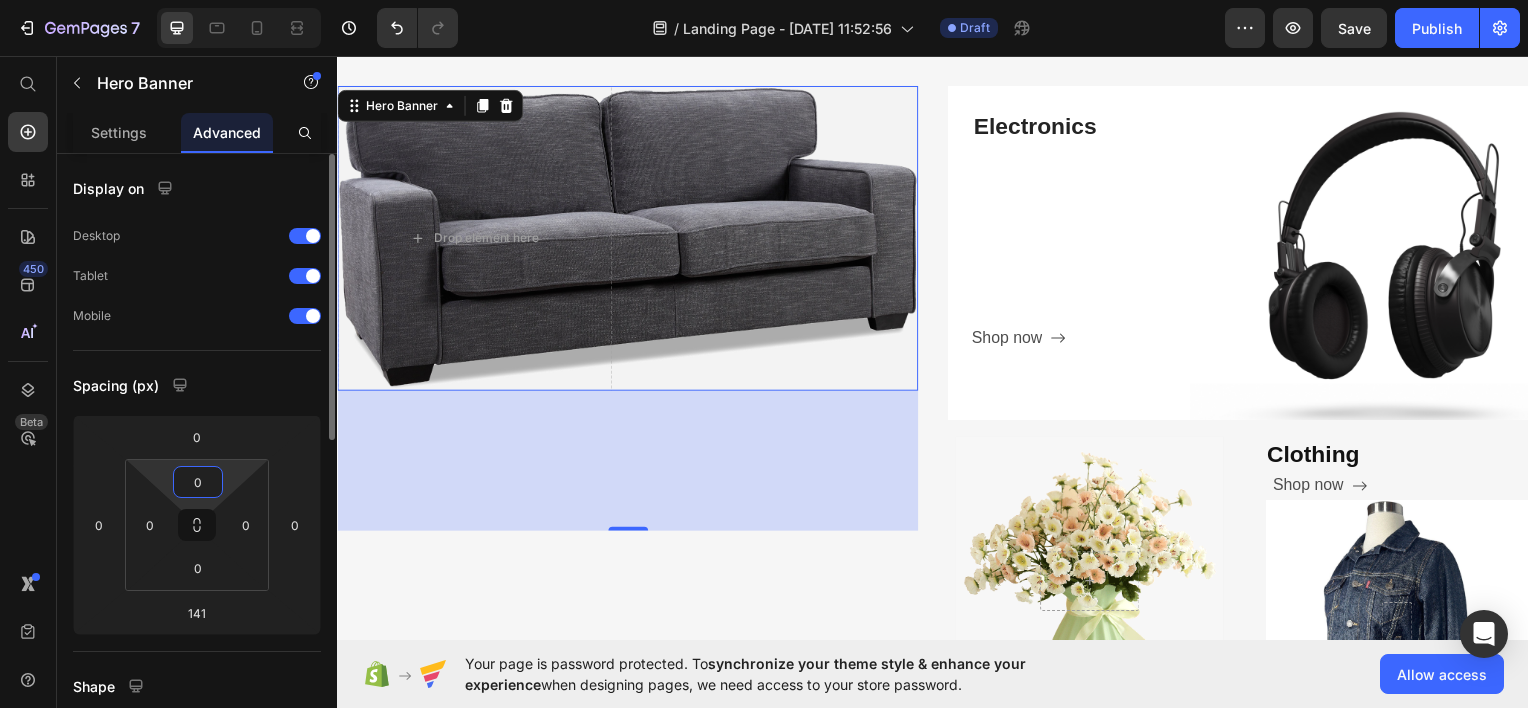 click on "0" at bounding box center (198, 482) 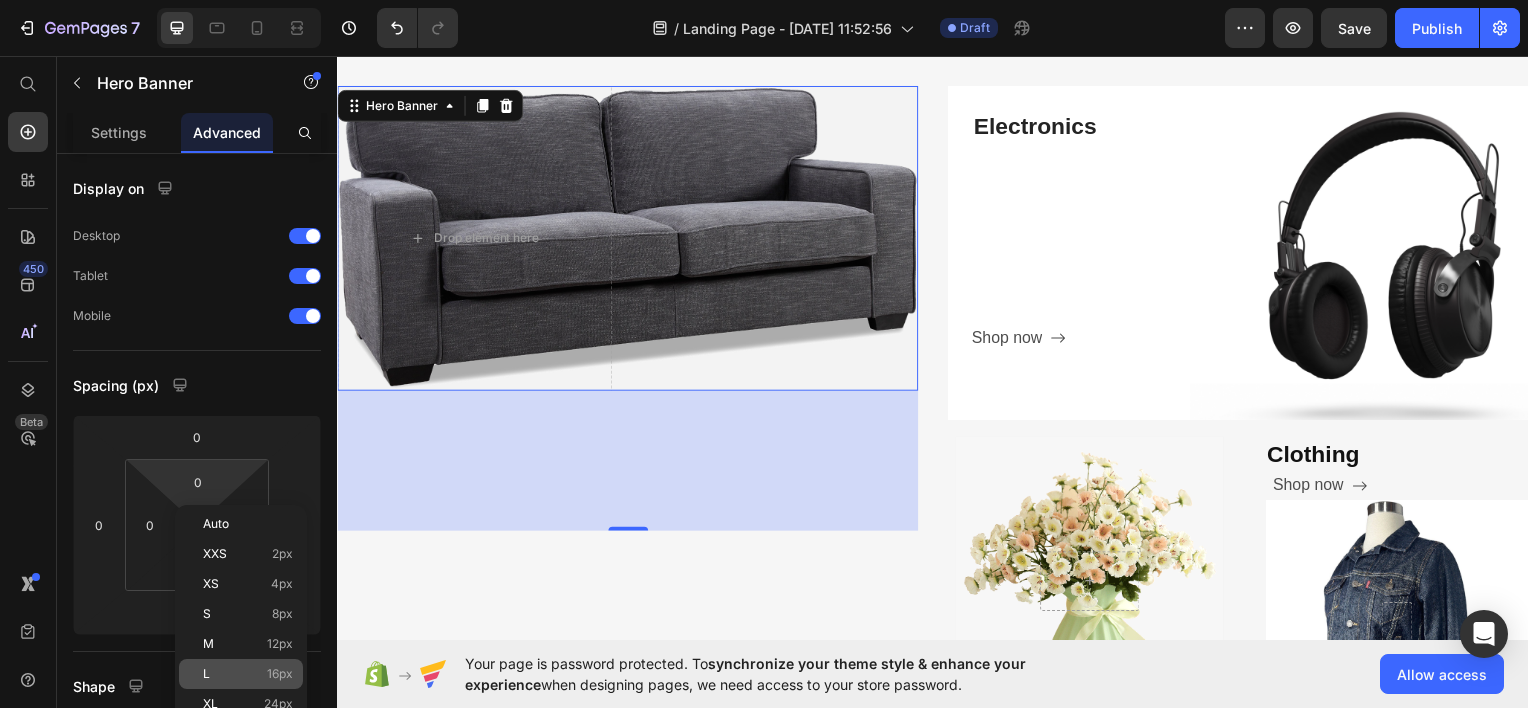 click on "L 16px" at bounding box center [248, 674] 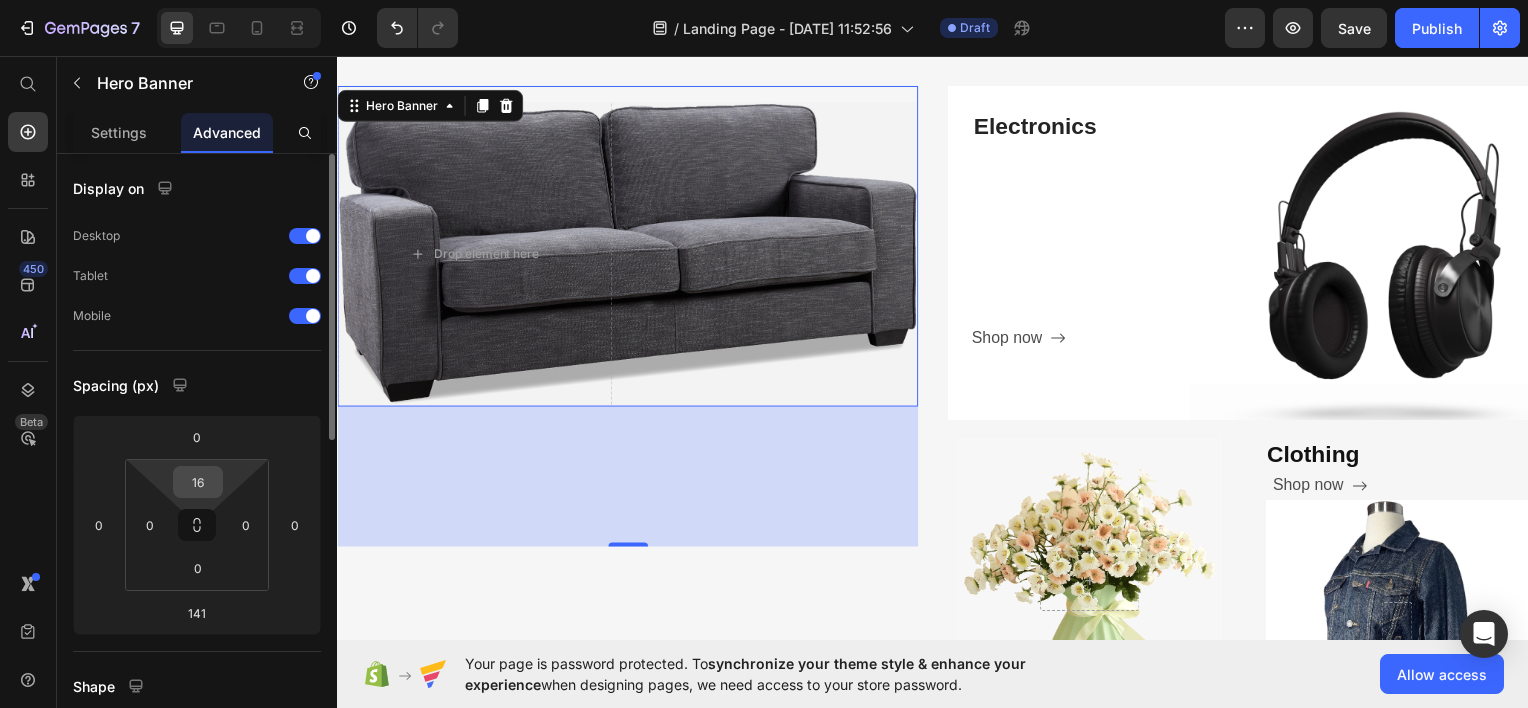 click on "16" at bounding box center [198, 482] 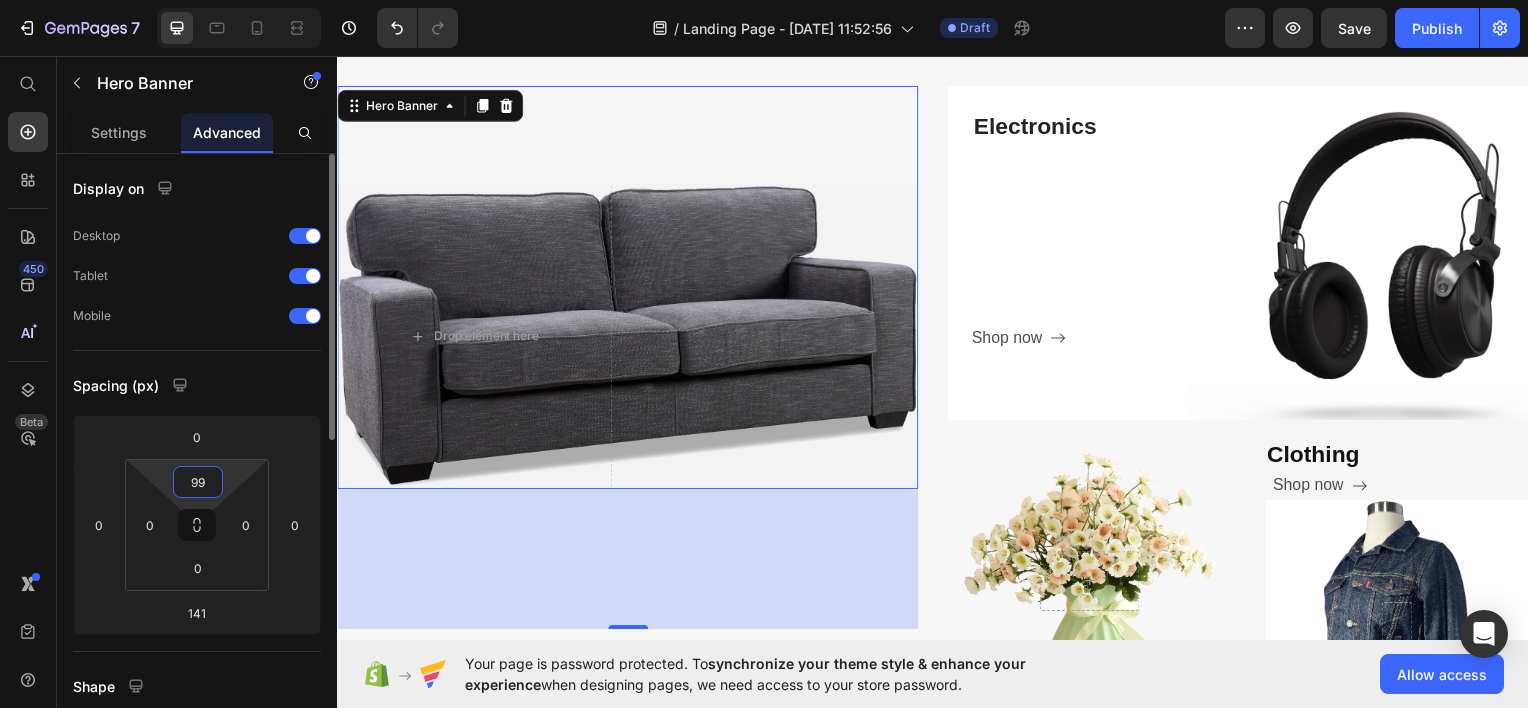 drag, startPoint x: 201, startPoint y: 484, endPoint x: 159, endPoint y: 488, distance: 42.190044 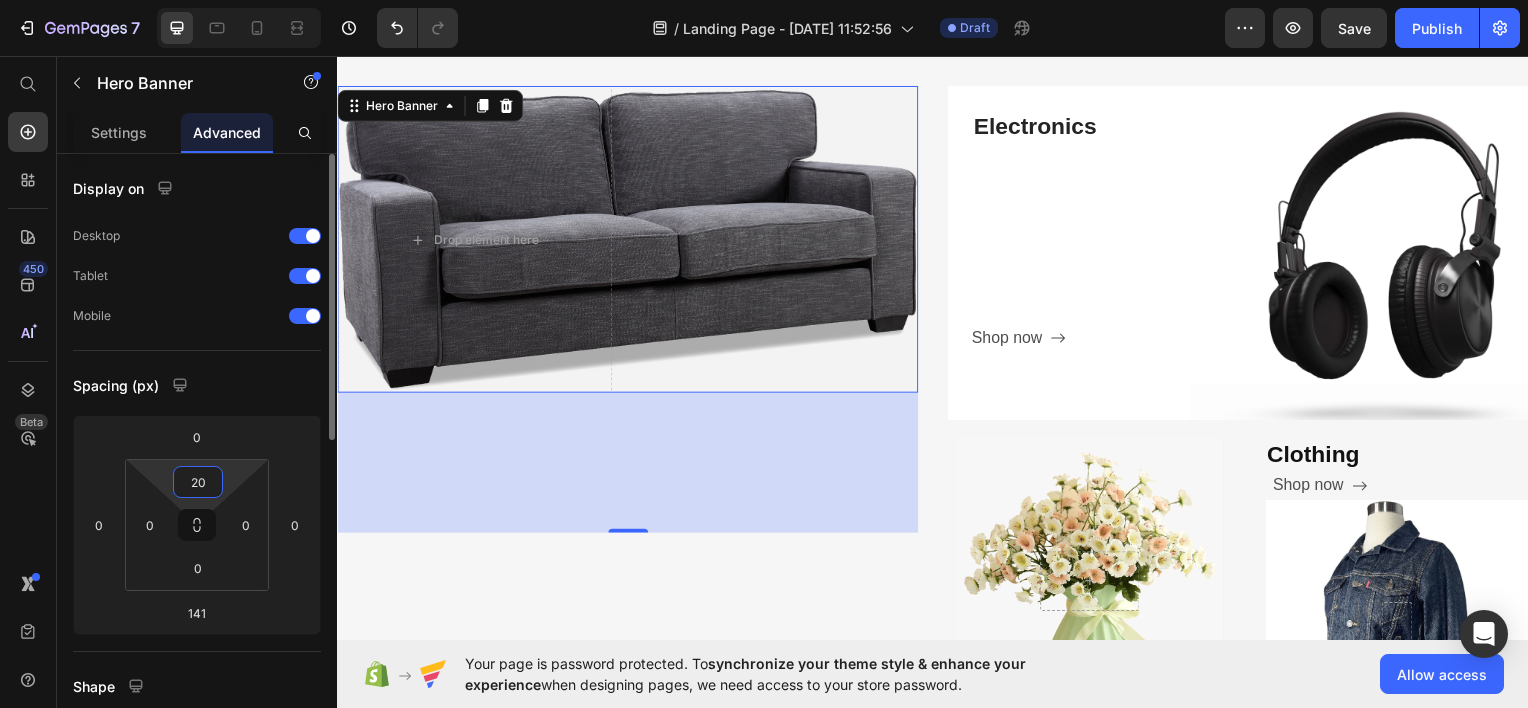 type on "200" 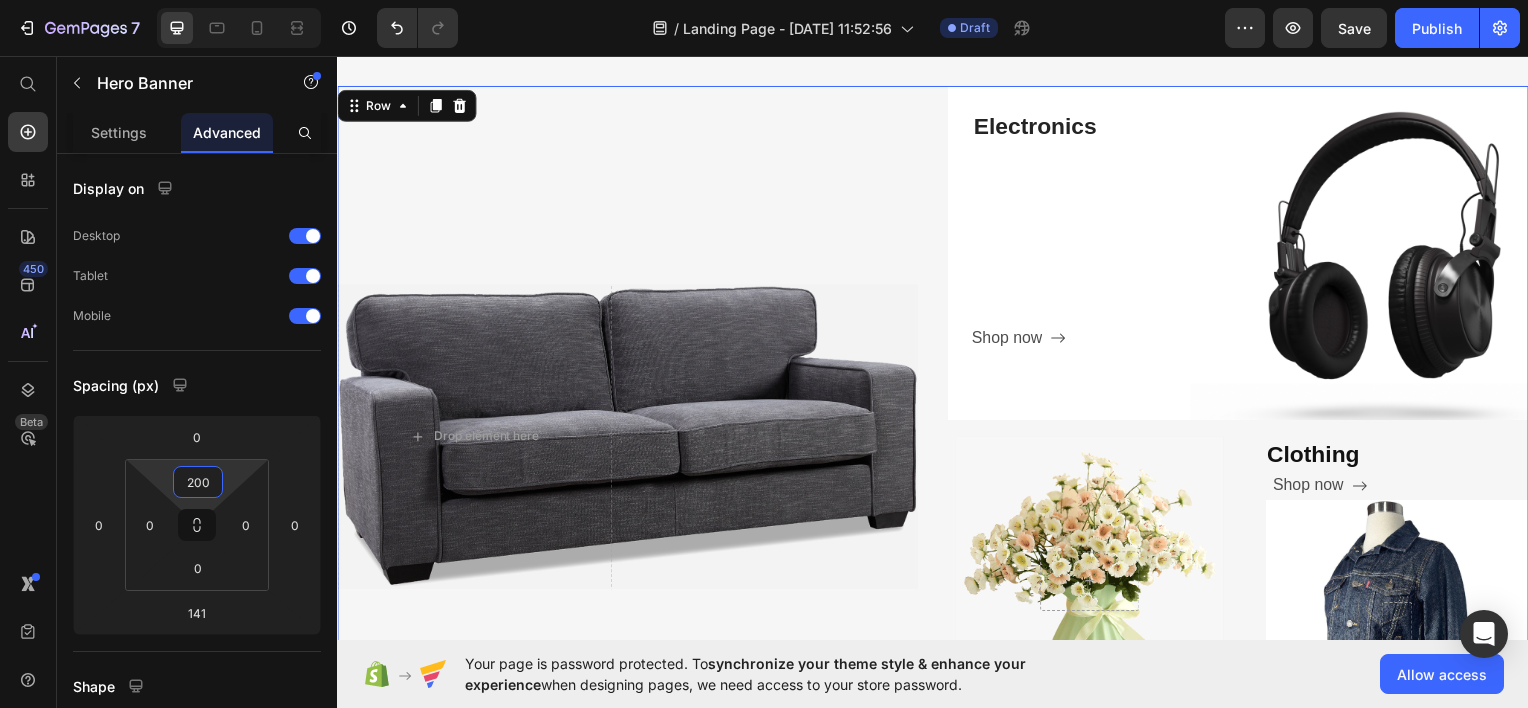 click on "Furniture Heading
Shop now Button Row
Drop element here Hero Banner Electronics Heading
Shop now Button Row Hero Banner
Hero Banner Home Decor Heading
Shop now Button Row Clothing Heading
Shop now Button
Hero Banner Row Row Row   0" at bounding box center [937, 544] 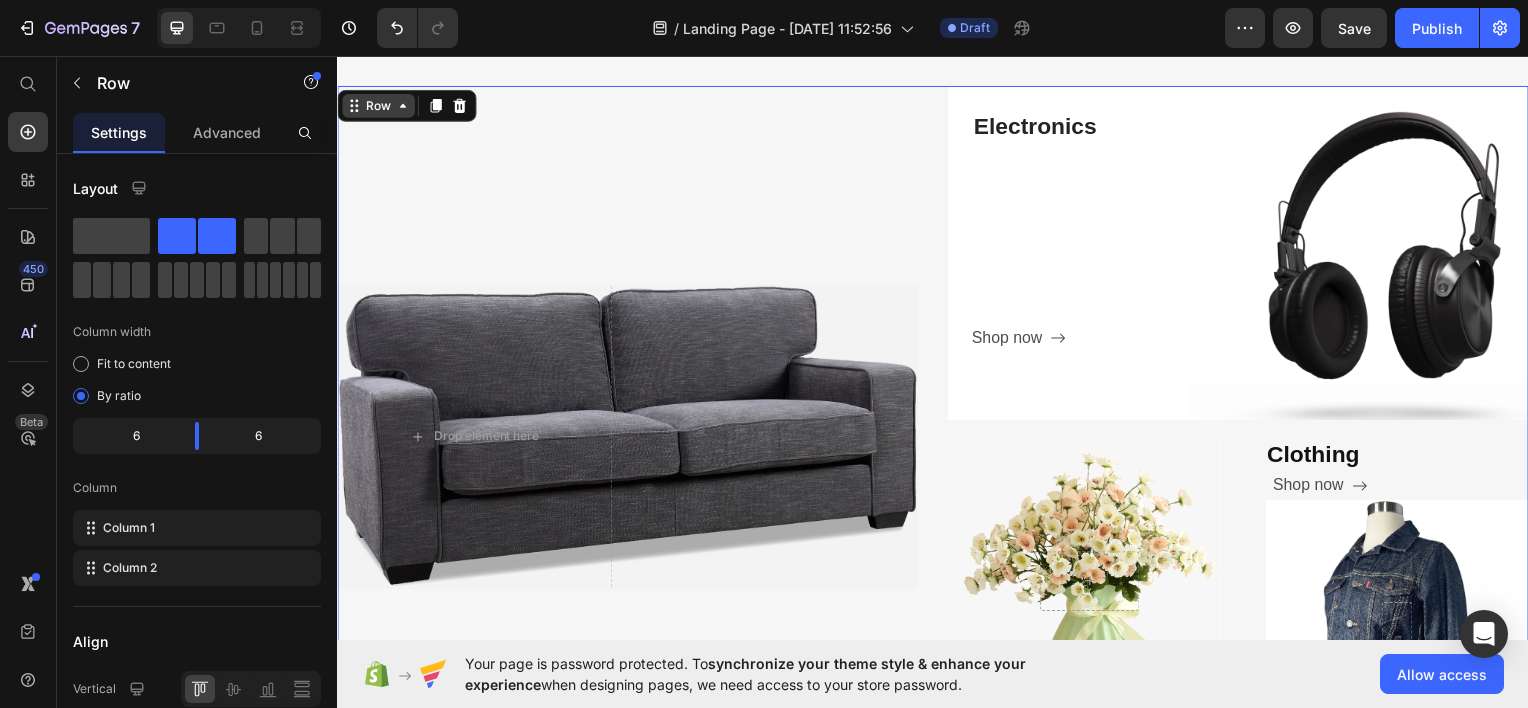 click 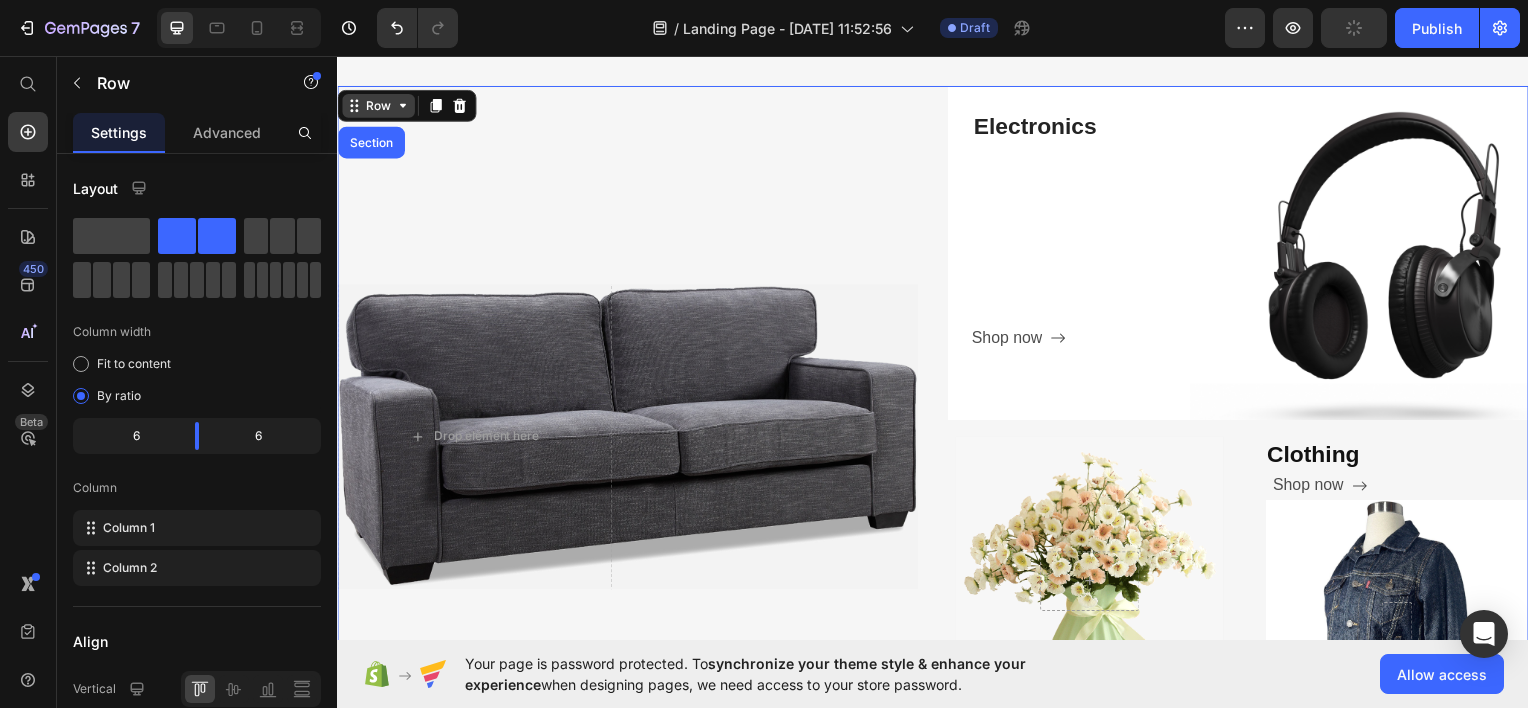 click 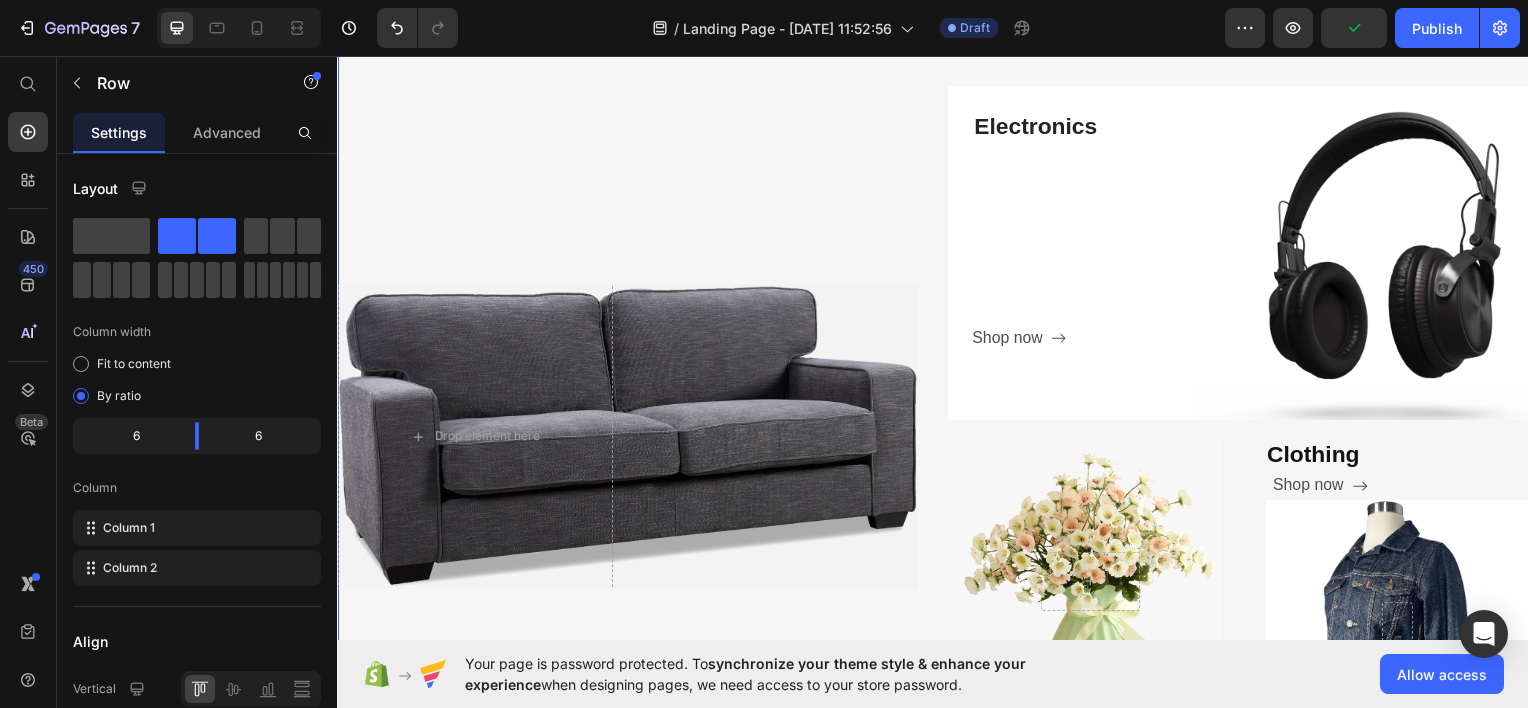 click on "Categories Heading Experience our prestigious after-sales service Text block Row Furniture Heading
Shop now Button Row
Drop element here Hero Banner Electronics Heading
Shop now Button Row Hero Banner
Hero Banner Home Decor Heading
Shop now Button Row Clothing Heading
Shop now Button
Hero Banner Row Row Row" at bounding box center (937, 462) 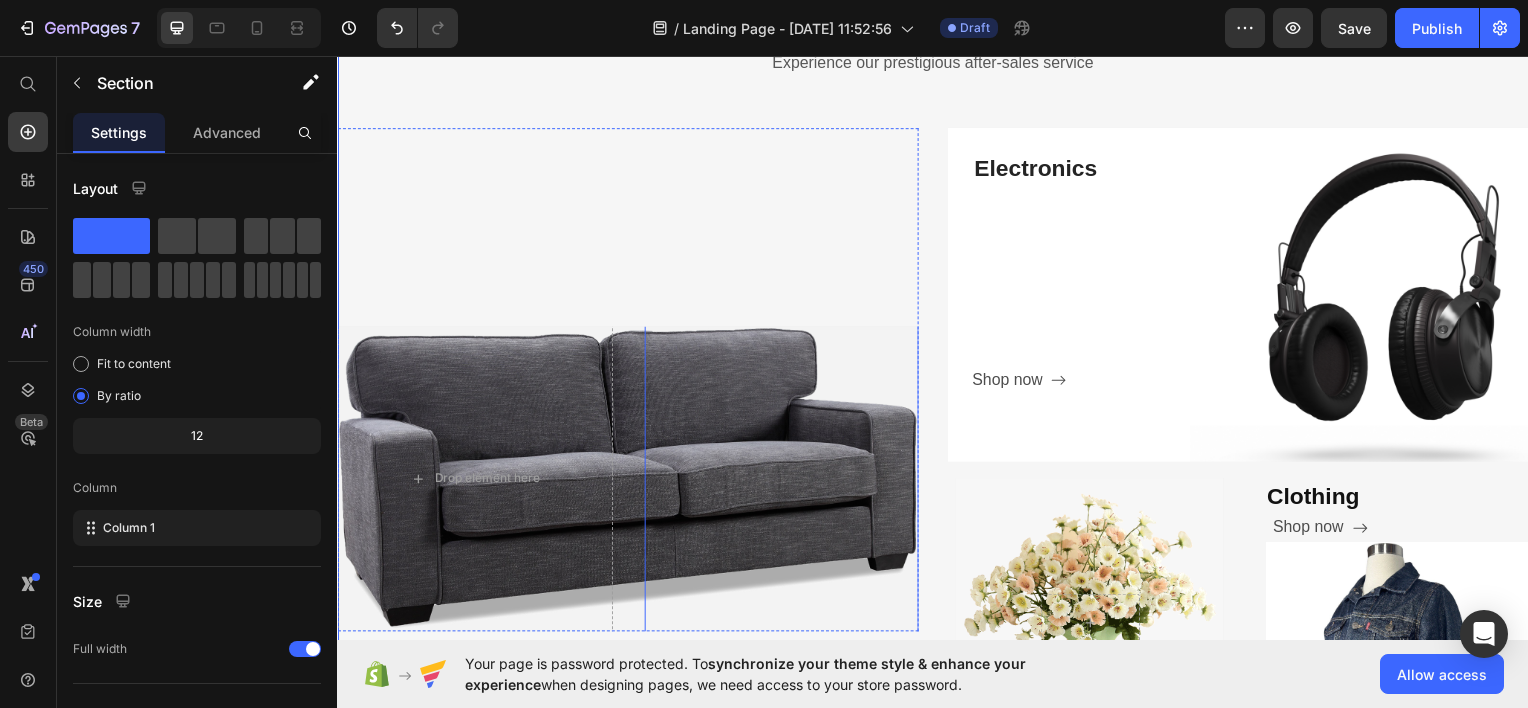 scroll, scrollTop: 704, scrollLeft: 0, axis: vertical 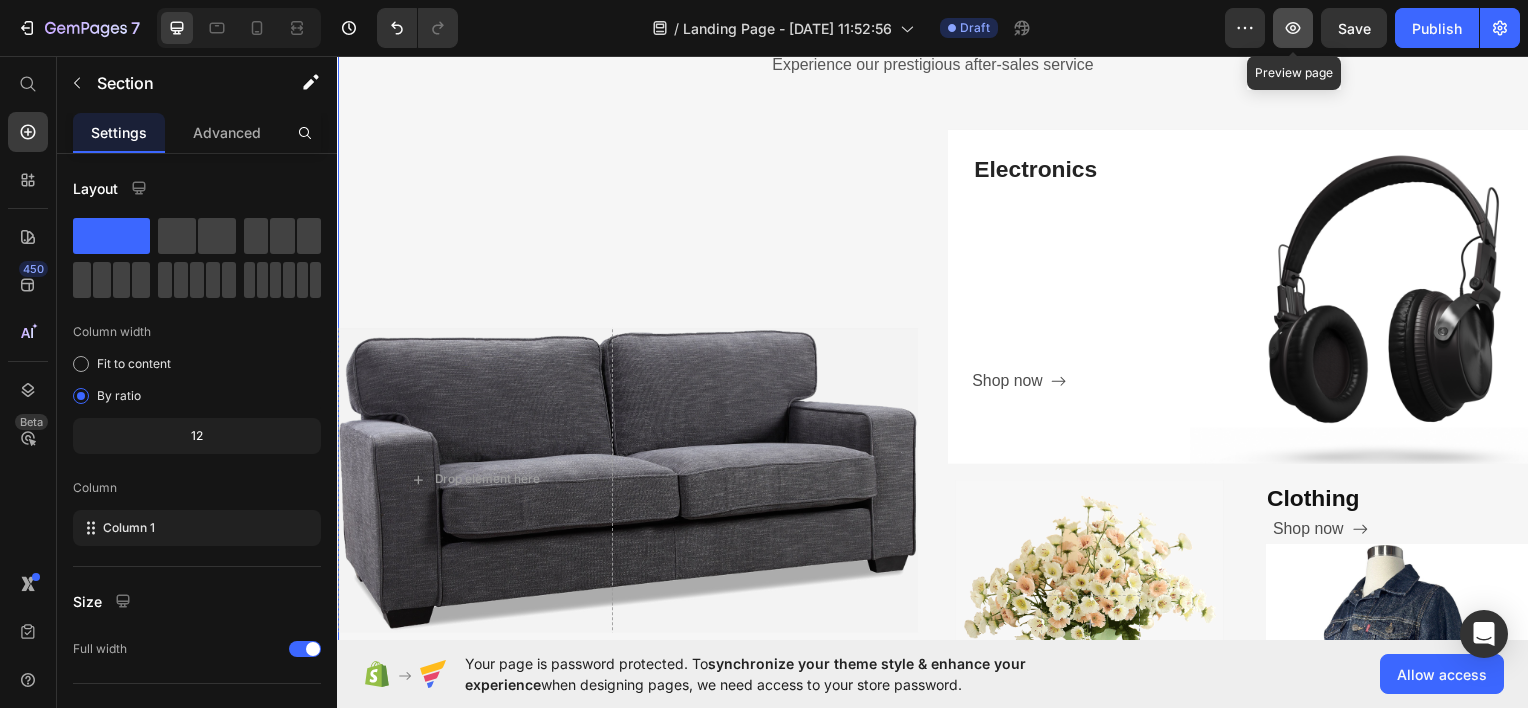 click 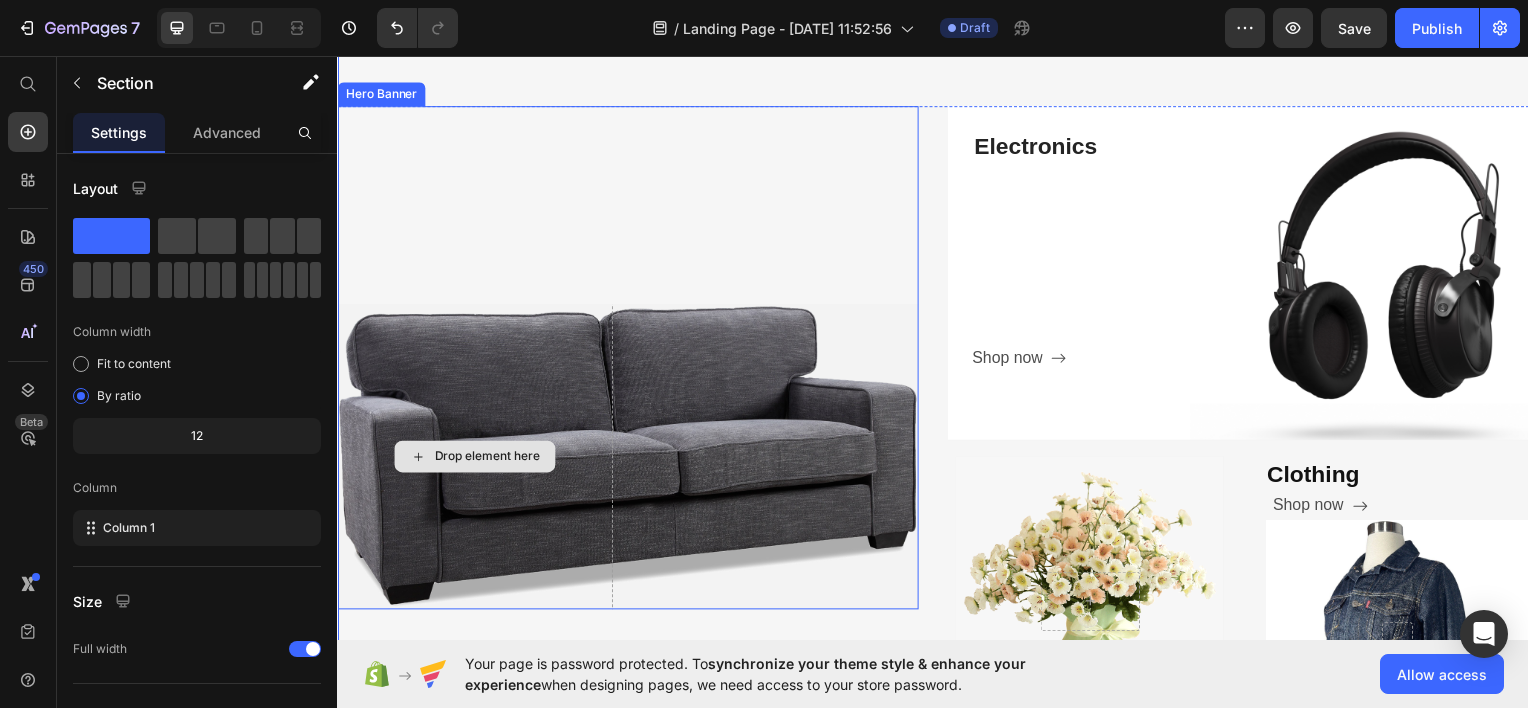 scroll, scrollTop: 727, scrollLeft: 0, axis: vertical 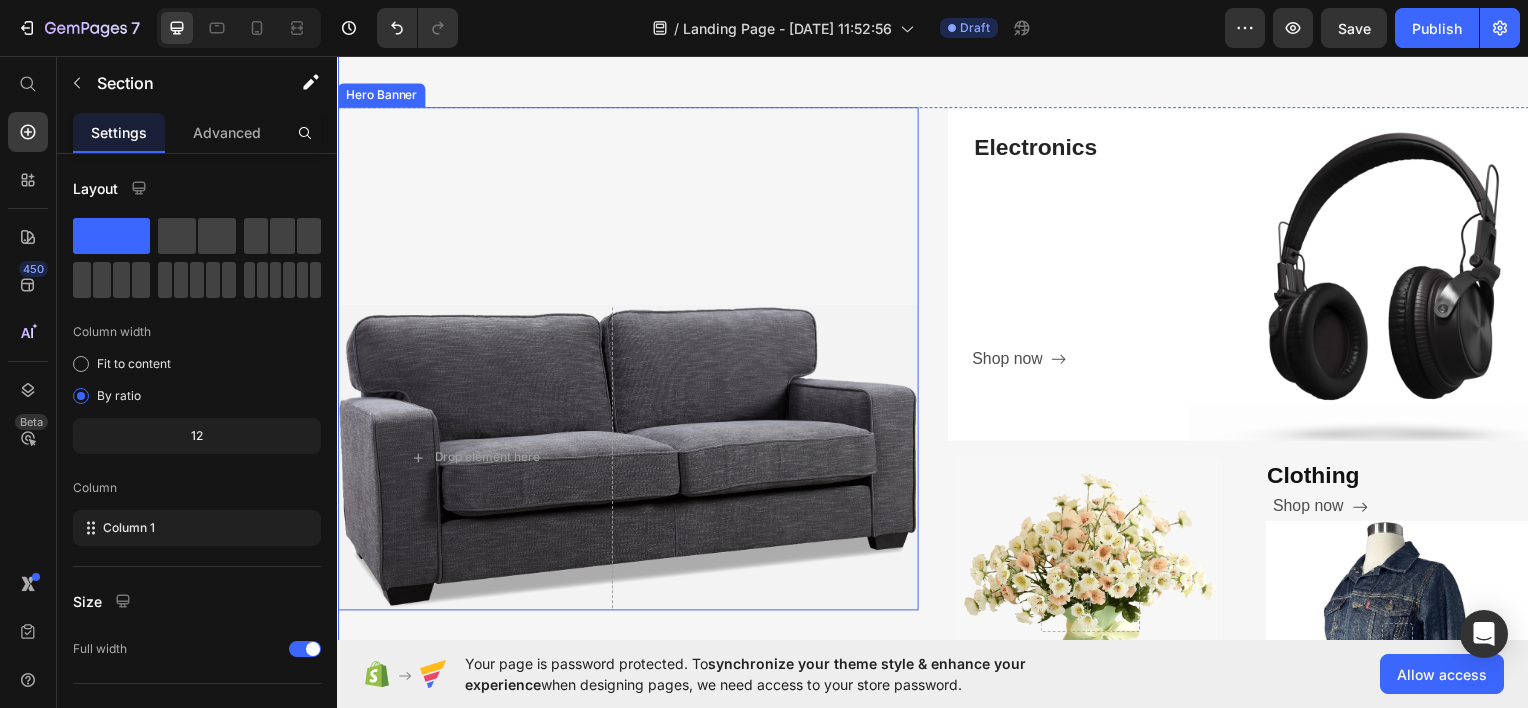 click on "Furniture Heading
Shop now Button Row
Drop element here Hero Banner" at bounding box center (629, 359) 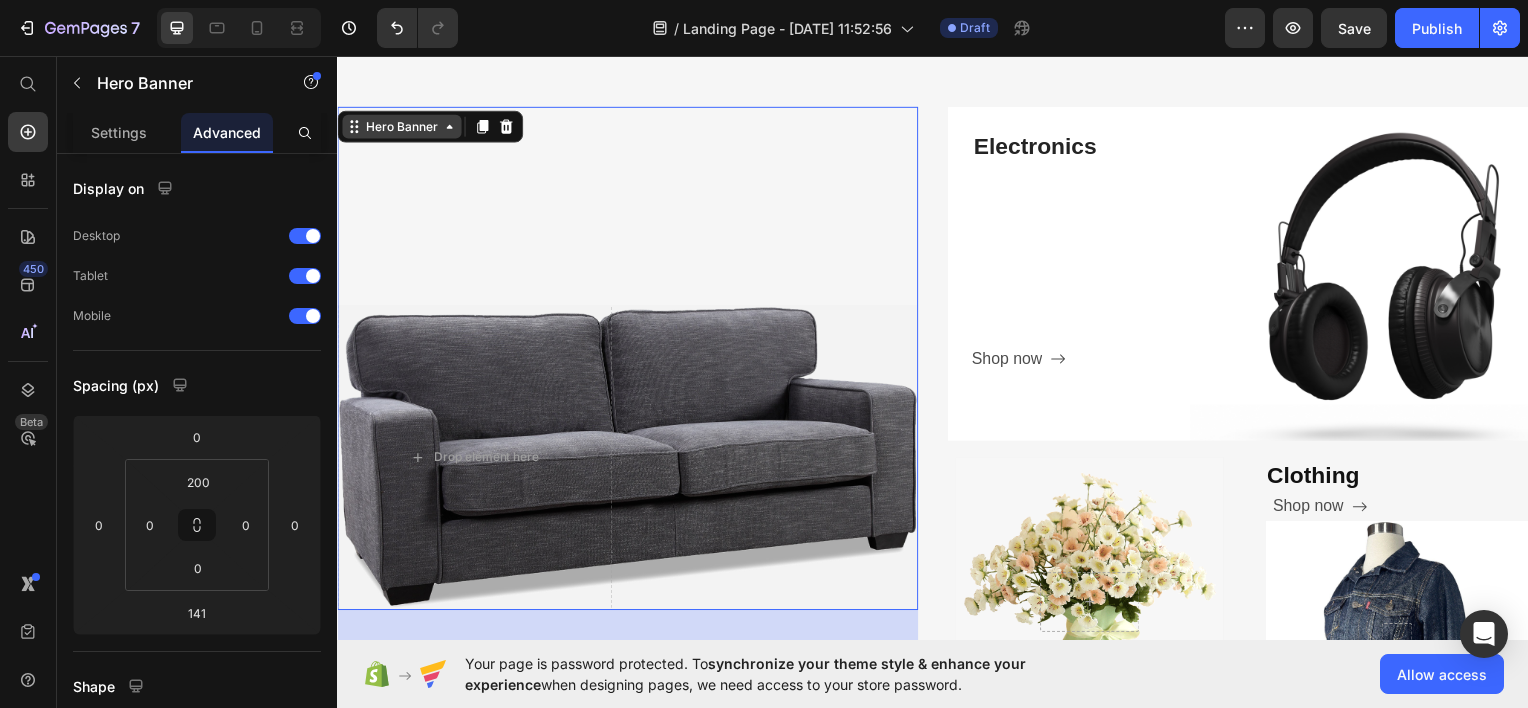 click 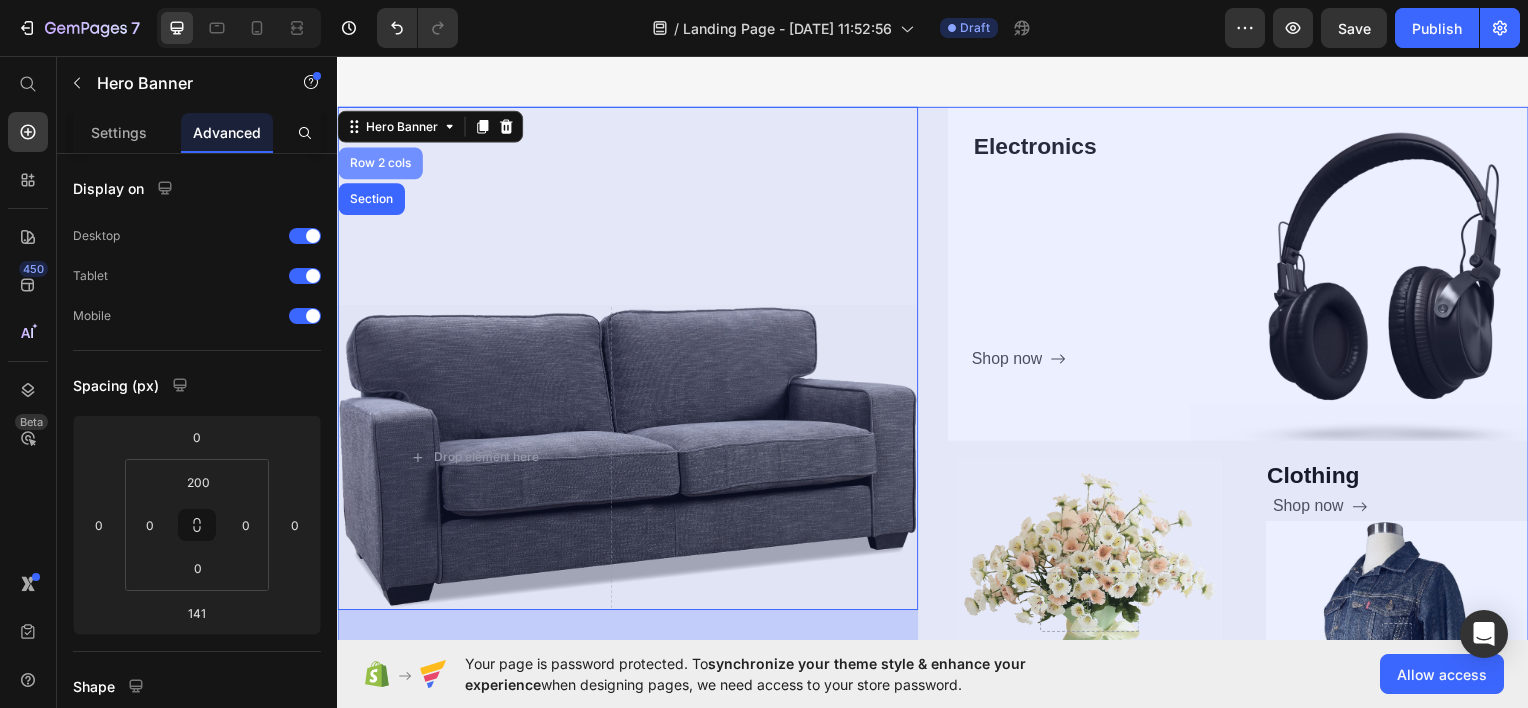 click on "Row 2 cols" at bounding box center [380, 163] 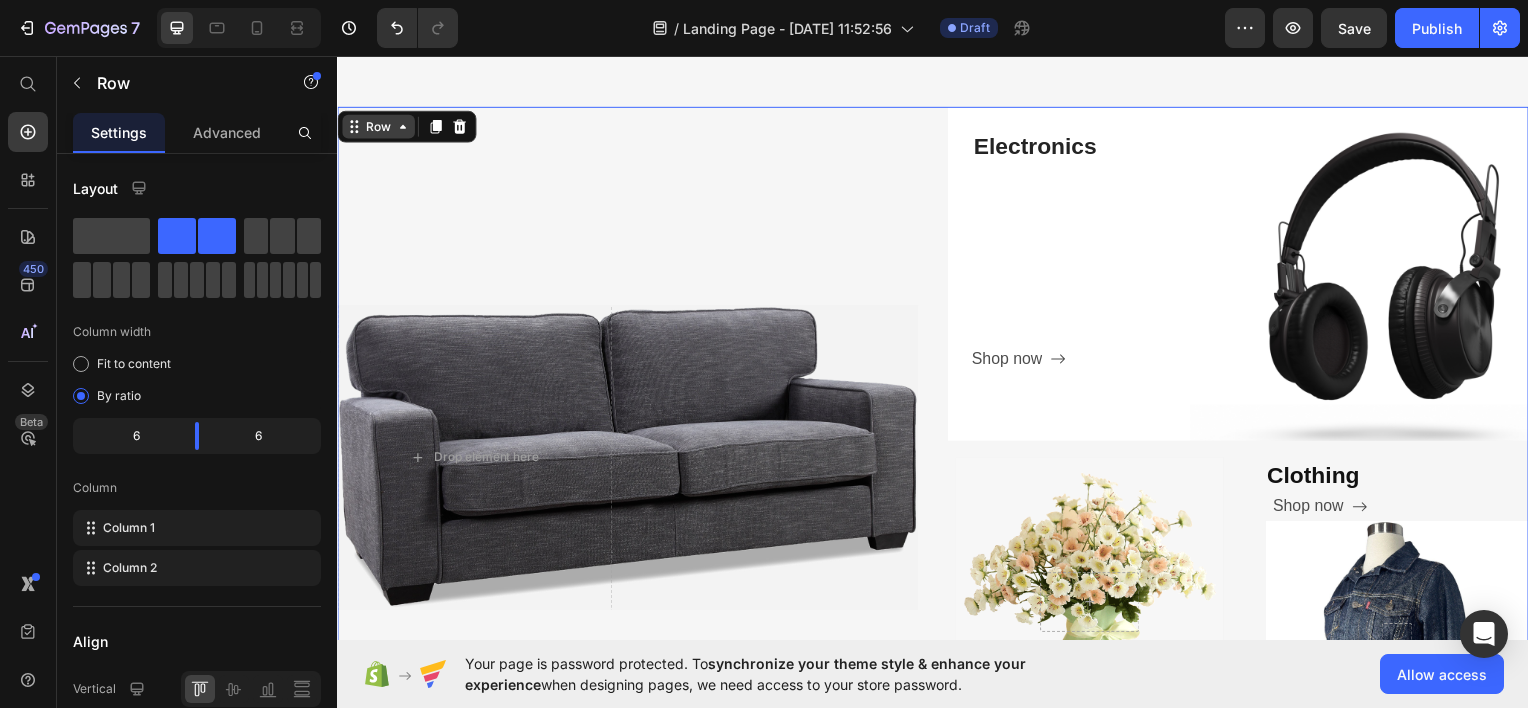 click 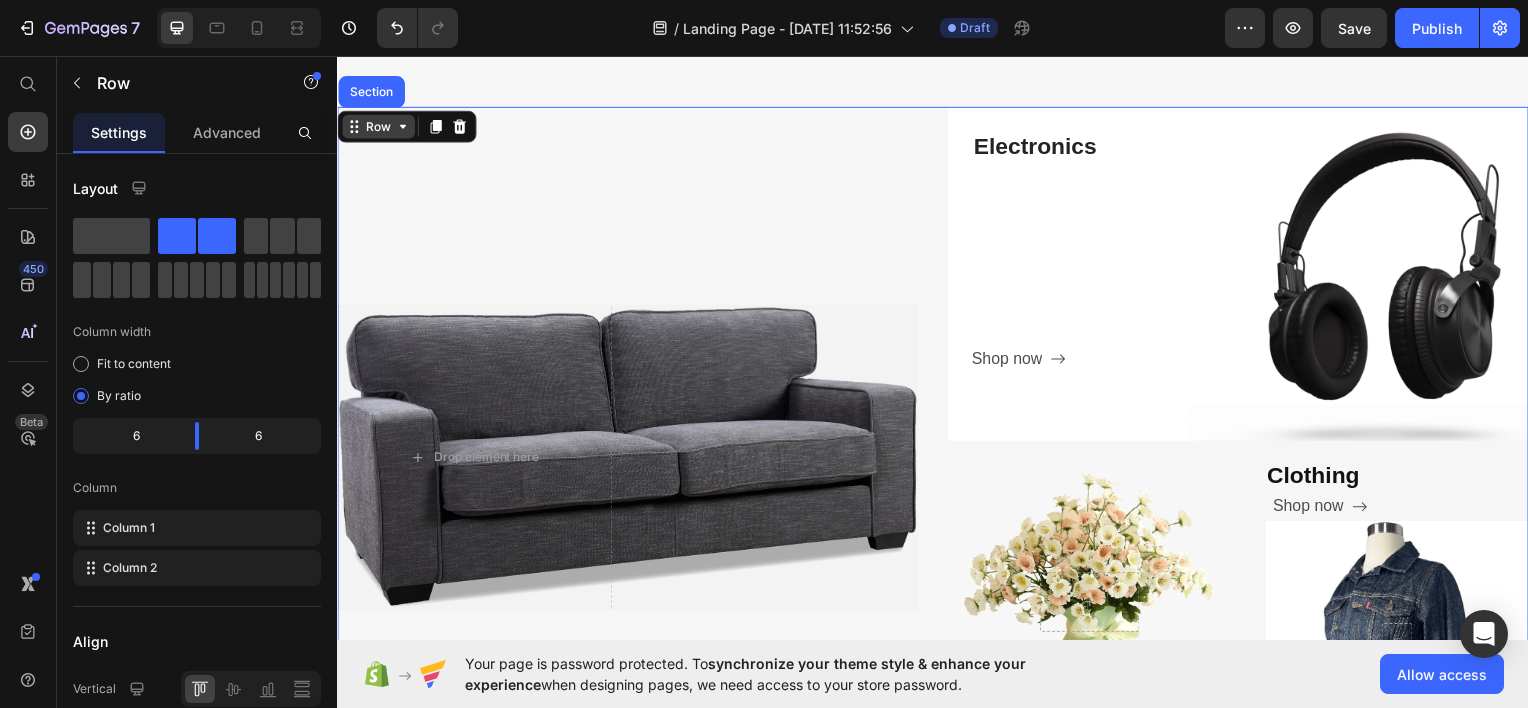 click 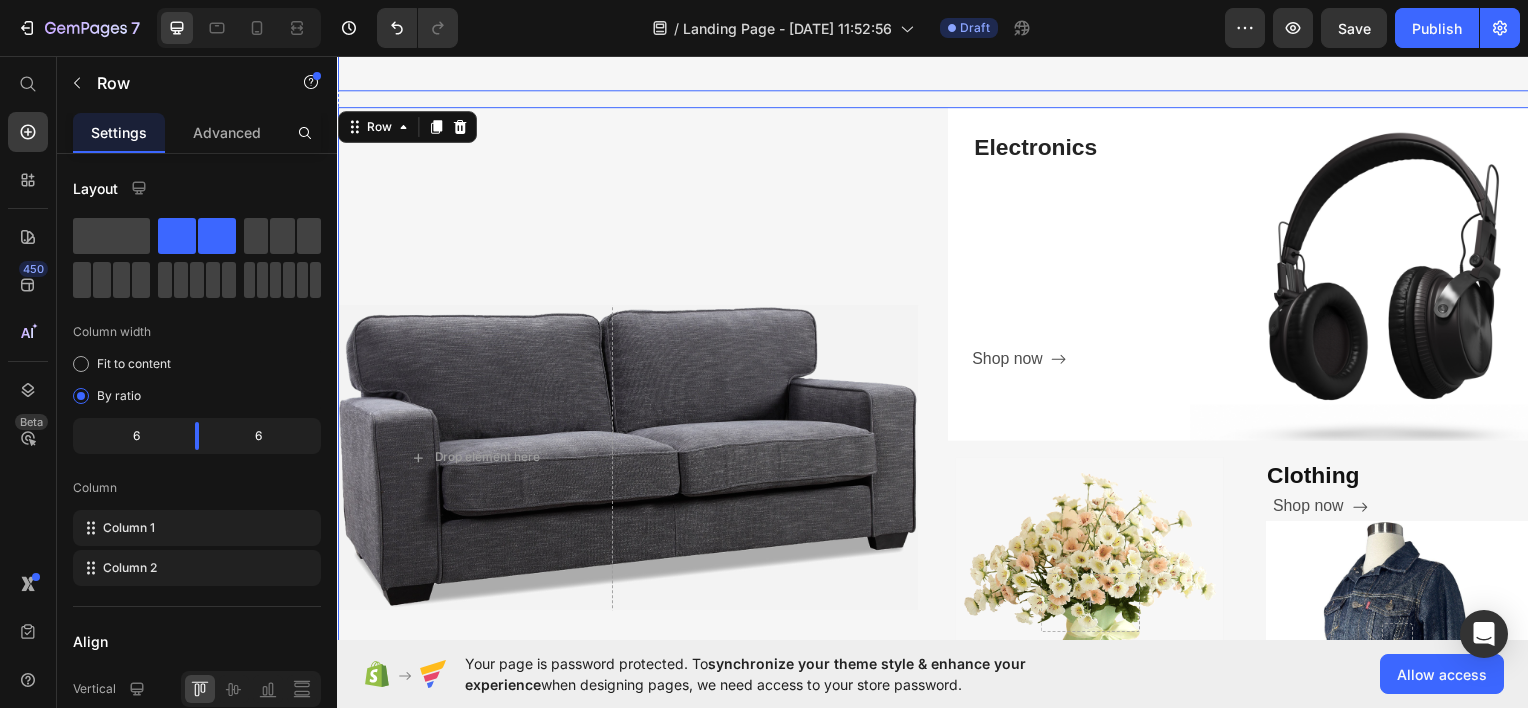 click on "Categories Heading Experience our prestigious after-sales service Text block" at bounding box center [937, 16] 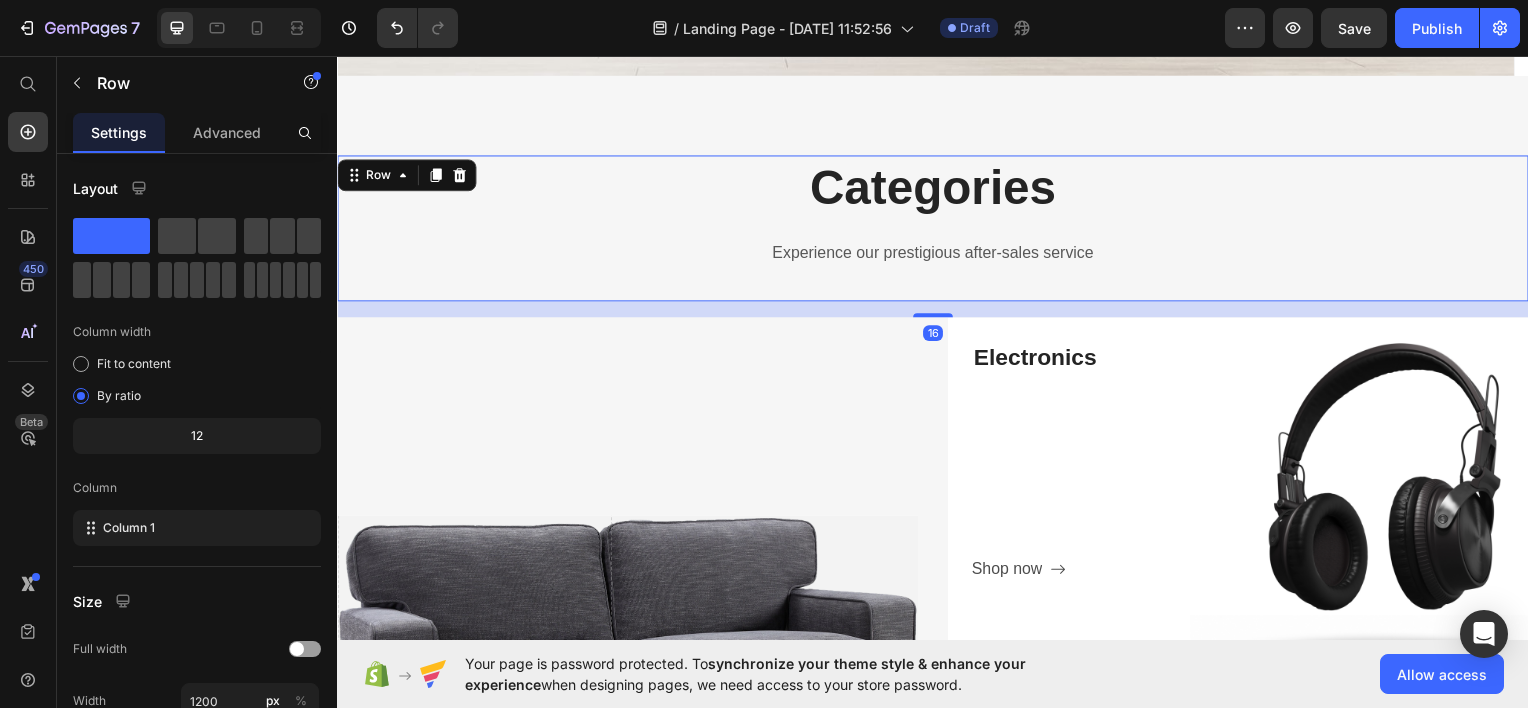 scroll, scrollTop: 496, scrollLeft: 0, axis: vertical 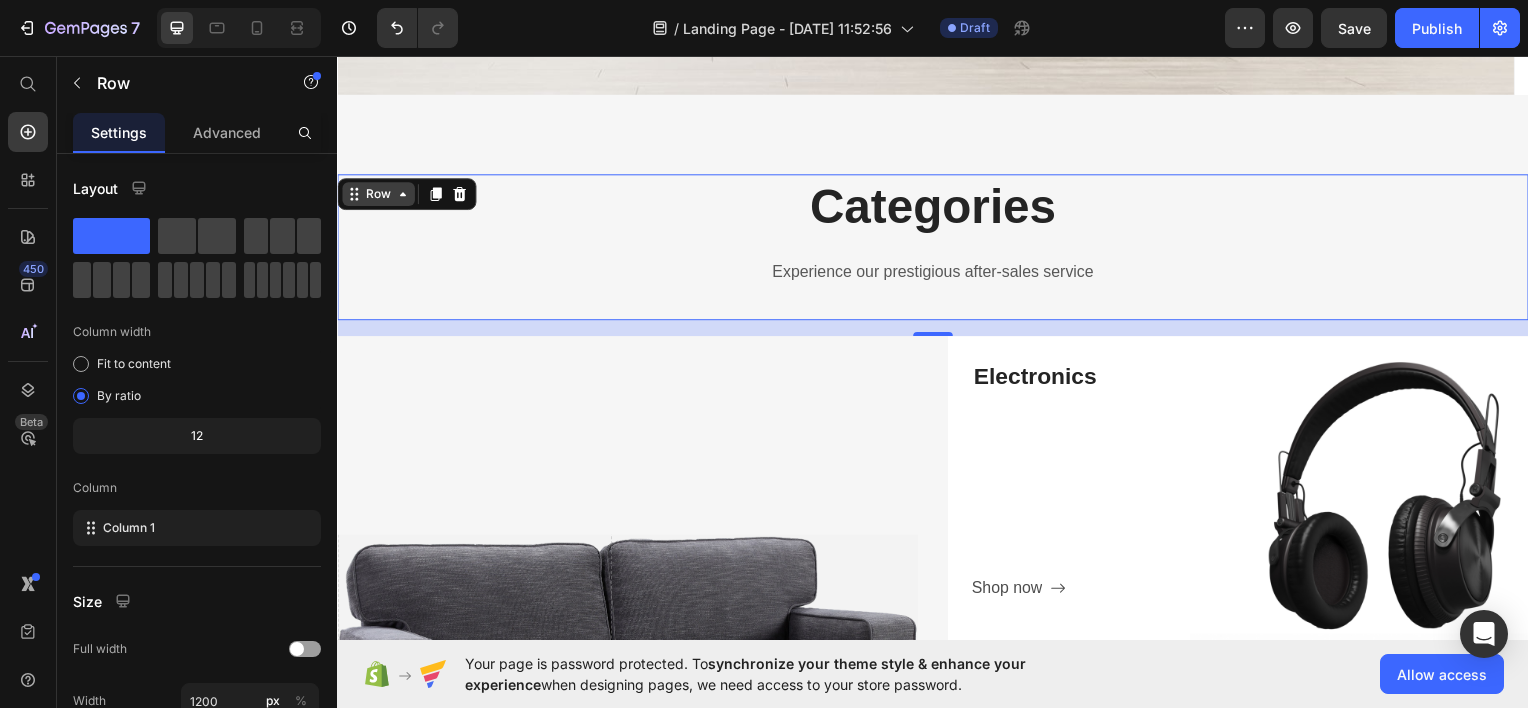 click 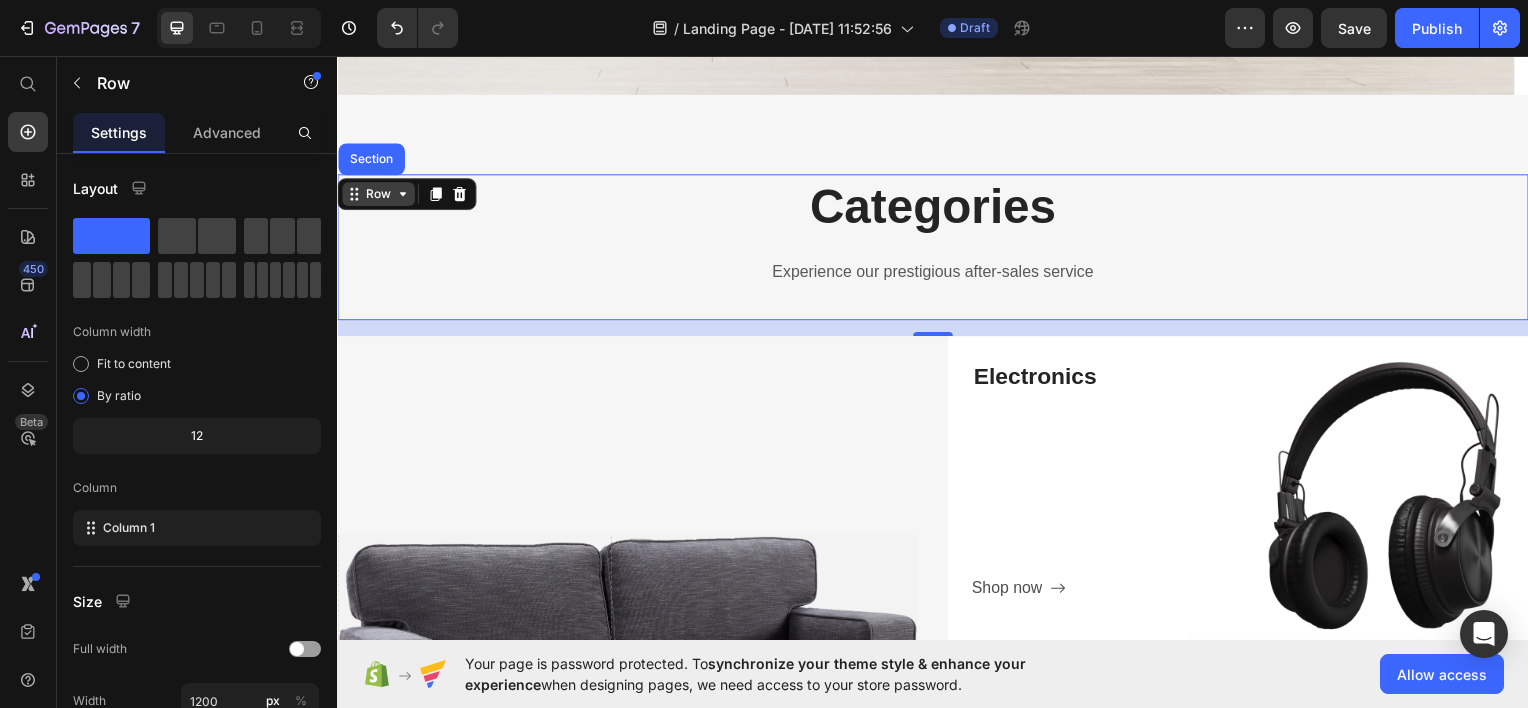 click 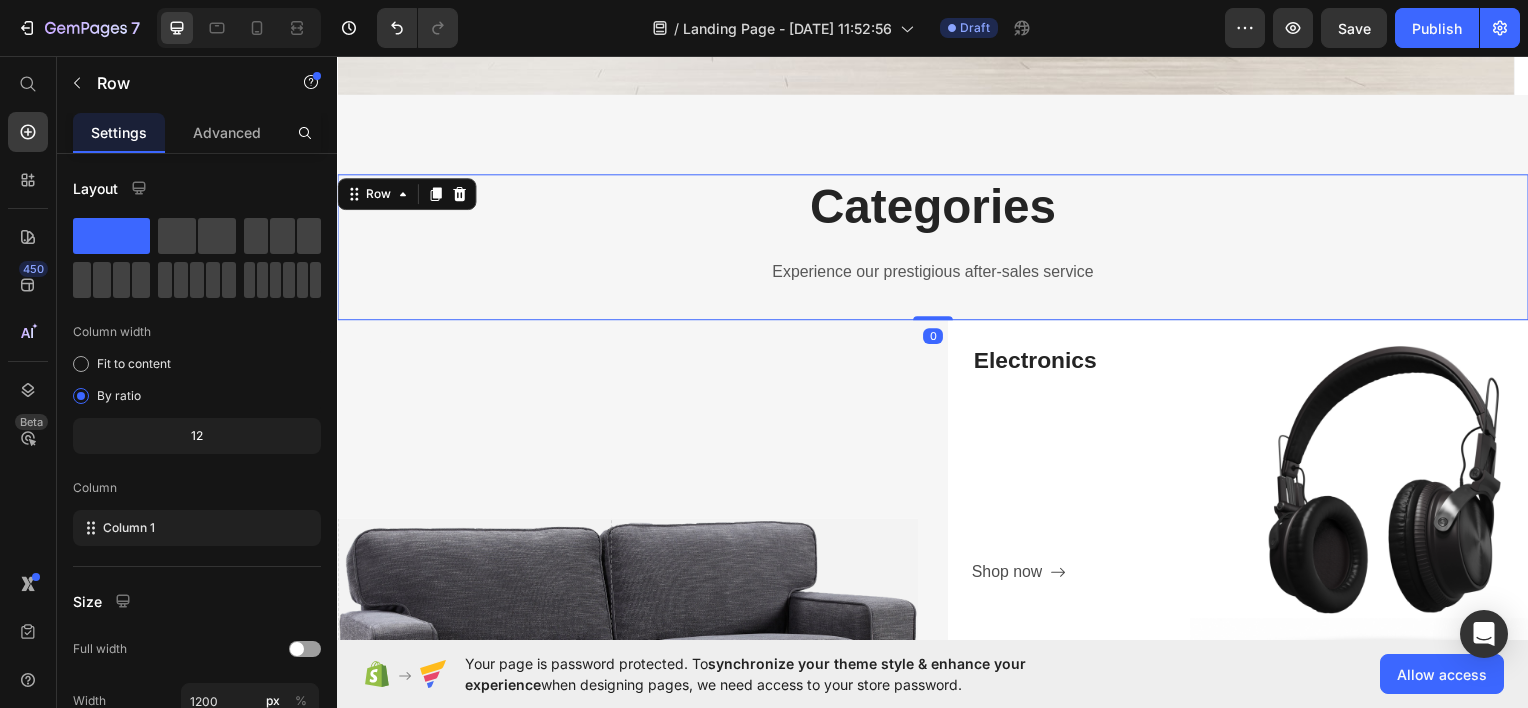 drag, startPoint x: 928, startPoint y: 335, endPoint x: 934, endPoint y: 286, distance: 49.365982 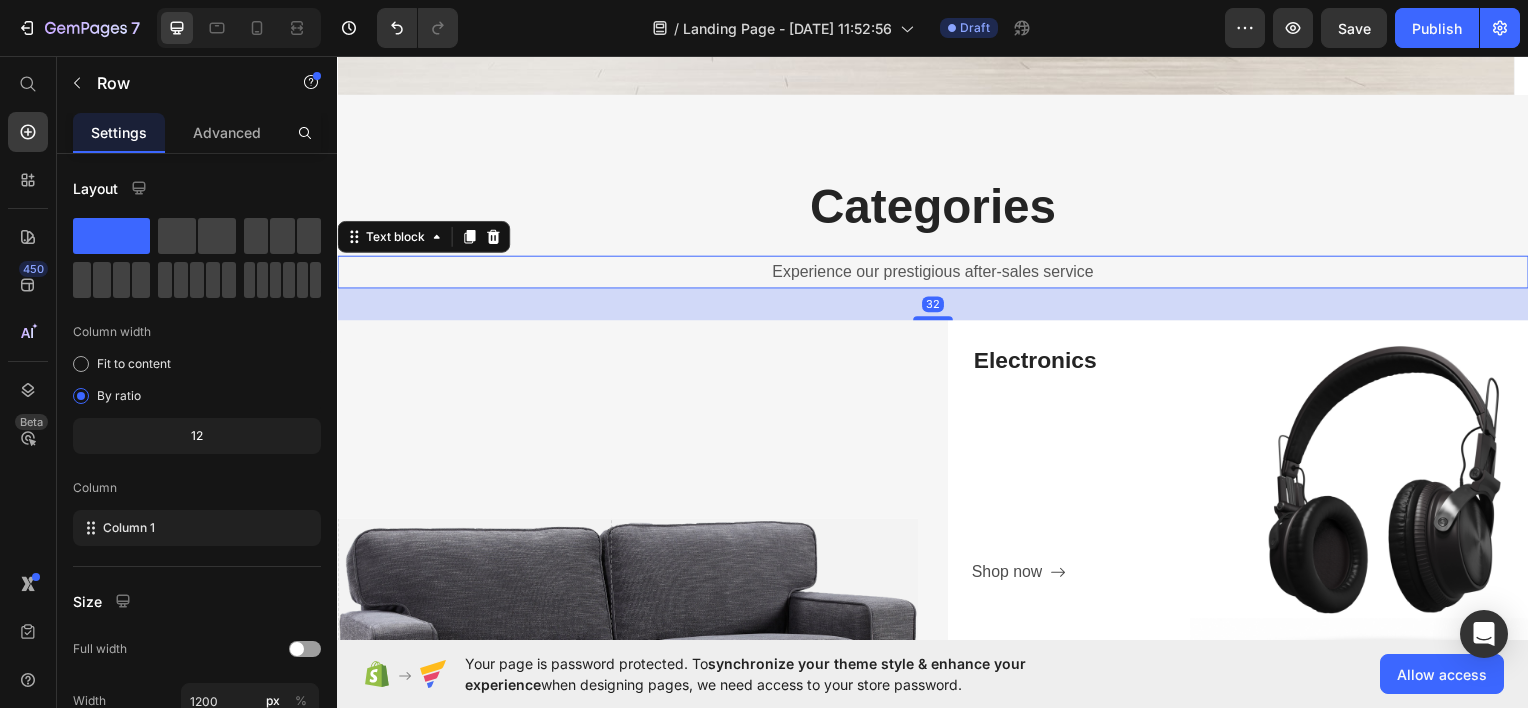 click on "Experience our prestigious after-sales service" at bounding box center [937, 272] 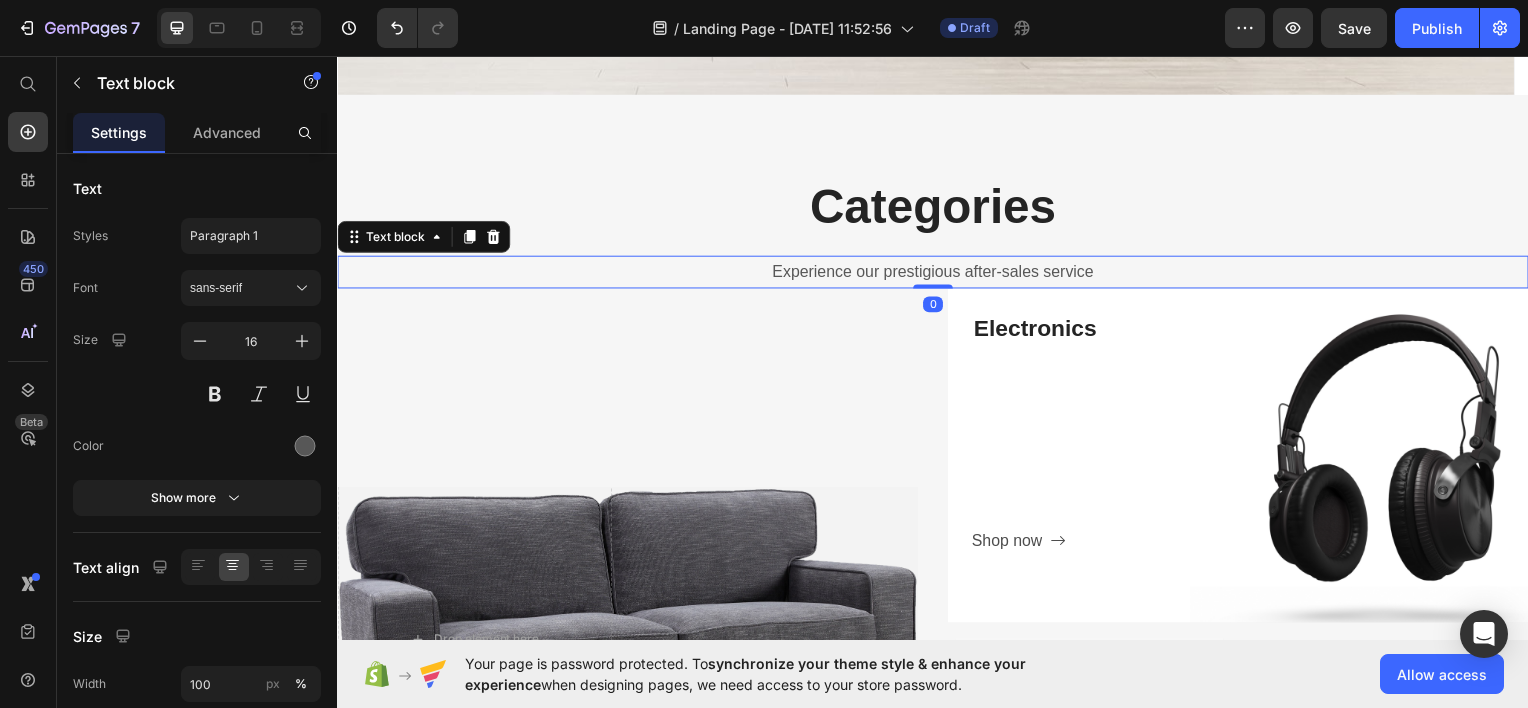 drag, startPoint x: 927, startPoint y: 313, endPoint x: 934, endPoint y: 254, distance: 59.413803 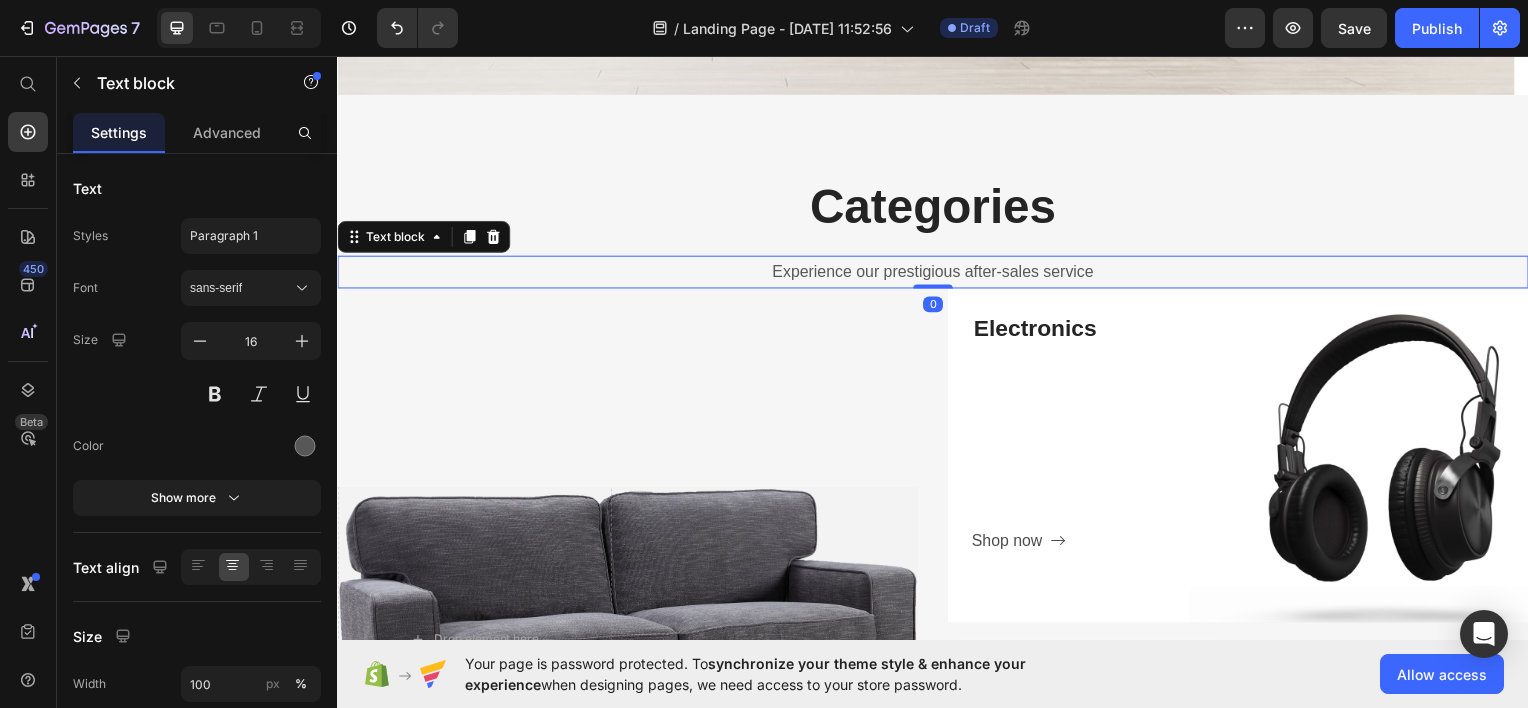 click on "Experience our prestigious after-sales service" at bounding box center (937, 272) 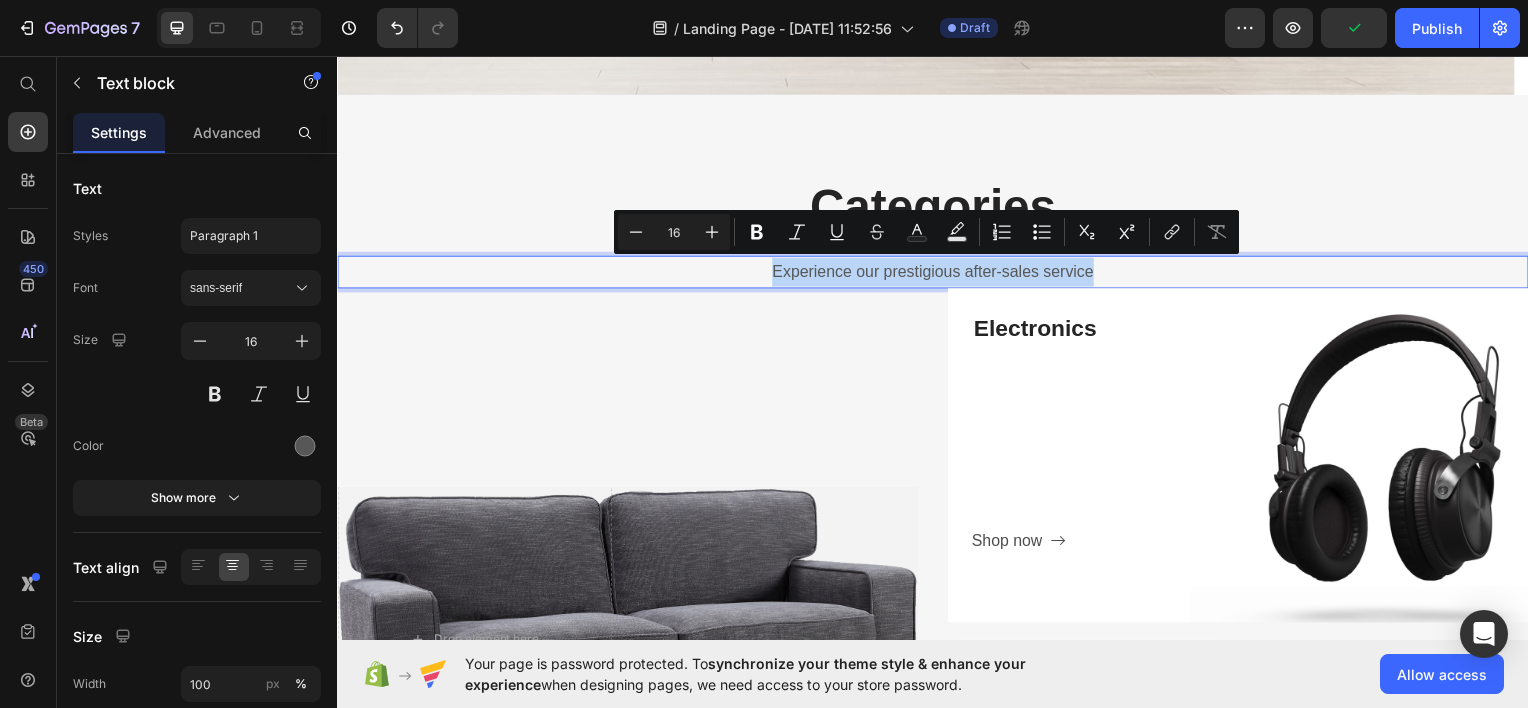 drag, startPoint x: 765, startPoint y: 265, endPoint x: 1146, endPoint y: 261, distance: 381.021 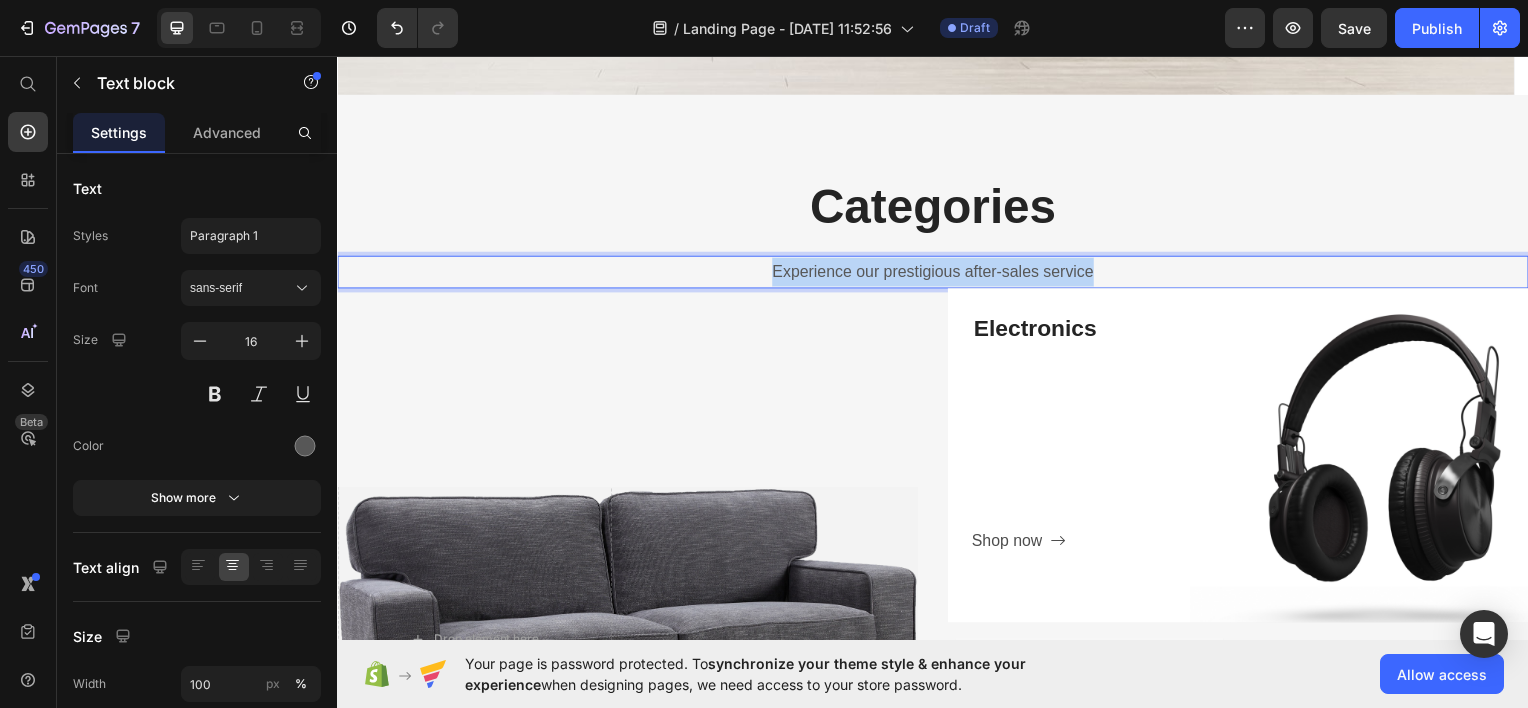 drag, startPoint x: 1106, startPoint y: 267, endPoint x: 764, endPoint y: 270, distance: 342.01315 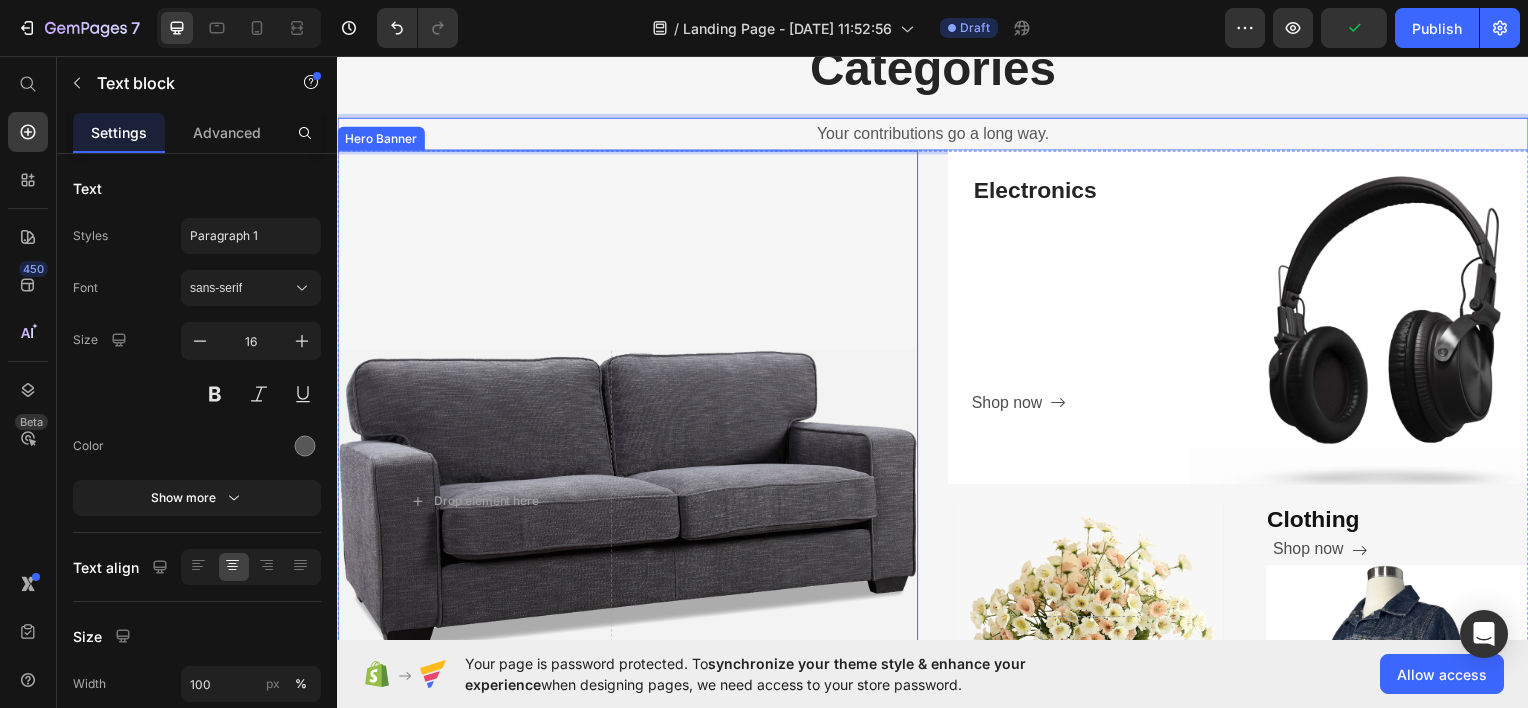 scroll, scrollTop: 637, scrollLeft: 0, axis: vertical 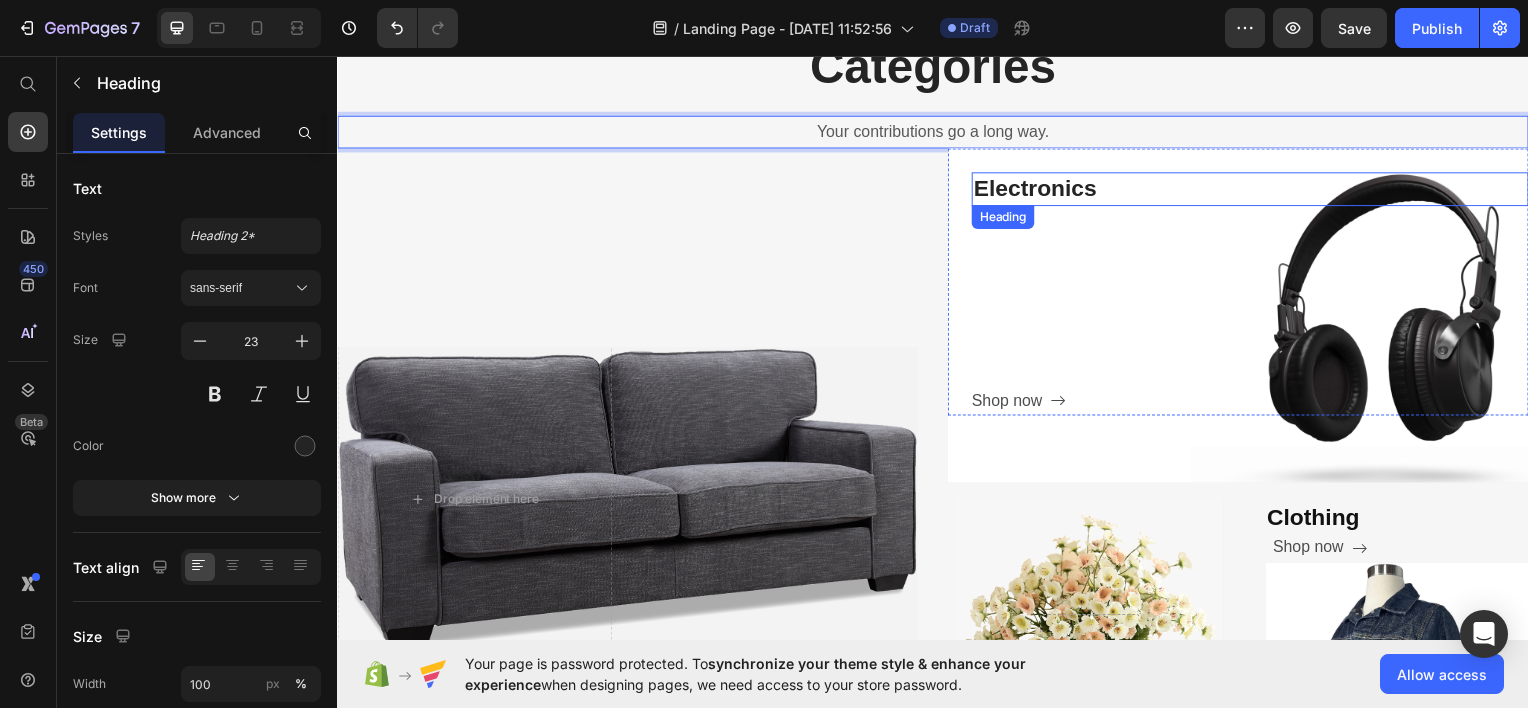 click on "Electronics" at bounding box center [1256, 189] 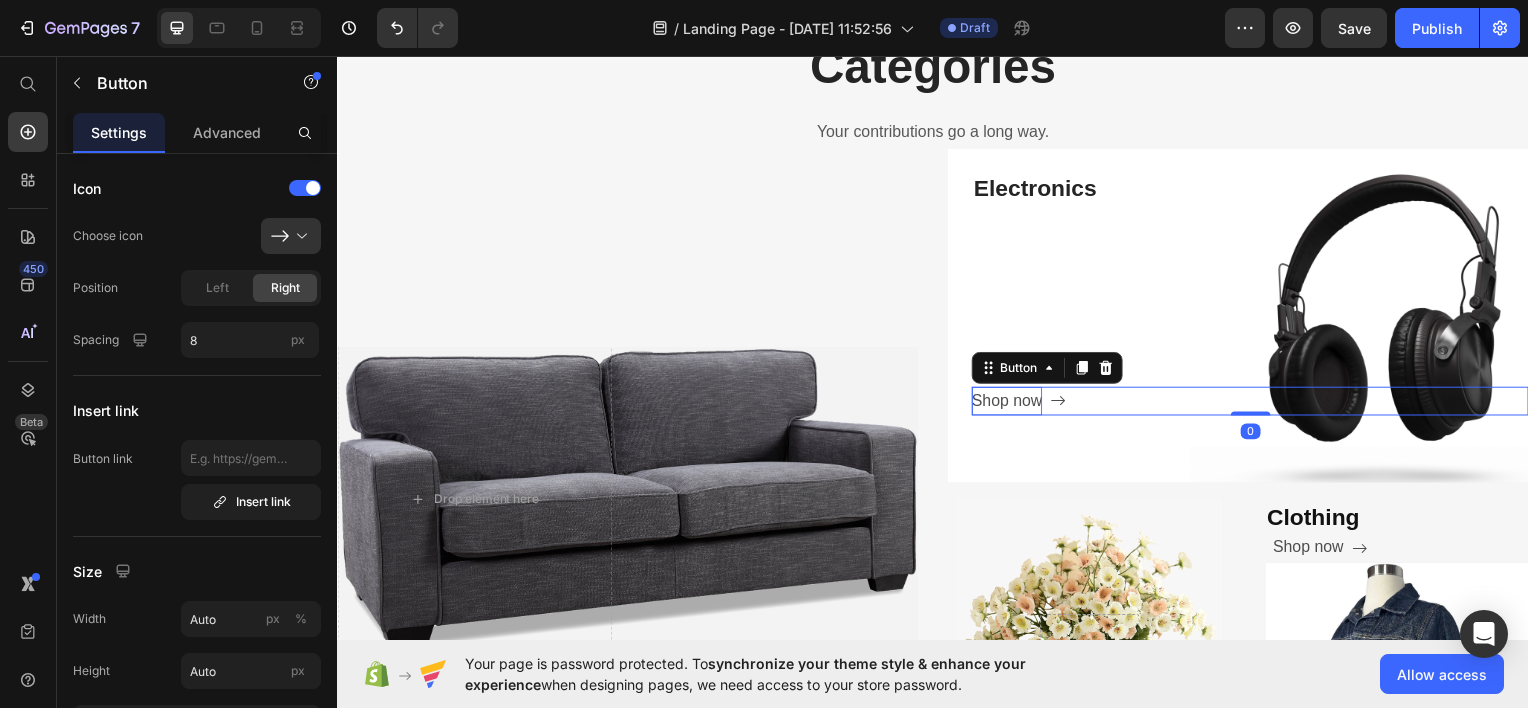 type 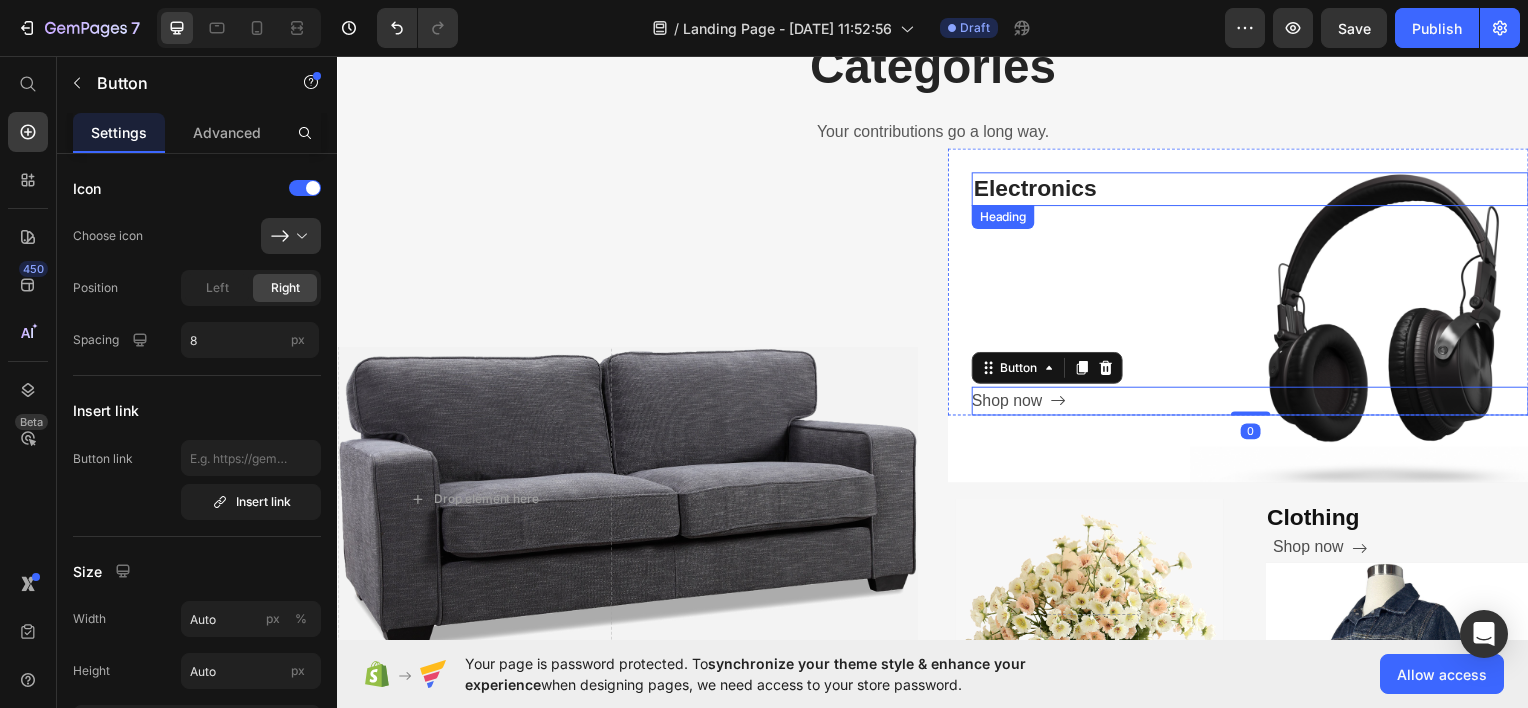 click on "Electronics" at bounding box center [1256, 189] 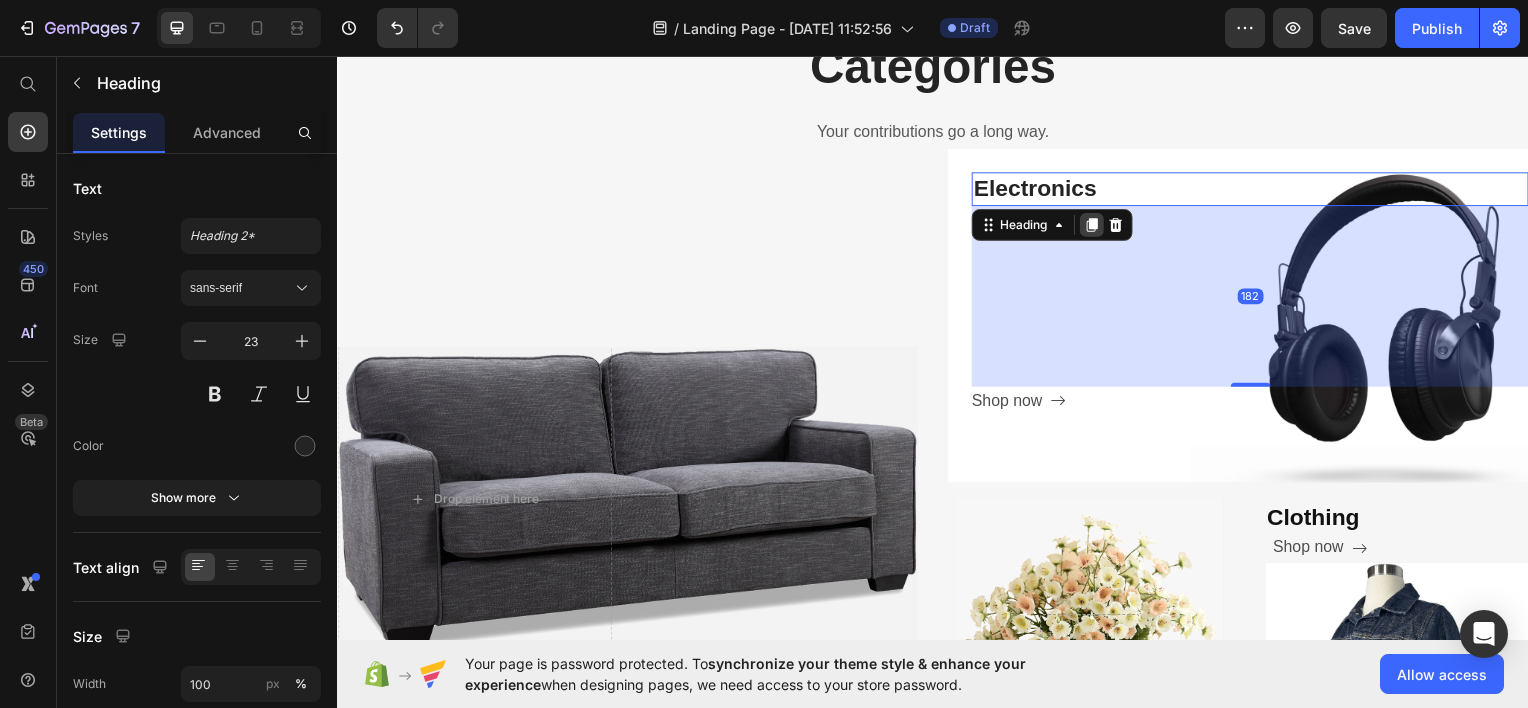 click 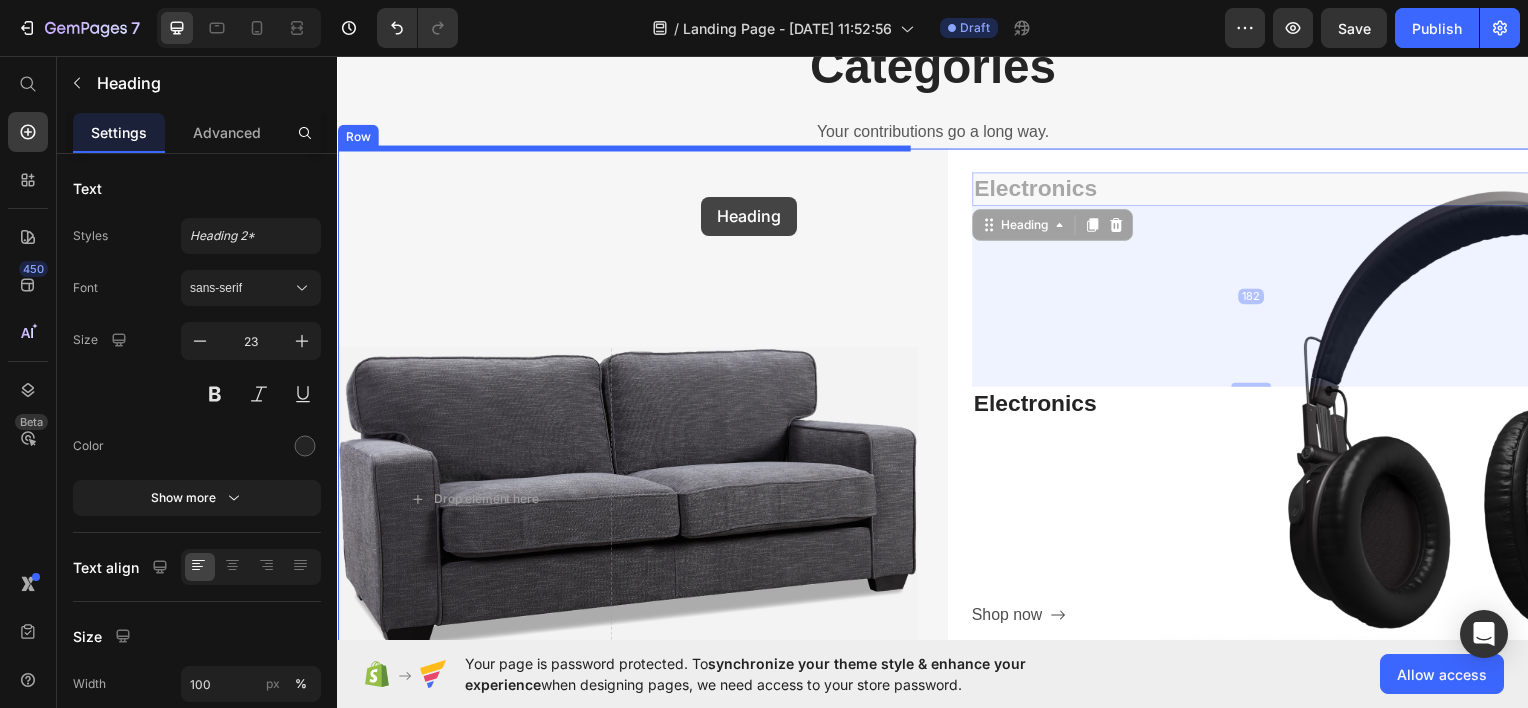 drag, startPoint x: 1068, startPoint y: 184, endPoint x: 705, endPoint y: 197, distance: 363.2327 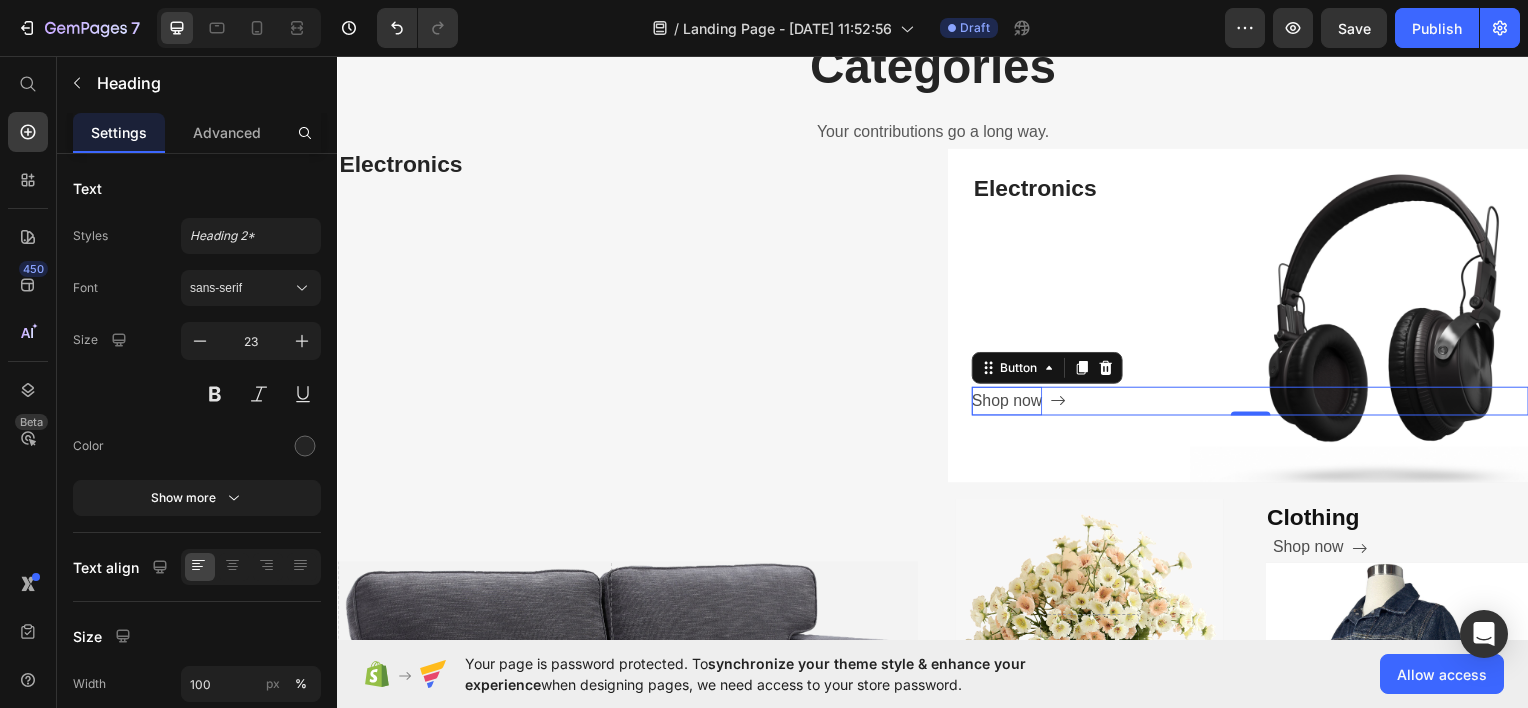 click on "Shop now" at bounding box center (1011, 402) 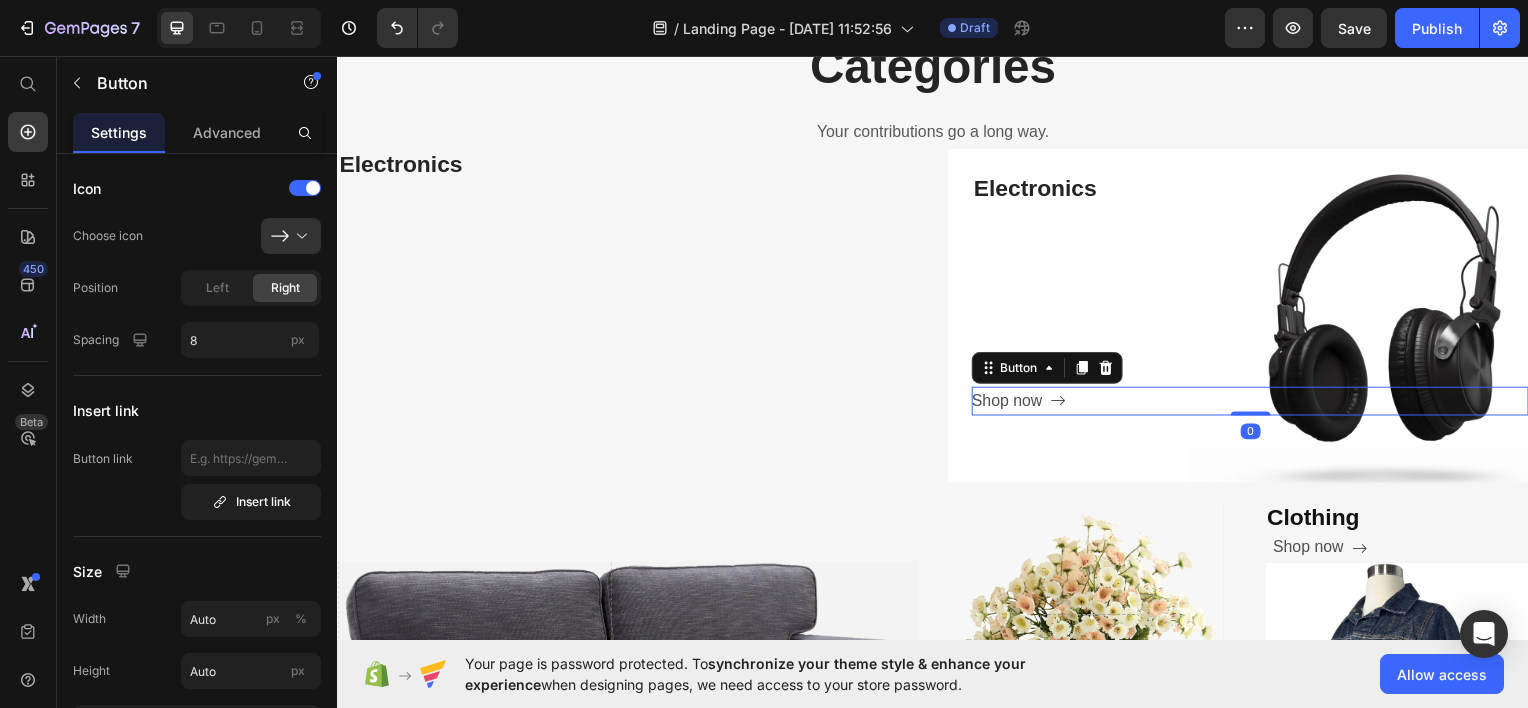 click on "Button" at bounding box center [1052, 369] 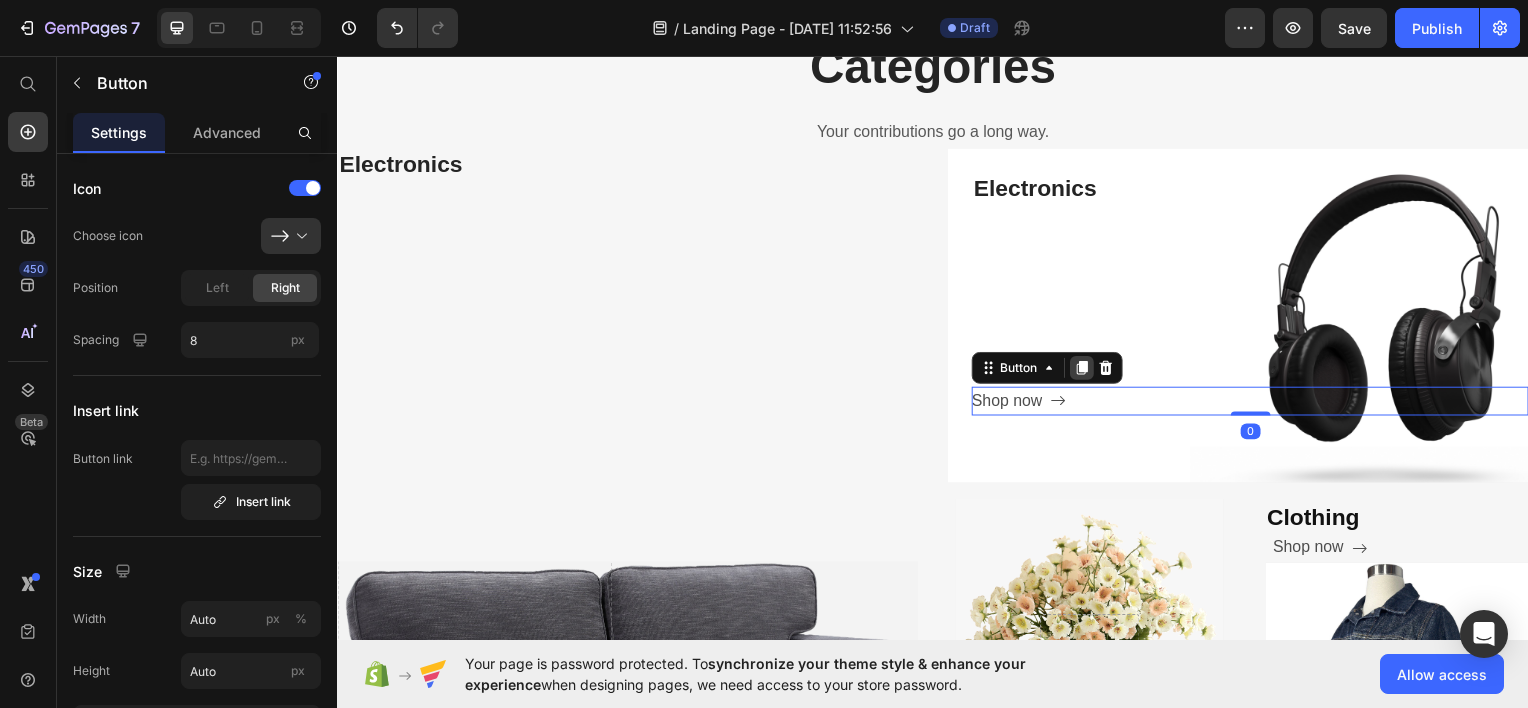 click 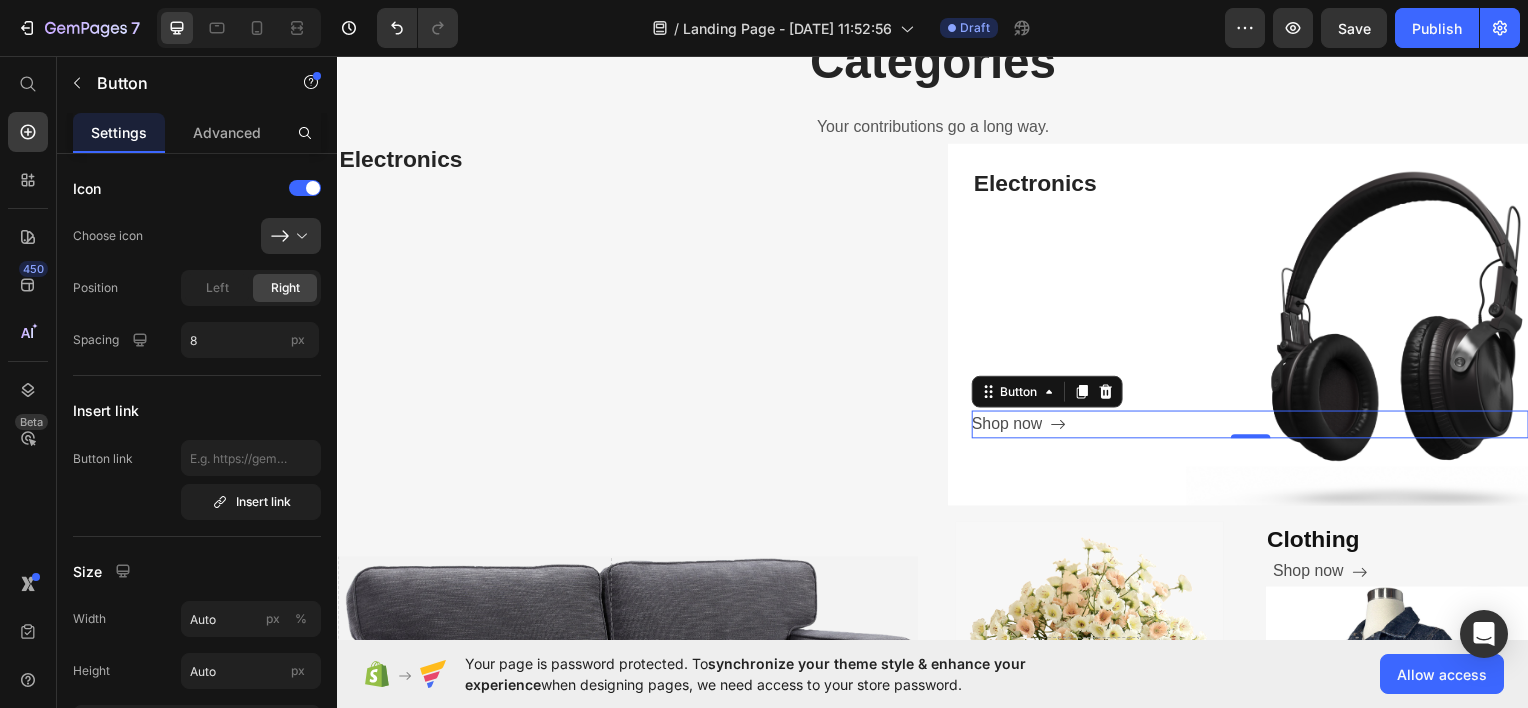 scroll, scrollTop: 640, scrollLeft: 0, axis: vertical 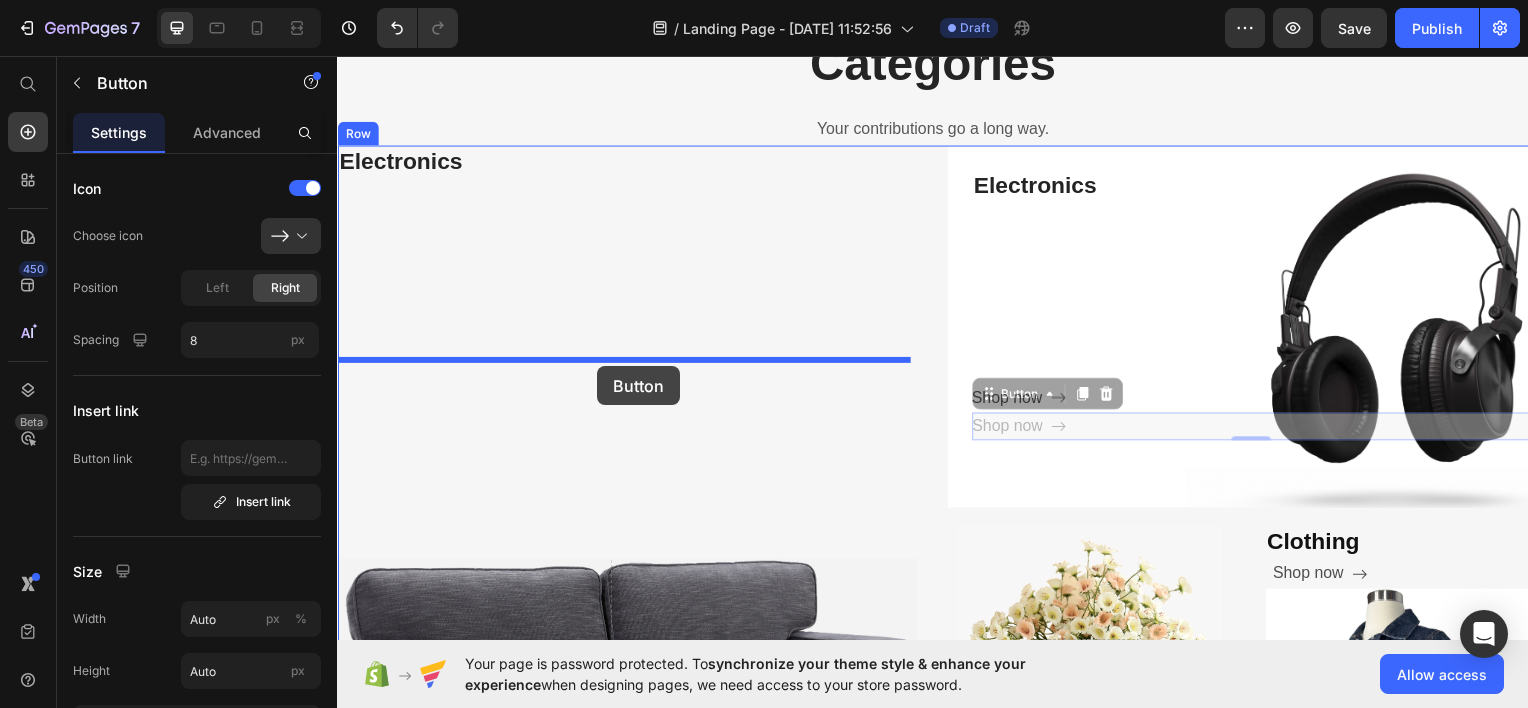 drag, startPoint x: 1022, startPoint y: 401, endPoint x: 600, endPoint y: 368, distance: 423.28833 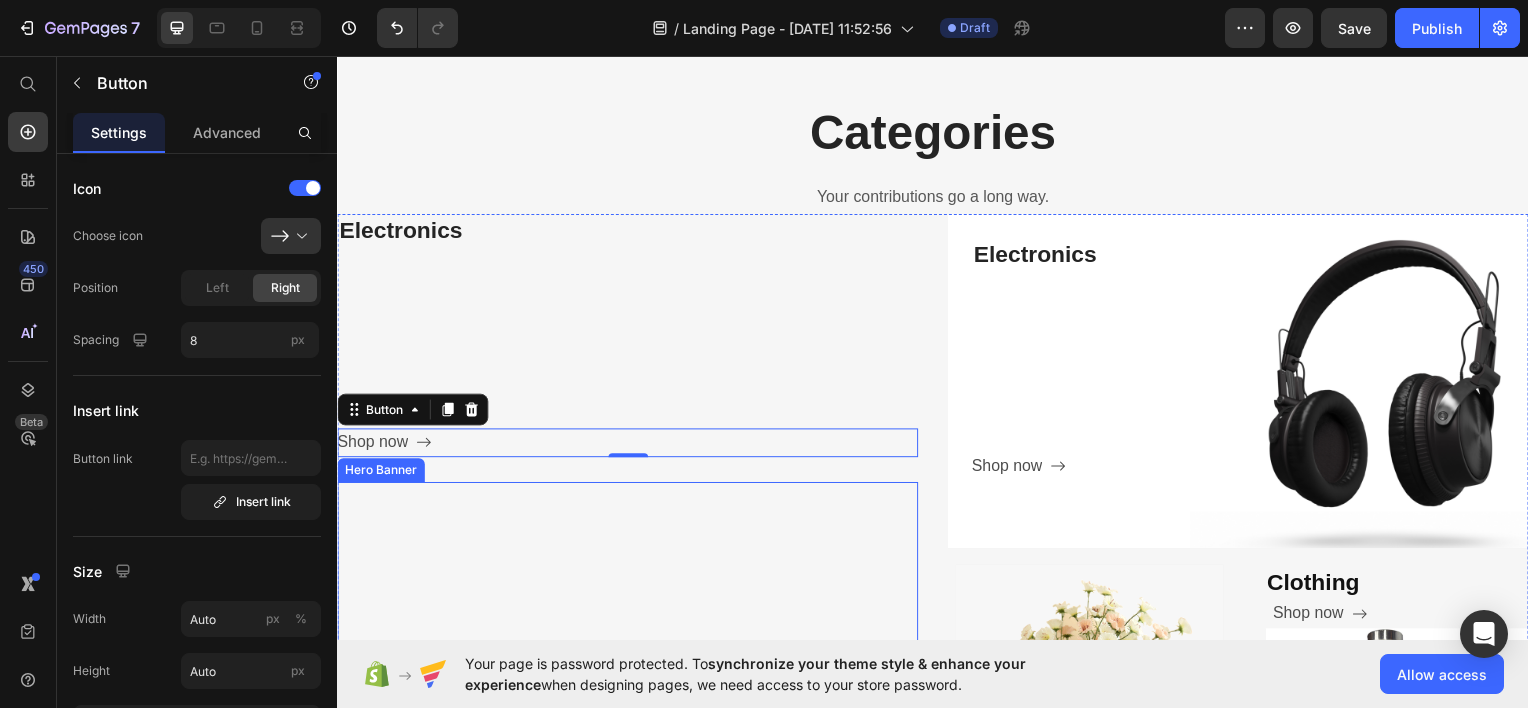 scroll, scrollTop: 570, scrollLeft: 0, axis: vertical 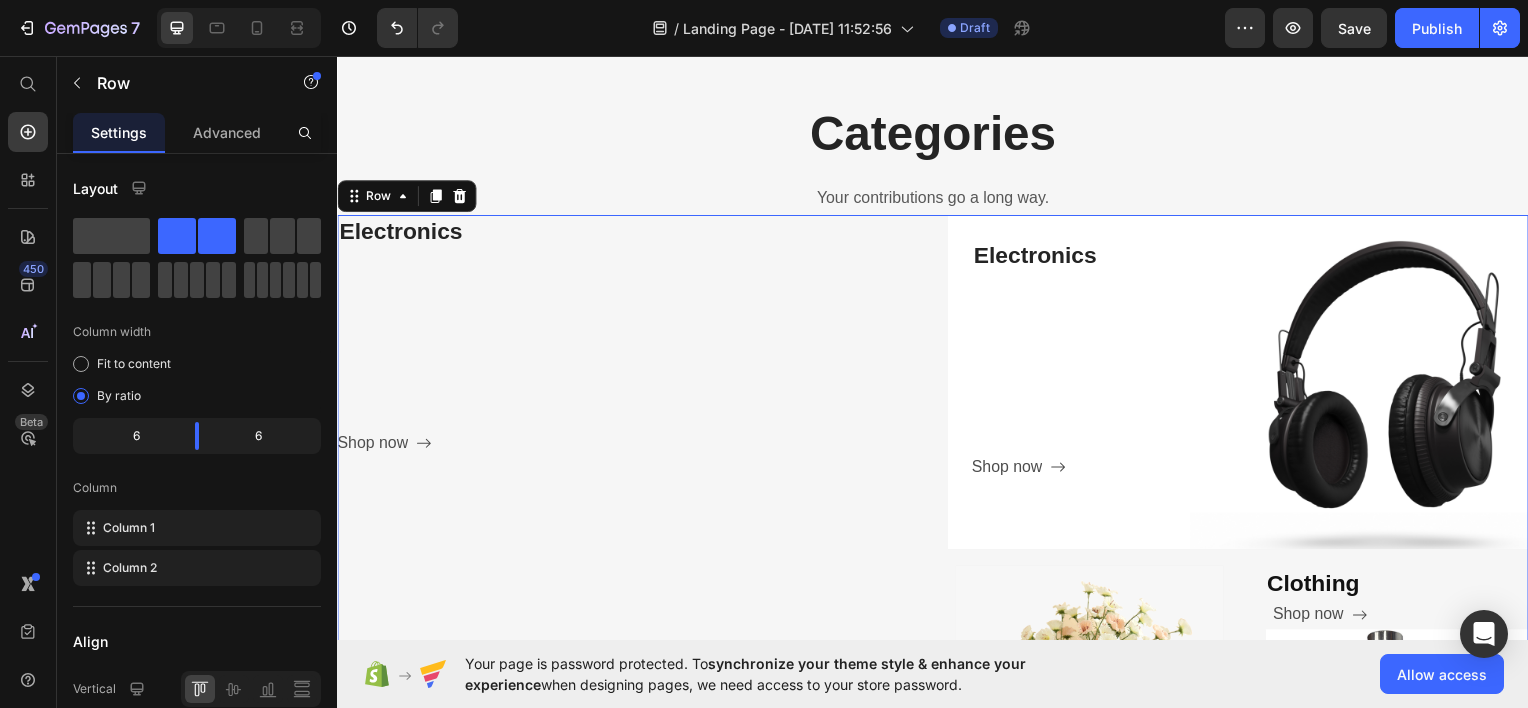 click on "Electronics Heading
Shop now Button Furniture Heading
Shop now Button Row
Drop element here Hero Banner" at bounding box center (629, 674) 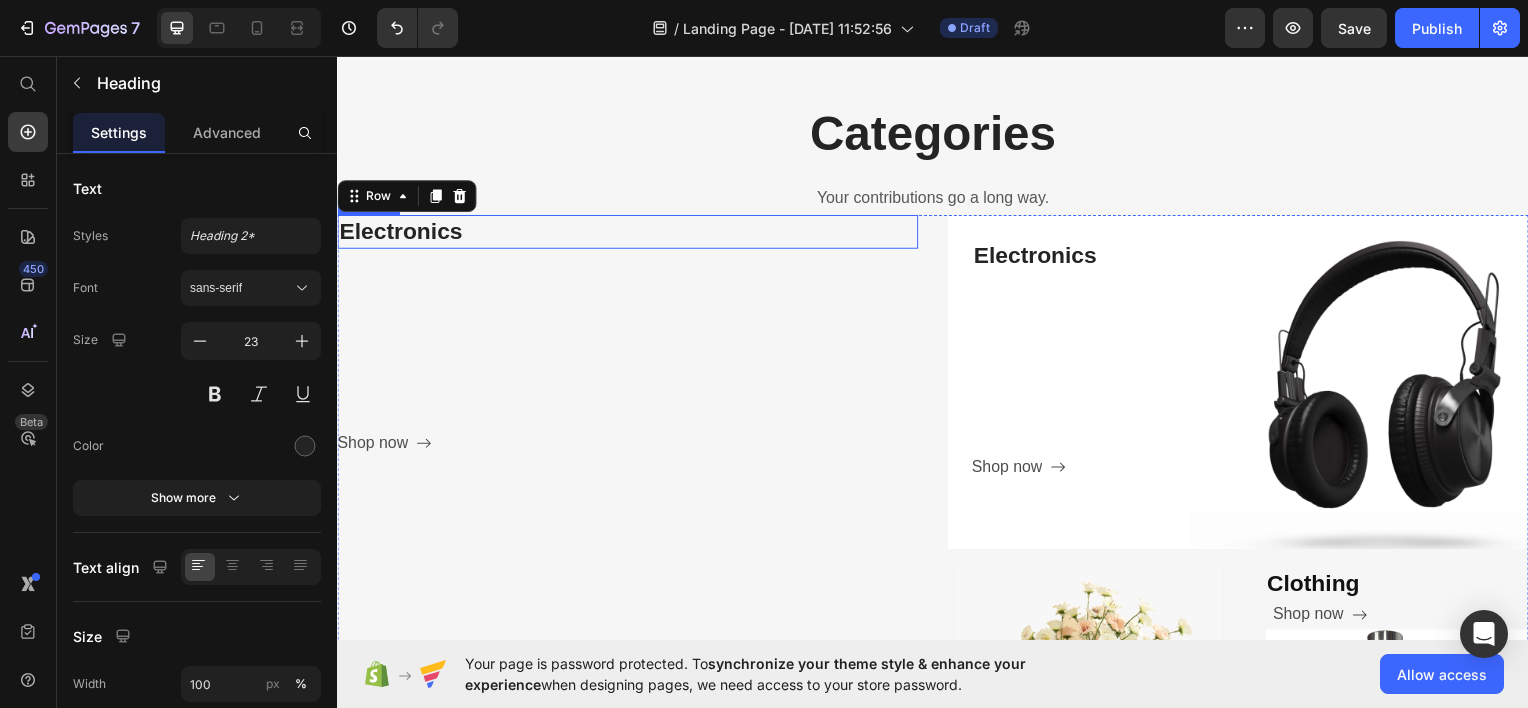 click on "Electronics" at bounding box center (629, 232) 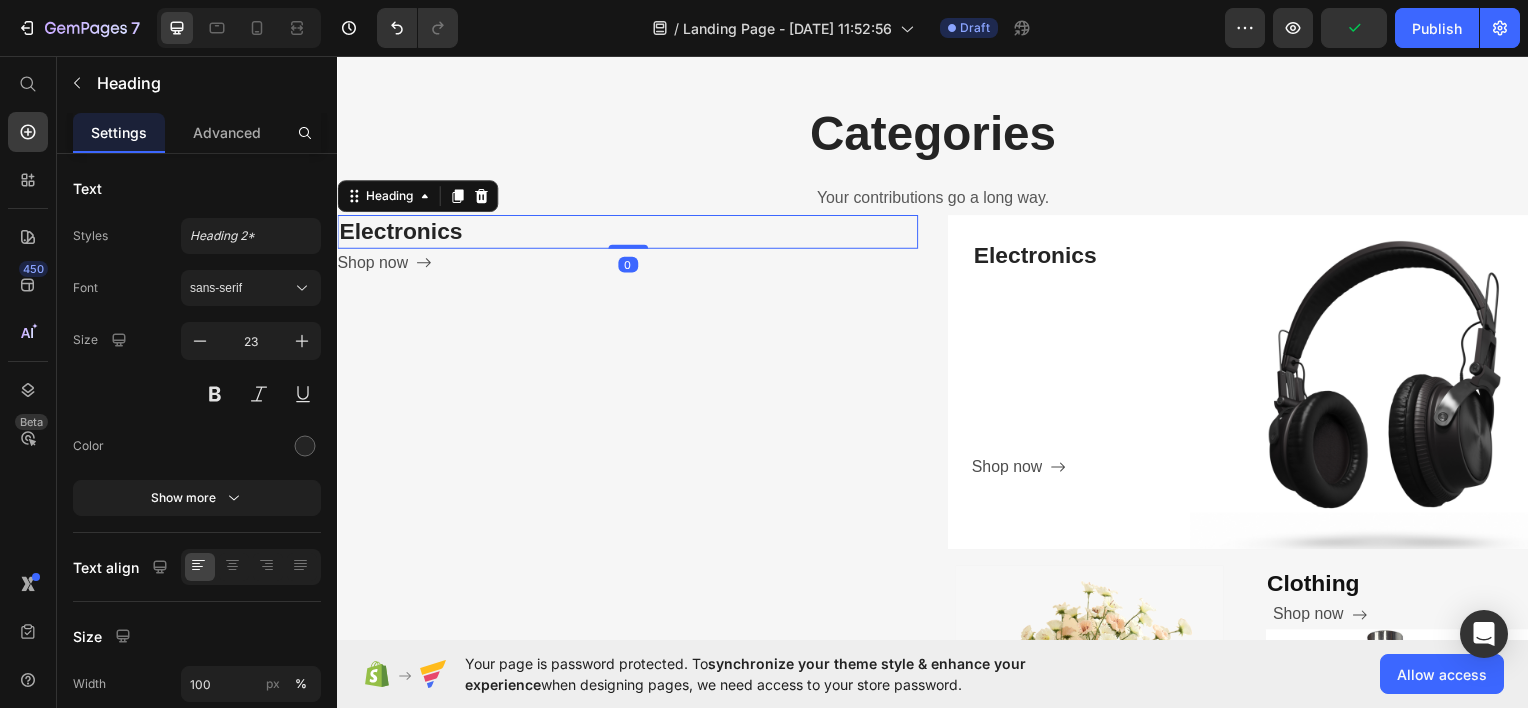 drag, startPoint x: 638, startPoint y: 426, endPoint x: 675, endPoint y: 242, distance: 187.68324 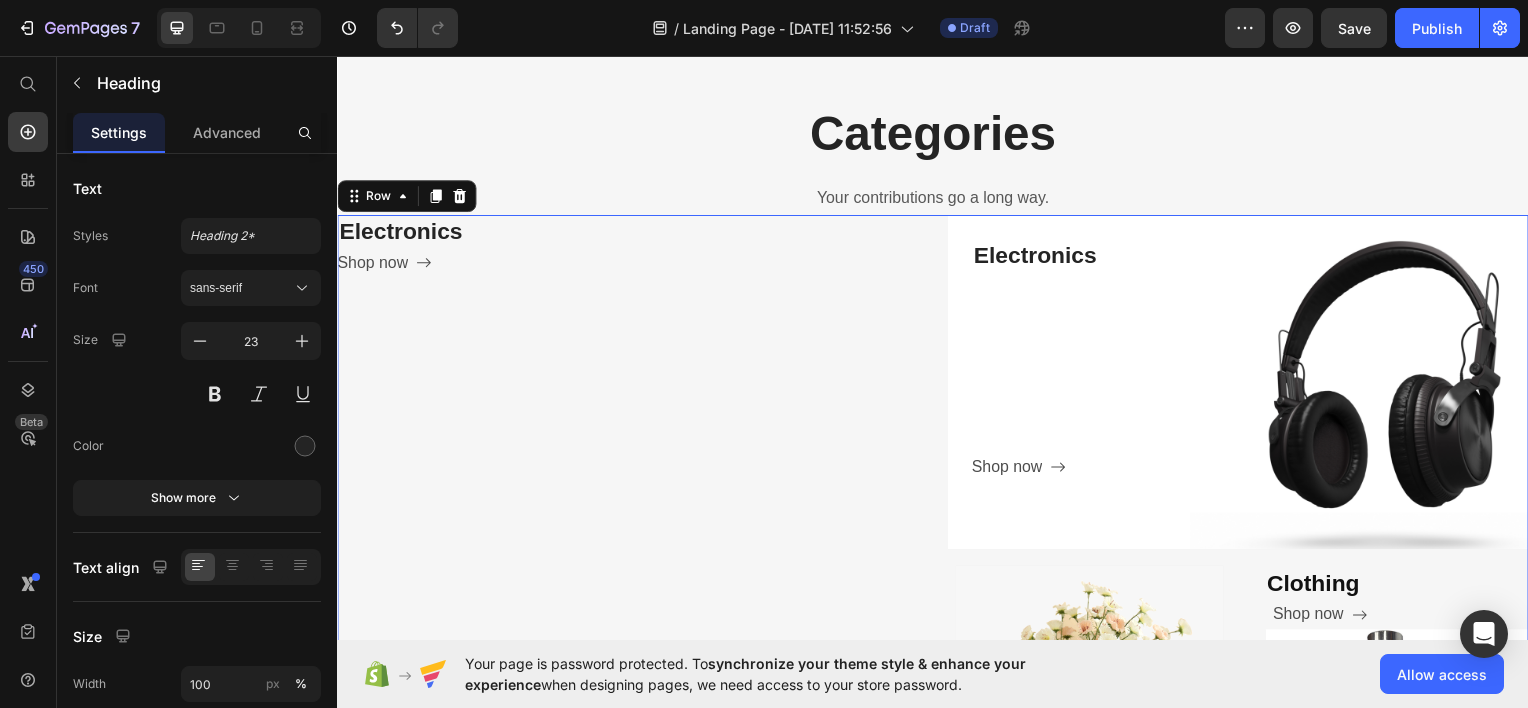 click on "Electronics Heading
Shop now Button Furniture Heading
Shop now Button Row
Drop element here Hero Banner" at bounding box center (629, 674) 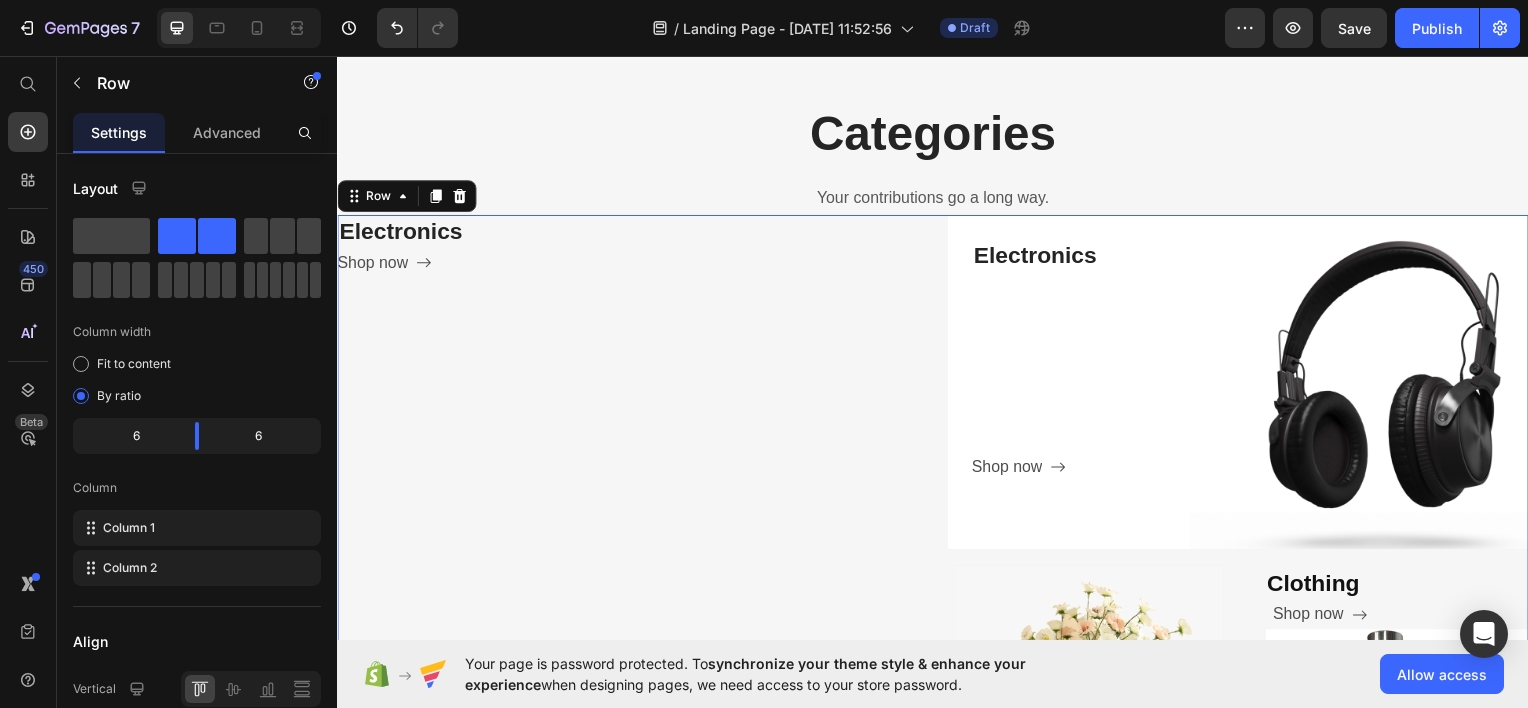 scroll, scrollTop: 769, scrollLeft: 0, axis: vertical 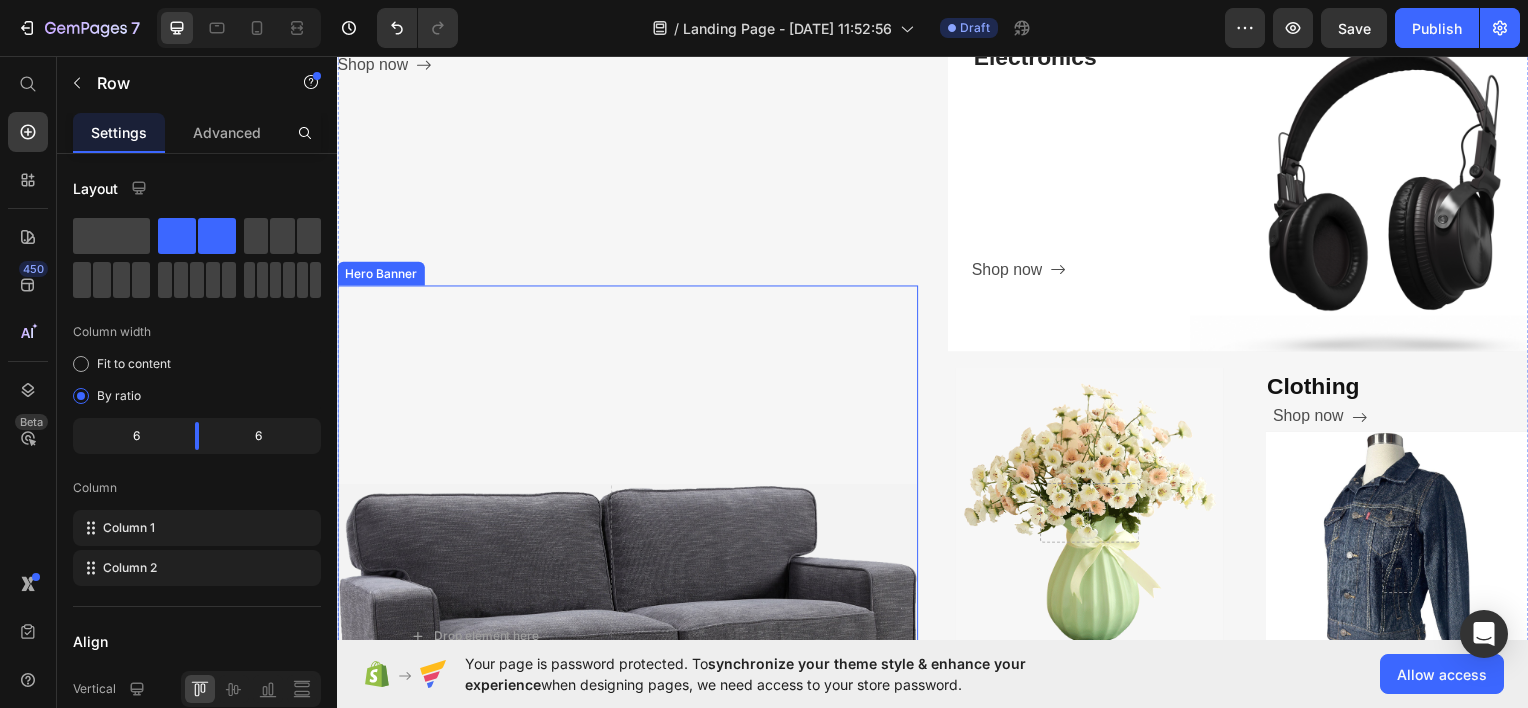 click on "Furniture Heading
Shop now Button Row
Drop element here Hero Banner" at bounding box center (629, 539) 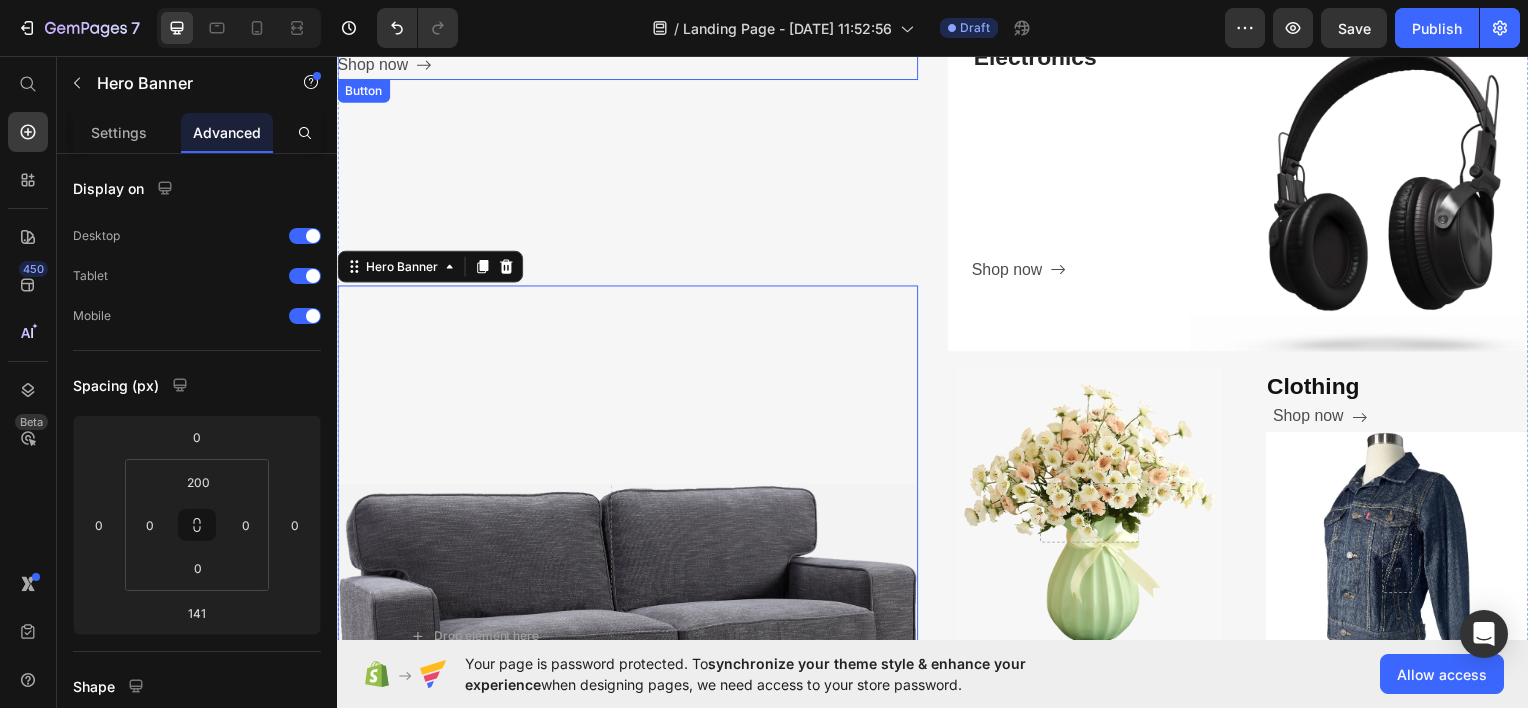 click on "Shop now Button" at bounding box center (629, 64) 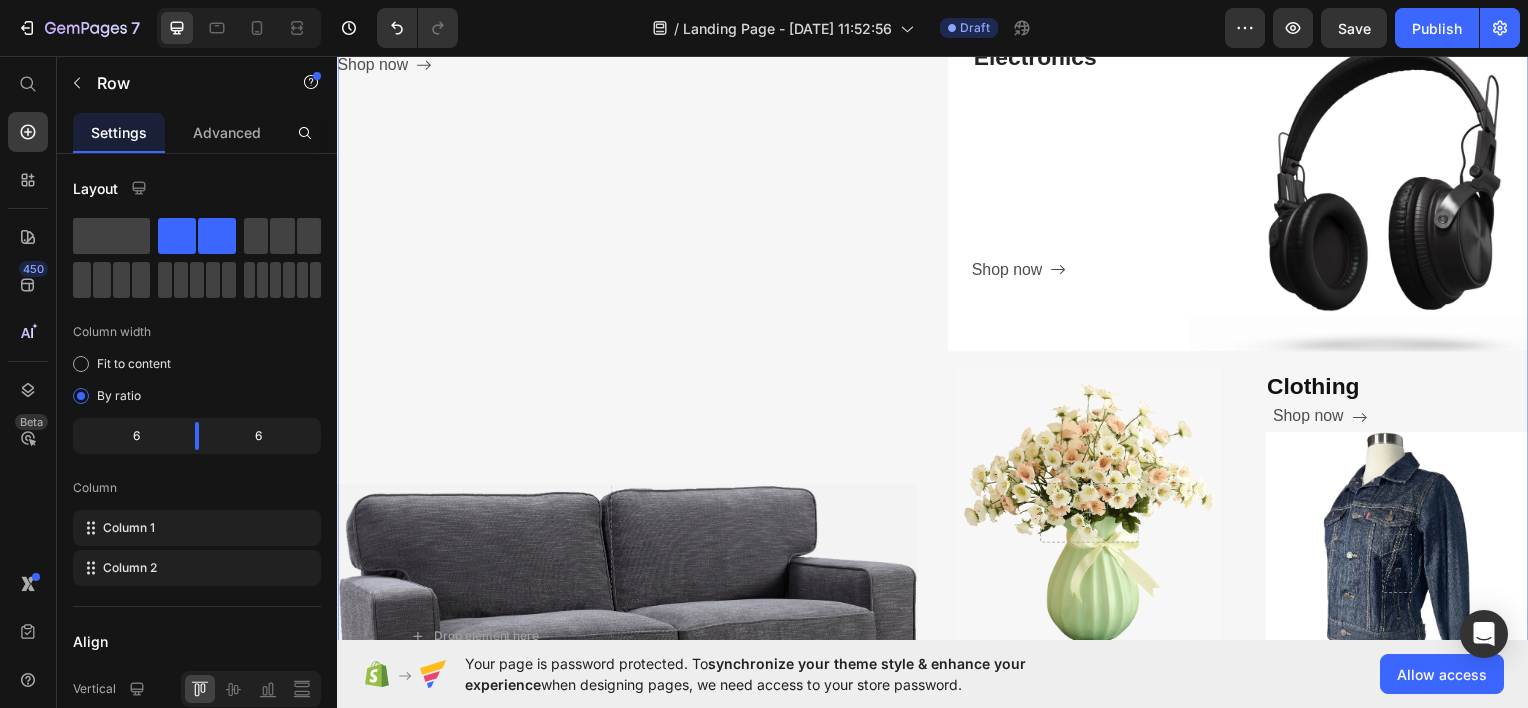 click on "Electronics Heading
Shop now Button Furniture Heading
Shop now Button Row
Drop element here Hero Banner" at bounding box center (629, 475) 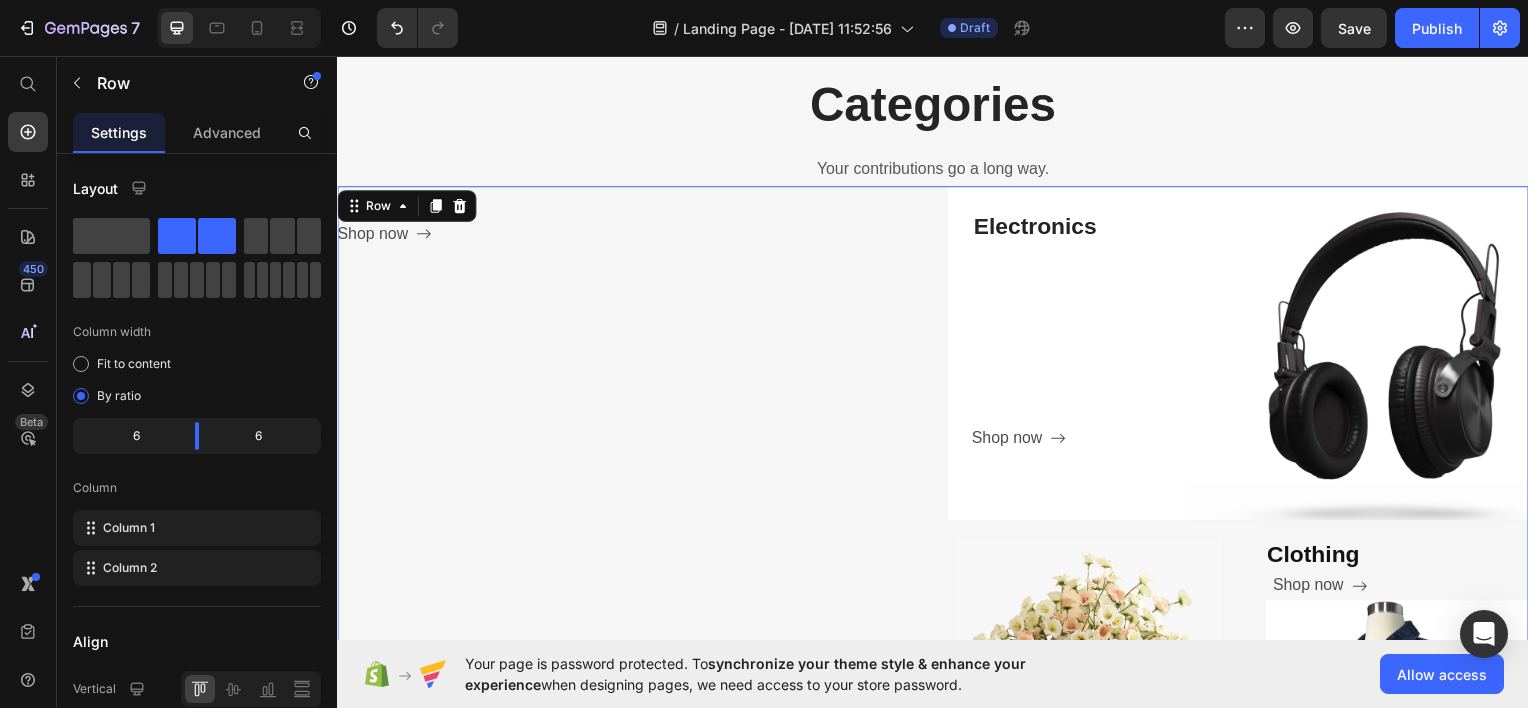 scroll, scrollTop: 597, scrollLeft: 0, axis: vertical 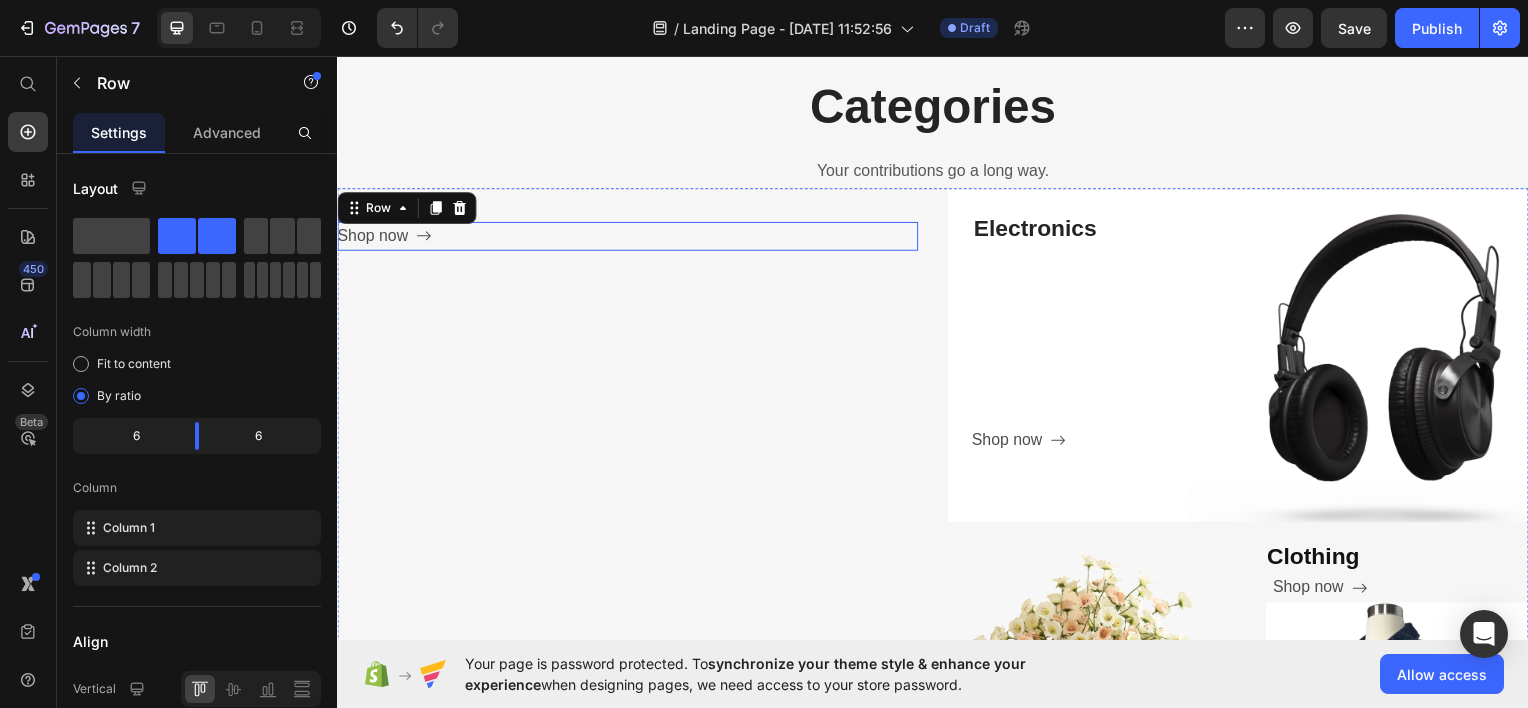 click on "Shop now Button" at bounding box center (629, 236) 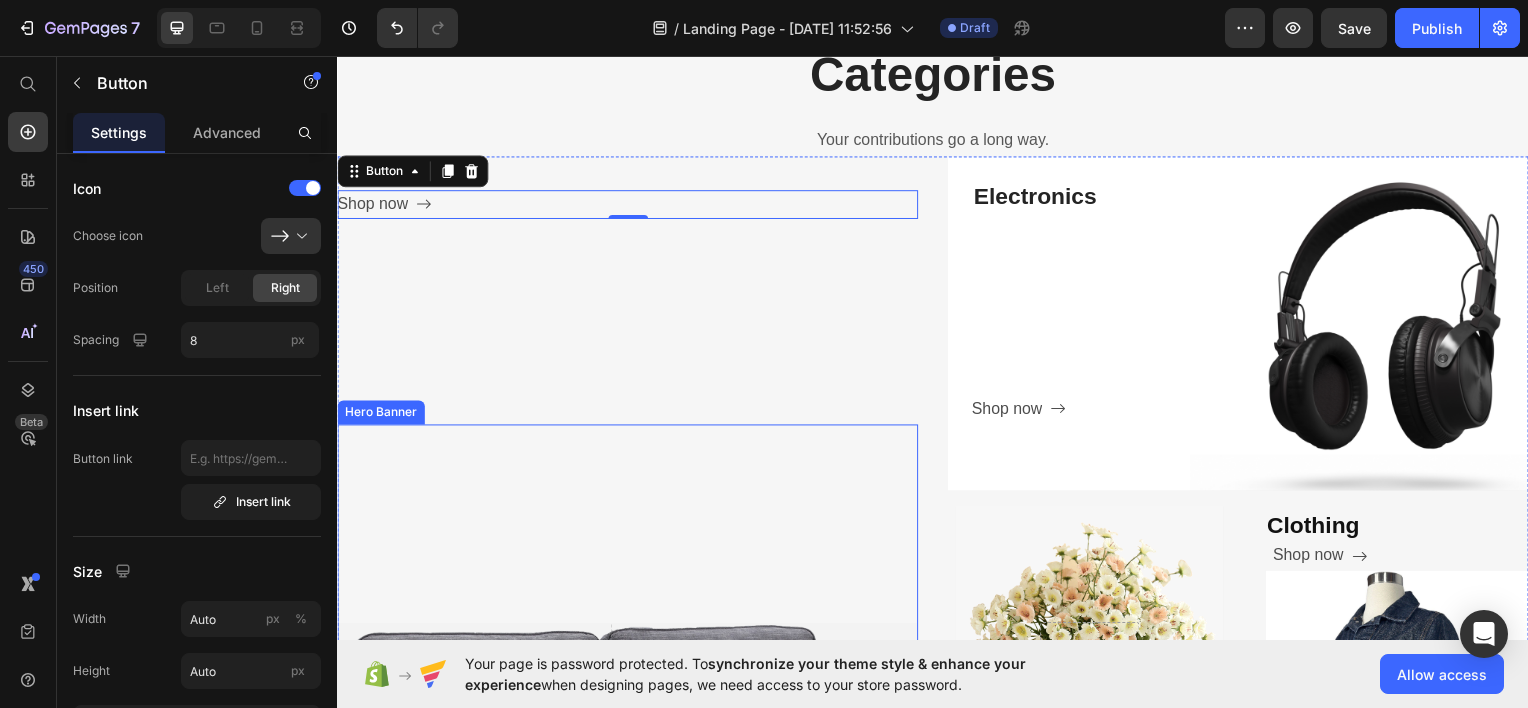 scroll, scrollTop: 762, scrollLeft: 0, axis: vertical 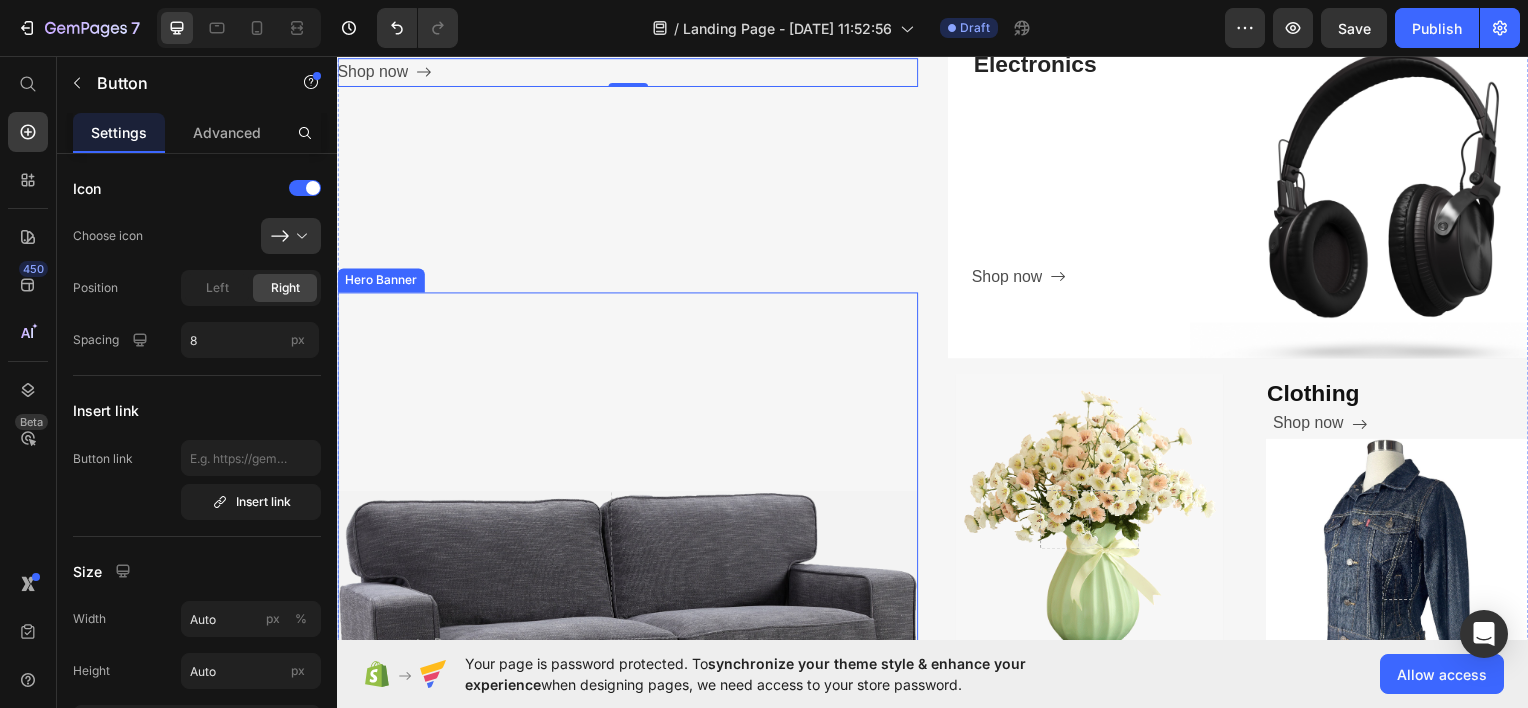 click on "Furniture Heading
Shop now Button Row
Drop element here Hero Banner" at bounding box center (629, 546) 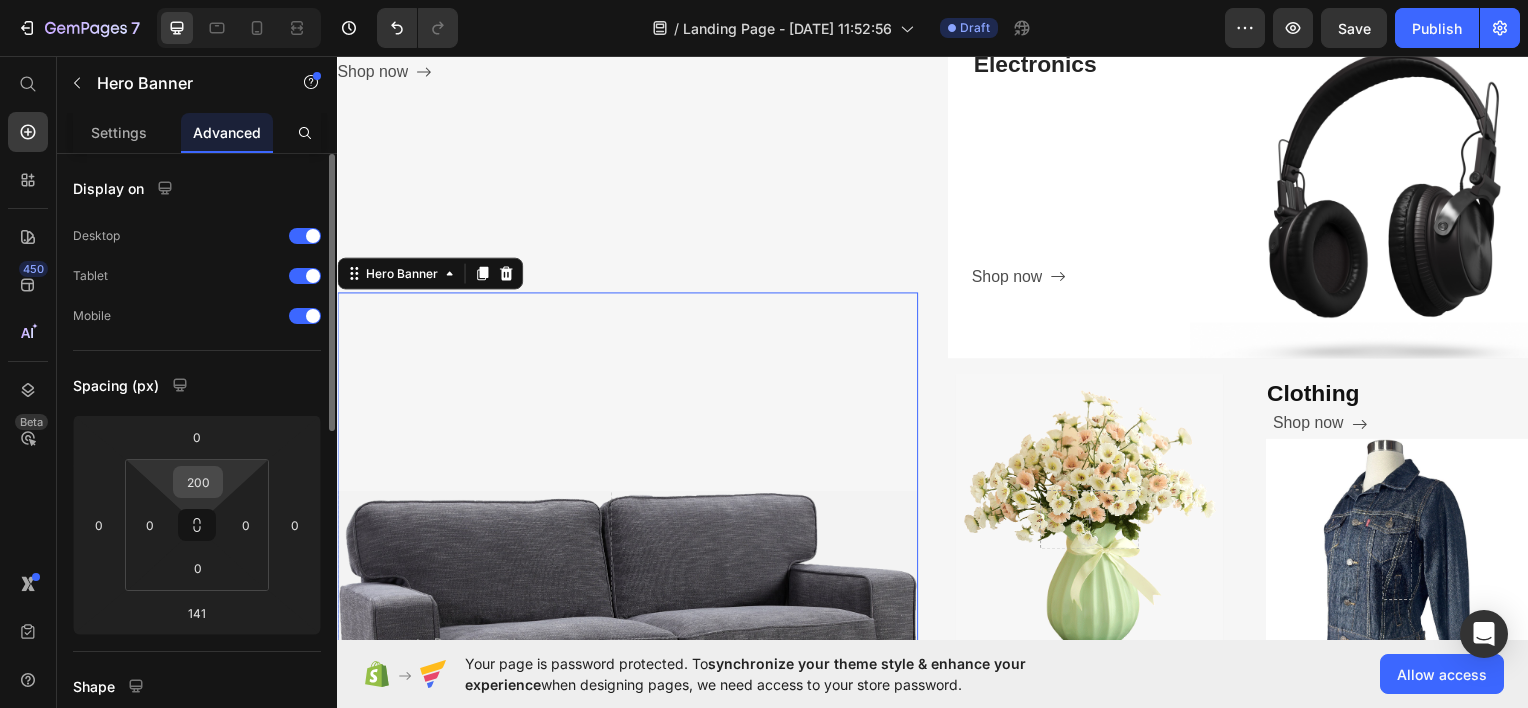 click on "200" at bounding box center (198, 482) 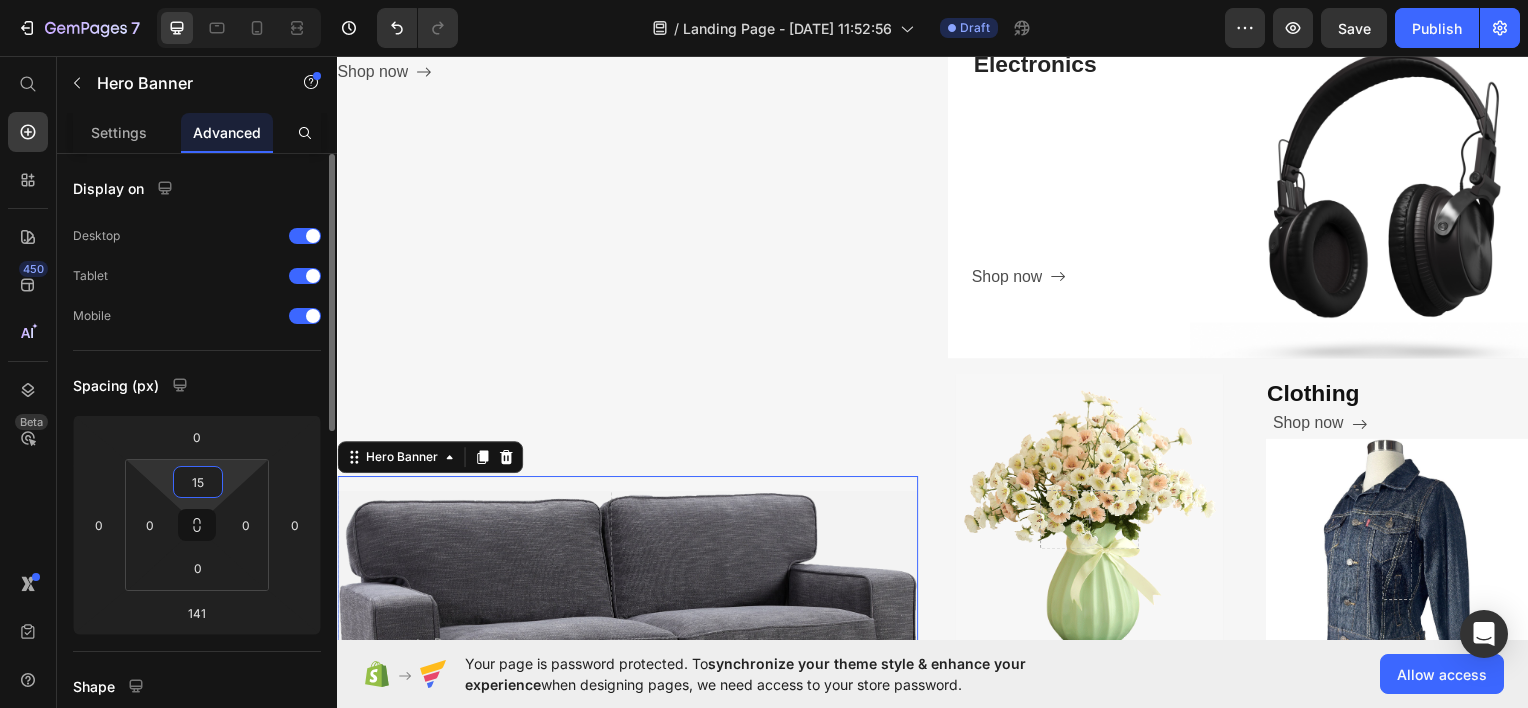 type on "150" 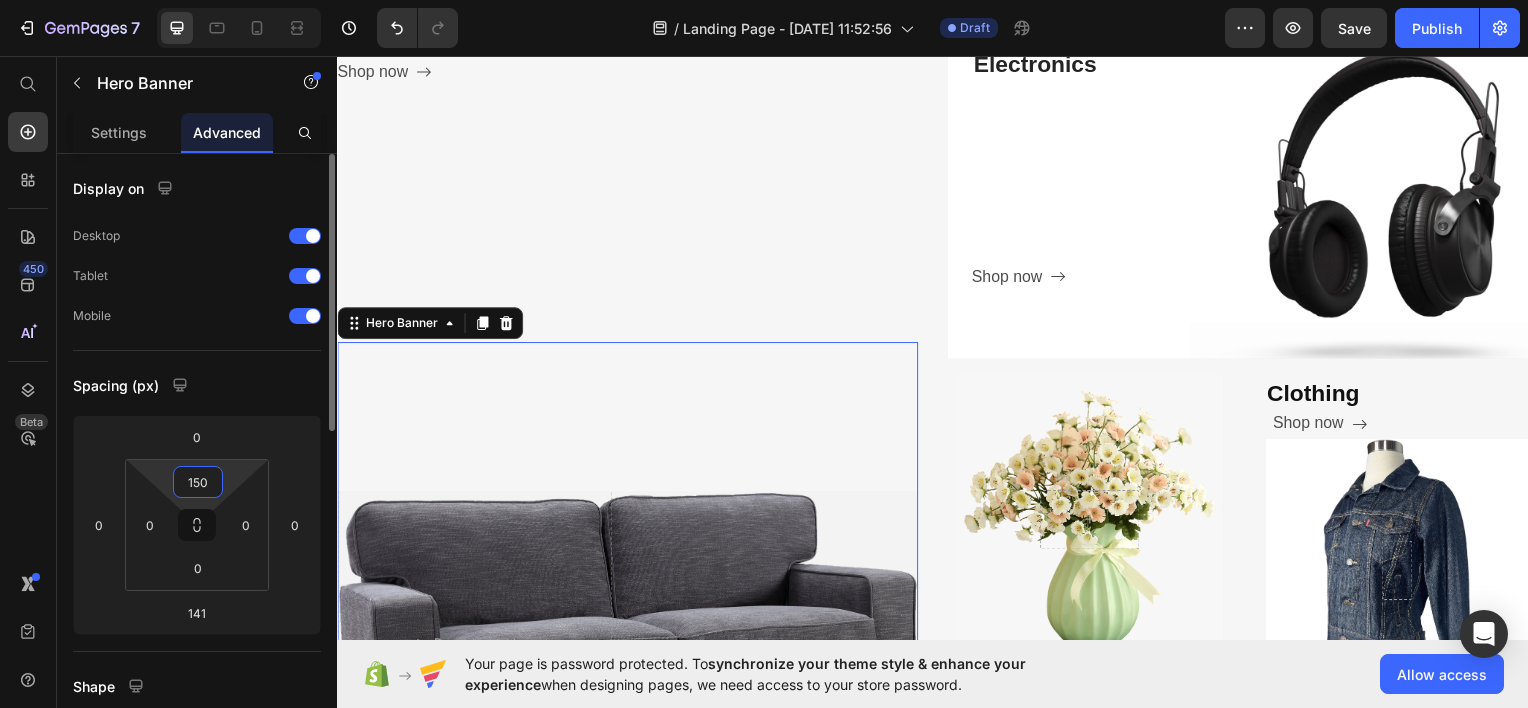 click on "150" at bounding box center [198, 482] 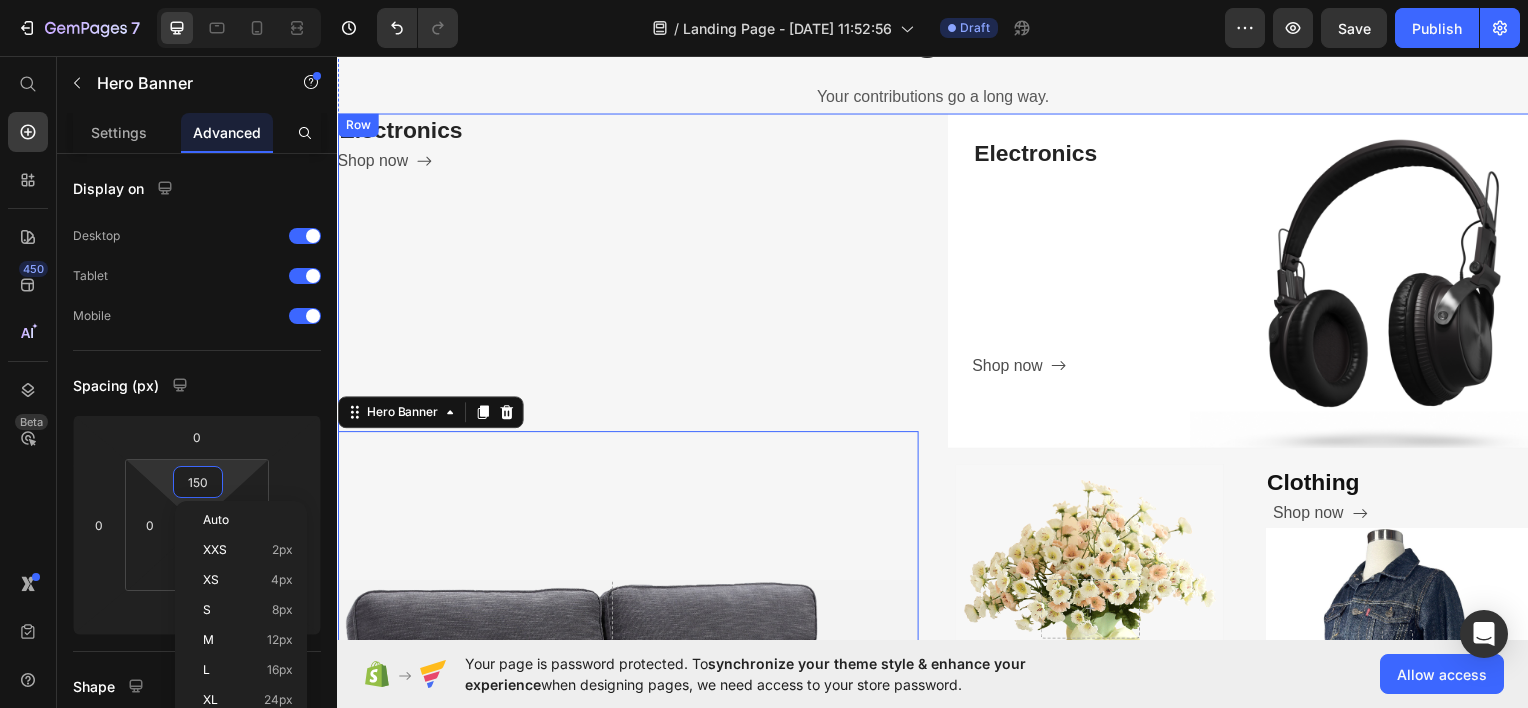 scroll, scrollTop: 671, scrollLeft: 0, axis: vertical 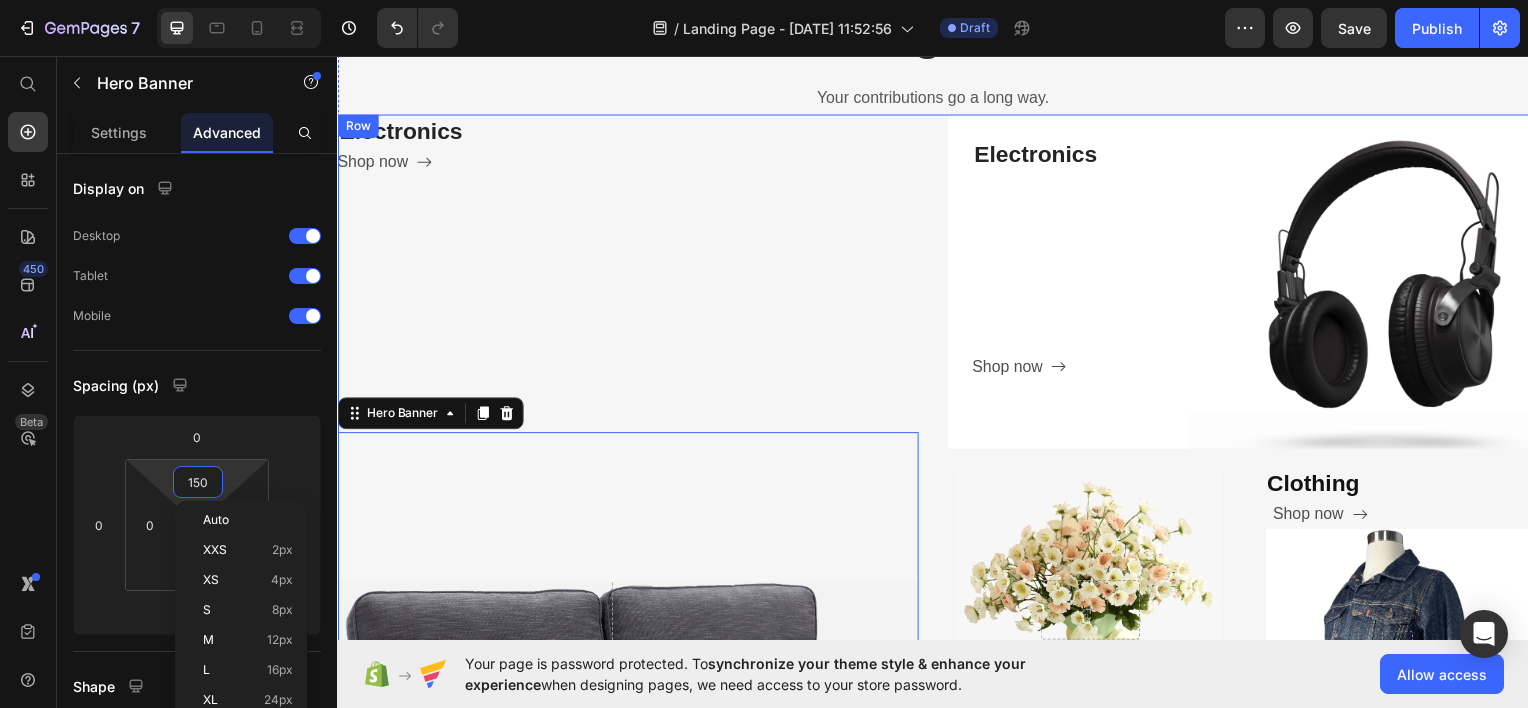 click on "Electronics Heading
Shop now Button Furniture Heading
Shop now Button Row
Drop element here Hero Banner   141" at bounding box center [629, 573] 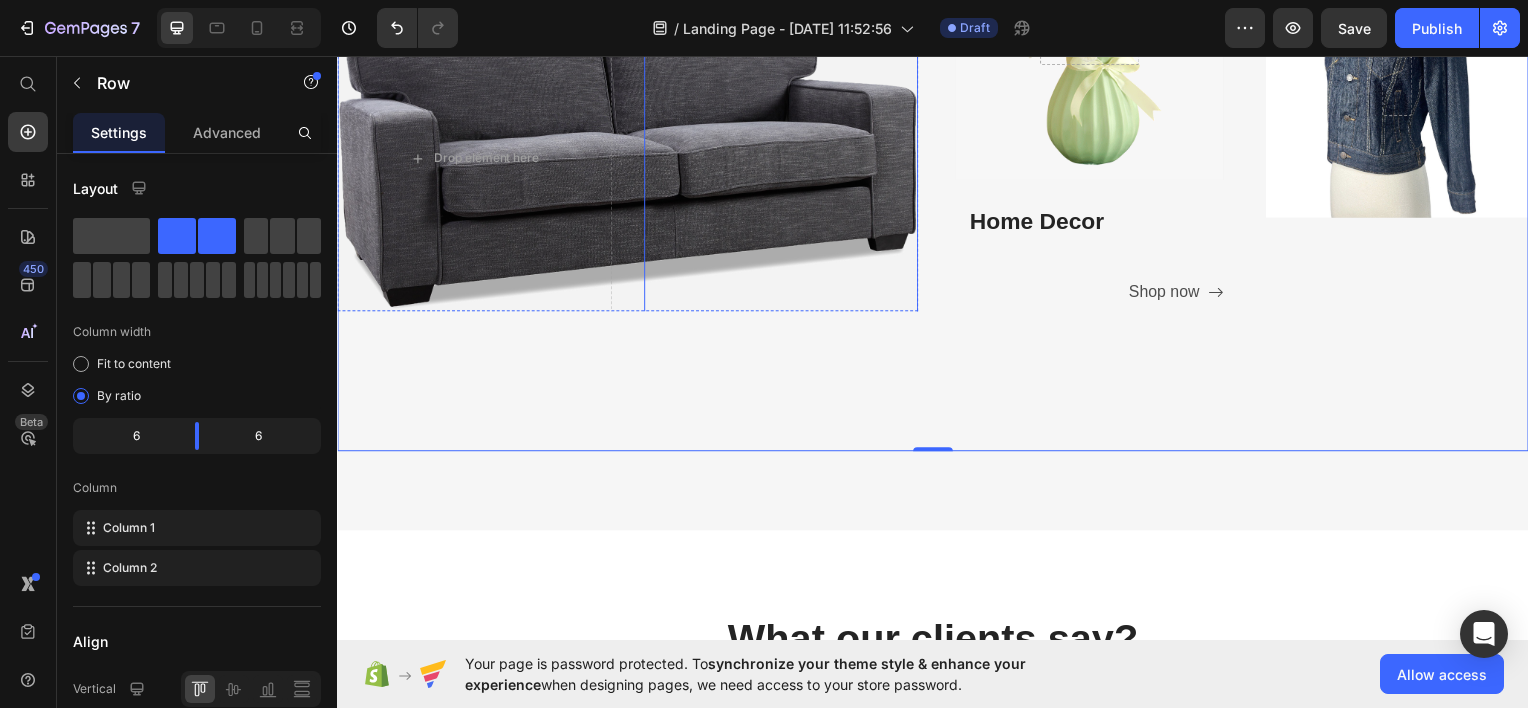 scroll, scrollTop: 1251, scrollLeft: 0, axis: vertical 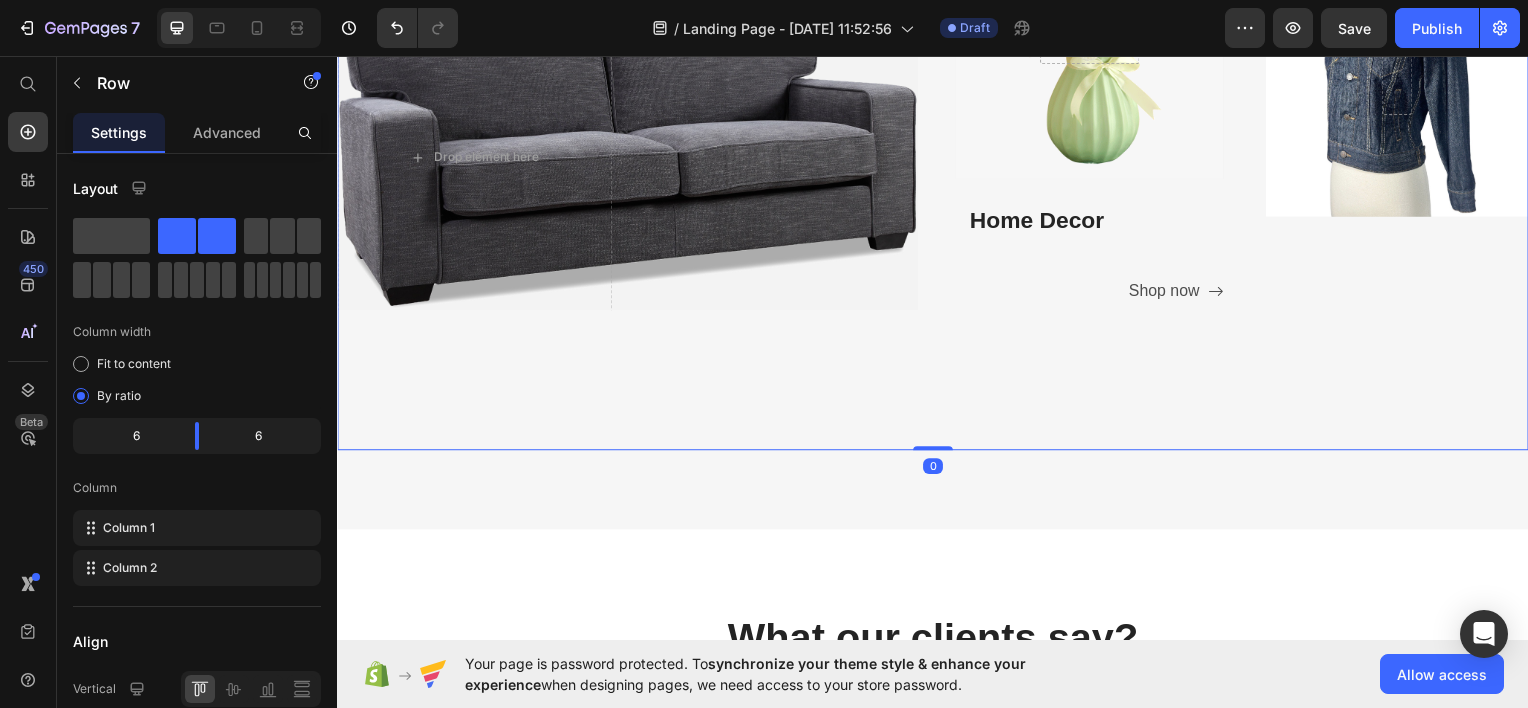 drag, startPoint x: 921, startPoint y: 446, endPoint x: 951, endPoint y: 309, distance: 140.24622 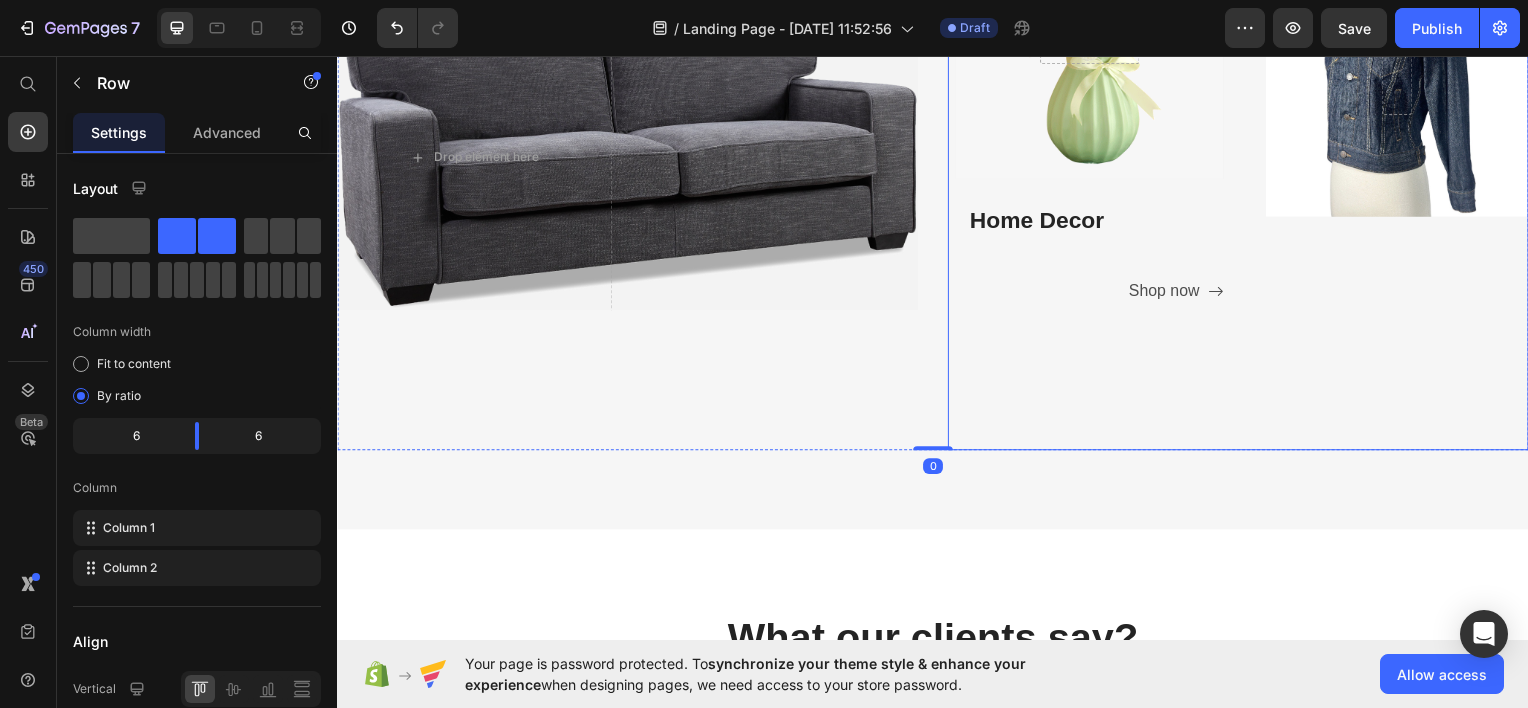 click on "Hero Banner Home Decor Heading
Shop now Button Row" at bounding box center [1091, 169] 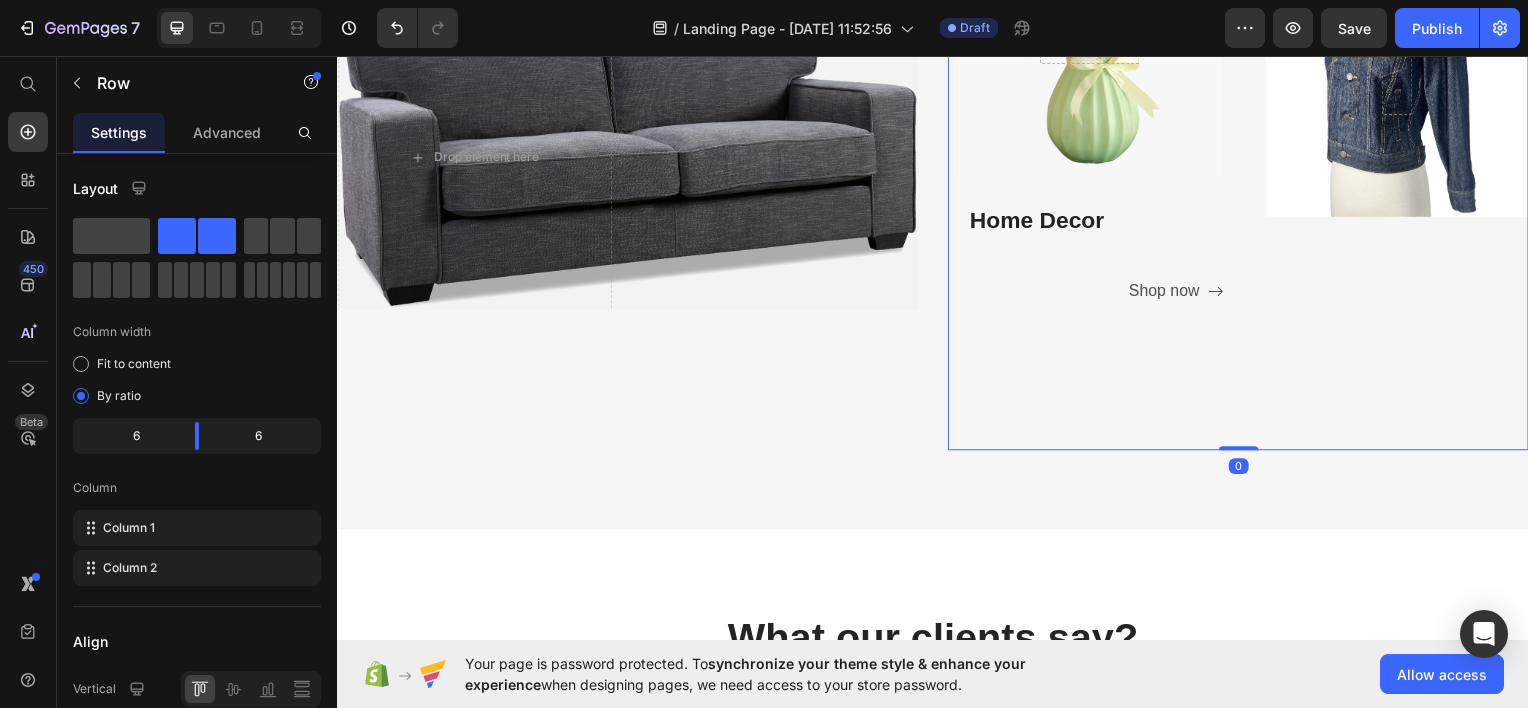 drag, startPoint x: 1225, startPoint y: 446, endPoint x: 1217, endPoint y: 297, distance: 149.21461 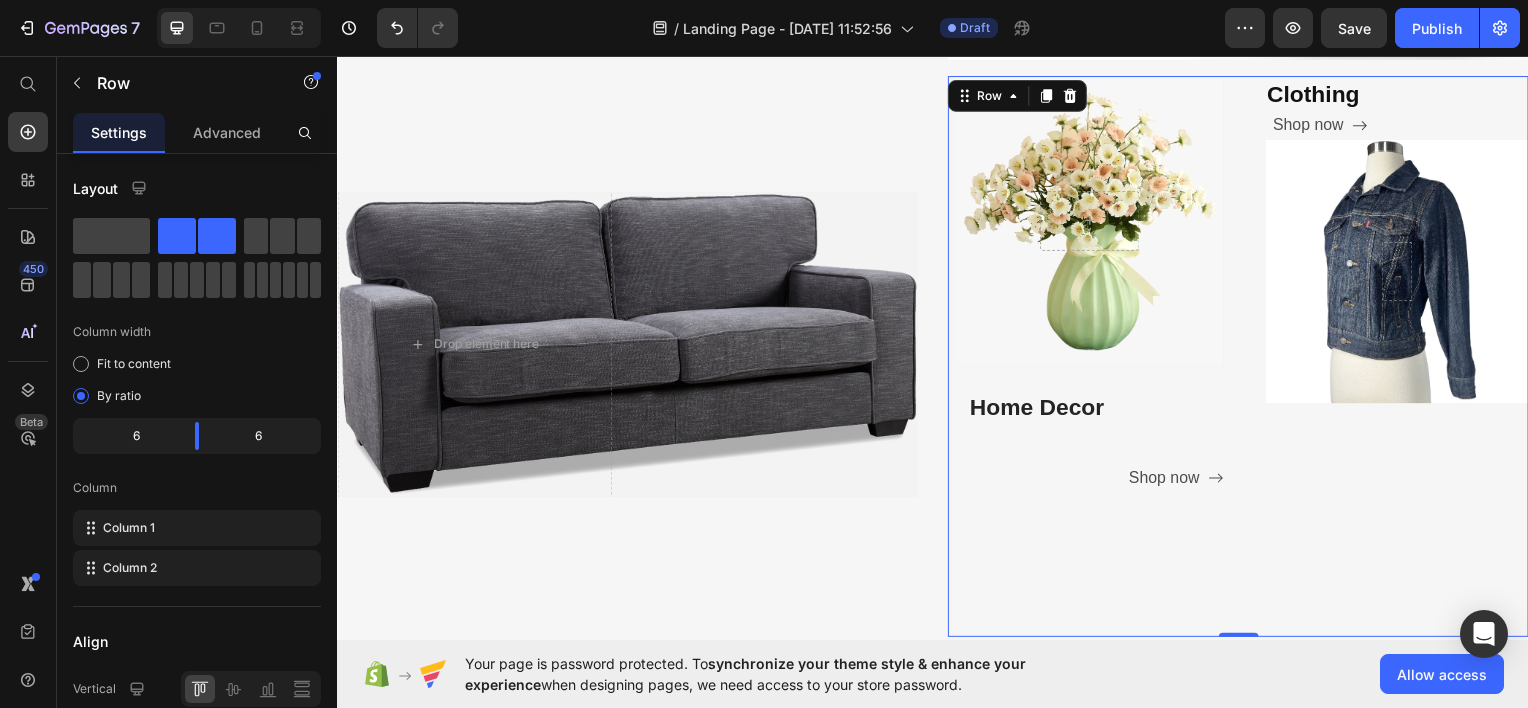 scroll, scrollTop: 859, scrollLeft: 0, axis: vertical 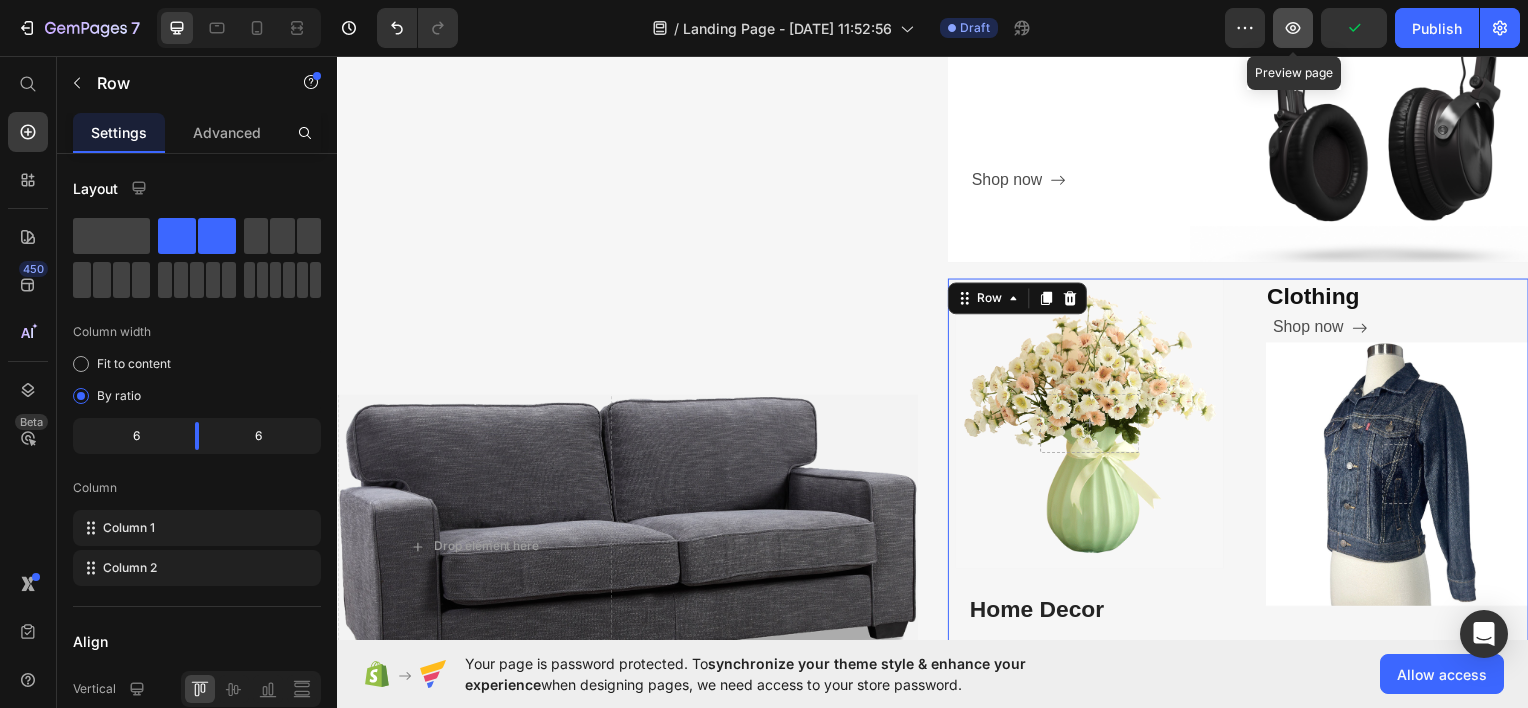 click 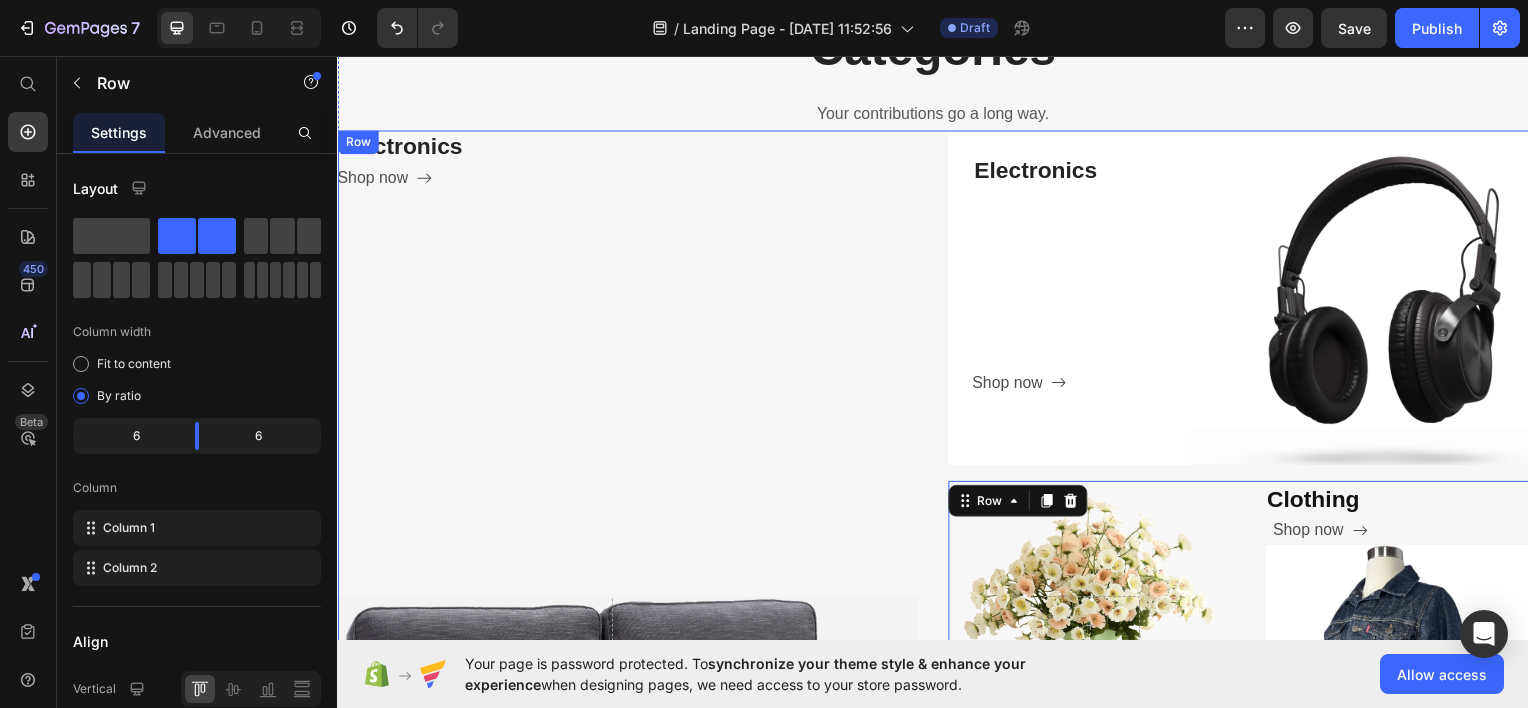 scroll, scrollTop: 642, scrollLeft: 0, axis: vertical 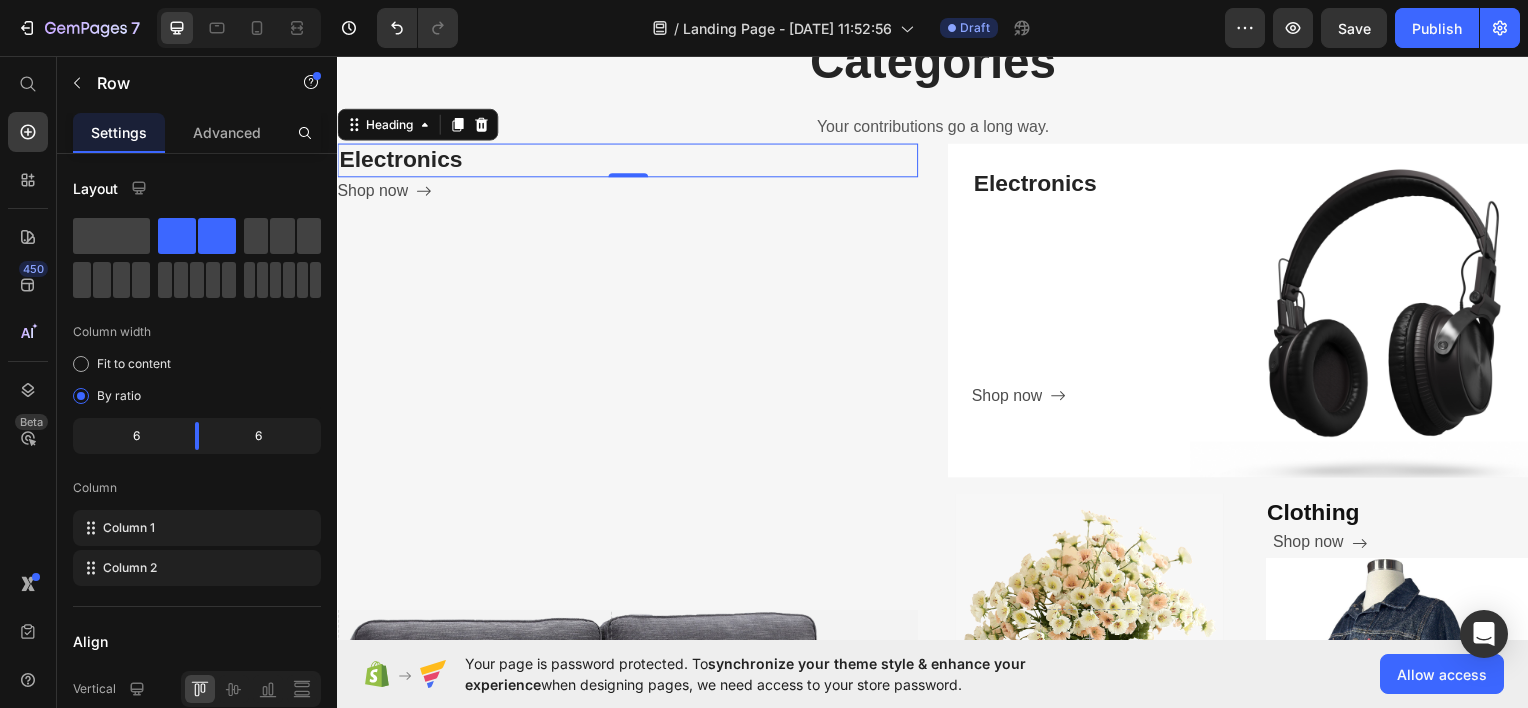 click on "Electronics" at bounding box center (629, 160) 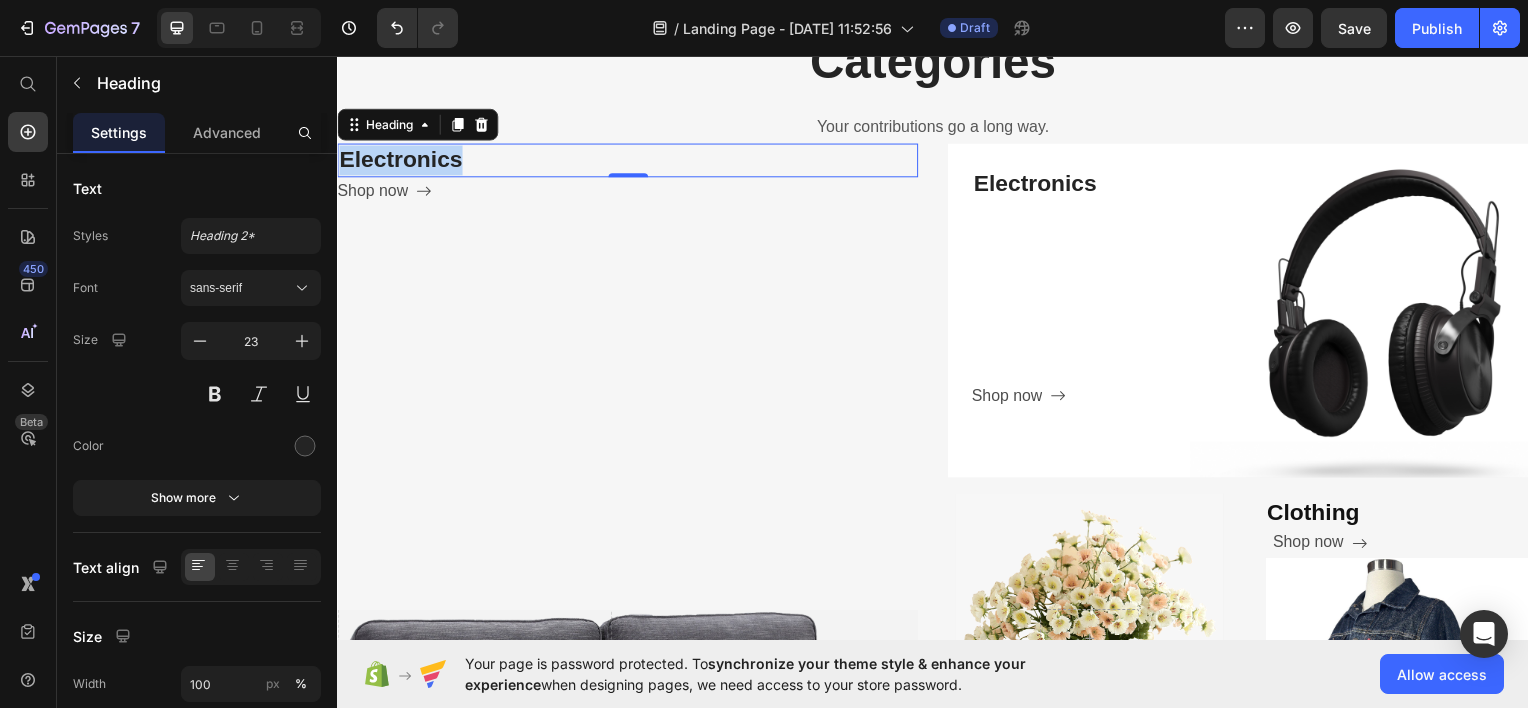 click on "Electronics" at bounding box center [629, 160] 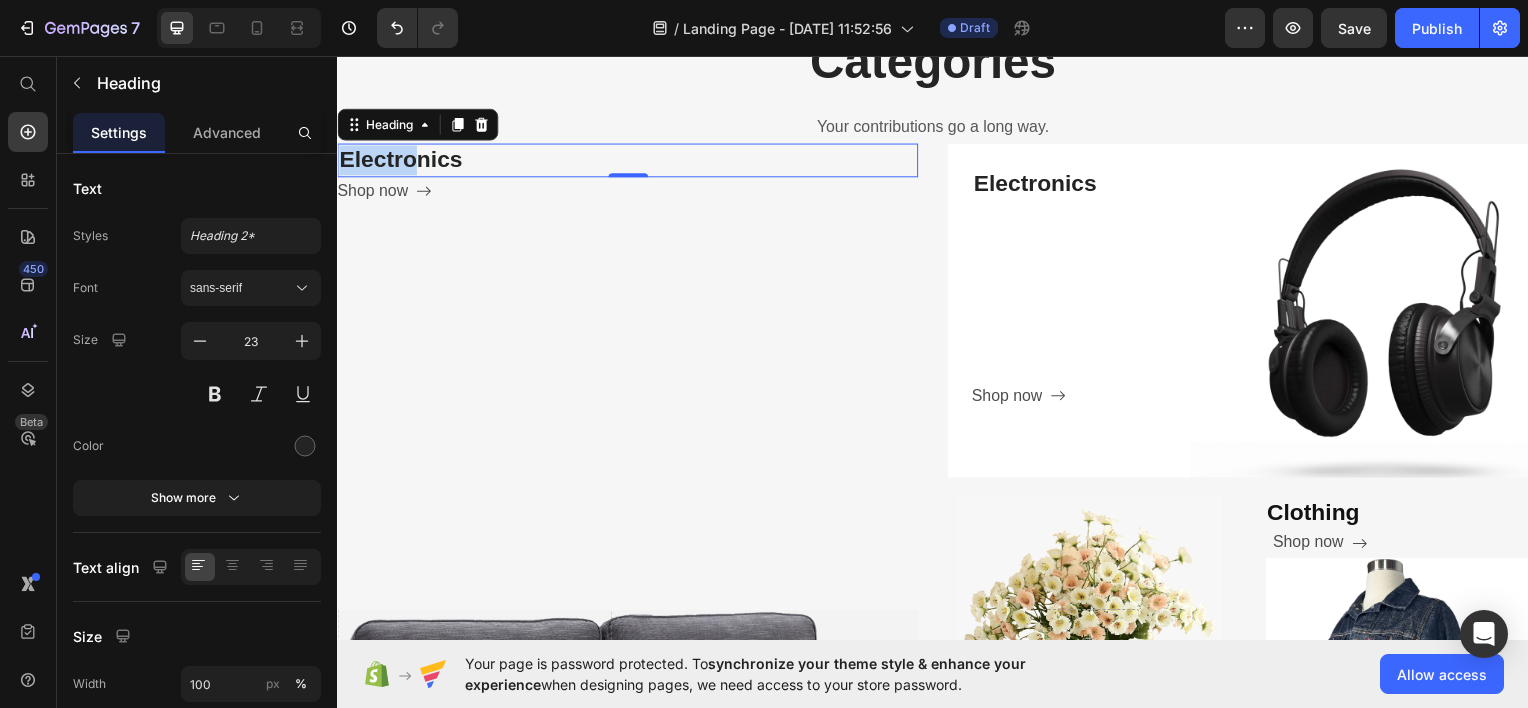 click on "Electronics" at bounding box center (629, 160) 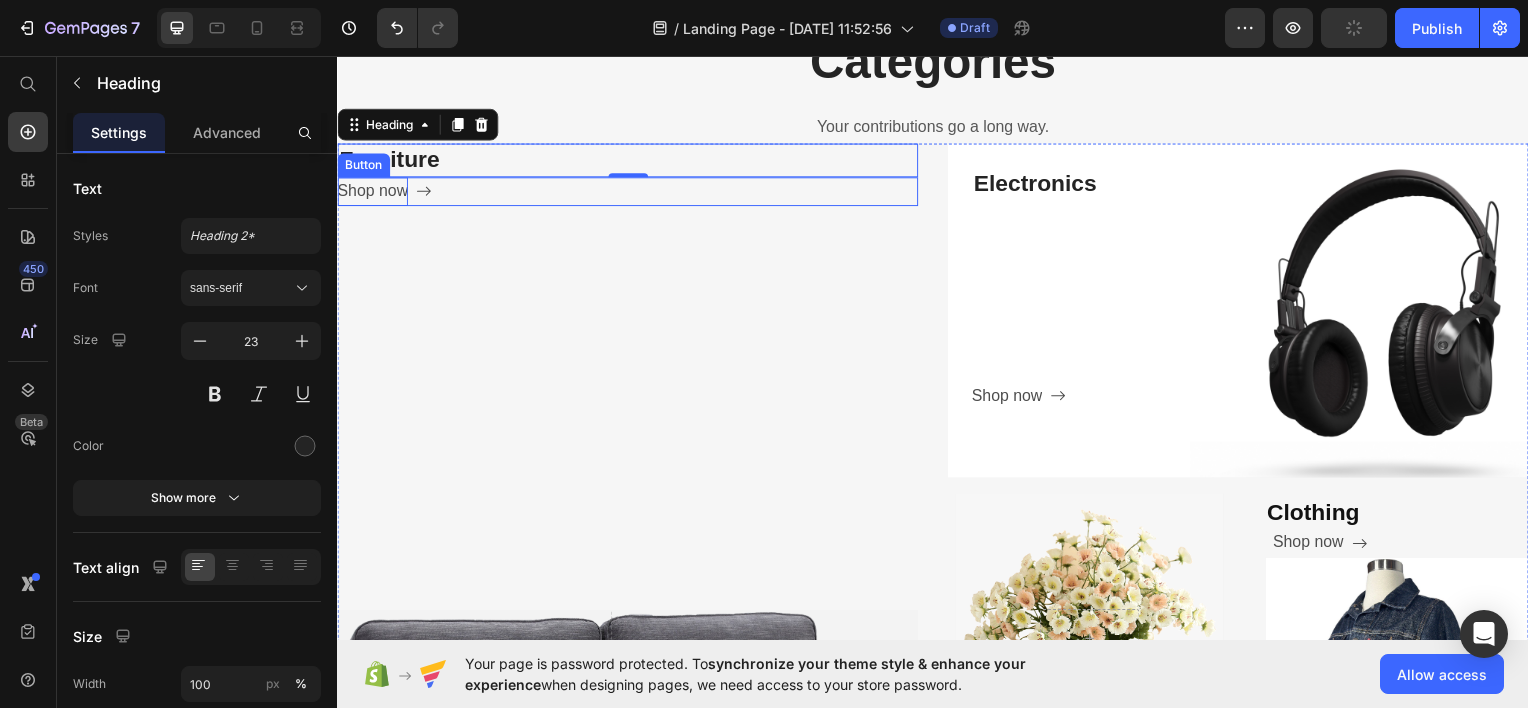 click on "Shop now" at bounding box center [372, 191] 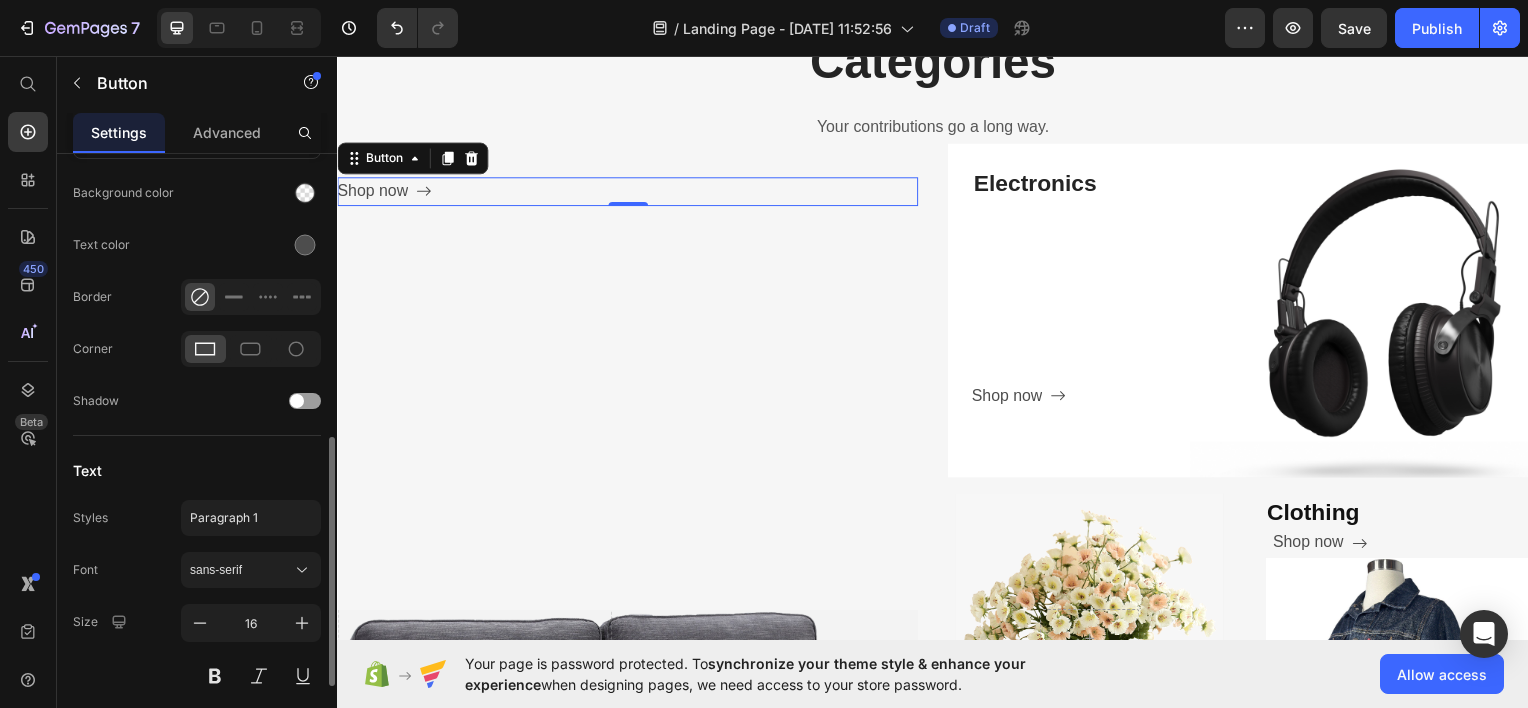 scroll, scrollTop: 884, scrollLeft: 0, axis: vertical 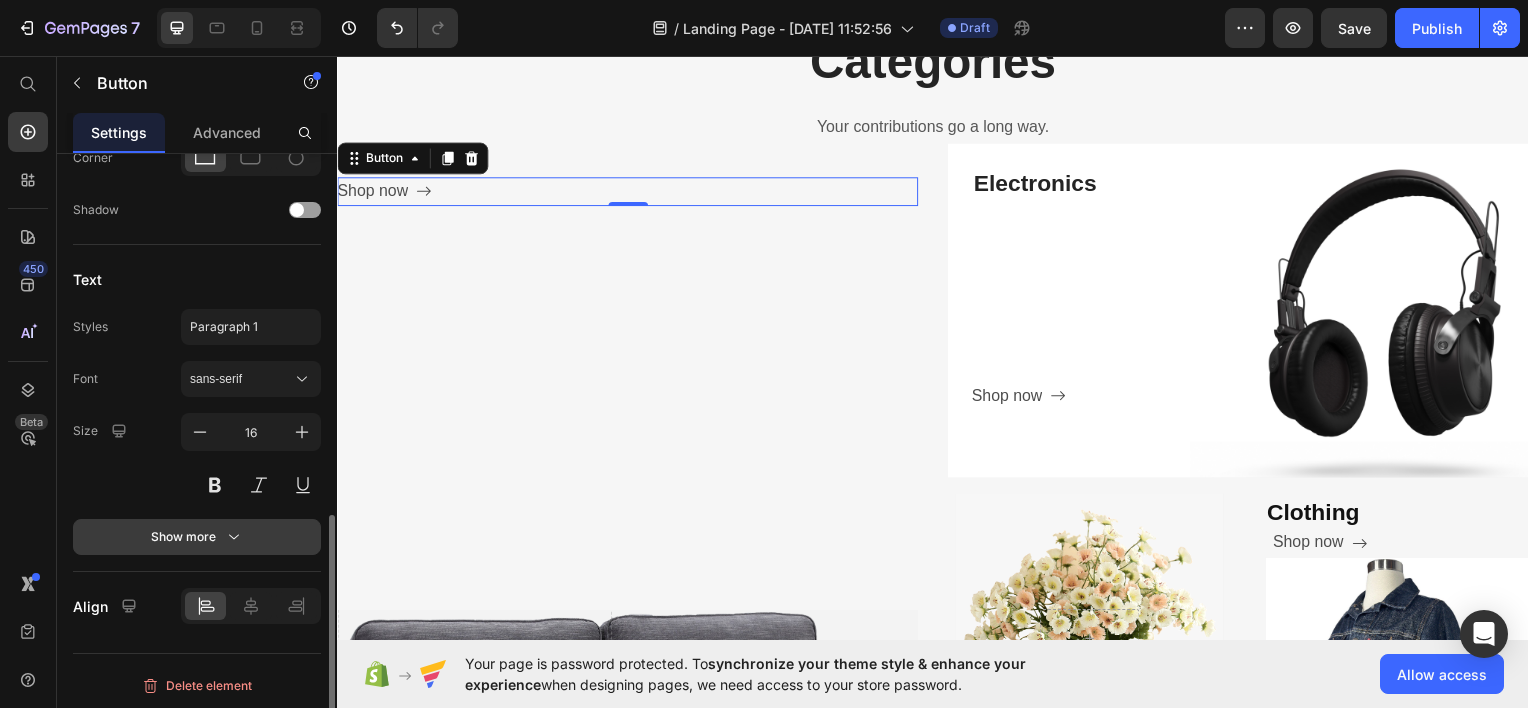 click on "Show more" at bounding box center [197, 537] 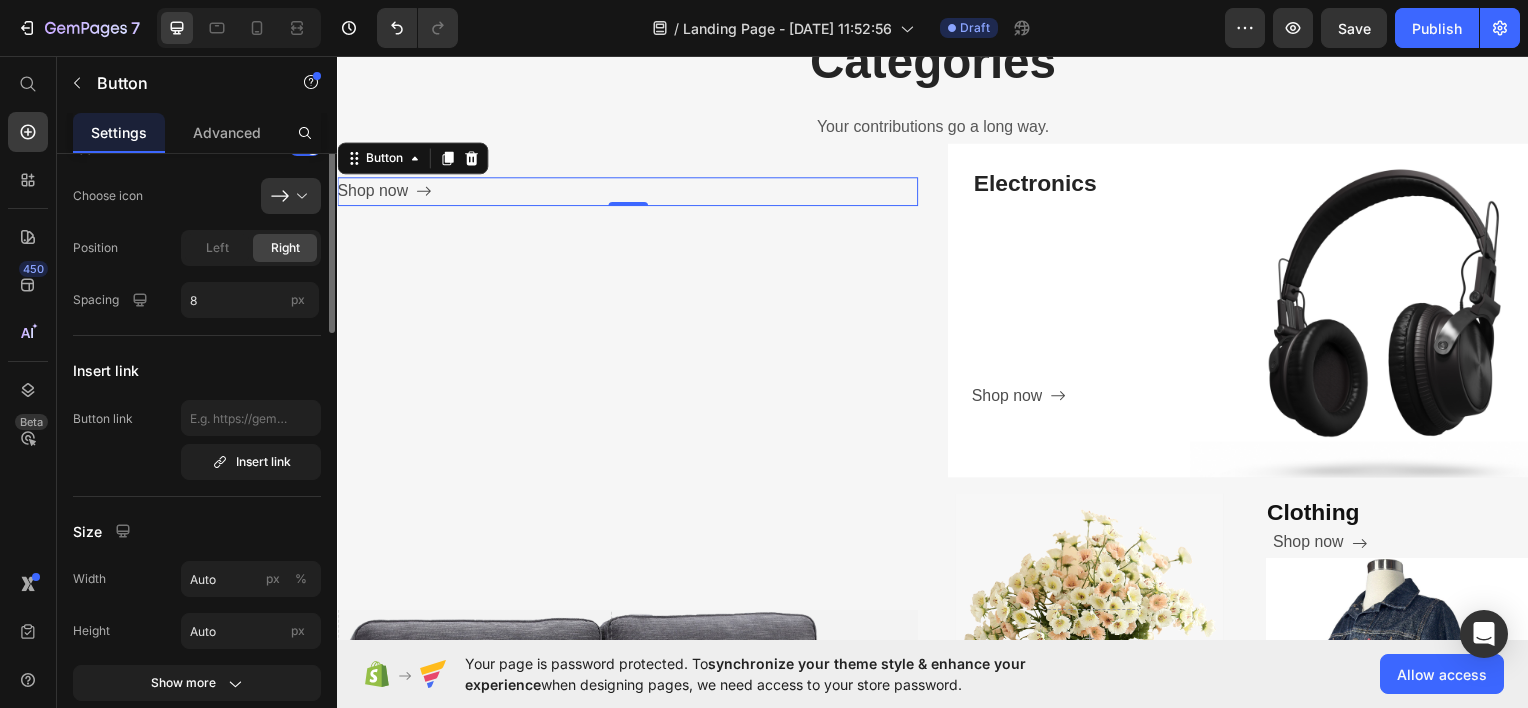 scroll, scrollTop: 0, scrollLeft: 0, axis: both 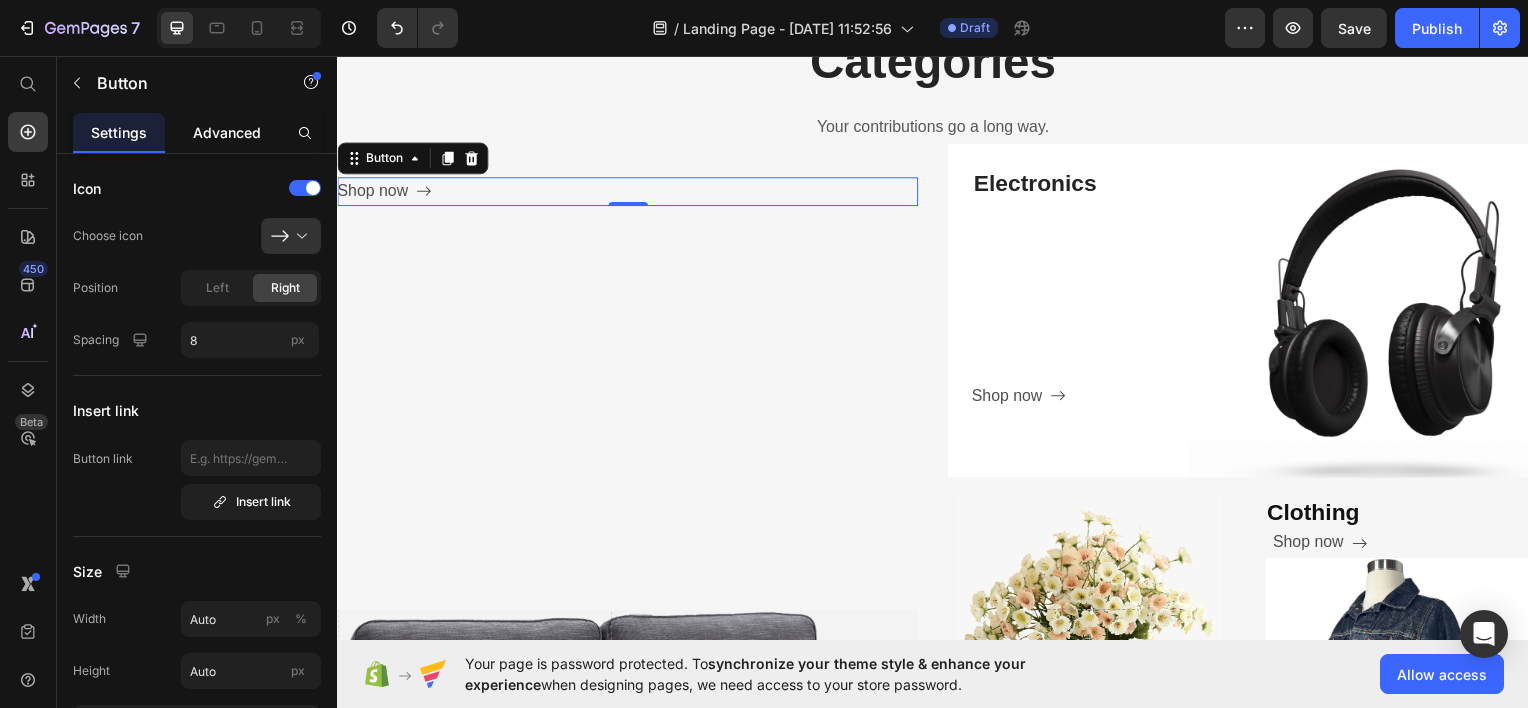 click on "Advanced" at bounding box center (227, 132) 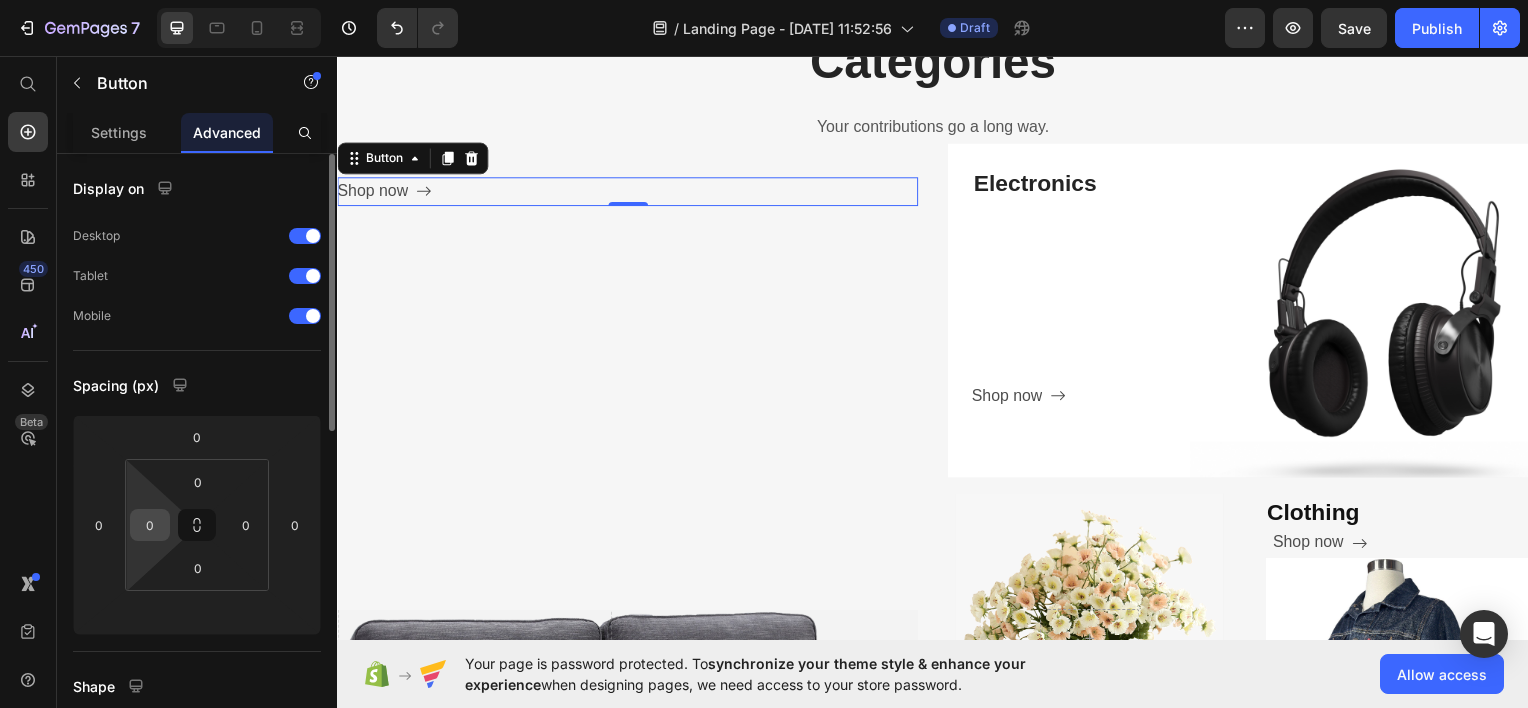 click on "0" at bounding box center [150, 525] 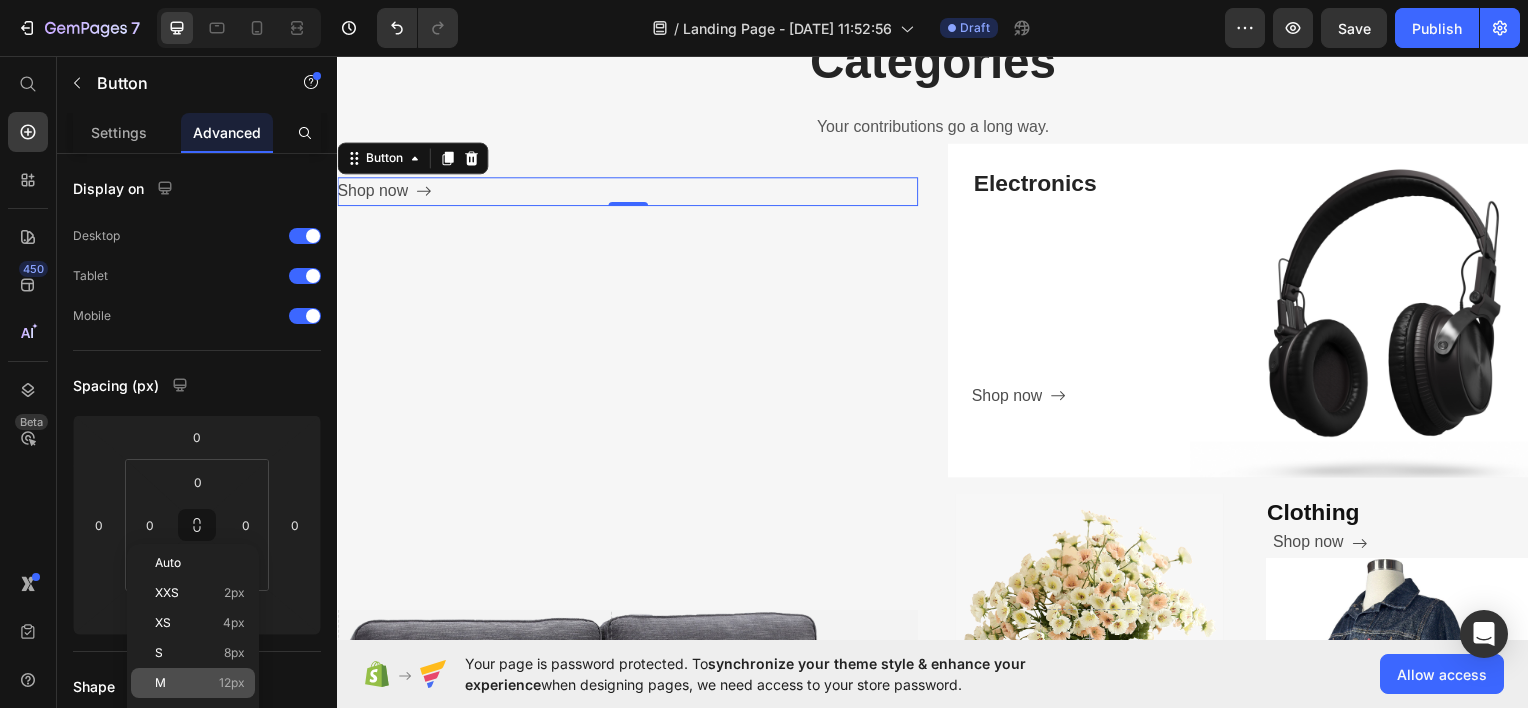 click on "M 12px" at bounding box center (200, 683) 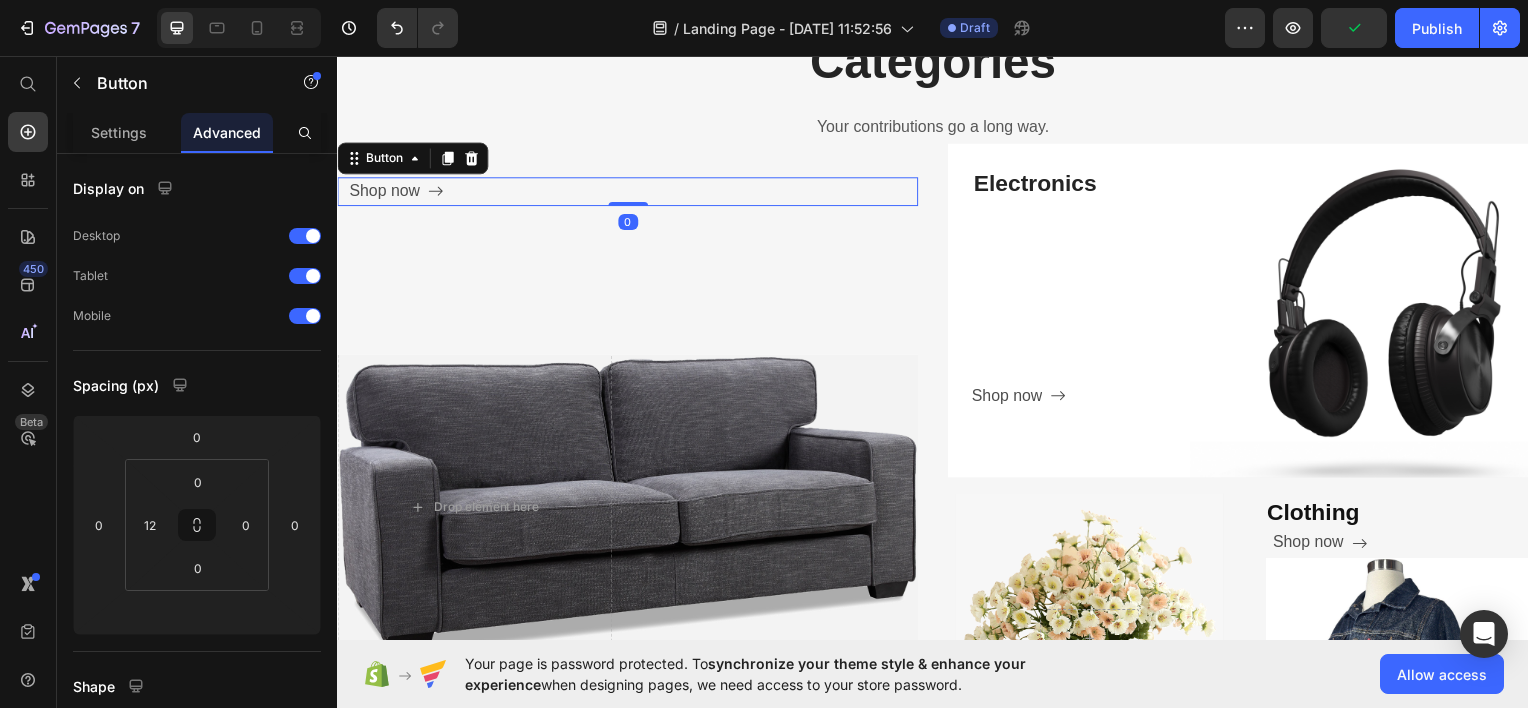 drag, startPoint x: 625, startPoint y: 459, endPoint x: 639, endPoint y: 189, distance: 270.36273 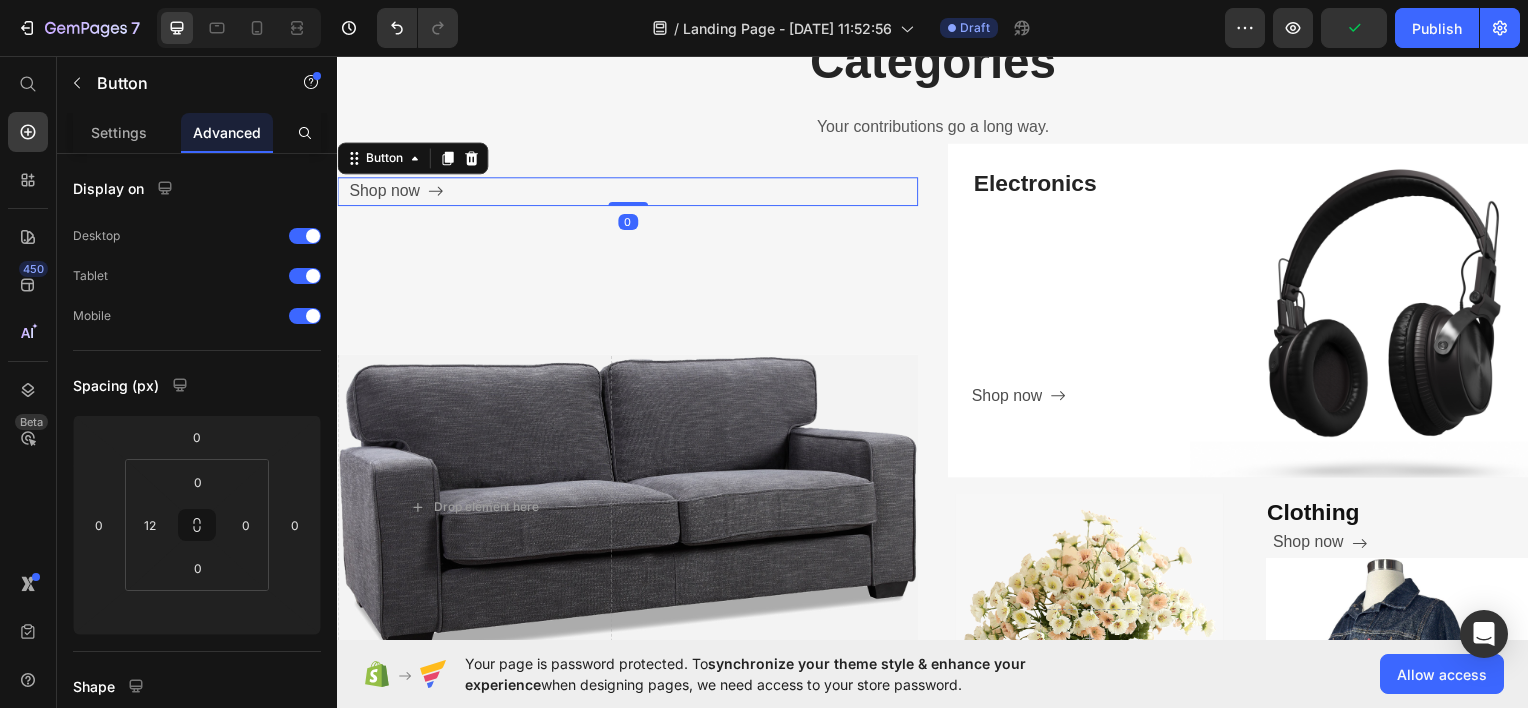 click on "Shop now Button   0" at bounding box center [629, 191] 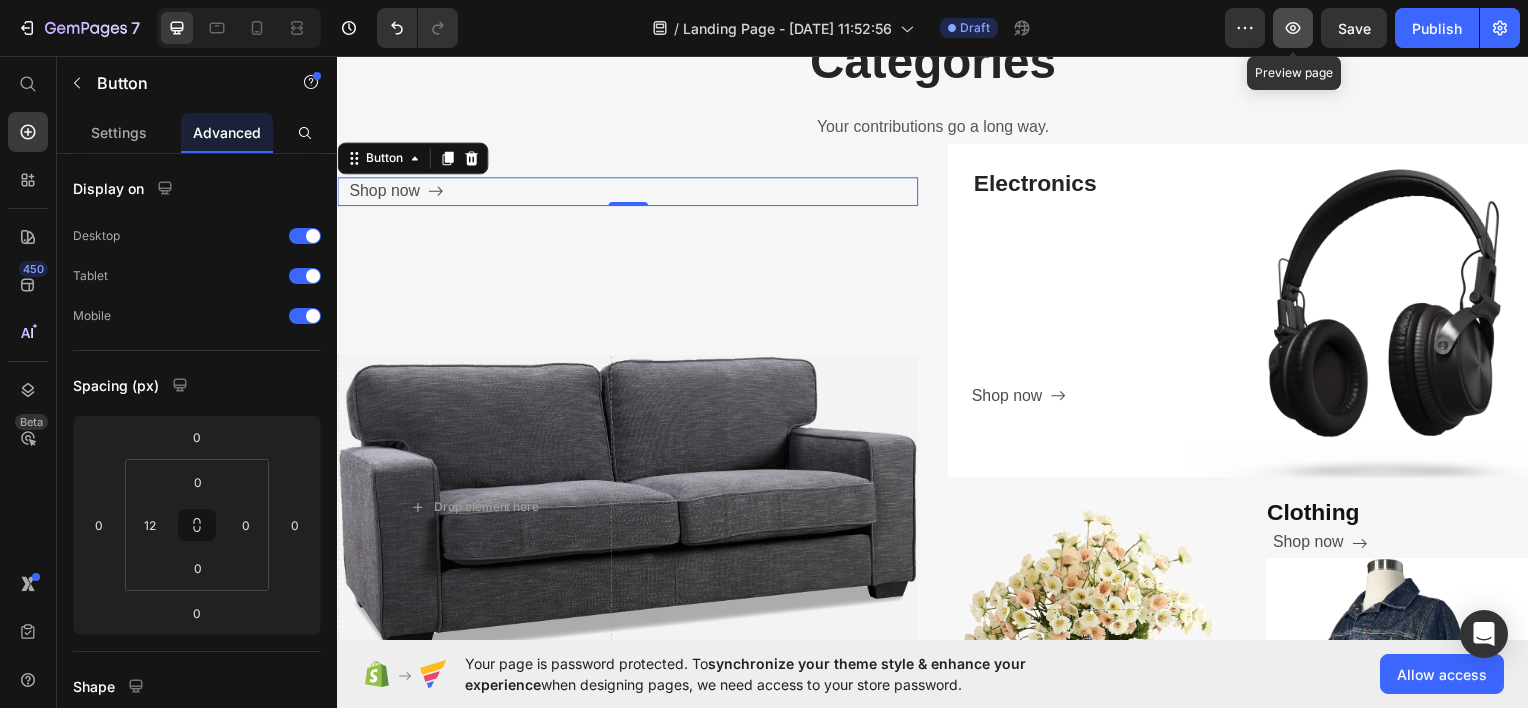 click 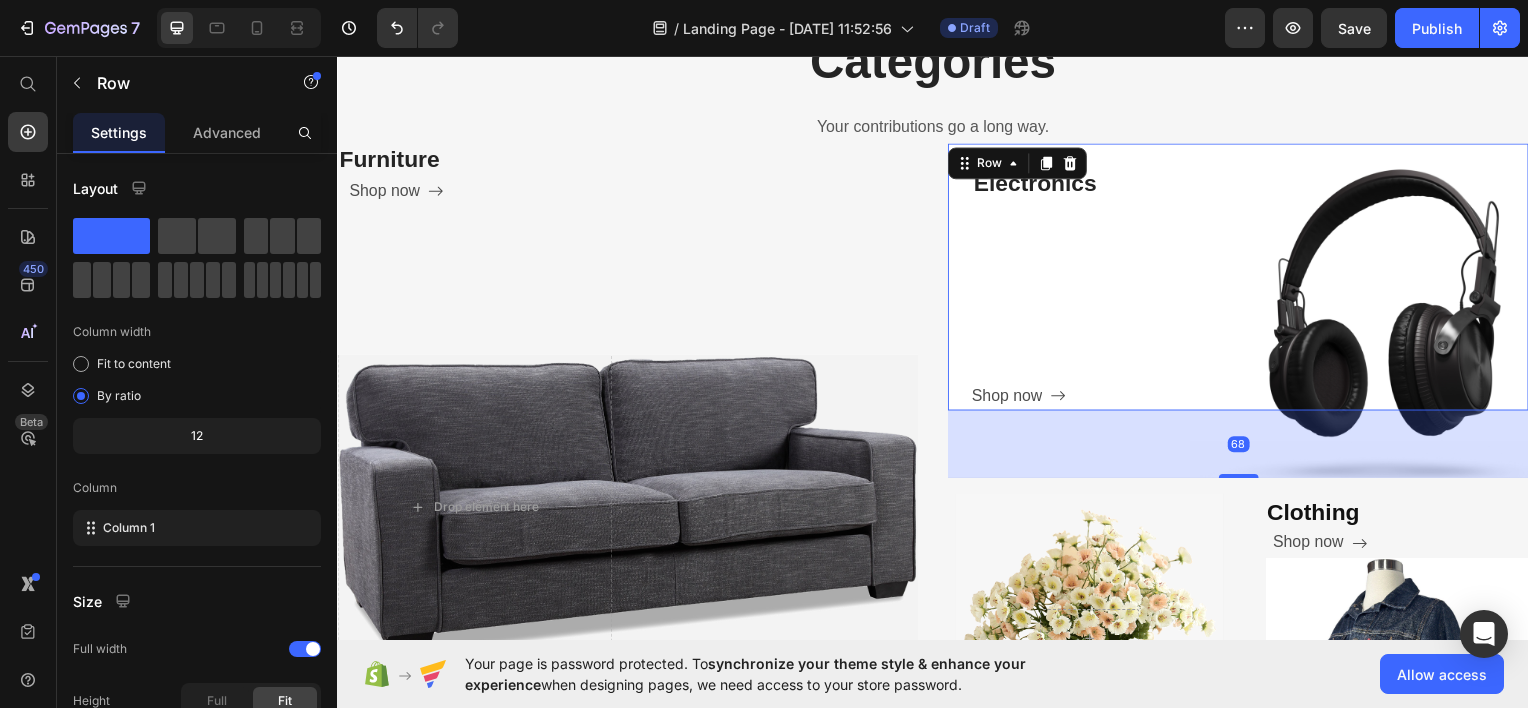 click on "Electronics Heading
Shop now Button" at bounding box center [1256, 289] 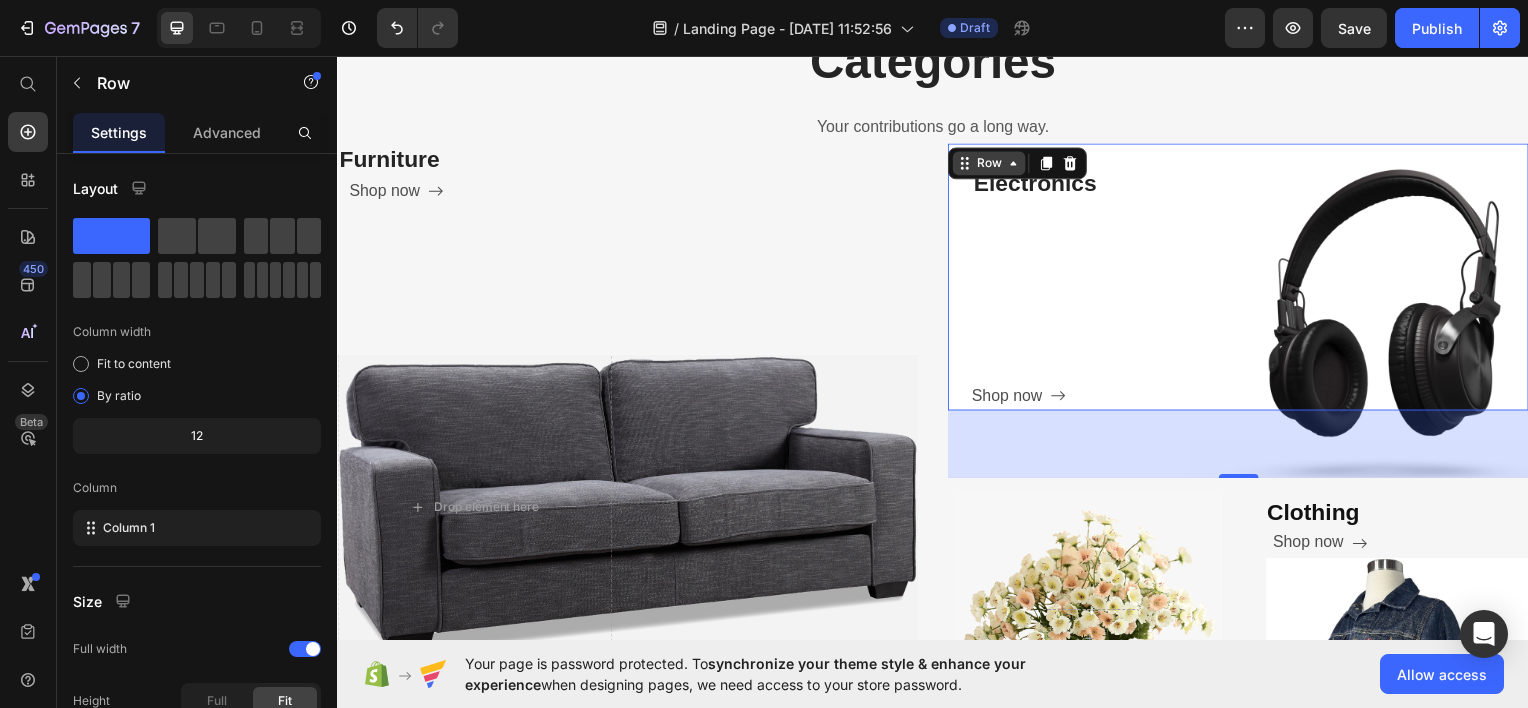 click on "Row" at bounding box center [993, 163] 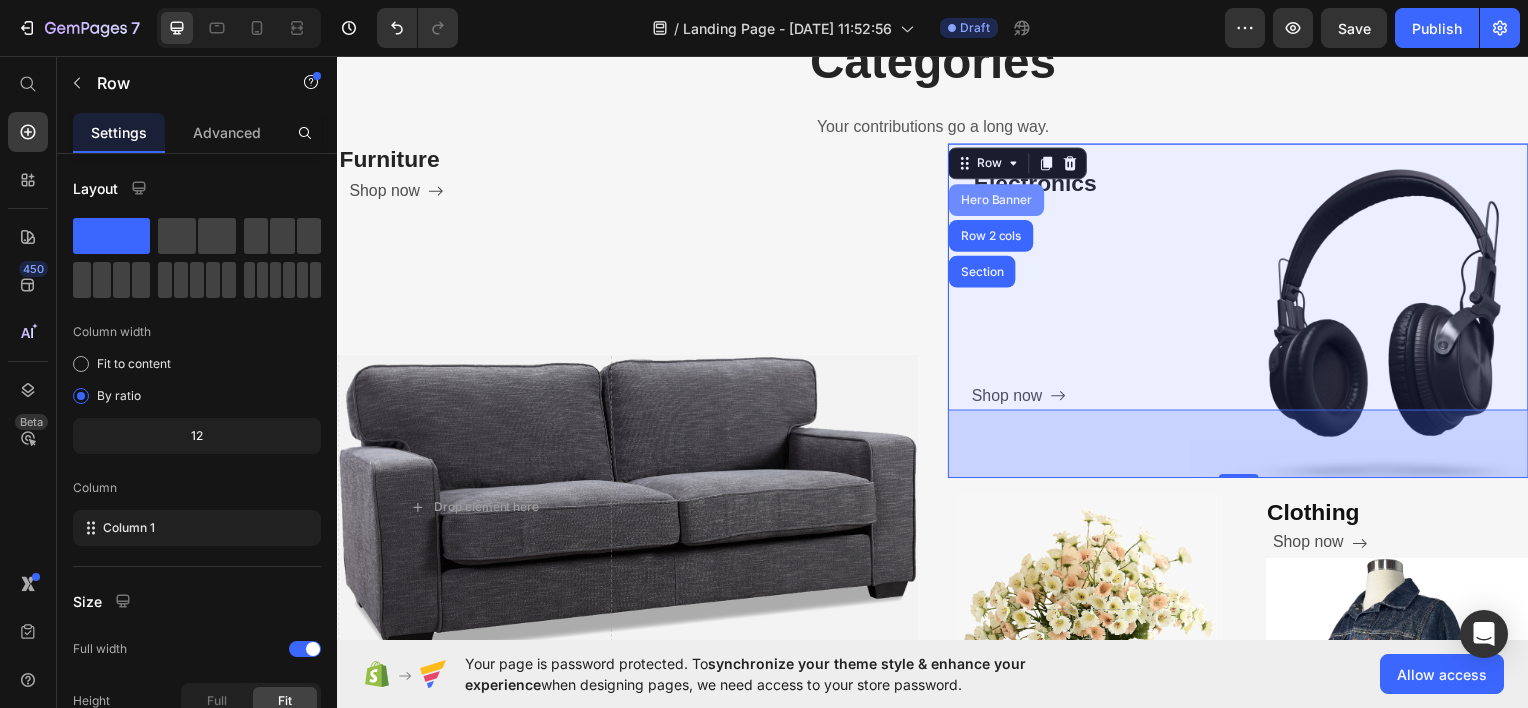 click on "Hero Banner" at bounding box center [1001, 200] 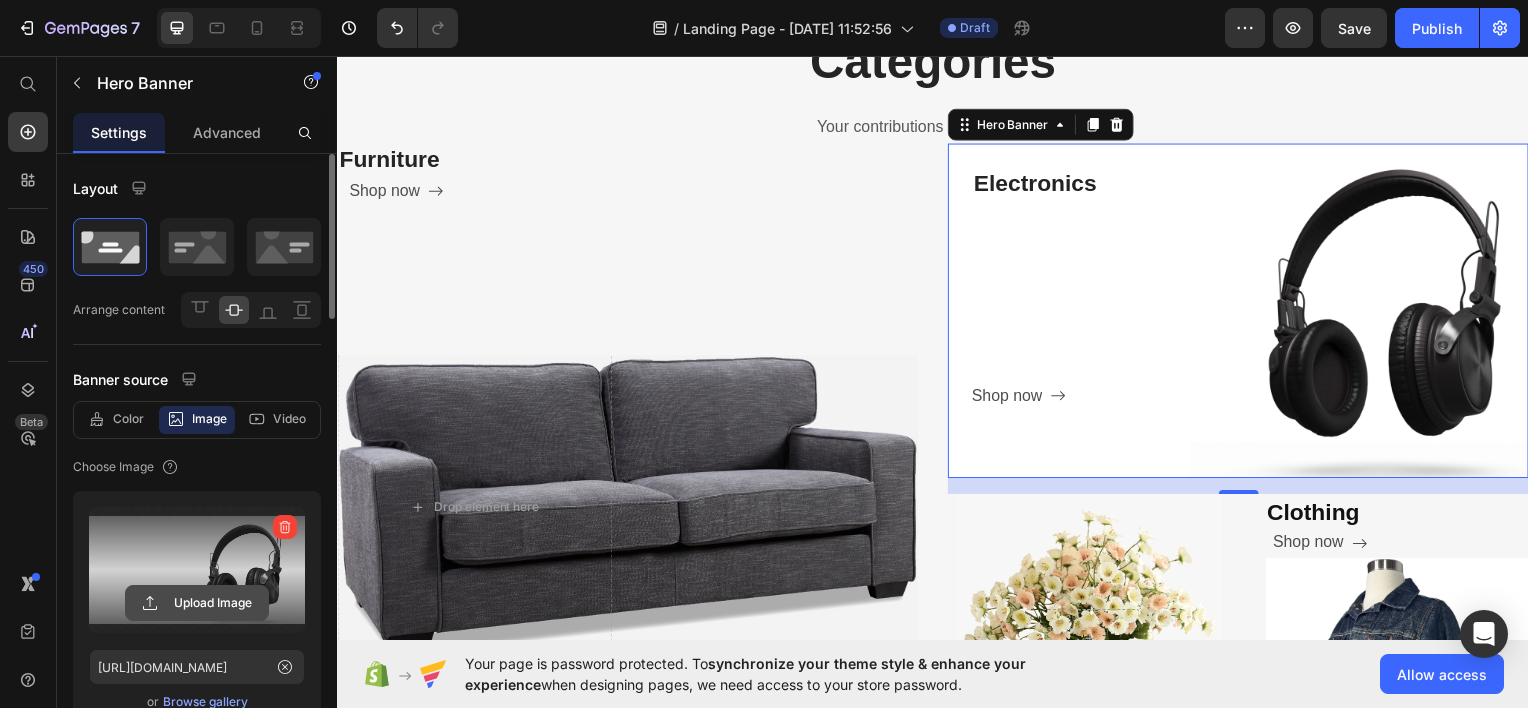 click 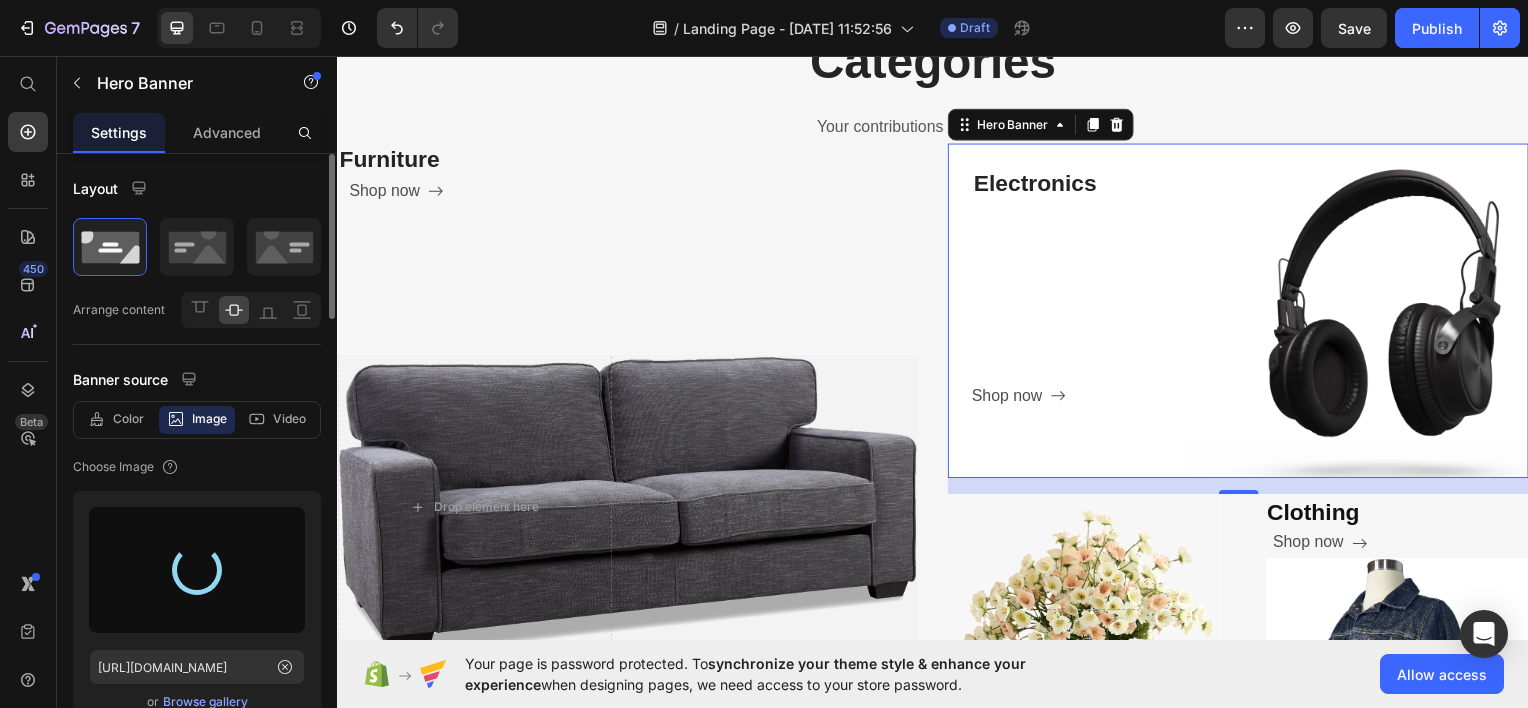 type on "https://cdn.shopify.com/s/files/1/0956/2564/2293/files/gempages_576941809293329250-de4d839b-0837-4e01-8bfe-c08af4a673e6.png" 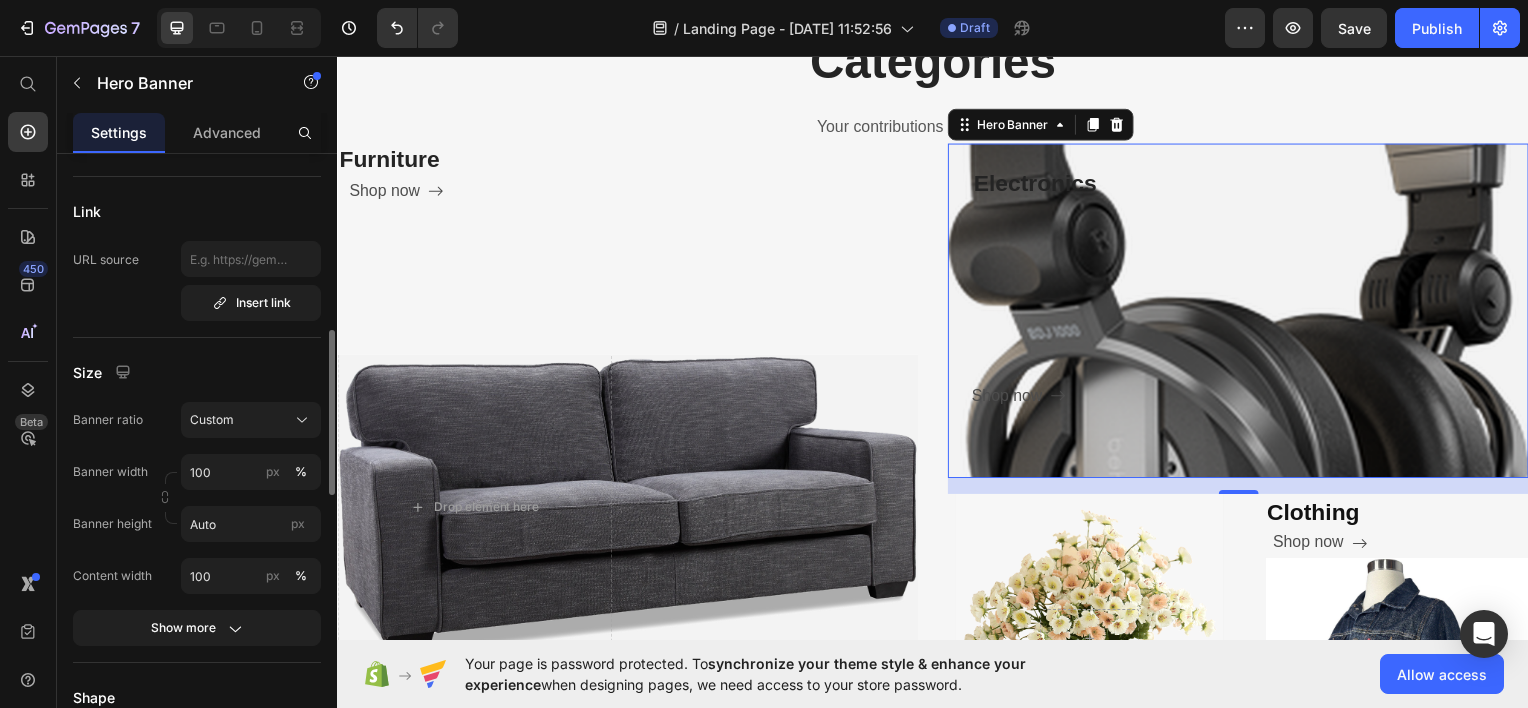 scroll, scrollTop: 672, scrollLeft: 0, axis: vertical 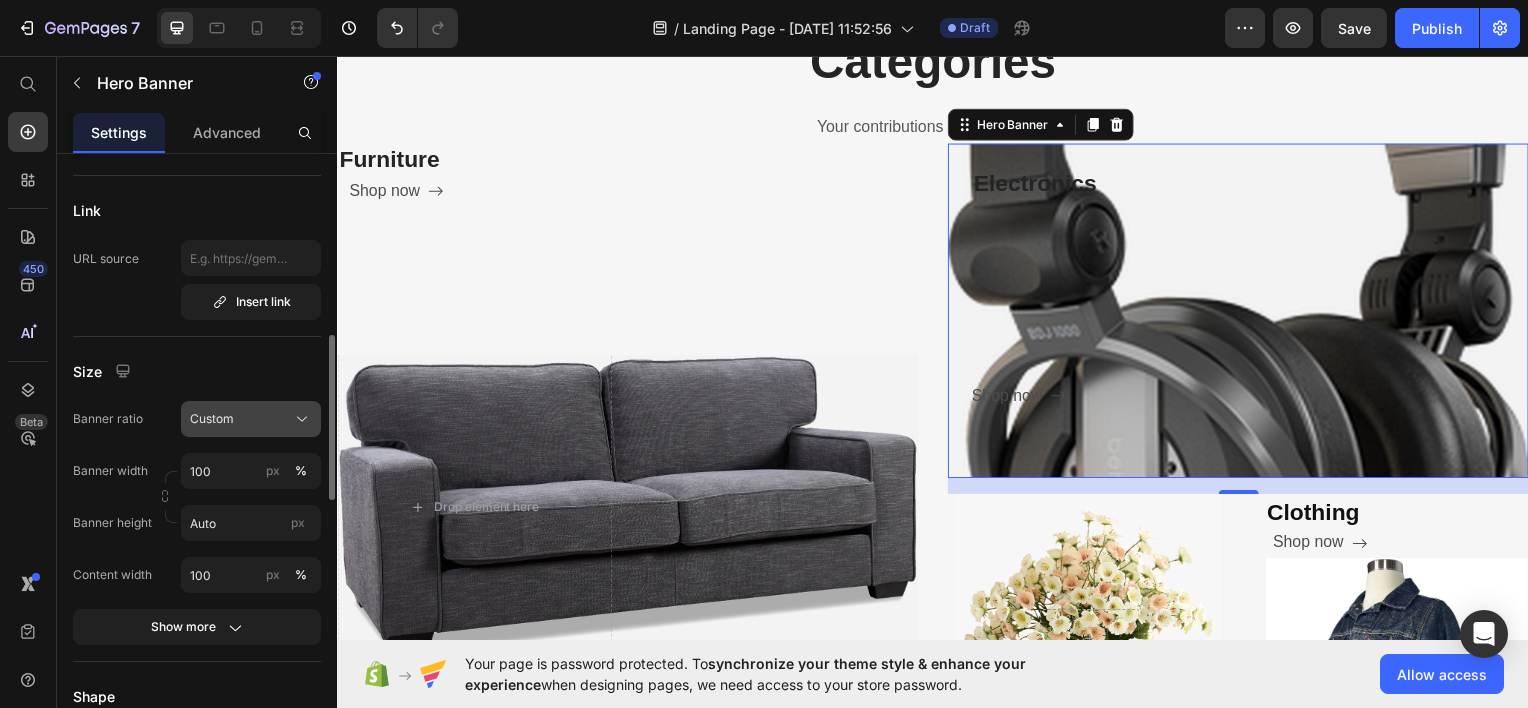click on "Custom" at bounding box center [251, 419] 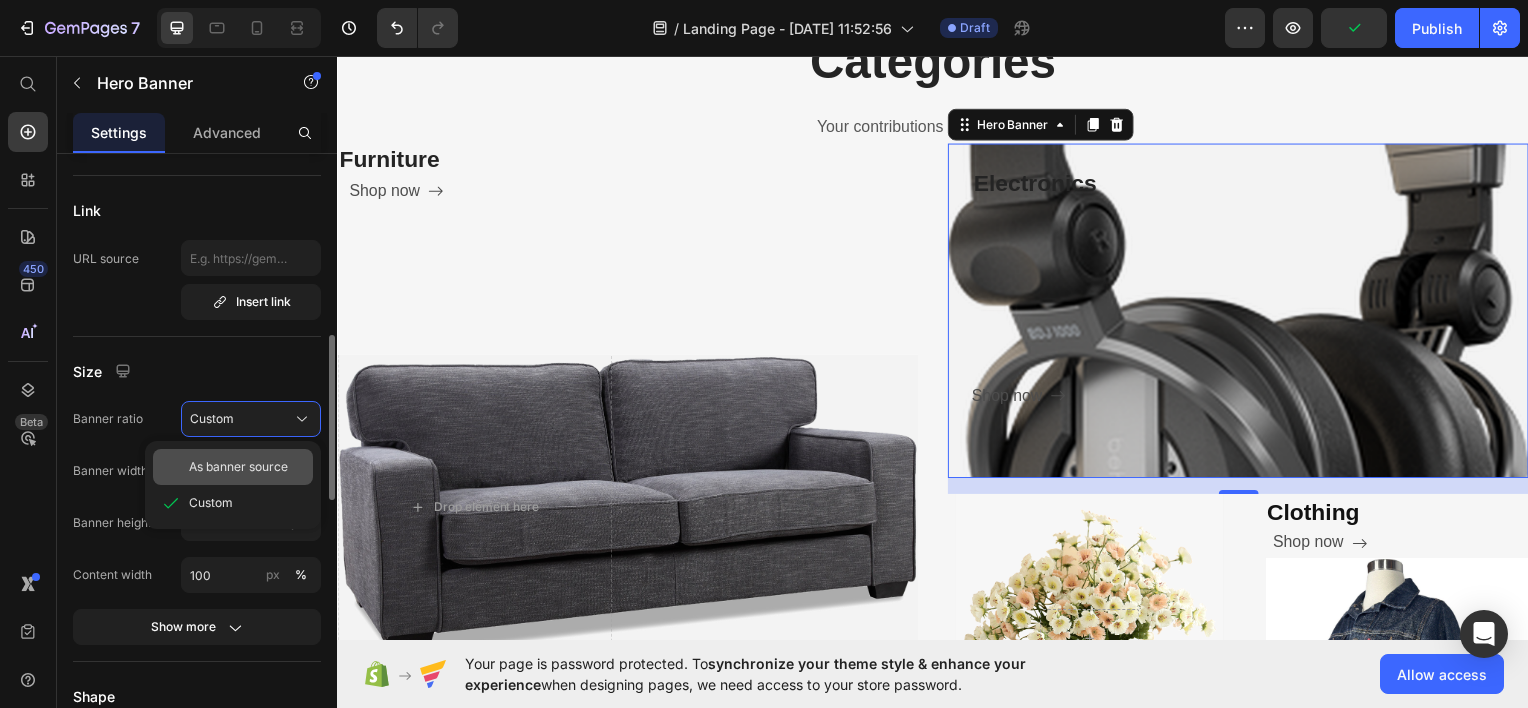click on "As banner source" 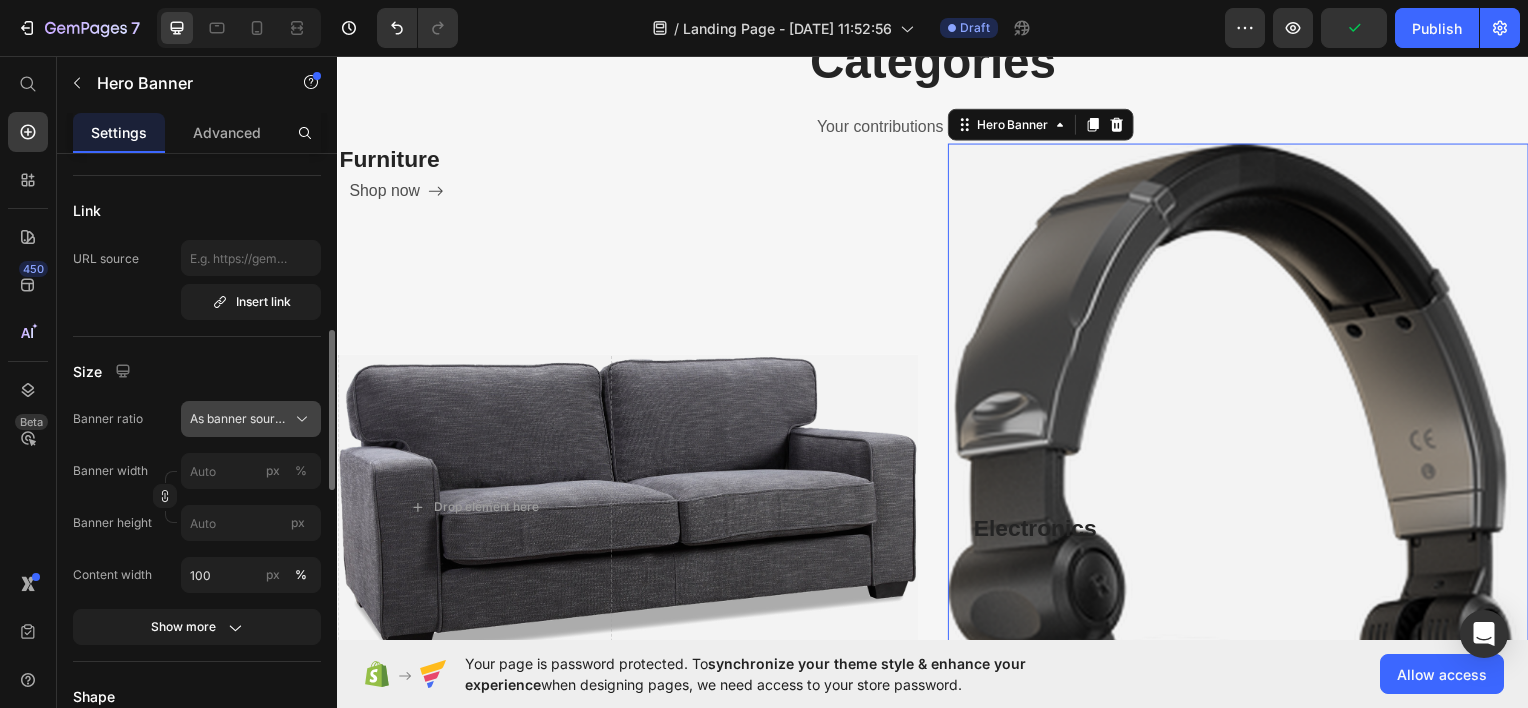 click on "As banner source" at bounding box center [239, 419] 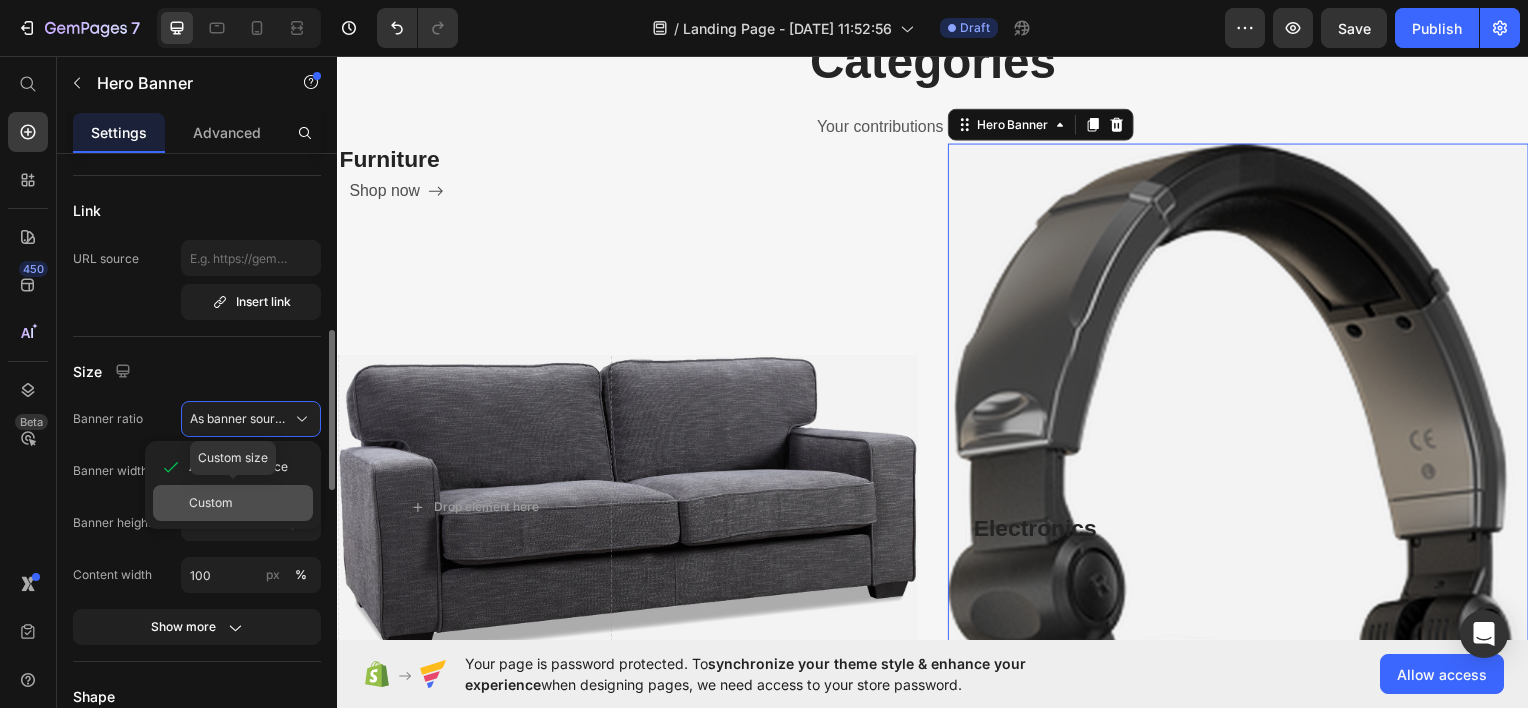click on "Custom" at bounding box center [247, 503] 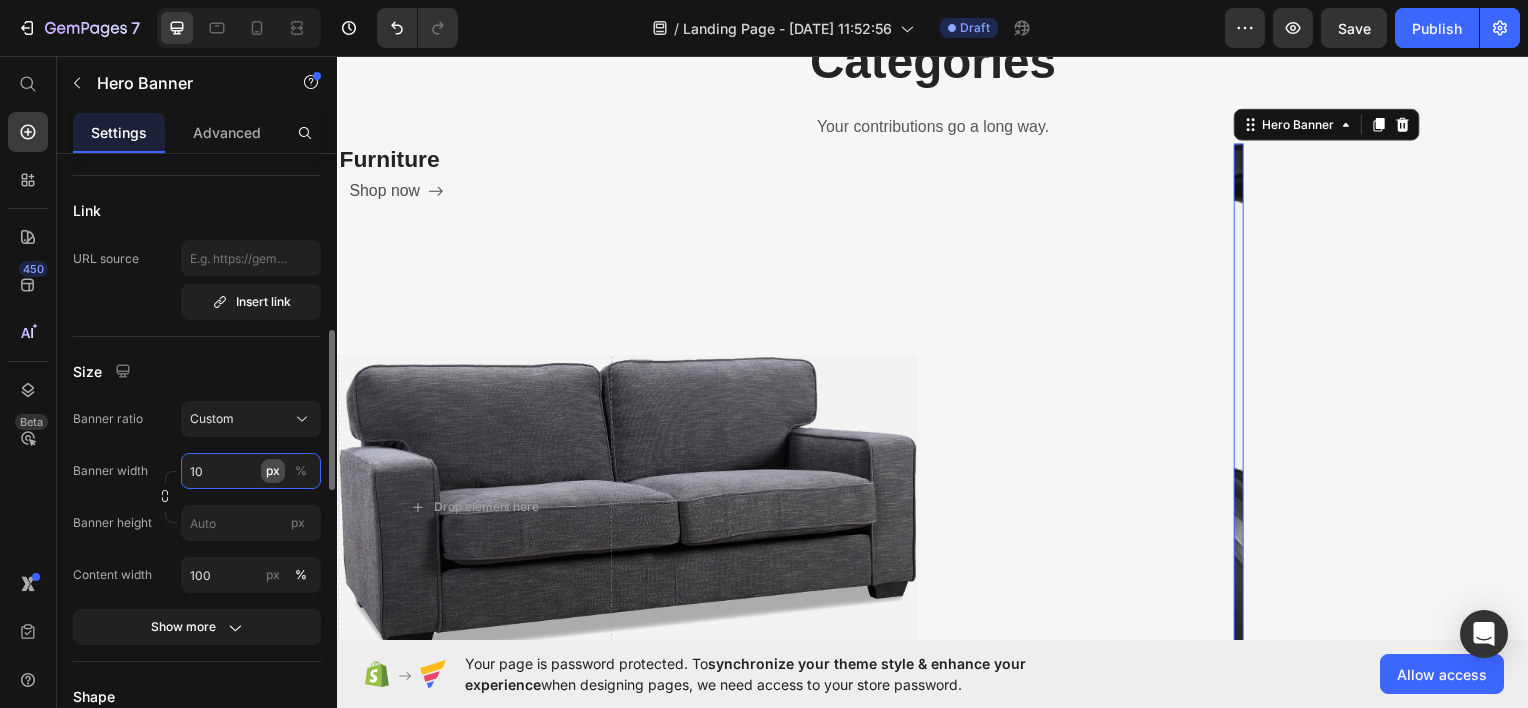 type on "1" 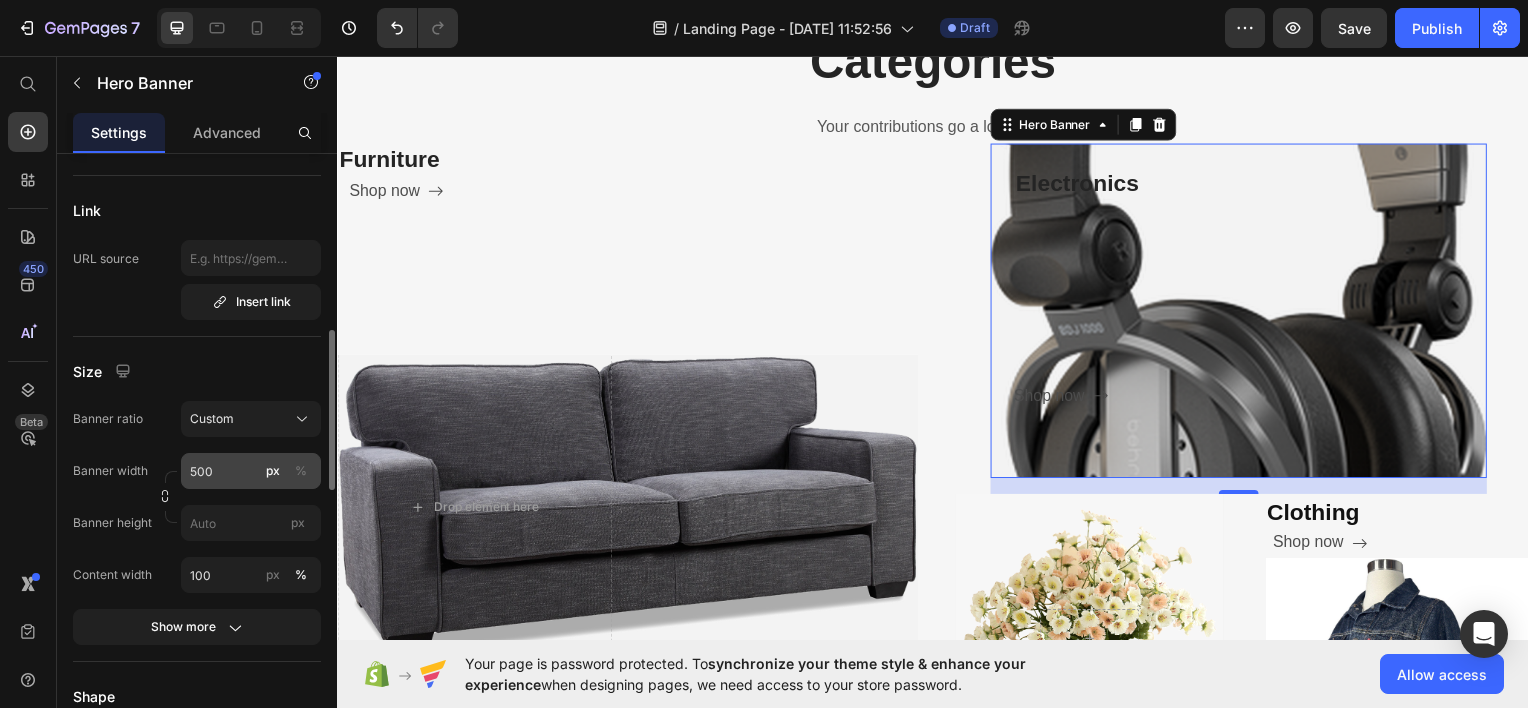 click on "%" at bounding box center [301, 471] 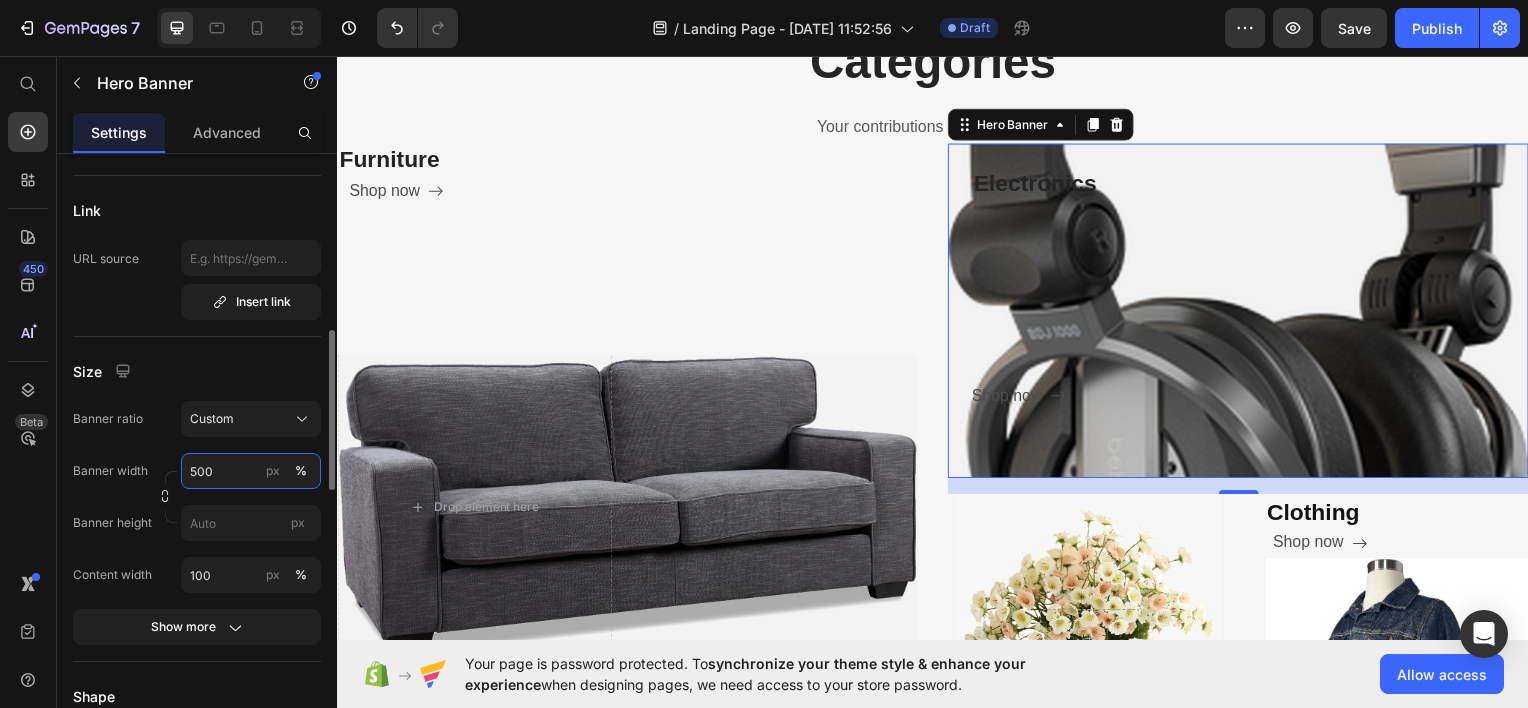 click on "500" at bounding box center [251, 471] 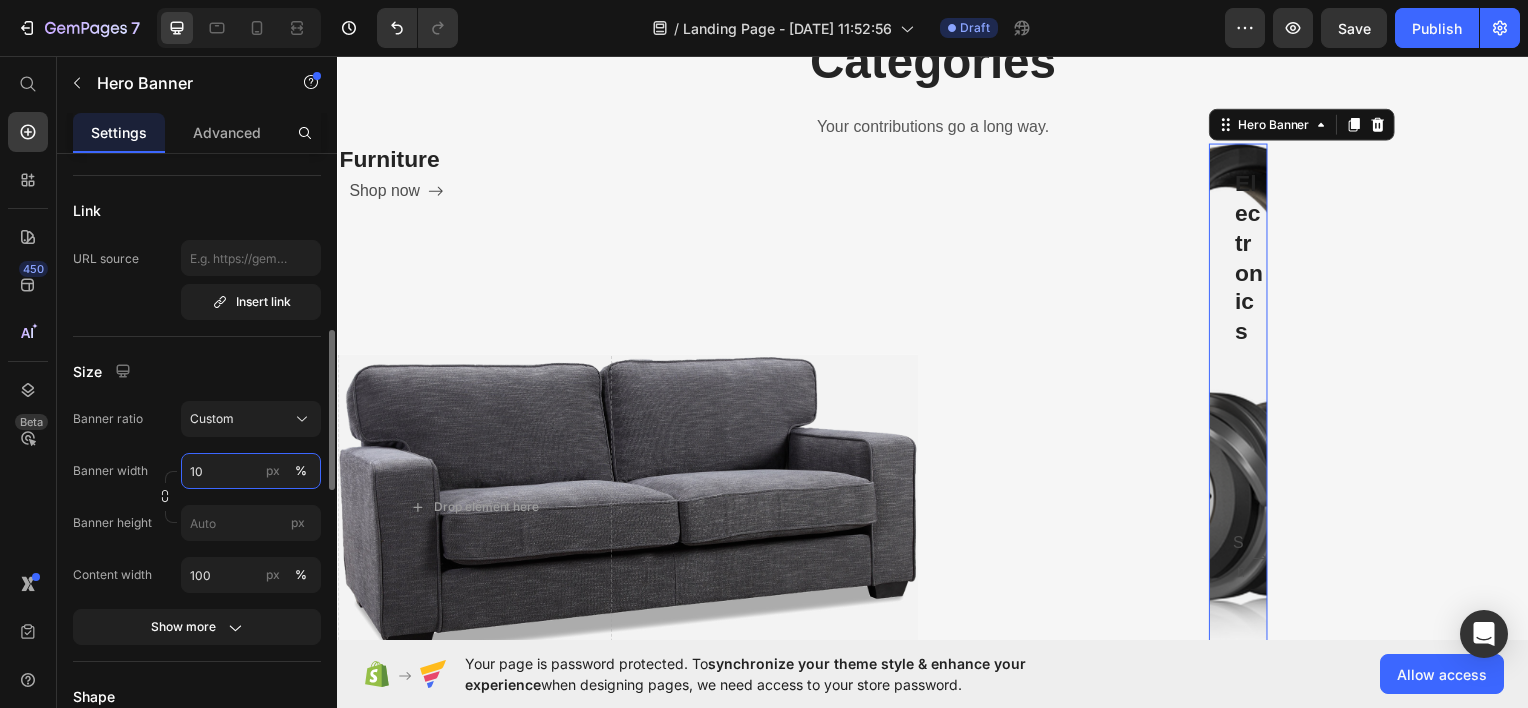type on "1" 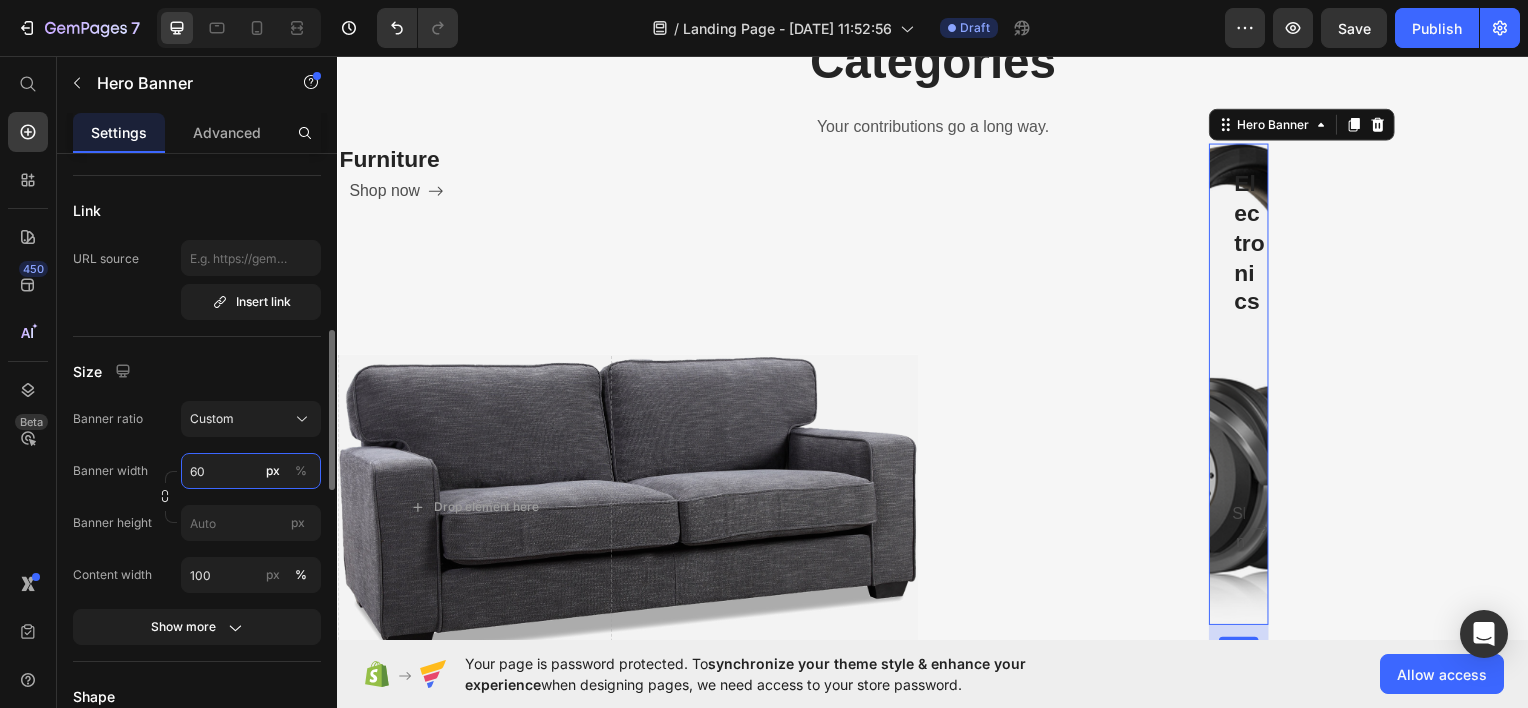 type on "6" 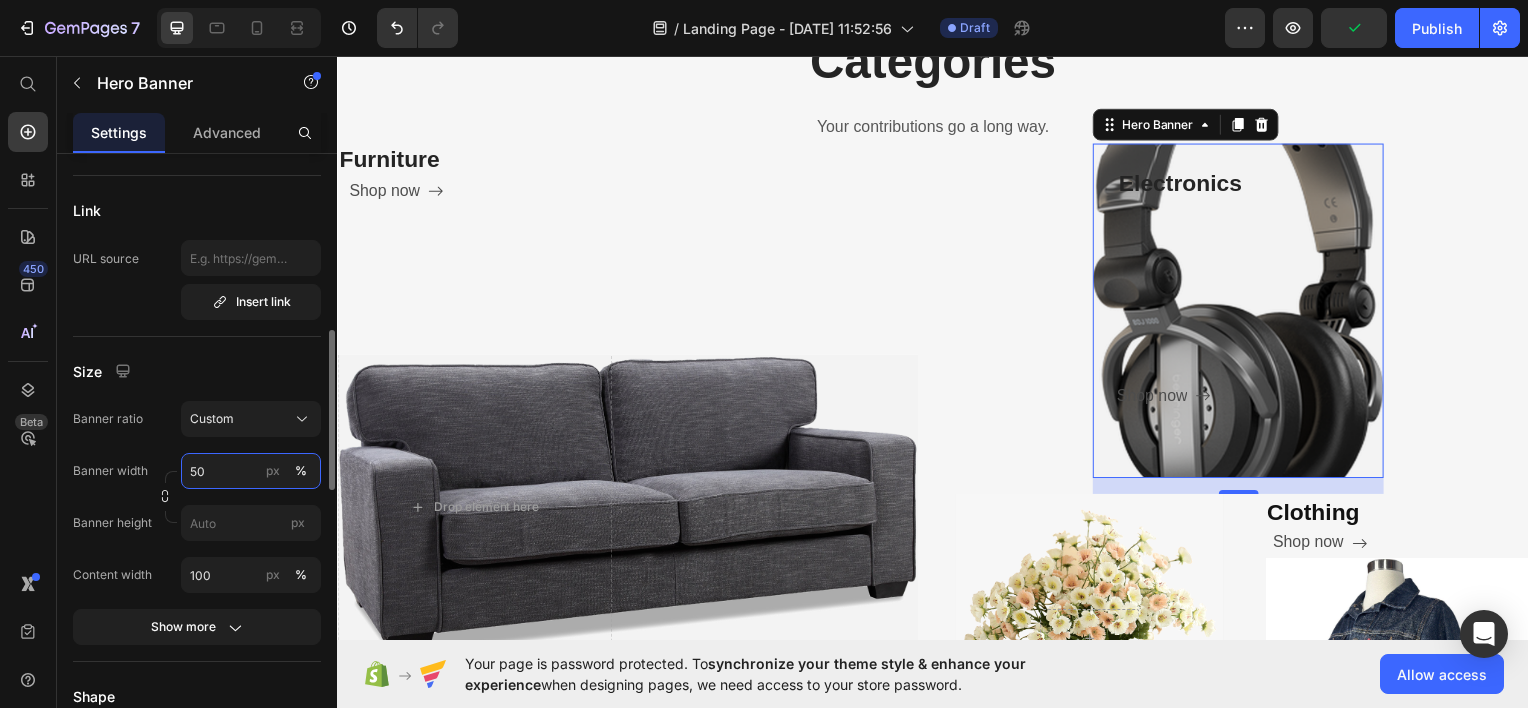 type on "5" 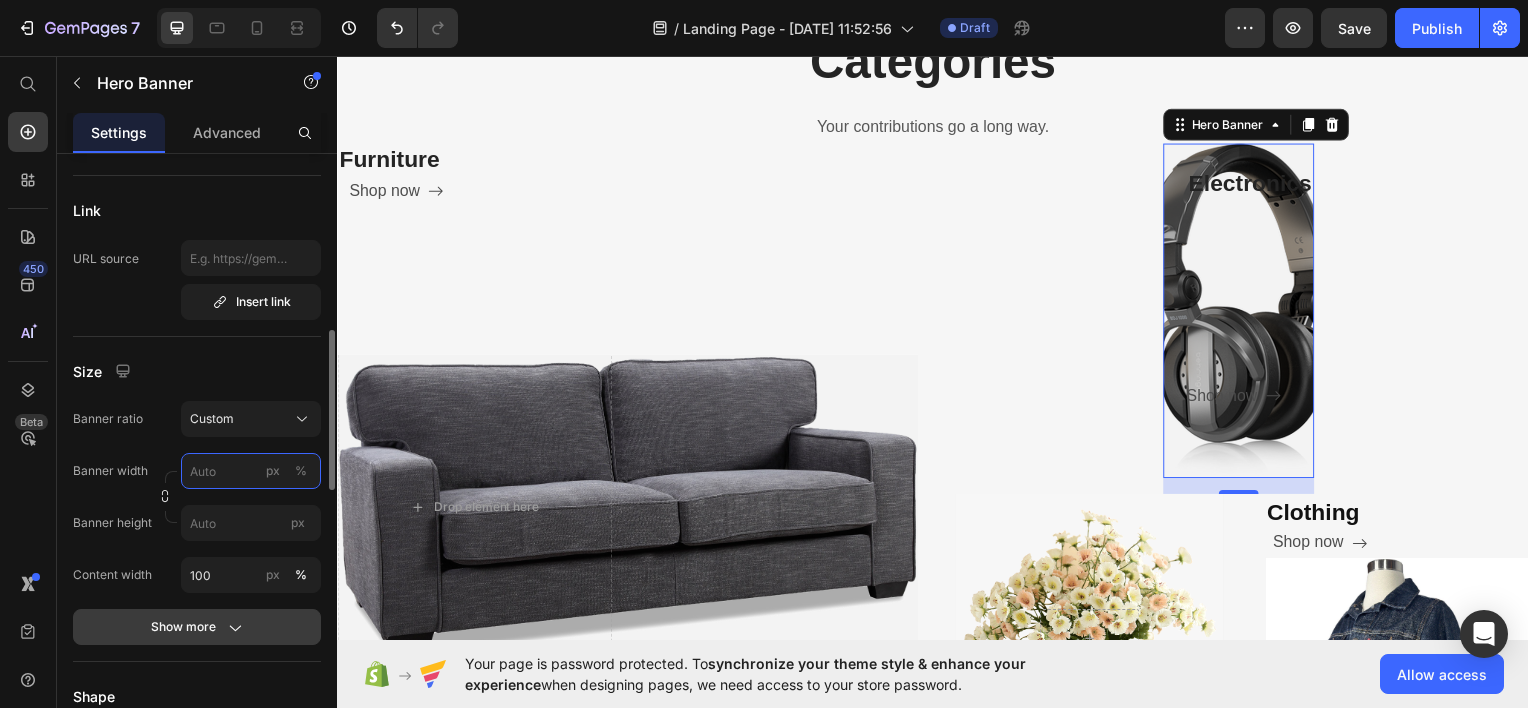 type 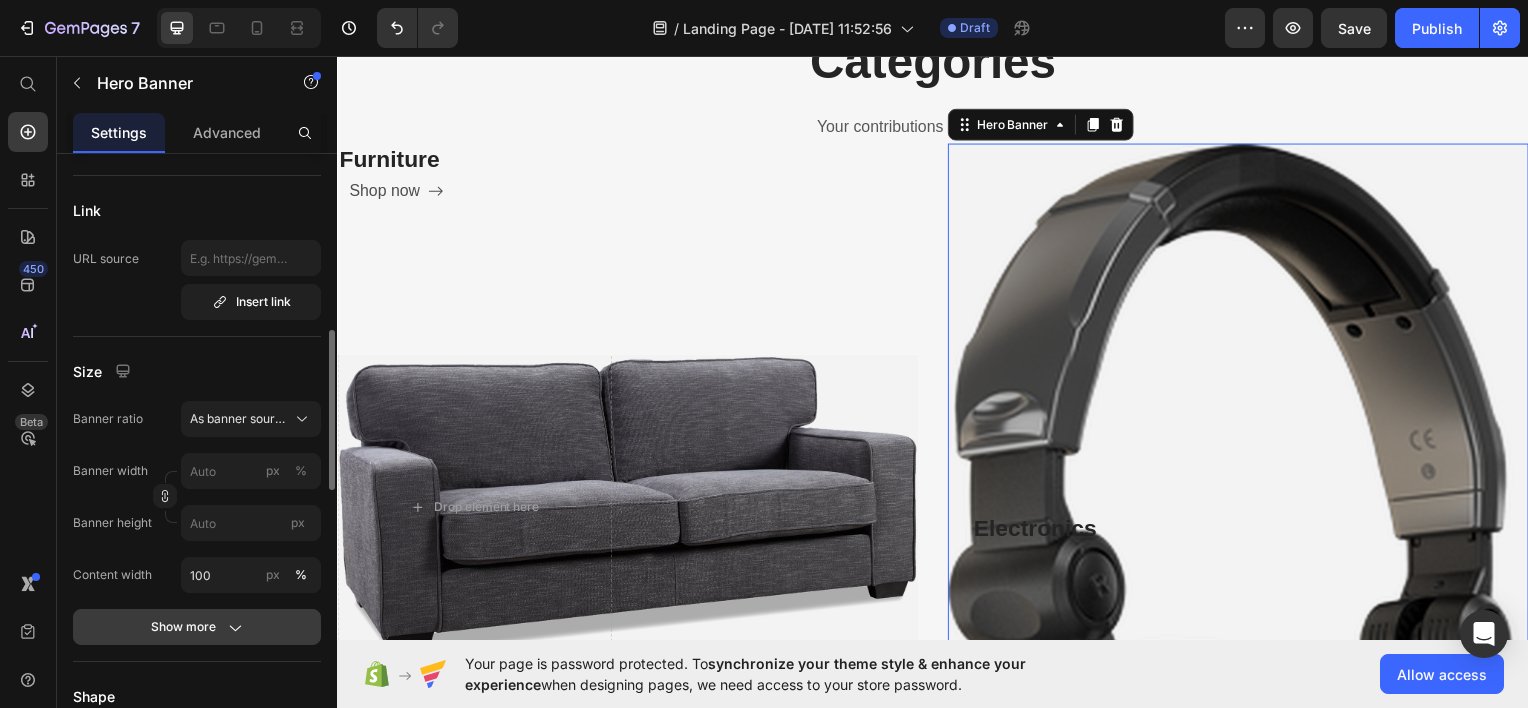 click 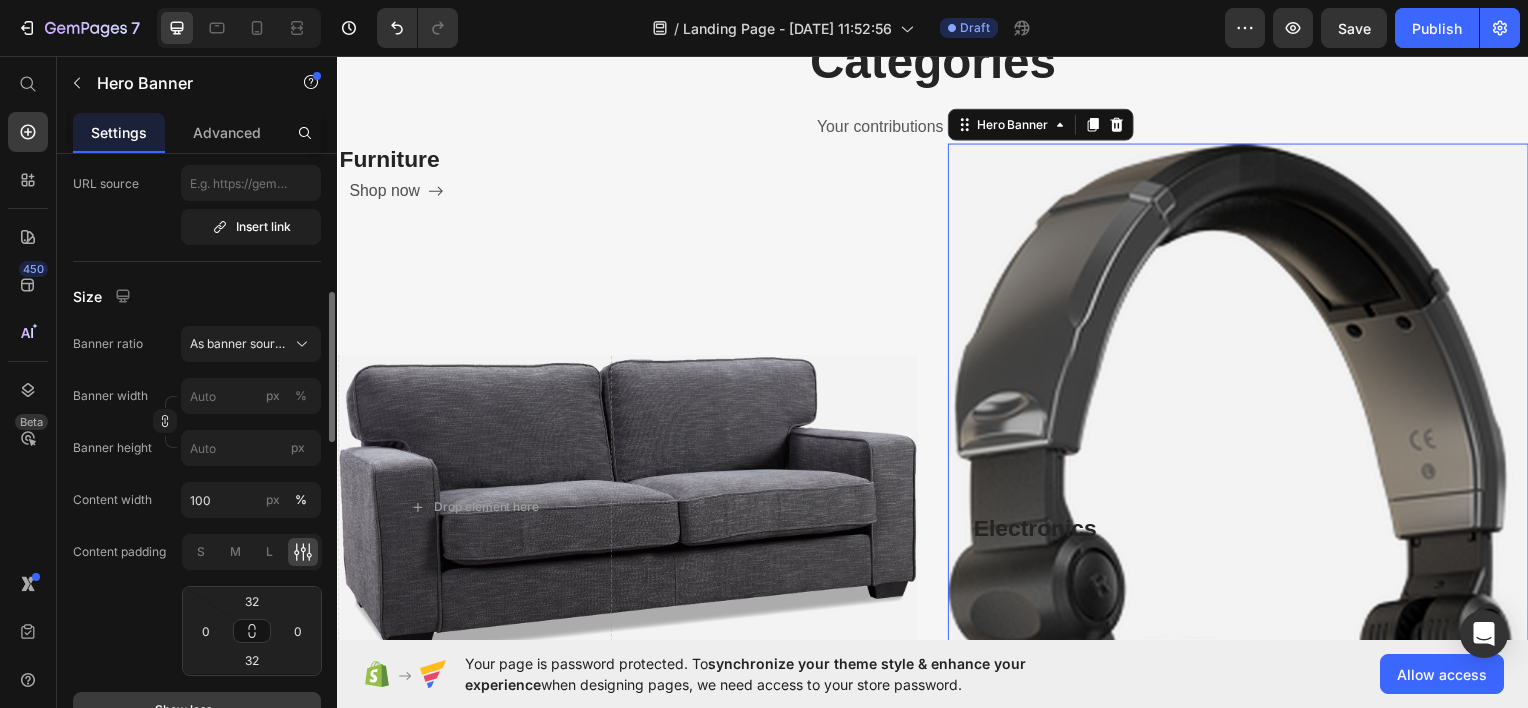 scroll, scrollTop: 753, scrollLeft: 0, axis: vertical 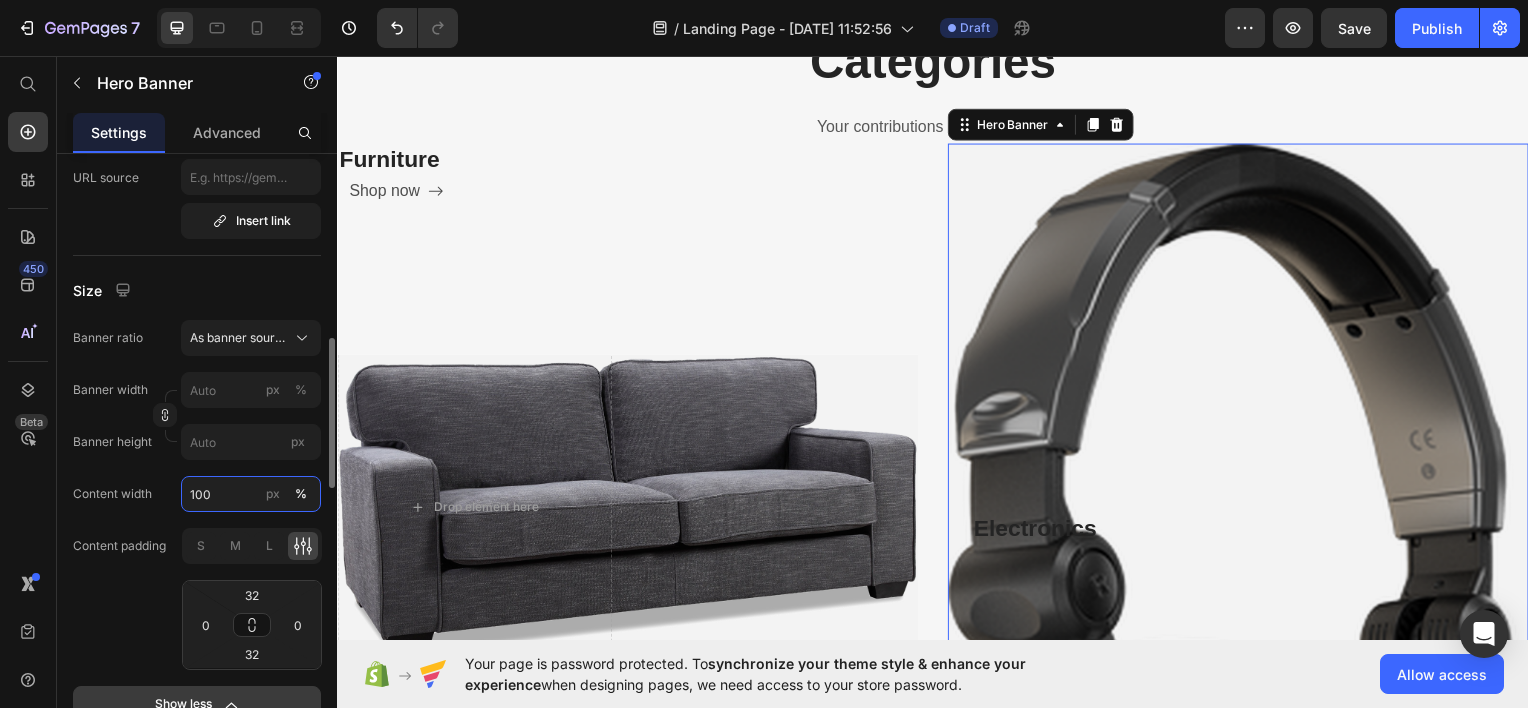 click on "100" at bounding box center [251, 494] 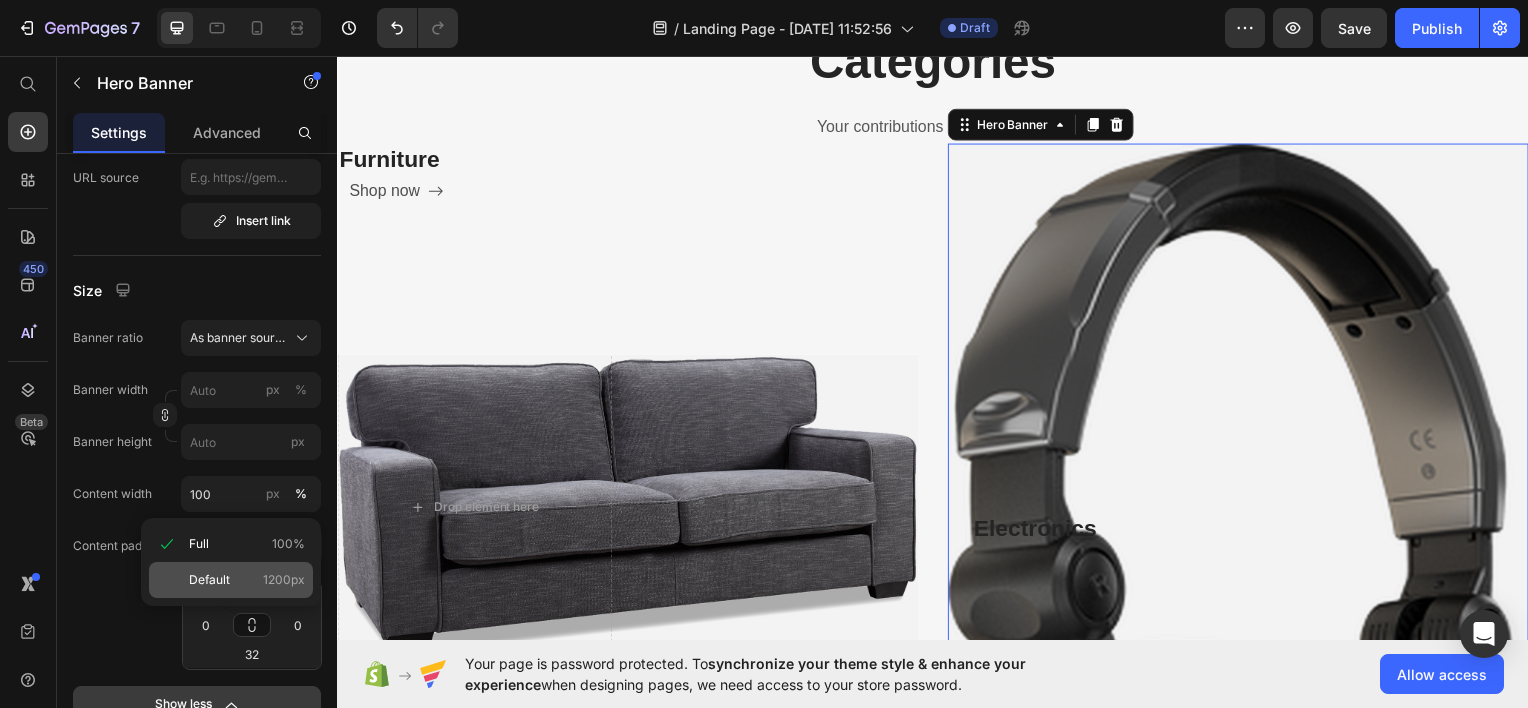 click on "Default" at bounding box center [209, 580] 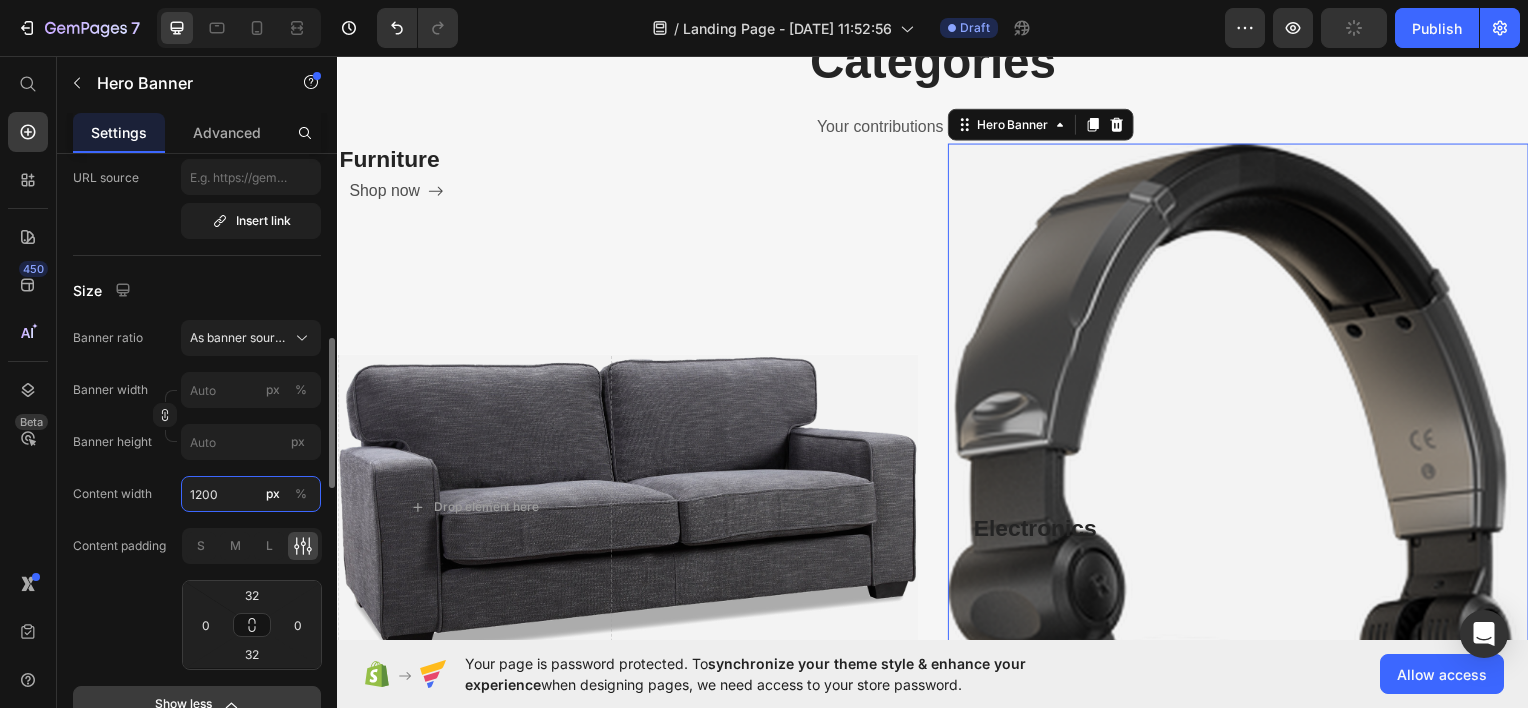 click on "1200" at bounding box center [251, 494] 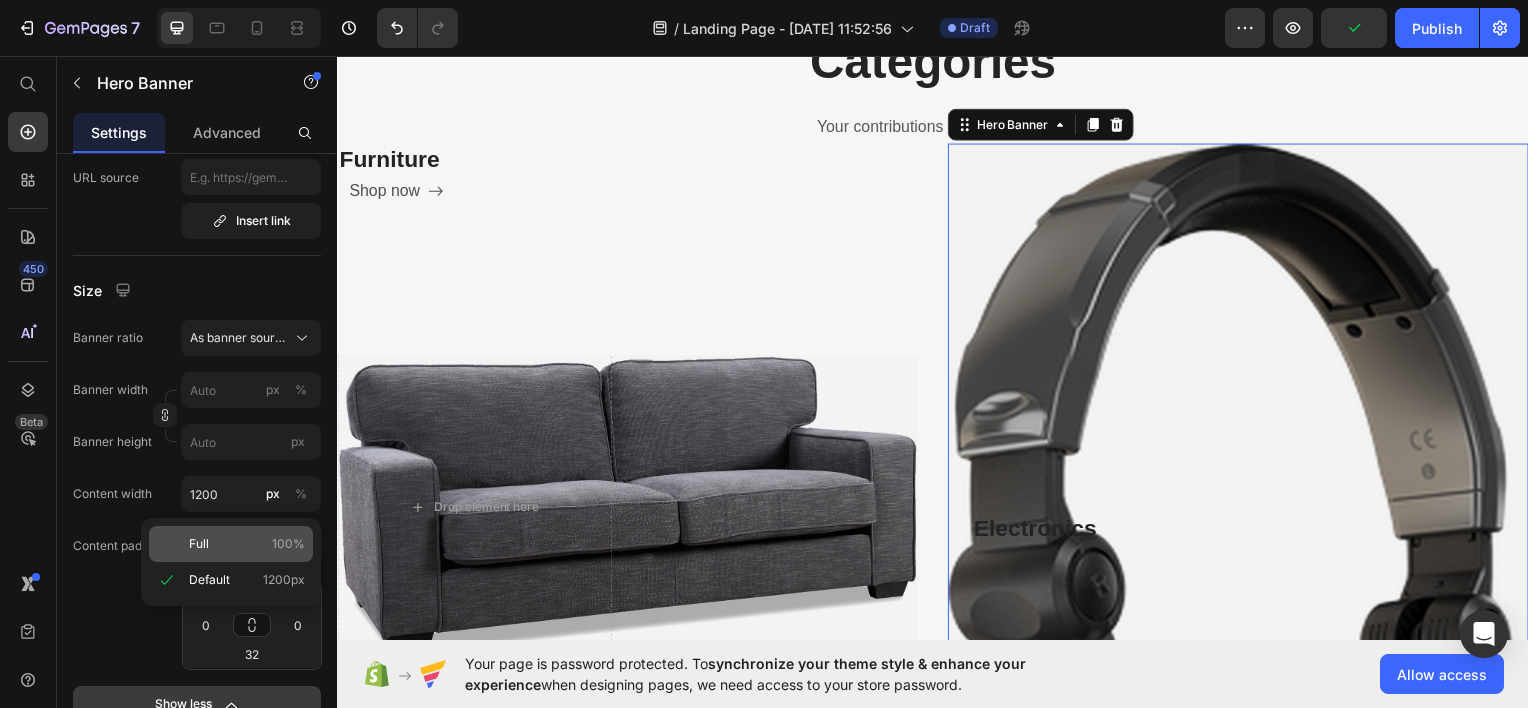 click on "Full 100%" at bounding box center [247, 544] 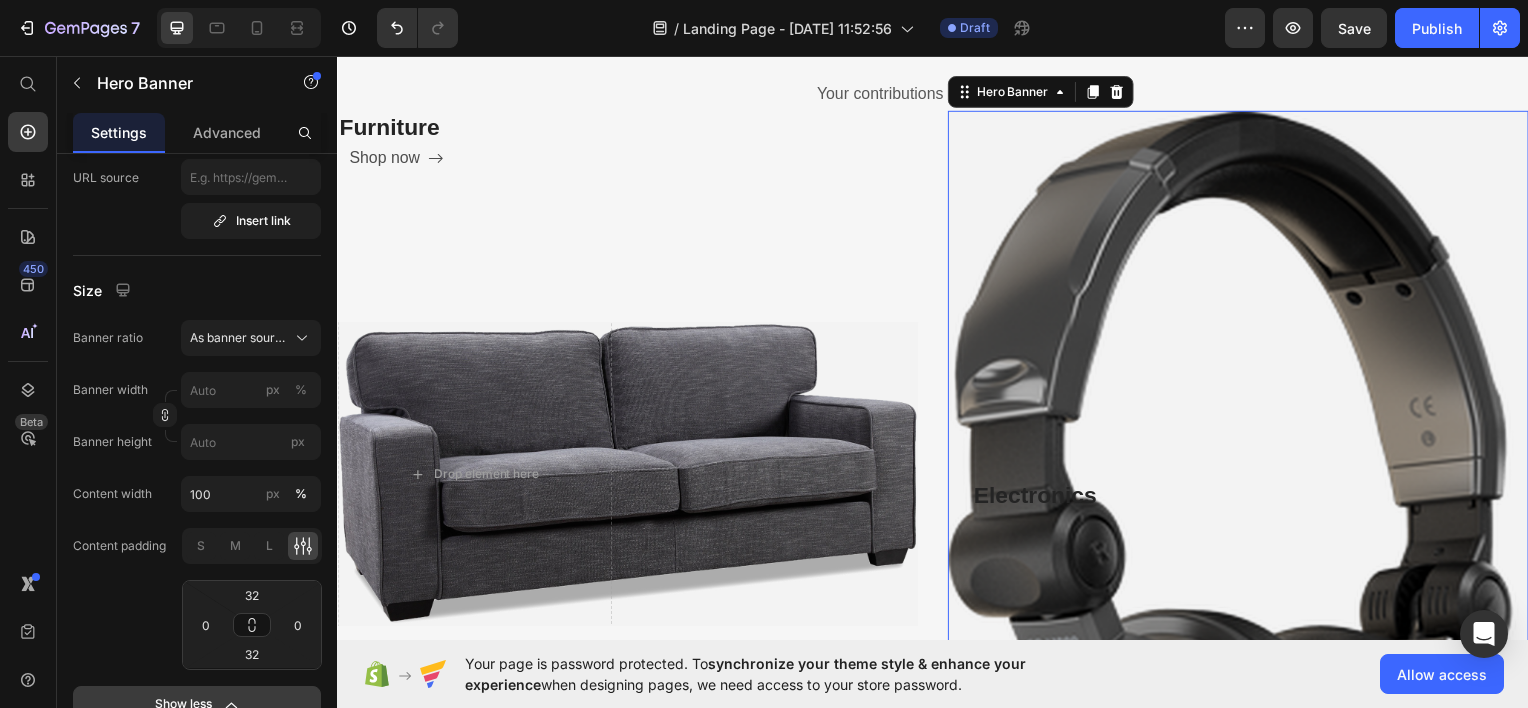 scroll, scrollTop: 674, scrollLeft: 0, axis: vertical 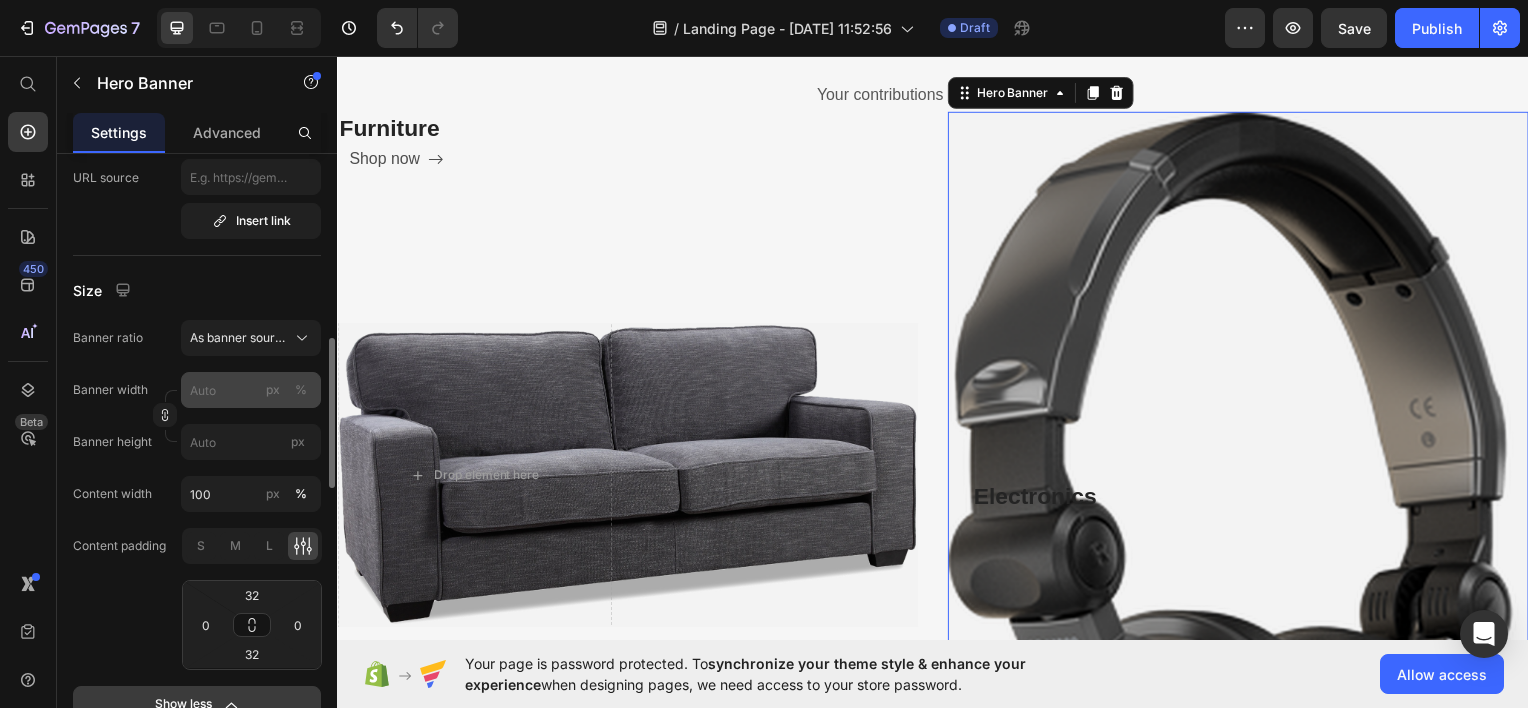 click on "%" at bounding box center [301, 390] 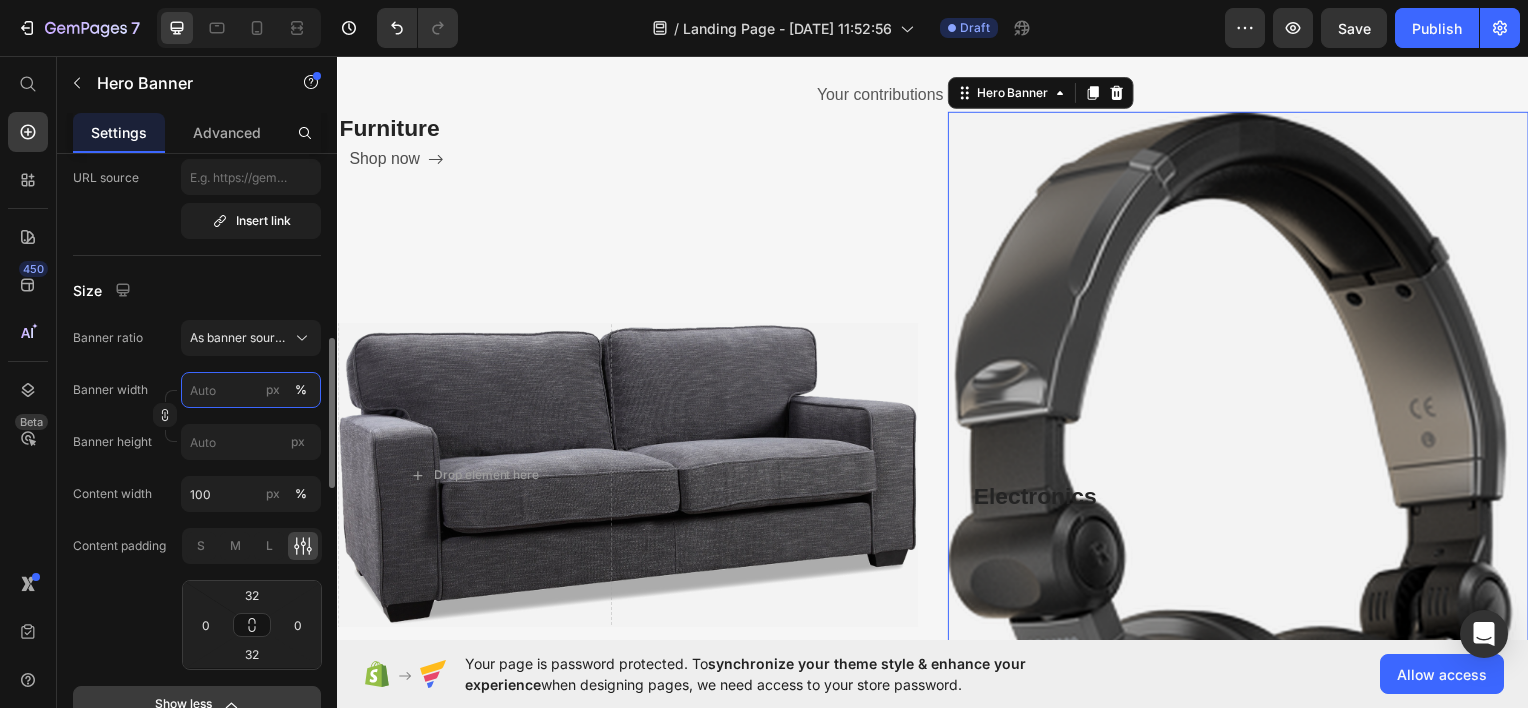 click on "px %" at bounding box center (251, 390) 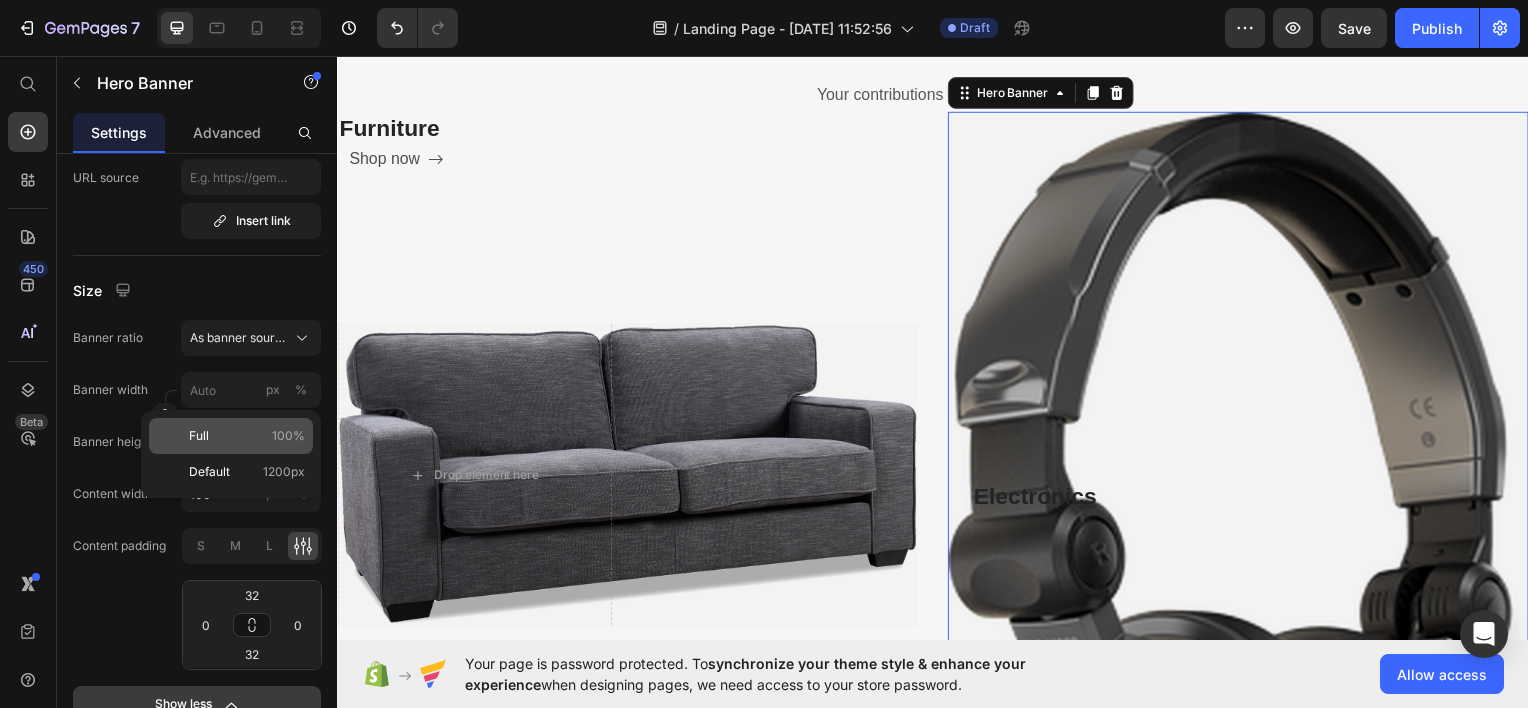 click on "Full 100%" at bounding box center (247, 436) 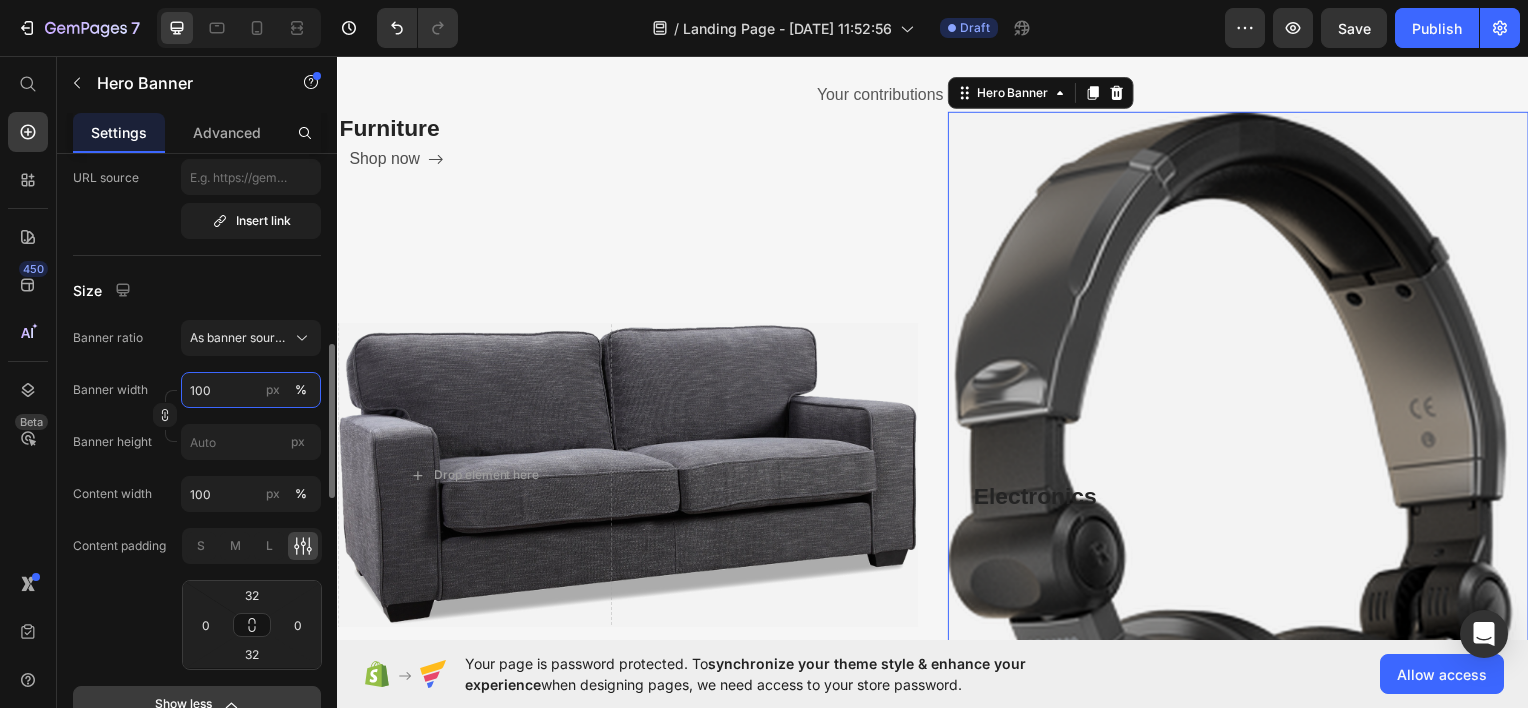 click on "100" at bounding box center [251, 390] 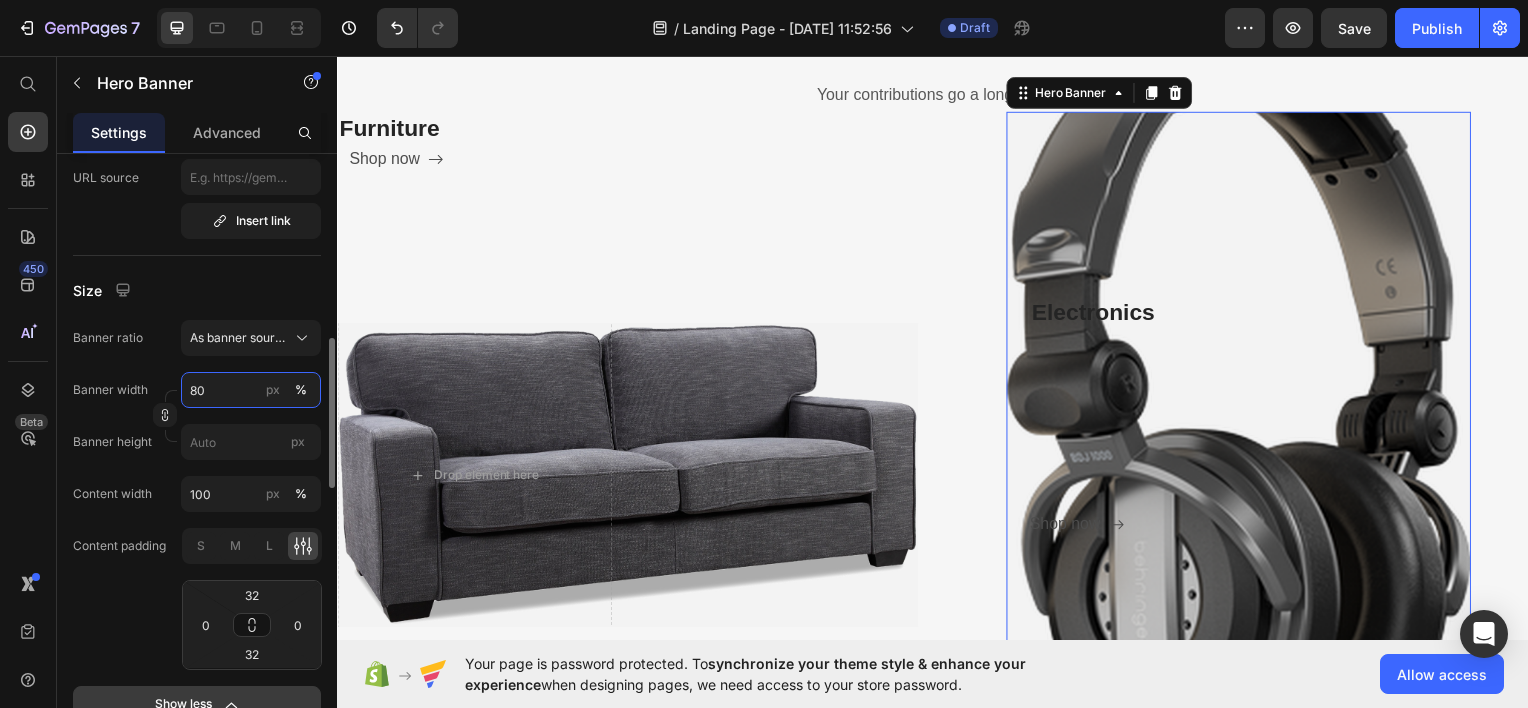 click on "80" at bounding box center [251, 390] 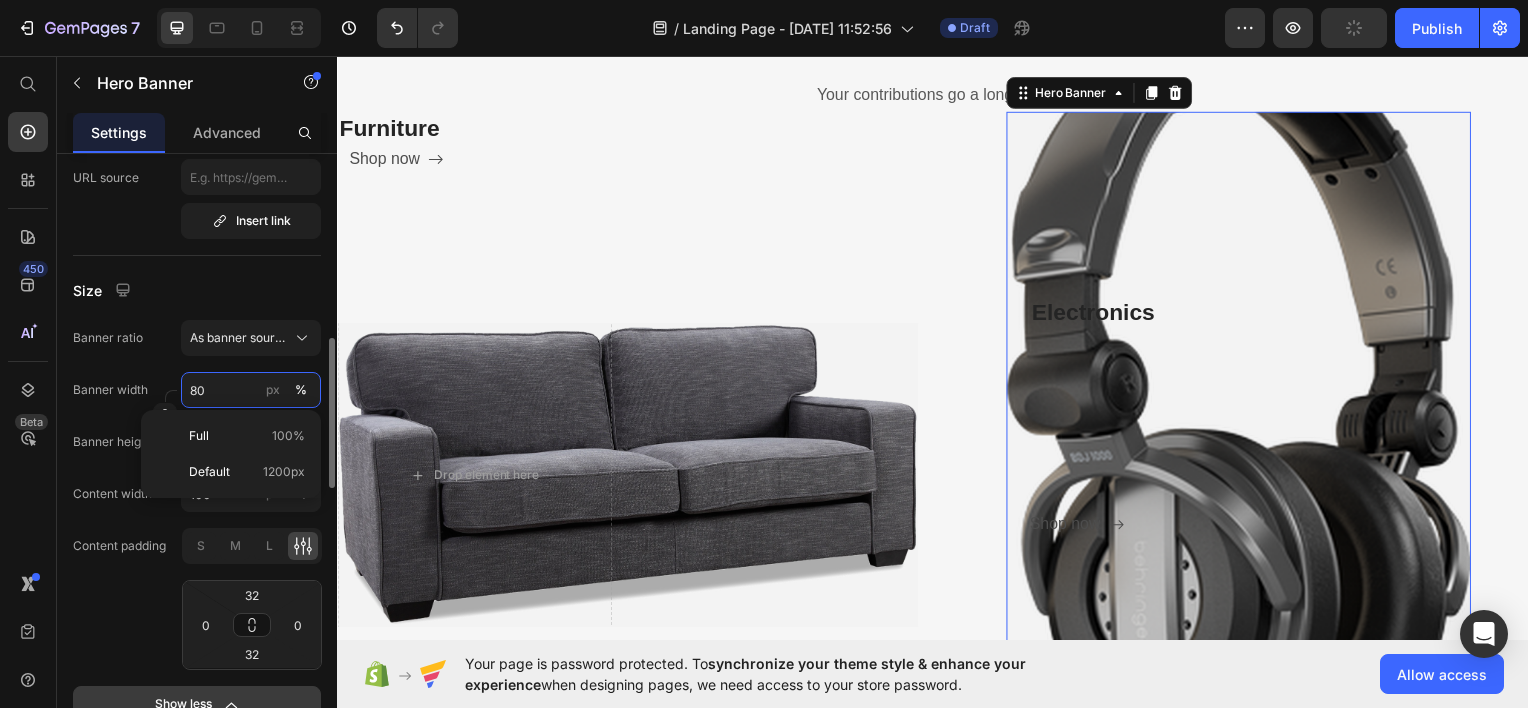 click on "80" at bounding box center (251, 390) 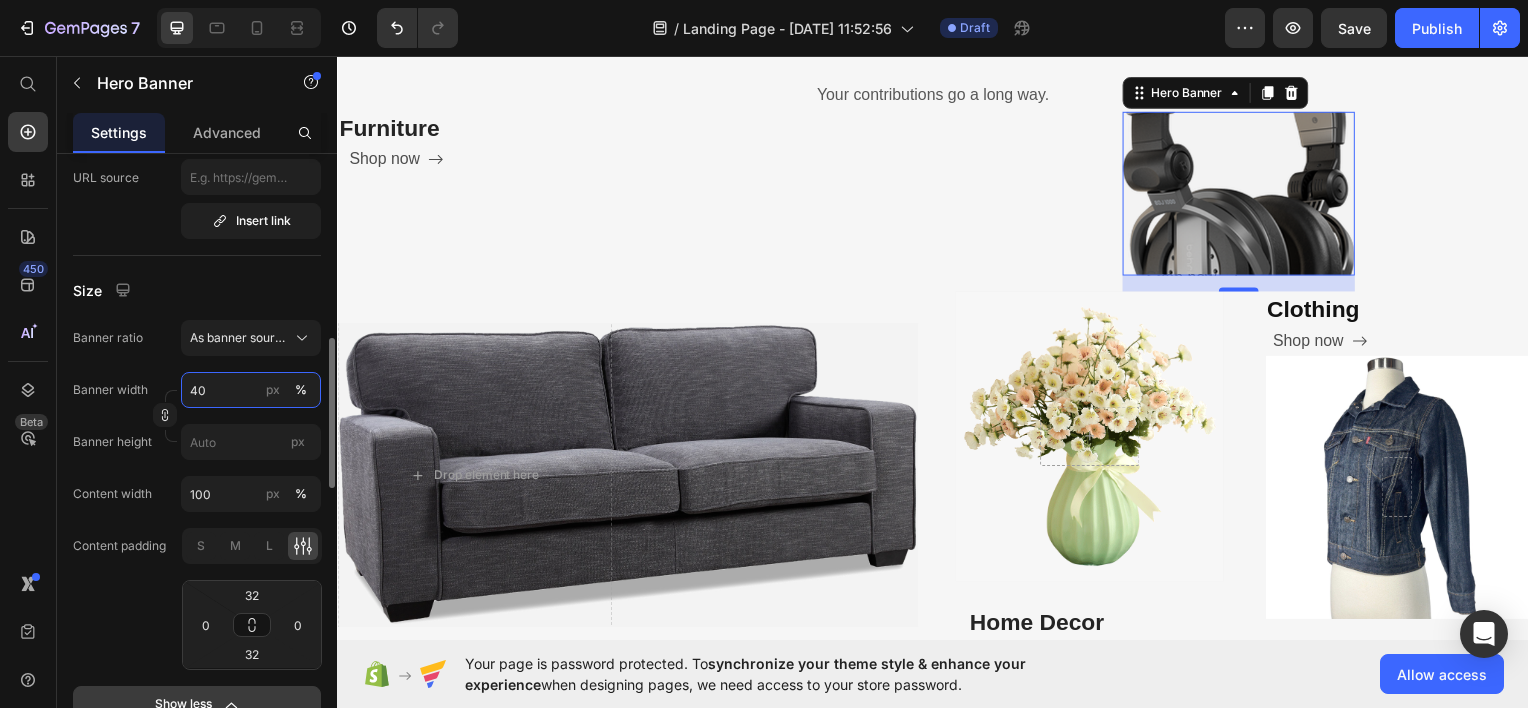 click on "40" at bounding box center (251, 390) 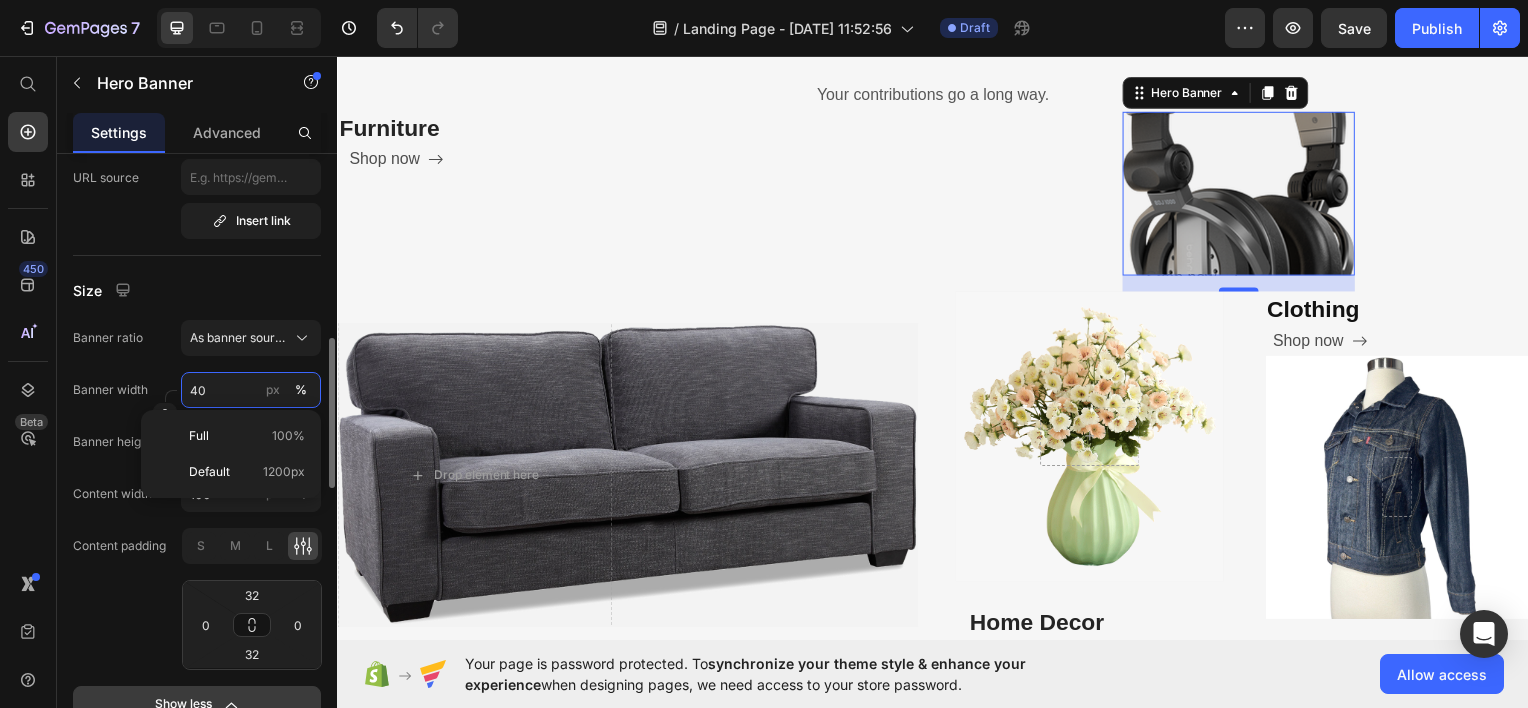 type on "40" 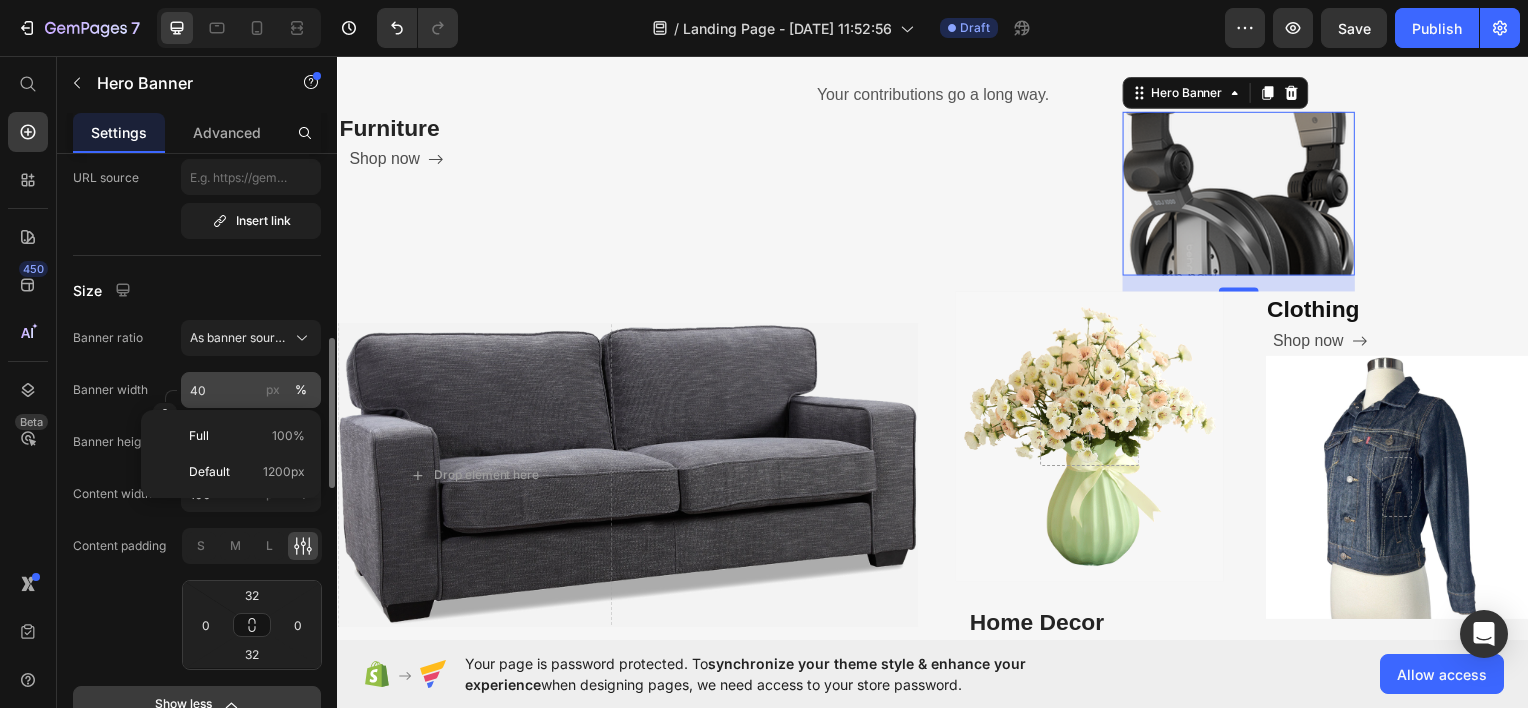 type 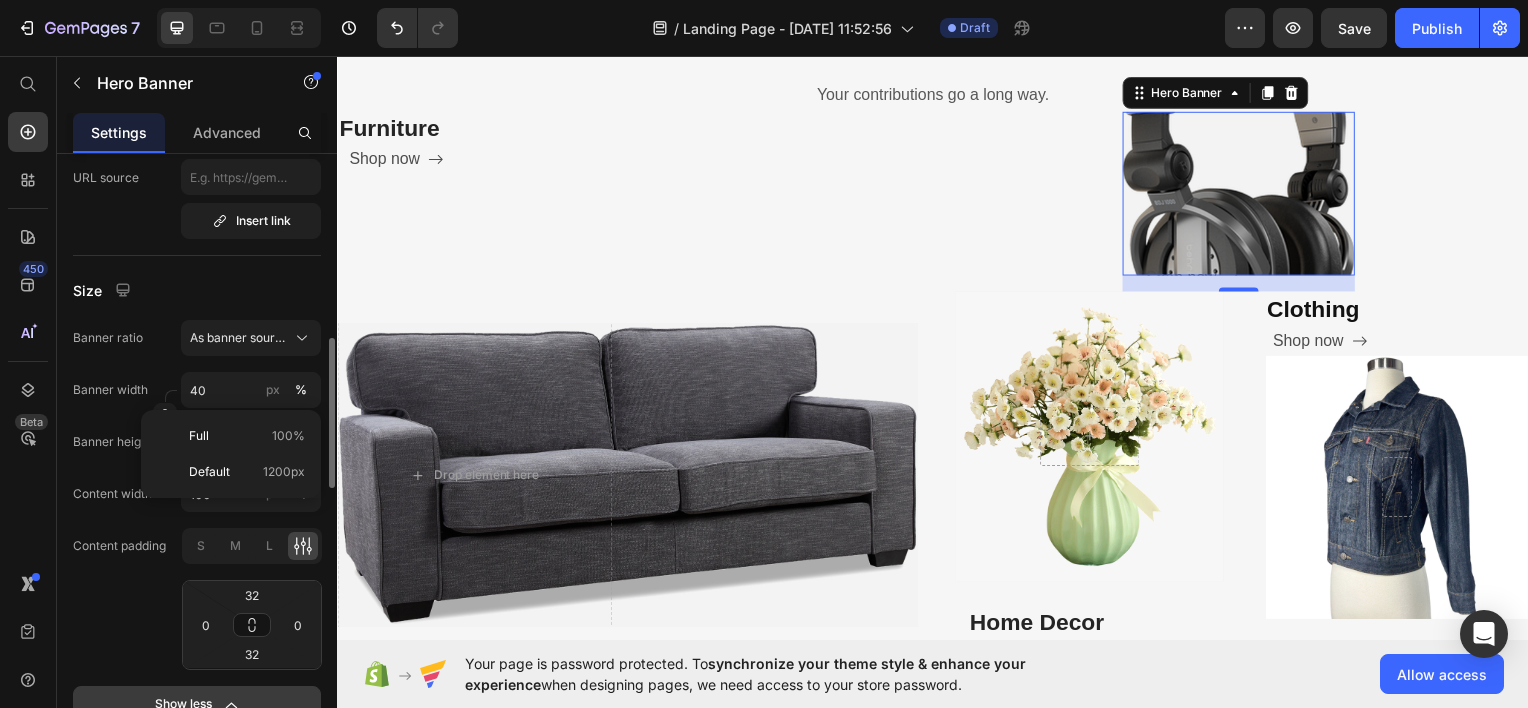 click on "Banner height" at bounding box center (112, 442) 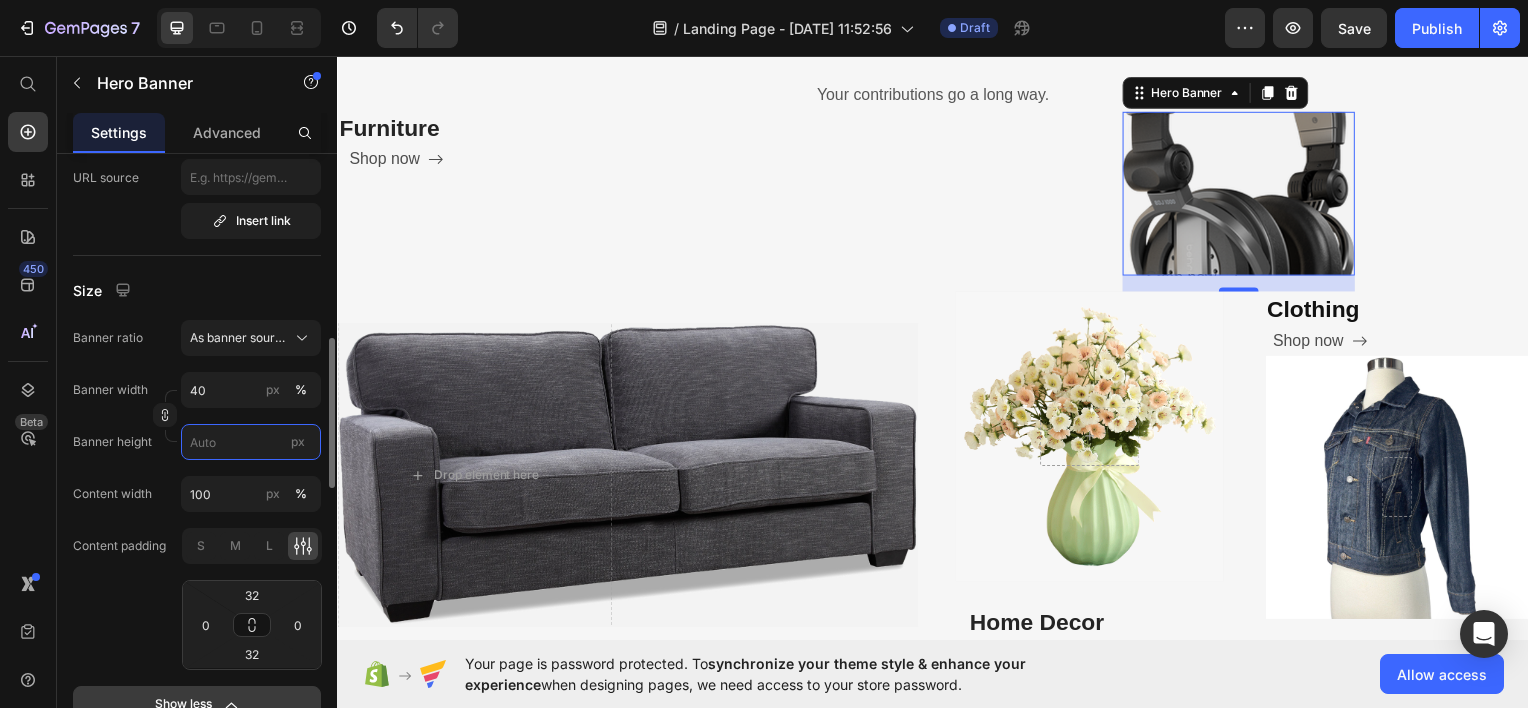 click on "px" at bounding box center (251, 442) 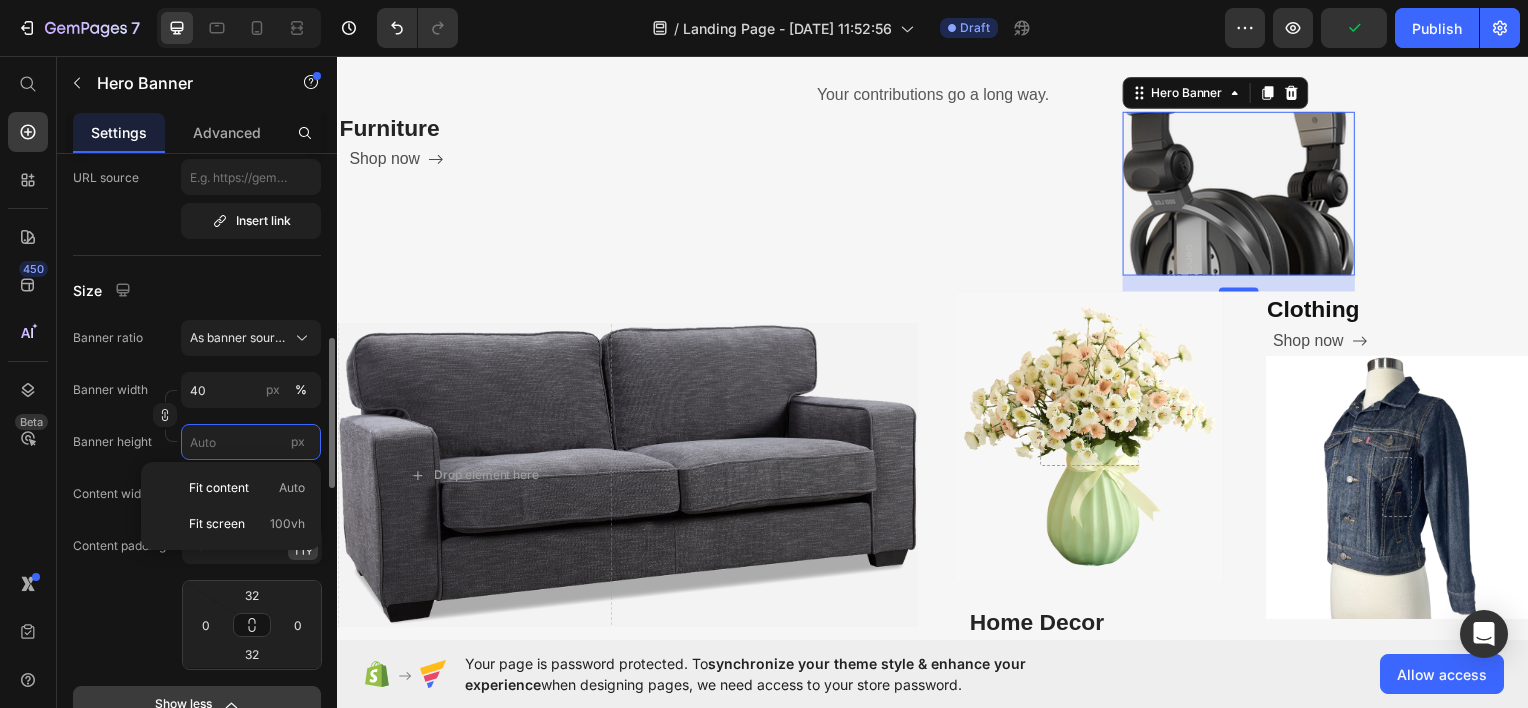 type 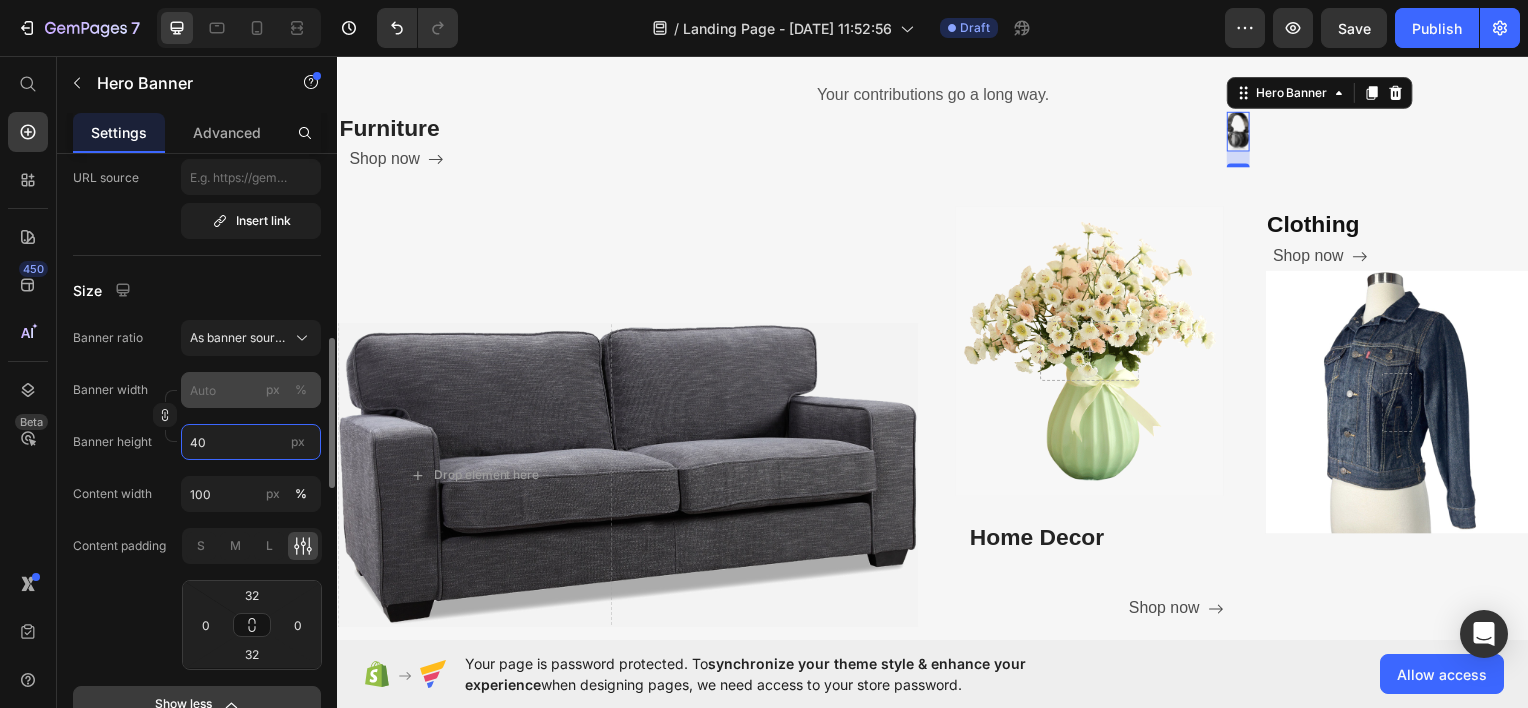 type on "40" 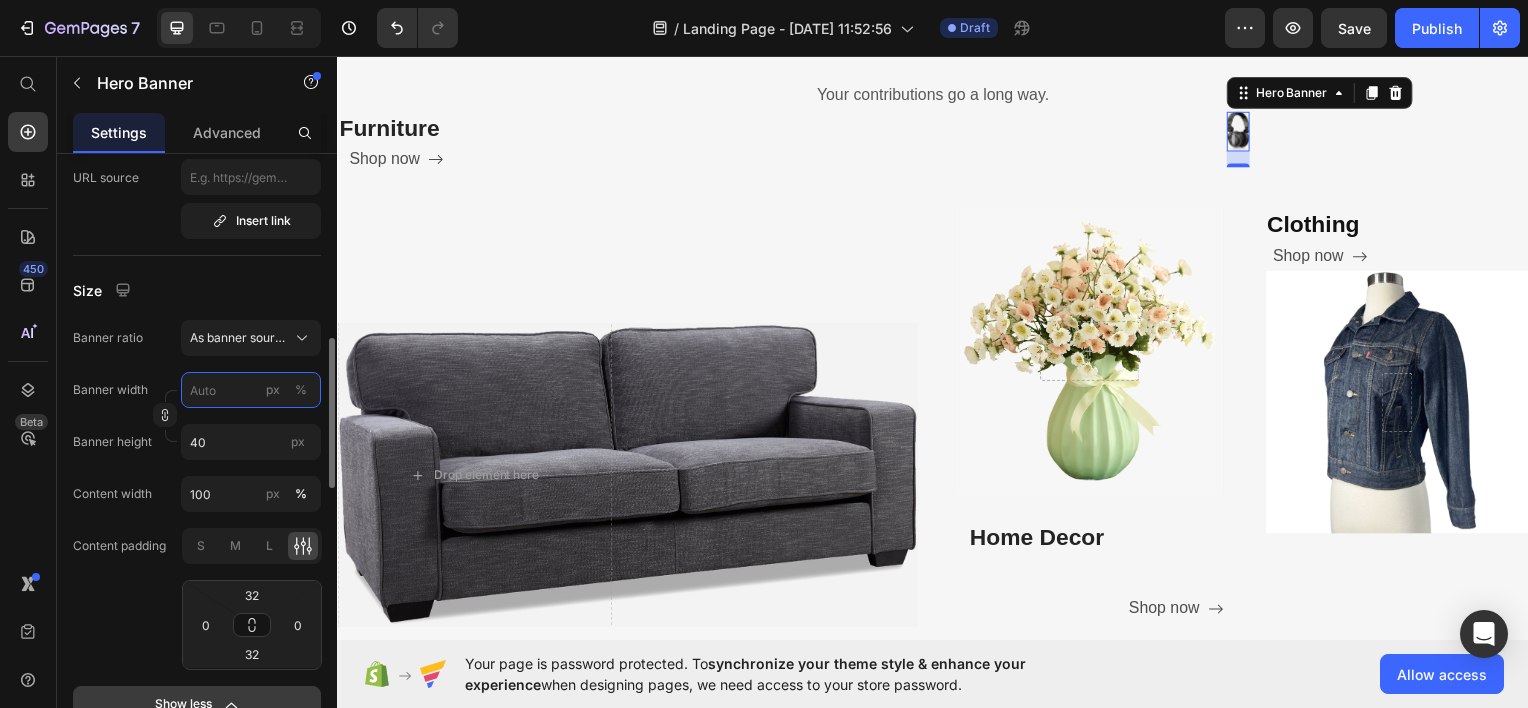 click on "px %" at bounding box center [251, 390] 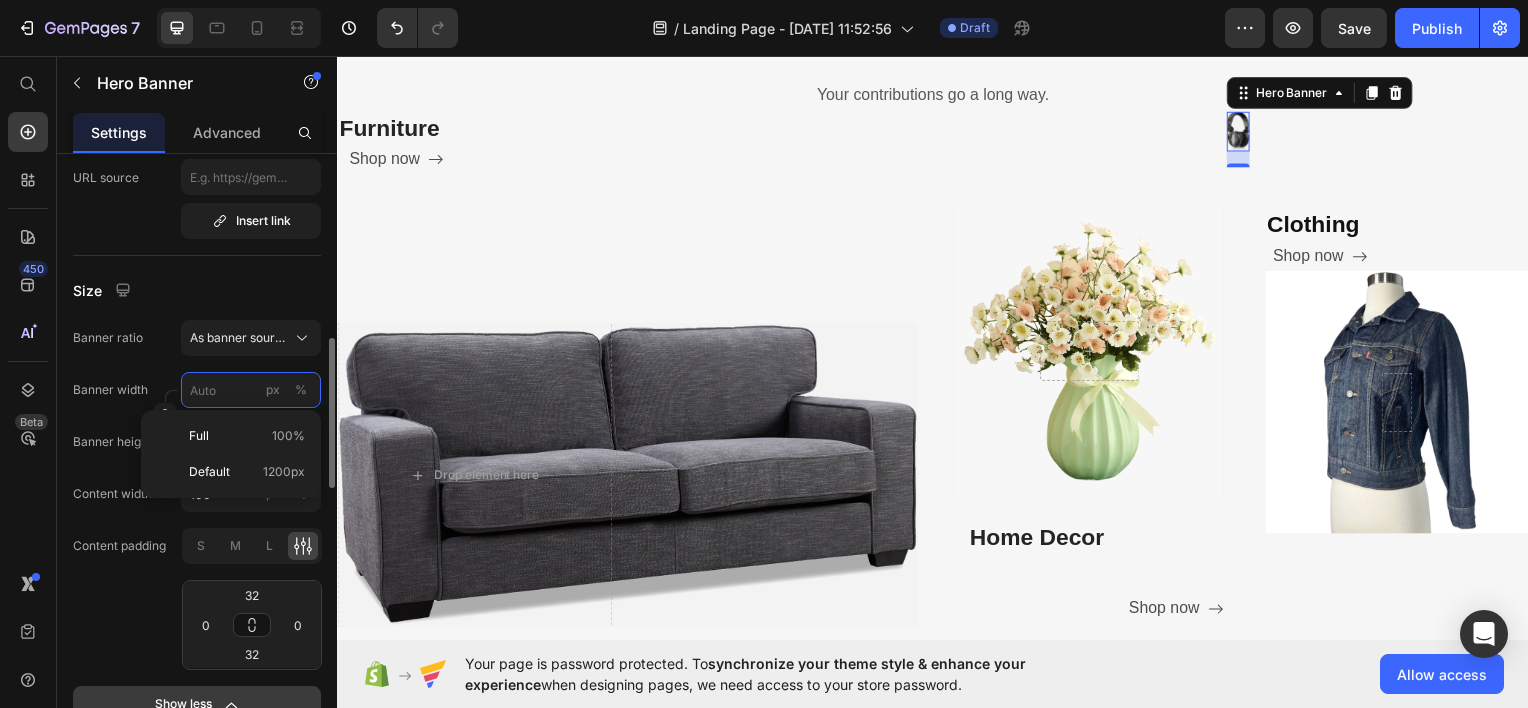 type on "5" 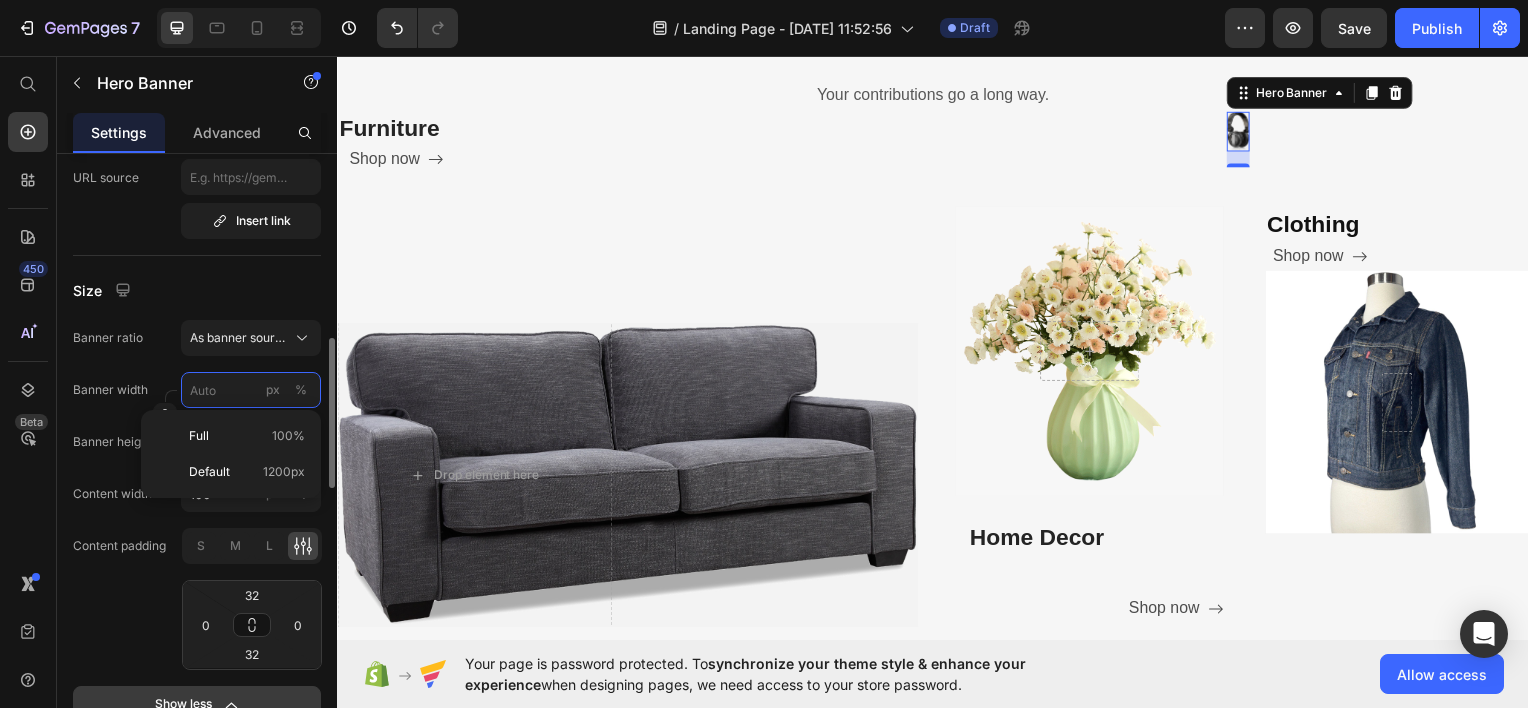 type 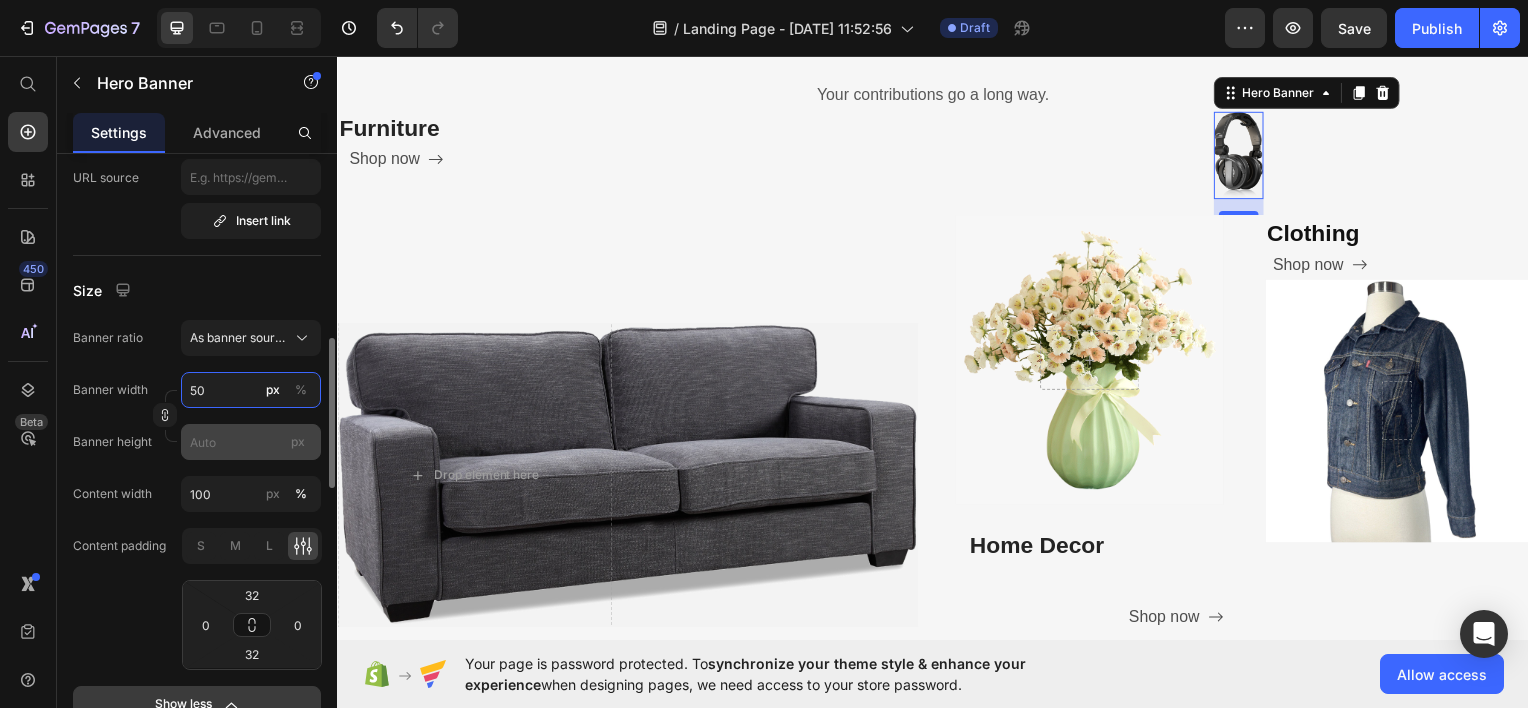 type on "50" 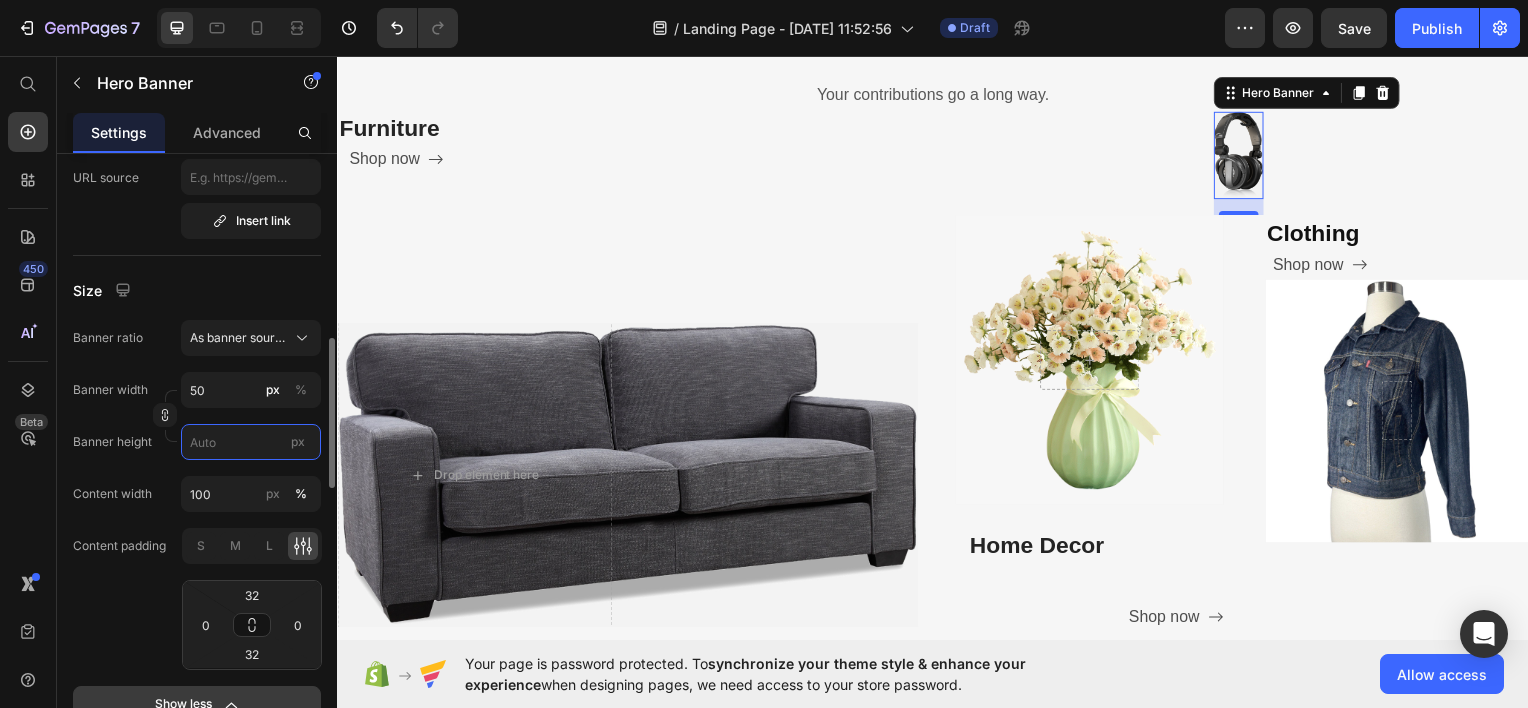 click on "px" at bounding box center [251, 442] 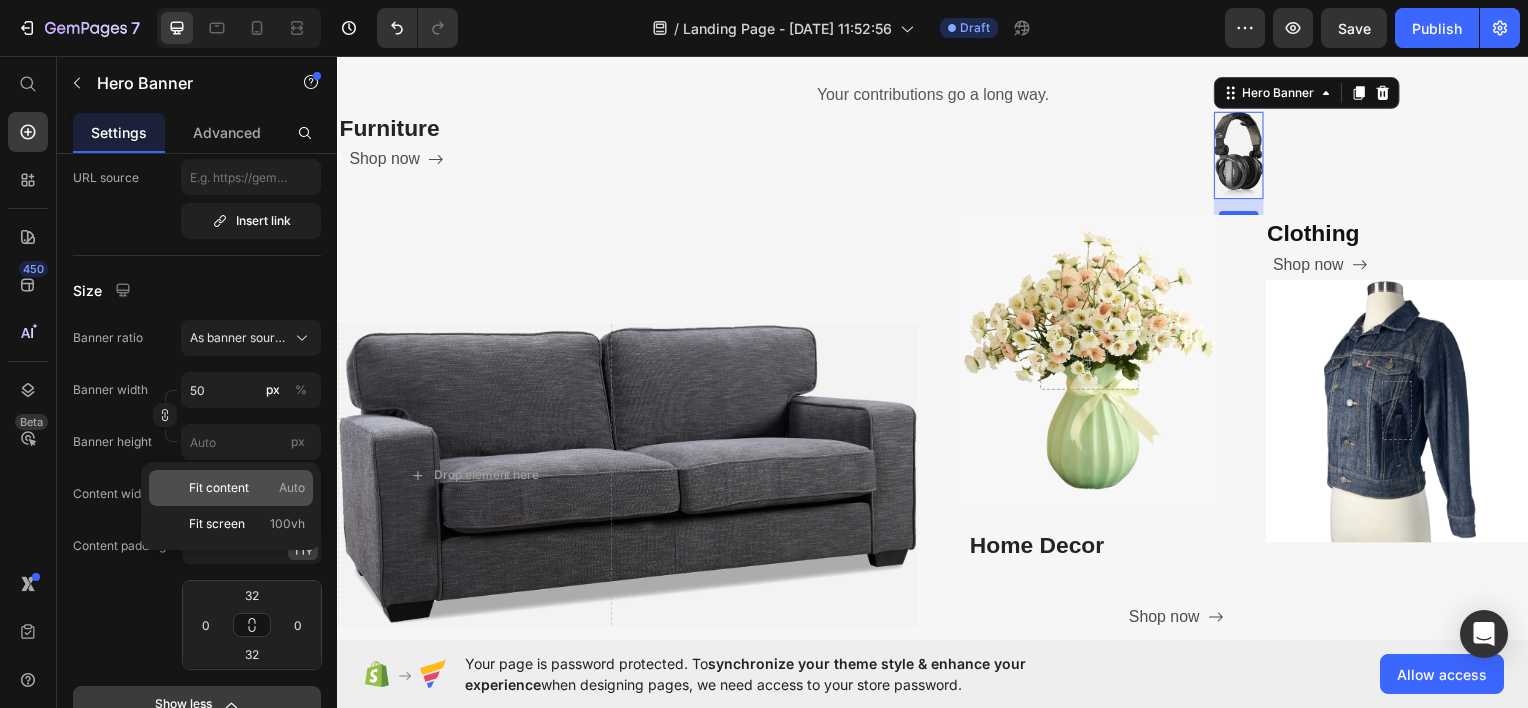 click on "Fit content" at bounding box center (219, 488) 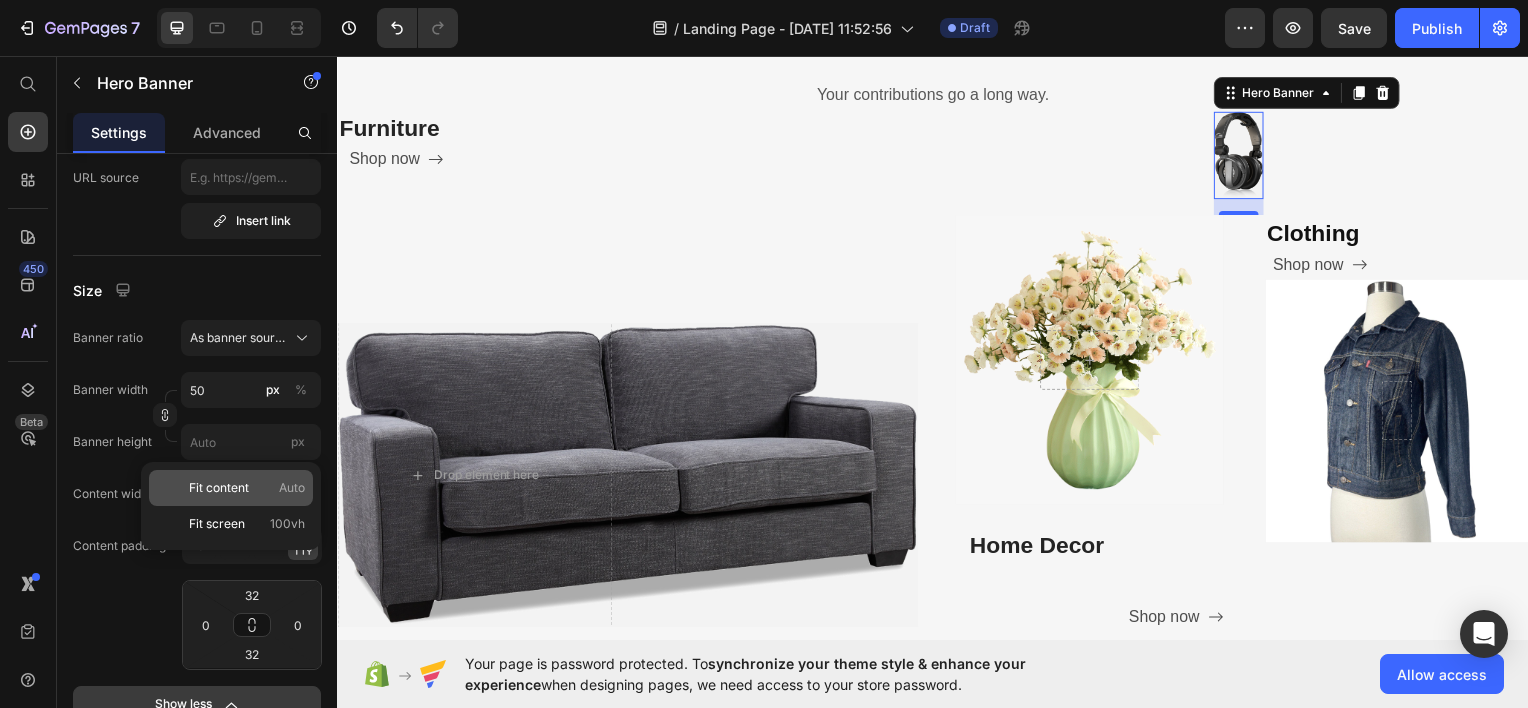 type on "Auto" 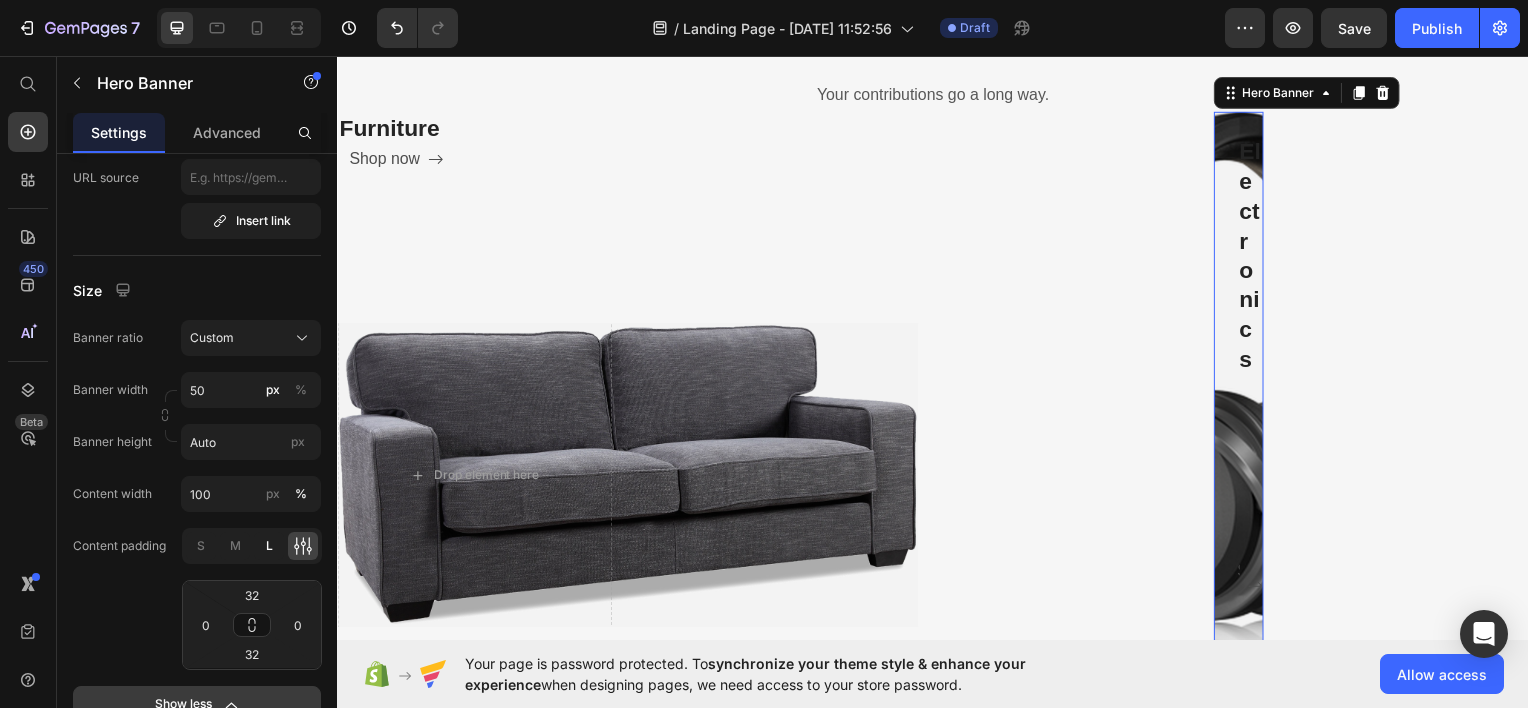 click on "L" 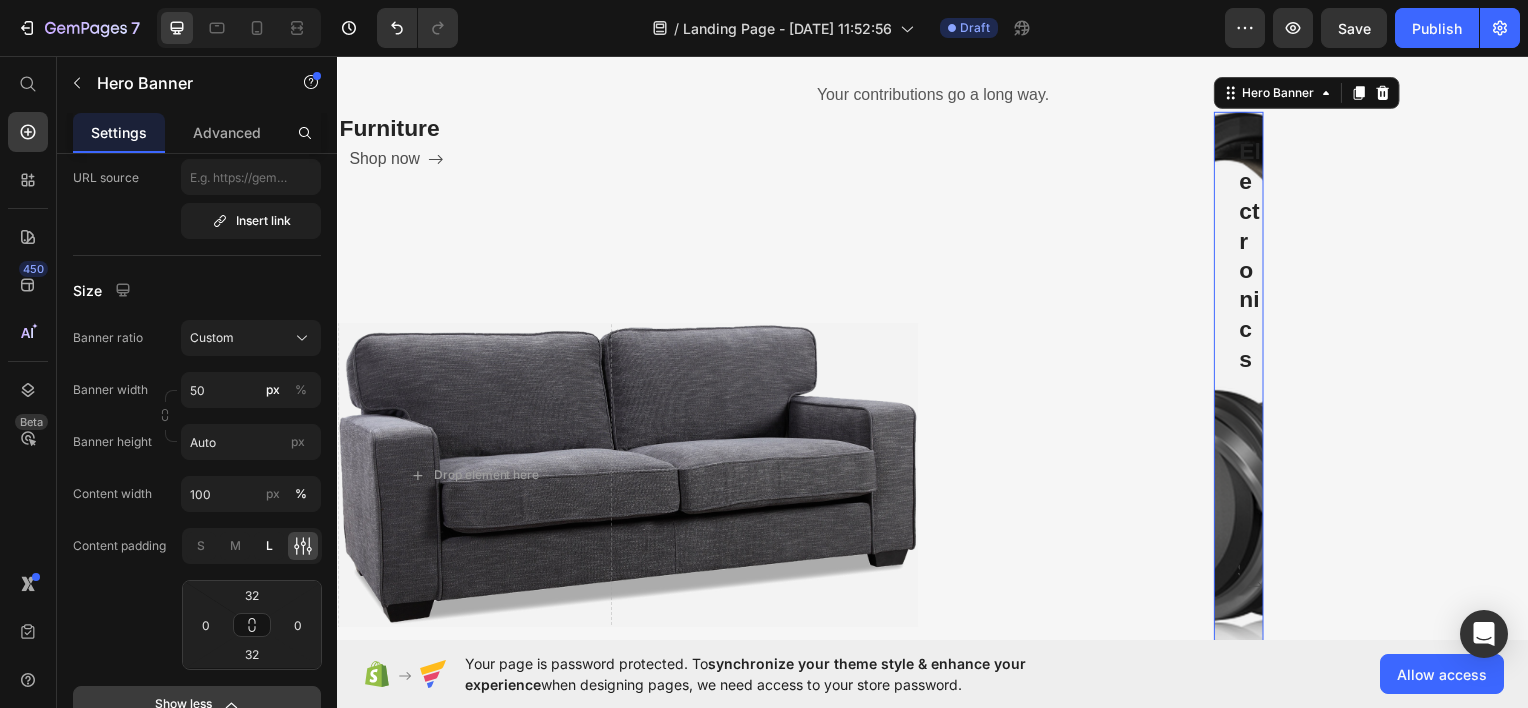 type on "64" 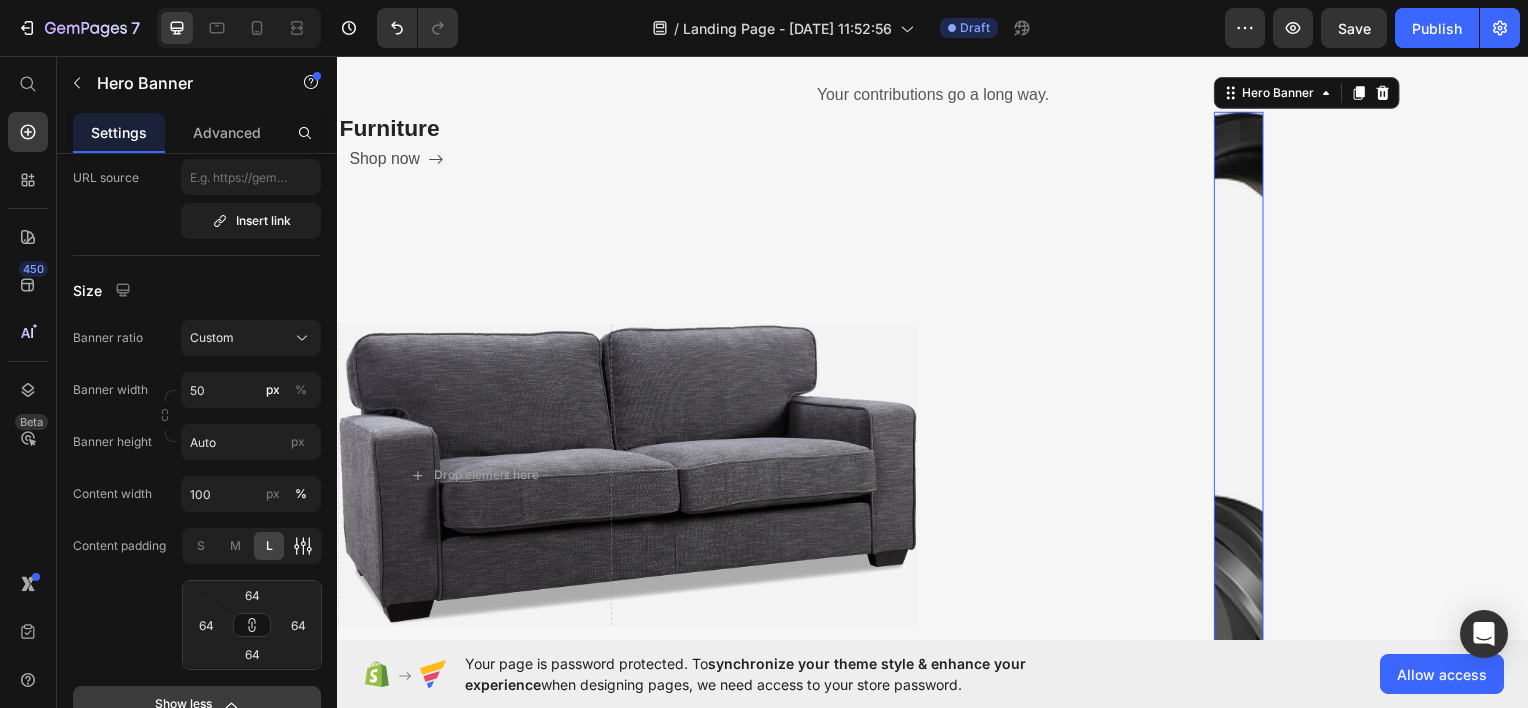 click 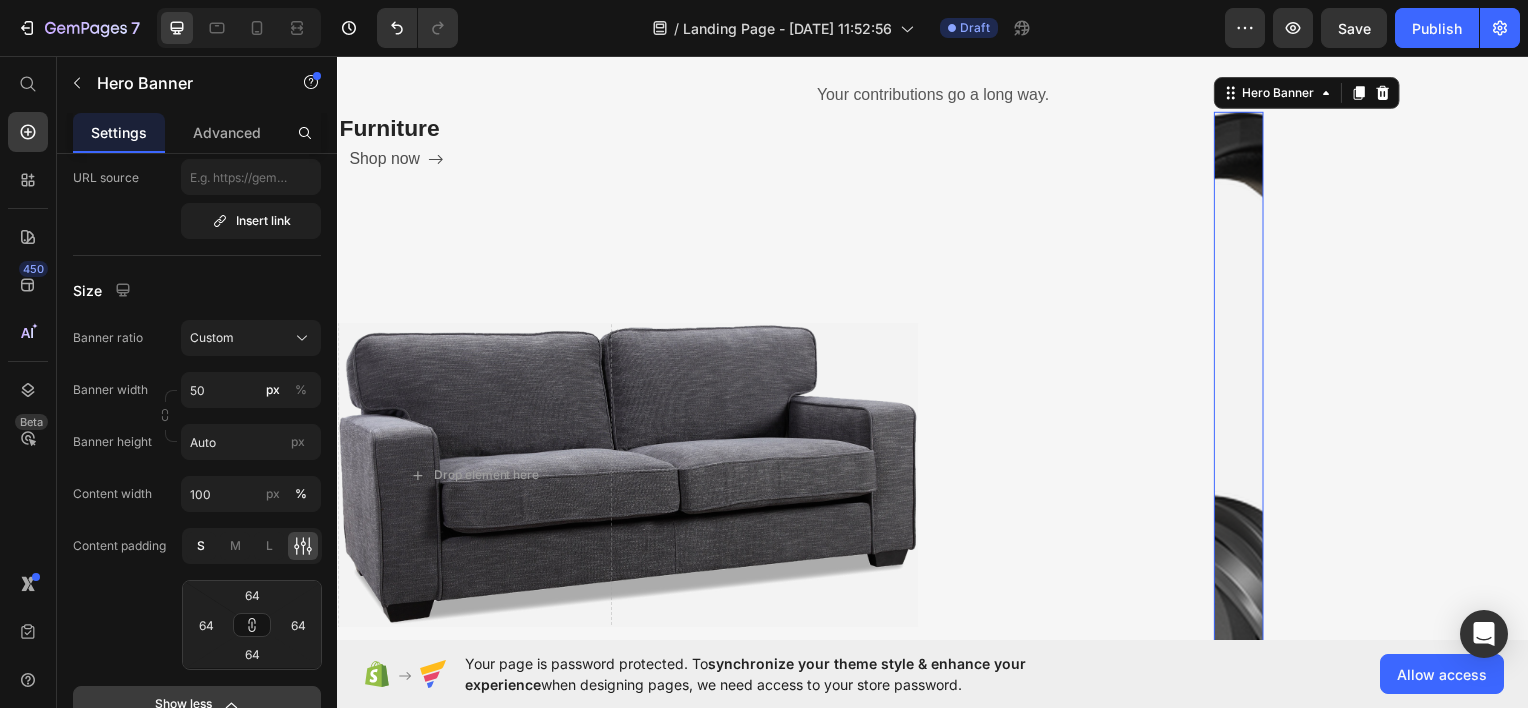 click on "S" 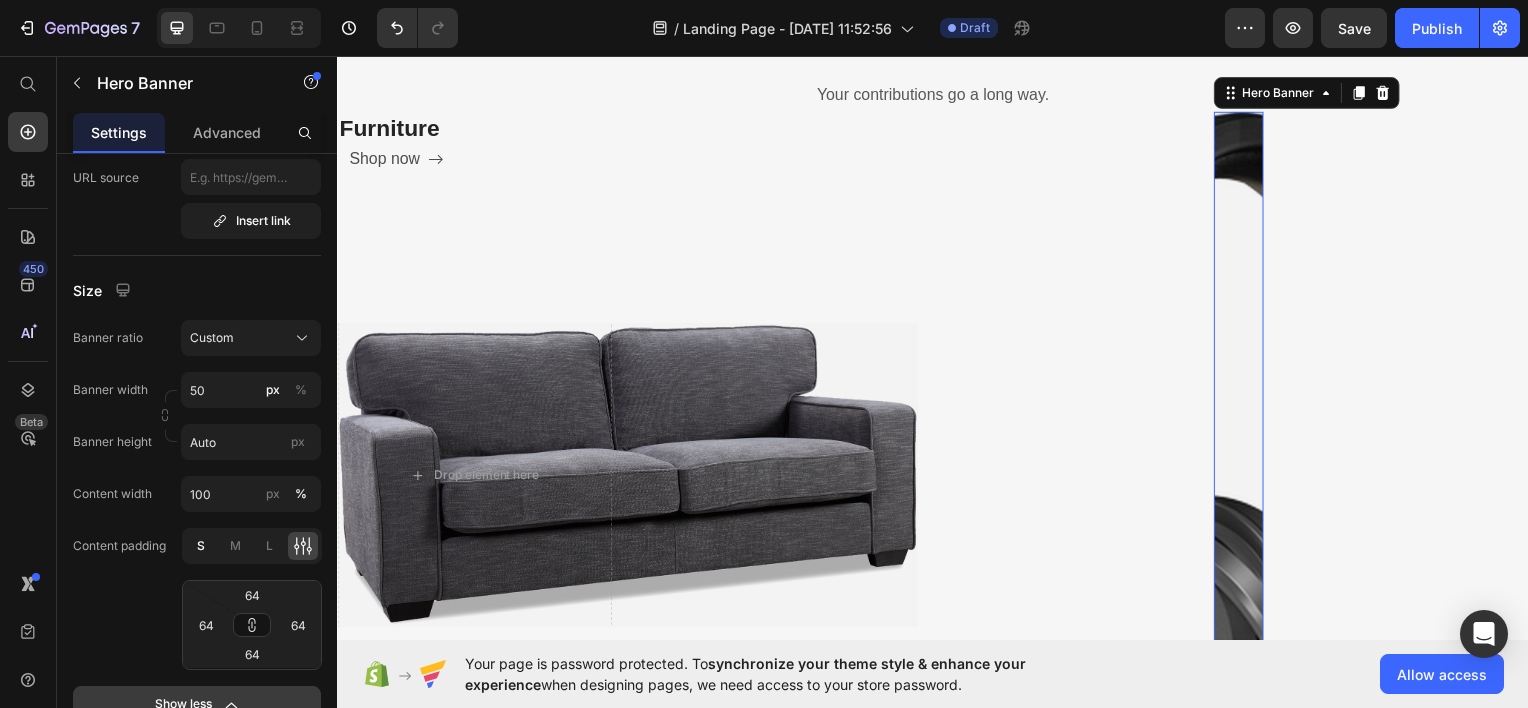type on "16" 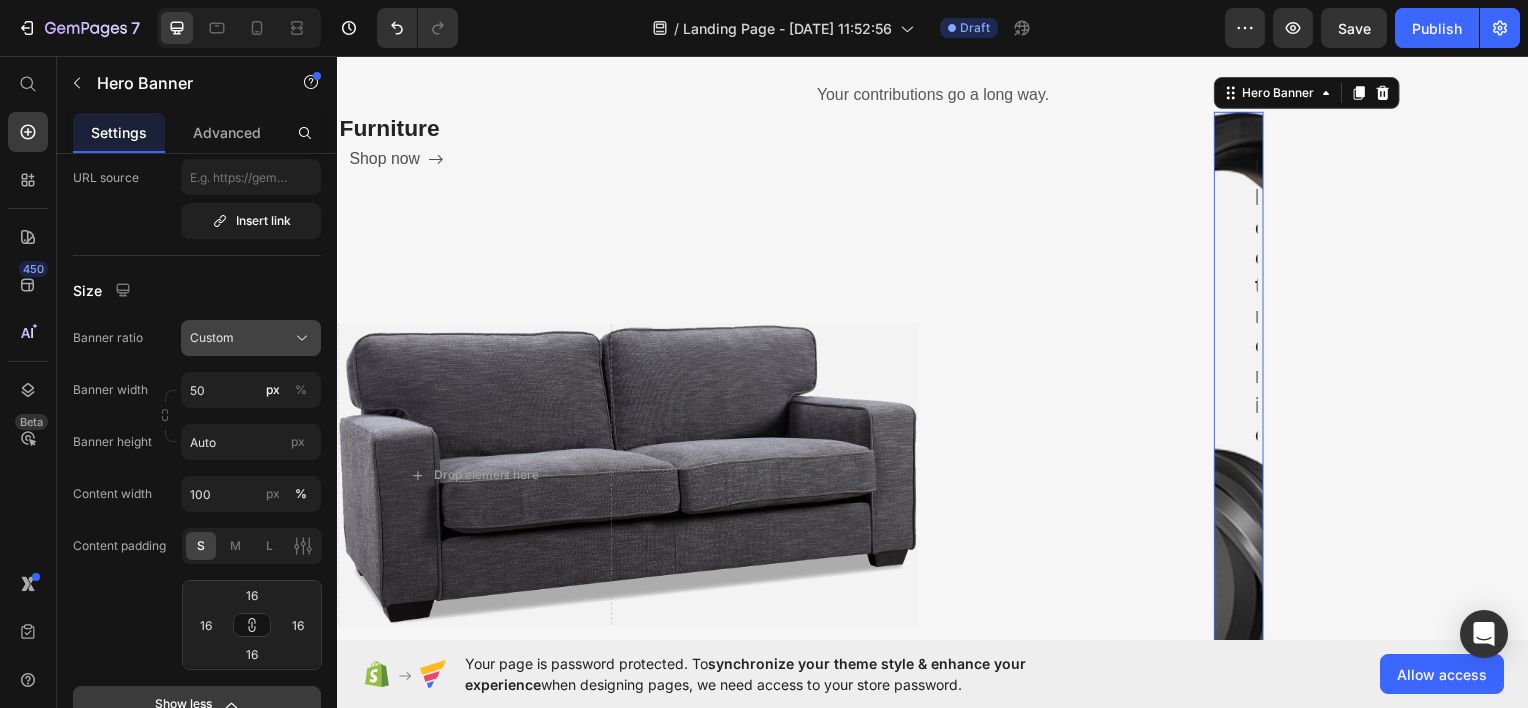 click on "Custom" 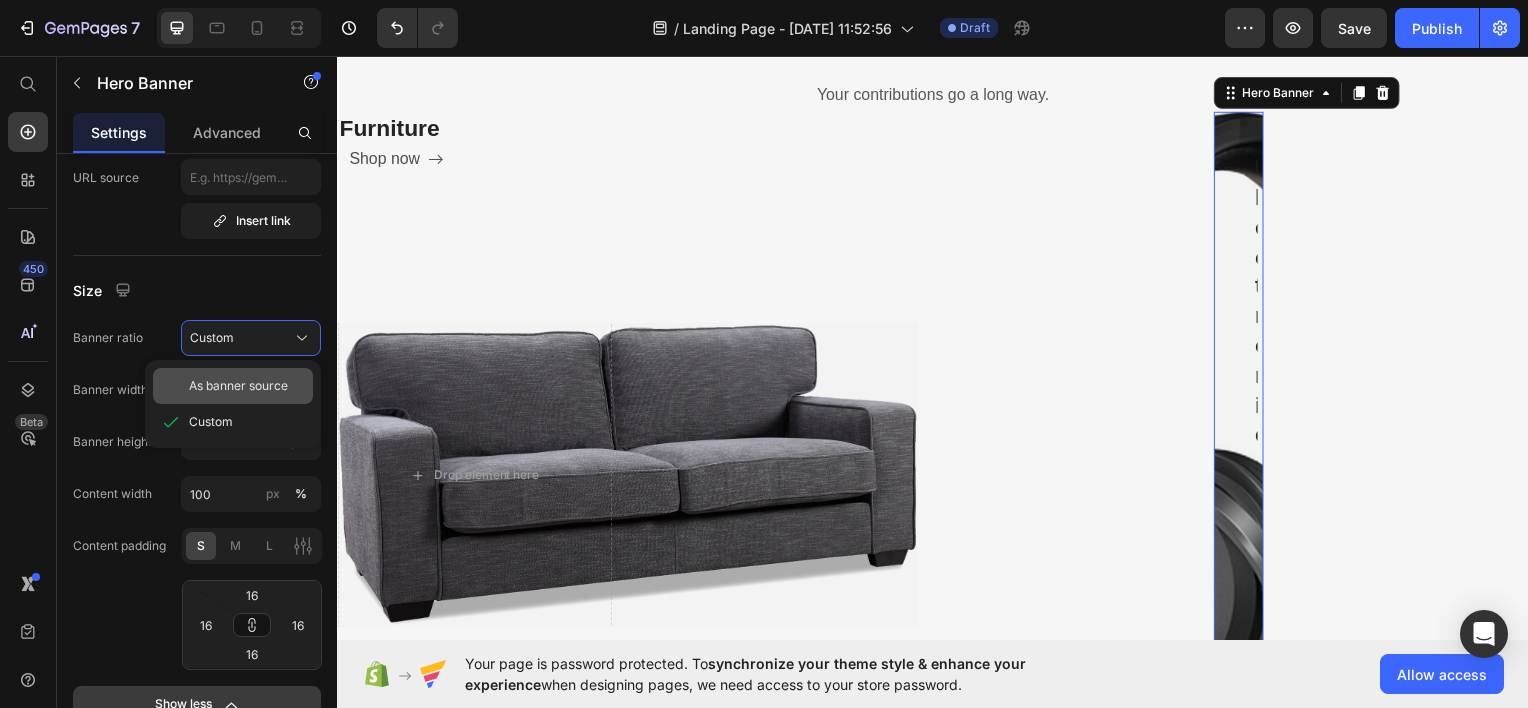 click on "As banner source" at bounding box center (238, 386) 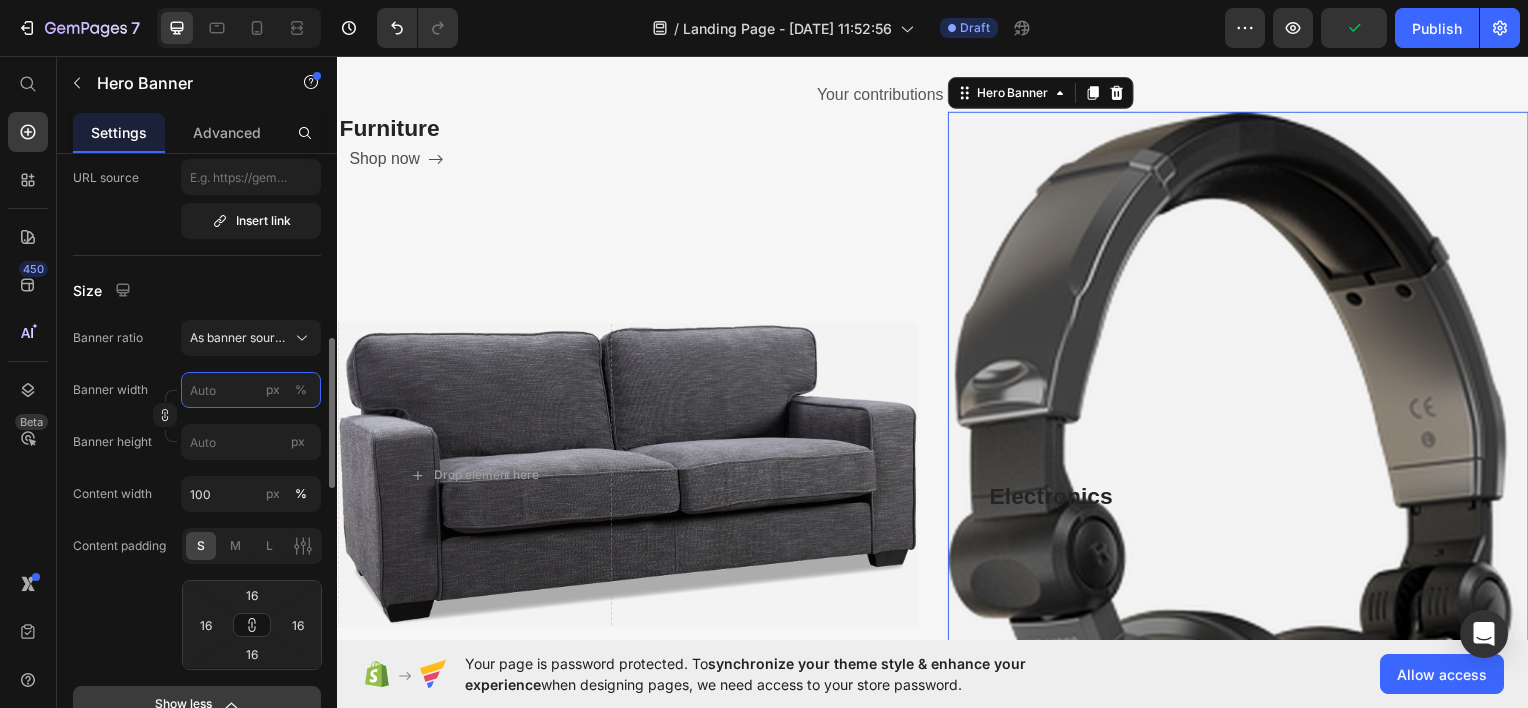 click on "px %" at bounding box center (251, 390) 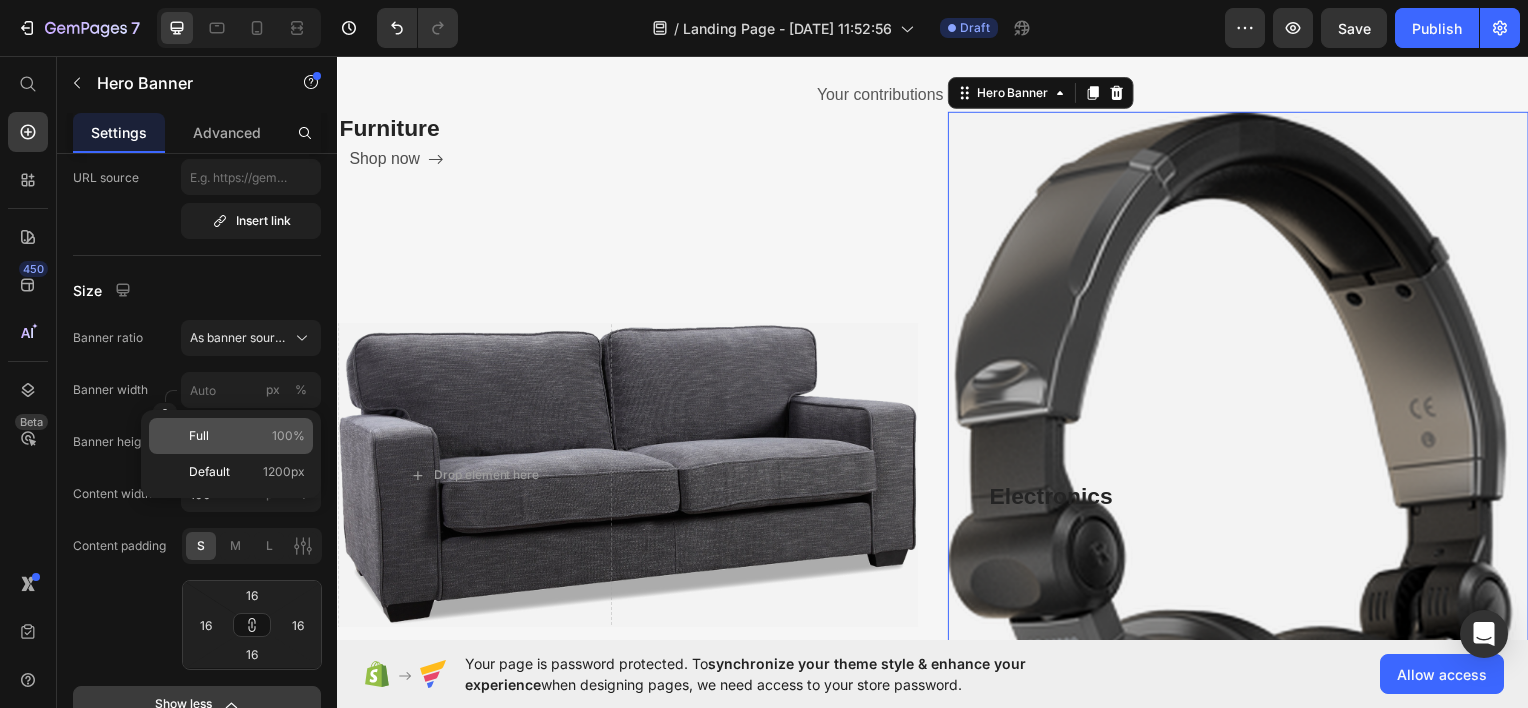 click on "Full 100%" at bounding box center [247, 436] 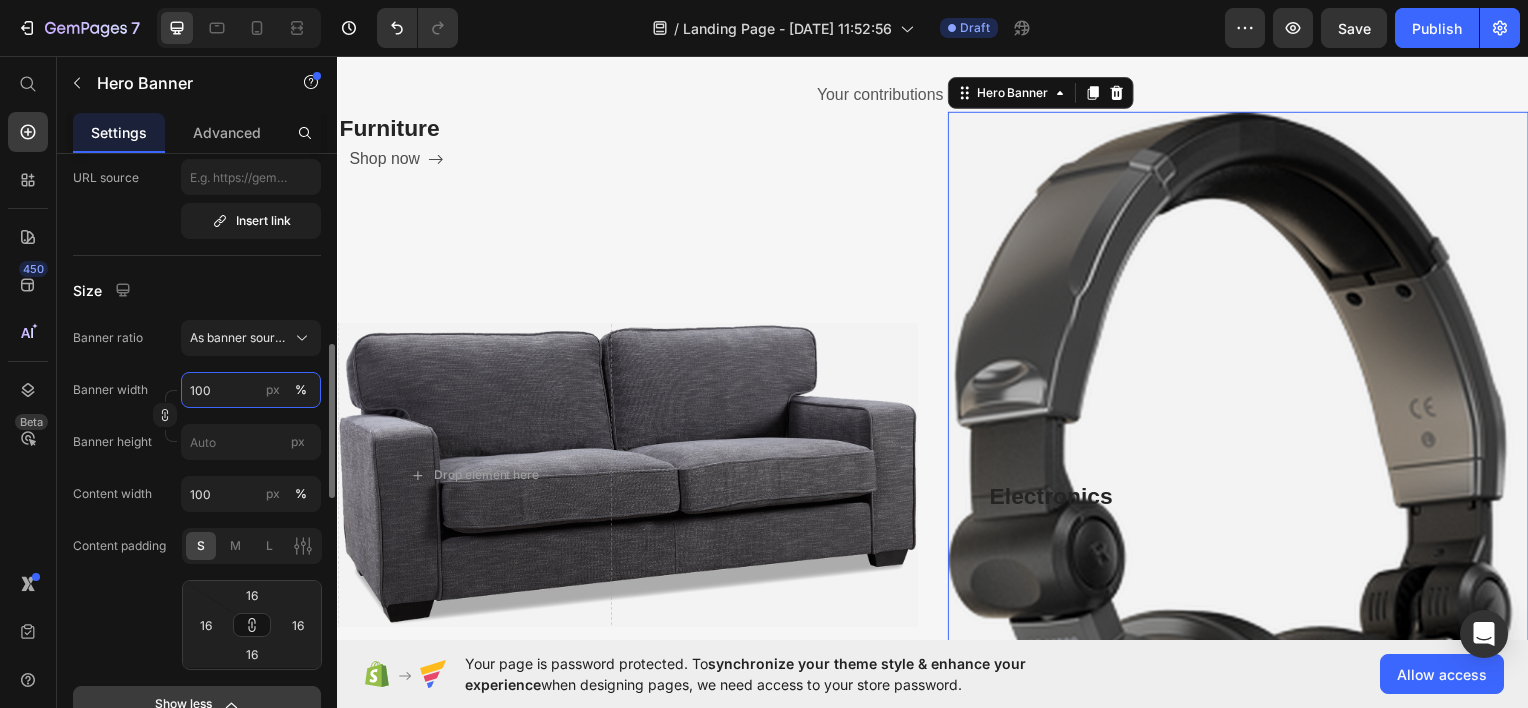 click on "100" at bounding box center [251, 390] 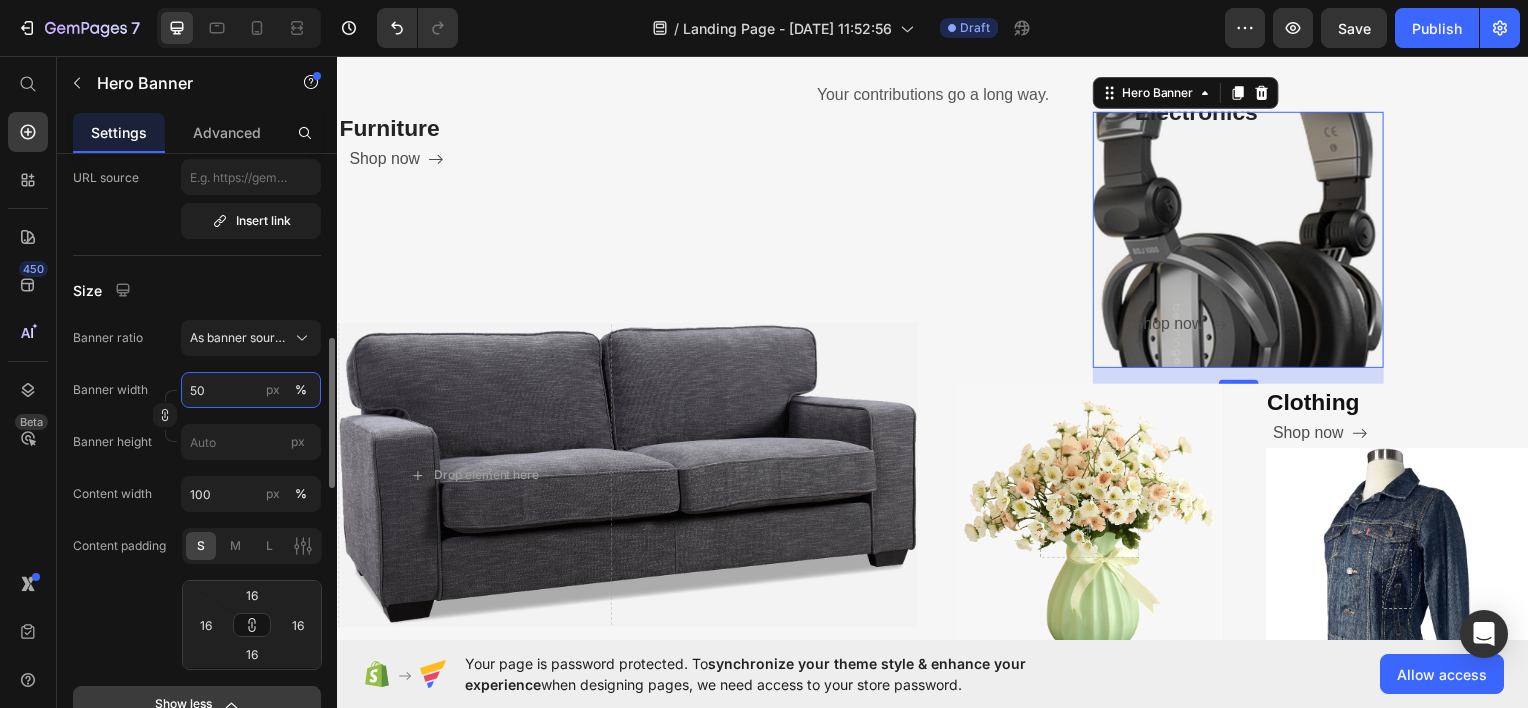 type on "5" 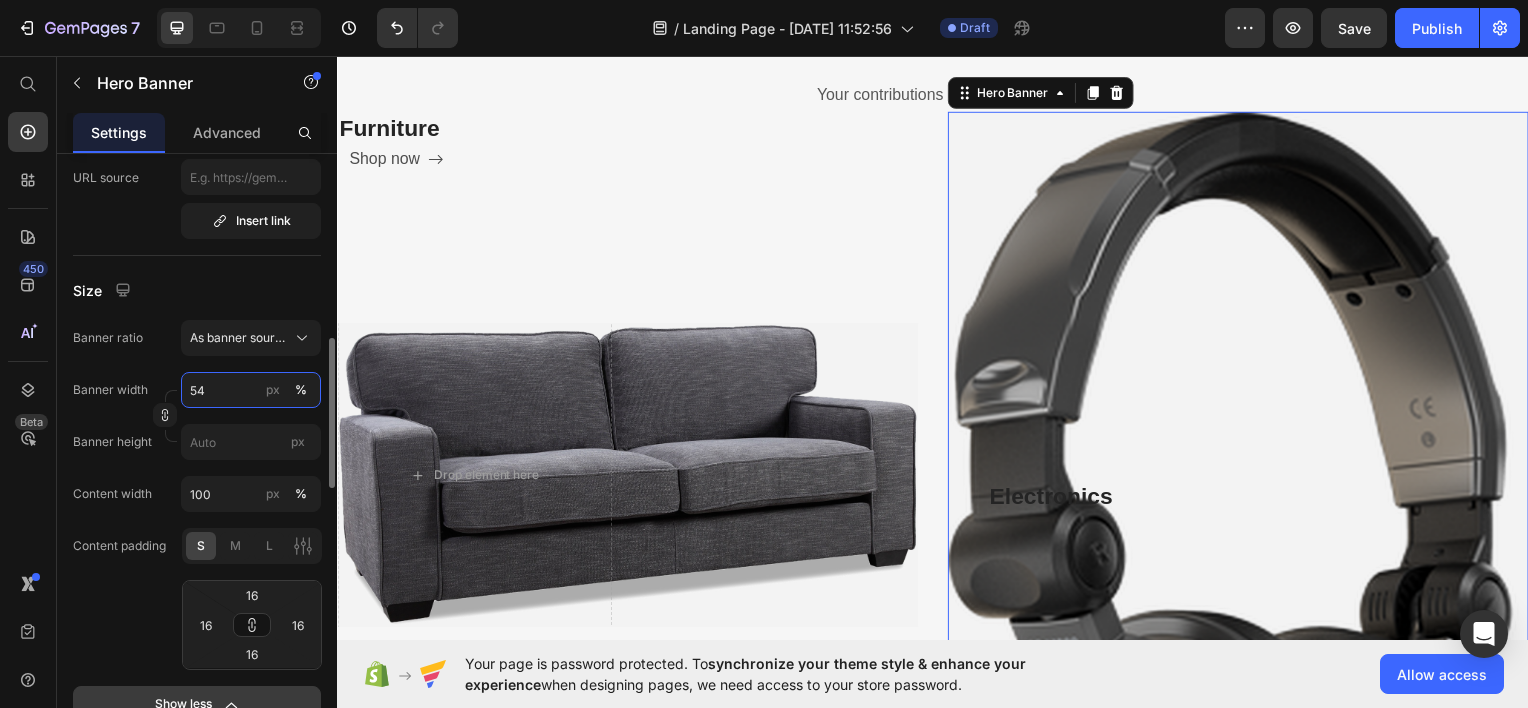 type on "5" 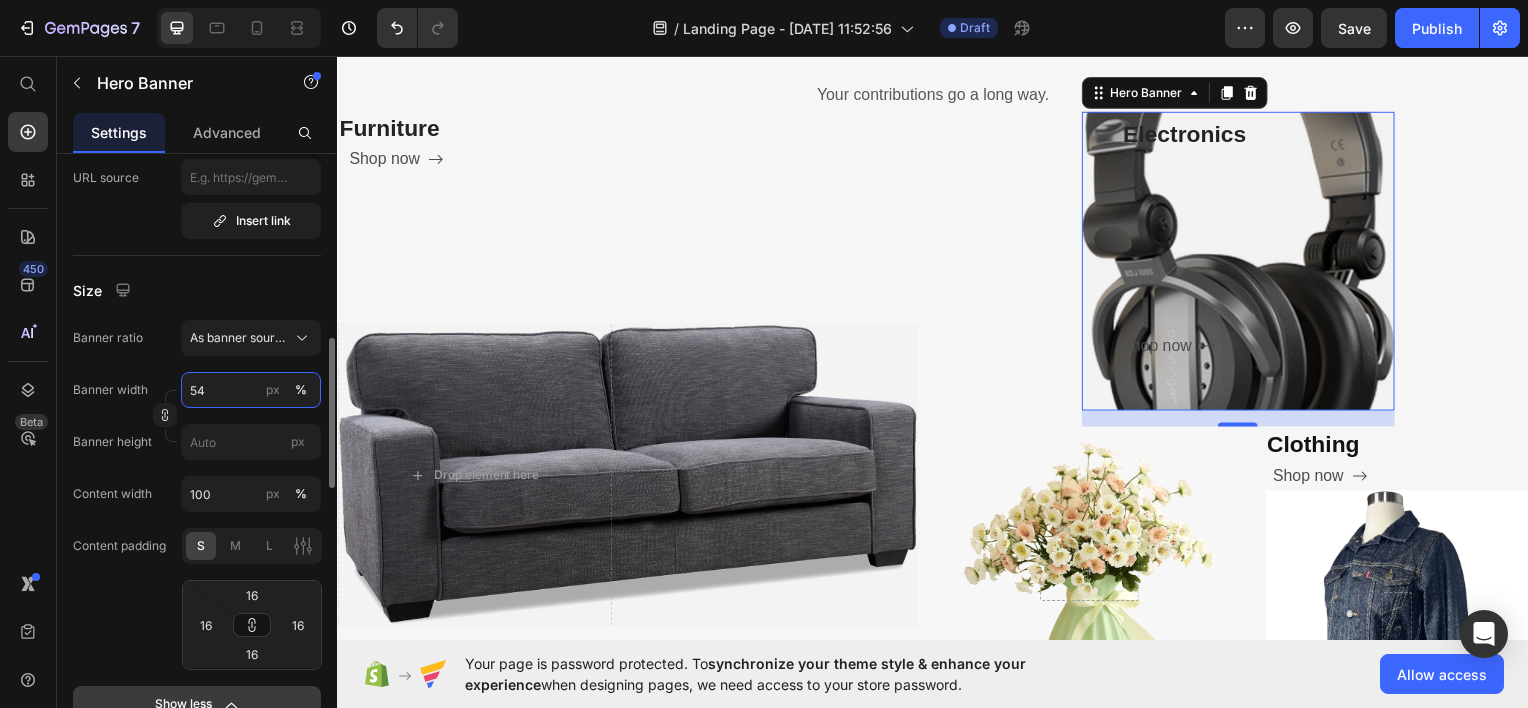 type on "5" 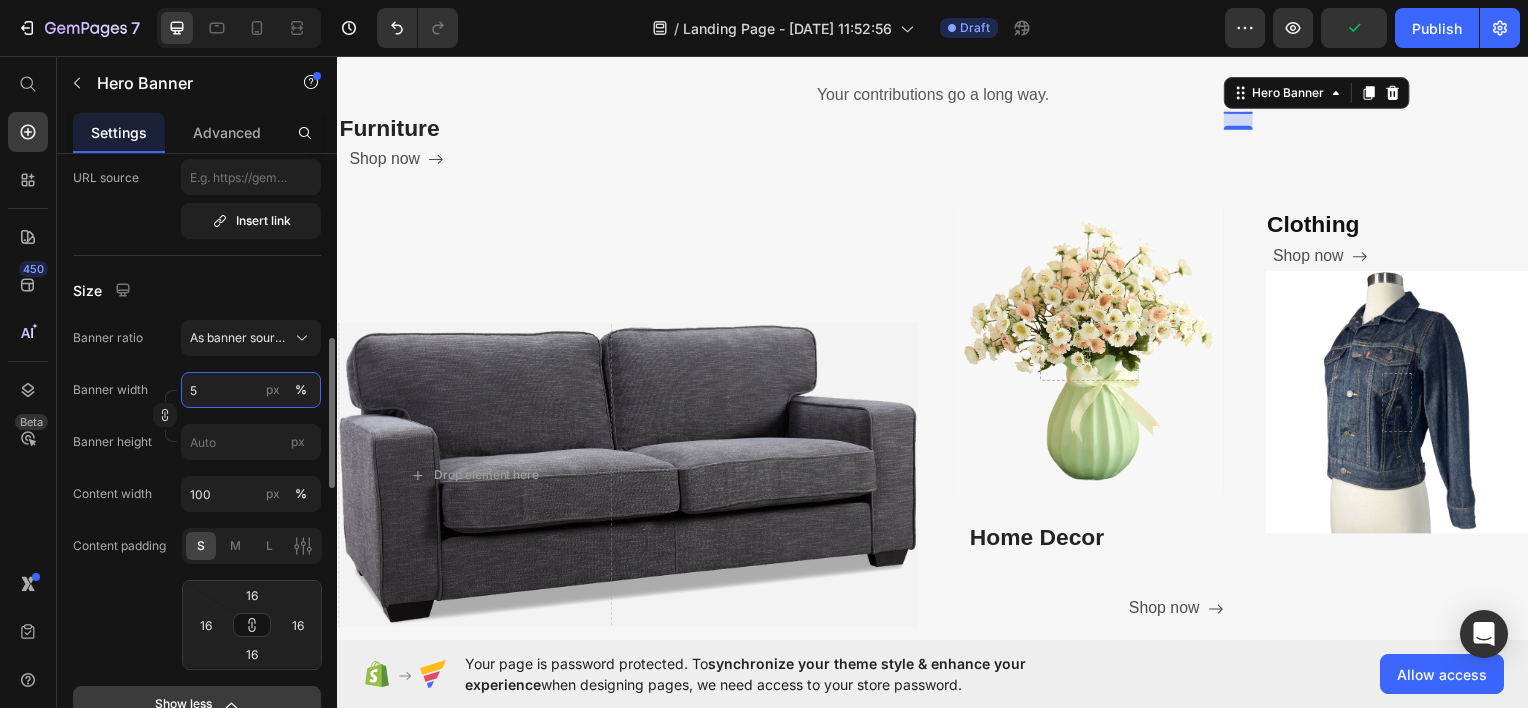 click on "5" at bounding box center [251, 390] 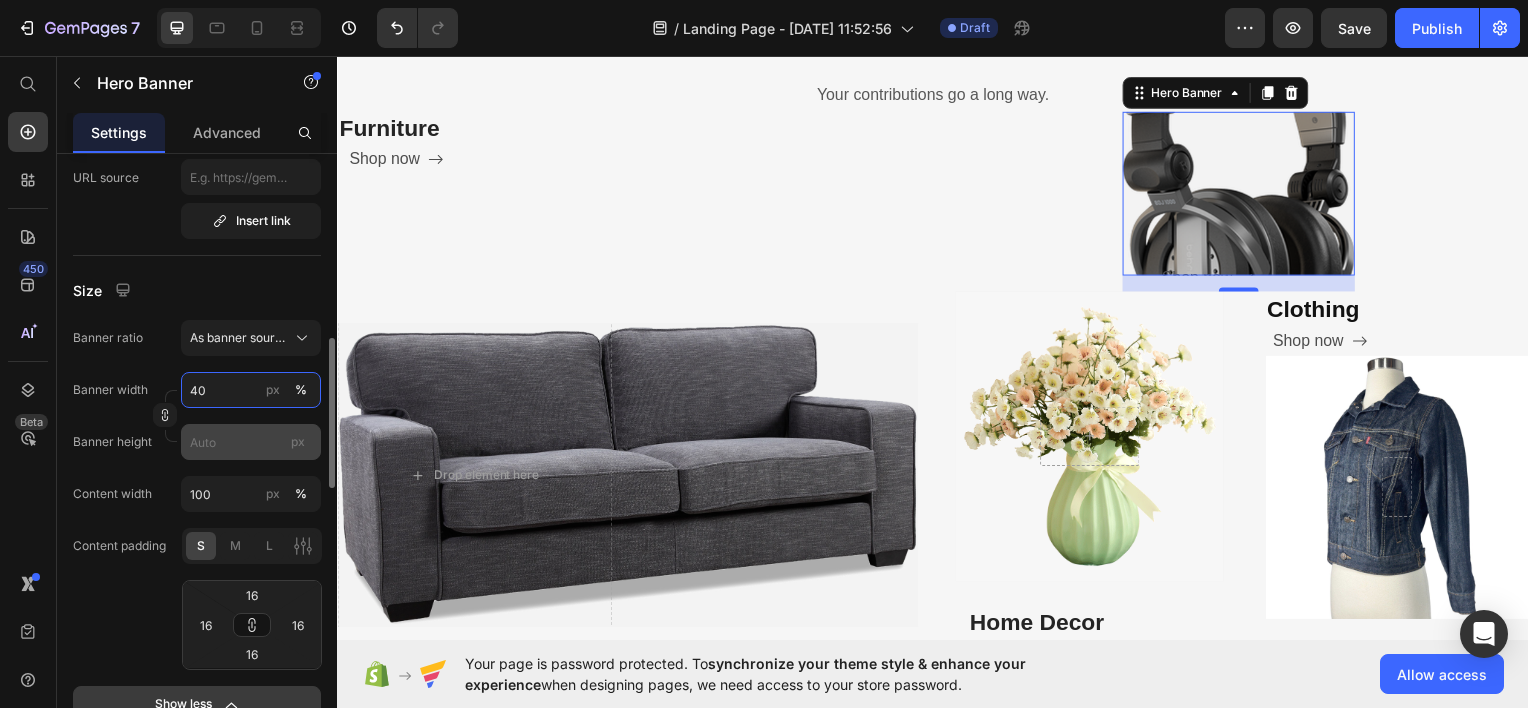 type on "40" 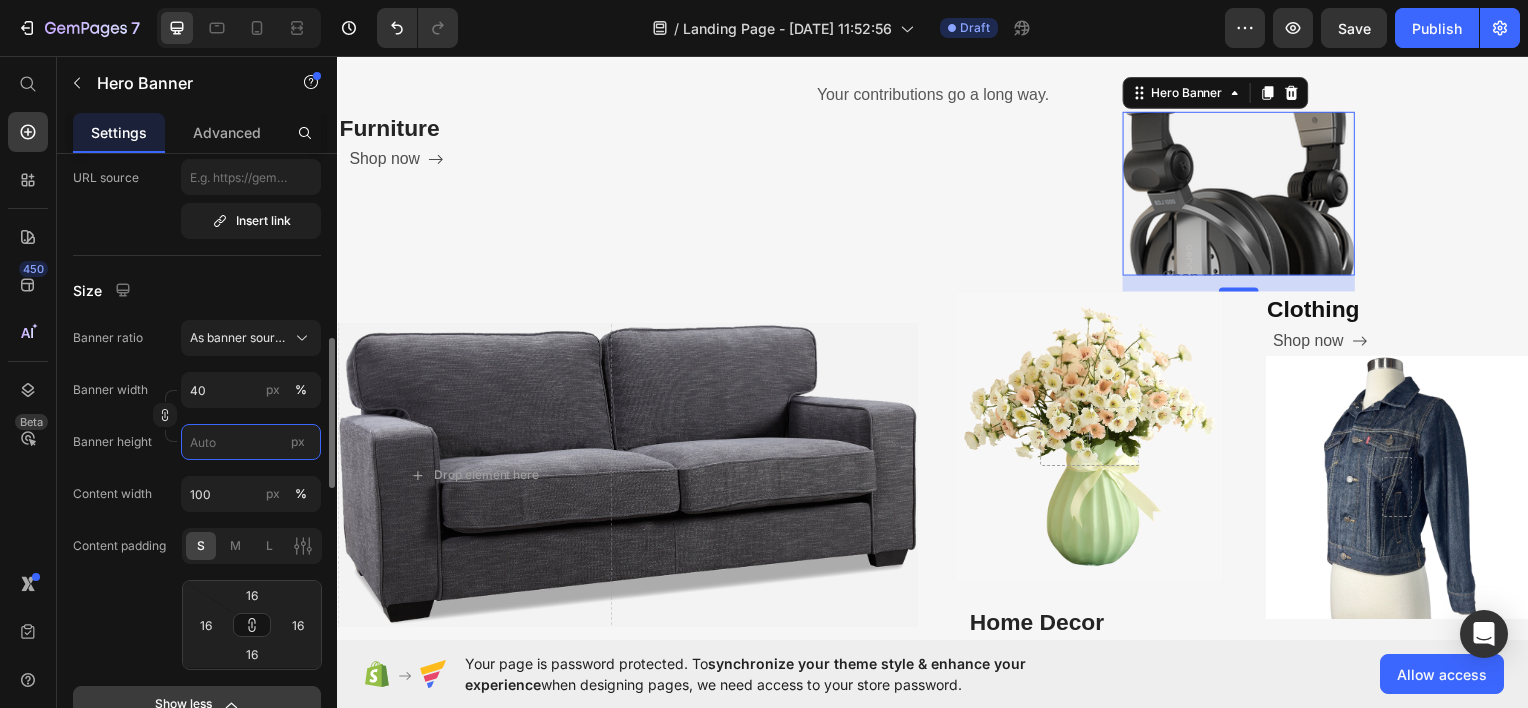 click on "px" at bounding box center (251, 442) 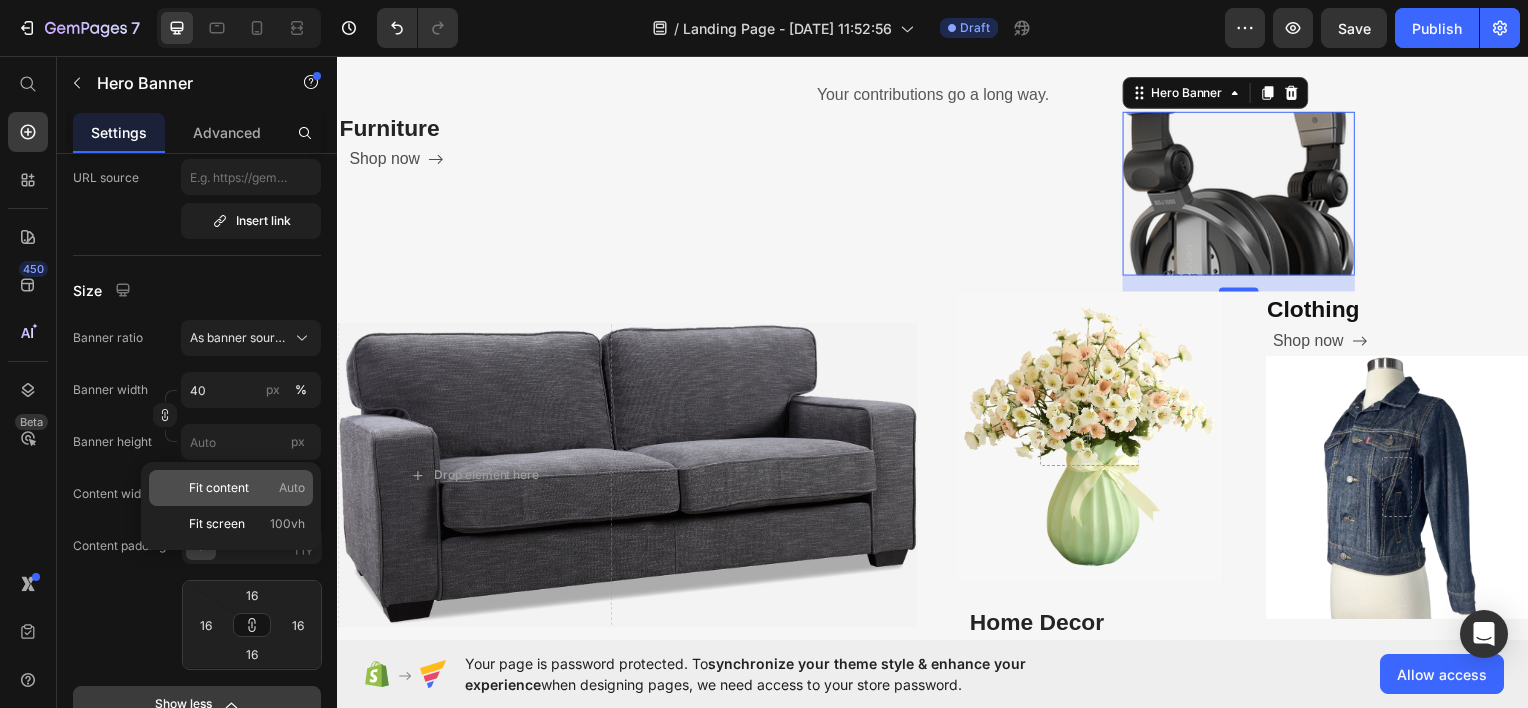 click on "Fit content" at bounding box center (219, 488) 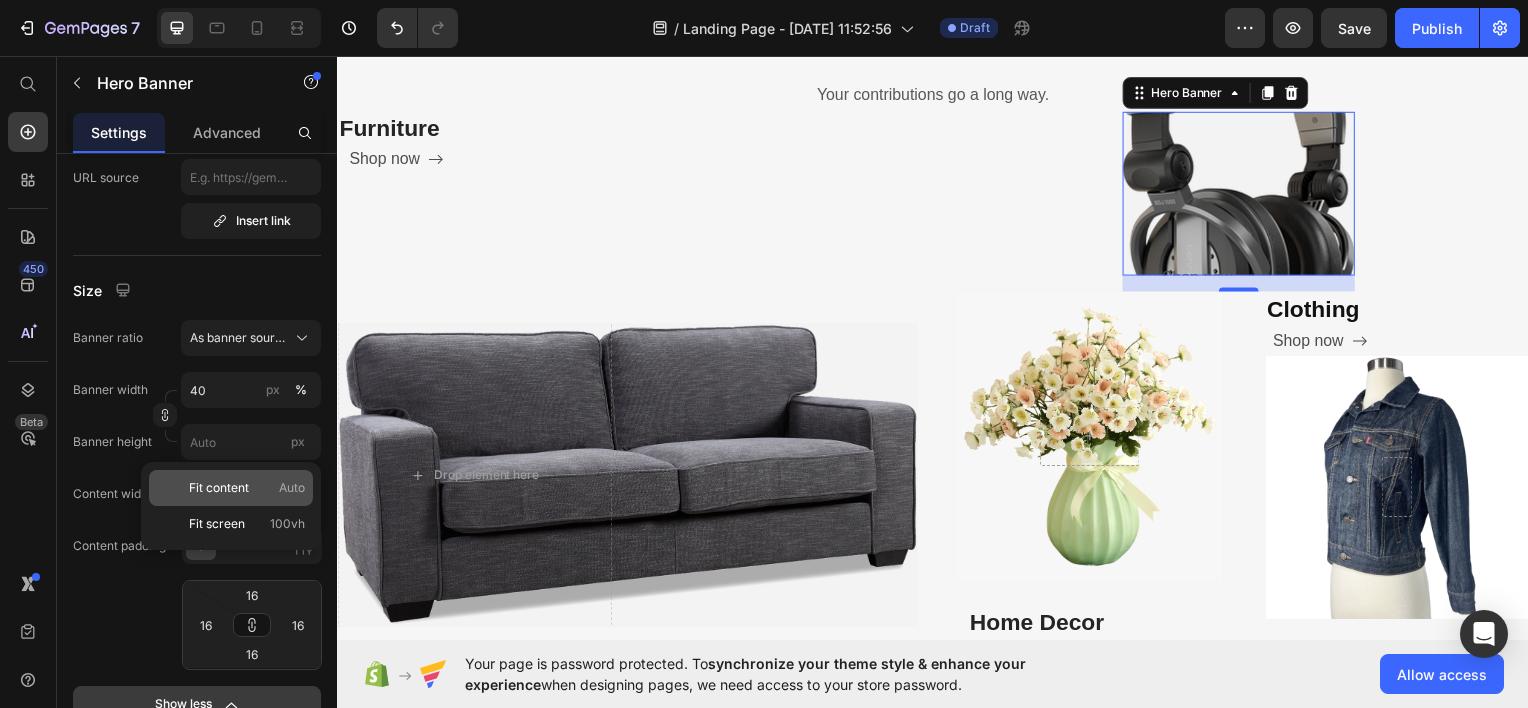 type on "Auto" 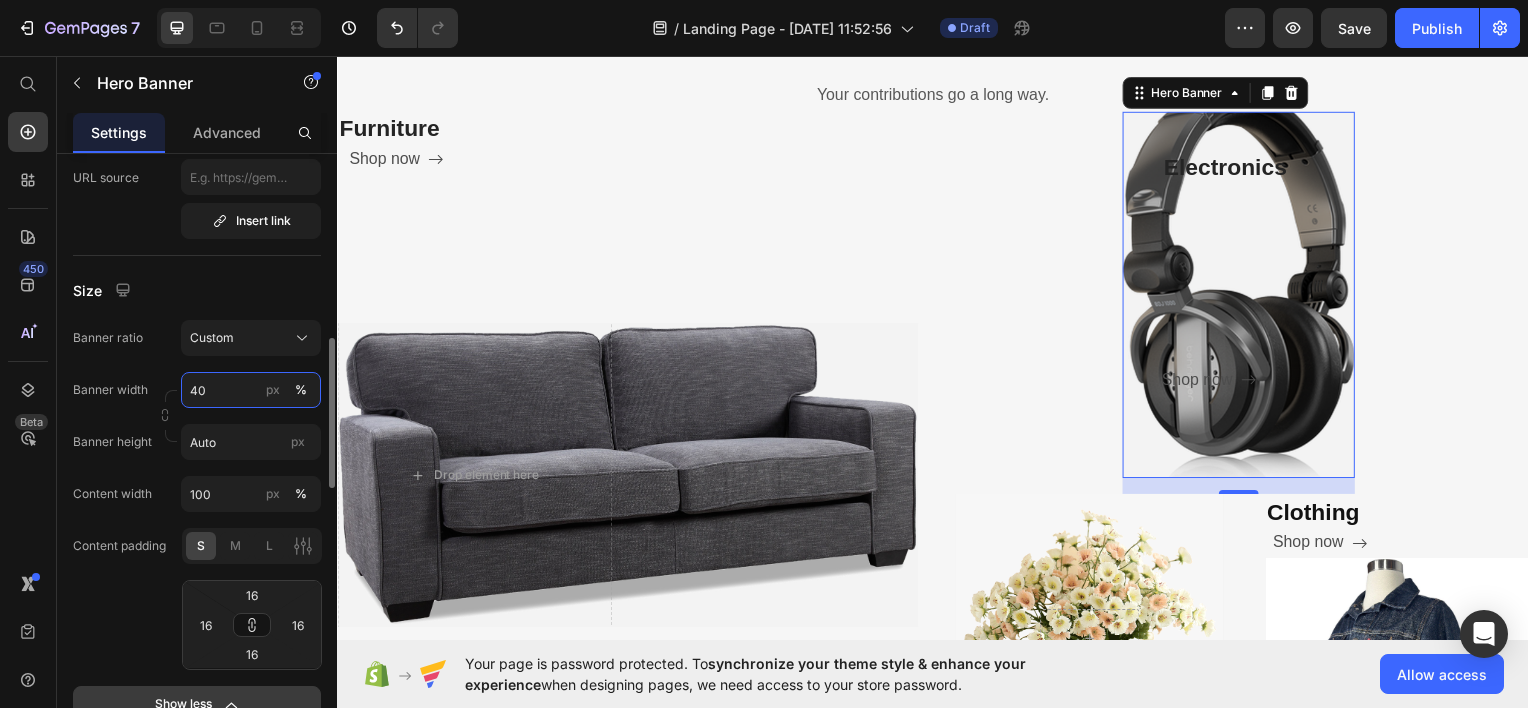 click on "40" at bounding box center (251, 390) 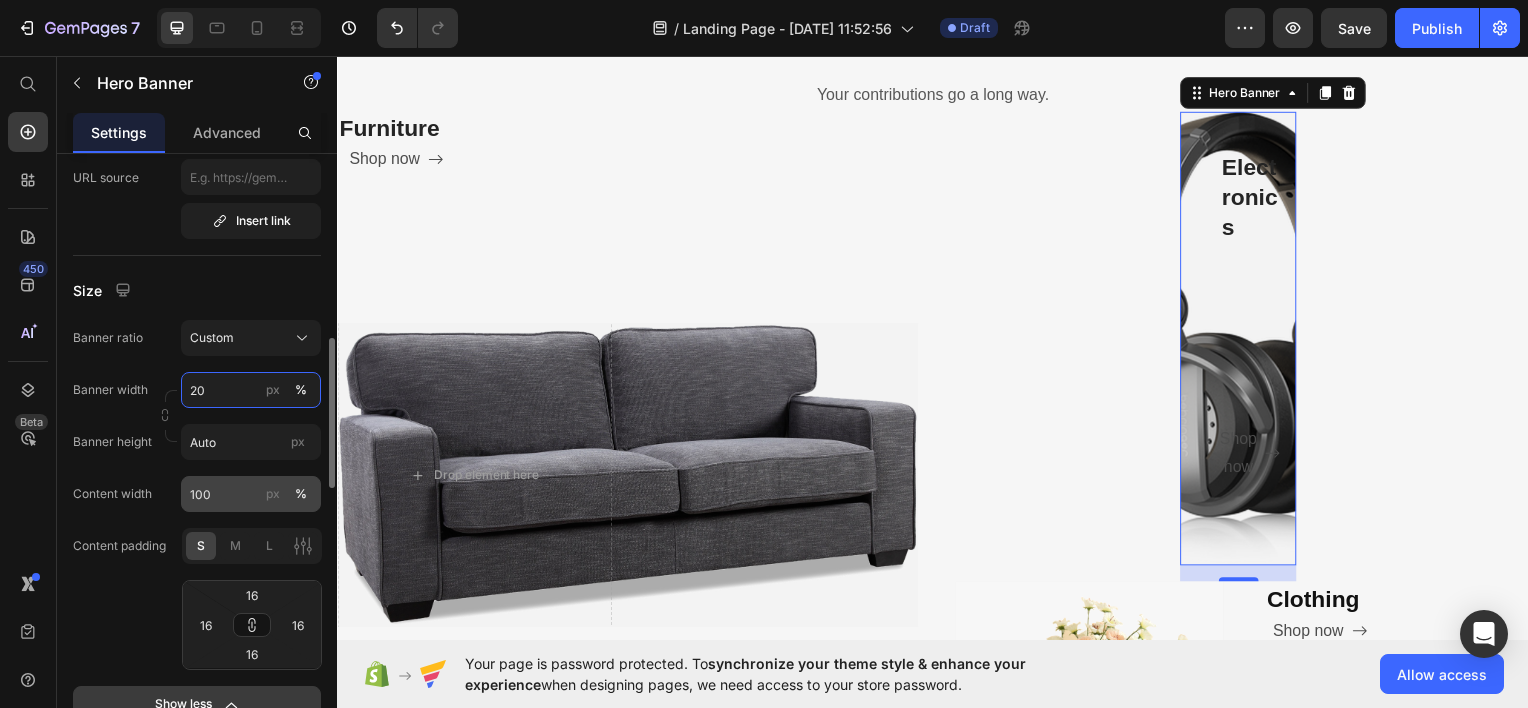 type on "20" 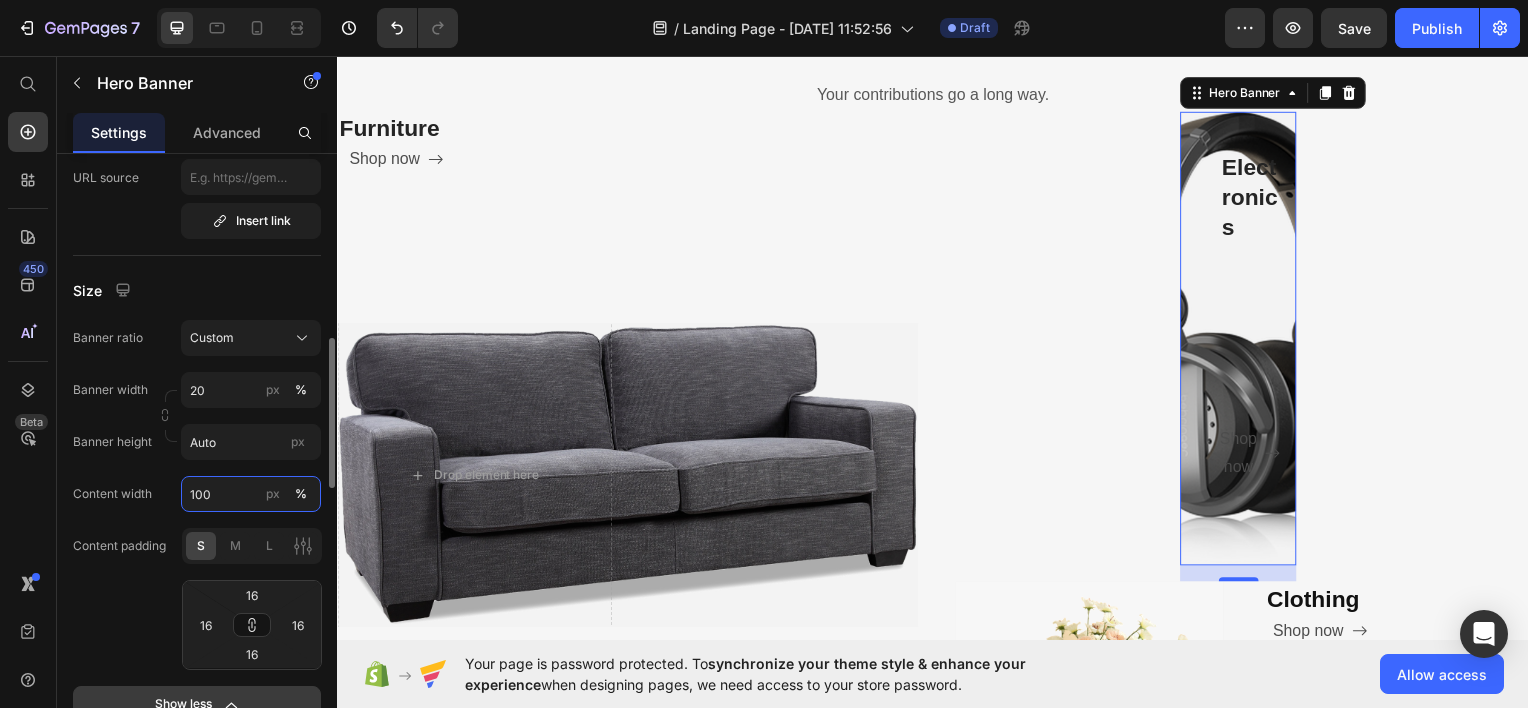 click on "100" at bounding box center (251, 494) 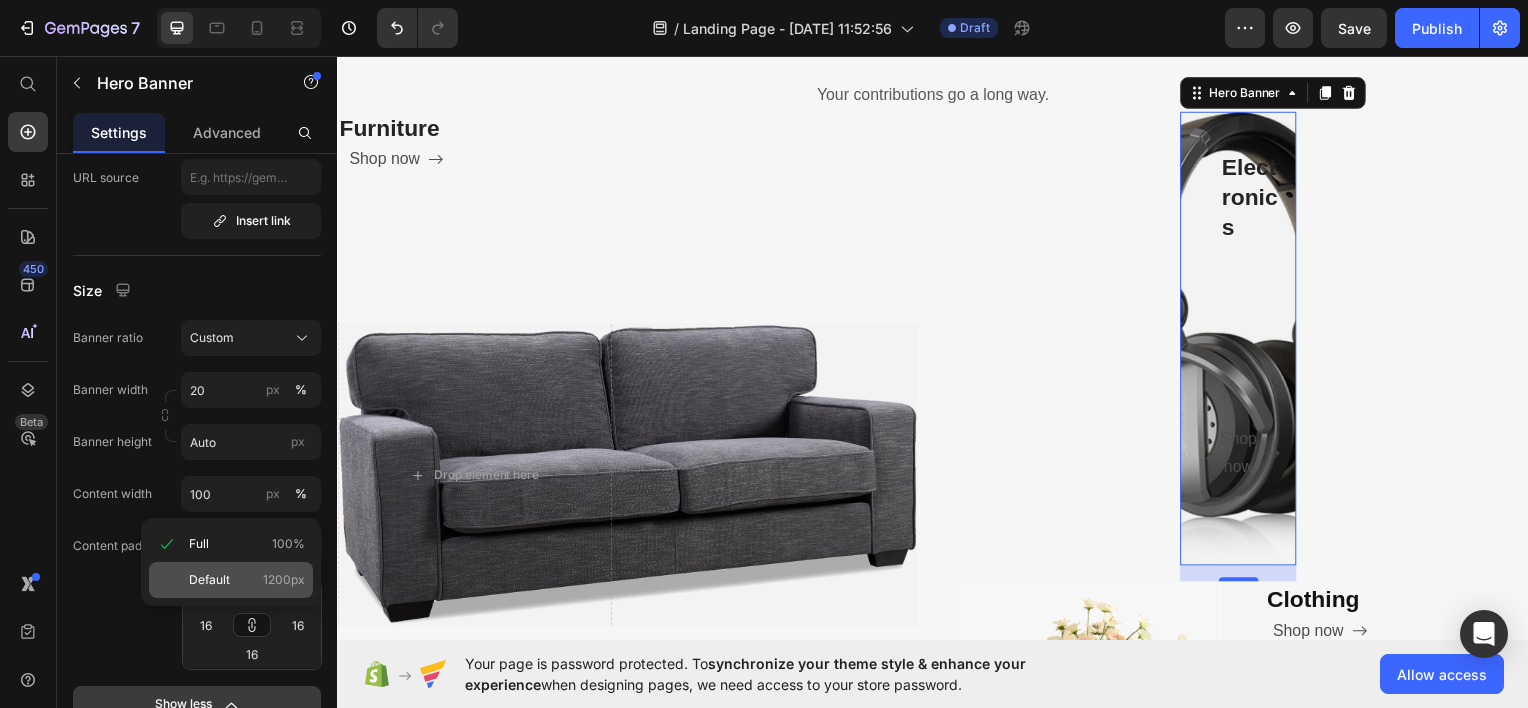 click on "Default 1200px" at bounding box center (247, 580) 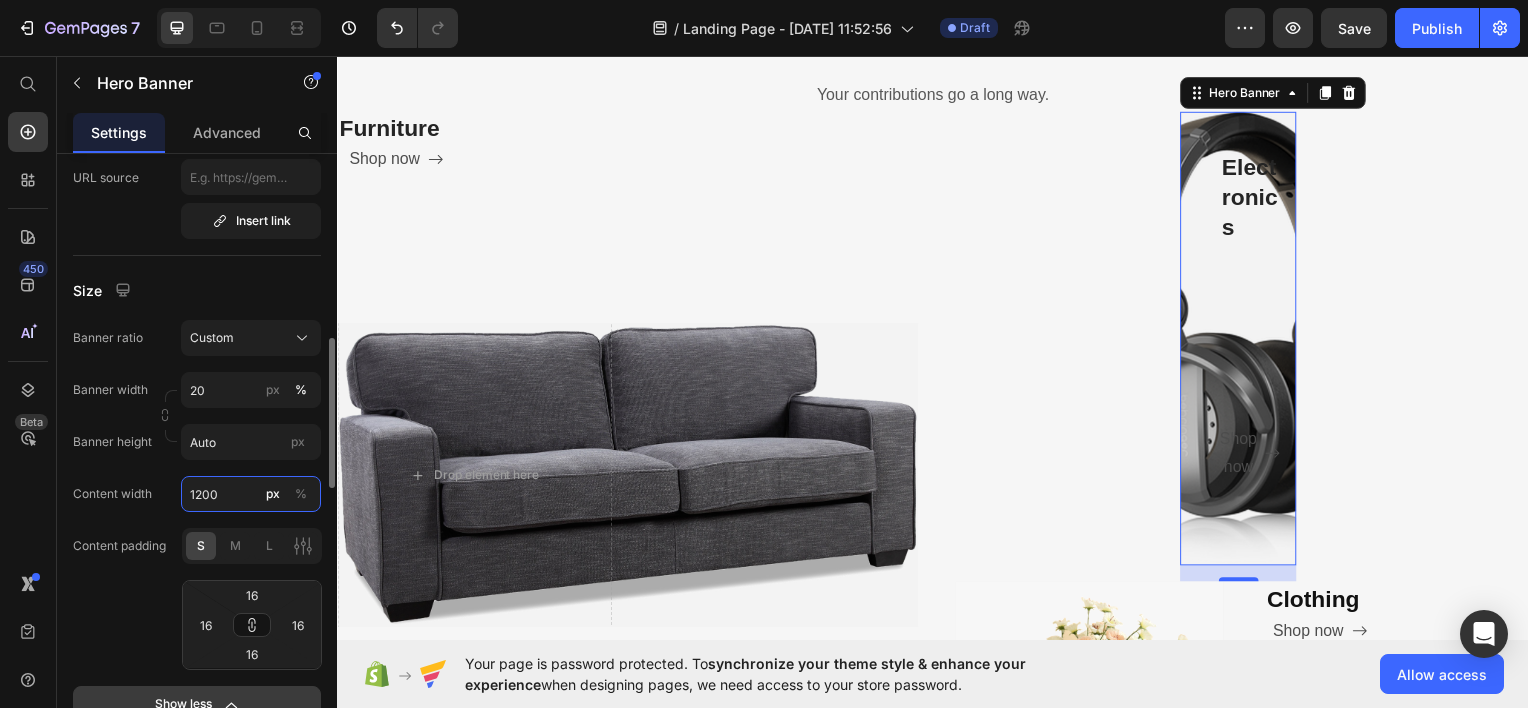 click on "1200" at bounding box center [251, 494] 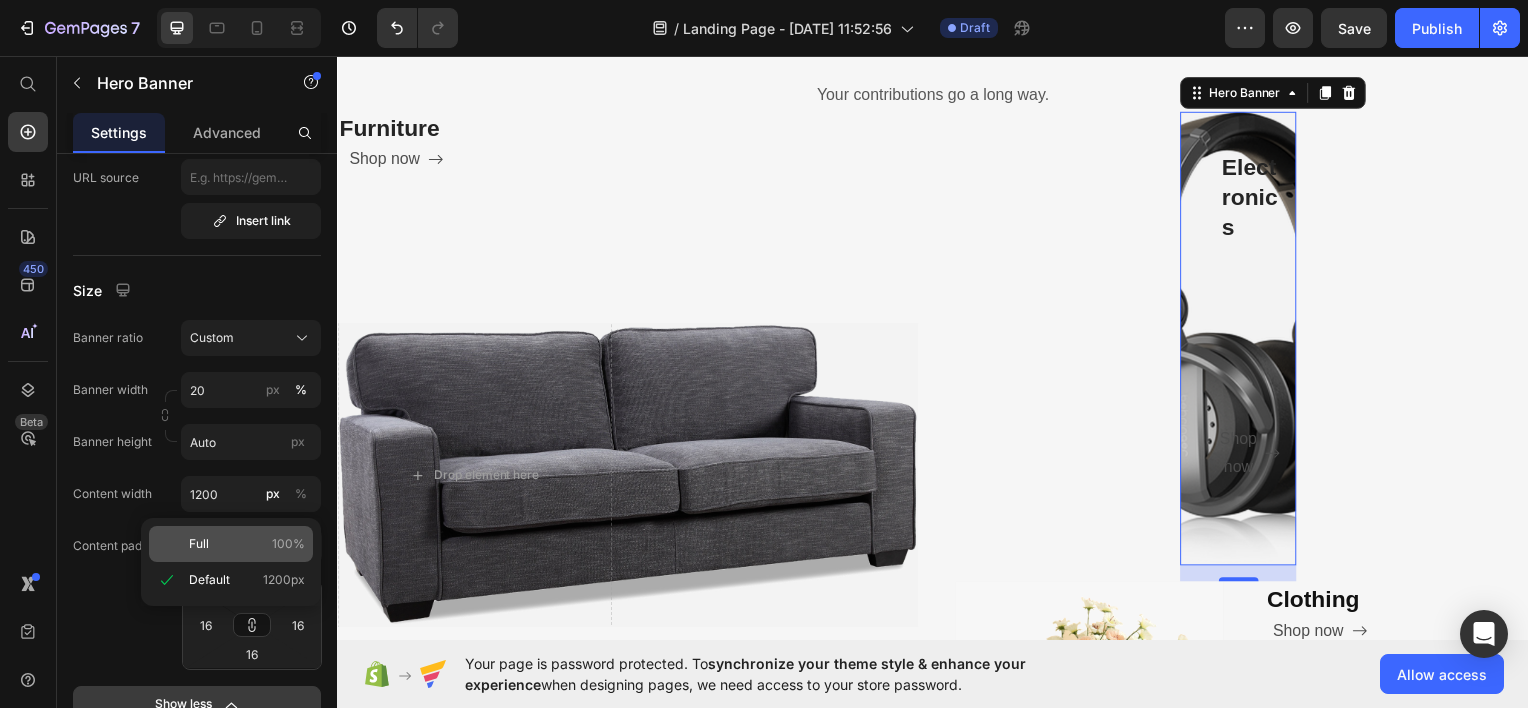 click on "Full 100%" at bounding box center [247, 544] 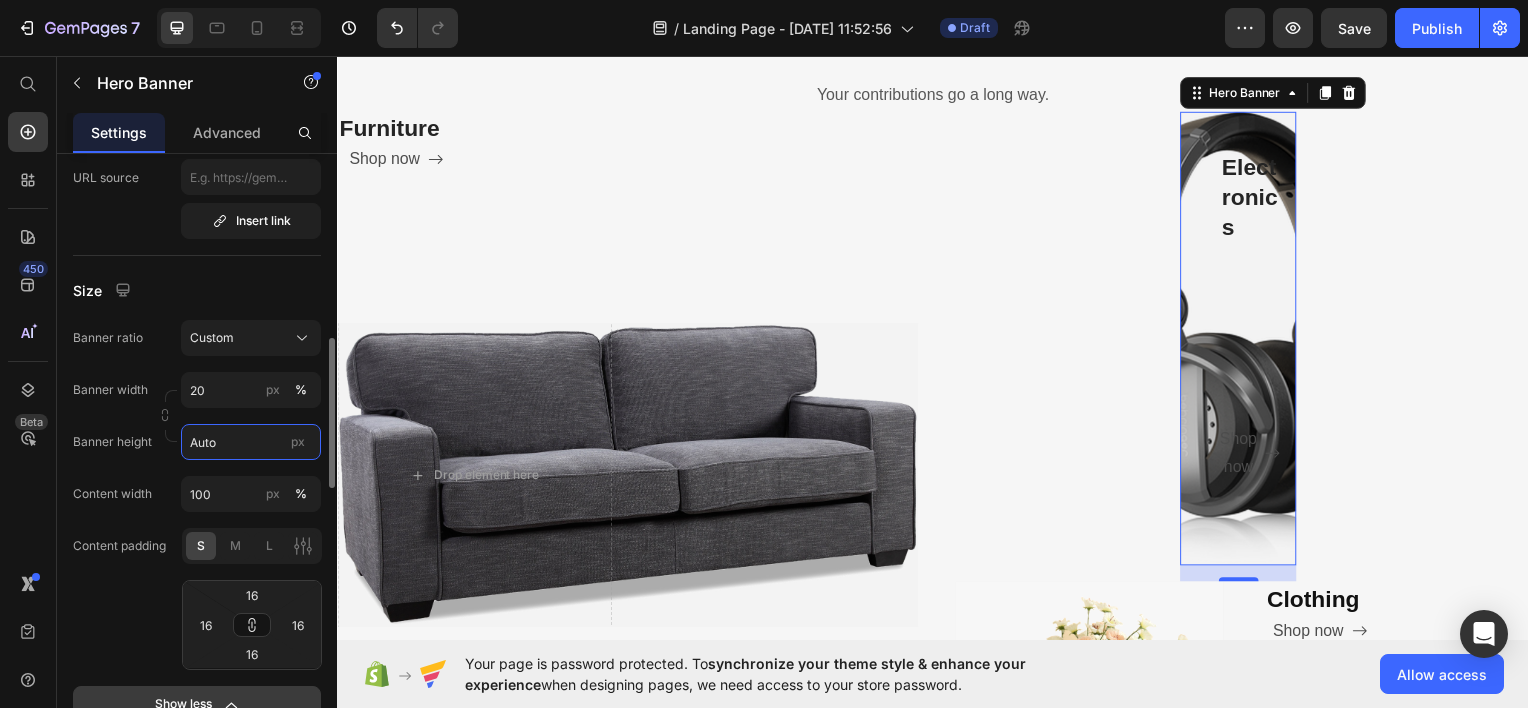 click on "Auto" at bounding box center [251, 442] 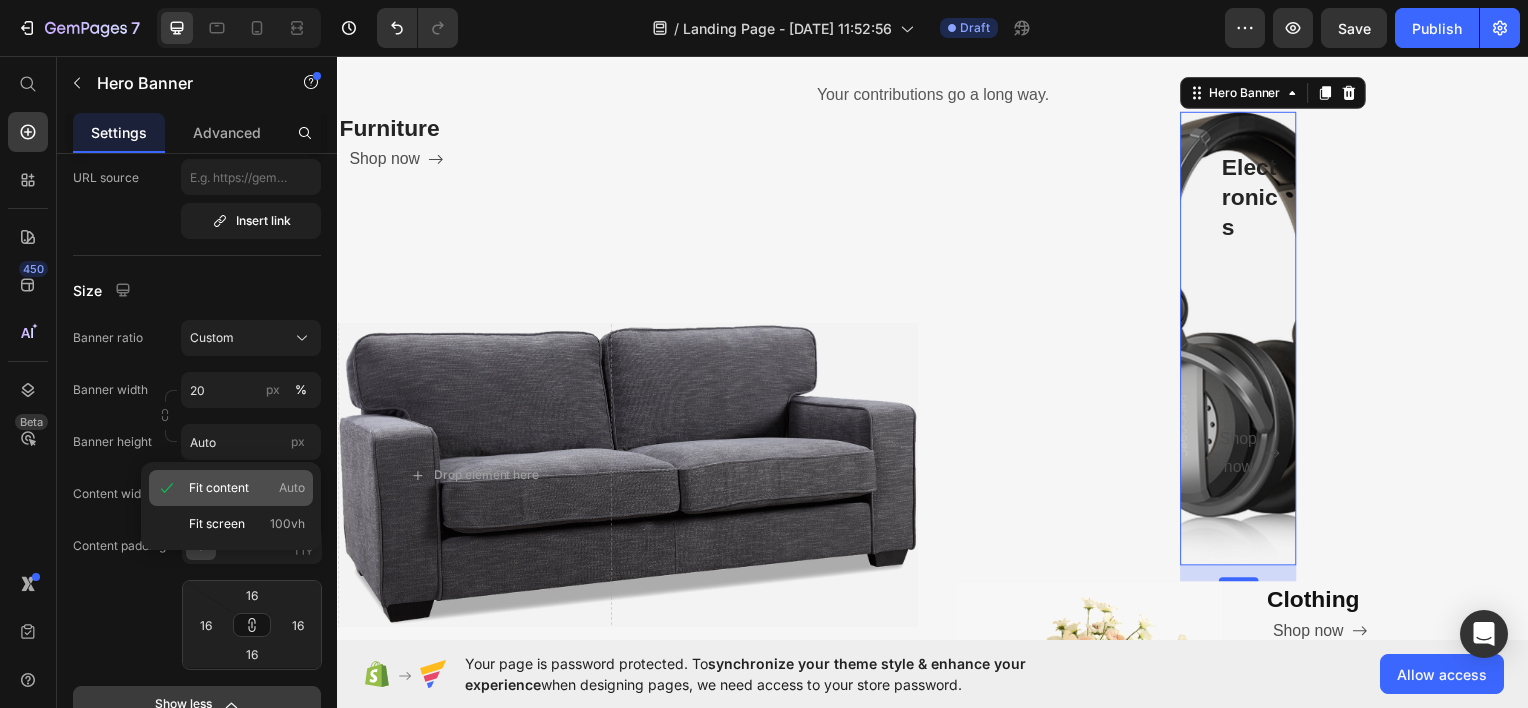 click on "Fit content Auto" 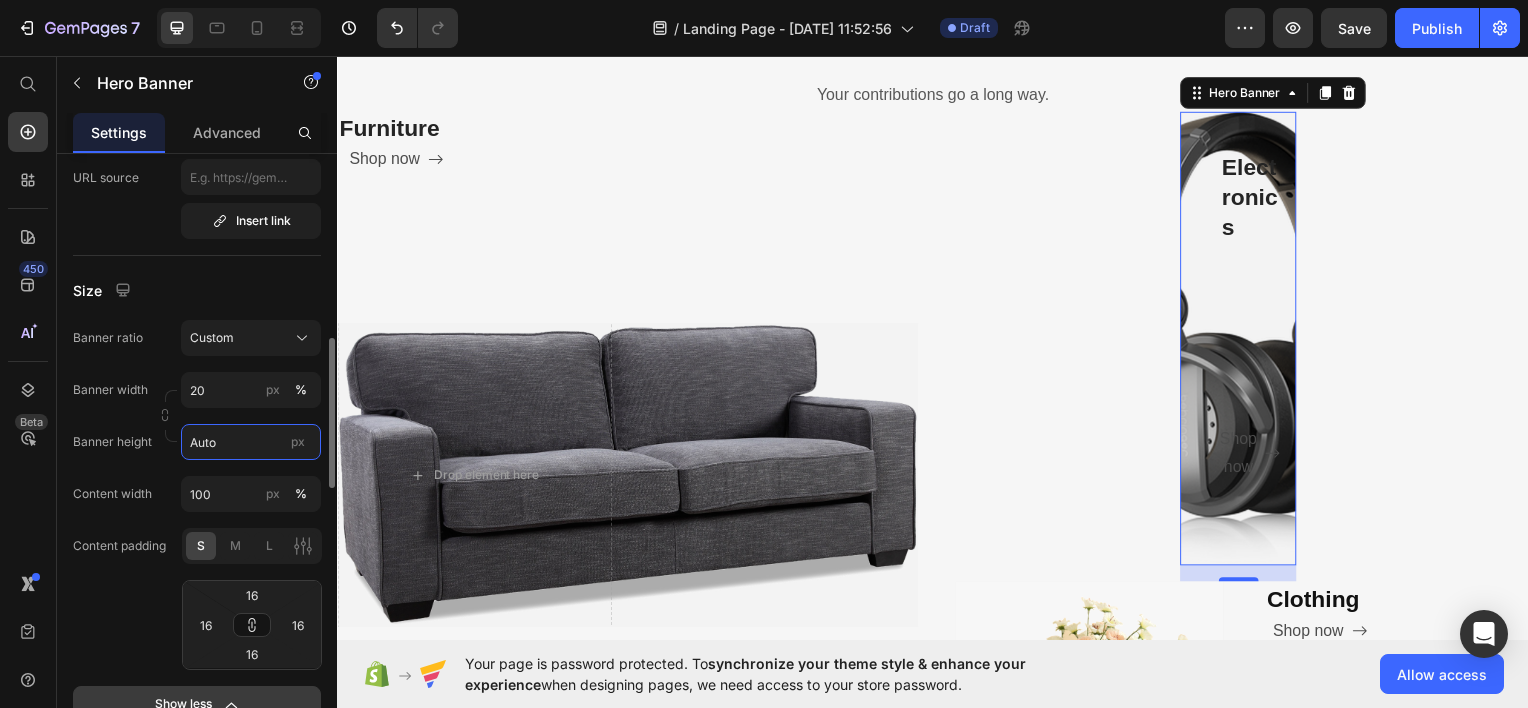 click on "Auto" at bounding box center (251, 442) 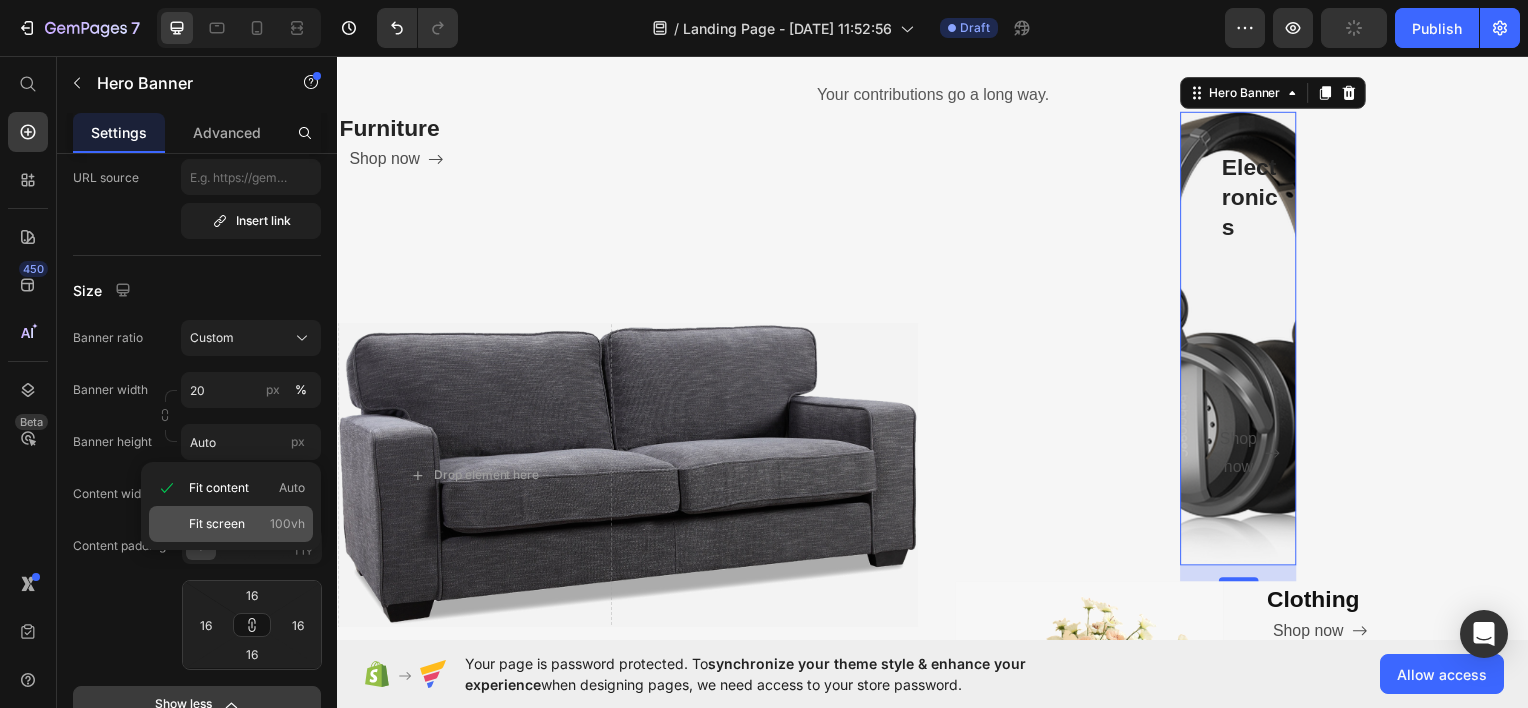 click on "Fit screen" at bounding box center [217, 524] 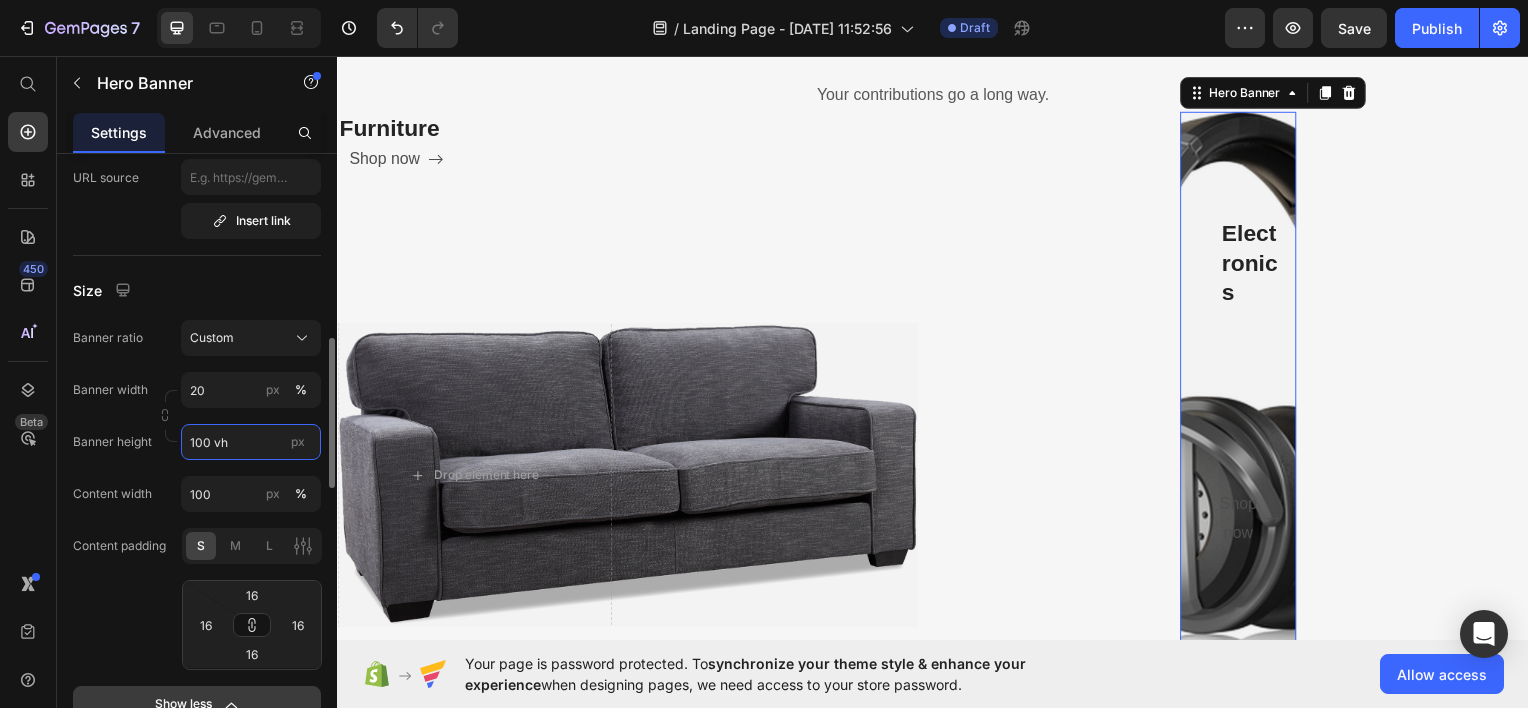 click on "100 vh" at bounding box center [251, 442] 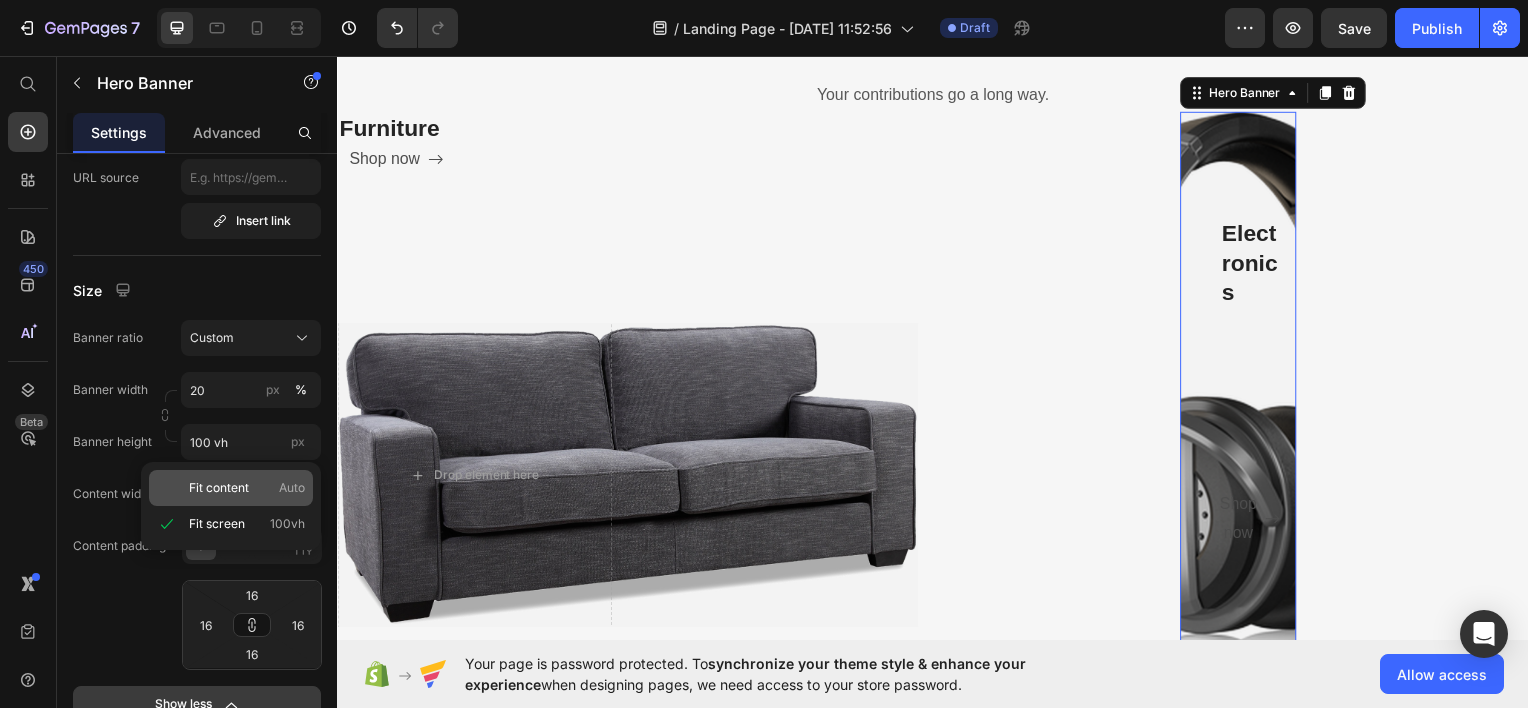 click on "Fit content" at bounding box center [219, 488] 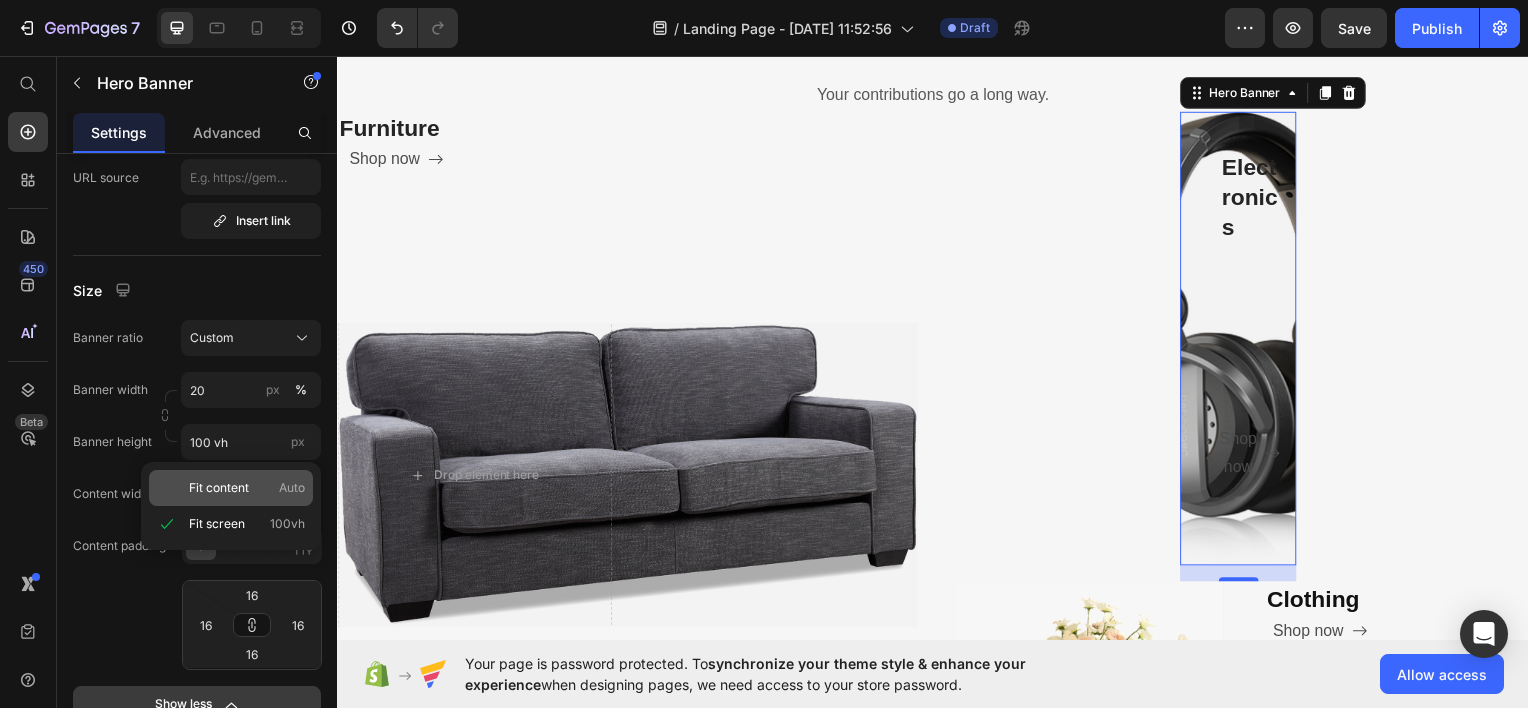 type on "Auto" 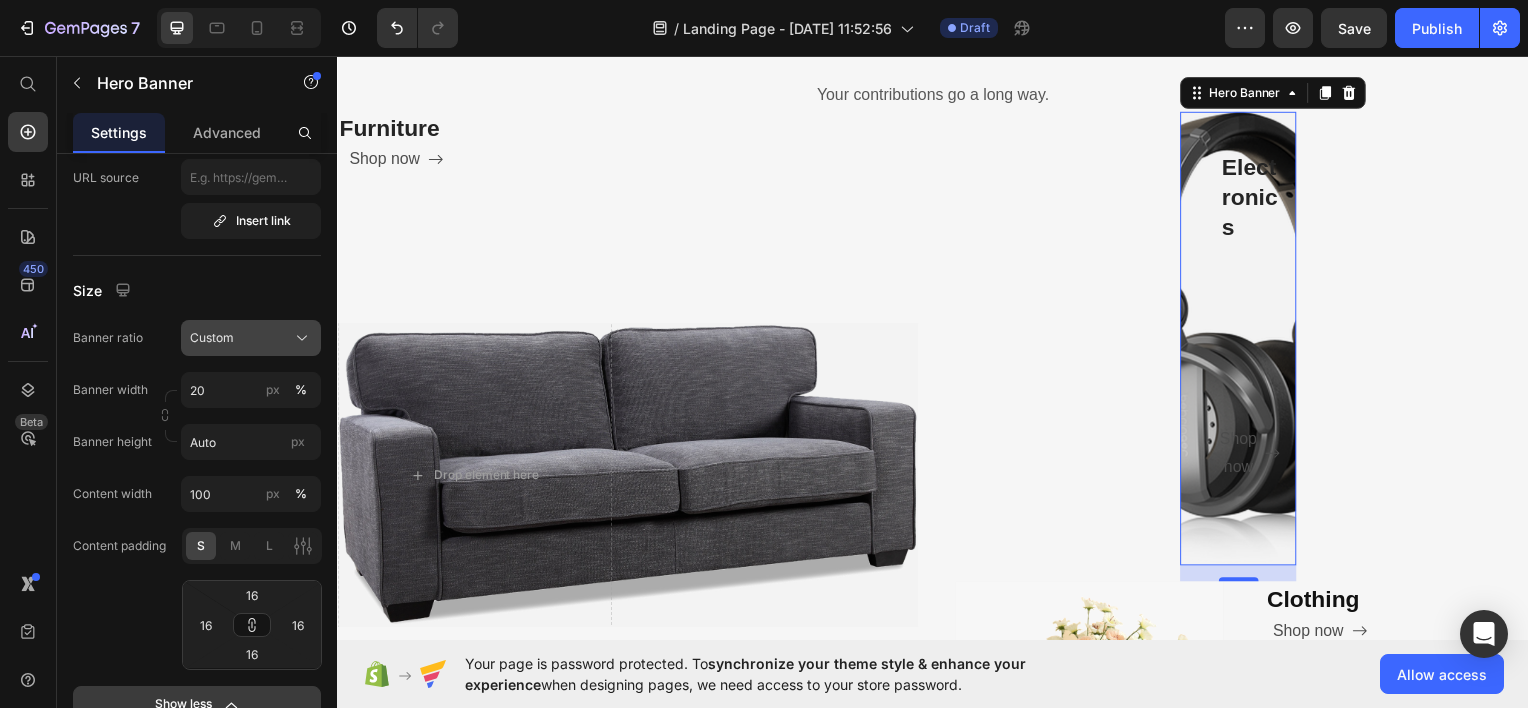 click on "Custom" 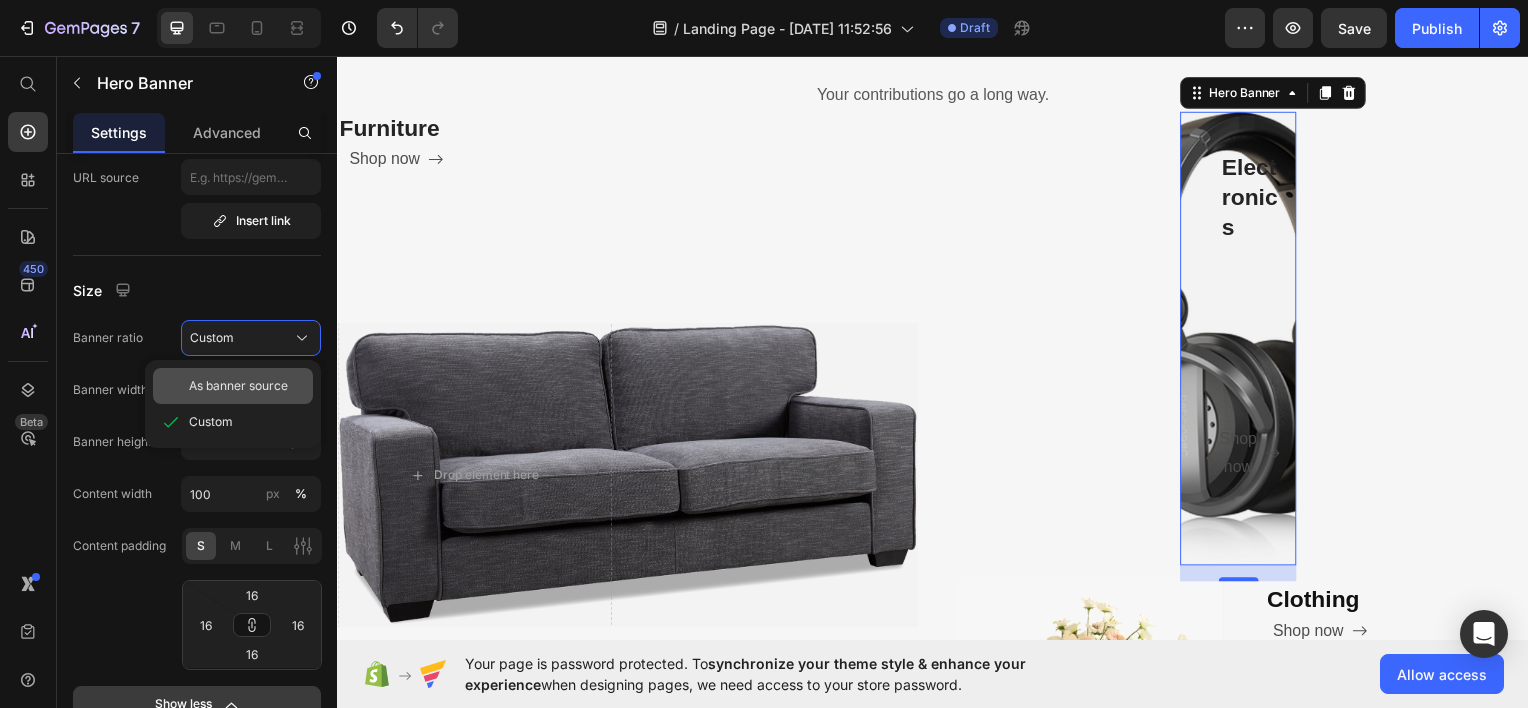 click on "As banner source" at bounding box center (238, 386) 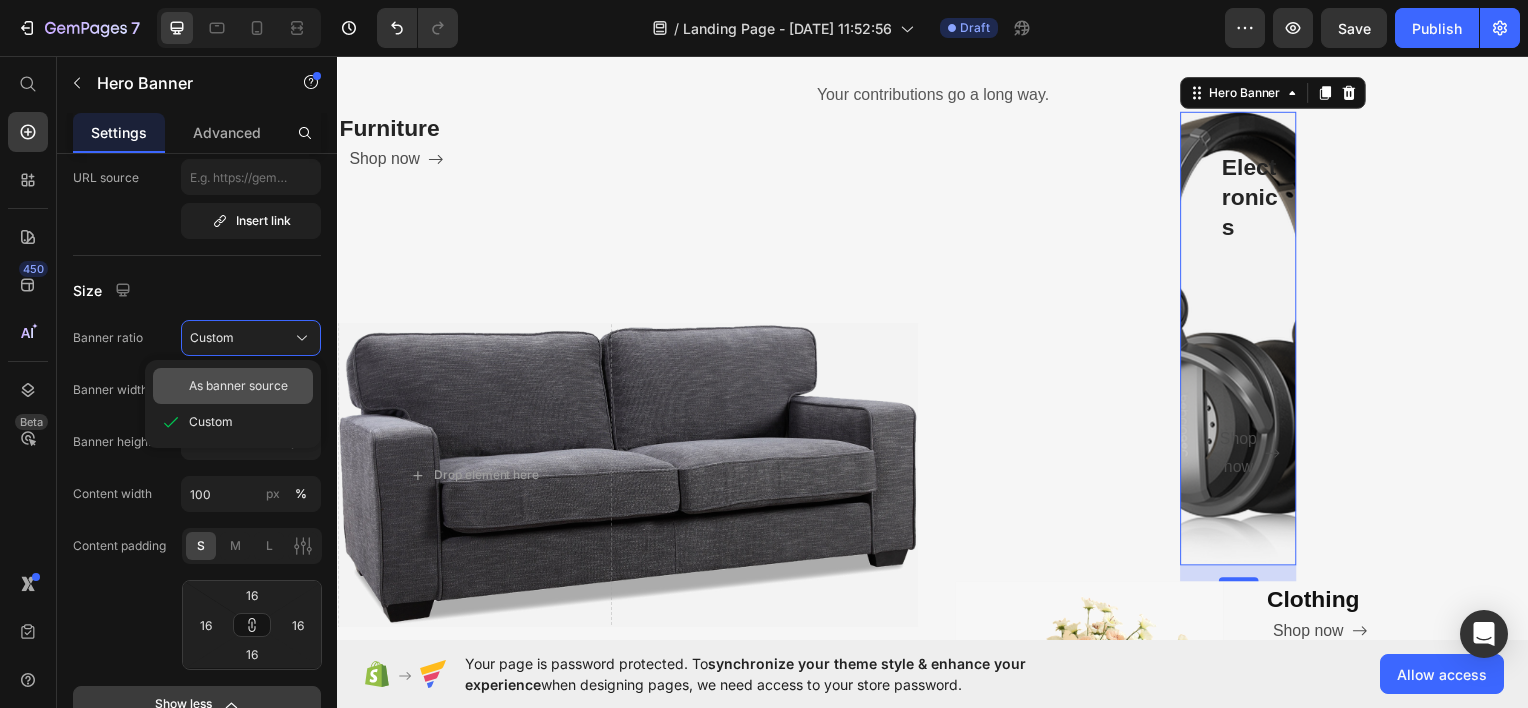 type 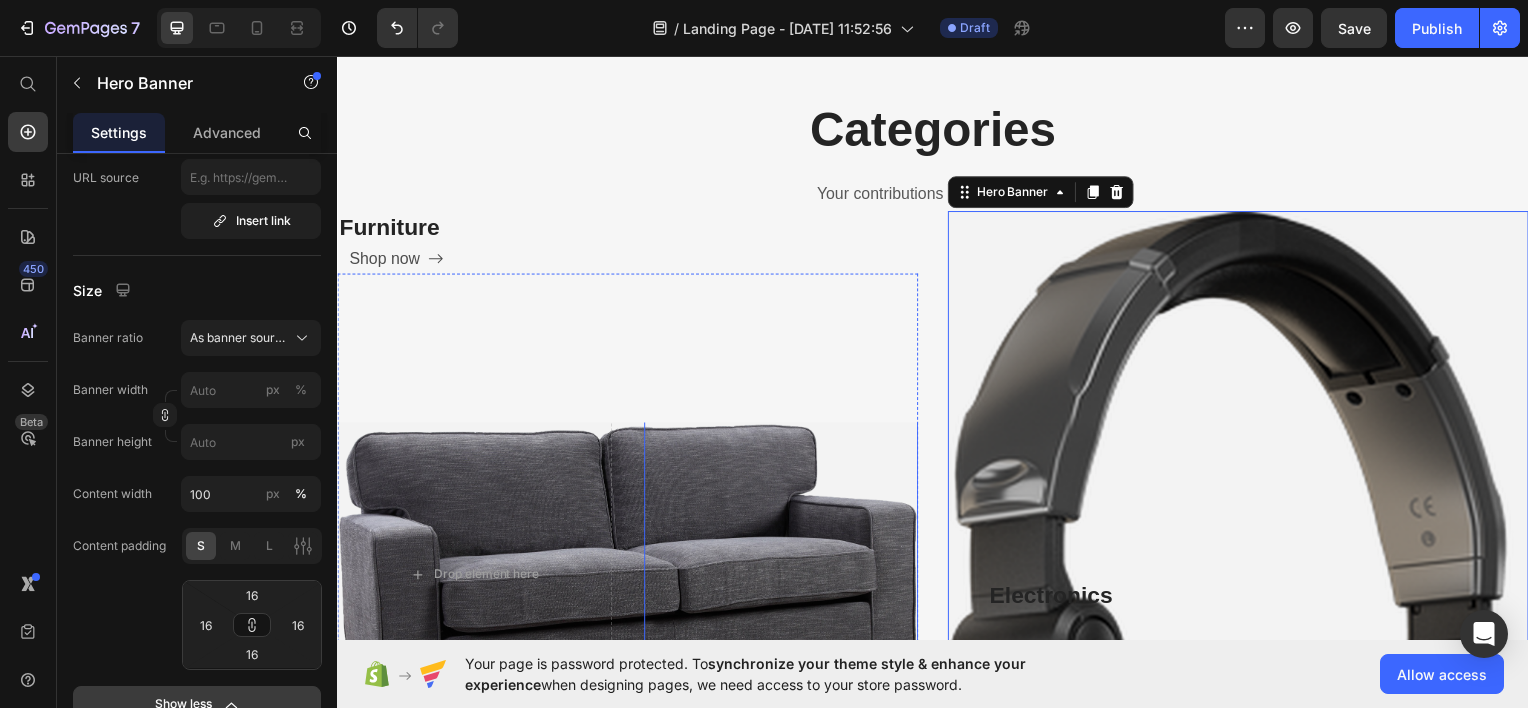scroll, scrollTop: 570, scrollLeft: 0, axis: vertical 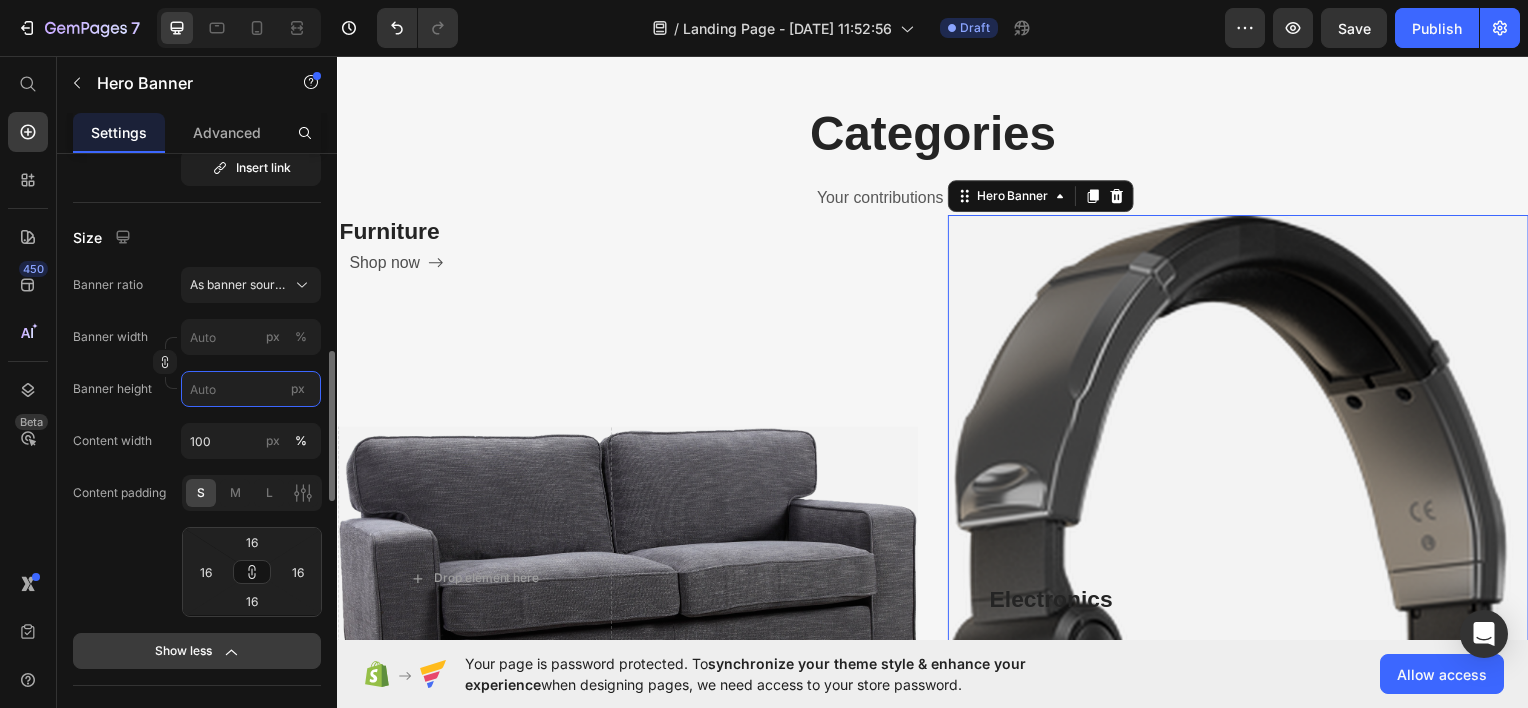 click on "px" at bounding box center (251, 389) 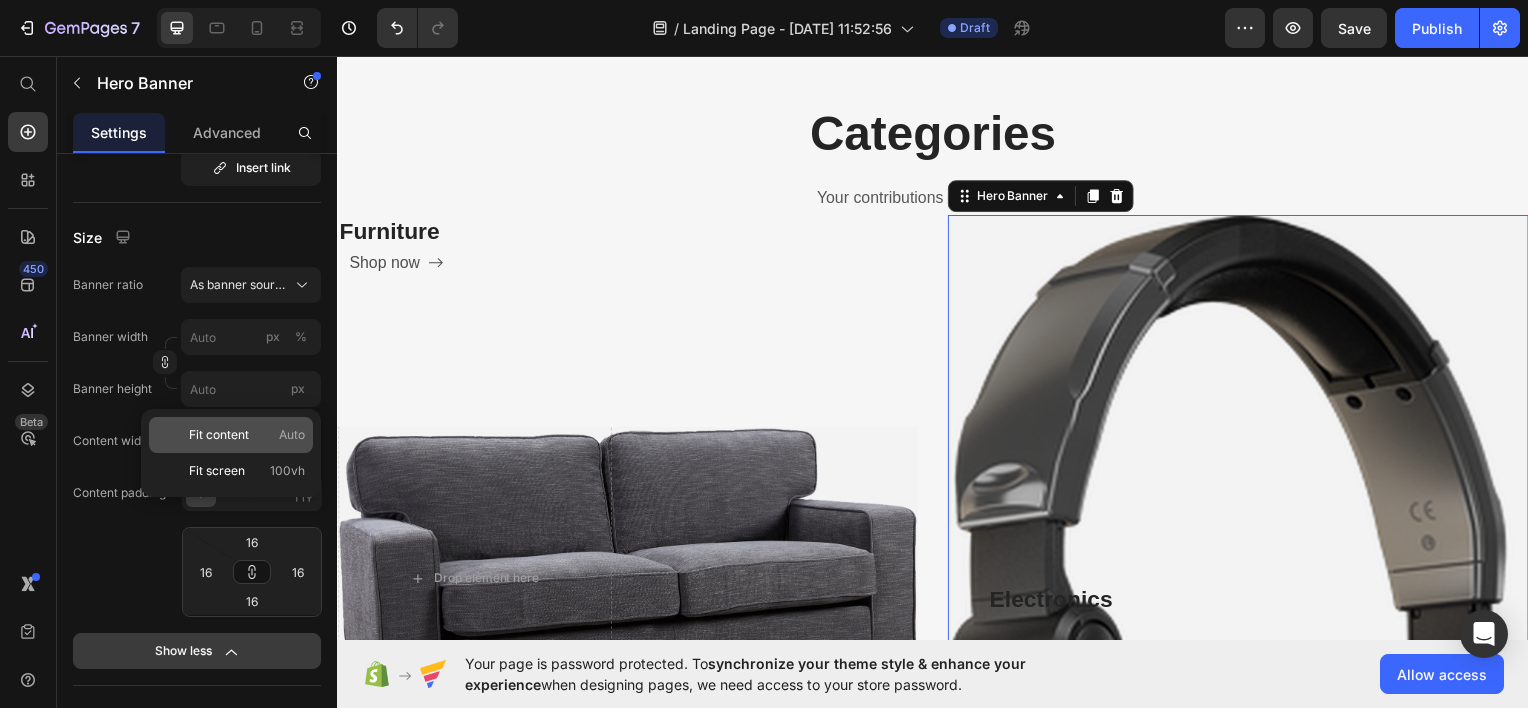 click on "Fit content" at bounding box center (219, 435) 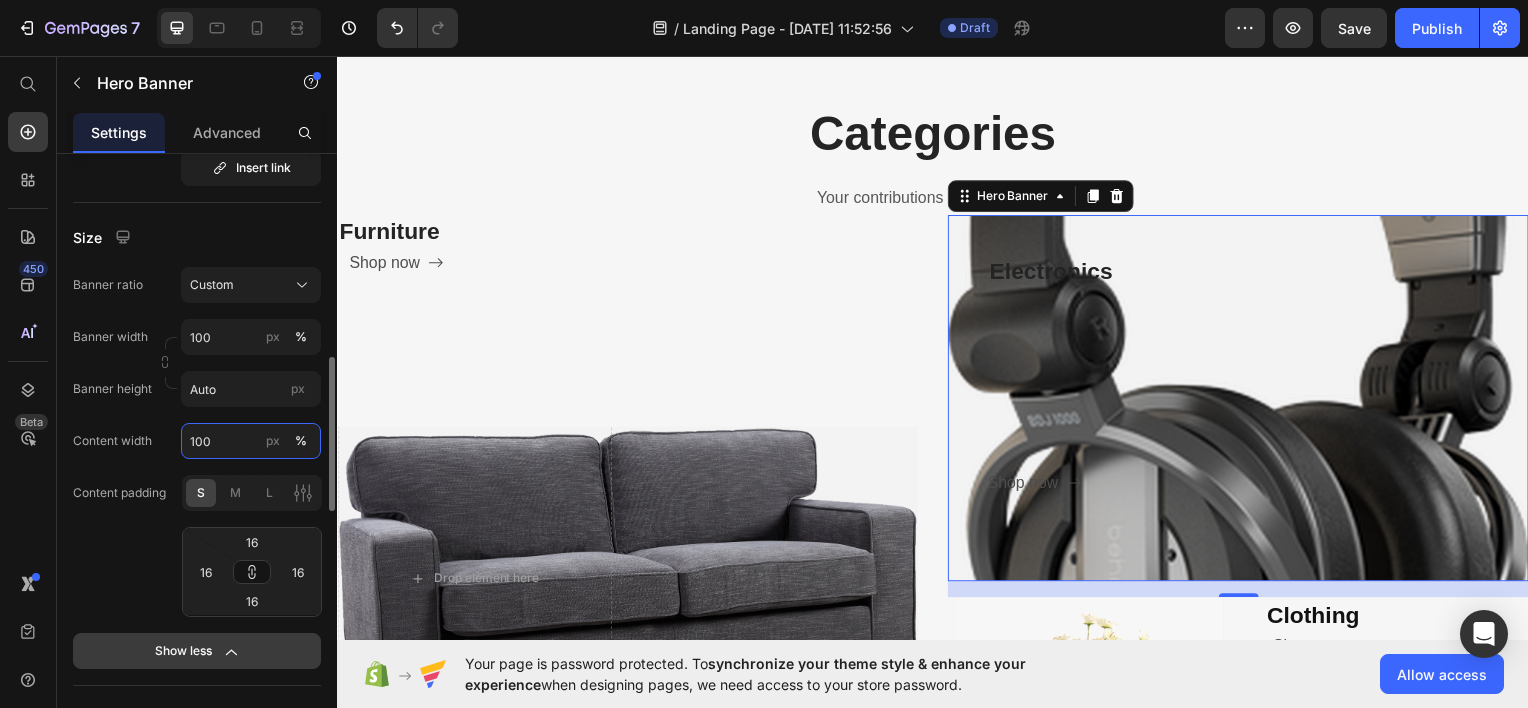 click on "100" at bounding box center [251, 441] 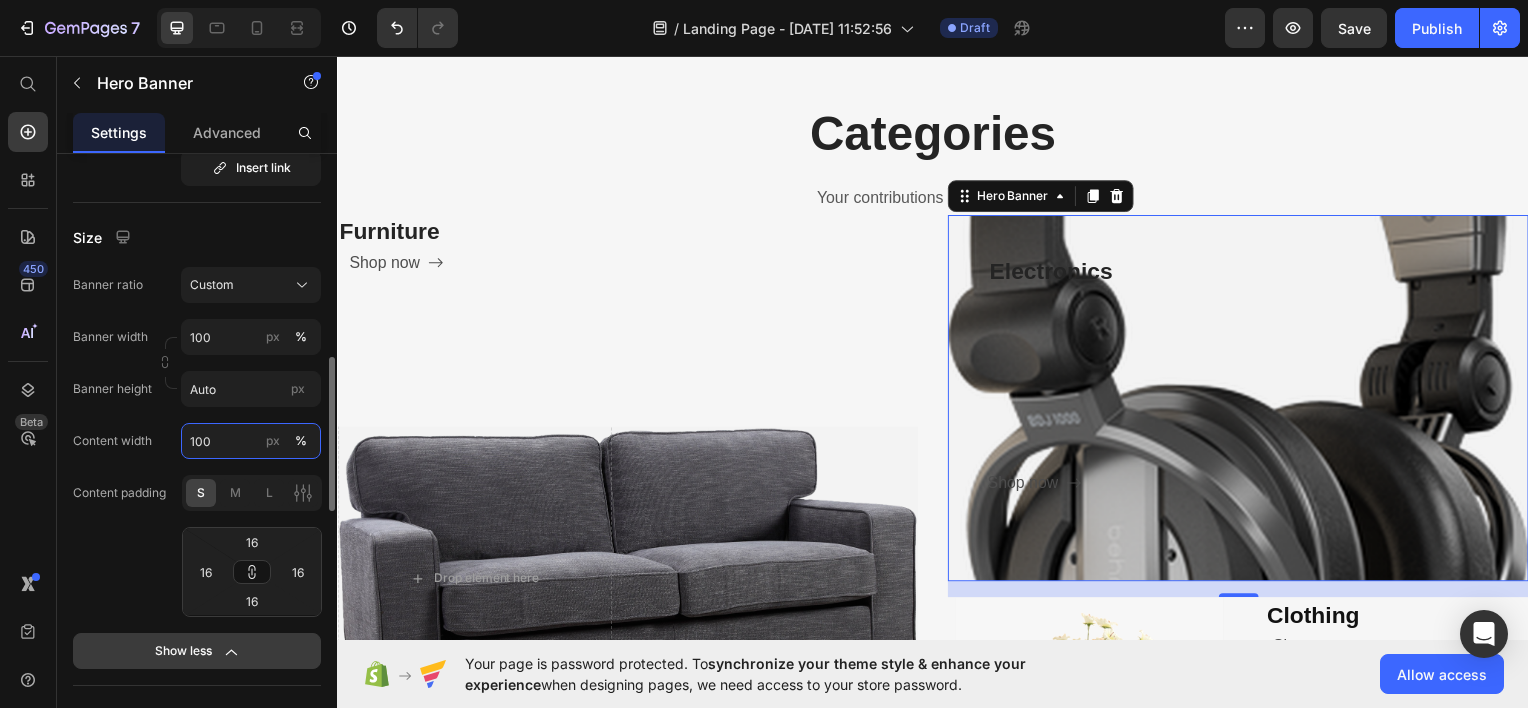 click on "100" at bounding box center [251, 441] 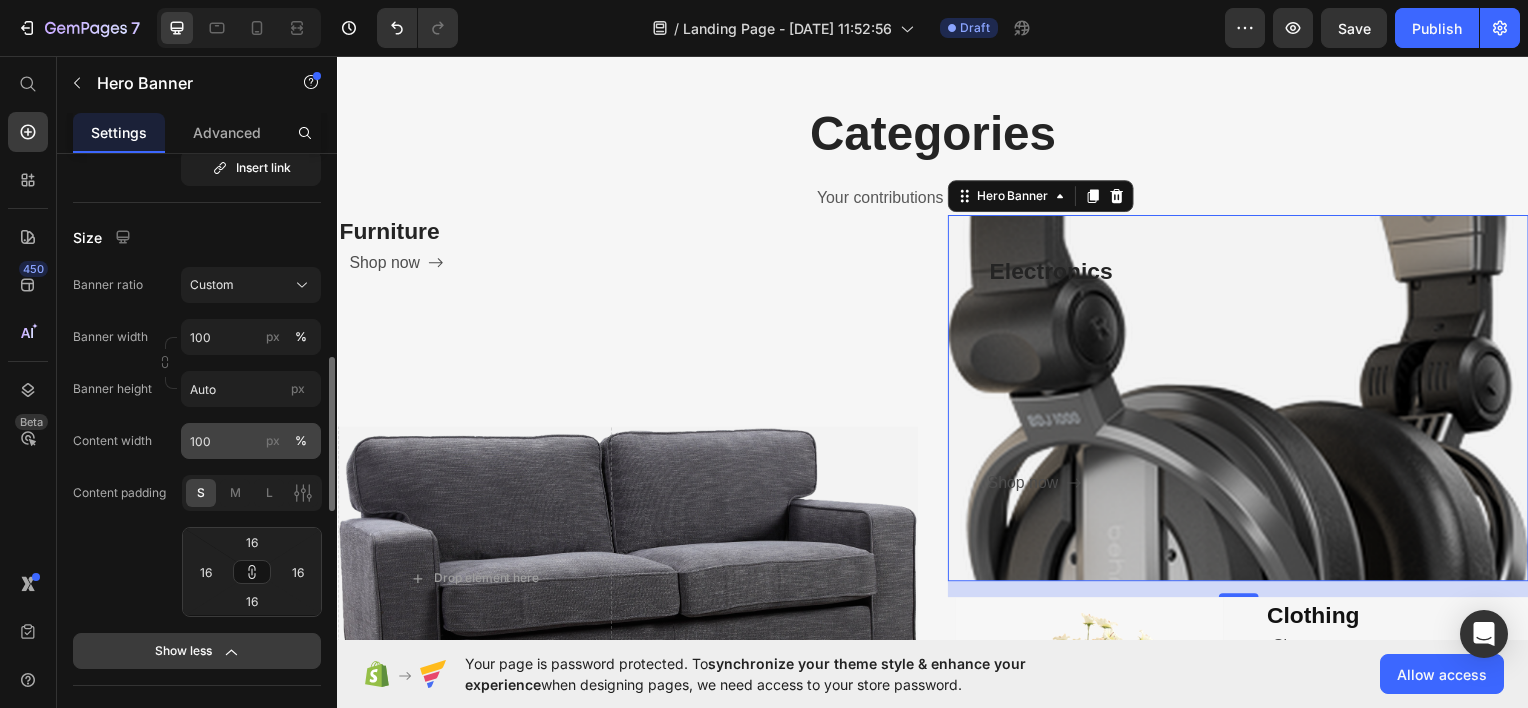 click on "px" at bounding box center [273, 441] 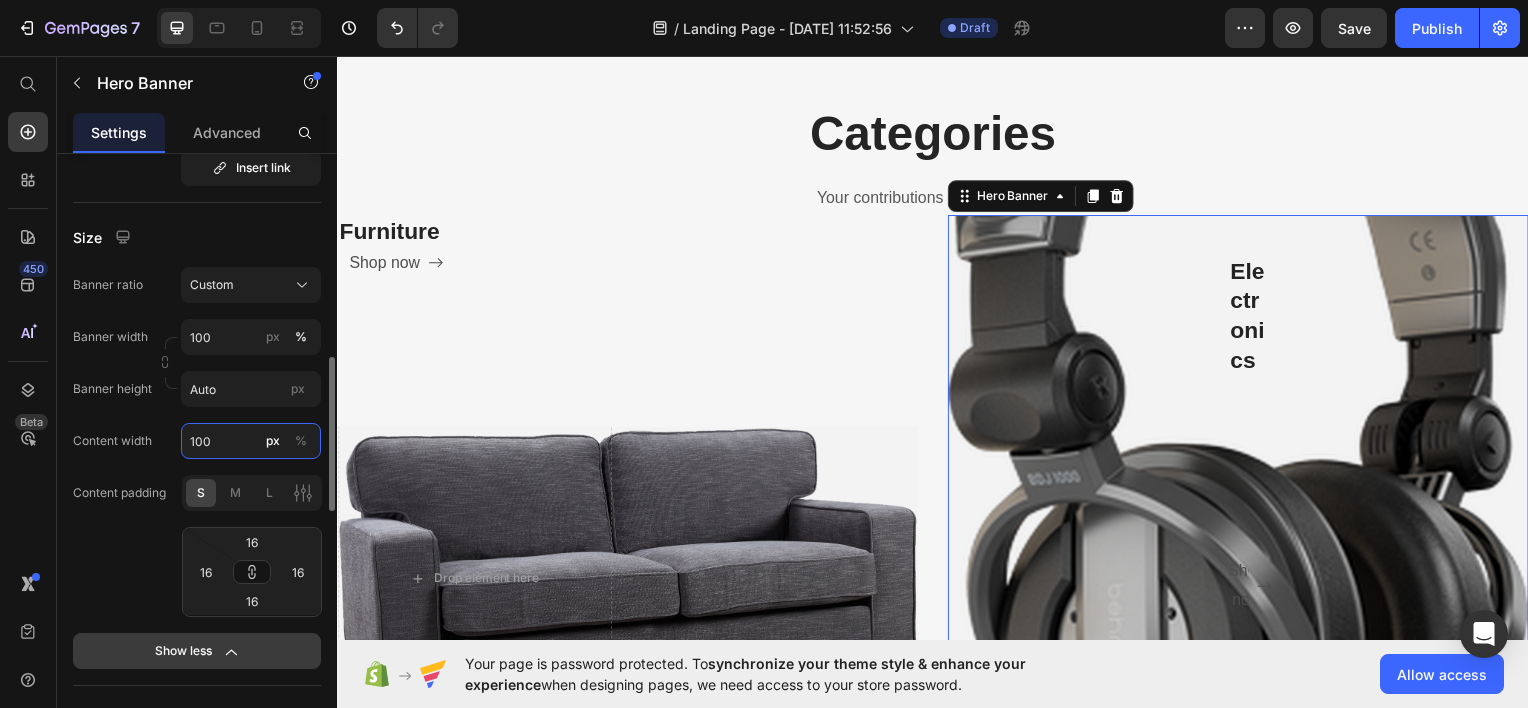 click on "100" at bounding box center [251, 441] 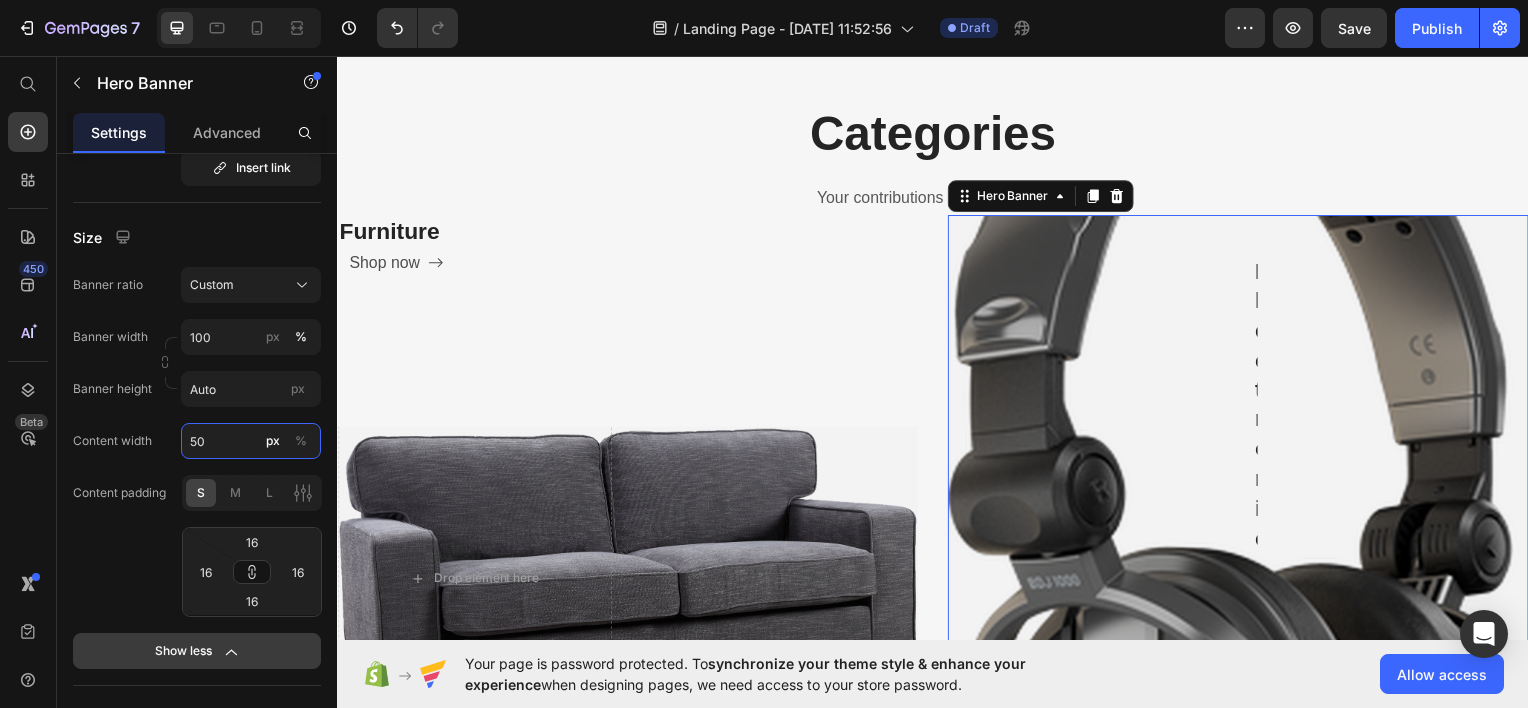 type on "50" 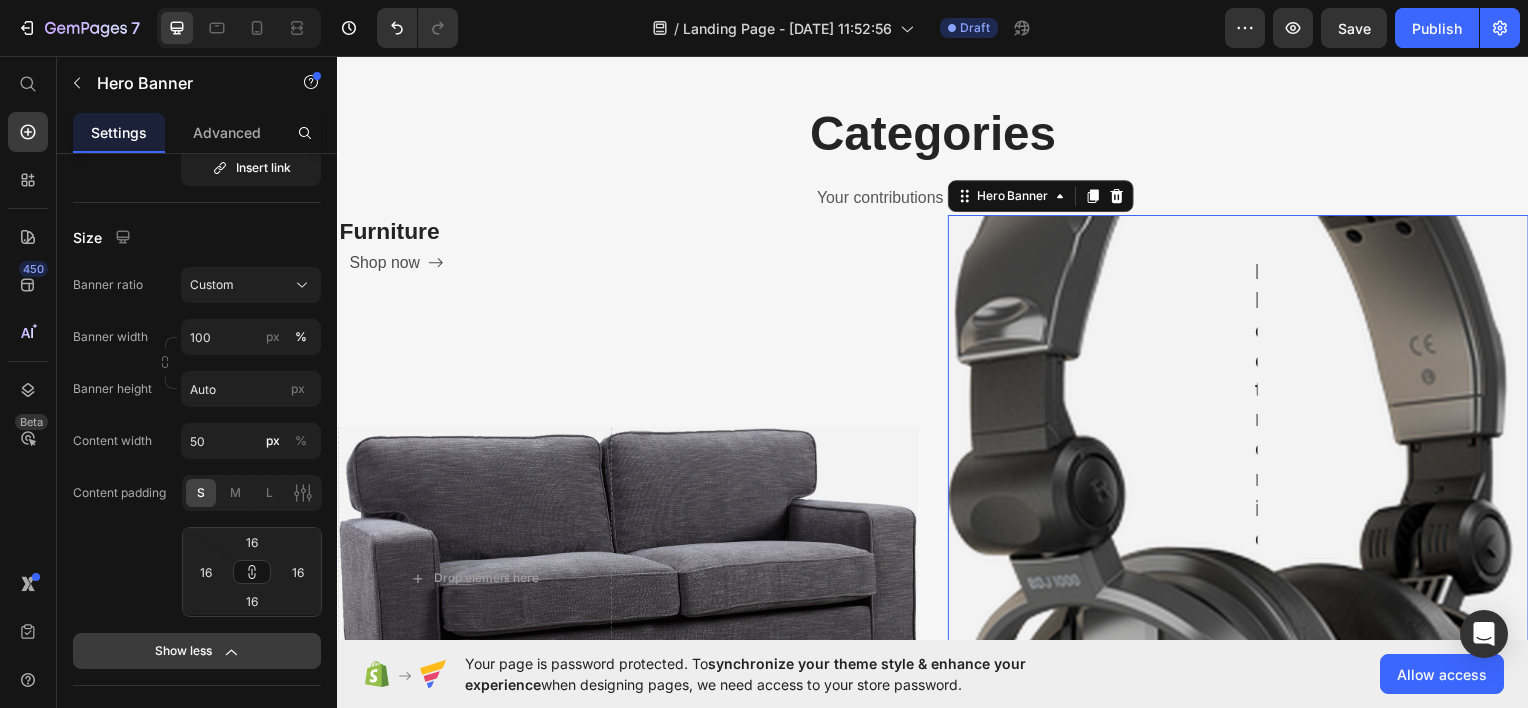 click on "Electronics Heading
Shop now Button Row" at bounding box center (1245, 563) 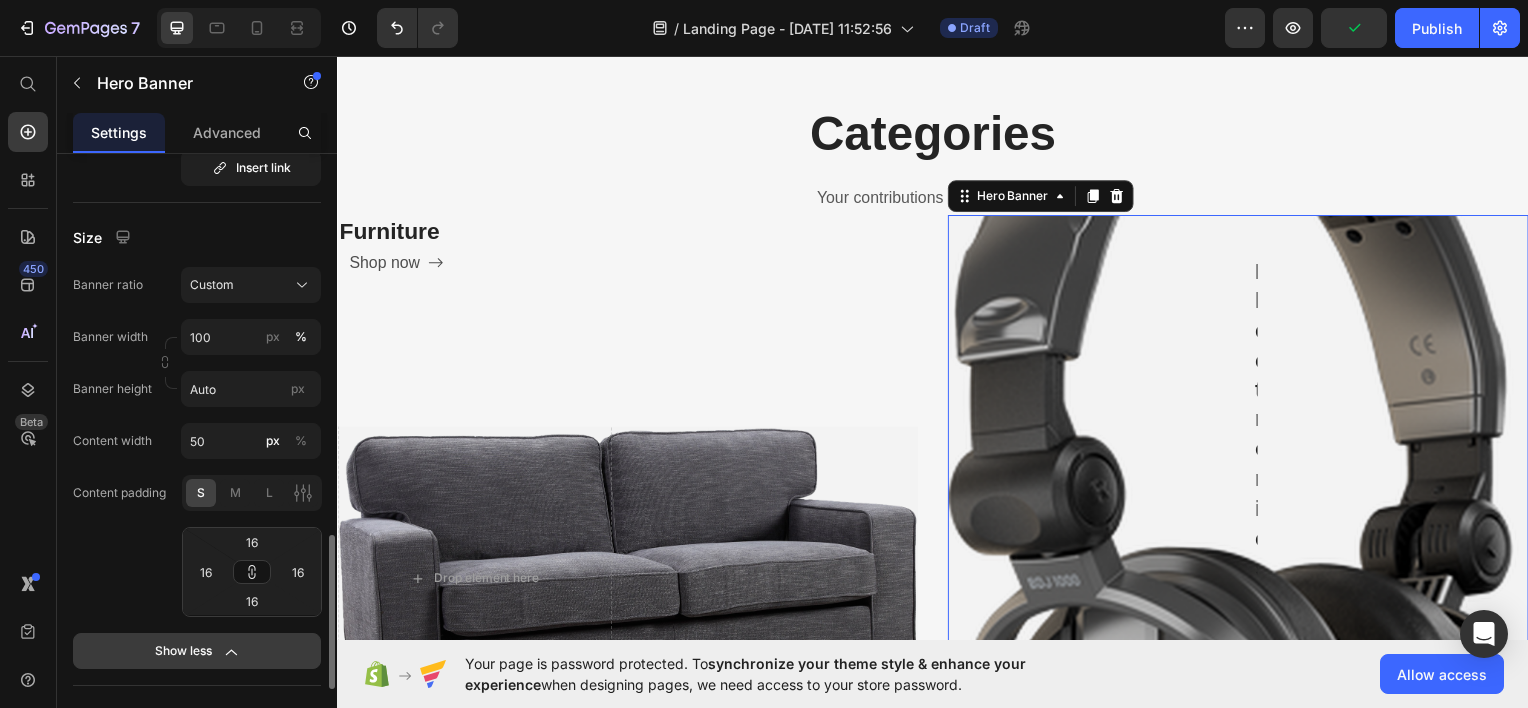 scroll, scrollTop: 1147, scrollLeft: 0, axis: vertical 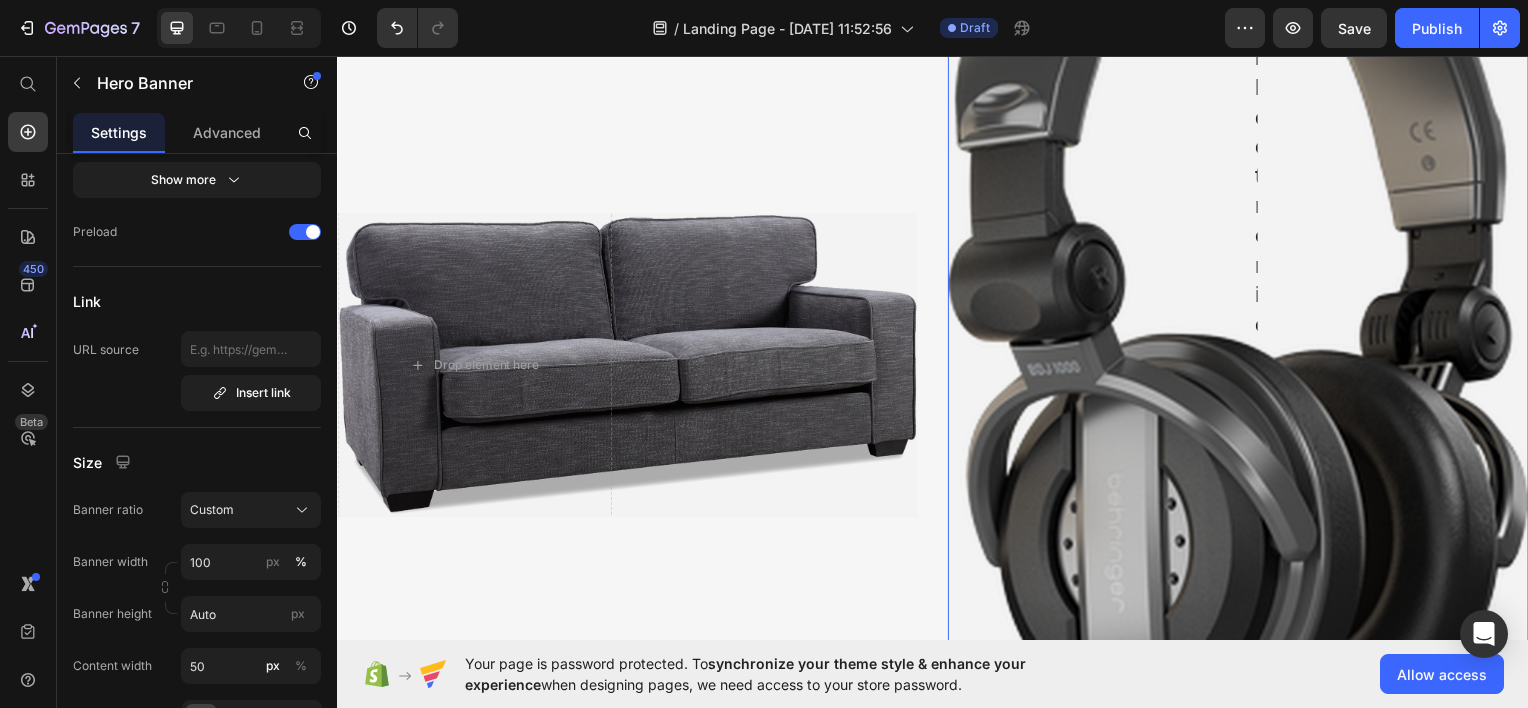 click on "Banner source Color Image Video  Choose Image  Upload Image https://cdn.shopify.com/s/files/1/0956/2564/2293/files/gempages_576941809293329250-de4d839b-0837-4e01-8bfe-c08af4a673e6.png  or   Browse gallery  Show more Preload" 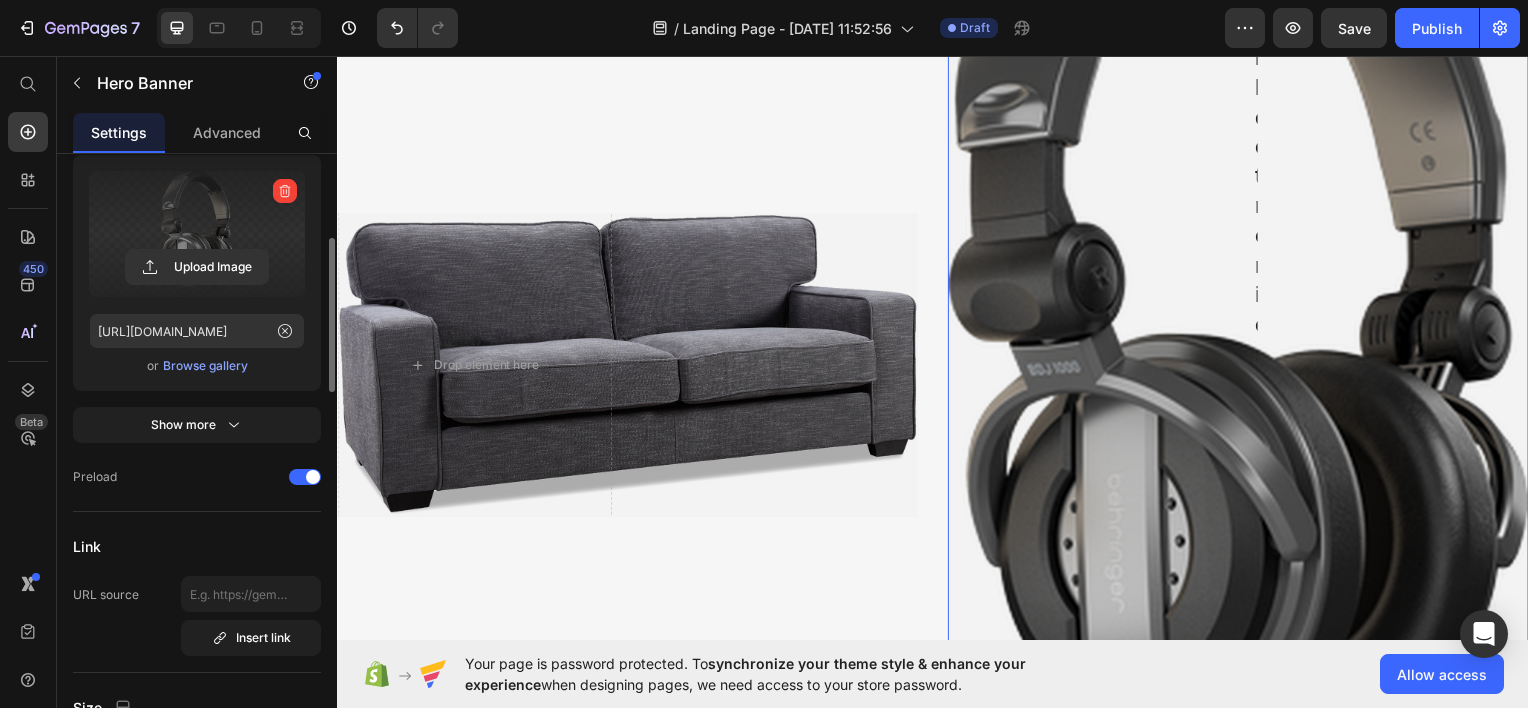 scroll, scrollTop: 336, scrollLeft: 0, axis: vertical 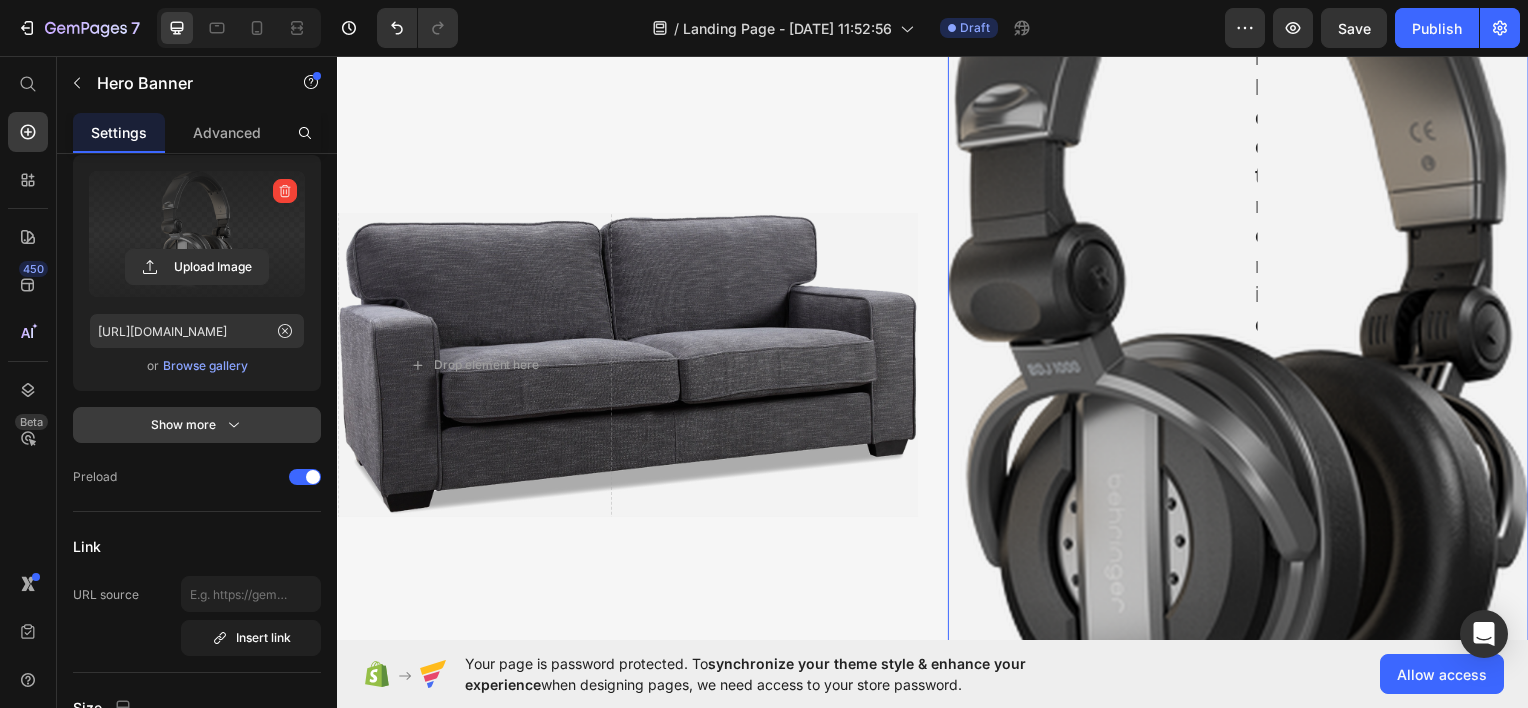 click on "Show more" at bounding box center (197, 425) 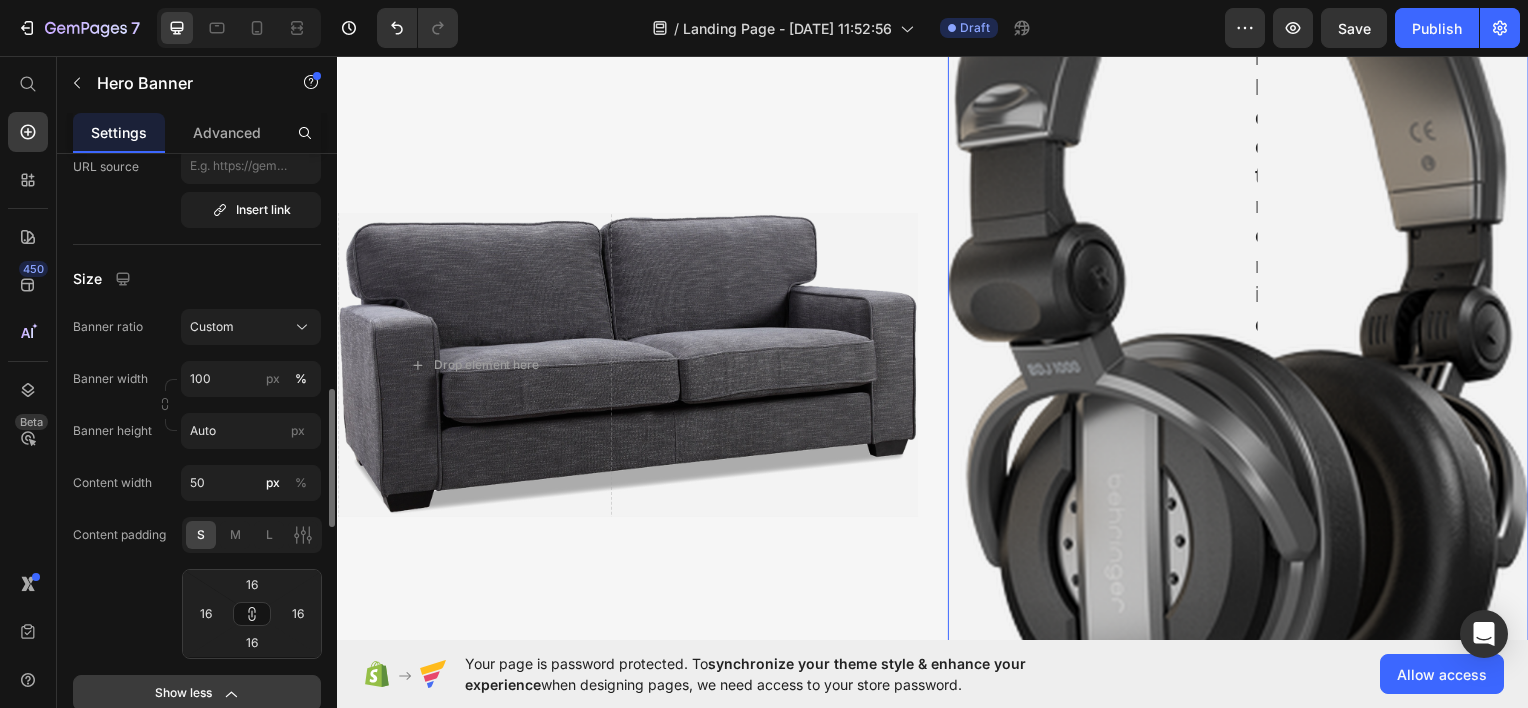 scroll, scrollTop: 1036, scrollLeft: 0, axis: vertical 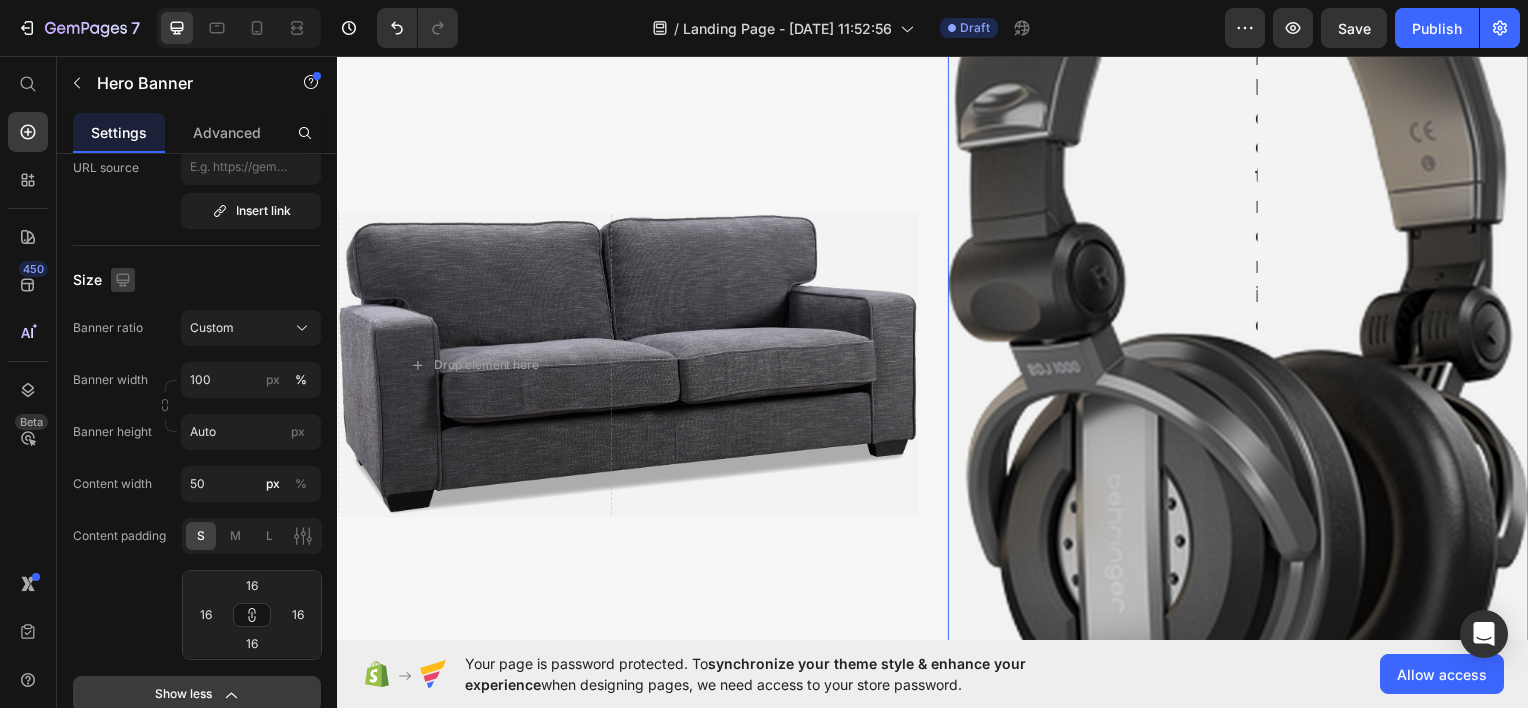 click 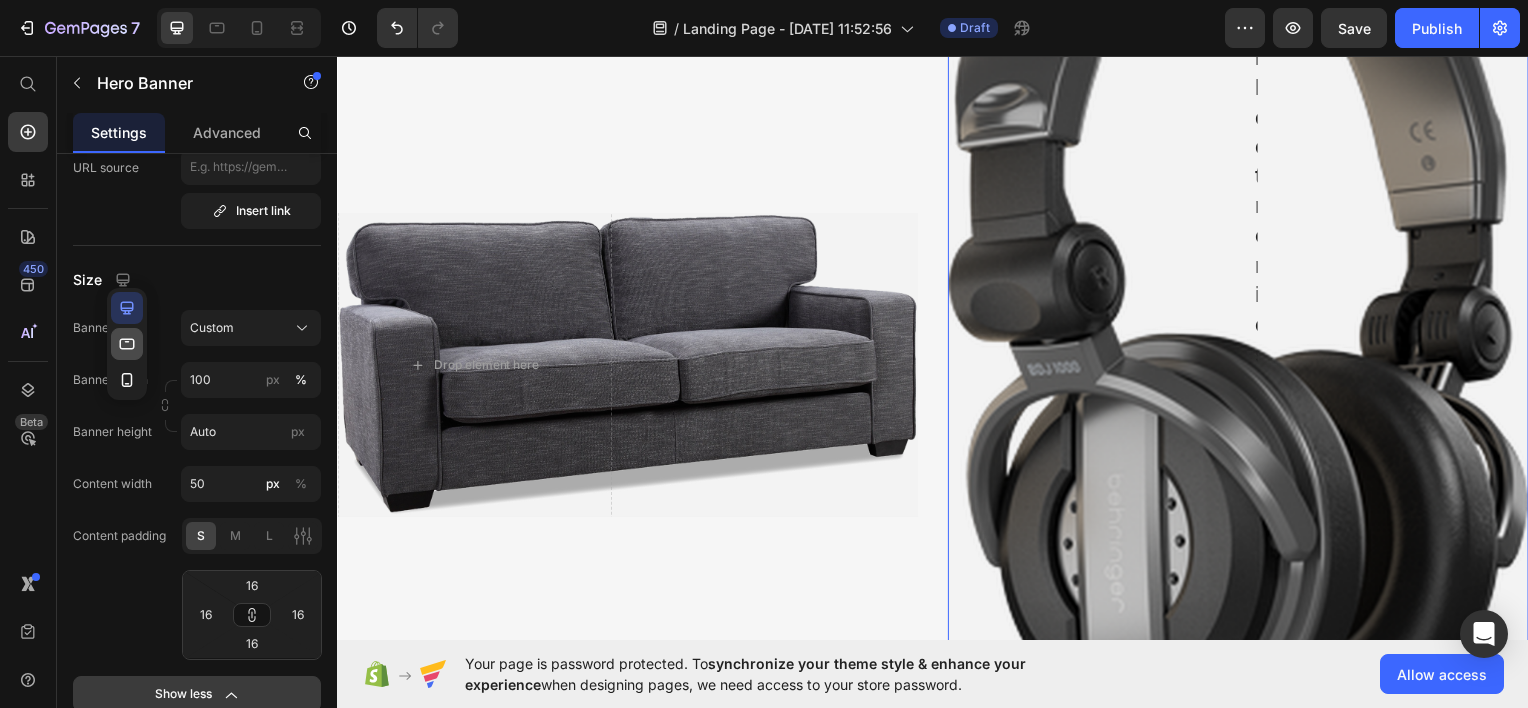 click 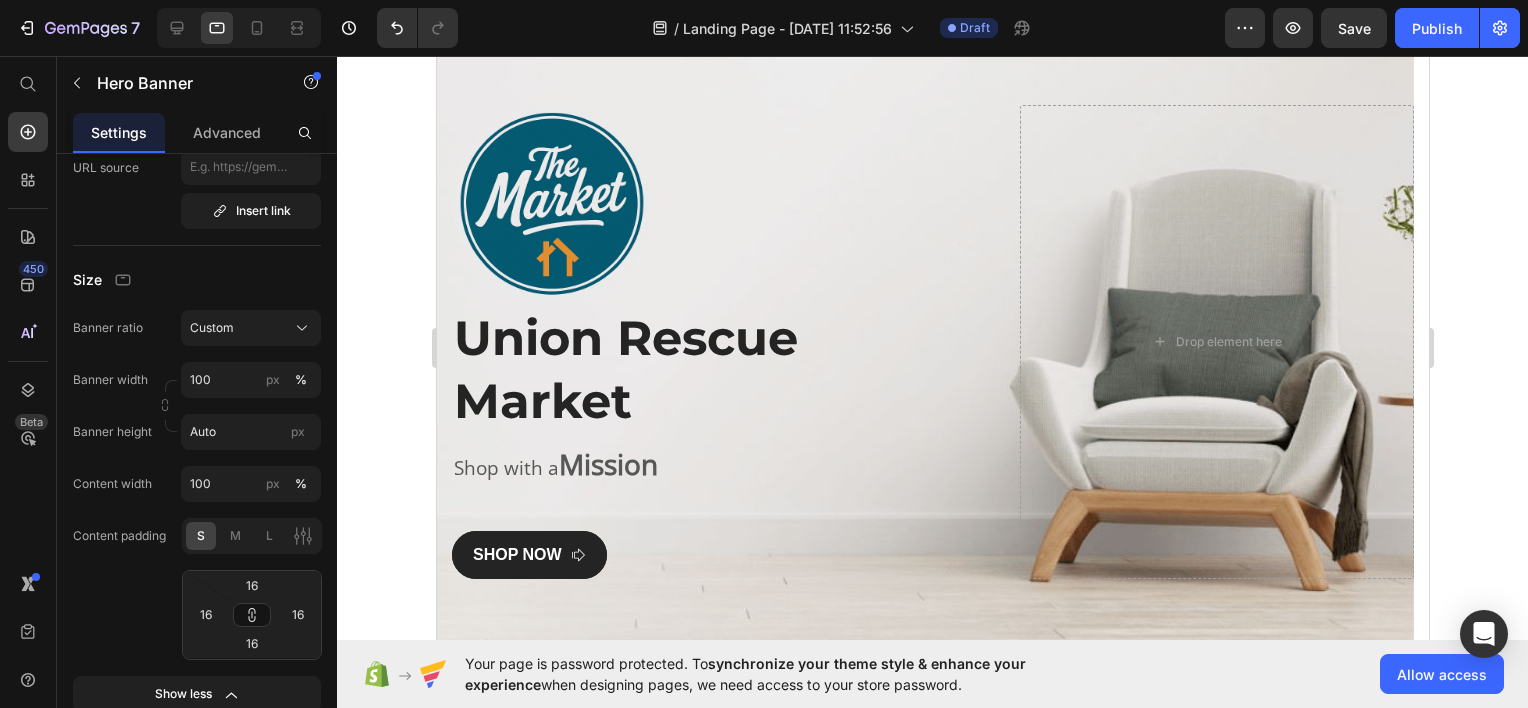 scroll, scrollTop: 339, scrollLeft: 0, axis: vertical 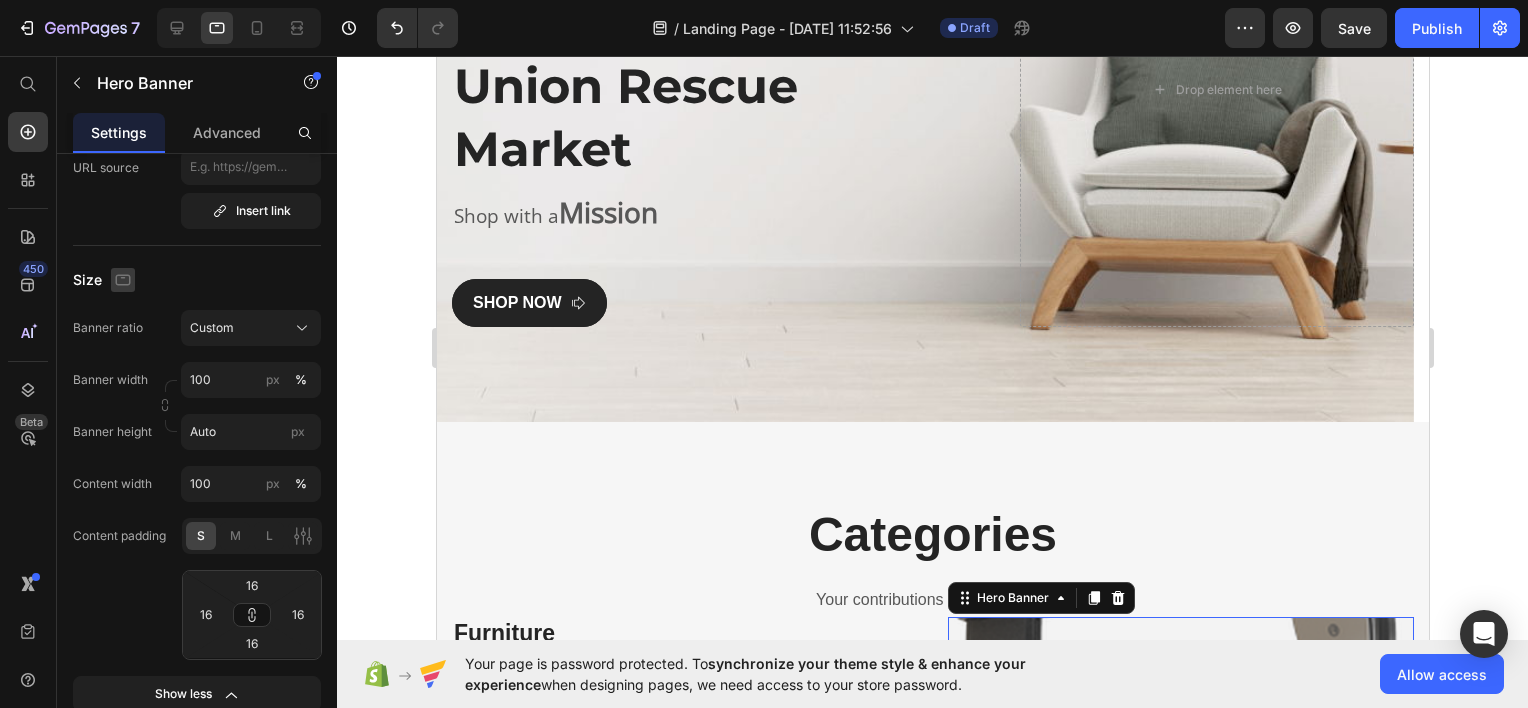 click 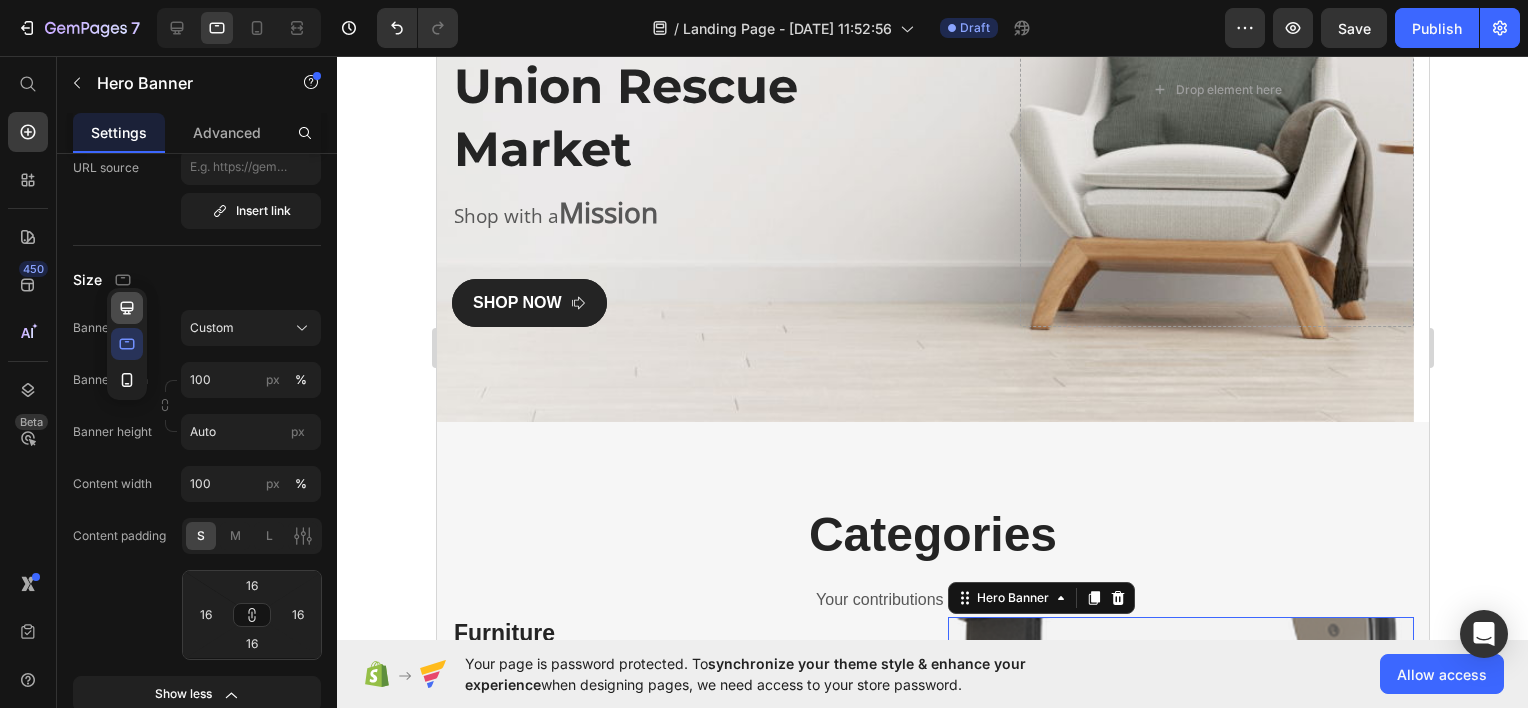 click 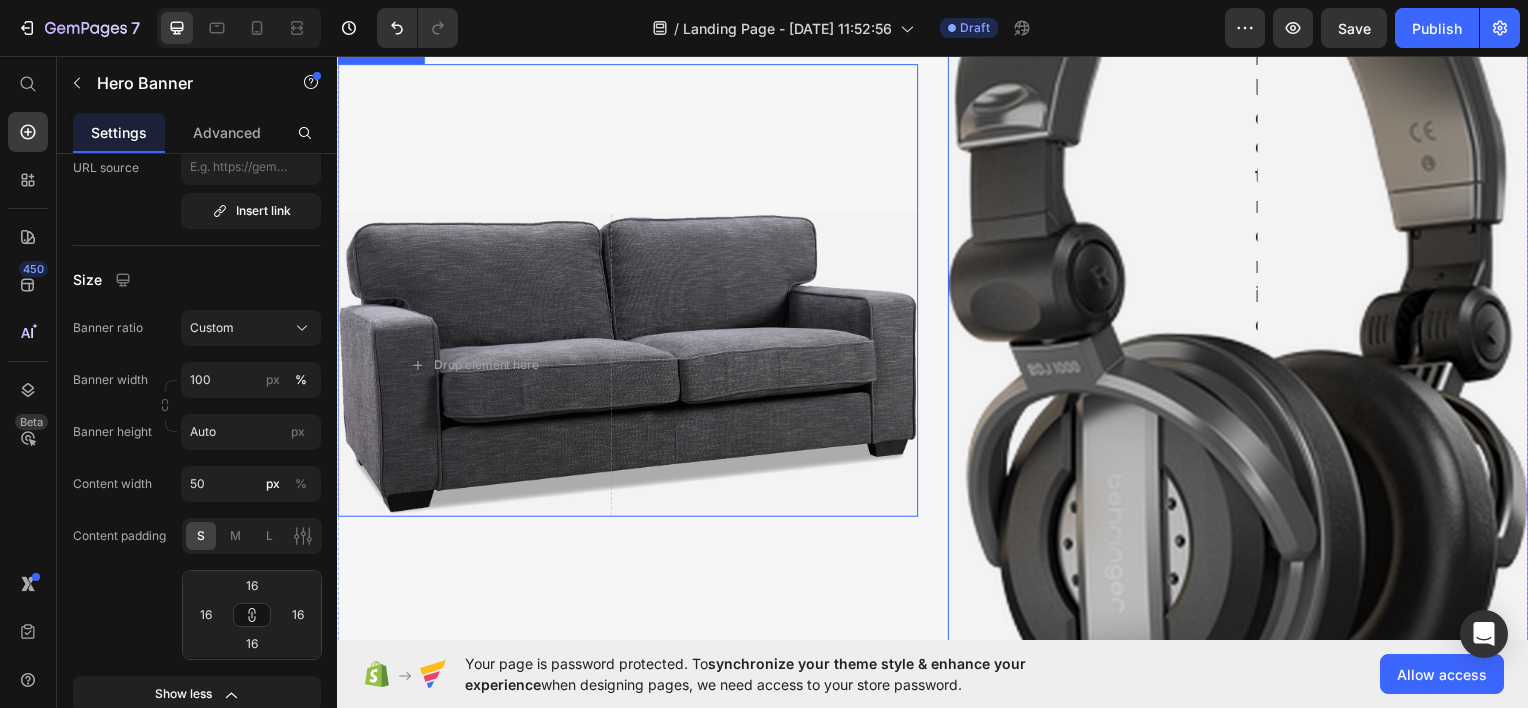 scroll, scrollTop: 780, scrollLeft: 0, axis: vertical 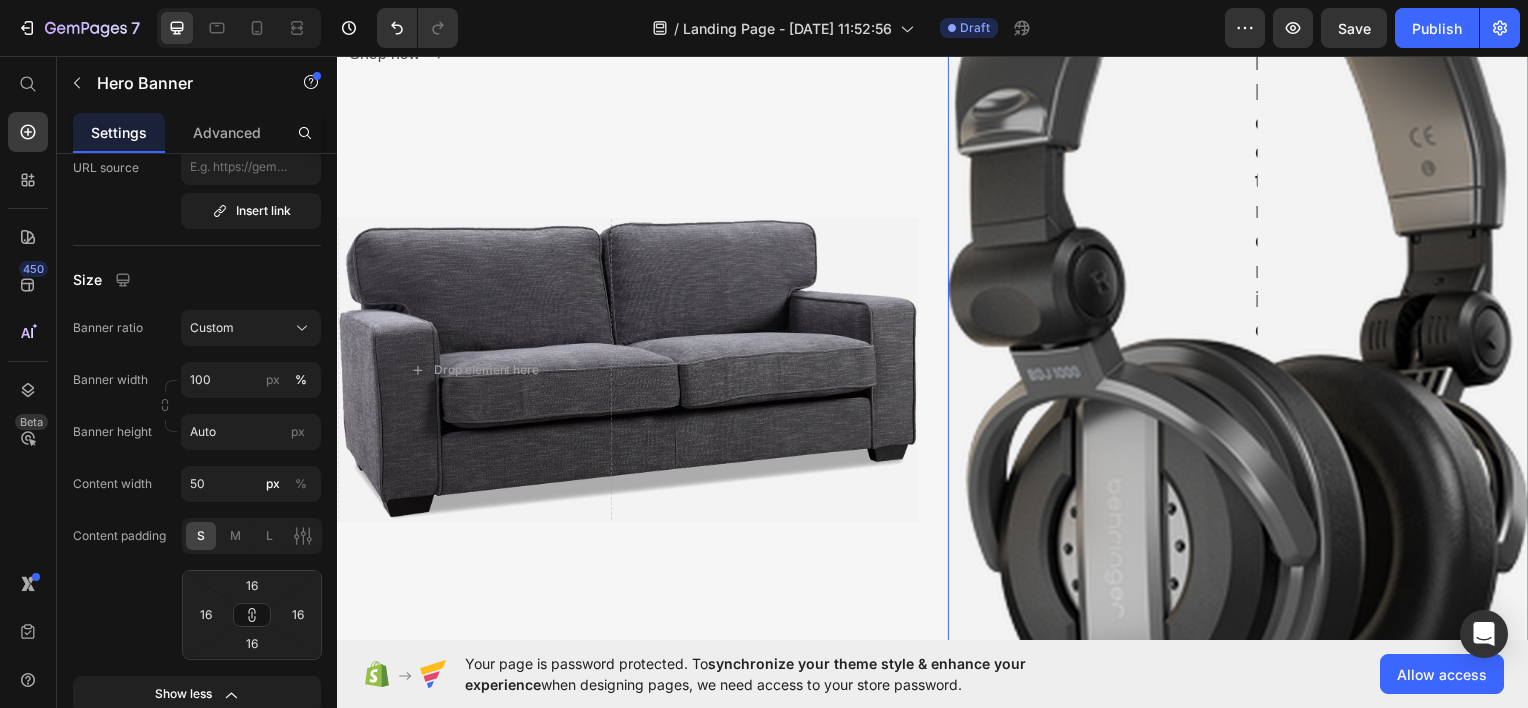 click at bounding box center (1244, 353) 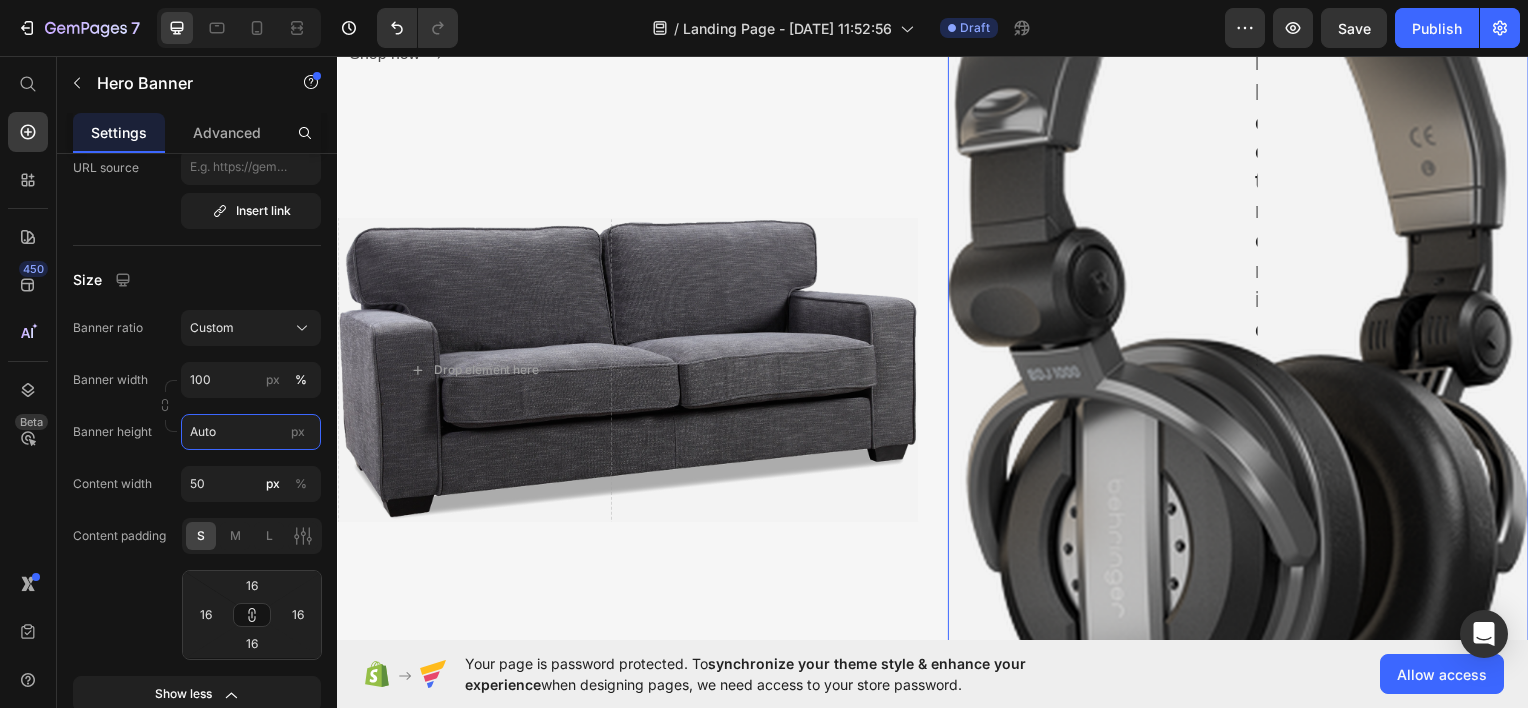 click on "Auto" at bounding box center (251, 432) 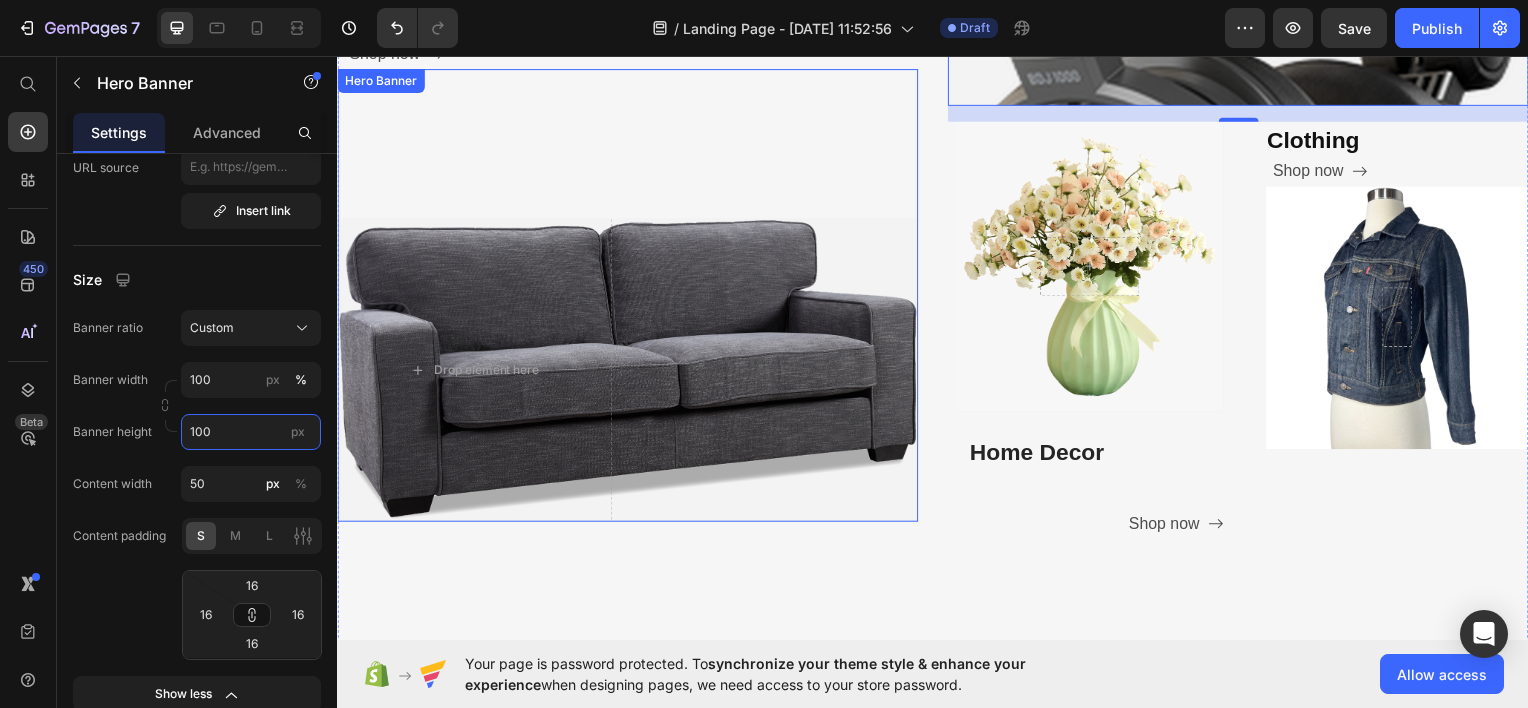 scroll, scrollTop: 524, scrollLeft: 0, axis: vertical 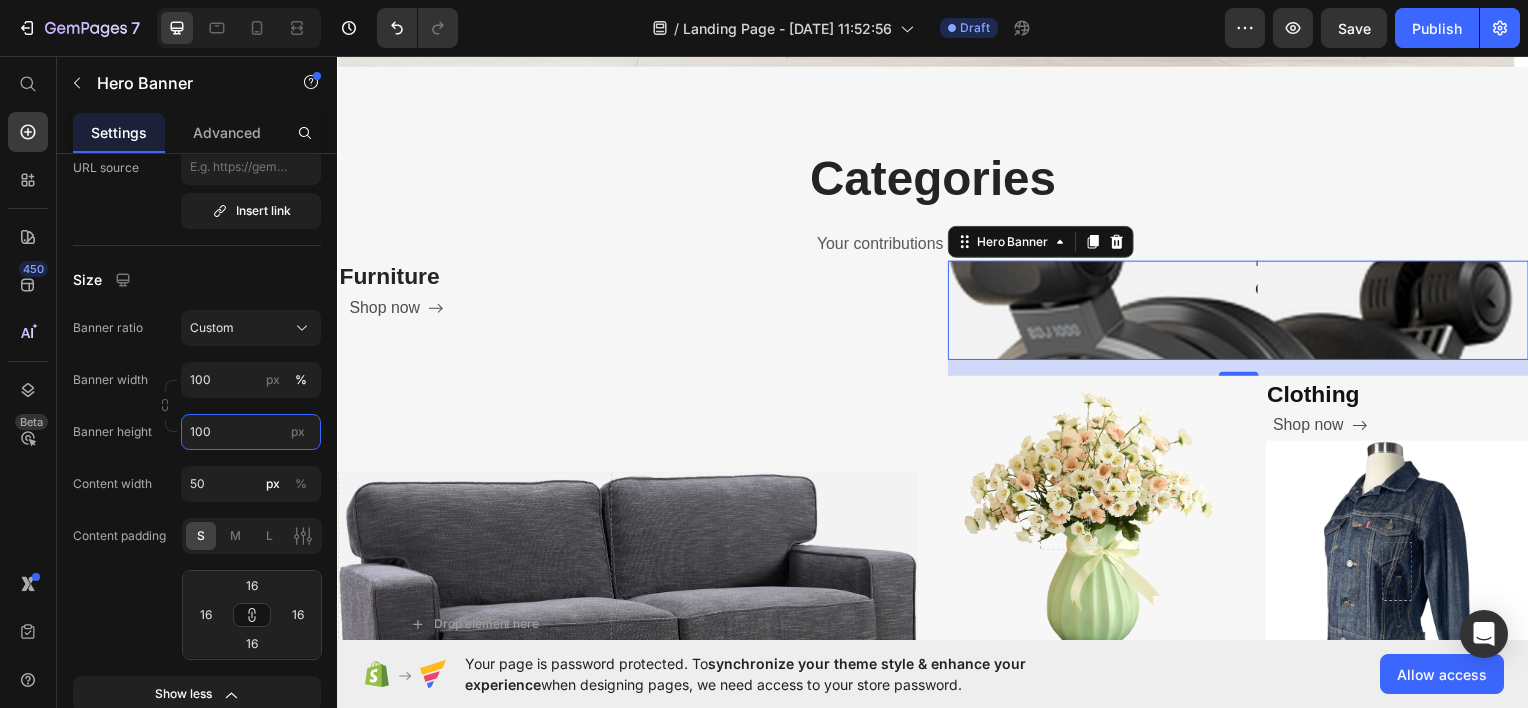 type on "100" 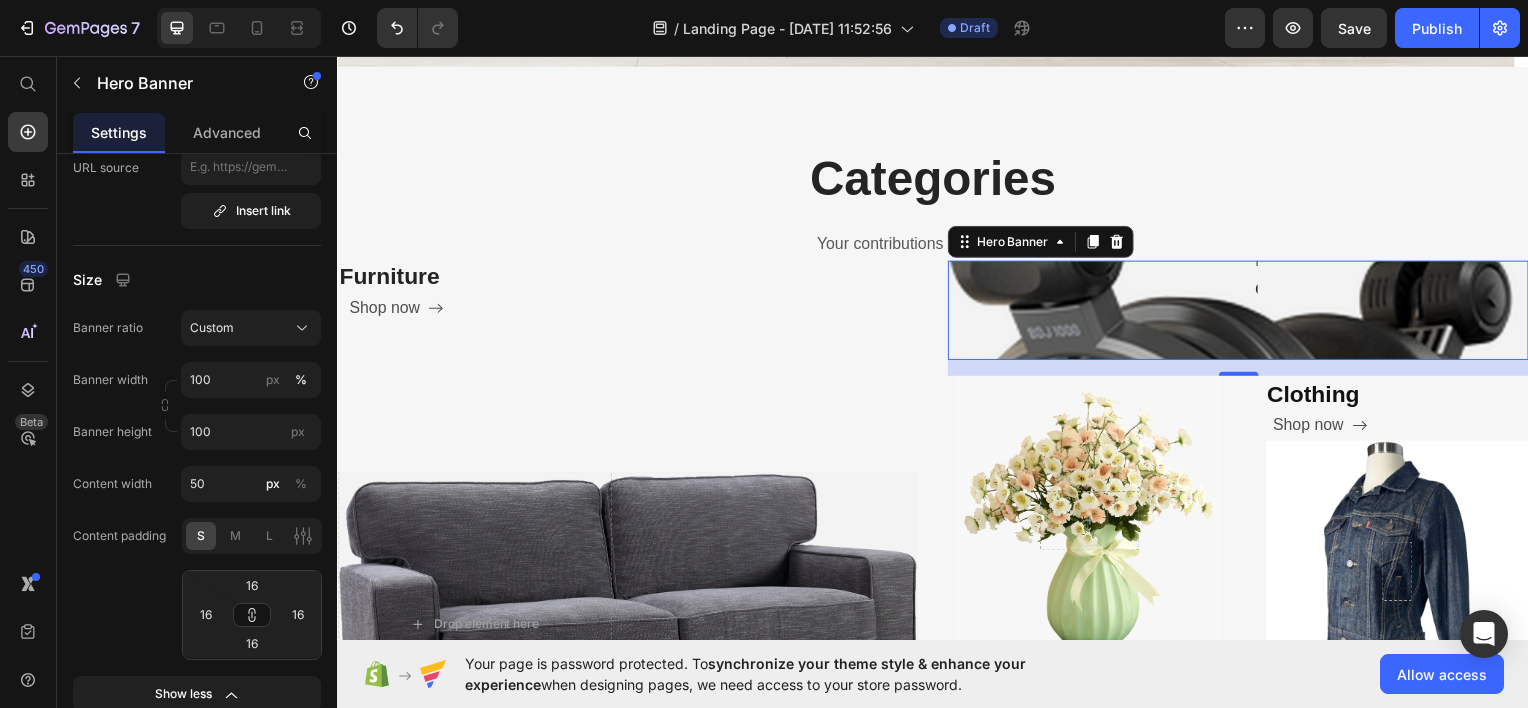 click at bounding box center (1244, 311) 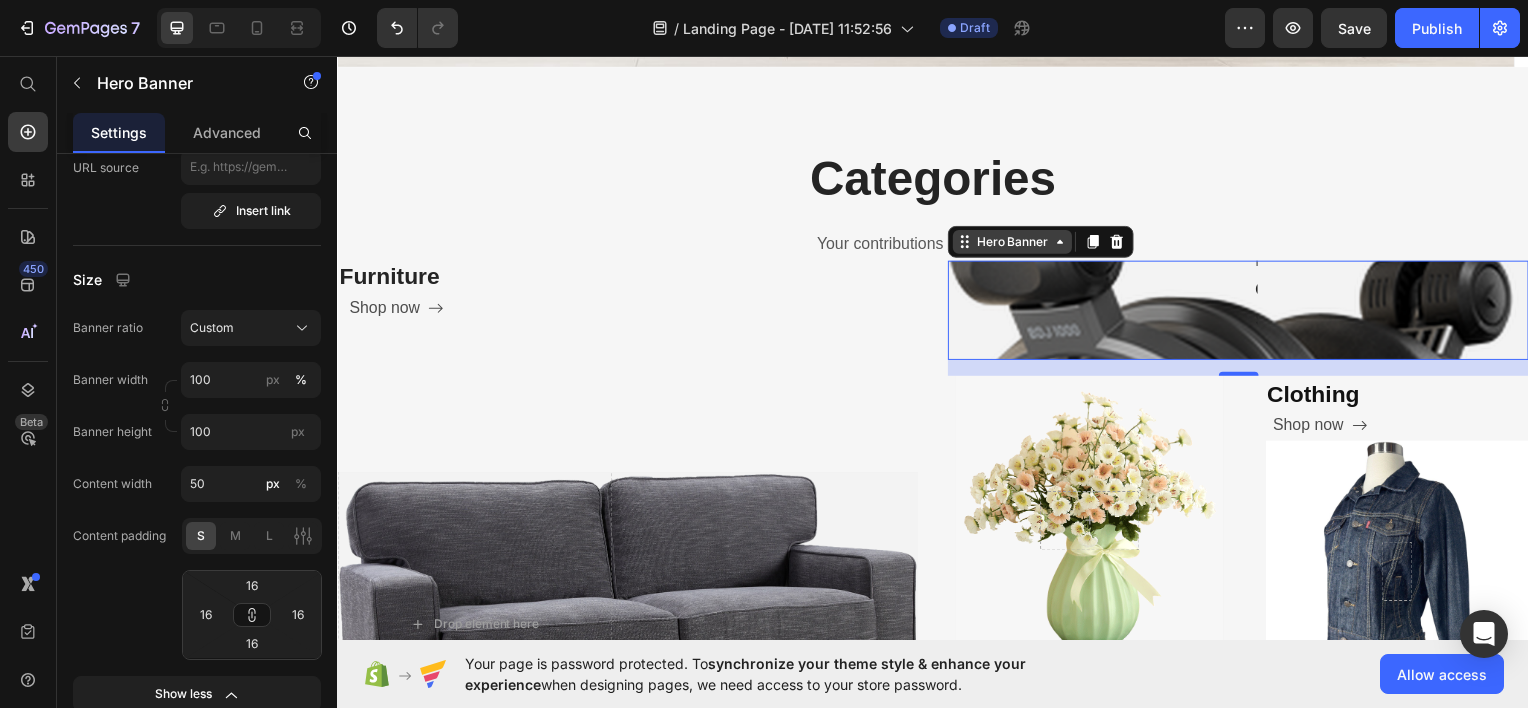 click on "Hero Banner" at bounding box center (1017, 242) 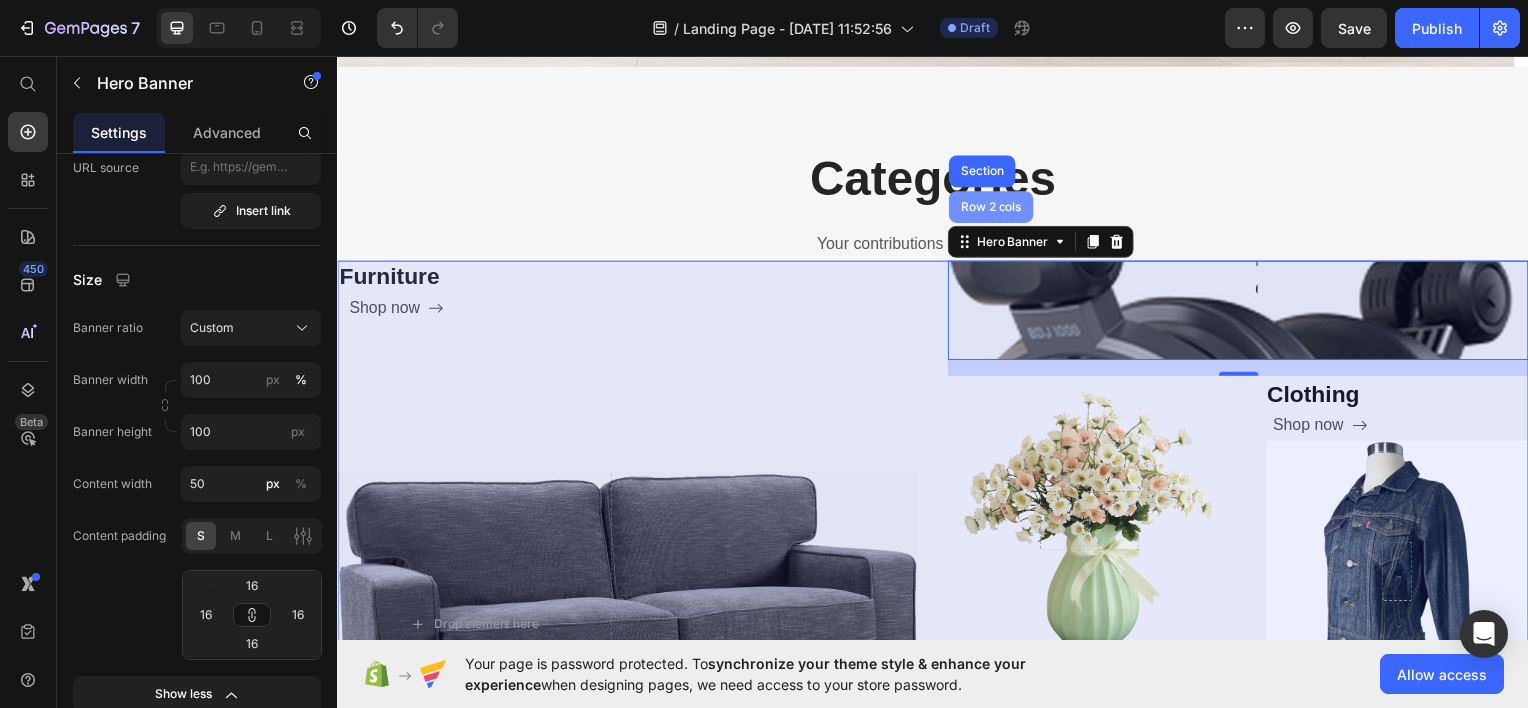 click on "Row 2 cols" at bounding box center (995, 207) 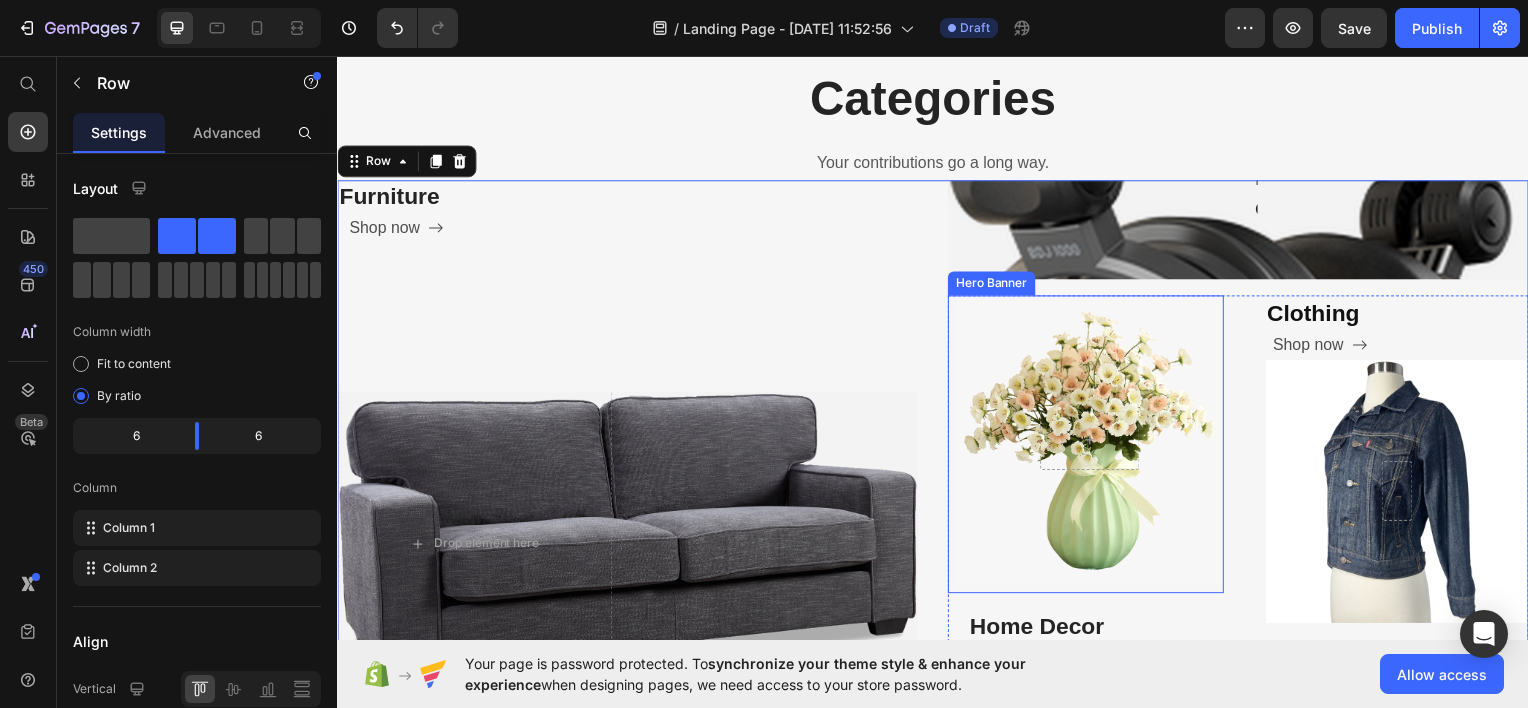 scroll, scrollTop: 607, scrollLeft: 0, axis: vertical 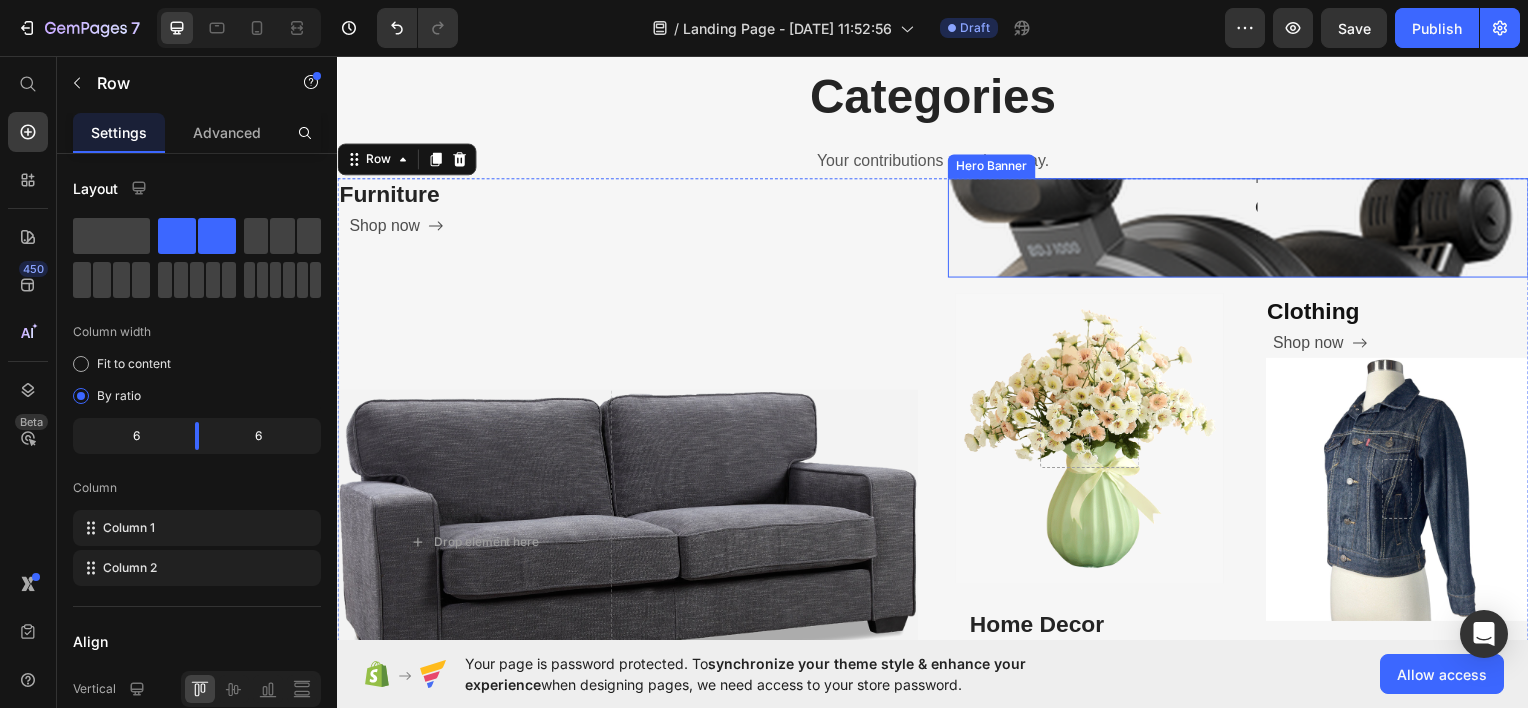 click at bounding box center (1244, 228) 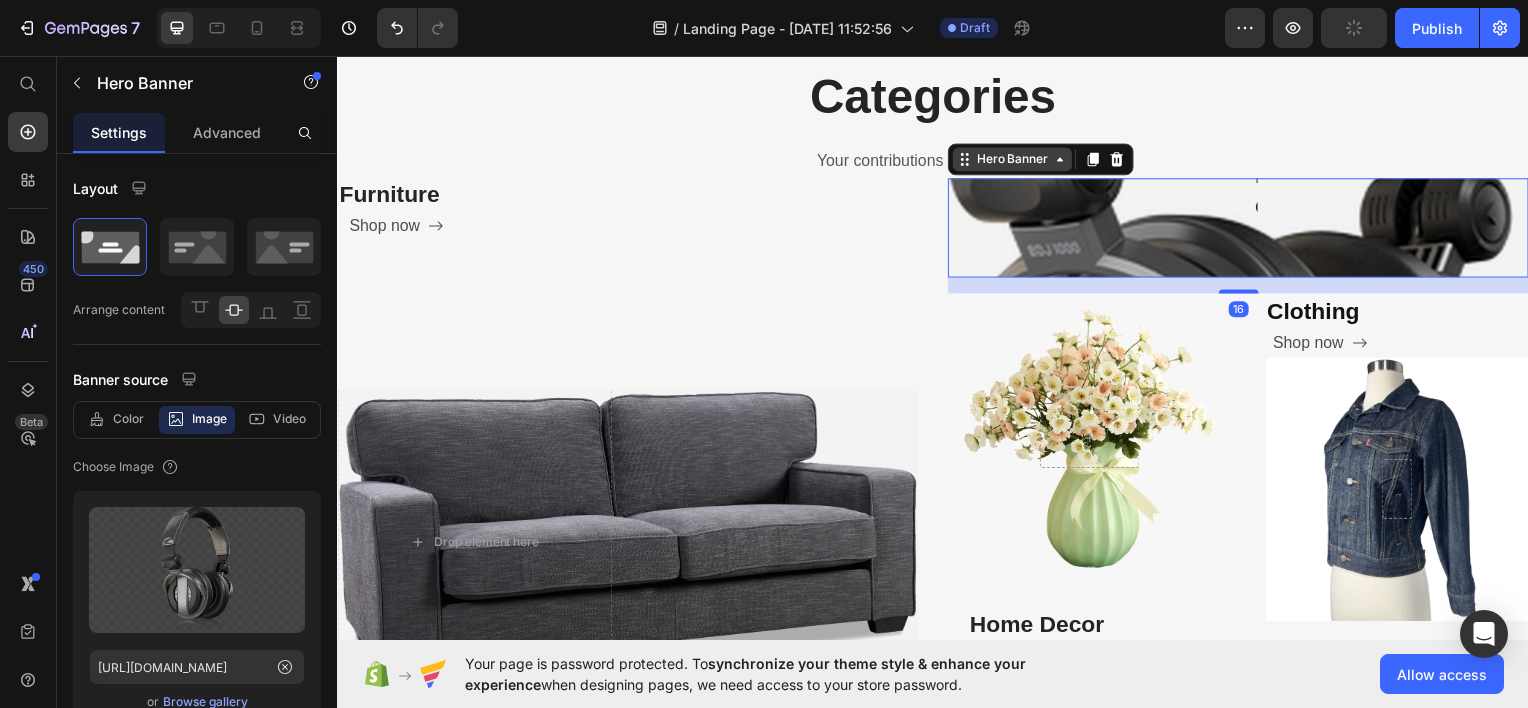 click 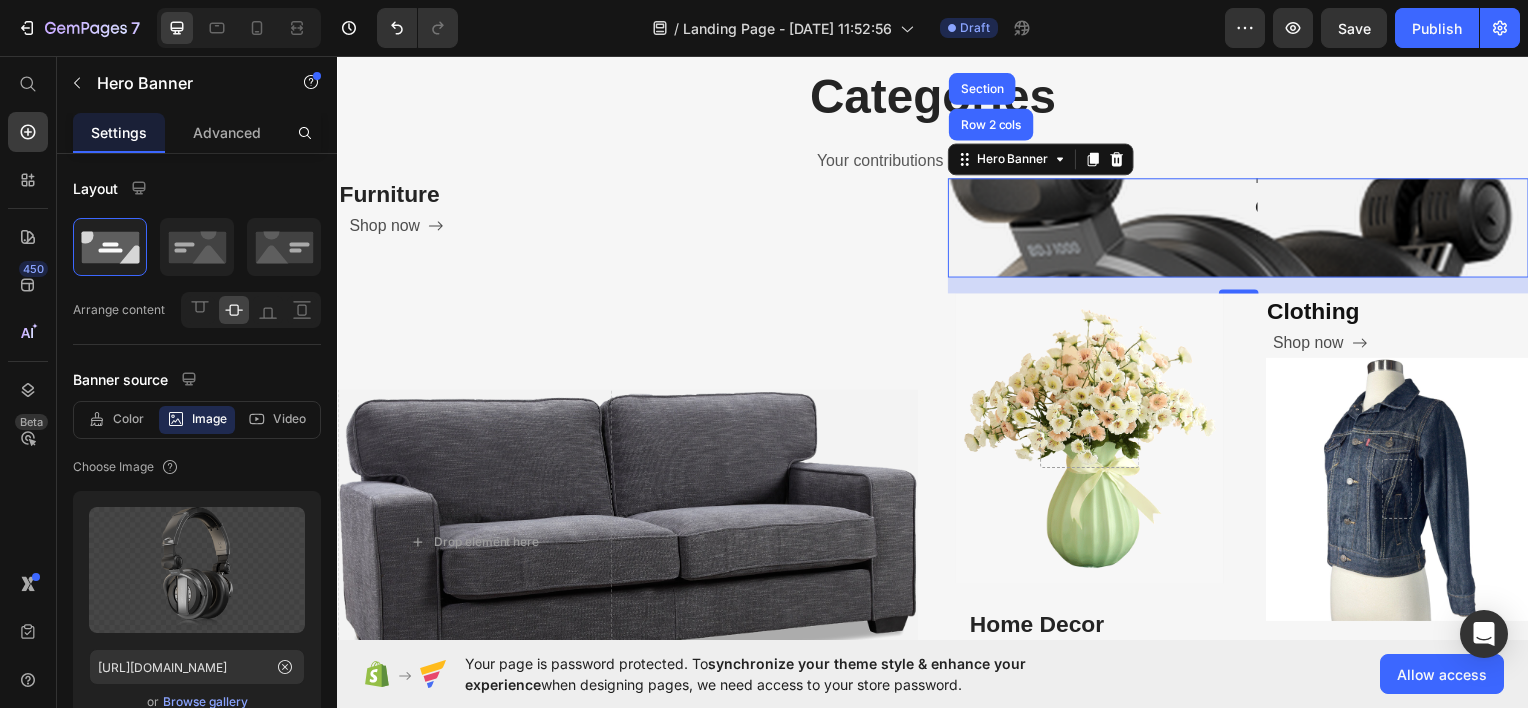 click at bounding box center [1244, 228] 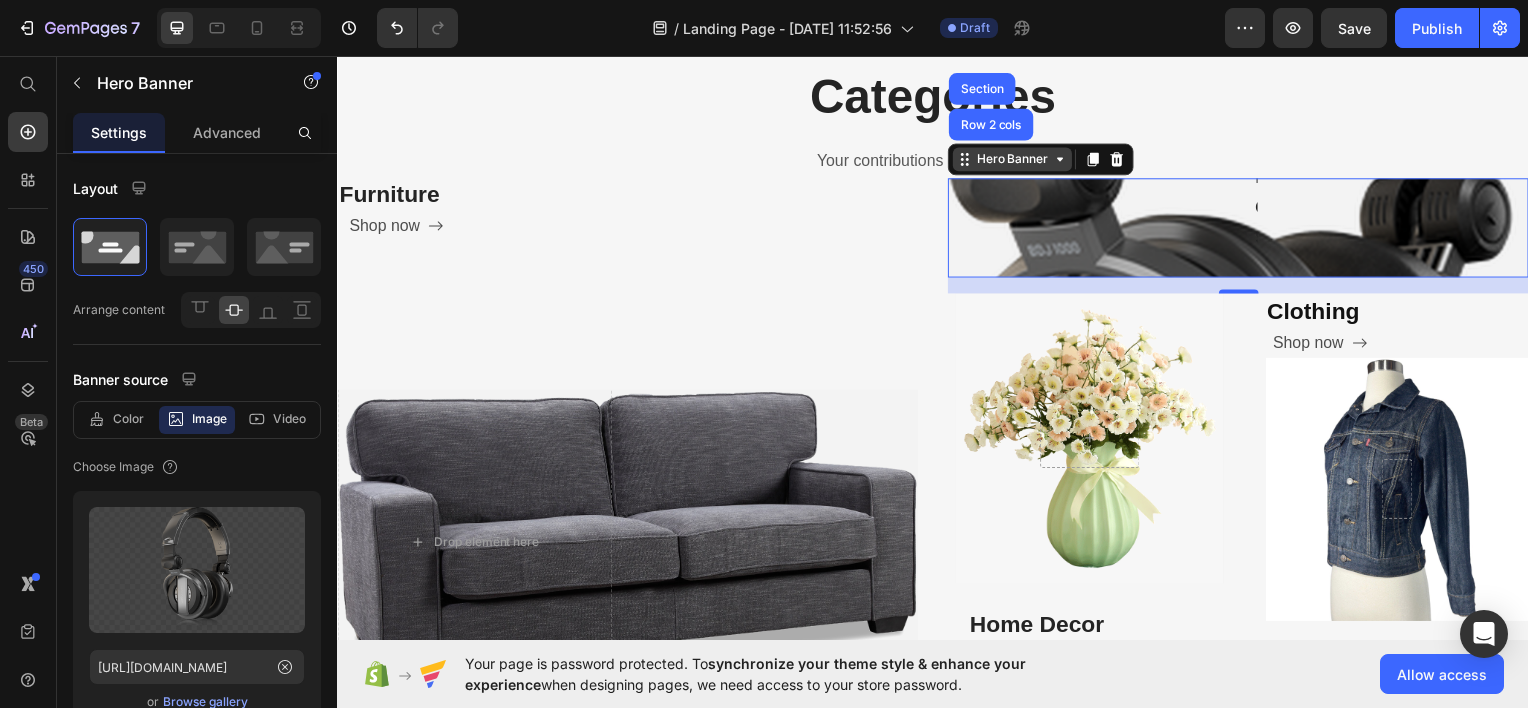 click on "Hero Banner" at bounding box center (1017, 159) 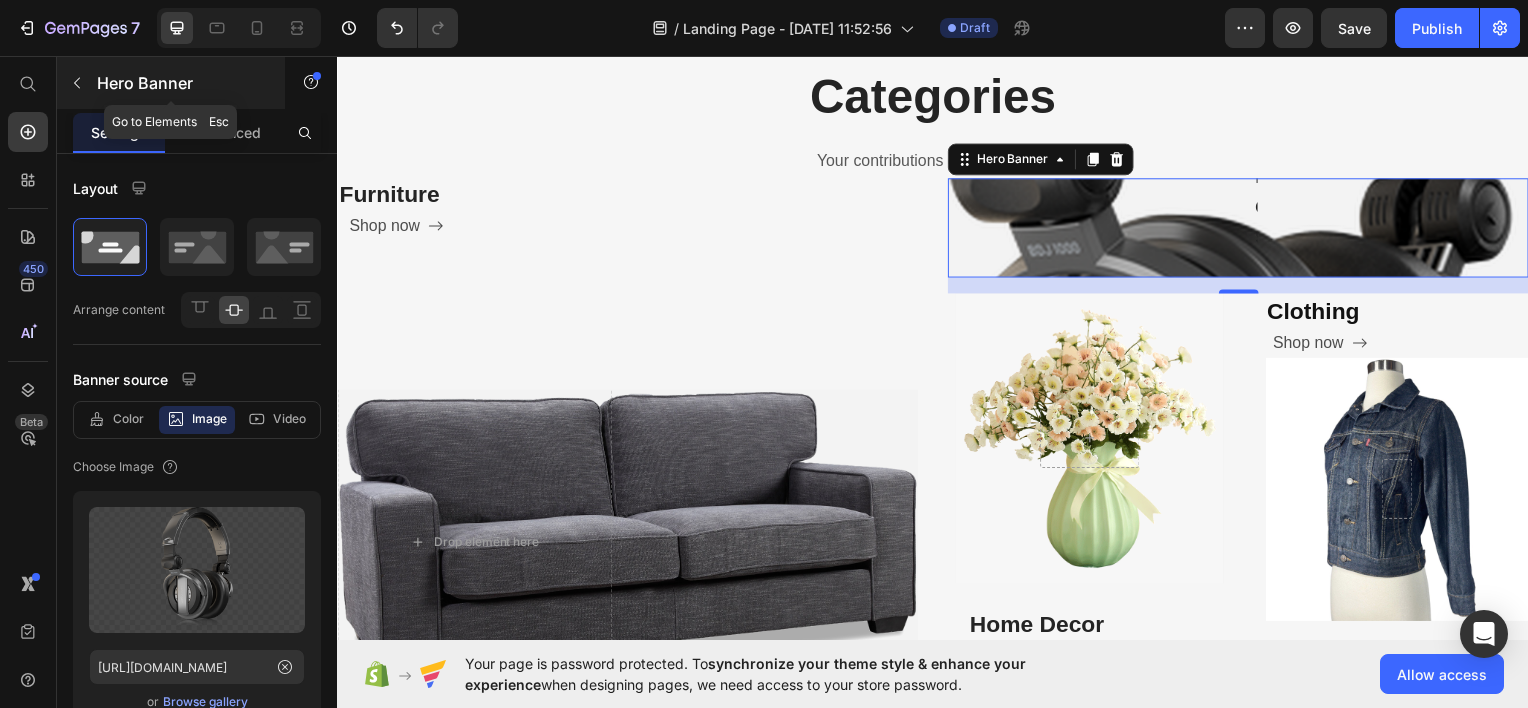 click 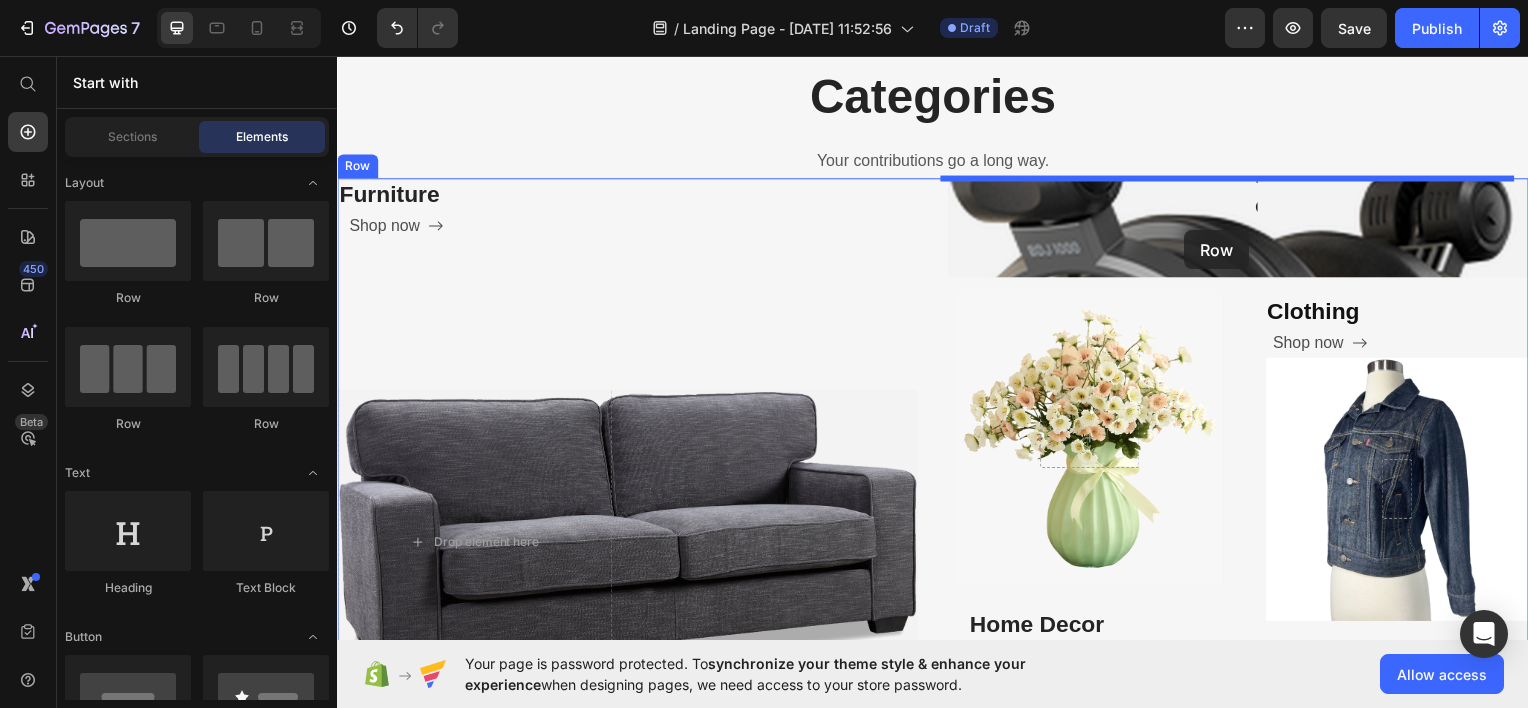 drag, startPoint x: 466, startPoint y: 331, endPoint x: 1190, endPoint y: 231, distance: 730.8735 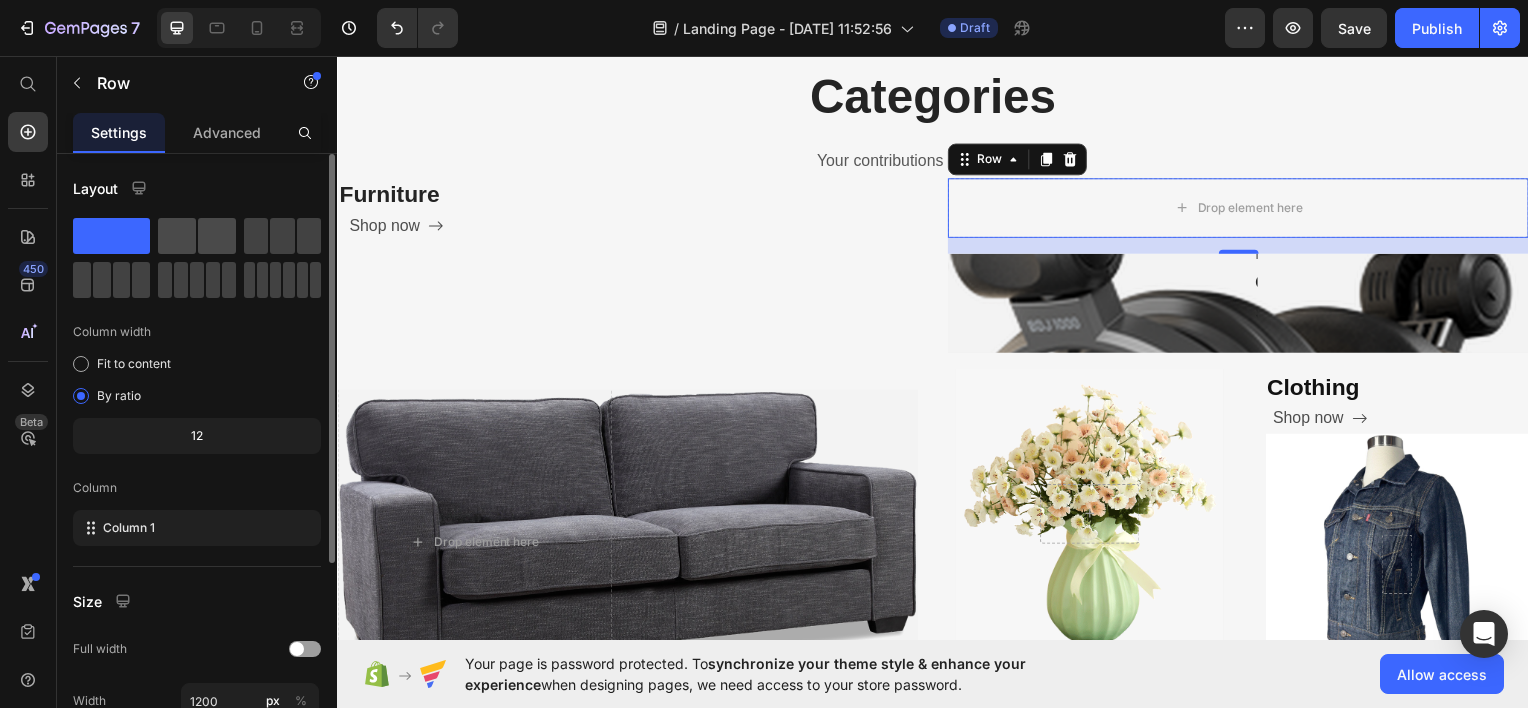 click 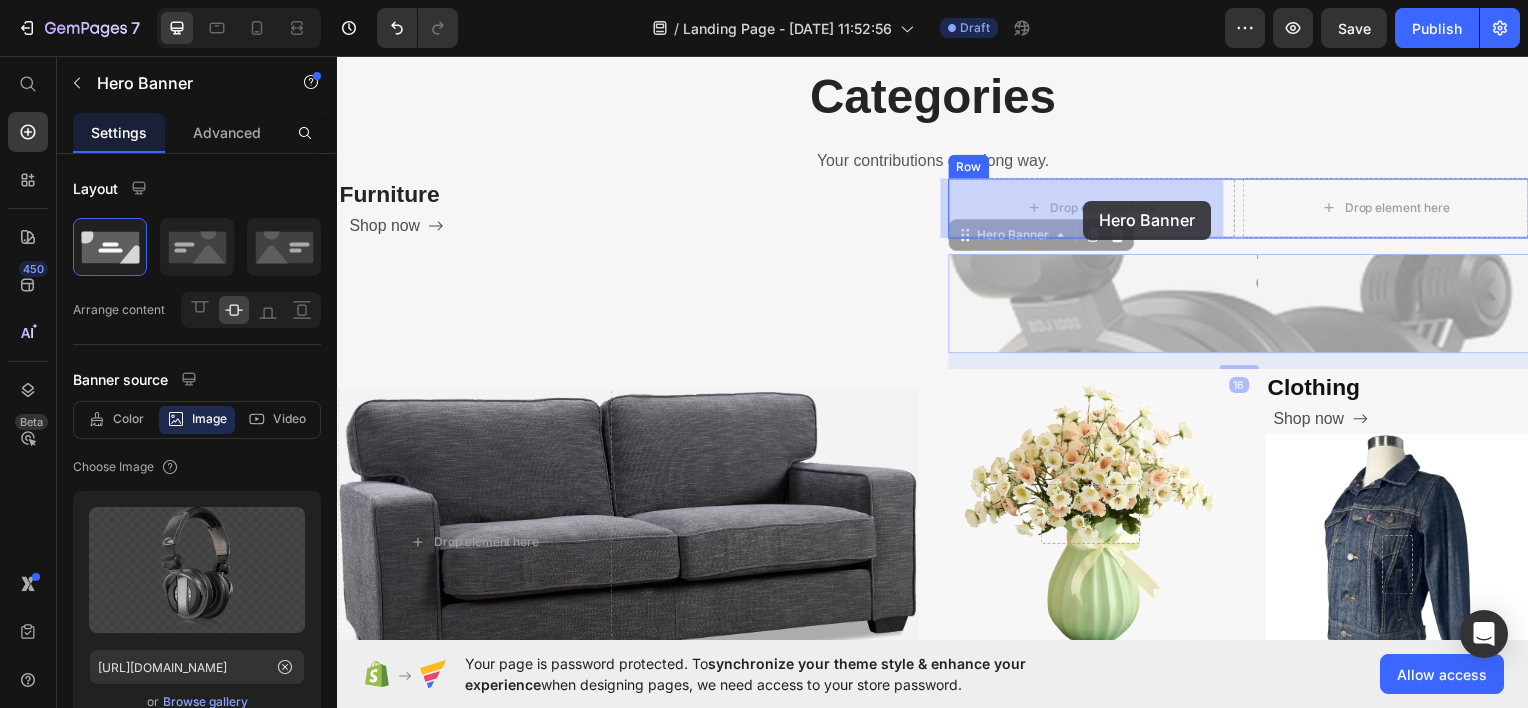 drag, startPoint x: 1132, startPoint y: 286, endPoint x: 1089, endPoint y: 201, distance: 95.257545 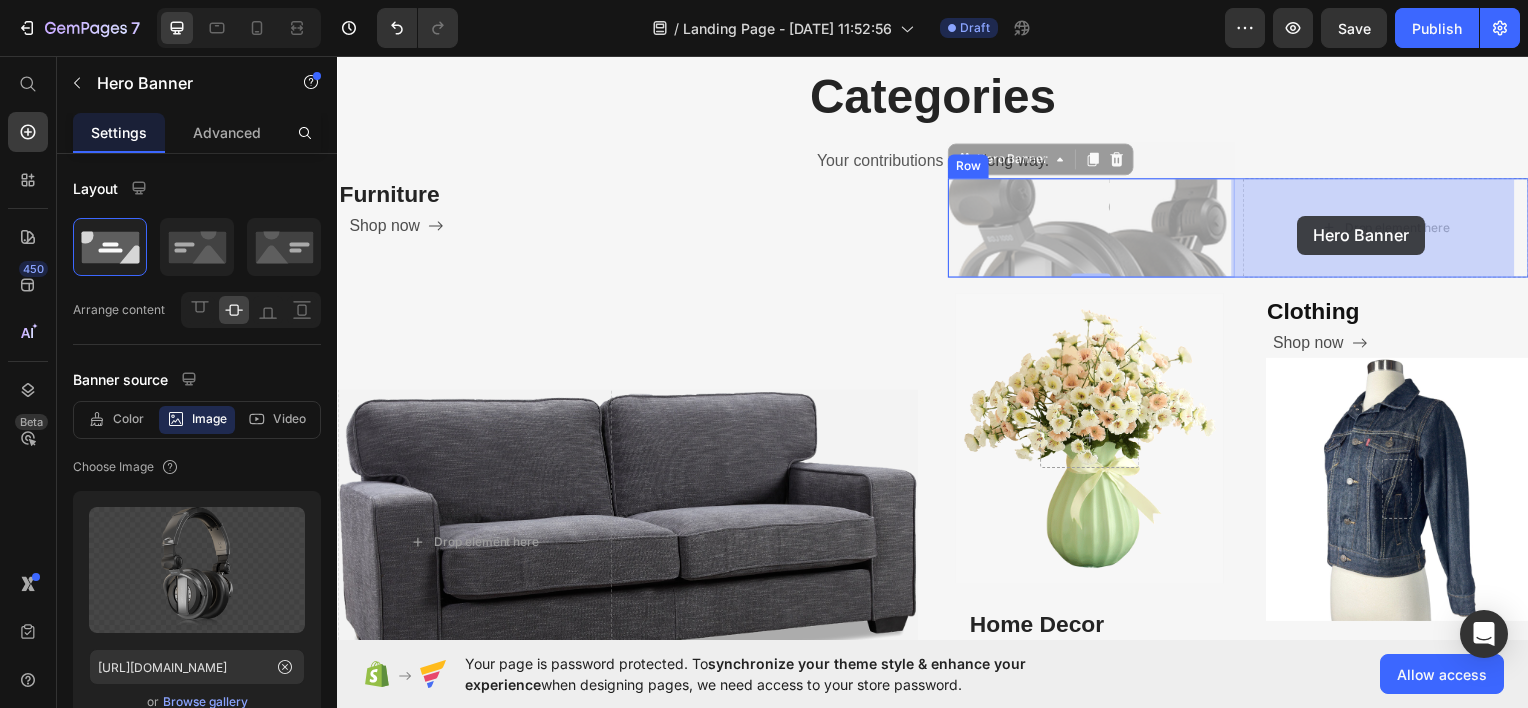 drag, startPoint x: 1059, startPoint y: 225, endPoint x: 1304, endPoint y: 216, distance: 245.16525 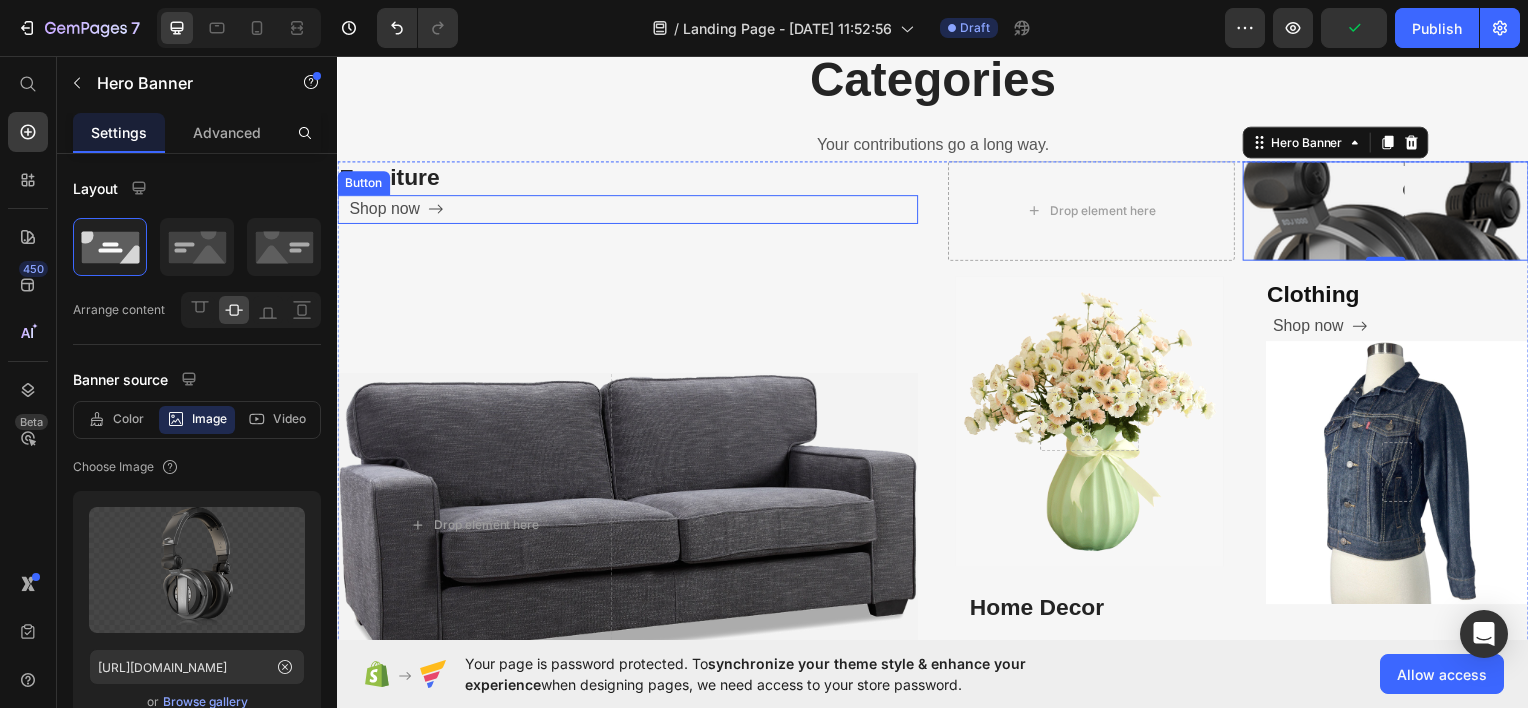 scroll, scrollTop: 621, scrollLeft: 0, axis: vertical 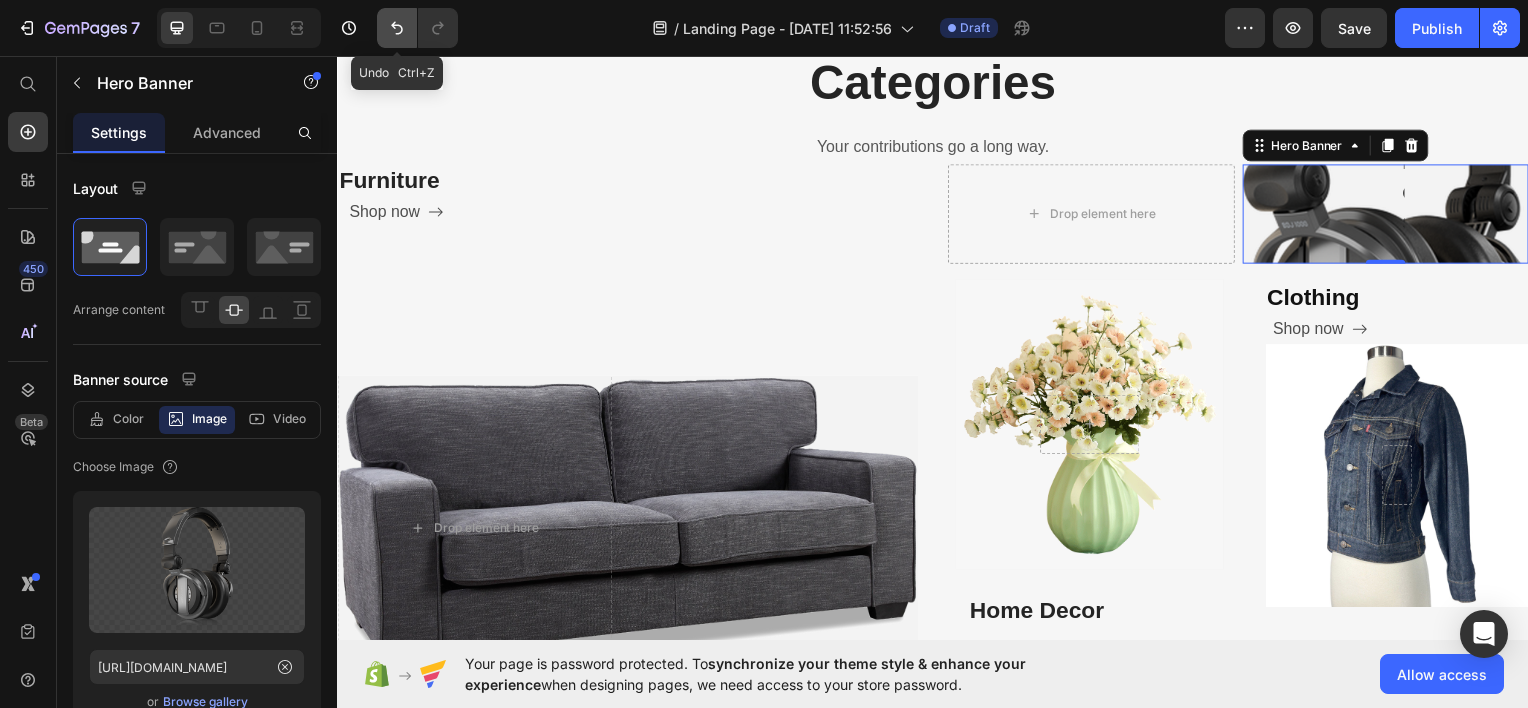 click 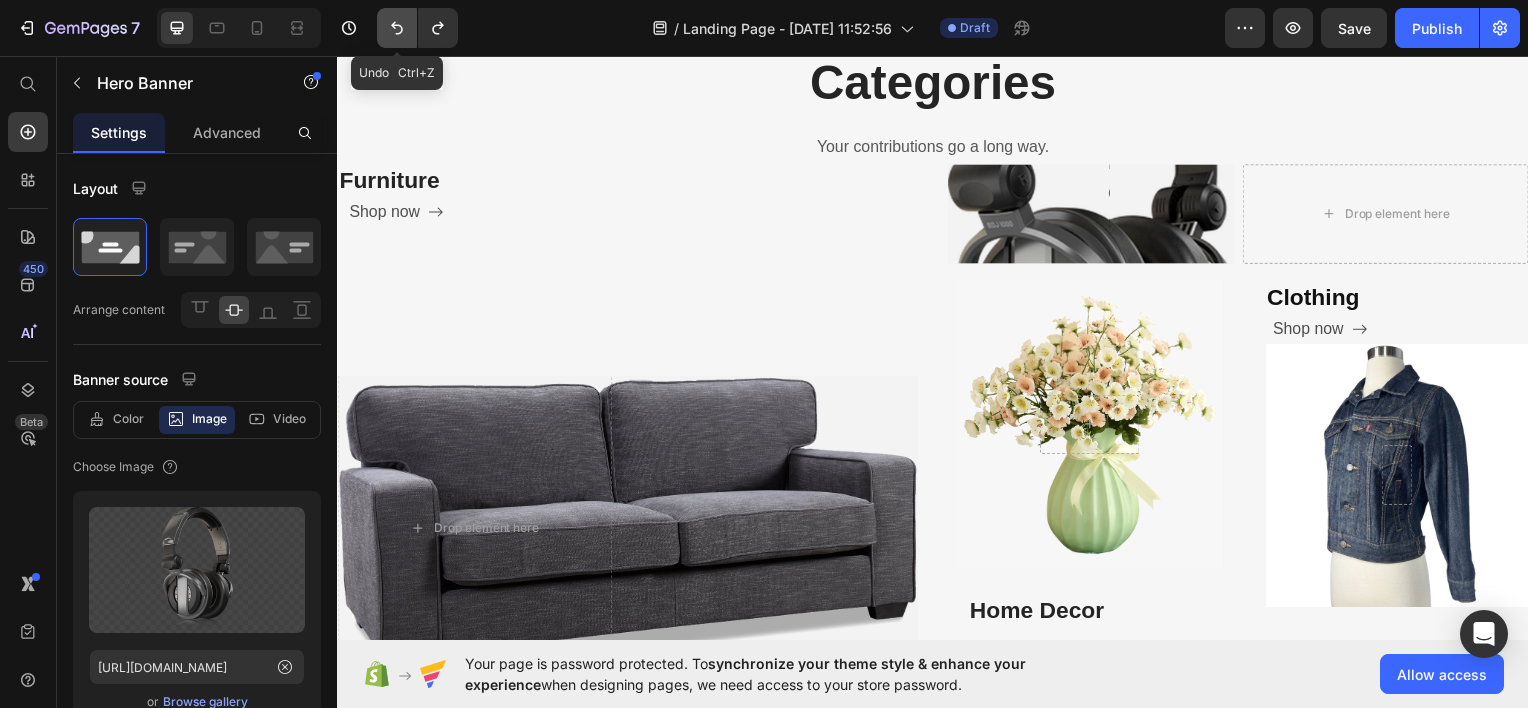 click 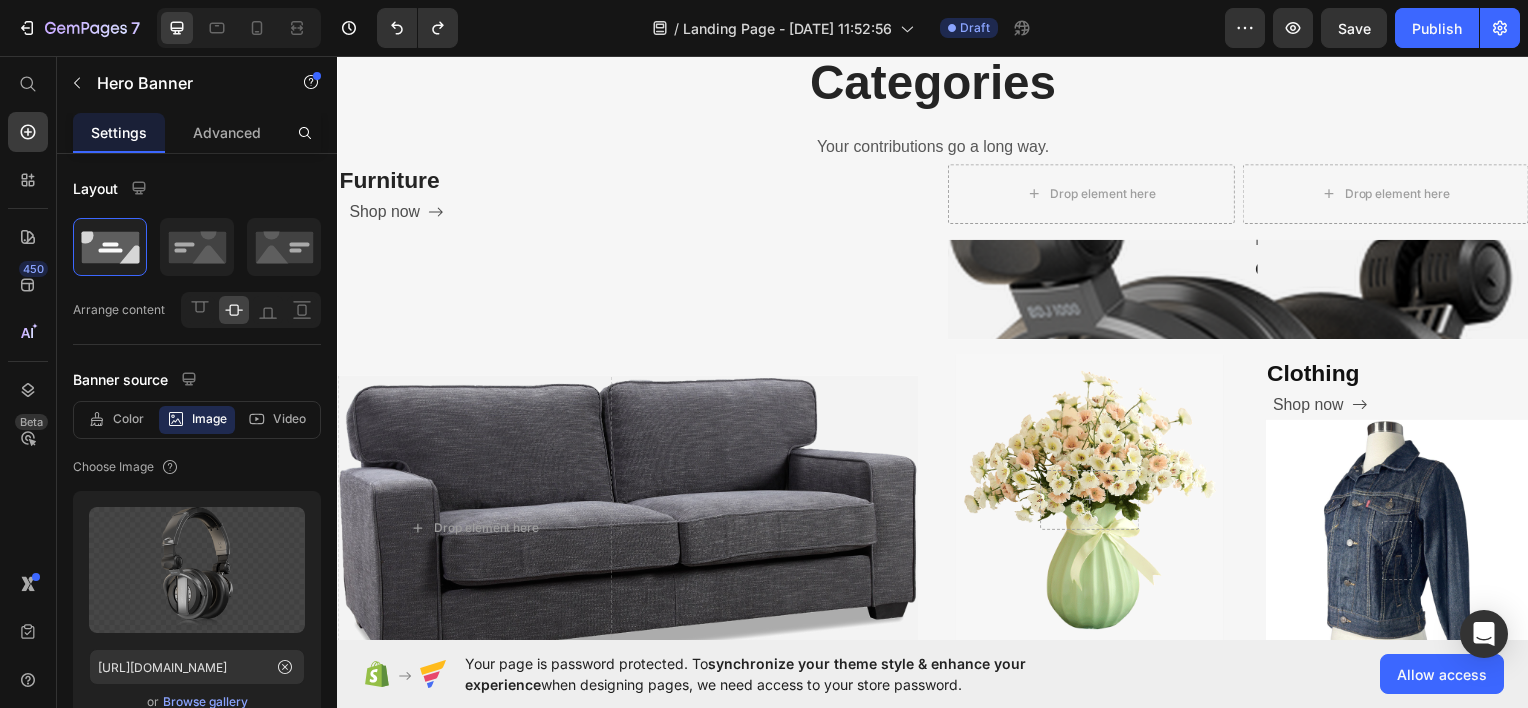 click at bounding box center (1244, 290) 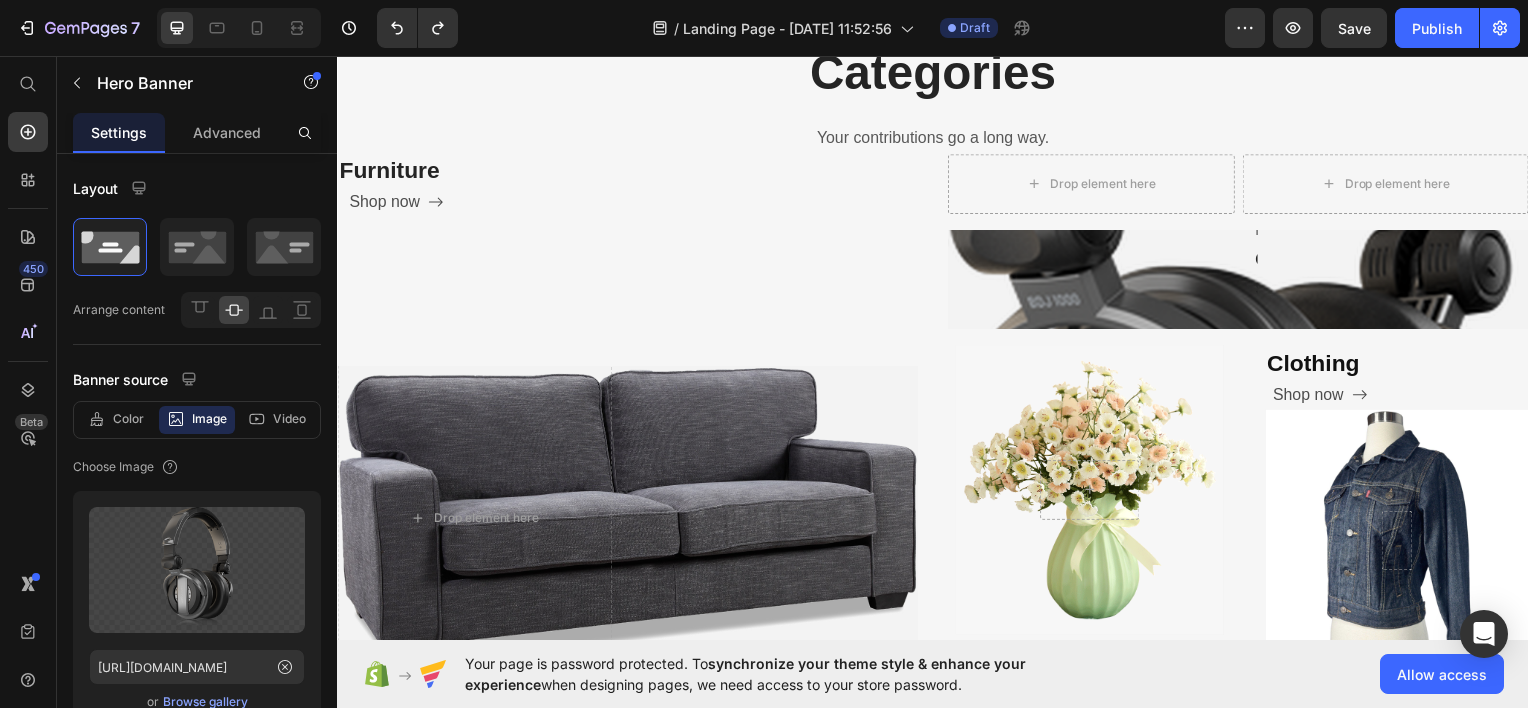 scroll, scrollTop: 632, scrollLeft: 0, axis: vertical 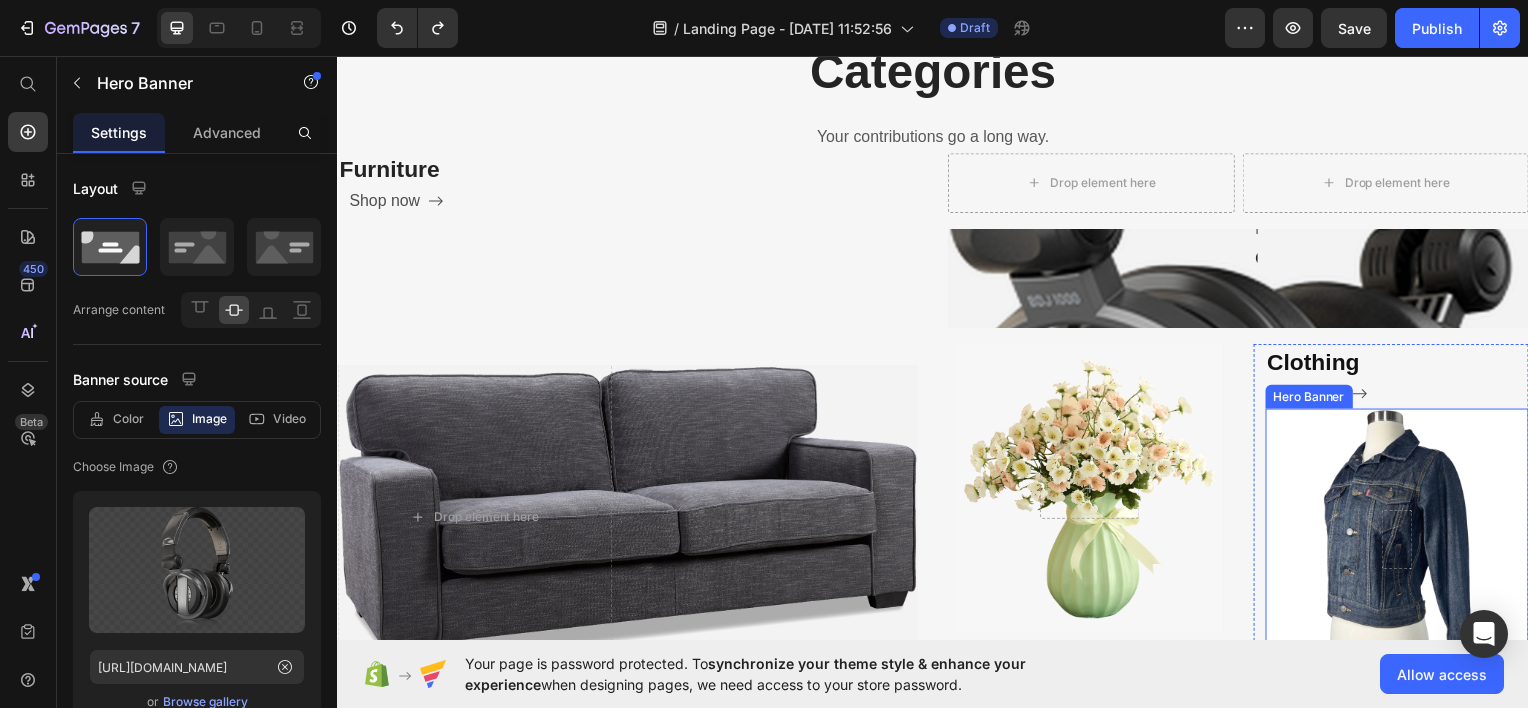 click at bounding box center (1404, 542) 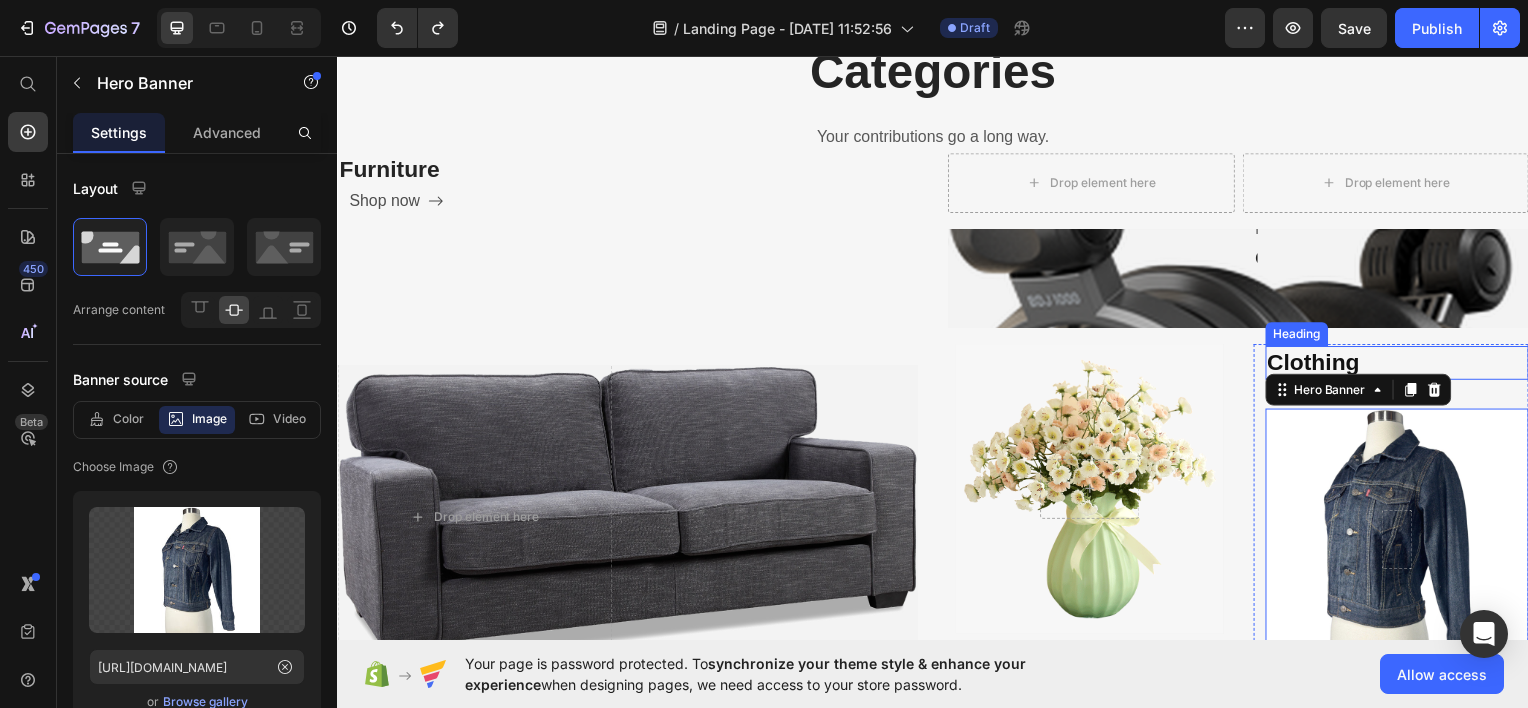 click on "Clothing" at bounding box center [1405, 364] 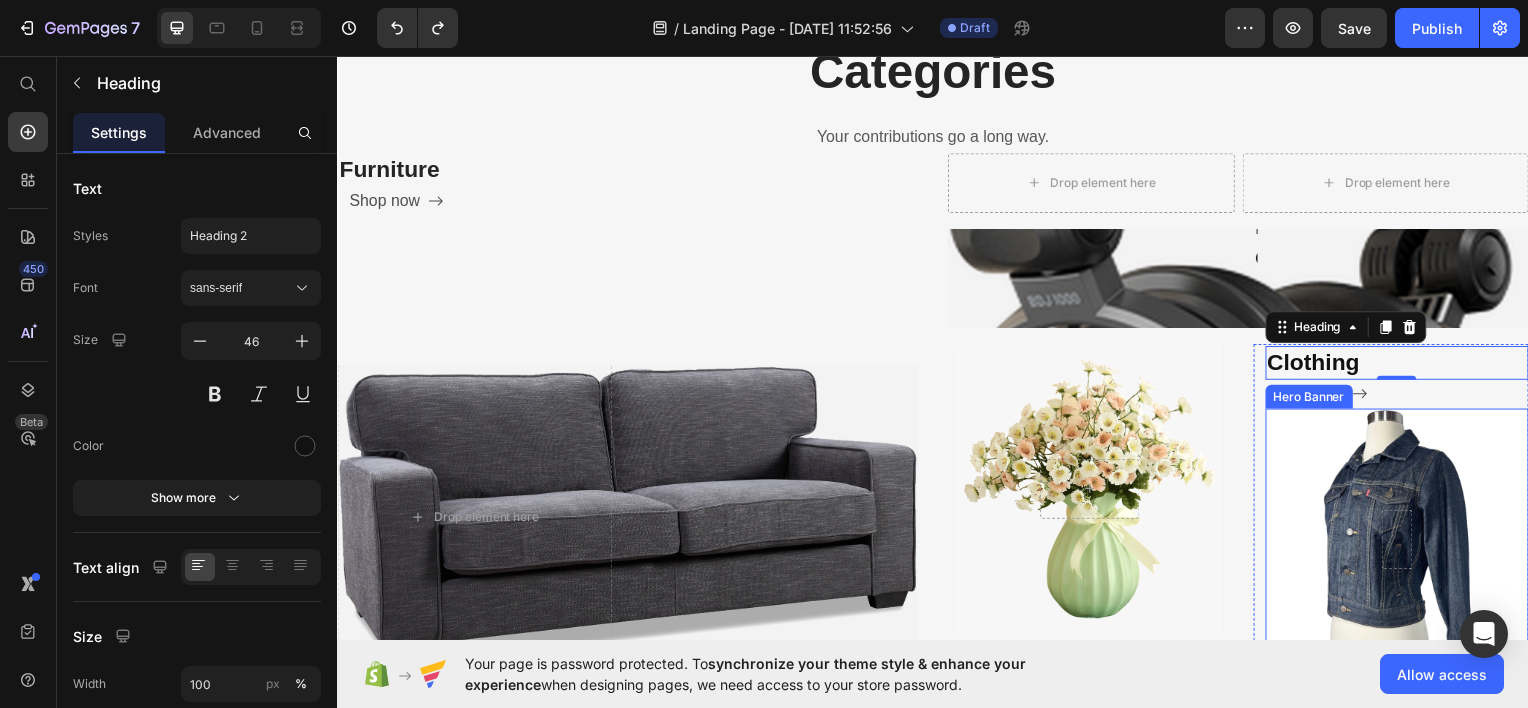 click on "Hero Banner" at bounding box center [1316, 398] 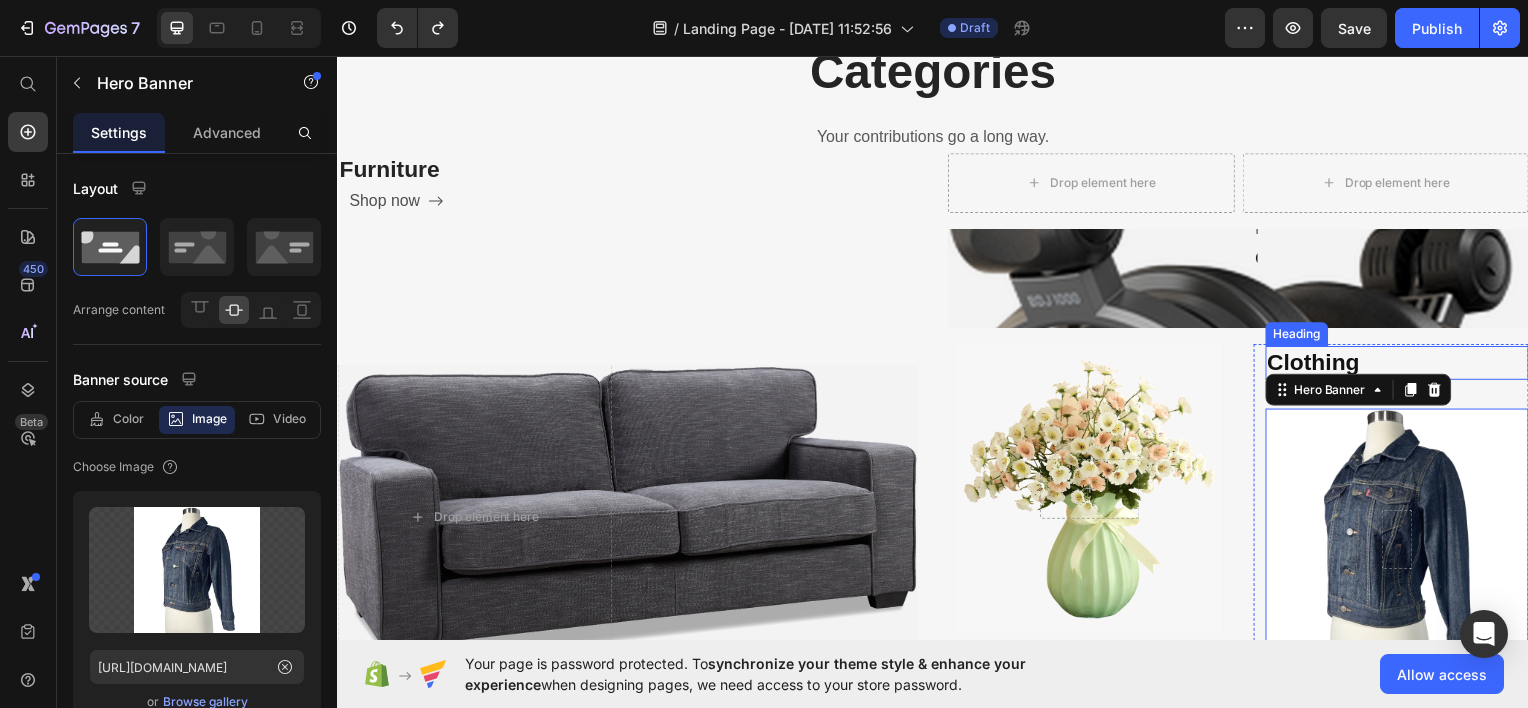 click on "Clothing" at bounding box center [1405, 364] 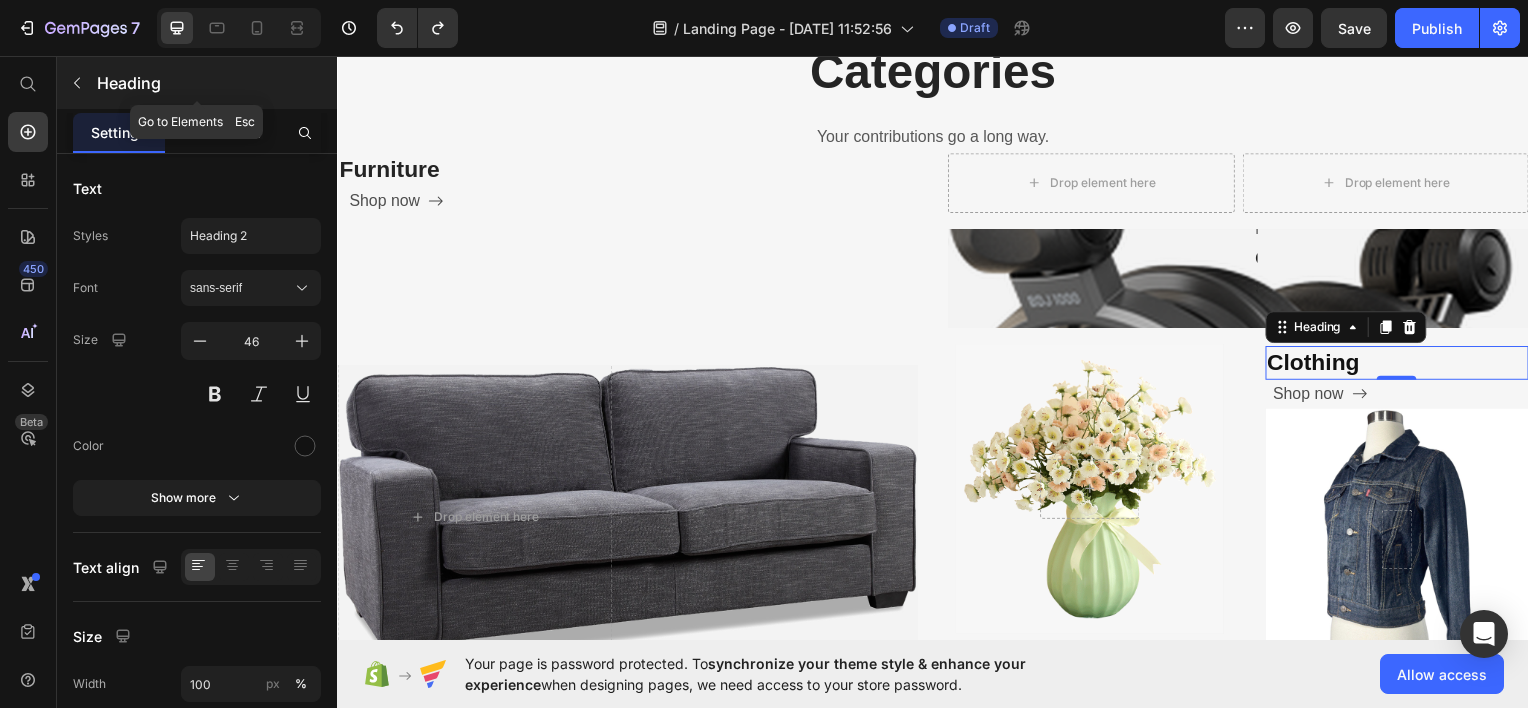 click 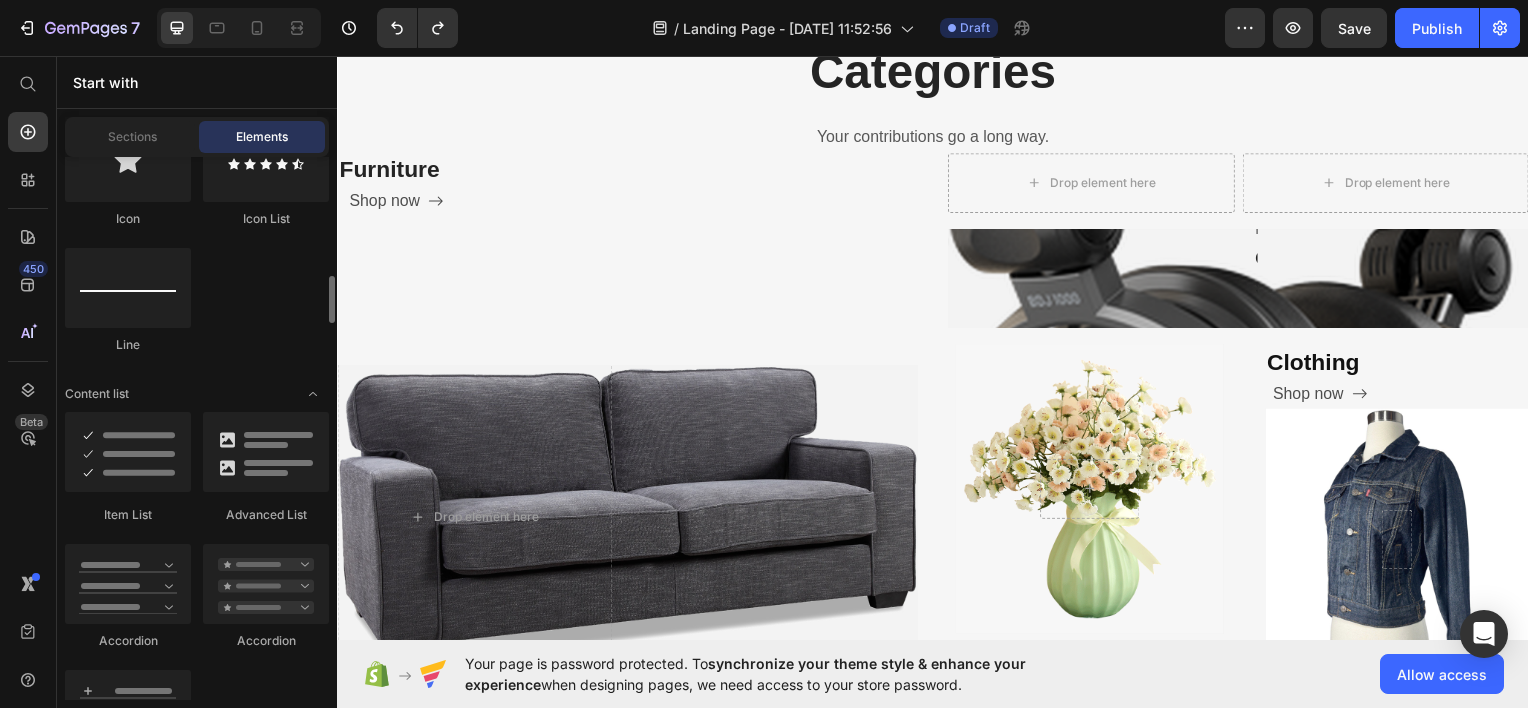 scroll, scrollTop: 1478, scrollLeft: 0, axis: vertical 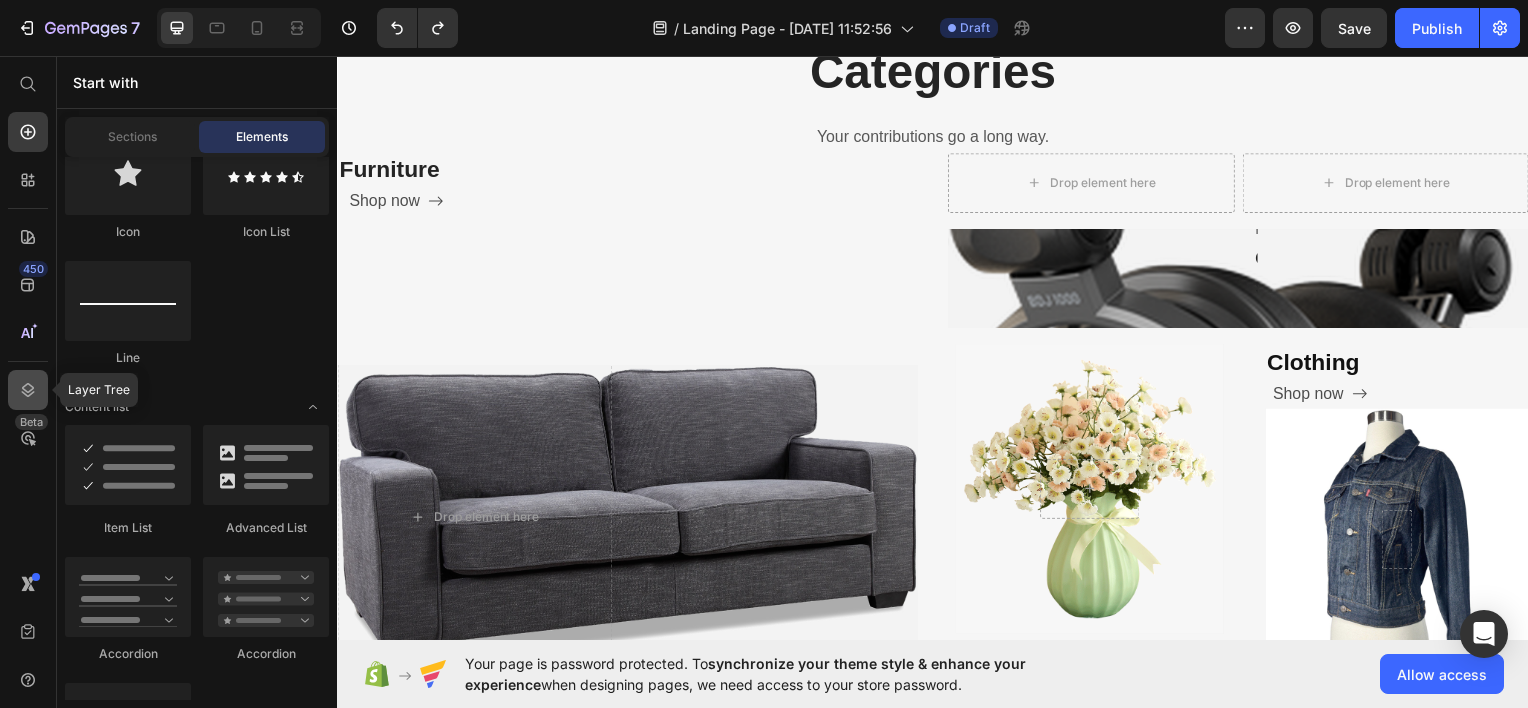 click 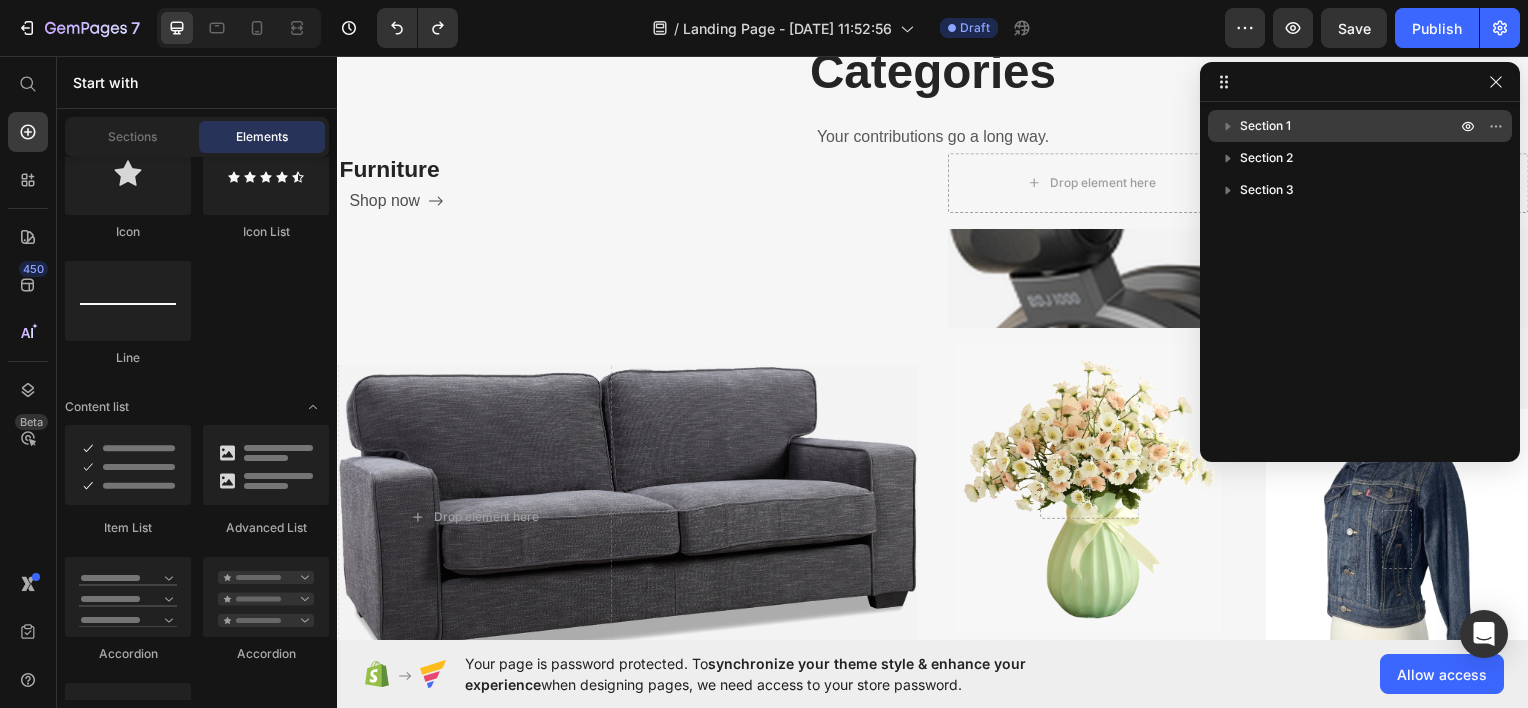 click 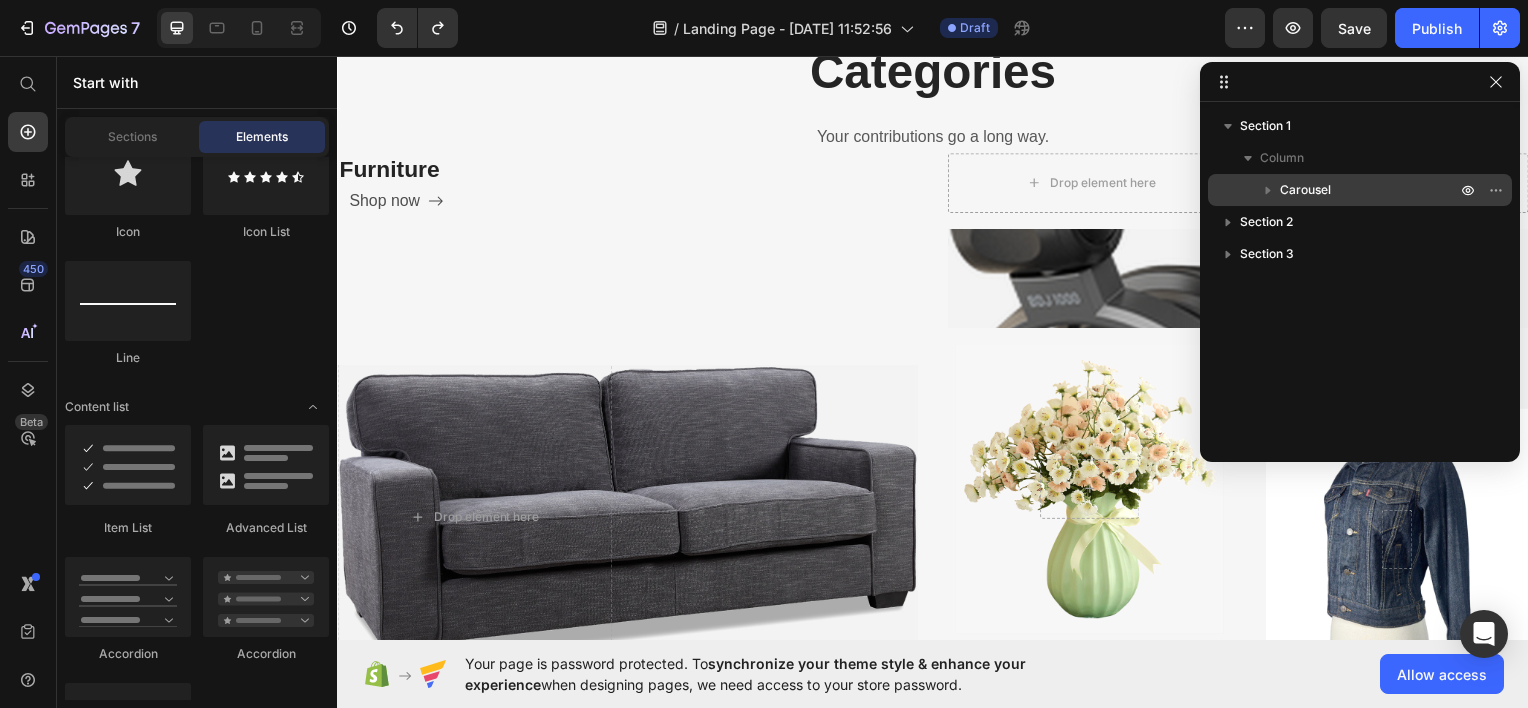 click 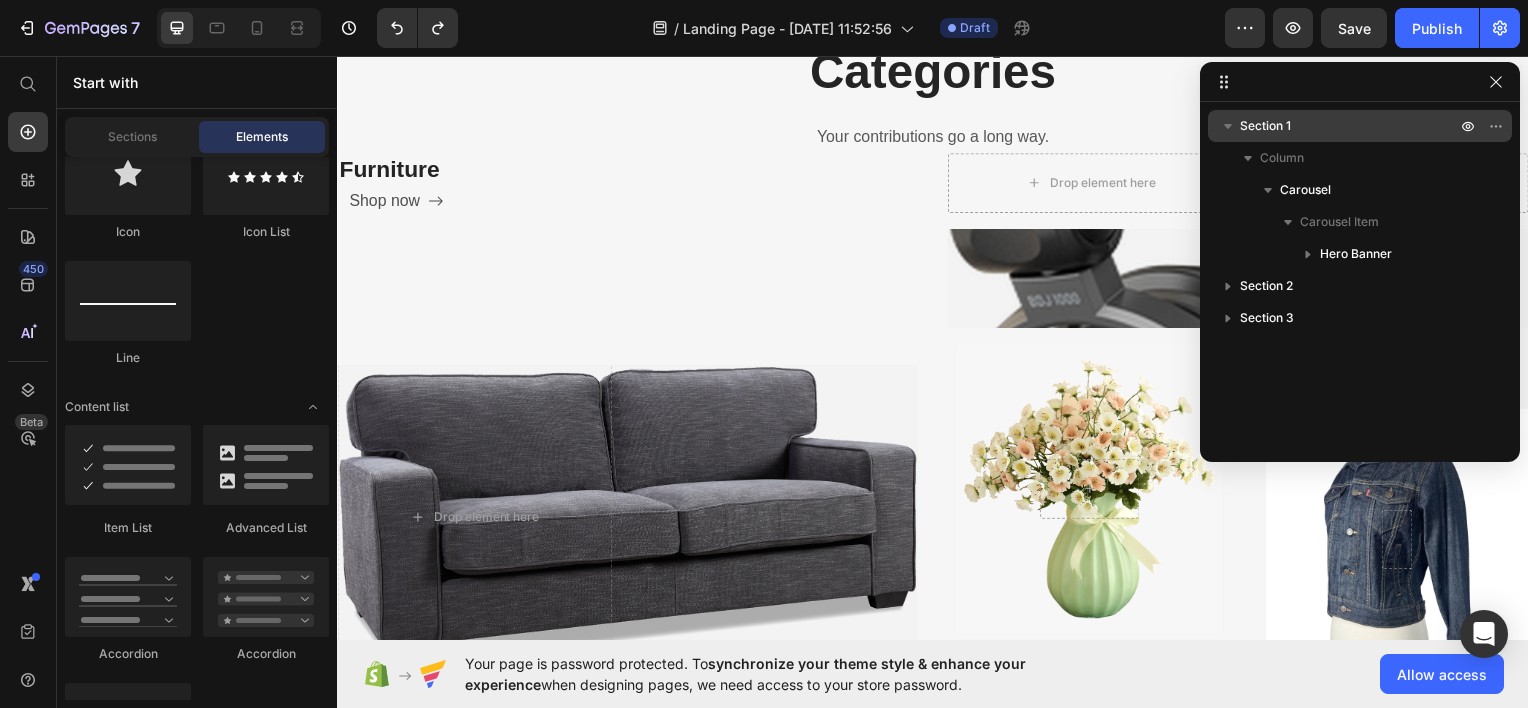 click 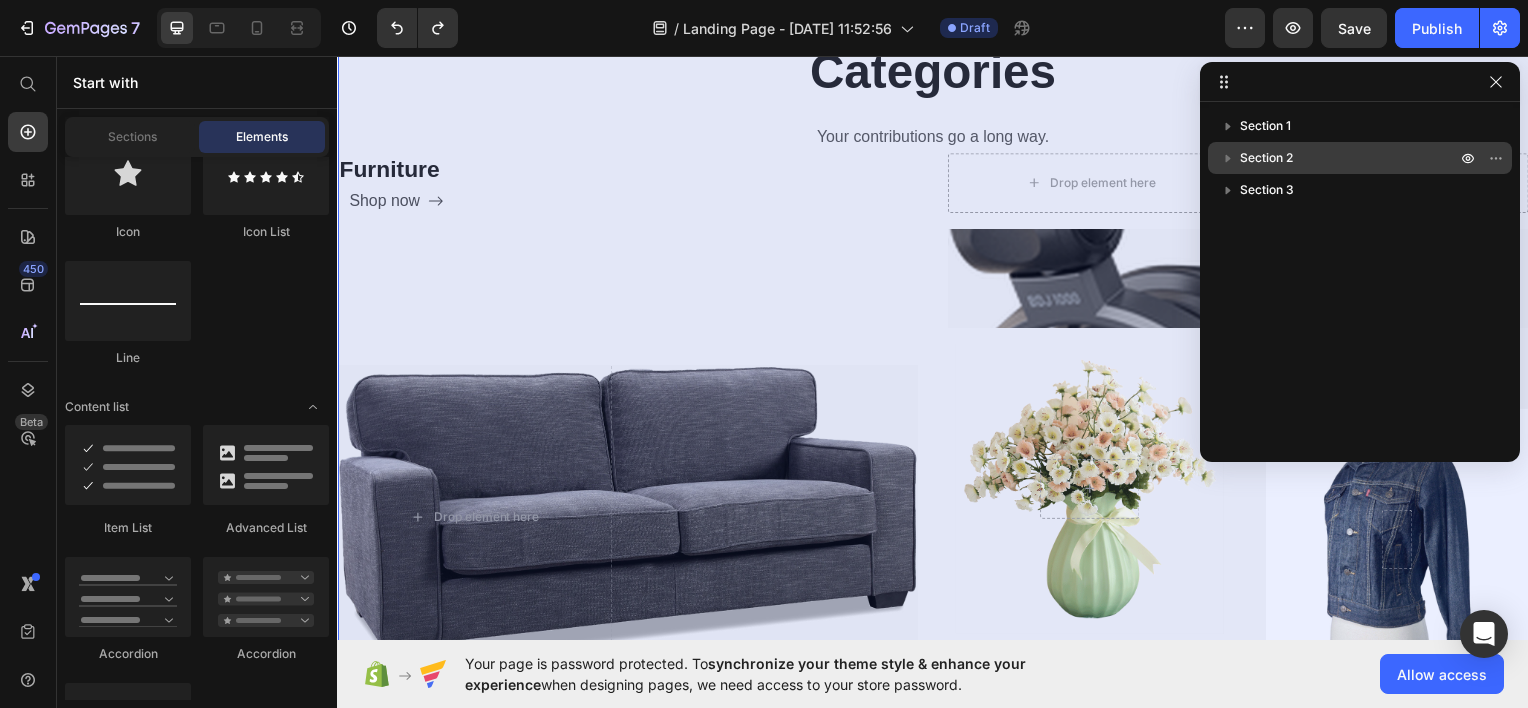 click 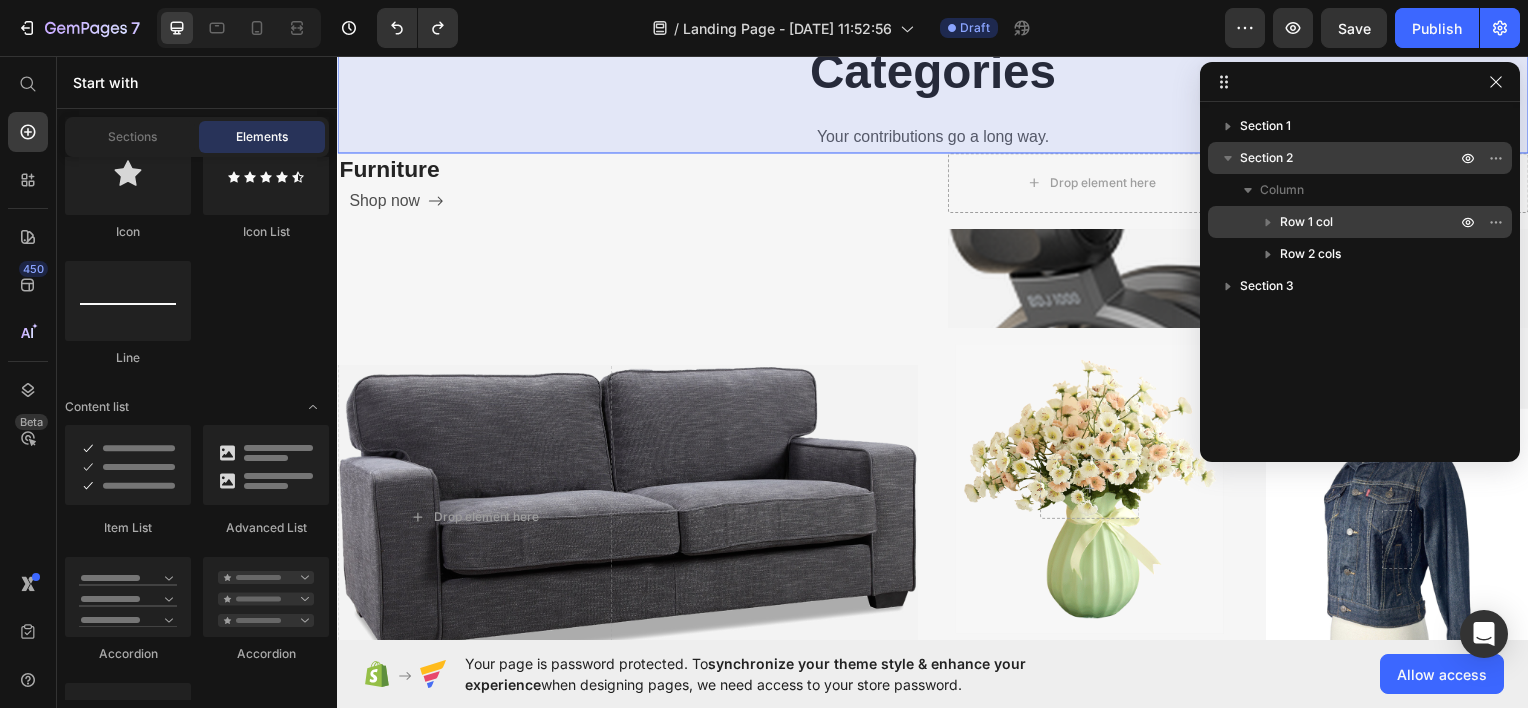 click 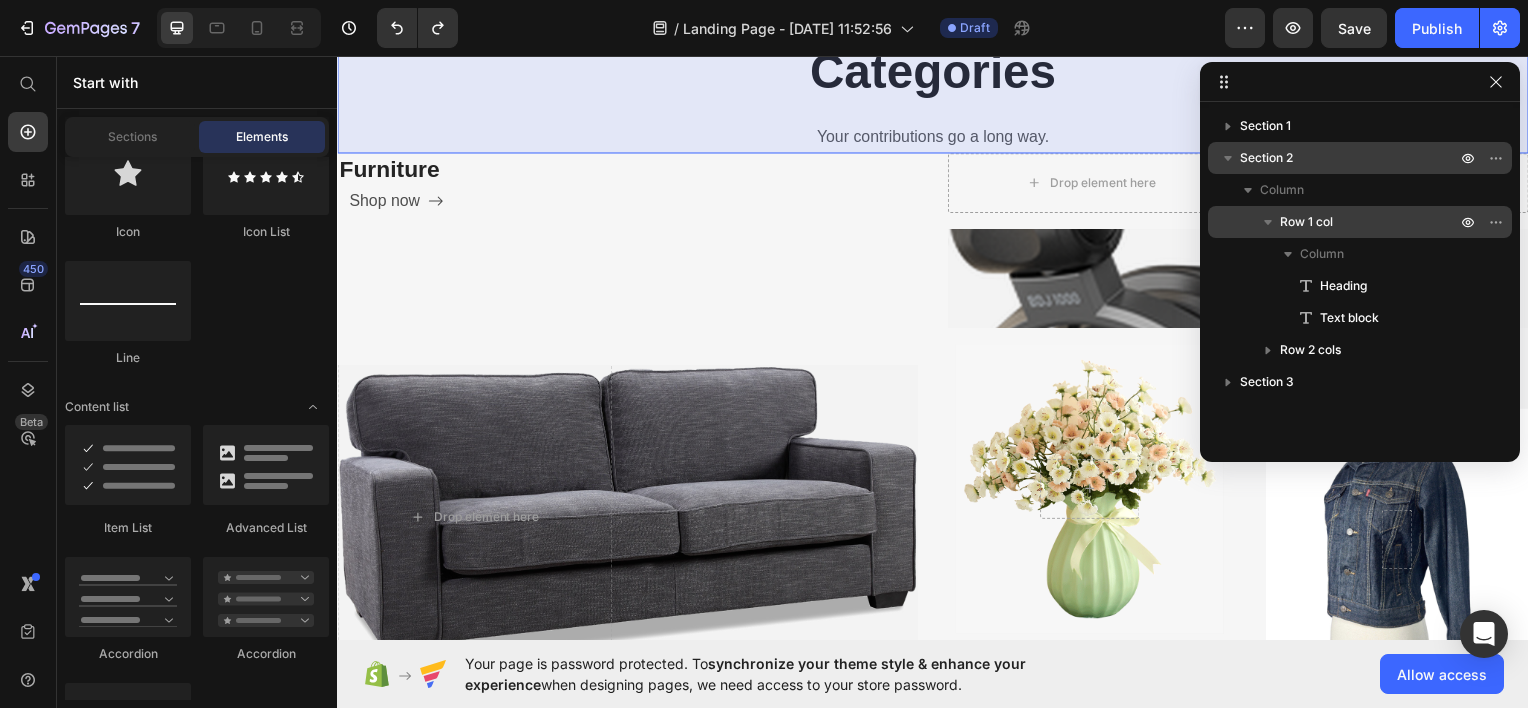 click 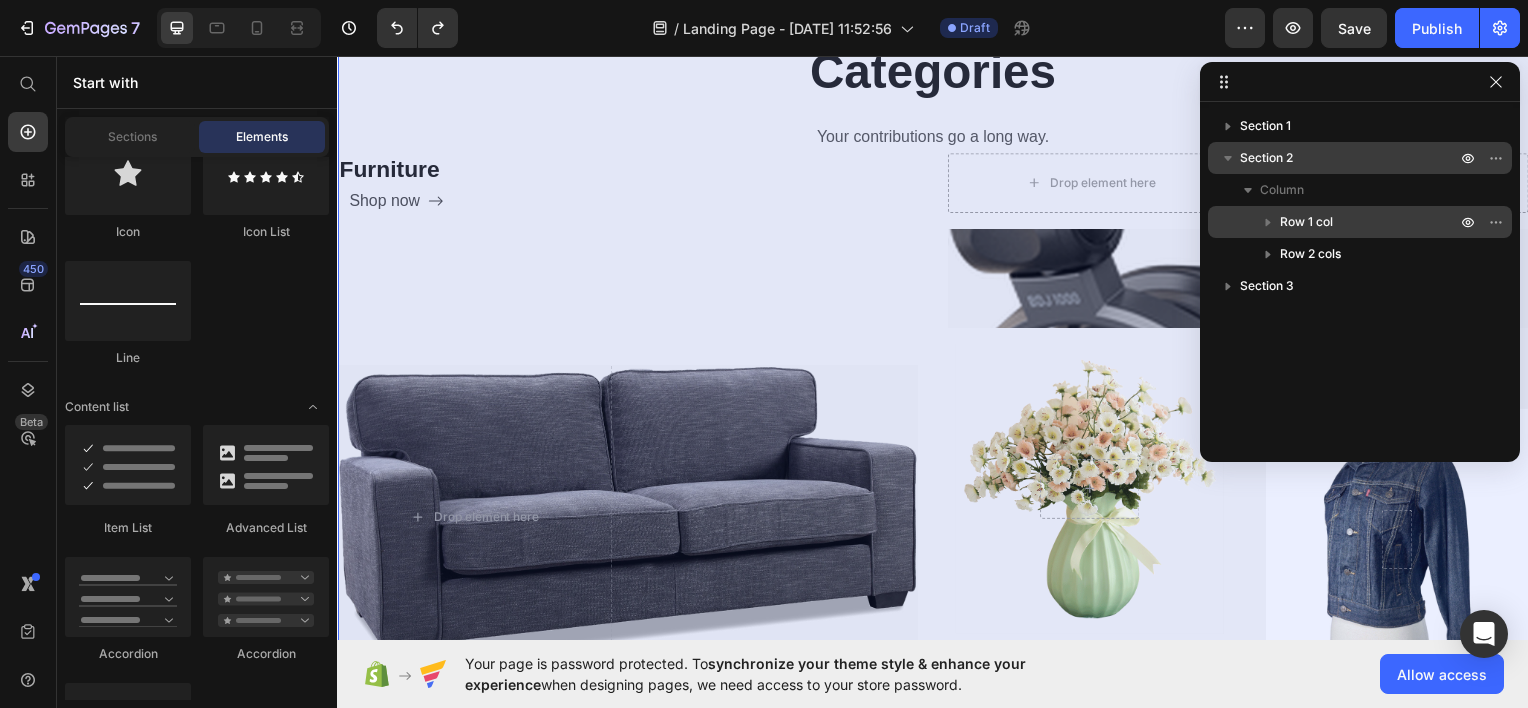 click 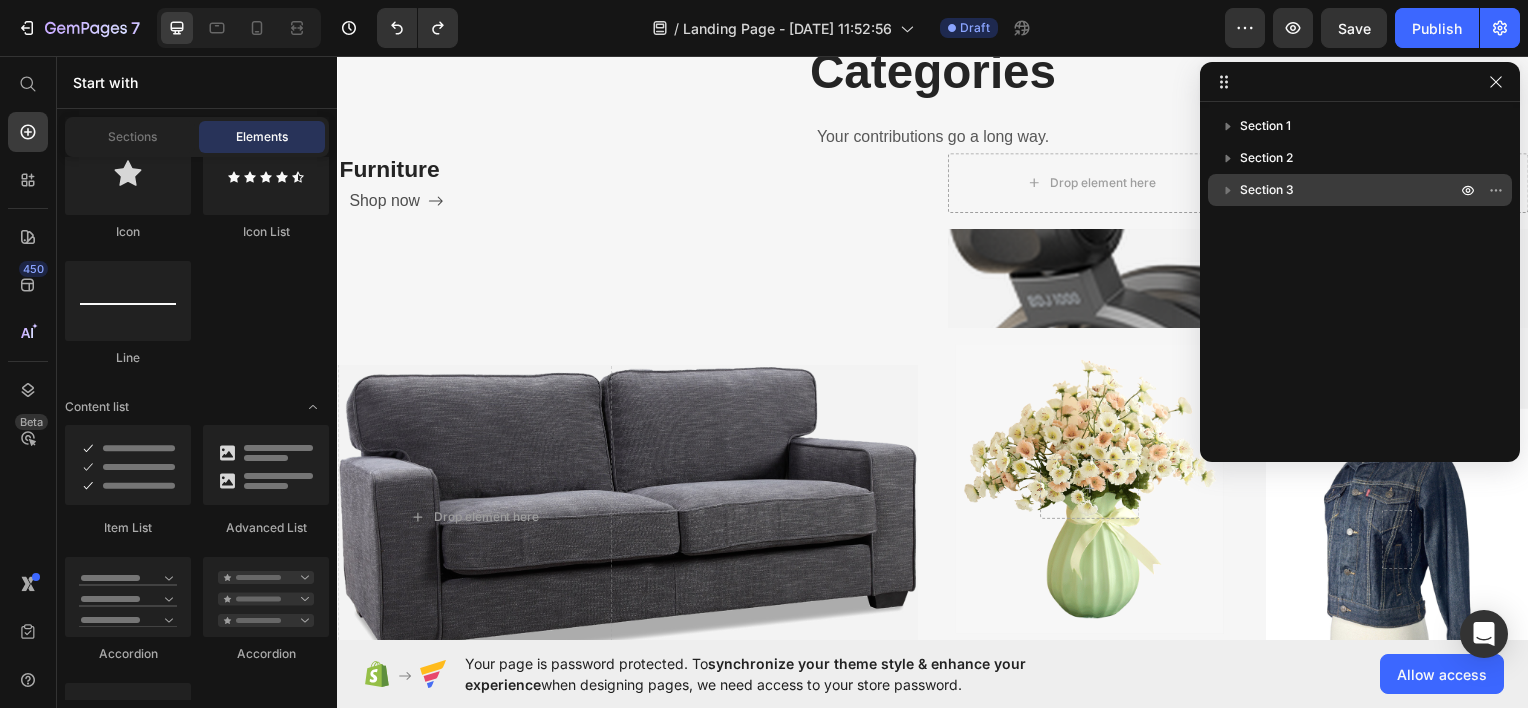 click 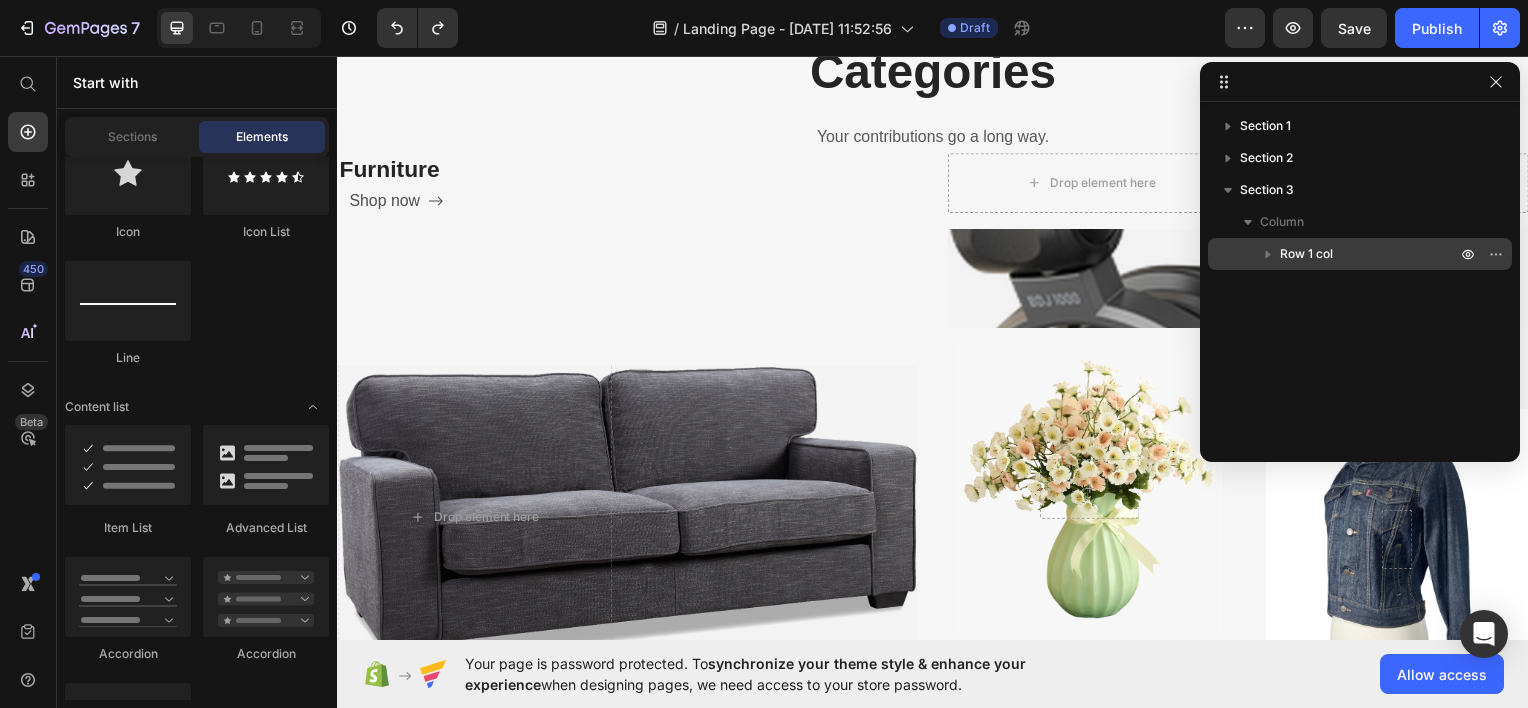 click 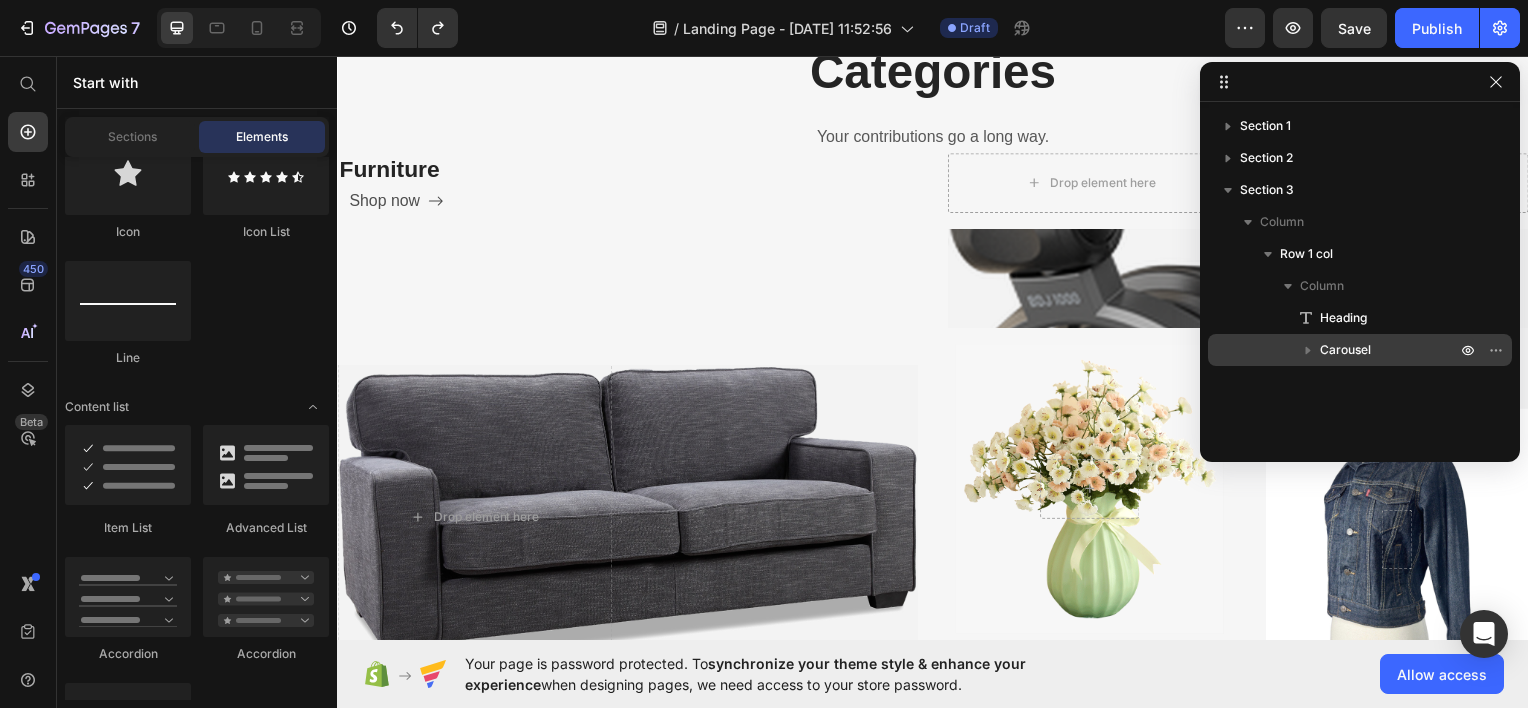 click 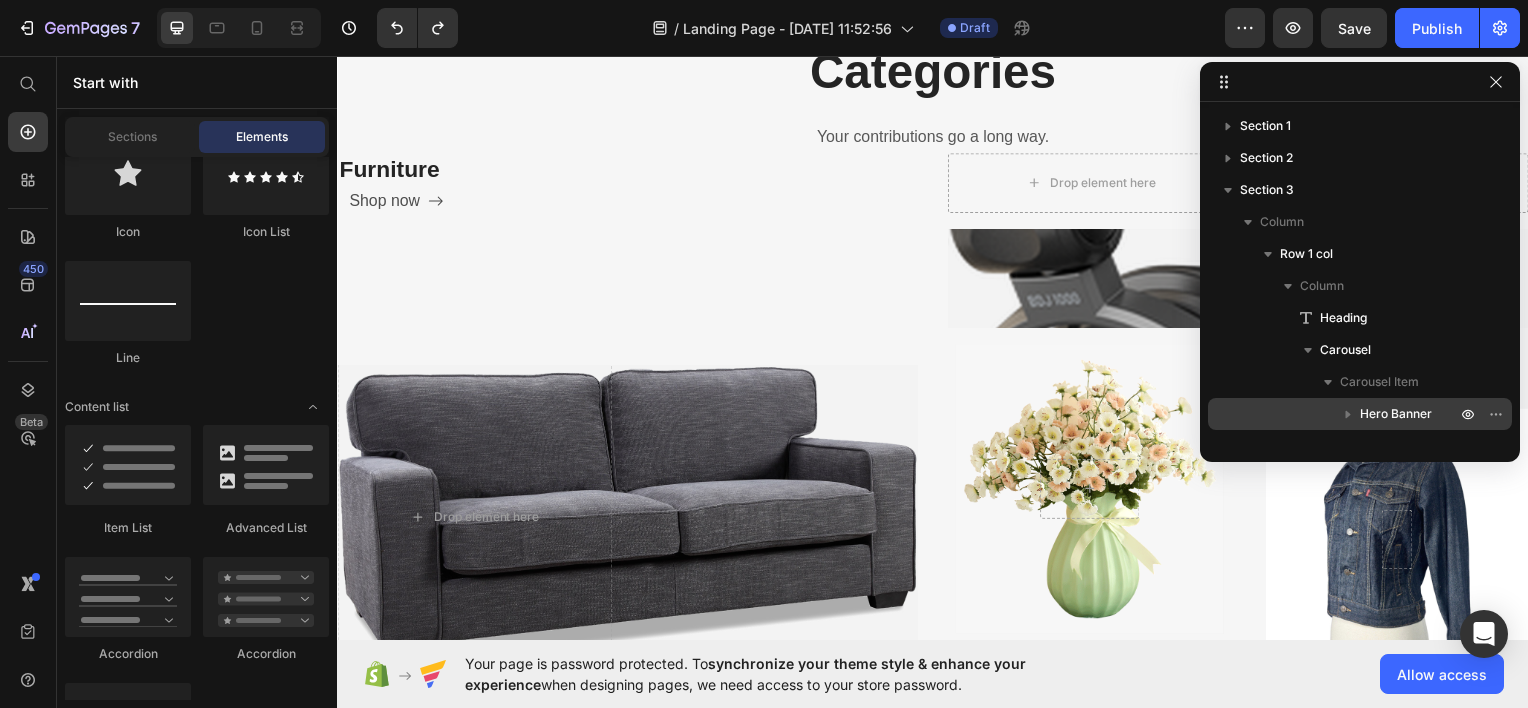 click 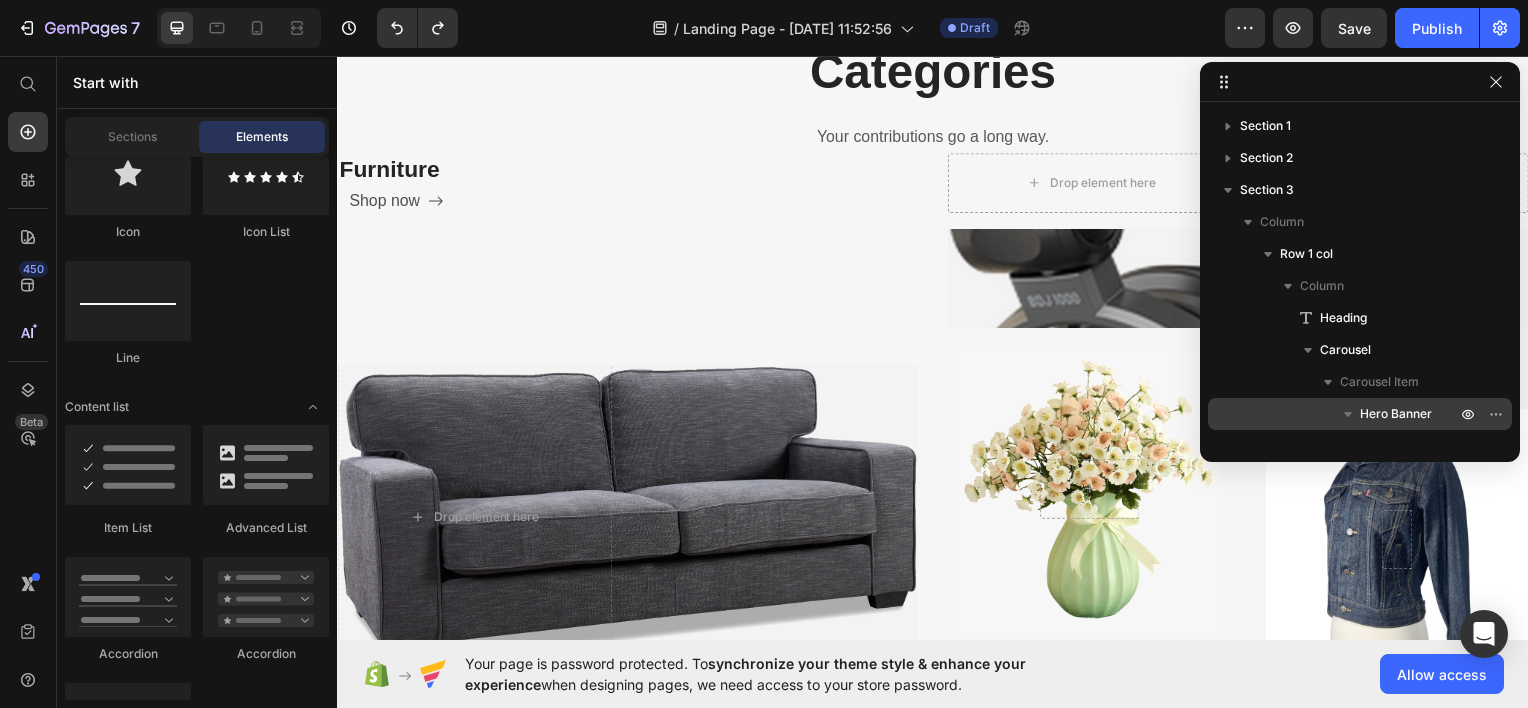 click on "Hero Banner" at bounding box center (1360, 414) 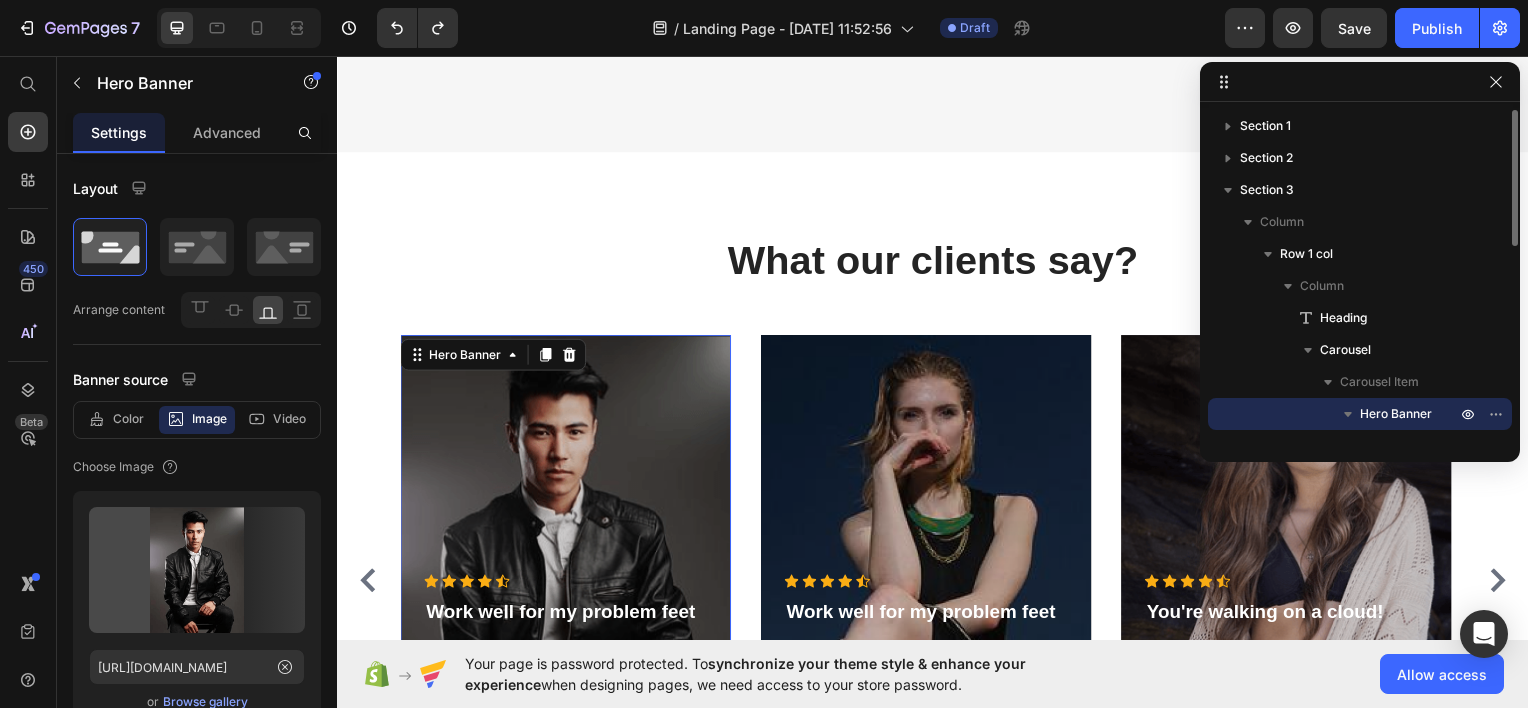scroll, scrollTop: 1676, scrollLeft: 0, axis: vertical 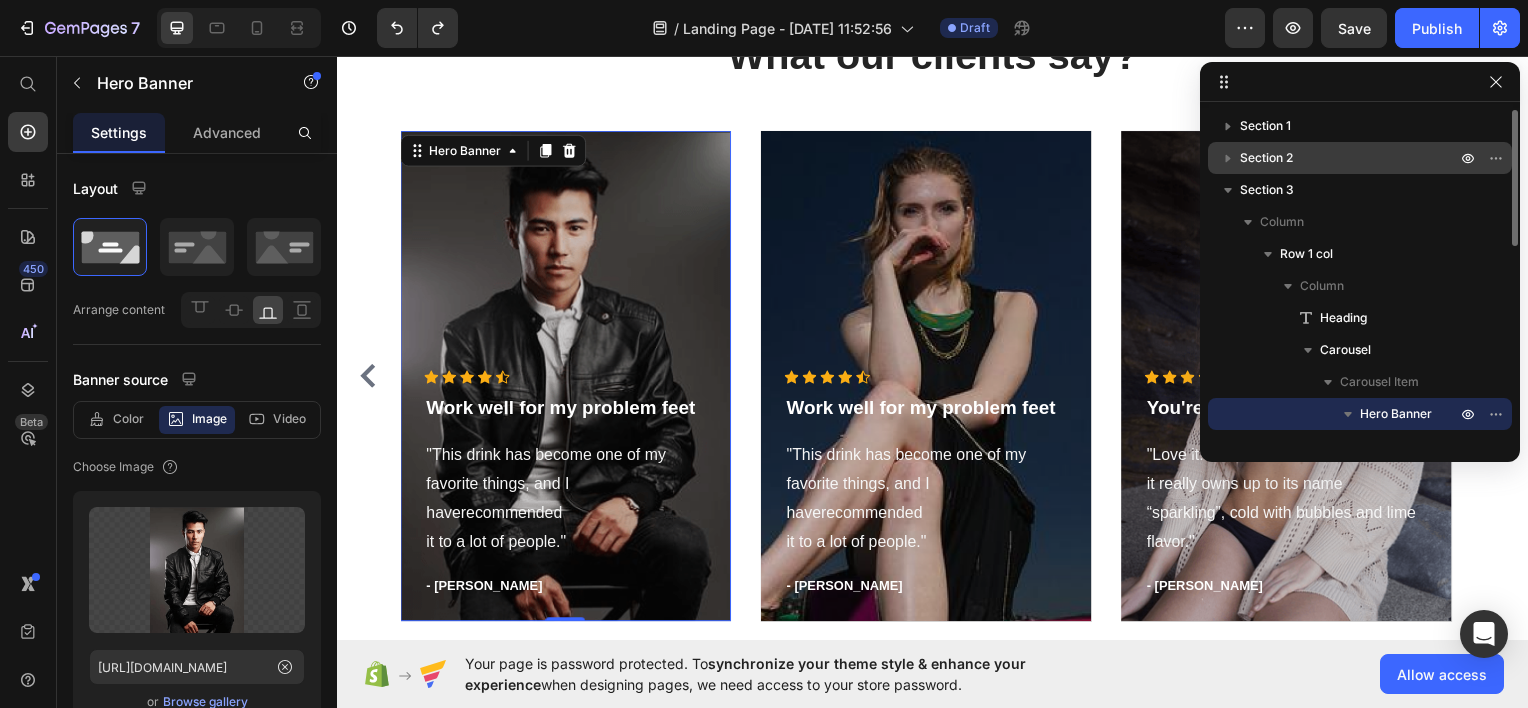 click on "Section 2" at bounding box center [1266, 158] 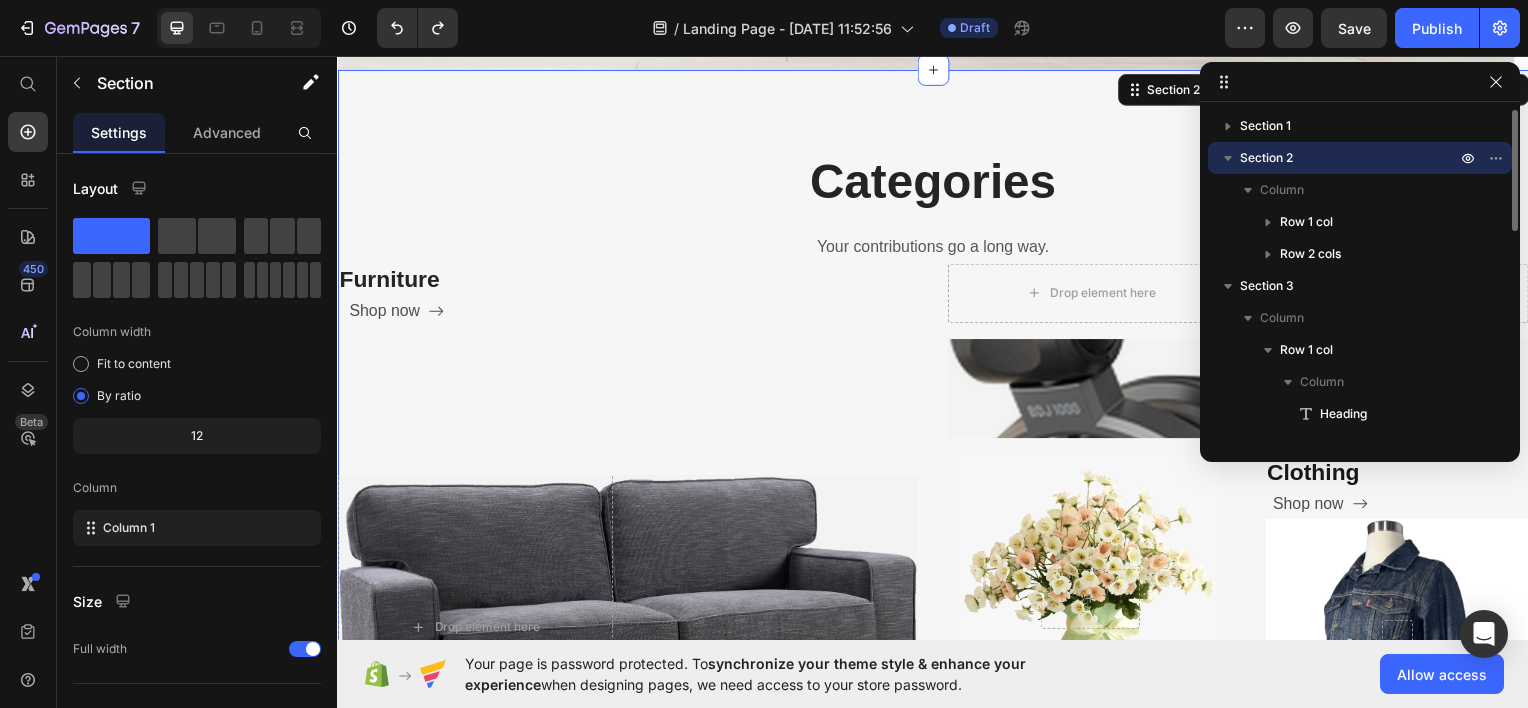 scroll, scrollTop: 464, scrollLeft: 0, axis: vertical 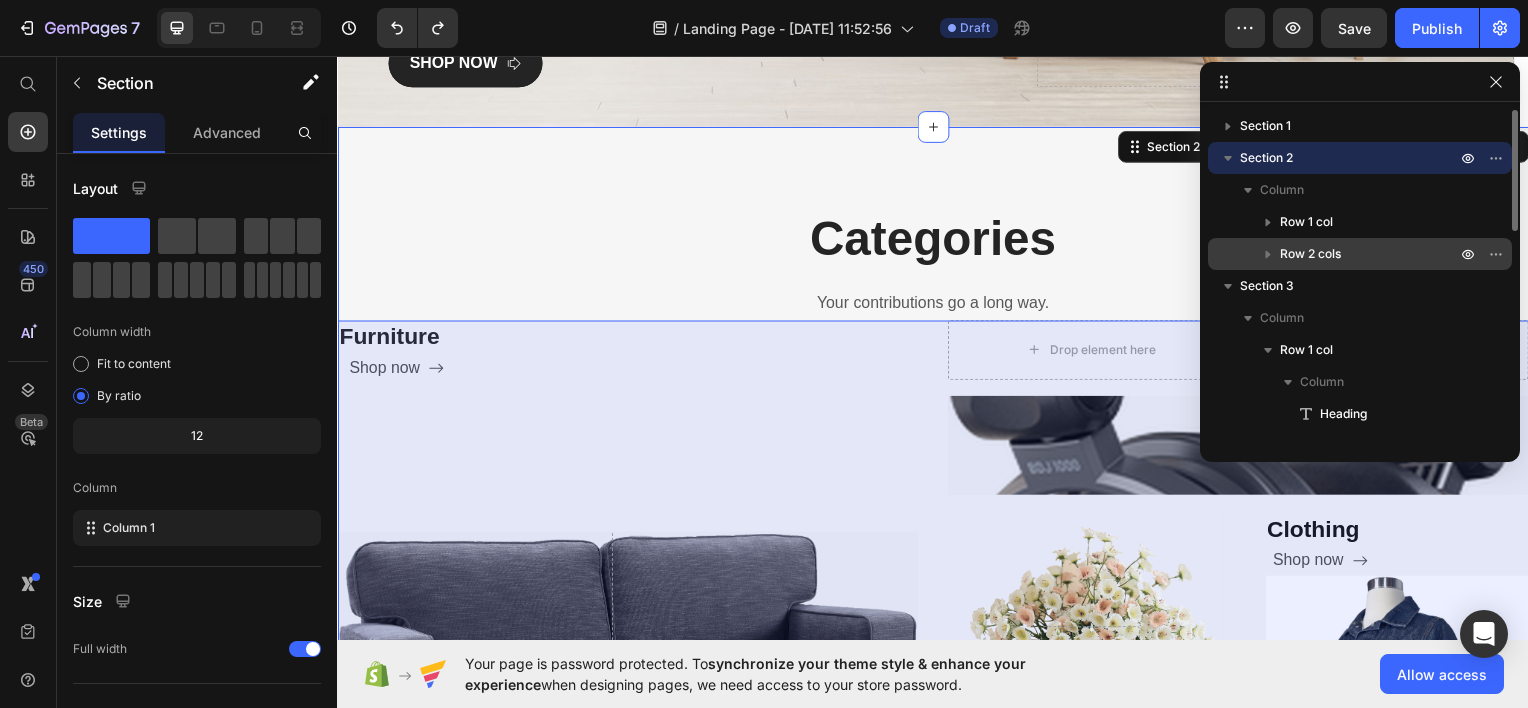 click 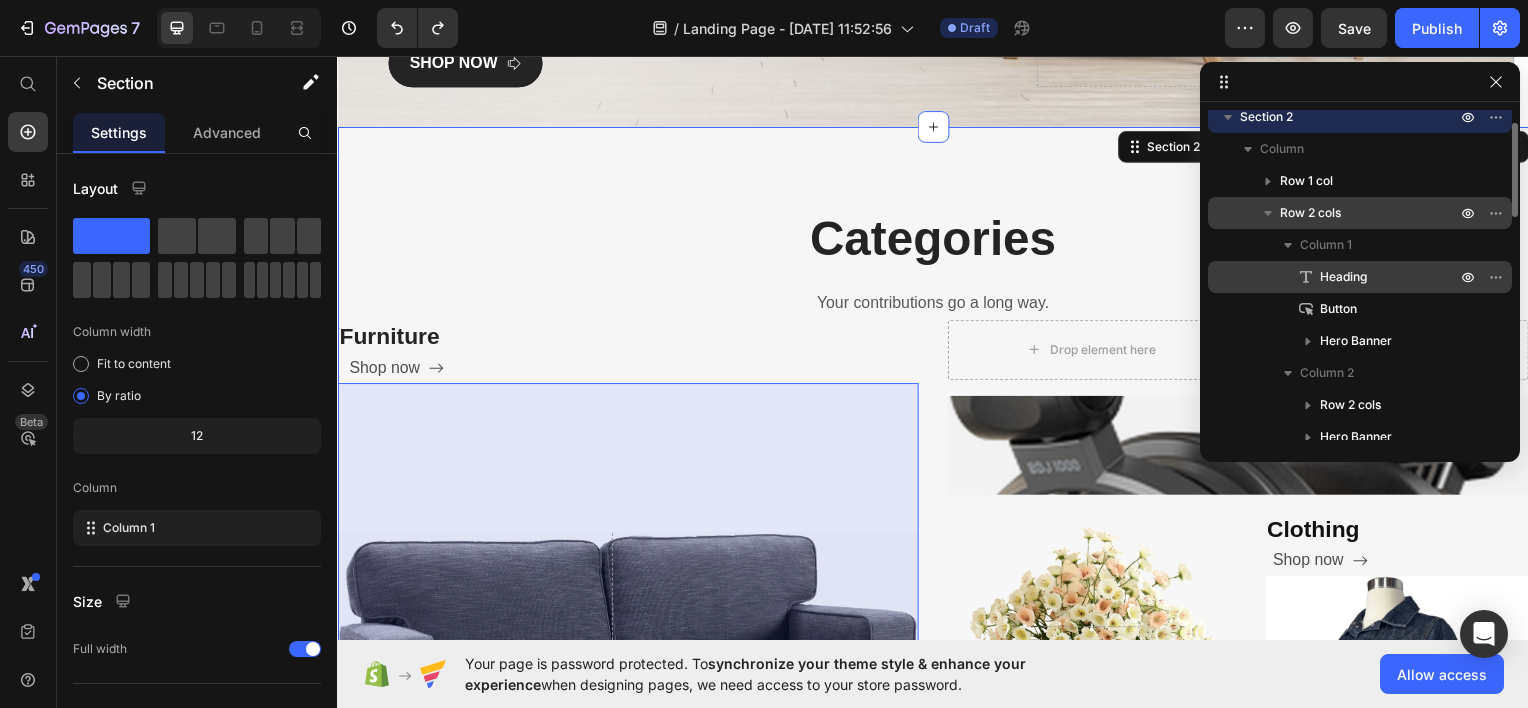 scroll, scrollTop: 42, scrollLeft: 0, axis: vertical 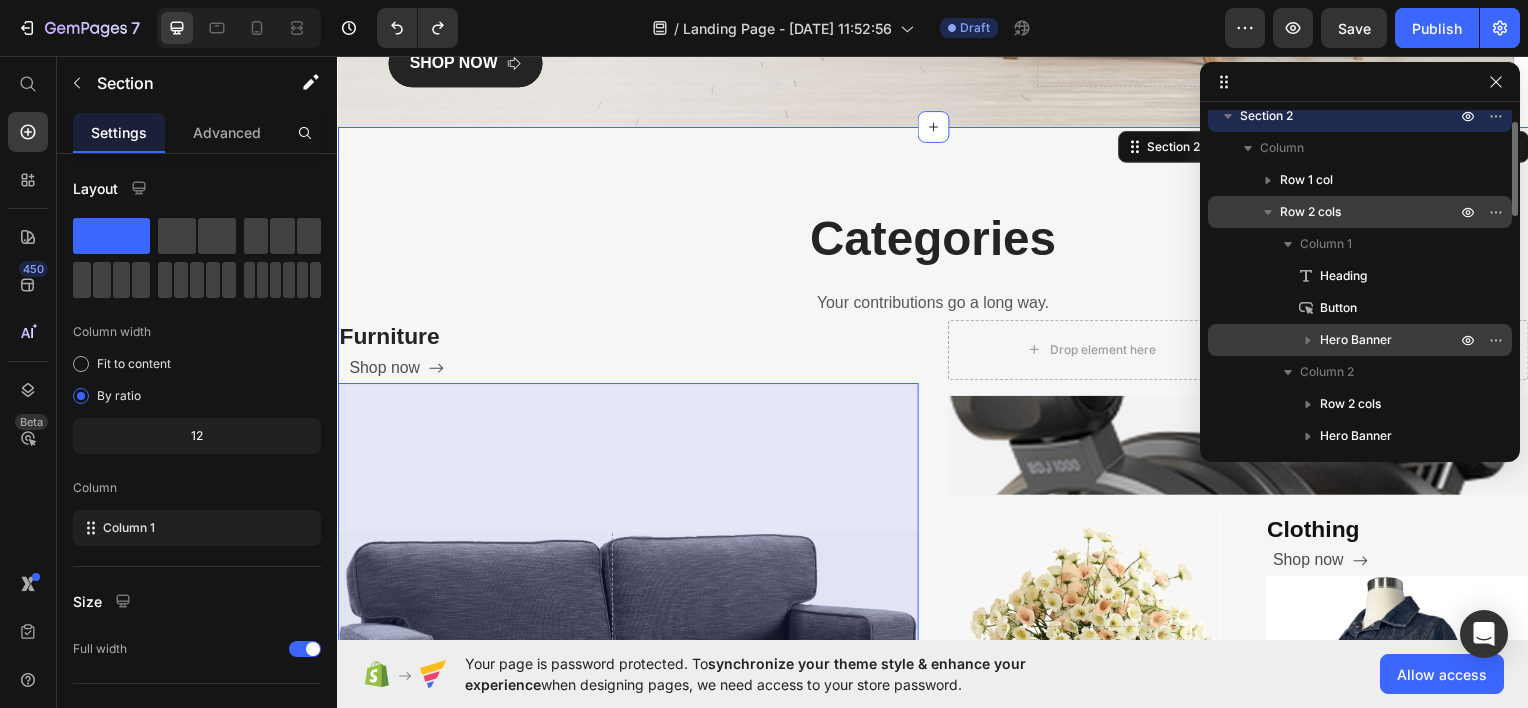 click 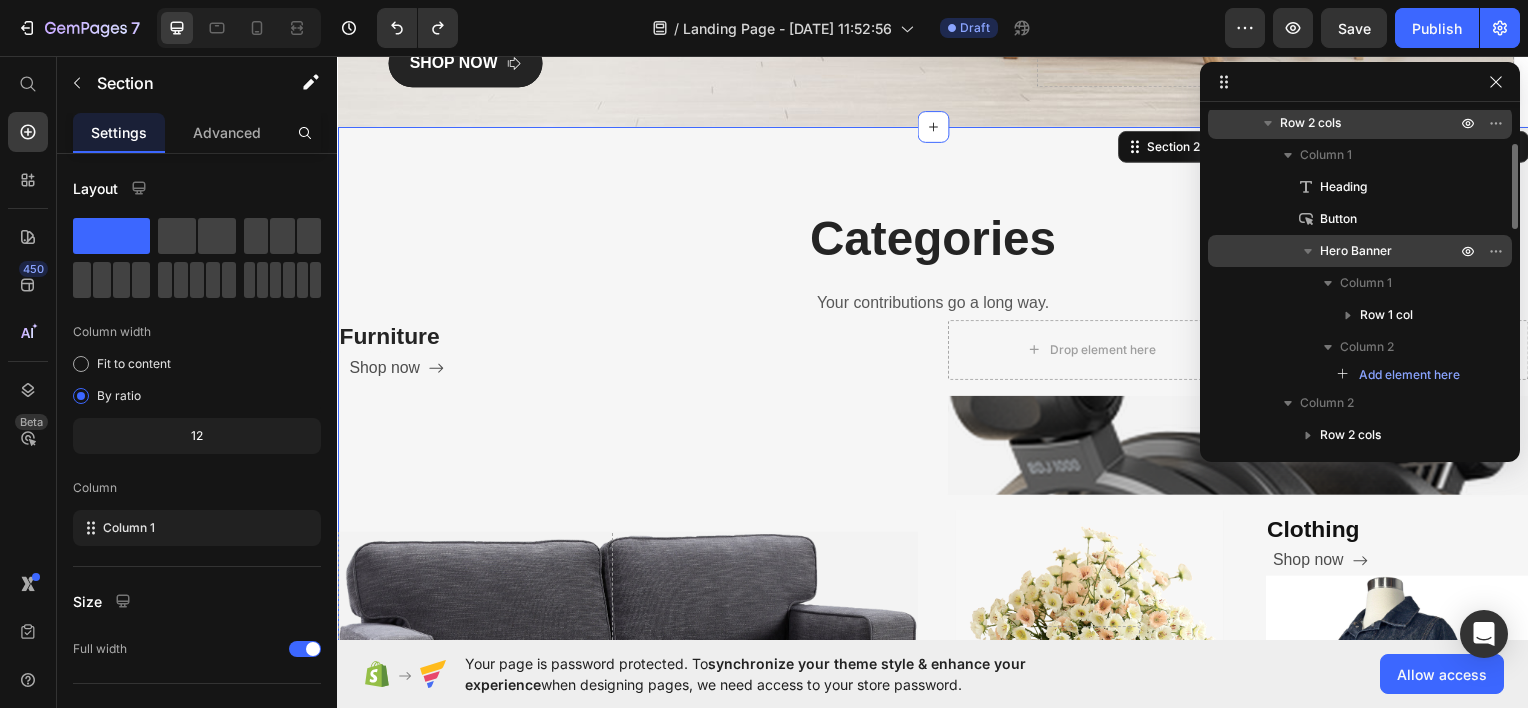 scroll, scrollTop: 131, scrollLeft: 0, axis: vertical 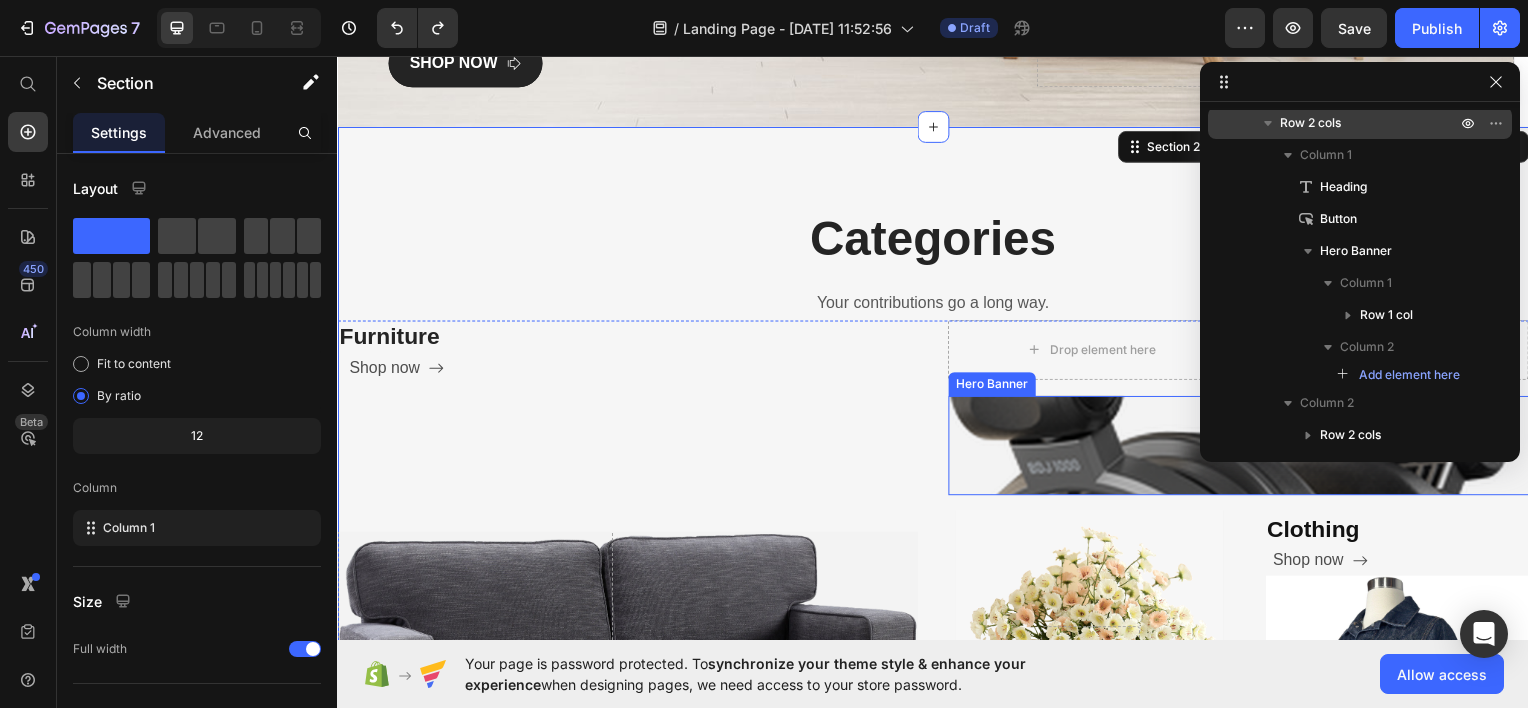 click at bounding box center [1244, 447] 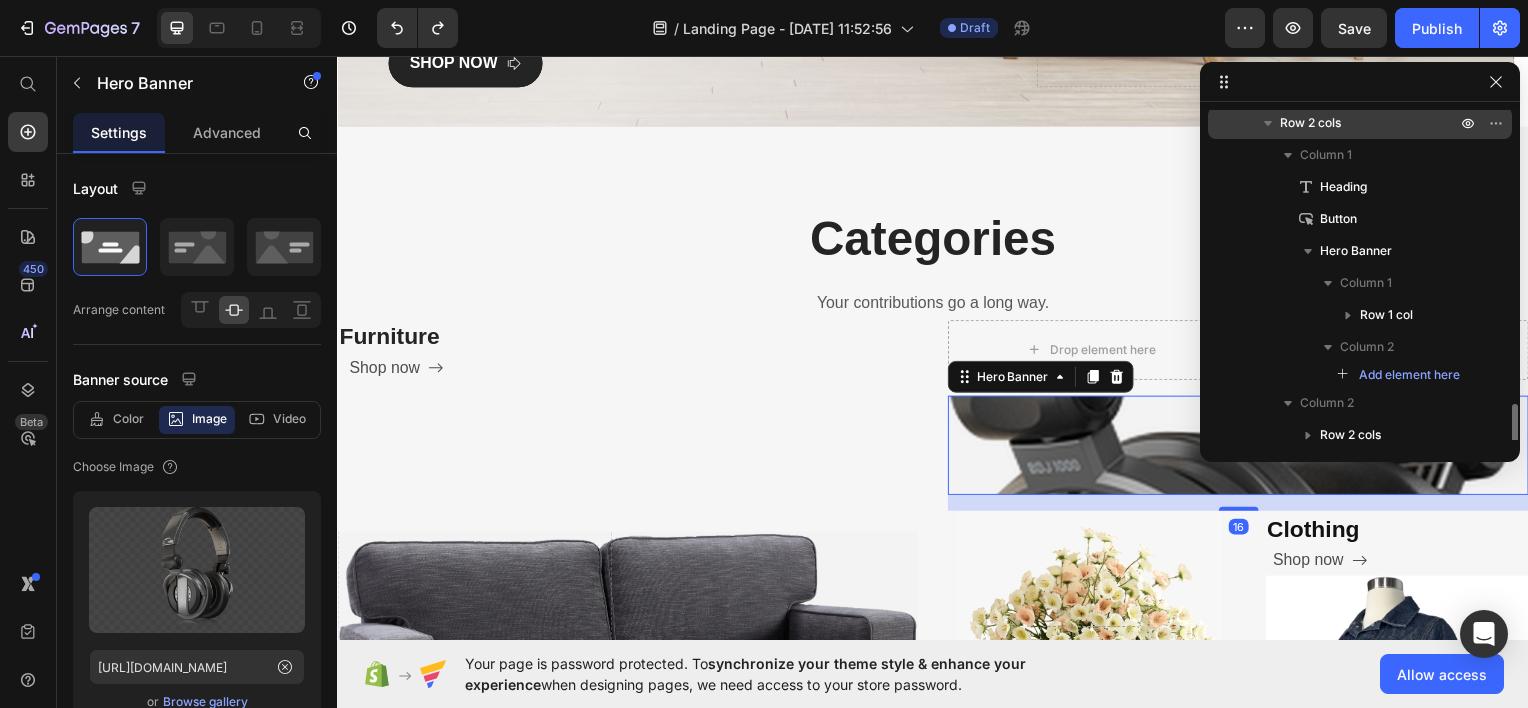 scroll, scrollTop: 338, scrollLeft: 0, axis: vertical 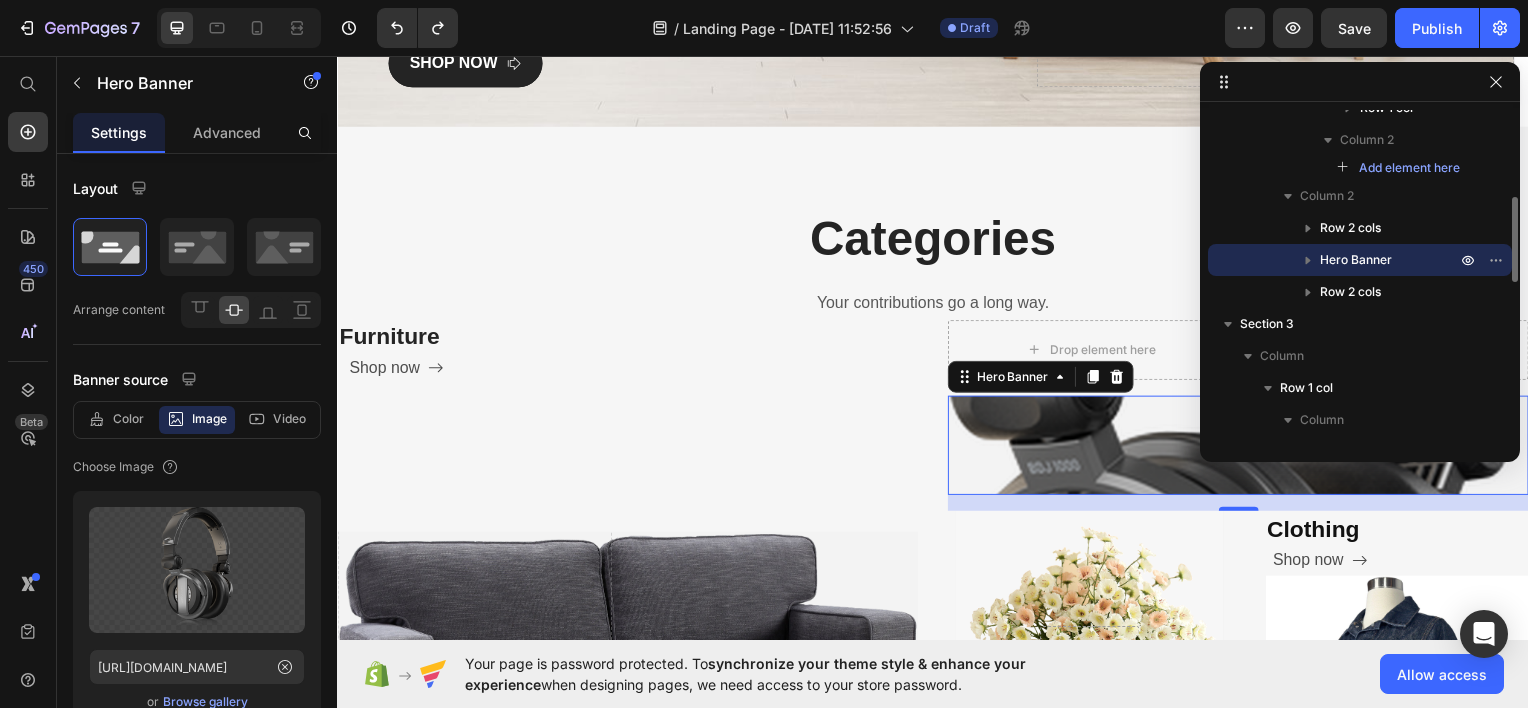 click 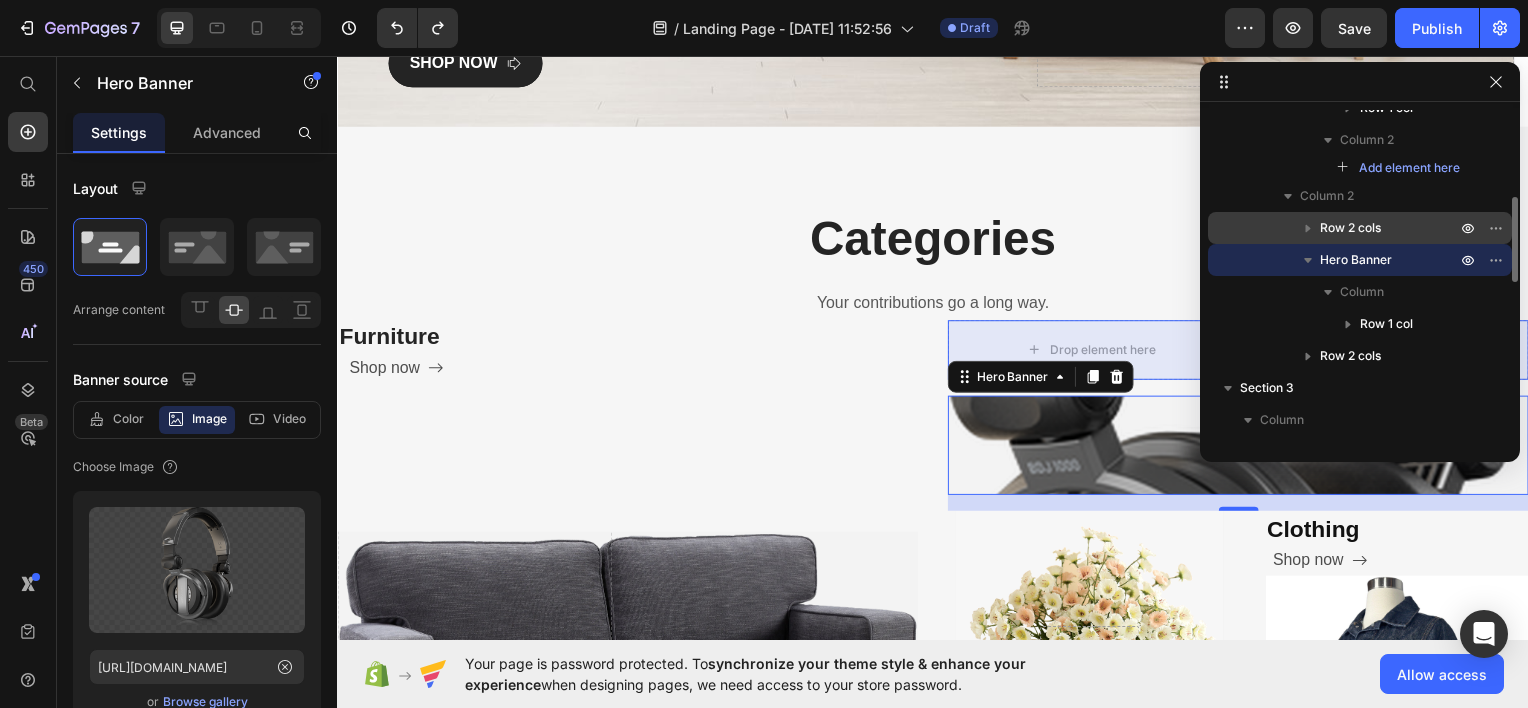 click 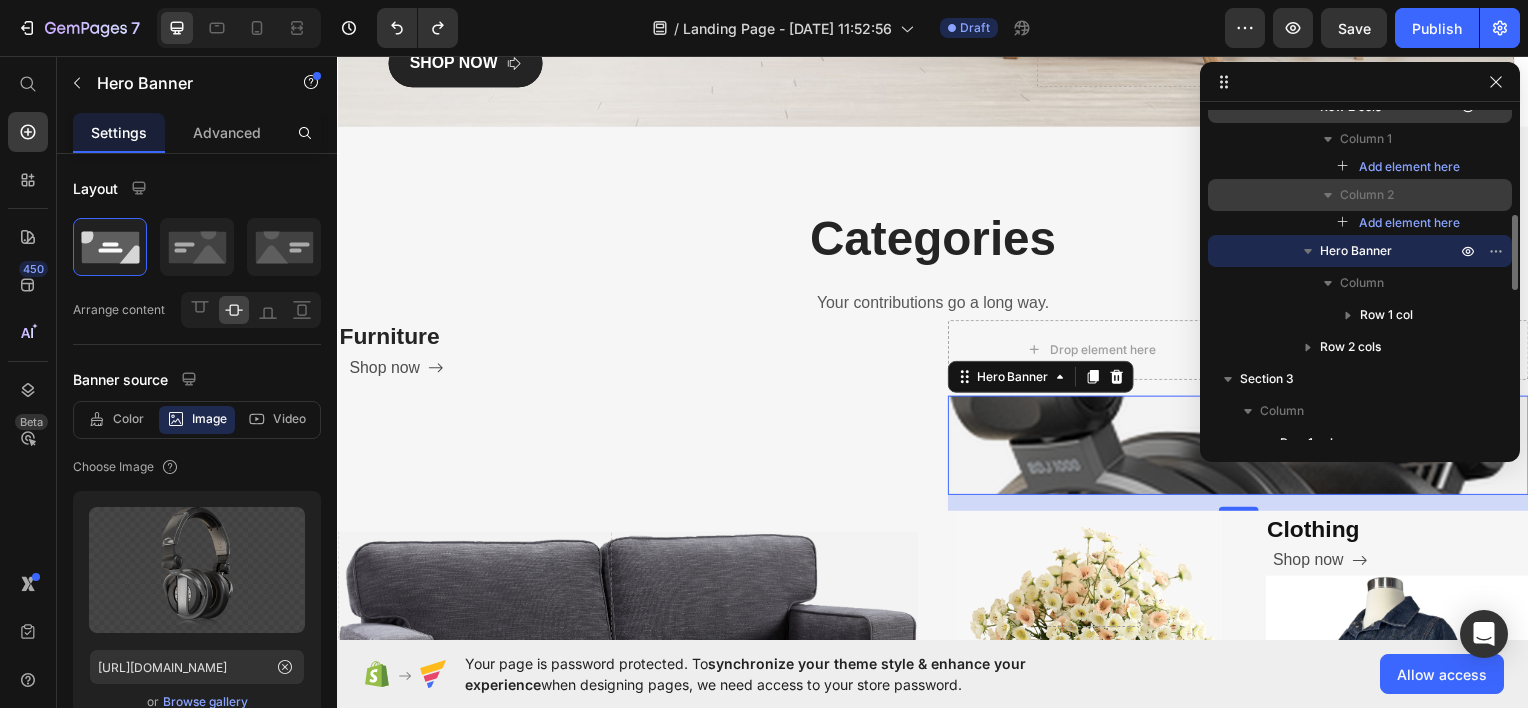 scroll, scrollTop: 460, scrollLeft: 0, axis: vertical 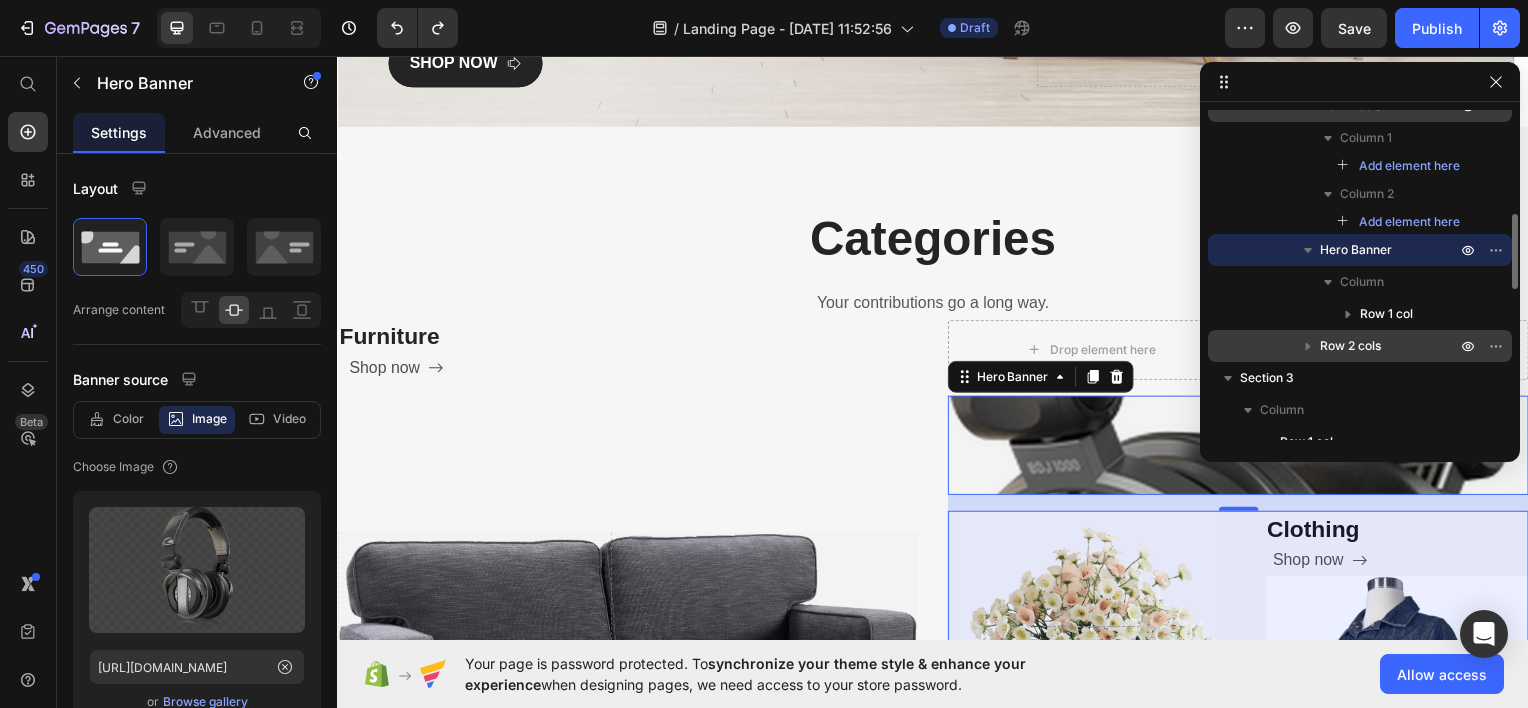 click 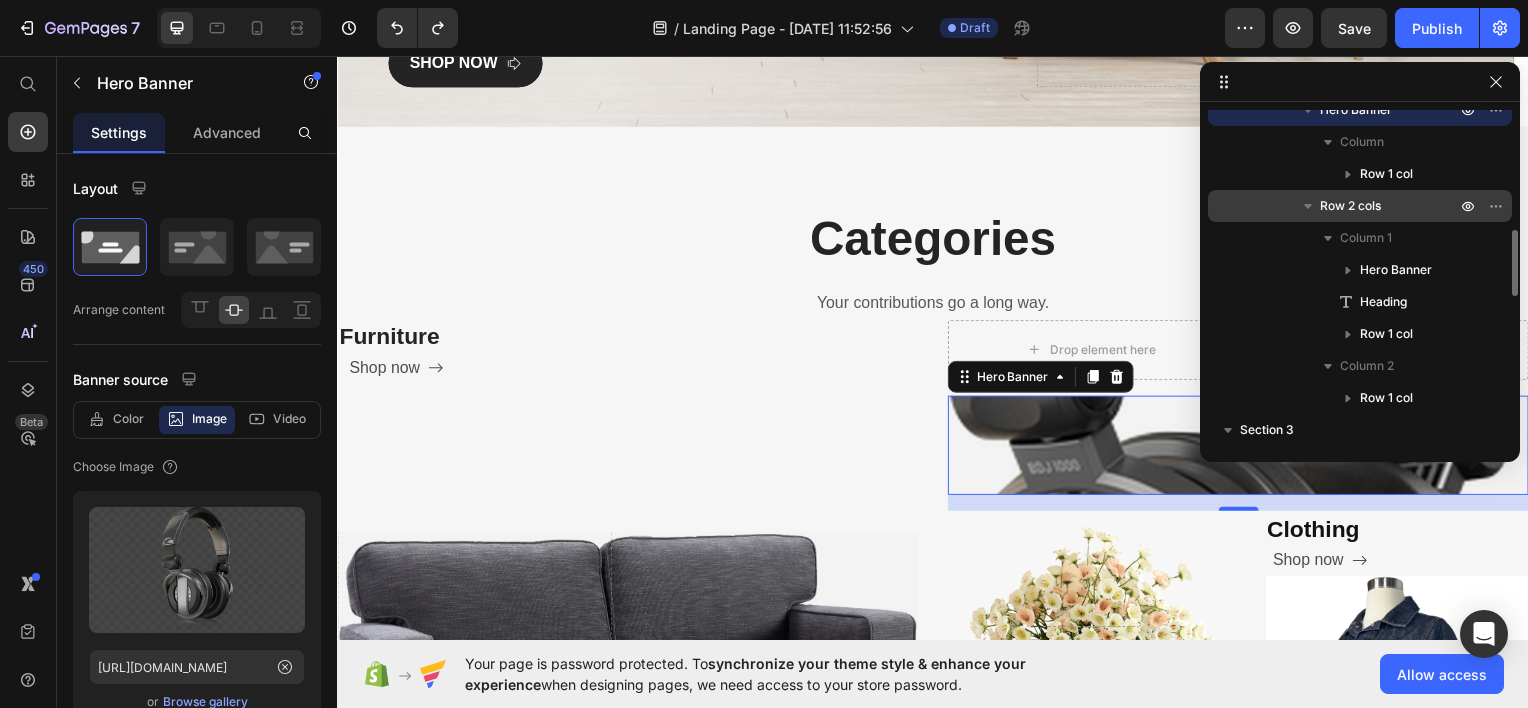 scroll, scrollTop: 600, scrollLeft: 0, axis: vertical 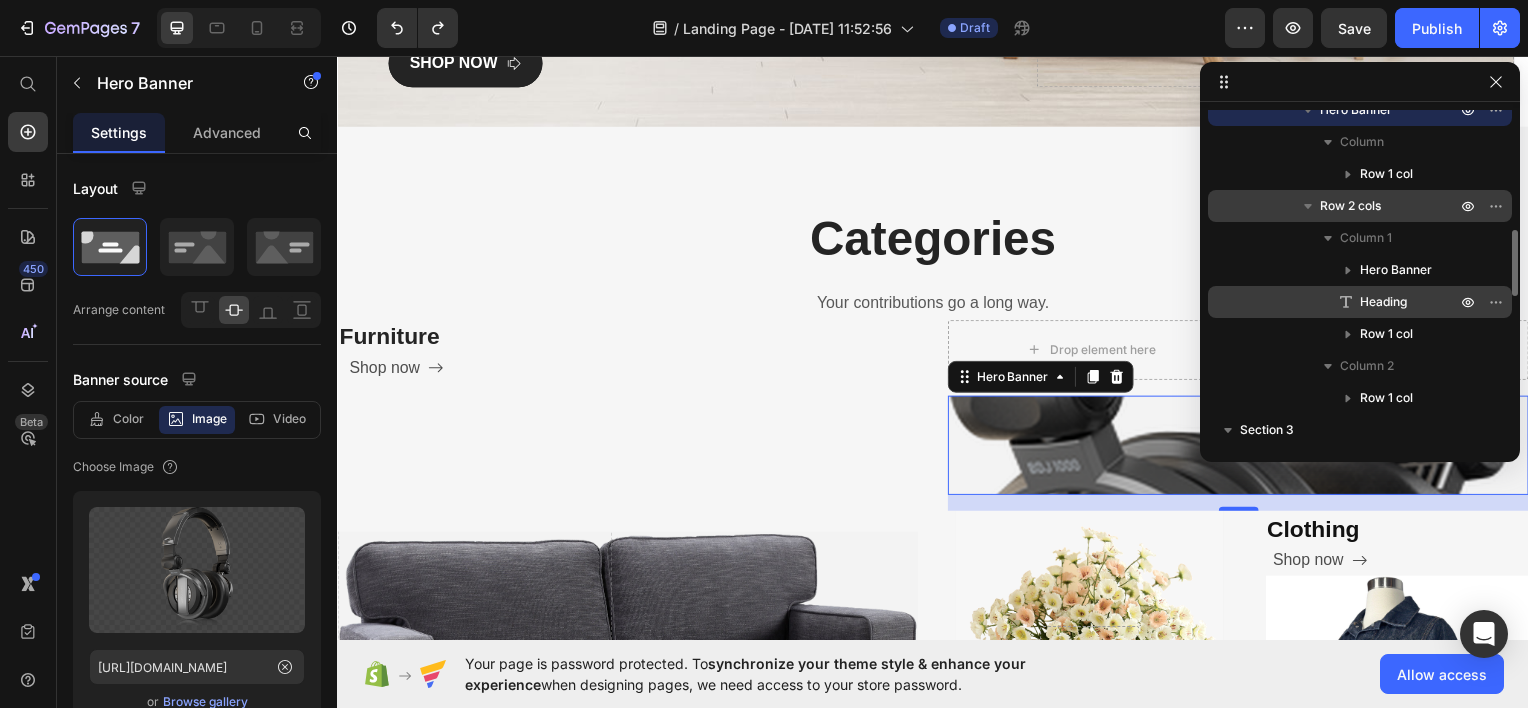 click on "Heading" at bounding box center [1383, 302] 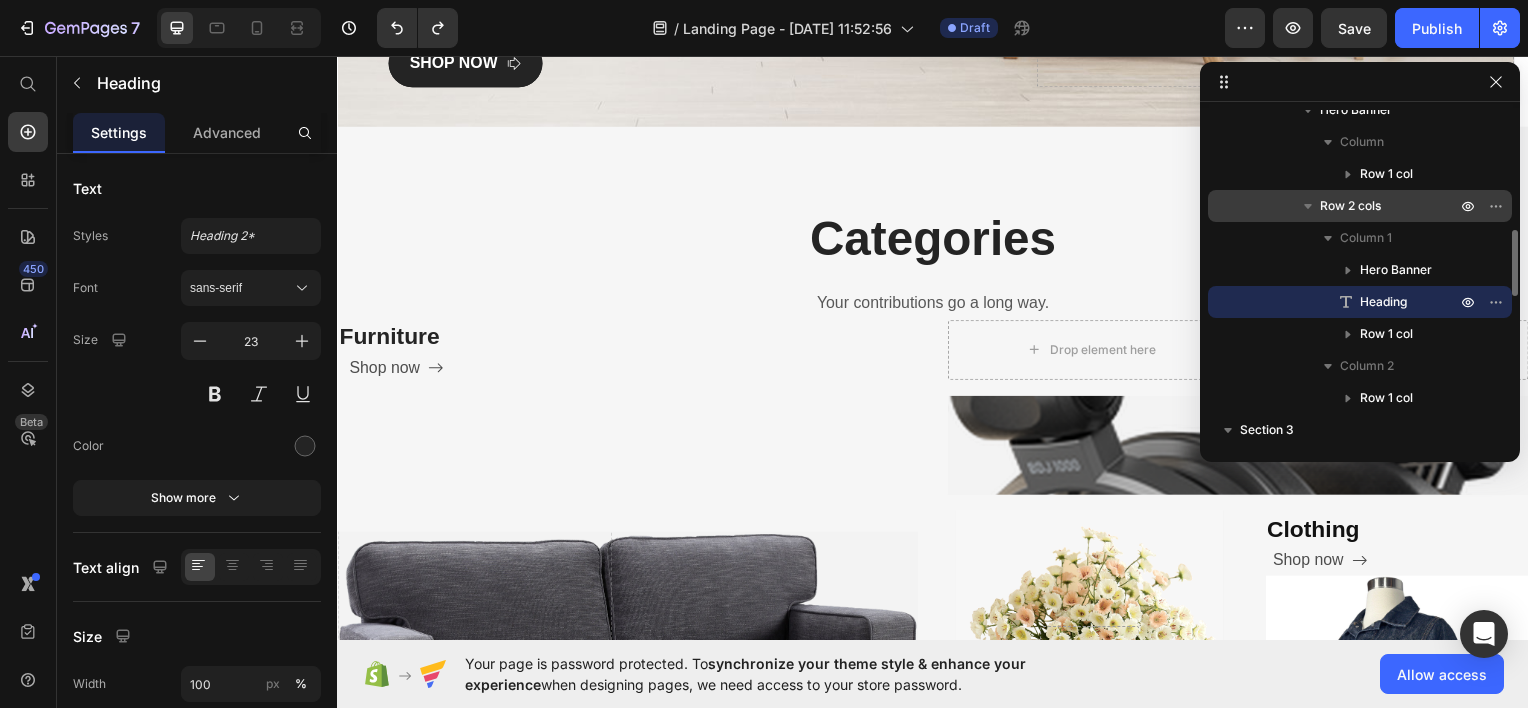 scroll, scrollTop: 1152, scrollLeft: 0, axis: vertical 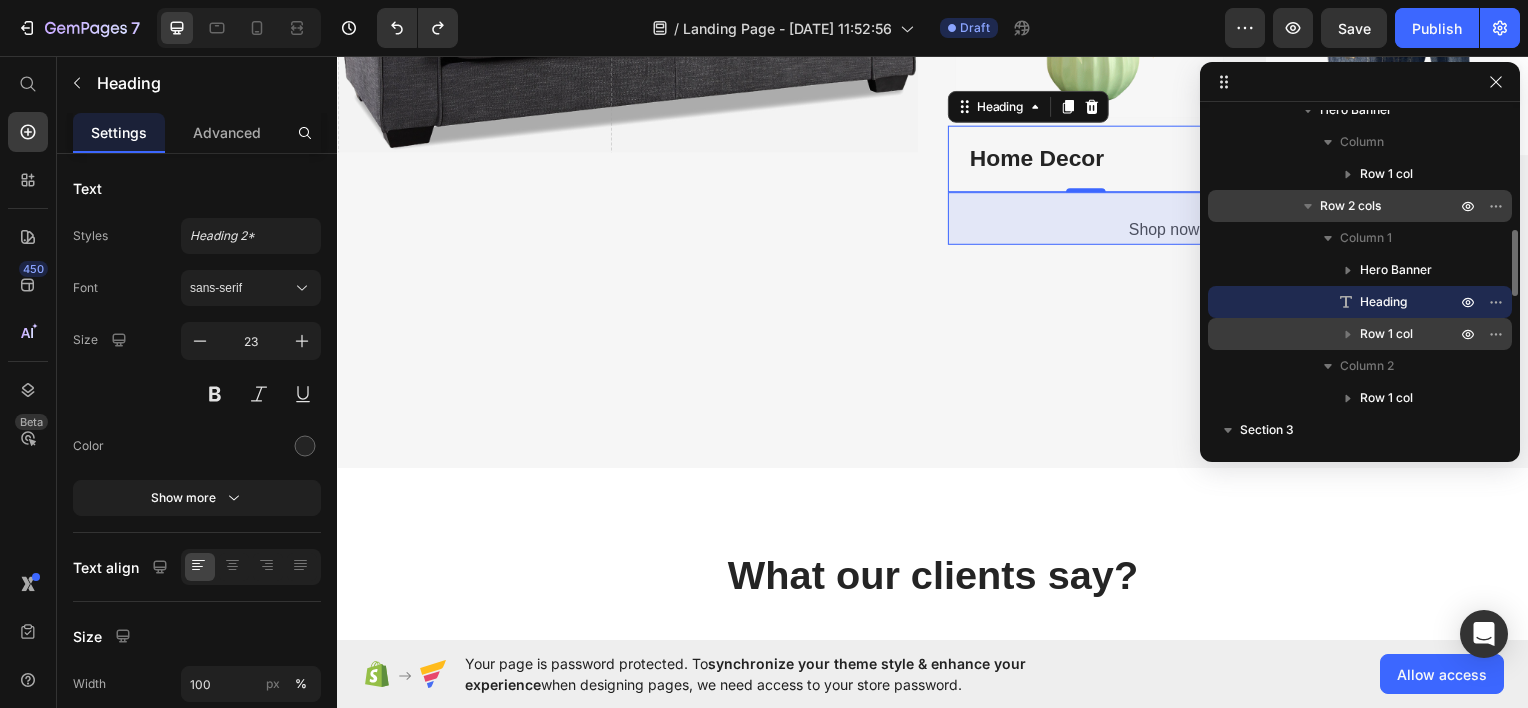 click 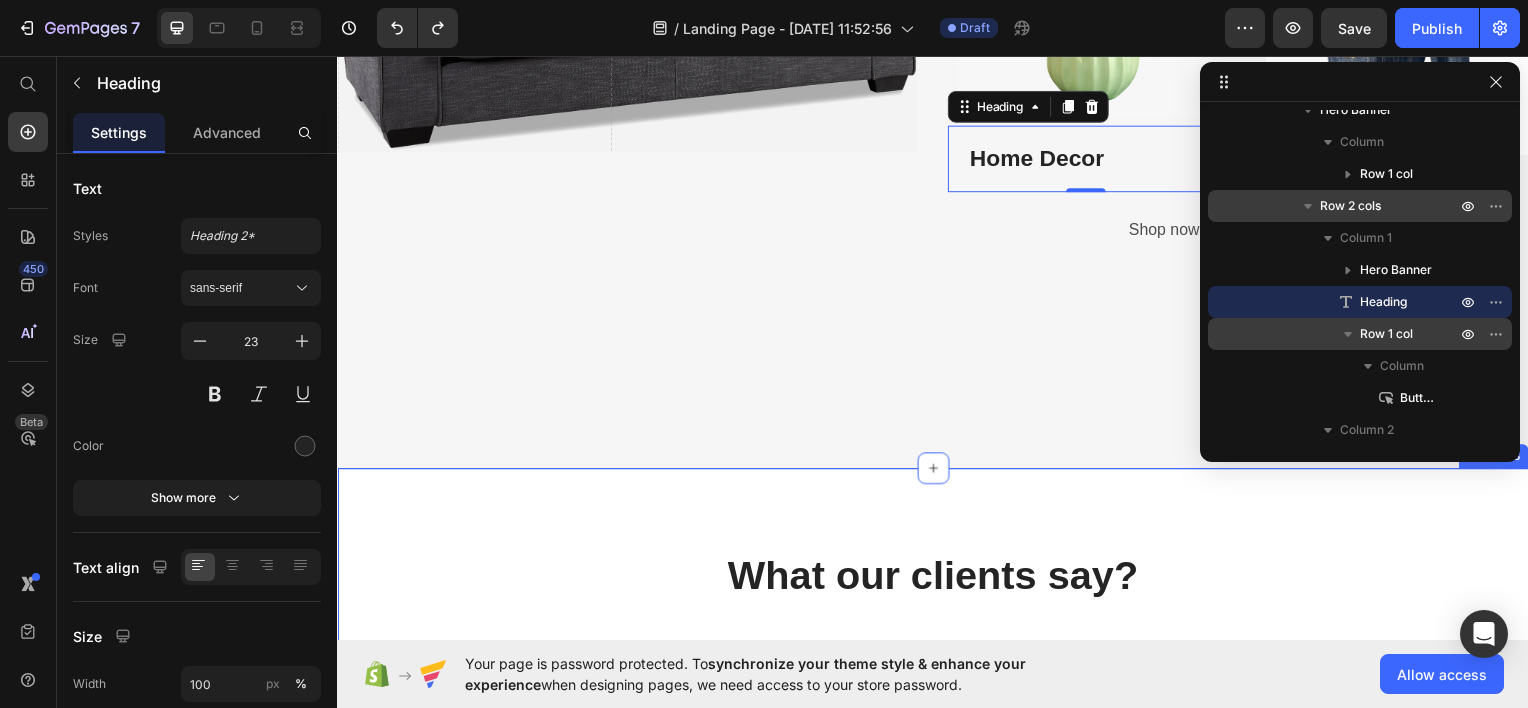 click on "What our clients say? Heading                Icon                Icon                Icon                Icon
Icon Icon List Hoz Work well for my problem feet Text block "This drink has become one of my  favorite things, and I haverecommended it to a lot of people." Text block - Timothy A. Text block Row Hero Banner                Icon                Icon                Icon                Icon
Icon Icon List Hoz Work well for my problem feet Text block "This drink has become one of my  favorite things, and I haverecommended it to a lot of people." Text block - Olivia P. Text block Row Hero Banner                Icon                Icon                Icon                Icon
Icon Icon List Hoz You're walking on a cloud! Text block "Love it! Great for summer! Good taste, it really owns up to its name “sparkling”, cold with bubbles and lime flavor." Text block - Ryan S. Text block Row Hero Banner Carousel Row Section 3" at bounding box center (937, 857) 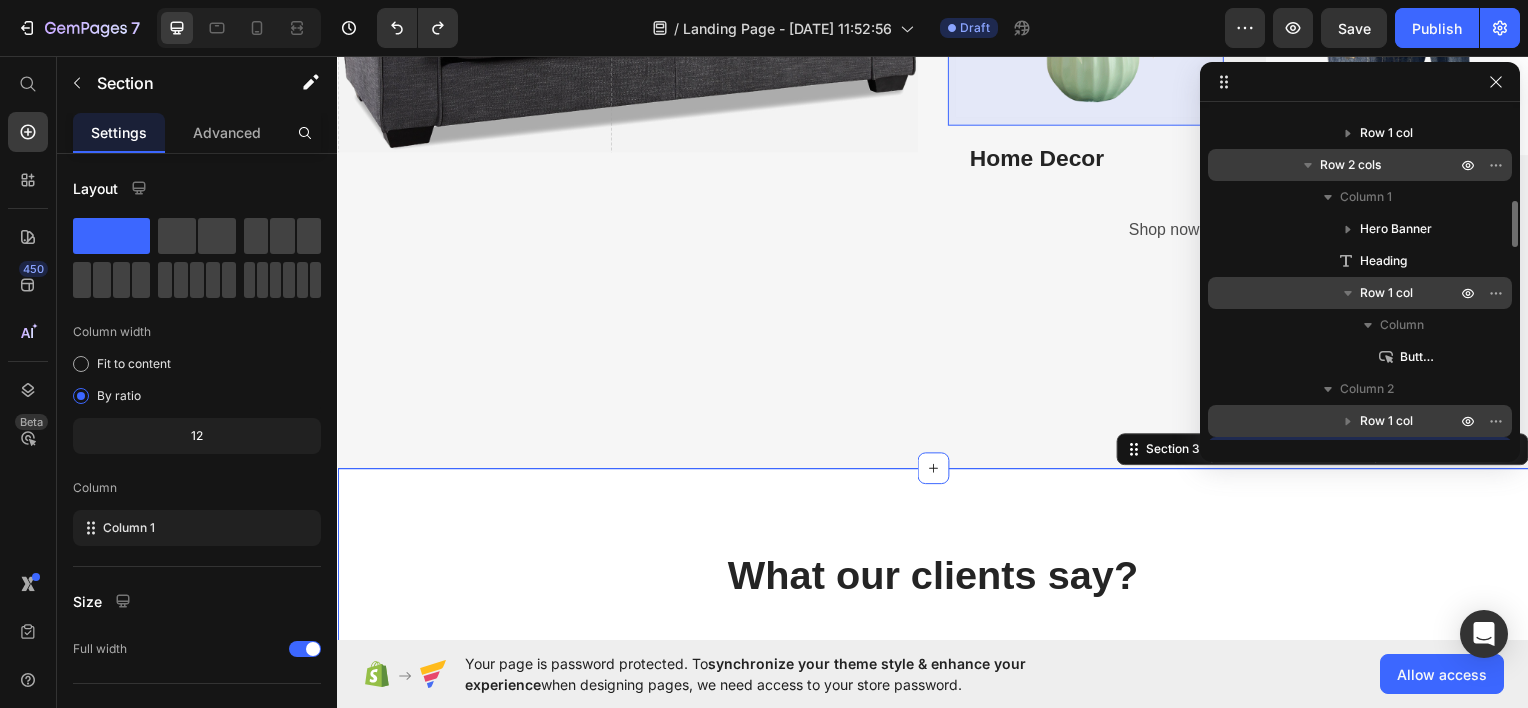 scroll, scrollTop: 620, scrollLeft: 0, axis: vertical 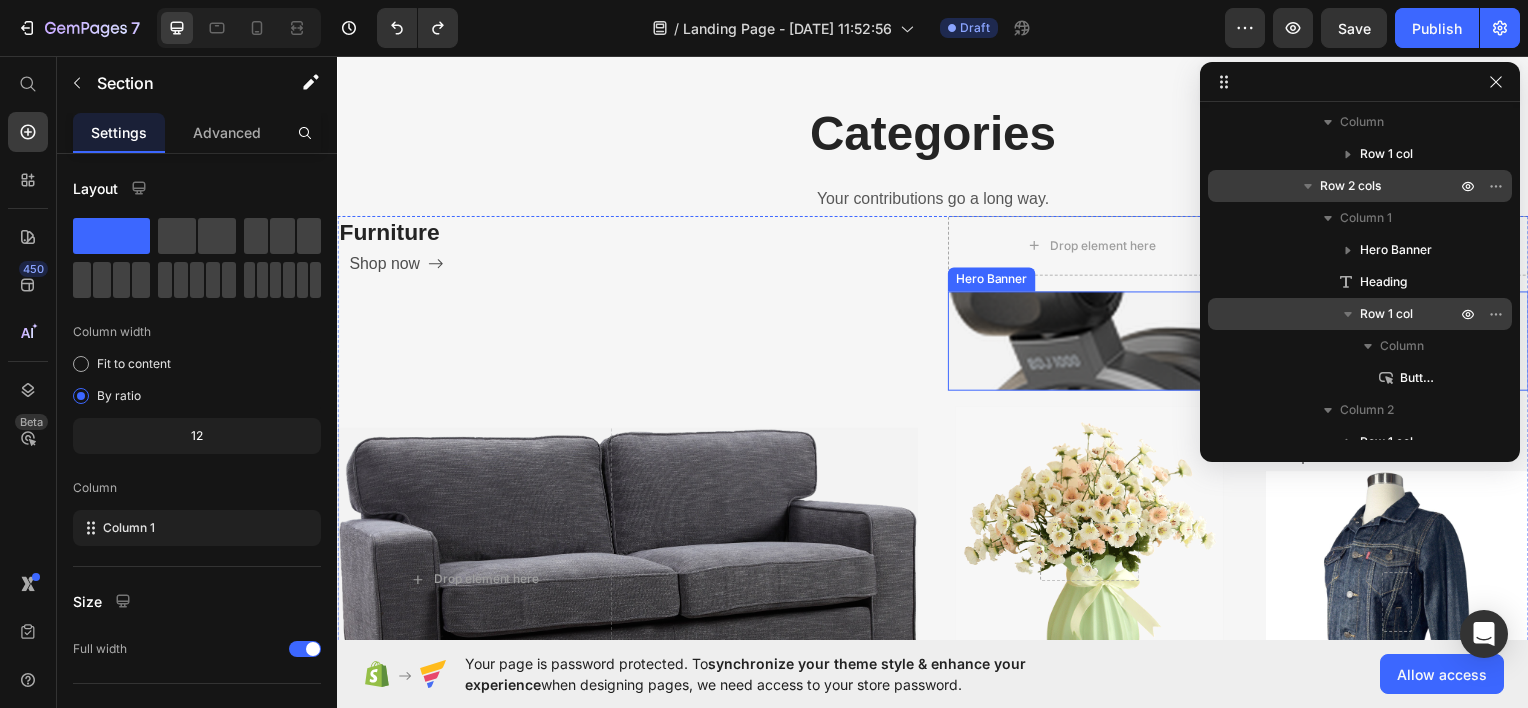 click at bounding box center (1244, 342) 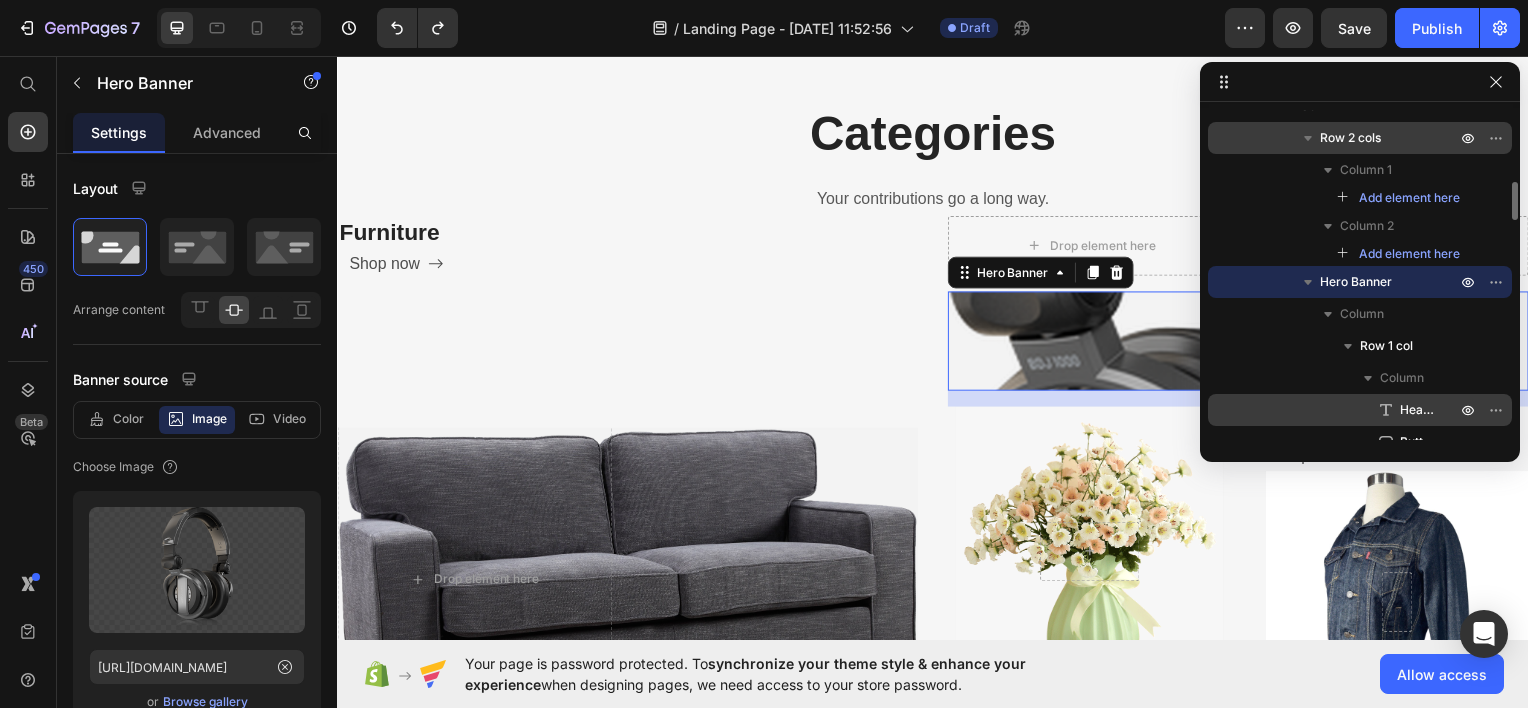 click on "Heading" at bounding box center (1418, 410) 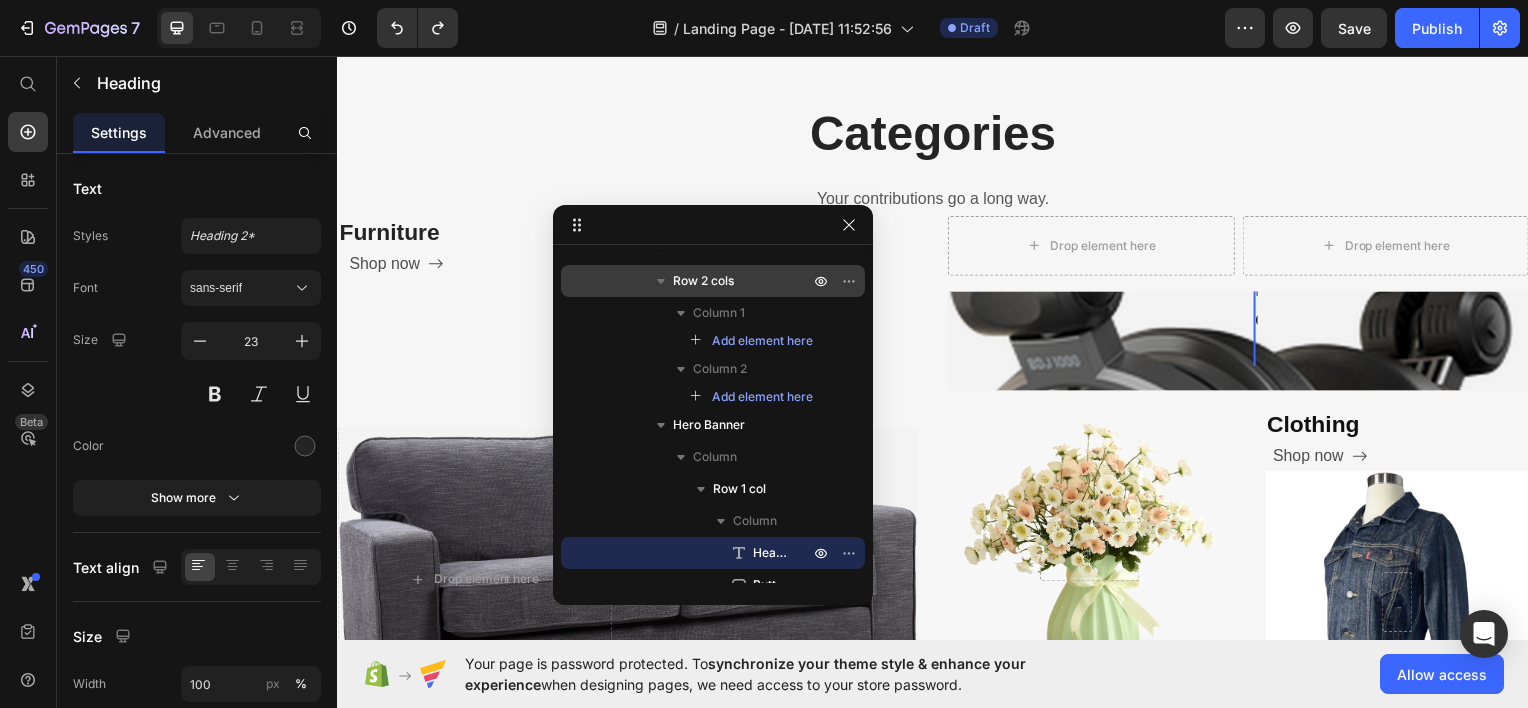 drag, startPoint x: 1327, startPoint y: 77, endPoint x: 672, endPoint y: 218, distance: 670.00446 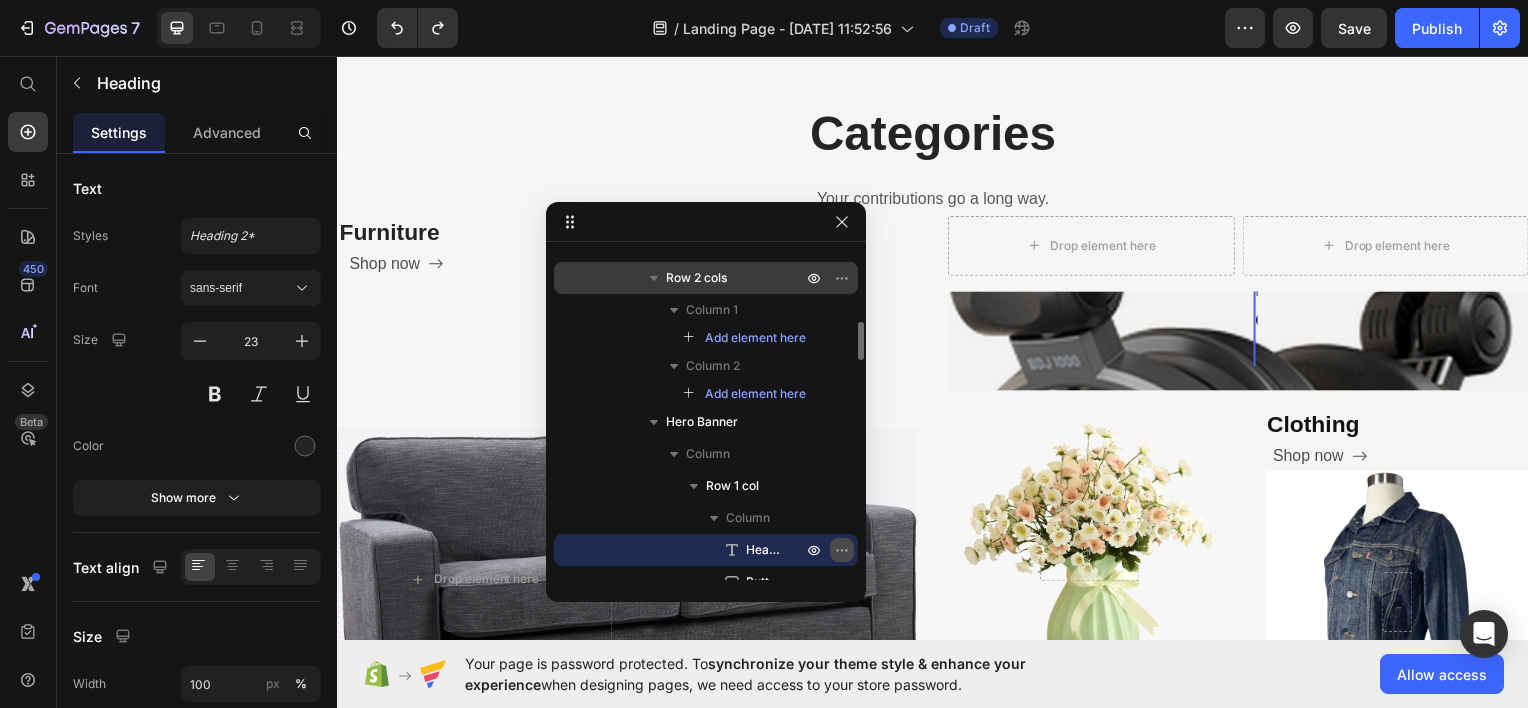 click 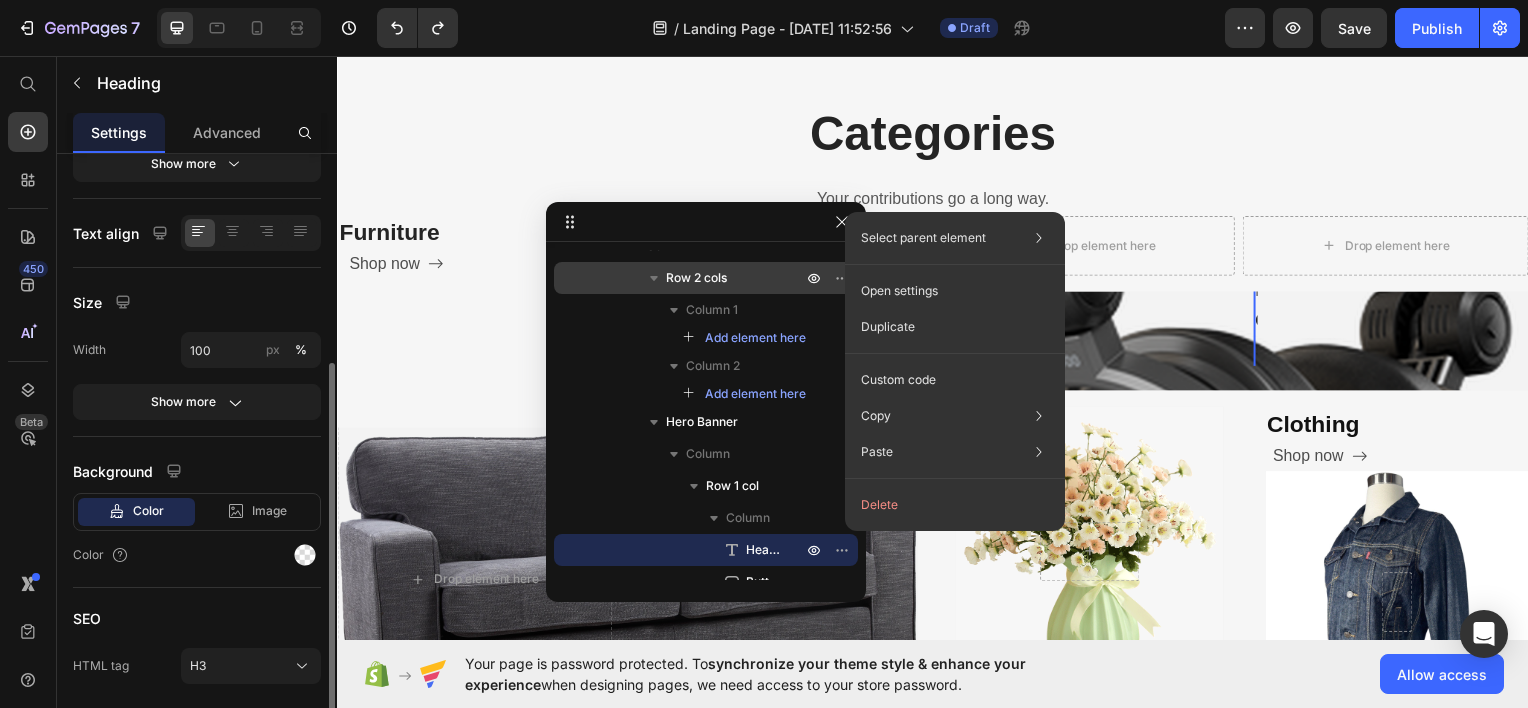 scroll, scrollTop: 338, scrollLeft: 0, axis: vertical 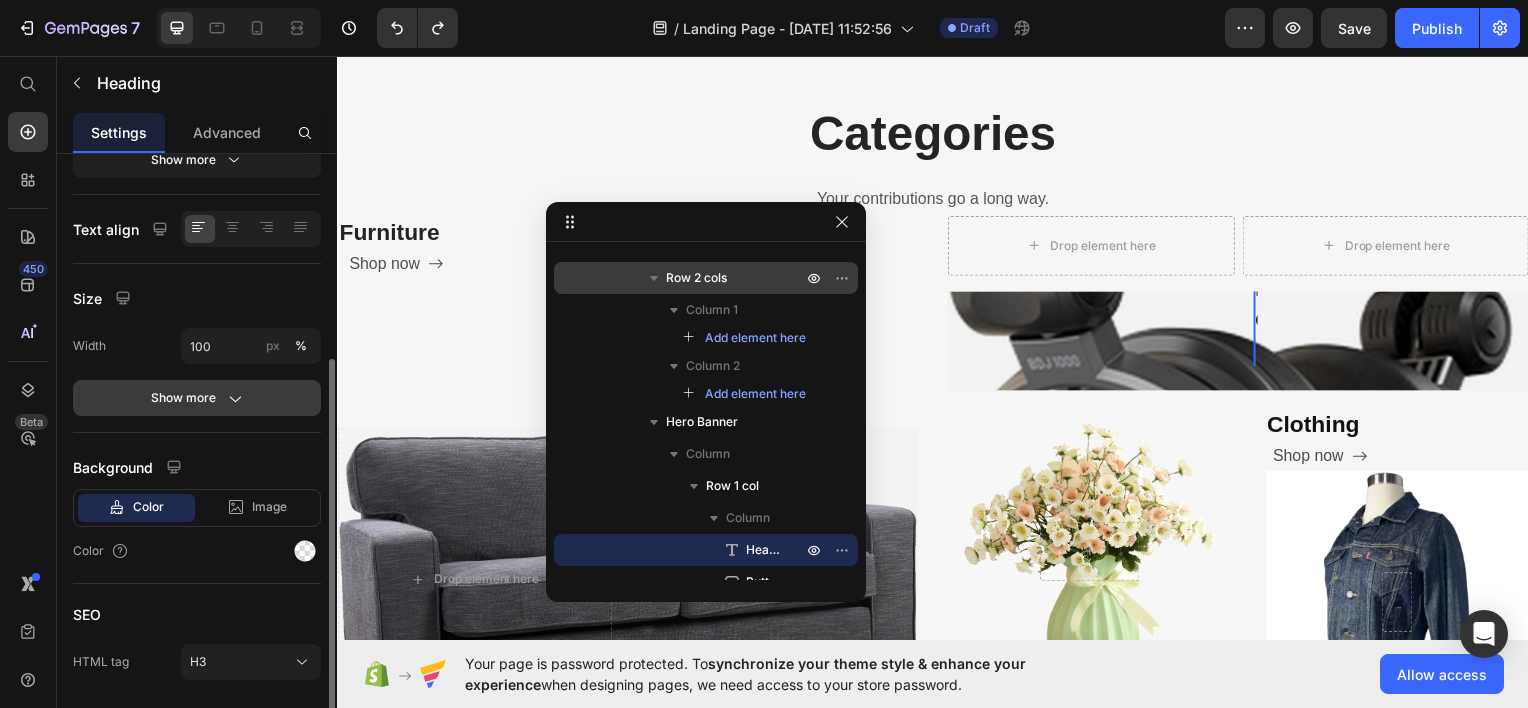 click 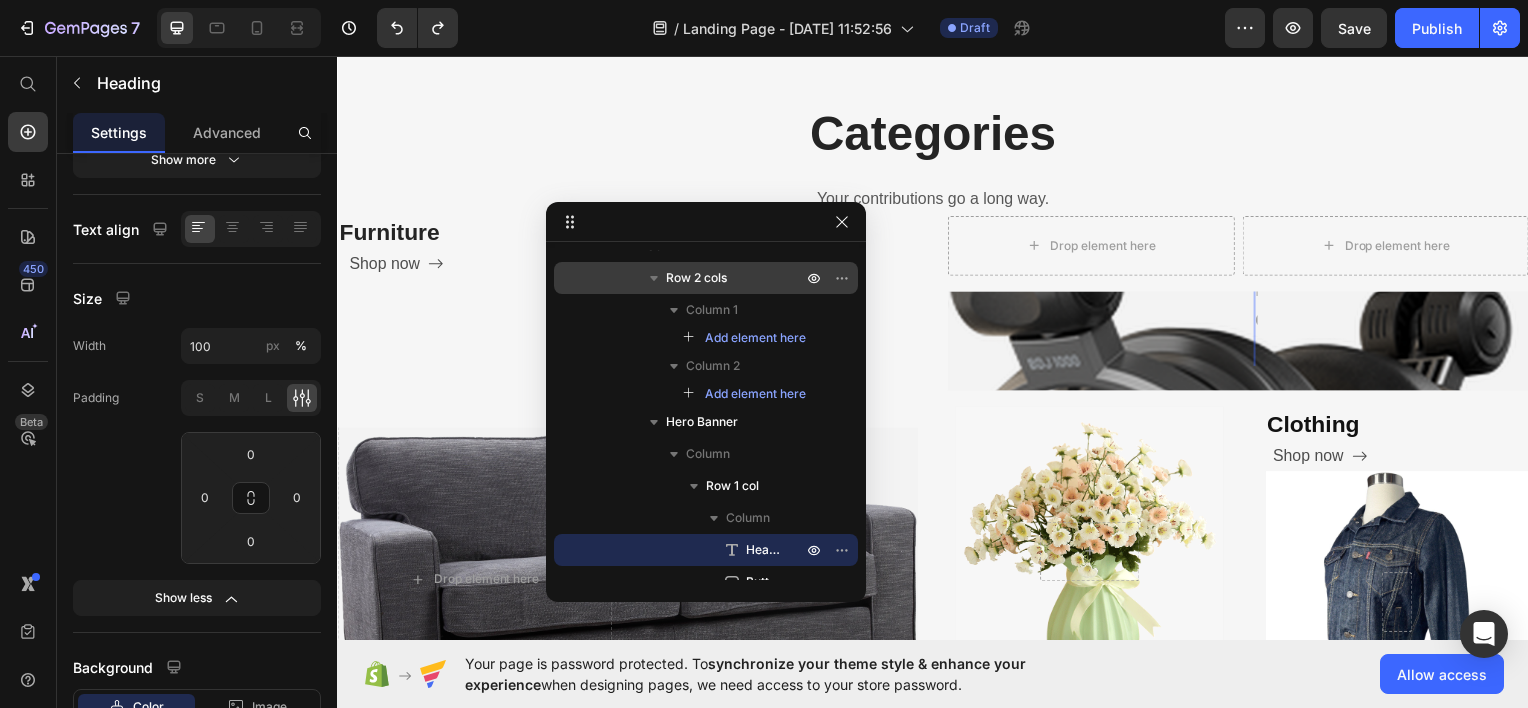 scroll, scrollTop: 312, scrollLeft: 0, axis: vertical 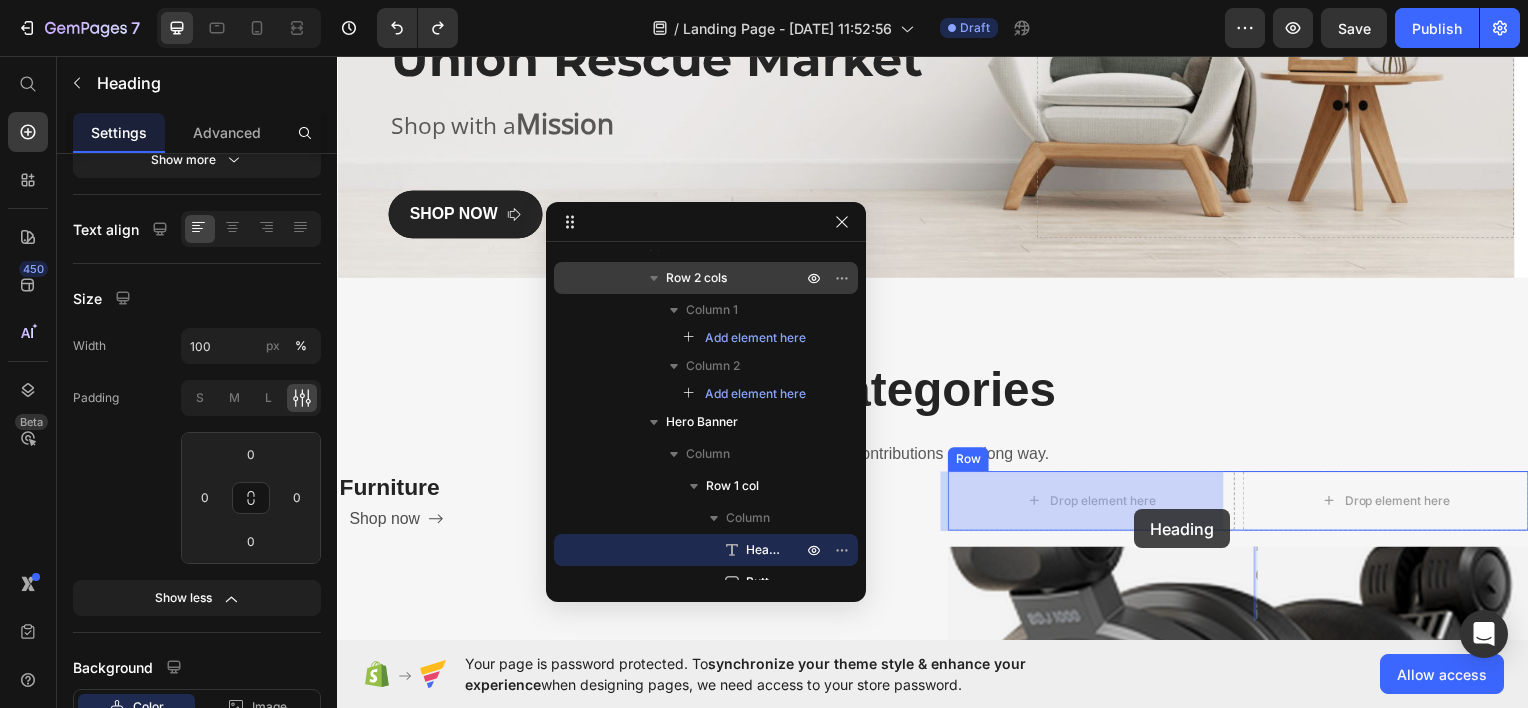 drag, startPoint x: 1251, startPoint y: 327, endPoint x: 1140, endPoint y: 512, distance: 215.74522 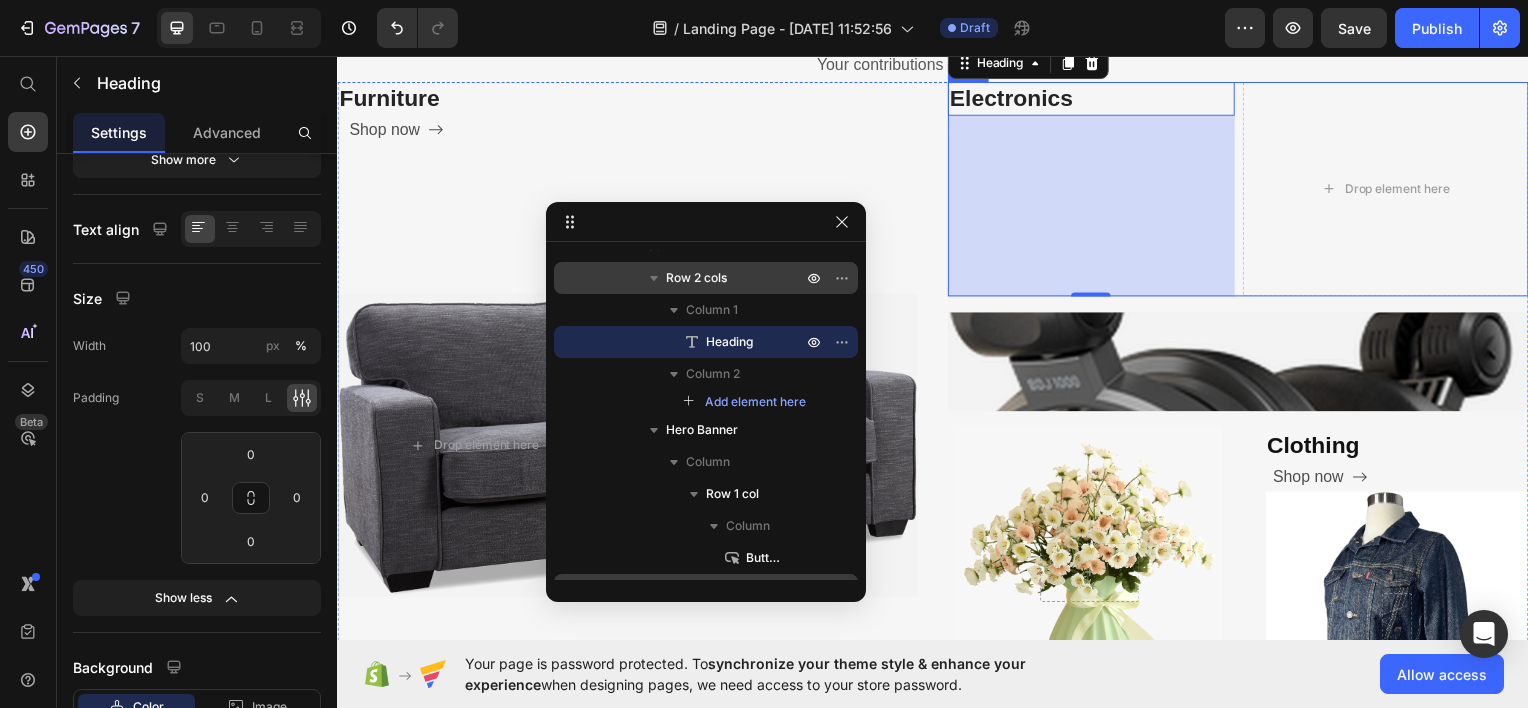 scroll, scrollTop: 705, scrollLeft: 0, axis: vertical 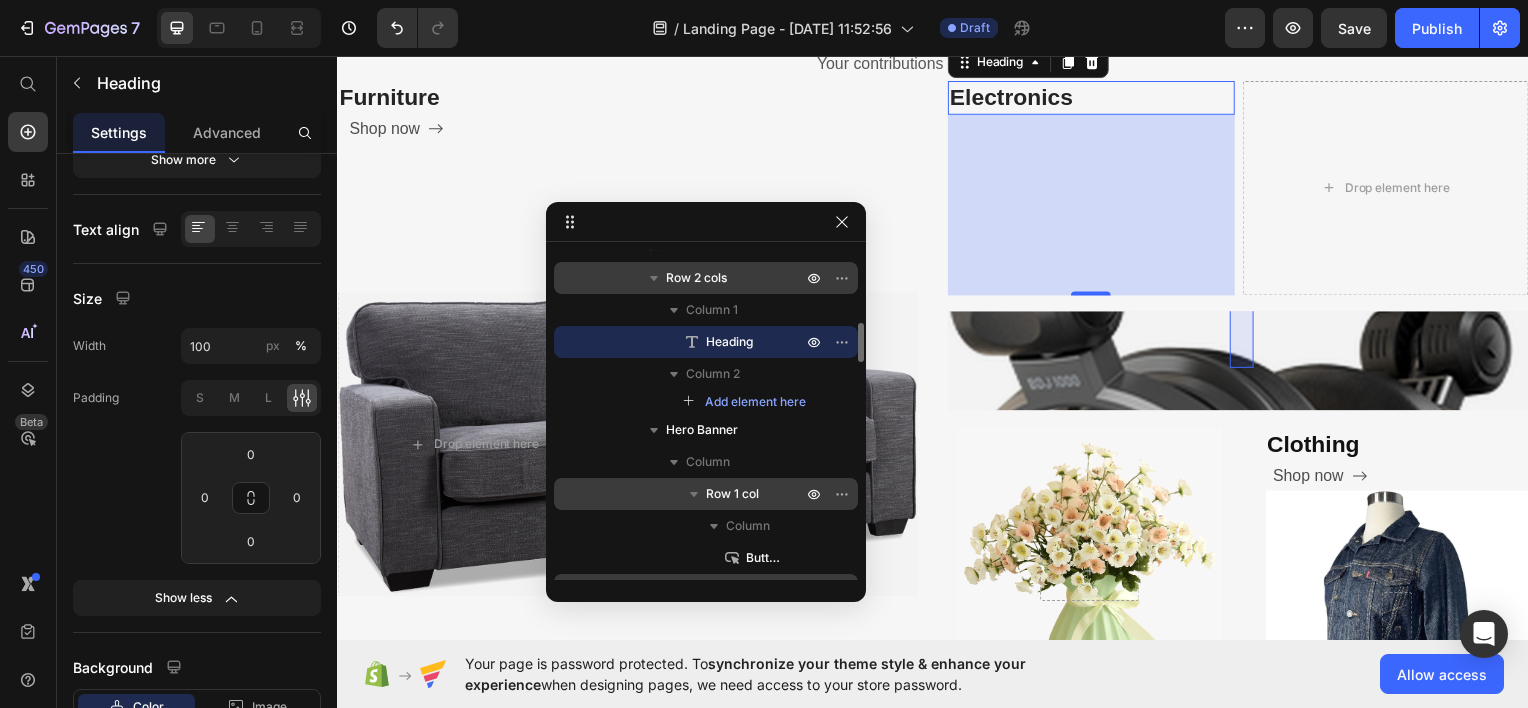 click on "Row 1 col" at bounding box center [732, 494] 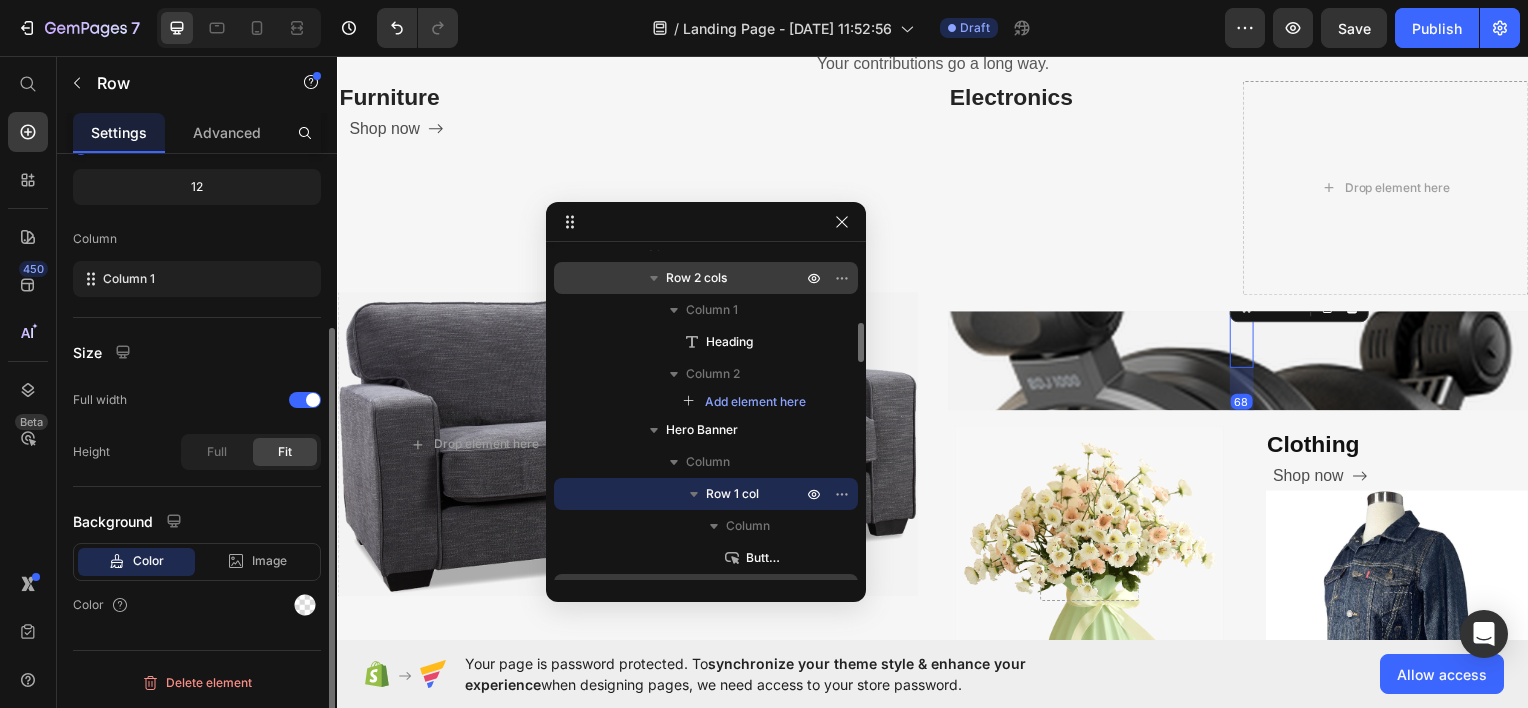 scroll, scrollTop: 0, scrollLeft: 0, axis: both 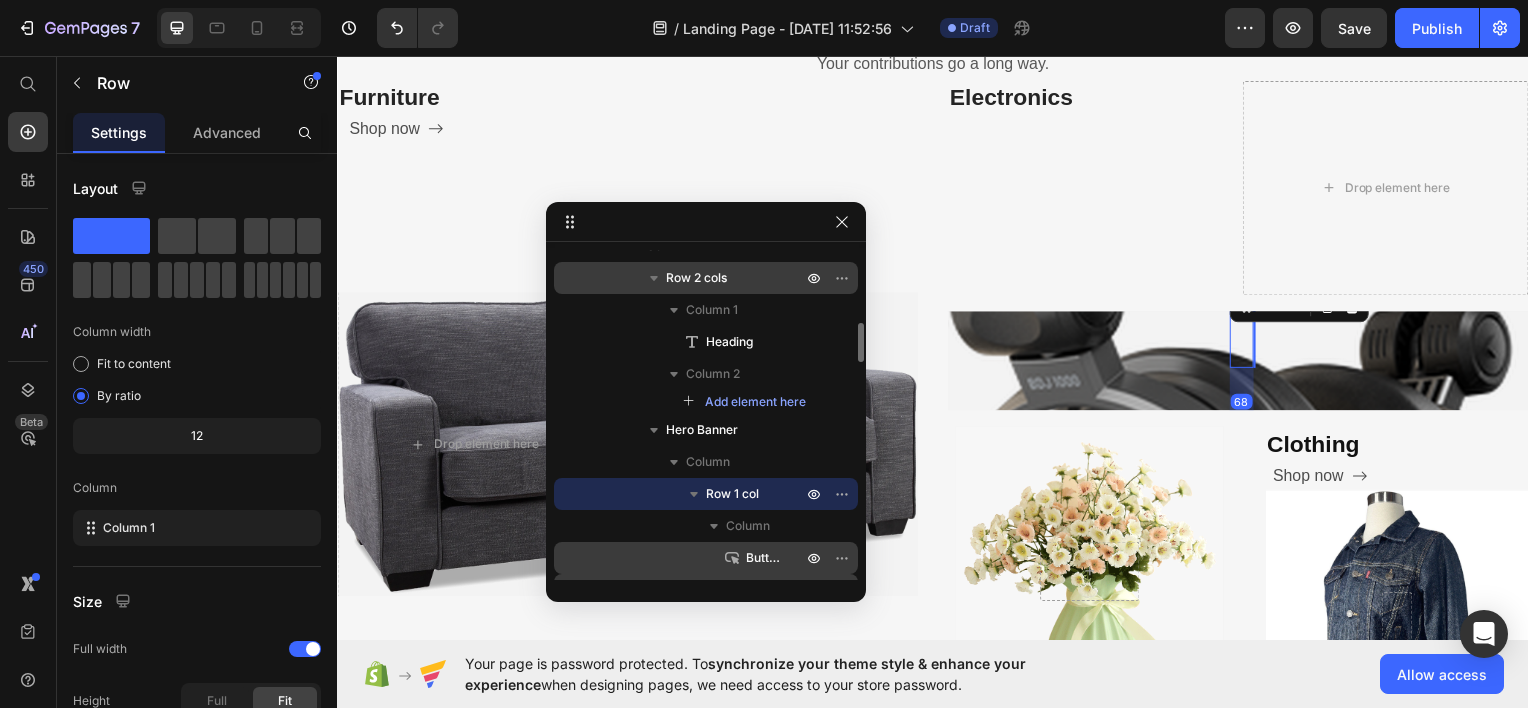 click on "Button" at bounding box center (764, 558) 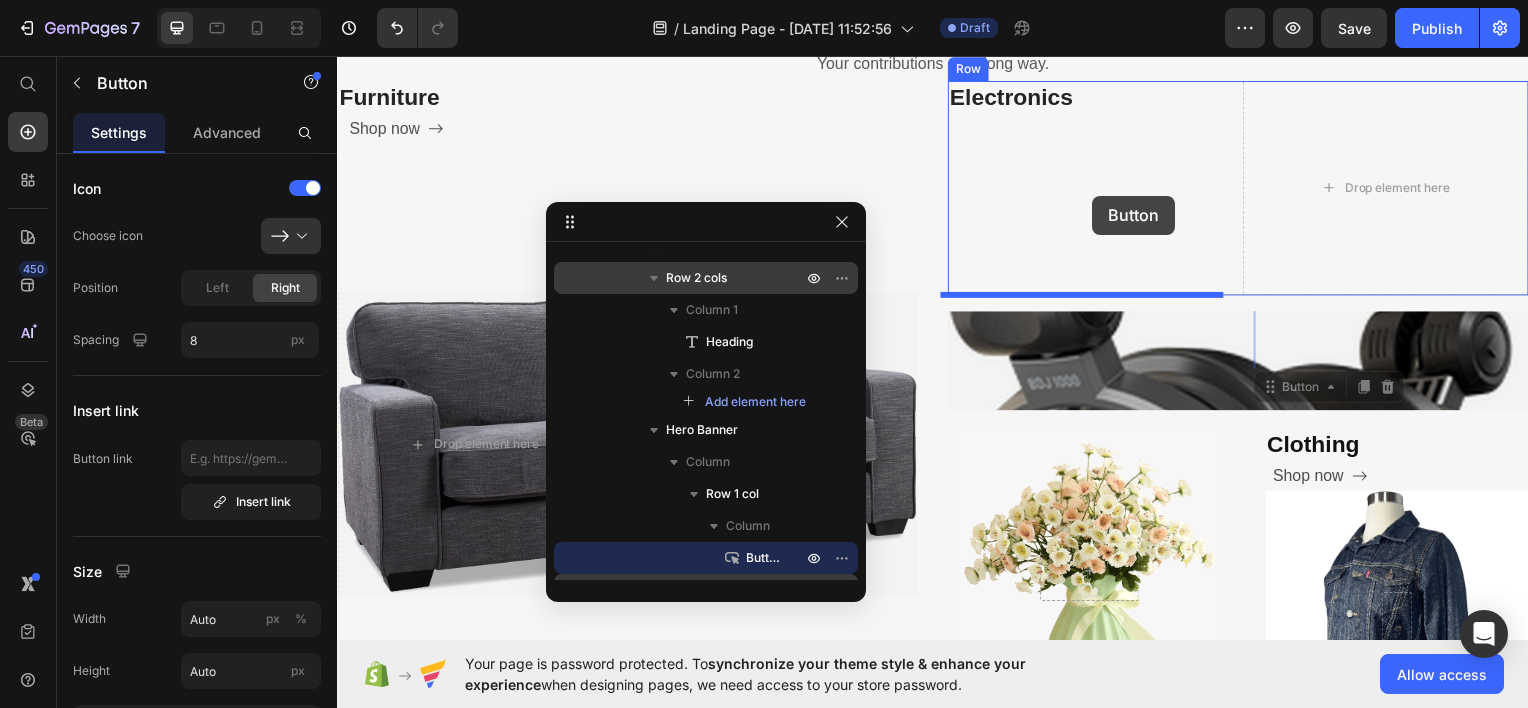 drag, startPoint x: 1286, startPoint y: 387, endPoint x: 1098, endPoint y: 196, distance: 268.00186 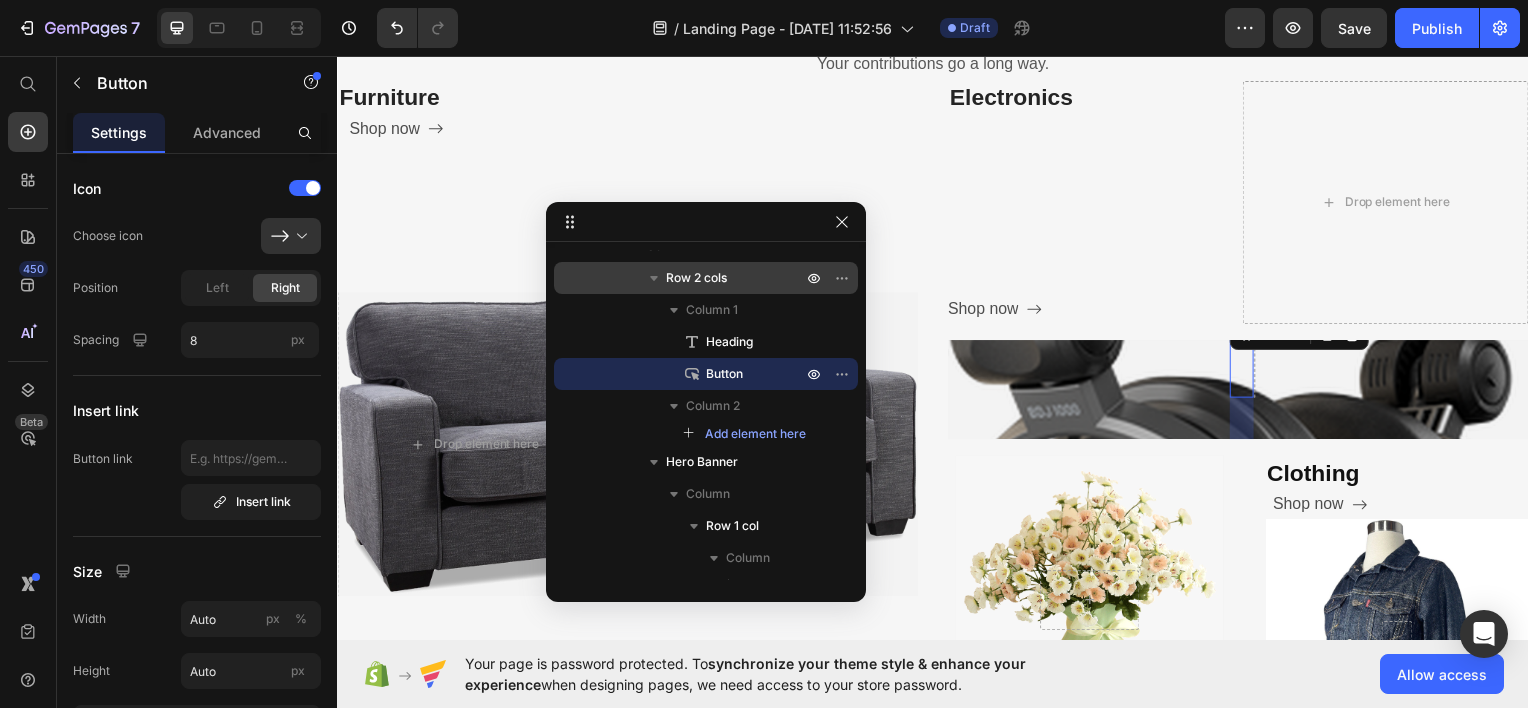 click on "Row   0" at bounding box center [1248, 357] 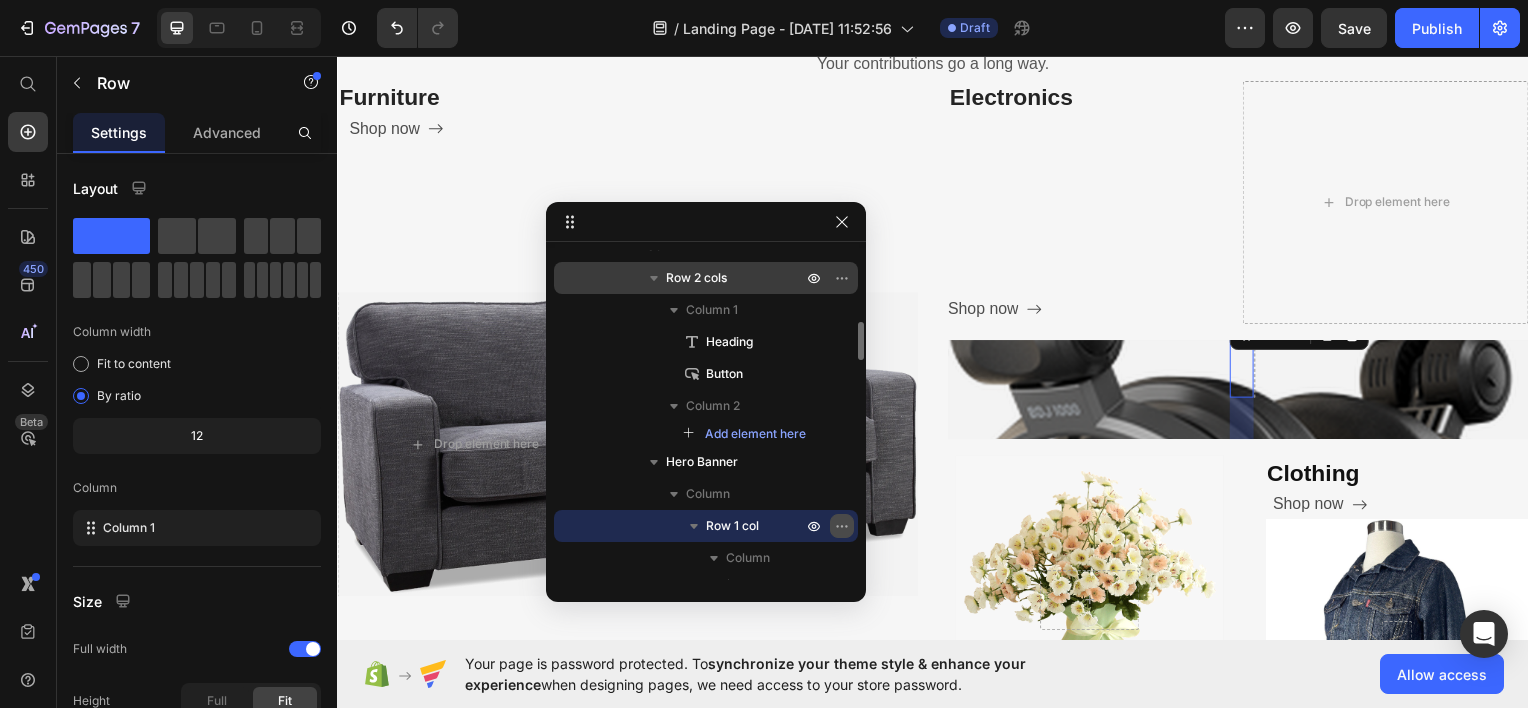 click 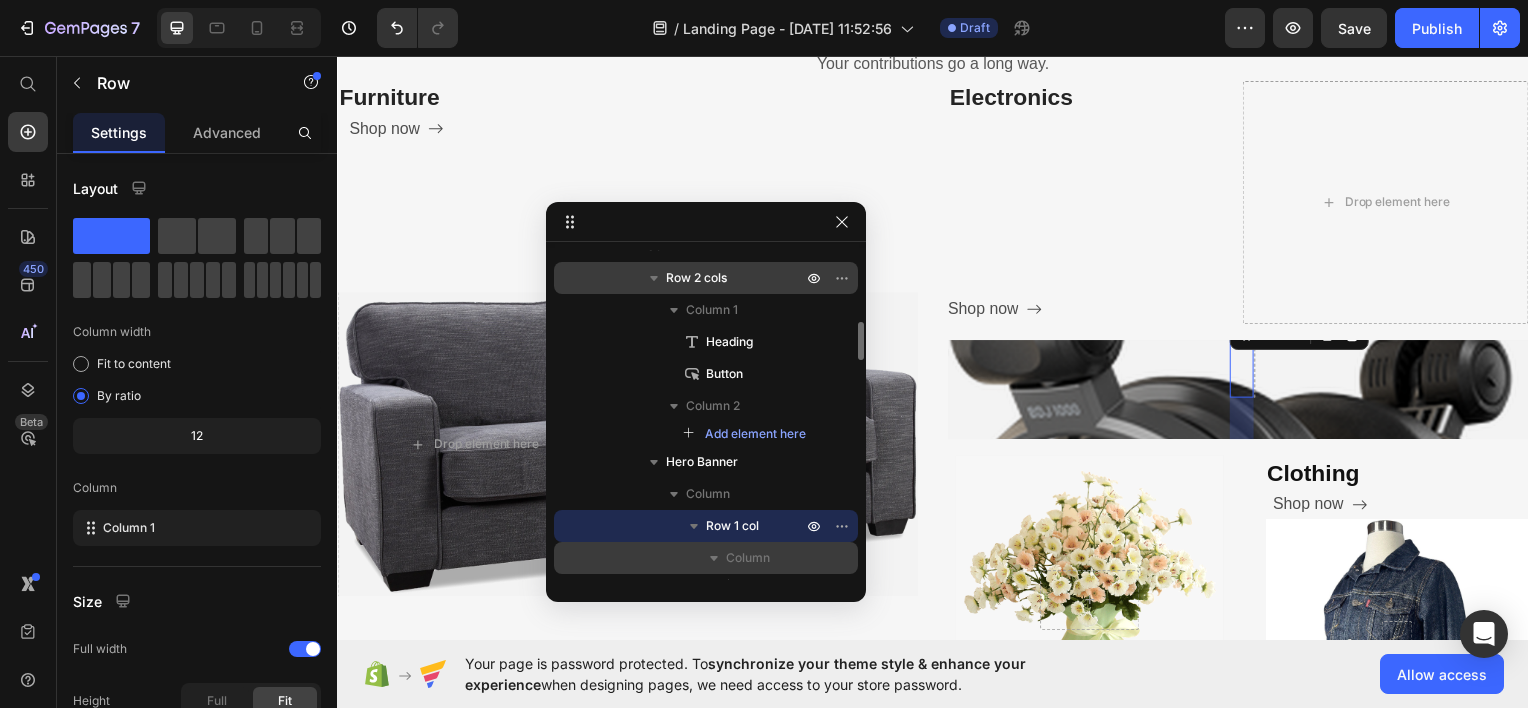 click on "Column" at bounding box center [748, 558] 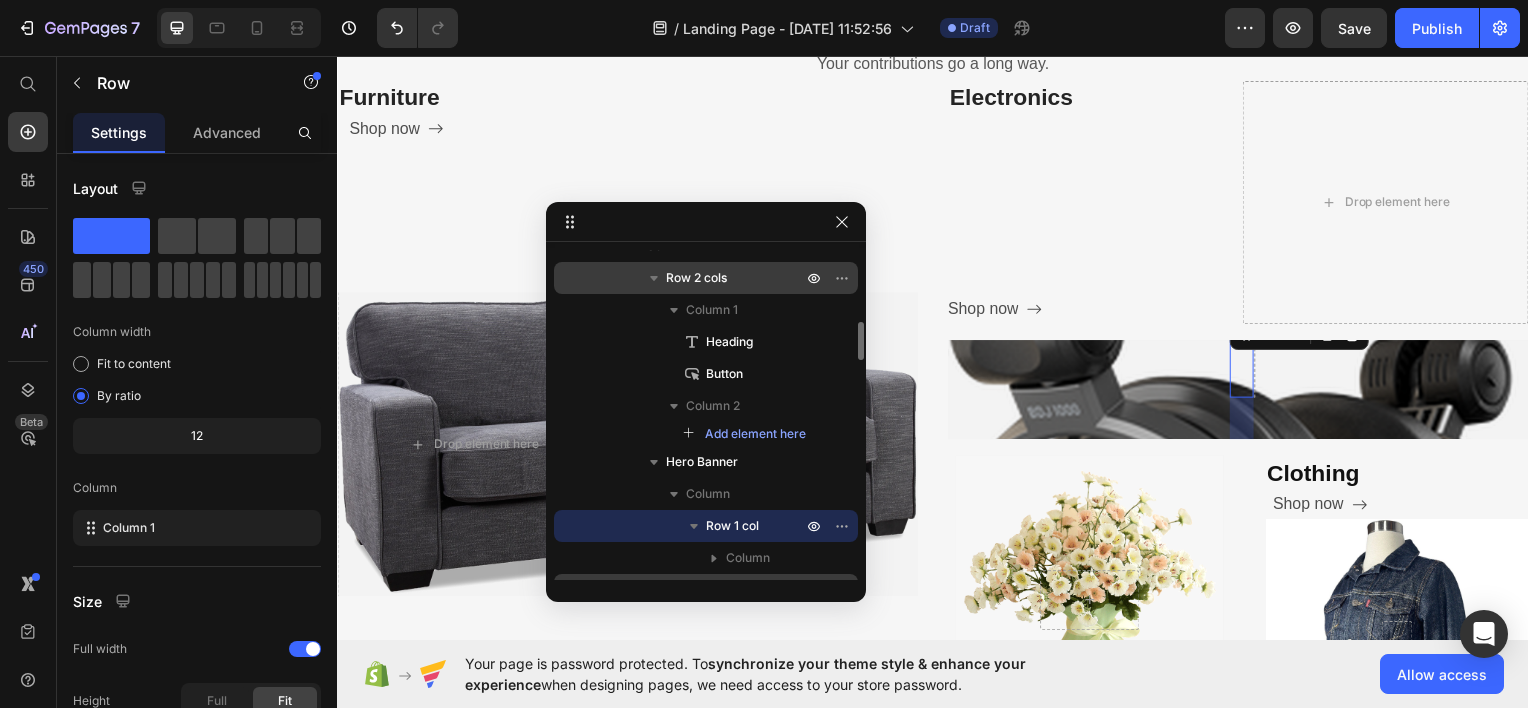 click on "Row 1 col" at bounding box center [732, 526] 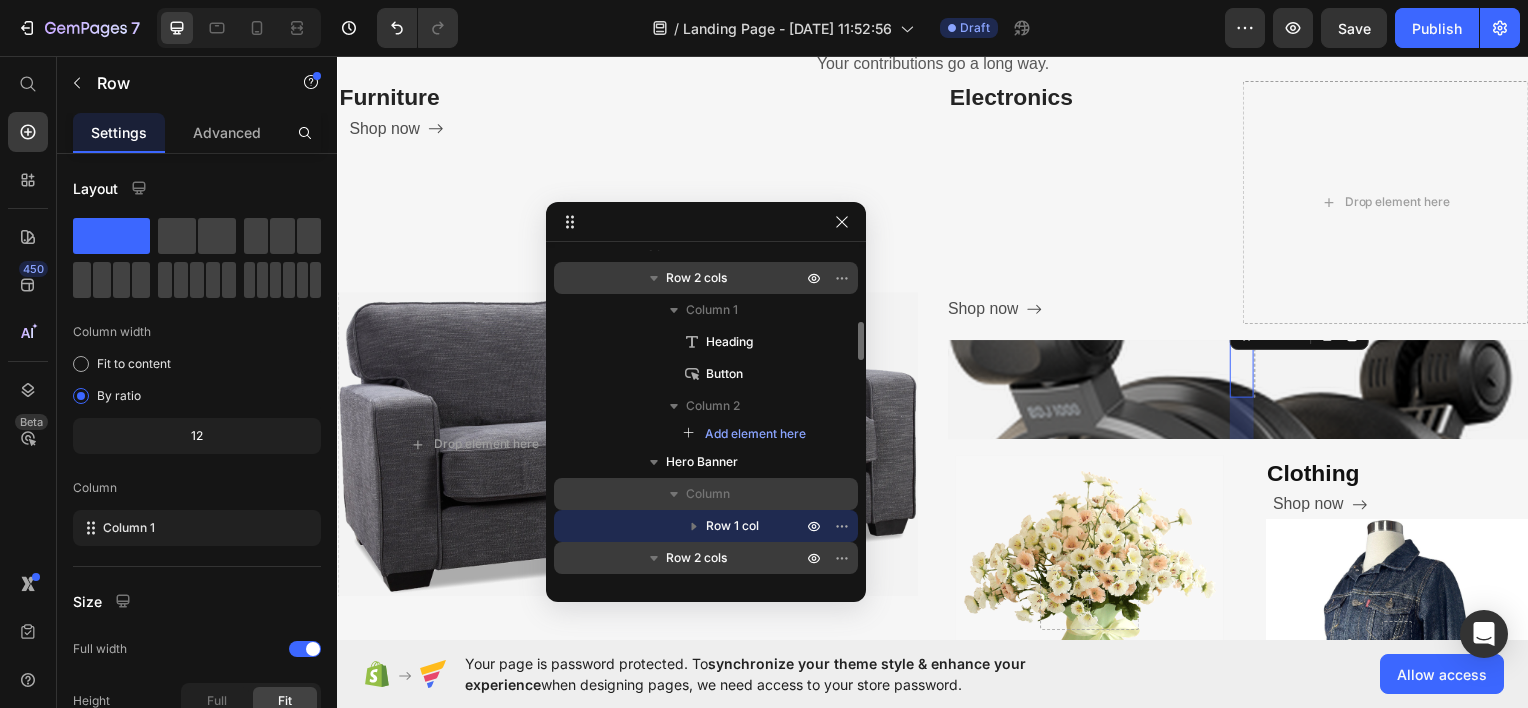 click on "Column" at bounding box center (746, 494) 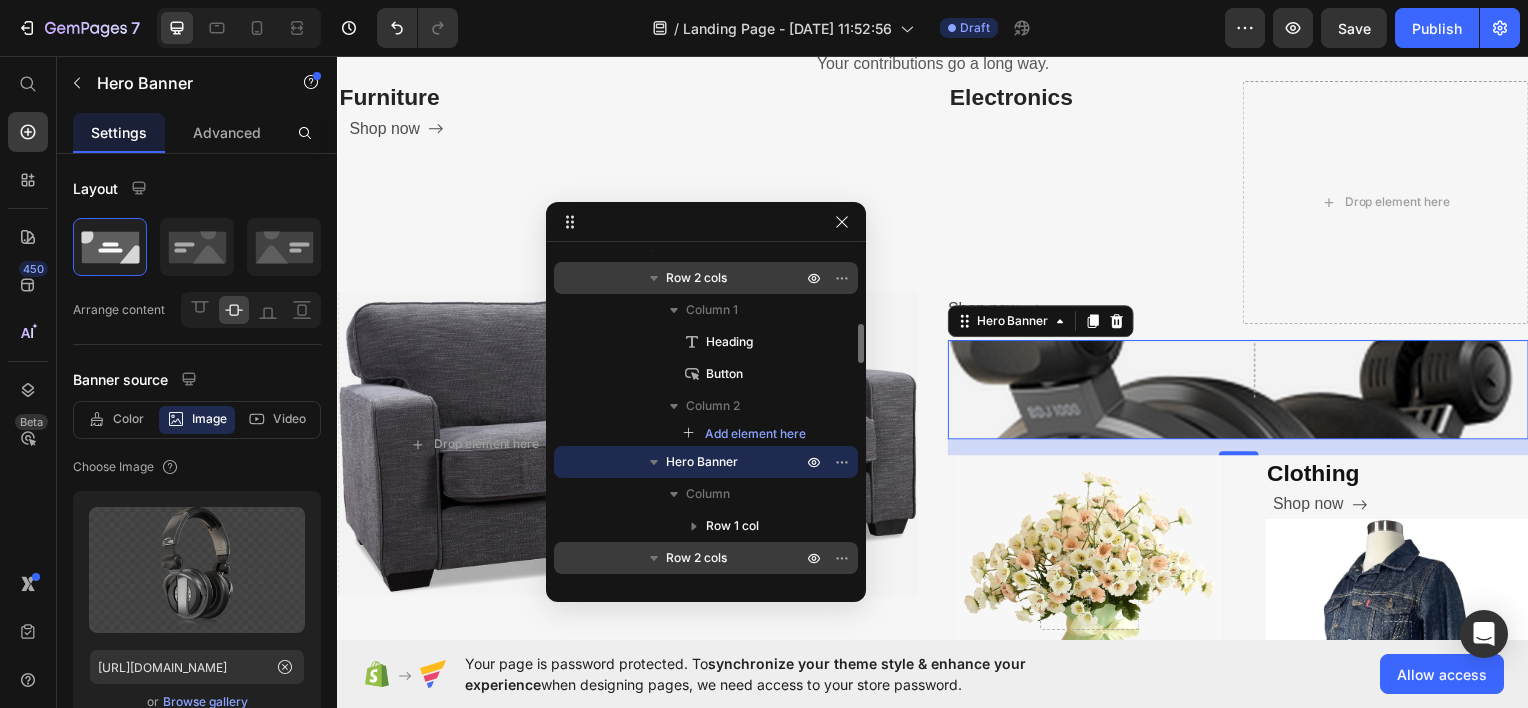 click on "Hero Banner" at bounding box center [702, 462] 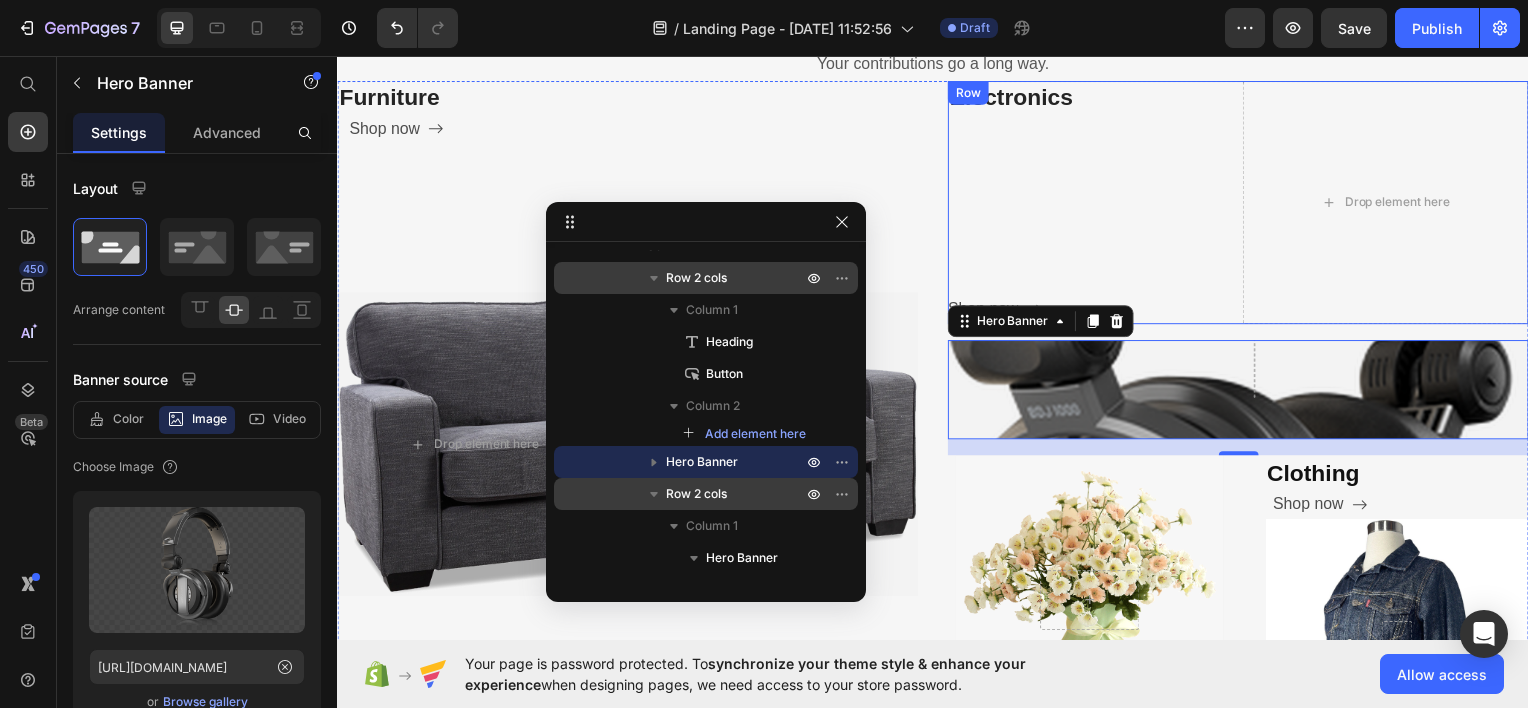 click on "Electronics Heading
Shop now Button" at bounding box center [1096, 202] 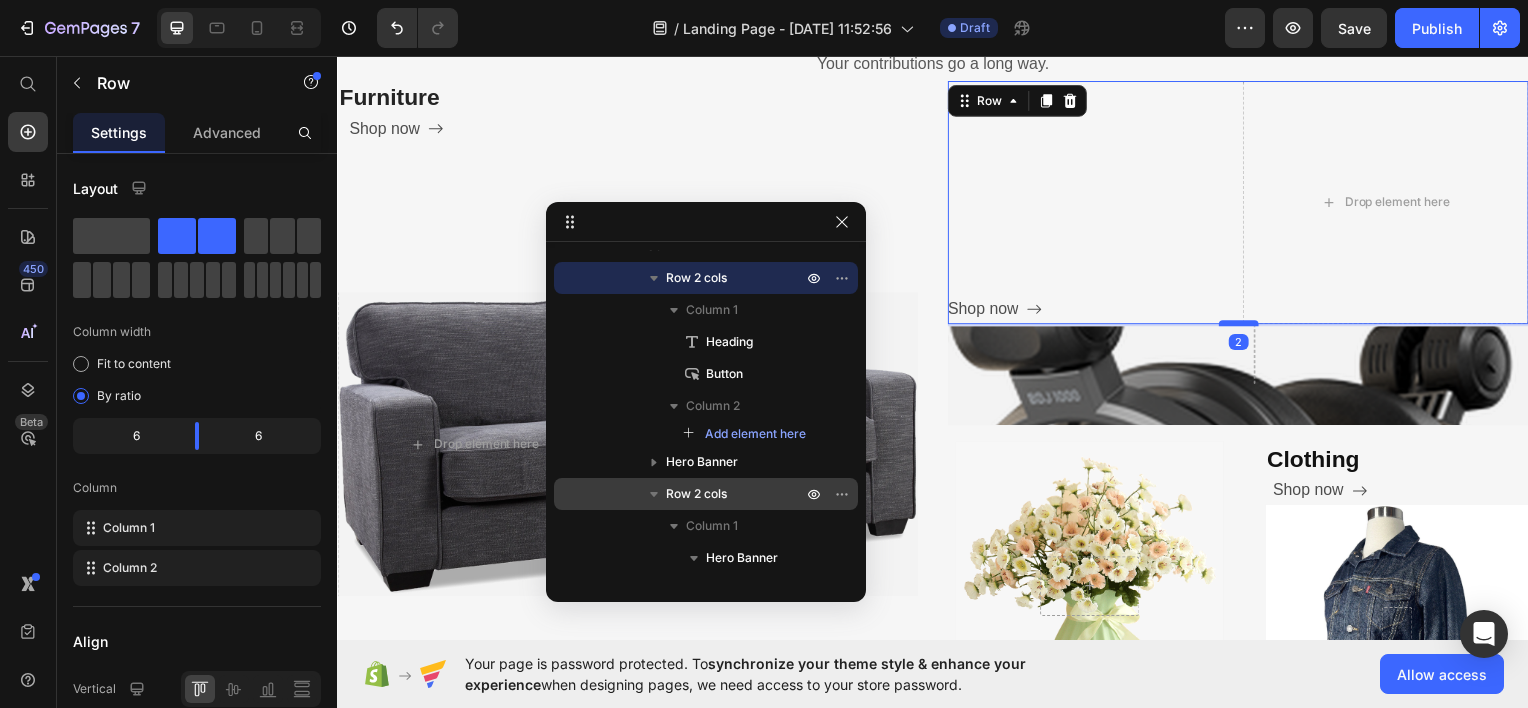 drag, startPoint x: 1225, startPoint y: 338, endPoint x: 1225, endPoint y: 324, distance: 14 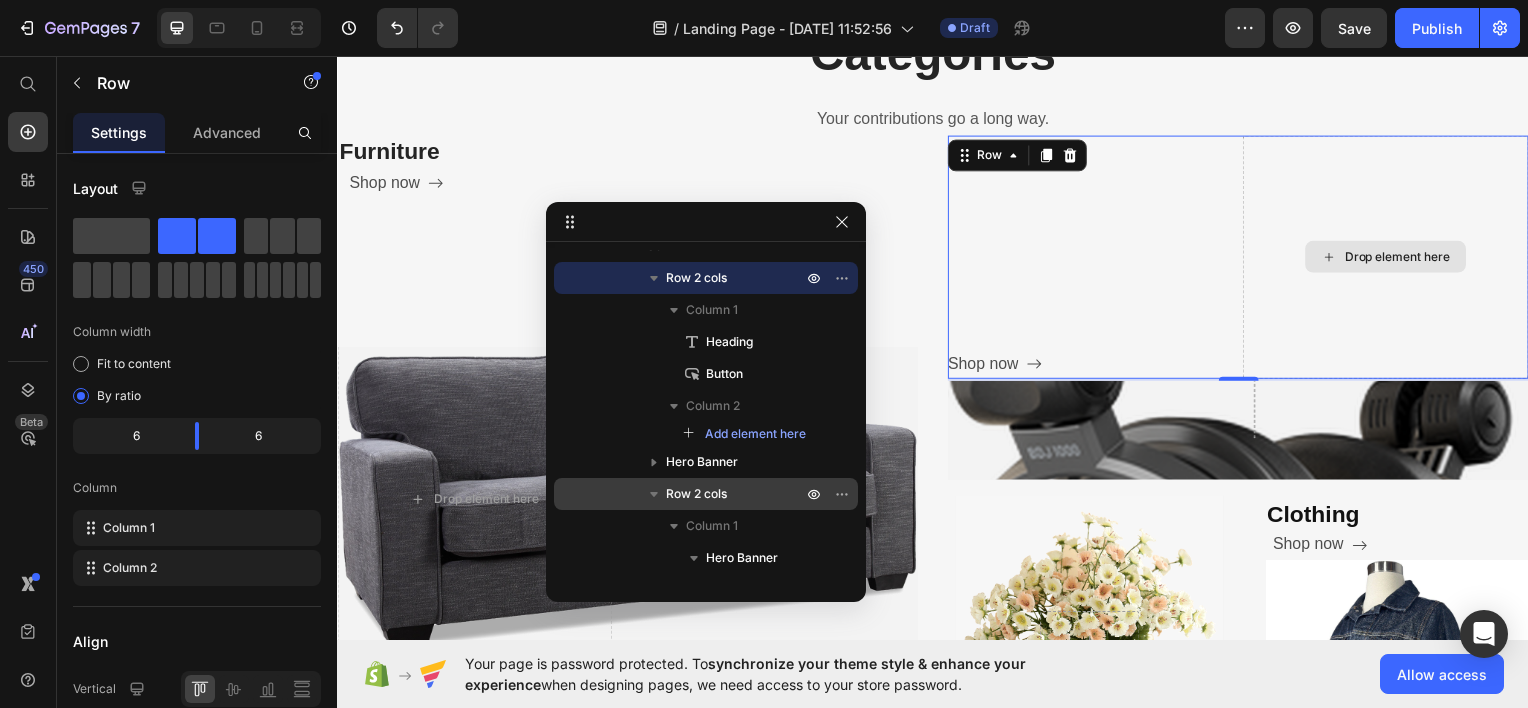 scroll, scrollTop: 646, scrollLeft: 0, axis: vertical 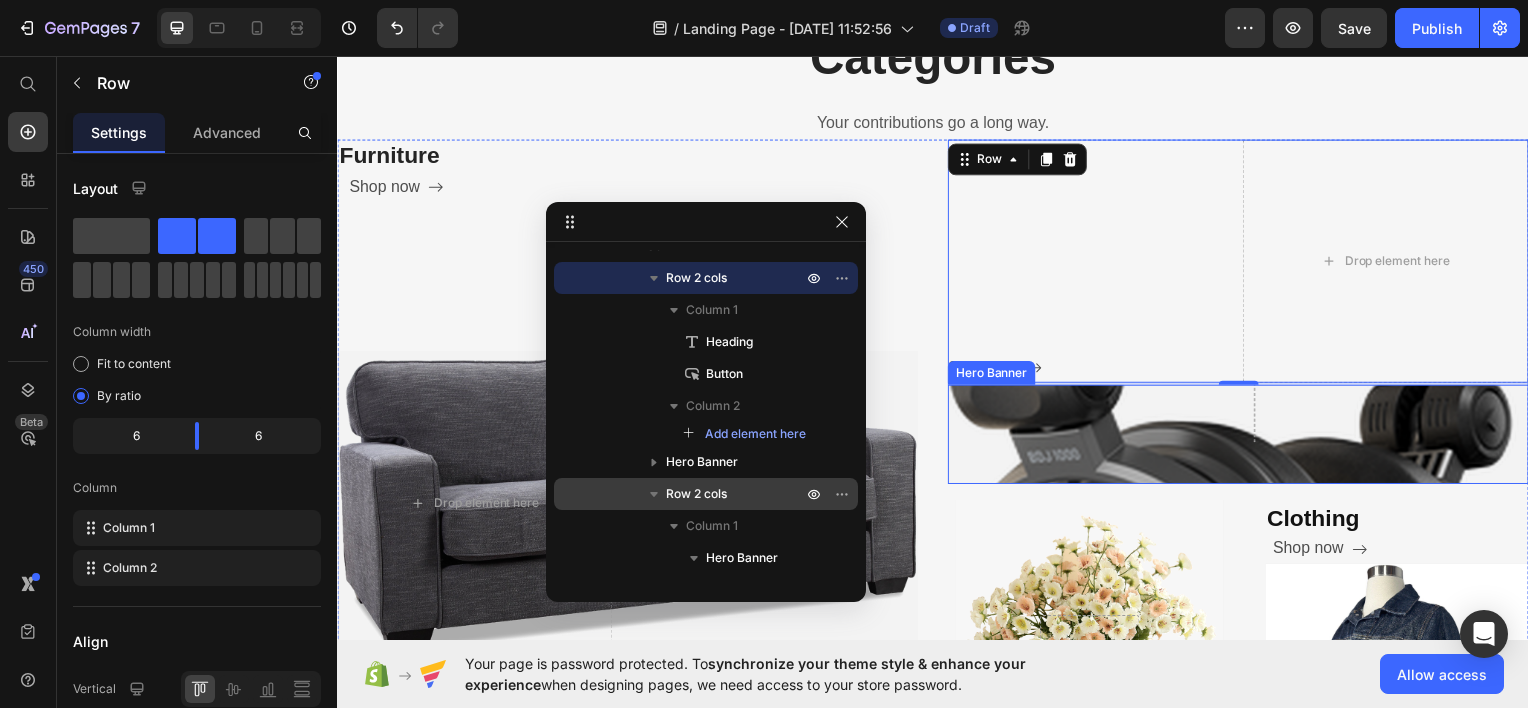 click at bounding box center (1244, 436) 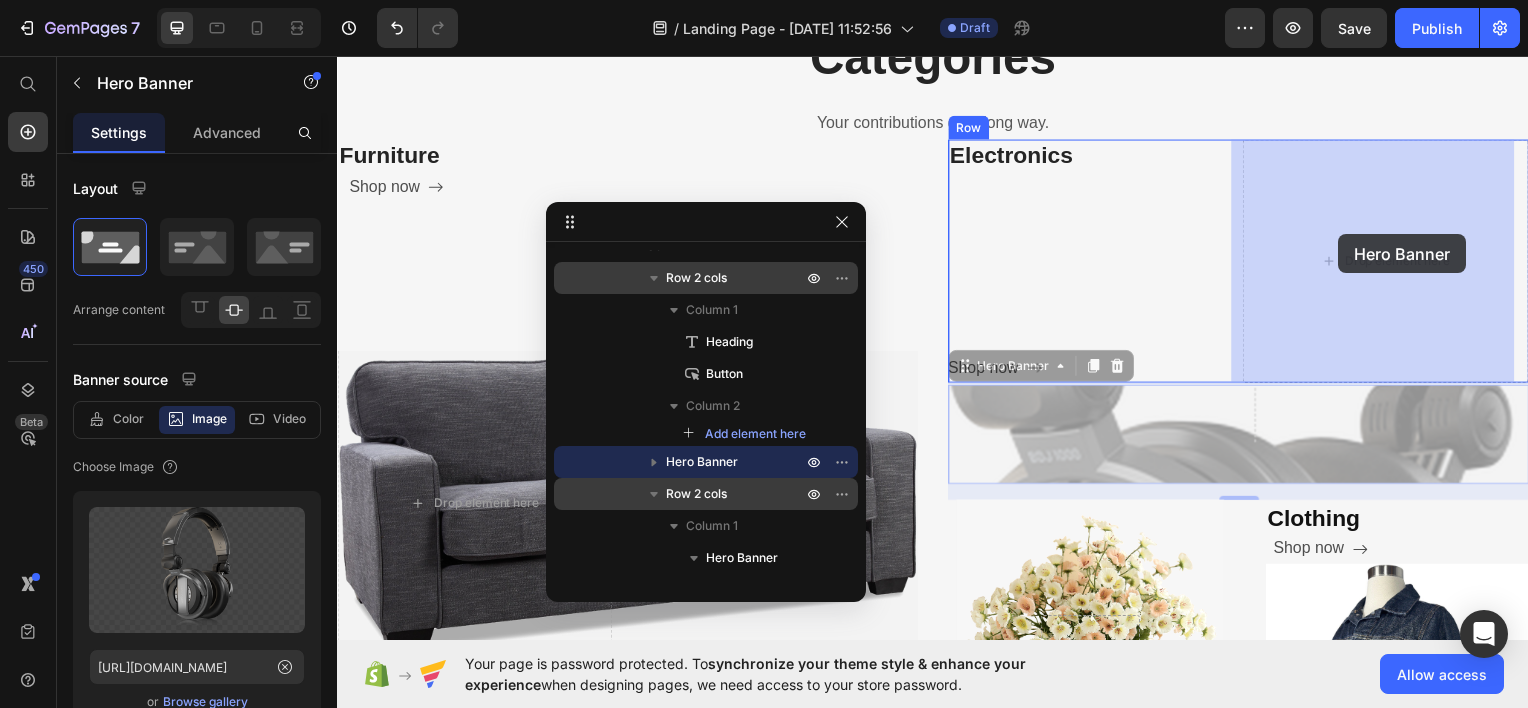 drag, startPoint x: 1187, startPoint y: 419, endPoint x: 1346, endPoint y: 235, distance: 243.181 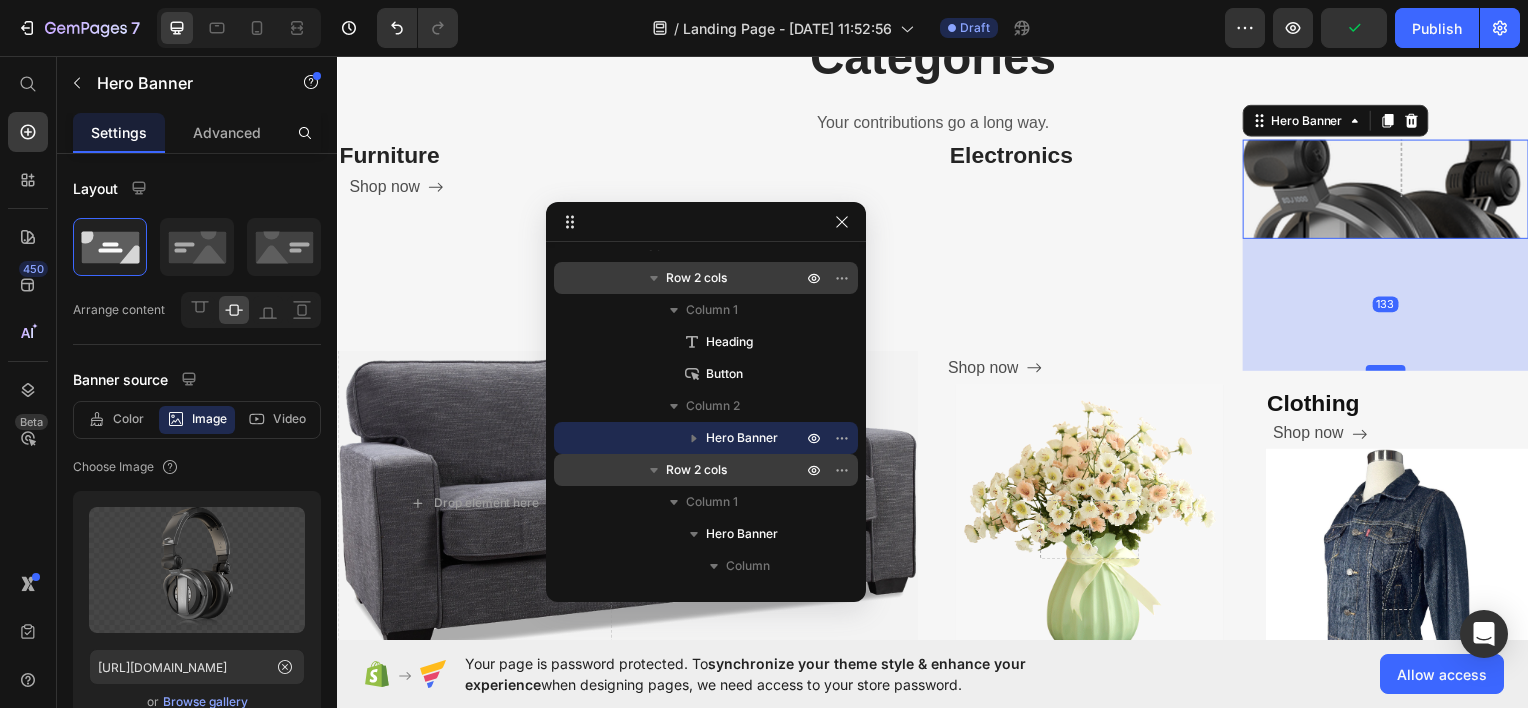 drag, startPoint x: 1373, startPoint y: 237, endPoint x: 1379, endPoint y: 371, distance: 134.13426 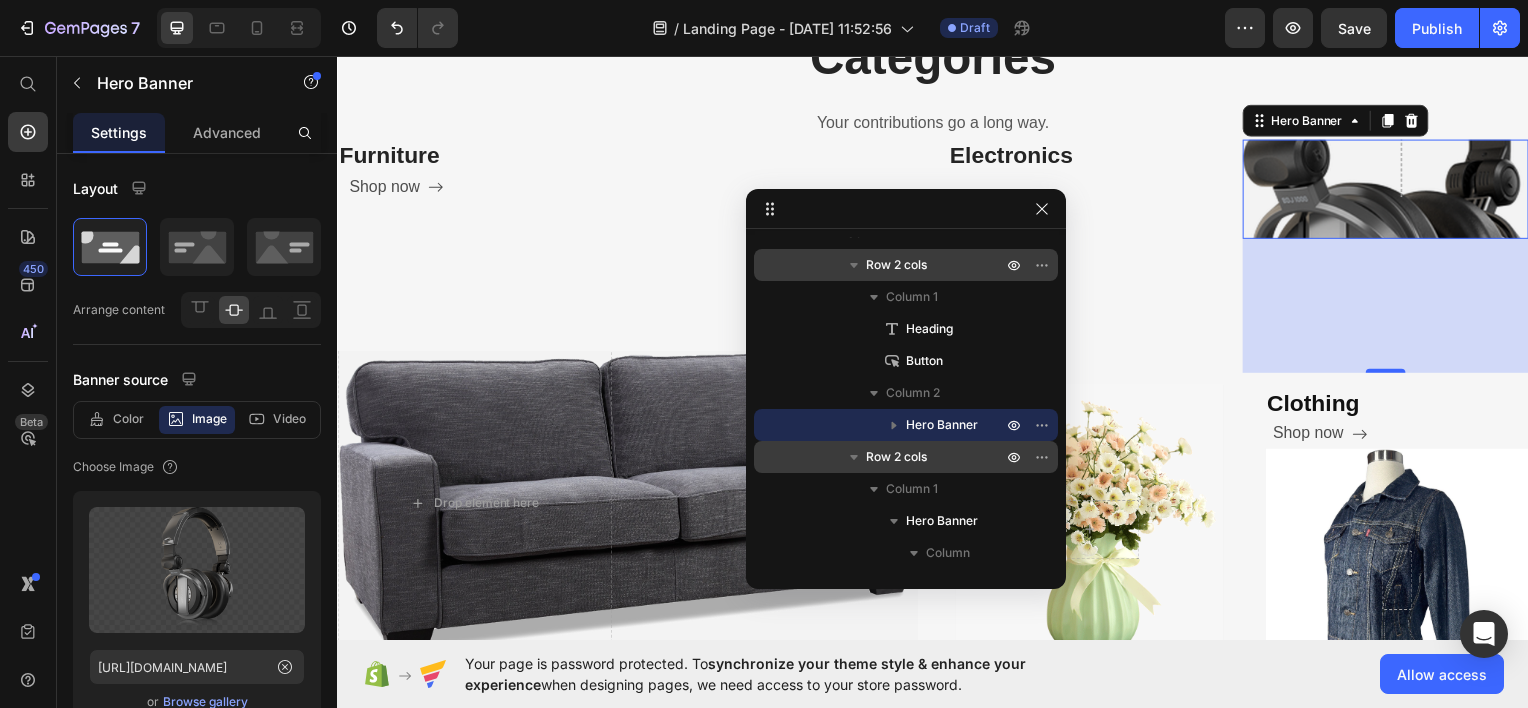 drag, startPoint x: 663, startPoint y: 230, endPoint x: 904, endPoint y: 196, distance: 243.38652 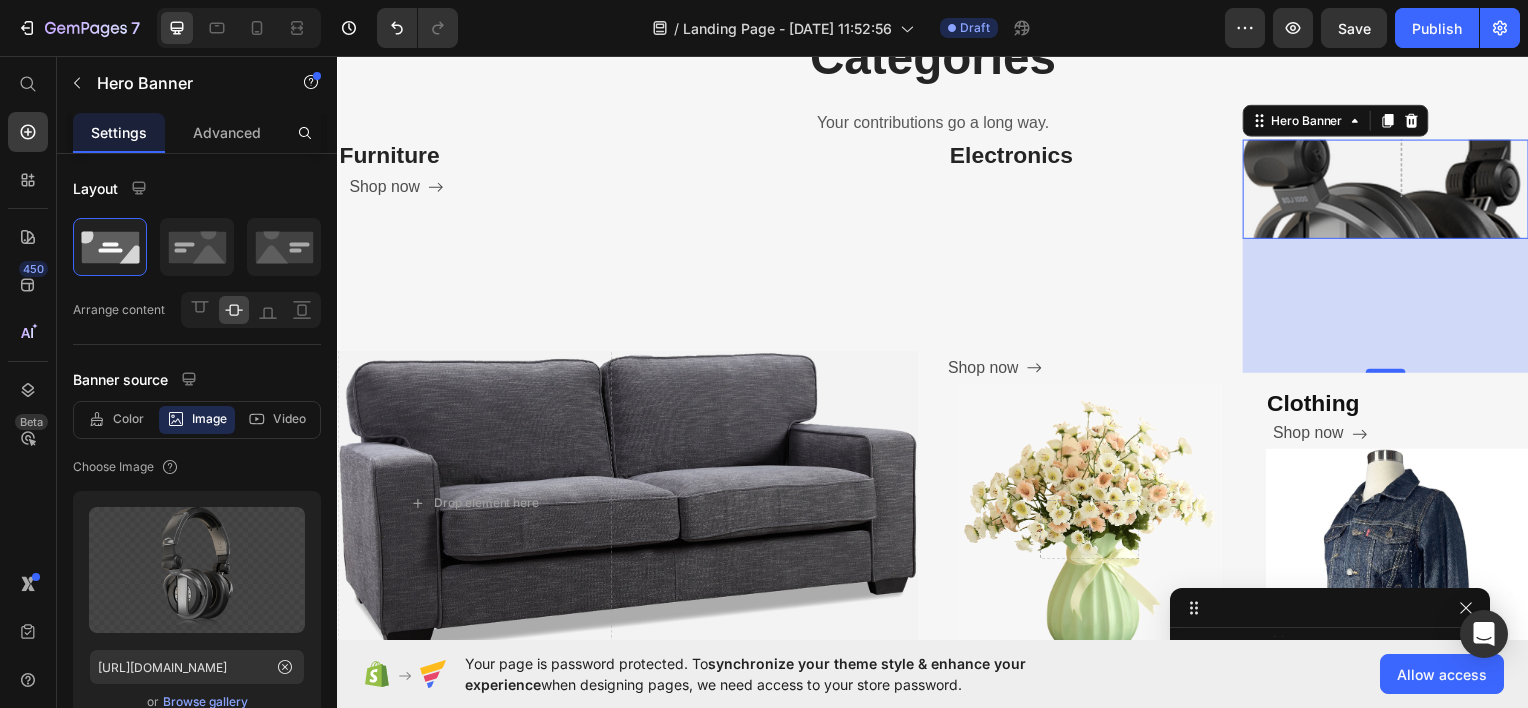 drag, startPoint x: 857, startPoint y: 201, endPoint x: 1296, endPoint y: 683, distance: 651.9548 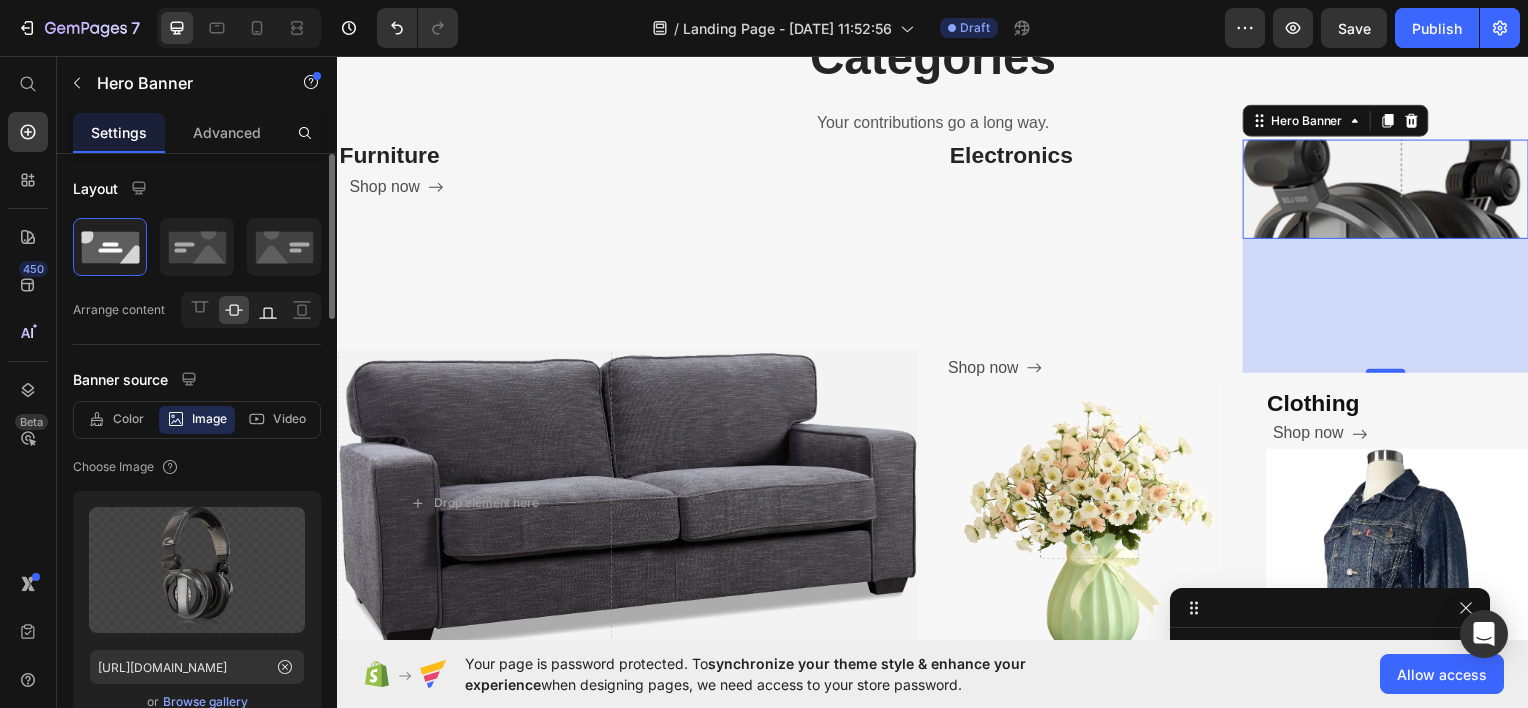 click 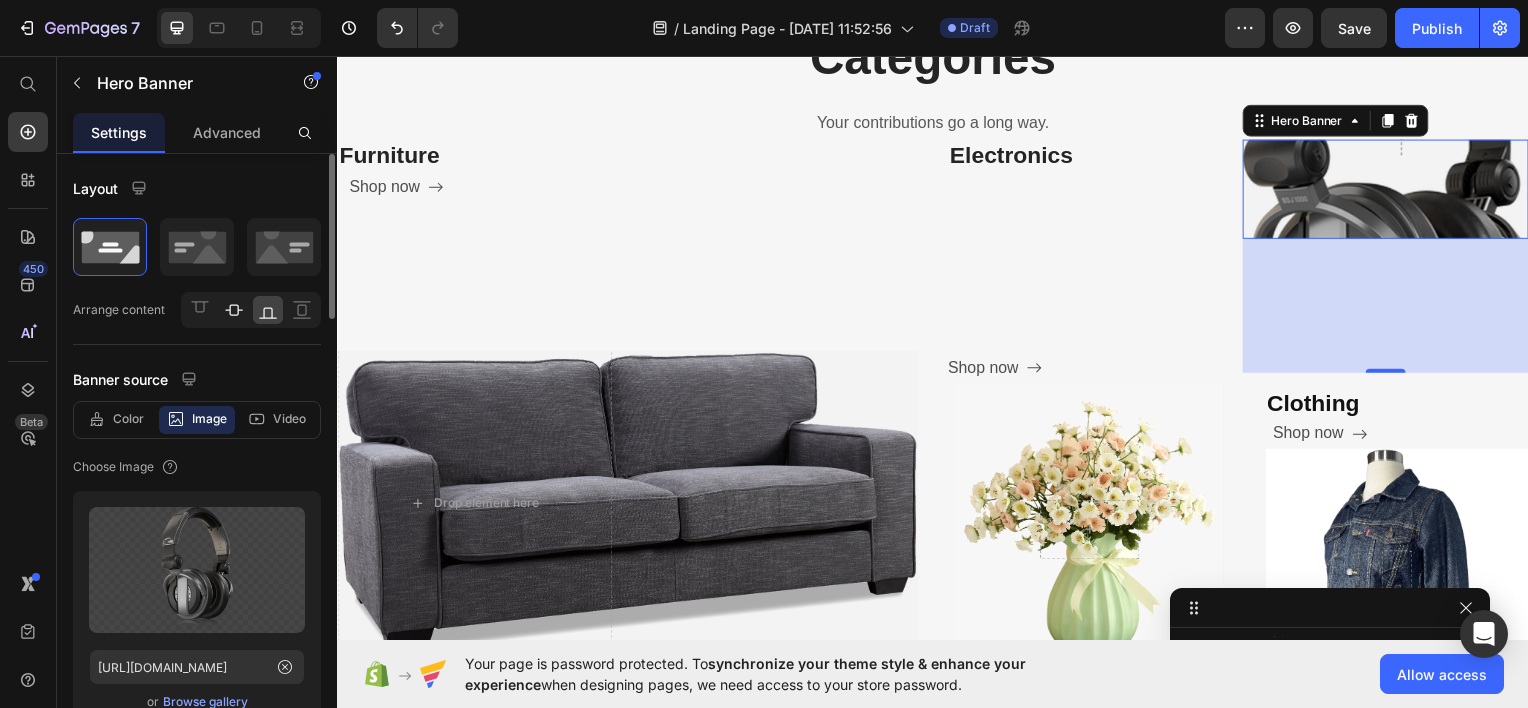 click 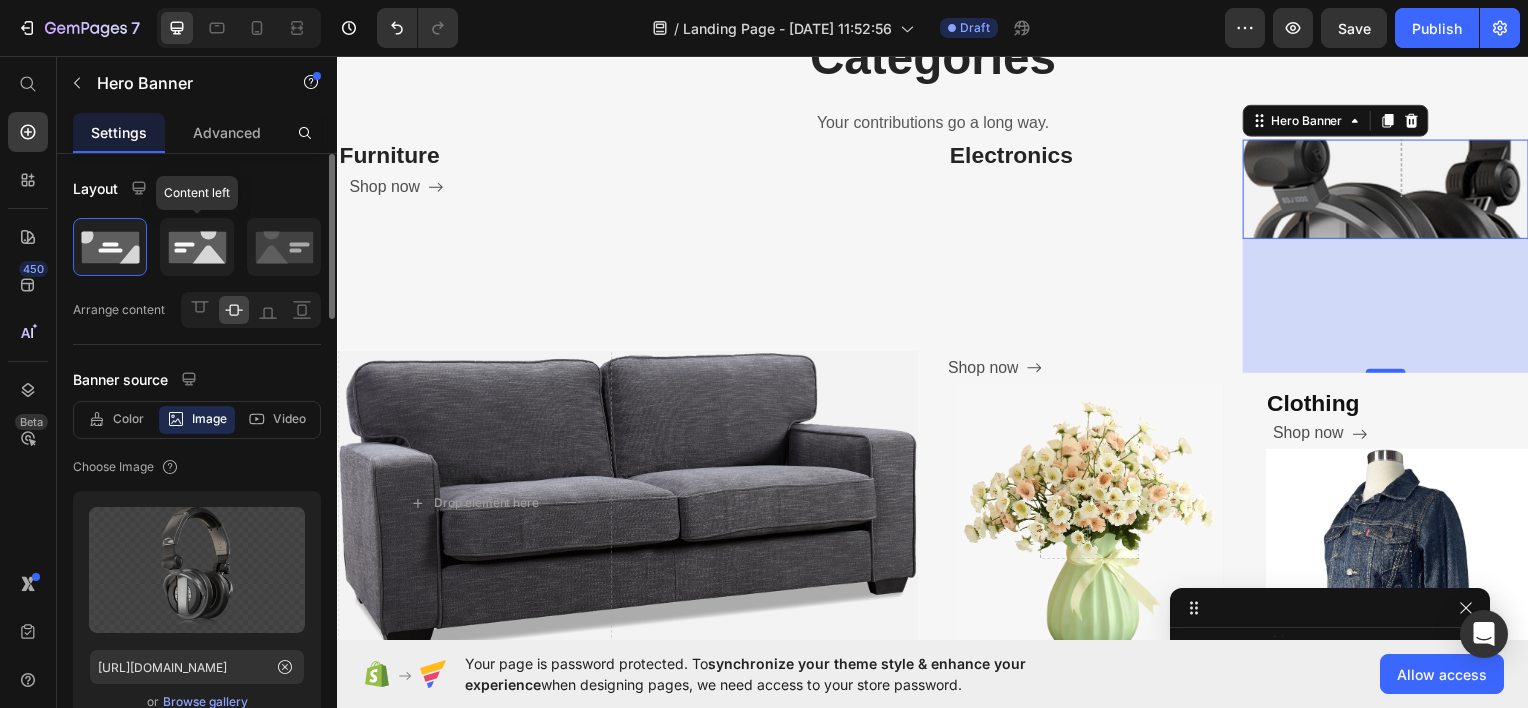 click 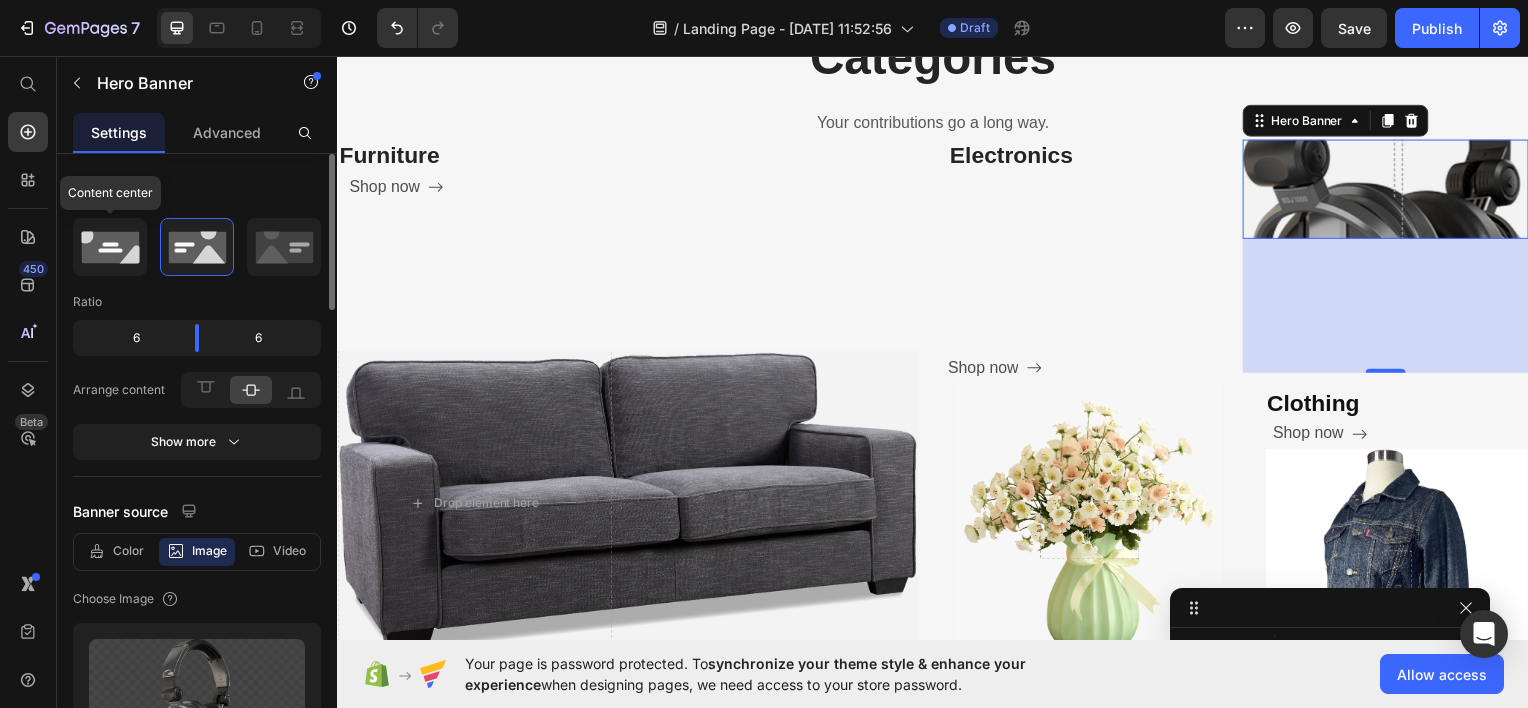 click 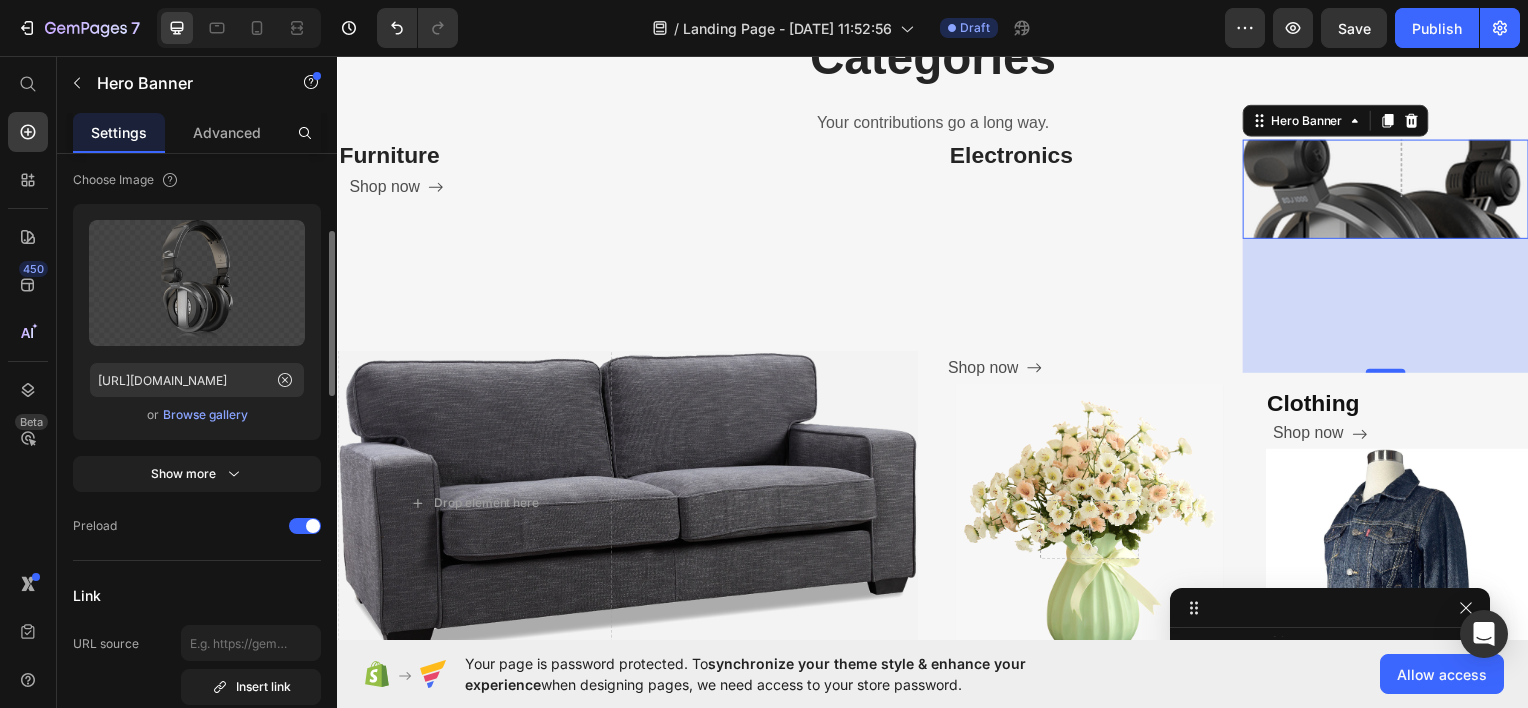 scroll, scrollTop: 318, scrollLeft: 0, axis: vertical 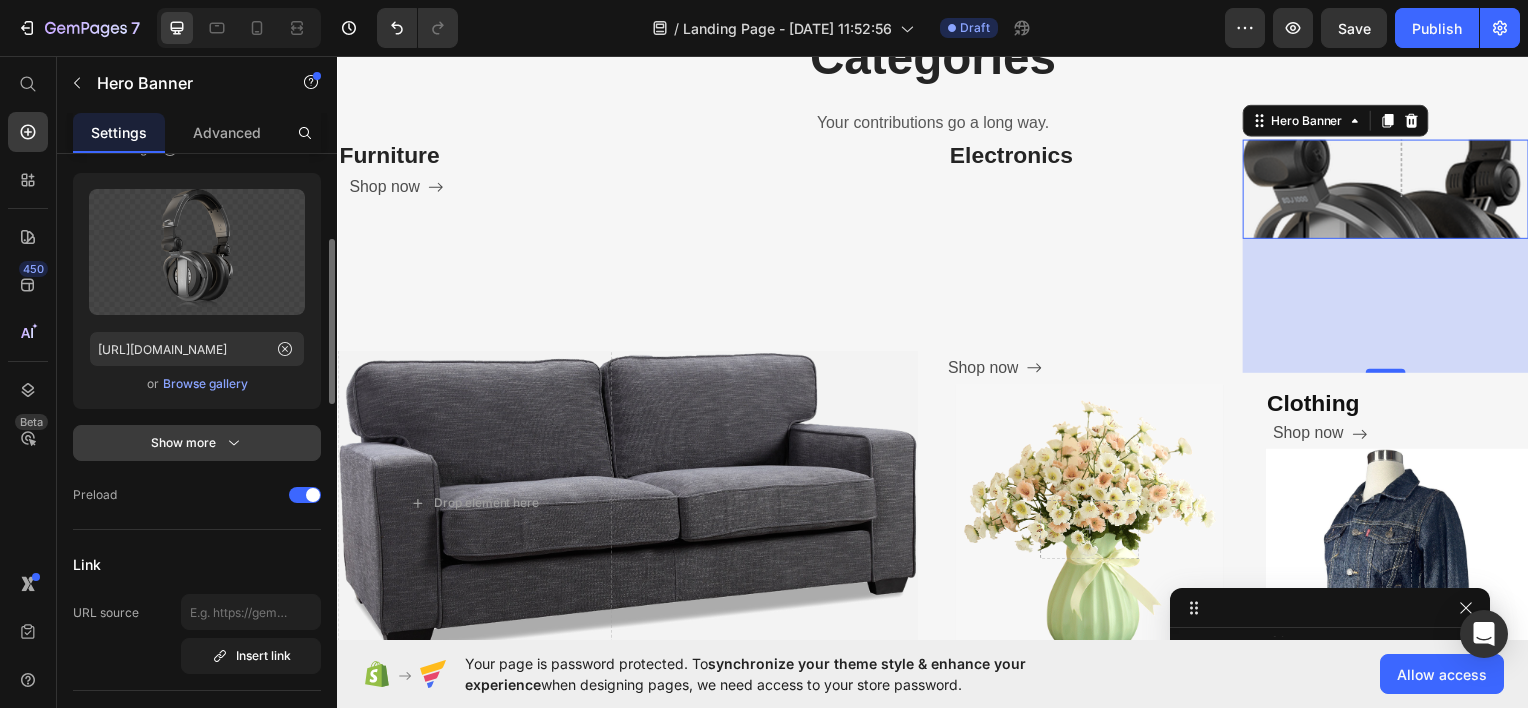 click on "Show more" at bounding box center [197, 443] 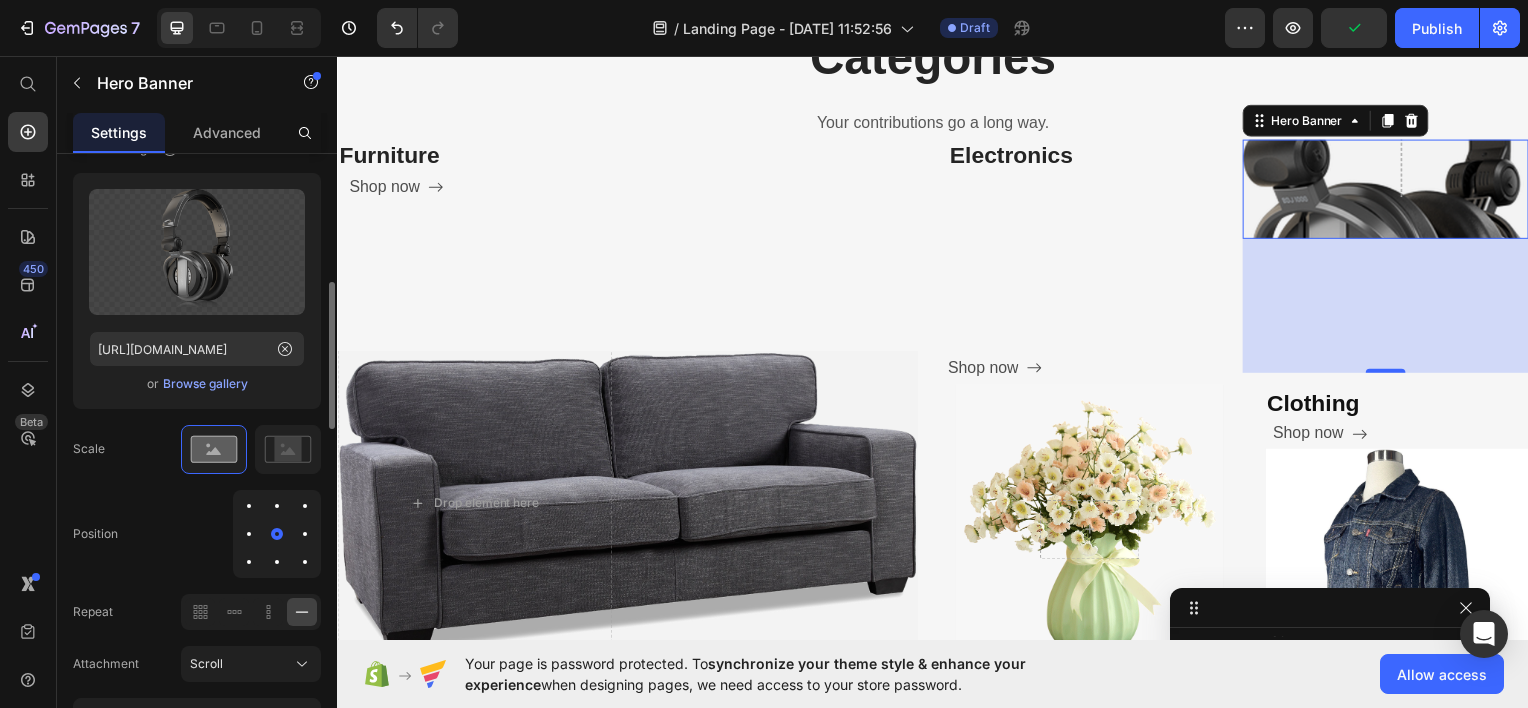 scroll, scrollTop: 365, scrollLeft: 0, axis: vertical 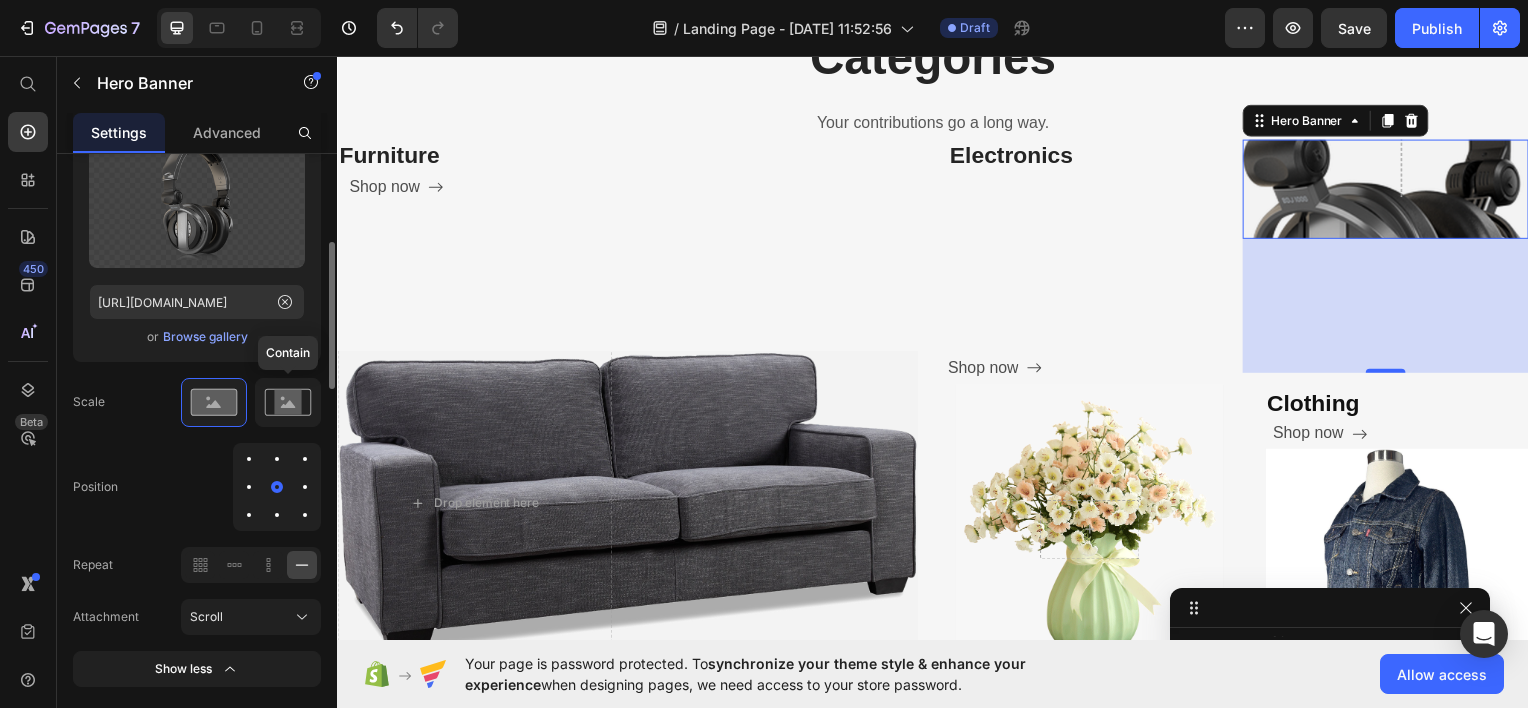 click 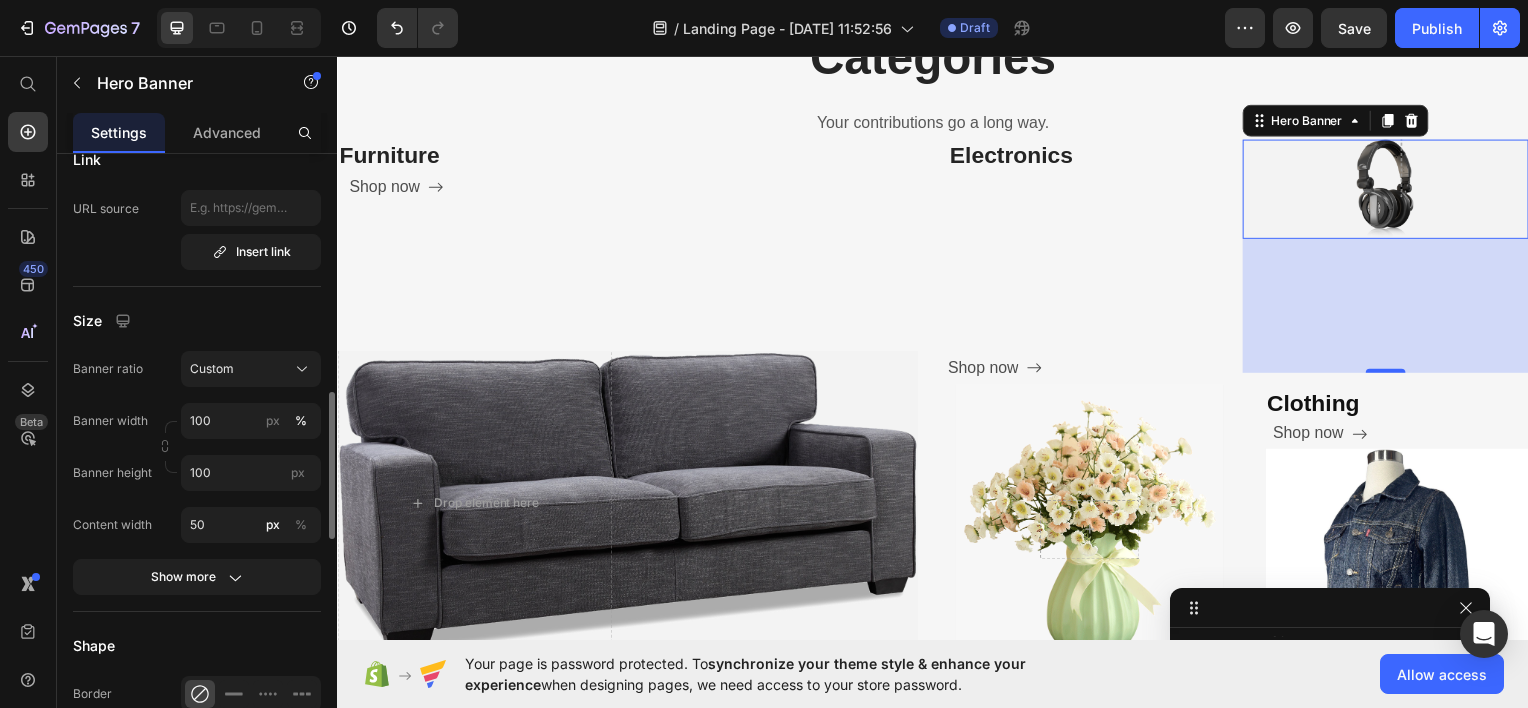 scroll, scrollTop: 994, scrollLeft: 0, axis: vertical 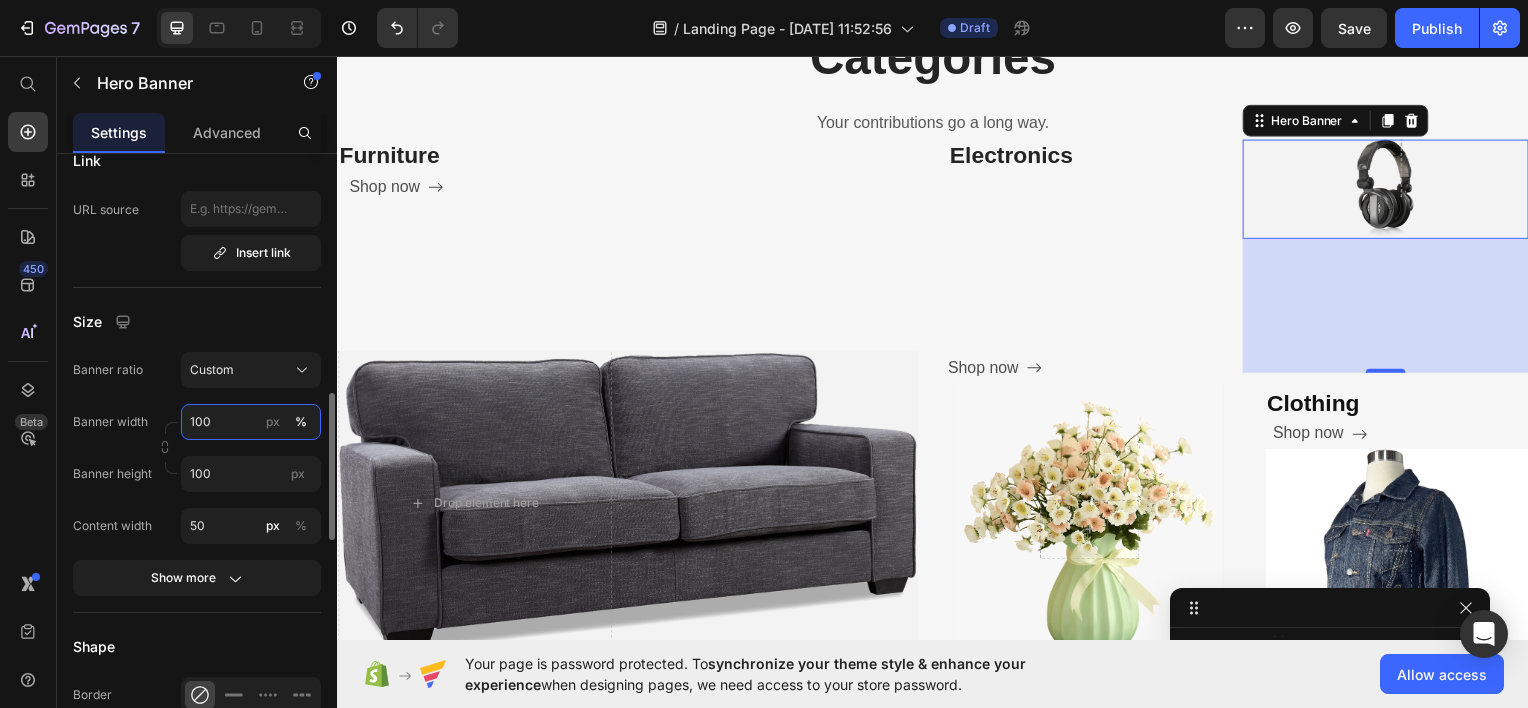 click on "100" at bounding box center [251, 422] 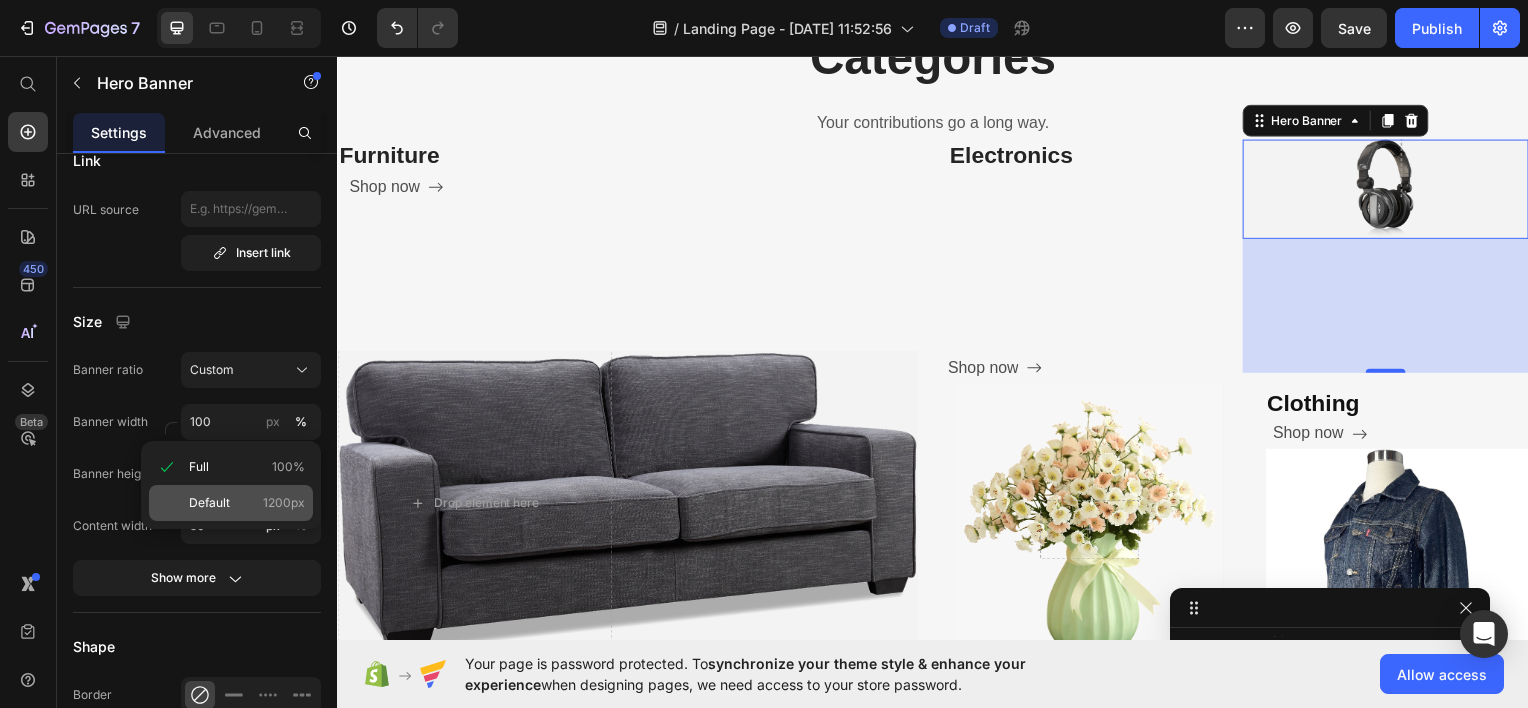 click on "Default" at bounding box center [209, 503] 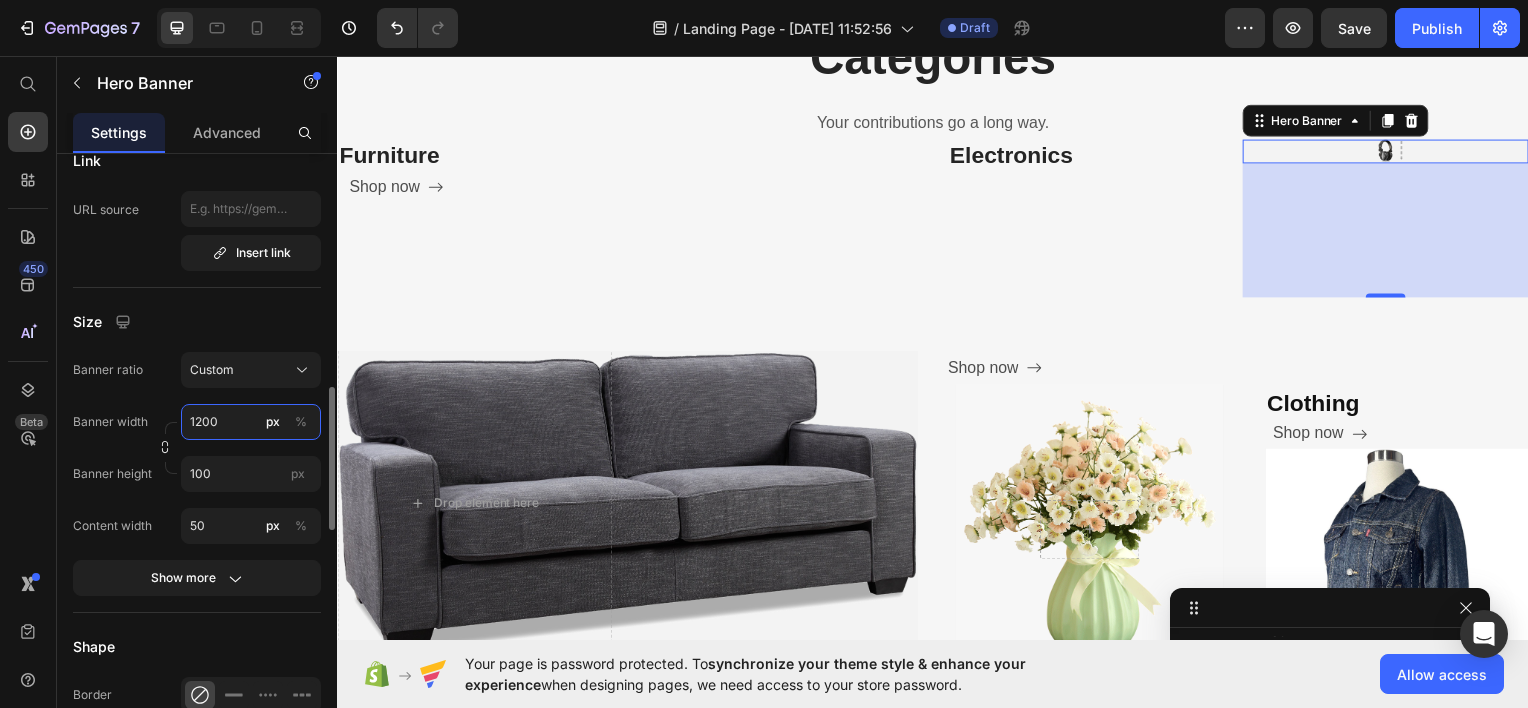 click on "1200" at bounding box center [251, 422] 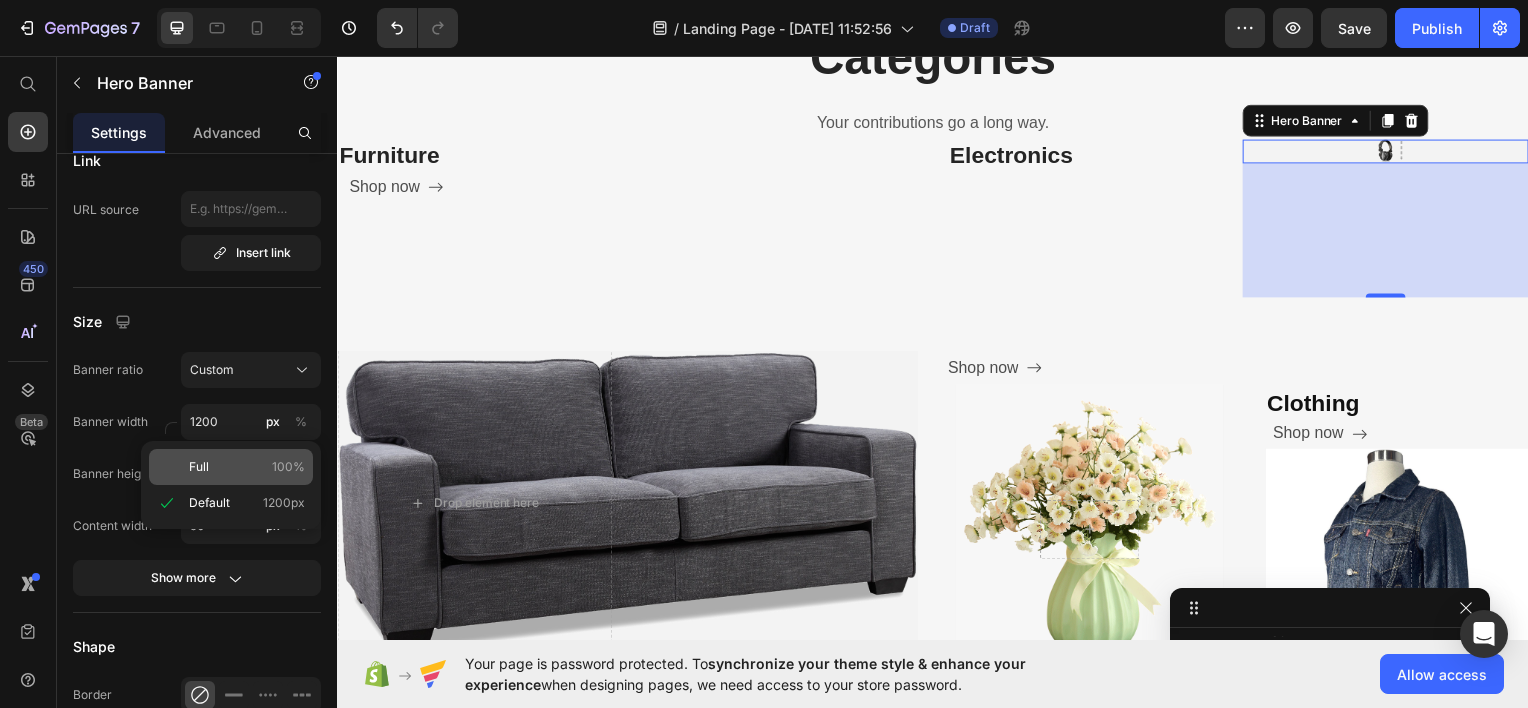 click on "Full 100%" at bounding box center [247, 467] 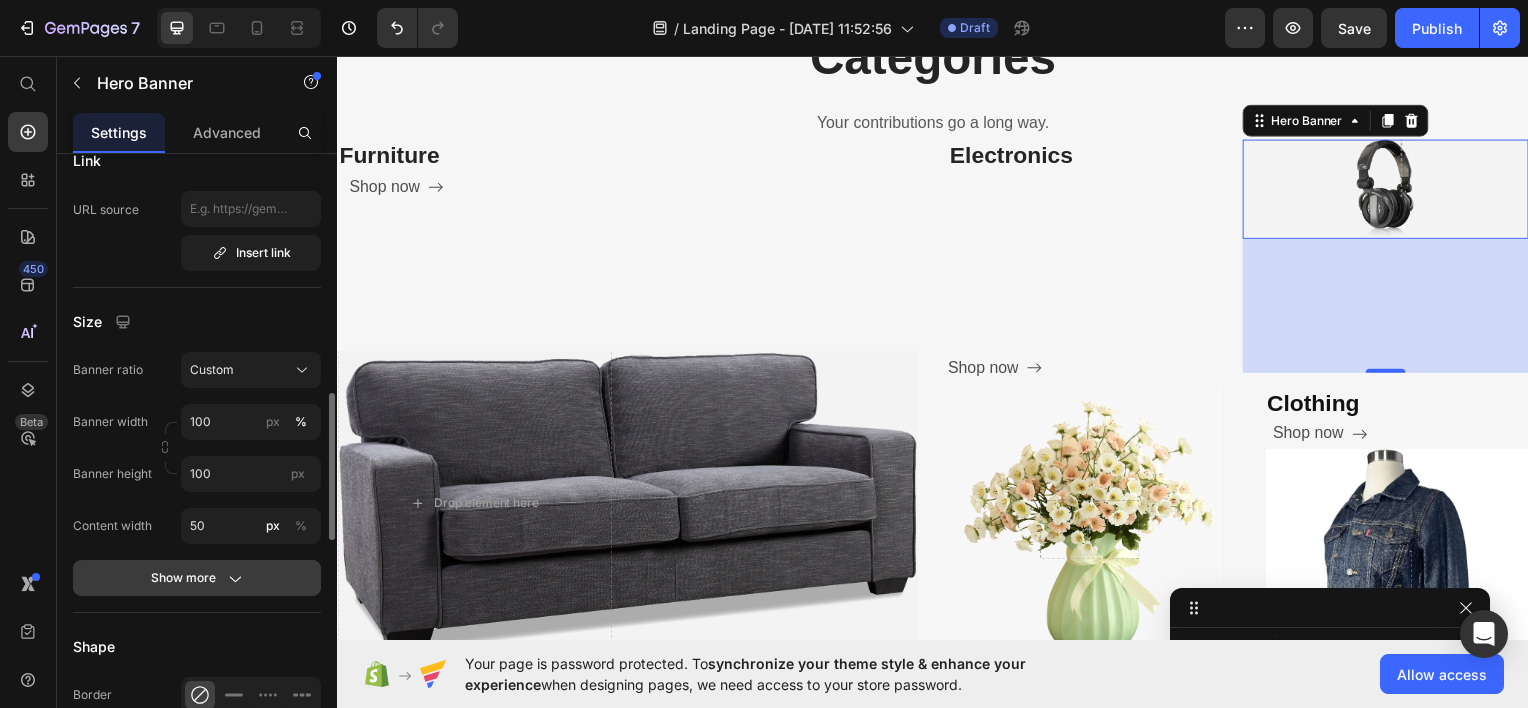 click 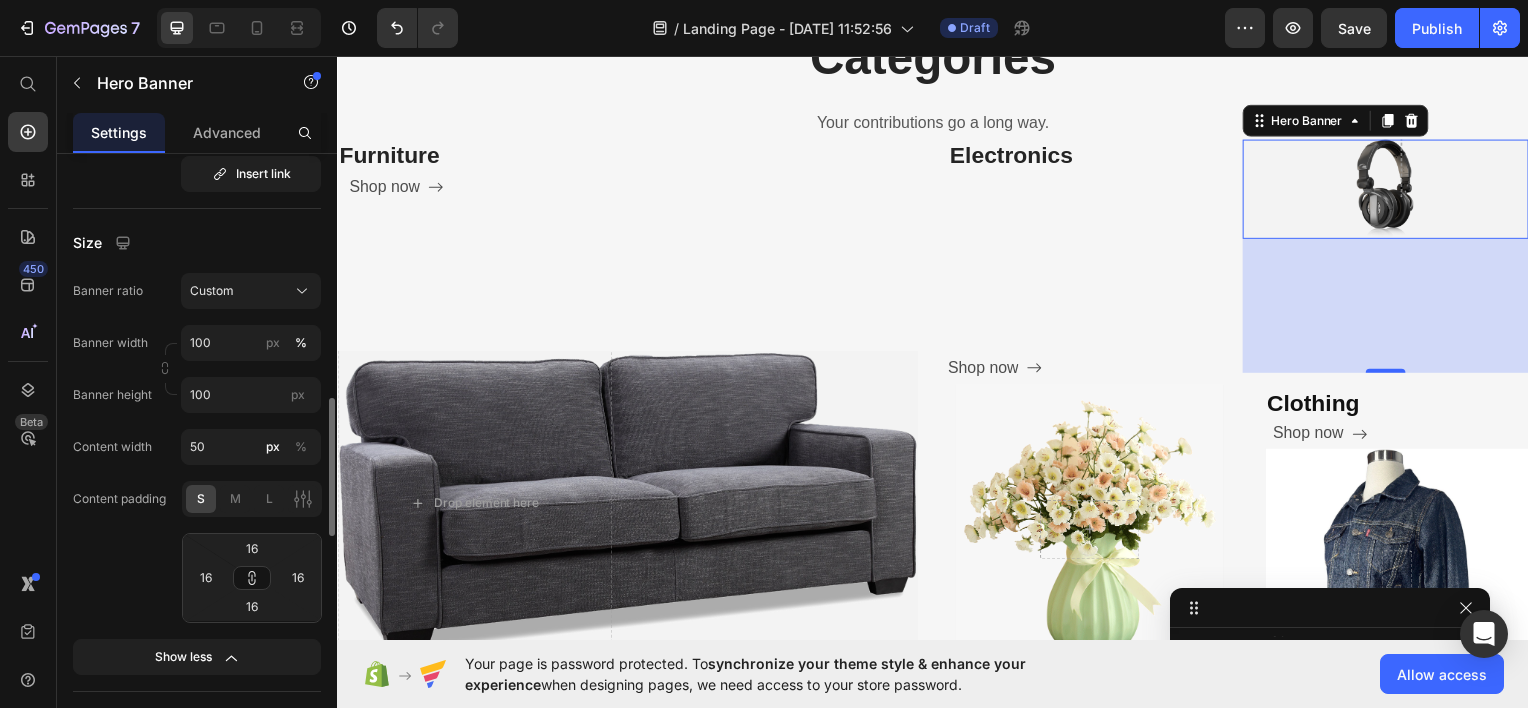 scroll, scrollTop: 1076, scrollLeft: 0, axis: vertical 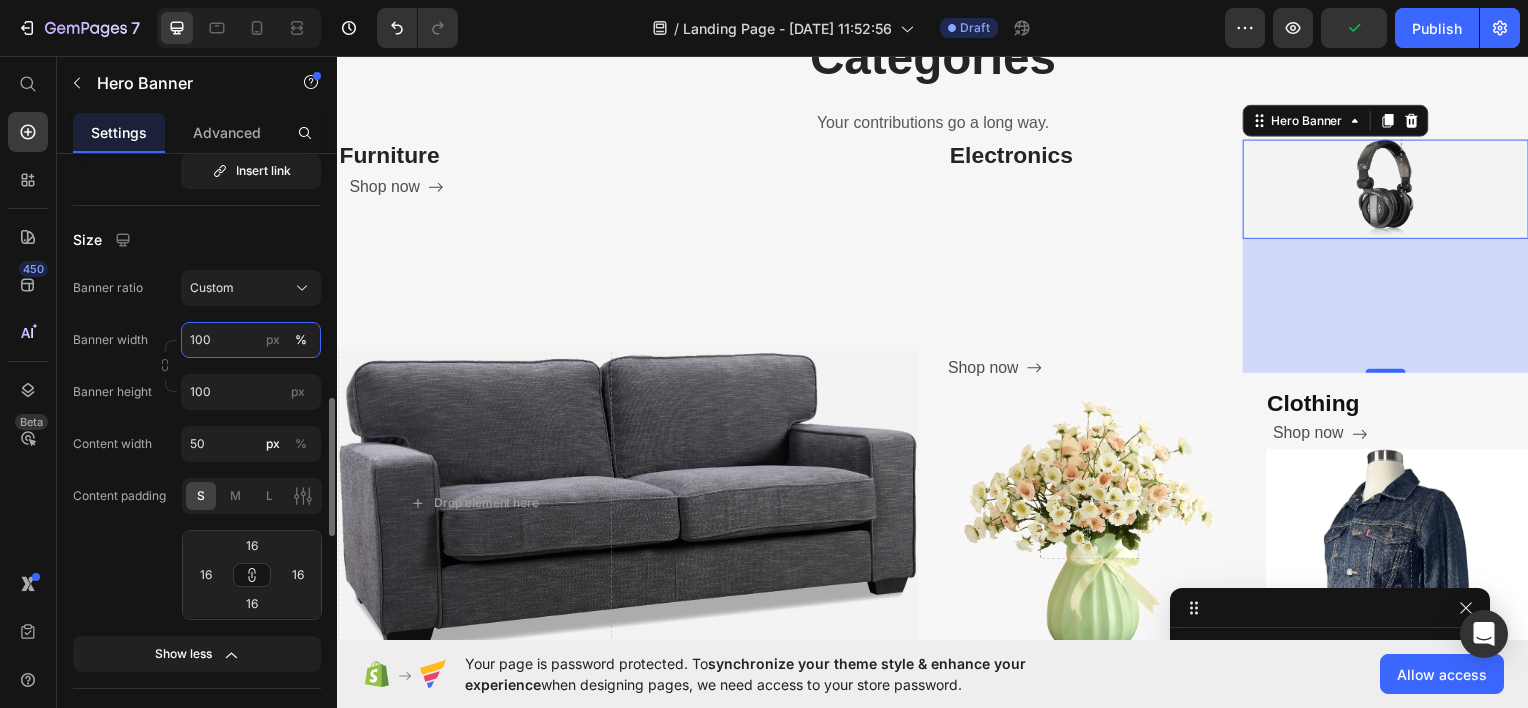 click on "100" at bounding box center (251, 340) 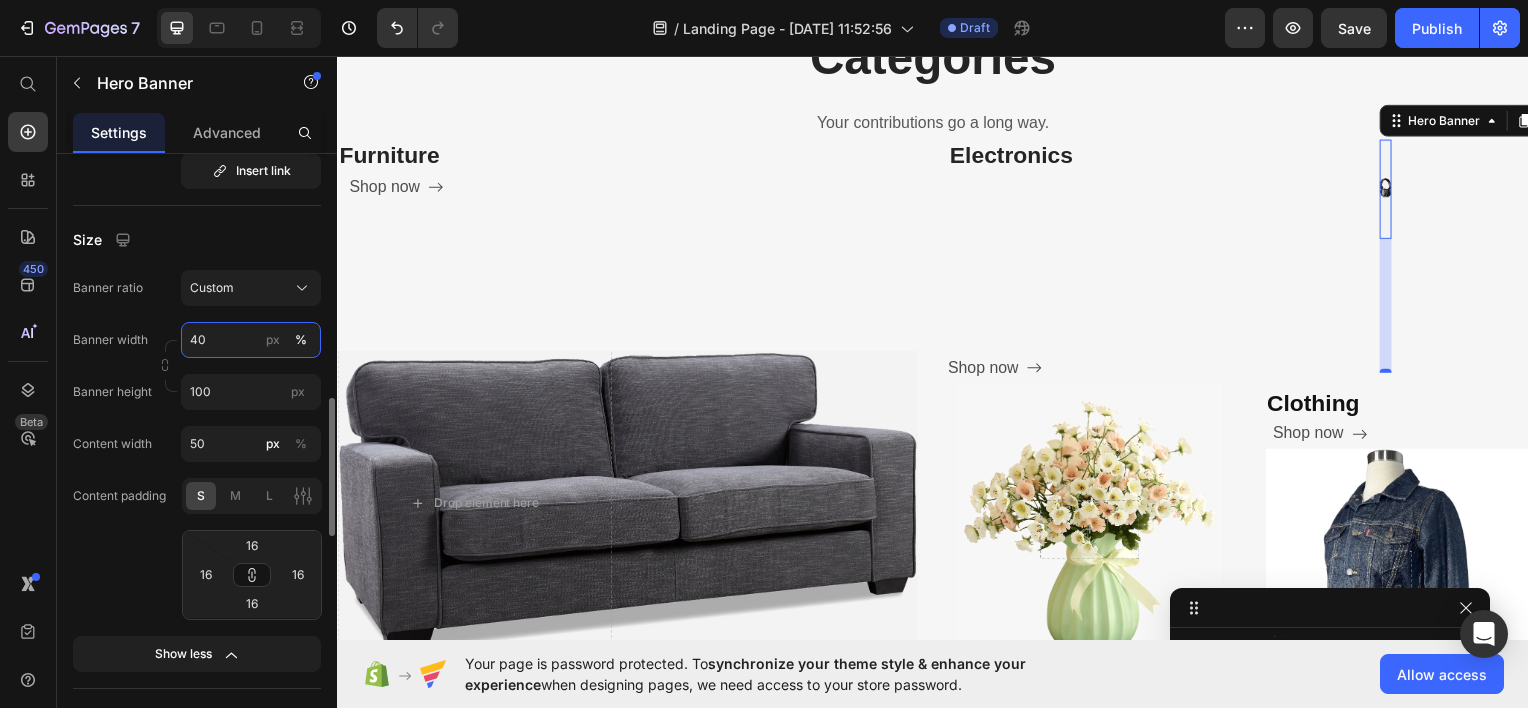 type on "400" 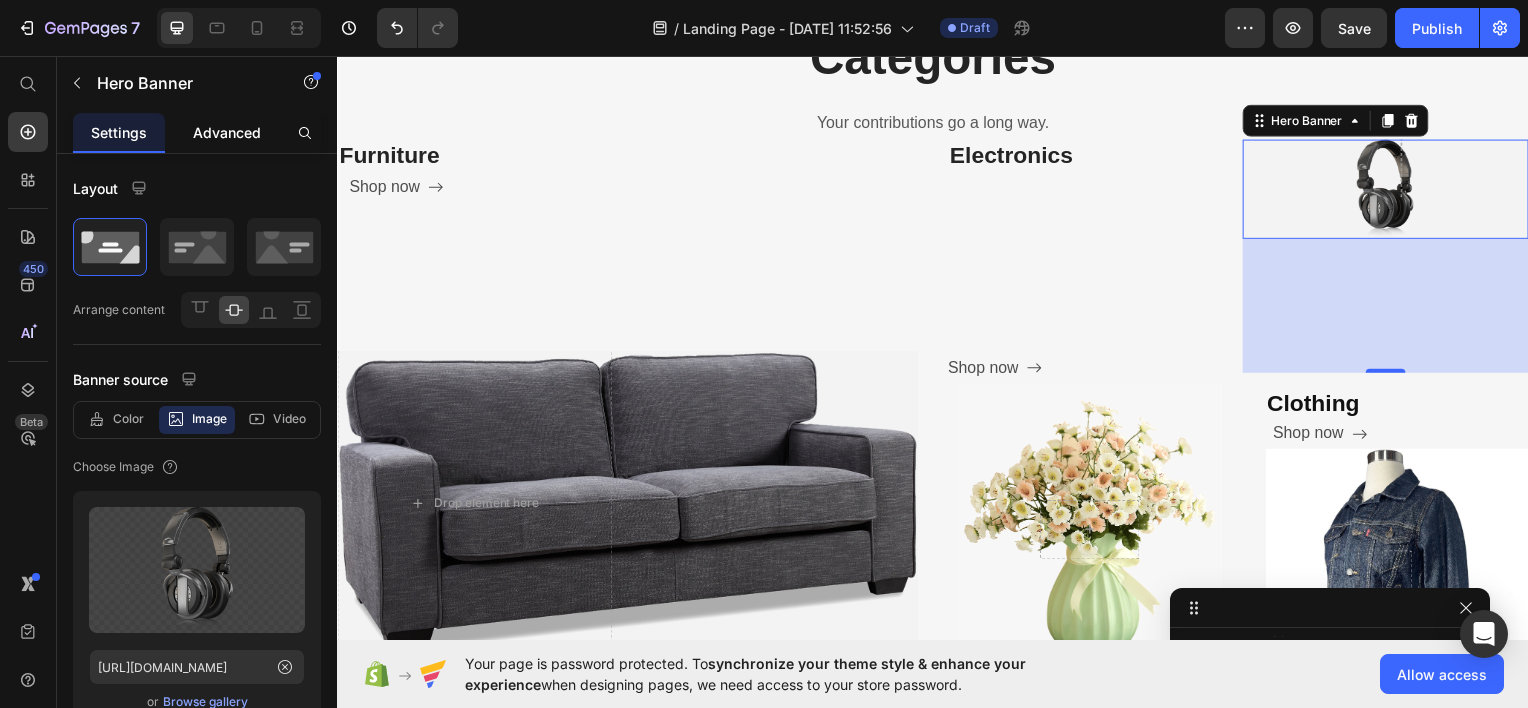 scroll, scrollTop: 0, scrollLeft: 0, axis: both 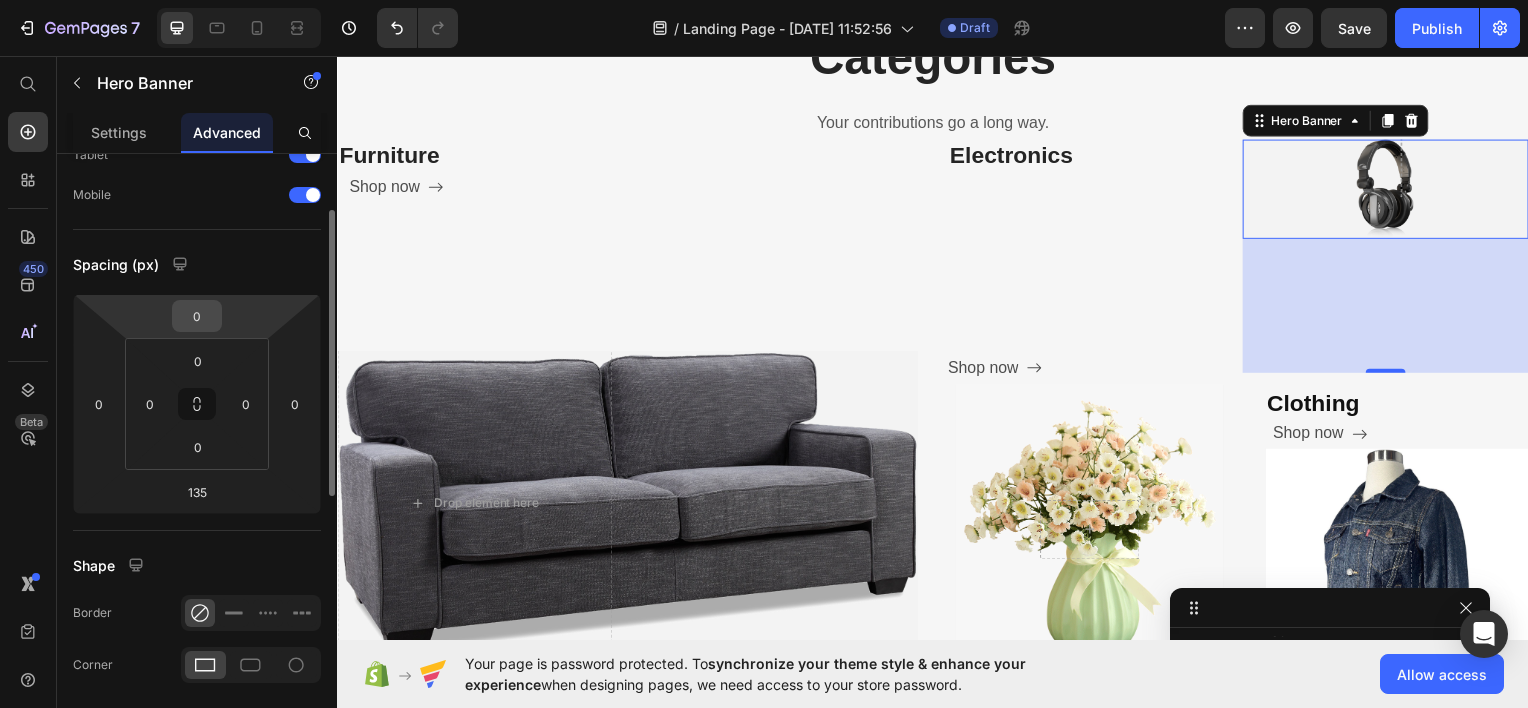 click on "0" at bounding box center [197, 316] 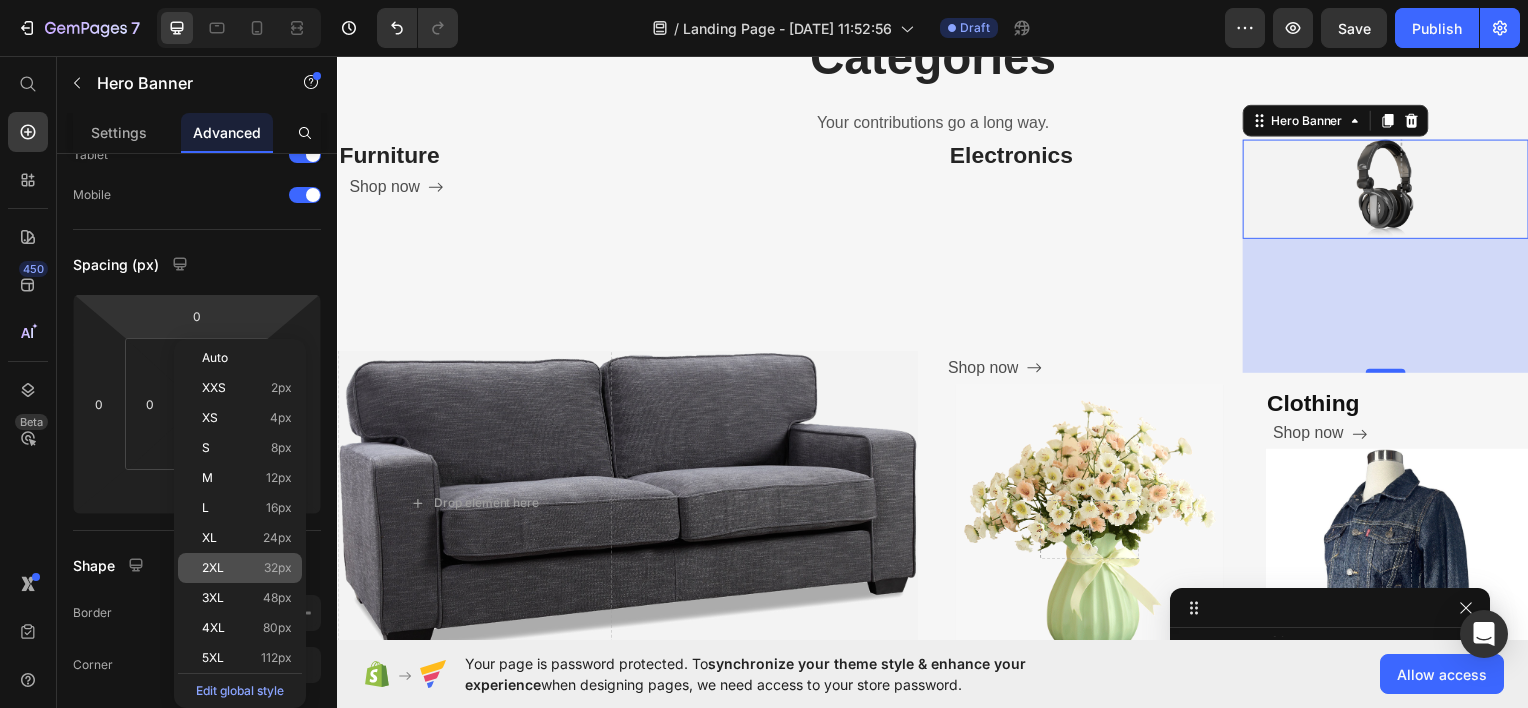 click on "2XL 32px" at bounding box center (247, 568) 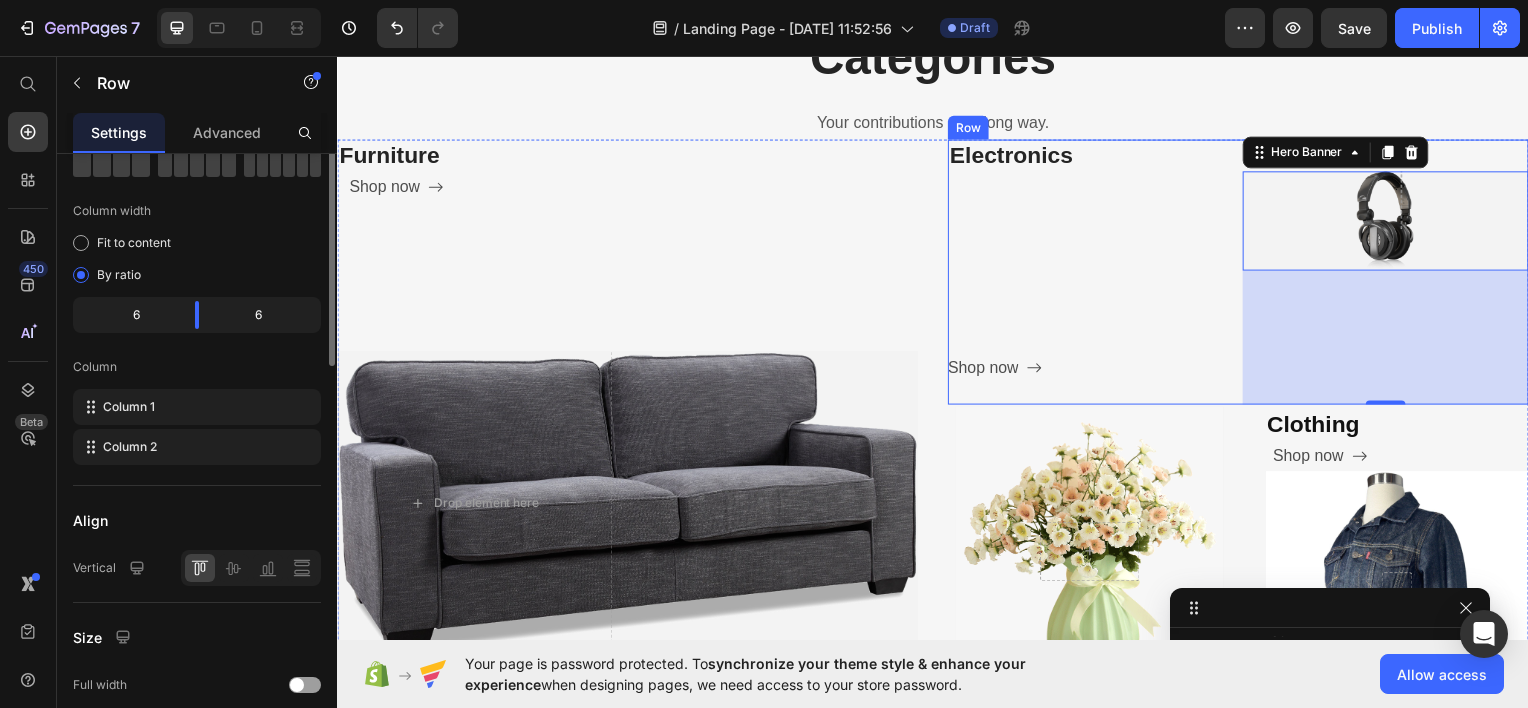 click on "Electronics Heading
Shop now Button" at bounding box center (1096, 272) 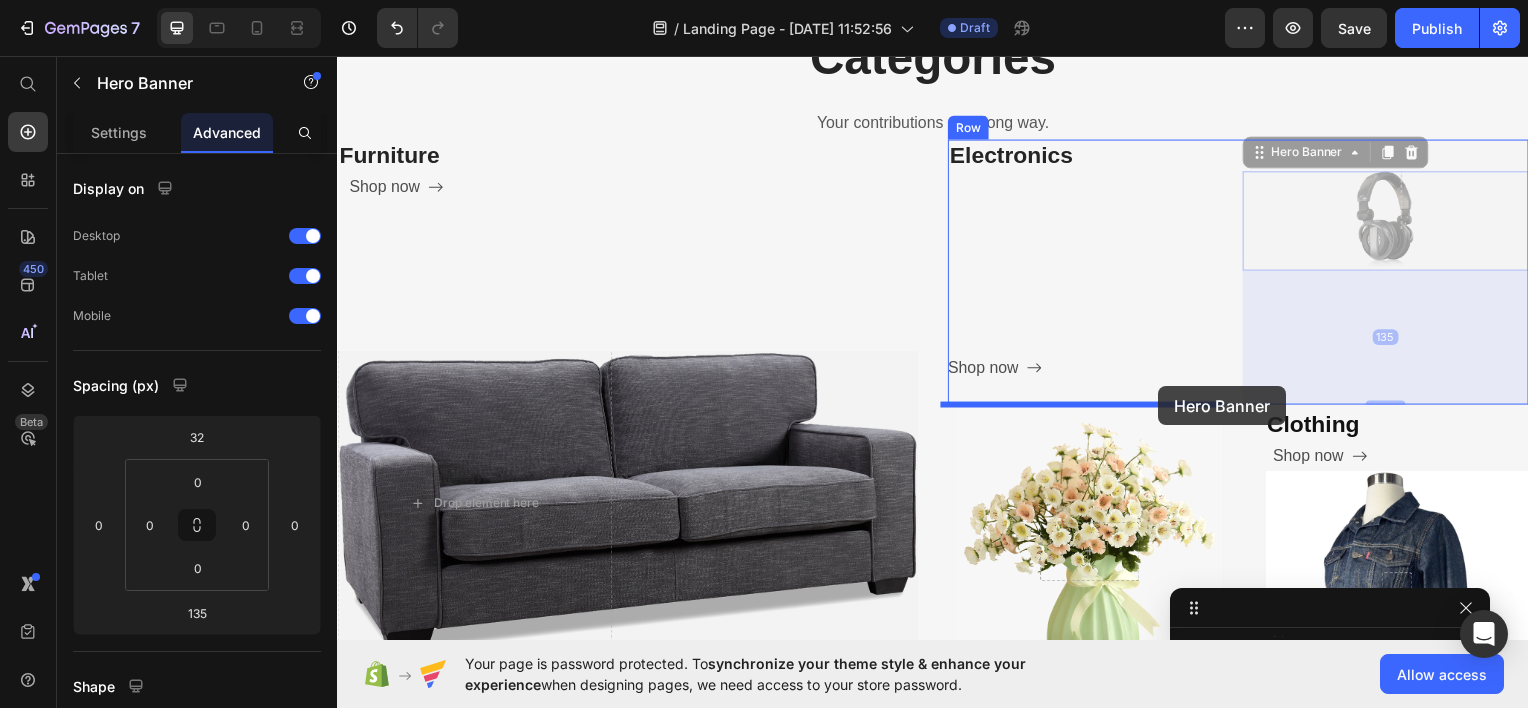 drag, startPoint x: 1323, startPoint y: 243, endPoint x: 1164, endPoint y: 388, distance: 215.1883 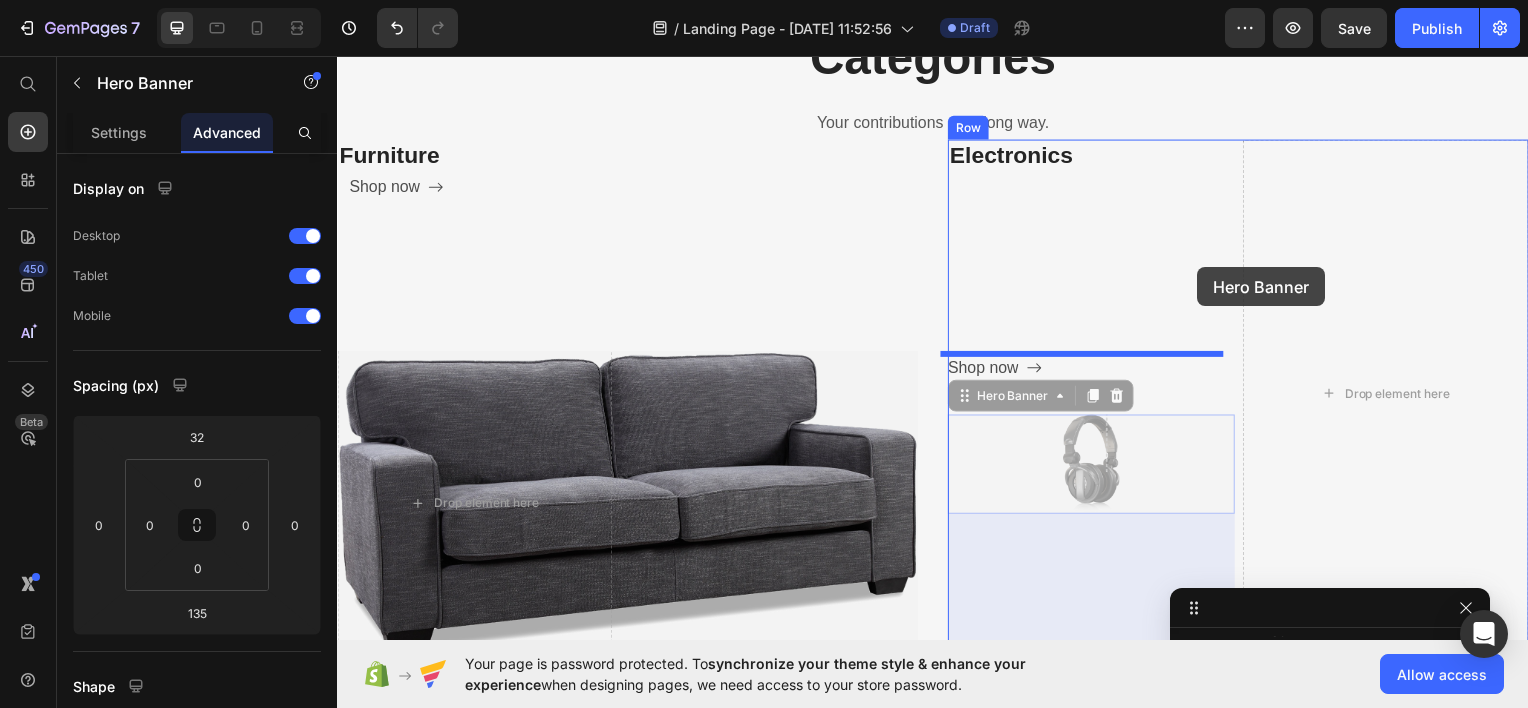 drag, startPoint x: 1166, startPoint y: 432, endPoint x: 1203, endPoint y: 268, distance: 168.12198 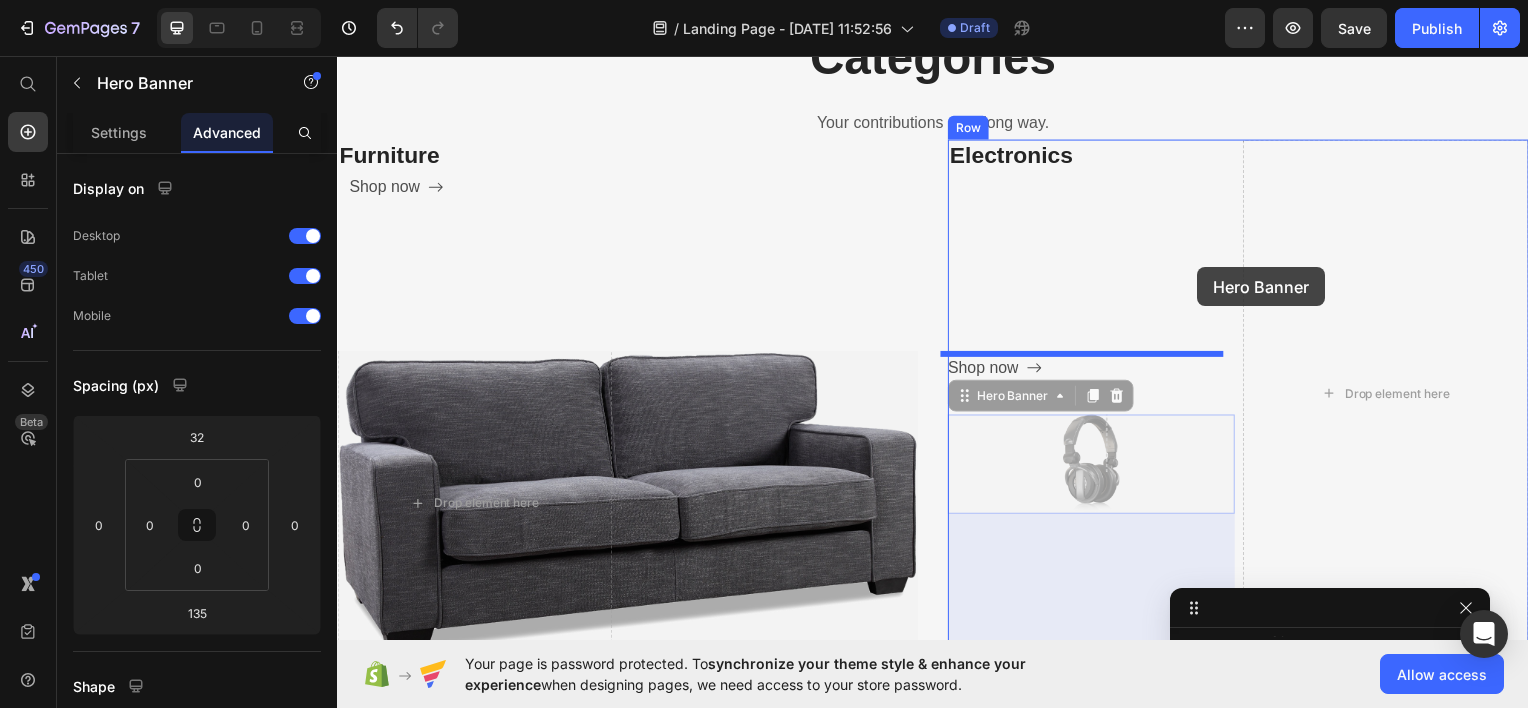 click on "Header Image Row Union Rescue Market Heading Shop with a  Mission Text block
SHOP NOW Button Row
Drop element here Hero Banner Carousel Section 1 Categories Heading Your contributions go a long way. Text block Row Furniture Heading
Shop now Button Furniture Heading
Shop now Button Row
Drop element here Hero Banner Electronics Heading
Shop now Button
Row Hero Banner   135
Row Hero Banner   135
Drop element here Row
Hero Banner Home Decor Heading
Shop now Button Row Clothing Heading
Shop now Button
Hero Banner Row Row Row Section 2 What our clients say? Heading                Icon                Icon                Icon                Icon
Icon Icon List Hoz Work well for my problem feet Text block "This drink has become one of my  favorite things, and I haverecommended Row" at bounding box center [937, 884] 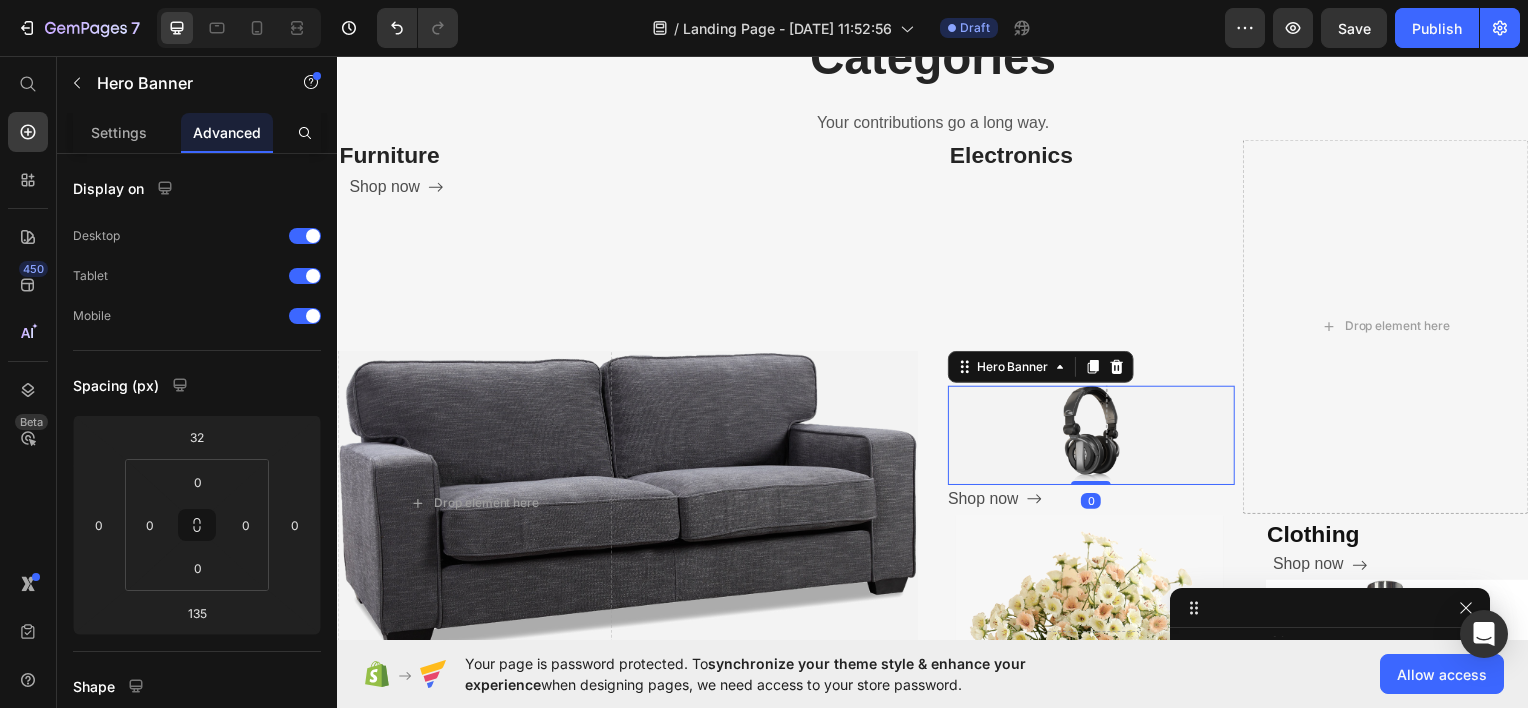 drag, startPoint x: 1083, startPoint y: 619, endPoint x: 1114, endPoint y: 468, distance: 154.14928 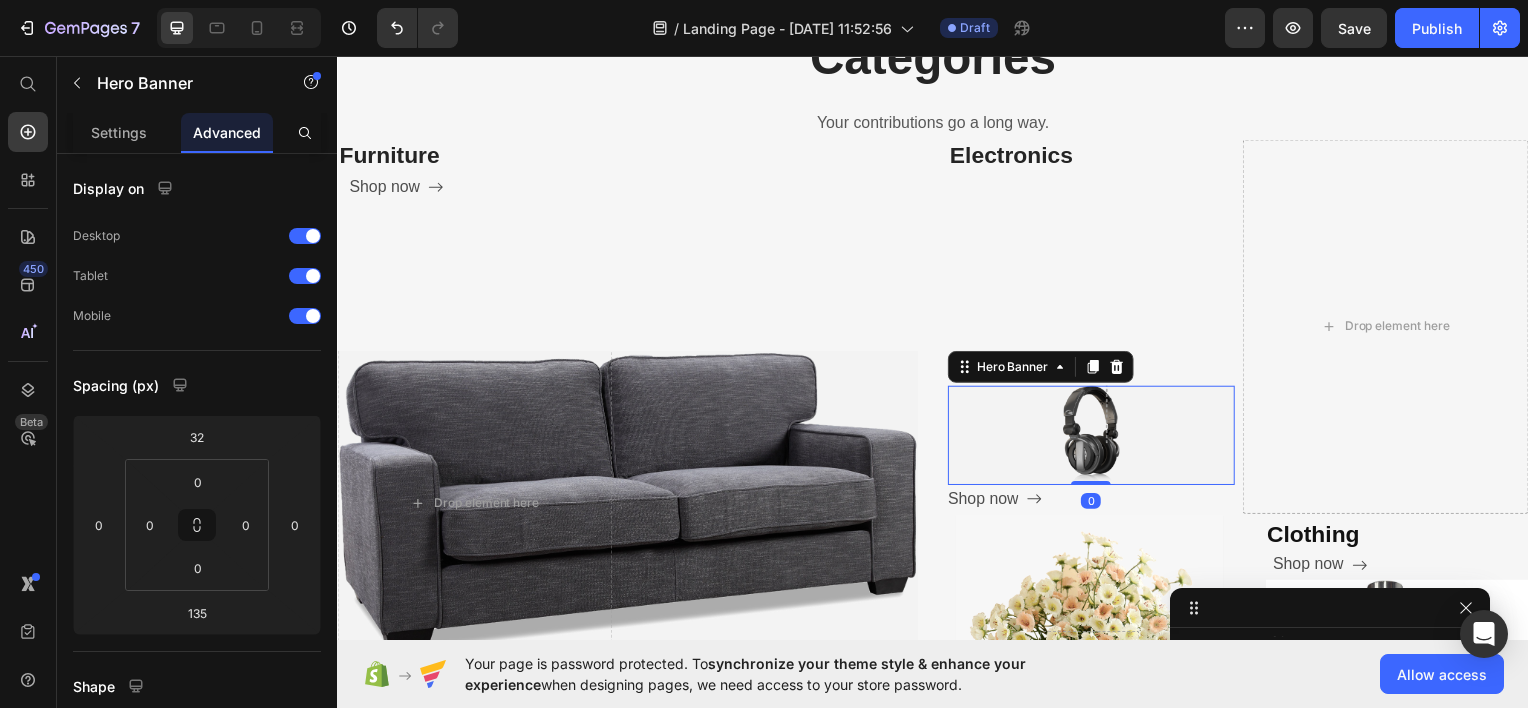 click on "Row Hero Banner   0" at bounding box center [1096, 437] 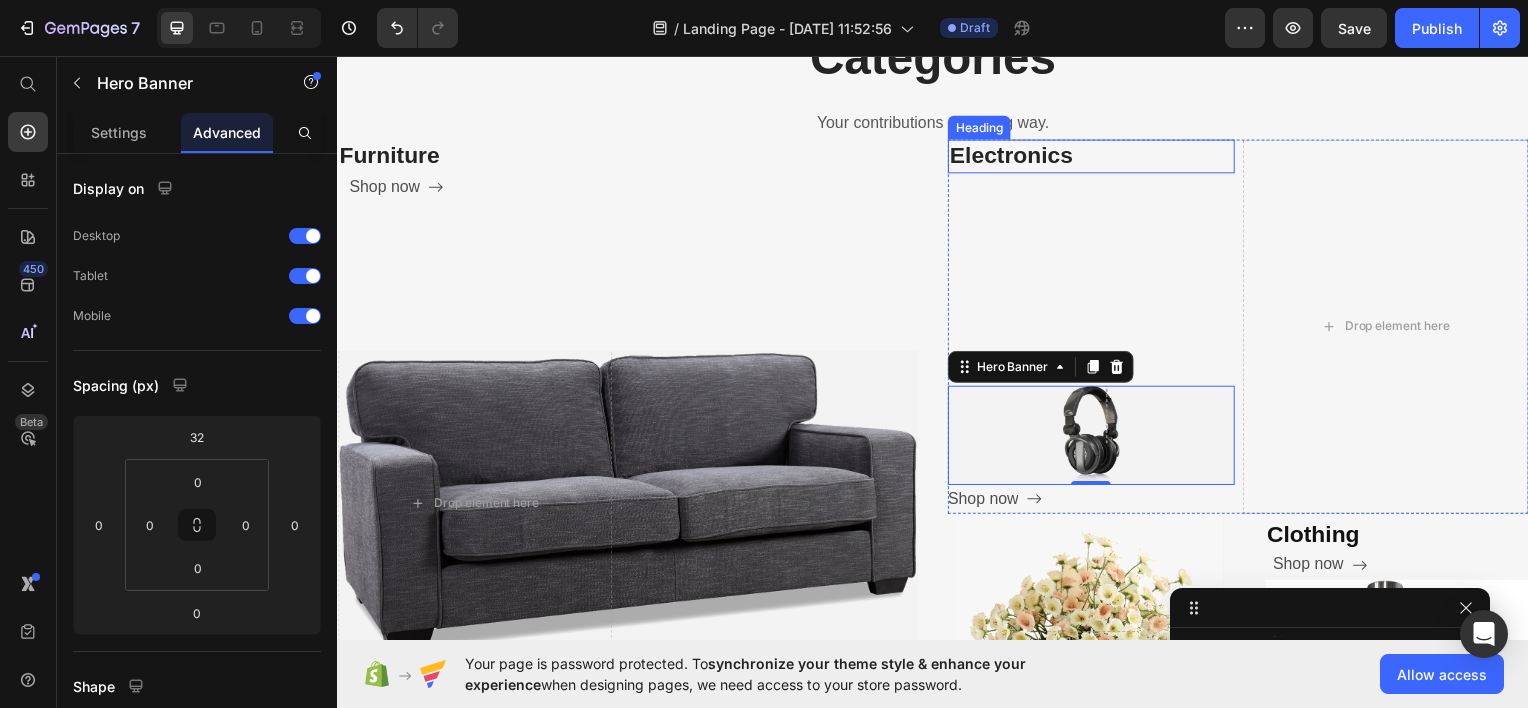 click on "Electronics" at bounding box center [1096, 156] 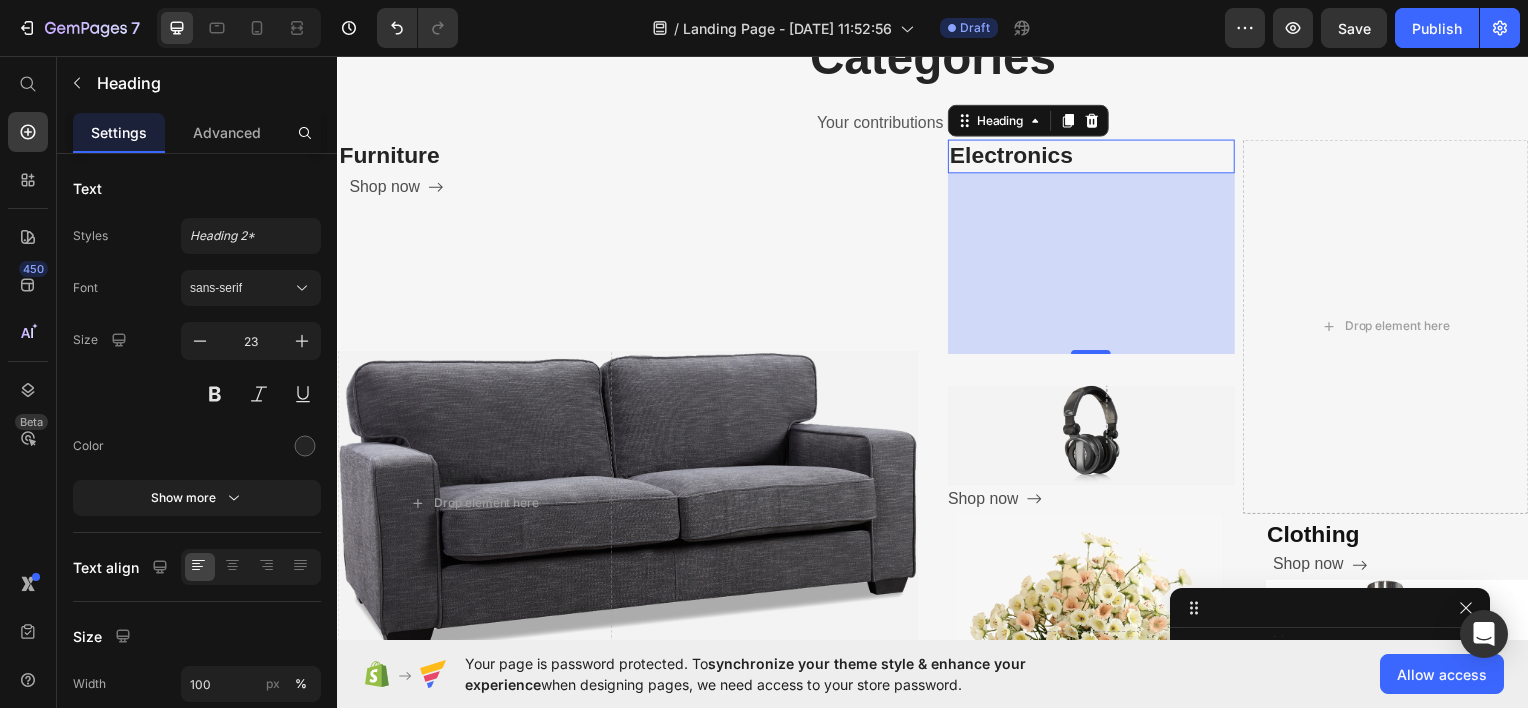 click on "182" at bounding box center [1096, 264] 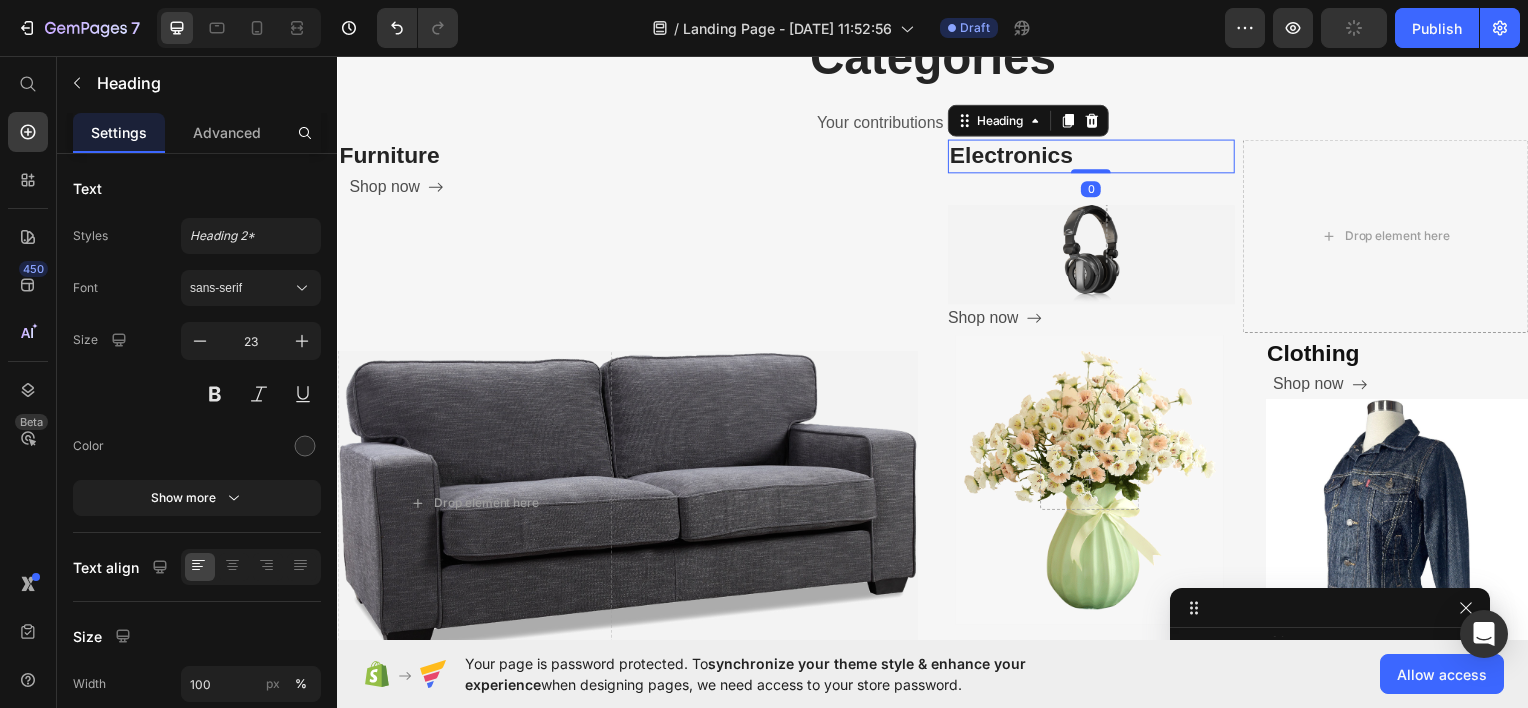 drag, startPoint x: 1091, startPoint y: 351, endPoint x: 1104, endPoint y: 144, distance: 207.4078 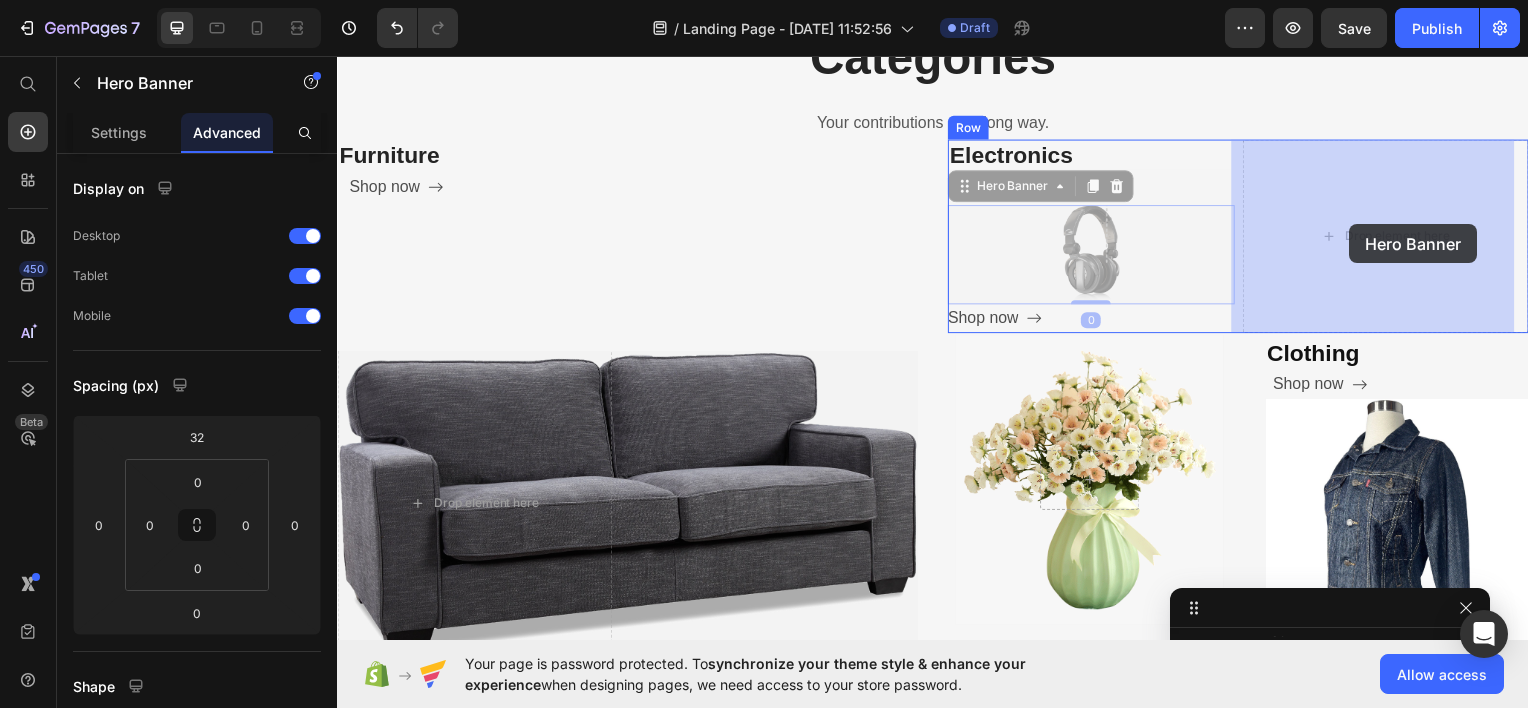 drag, startPoint x: 1124, startPoint y: 241, endPoint x: 1357, endPoint y: 226, distance: 233.48233 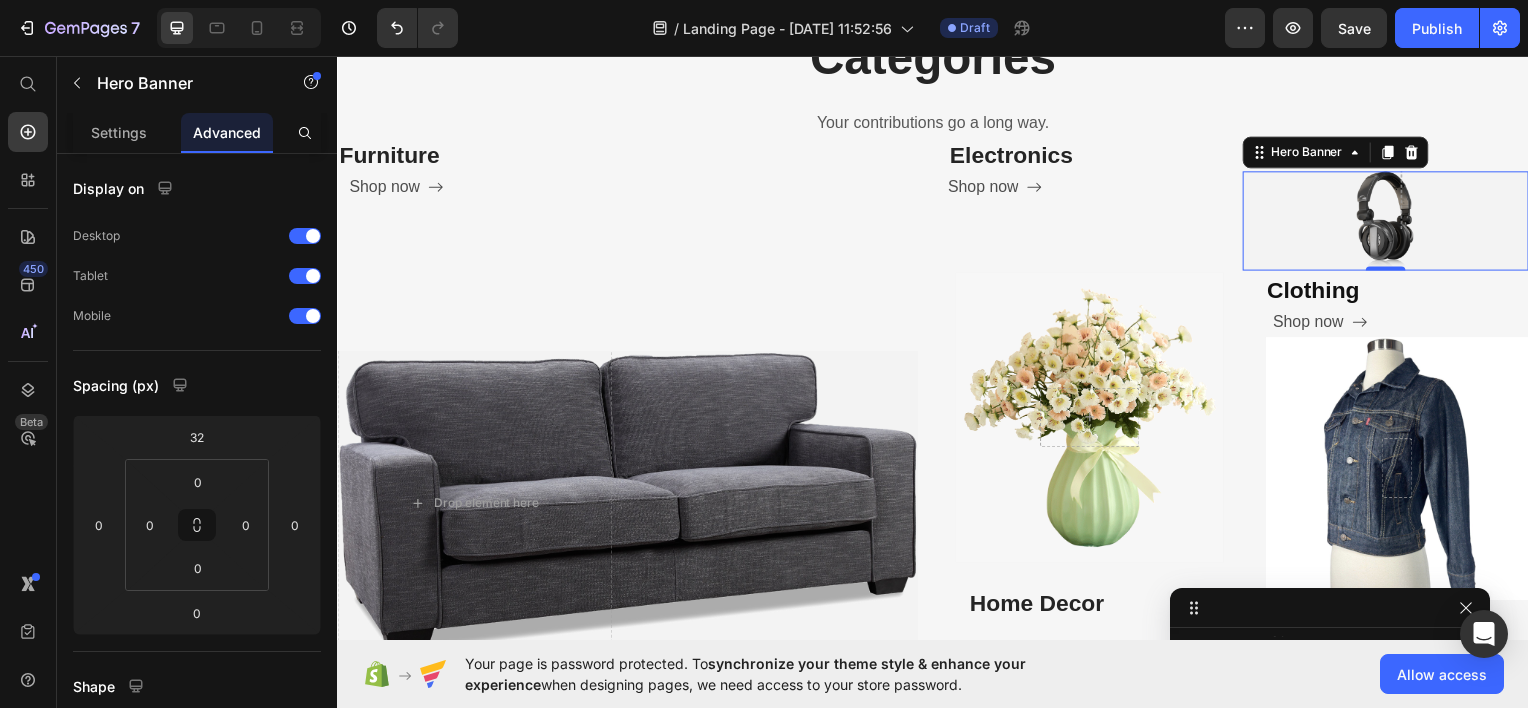 click at bounding box center (1393, 221) 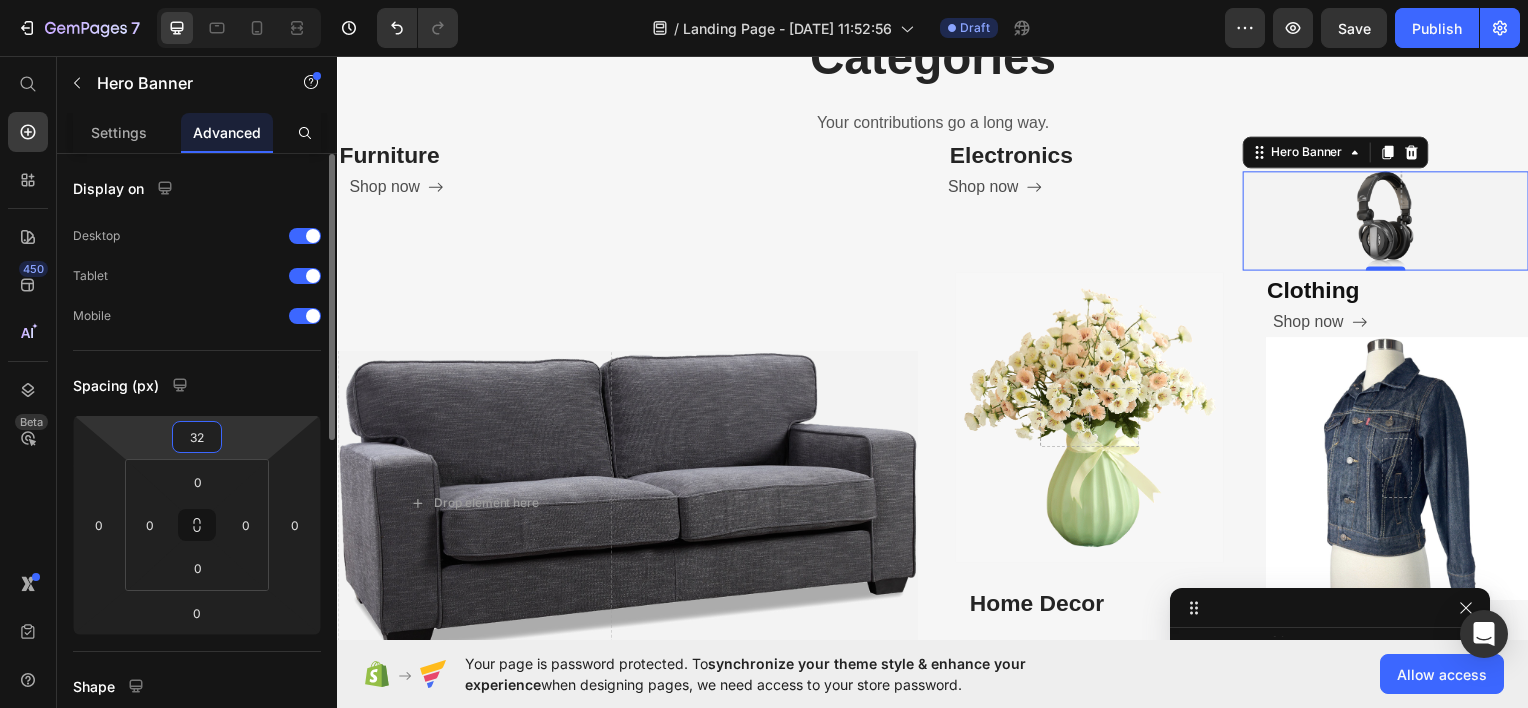 click on "32" at bounding box center [197, 437] 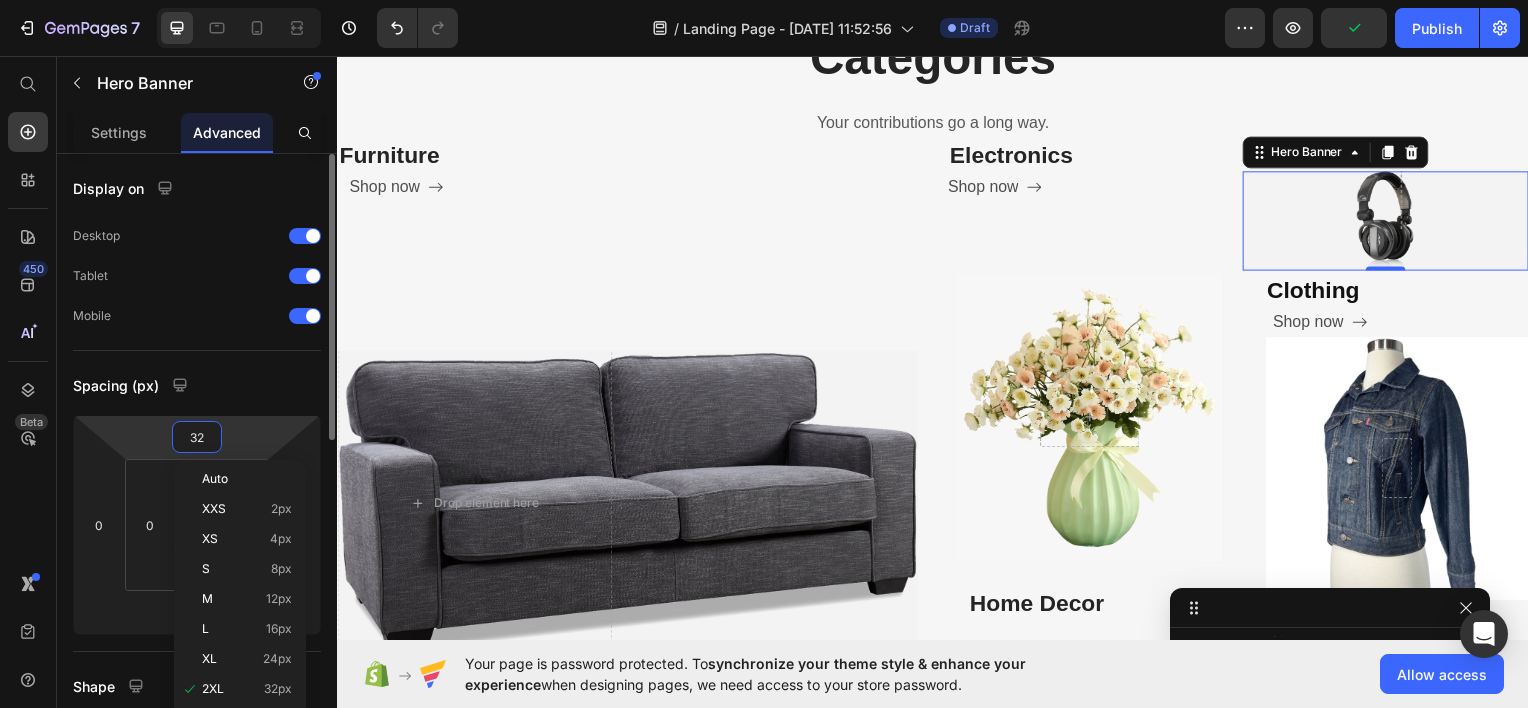 type on "0" 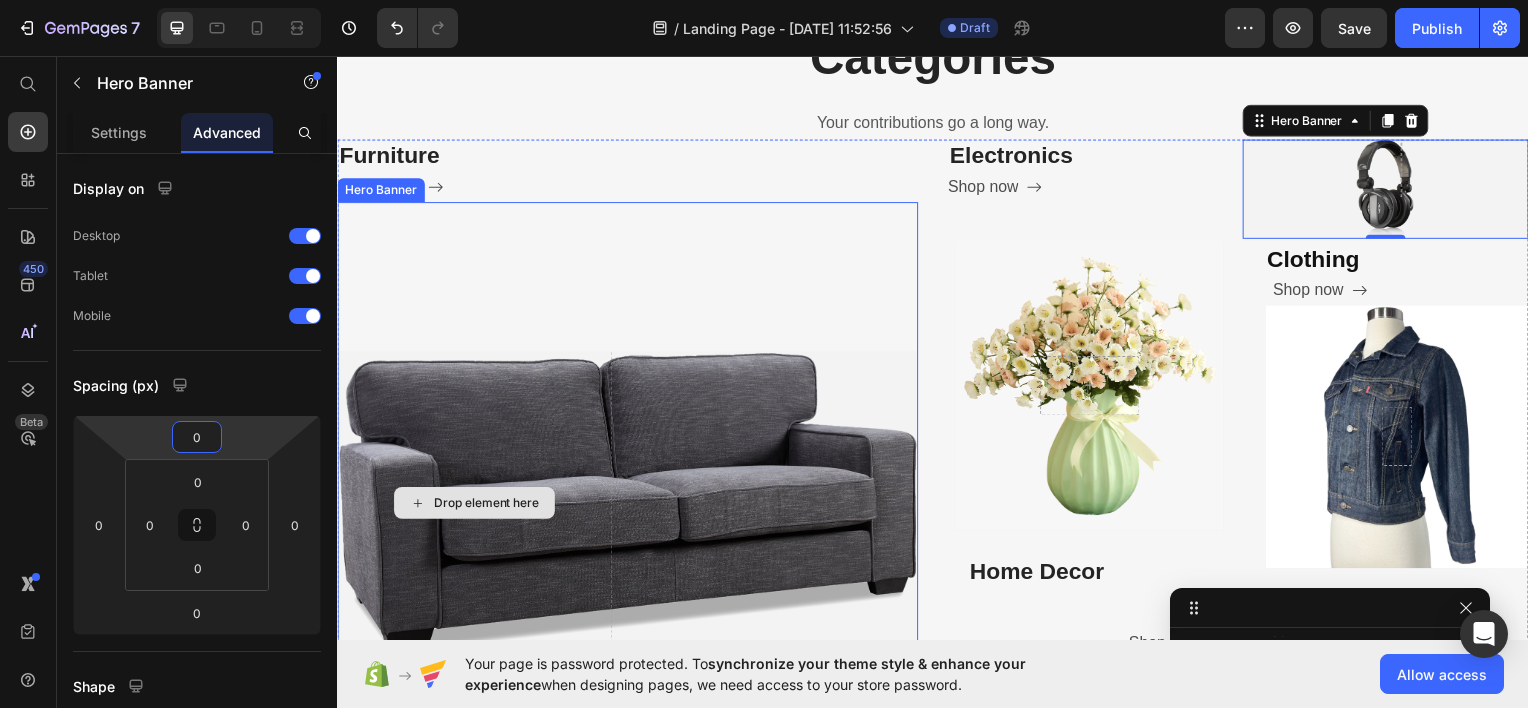 drag, startPoint x: 544, startPoint y: 488, endPoint x: 539, endPoint y: 573, distance: 85.146935 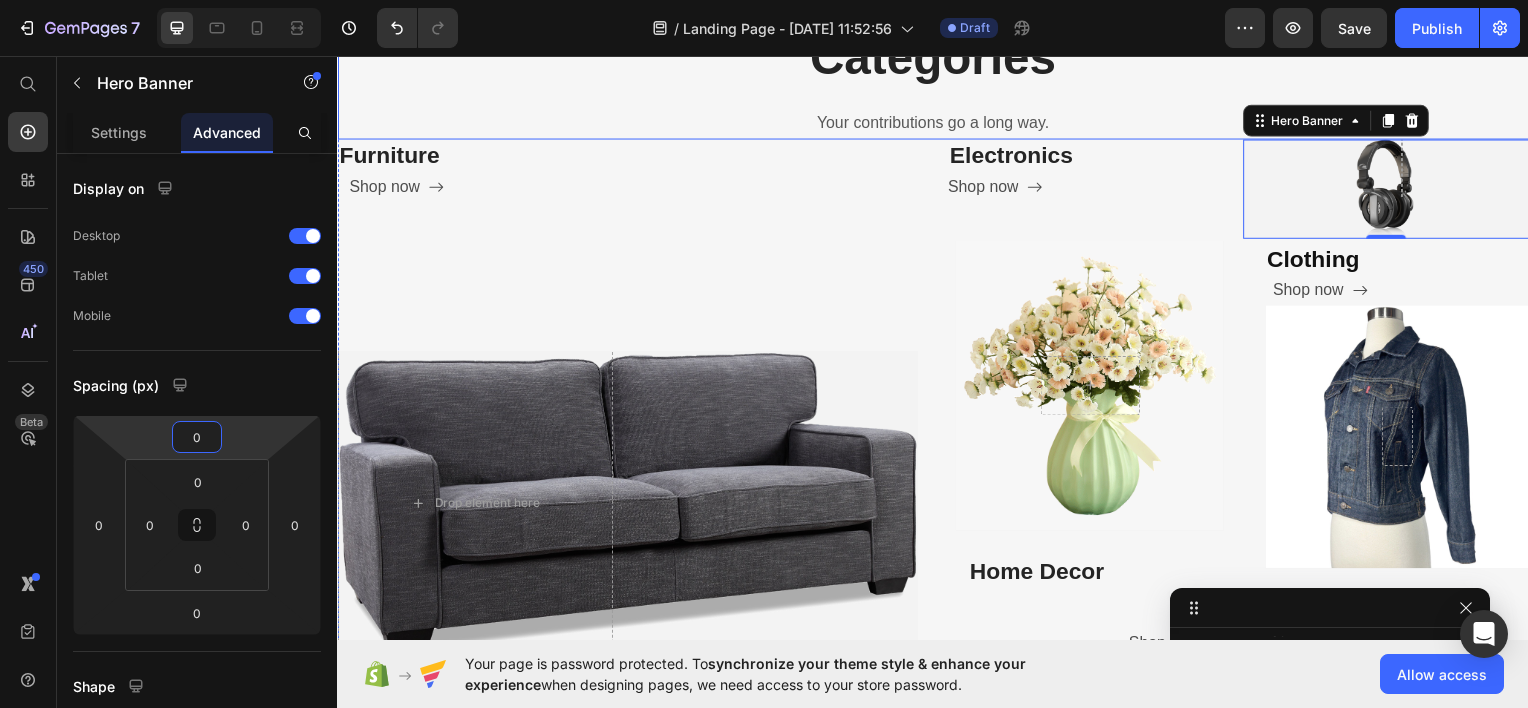 click on "Categories Heading Your contributions go a long way. Text block" at bounding box center [937, 81] 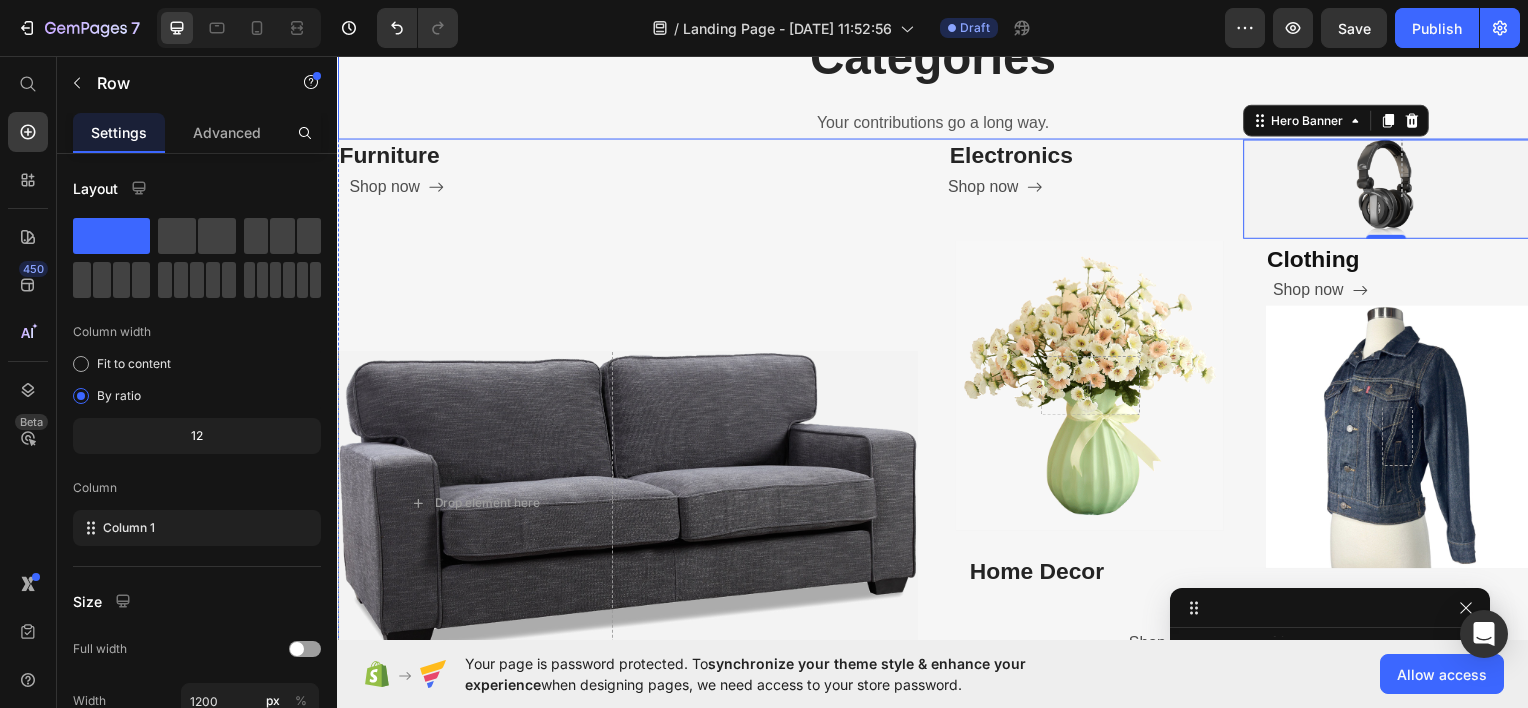 scroll, scrollTop: 0, scrollLeft: 0, axis: both 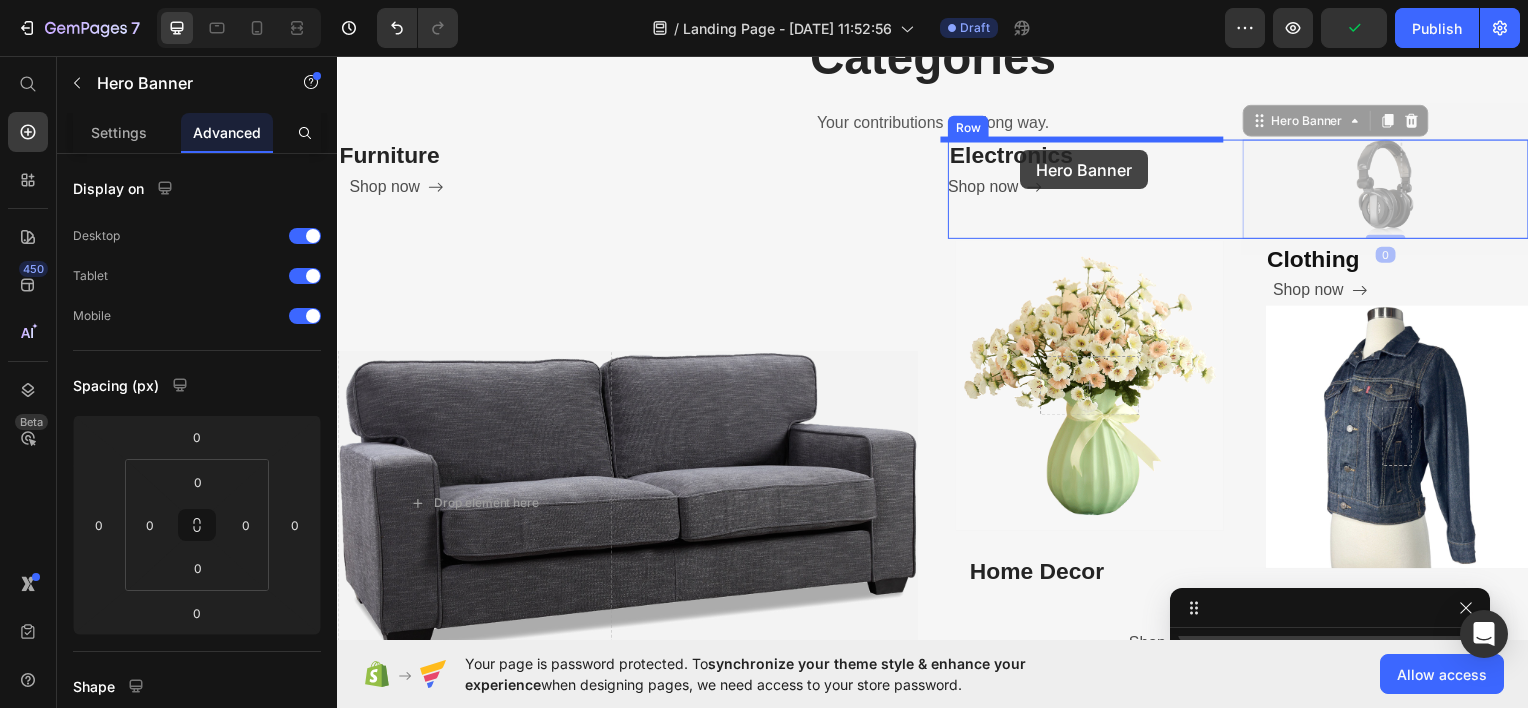 drag, startPoint x: 1285, startPoint y: 175, endPoint x: 1025, endPoint y: 150, distance: 261.19916 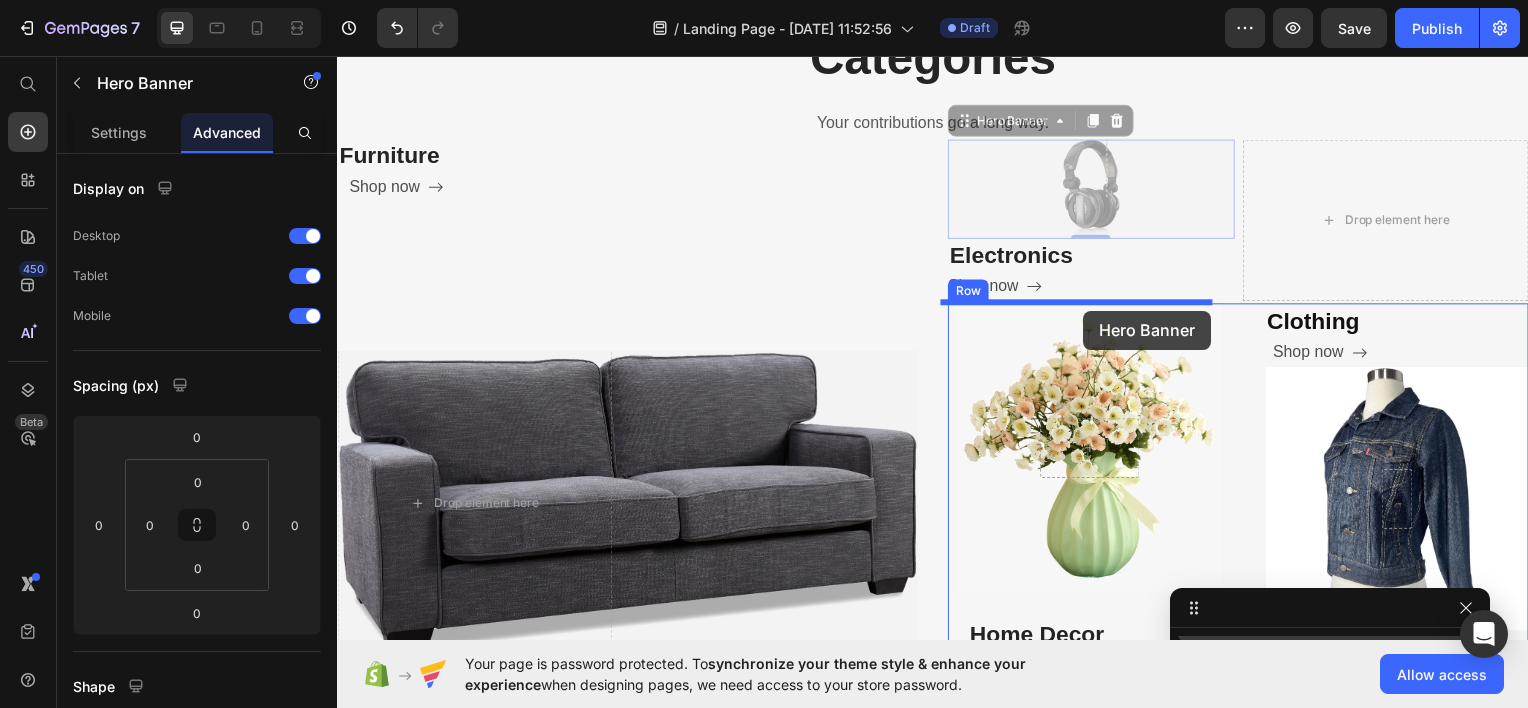 drag, startPoint x: 1104, startPoint y: 207, endPoint x: 1089, endPoint y: 312, distance: 106.06602 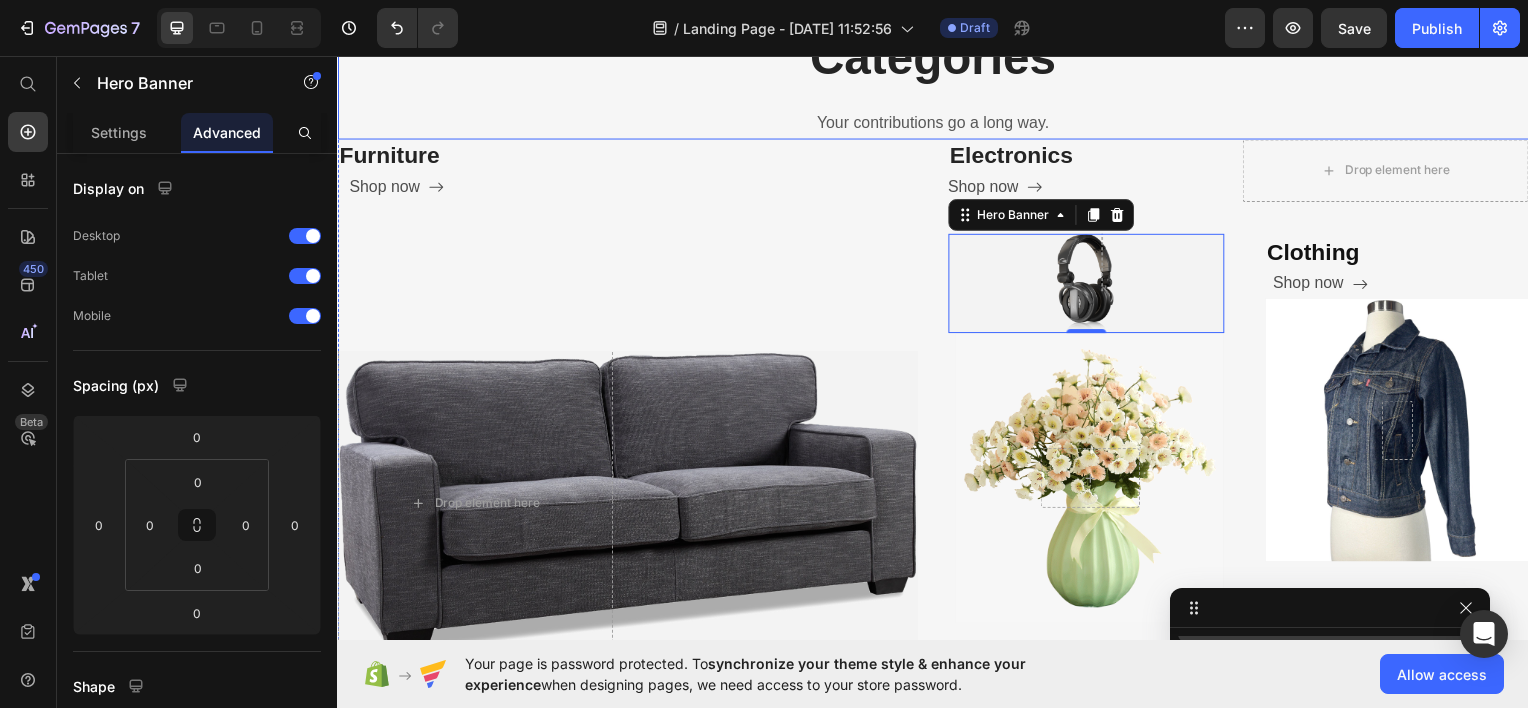 click on "Categories Heading Your contributions go a long way. Text block" at bounding box center (937, 81) 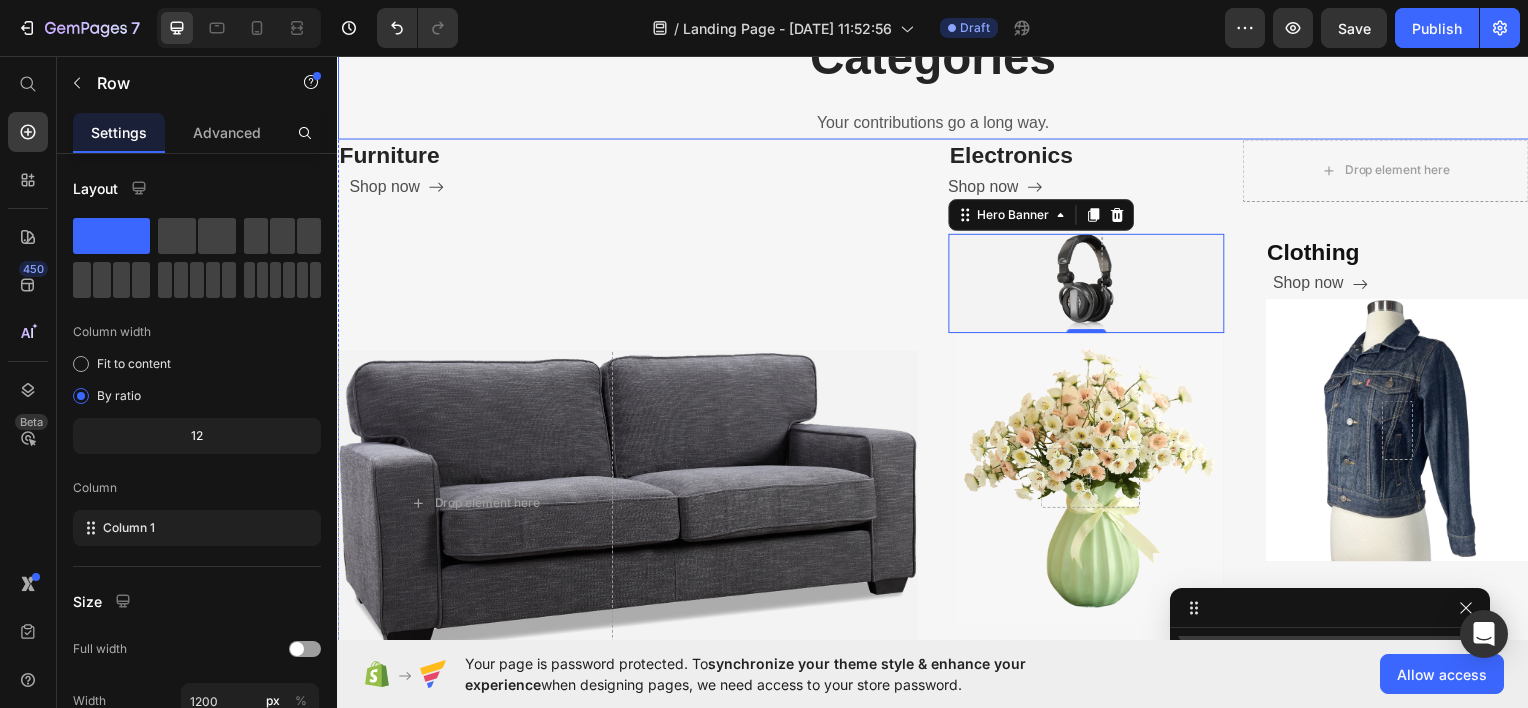 scroll, scrollTop: 0, scrollLeft: 0, axis: both 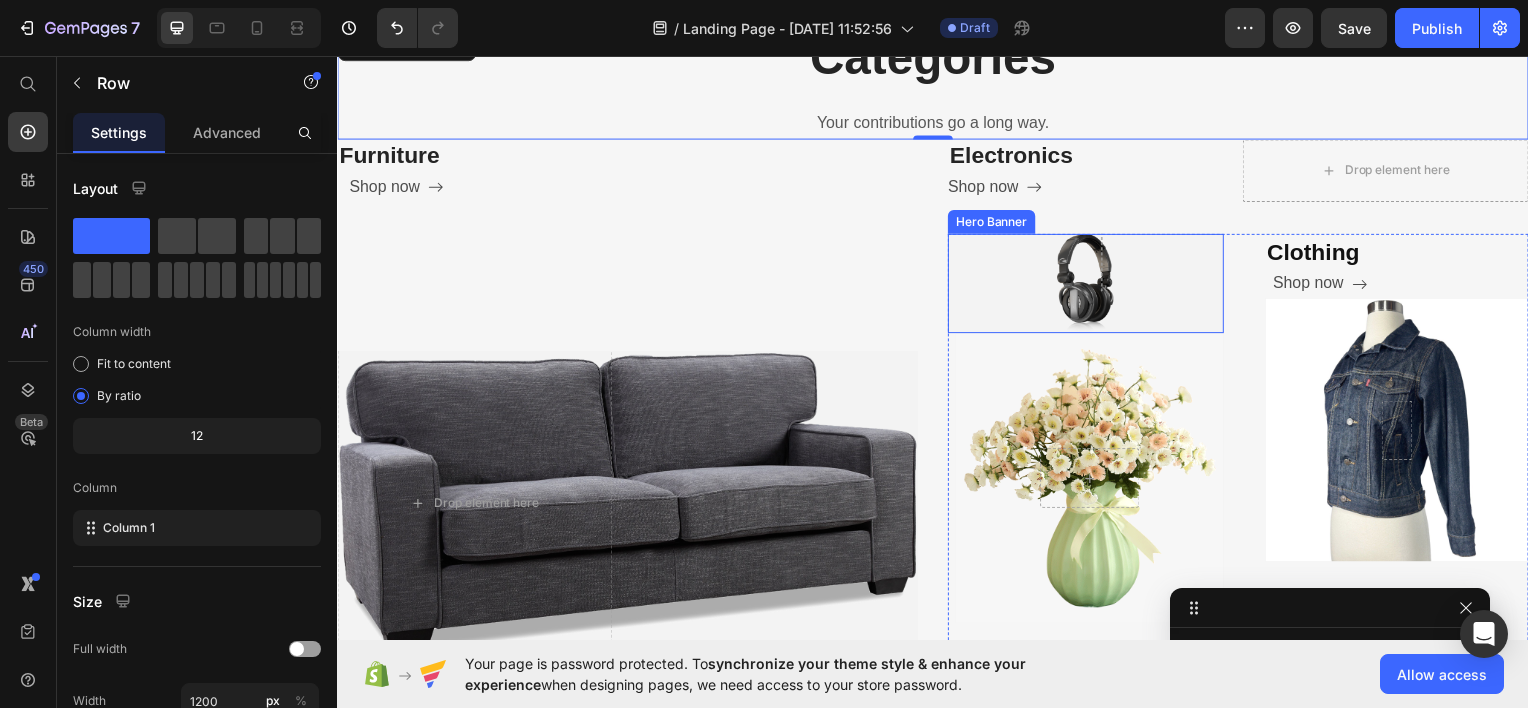 click on "Row" at bounding box center (1091, 284) 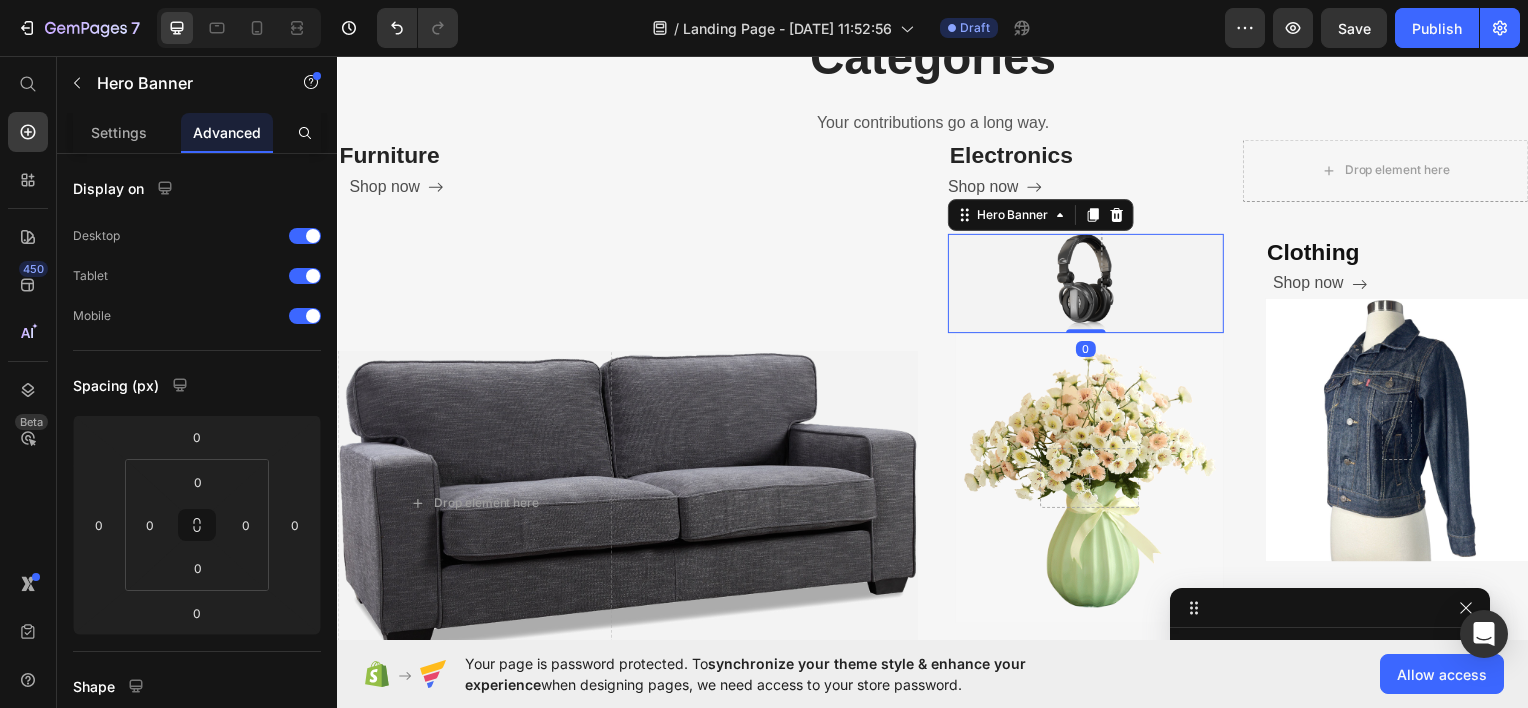 scroll, scrollTop: 746, scrollLeft: 0, axis: vertical 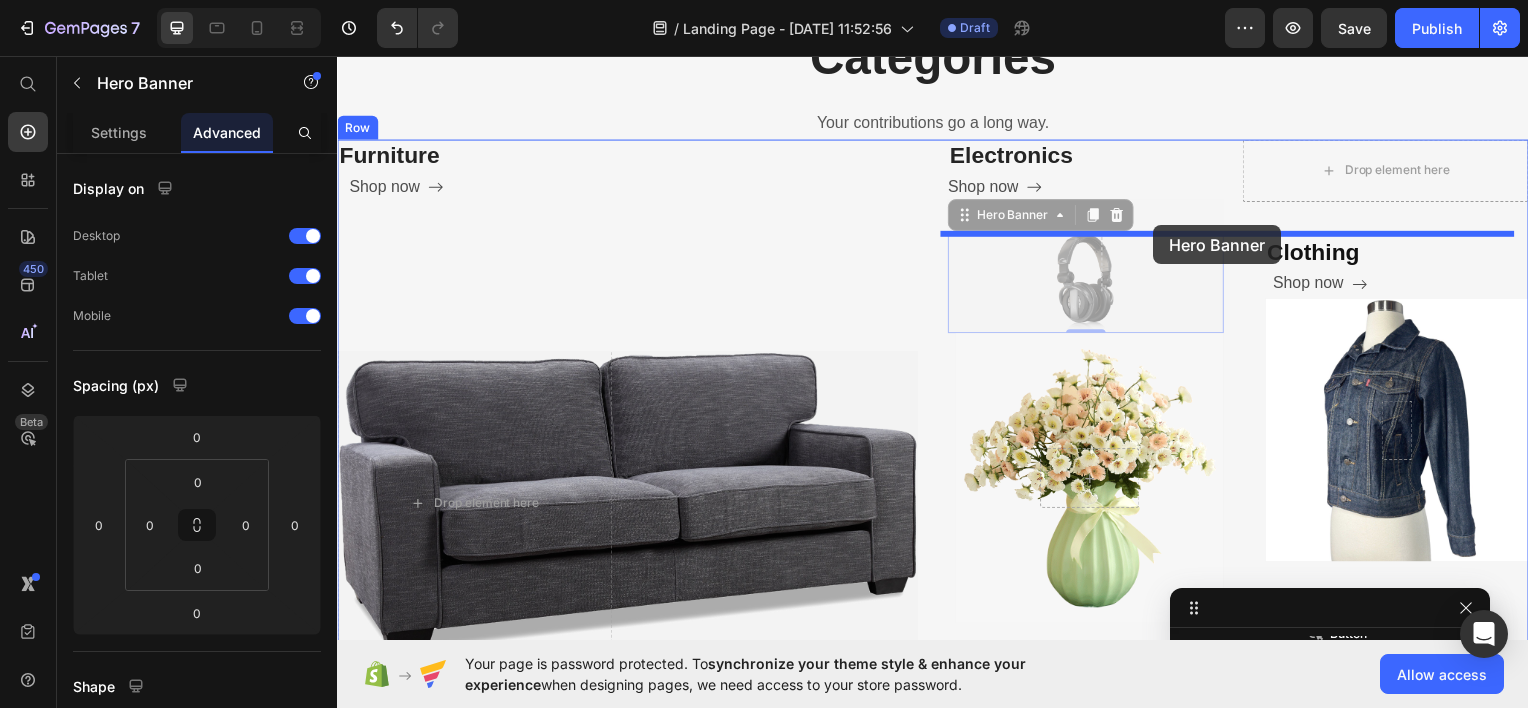 drag, startPoint x: 1154, startPoint y: 296, endPoint x: 1159, endPoint y: 226, distance: 70.178345 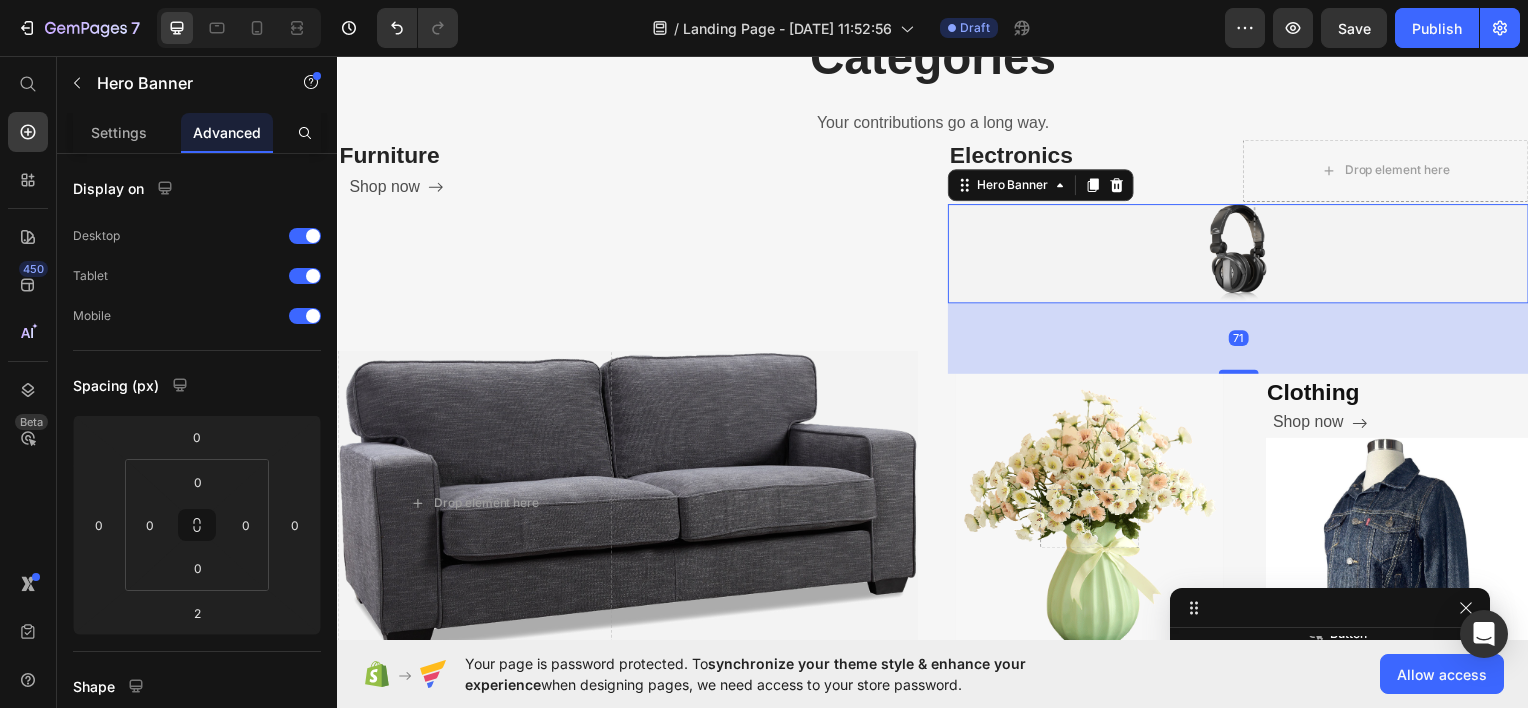 drag, startPoint x: 1227, startPoint y: 304, endPoint x: 1219, endPoint y: 375, distance: 71.44928 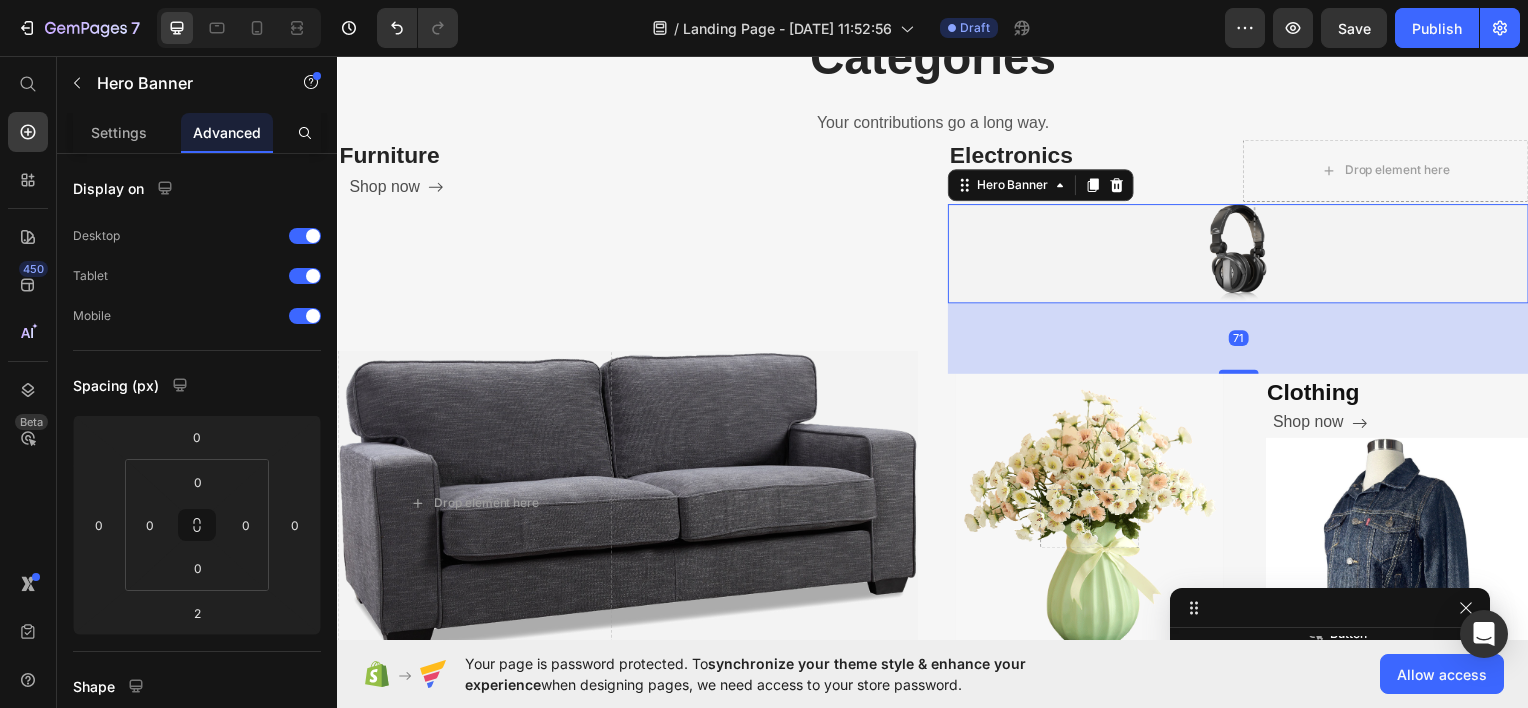 click at bounding box center (1245, 373) 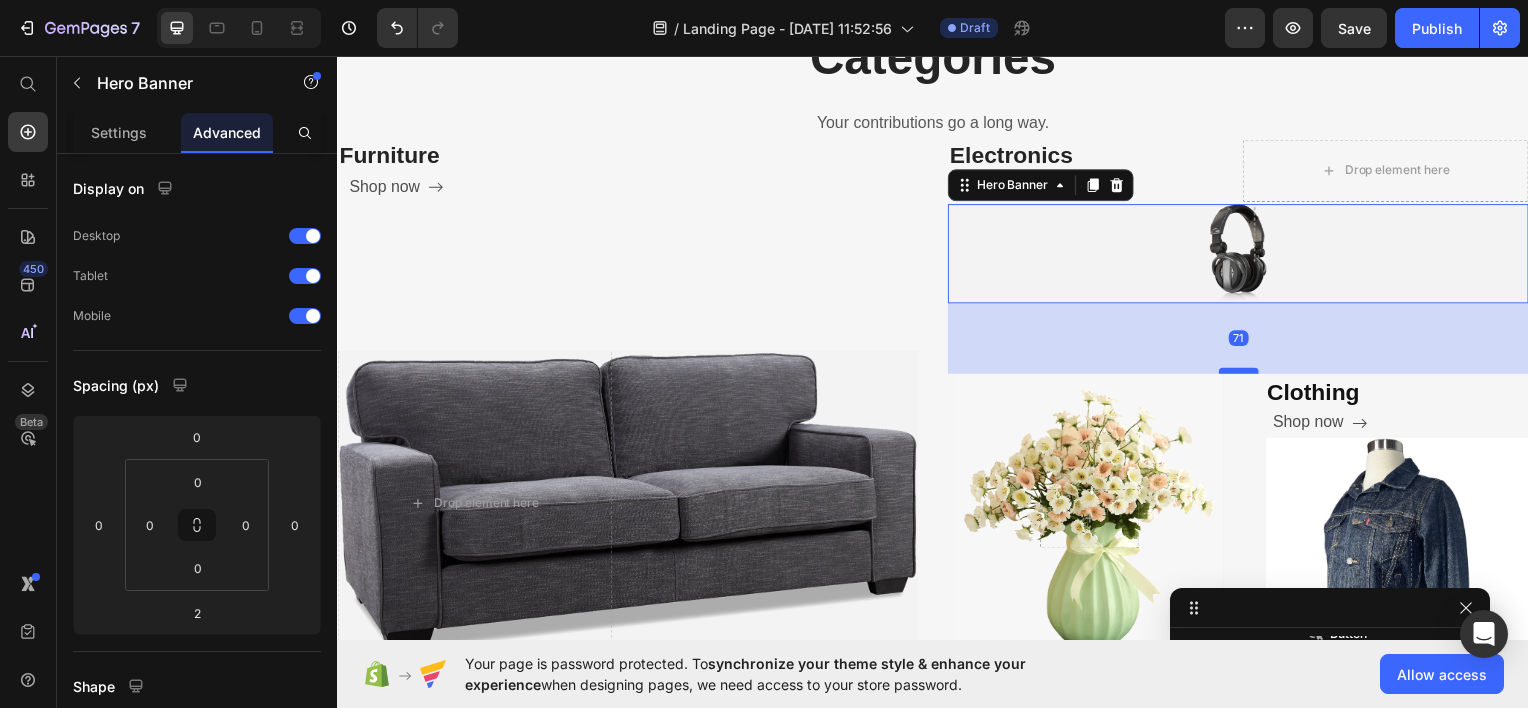 type on "73" 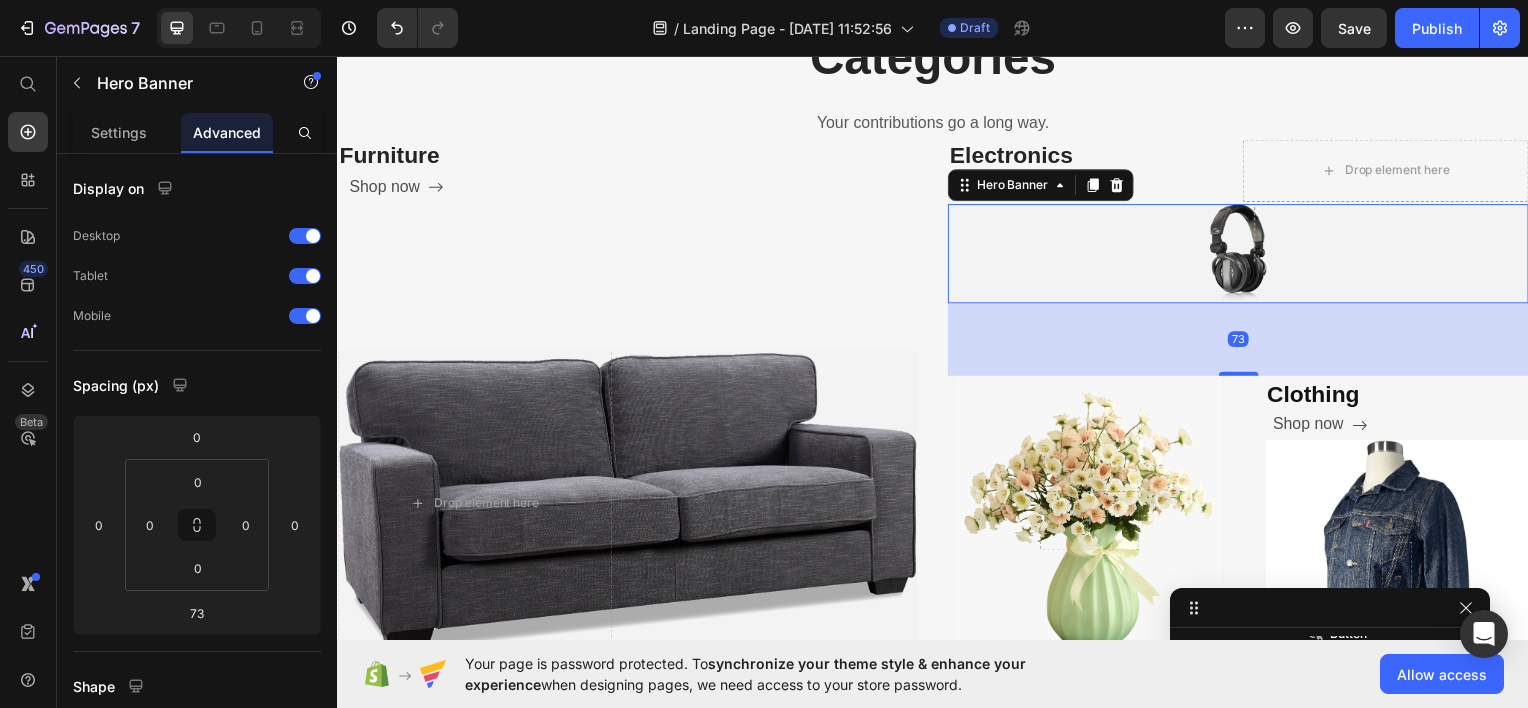 click at bounding box center [1244, 254] 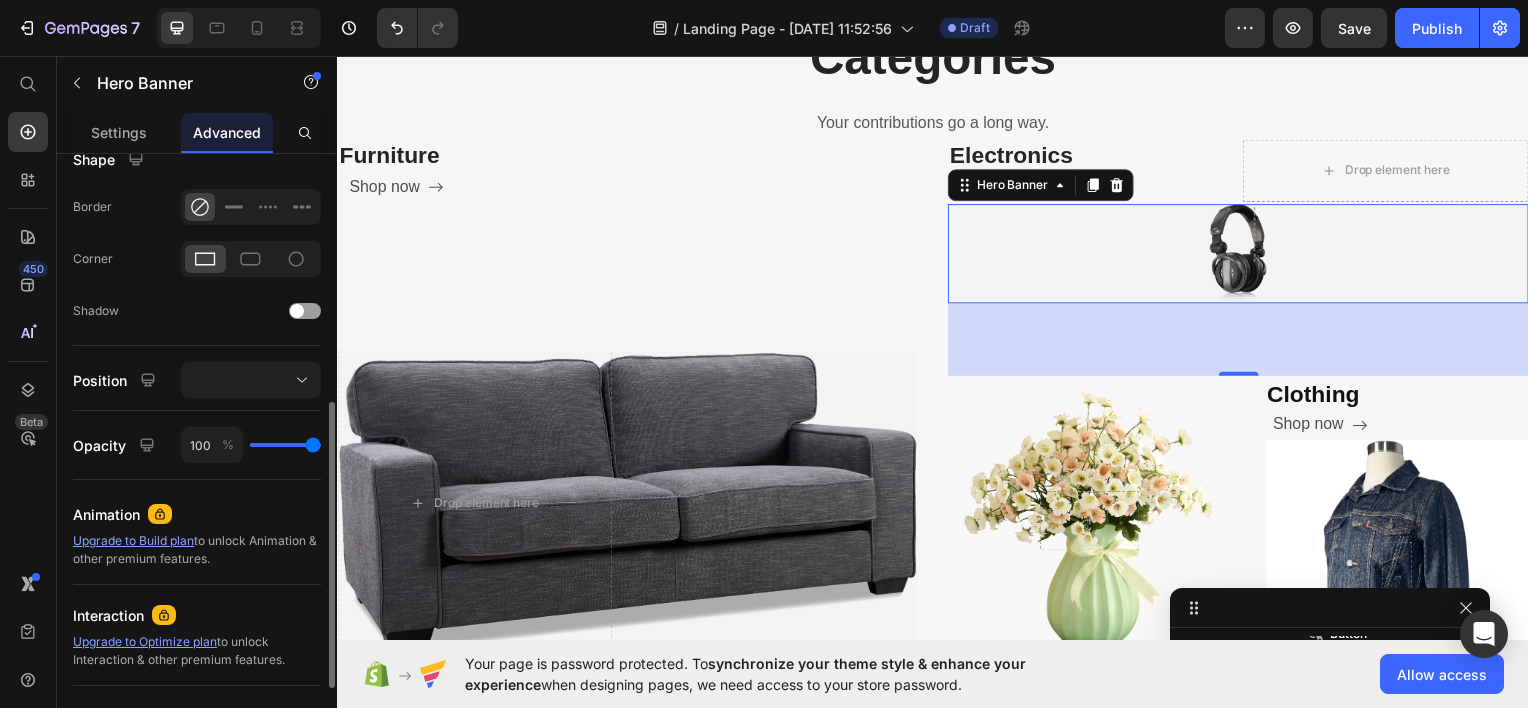 scroll, scrollTop: 528, scrollLeft: 0, axis: vertical 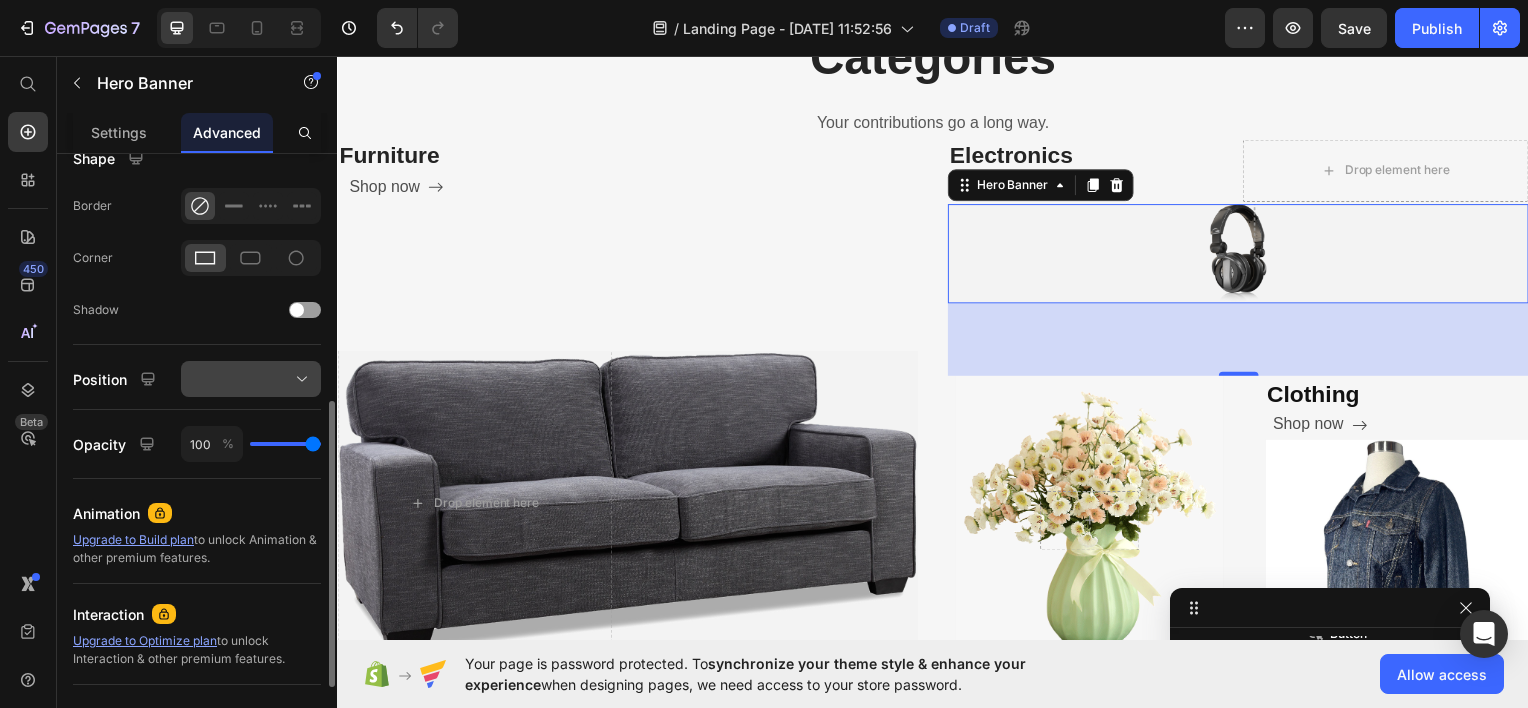 click at bounding box center [251, 379] 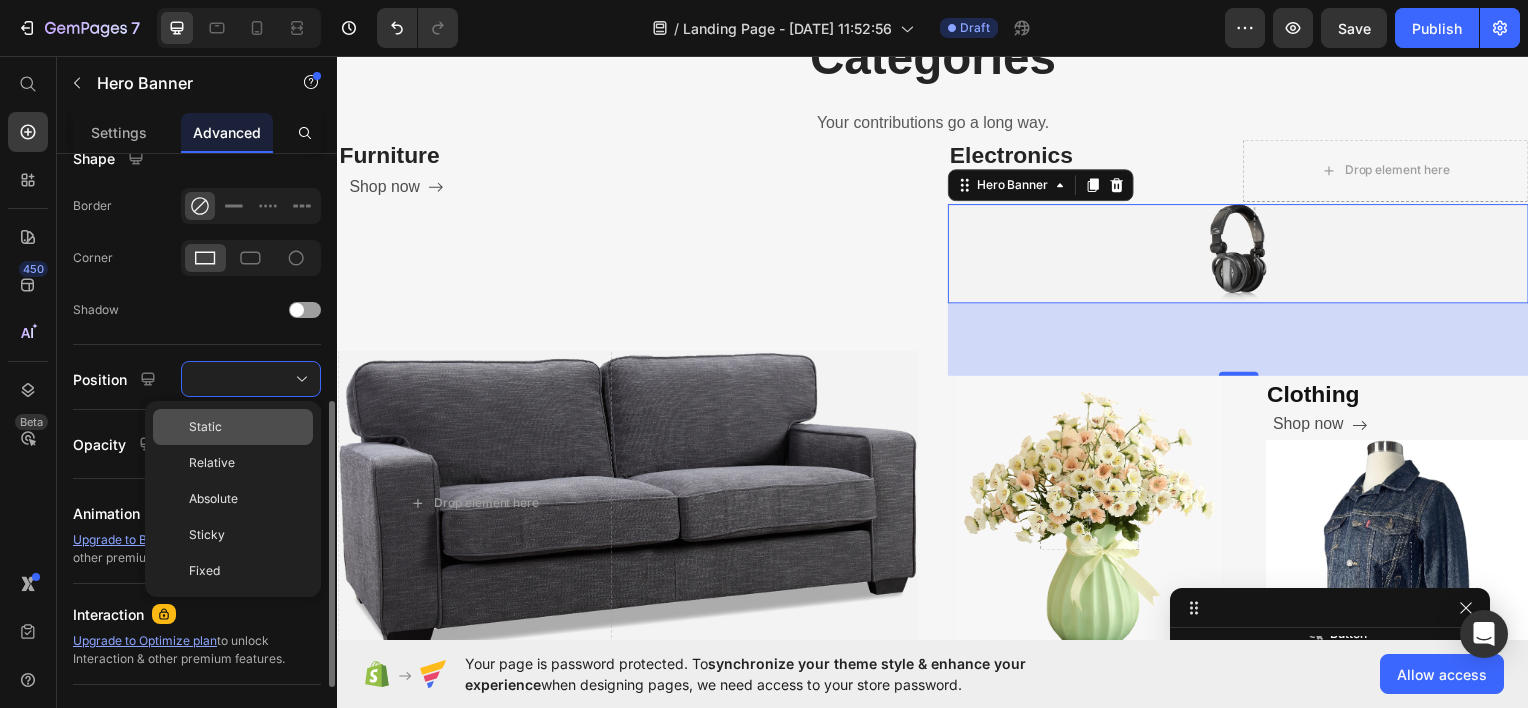 click on "Static" at bounding box center (247, 427) 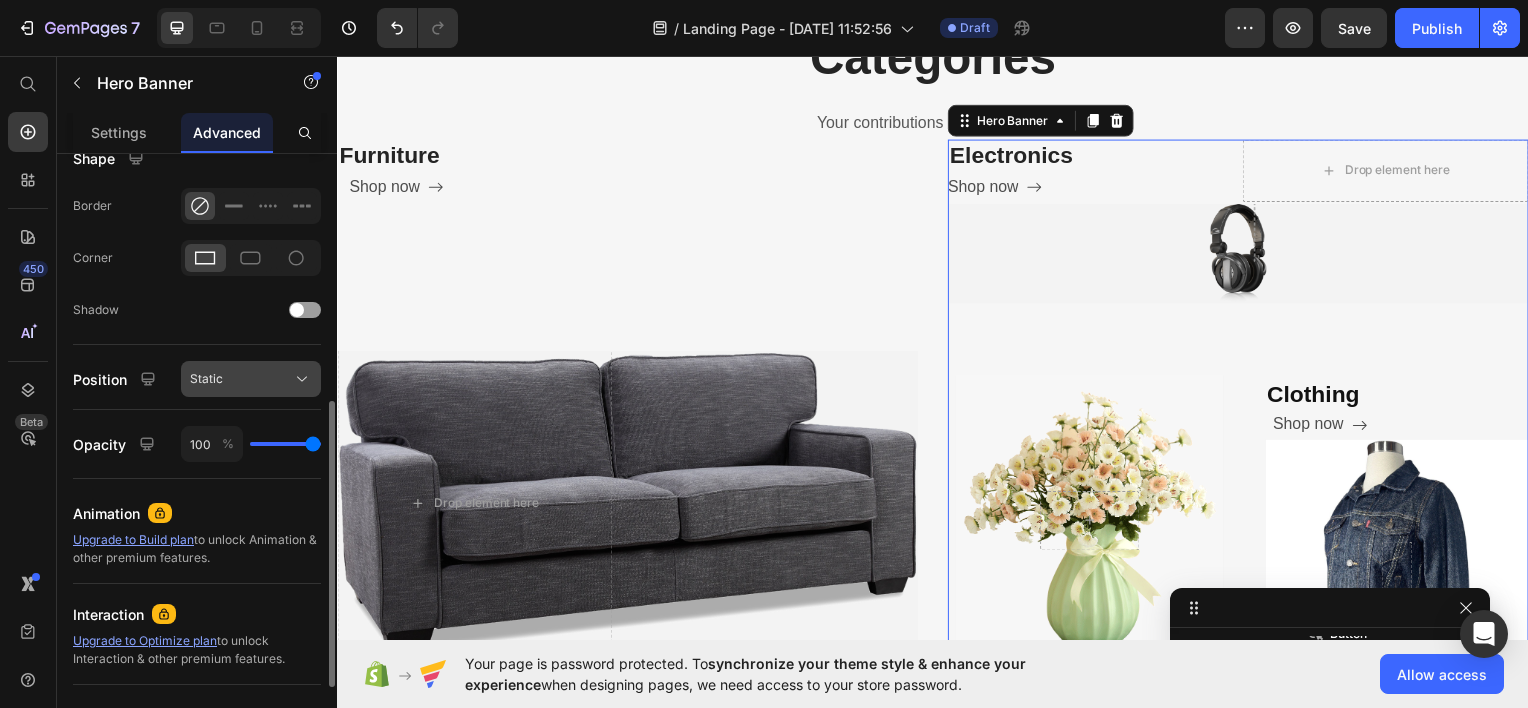 click 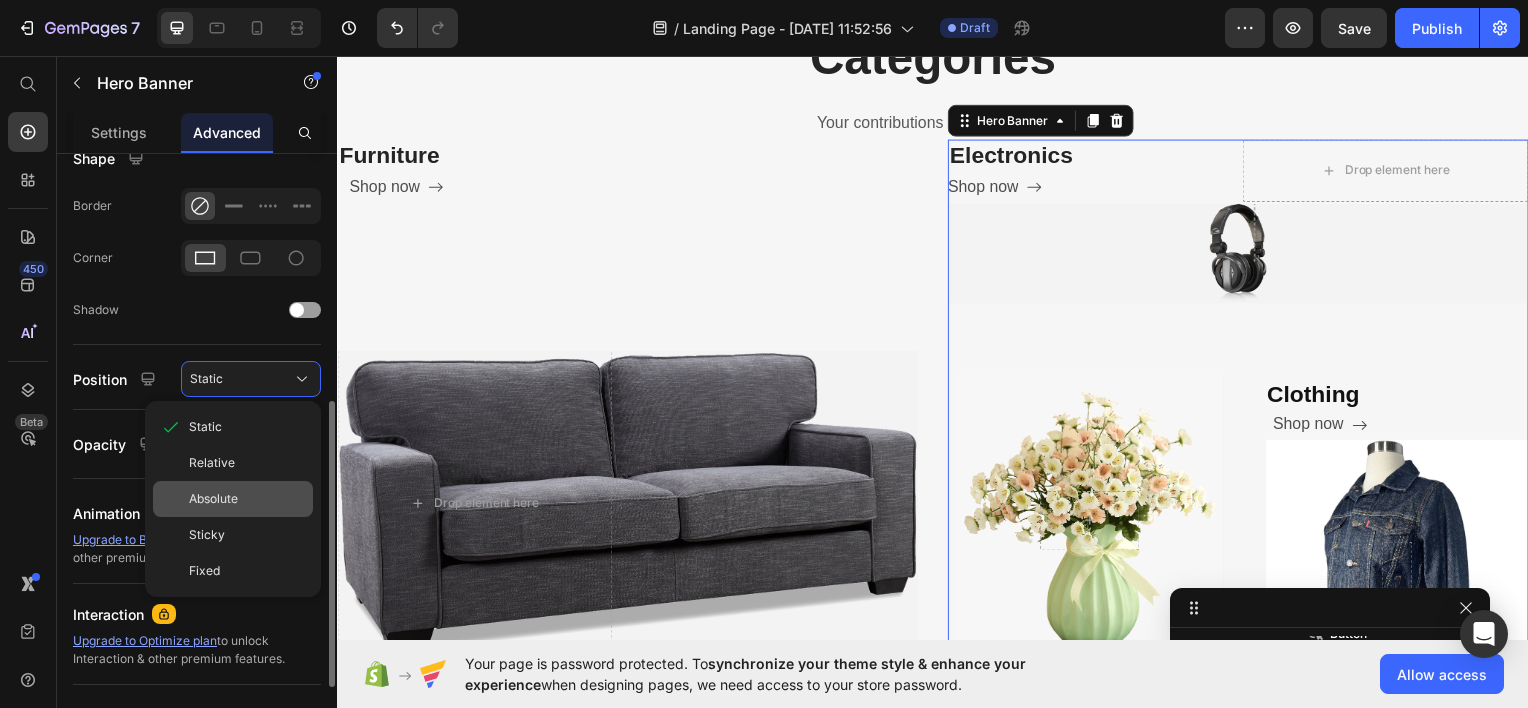 click on "Absolute" 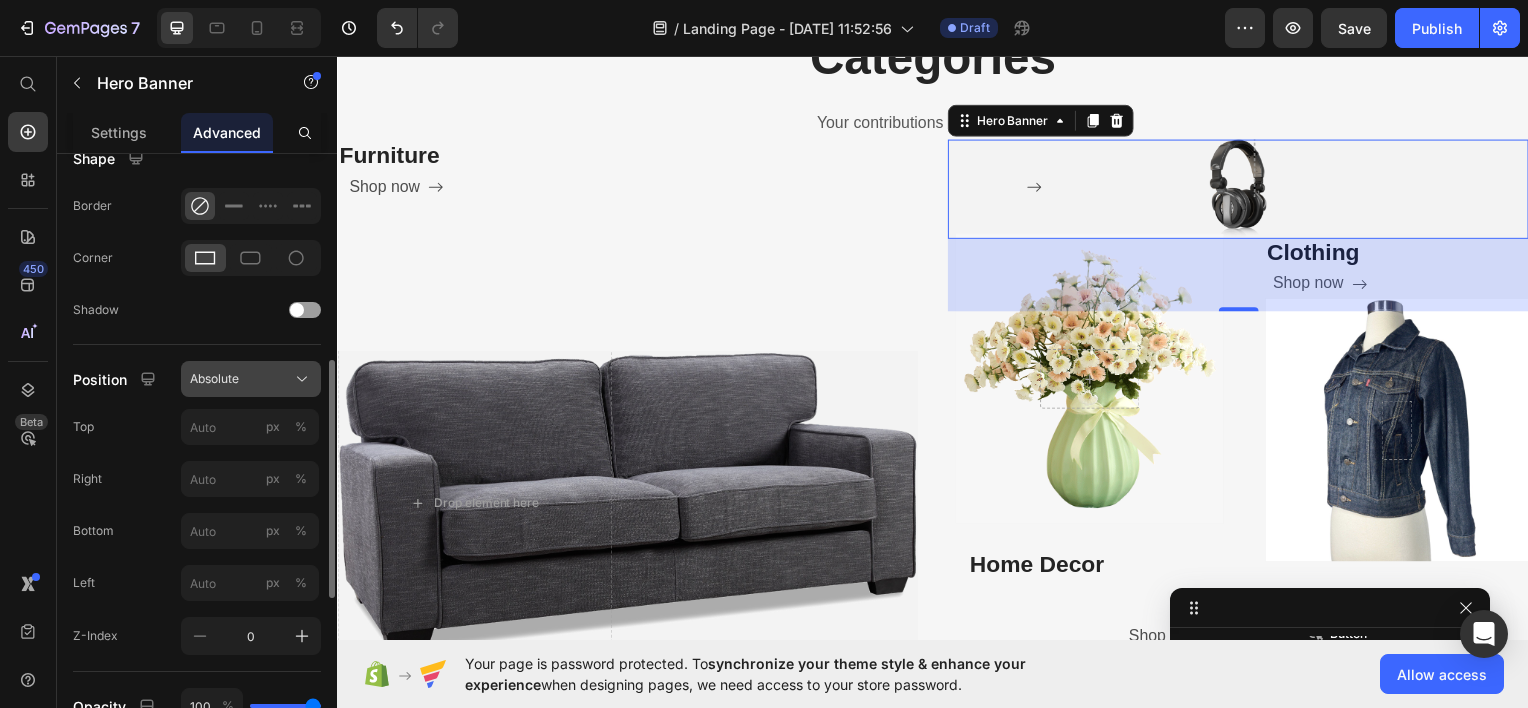 click 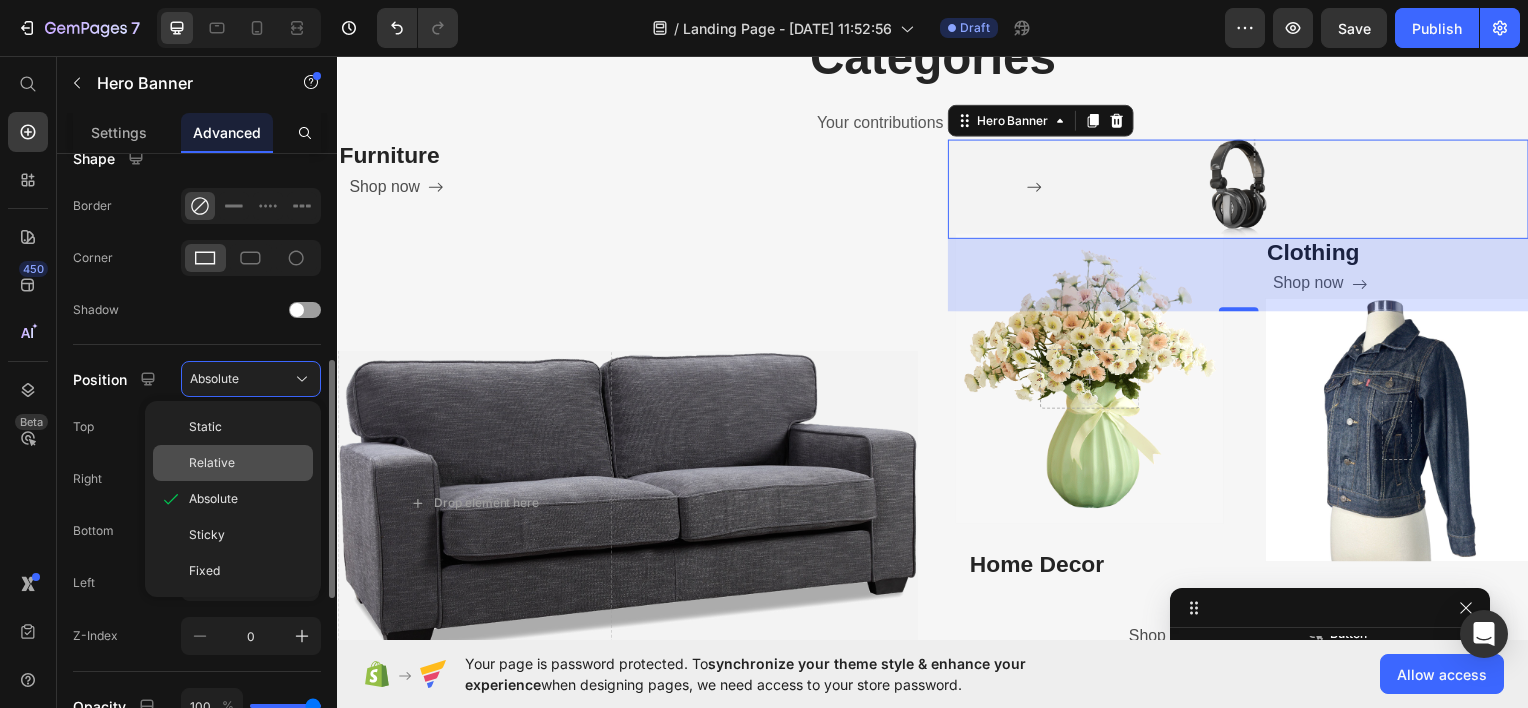 click on "Relative" 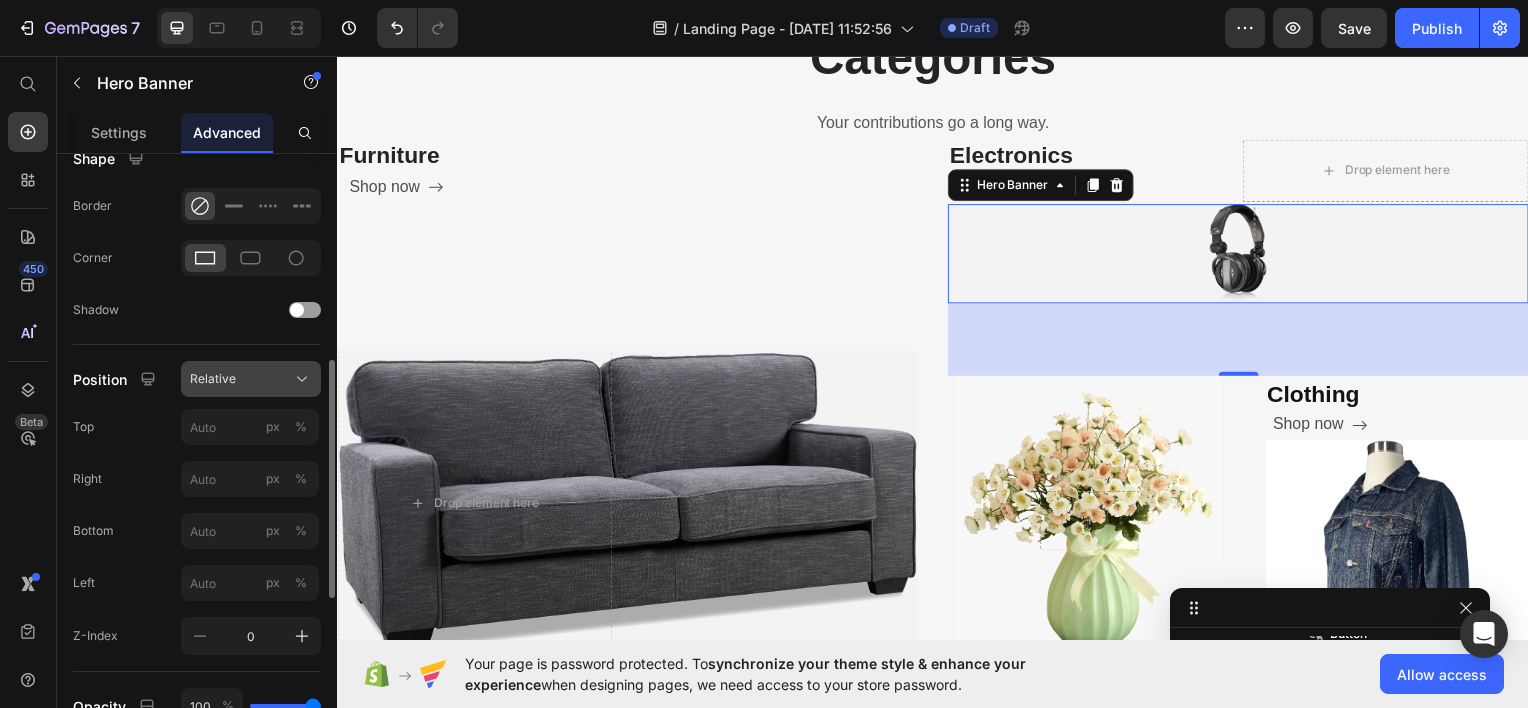 click 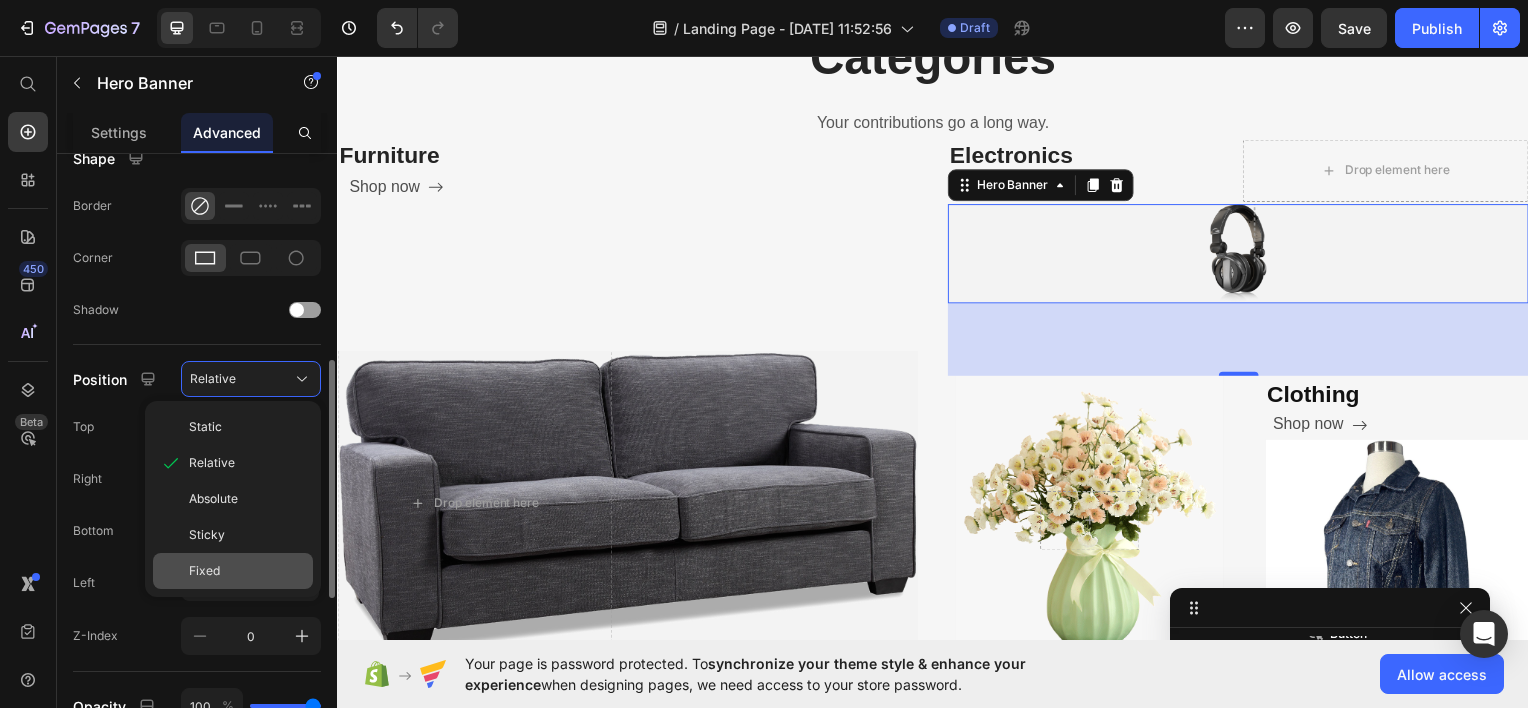 click on "Fixed" at bounding box center [247, 571] 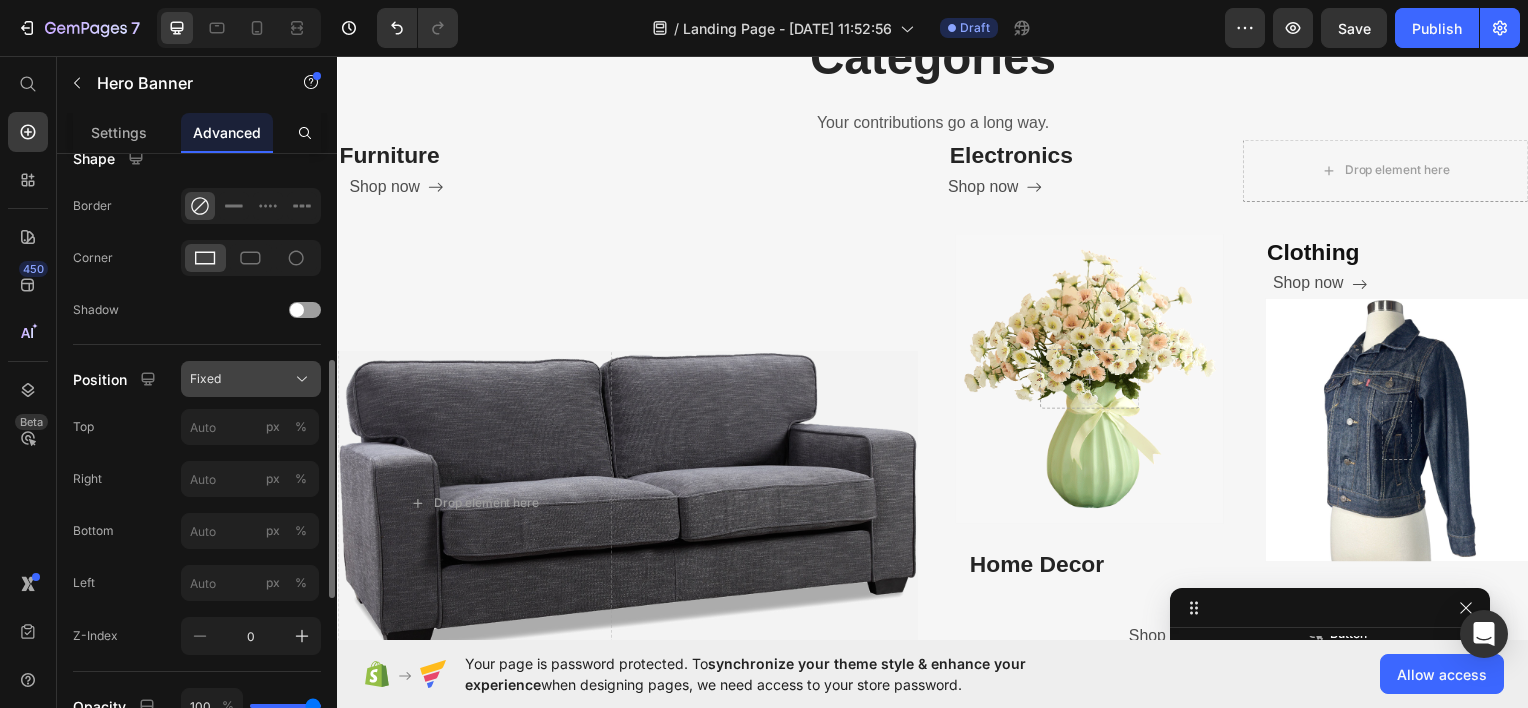 click on "Fixed" 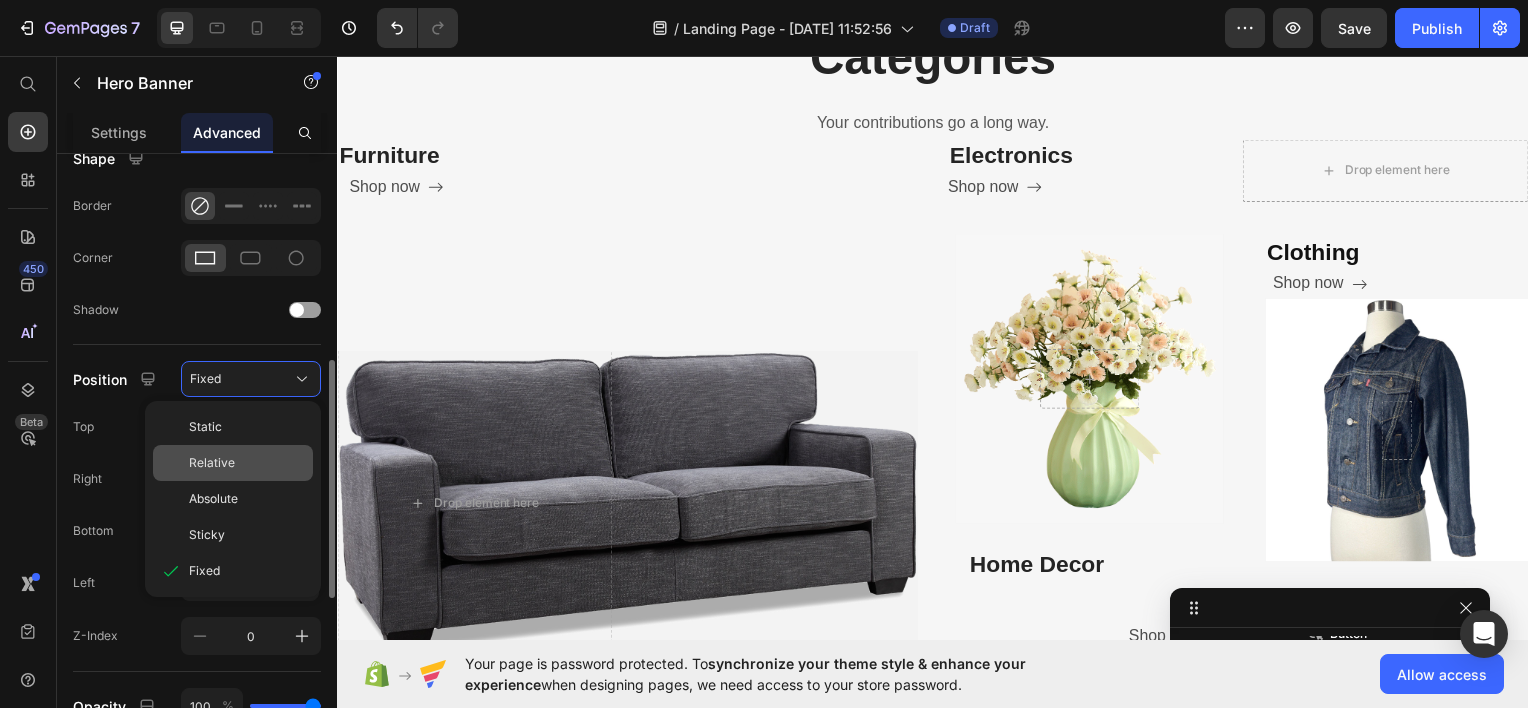 click on "Relative" at bounding box center [247, 463] 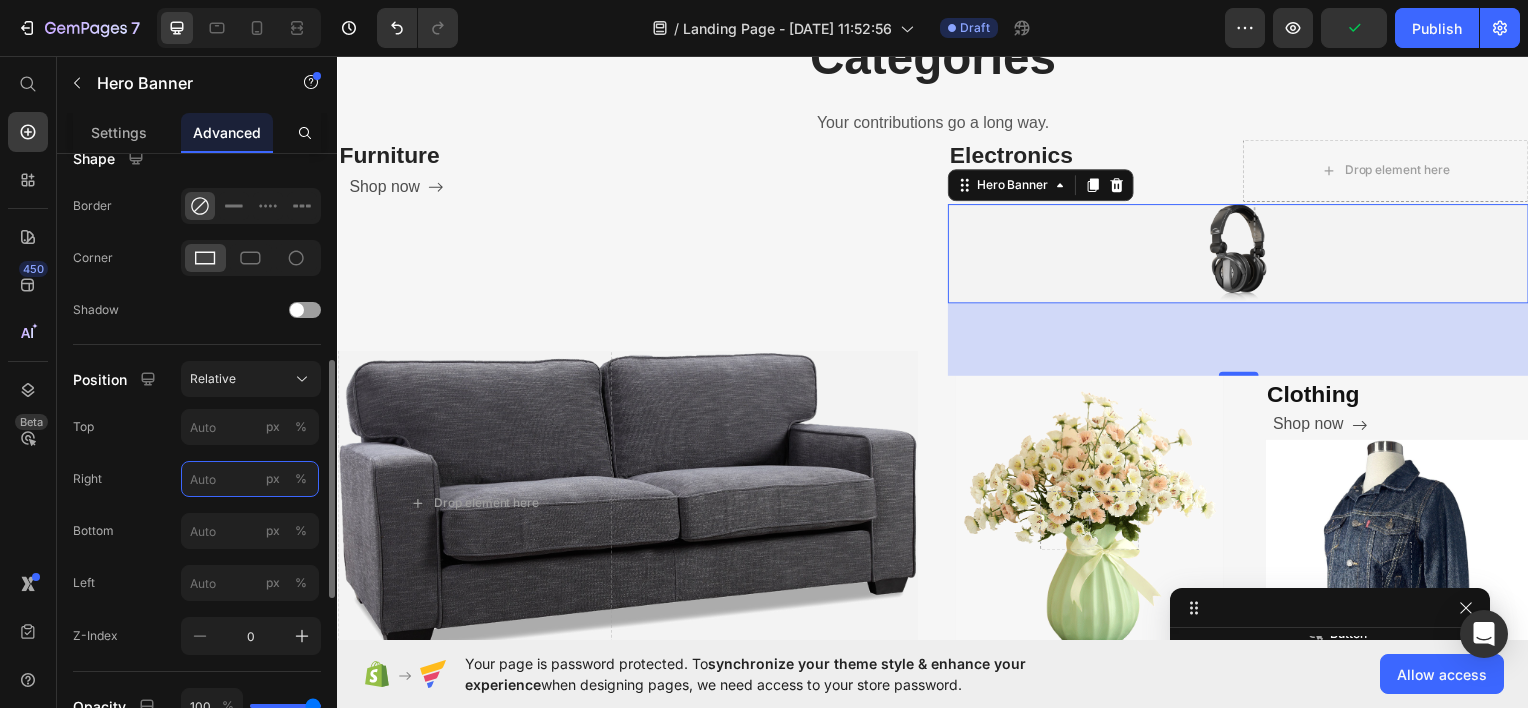 click on "px %" at bounding box center [250, 479] 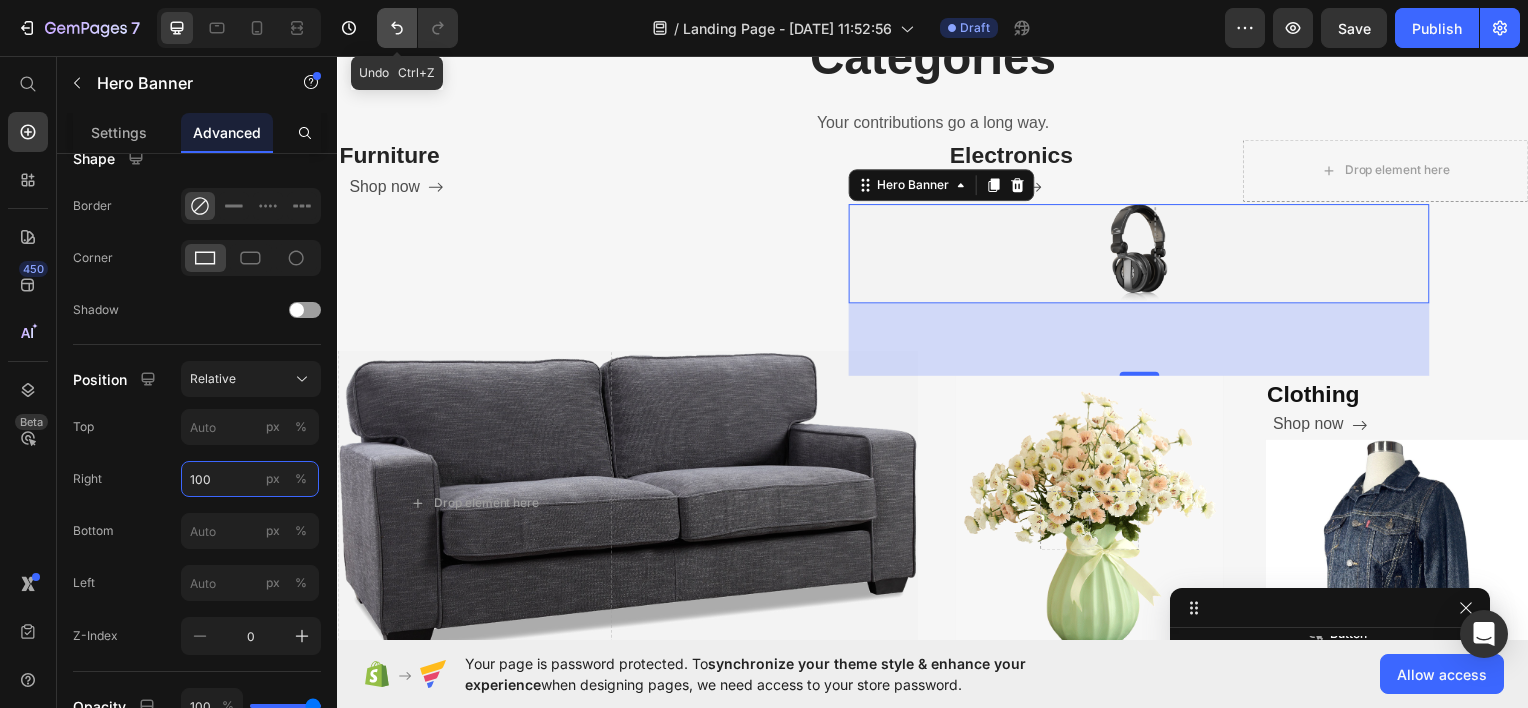 type on "100" 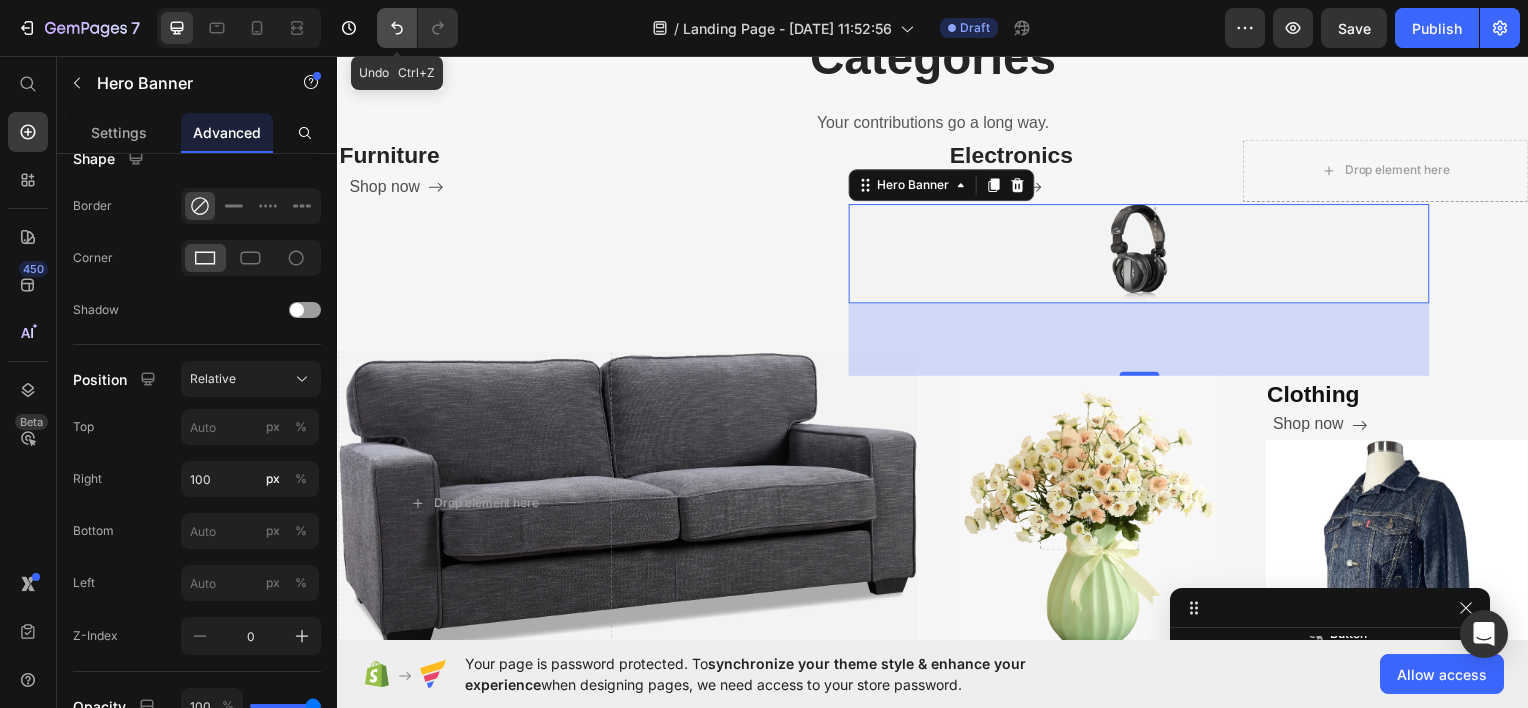 click 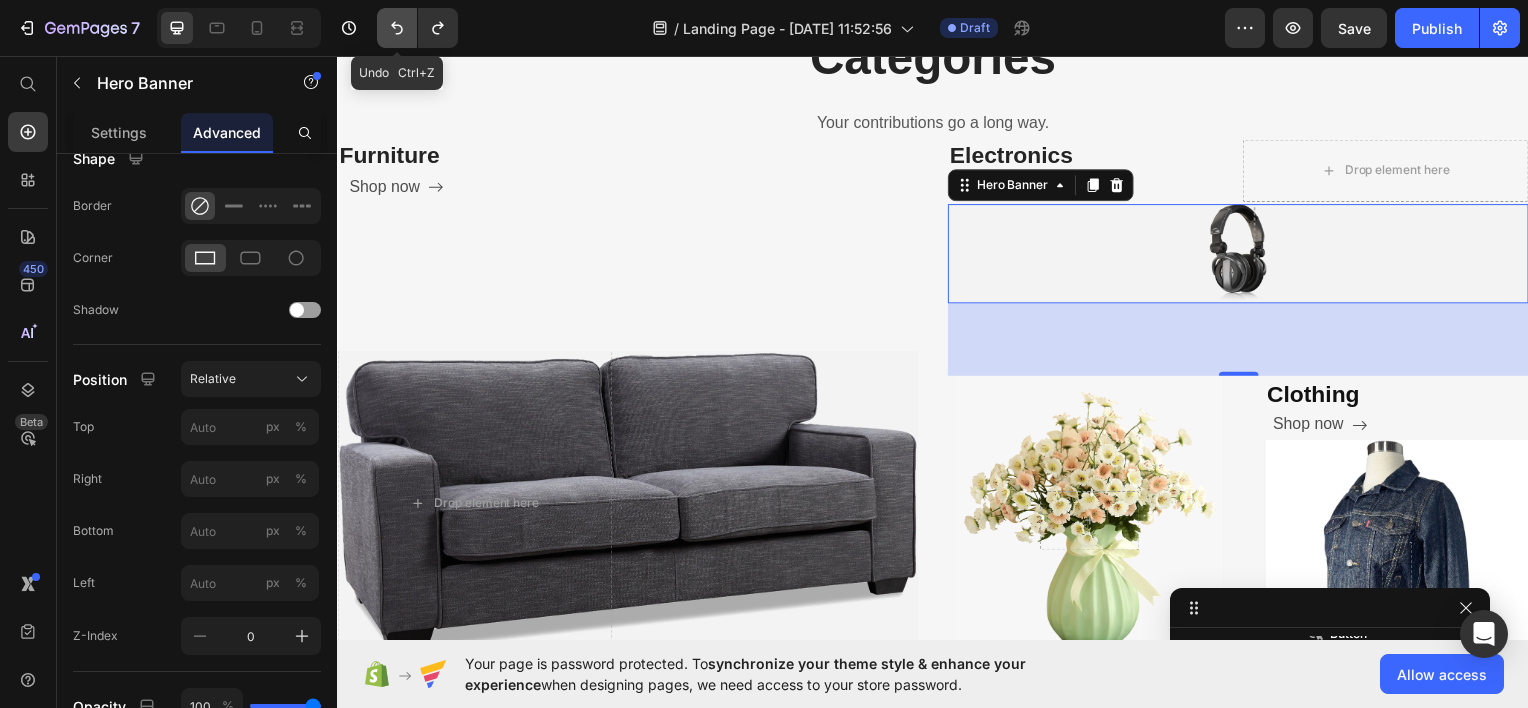 click 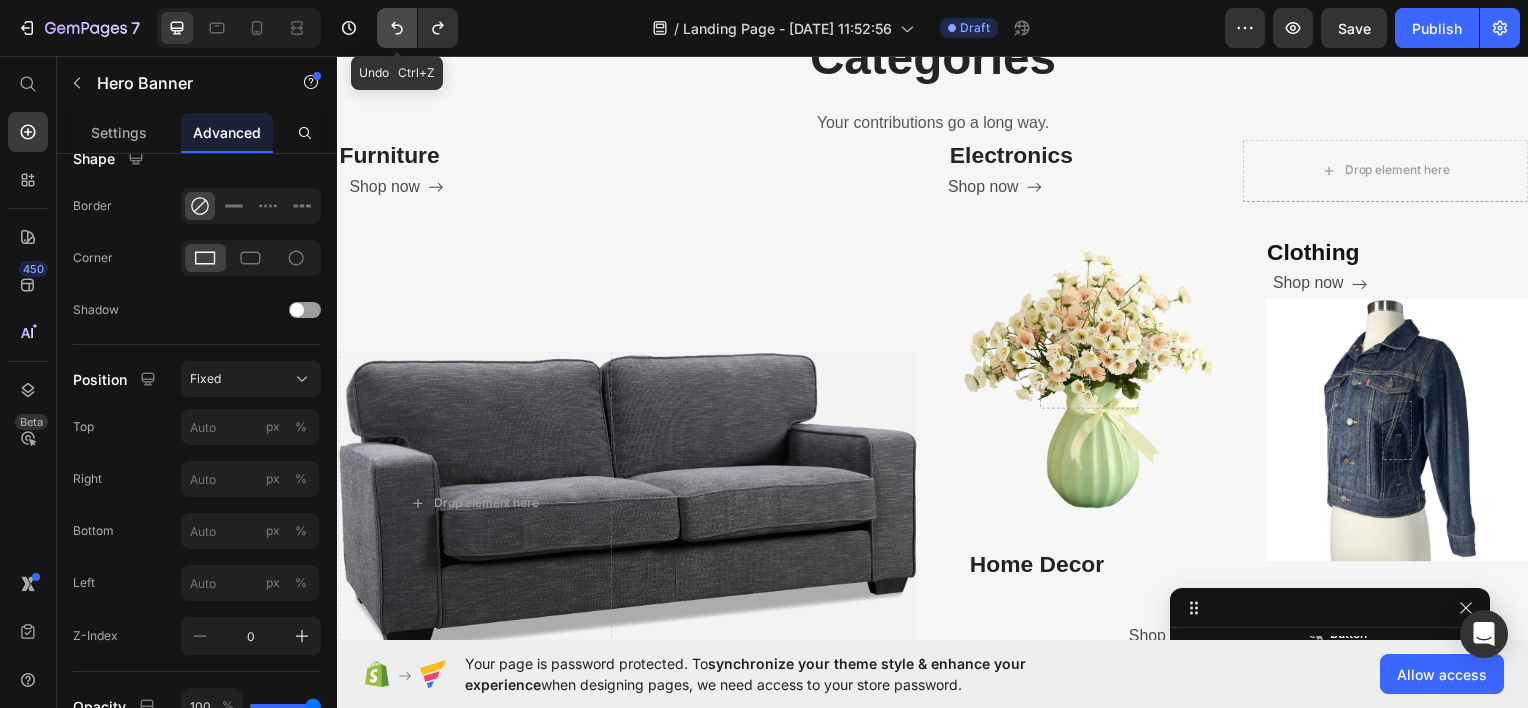 click 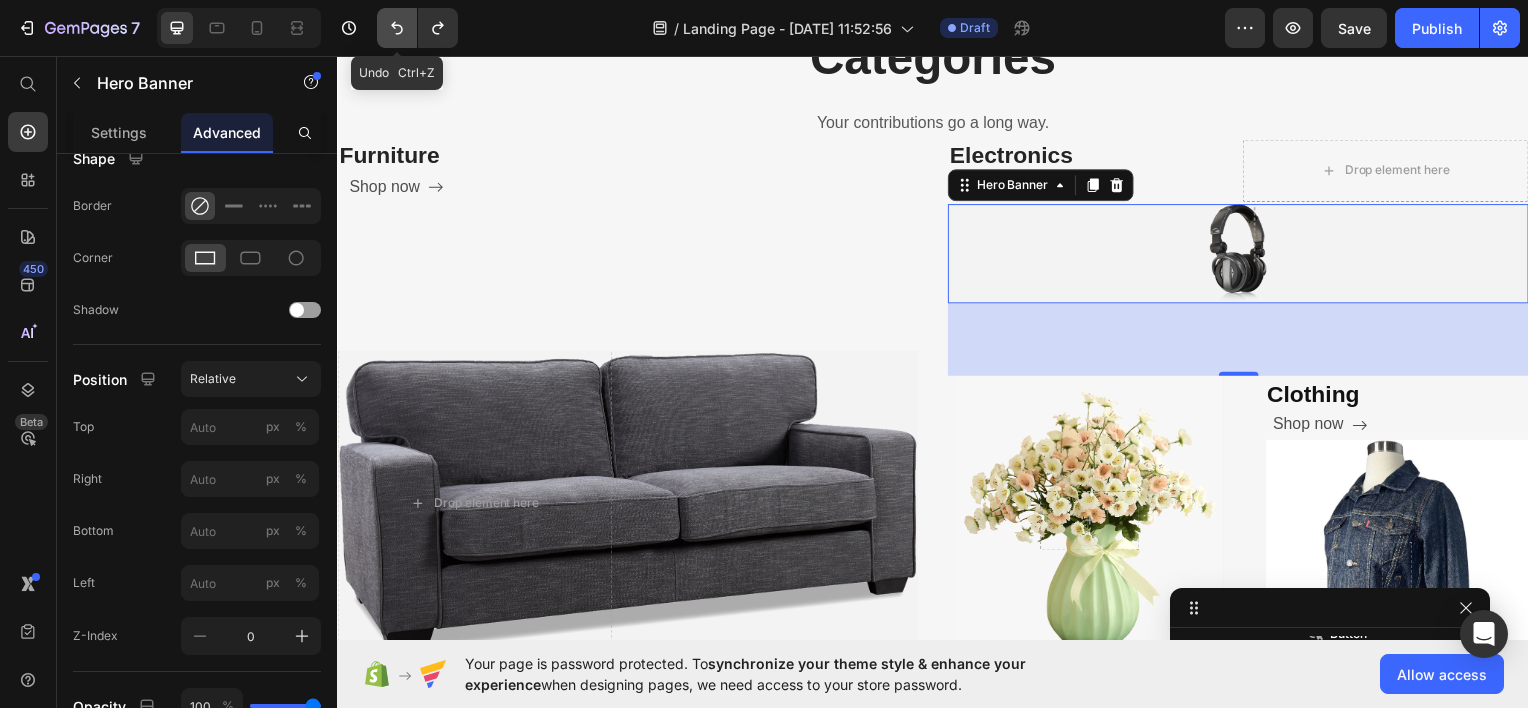 click 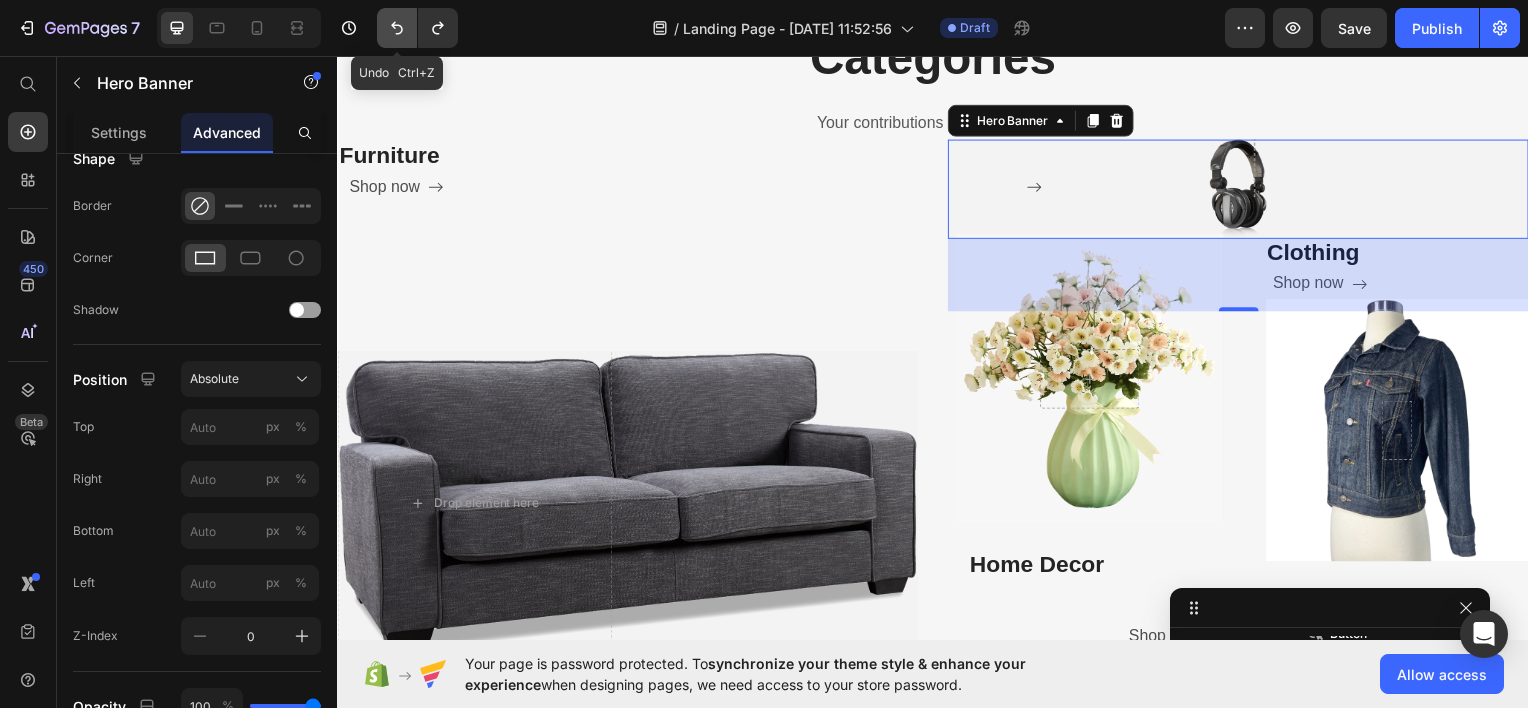 click 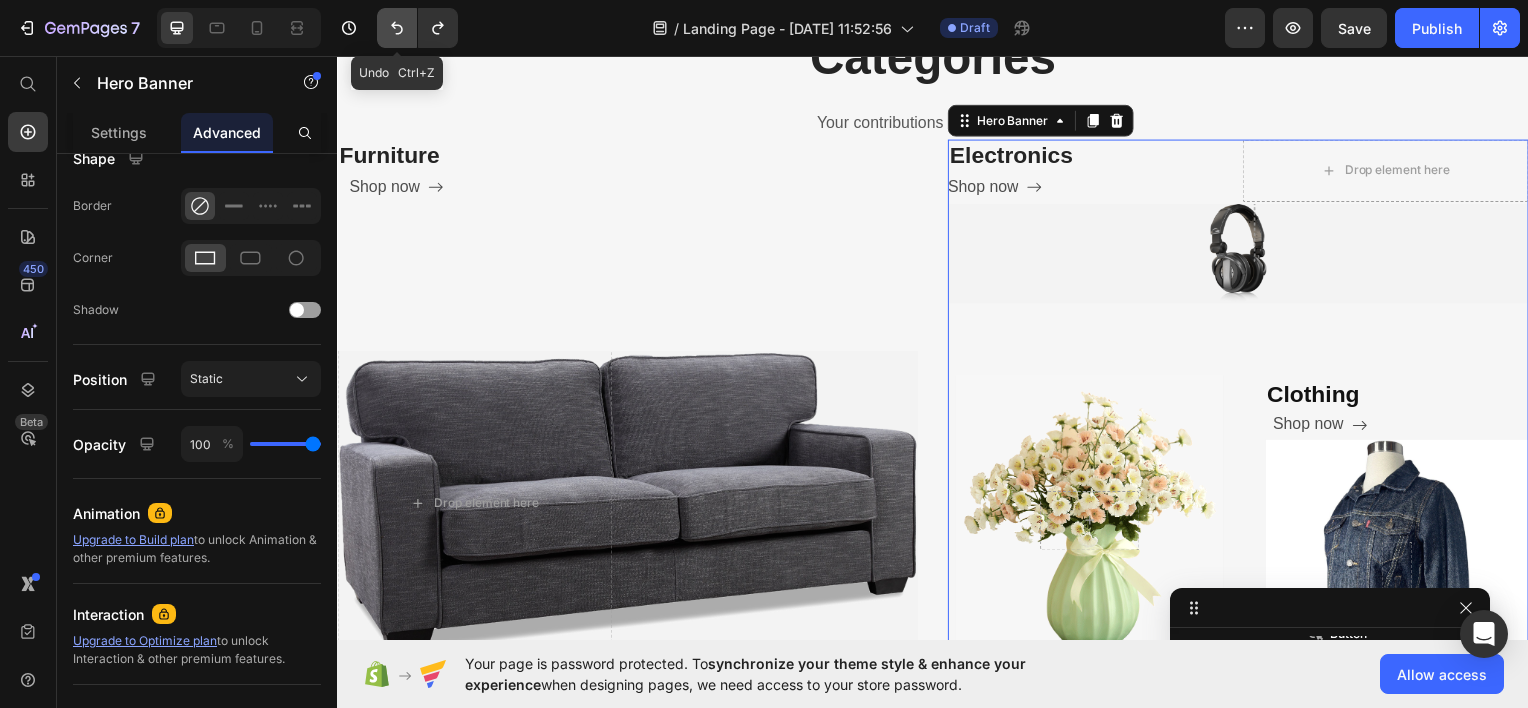 click 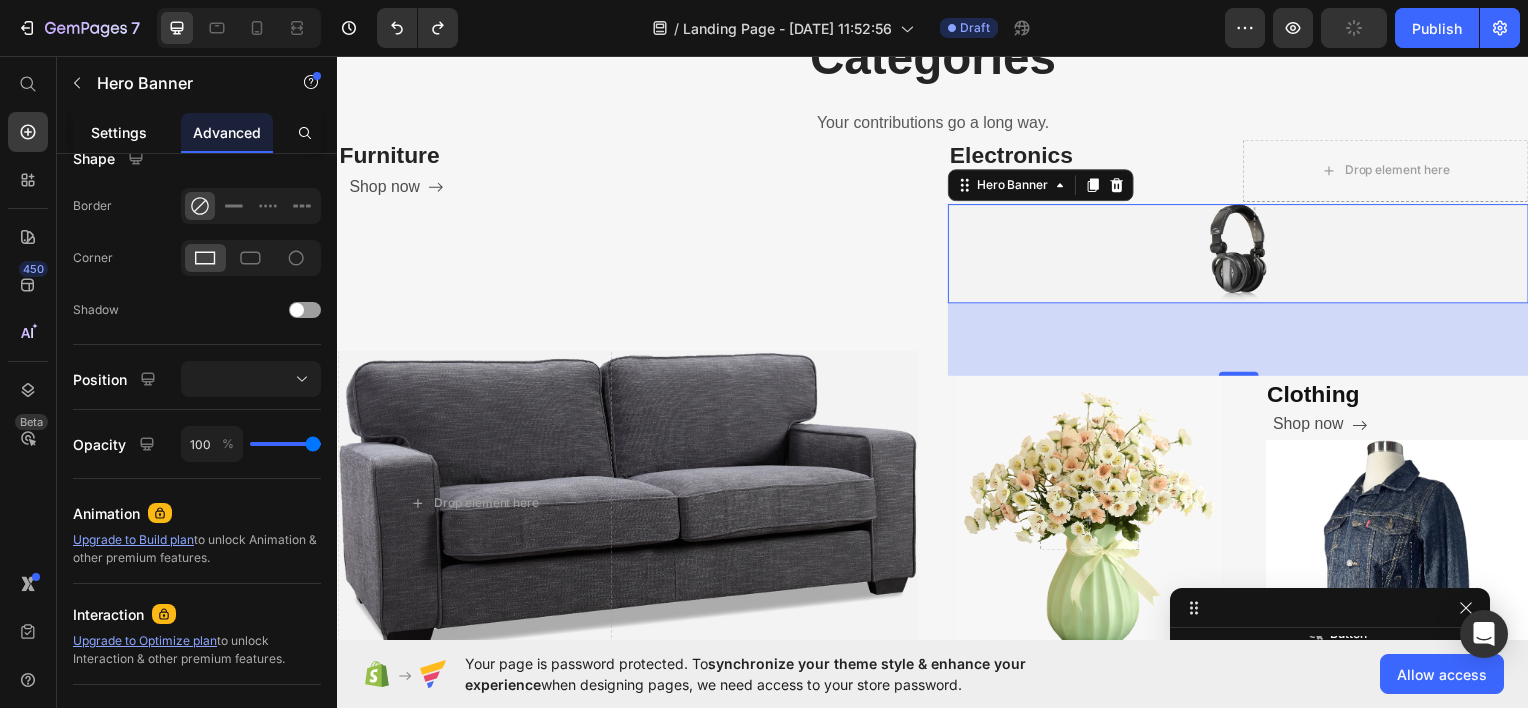 click on "Settings" at bounding box center (119, 132) 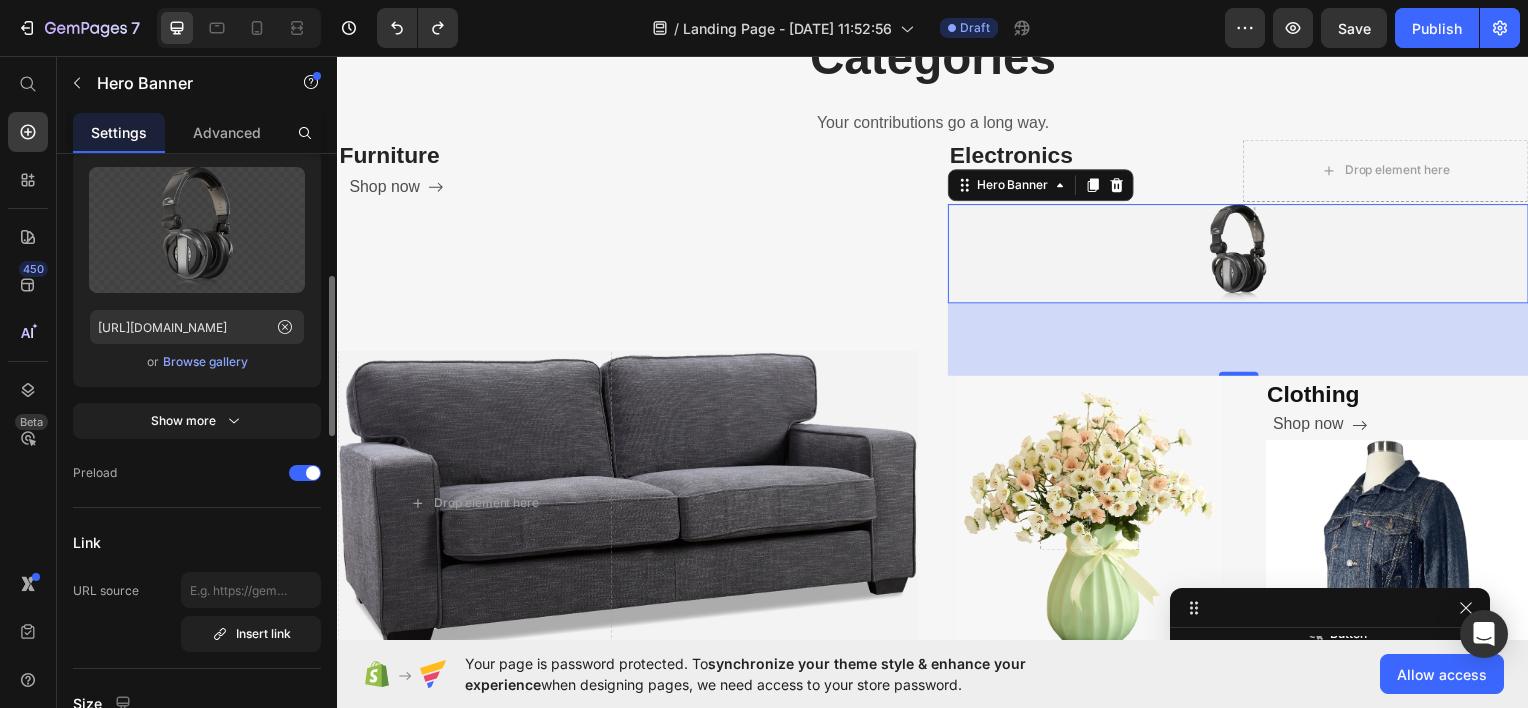 scroll, scrollTop: 367, scrollLeft: 0, axis: vertical 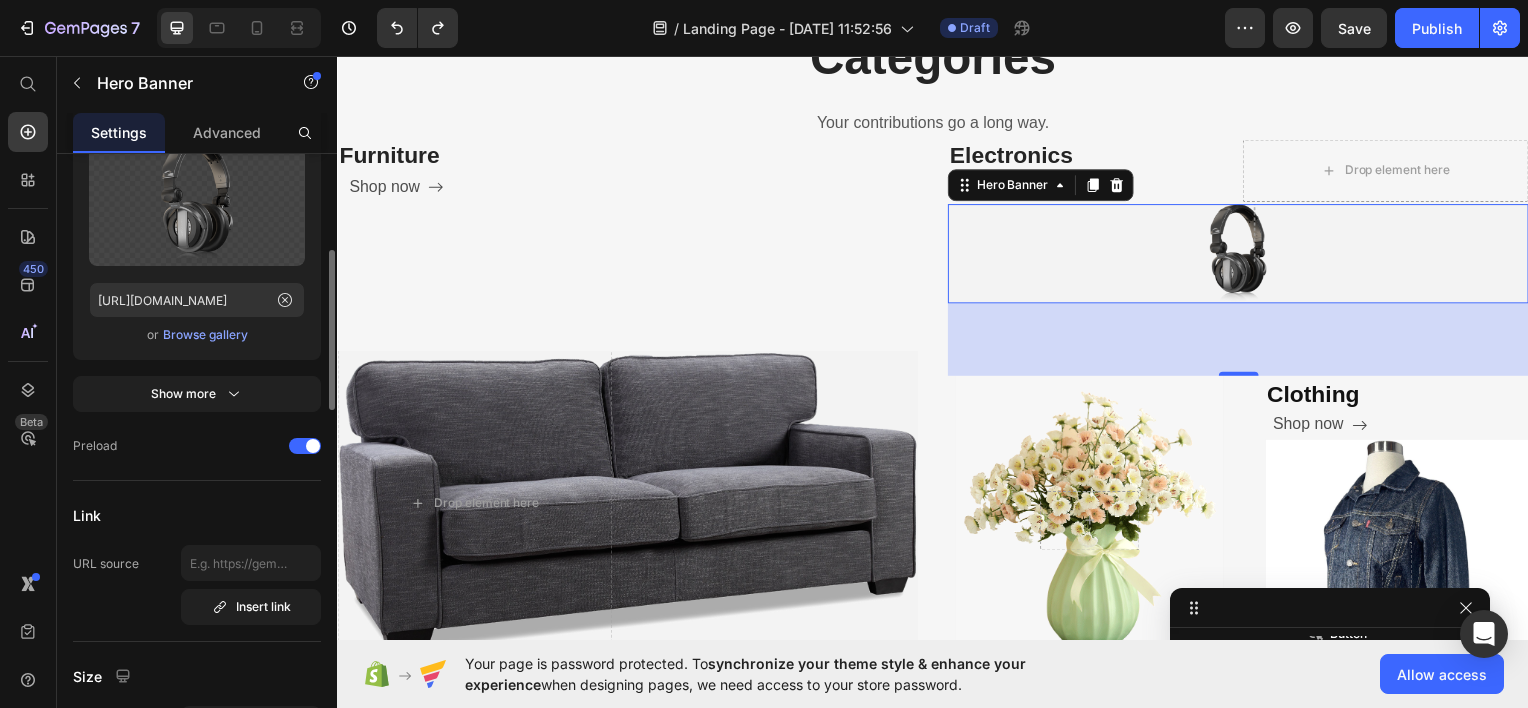 click on "Show more" at bounding box center [197, 394] 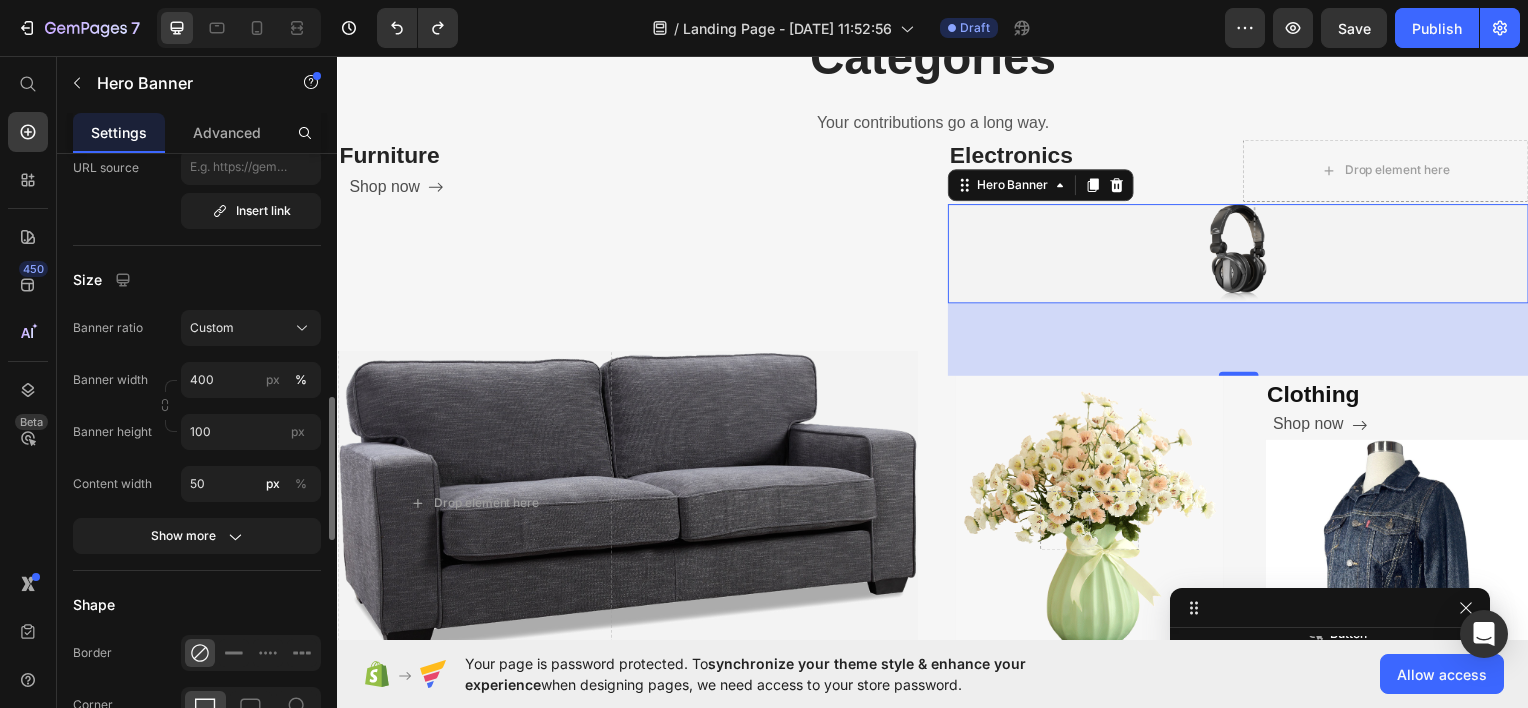 scroll, scrollTop: 1038, scrollLeft: 0, axis: vertical 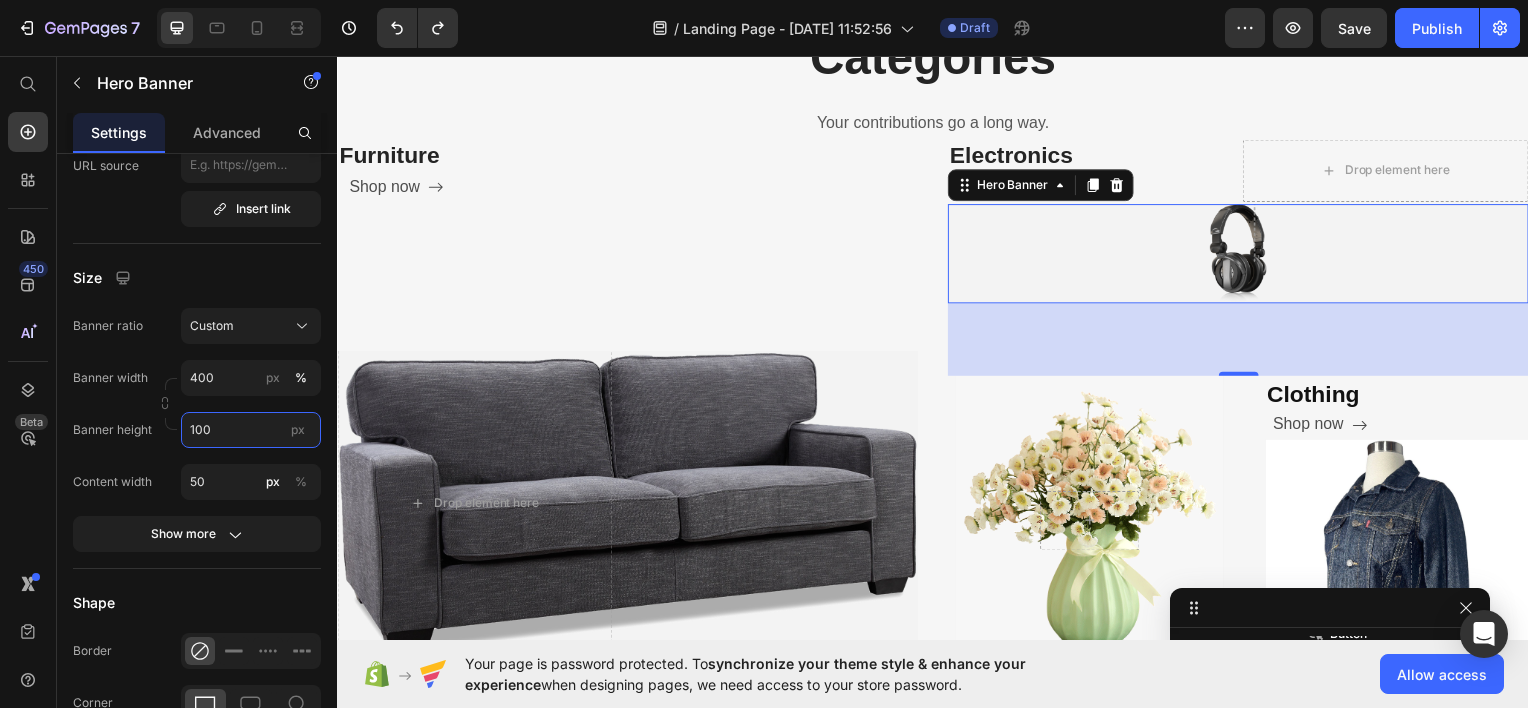 click on "100" at bounding box center (251, 430) 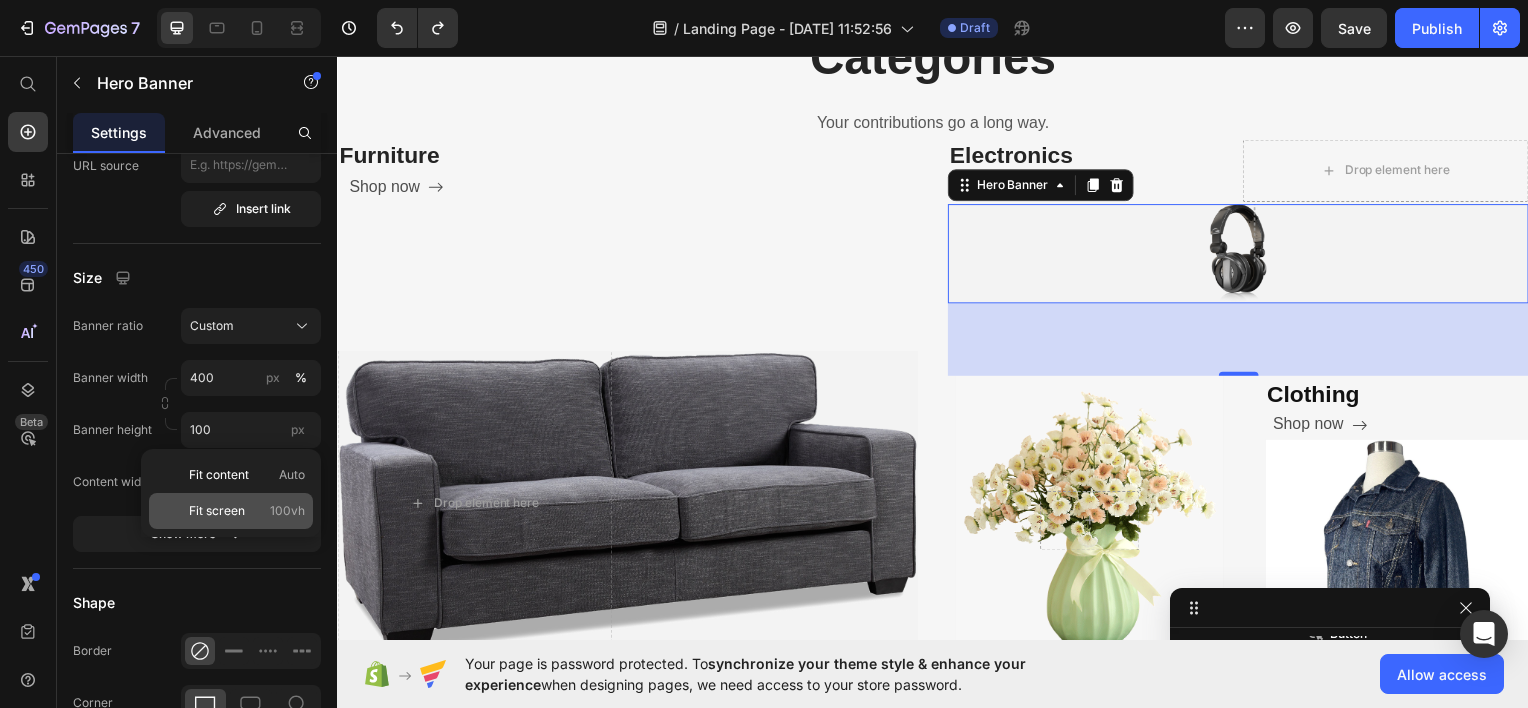 click on "Fit screen 100vh" at bounding box center (247, 511) 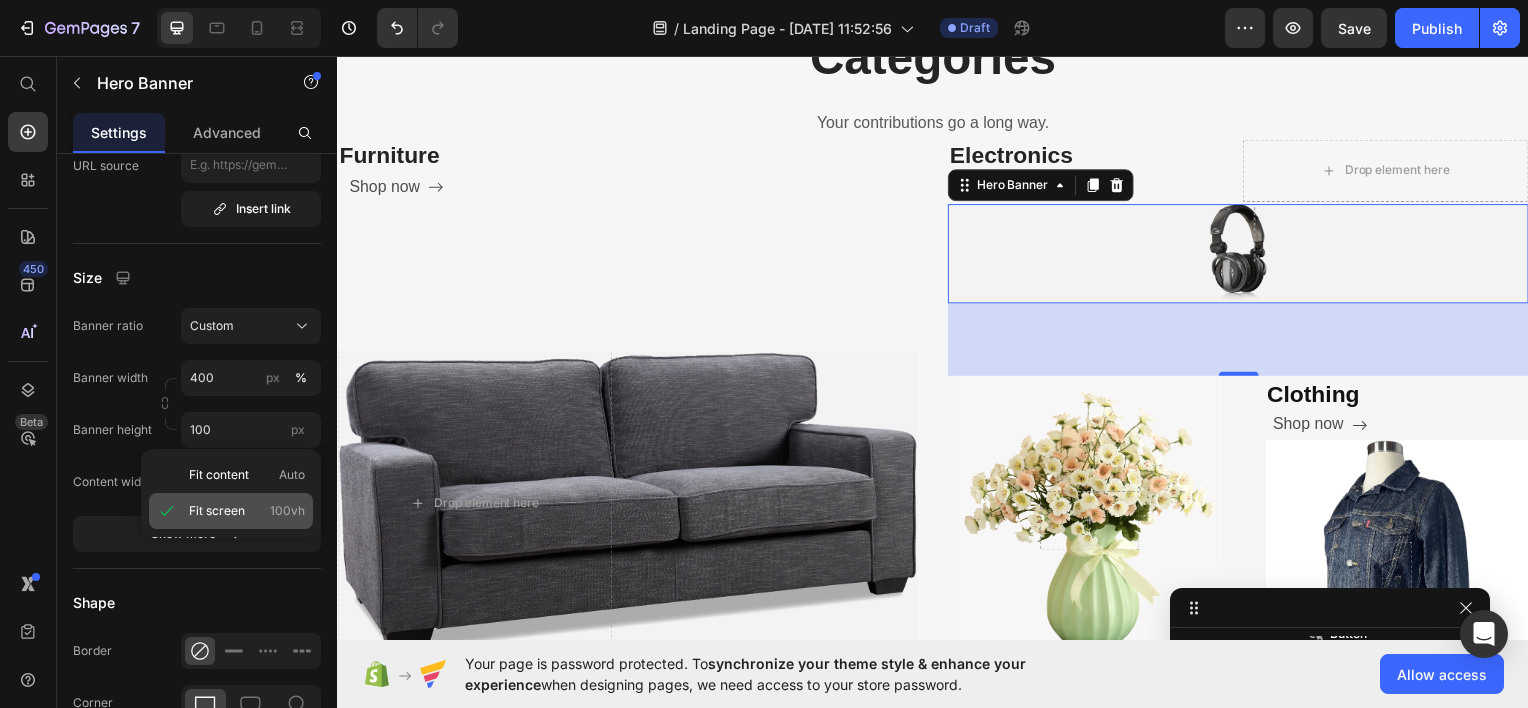 type on "100 vh" 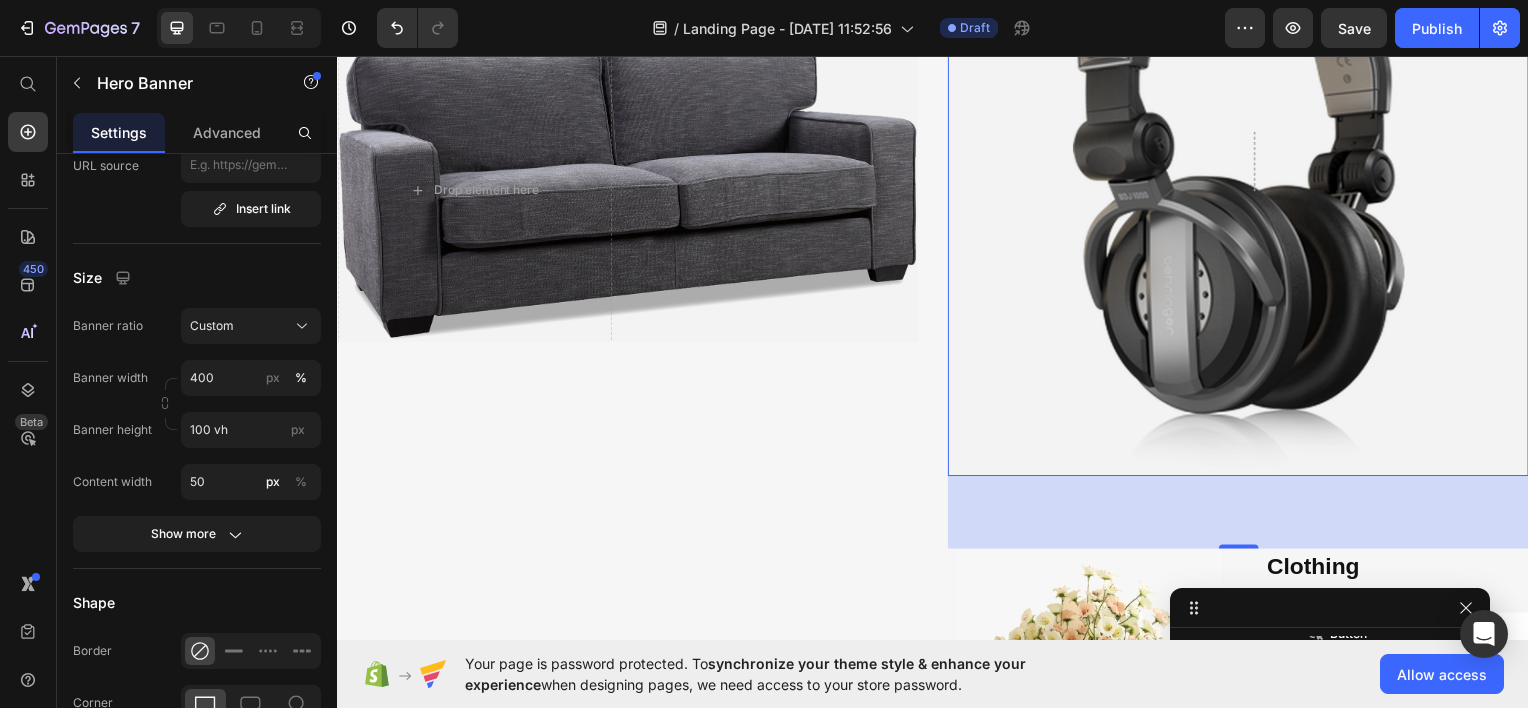 scroll, scrollTop: 962, scrollLeft: 0, axis: vertical 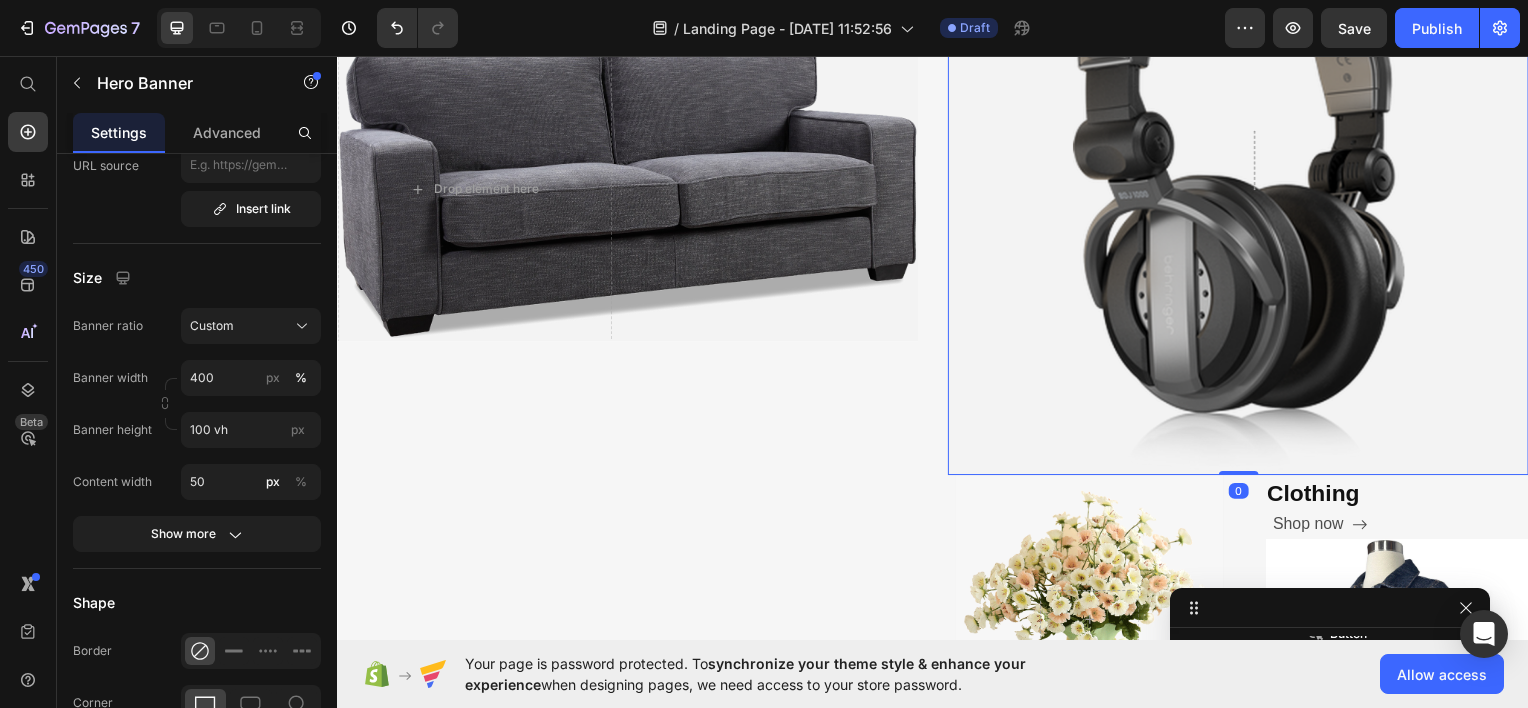 drag, startPoint x: 1248, startPoint y: 543, endPoint x: 1242, endPoint y: 455, distance: 88.20431 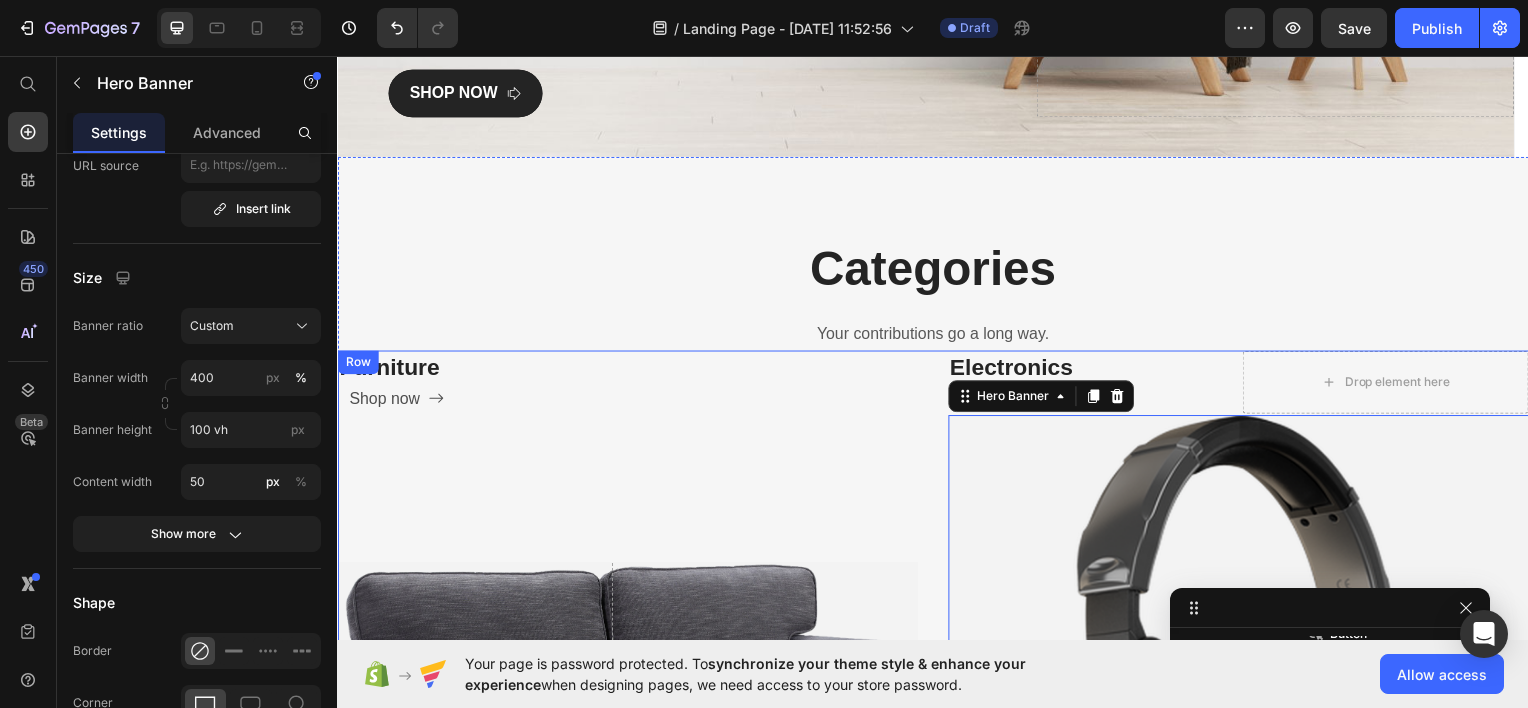 scroll, scrollTop: 431, scrollLeft: 0, axis: vertical 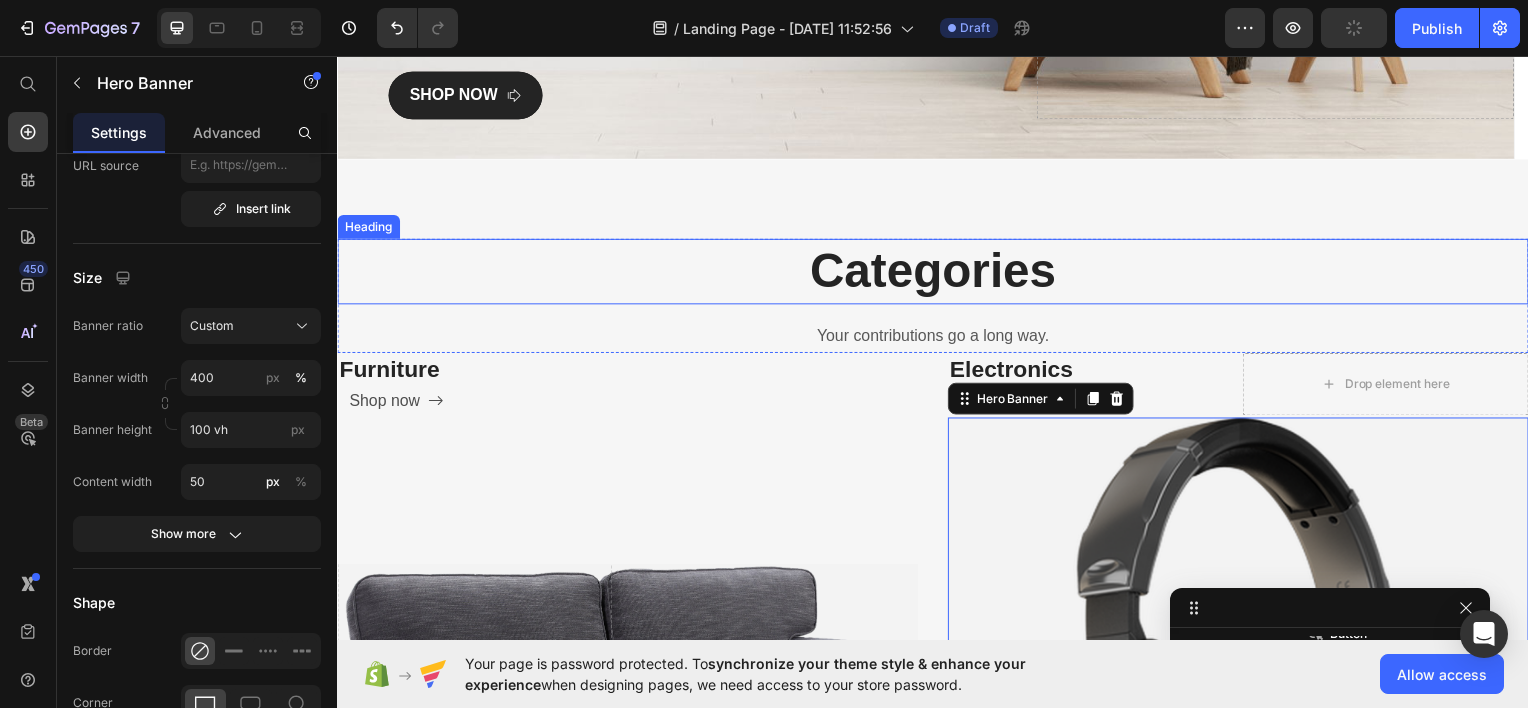 click on "Categories" at bounding box center (937, 272) 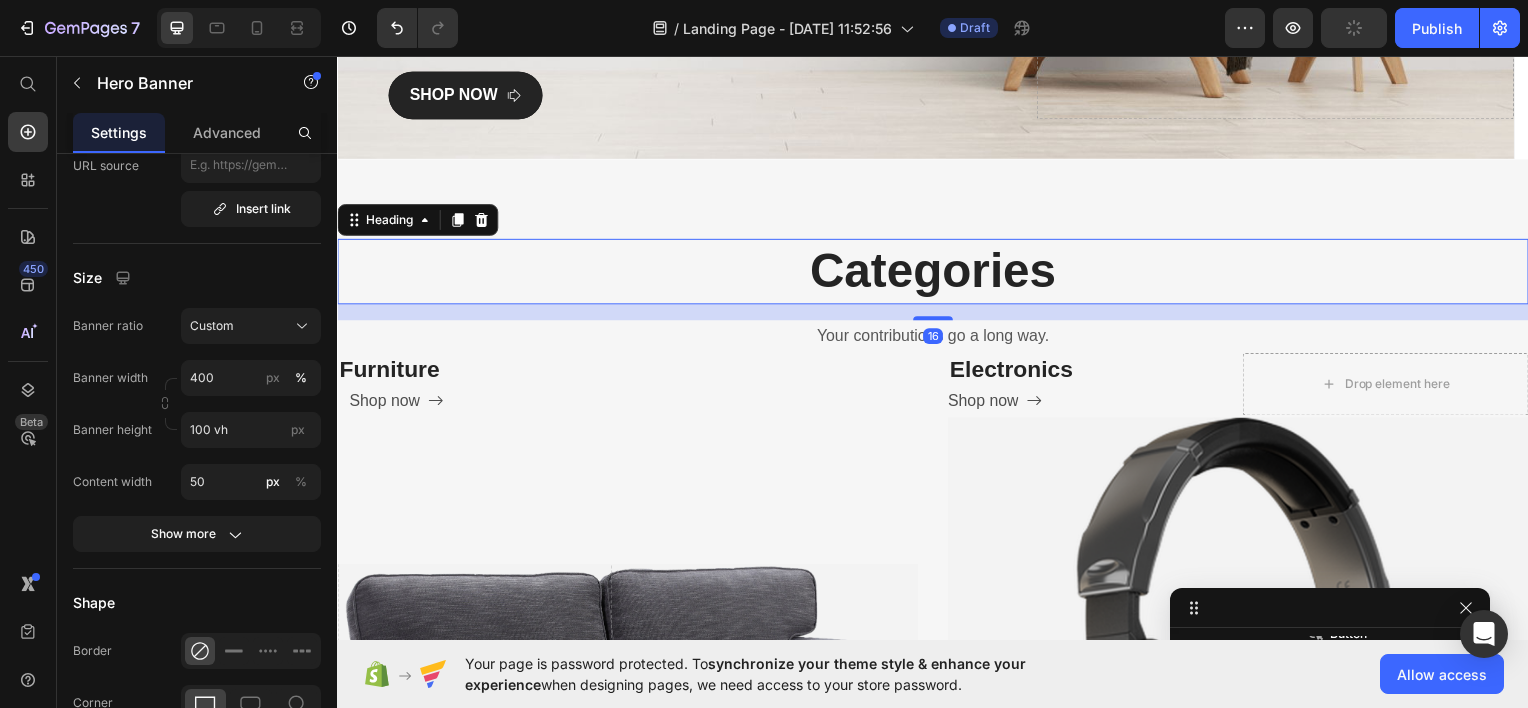 scroll, scrollTop: 26, scrollLeft: 0, axis: vertical 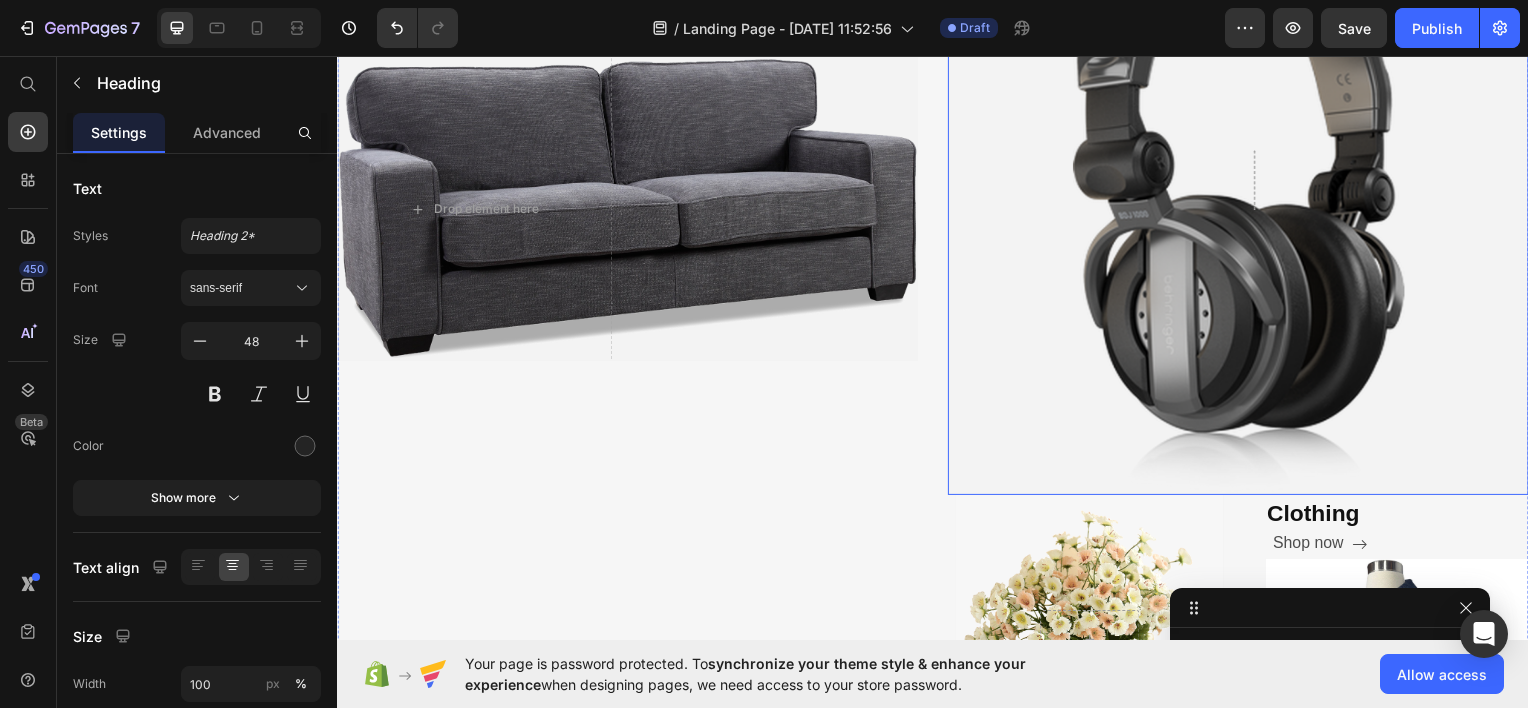 click at bounding box center [1244, 202] 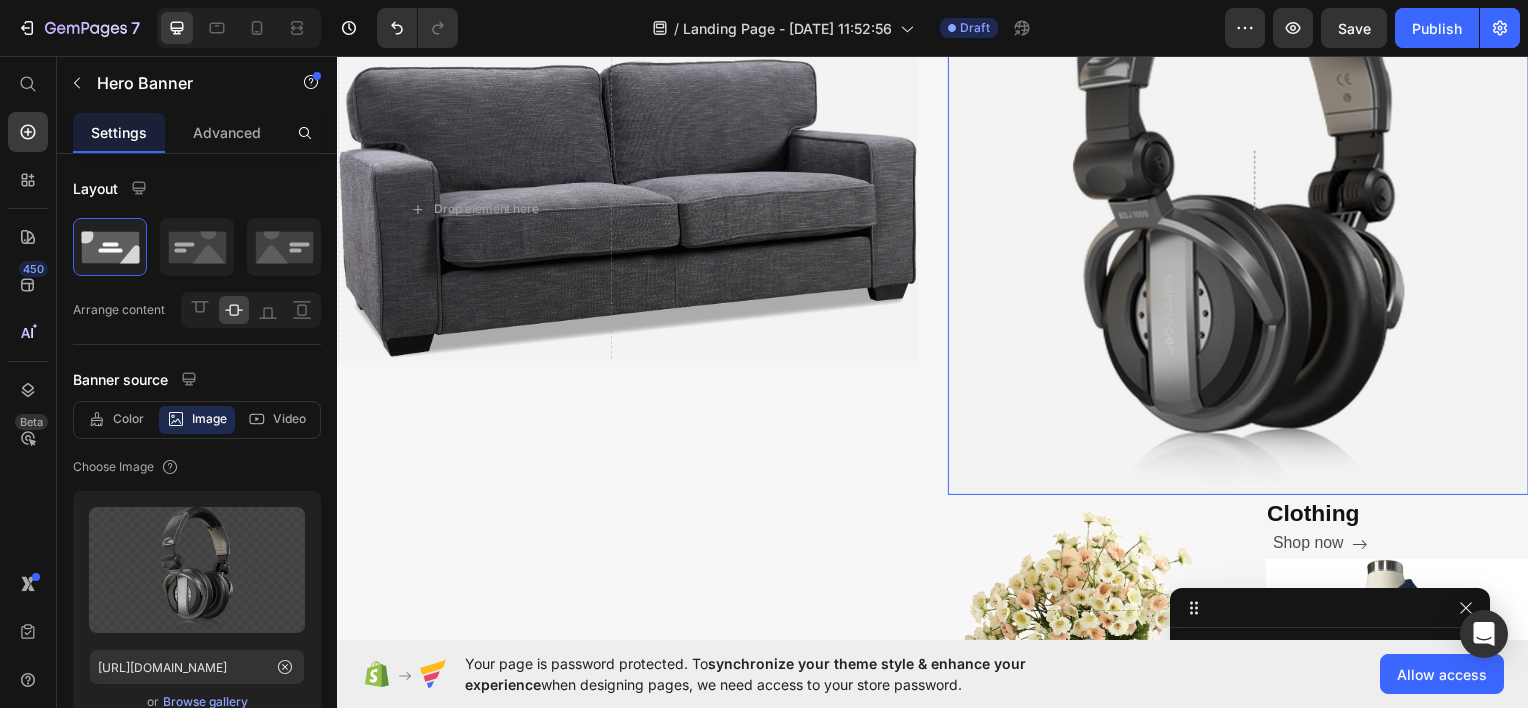 scroll, scrollTop: 682, scrollLeft: 0, axis: vertical 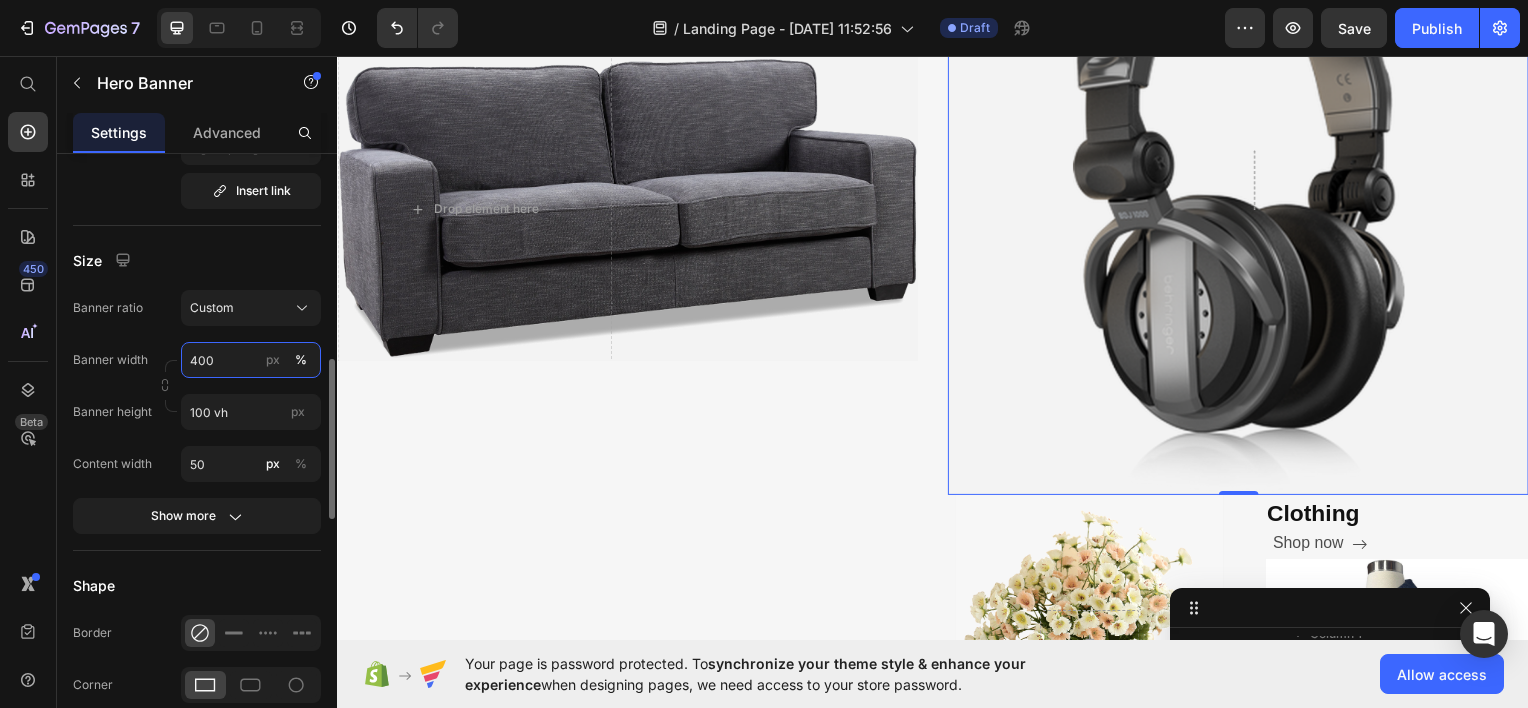 click on "400" at bounding box center [251, 360] 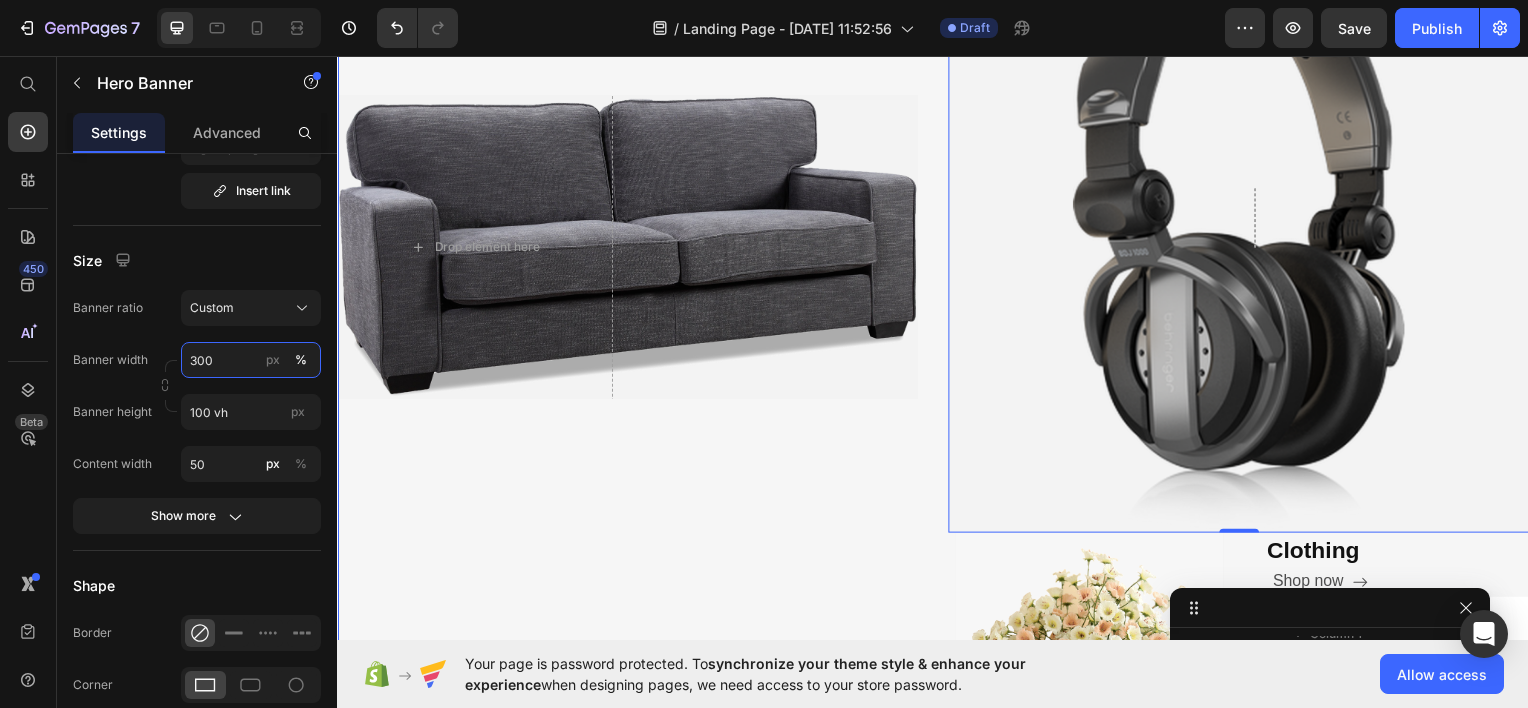 scroll, scrollTop: 982, scrollLeft: 0, axis: vertical 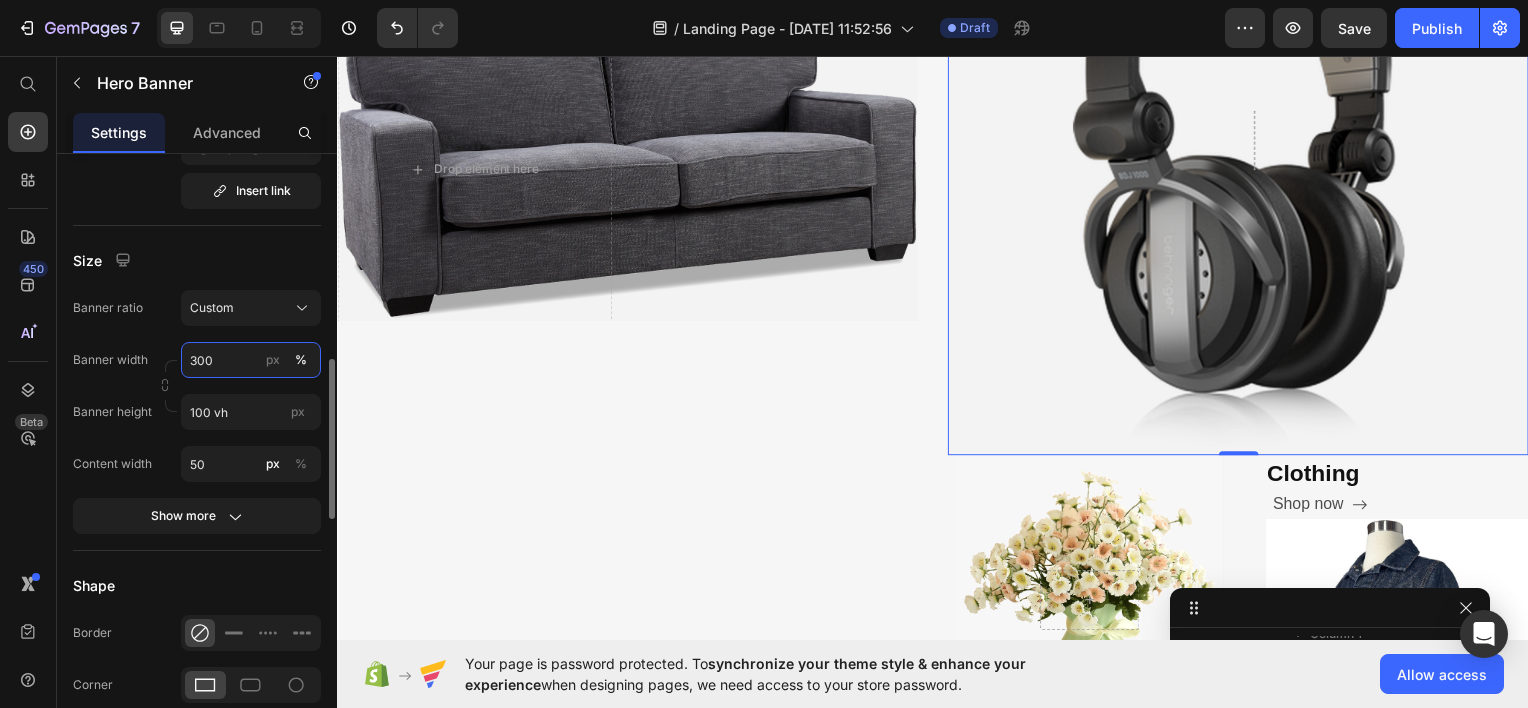 click on "300" at bounding box center [251, 360] 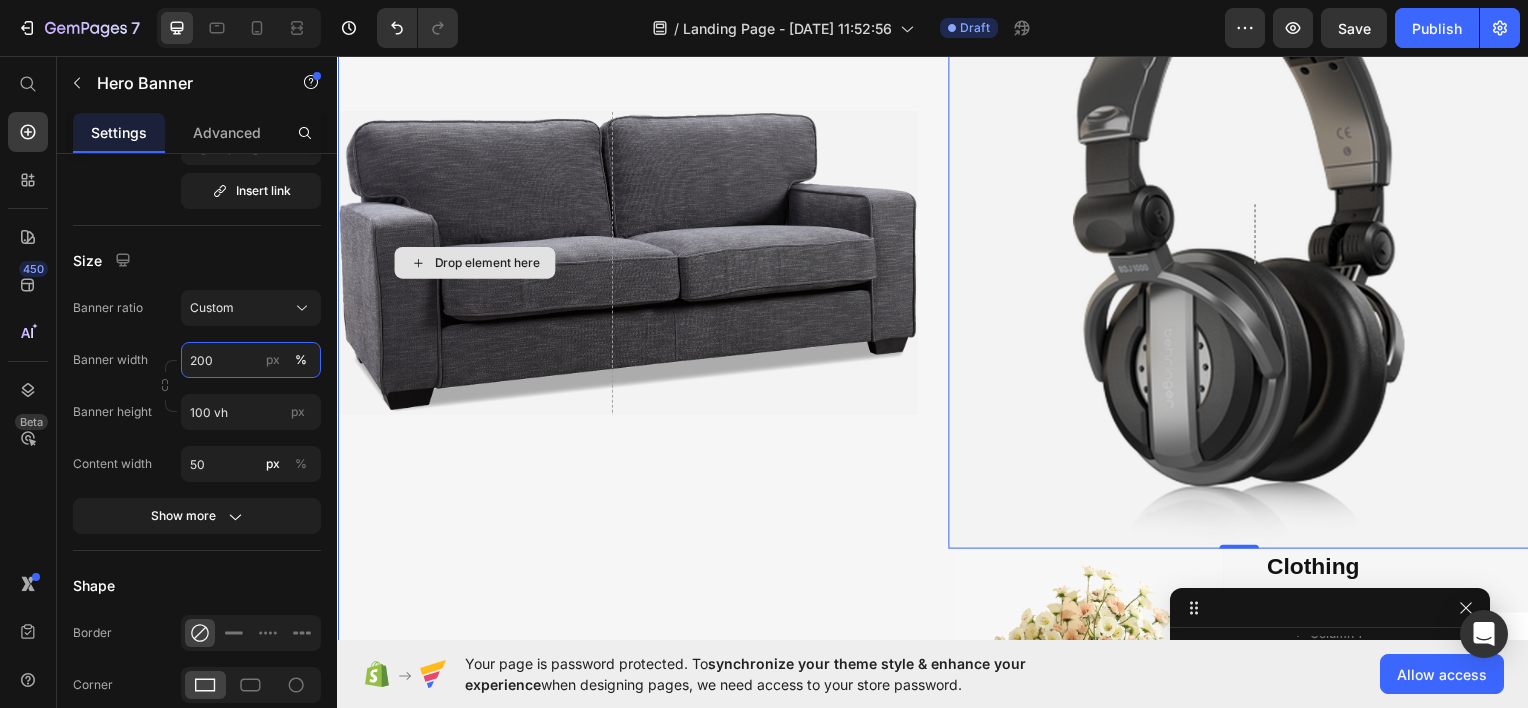 scroll, scrollTop: 889, scrollLeft: 0, axis: vertical 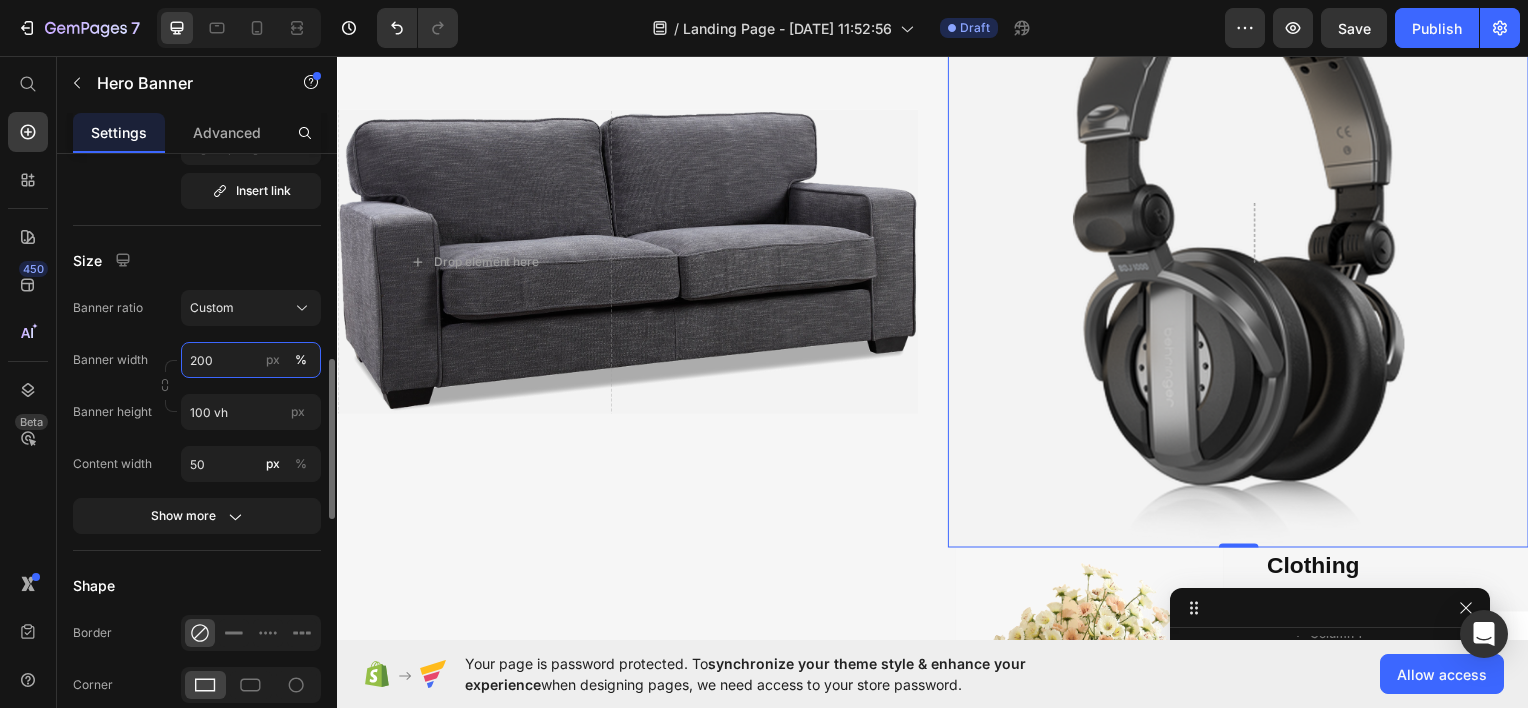 click on "200" at bounding box center (251, 360) 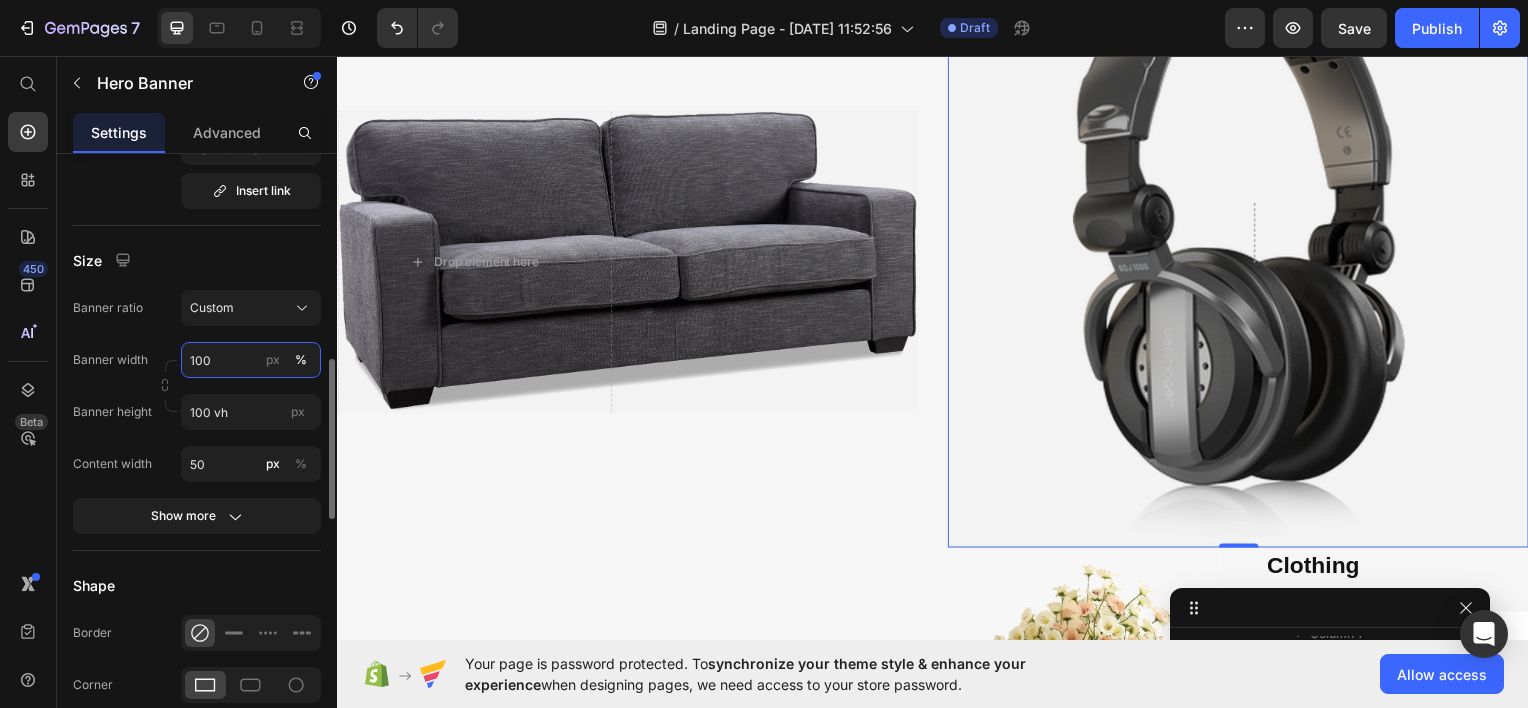 click on "100" at bounding box center (251, 360) 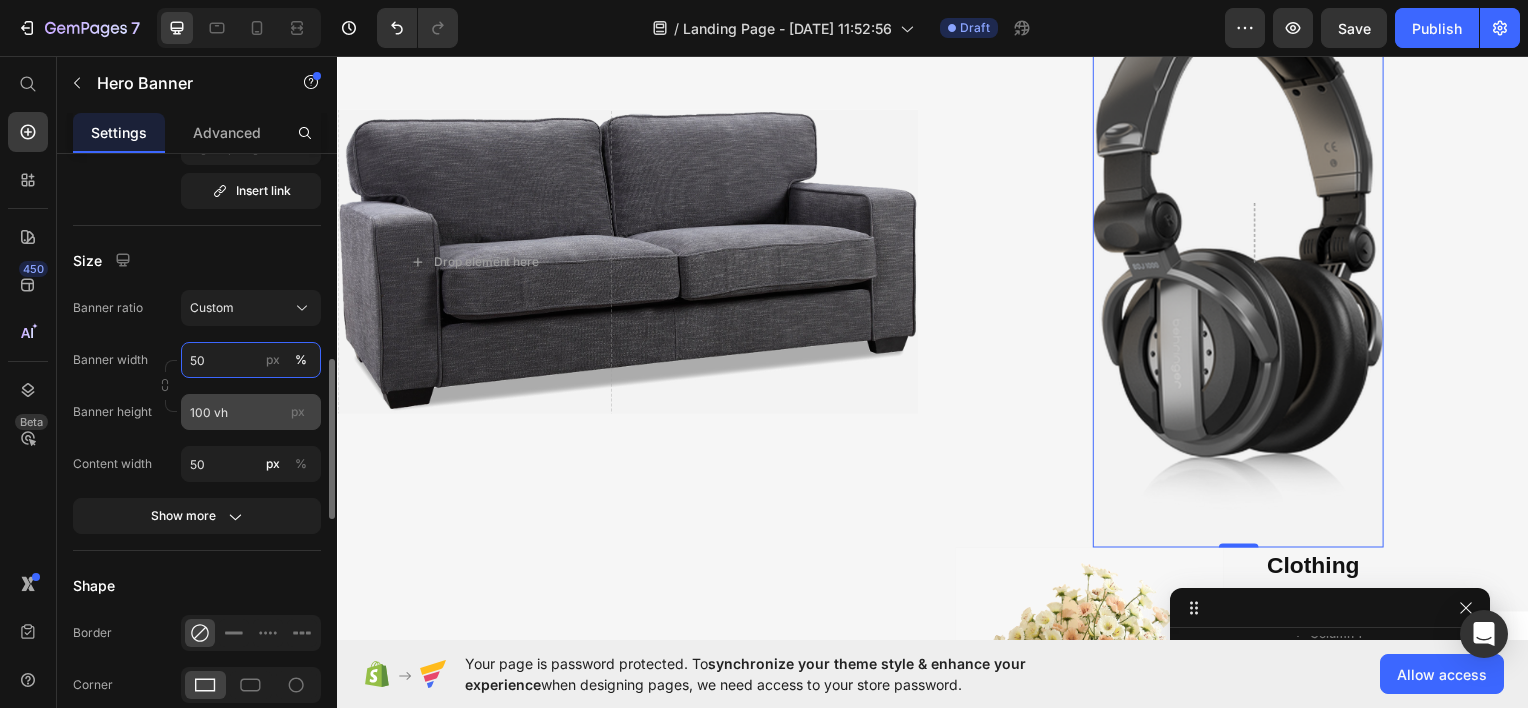 type on "50" 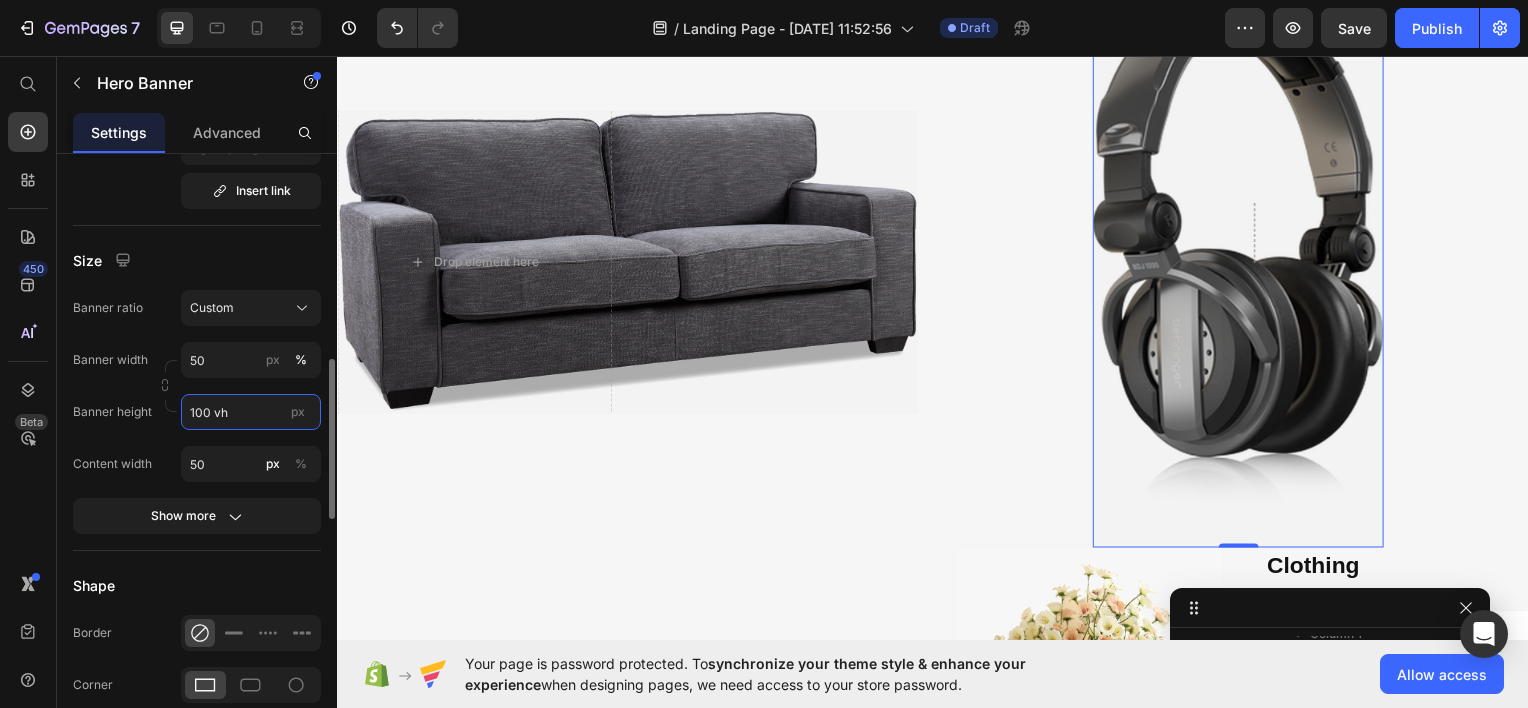 click on "100 vh" at bounding box center (251, 412) 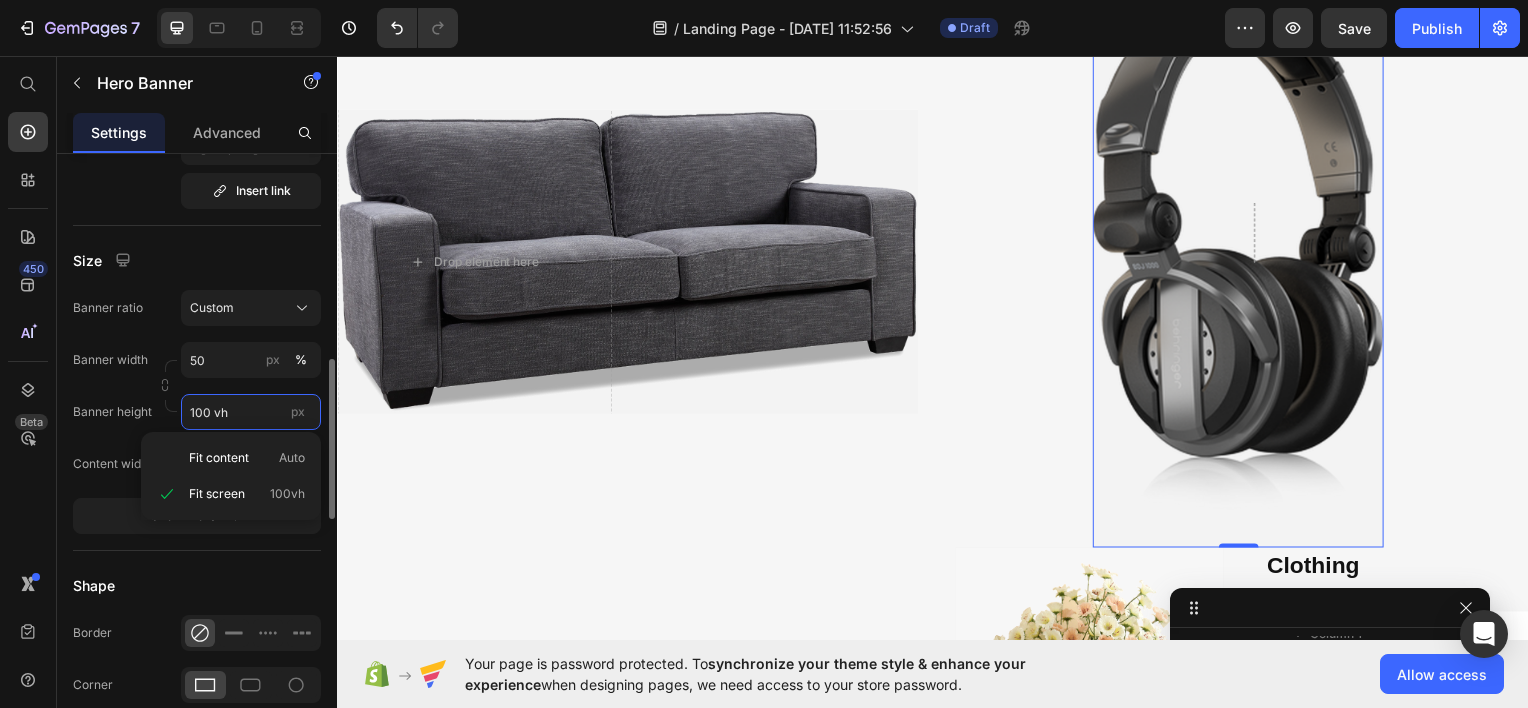 click on "100 vh" at bounding box center (251, 412) 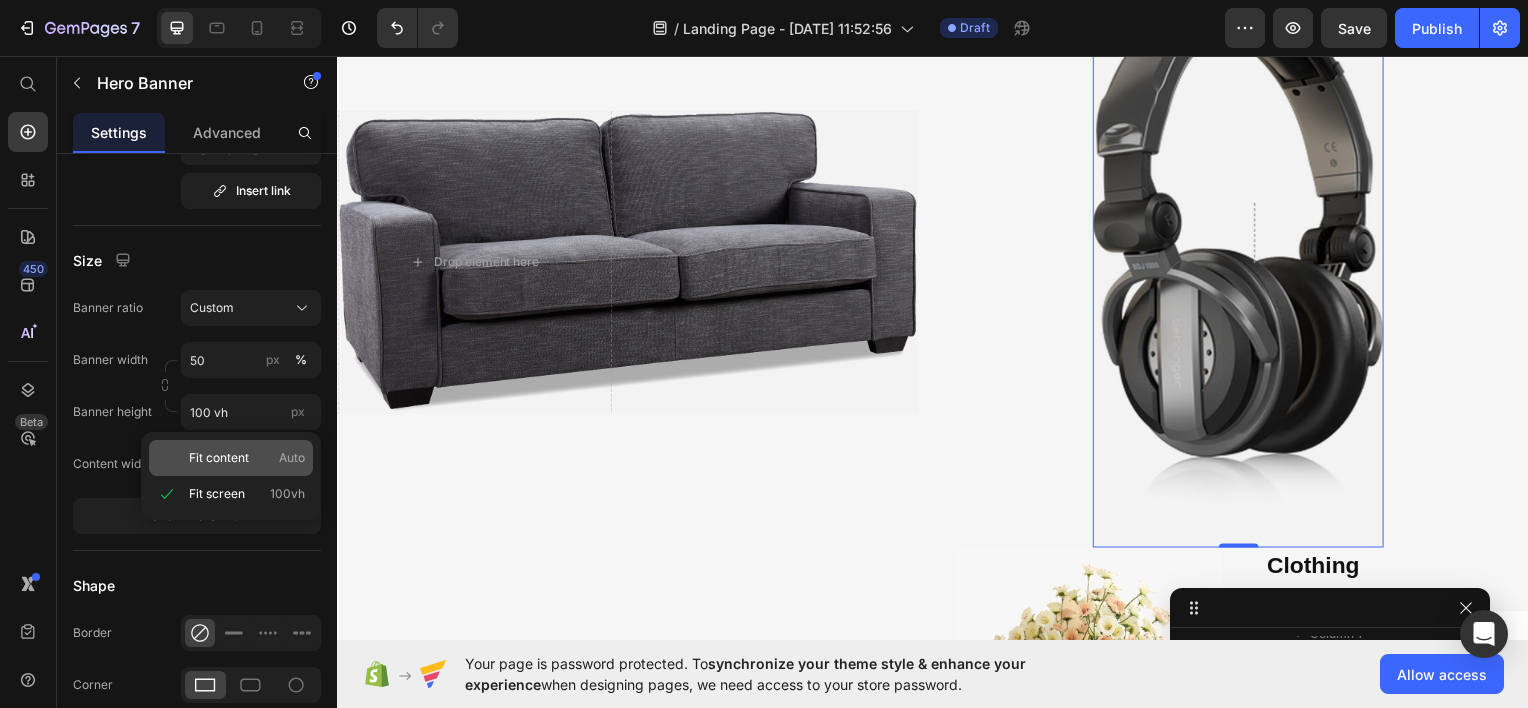 click on "Fit content" at bounding box center (219, 458) 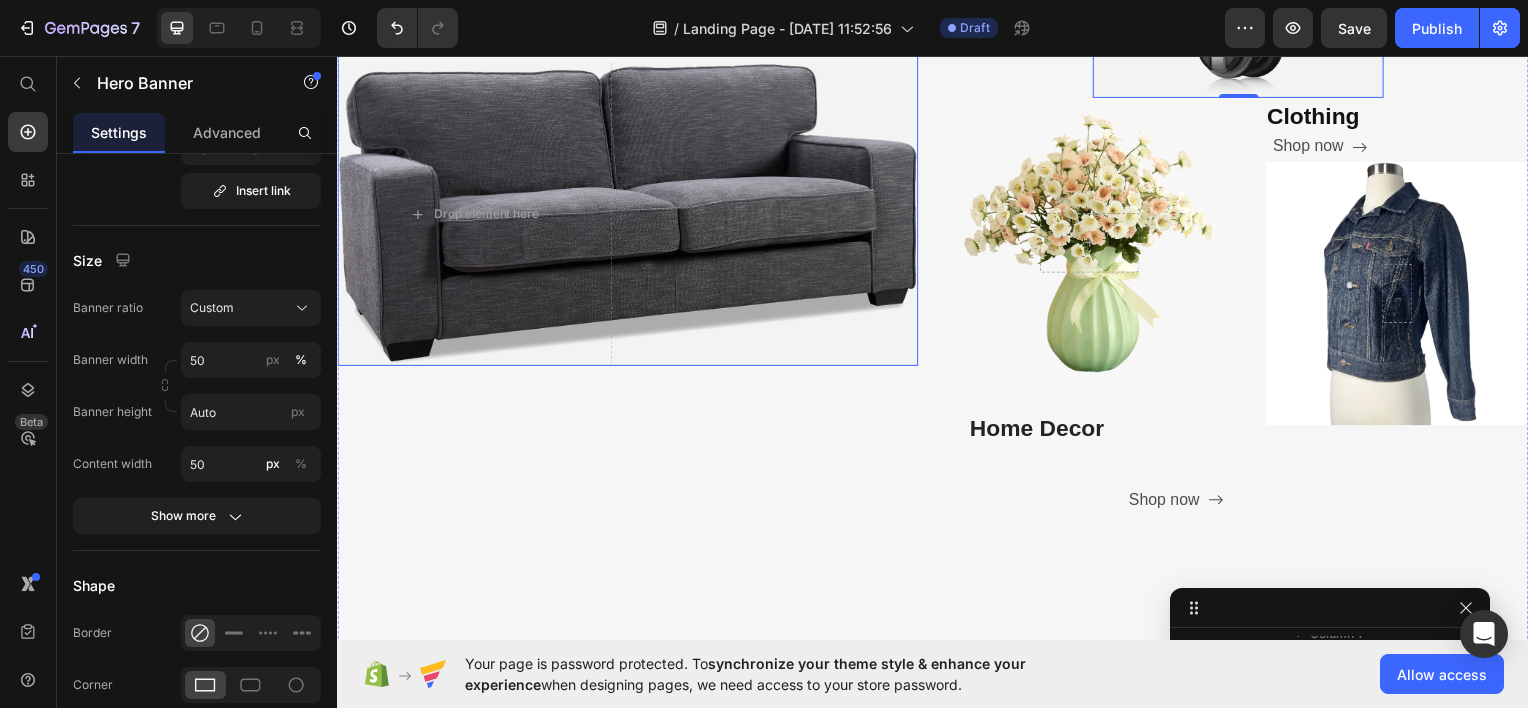 scroll, scrollTop: 938, scrollLeft: 0, axis: vertical 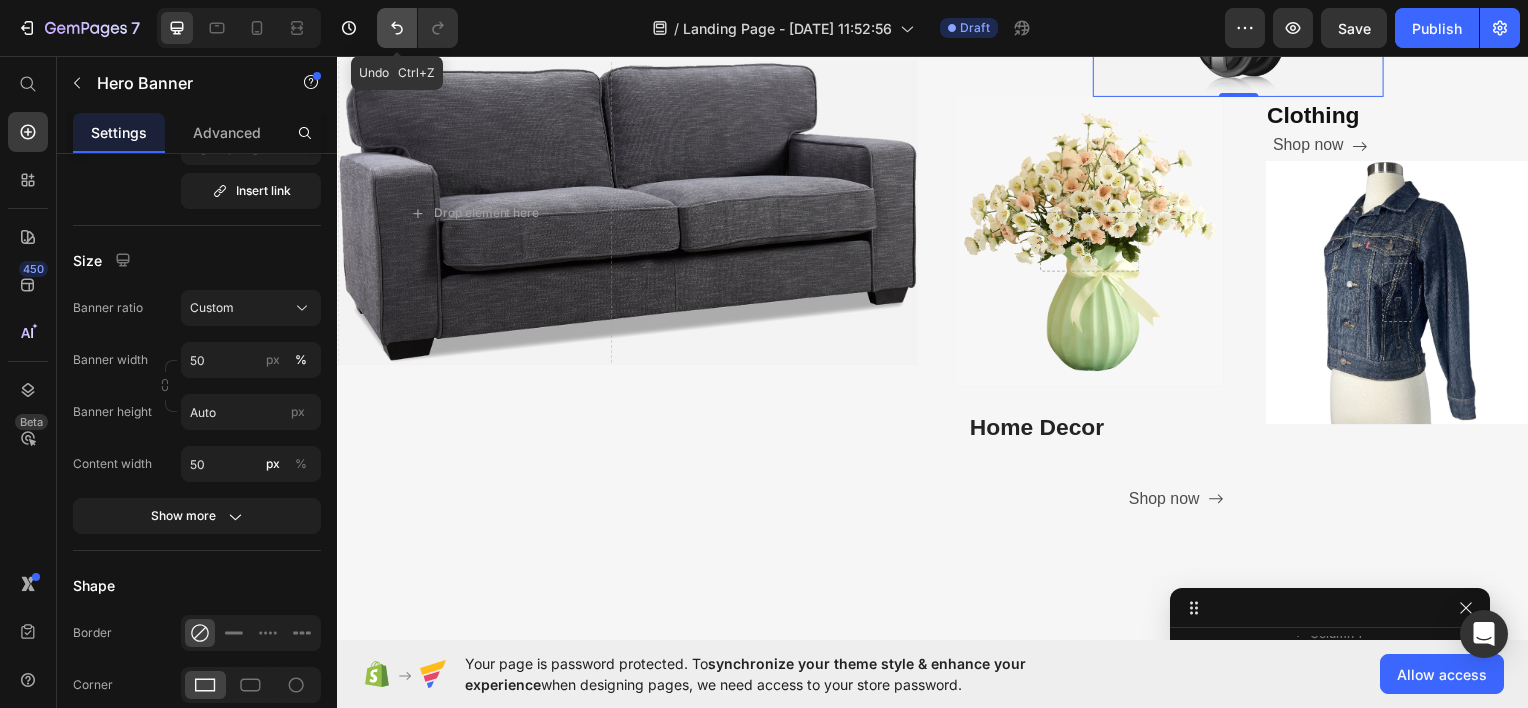 click 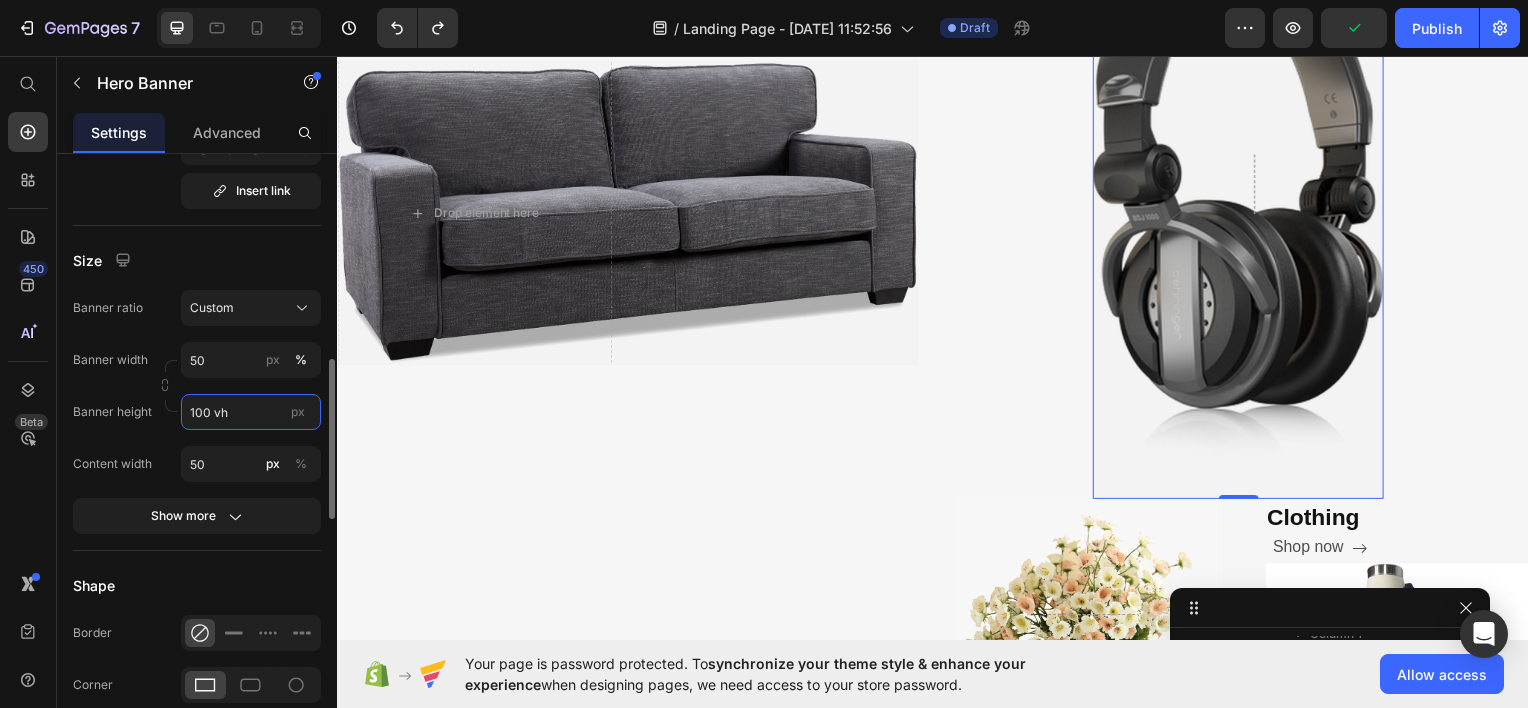click on "100 vh" at bounding box center [251, 412] 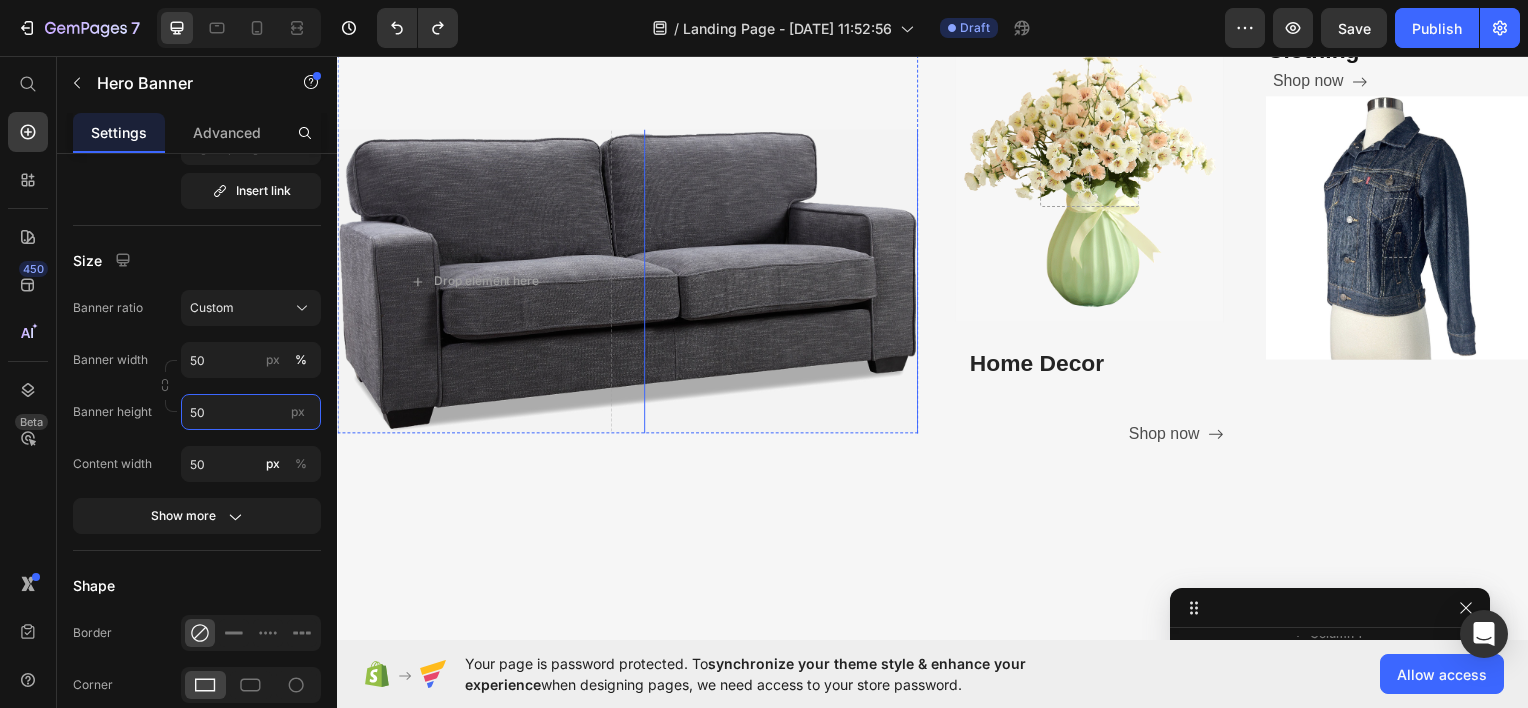 scroll, scrollTop: 879, scrollLeft: 0, axis: vertical 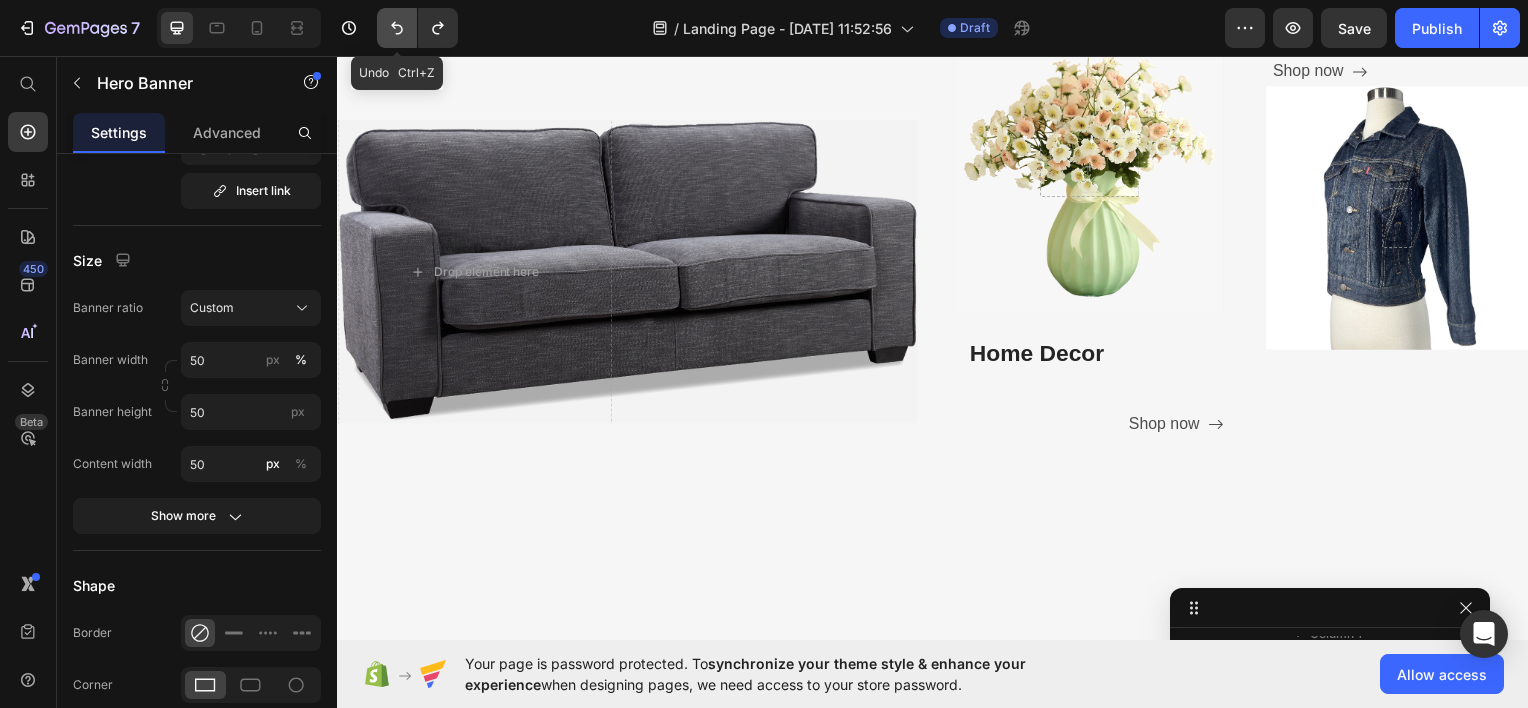 click 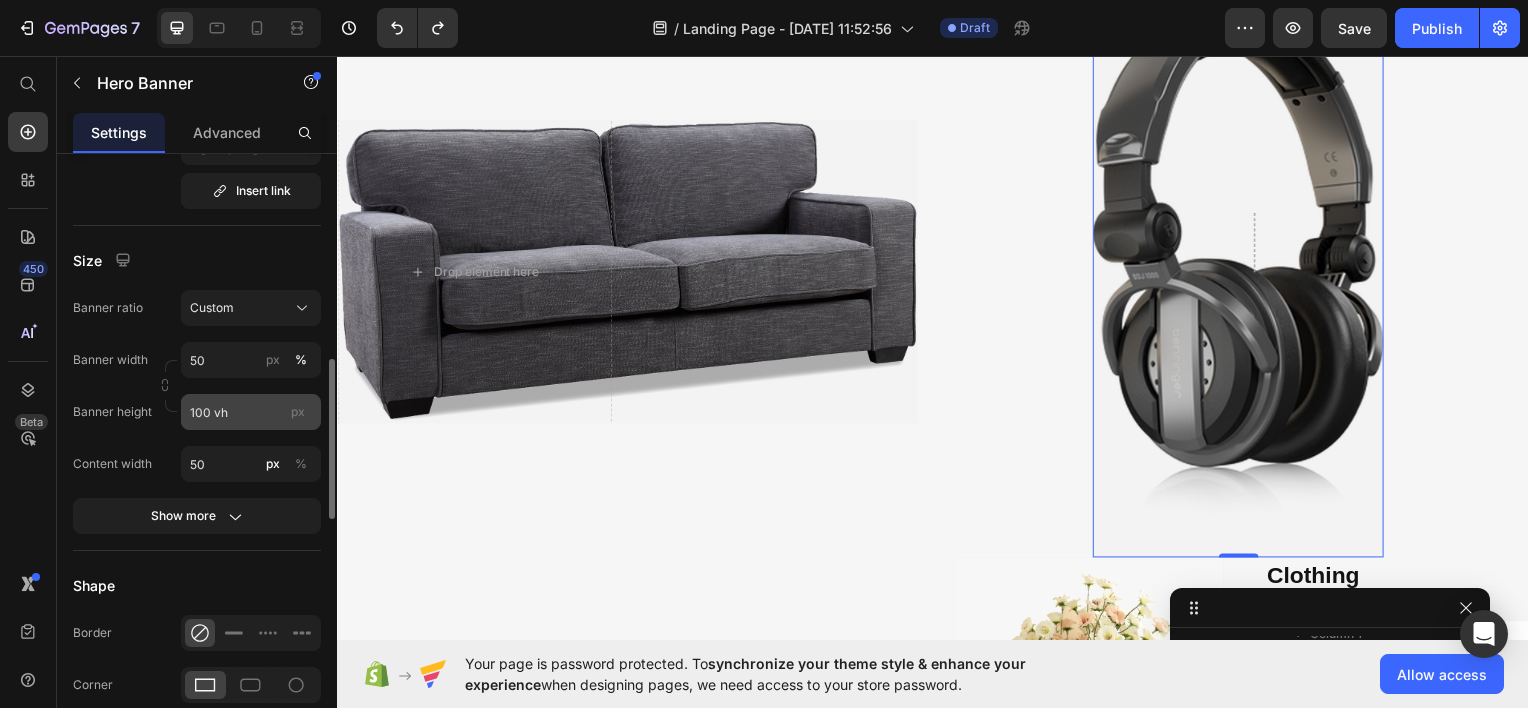 click on "px" at bounding box center [298, 411] 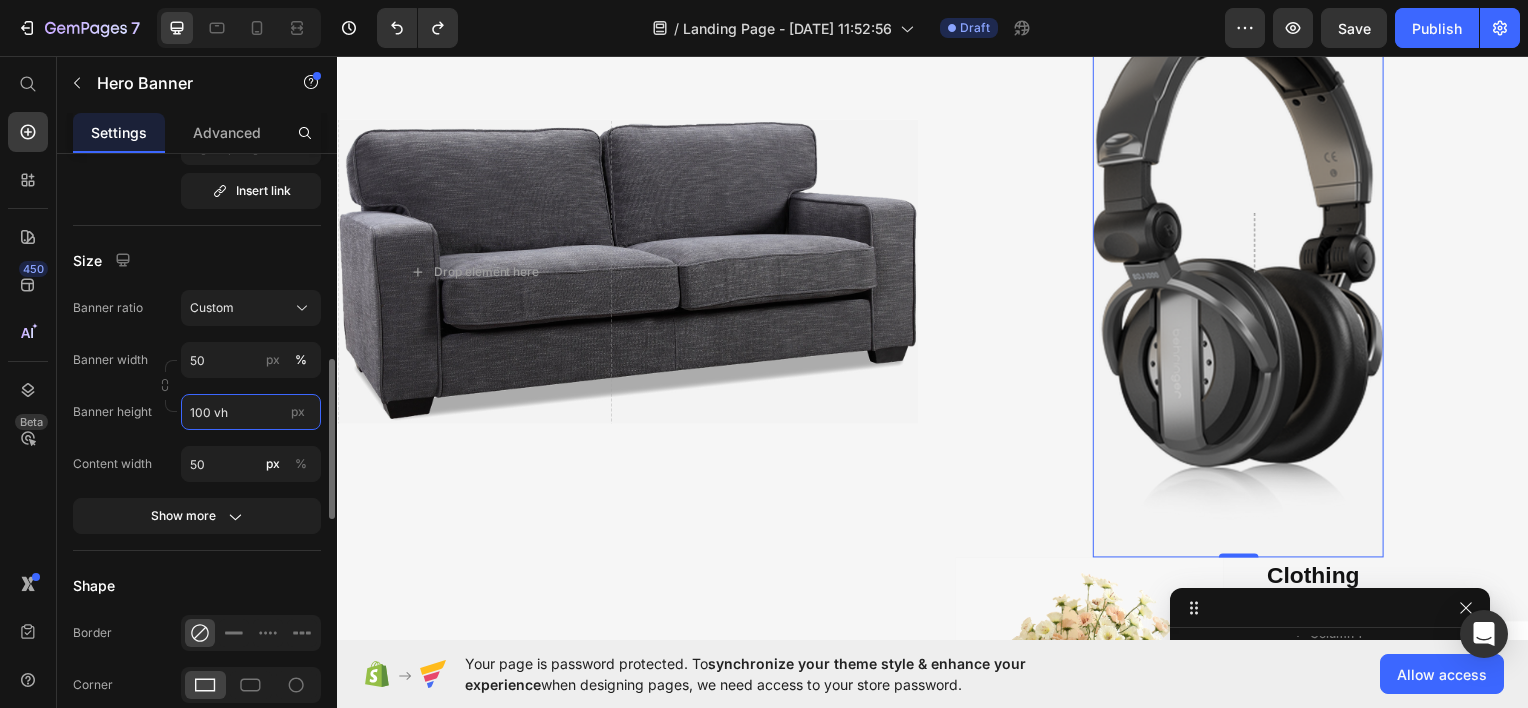 click on "100 vh" at bounding box center [251, 412] 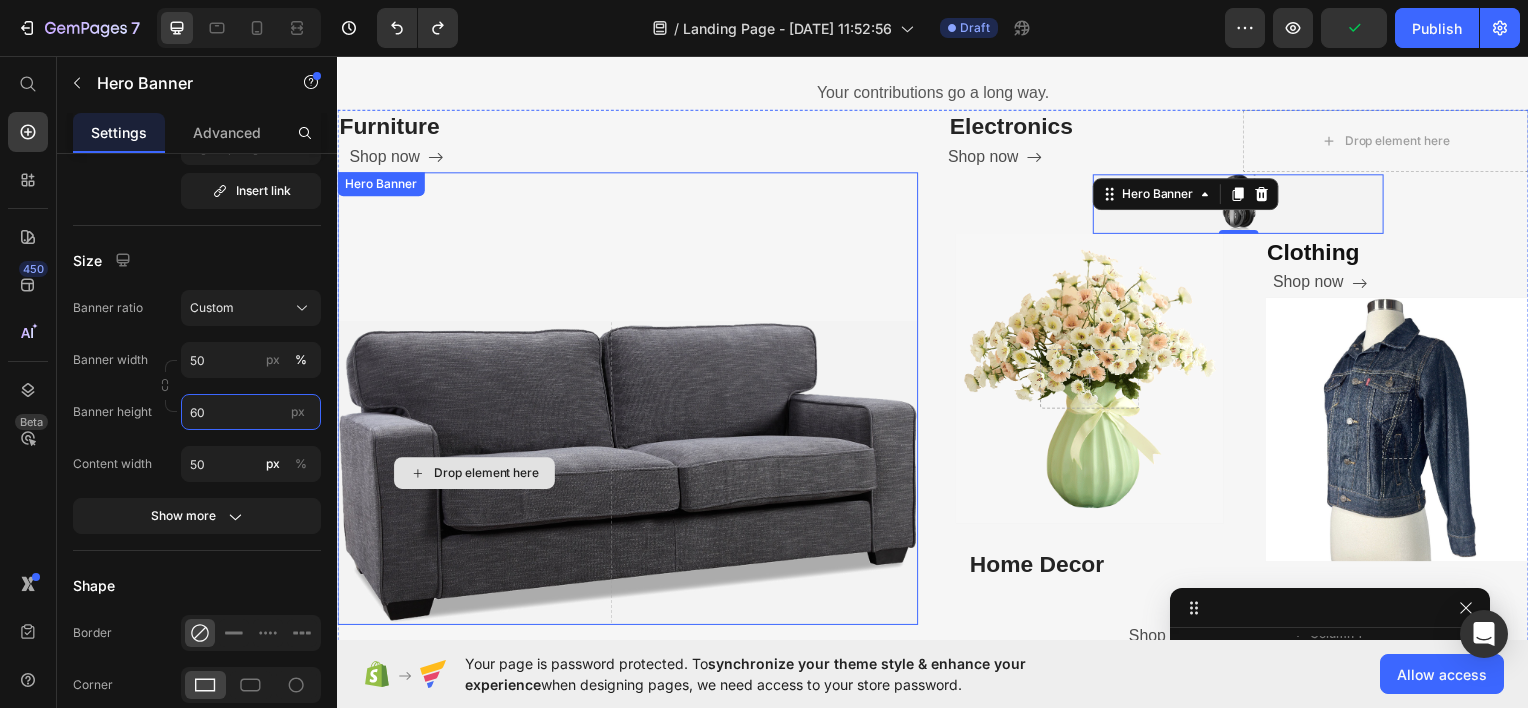 scroll, scrollTop: 677, scrollLeft: 0, axis: vertical 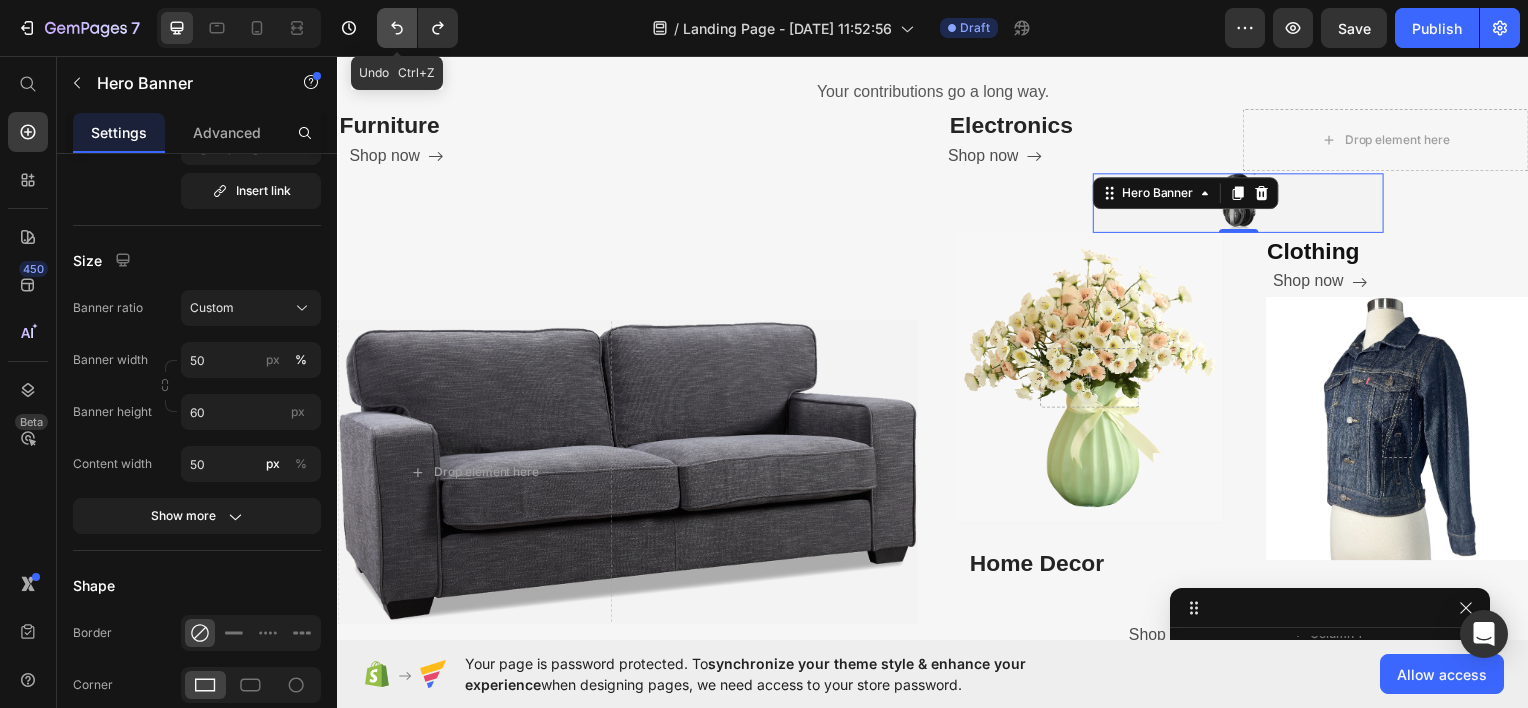 click 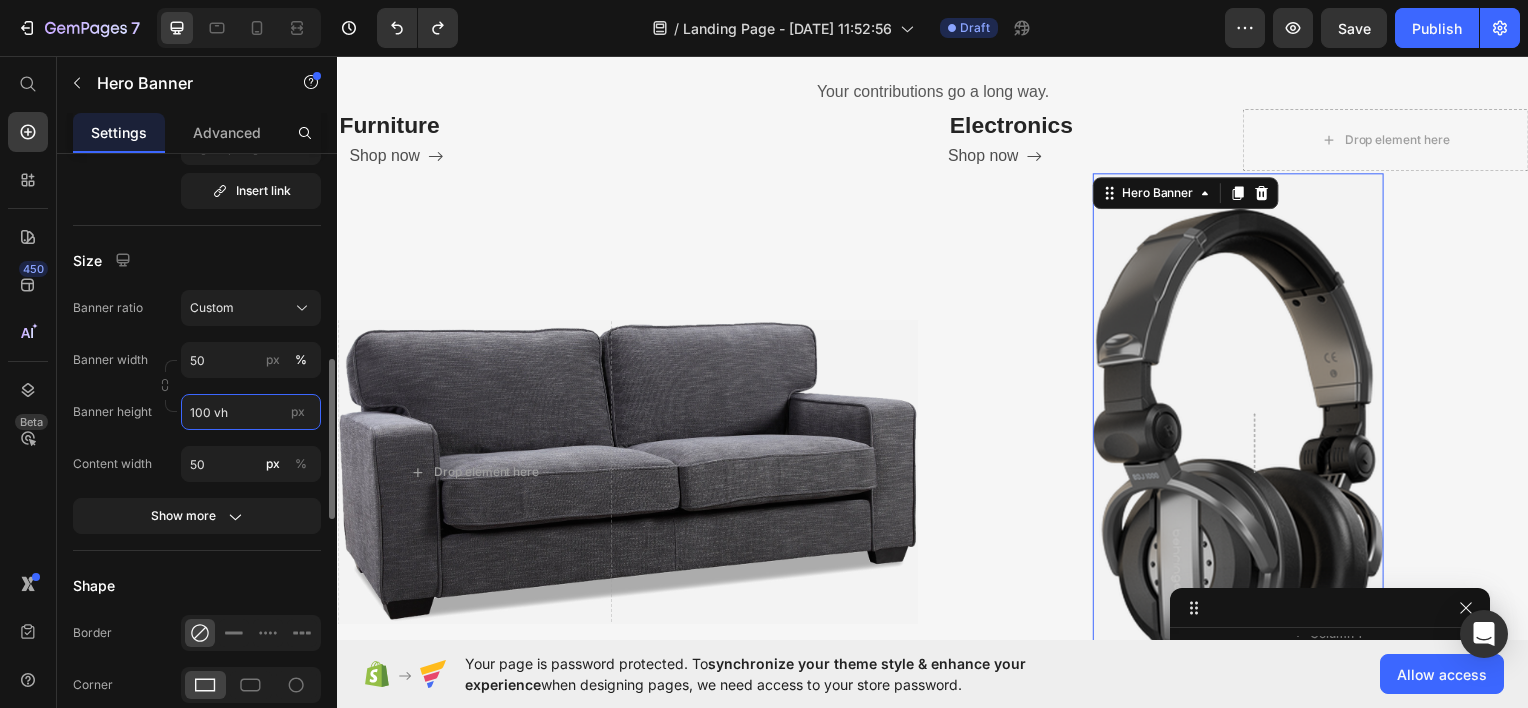click on "100 vh" at bounding box center (251, 412) 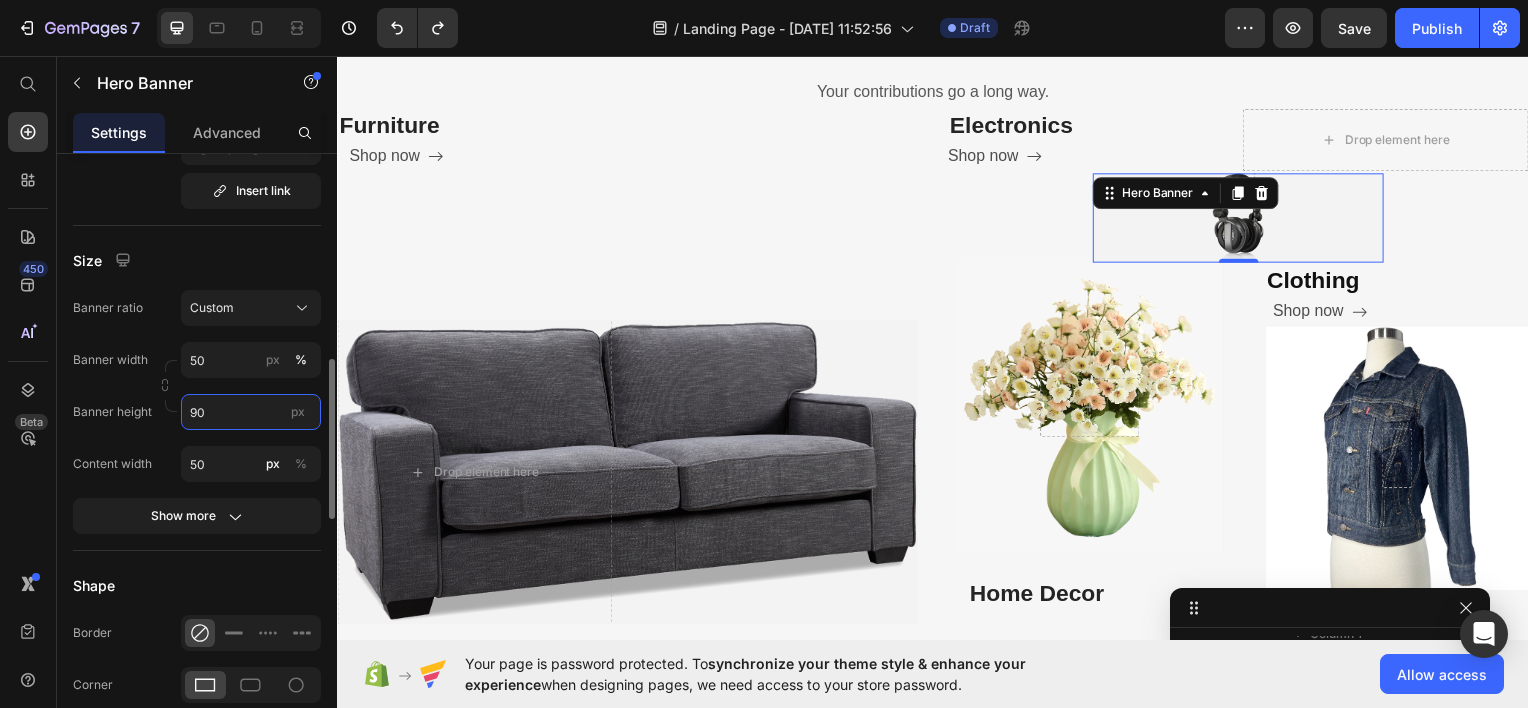 click on "90" at bounding box center [251, 412] 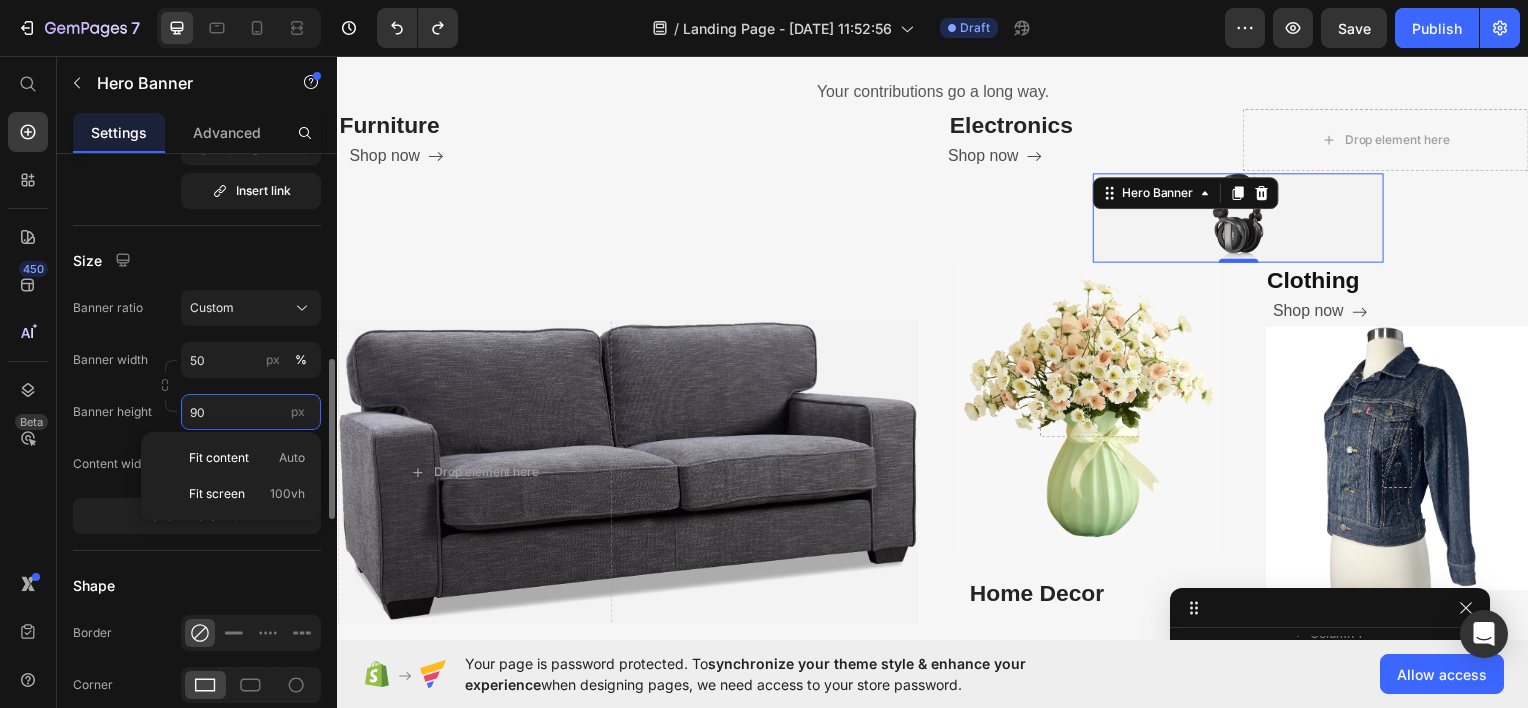 click on "90" at bounding box center (251, 412) 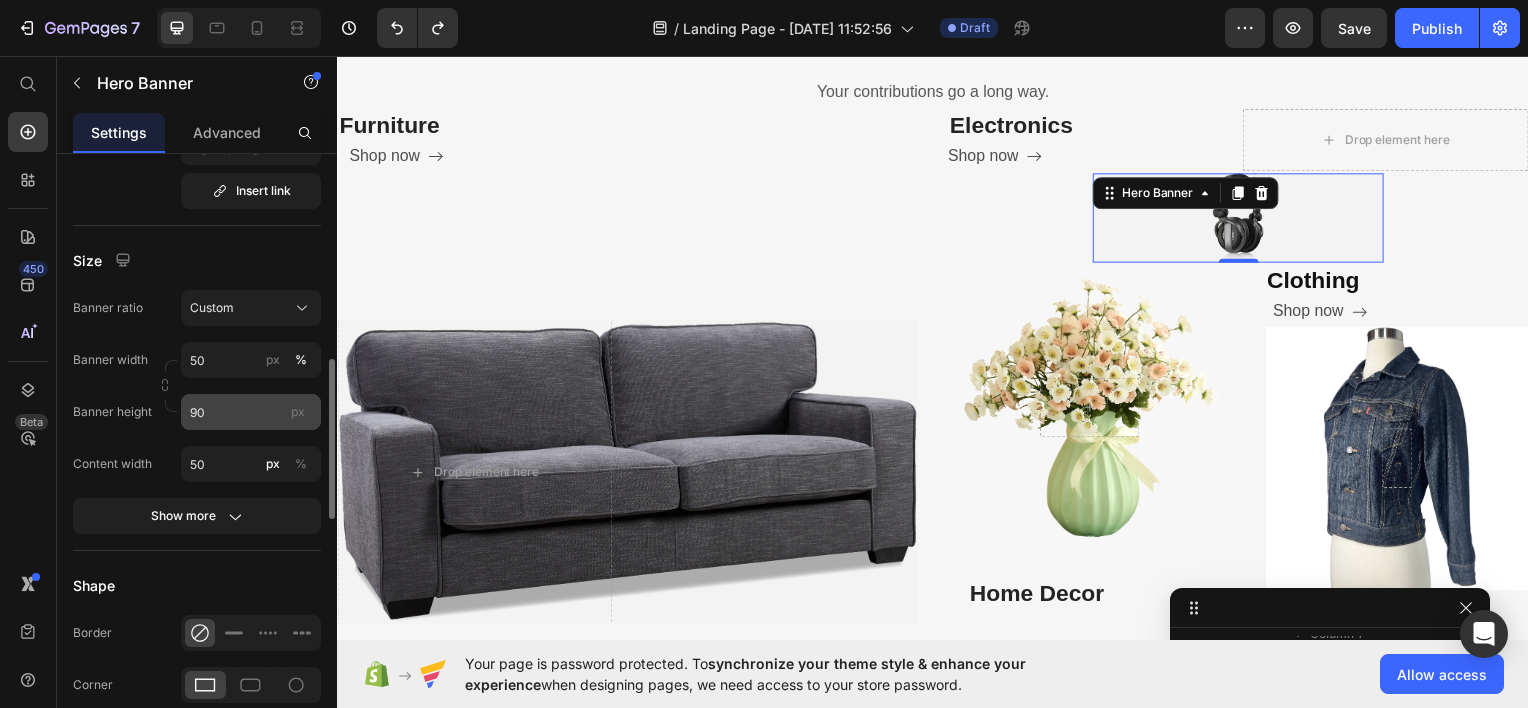 click on "px" at bounding box center [298, 411] 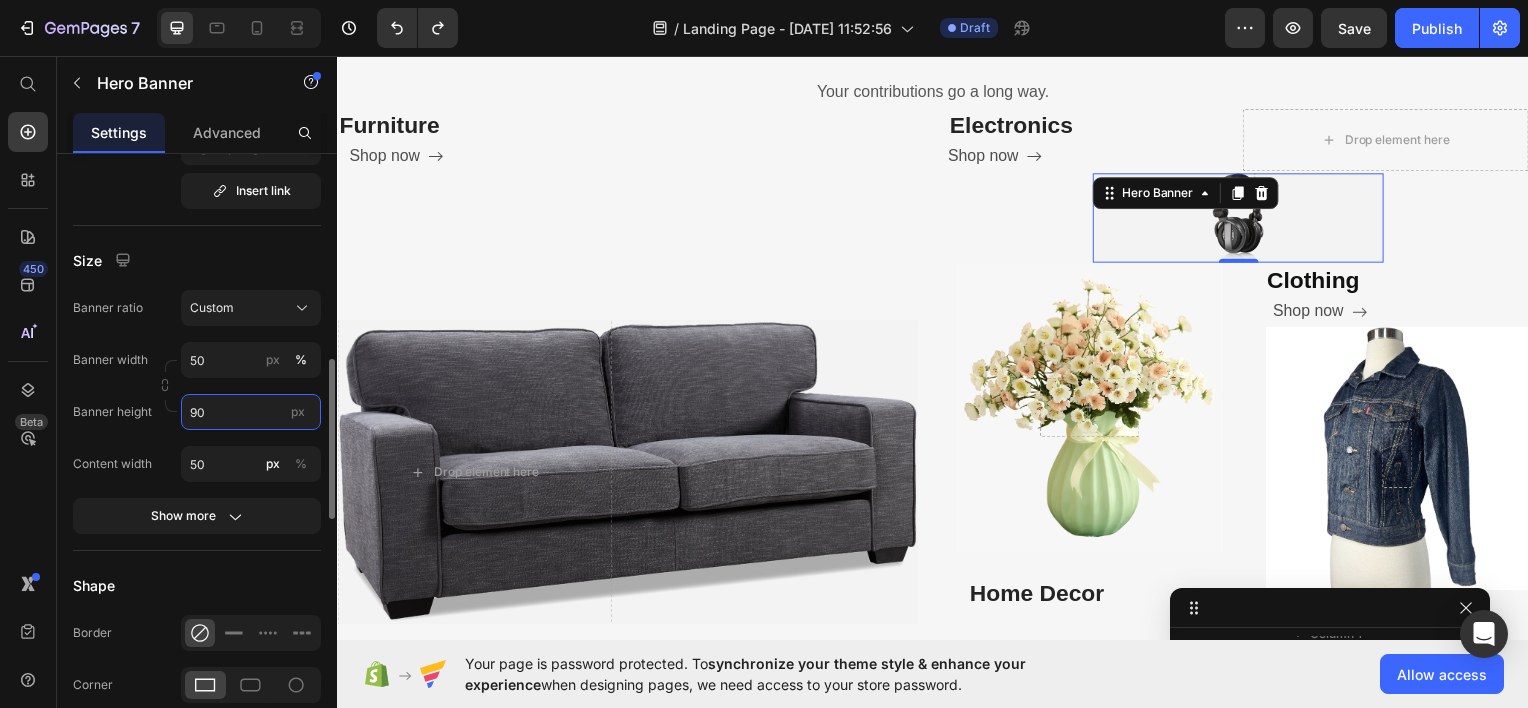 click on "90" at bounding box center (251, 412) 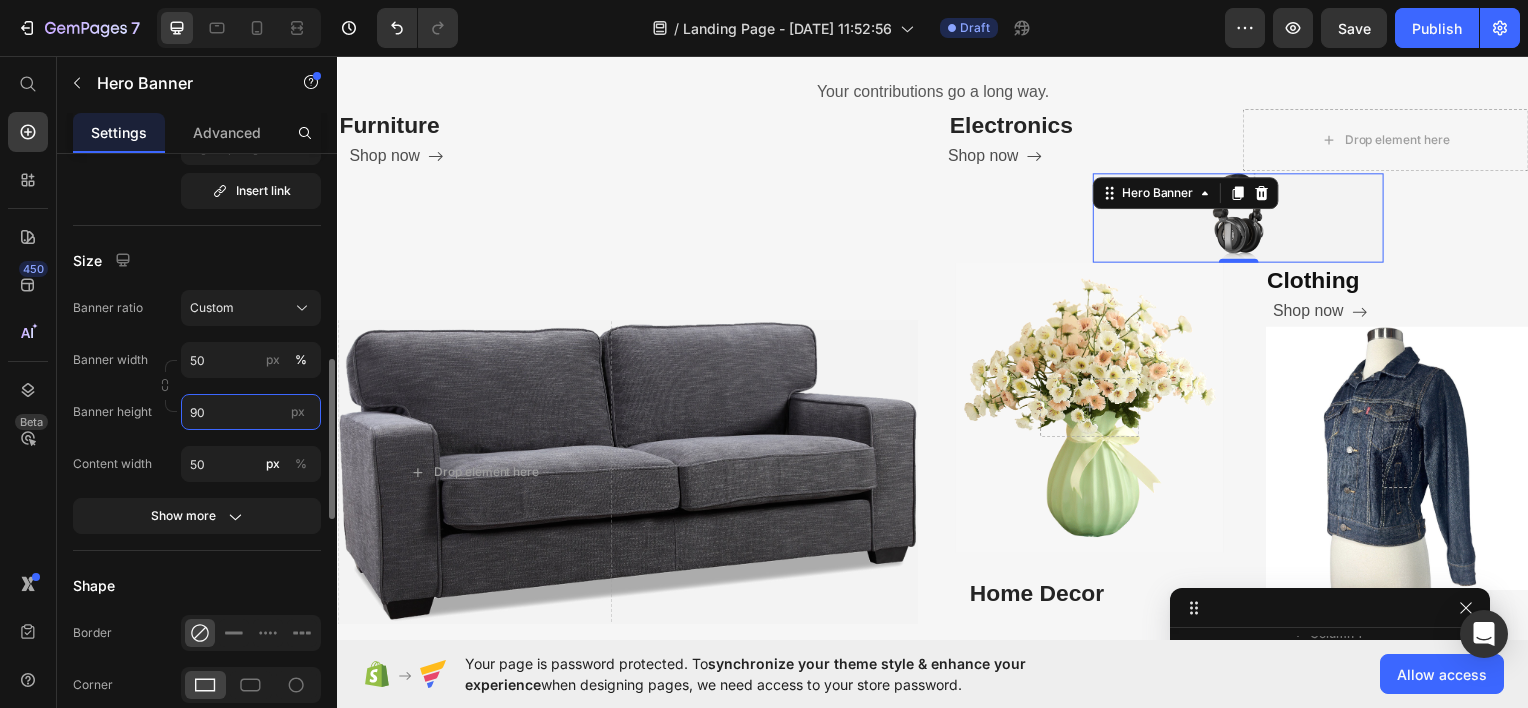 click on "90" at bounding box center [251, 412] 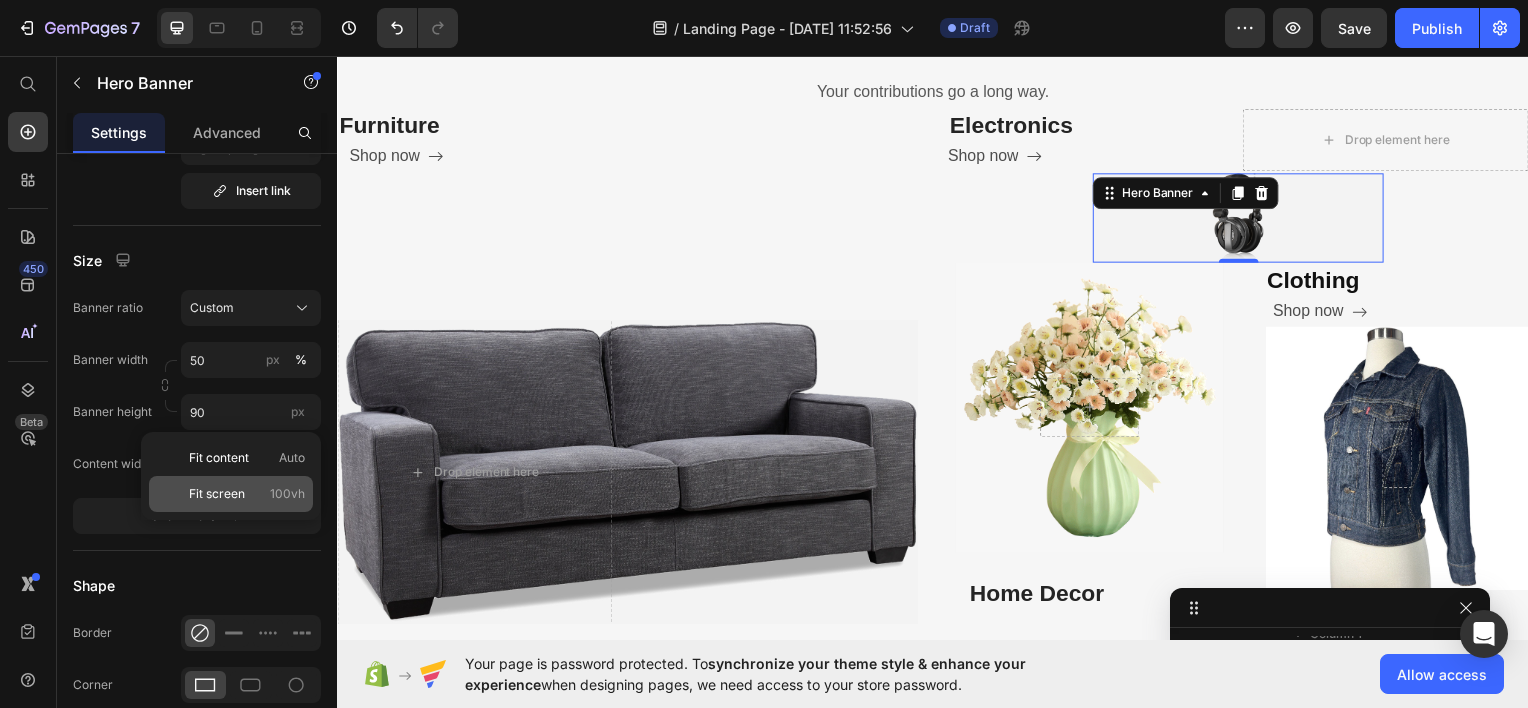 click on "Fit screen" at bounding box center [217, 494] 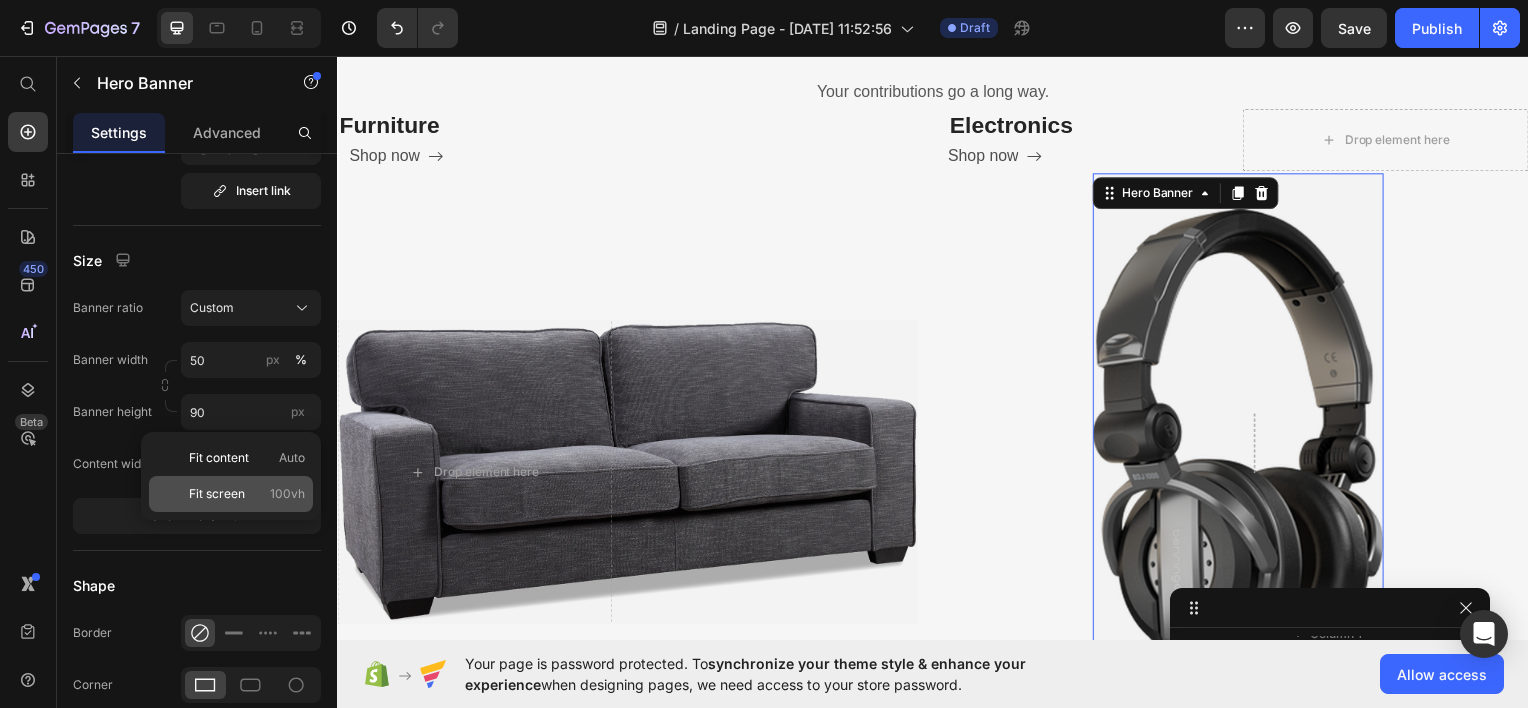 type on "100 vh" 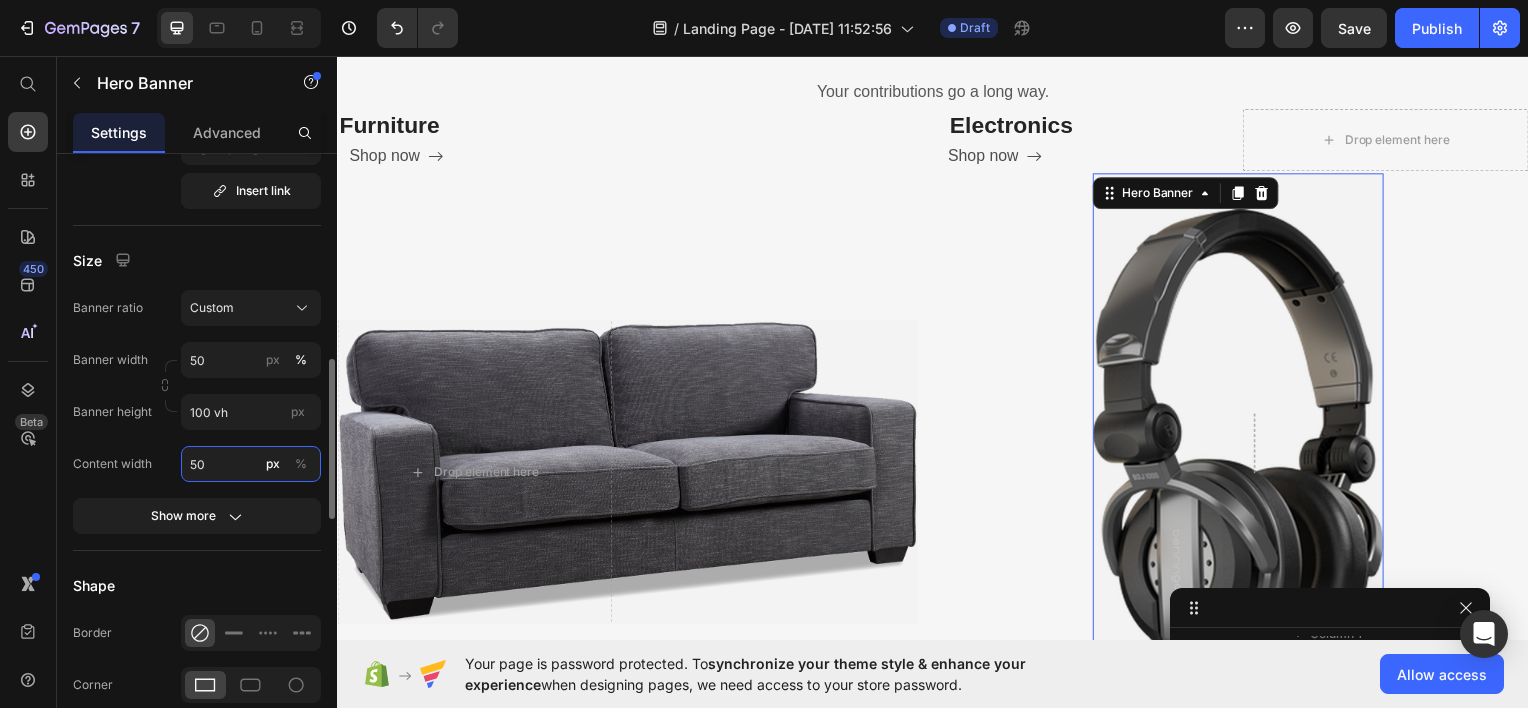 click on "50" at bounding box center (251, 464) 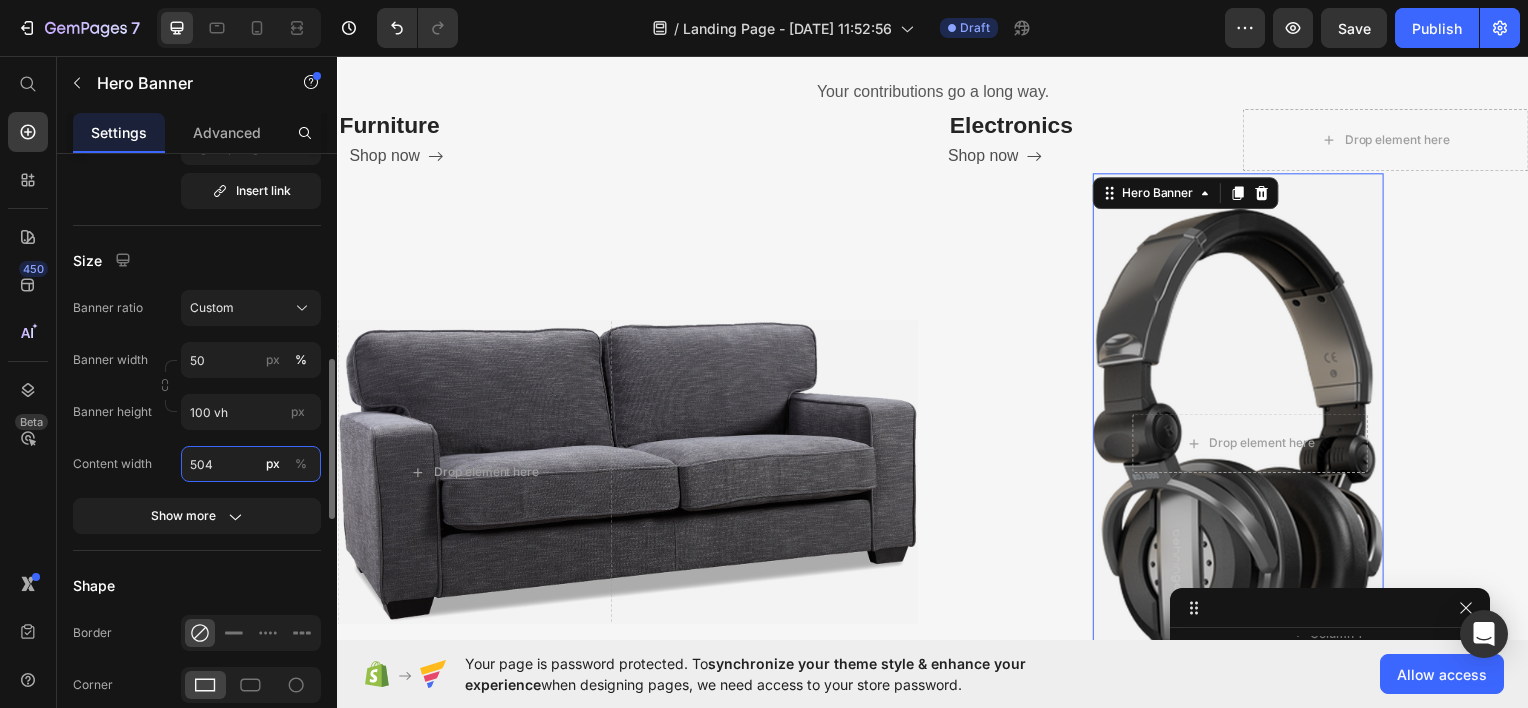 type on "50" 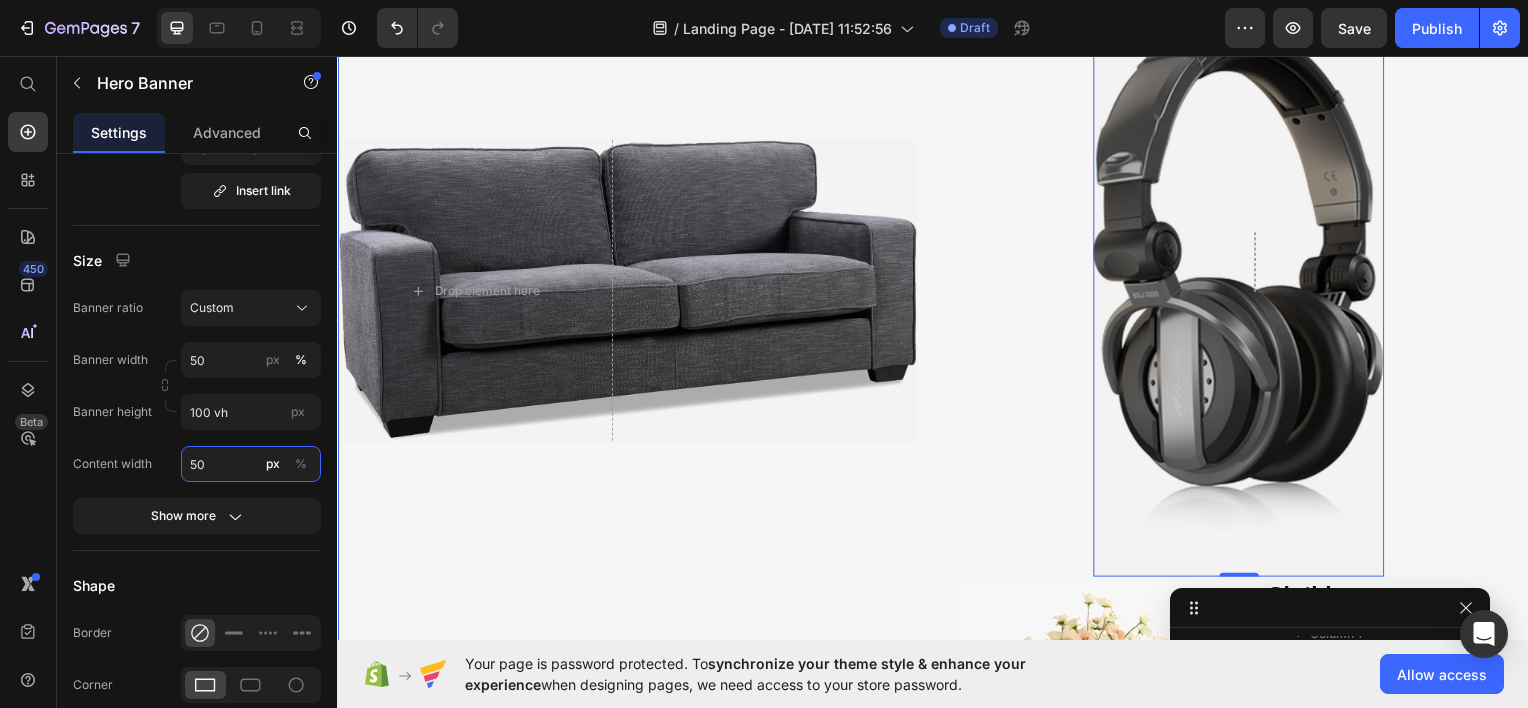 scroll, scrollTop: 897, scrollLeft: 0, axis: vertical 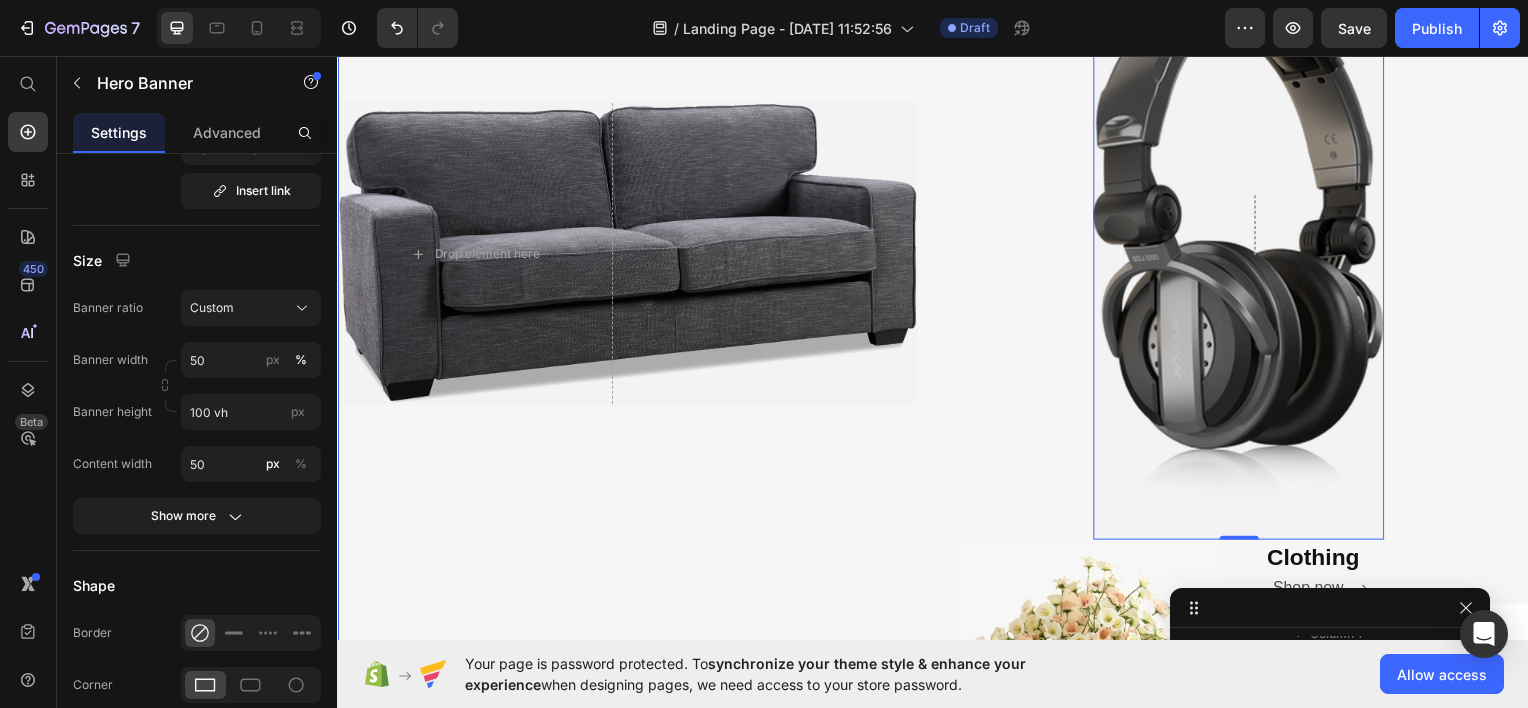 click on "Furniture Heading
Shop now Button" at bounding box center [796, 254] 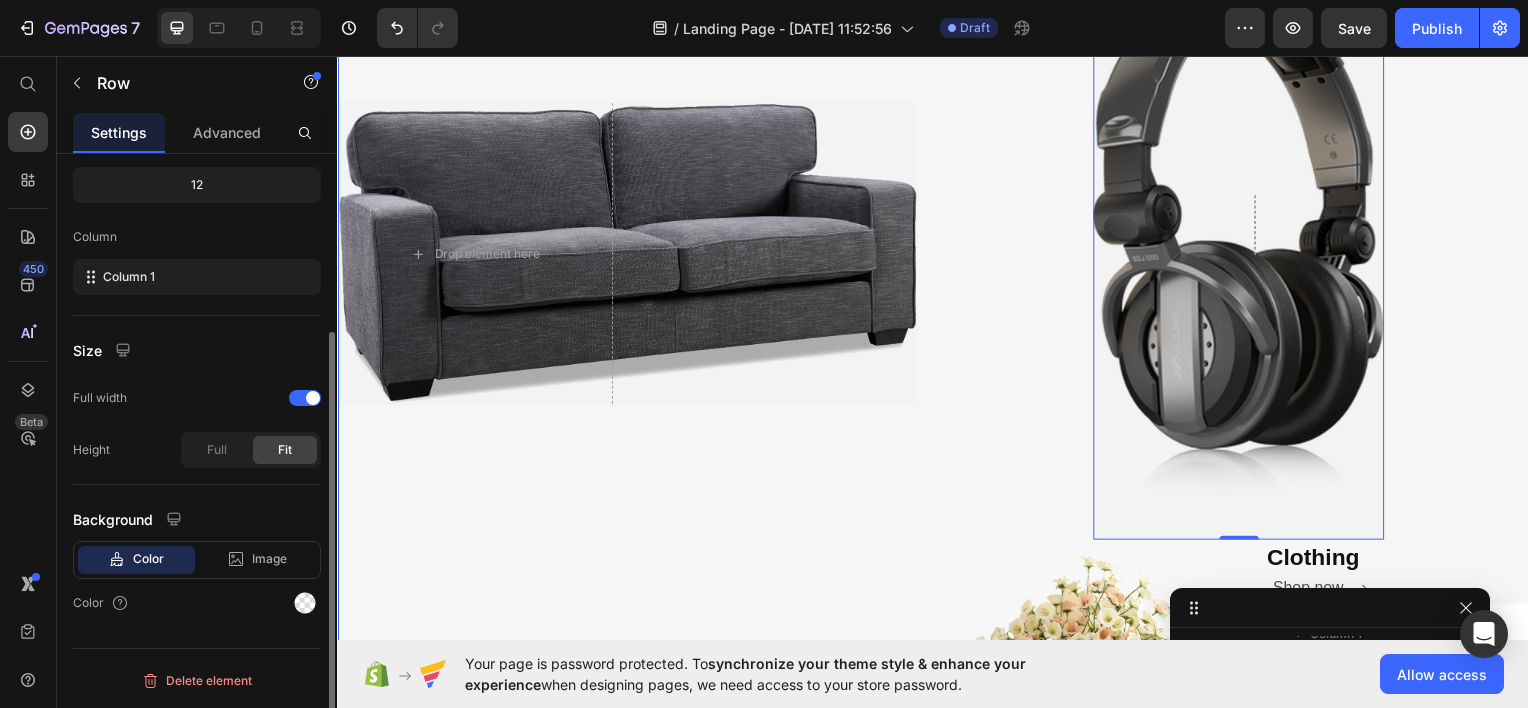 scroll, scrollTop: 282, scrollLeft: 0, axis: vertical 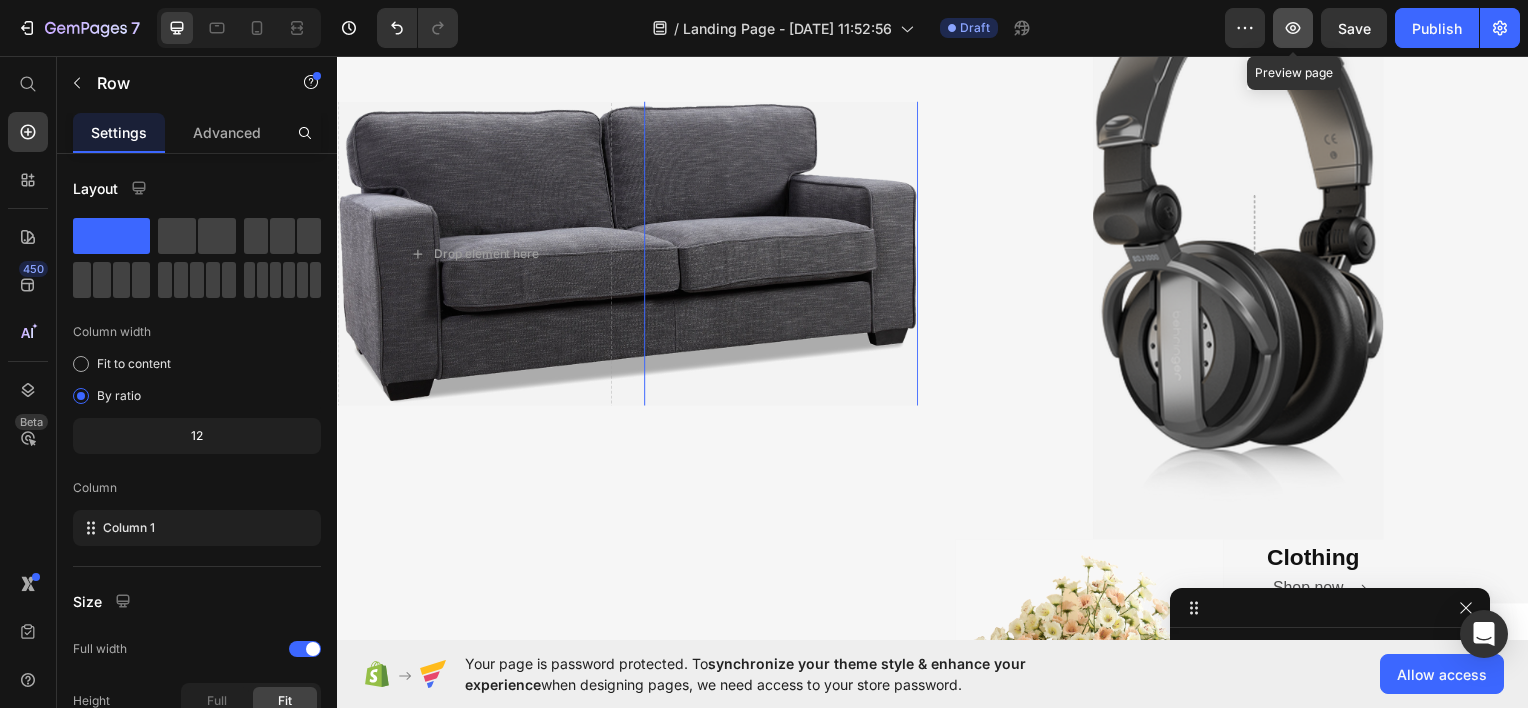 click 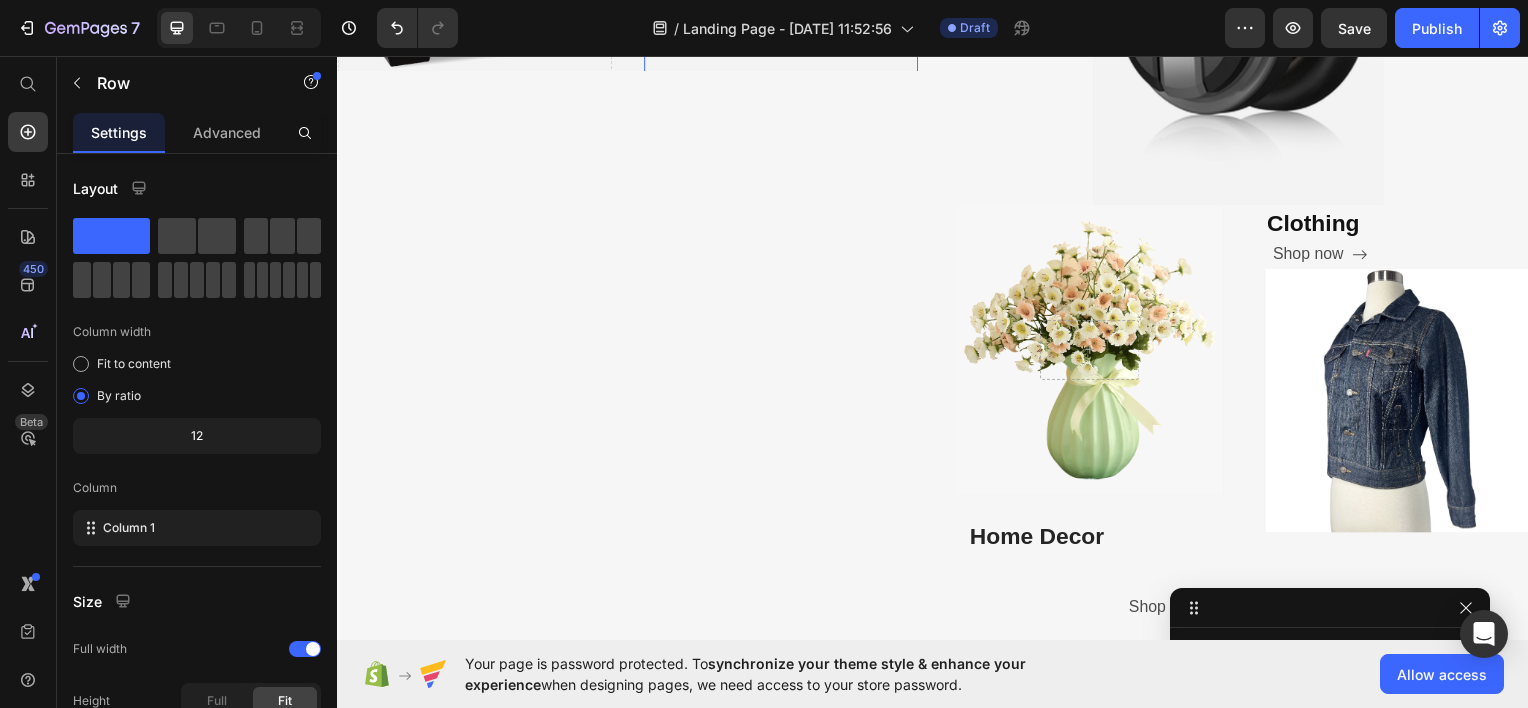 scroll, scrollTop: 1235, scrollLeft: 0, axis: vertical 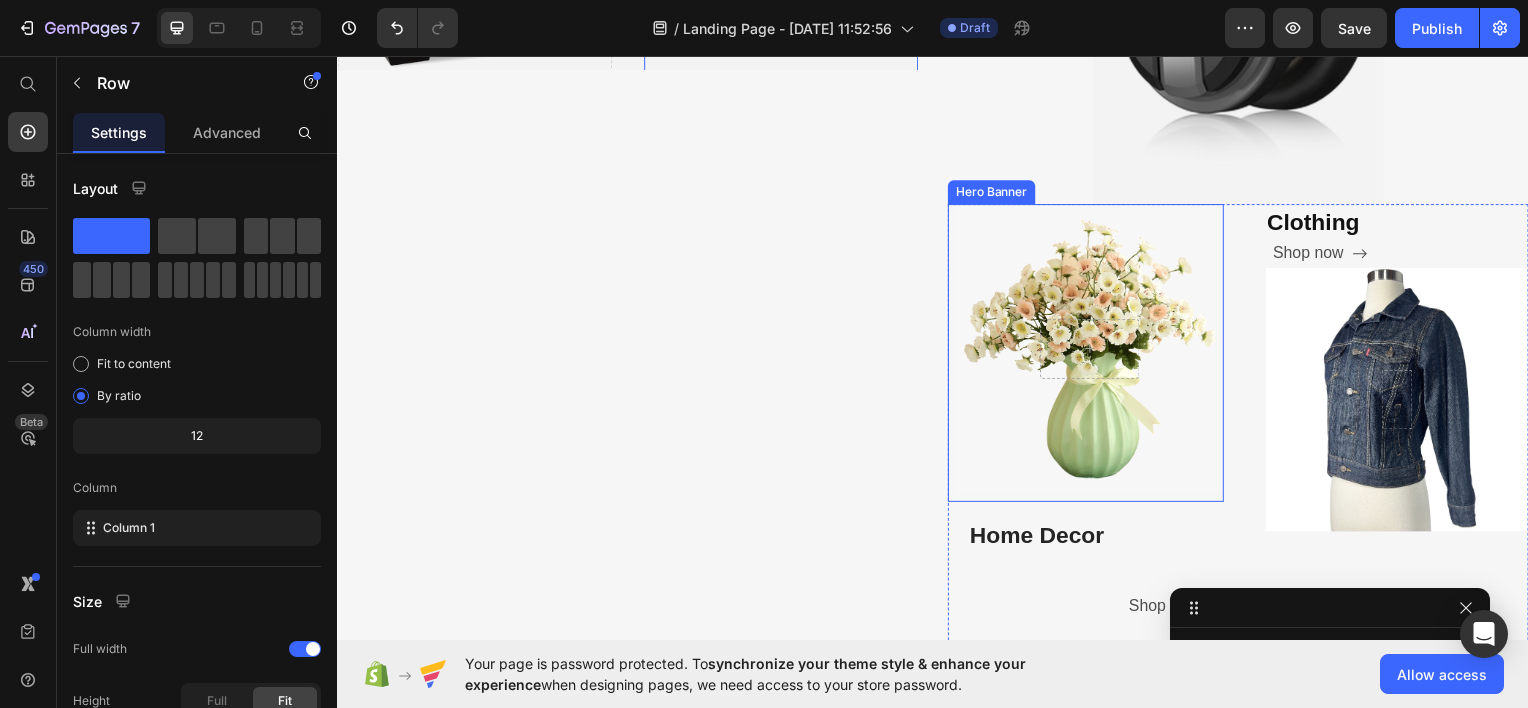 click at bounding box center [1095, 350] 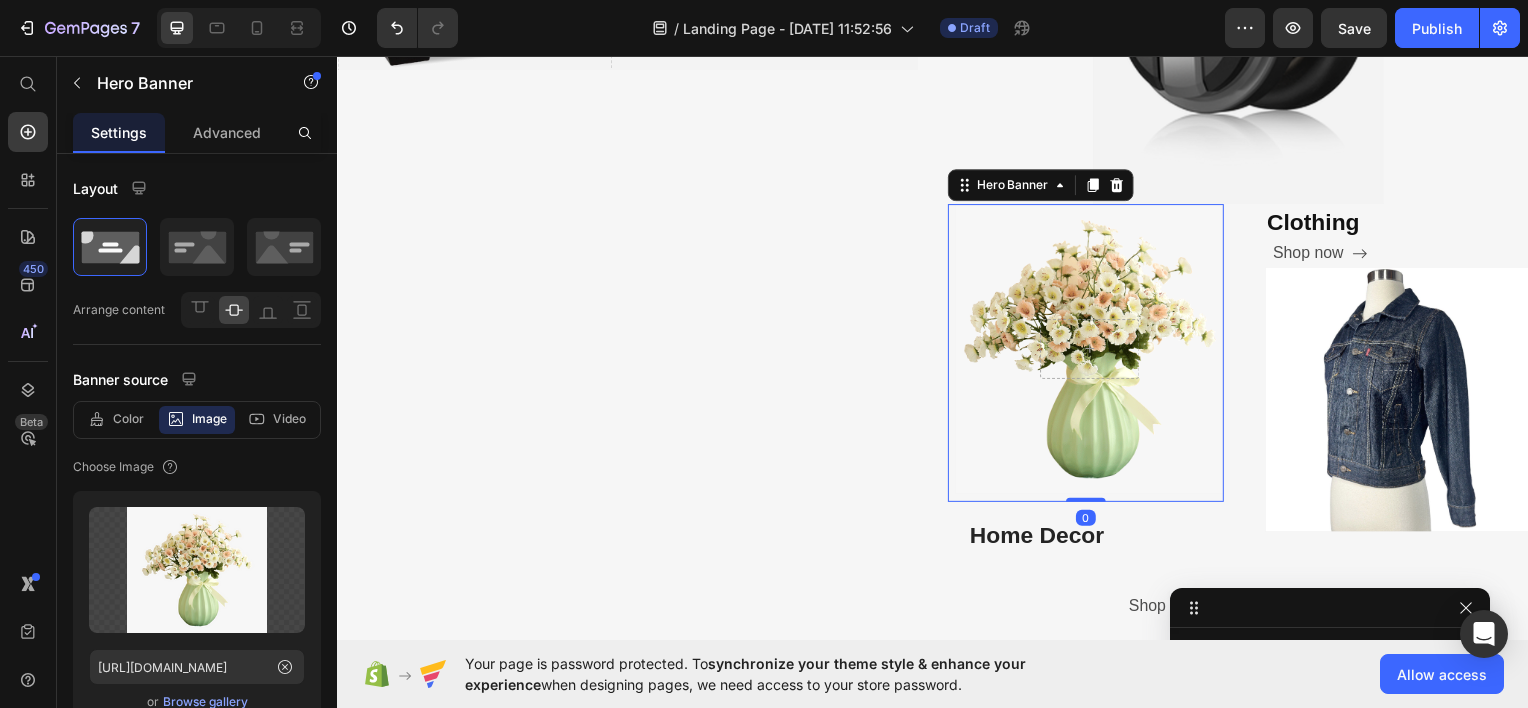scroll, scrollTop: 778, scrollLeft: 0, axis: vertical 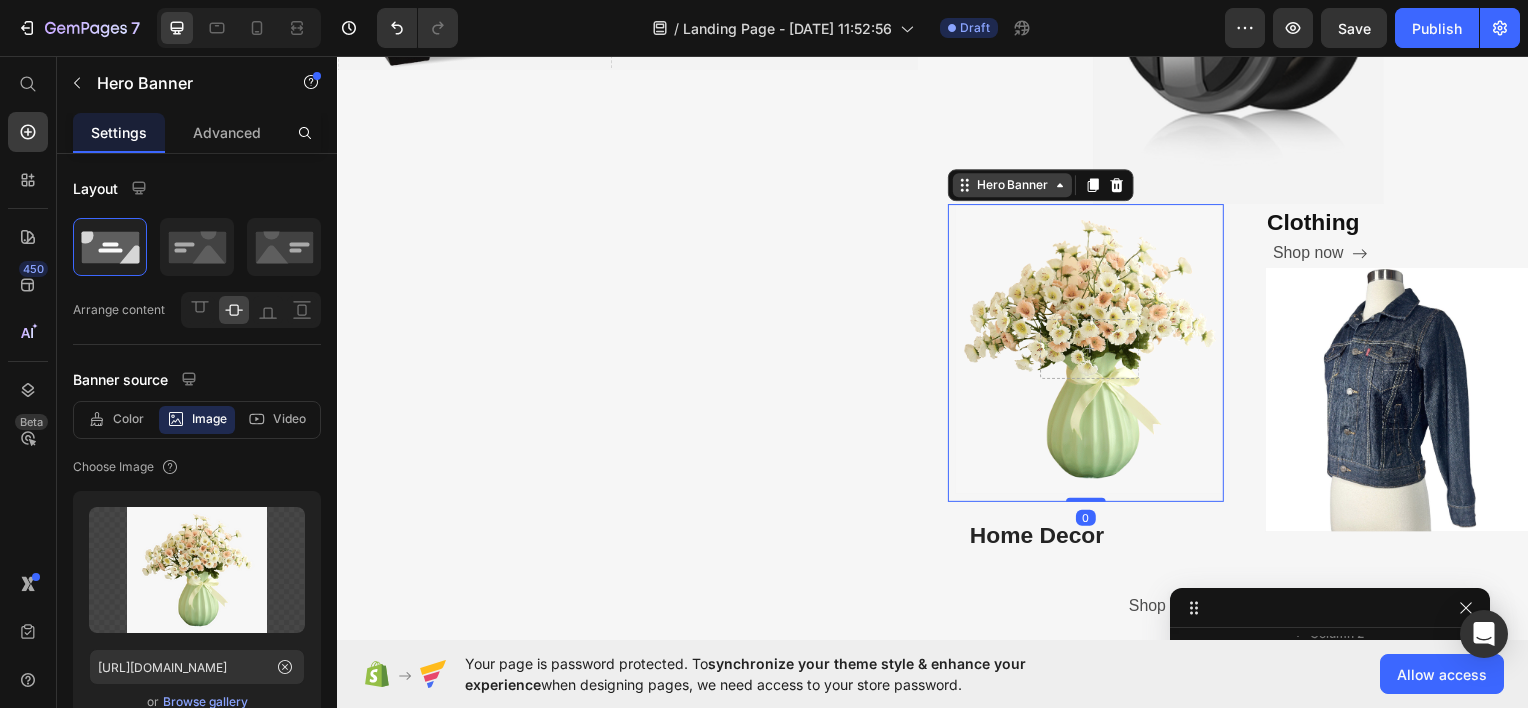 click 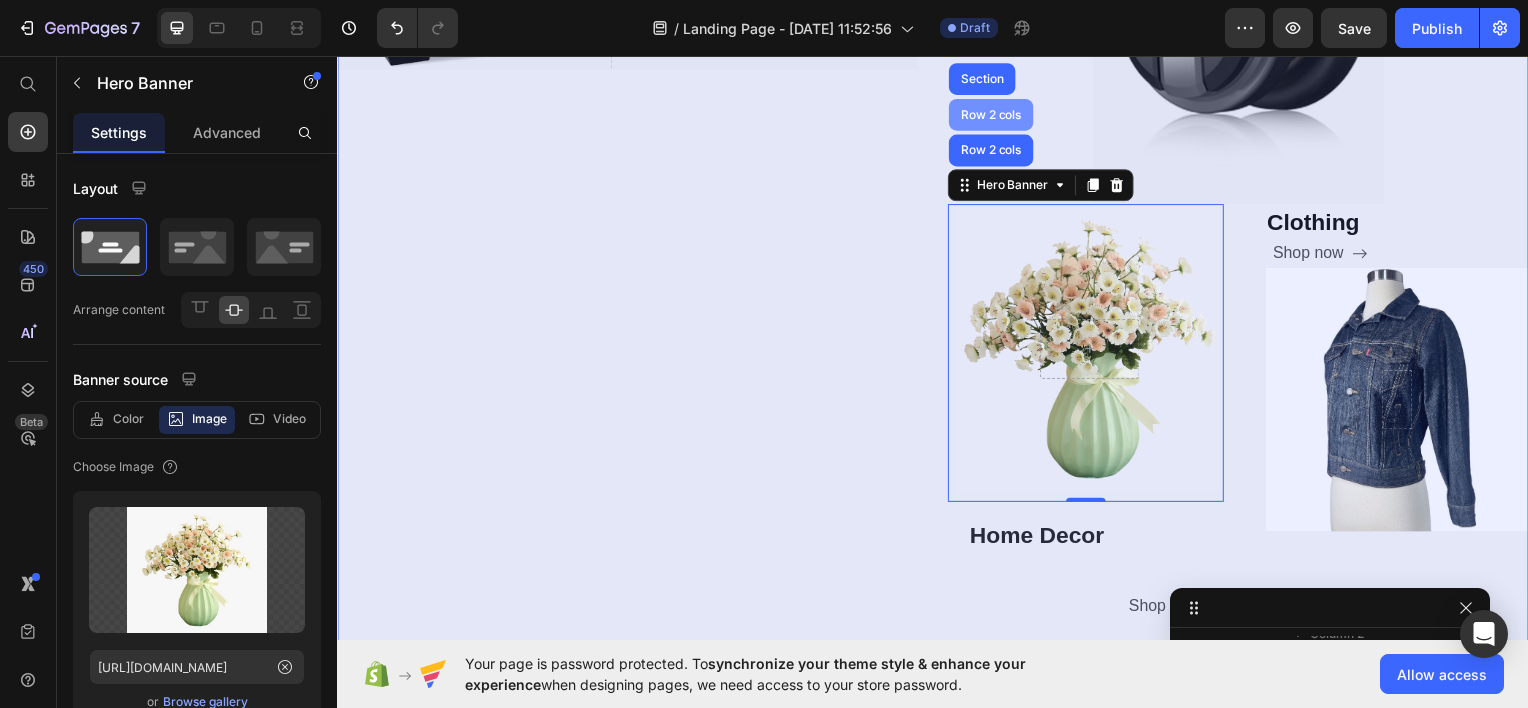 click on "Row 2 cols" at bounding box center [995, 114] 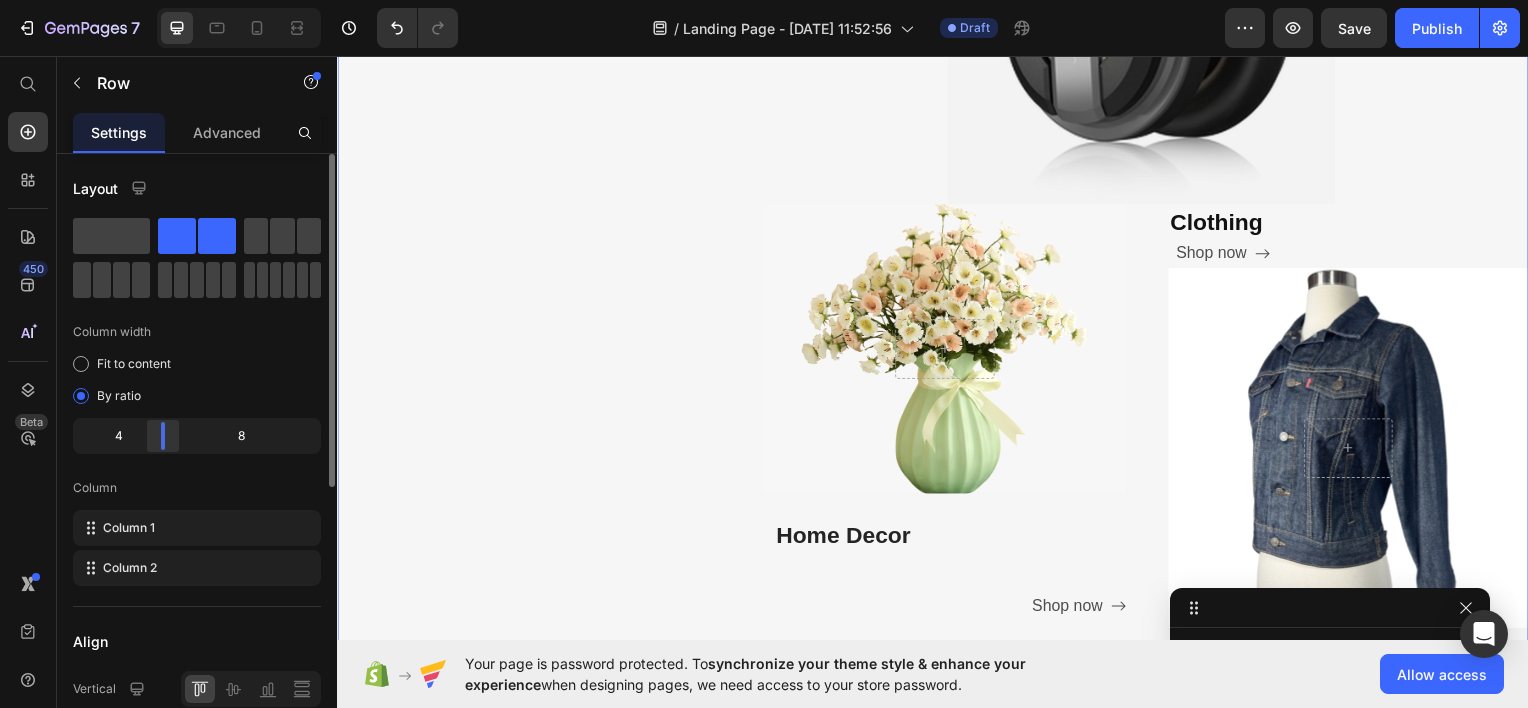 drag, startPoint x: 195, startPoint y: 436, endPoint x: 164, endPoint y: 435, distance: 31.016125 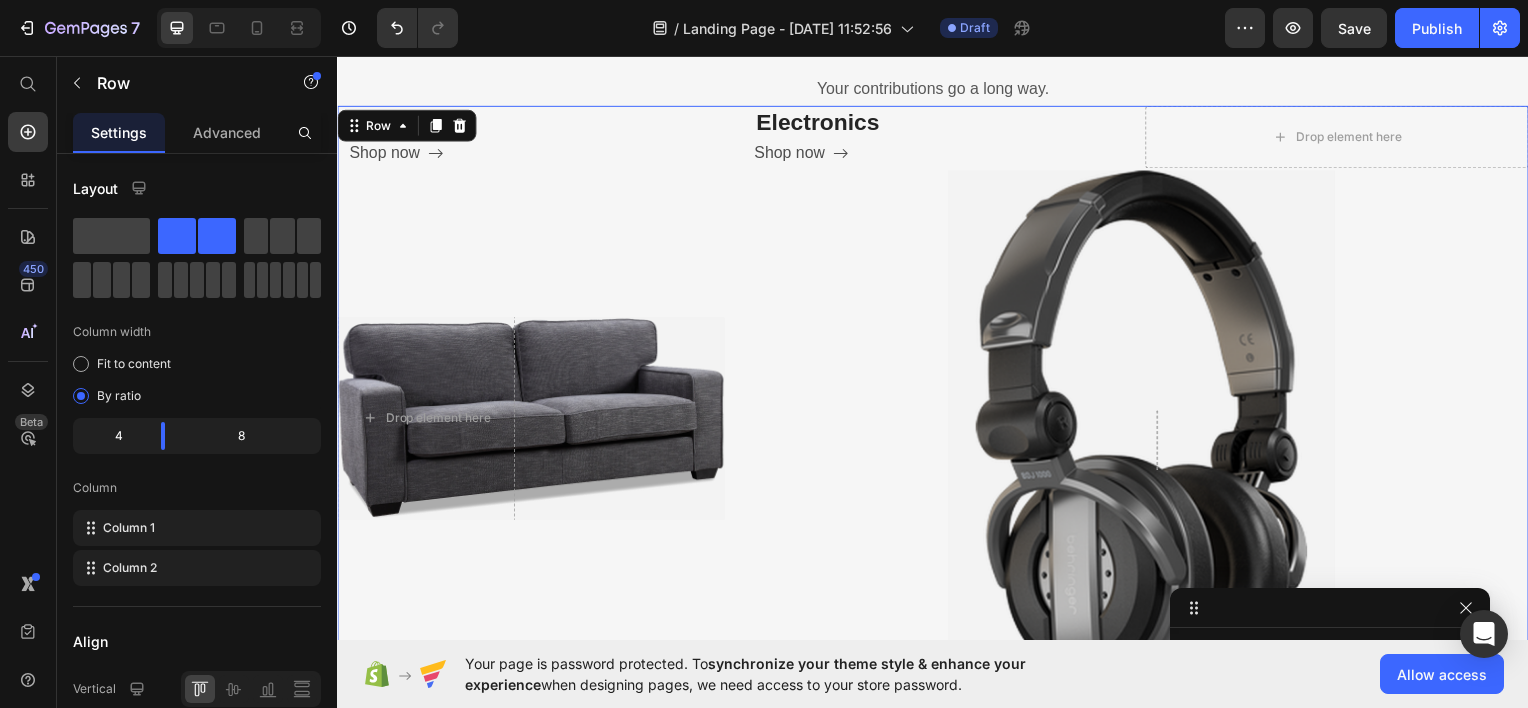 scroll, scrollTop: 678, scrollLeft: 0, axis: vertical 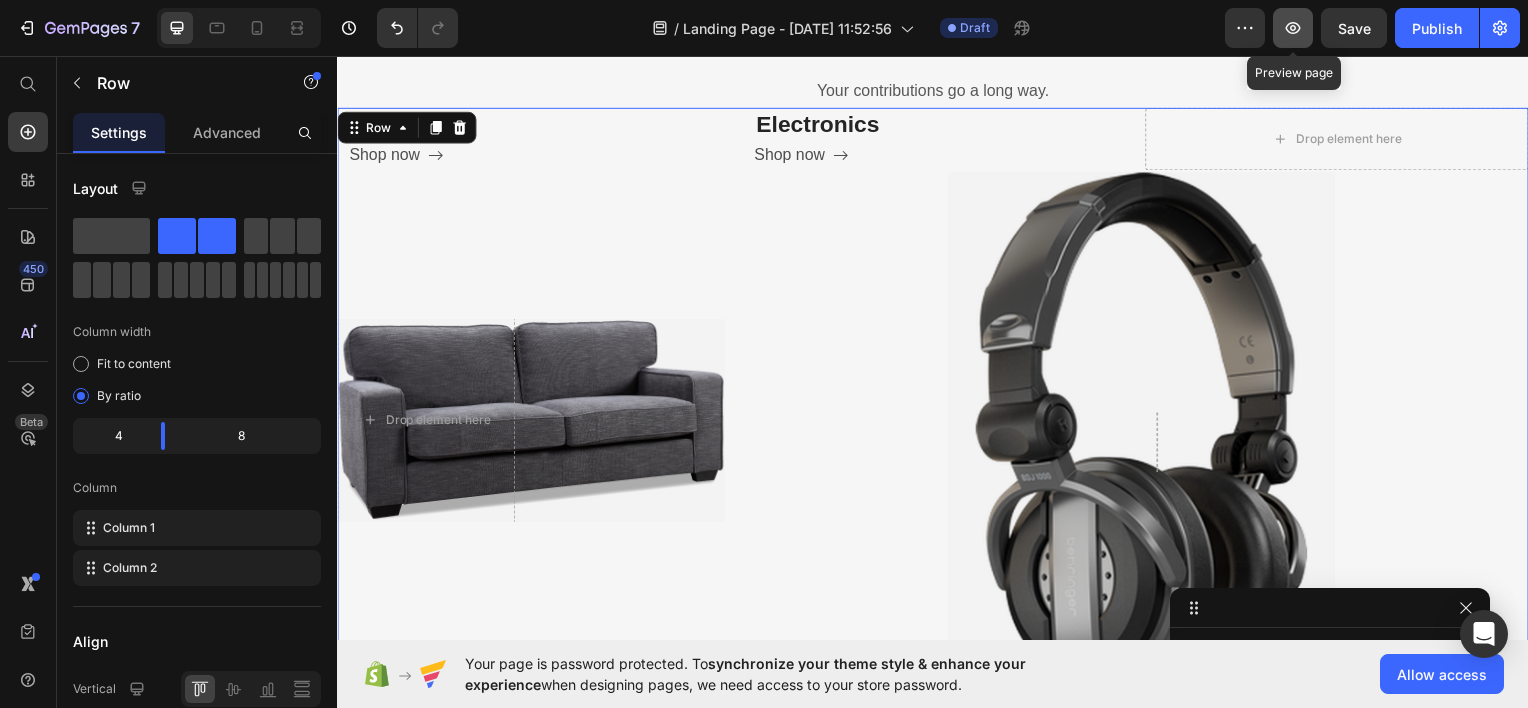 click 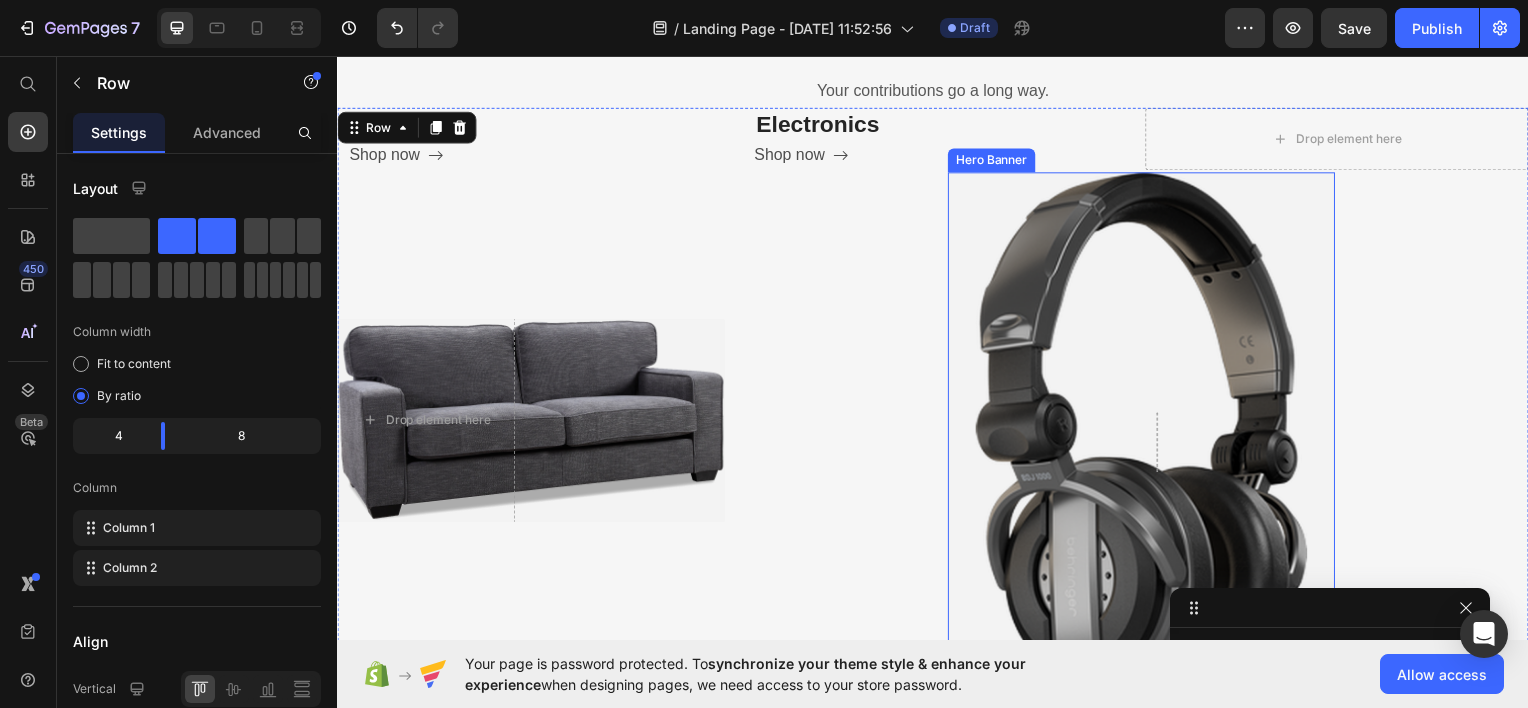 click at bounding box center [1147, 466] 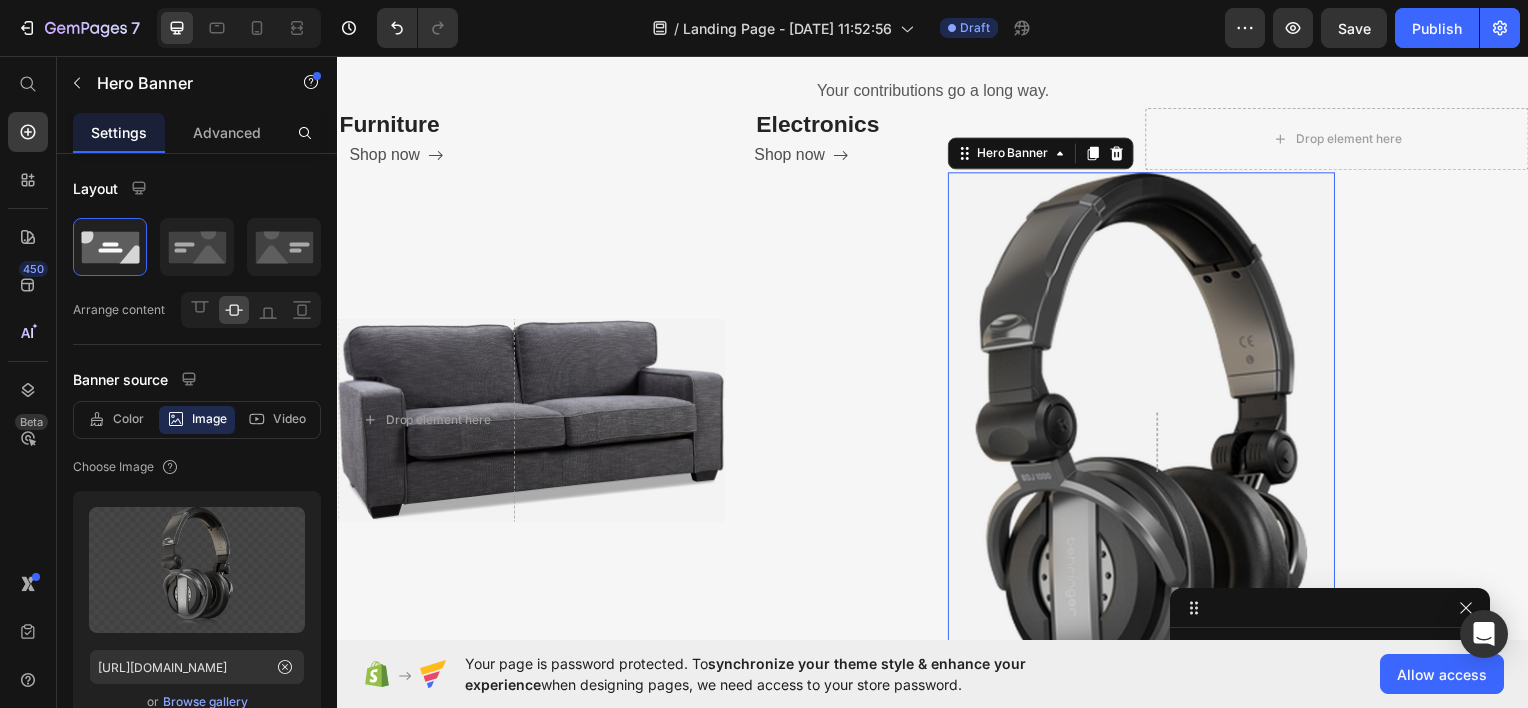 scroll, scrollTop: 682, scrollLeft: 0, axis: vertical 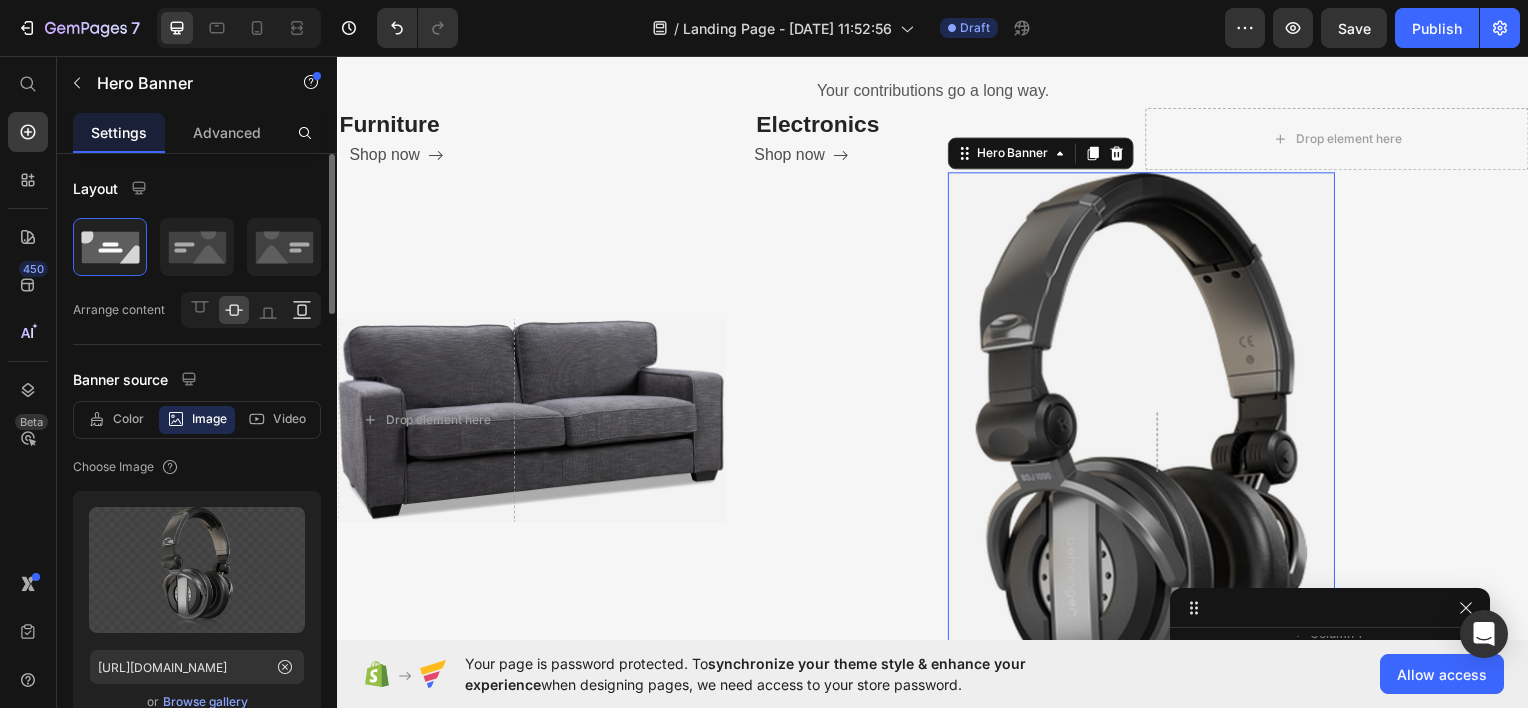 click 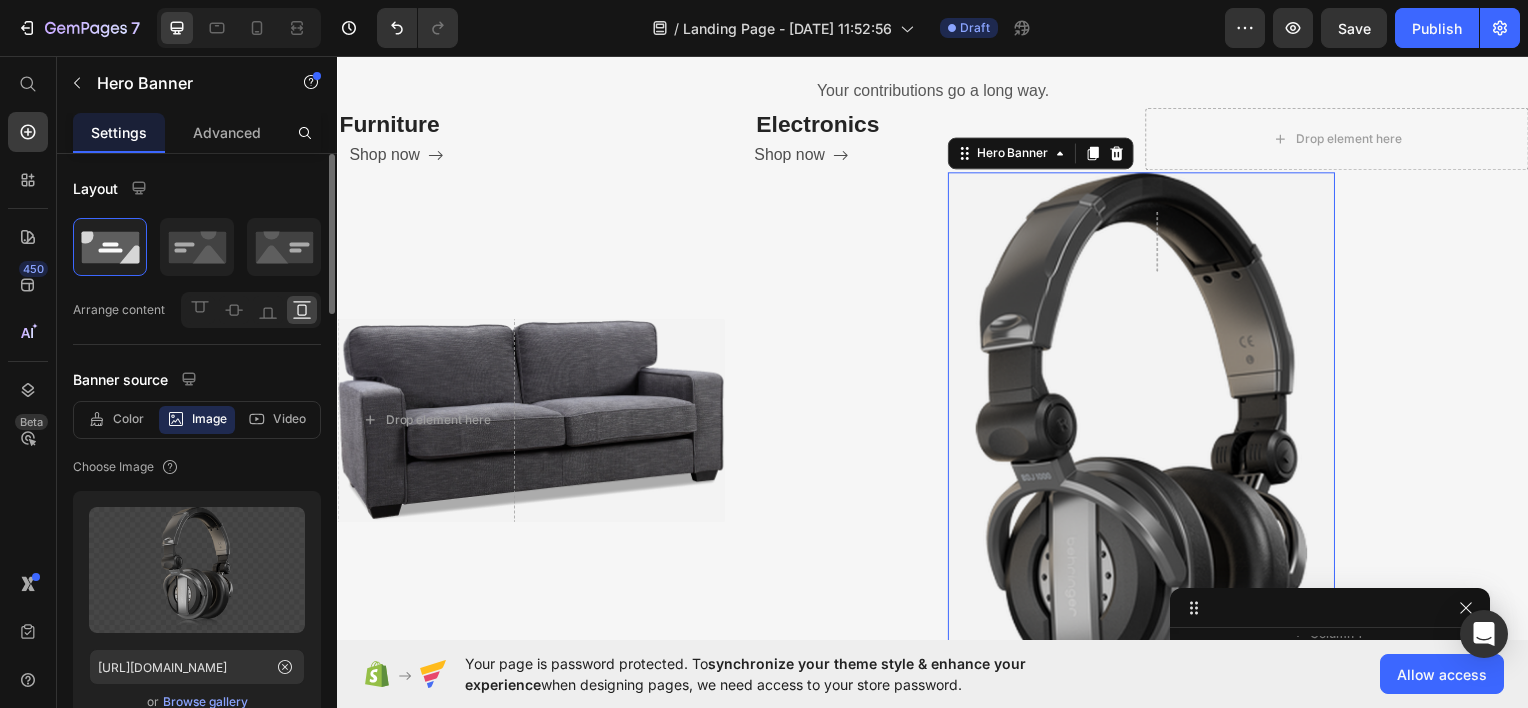 click 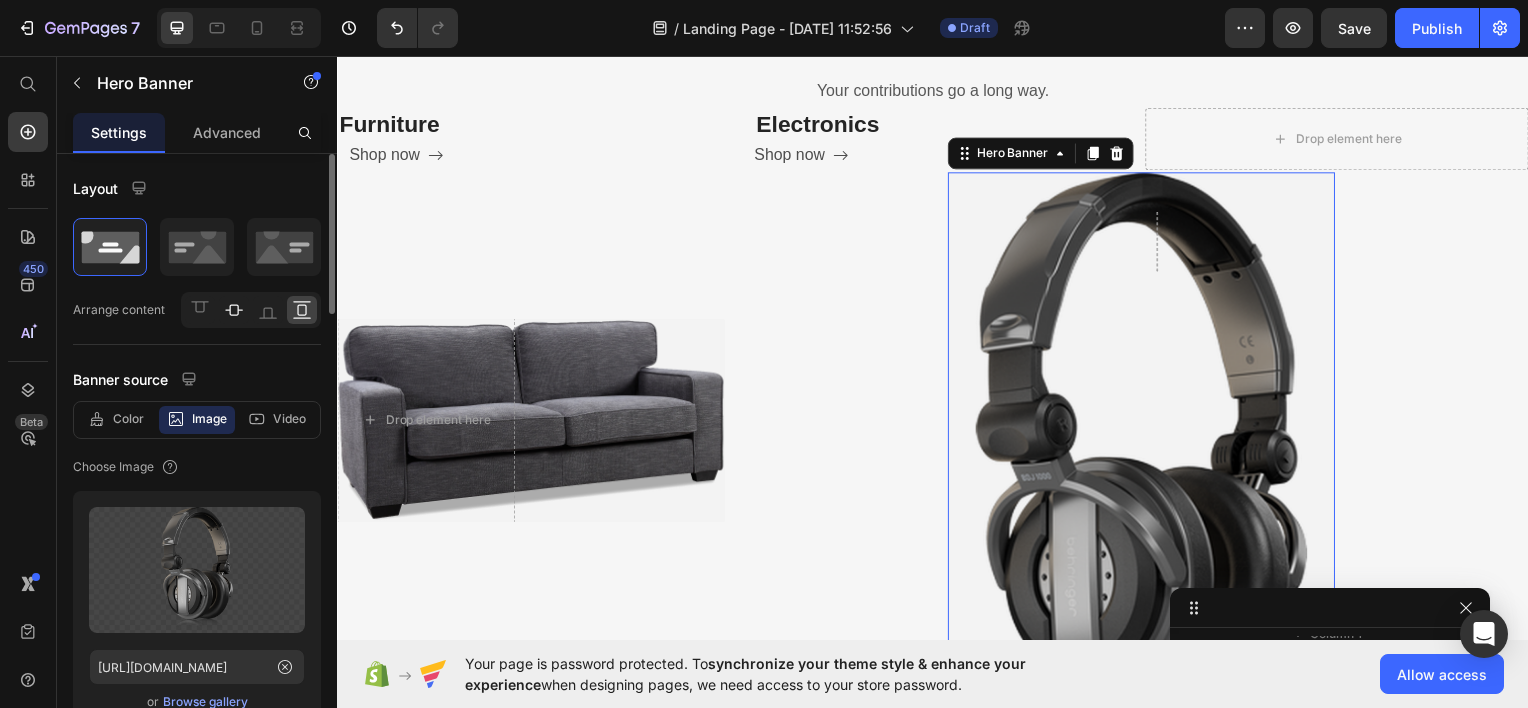 click 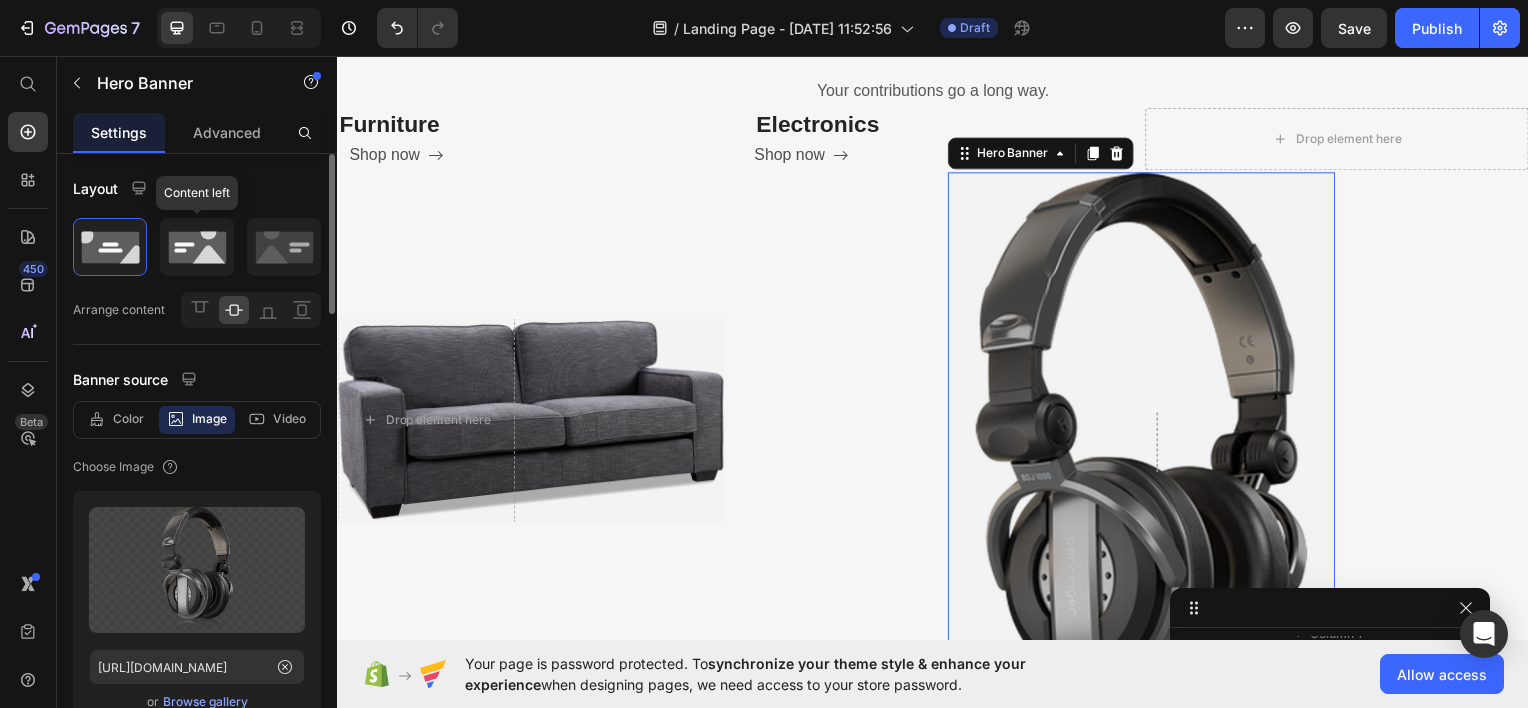 click 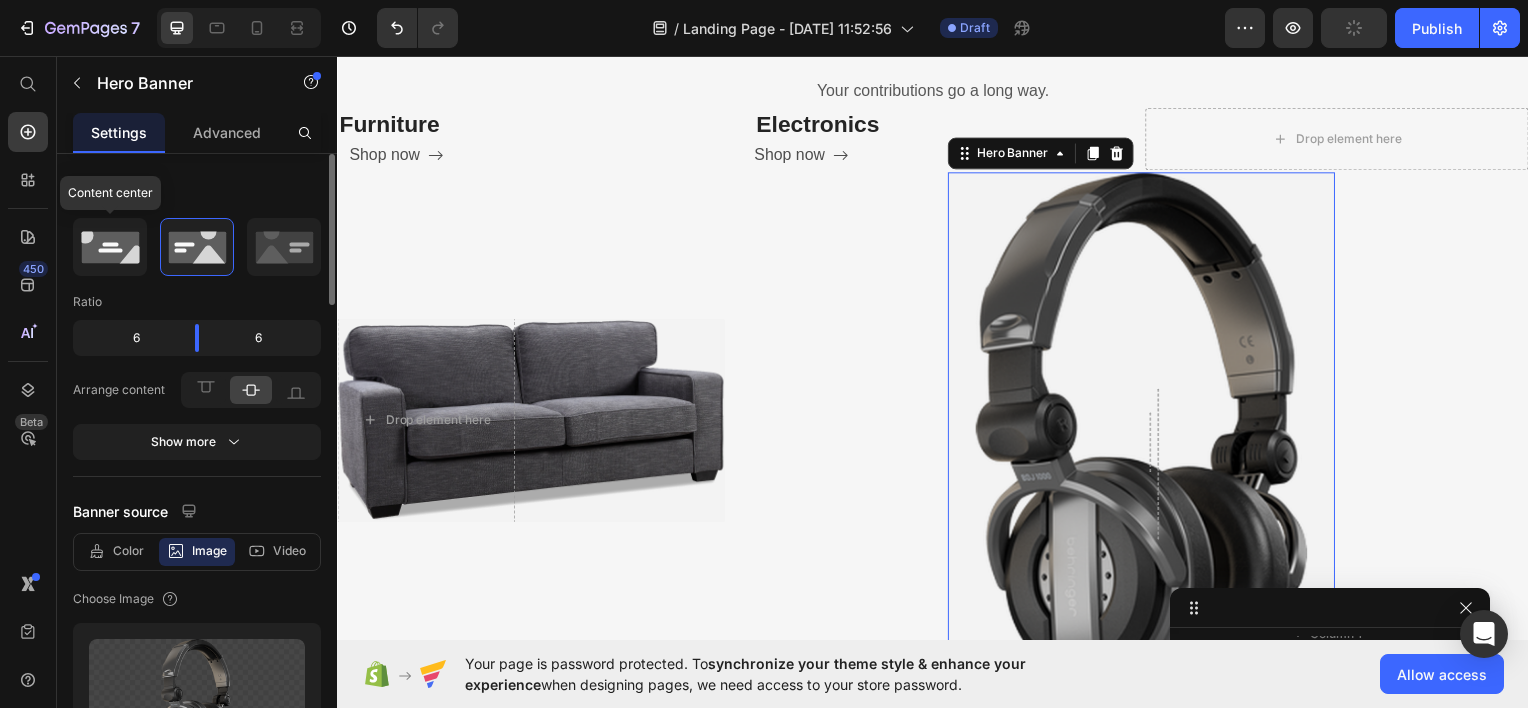 click 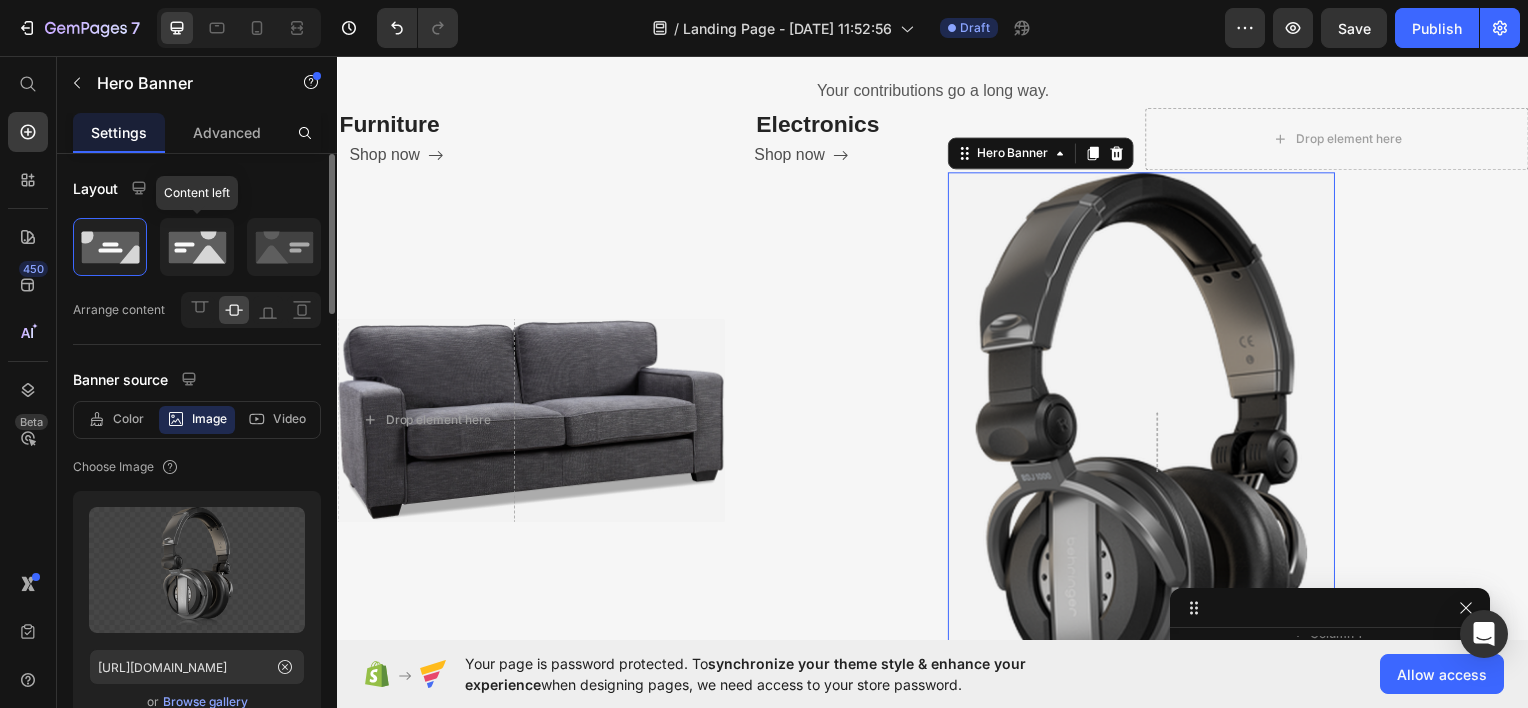 click 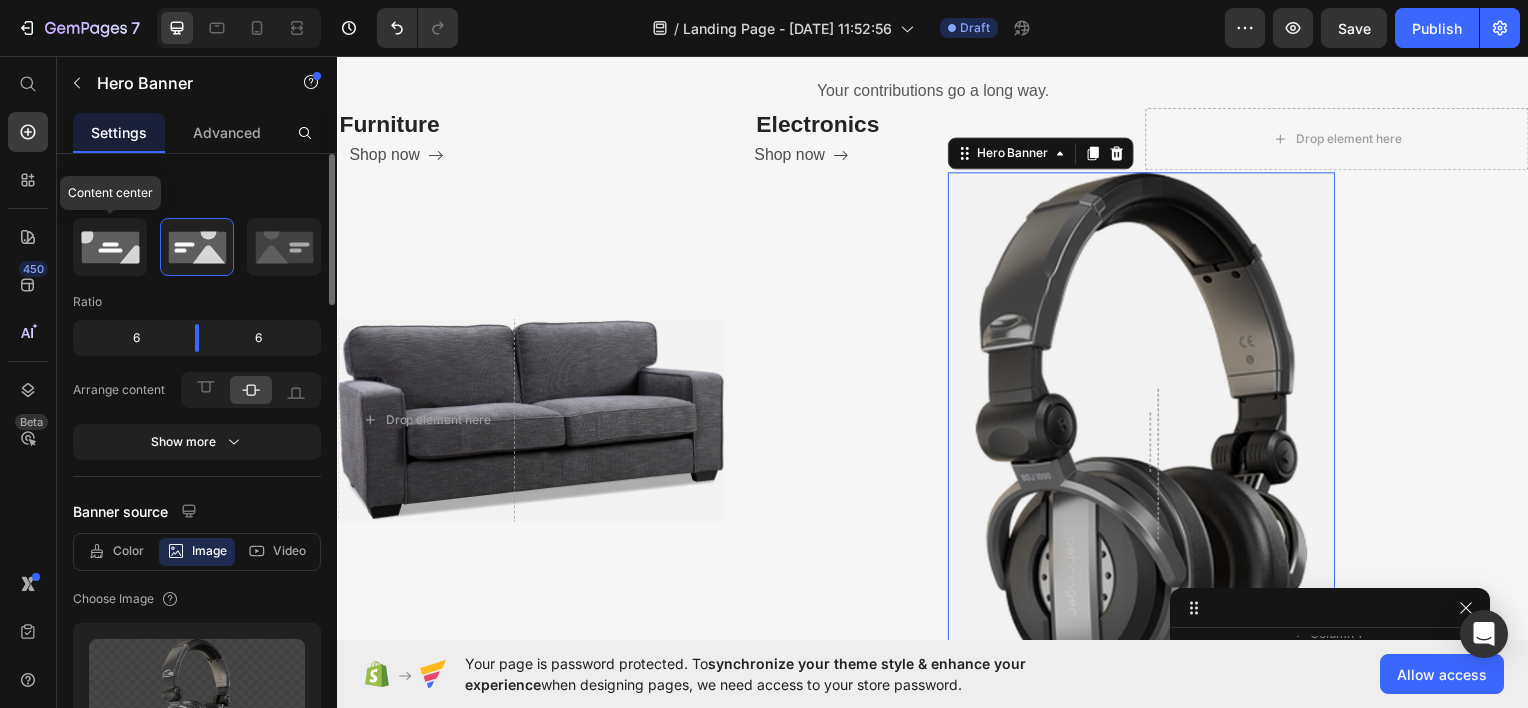 click 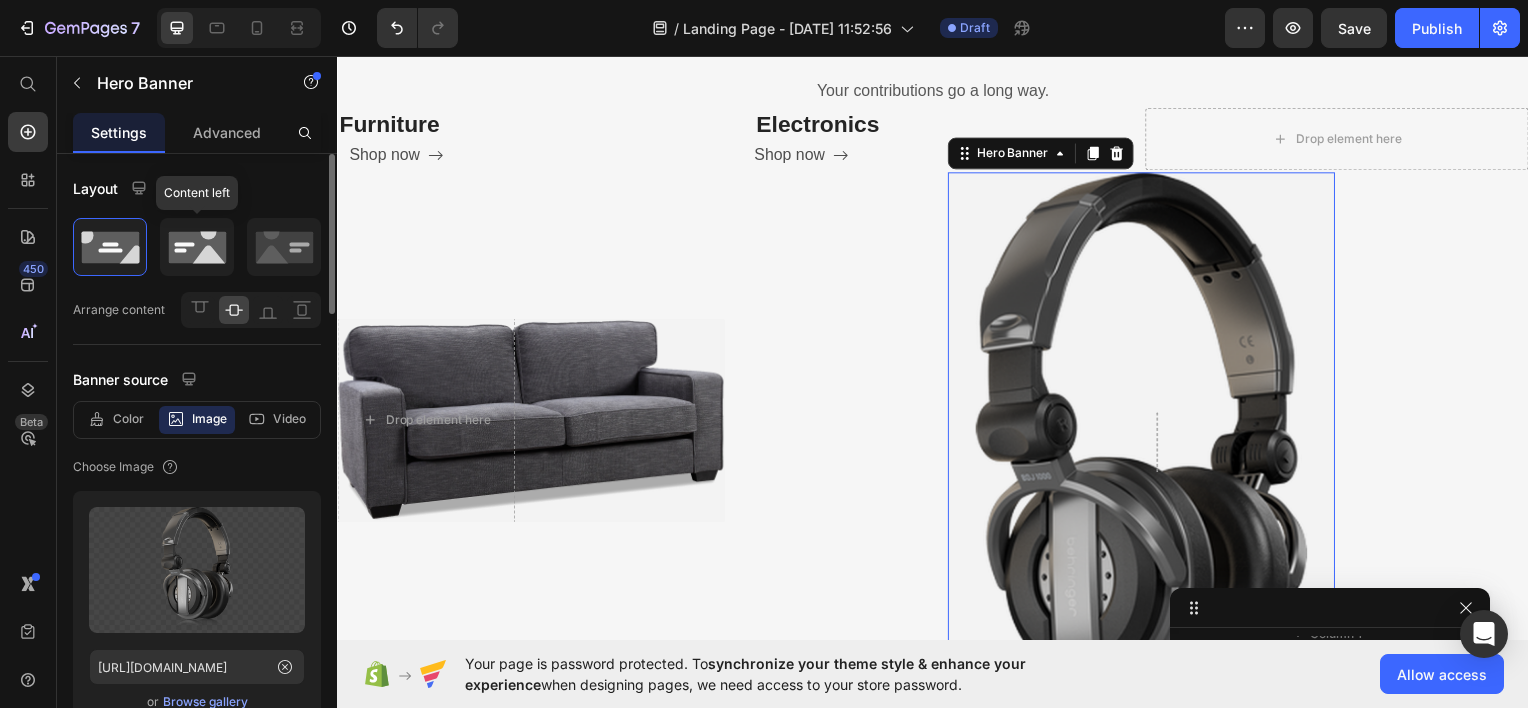 click 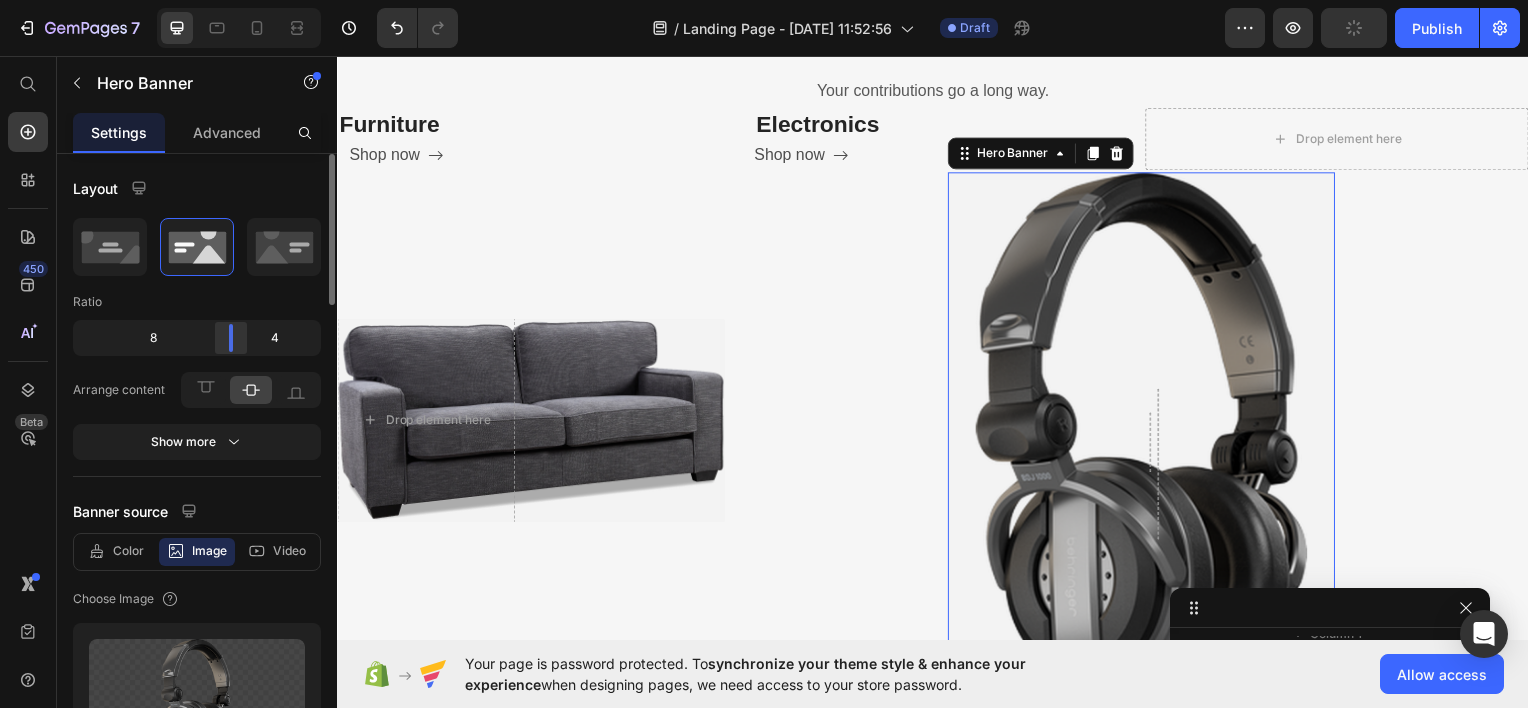 drag, startPoint x: 196, startPoint y: 336, endPoint x: 238, endPoint y: 341, distance: 42.296574 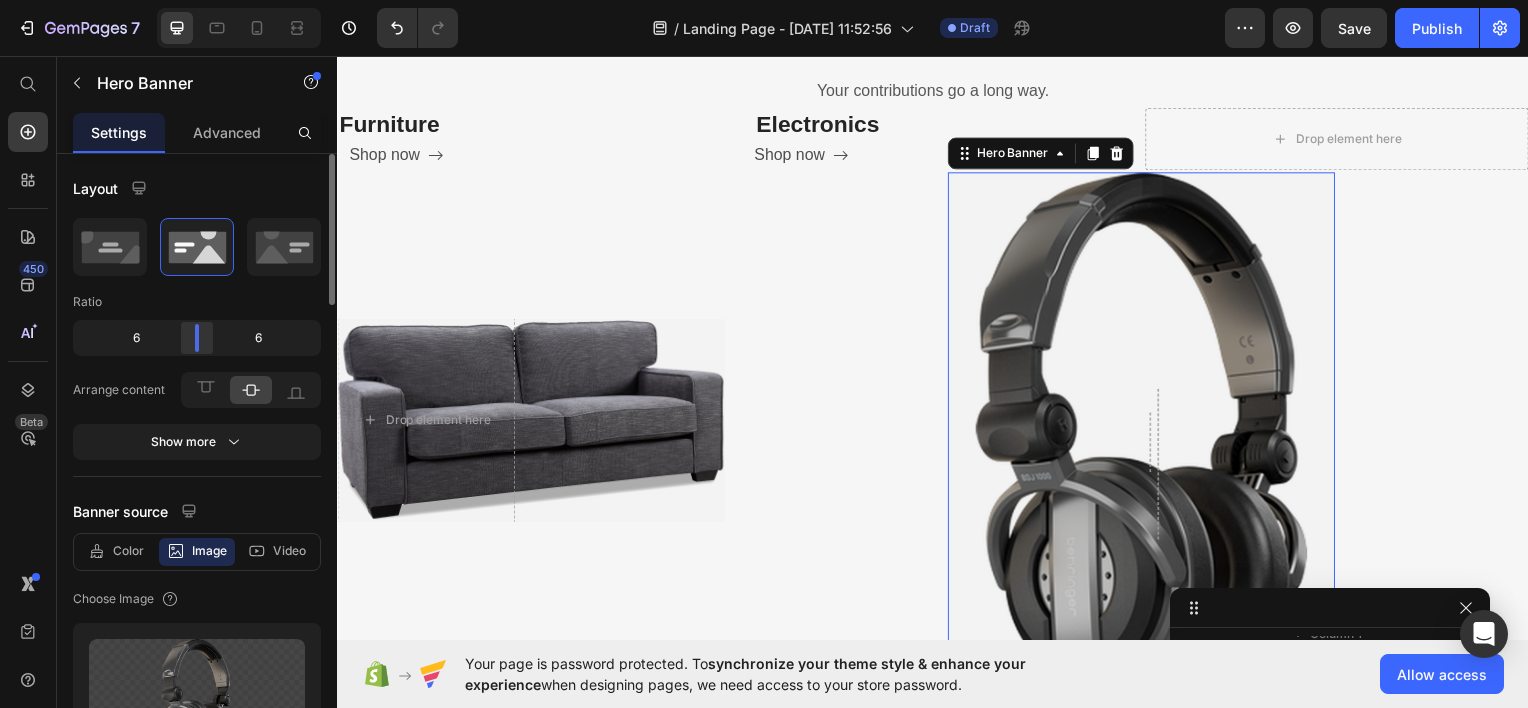drag, startPoint x: 238, startPoint y: 341, endPoint x: 207, endPoint y: 336, distance: 31.400637 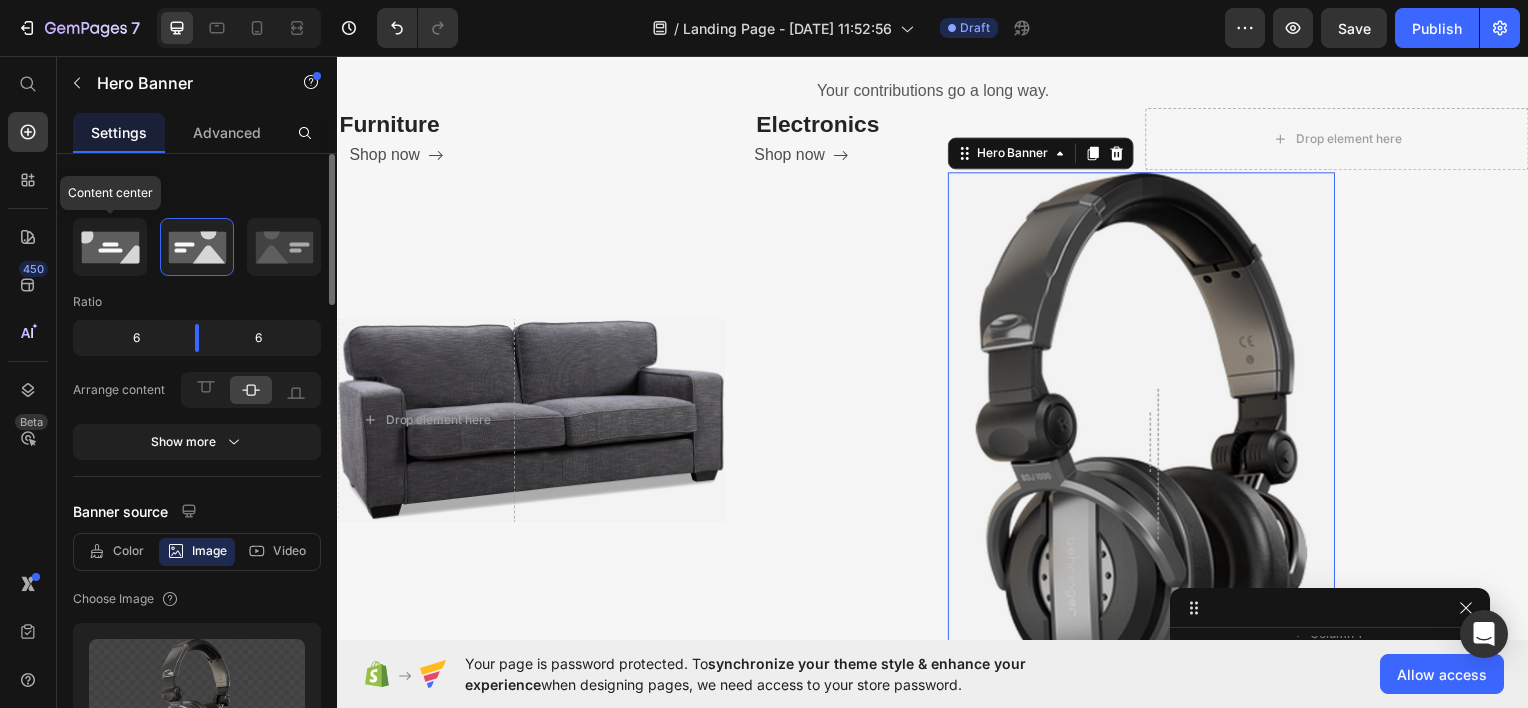 click 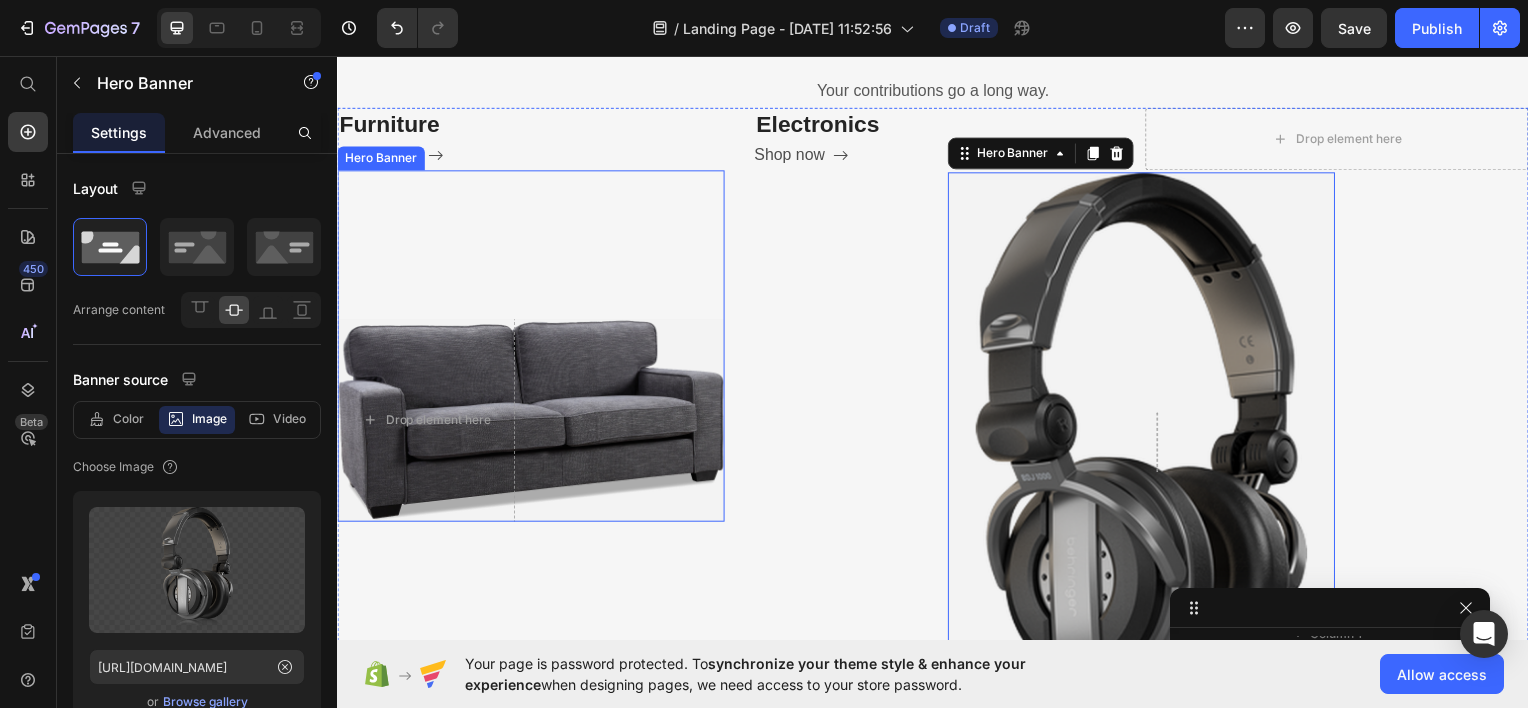 click on "Furniture Heading
Shop now Button Row
Drop element here Hero Banner" at bounding box center [532, 347] 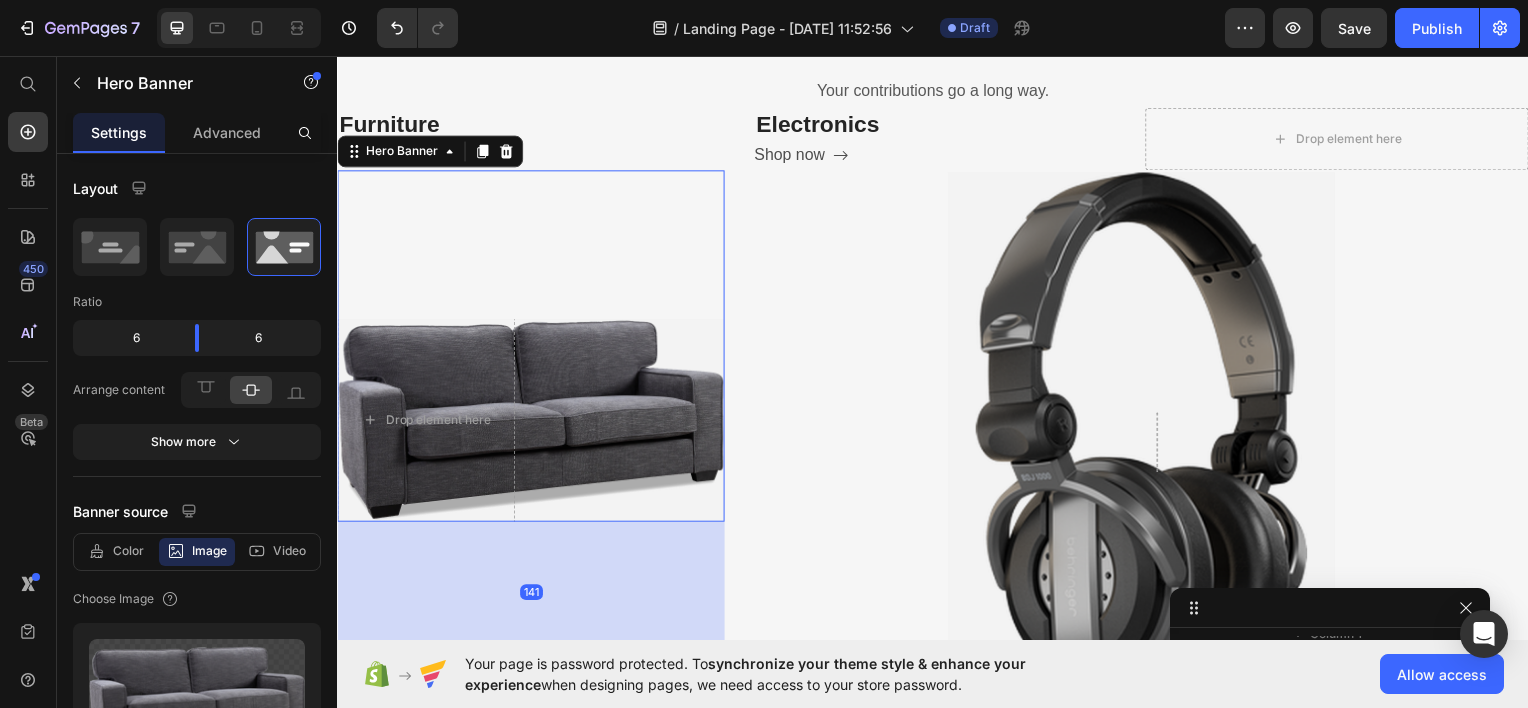 scroll, scrollTop: 218, scrollLeft: 0, axis: vertical 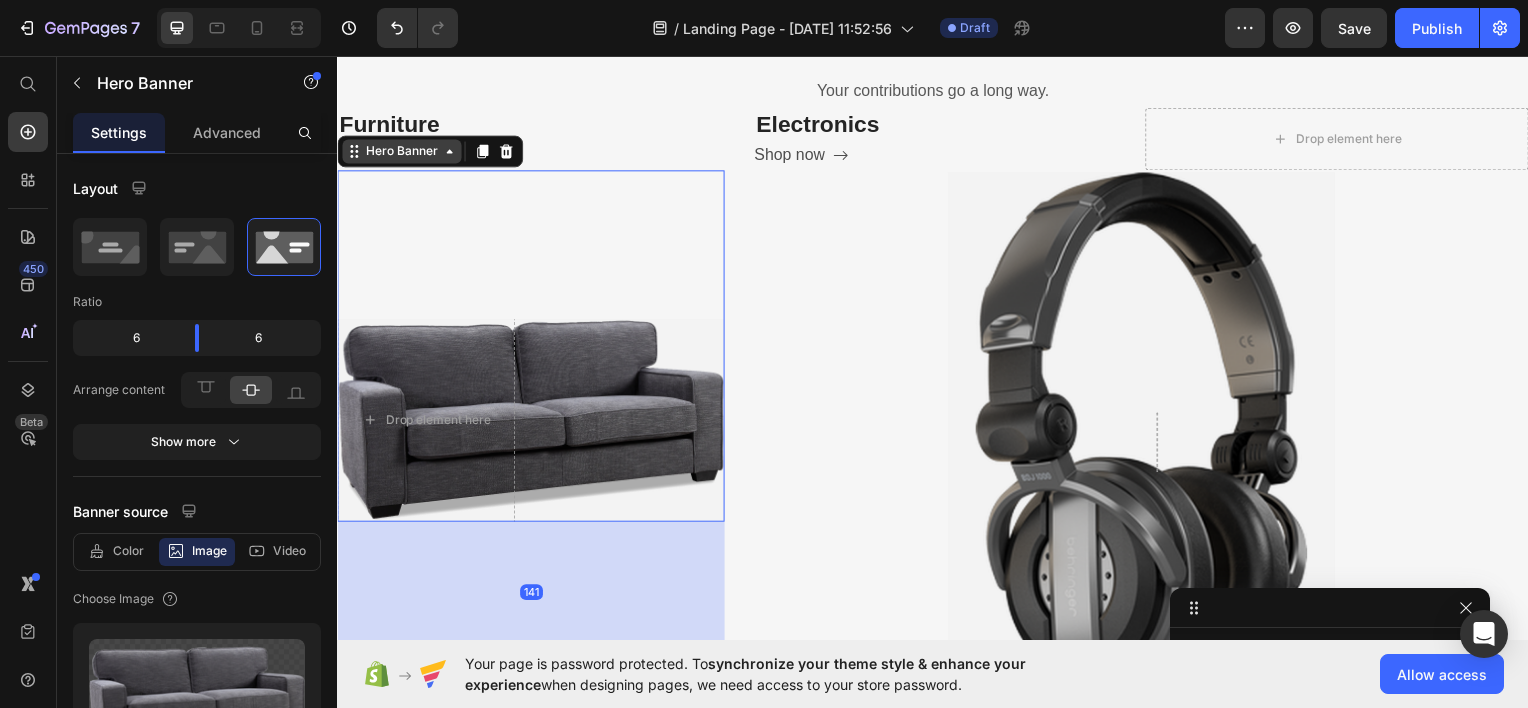 click on "Hero Banner" at bounding box center [402, 151] 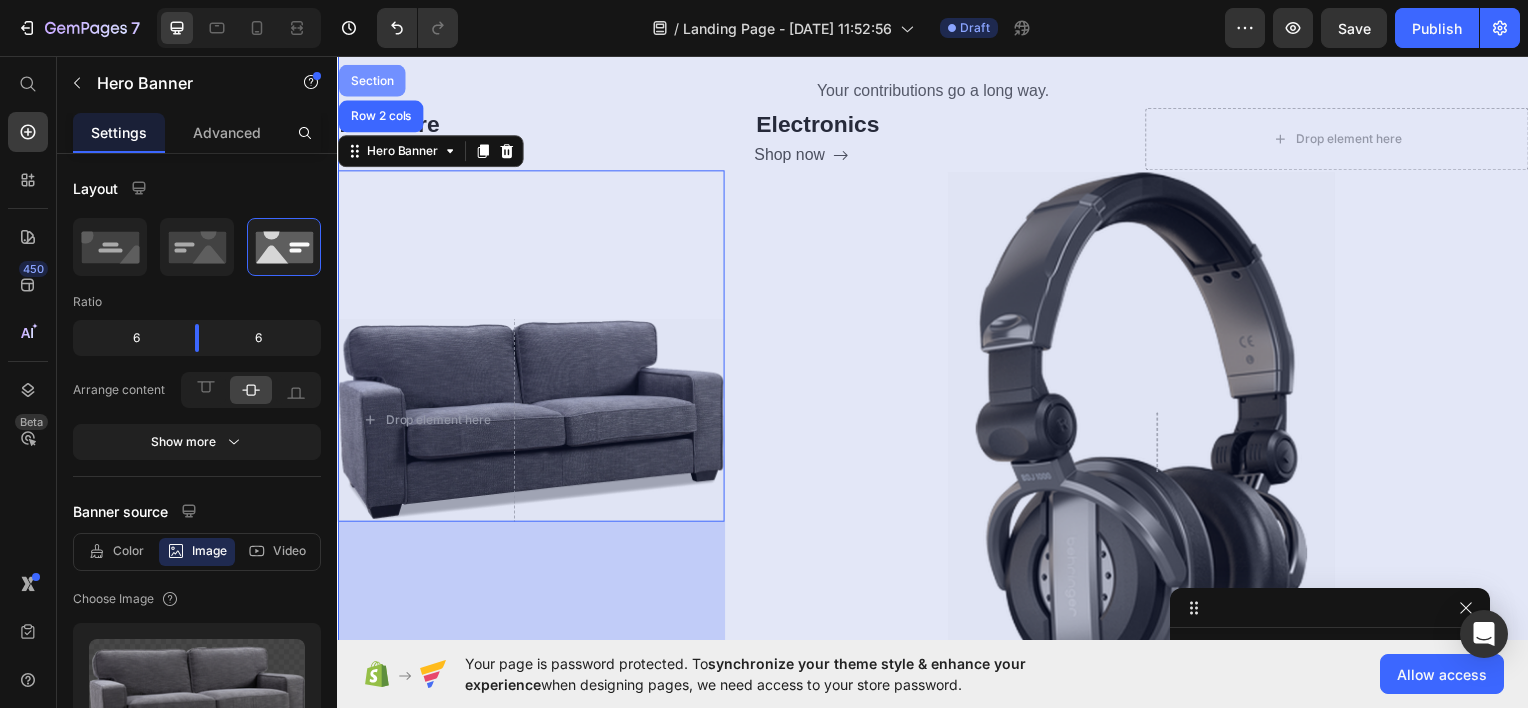click on "Section" at bounding box center [371, 80] 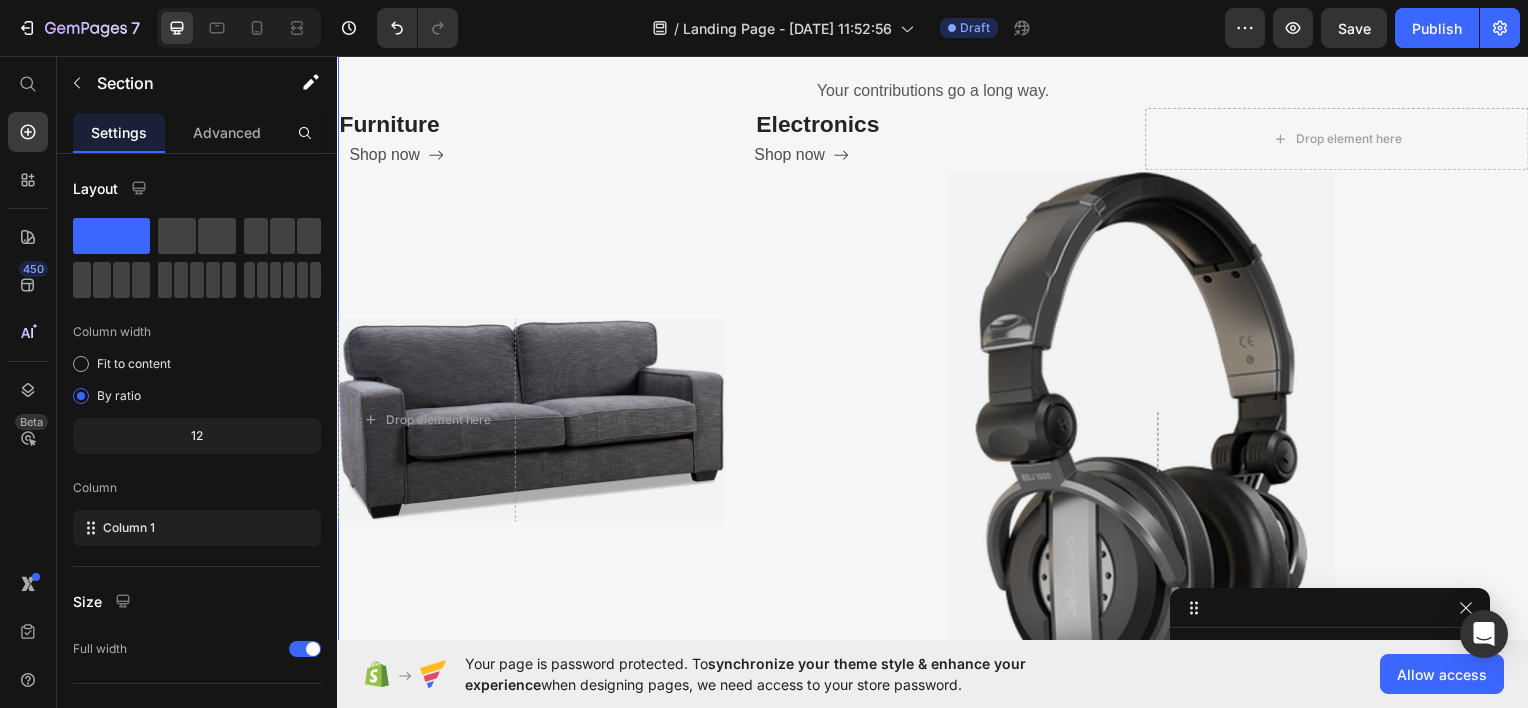 scroll, scrollTop: 0, scrollLeft: 0, axis: both 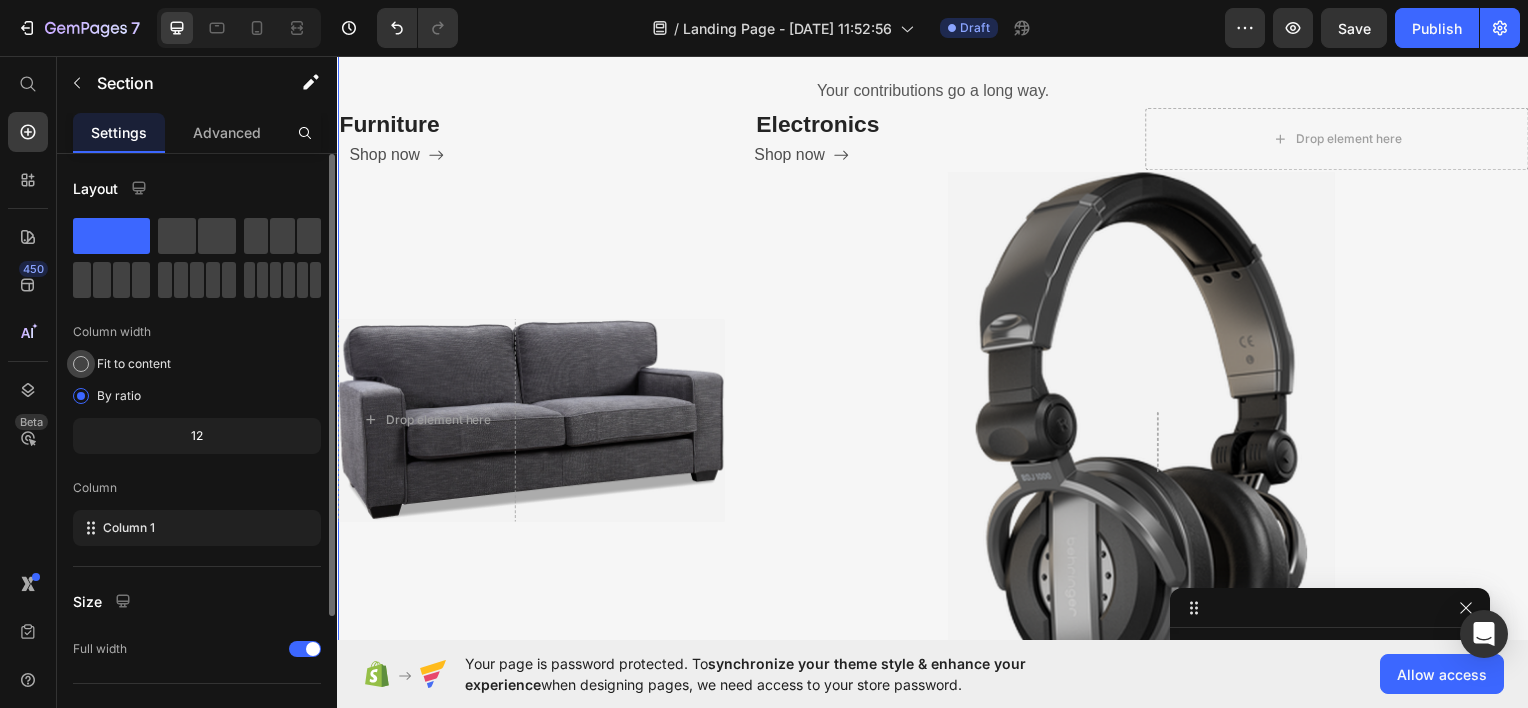 click on "Fit to content" at bounding box center (134, 364) 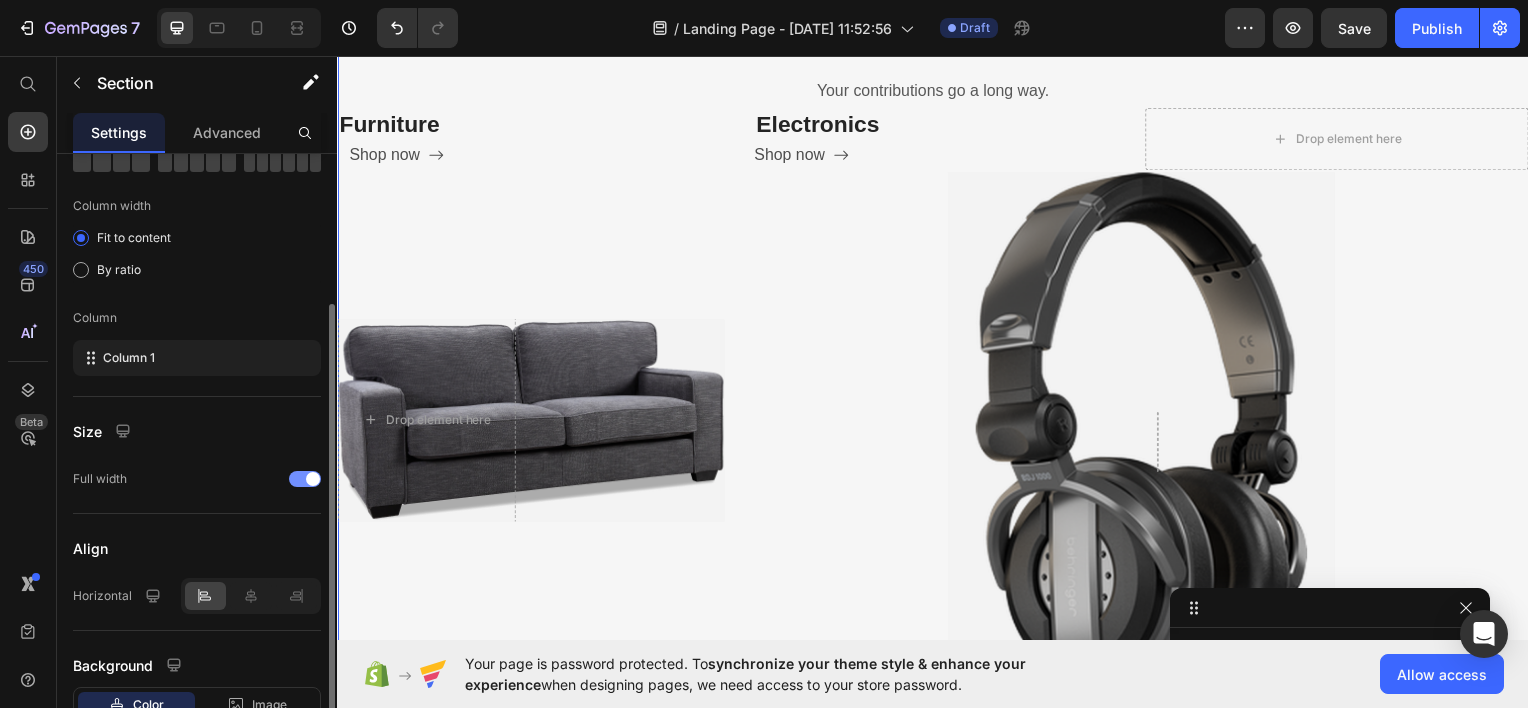 scroll, scrollTop: 268, scrollLeft: 0, axis: vertical 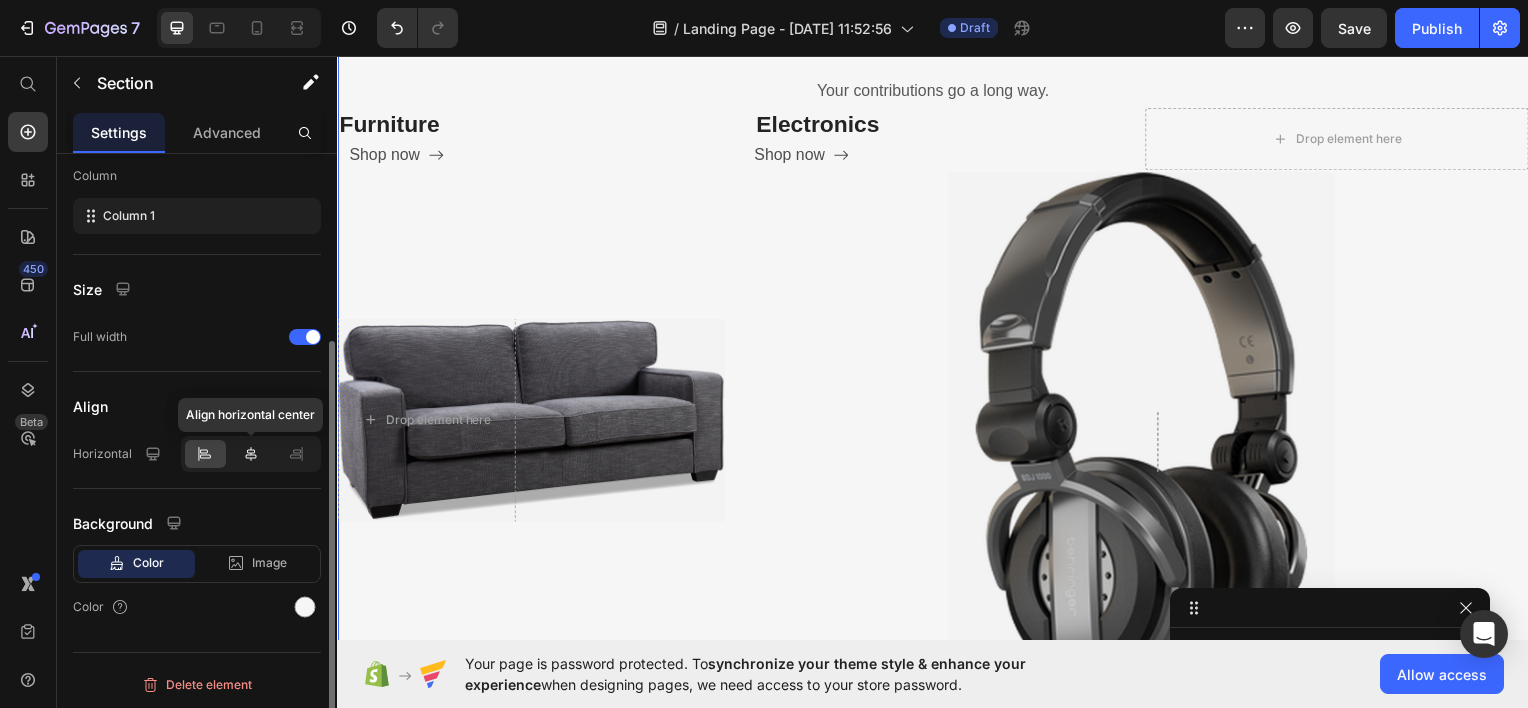click 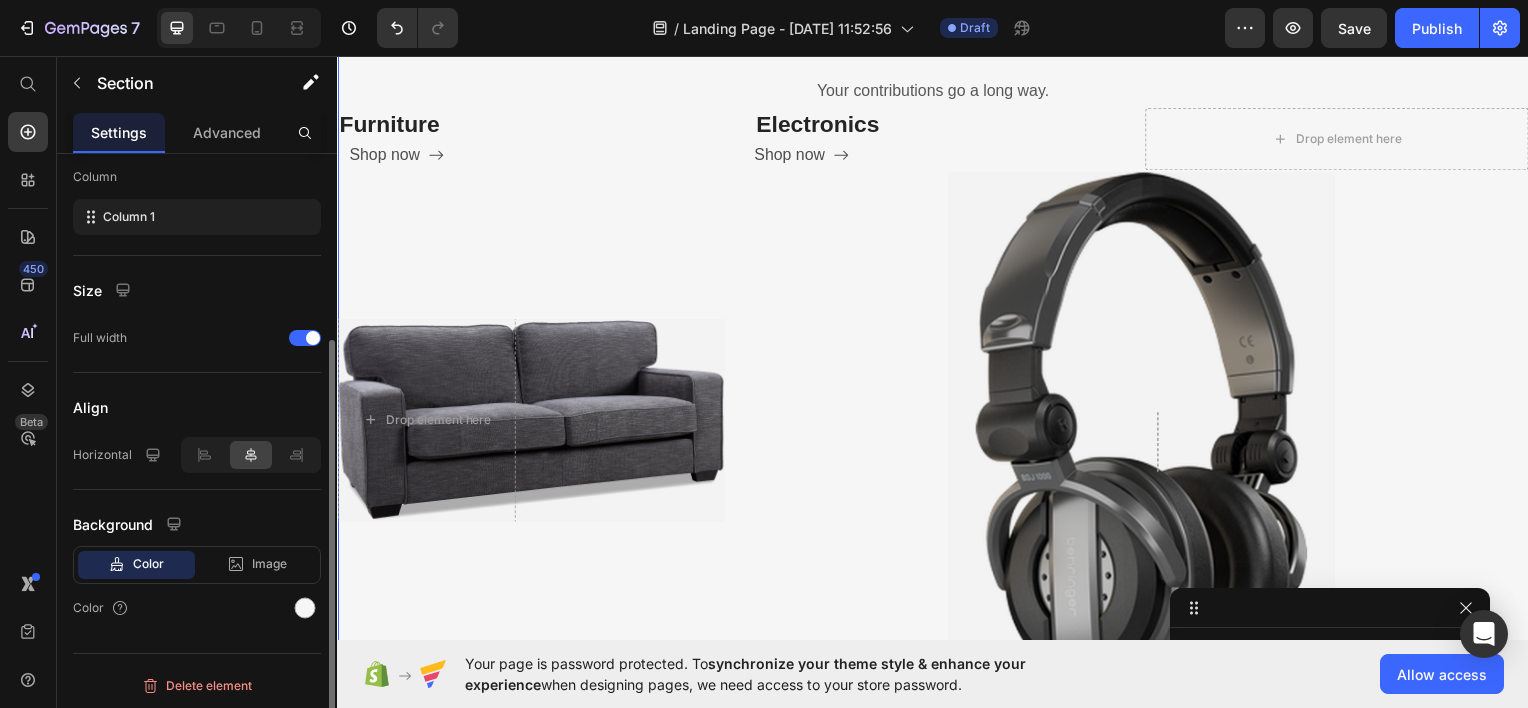 scroll, scrollTop: 268, scrollLeft: 0, axis: vertical 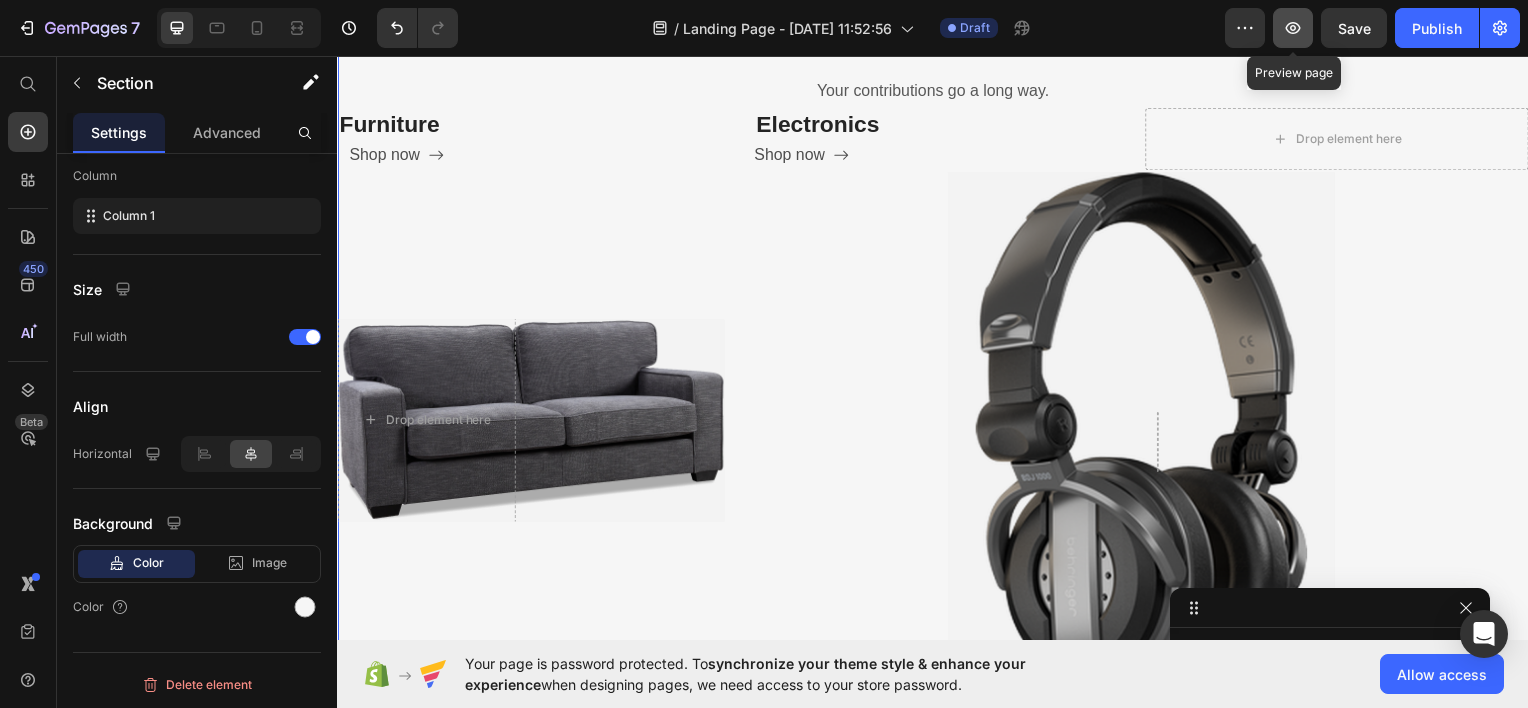 click 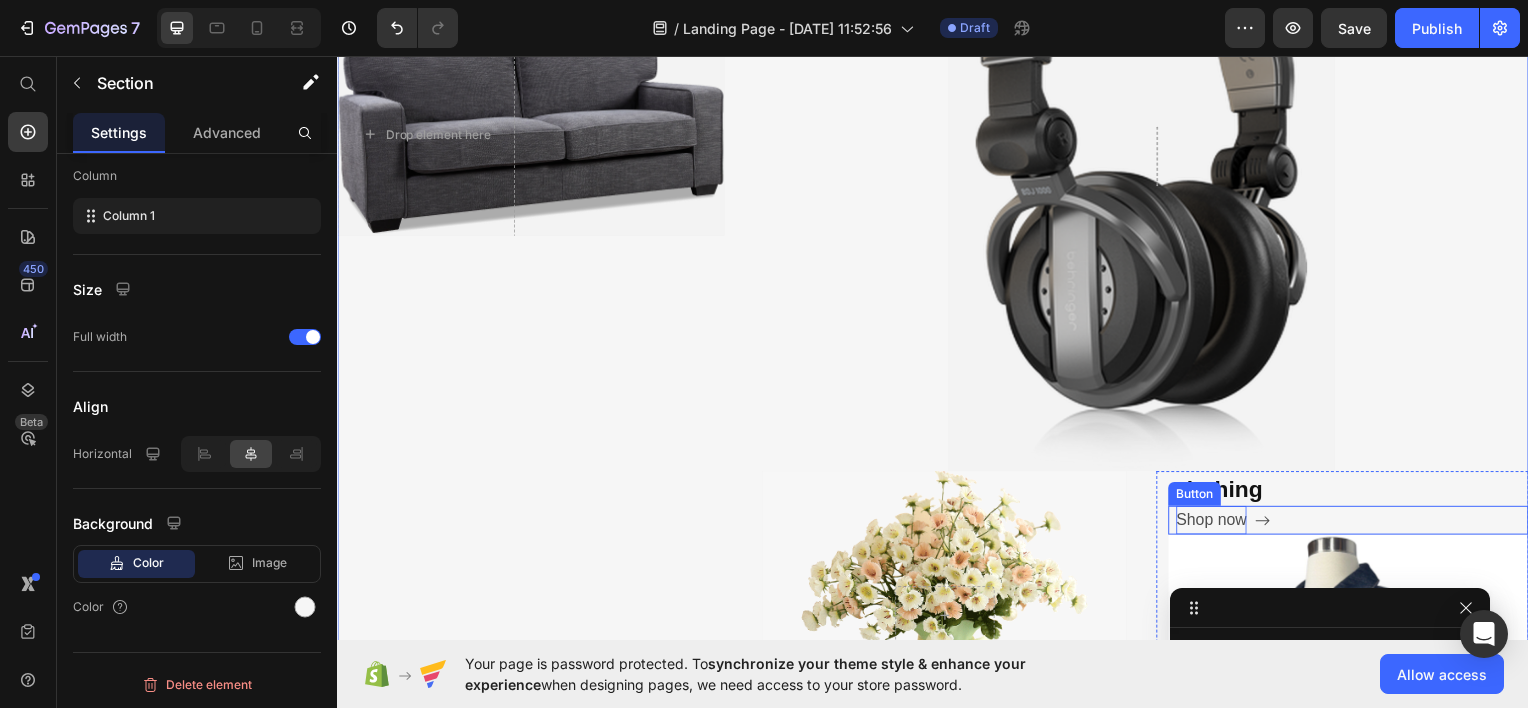 scroll, scrollTop: 1054, scrollLeft: 0, axis: vertical 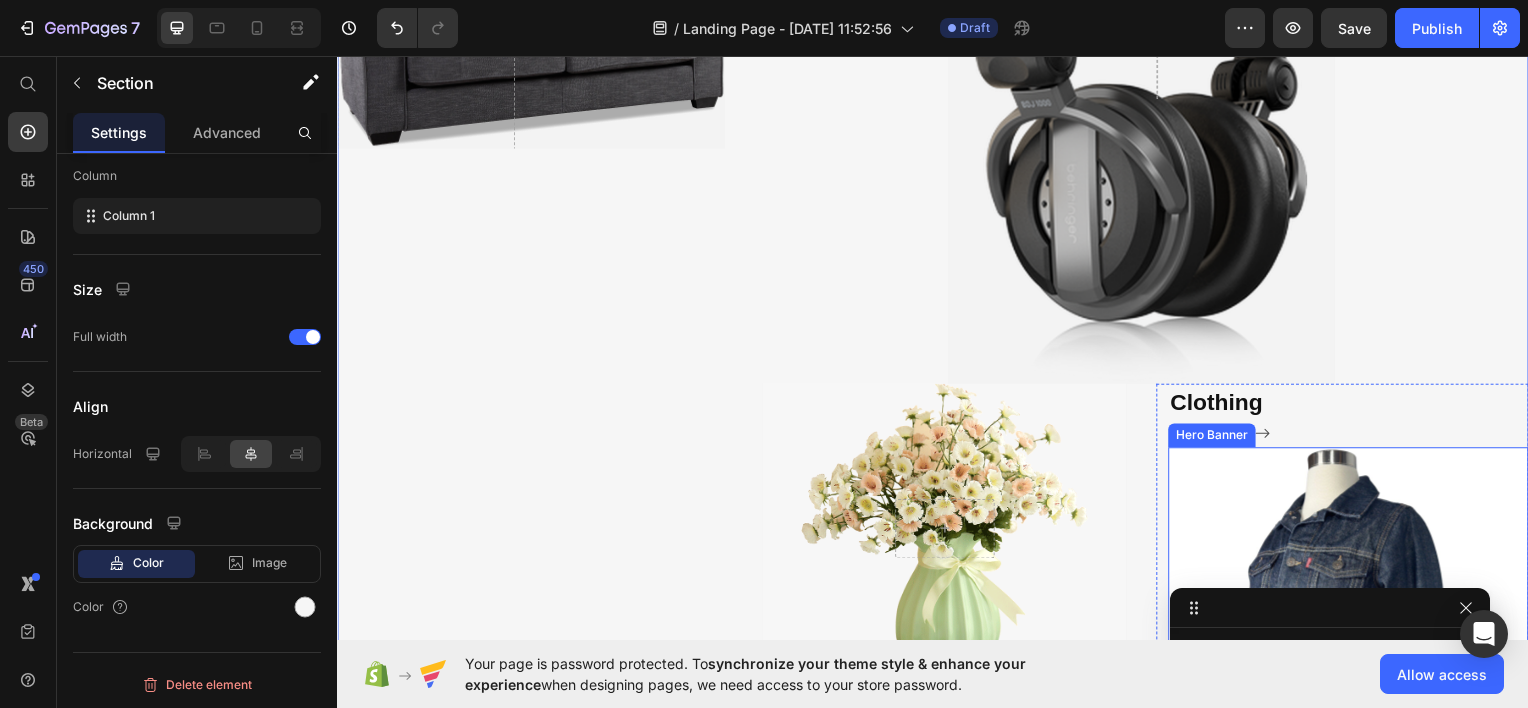 click at bounding box center (1355, 630) 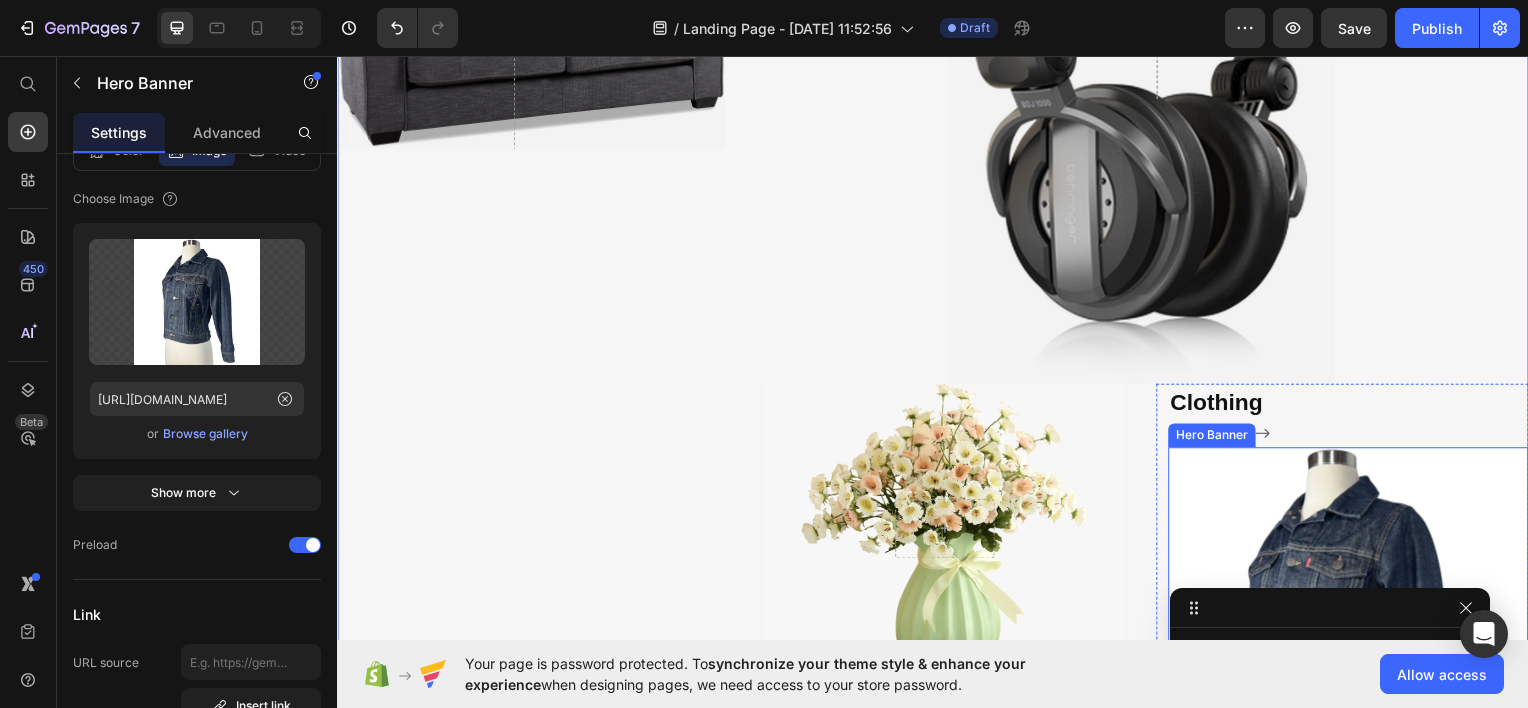 scroll, scrollTop: 1154, scrollLeft: 0, axis: vertical 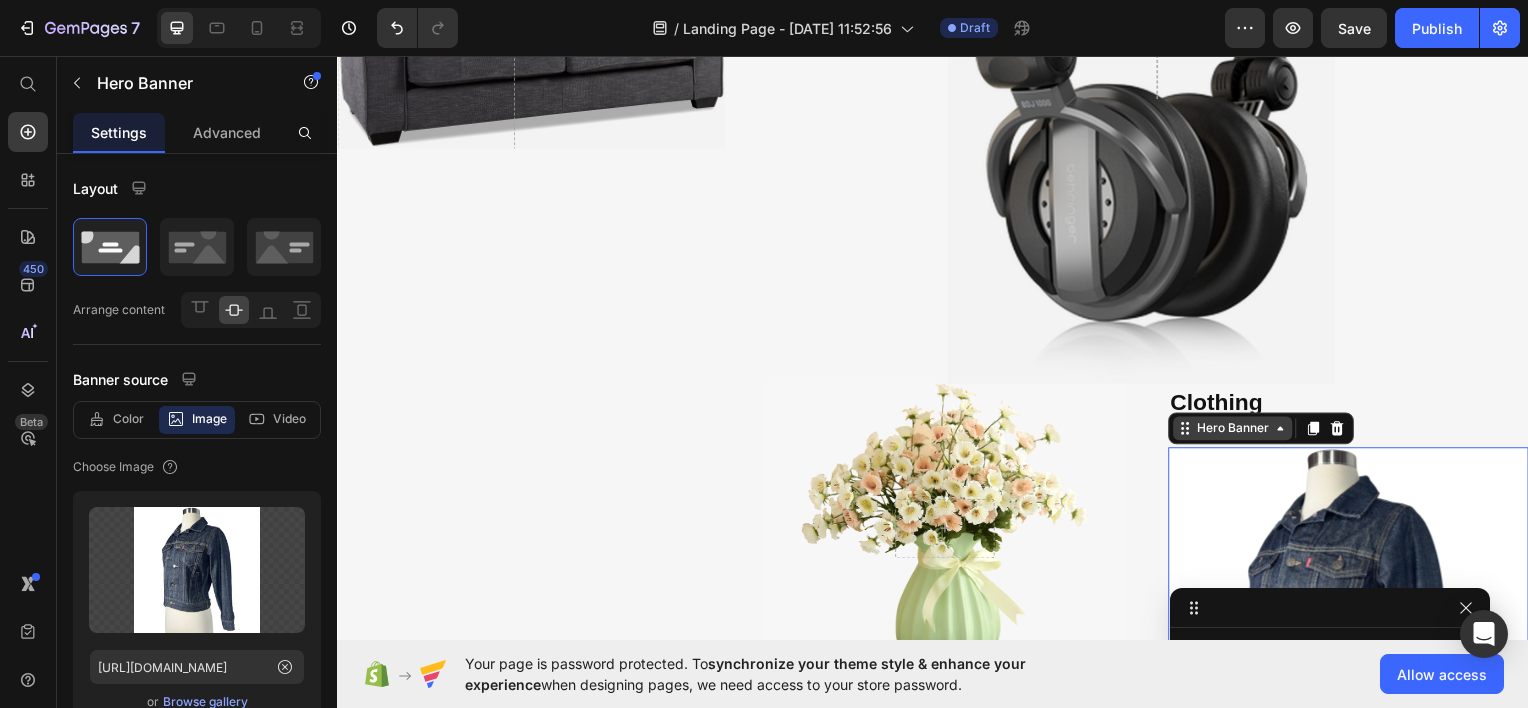 click 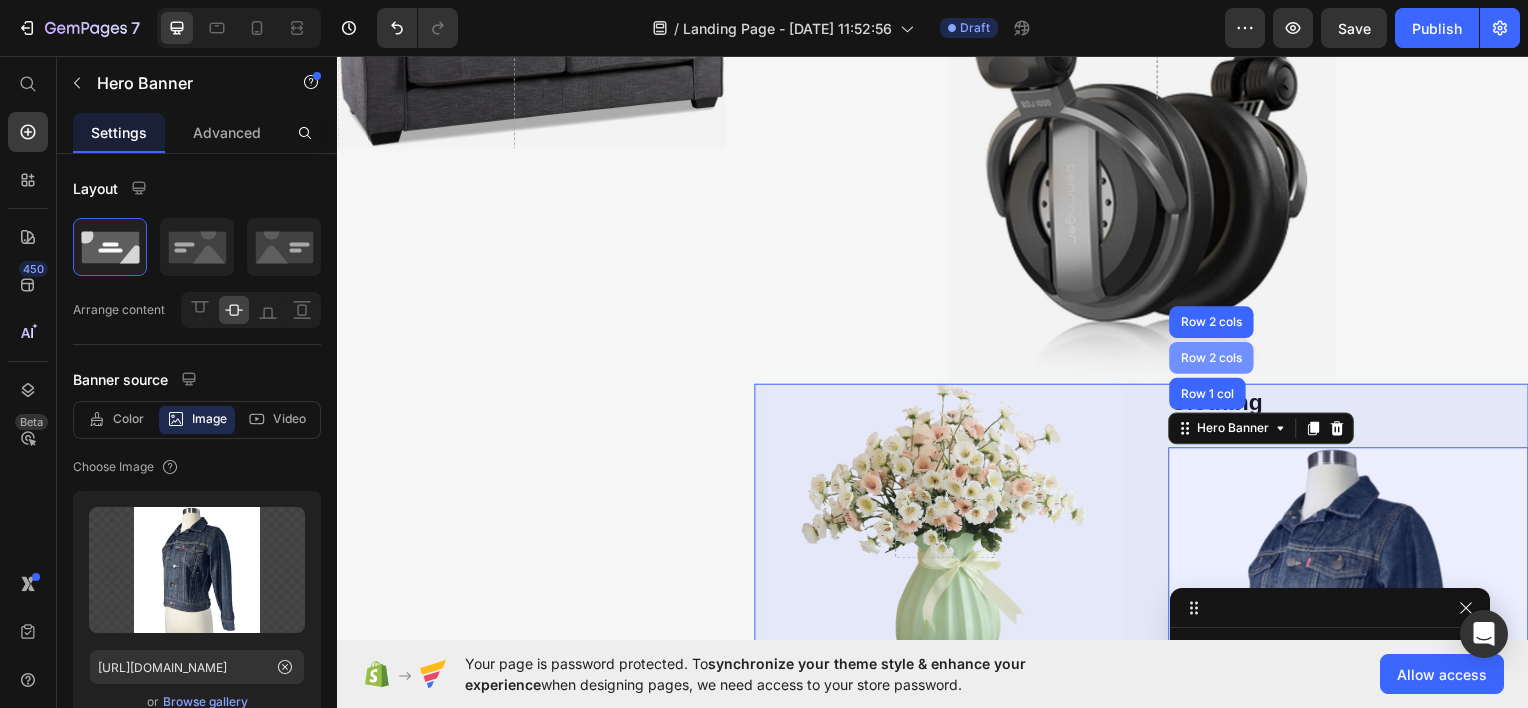 click on "Row 2 cols" at bounding box center [1217, 359] 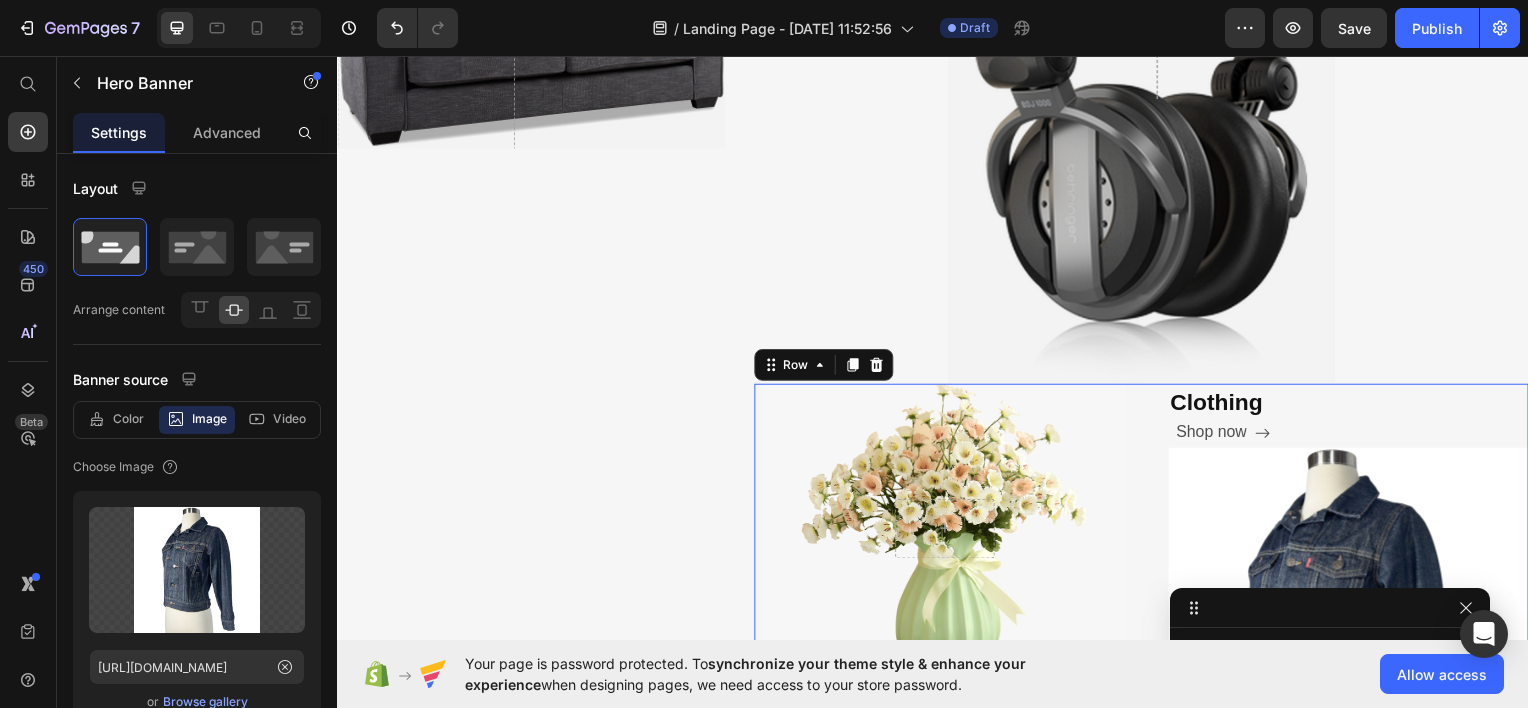scroll, scrollTop: 714, scrollLeft: 0, axis: vertical 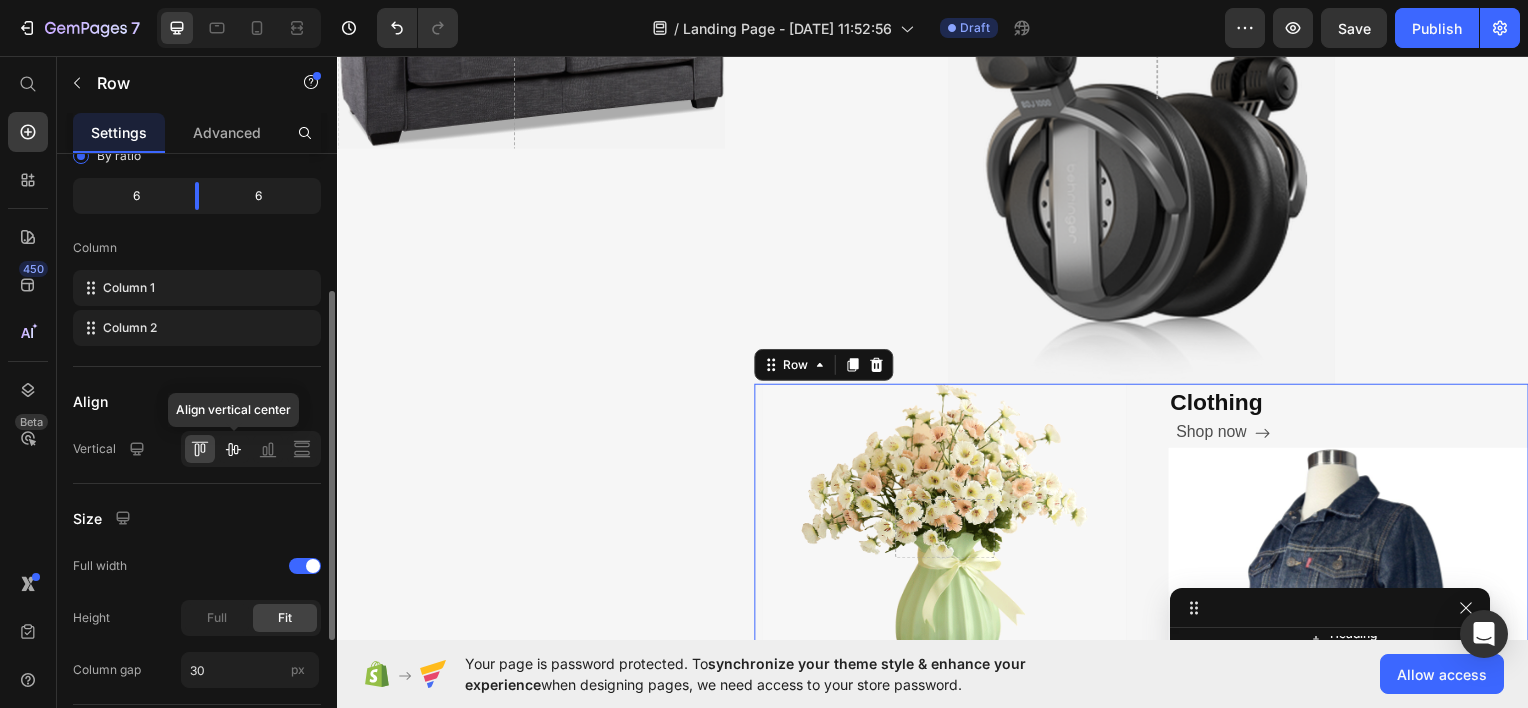 click 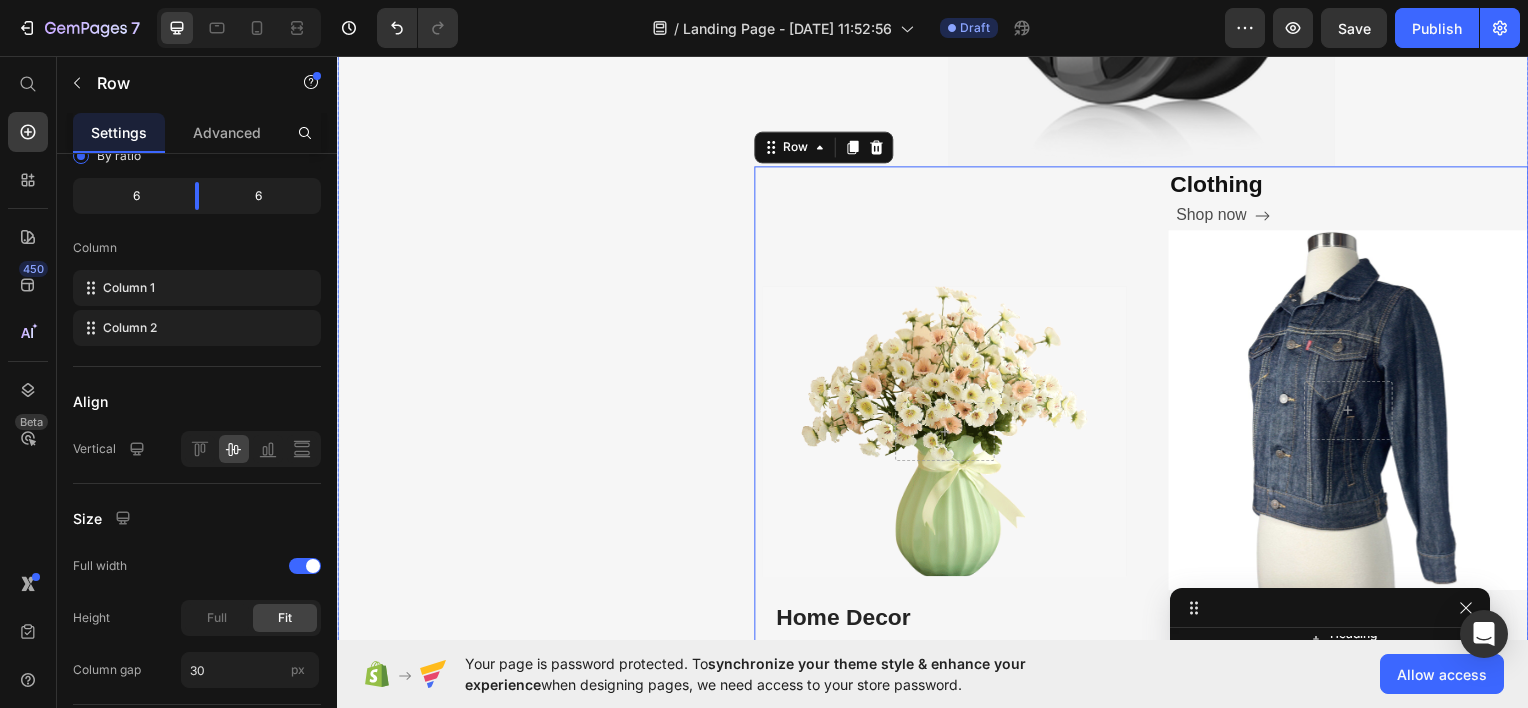 scroll, scrollTop: 1274, scrollLeft: 0, axis: vertical 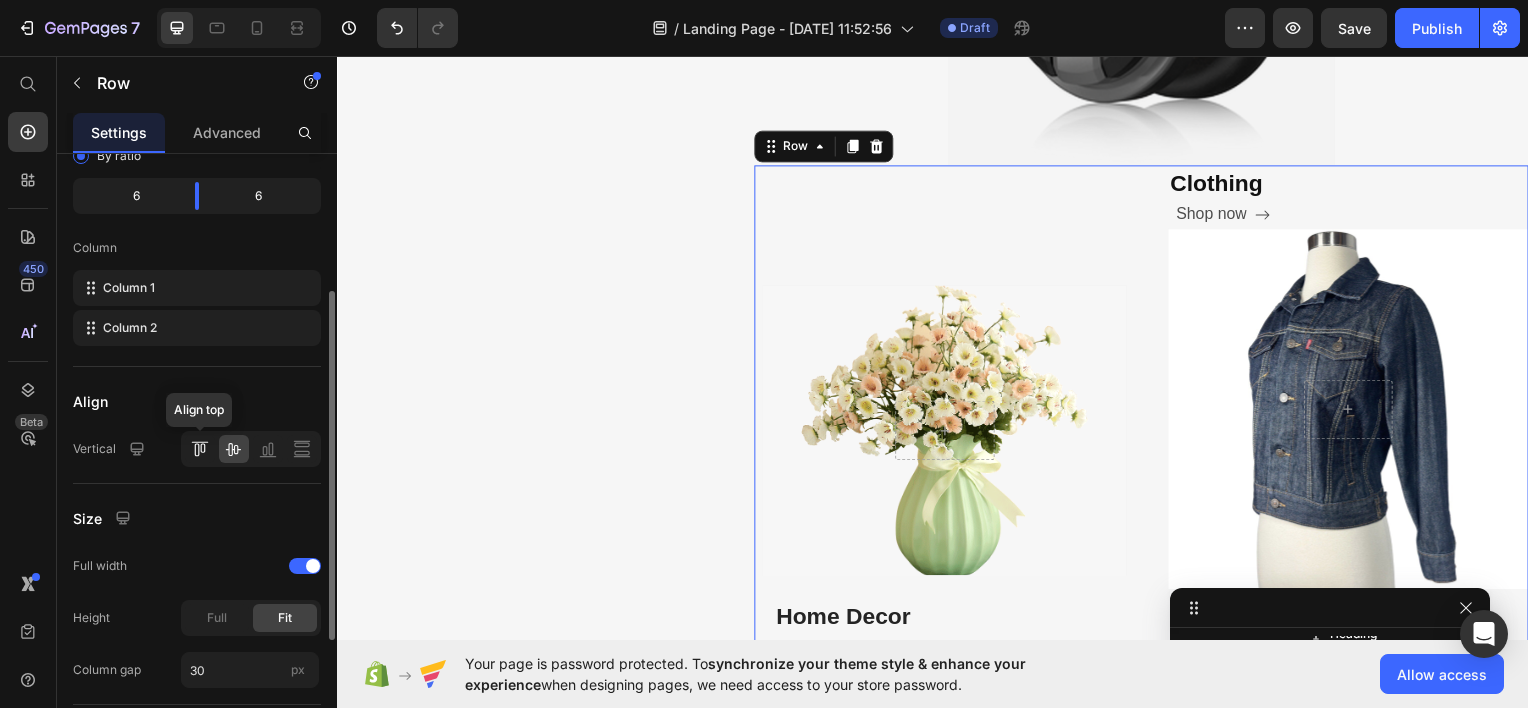 click 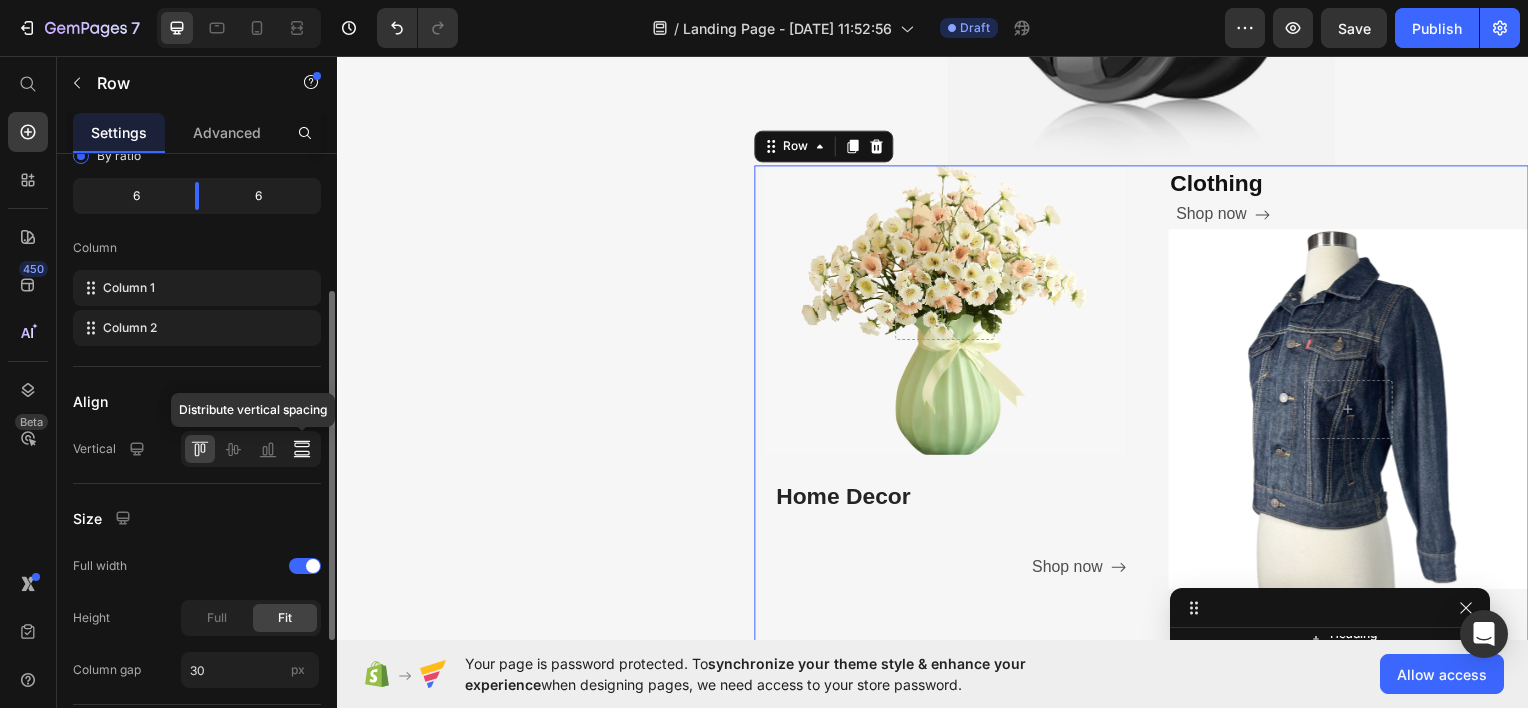 click 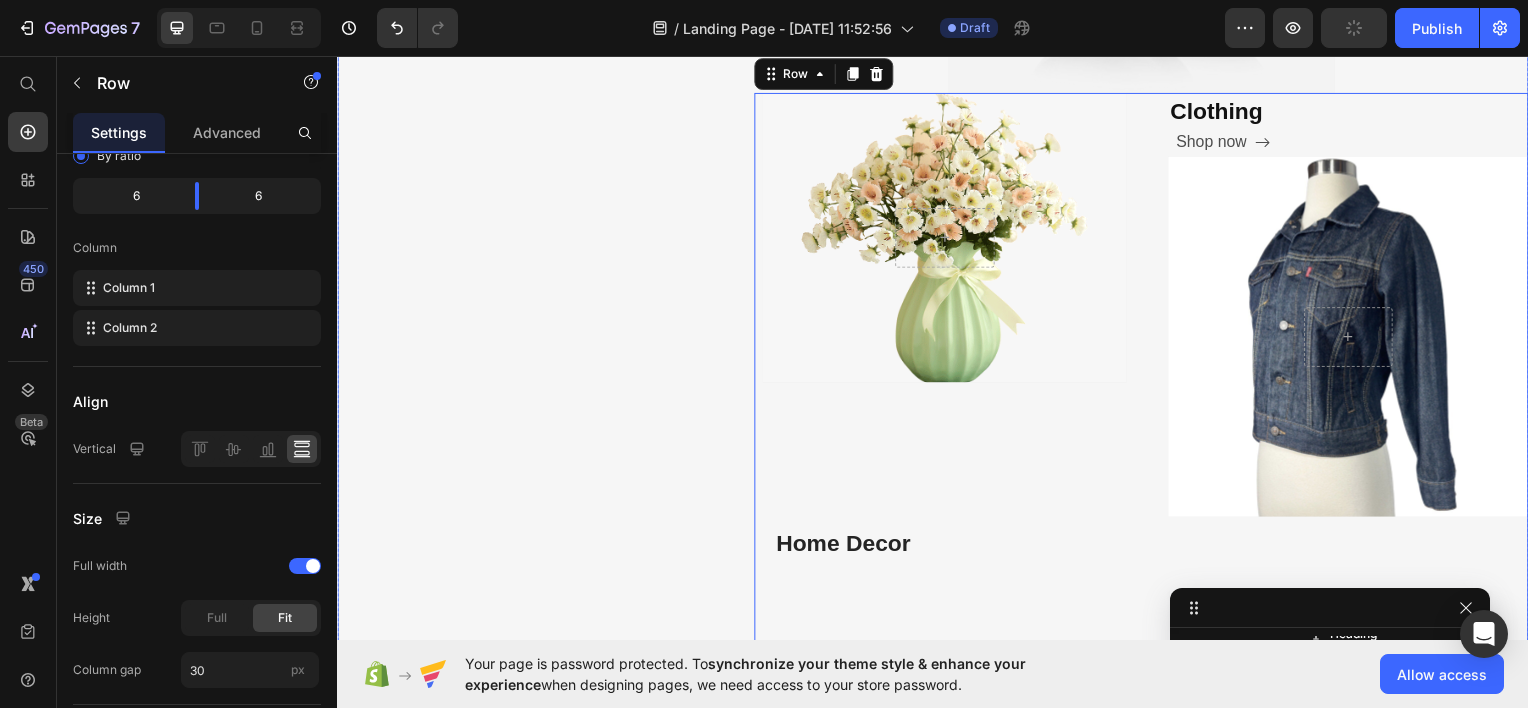 scroll, scrollTop: 1343, scrollLeft: 0, axis: vertical 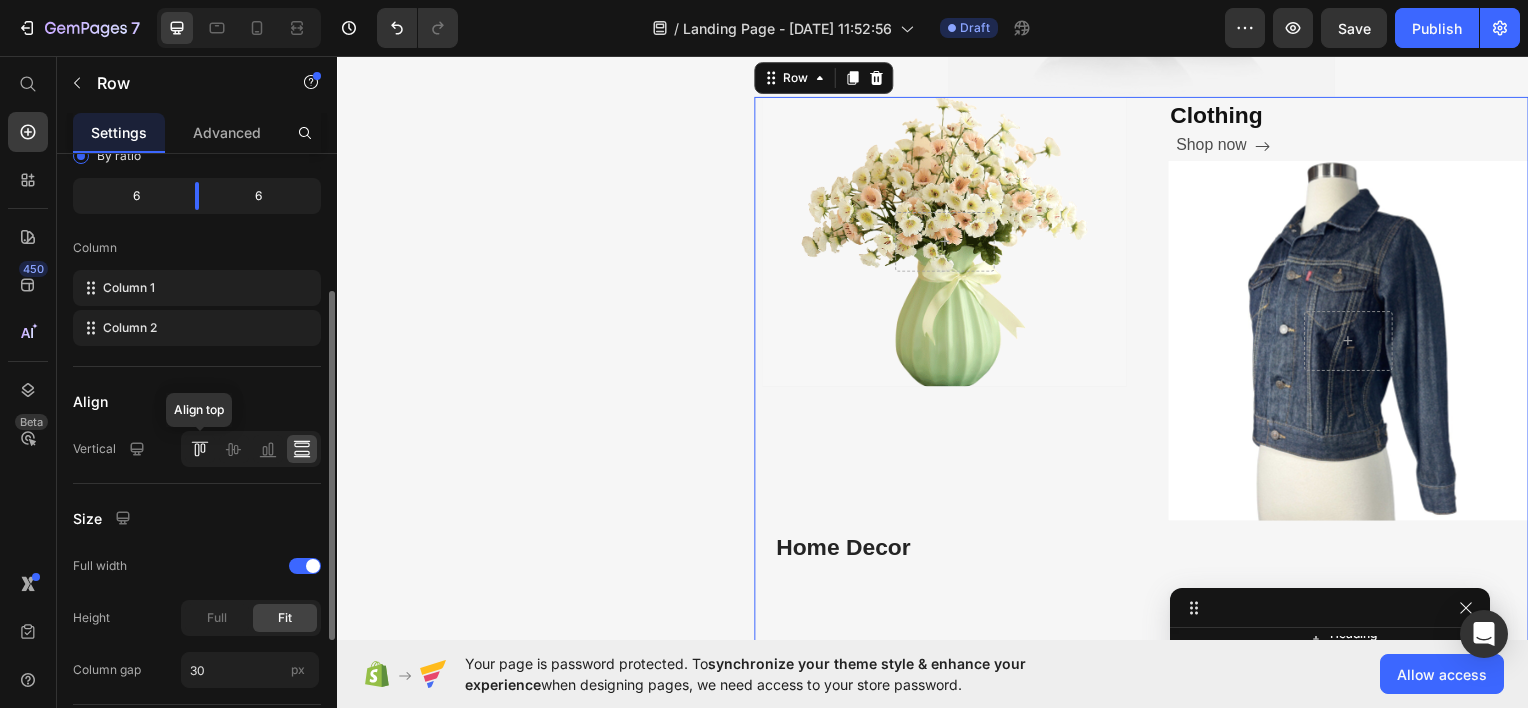 click 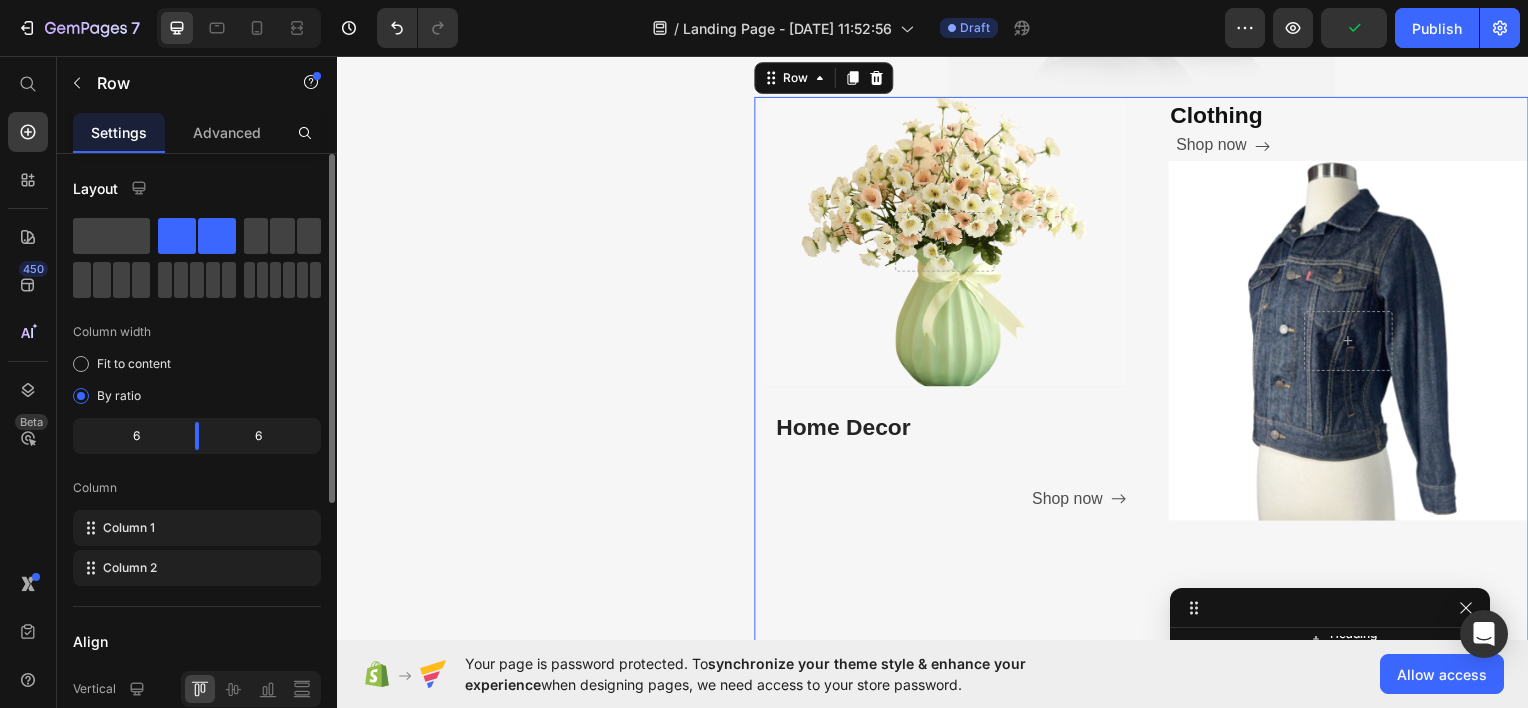 scroll, scrollTop: 0, scrollLeft: 0, axis: both 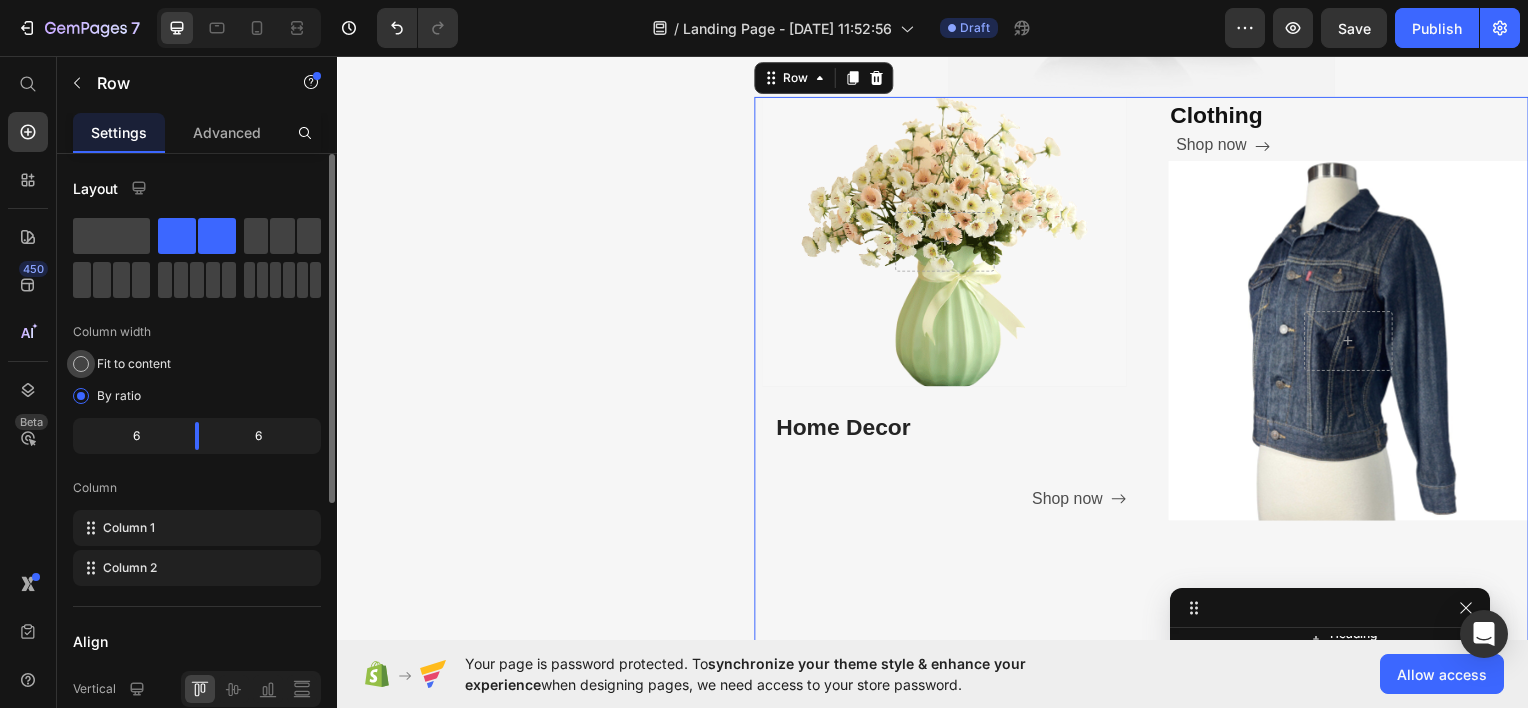 click on "Fit to content" at bounding box center [134, 364] 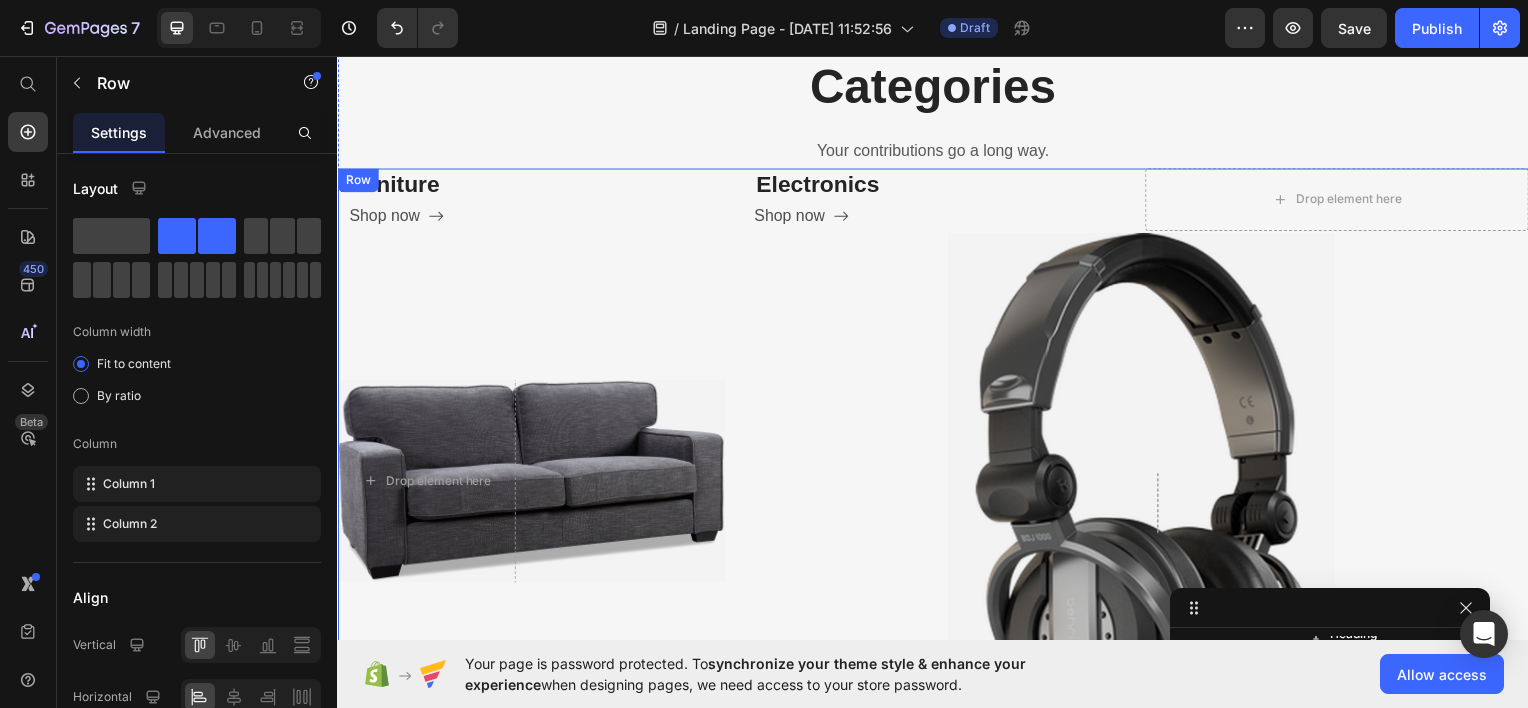 scroll, scrollTop: 601, scrollLeft: 0, axis: vertical 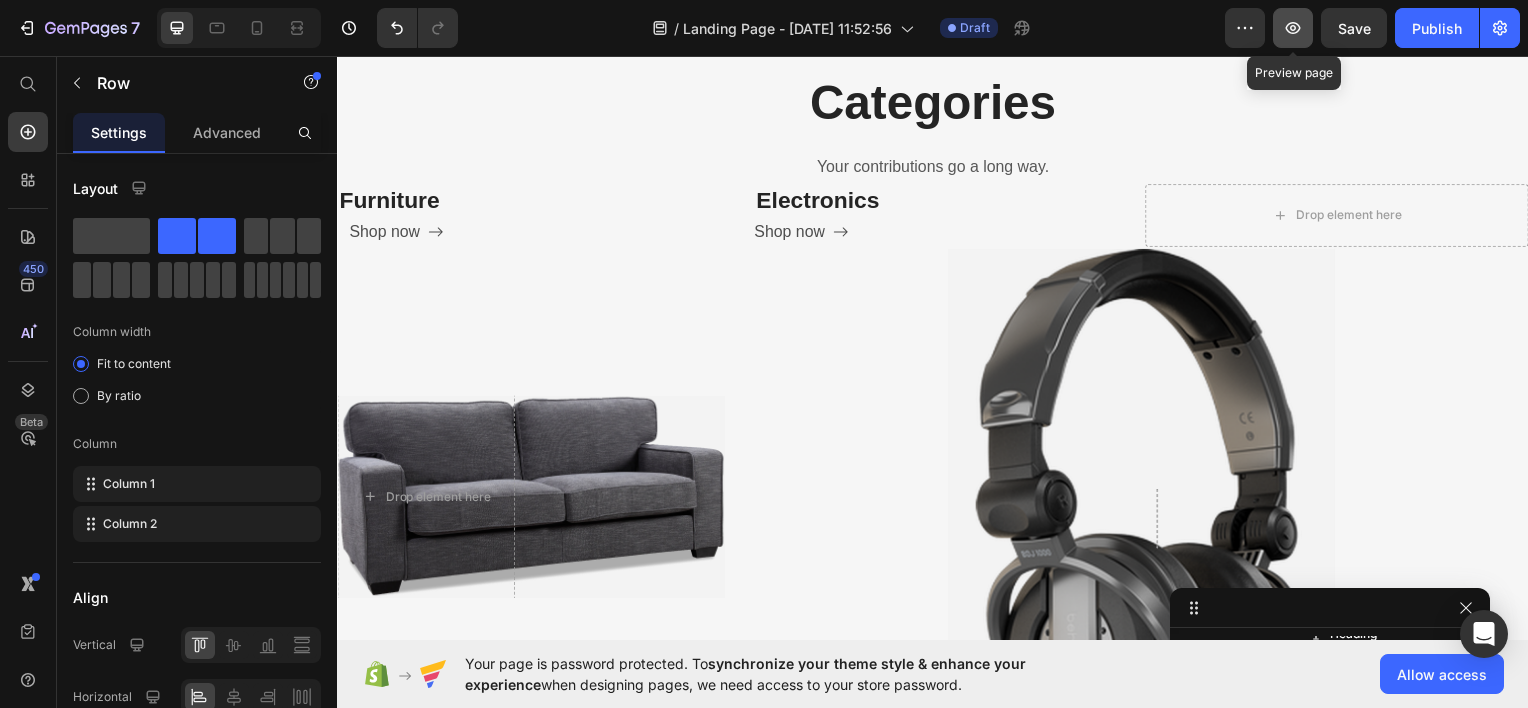 click 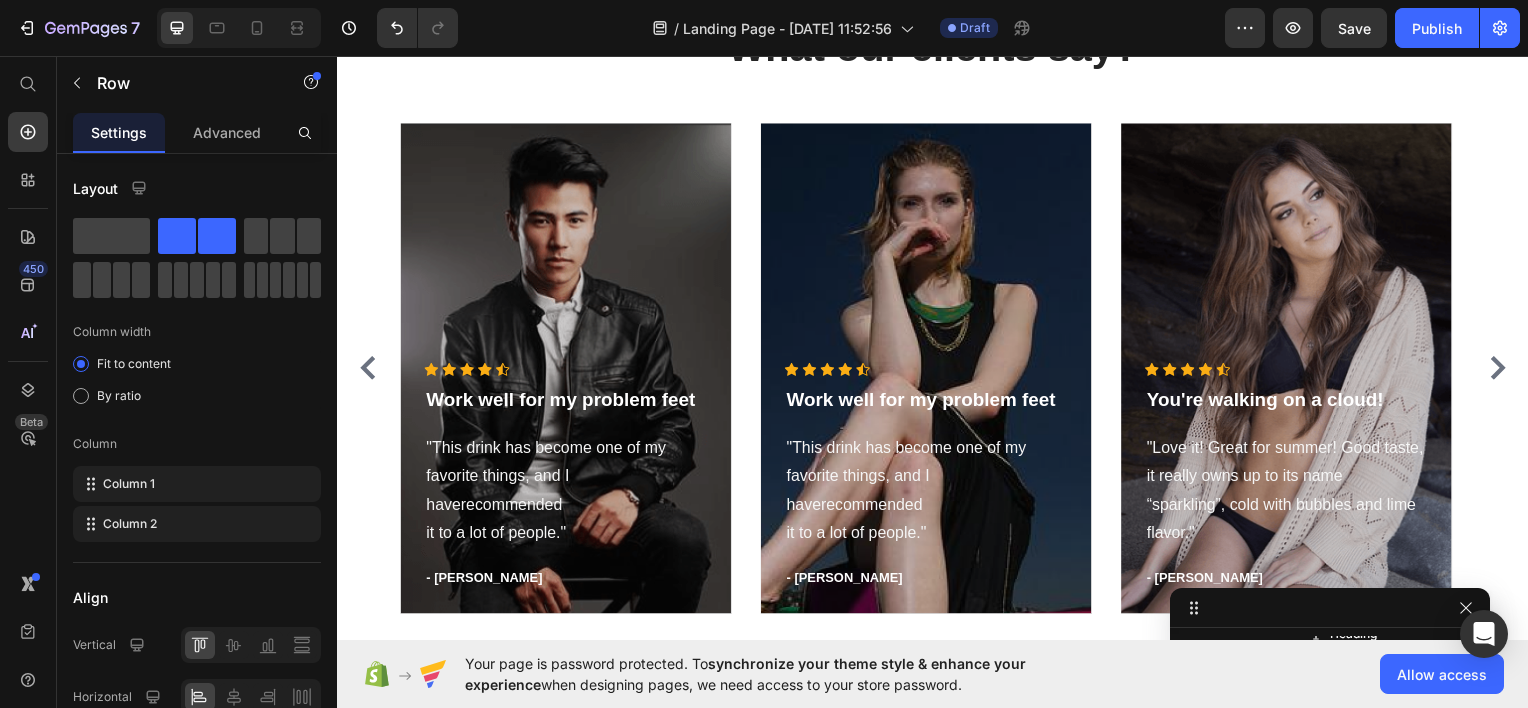 scroll, scrollTop: 2440, scrollLeft: 0, axis: vertical 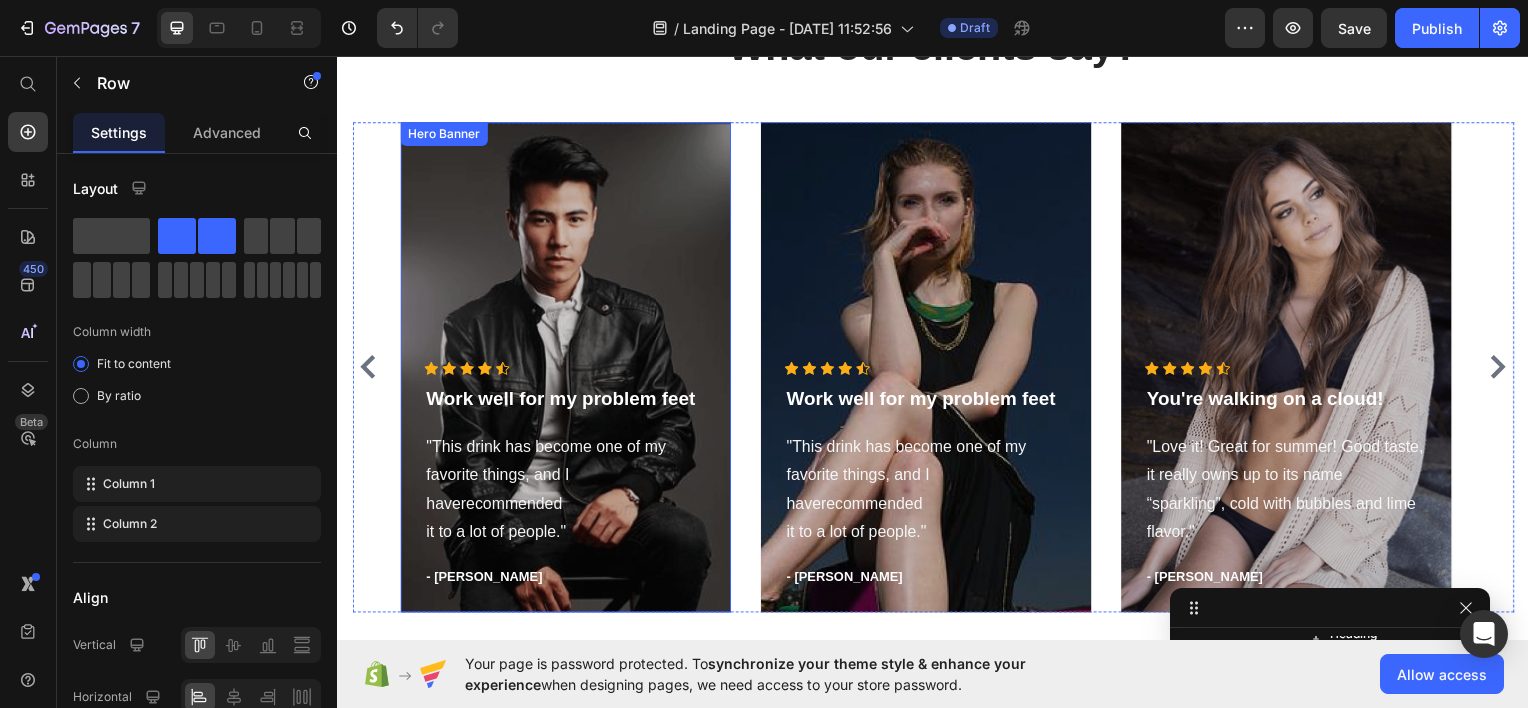 click at bounding box center [566, 368] 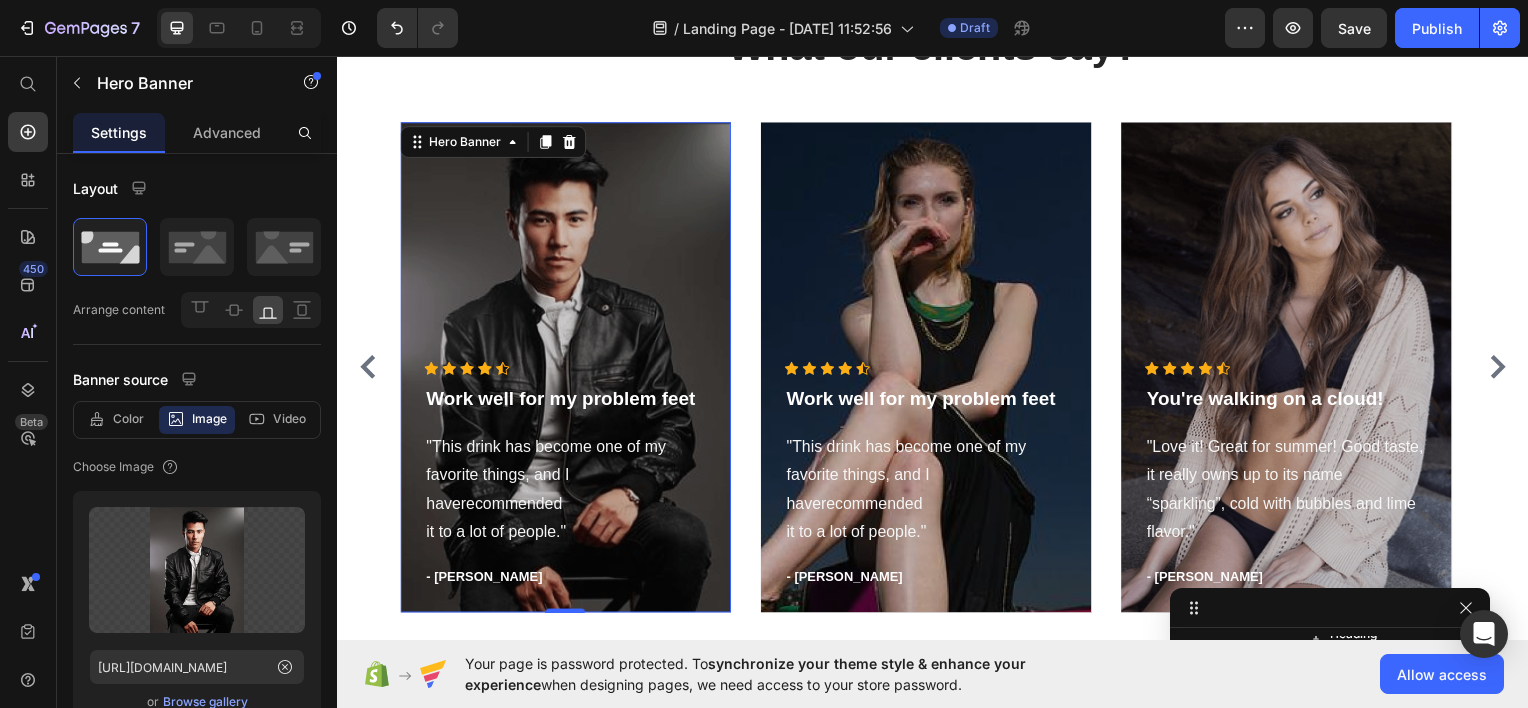 scroll, scrollTop: 1410, scrollLeft: 0, axis: vertical 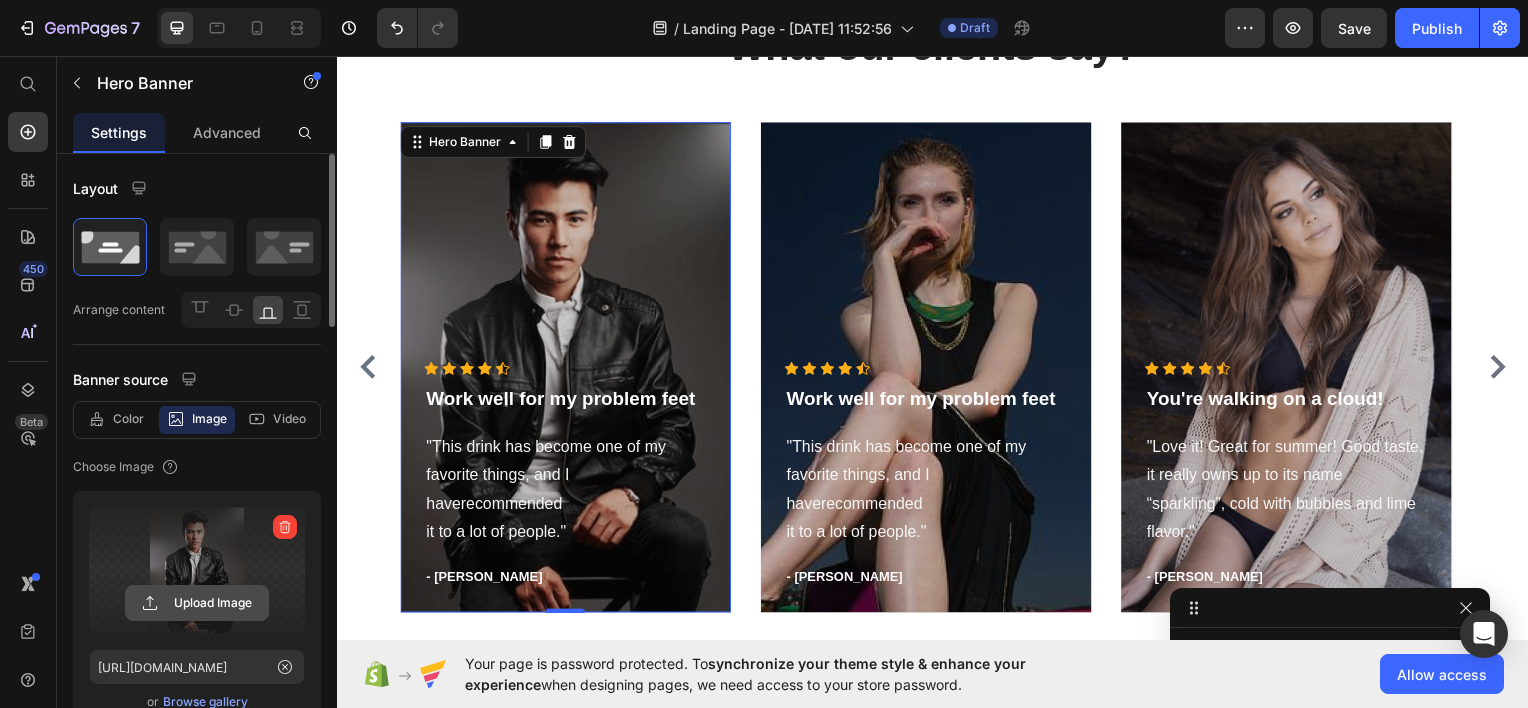 click 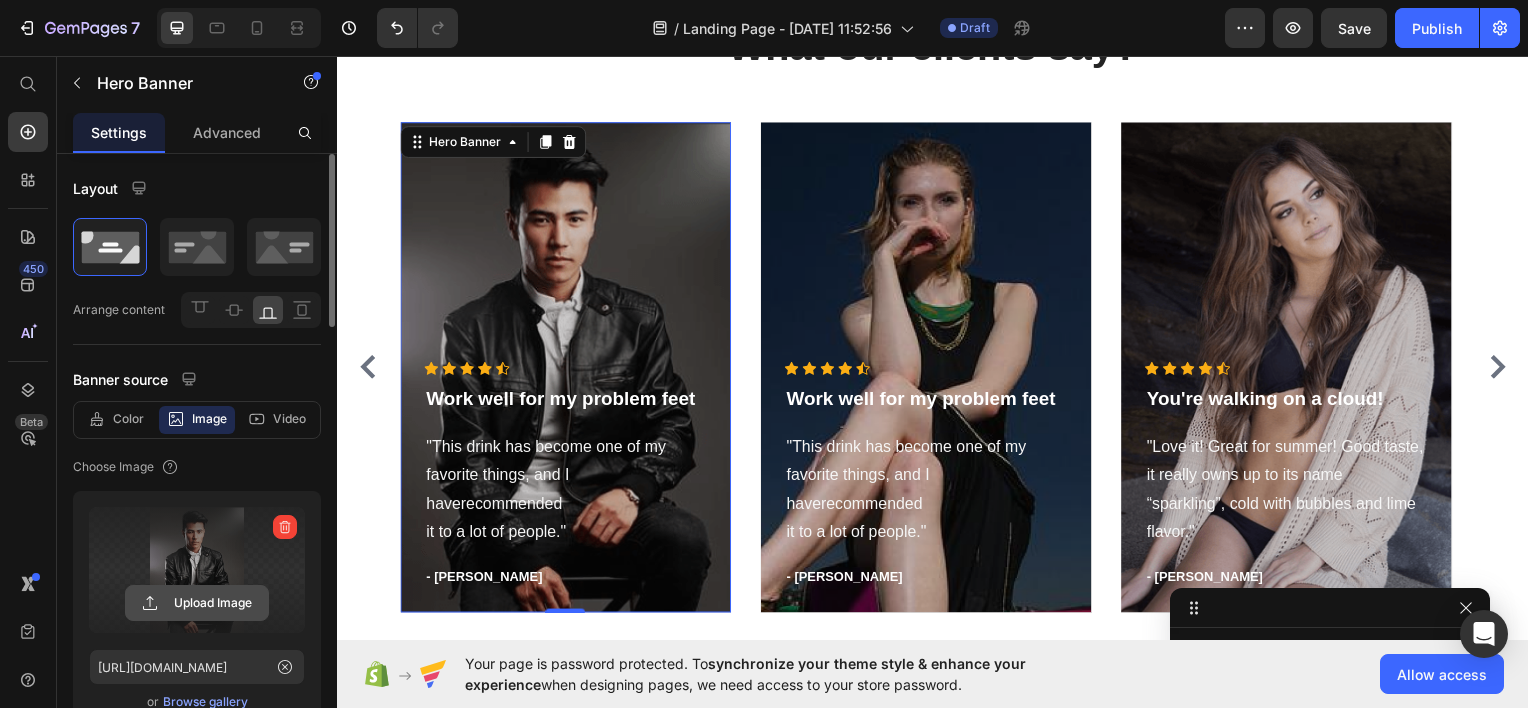 type on "C:\fakepath\Homeless 1.avif" 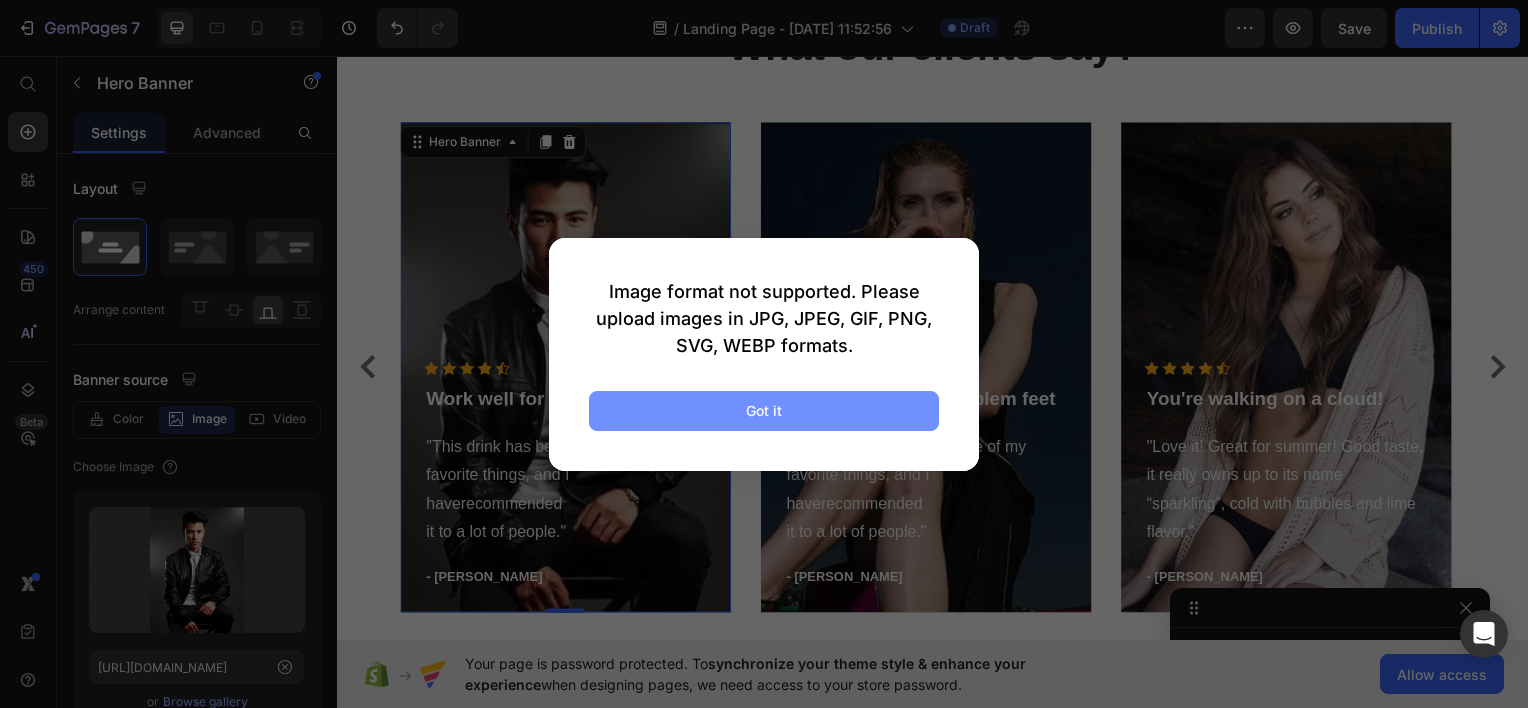 click on "Got it" at bounding box center [764, 410] 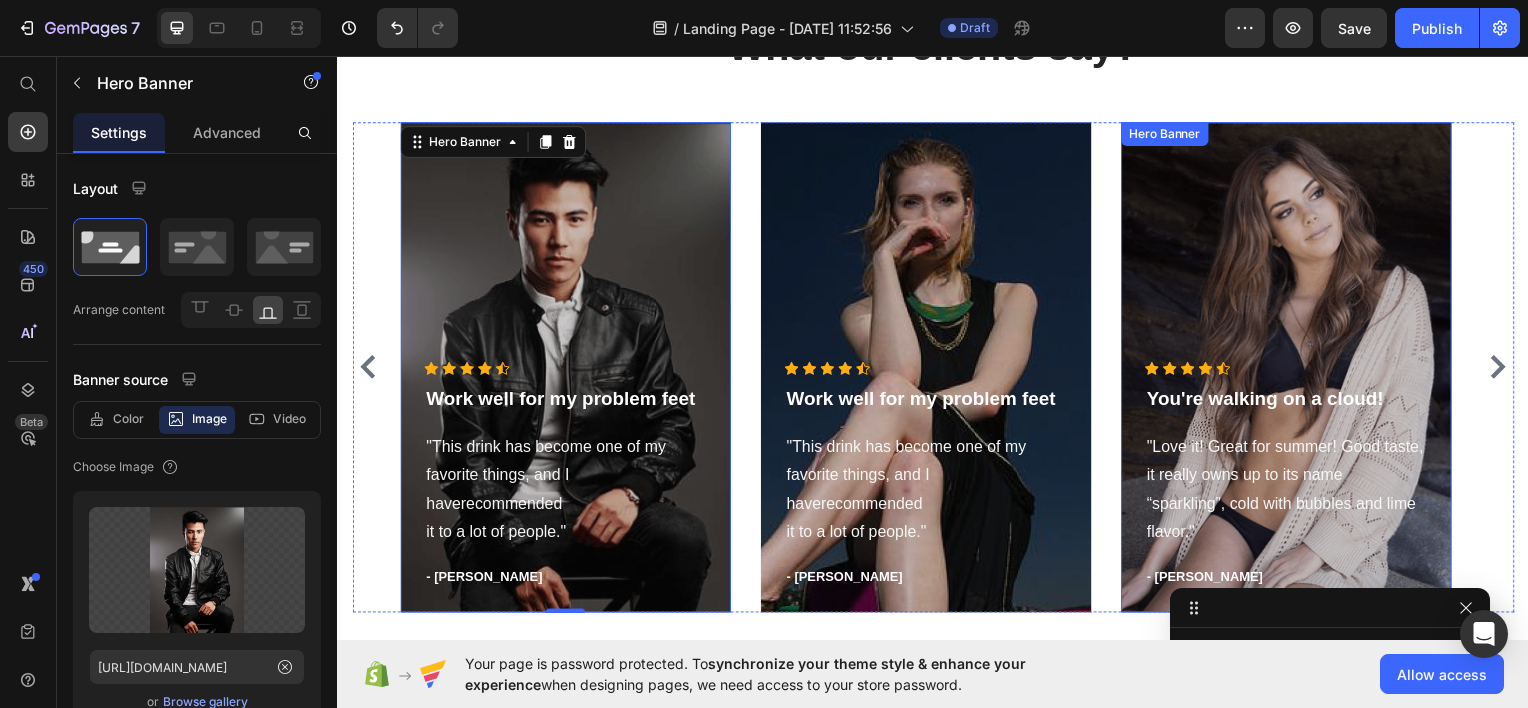 drag, startPoint x: 1441, startPoint y: 174, endPoint x: 1097, endPoint y: 239, distance: 350.08713 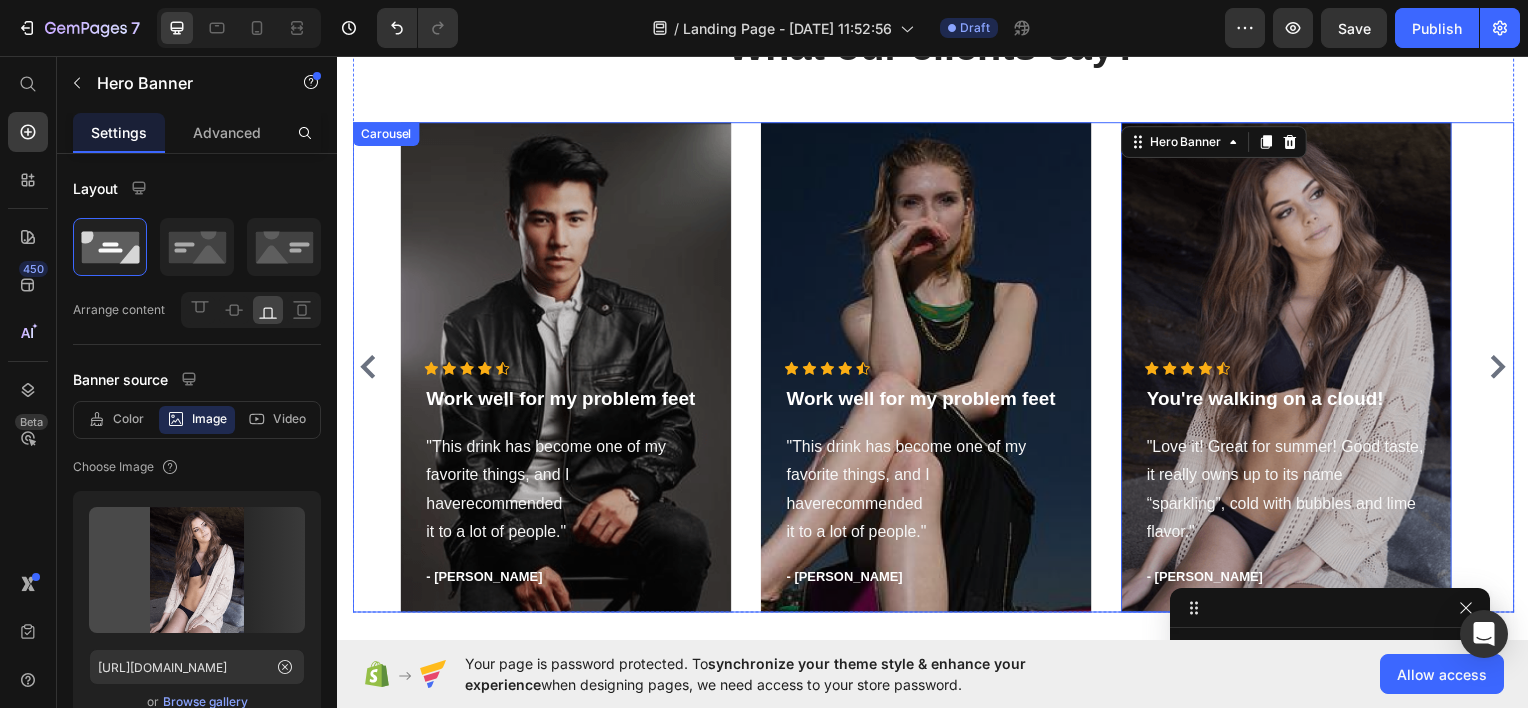 scroll, scrollTop: 2626, scrollLeft: 0, axis: vertical 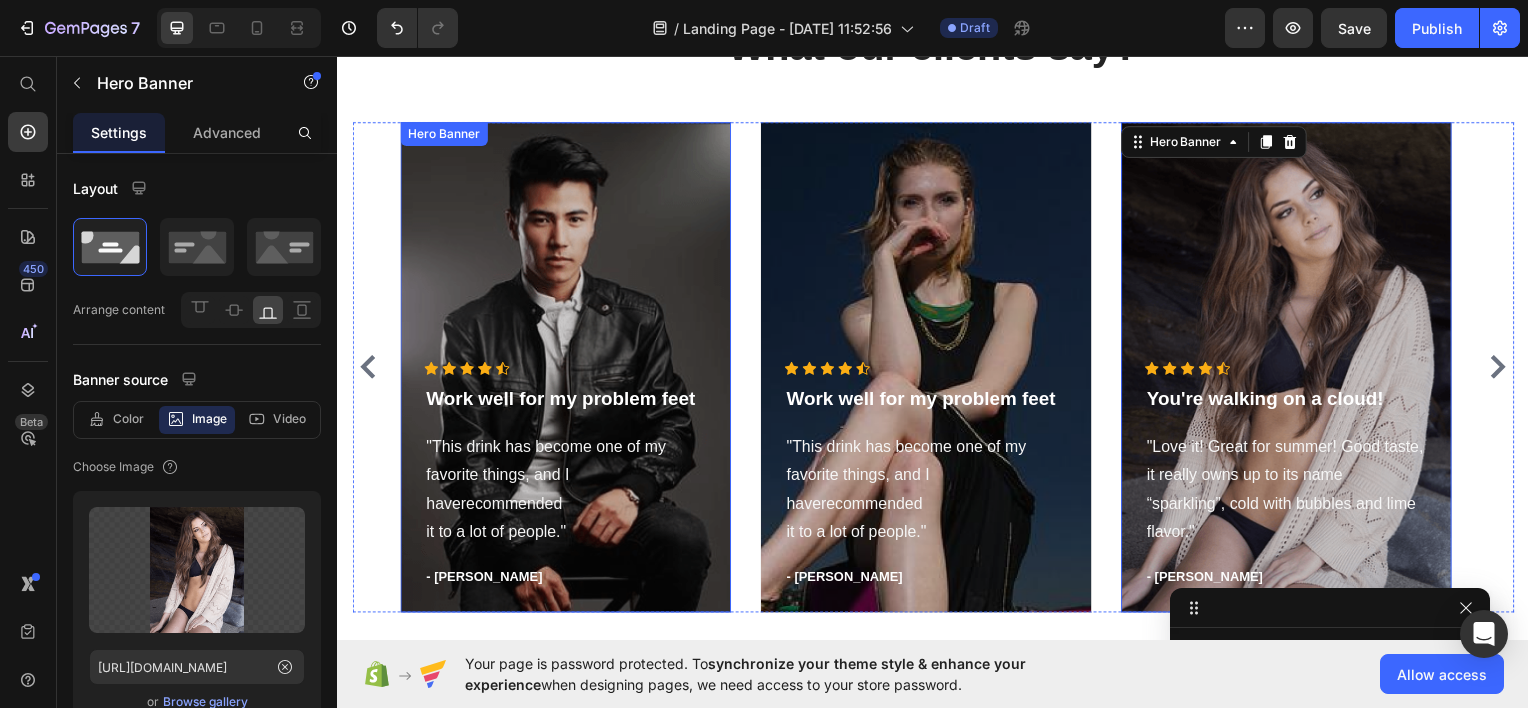 click at bounding box center [566, 368] 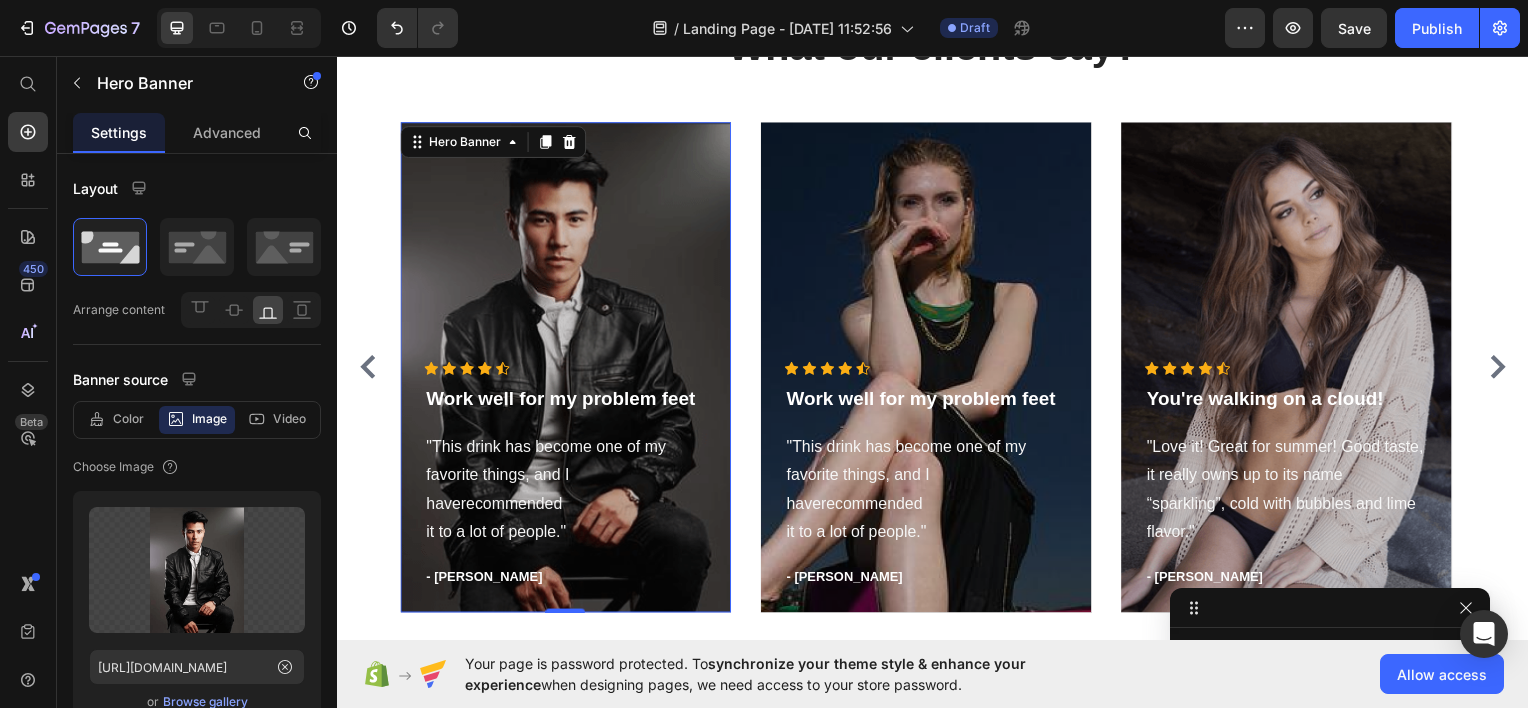 scroll, scrollTop: 1410, scrollLeft: 0, axis: vertical 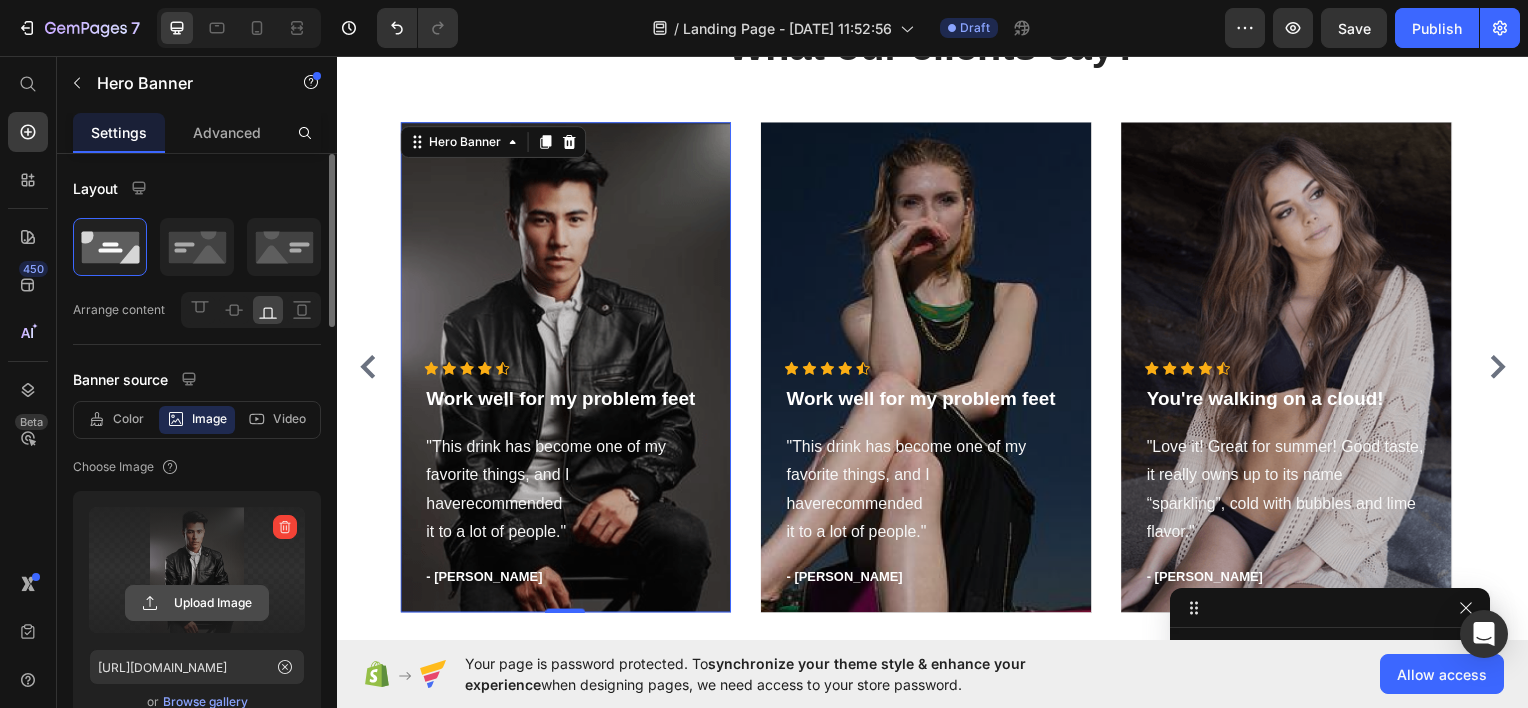 click 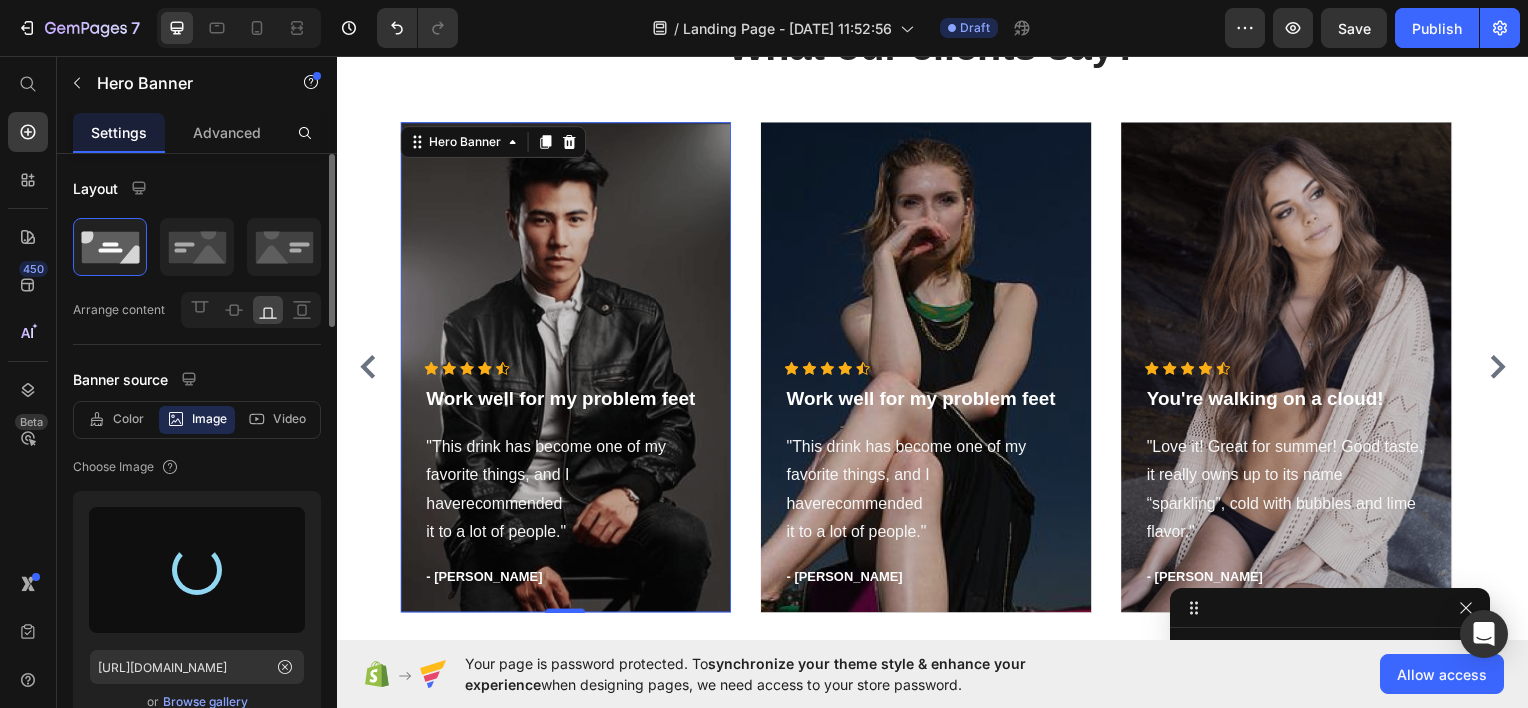 type on "[URL][DOMAIN_NAME]" 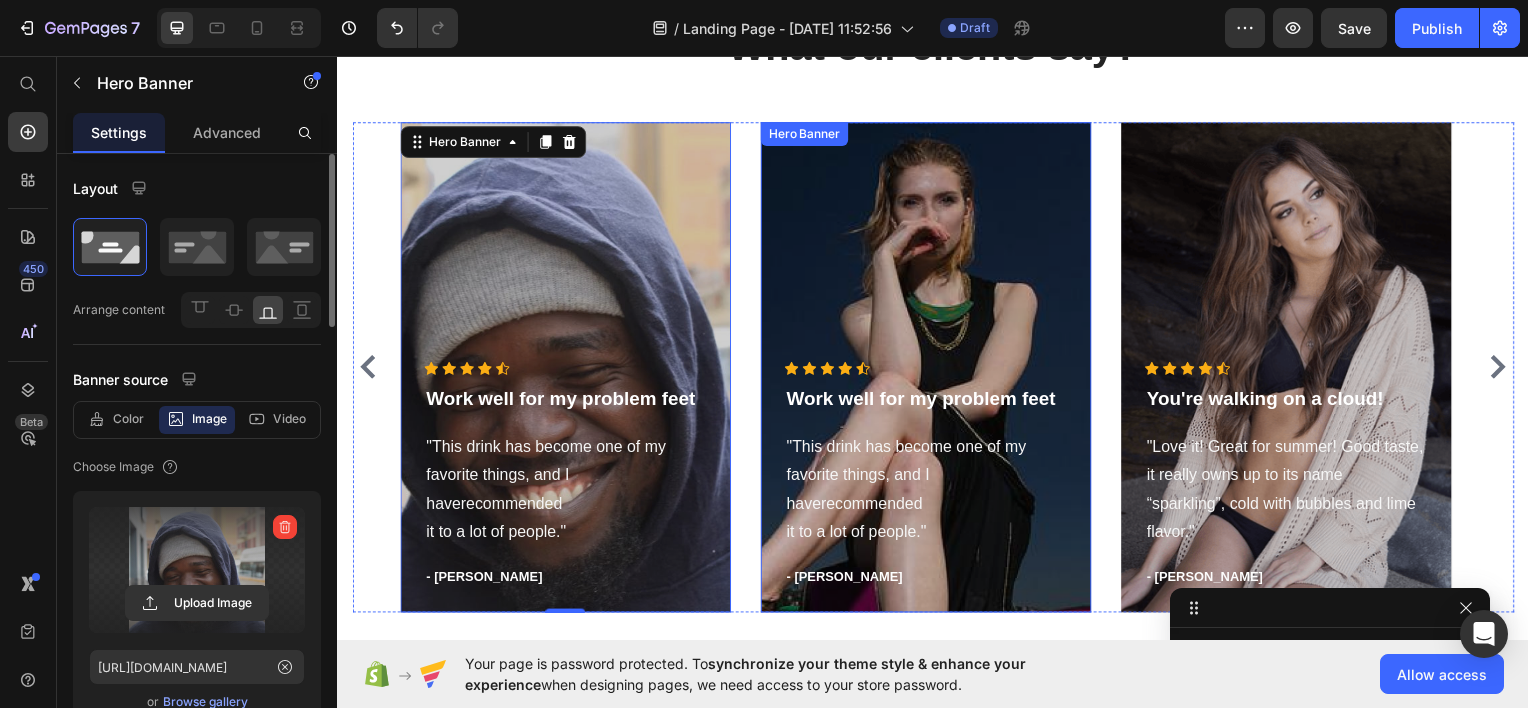 click at bounding box center [929, 368] 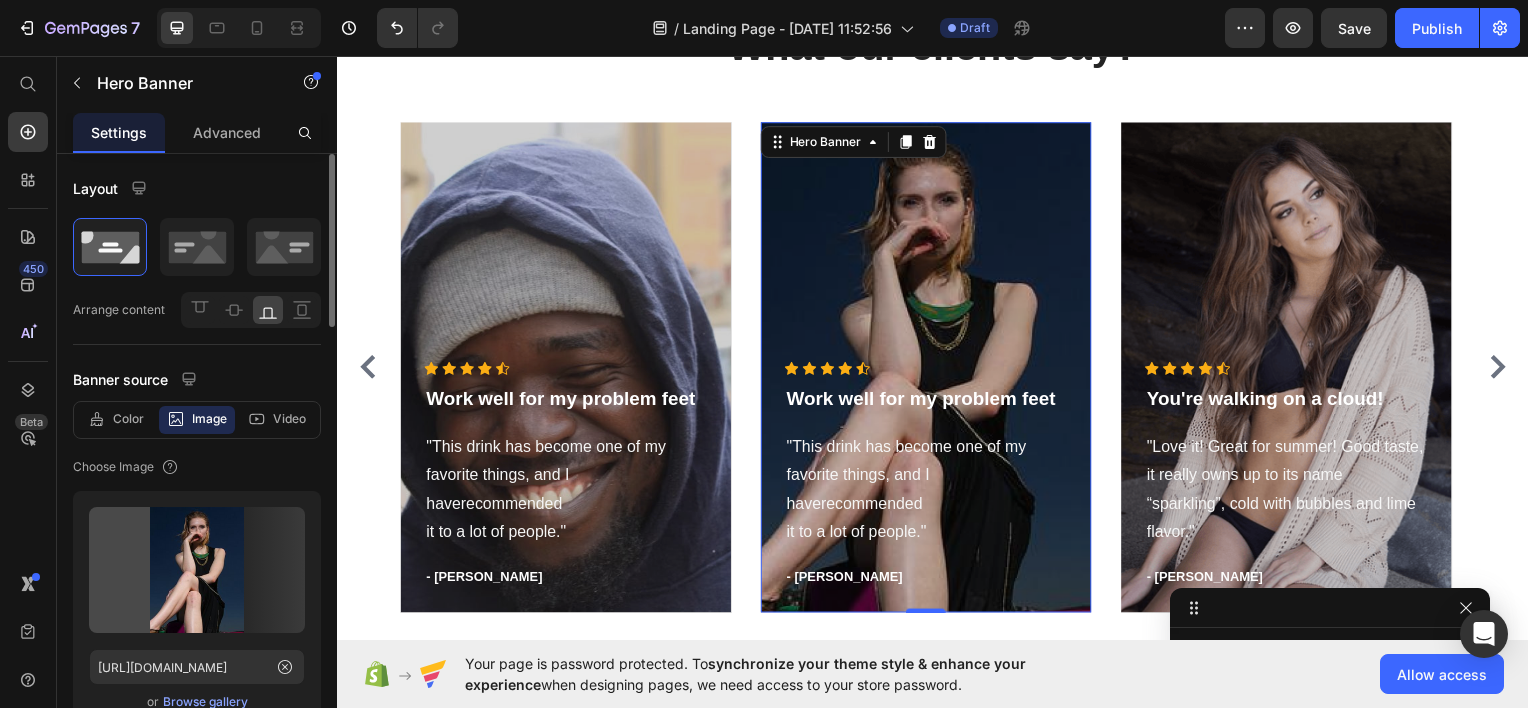 scroll, scrollTop: 2018, scrollLeft: 0, axis: vertical 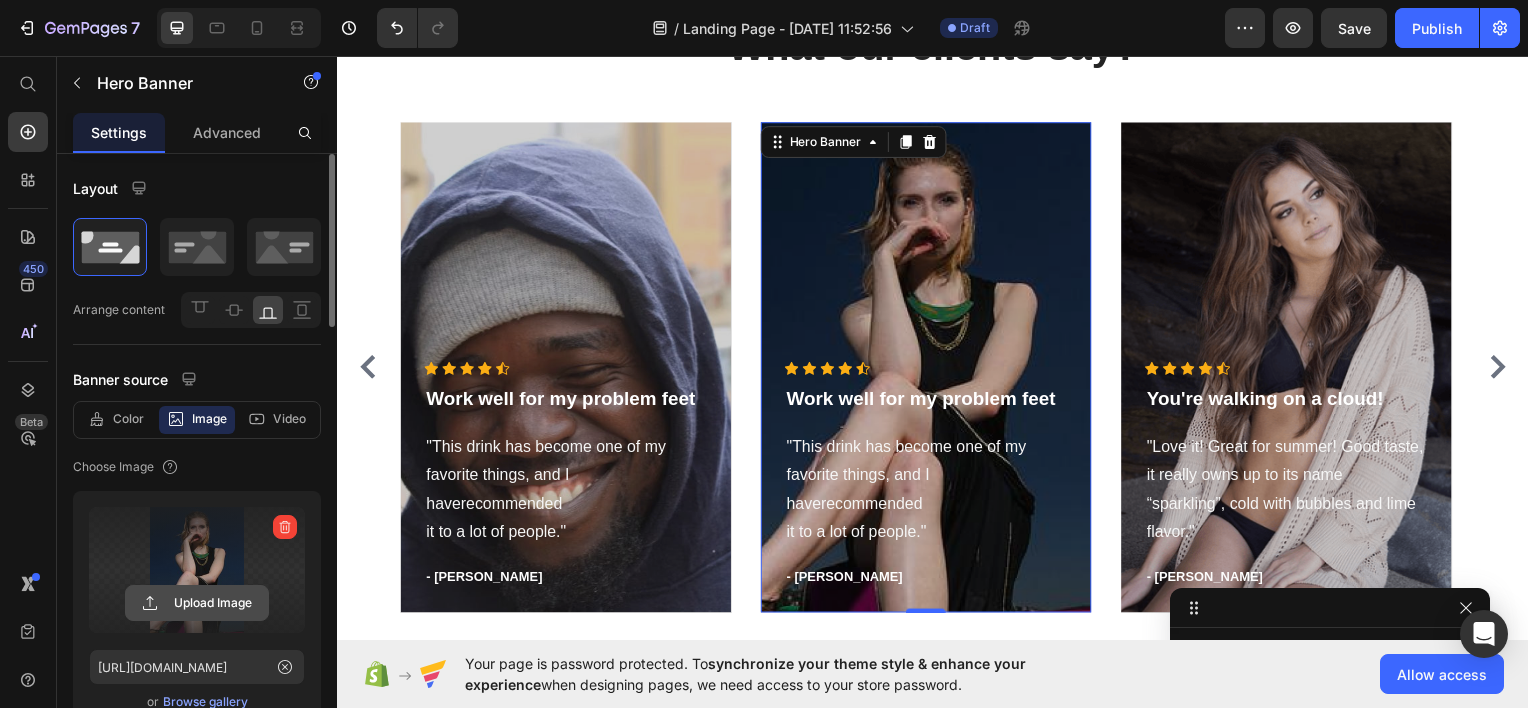 click 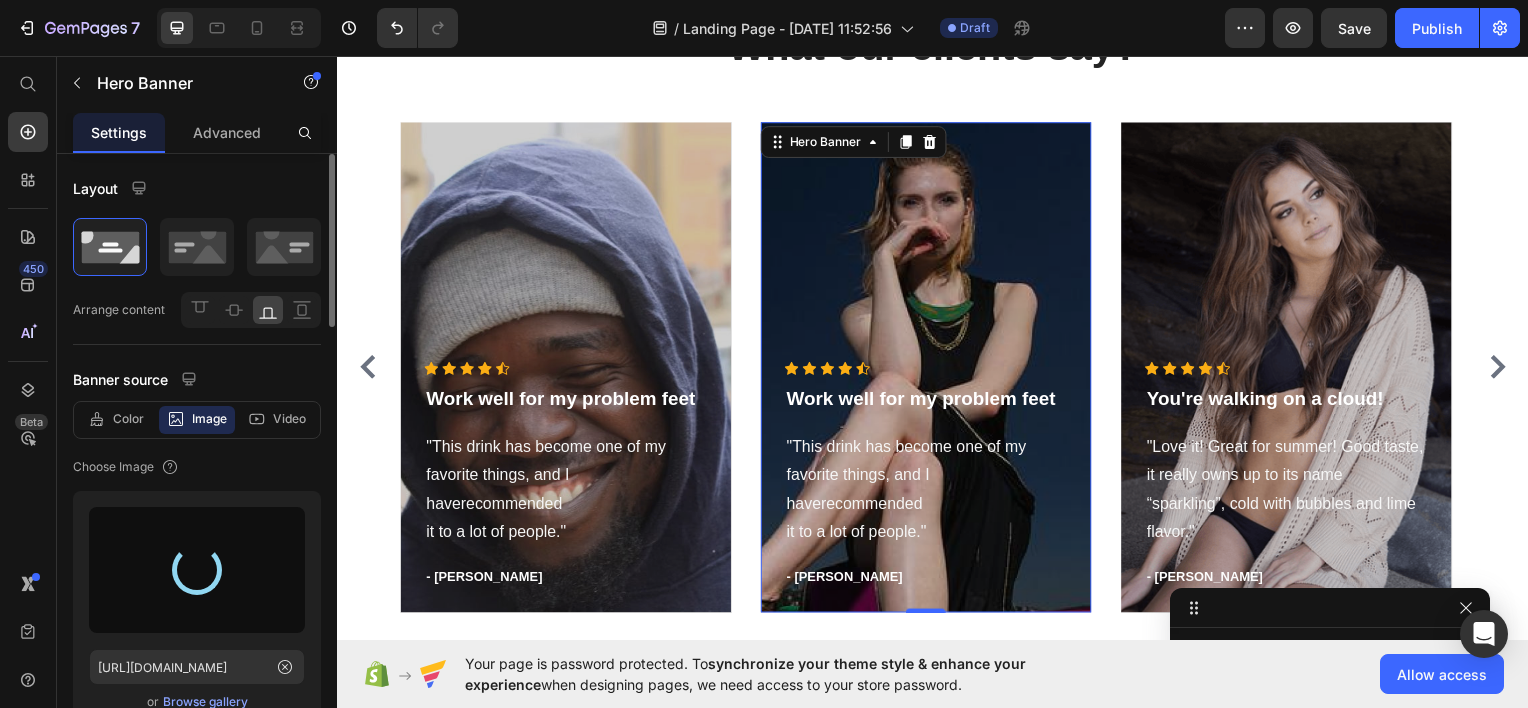 type on "[URL][DOMAIN_NAME]" 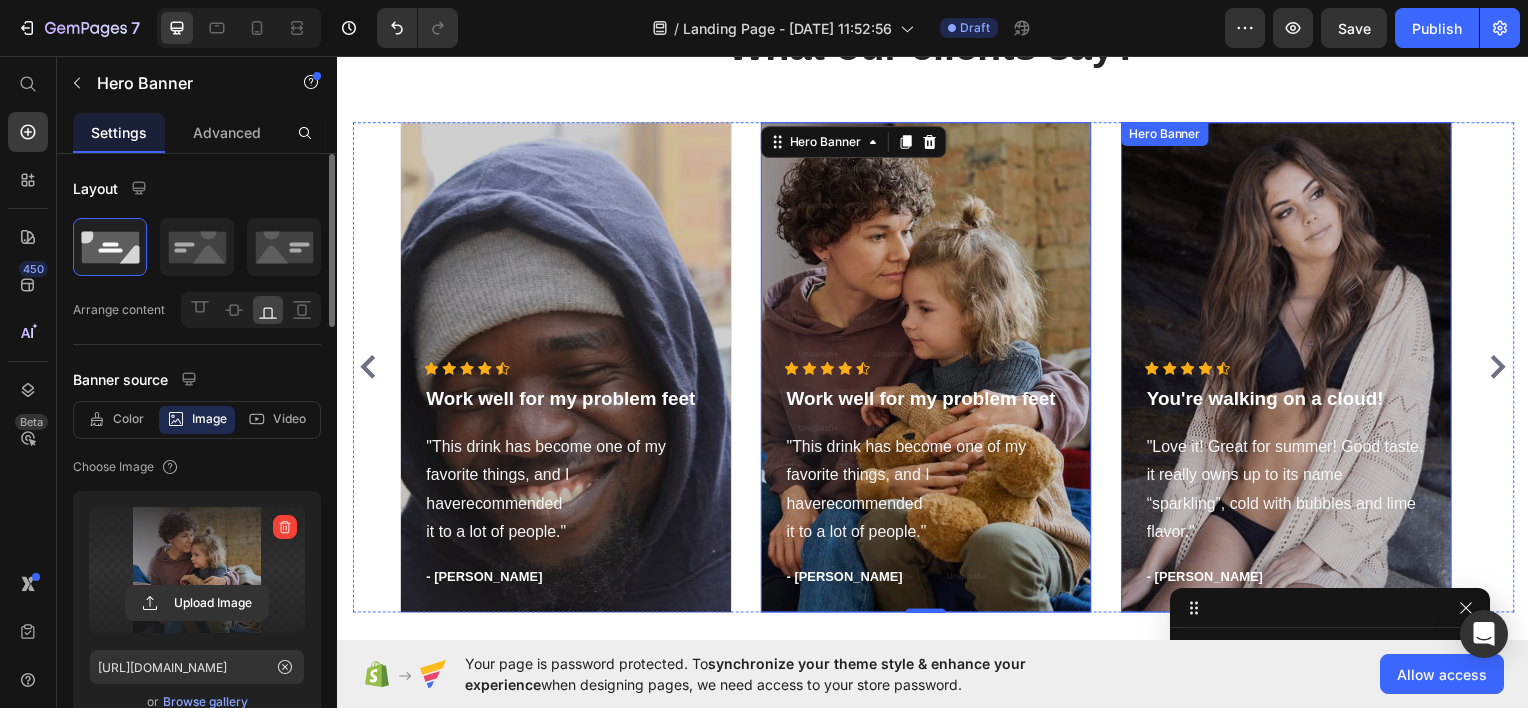 click at bounding box center (1292, 368) 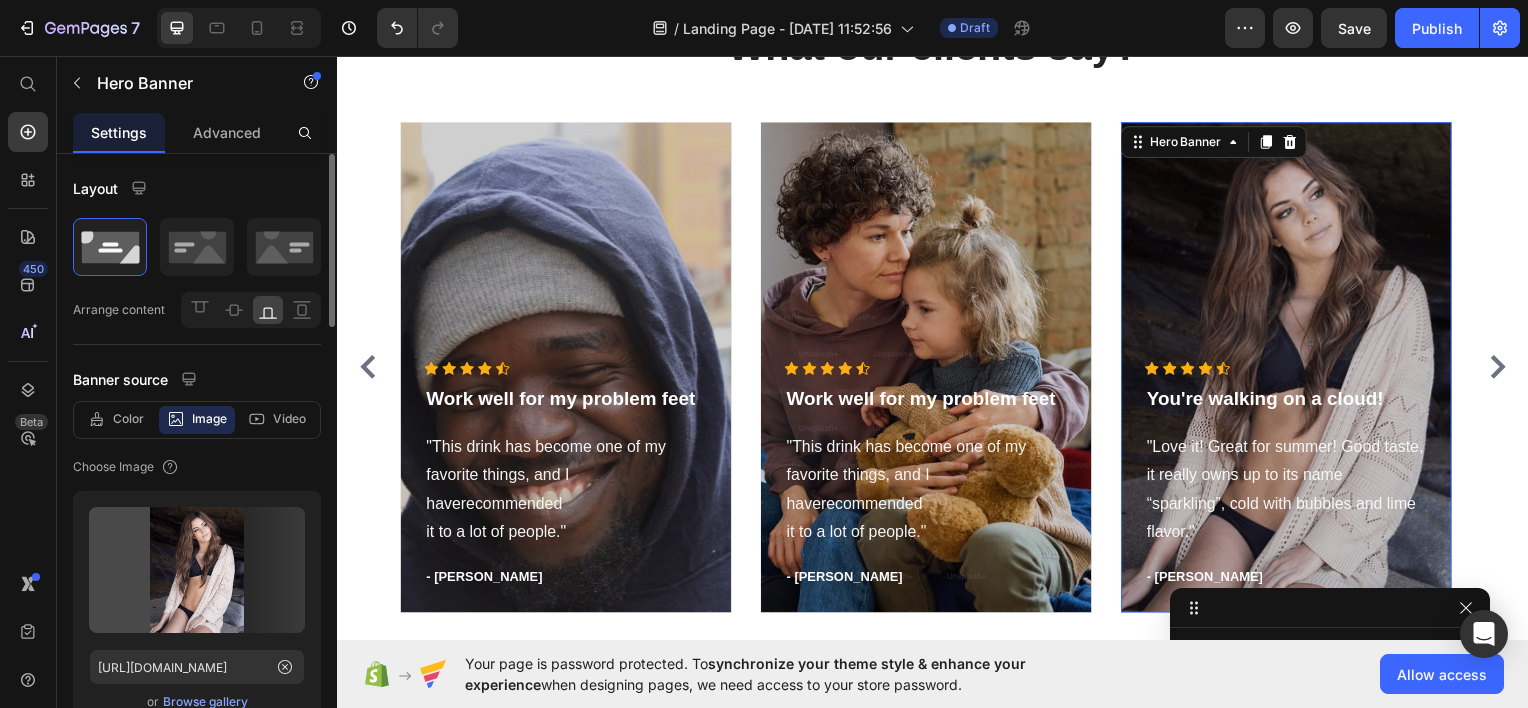 scroll, scrollTop: 2626, scrollLeft: 0, axis: vertical 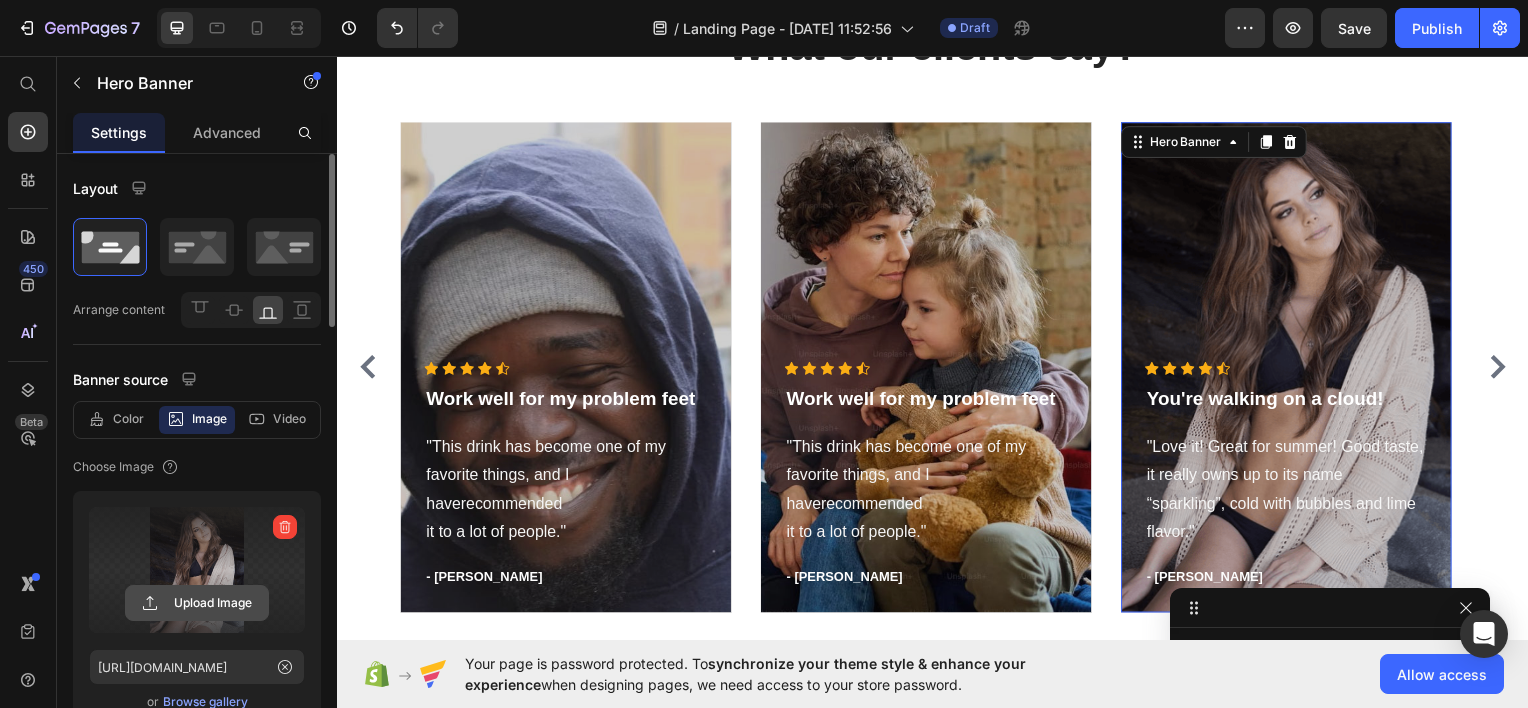 click 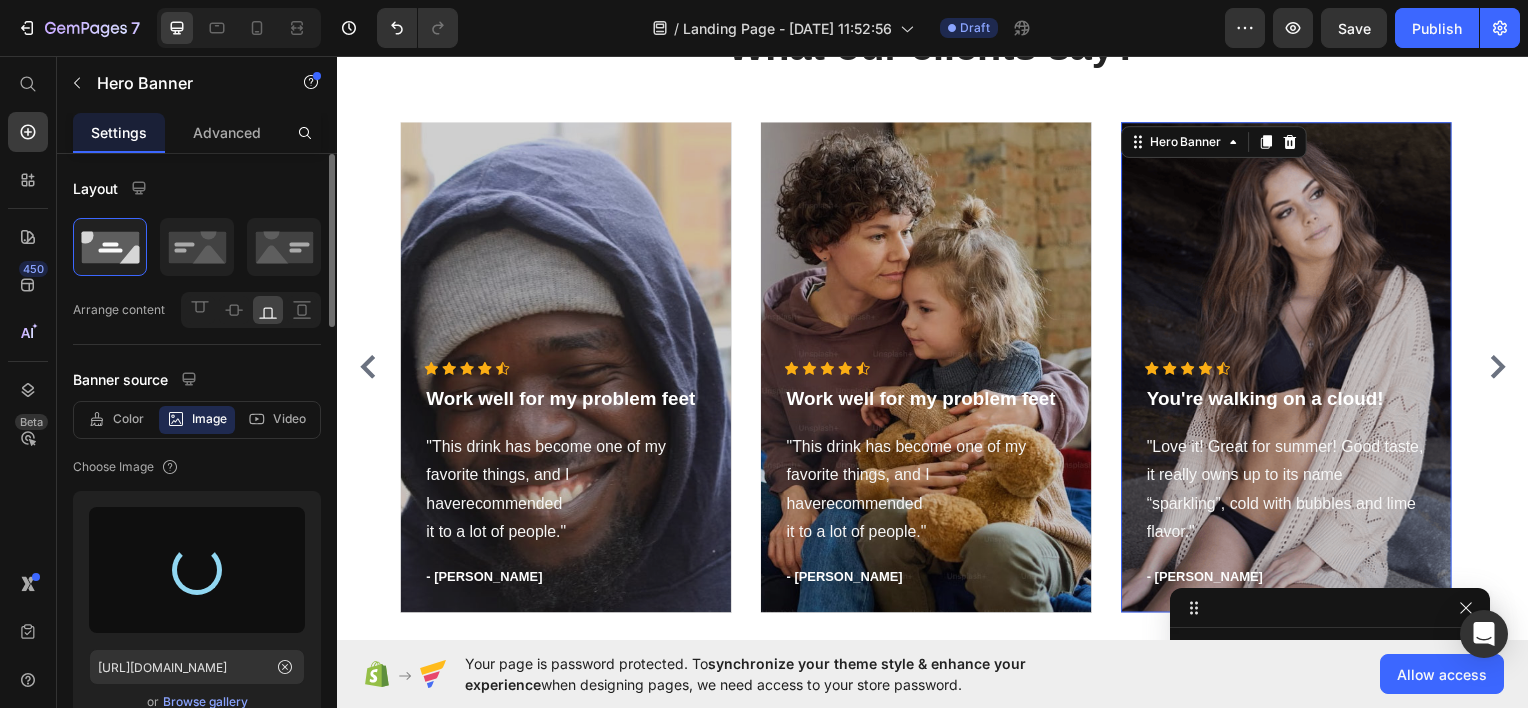 type on "[URL][DOMAIN_NAME]" 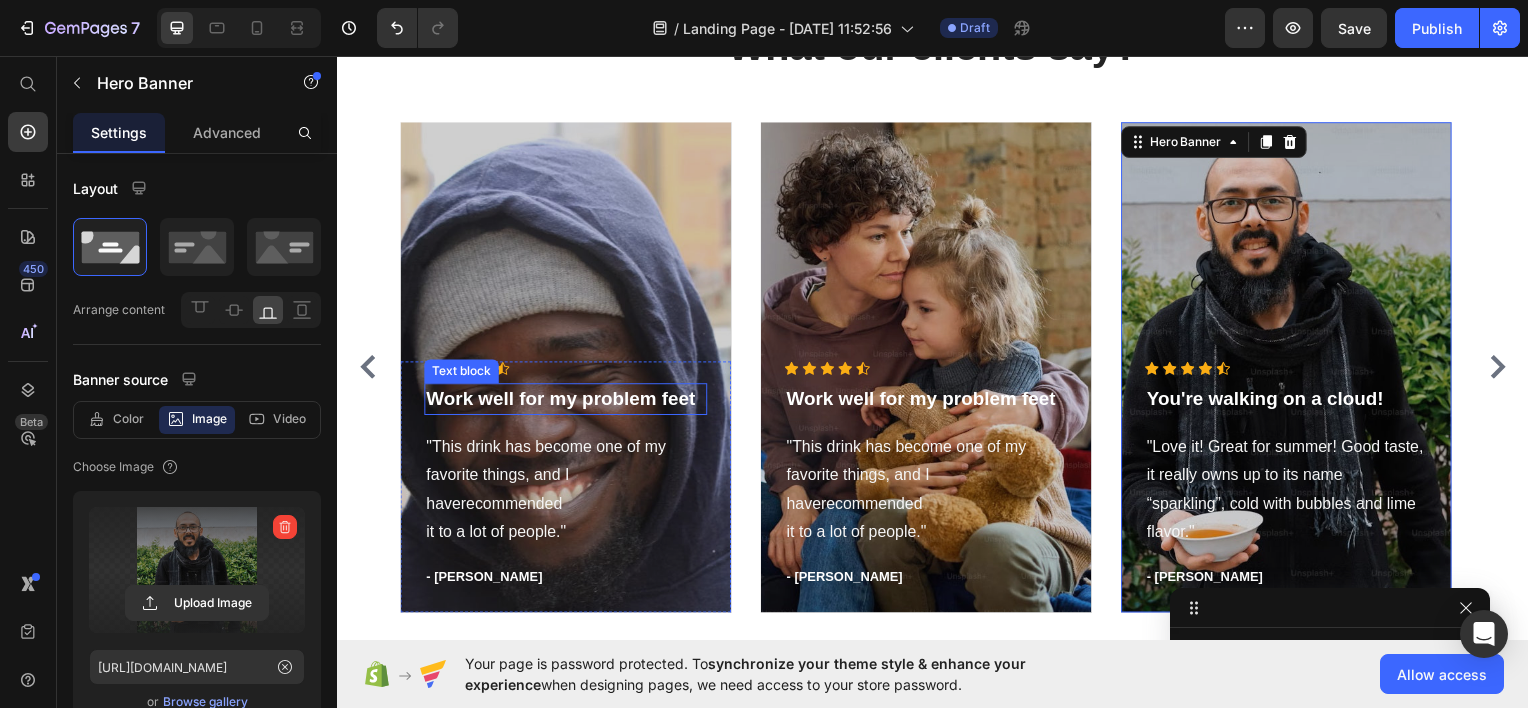 click on "Work well for my problem feet" at bounding box center (566, 400) 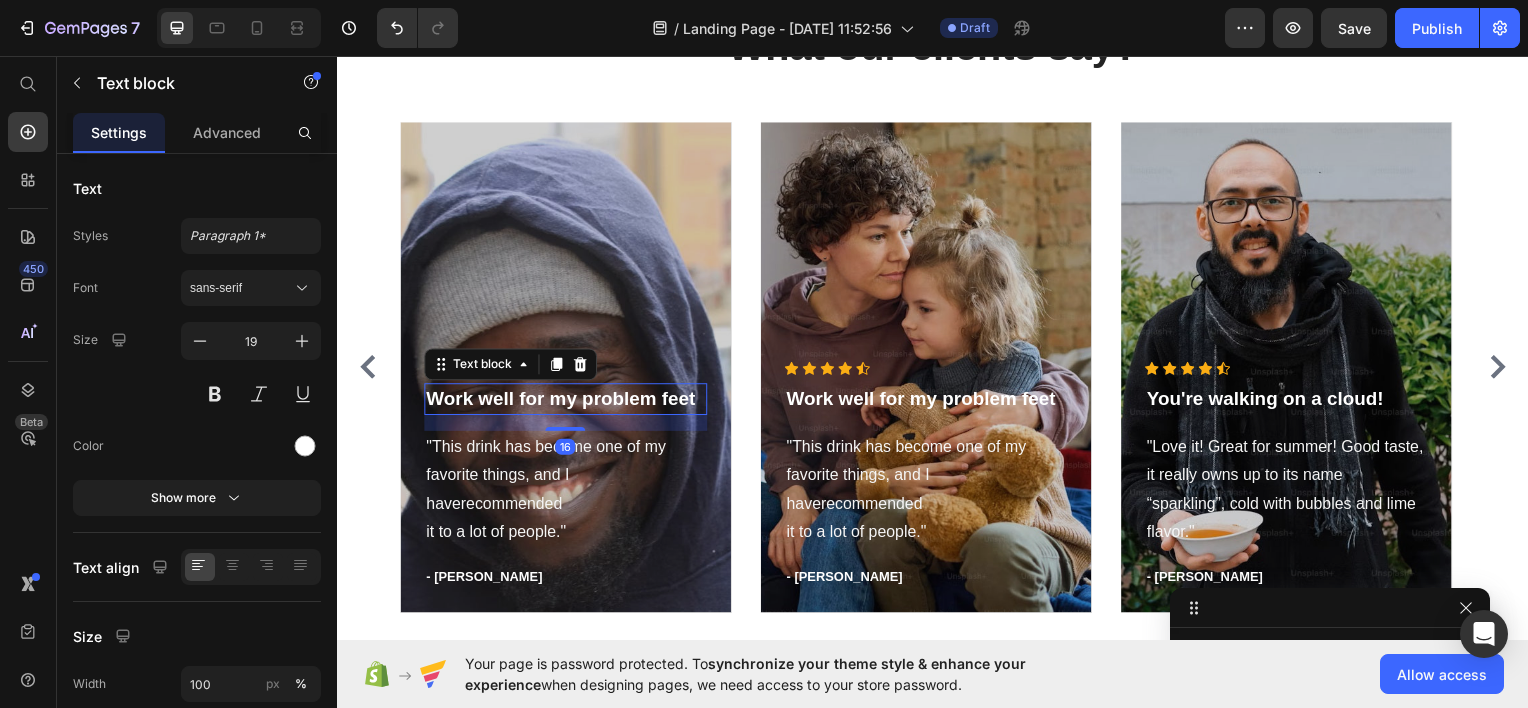 scroll, scrollTop: 1890, scrollLeft: 0, axis: vertical 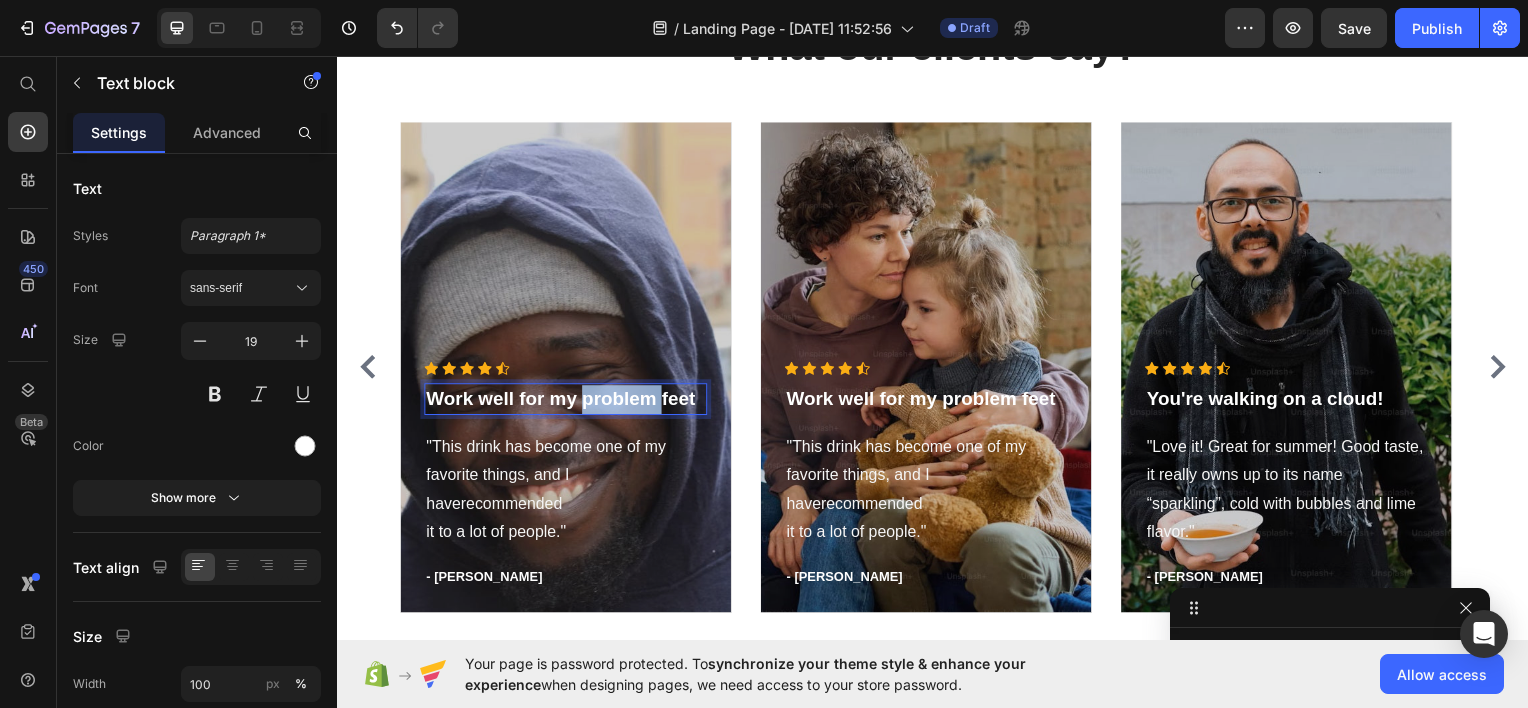 click on "Work well for my problem feet" at bounding box center (566, 400) 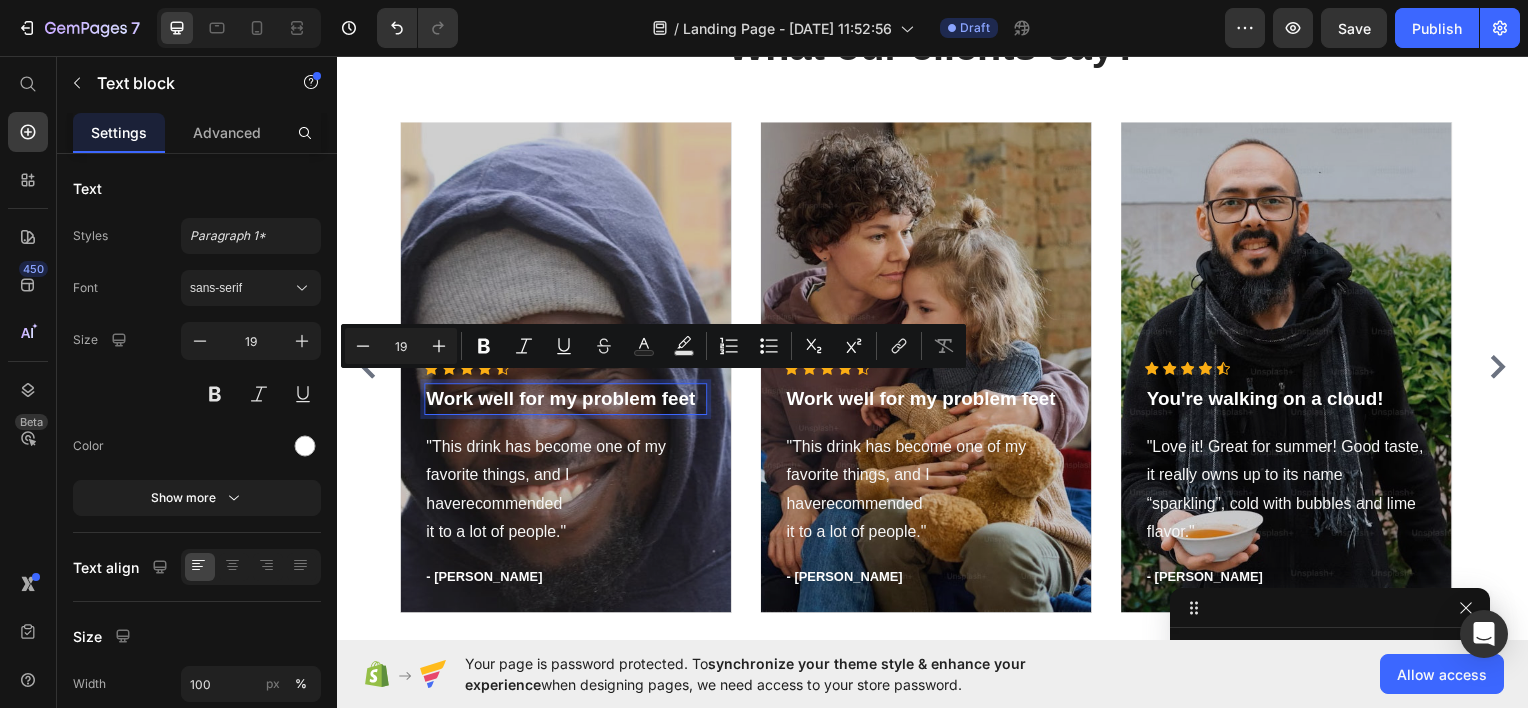 click on "Work well for my problem feet" at bounding box center (566, 400) 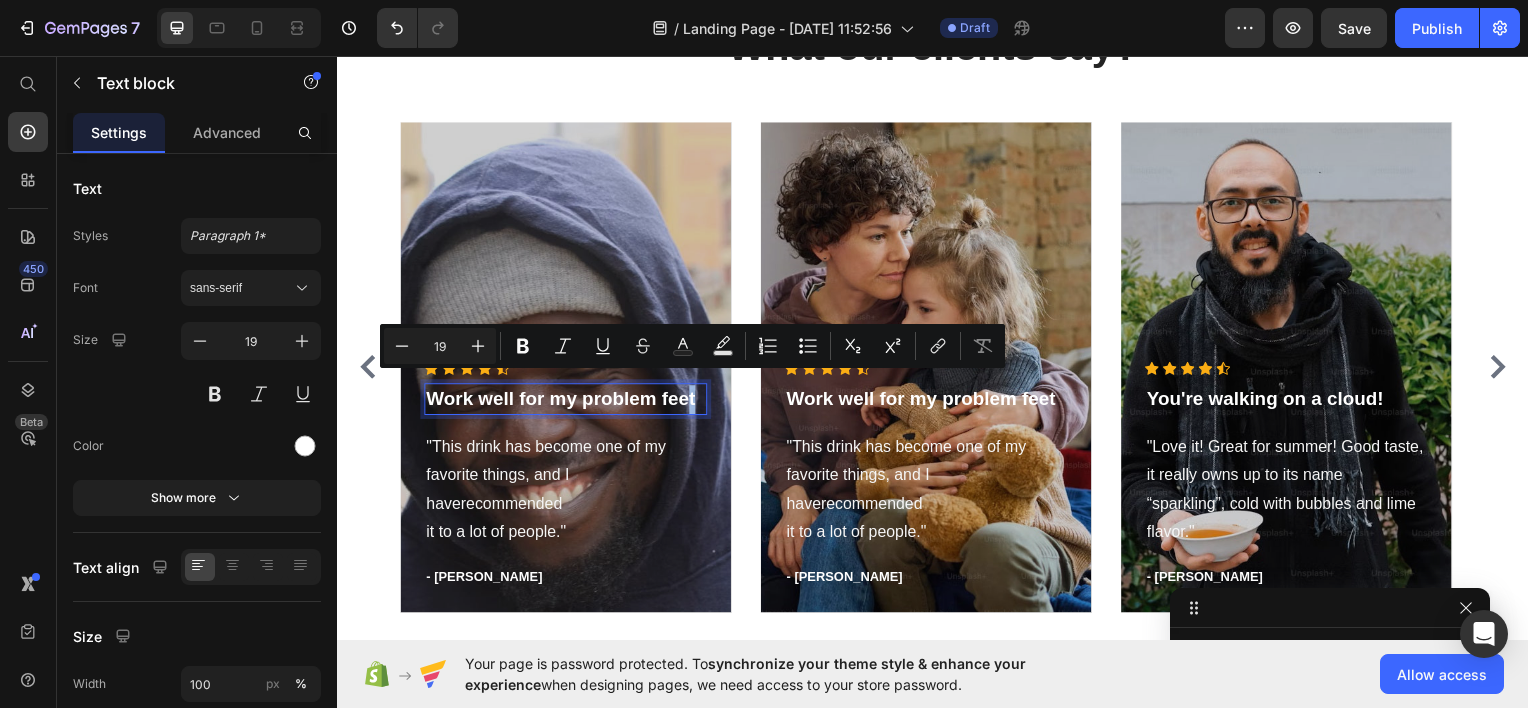 drag, startPoint x: 693, startPoint y: 390, endPoint x: 701, endPoint y: 404, distance: 16.124516 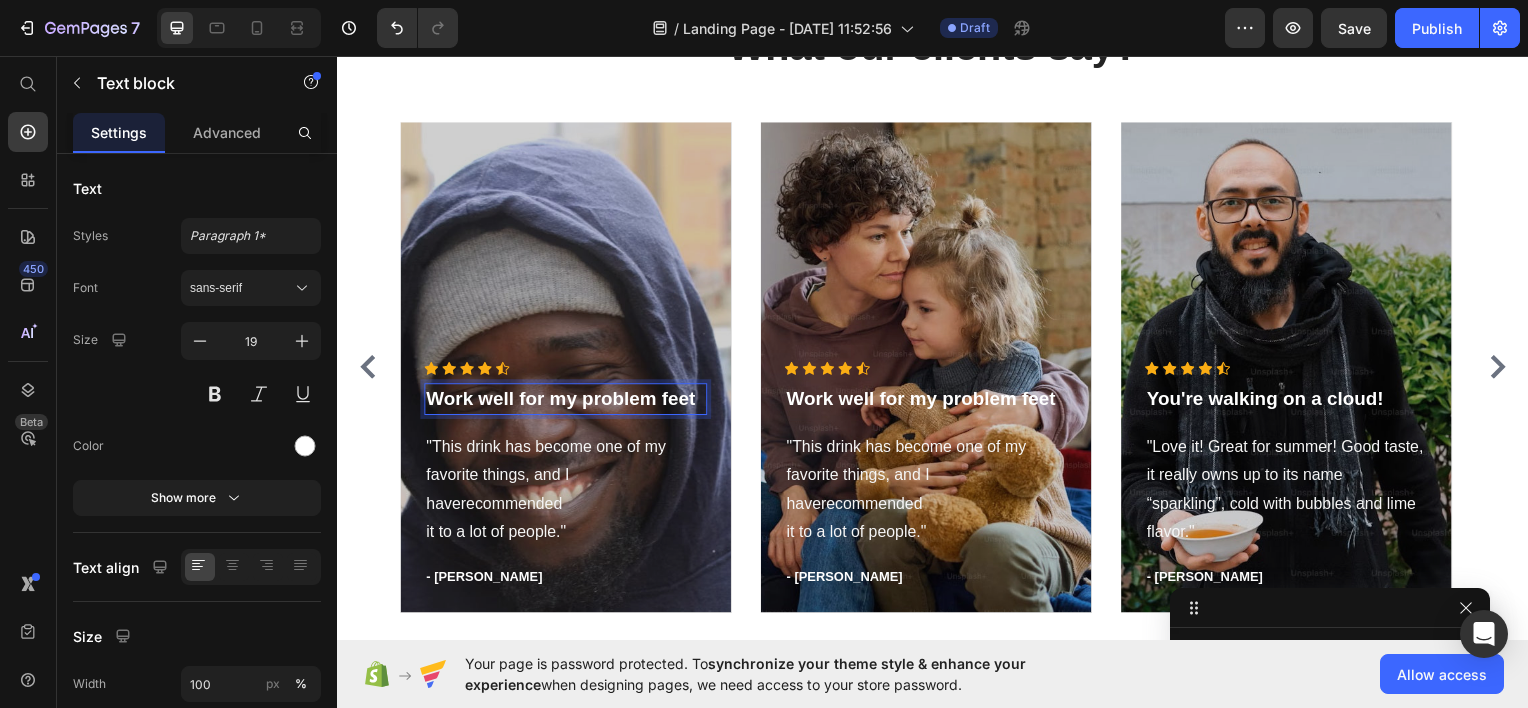 click on "Work well for my problem feet" at bounding box center (566, 400) 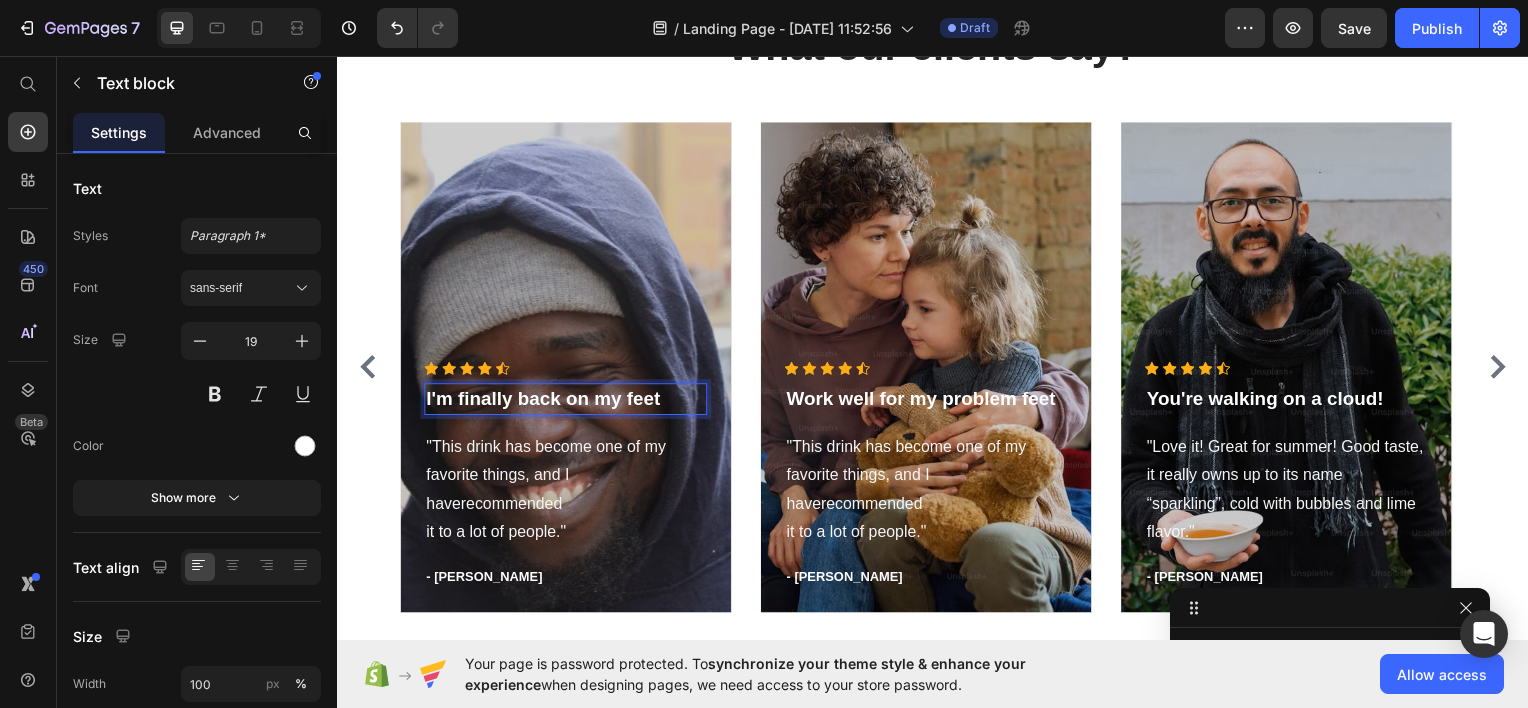 click on "I'm finally back on my feet" at bounding box center [566, 400] 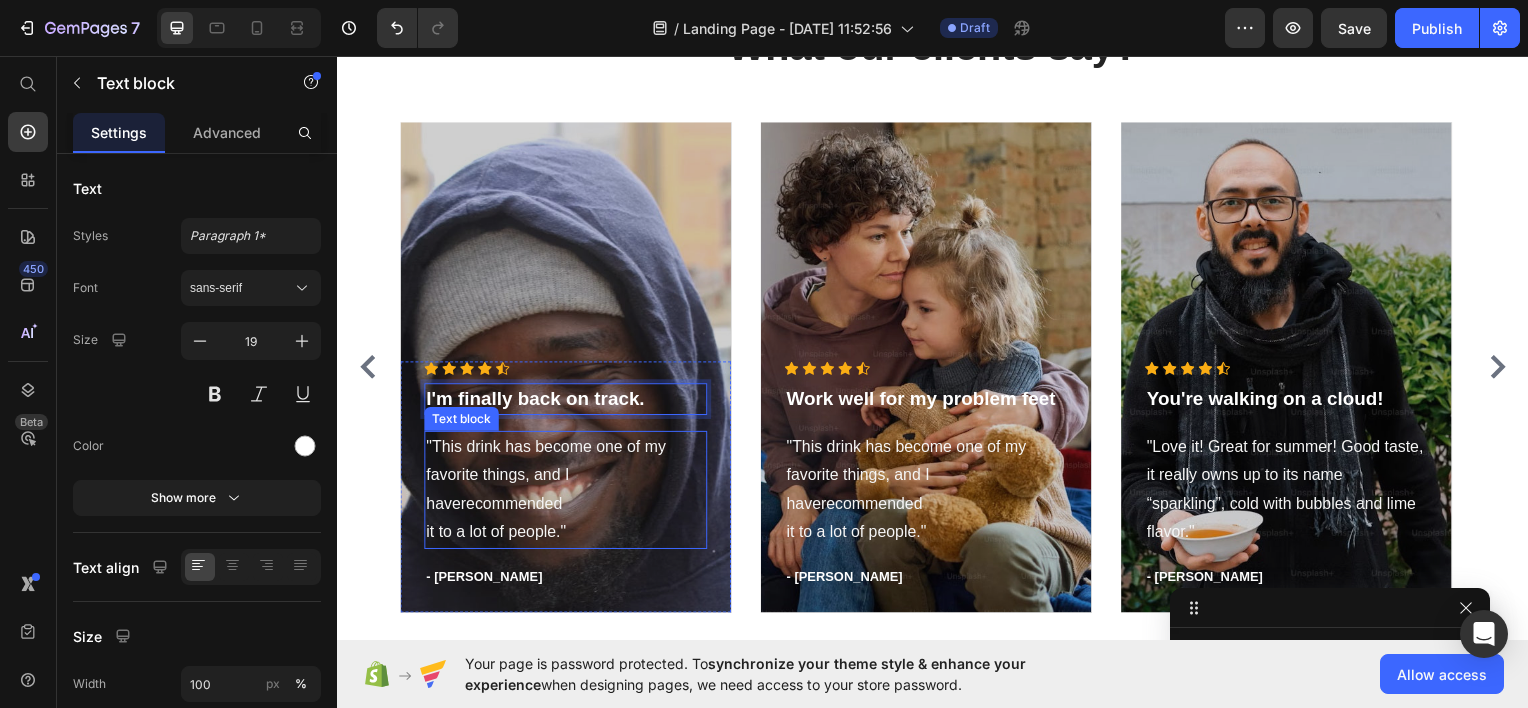click on ""This drink has become one of my  favorite things, and I haverecommended it to a lot of people."" at bounding box center [566, 491] 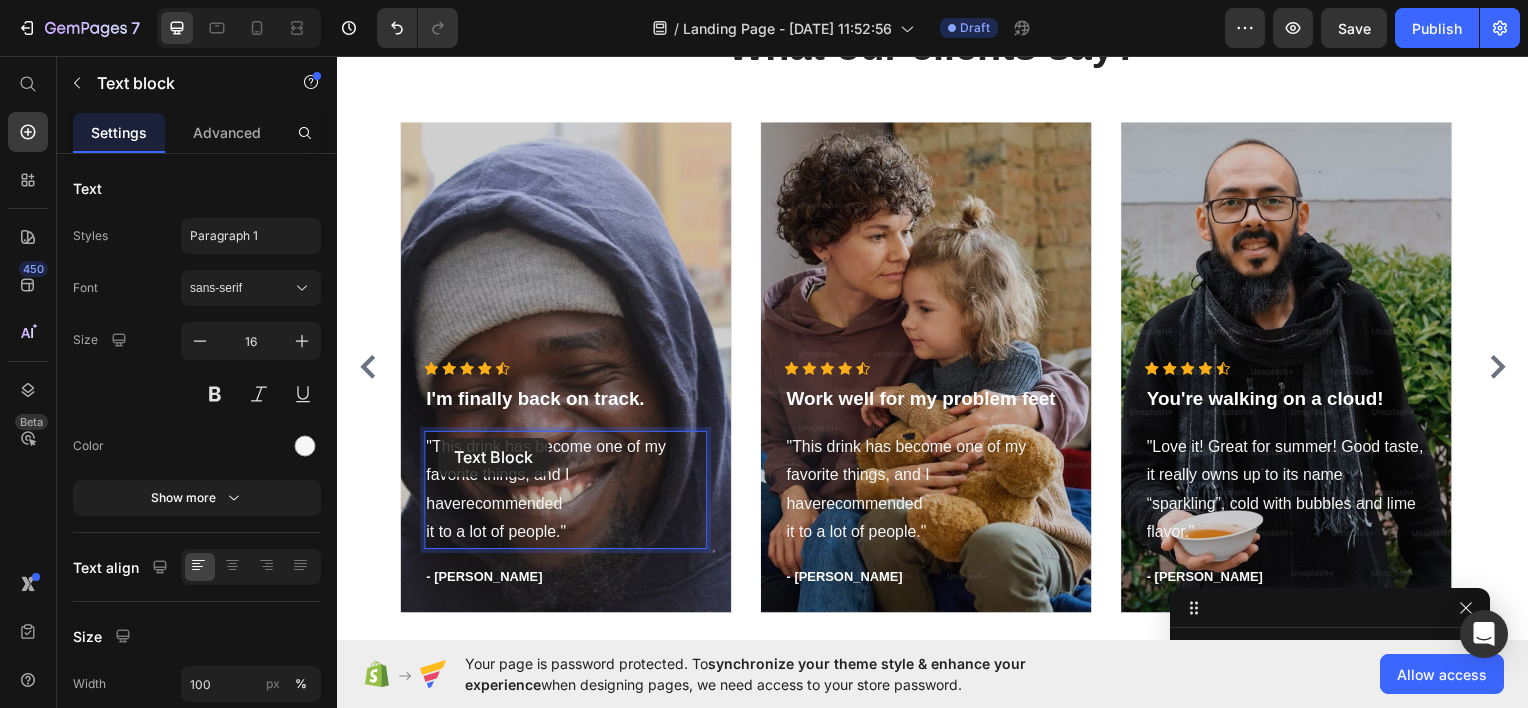 scroll, scrollTop: 2304, scrollLeft: 0, axis: vertical 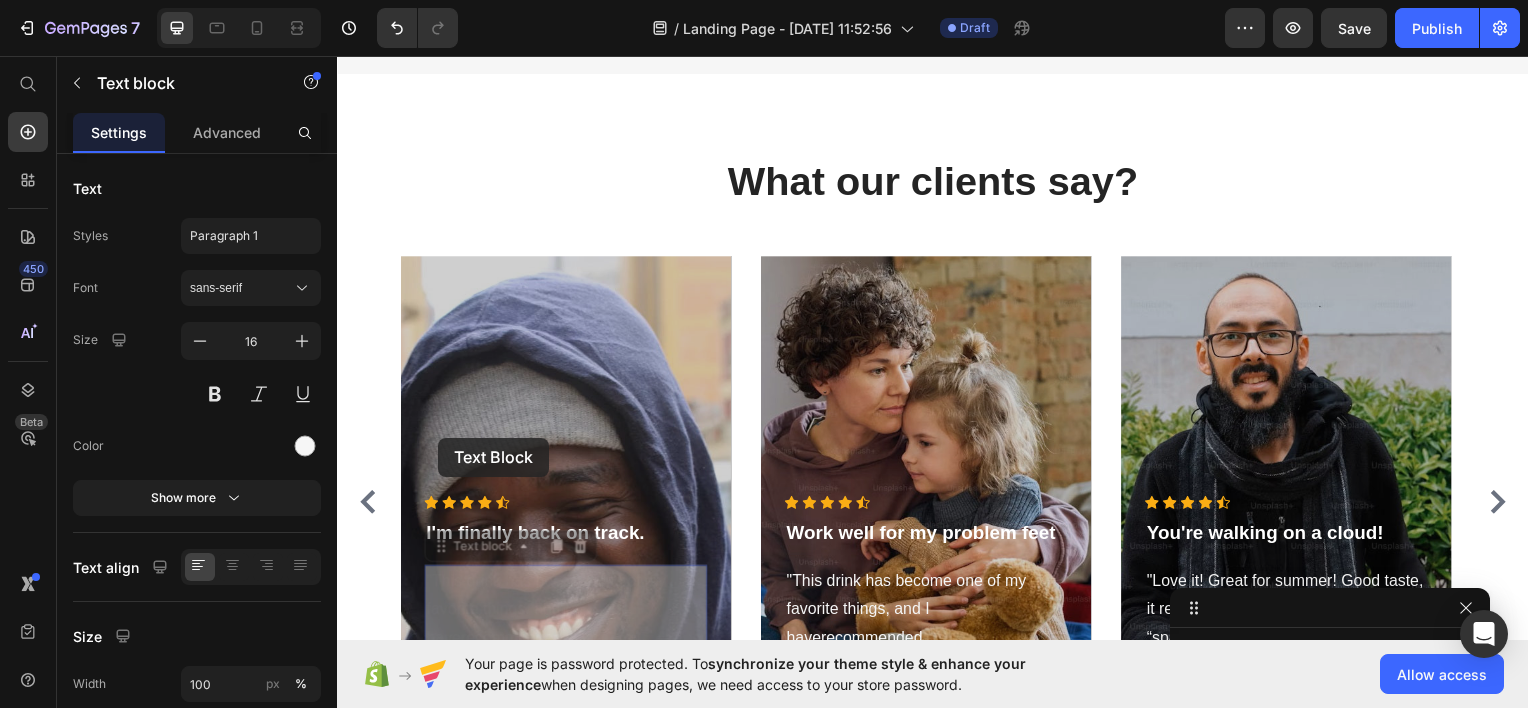 click on "Icon                Icon                Icon                Icon
Icon Icon List Hoz I'm finally back on track. Text block "This drink has become one of my  favorite things, and I haverecommended it to a lot of people." Text block   16 "This drink has become one of my  favorite things, and I haverecommended it to a lot of people." Text block   16 - Timothy A. Text block Row" at bounding box center (566, 504) 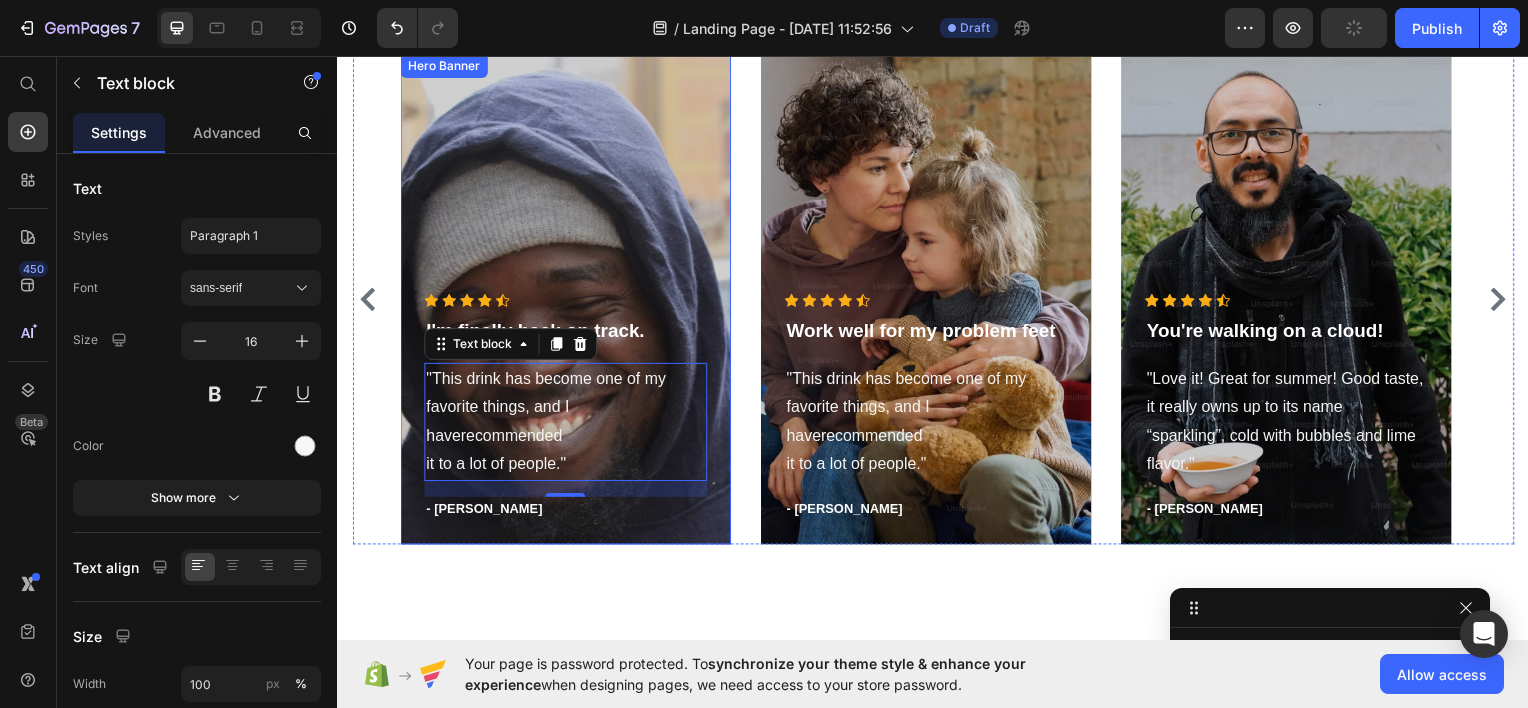 scroll, scrollTop: 2511, scrollLeft: 0, axis: vertical 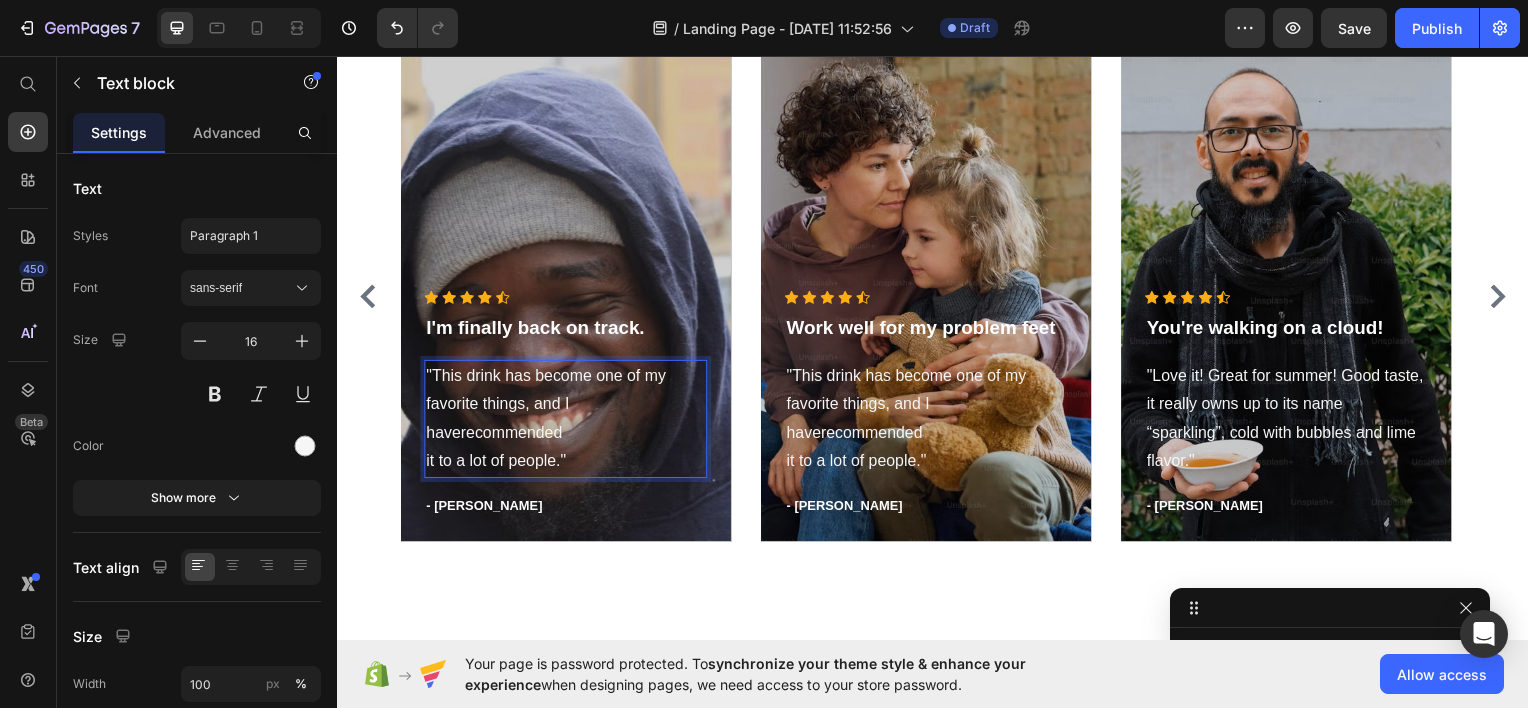click on ""This drink has become one of my  favorite things, and I haverecommended it to a lot of people."" at bounding box center (566, 420) 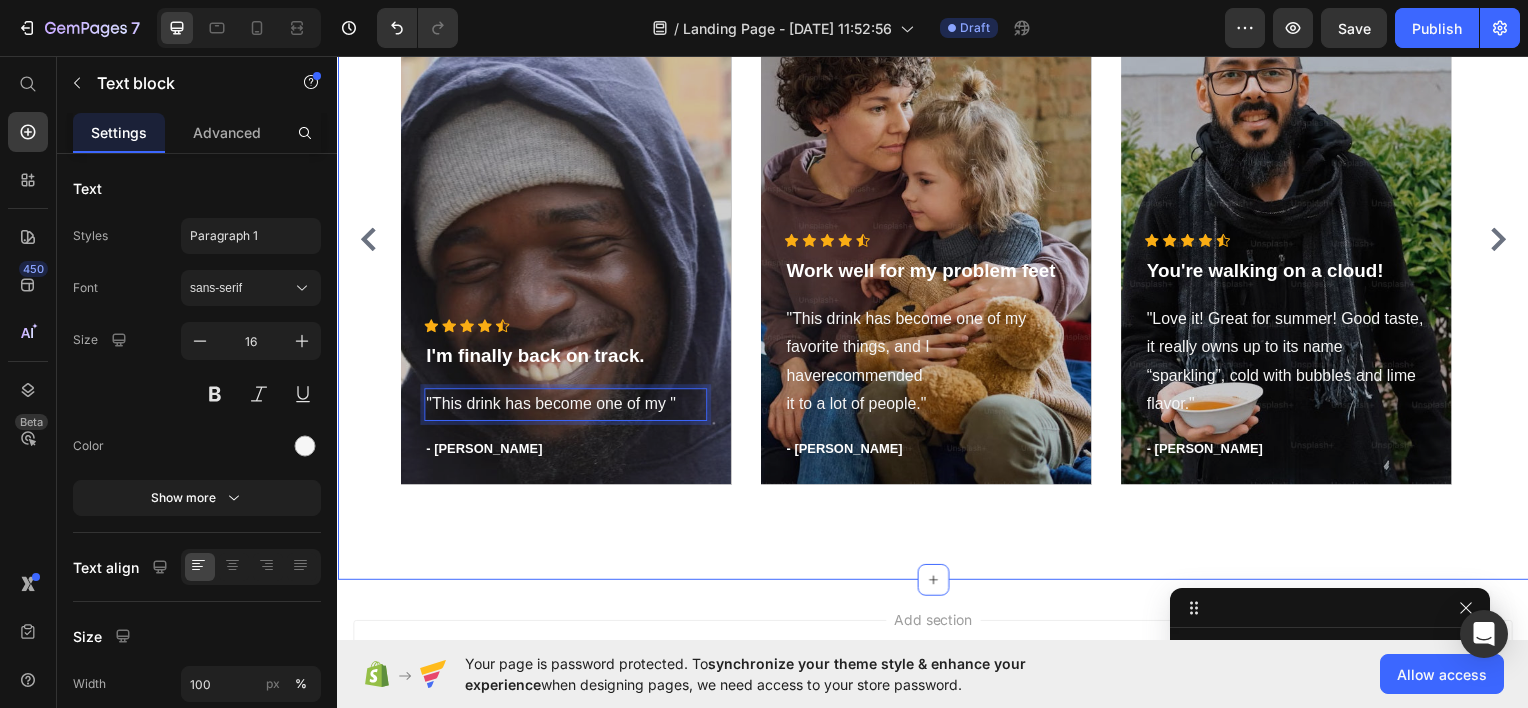 scroll, scrollTop: 2597, scrollLeft: 0, axis: vertical 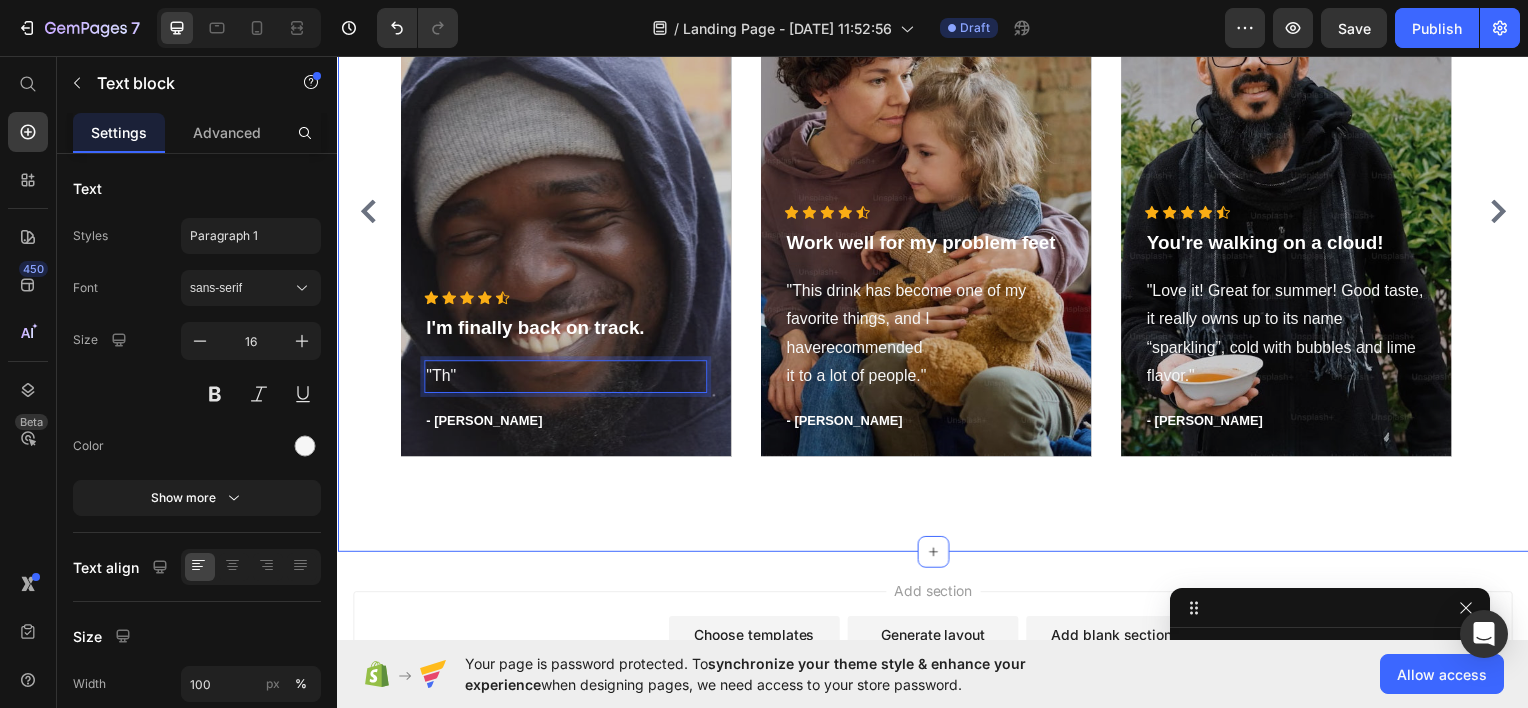 click on "Add section Choose templates inspired by CRO experts Generate layout from URL or image Add blank section then drag & drop elements" at bounding box center (937, 649) 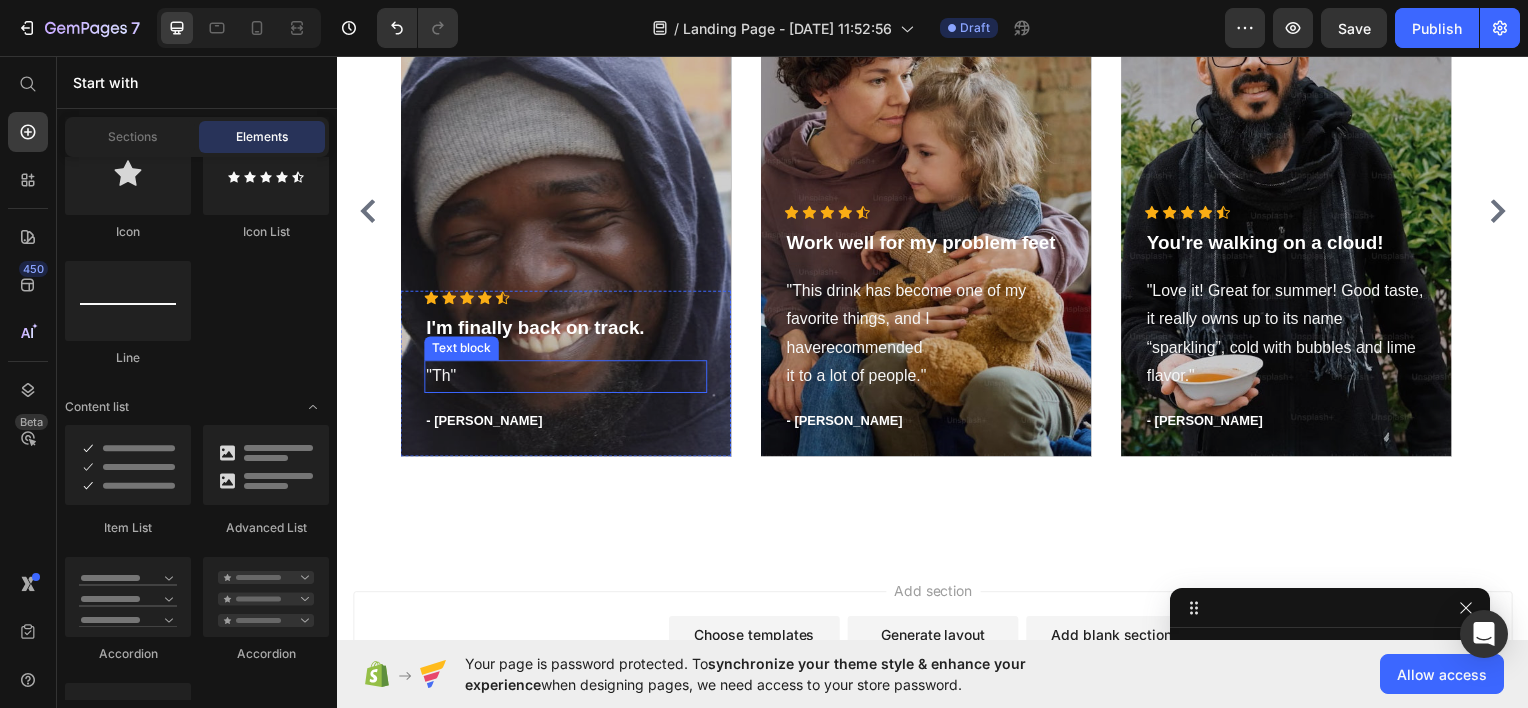 click on ""Th"" at bounding box center [566, 377] 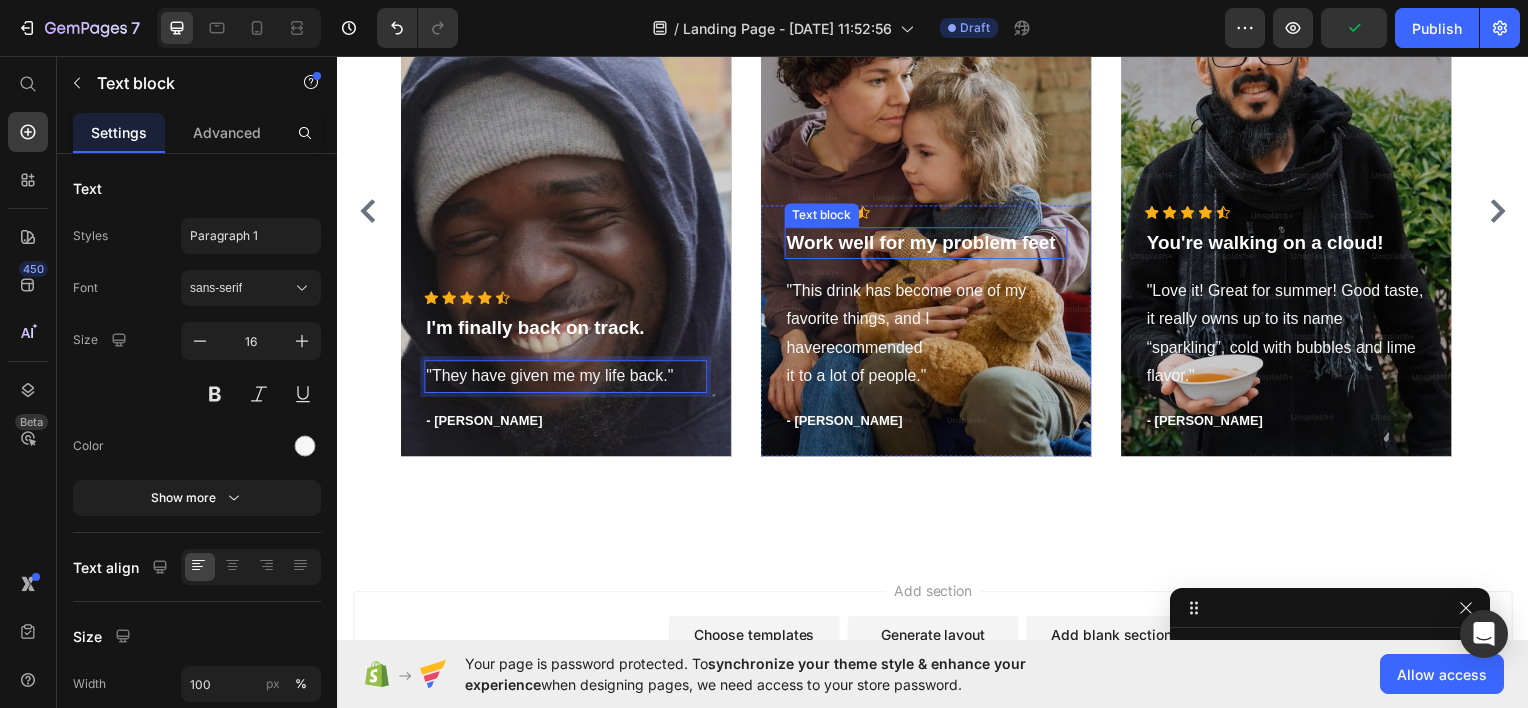 click on "Work well for my problem feet" at bounding box center [929, 243] 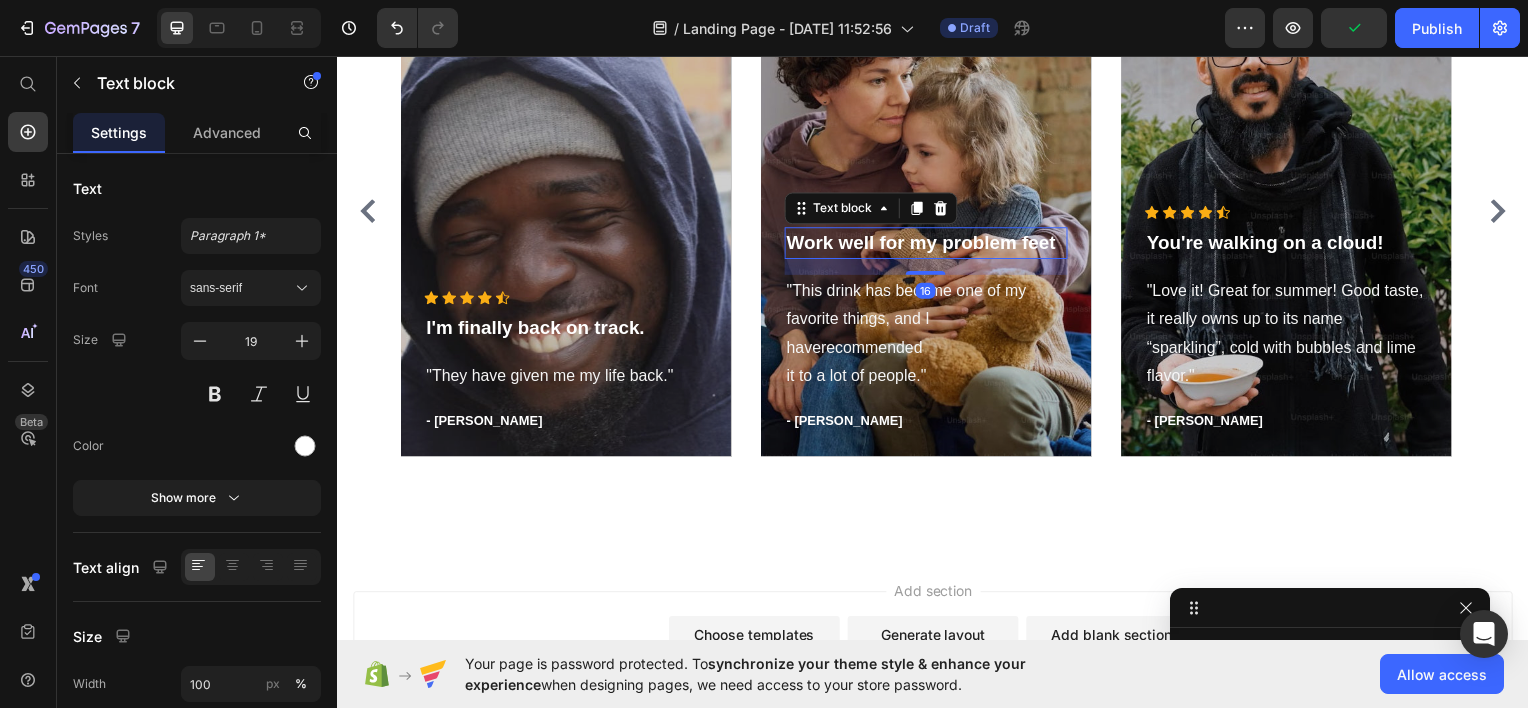 scroll, scrollTop: 2498, scrollLeft: 0, axis: vertical 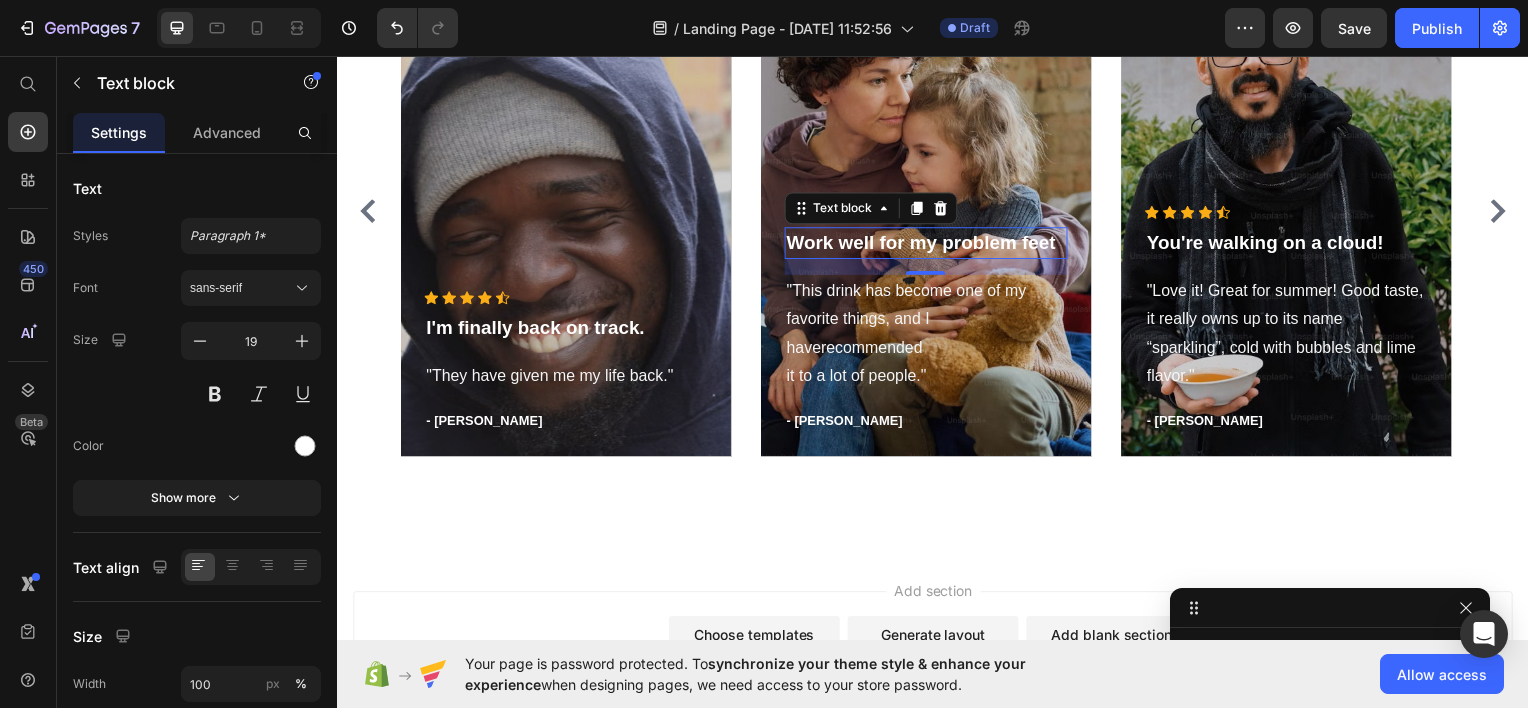 click on "Work well for my problem feet" at bounding box center [929, 243] 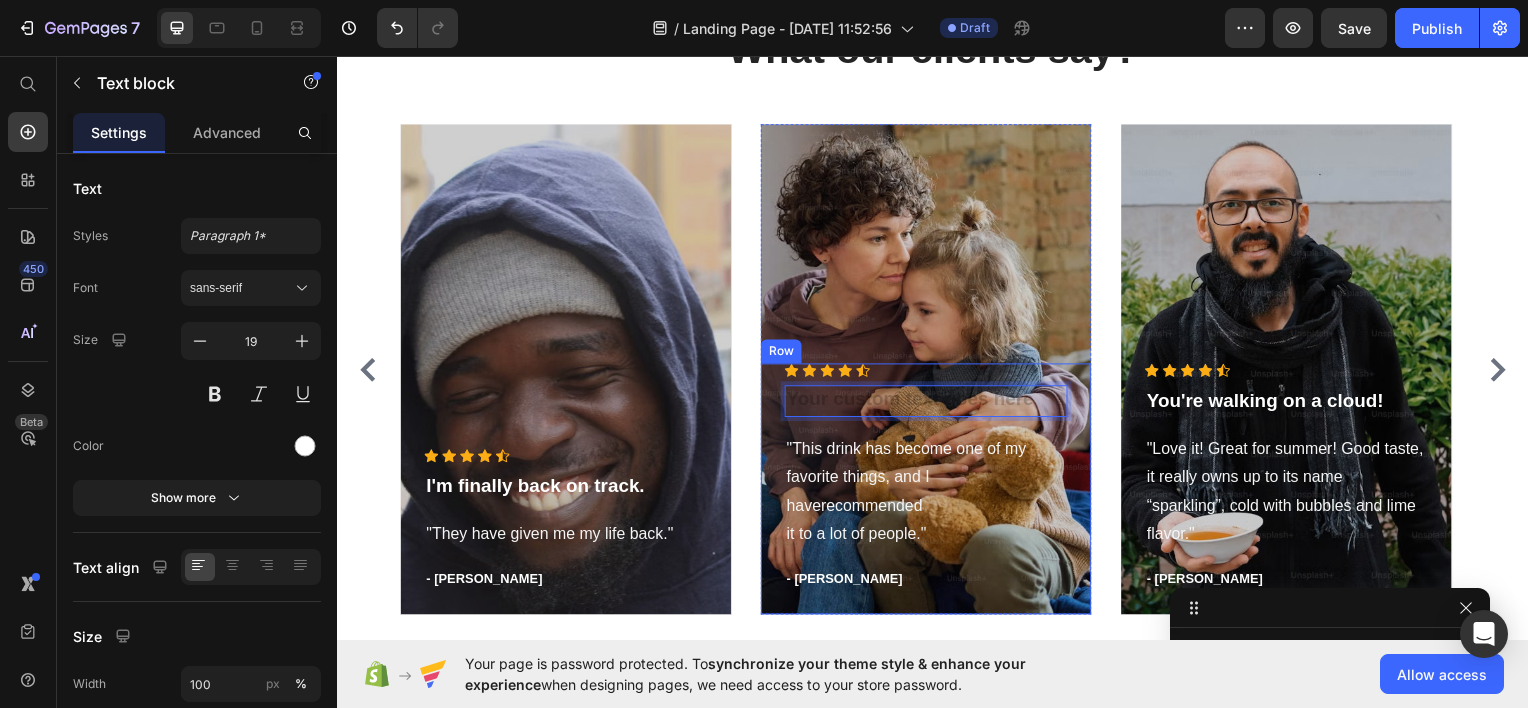 scroll, scrollTop: 2409, scrollLeft: 0, axis: vertical 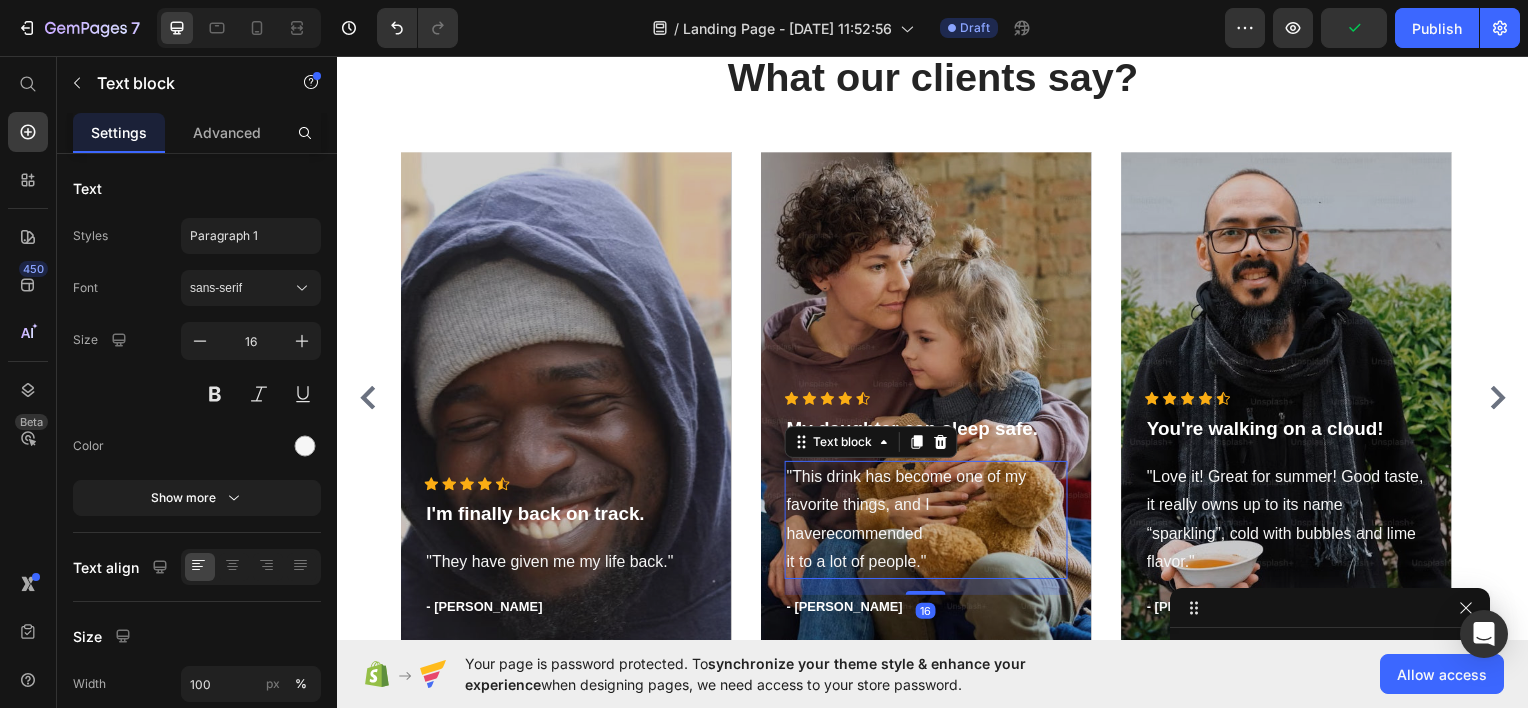 click on ""This drink has become one of my  favorite things, and I haverecommended it to a lot of people."" at bounding box center (929, 522) 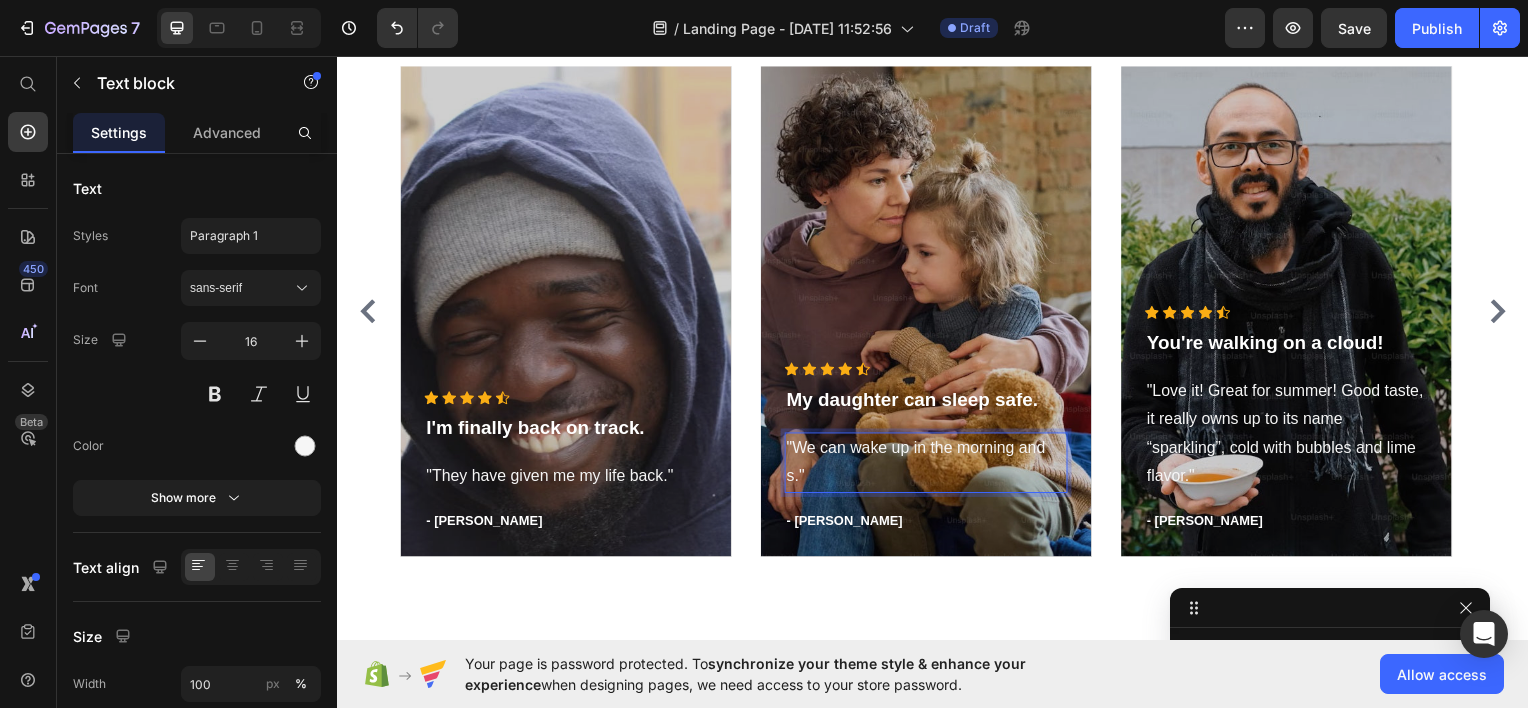 scroll, scrollTop: 2467, scrollLeft: 0, axis: vertical 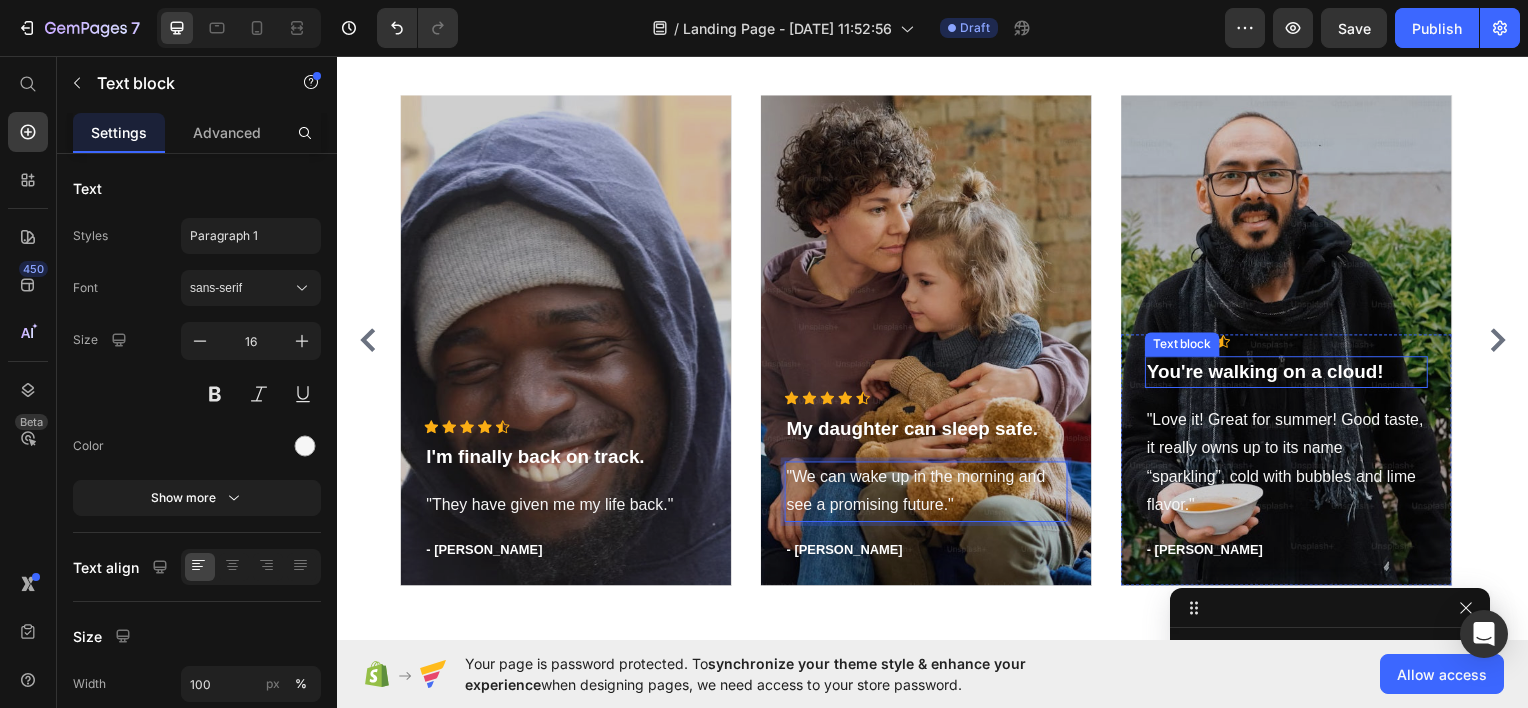 click on "You're walking on a cloud!" at bounding box center (1292, 373) 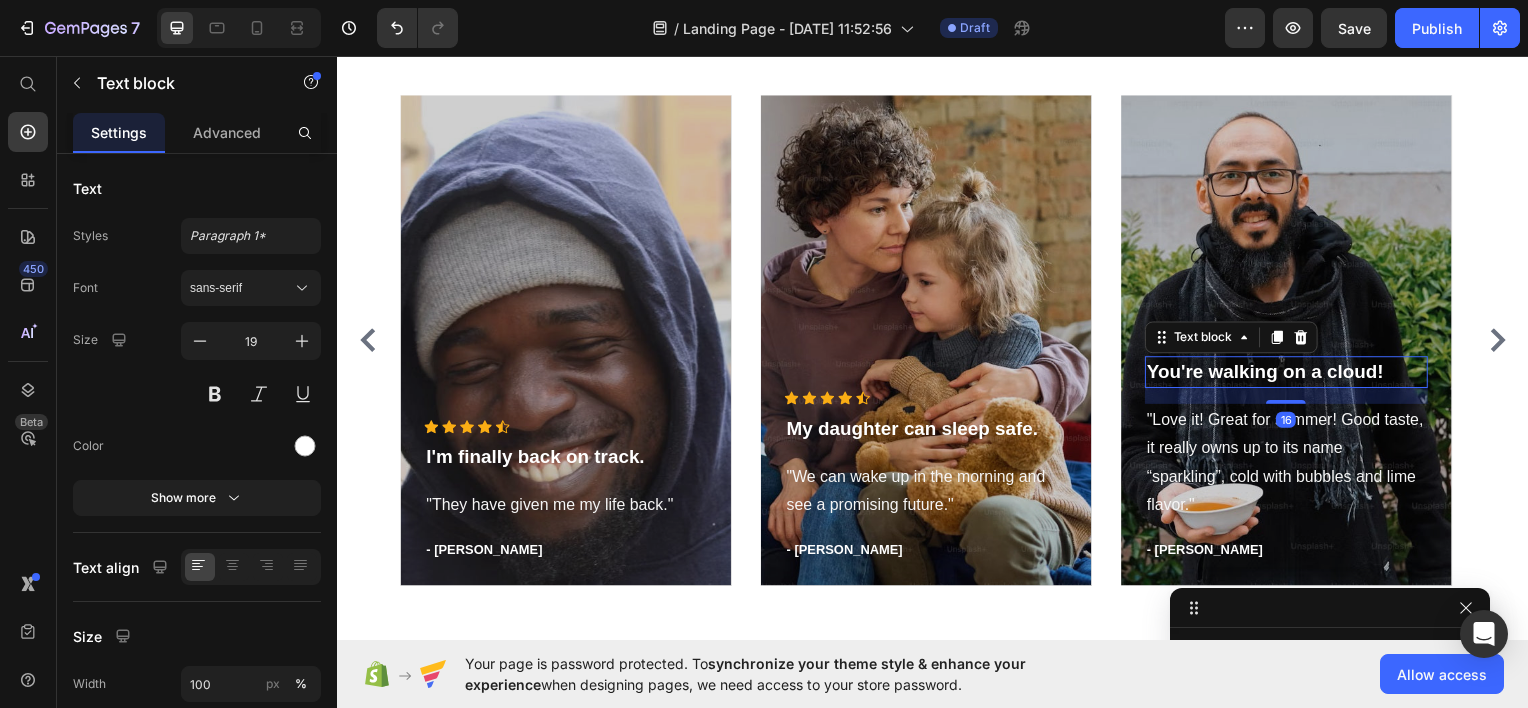 scroll, scrollTop: 3005, scrollLeft: 0, axis: vertical 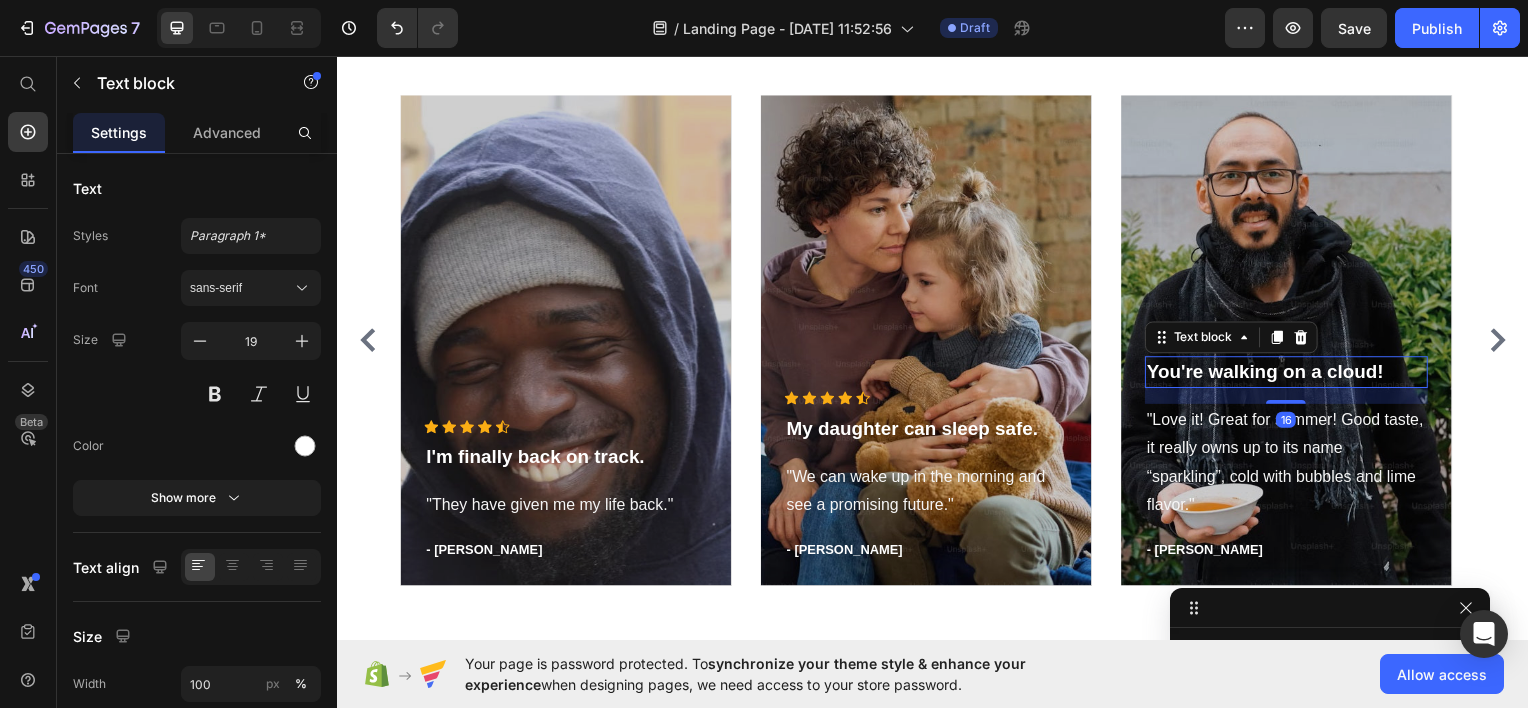 click on "You're walking on a cloud!" at bounding box center (1292, 373) 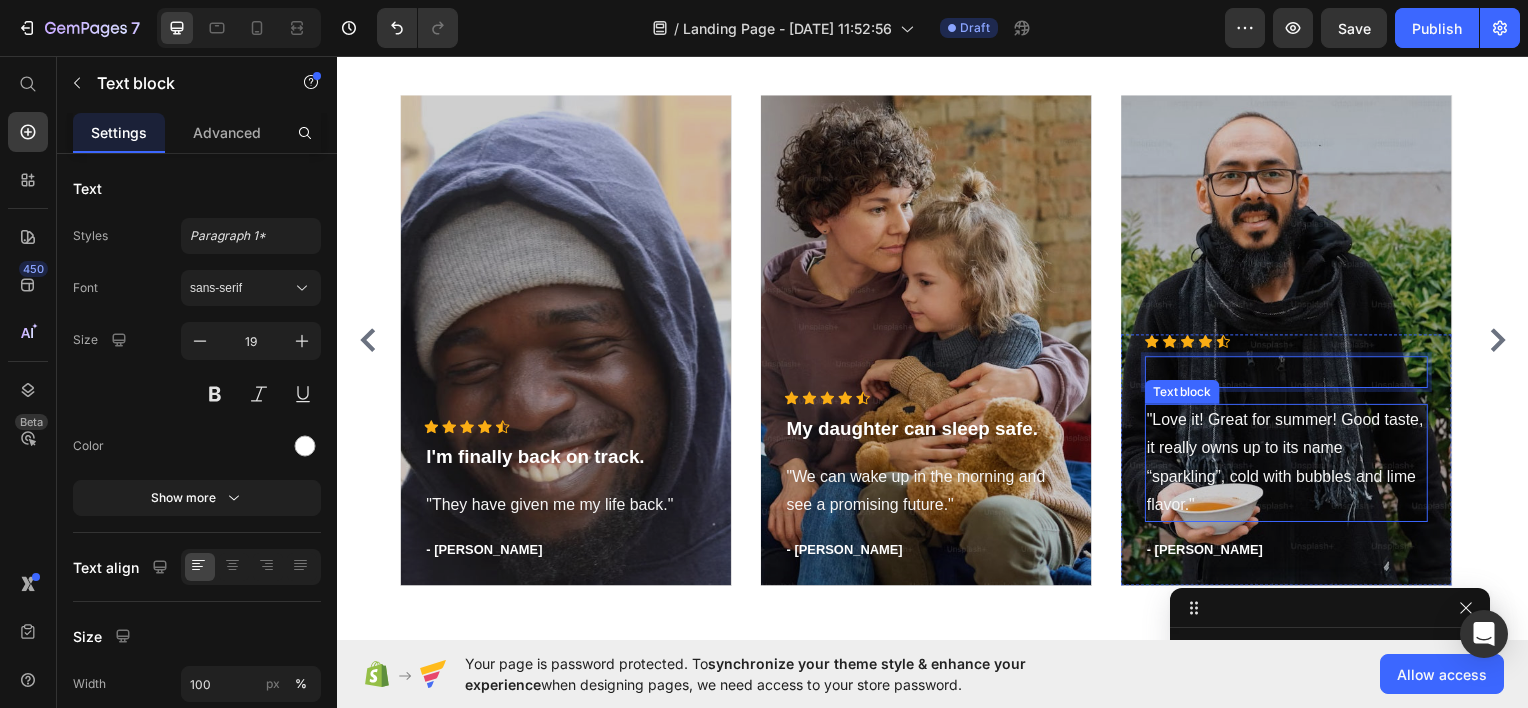 scroll, scrollTop: 2439, scrollLeft: 0, axis: vertical 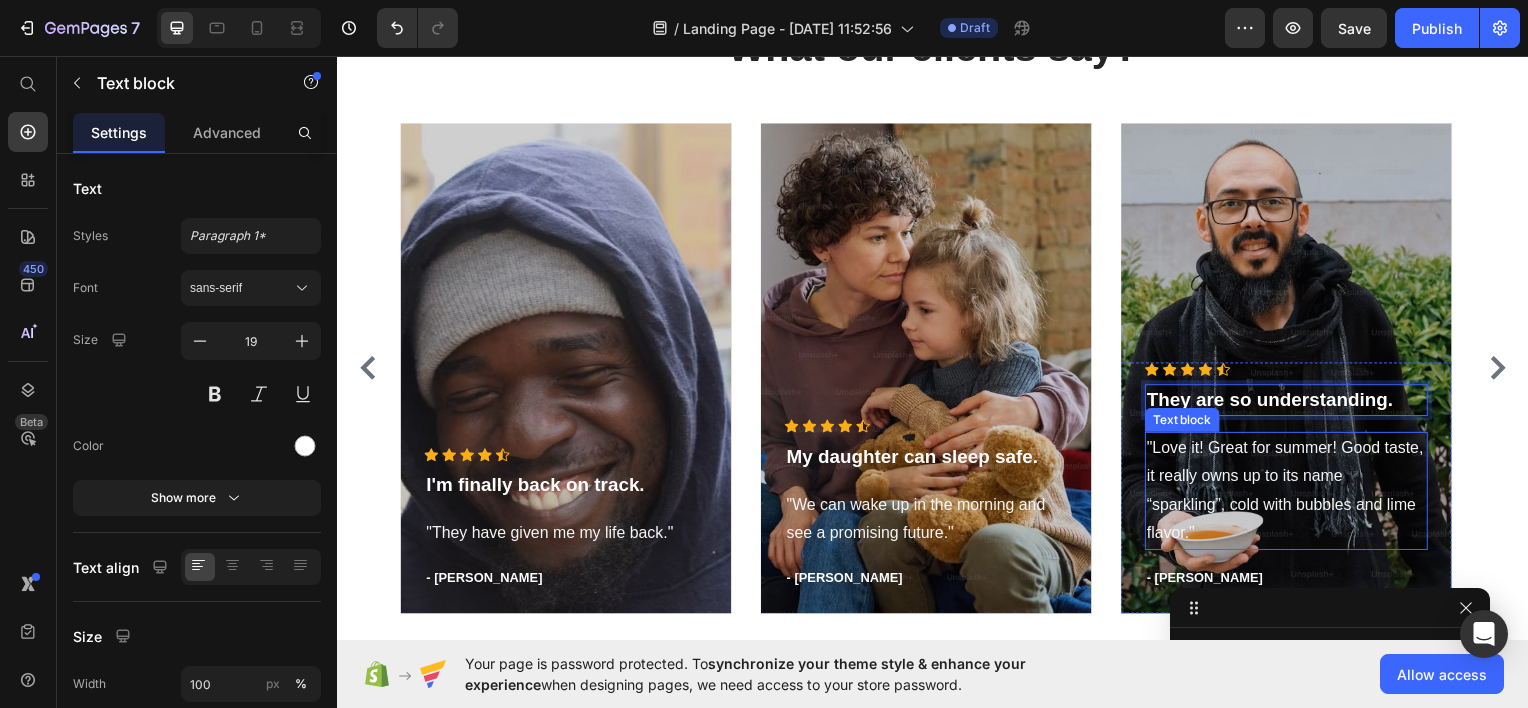 click on ""Love it! Great for summer! Good taste, it really owns up to its name “sparkling”, cold with bubbles and lime flavor."" at bounding box center (1292, 492) 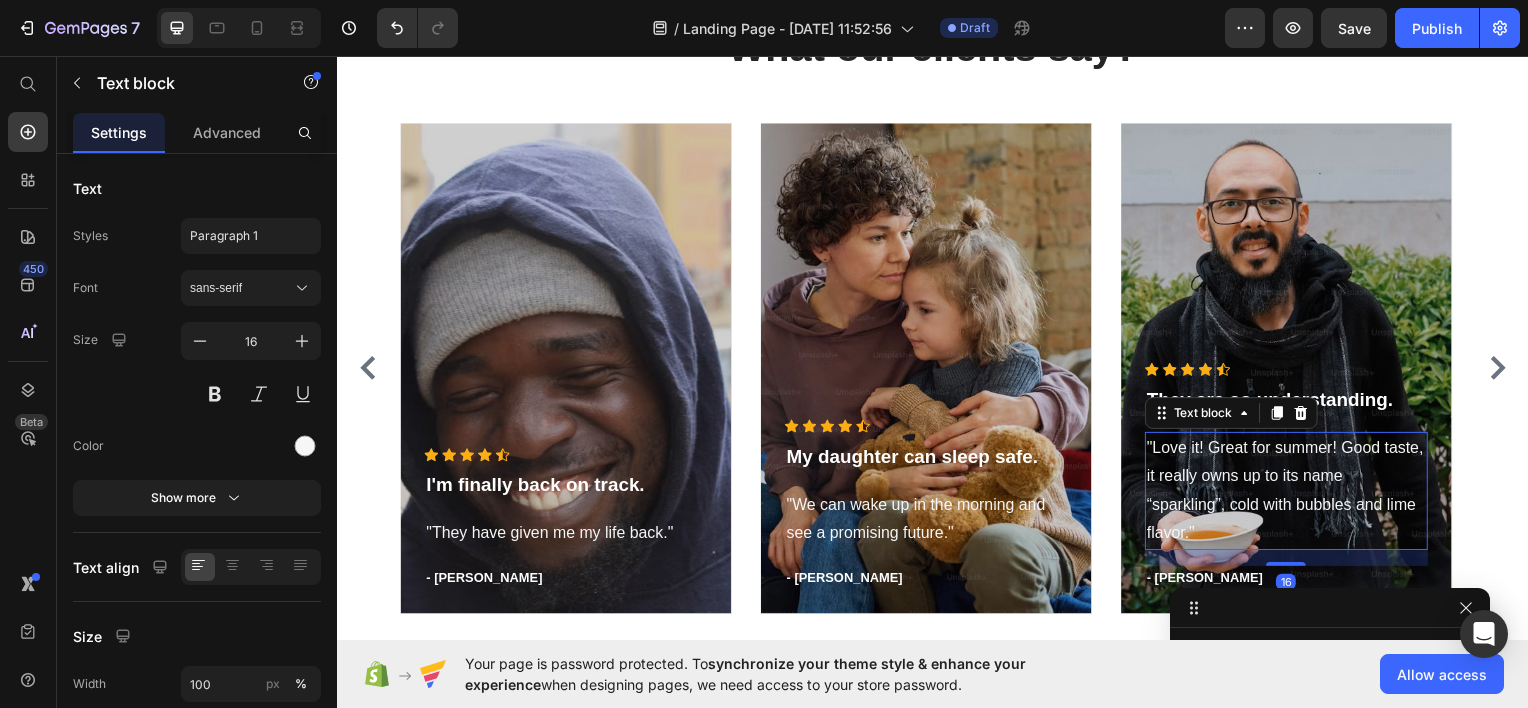 click on ""Love it! Great for summer! Good taste, it really owns up to its name “sparkling”, cold with bubbles and lime flavor."" at bounding box center [1292, 492] 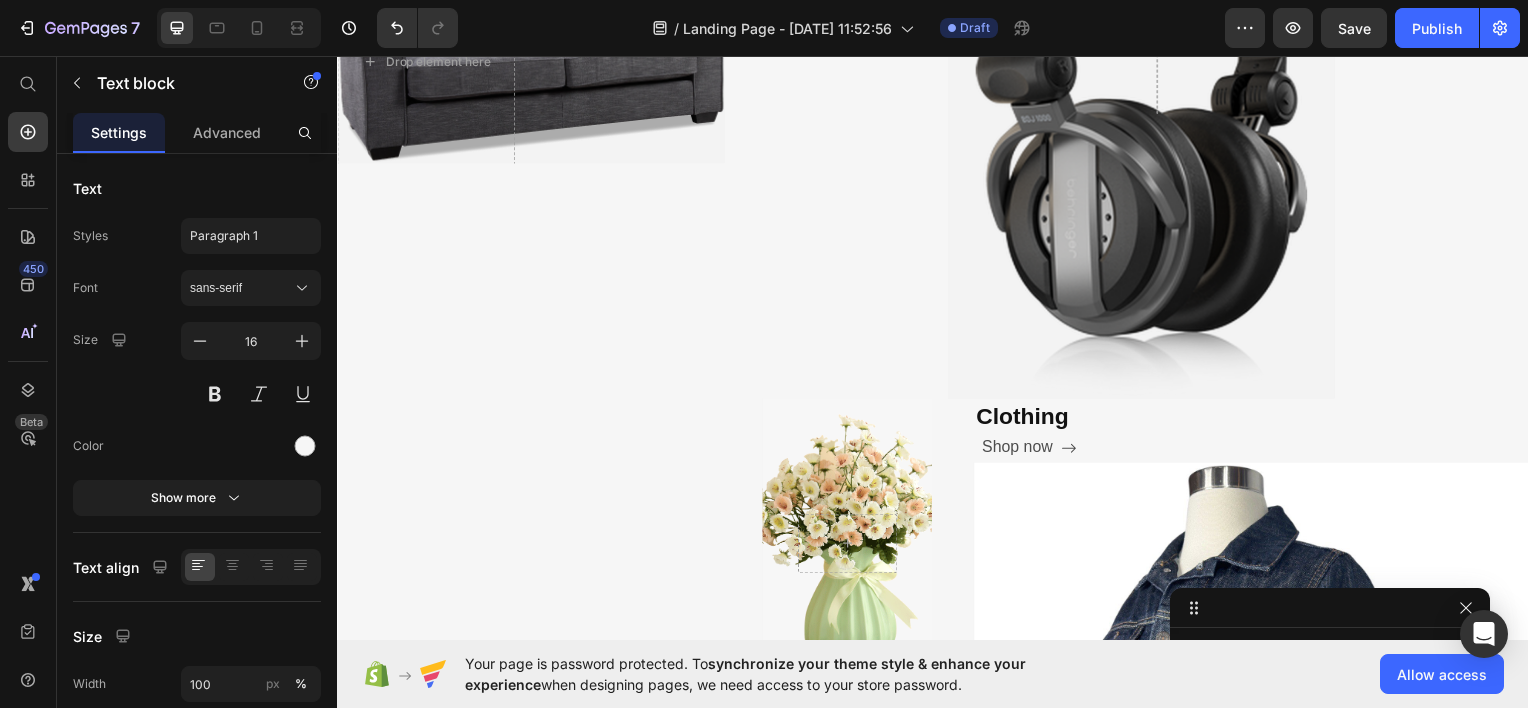 scroll, scrollTop: 1036, scrollLeft: 0, axis: vertical 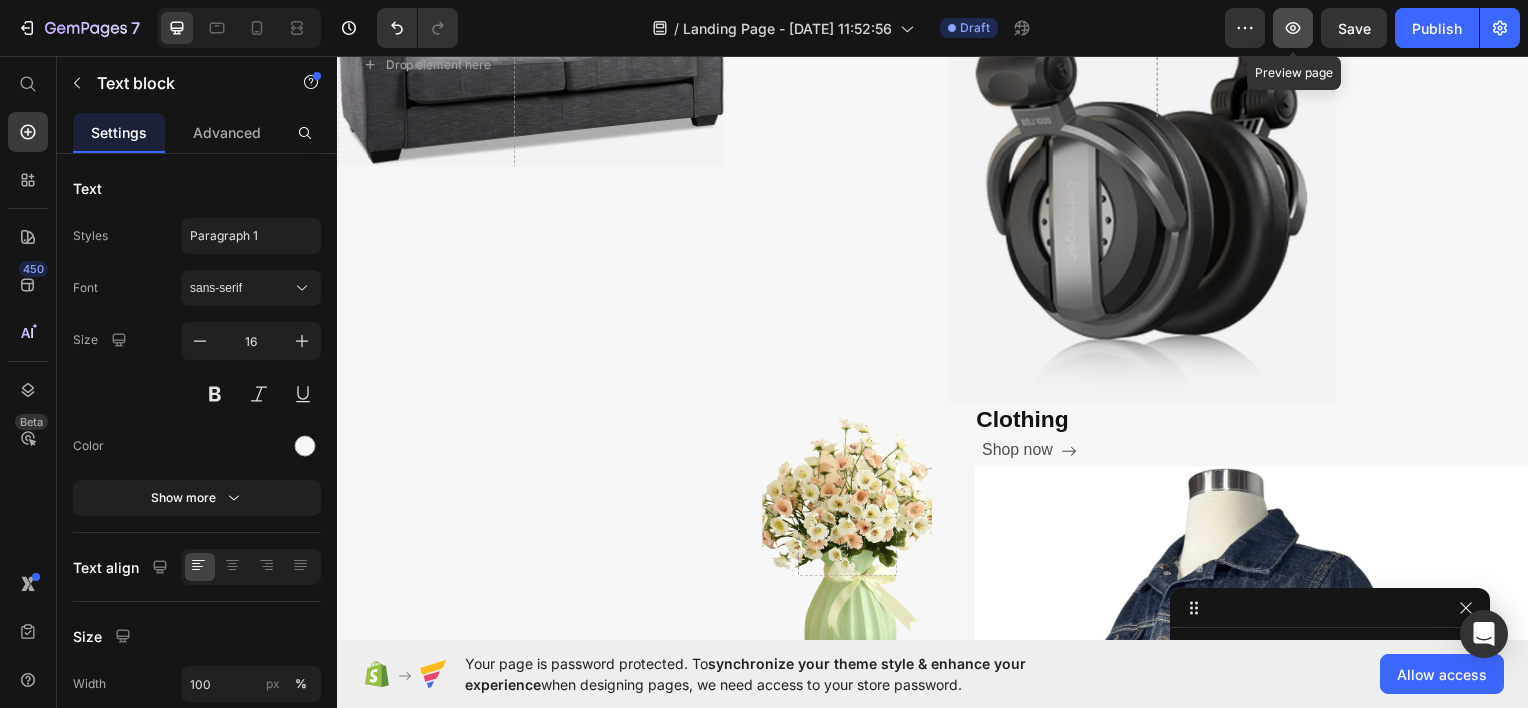 click 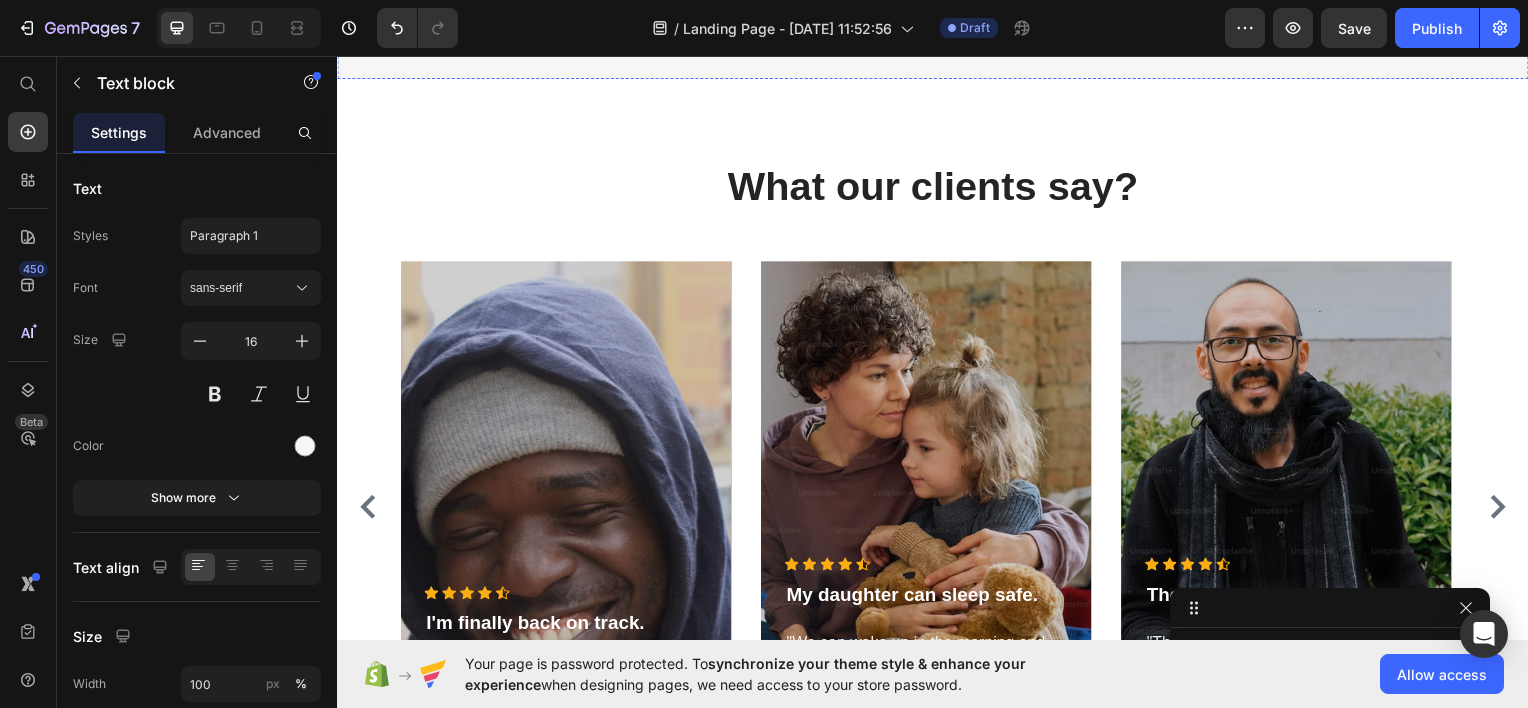 scroll, scrollTop: 2315, scrollLeft: 0, axis: vertical 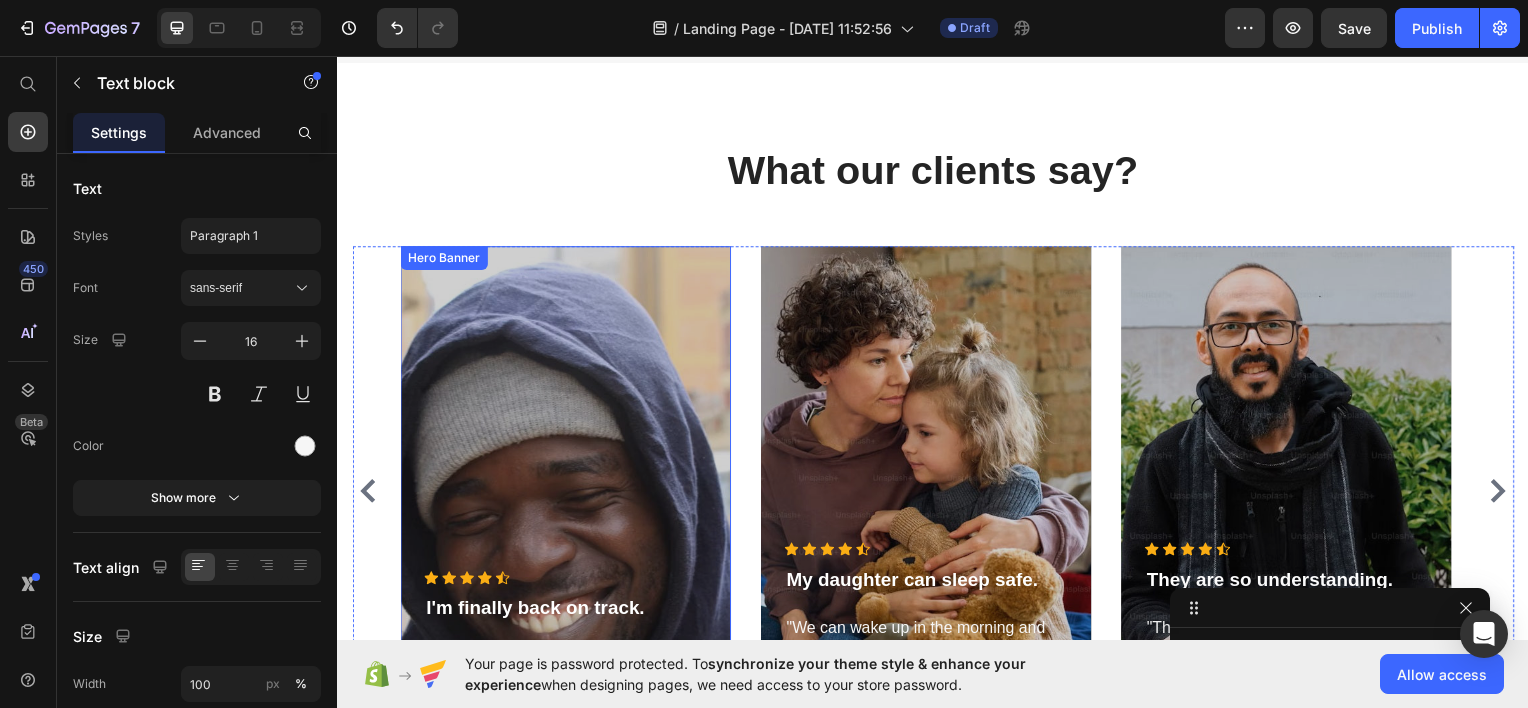 click at bounding box center (566, 493) 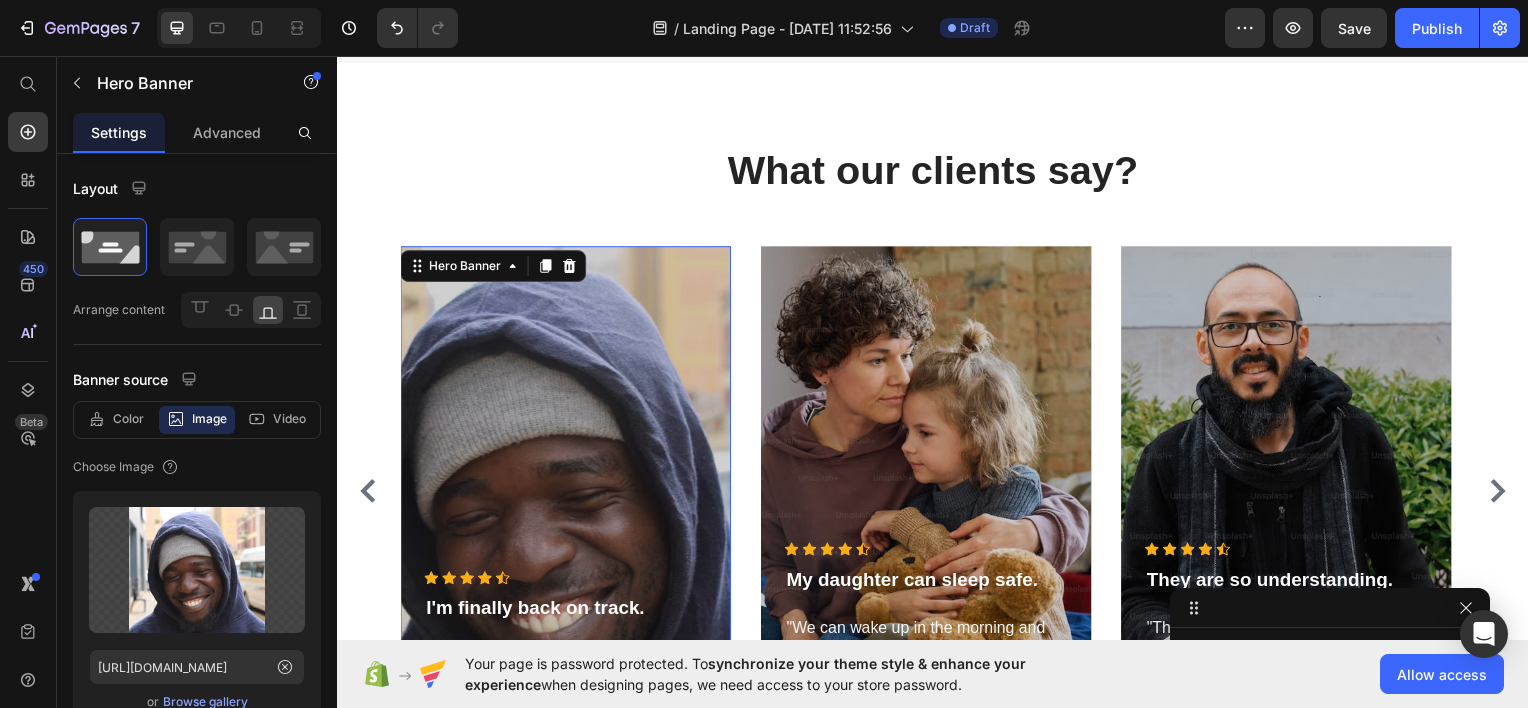 scroll, scrollTop: 1410, scrollLeft: 0, axis: vertical 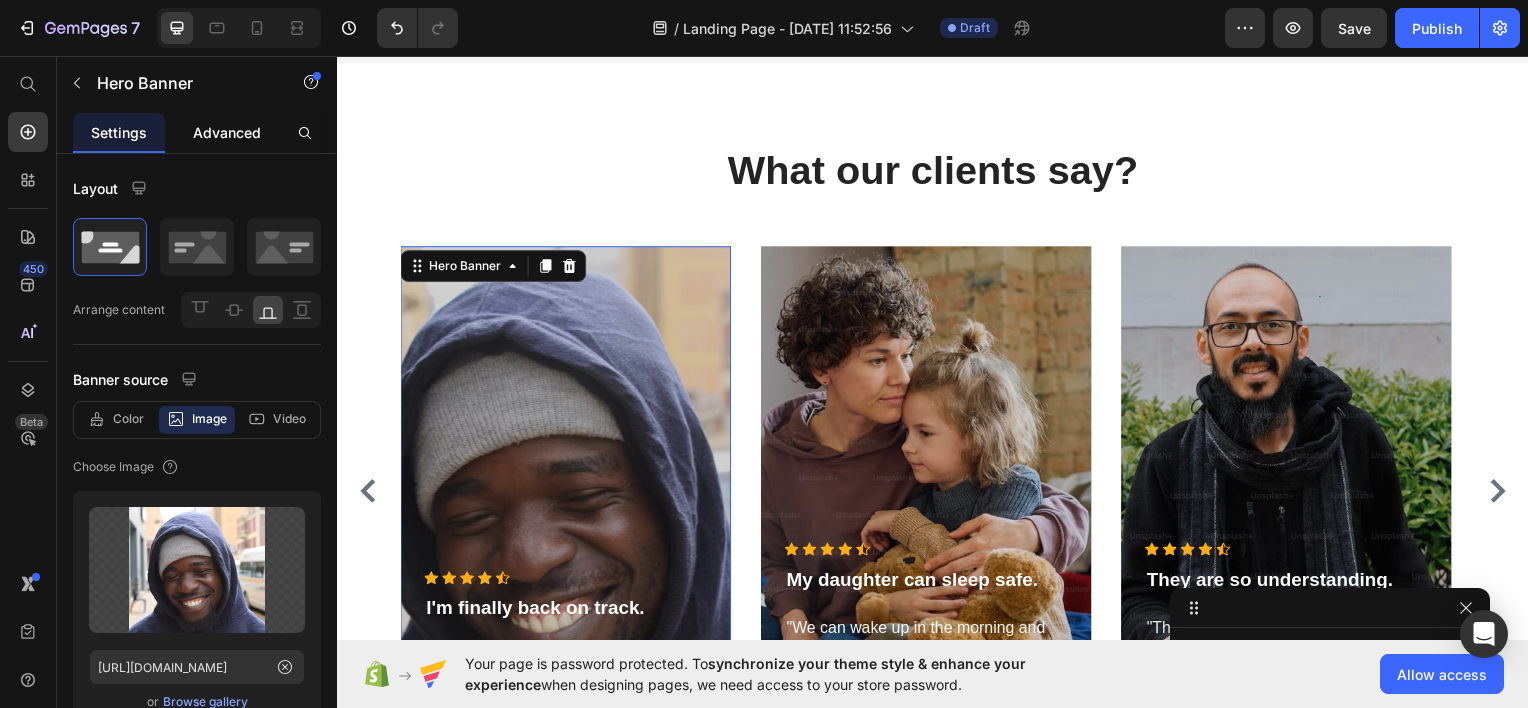 click on "Advanced" at bounding box center (227, 132) 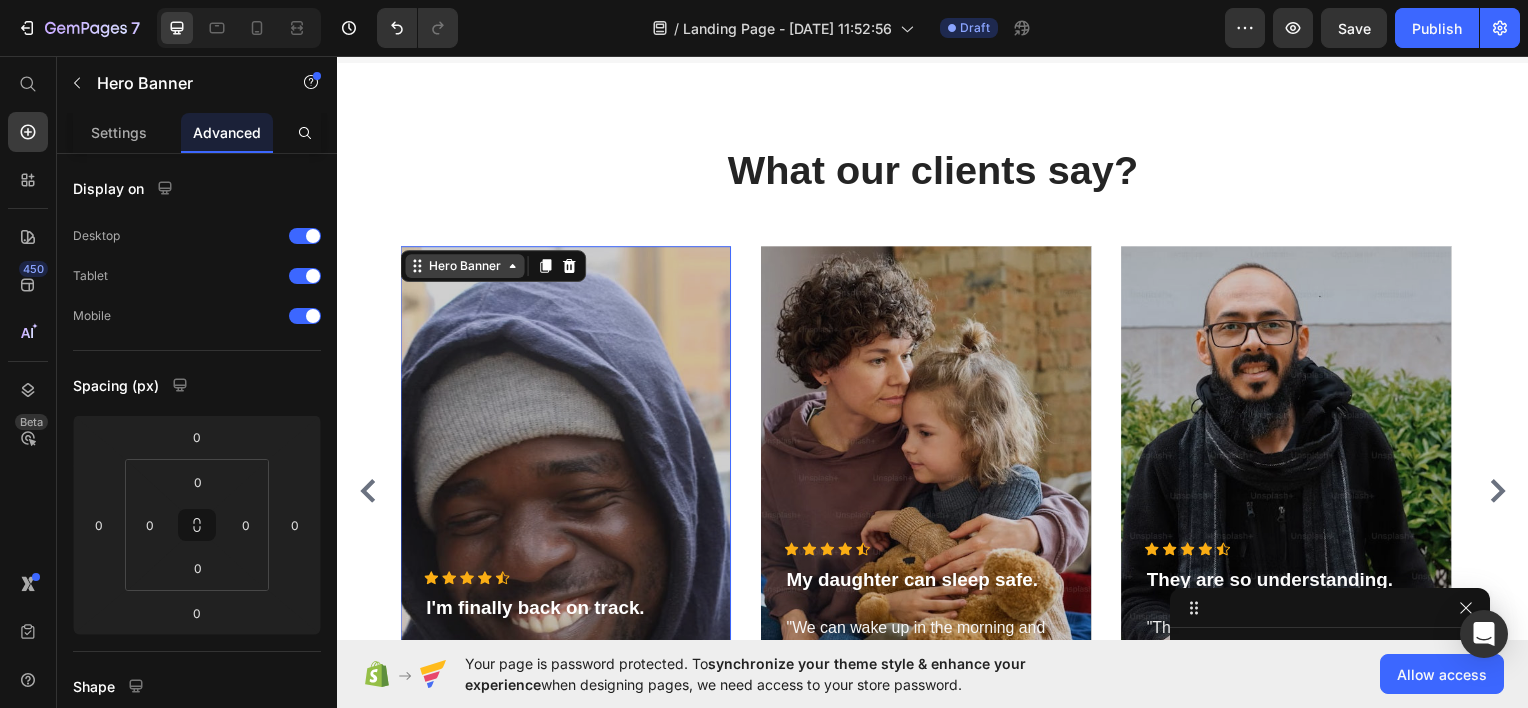 click 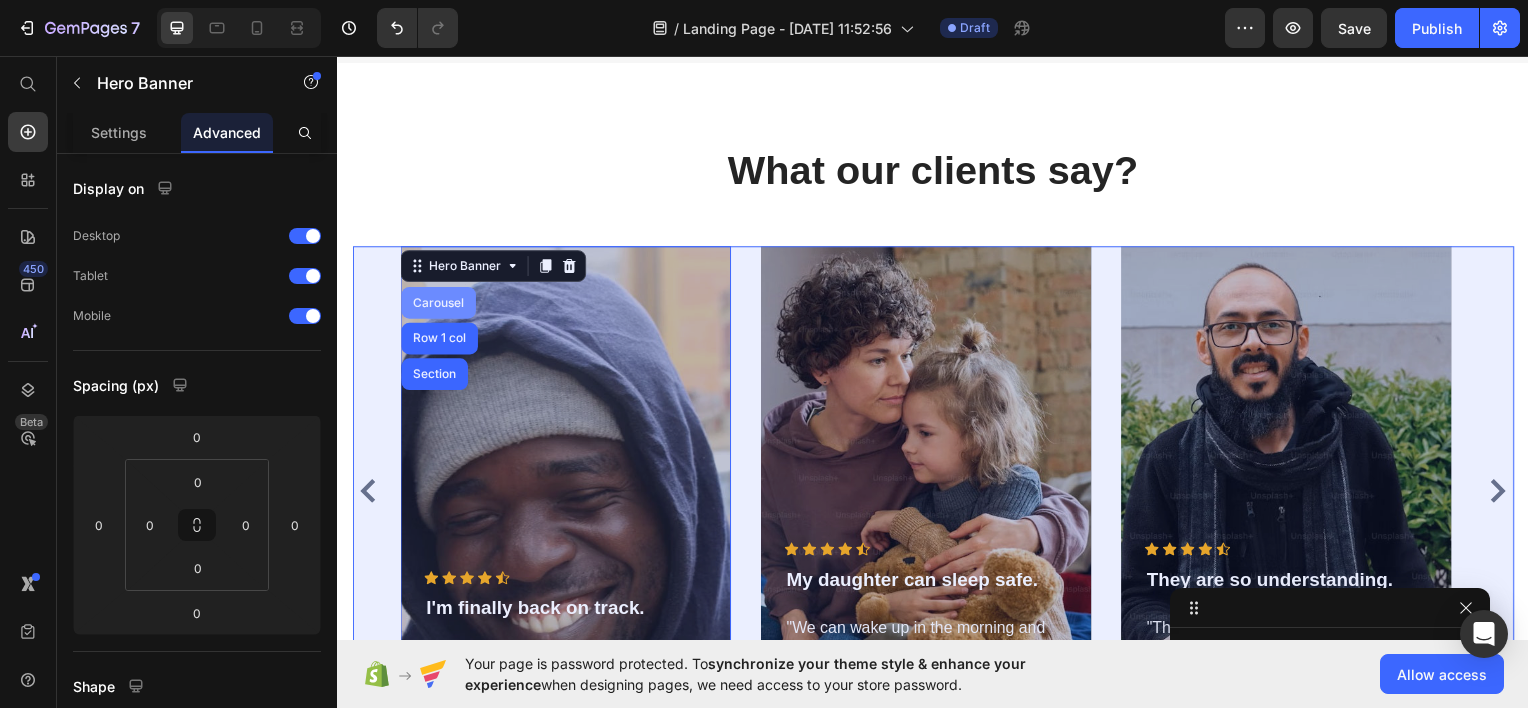 click on "Carousel" at bounding box center [438, 303] 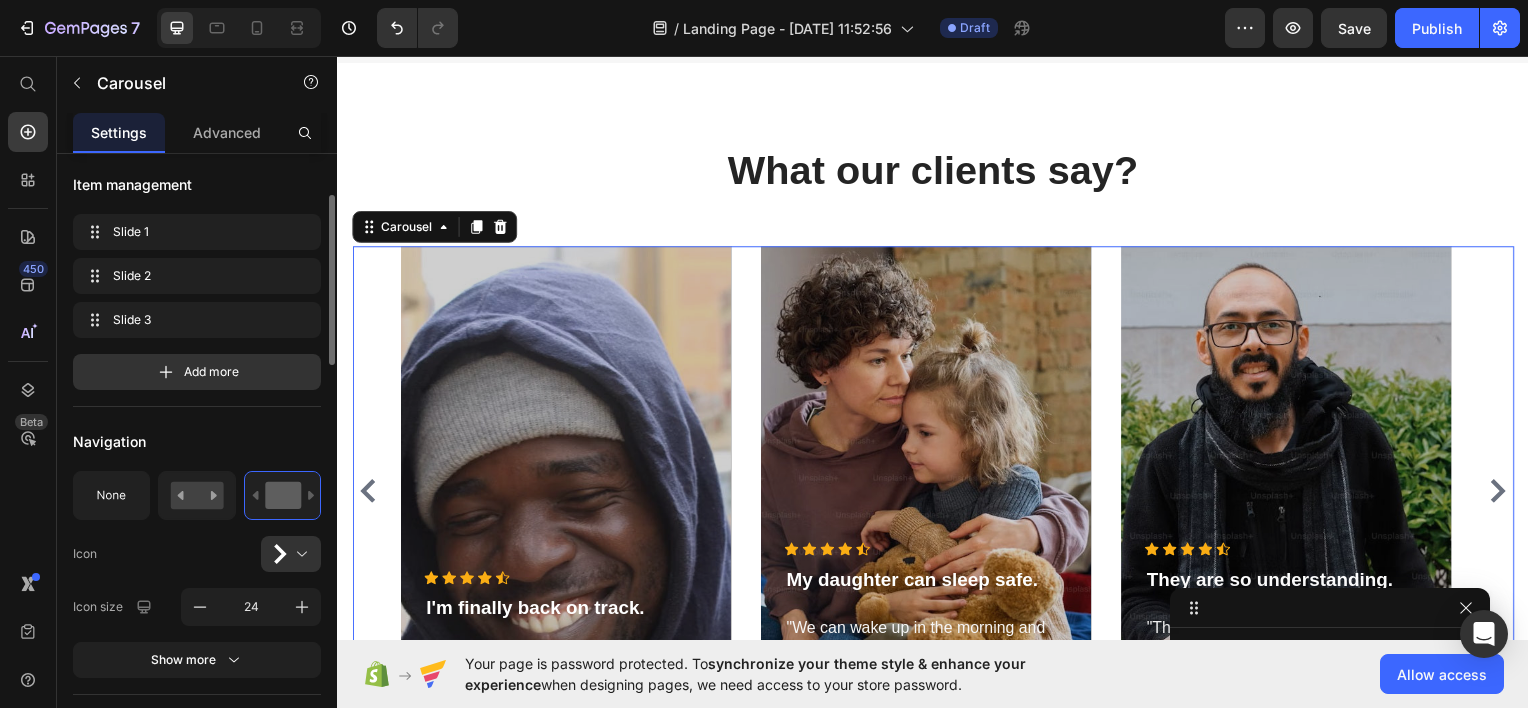 scroll, scrollTop: 307, scrollLeft: 0, axis: vertical 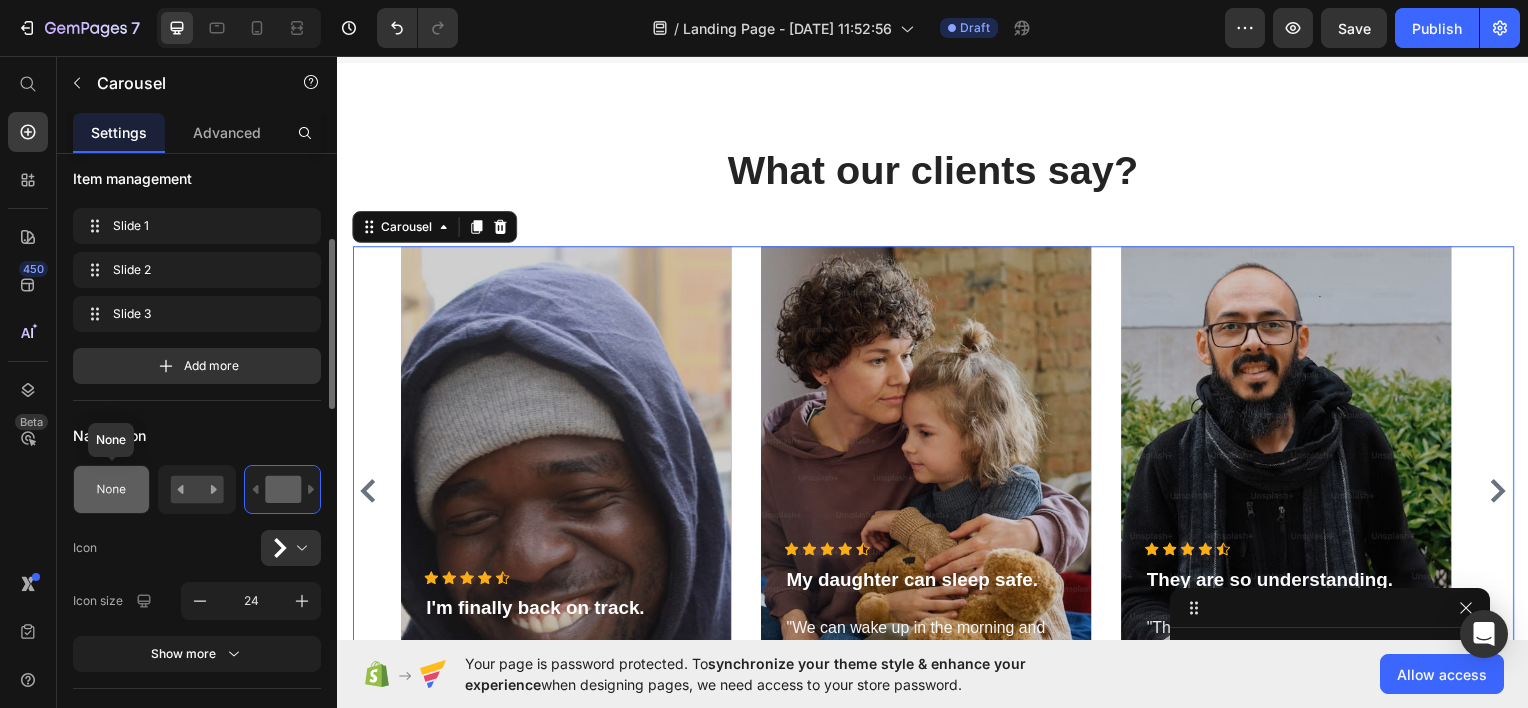 click 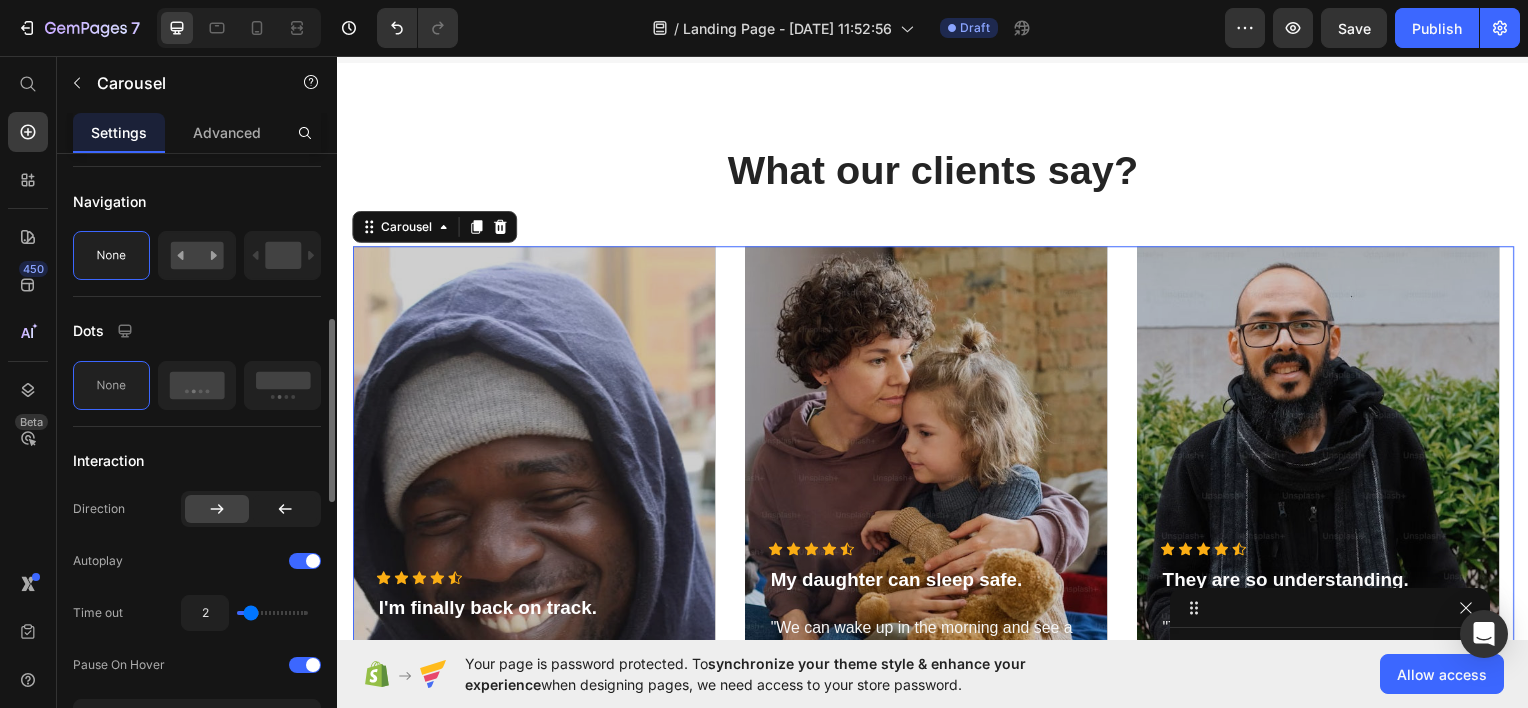 scroll, scrollTop: 543, scrollLeft: 0, axis: vertical 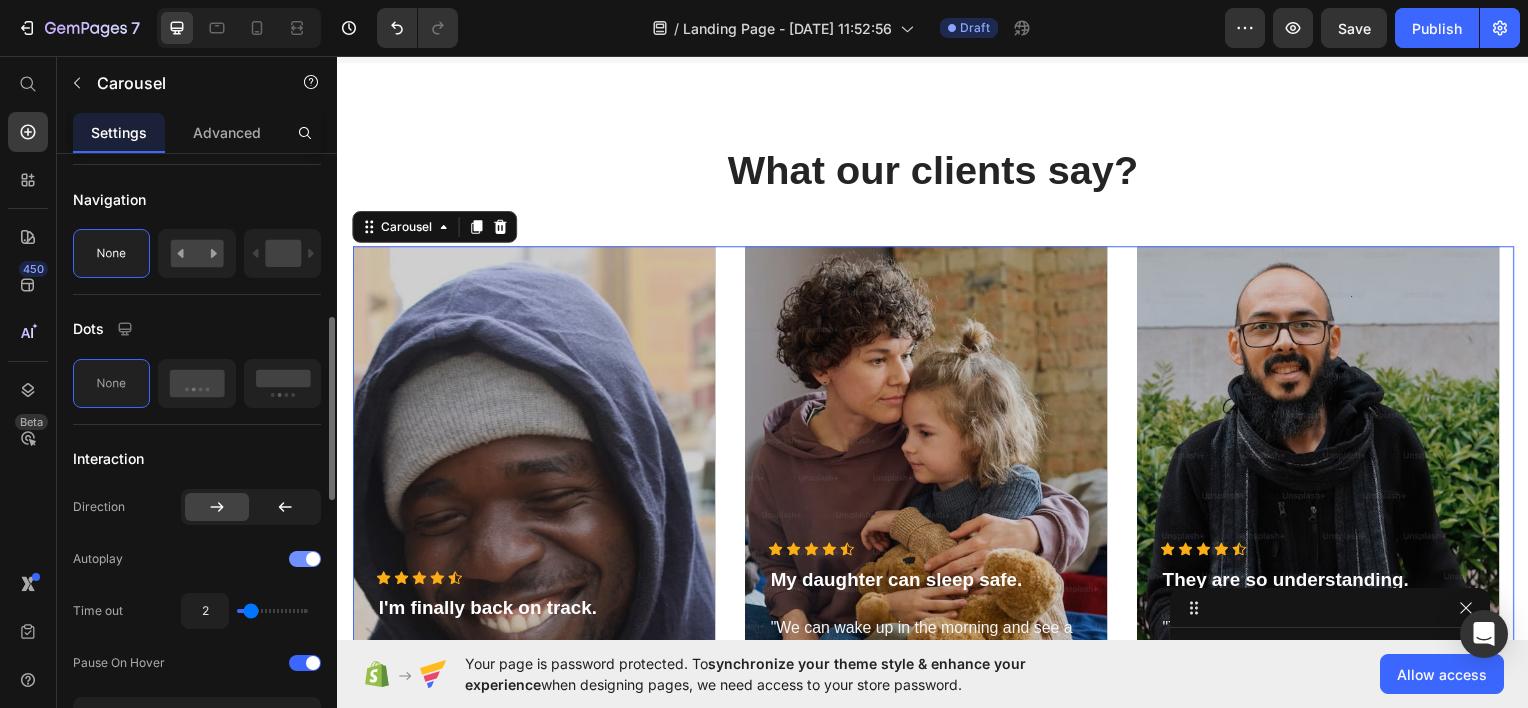 click at bounding box center [305, 559] 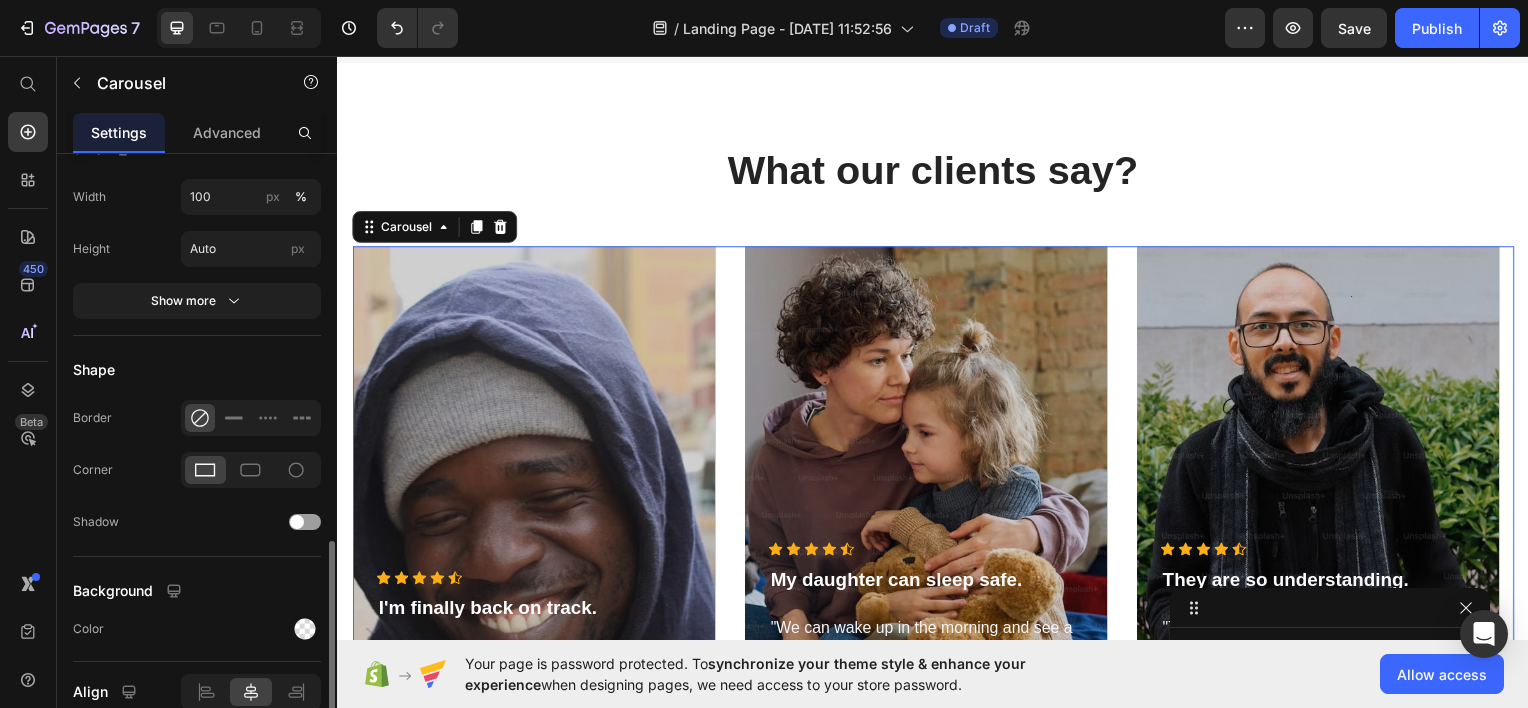 scroll, scrollTop: 1180, scrollLeft: 0, axis: vertical 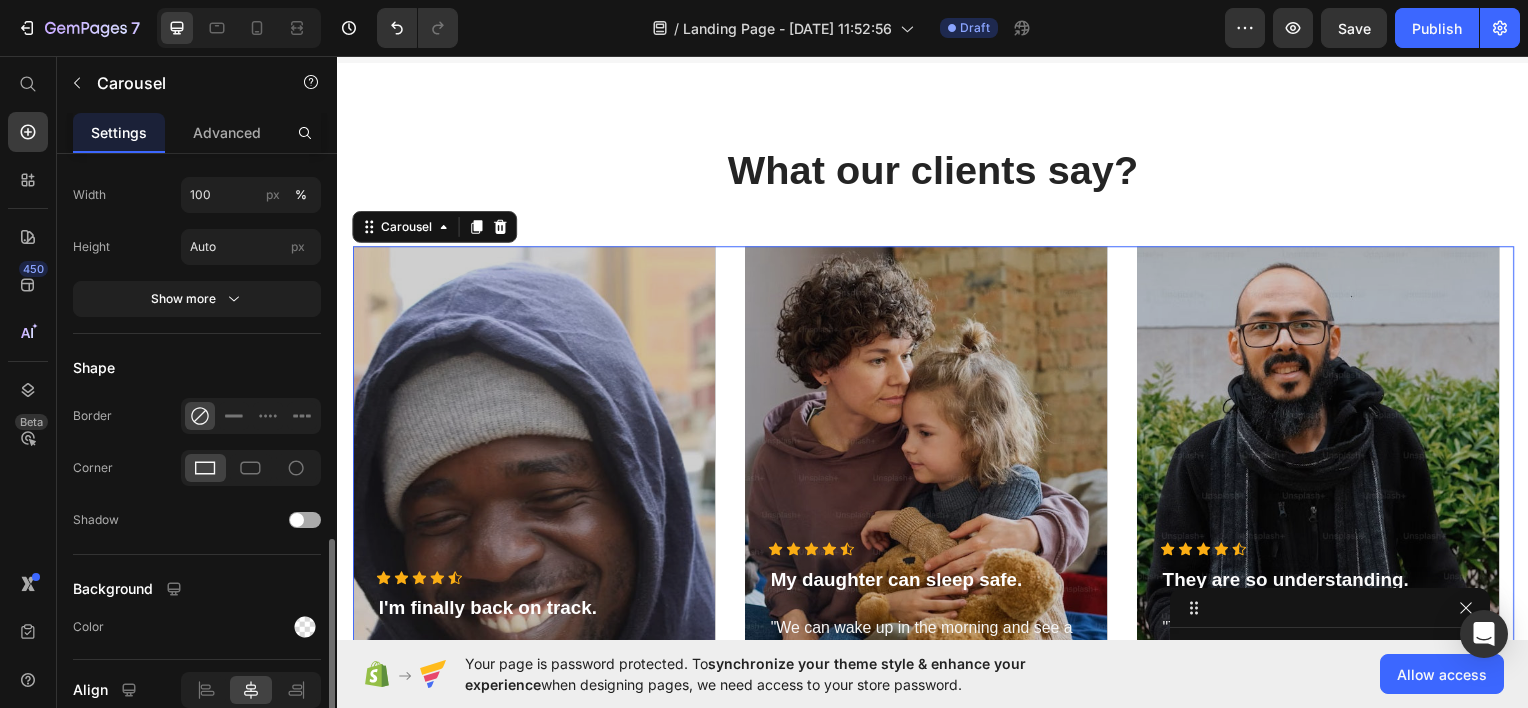 click at bounding box center [305, 520] 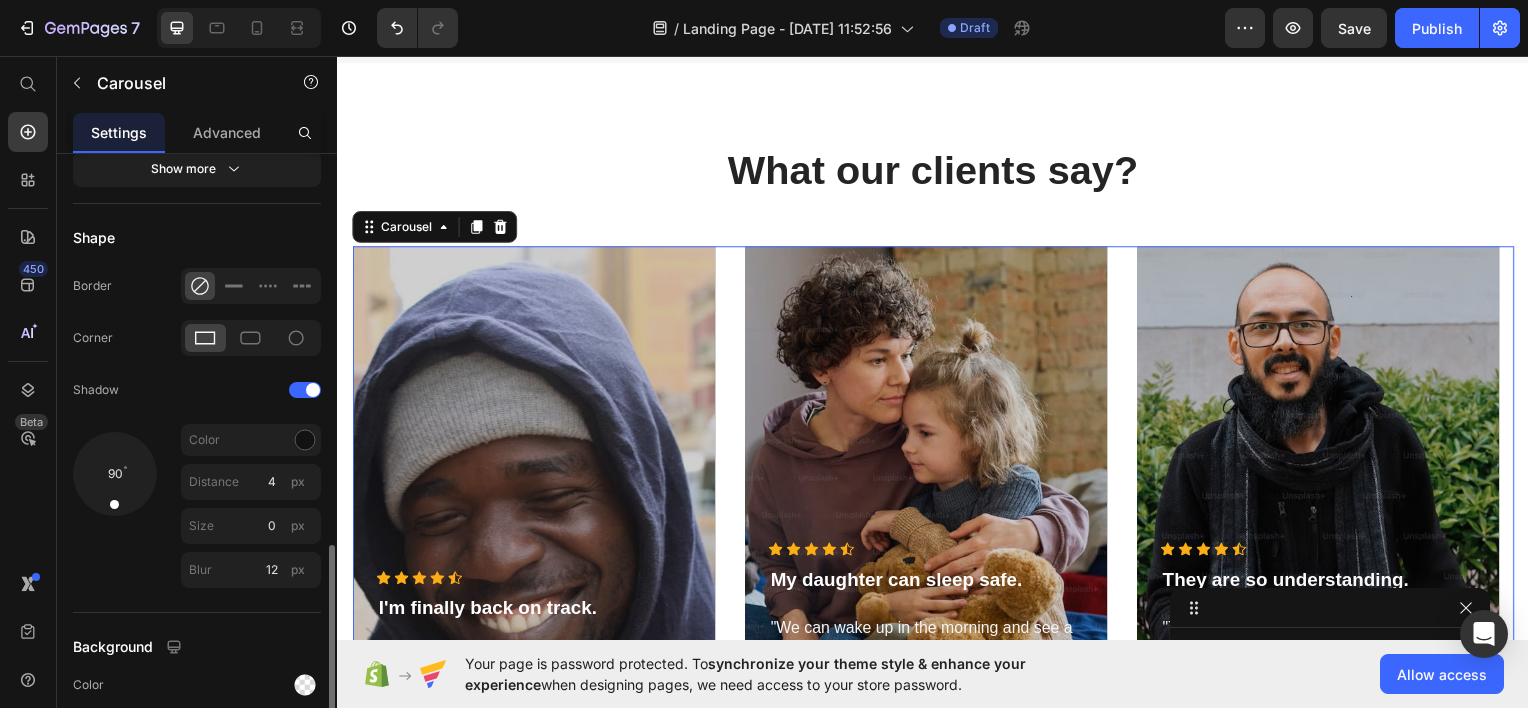 scroll, scrollTop: 1314, scrollLeft: 0, axis: vertical 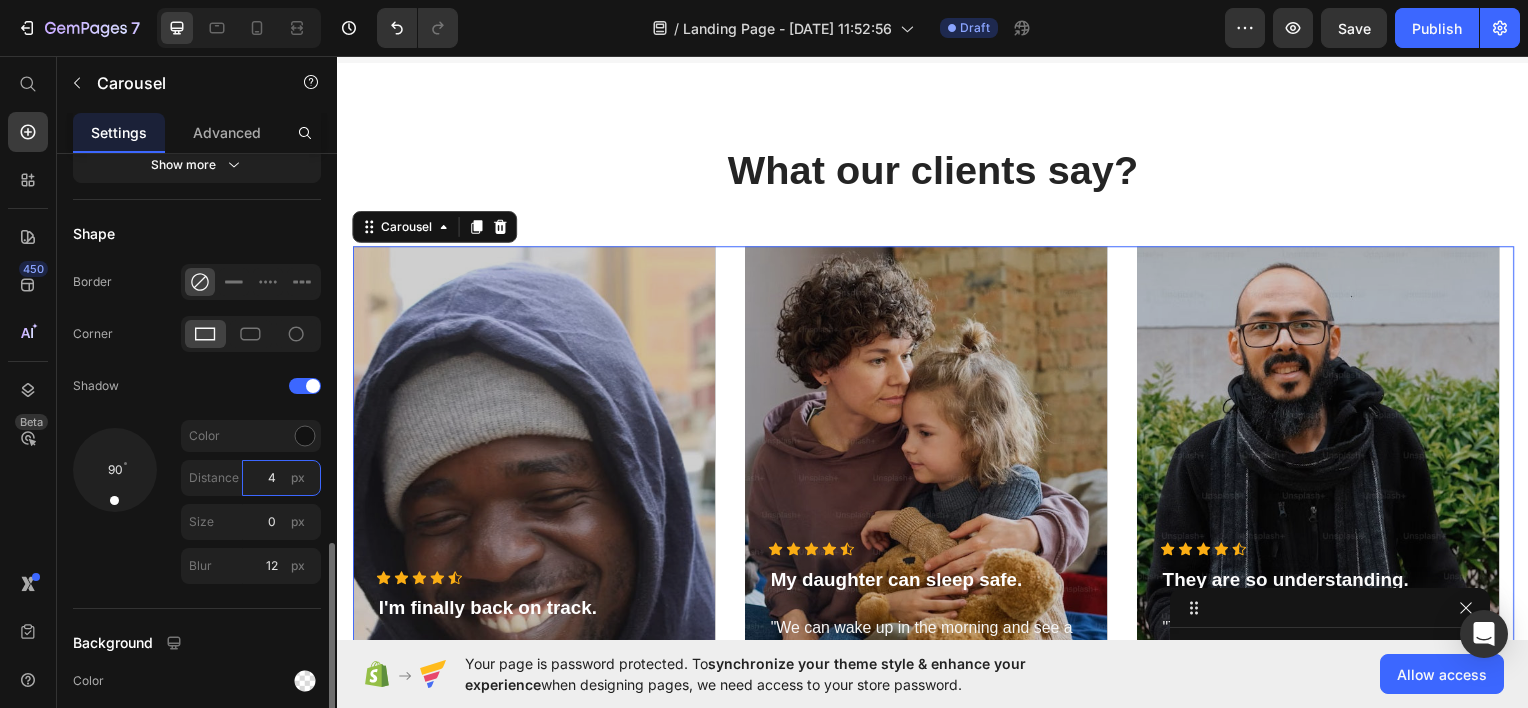 click on "4" at bounding box center (281, 478) 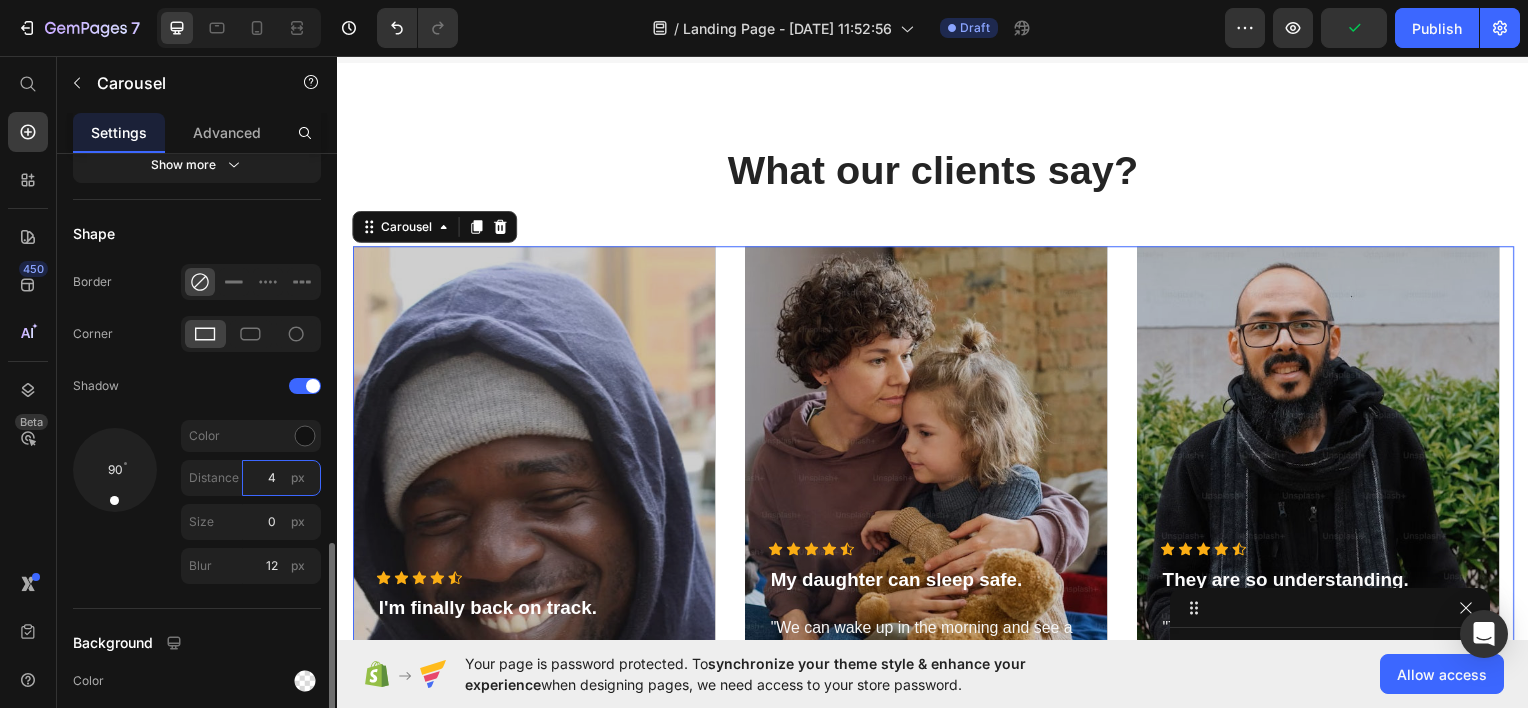 type on "9" 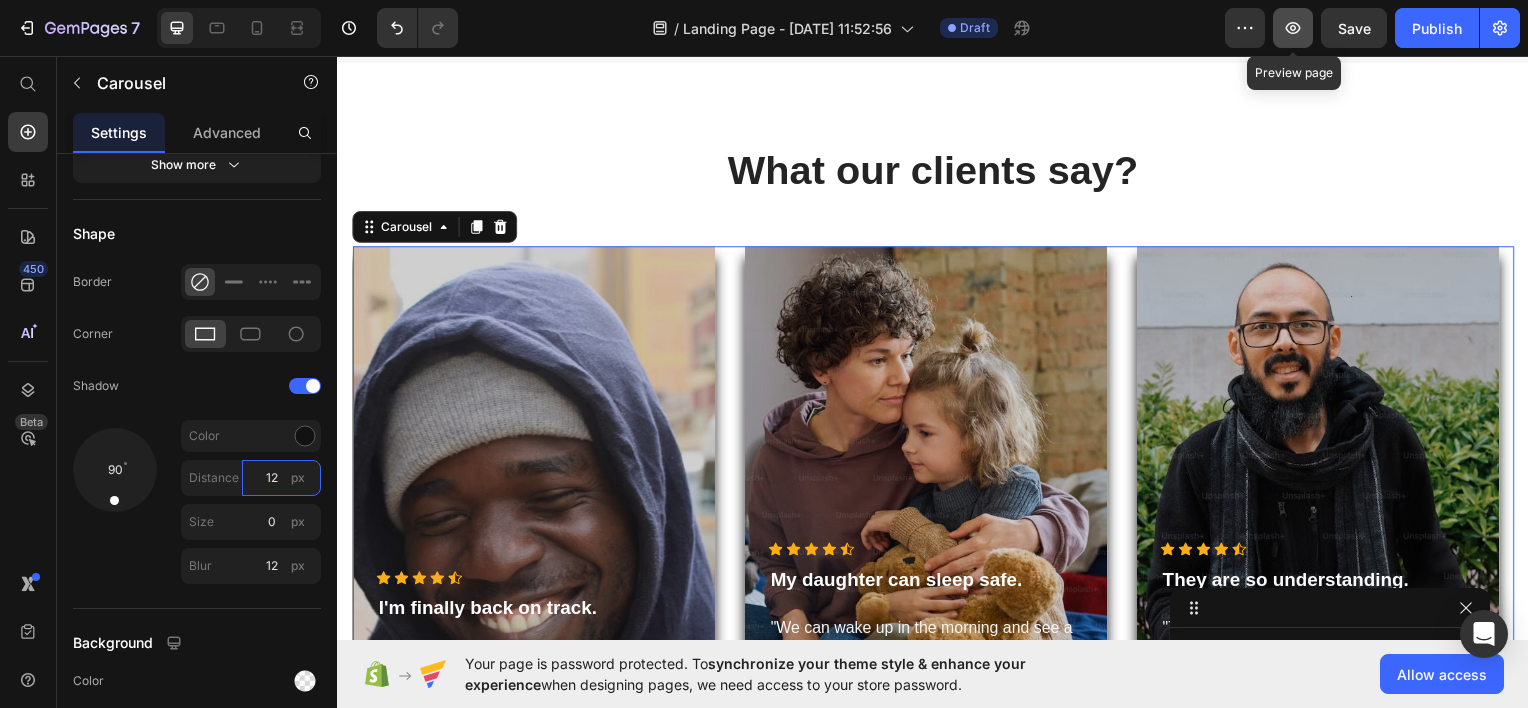 type on "12" 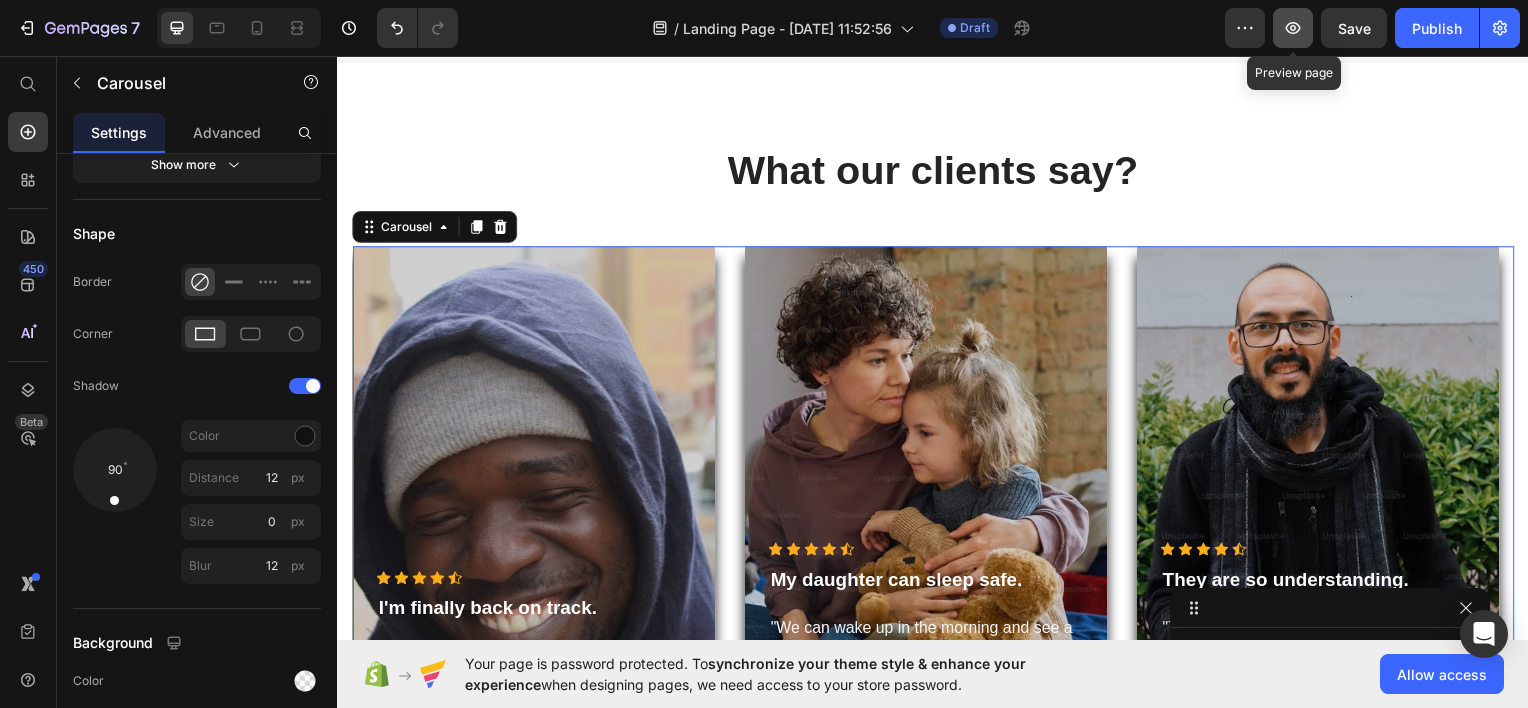 click 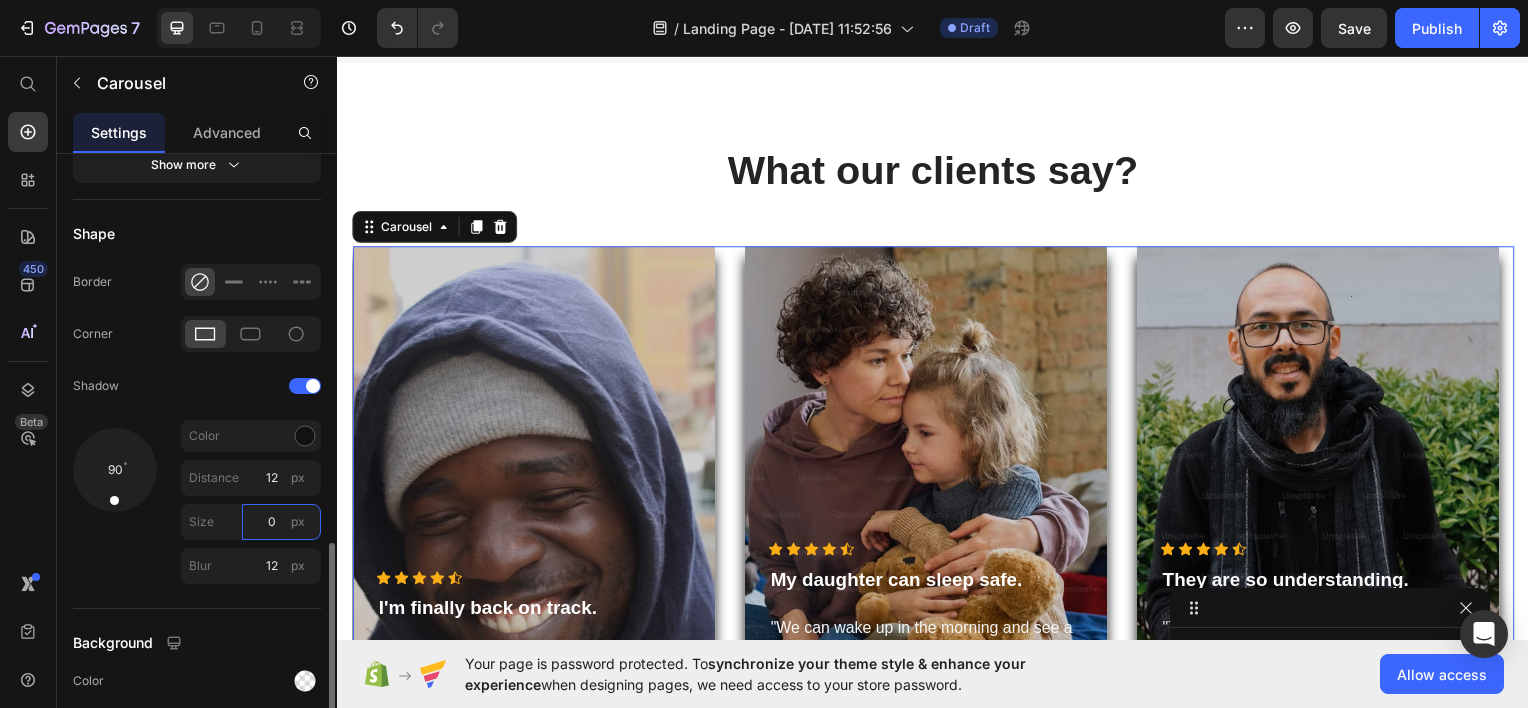 click on "0" at bounding box center (281, 522) 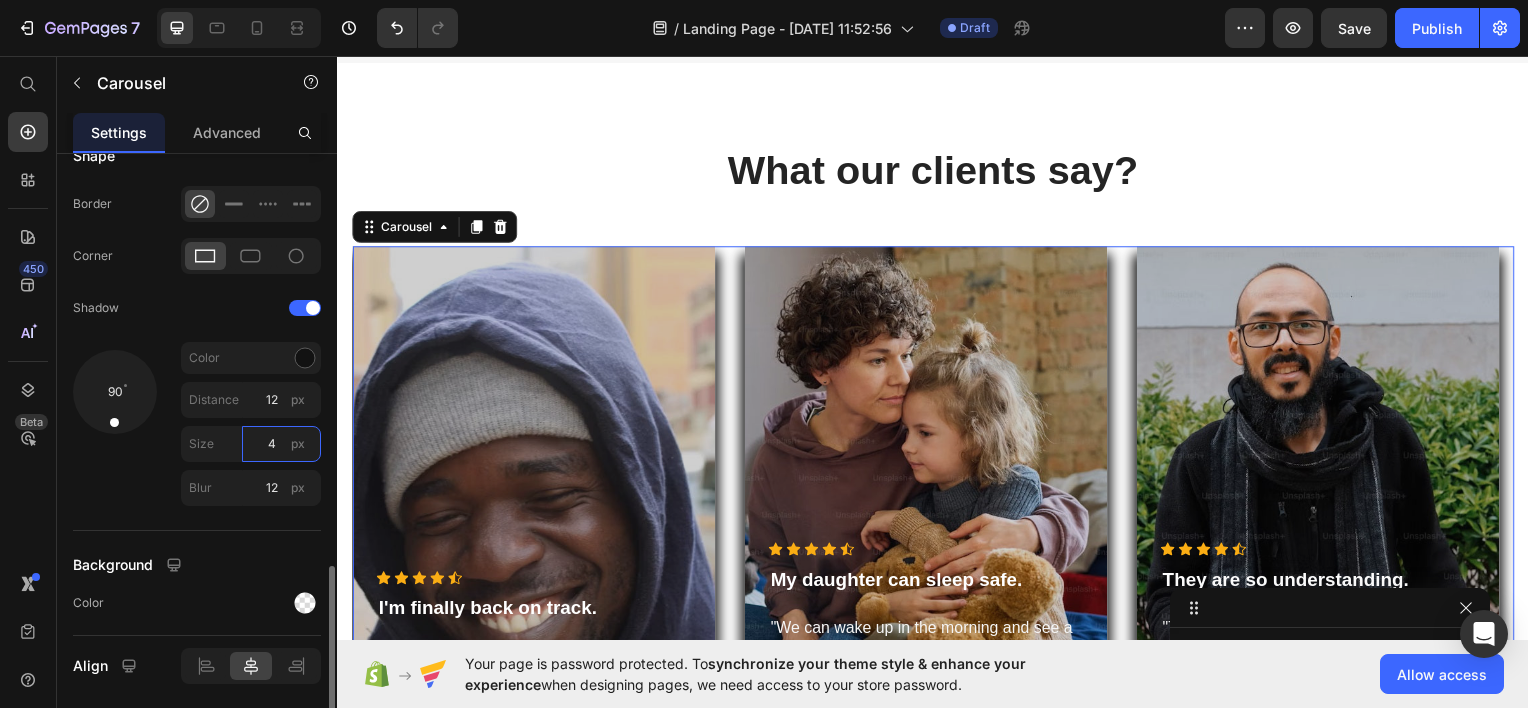 scroll, scrollTop: 1393, scrollLeft: 0, axis: vertical 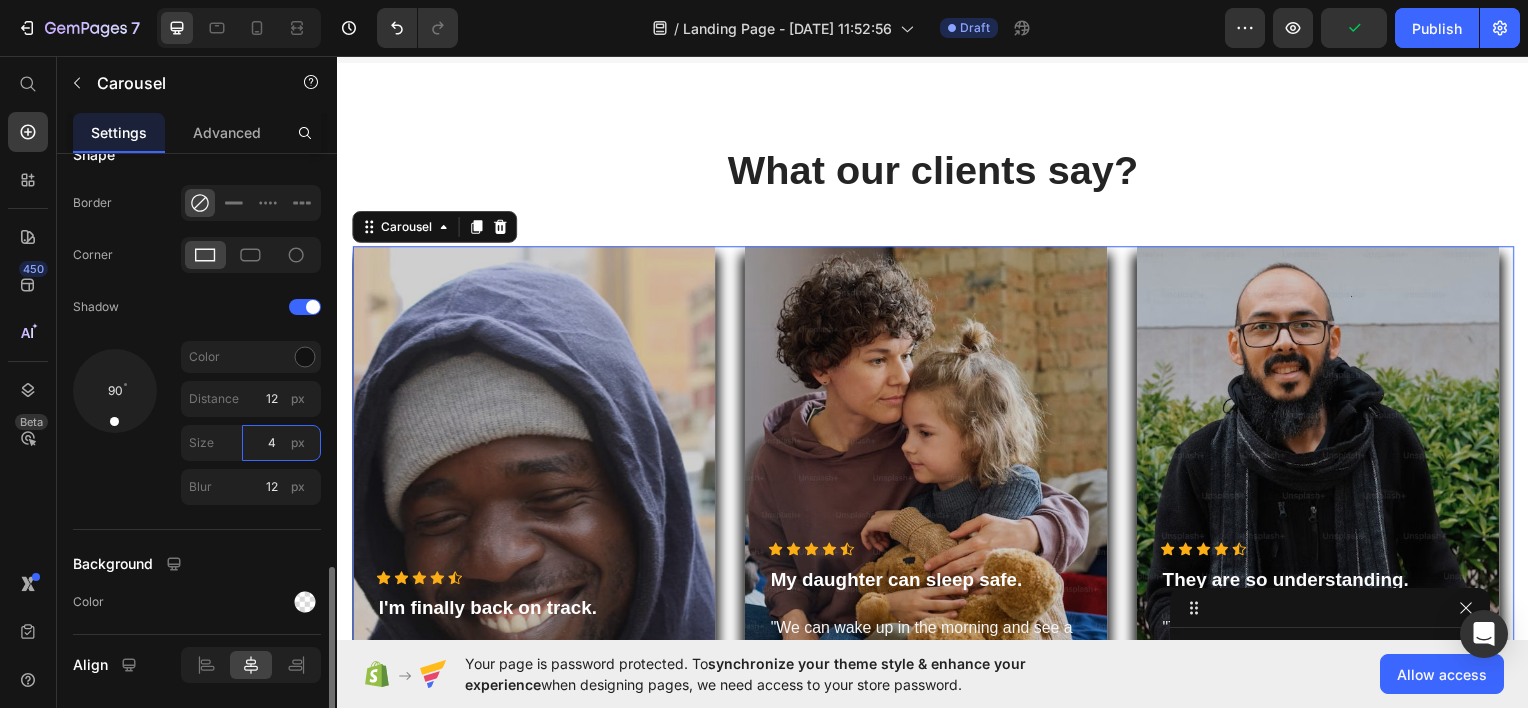 type on "4" 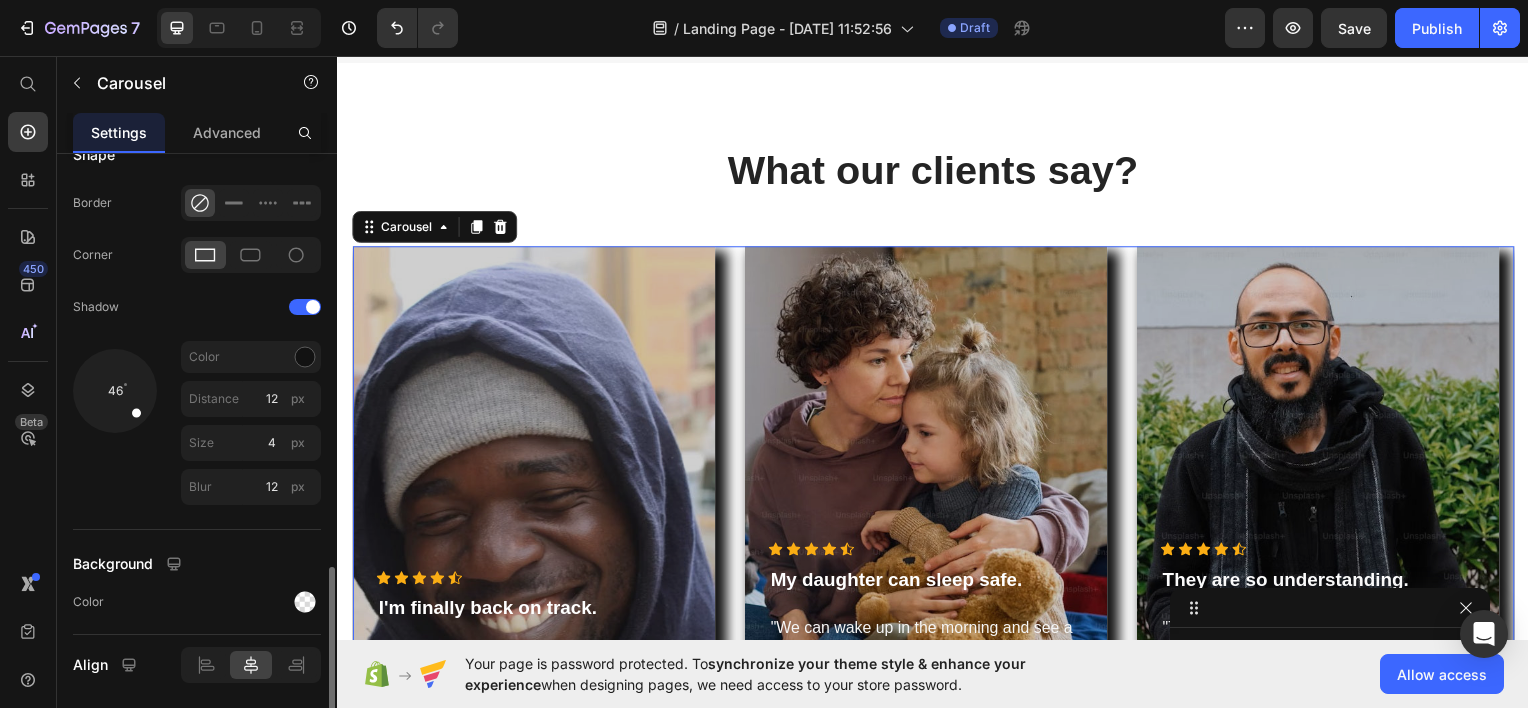 drag, startPoint x: 117, startPoint y: 415, endPoint x: 136, endPoint y: 411, distance: 19.416489 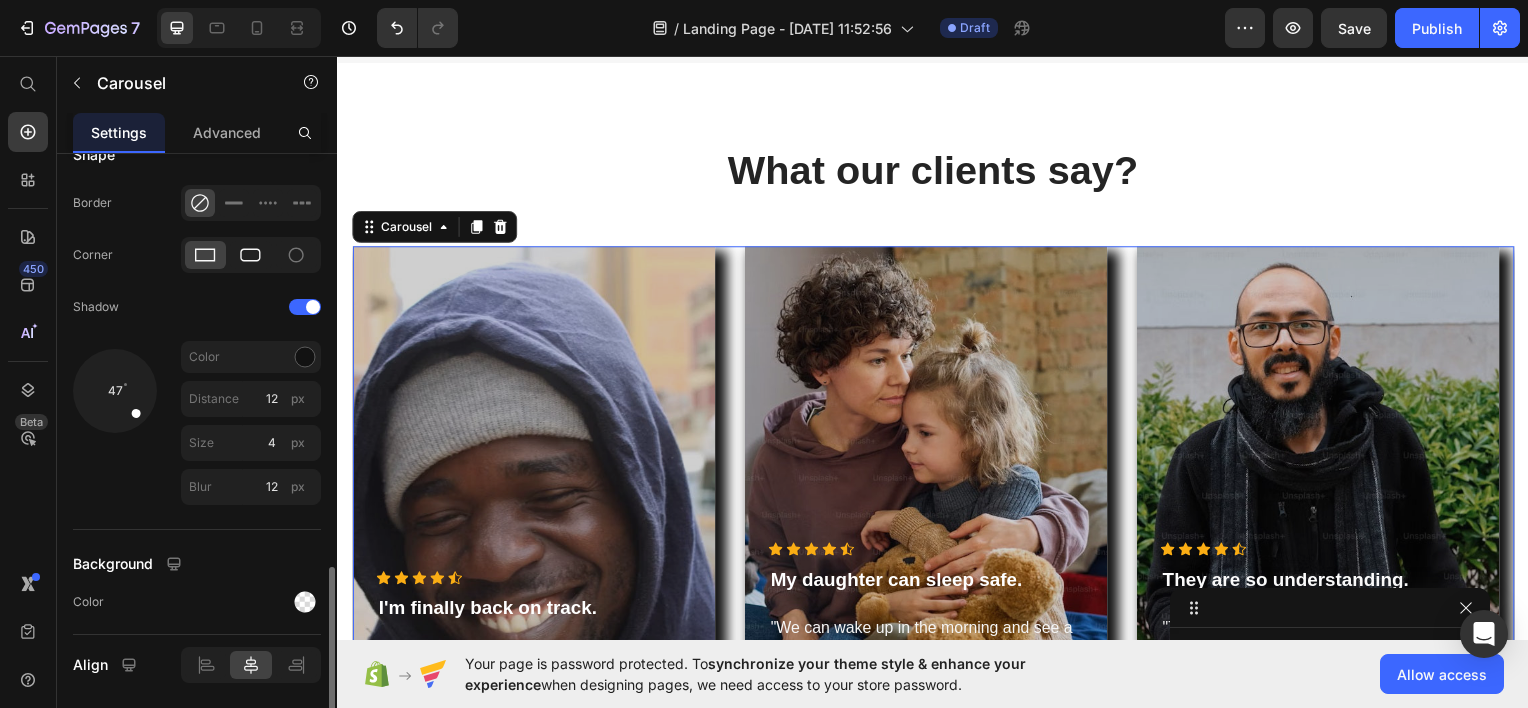 click 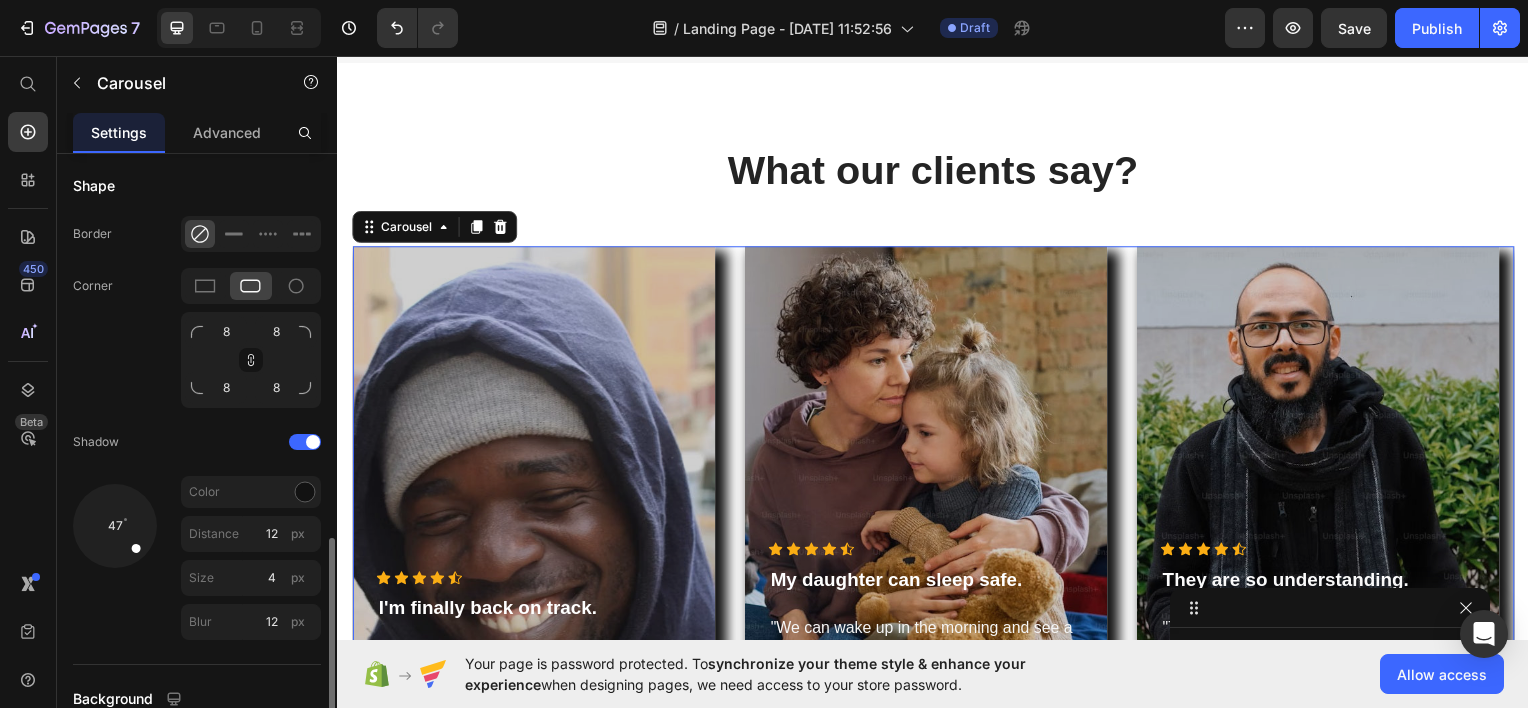 scroll, scrollTop: 1361, scrollLeft: 0, axis: vertical 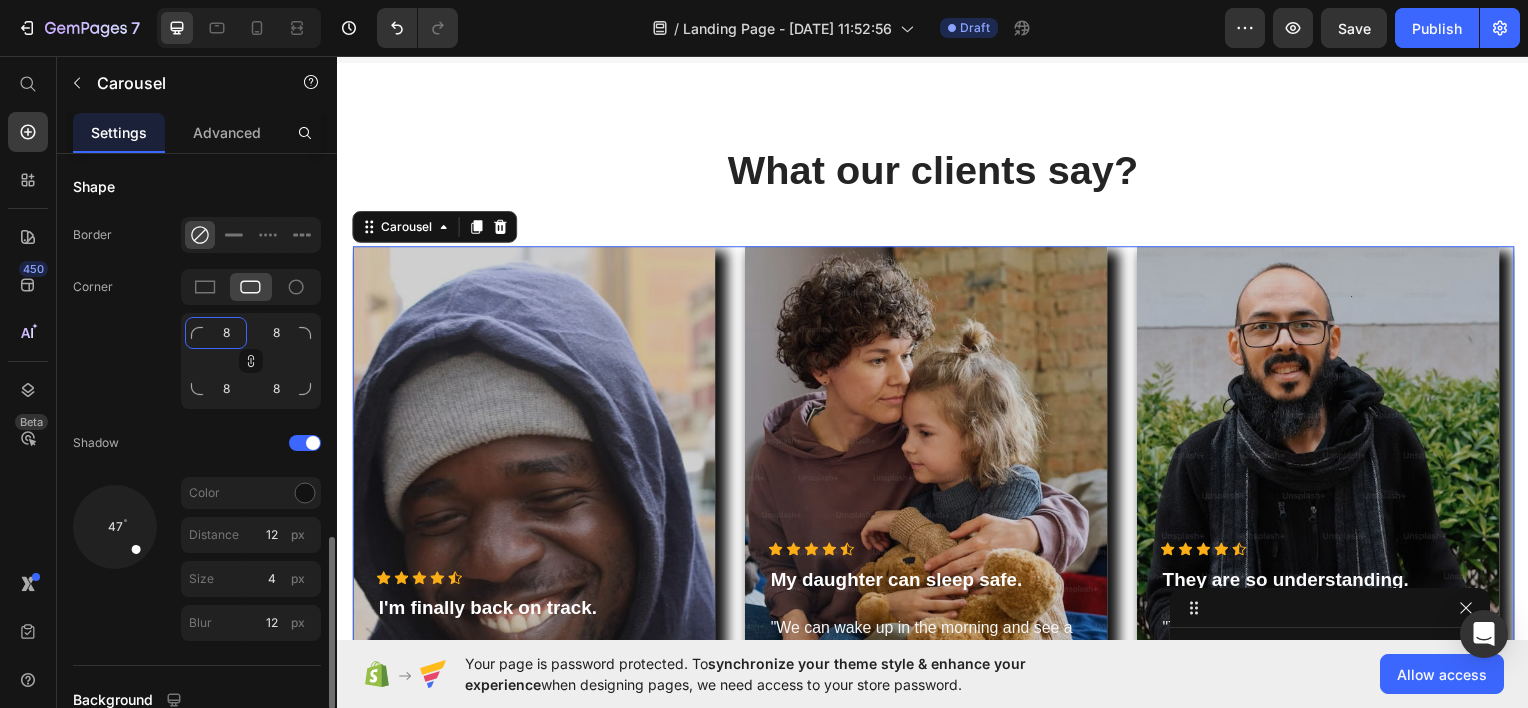 click on "8" 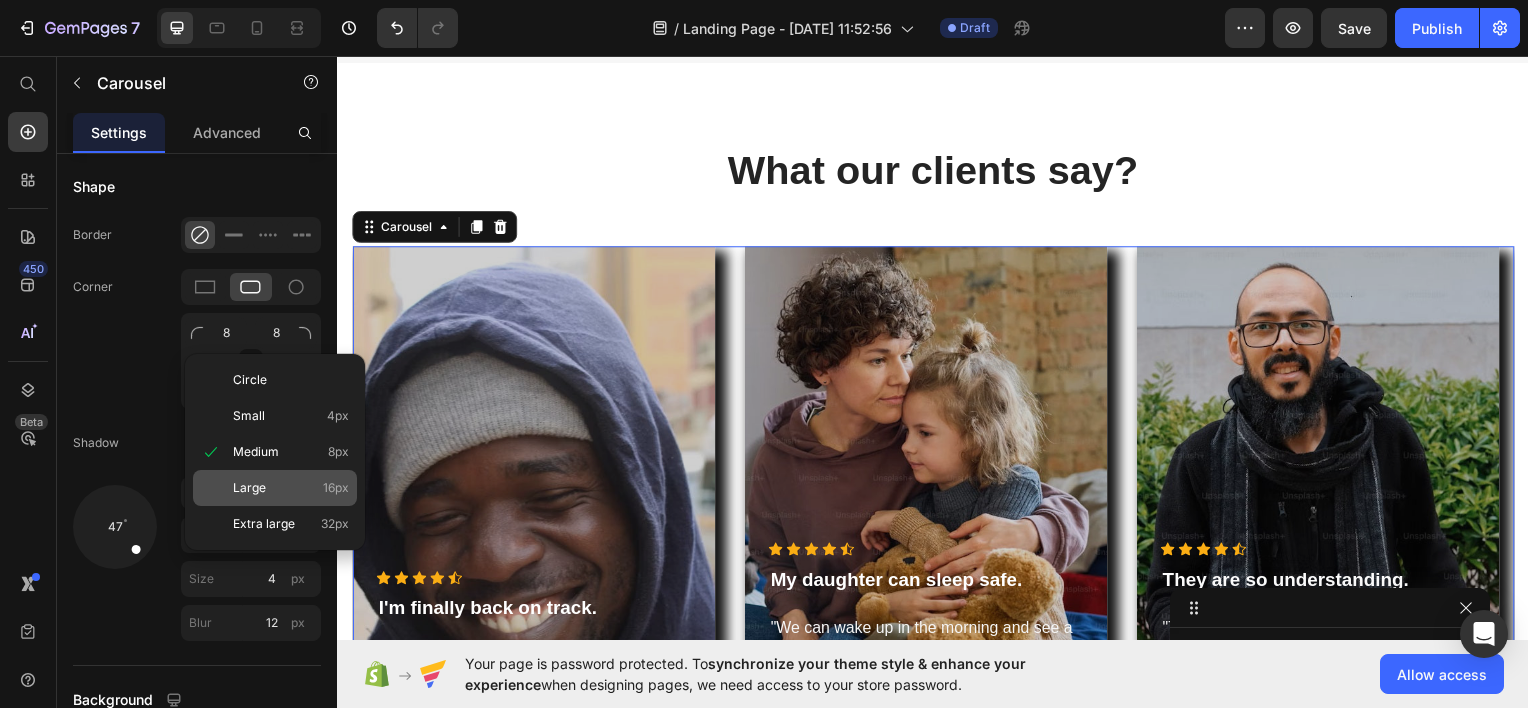 click on "Large 16px" 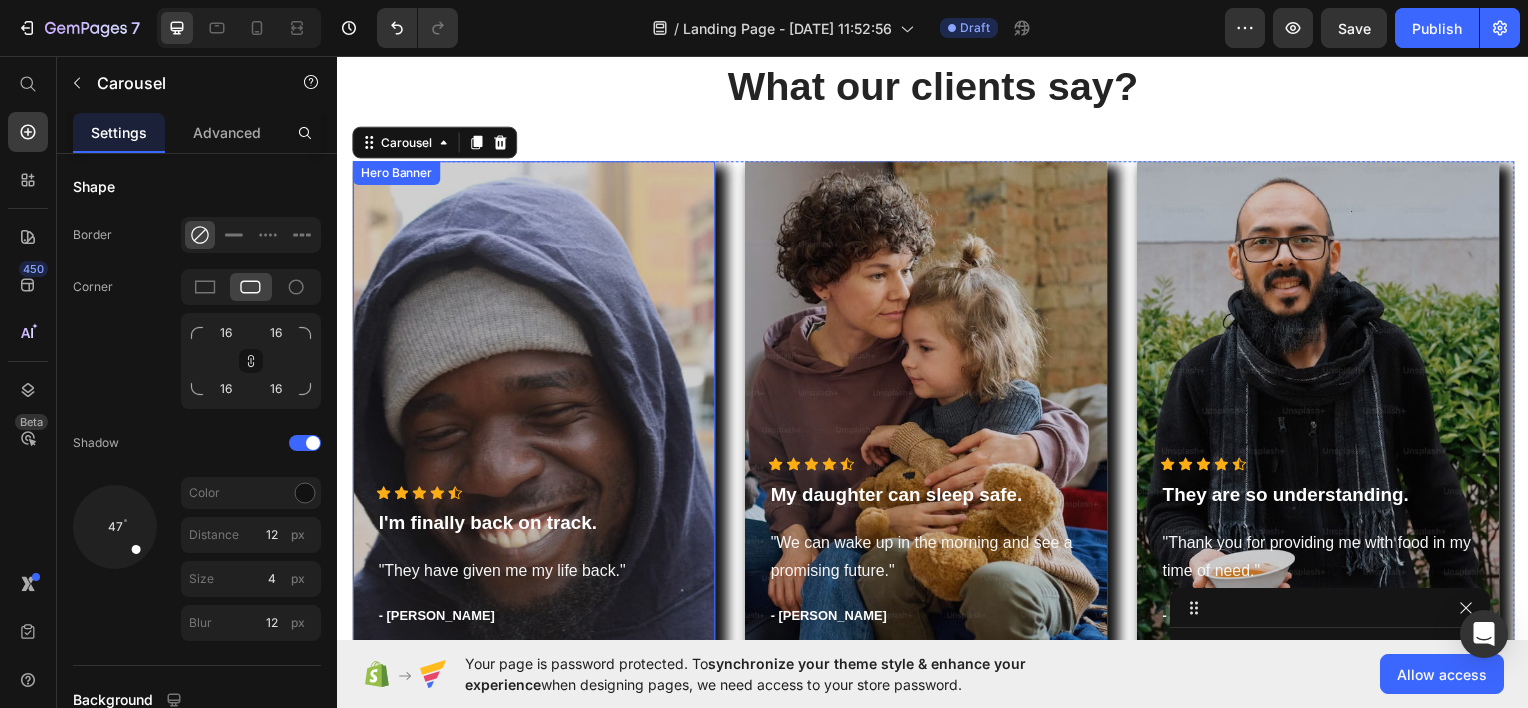 scroll, scrollTop: 2399, scrollLeft: 0, axis: vertical 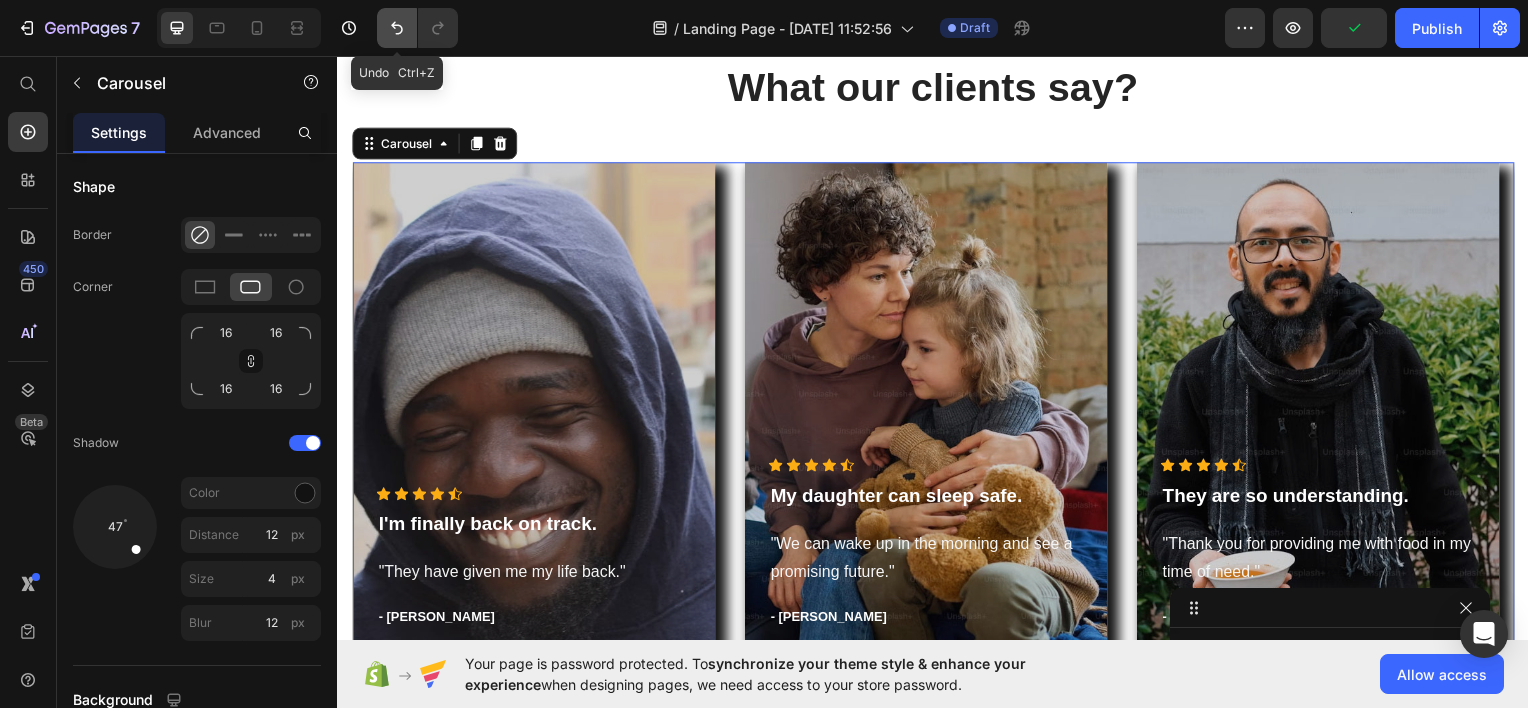 click 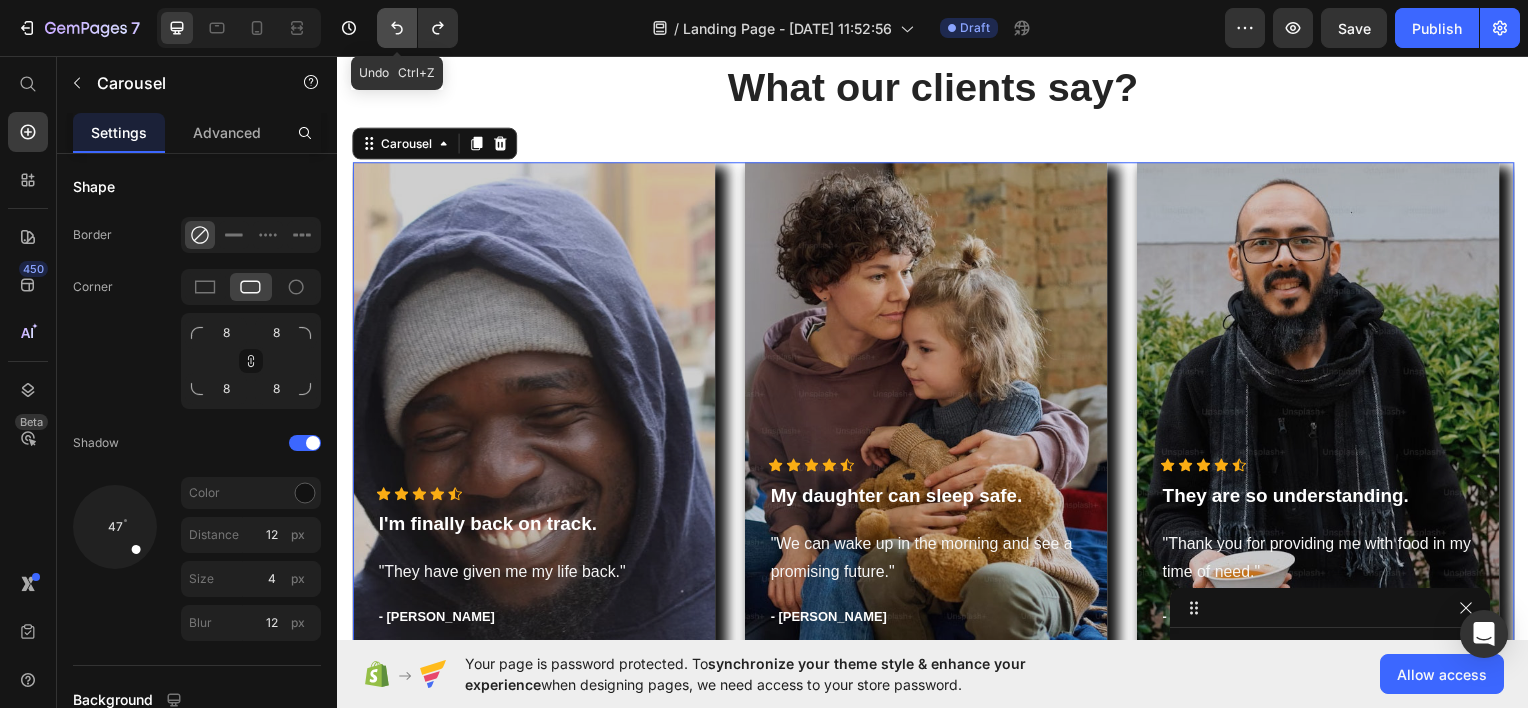 click 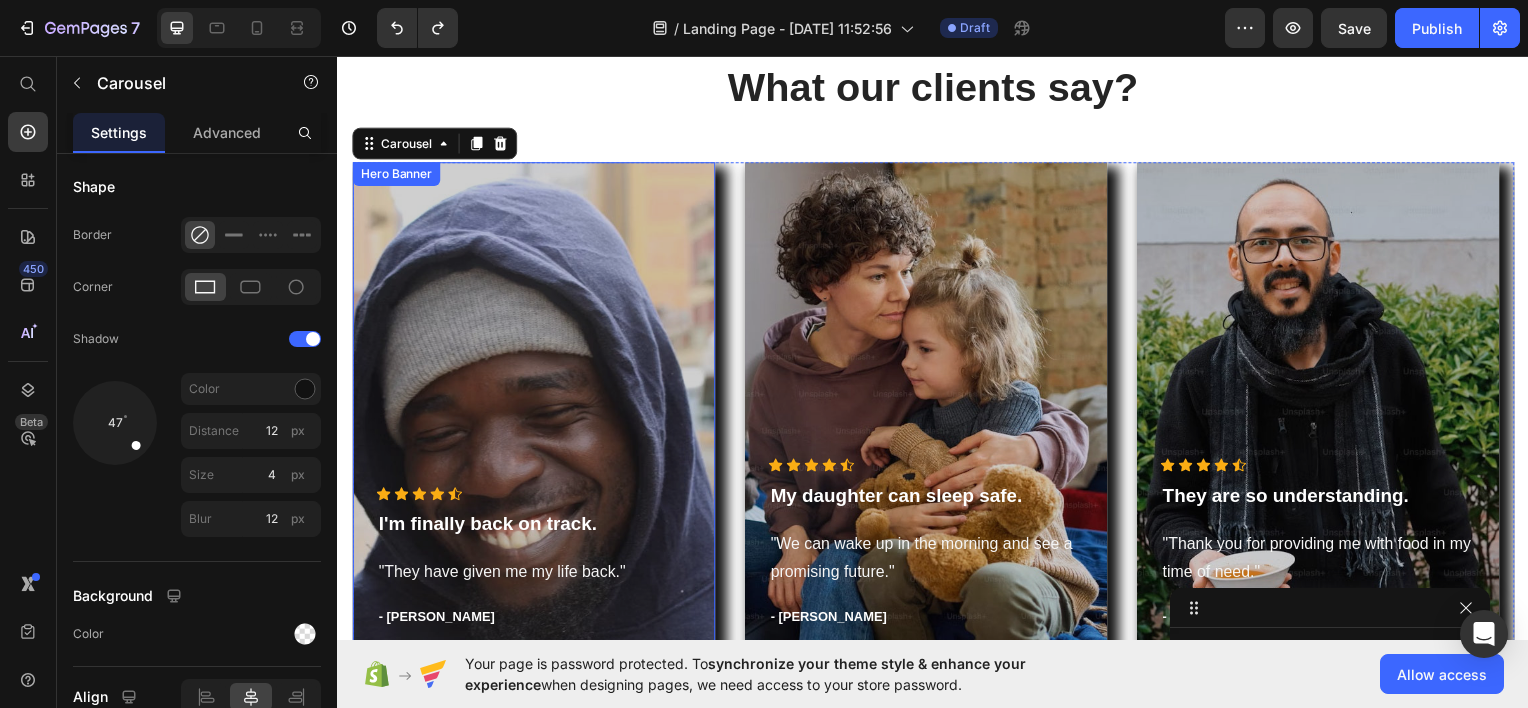 click at bounding box center [534, 409] 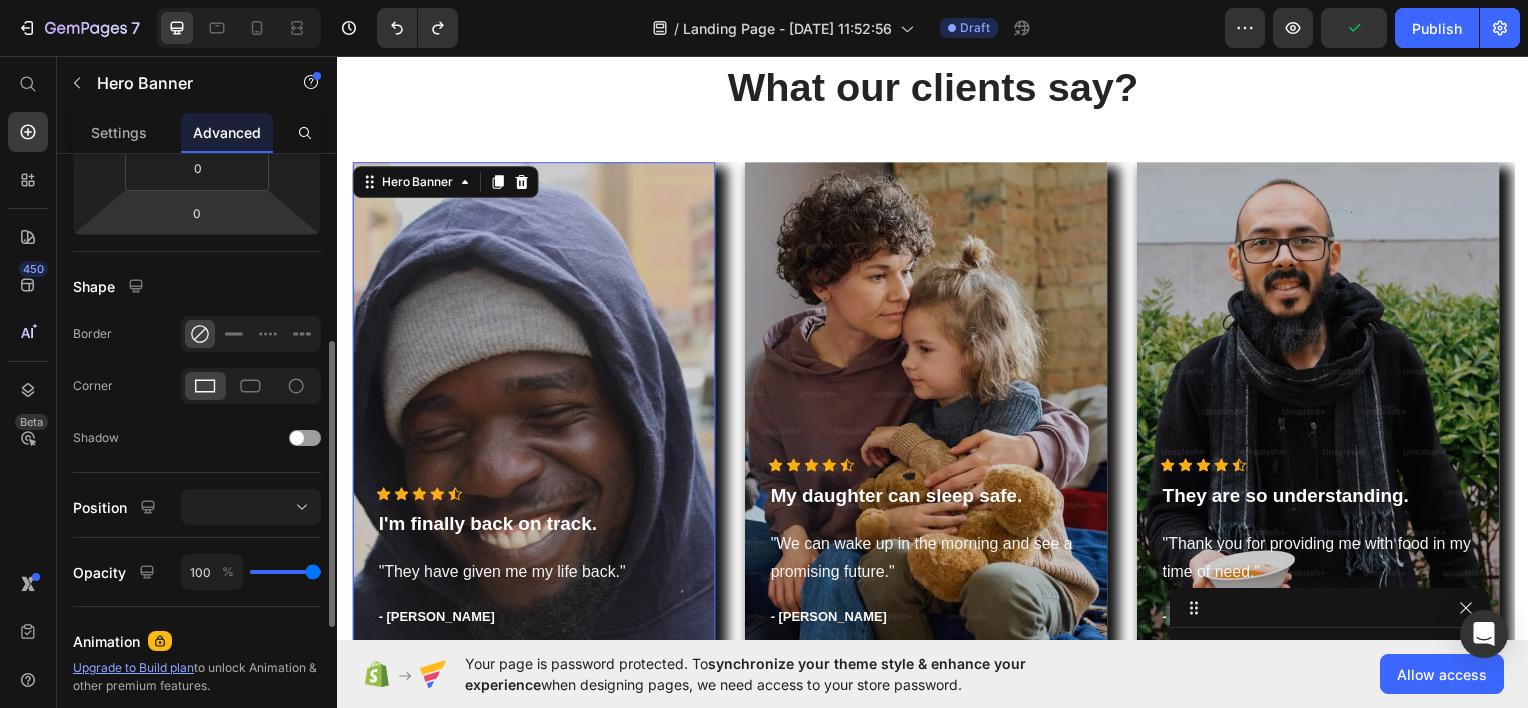 scroll, scrollTop: 524, scrollLeft: 0, axis: vertical 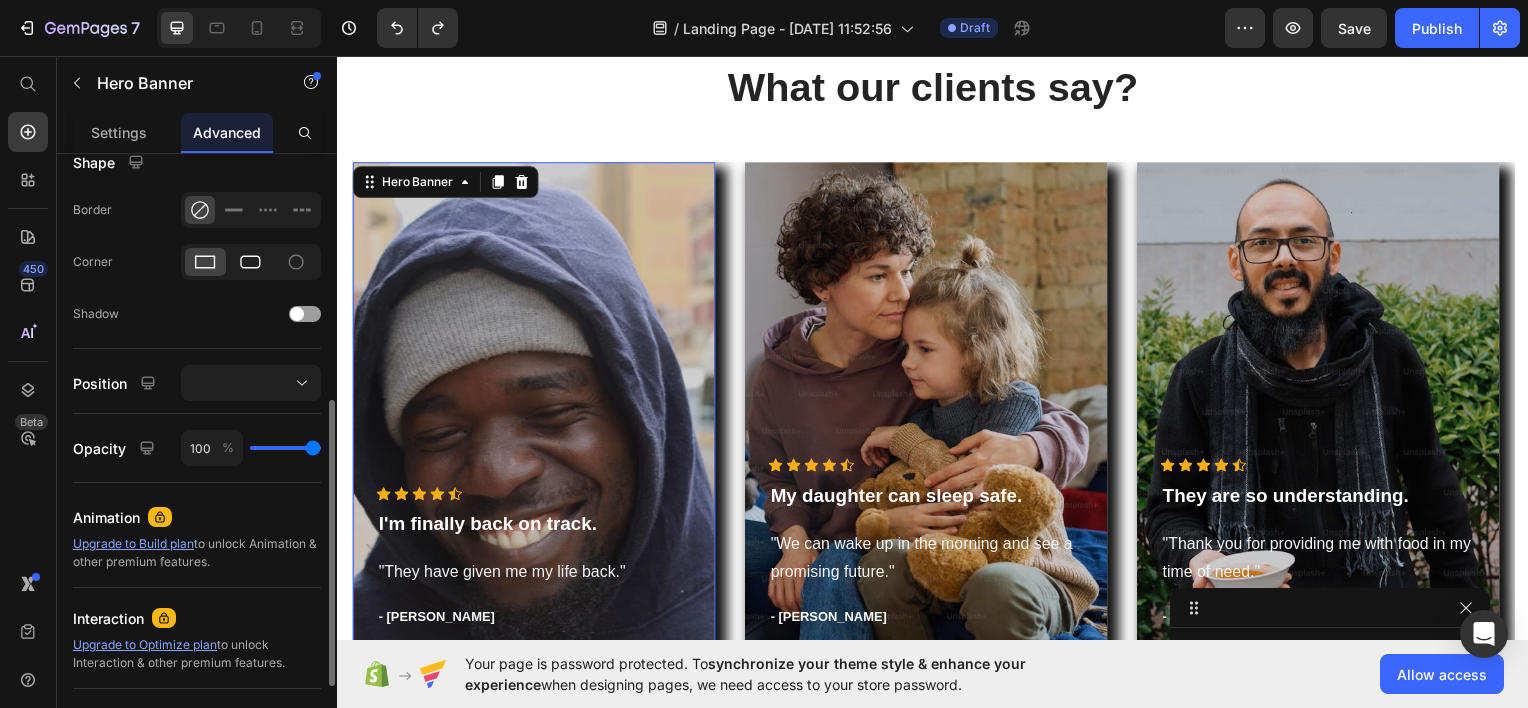 click 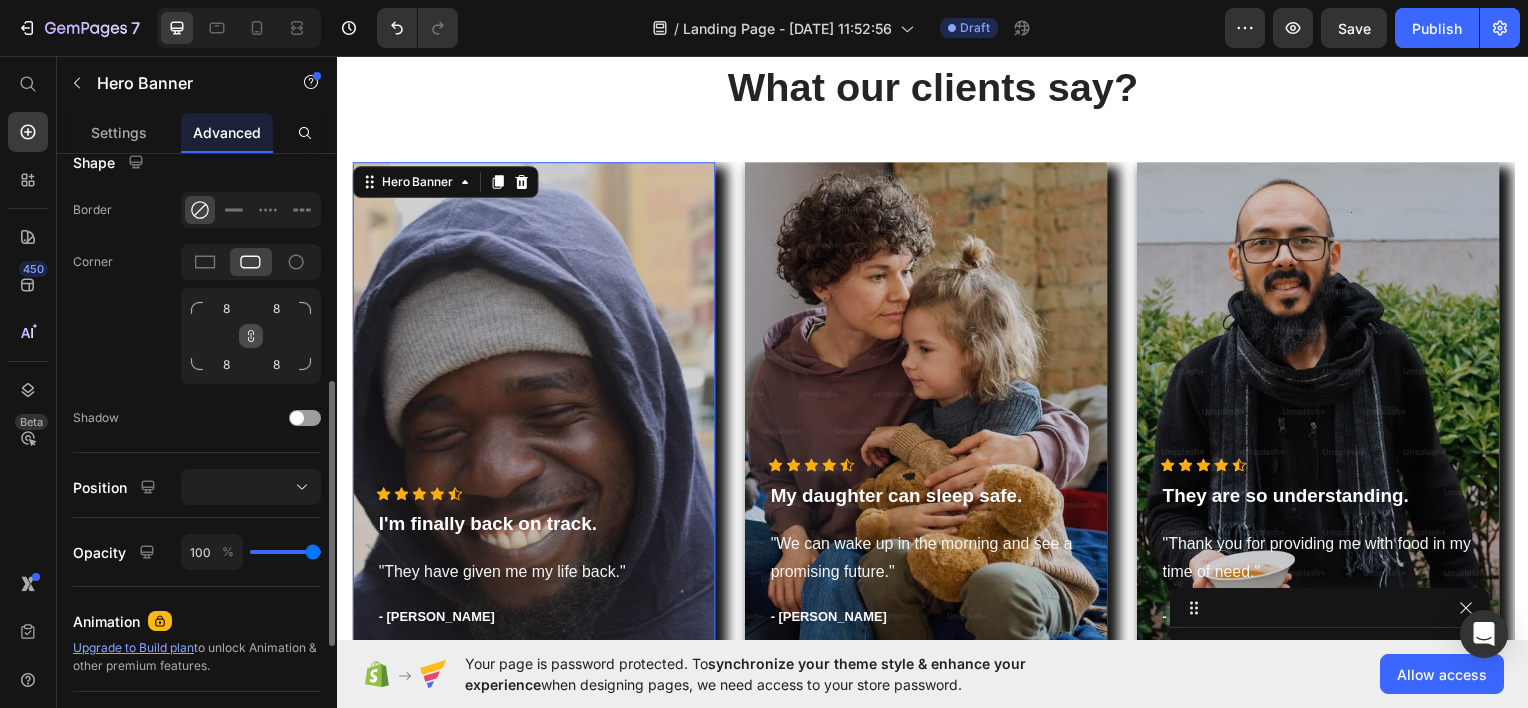 click 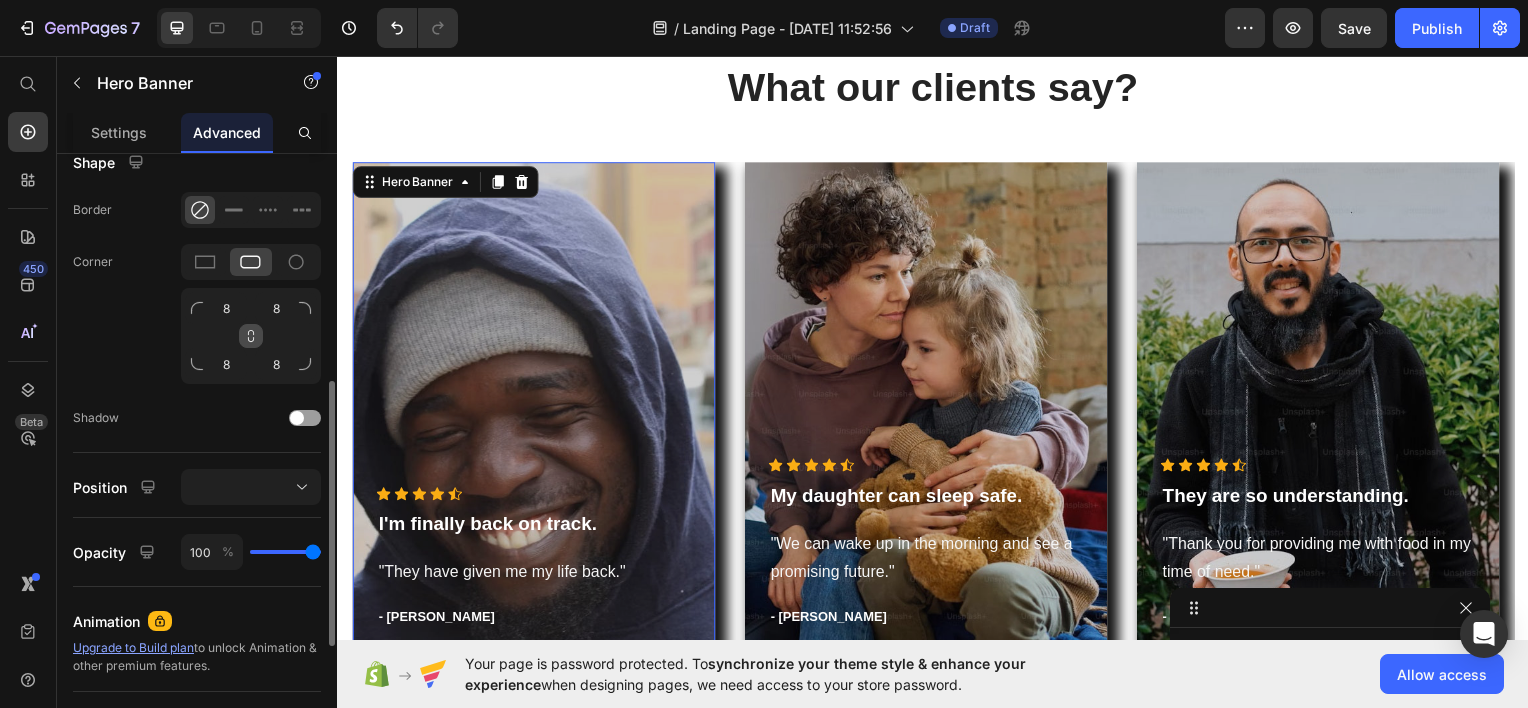 click 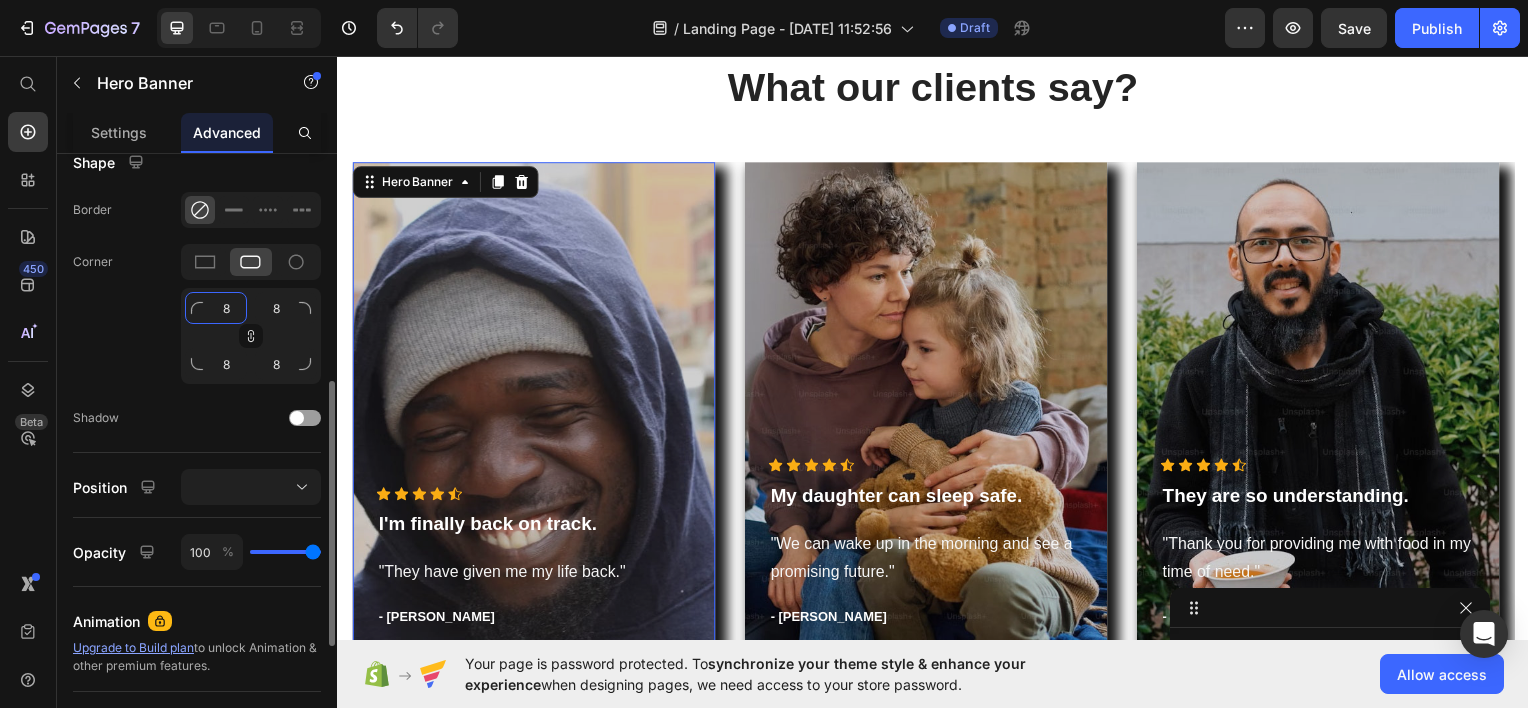 click on "8" 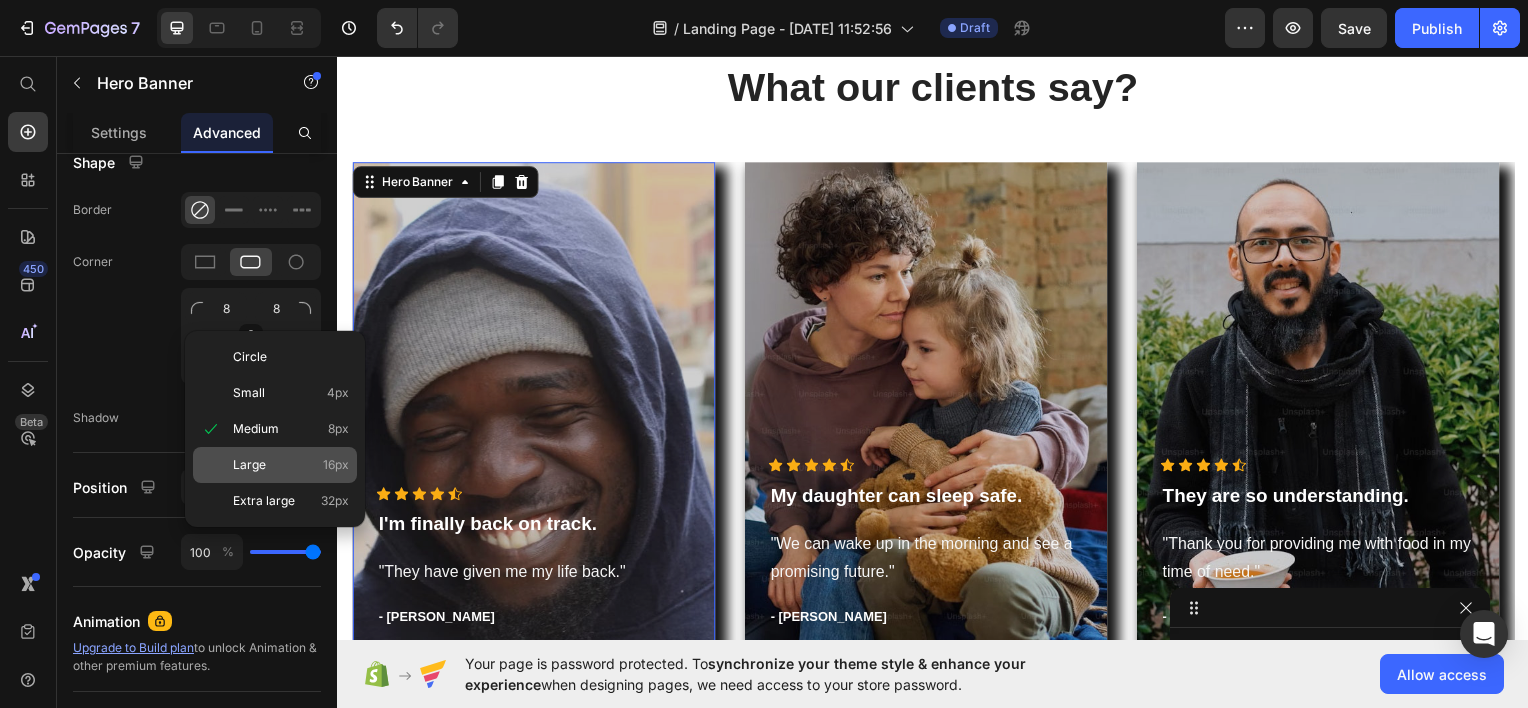 click on "Large" at bounding box center [249, 465] 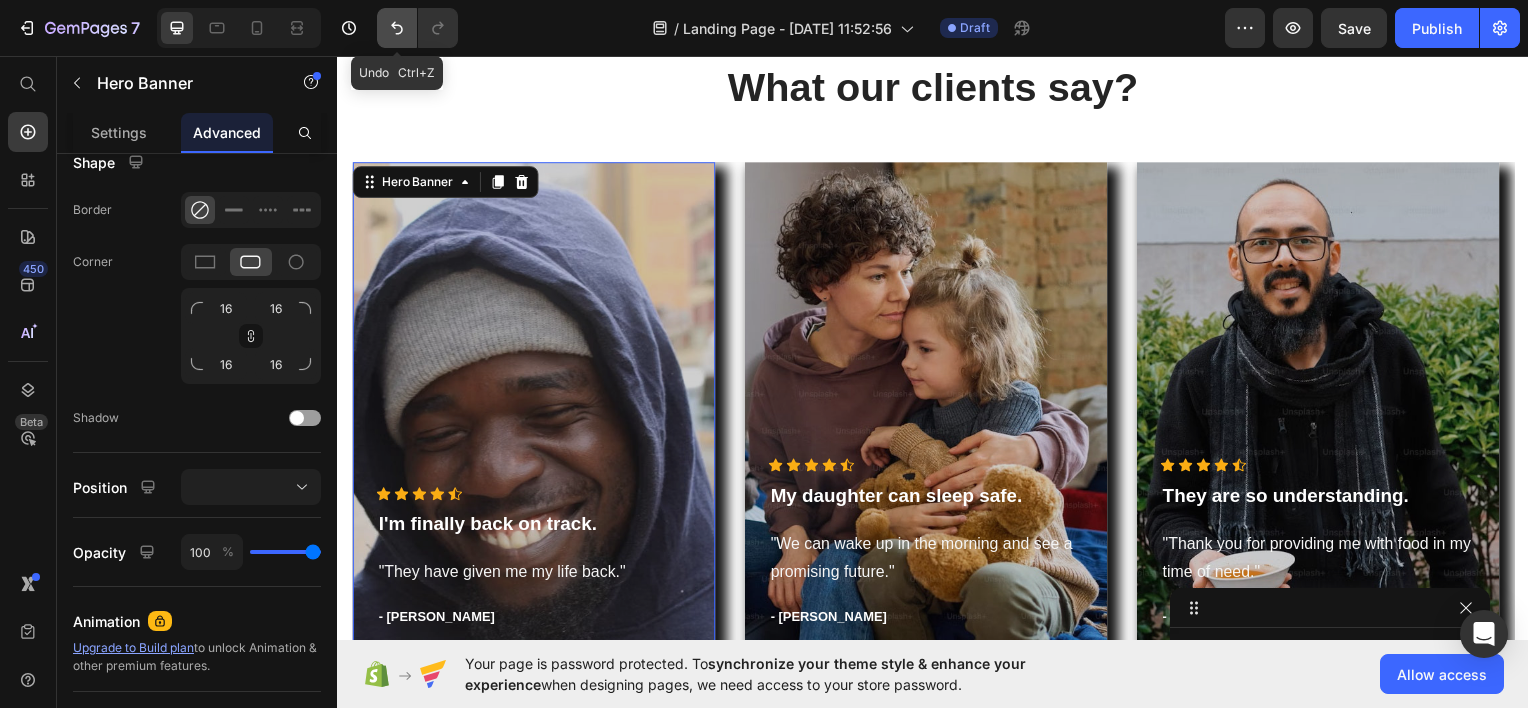 click 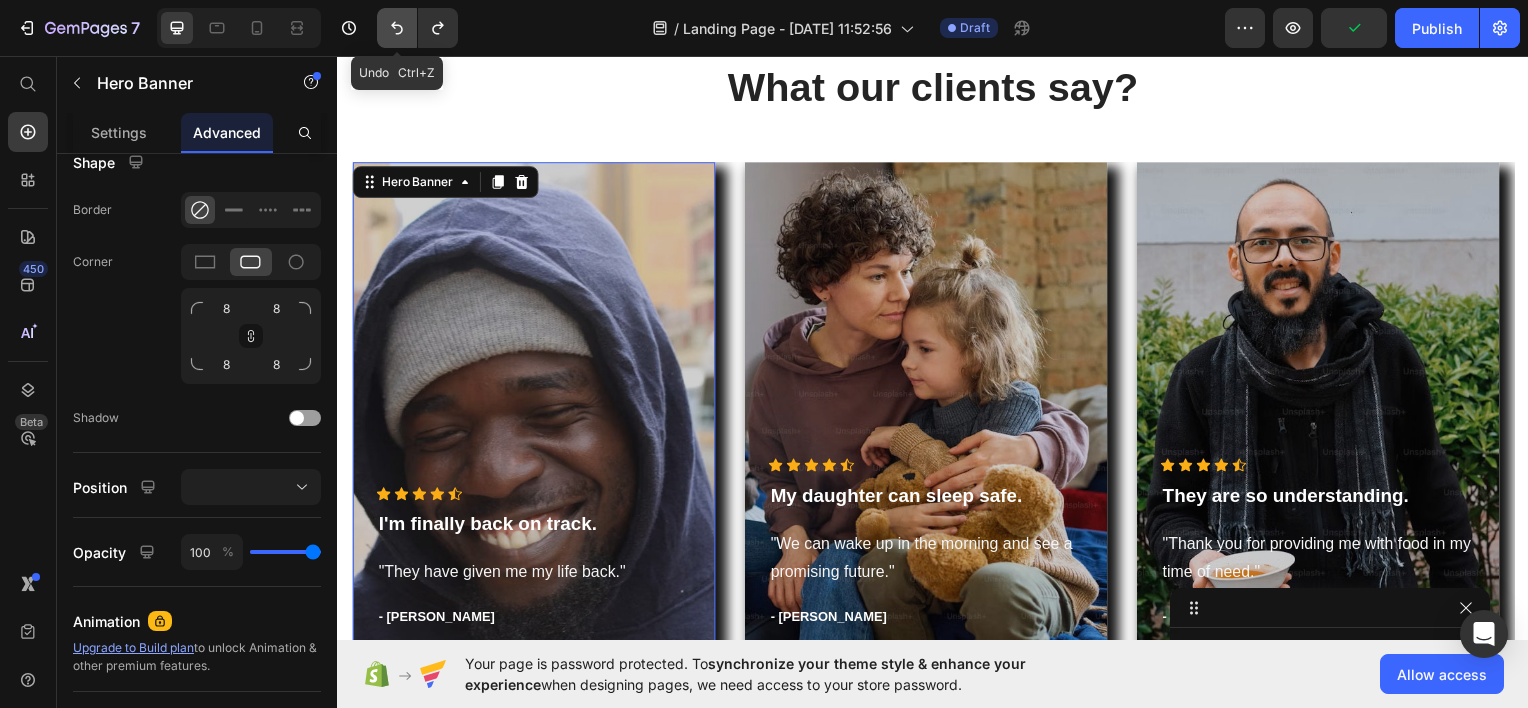 click 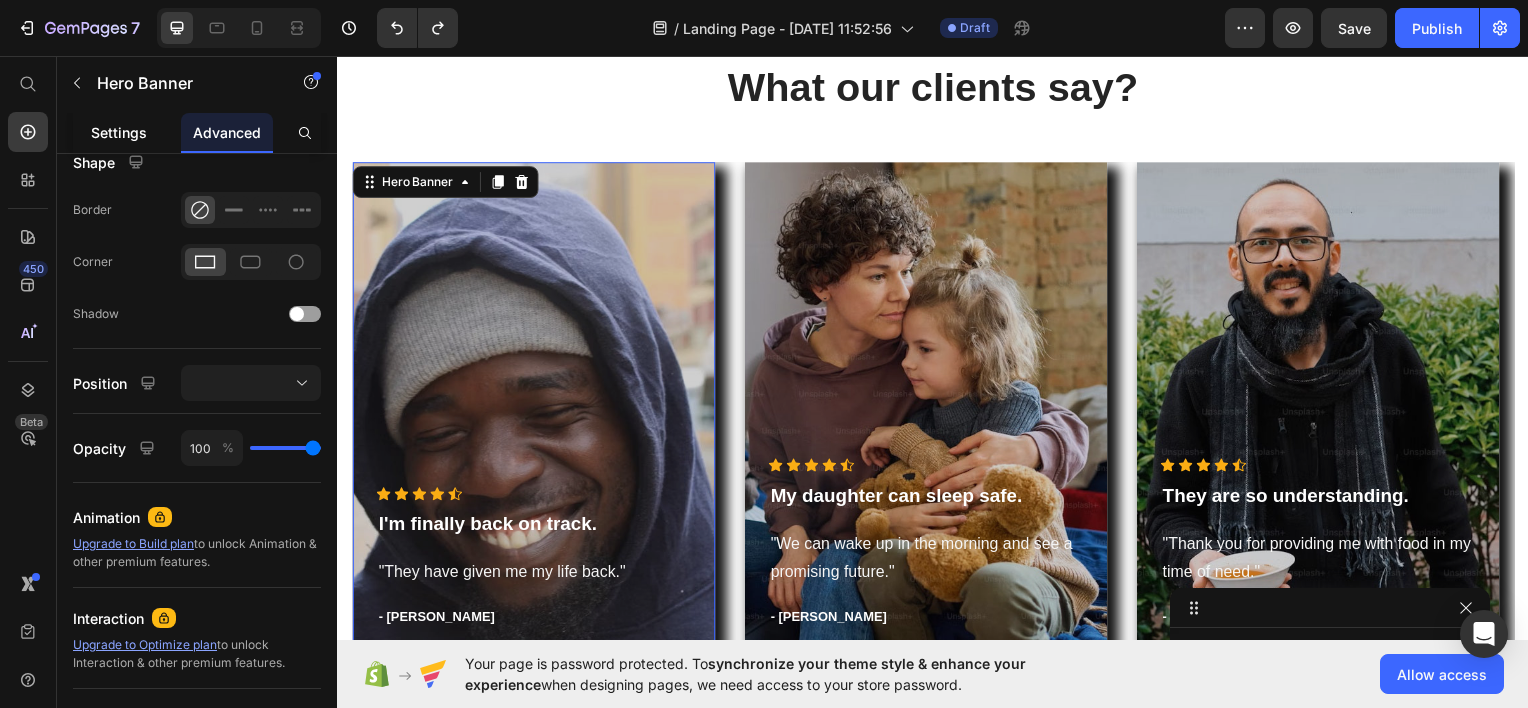 click on "Settings" at bounding box center [119, 132] 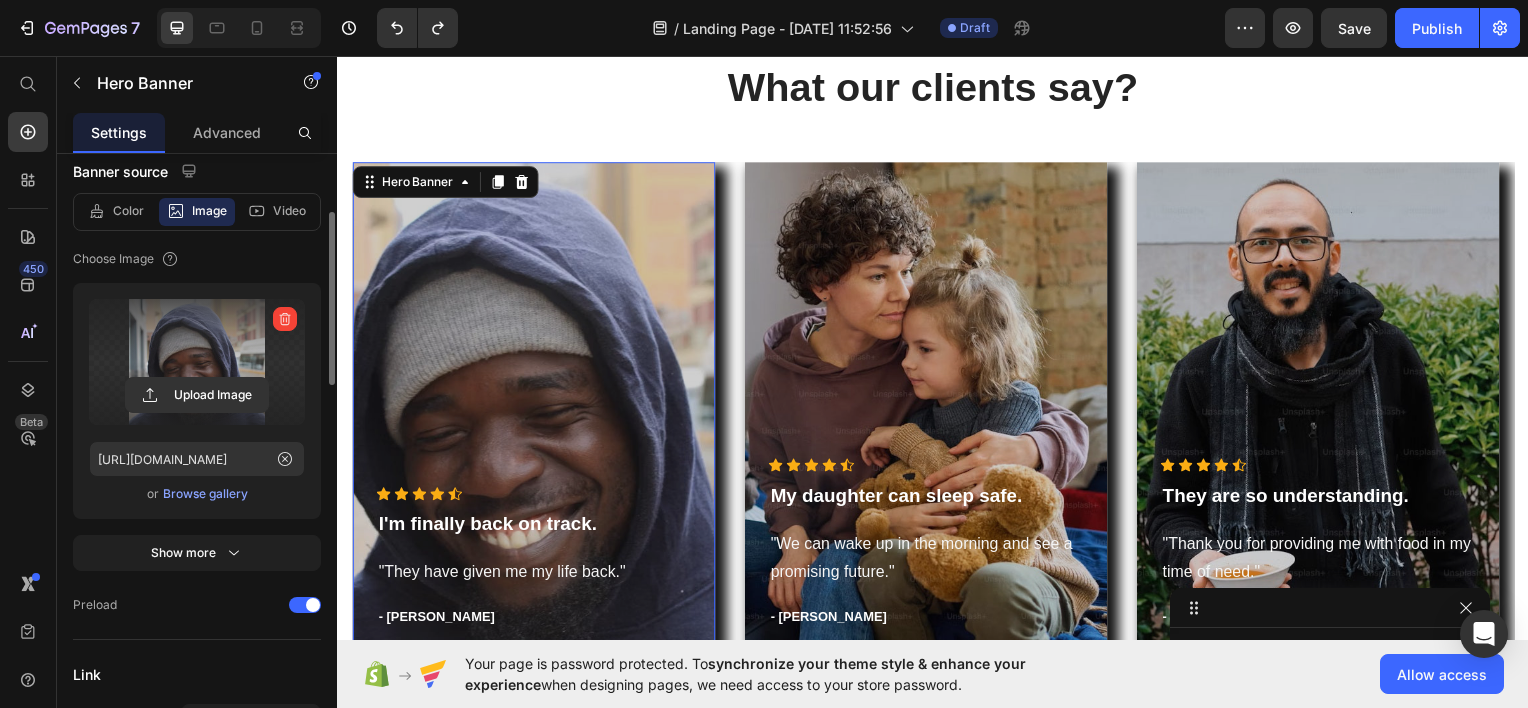 scroll, scrollTop: 208, scrollLeft: 0, axis: vertical 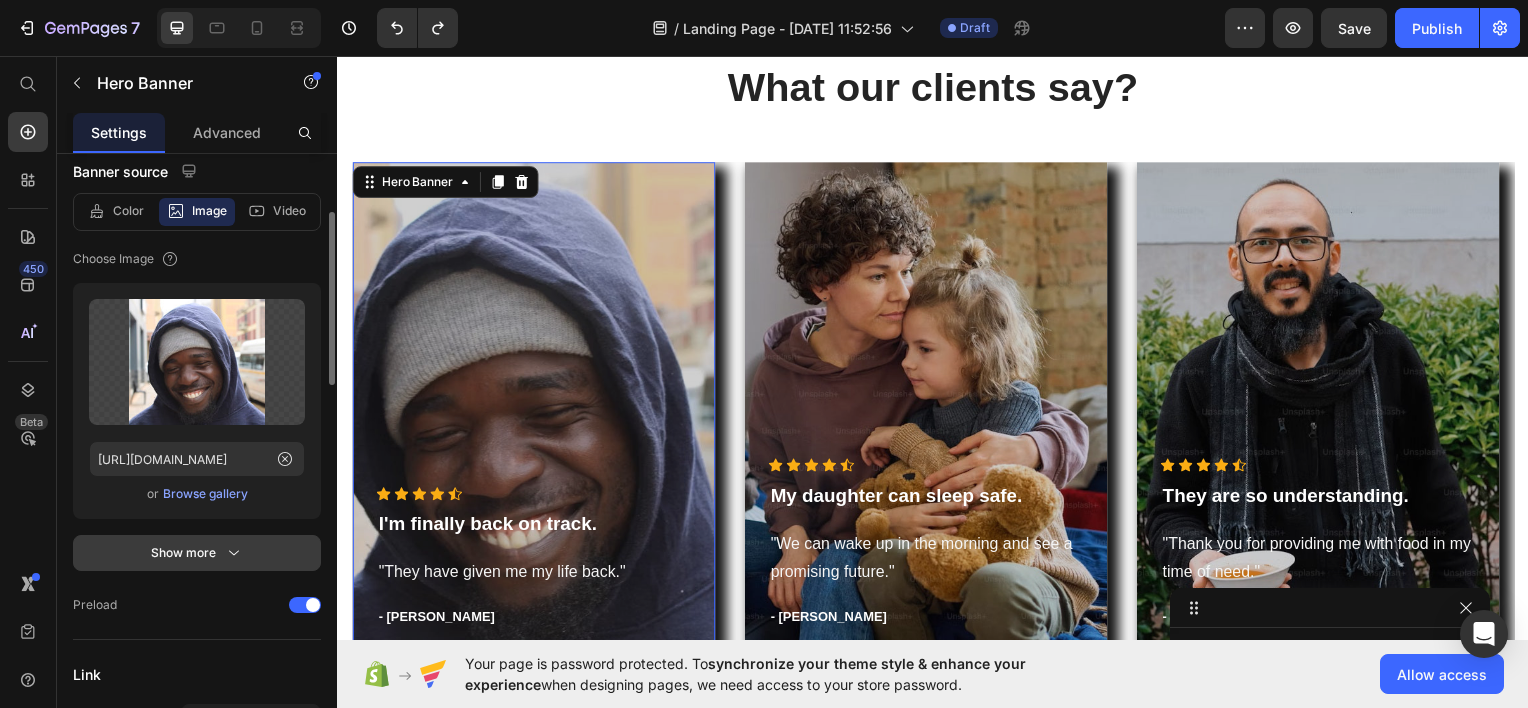 click on "Show more" at bounding box center [197, 553] 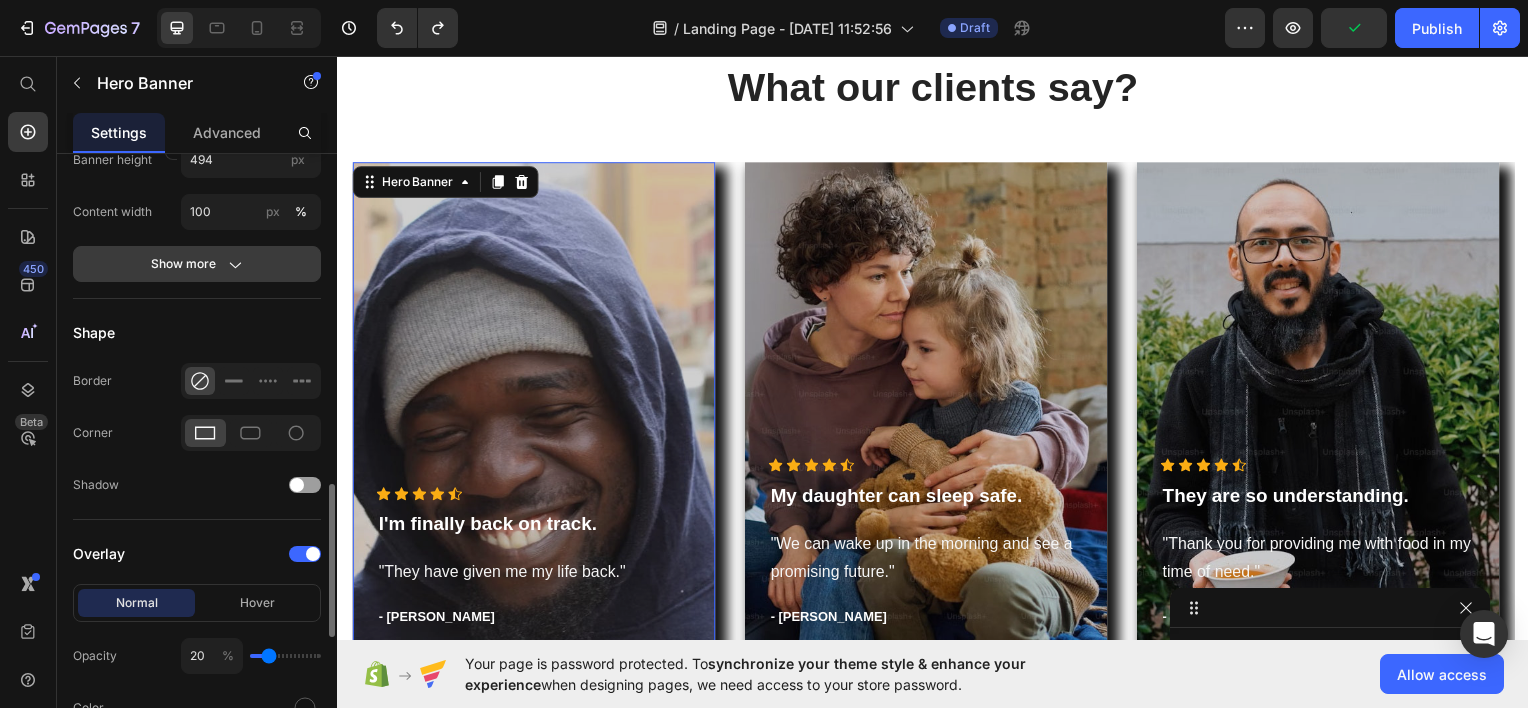 scroll, scrollTop: 1309, scrollLeft: 0, axis: vertical 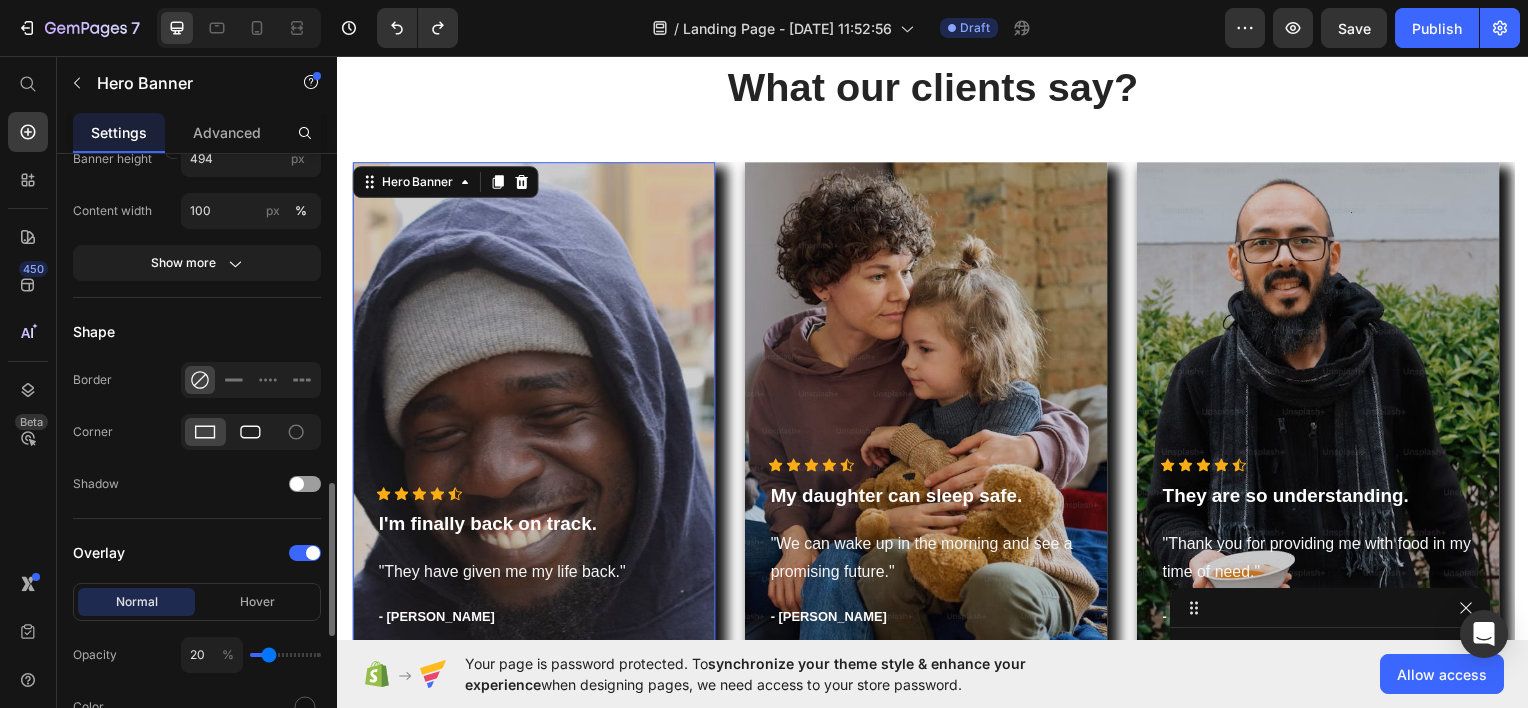 click 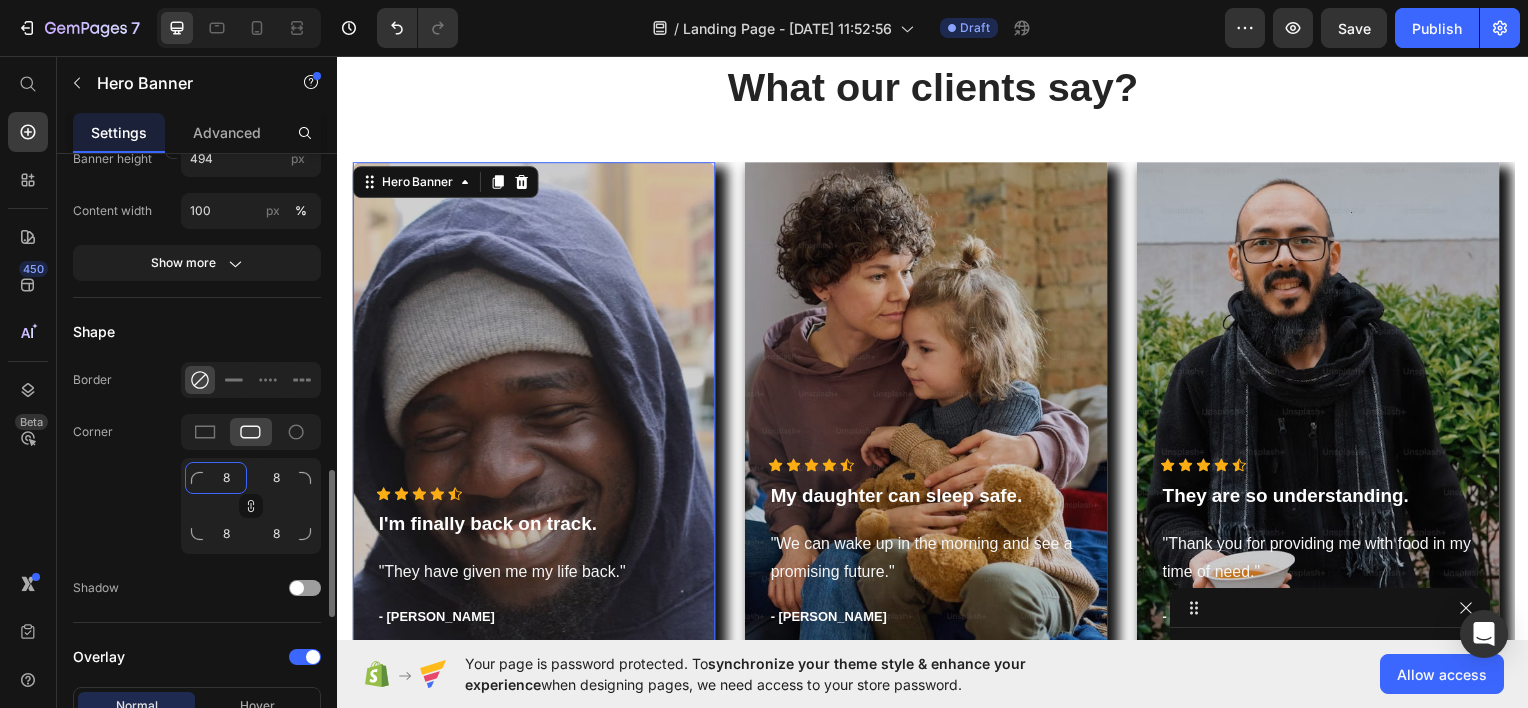 click on "8" 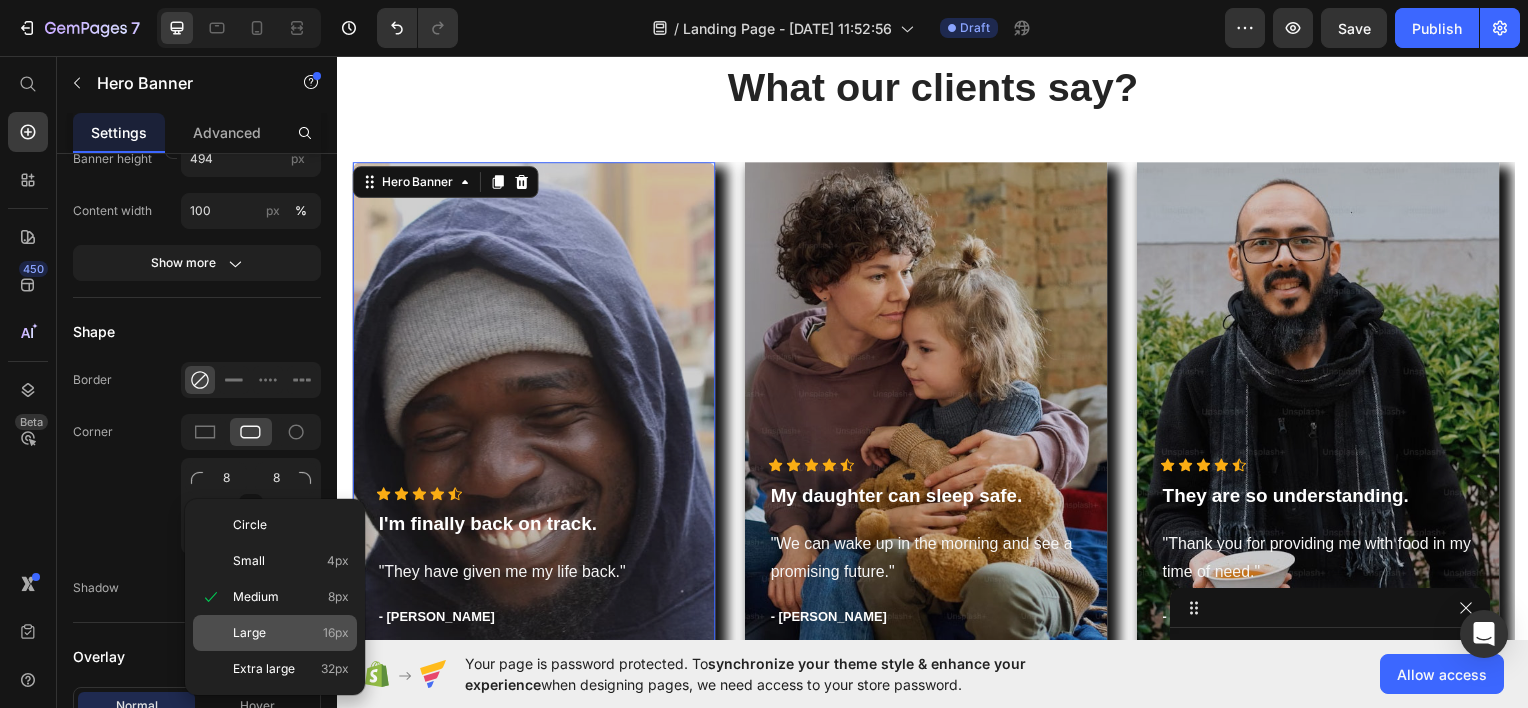 click on "Large 16px" at bounding box center [291, 633] 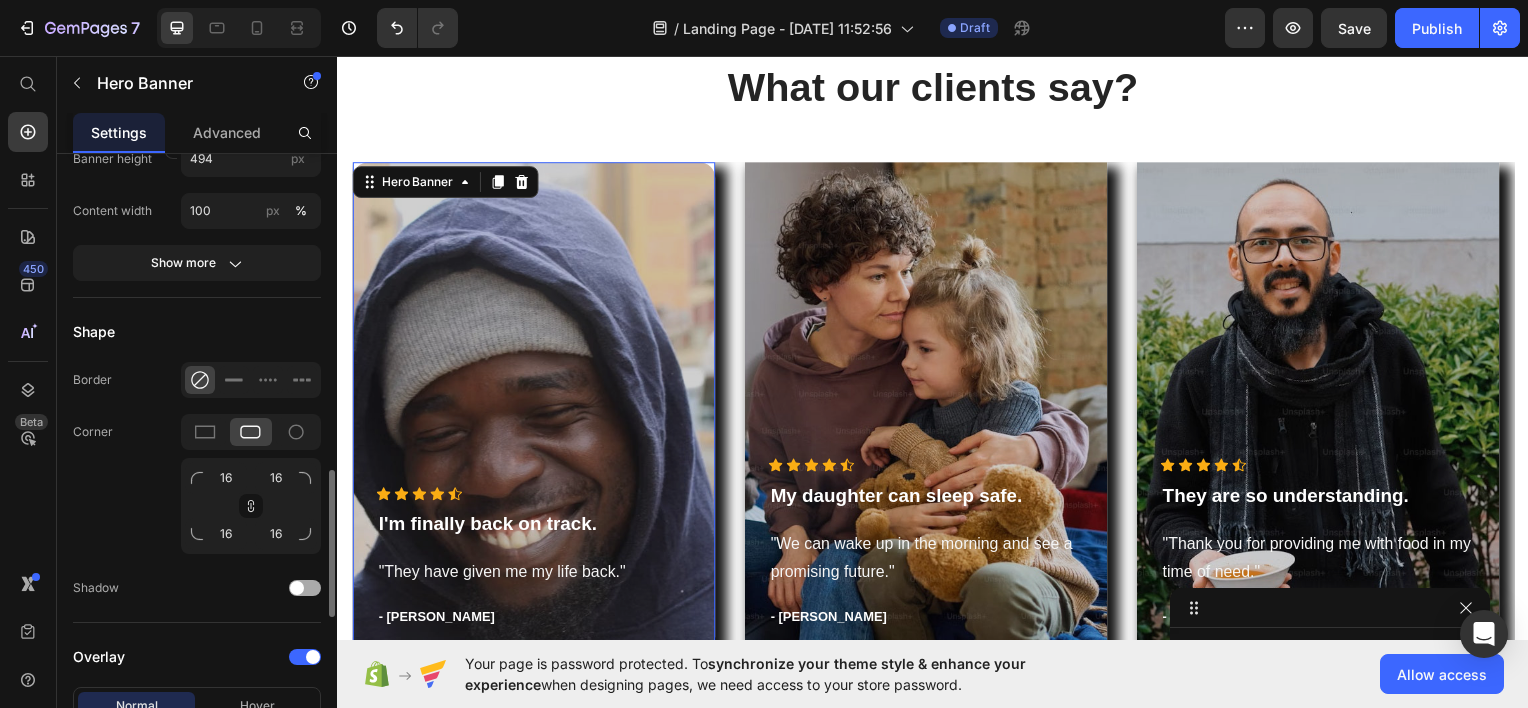click at bounding box center (305, 588) 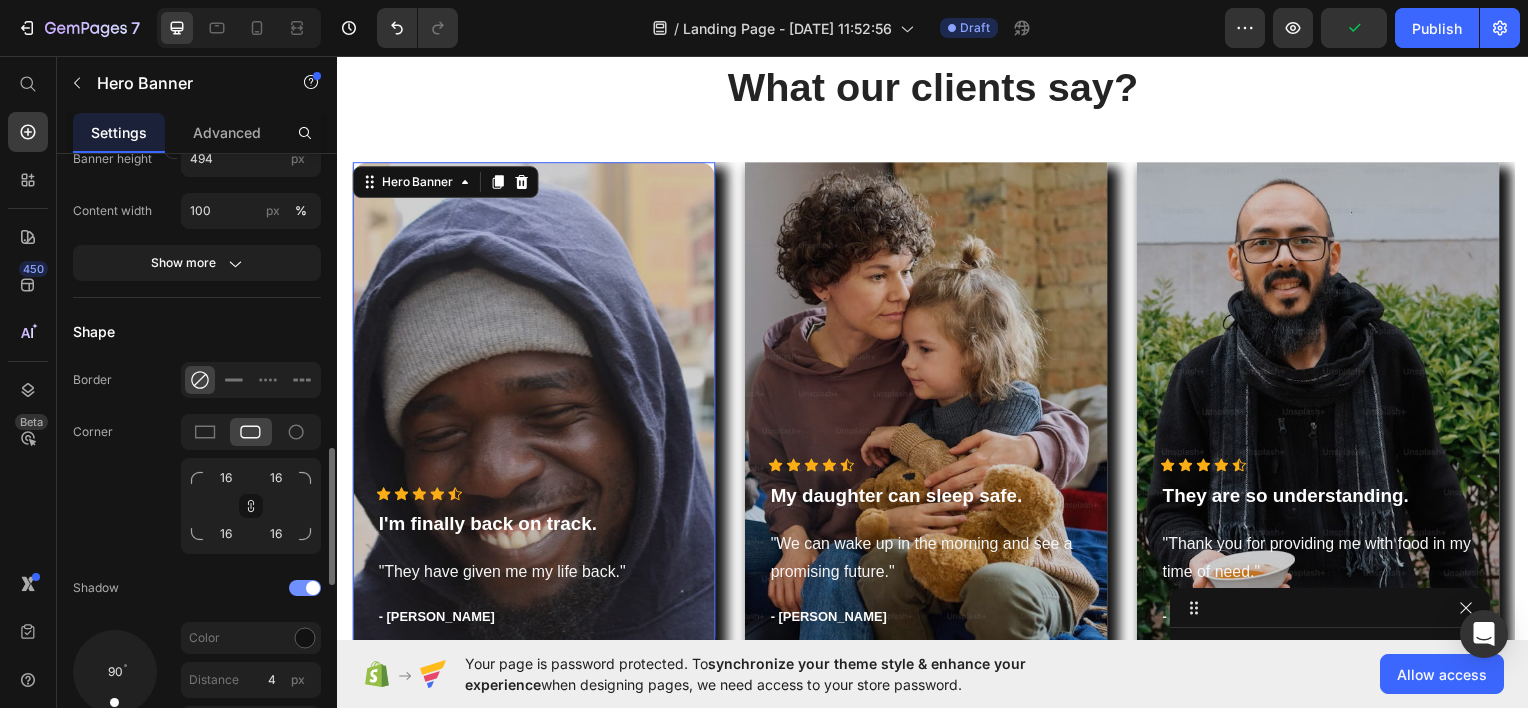 click at bounding box center [313, 588] 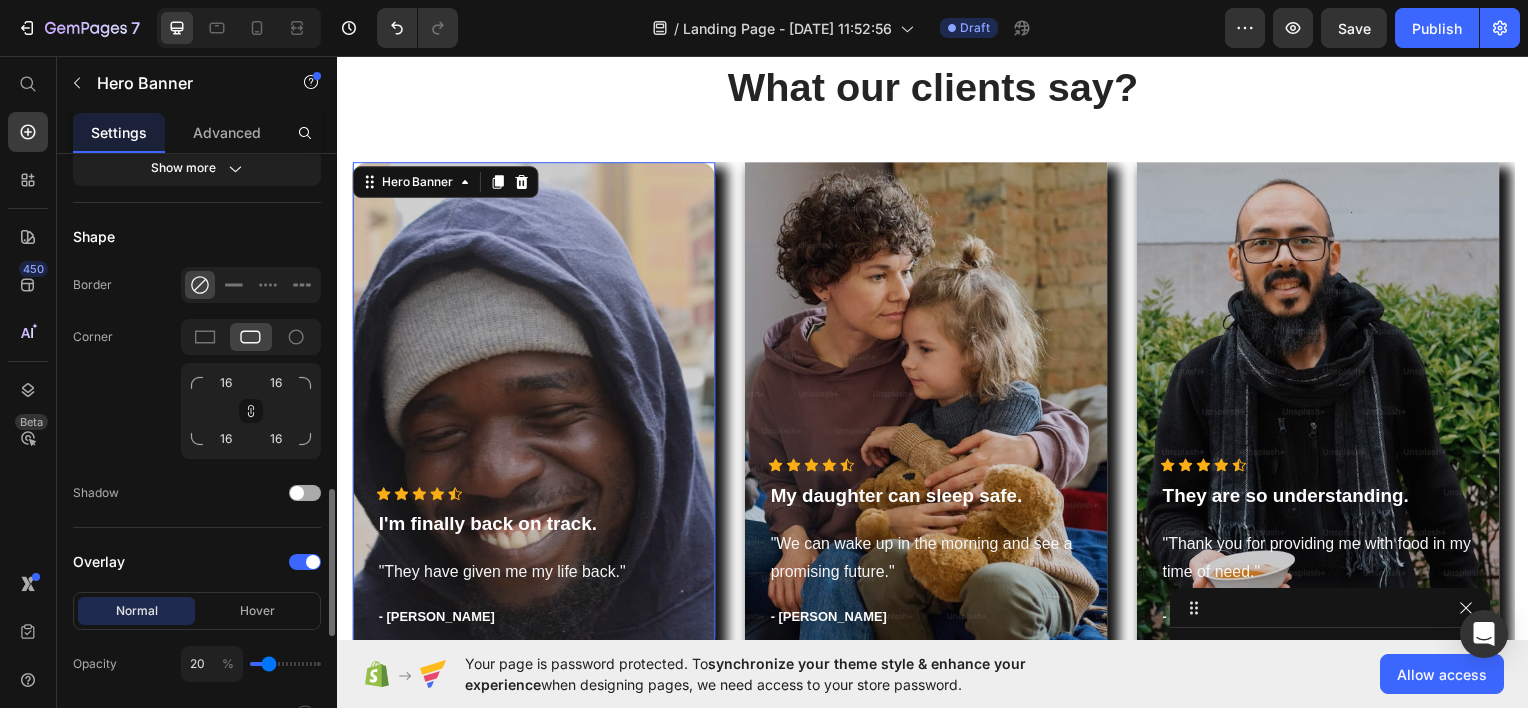 scroll, scrollTop: 1377, scrollLeft: 0, axis: vertical 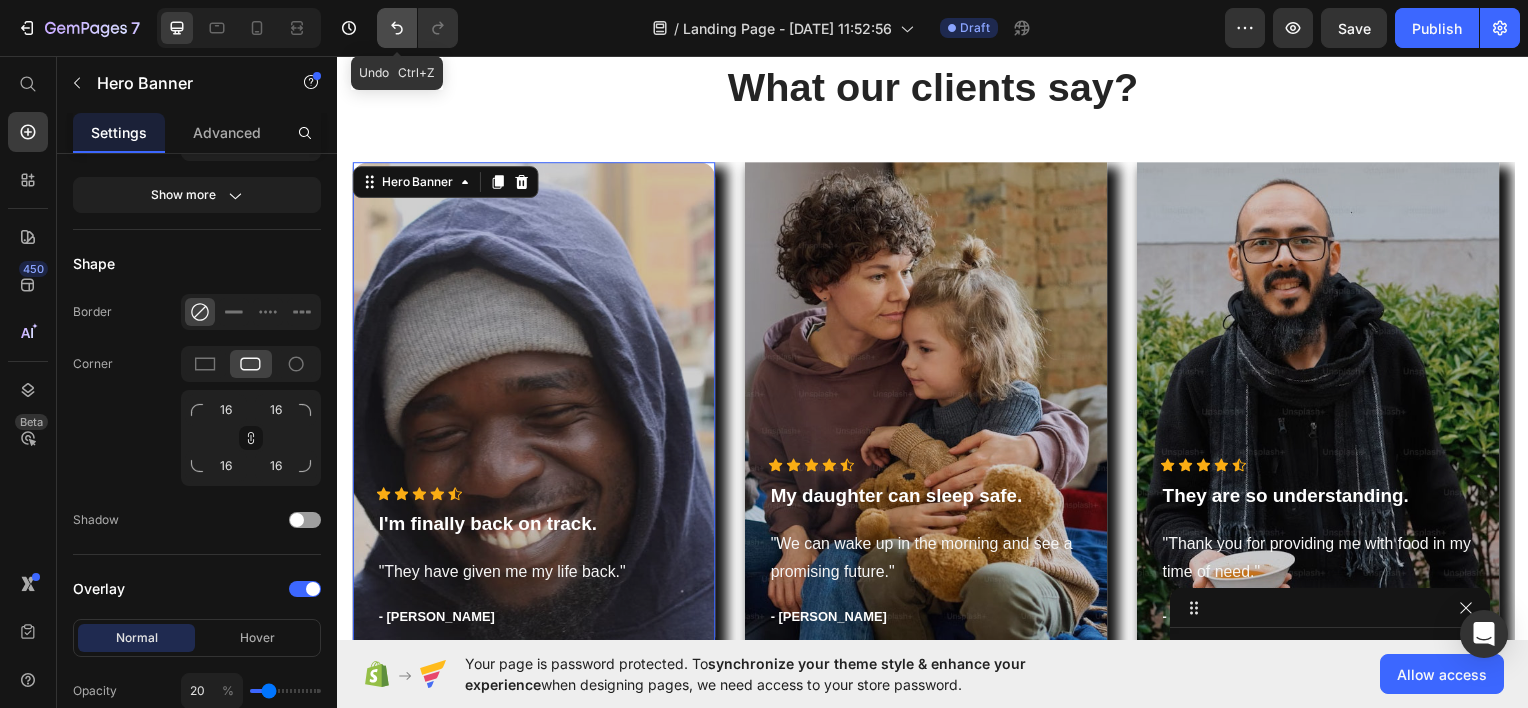 click 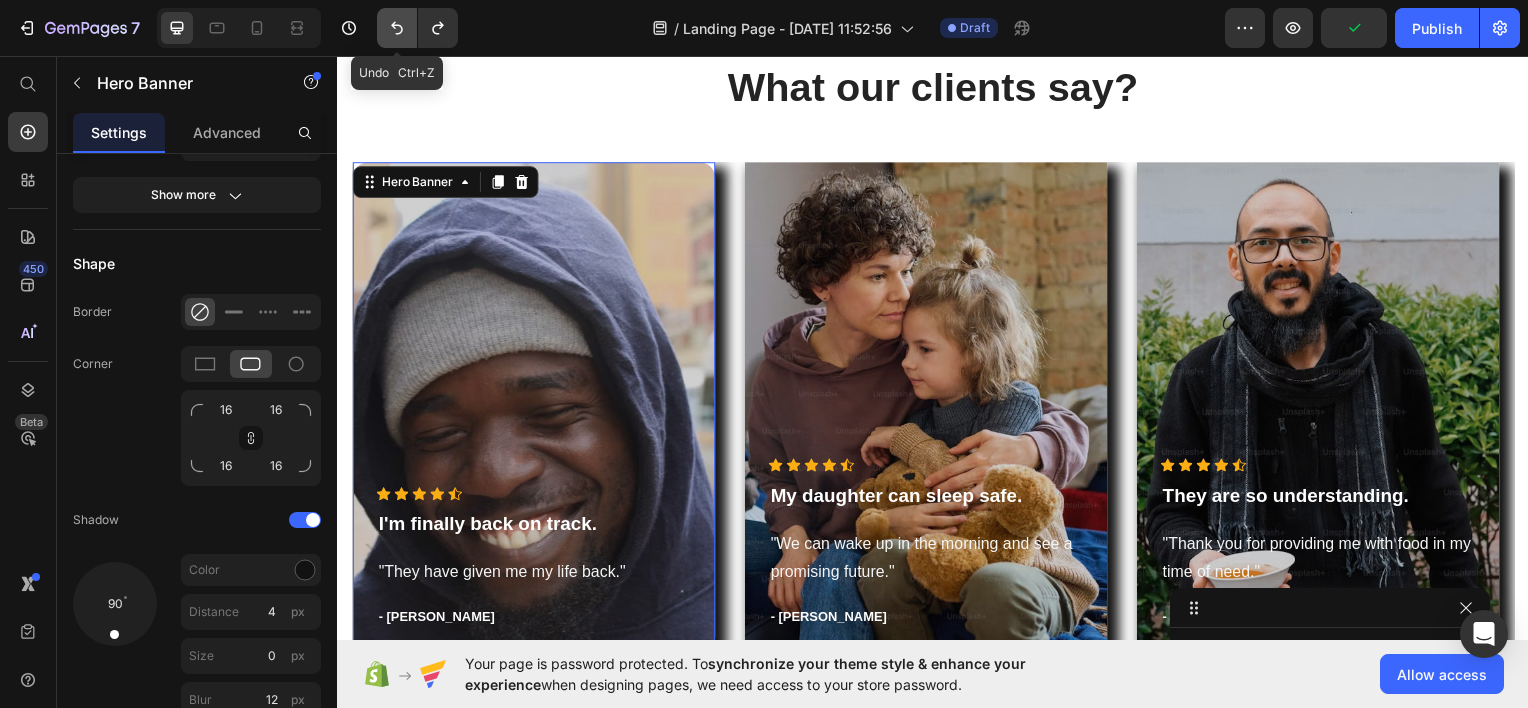 click 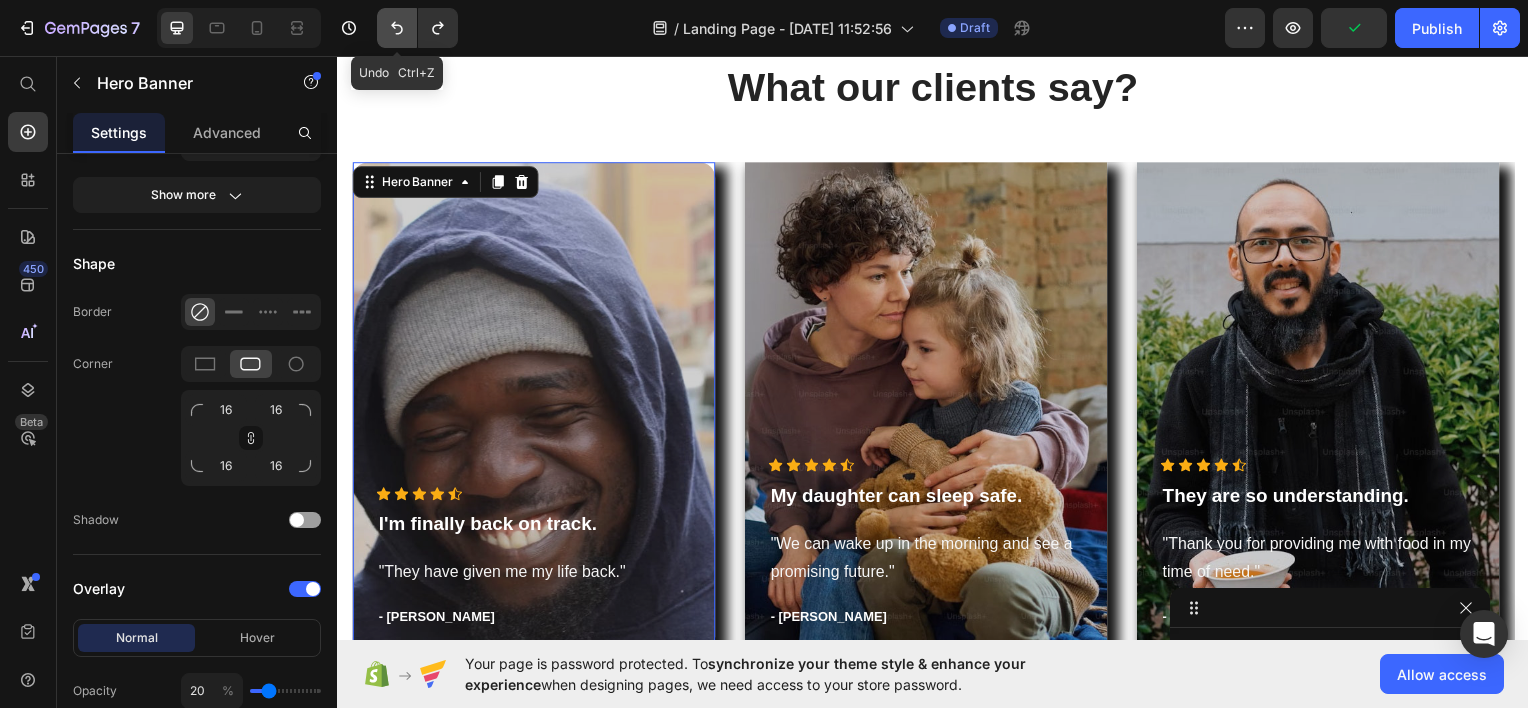 click 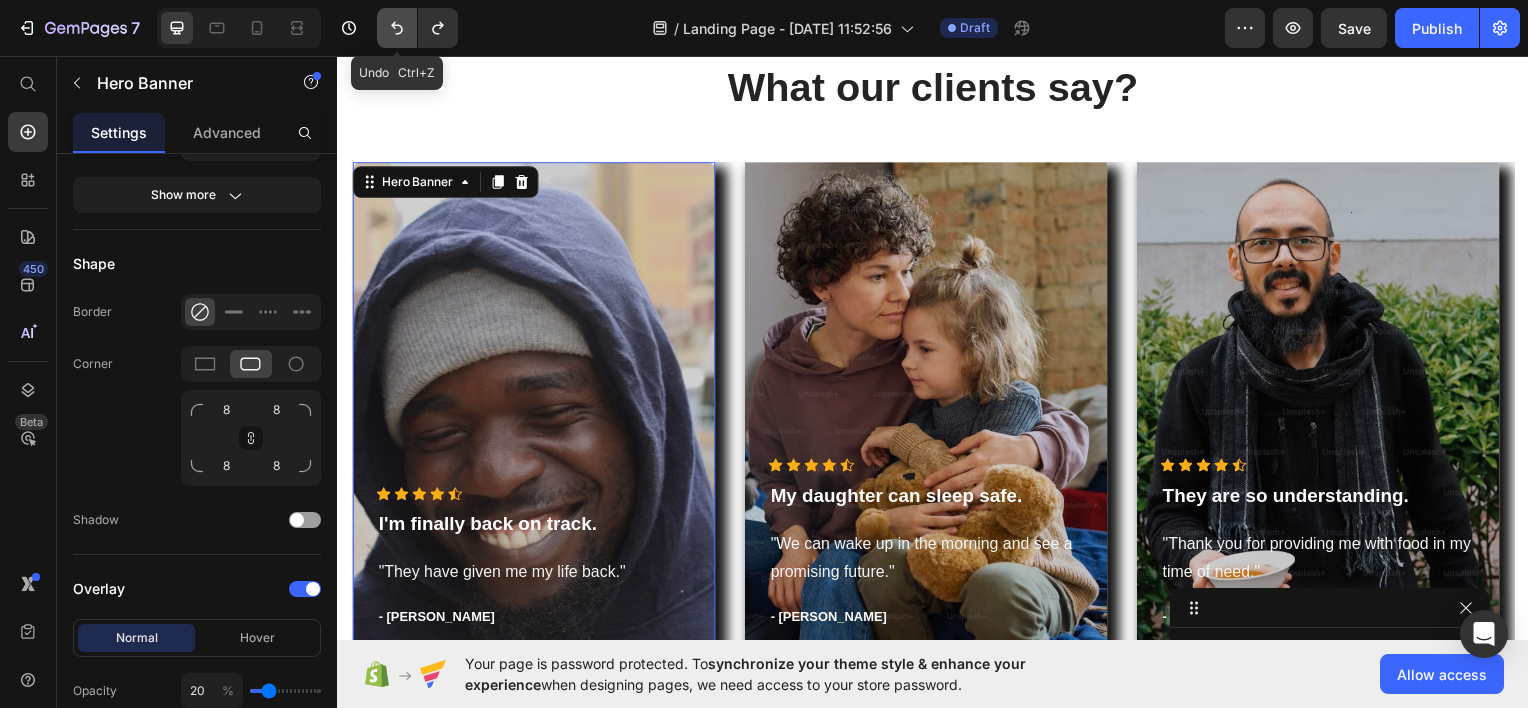 click 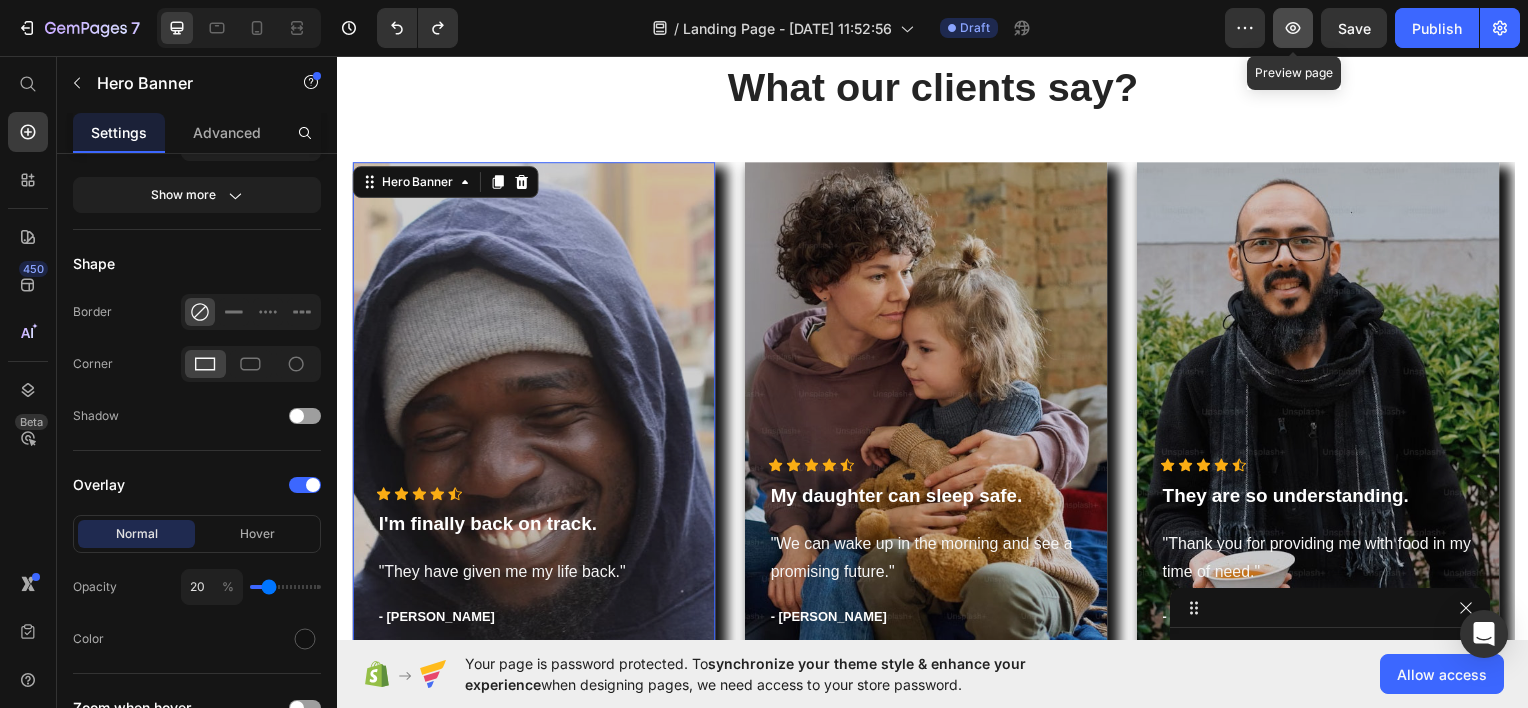 click 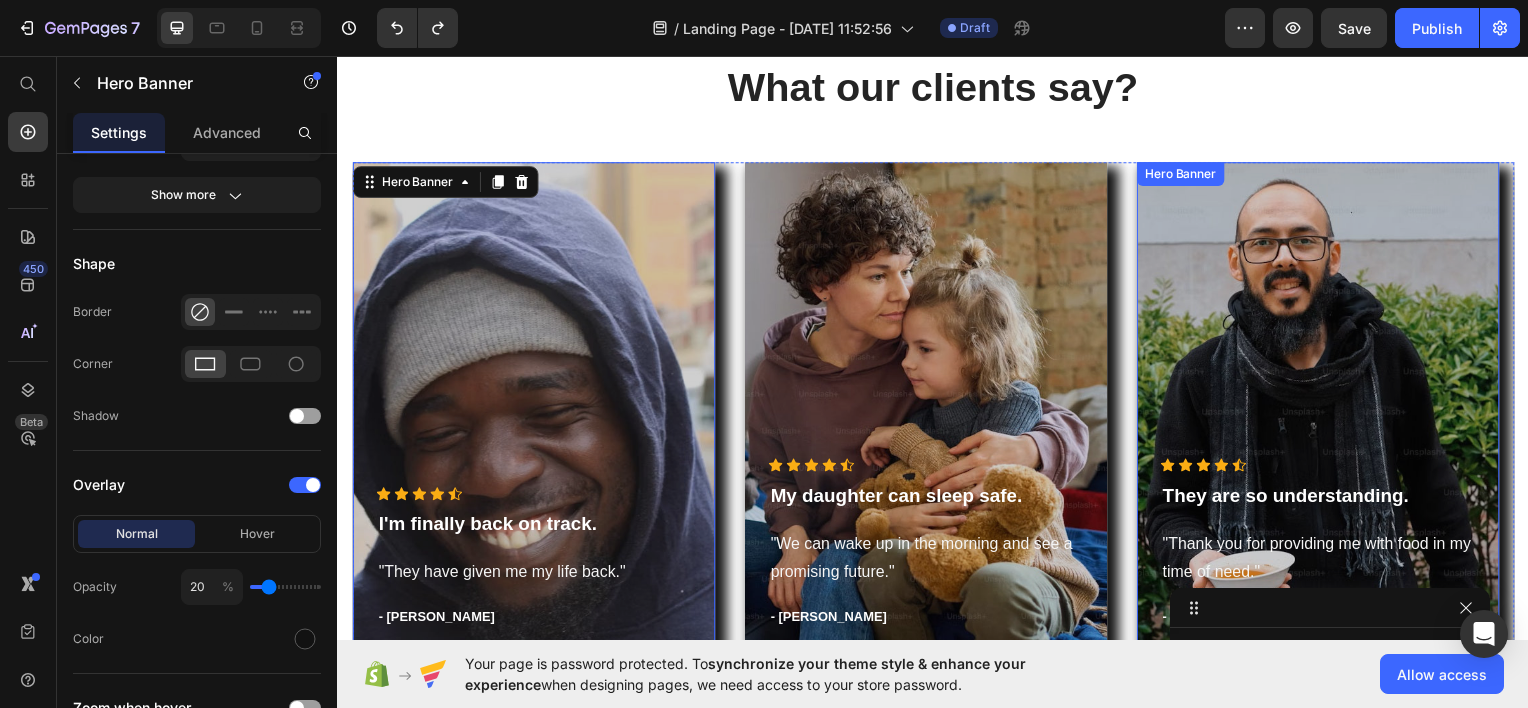 click at bounding box center (1324, 409) 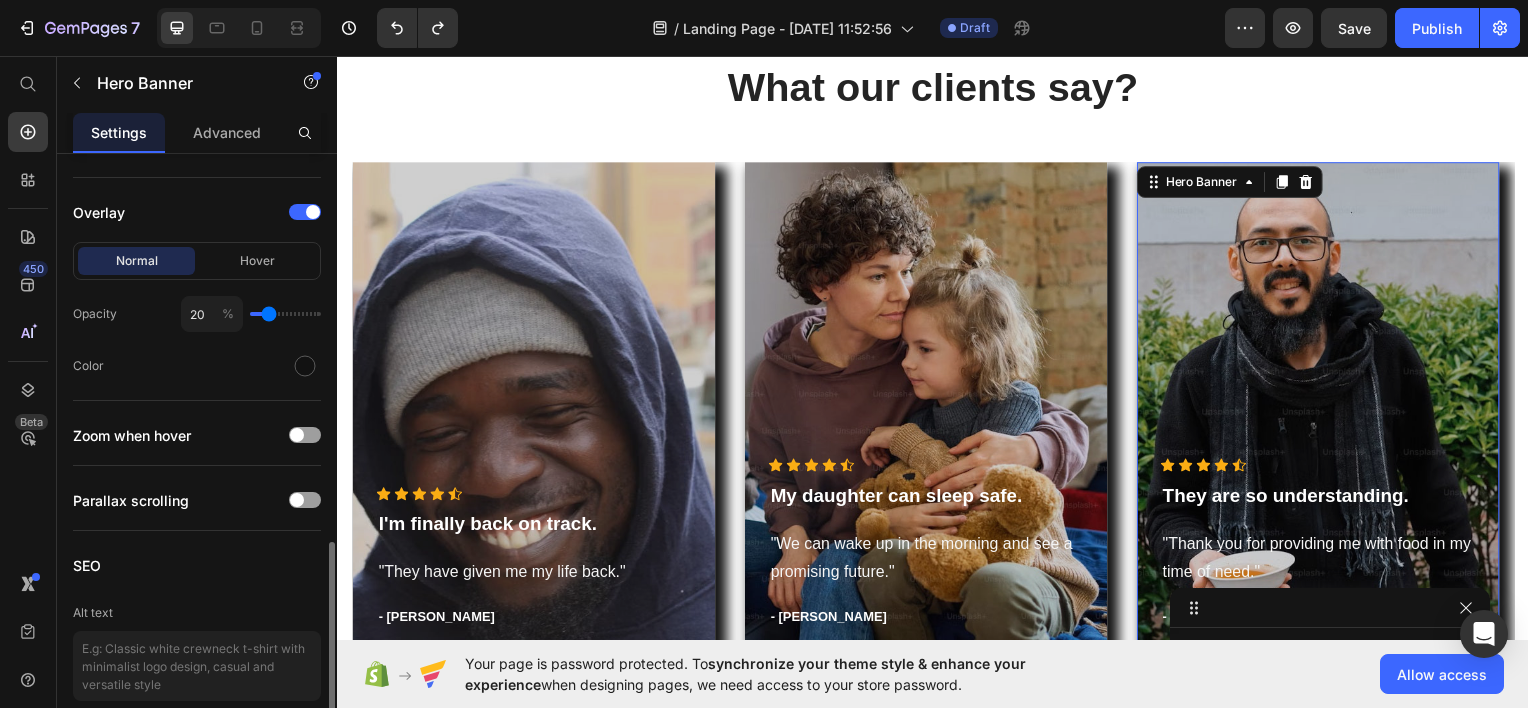 scroll, scrollTop: 1376, scrollLeft: 0, axis: vertical 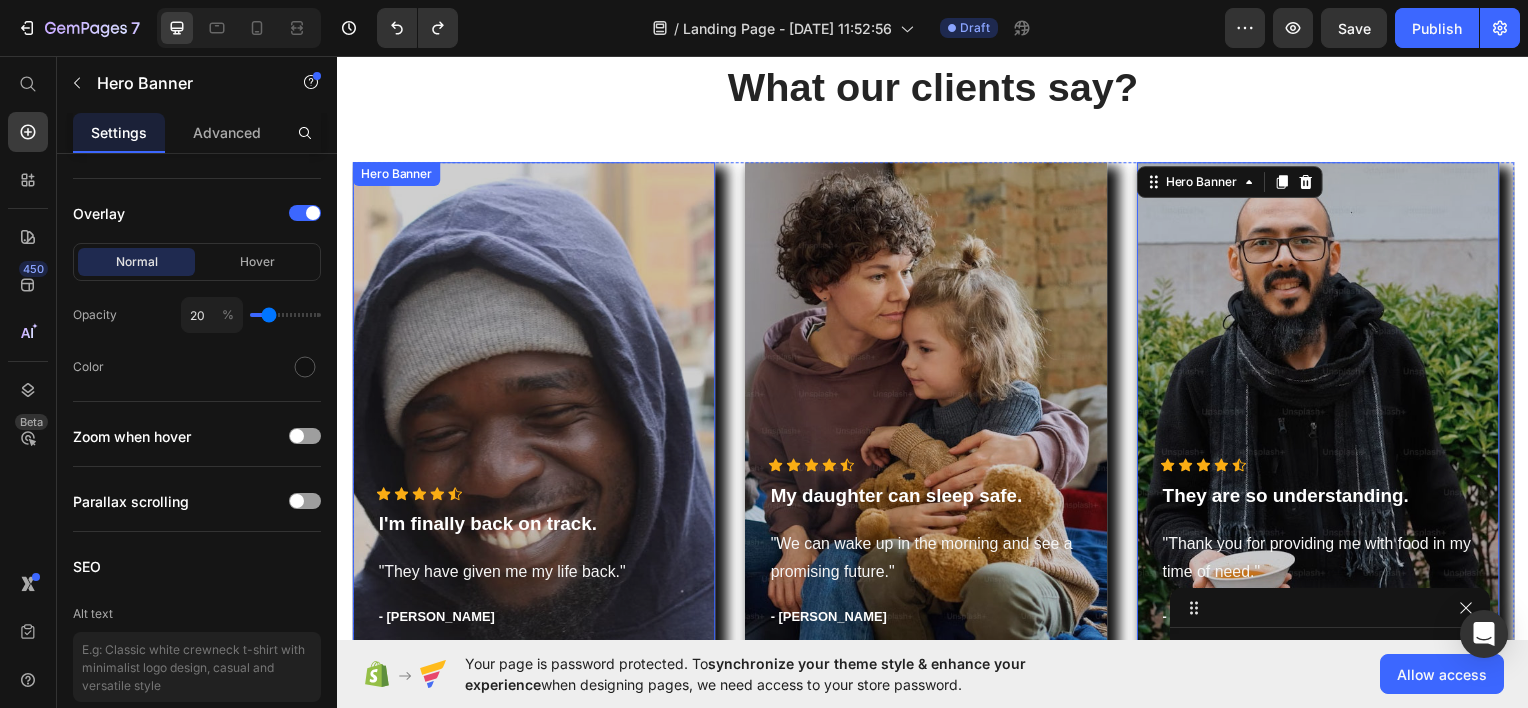 click at bounding box center [534, 409] 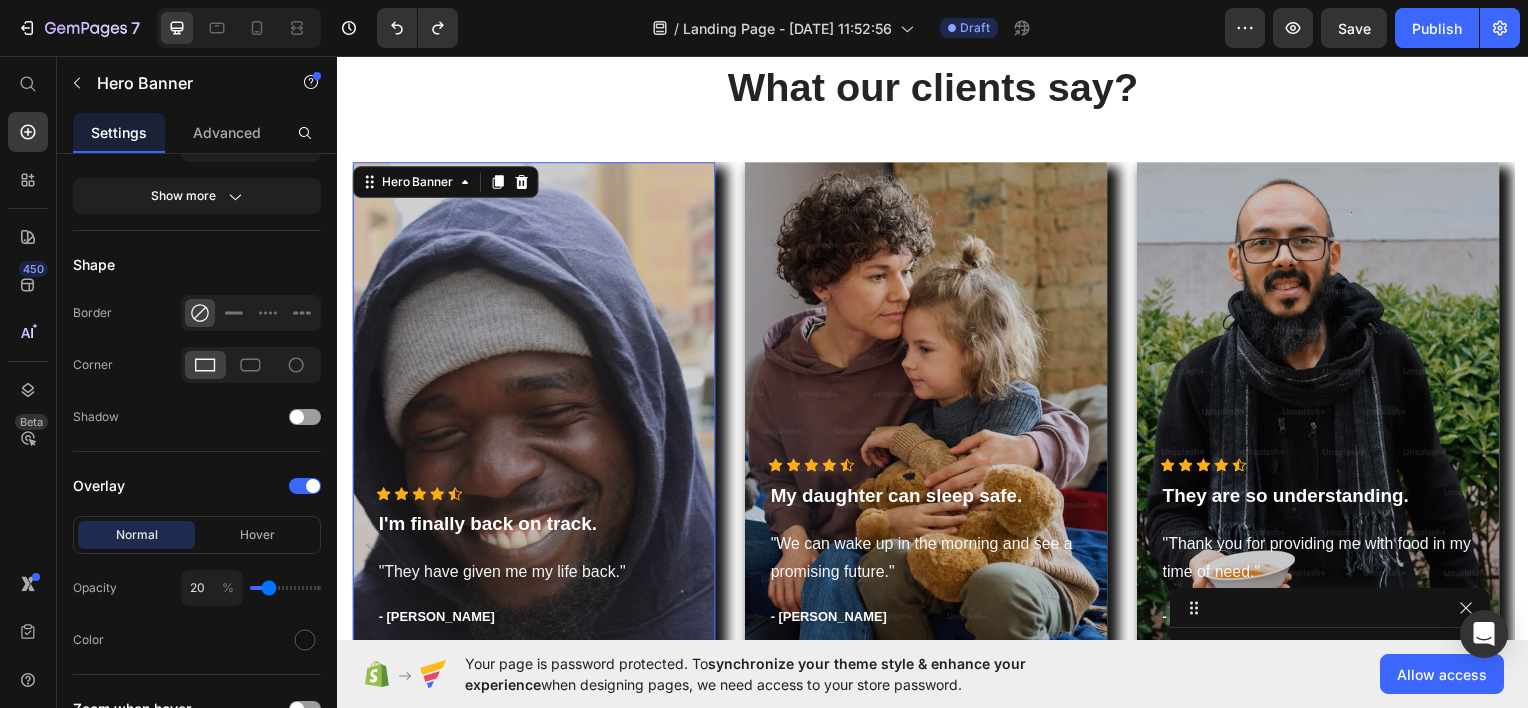 scroll, scrollTop: 1376, scrollLeft: 0, axis: vertical 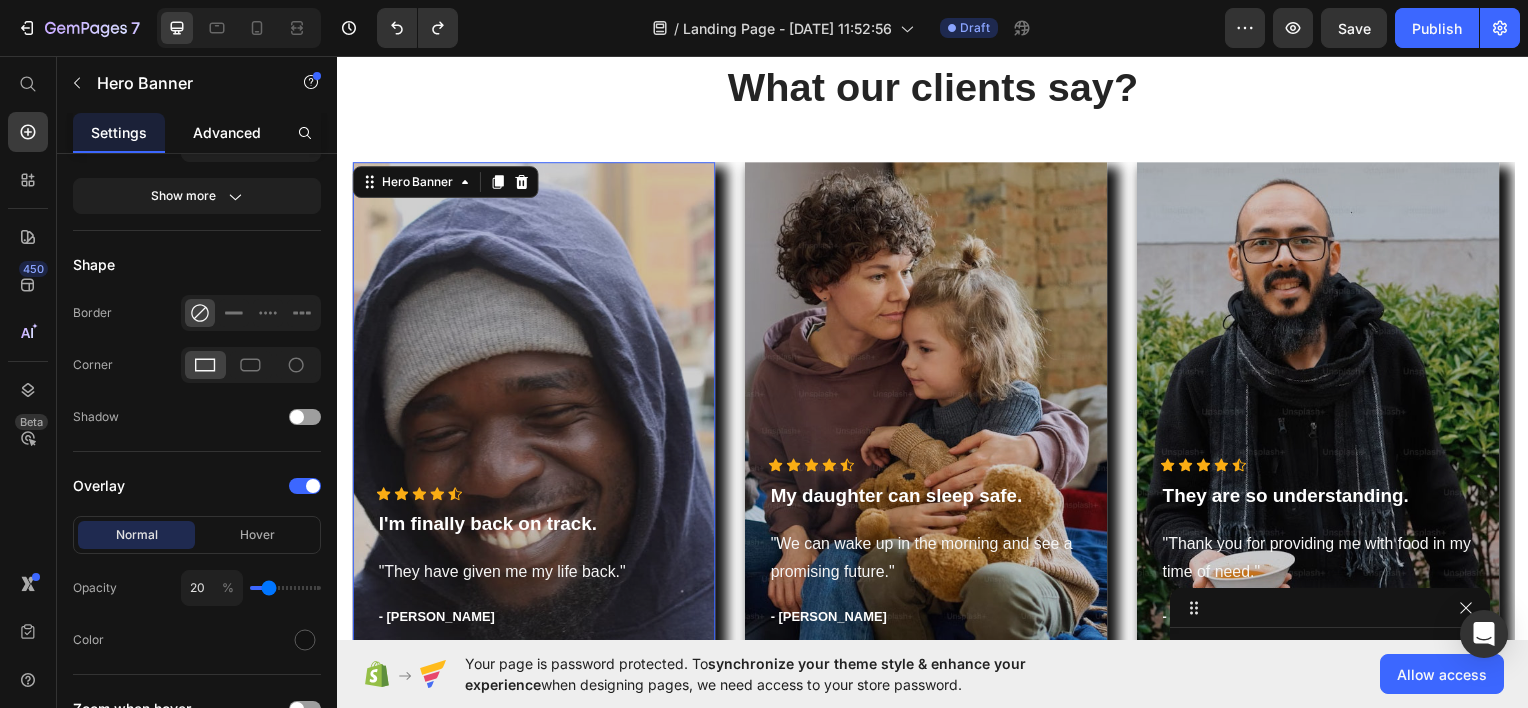 click on "Advanced" at bounding box center (227, 132) 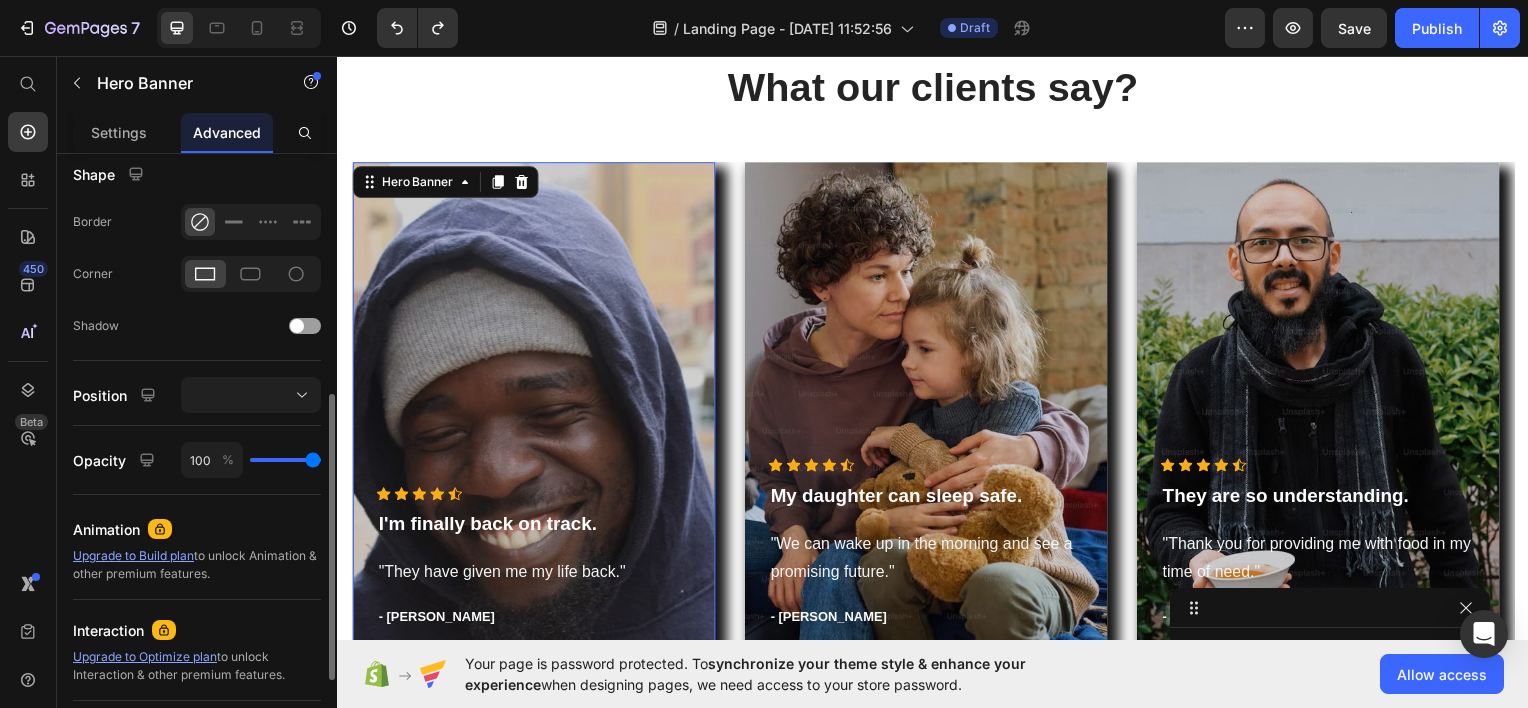scroll, scrollTop: 692, scrollLeft: 0, axis: vertical 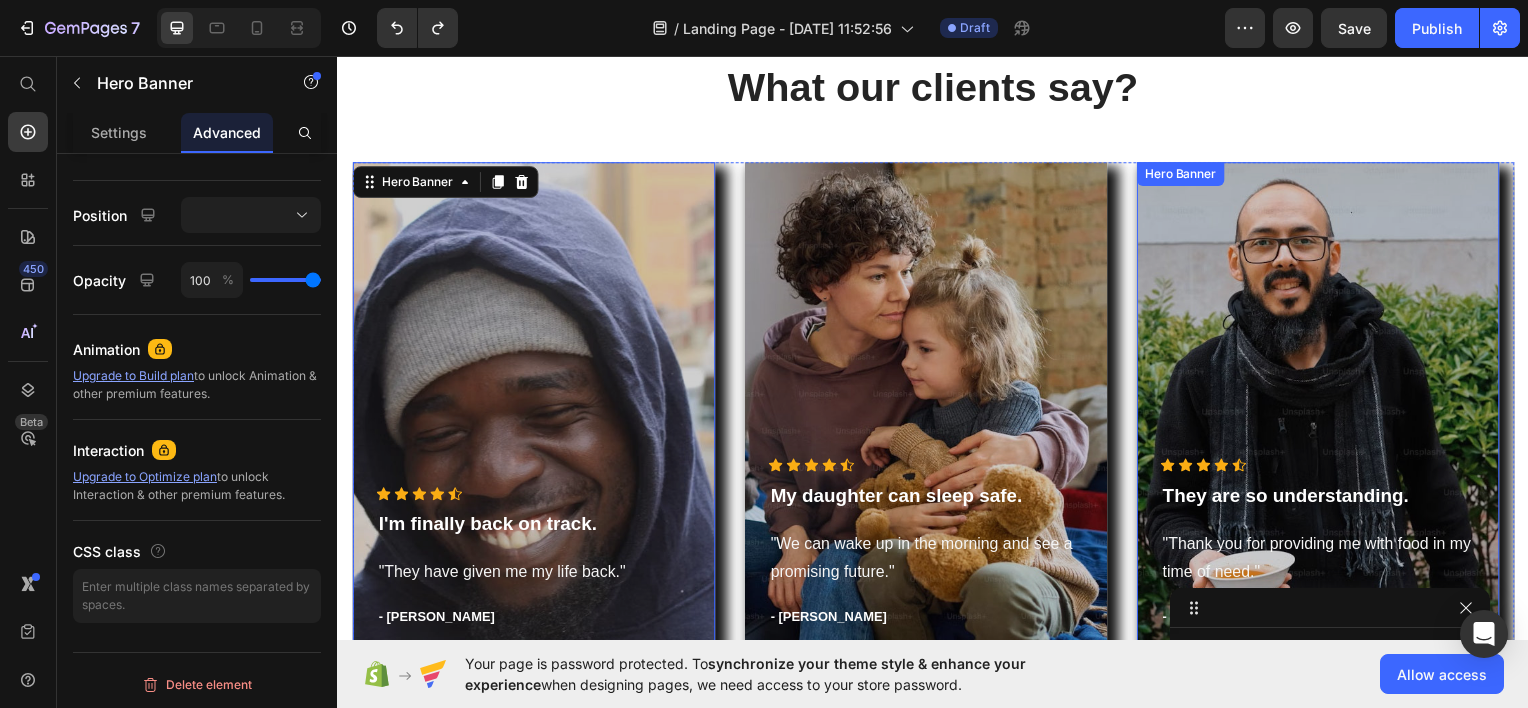 click at bounding box center (1324, 409) 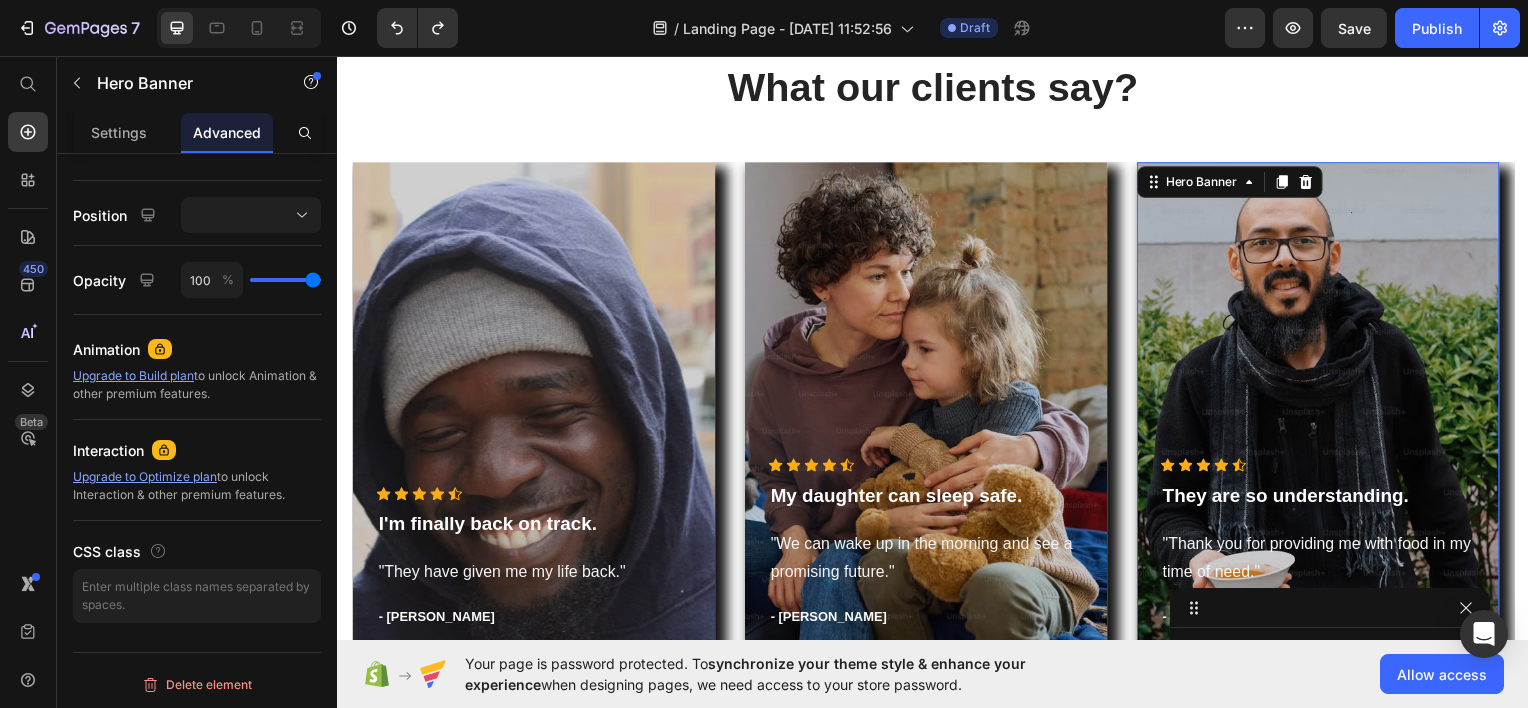 scroll, scrollTop: 2626, scrollLeft: 0, axis: vertical 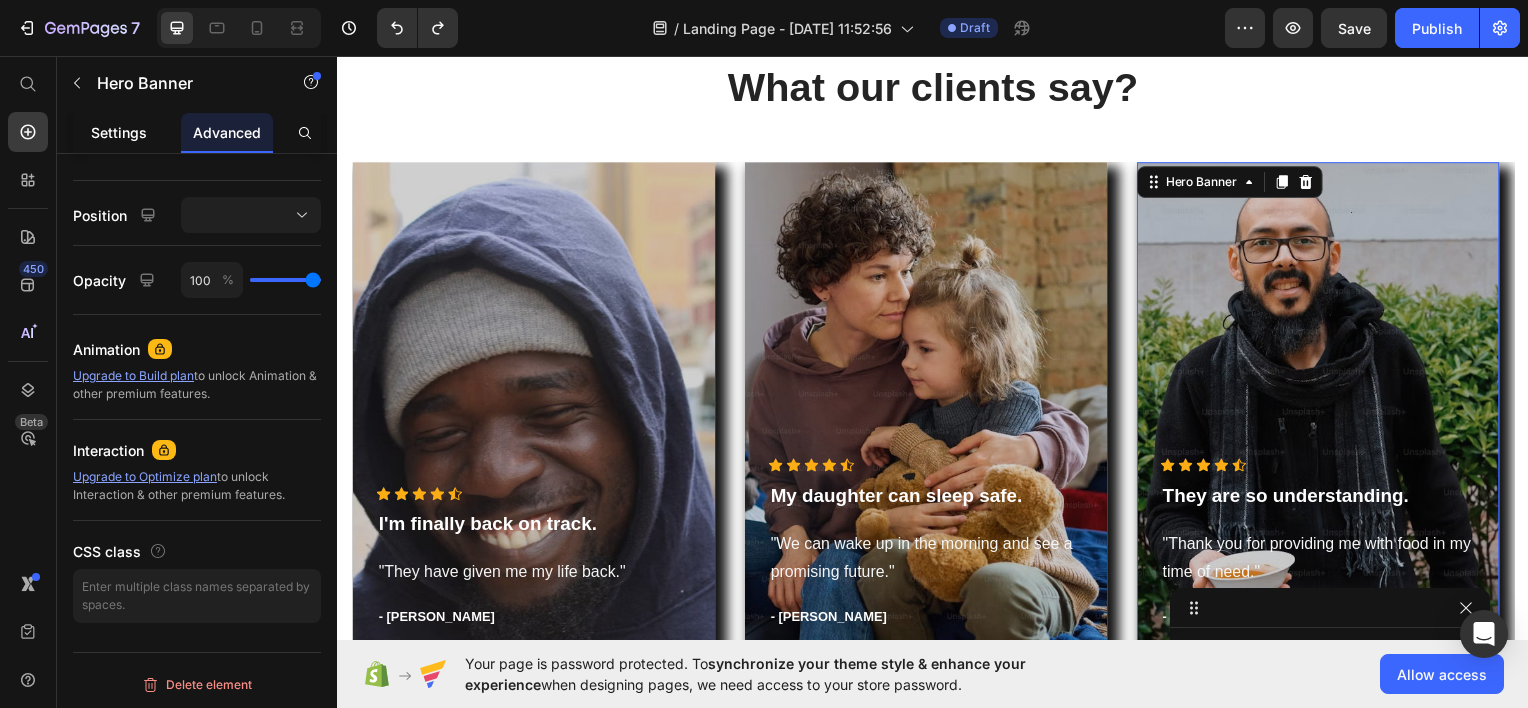 click on "Settings" at bounding box center [119, 132] 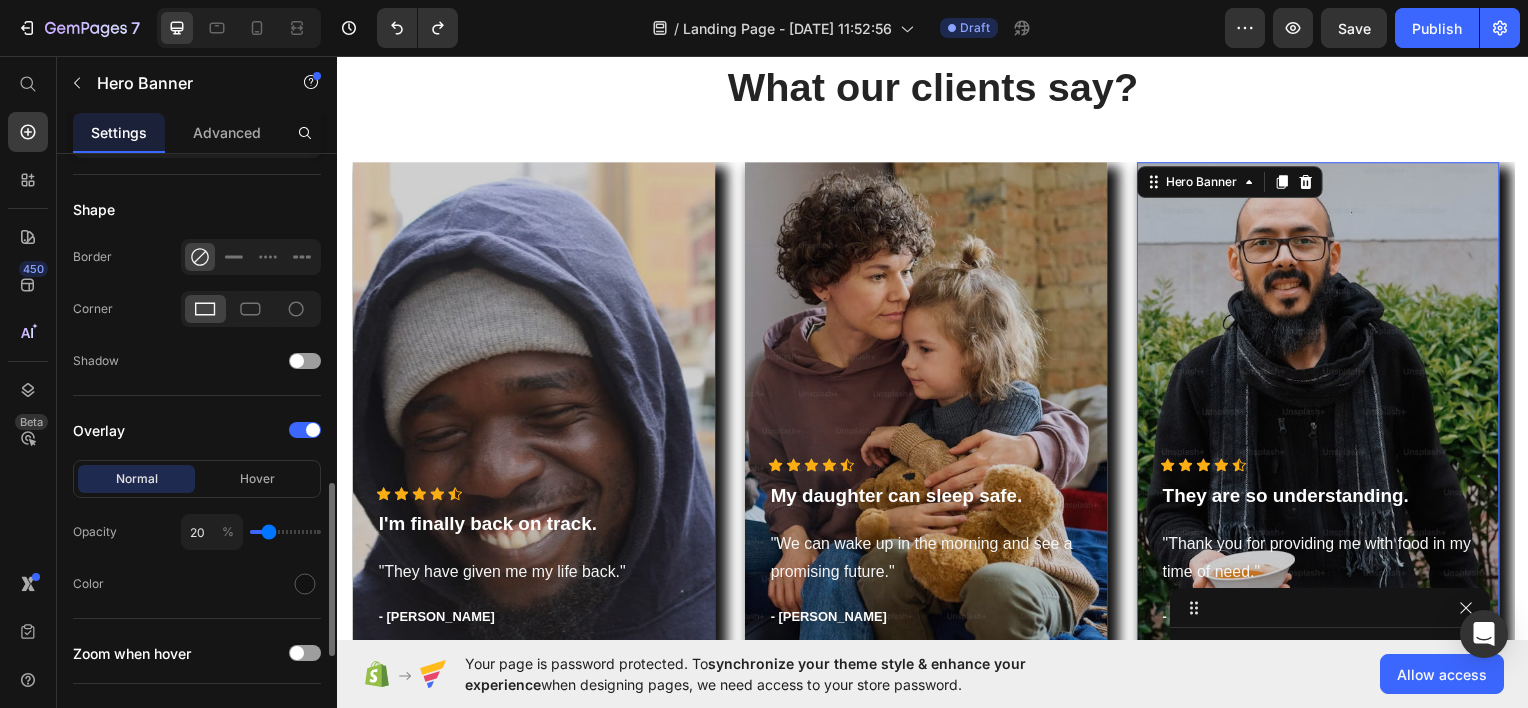 scroll, scrollTop: 1160, scrollLeft: 0, axis: vertical 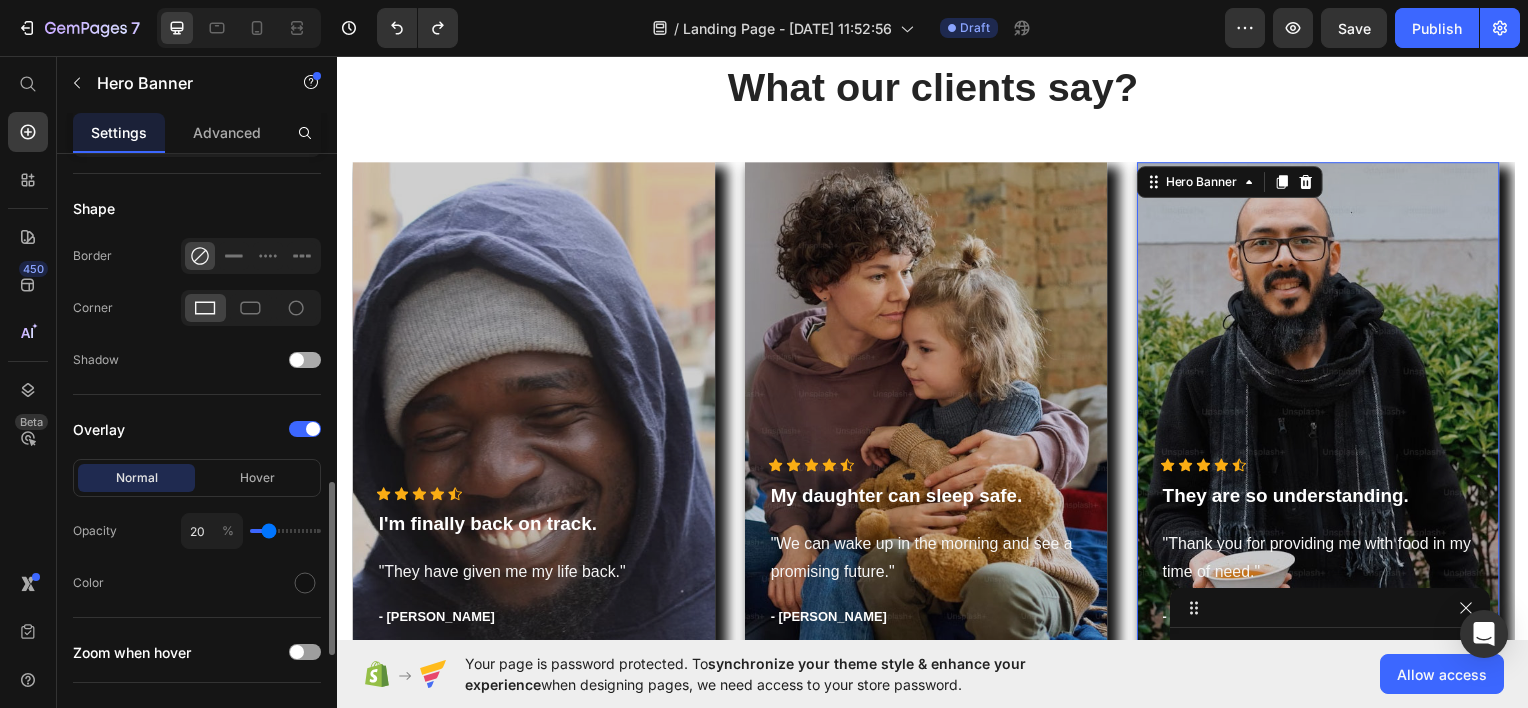 click at bounding box center (305, 360) 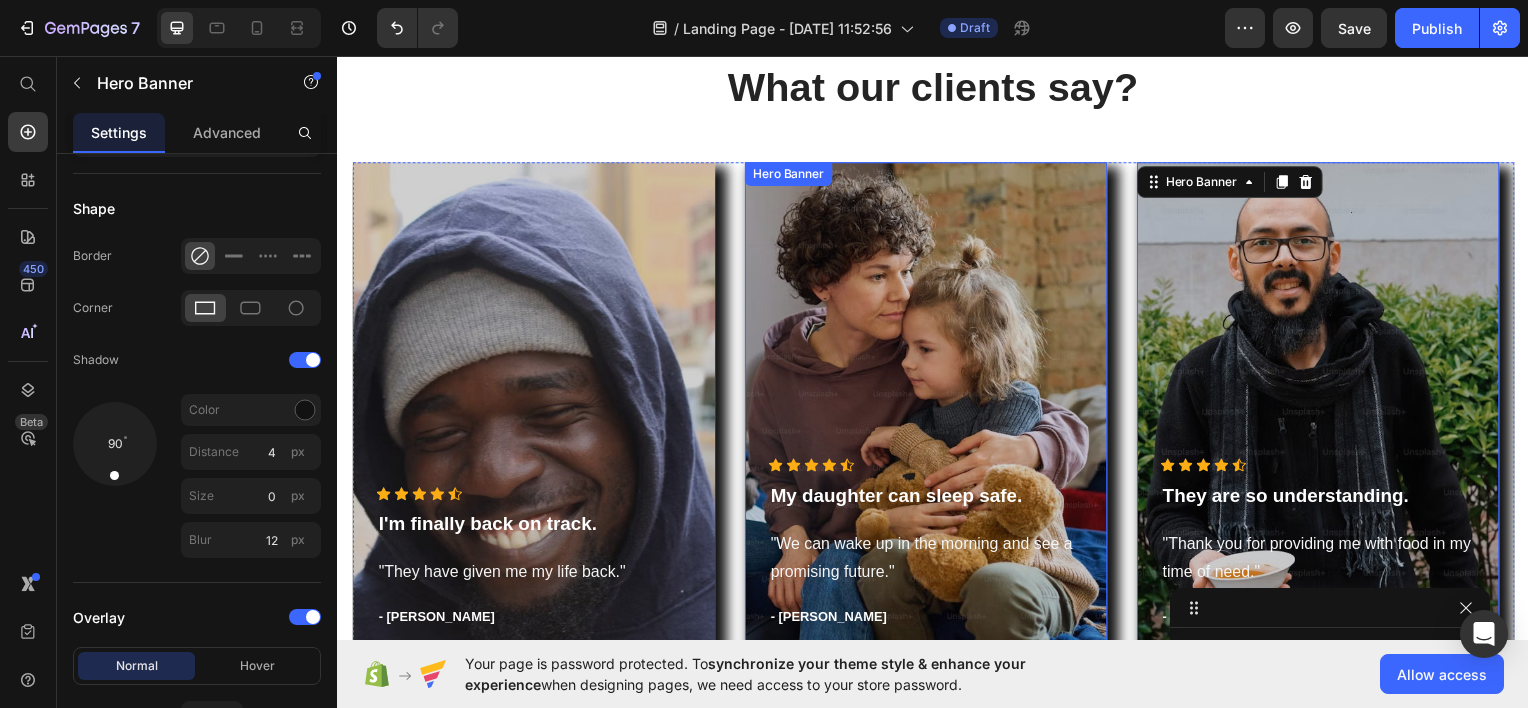 click at bounding box center (929, 409) 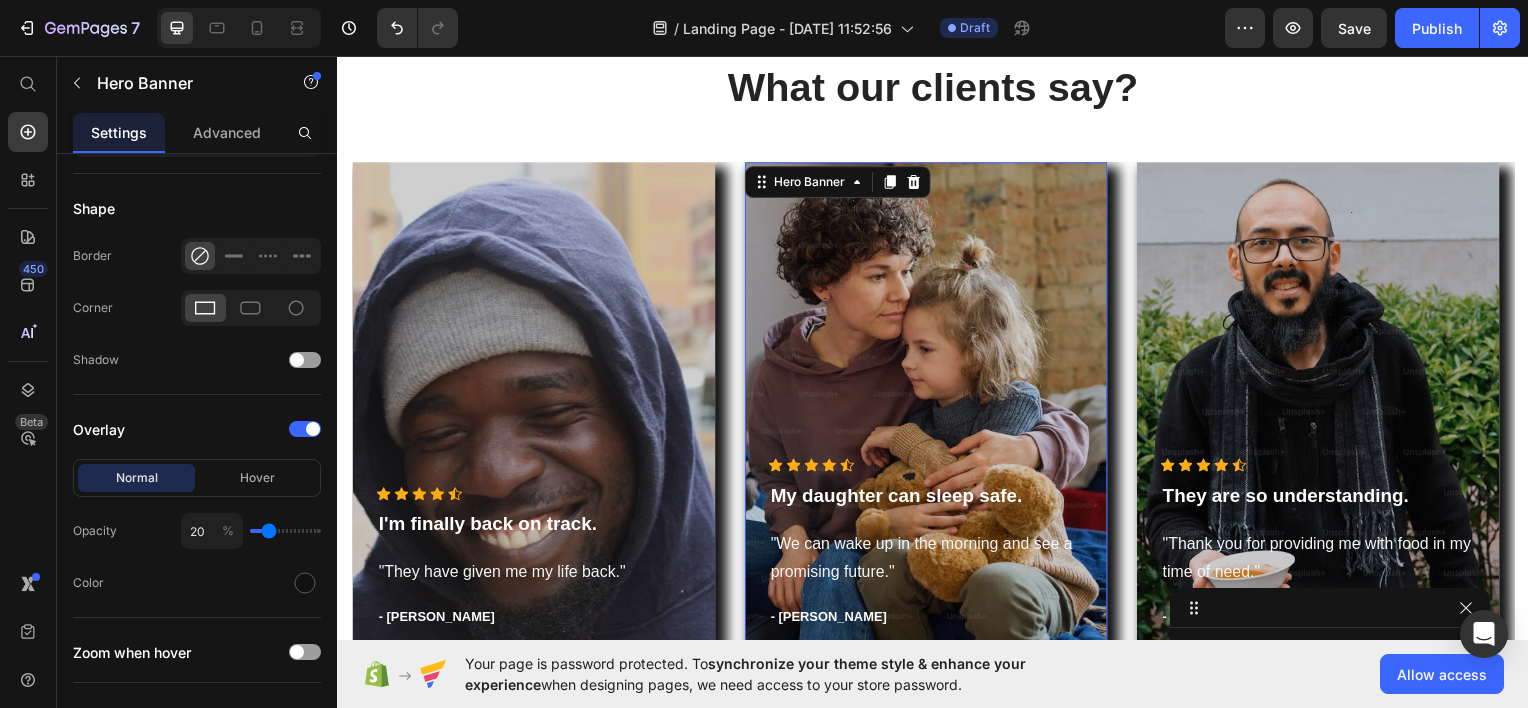 scroll, scrollTop: 1160, scrollLeft: 0, axis: vertical 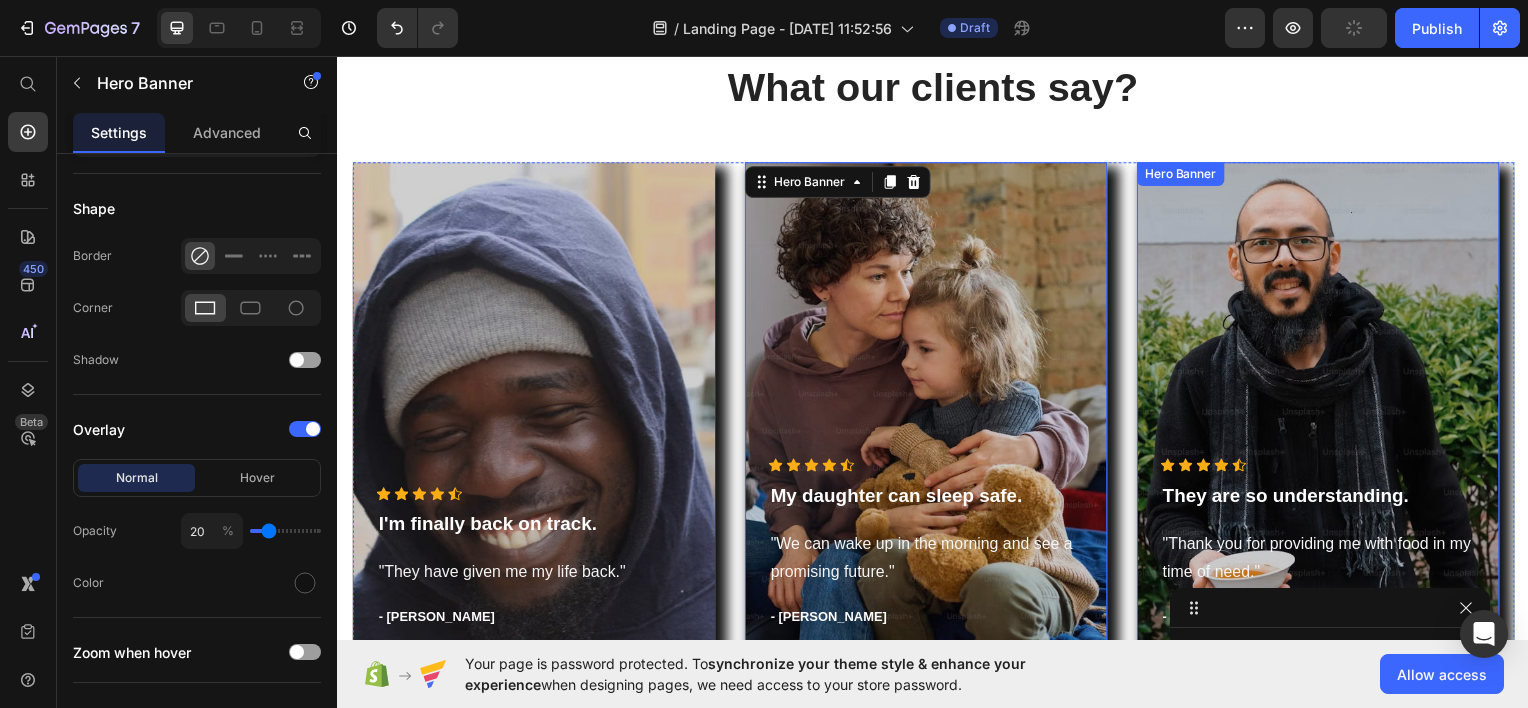 click at bounding box center [1324, 409] 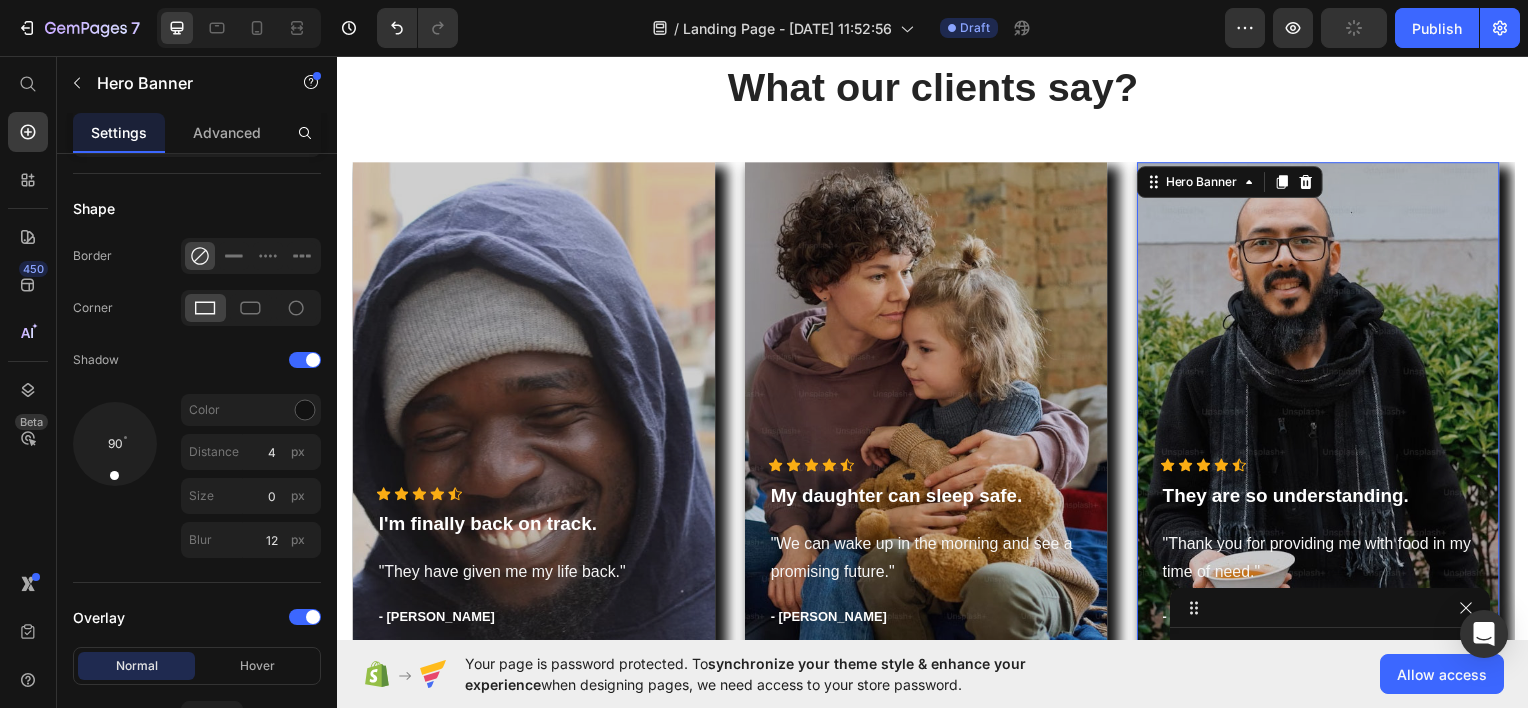 scroll, scrollTop: 2626, scrollLeft: 0, axis: vertical 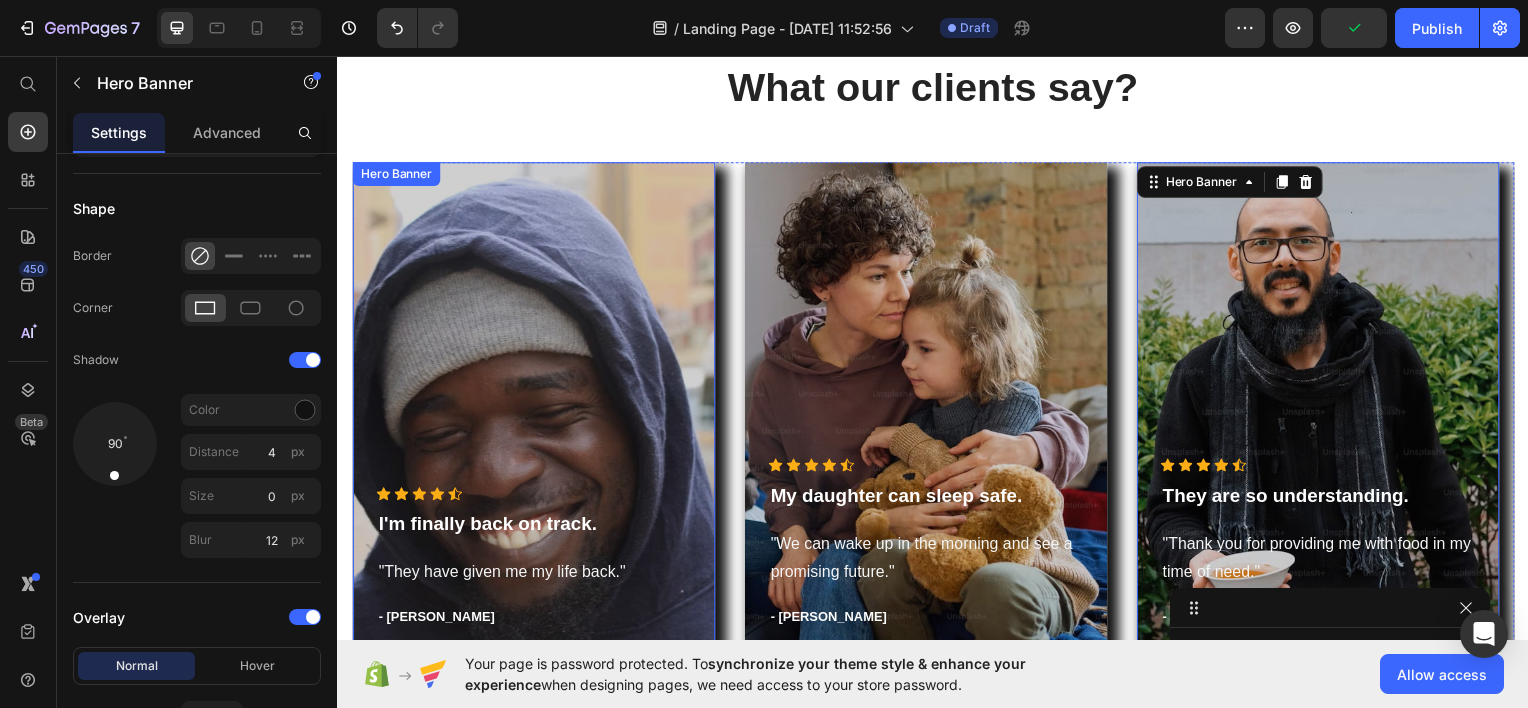 click at bounding box center (534, 409) 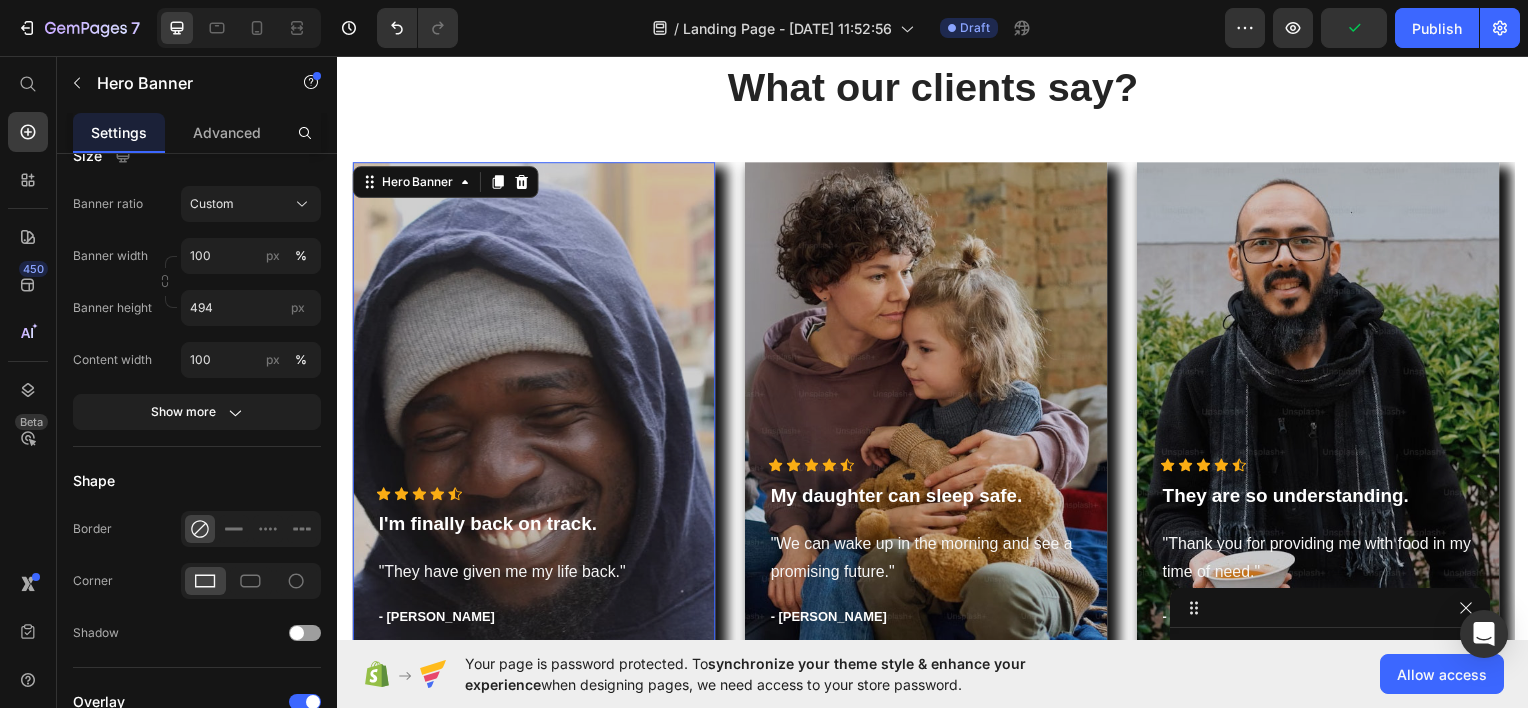 scroll, scrollTop: 1410, scrollLeft: 0, axis: vertical 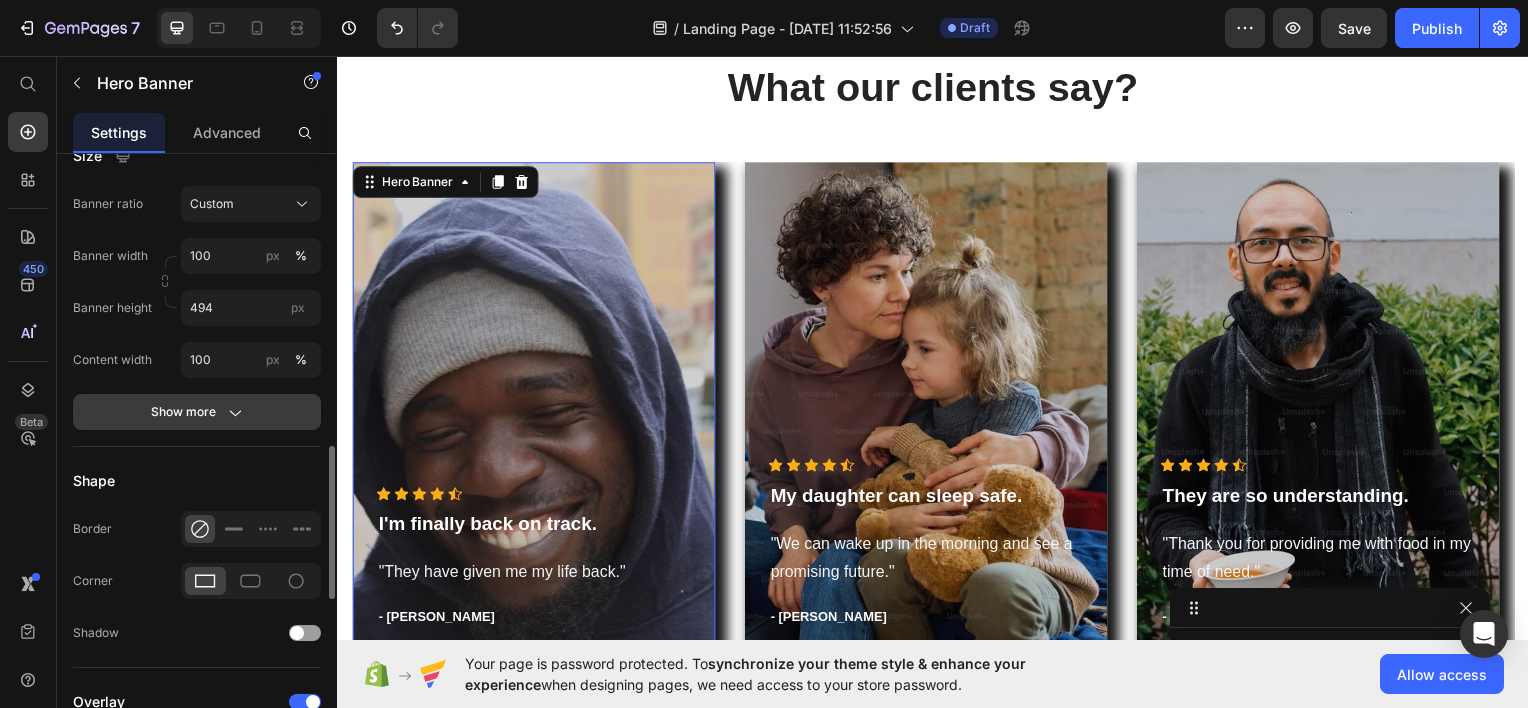 click 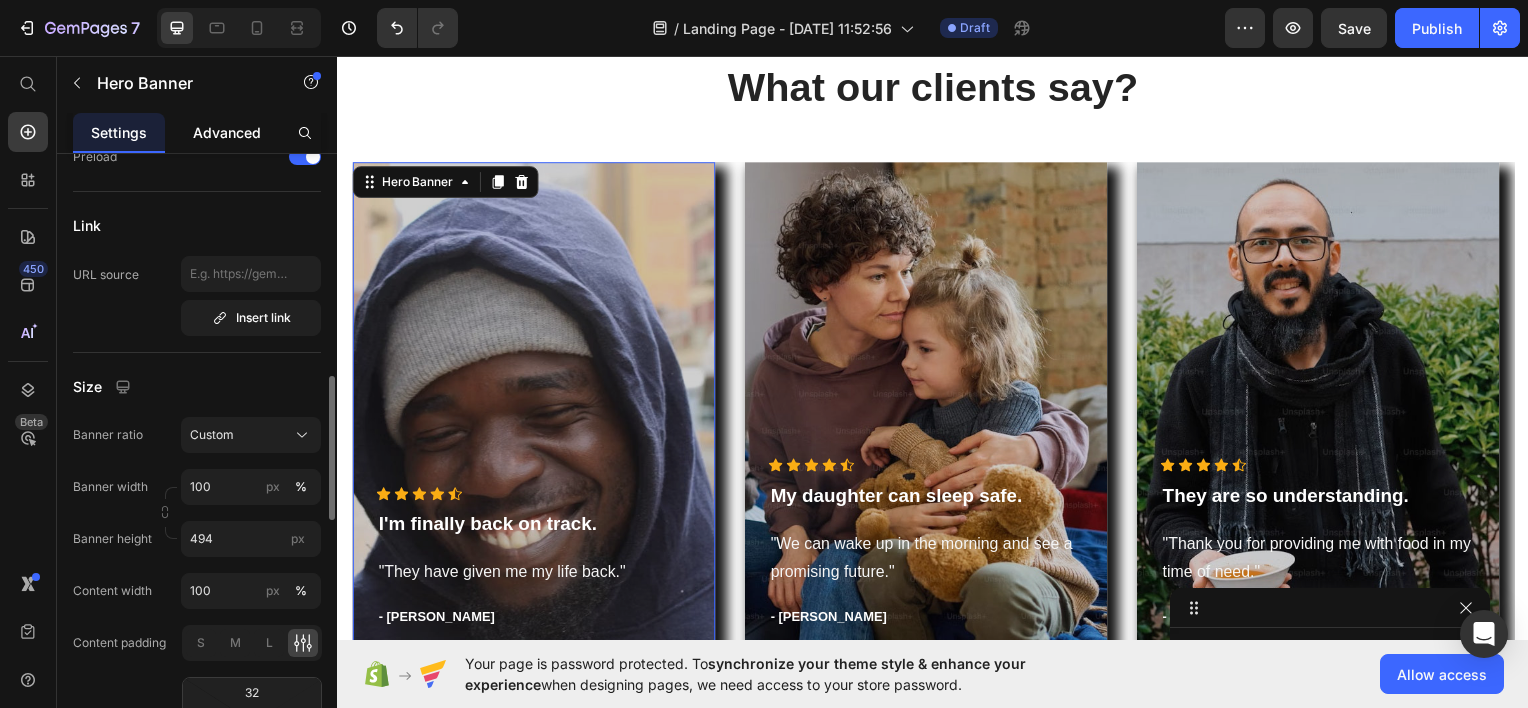 scroll, scrollTop: 932, scrollLeft: 0, axis: vertical 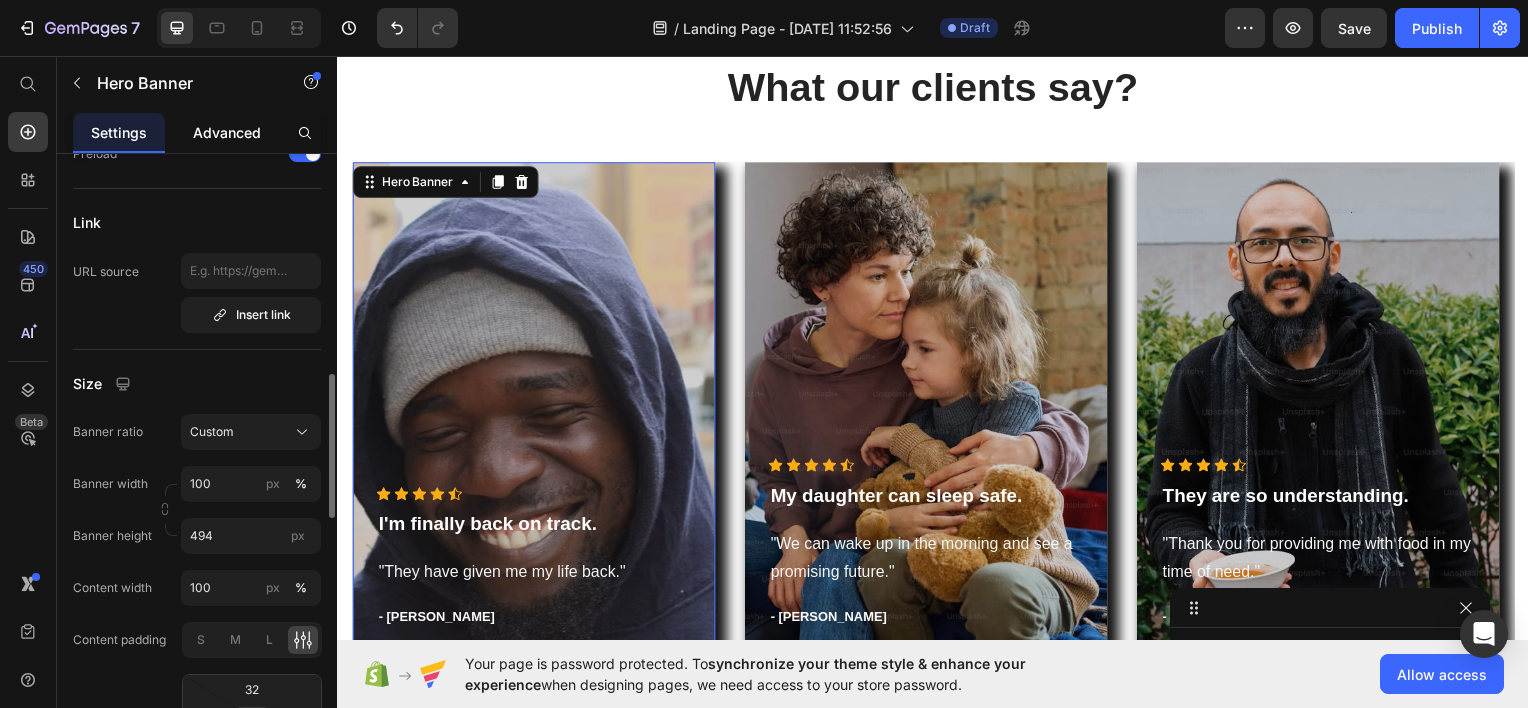 click on "Advanced" at bounding box center (227, 132) 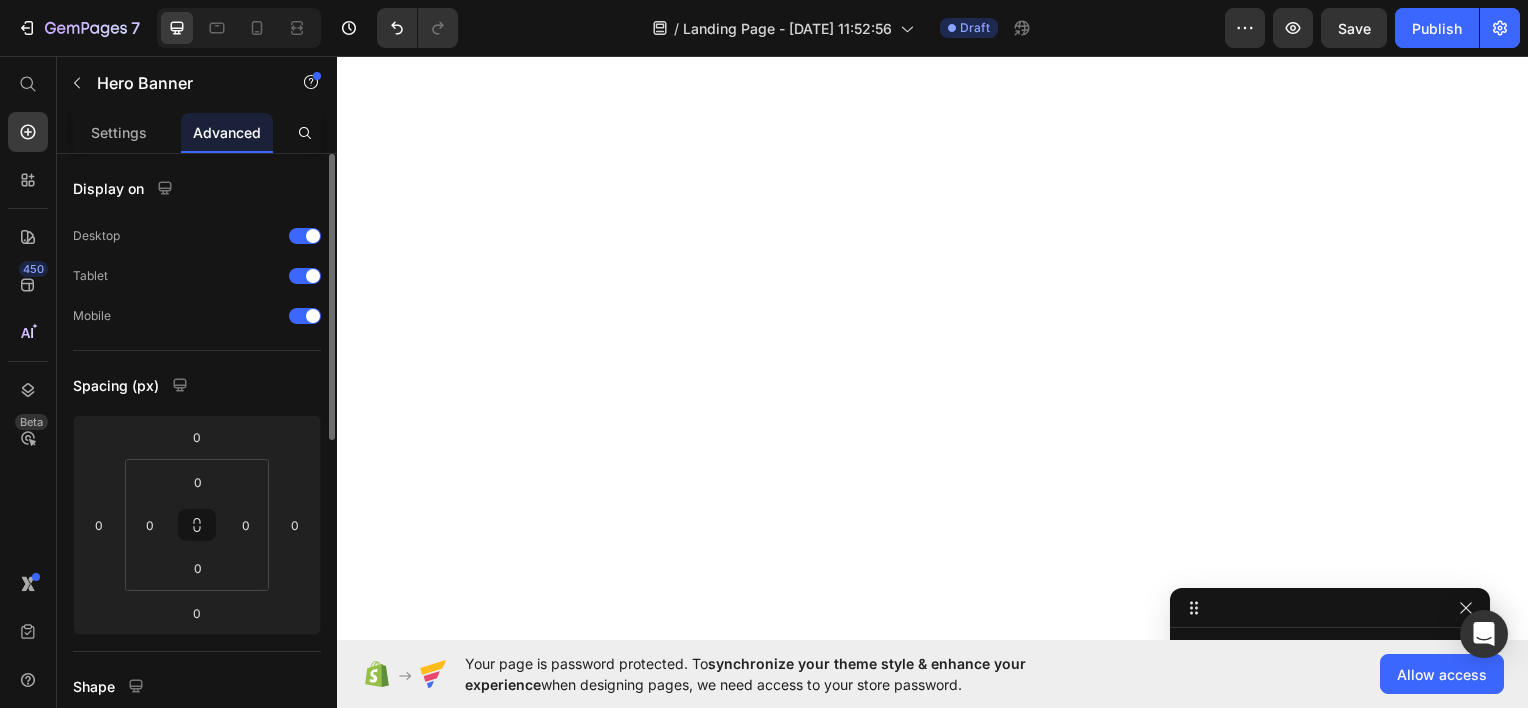 scroll, scrollTop: 0, scrollLeft: 0, axis: both 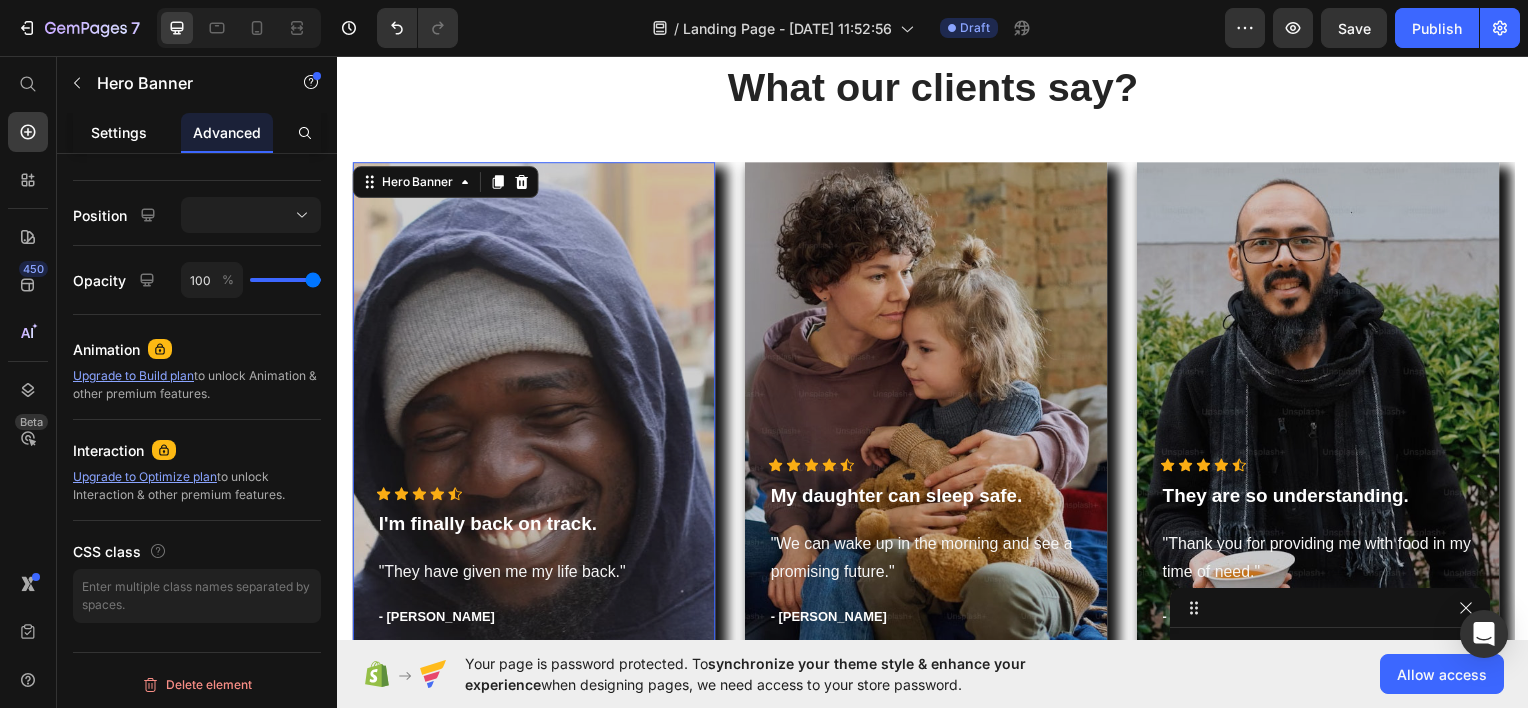 click on "Settings" at bounding box center (119, 132) 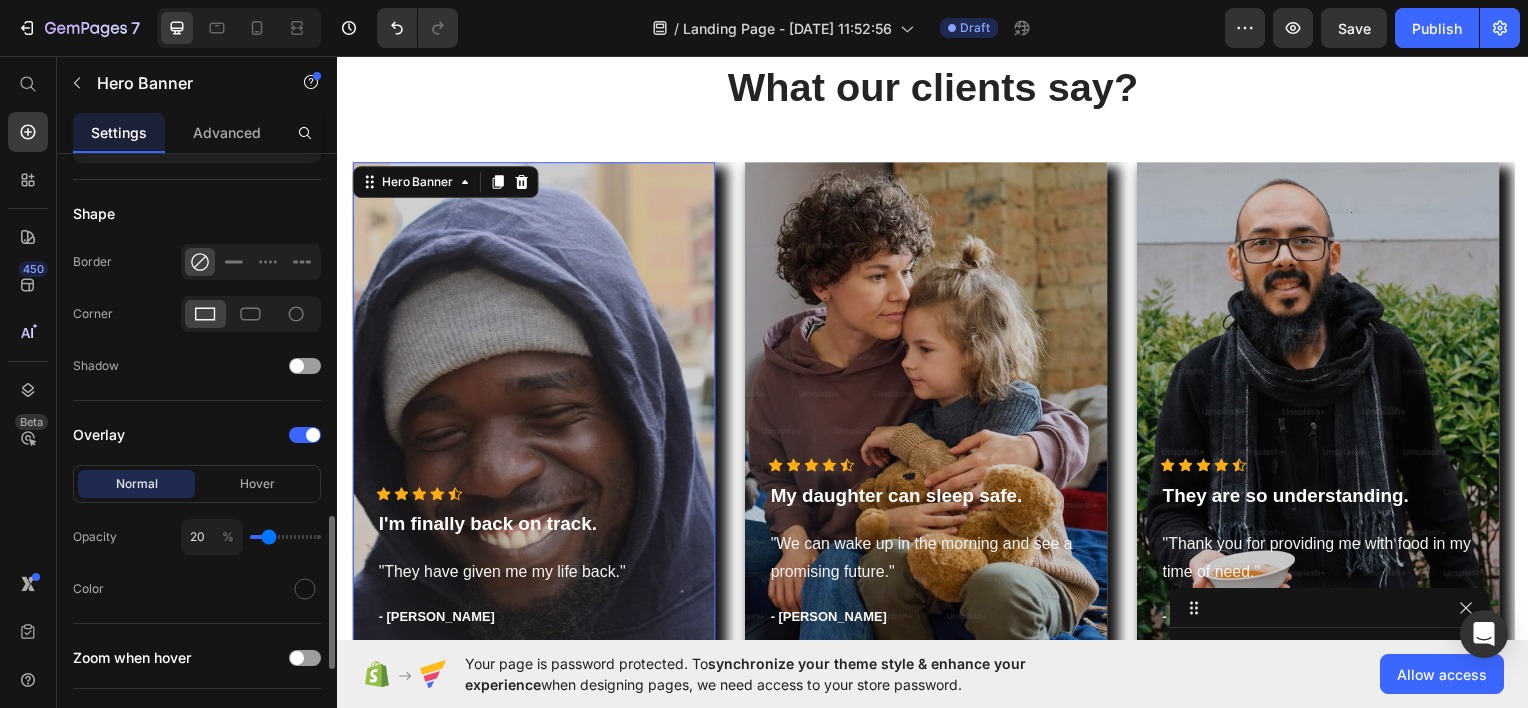 scroll, scrollTop: 1425, scrollLeft: 0, axis: vertical 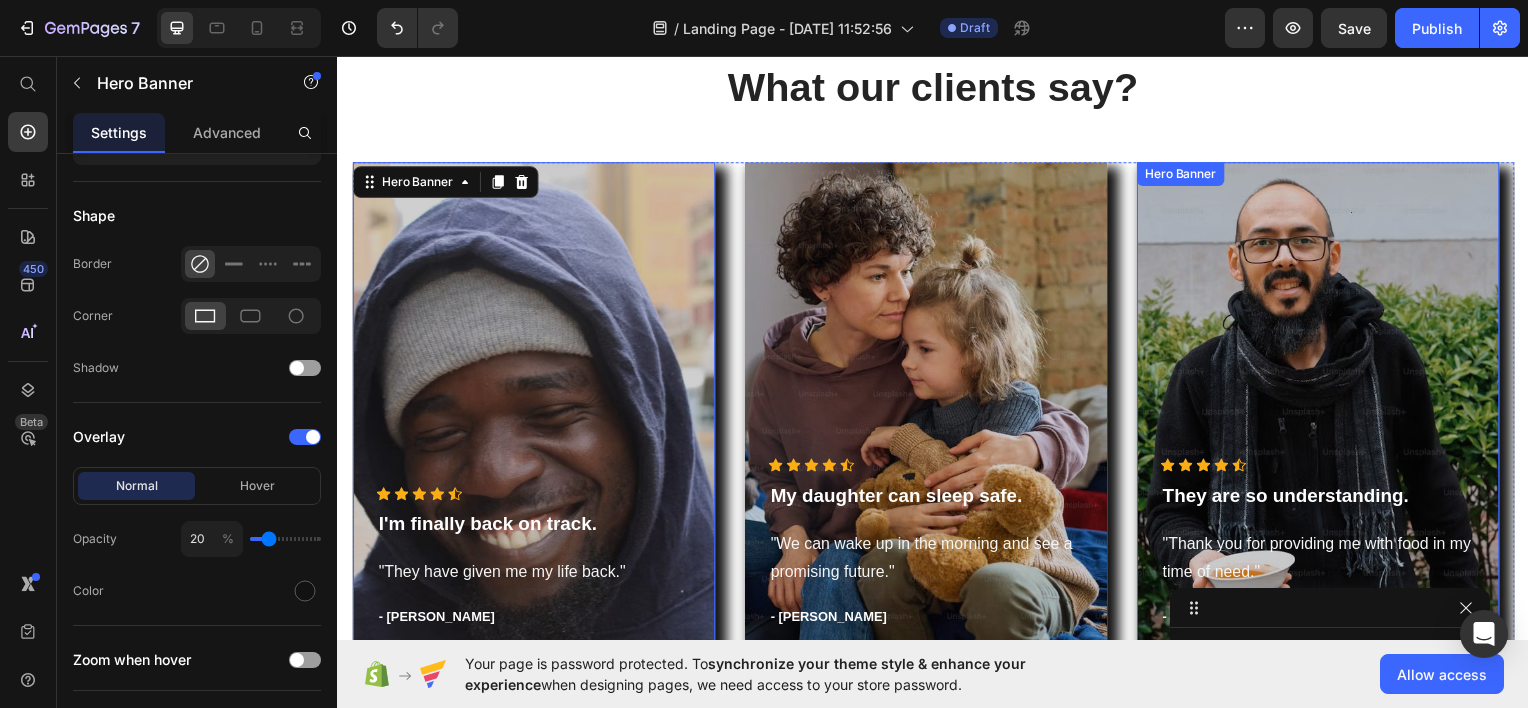 click at bounding box center (1324, 409) 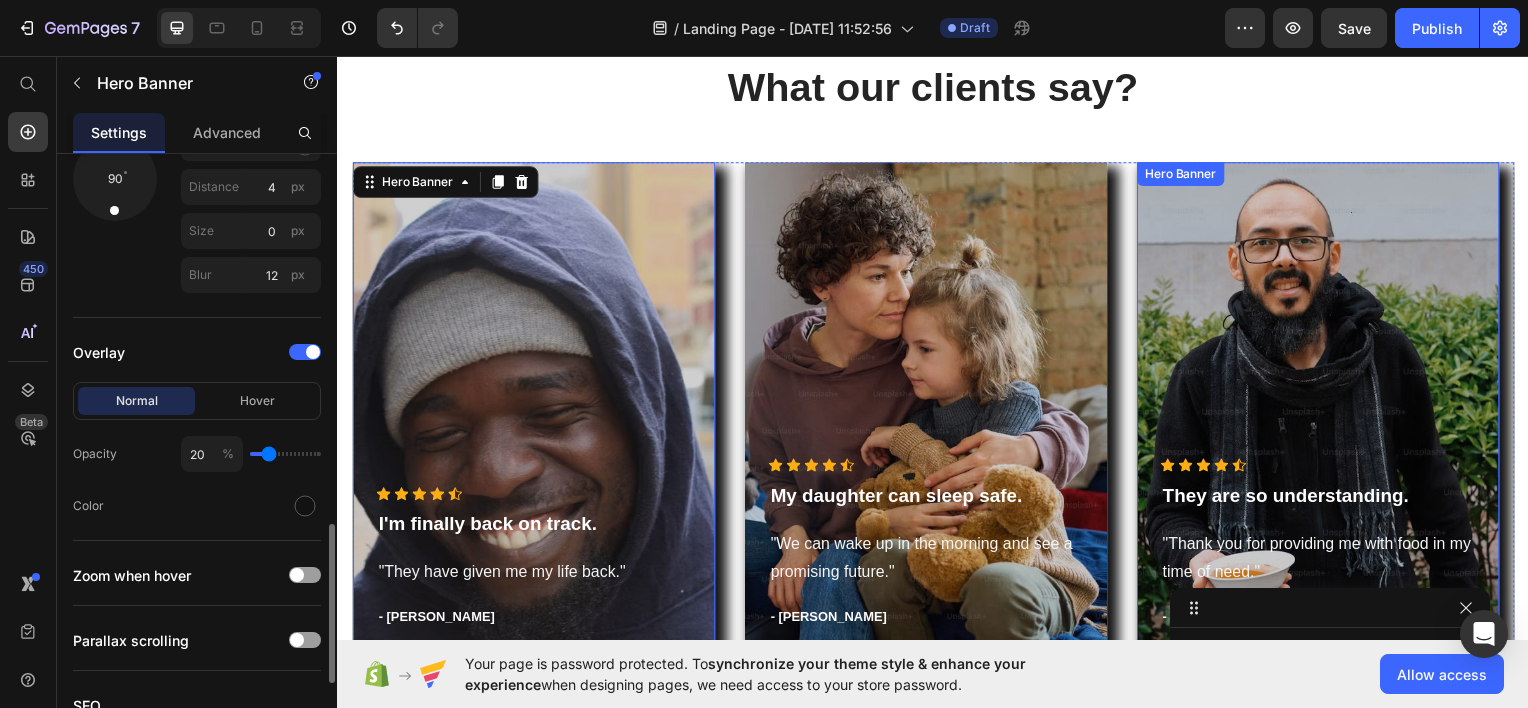 scroll, scrollTop: 1424, scrollLeft: 0, axis: vertical 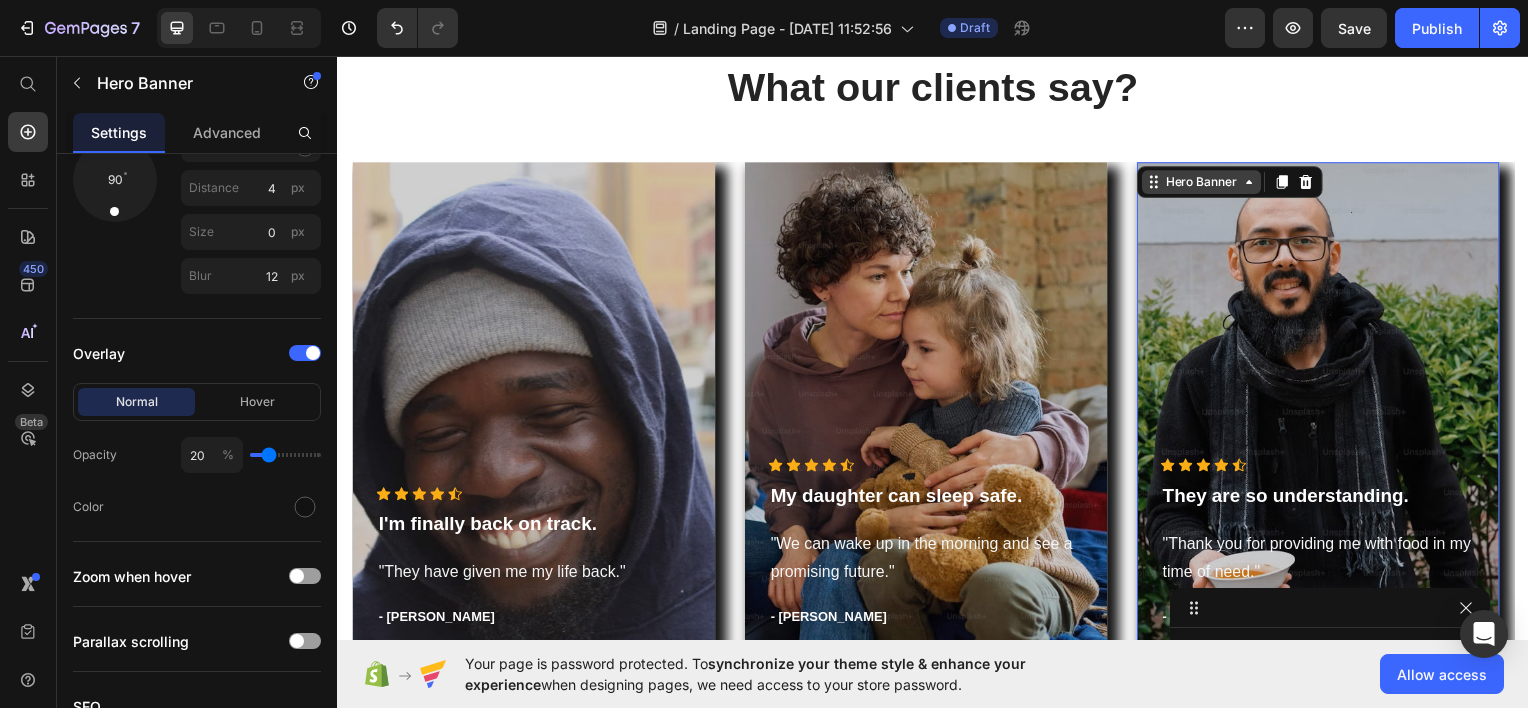 click 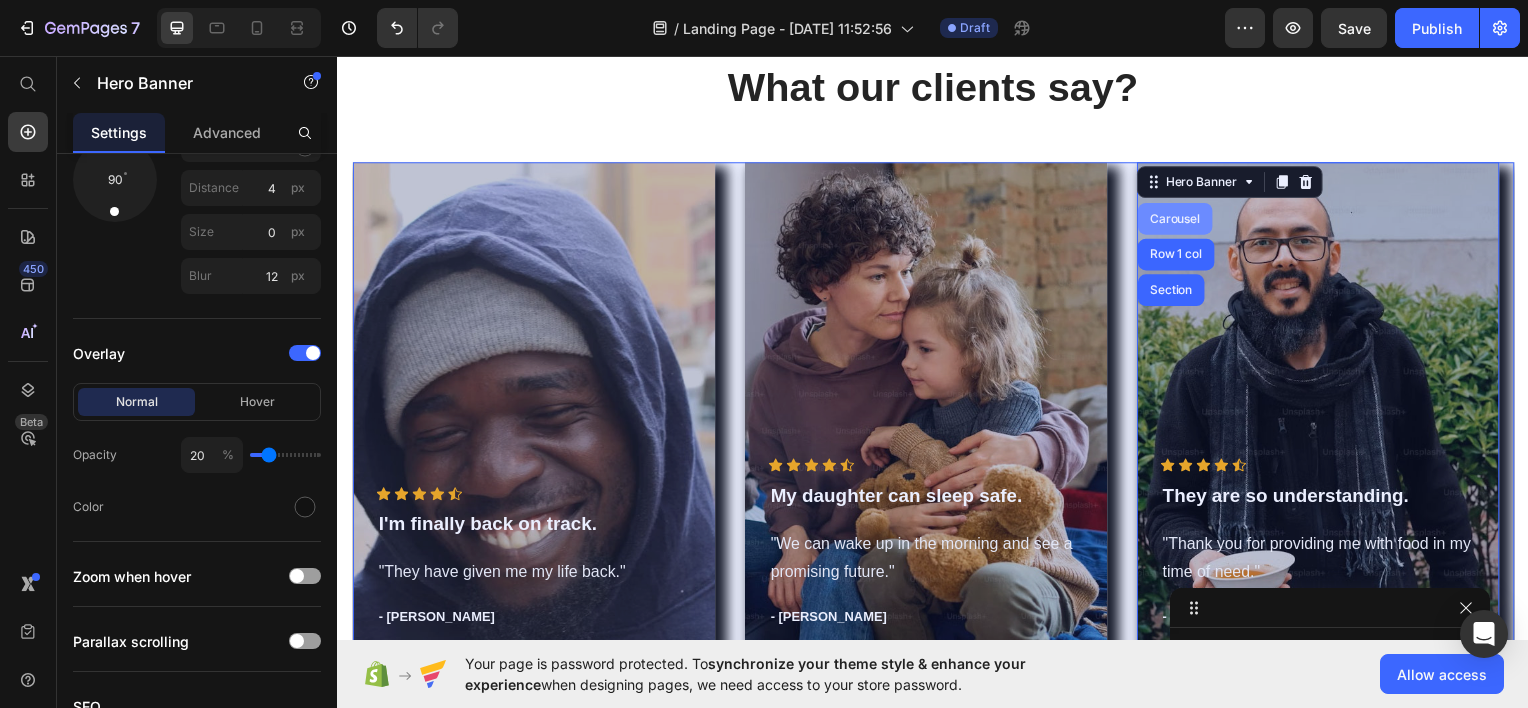 click on "Carousel" at bounding box center (1180, 219) 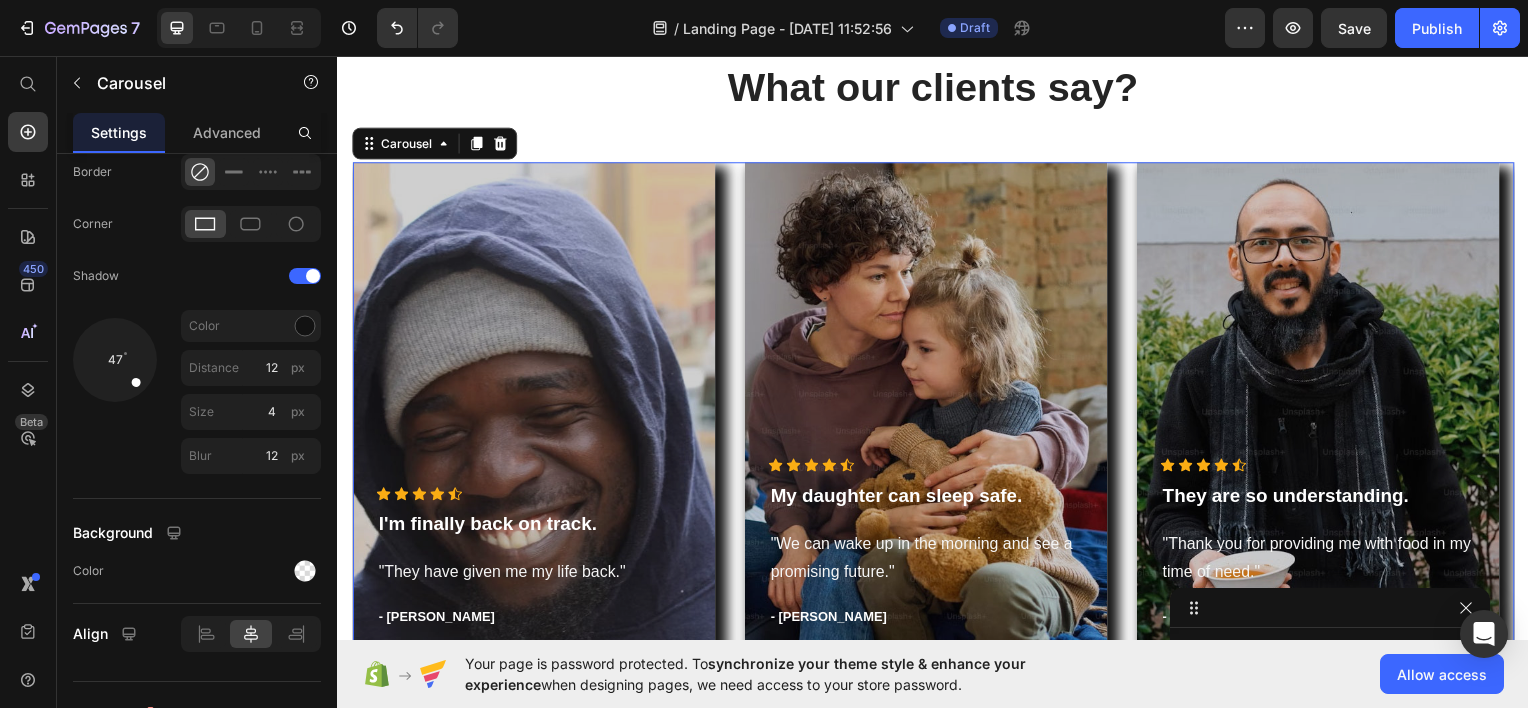 scroll, scrollTop: 1346, scrollLeft: 0, axis: vertical 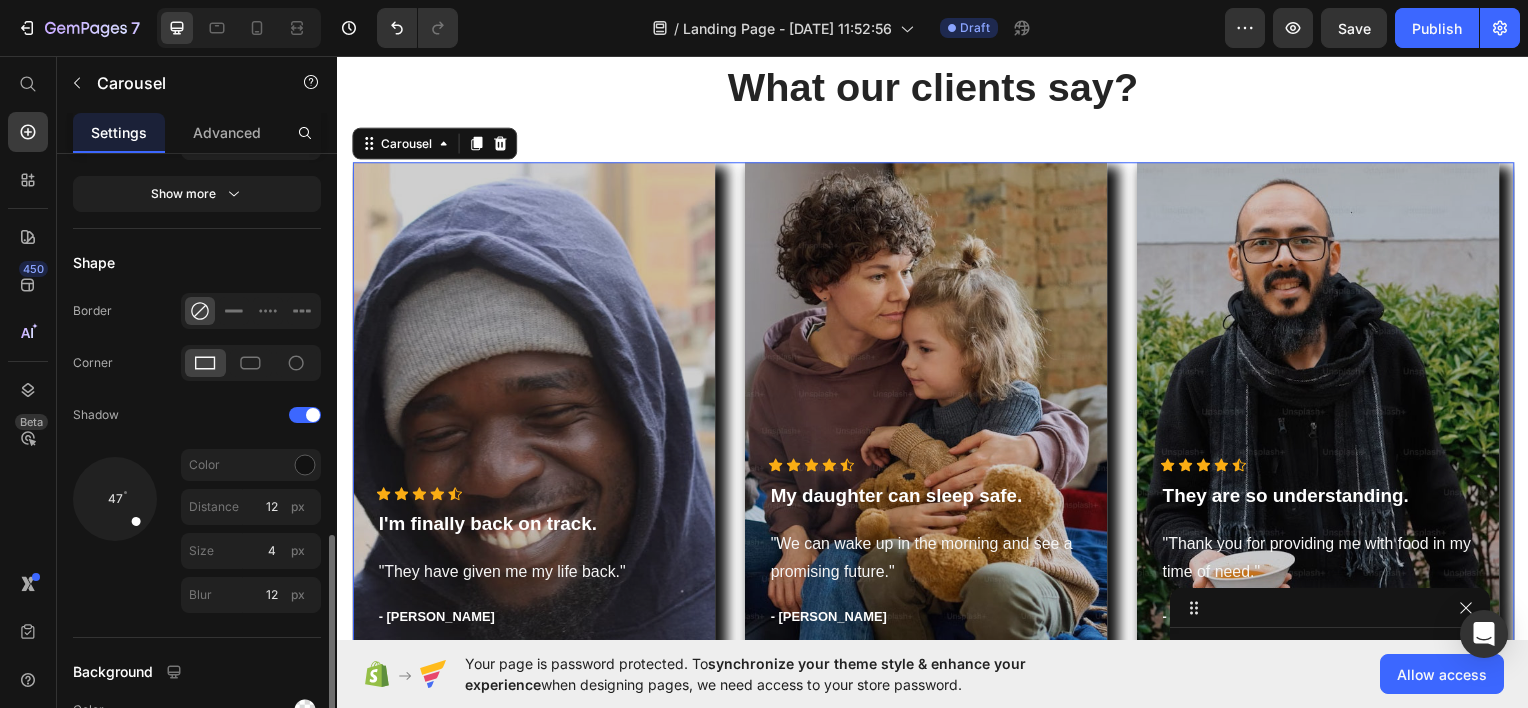 click on "Color" at bounding box center [251, 465] 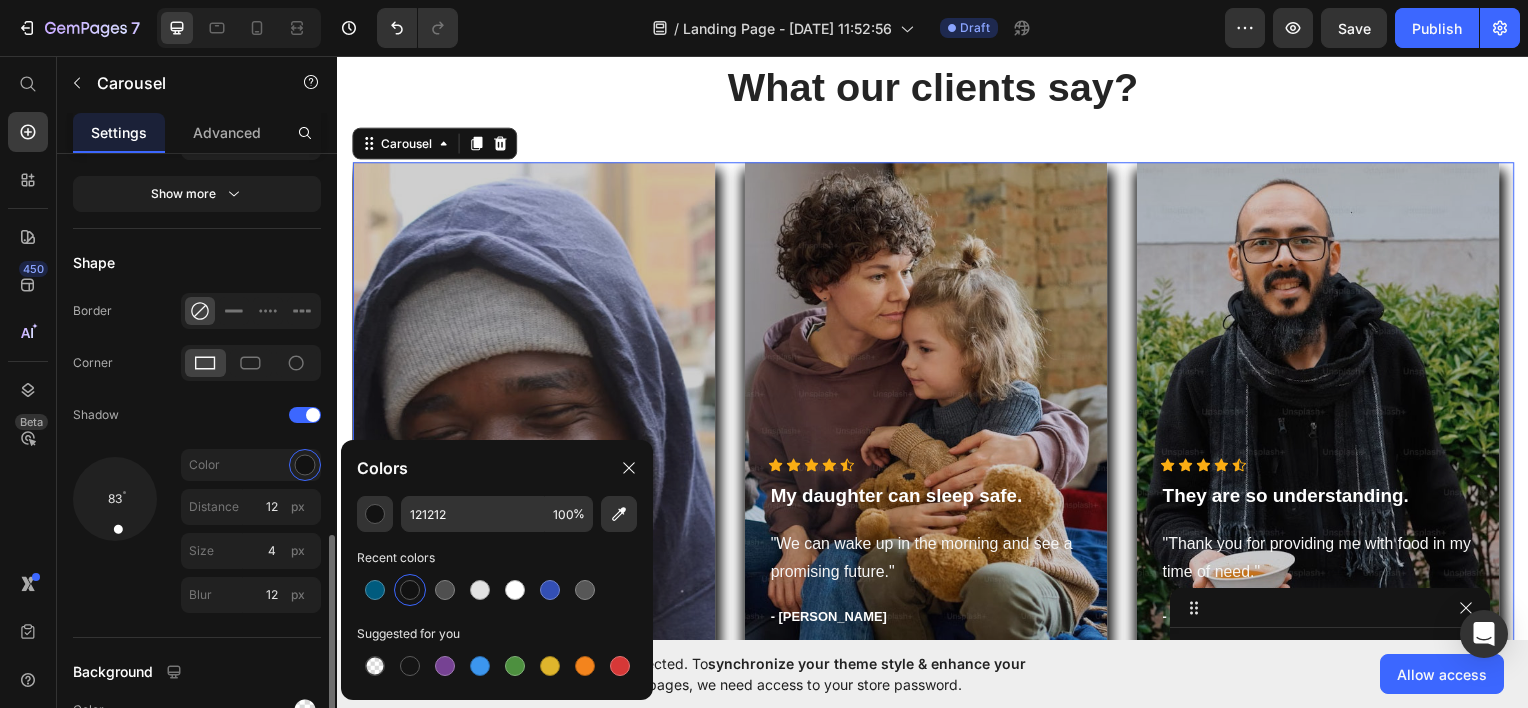 drag, startPoint x: 138, startPoint y: 516, endPoint x: 119, endPoint y: 550, distance: 38.948685 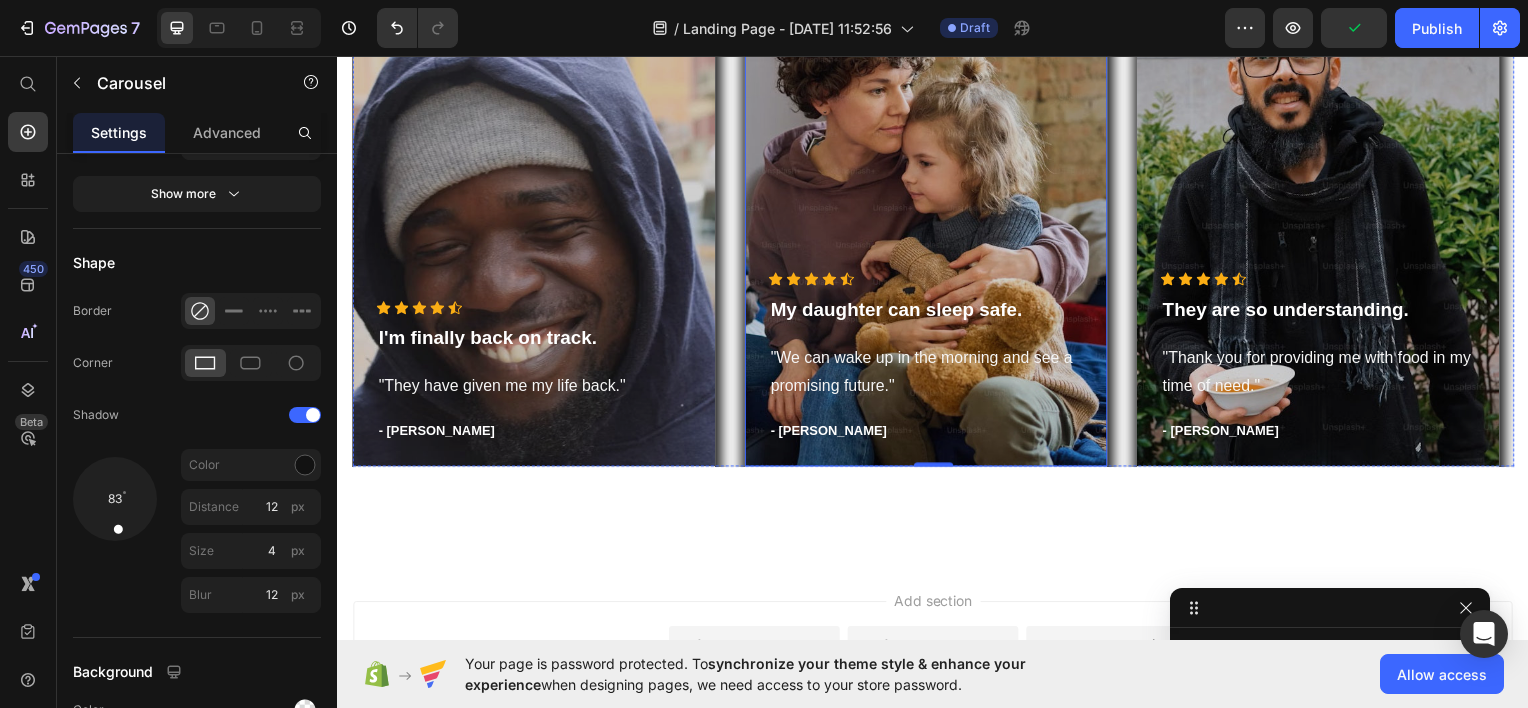 scroll, scrollTop: 2588, scrollLeft: 0, axis: vertical 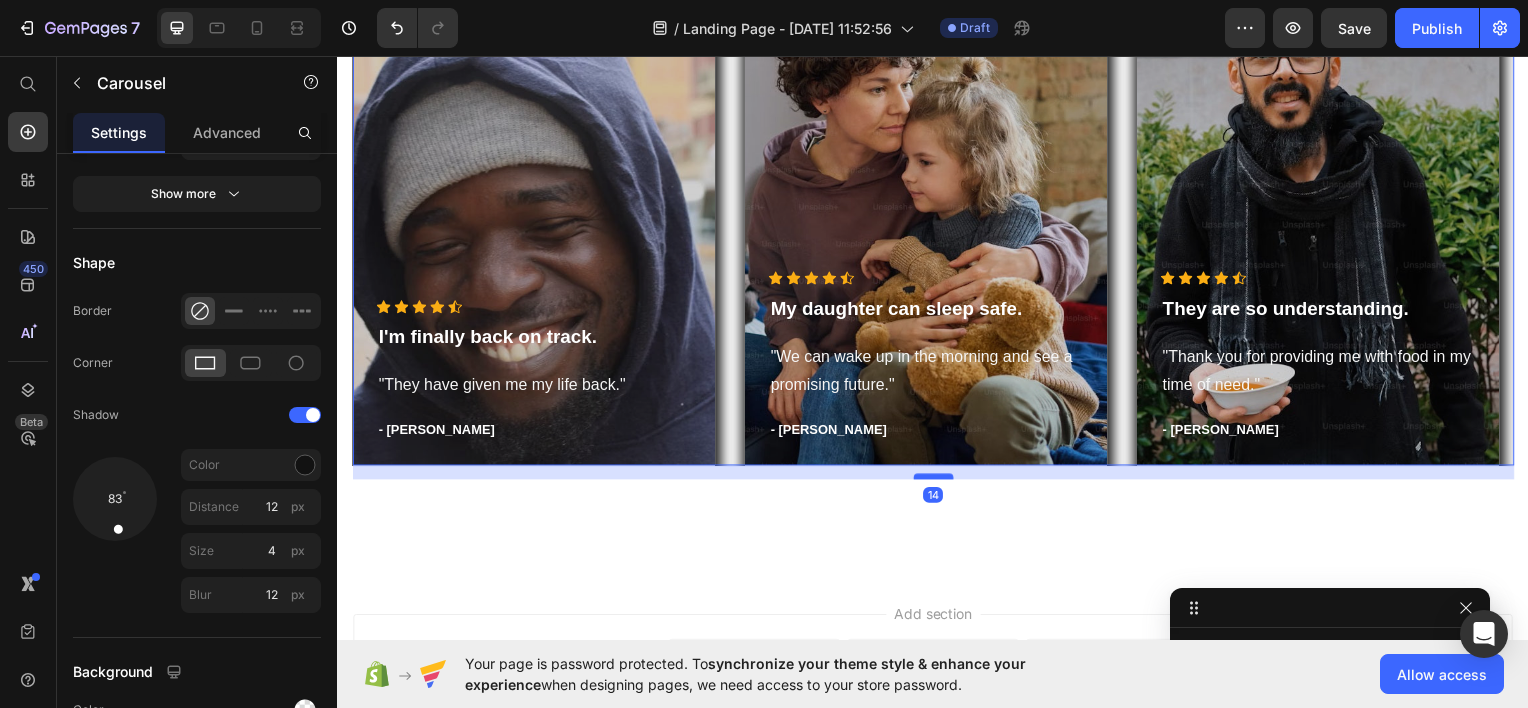 drag, startPoint x: 933, startPoint y: 453, endPoint x: 933, endPoint y: 467, distance: 14 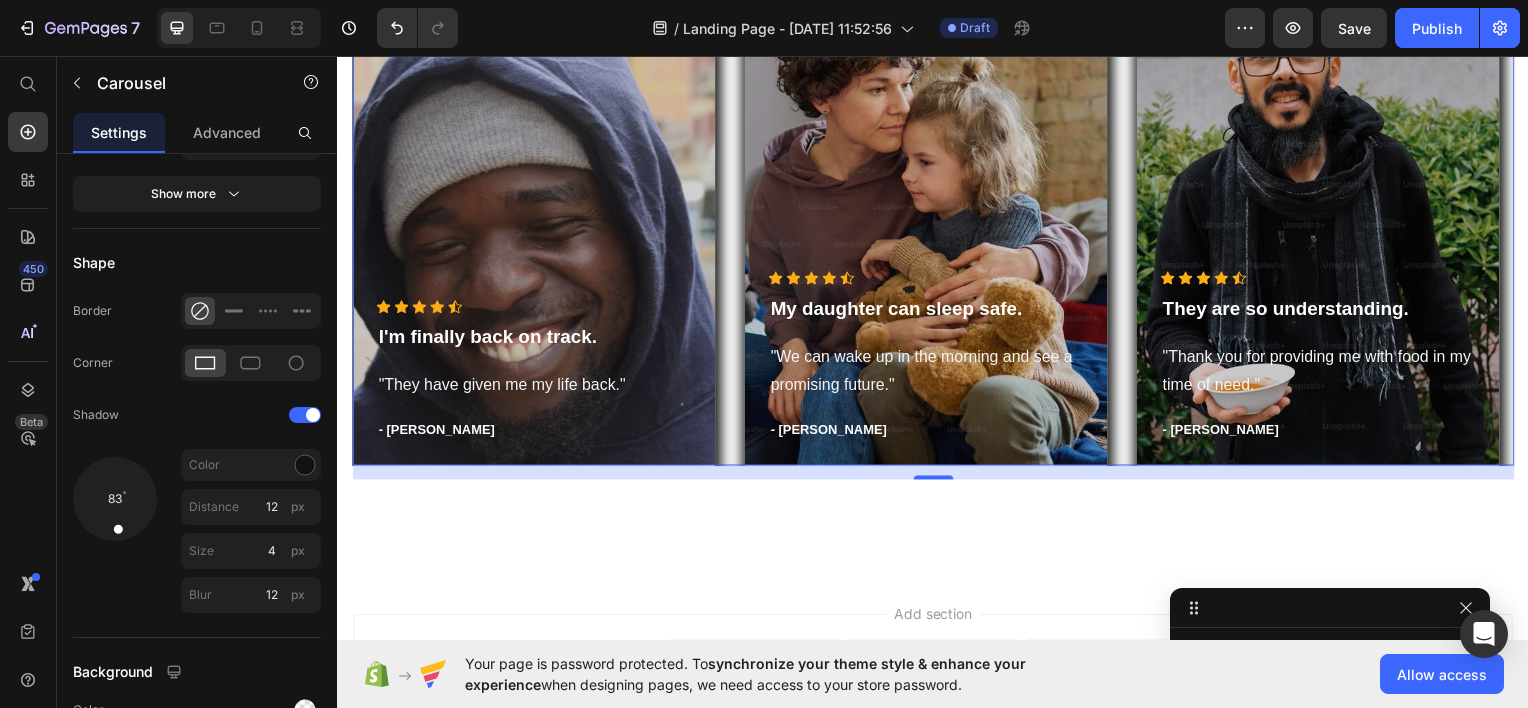 drag, startPoint x: 929, startPoint y: 462, endPoint x: 930, endPoint y: 478, distance: 16.03122 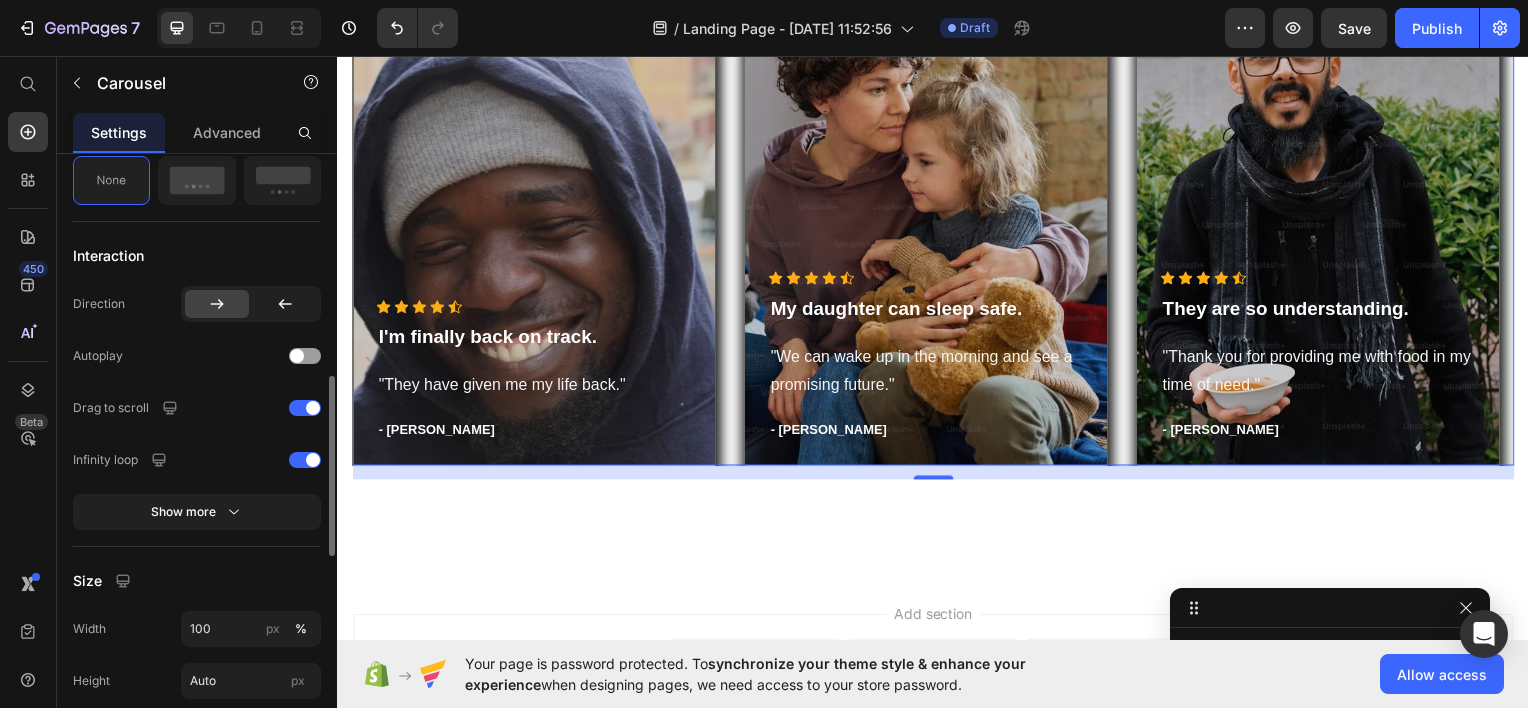 scroll, scrollTop: 744, scrollLeft: 0, axis: vertical 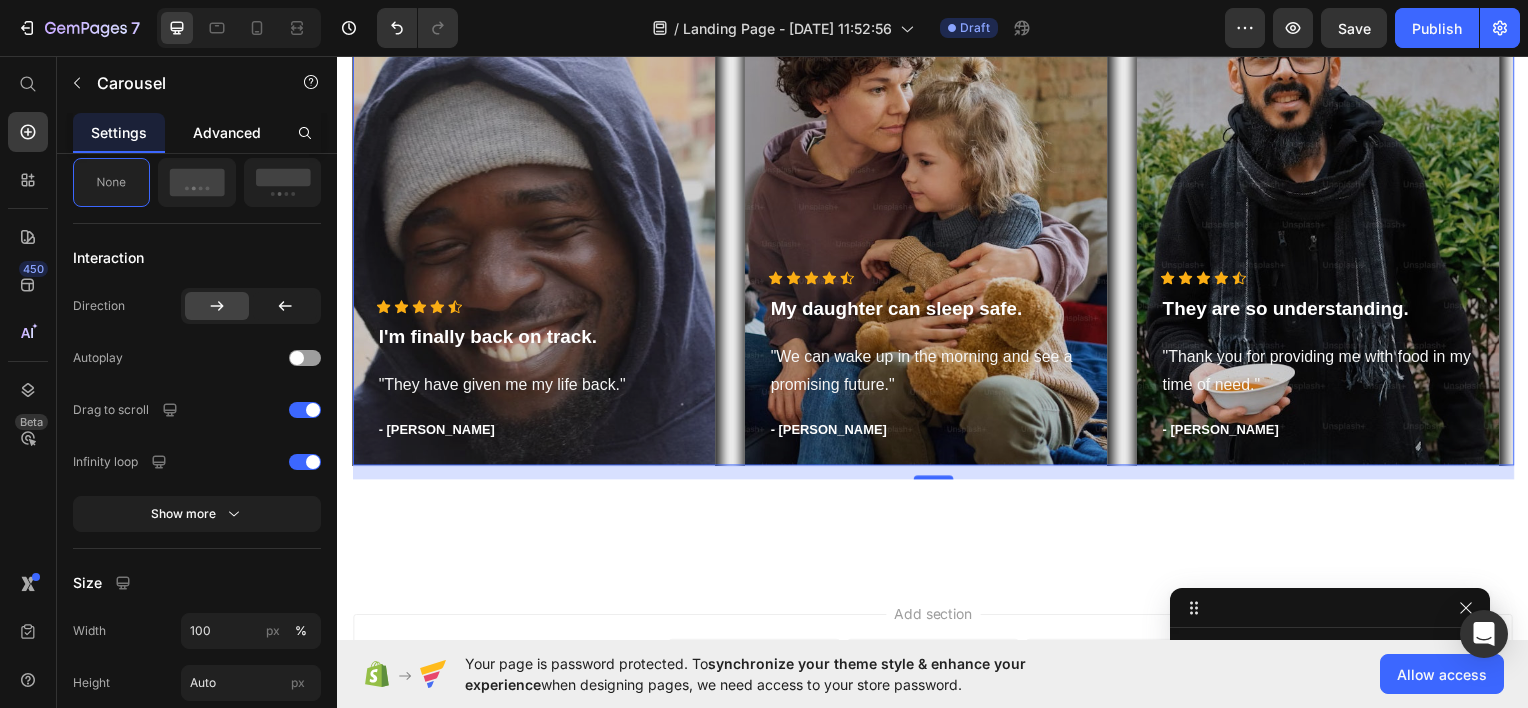 click on "Advanced" at bounding box center (227, 132) 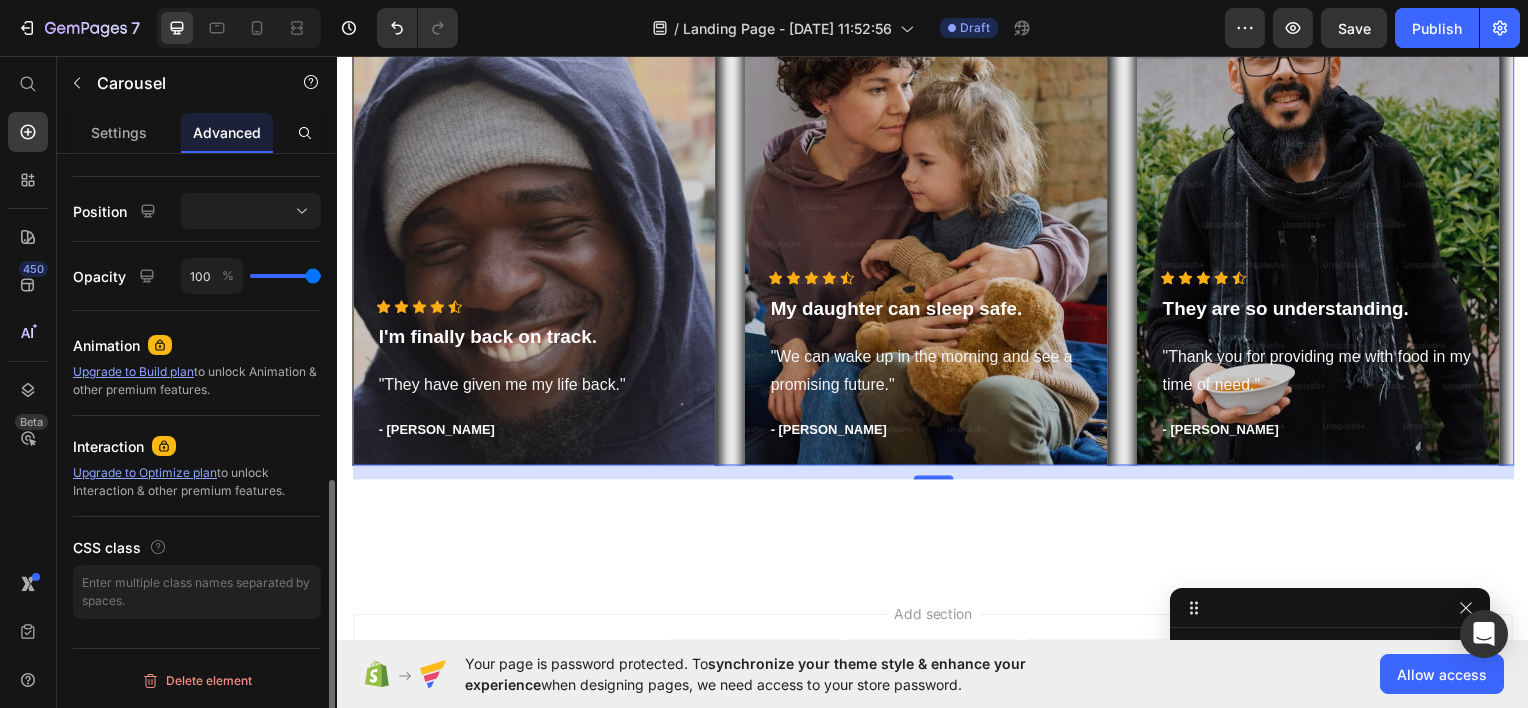 scroll, scrollTop: 0, scrollLeft: 0, axis: both 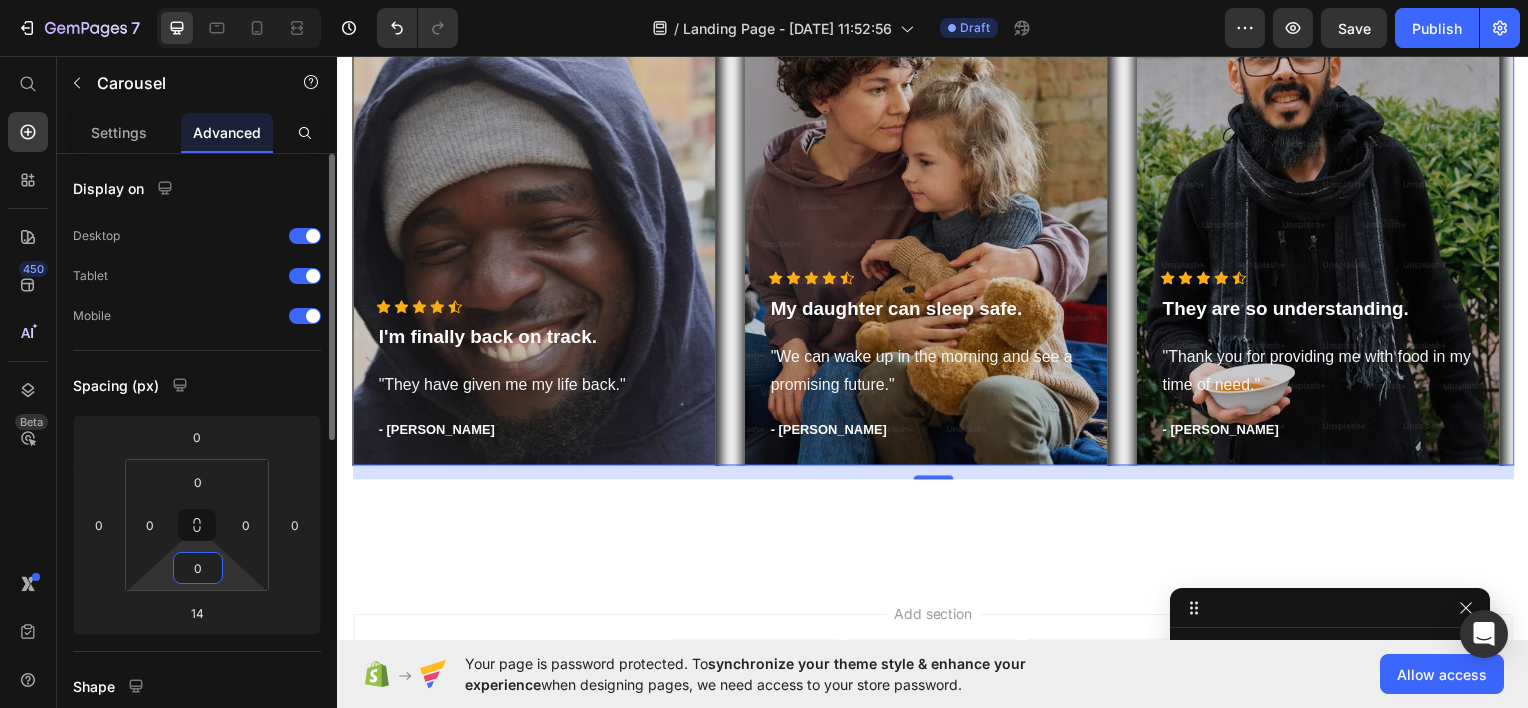 click on "7   /  Landing Page - [DATE] 11:52:56 Draft Preview  Save   Publish  450 Beta Start with Sections Elements Hero Section Product Detail Brands Trusted Badges Guarantee Product Breakdown How to use Testimonials Compare Bundle FAQs Social Proof Brand Story Product List Collection Blog List Contact Sticky Add to Cart Custom Footer Browse Library 450 Layout
Row
Row
Row
Row Text
Heading
Text Block Button
Button
Button
Sticky Back to top Media
Image" at bounding box center (764, 0) 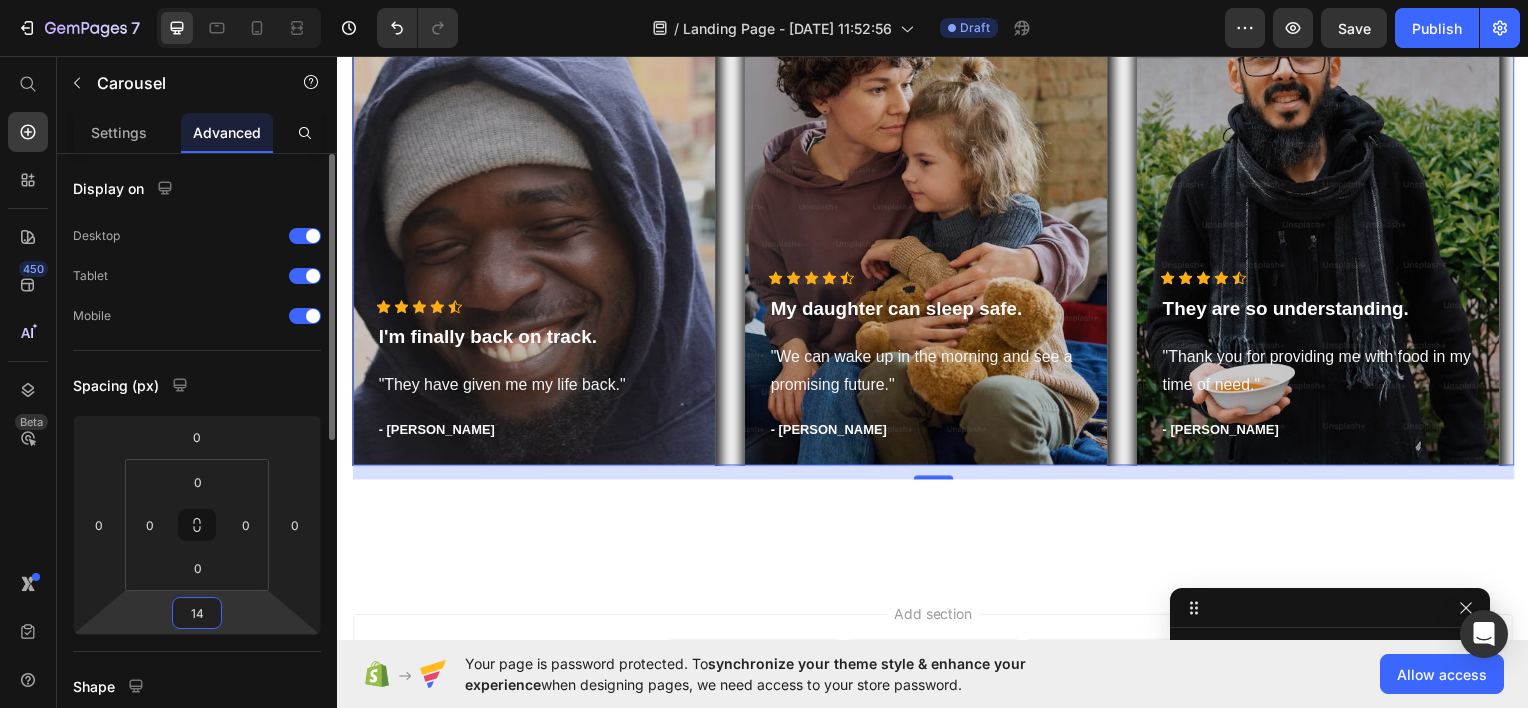 click on "14" at bounding box center [197, 613] 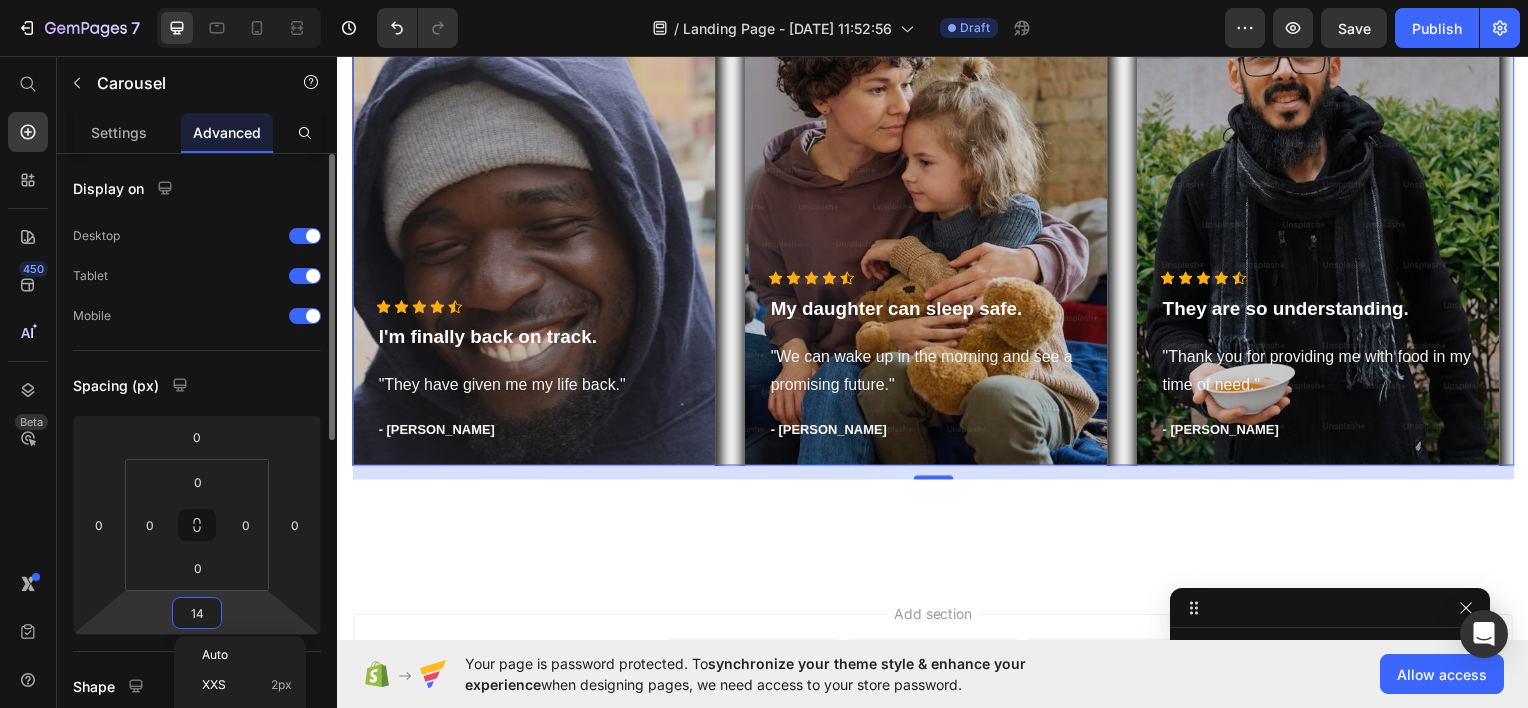 type on "0" 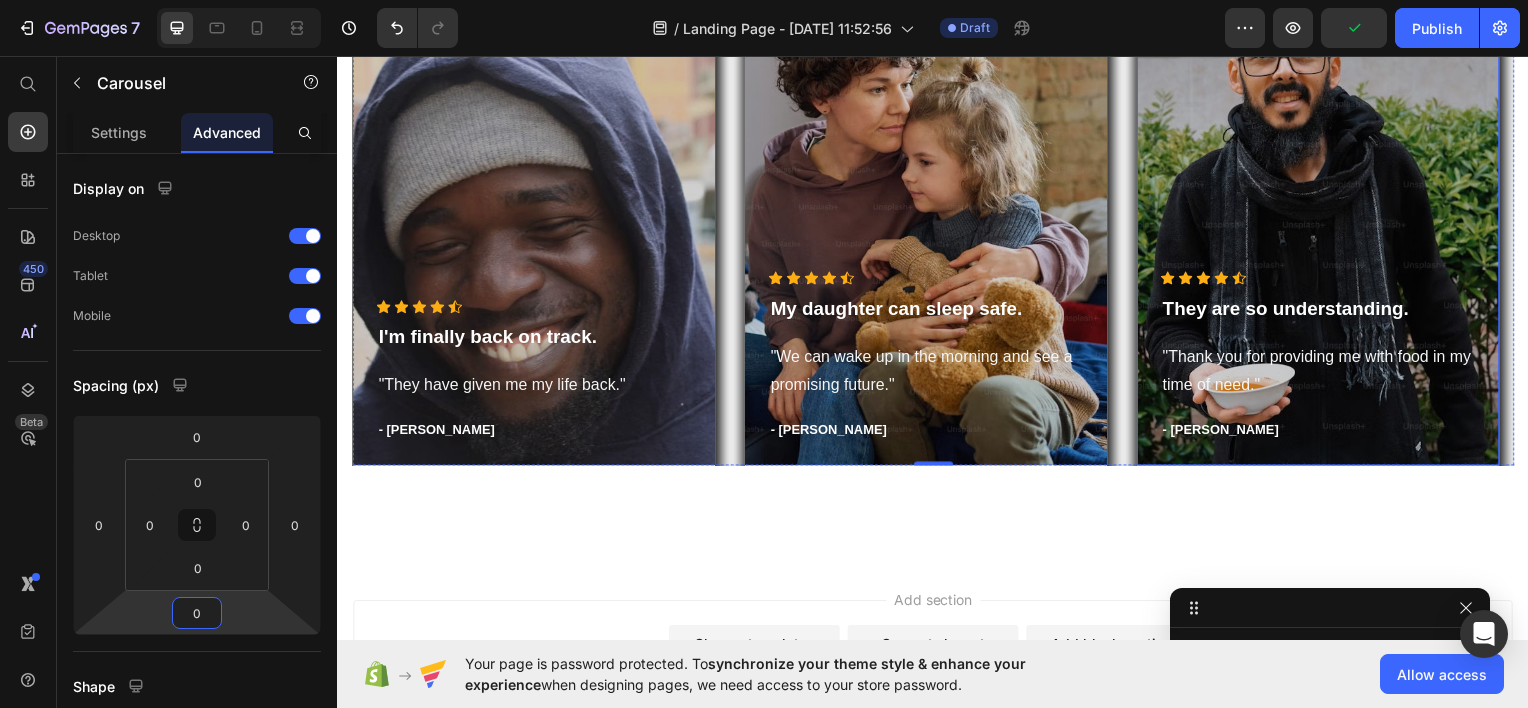 click at bounding box center (1324, 220) 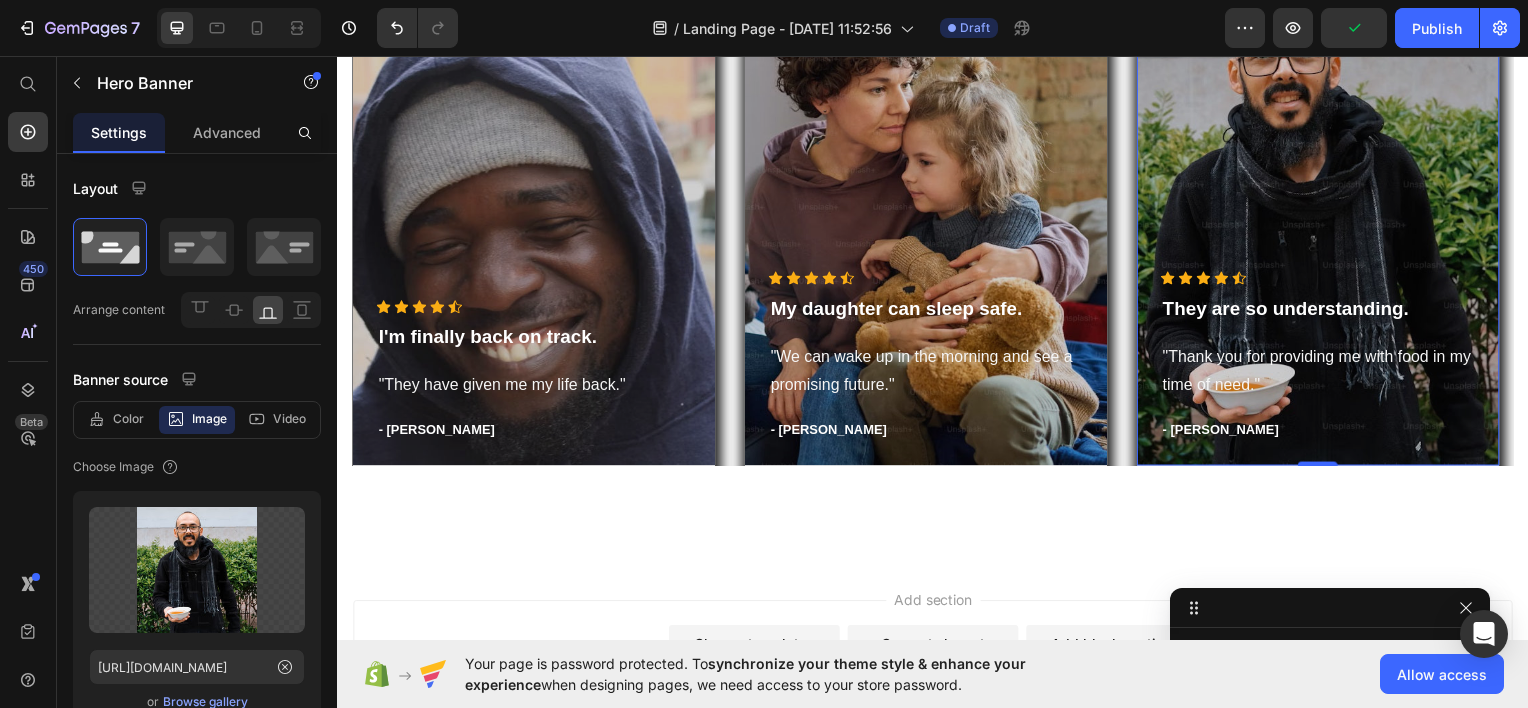 scroll, scrollTop: 2626, scrollLeft: 0, axis: vertical 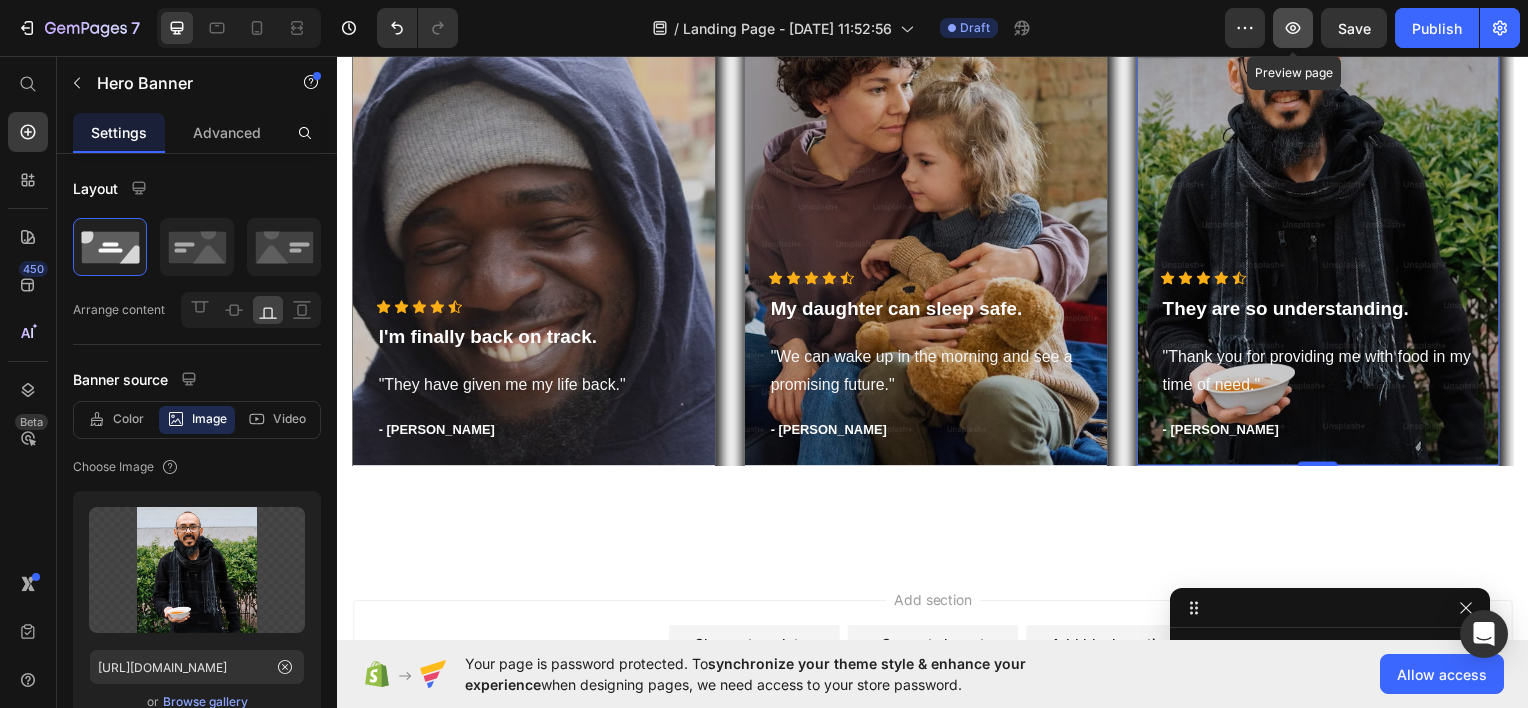 click 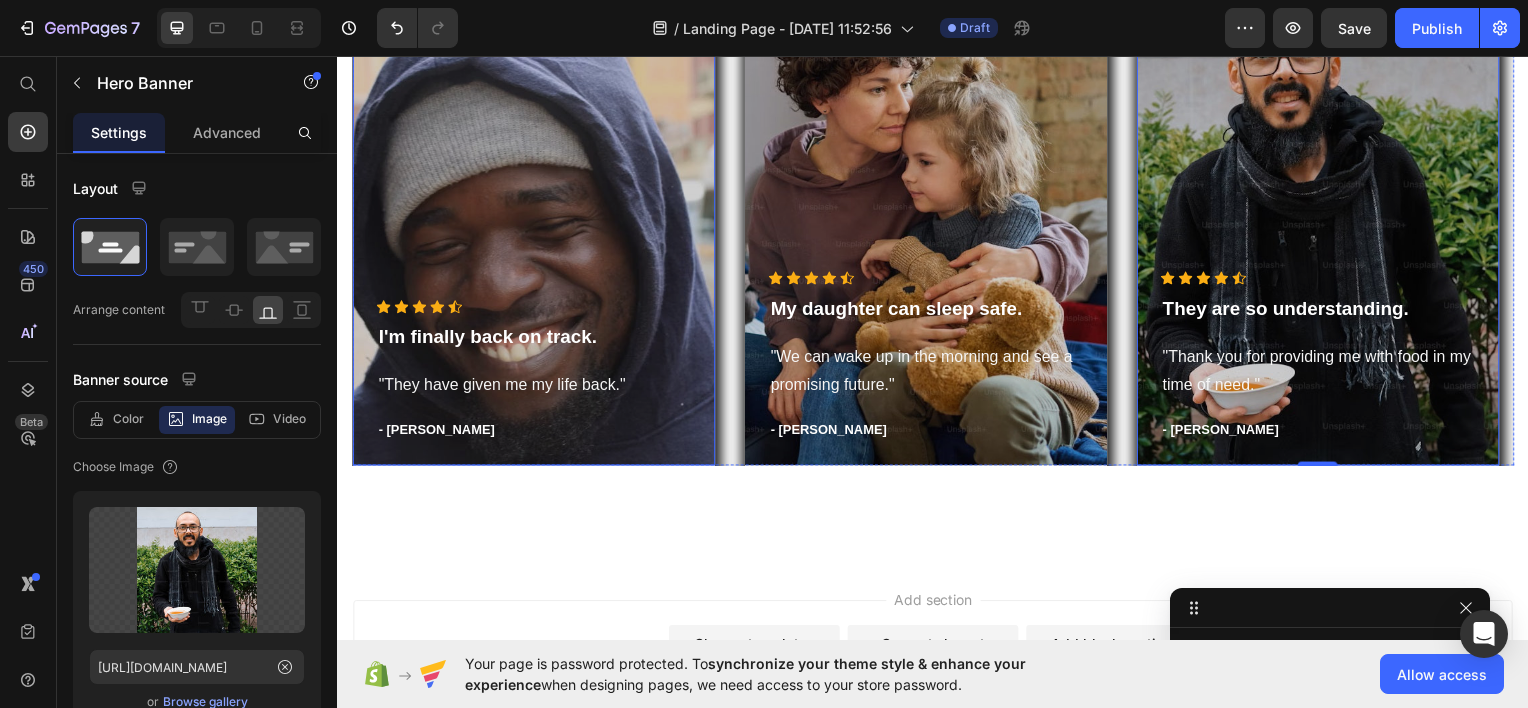 click at bounding box center (534, 220) 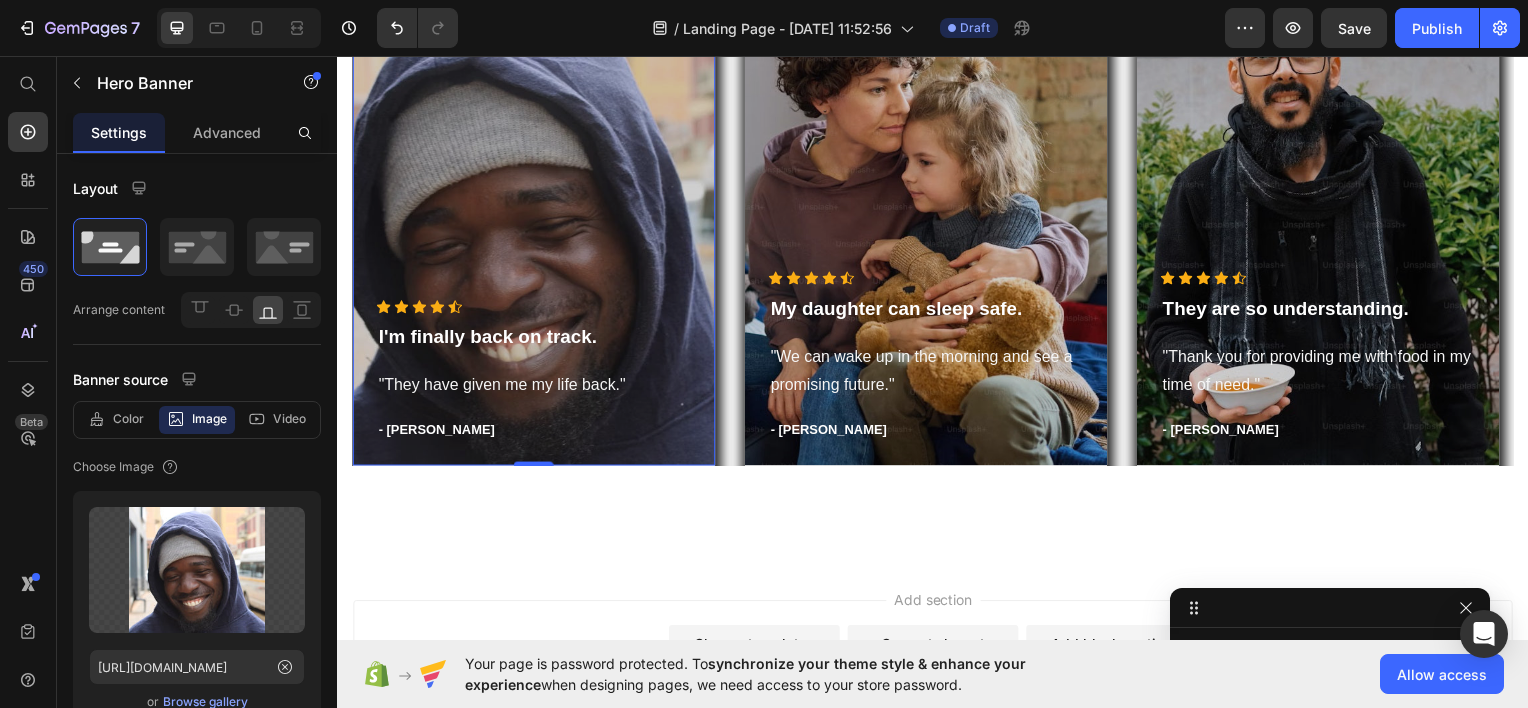 scroll, scrollTop: 1410, scrollLeft: 0, axis: vertical 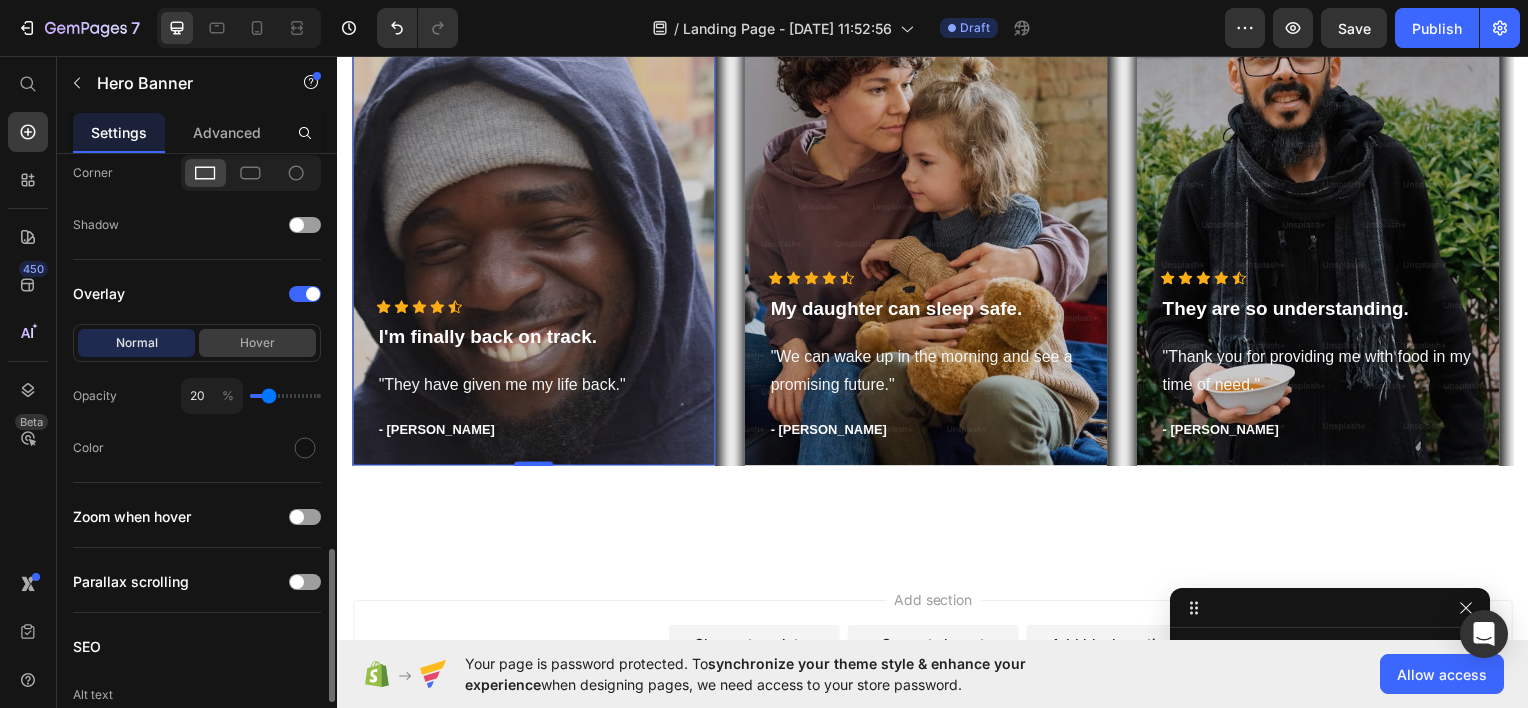 click on "Hover" at bounding box center (257, 343) 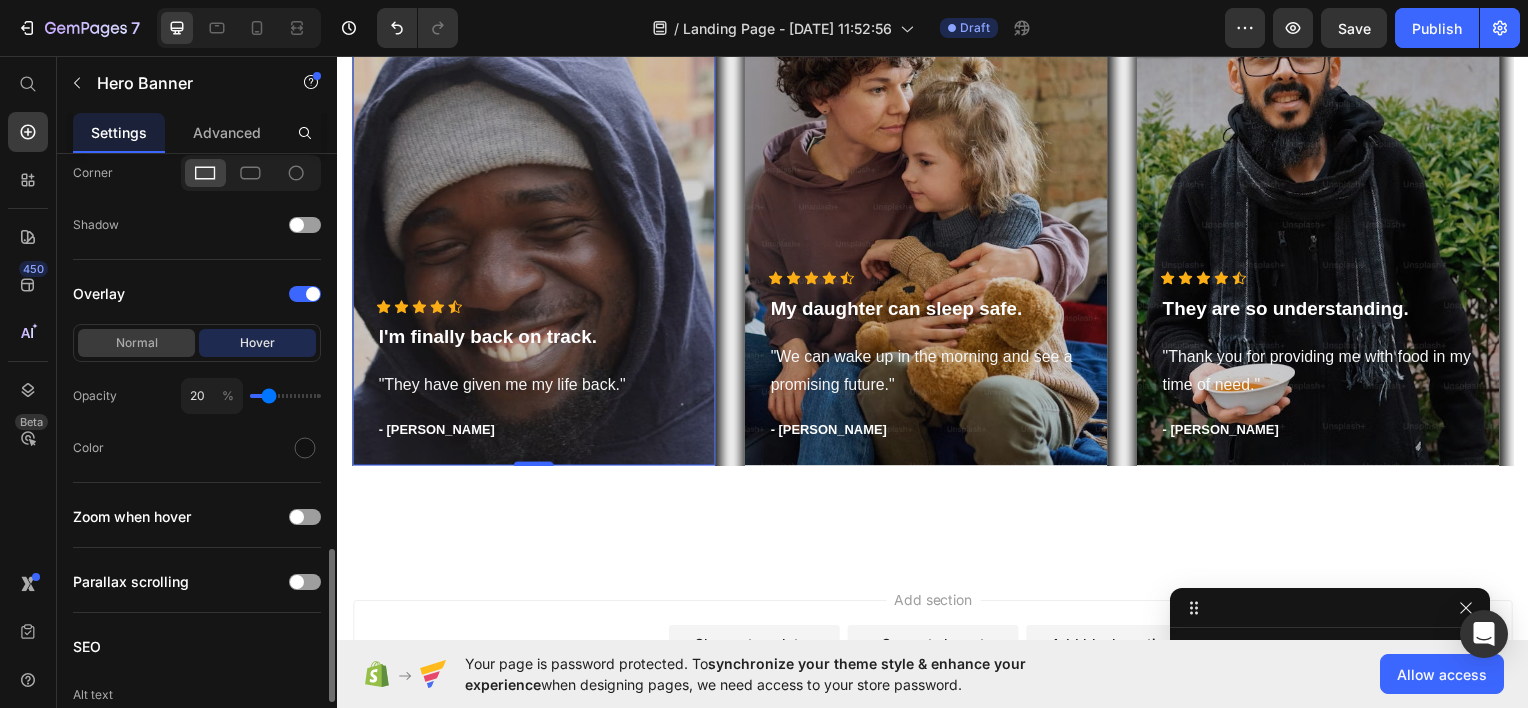 click on "Normal" at bounding box center (136, 343) 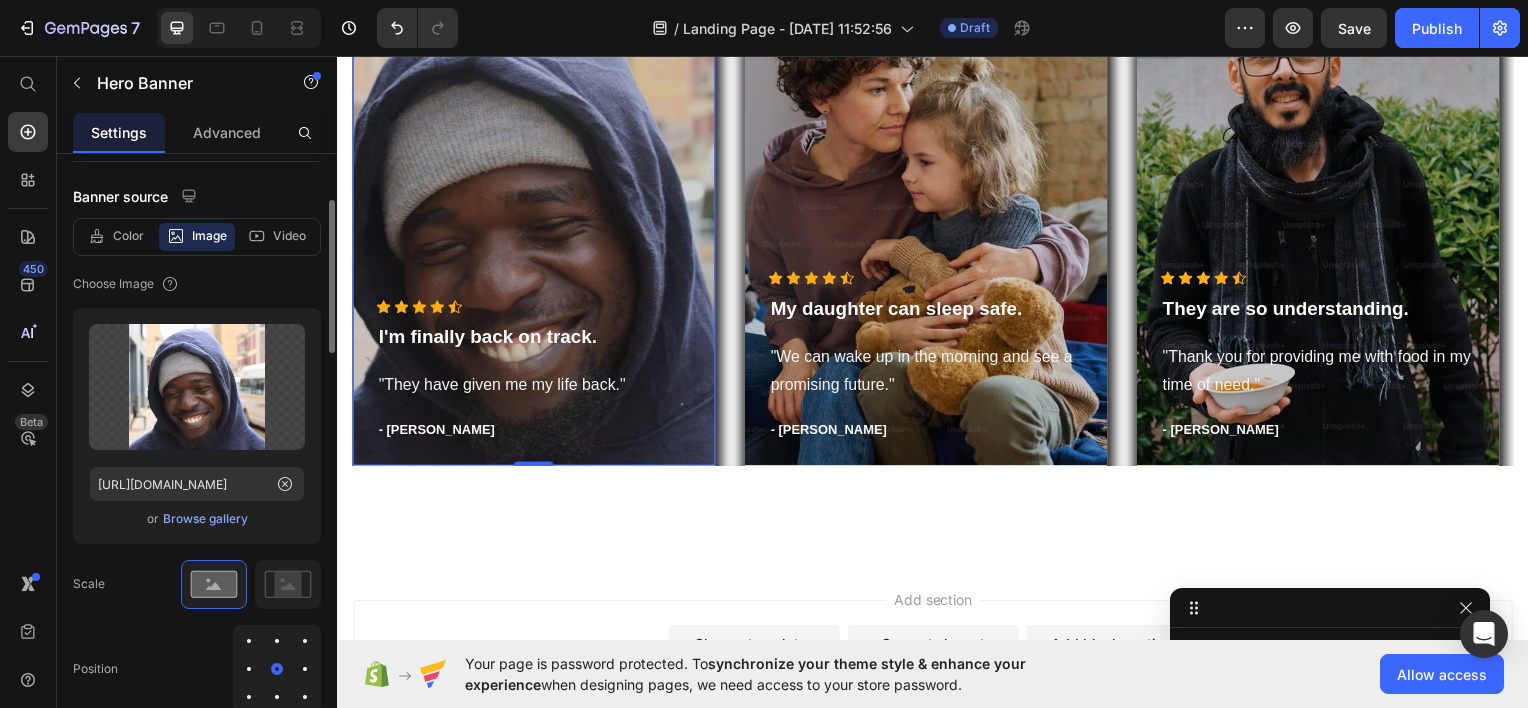 scroll, scrollTop: 0, scrollLeft: 0, axis: both 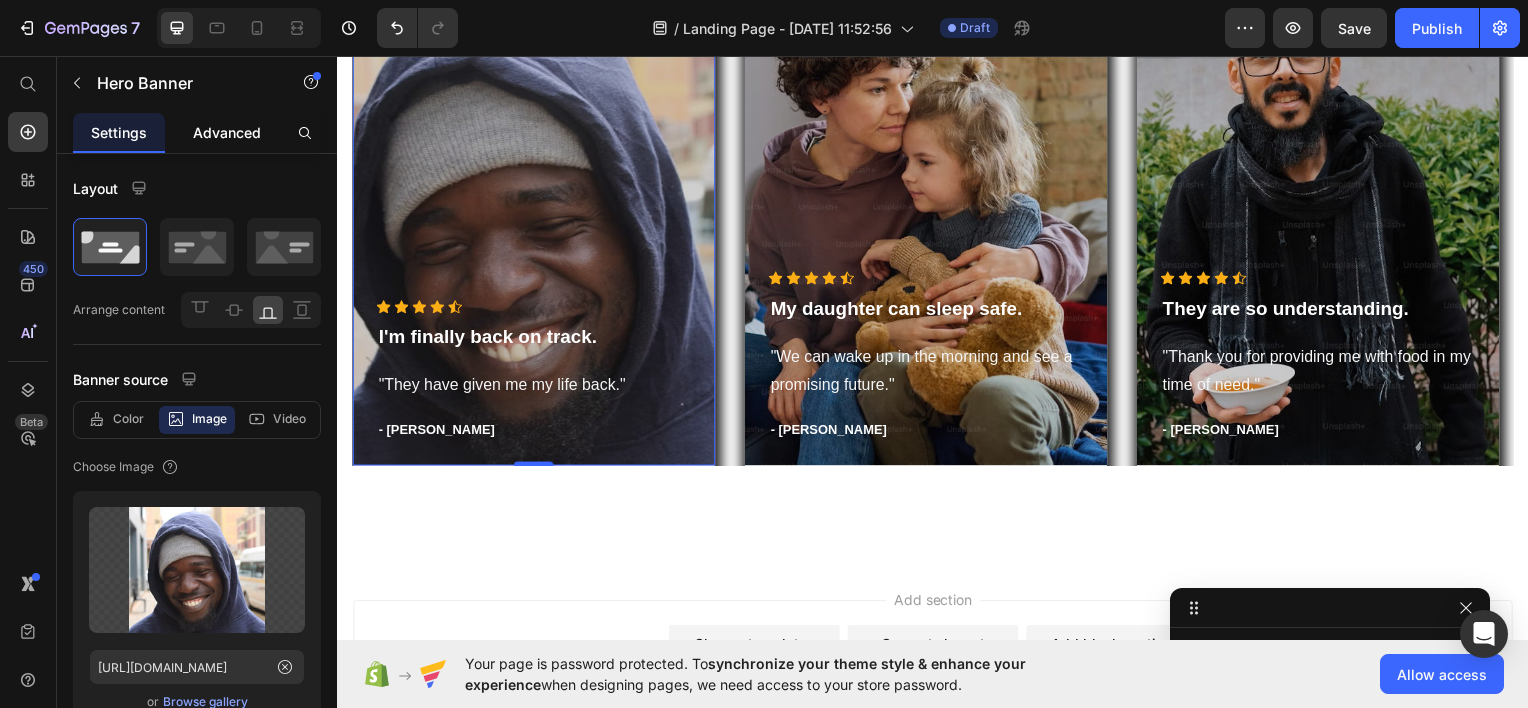 click on "Advanced" 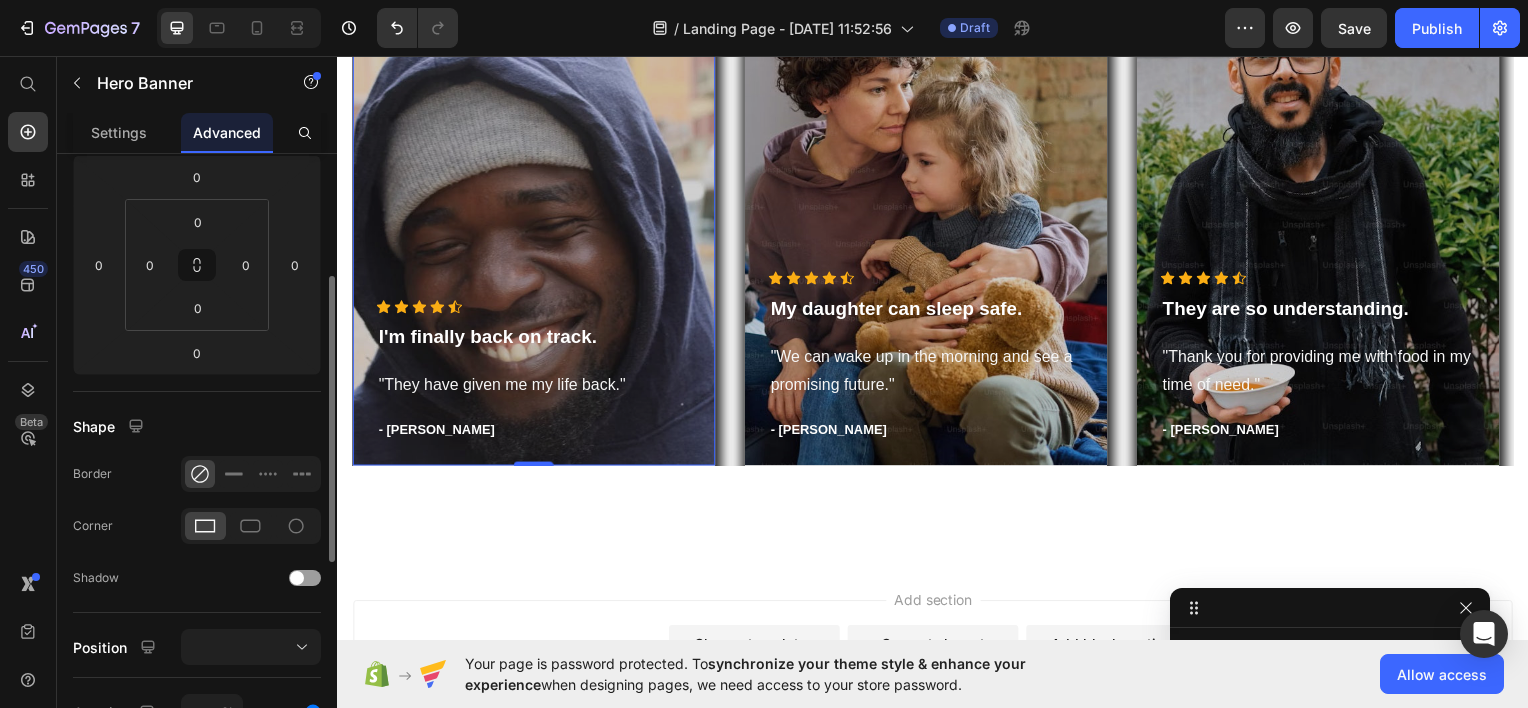 scroll, scrollTop: 0, scrollLeft: 0, axis: both 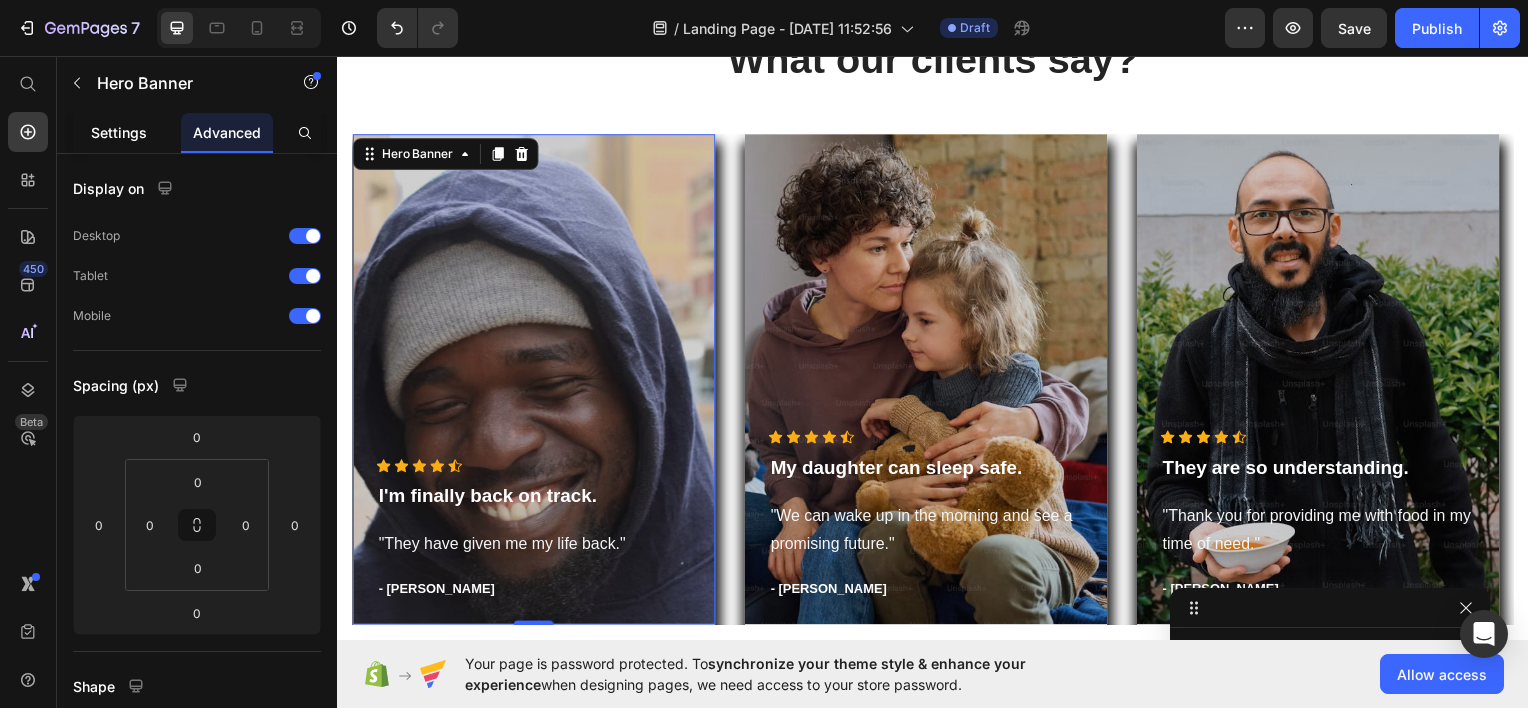 click on "Settings" at bounding box center (119, 132) 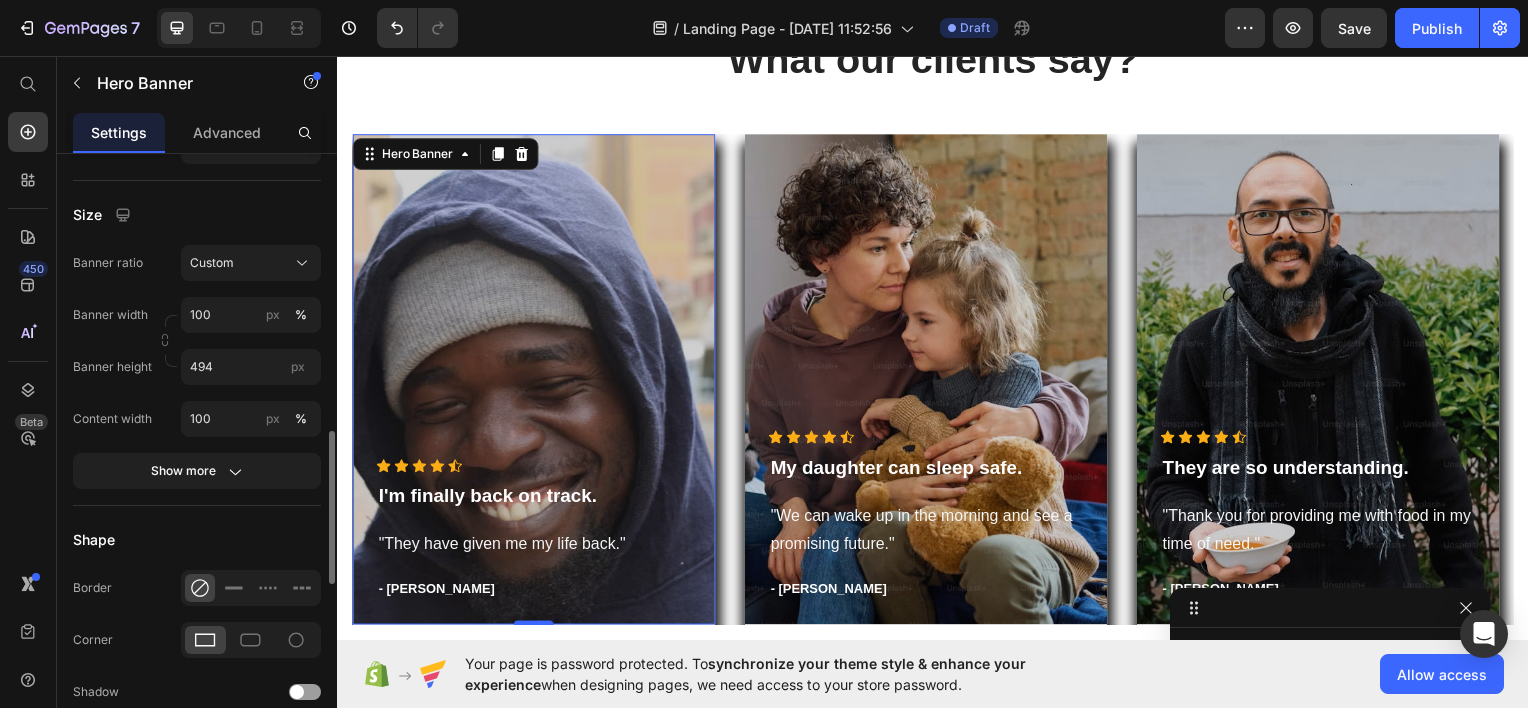 scroll, scrollTop: 1112, scrollLeft: 0, axis: vertical 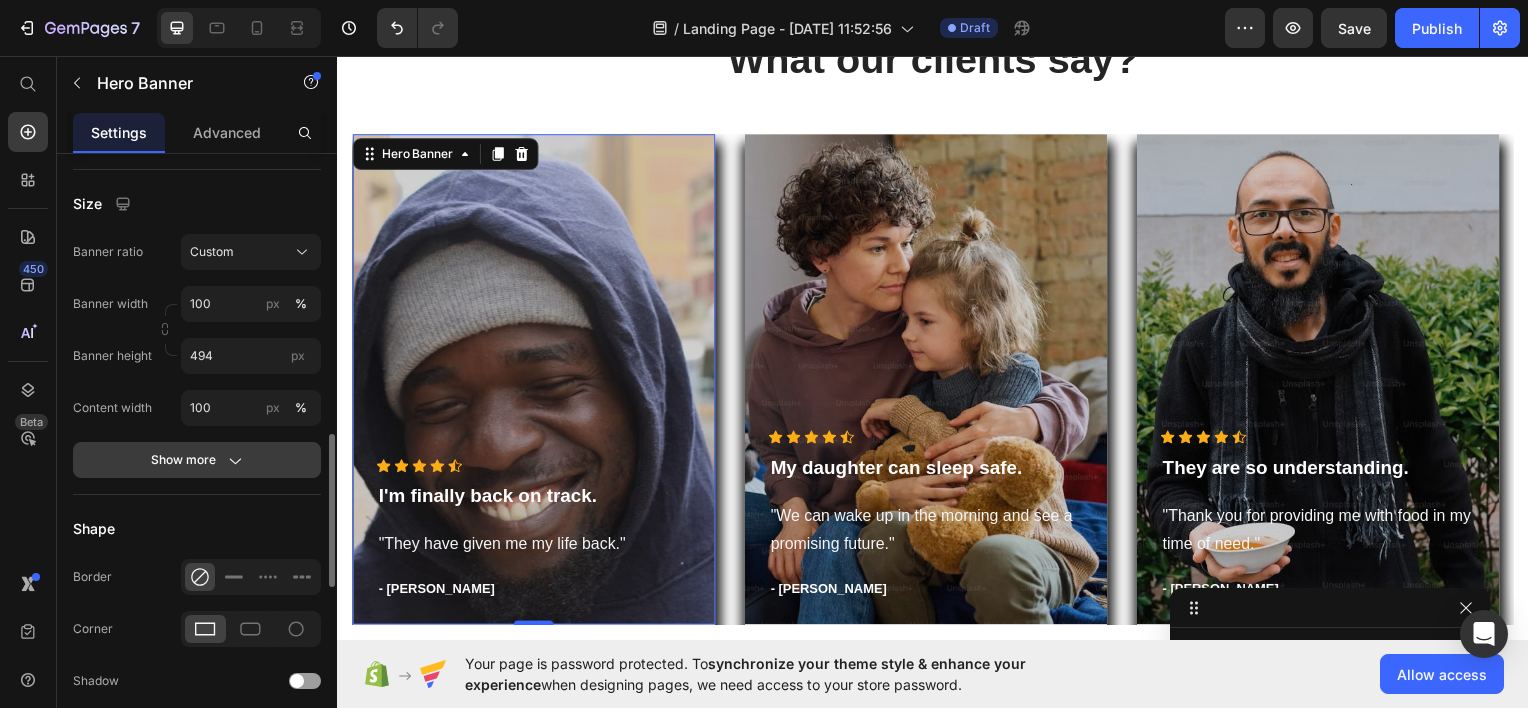 click on "Show more" at bounding box center (197, 460) 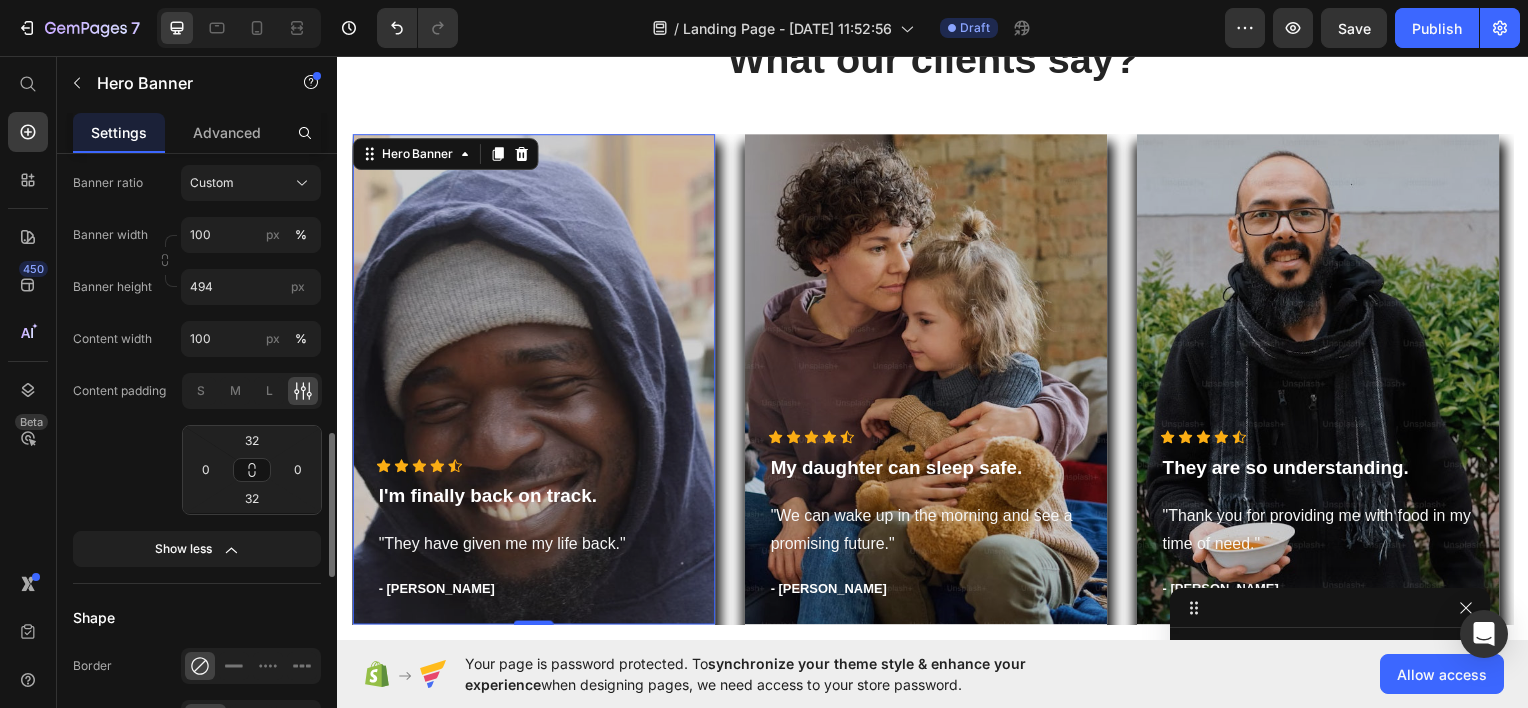scroll, scrollTop: 1182, scrollLeft: 0, axis: vertical 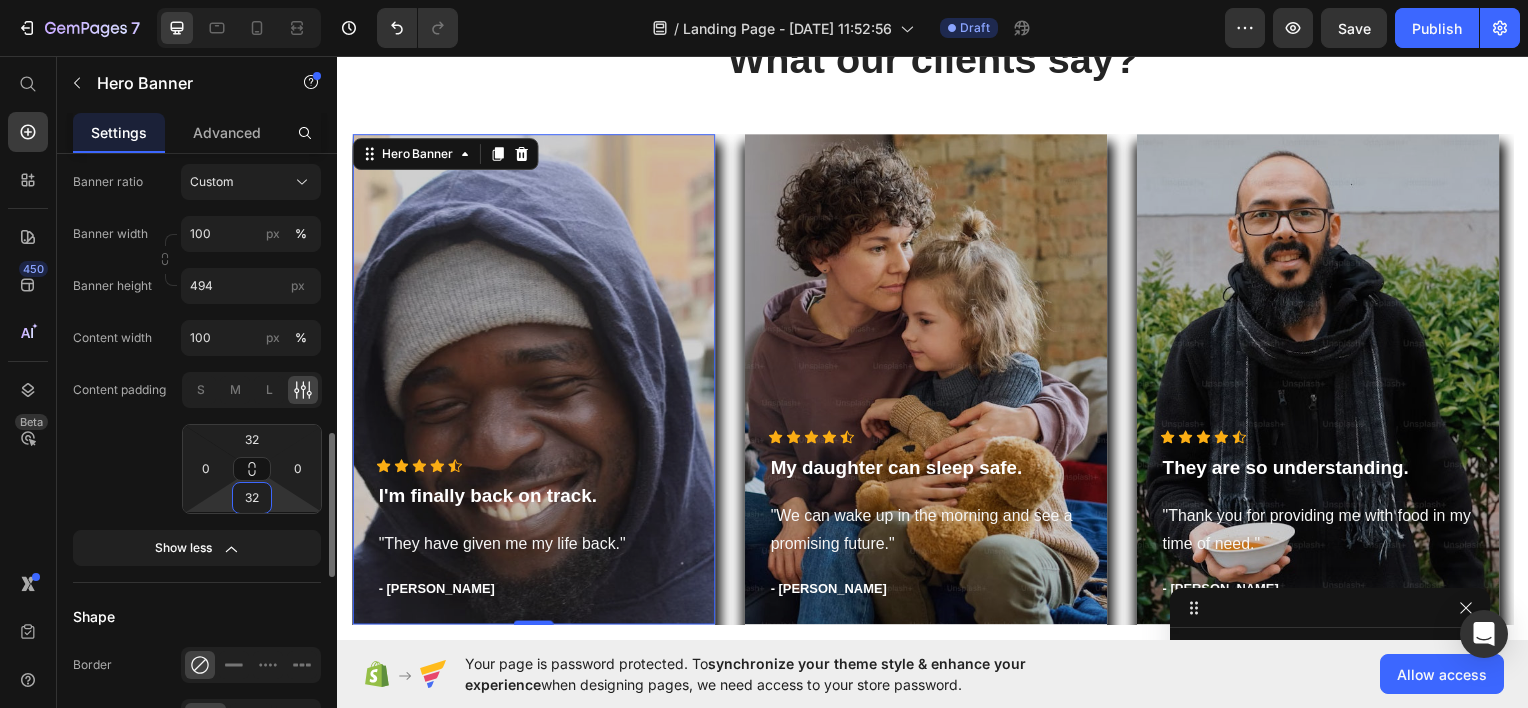 click on "32" at bounding box center [252, 498] 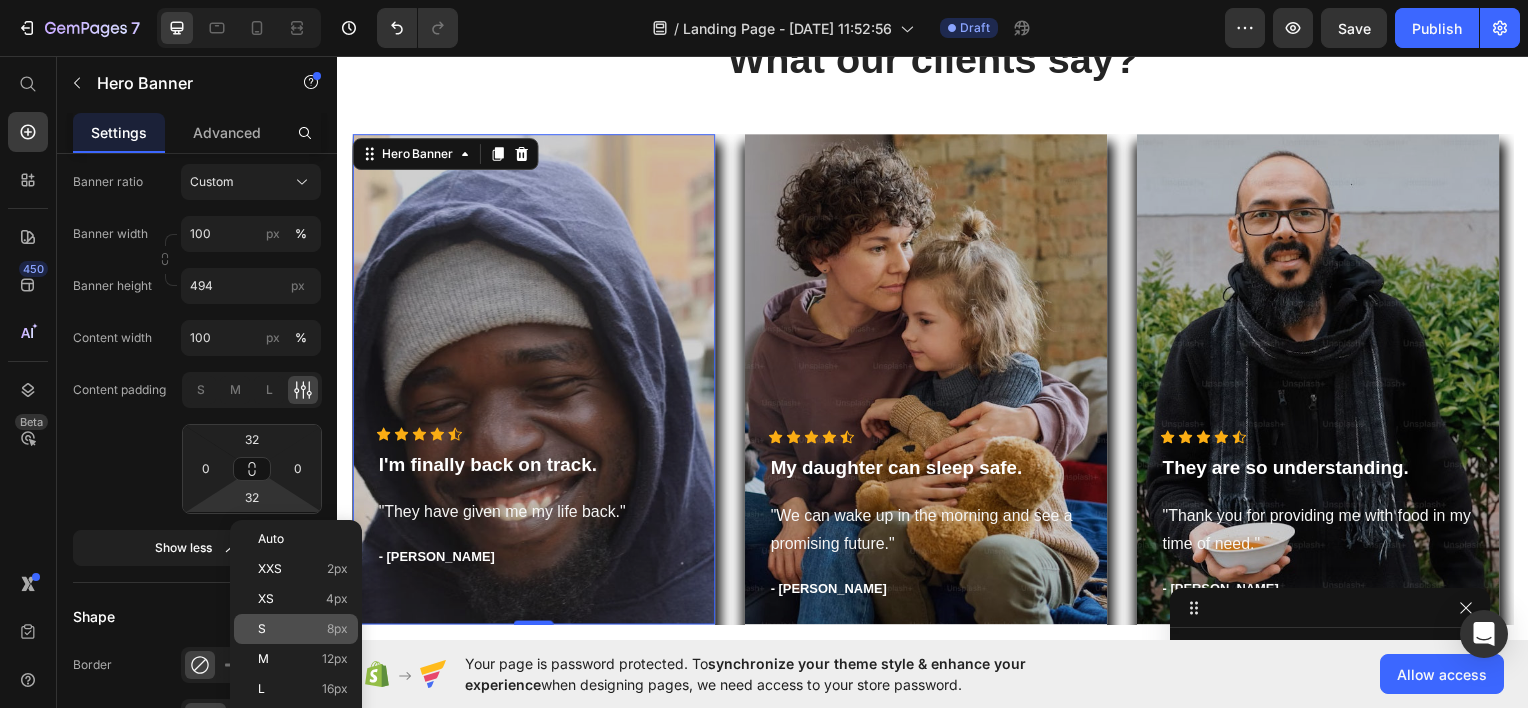 click on "S 8px" 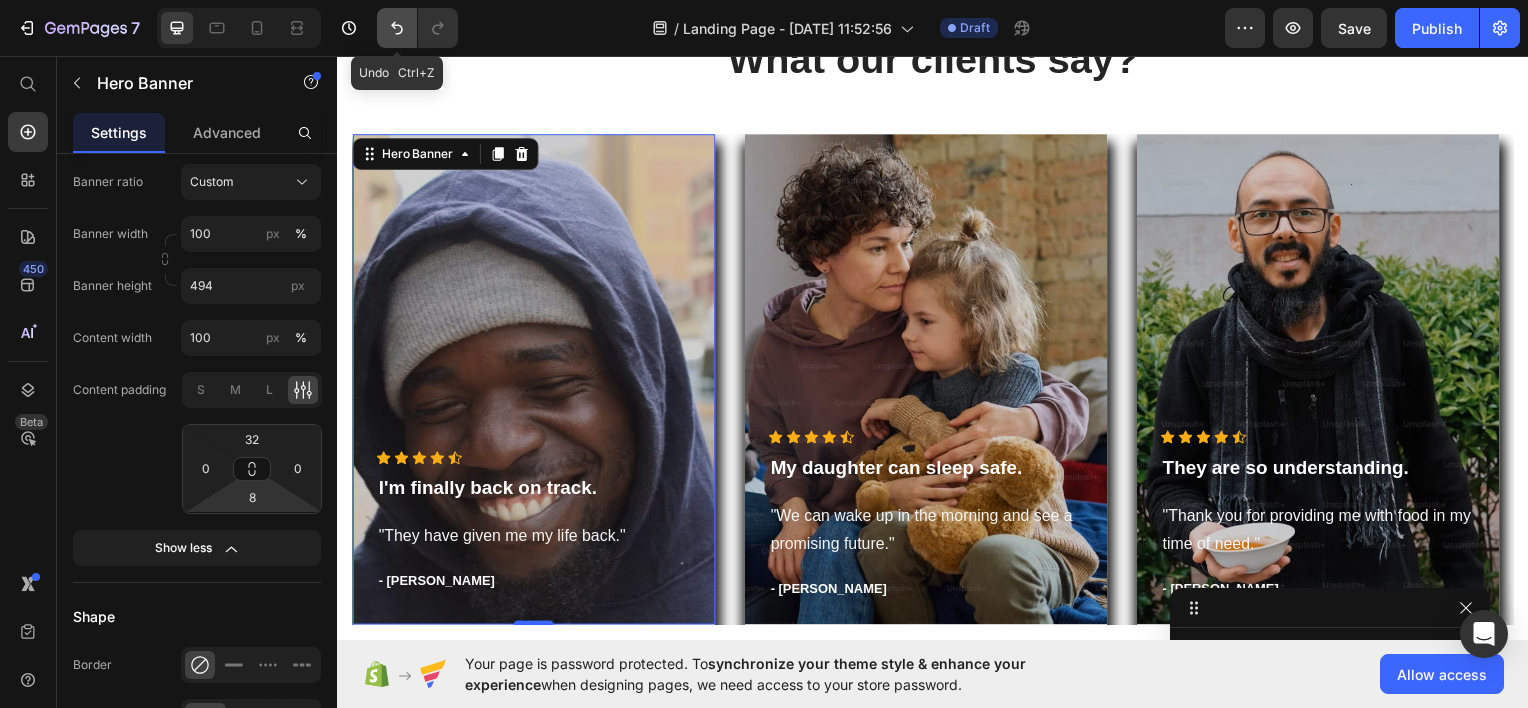 click 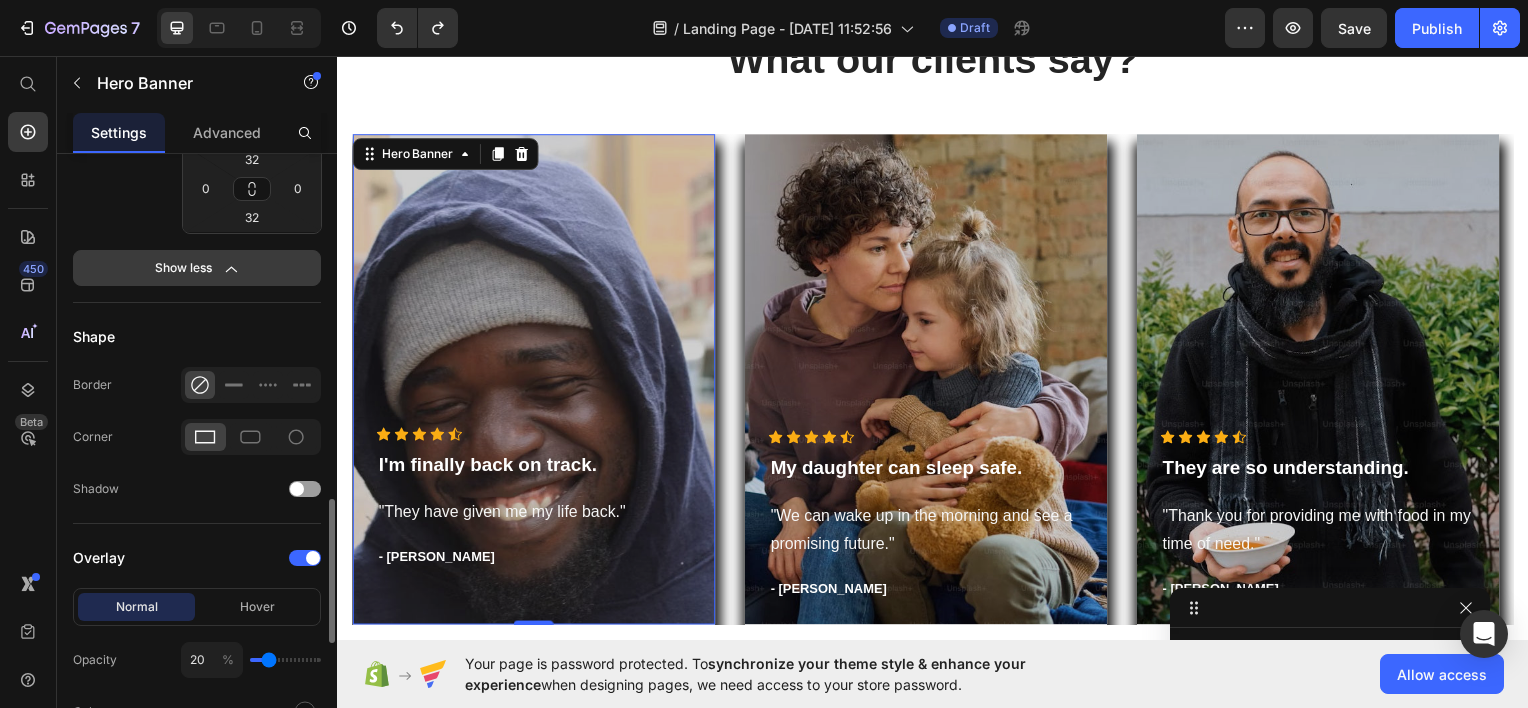scroll, scrollTop: 1462, scrollLeft: 0, axis: vertical 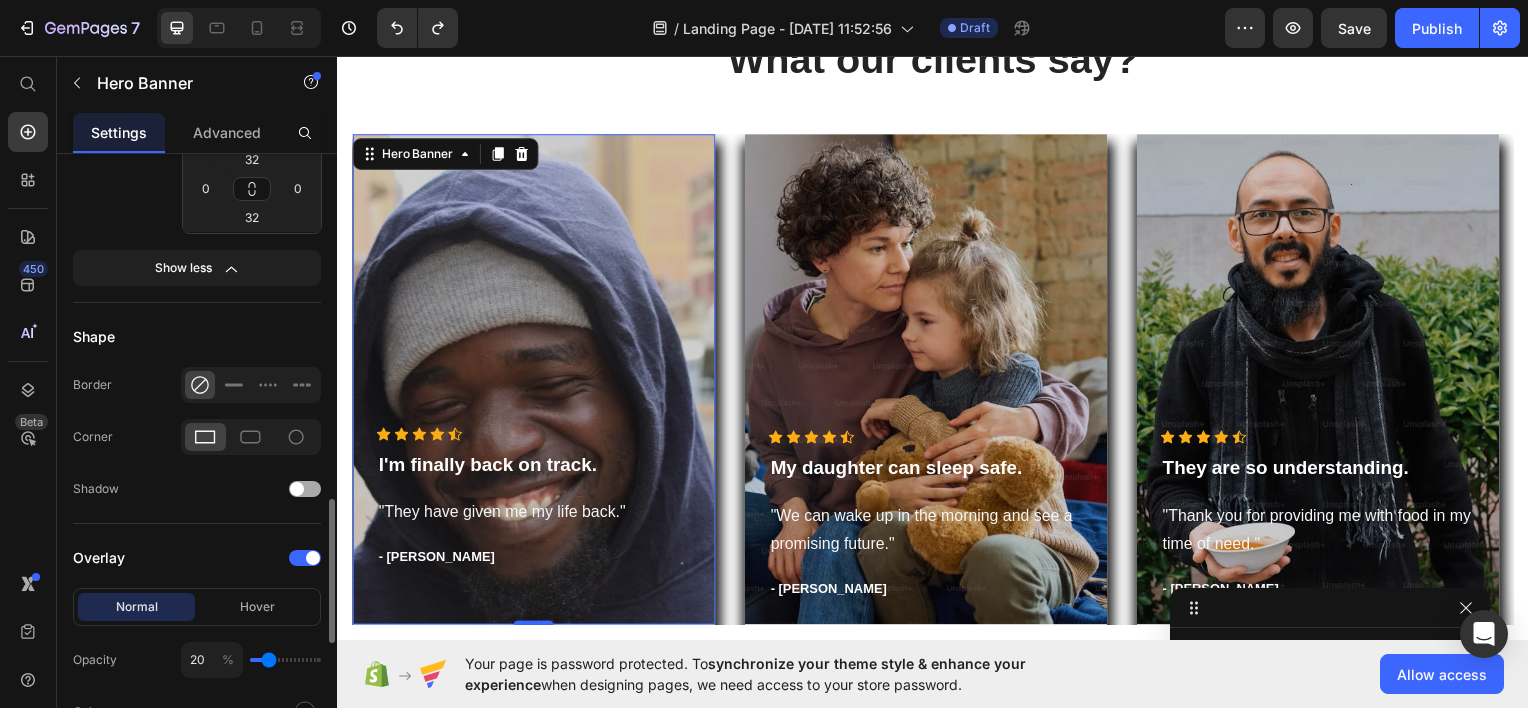 click at bounding box center (305, 489) 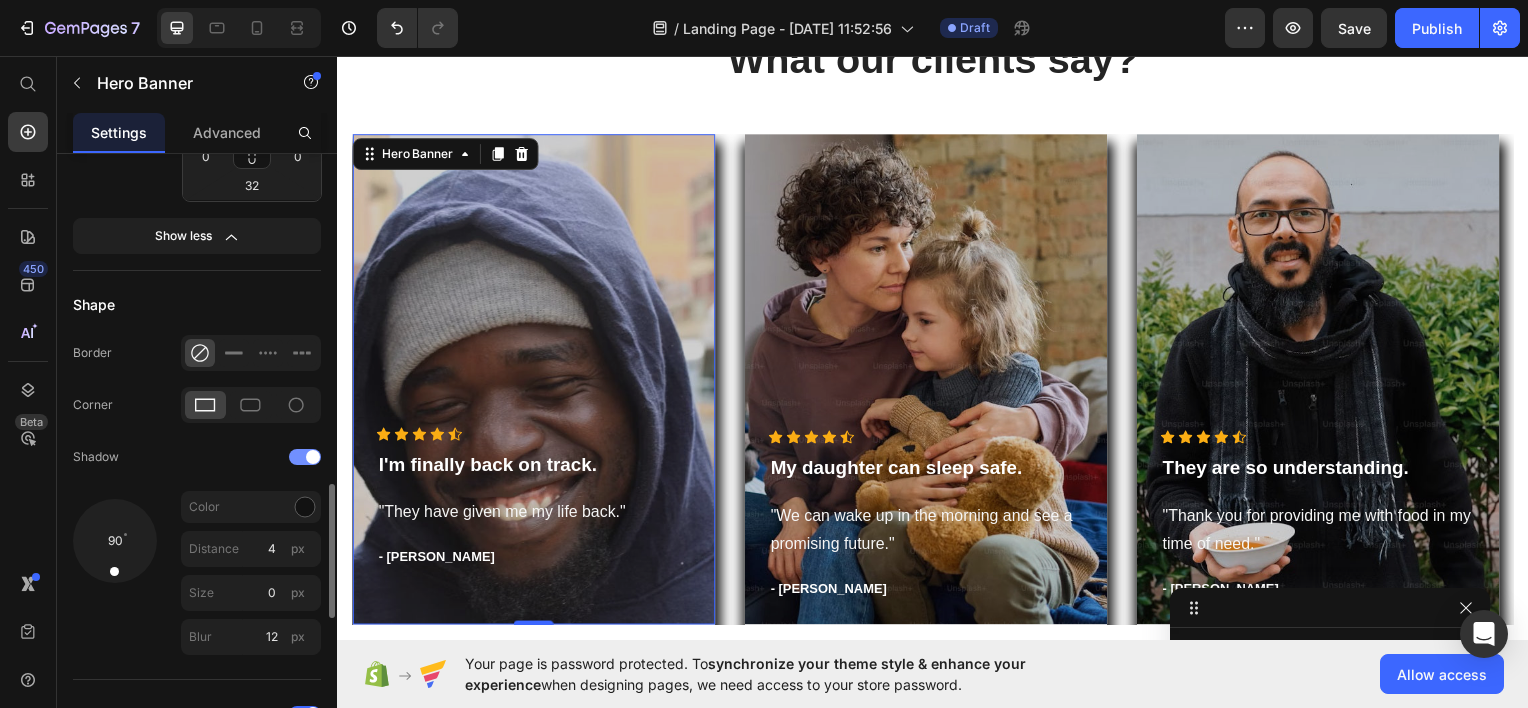 scroll, scrollTop: 1495, scrollLeft: 0, axis: vertical 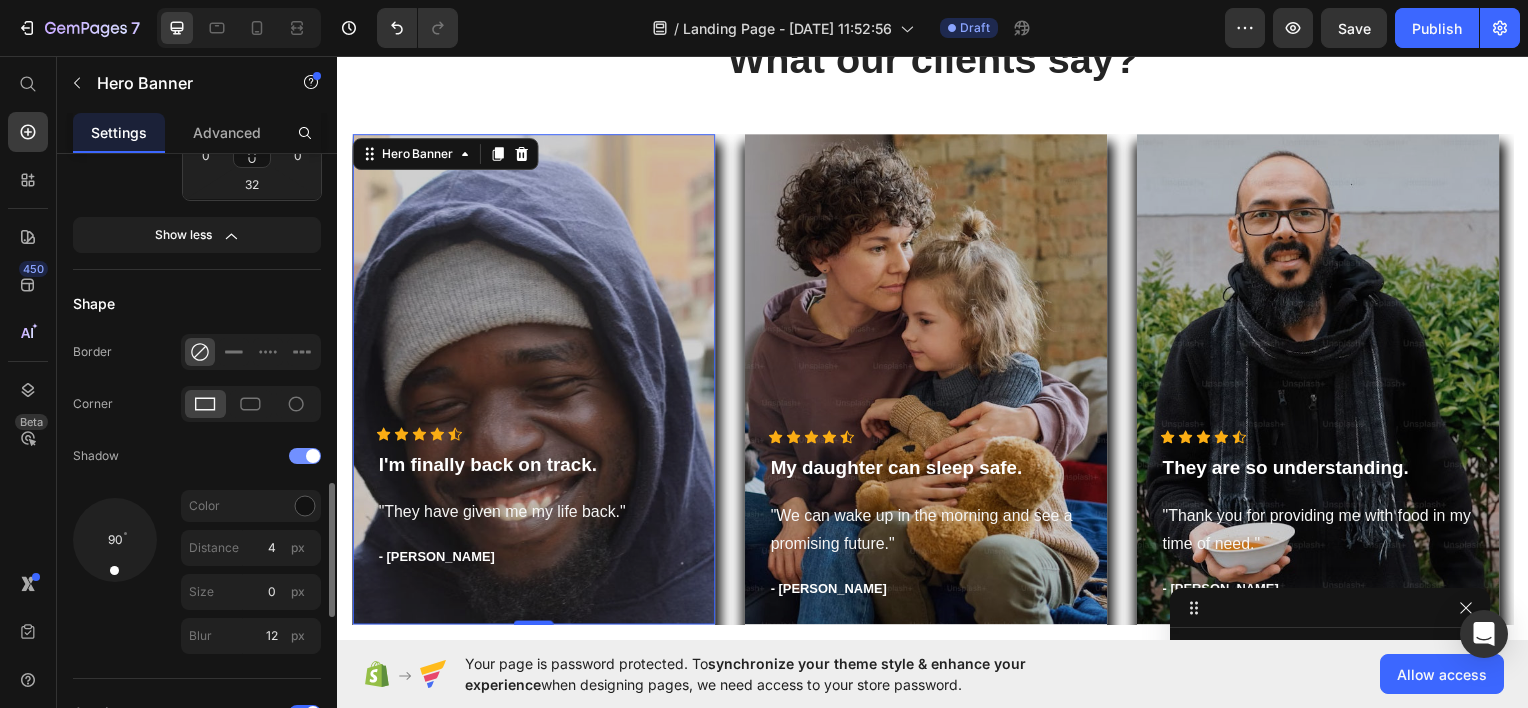 click at bounding box center [305, 456] 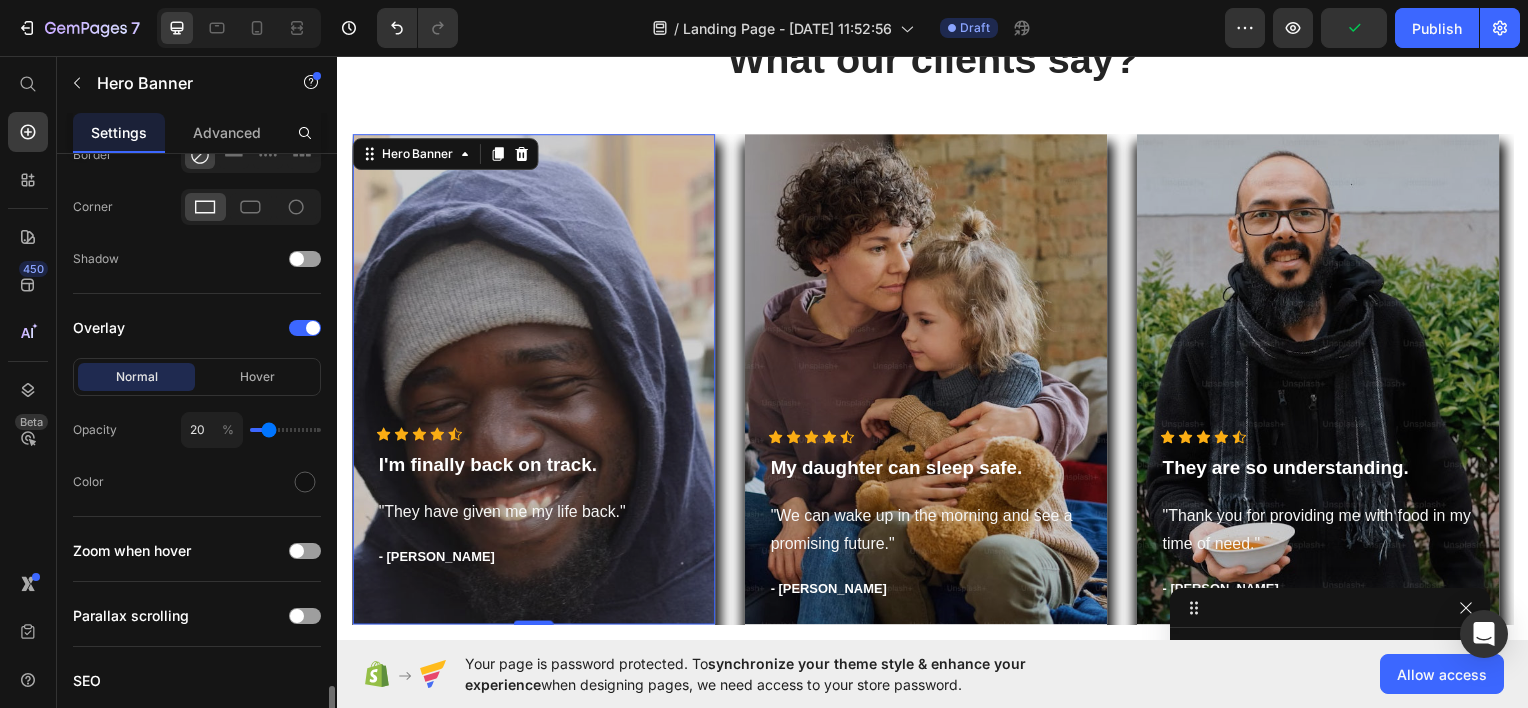 scroll, scrollTop: 1799, scrollLeft: 0, axis: vertical 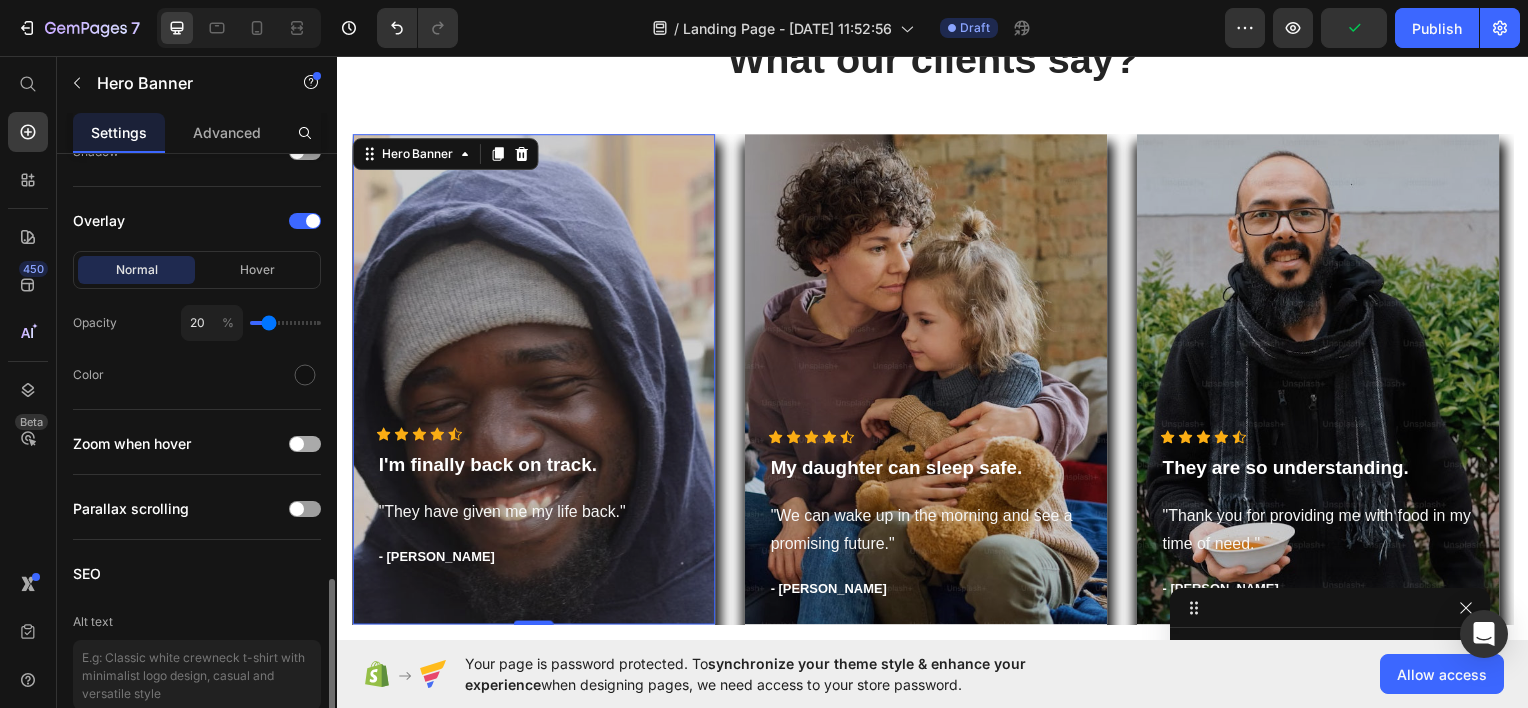 click at bounding box center (305, 444) 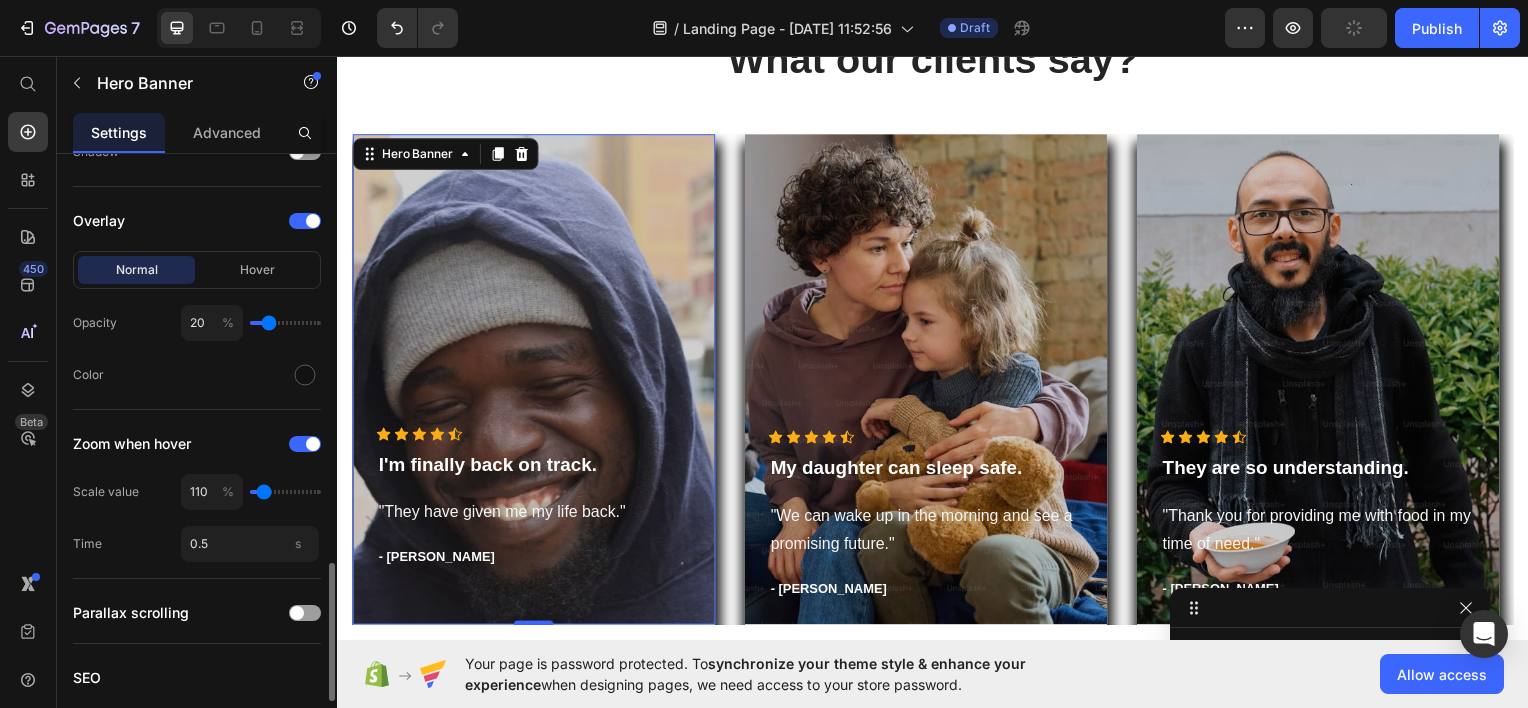 type on "105" 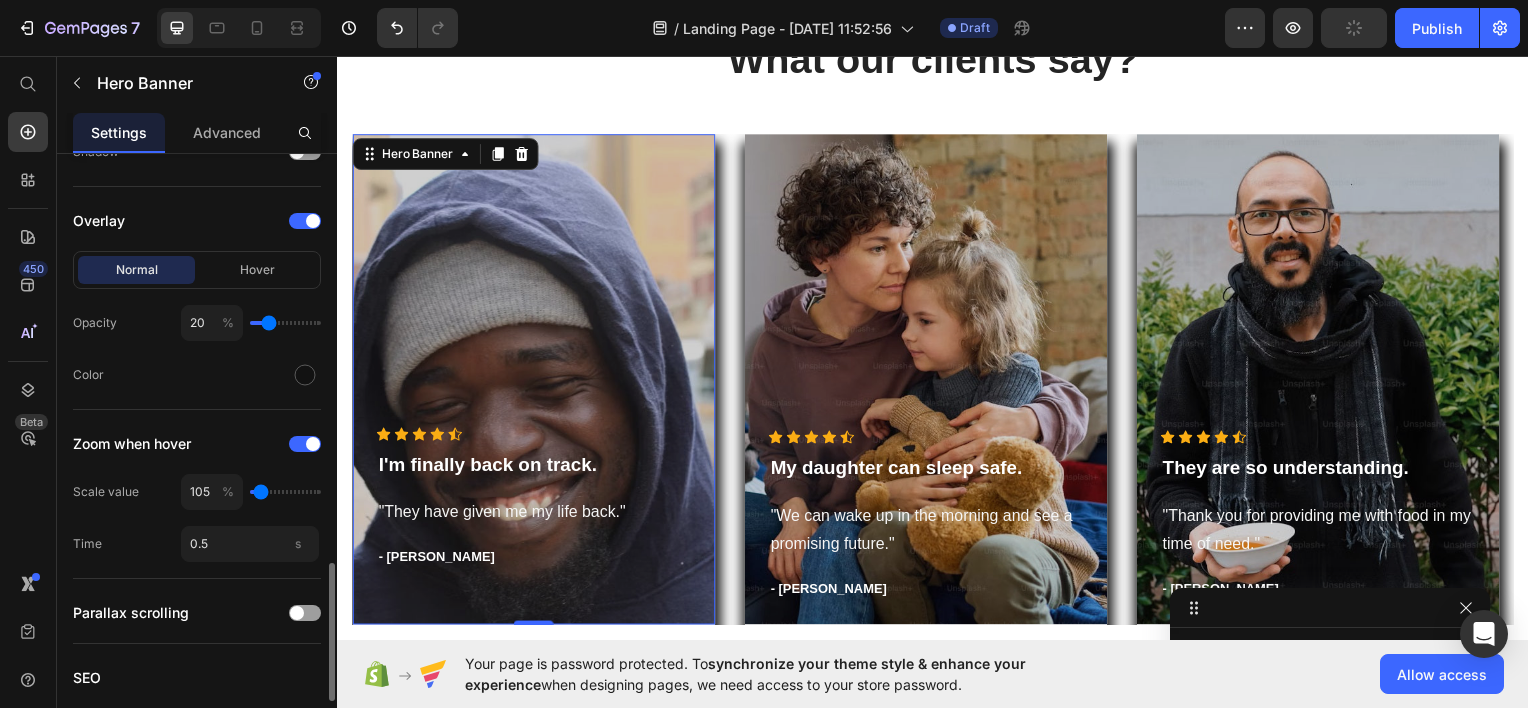 type on "100" 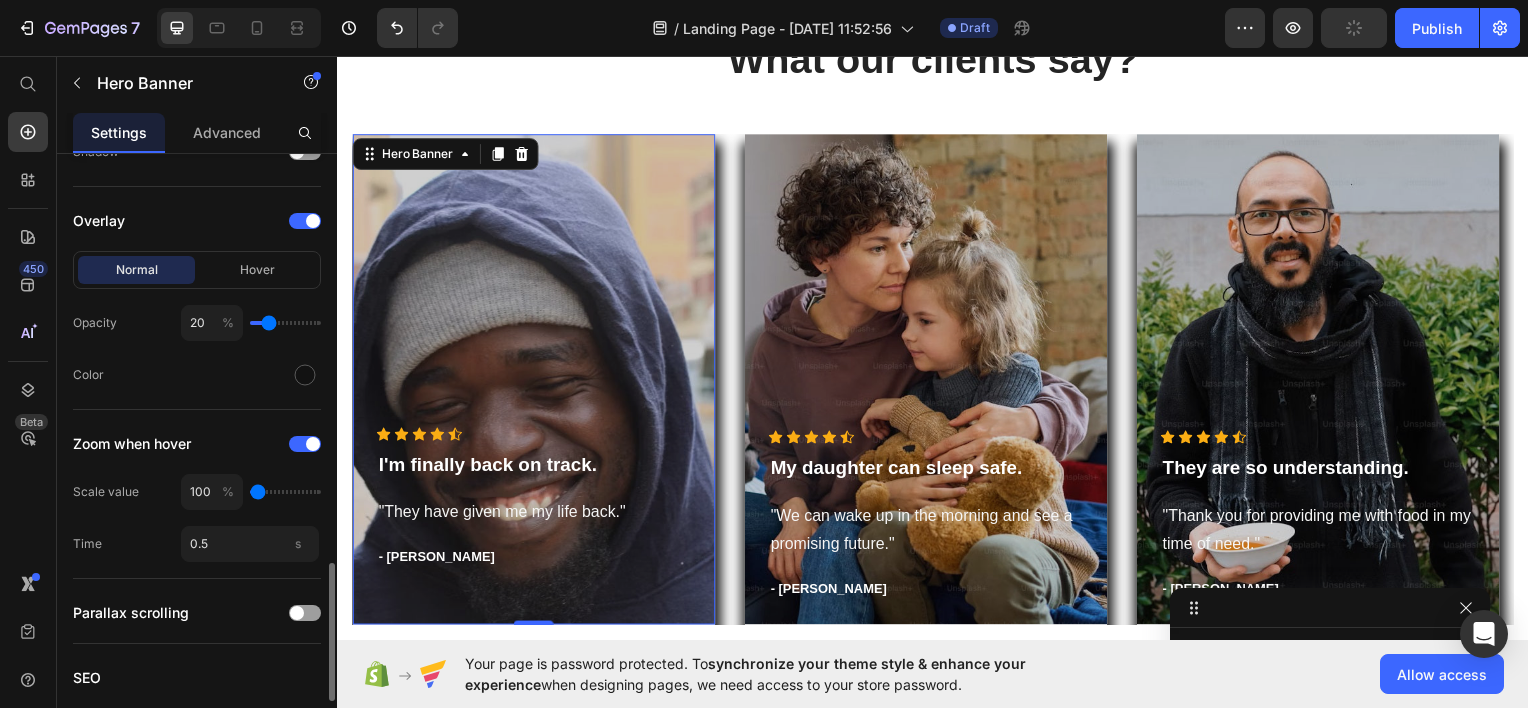 drag, startPoint x: 263, startPoint y: 491, endPoint x: 248, endPoint y: 486, distance: 15.811388 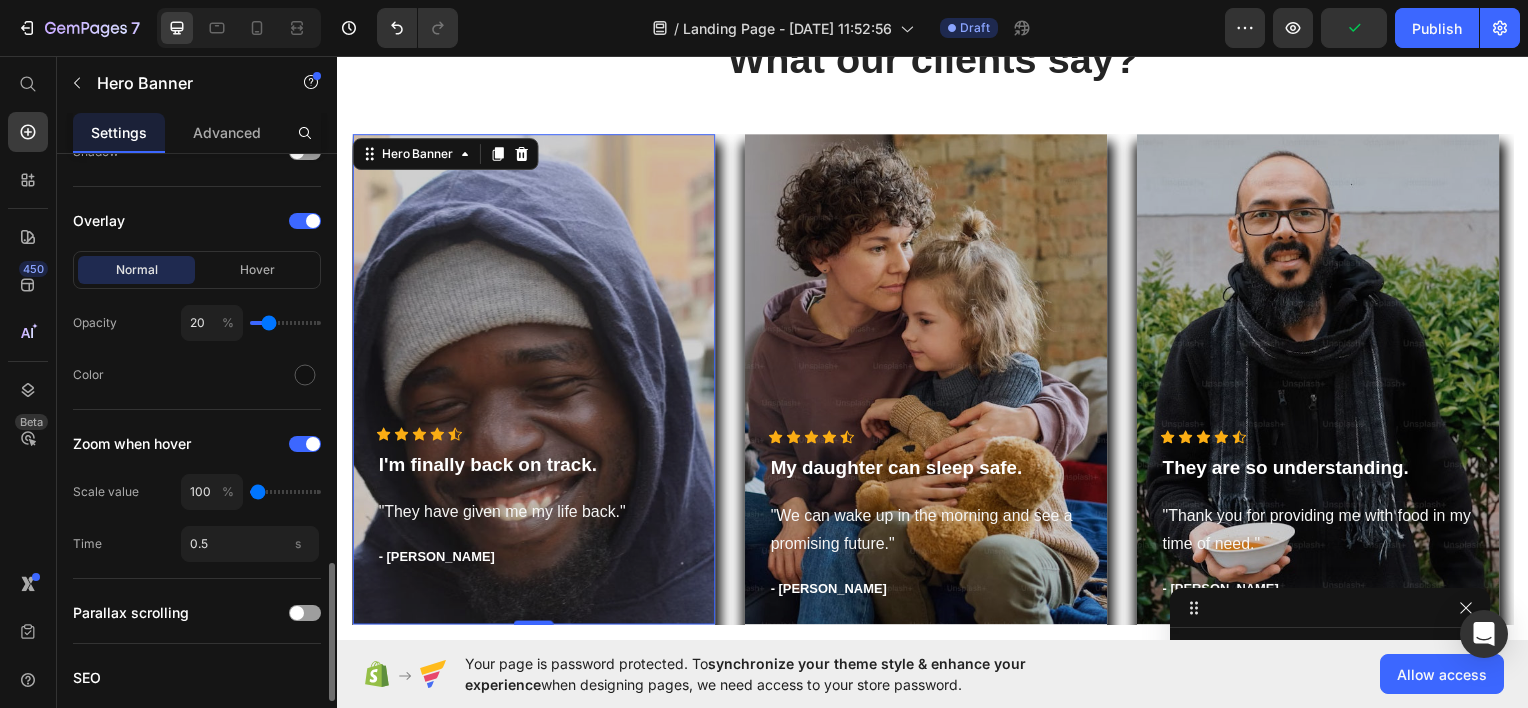 type on "105" 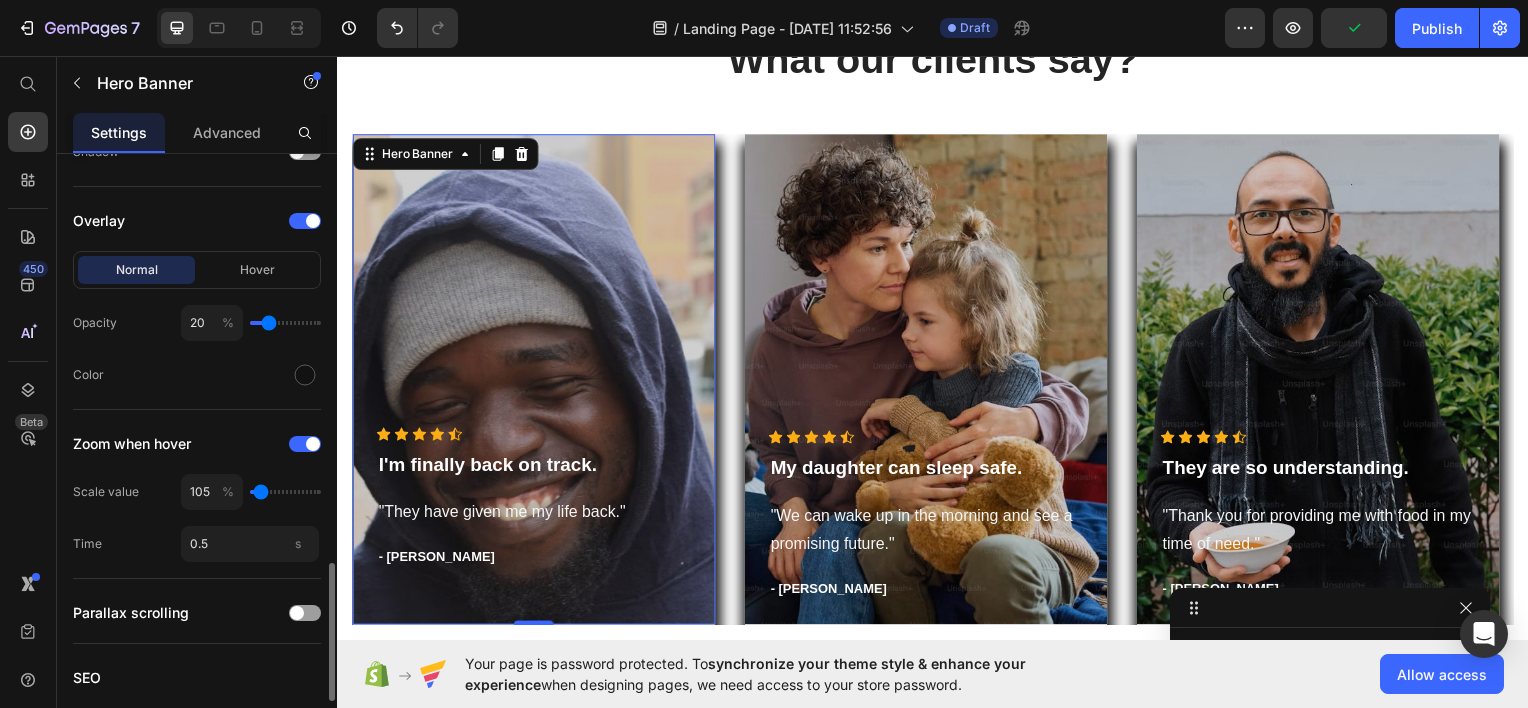 type on "110" 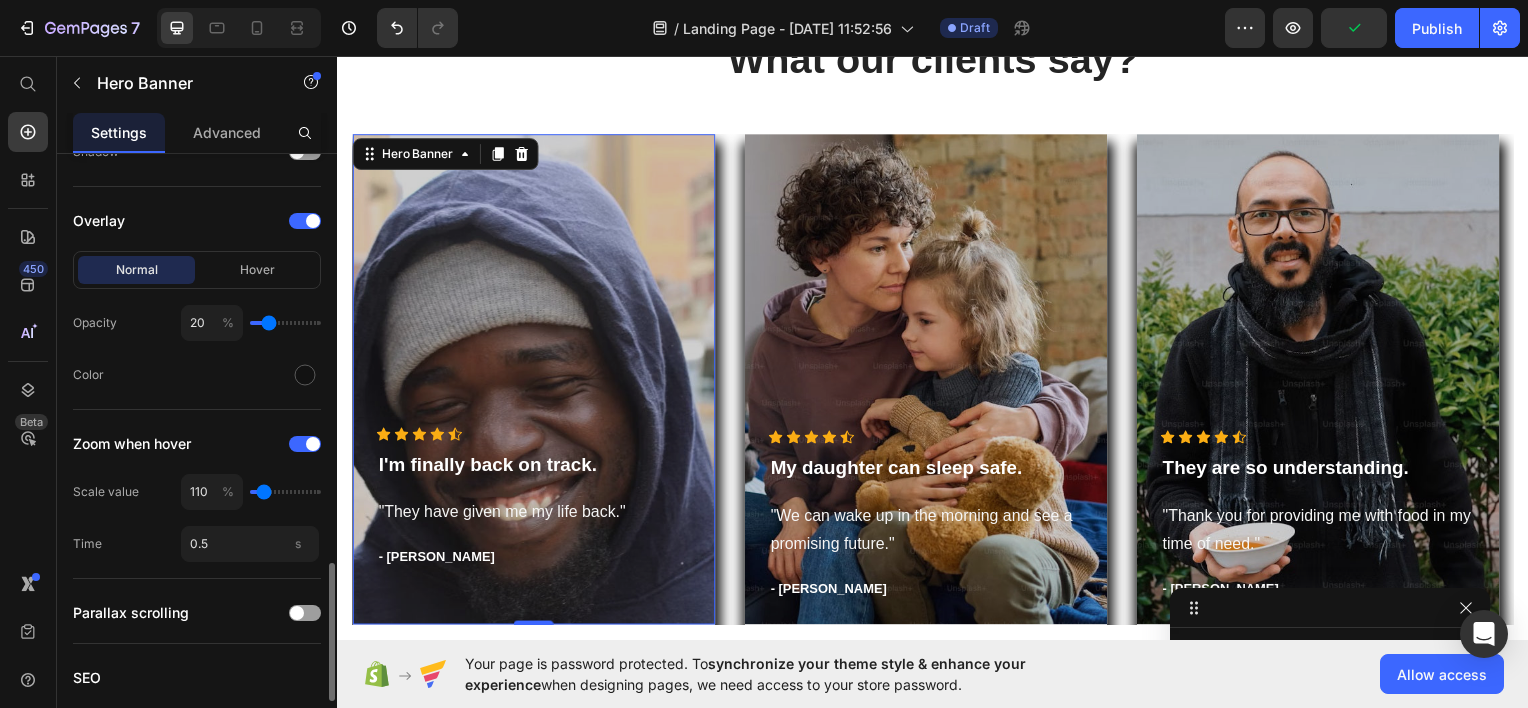 type on "115" 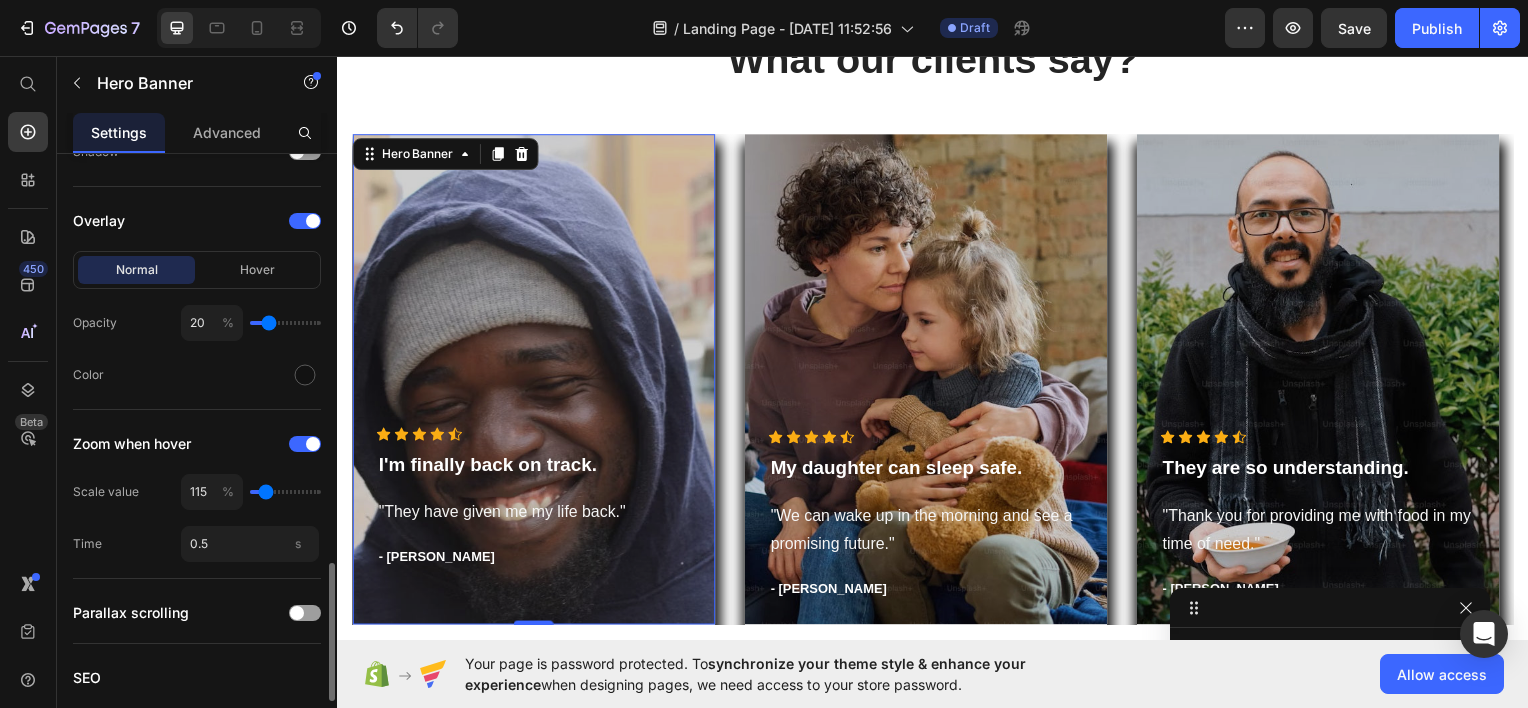 type on "110" 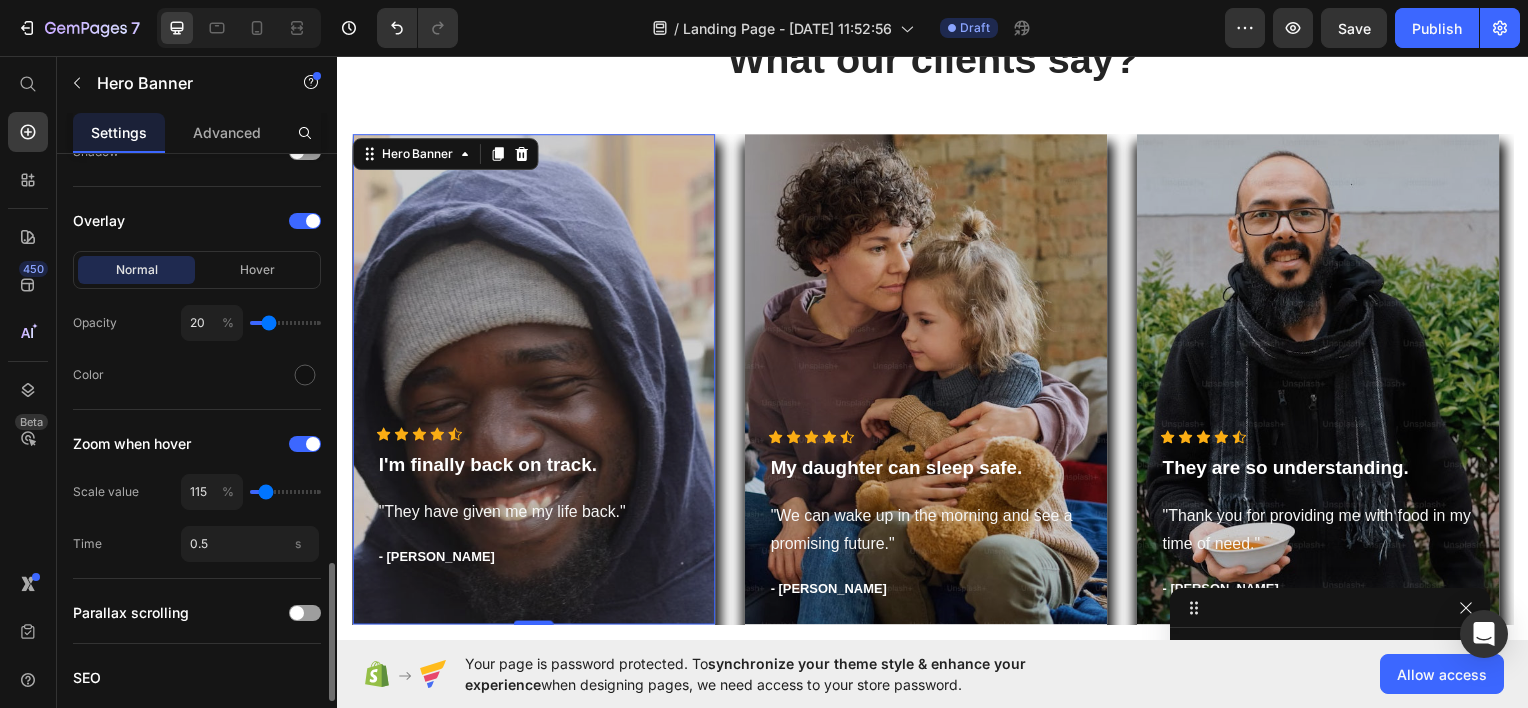 type on "110" 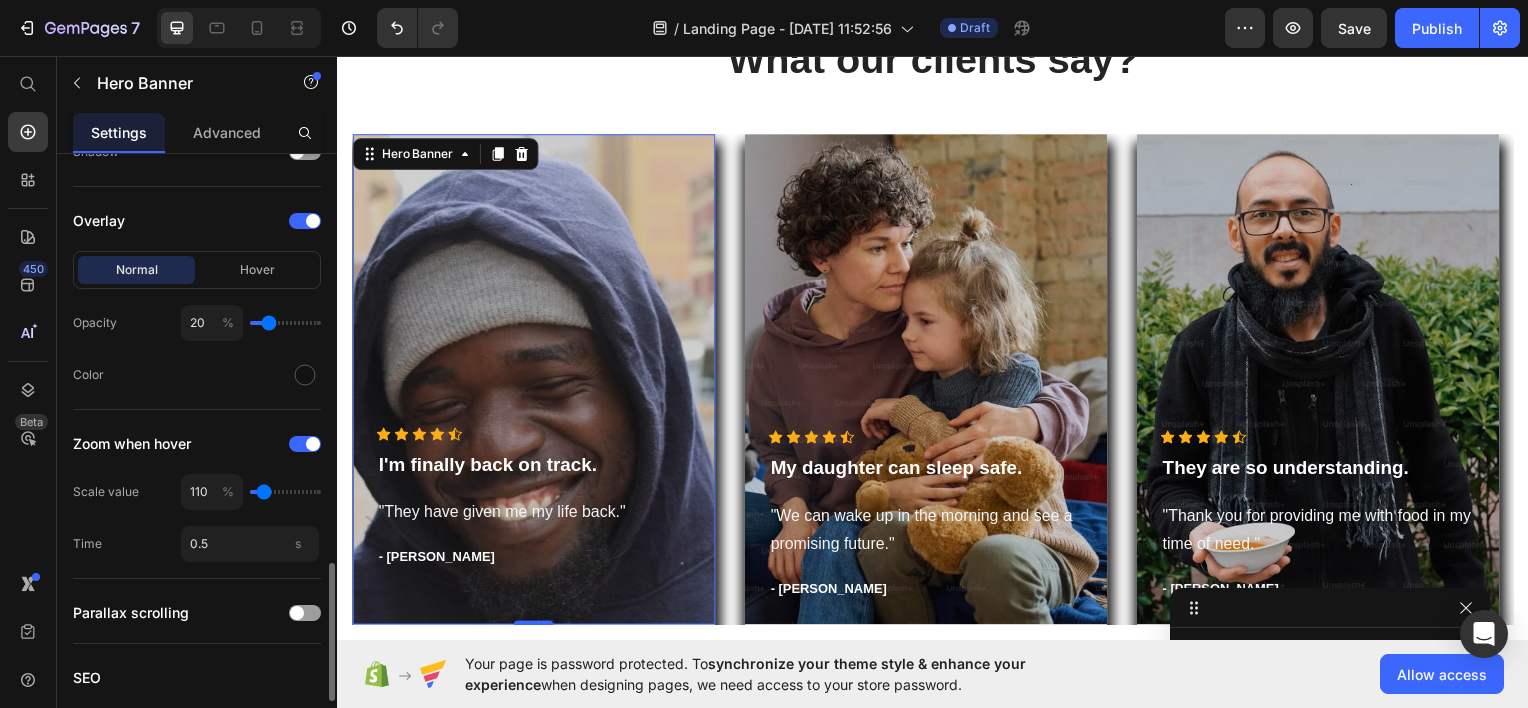 type on "105" 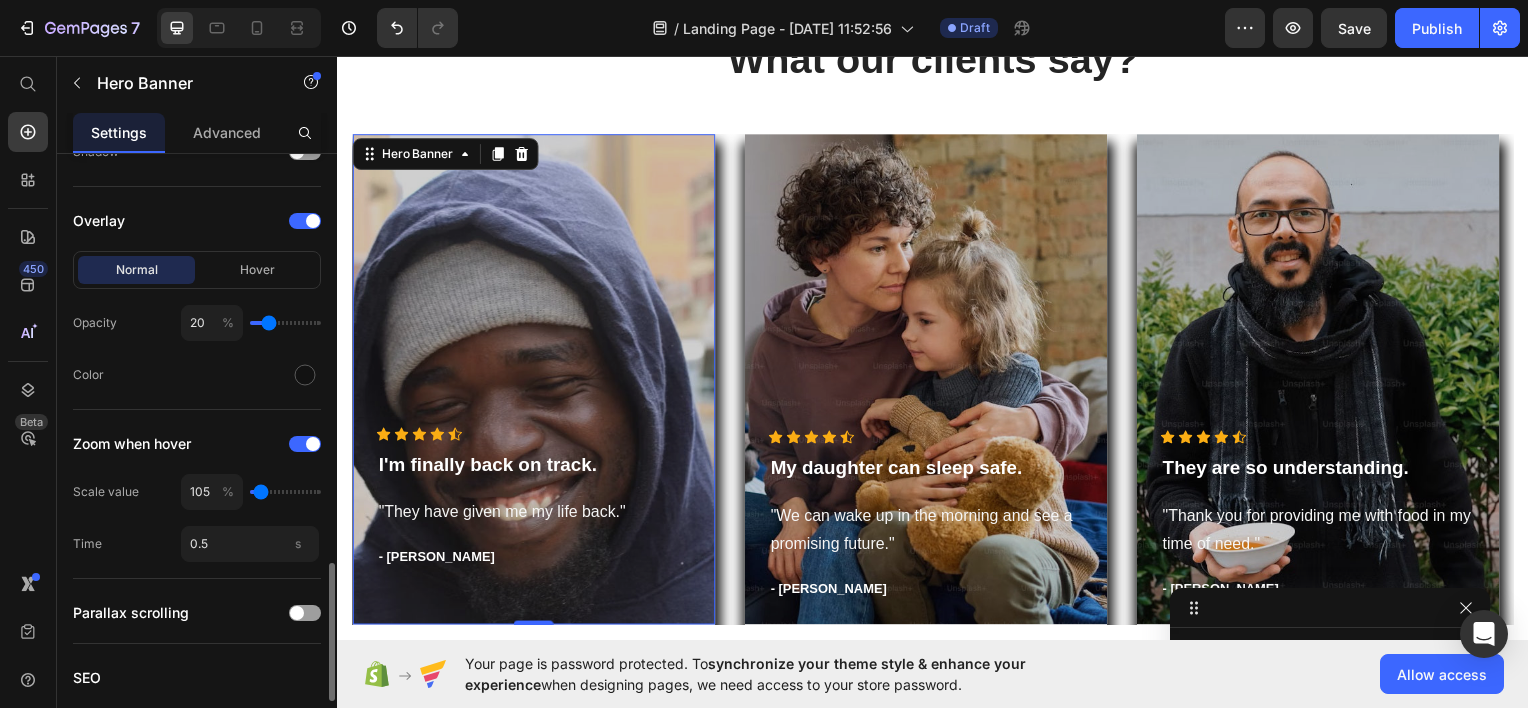 type on "105" 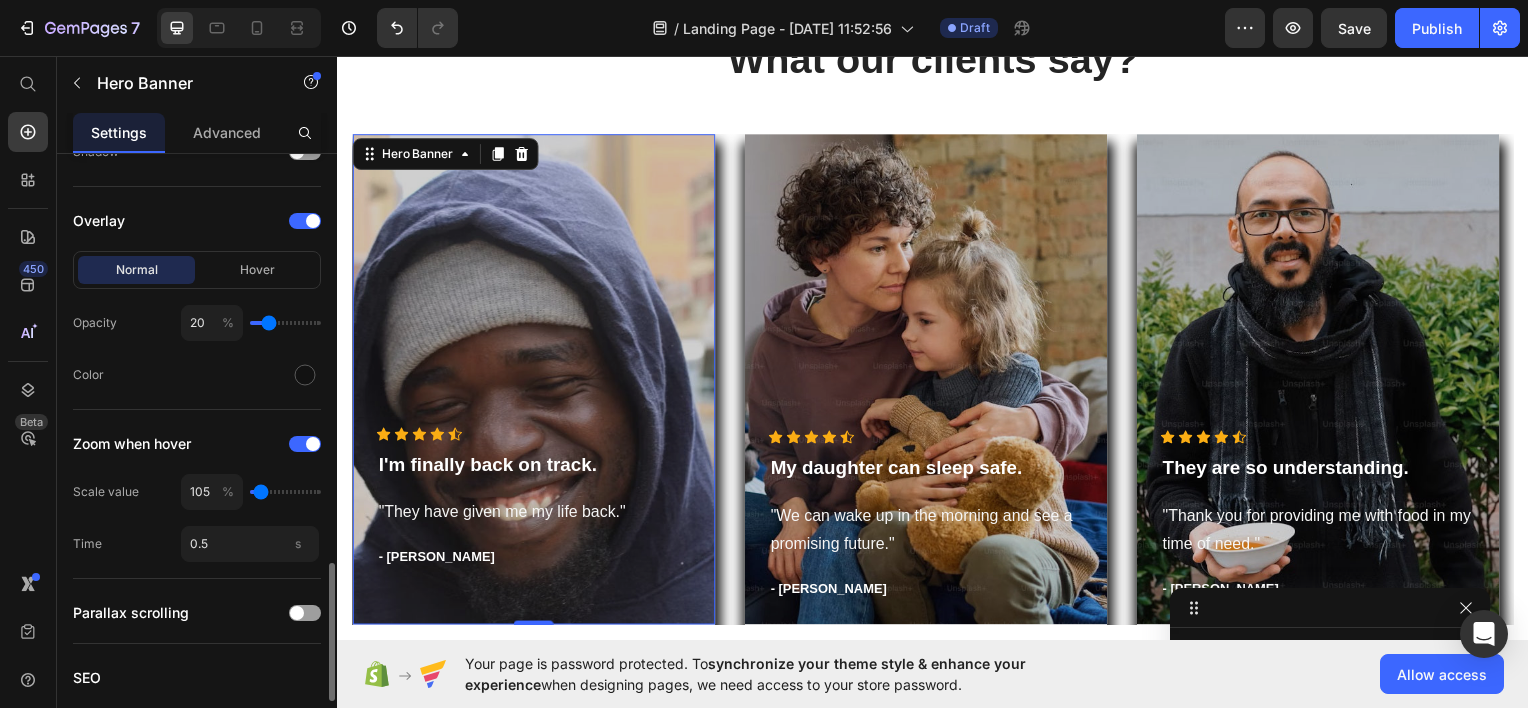click at bounding box center [285, 492] 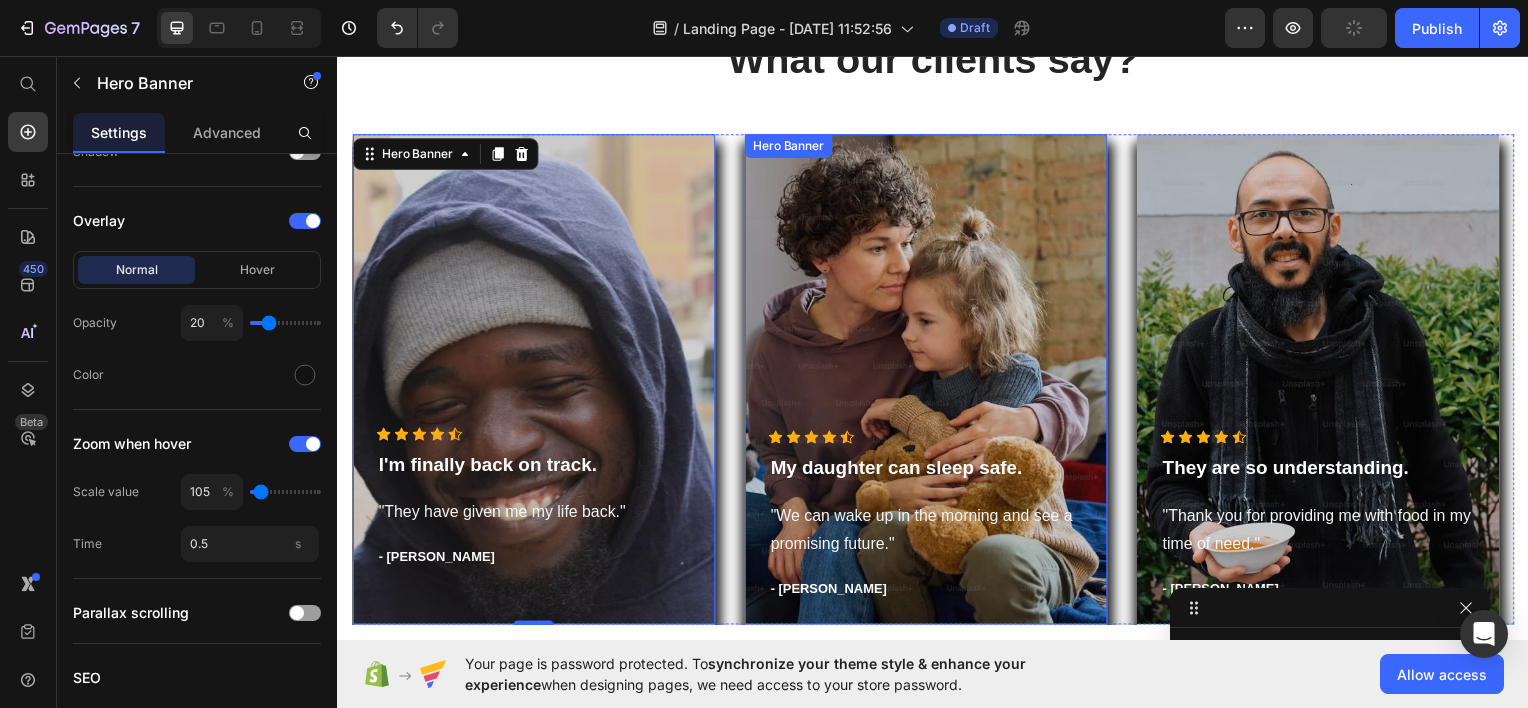 click at bounding box center [929, 381] 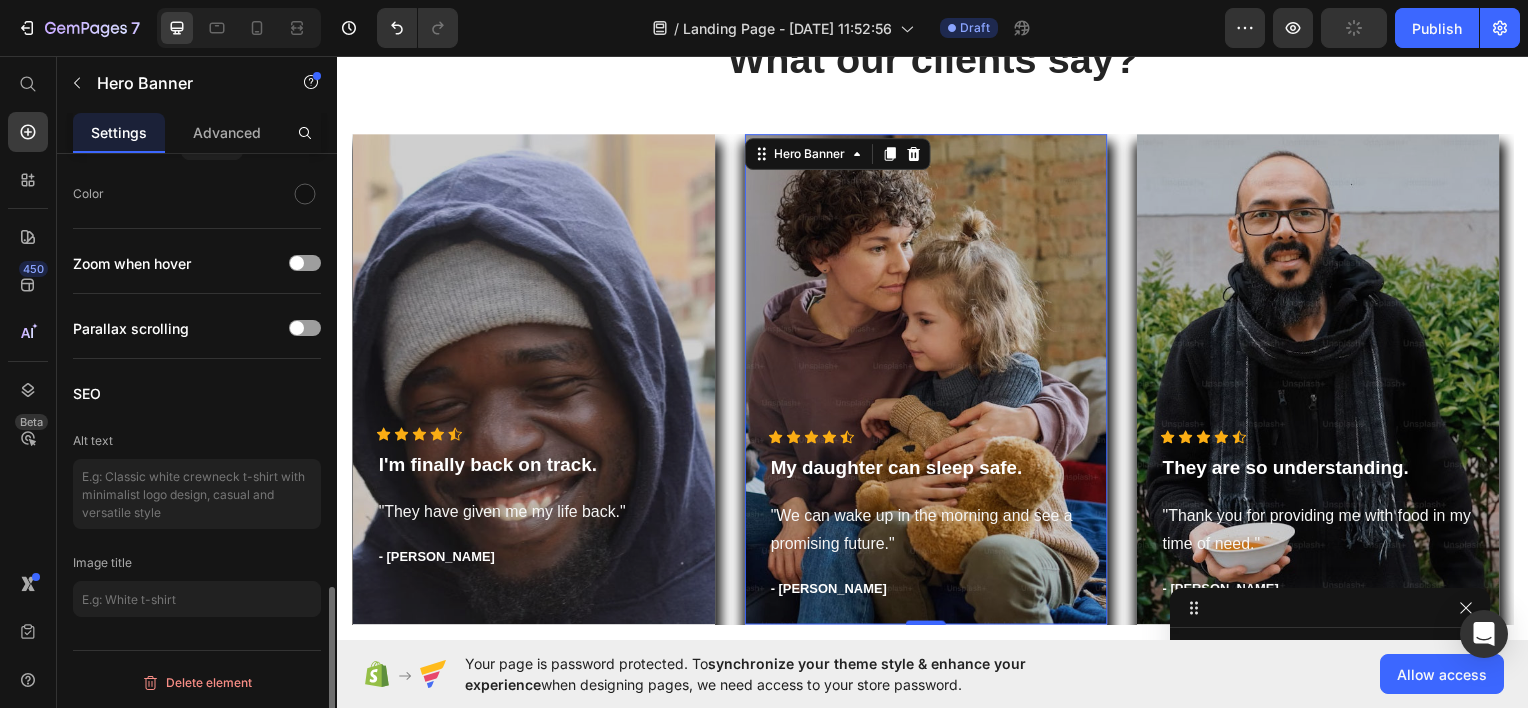 scroll, scrollTop: 2018, scrollLeft: 0, axis: vertical 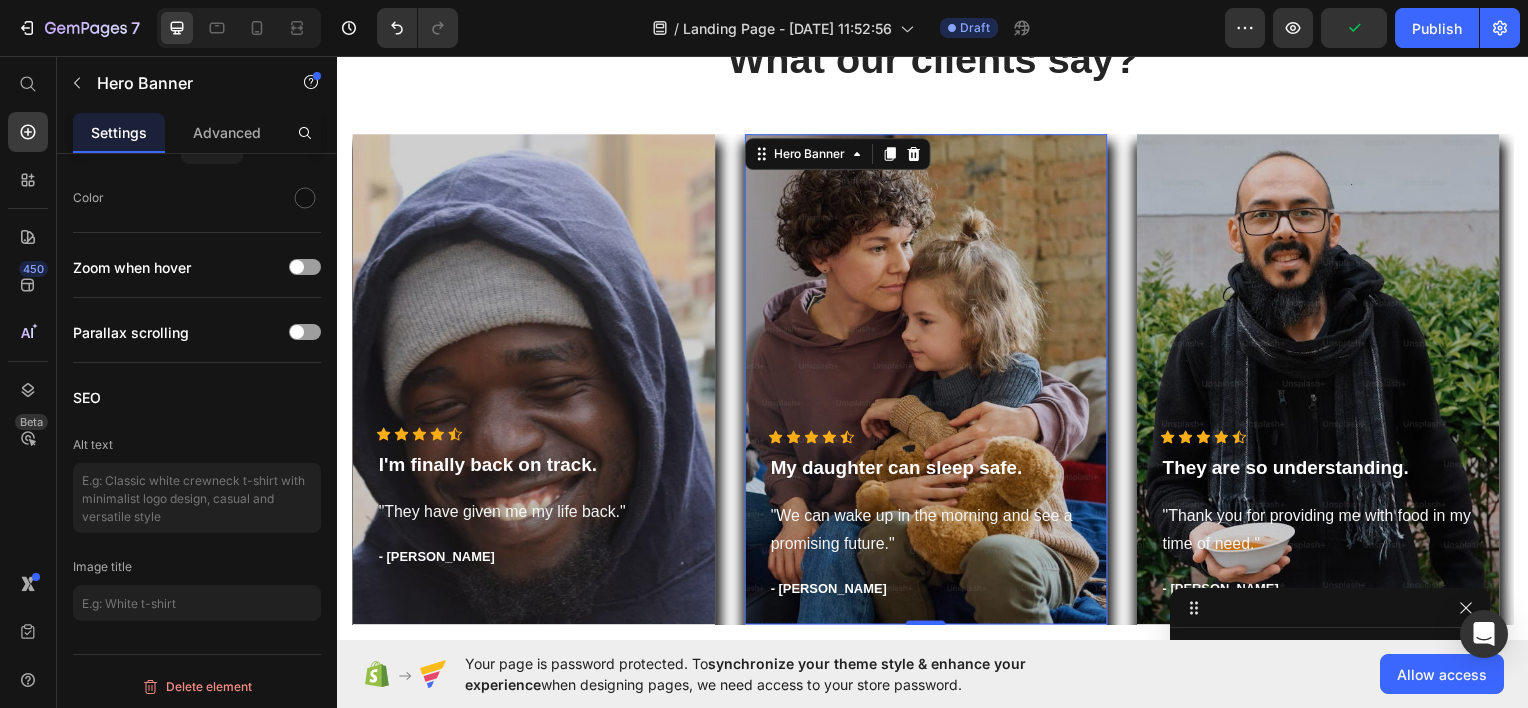 click at bounding box center (929, 381) 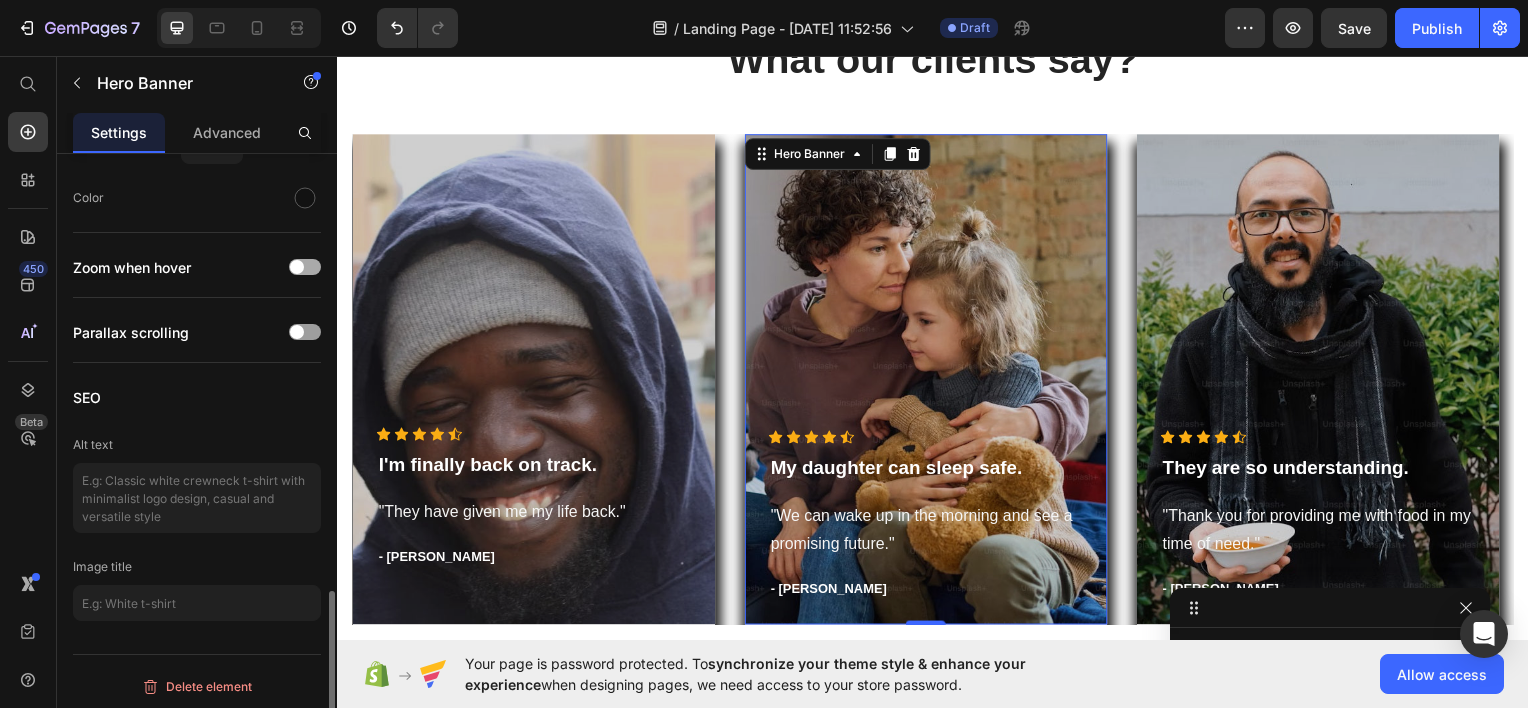 click at bounding box center [305, 267] 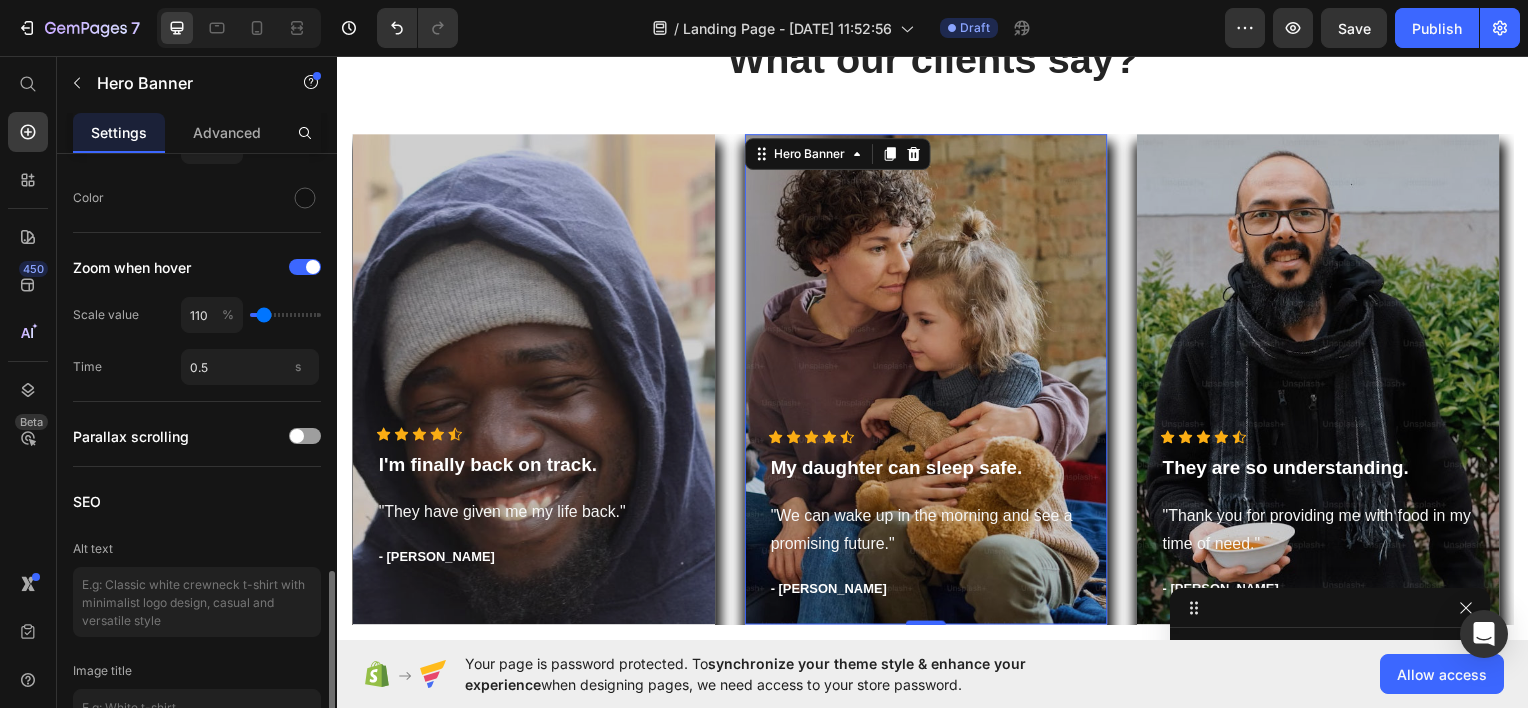 type on "105" 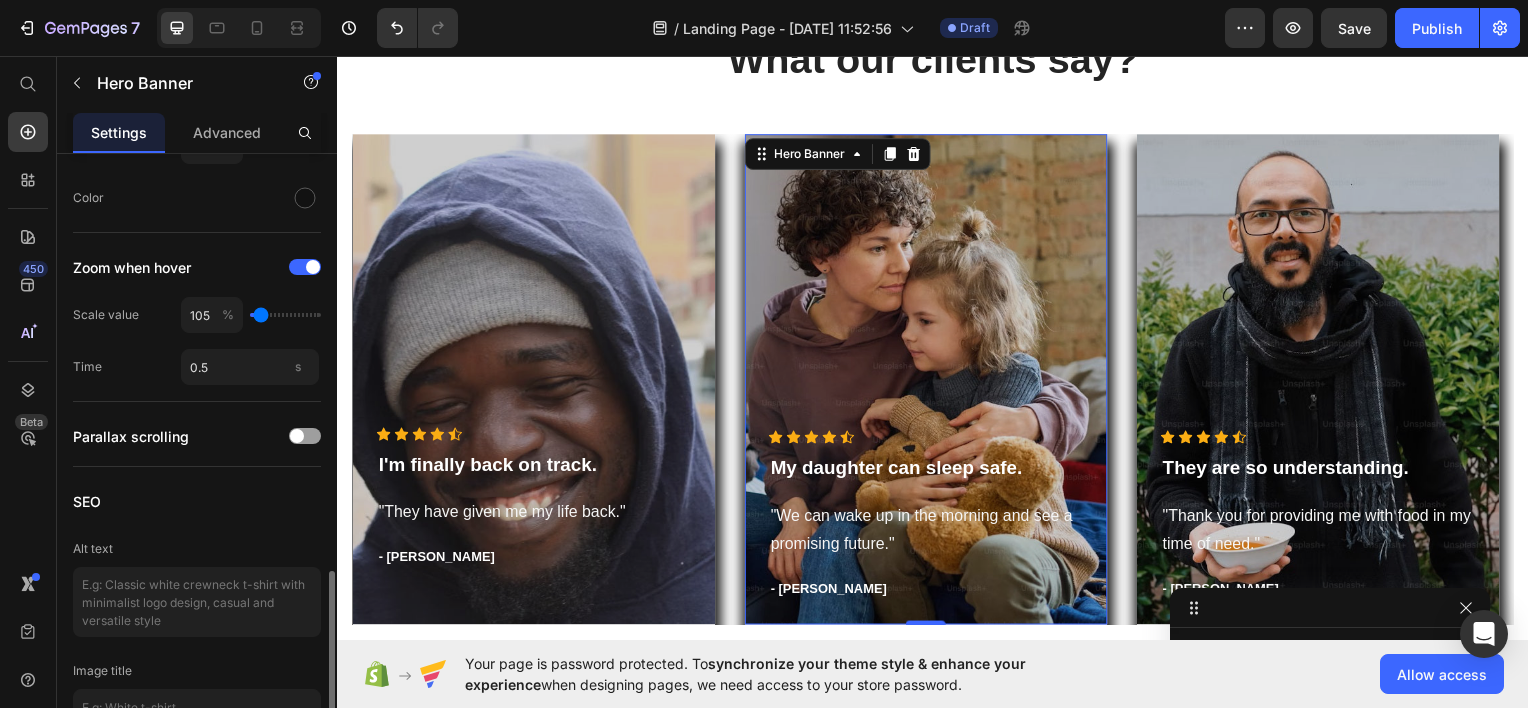 type on "100" 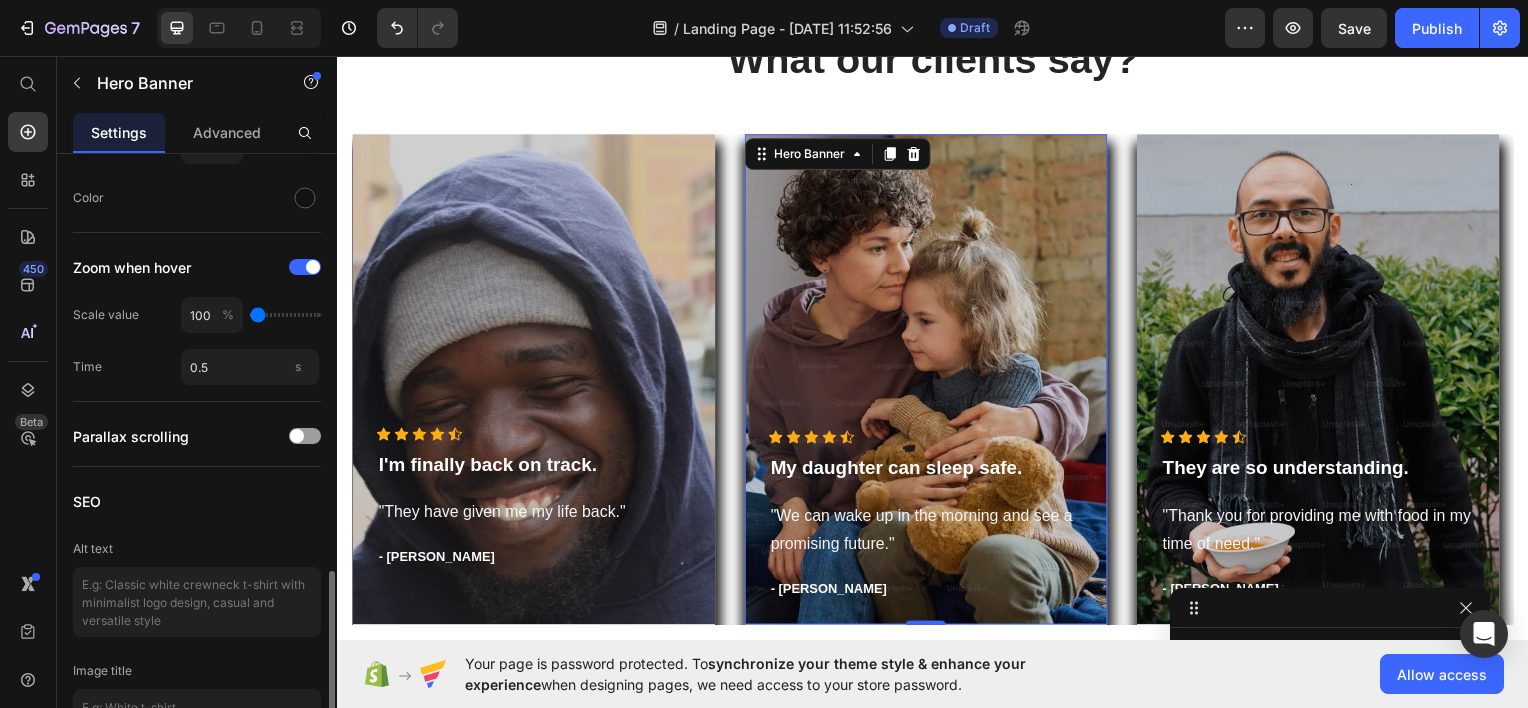 type on "105" 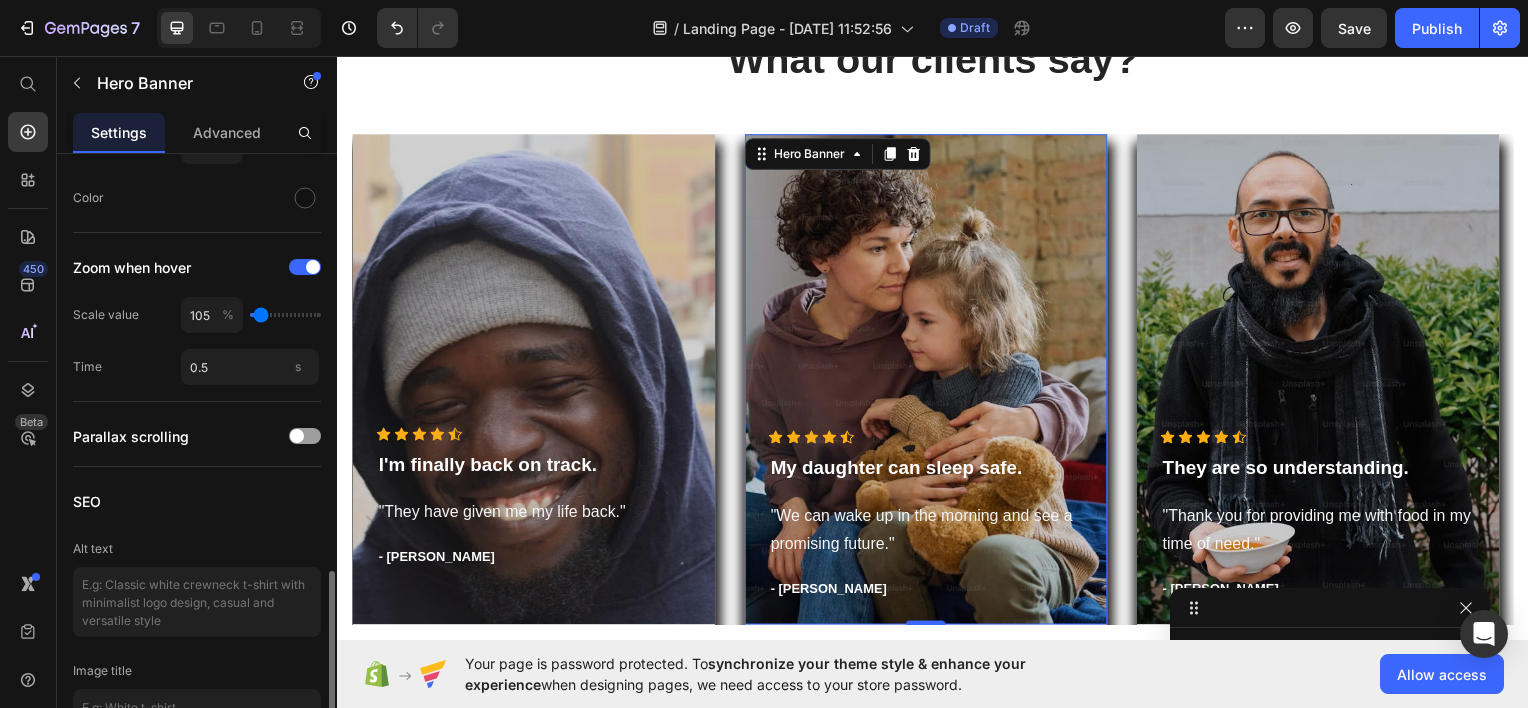 type on "110" 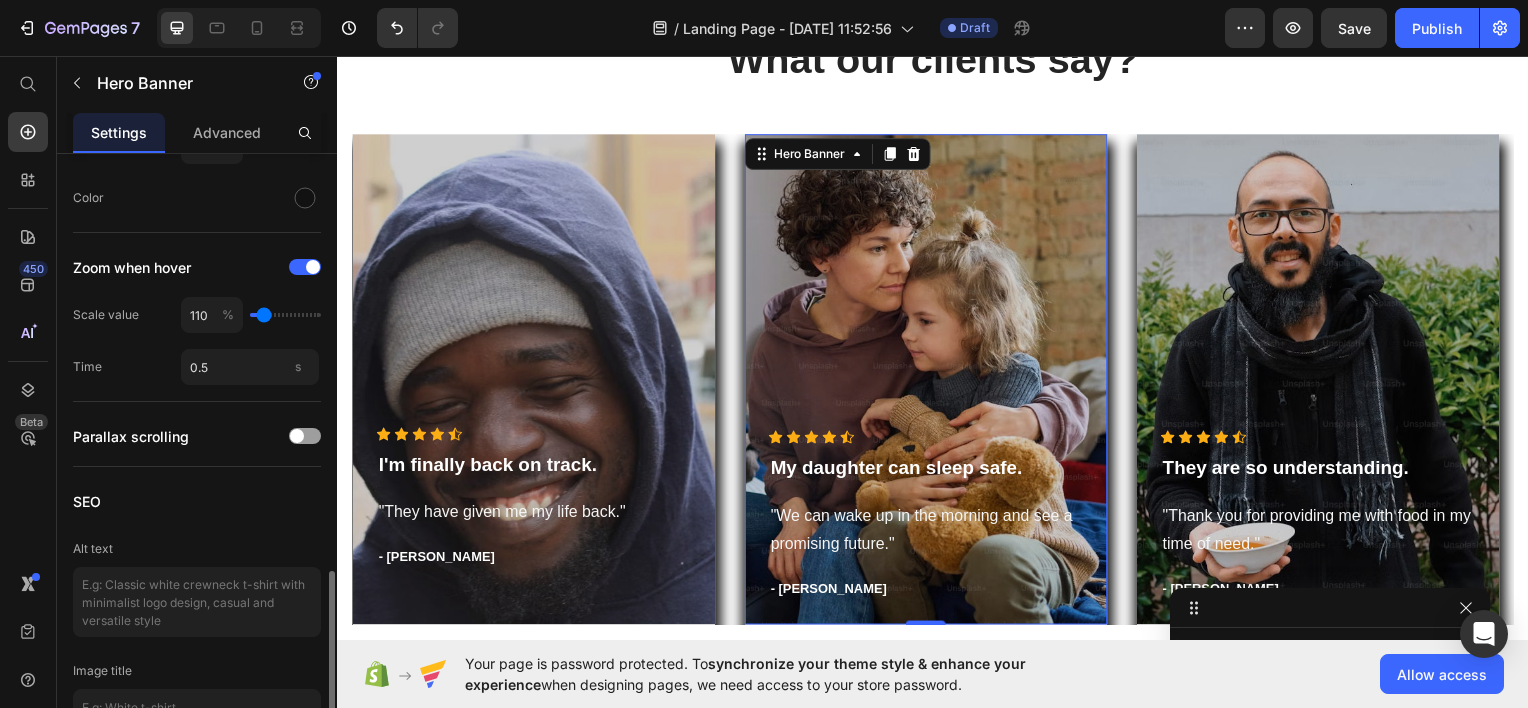 click at bounding box center (285, 315) 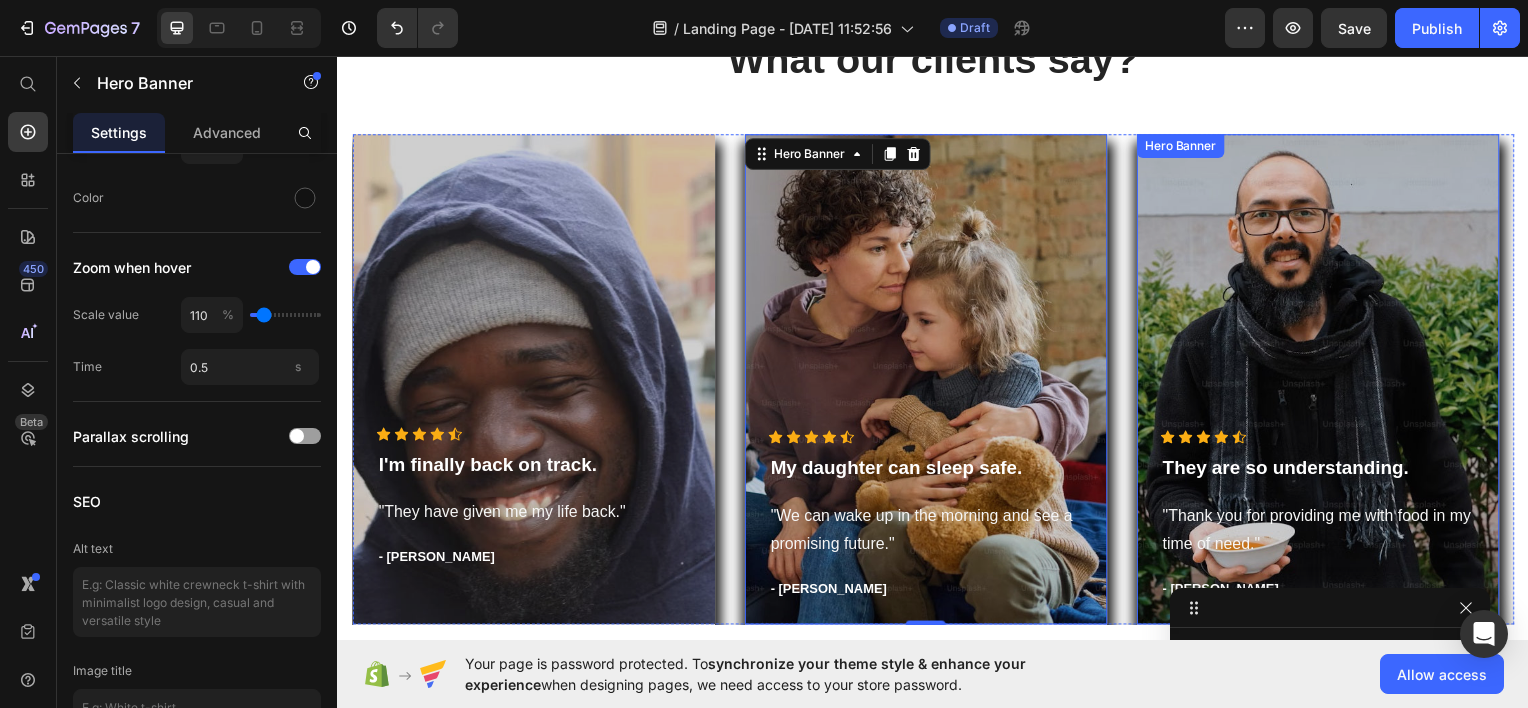 click at bounding box center (1324, 381) 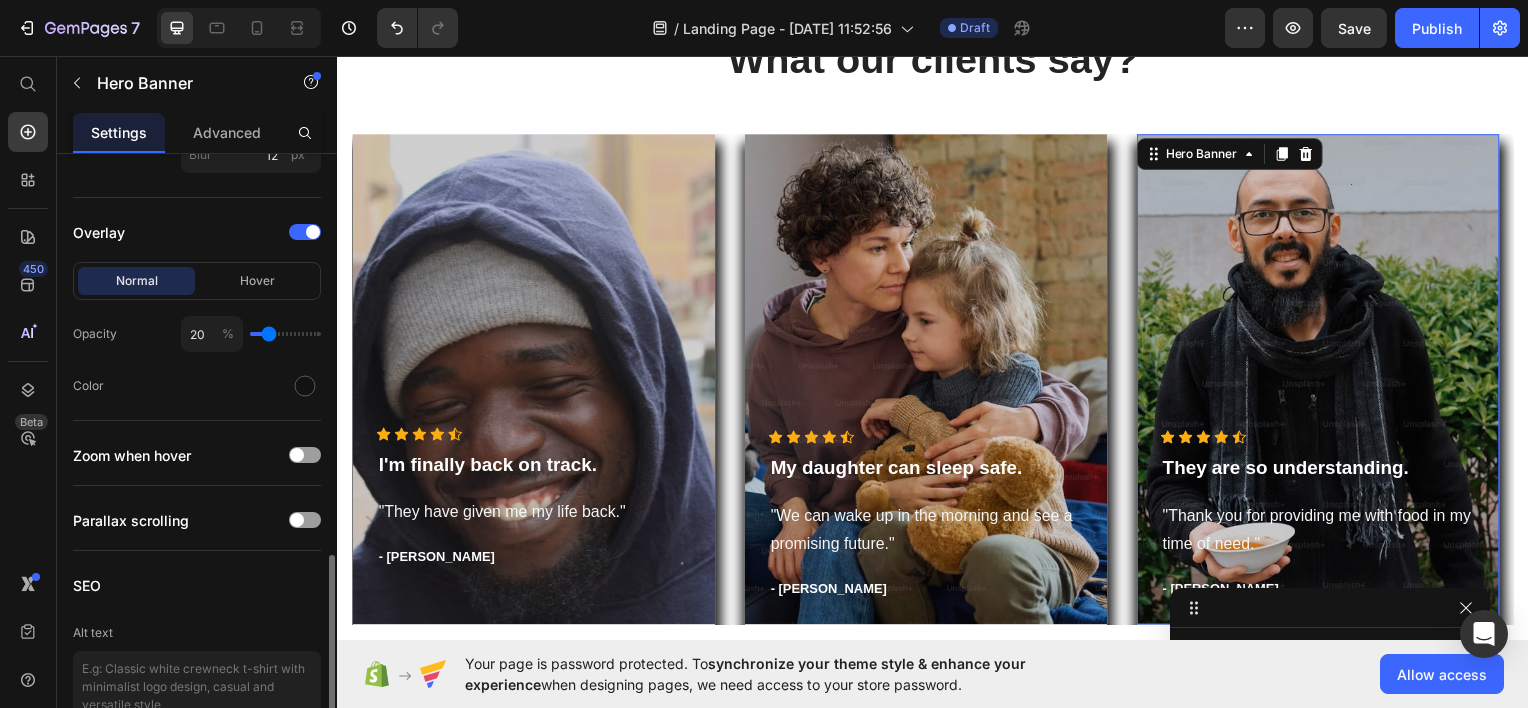 scroll, scrollTop: 1544, scrollLeft: 0, axis: vertical 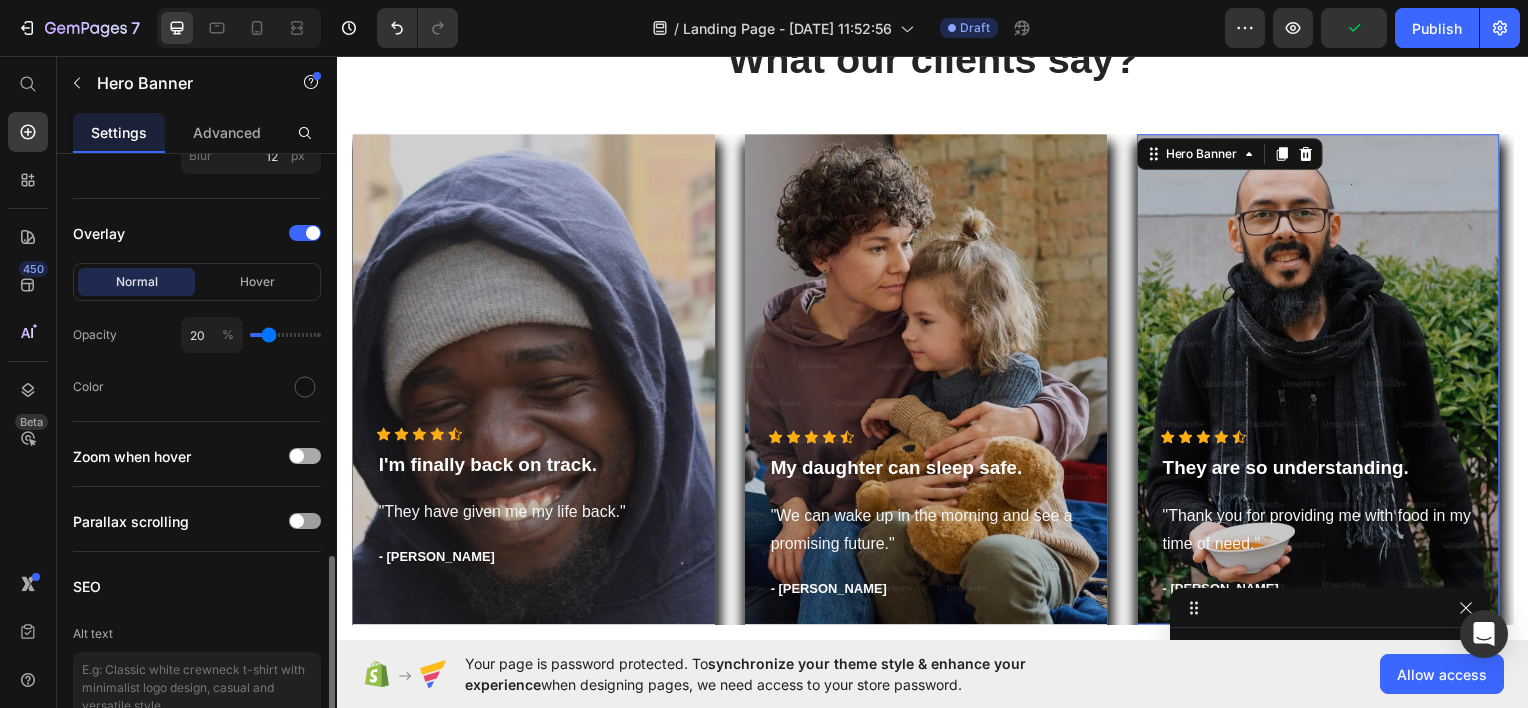 click at bounding box center [305, 456] 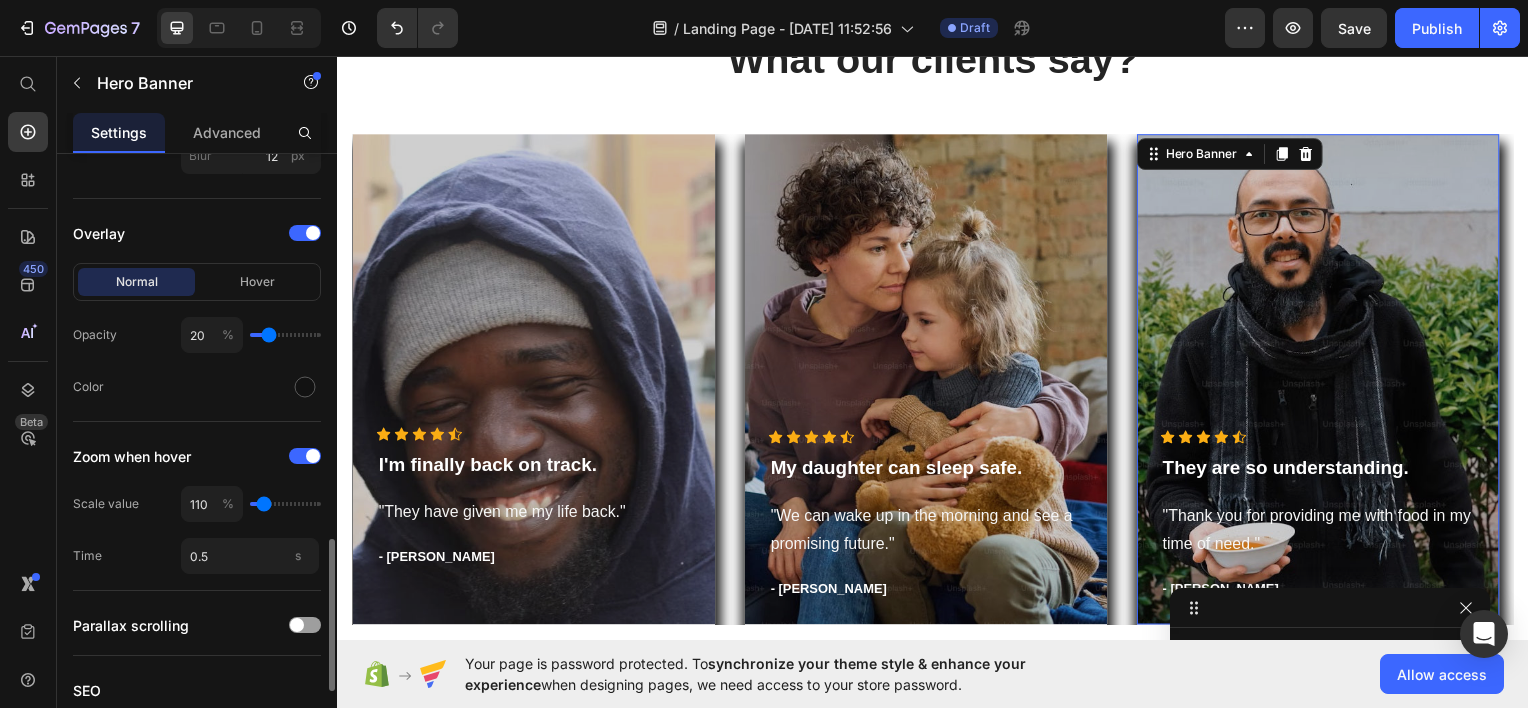 type on "115" 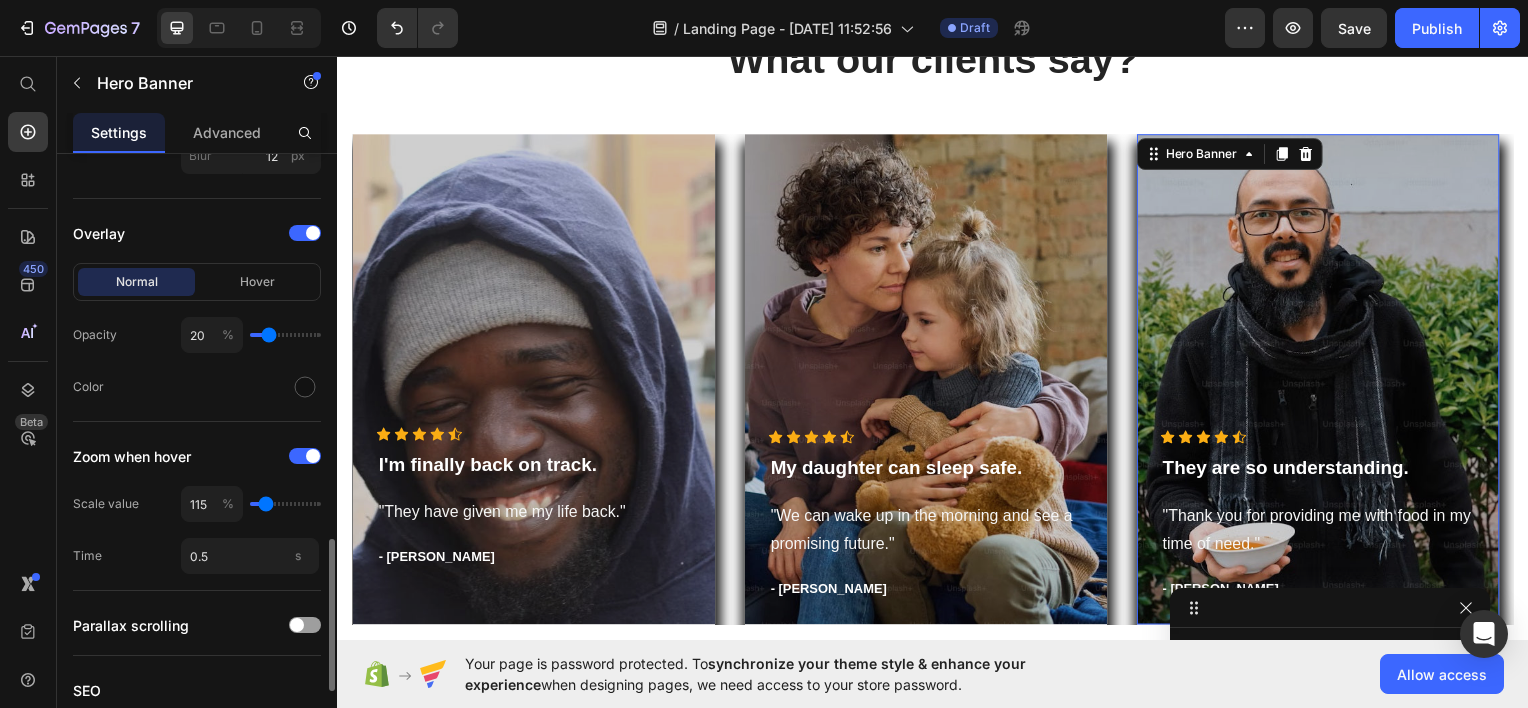 type on "120" 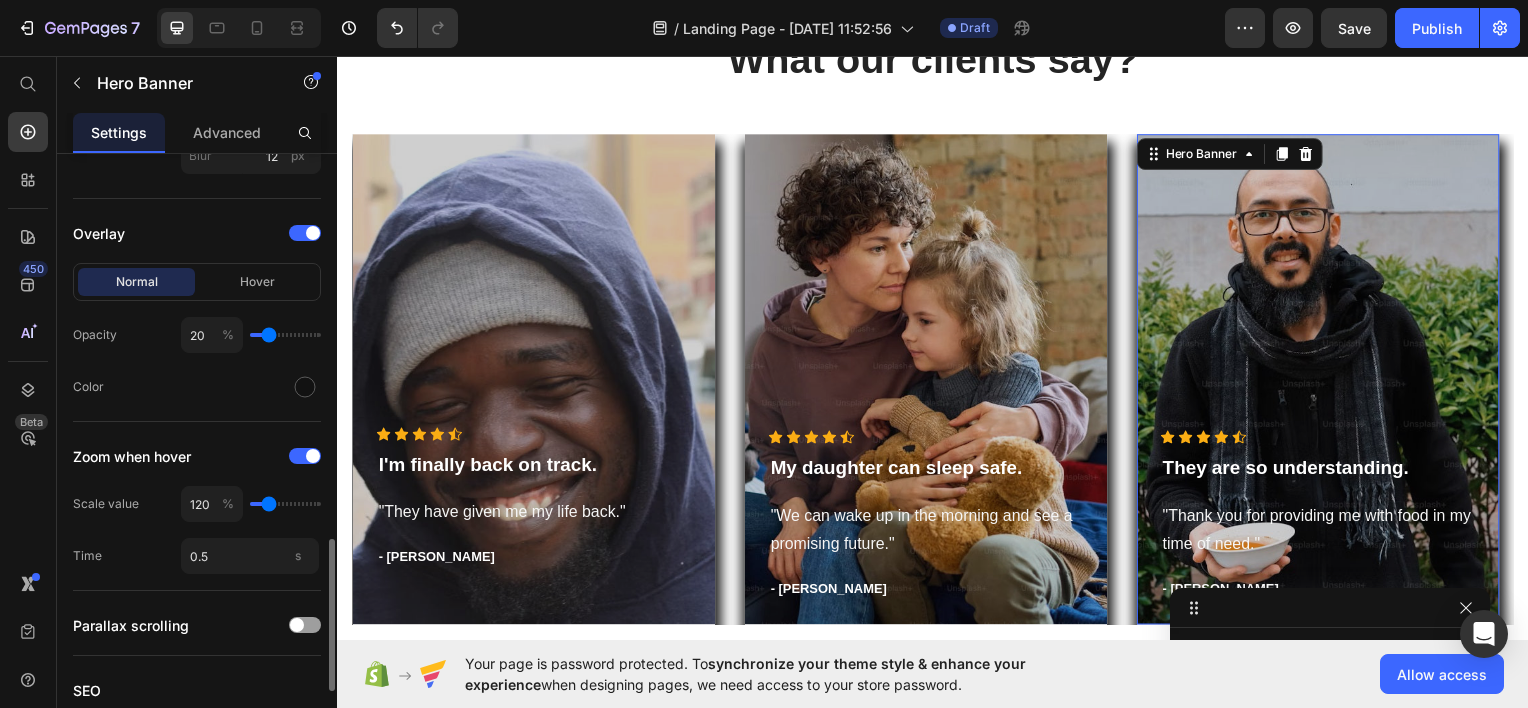 type on "125" 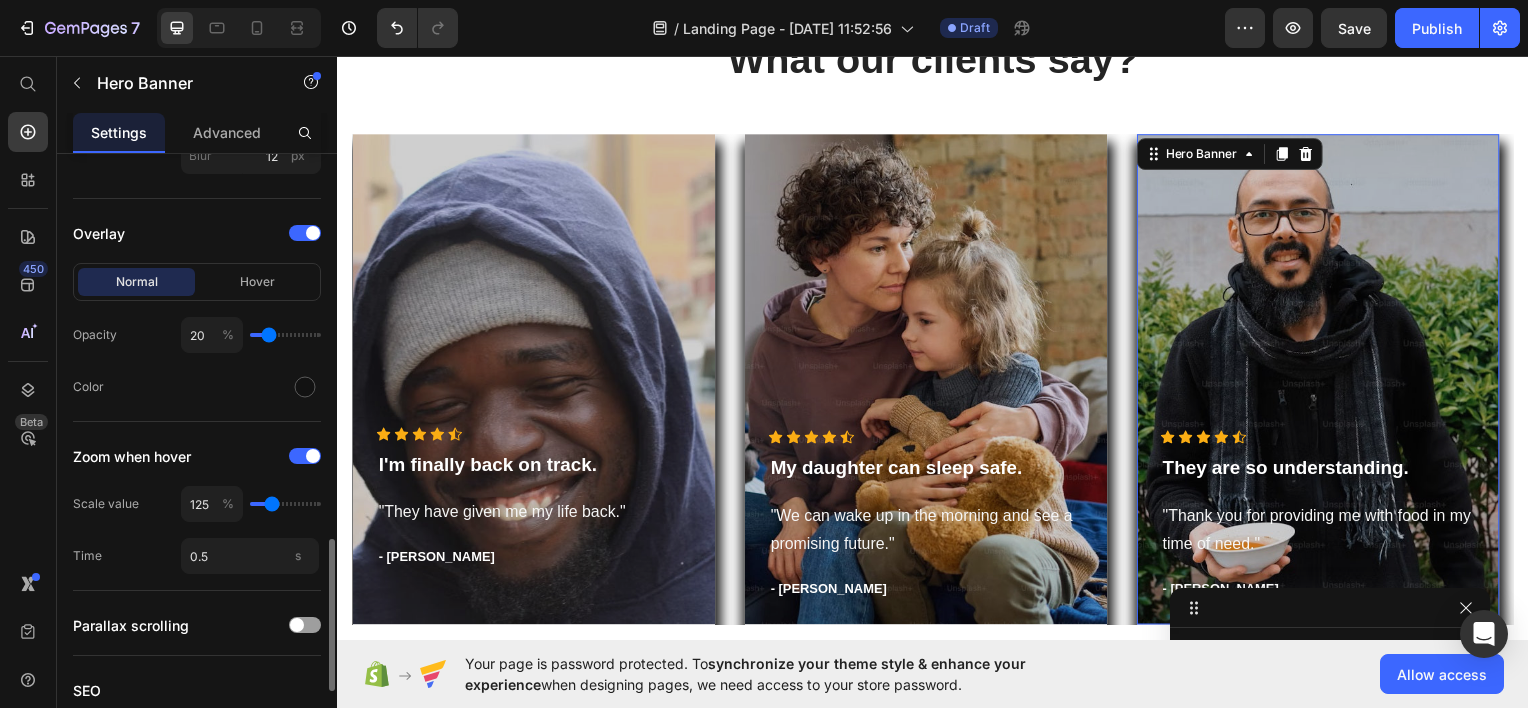 type on "130" 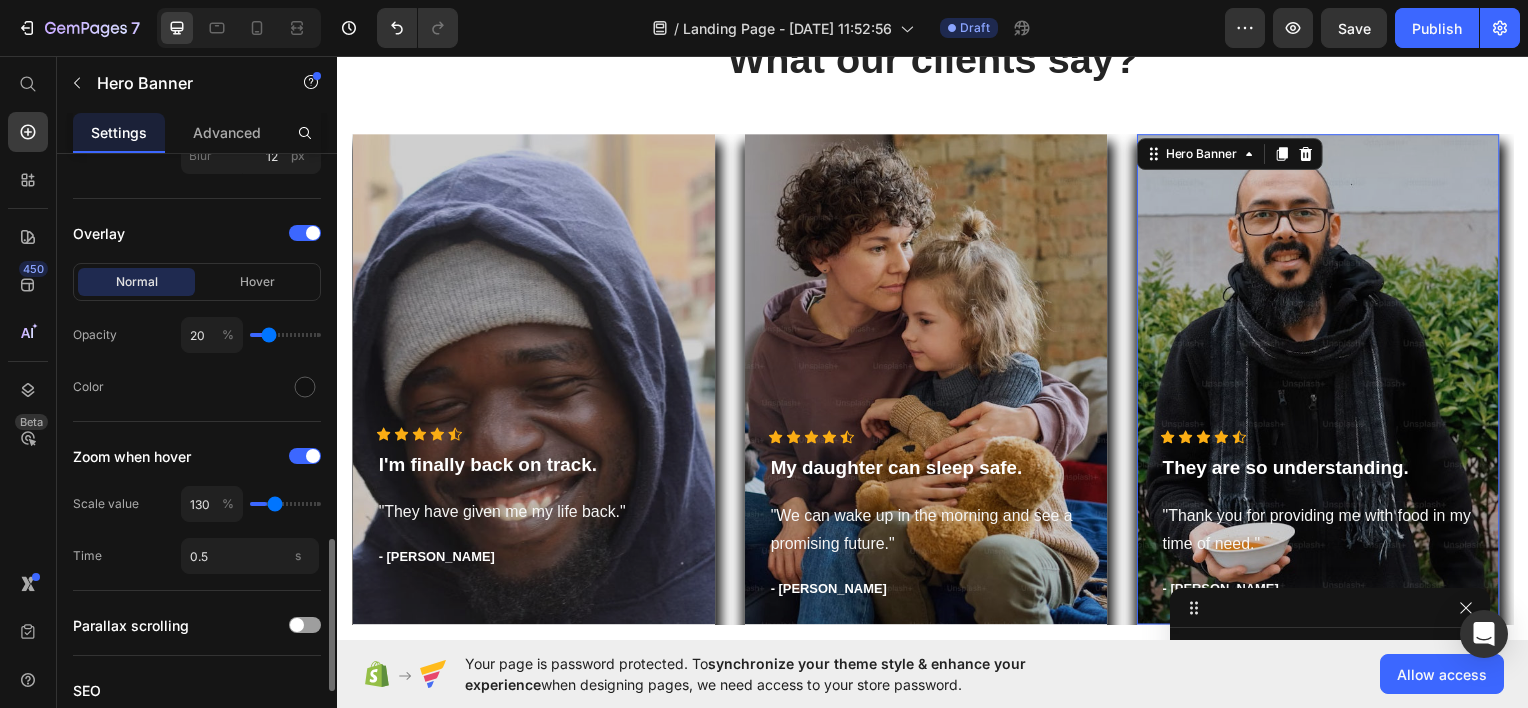 type on "135" 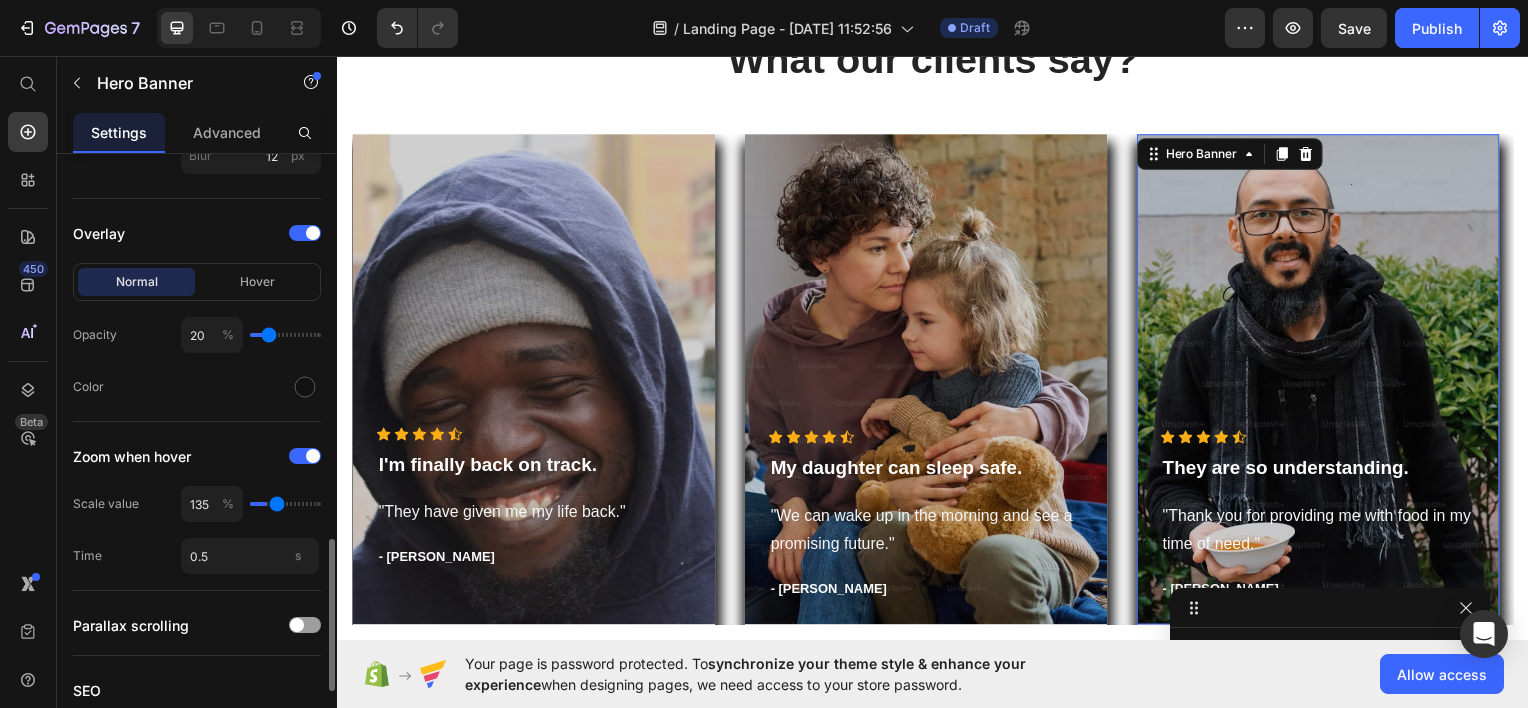 type on "140" 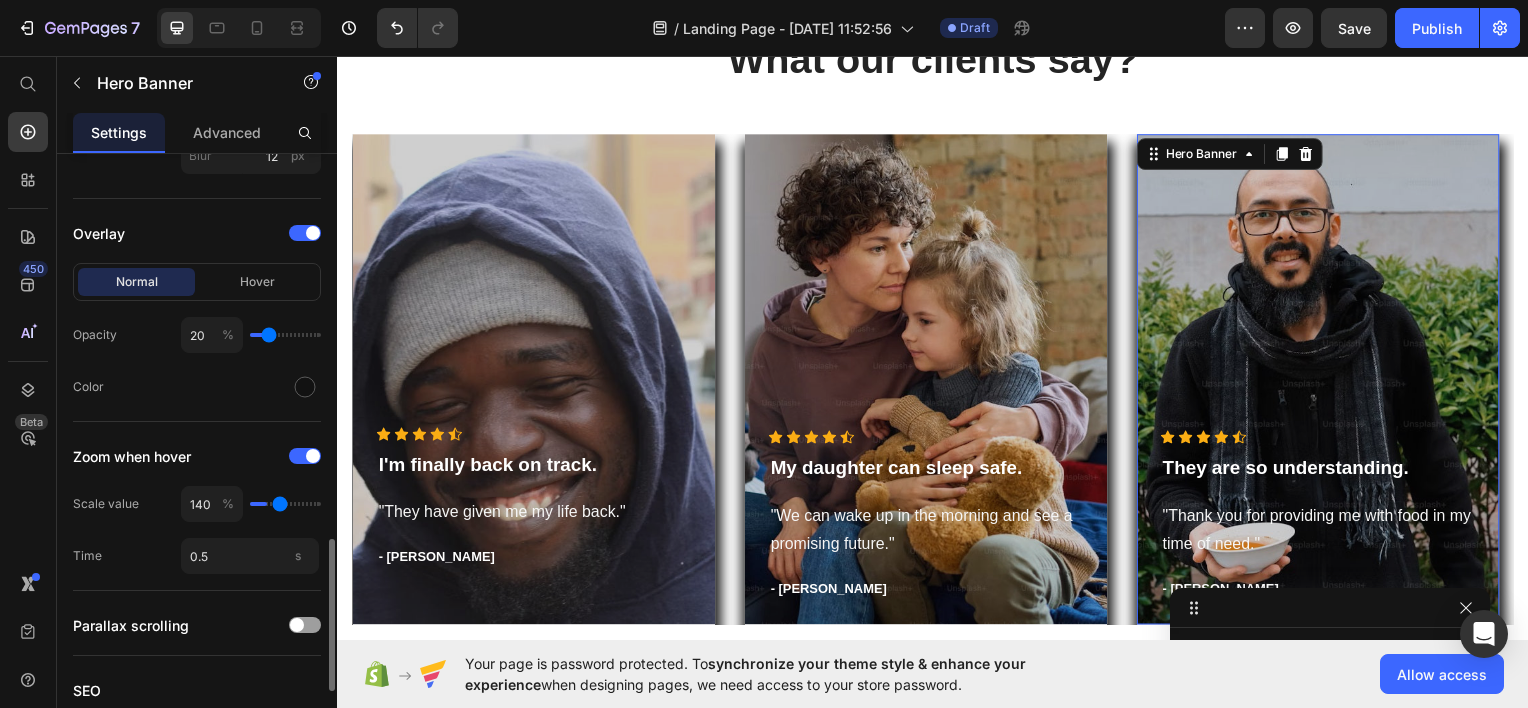 type on "145" 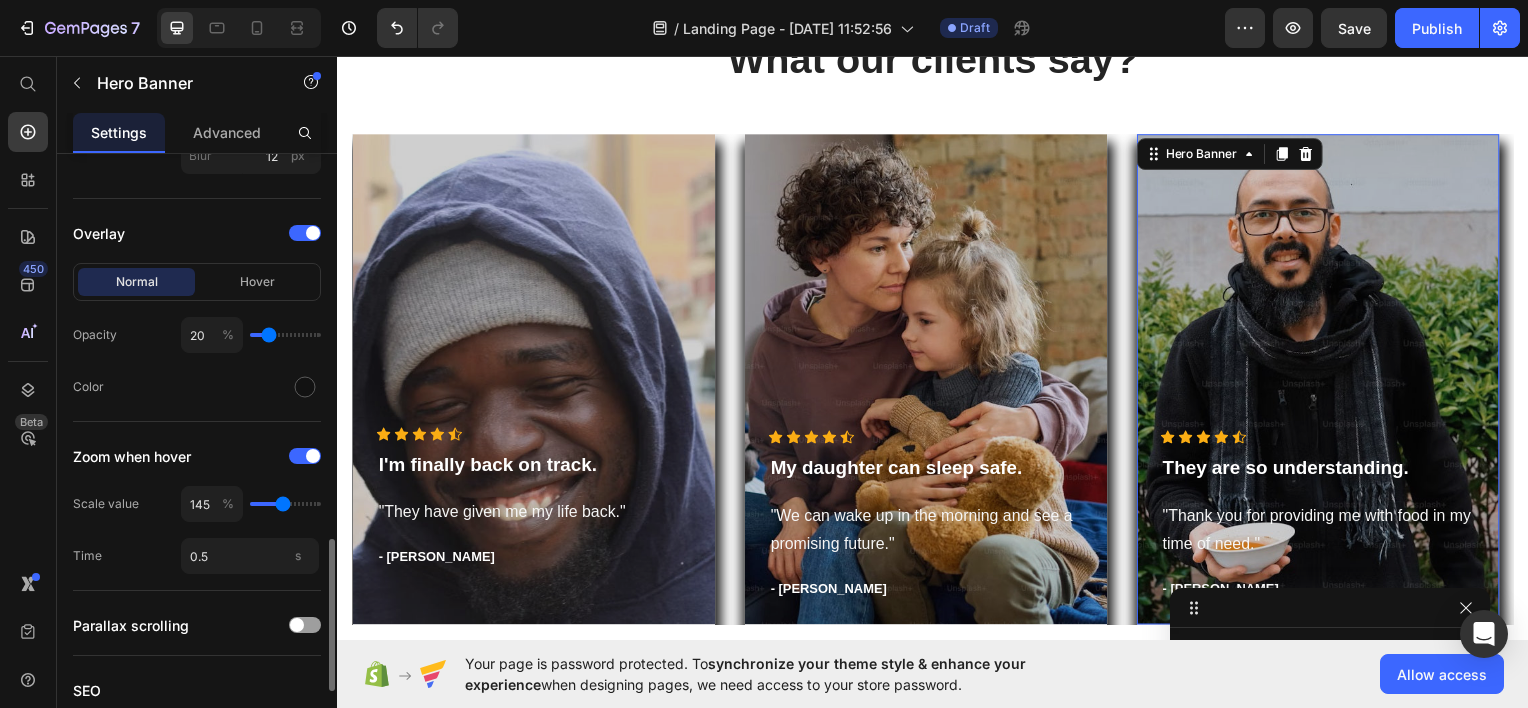 type on "140" 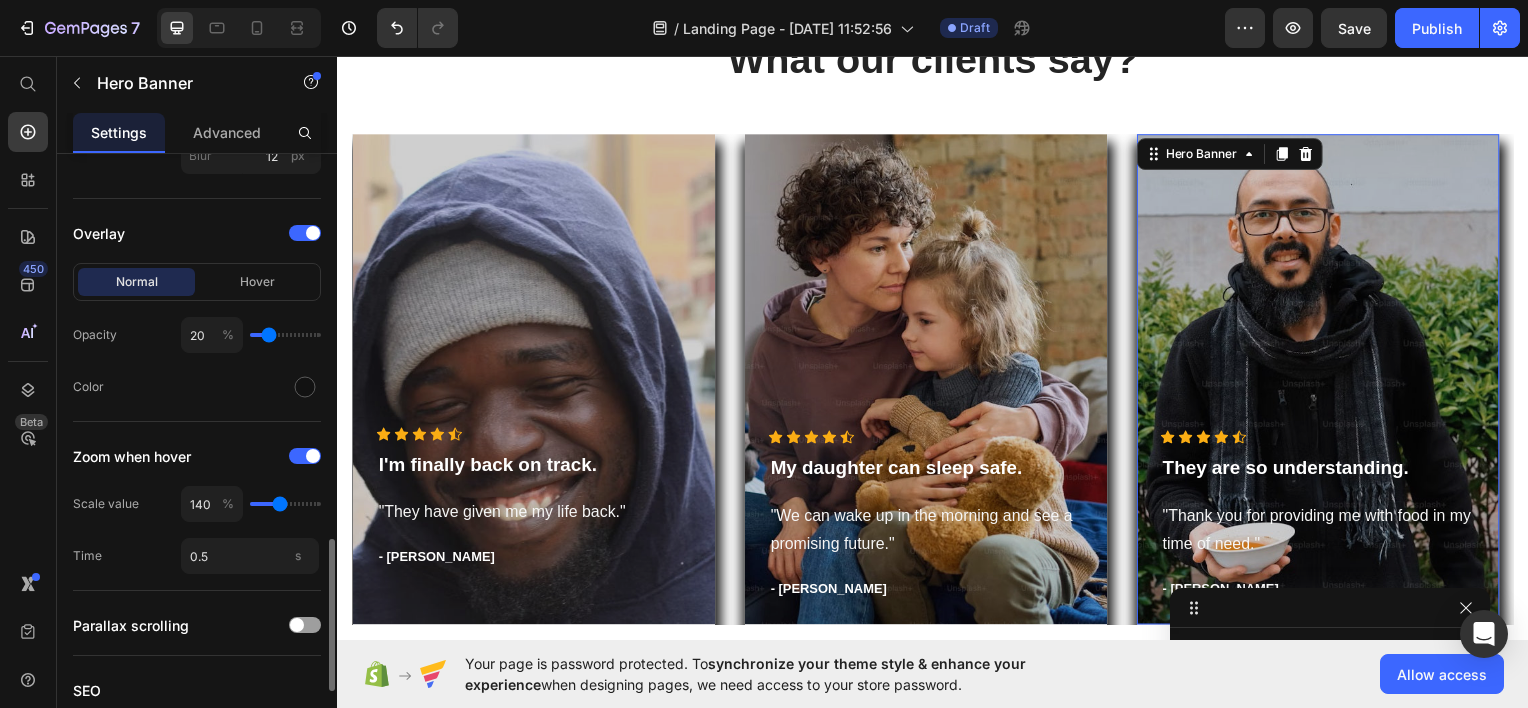 type on "135" 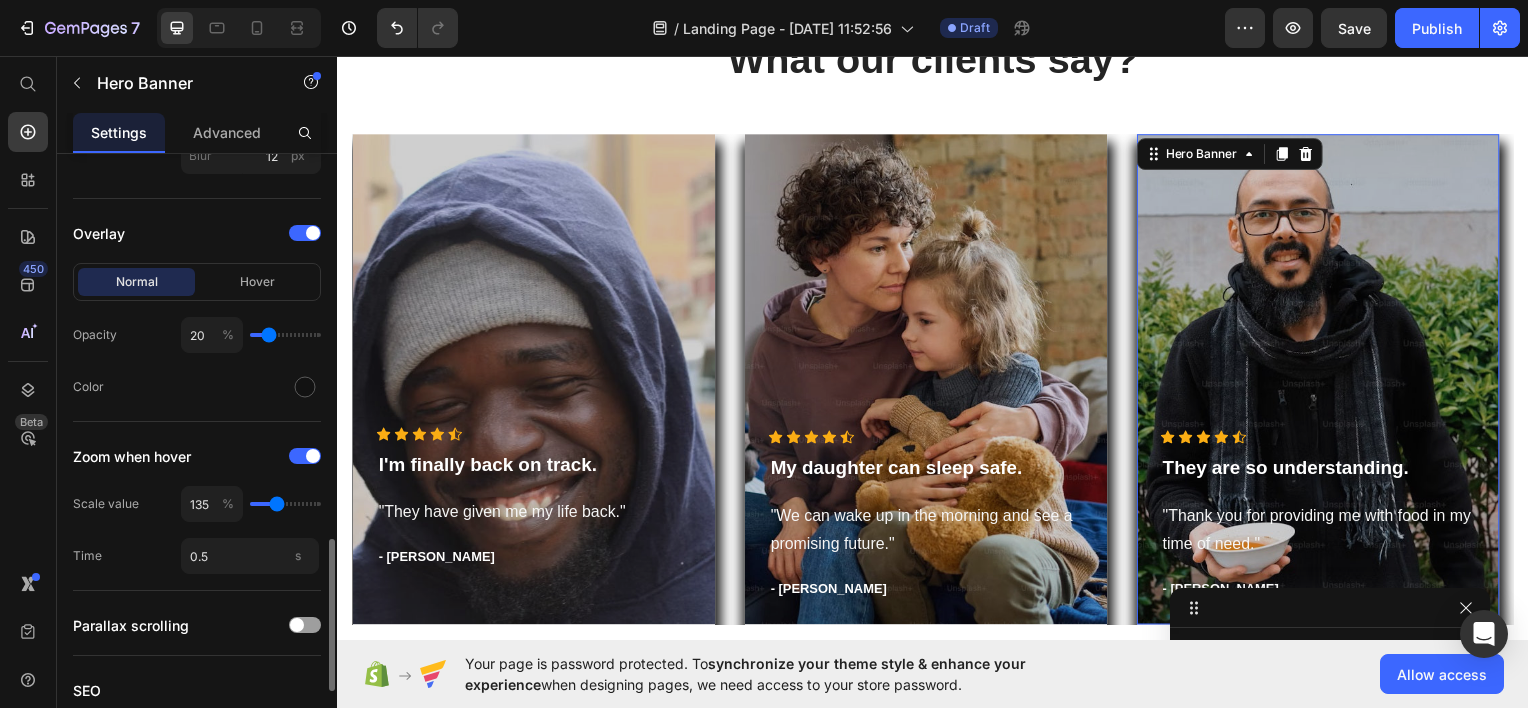 type on "130" 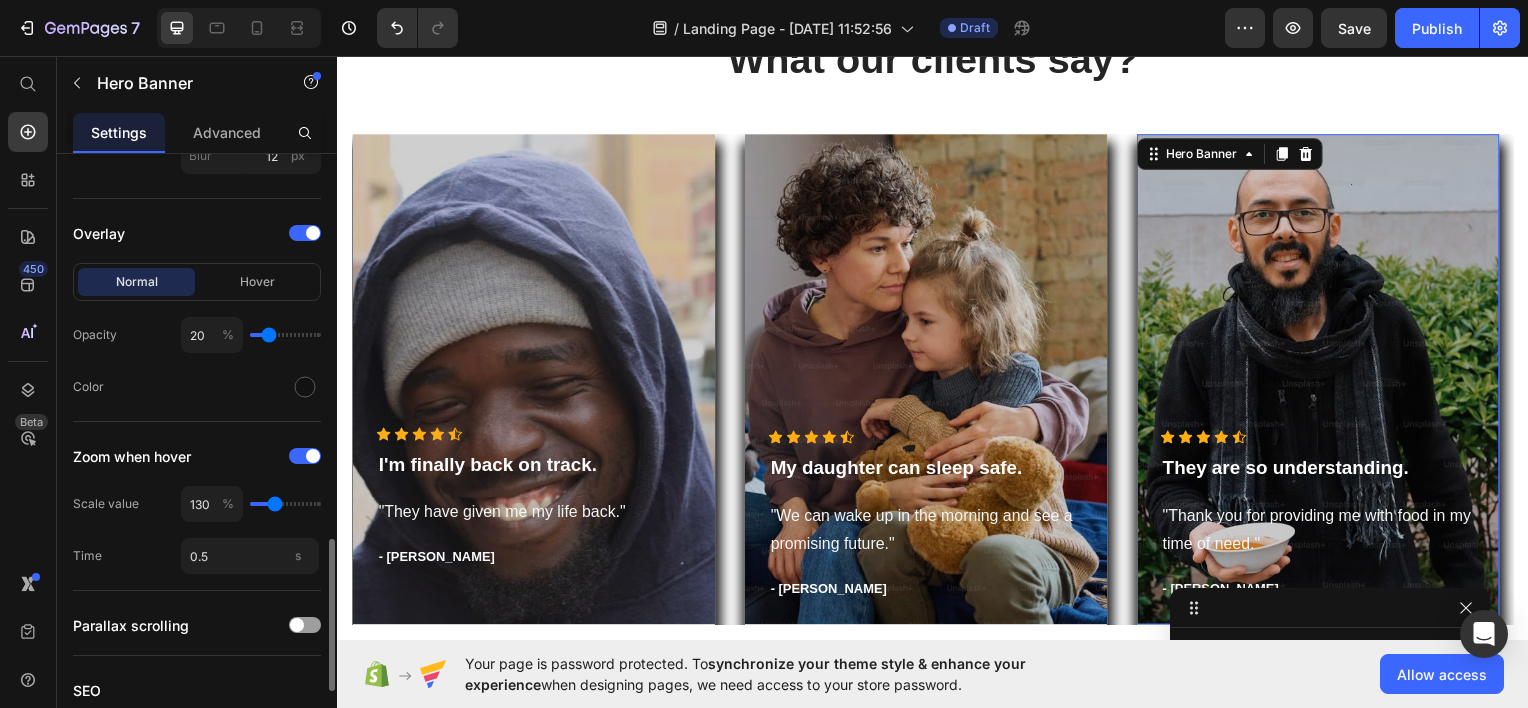type on "125" 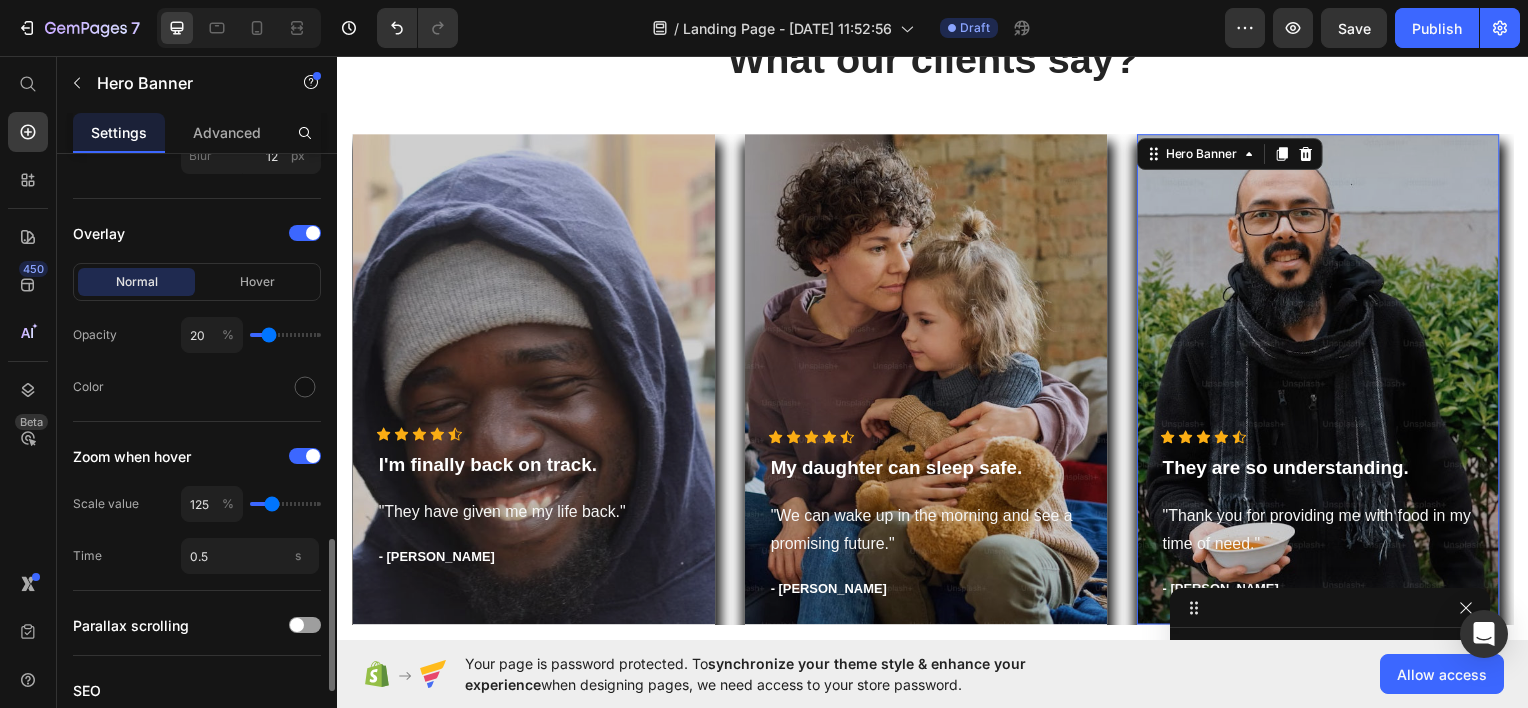 type on "120" 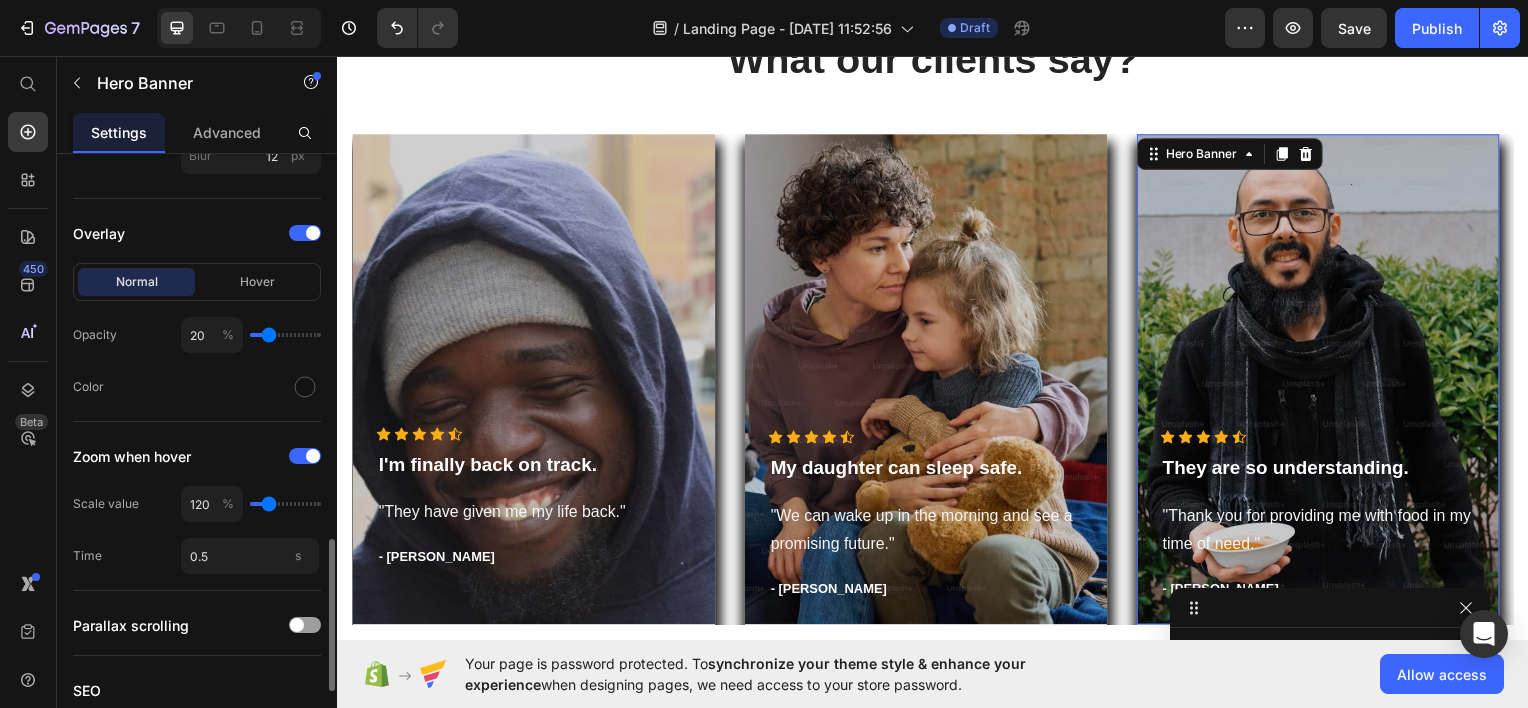 type on "115" 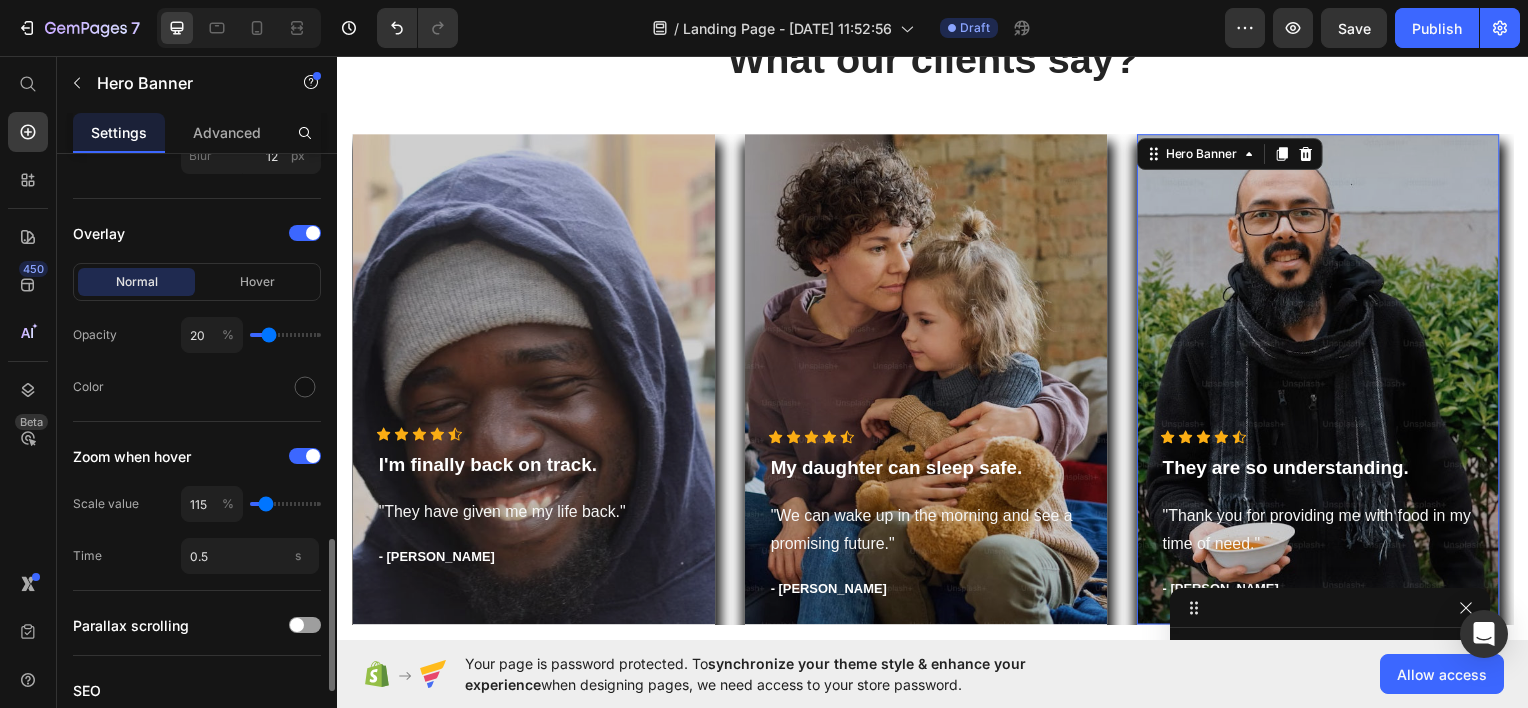 type on "110" 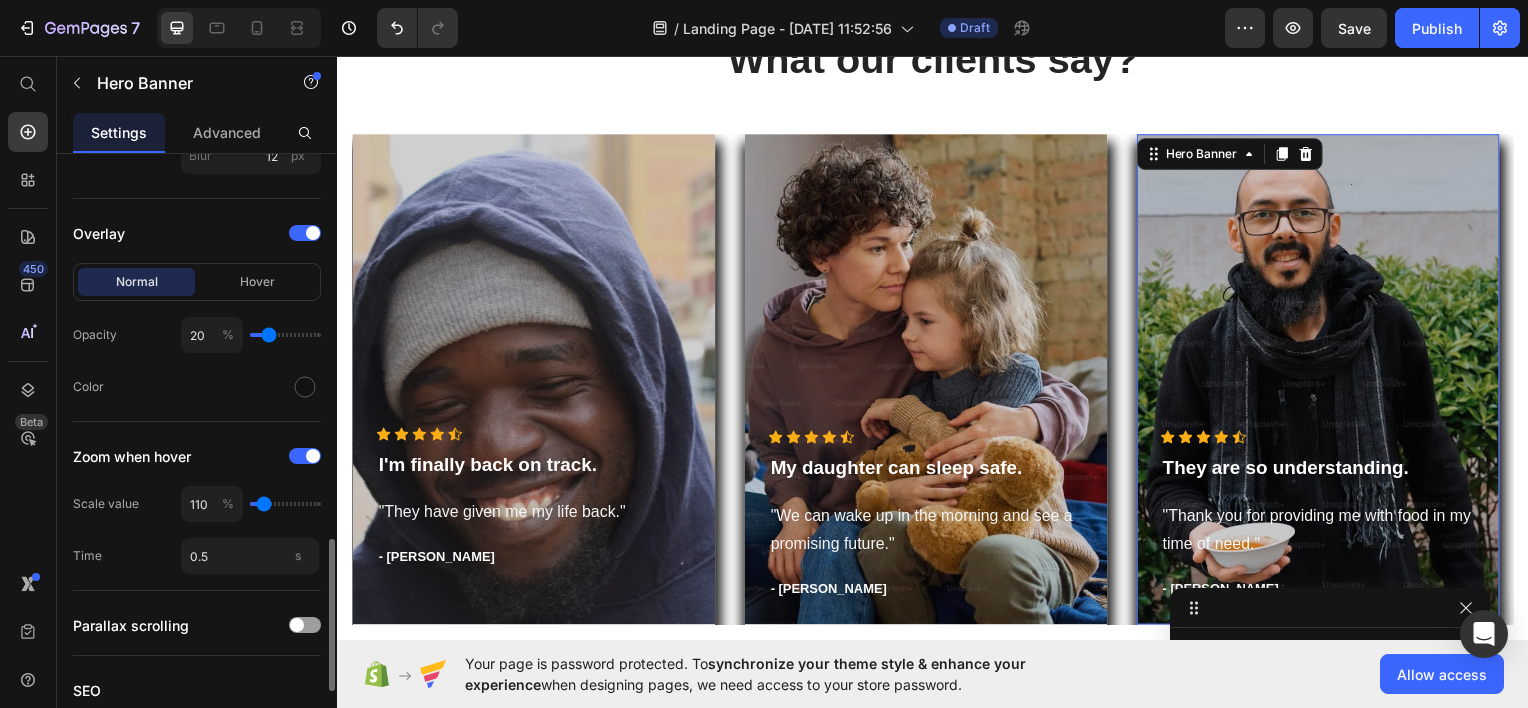 type on "105" 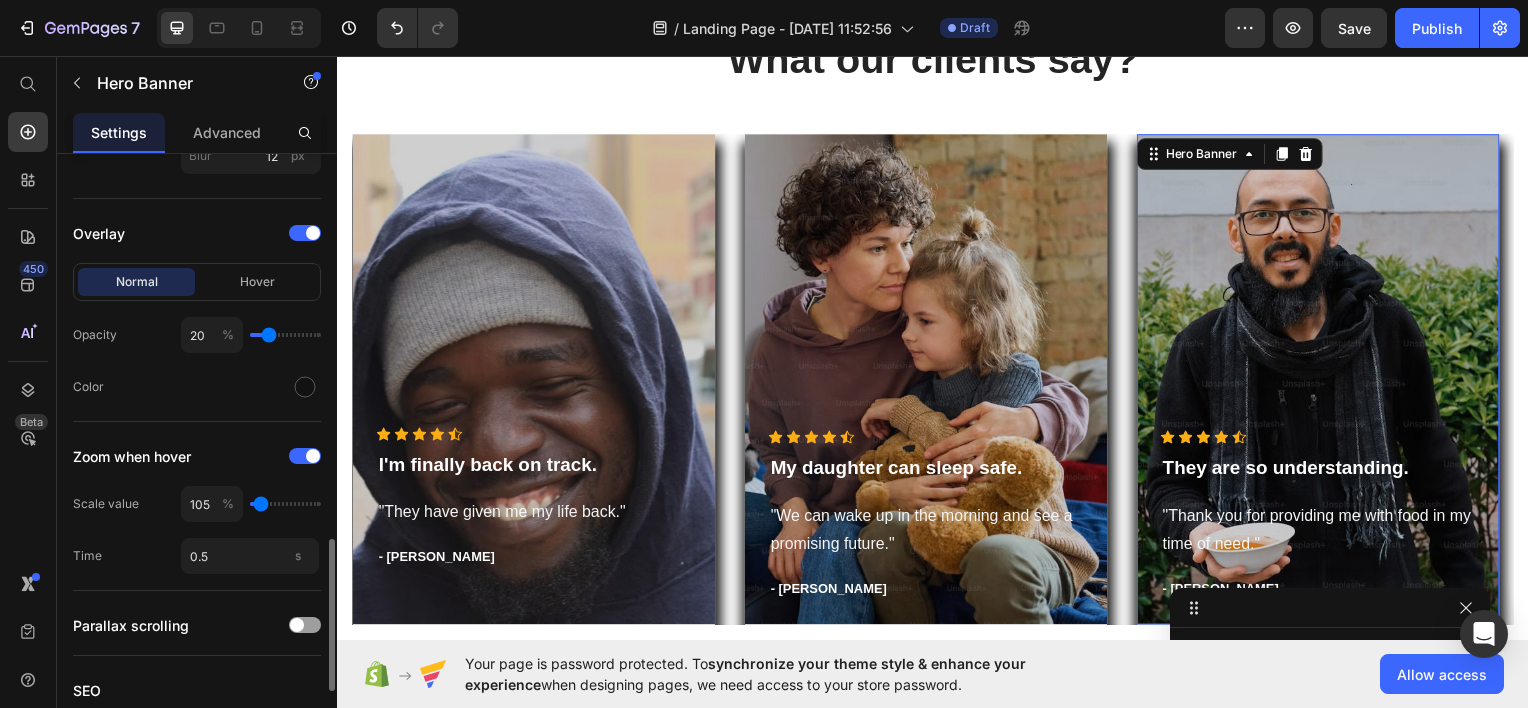type on "105" 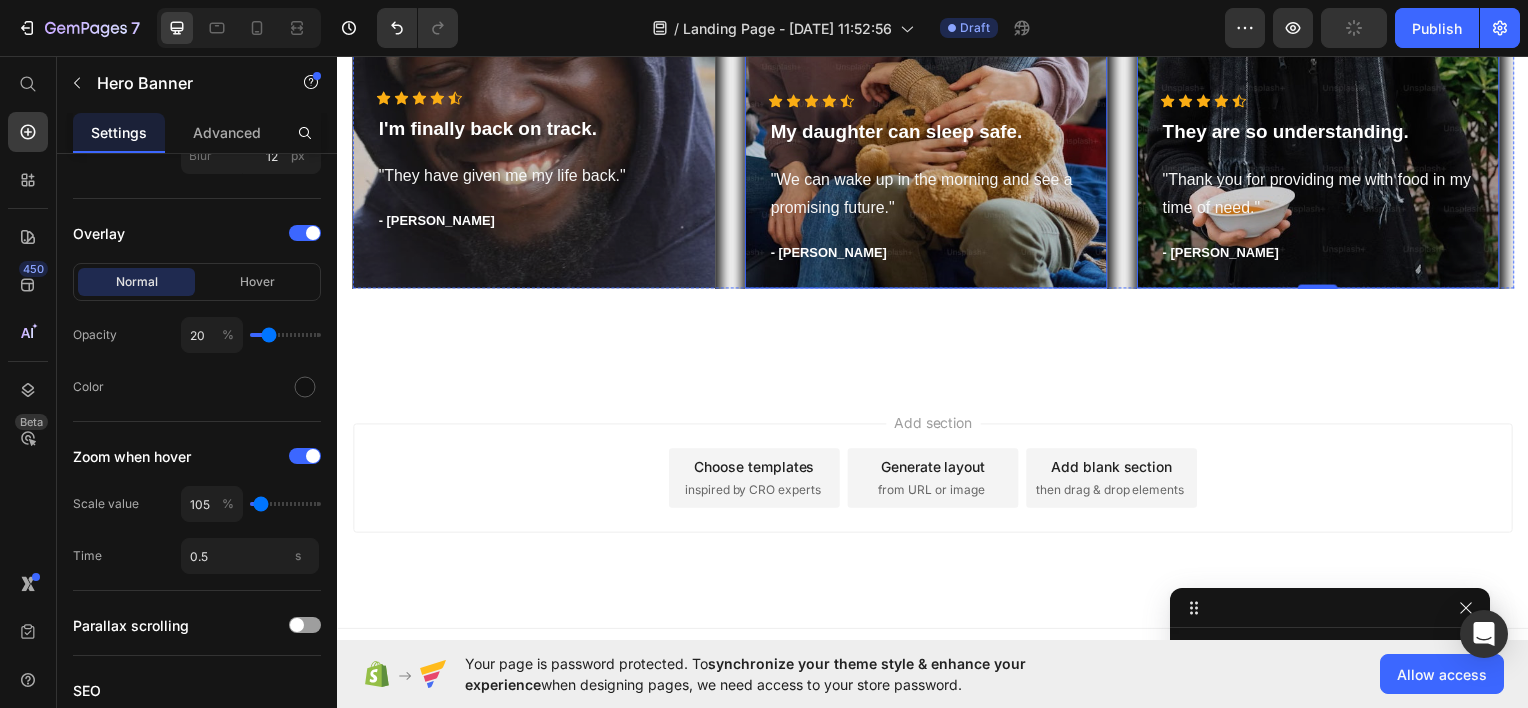 scroll, scrollTop: 2779, scrollLeft: 0, axis: vertical 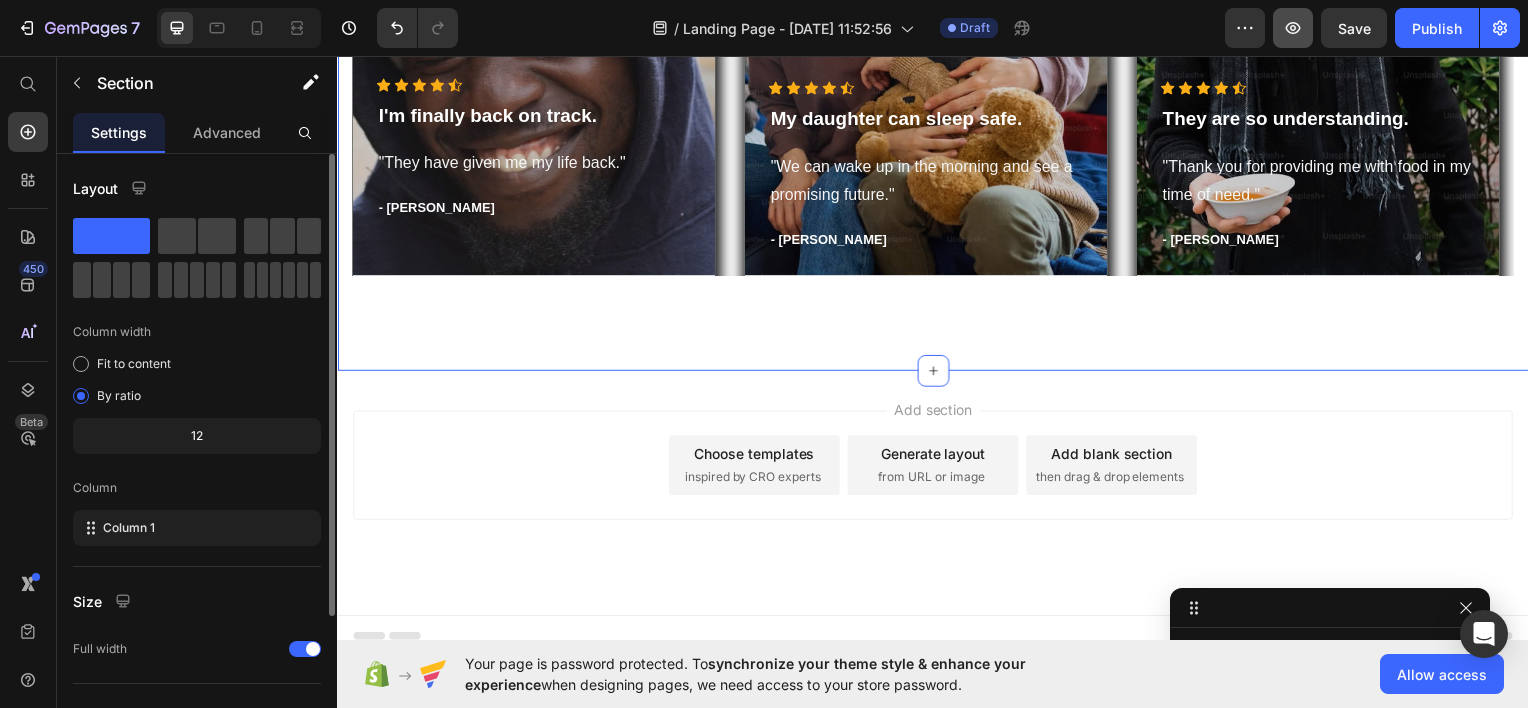 click 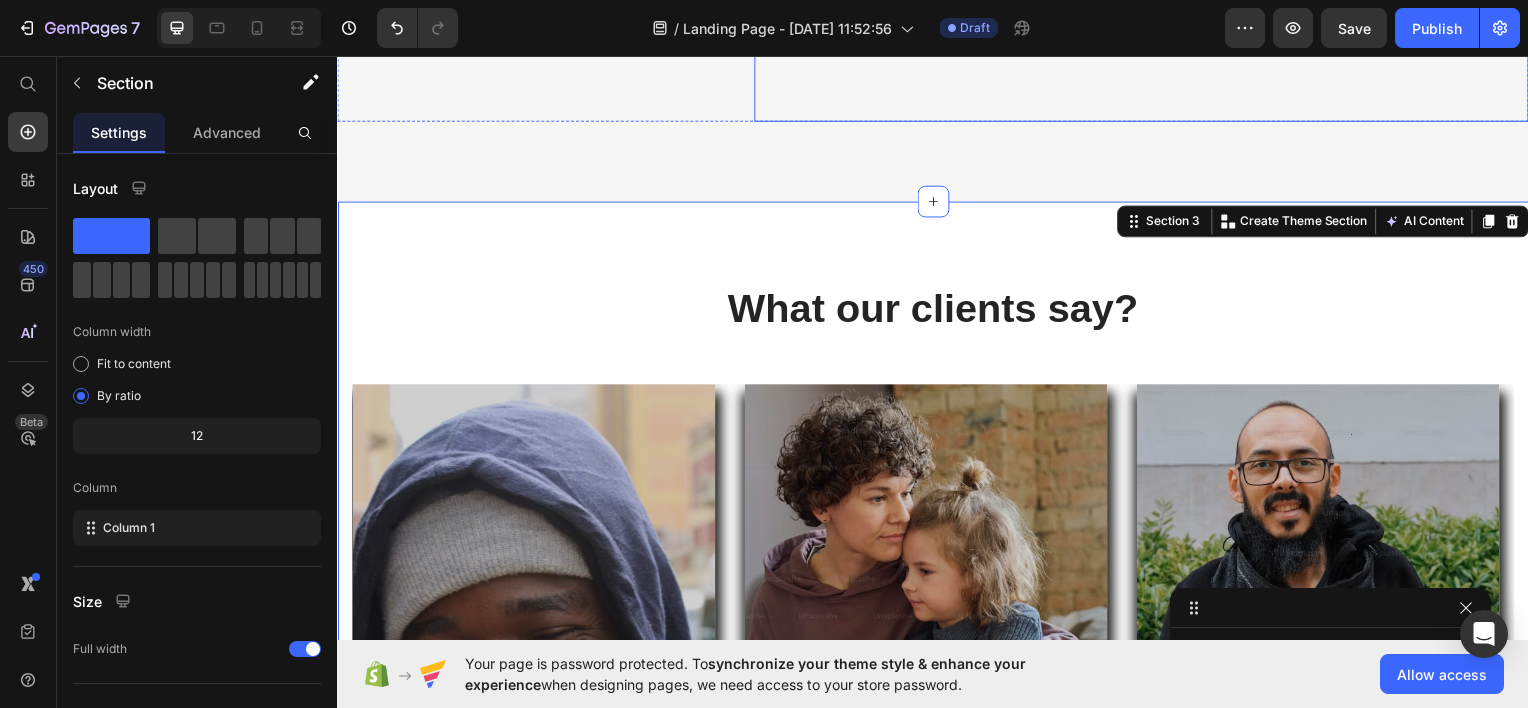 scroll, scrollTop: 2186, scrollLeft: 0, axis: vertical 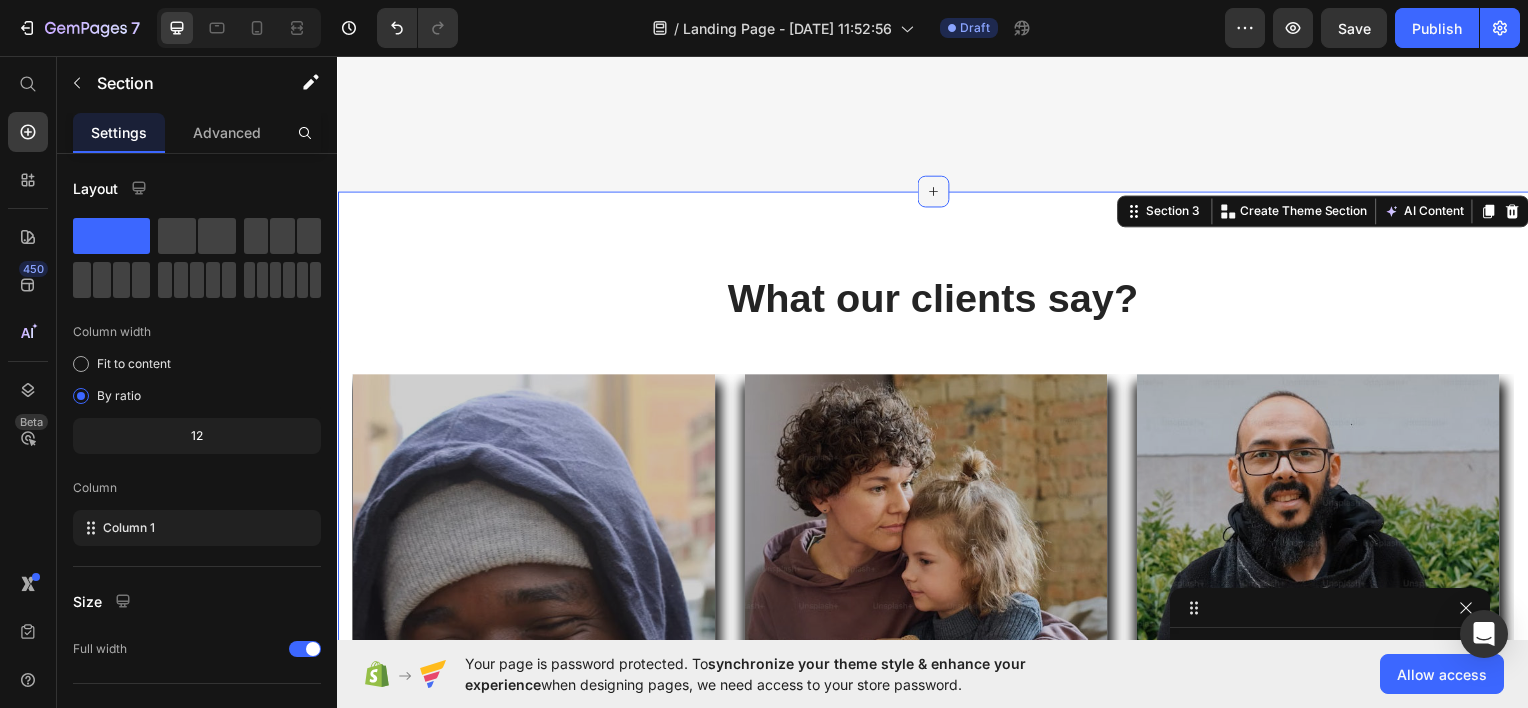 click 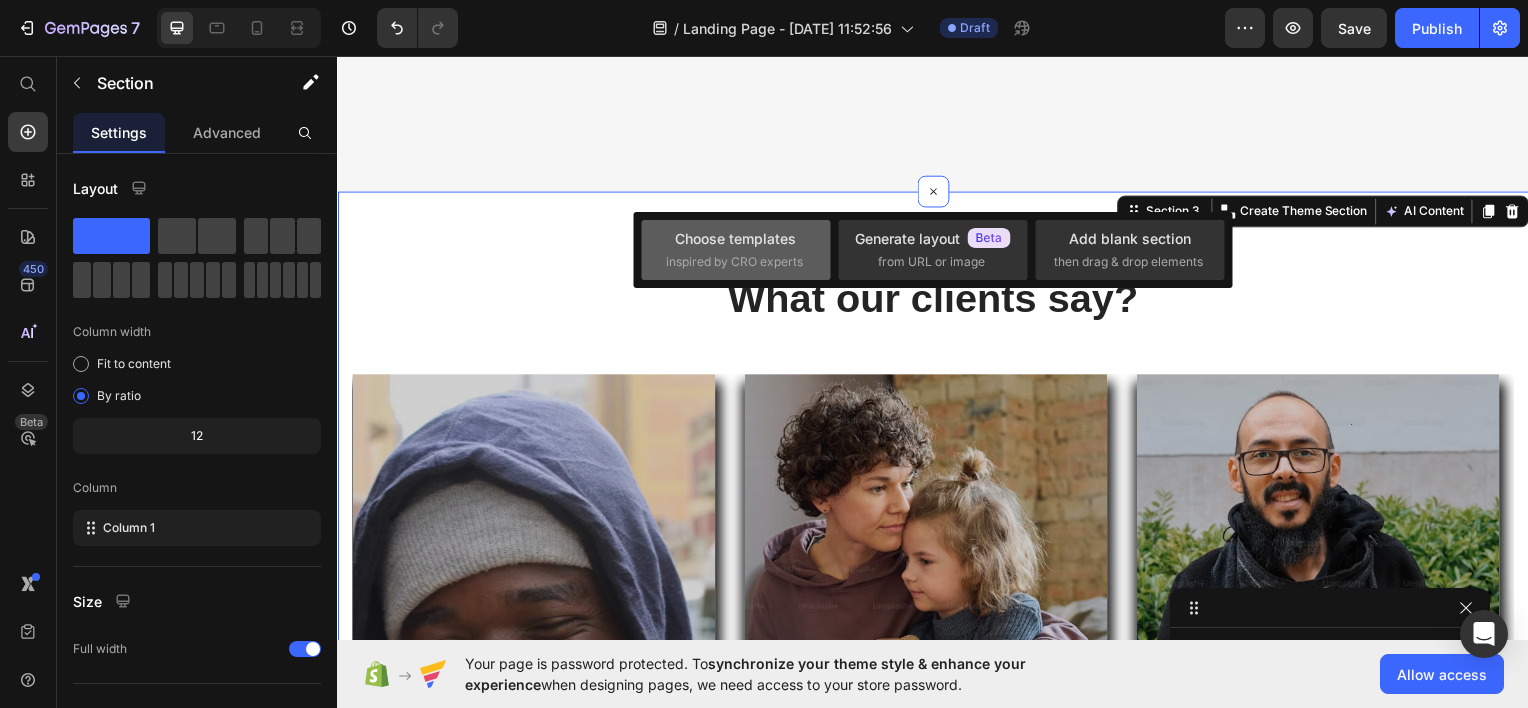 click on "Choose templates" at bounding box center [735, 238] 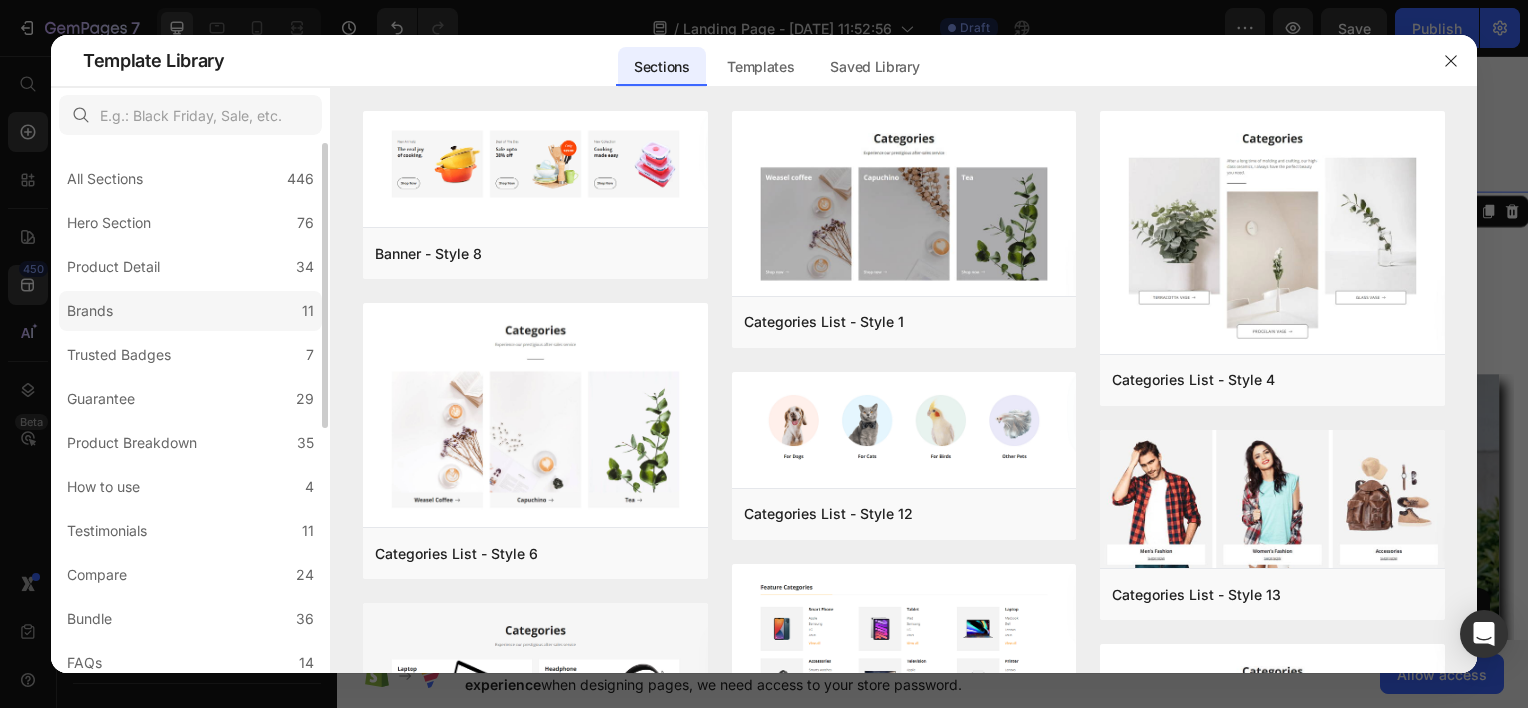 click on "Brands 11" 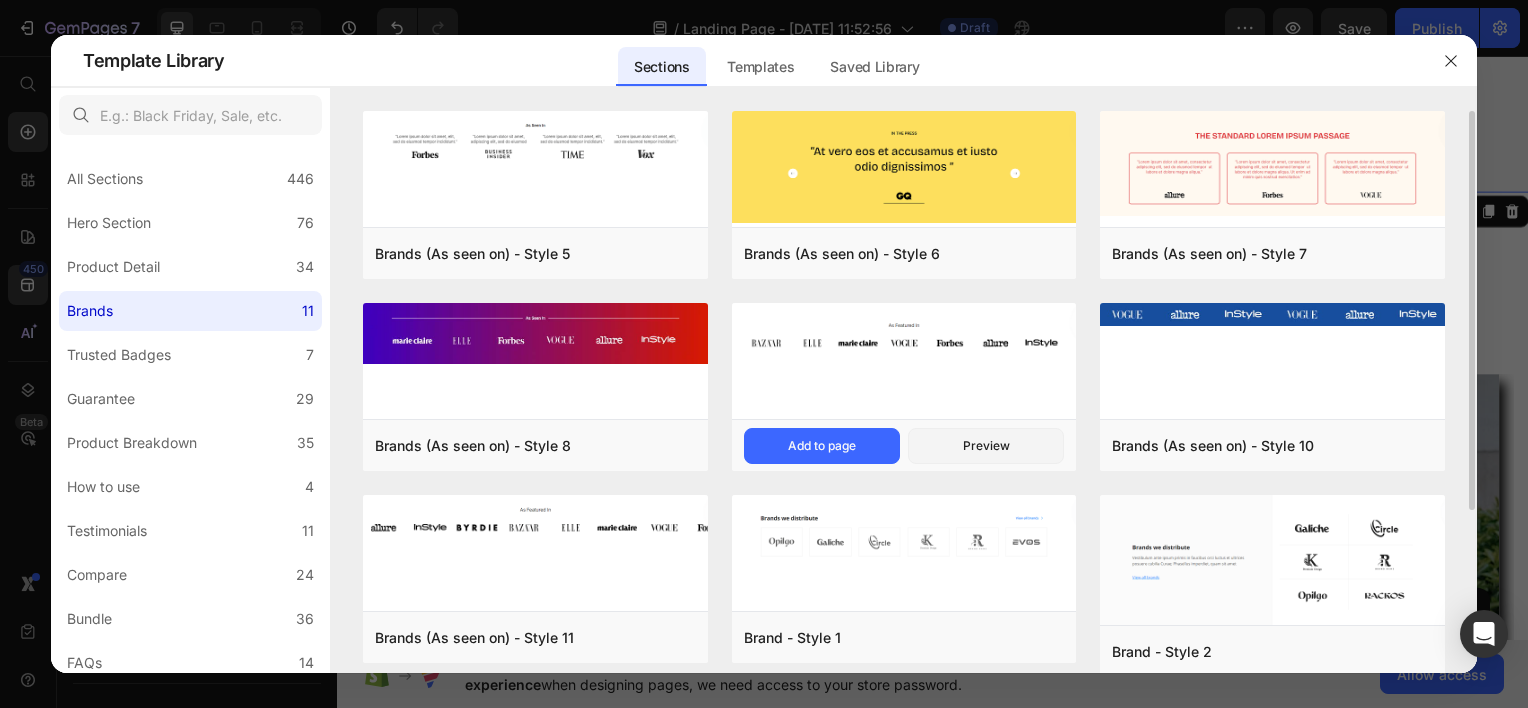 scroll, scrollTop: 3, scrollLeft: 0, axis: vertical 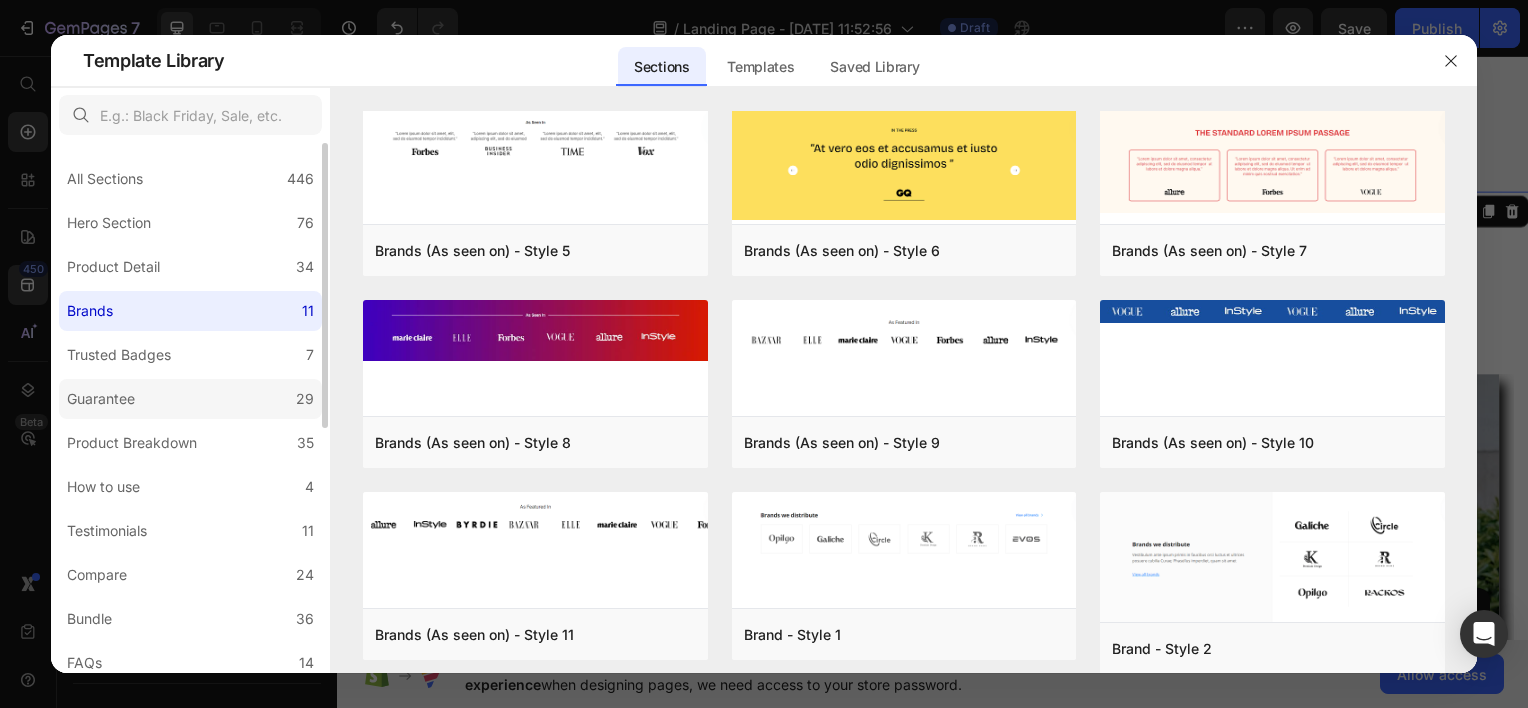 click on "Guarantee 29" 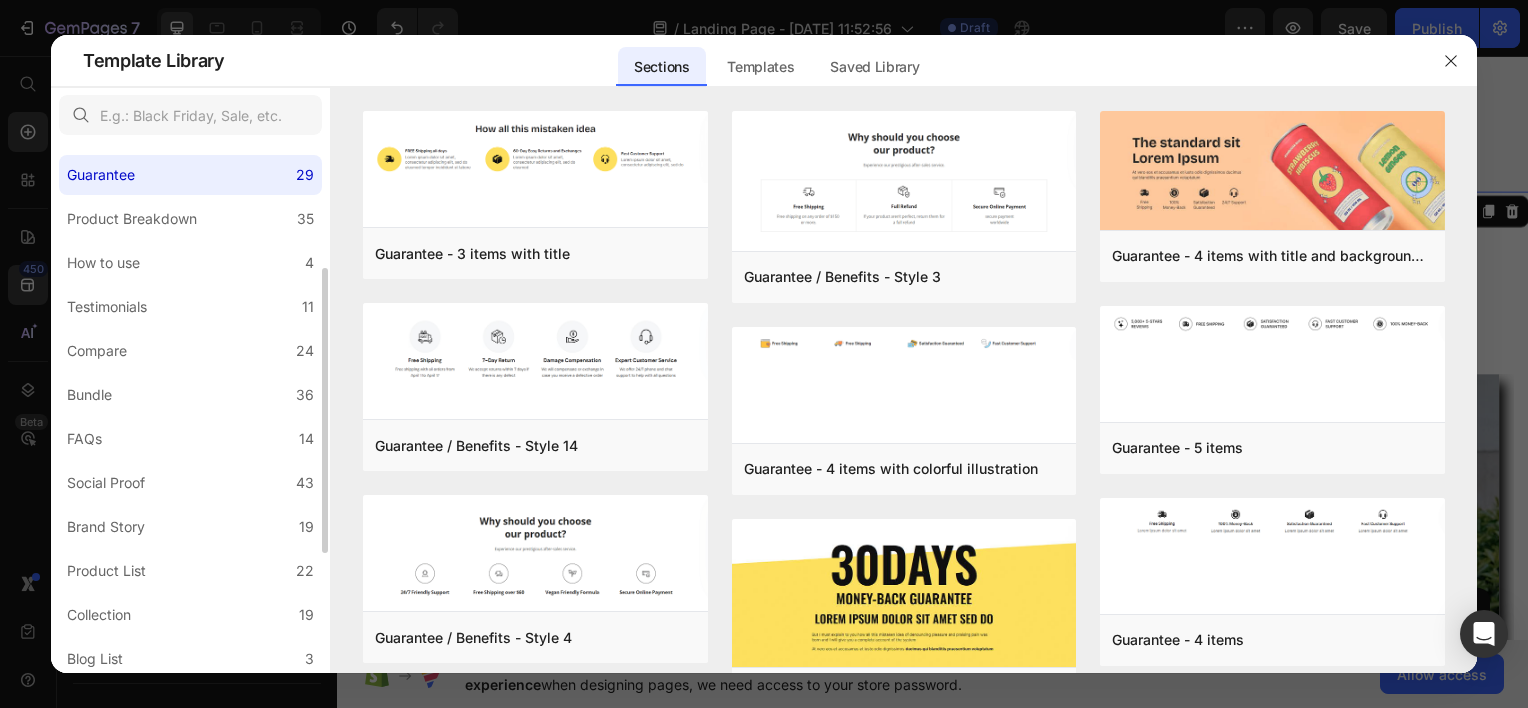 scroll, scrollTop: 357, scrollLeft: 0, axis: vertical 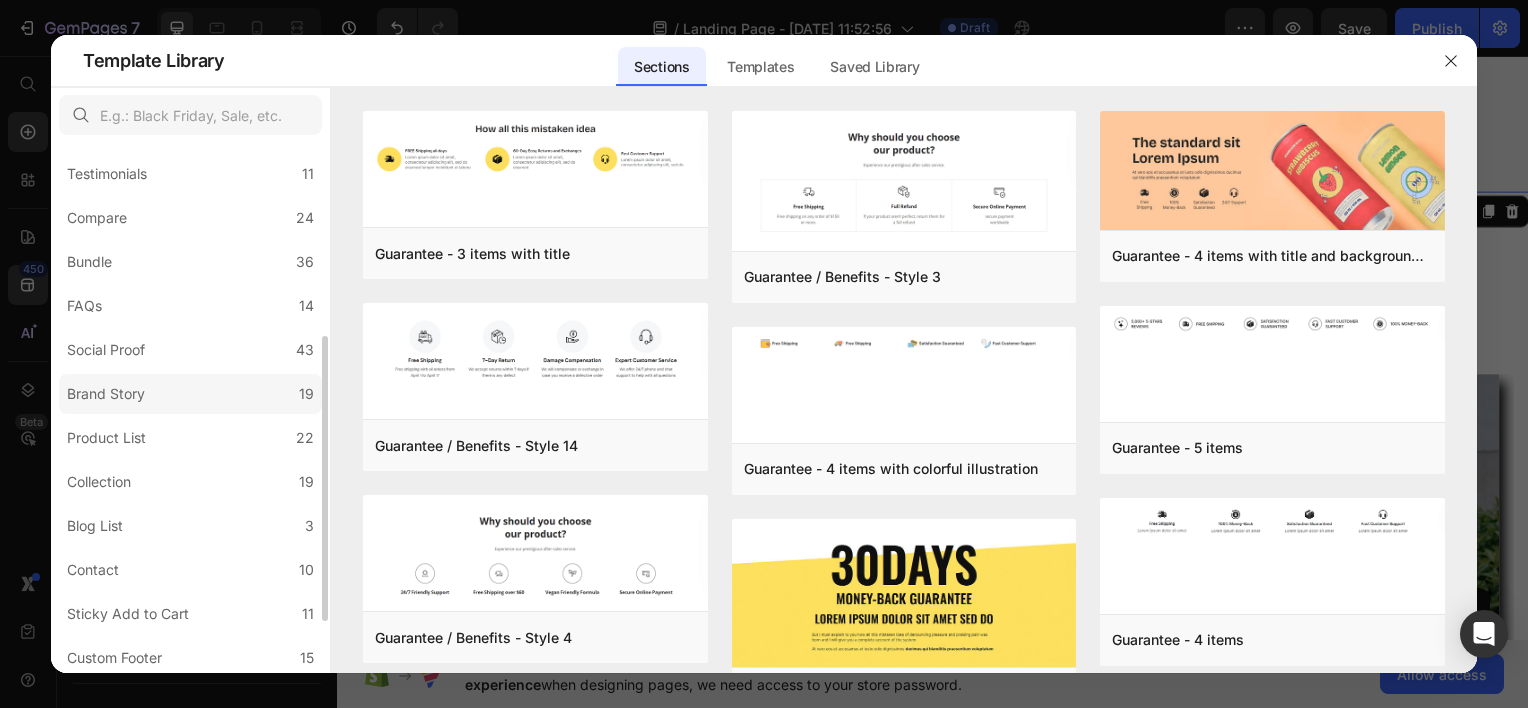 click on "Brand Story 19" 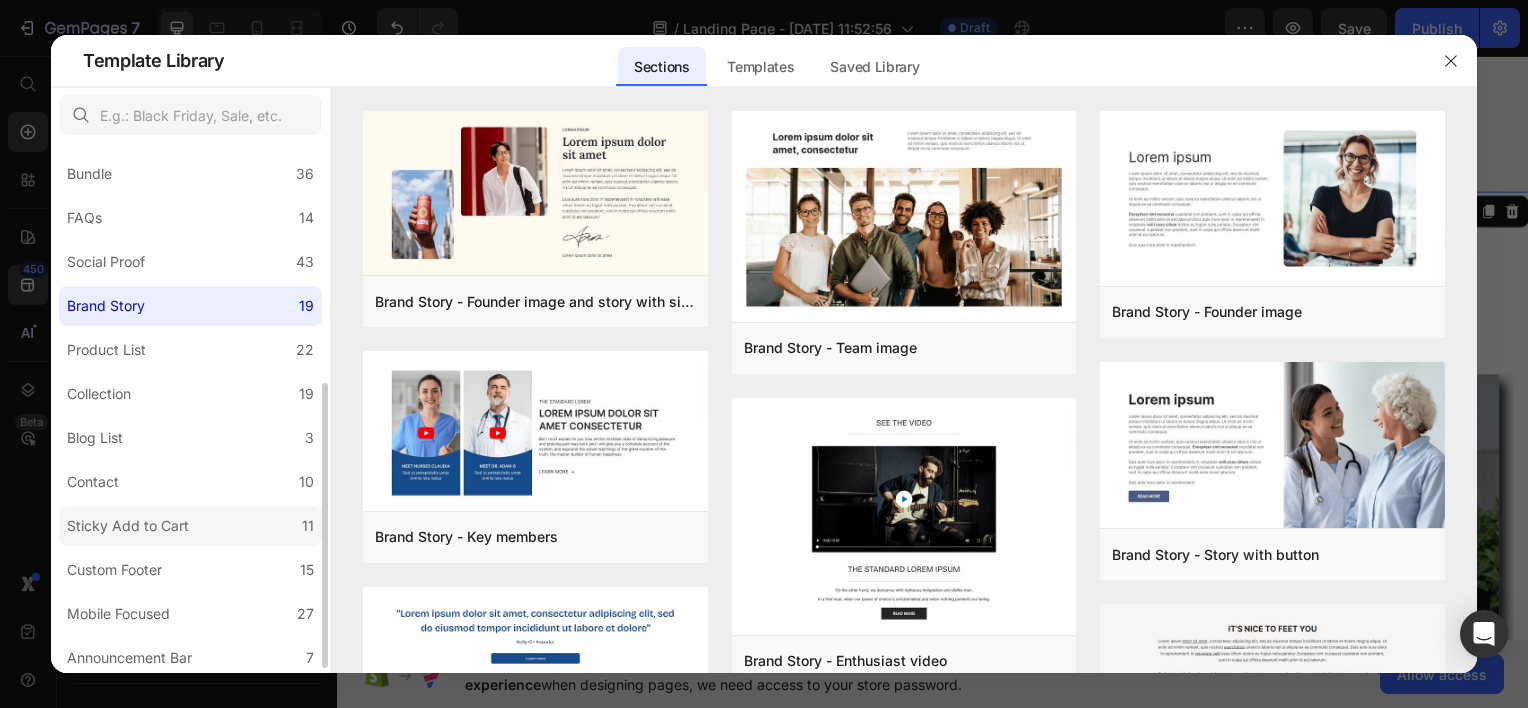 scroll, scrollTop: 450, scrollLeft: 0, axis: vertical 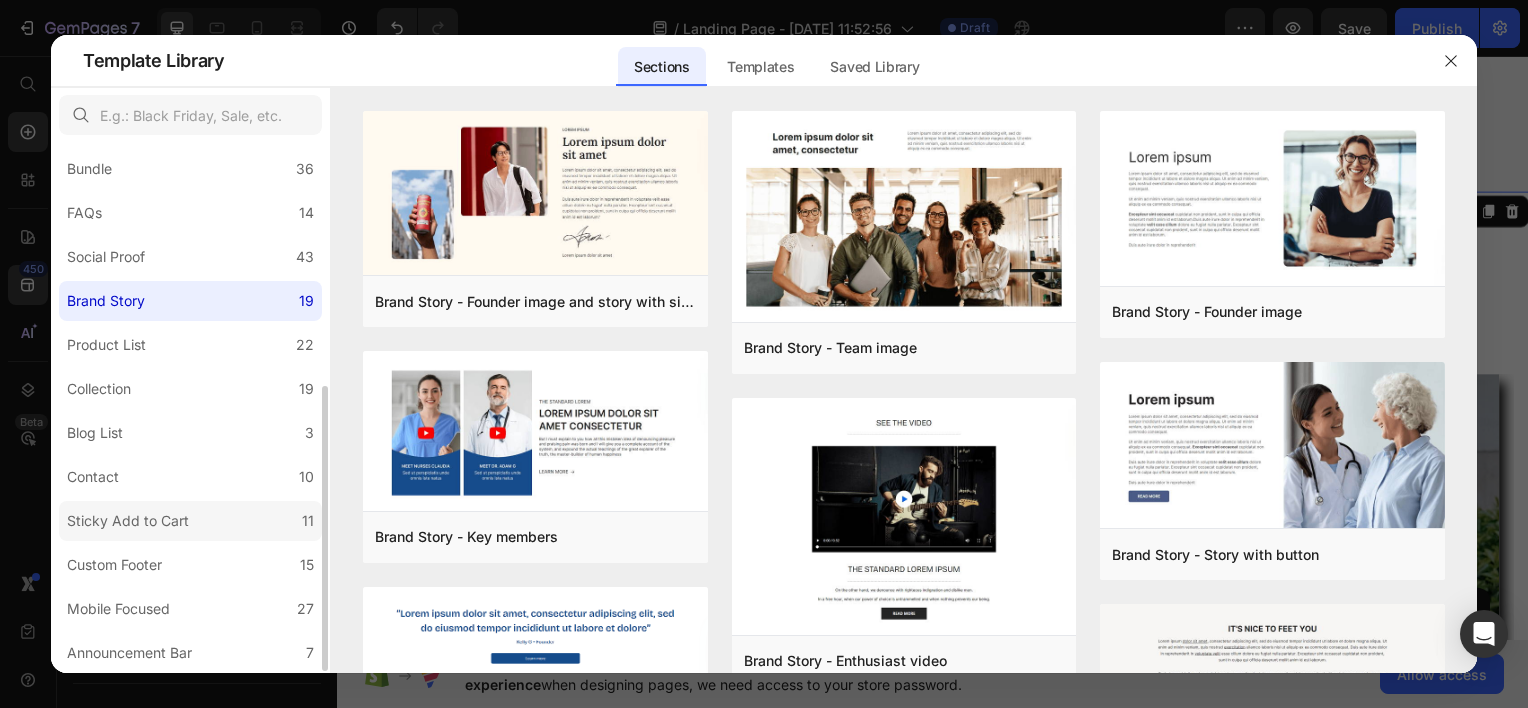 click on "Sticky Add to Cart 11" 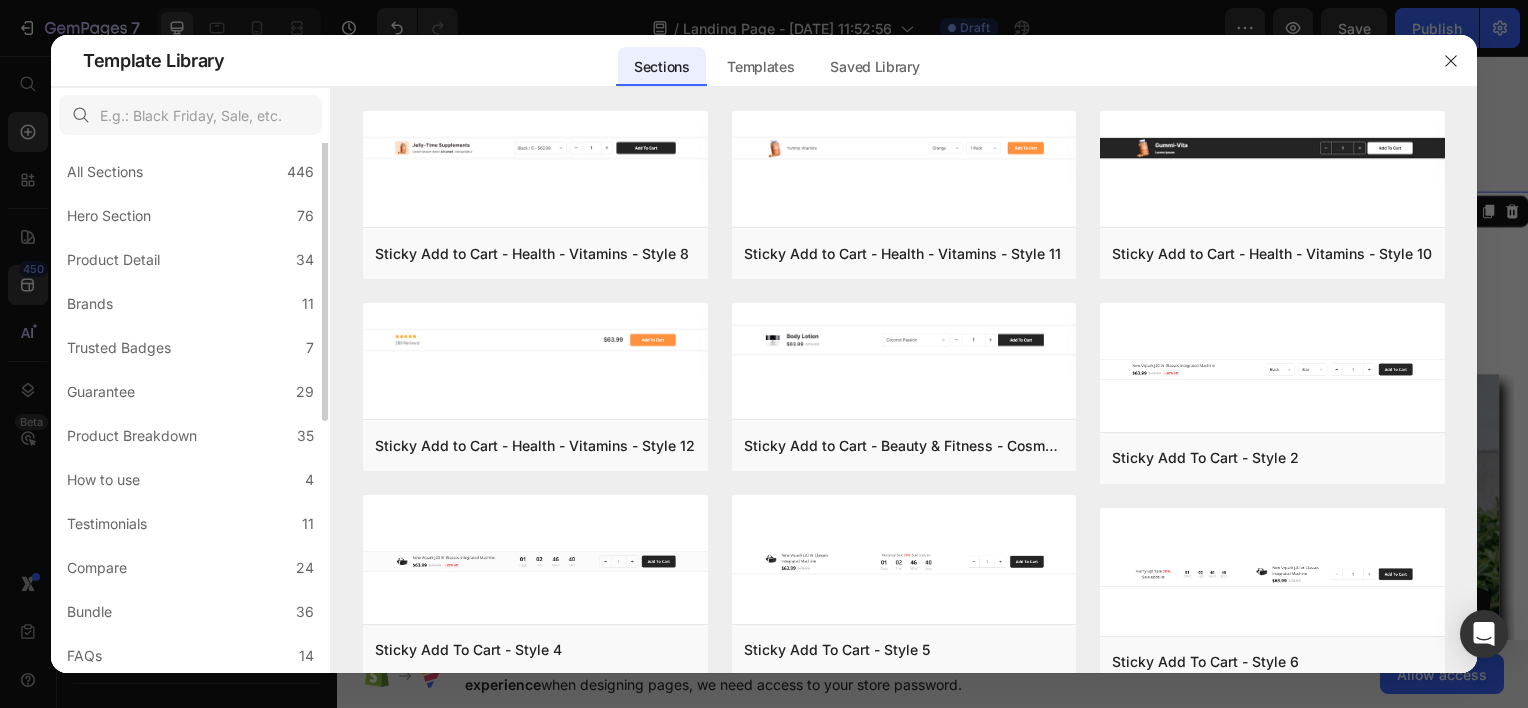 scroll, scrollTop: 0, scrollLeft: 0, axis: both 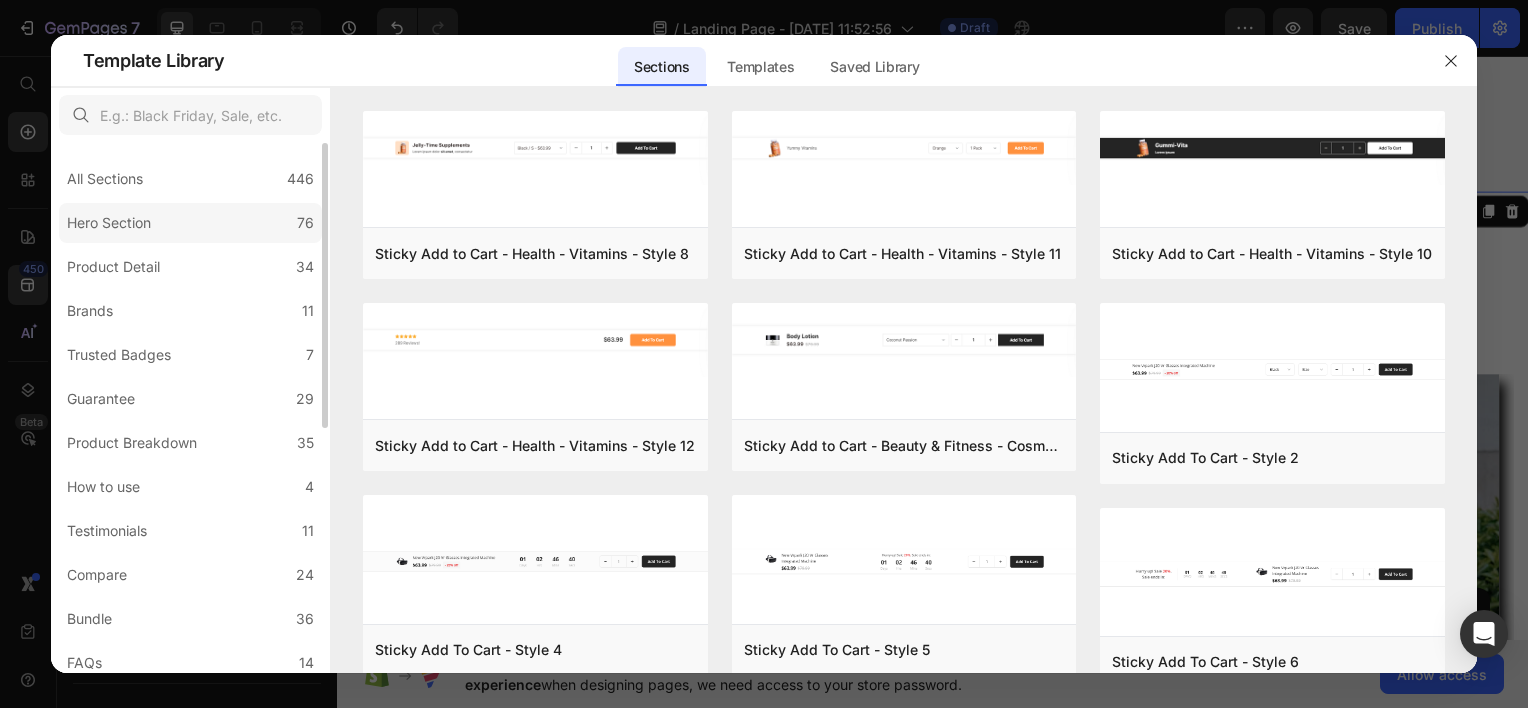 click on "Hero Section 76" 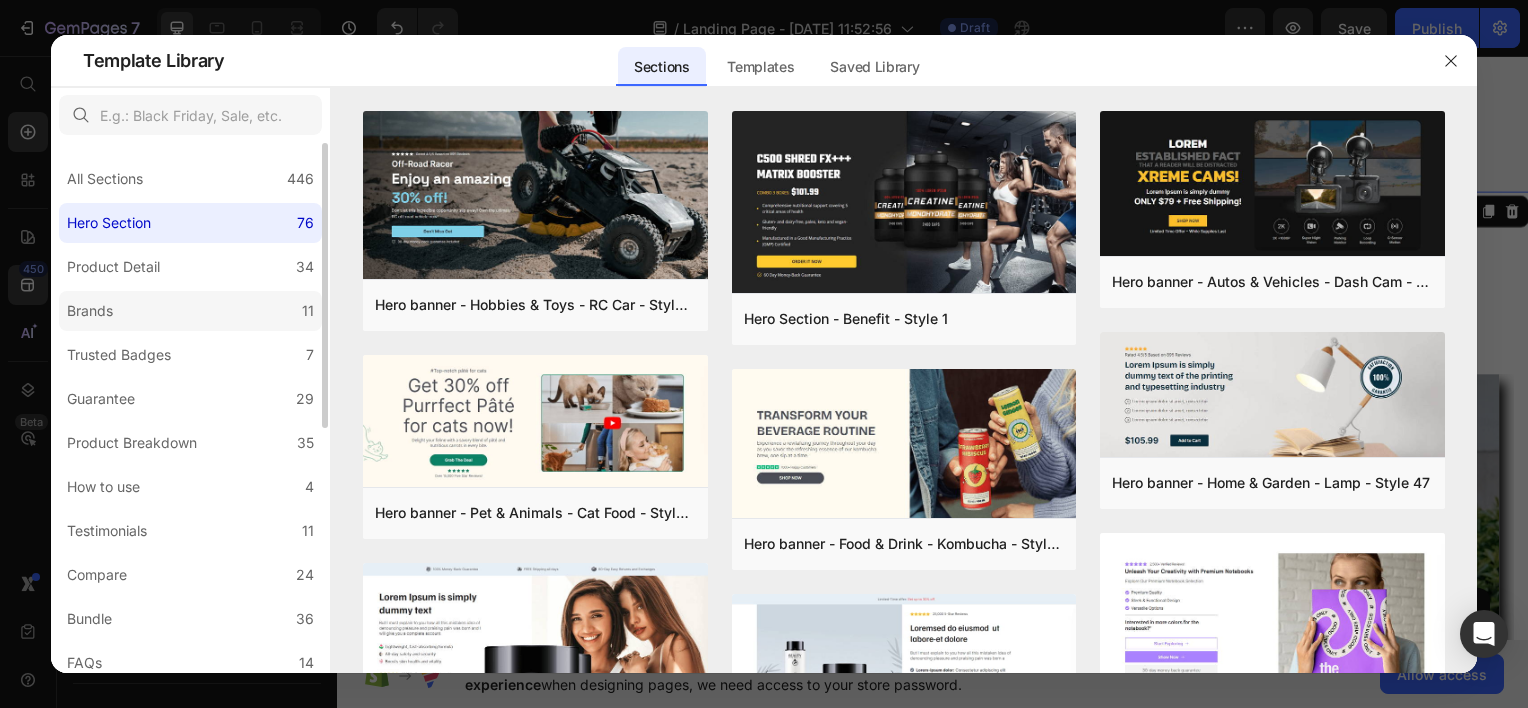 click on "Brands 11" 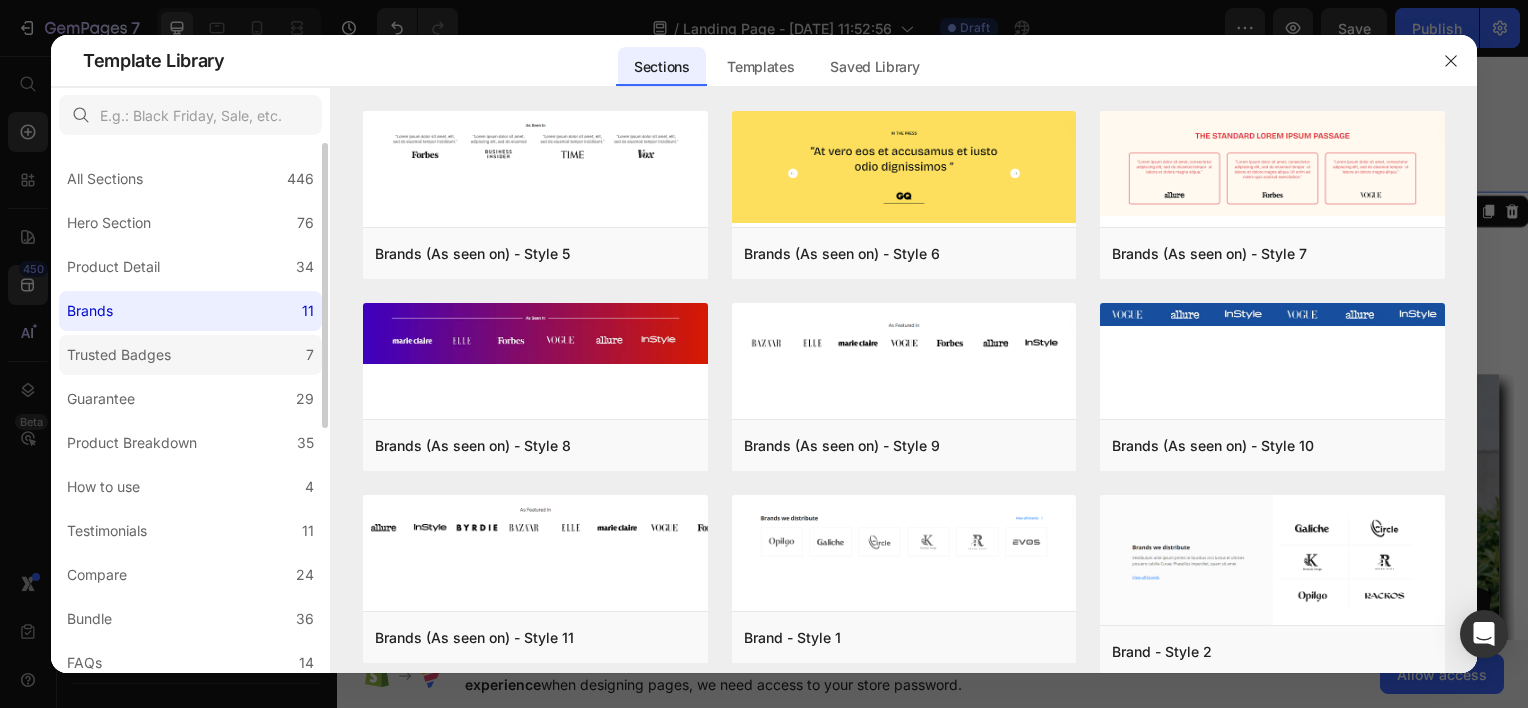 click on "Trusted Badges 7" 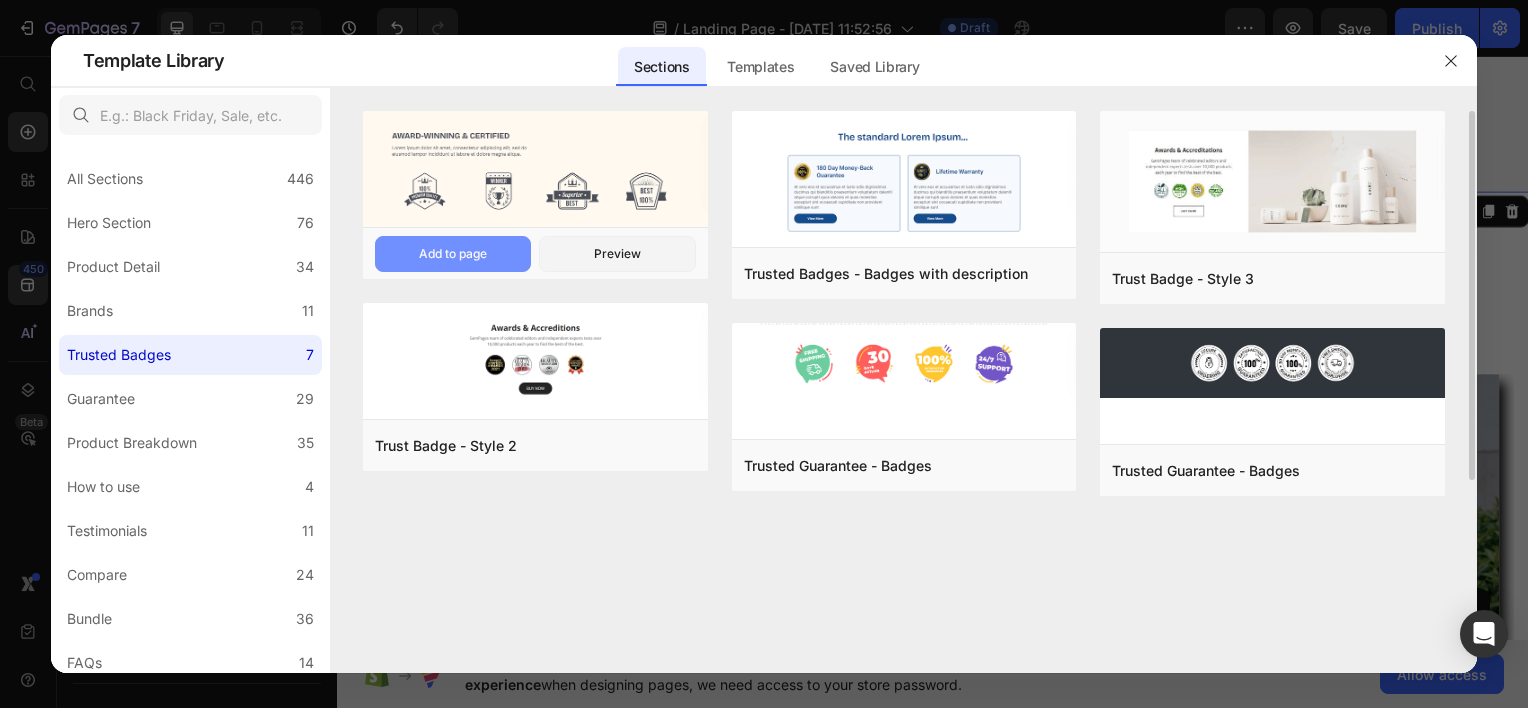 click on "Add to page" at bounding box center [453, 254] 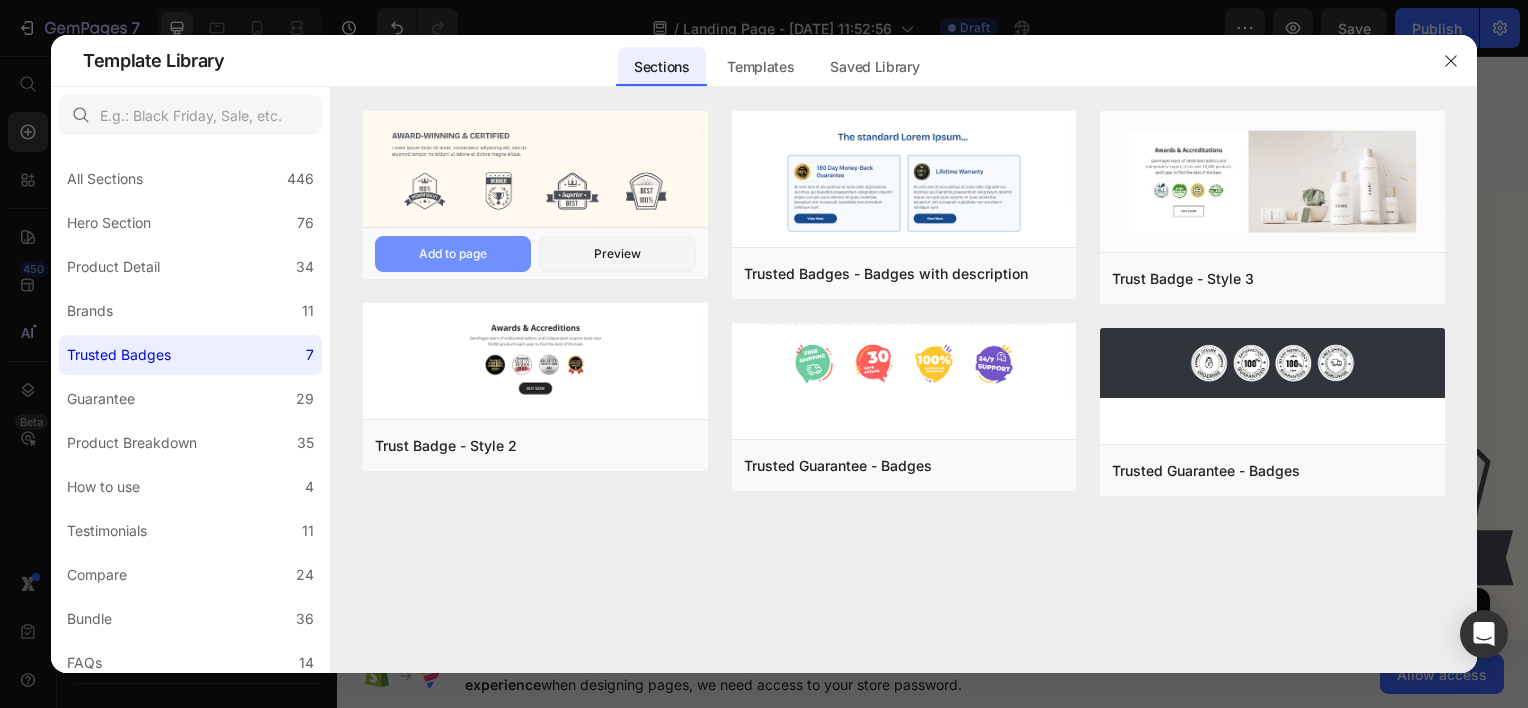 scroll, scrollTop: 1149, scrollLeft: 0, axis: vertical 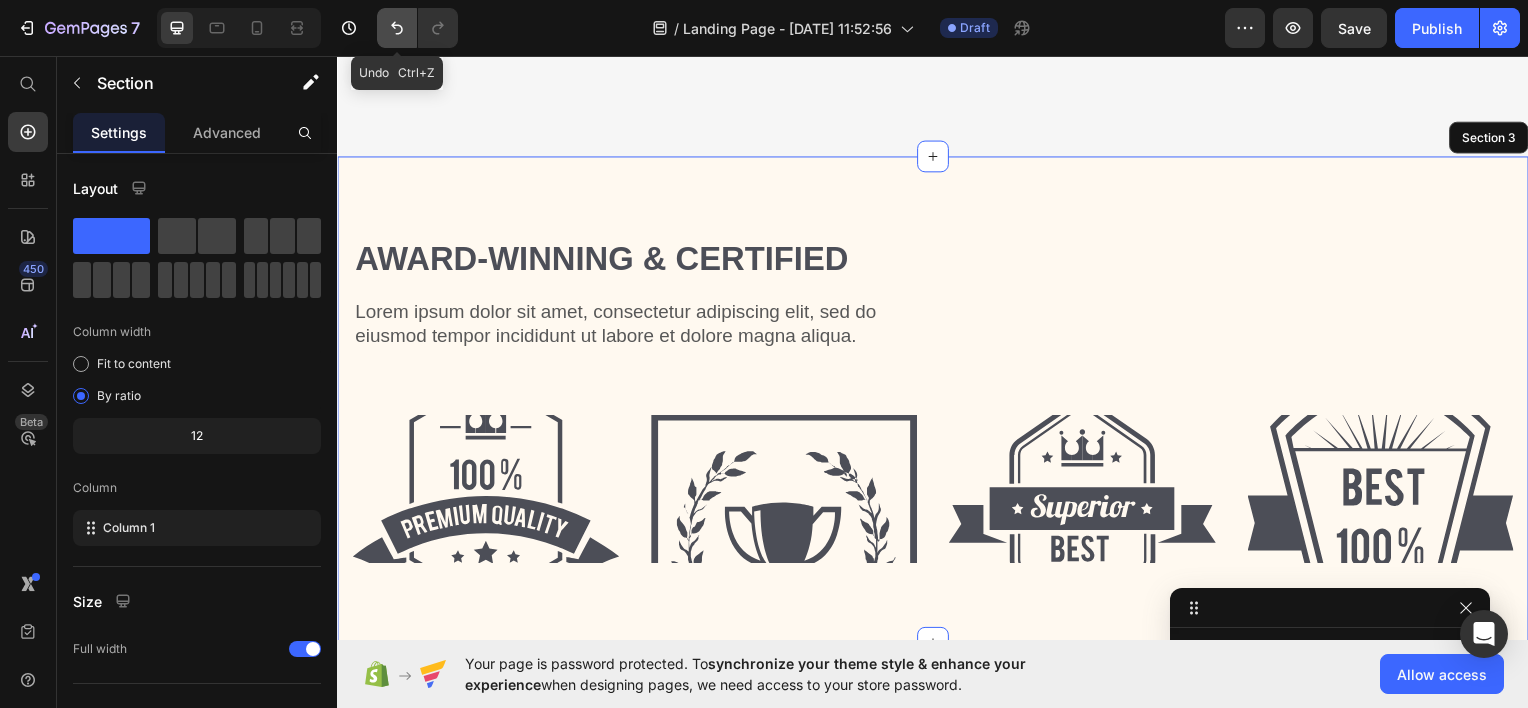 click 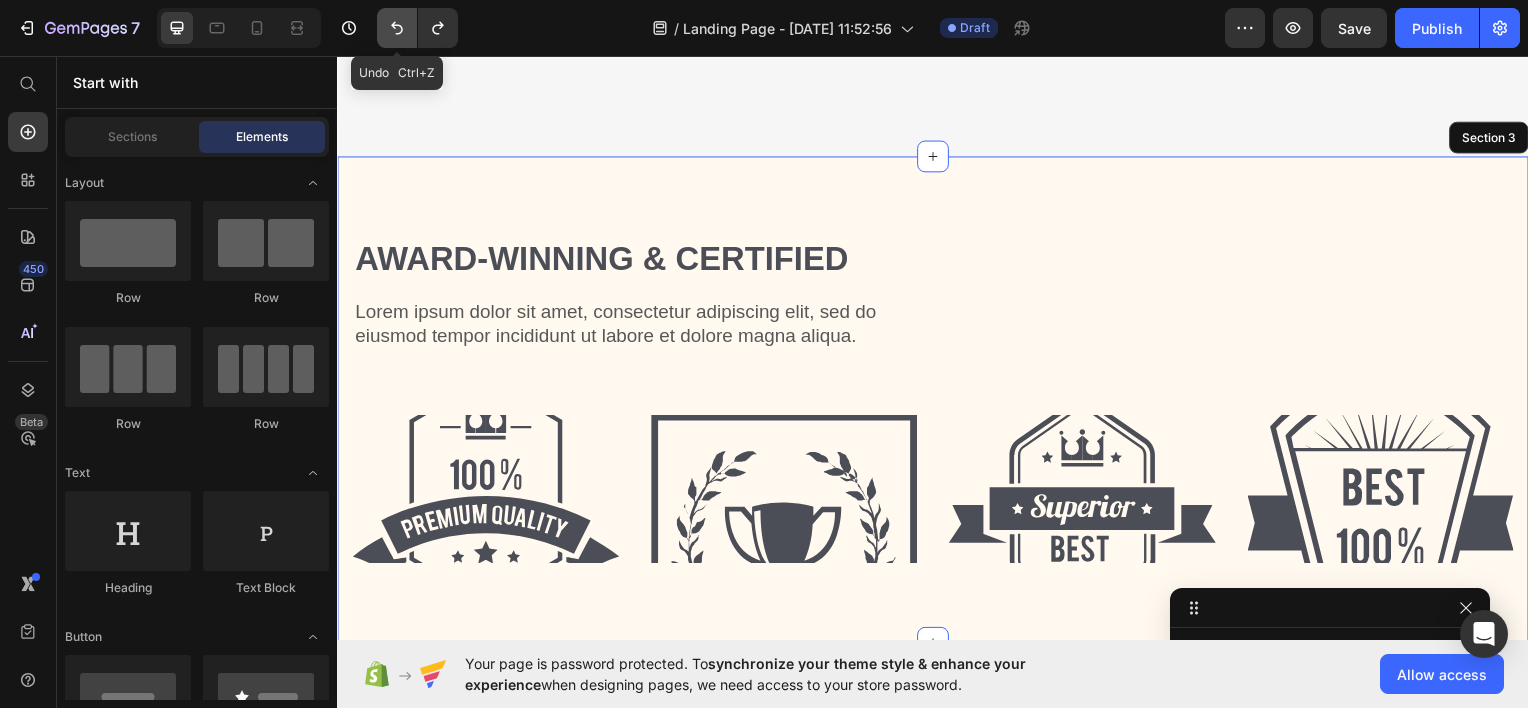 scroll, scrollTop: 1085, scrollLeft: 0, axis: vertical 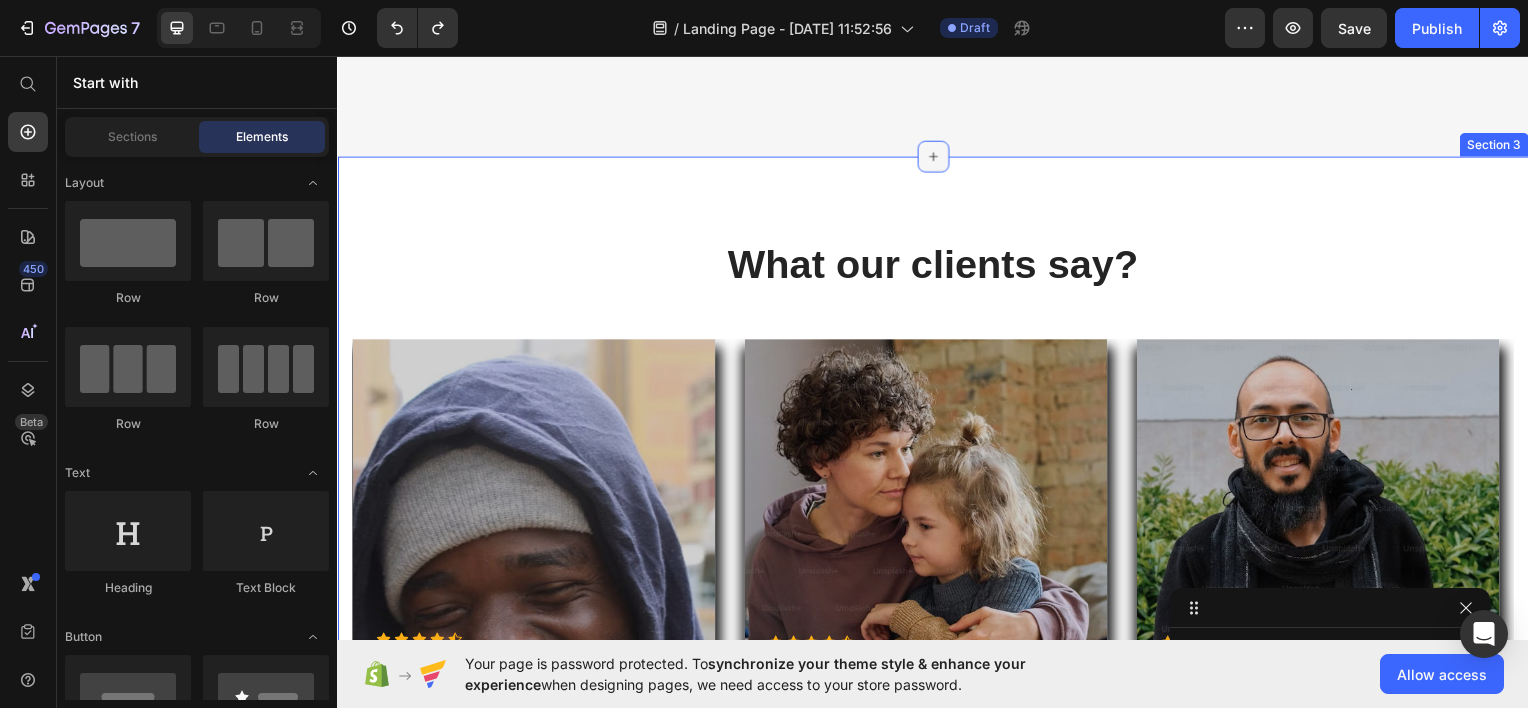 click at bounding box center (937, 156) 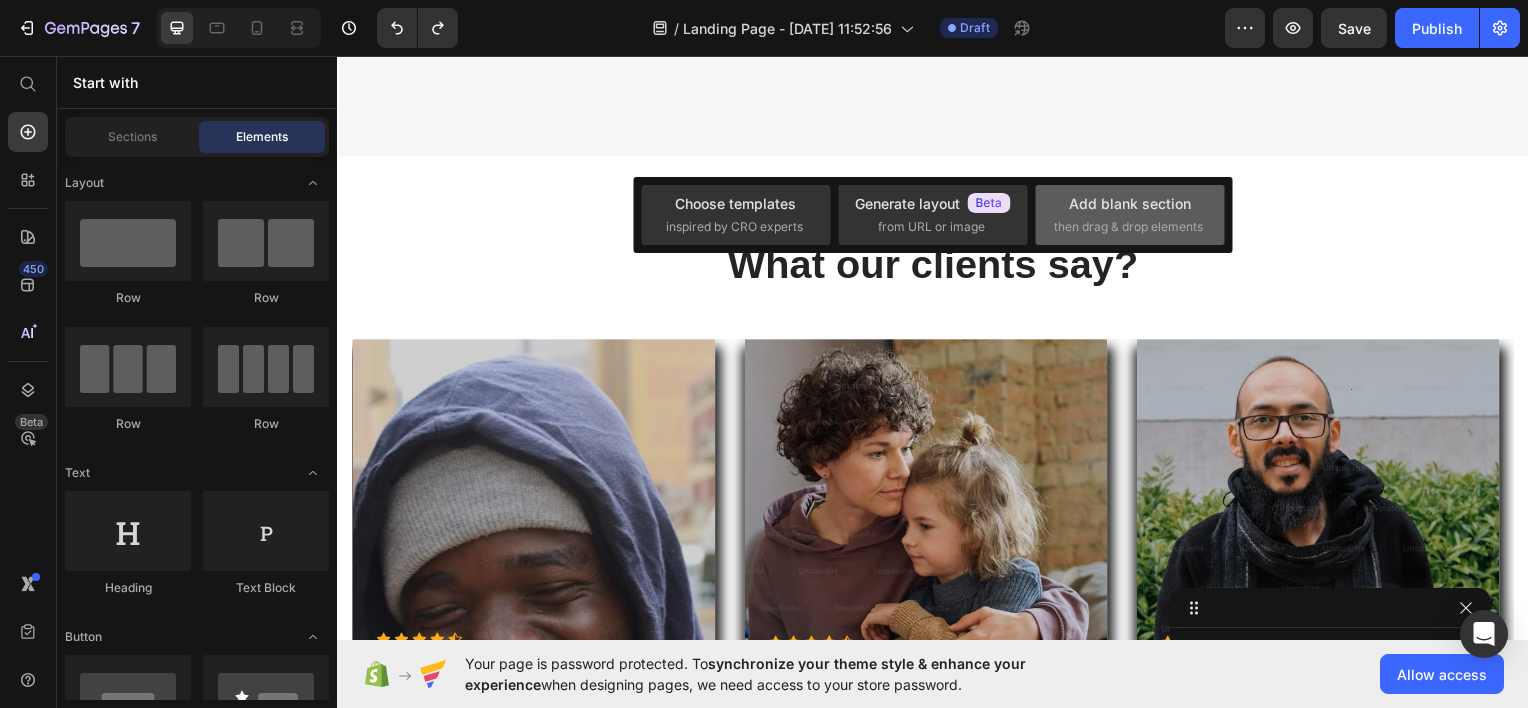 click on "Add blank section" at bounding box center (1130, 203) 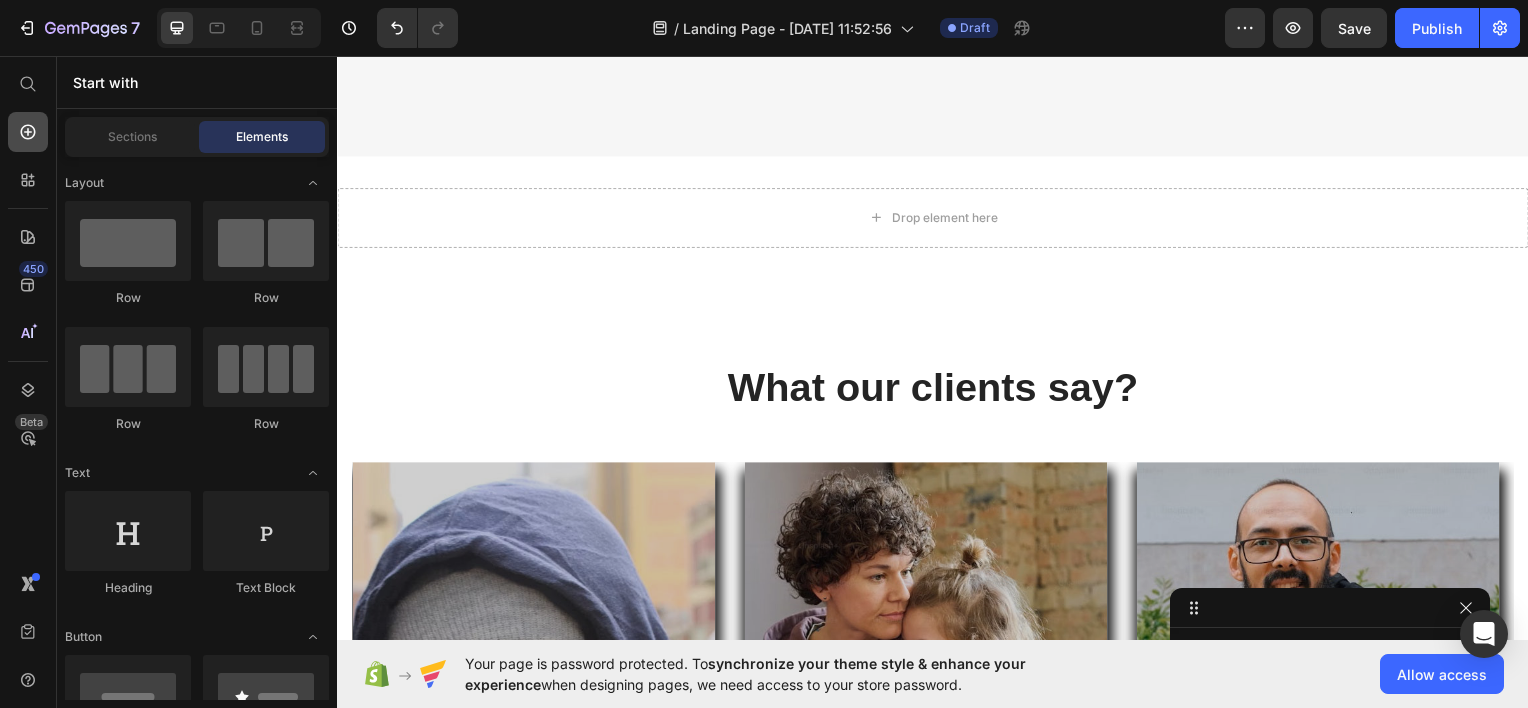 click 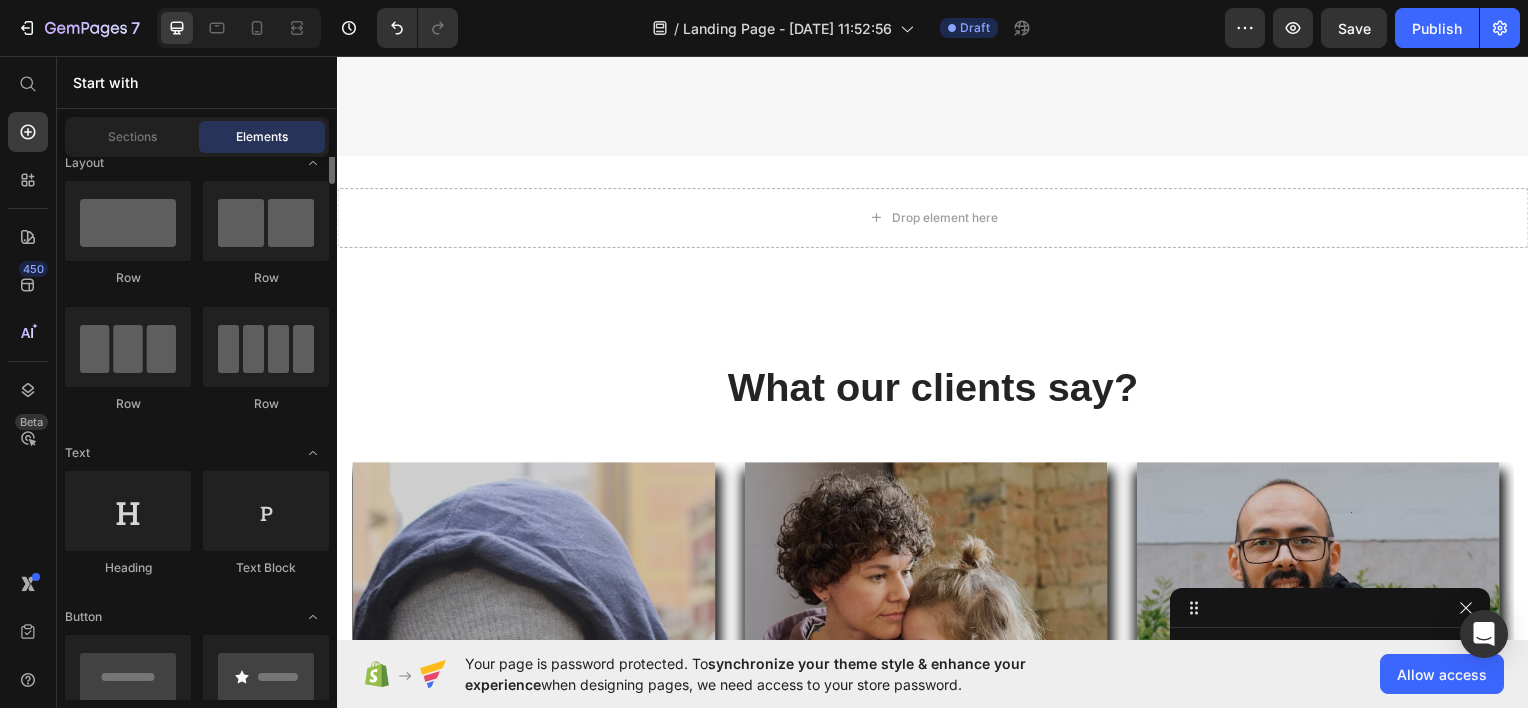 scroll, scrollTop: 0, scrollLeft: 0, axis: both 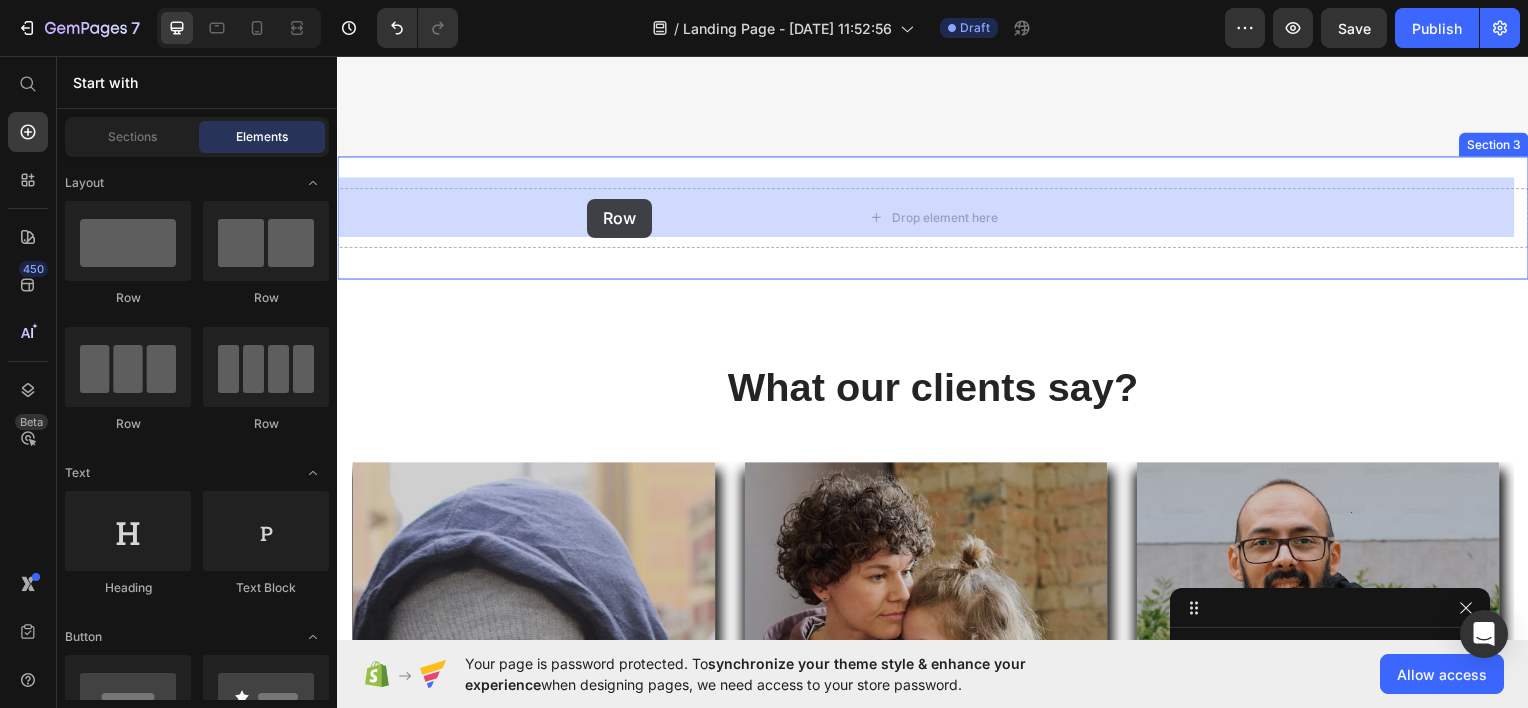 drag, startPoint x: 474, startPoint y: 305, endPoint x: 589, endPoint y: 199, distance: 156.40013 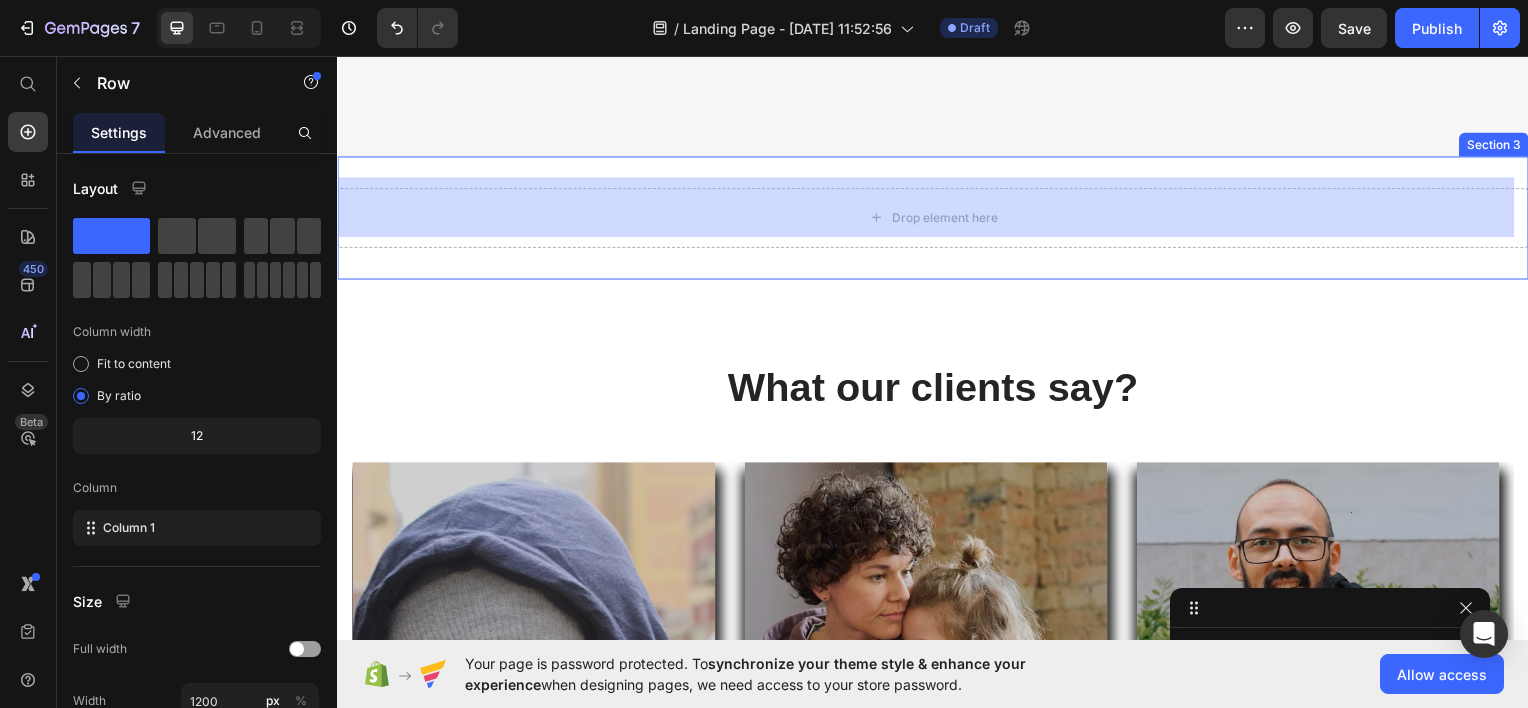 scroll, scrollTop: 1117, scrollLeft: 0, axis: vertical 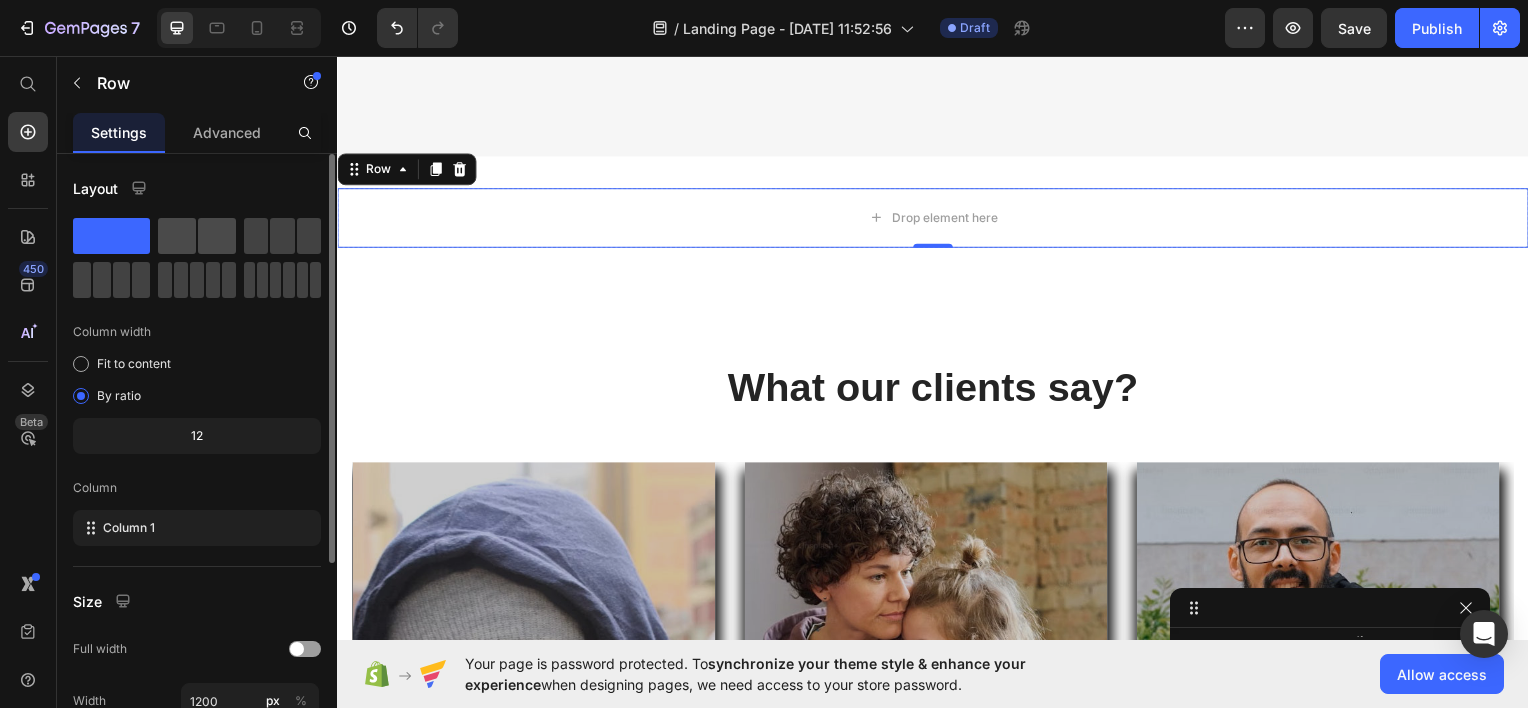 click 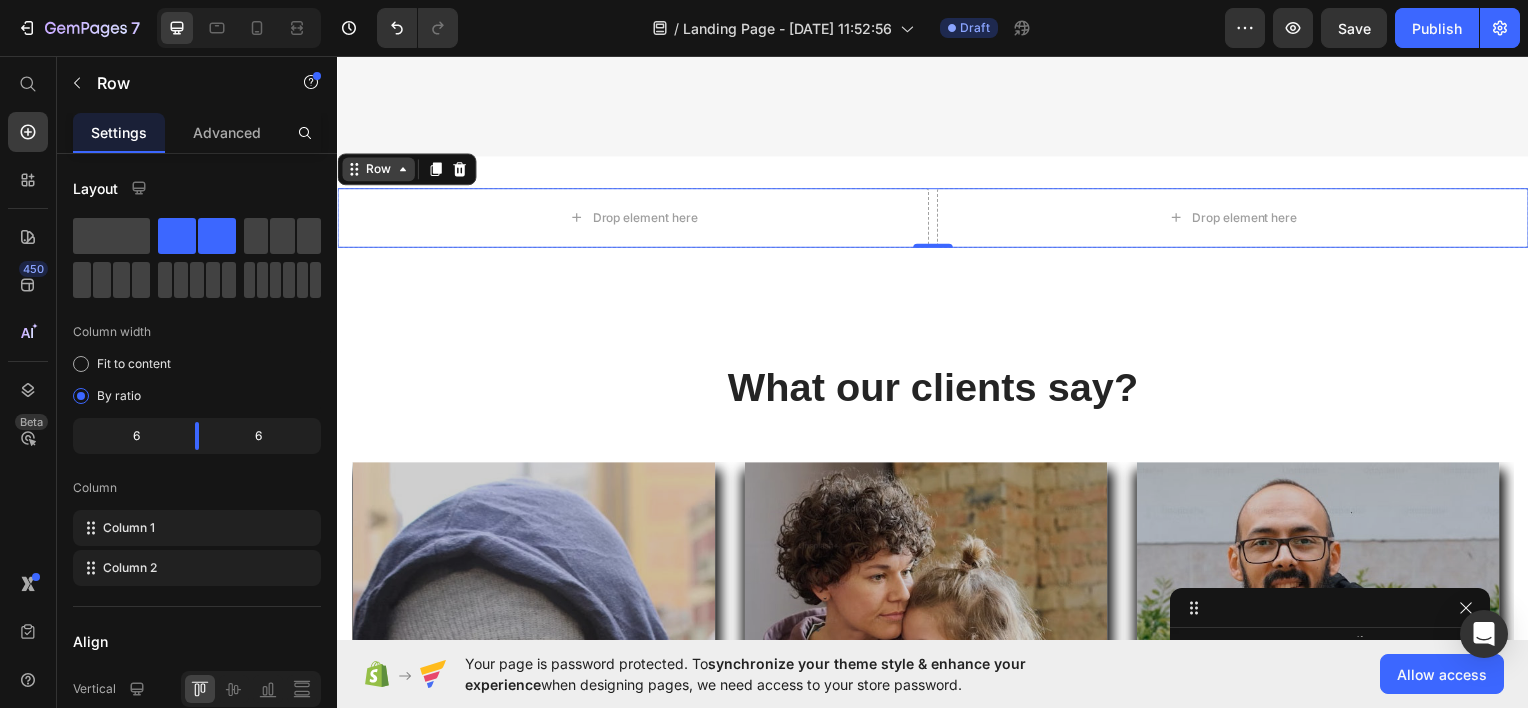 click on "Row" at bounding box center [378, 169] 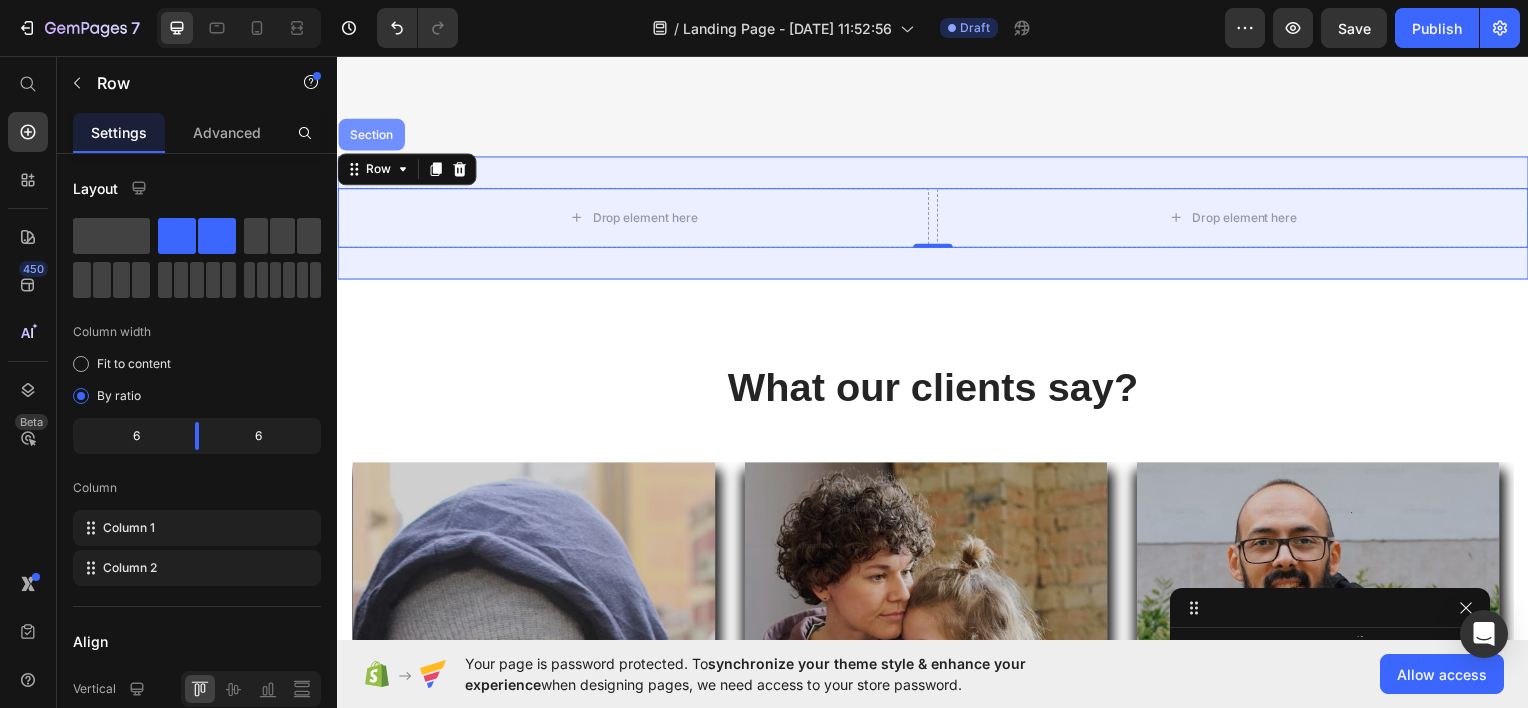 click on "Section" at bounding box center [371, 134] 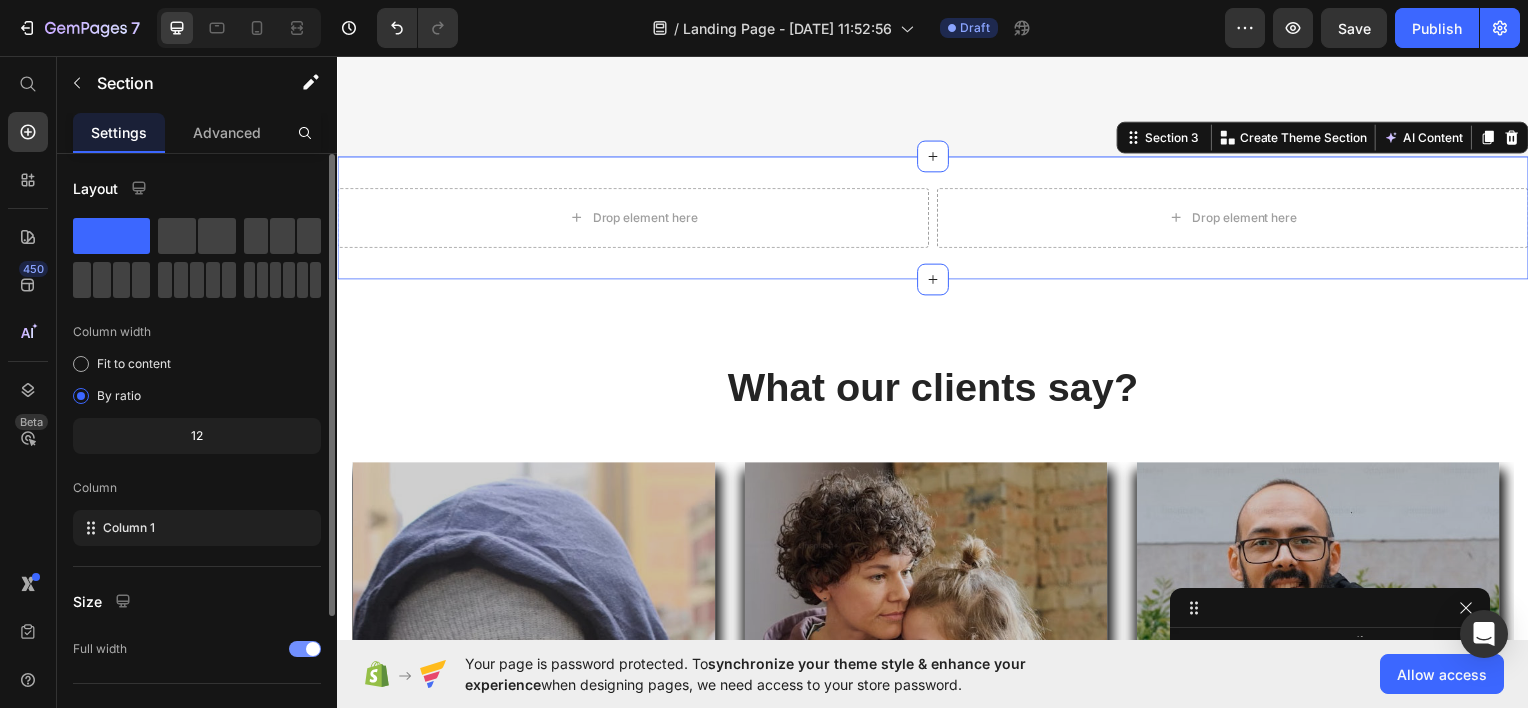 scroll, scrollTop: 195, scrollLeft: 0, axis: vertical 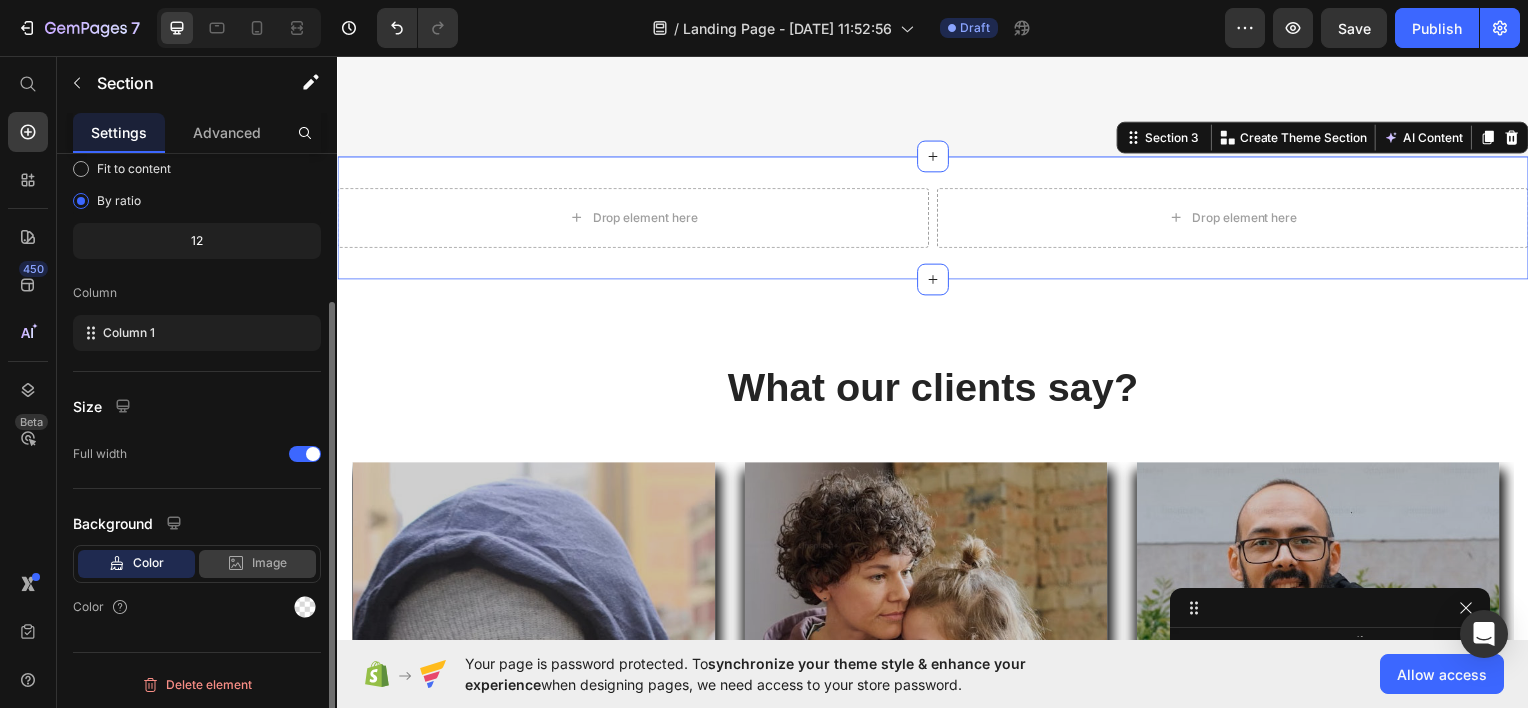 click on "Image" at bounding box center (269, 563) 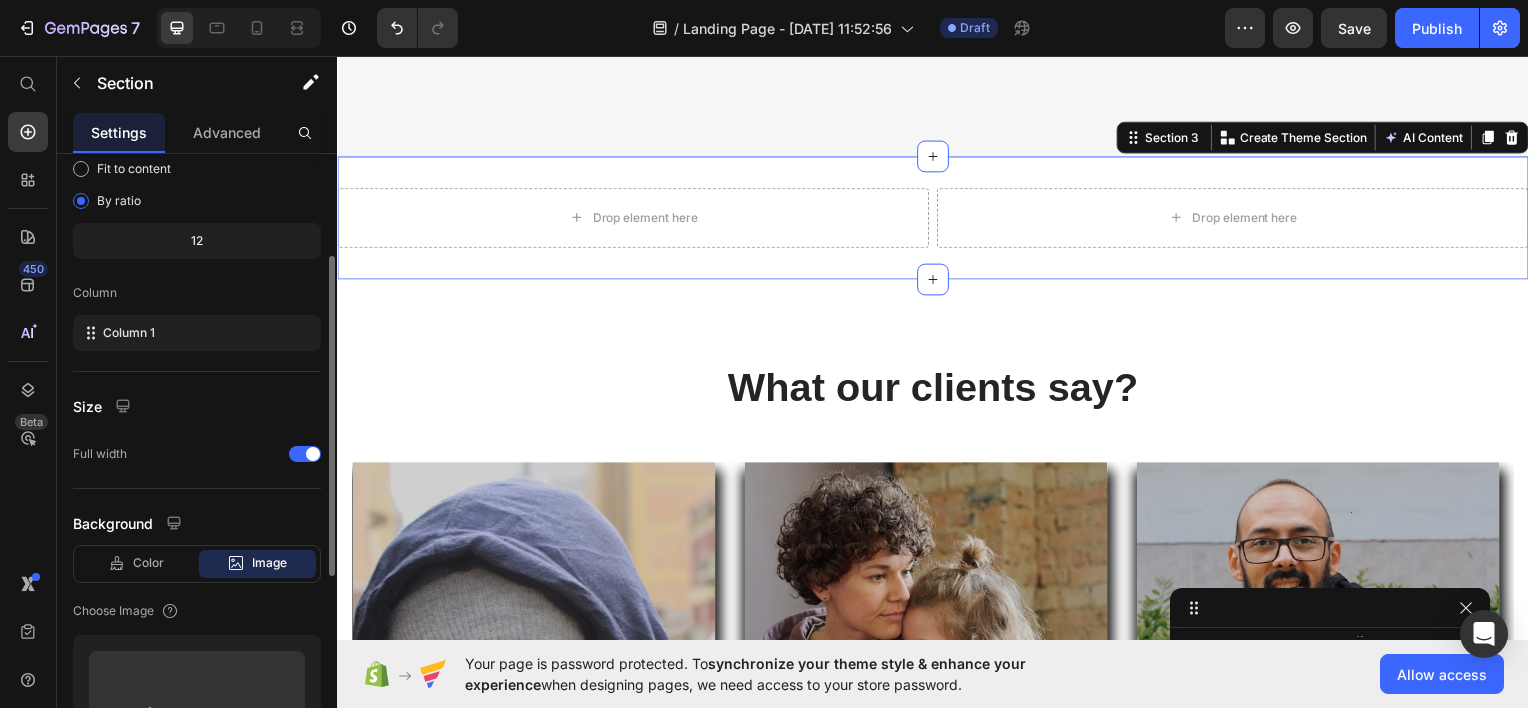 click on "Image" at bounding box center [269, 563] 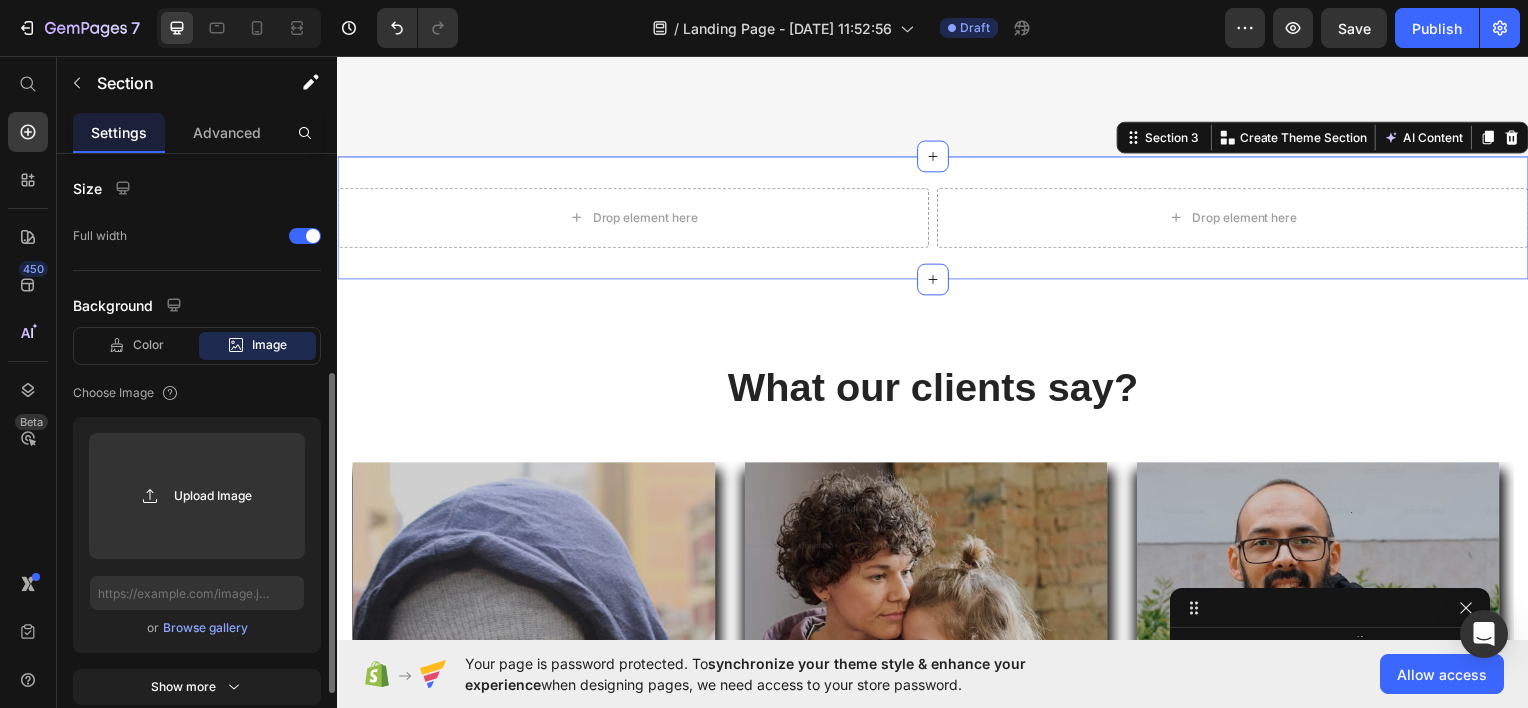 scroll, scrollTop: 415, scrollLeft: 0, axis: vertical 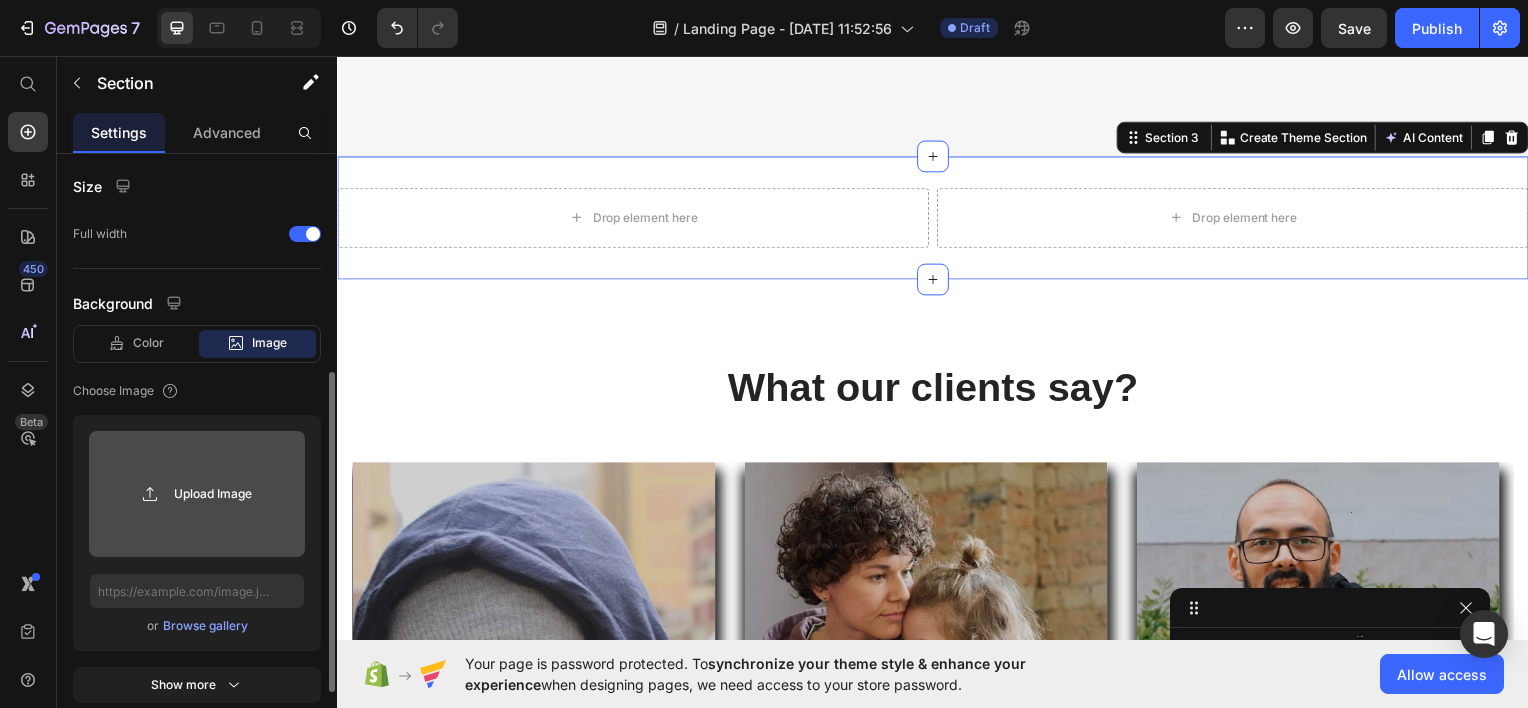 click 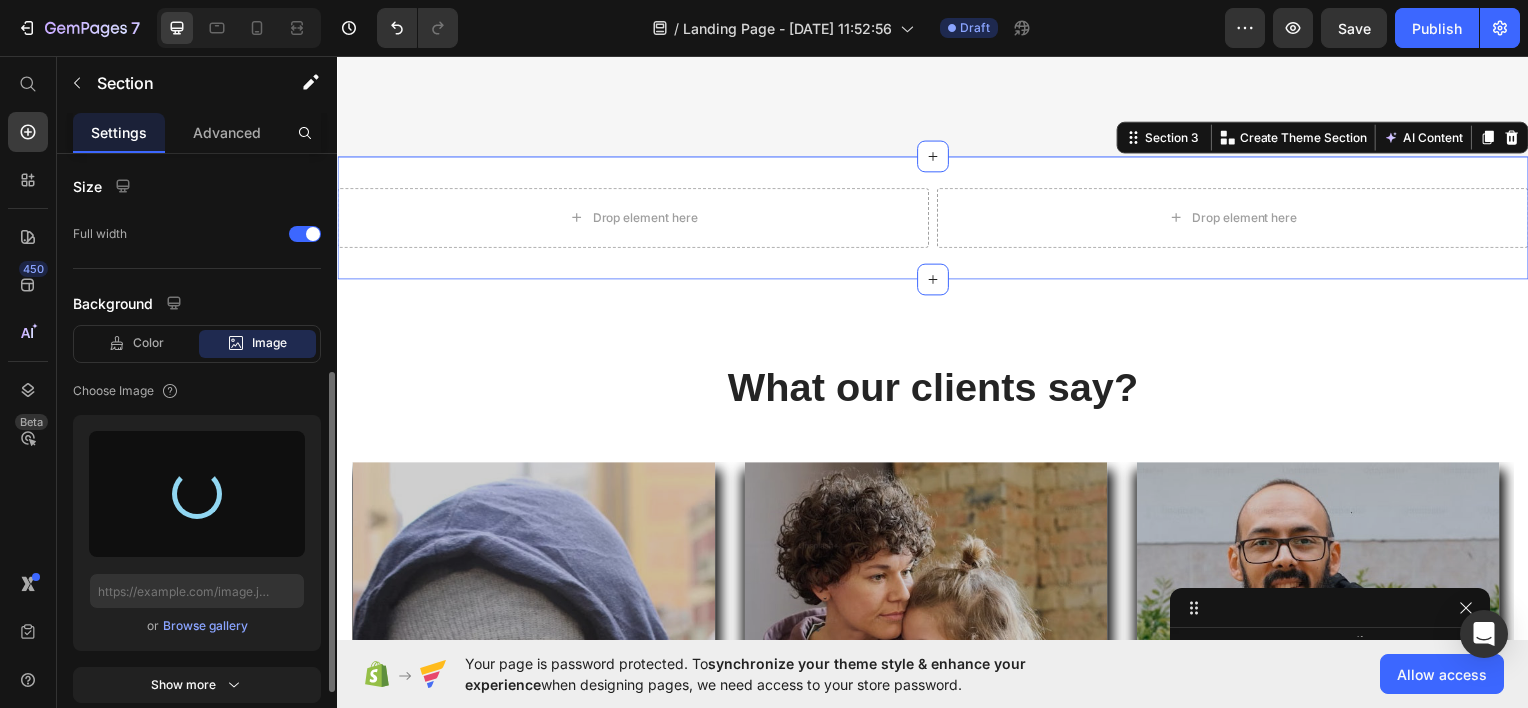 type on "[URL][DOMAIN_NAME]" 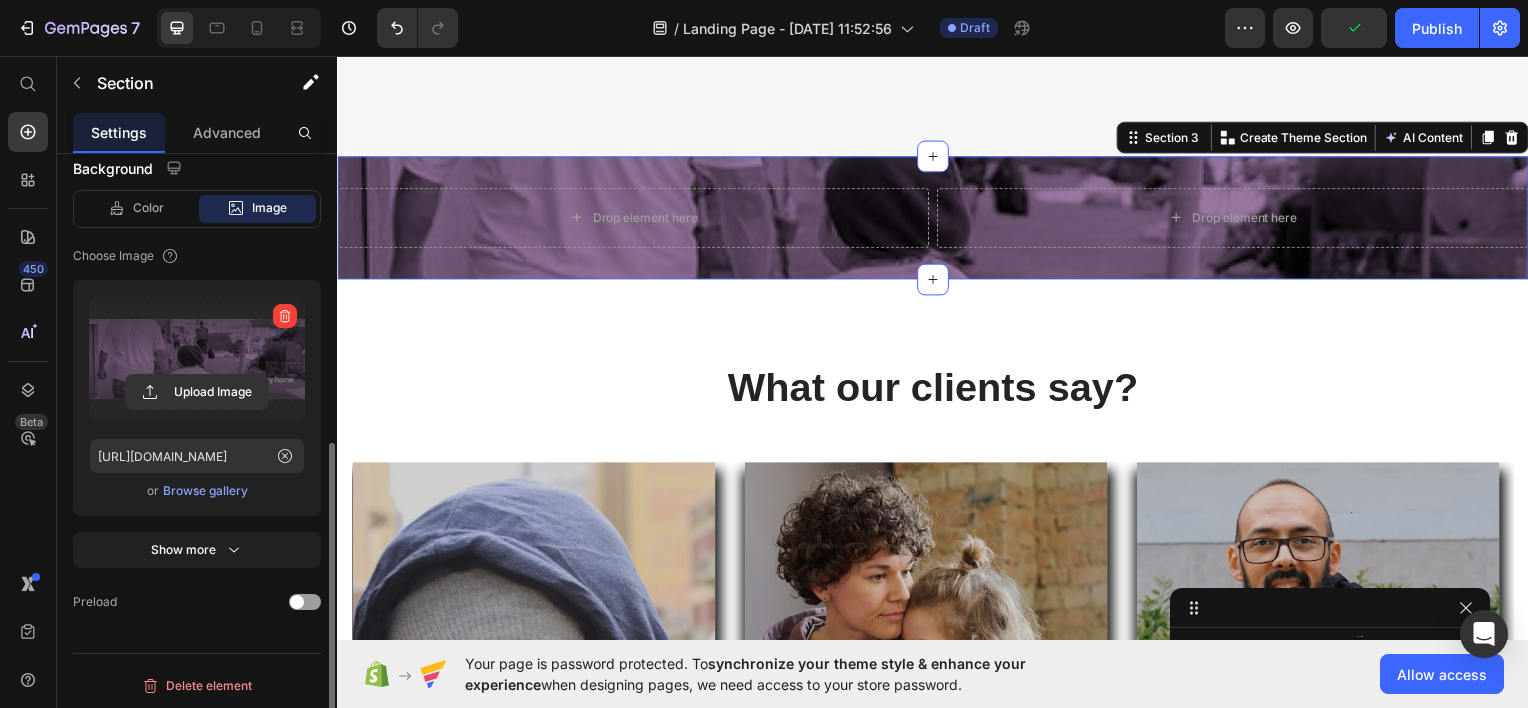 scroll, scrollTop: 551, scrollLeft: 0, axis: vertical 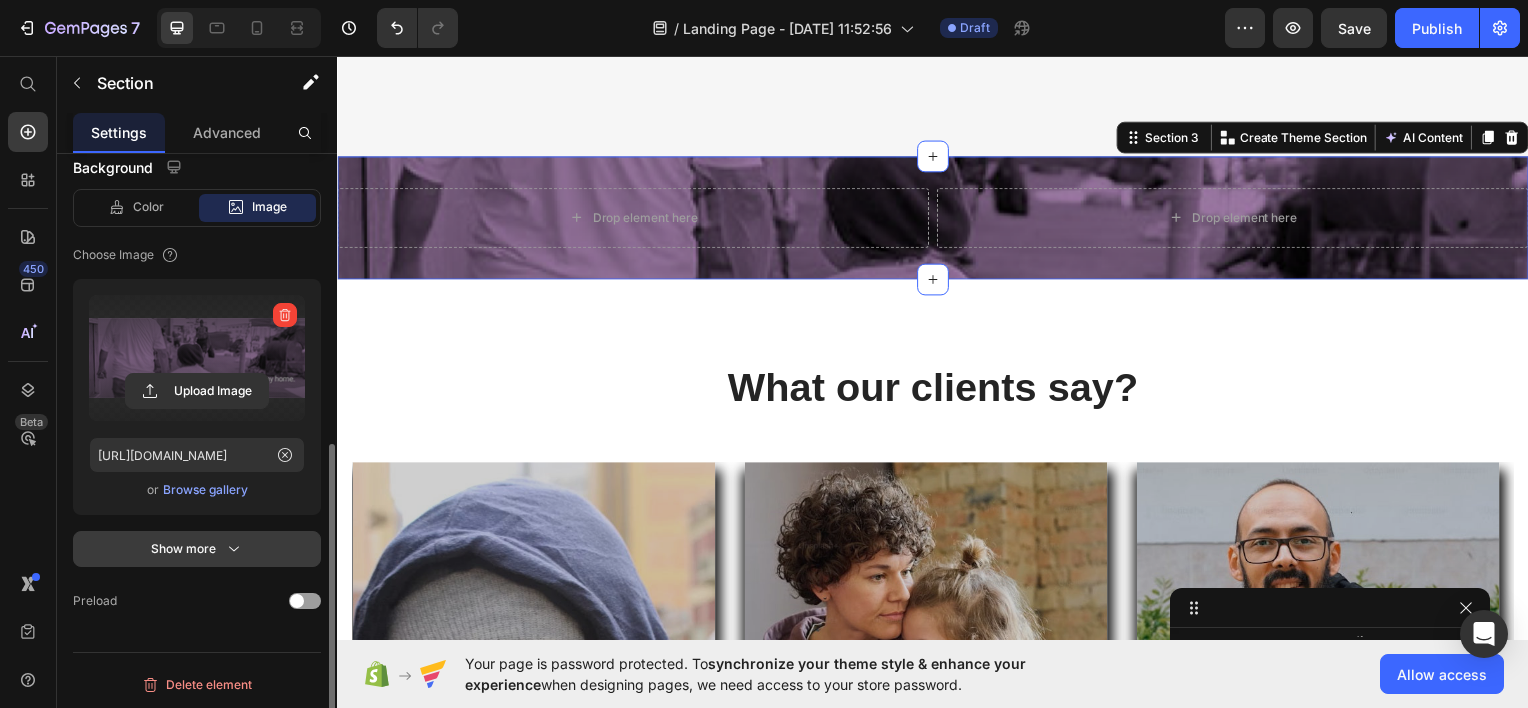 click on "Show more" at bounding box center (197, 549) 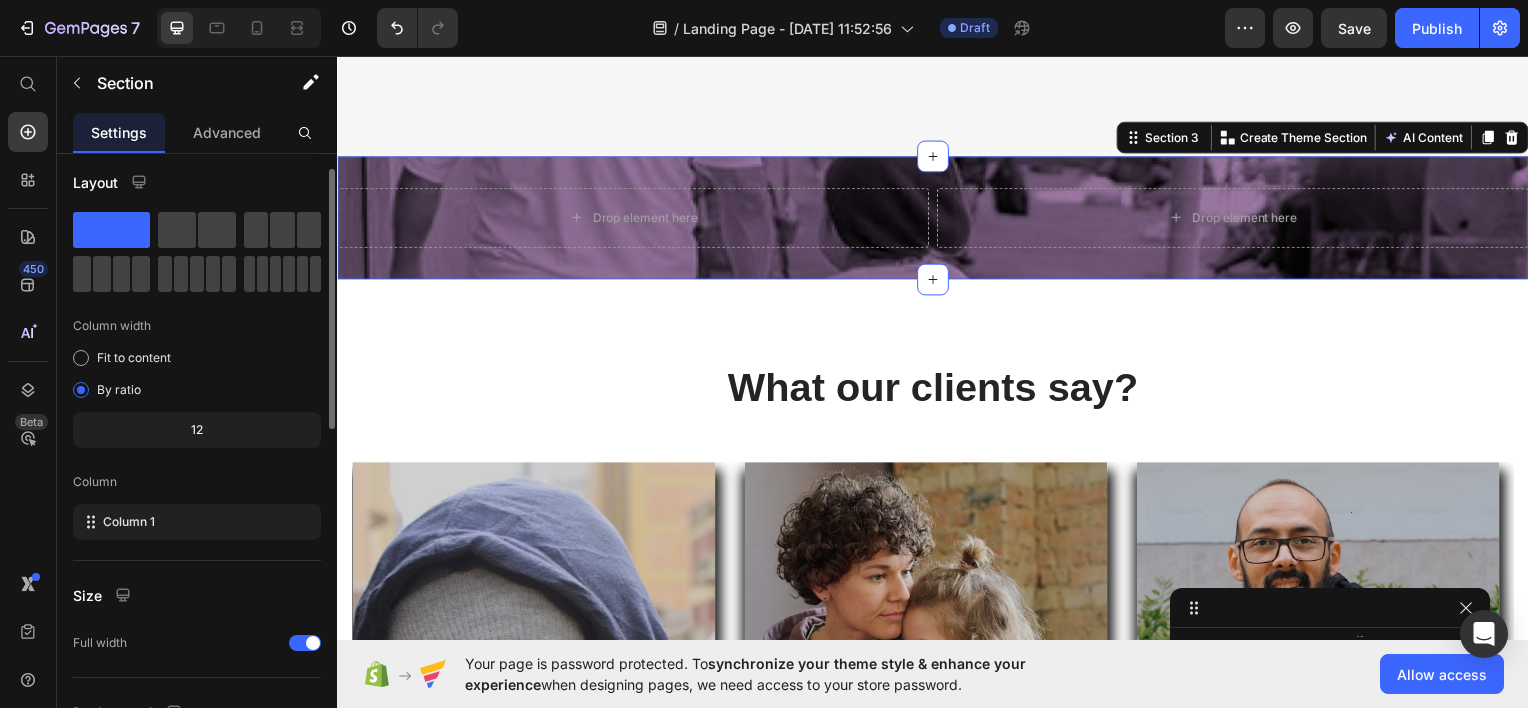 scroll, scrollTop: 3, scrollLeft: 0, axis: vertical 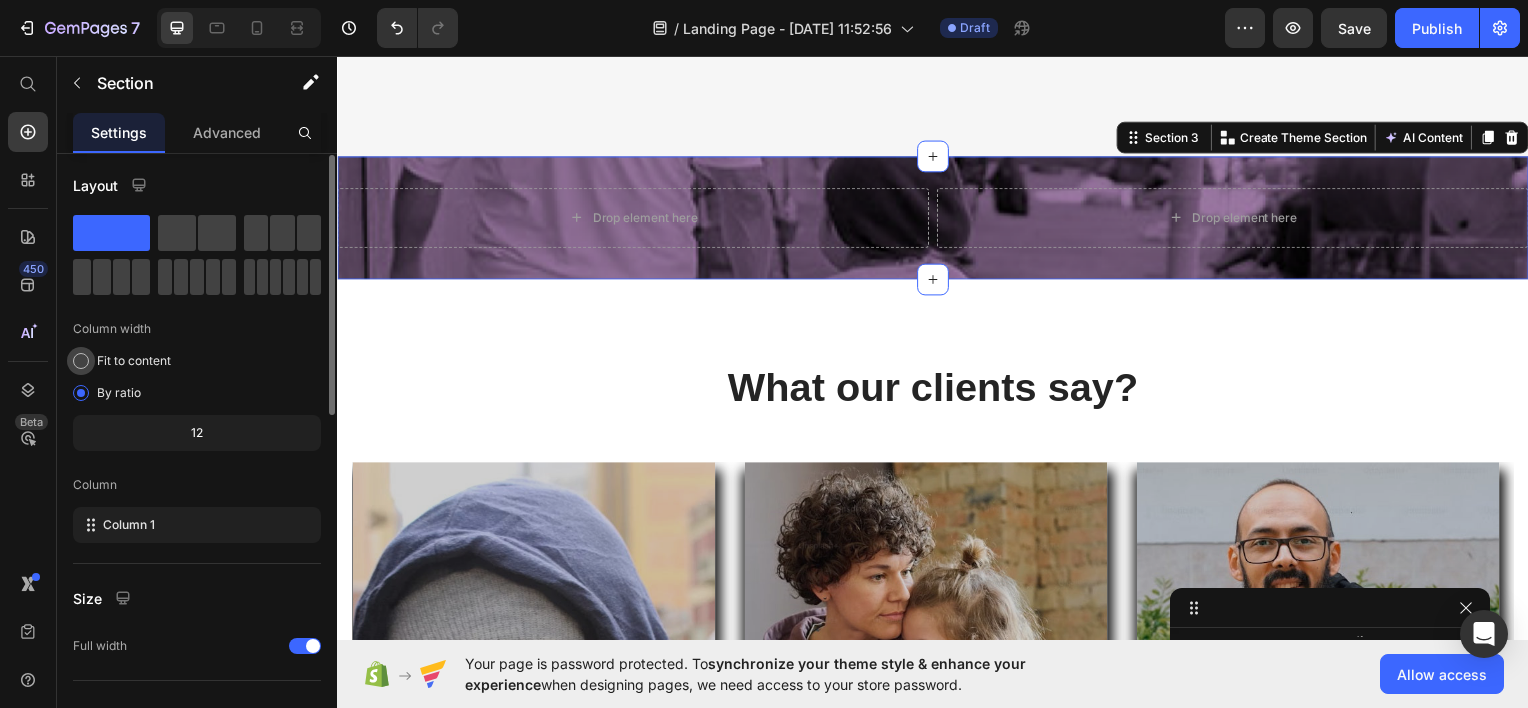 click on "Fit to content" at bounding box center [134, 361] 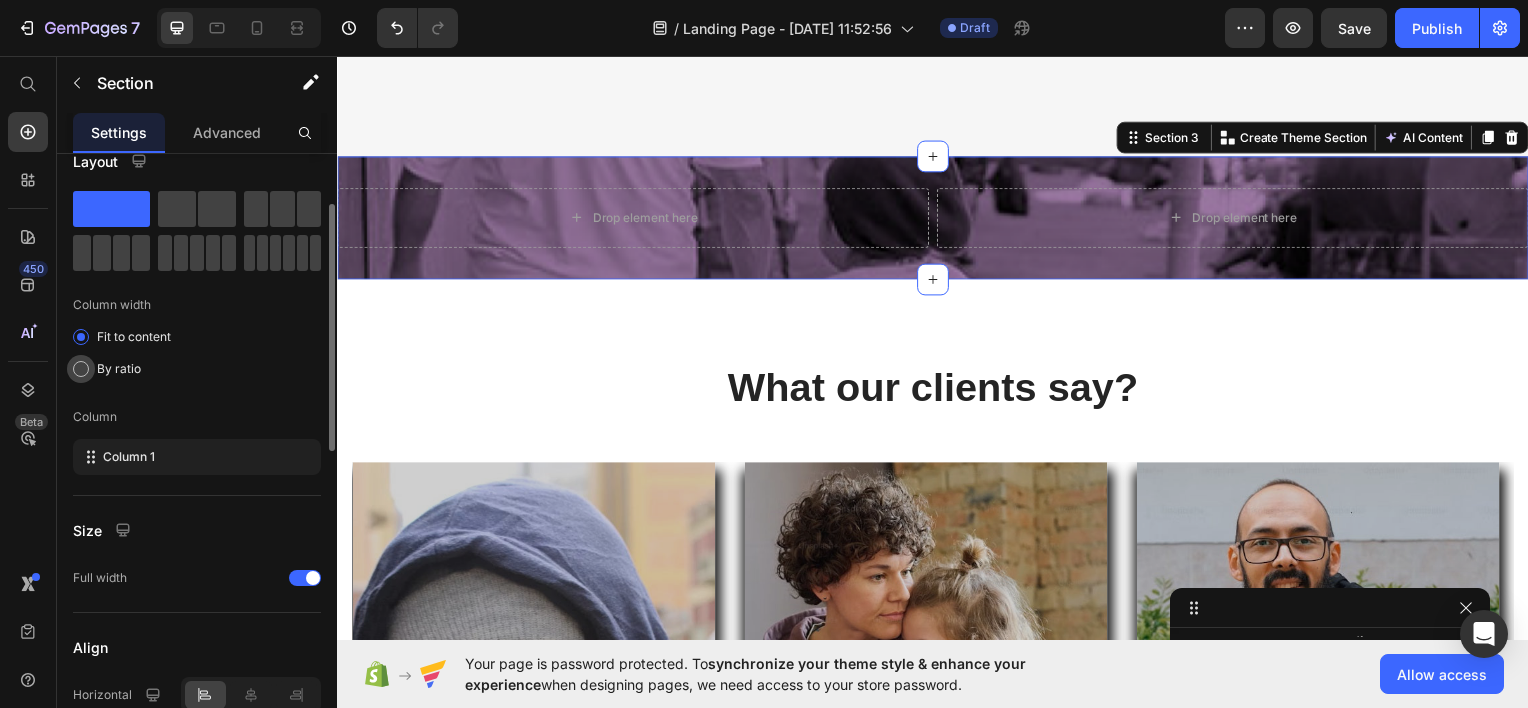 scroll, scrollTop: 26, scrollLeft: 0, axis: vertical 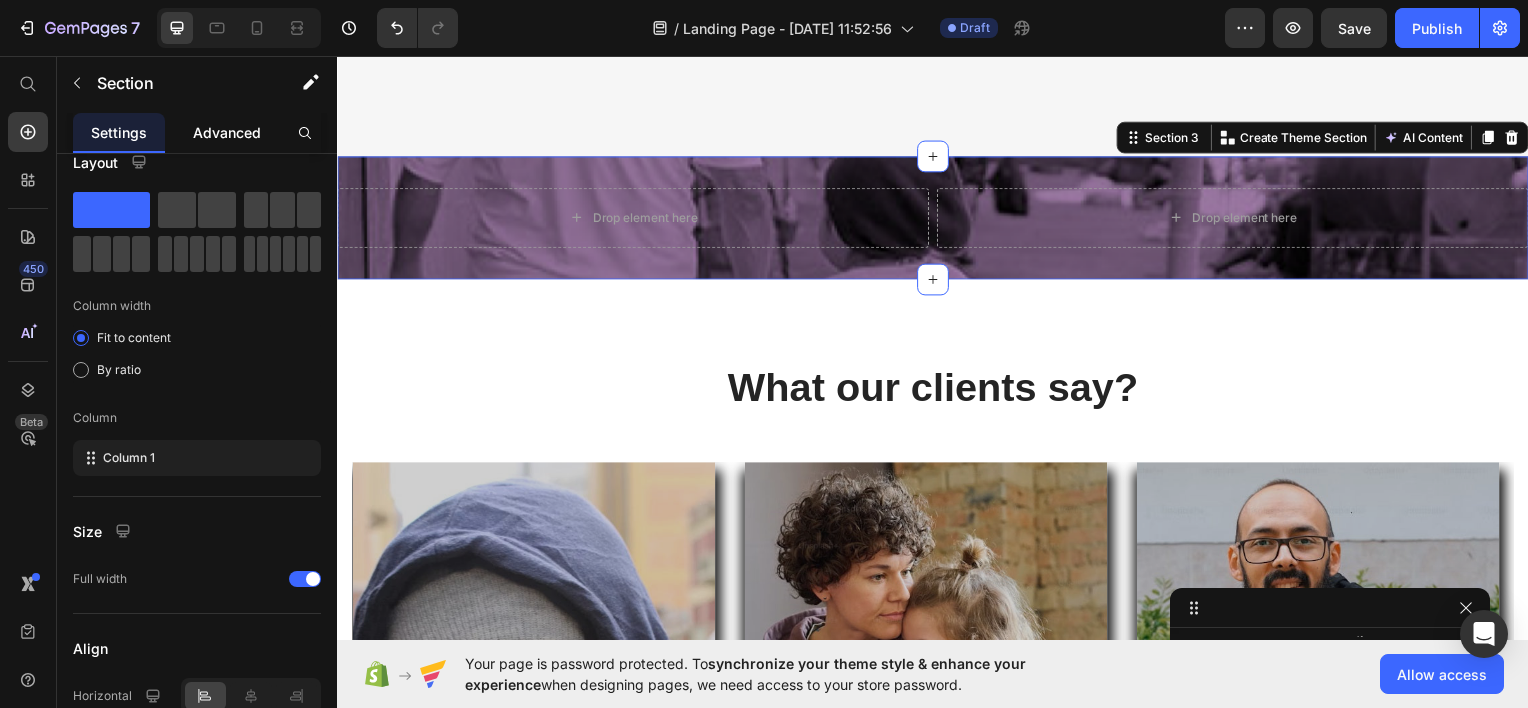 click on "Advanced" 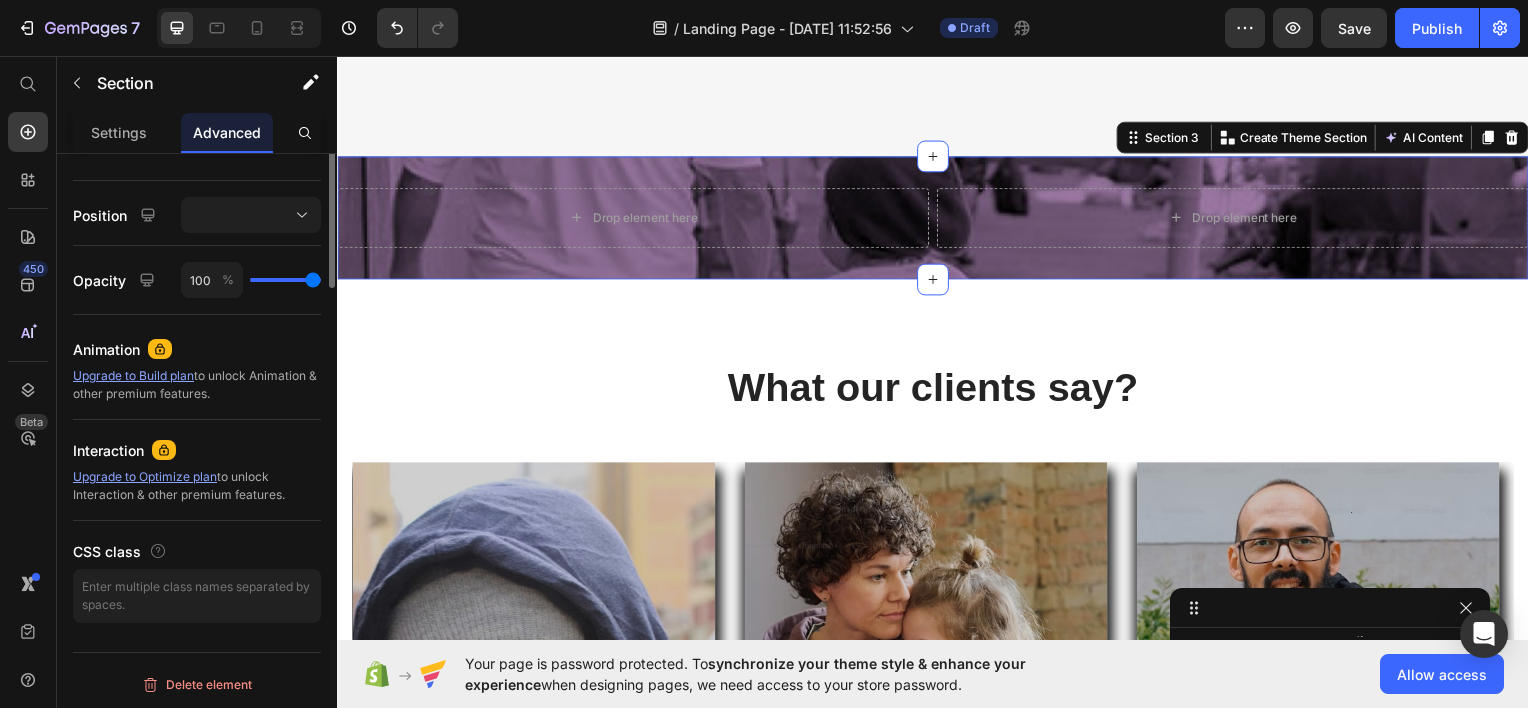 scroll, scrollTop: 0, scrollLeft: 0, axis: both 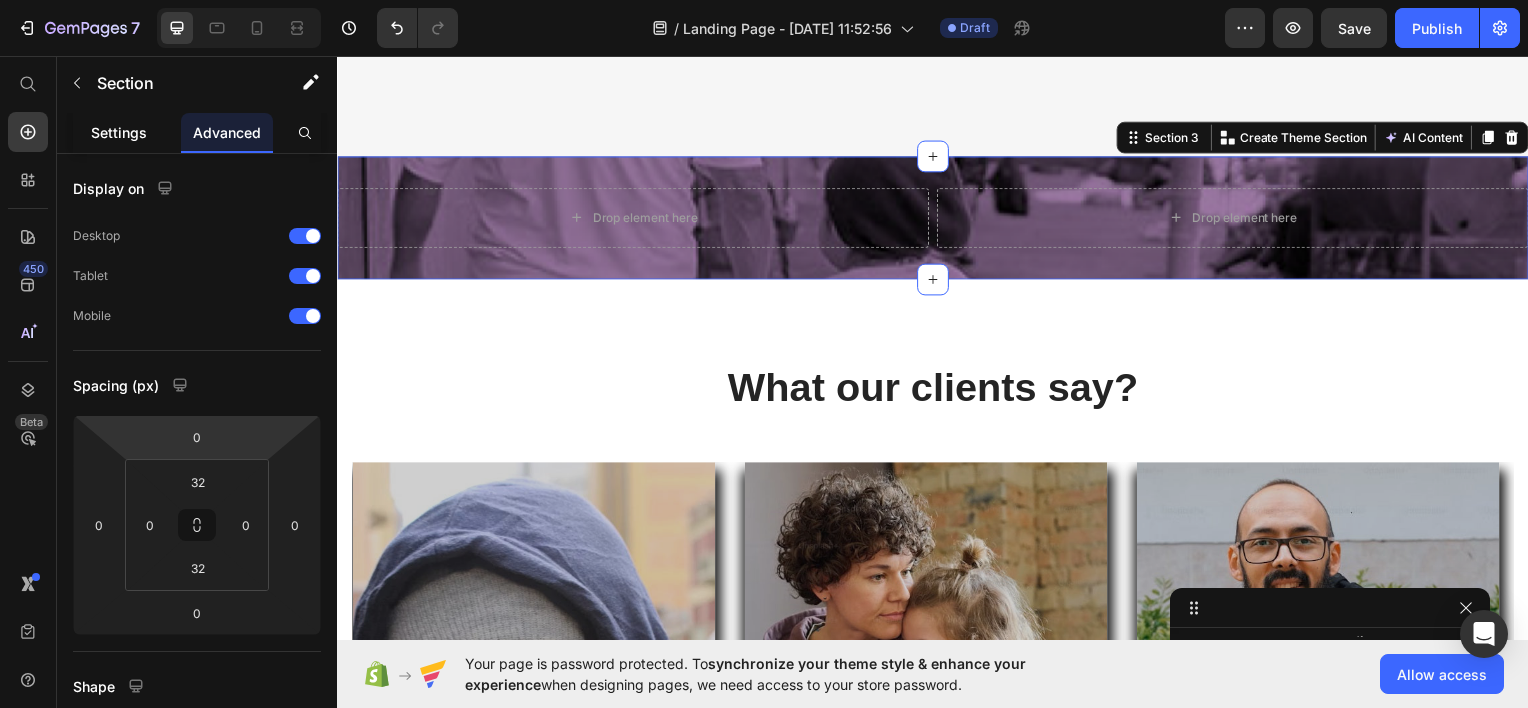 click on "Settings" at bounding box center (119, 132) 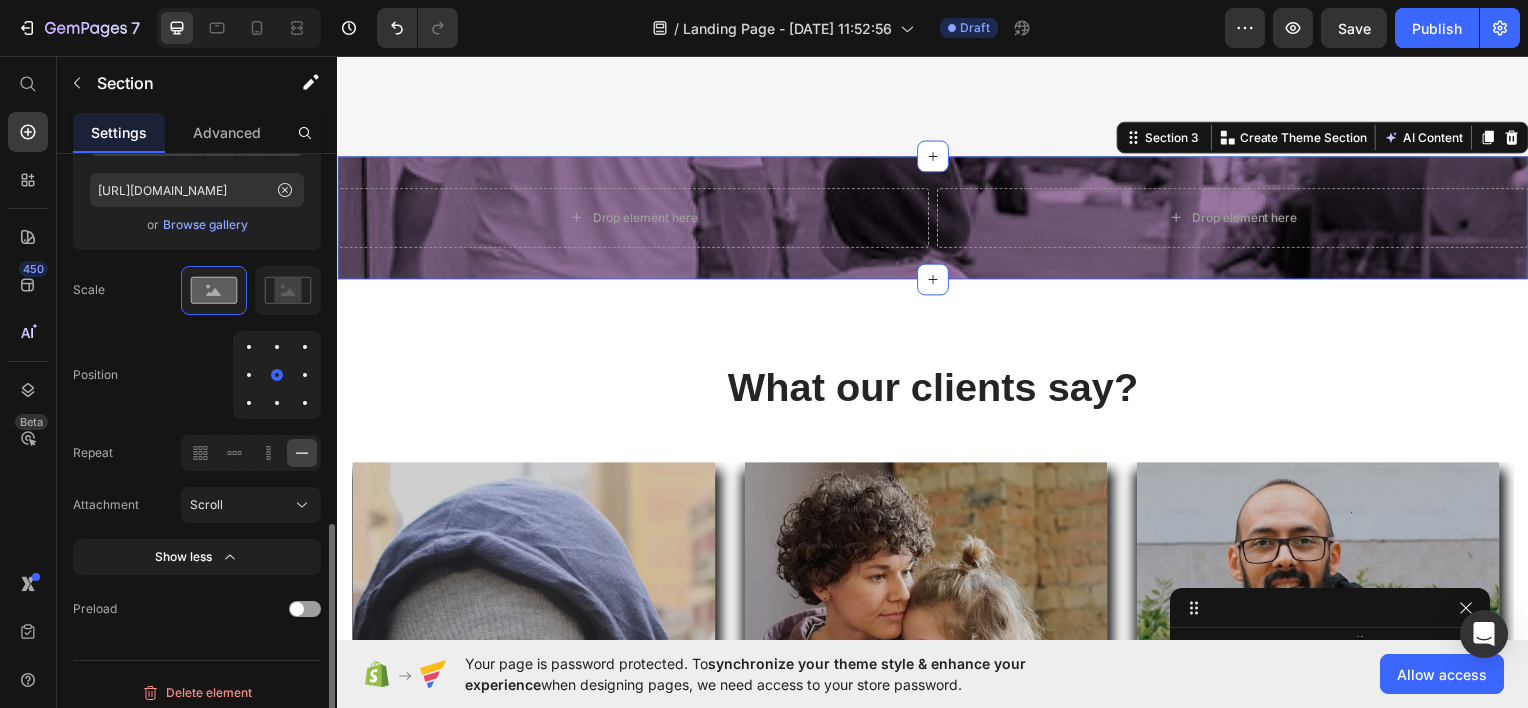 scroll, scrollTop: 896, scrollLeft: 0, axis: vertical 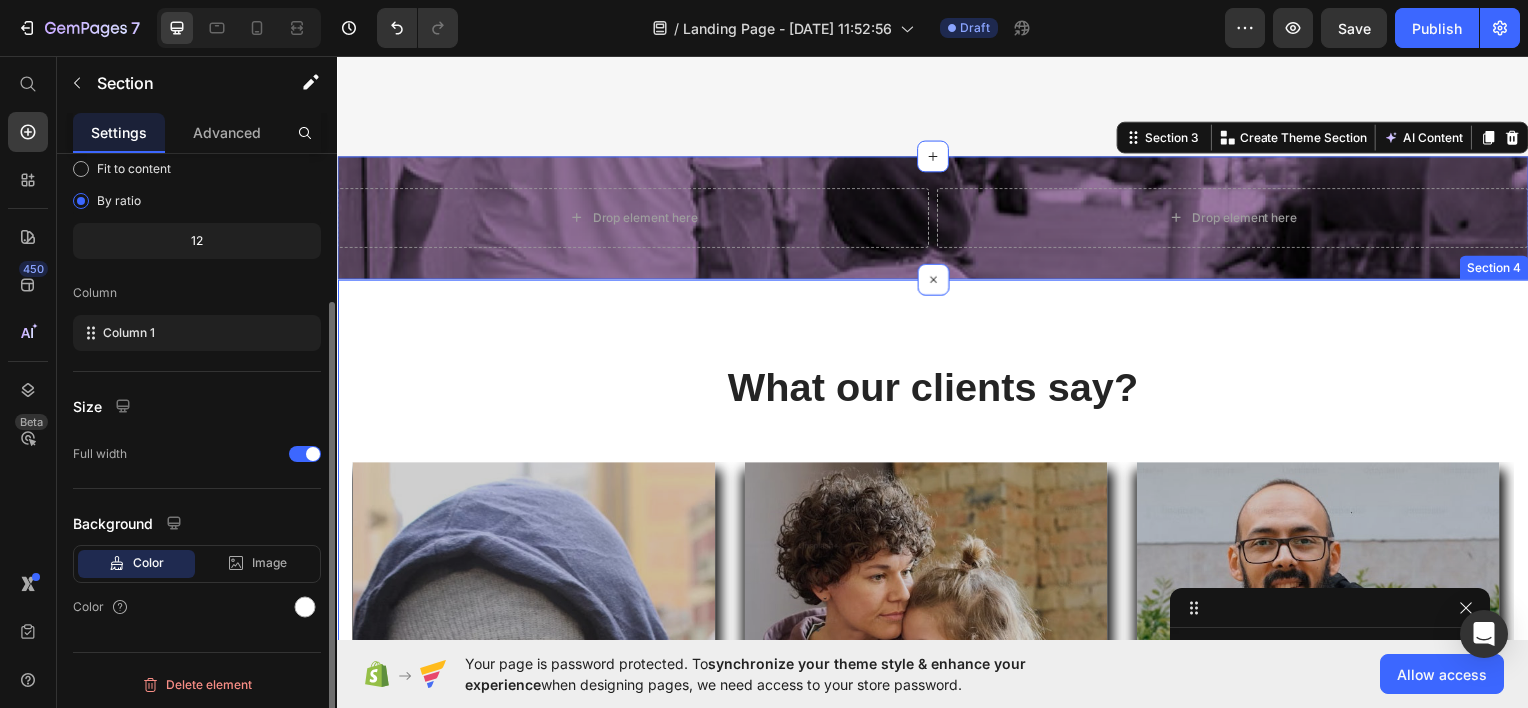 click on "Drop element here
Drop element here Row Section 3   You can create reusable sections Create Theme Section AI Content Write with GemAI What would you like to describe here? Tone and Voice Persuasive Product Leather Chair Show more Generate" at bounding box center (937, 218) 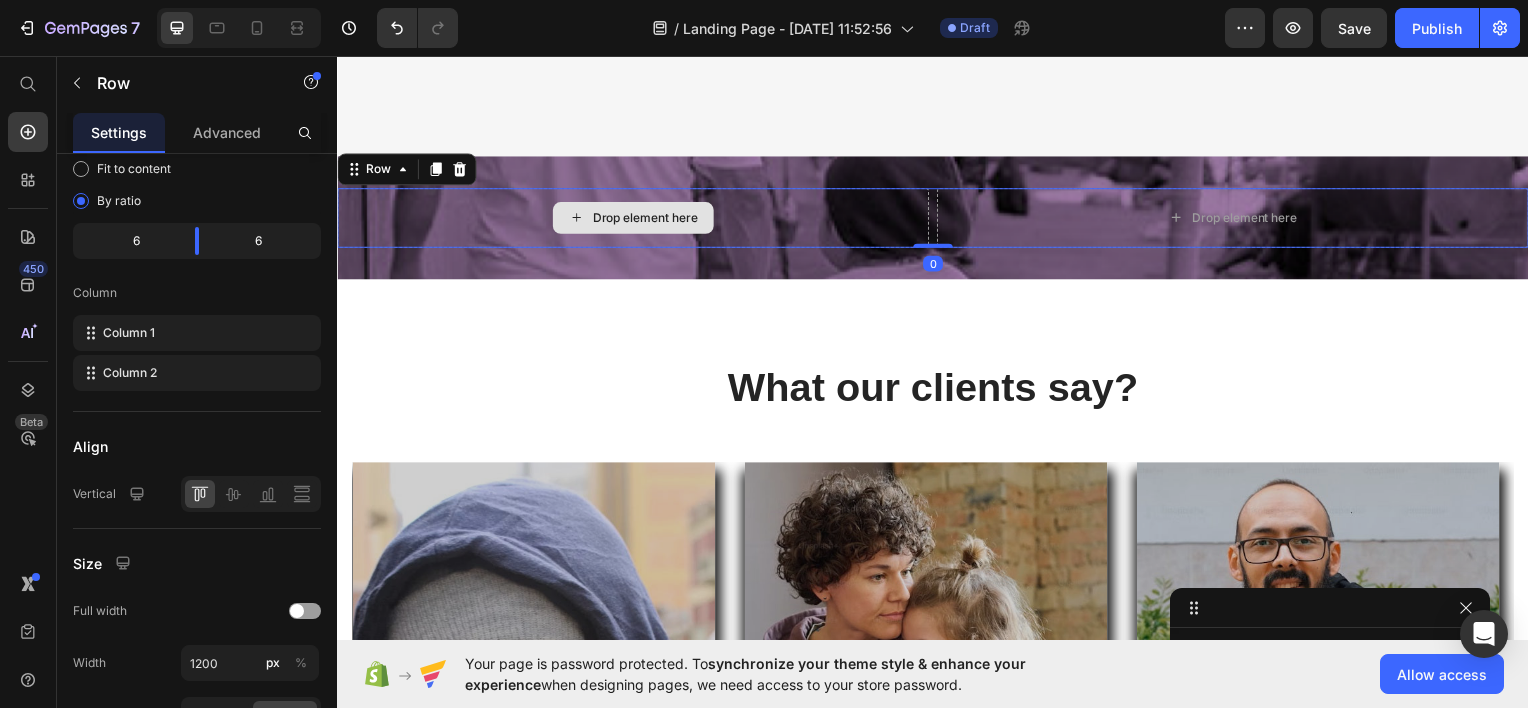 click on "Drop element here" at bounding box center [635, 218] 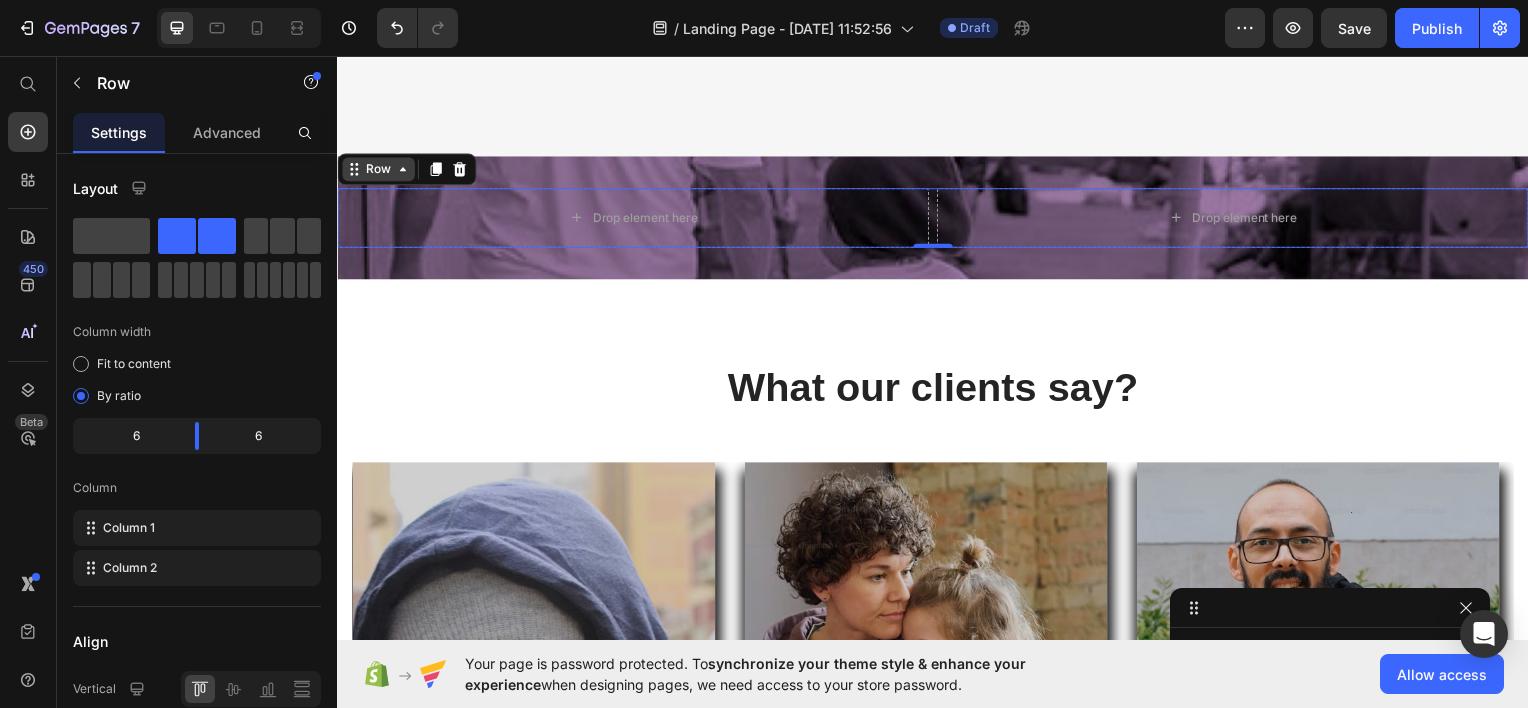 click 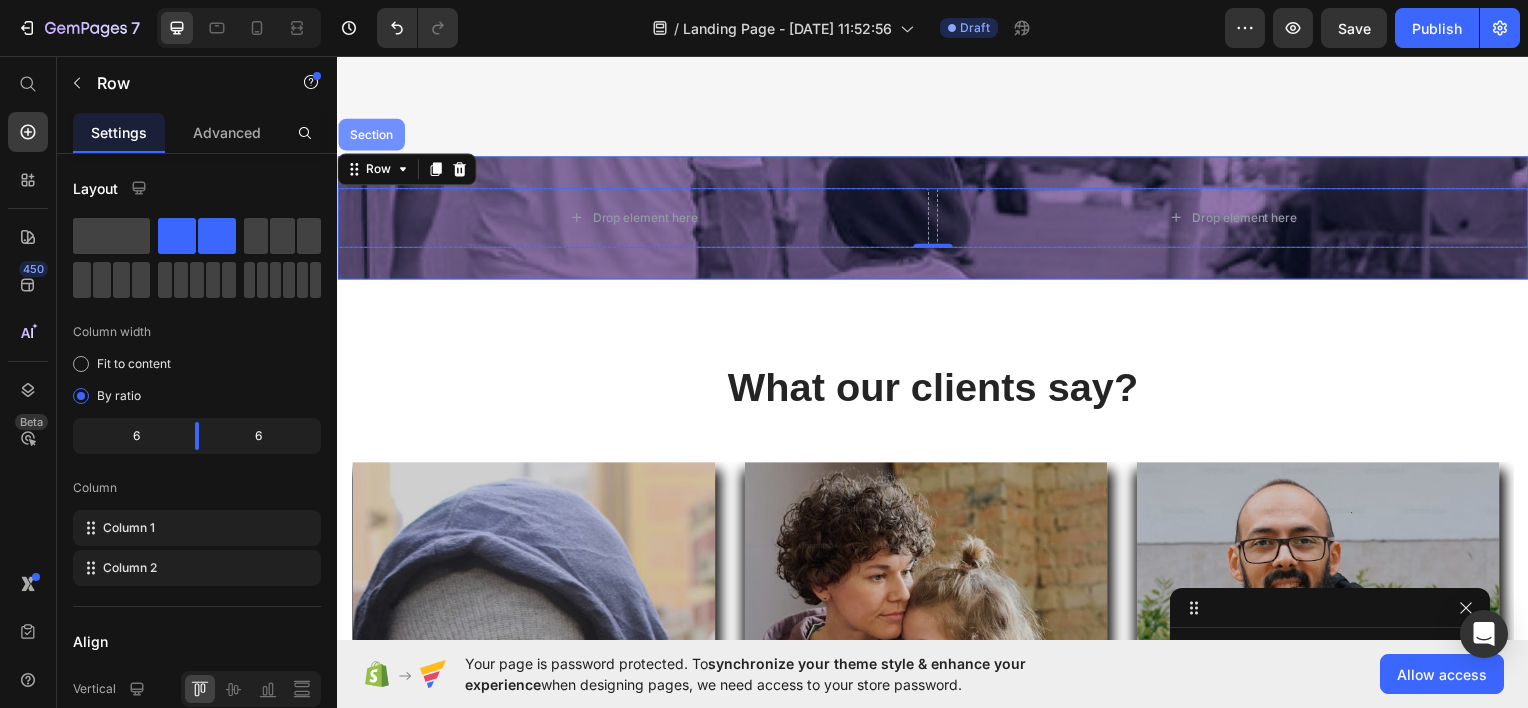 click on "Section" at bounding box center [371, 134] 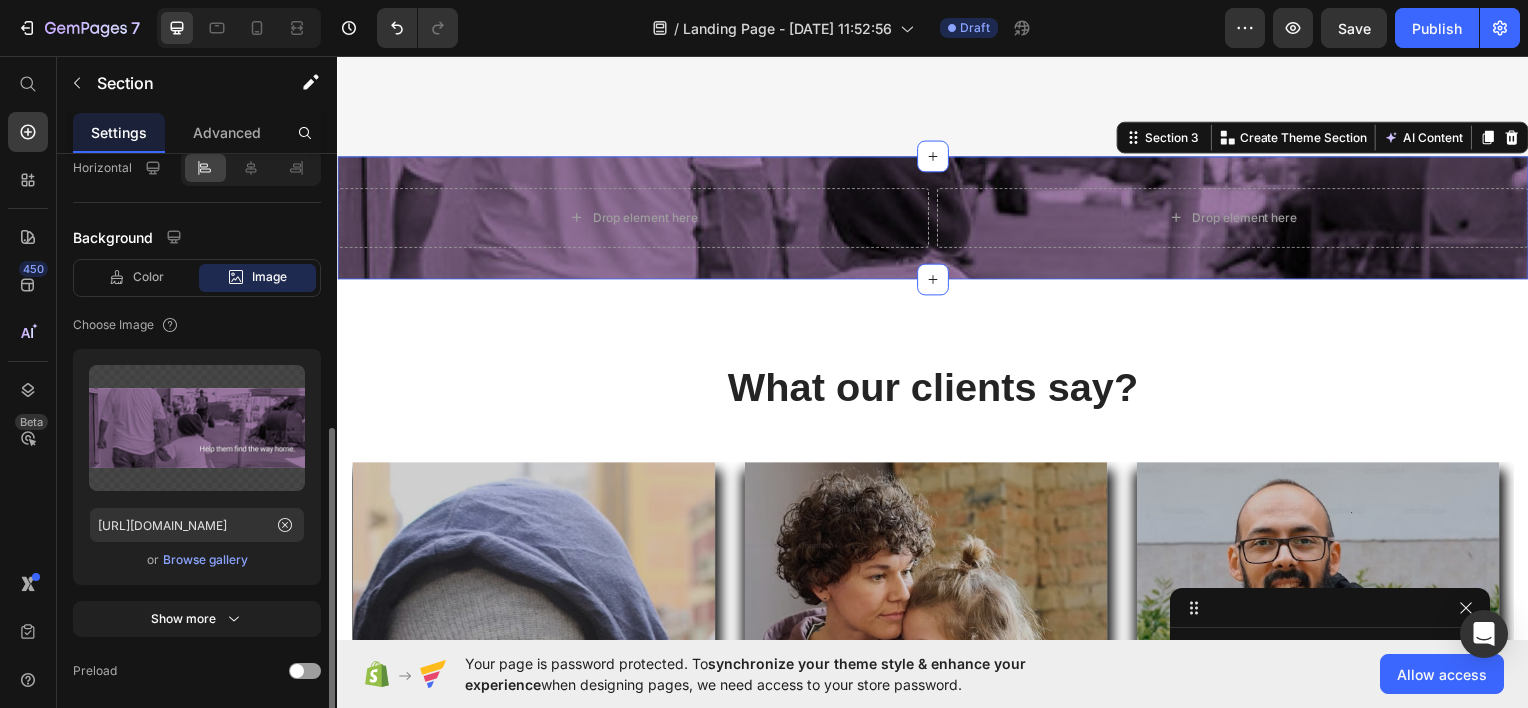 scroll, scrollTop: 624, scrollLeft: 0, axis: vertical 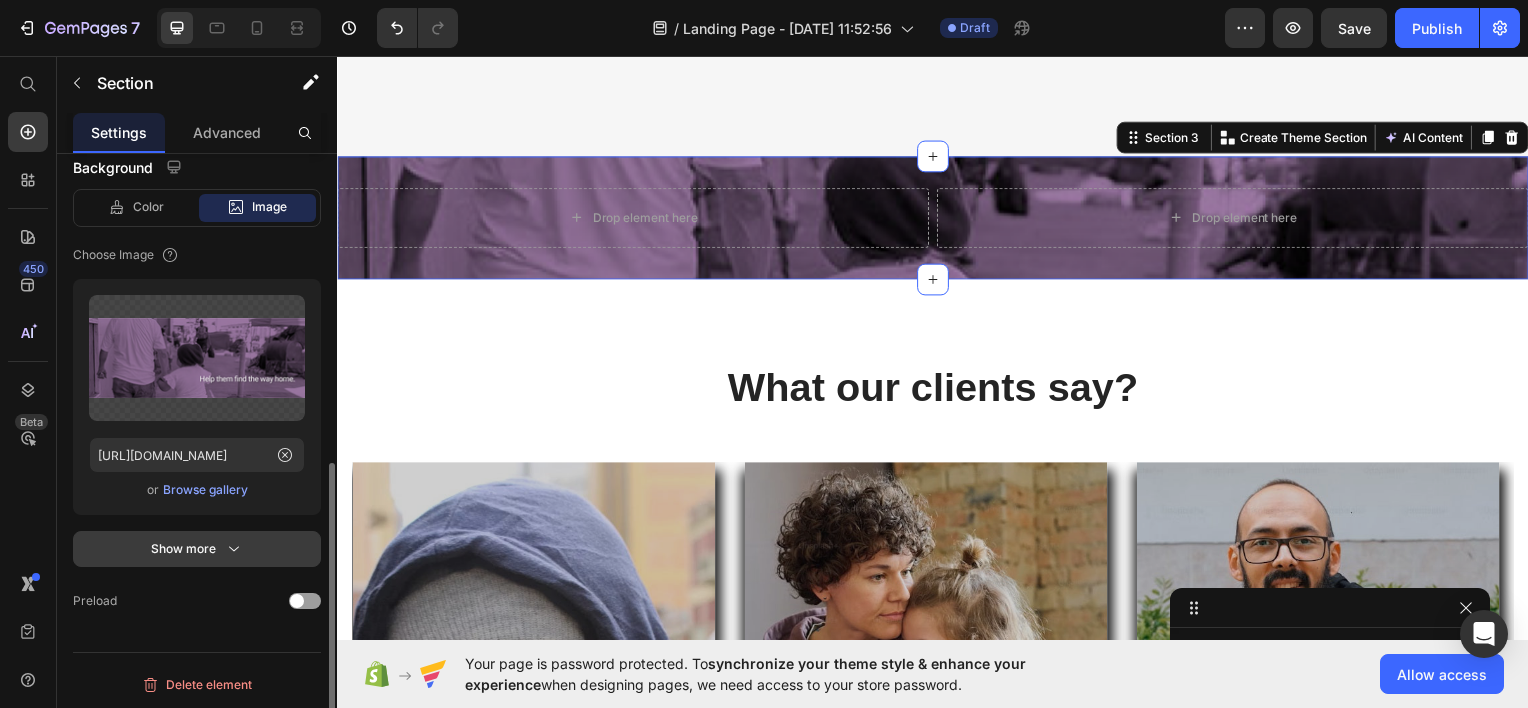 click on "Show more" at bounding box center (197, 549) 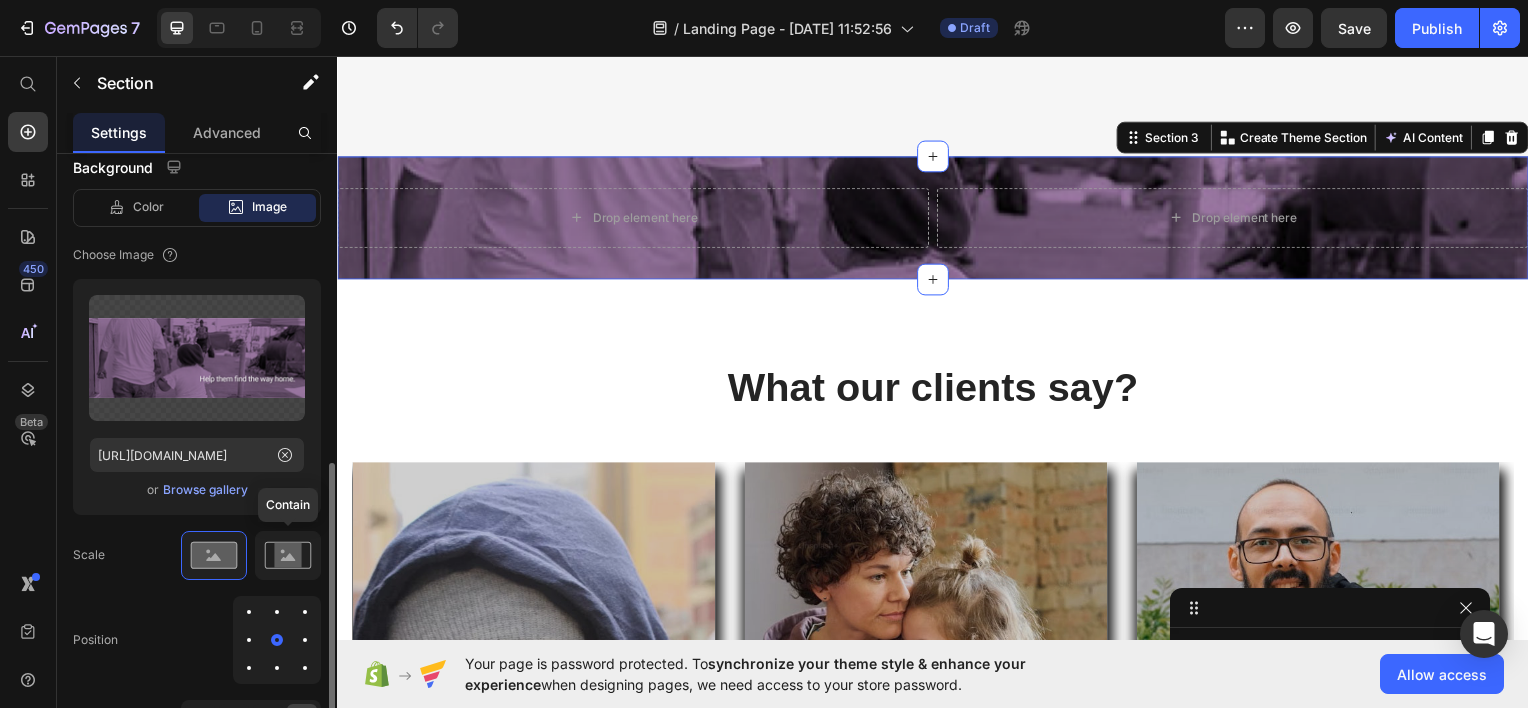 click 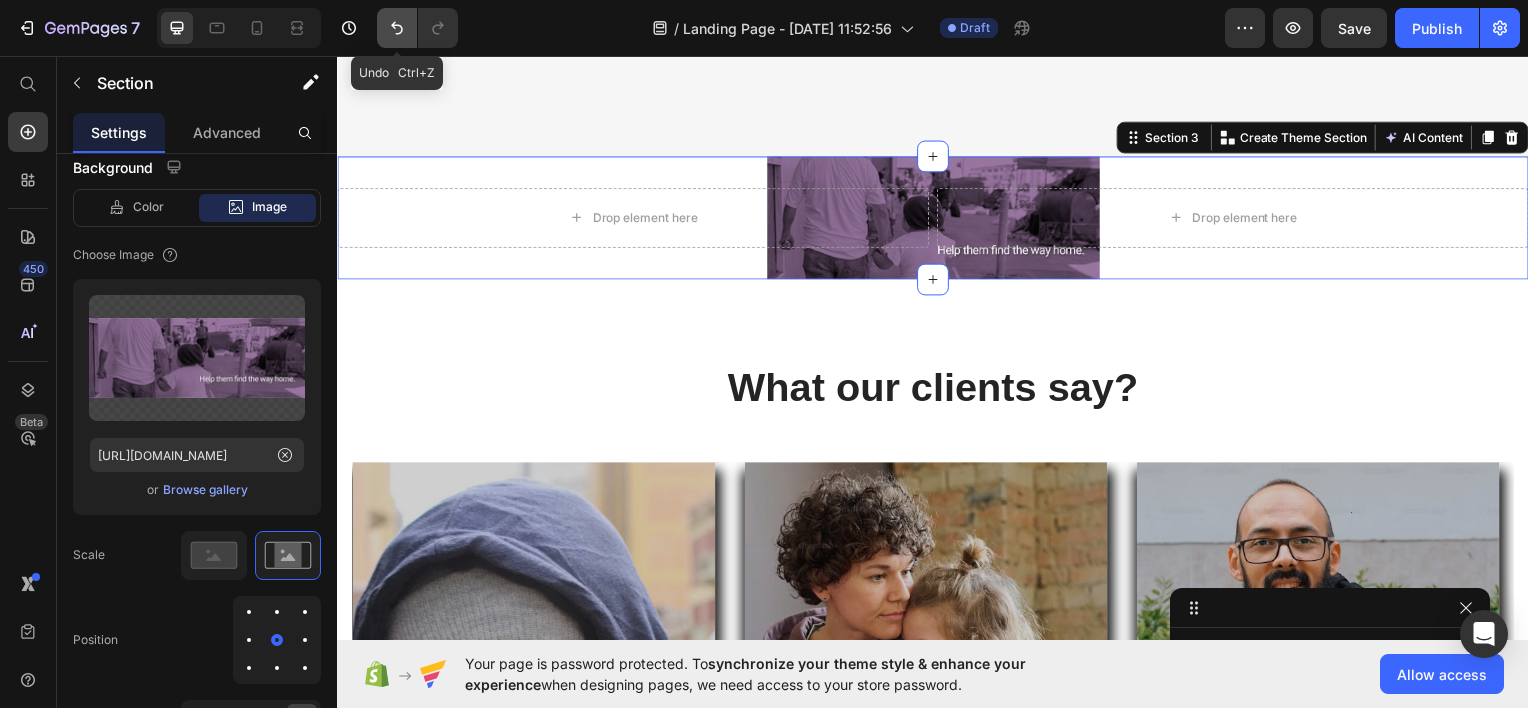 click 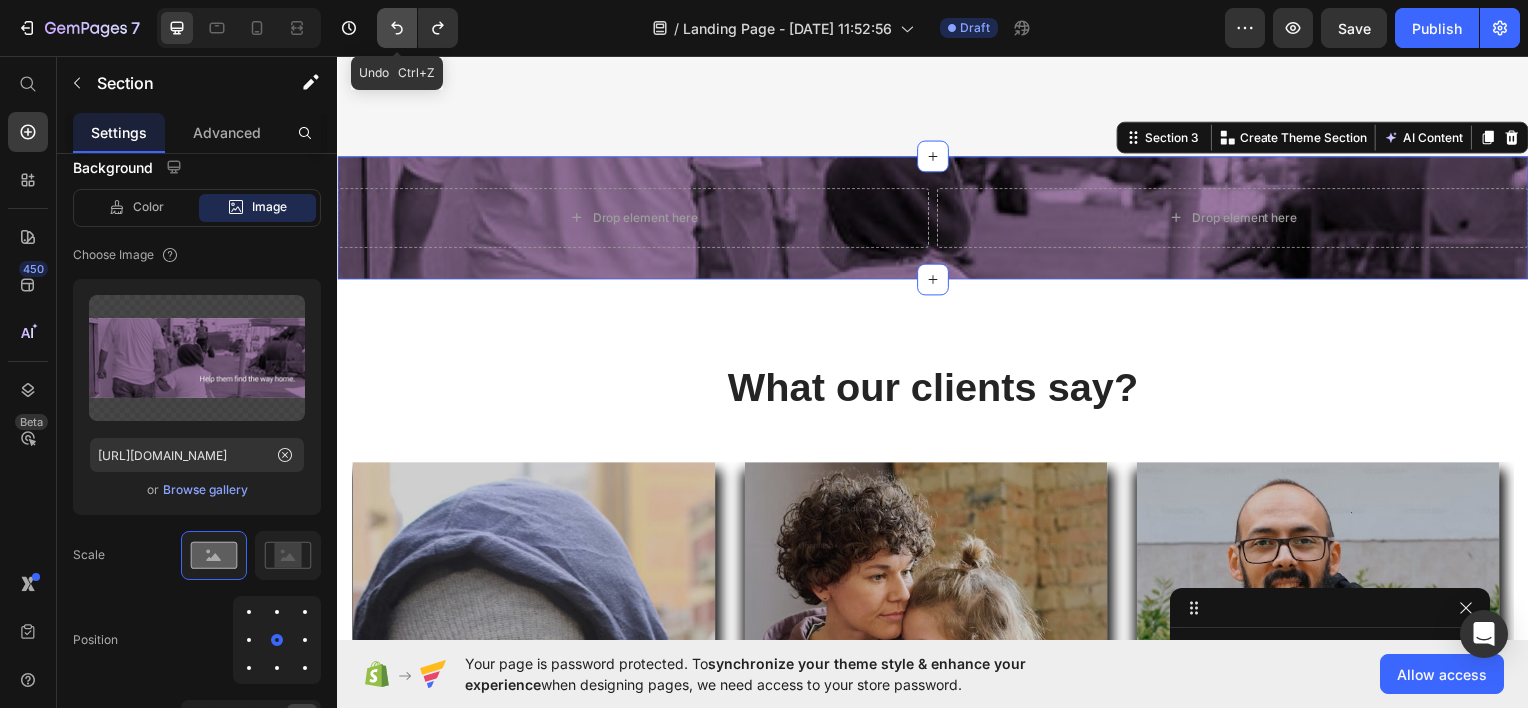 click 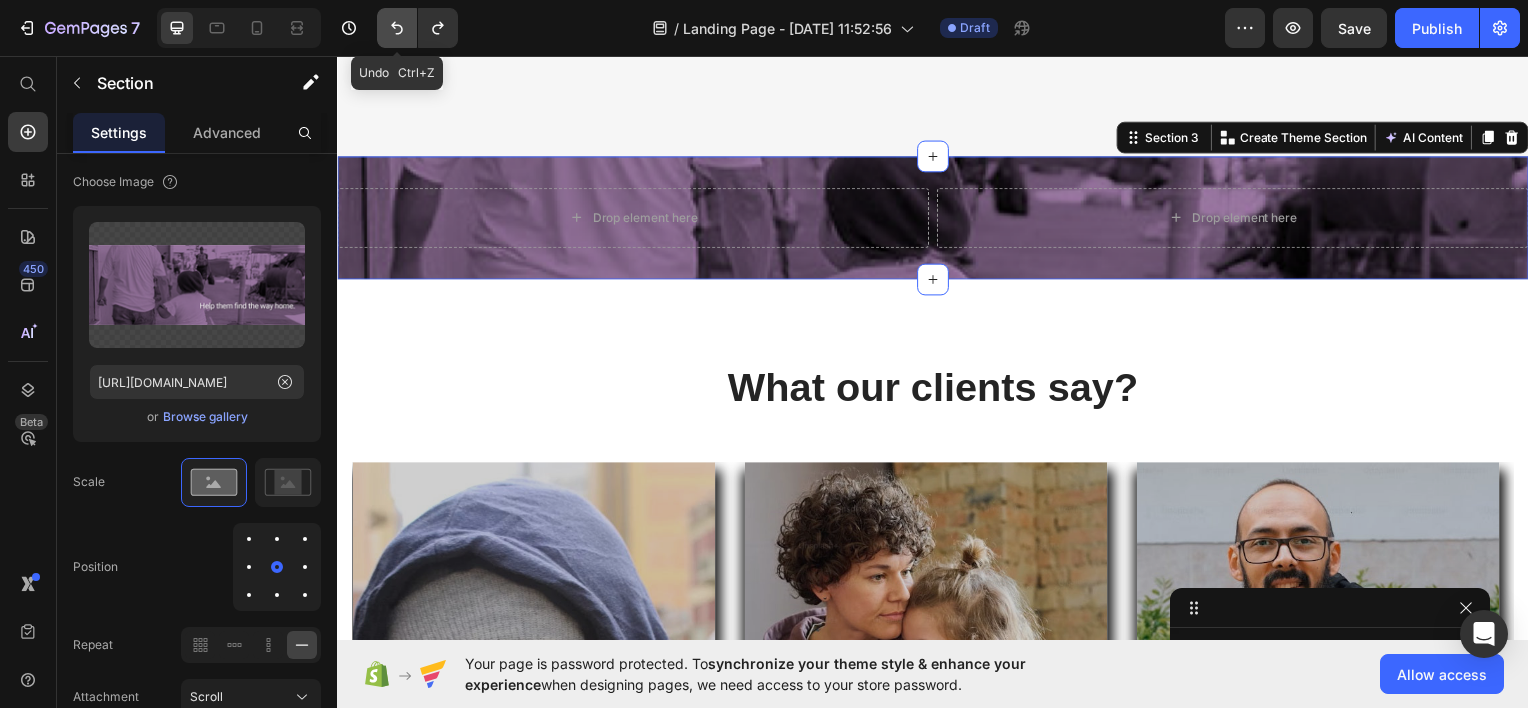 click 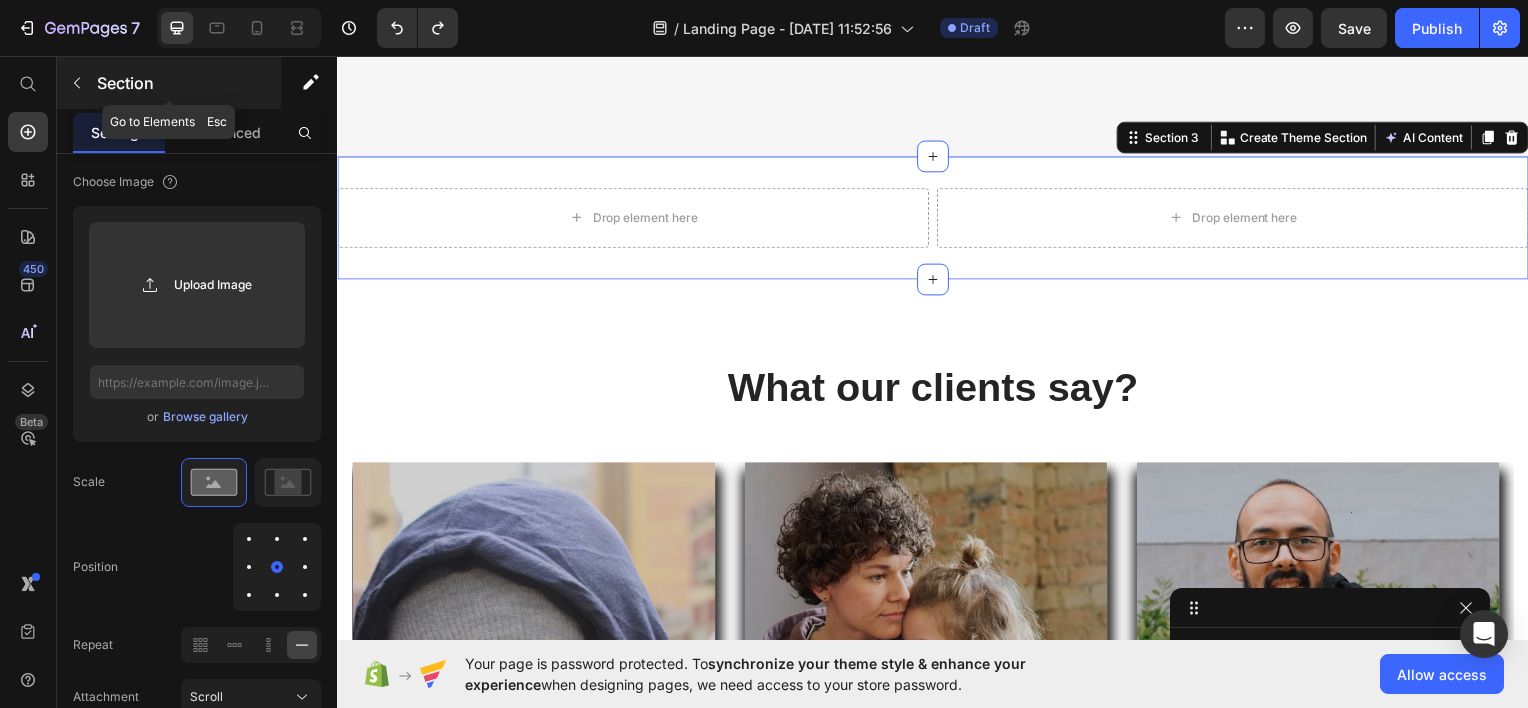 click 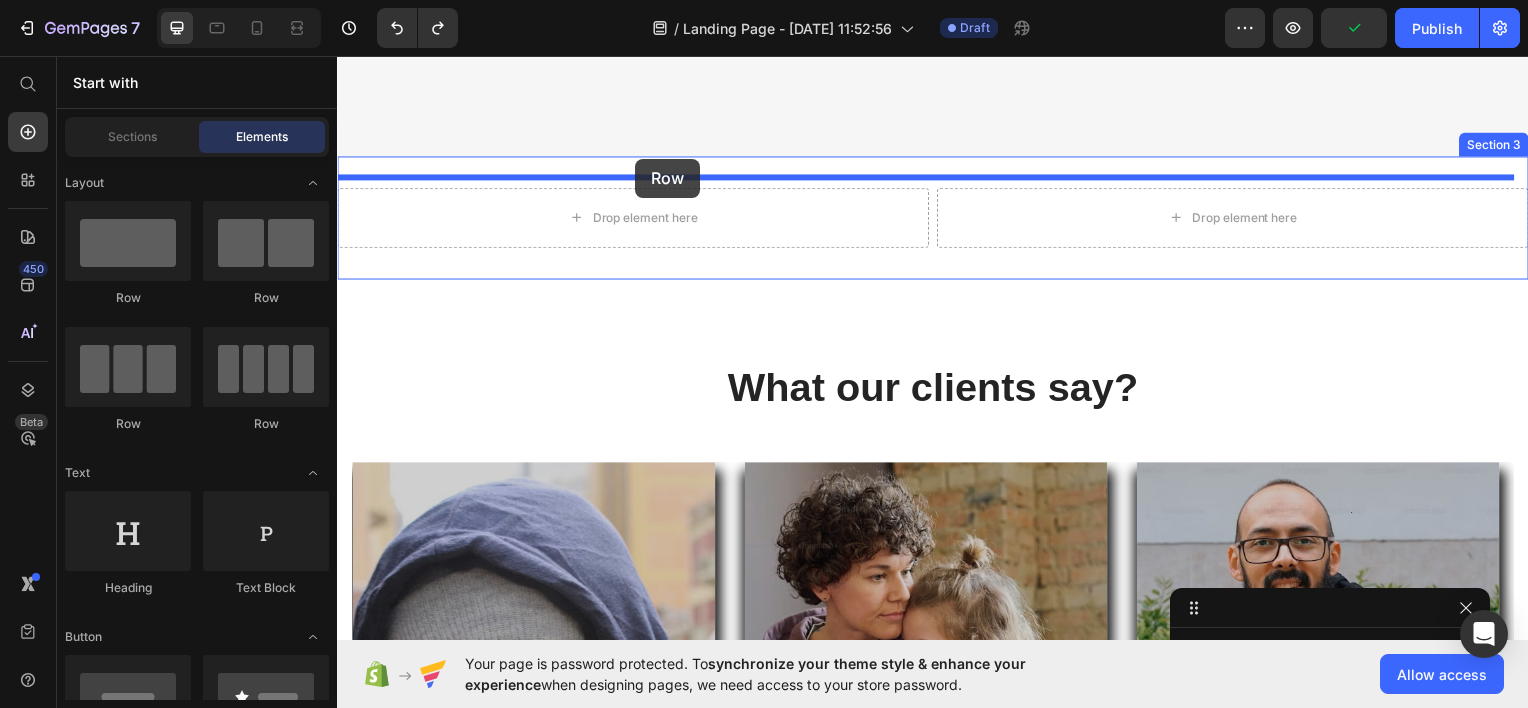 drag, startPoint x: 485, startPoint y: 299, endPoint x: 637, endPoint y: 159, distance: 206.64946 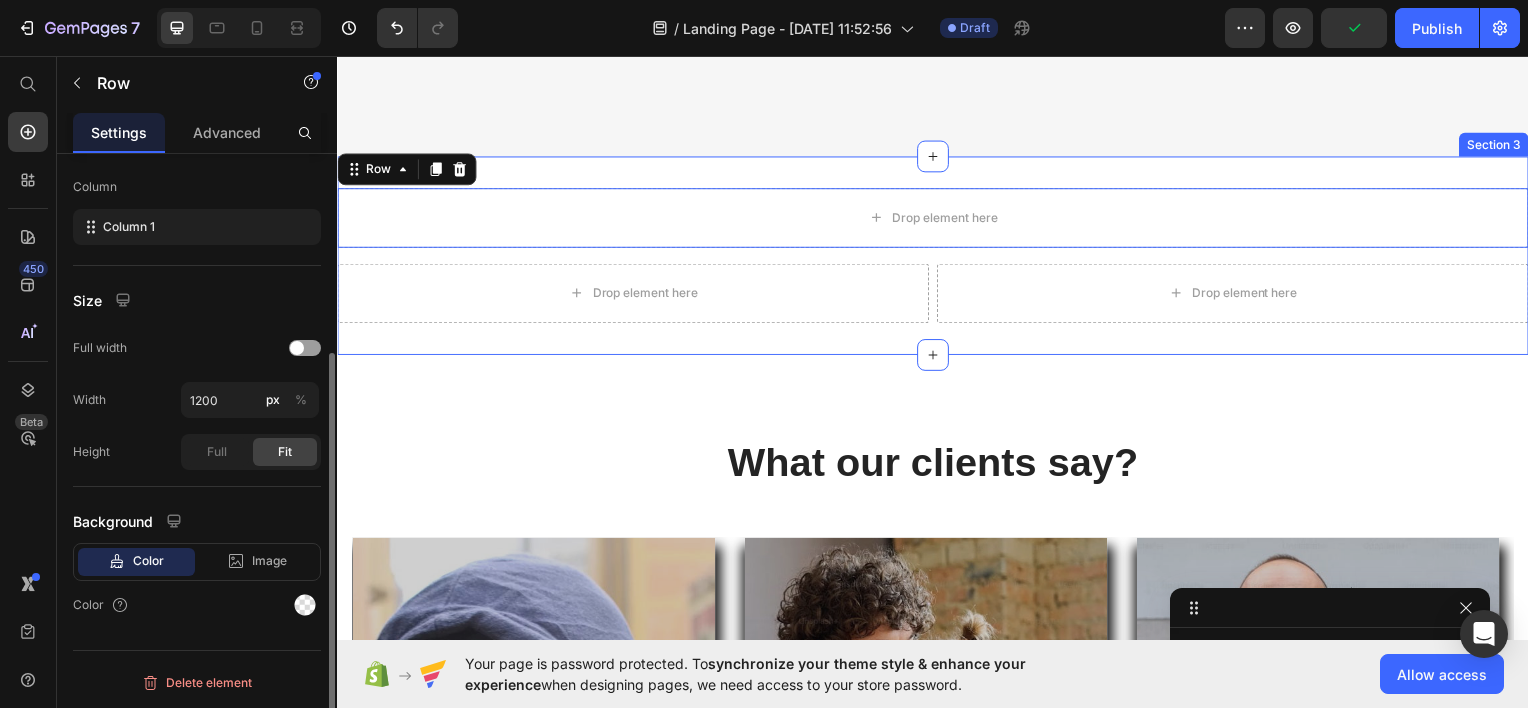 scroll, scrollTop: 0, scrollLeft: 0, axis: both 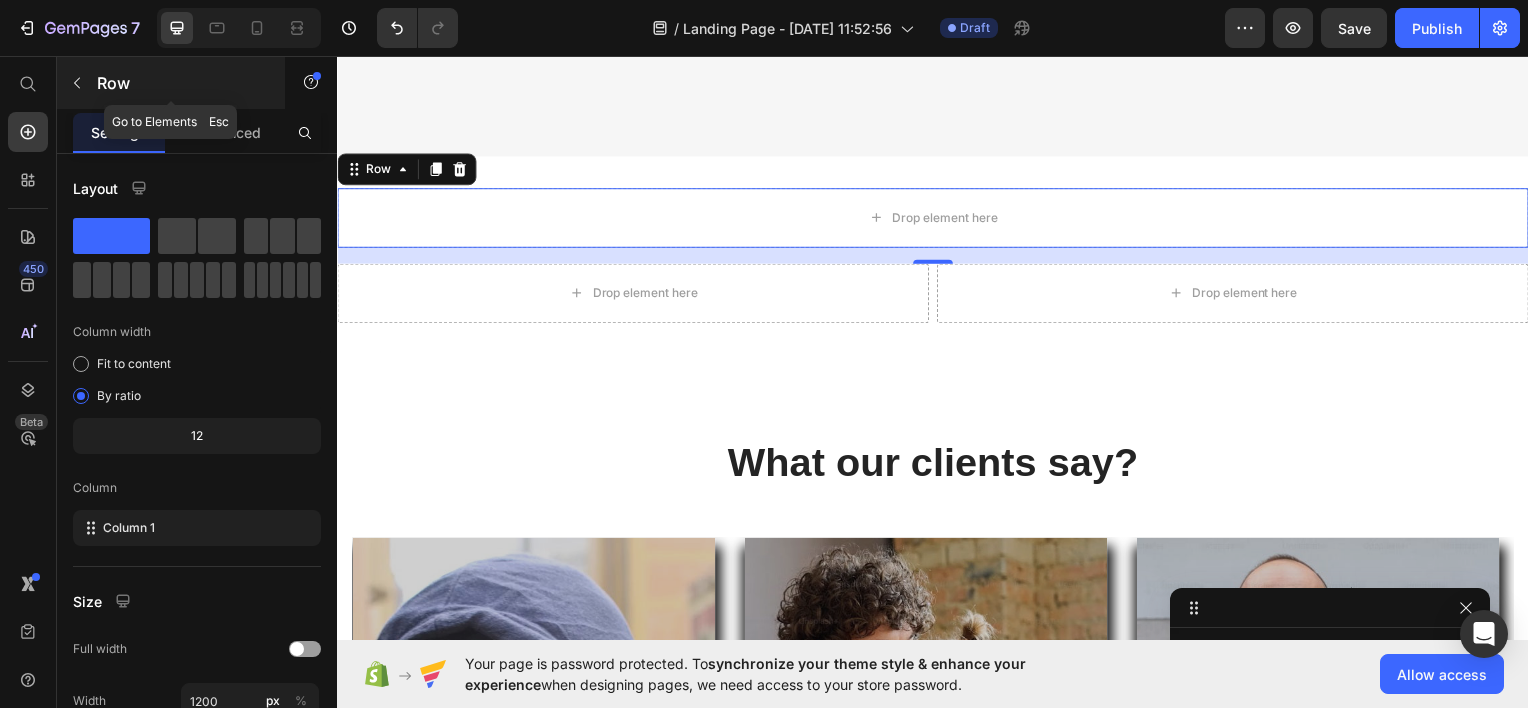 click 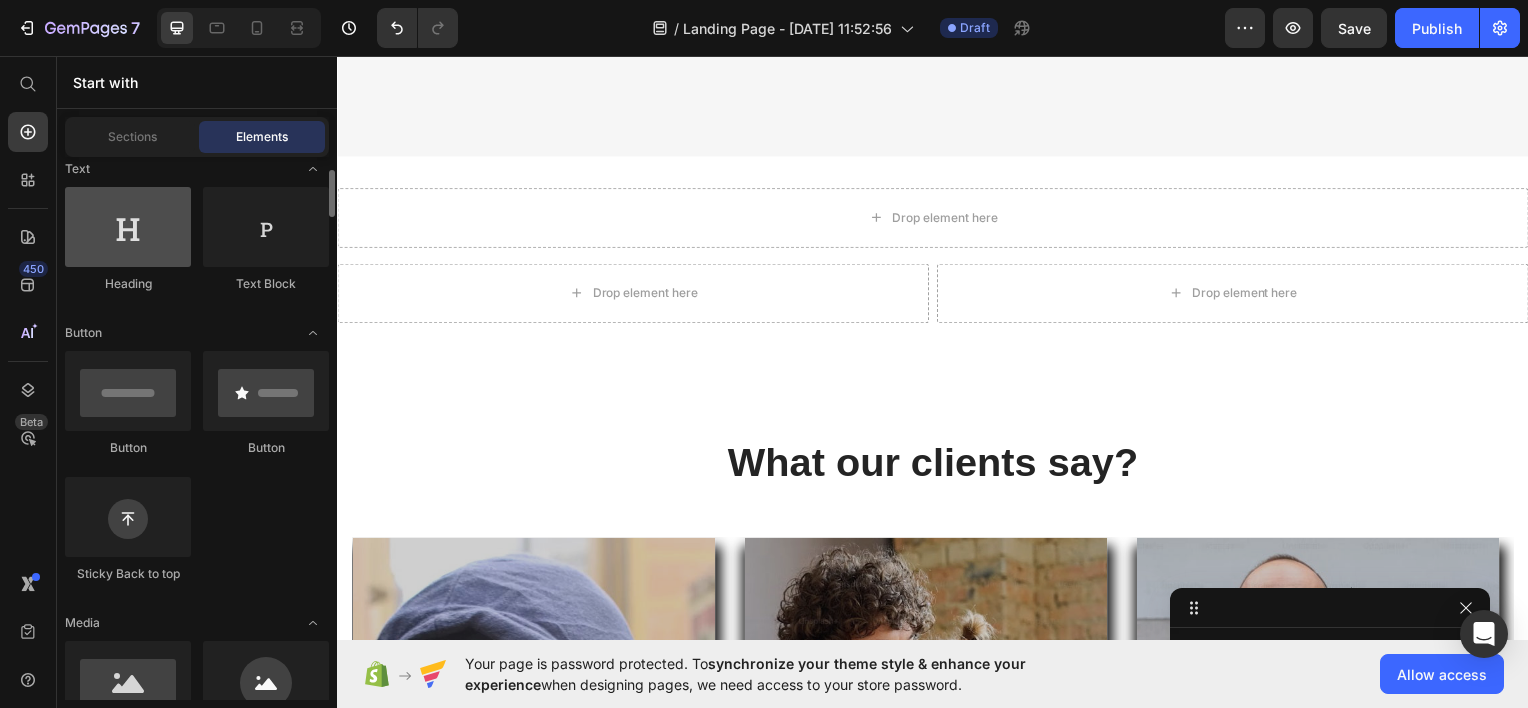 scroll, scrollTop: 305, scrollLeft: 0, axis: vertical 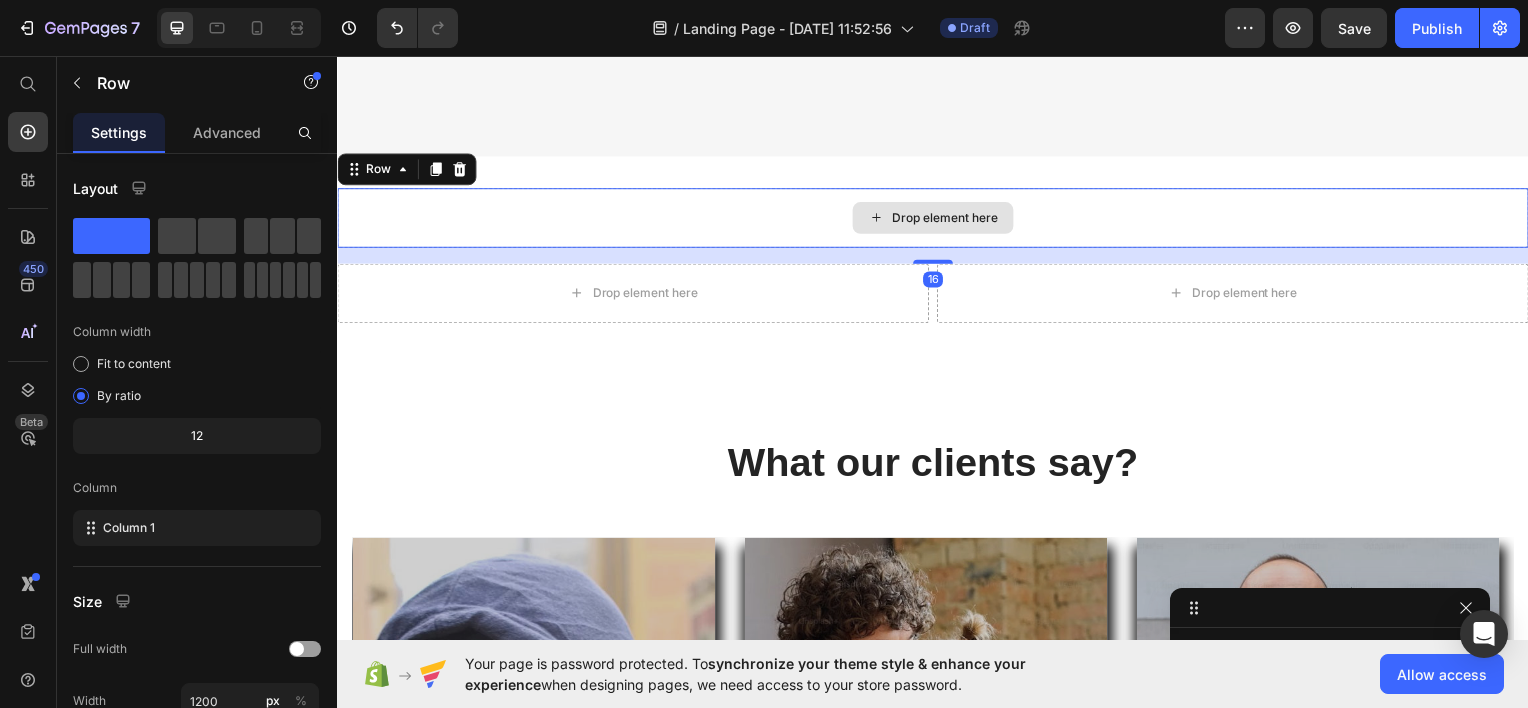 click on "Drop element here" at bounding box center [937, 218] 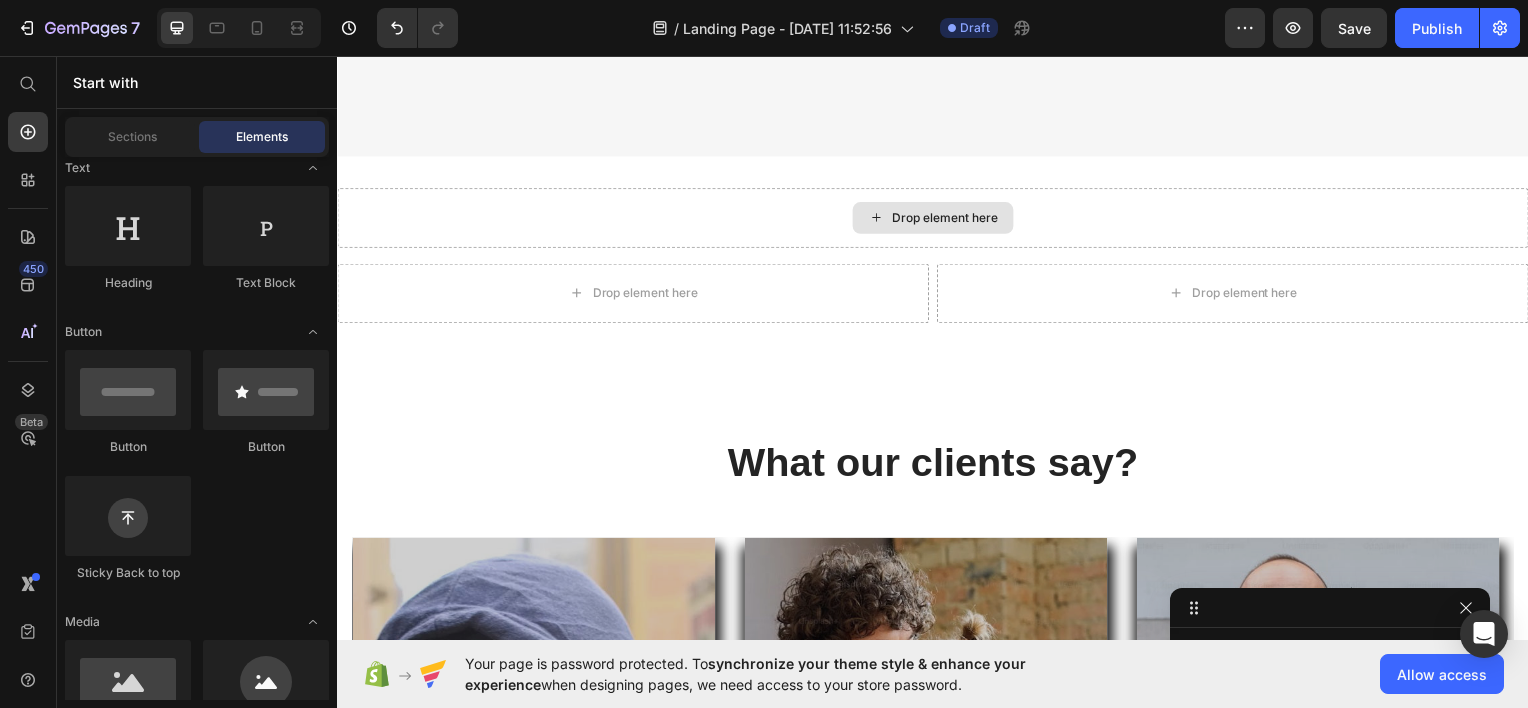 click on "Drop element here" at bounding box center [937, 218] 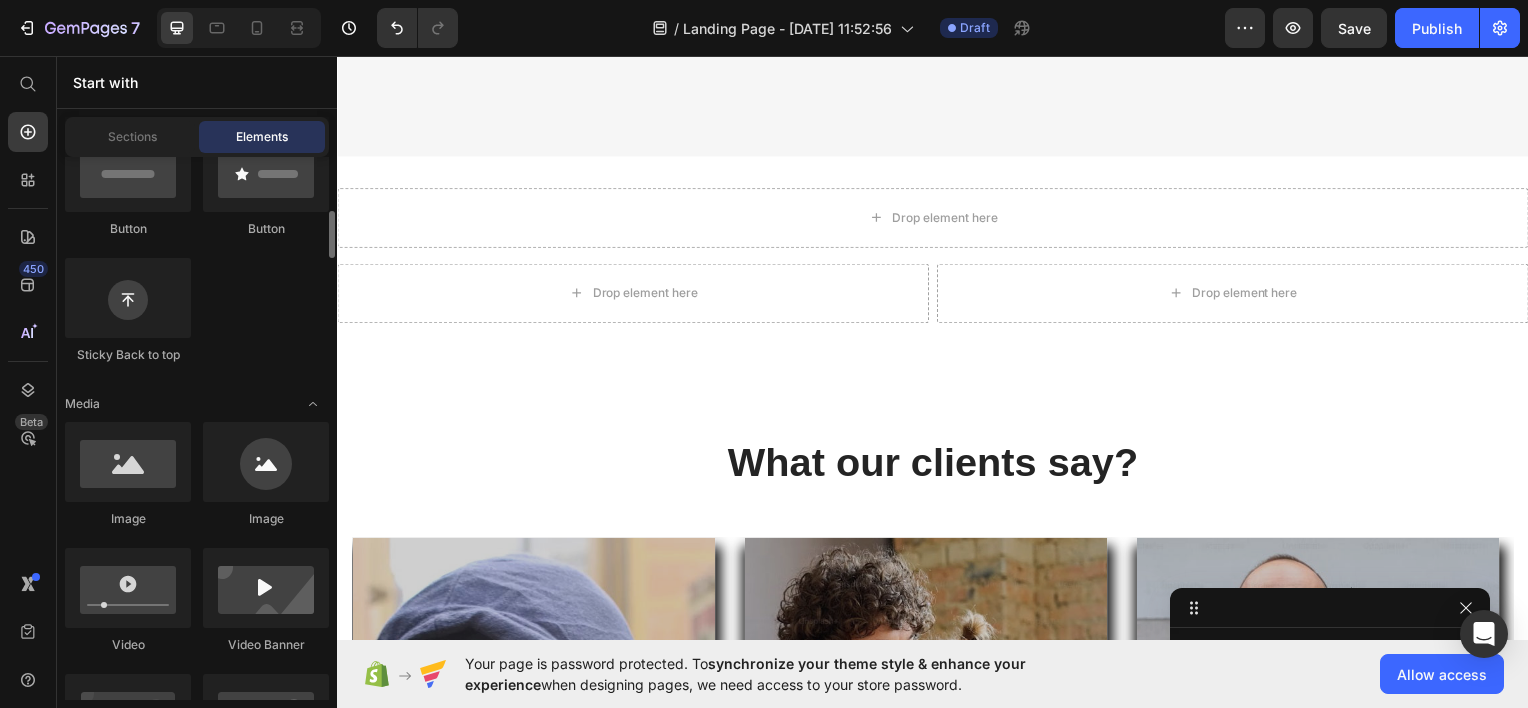 scroll, scrollTop: 536, scrollLeft: 0, axis: vertical 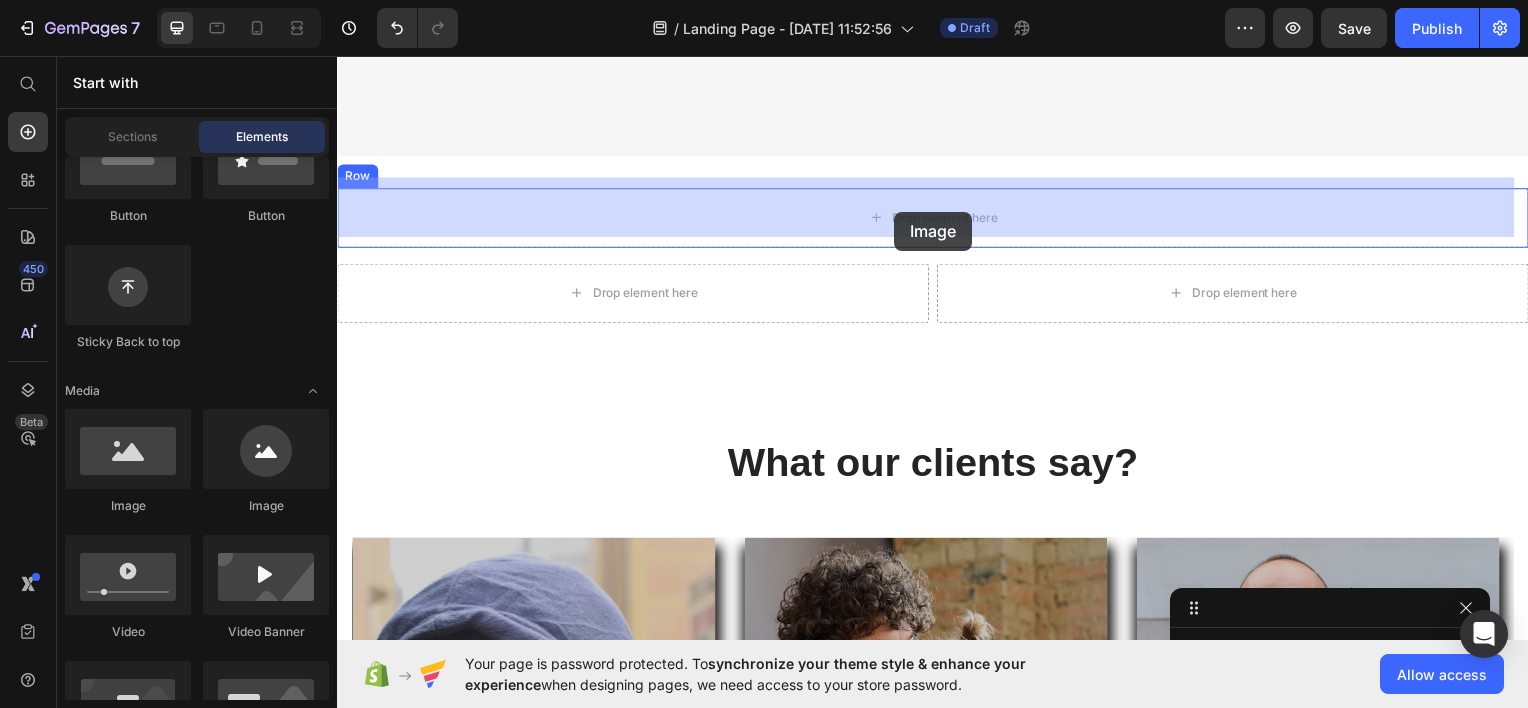 drag, startPoint x: 601, startPoint y: 542, endPoint x: 898, endPoint y: 212, distance: 443.9696 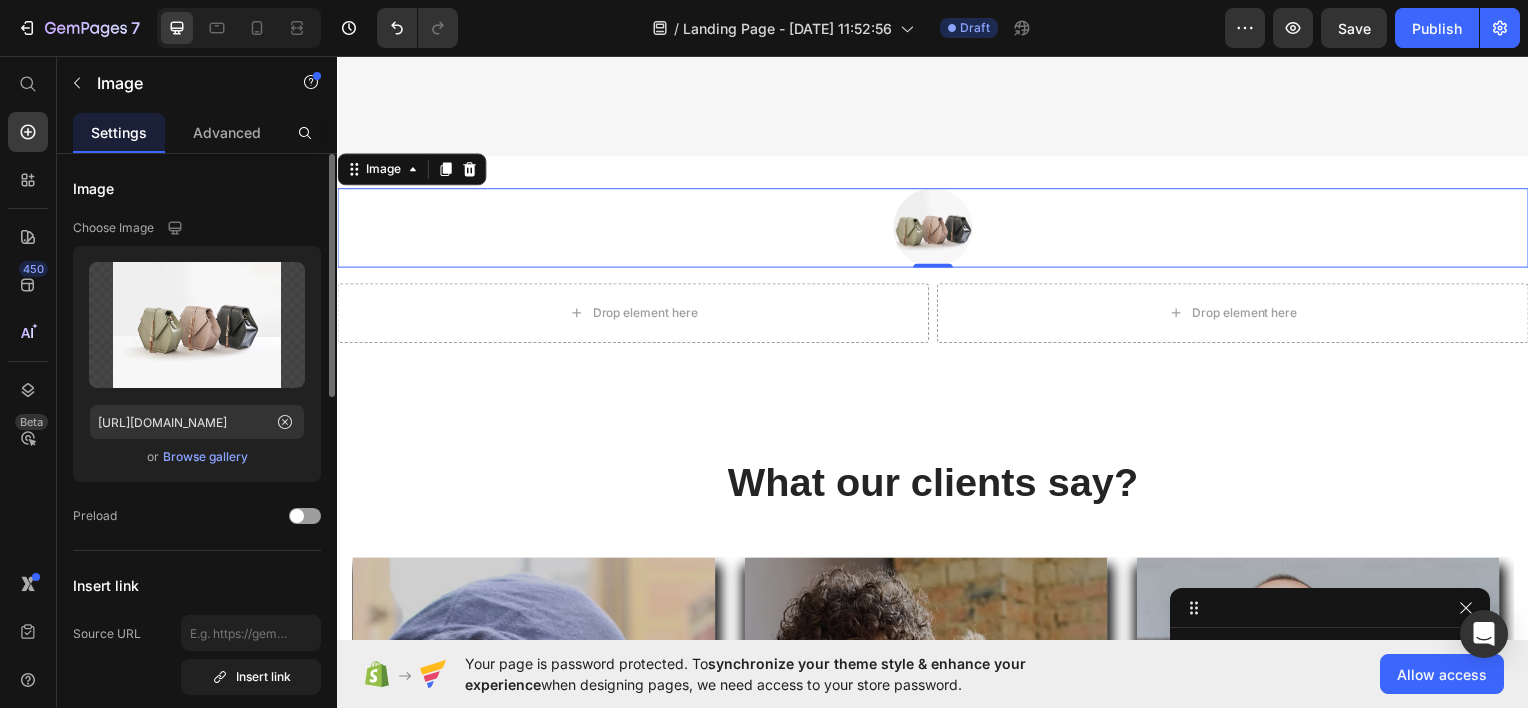 click on "Browse gallery" at bounding box center (205, 457) 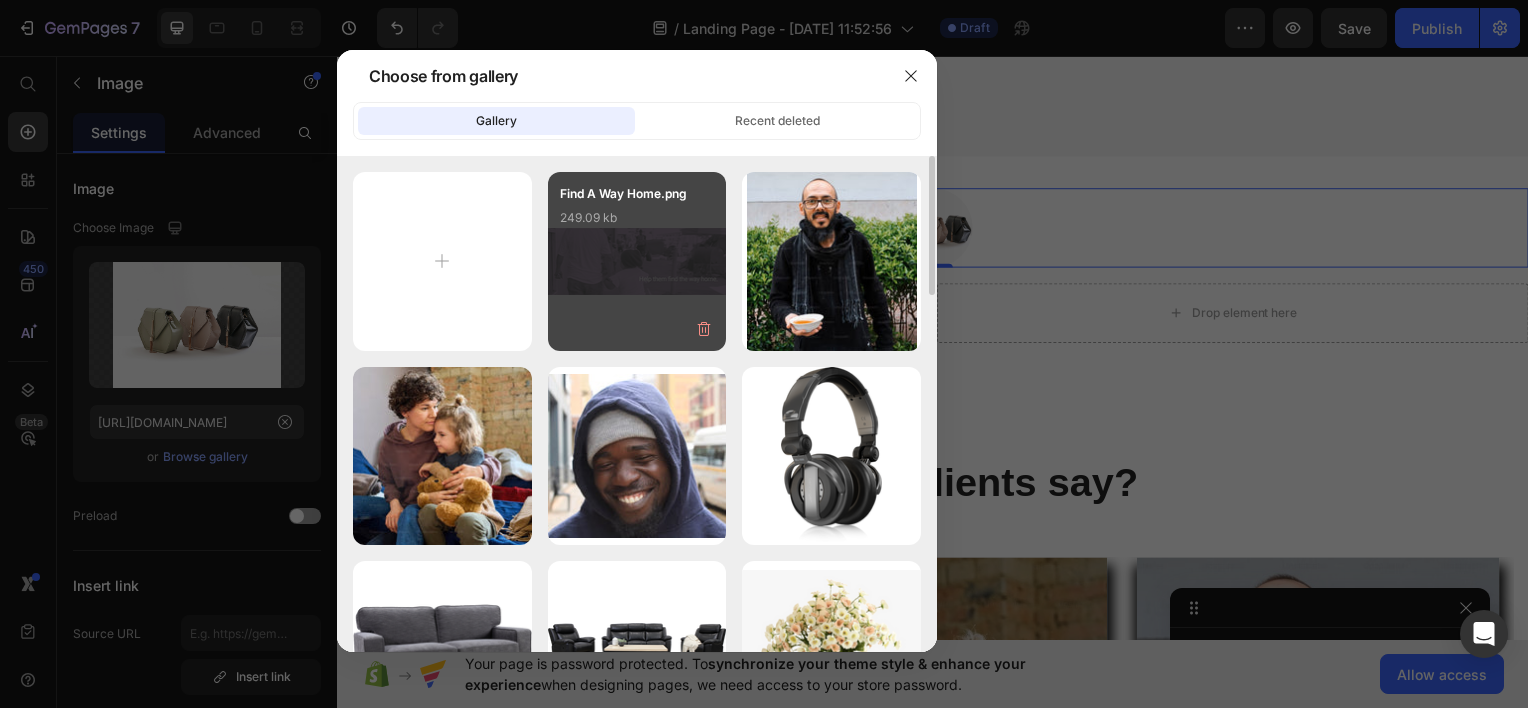 click on "Find A Way Home.png 249.09 kb" at bounding box center (637, 224) 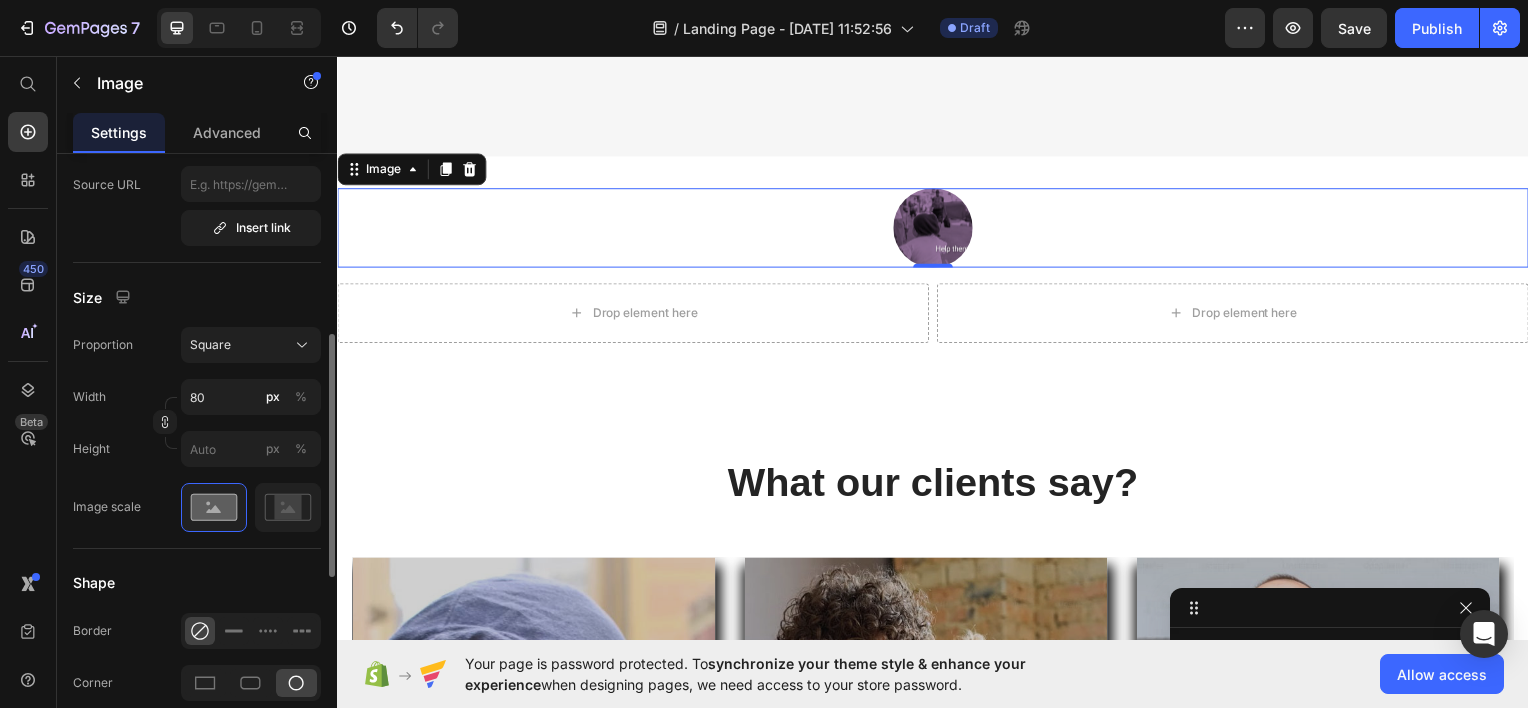 scroll, scrollTop: 450, scrollLeft: 0, axis: vertical 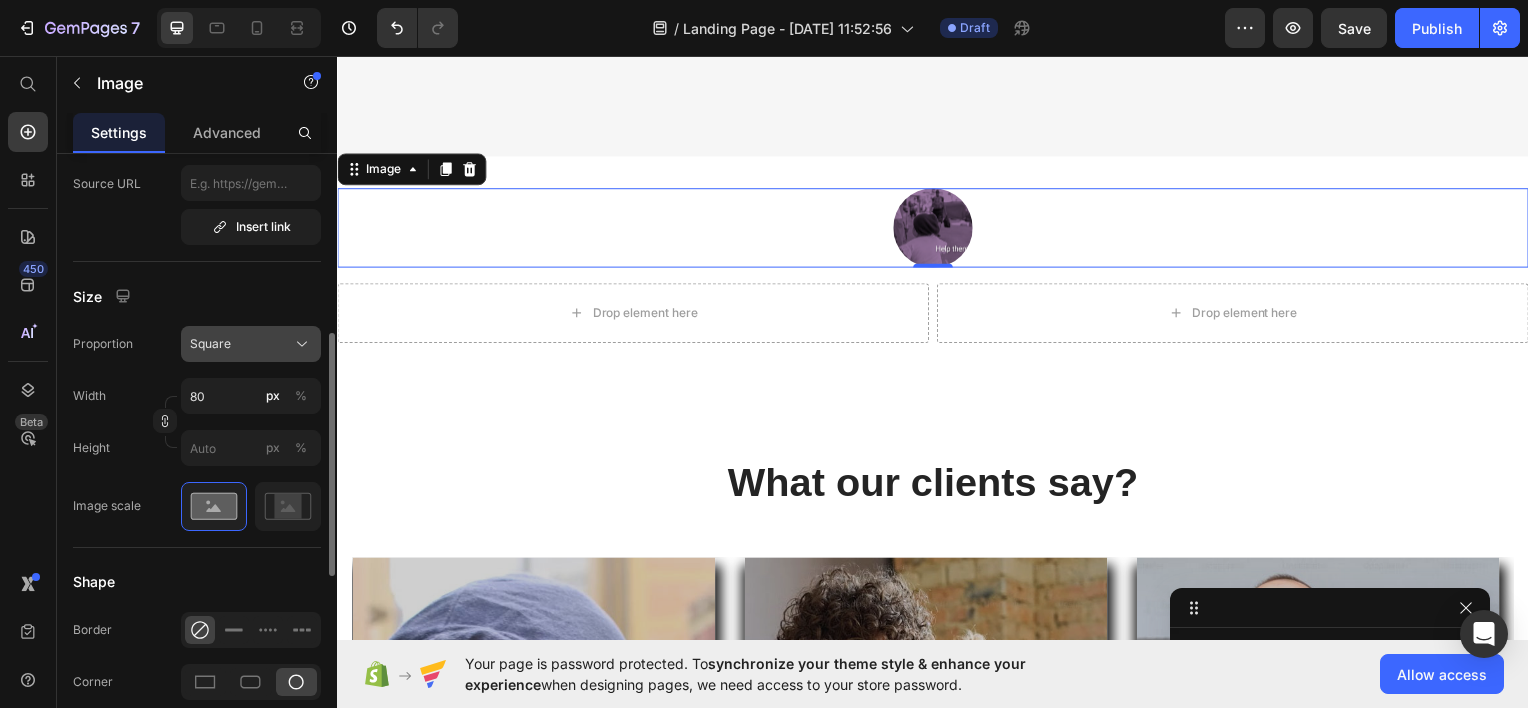 click 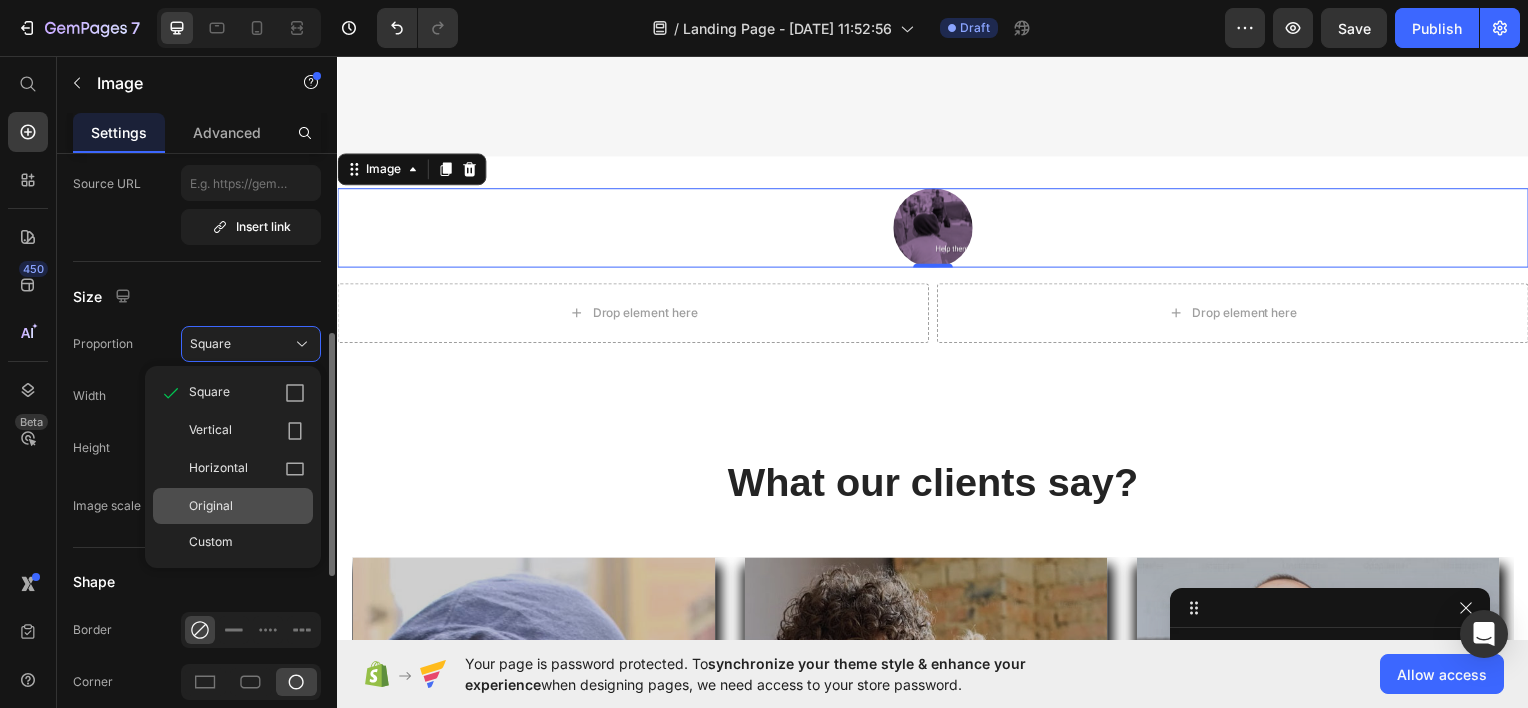 click on "Original" at bounding box center (247, 506) 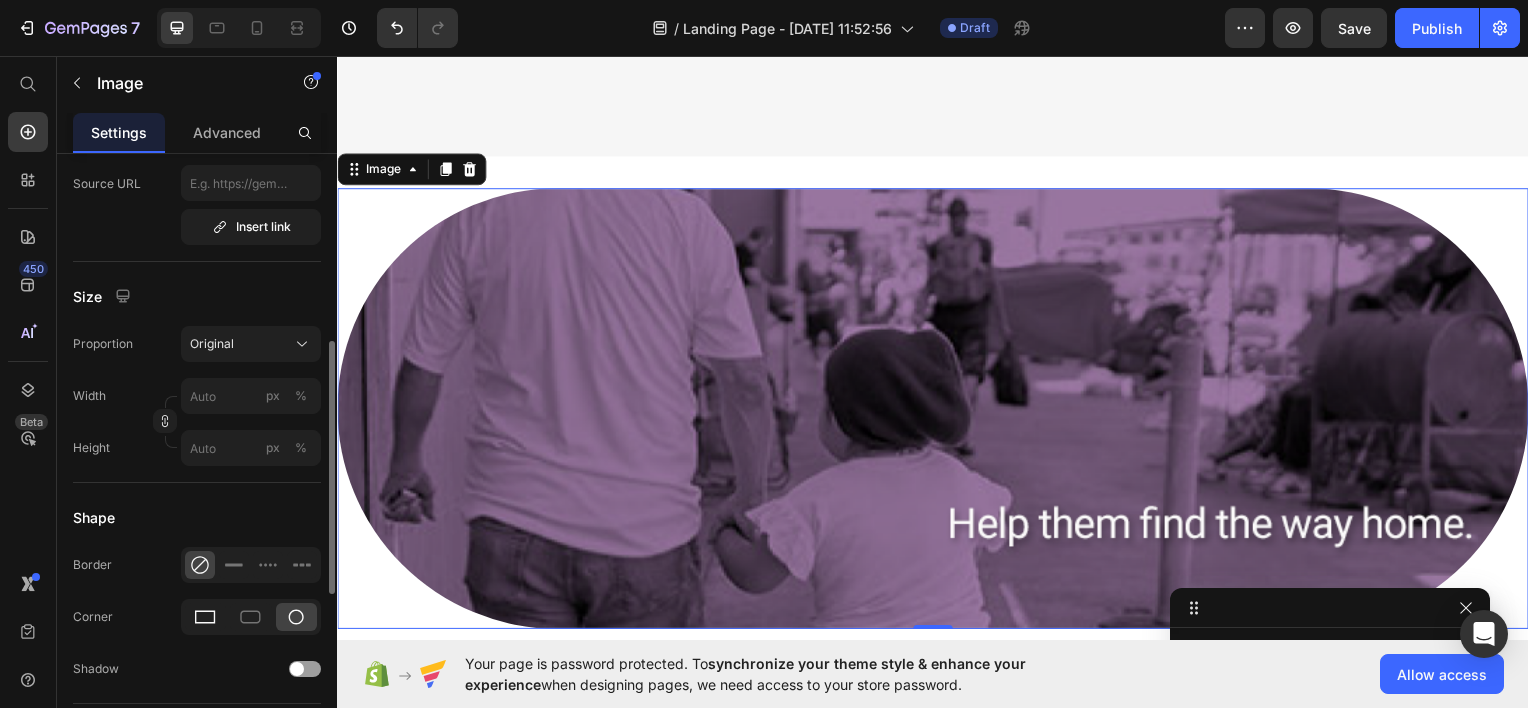 click 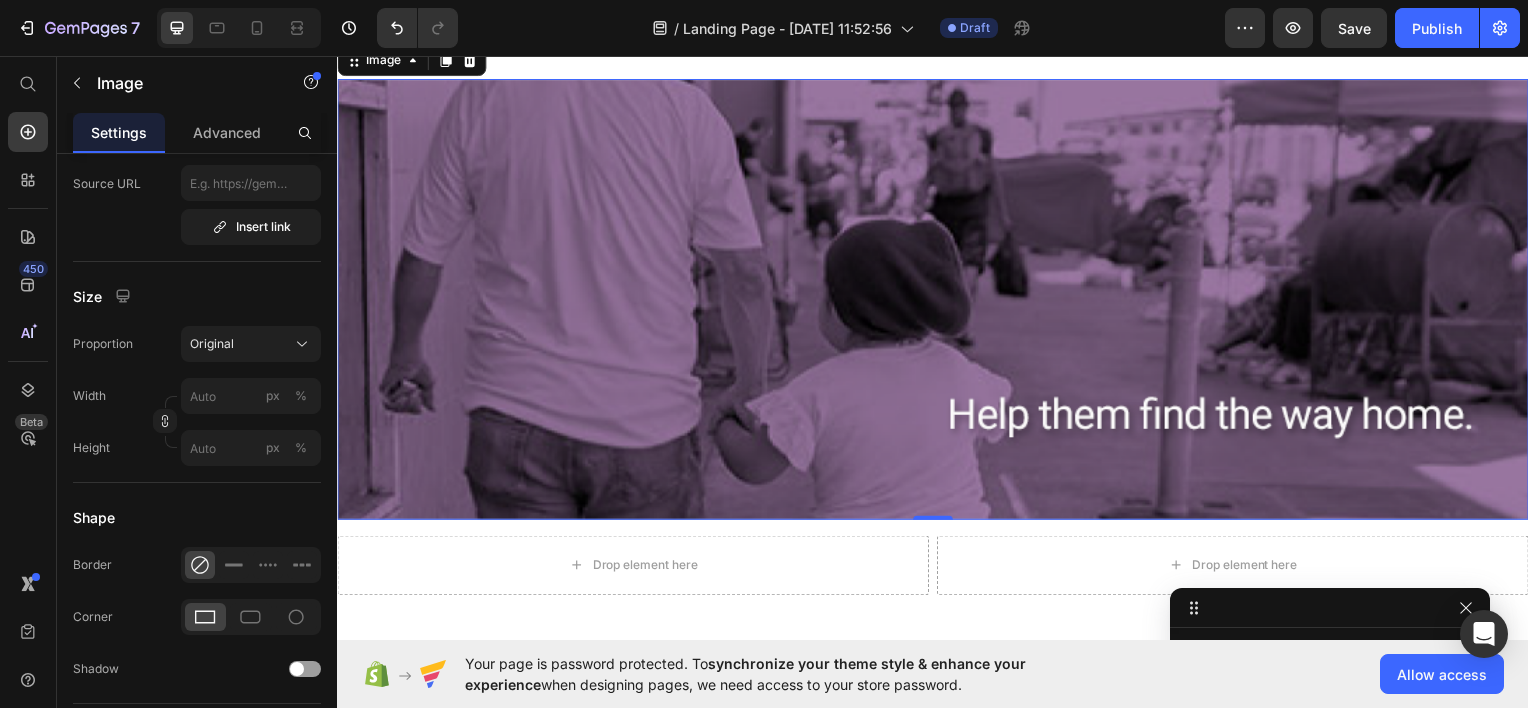 scroll, scrollTop: 2332, scrollLeft: 0, axis: vertical 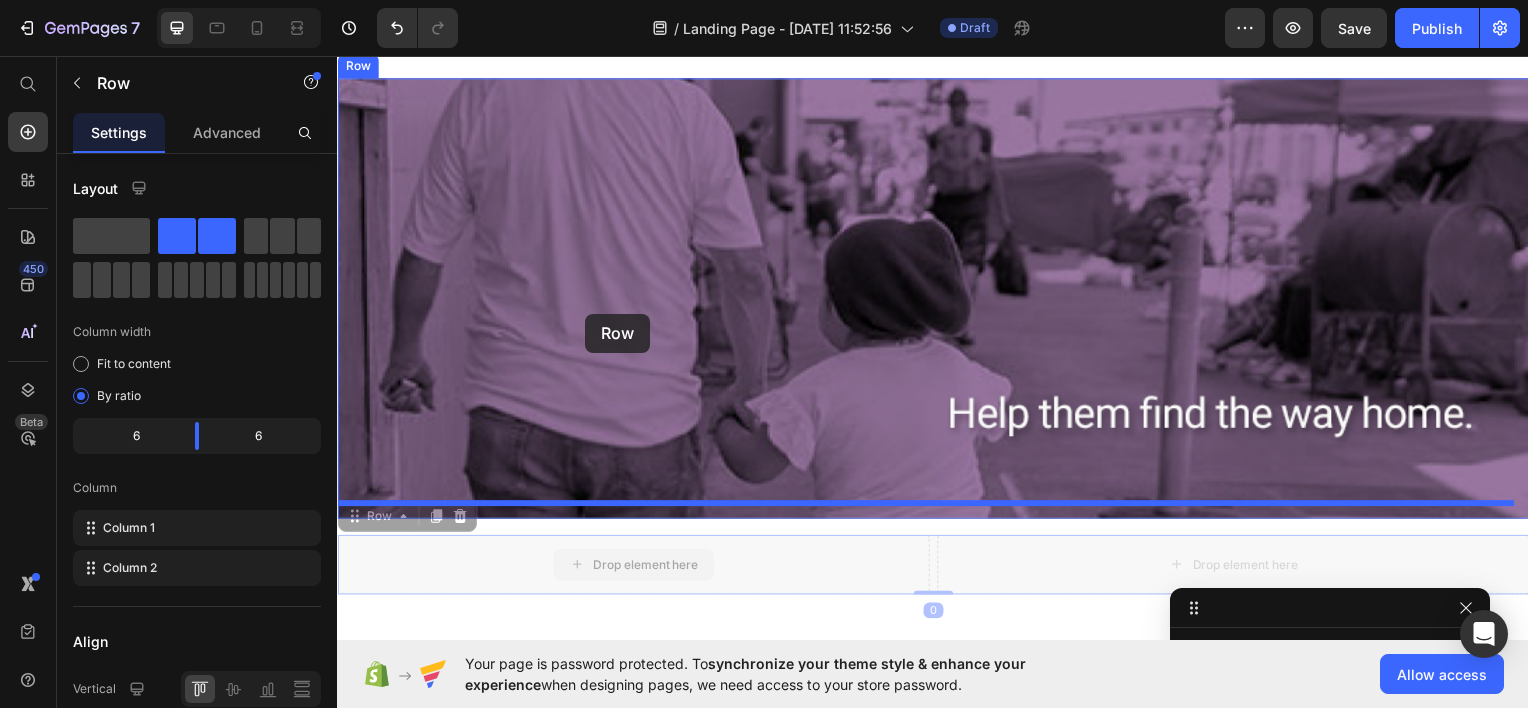 drag, startPoint x: 542, startPoint y: 552, endPoint x: 587, endPoint y: 315, distance: 241.23433 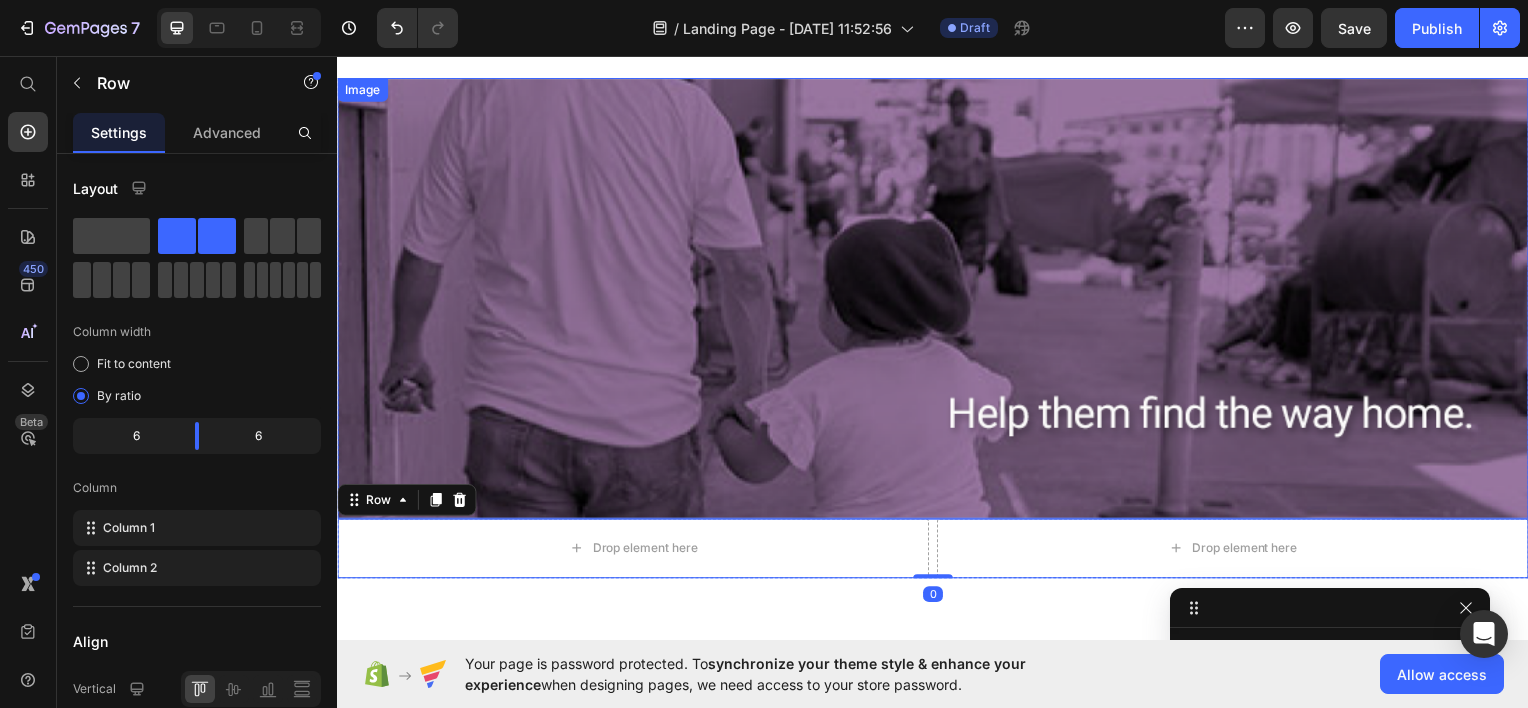 scroll, scrollTop: 1277, scrollLeft: 0, axis: vertical 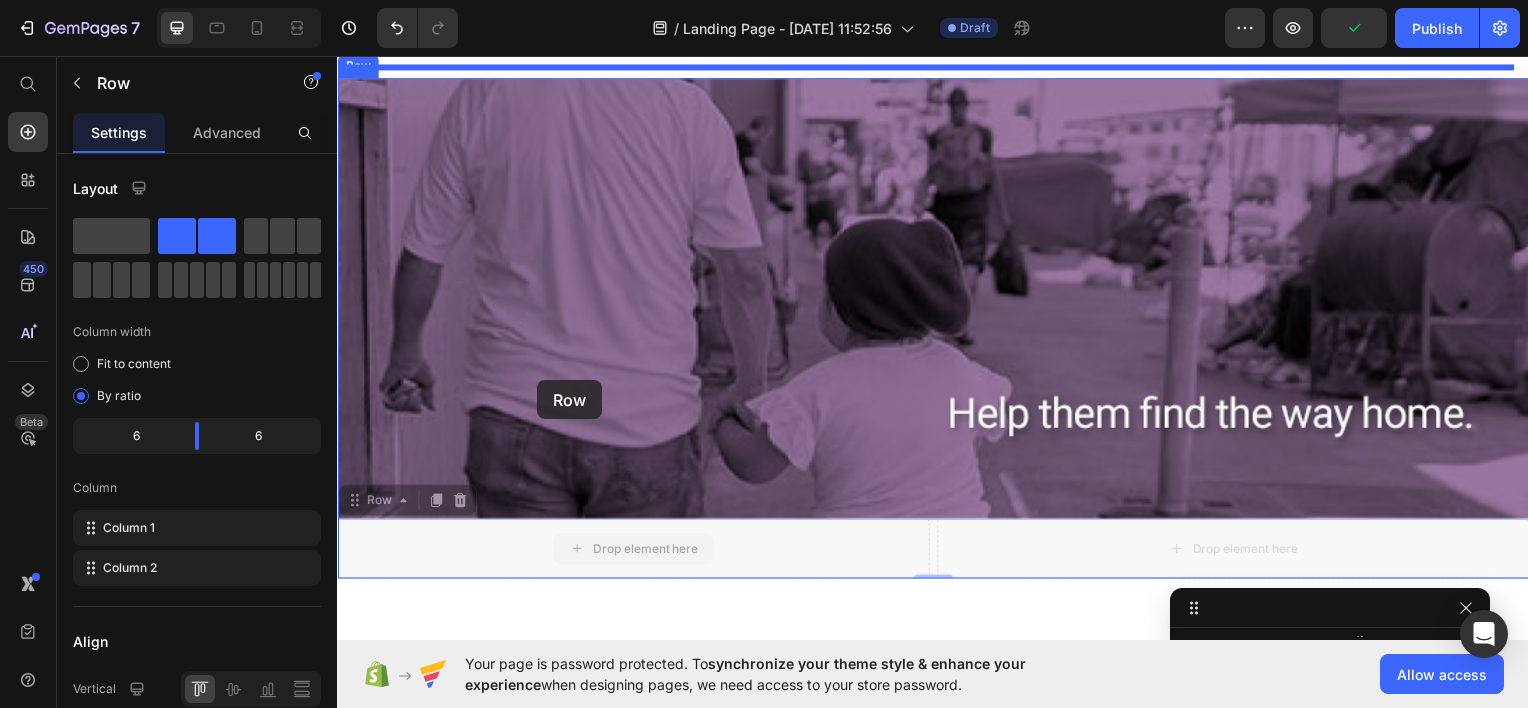 drag, startPoint x: 493, startPoint y: 540, endPoint x: 539, endPoint y: 382, distance: 164.56001 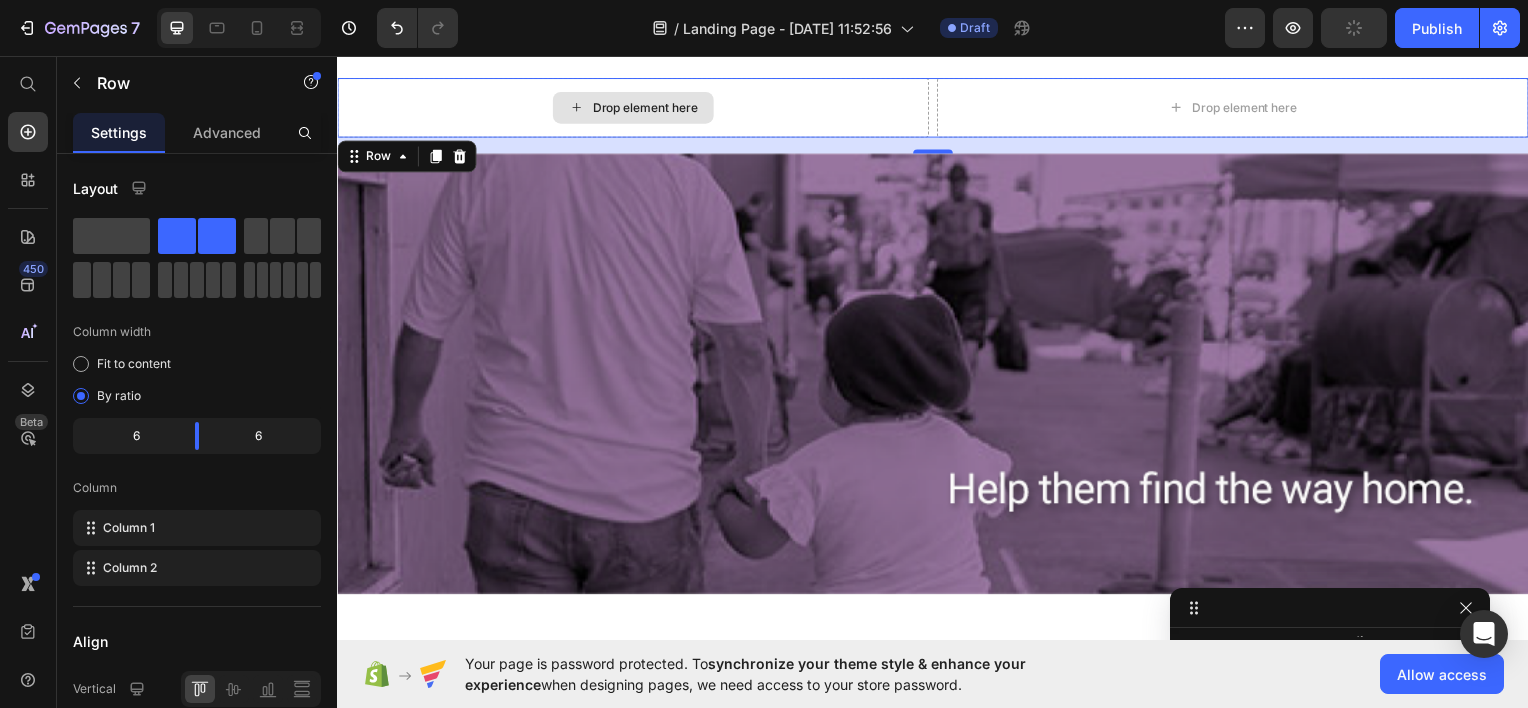 click on "Drop element here" at bounding box center (635, 107) 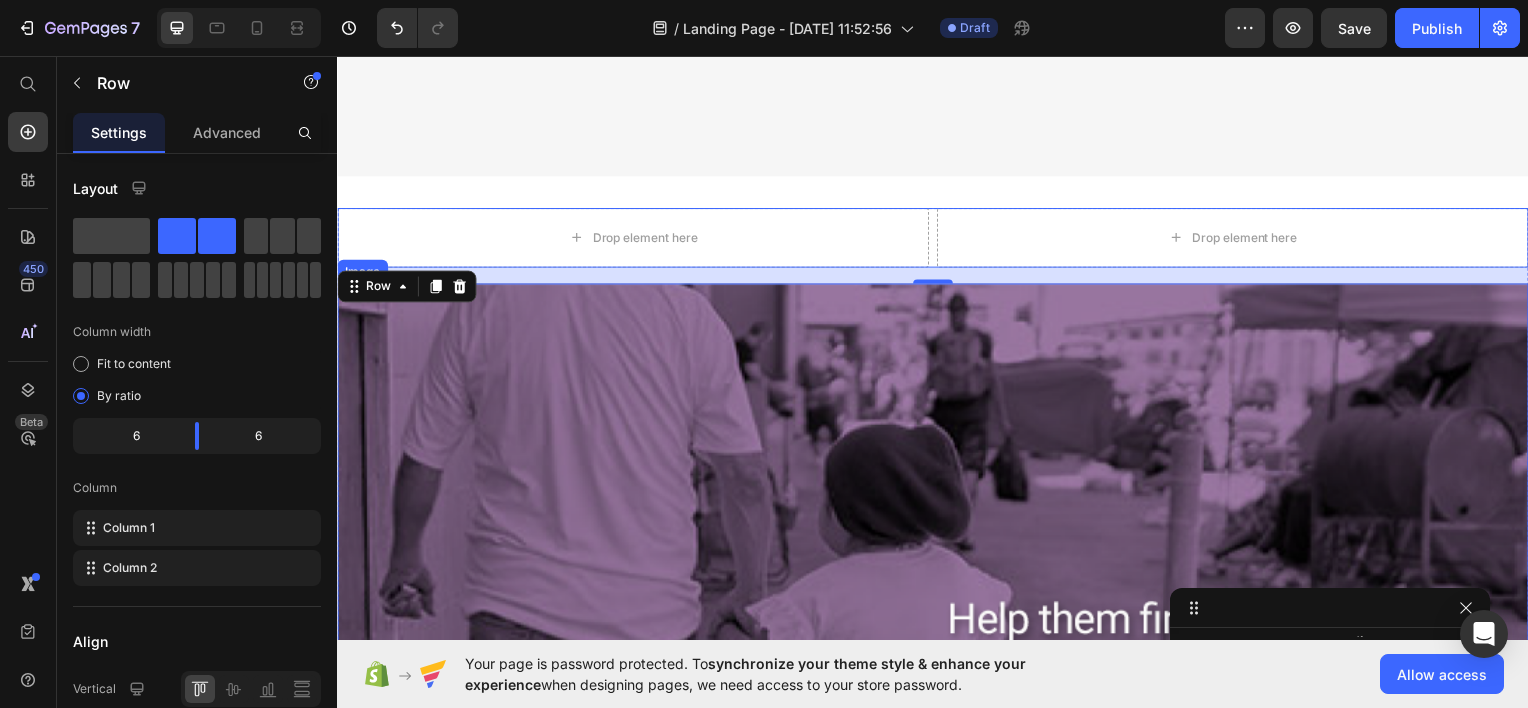 scroll, scrollTop: 2197, scrollLeft: 0, axis: vertical 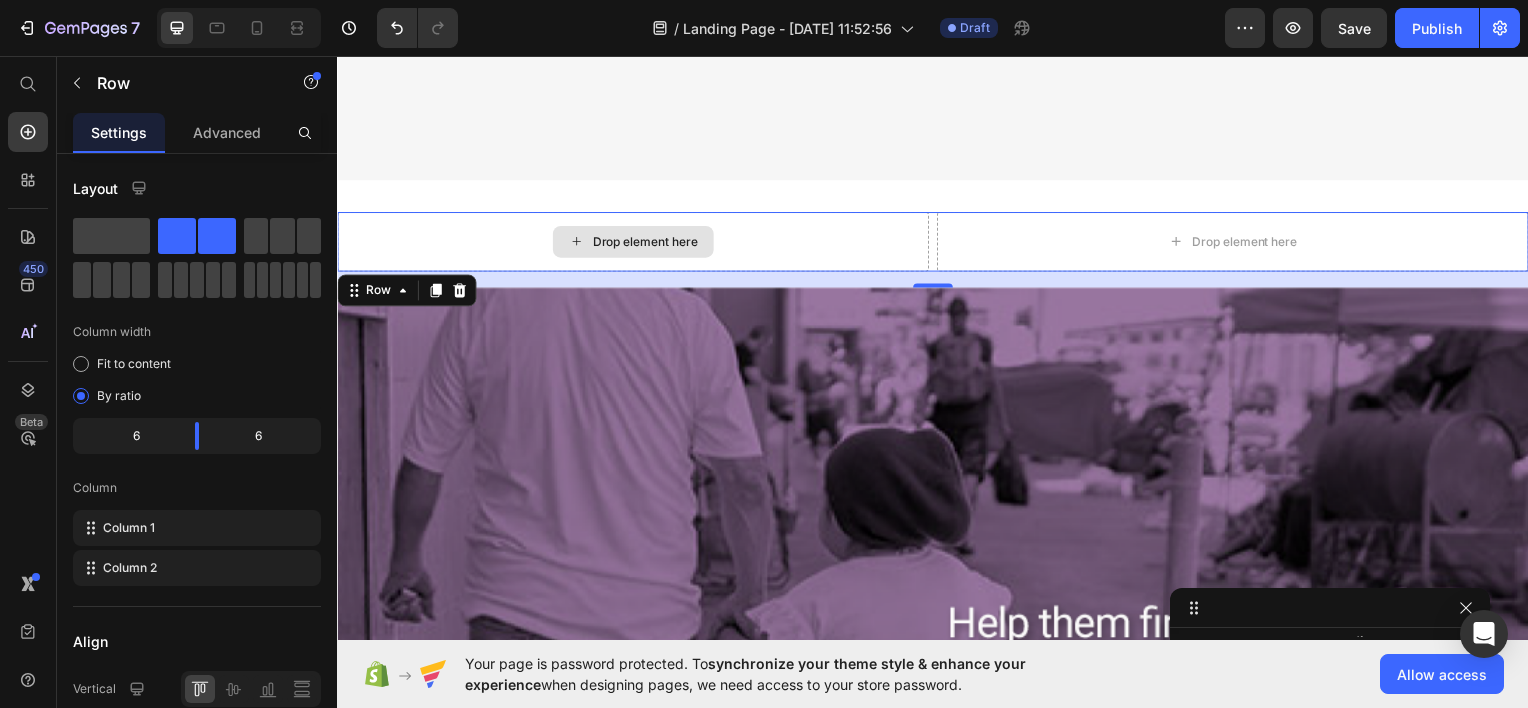 click on "Drop element here" at bounding box center (635, 242) 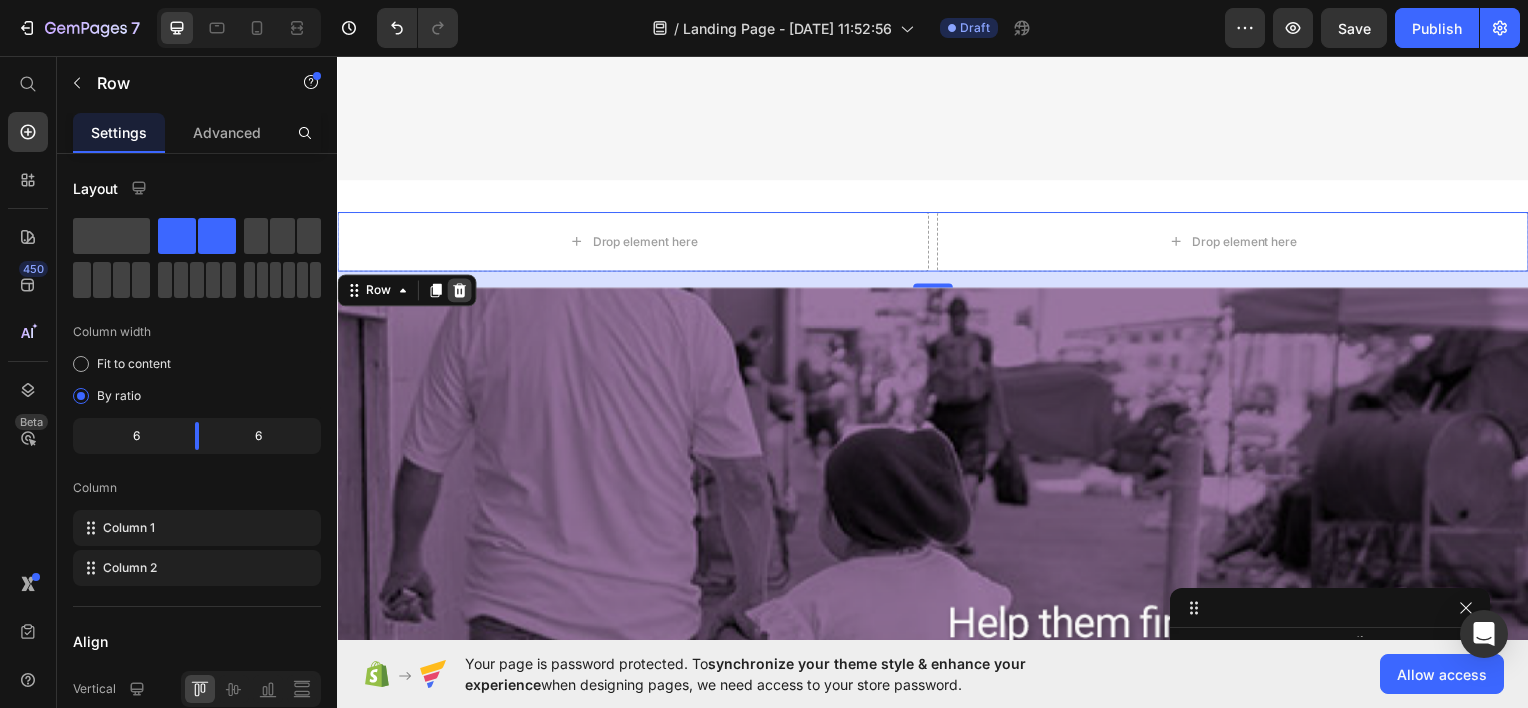 click 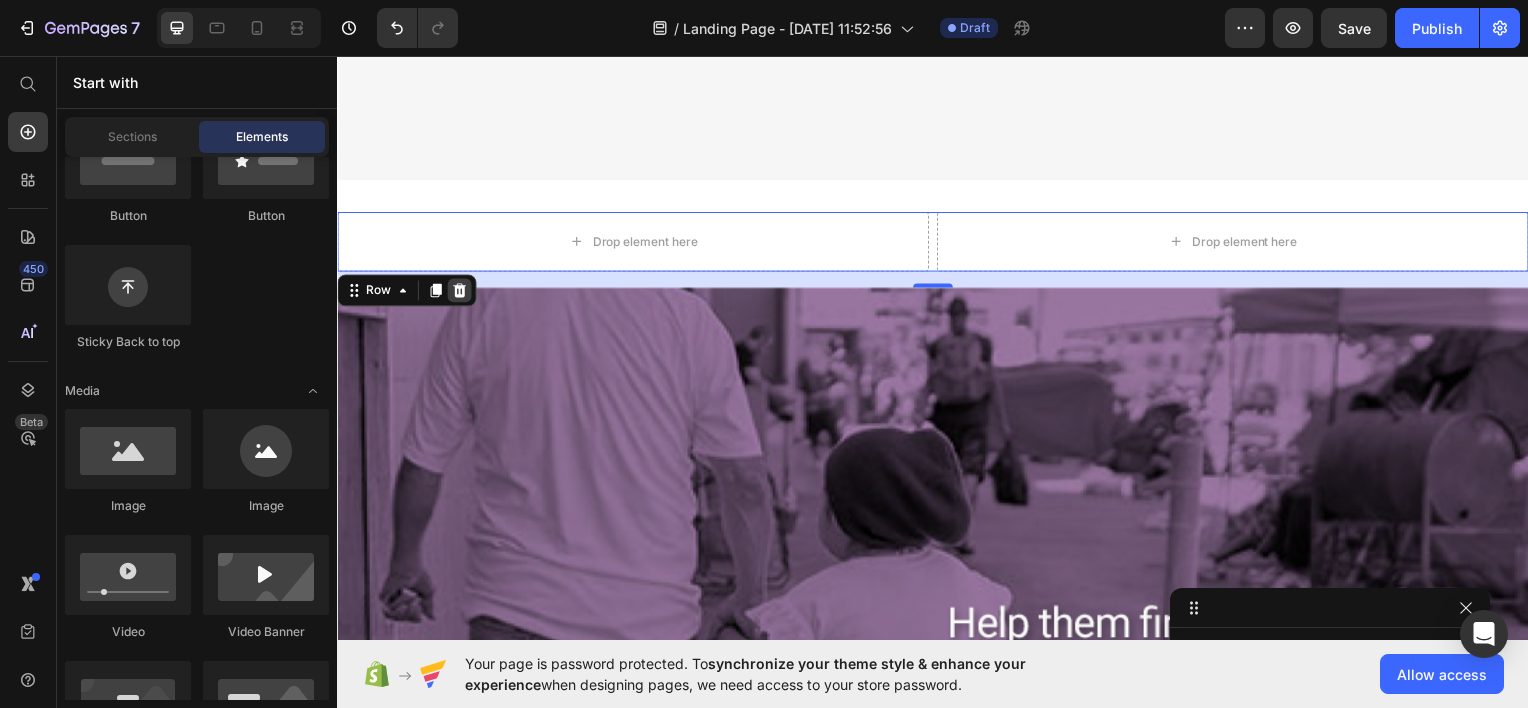 scroll, scrollTop: 1245, scrollLeft: 0, axis: vertical 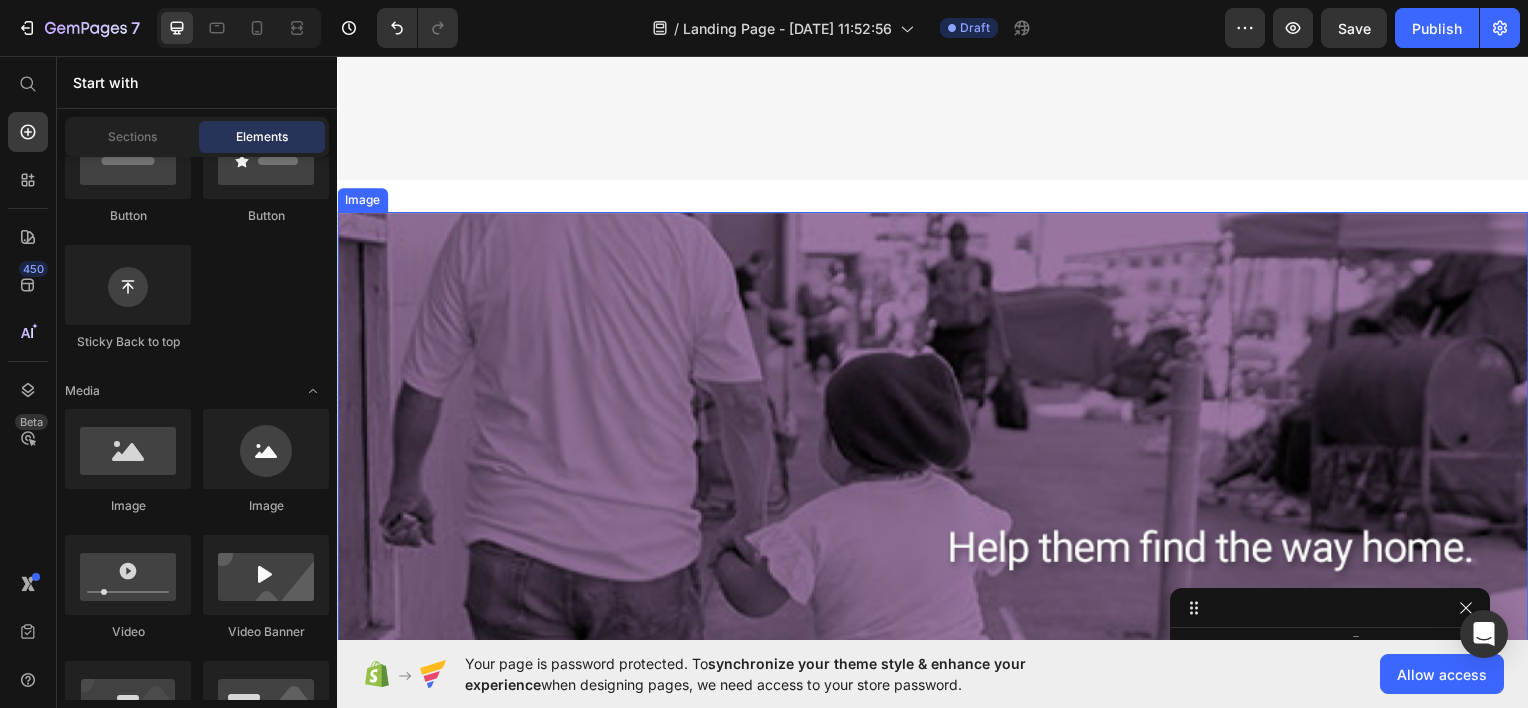 click at bounding box center (937, 434) 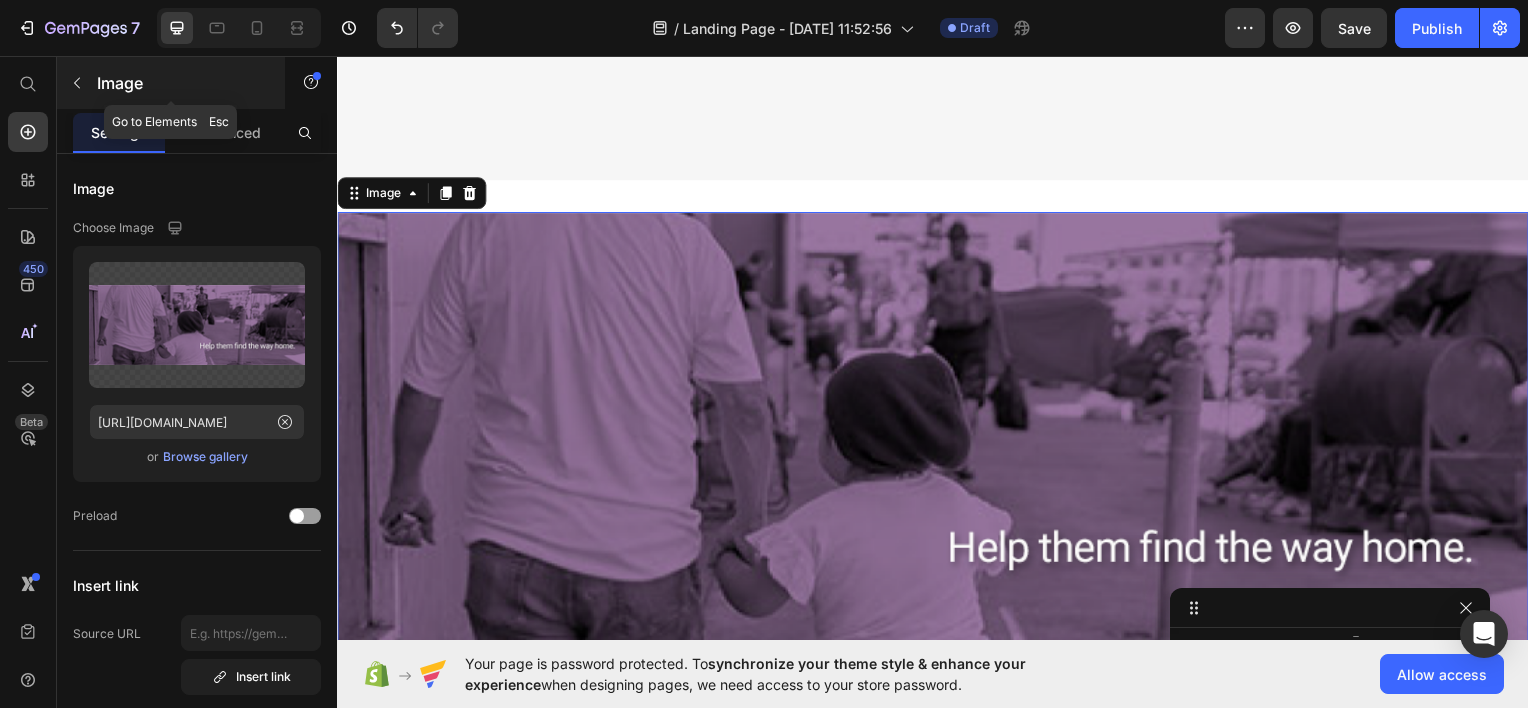 click on "Image" at bounding box center (182, 83) 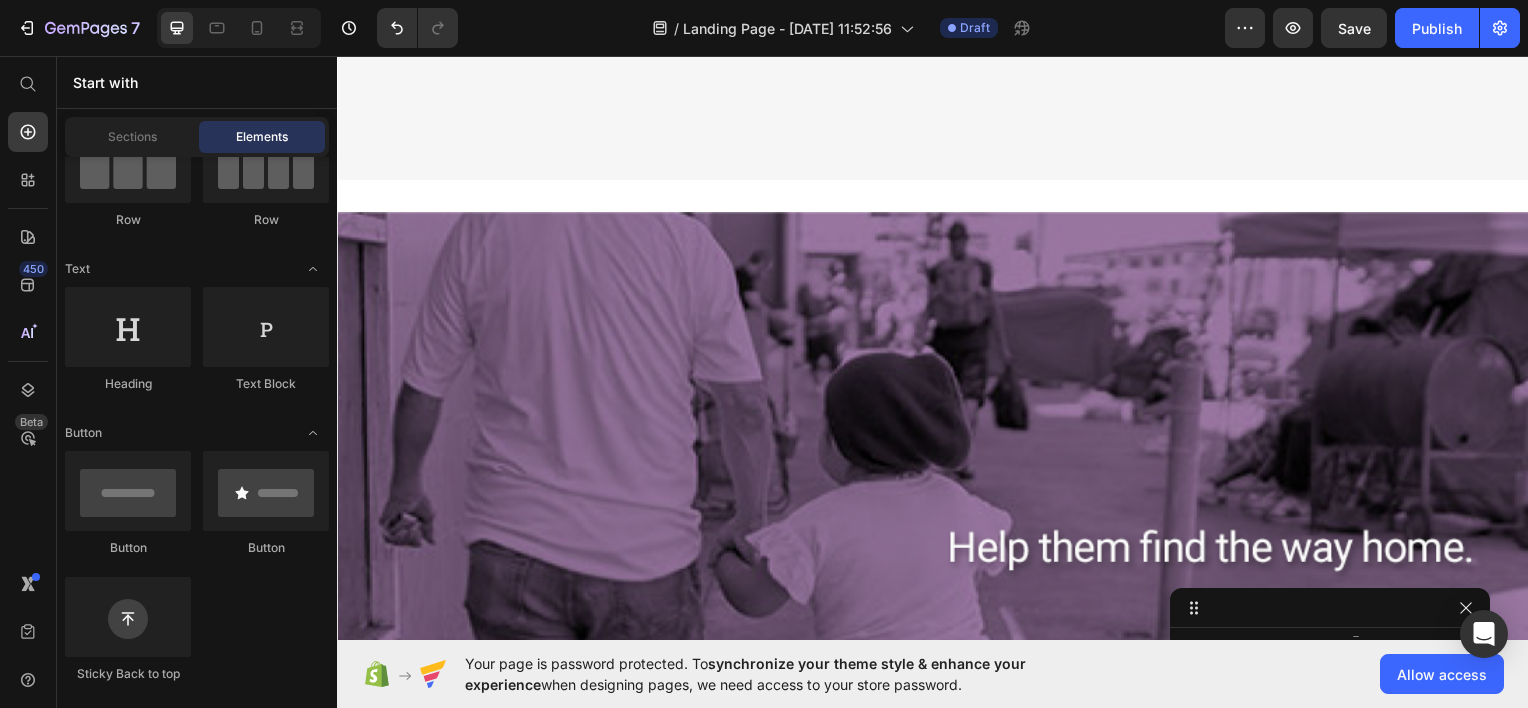 scroll, scrollTop: 0, scrollLeft: 0, axis: both 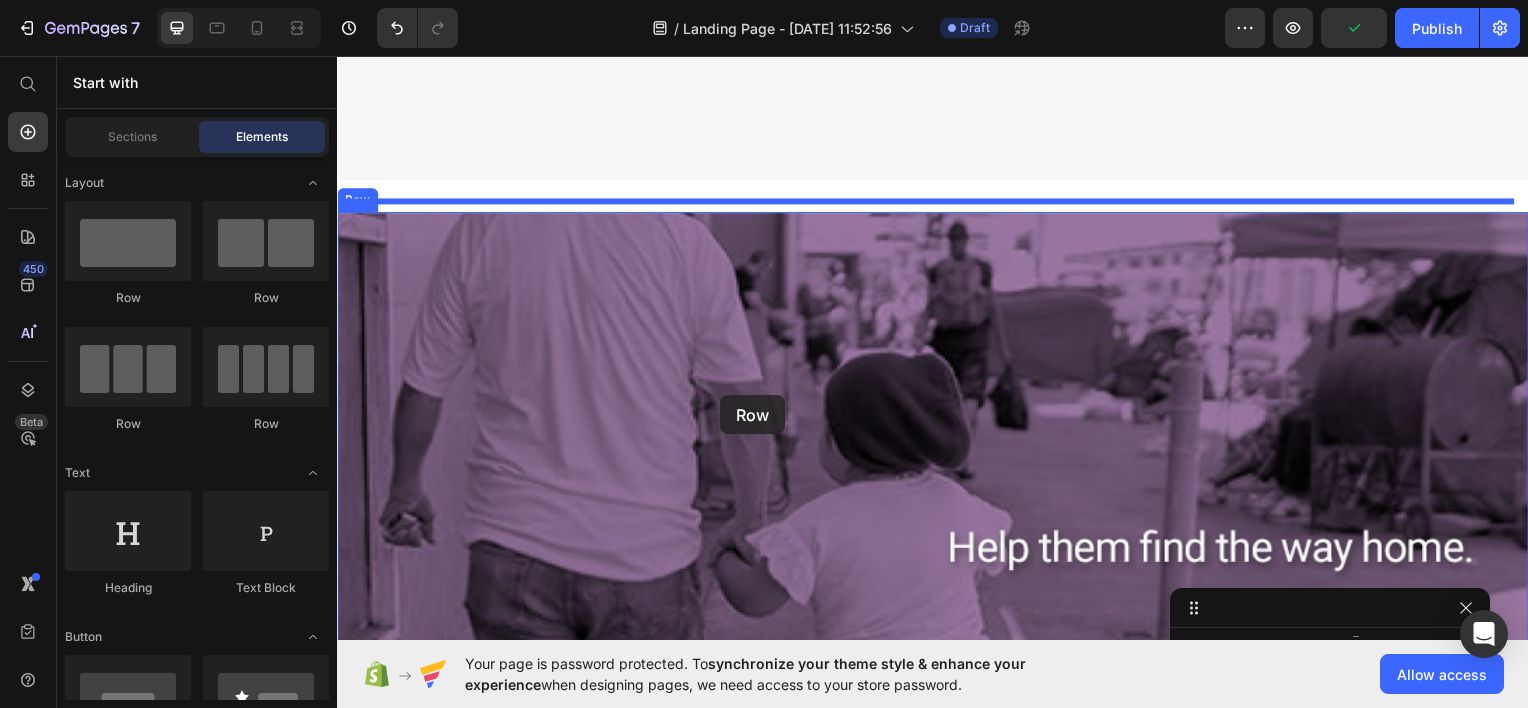 drag, startPoint x: 477, startPoint y: 304, endPoint x: 723, endPoint y: 397, distance: 262.9924 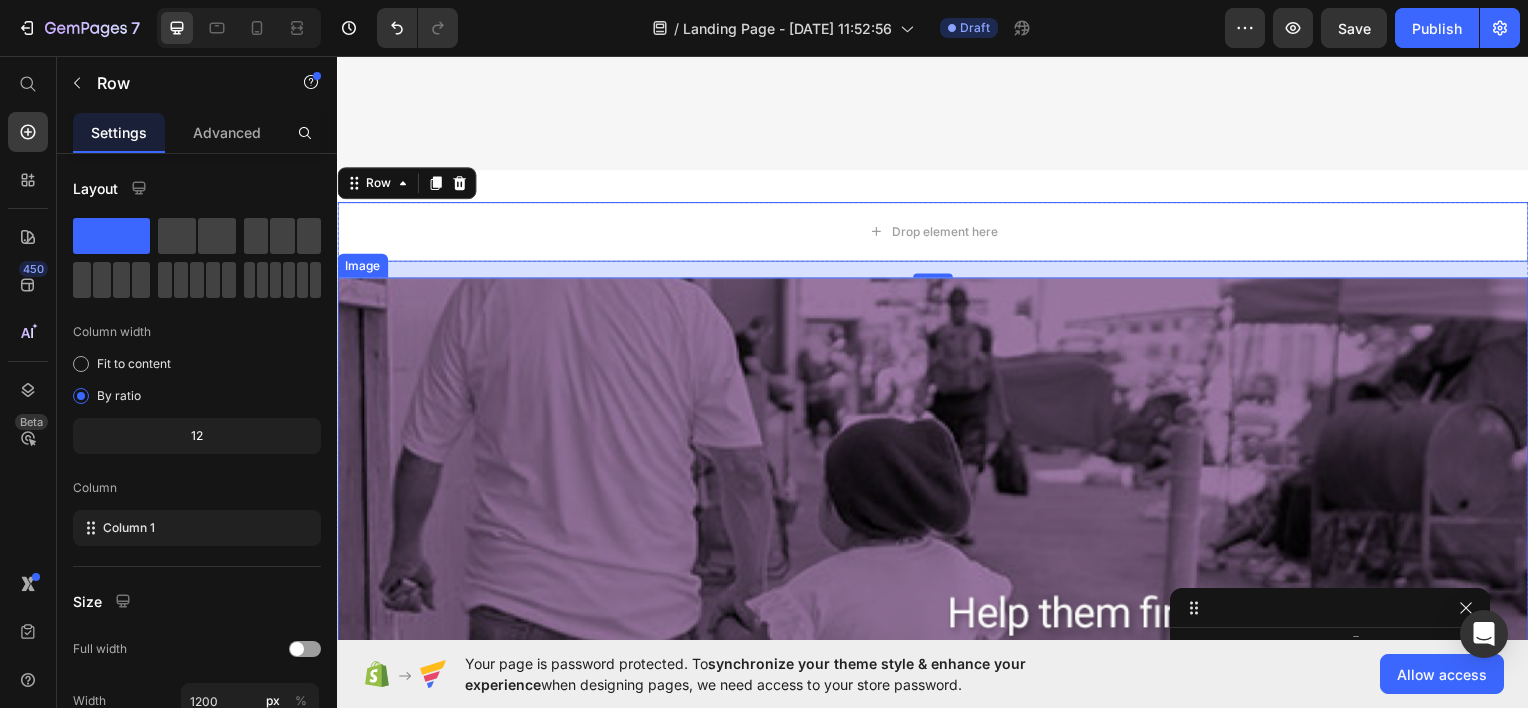scroll, scrollTop: 2205, scrollLeft: 0, axis: vertical 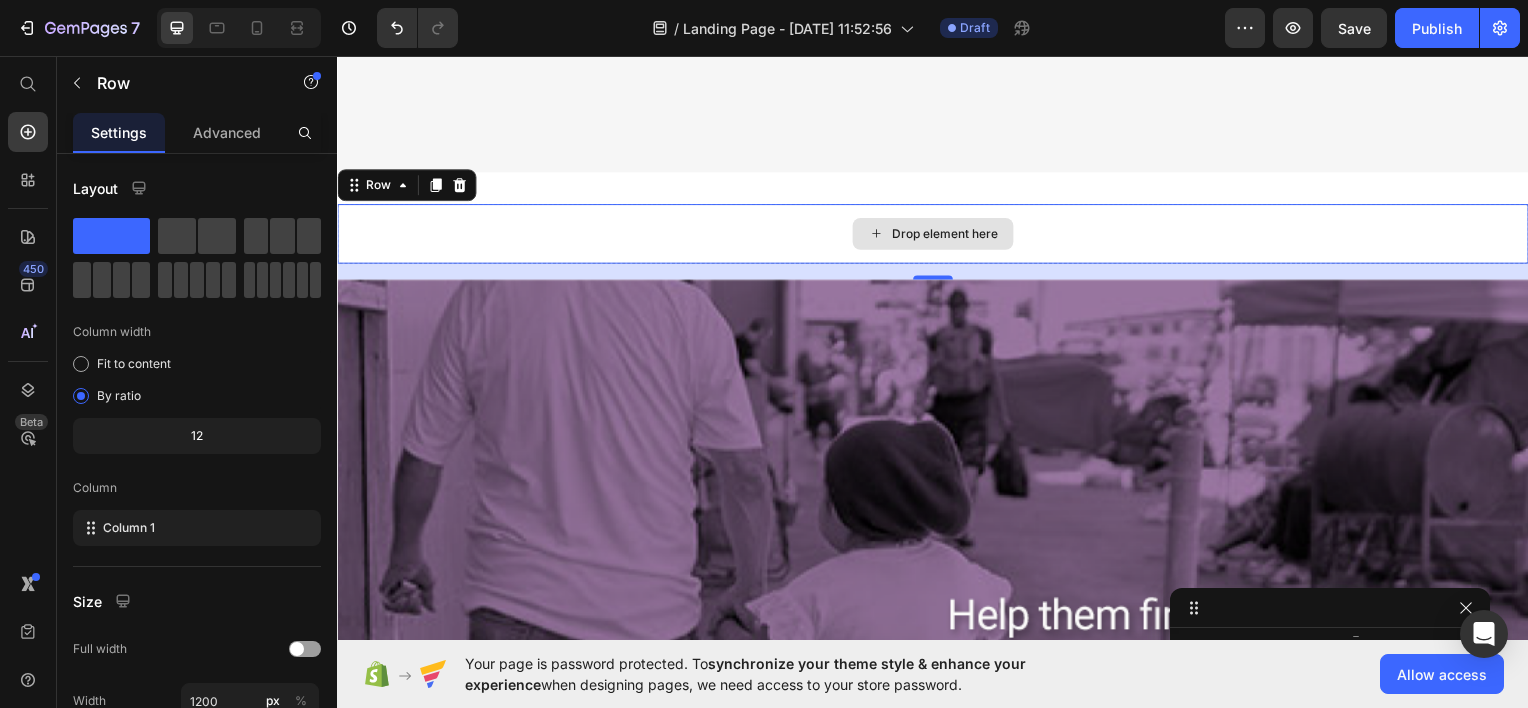 click on "Drop element here" at bounding box center [937, 234] 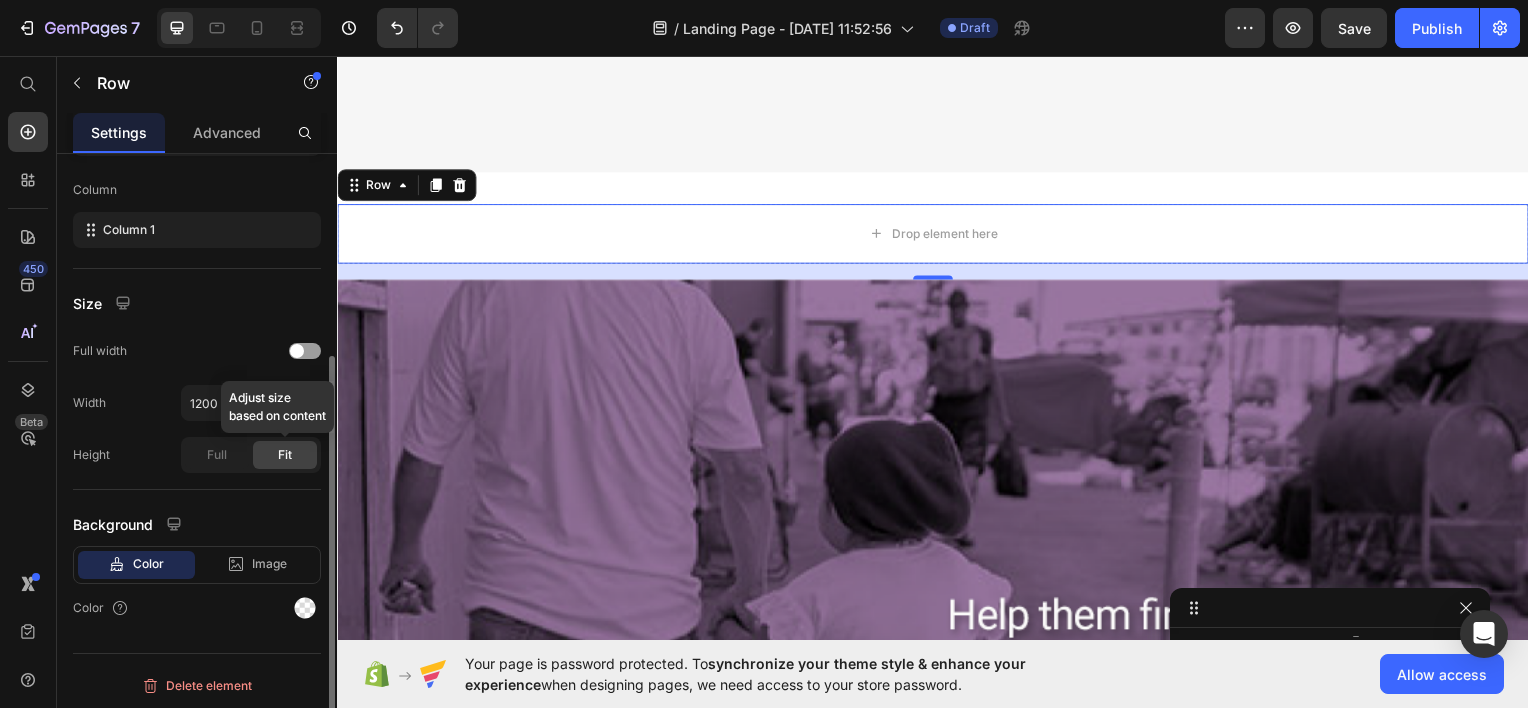 scroll, scrollTop: 299, scrollLeft: 0, axis: vertical 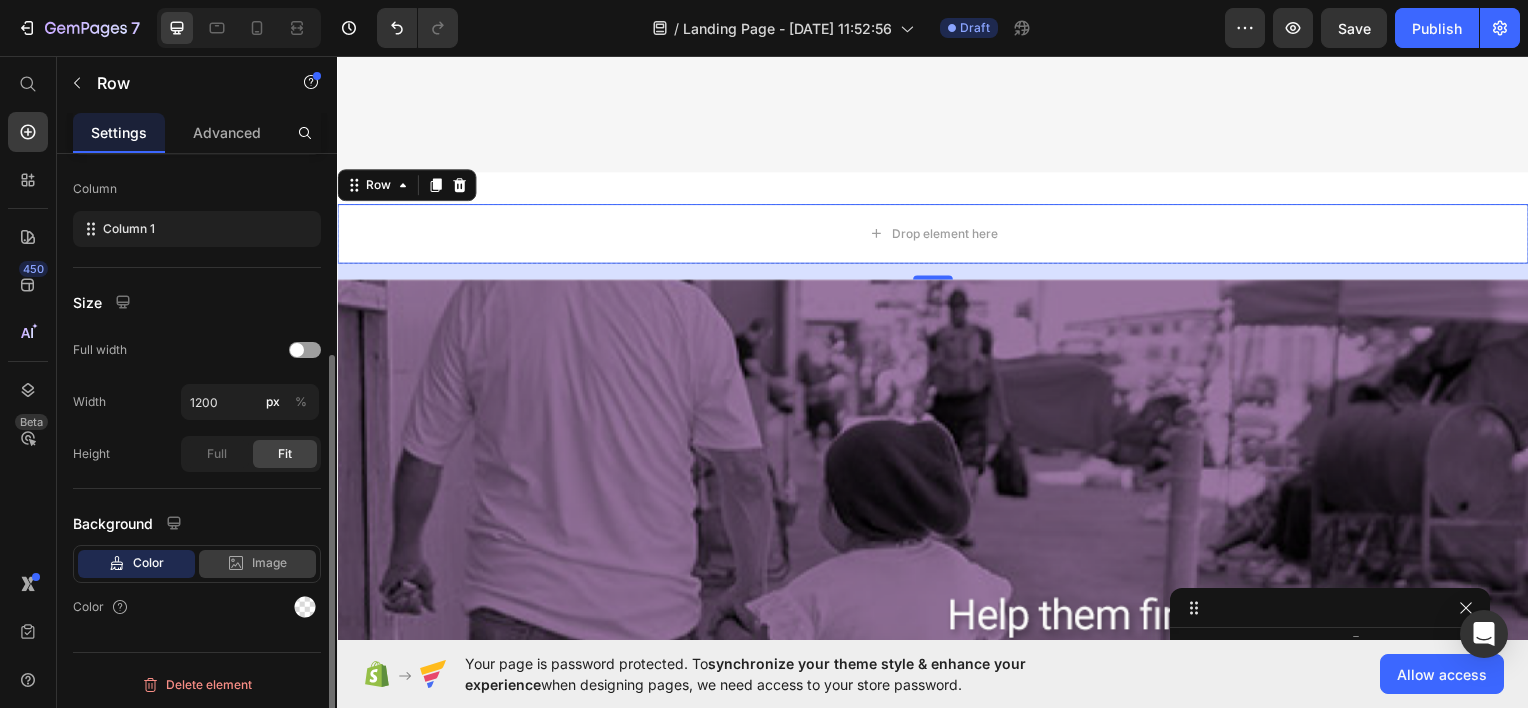 click on "Image" at bounding box center [269, 563] 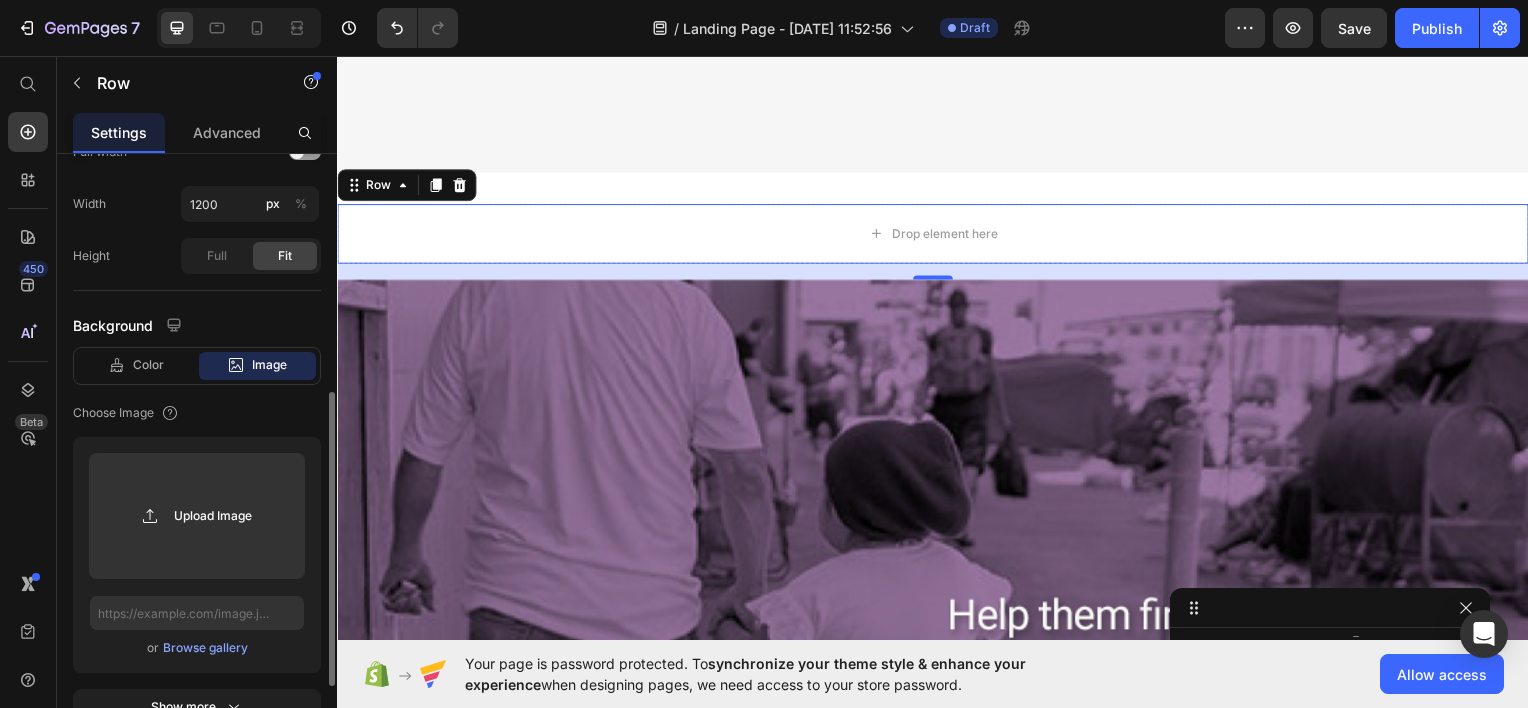 scroll, scrollTop: 498, scrollLeft: 0, axis: vertical 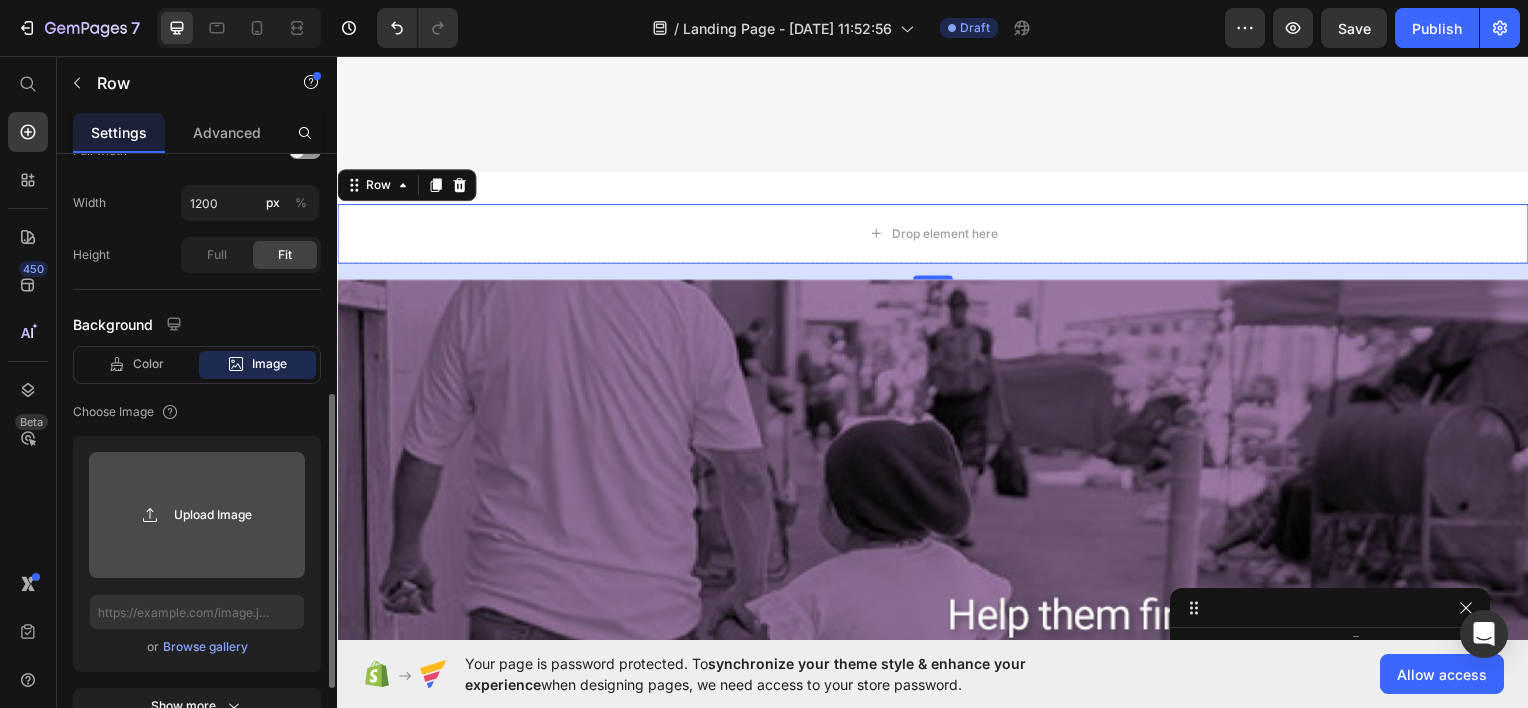 click 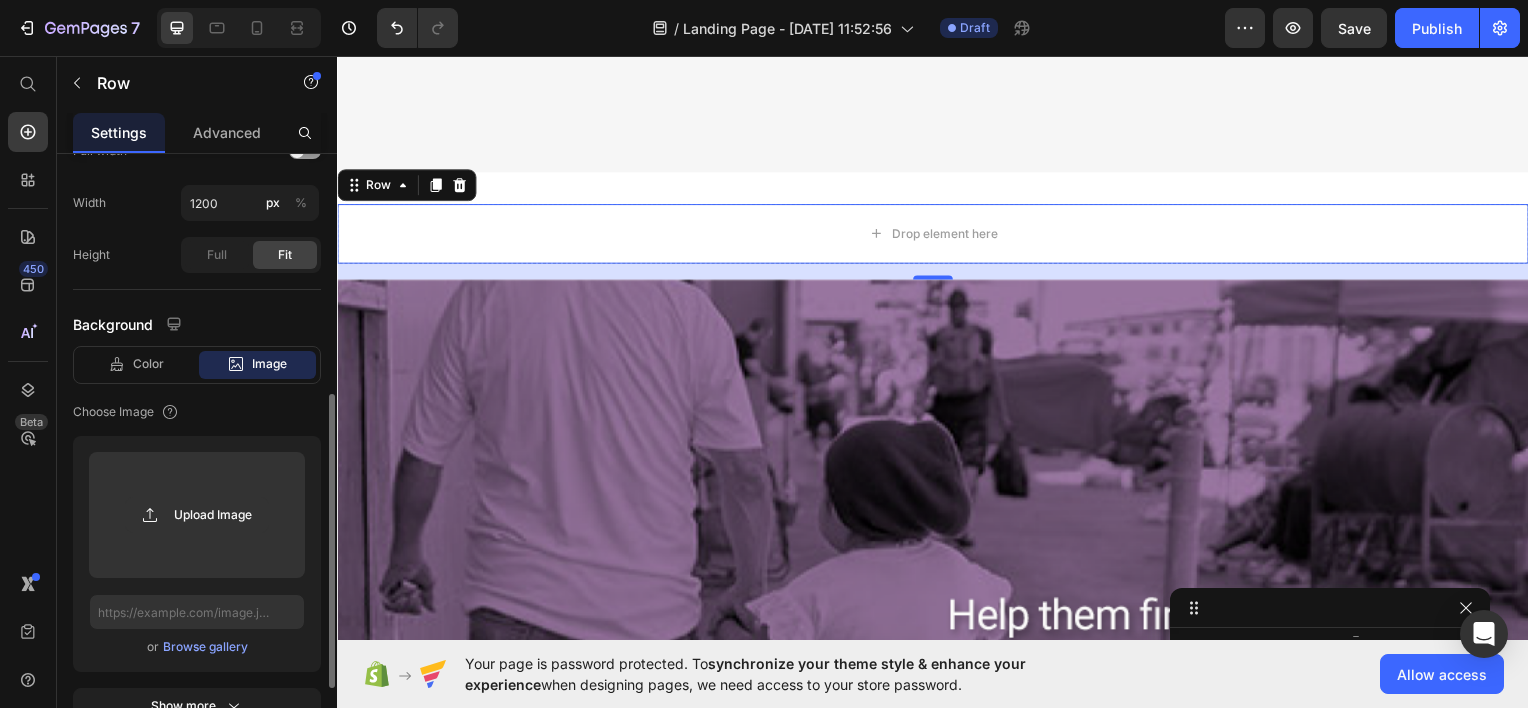 click on "Browse gallery" at bounding box center (205, 647) 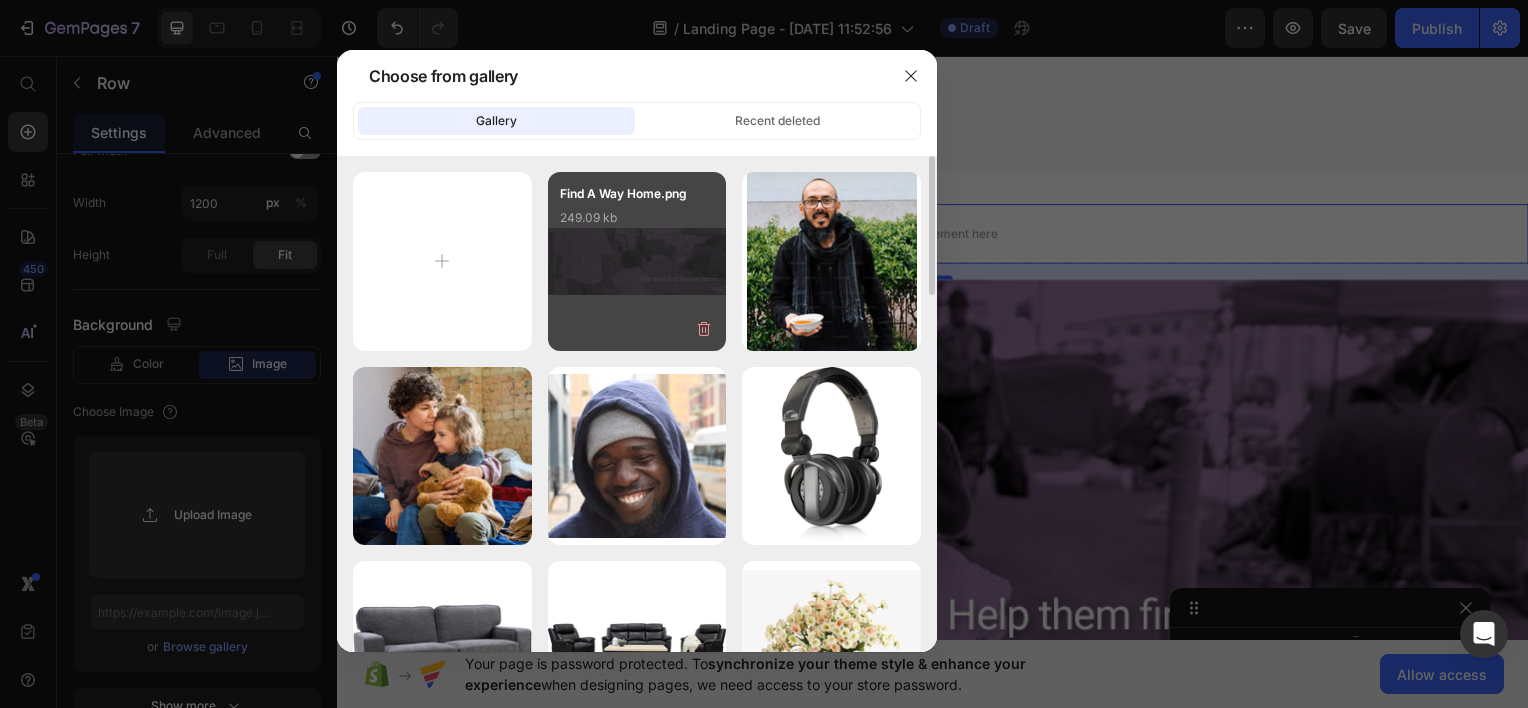 click on "Find A Way Home.png 249.09 kb" at bounding box center (637, 261) 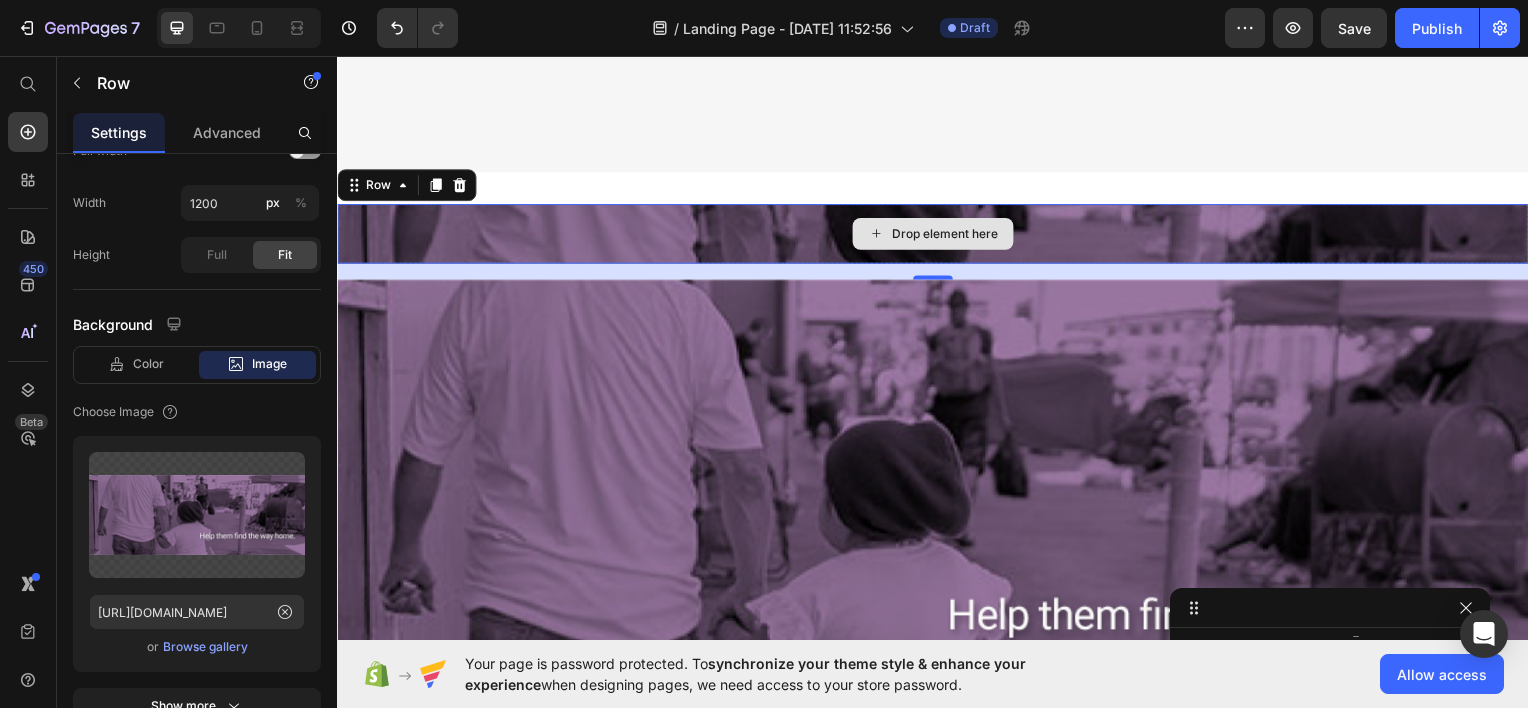 click on "Drop element here" at bounding box center (937, 234) 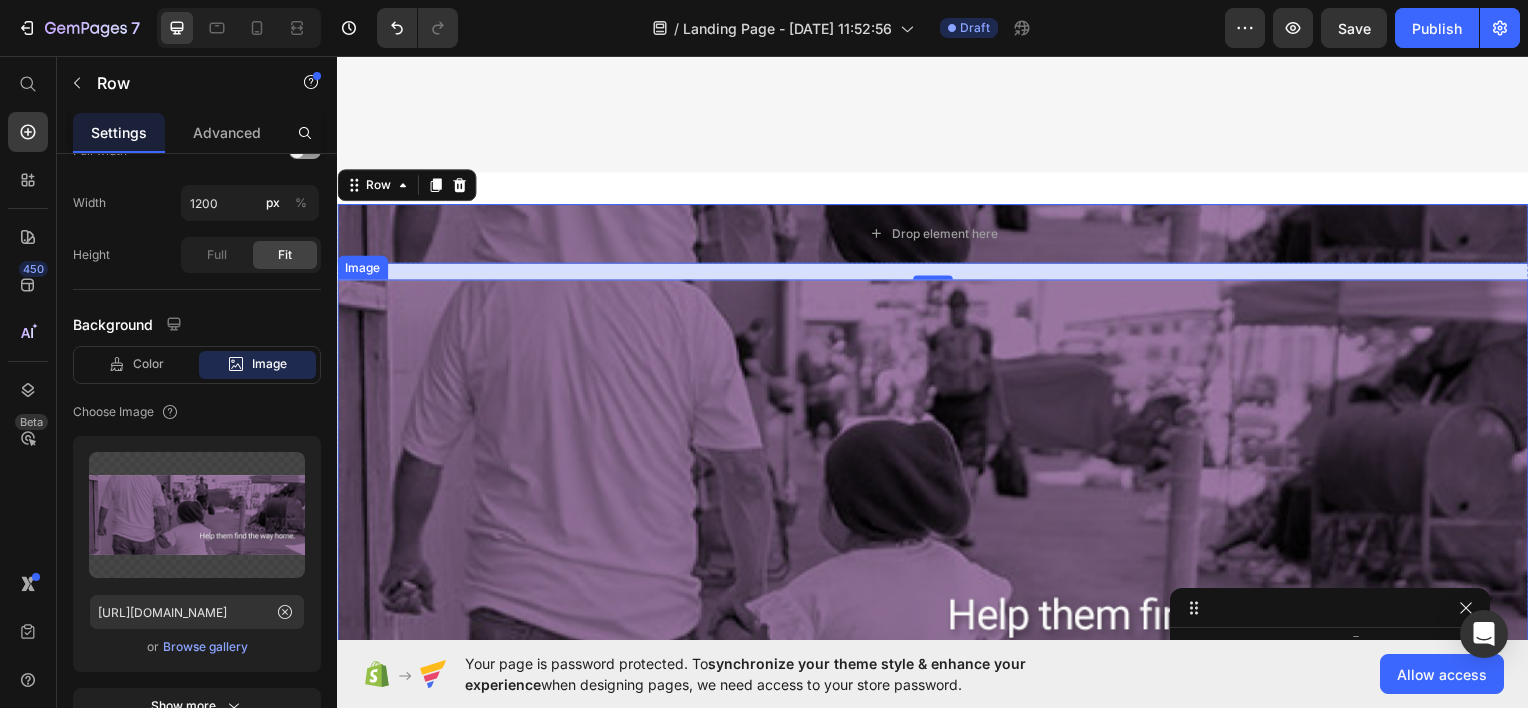 click at bounding box center (937, 502) 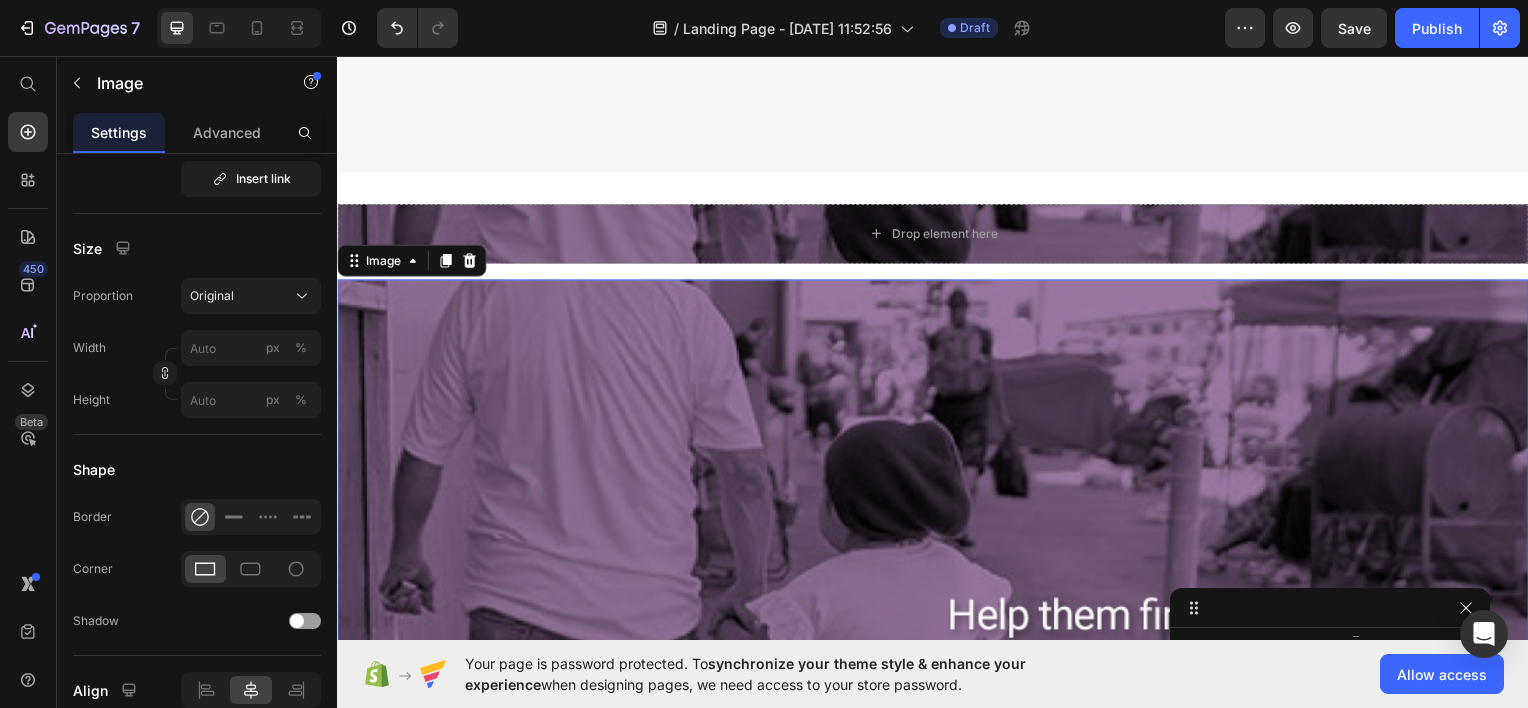 scroll, scrollTop: 0, scrollLeft: 0, axis: both 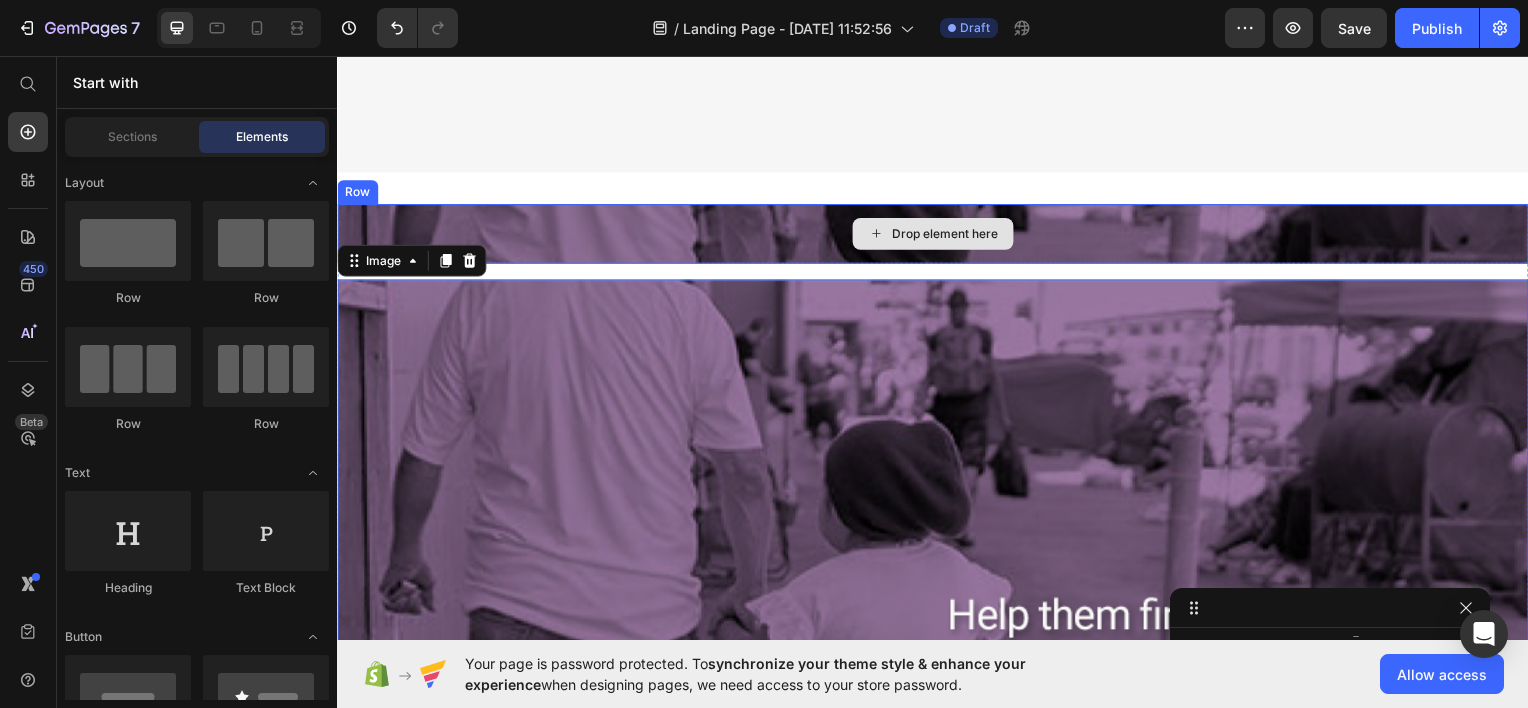 click on "Drop element here" at bounding box center (949, 234) 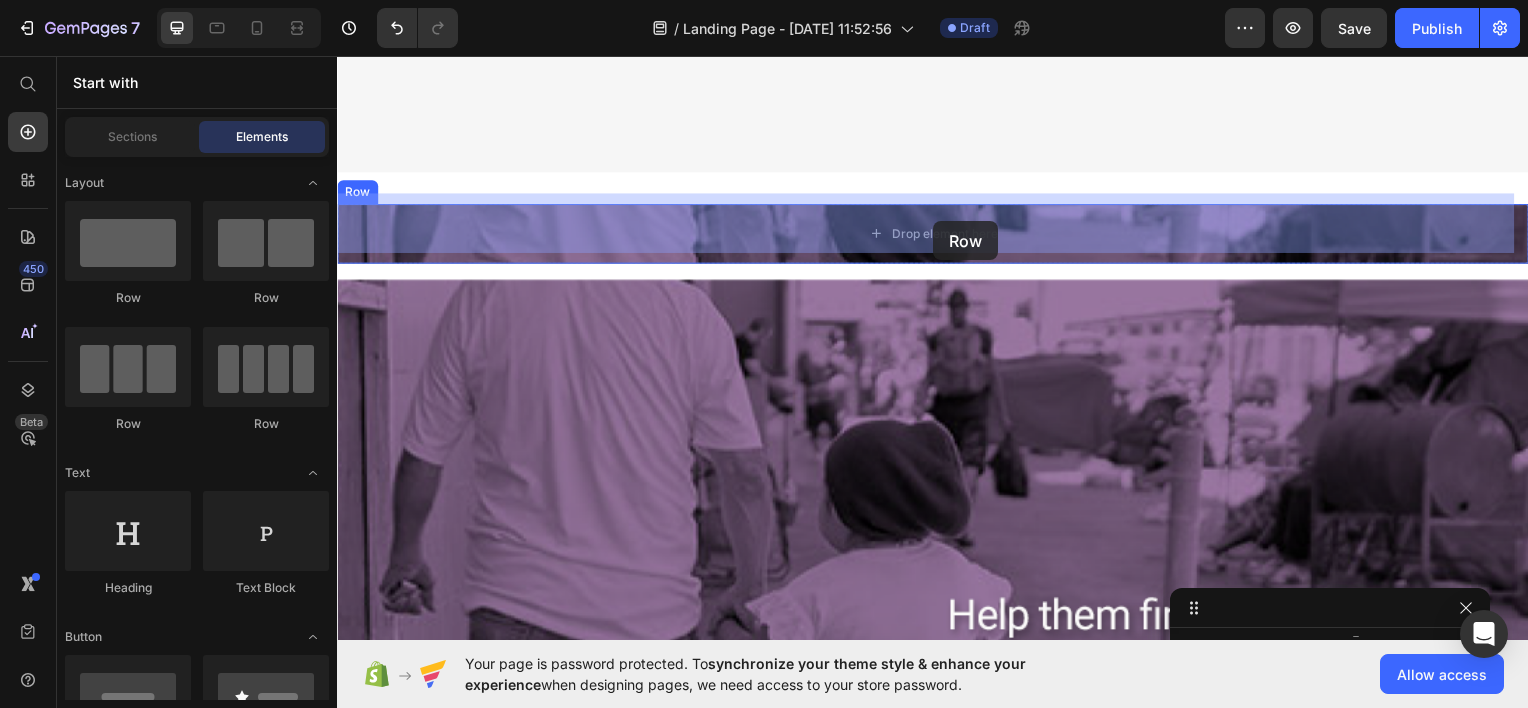 drag, startPoint x: 607, startPoint y: 316, endPoint x: 937, endPoint y: 222, distance: 343.1268 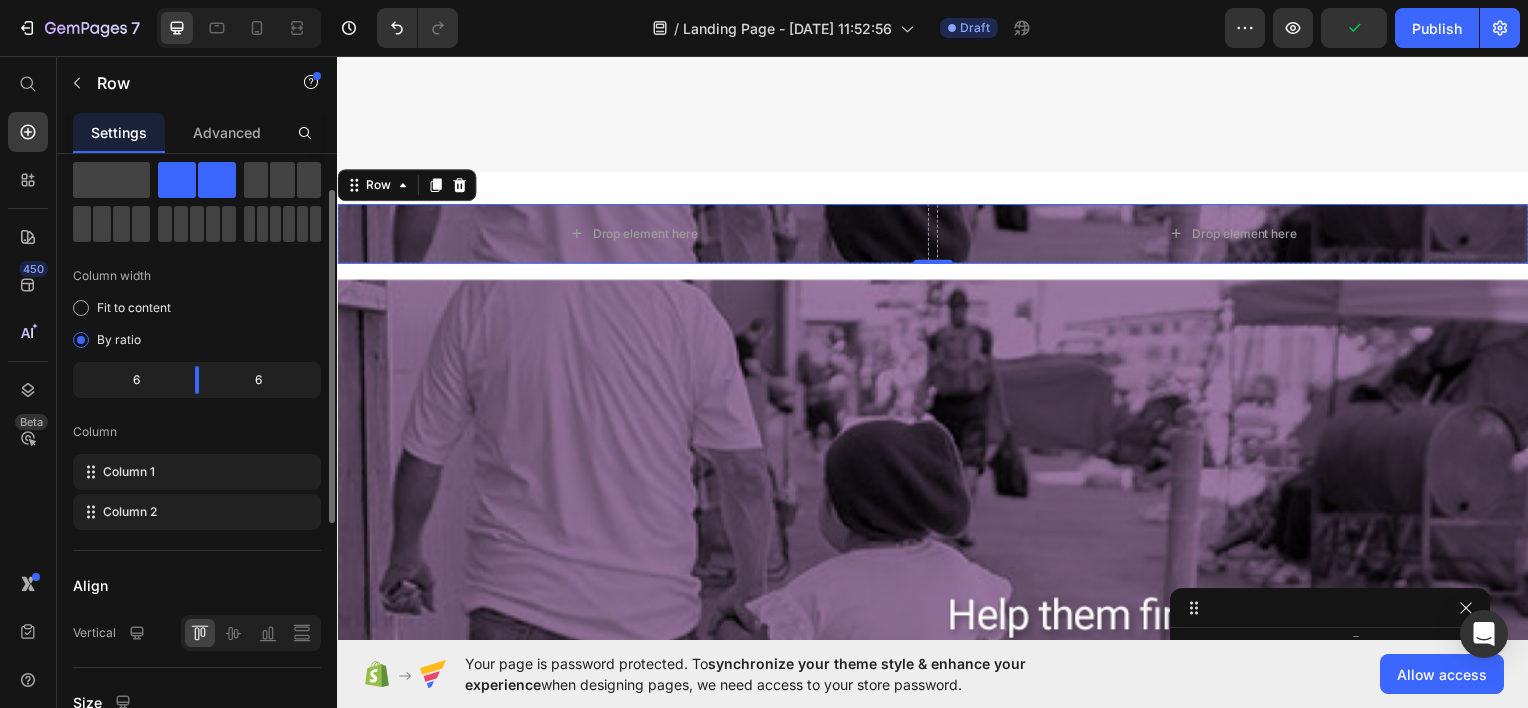scroll, scrollTop: 53, scrollLeft: 0, axis: vertical 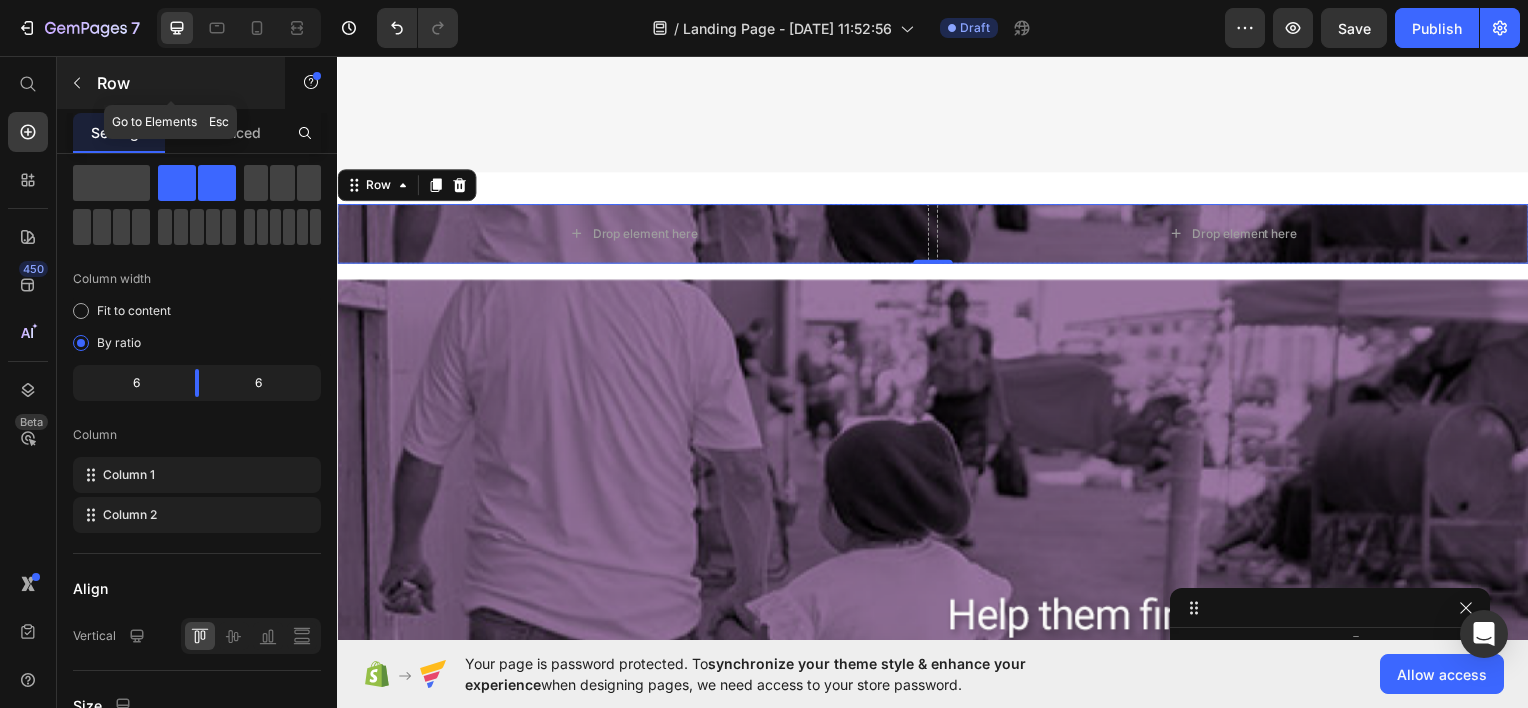click on "Row" at bounding box center [171, 83] 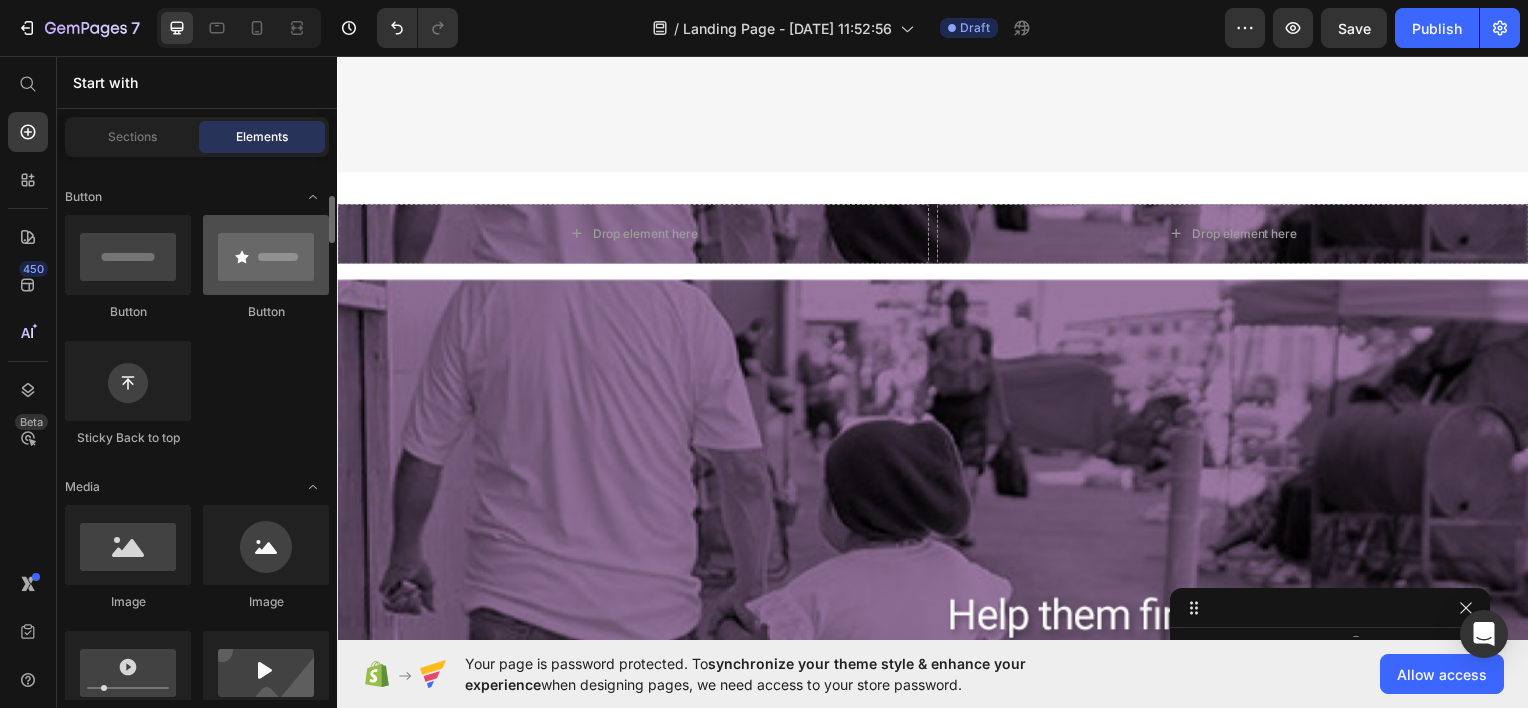 scroll, scrollTop: 441, scrollLeft: 0, axis: vertical 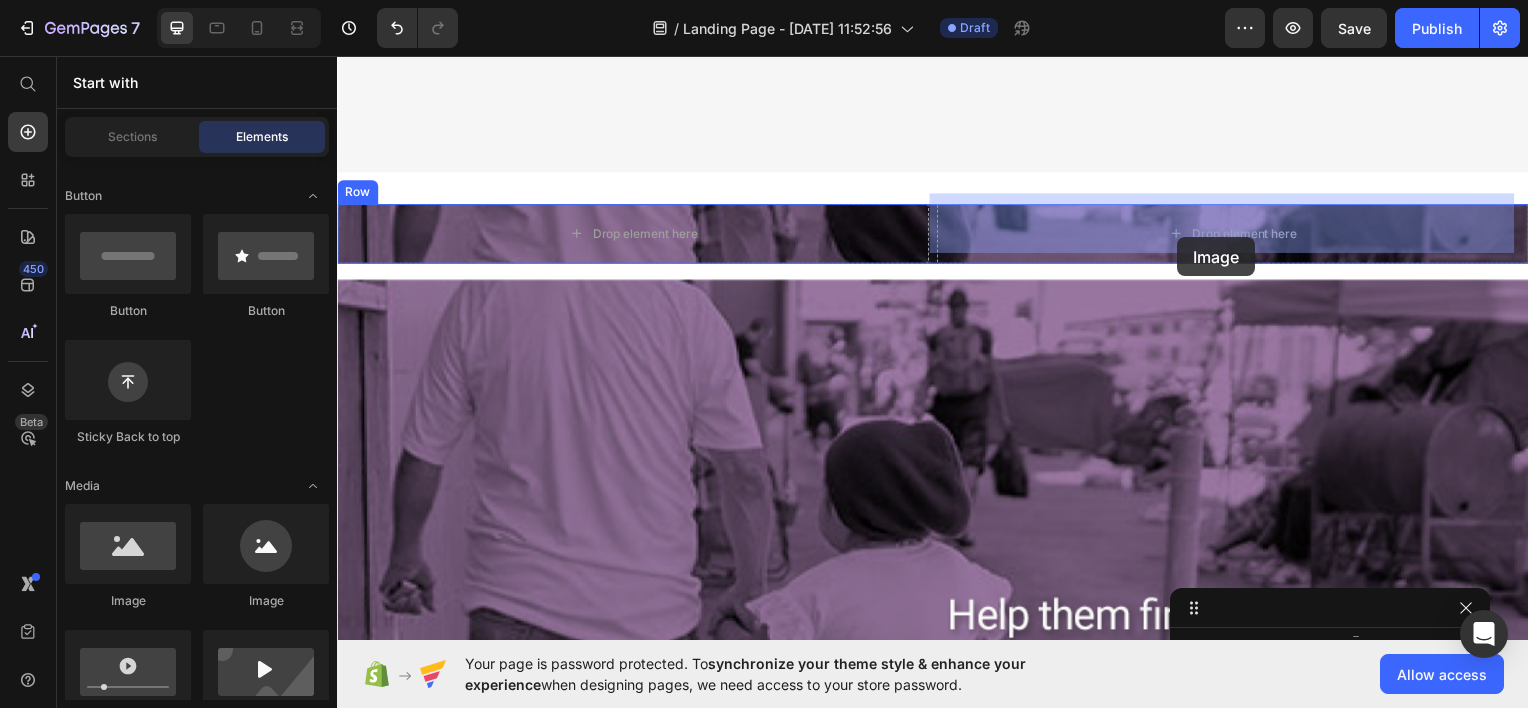 drag, startPoint x: 597, startPoint y: 606, endPoint x: 1183, endPoint y: 238, distance: 691.9682 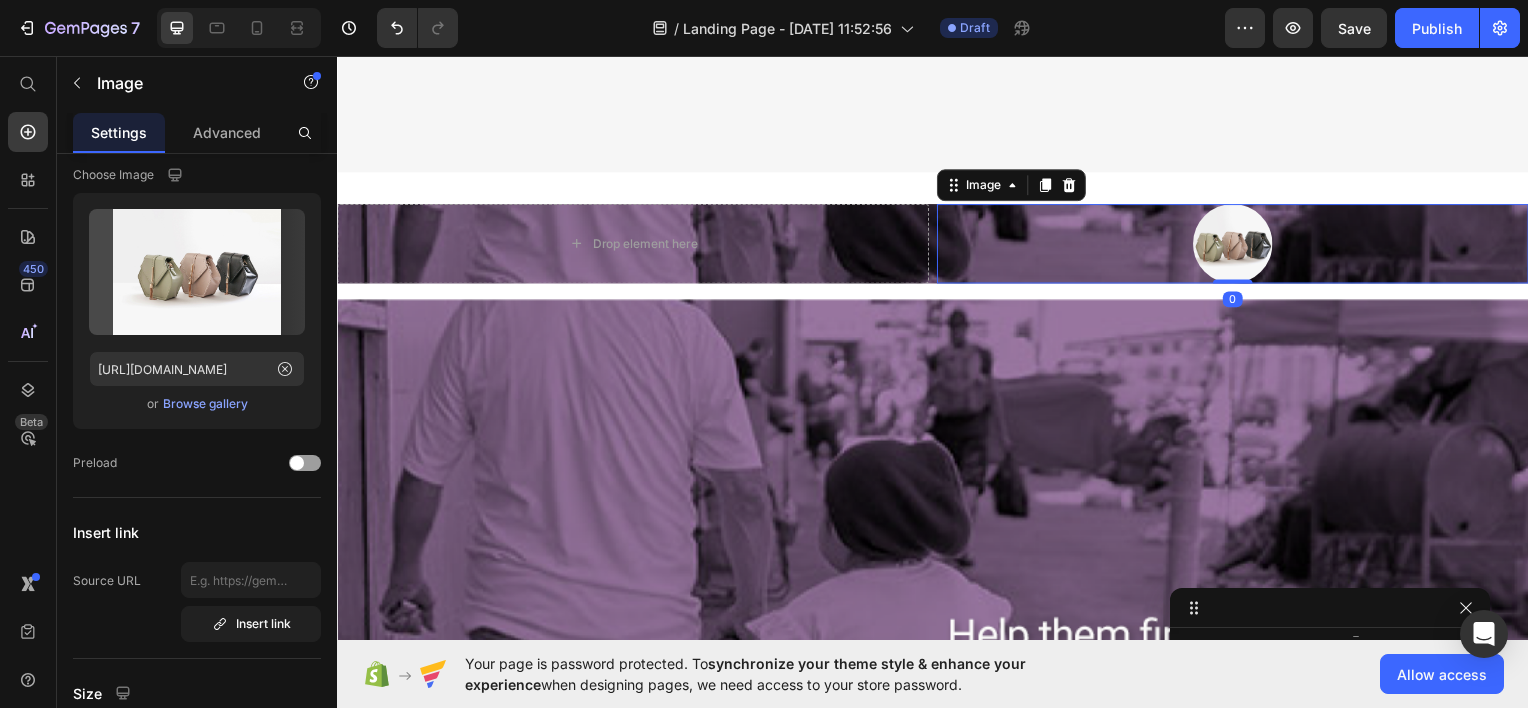 scroll, scrollTop: 1461, scrollLeft: 0, axis: vertical 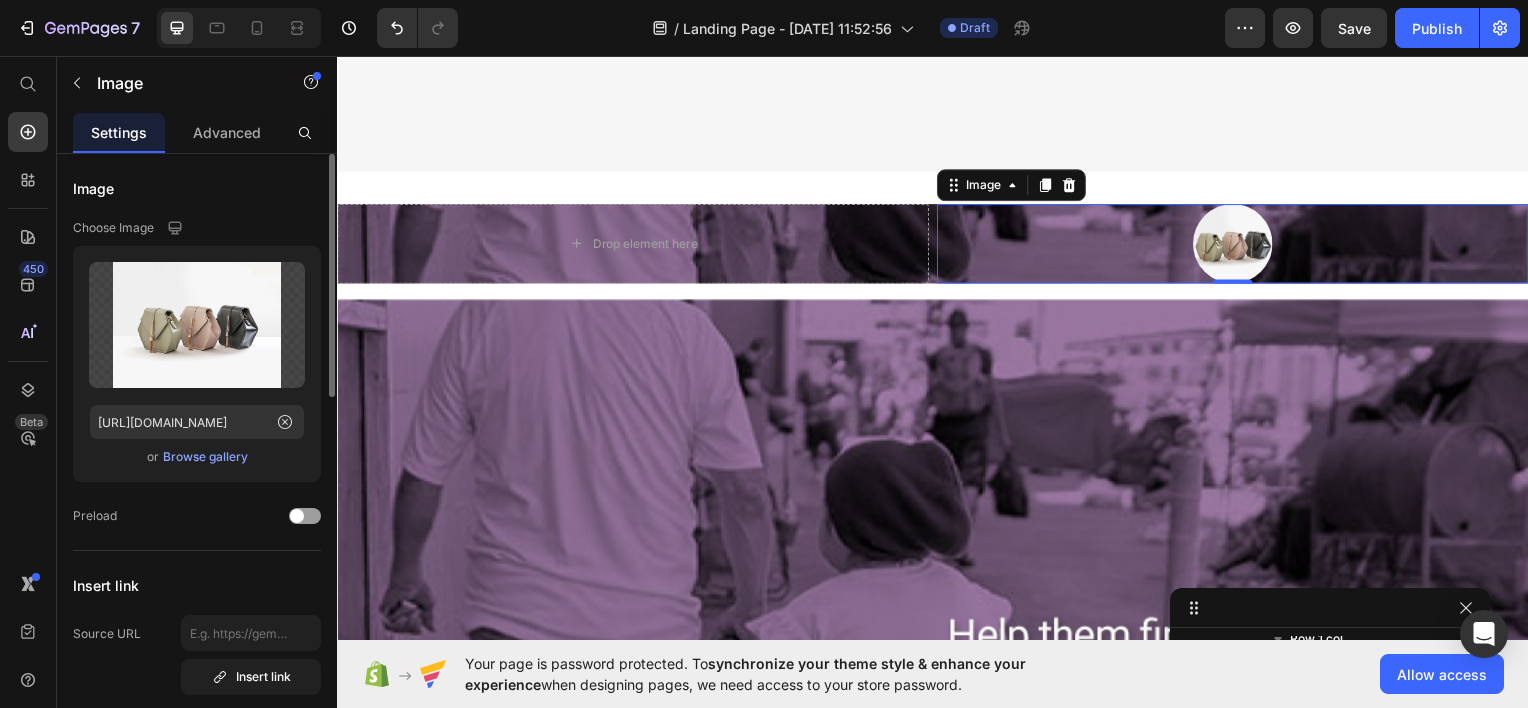 click on "Browse gallery" at bounding box center (205, 457) 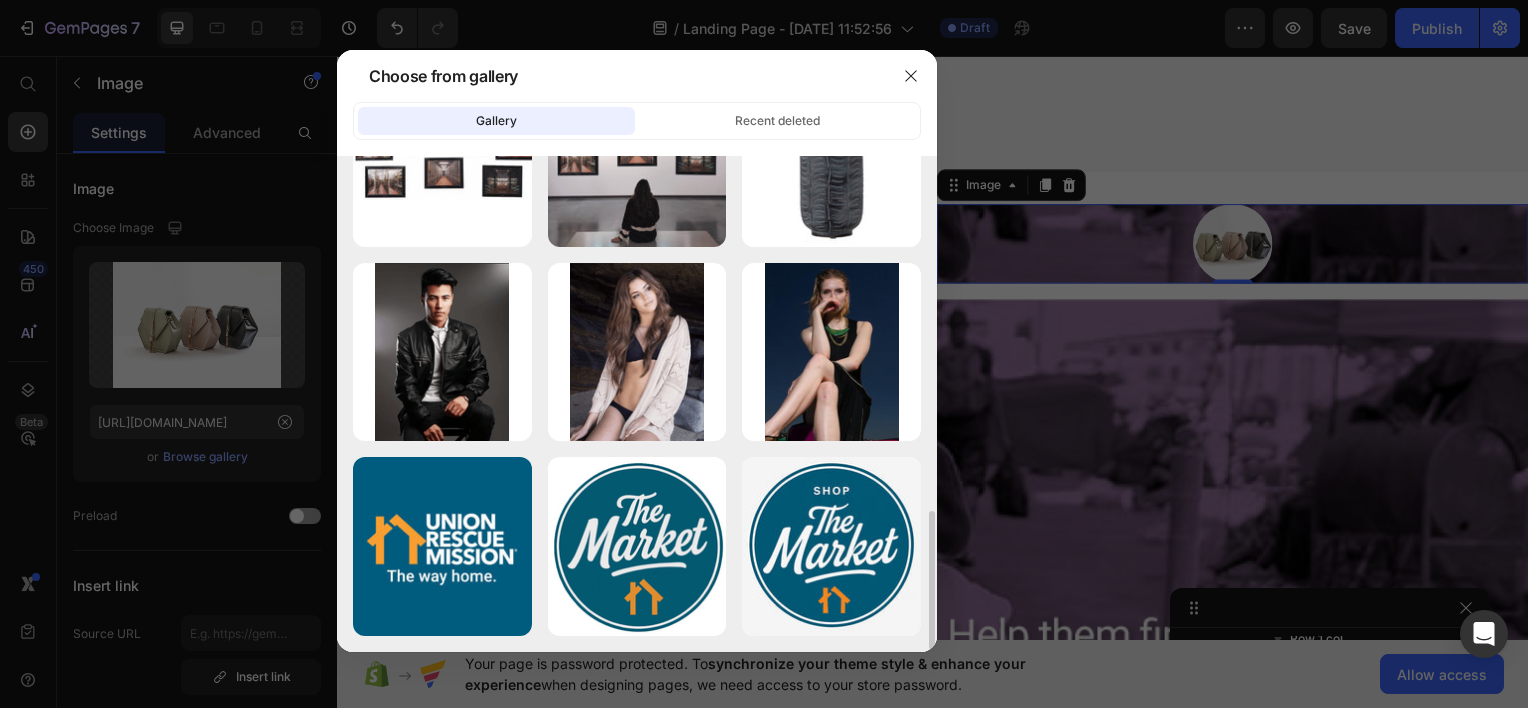 scroll, scrollTop: 1271, scrollLeft: 0, axis: vertical 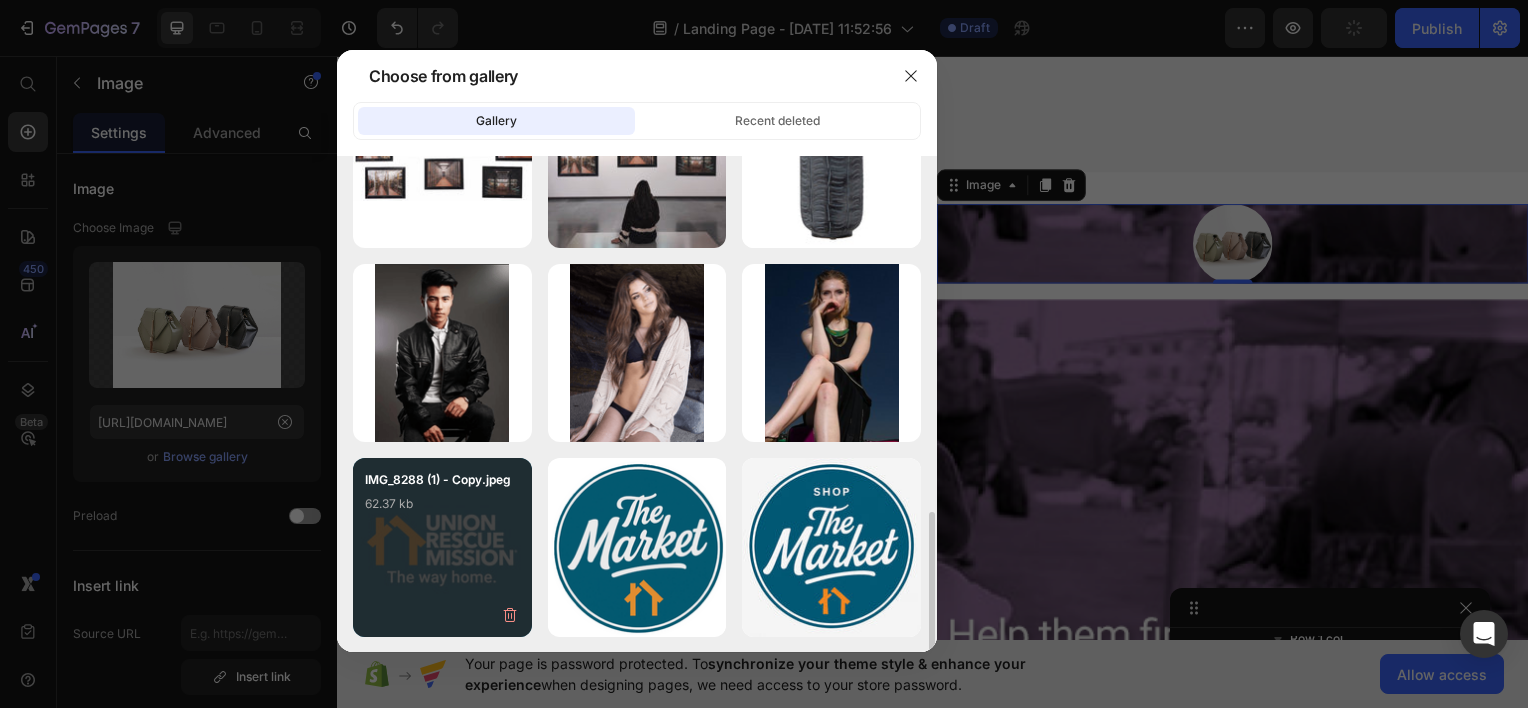click on "IMG_8288 (1) - Copy.jpeg 62.37 kb" at bounding box center (442, 510) 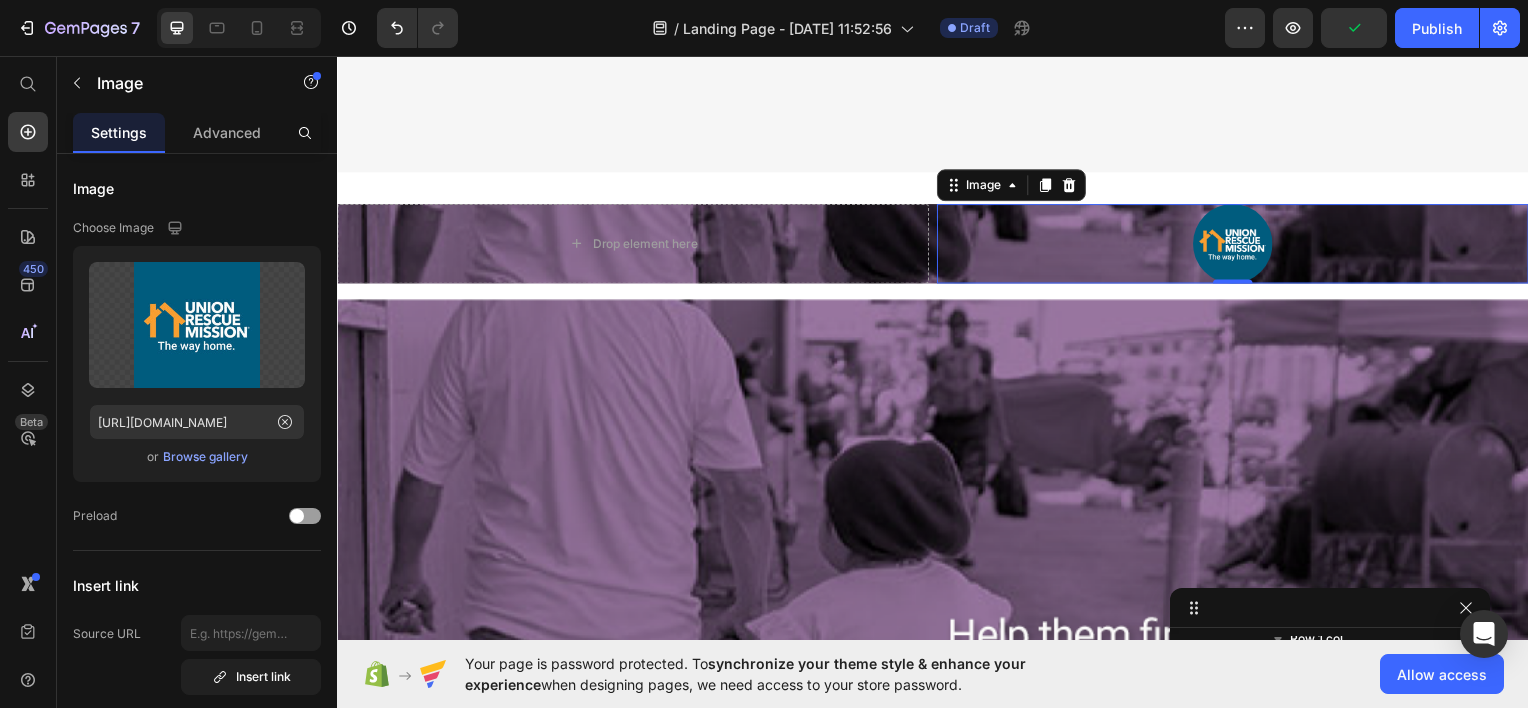 click at bounding box center [1239, 244] 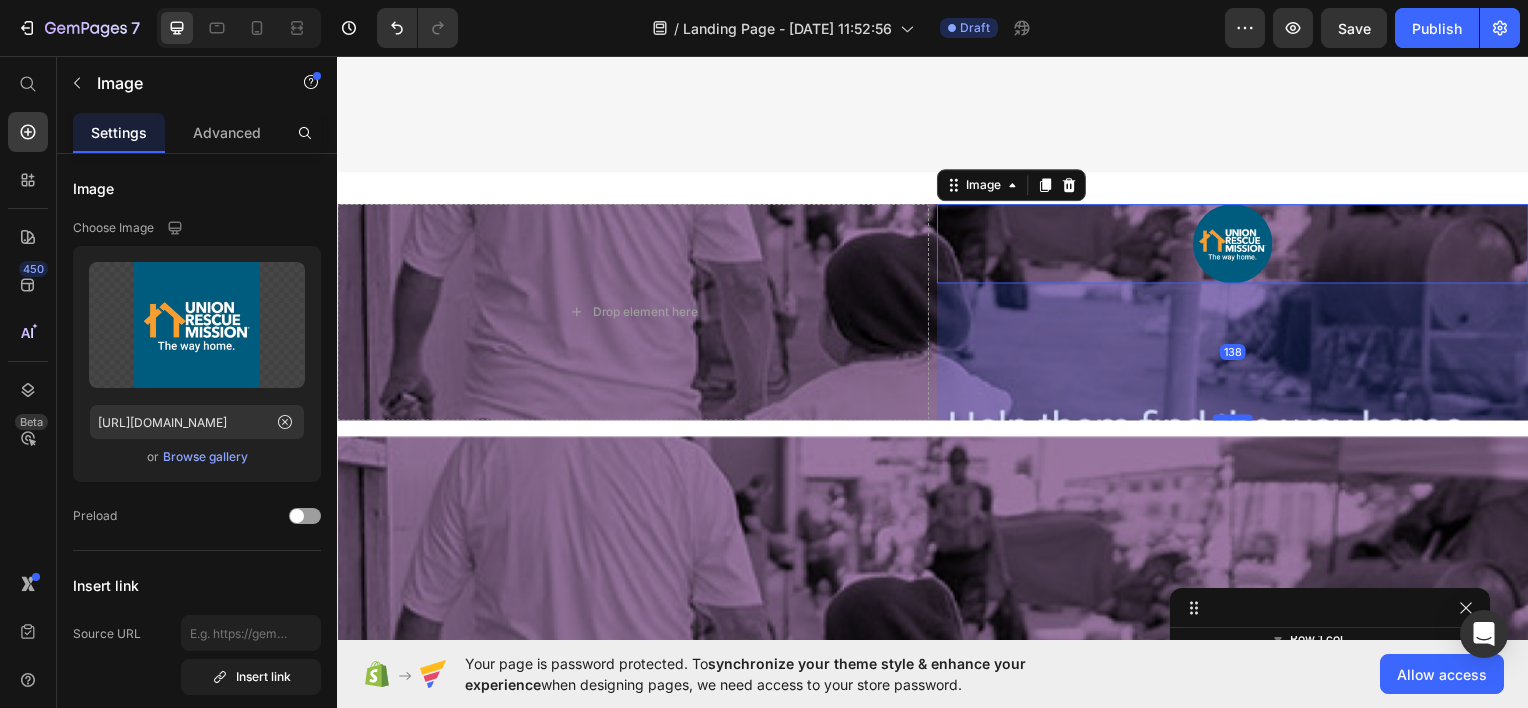 drag, startPoint x: 1227, startPoint y: 270, endPoint x: 1236, endPoint y: 416, distance: 146.27713 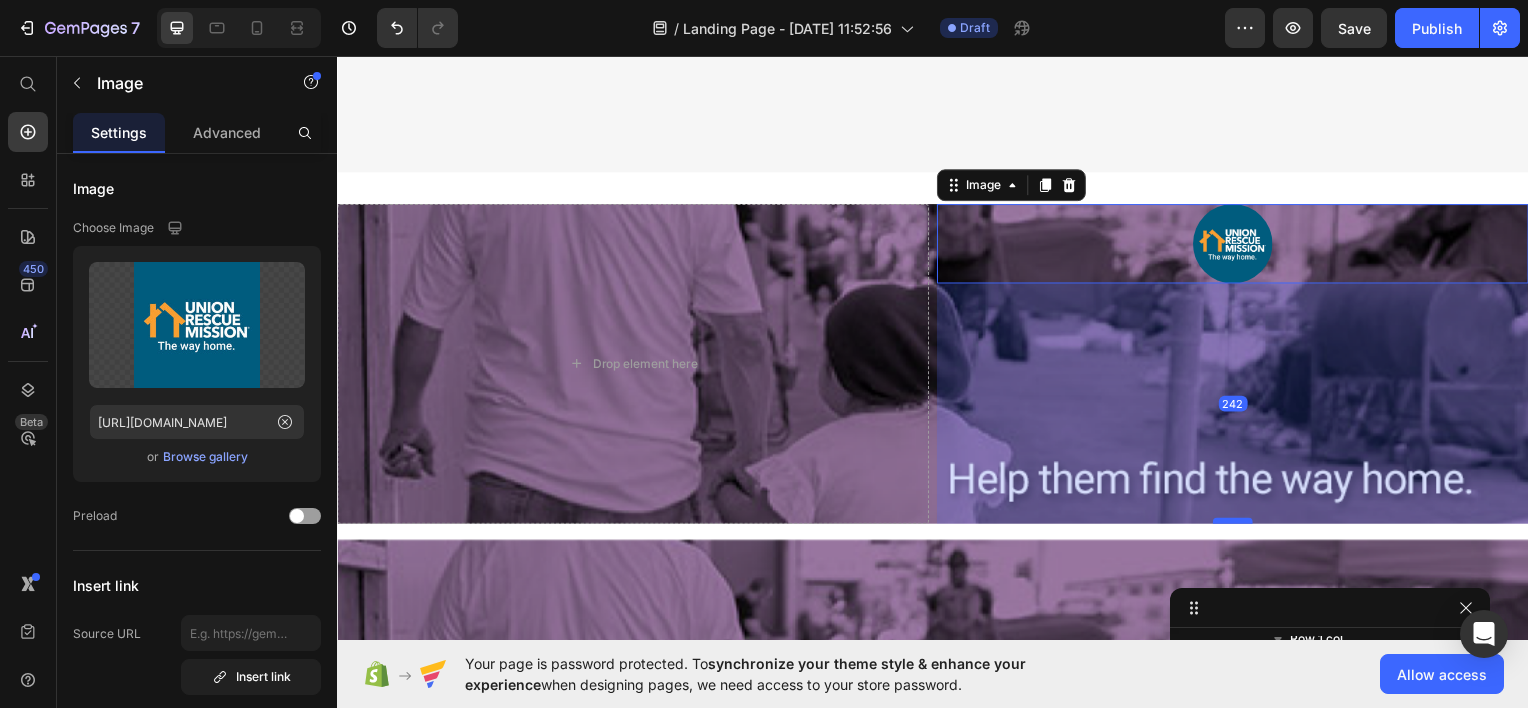 drag, startPoint x: 1236, startPoint y: 416, endPoint x: 1235, endPoint y: 512, distance: 96.00521 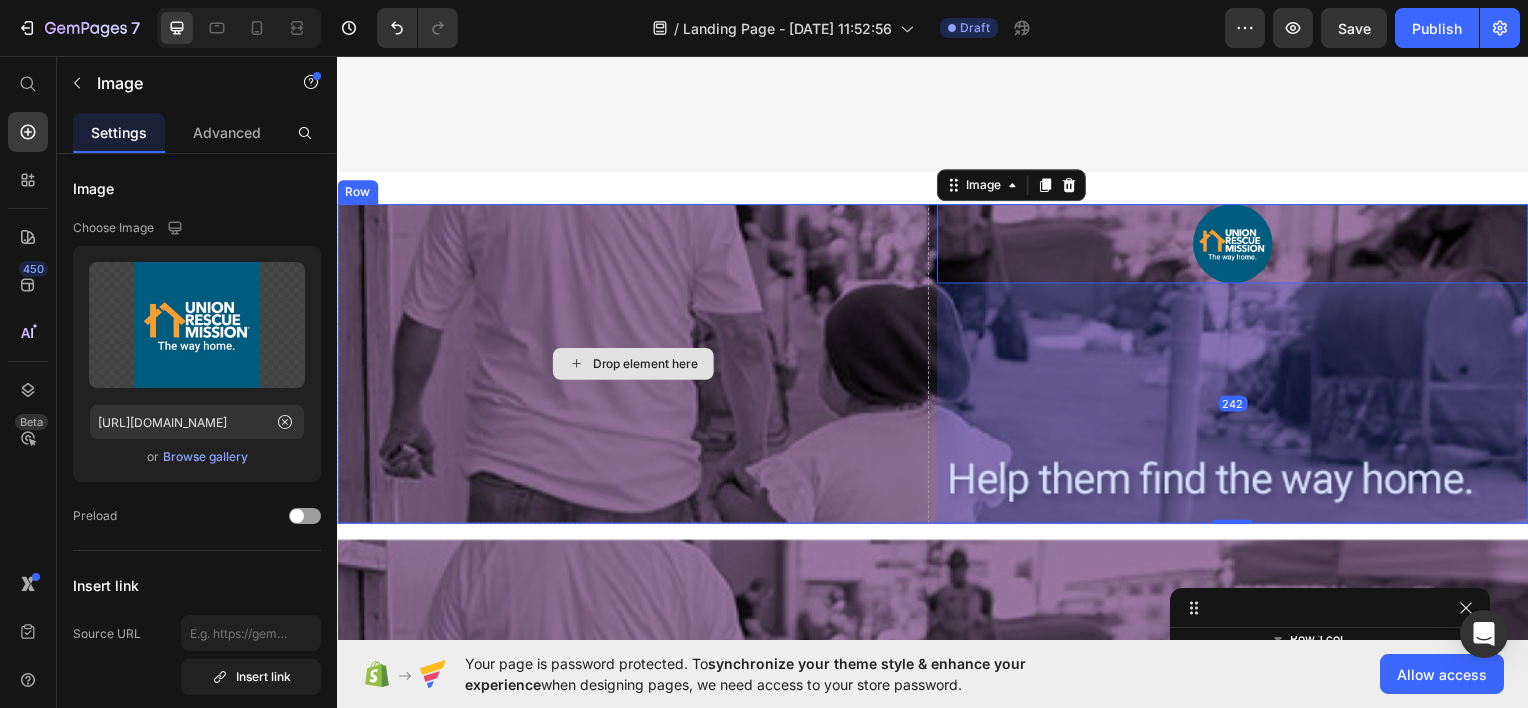 click on "Drop element here" at bounding box center (635, 365) 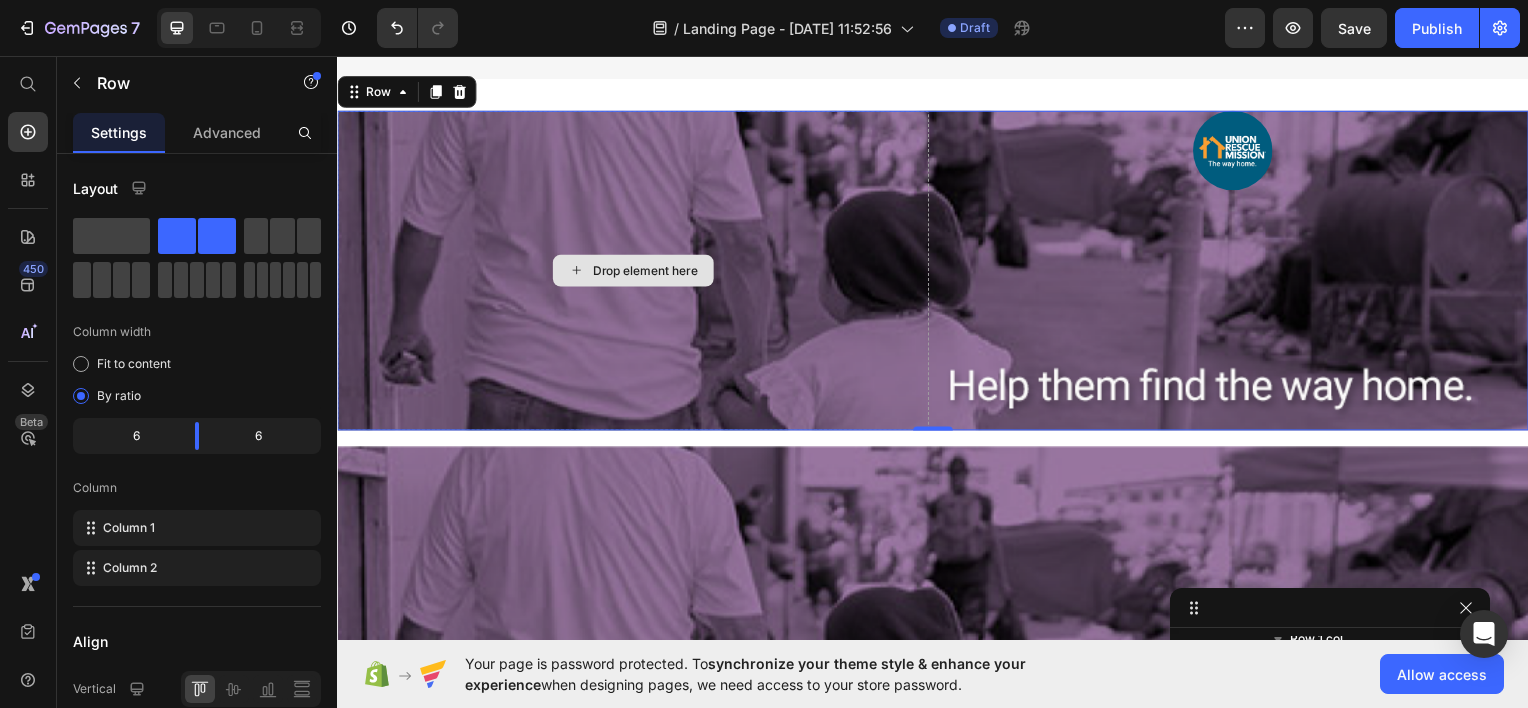 scroll, scrollTop: 2305, scrollLeft: 0, axis: vertical 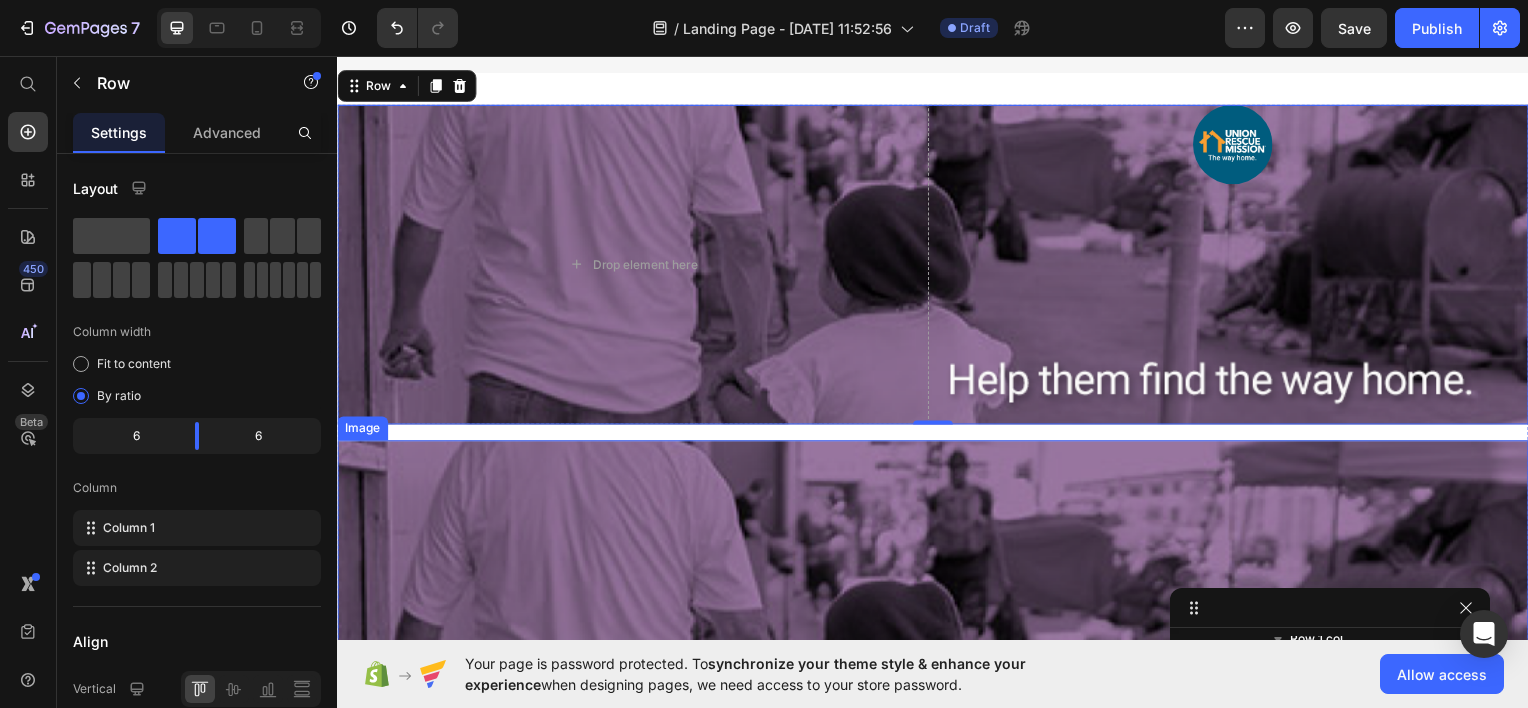 click at bounding box center [937, 664] 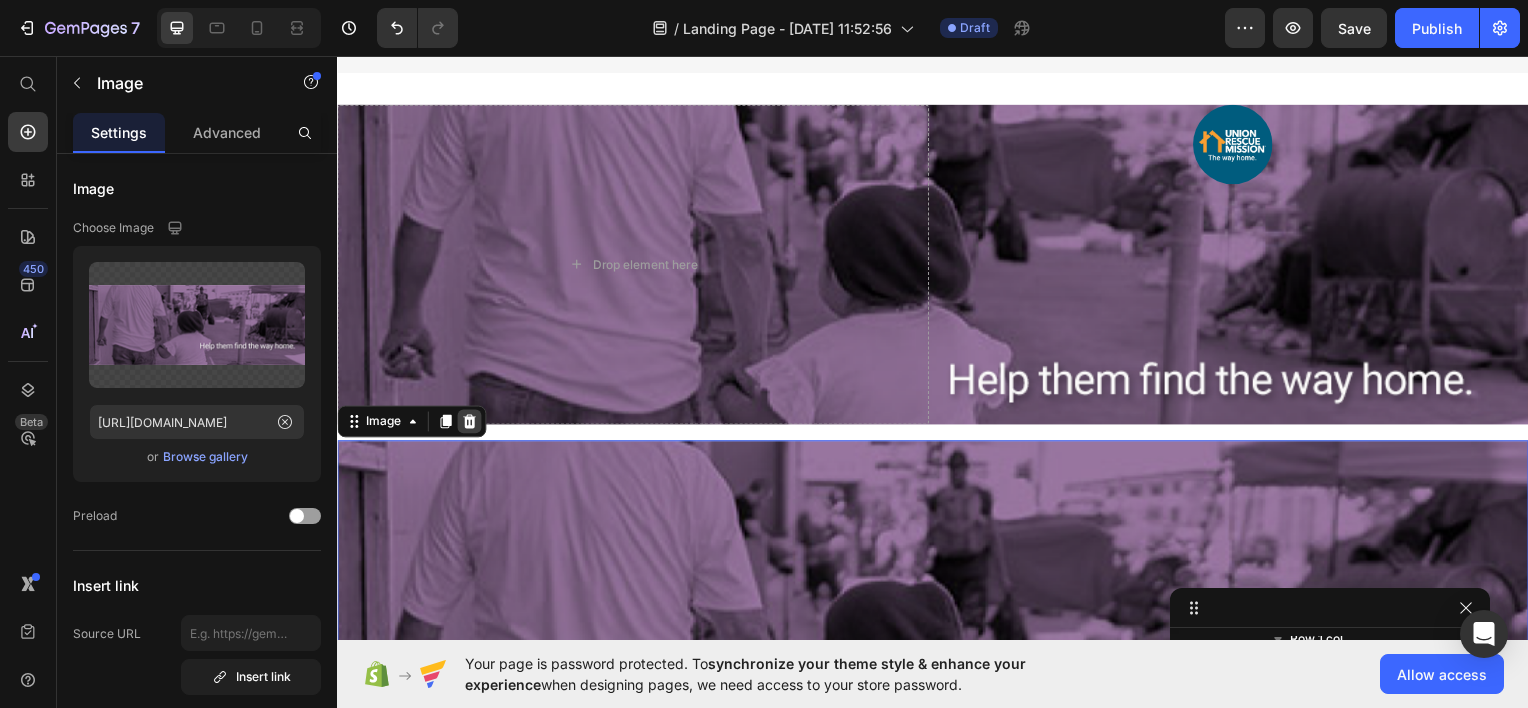 click 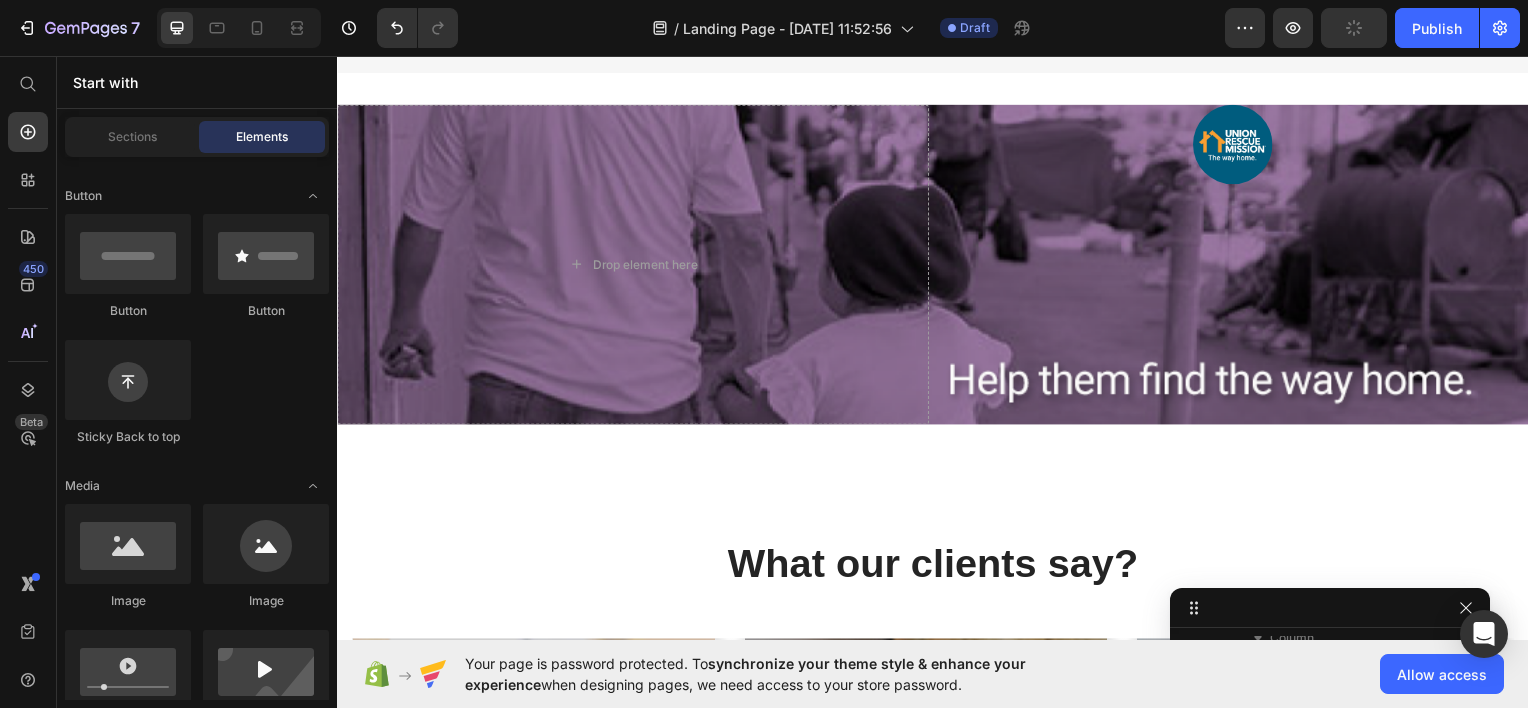 scroll, scrollTop: 1429, scrollLeft: 0, axis: vertical 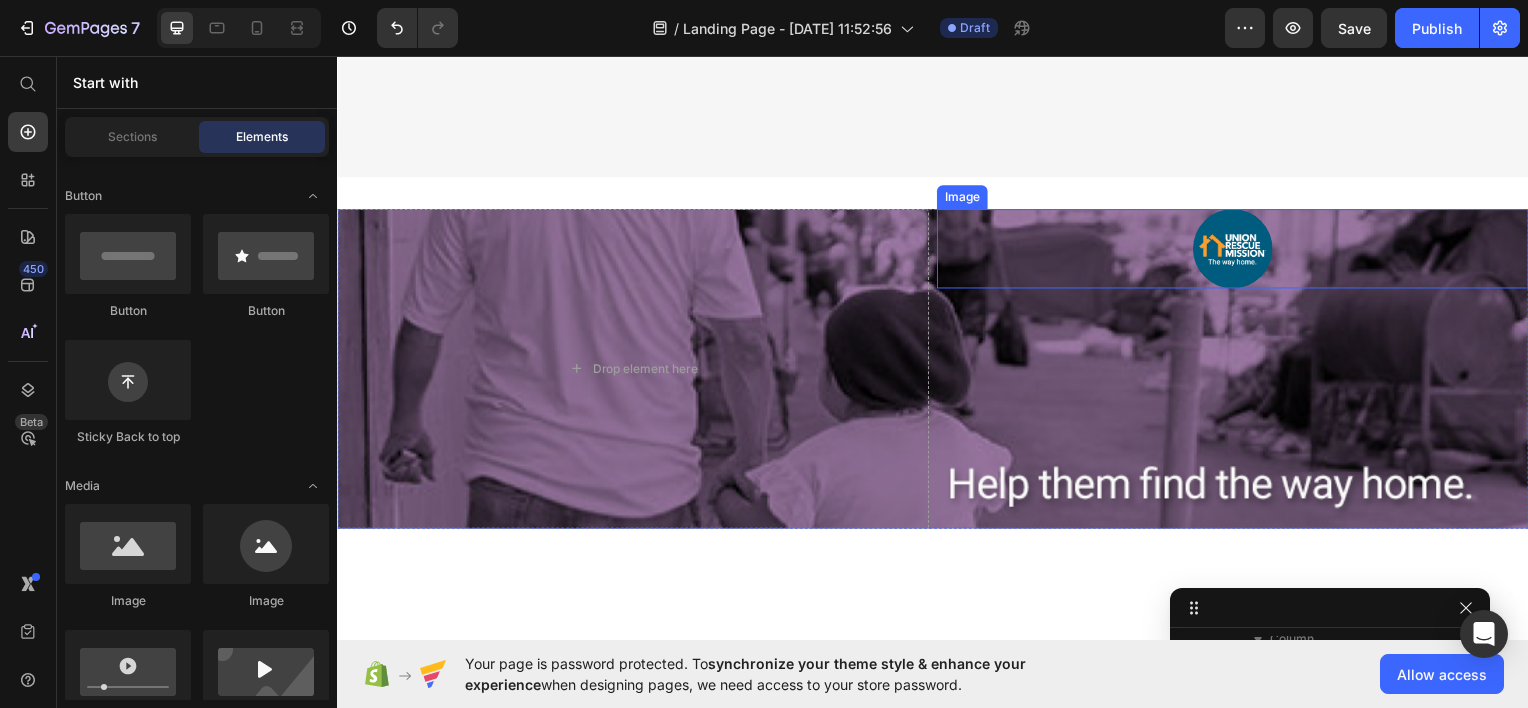 click at bounding box center [1239, 249] 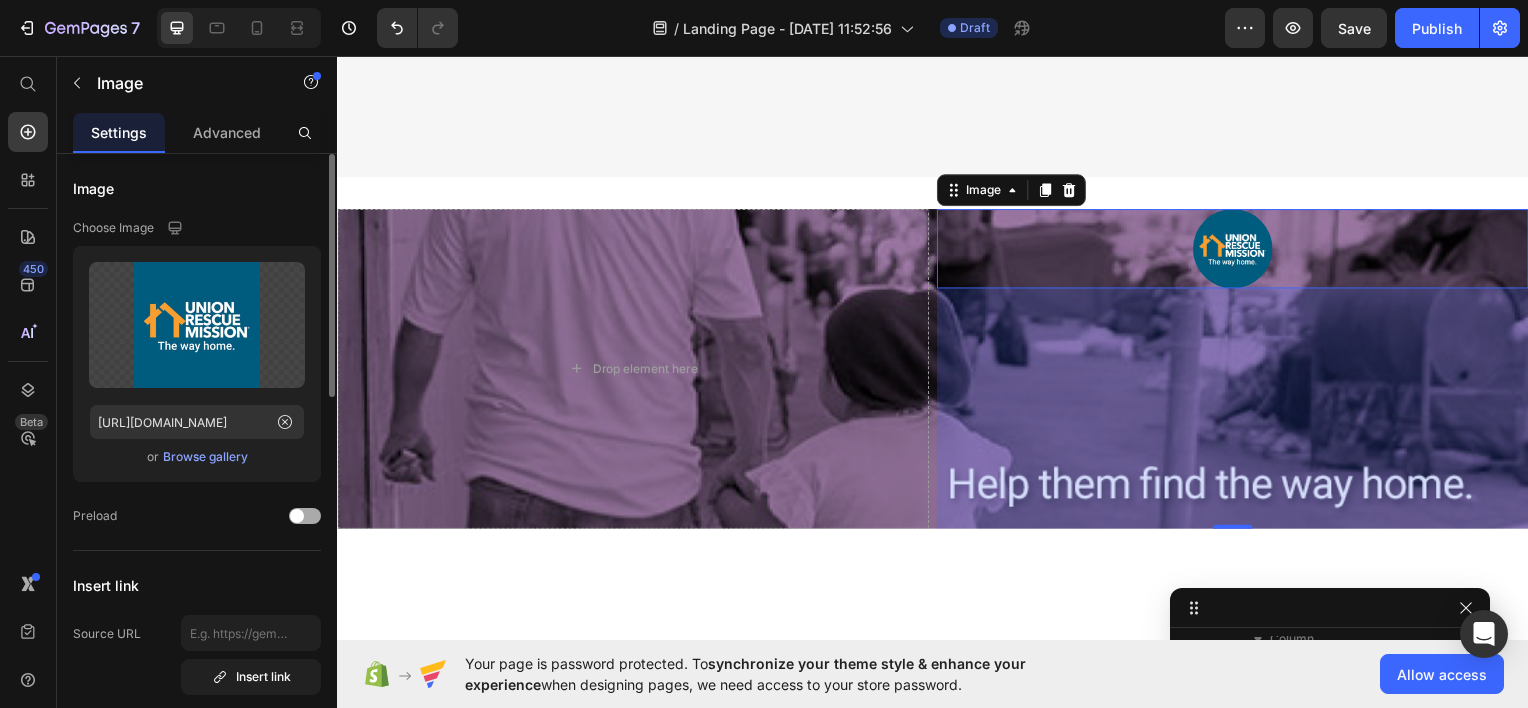 click at bounding box center [305, 516] 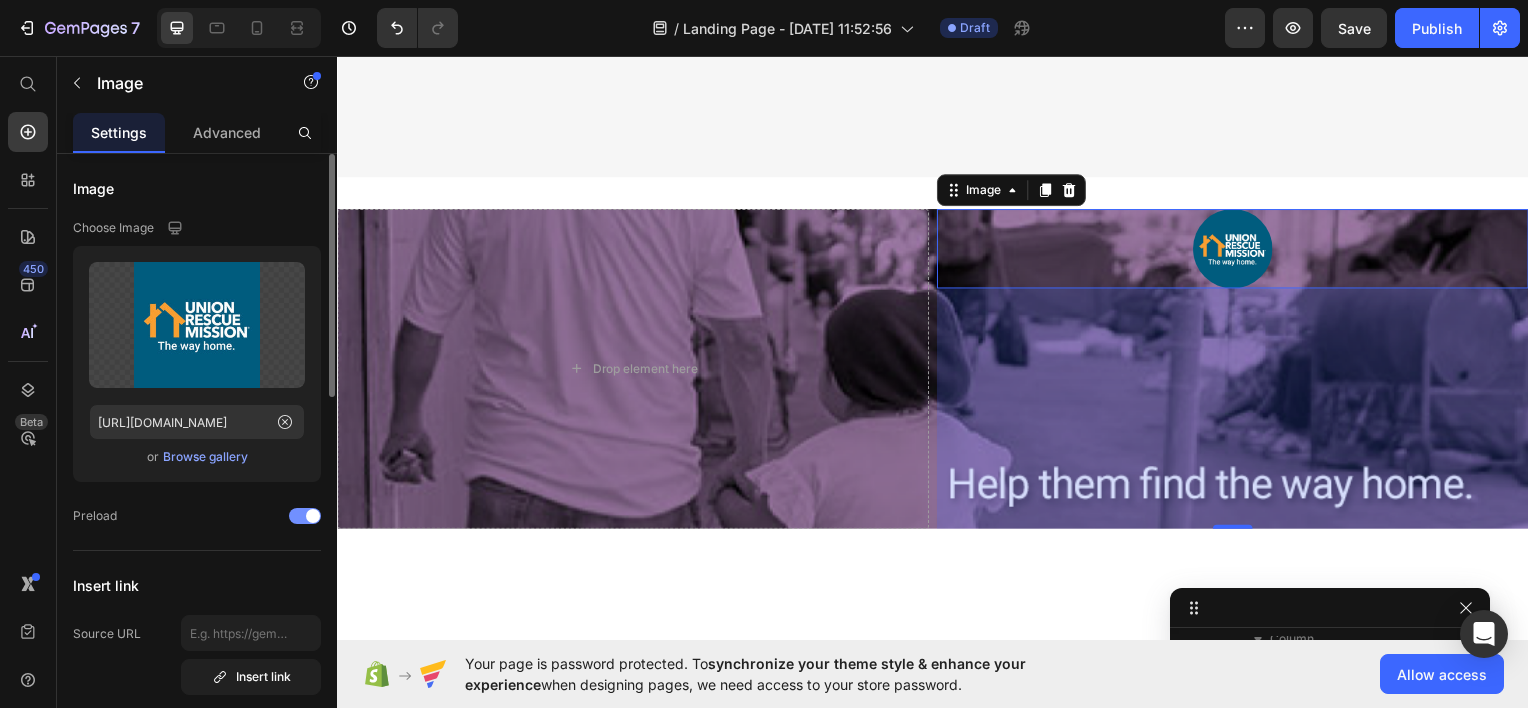 click at bounding box center [313, 516] 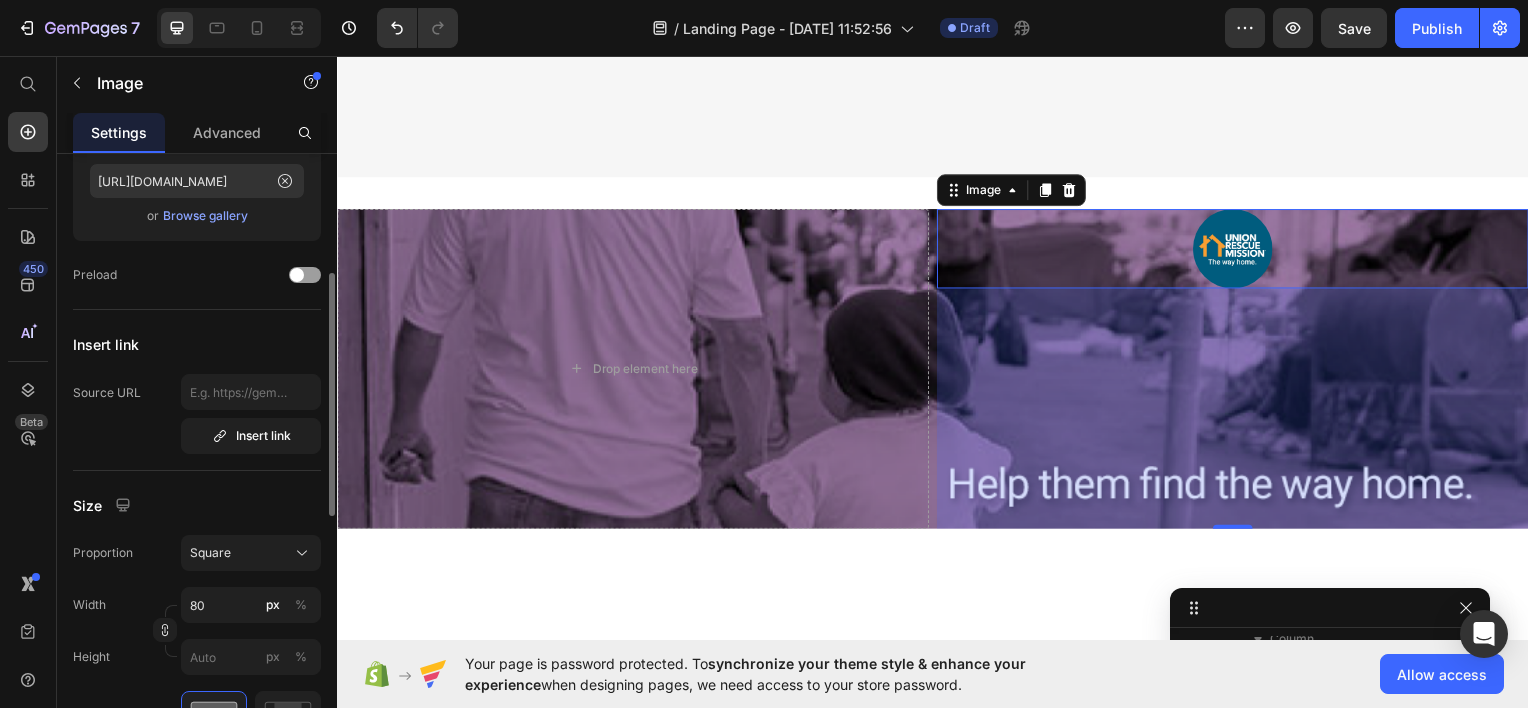 scroll, scrollTop: 415, scrollLeft: 0, axis: vertical 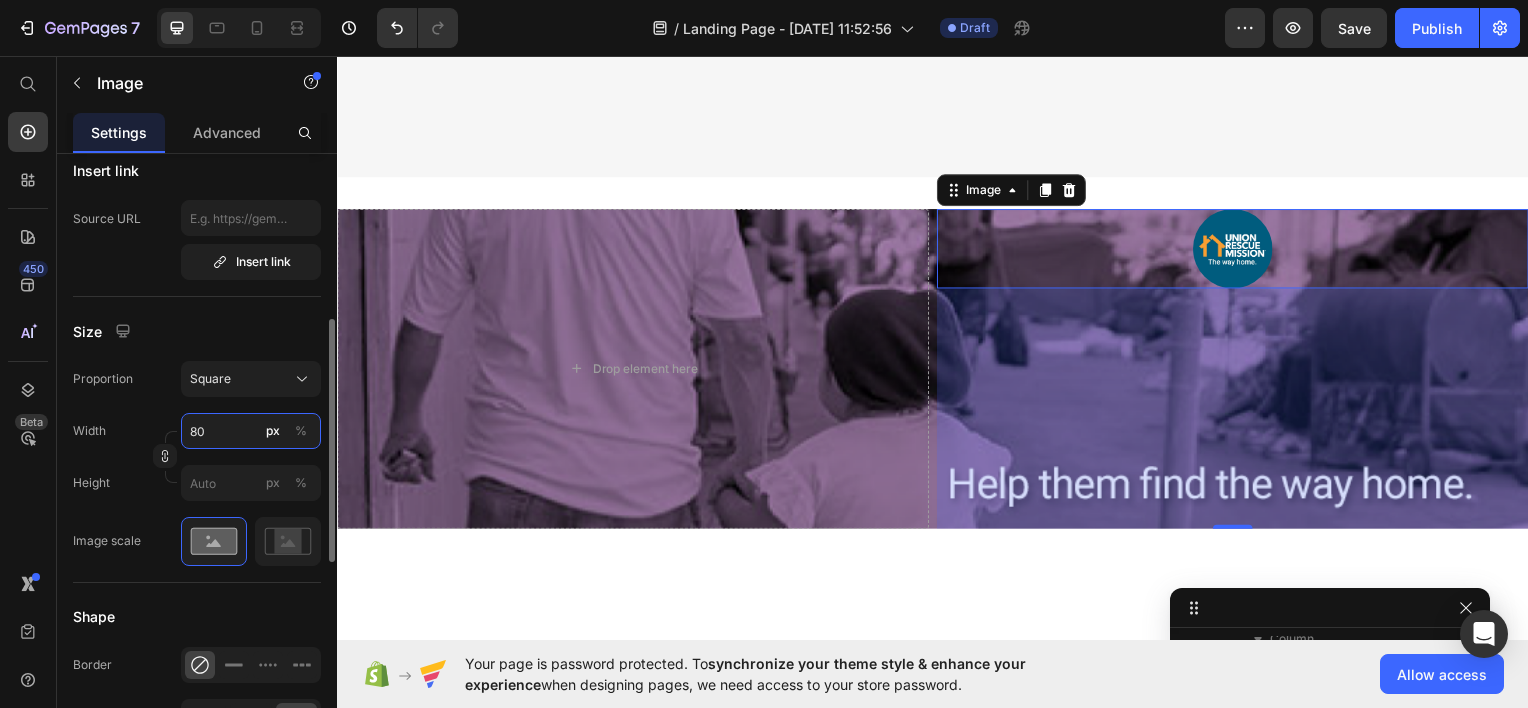 click on "80" at bounding box center (251, 431) 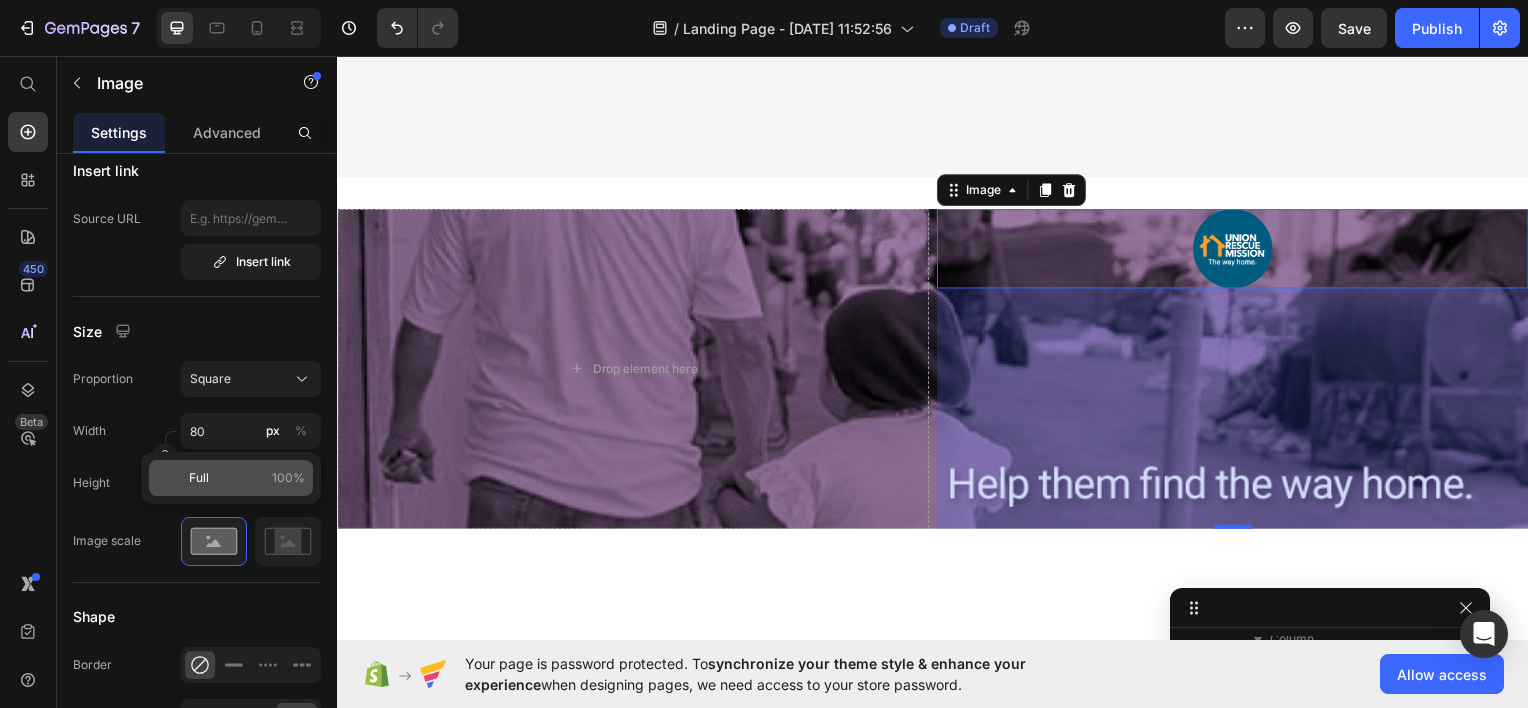 click on "Full 100%" 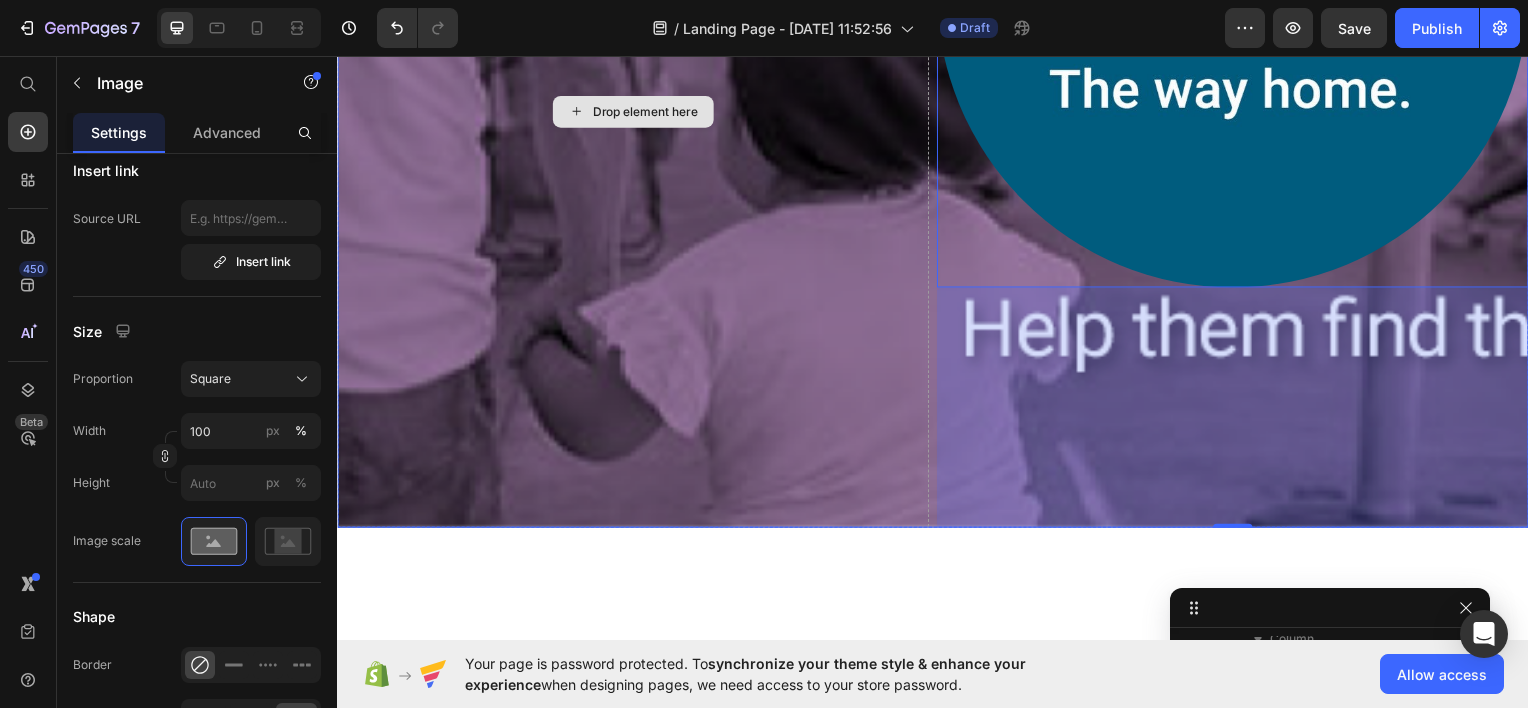 scroll, scrollTop: 2716, scrollLeft: 0, axis: vertical 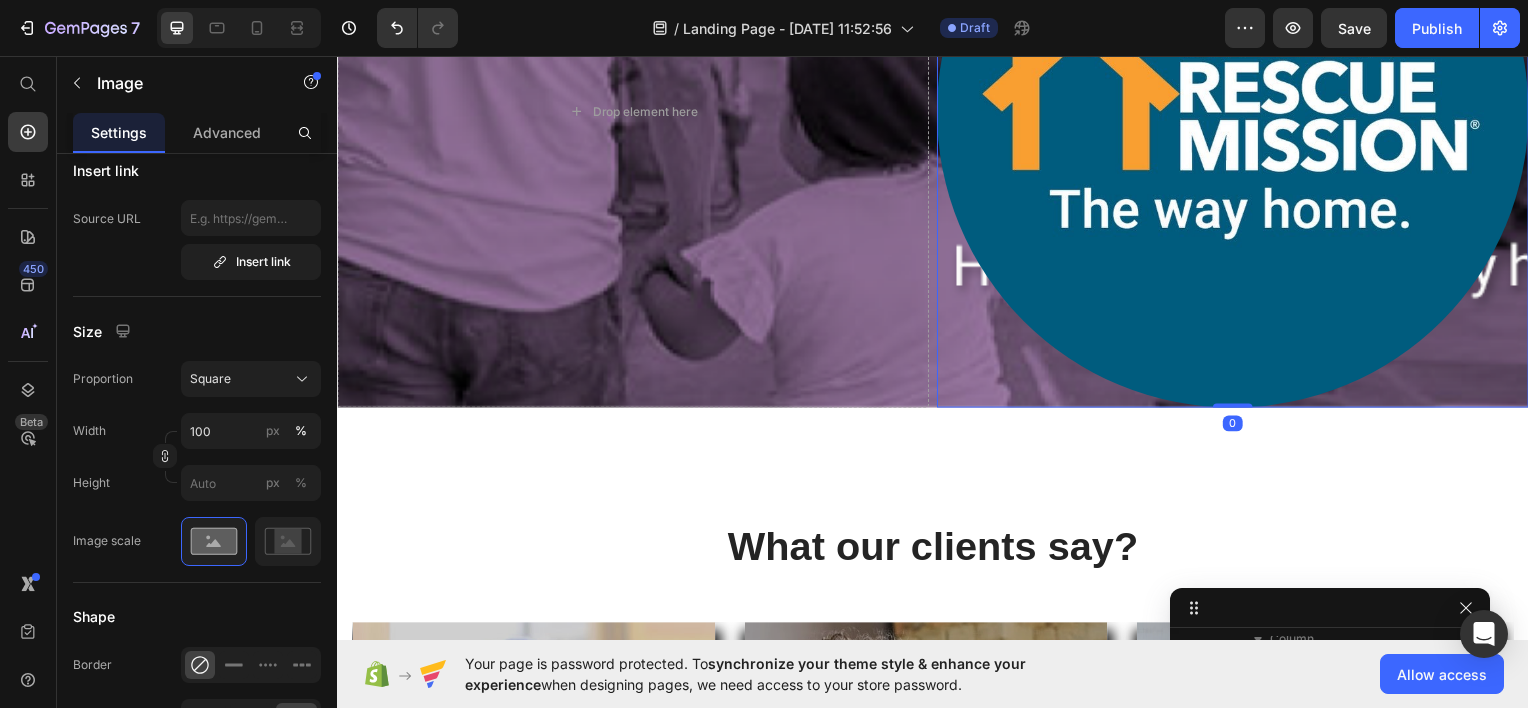 drag, startPoint x: 1236, startPoint y: 506, endPoint x: 1176, endPoint y: 136, distance: 374.83328 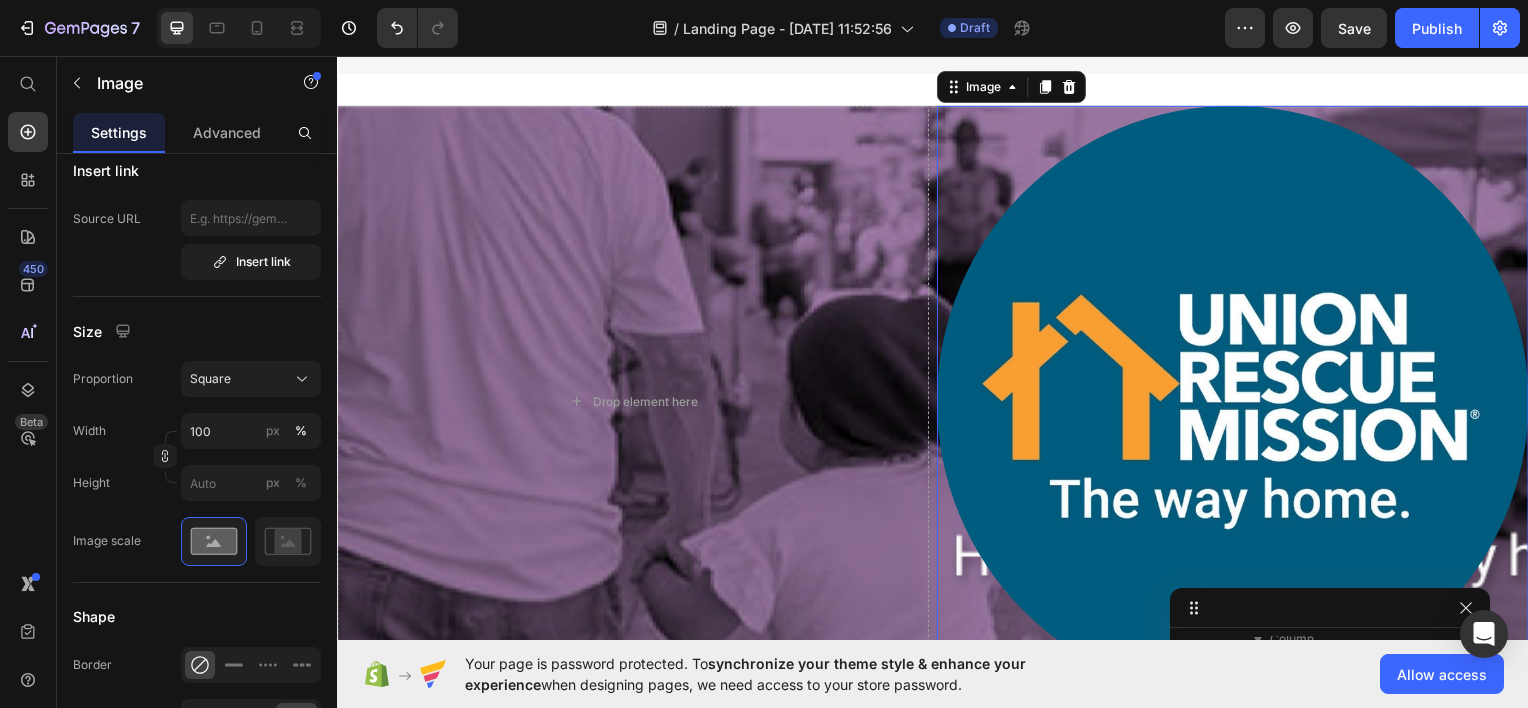 scroll, scrollTop: 2304, scrollLeft: 0, axis: vertical 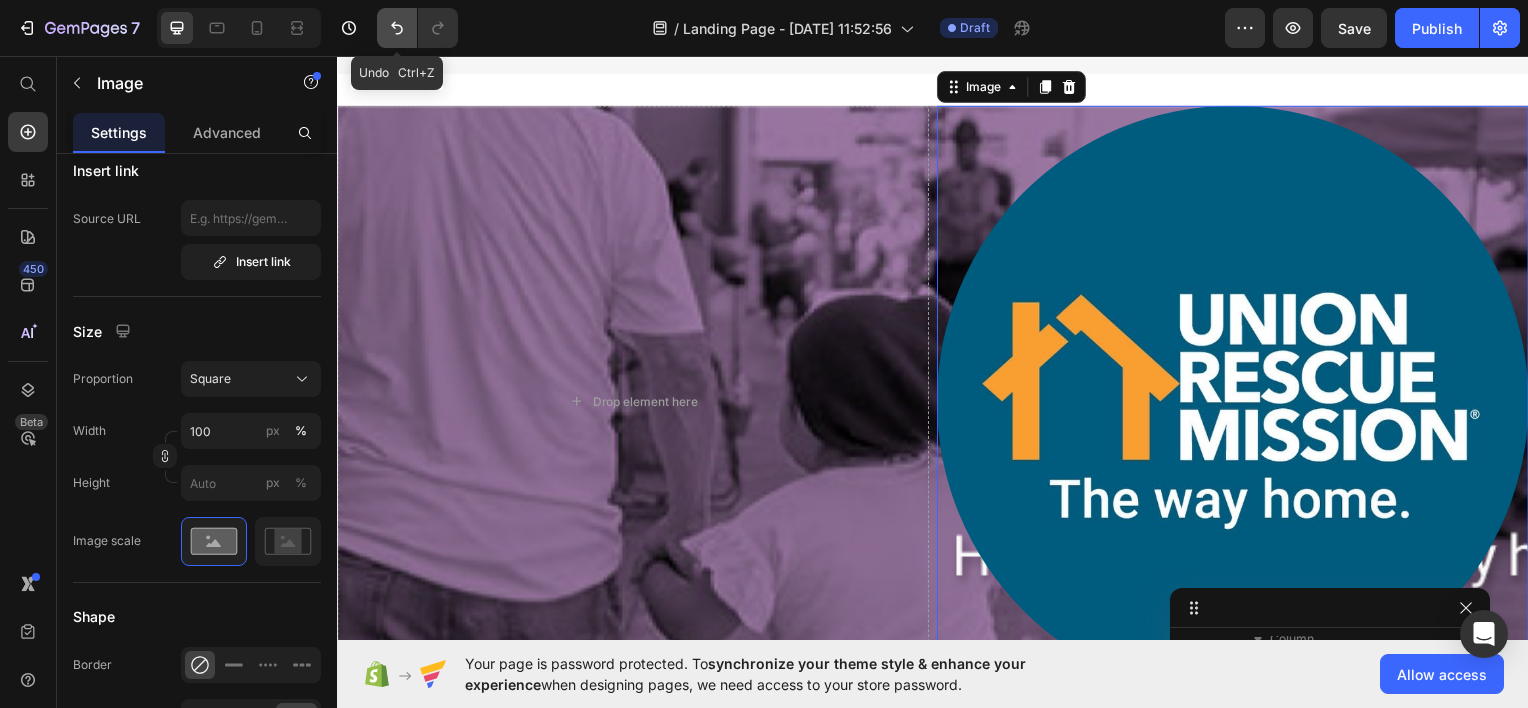 click 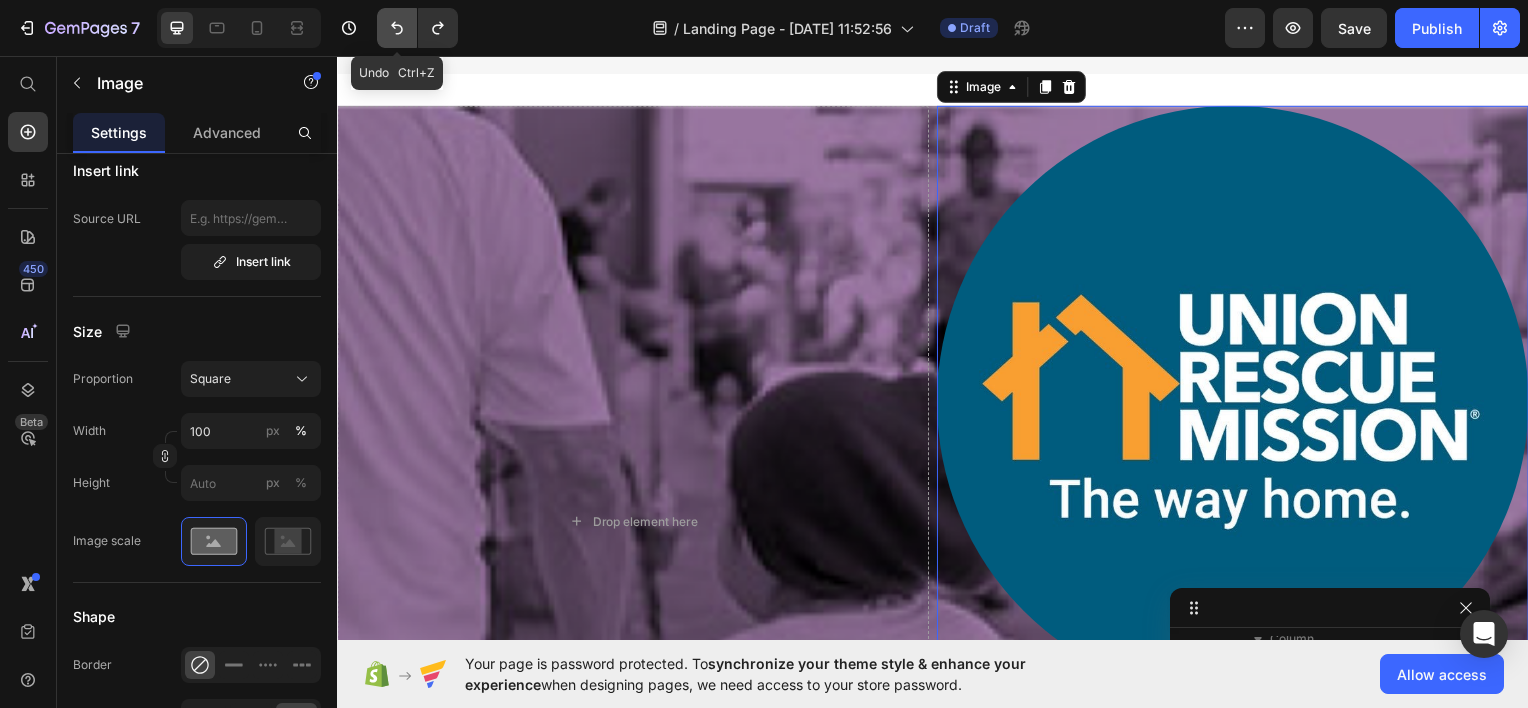 click 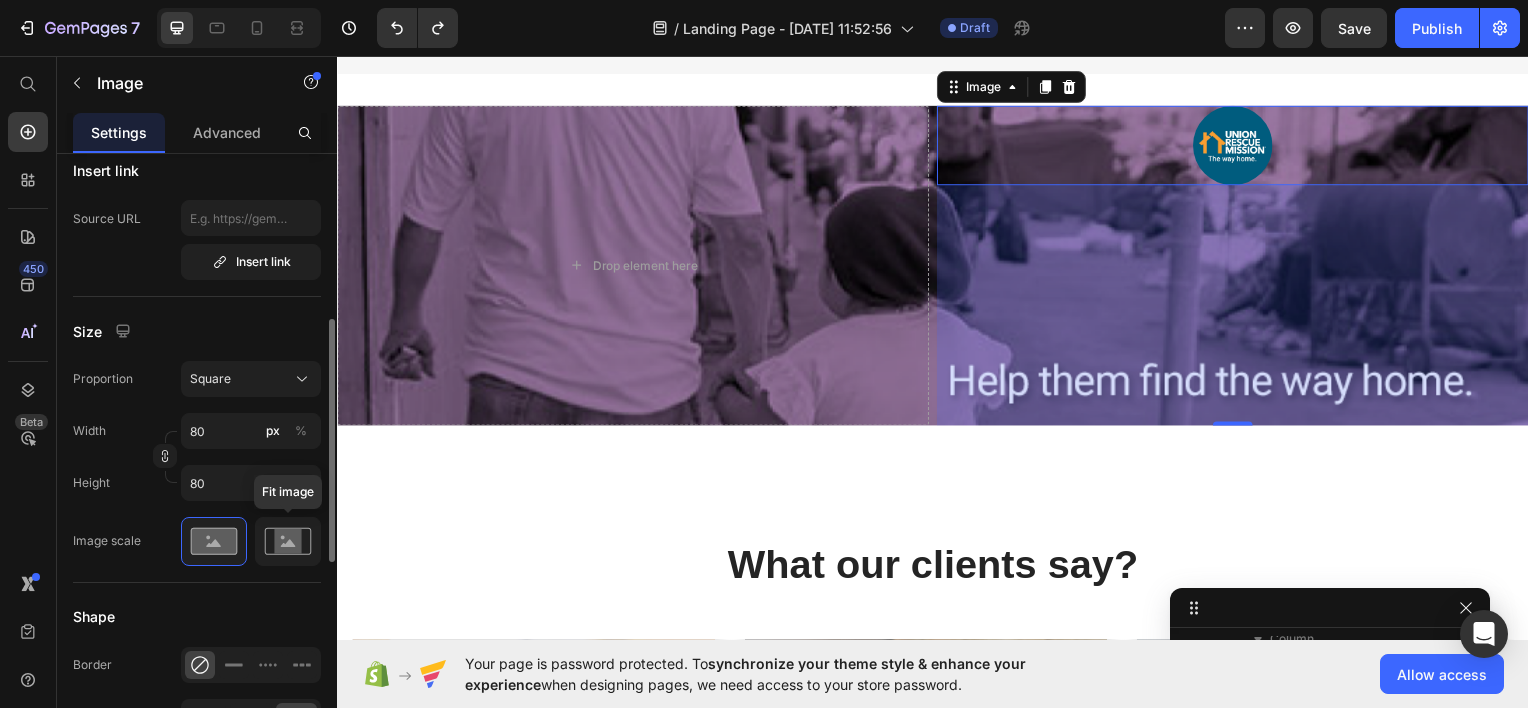 click 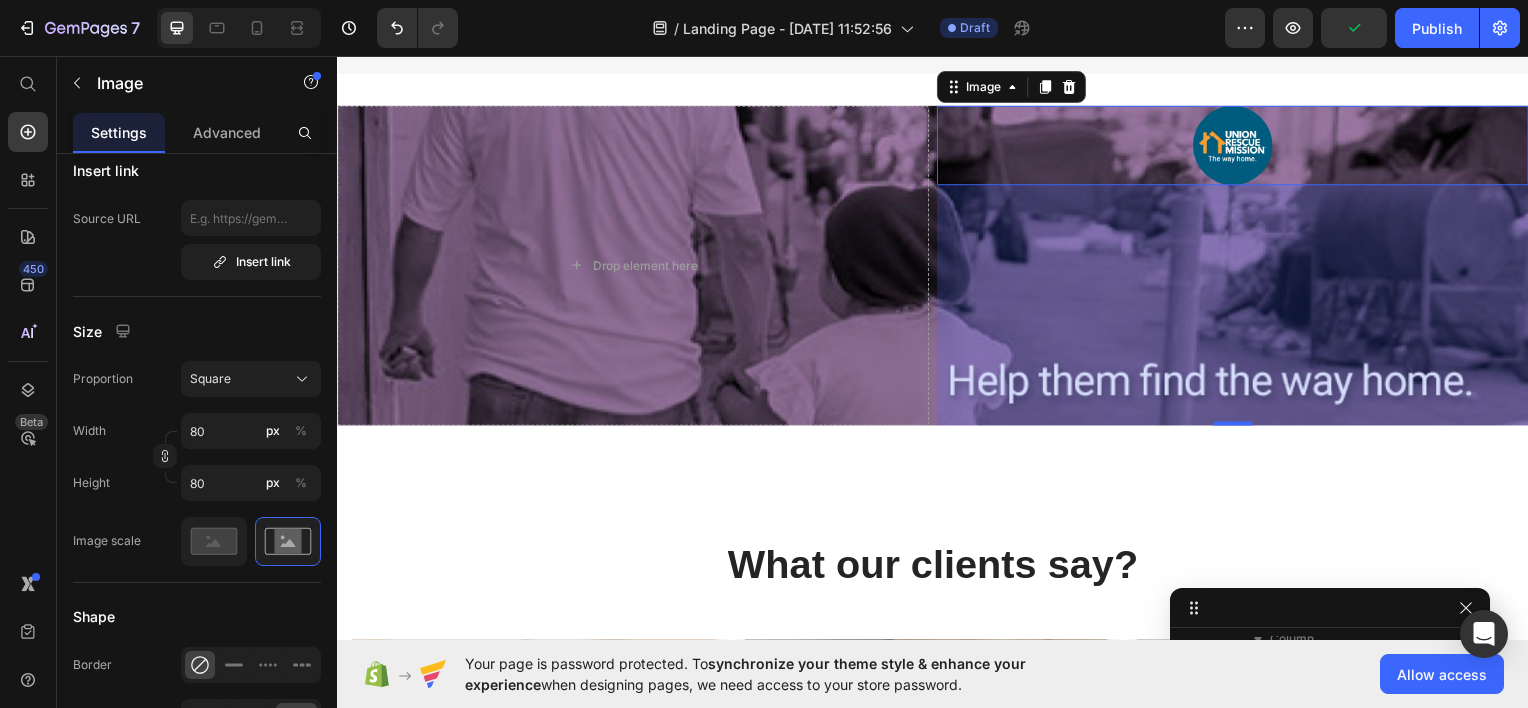 click on "242" at bounding box center [1239, 306] 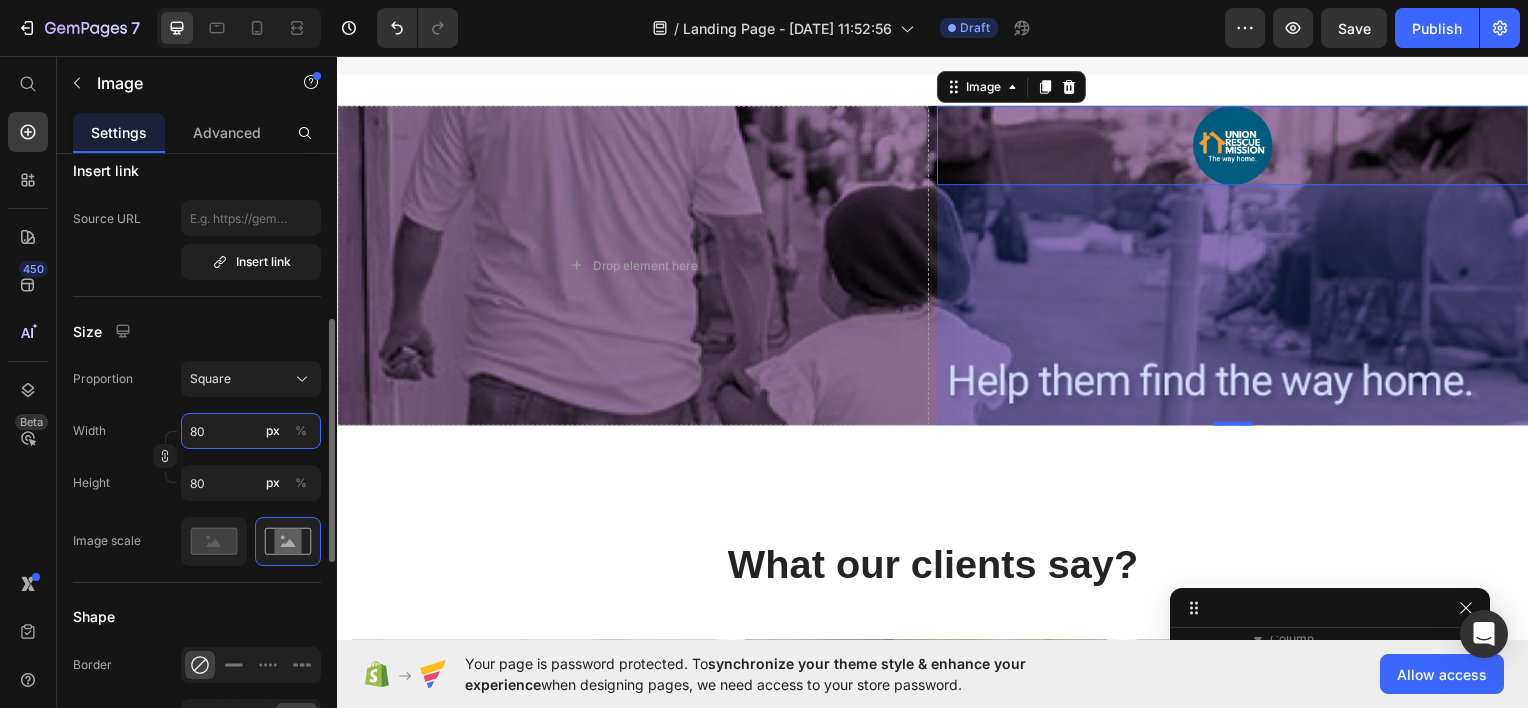 click on "80" at bounding box center [251, 431] 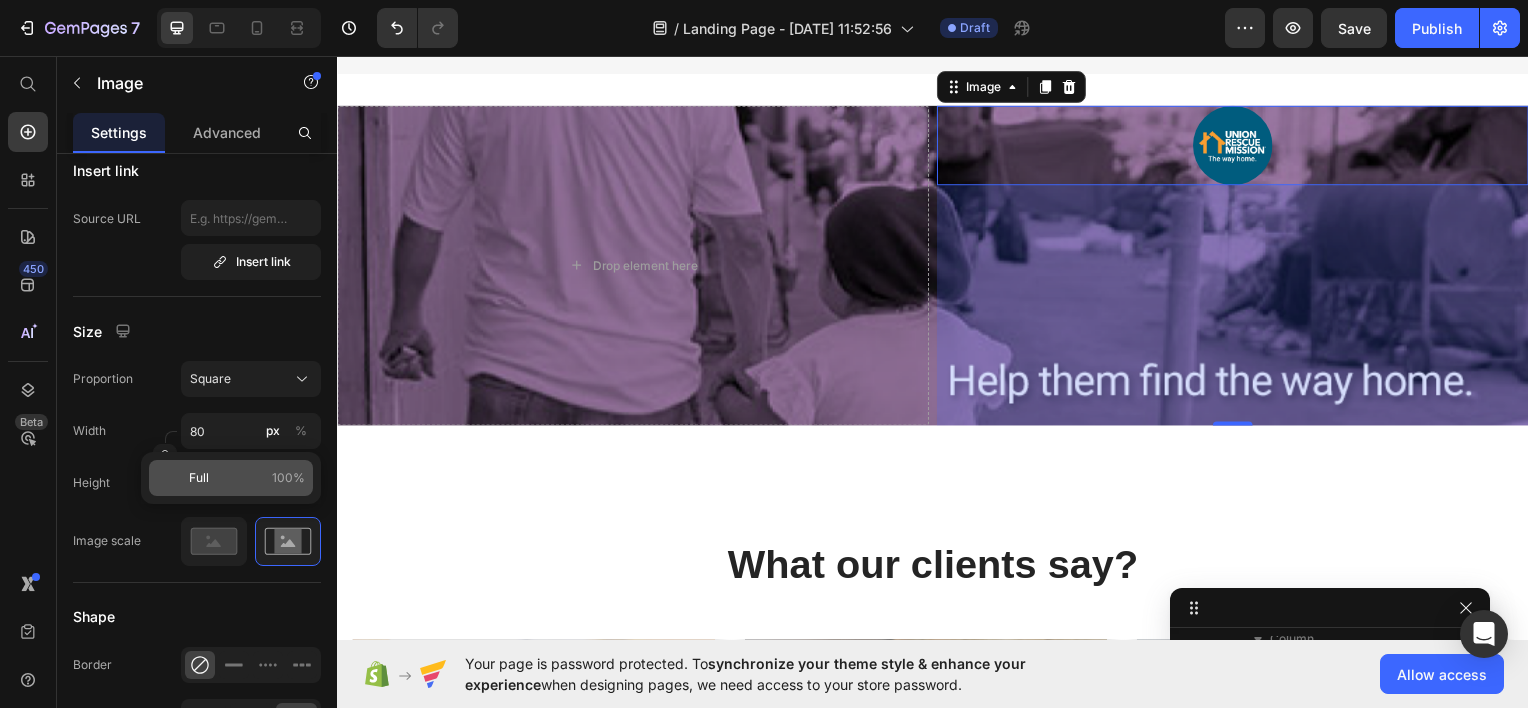 click on "100%" at bounding box center (288, 478) 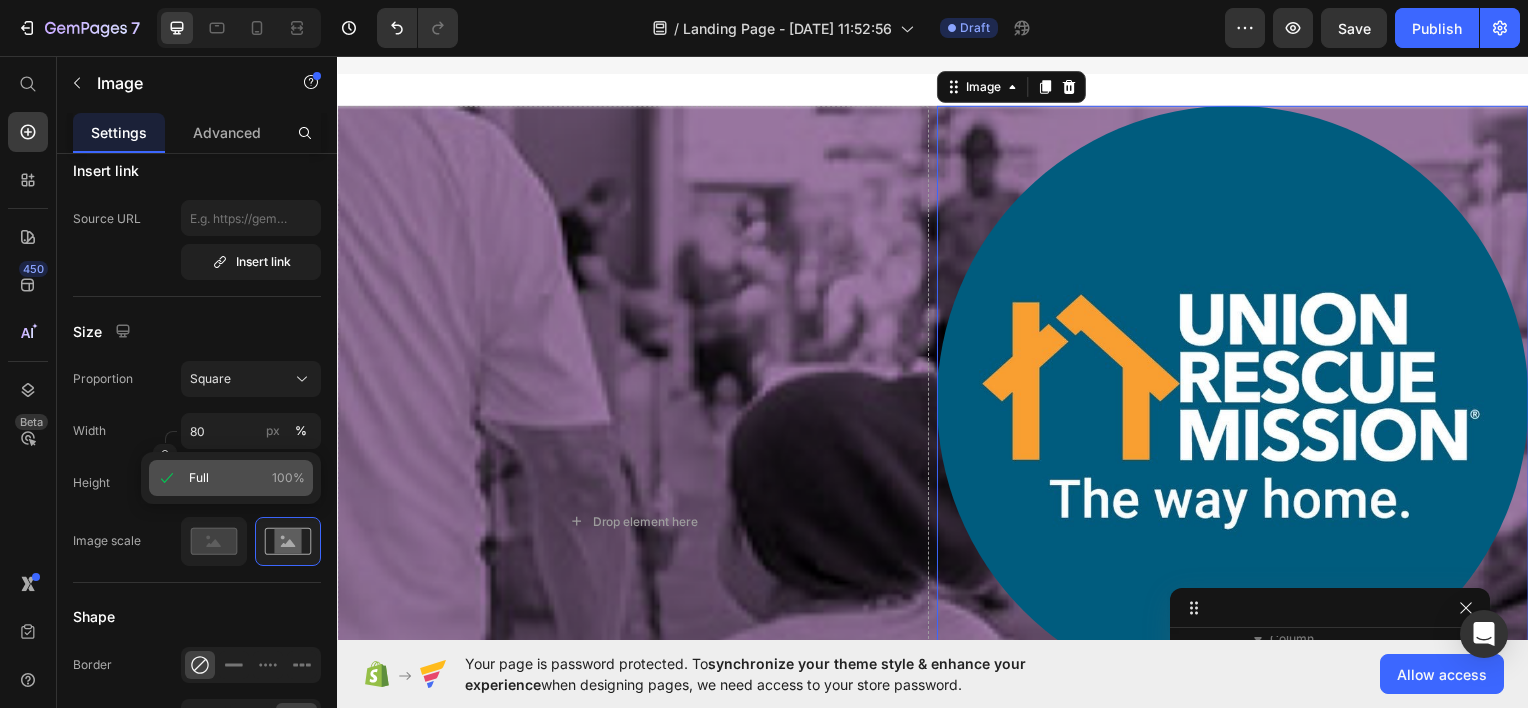 type on "100" 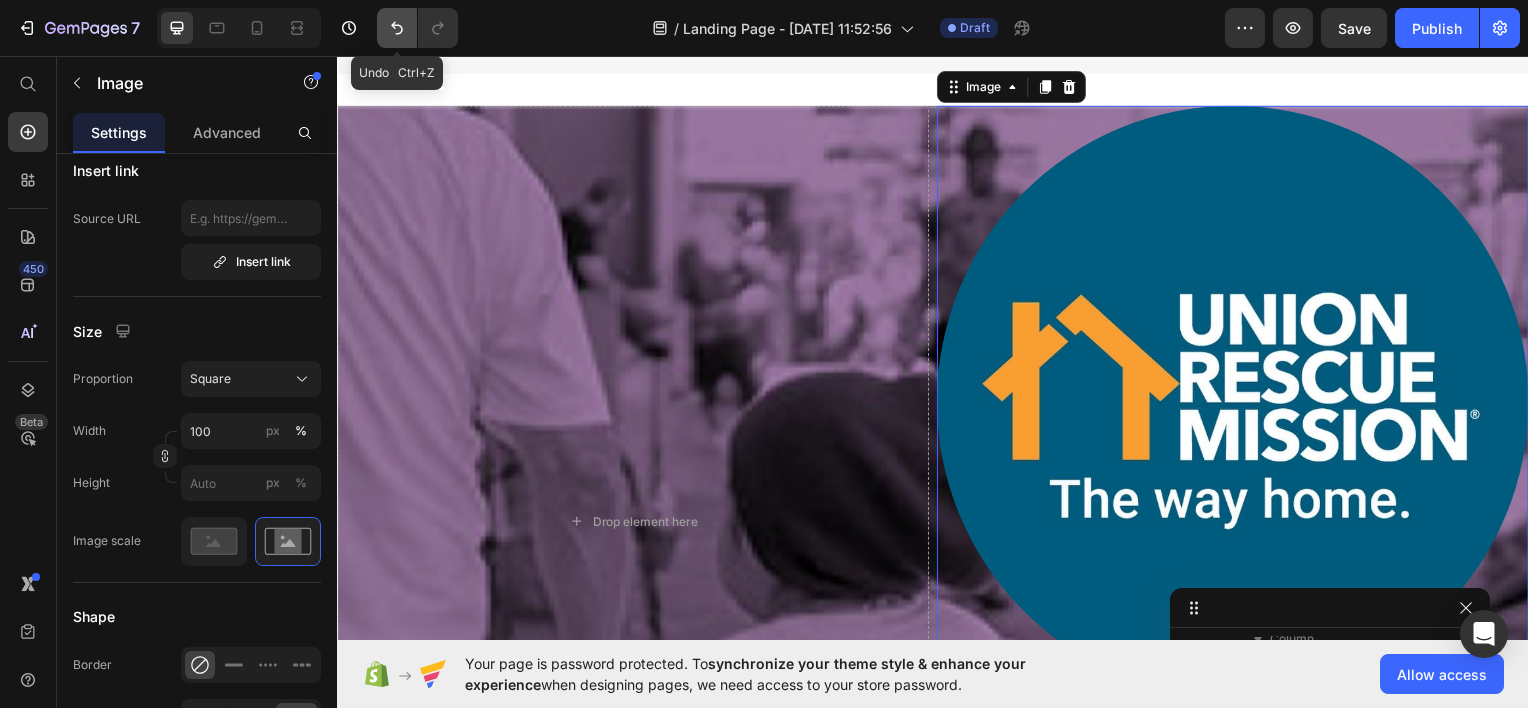 click 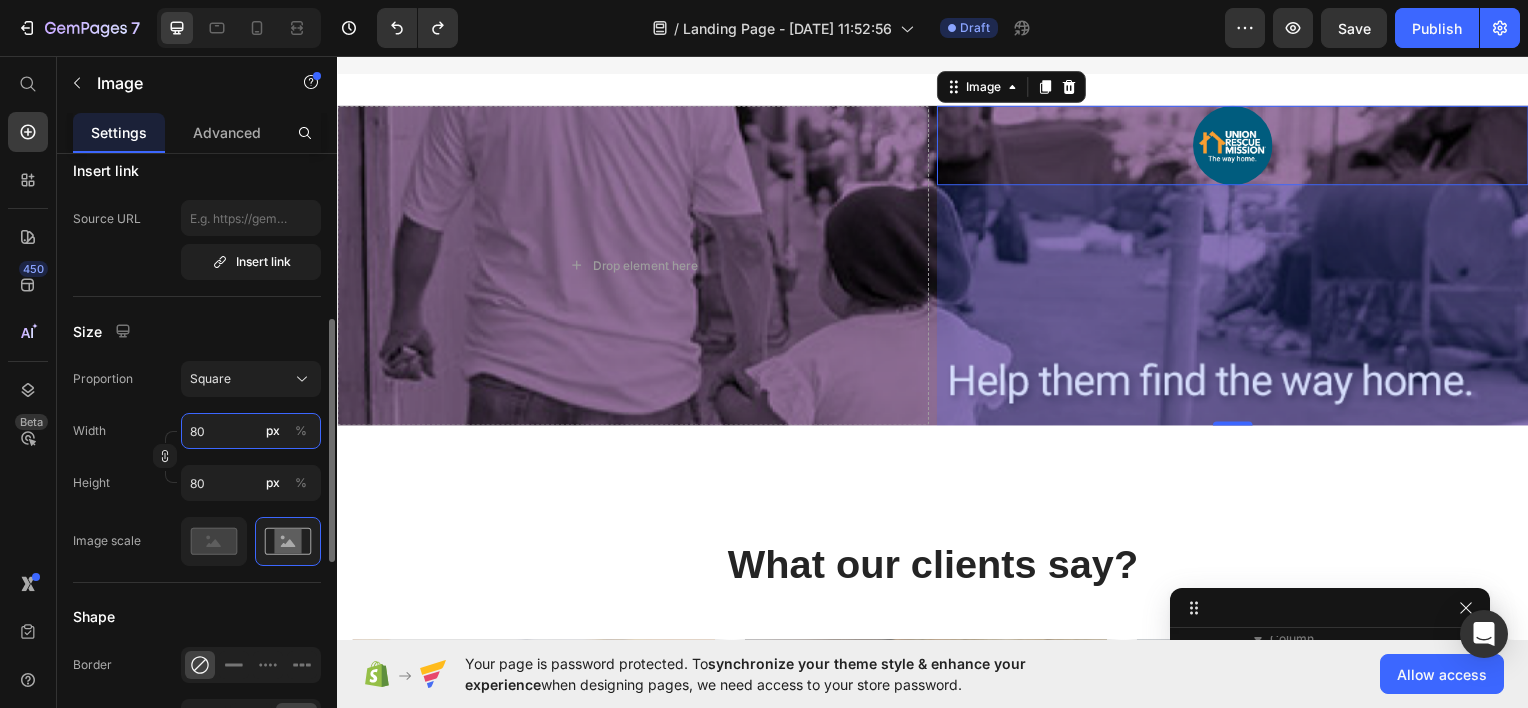 click on "80" at bounding box center [251, 431] 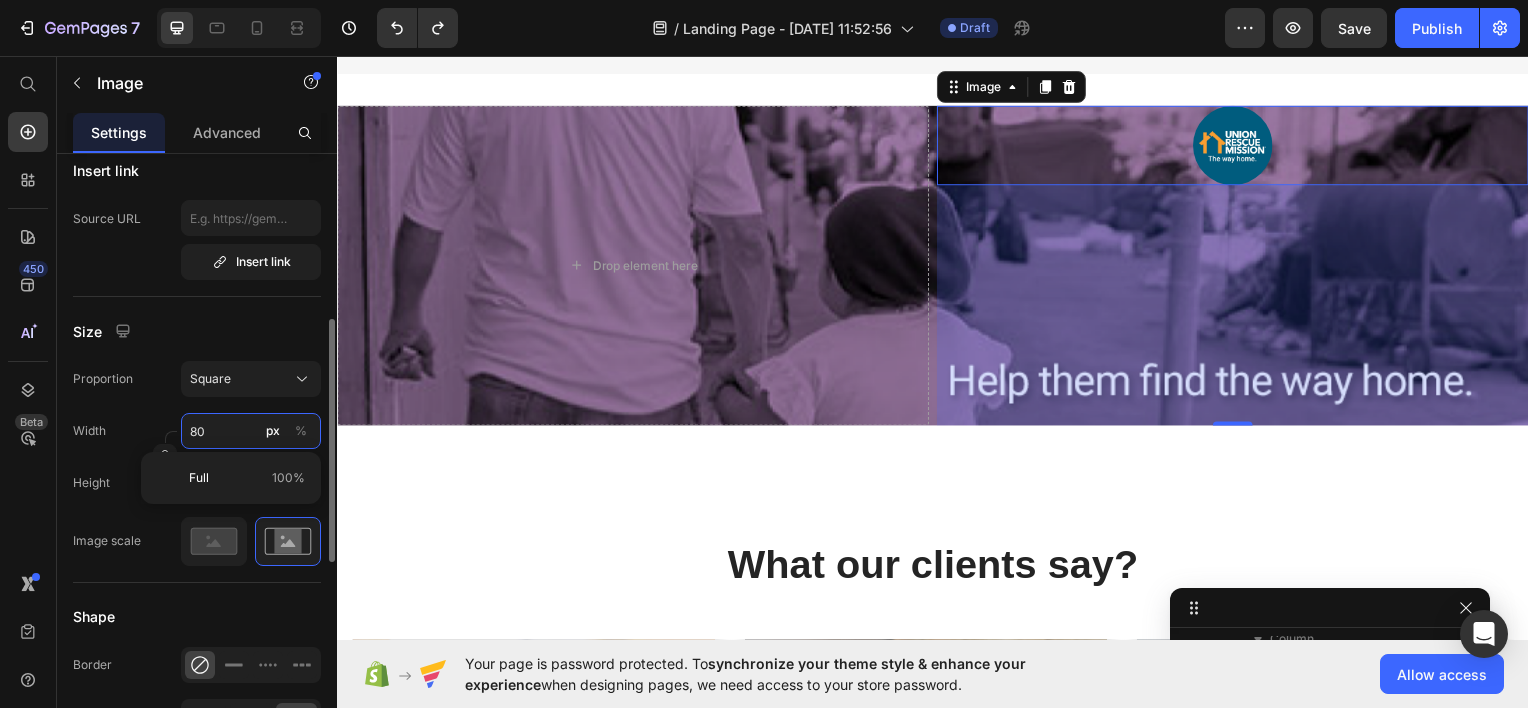 type on "2" 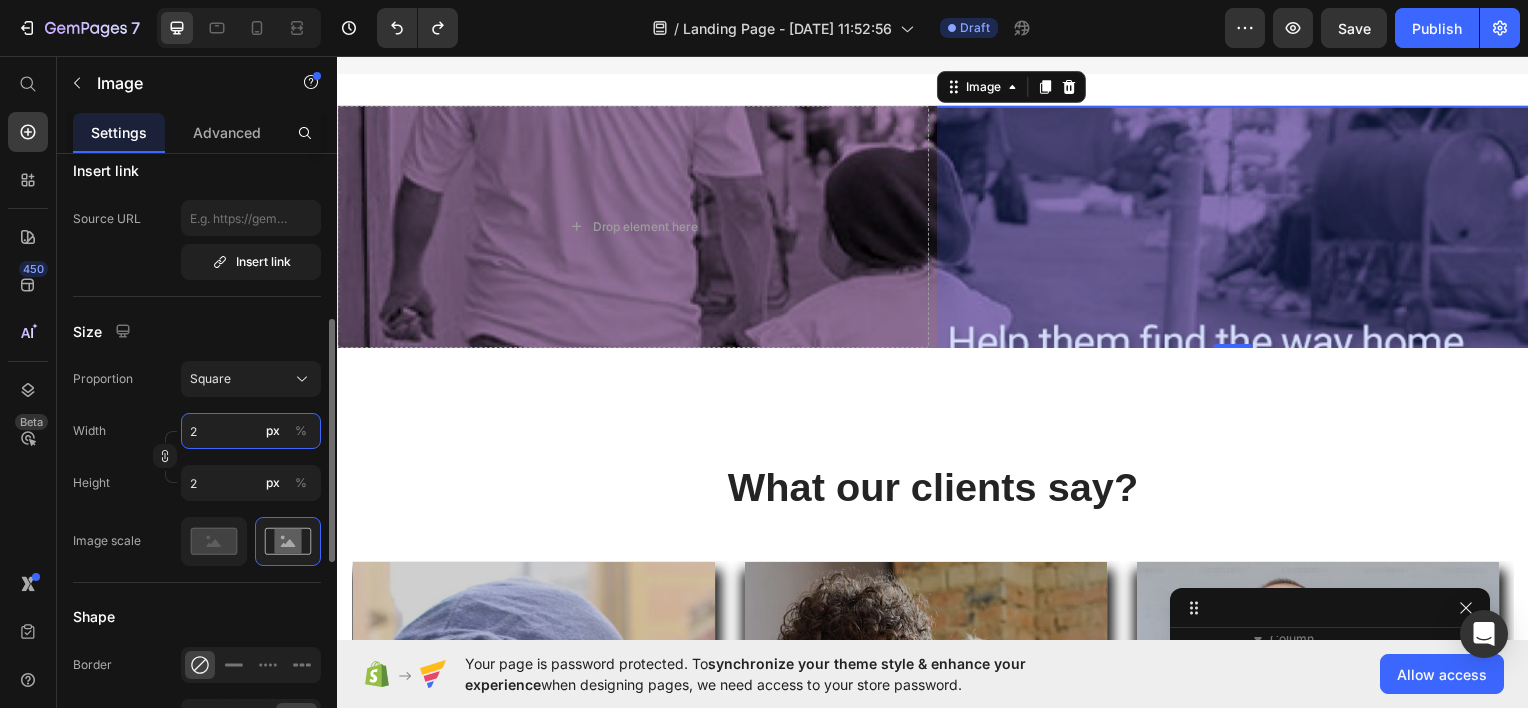type on "20" 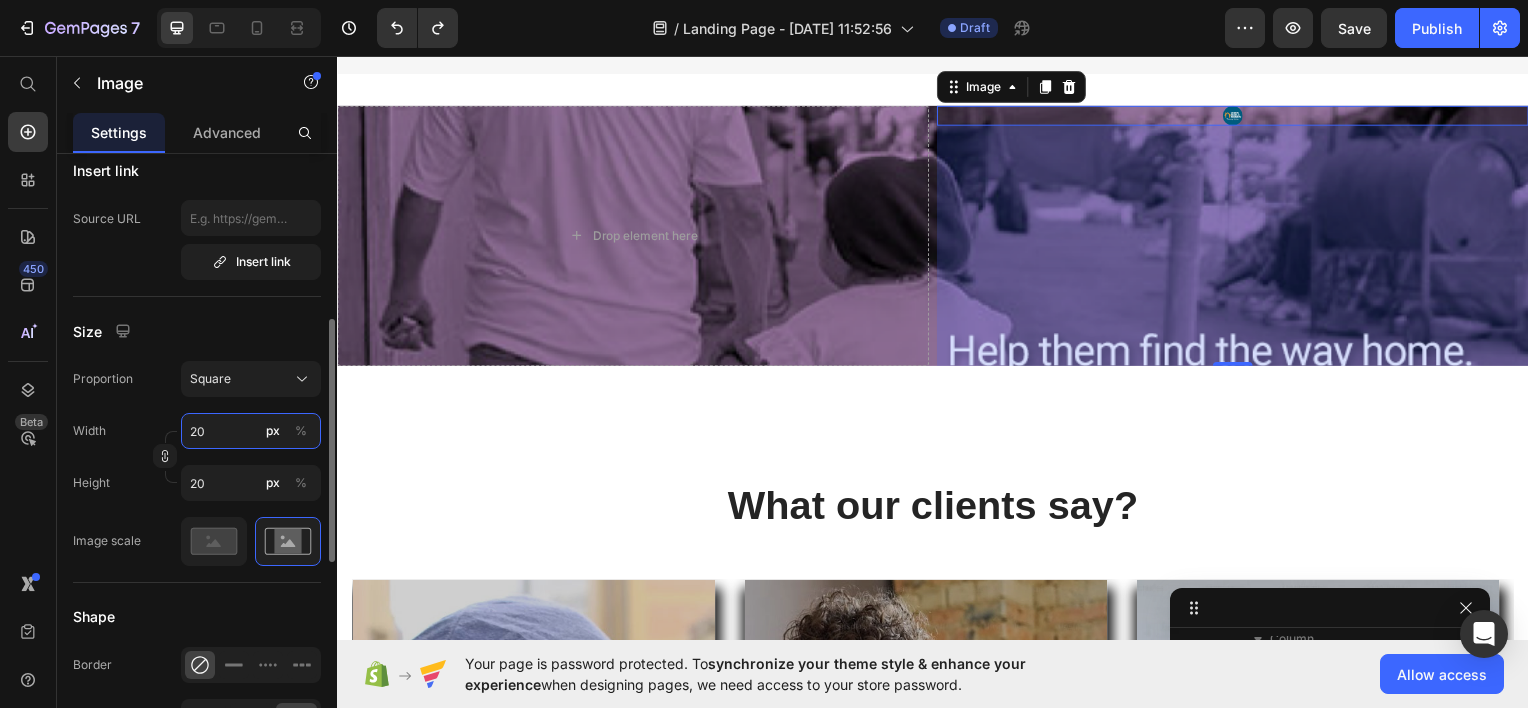type on "200" 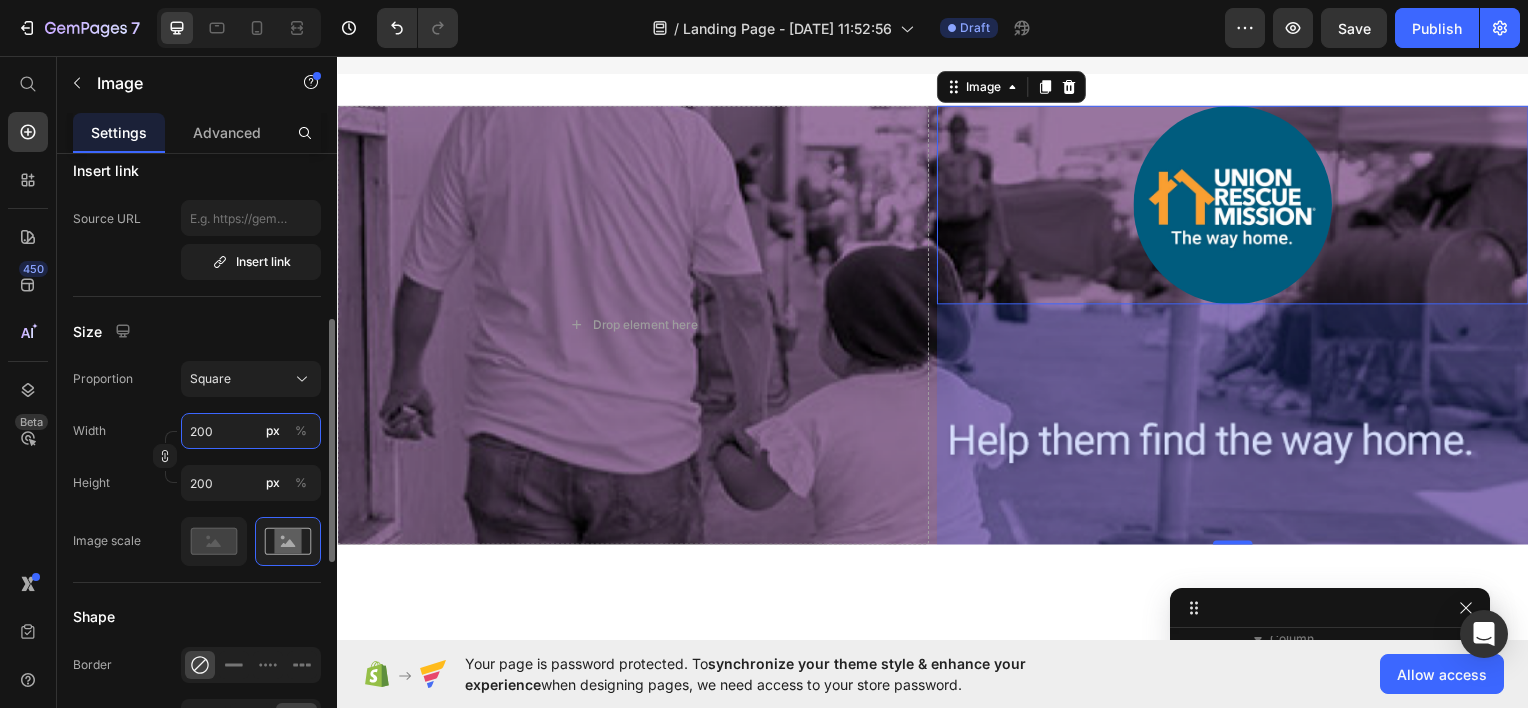 type on "20" 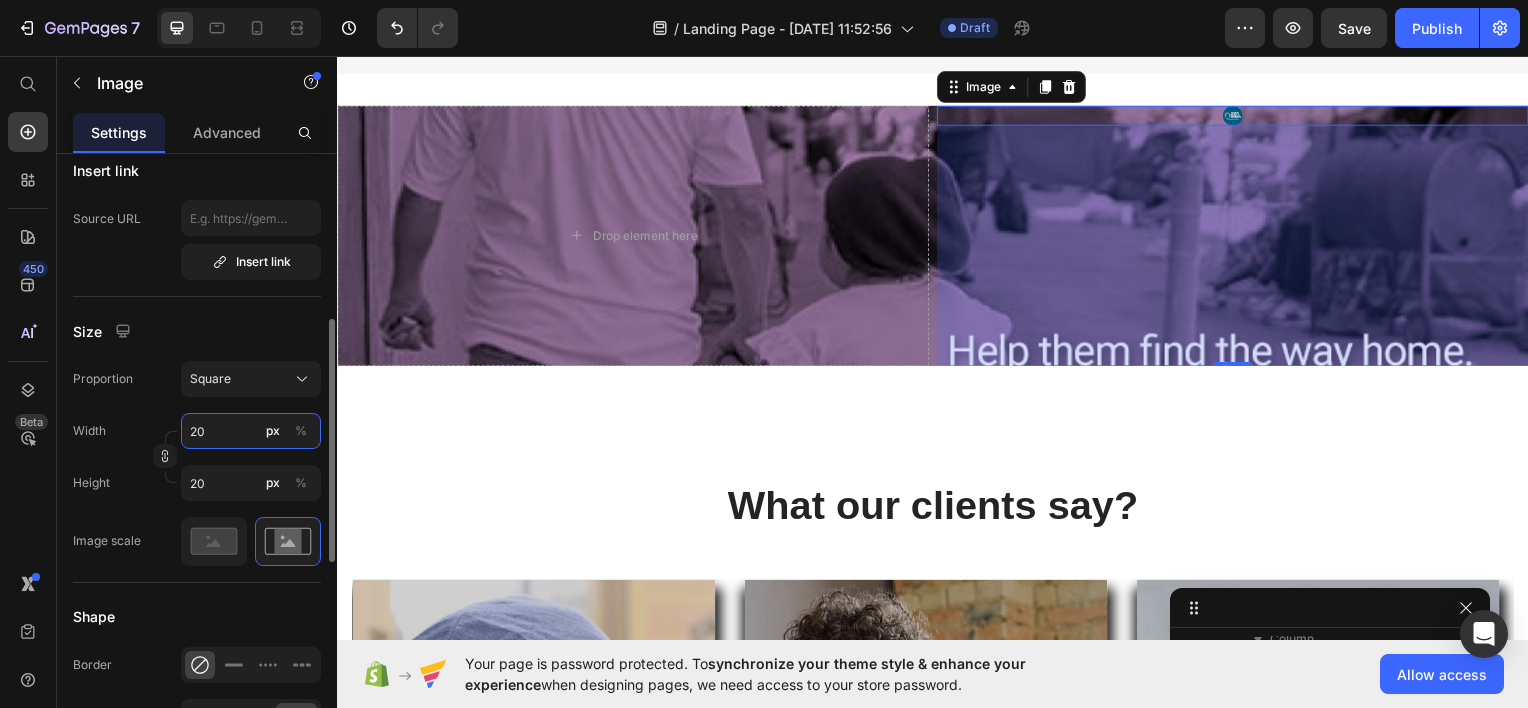 type on "2" 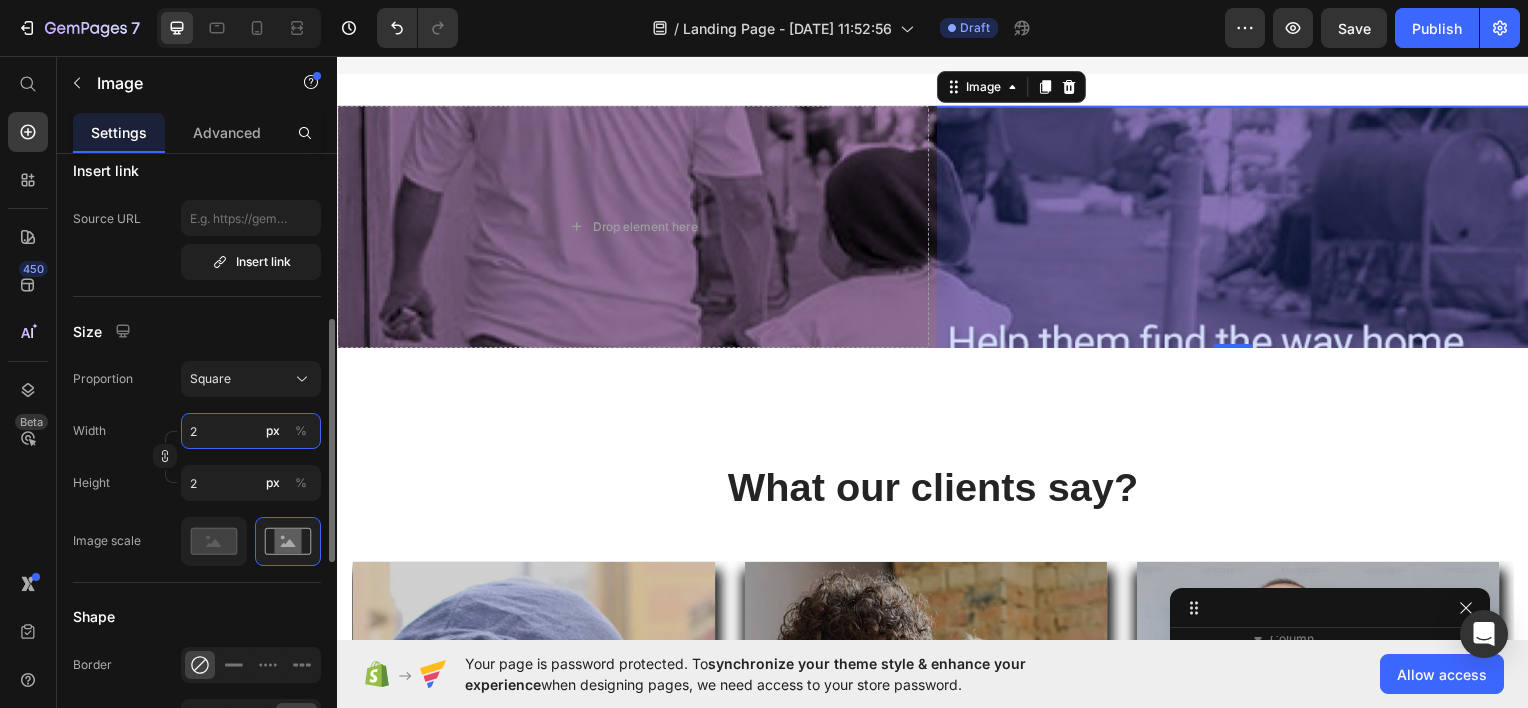 type 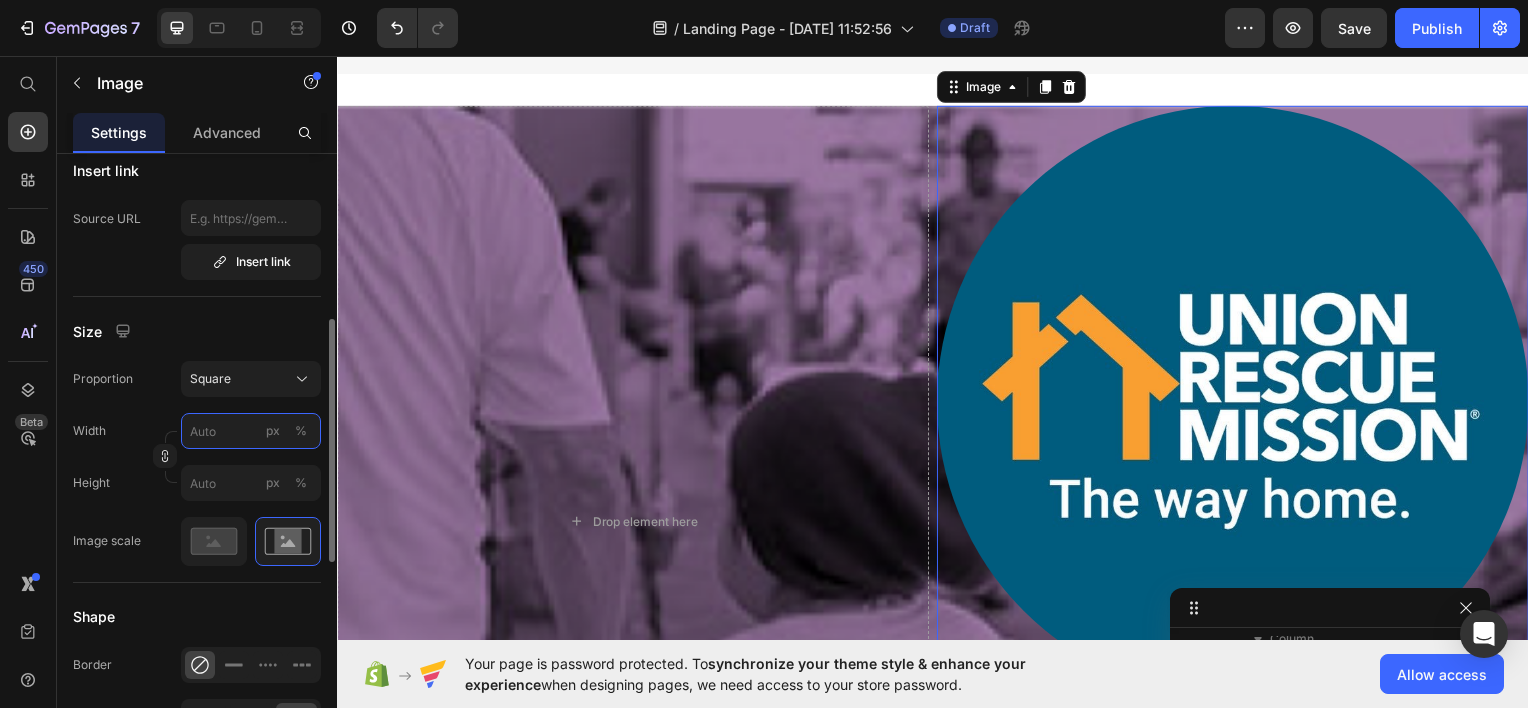 type on "2" 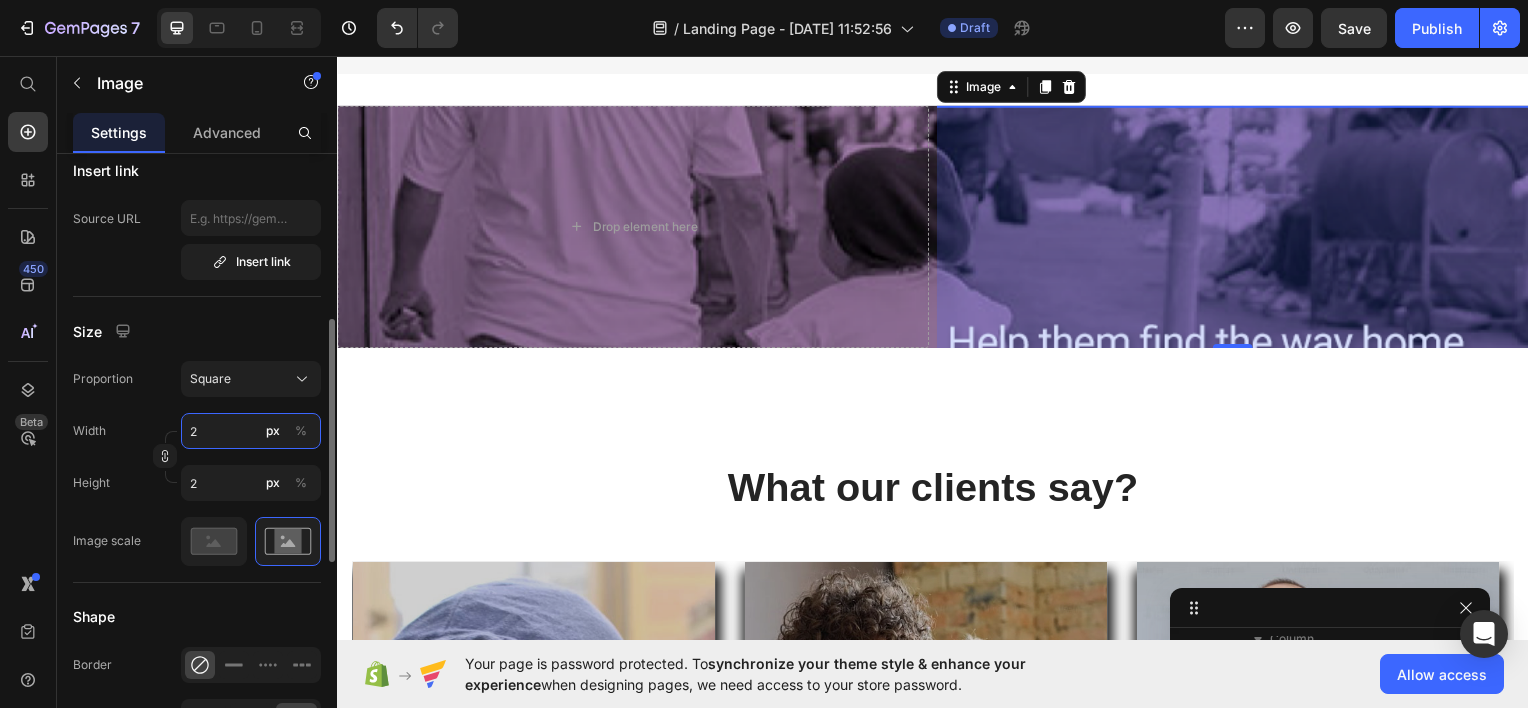 type on "23" 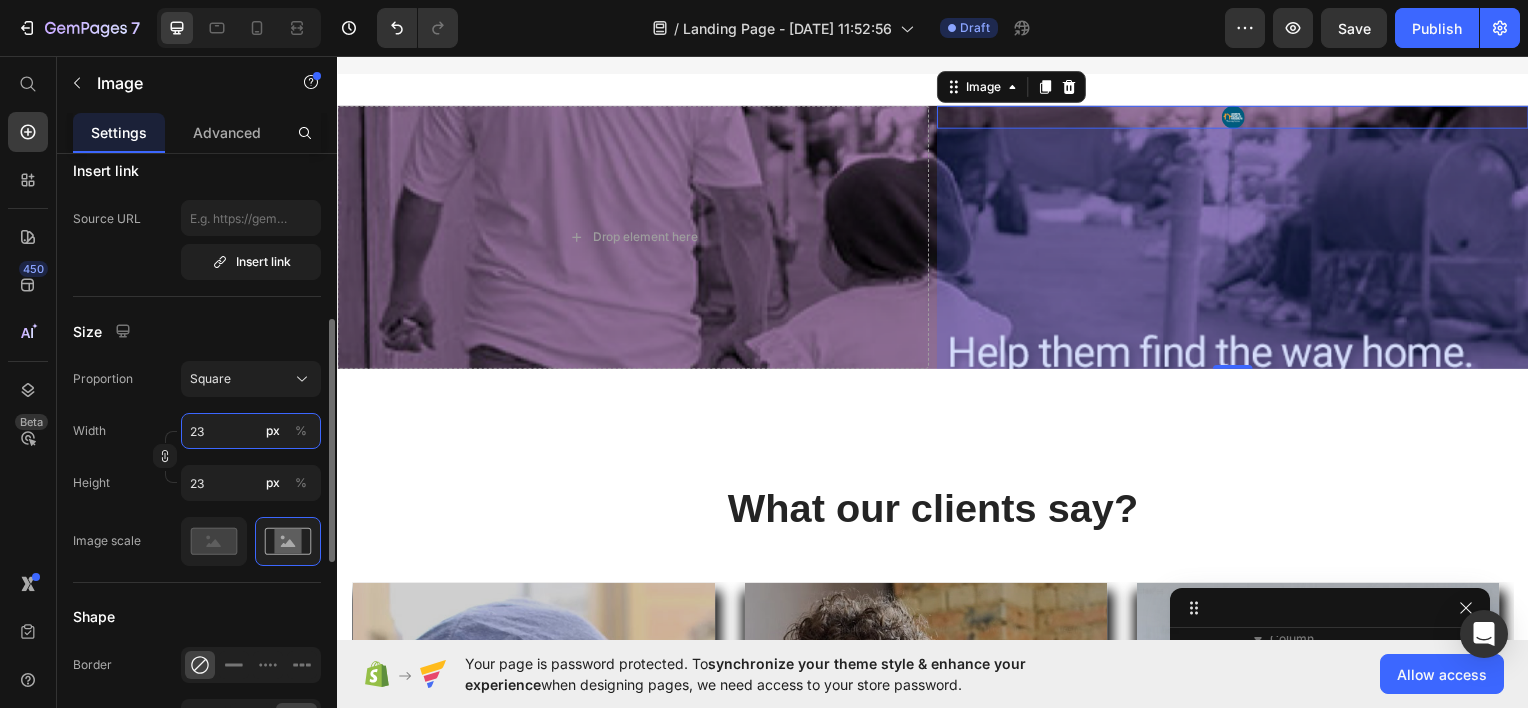 type on "233" 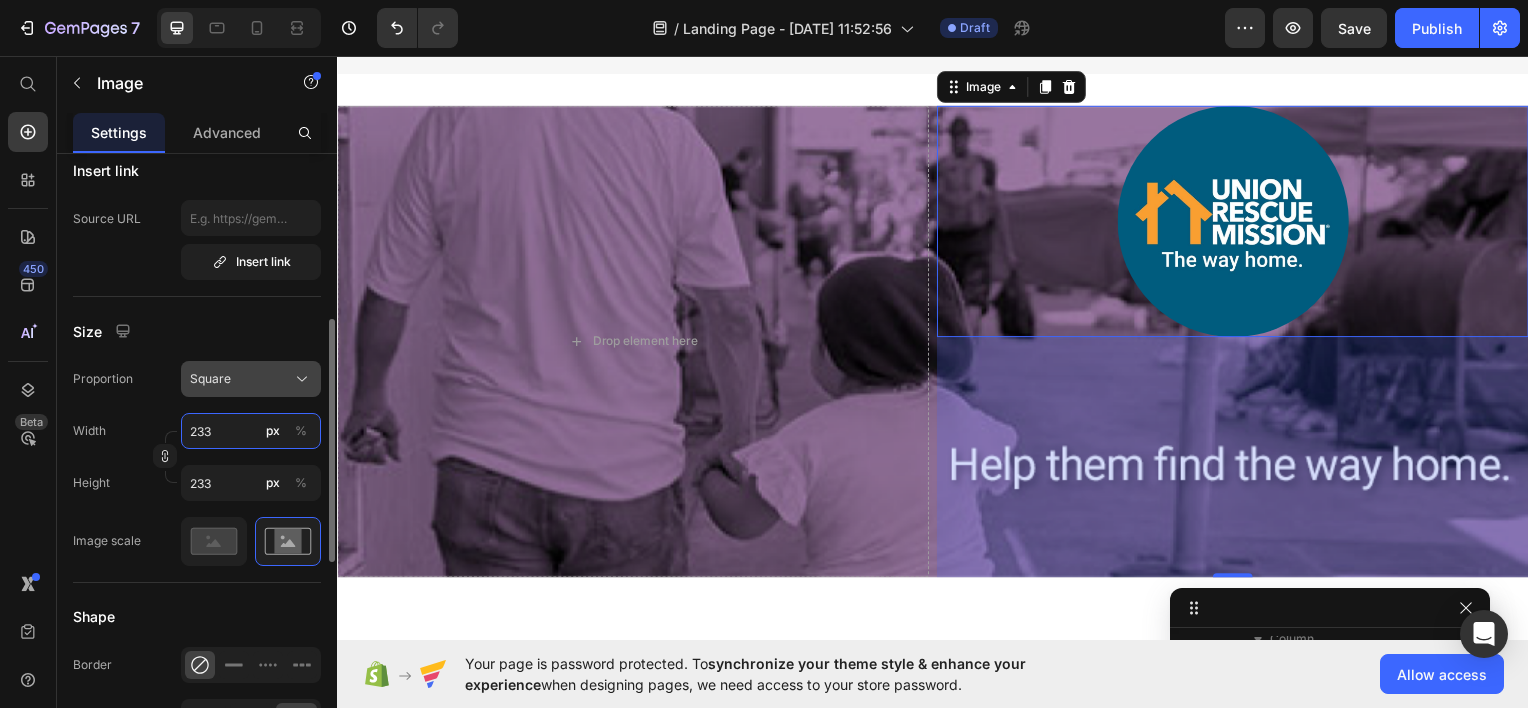 type on "233" 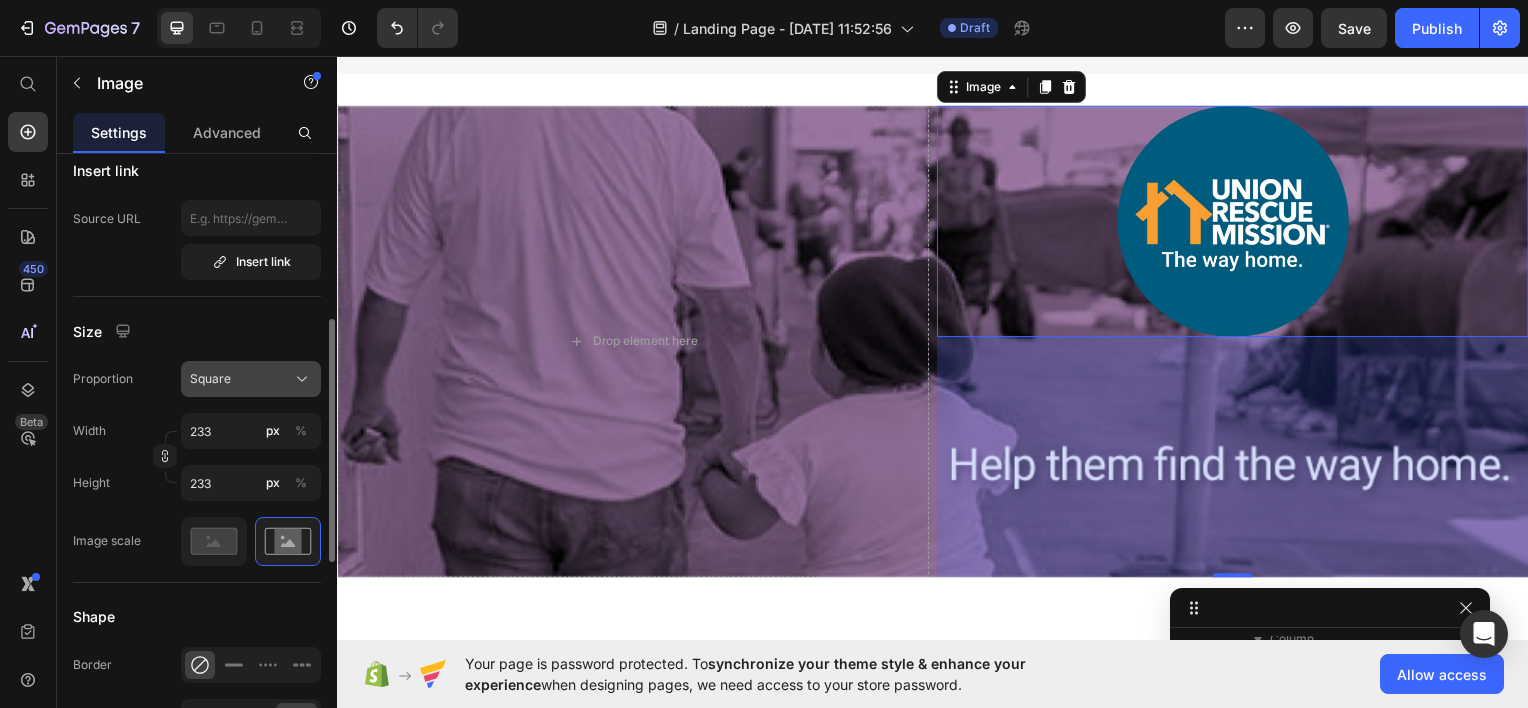 click 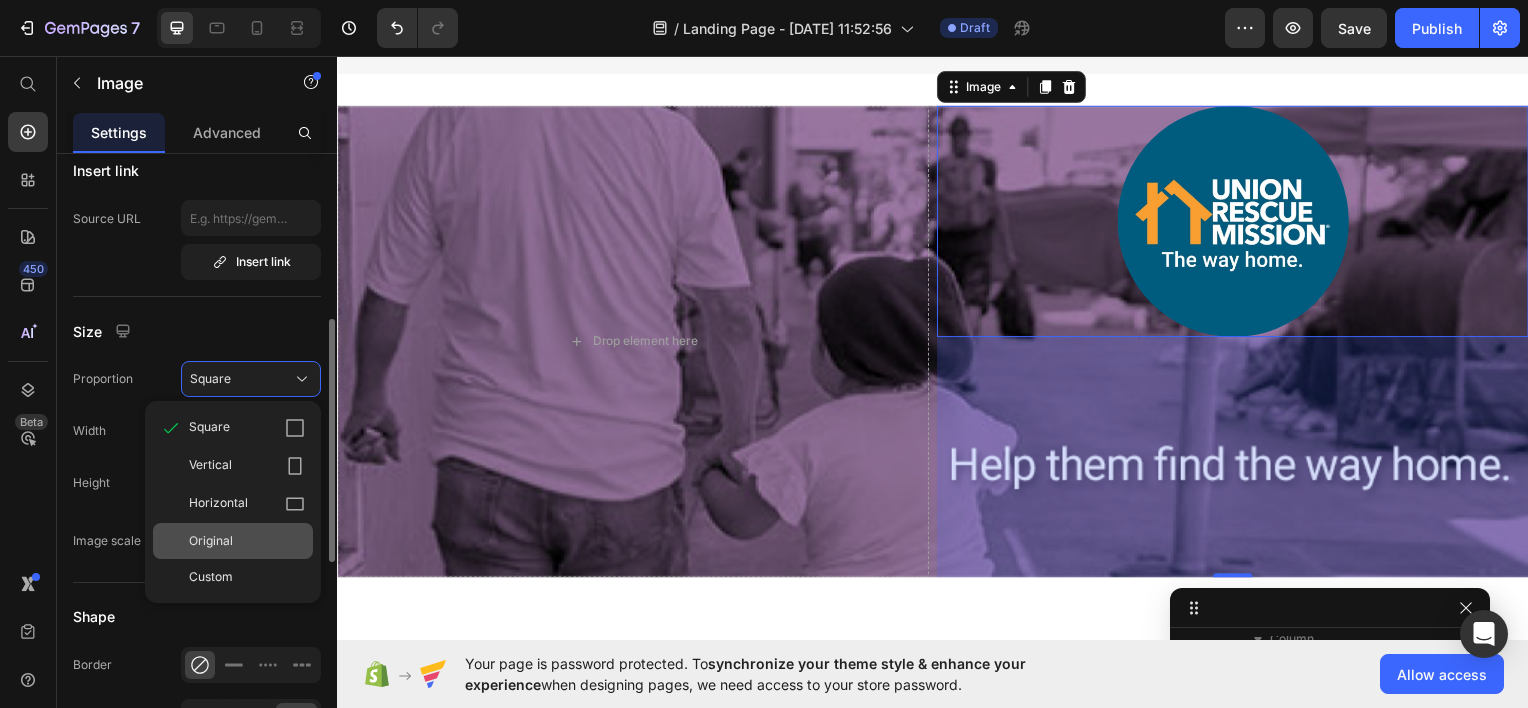 click on "Original" 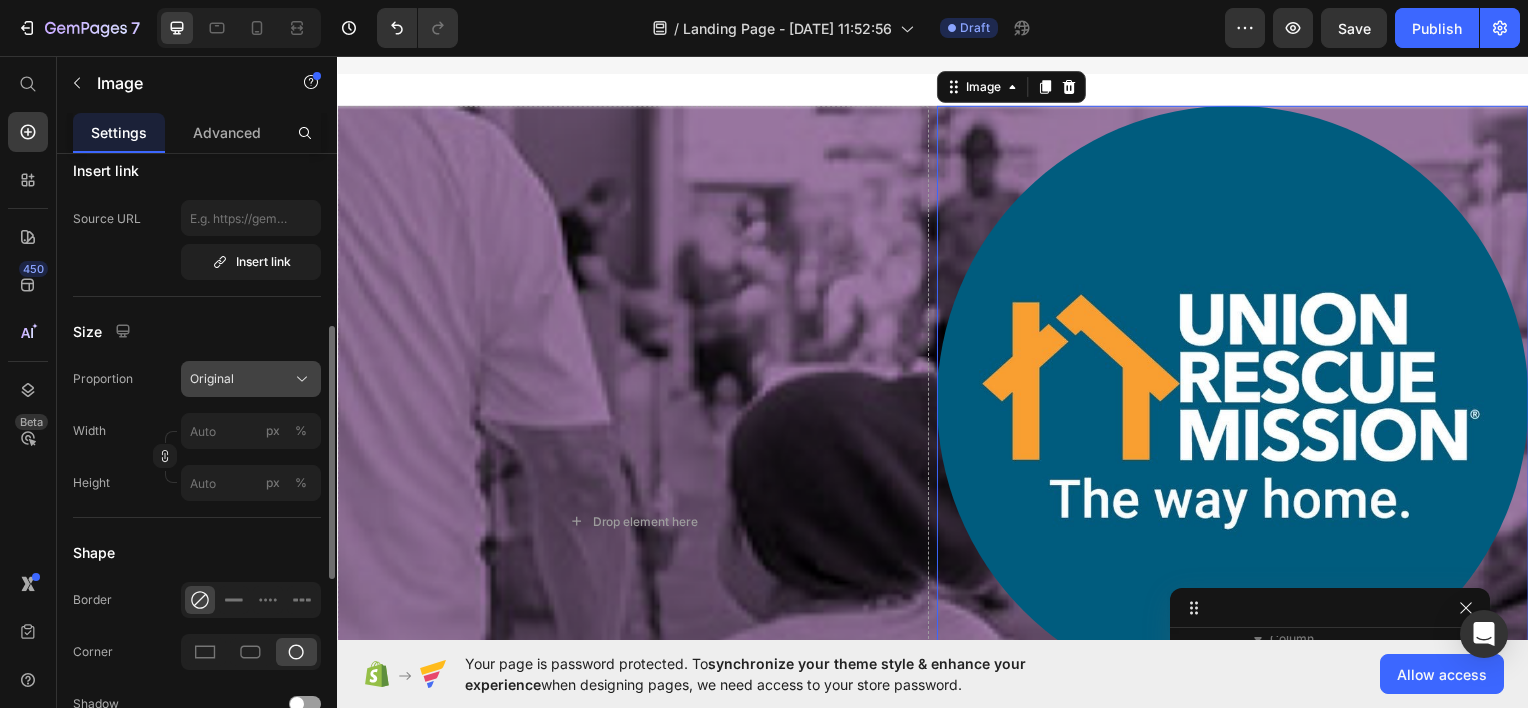 click 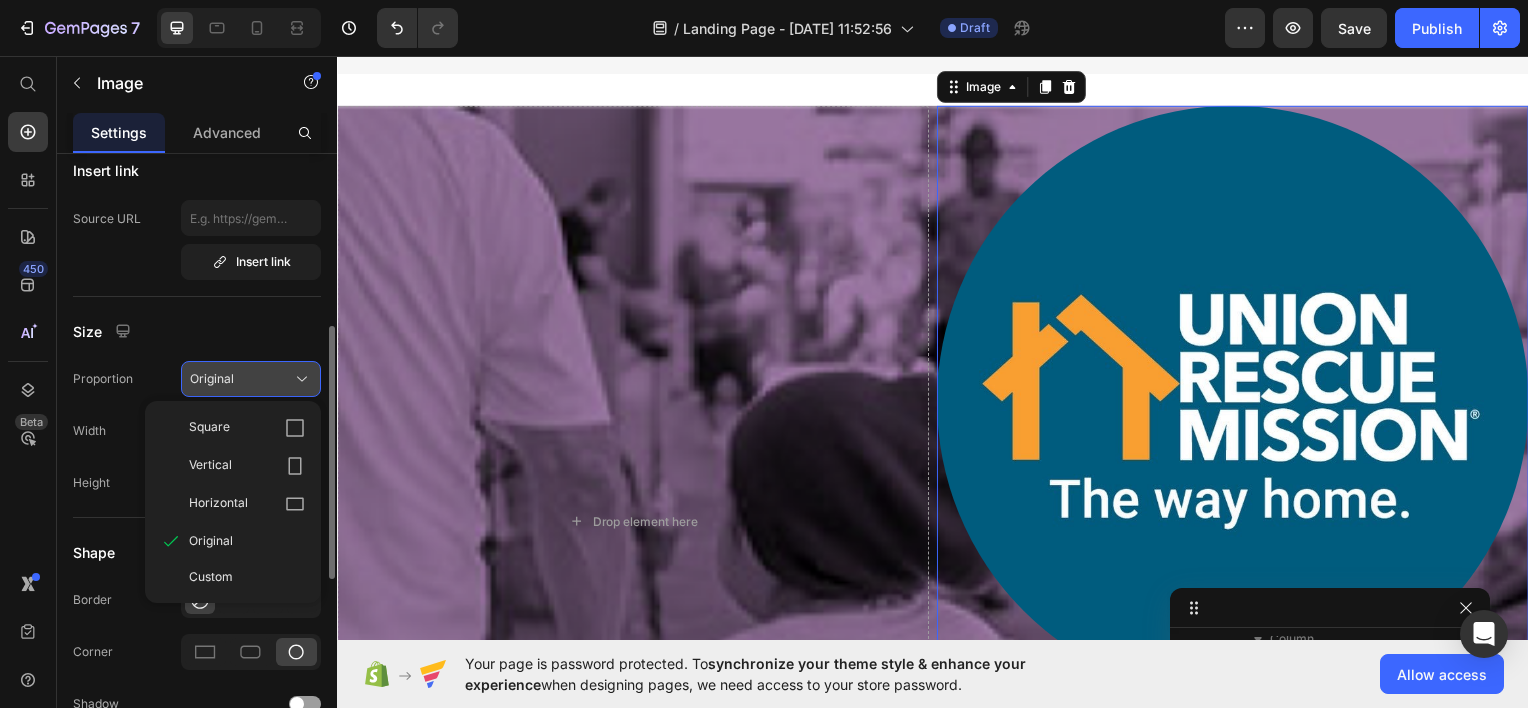 click 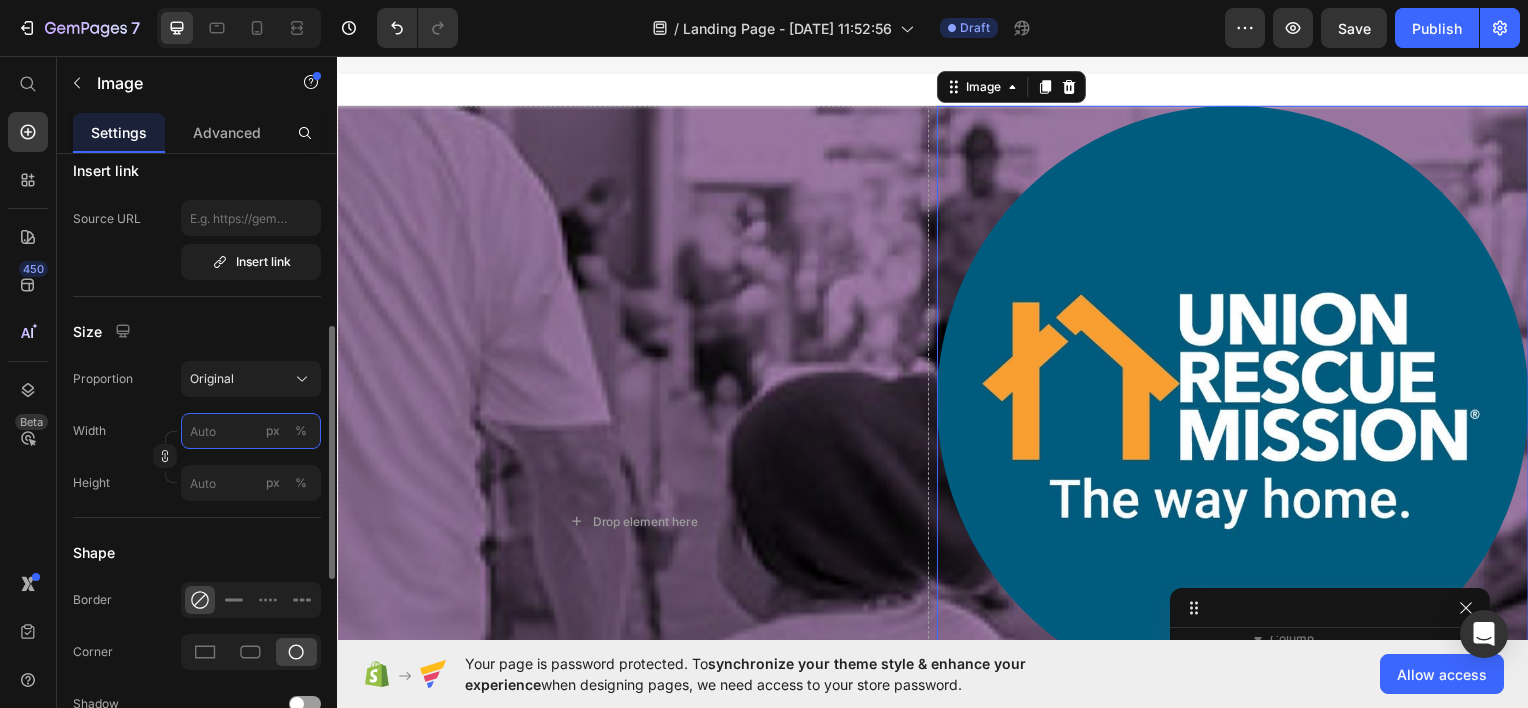 click on "px %" at bounding box center [251, 431] 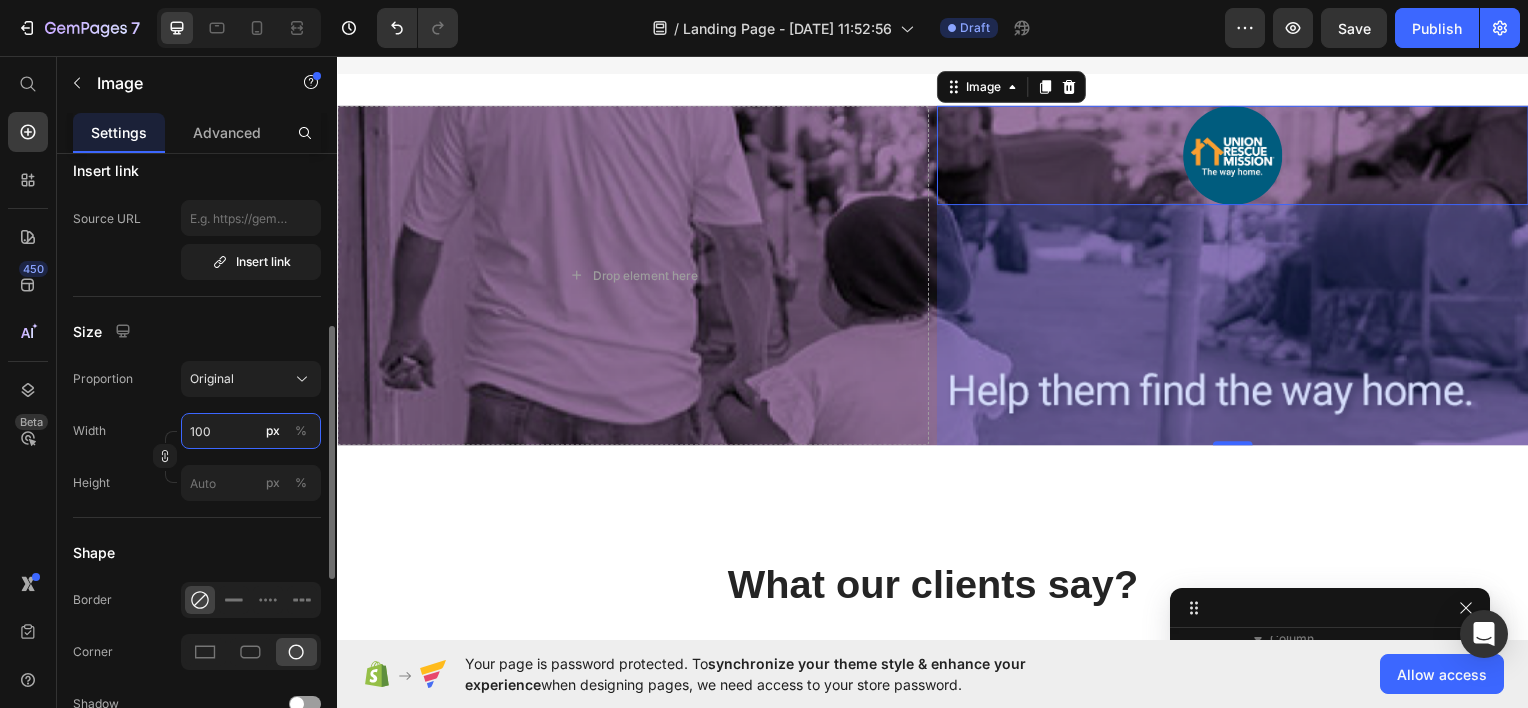 click on "100" at bounding box center [251, 431] 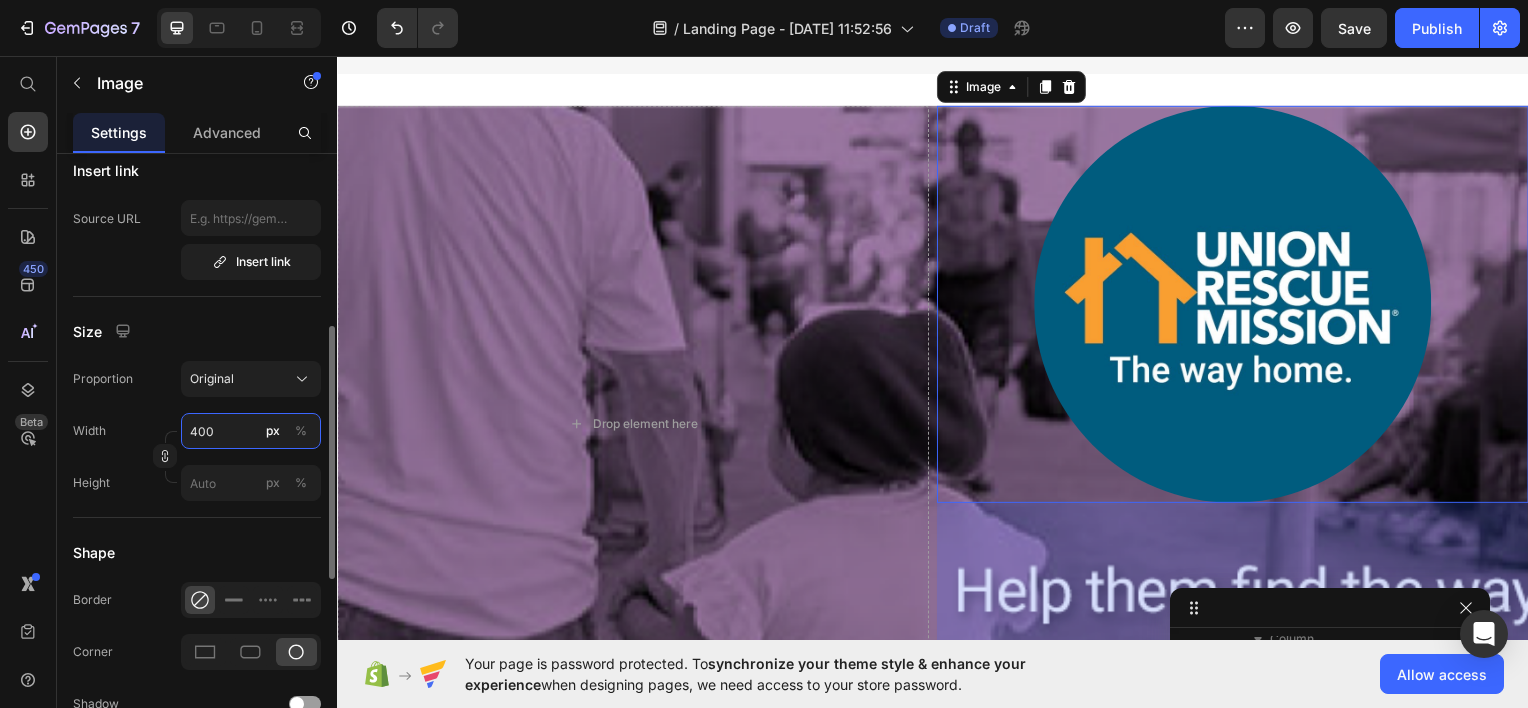 click on "400" at bounding box center (251, 431) 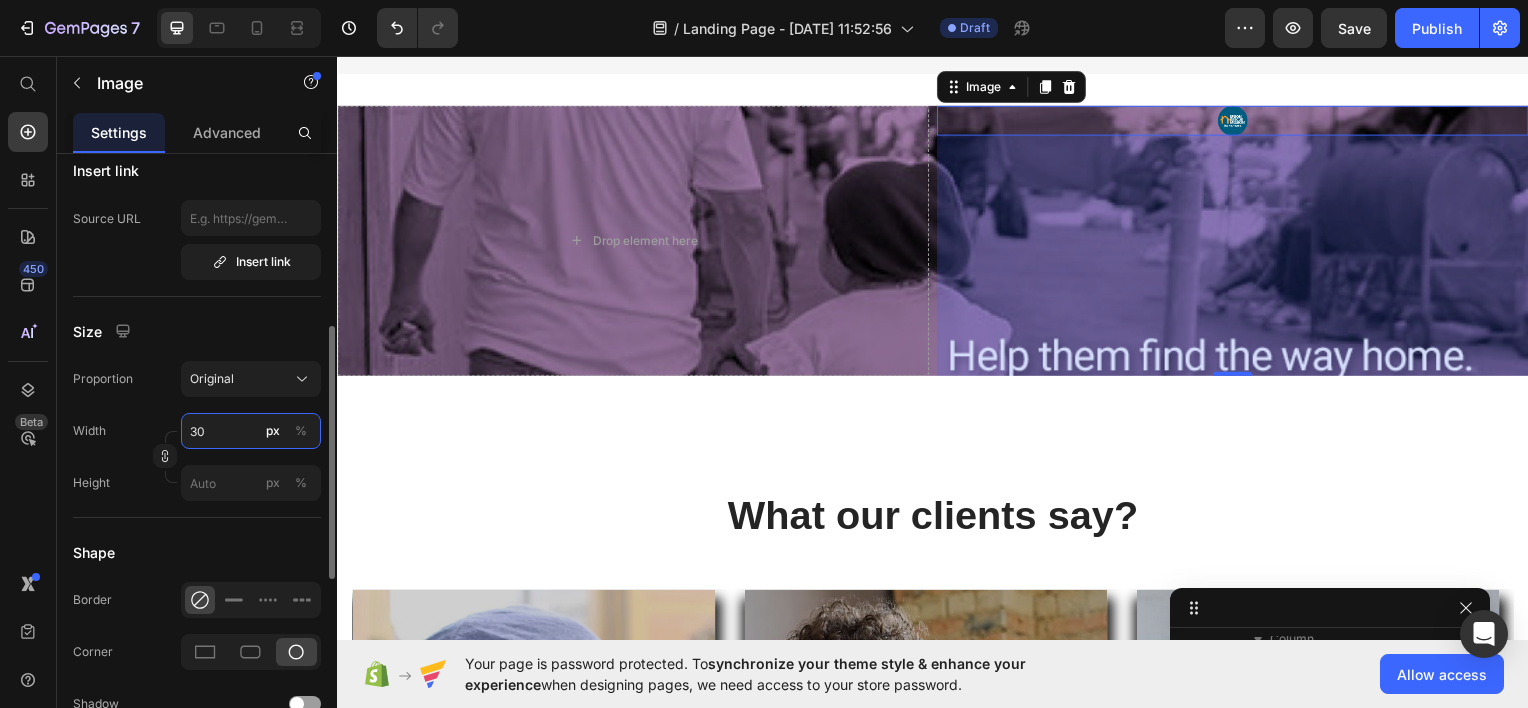 type on "300" 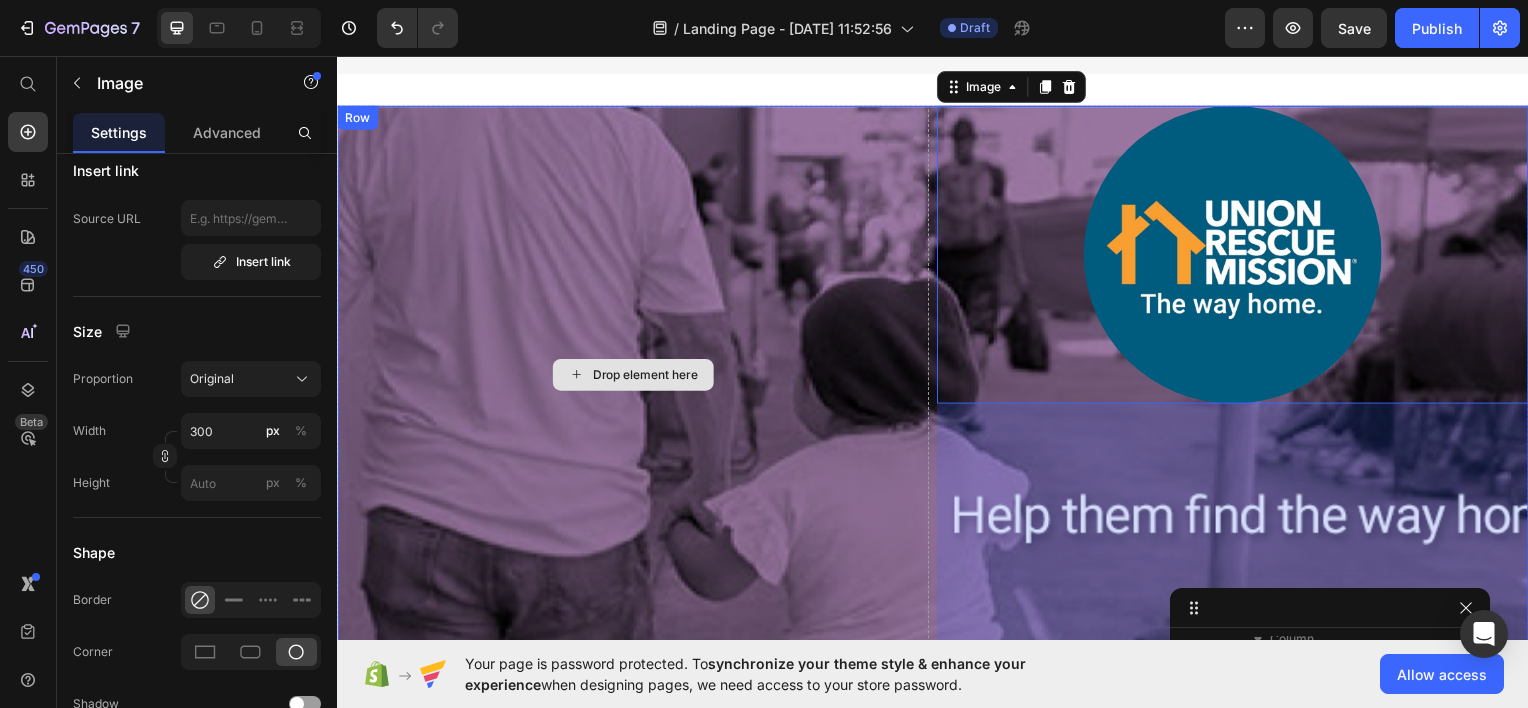 click on "Drop element here" at bounding box center (635, 376) 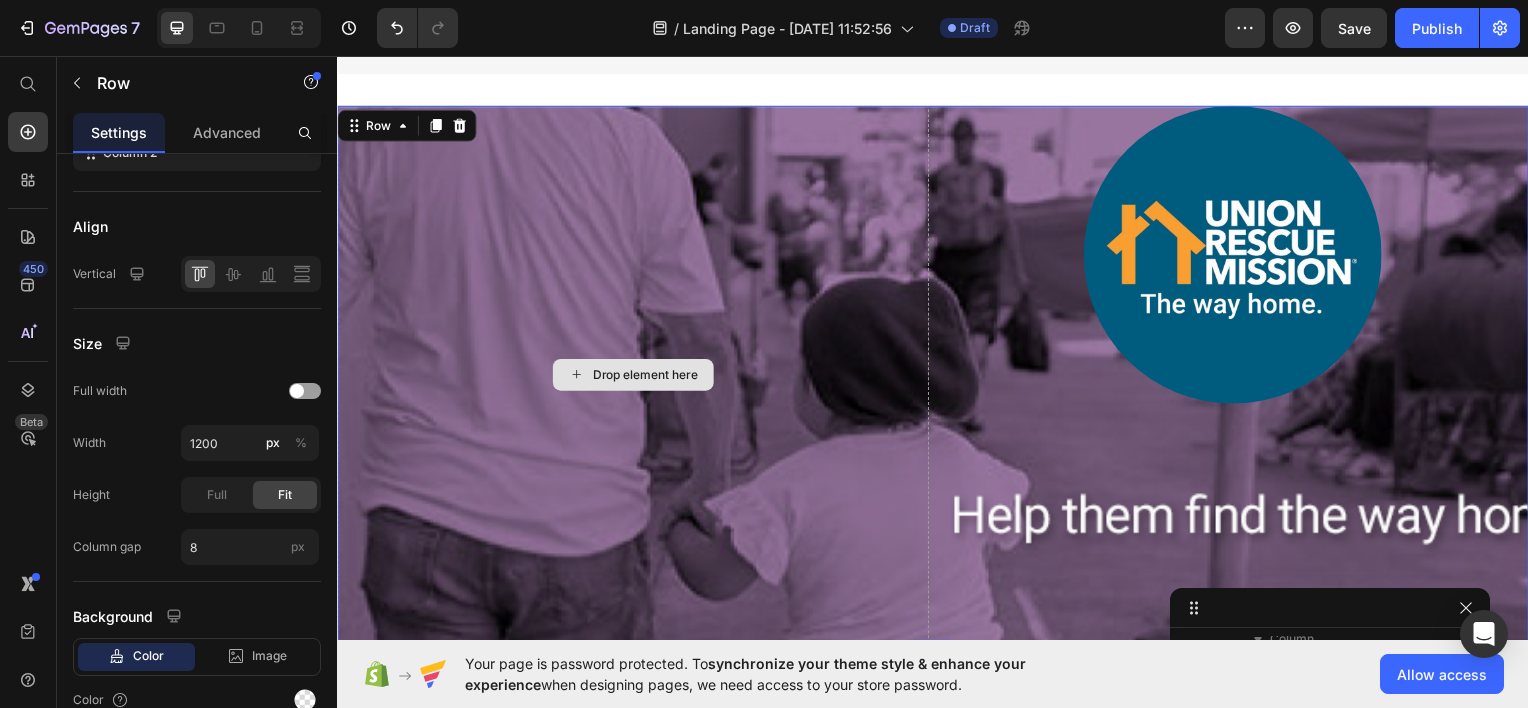 scroll, scrollTop: 0, scrollLeft: 0, axis: both 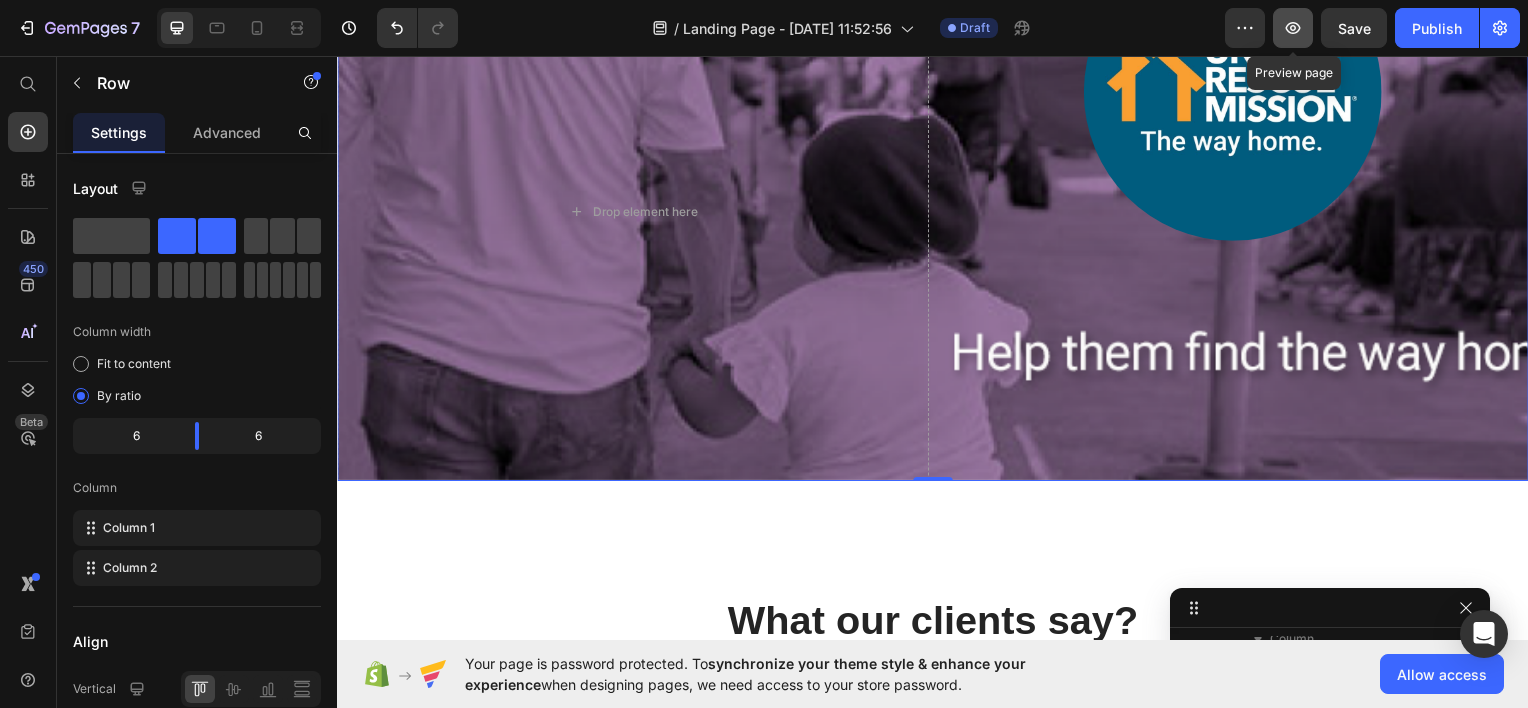 click 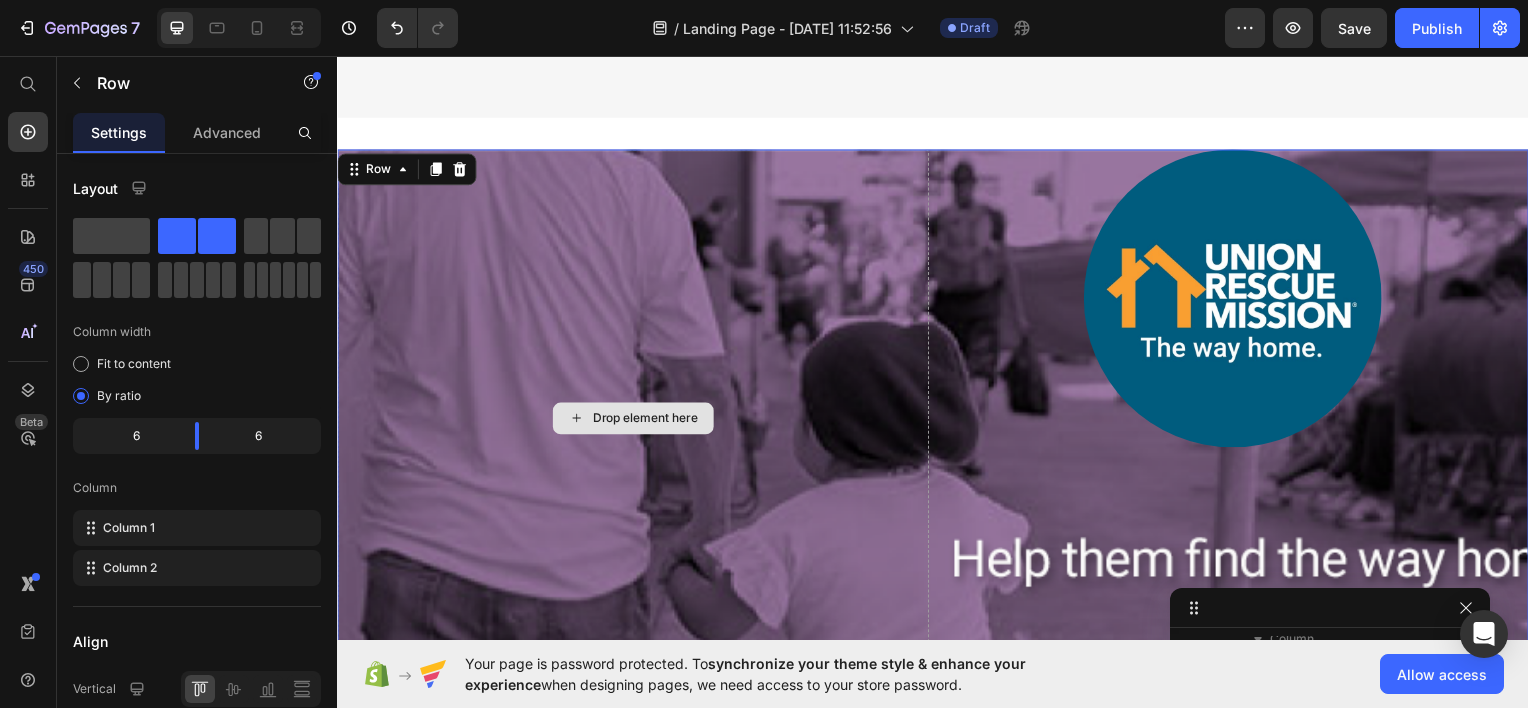 scroll, scrollTop: 2259, scrollLeft: 0, axis: vertical 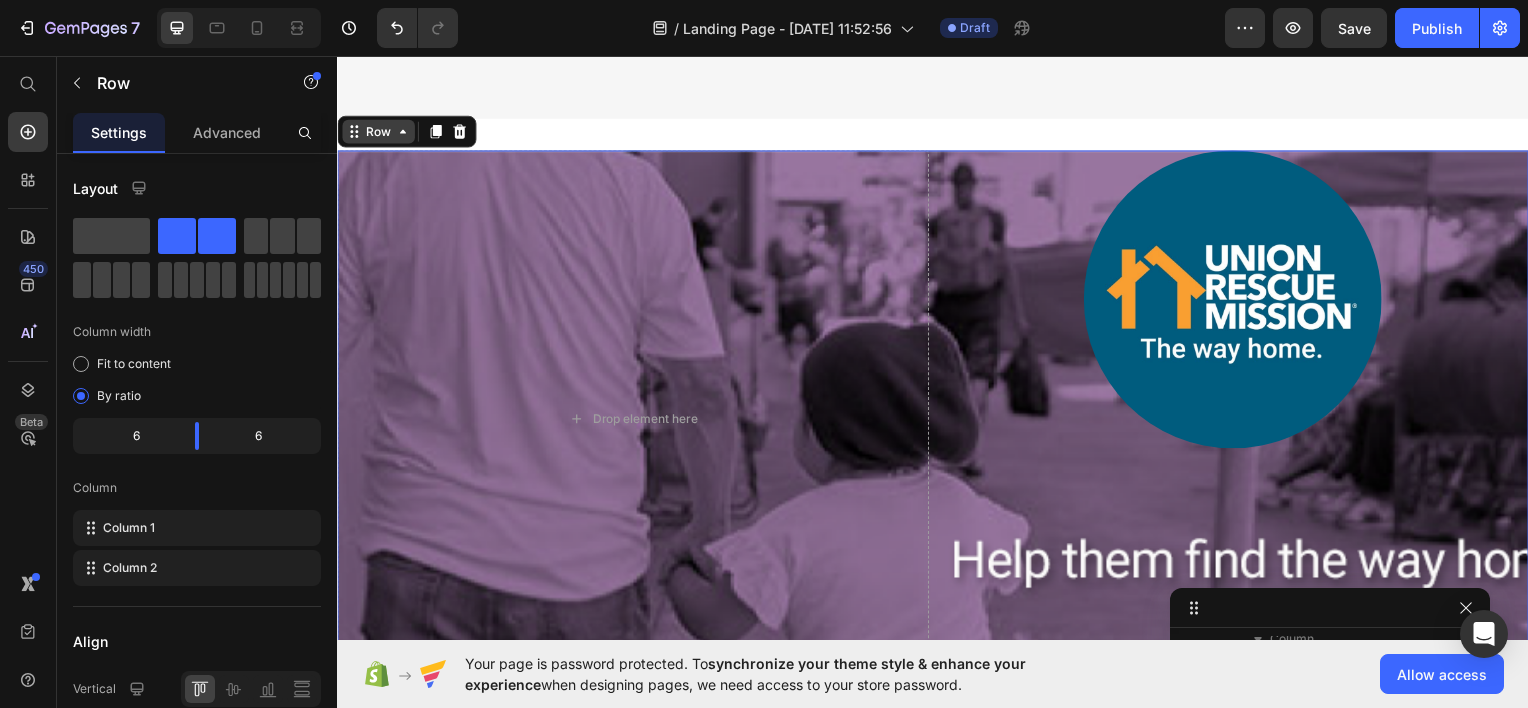 click 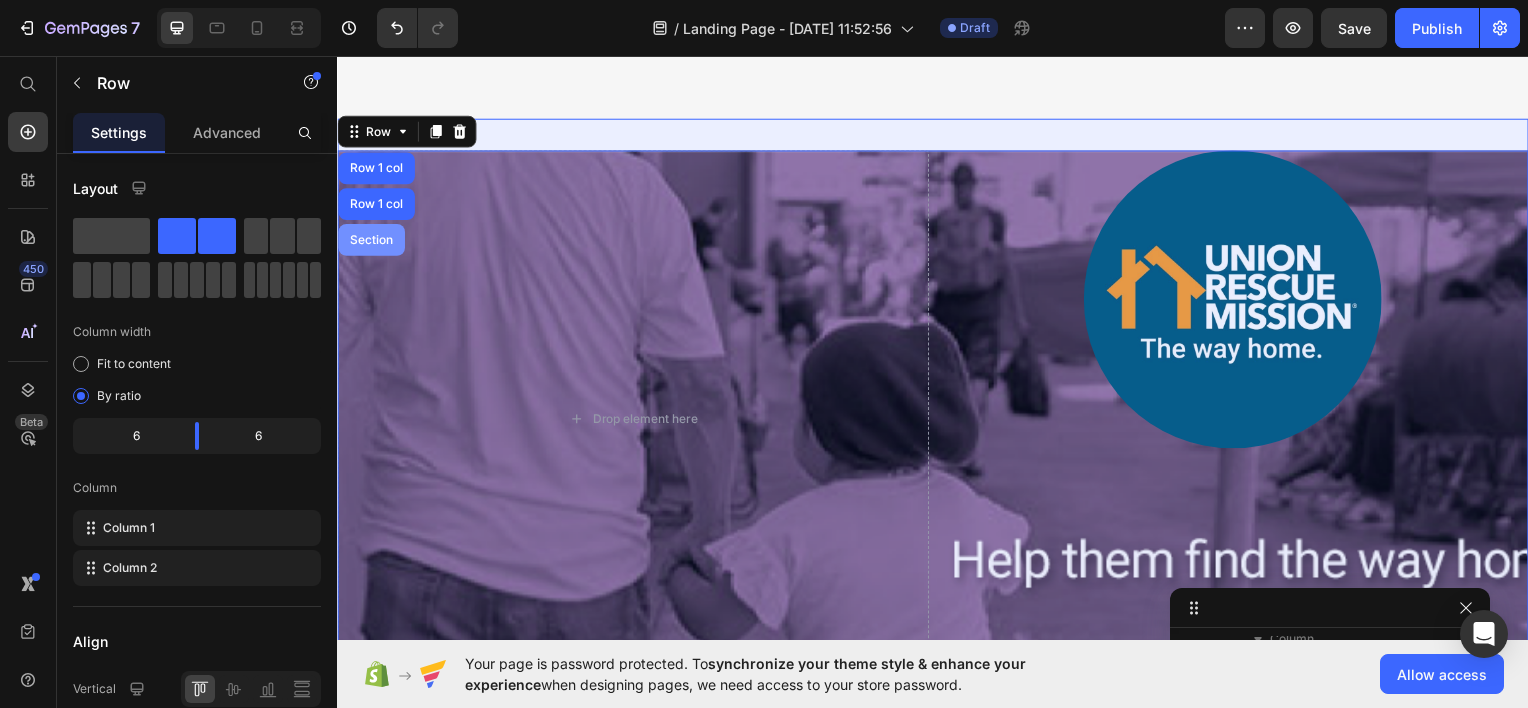 click on "Section" at bounding box center [371, 240] 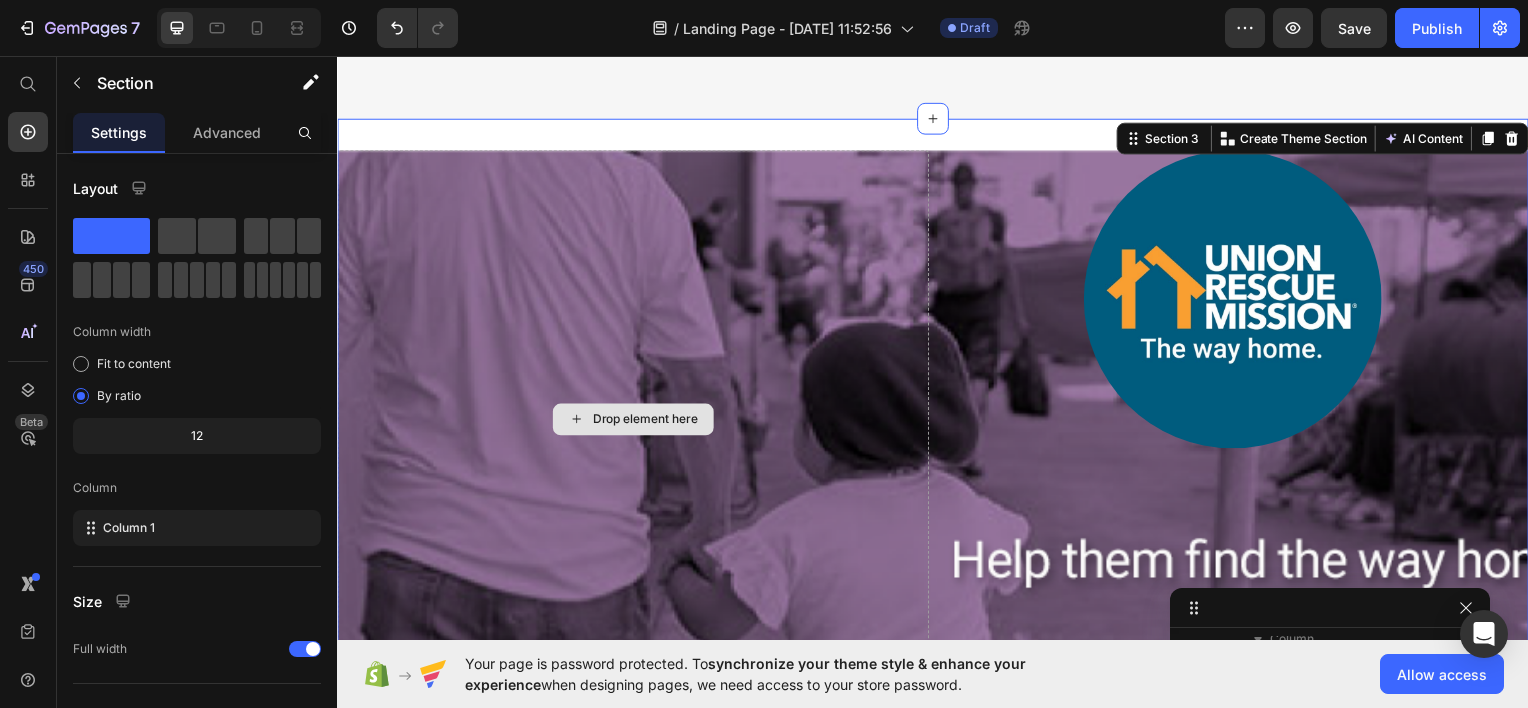 scroll, scrollTop: 1186, scrollLeft: 0, axis: vertical 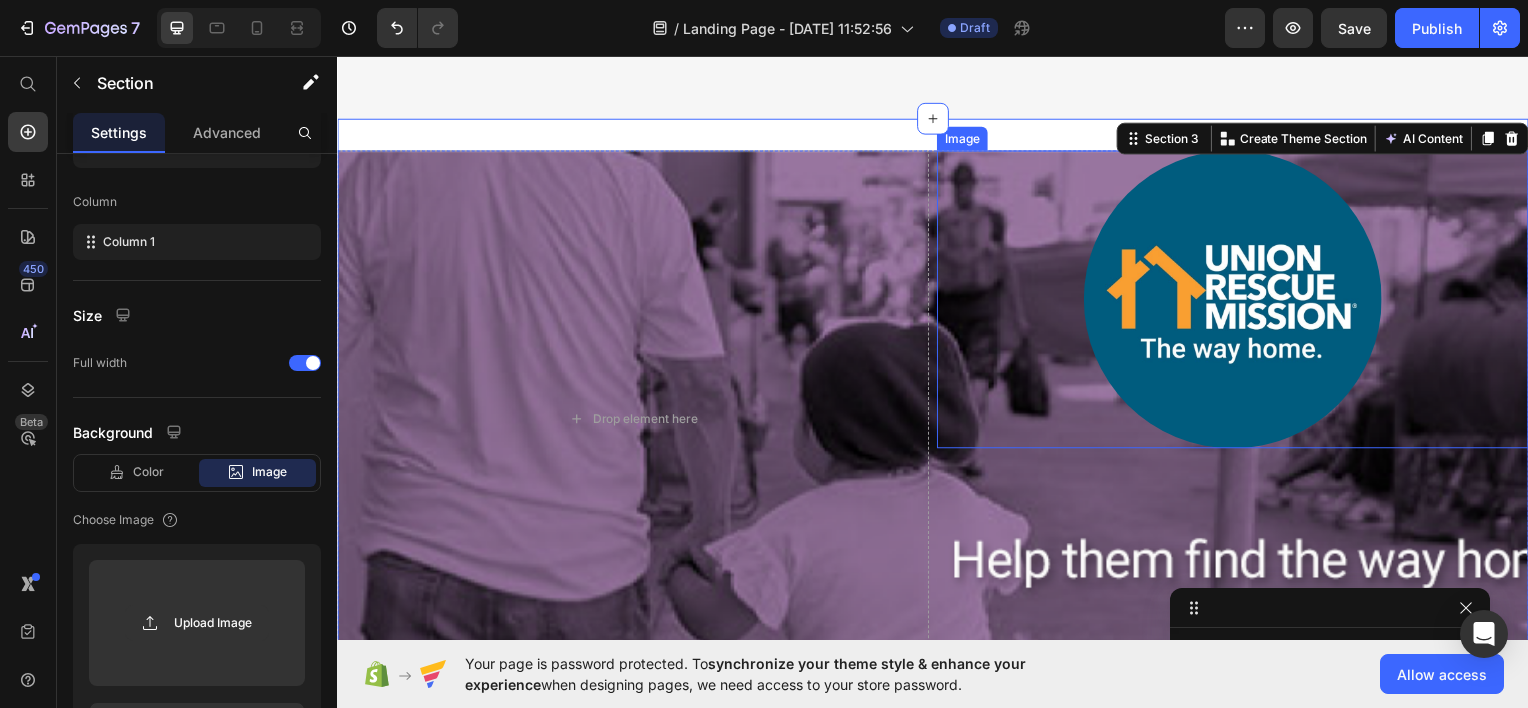 click at bounding box center (1239, 300) 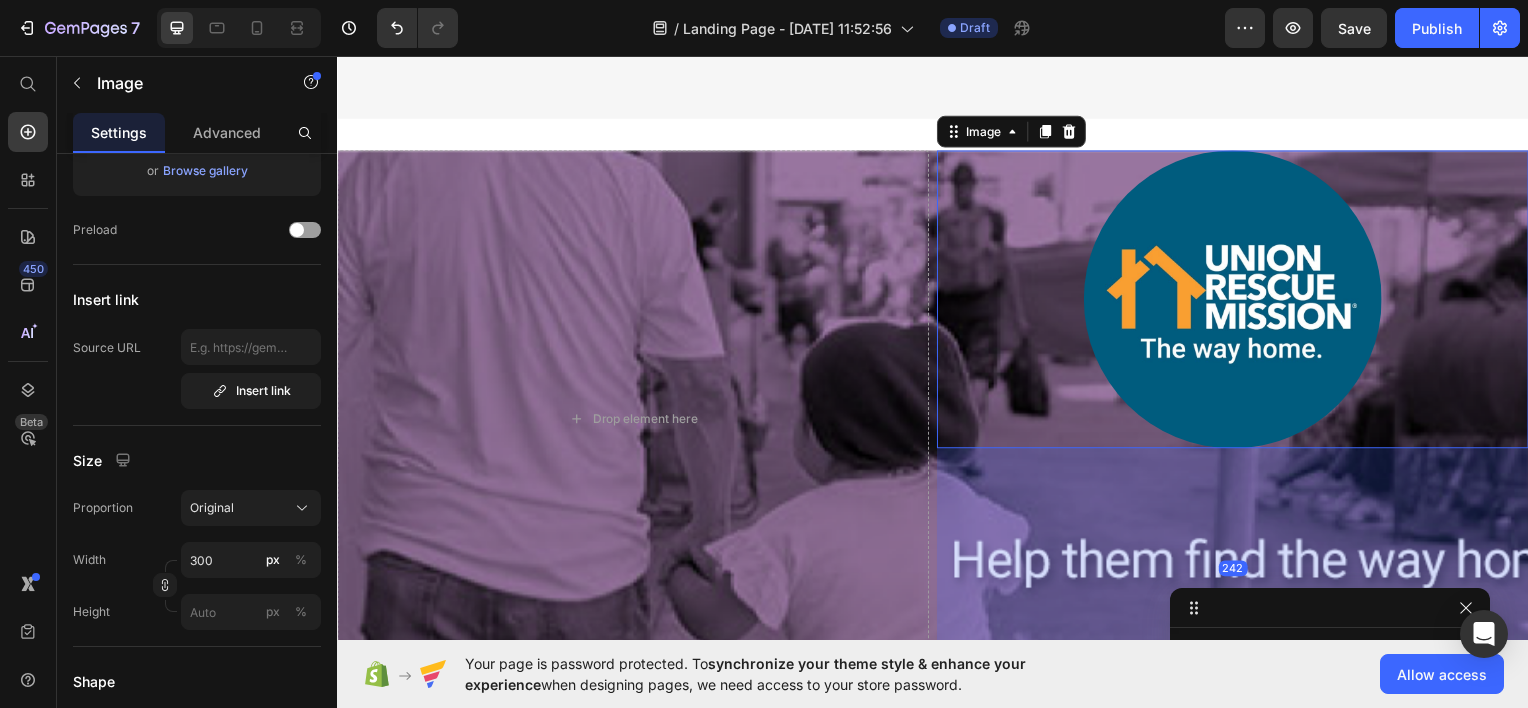 scroll, scrollTop: 1429, scrollLeft: 0, axis: vertical 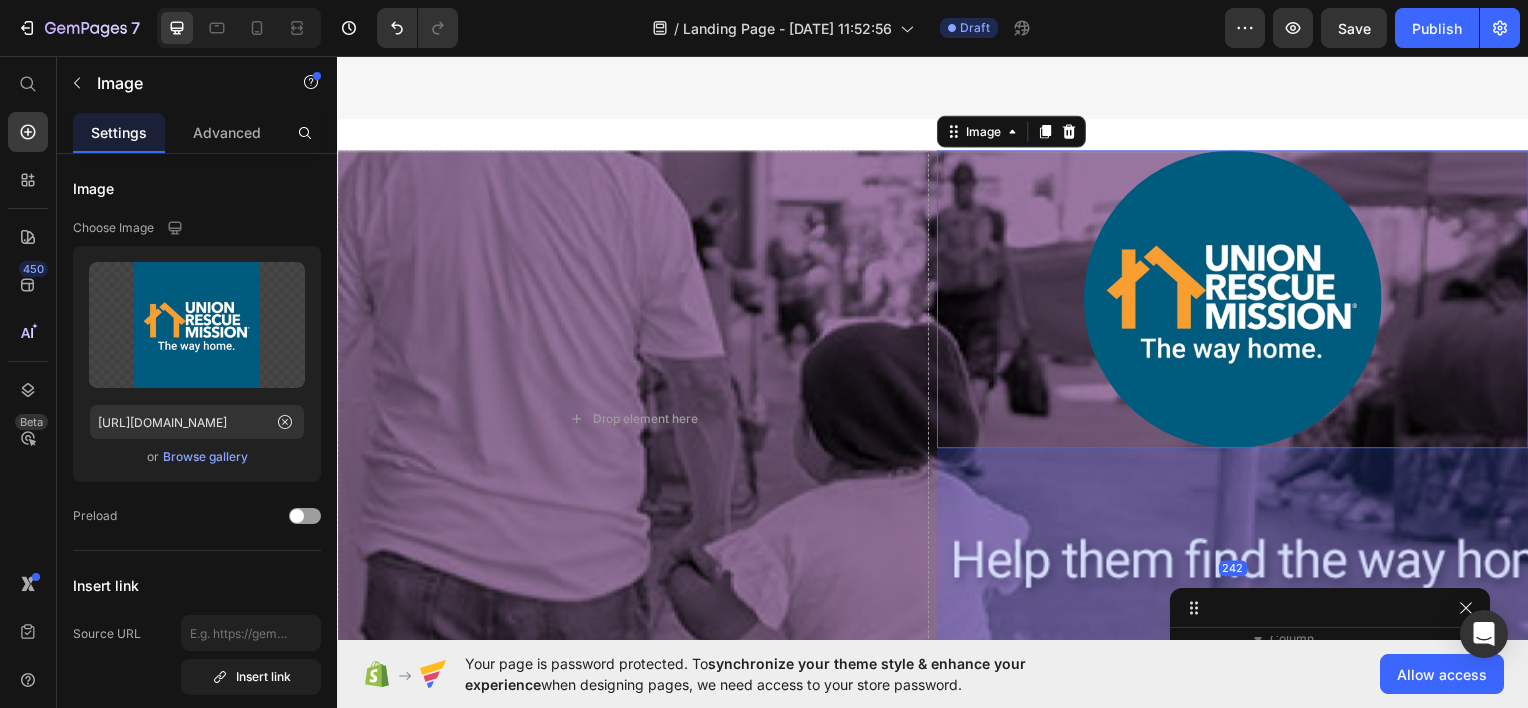 click on "242" at bounding box center [1239, 571] 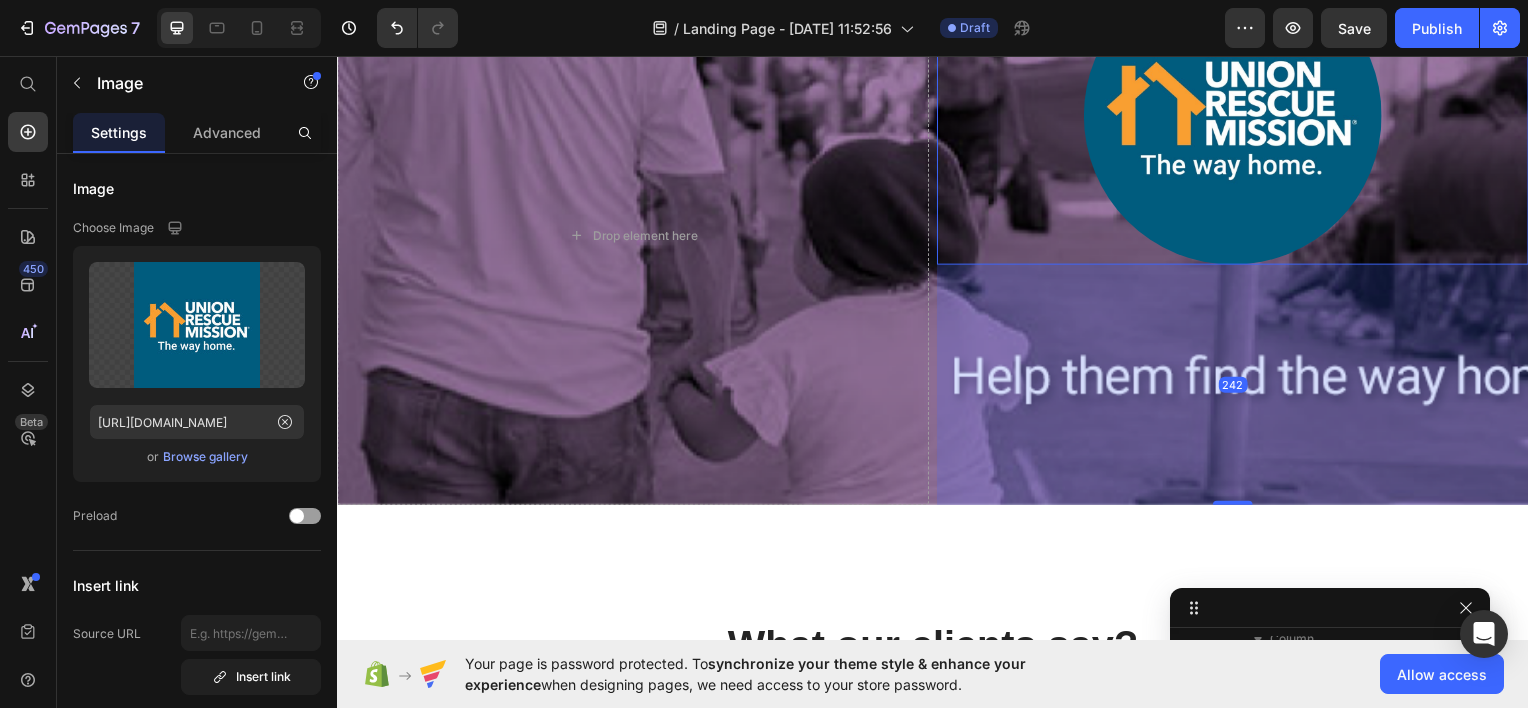 scroll, scrollTop: 2446, scrollLeft: 0, axis: vertical 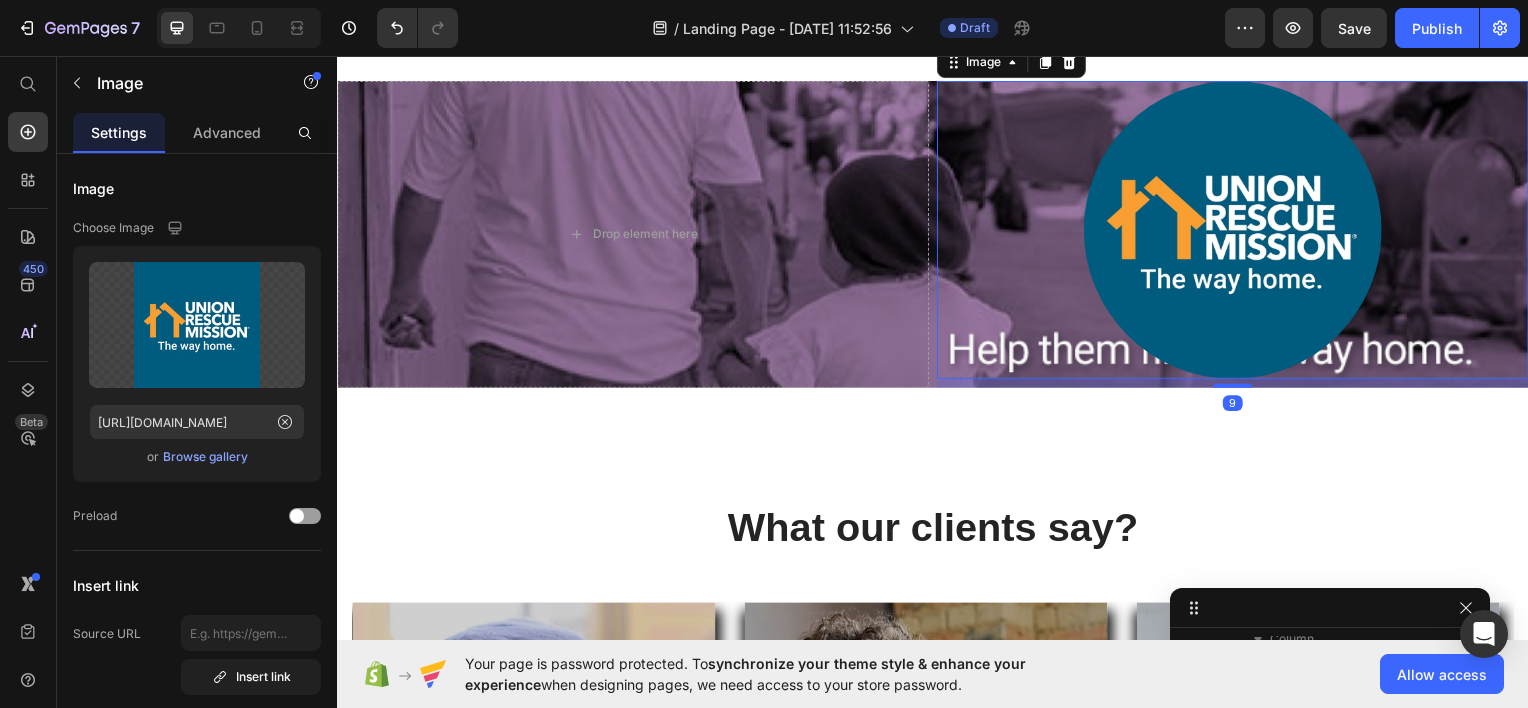 drag, startPoint x: 1232, startPoint y: 492, endPoint x: 1192, endPoint y: 259, distance: 236.40854 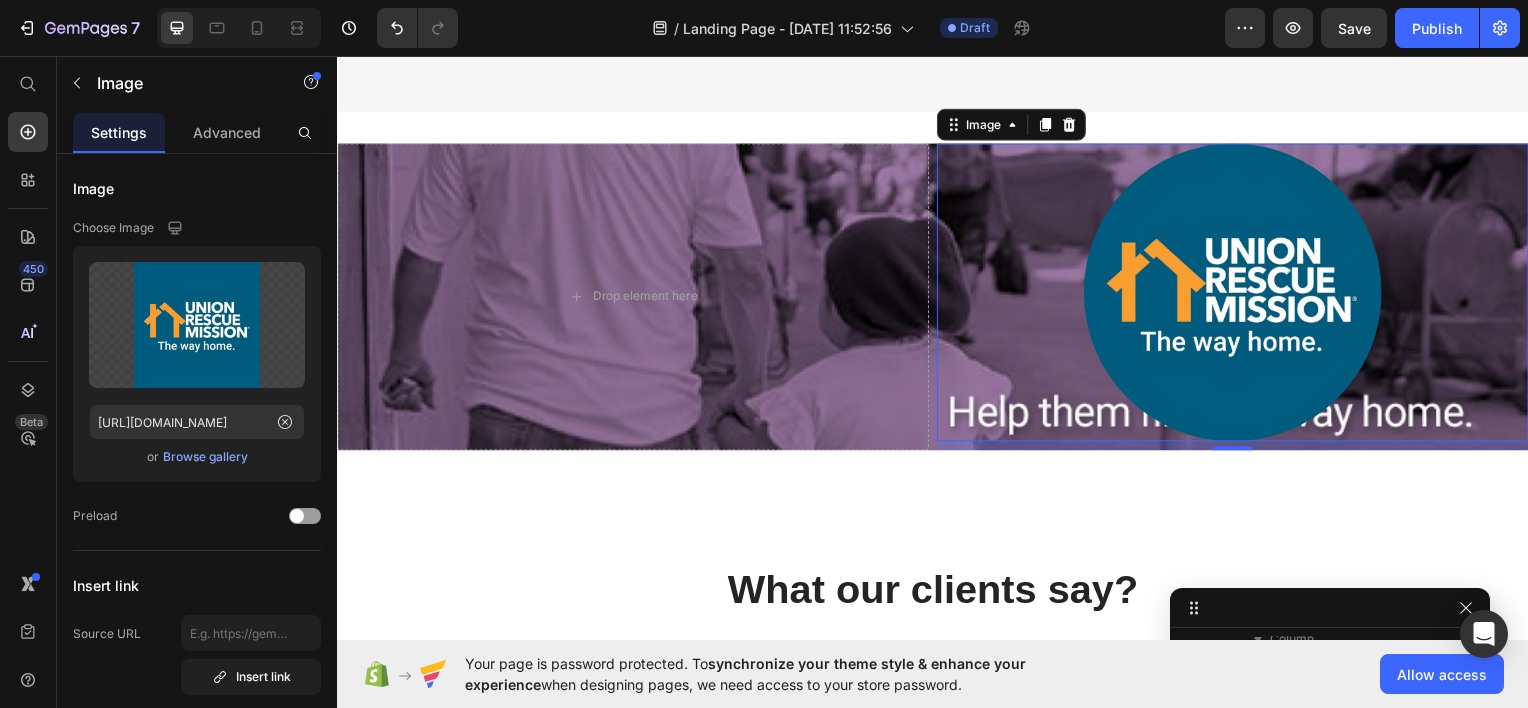 scroll, scrollTop: 2265, scrollLeft: 0, axis: vertical 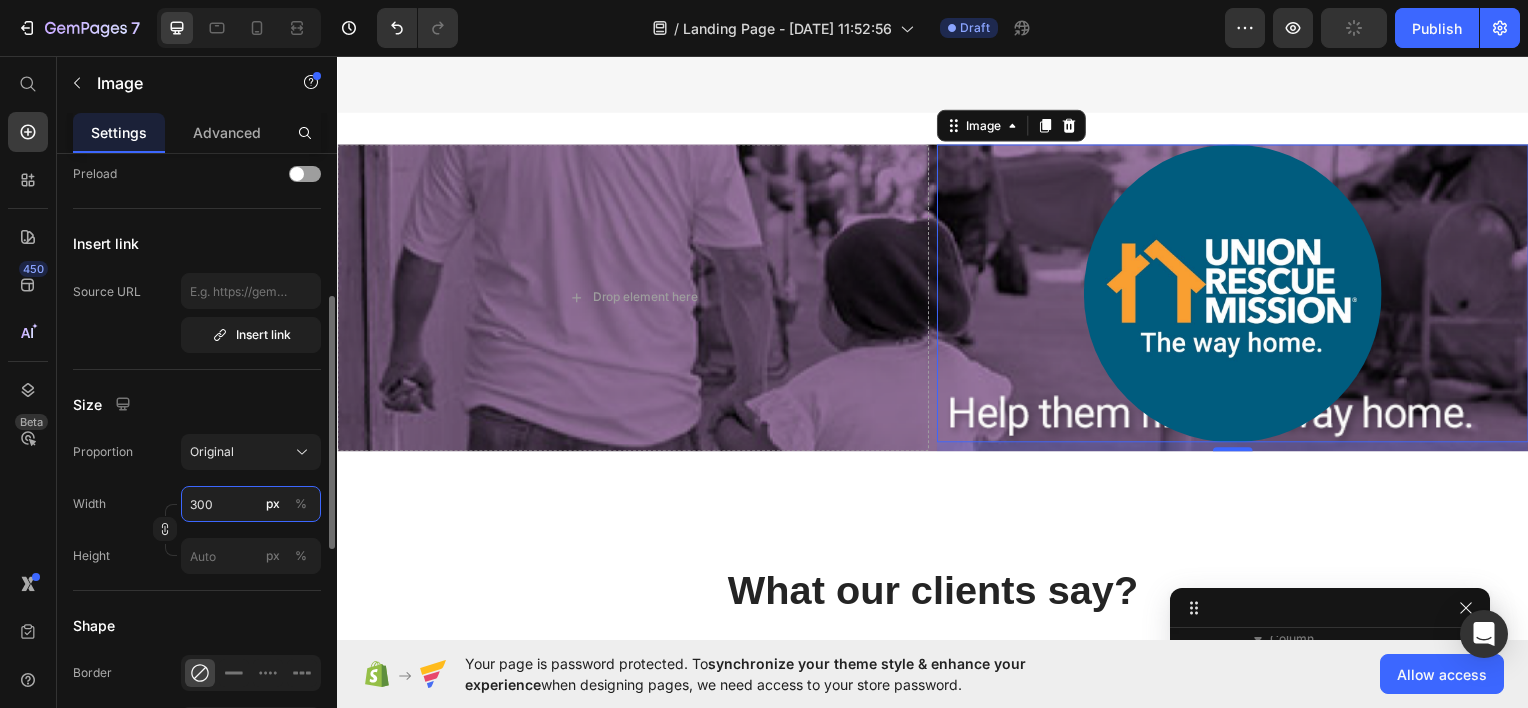 click on "300" at bounding box center [251, 504] 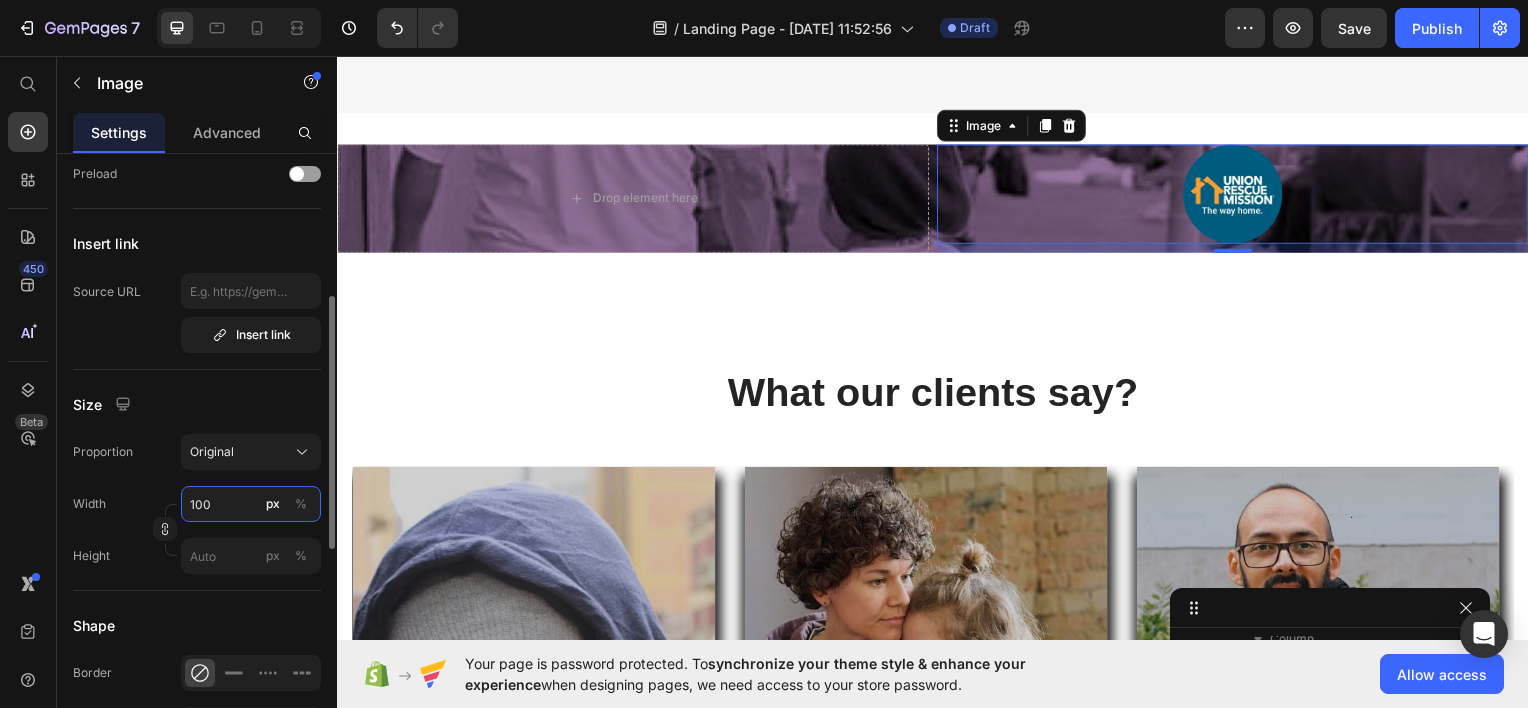 click on "100" at bounding box center [251, 504] 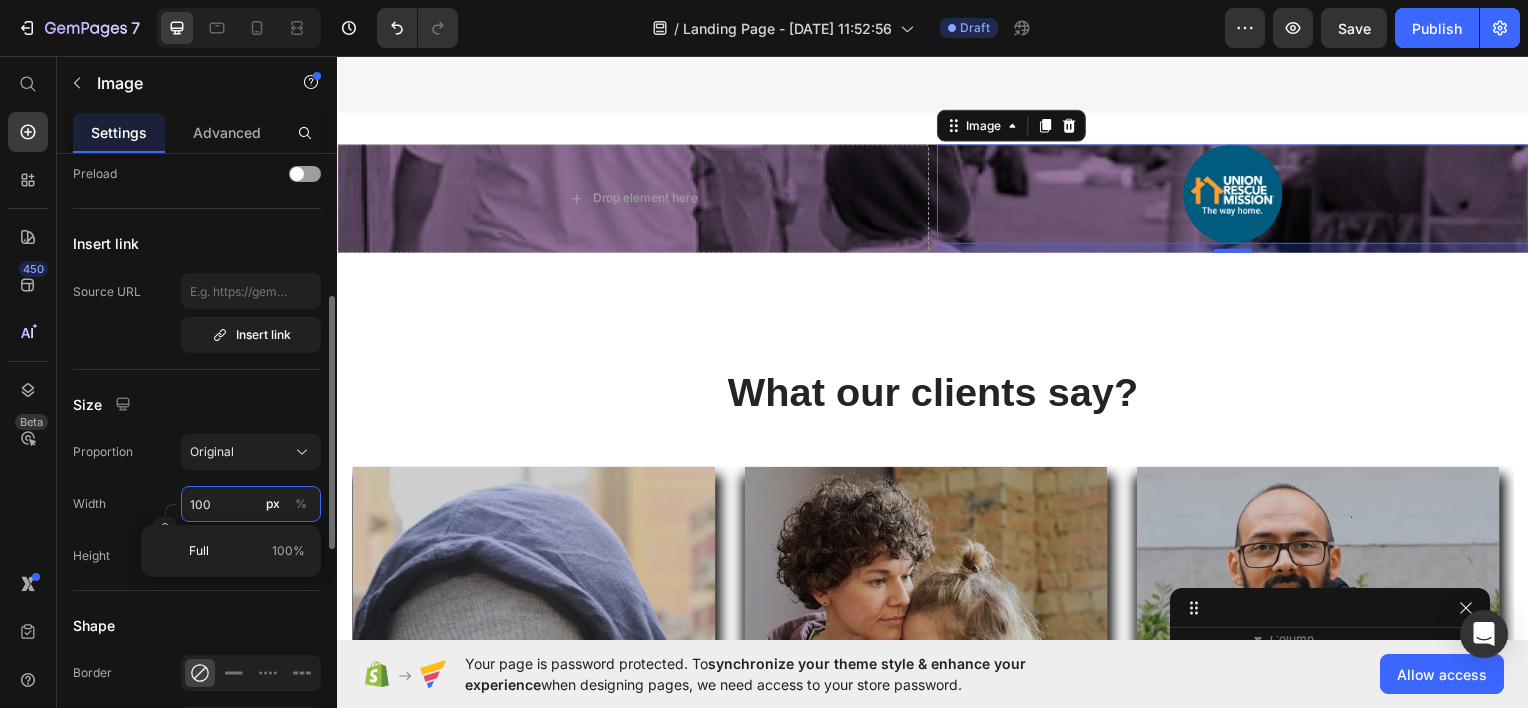 click on "100" at bounding box center (251, 504) 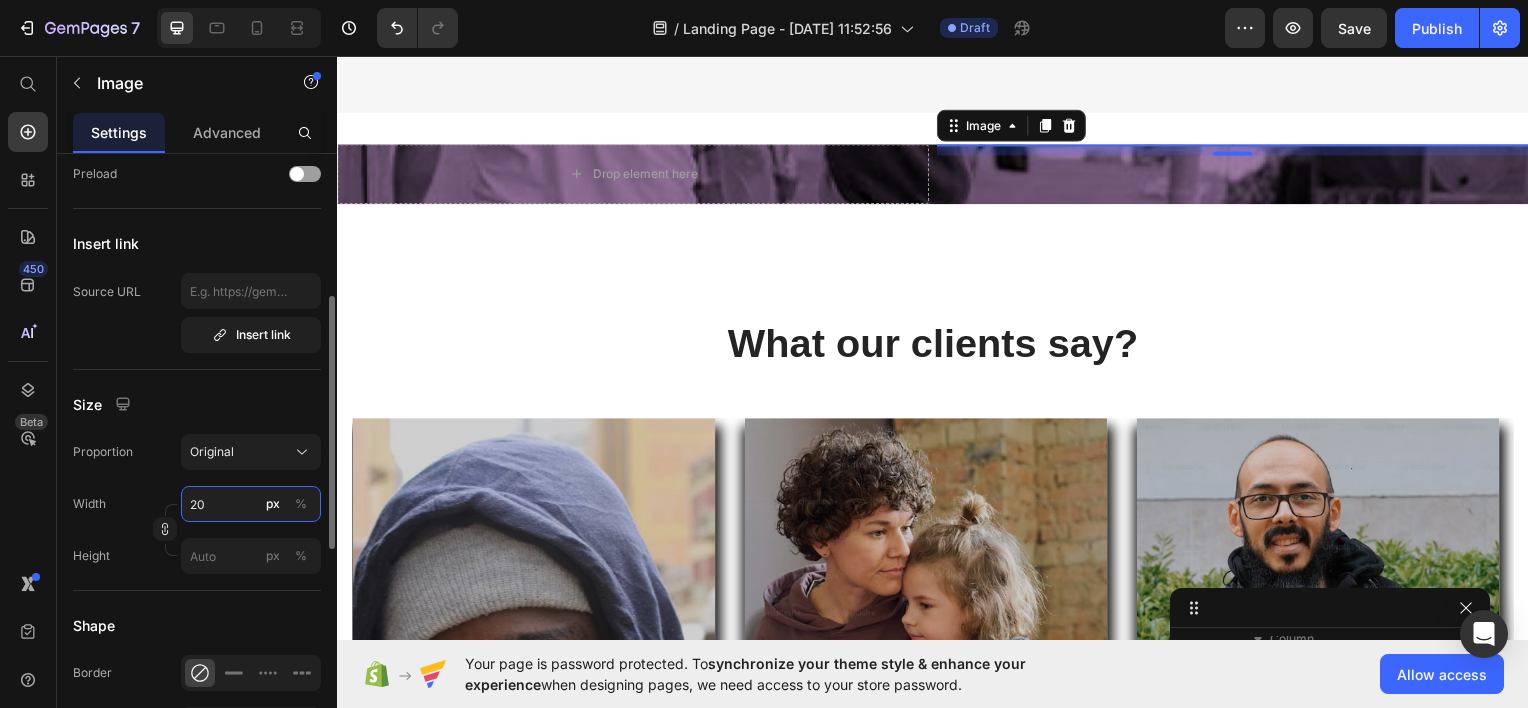 type on "200" 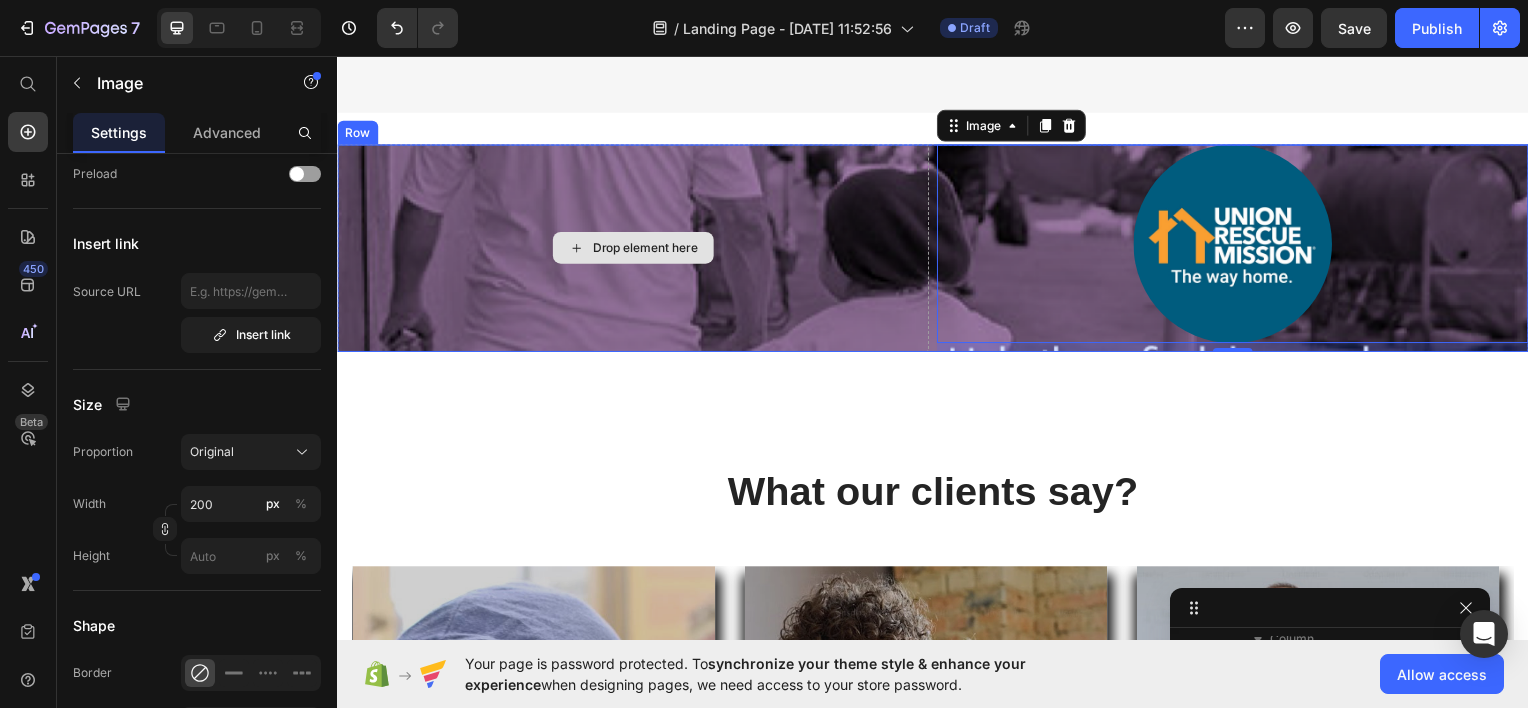 click on "Drop element here" at bounding box center (635, 248) 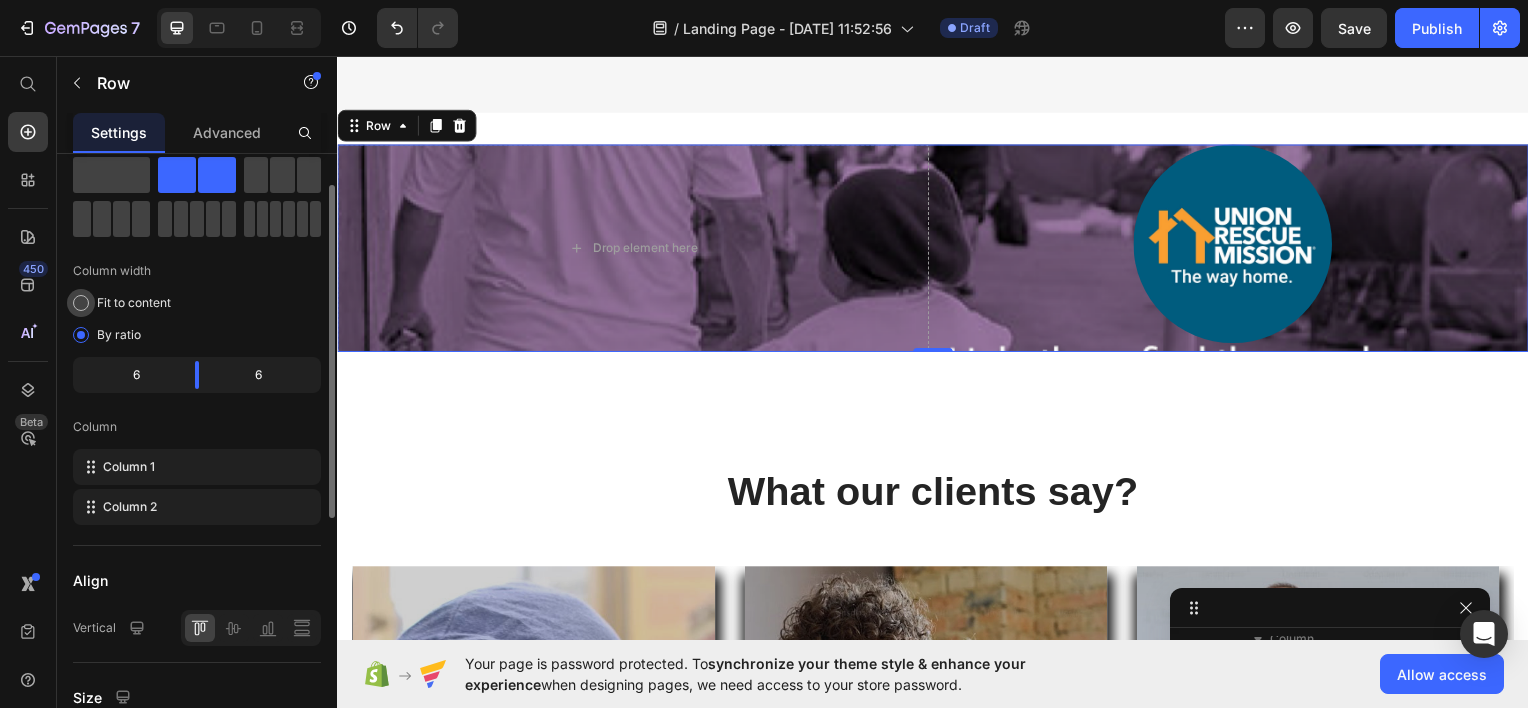 scroll, scrollTop: 59, scrollLeft: 0, axis: vertical 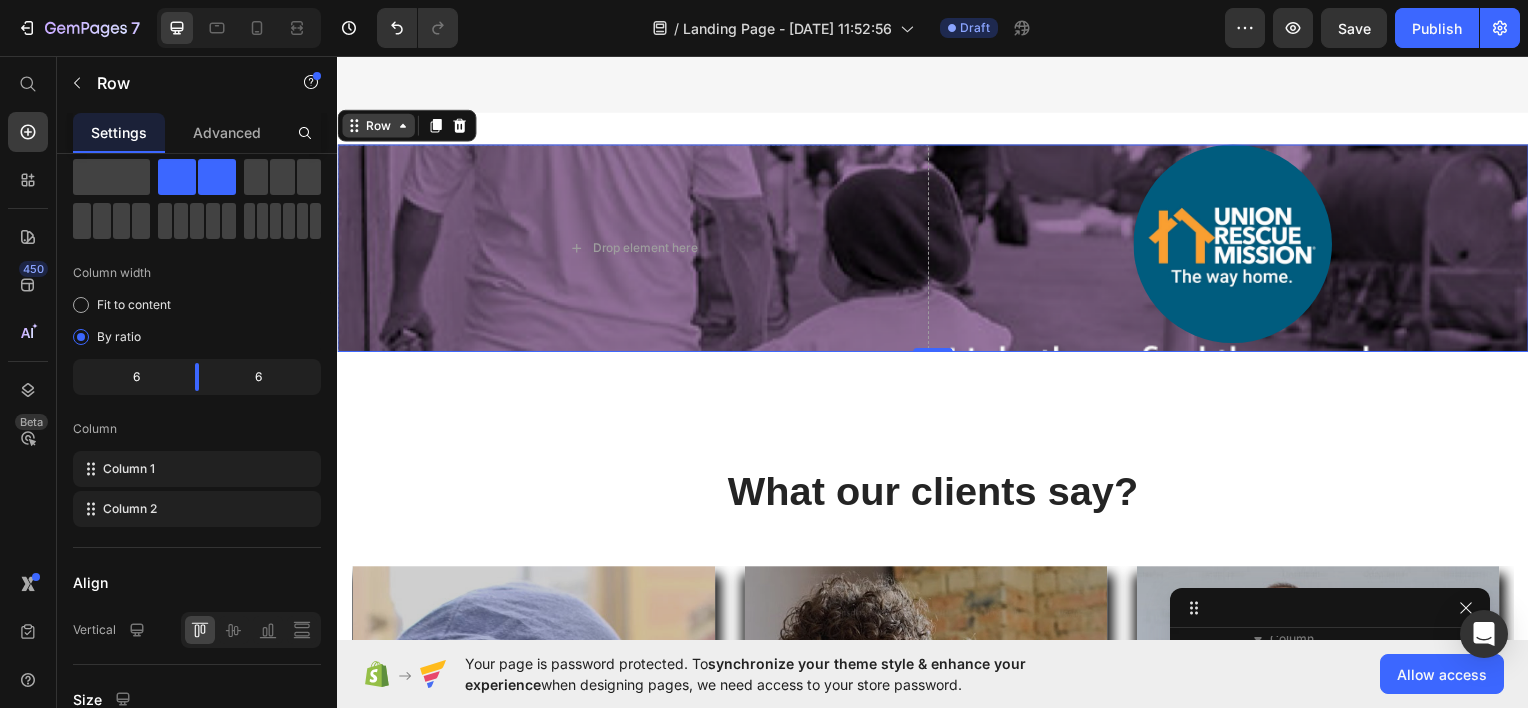 click 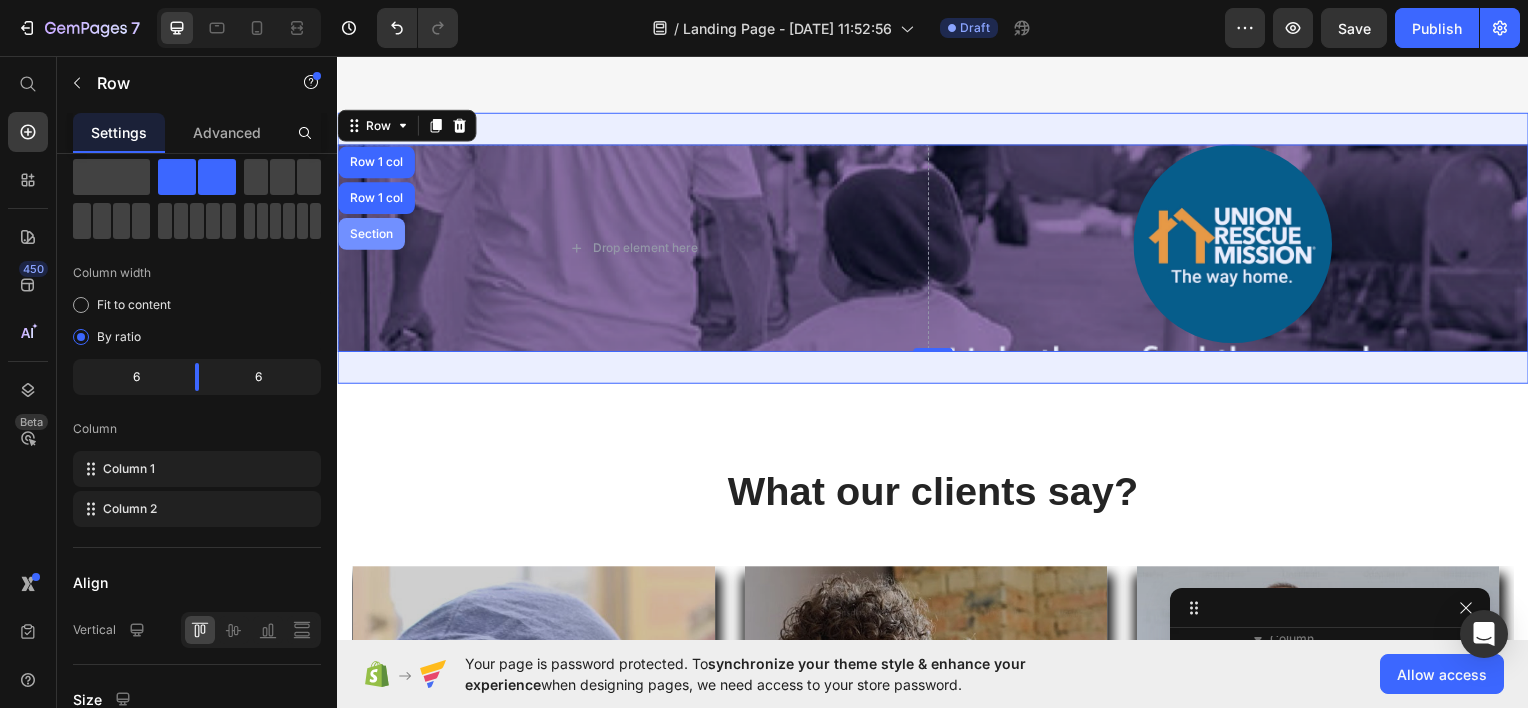click on "Section" at bounding box center [371, 234] 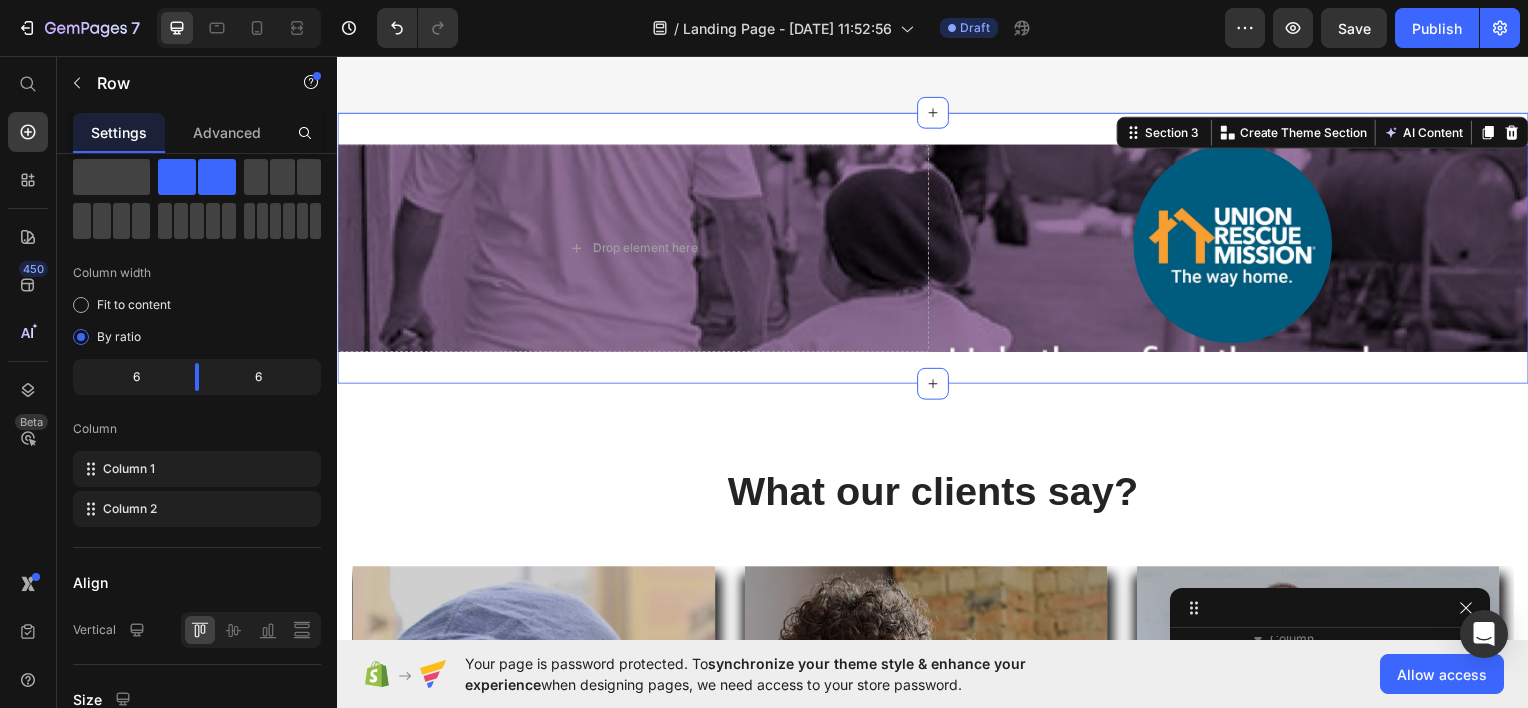 scroll, scrollTop: 1186, scrollLeft: 0, axis: vertical 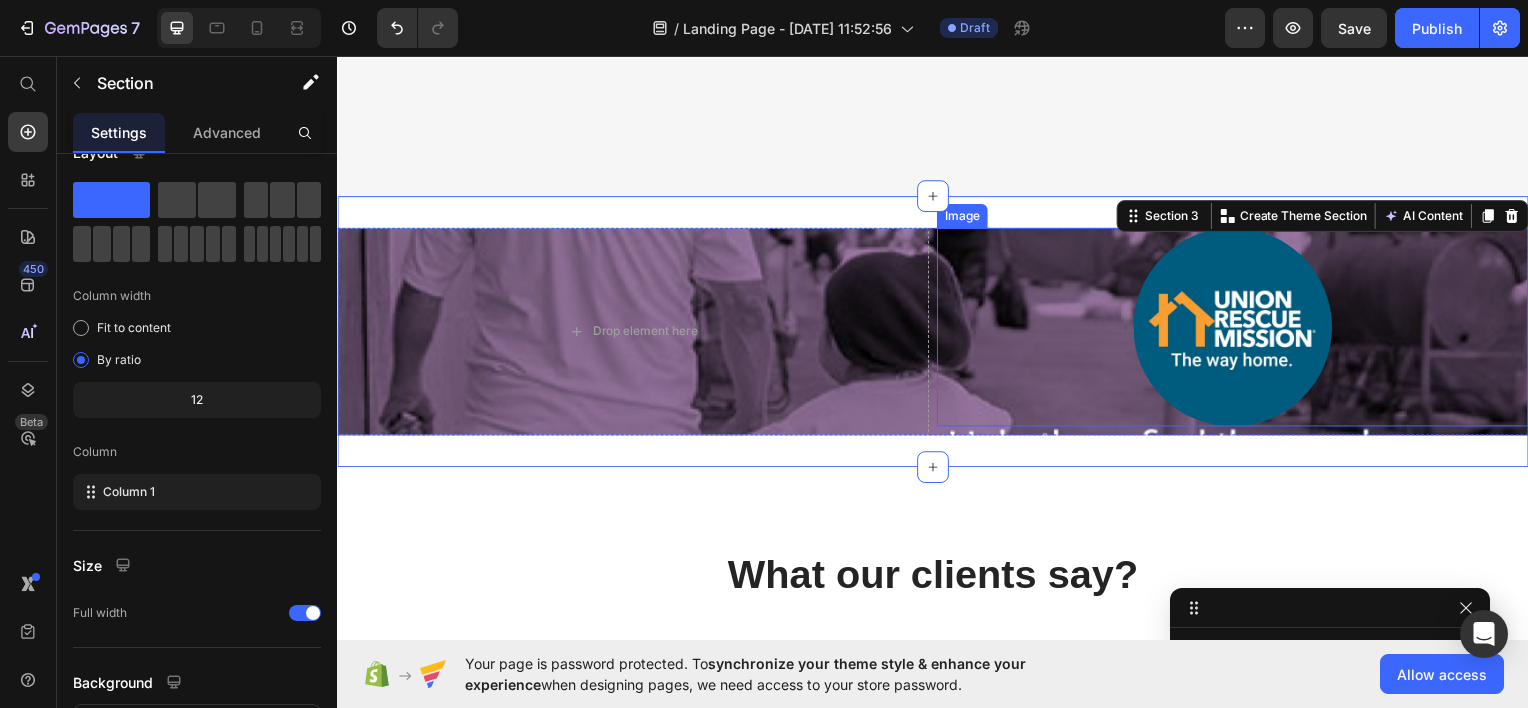 click at bounding box center [1239, 328] 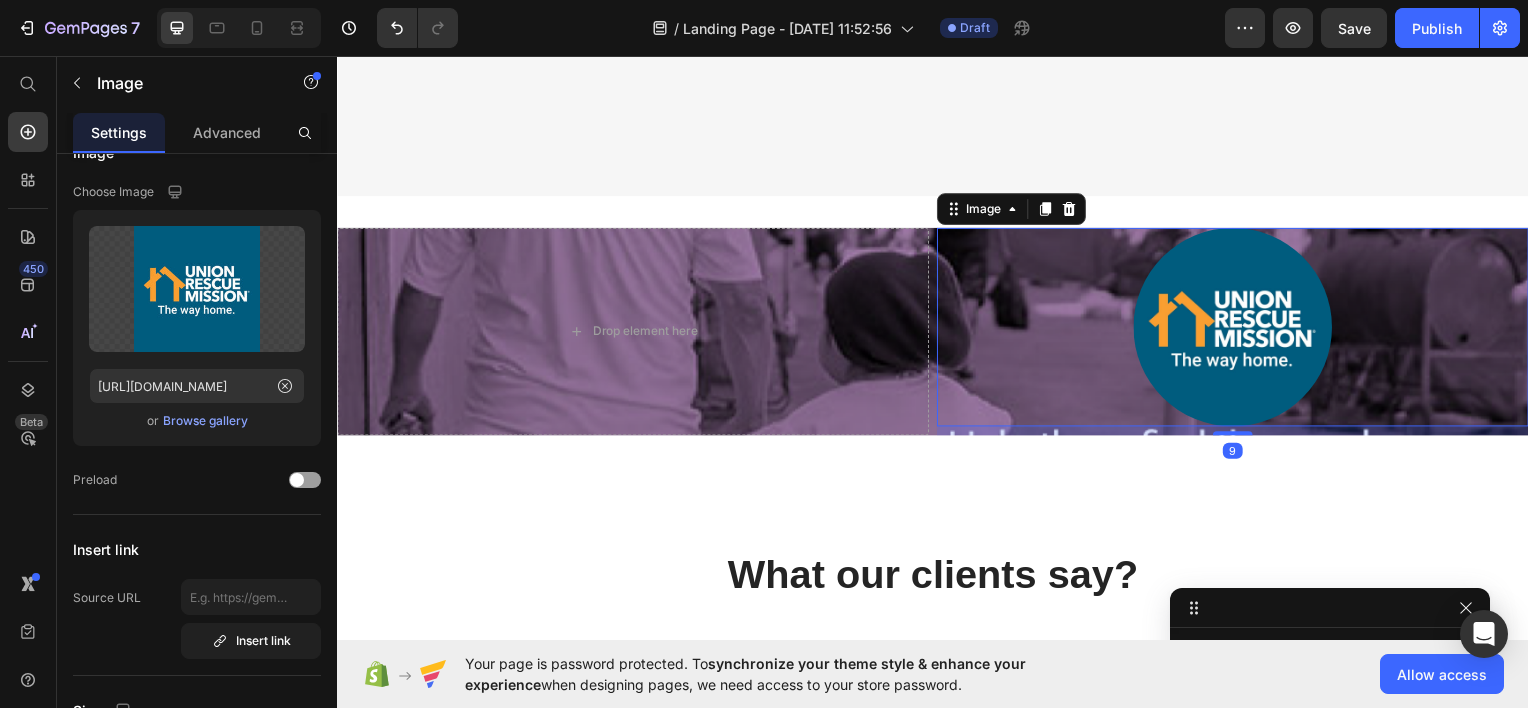 scroll, scrollTop: 1429, scrollLeft: 0, axis: vertical 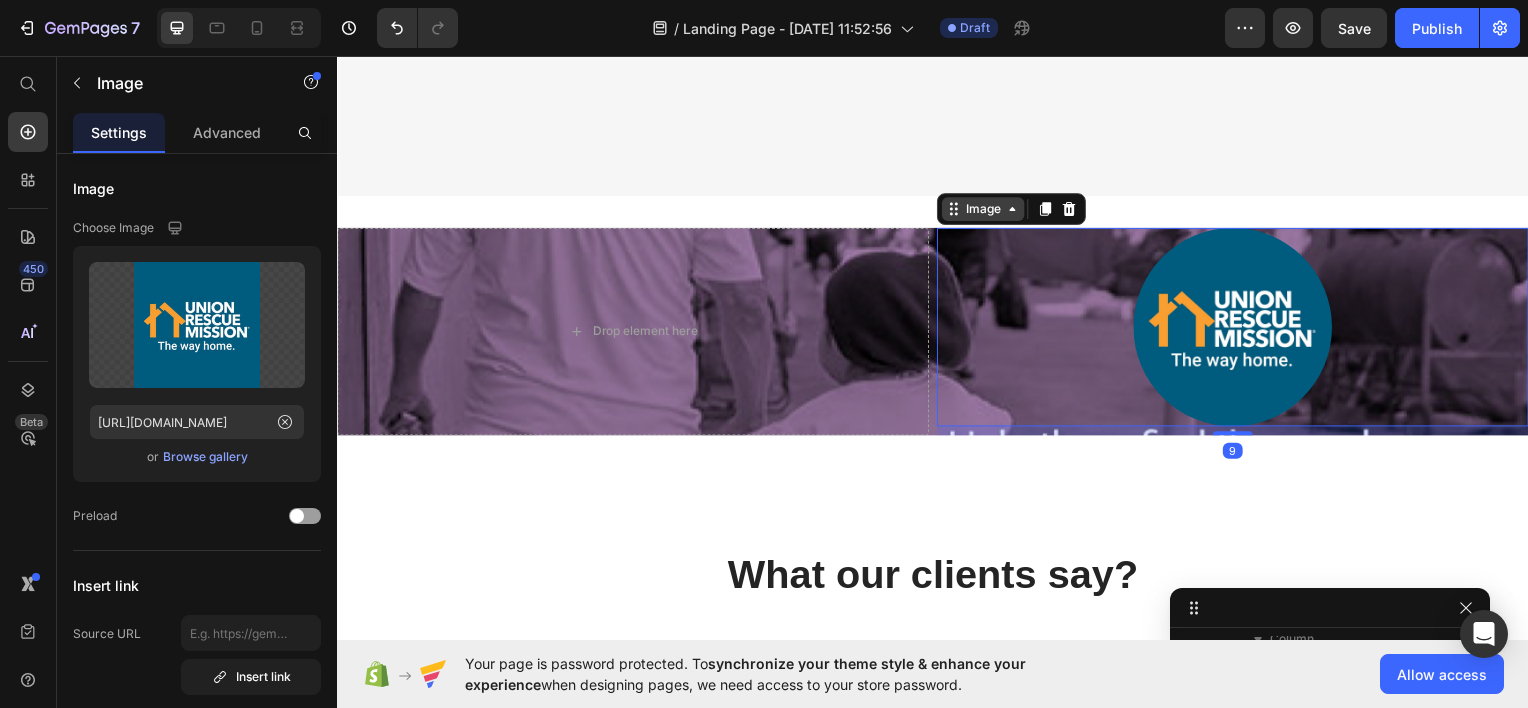 click 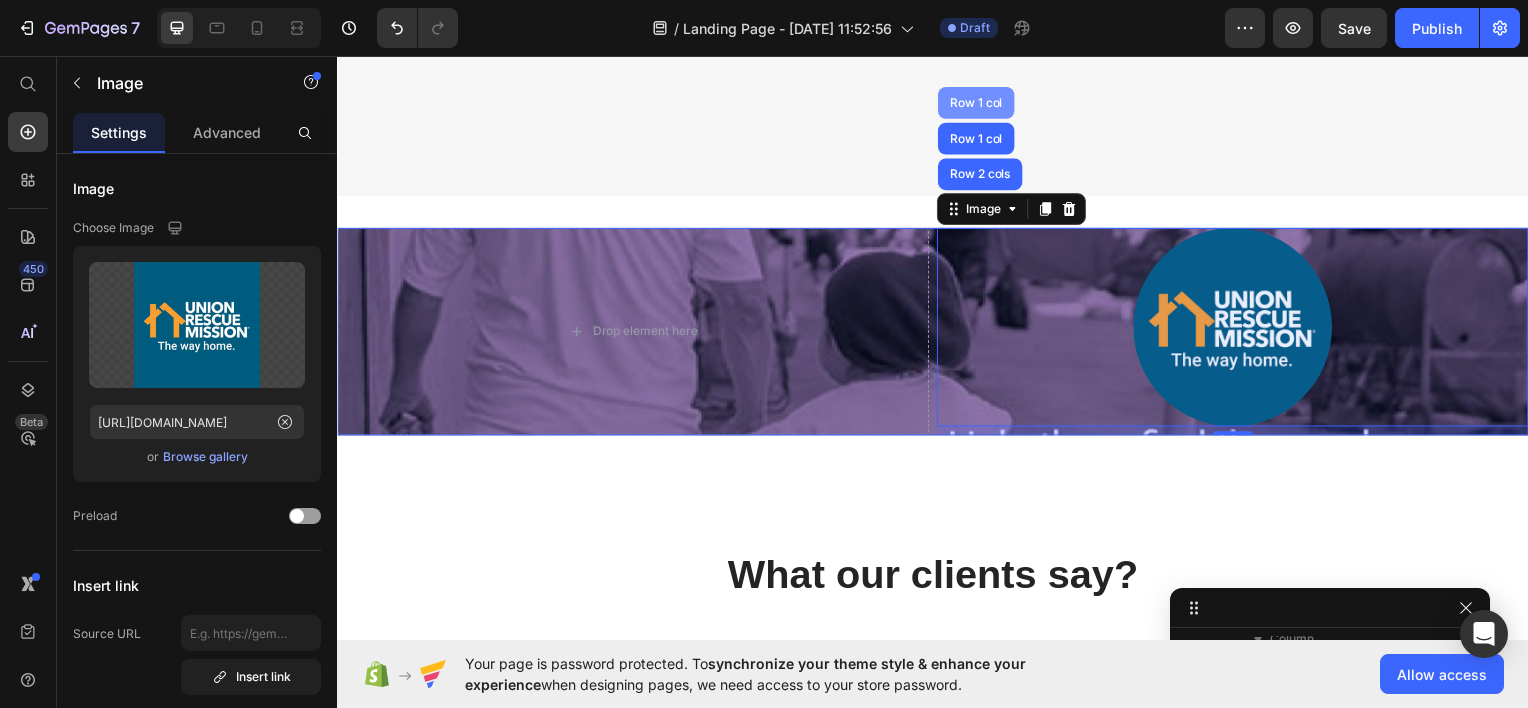 click on "Row 1 col" at bounding box center [980, 102] 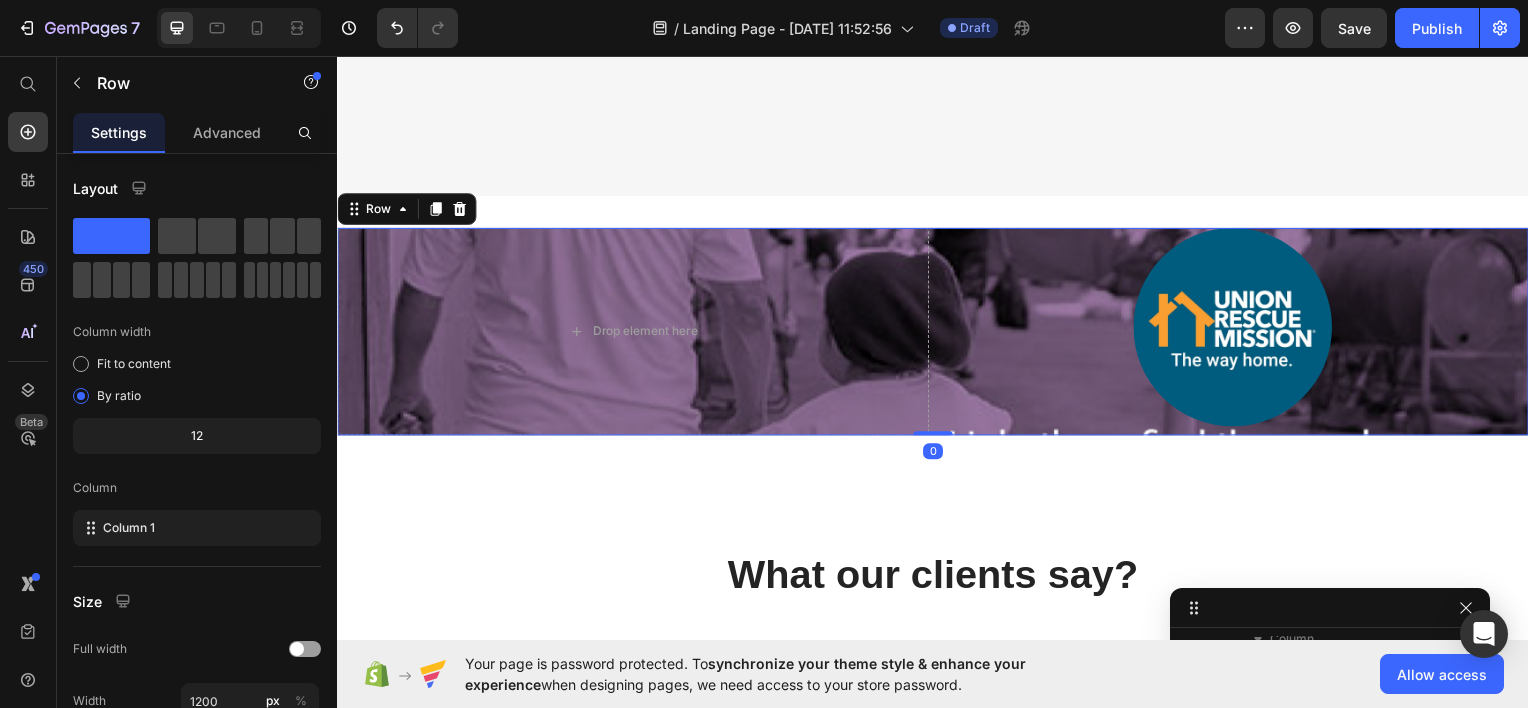 scroll, scrollTop: 1250, scrollLeft: 0, axis: vertical 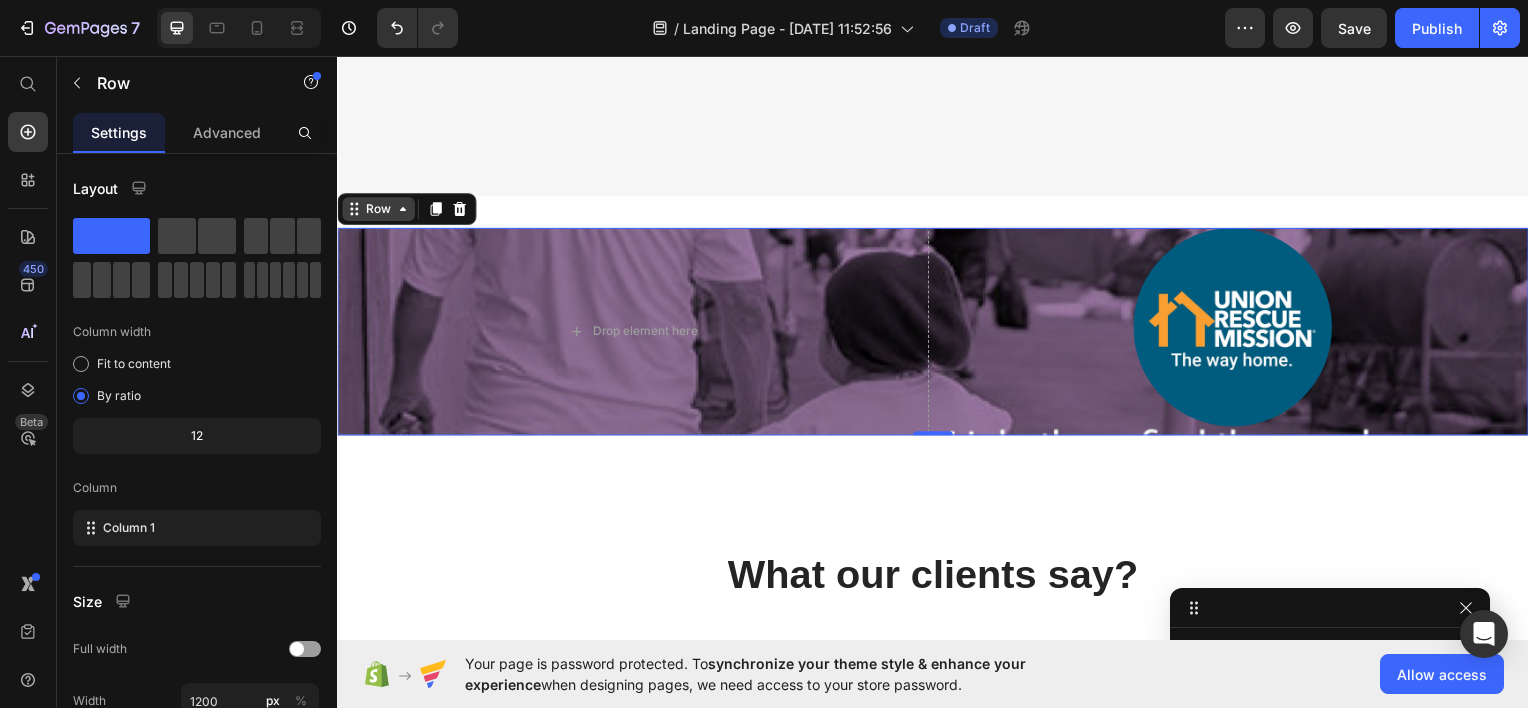 click 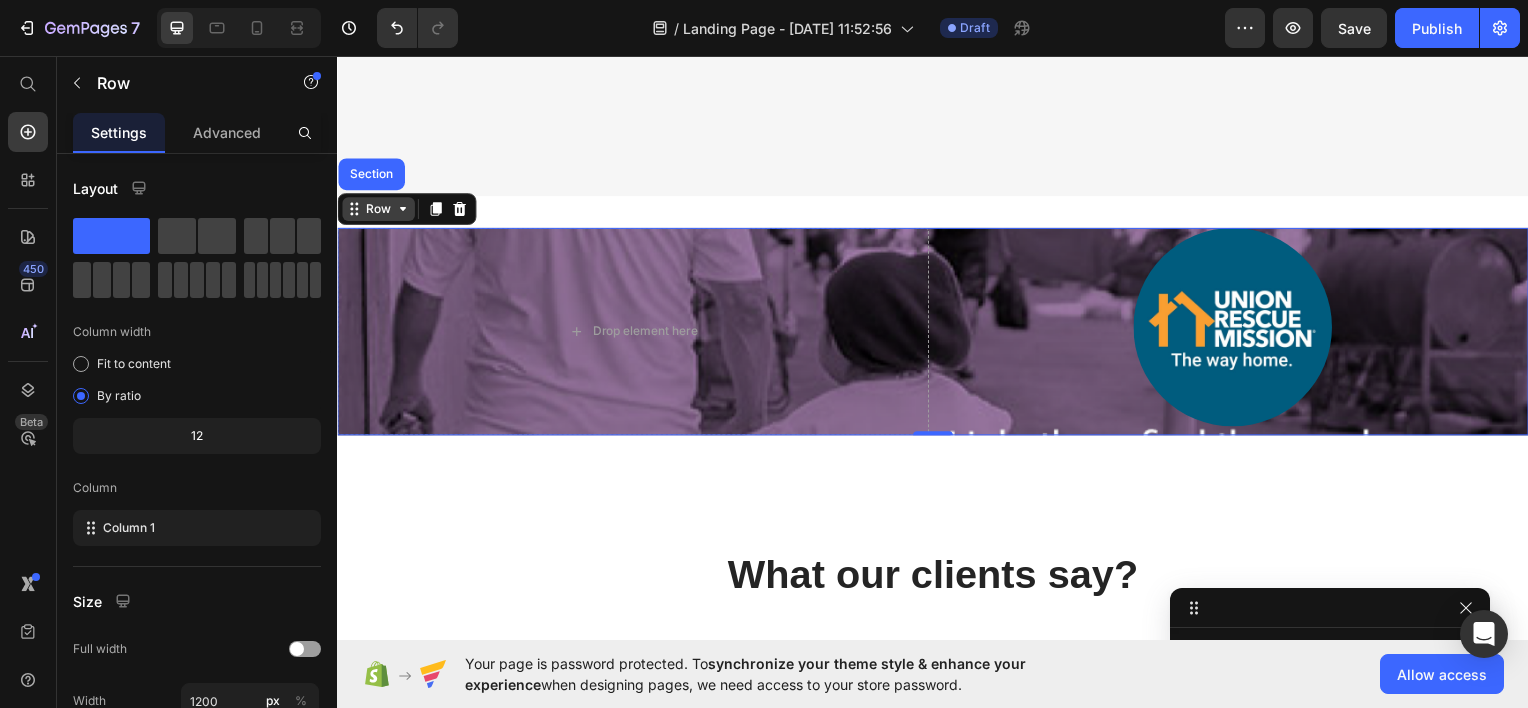 click 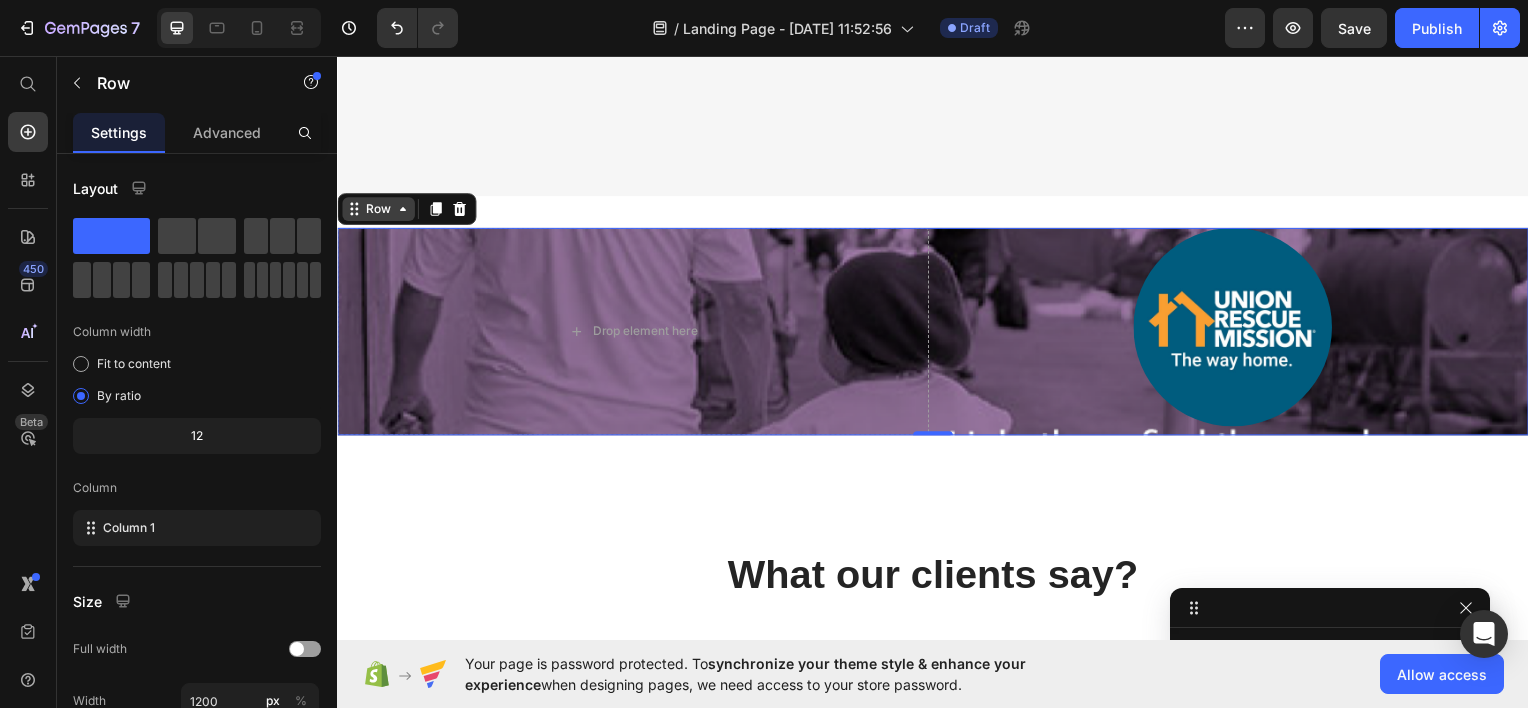 click 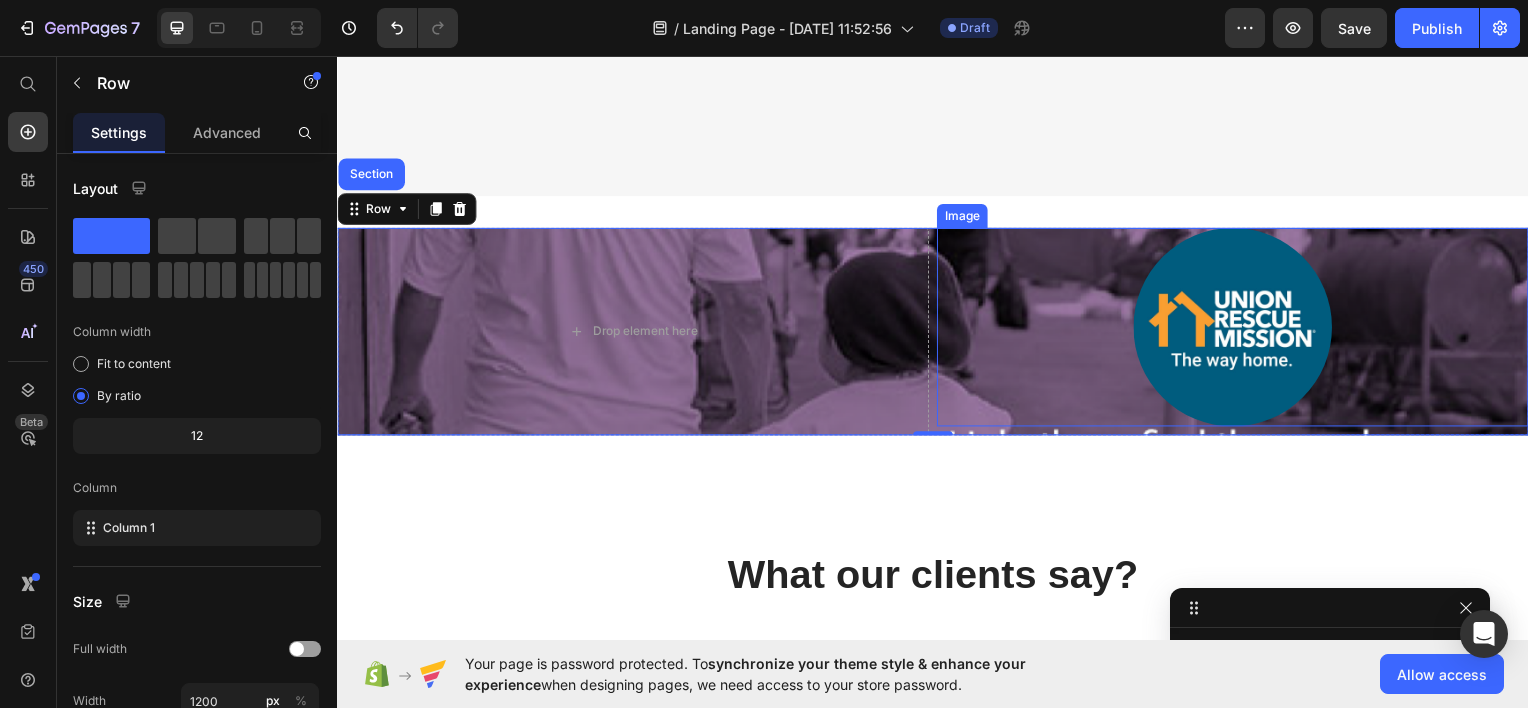 click at bounding box center (1239, 328) 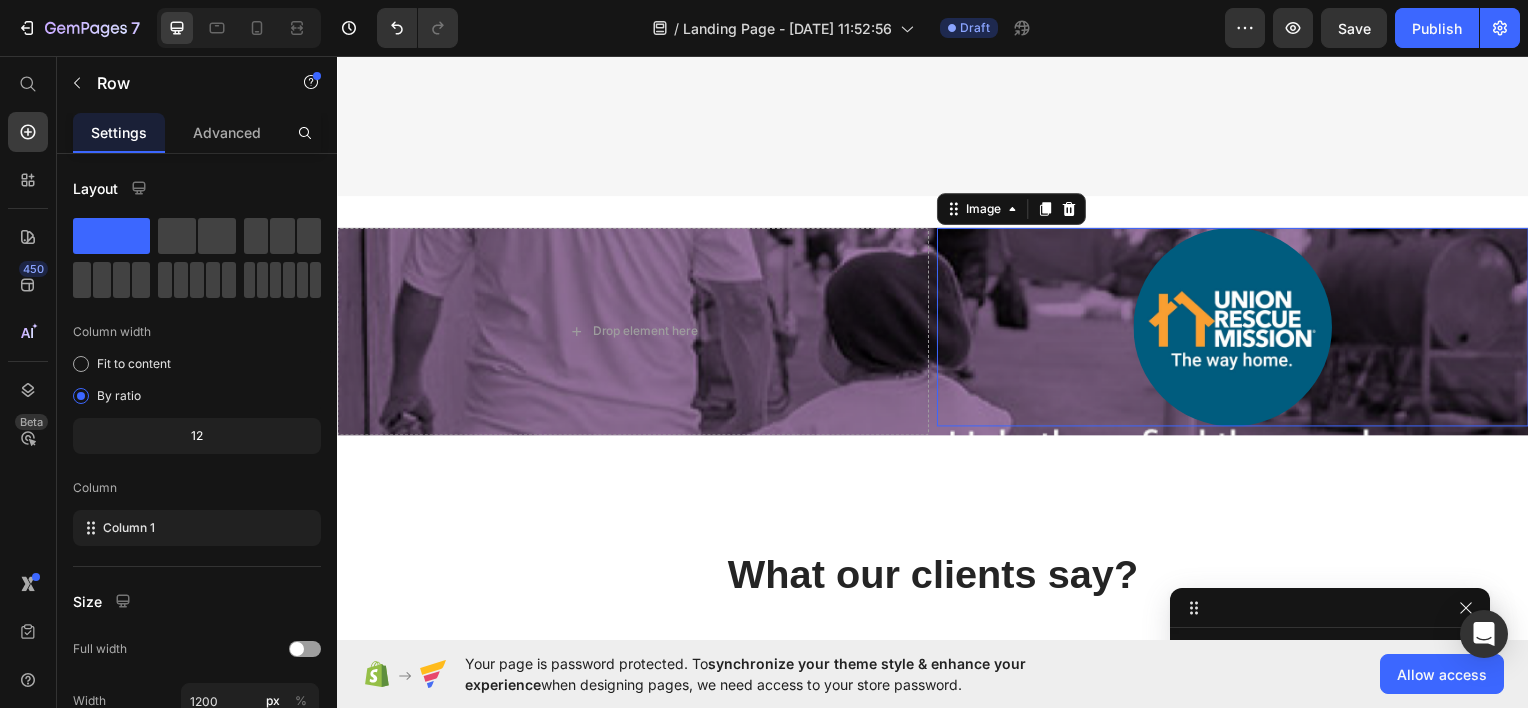 scroll, scrollTop: 1429, scrollLeft: 0, axis: vertical 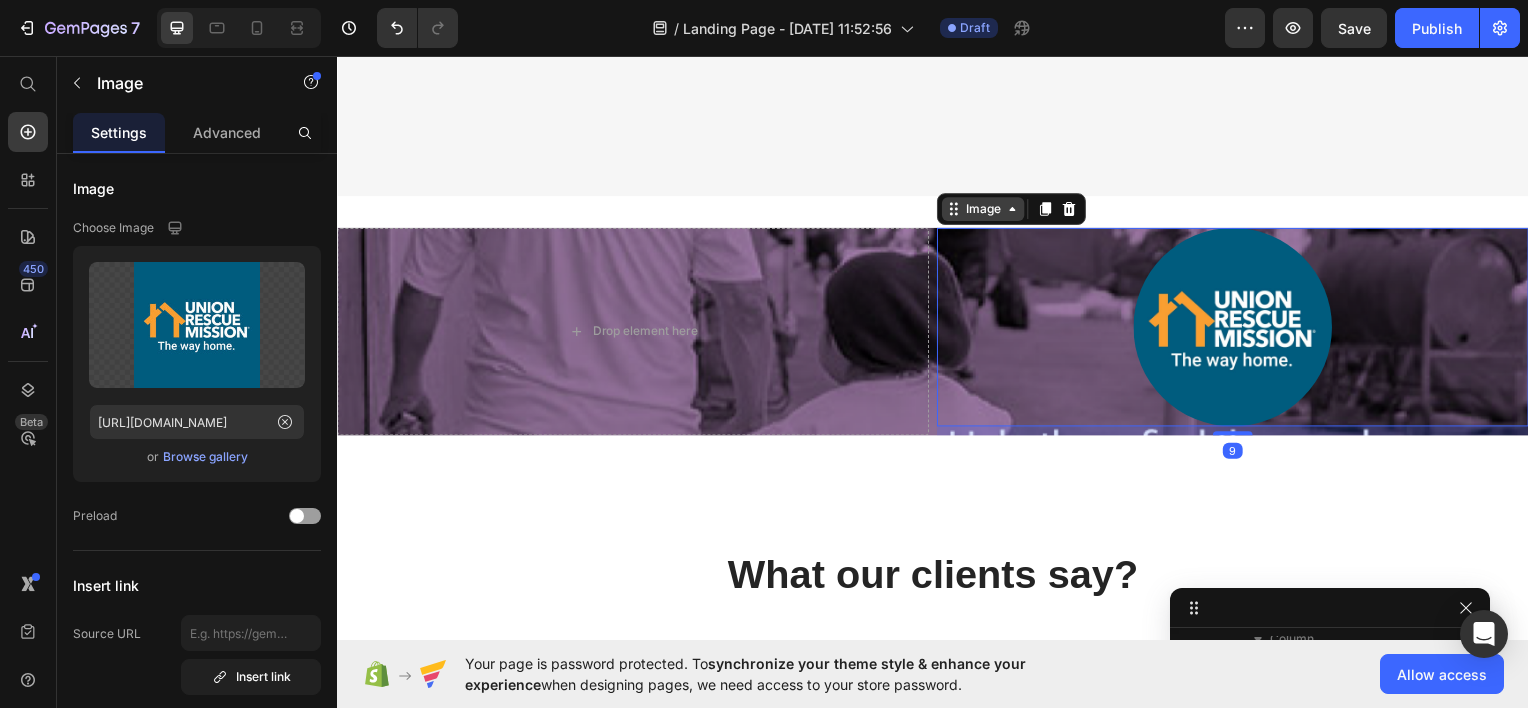 click 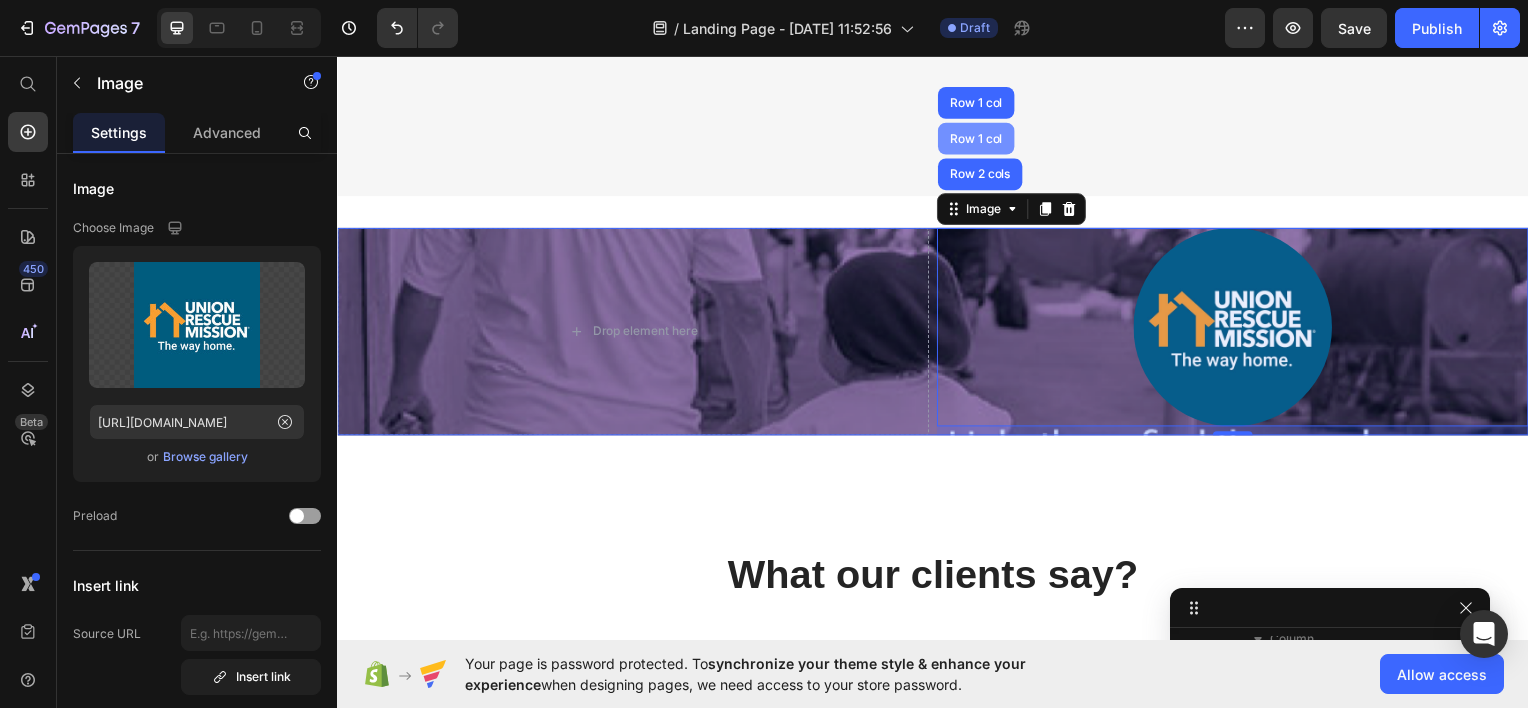 click on "Row 1 col" at bounding box center [980, 138] 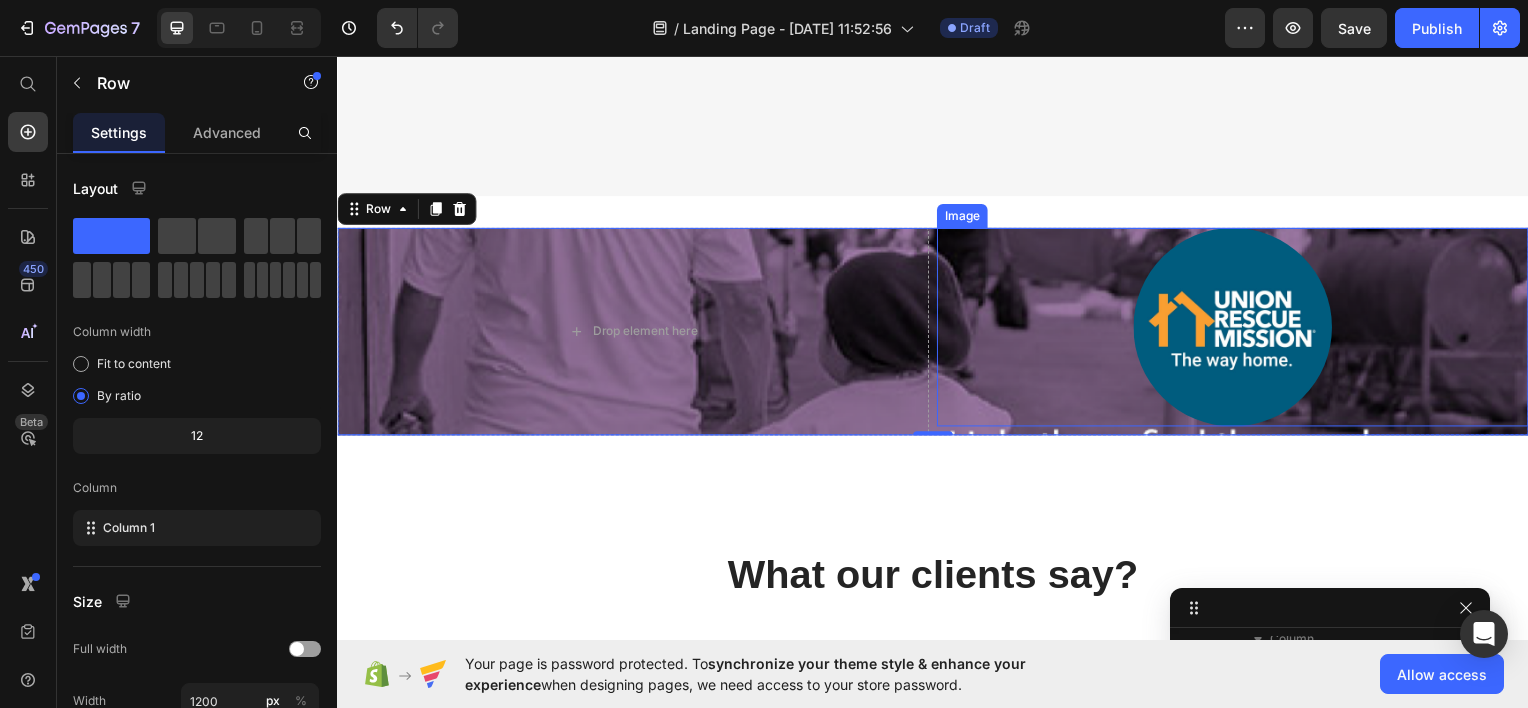 click at bounding box center (1239, 328) 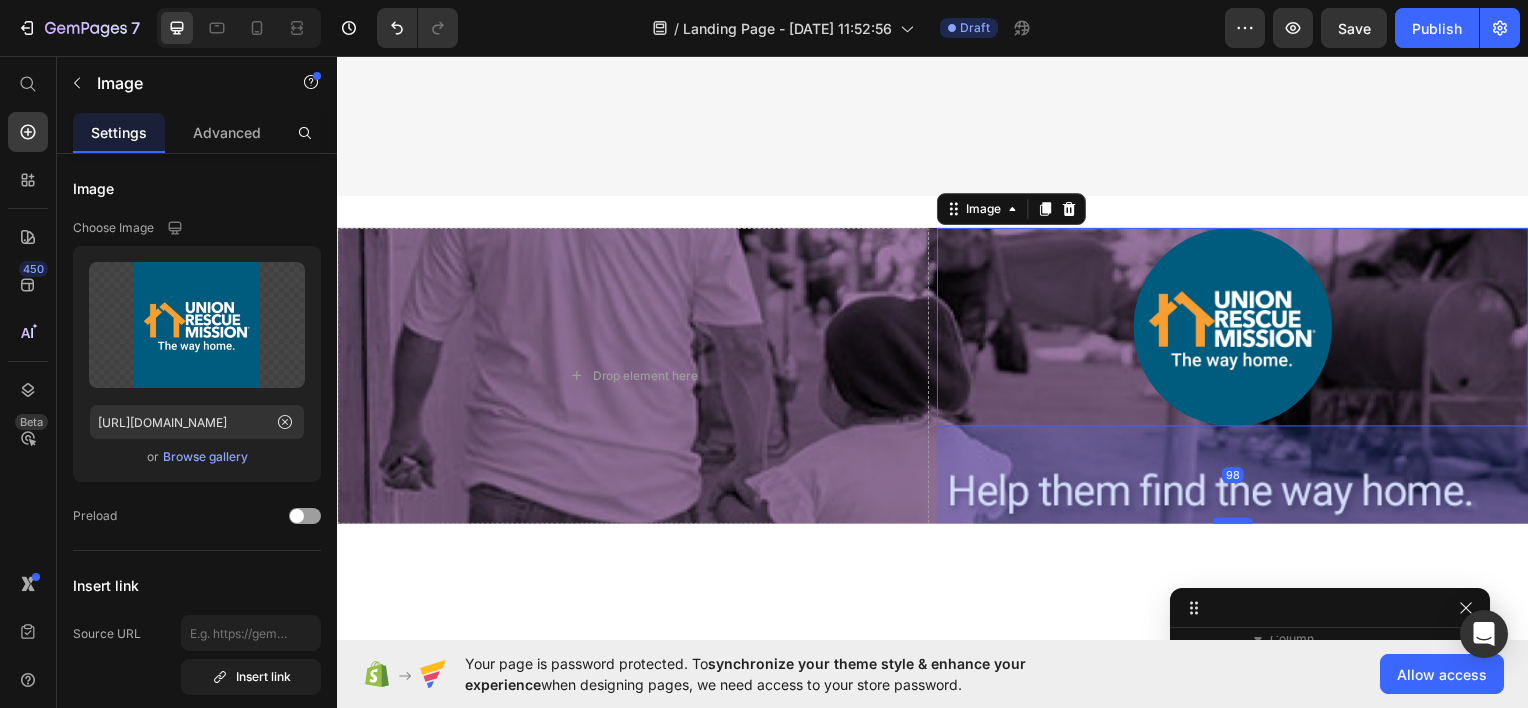 drag, startPoint x: 1219, startPoint y: 423, endPoint x: 1222, endPoint y: 512, distance: 89.050545 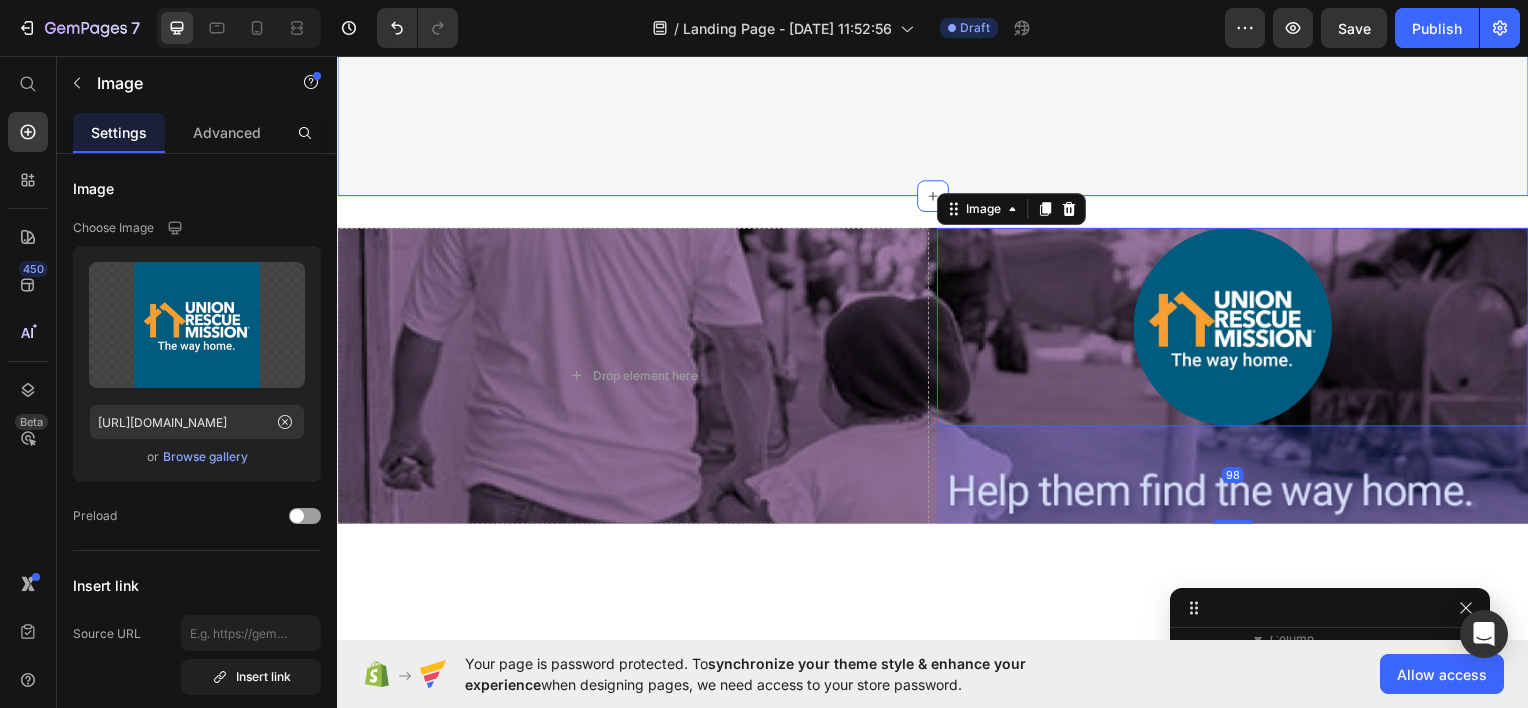 click on "Categories Heading Your contributions go a long way. Text block Row Furniture Heading
Shop now Button Furniture Heading
Shop now Button Row
Drop element here Hero Banner Electronics Heading
Shop now Button
Drop element here Row
Row Hero Banner
Hero Banner Home Decor Heading
Shop now Button Row Clothing Heading
Shop now Button
Drop element here Hero Banner Row Row Row Section 2" at bounding box center (937, -698) 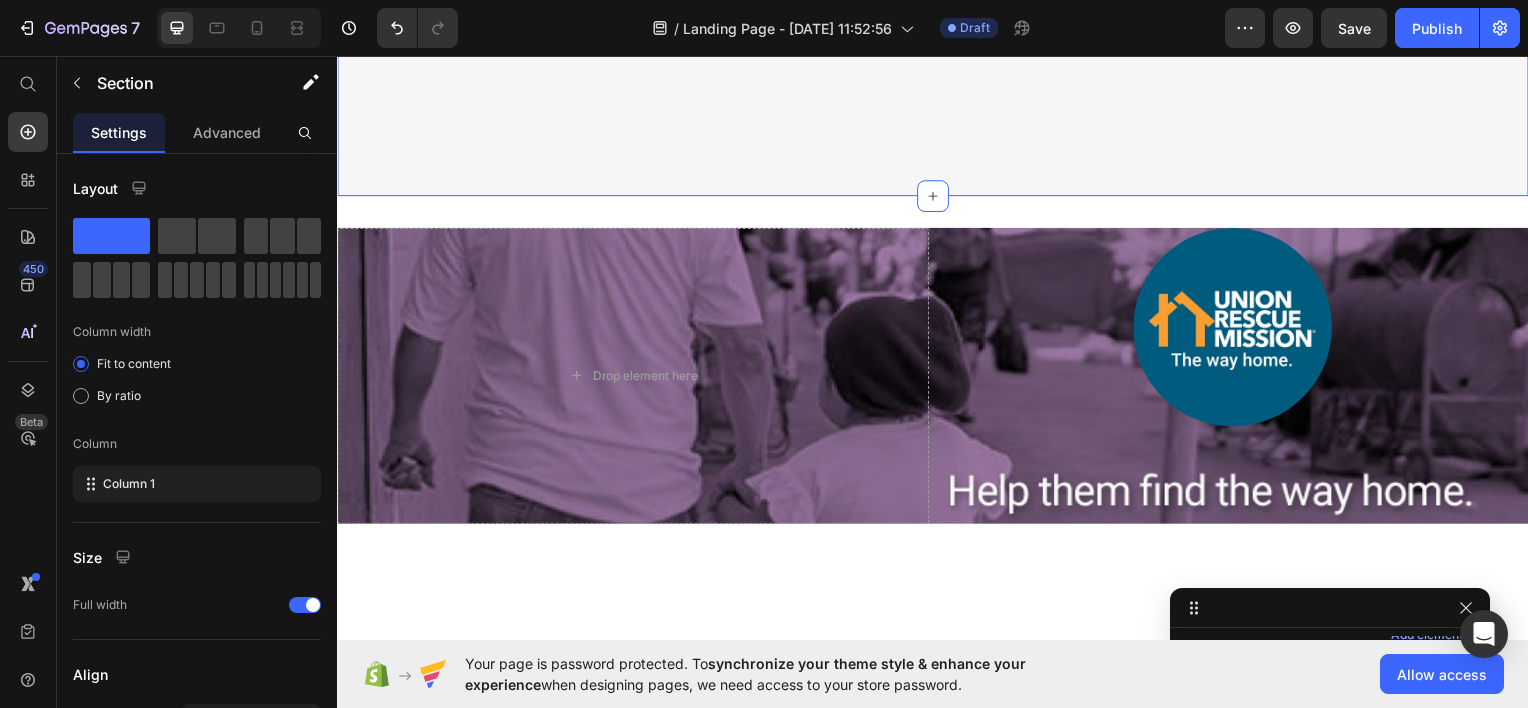 scroll, scrollTop: 0, scrollLeft: 0, axis: both 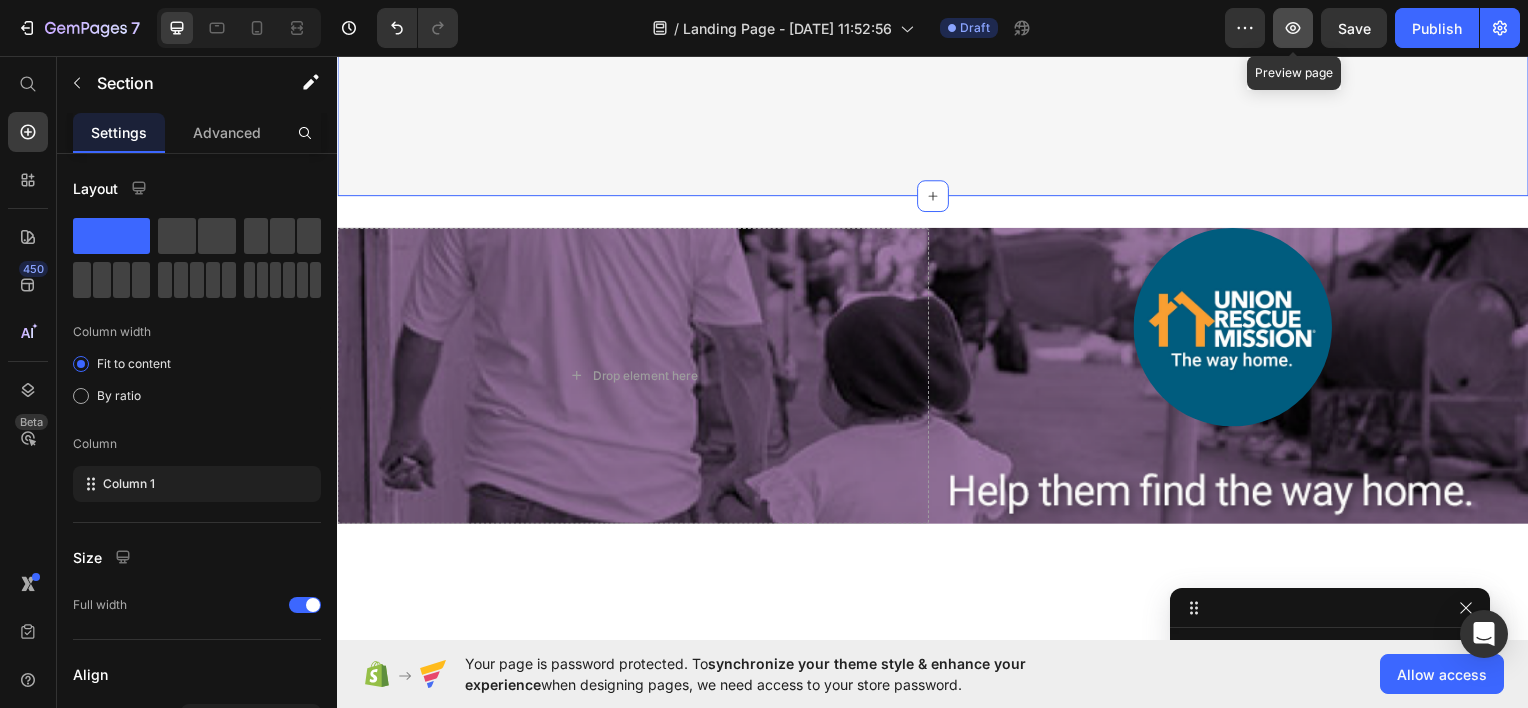 click 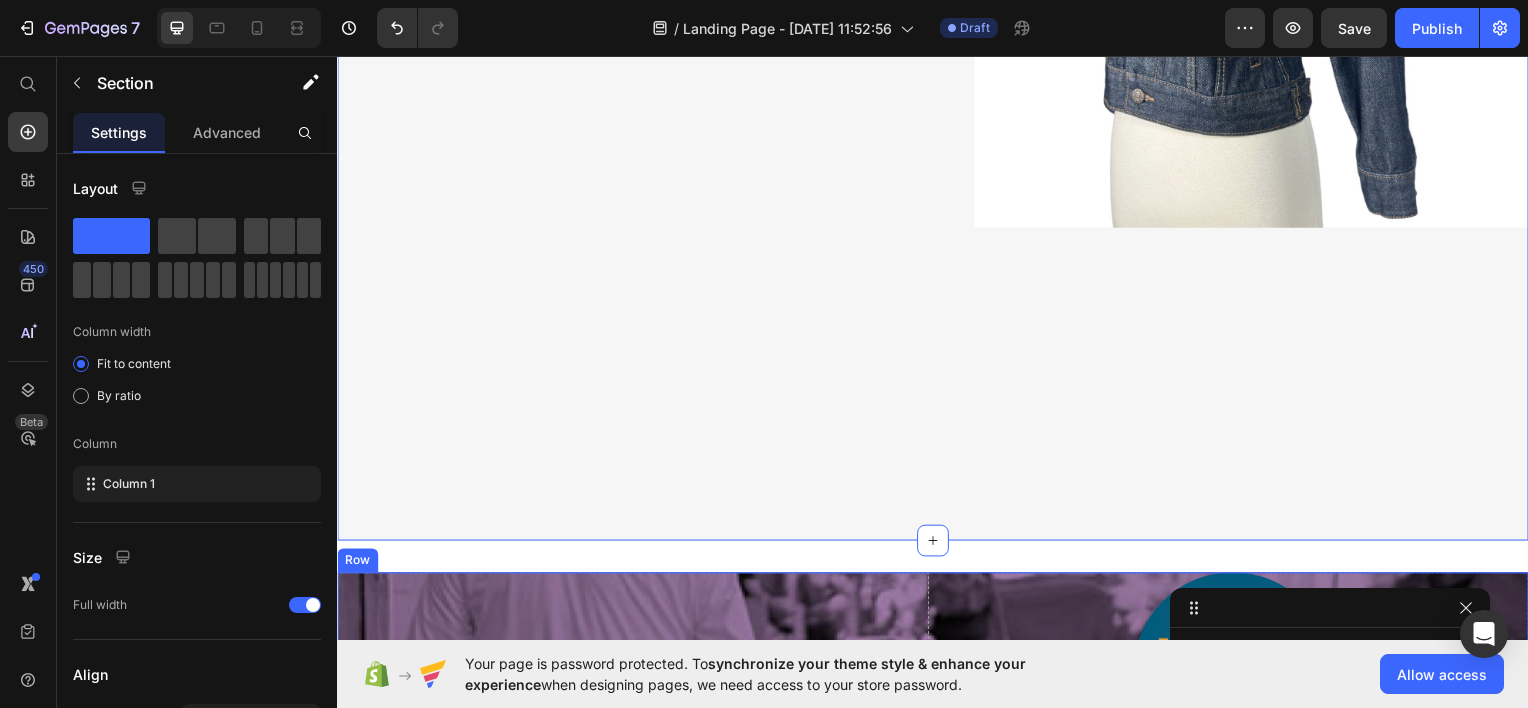 scroll, scrollTop: 1833, scrollLeft: 0, axis: vertical 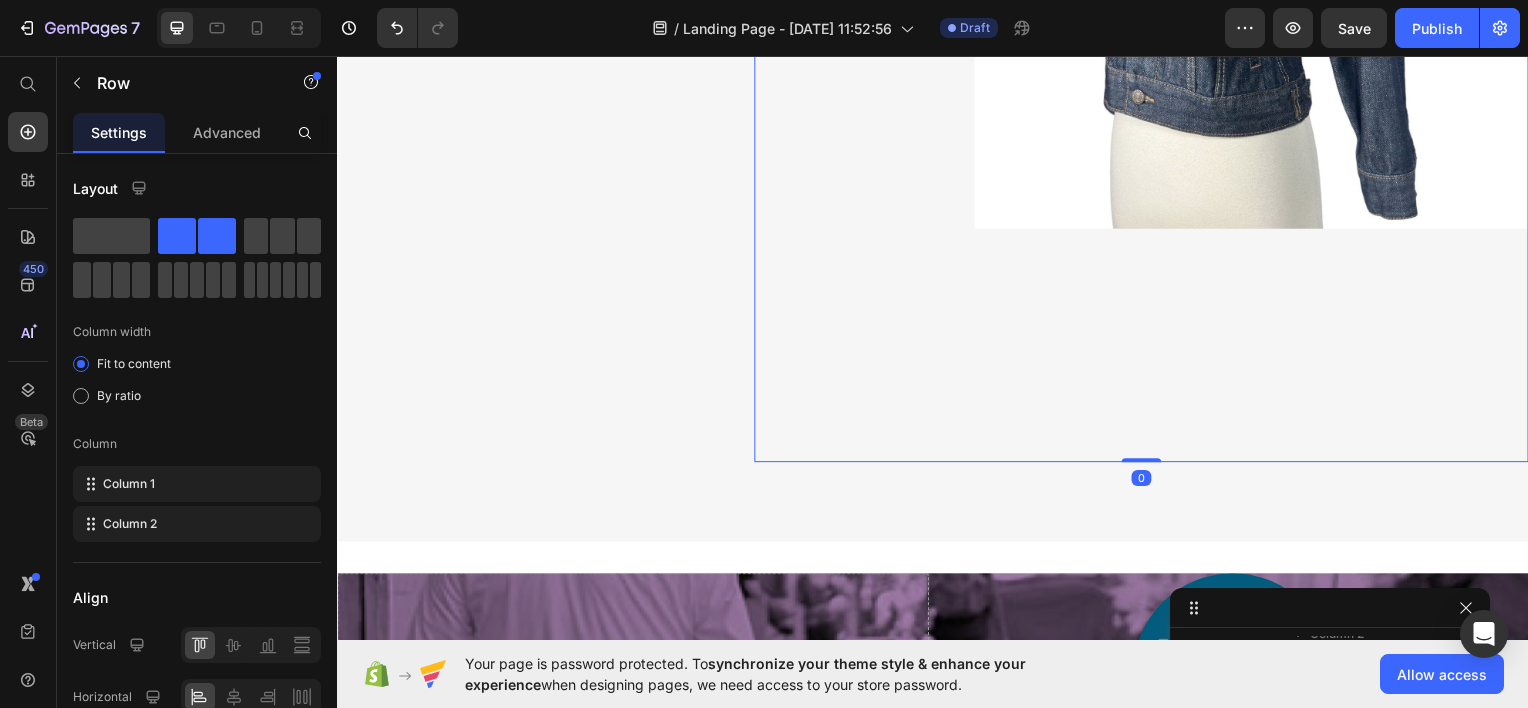 drag, startPoint x: 1132, startPoint y: 448, endPoint x: 1162, endPoint y: 258, distance: 192.35384 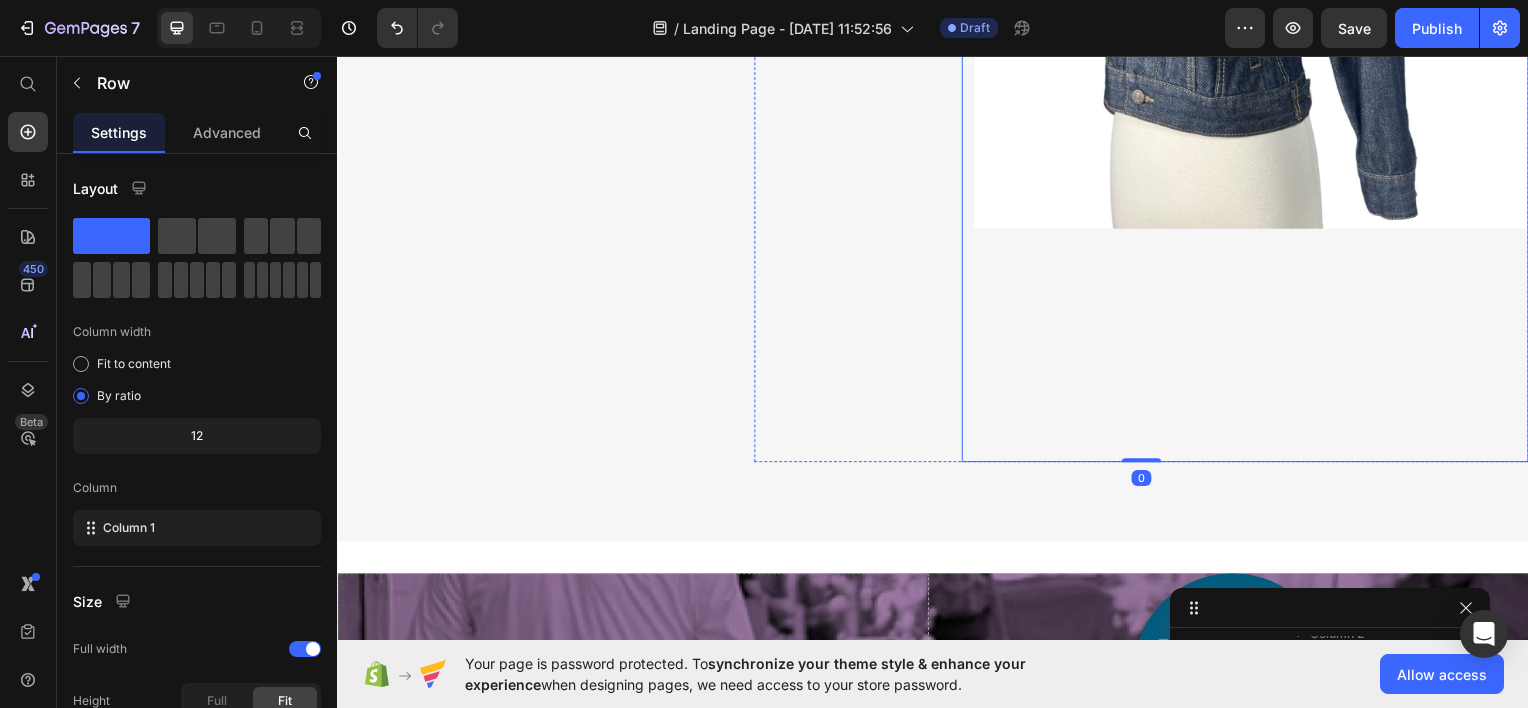 scroll, scrollTop: 1090, scrollLeft: 0, axis: vertical 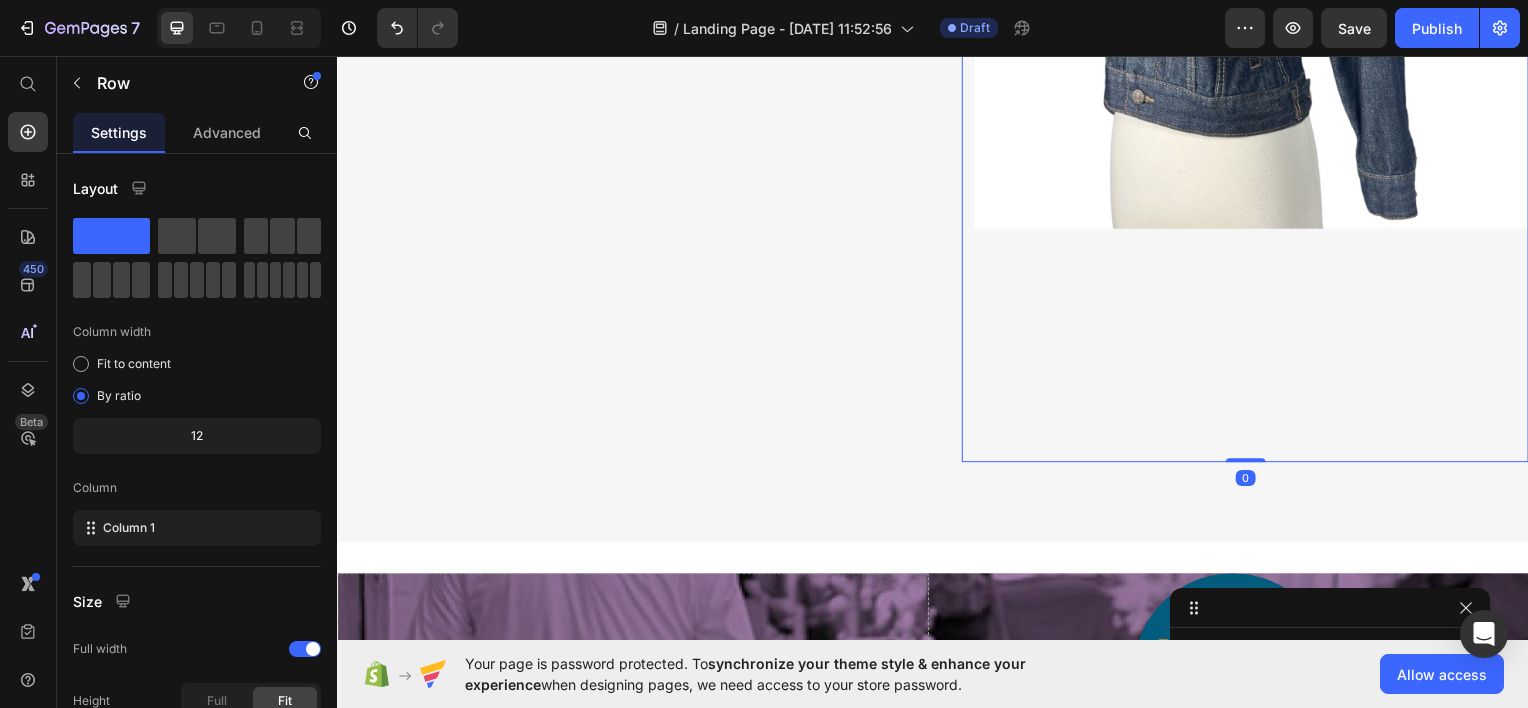 click on "Clothing Heading
Shop now Button
Drop element here Hero Banner" at bounding box center (1257, 36) 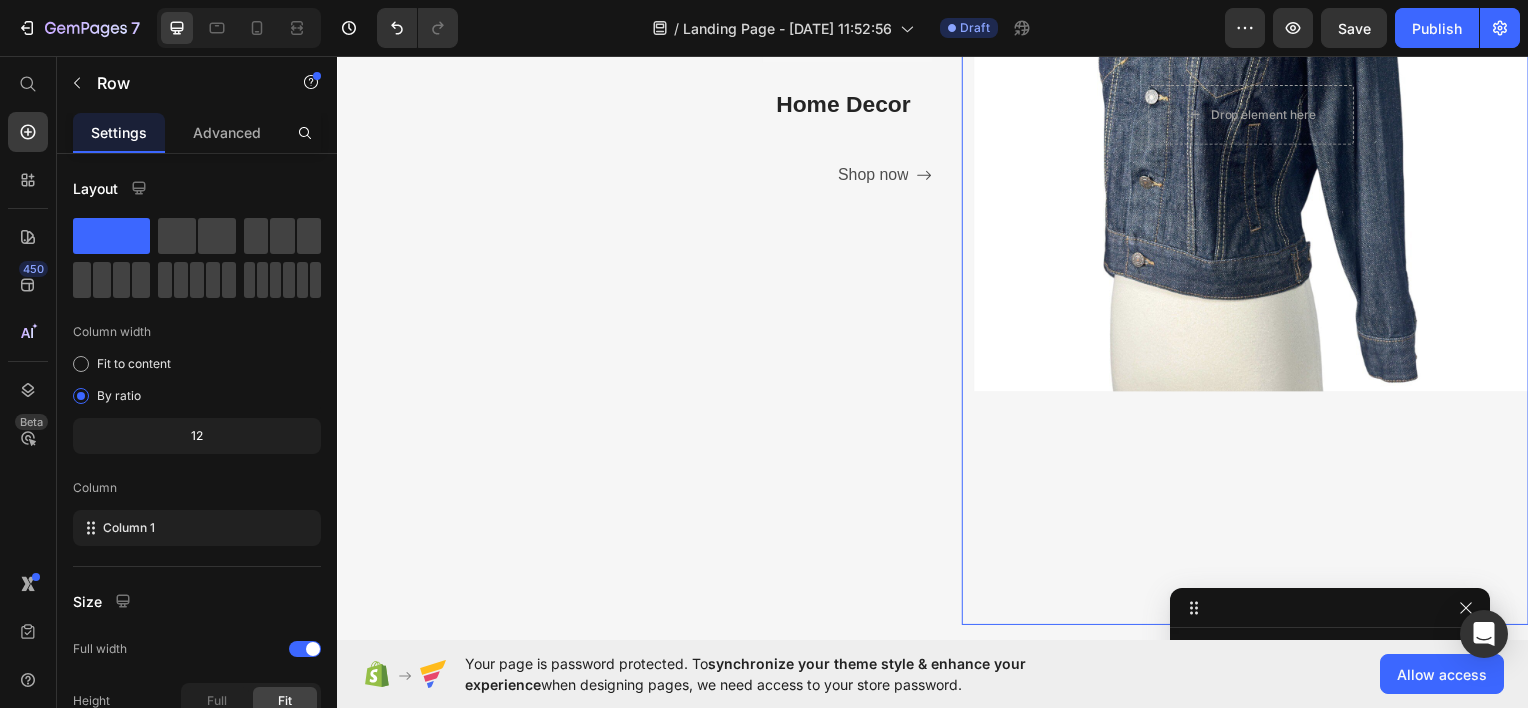 scroll, scrollTop: 1668, scrollLeft: 0, axis: vertical 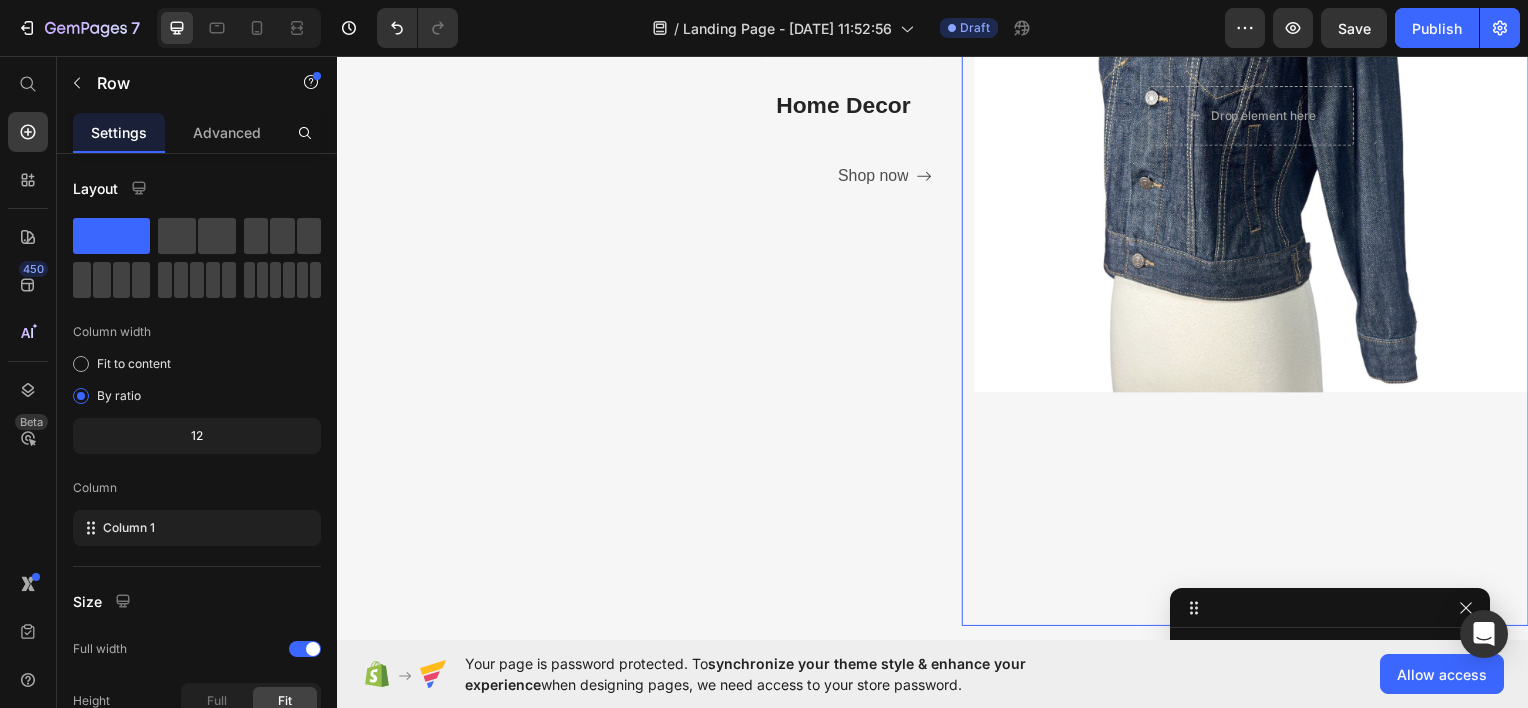 click at bounding box center (1257, 114) 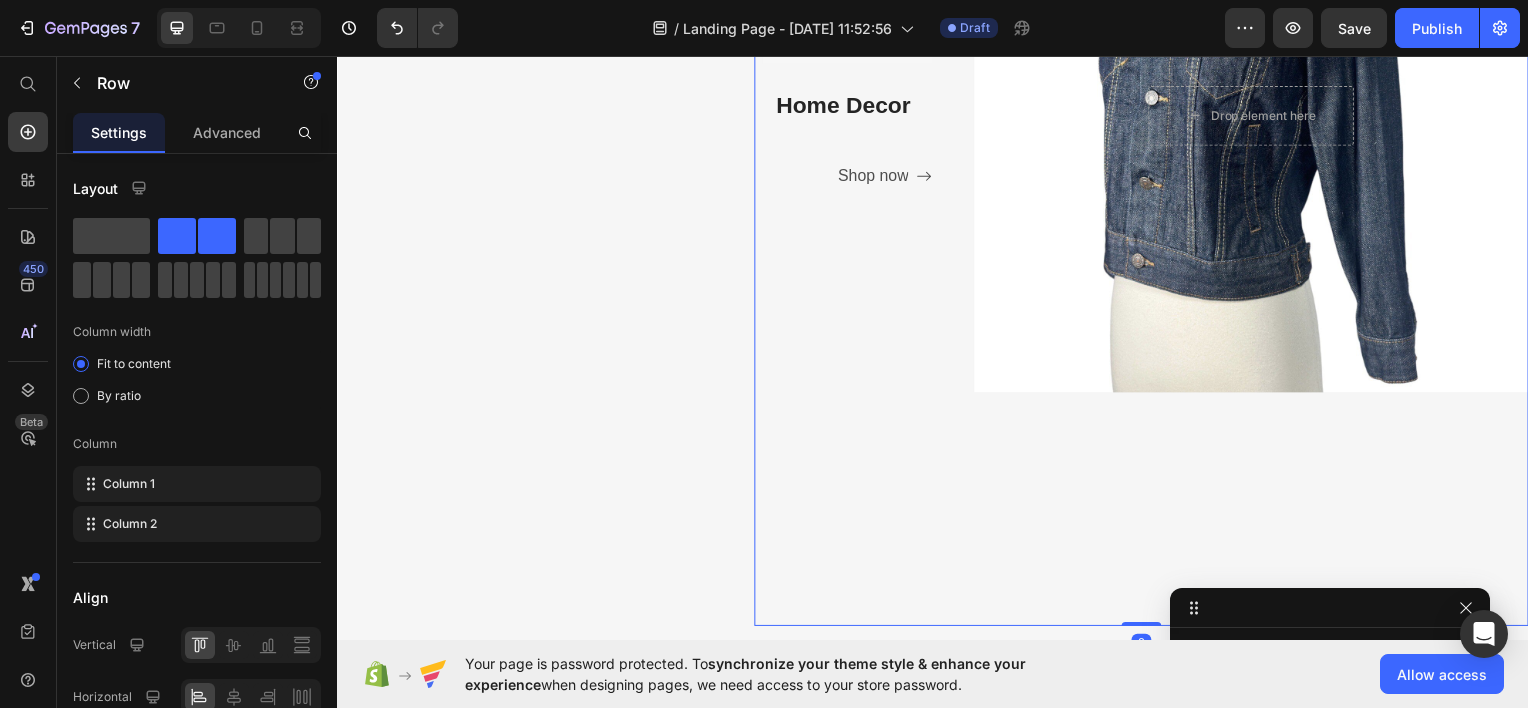 scroll, scrollTop: 778, scrollLeft: 0, axis: vertical 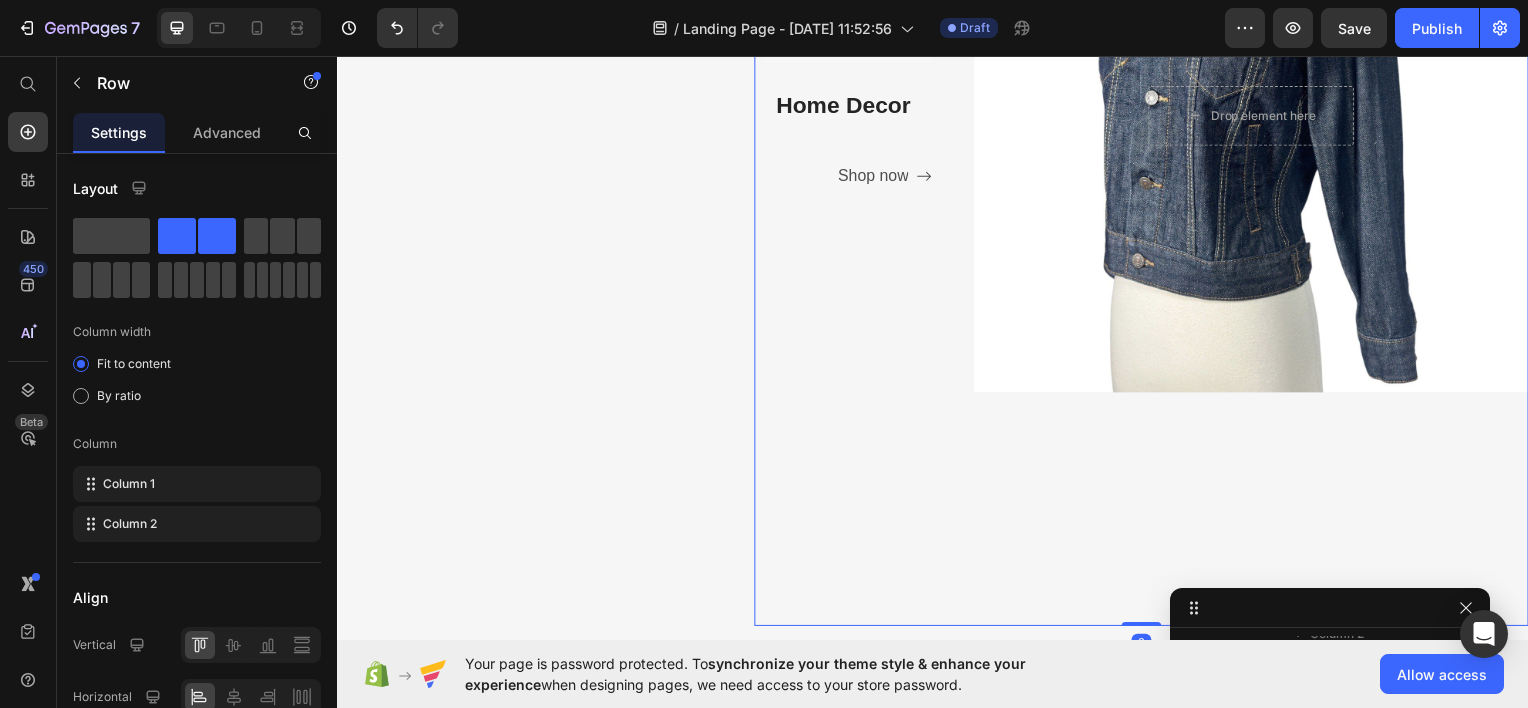 click on "Hero Banner Home Decor Heading
Shop now Button Row" at bounding box center (846, 200) 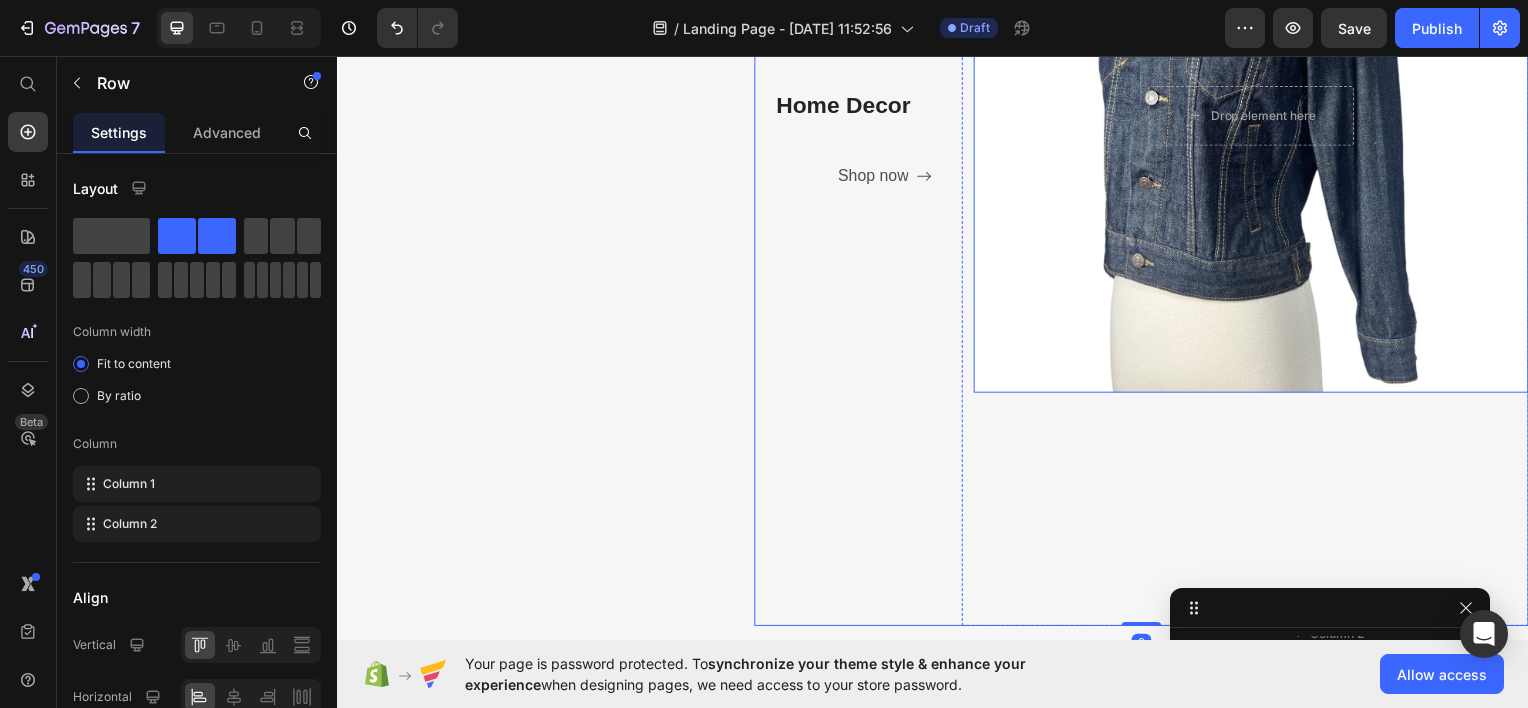 click at bounding box center (1257, 114) 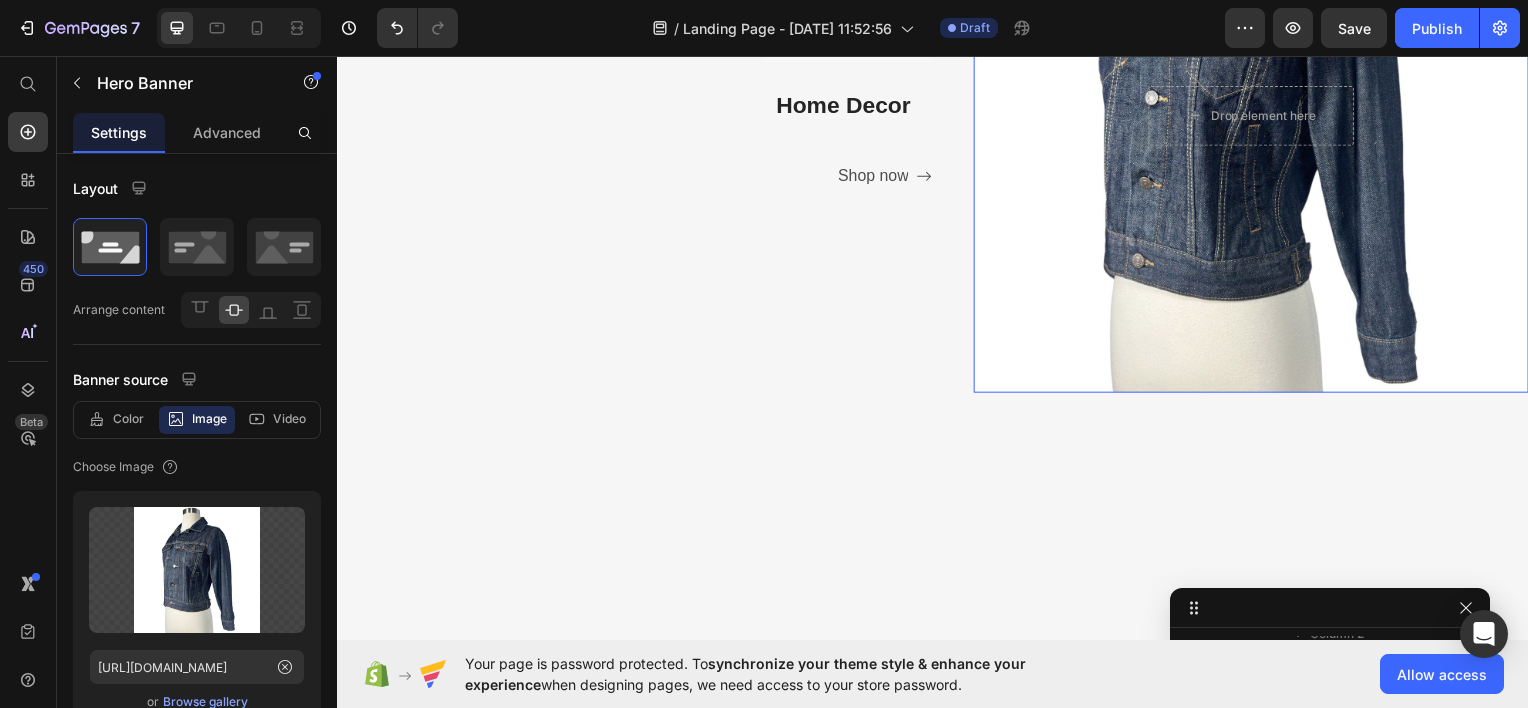 scroll, scrollTop: 1218, scrollLeft: 0, axis: vertical 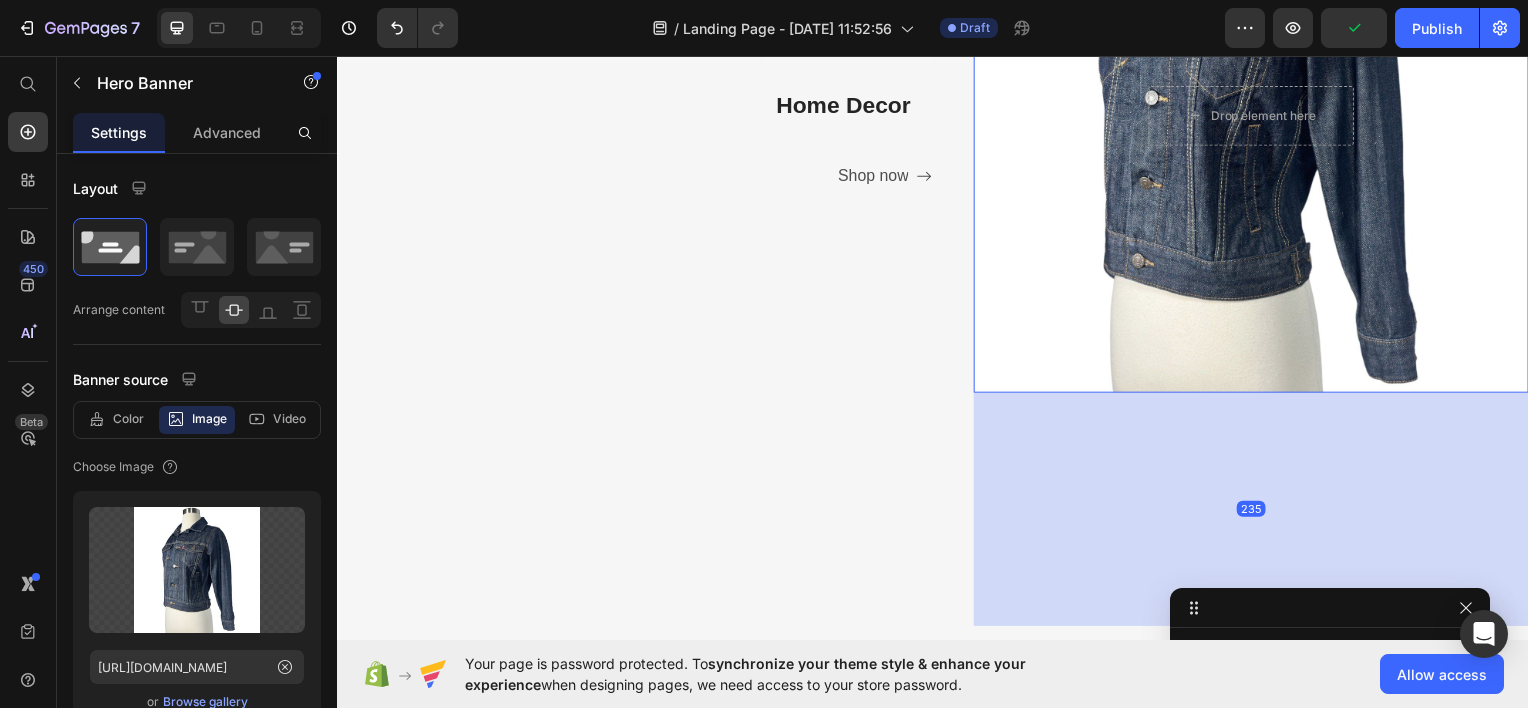 click at bounding box center (1257, 114) 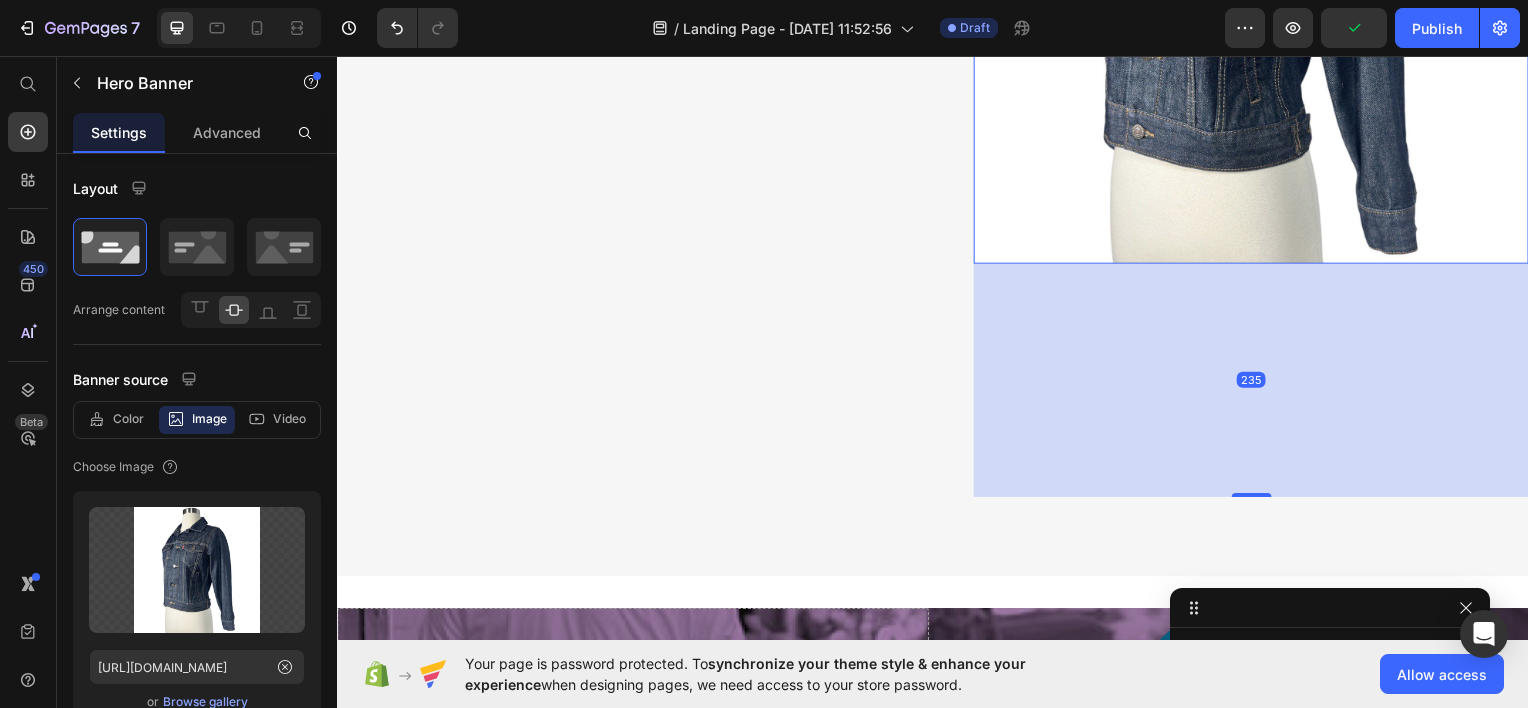 scroll, scrollTop: 1812, scrollLeft: 0, axis: vertical 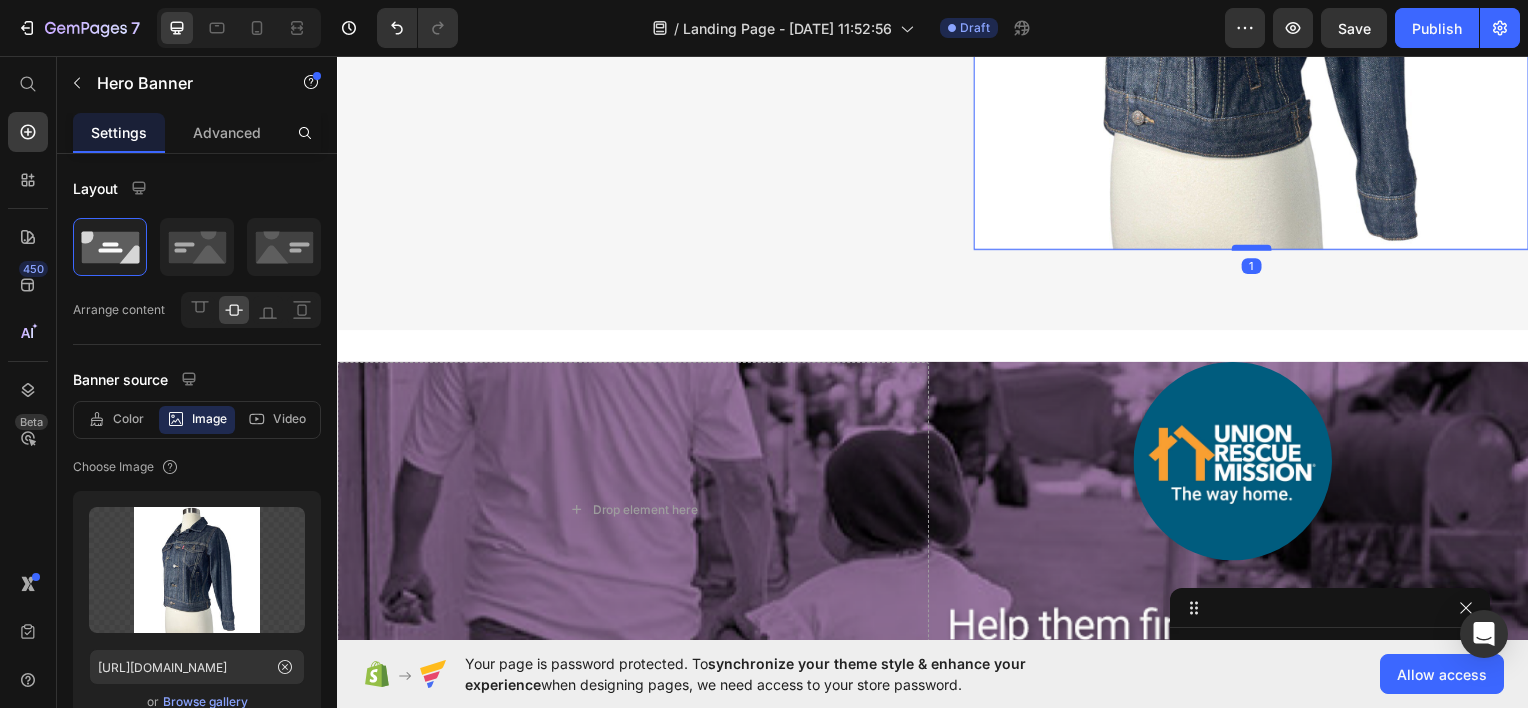 drag, startPoint x: 1244, startPoint y: 470, endPoint x: 1258, endPoint y: 236, distance: 234.41843 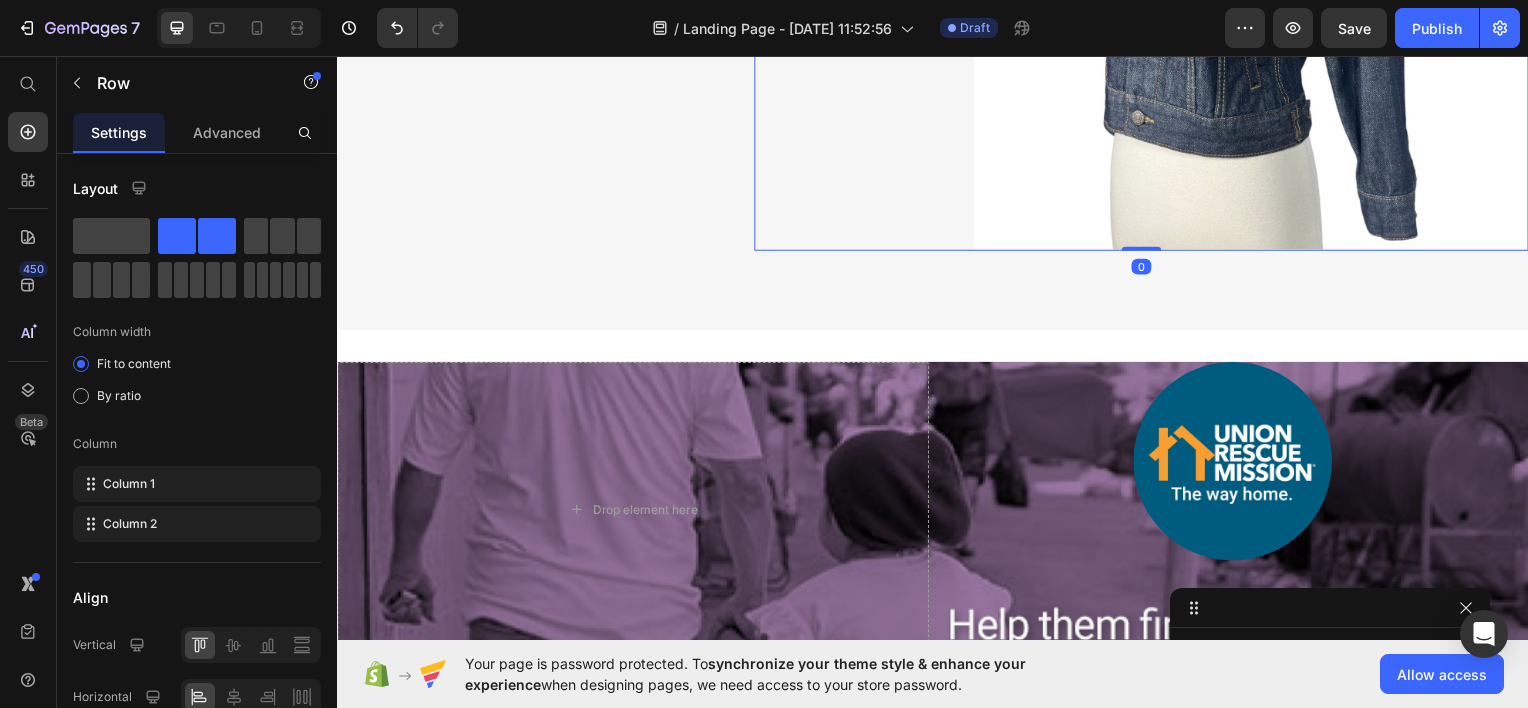 click on "Hero Banner Home Decor Heading
Shop now Button Row" at bounding box center (846, -61) 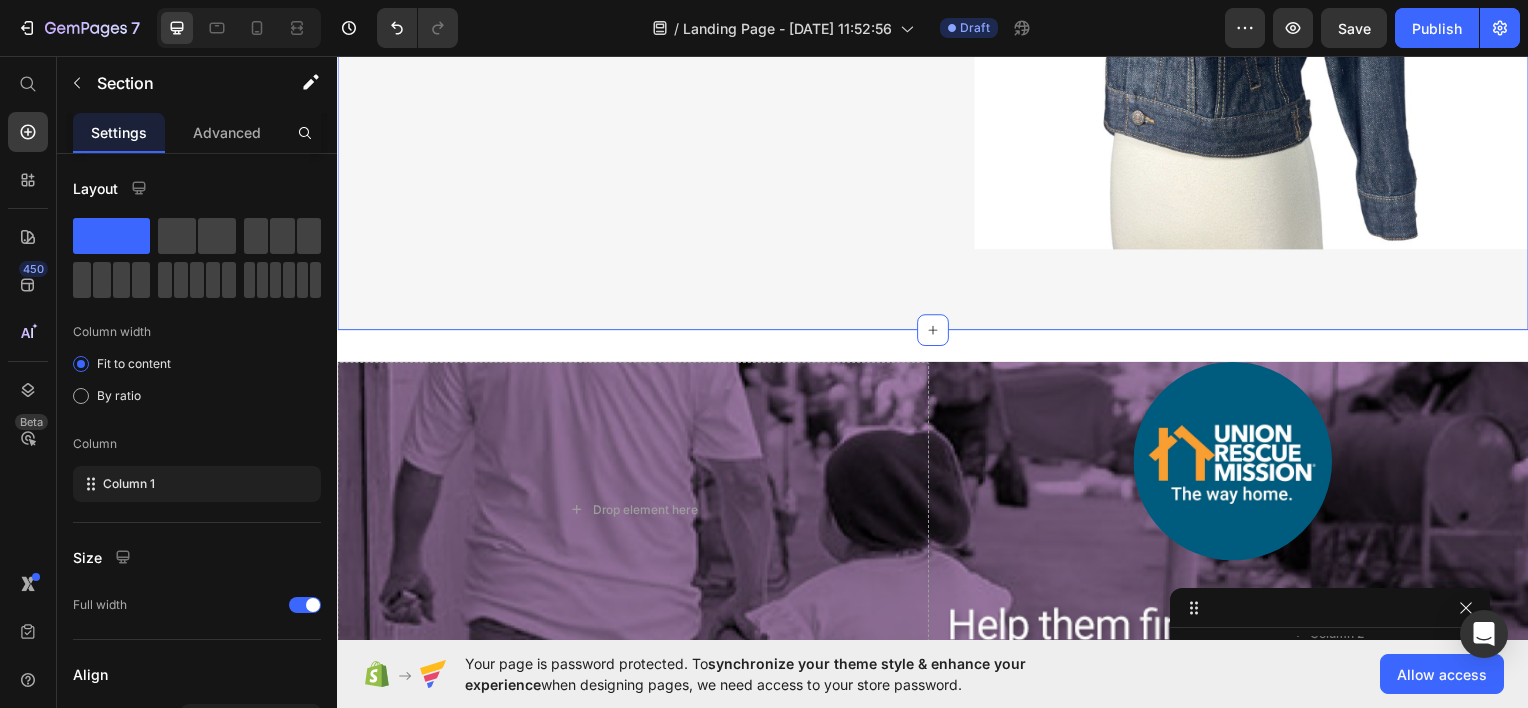 click on "Categories Heading Your contributions go a long way. Text block Row Furniture Heading
Shop now Button Furniture Heading
Shop now Button Row
Drop element here Hero Banner Electronics Heading
Shop now Button
Drop element here Row
Row Hero Banner
Hero Banner Home Decor Heading
Shop now Button Row Clothing Heading
Shop now Button
Drop element here Hero Banner Row Row Row Section 2   You can create reusable sections Create Theme Section AI Content Write with GemAI What would you like to describe here? Tone and Voice Persuasive Product Leather Chair Show more Generate" at bounding box center (937, -446) 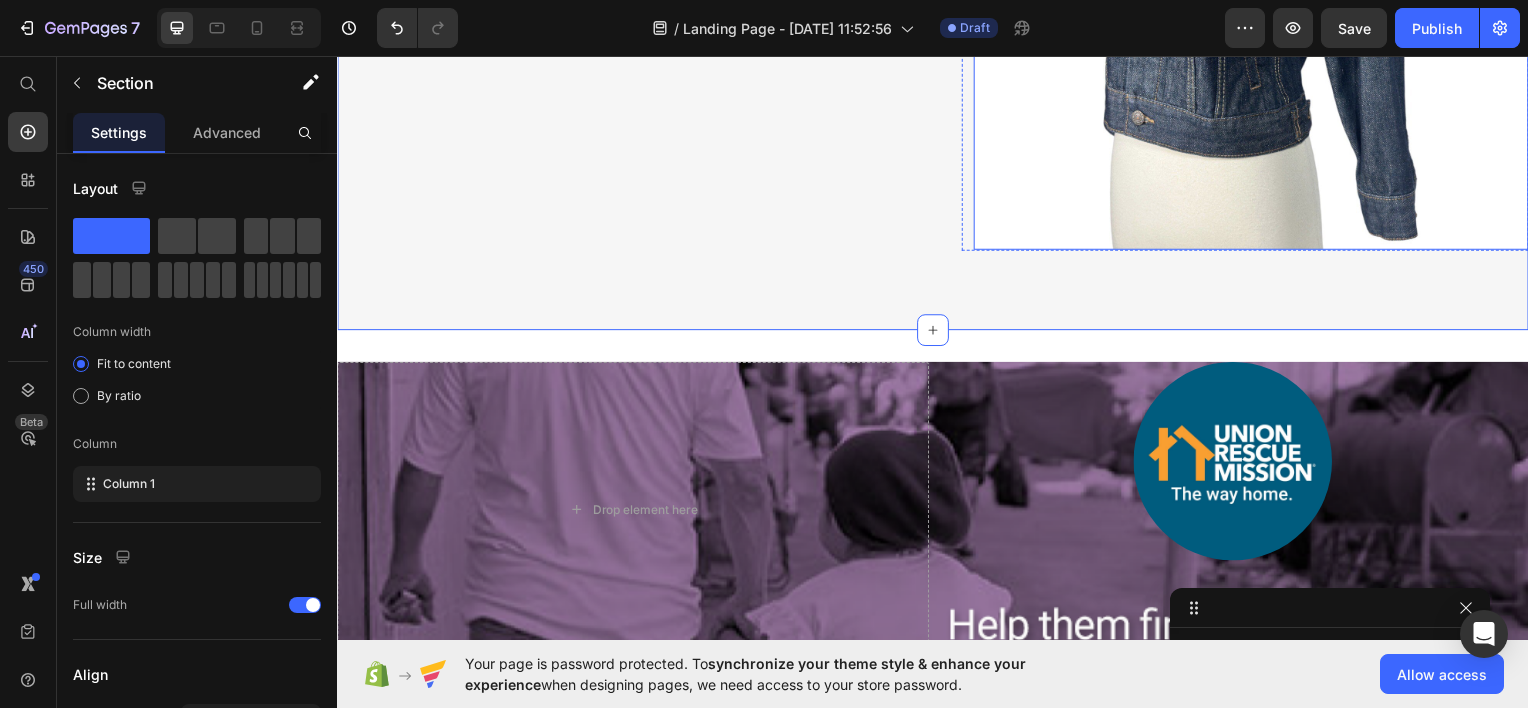 click at bounding box center [1257, -30] 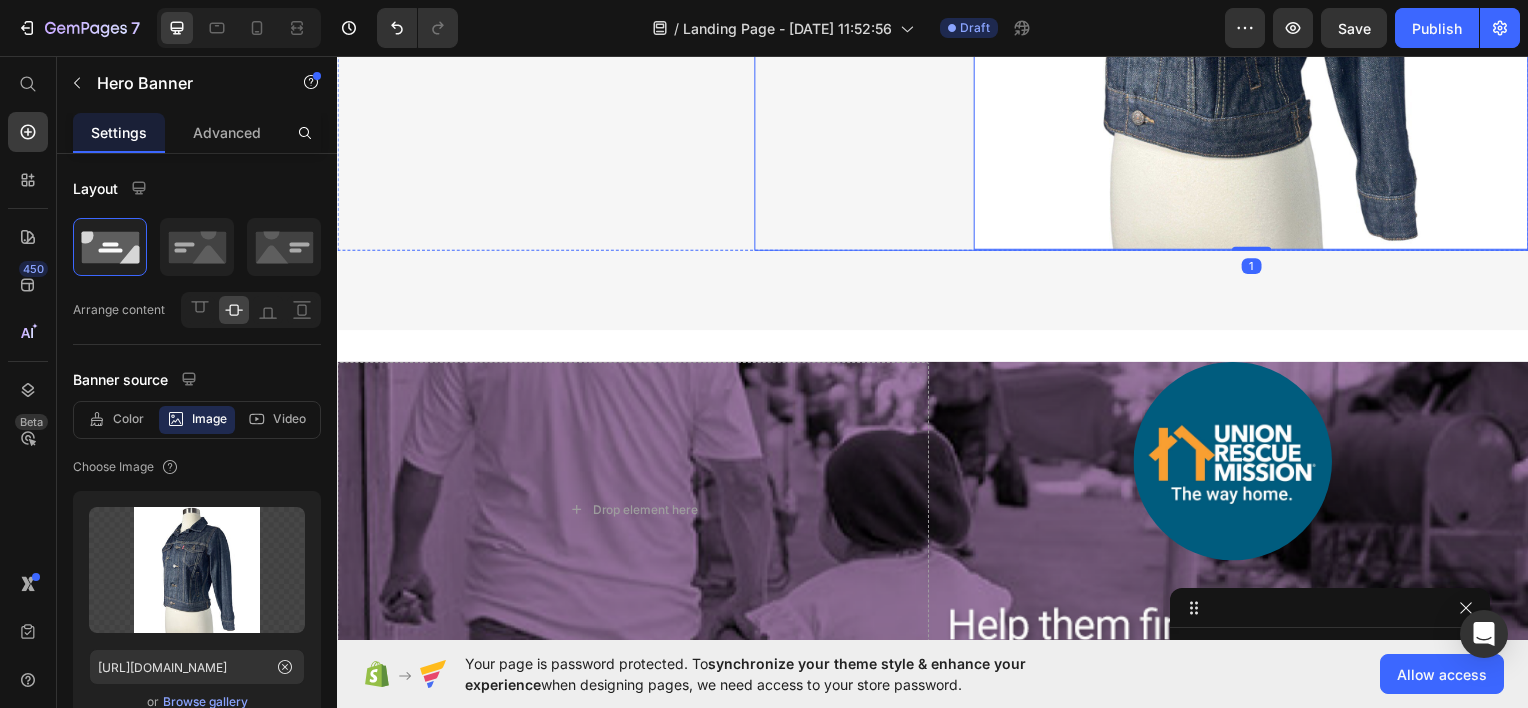 click on "Hero Banner Home Decor Heading
Shop now Button Row" at bounding box center [846, -61] 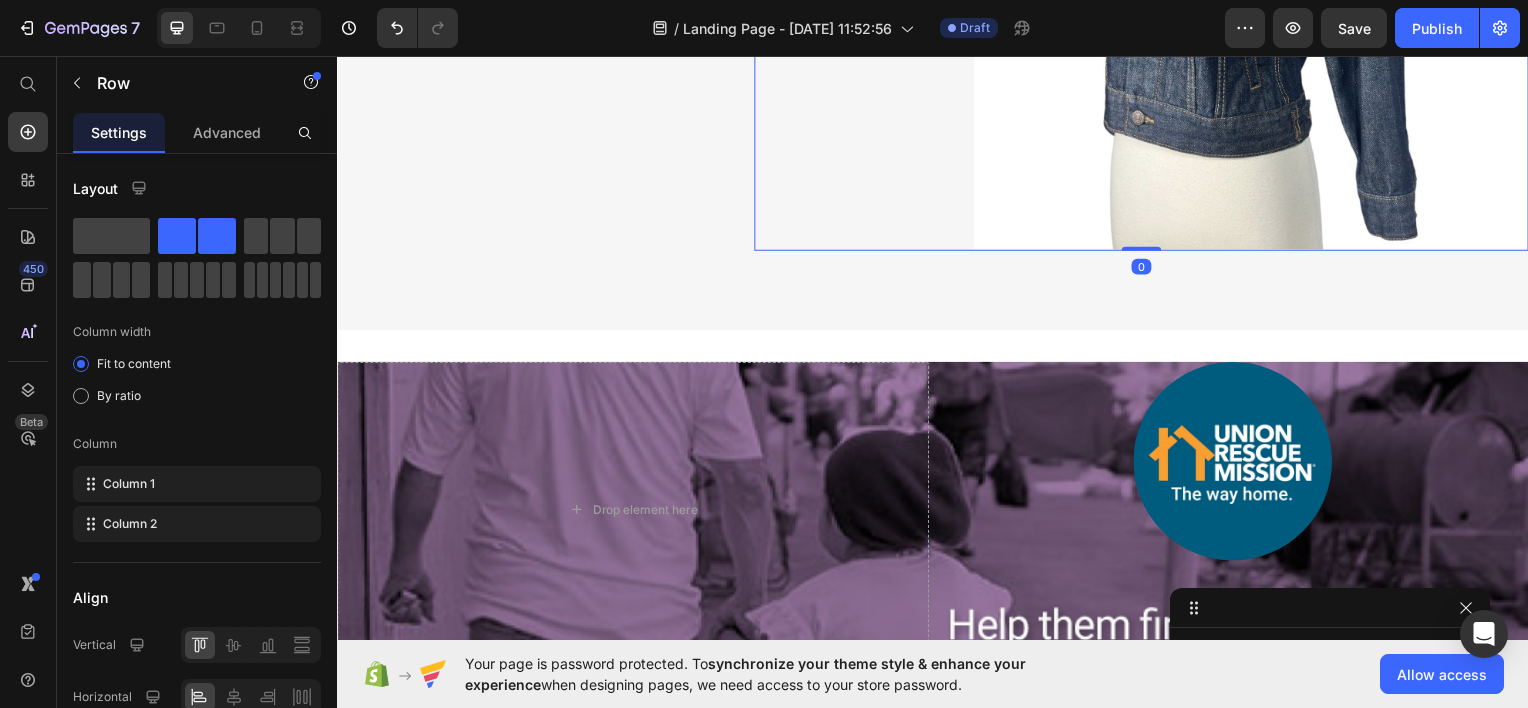 scroll, scrollTop: 778, scrollLeft: 0, axis: vertical 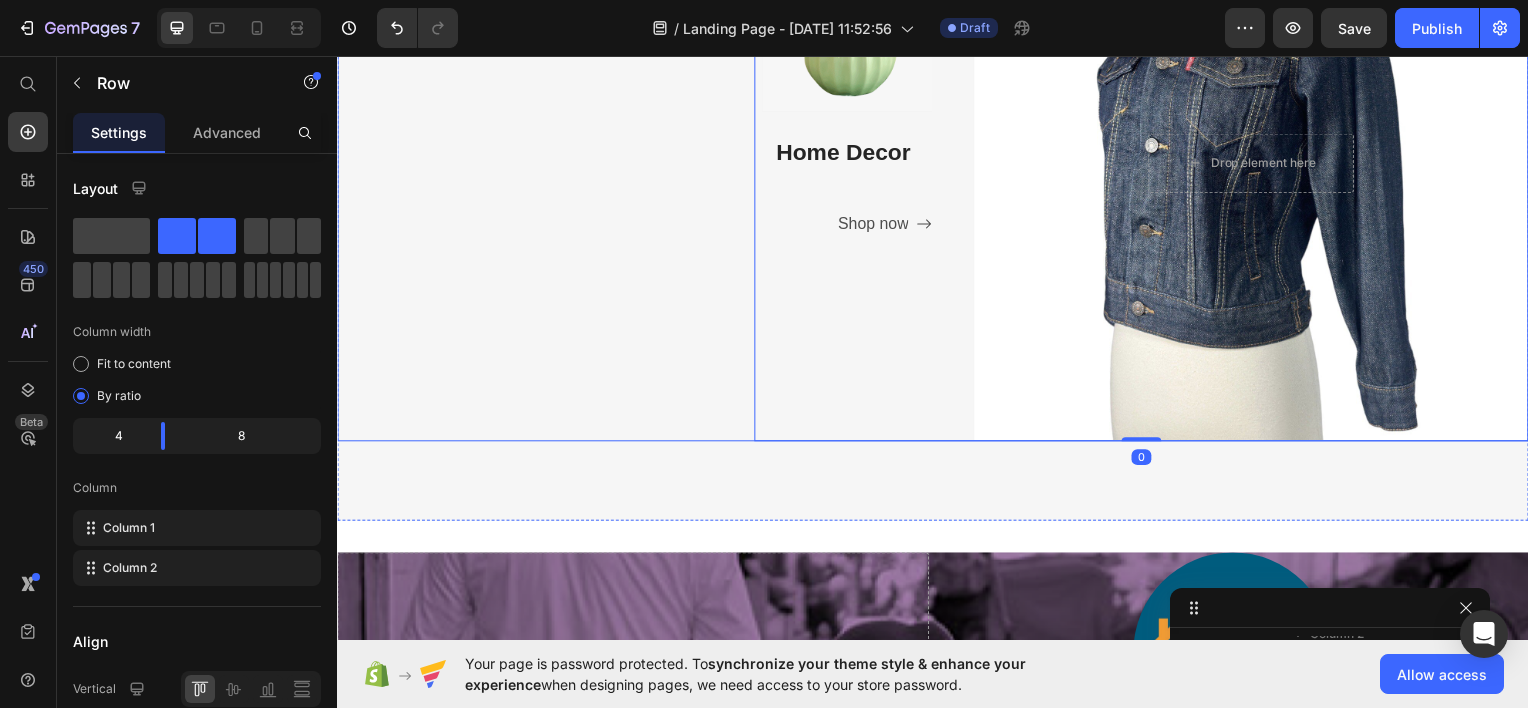 click on "Furniture Heading
Shop now Button Furniture Heading
Shop now Button Row
Drop element here Hero Banner" at bounding box center (532, -196) 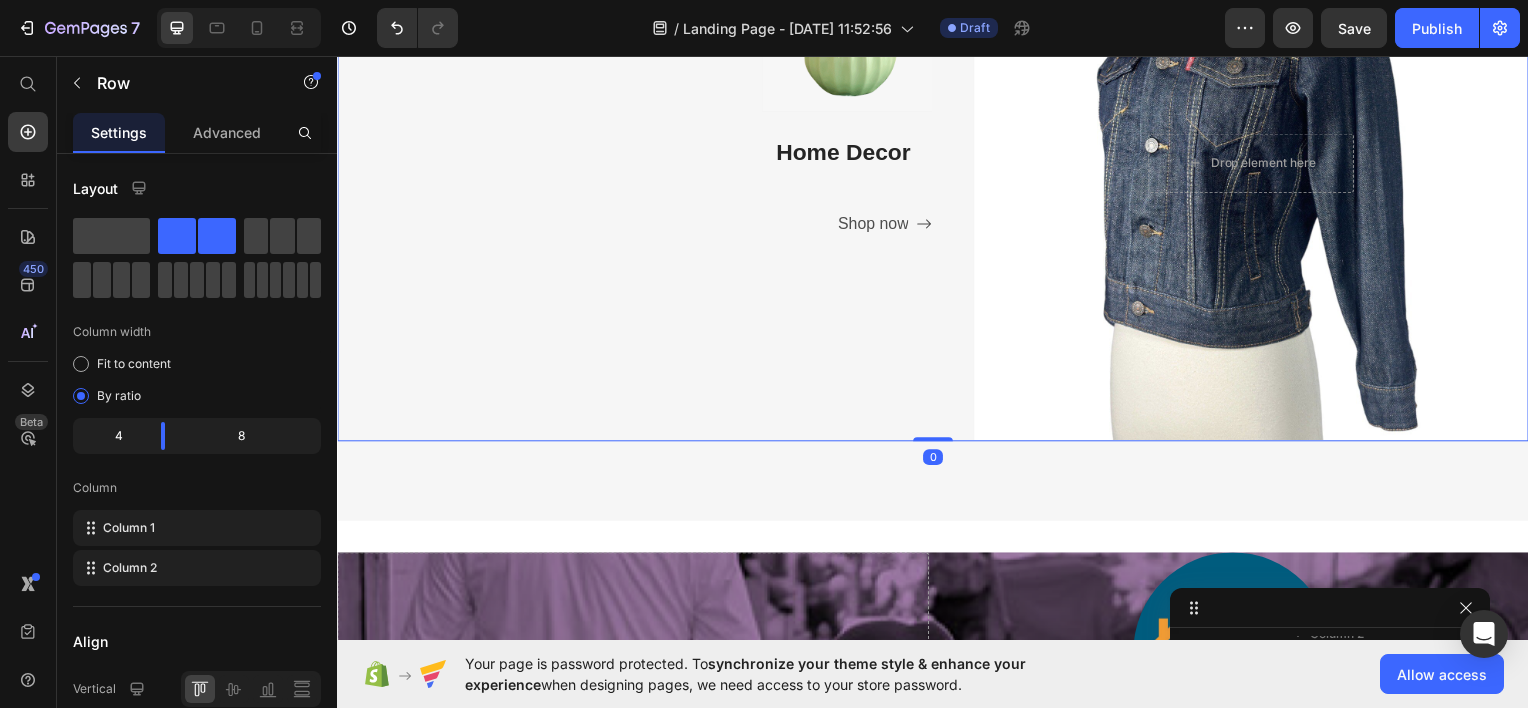 scroll, scrollTop: 90, scrollLeft: 0, axis: vertical 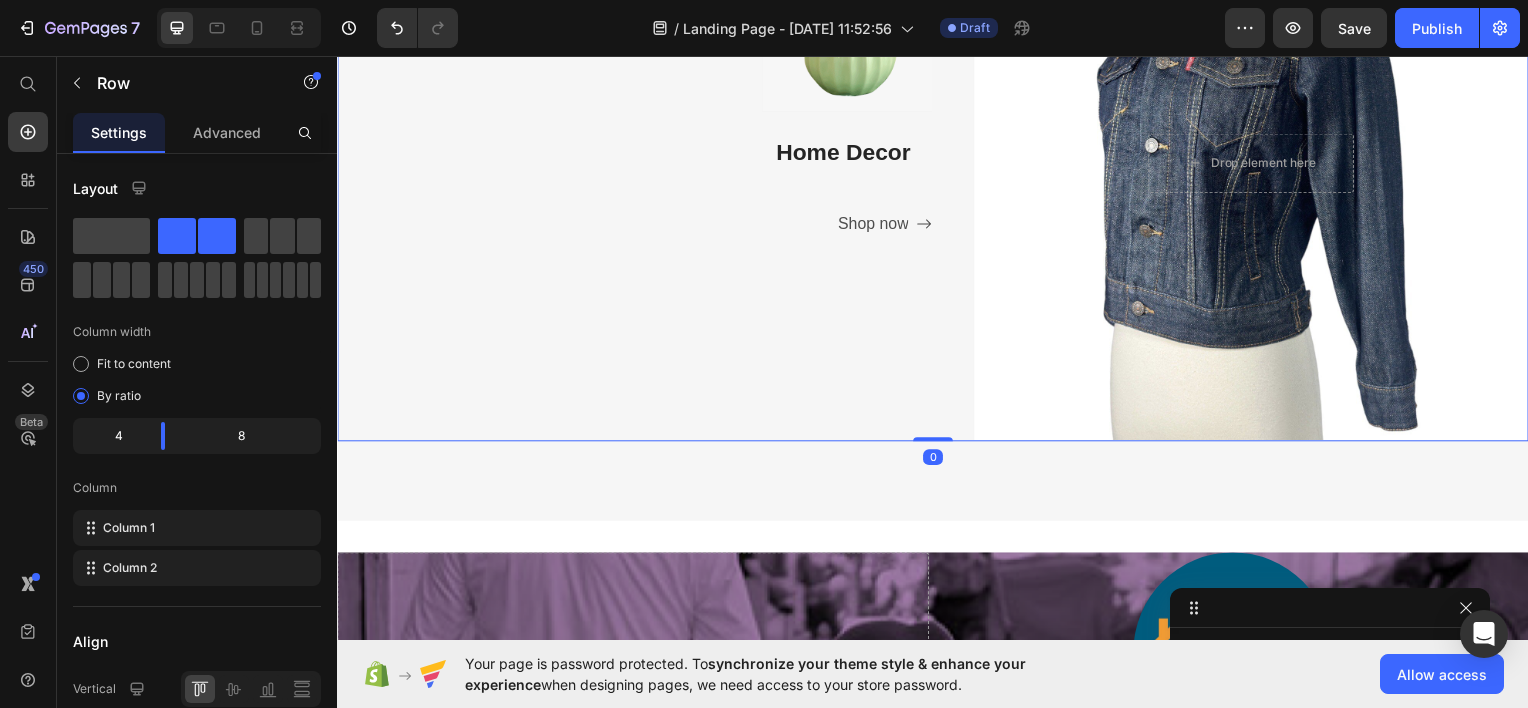 drag, startPoint x: 934, startPoint y: 429, endPoint x: 946, endPoint y: 323, distance: 106.677086 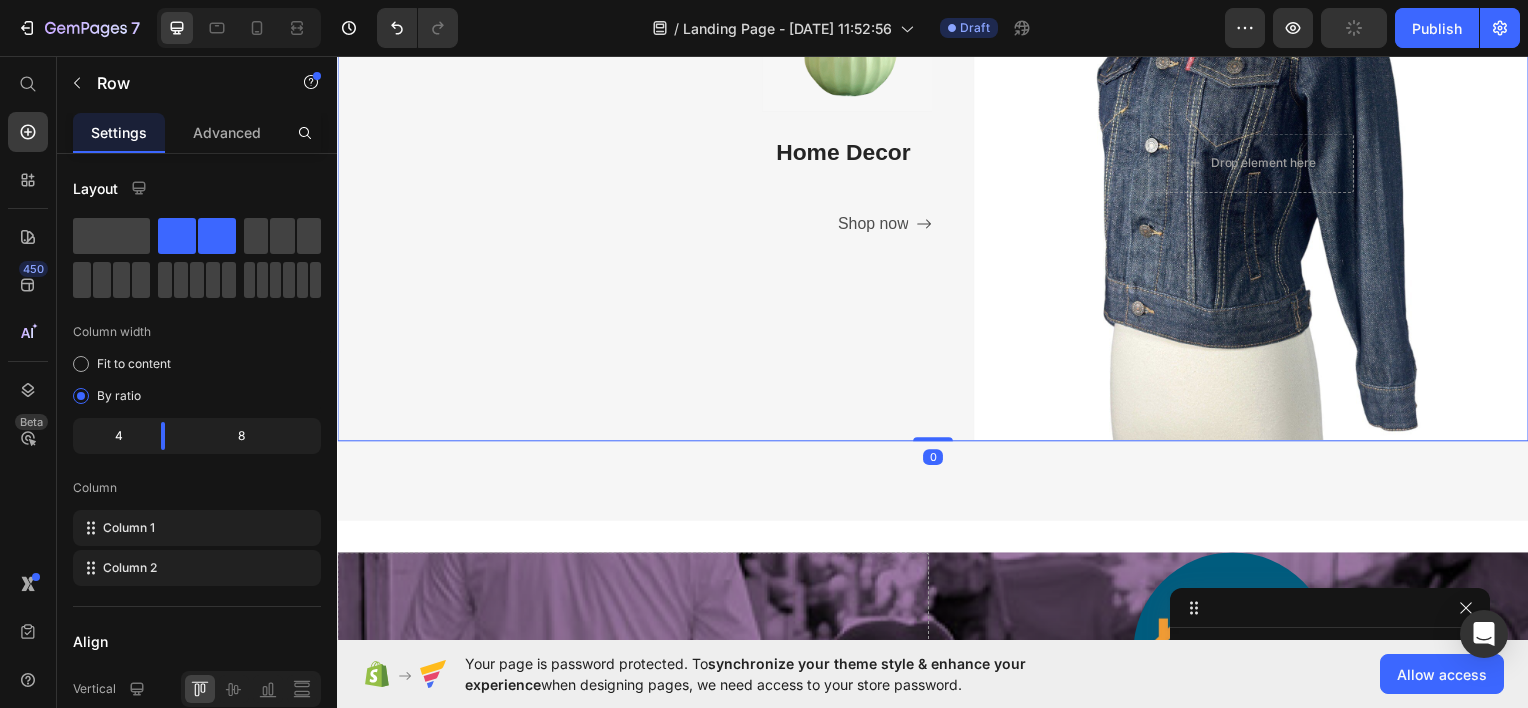 click on "Furniture Heading
Shop now Button Furniture Heading
Shop now Button Row
Drop element here Hero Banner" at bounding box center (532, -196) 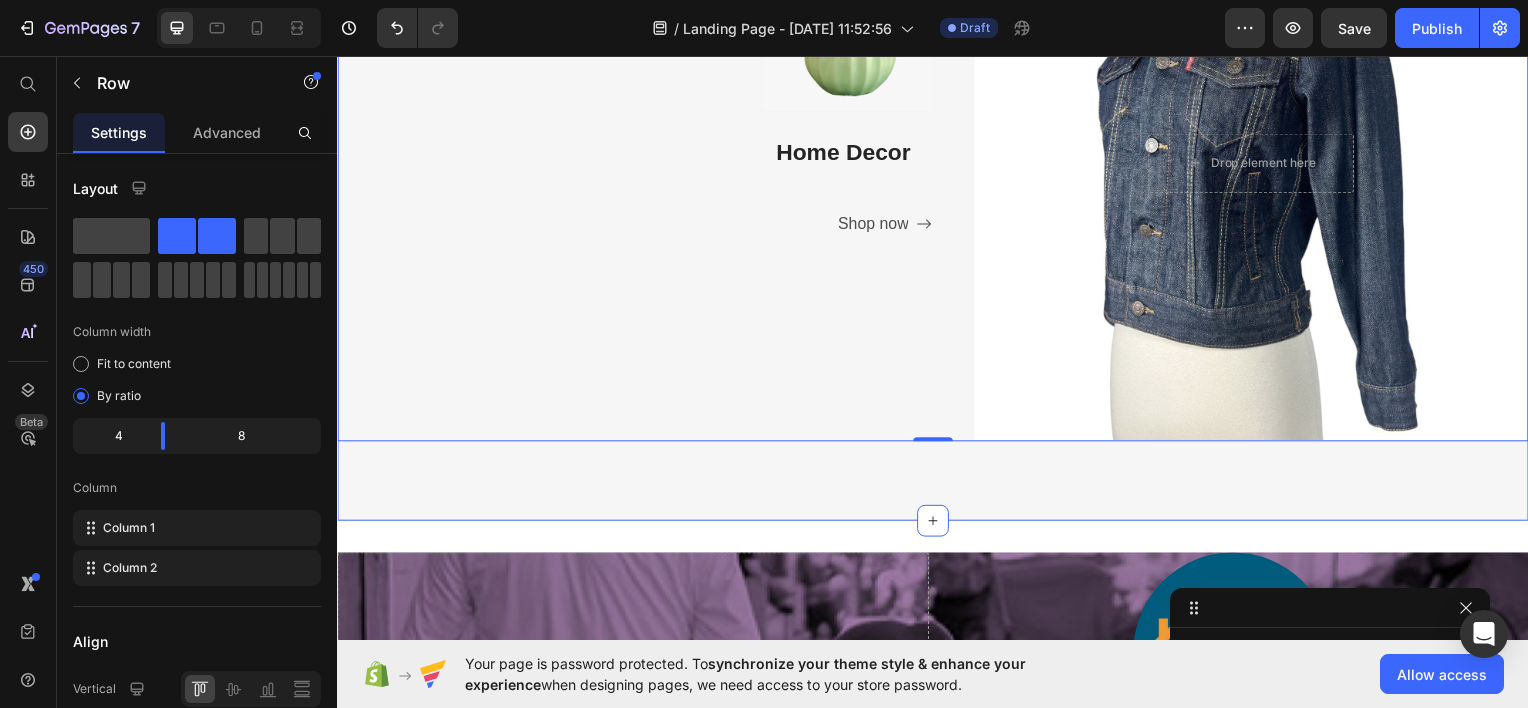 click on "Categories Heading Your contributions go a long way. Text block Row Furniture Heading
Shop now Button Furniture Heading
Shop now Button Row
Drop element here Hero Banner Electronics Heading
Shop now Button
Drop element here Row
Row Hero Banner
Hero Banner Home Decor Heading
Shop now Button Row Clothing Heading
Shop now Button
Drop element here Hero Banner Row Row Row   0 Section 2" at bounding box center [937, -254] 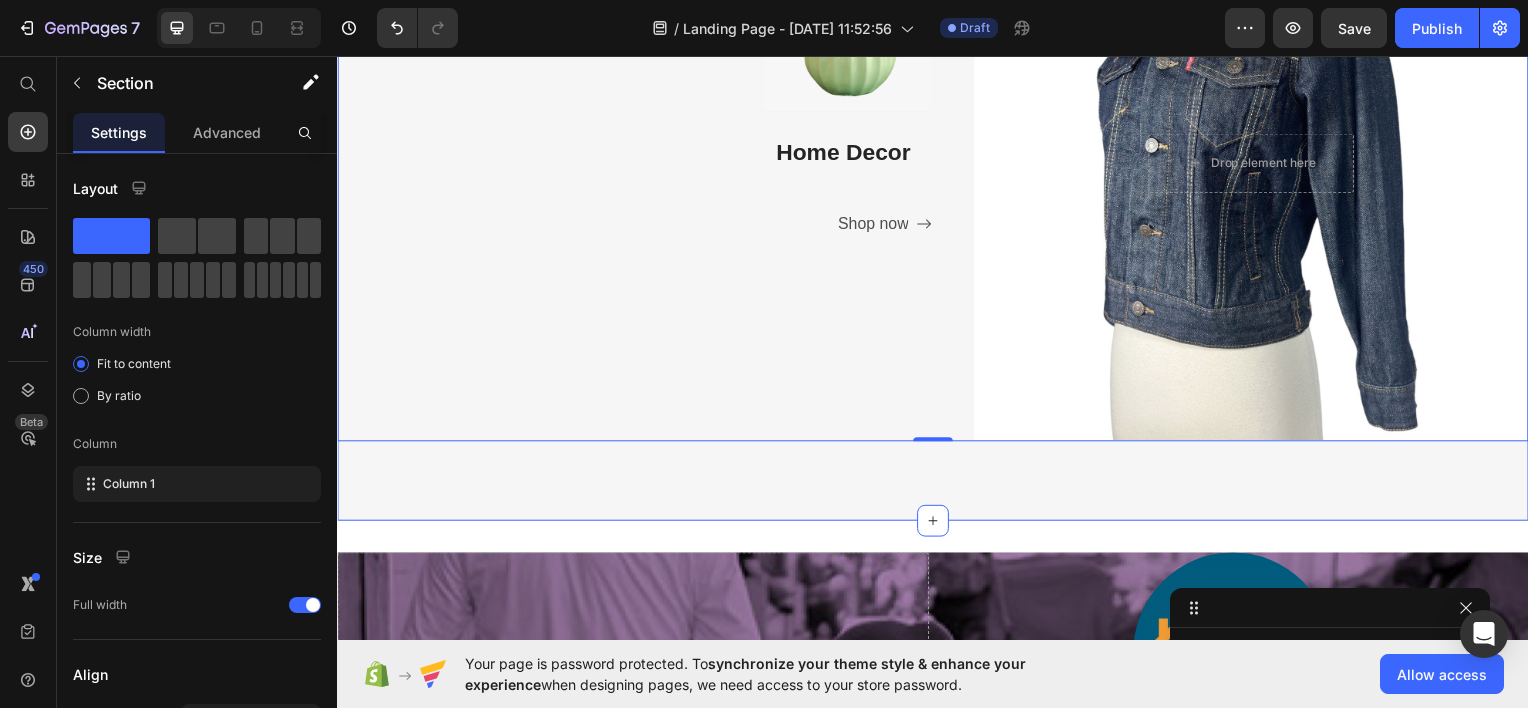scroll, scrollTop: 0, scrollLeft: 0, axis: both 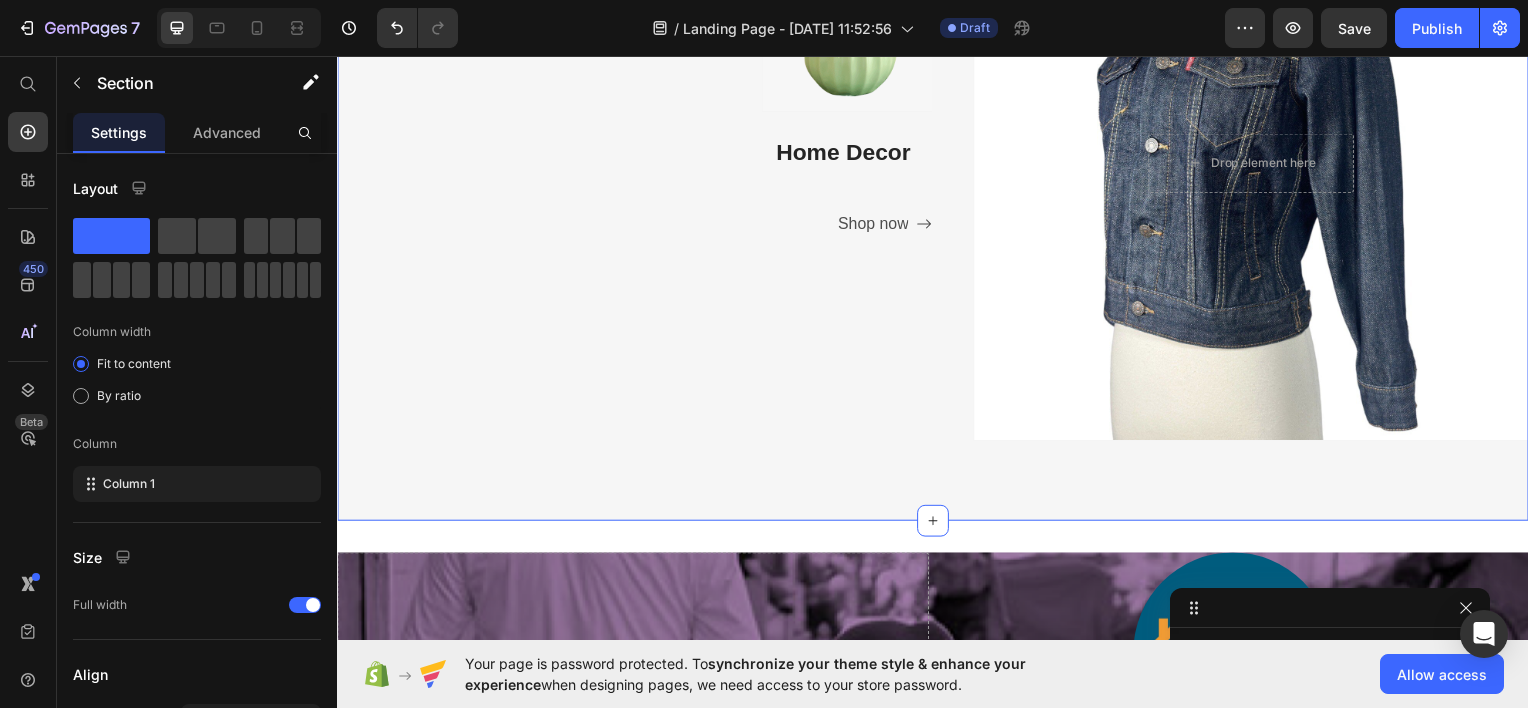 click on "Categories Heading Your contributions go a long way. Text block Row Furniture Heading
Shop now Button Furniture Heading
Shop now Button Row
Drop element here Hero Banner Electronics Heading
Shop now Button
Drop element here Row
Row Hero Banner
Hero Banner Home Decor Heading
Shop now Button Row Clothing Heading
Shop now Button
Drop element here Hero Banner Row Row Row Section 2   You can create reusable sections Create Theme Section AI Content Write with GemAI What would you like to describe here? Tone and Voice Persuasive Product Leather Chair Show more Generate" at bounding box center [937, -254] 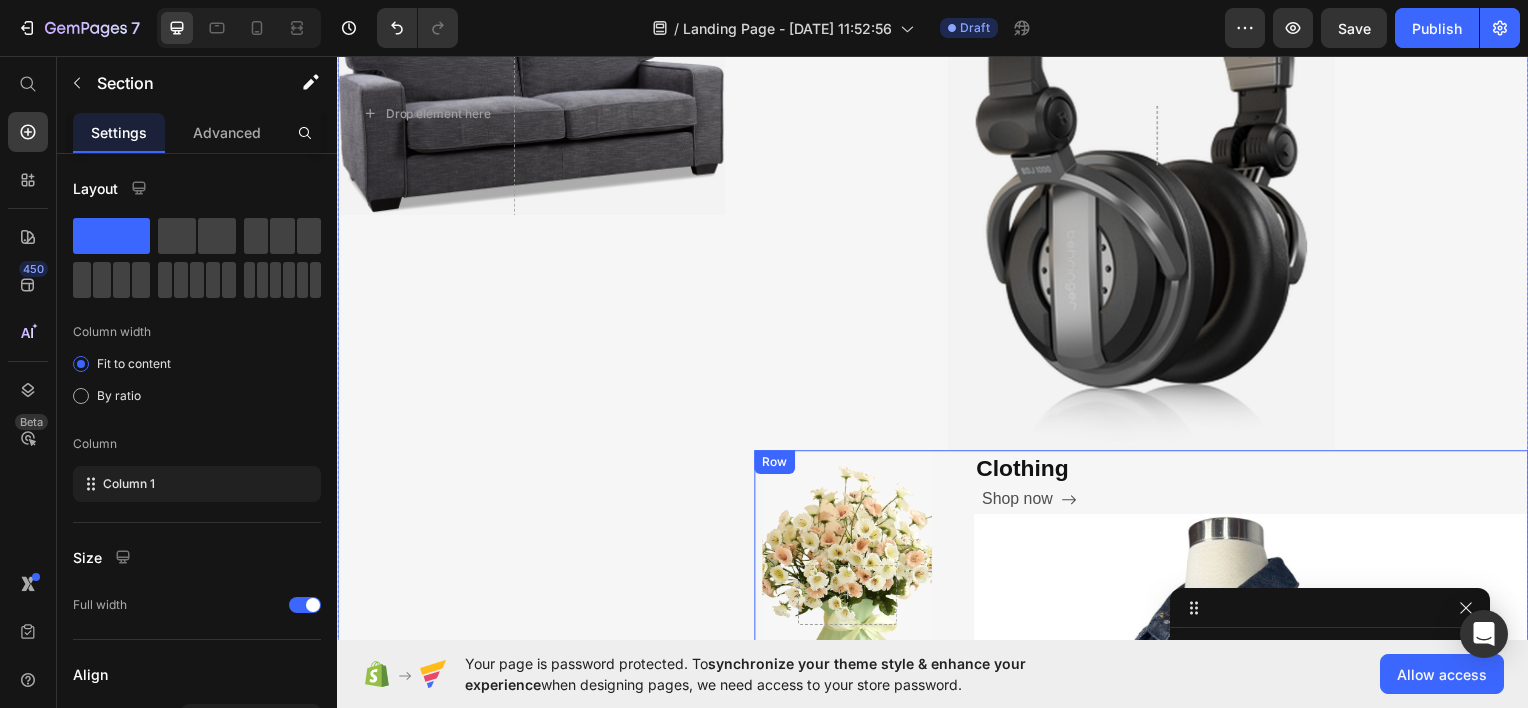 scroll, scrollTop: 1694, scrollLeft: 0, axis: vertical 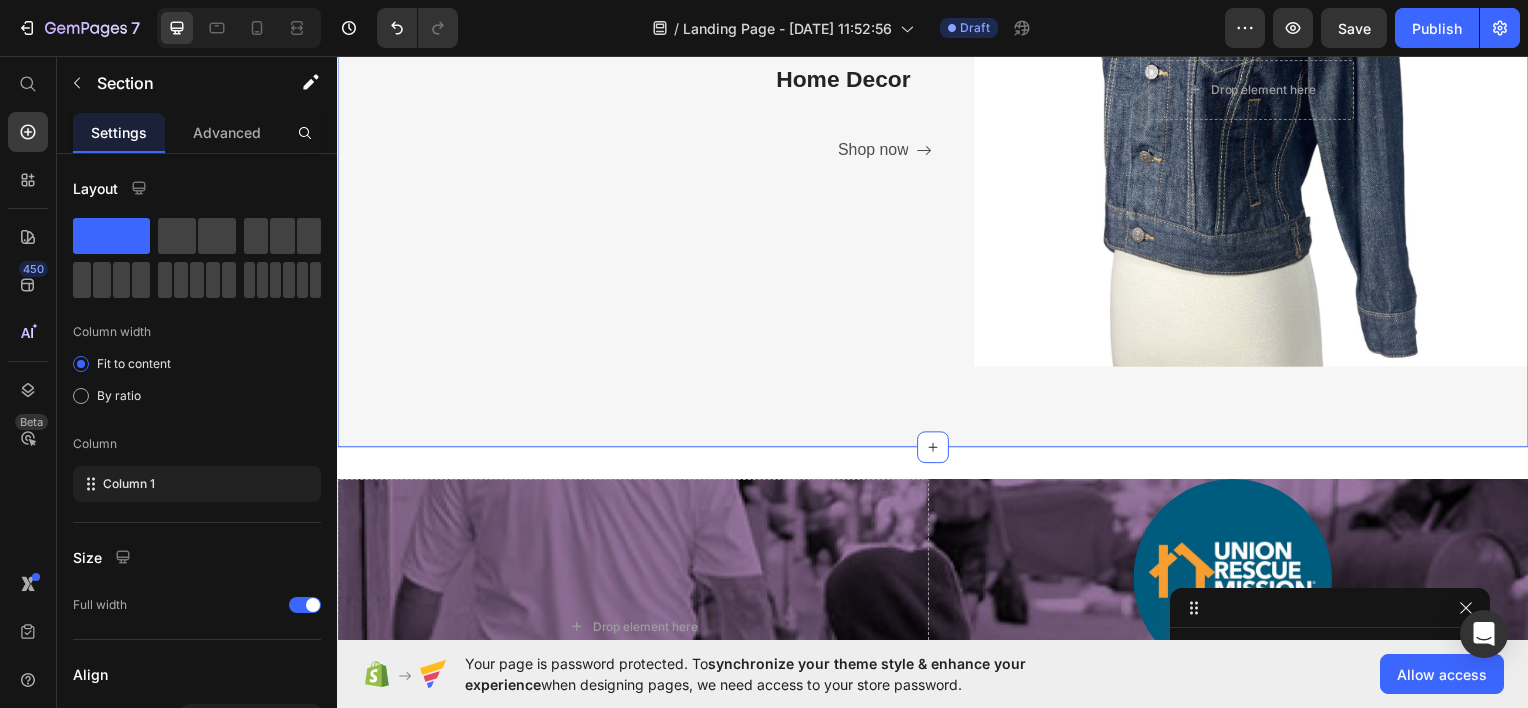 click on "Categories Heading Your contributions go a long way. Text block Row Furniture Heading
Shop now Button Furniture Heading
Shop now Button Row
Drop element here Hero Banner Electronics Heading
Shop now Button
Drop element here Row
Row Hero Banner
Hero Banner Home Decor Heading
Shop now Button Row Clothing Heading
Shop now Button
Drop element here Hero Banner Row Row Row Section 2   You can create reusable sections Create Theme Section AI Content Write with GemAI What would you like to describe here? Tone and Voice Persuasive Product Leather Chair Show more Generate" at bounding box center [937, -328] 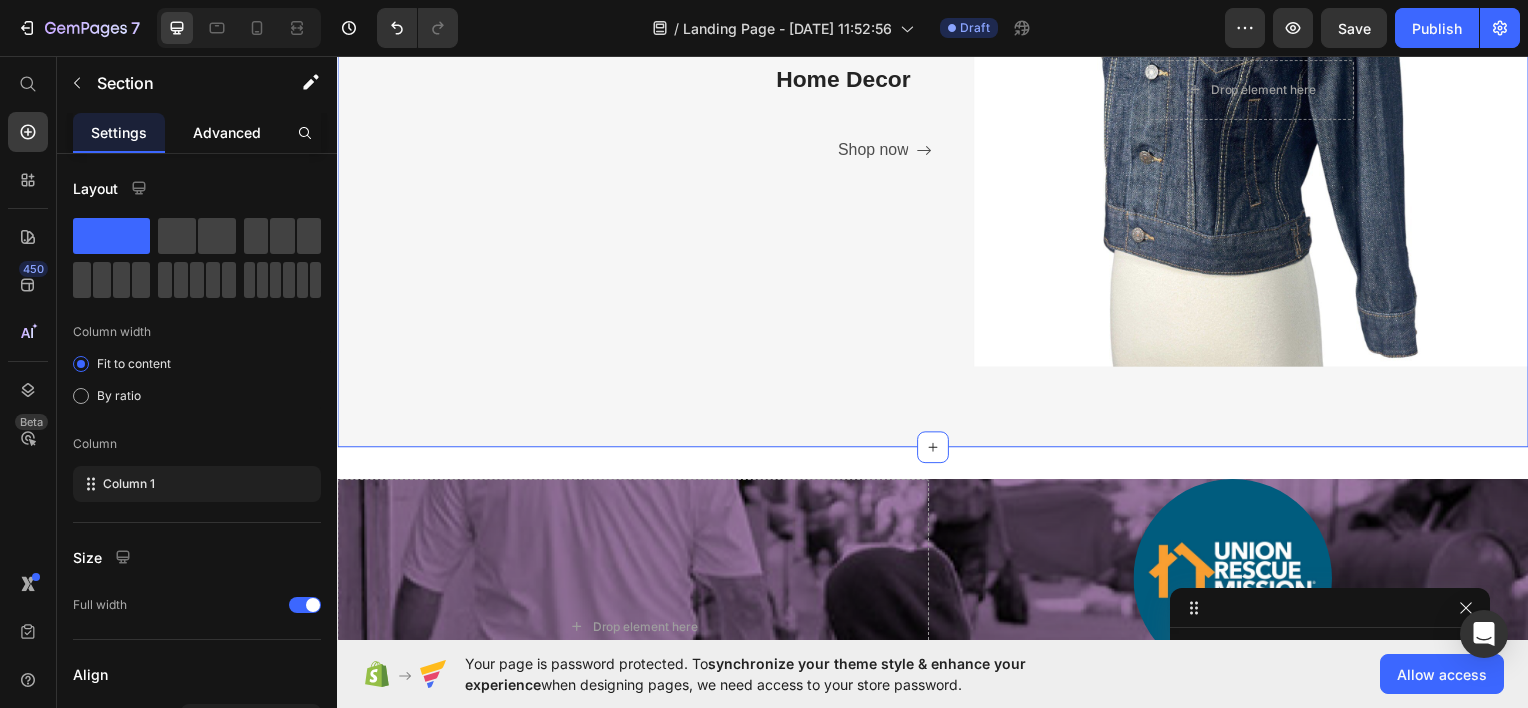 click on "Advanced" at bounding box center [227, 132] 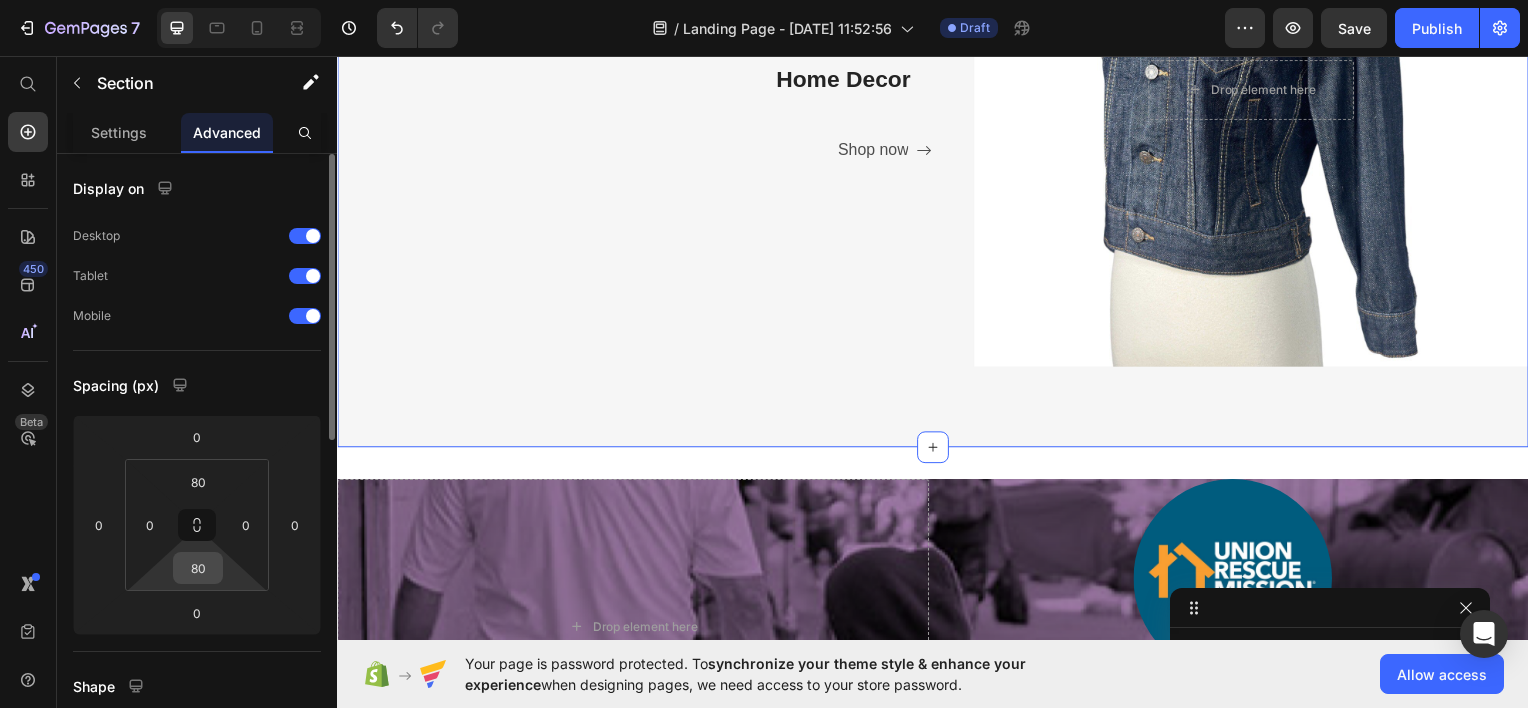 click on "80" at bounding box center (198, 568) 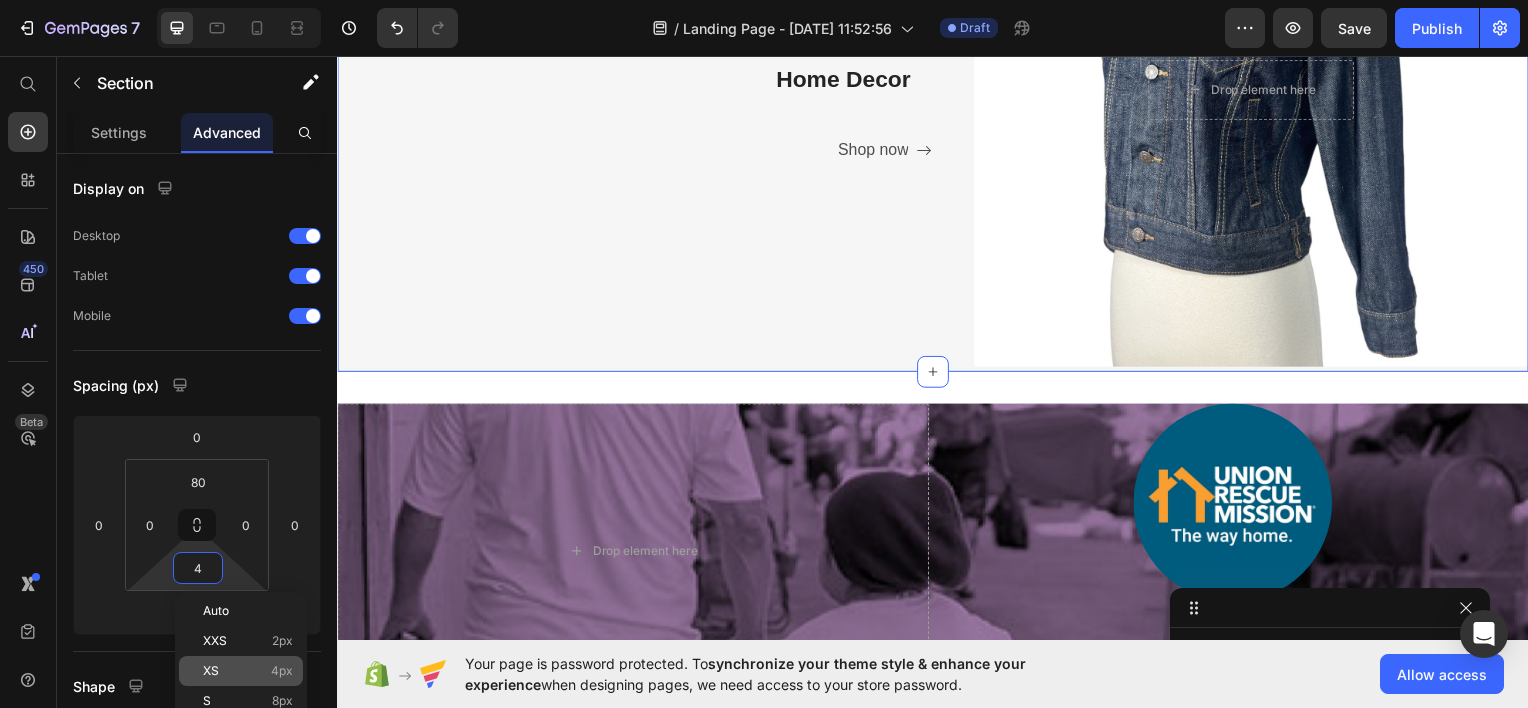 click on "XS" at bounding box center [211, 671] 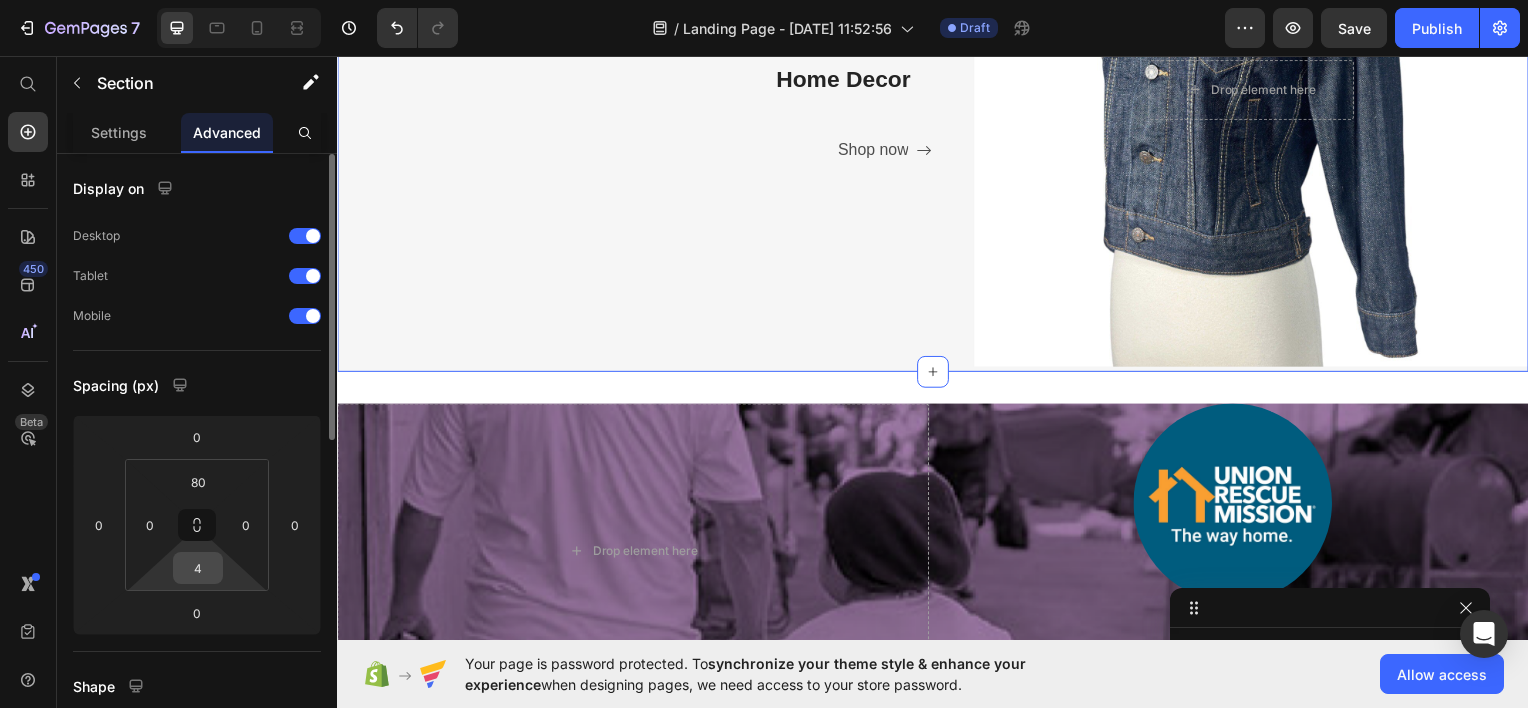 click on "4" at bounding box center (198, 568) 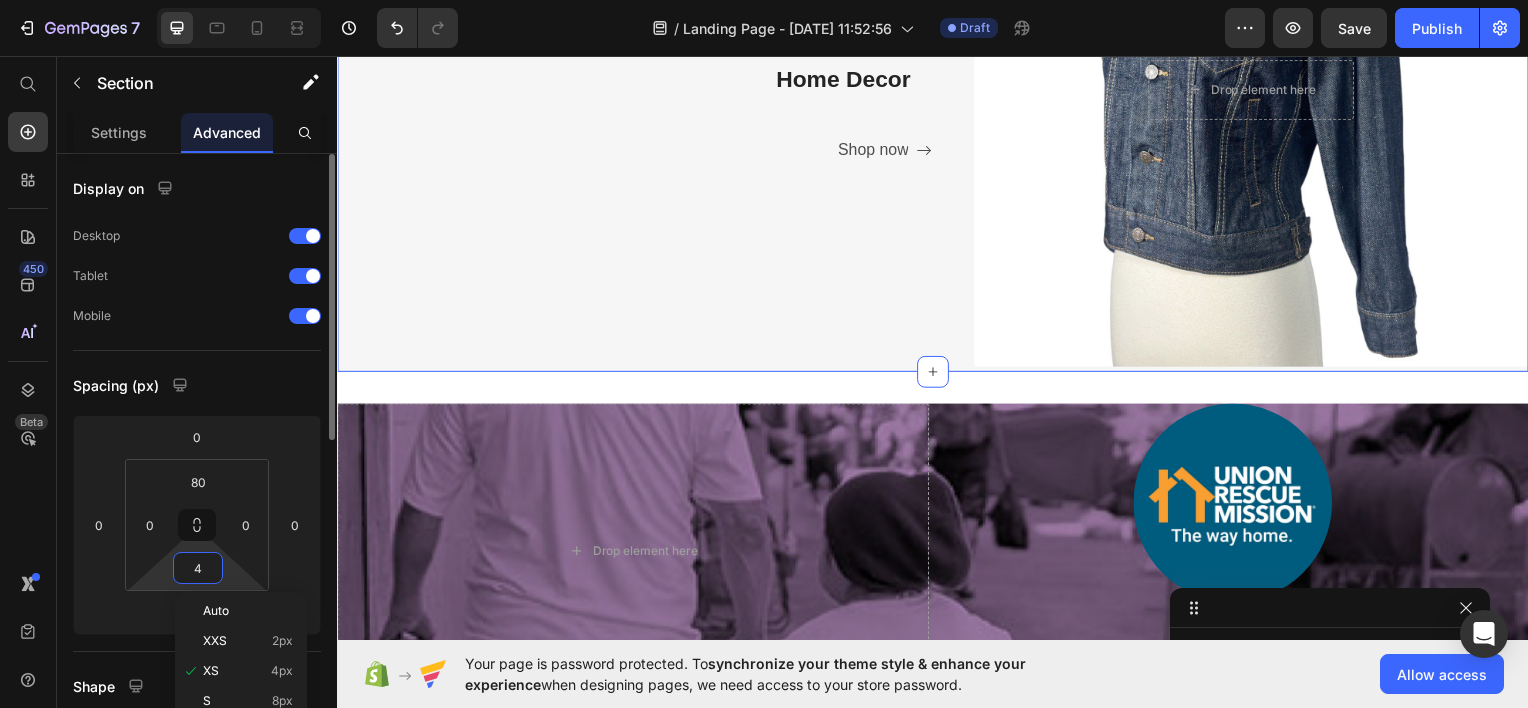 type on "0" 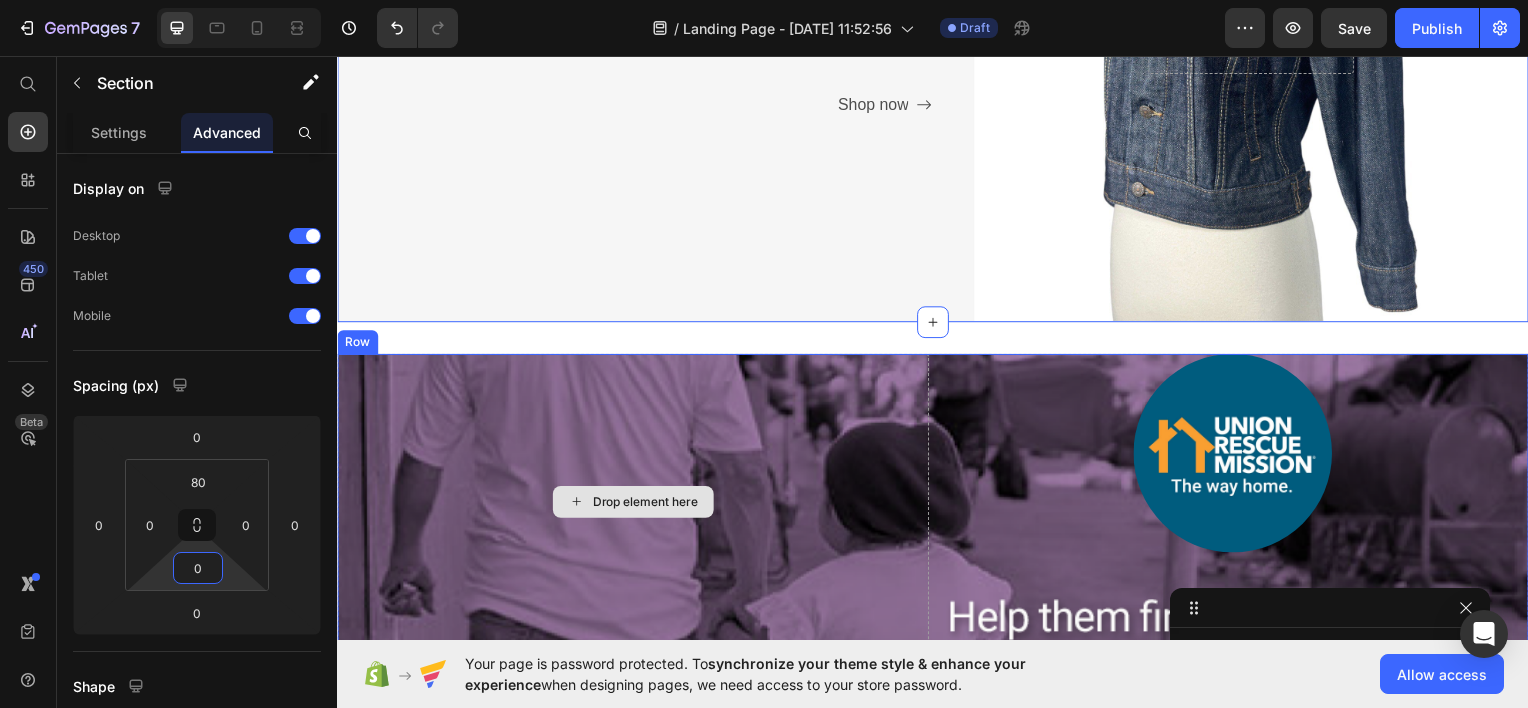 scroll, scrollTop: 1741, scrollLeft: 0, axis: vertical 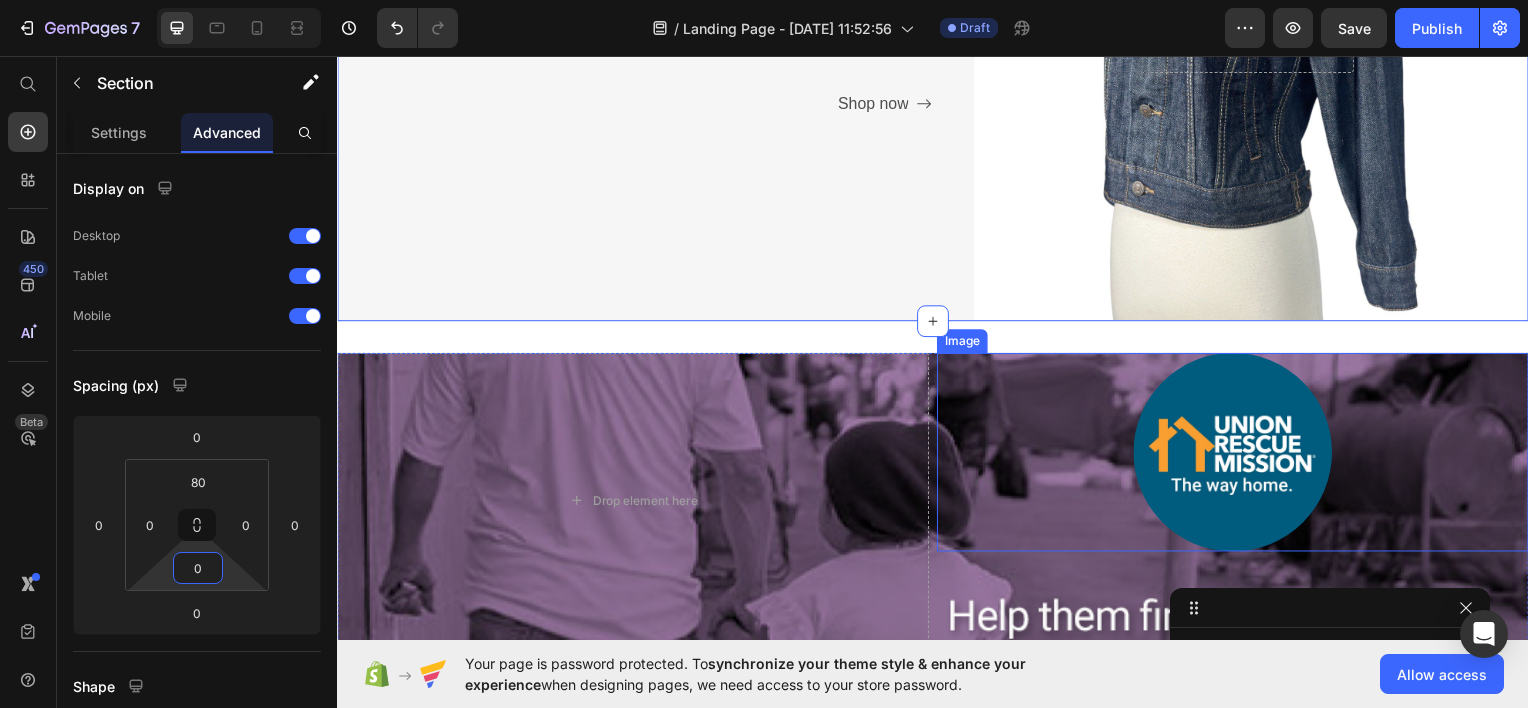 click at bounding box center (1239, 454) 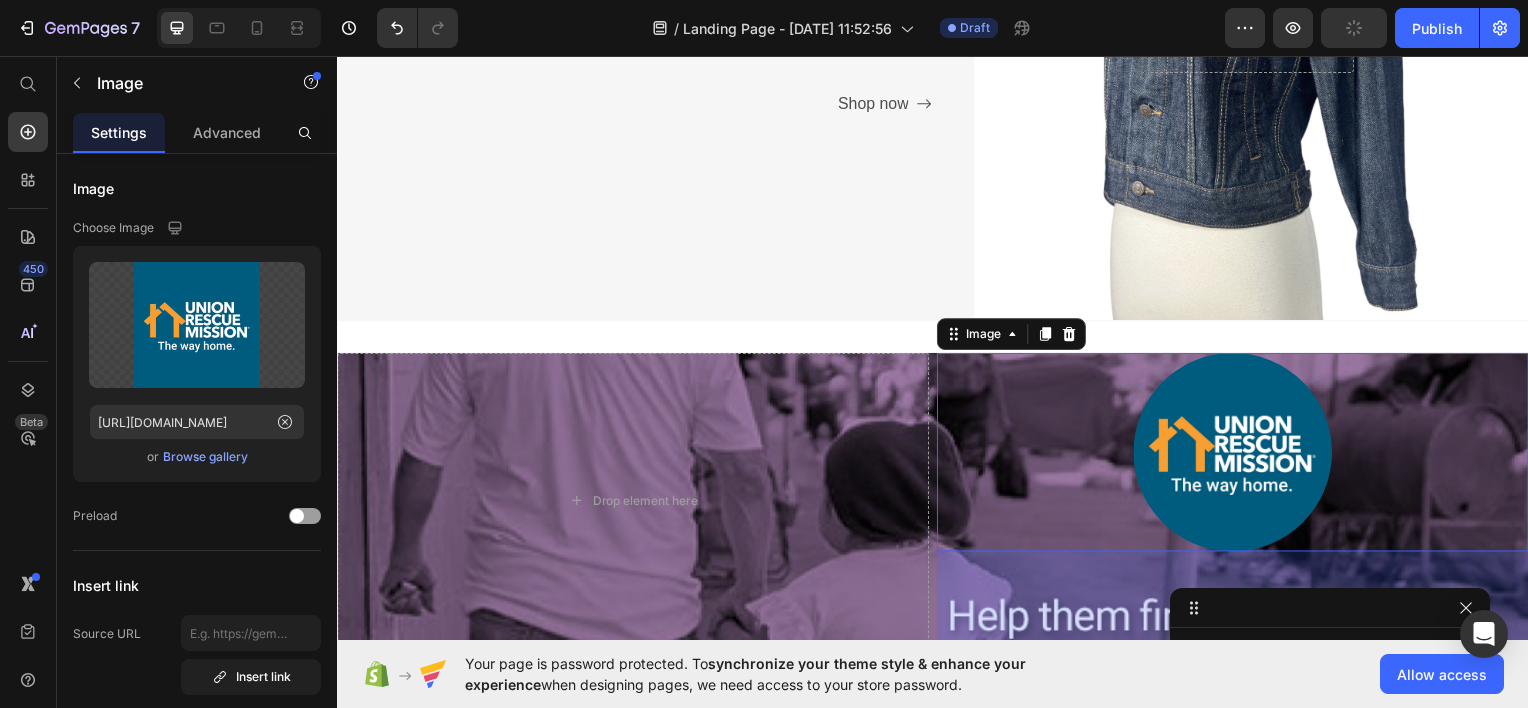 scroll, scrollTop: 1549, scrollLeft: 0, axis: vertical 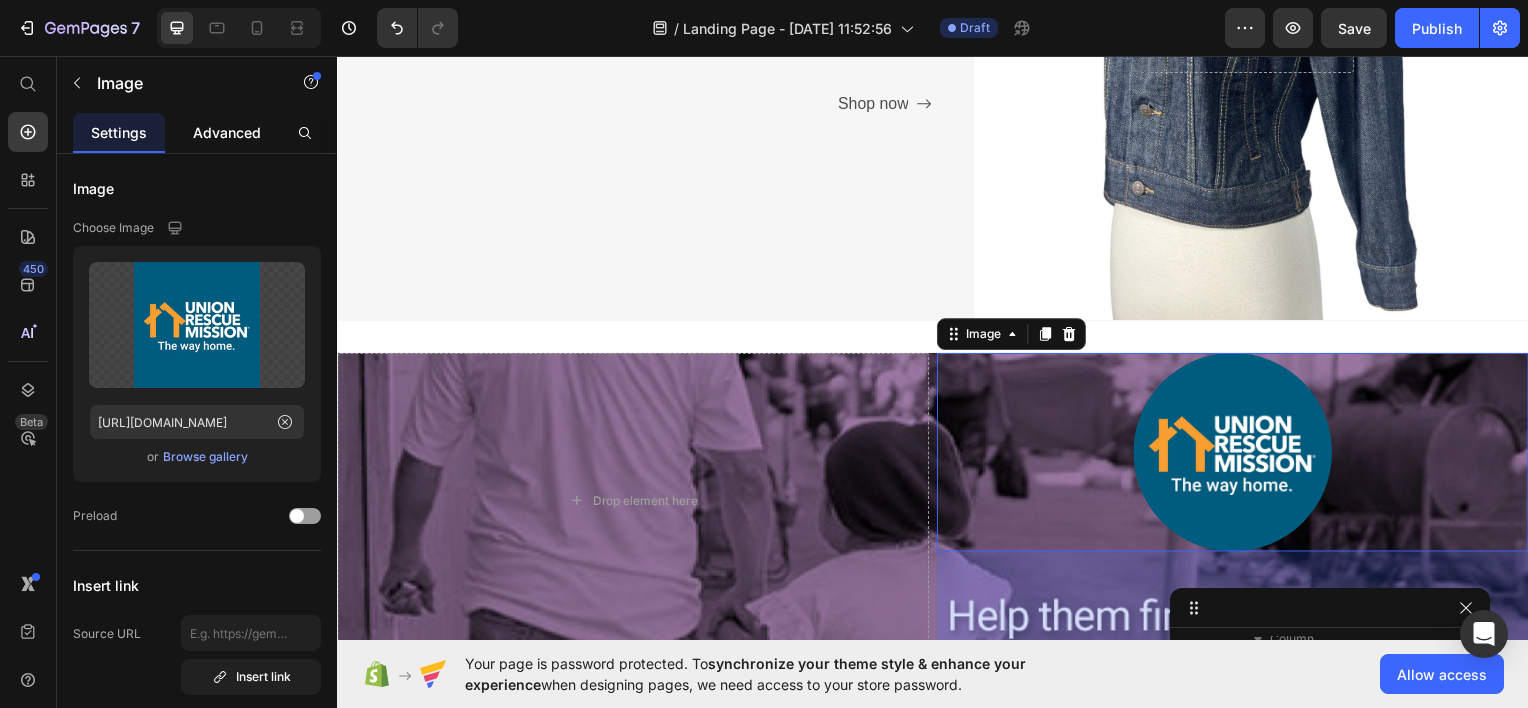 click on "Advanced" at bounding box center [227, 132] 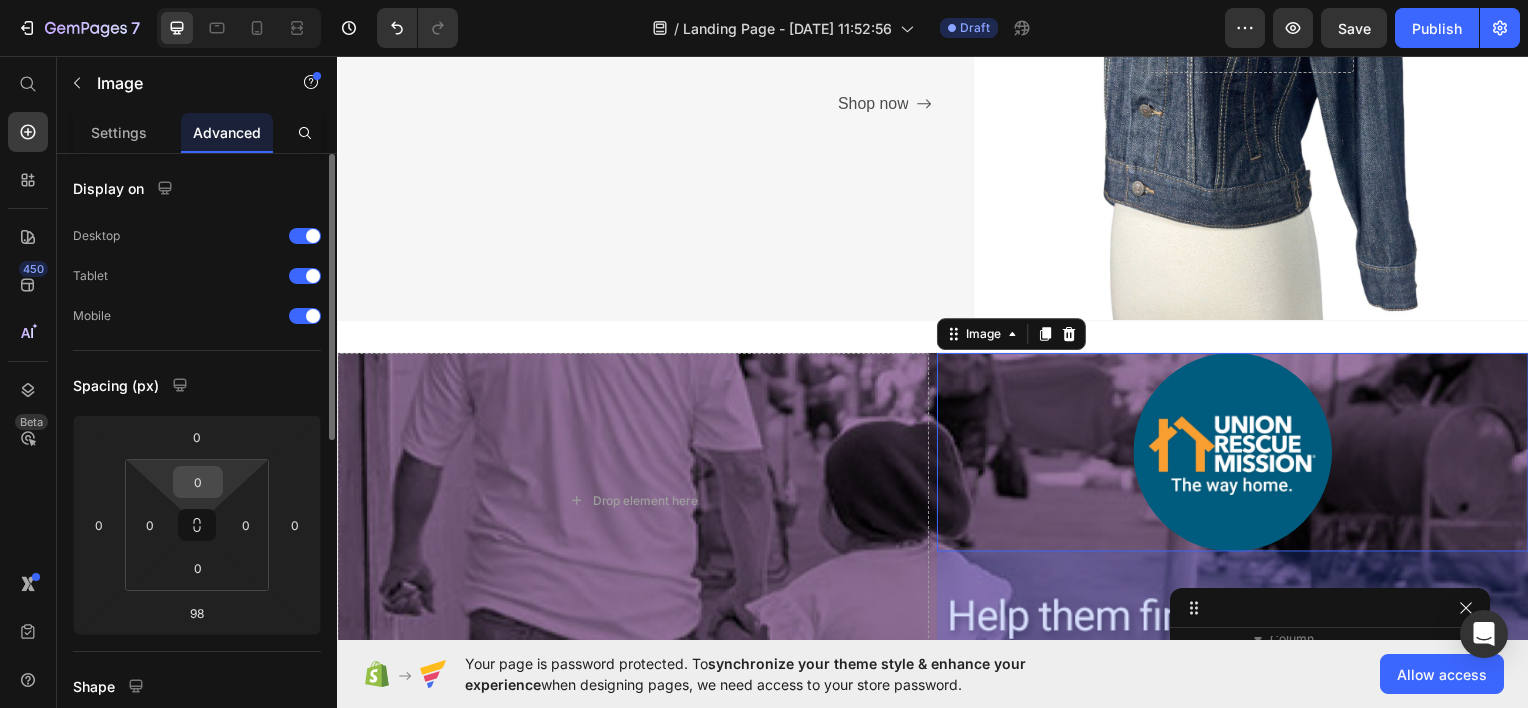 click on "0" at bounding box center (198, 482) 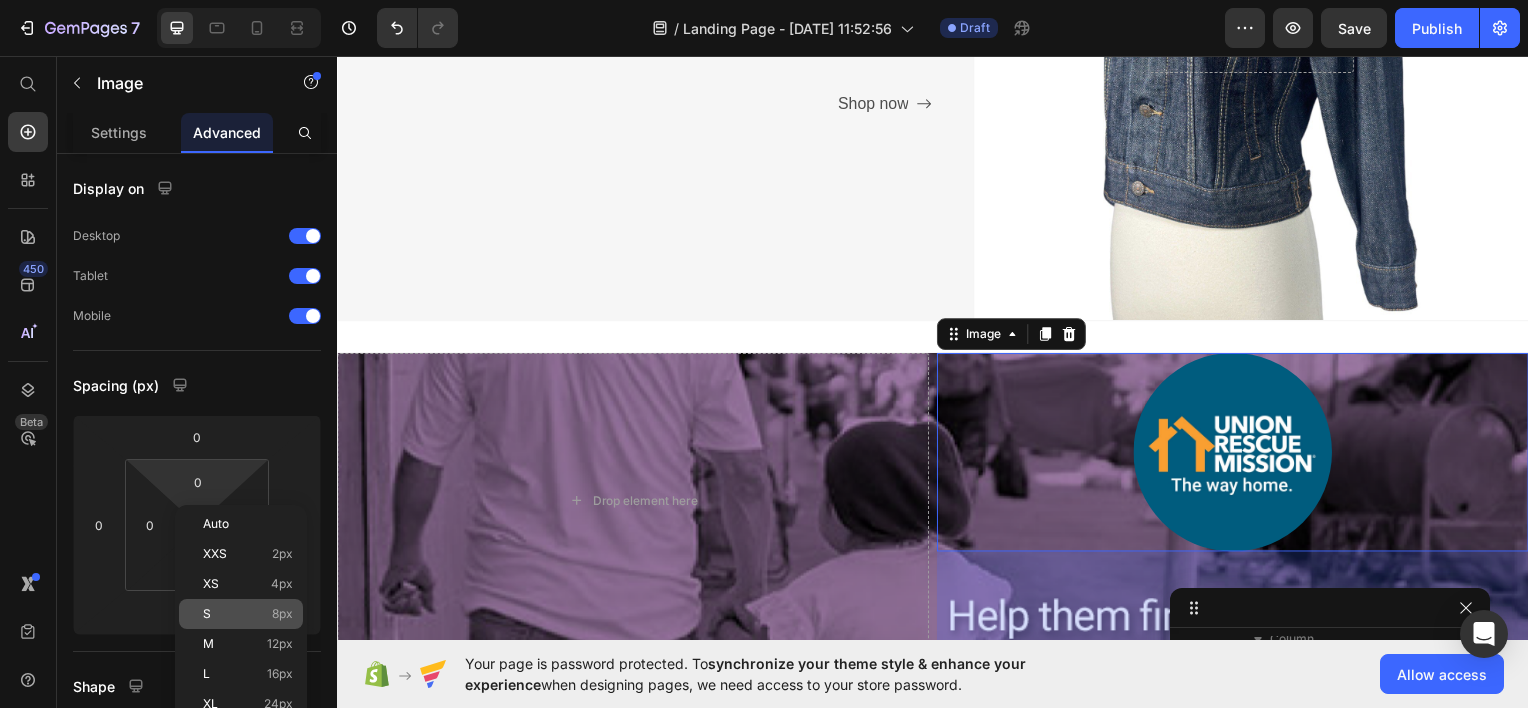 click on "S 8px" 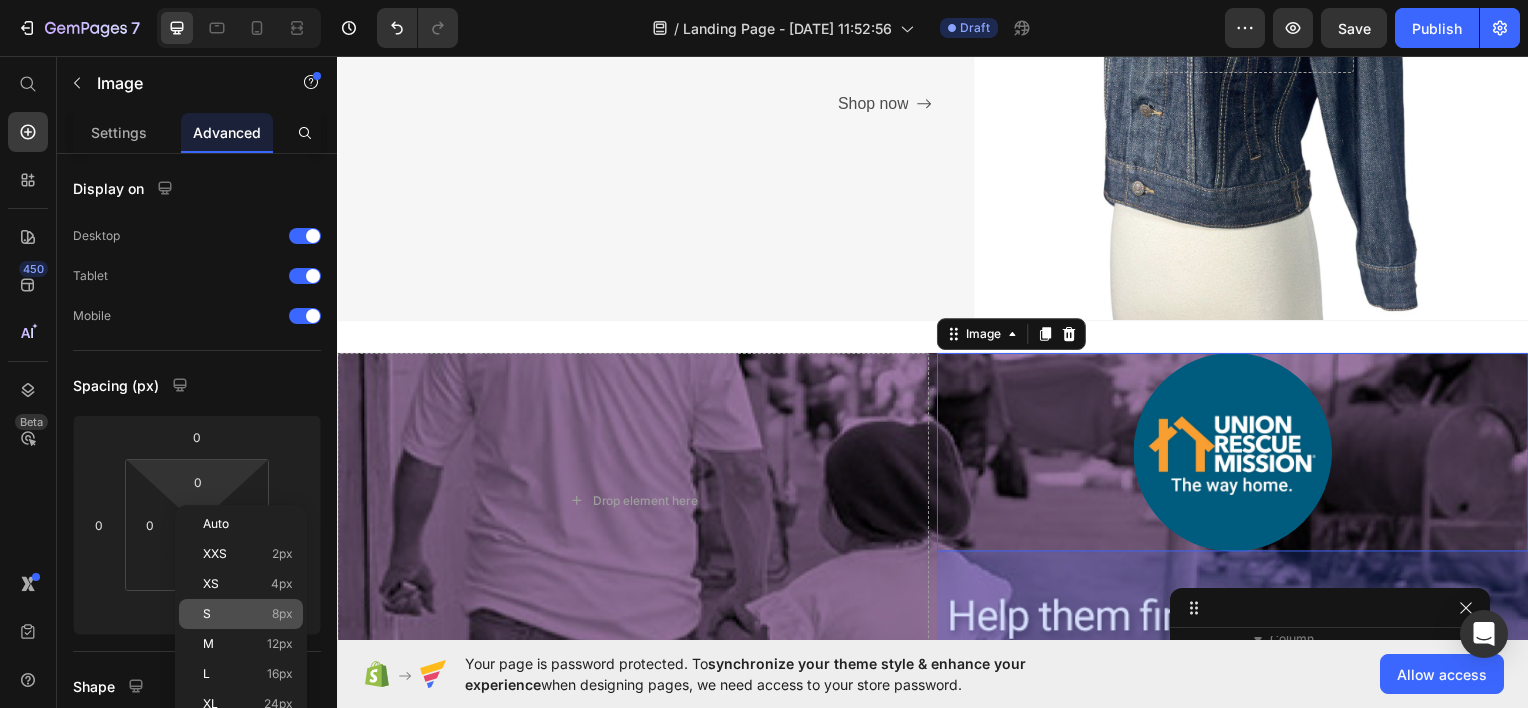 type on "8" 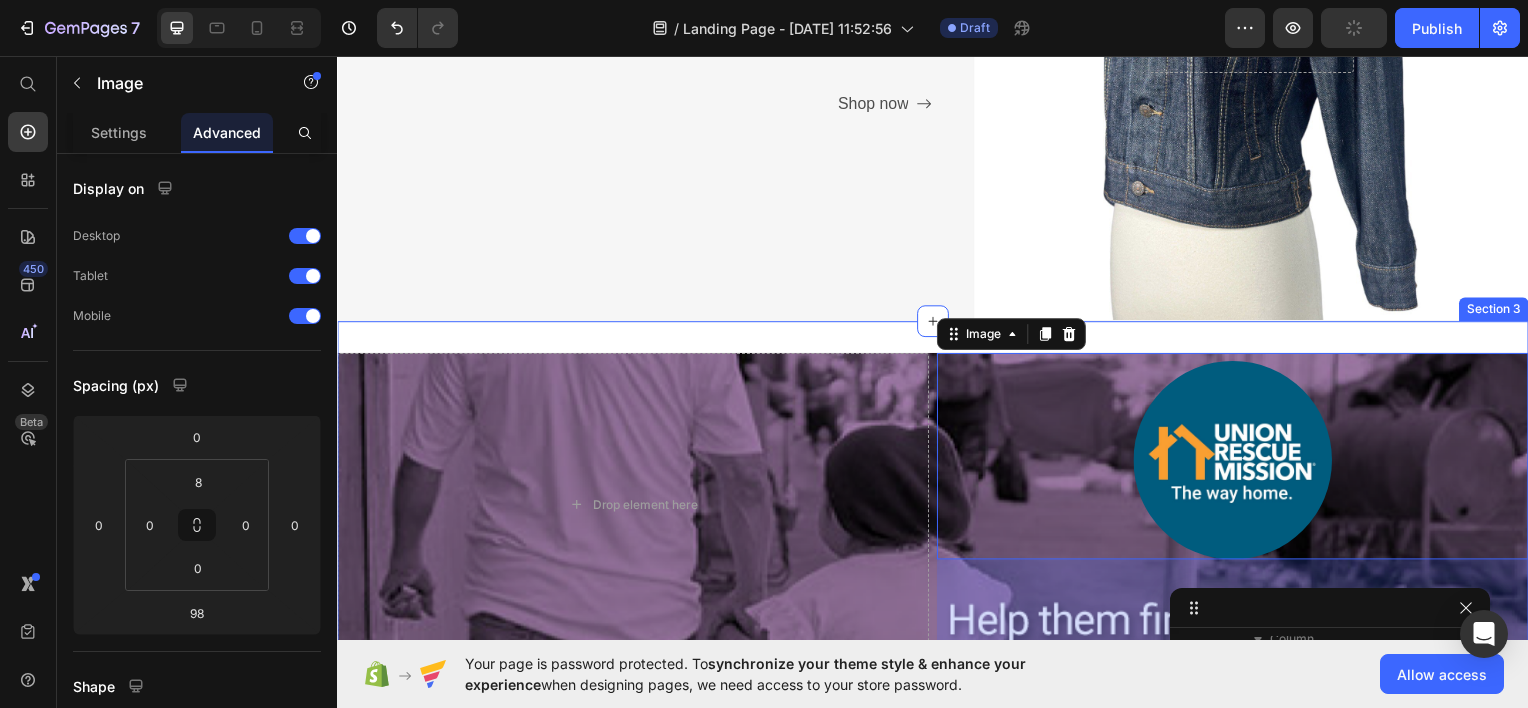 click on "Drop element here Image   98 Row Row Row Section 3" at bounding box center [937, 507] 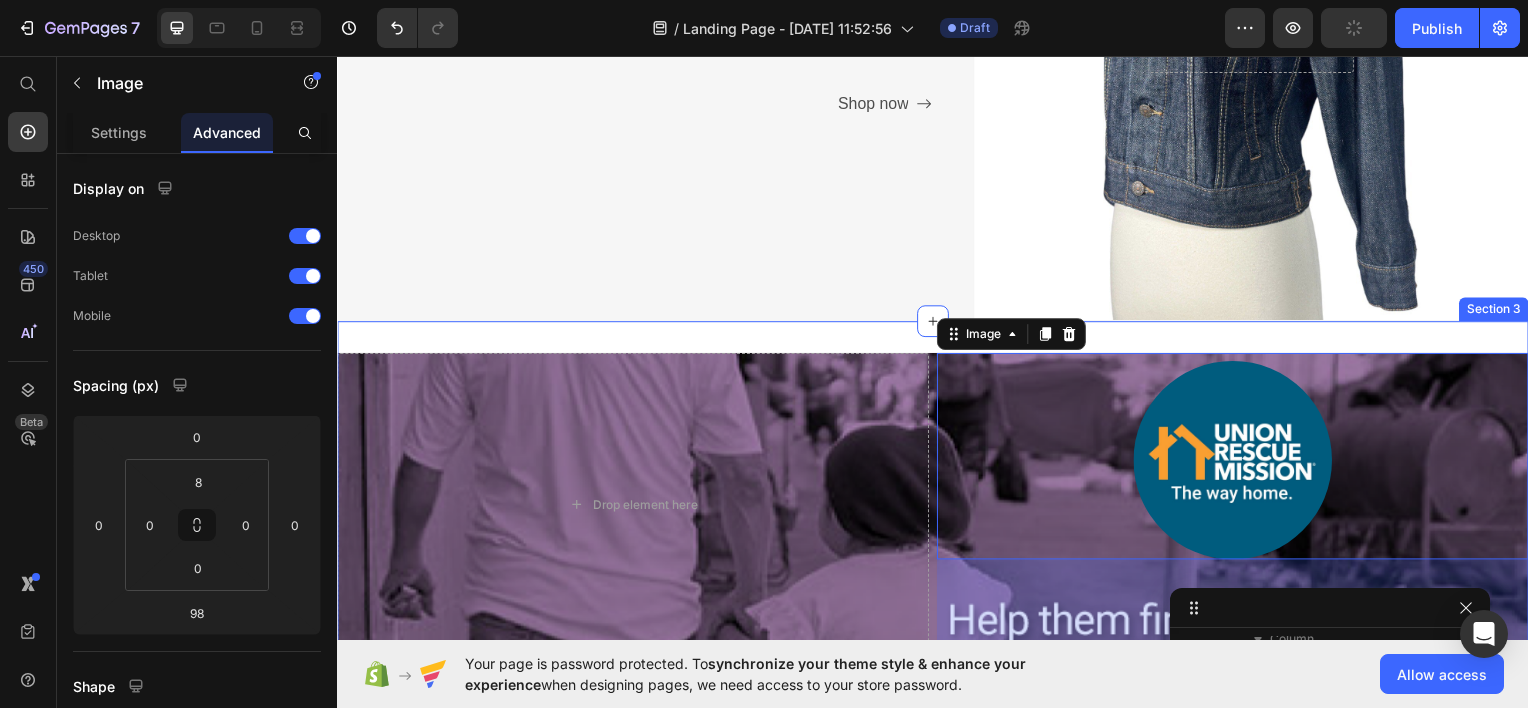 scroll, scrollTop: 1306, scrollLeft: 0, axis: vertical 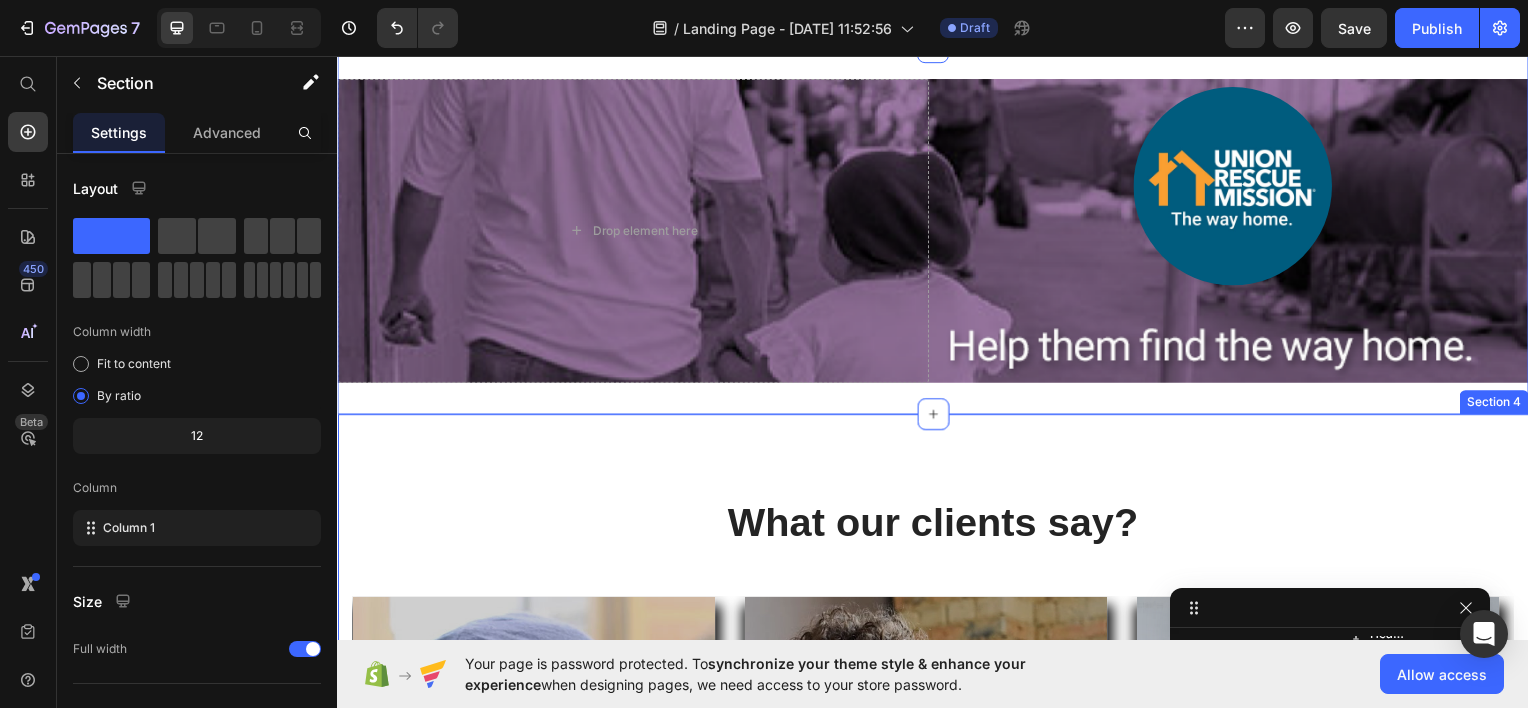 click on "What our clients say? Heading                Icon                Icon                Icon                Icon
Icon Icon List Hoz I'm finally back on track. Text block "They have given me my life back." Text block - [PERSON_NAME] Text block Row Hero Banner                Icon                Icon                Icon                Icon
Icon Icon List Hoz My daughter can sleep safe. Text block "We can wake up in the morning and see a promising future." Text block - [PERSON_NAME] Text block Row Hero Banner                Icon                Icon                Icon                Icon
Icon Icon List Hoz They are so understanding. Text block "Thank you for providing me with food in my time of need." Text block - [PERSON_NAME] Text block Row Hero Banner Carousel Row Section 4" at bounding box center (937, 803) 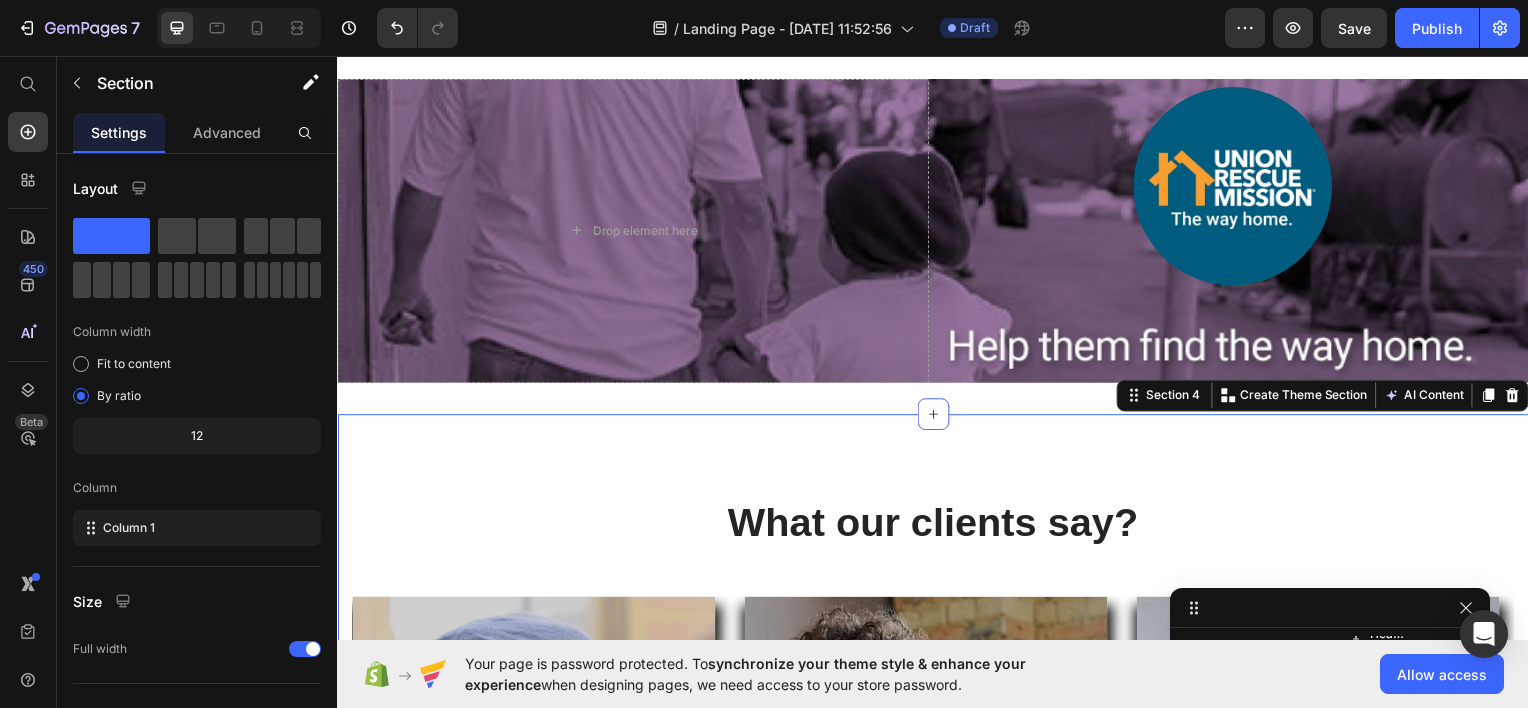 scroll, scrollTop: 1645, scrollLeft: 0, axis: vertical 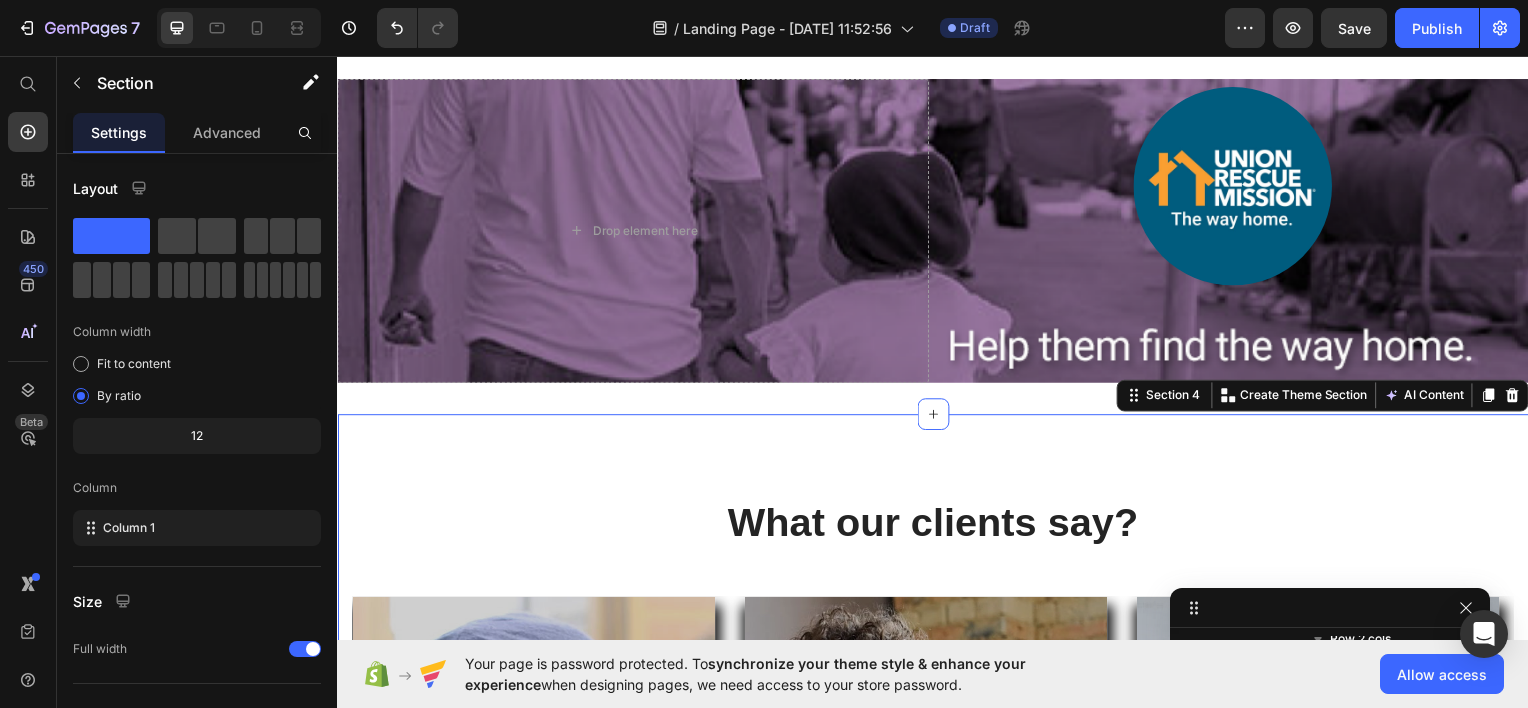 click on "What our clients say? Heading                Icon                Icon                Icon                Icon
Icon Icon List Hoz I'm finally back on track. Text block "They have given me my life back." Text block - [PERSON_NAME] Text block Row Hero Banner                Icon                Icon                Icon                Icon
Icon Icon List Hoz My daughter can sleep safe. Text block "We can wake up in the morning and see a promising future." Text block - [PERSON_NAME] Text block Row Hero Banner                Icon                Icon                Icon                Icon
Icon Icon List Hoz They are so understanding. Text block "Thank you for providing me with food in my time of need." Text block - [PERSON_NAME] Text block Row Hero Banner Carousel Row Section 4   You can create reusable sections Create Theme Section AI Content Write with GemAI What would you like to describe here? Tone and Voice Persuasive Product Leather Chair Show more Generate" at bounding box center (937, 803) 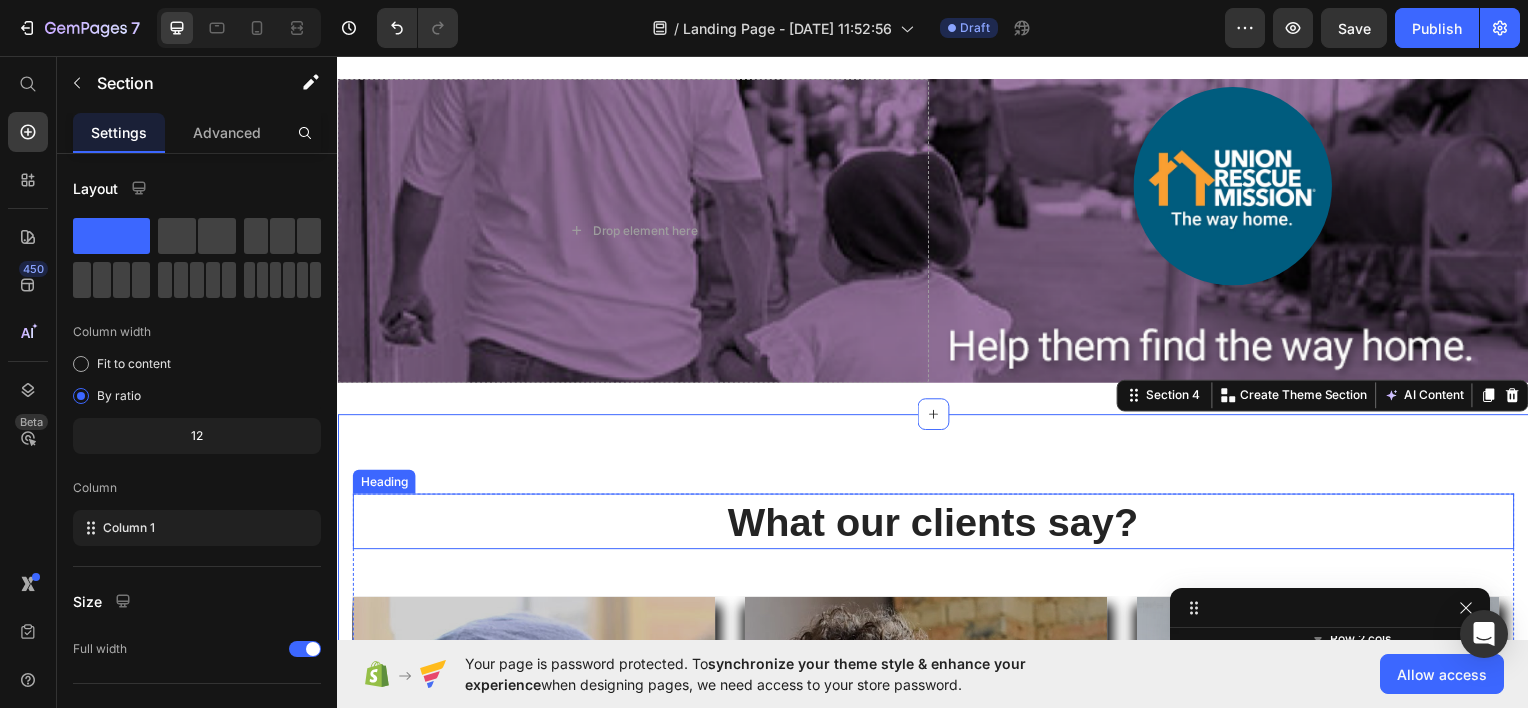 click on "What our clients say?" at bounding box center (937, 524) 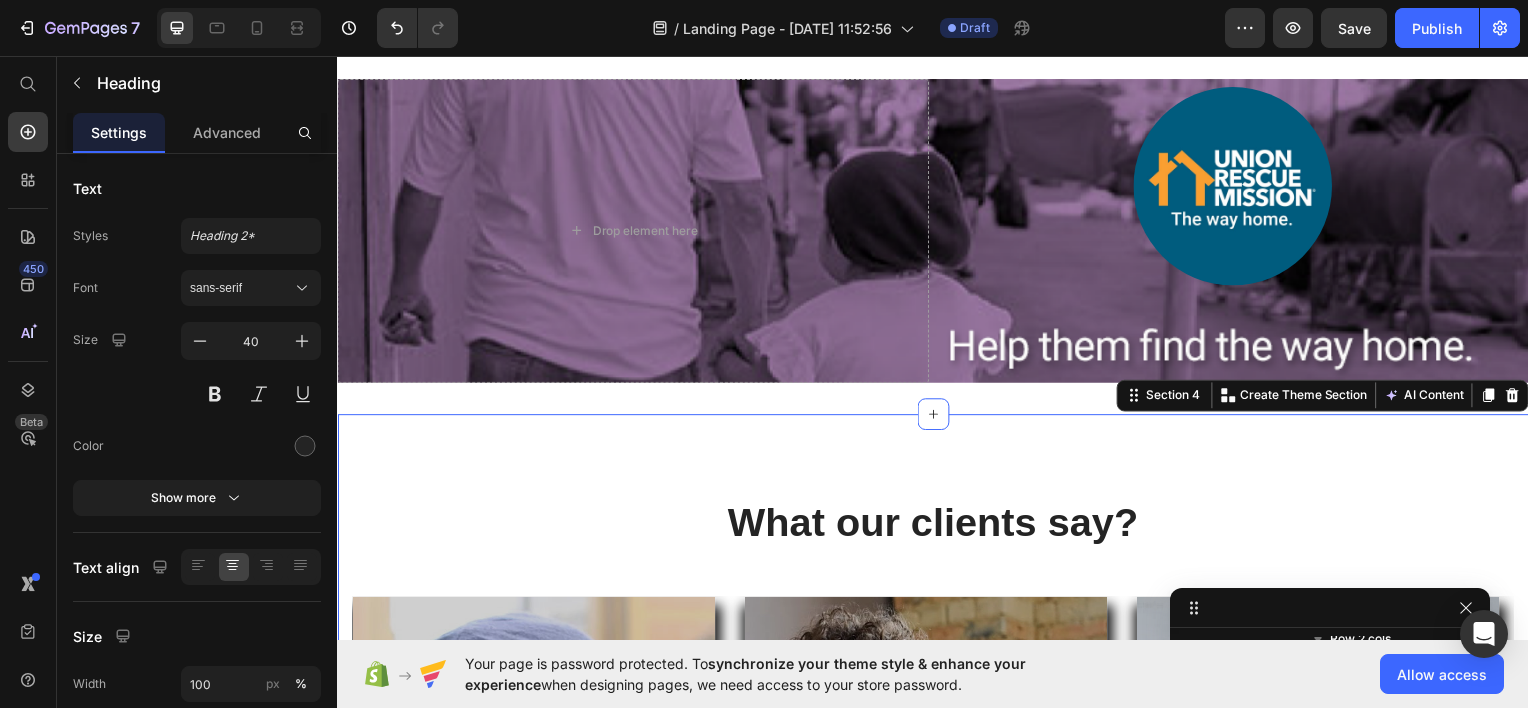 click on "What our clients say? Heading                Icon                Icon                Icon                Icon
Icon Icon List Hoz I'm finally back on track. Text block "They have given me my life back." Text block - [PERSON_NAME] Text block Row Hero Banner                Icon                Icon                Icon                Icon
Icon Icon List Hoz My daughter can sleep safe. Text block "We can wake up in the morning and see a promising future." Text block - [PERSON_NAME] Text block Row Hero Banner                Icon                Icon                Icon                Icon
Icon Icon List Hoz They are so understanding. Text block "Thank you for providing me with food in my time of need." Text block - [PERSON_NAME] Text block Row Hero Banner Carousel Row Section 4   You can create reusable sections Create Theme Section AI Content Write with GemAI What would you like to describe here? Tone and Voice Persuasive Product Show more Generate" at bounding box center (937, 803) 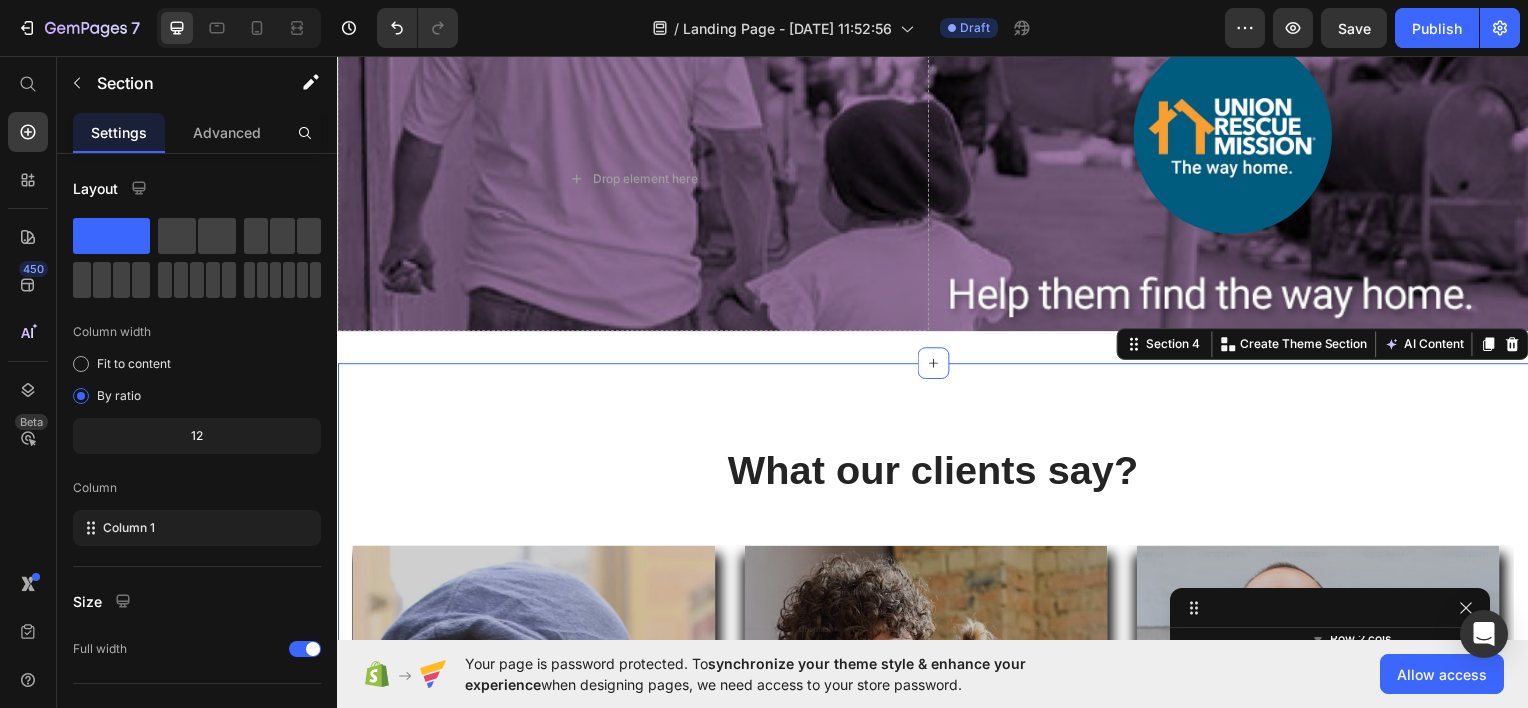 scroll, scrollTop: 2069, scrollLeft: 0, axis: vertical 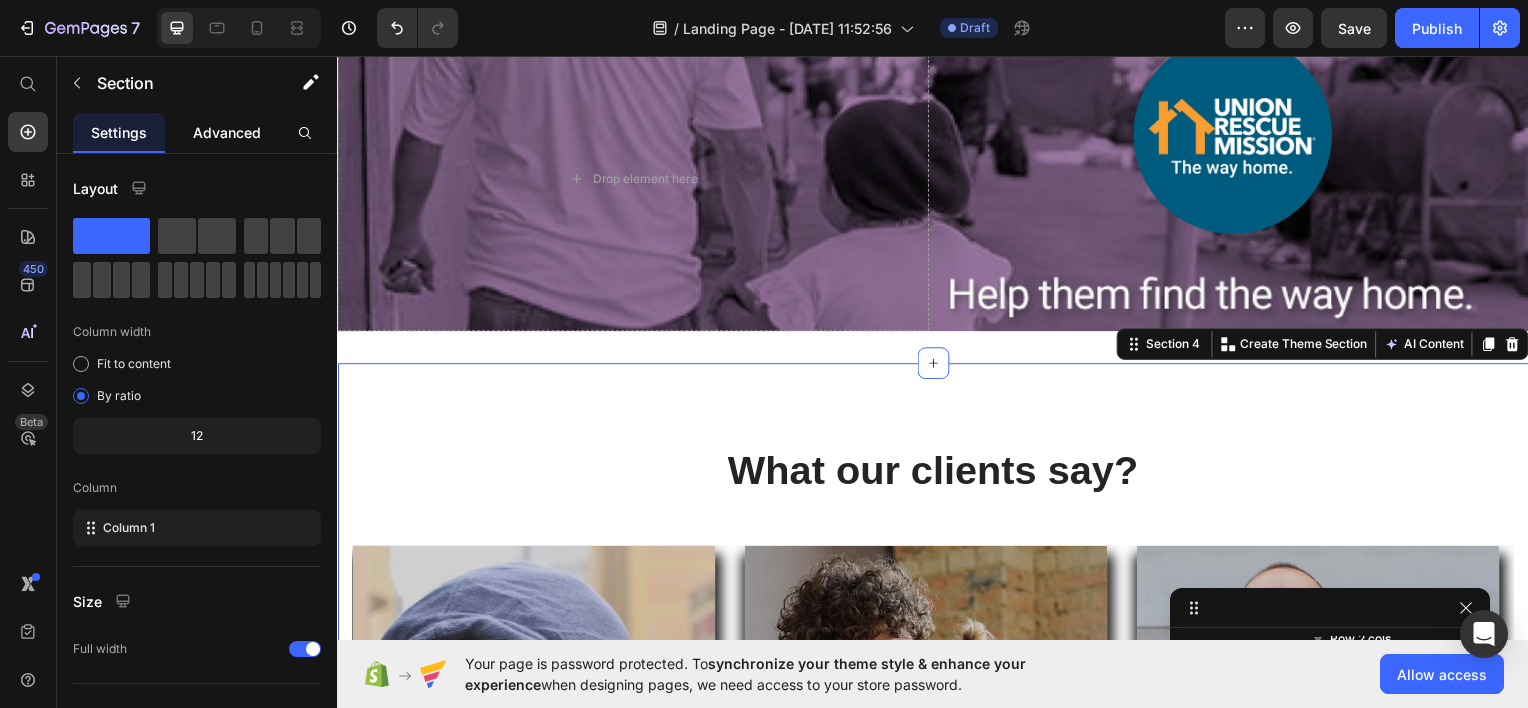 click on "Advanced" at bounding box center (227, 132) 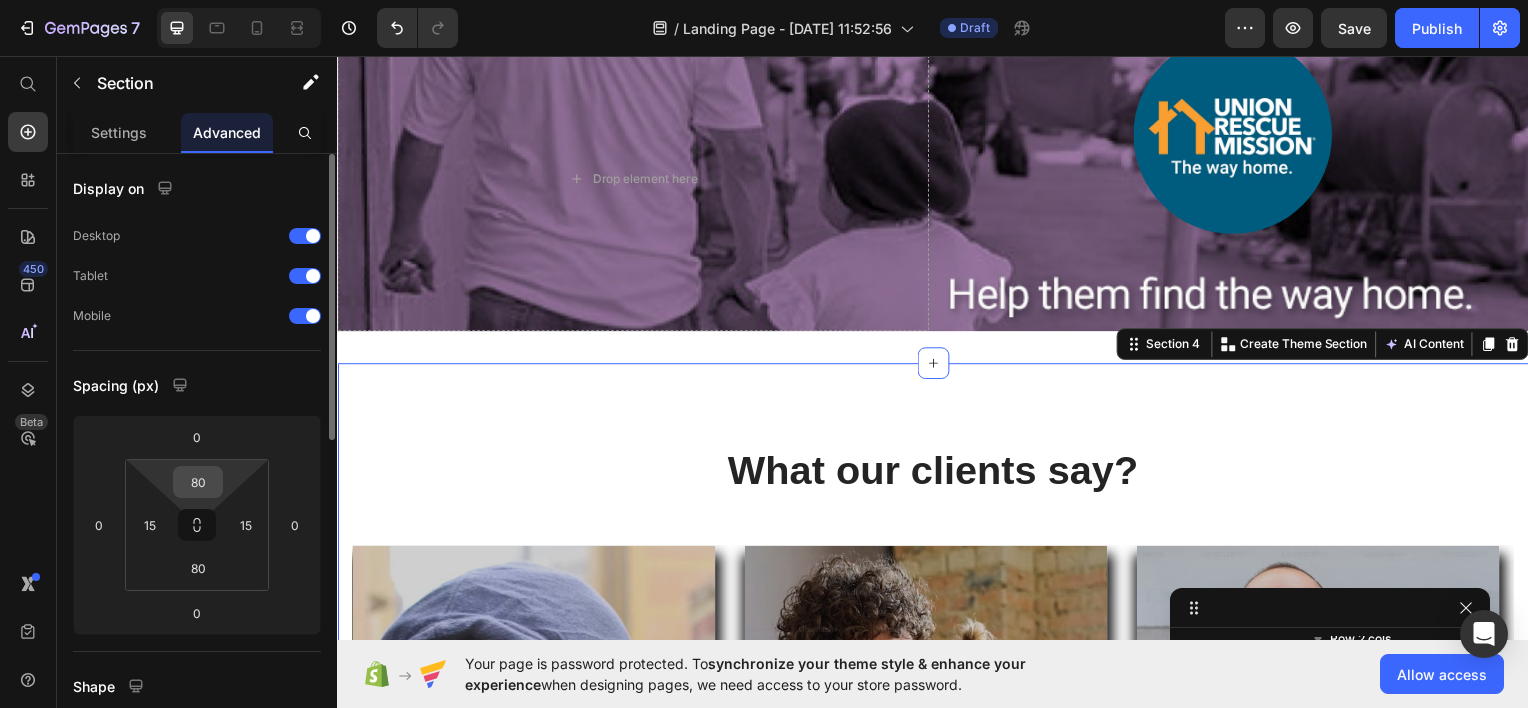 click on "80" at bounding box center [198, 482] 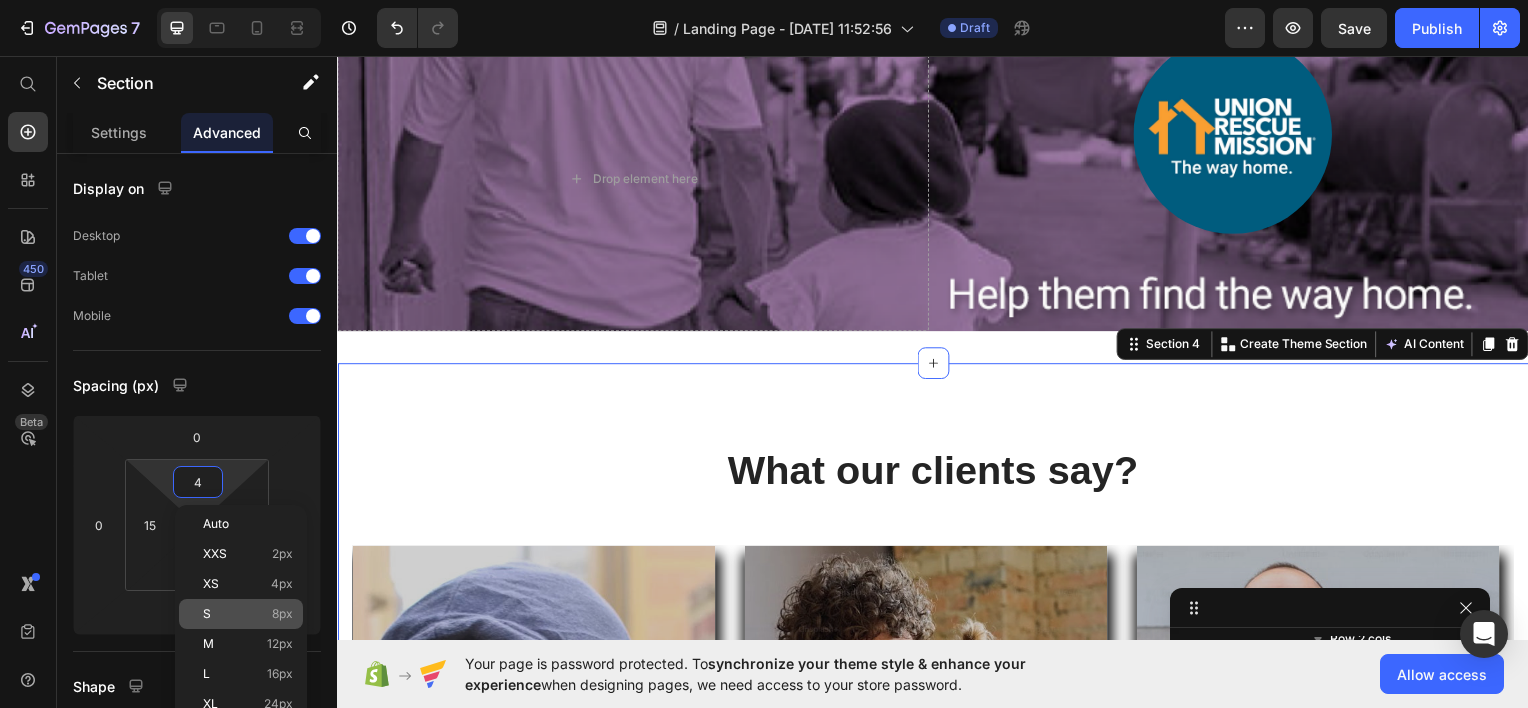 click on "S 8px" 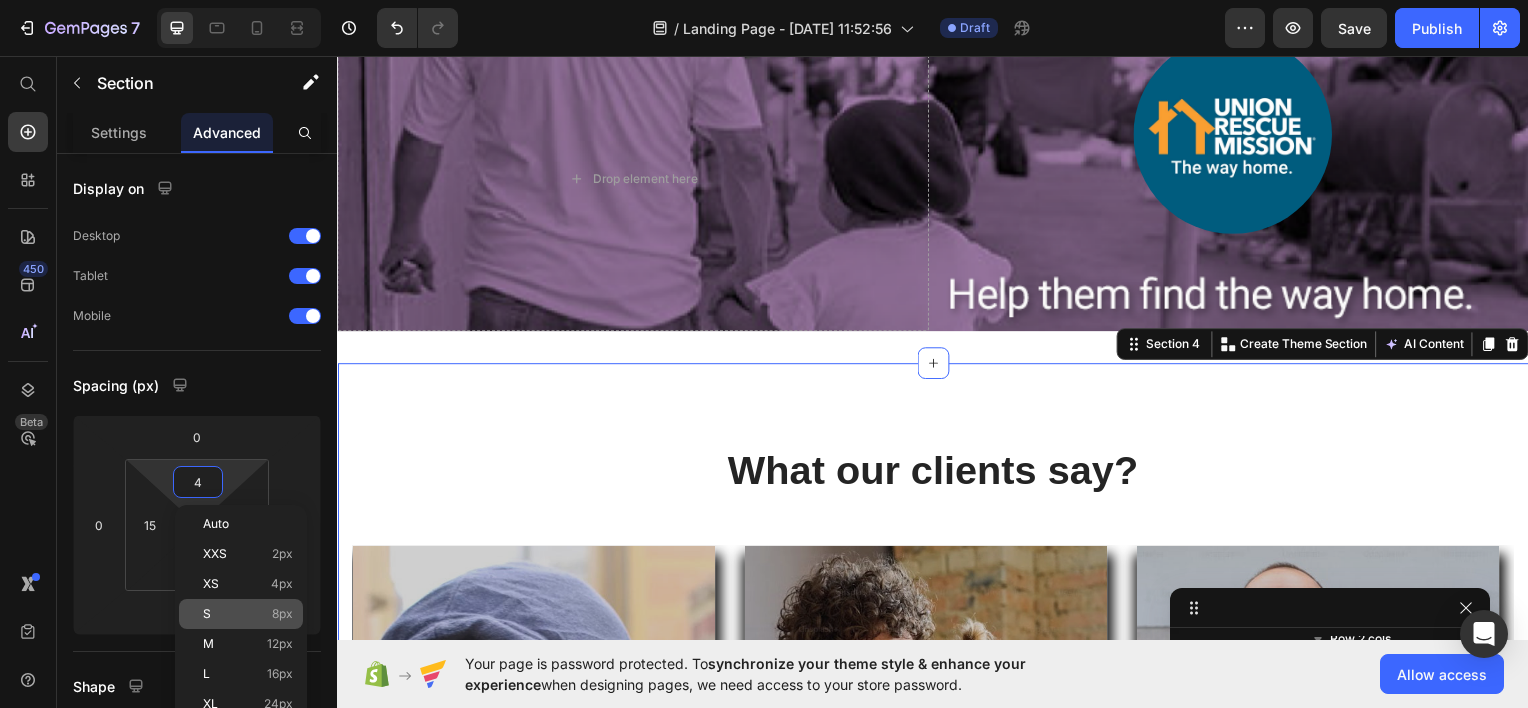 type on "8" 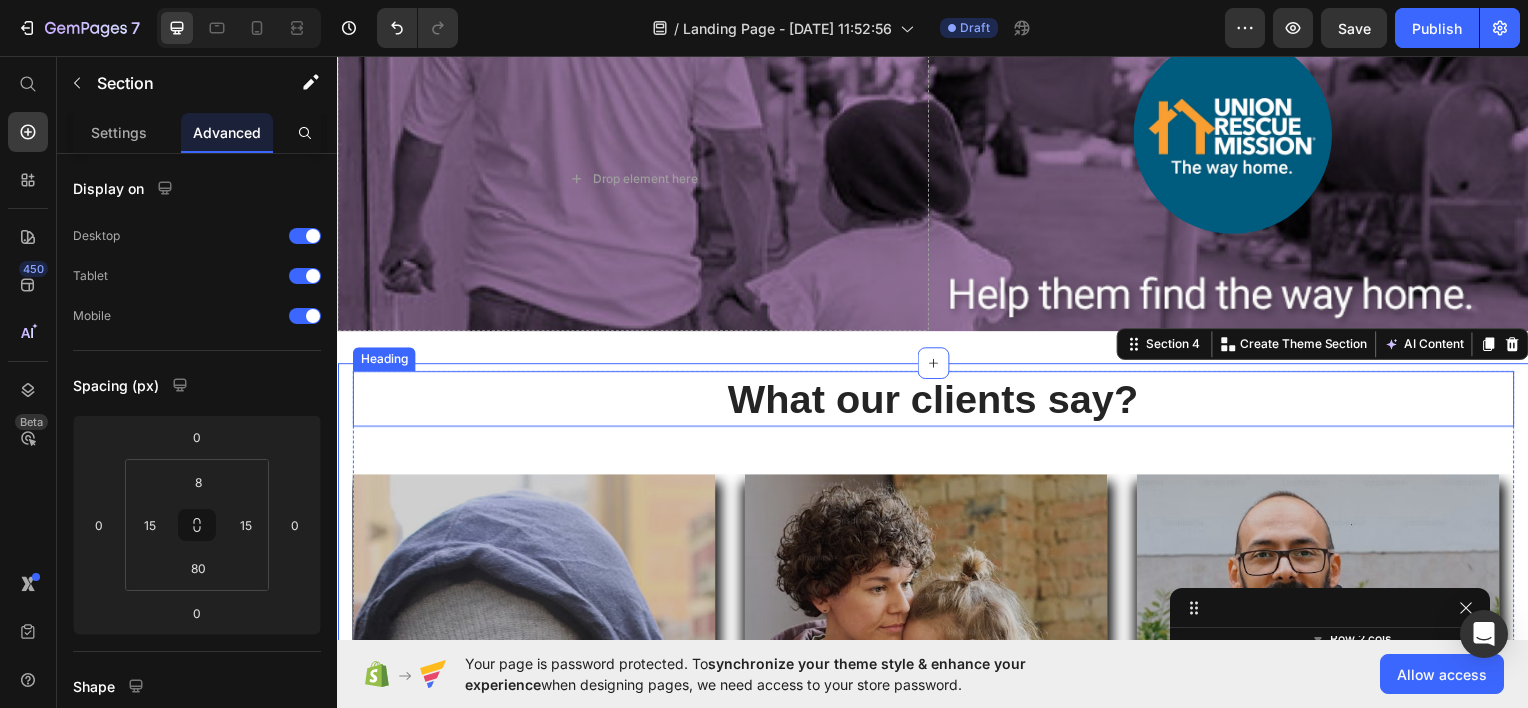 click on "What our clients say?" at bounding box center (937, 400) 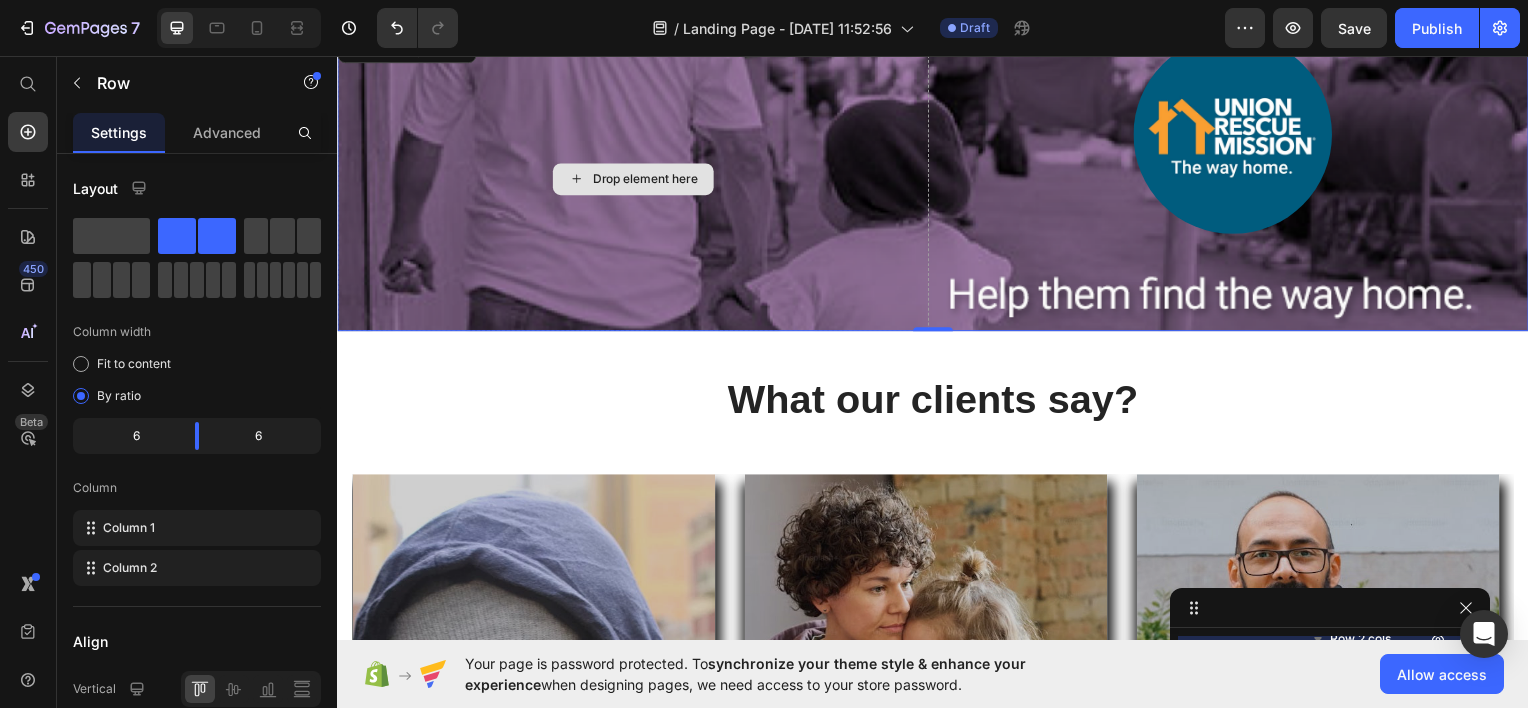 click on "Drop element here" at bounding box center (635, 179) 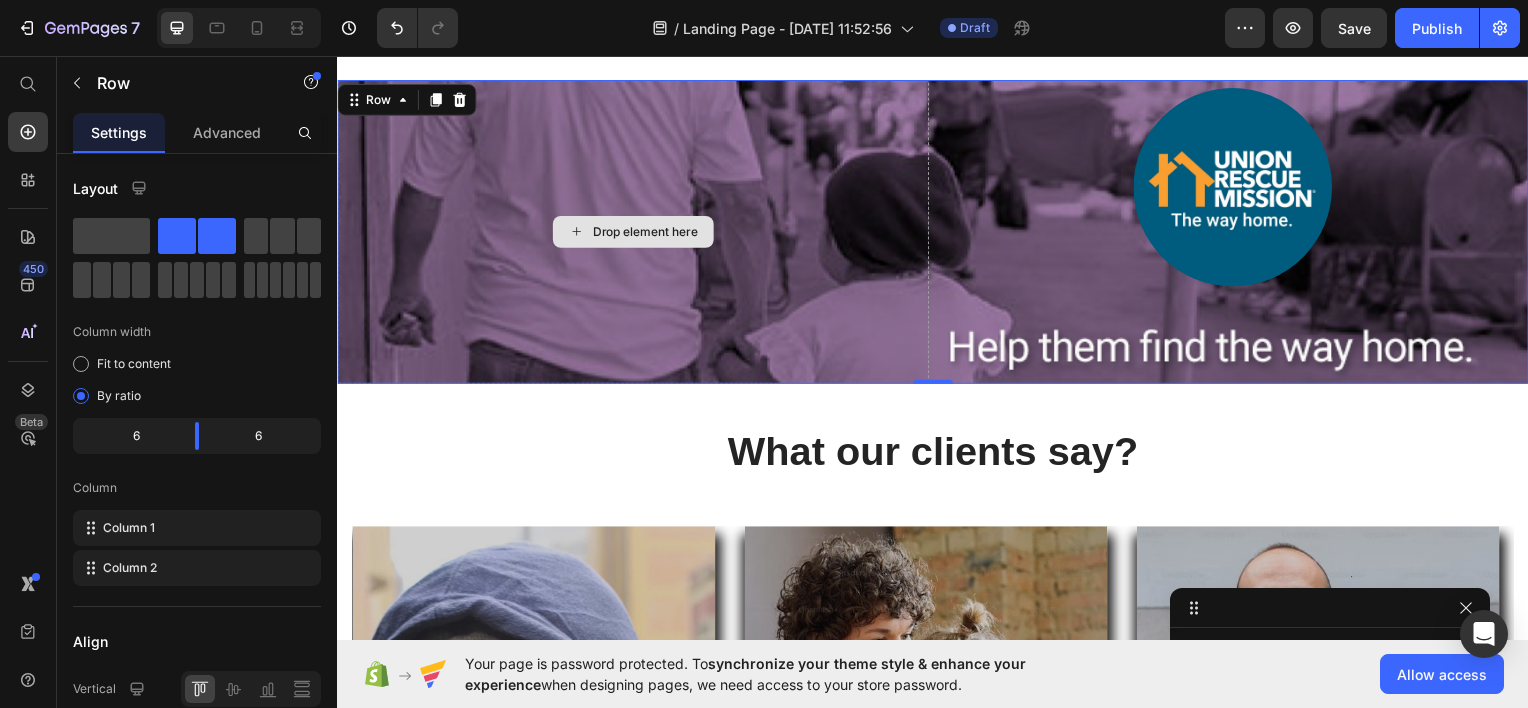 scroll, scrollTop: 2008, scrollLeft: 0, axis: vertical 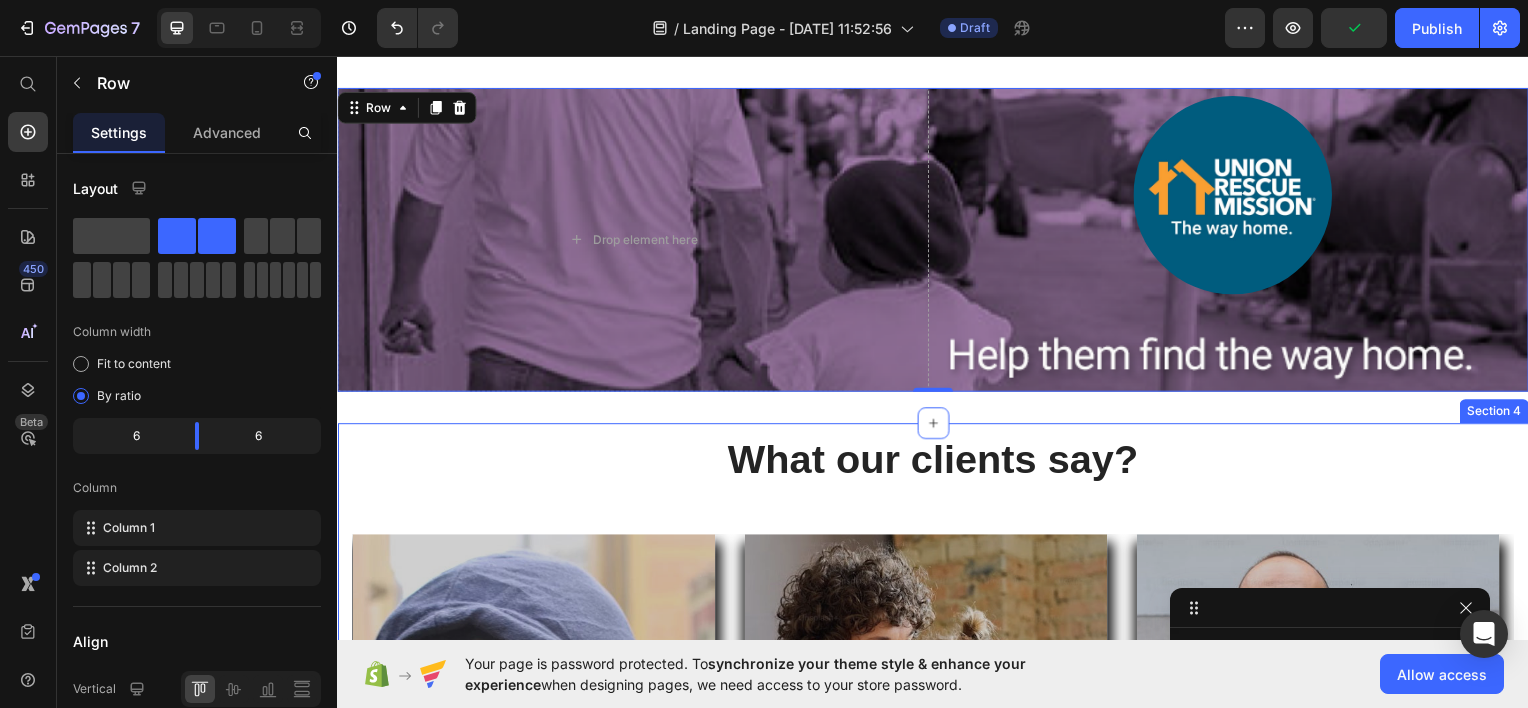 click on "What our clients say? Heading                Icon                Icon                Icon                Icon
Icon Icon List Hoz I'm finally back on track. Text block "They have given me my life back." Text block - [PERSON_NAME] Text block Row Hero Banner                Icon                Icon                Icon                Icon
Icon Icon List Hoz My daughter can sleep safe. Text block "We can wake up in the morning and see a promising future." Text block - [PERSON_NAME] Text block Row Hero Banner                Icon                Icon                Icon                Icon
Icon Icon List Hoz They are so understanding. Text block "Thank you for providing me with food in my time of need." Text block - [PERSON_NAME] Text block Row Hero Banner Carousel Row Section 4" at bounding box center (937, 776) 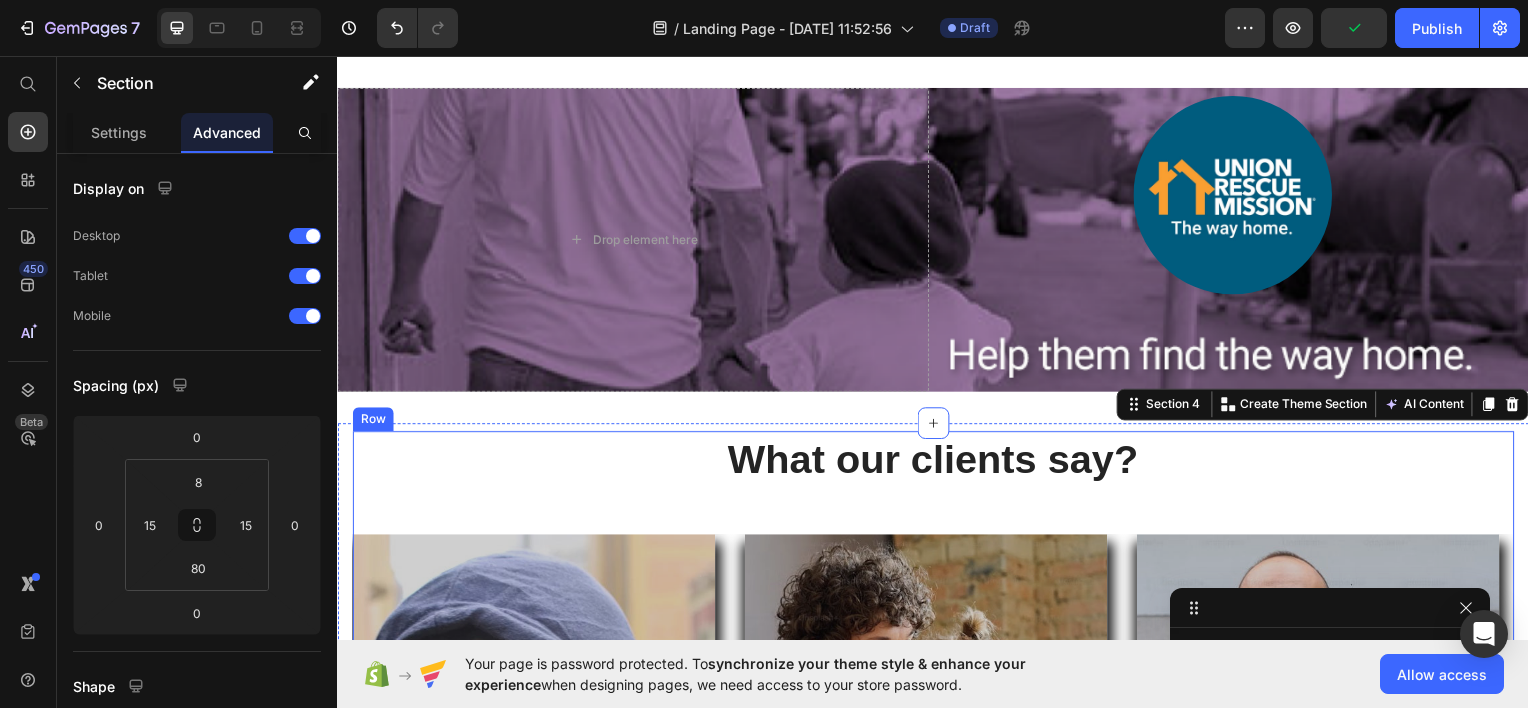 click on "What our clients say? Heading                Icon                Icon                Icon                Icon
Icon Icon List Hoz I'm finally back on track. Text block "They have given me my life back." Text block - [PERSON_NAME] Text block Row Hero Banner                Icon                Icon                Icon                Icon
Icon Icon List Hoz My daughter can sleep safe. Text block "We can wake up in the morning and see a promising future." Text block - [PERSON_NAME] Text block Row Hero Banner                Icon                Icon                Icon                Icon
Icon Icon List Hoz They are so understanding. Text block "Thank you for providing me with food in my time of need." Text block - [PERSON_NAME] Text block Row Hero Banner Carousel" at bounding box center [937, 732] 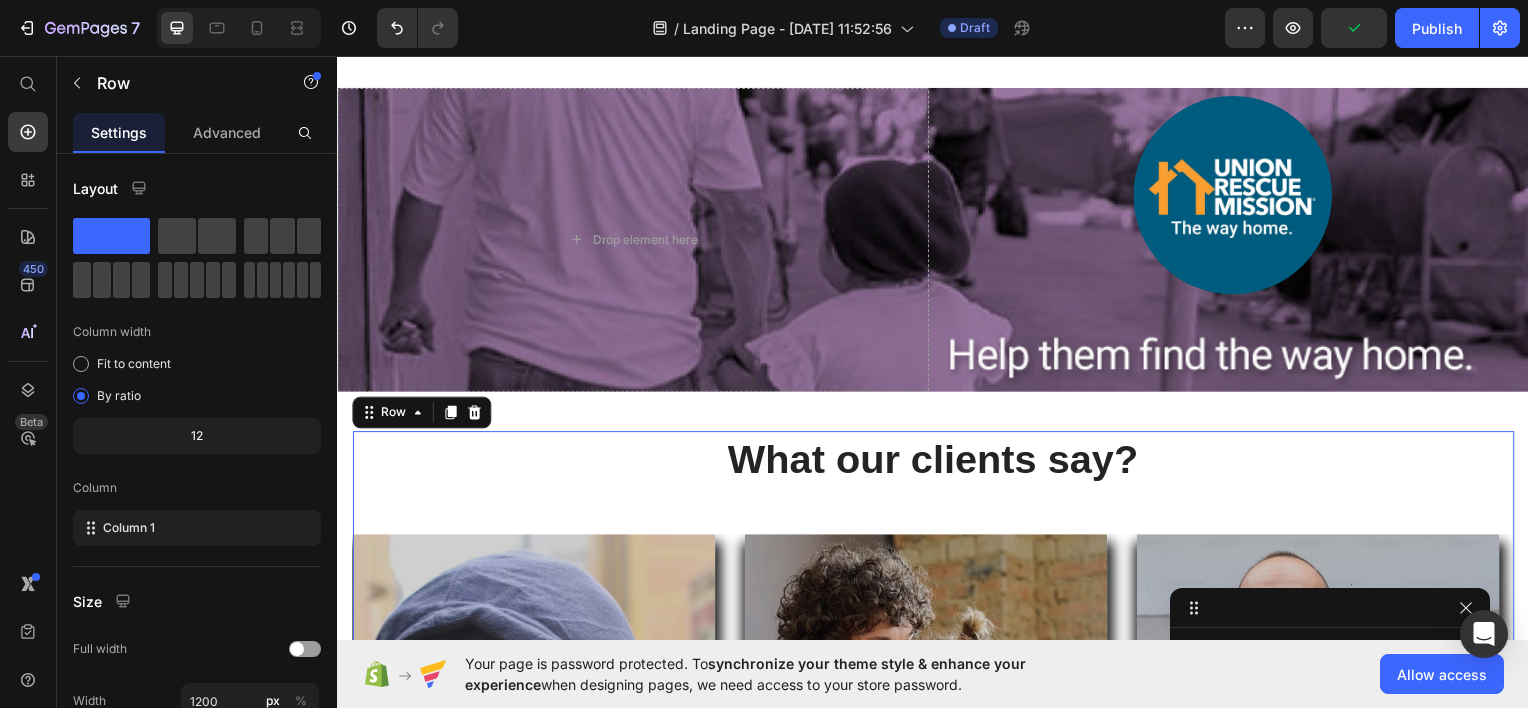 scroll, scrollTop: 1714, scrollLeft: 0, axis: vertical 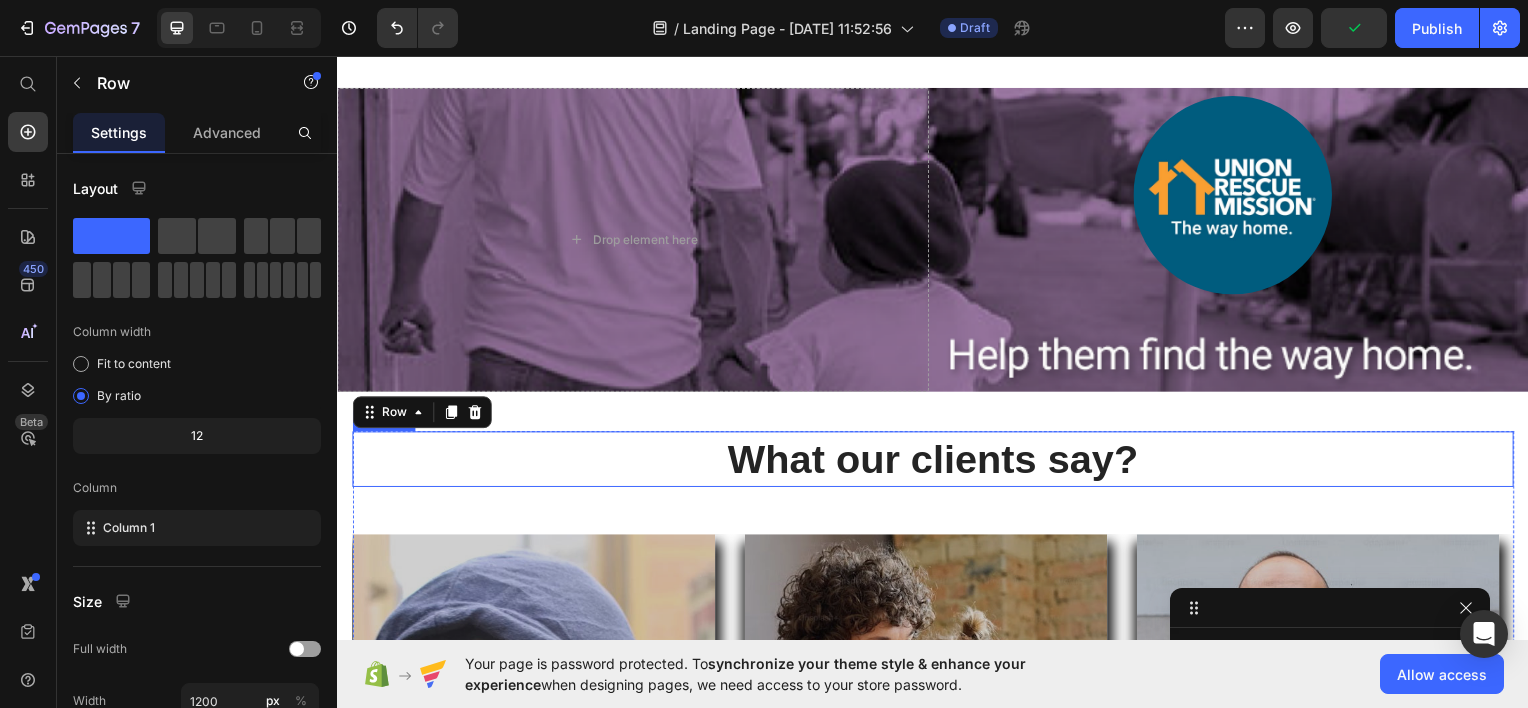 click on "What our clients say?" at bounding box center [937, 461] 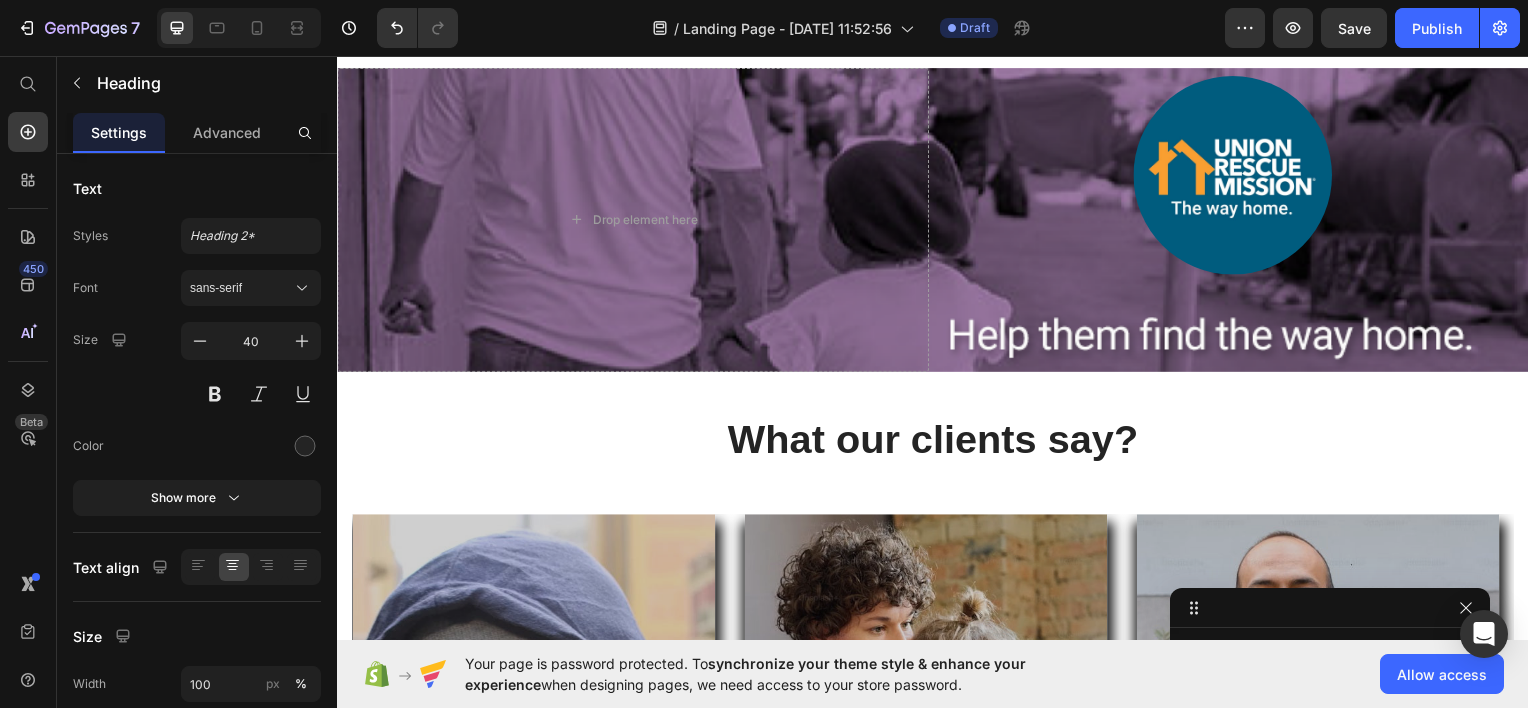 scroll, scrollTop: 2027, scrollLeft: 0, axis: vertical 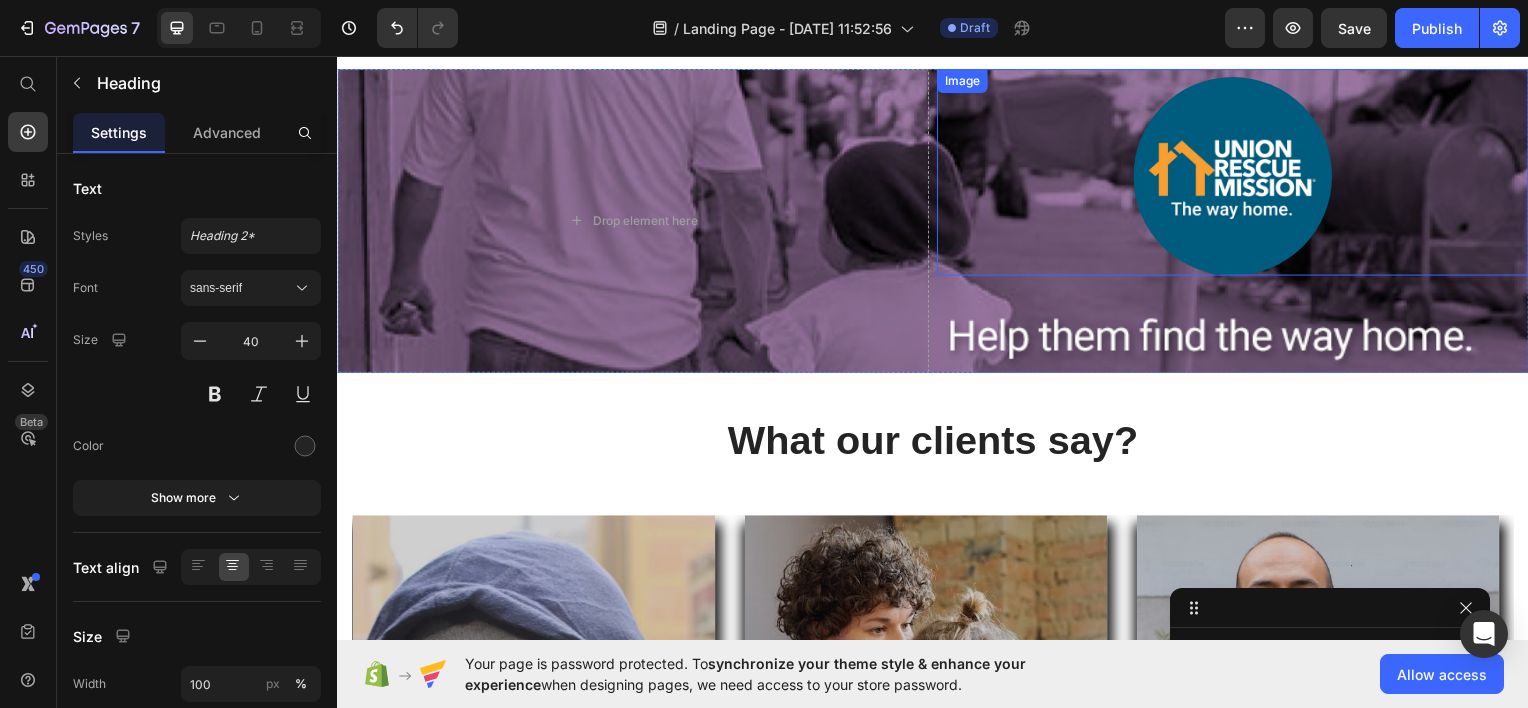 click at bounding box center [1239, 172] 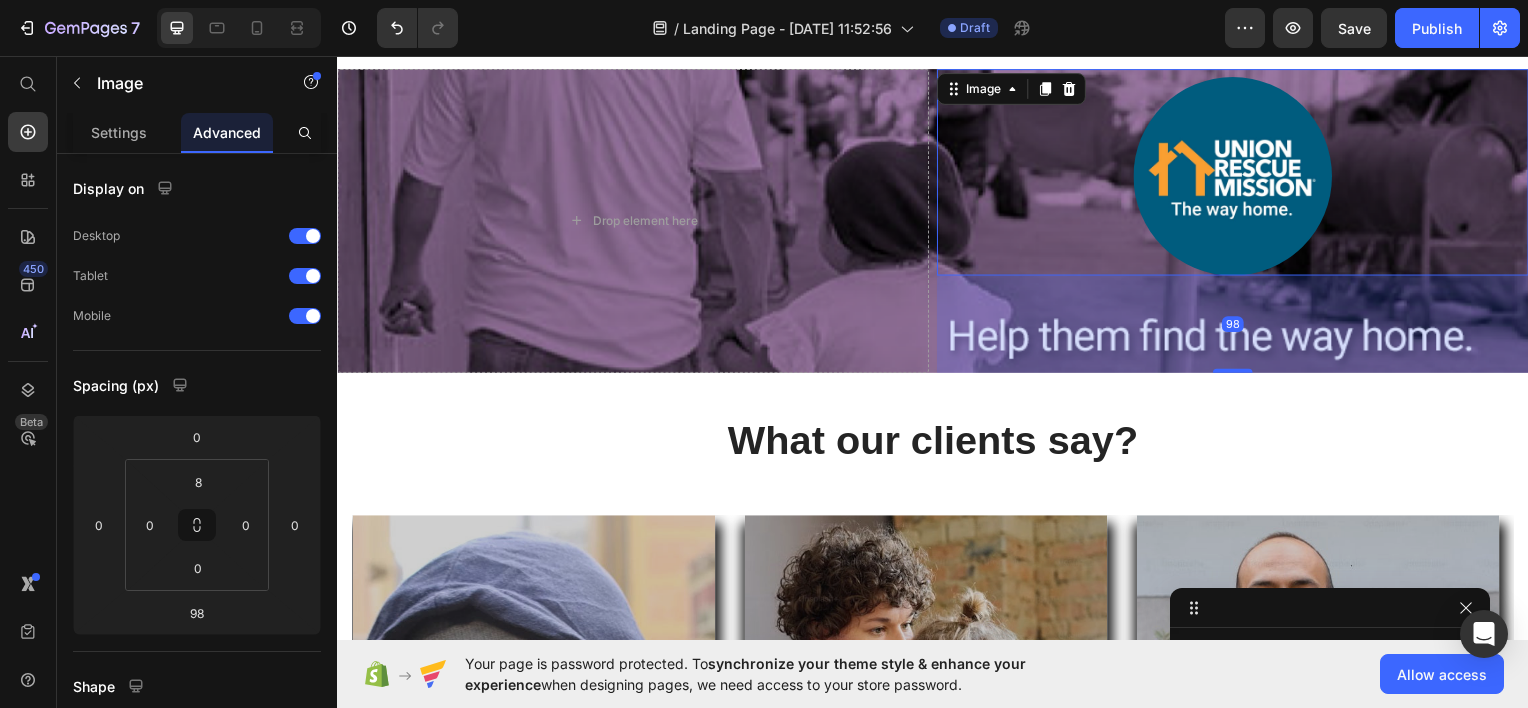 click at bounding box center (1239, 172) 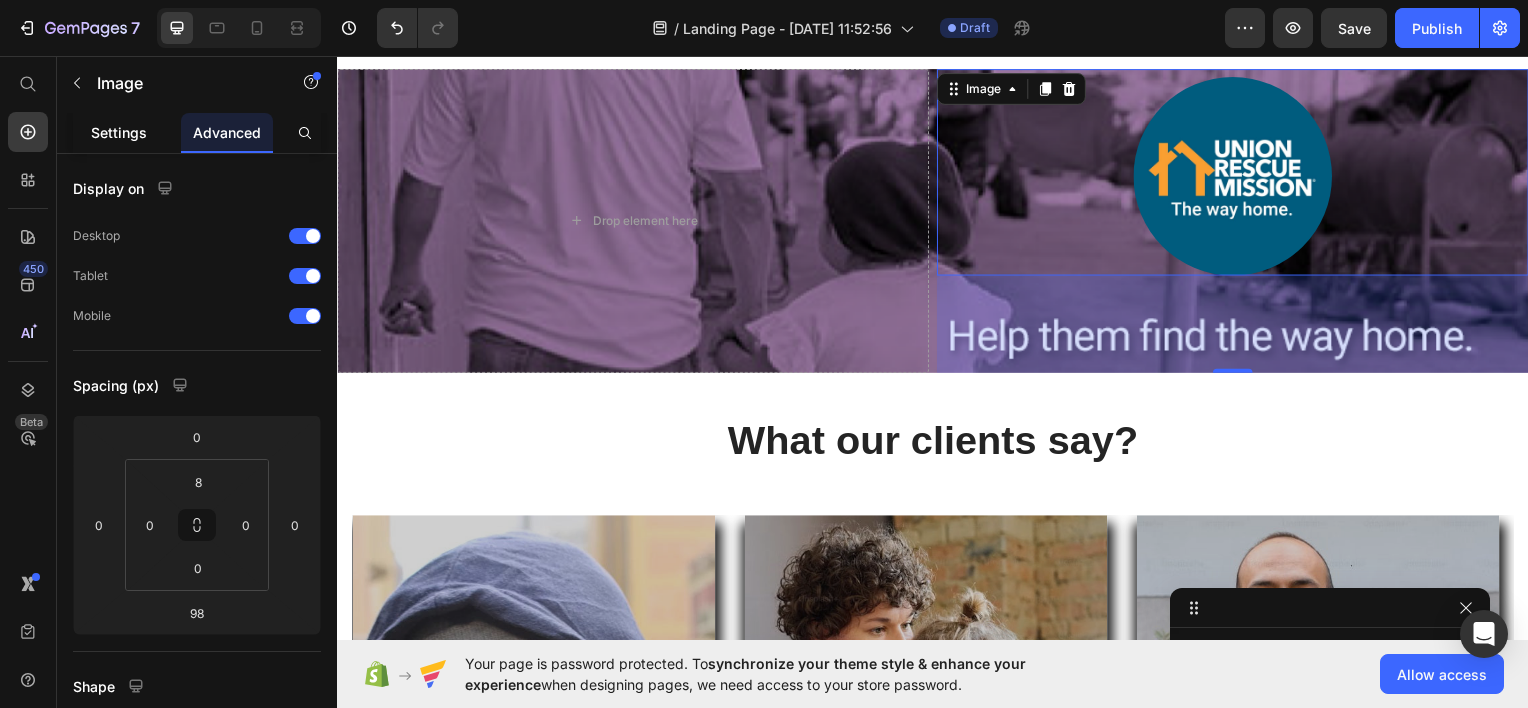 click on "Settings" at bounding box center [119, 132] 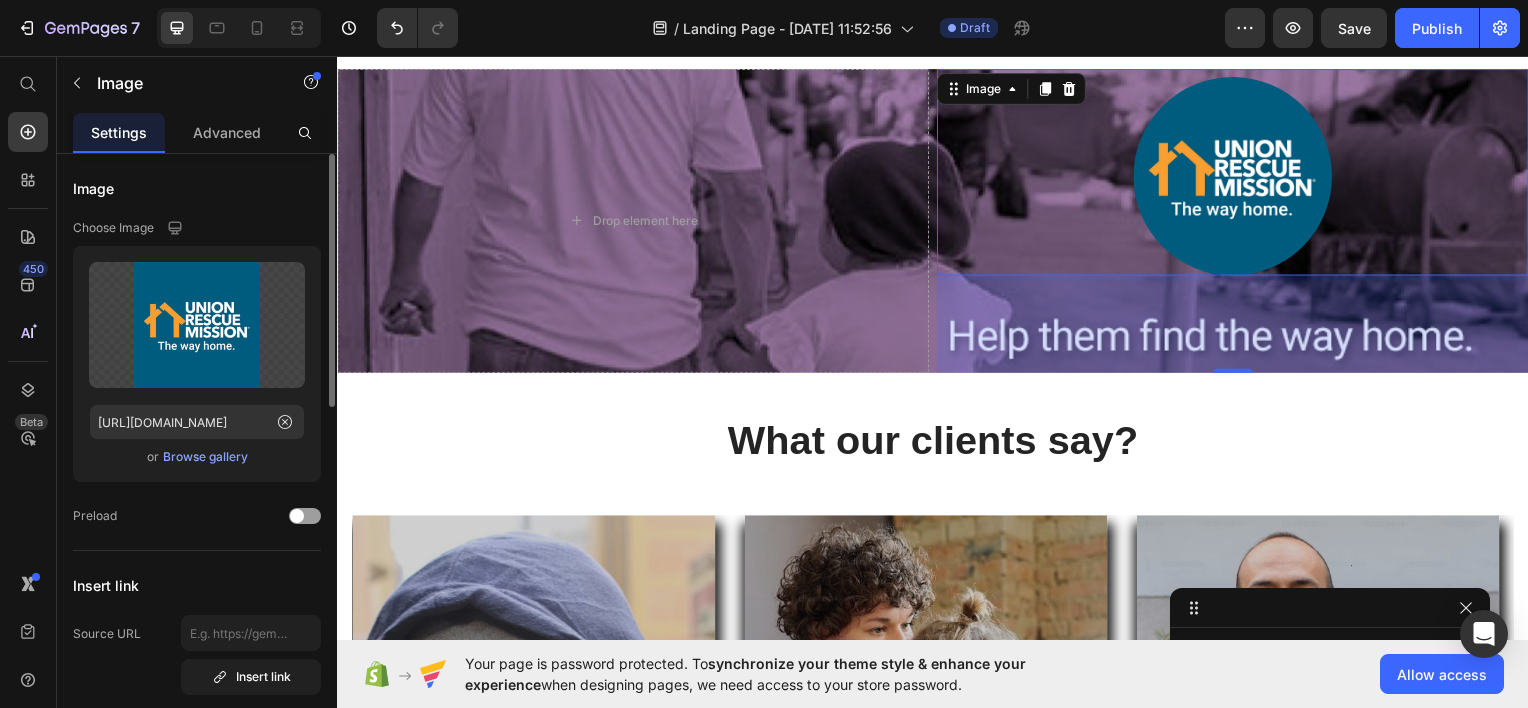 click on "Browse gallery" at bounding box center [205, 457] 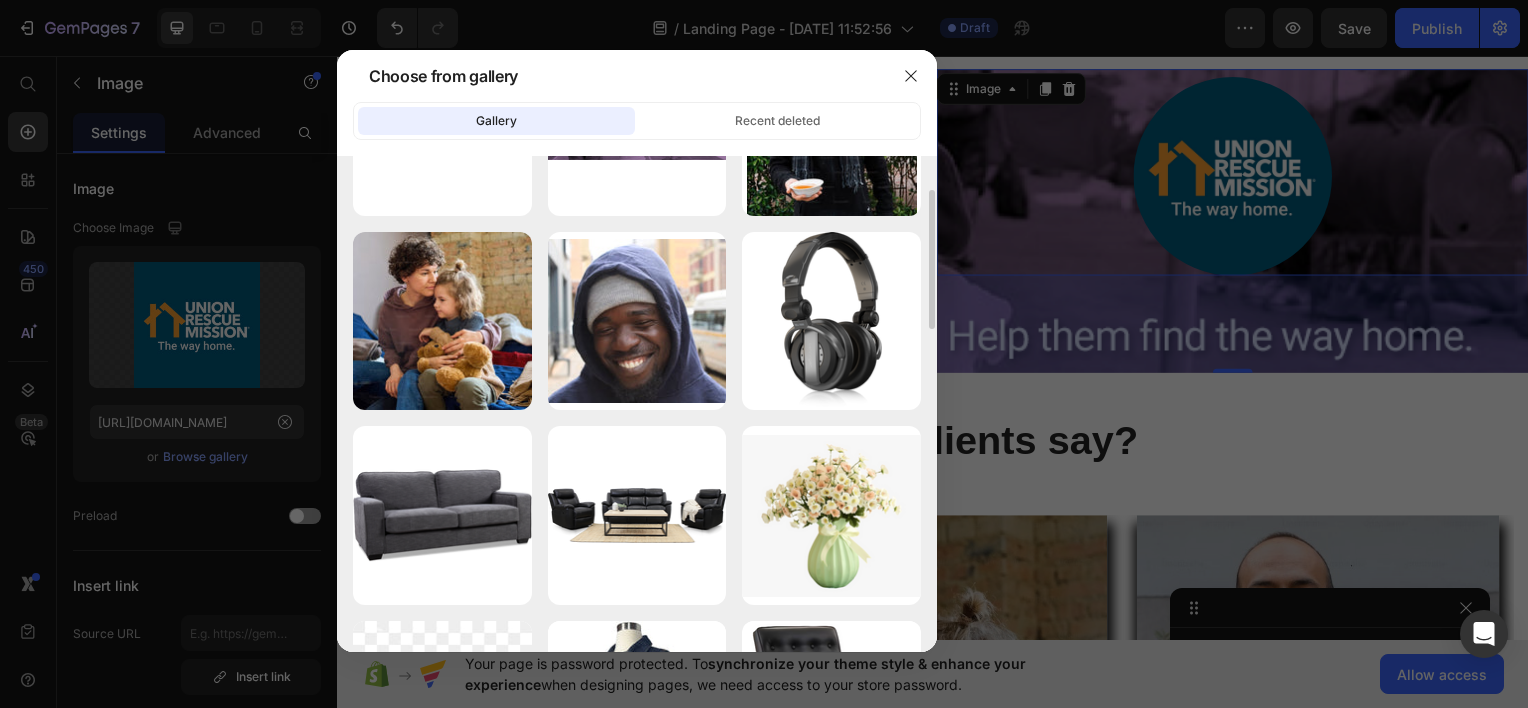 scroll, scrollTop: 0, scrollLeft: 0, axis: both 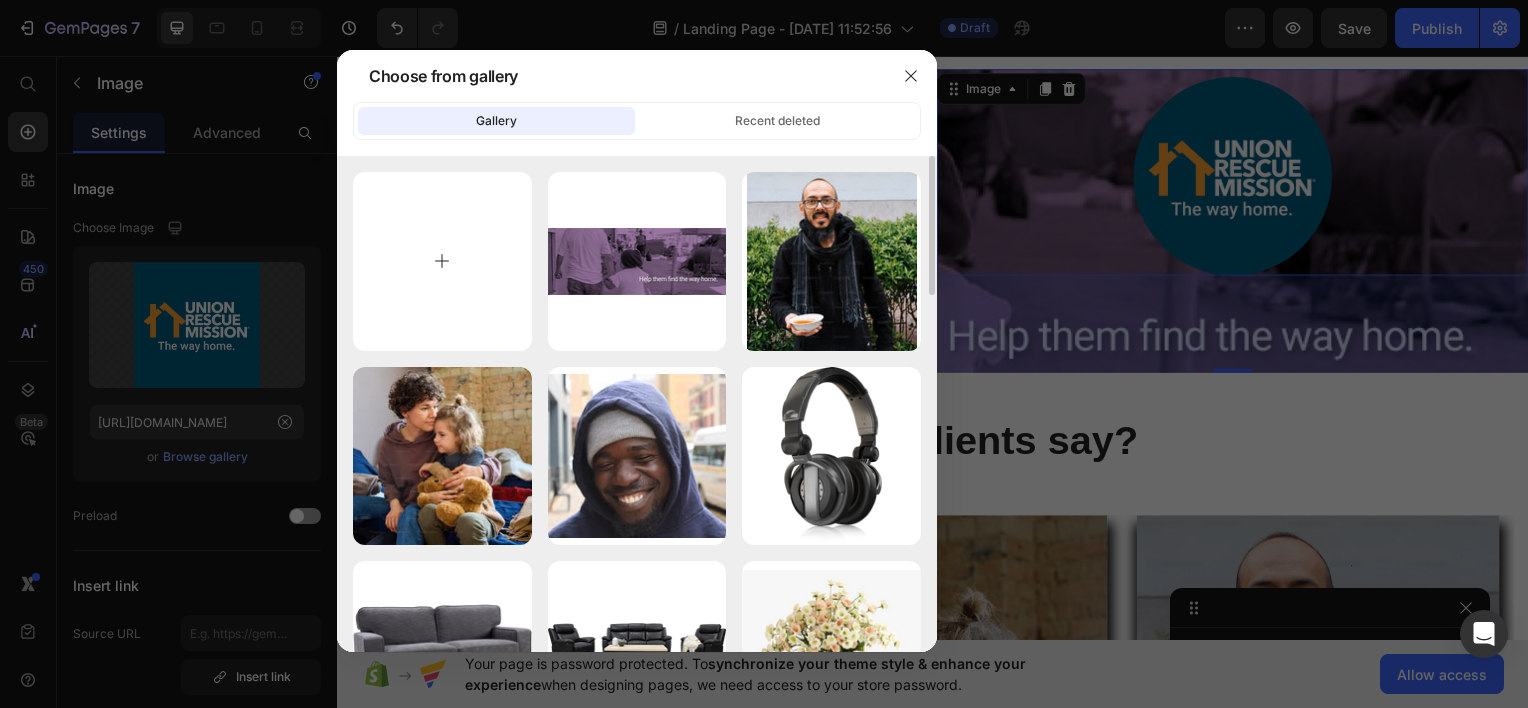 click at bounding box center [442, 261] 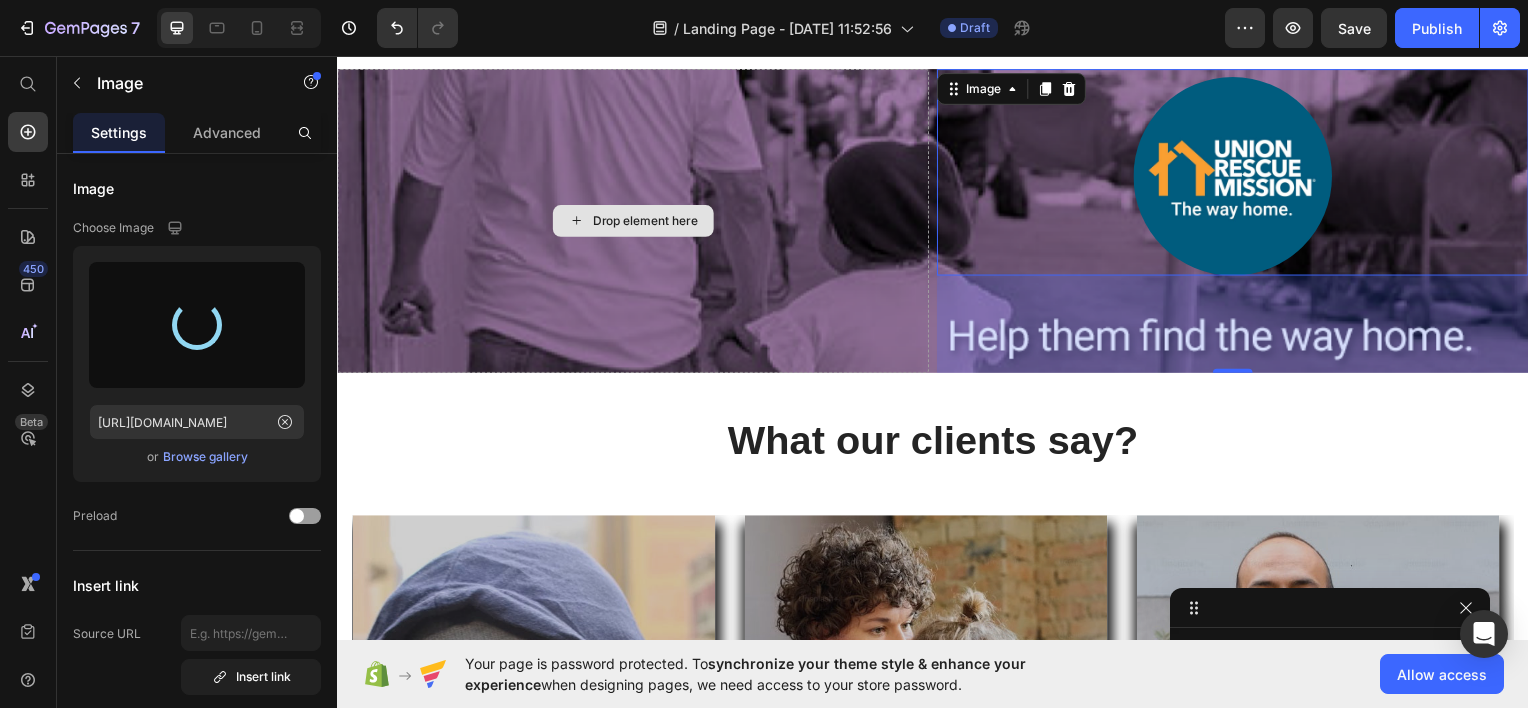 type on "[URL][DOMAIN_NAME]" 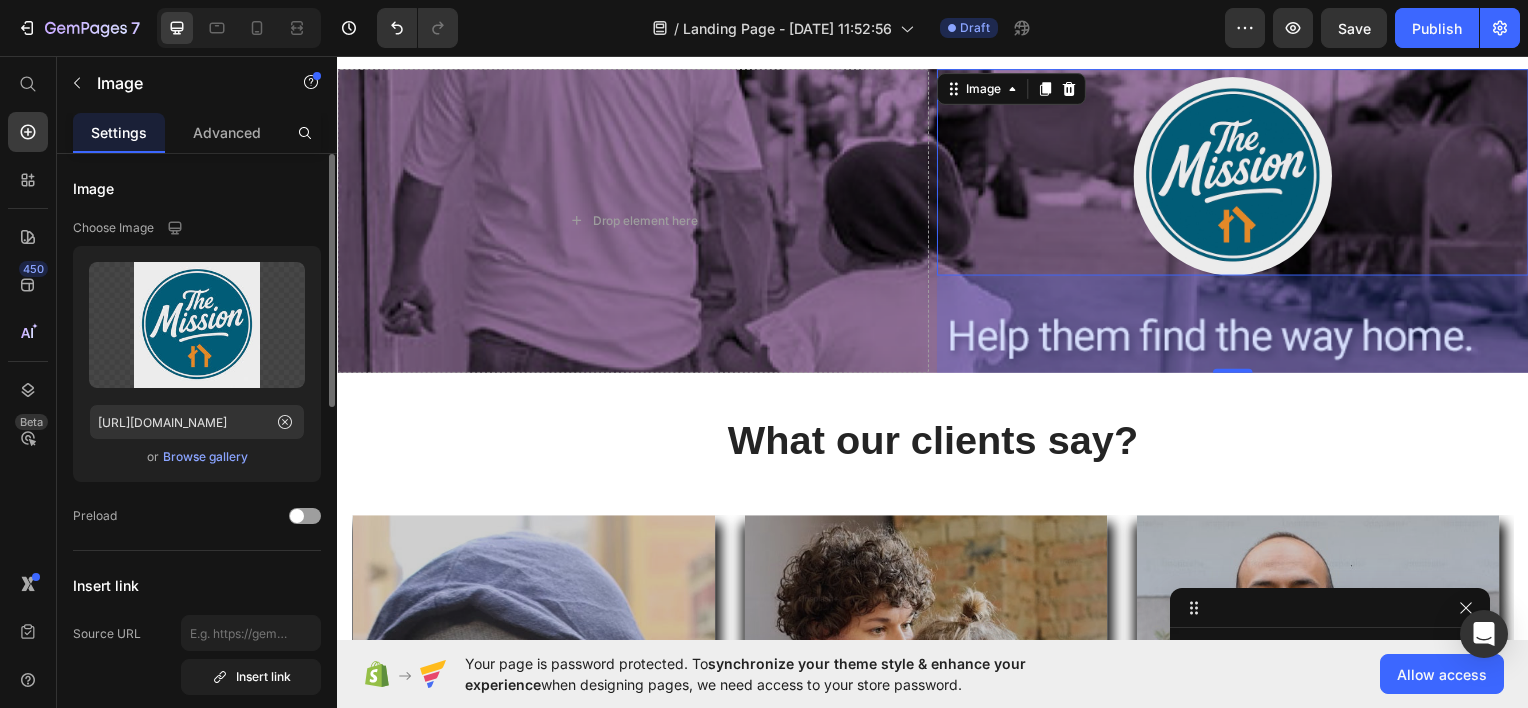 click on "Upload Image [URL][DOMAIN_NAME]  or   Browse gallery" 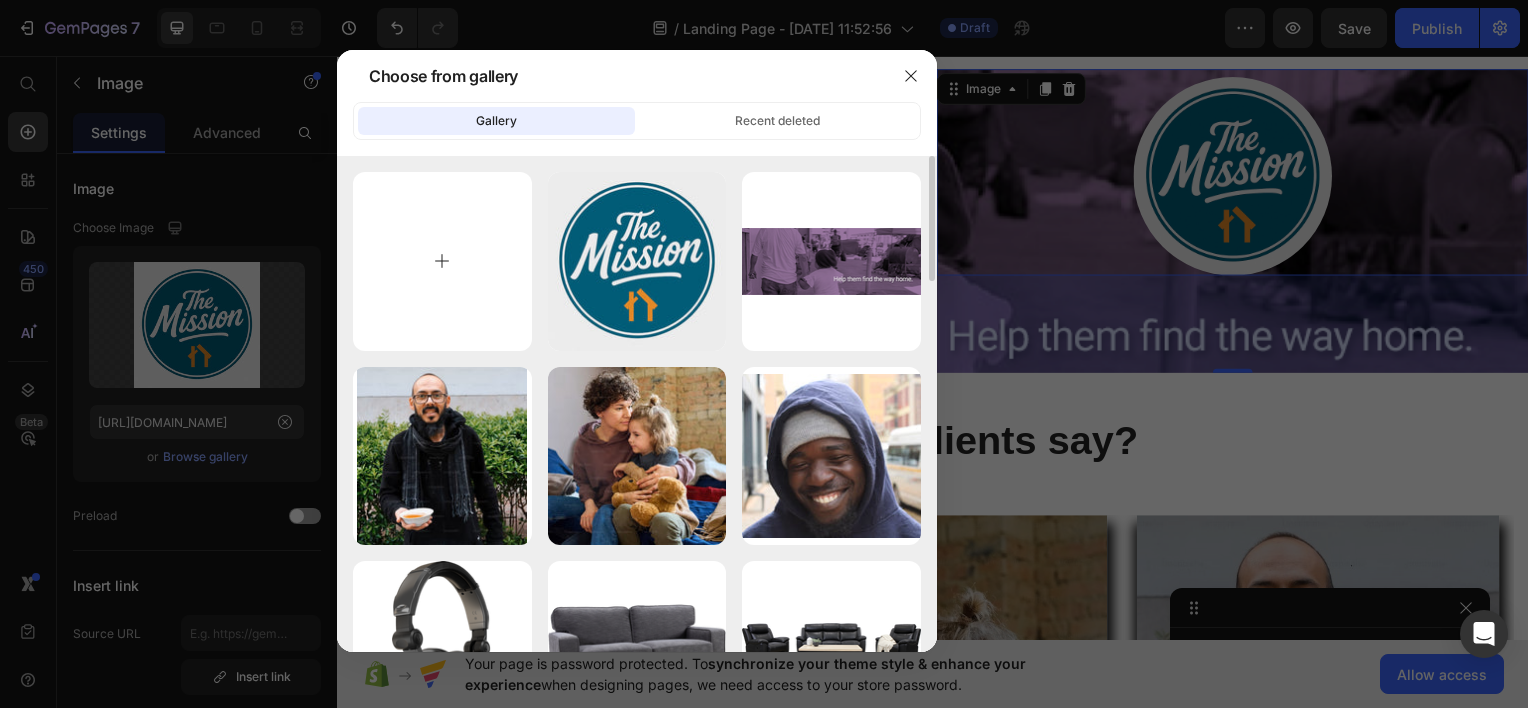 click at bounding box center [442, 261] 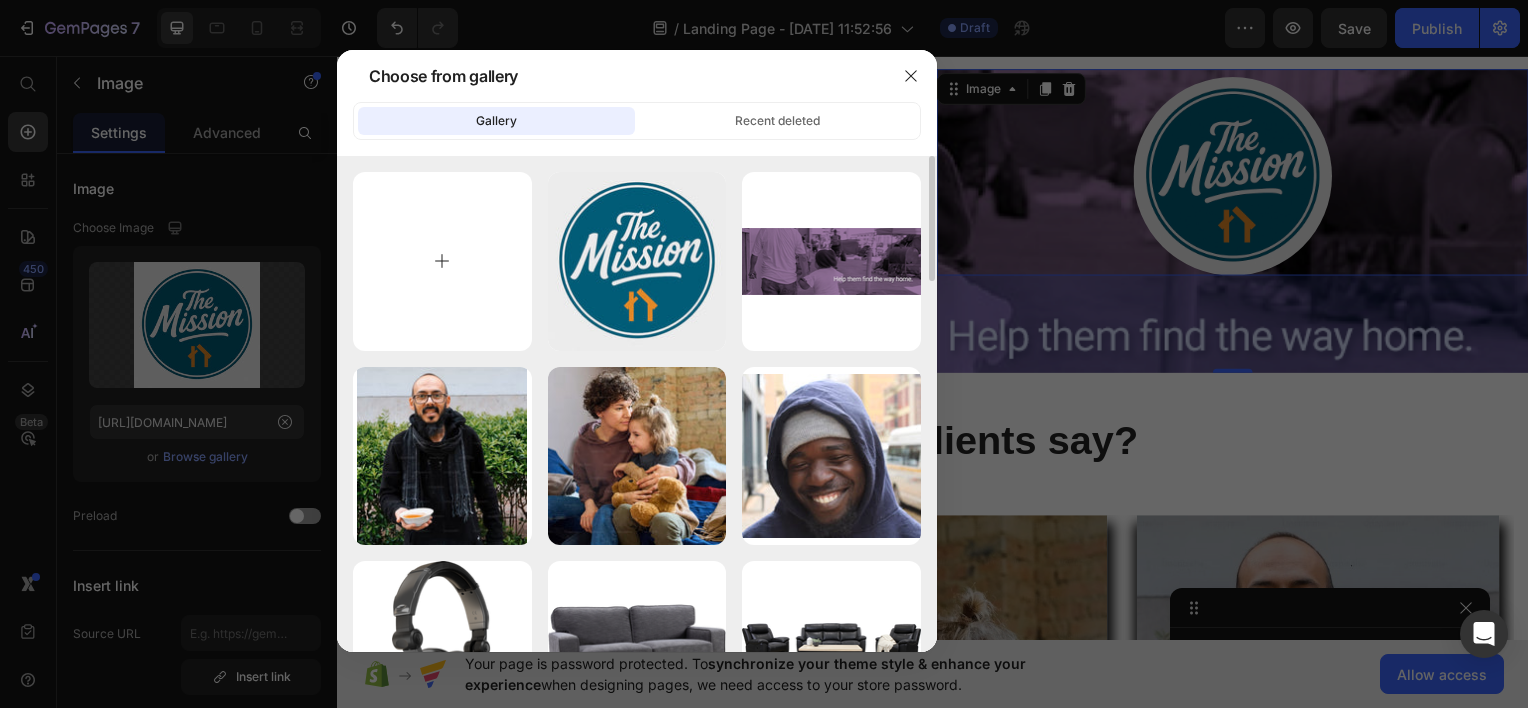 type on "C:\fakepath\9891BBDF-D719-48E6-9F46-35F6F6075F06.png" 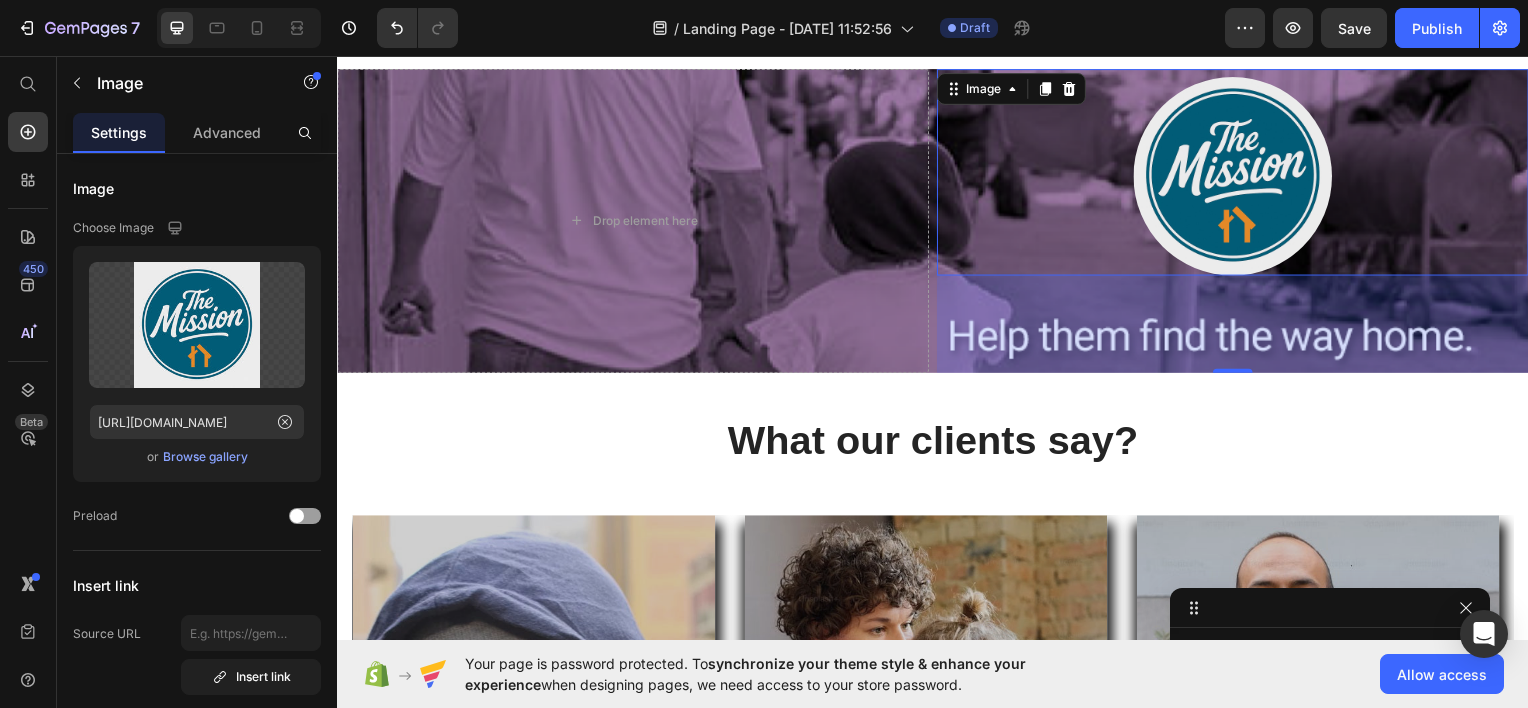 click at bounding box center [1239, 172] 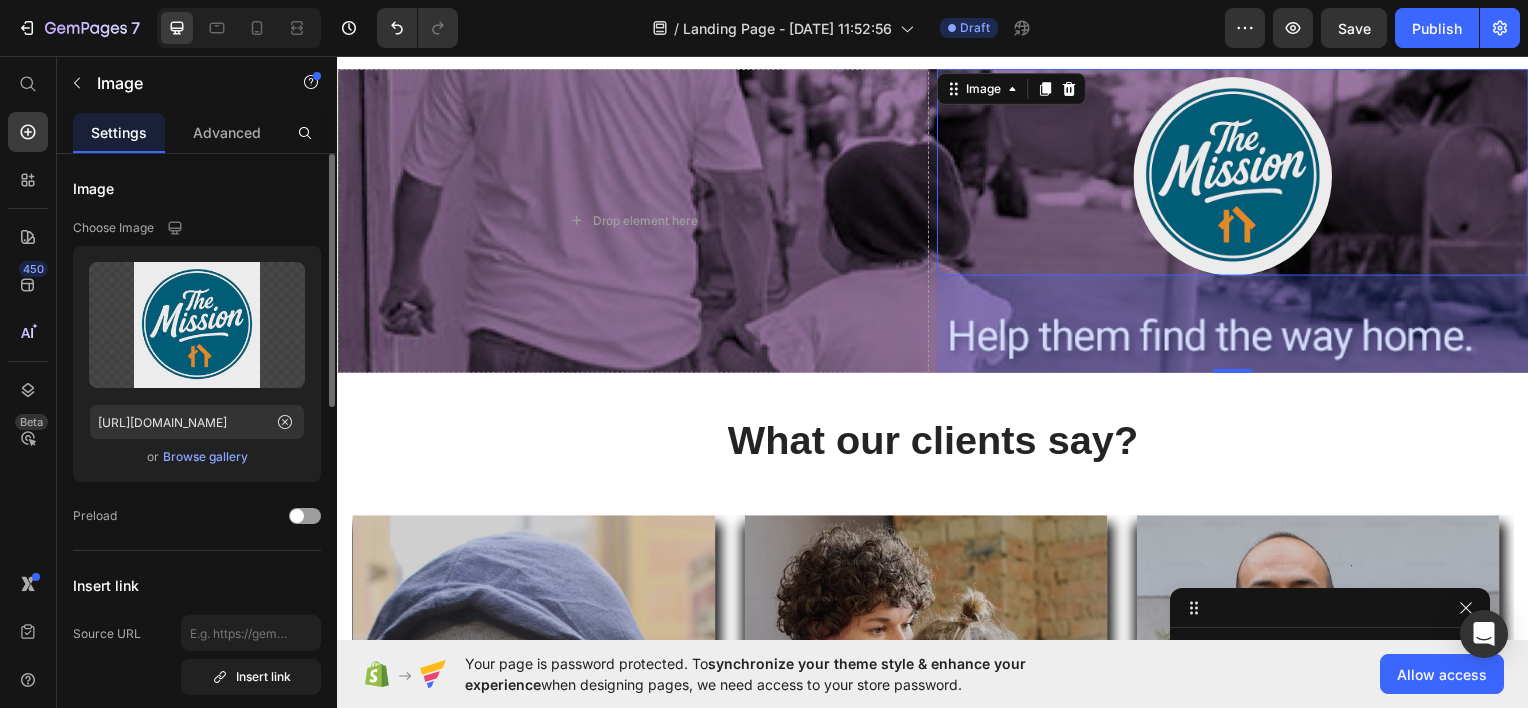 click on "Browse gallery" at bounding box center (205, 457) 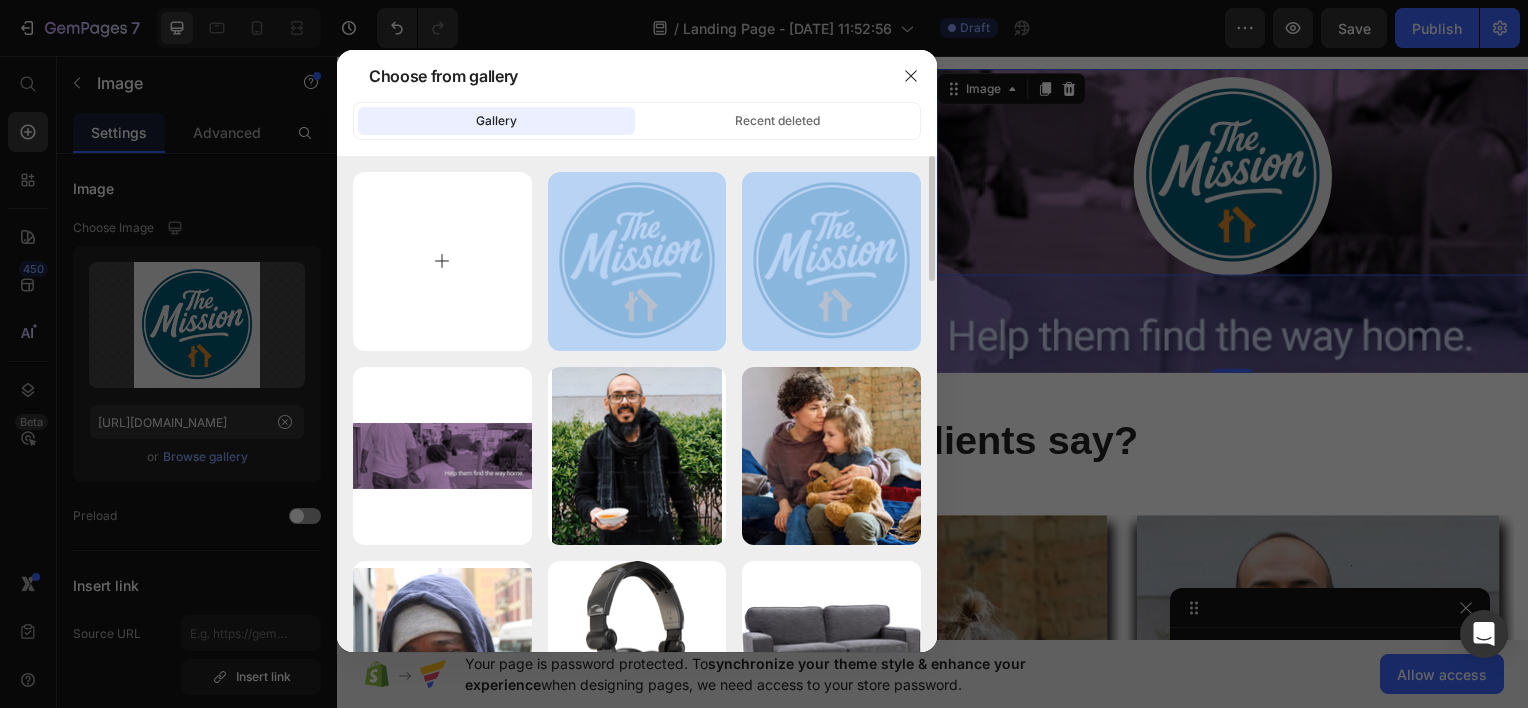 drag, startPoint x: 673, startPoint y: 284, endPoint x: 447, endPoint y: 257, distance: 227.60712 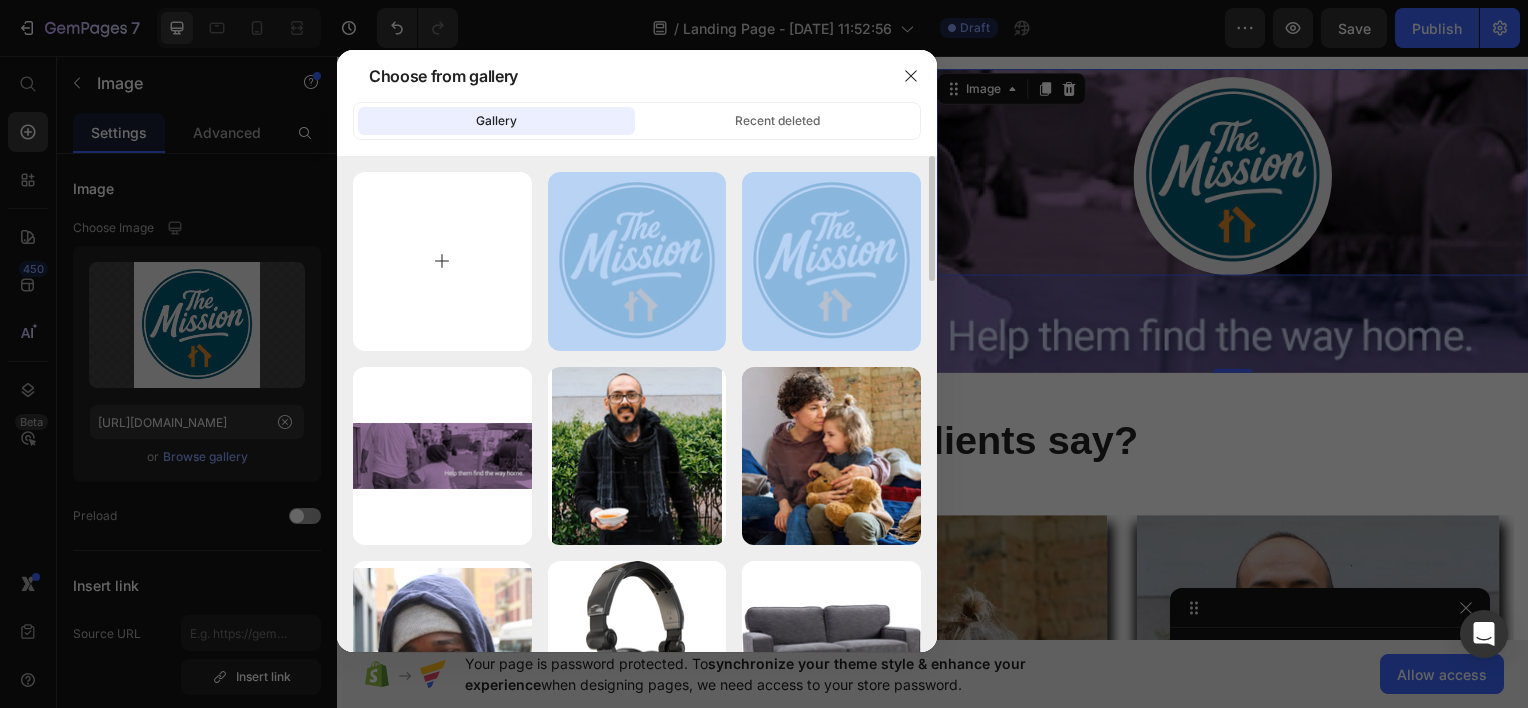 type on "C:\fakepath\Transparent URM Logo.jpg" 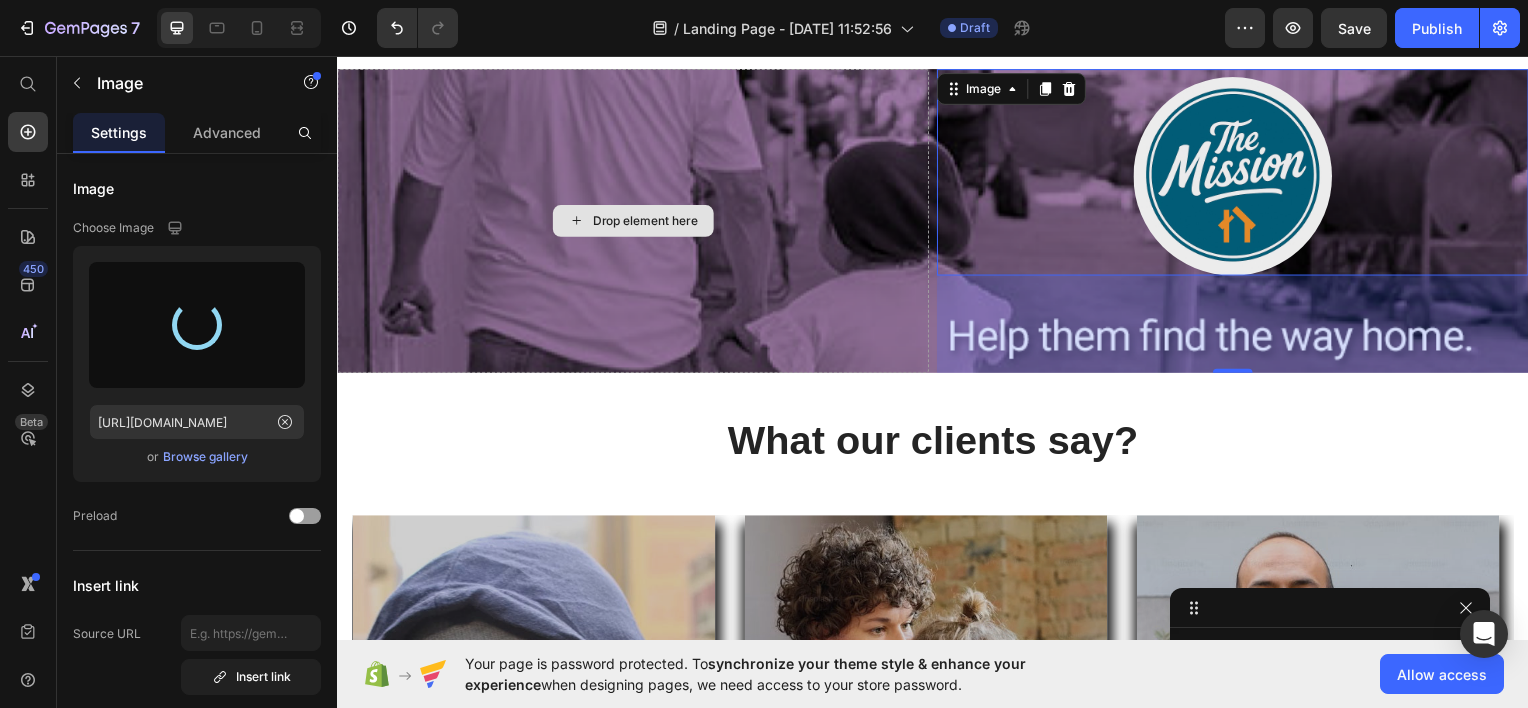 type on "[URL][DOMAIN_NAME]" 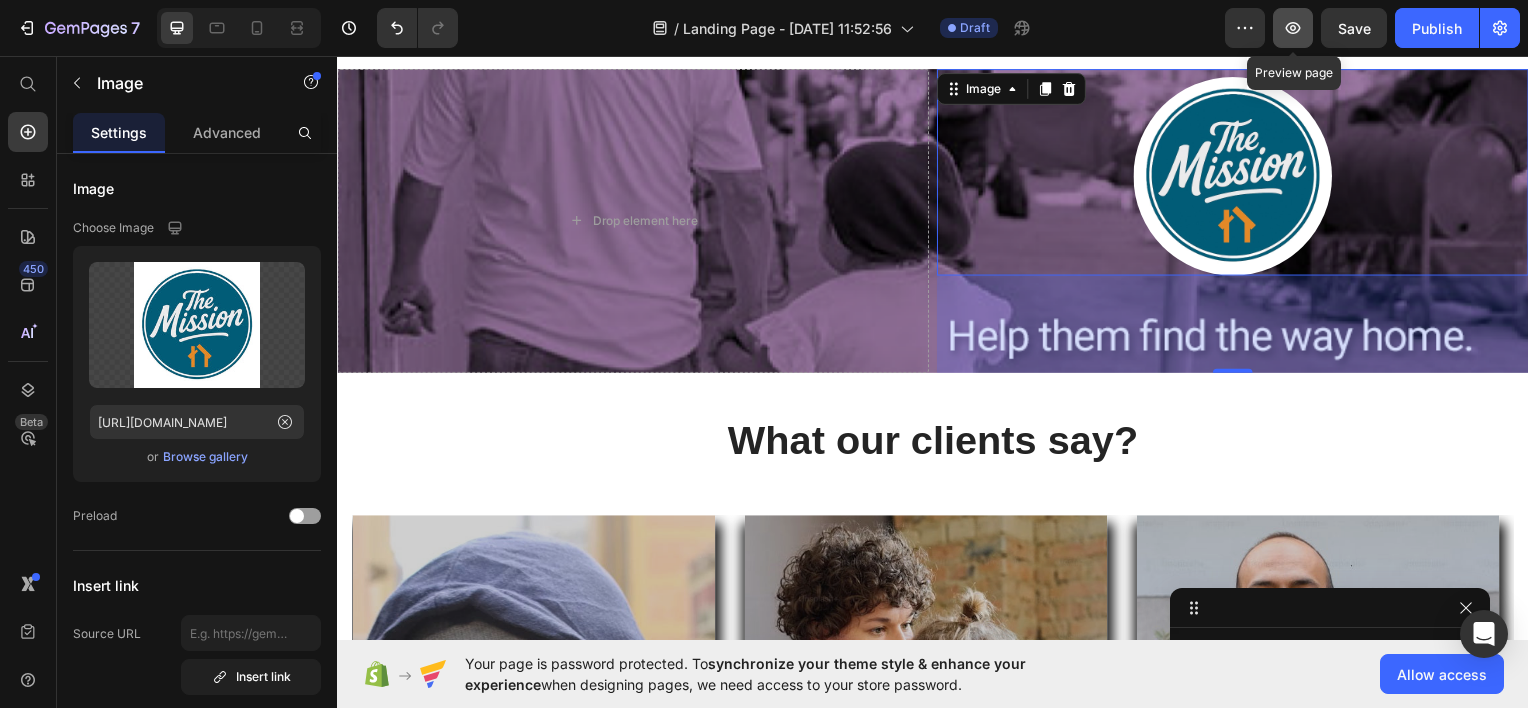 click 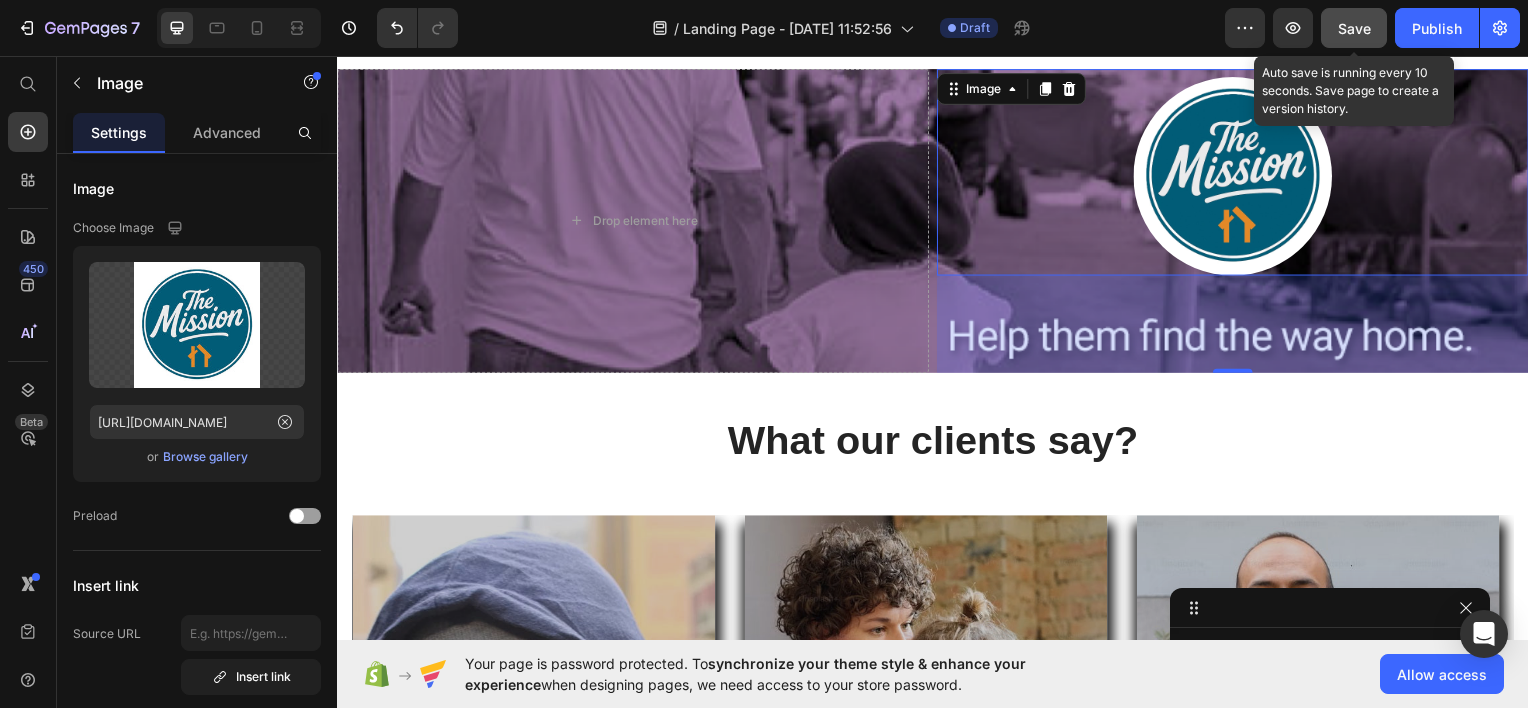 click on "Save" at bounding box center (1354, 28) 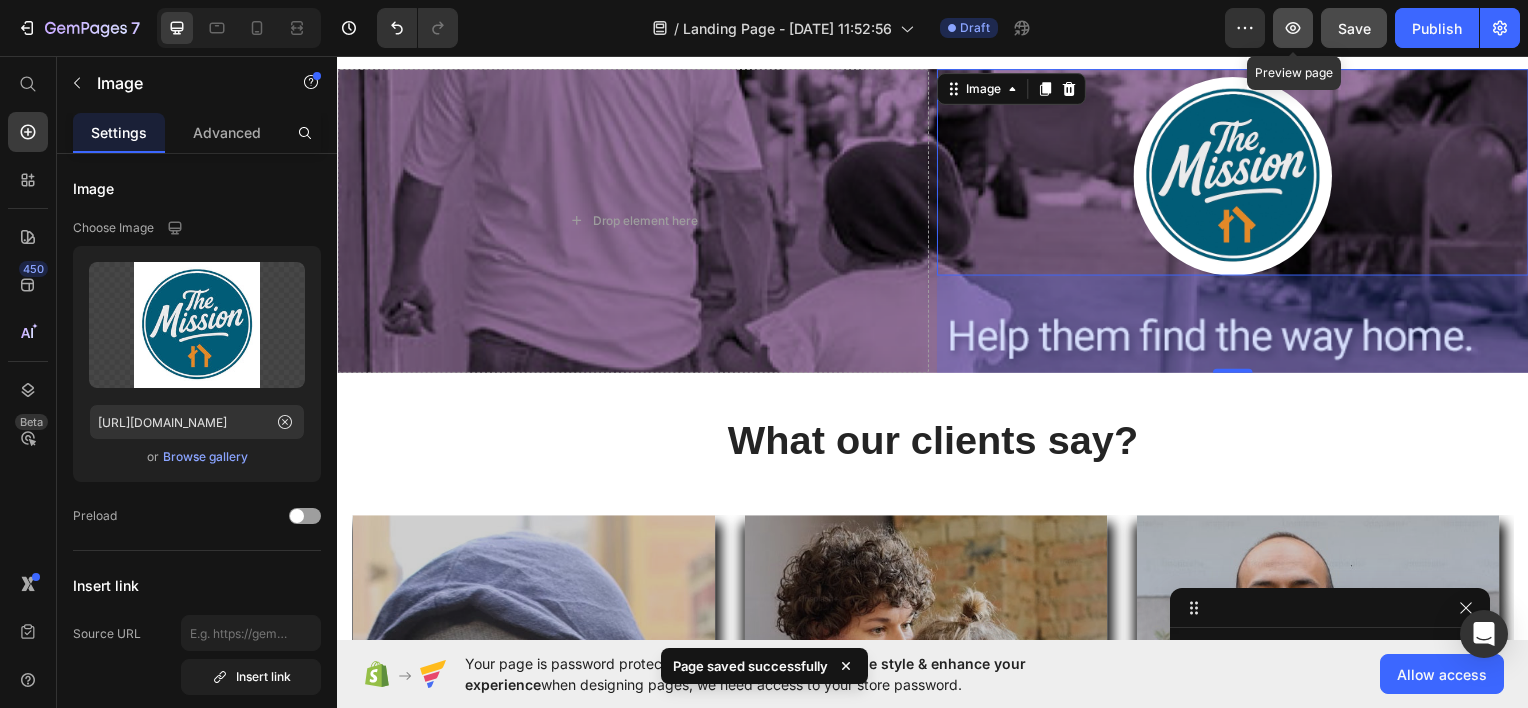 click 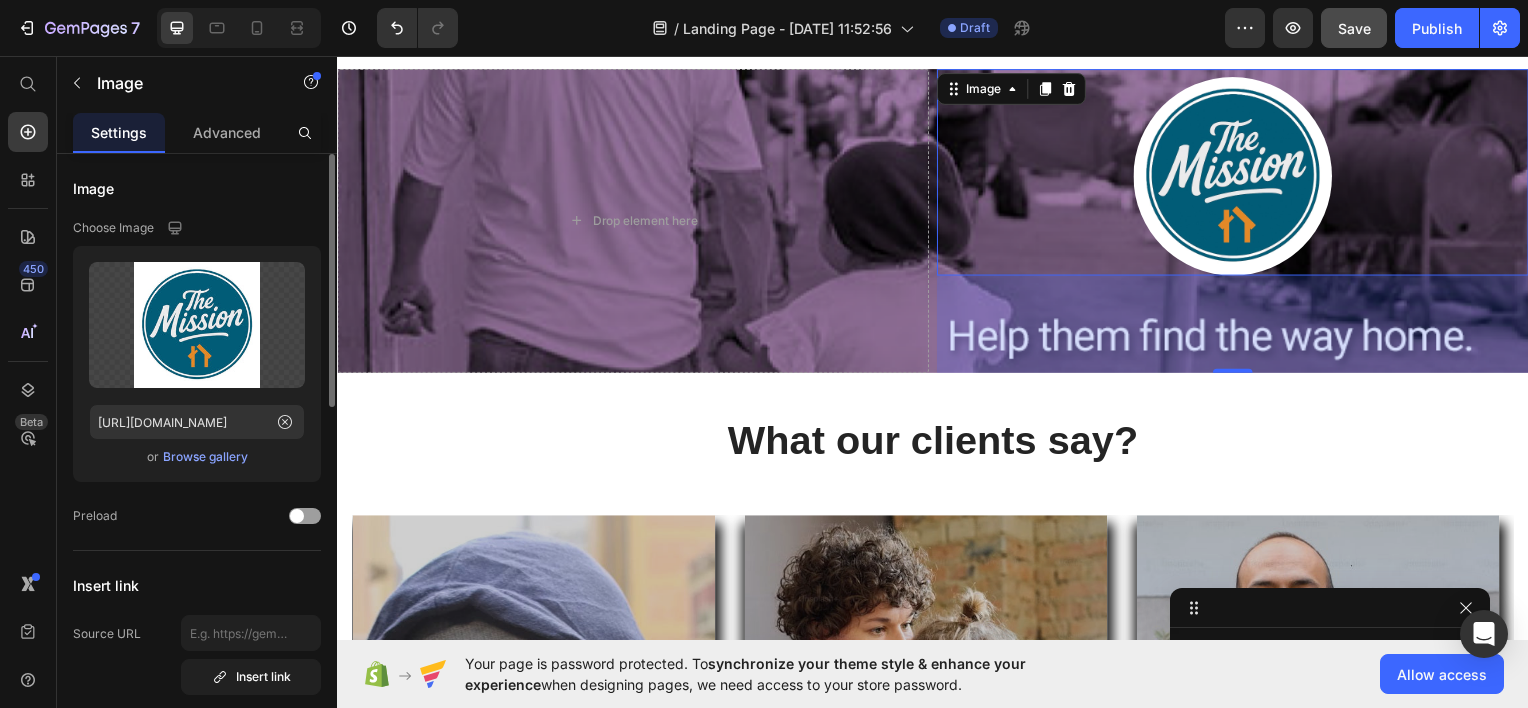 click on "Browse gallery" at bounding box center (205, 457) 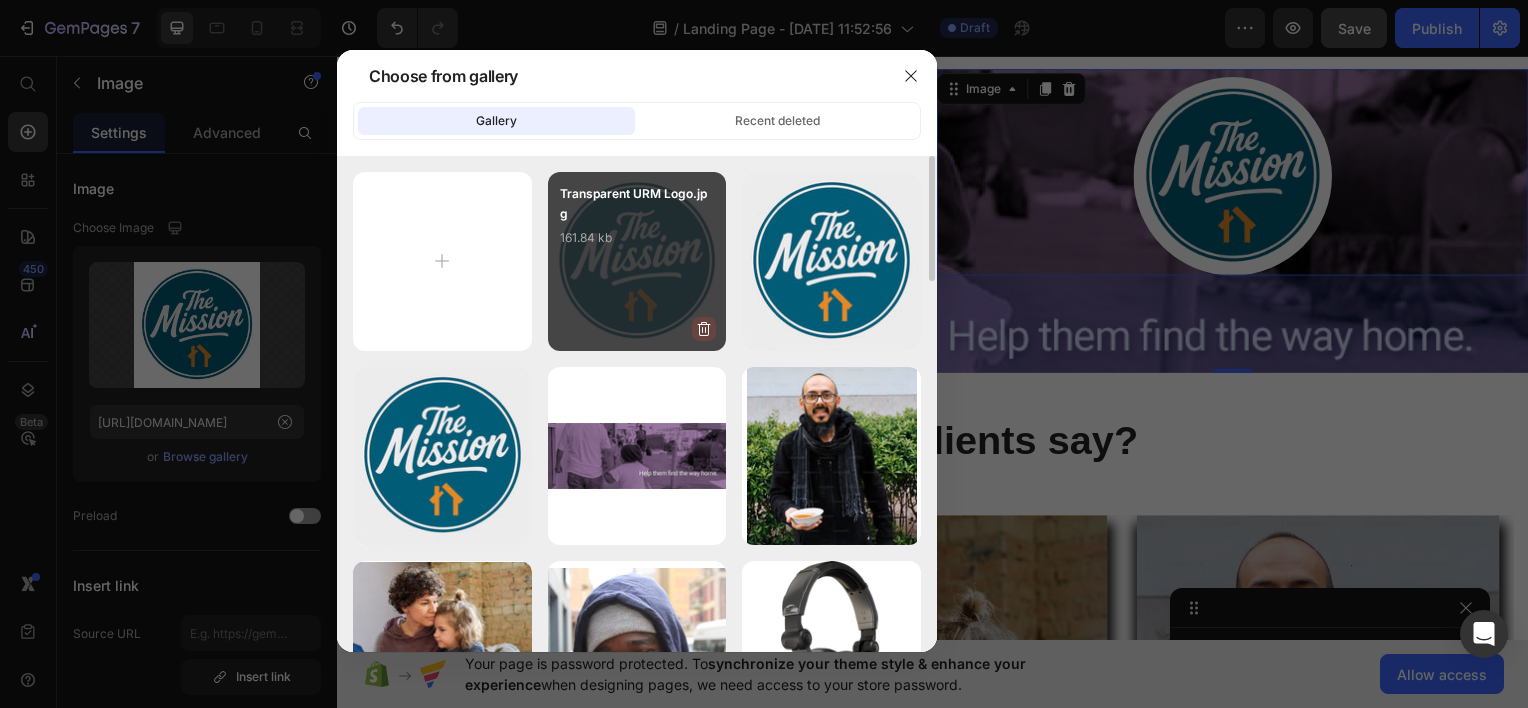click 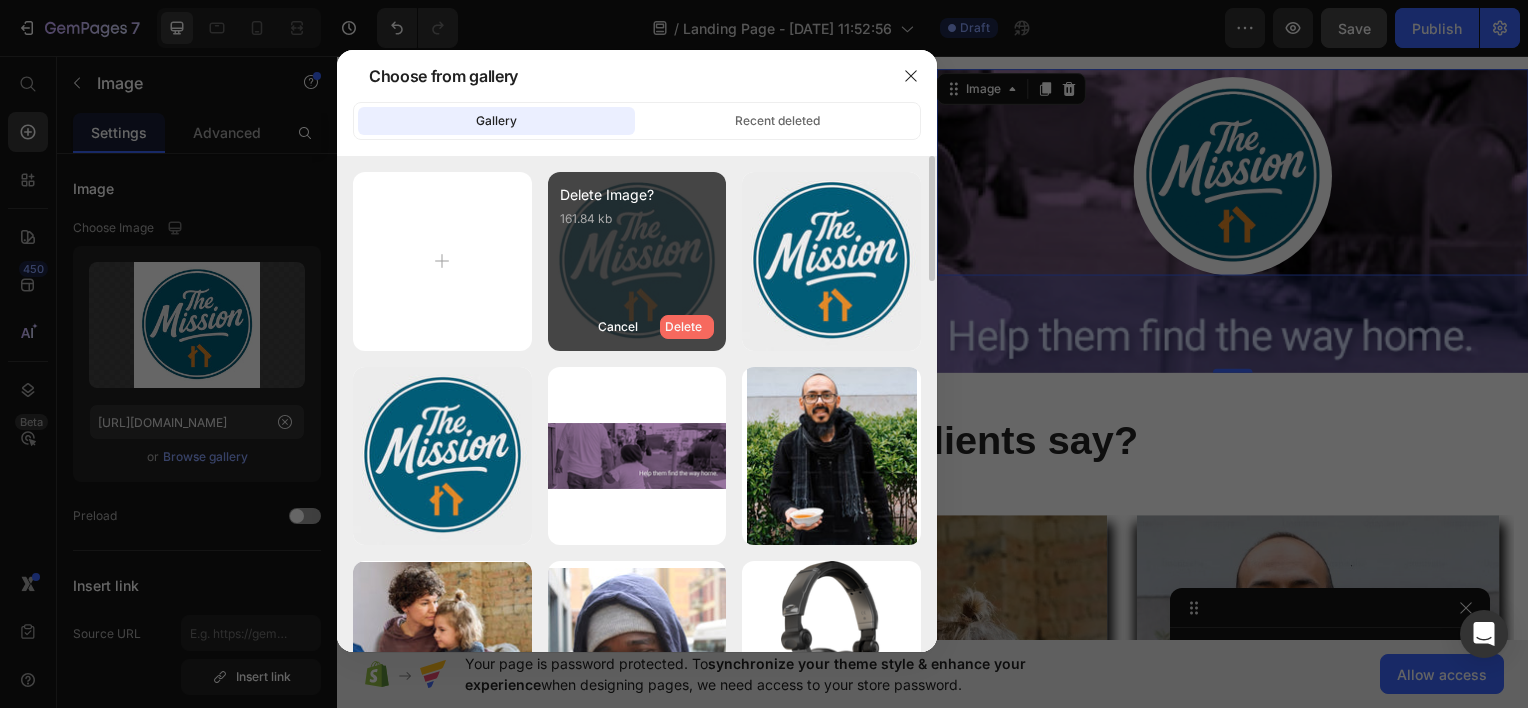 click on "Delete" at bounding box center [687, 327] 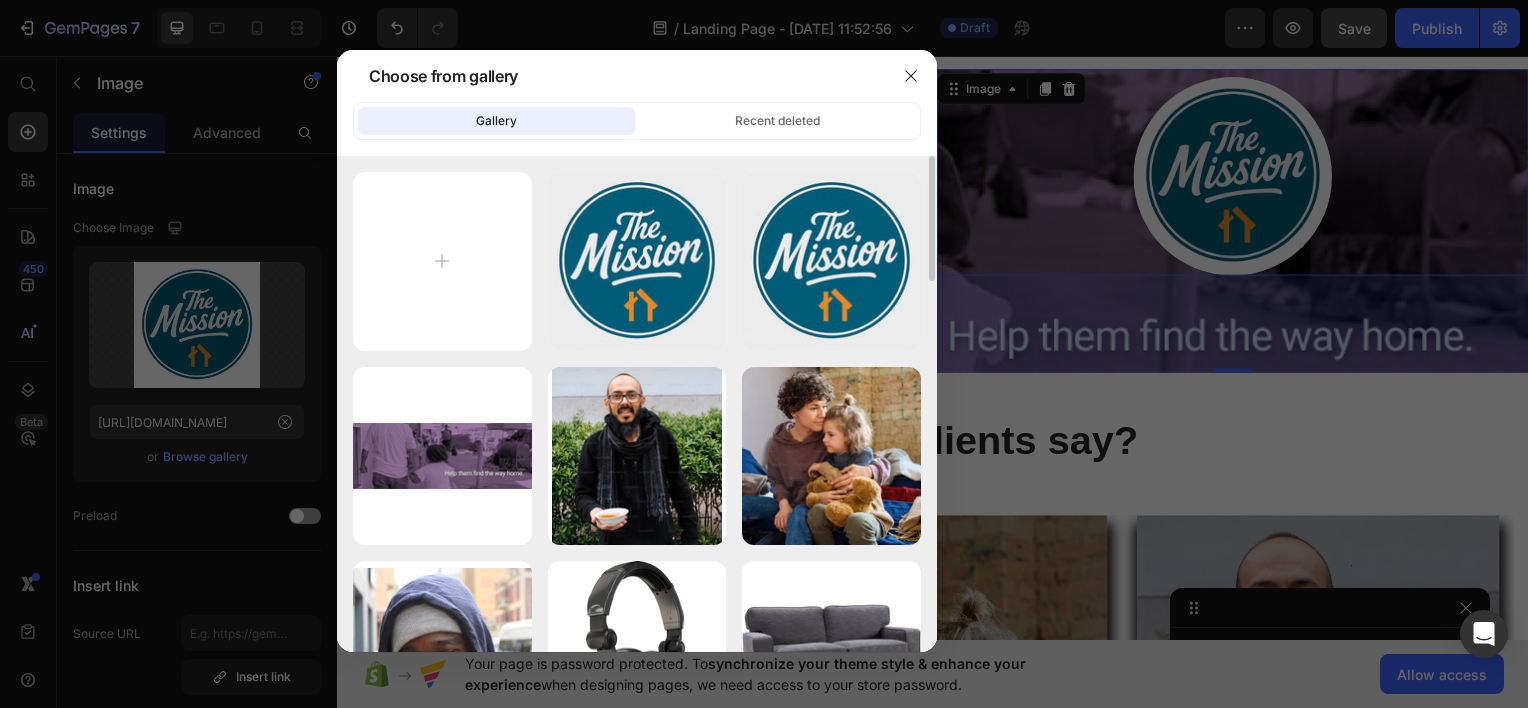click 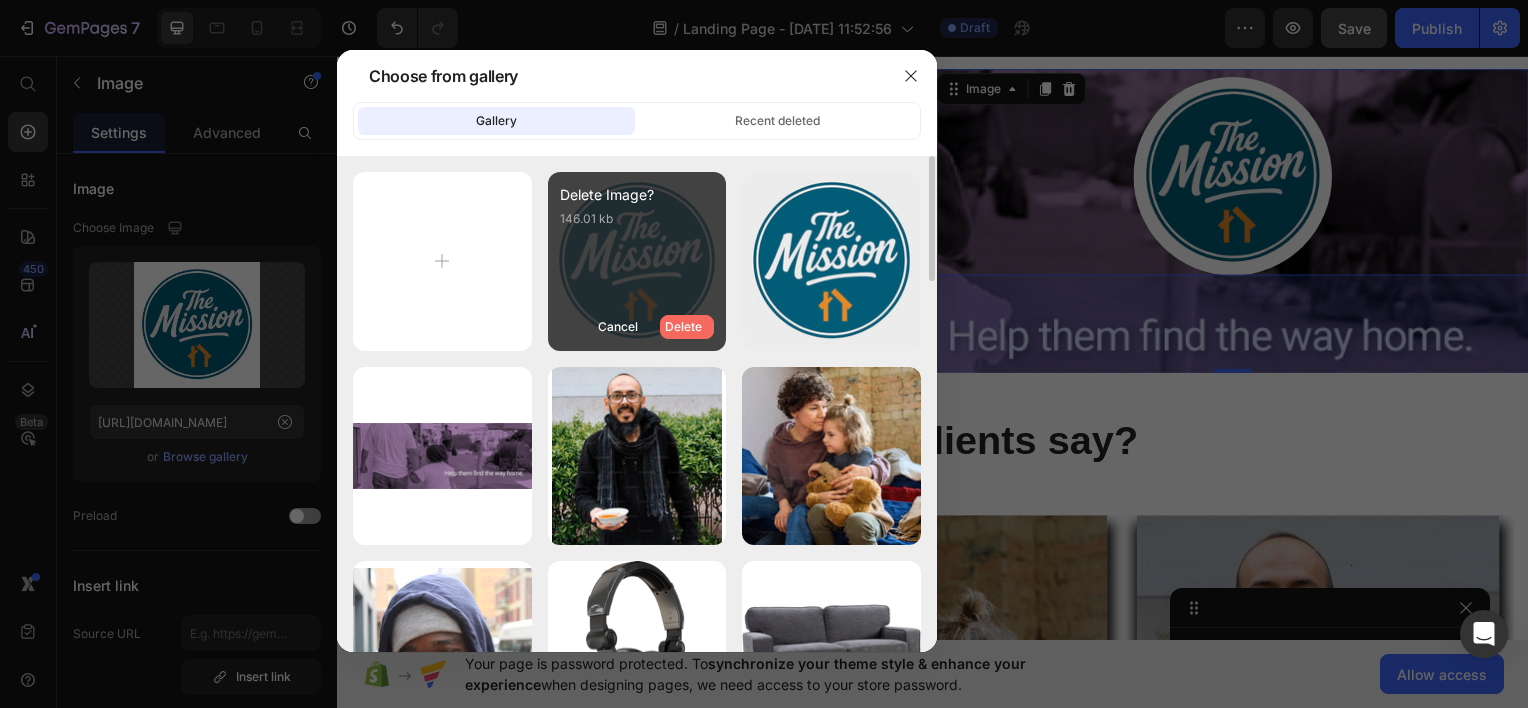 click on "Delete" at bounding box center [683, 327] 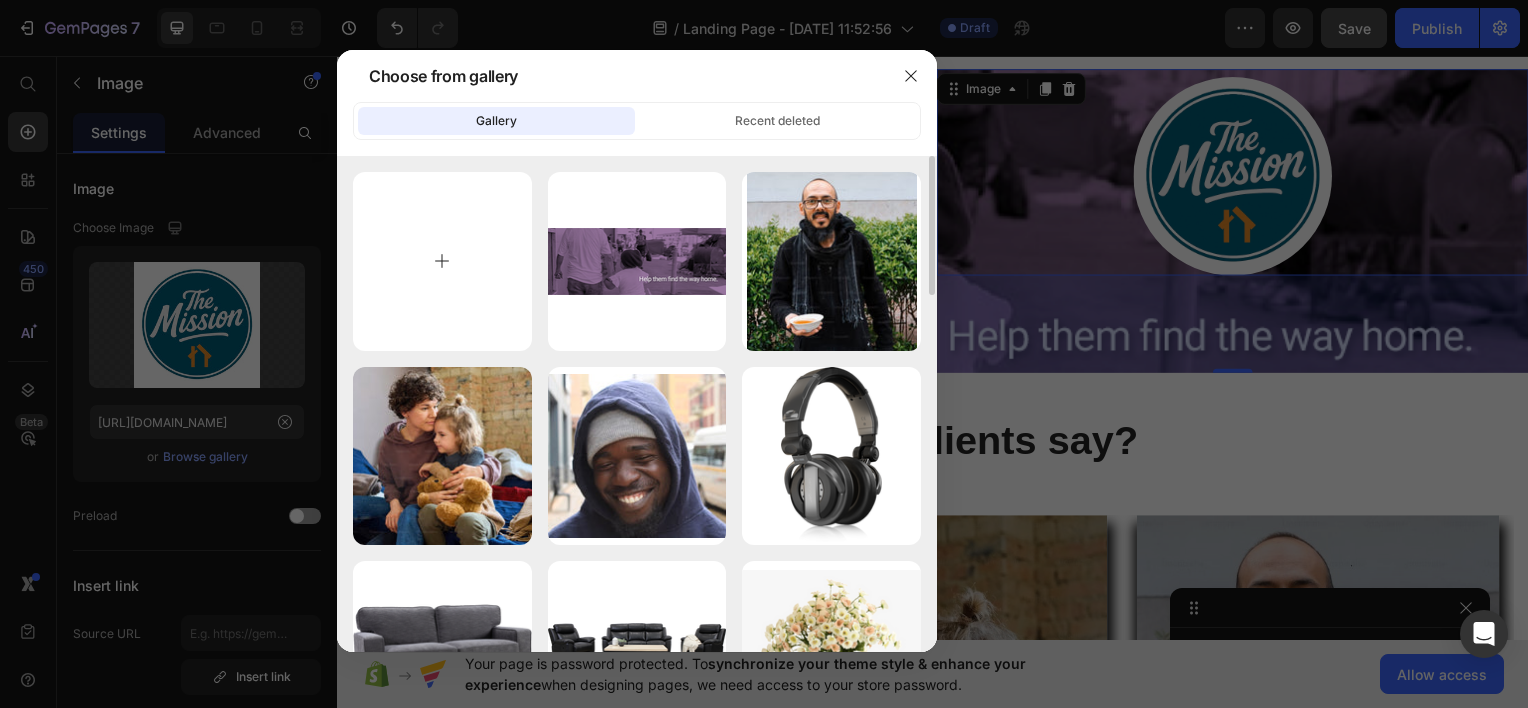 click at bounding box center (442, 261) 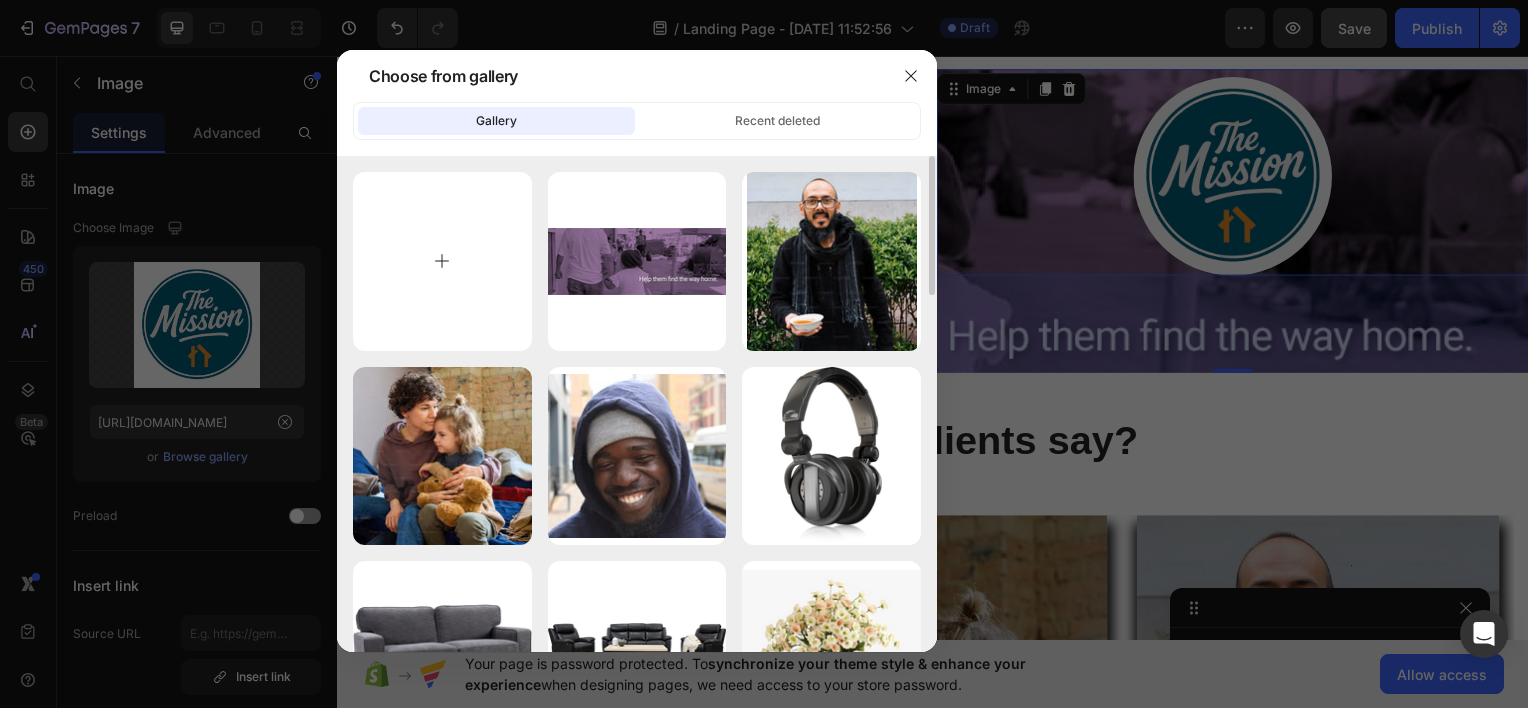 type on "C:\fakepath\Transparent URM Logo.jpg" 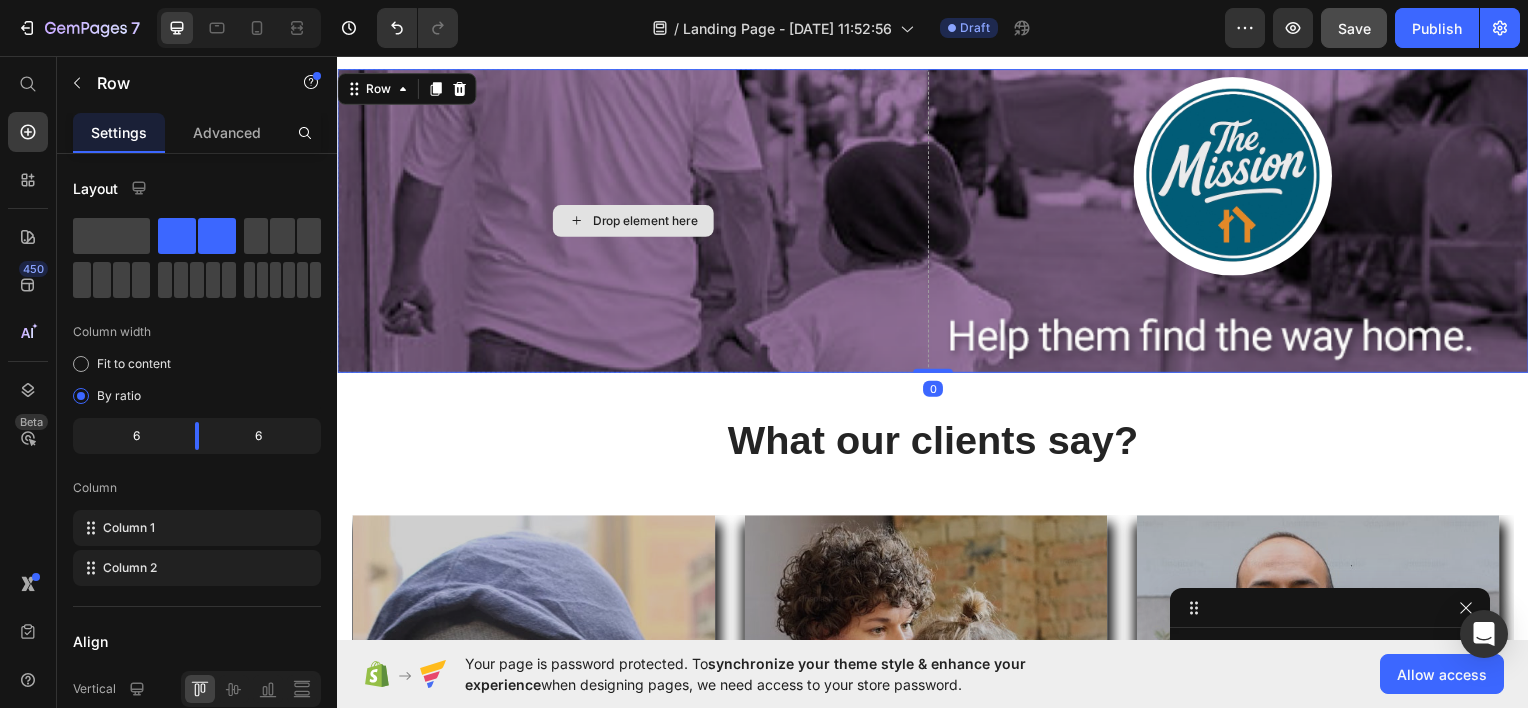 scroll, scrollTop: 1498, scrollLeft: 0, axis: vertical 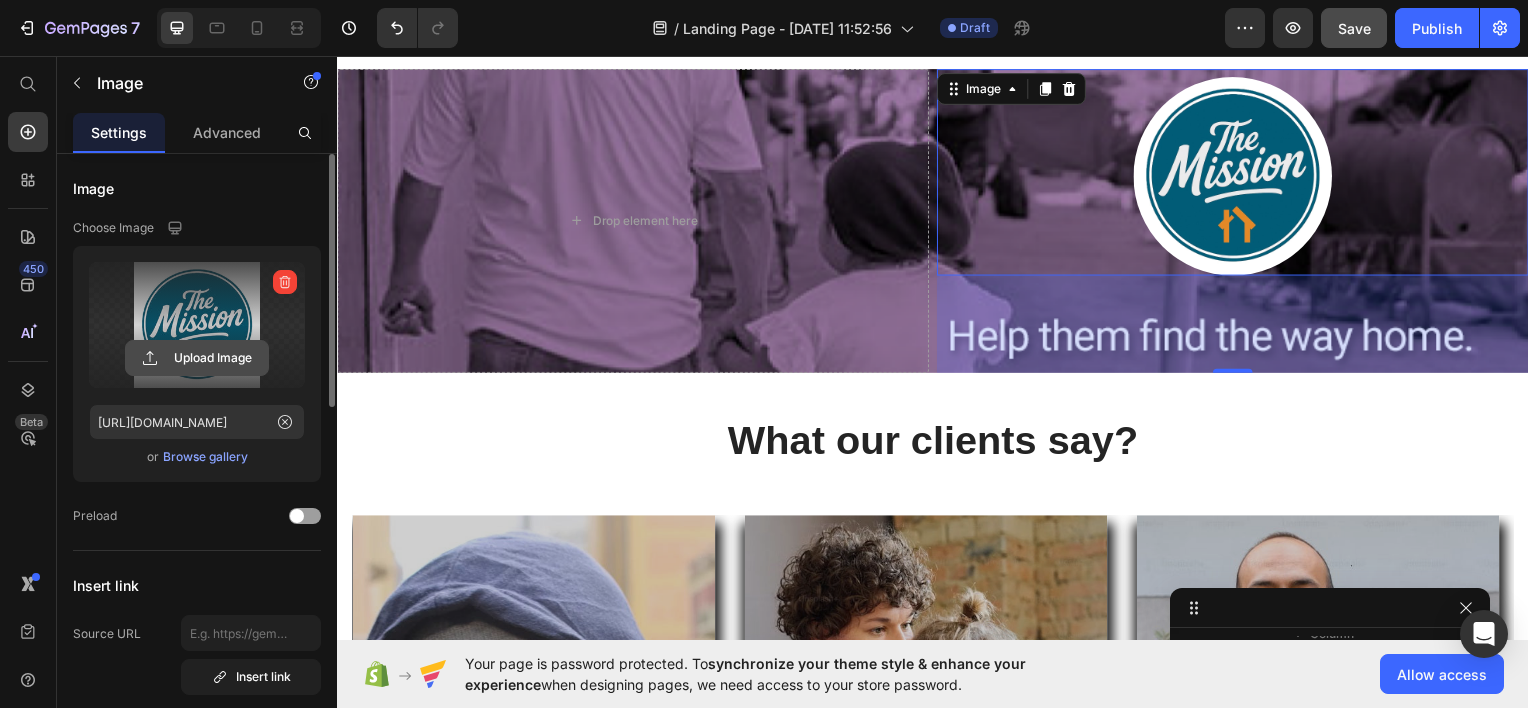 click 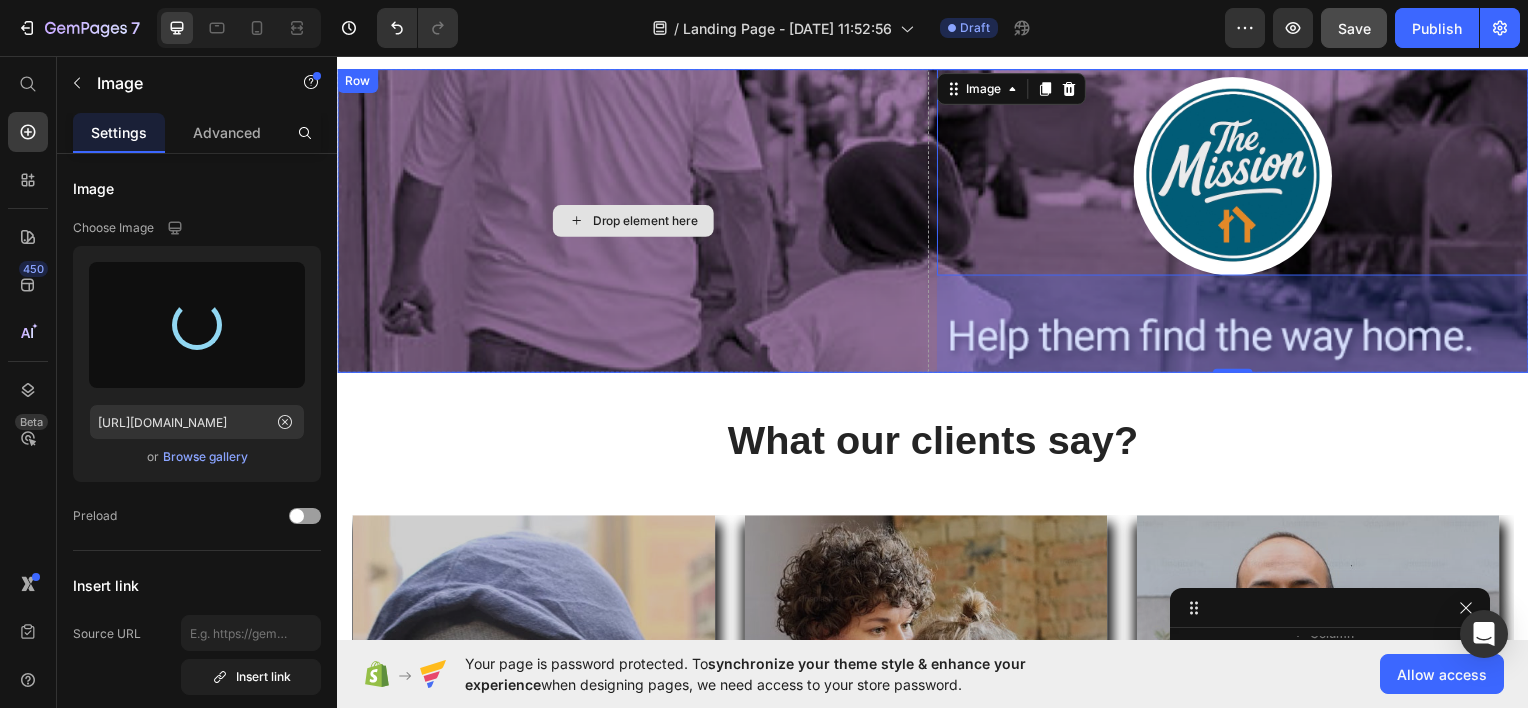 type on "[URL][DOMAIN_NAME]" 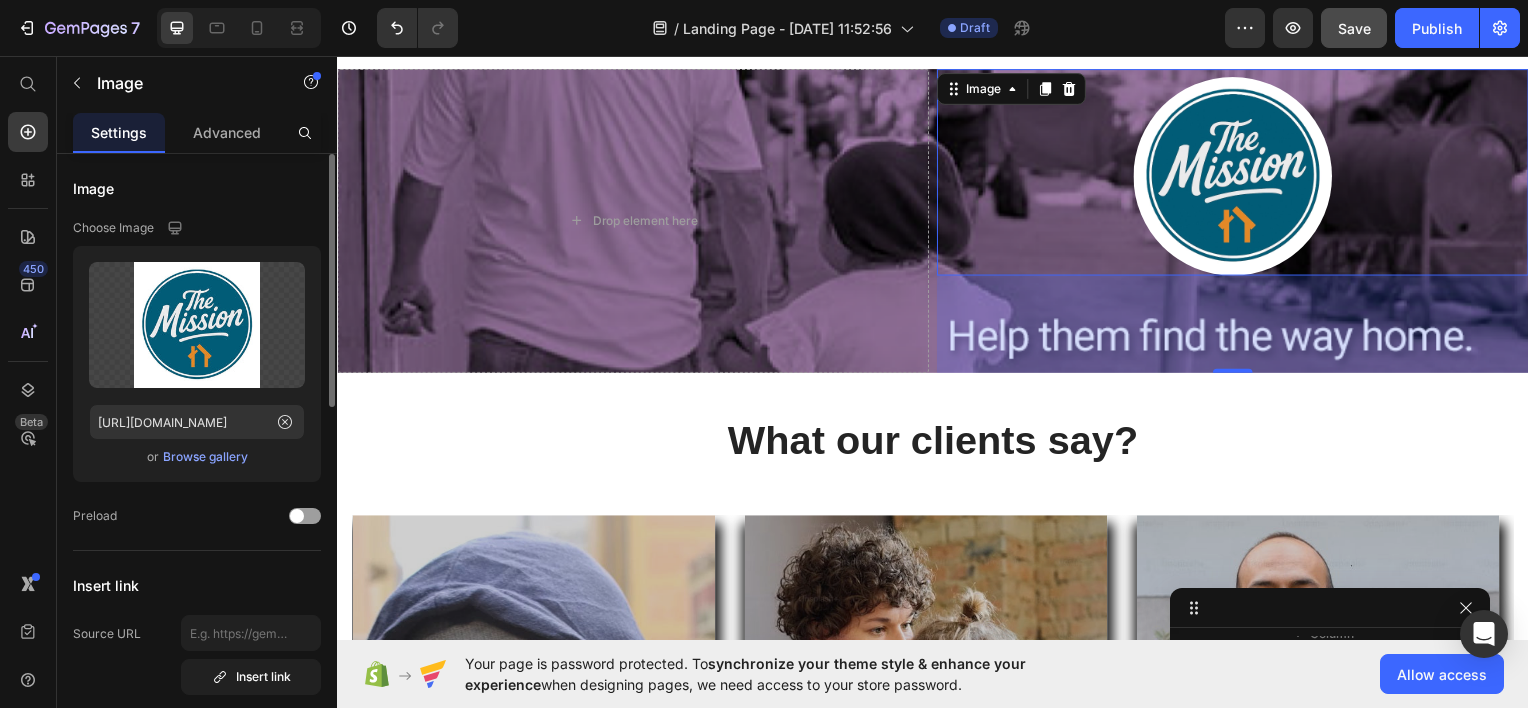 click on "Browse gallery" at bounding box center [205, 457] 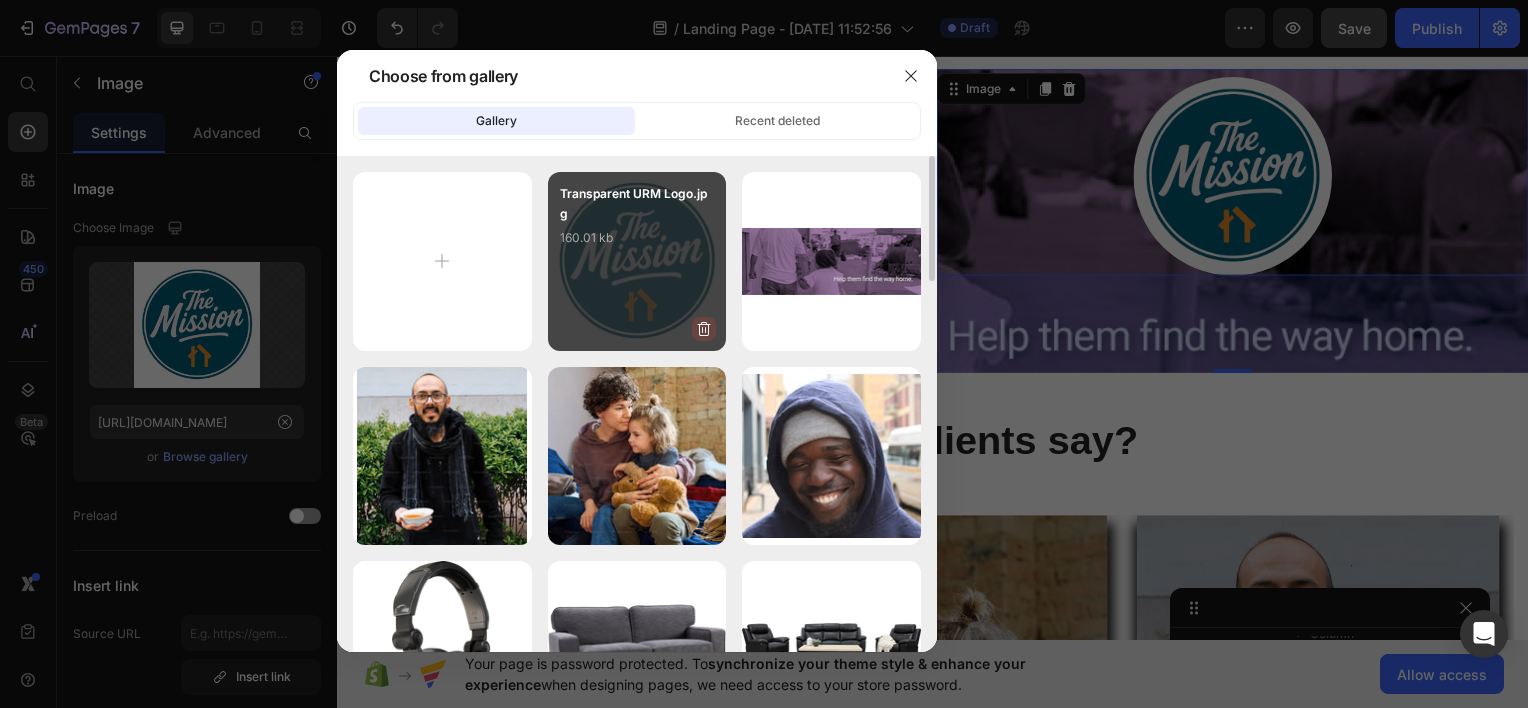 click 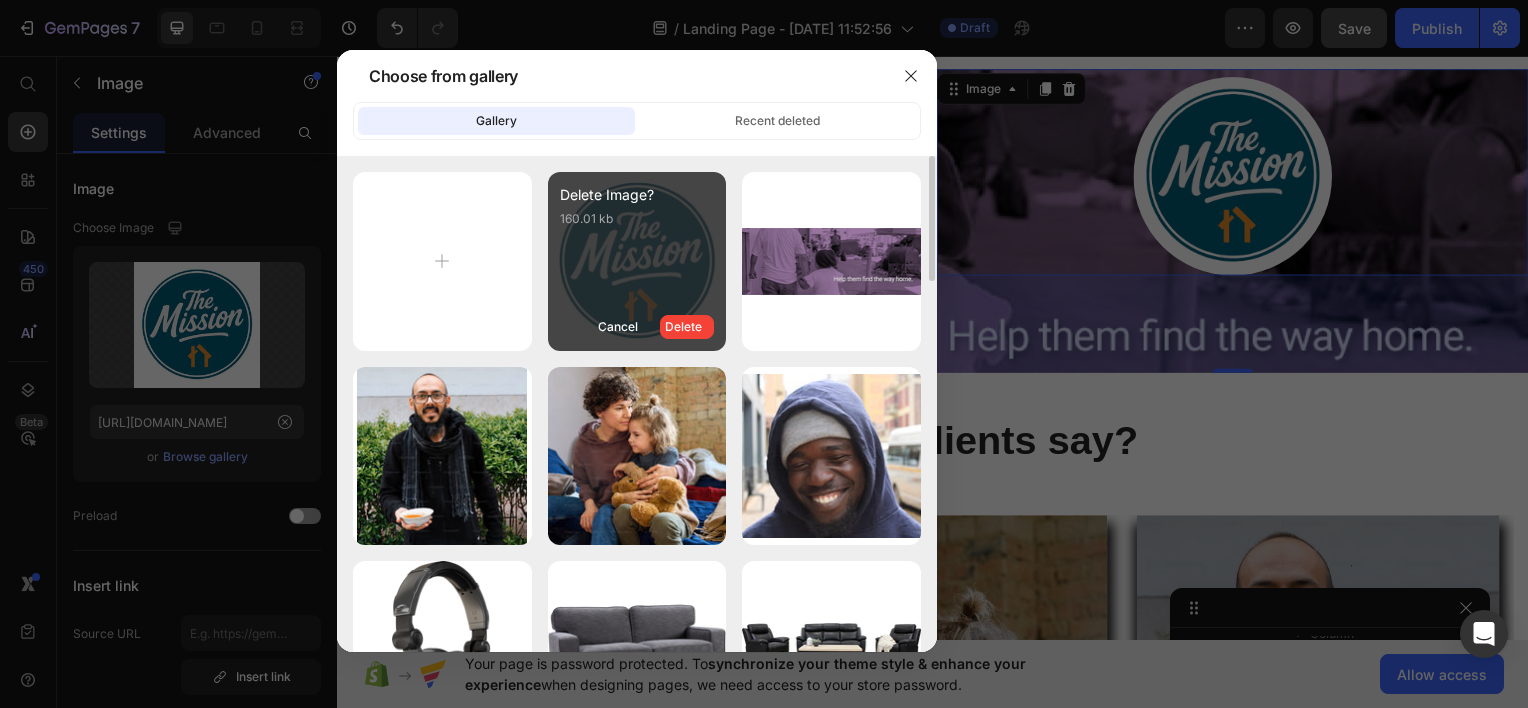 click on "Delete" at bounding box center (687, 327) 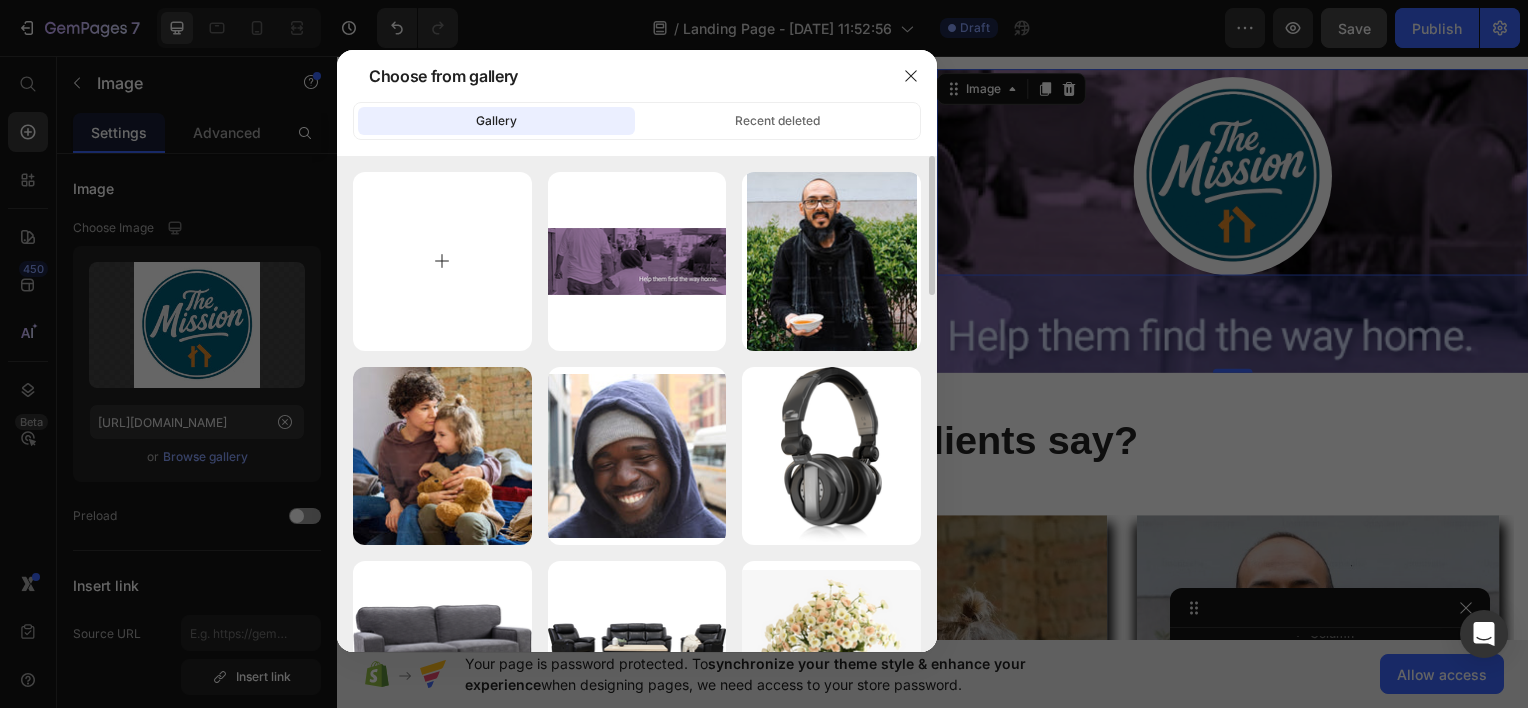 click at bounding box center (442, 261) 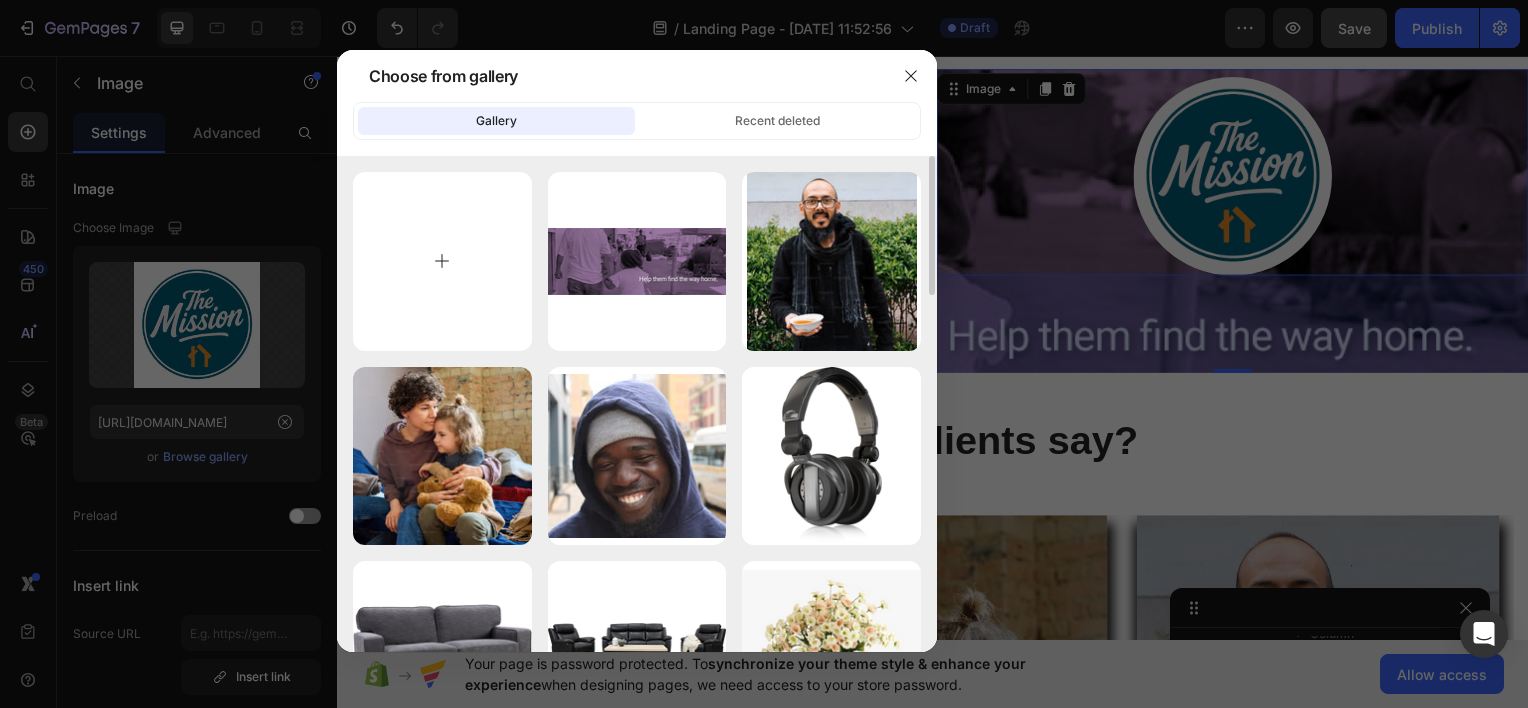 type on "C:\fakepath\The Mission Transparent Logo.png" 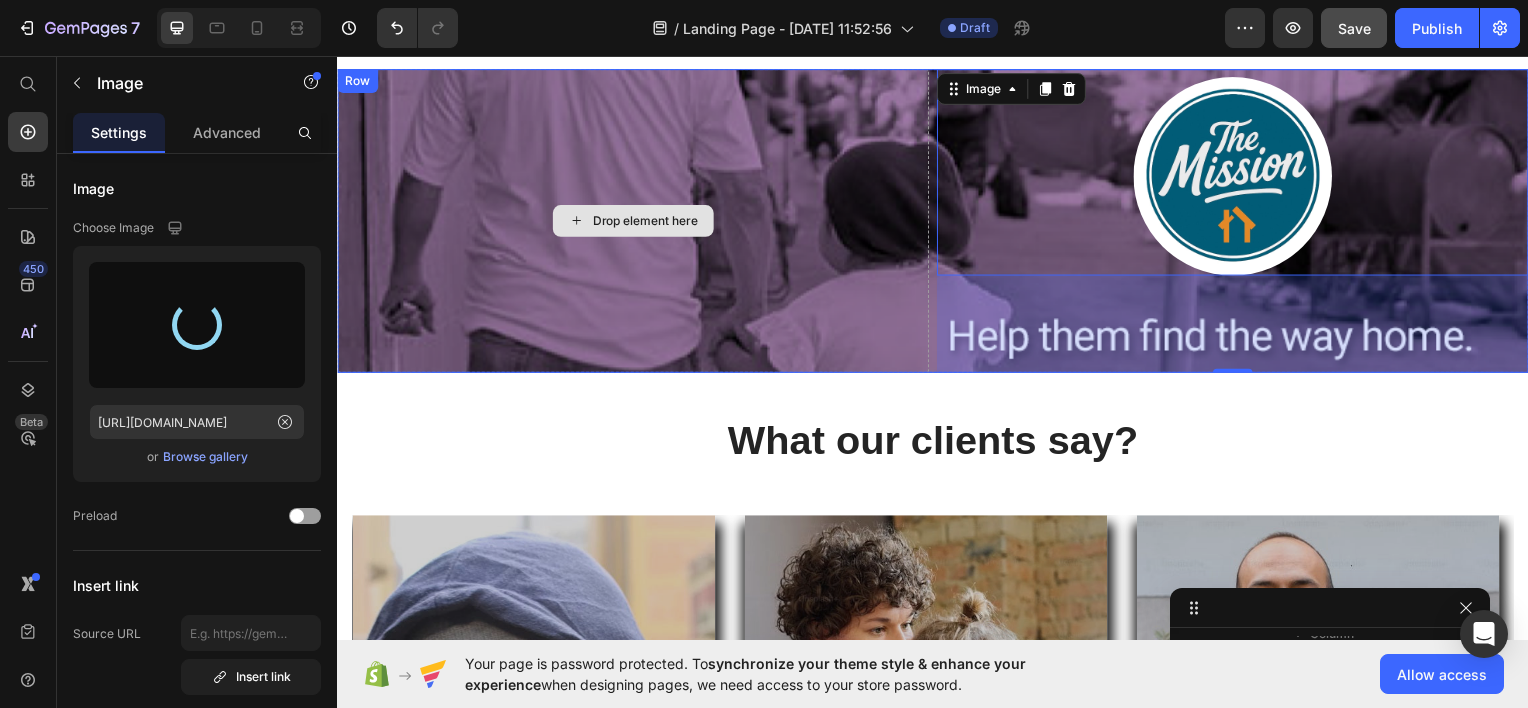 type on "[URL][DOMAIN_NAME]" 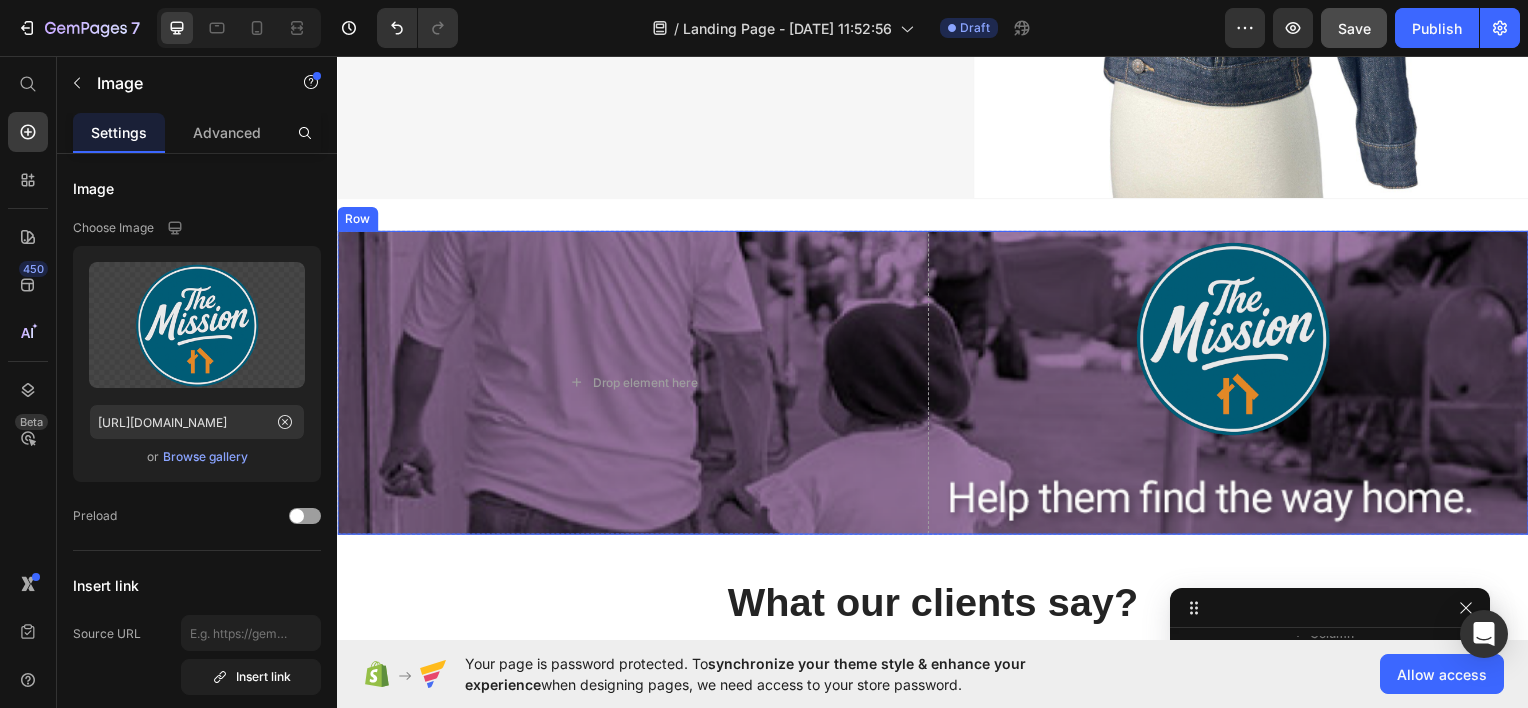 scroll, scrollTop: 1863, scrollLeft: 0, axis: vertical 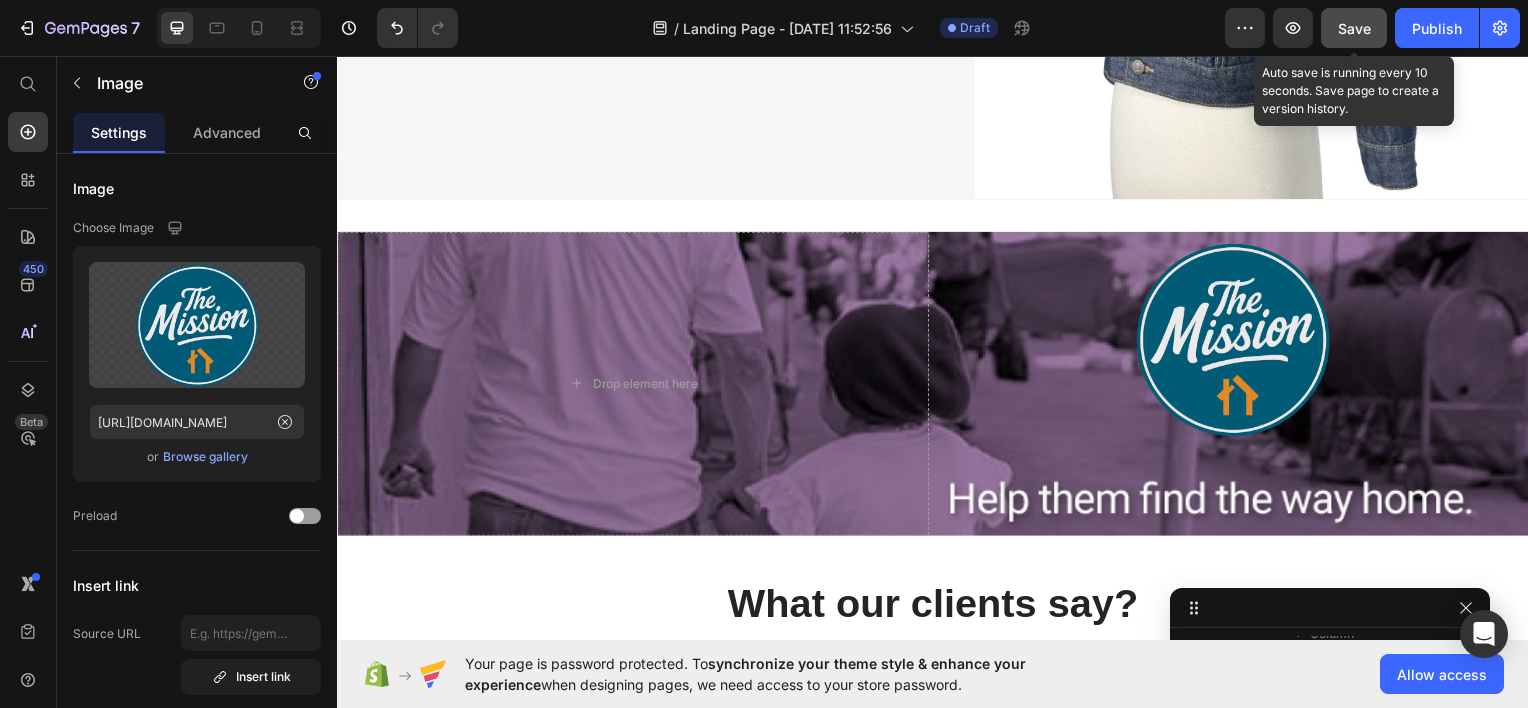 click on "Save" at bounding box center (1354, 28) 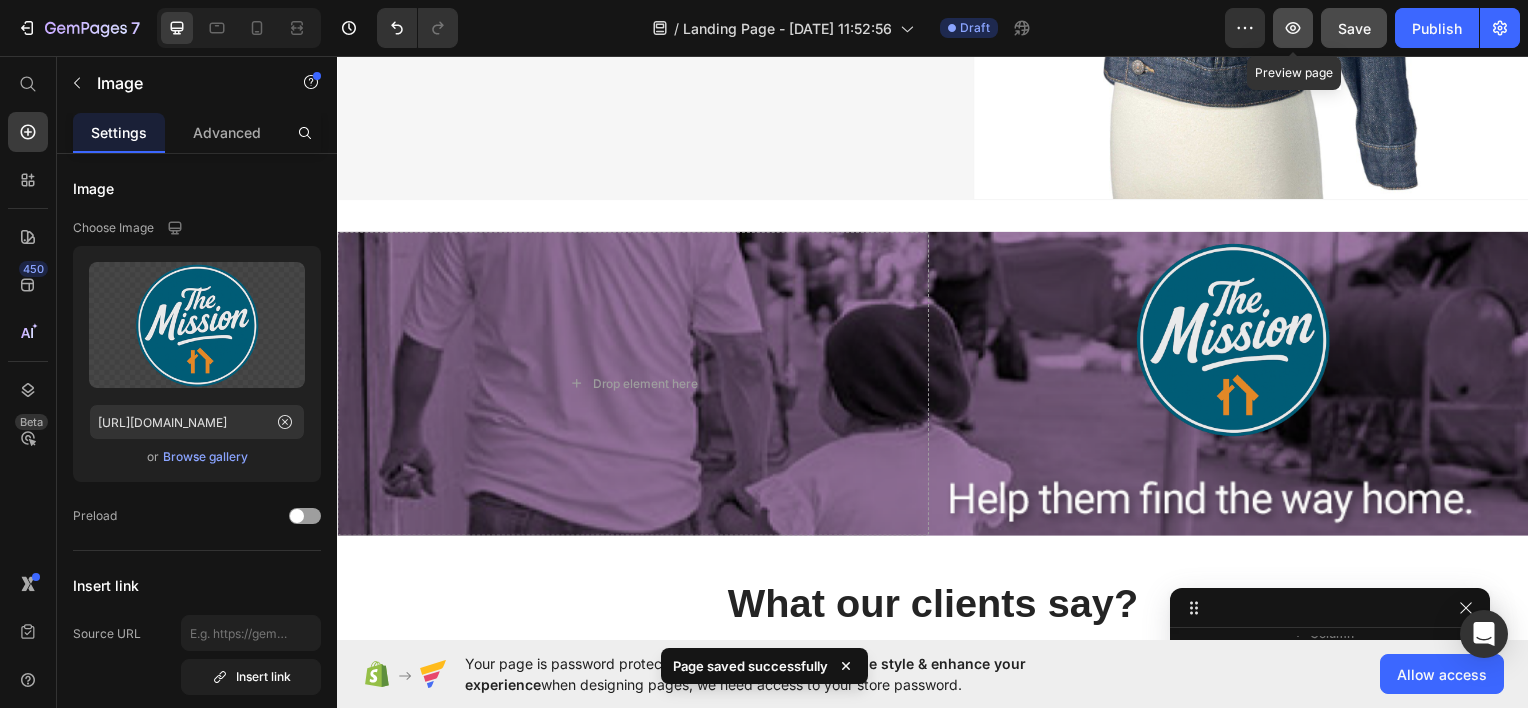 click 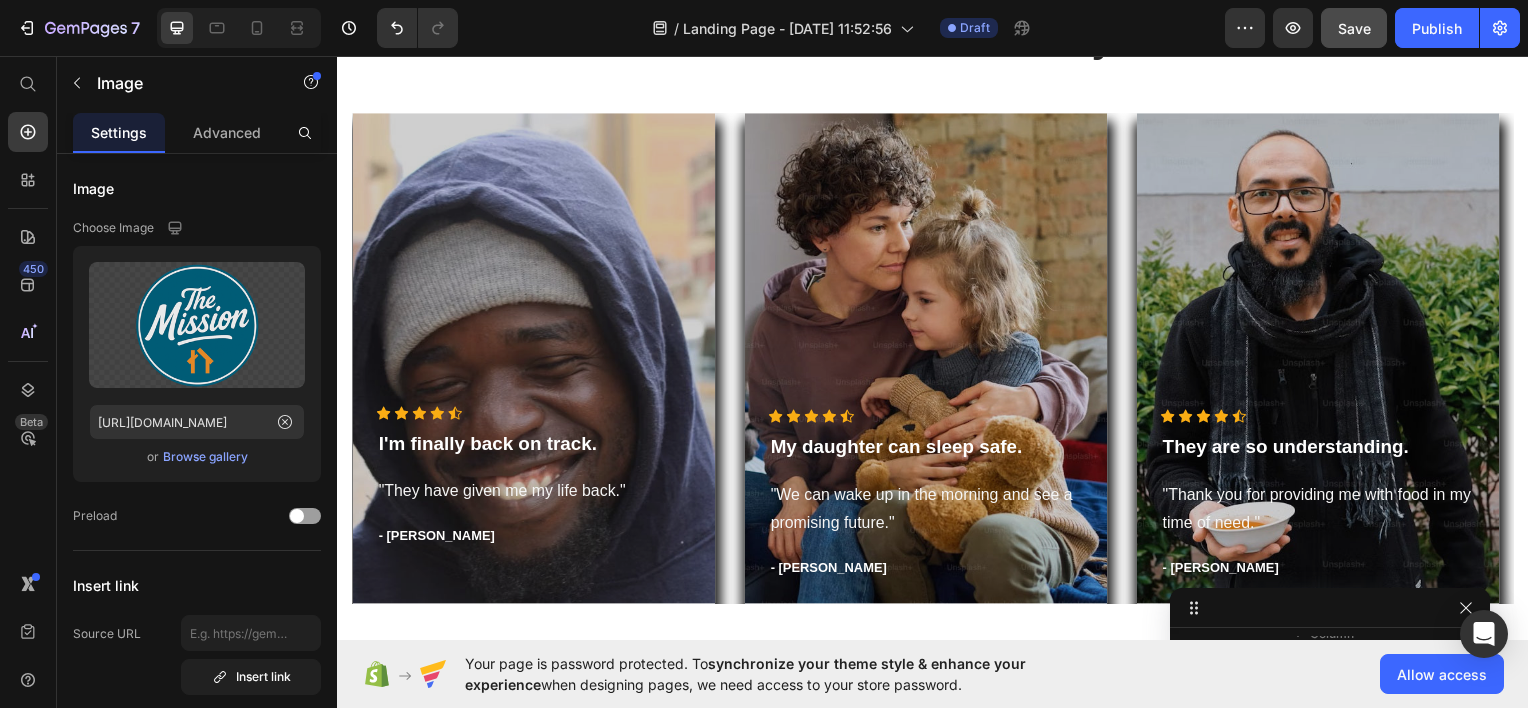 scroll, scrollTop: 2435, scrollLeft: 0, axis: vertical 